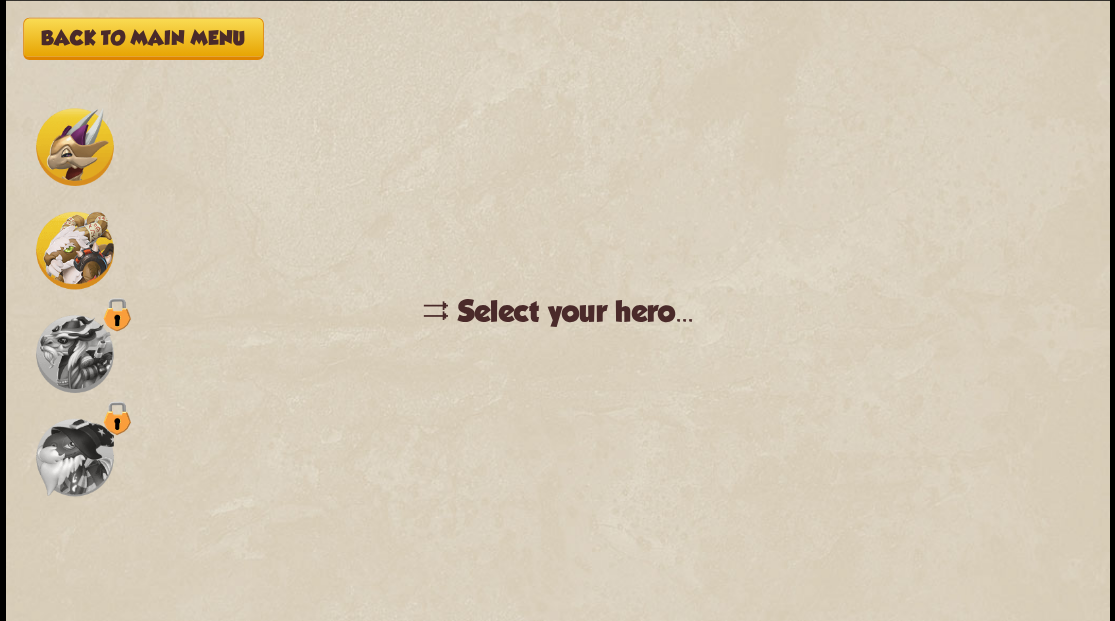 scroll, scrollTop: 0, scrollLeft: 0, axis: both 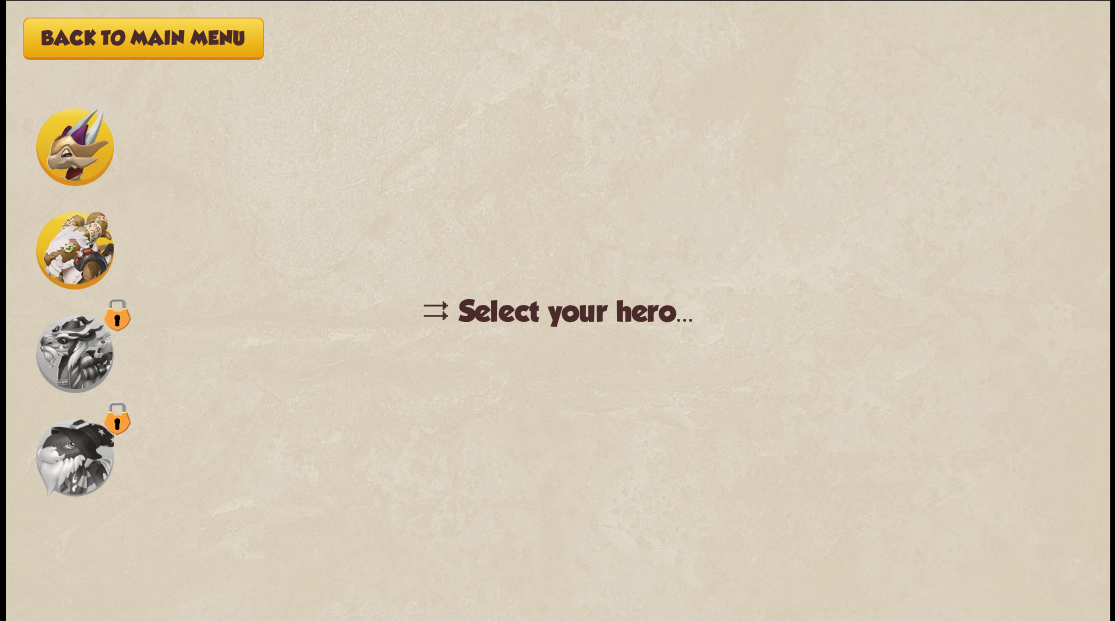 click at bounding box center [75, 250] 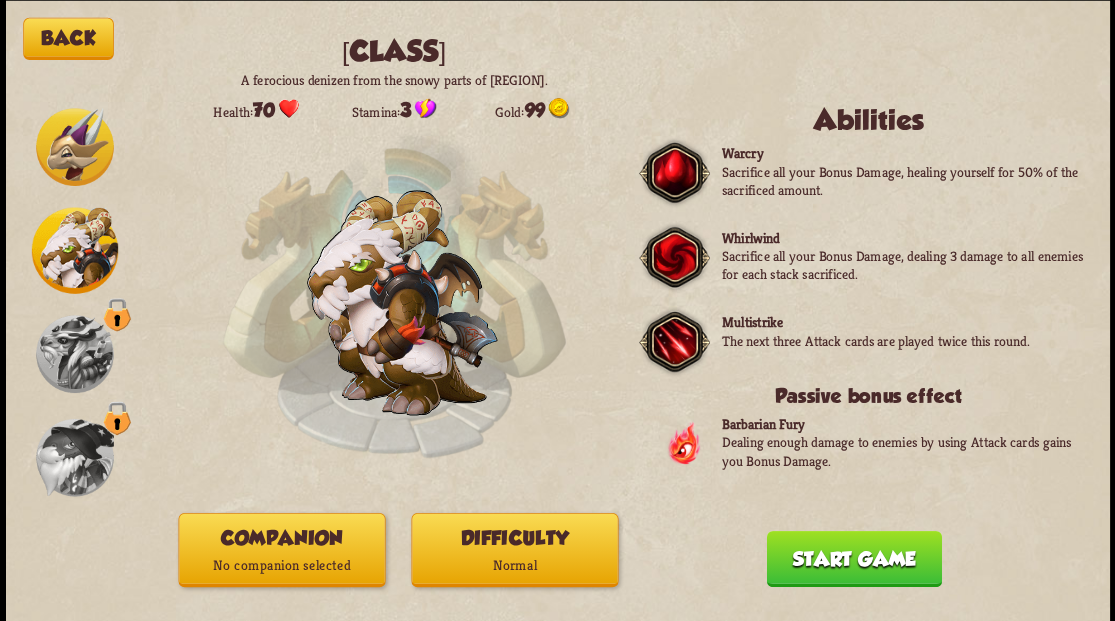 click on "No companion selected" at bounding box center (281, 565) 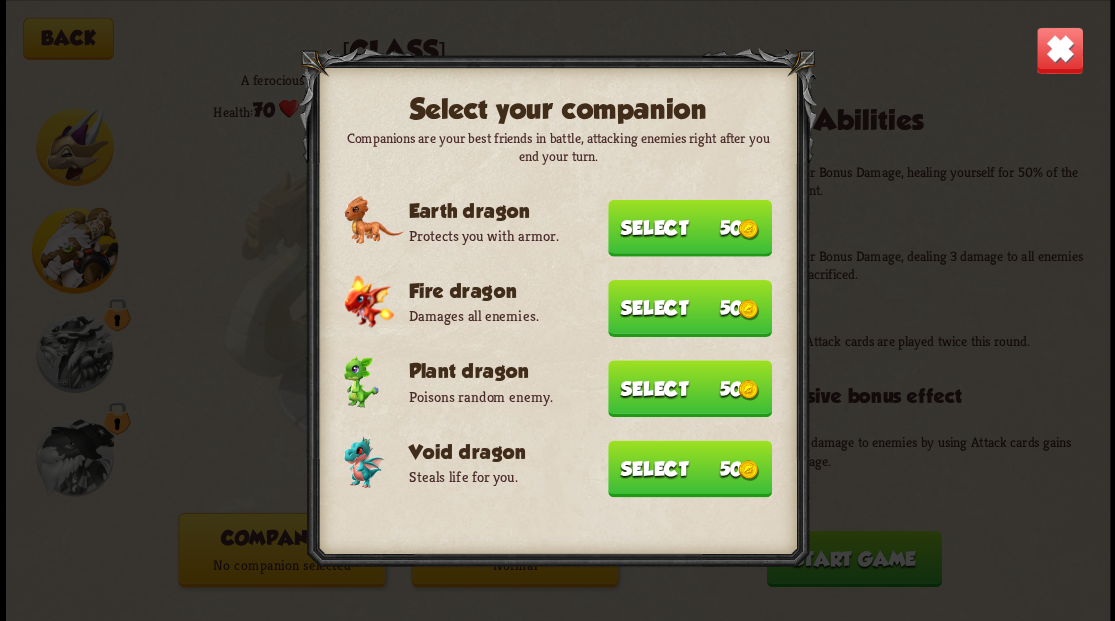 click on "Select
50" at bounding box center [690, 227] 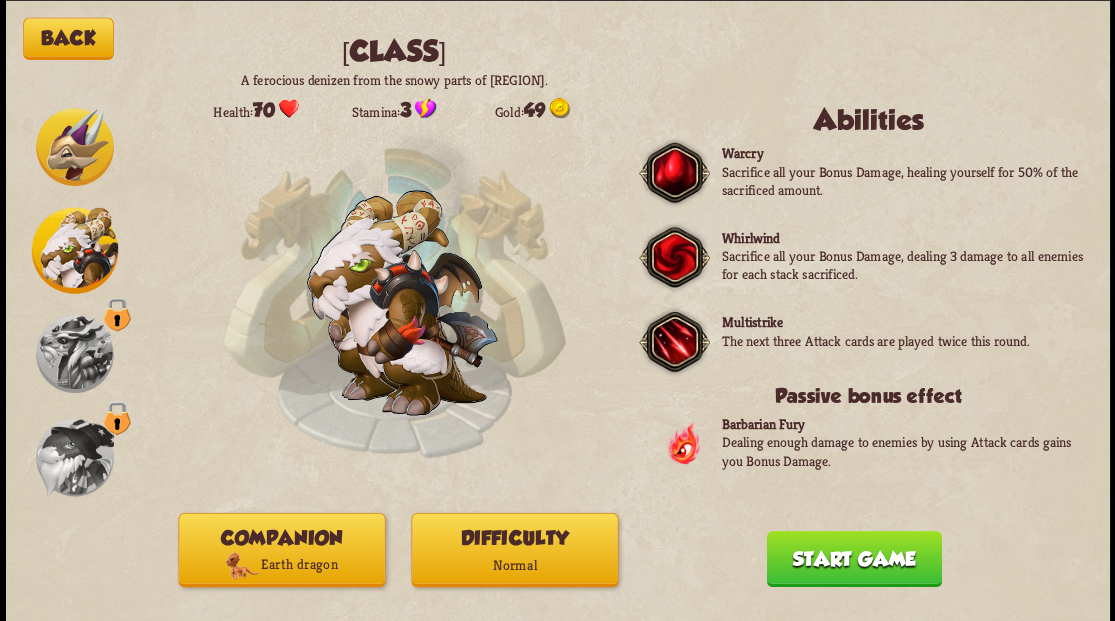 click on "Start game" at bounding box center (853, 558) 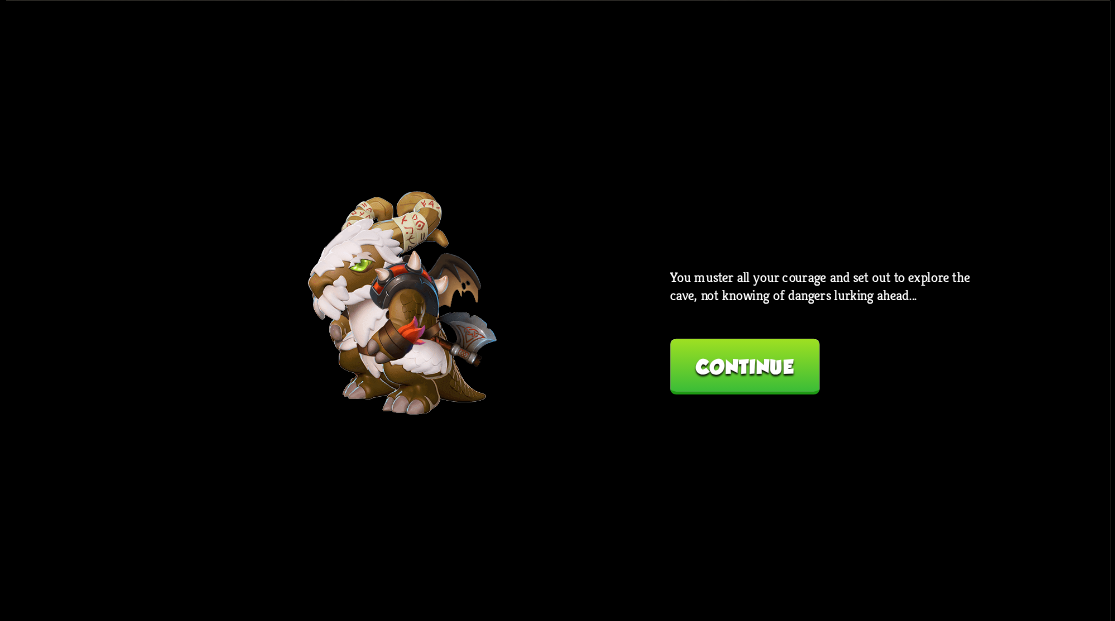 click on "Continue" at bounding box center [744, 366] 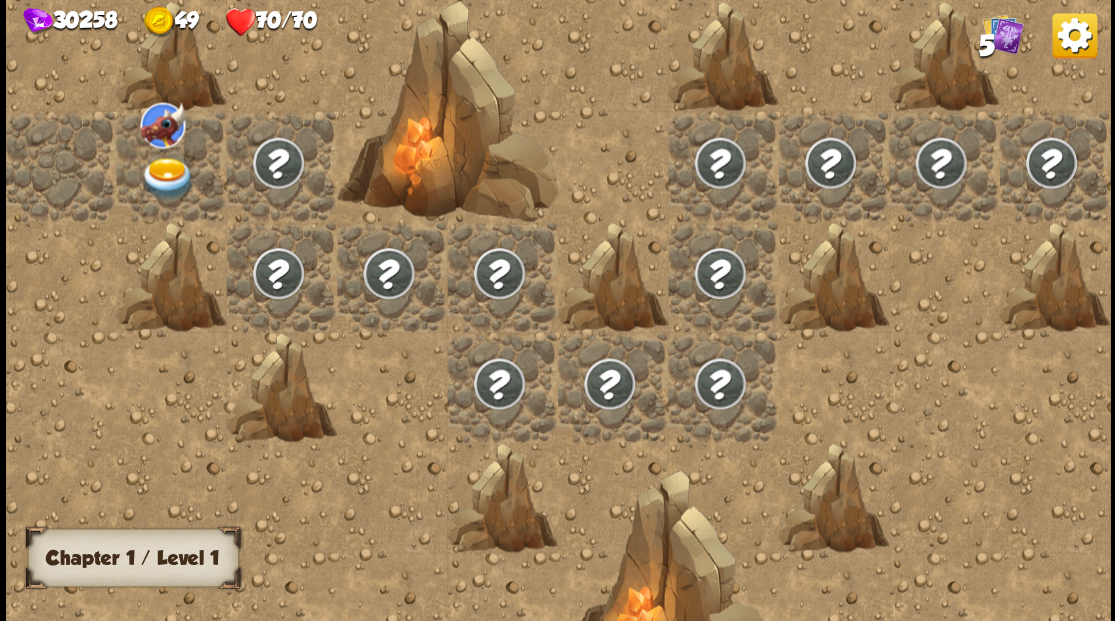 click at bounding box center (167, 178) 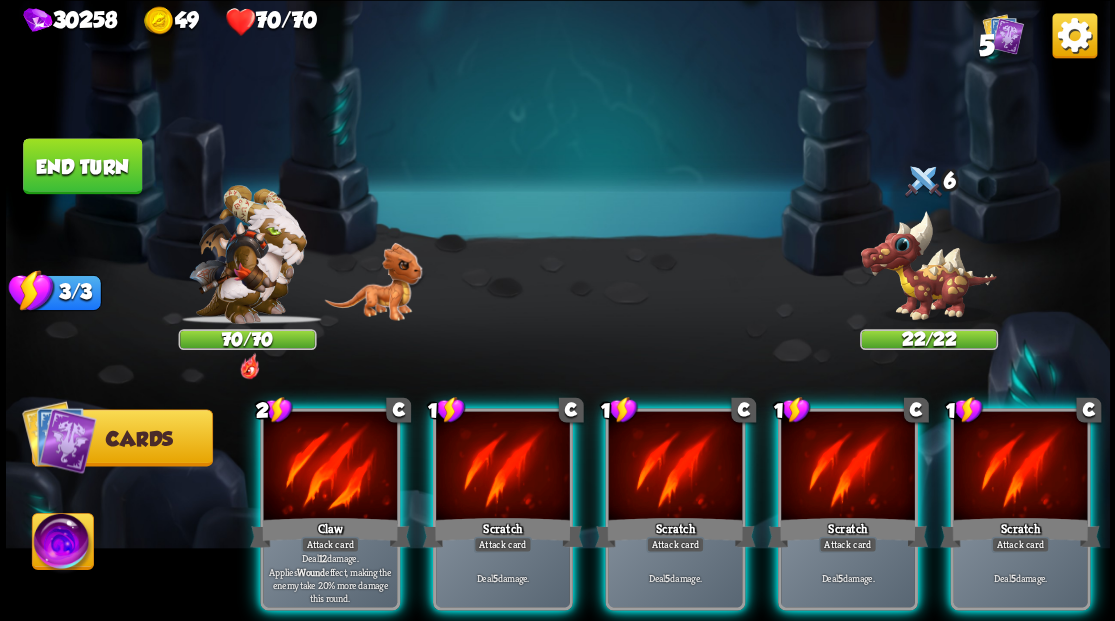 click at bounding box center (928, 263) 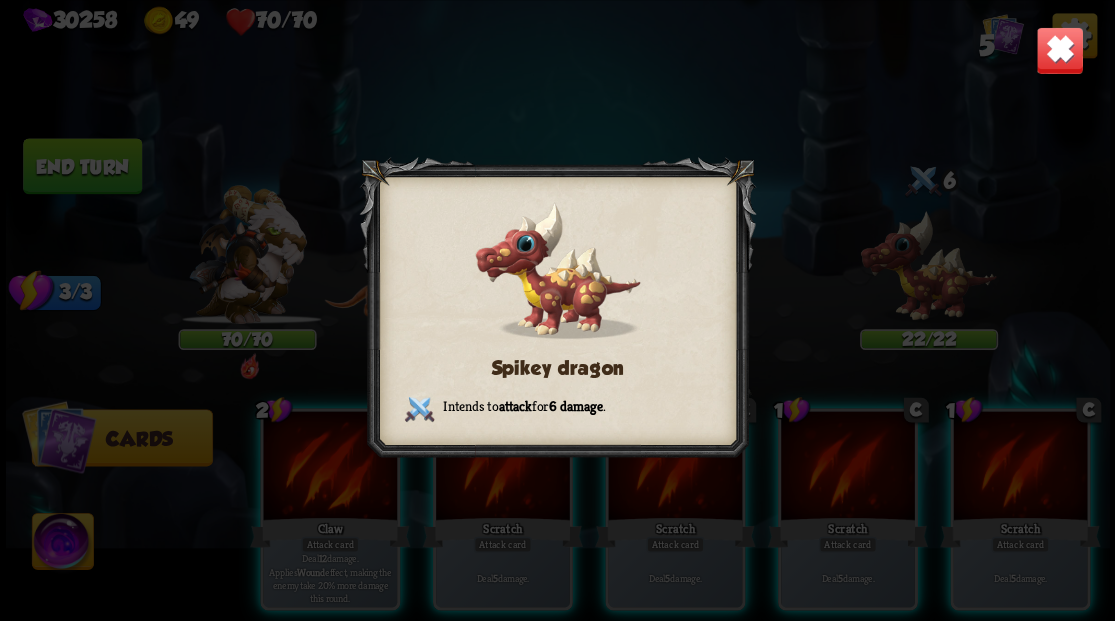 click at bounding box center [1059, 50] 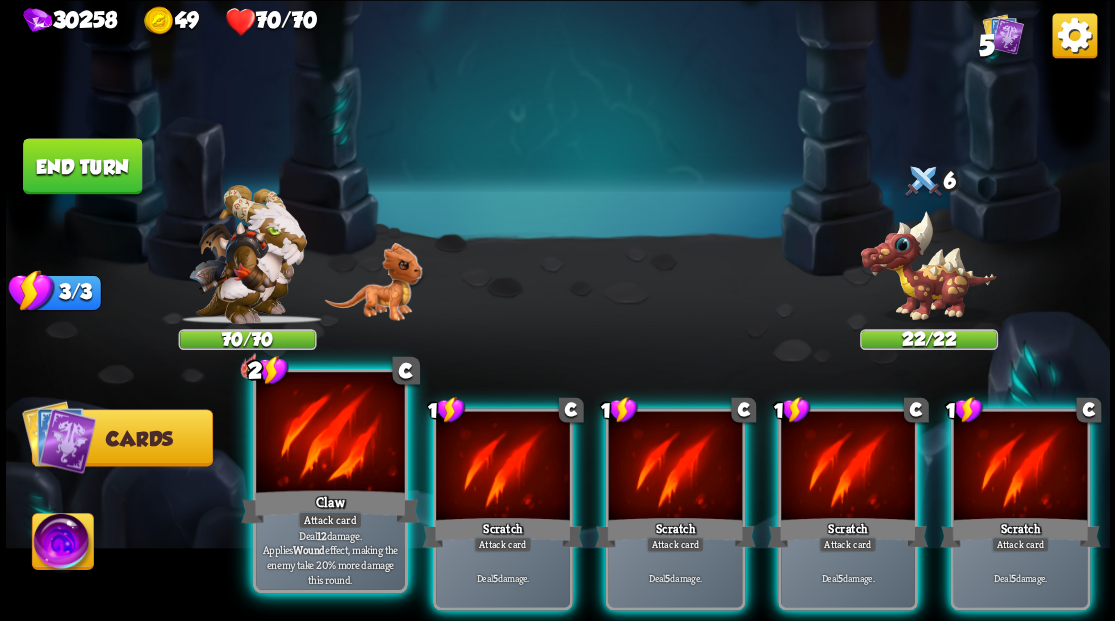 click at bounding box center (330, 434) 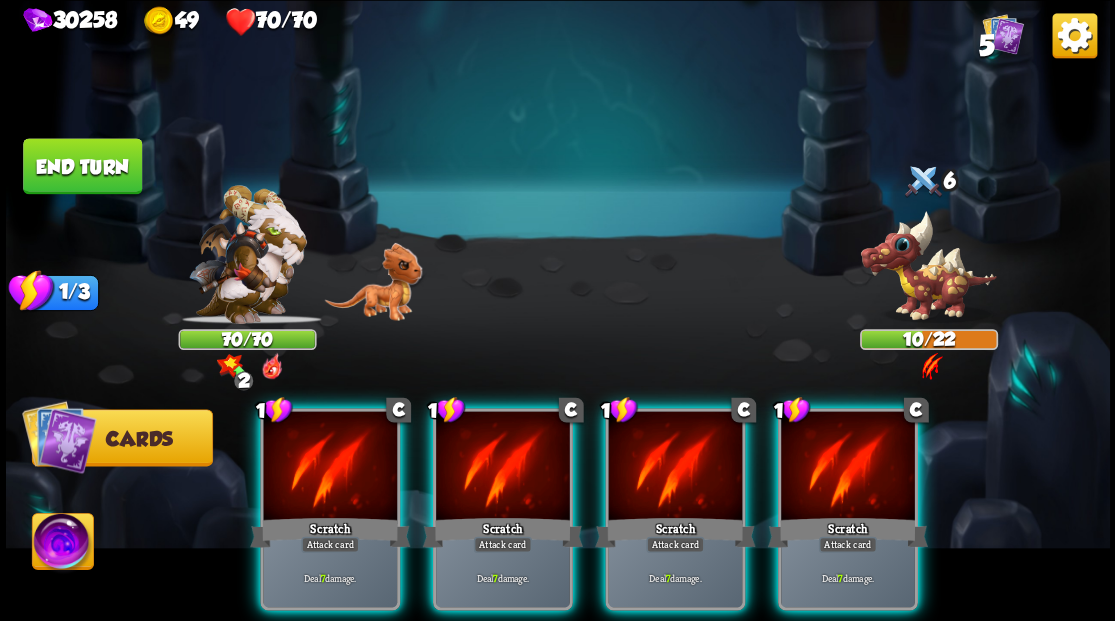 click at bounding box center [330, 467] 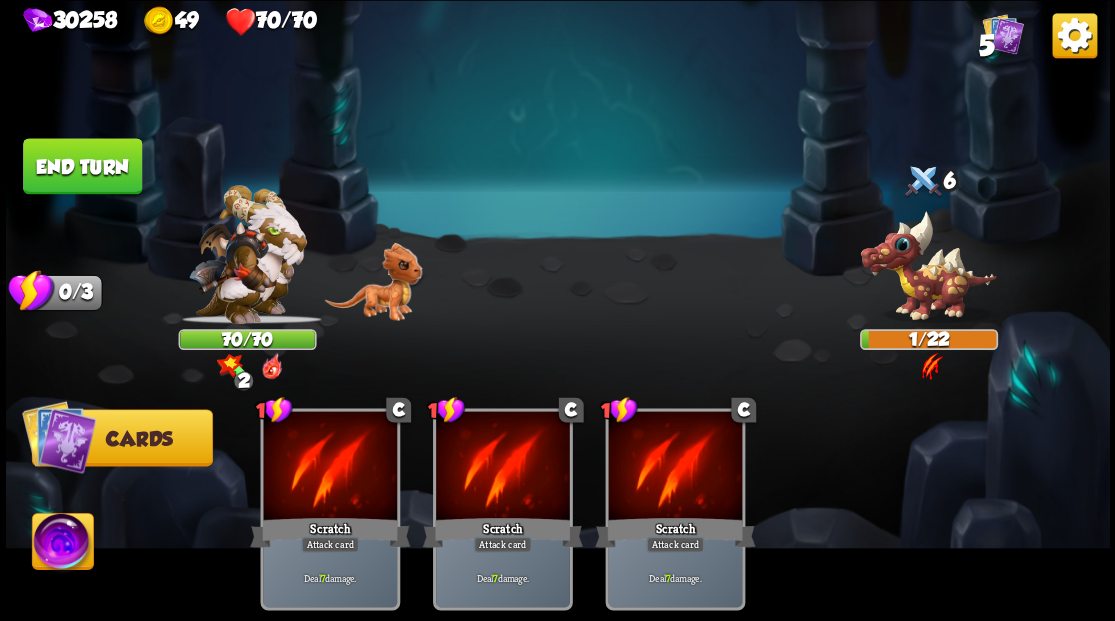 click on "End turn" at bounding box center (82, 166) 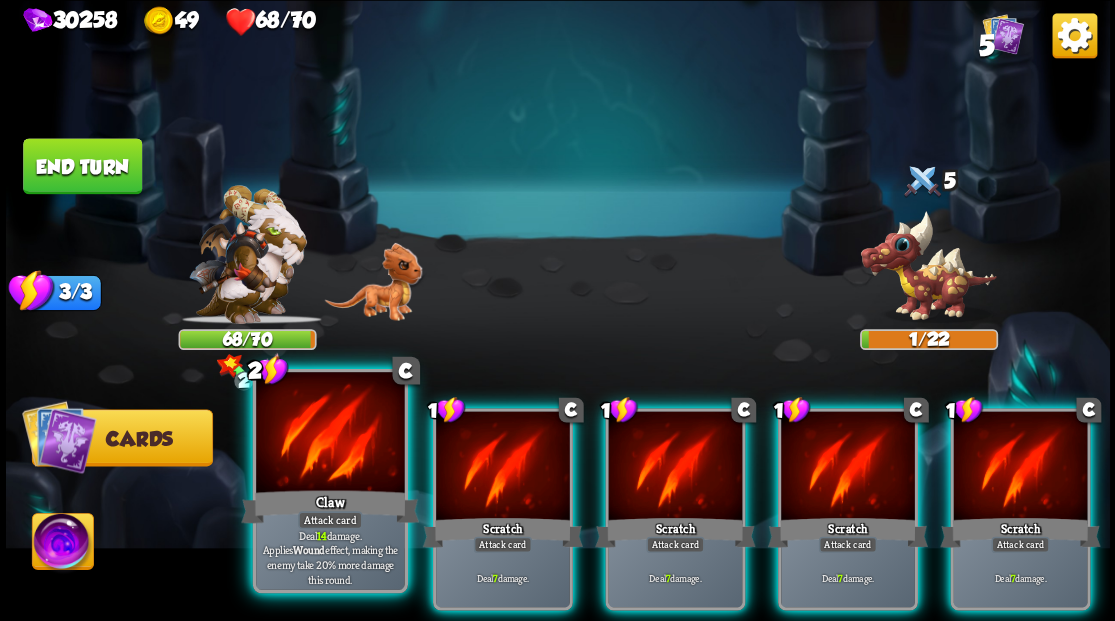 click at bounding box center (330, 434) 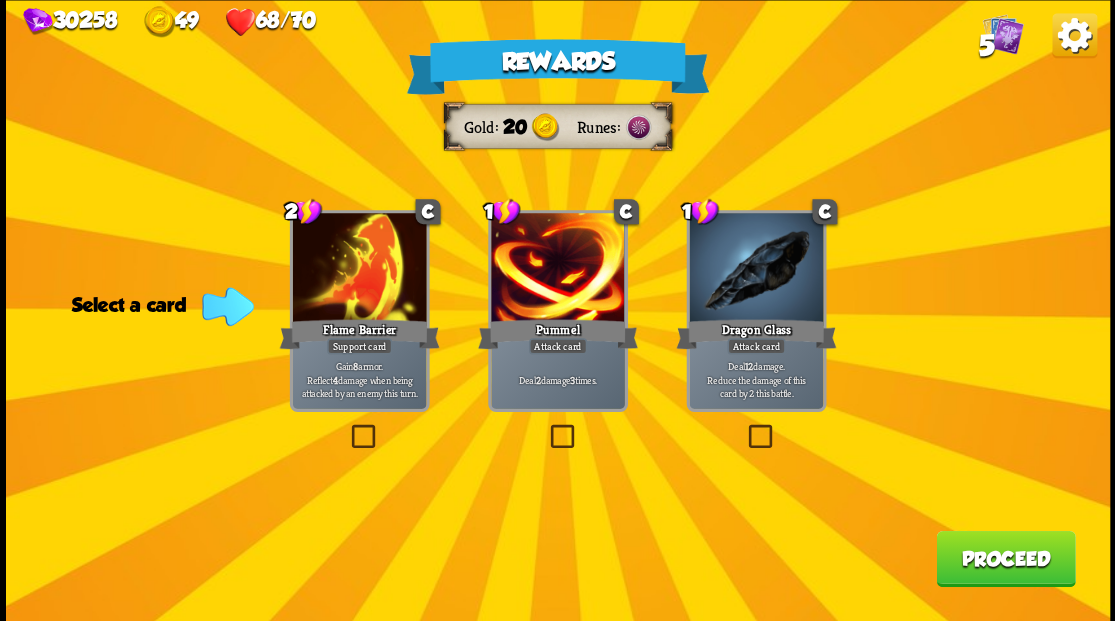 click at bounding box center [744, 427] 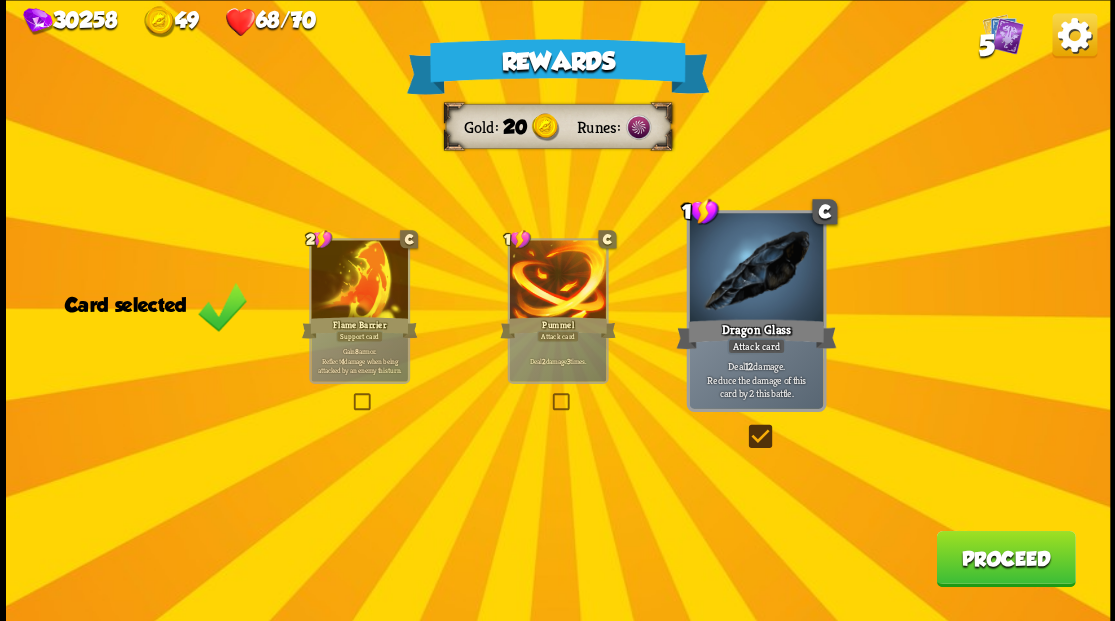 click on "Proceed" at bounding box center (1005, 558) 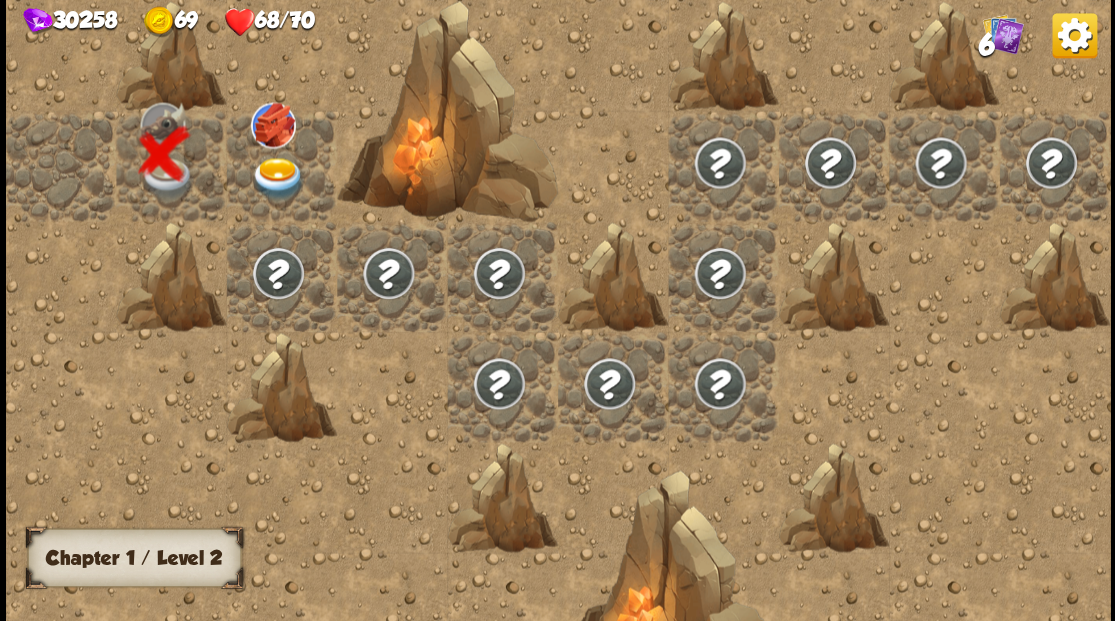 click at bounding box center [277, 178] 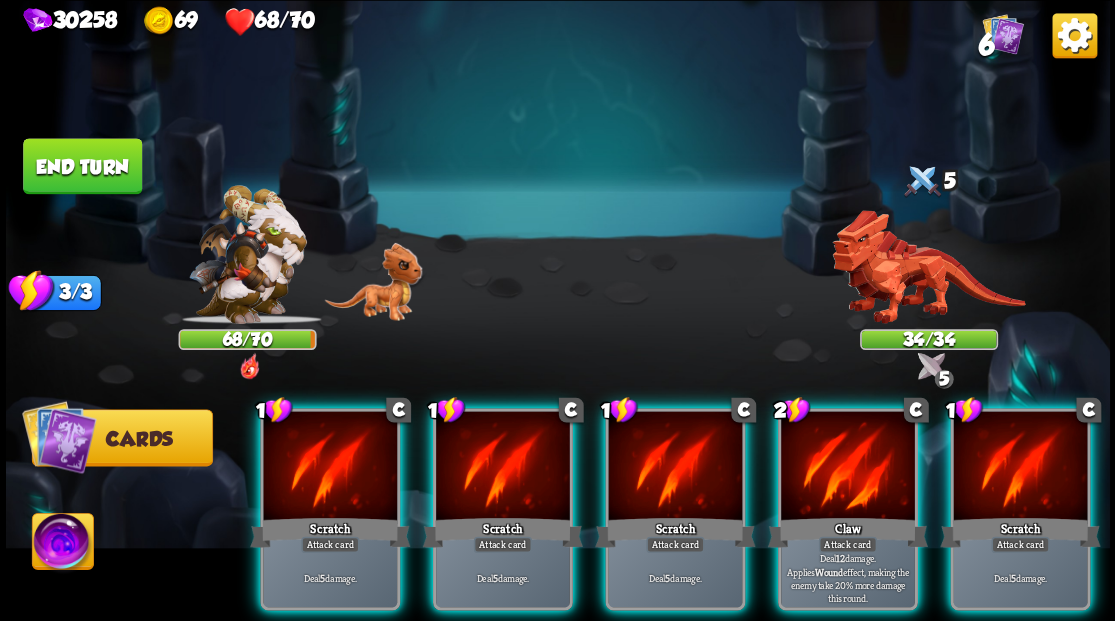 click at bounding box center (928, 263) 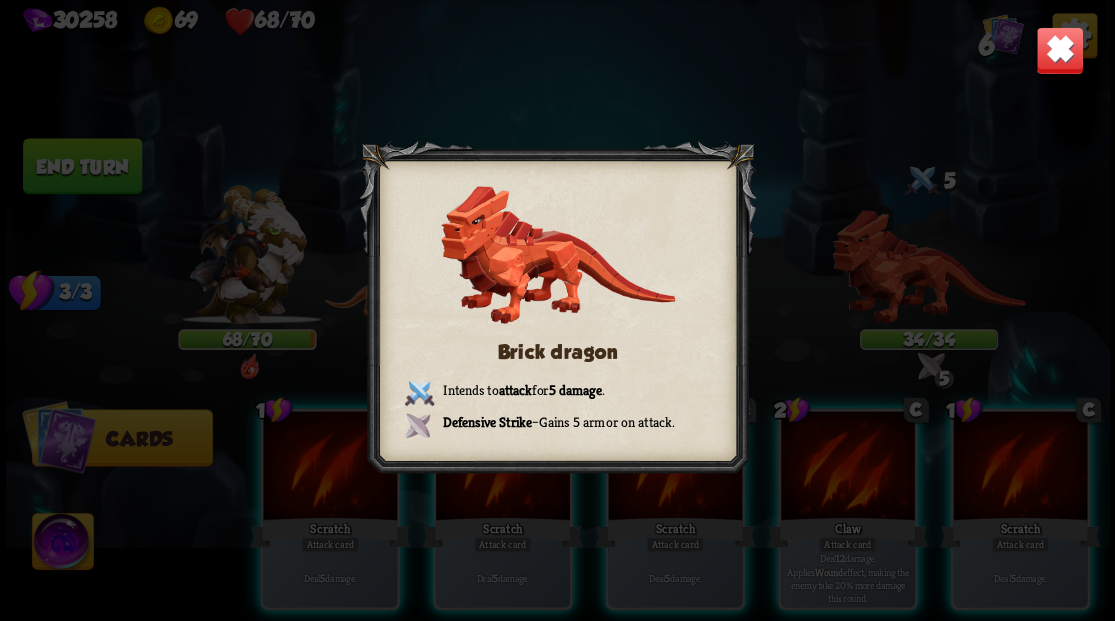 click at bounding box center (1059, 50) 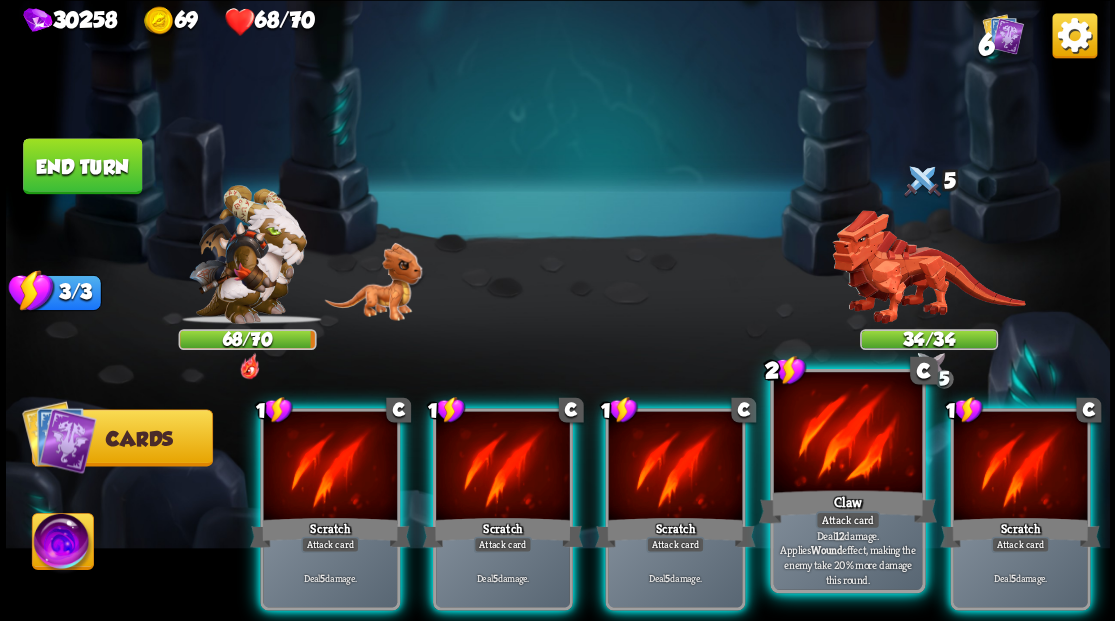 click at bounding box center (847, 434) 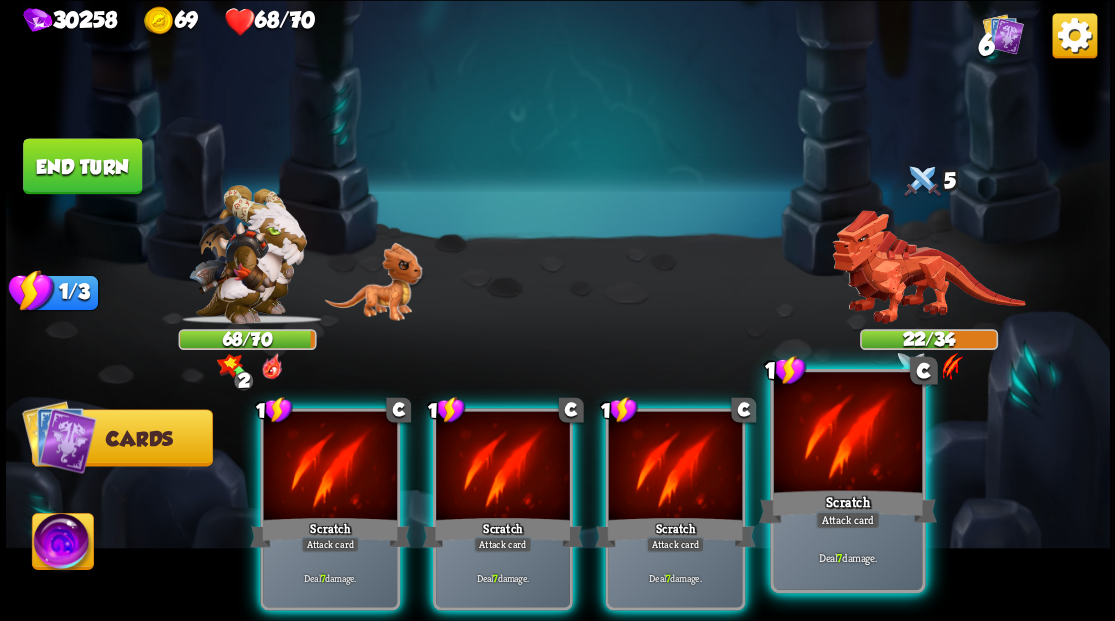 click at bounding box center (847, 434) 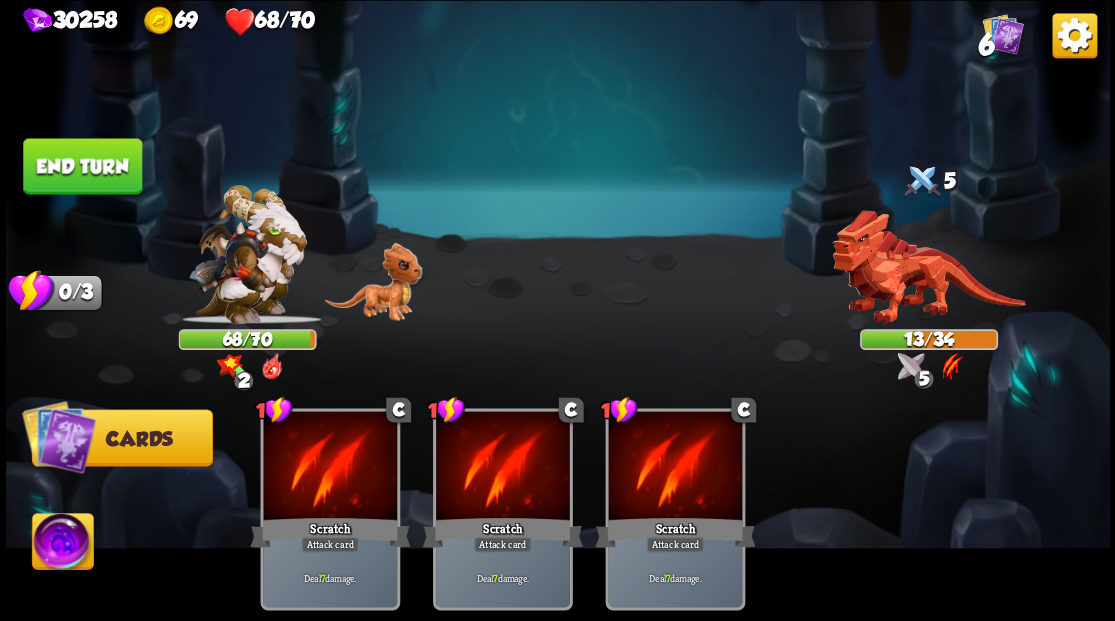 click at bounding box center [62, 544] 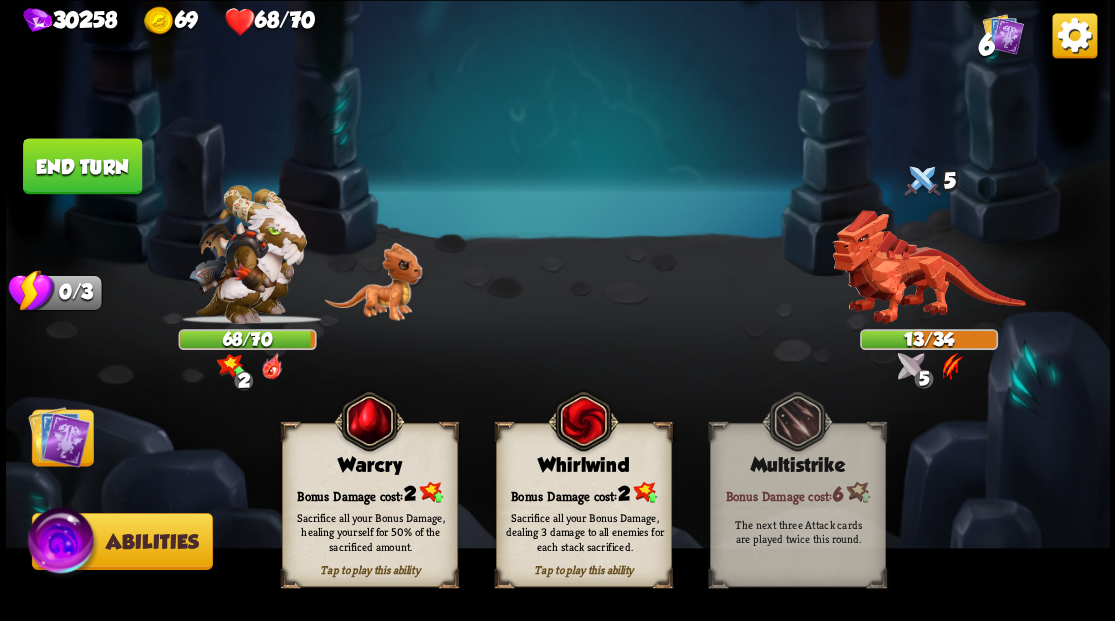click on "Tap to play this ability   Warcry
Bonus Damage cost:  2     Sacrifice all your Bonus Damage, healing yourself for 50% of the sacrificed amount." at bounding box center (370, 505) 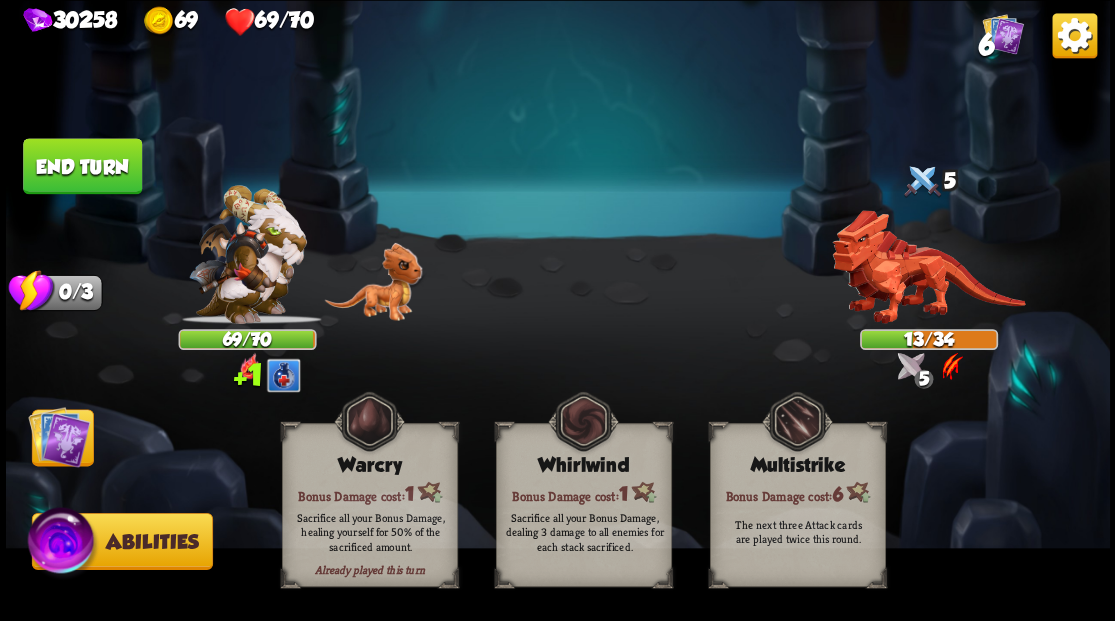 drag, startPoint x: 68, startPoint y: 444, endPoint x: 71, endPoint y: 239, distance: 205.02196 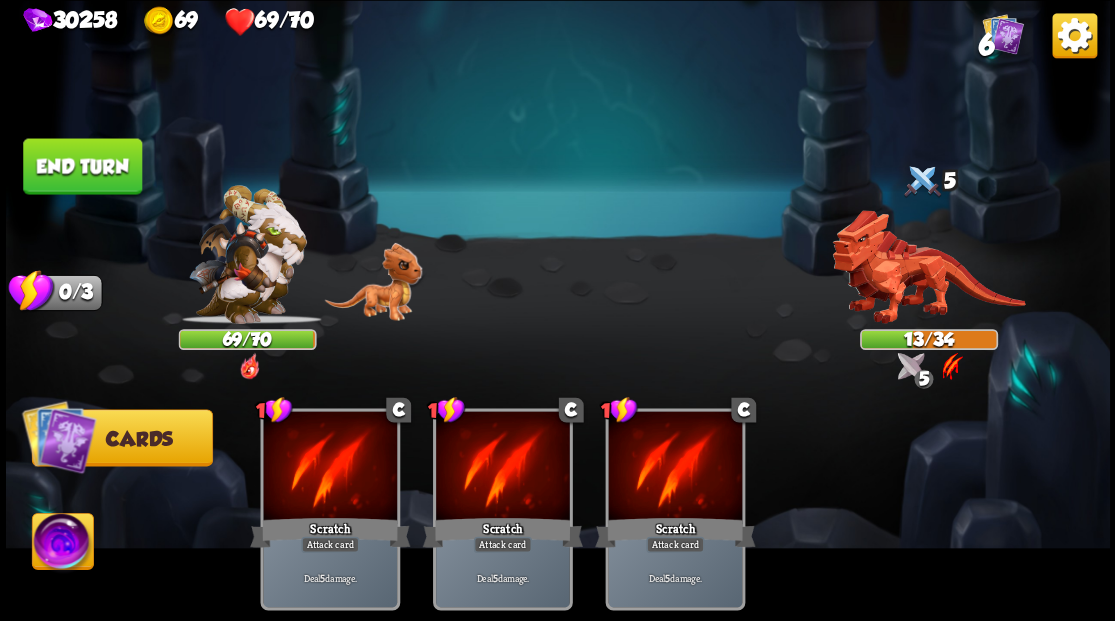 click on "End turn" at bounding box center (82, 166) 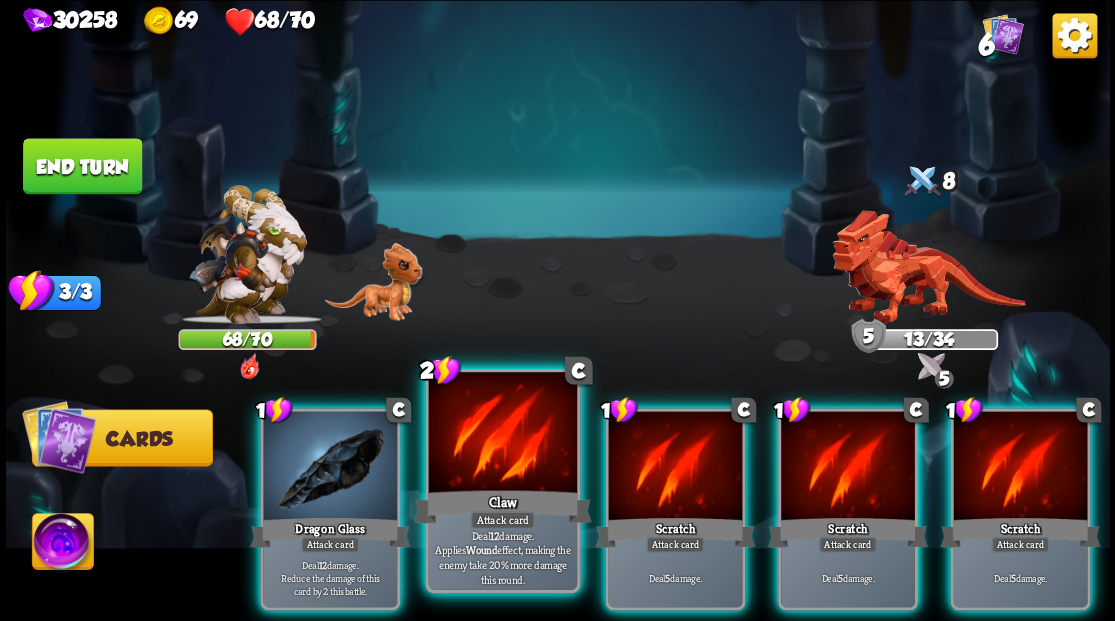 click at bounding box center (502, 434) 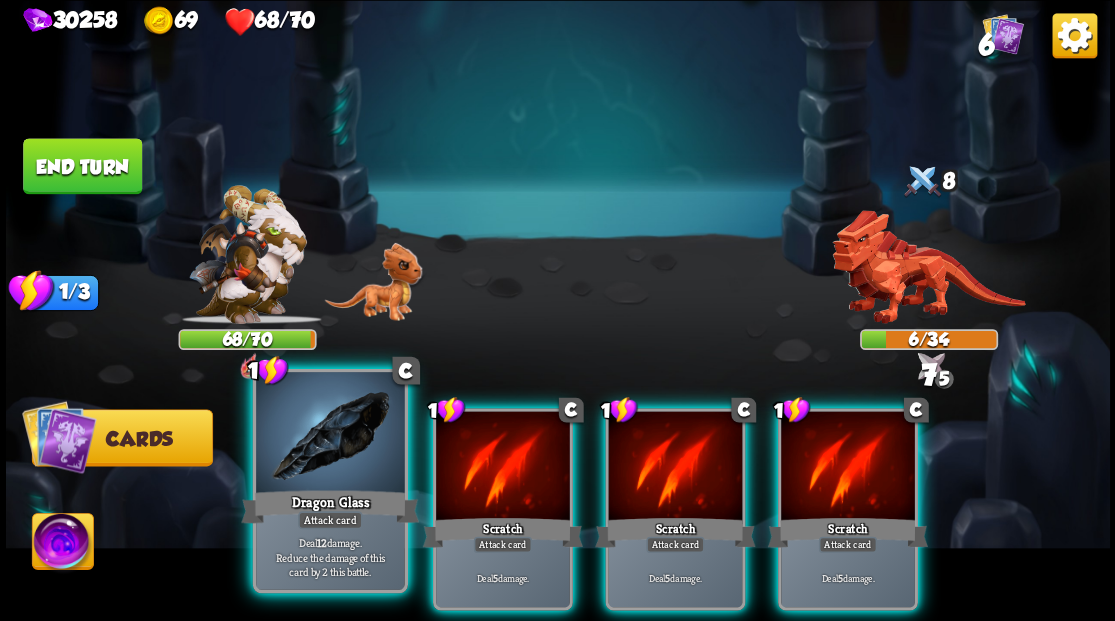 click at bounding box center [330, 434] 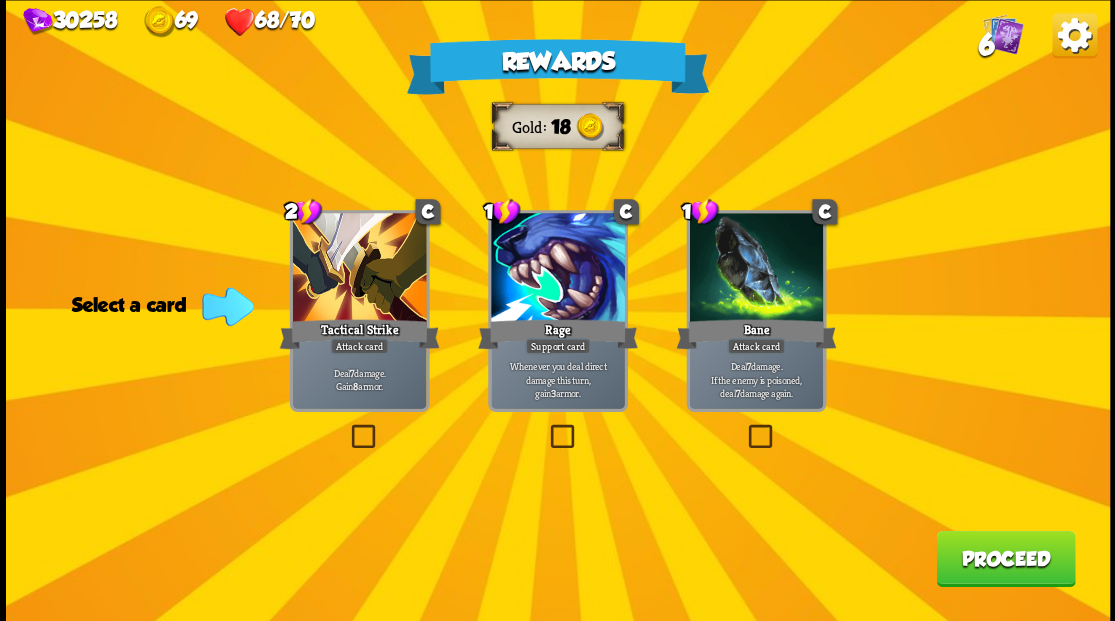 click at bounding box center [347, 427] 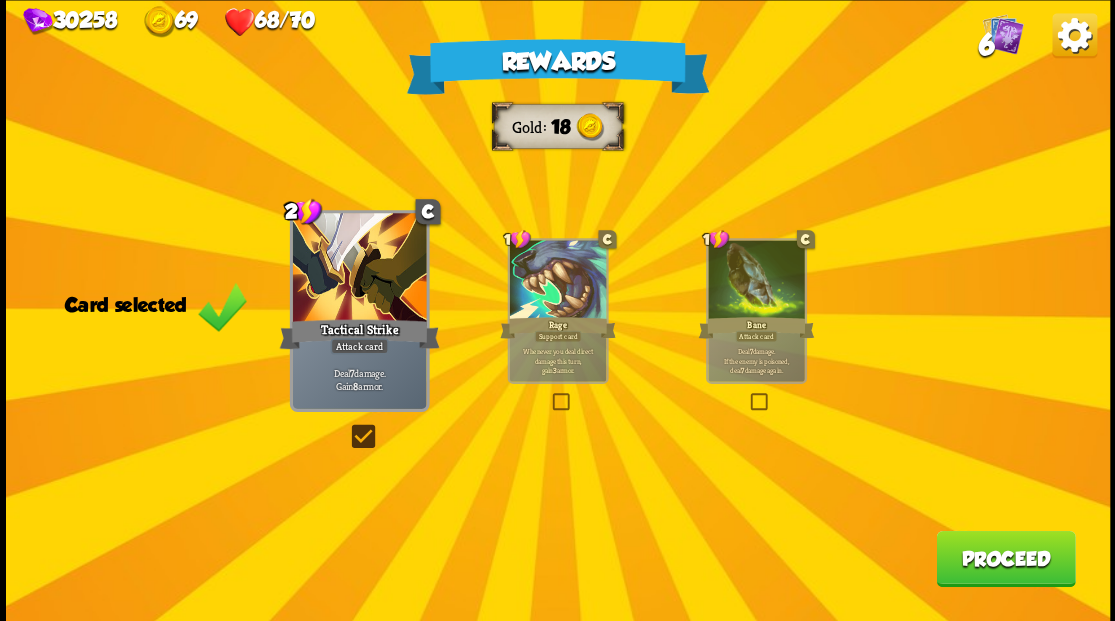 click on "Proceed" at bounding box center [1005, 558] 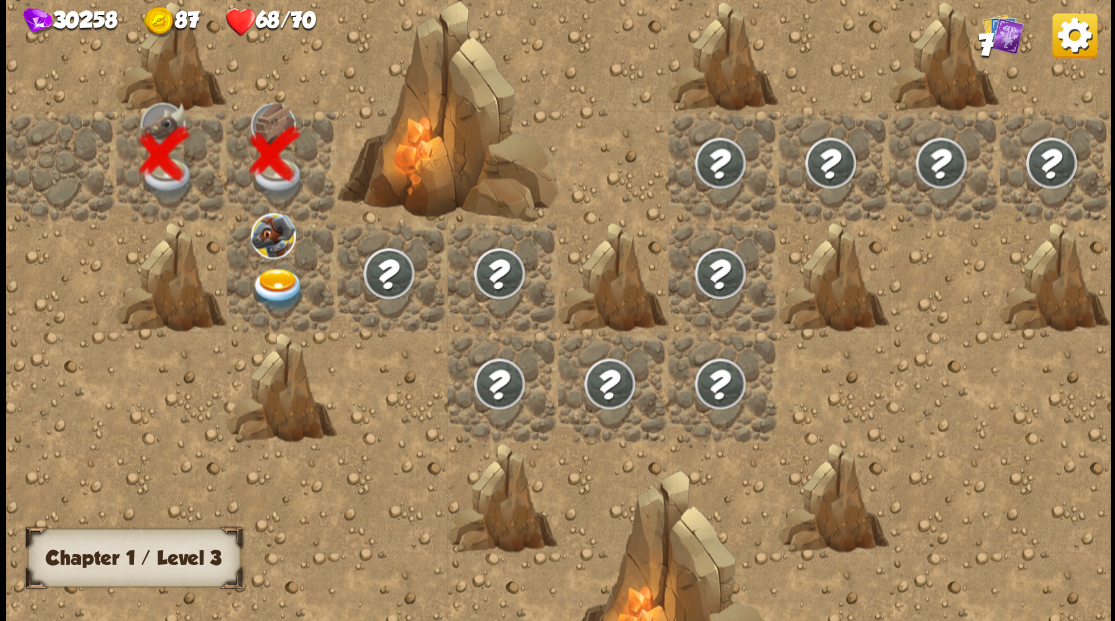 click at bounding box center (277, 288) 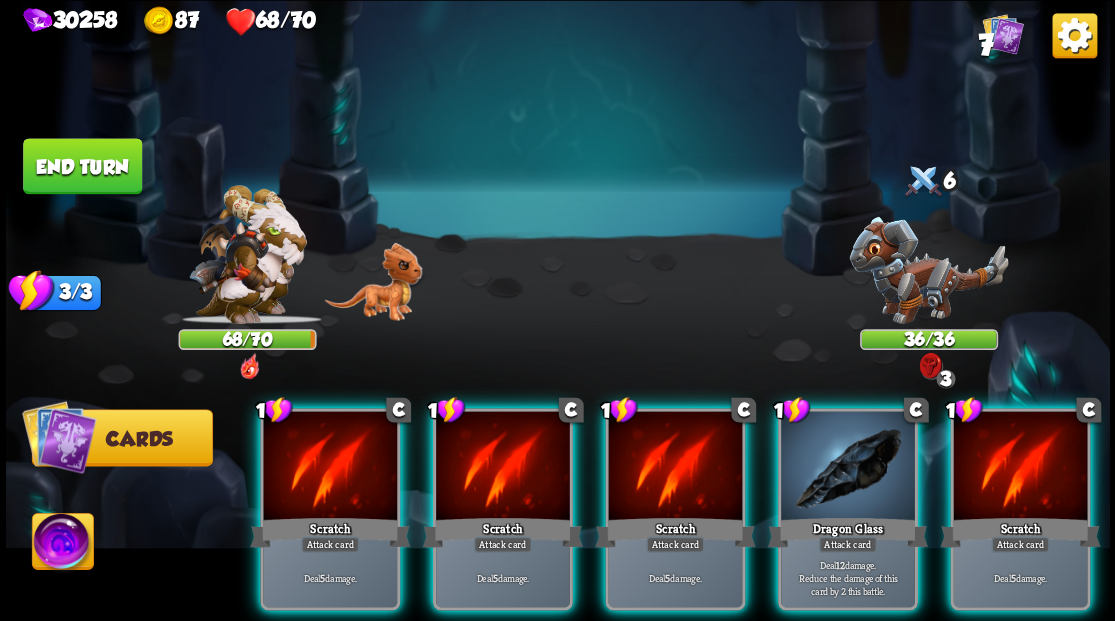 click at bounding box center (928, 263) 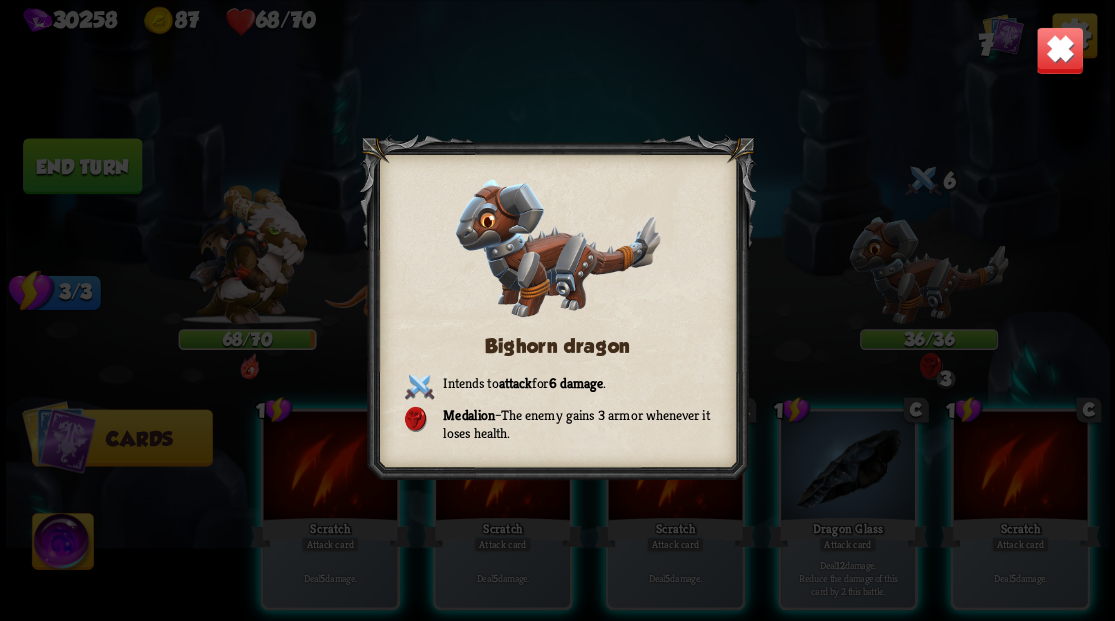 click at bounding box center [1059, 50] 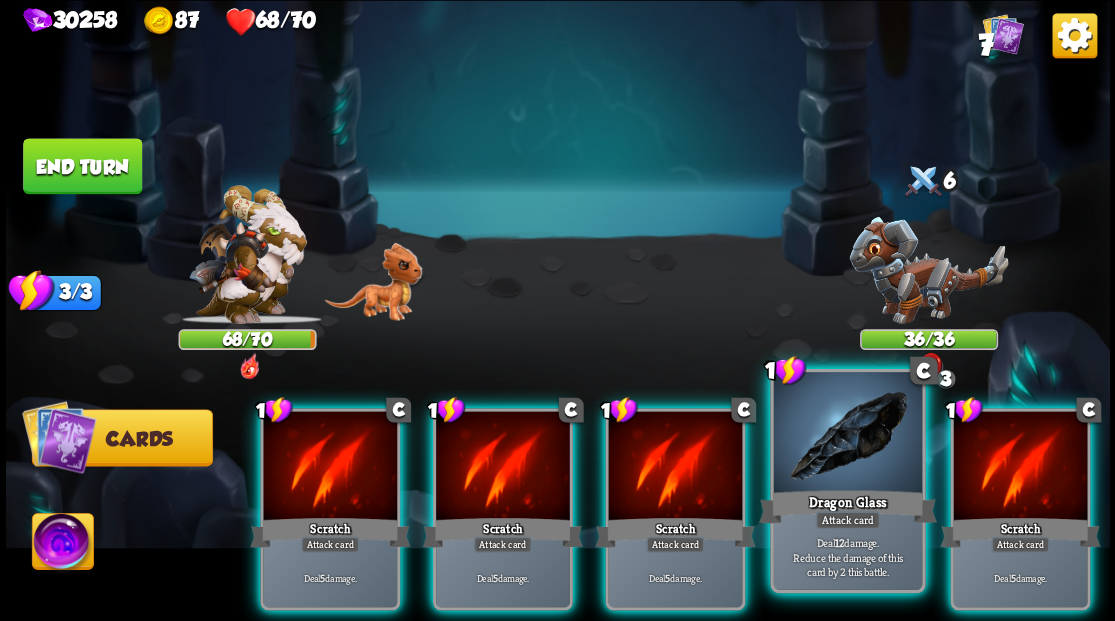 click at bounding box center (847, 434) 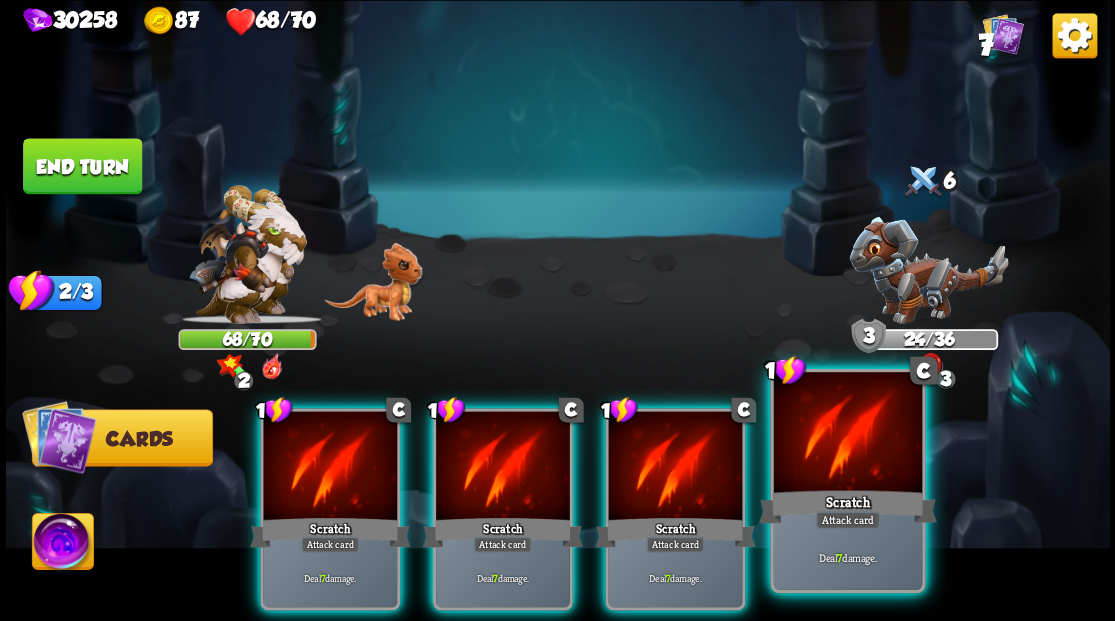 click at bounding box center (847, 434) 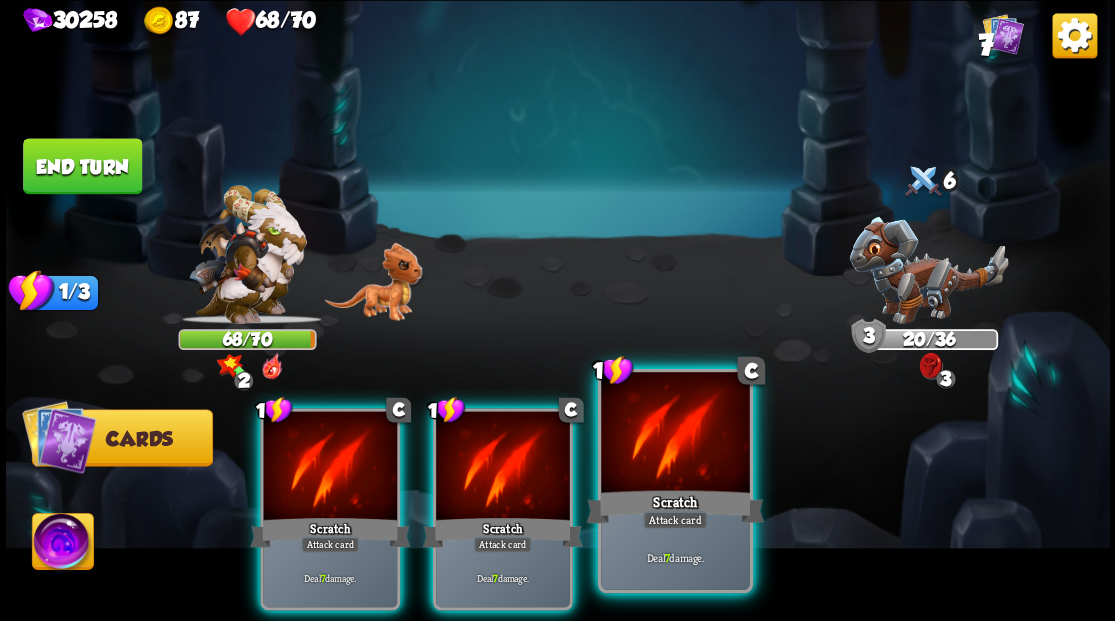 click at bounding box center [675, 434] 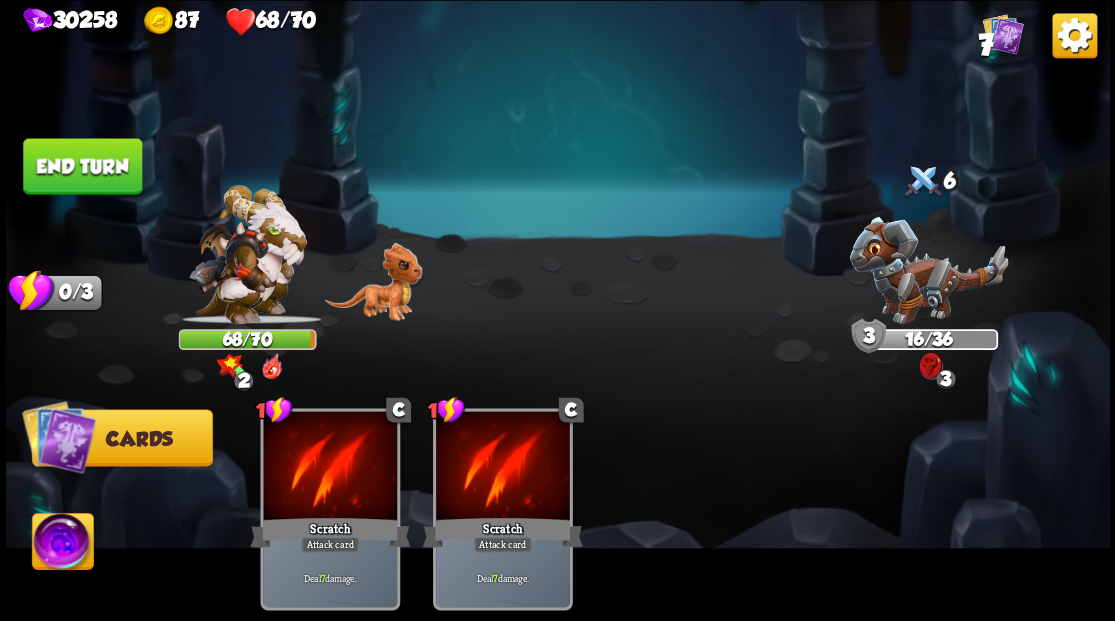 click on "End turn" at bounding box center (82, 166) 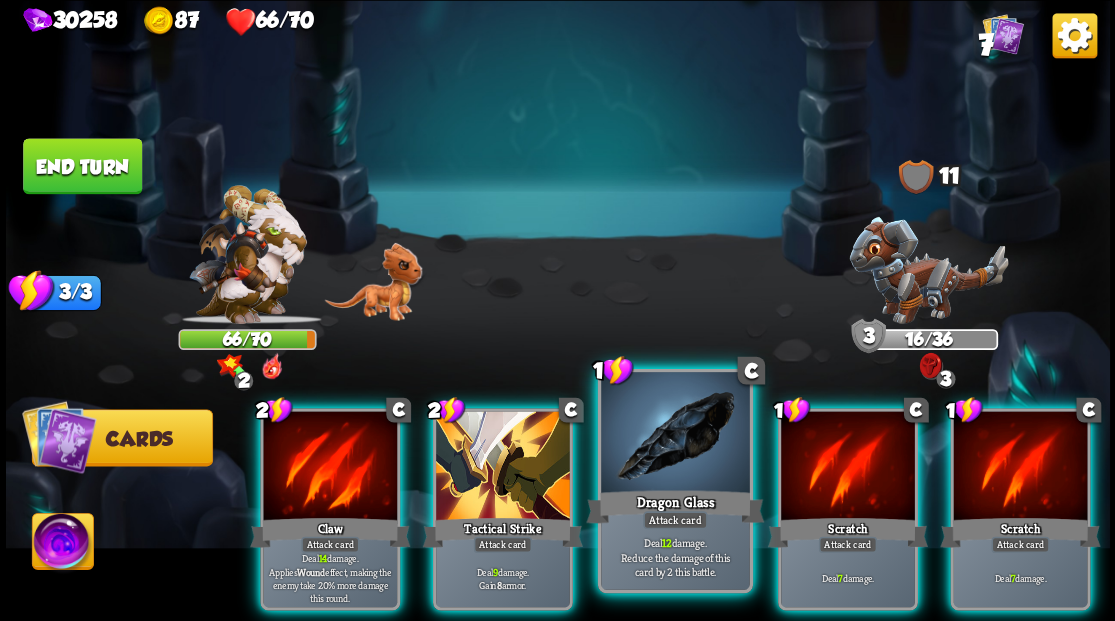 click at bounding box center [675, 434] 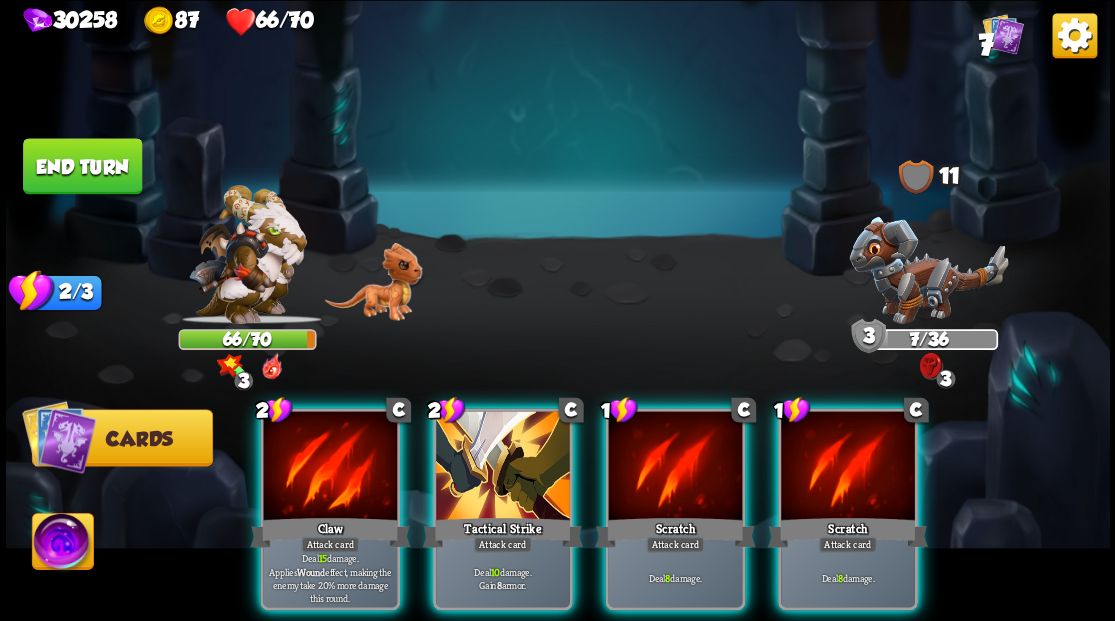 click at bounding box center (62, 544) 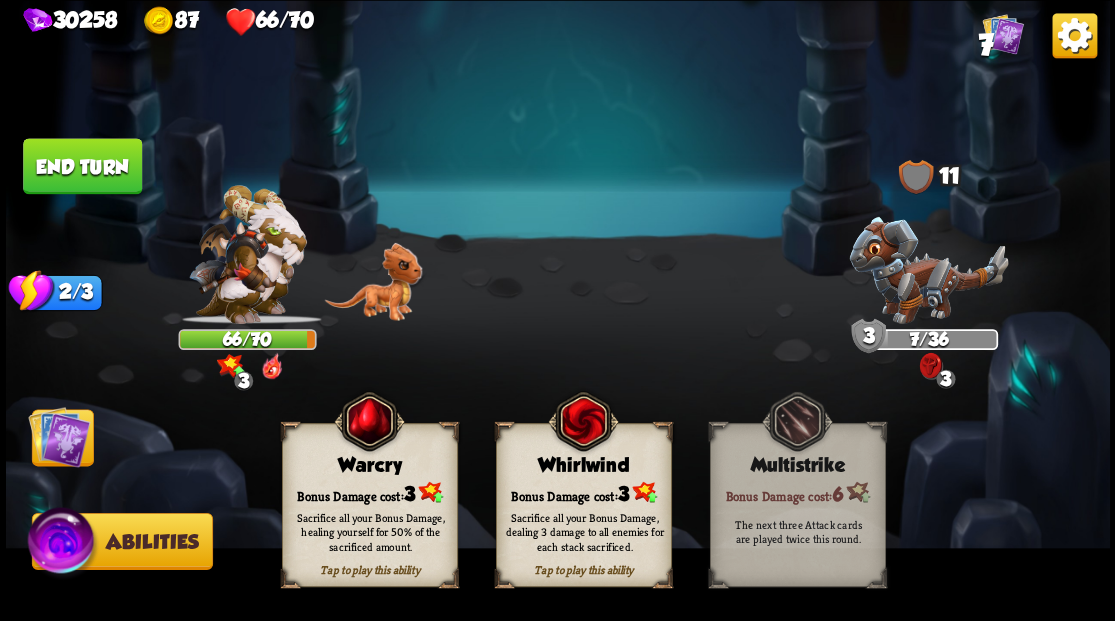 drag, startPoint x: 340, startPoint y: 493, endPoint x: 253, endPoint y: 480, distance: 87.965904 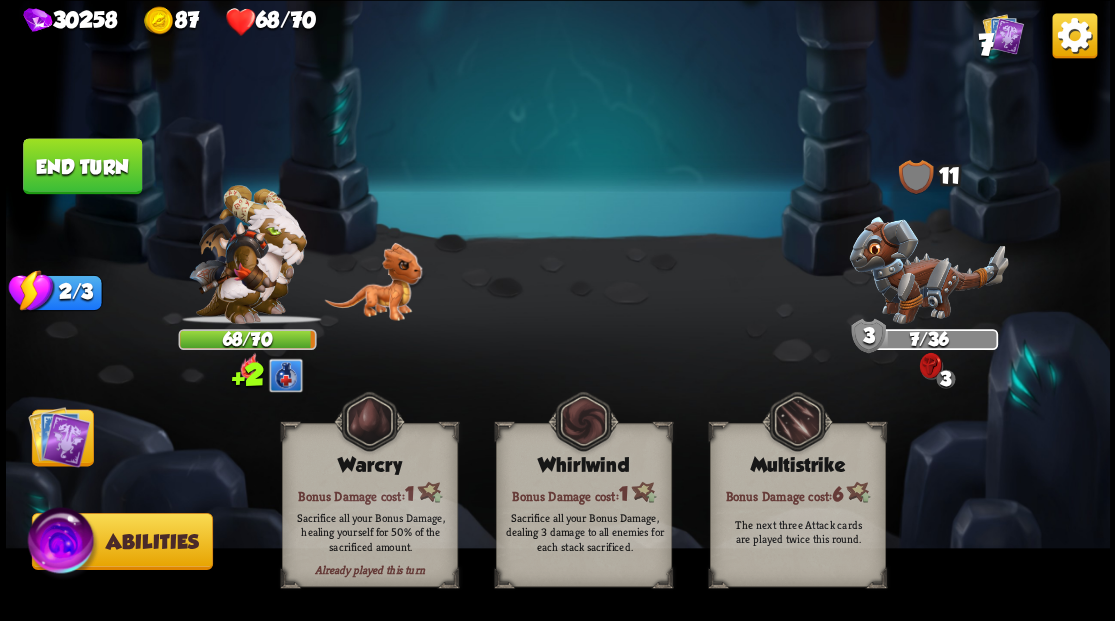 click at bounding box center (59, 436) 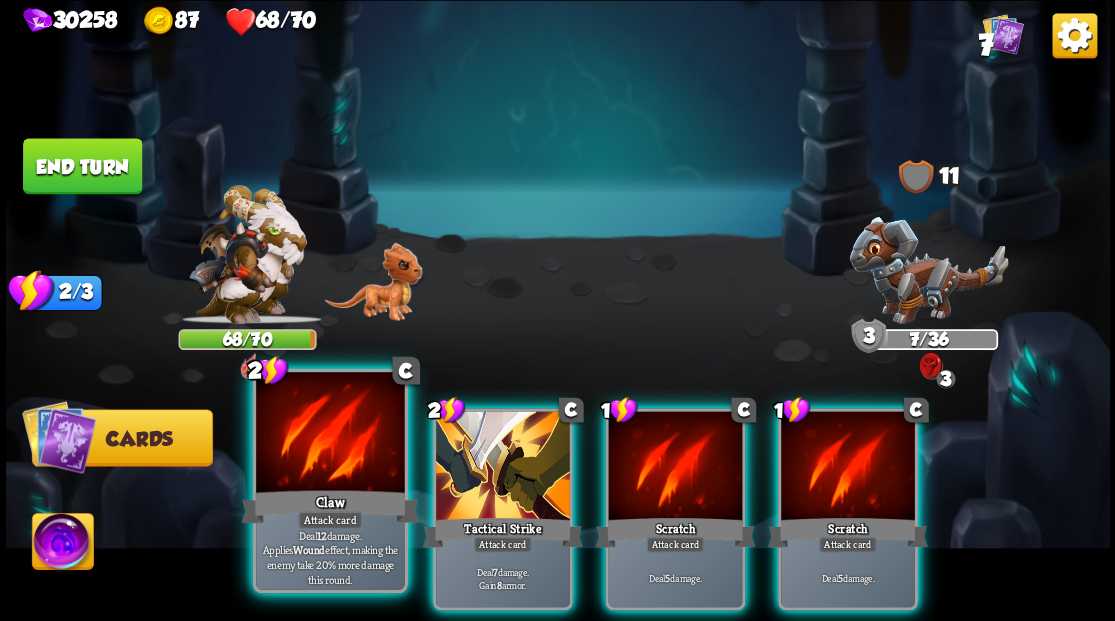 click at bounding box center [330, 434] 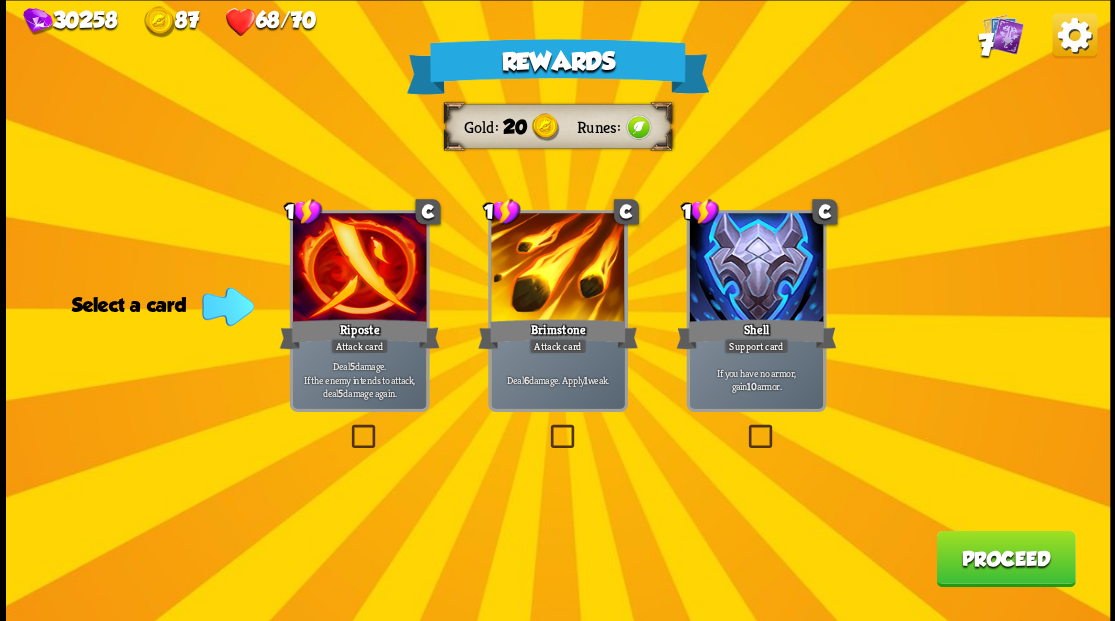 click at bounding box center [546, 427] 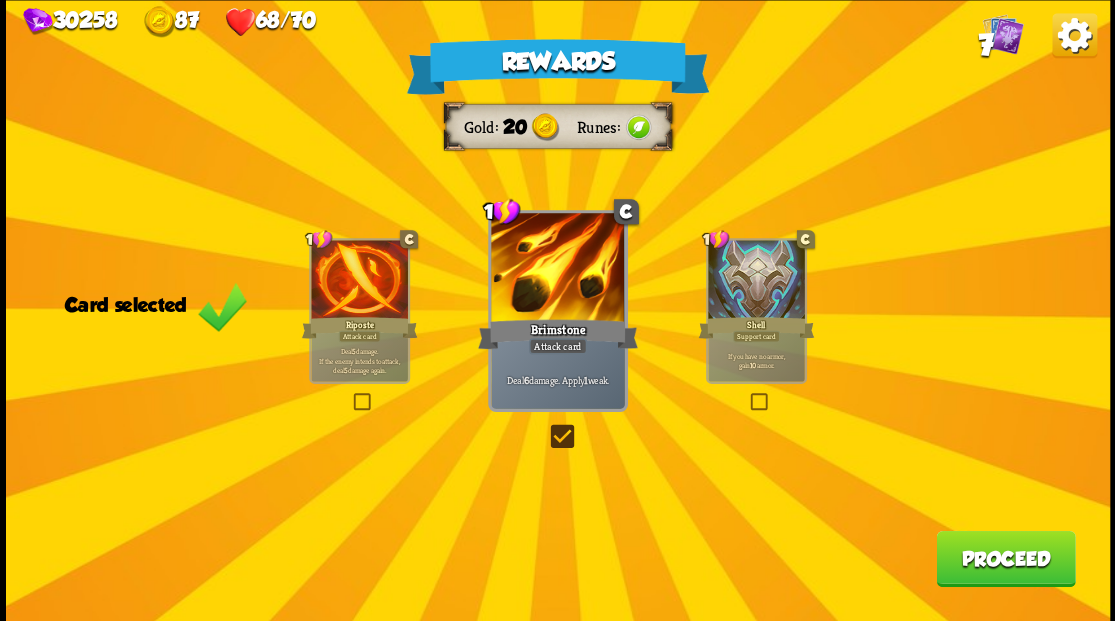 click on "Proceed" at bounding box center (1005, 558) 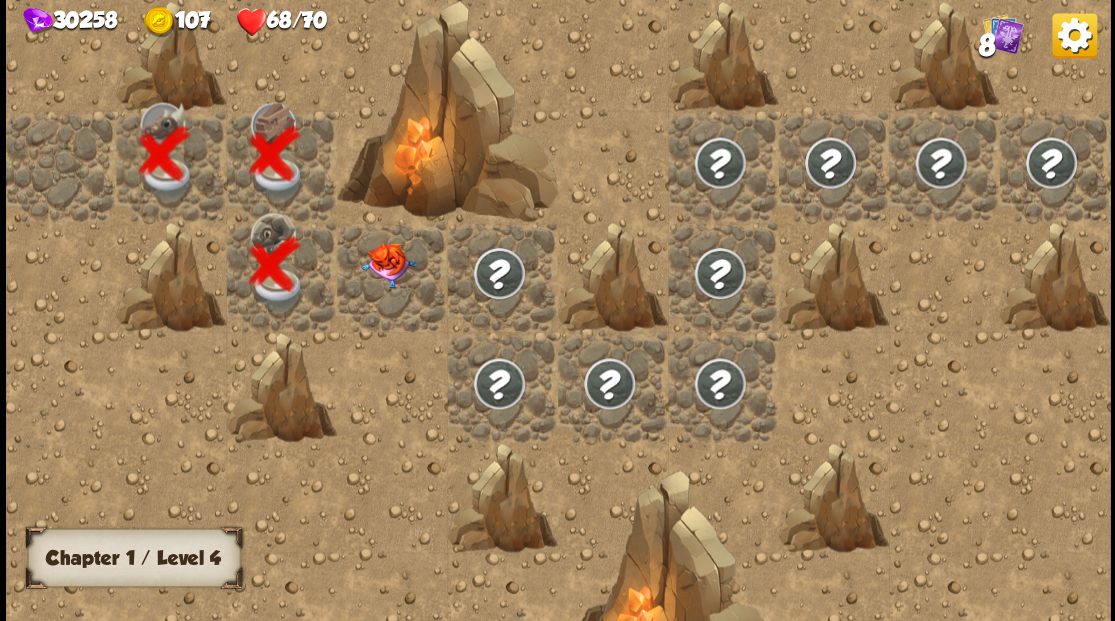 click at bounding box center [388, 265] 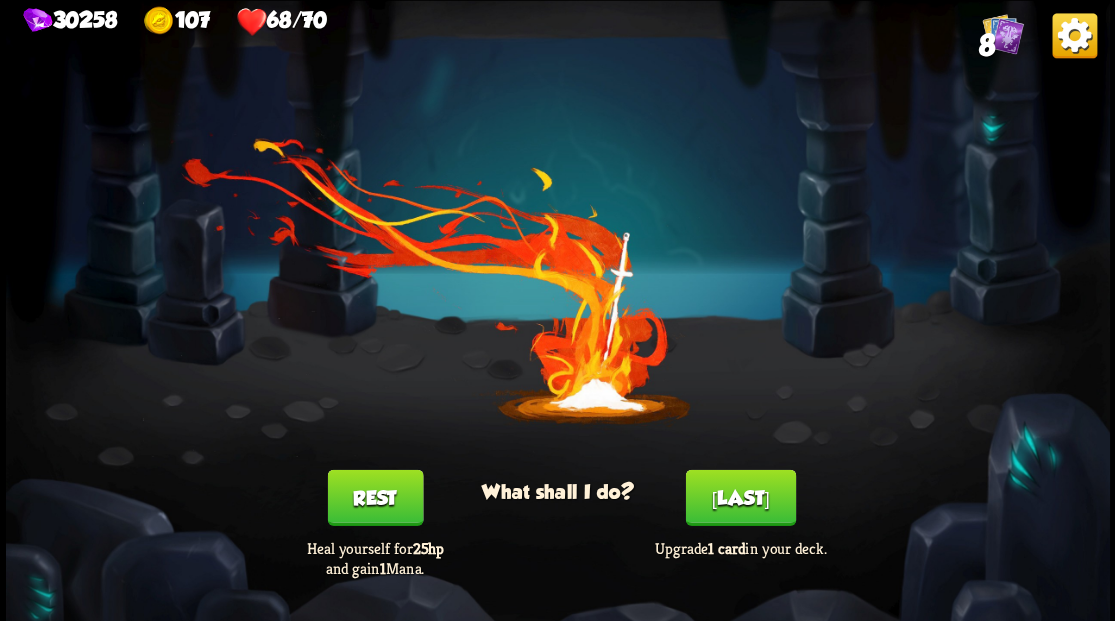 click on "Smith" at bounding box center (740, 497) 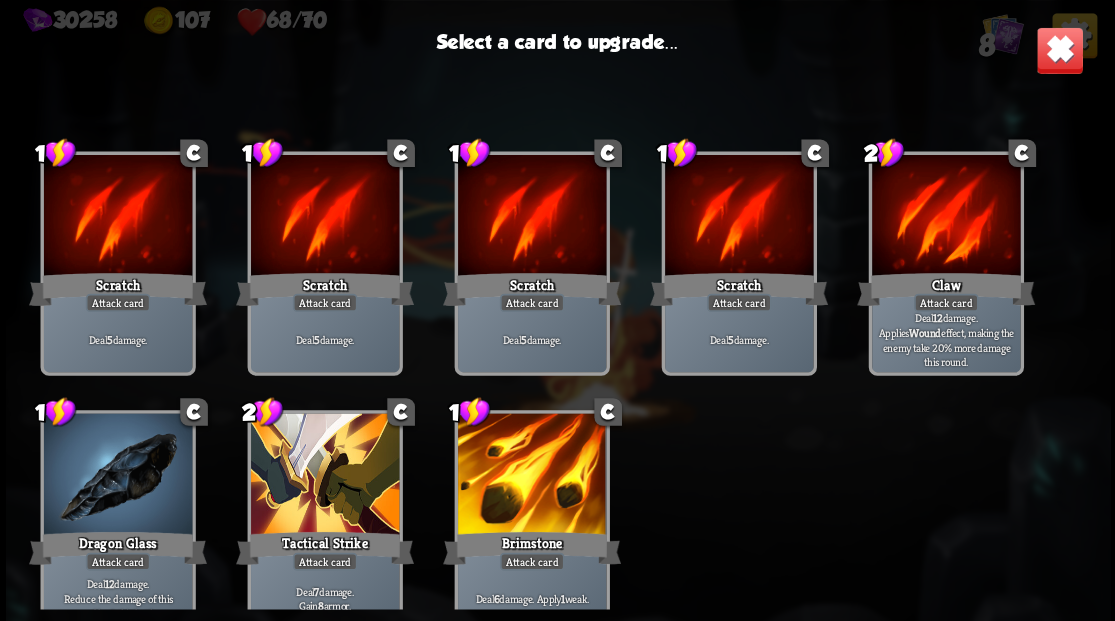 click at bounding box center (117, 475) 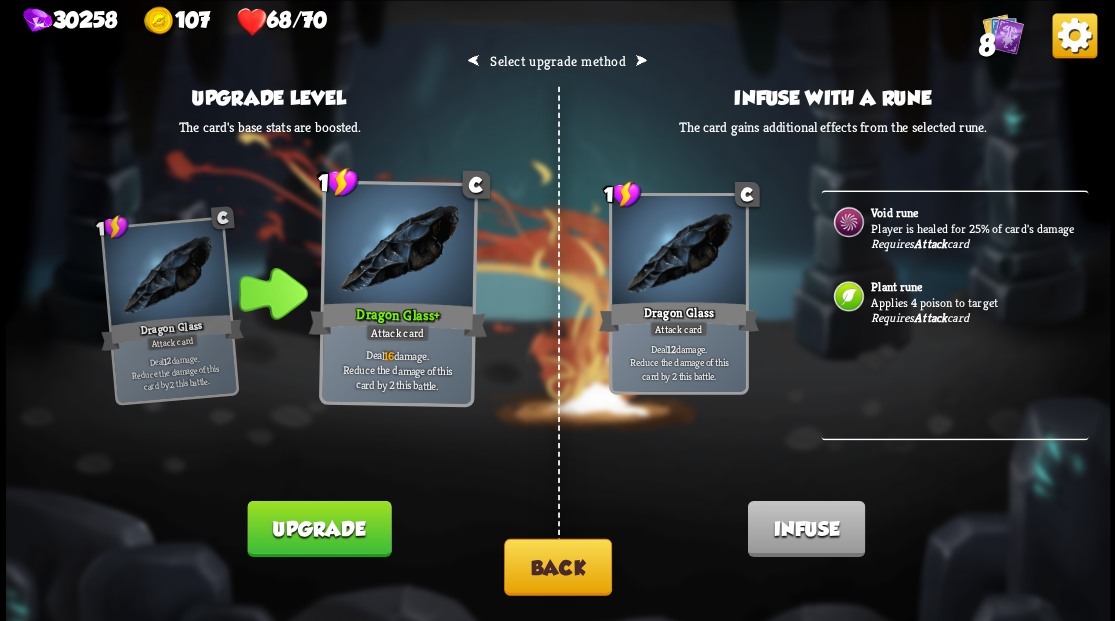 click on "Back" at bounding box center (558, 566) 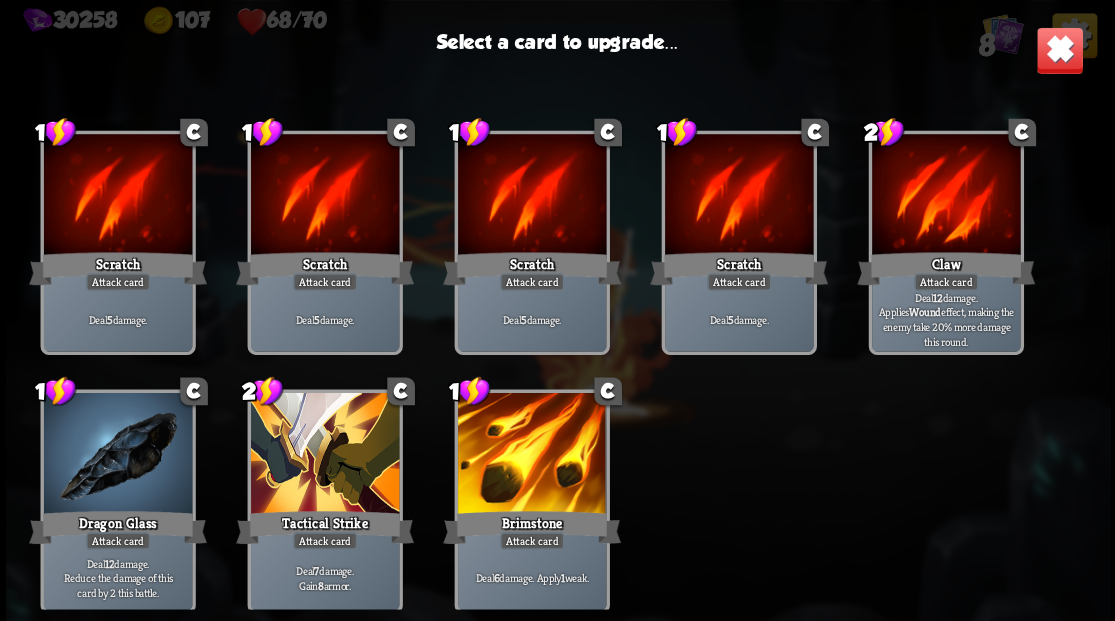 scroll, scrollTop: 29, scrollLeft: 0, axis: vertical 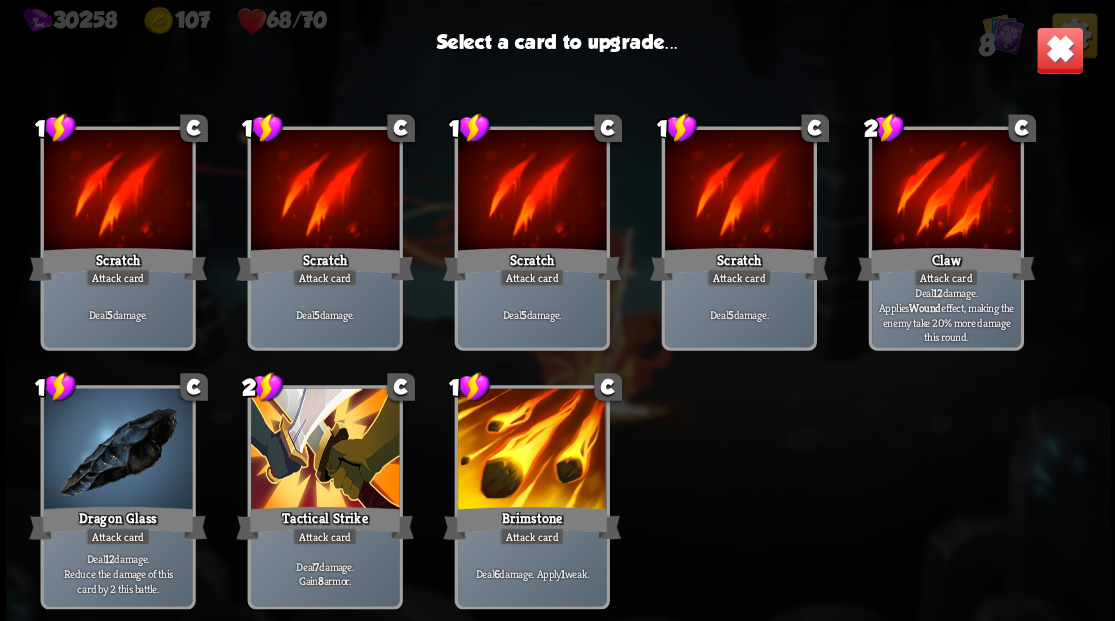 click at bounding box center (945, 192) 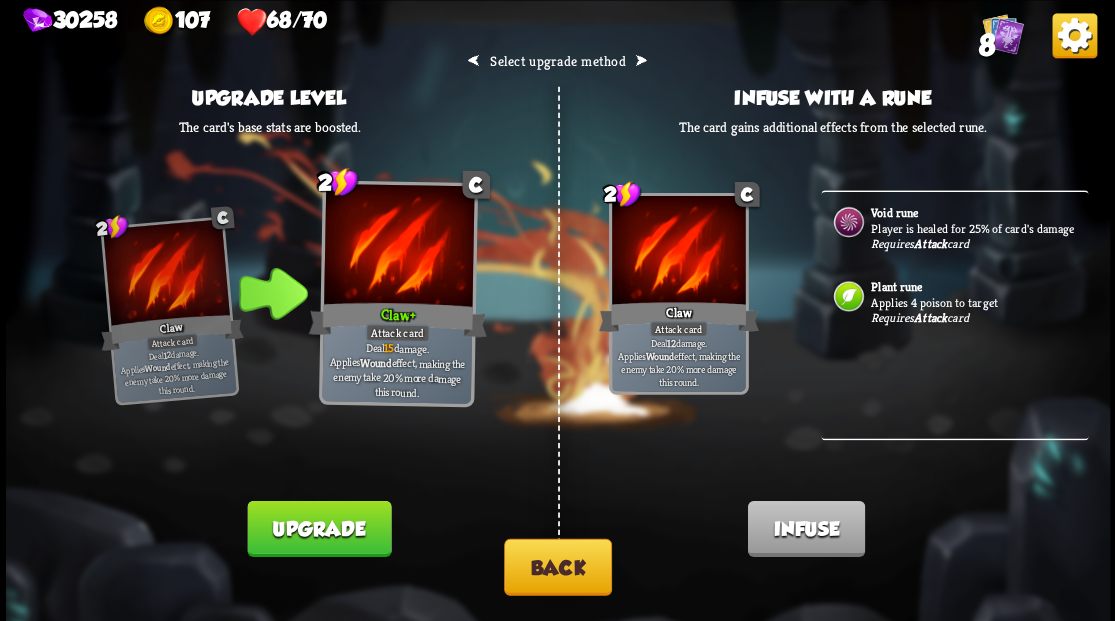click at bounding box center (848, 221) 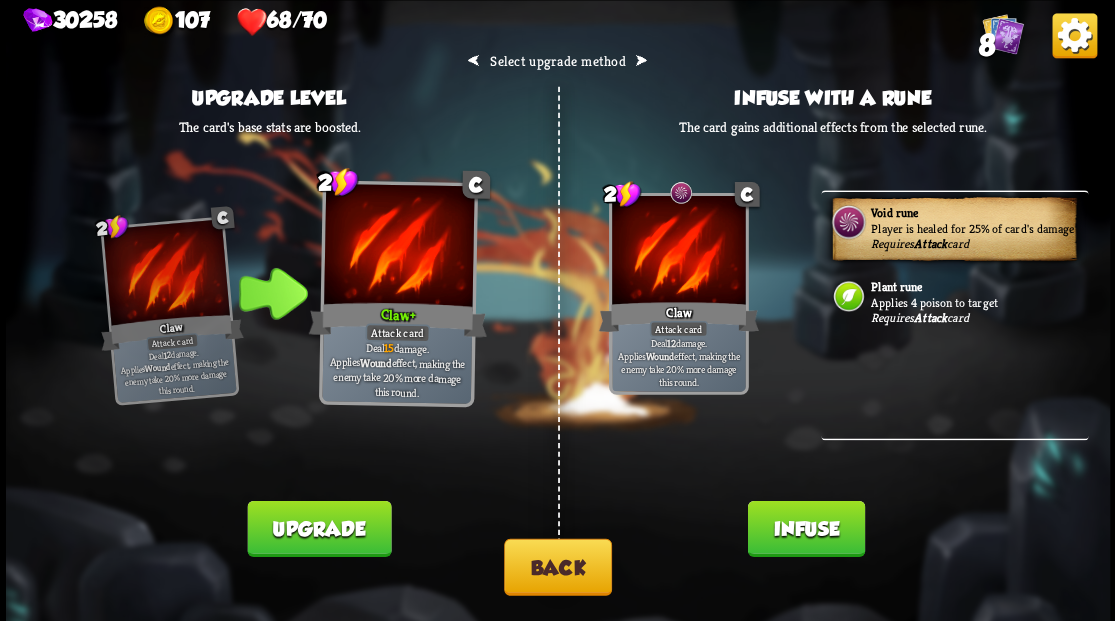 click on "Infuse" at bounding box center [805, 528] 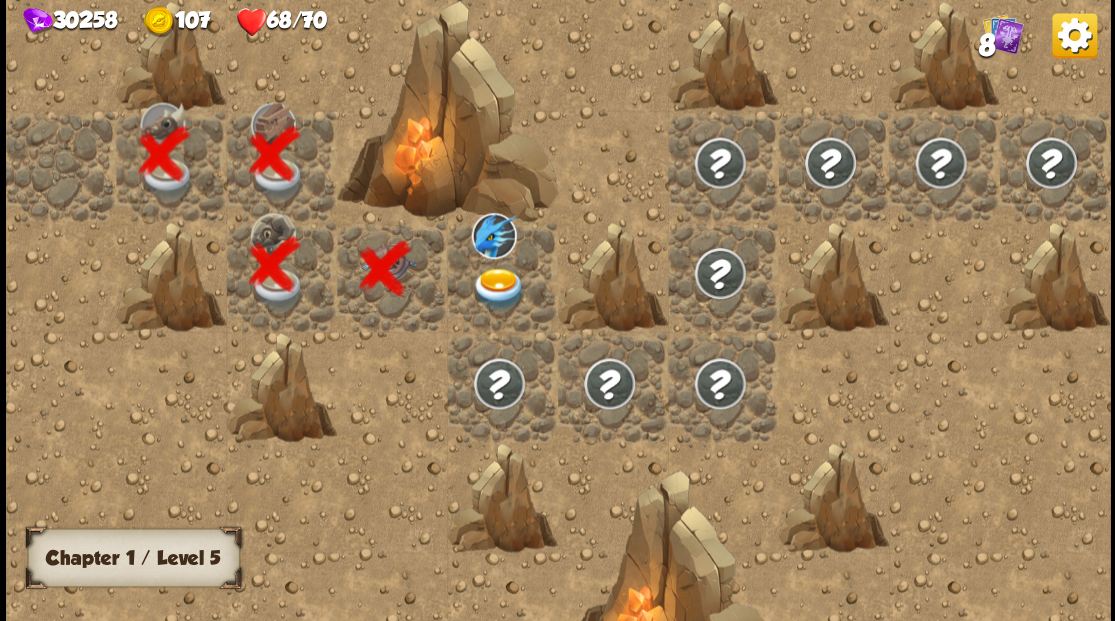 click at bounding box center [498, 288] 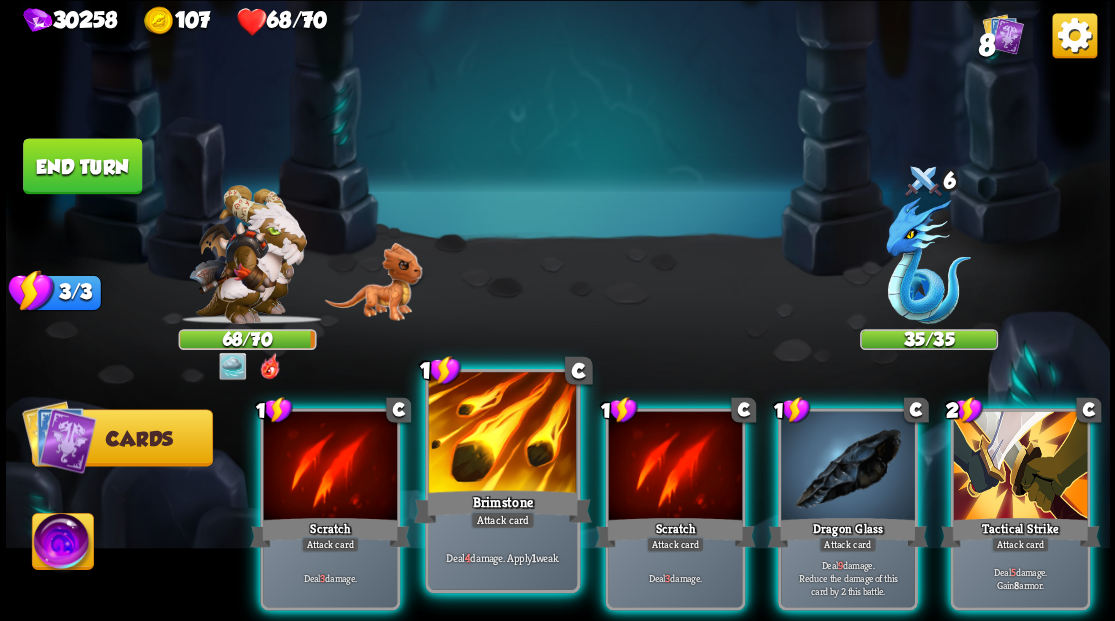 click at bounding box center [502, 434] 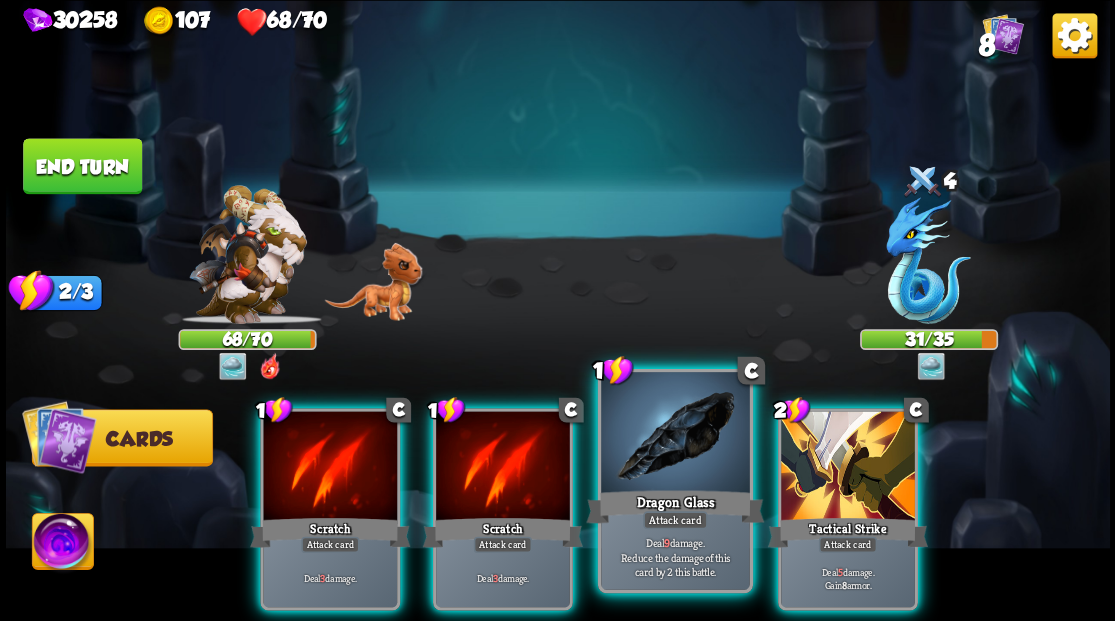 click at bounding box center (675, 434) 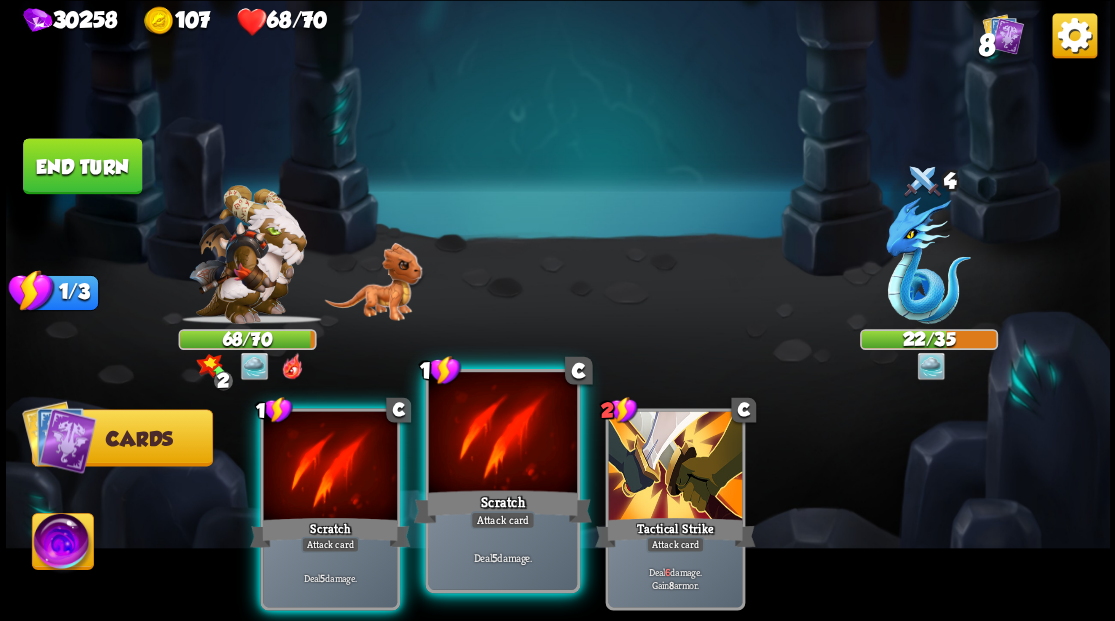 click at bounding box center [502, 434] 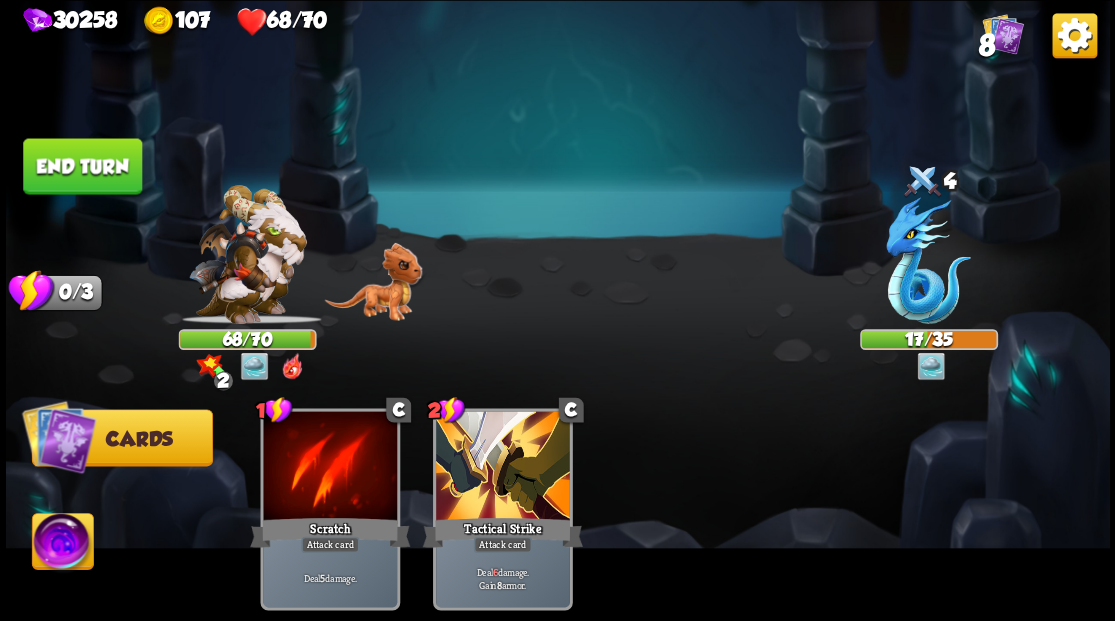 click at bounding box center [62, 544] 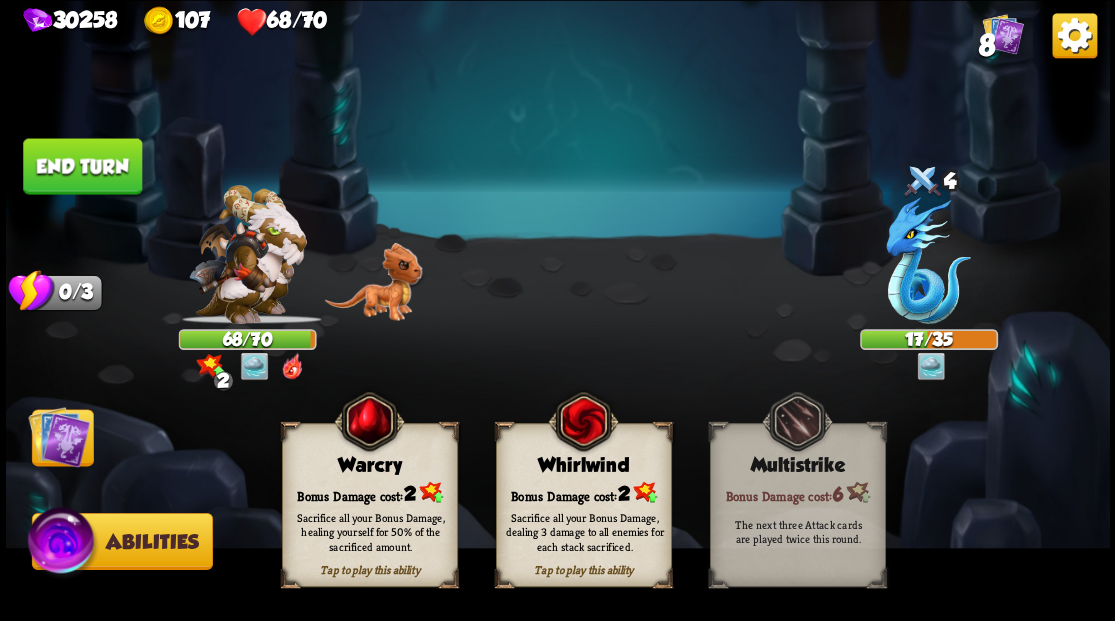 drag, startPoint x: 366, startPoint y: 482, endPoint x: 340, endPoint y: 480, distance: 26.076809 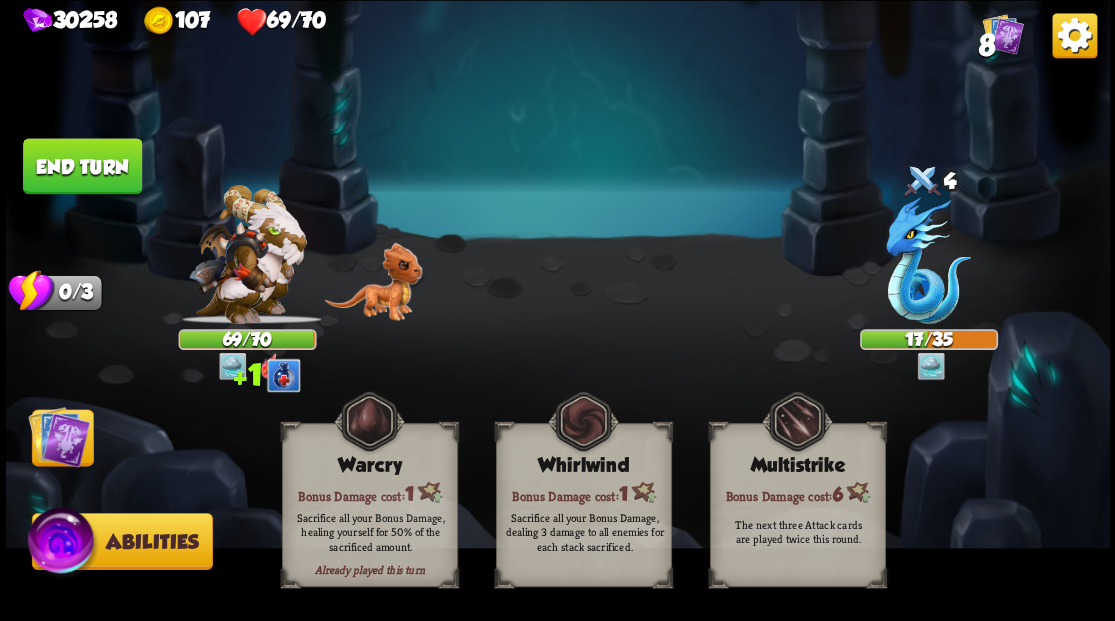 click at bounding box center (59, 436) 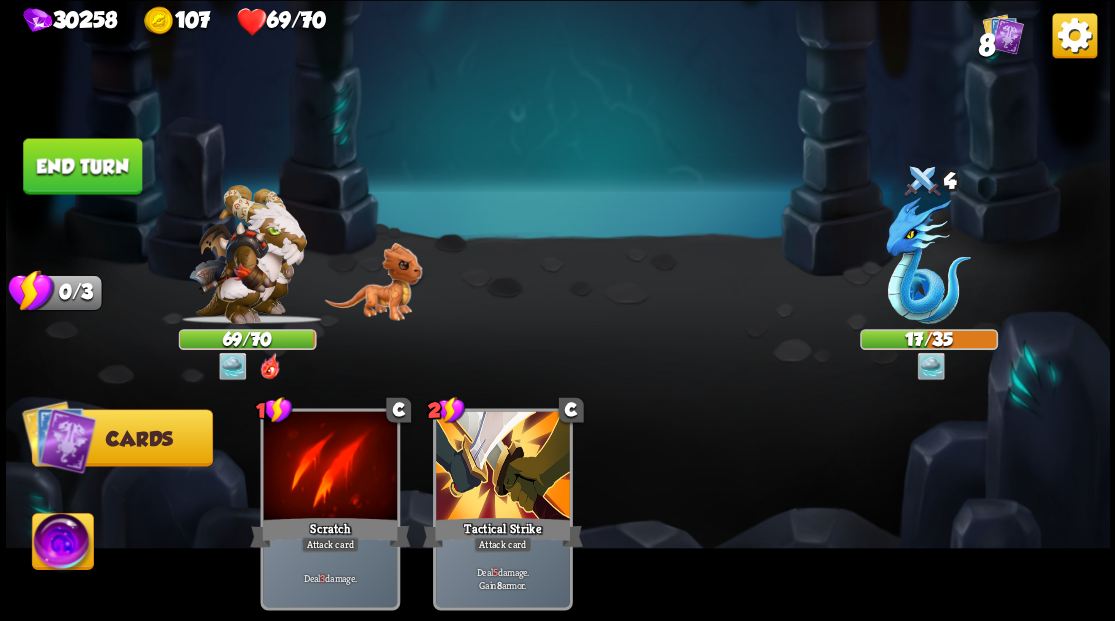 click on "End turn" at bounding box center (82, 166) 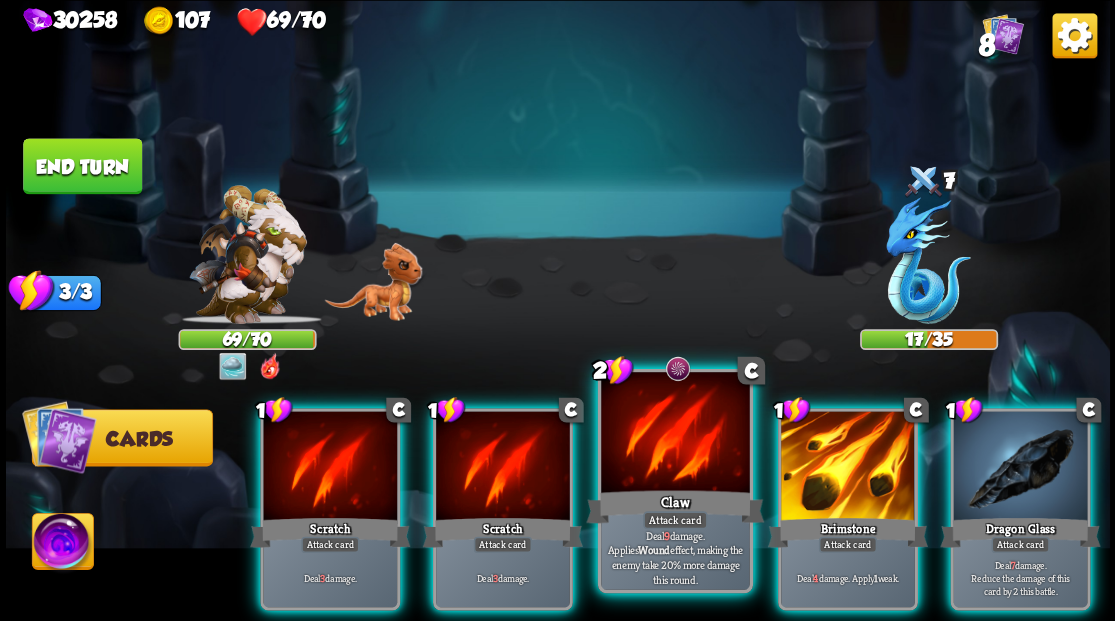 click at bounding box center [675, 434] 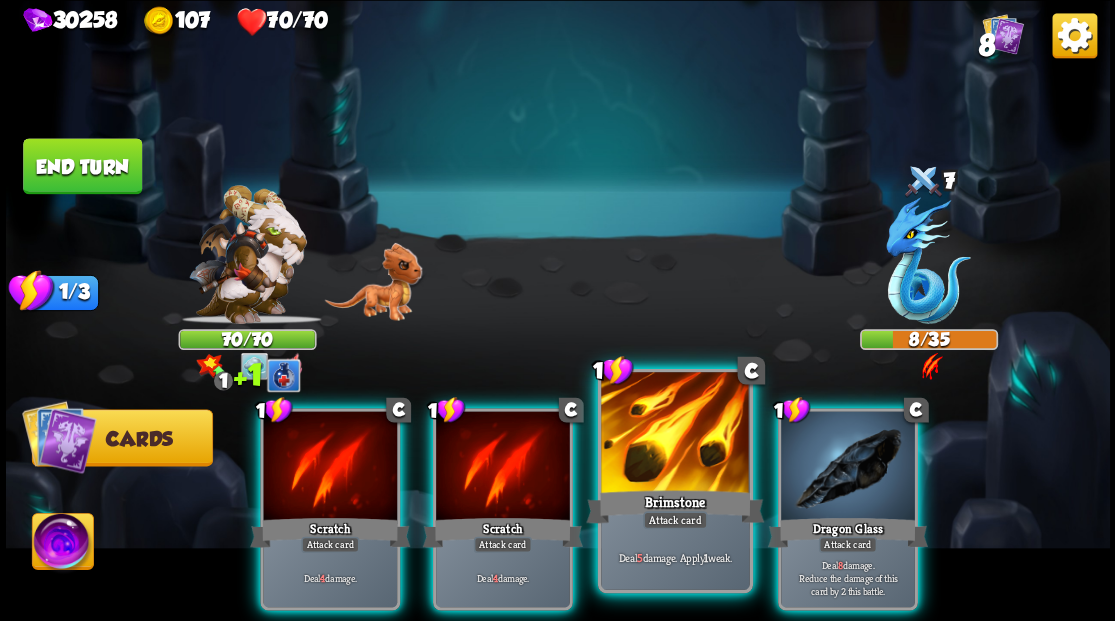 click at bounding box center (675, 434) 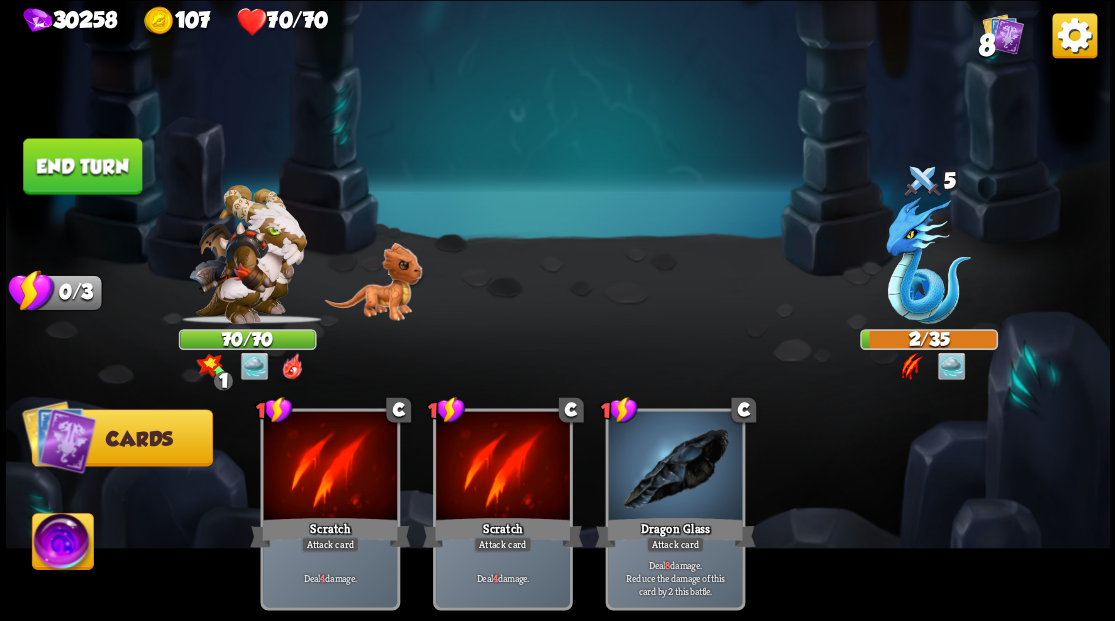 click on "End turn" at bounding box center [82, 166] 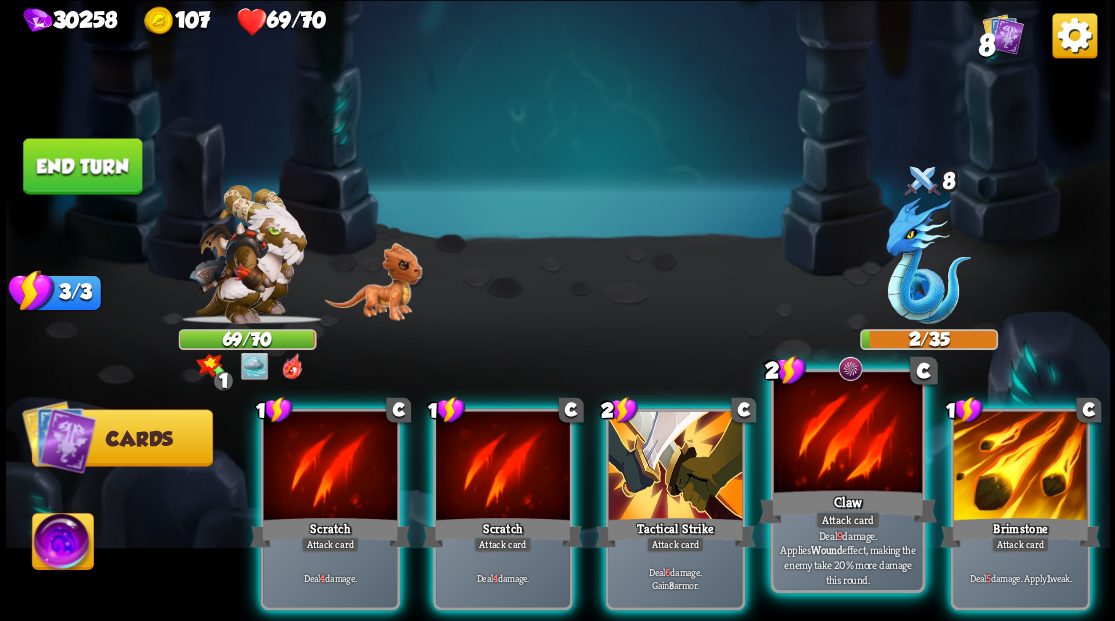 click at bounding box center (847, 434) 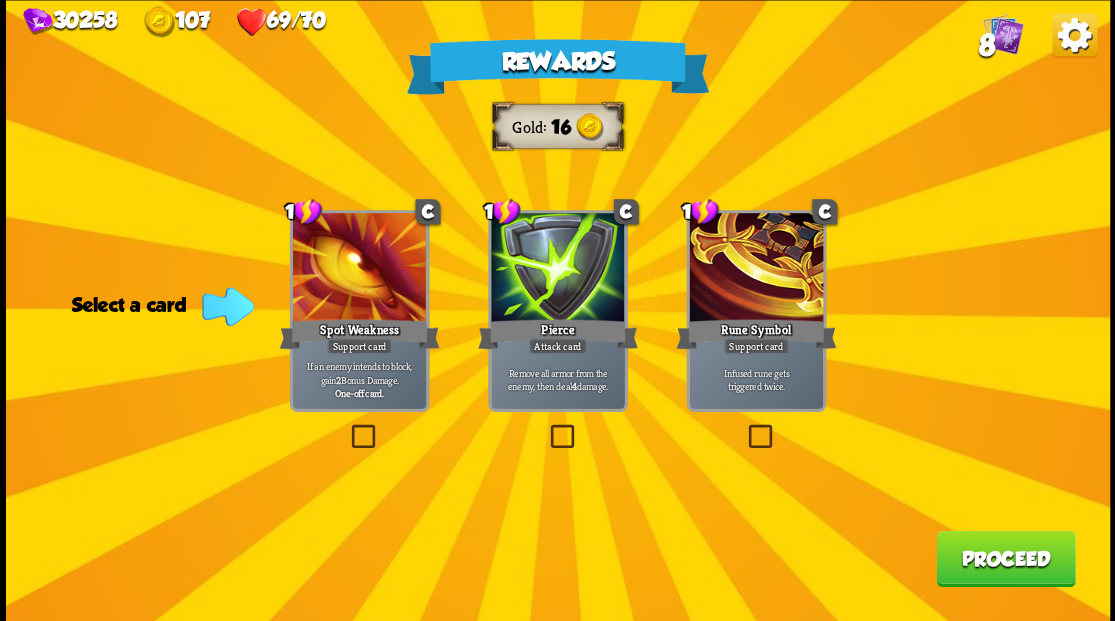 click at bounding box center (546, 427) 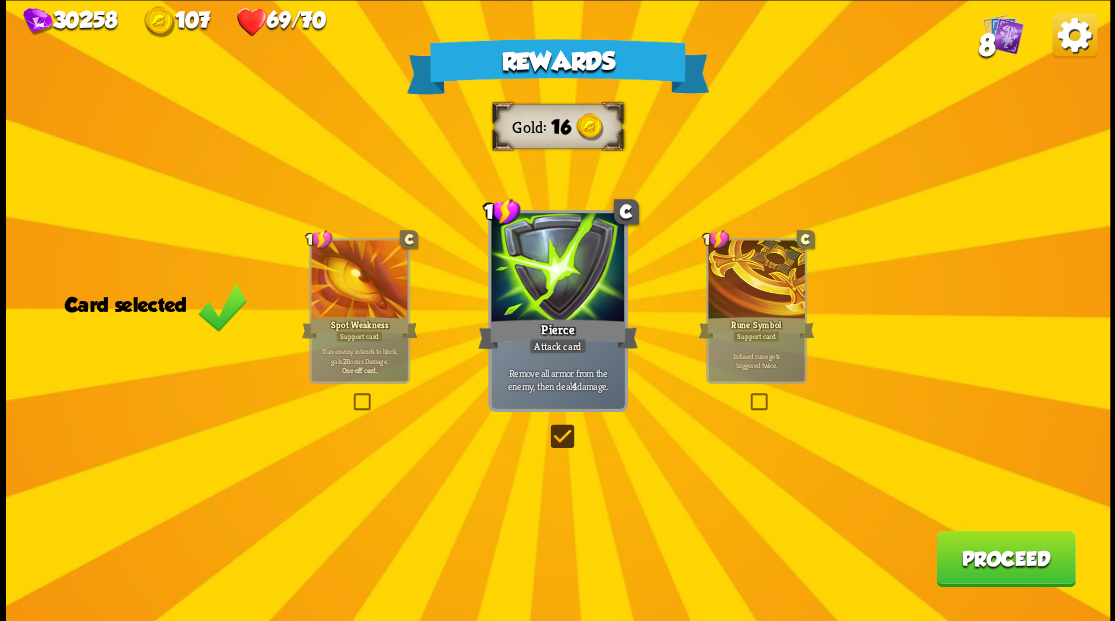 click on "Proceed" at bounding box center [1005, 558] 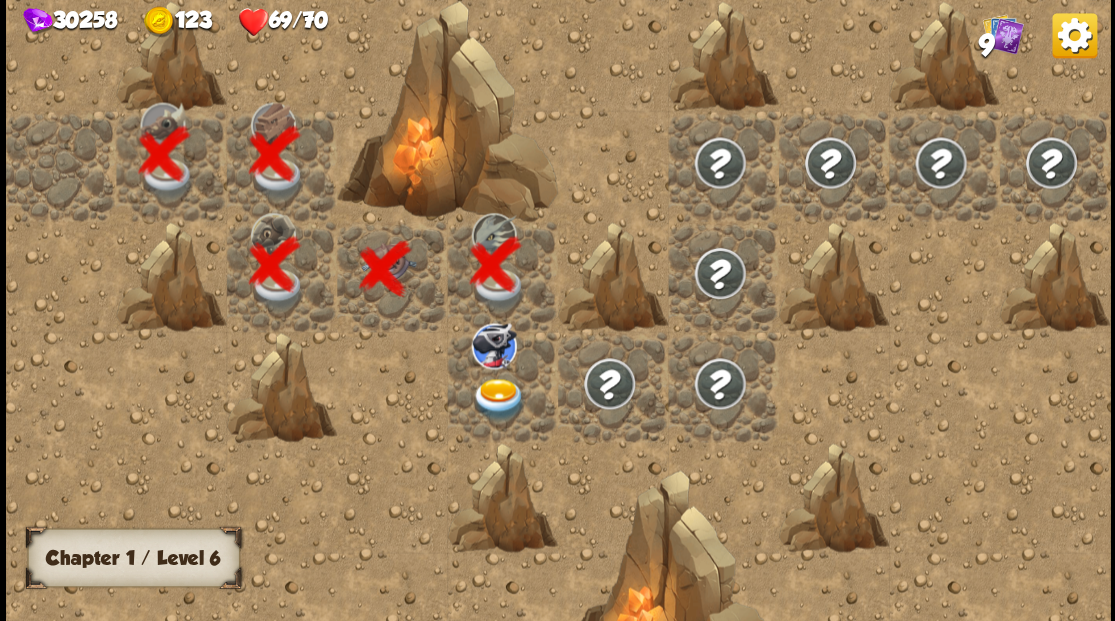 click at bounding box center [498, 399] 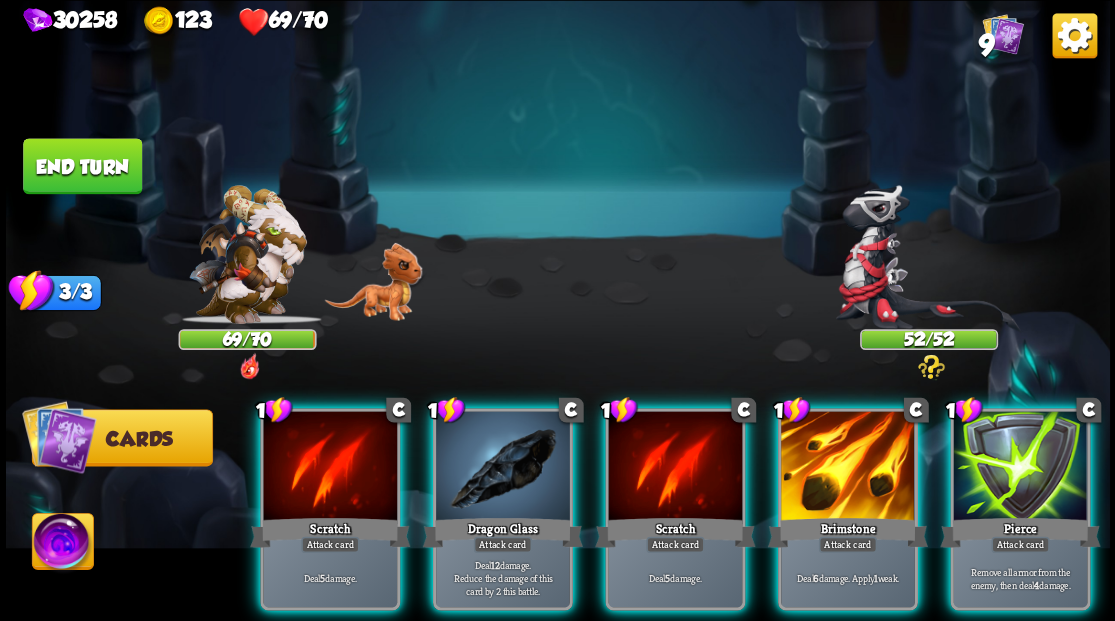 click at bounding box center [928, 263] 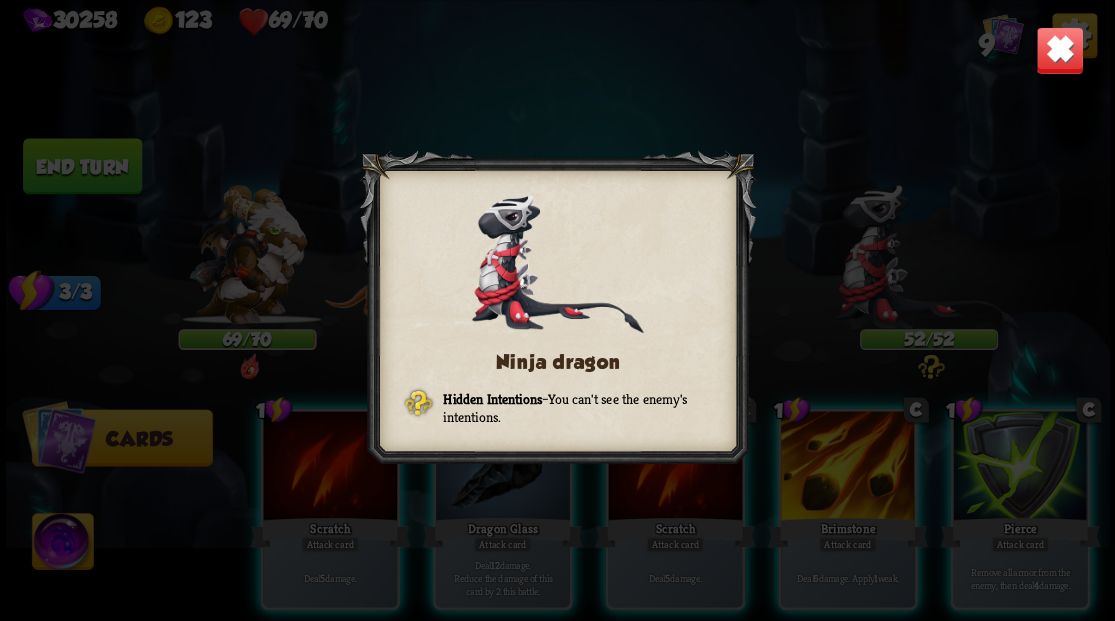 click at bounding box center (1059, 50) 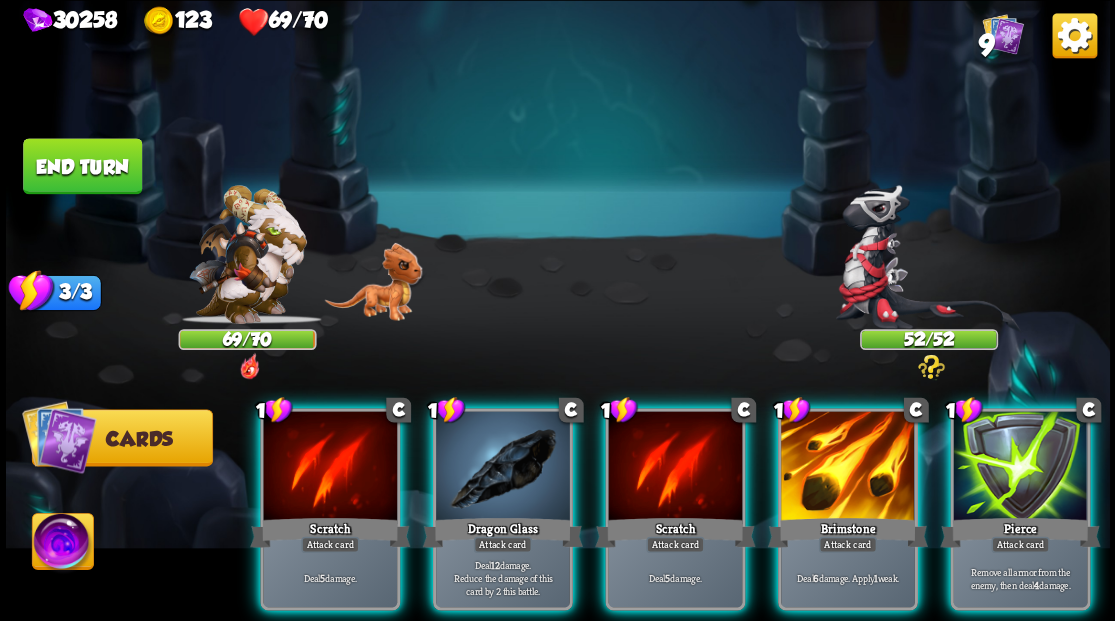 click at bounding box center [928, 263] 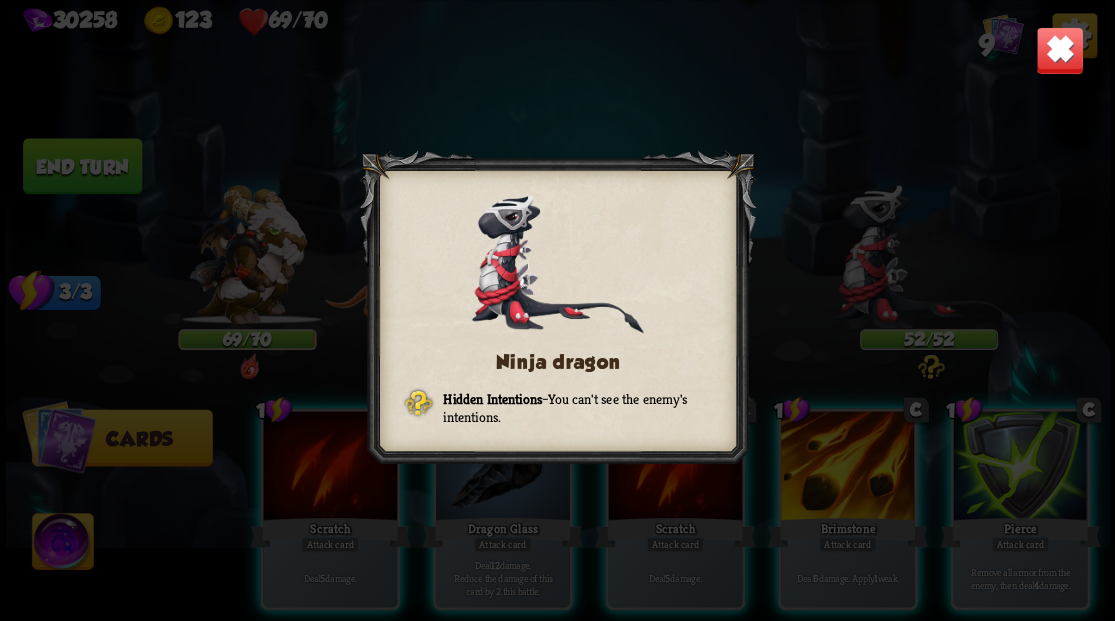 click at bounding box center [1059, 50] 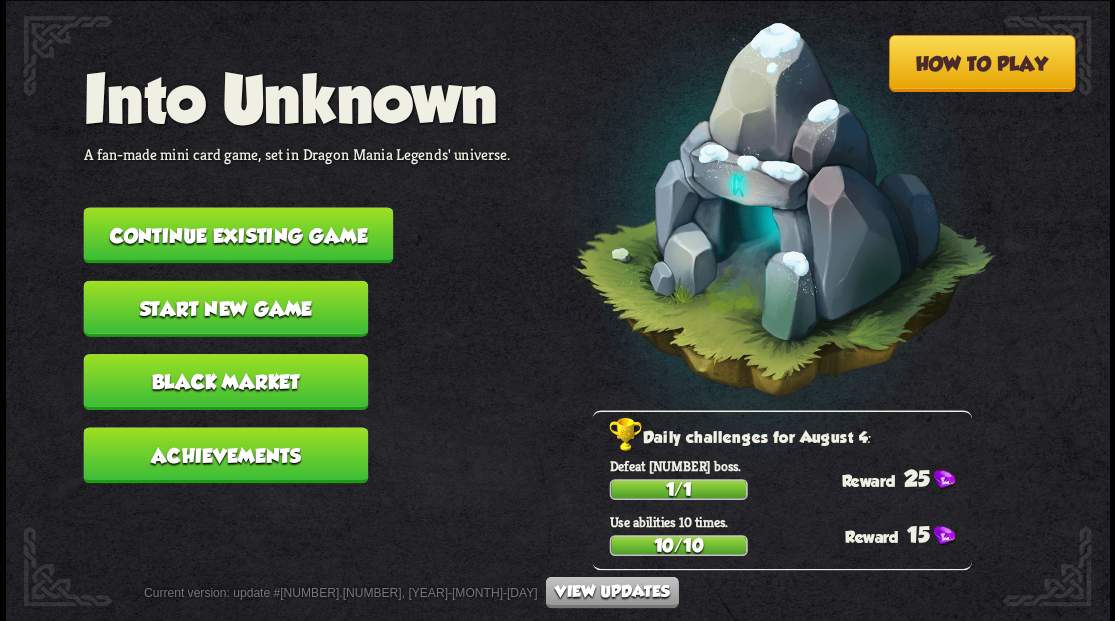 scroll, scrollTop: 0, scrollLeft: 0, axis: both 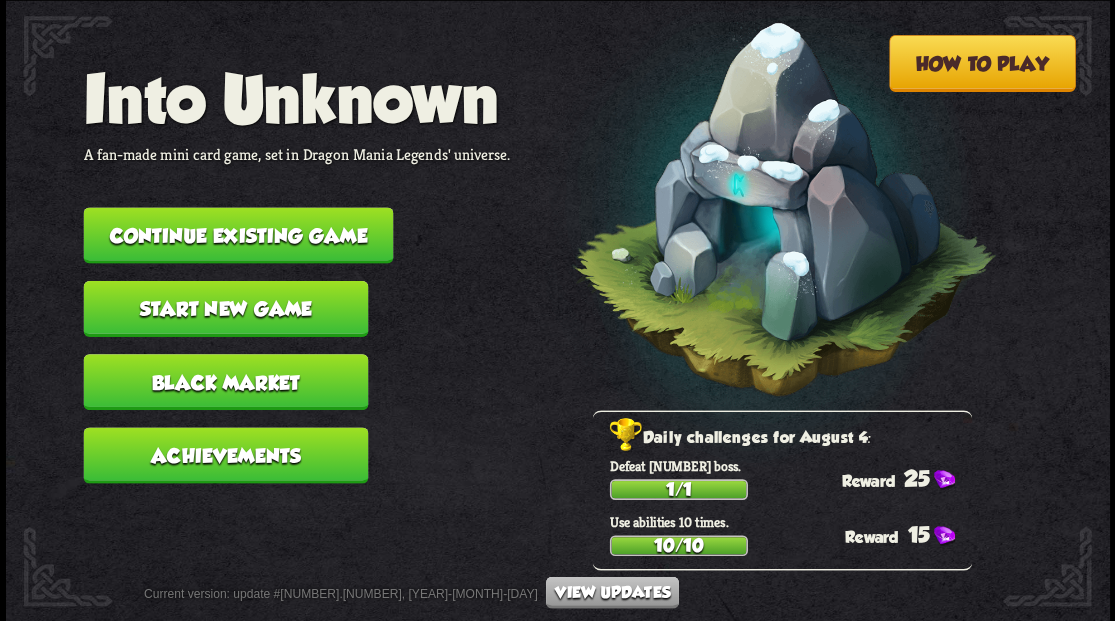 click on "Continue existing game" at bounding box center (238, 235) 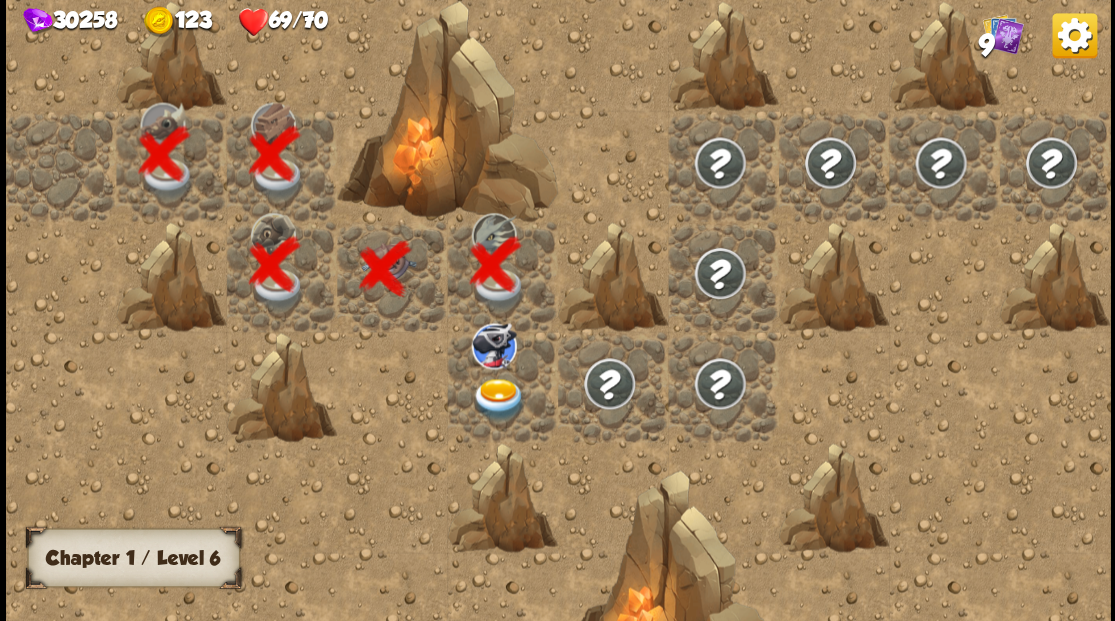 click at bounding box center [498, 399] 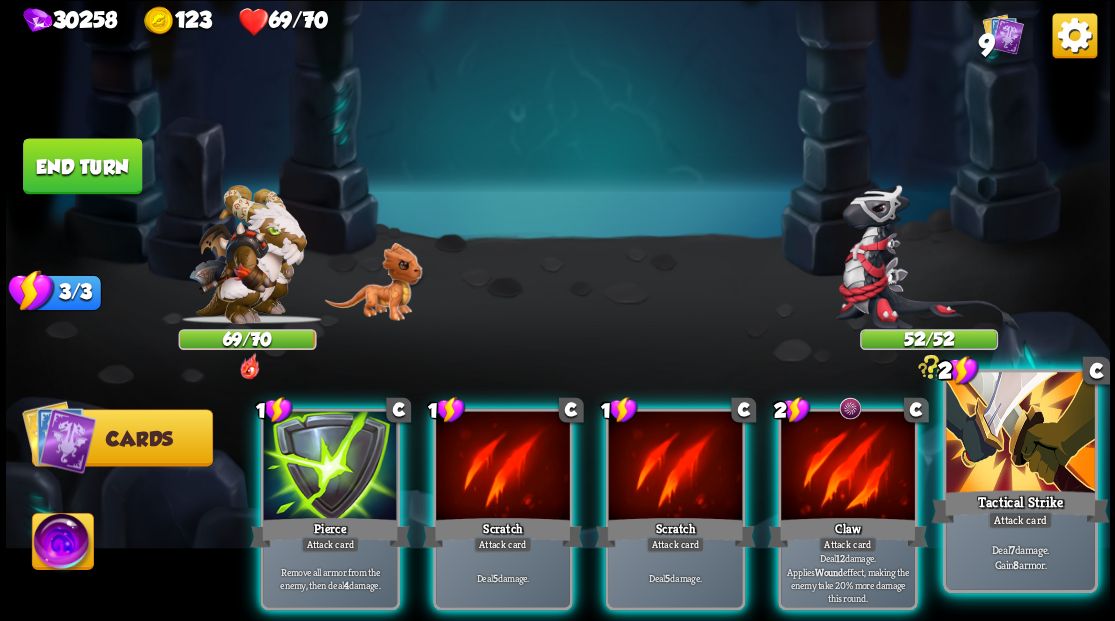 click at bounding box center [1020, 434] 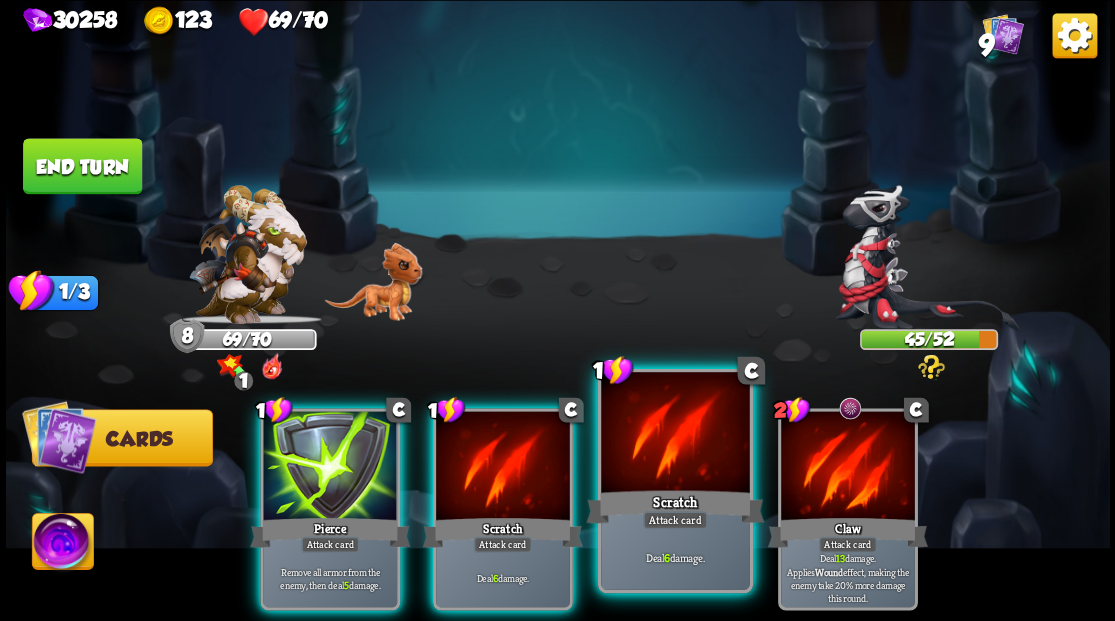click at bounding box center [675, 434] 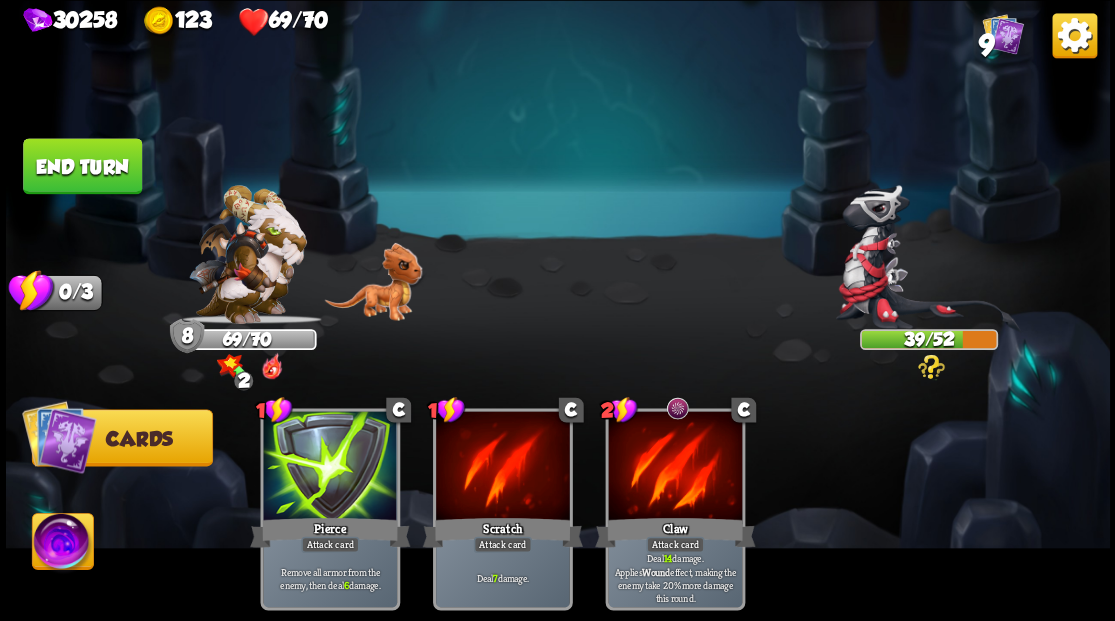 click on "End turn" at bounding box center [82, 166] 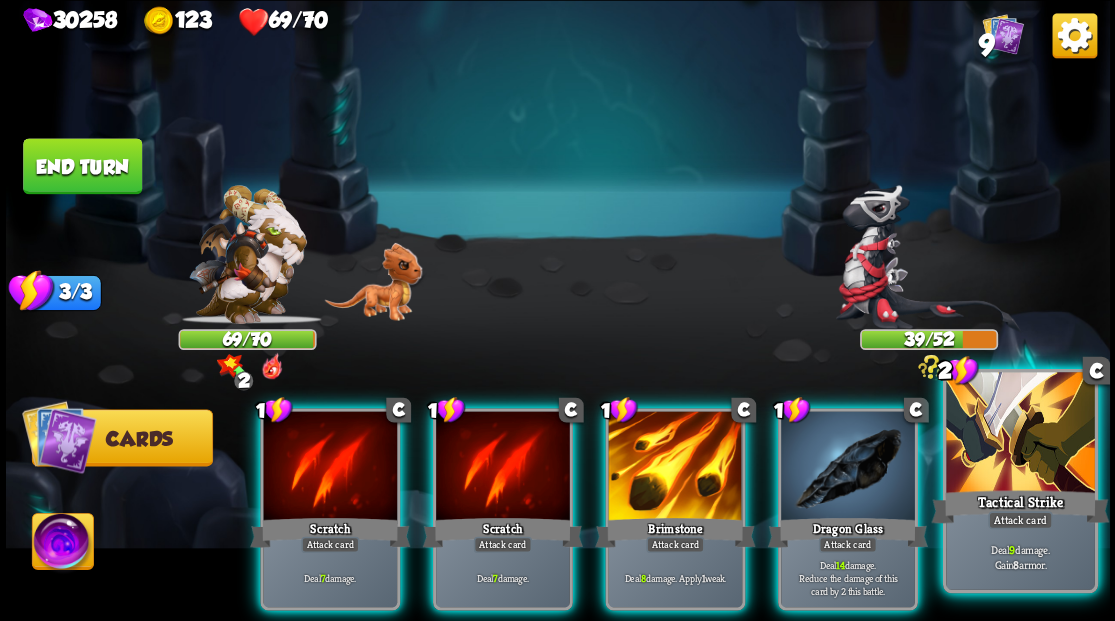 click at bounding box center [1020, 434] 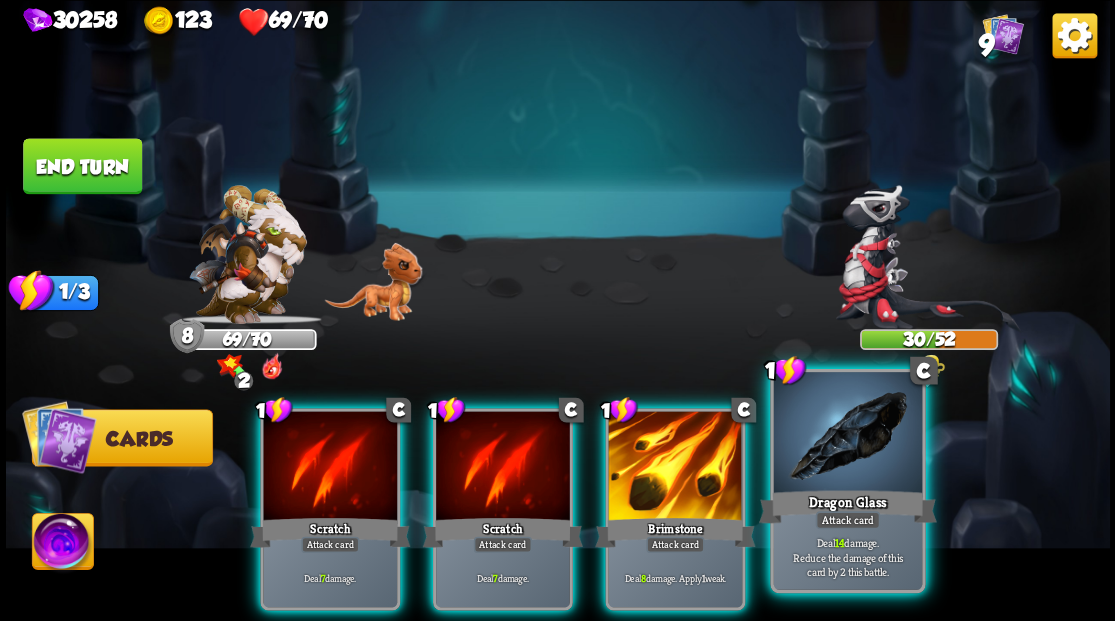 click at bounding box center (847, 434) 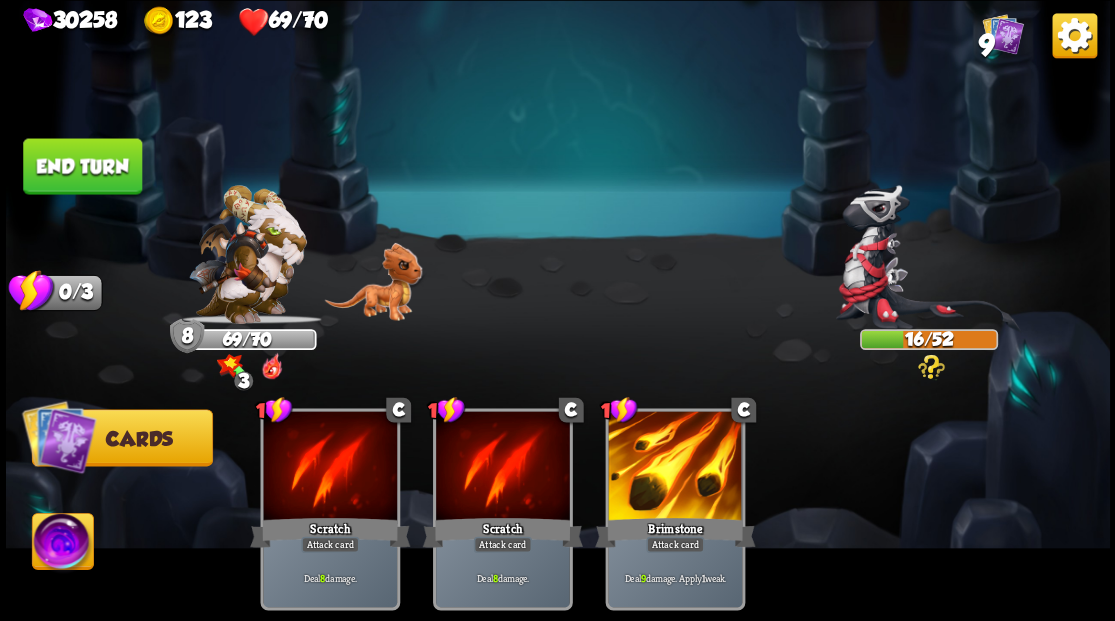 click on "End turn" at bounding box center (82, 166) 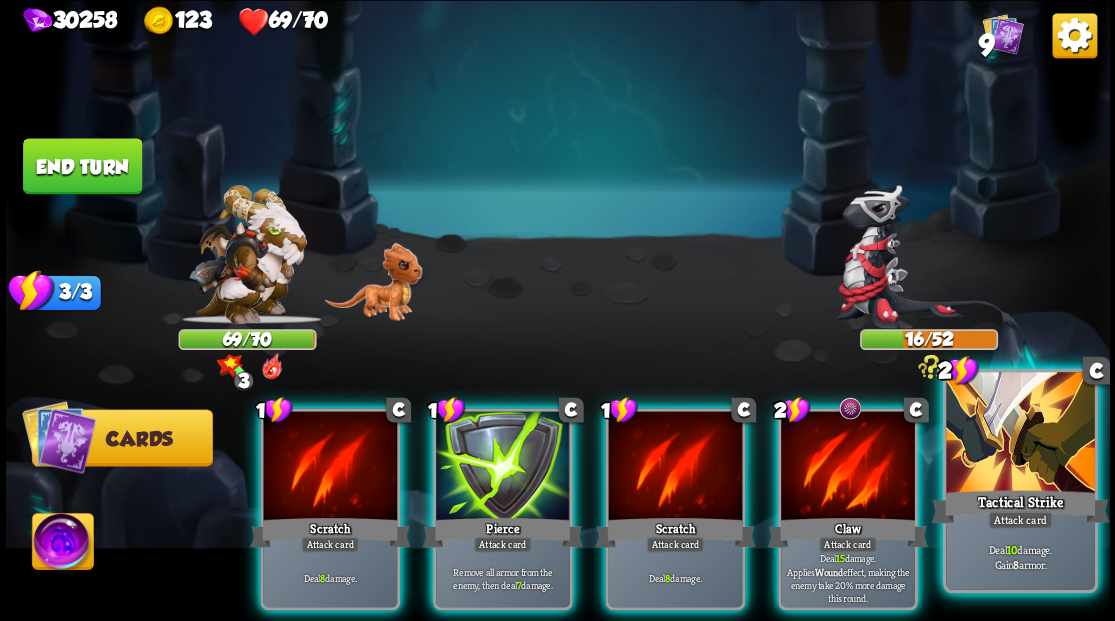 click at bounding box center [1020, 434] 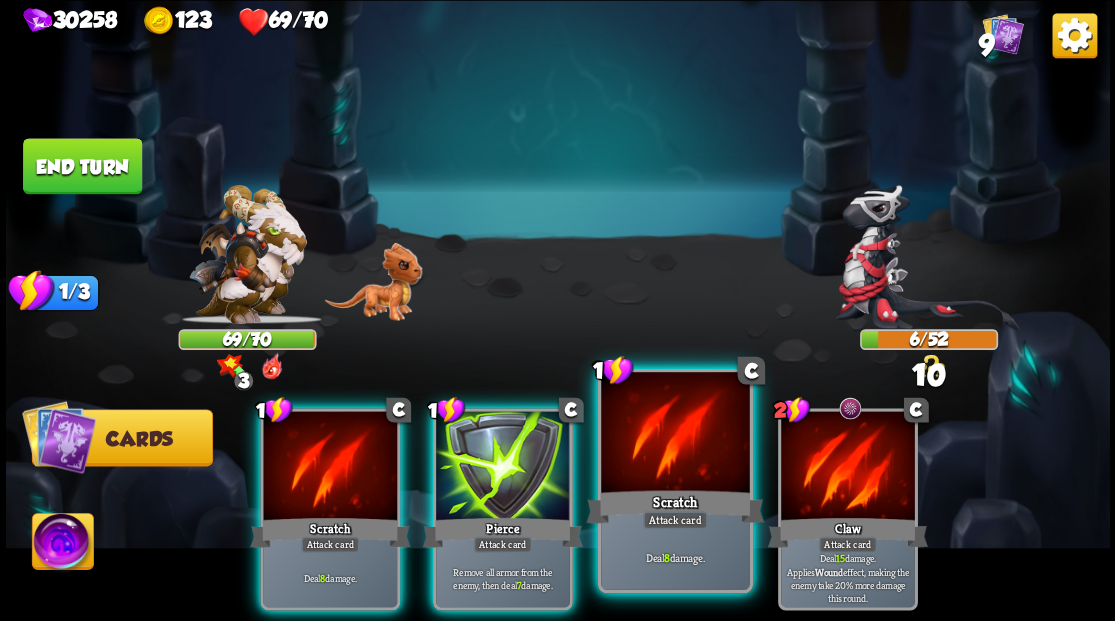 click at bounding box center (675, 434) 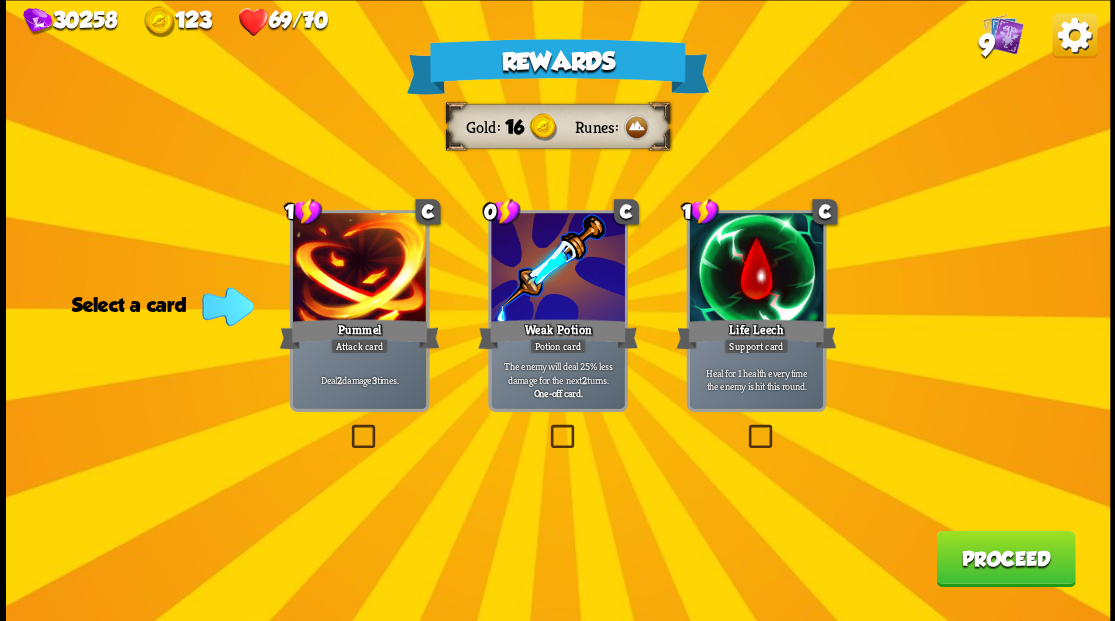 click at bounding box center (546, 427) 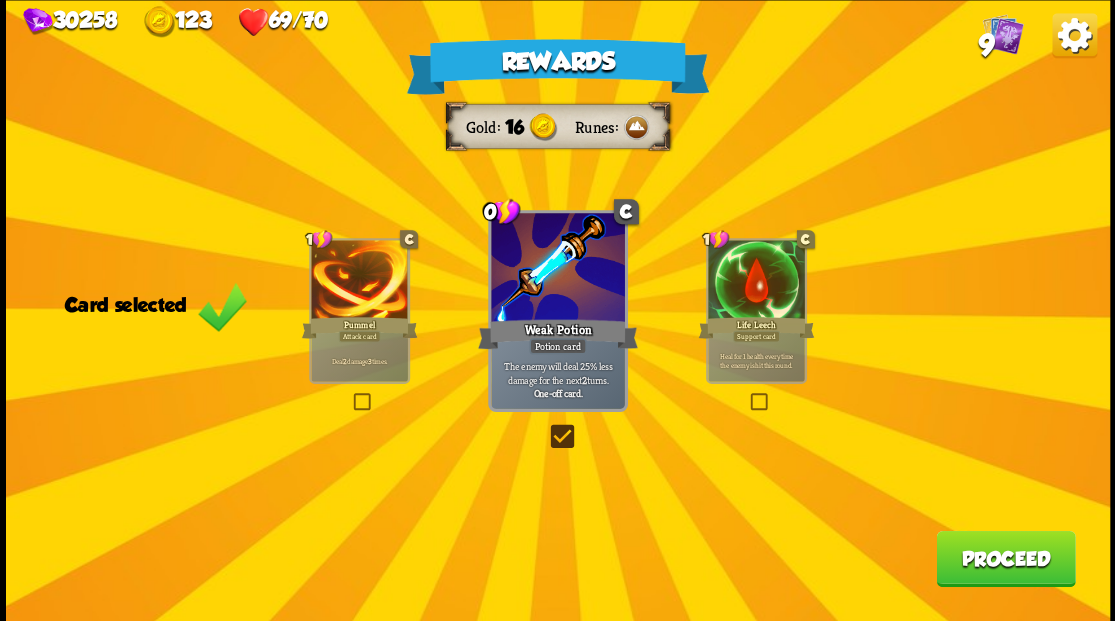 click on "Proceed" at bounding box center [1005, 558] 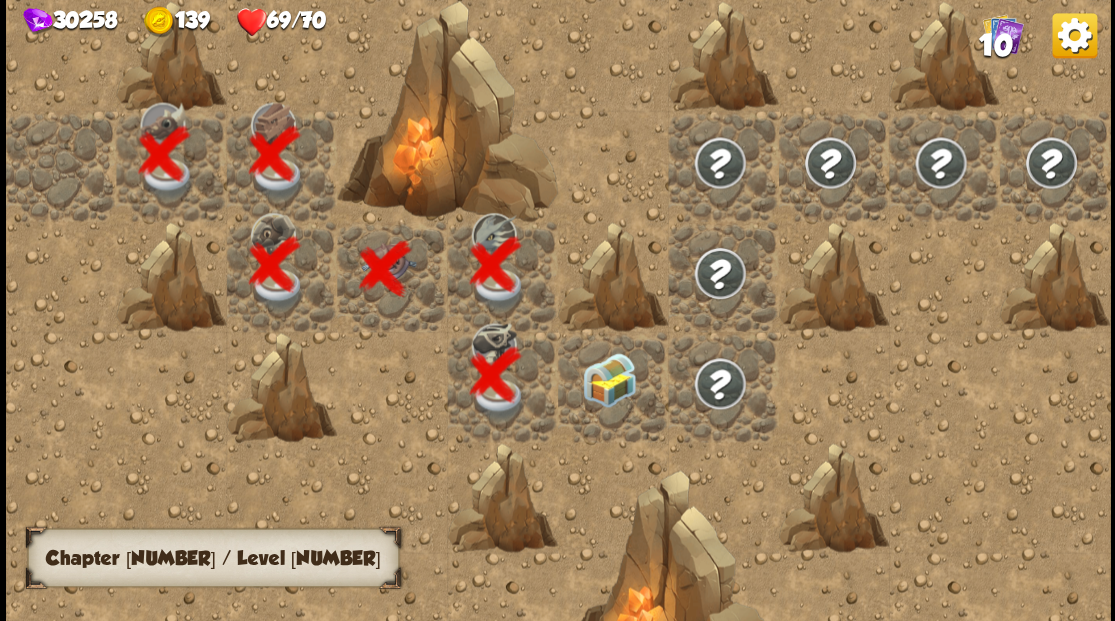 click at bounding box center (613, 386) 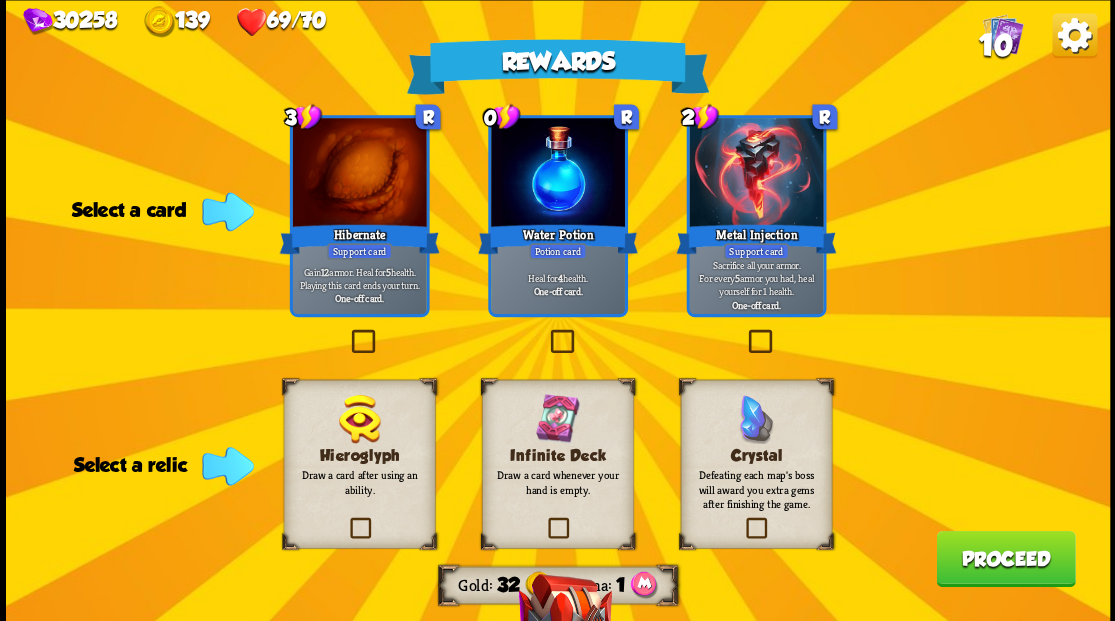 click at bounding box center [546, 332] 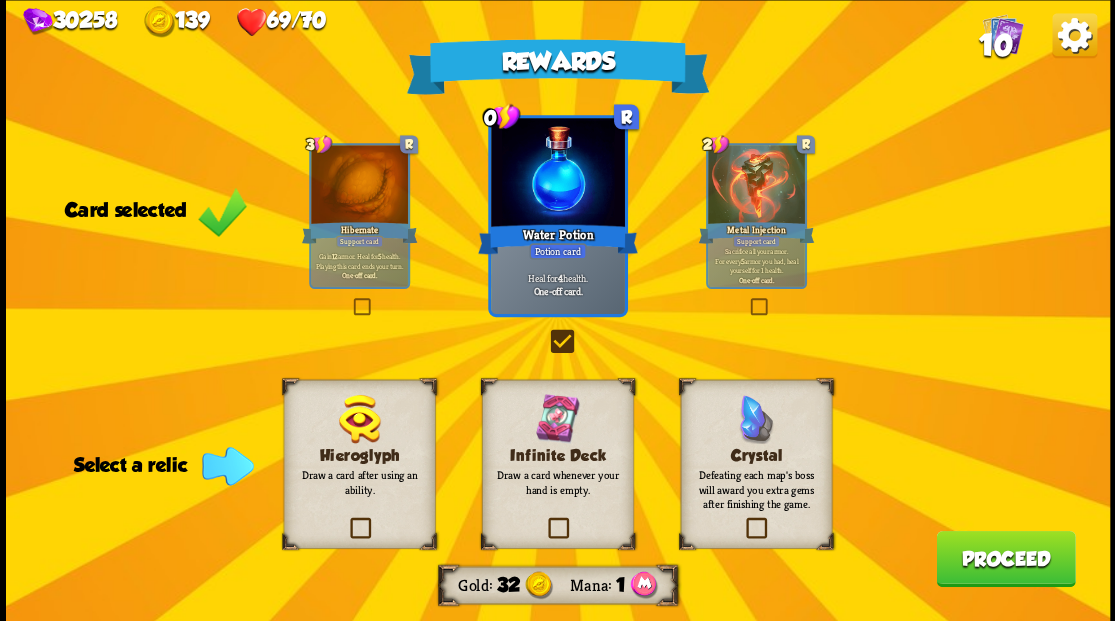 click at bounding box center (544, 520) 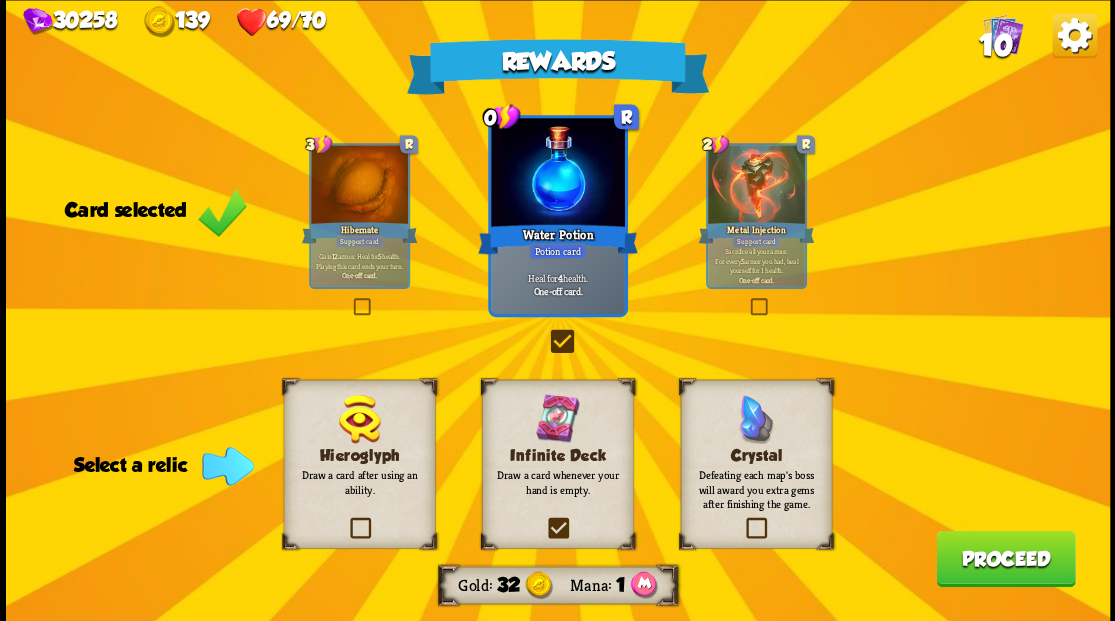 click at bounding box center (0, 0) 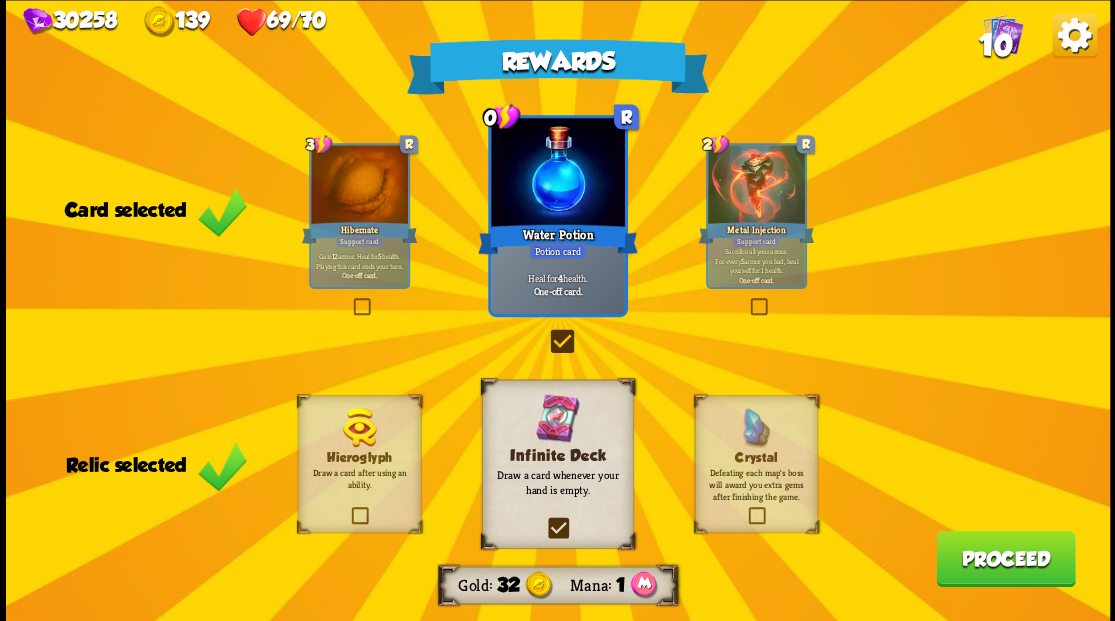 click on "Proceed" at bounding box center (1005, 558) 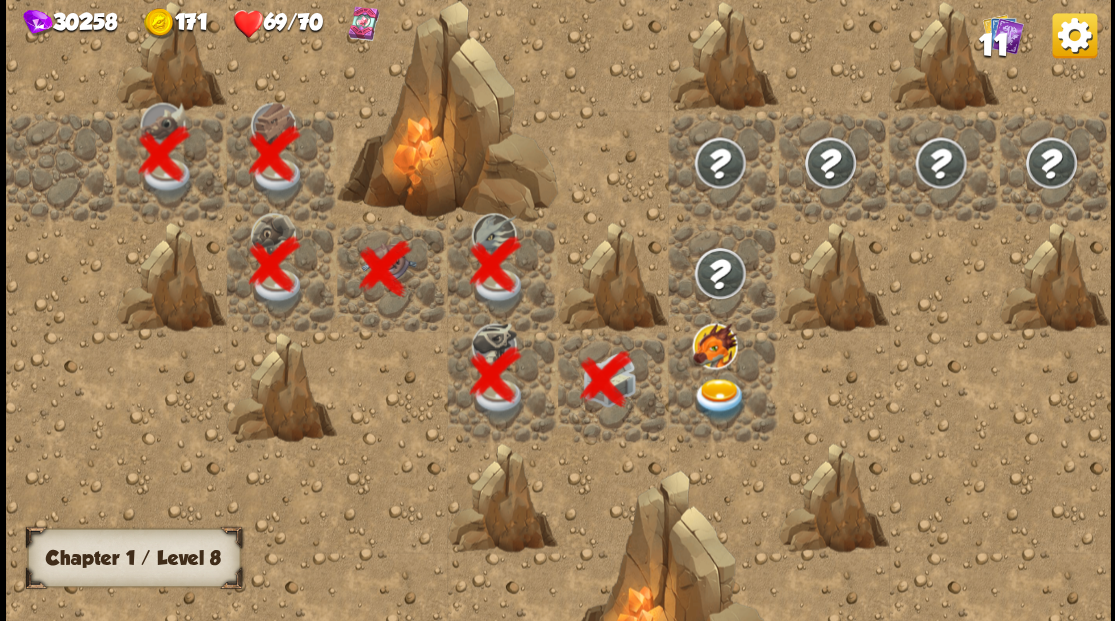 click at bounding box center [719, 399] 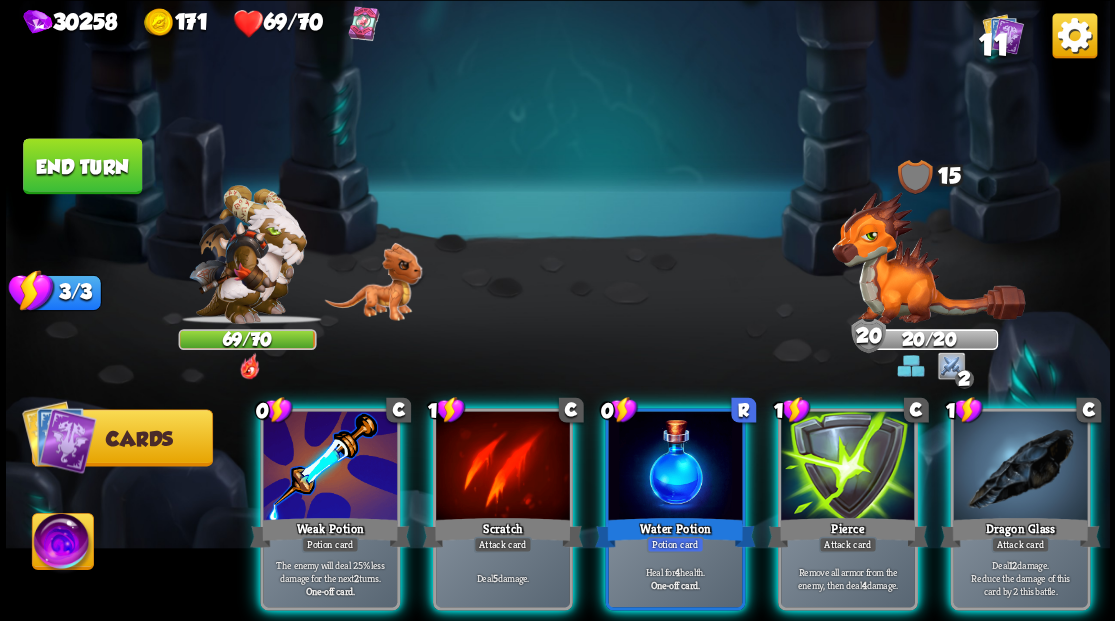click at bounding box center [928, 263] 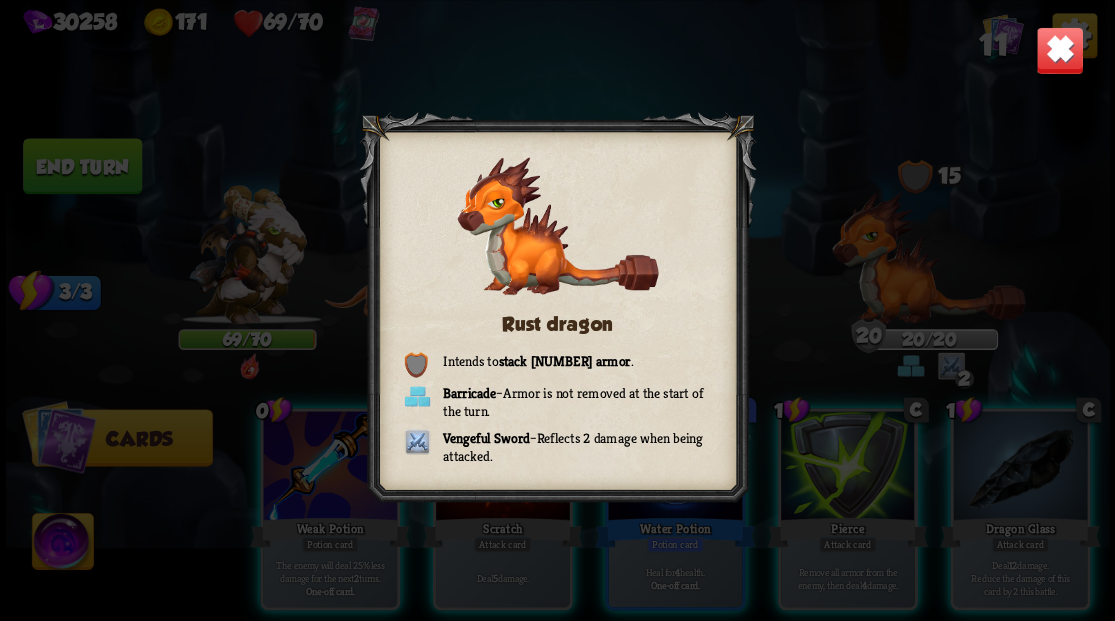 click at bounding box center [1059, 50] 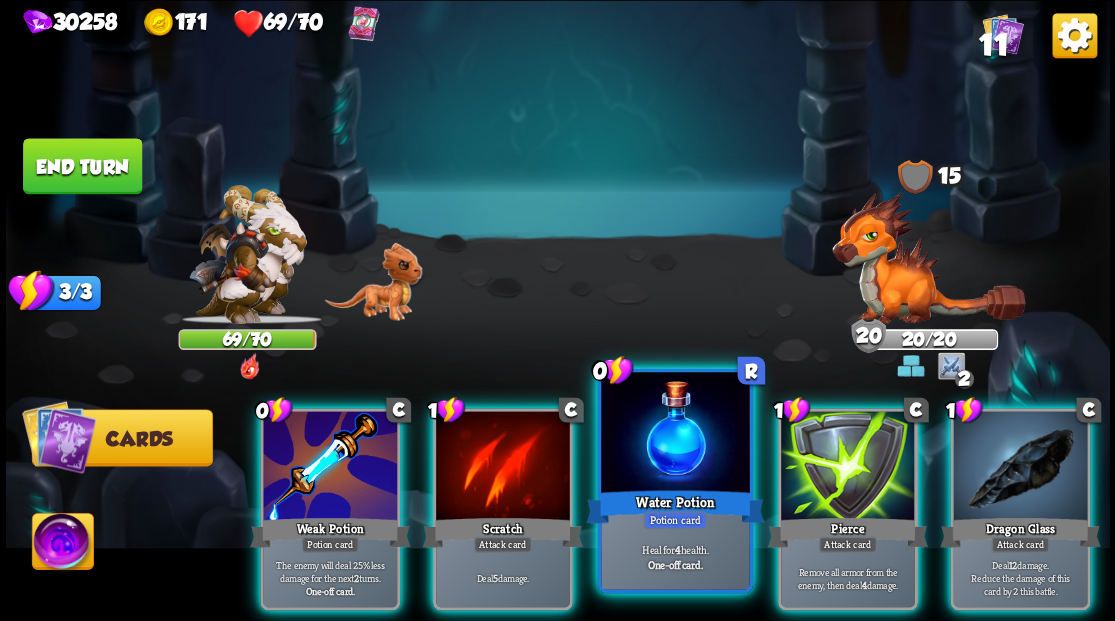 click at bounding box center [675, 434] 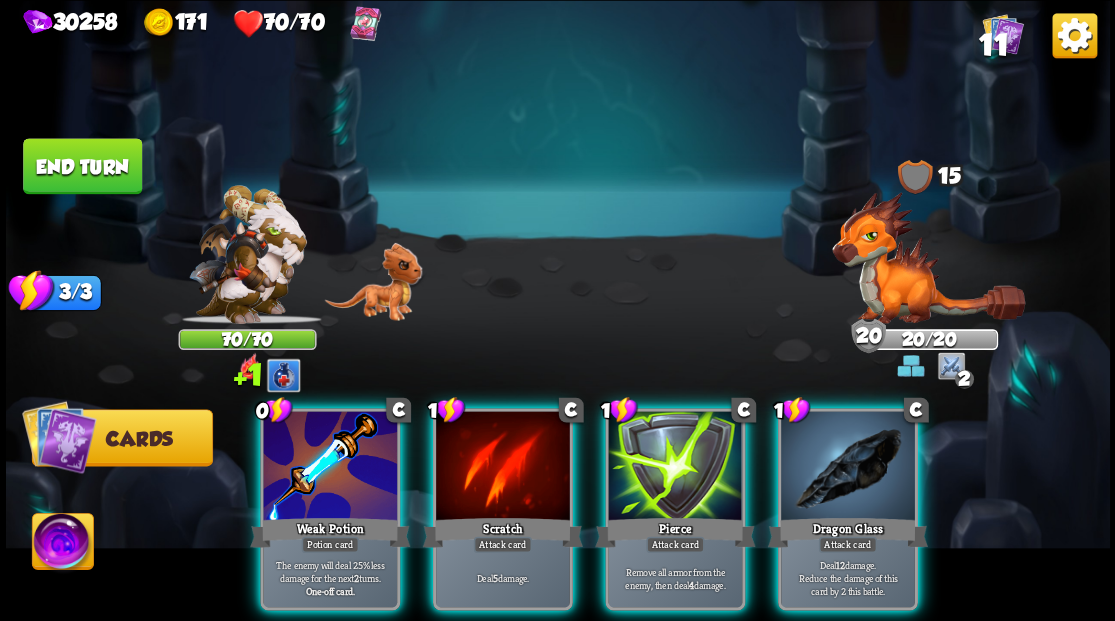 click at bounding box center (928, 257) 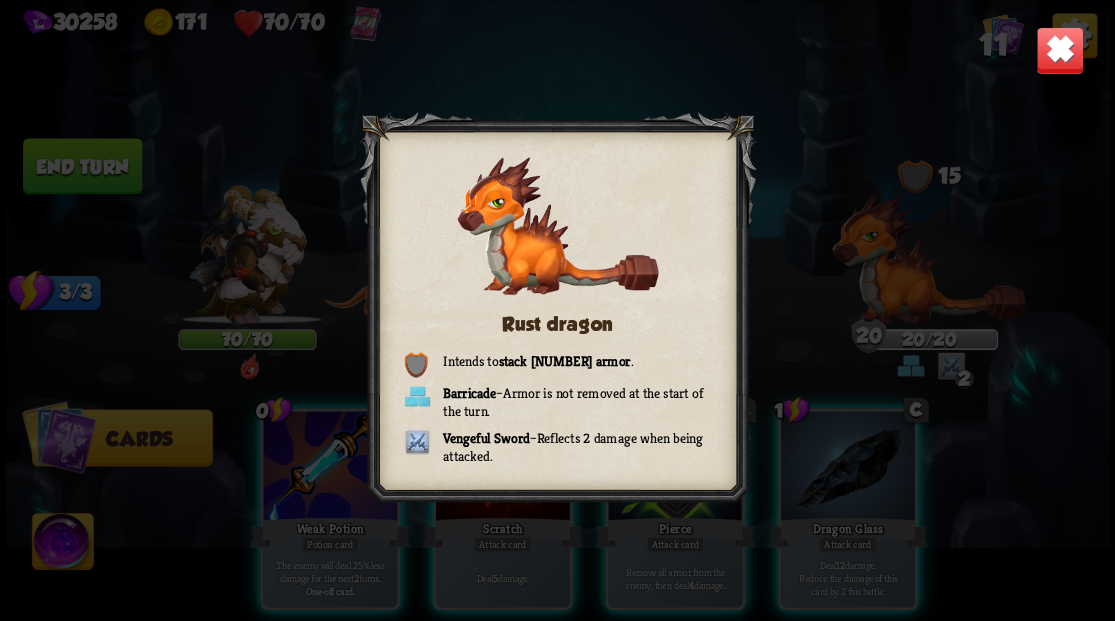 click at bounding box center (1059, 50) 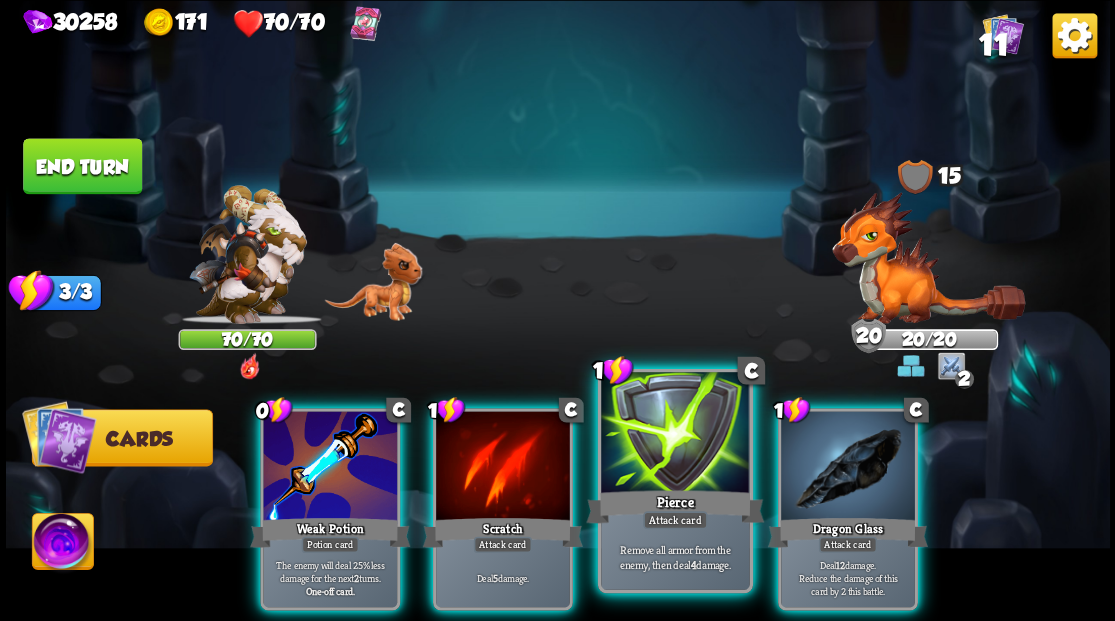 click at bounding box center (675, 434) 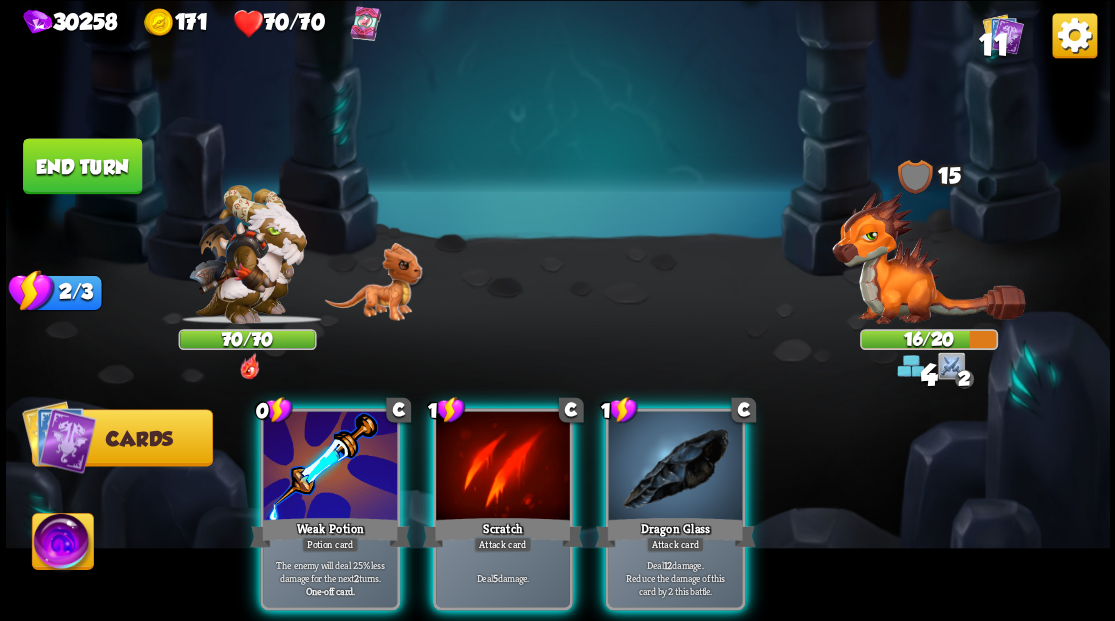 click at bounding box center [675, 467] 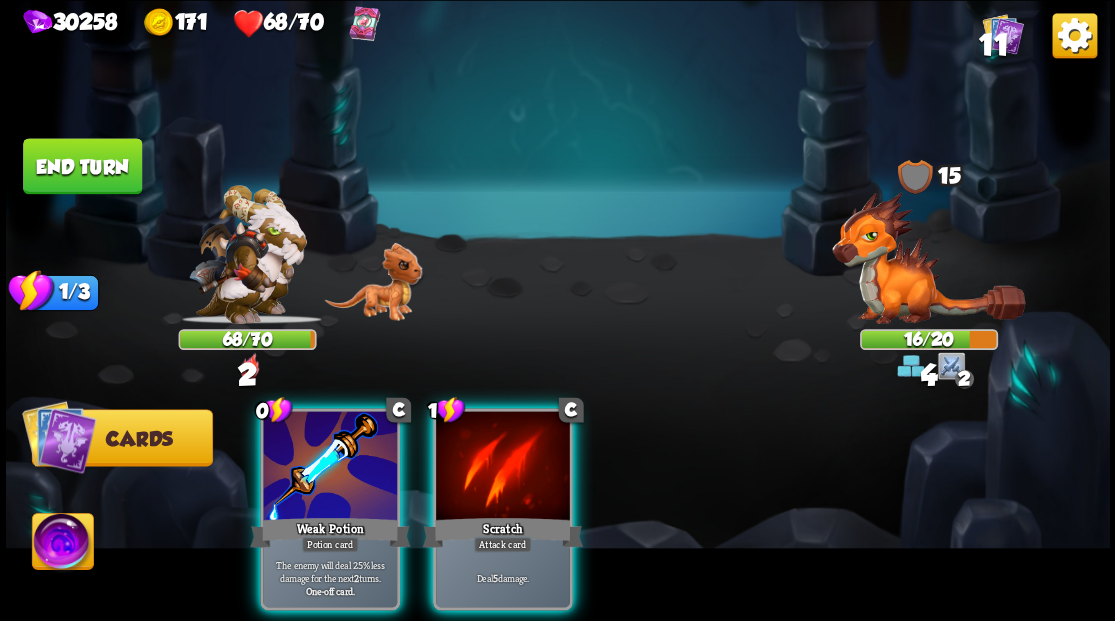 click at bounding box center (503, 467) 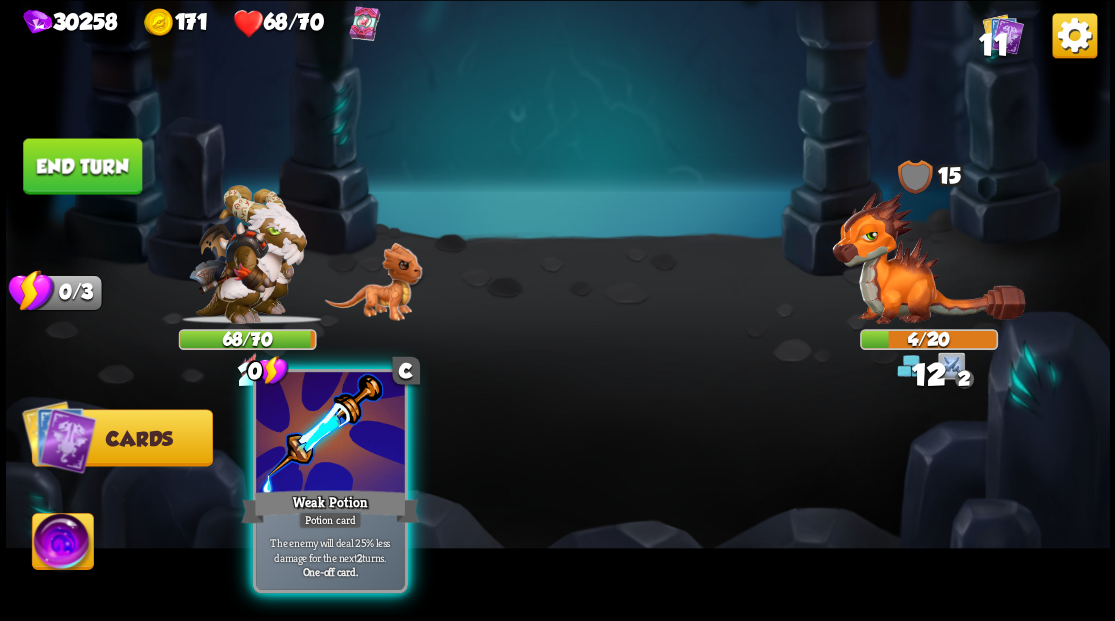 drag, startPoint x: 355, startPoint y: 454, endPoint x: 406, endPoint y: 410, distance: 67.357254 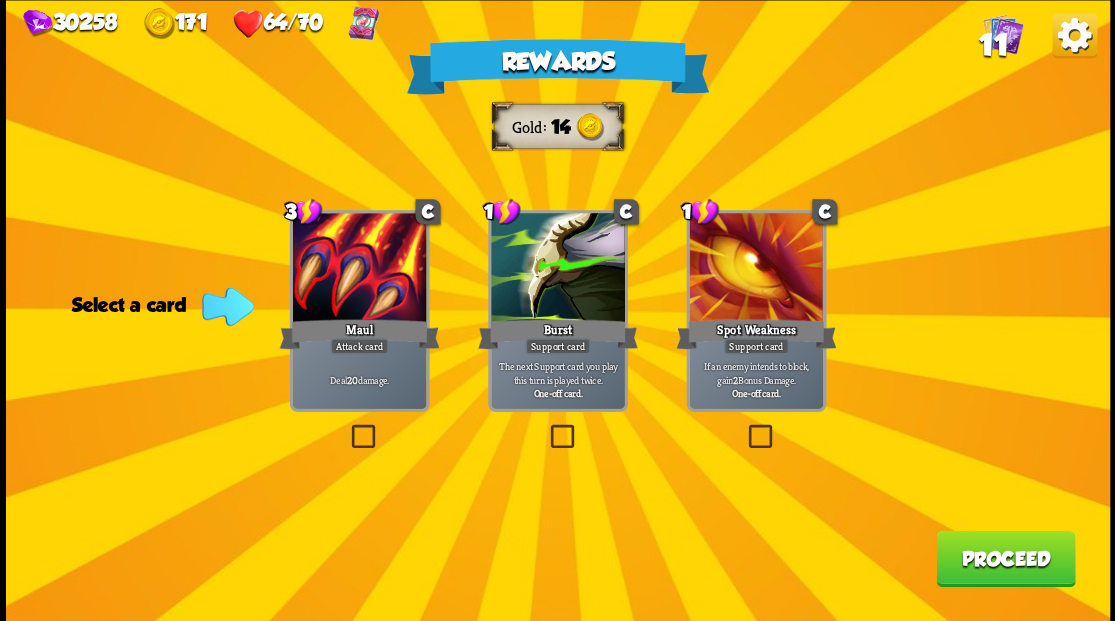 click on "Proceed" at bounding box center [1005, 558] 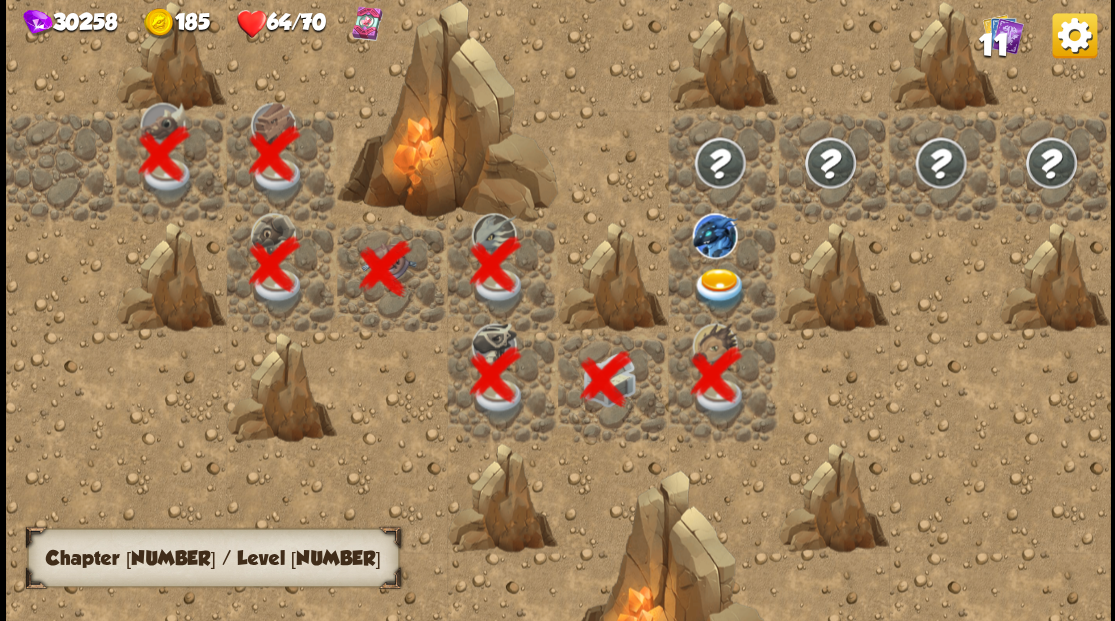 click at bounding box center [719, 288] 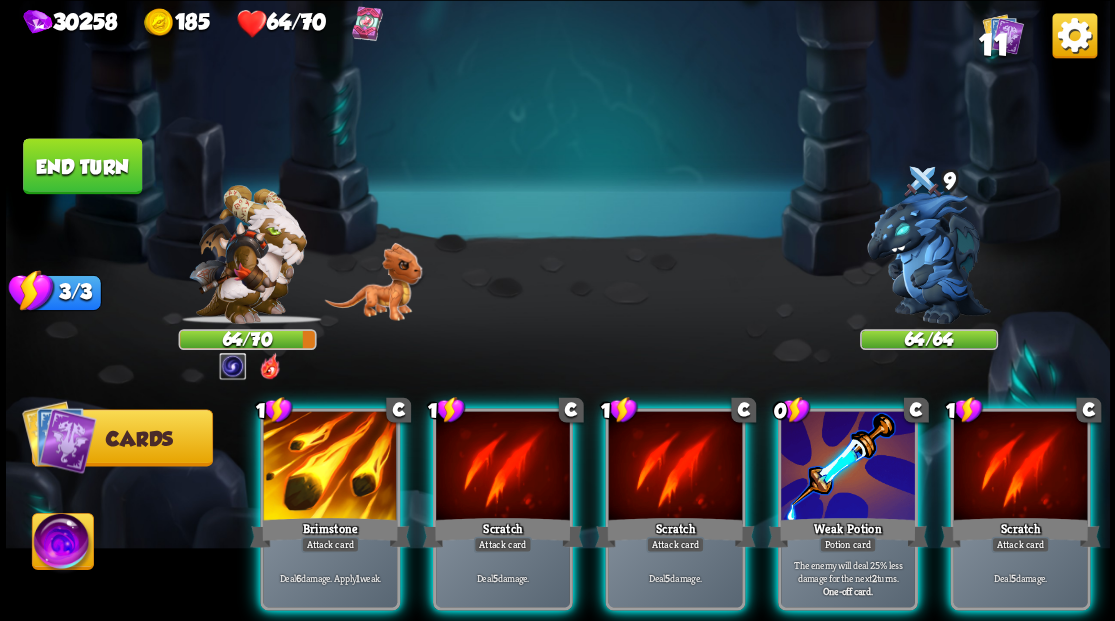 click at bounding box center [928, 263] 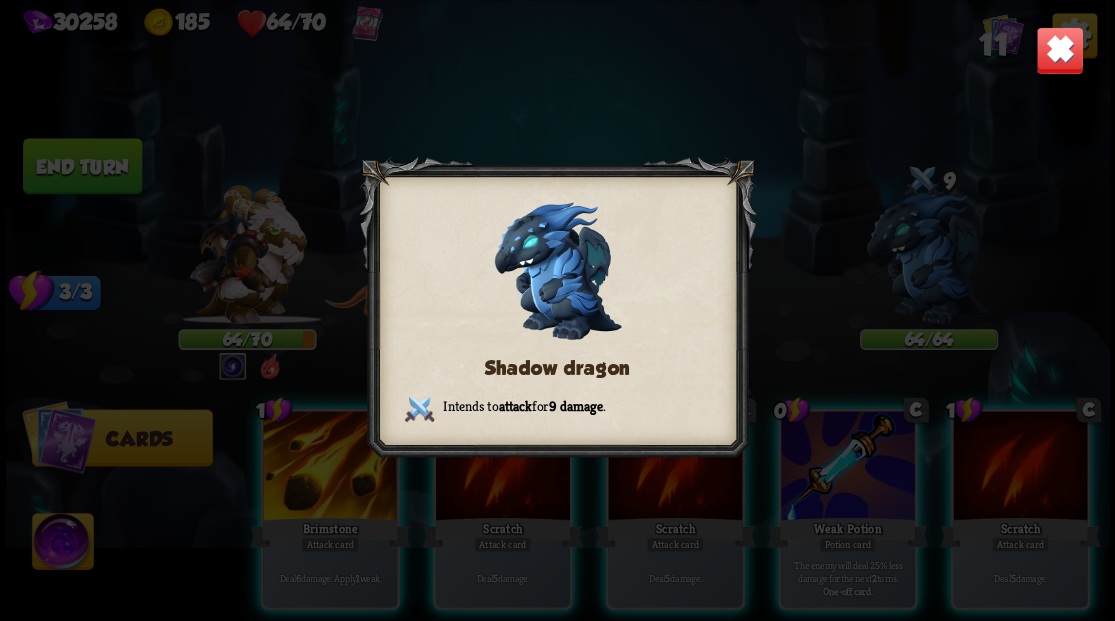 click at bounding box center (1059, 50) 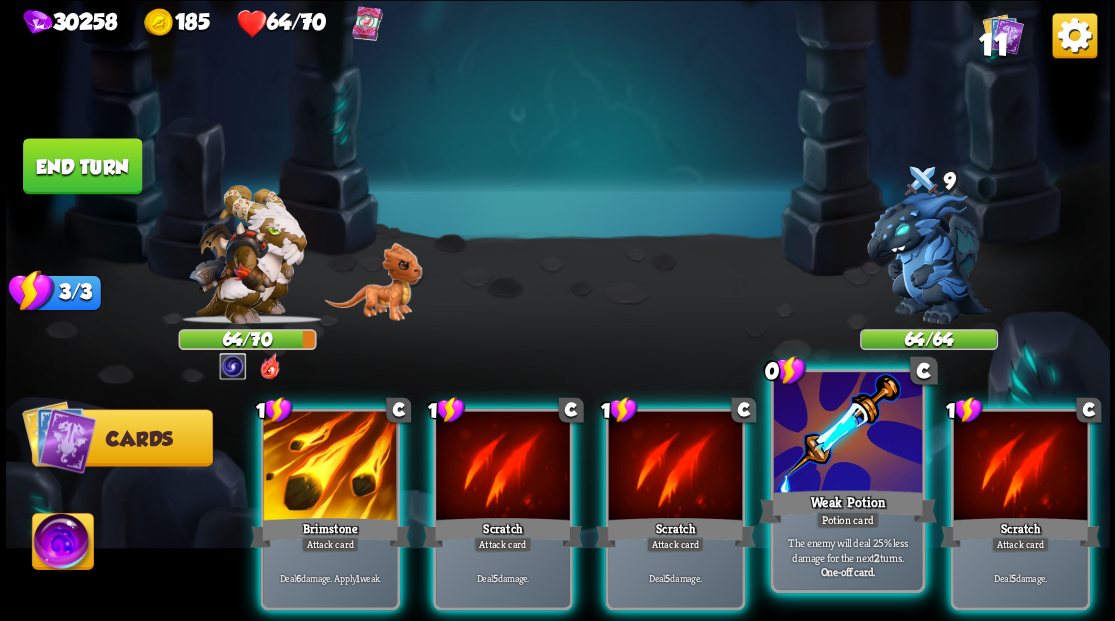 click at bounding box center (847, 434) 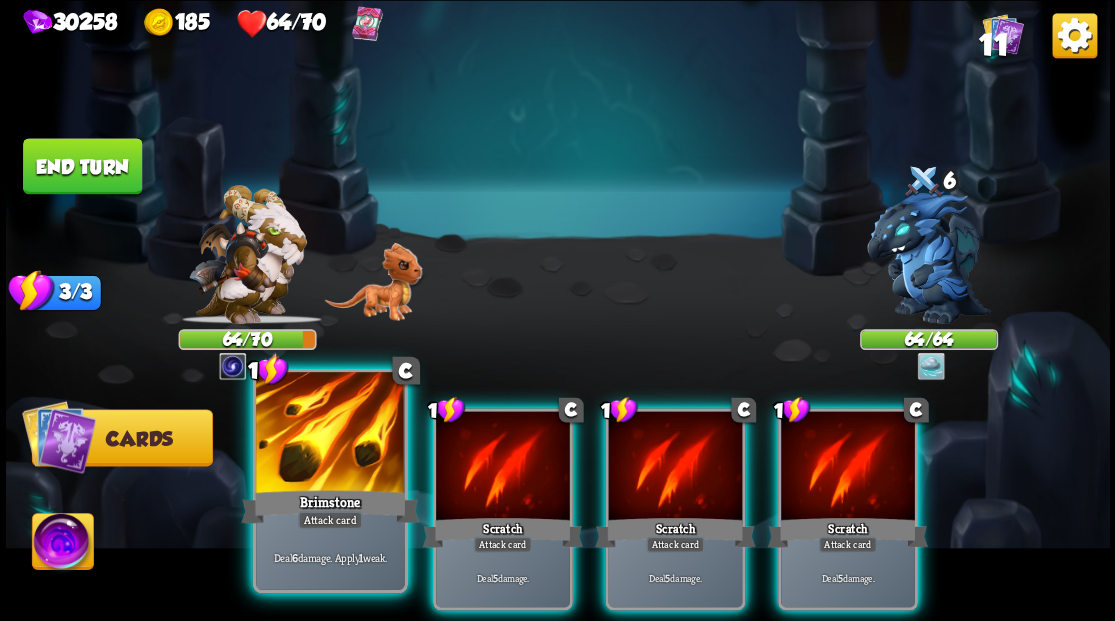 click at bounding box center [330, 434] 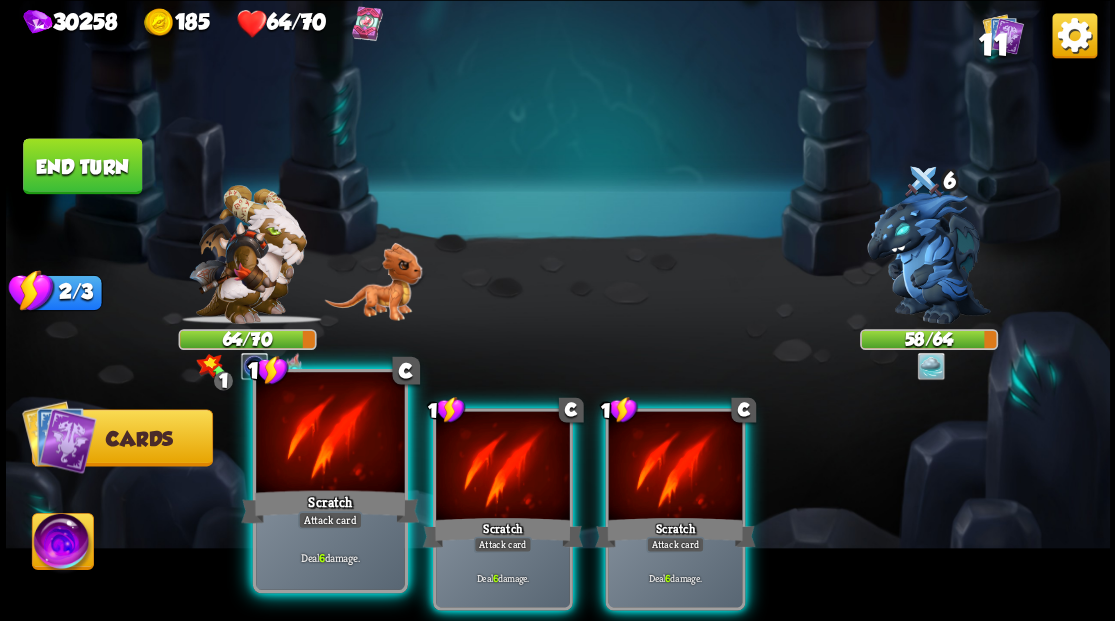 click at bounding box center [330, 434] 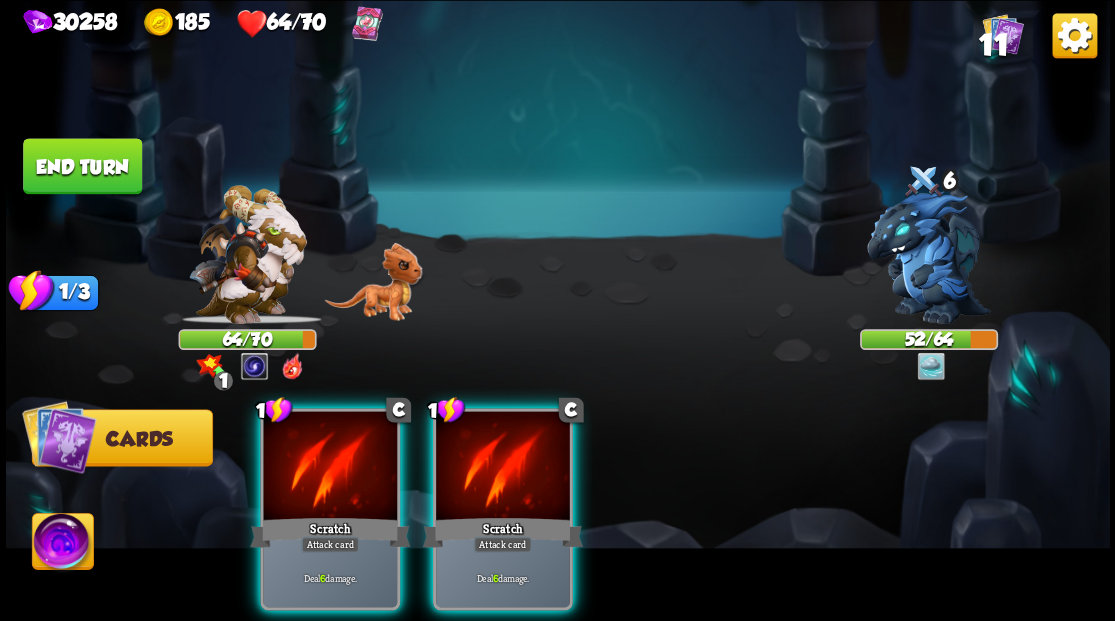 click at bounding box center [62, 544] 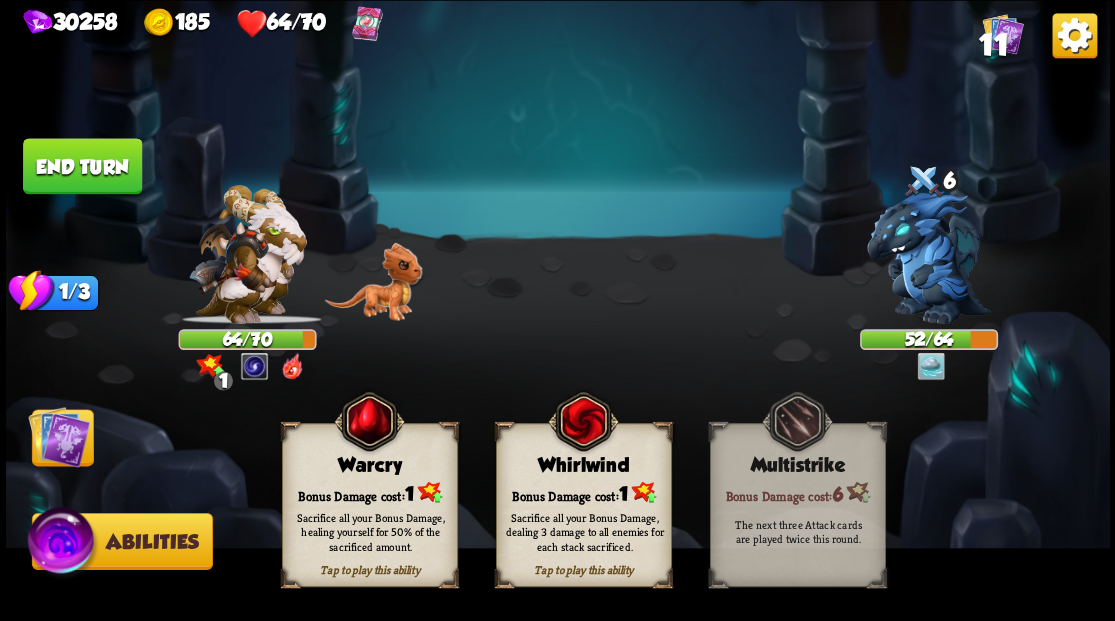 click on "Bonus Damage cost:  1" at bounding box center (369, 492) 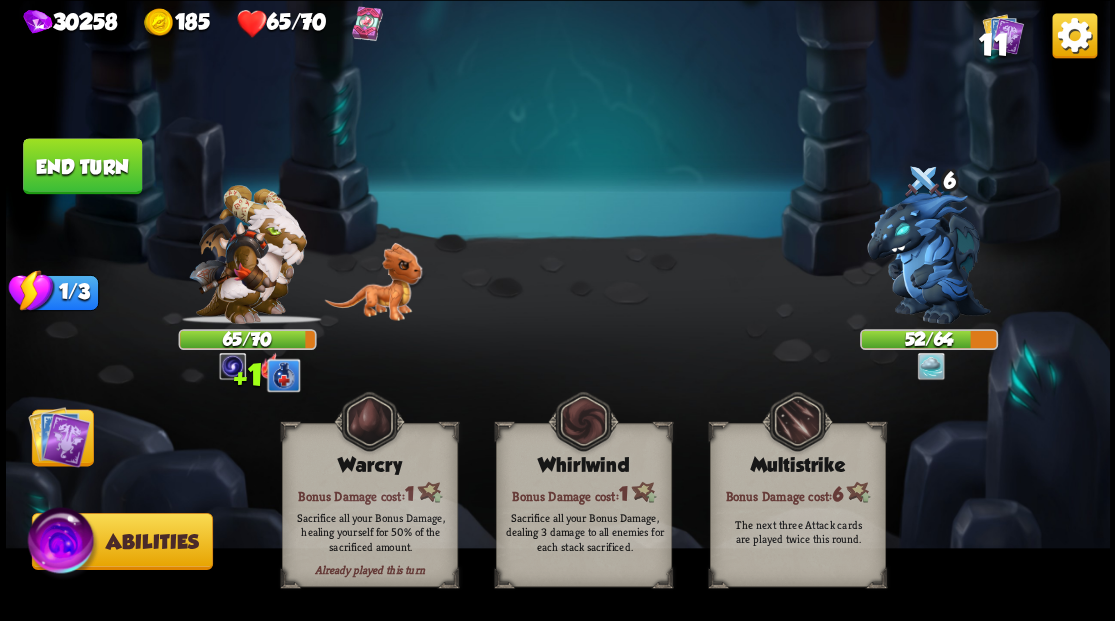 click at bounding box center (59, 436) 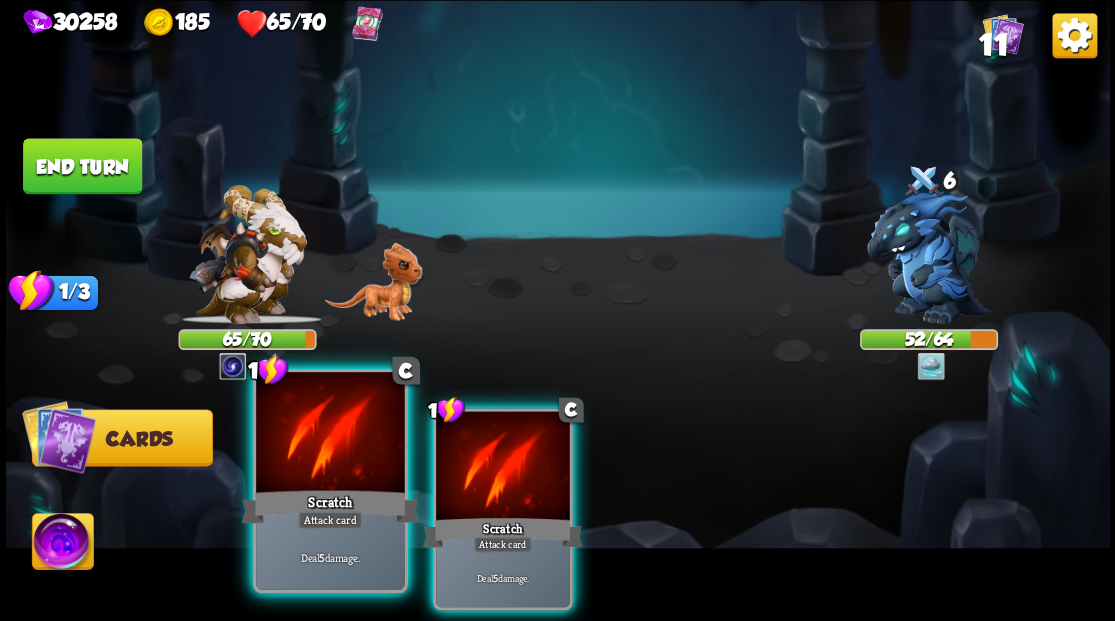 click at bounding box center (330, 434) 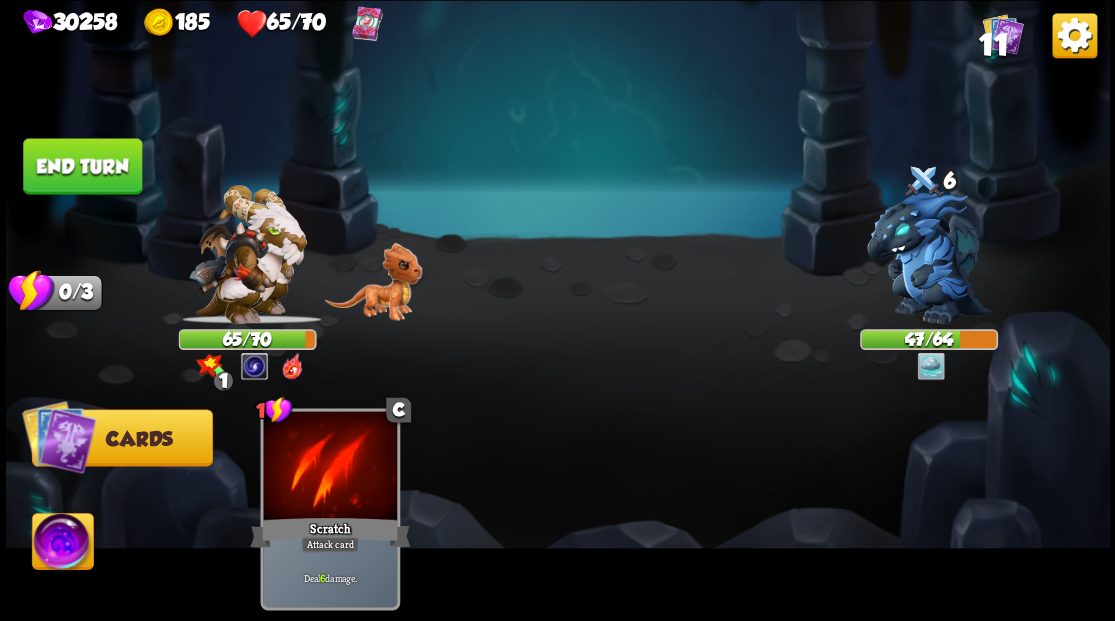 click on "End turn" at bounding box center (82, 166) 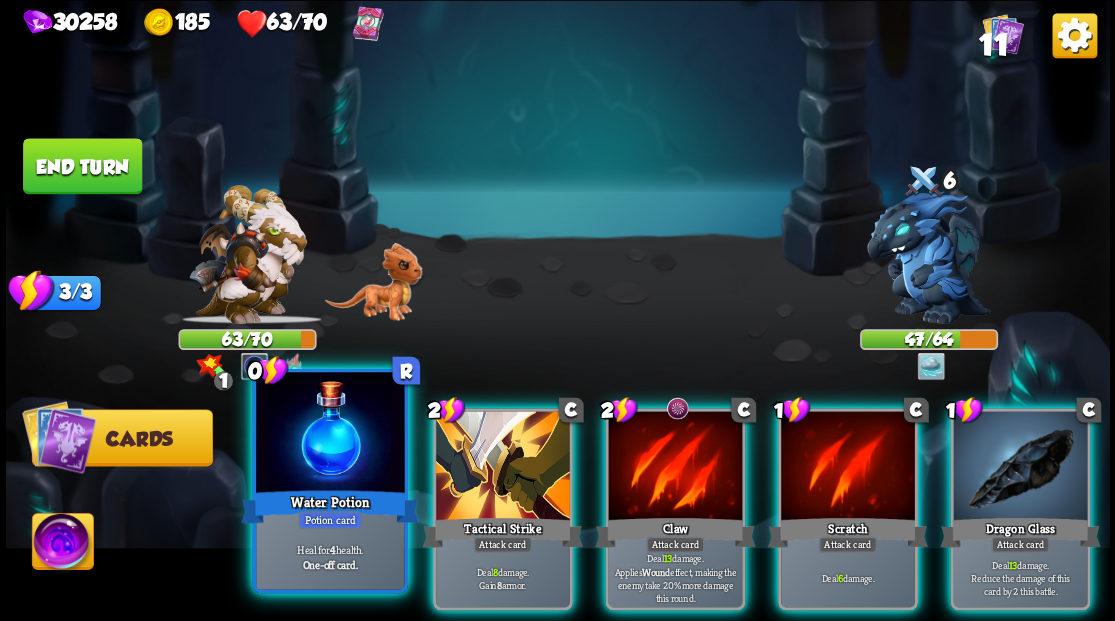 click at bounding box center (330, 434) 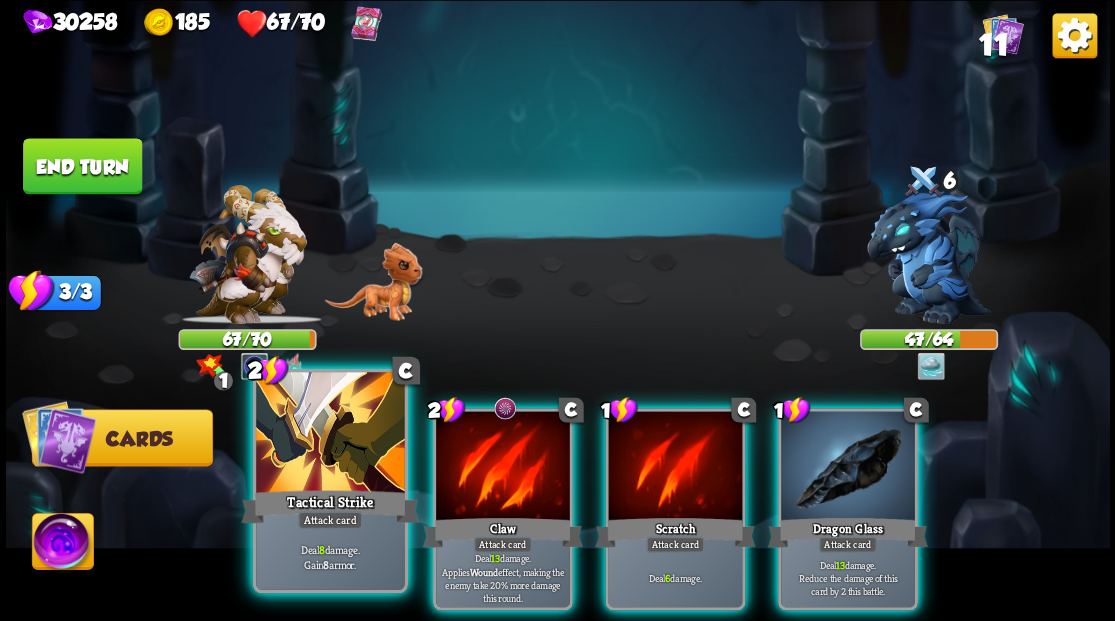 click at bounding box center (330, 434) 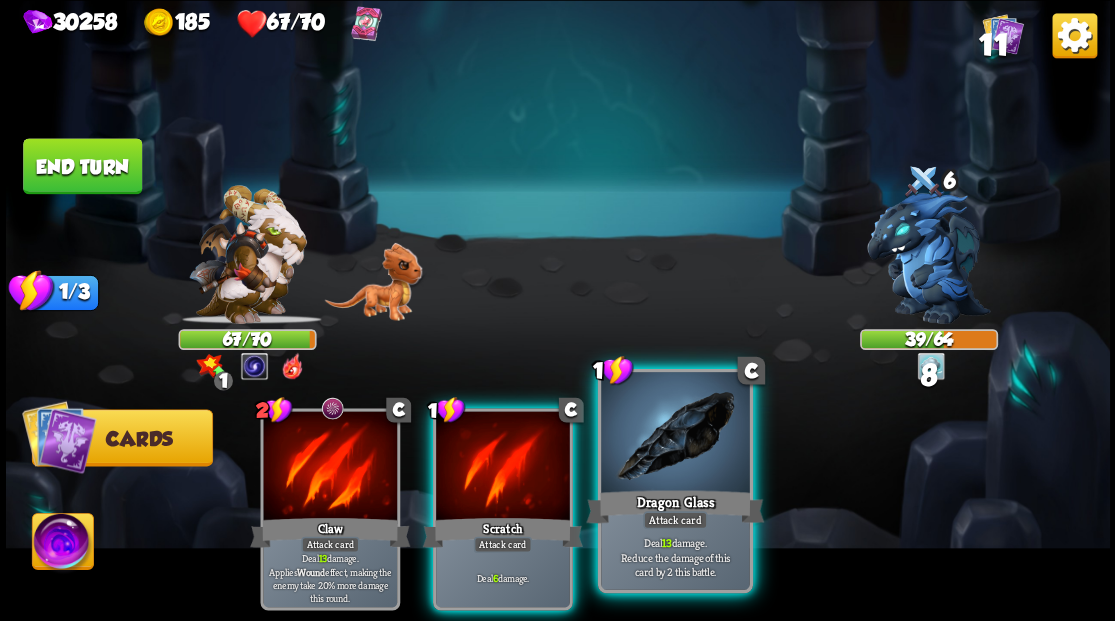 click at bounding box center (675, 434) 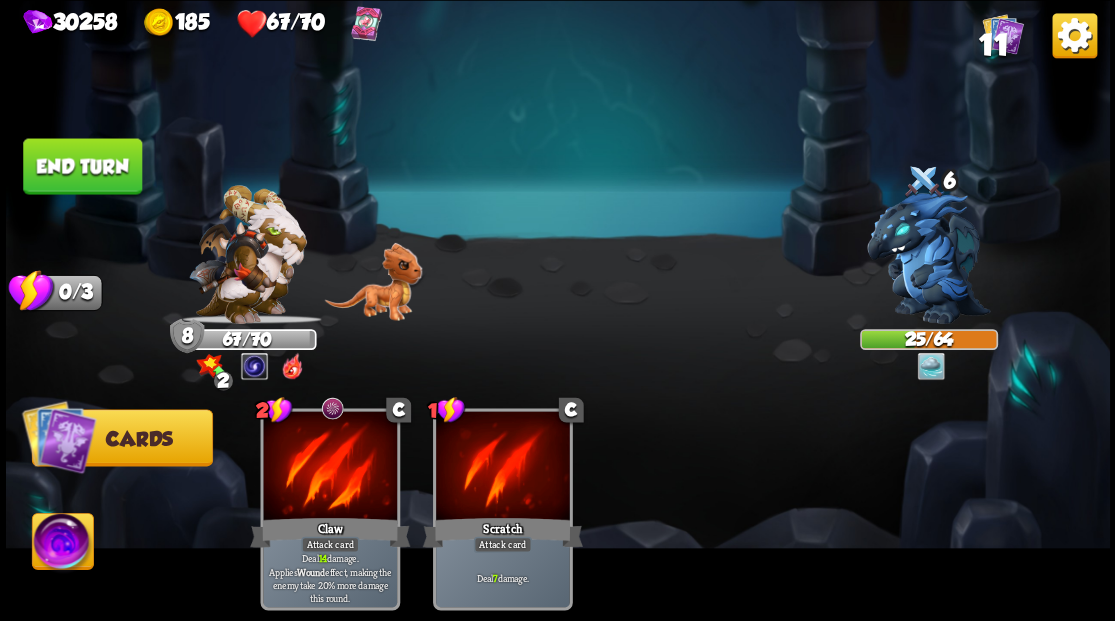 click on "End turn" at bounding box center [82, 166] 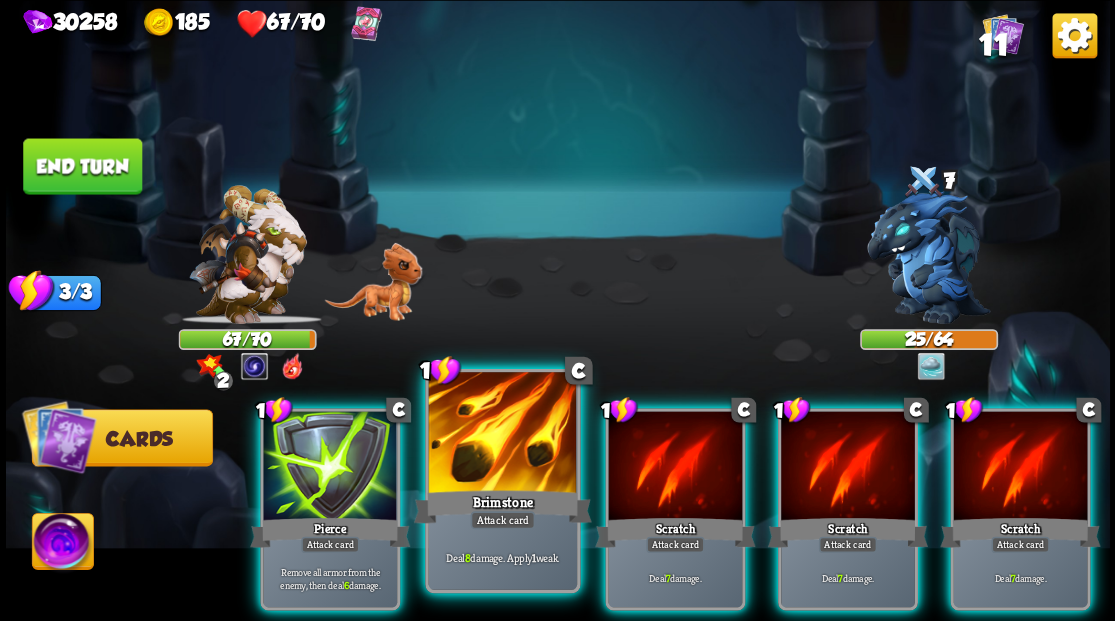 click at bounding box center [502, 434] 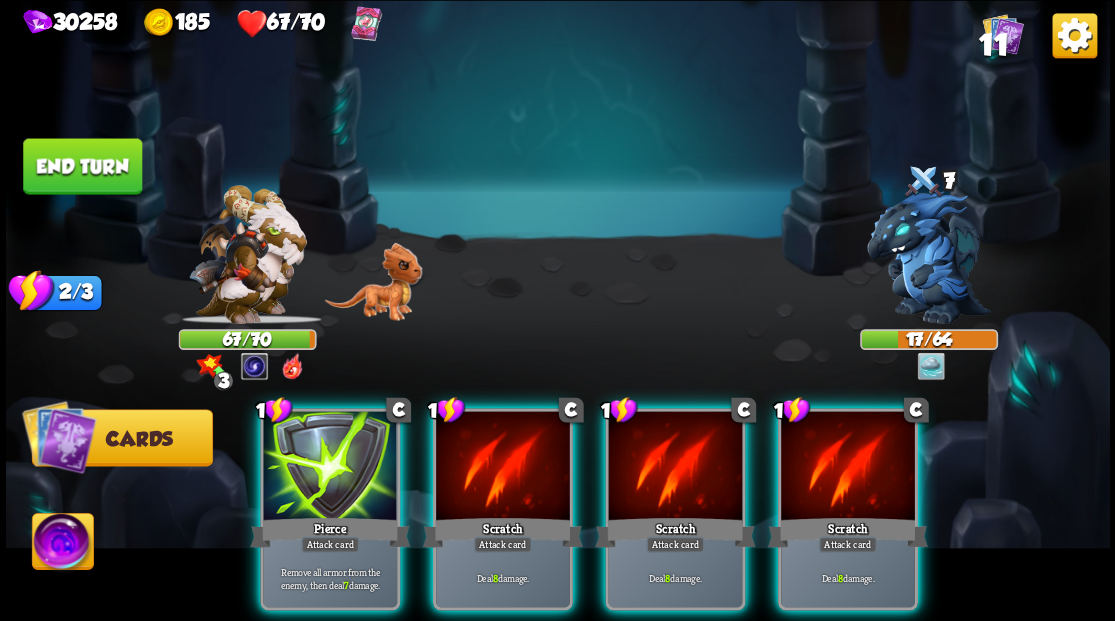 click at bounding box center [62, 544] 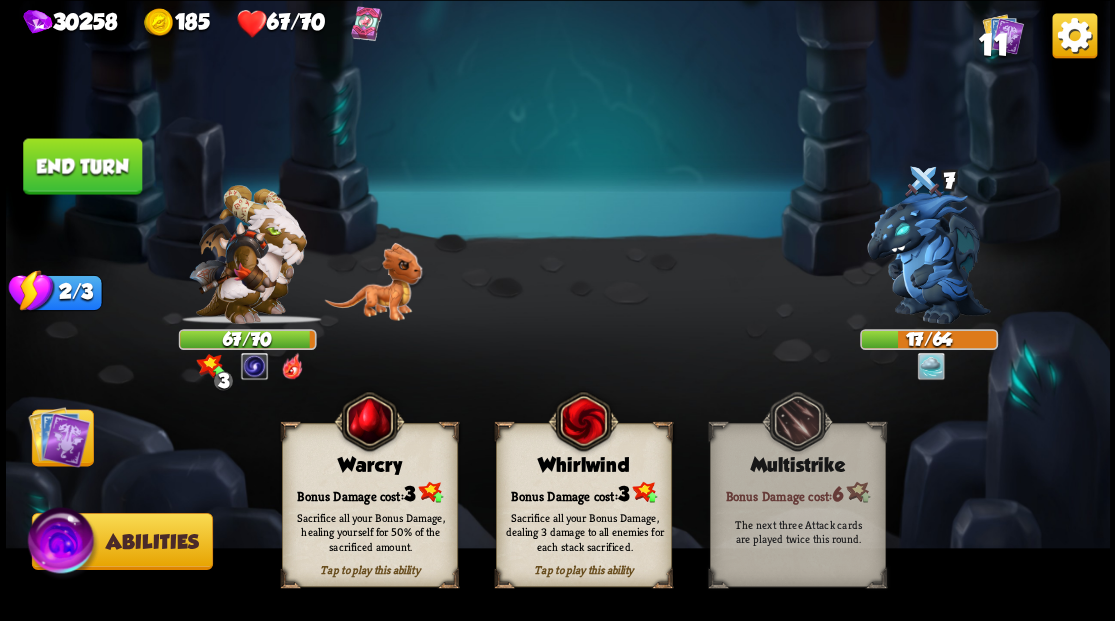 click on "Sacrifice all your Bonus Damage, healing yourself for 50% of the sacrificed amount." at bounding box center (370, 531) 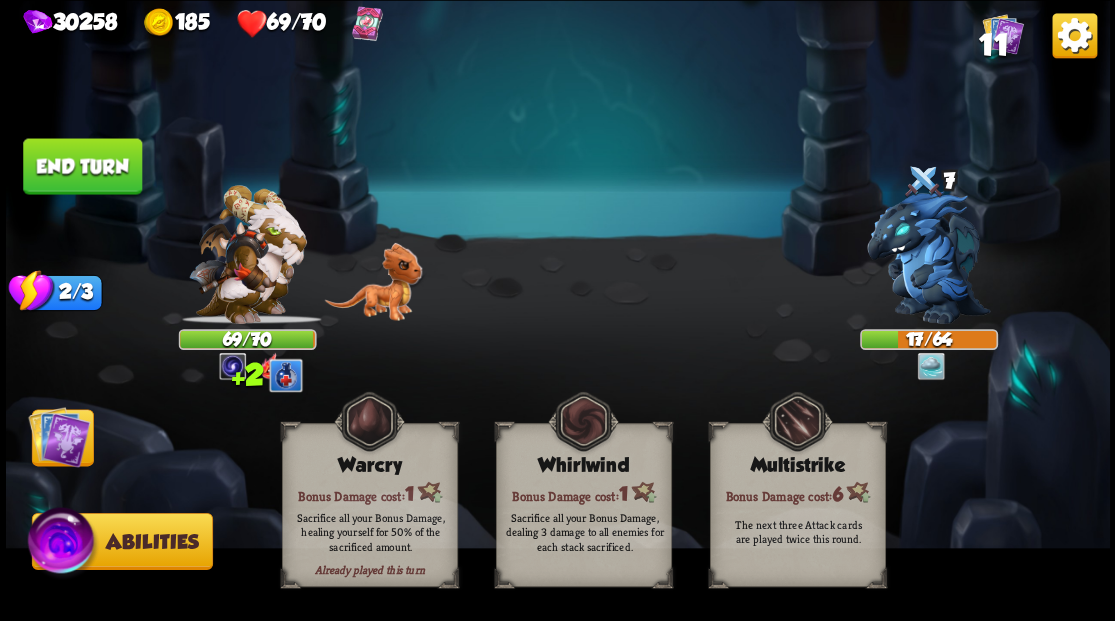 click at bounding box center (59, 436) 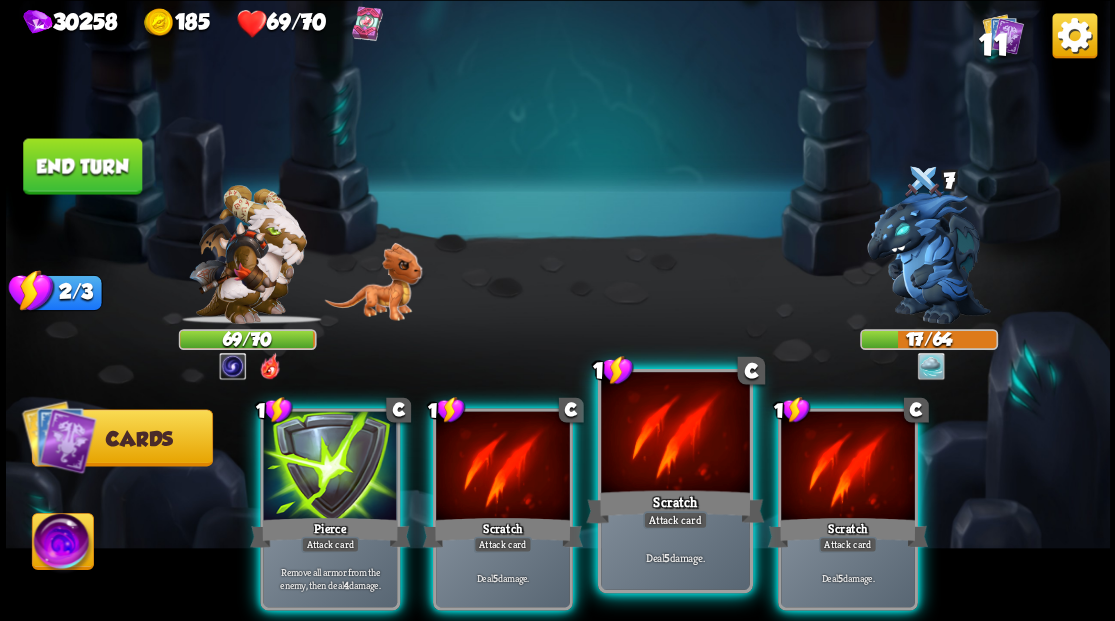 click at bounding box center (675, 434) 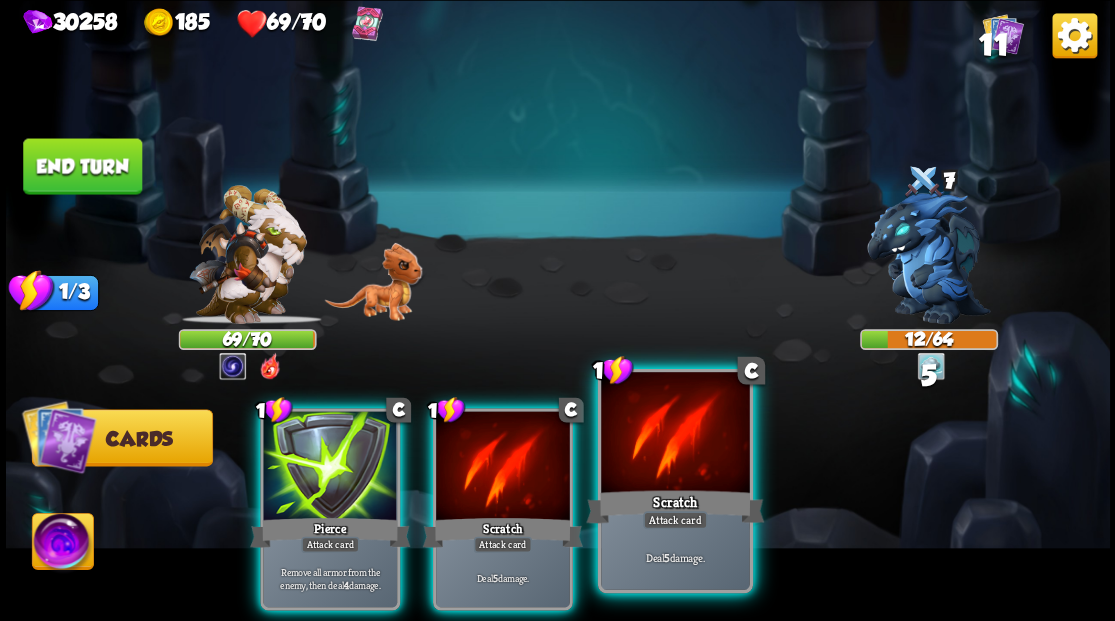click at bounding box center (675, 434) 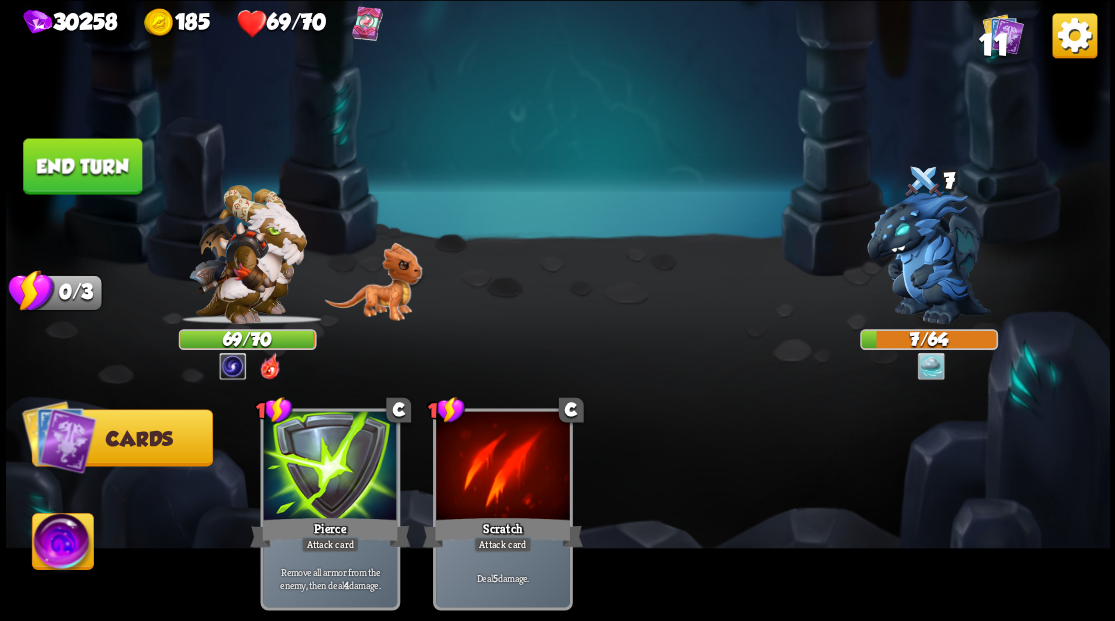 click on "End turn" at bounding box center [82, 166] 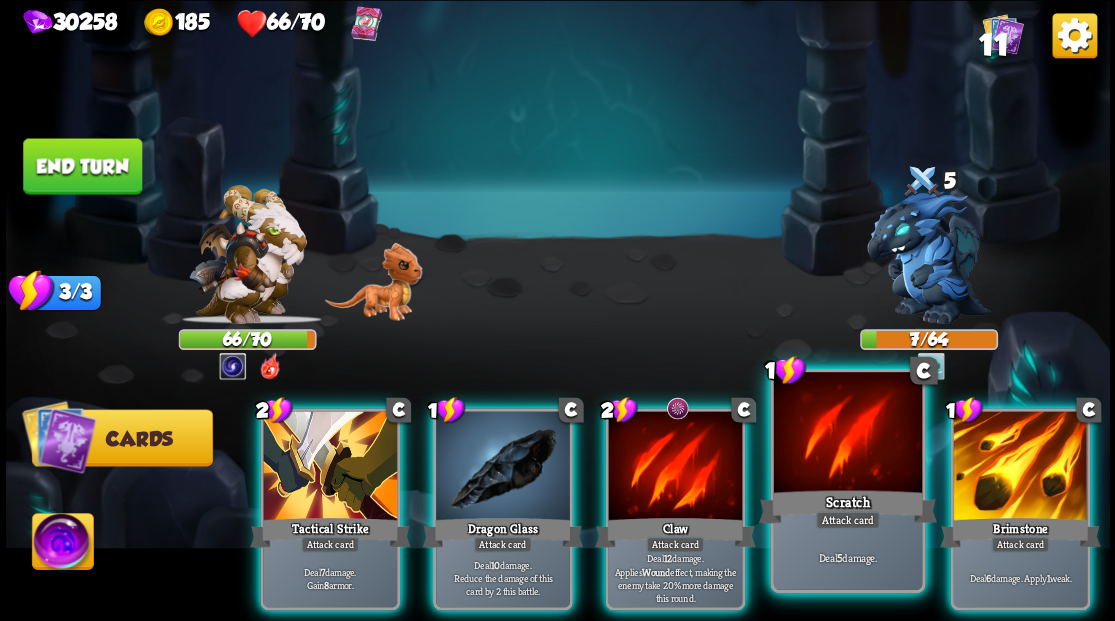 click at bounding box center (847, 434) 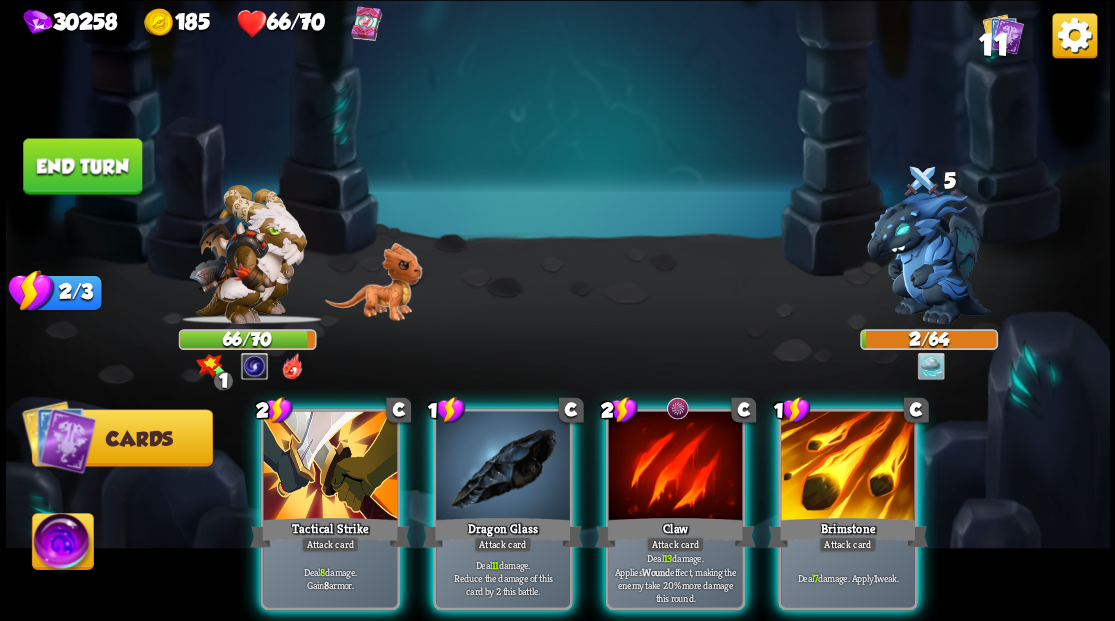 click at bounding box center (62, 544) 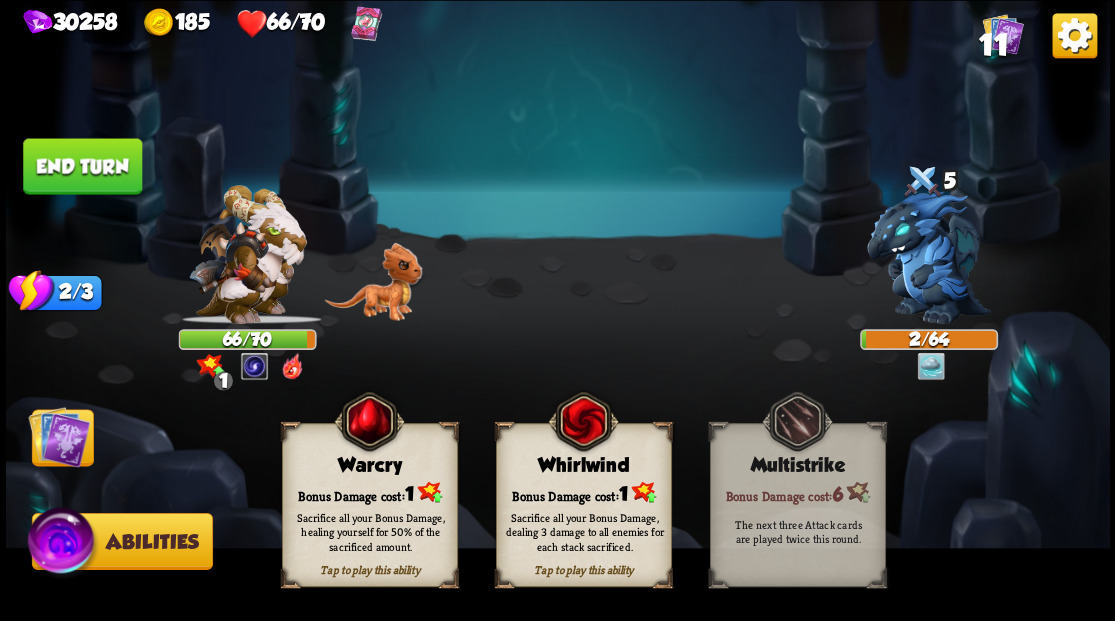 click on "Sacrifice all your Bonus Damage, healing yourself for 50% of the sacrificed amount." at bounding box center (370, 531) 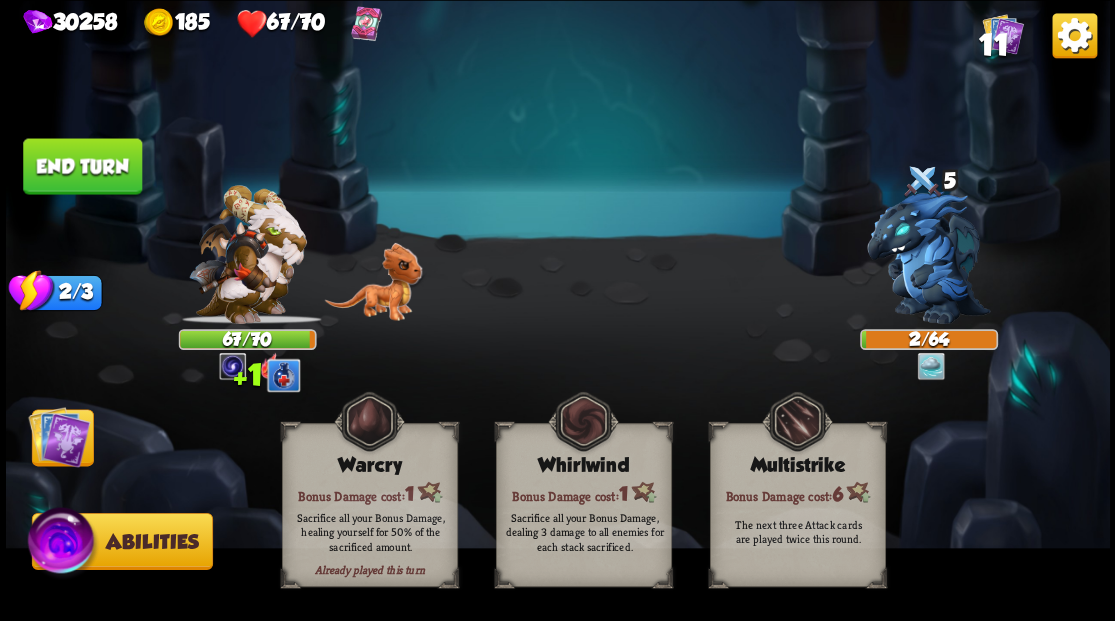 click at bounding box center [59, 436] 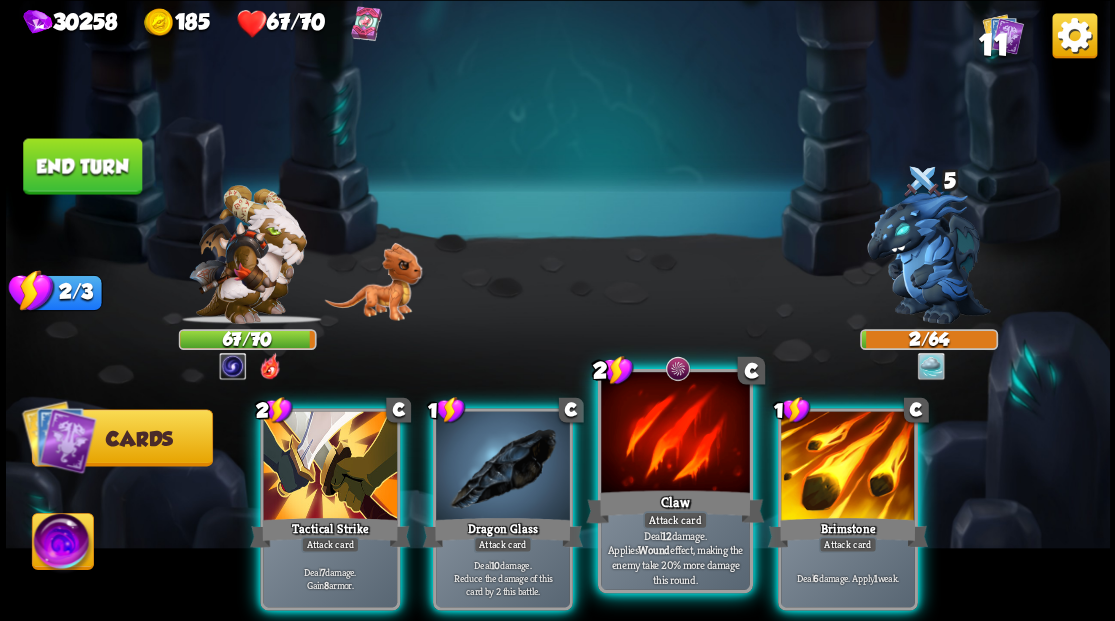 click at bounding box center [675, 434] 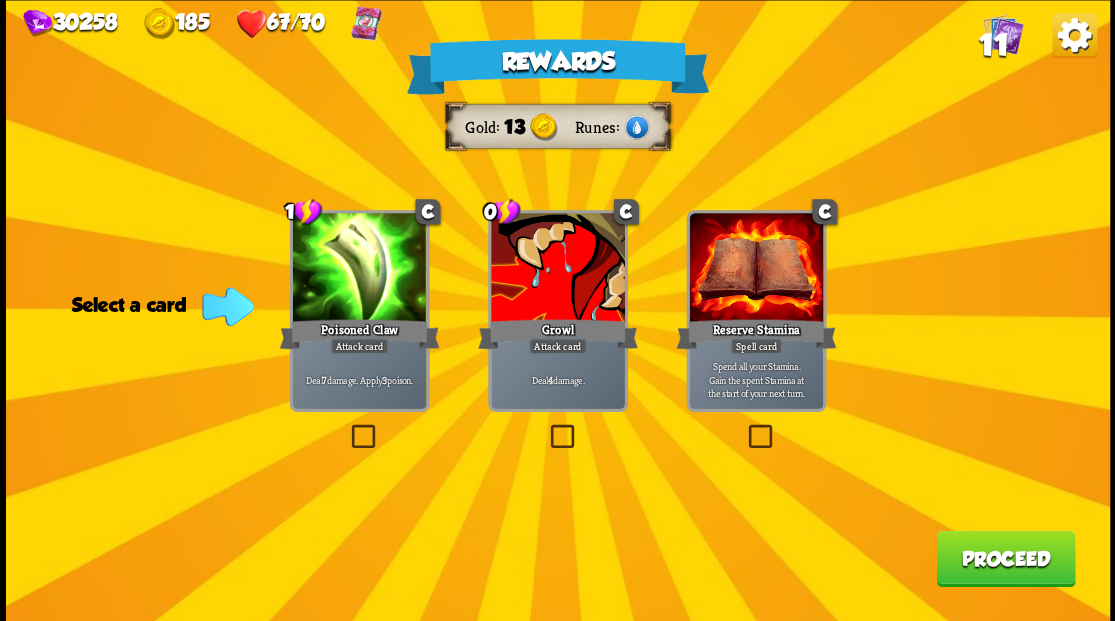 click at bounding box center [347, 427] 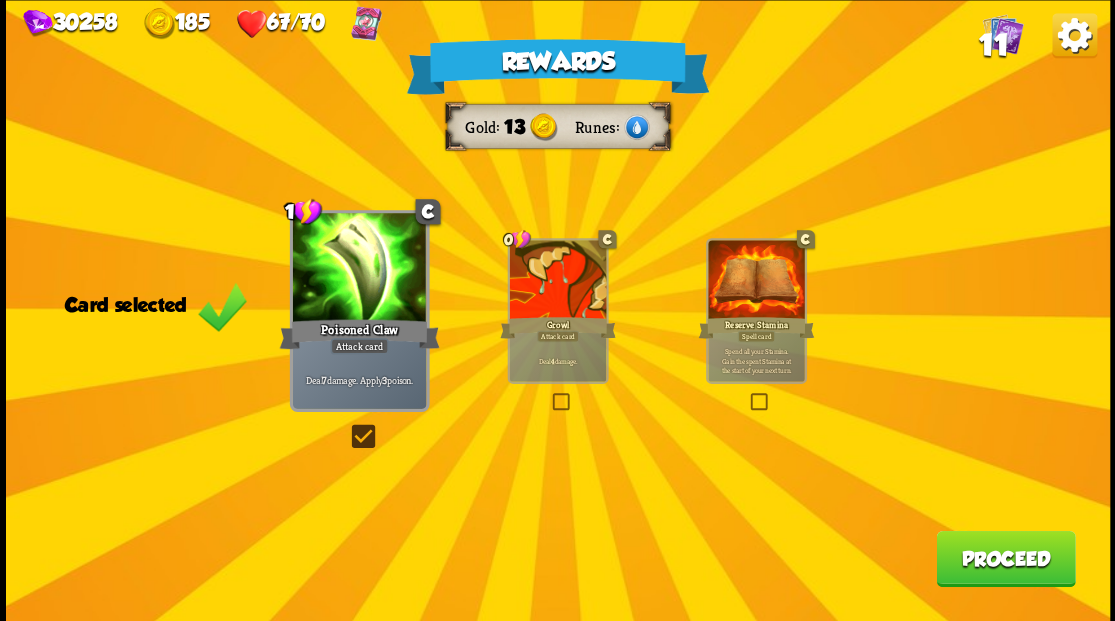click on "Proceed" at bounding box center (1005, 558) 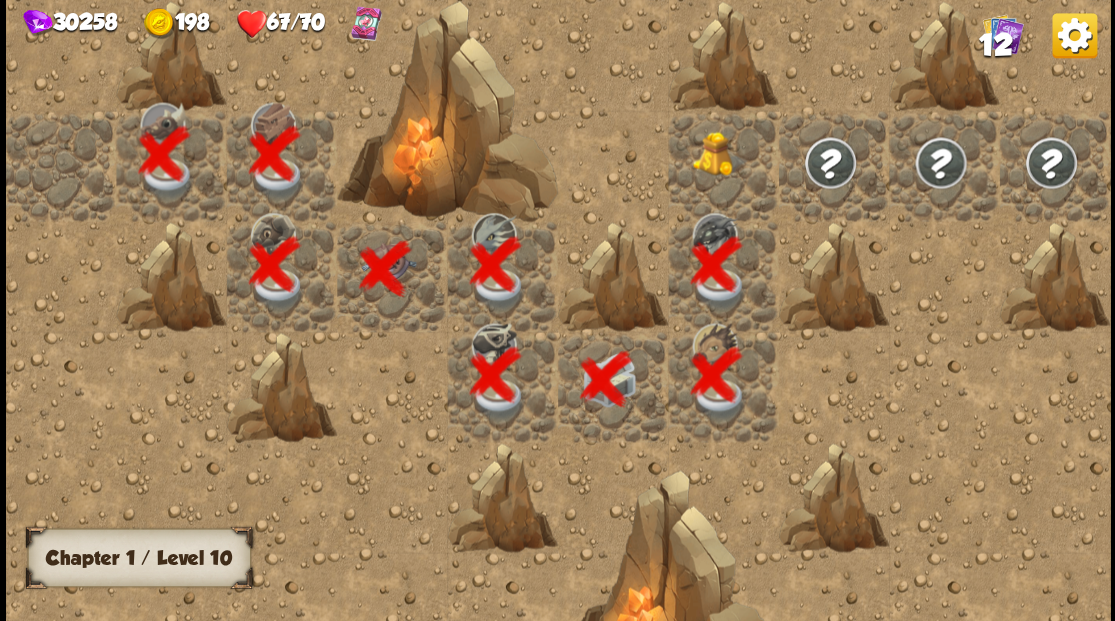 click at bounding box center [723, 165] 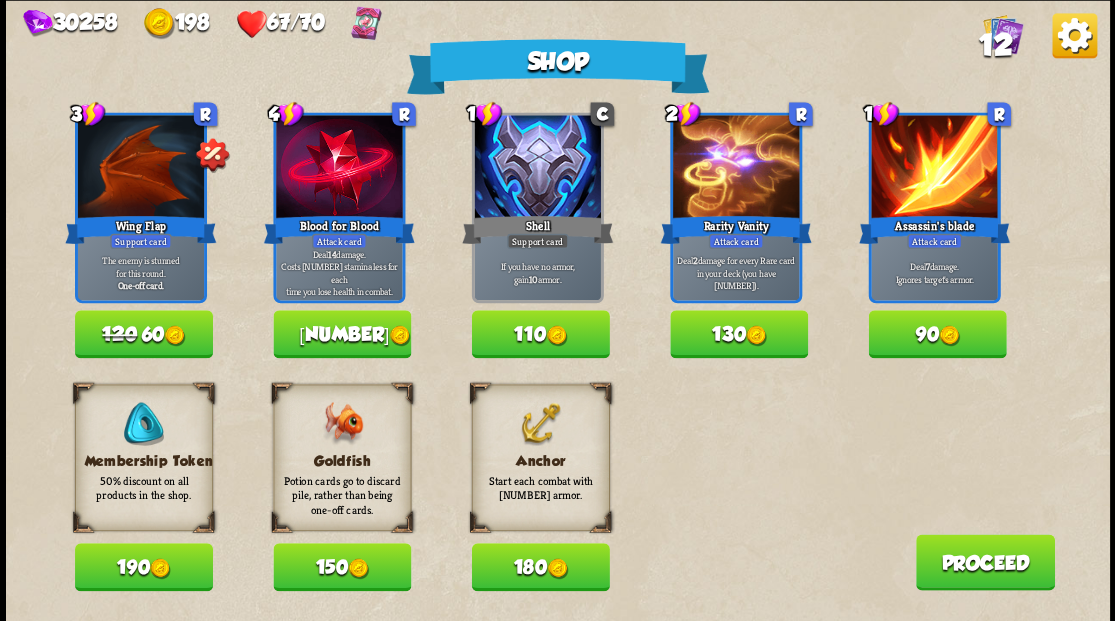 click on "150" at bounding box center [342, 567] 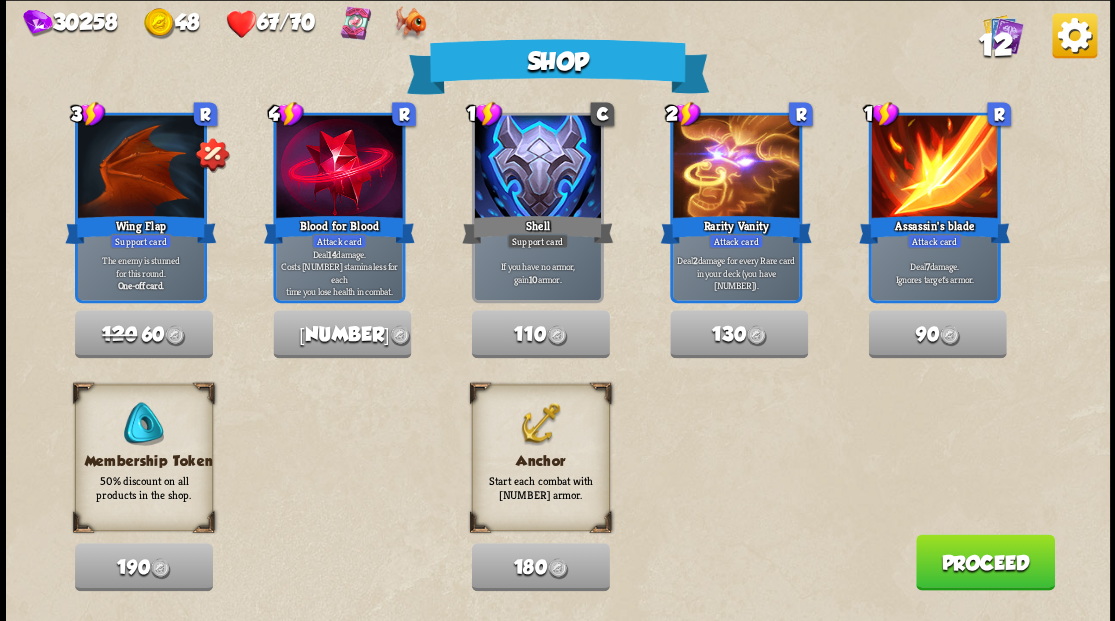 click on "Proceed" at bounding box center (984, 562) 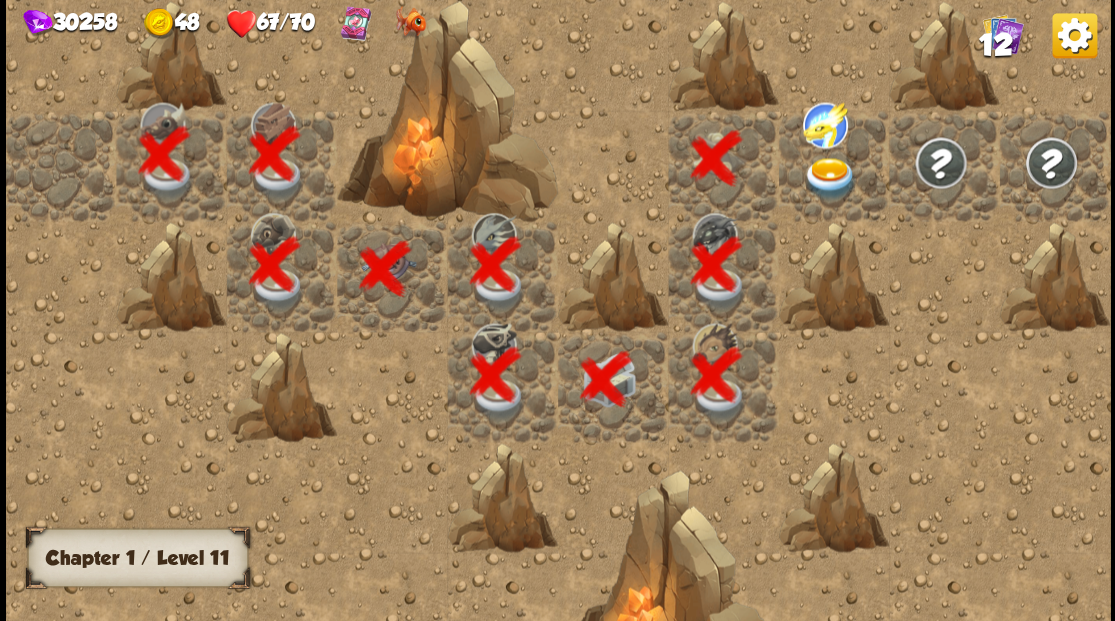 scroll, scrollTop: 0, scrollLeft: 384, axis: horizontal 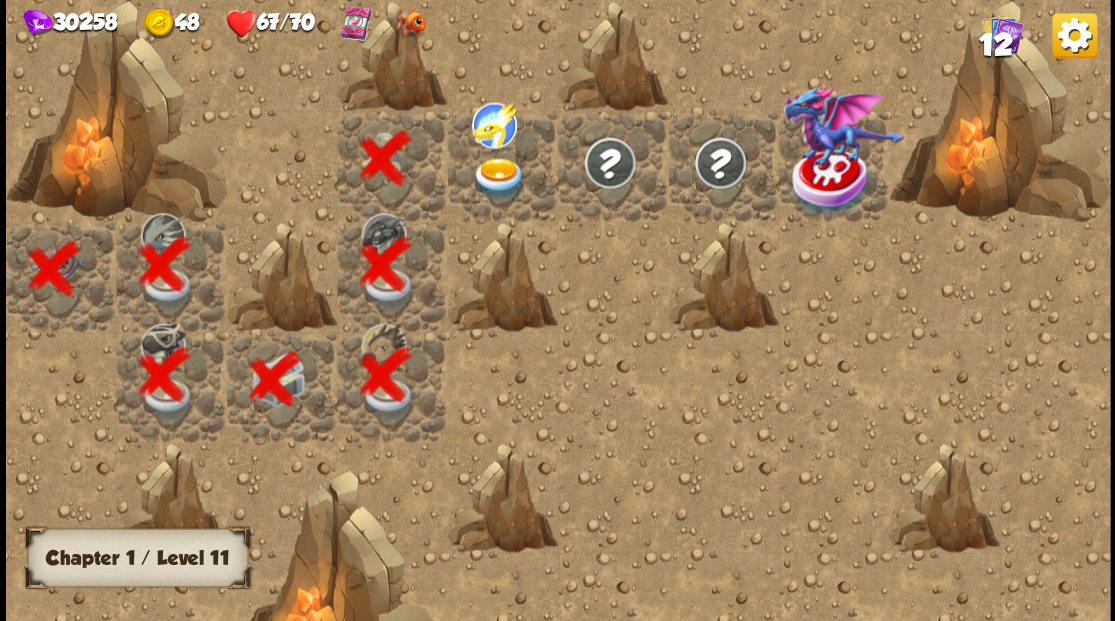 click at bounding box center [498, 178] 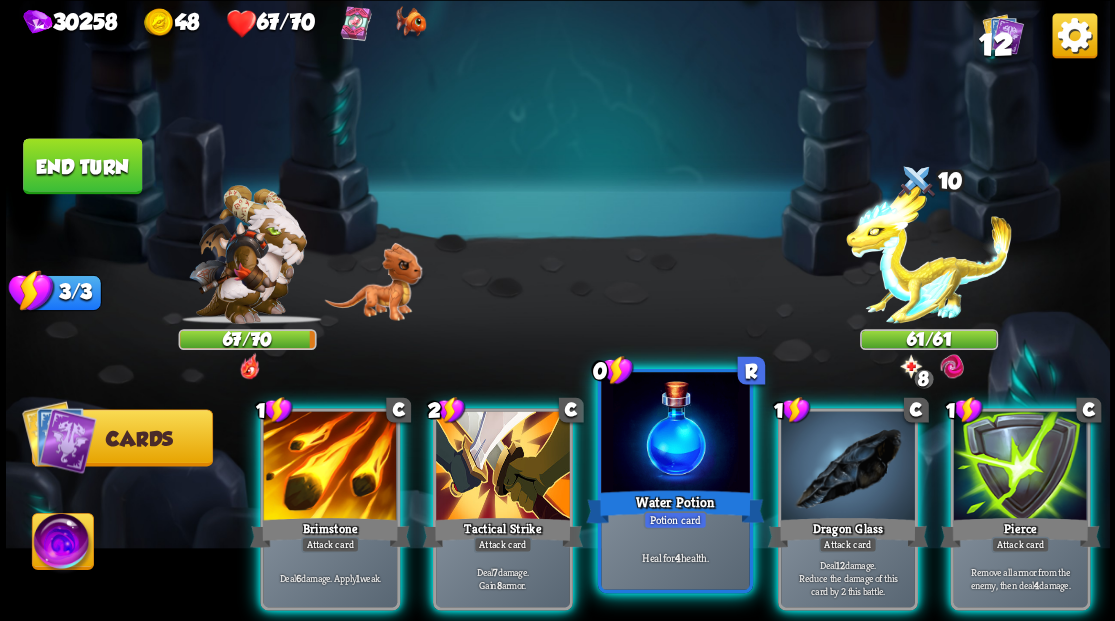 click at bounding box center (675, 434) 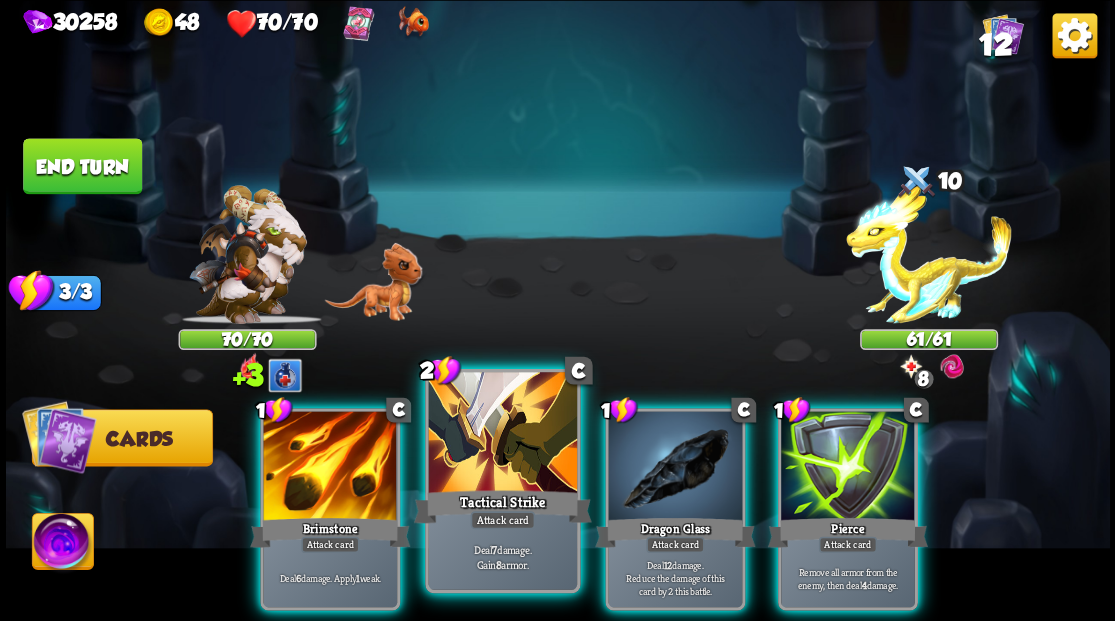 click at bounding box center [502, 434] 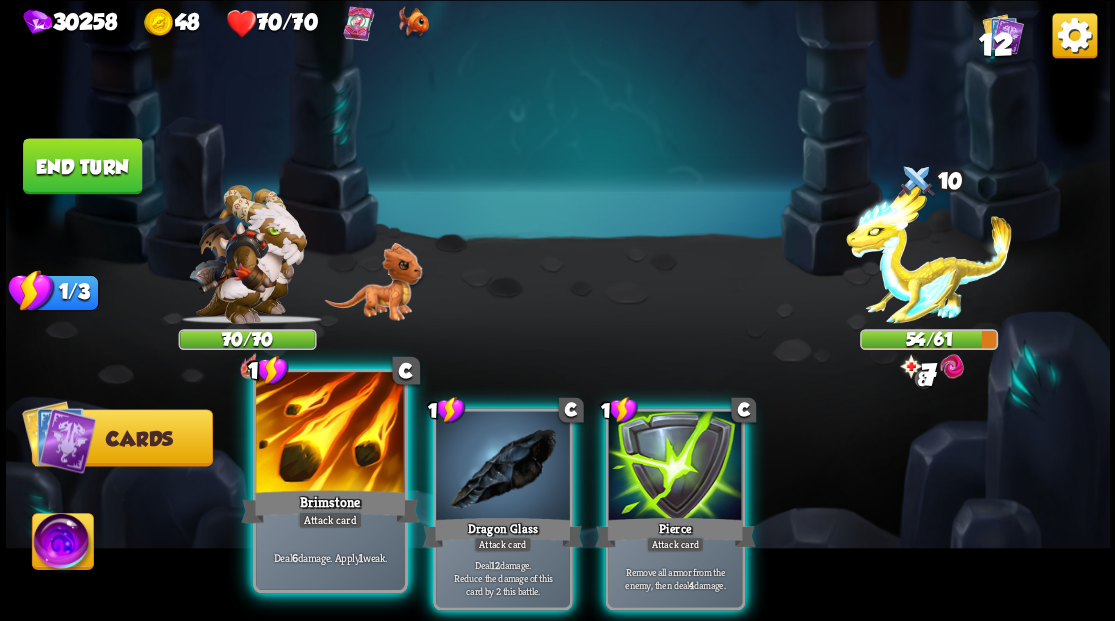 click at bounding box center [330, 434] 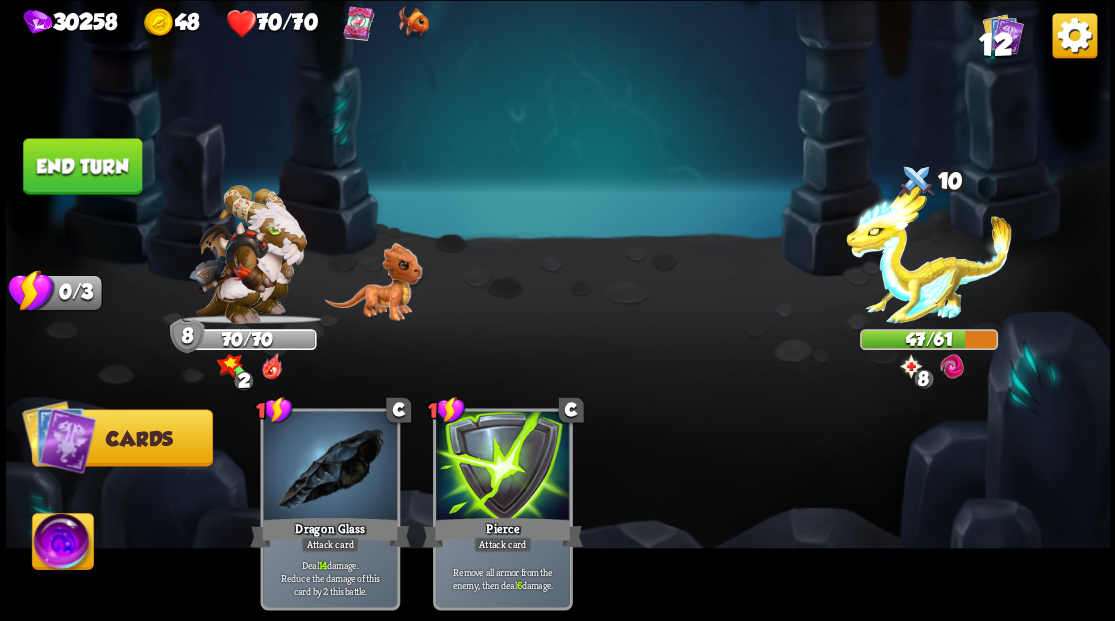 click on "End turn" at bounding box center [82, 166] 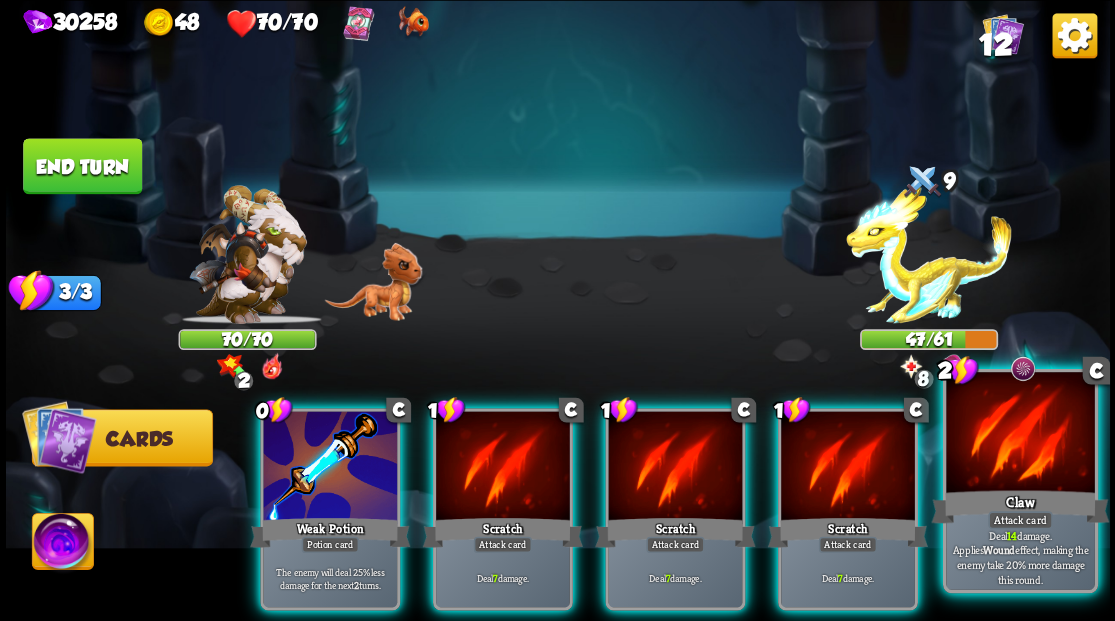 click at bounding box center [1020, 434] 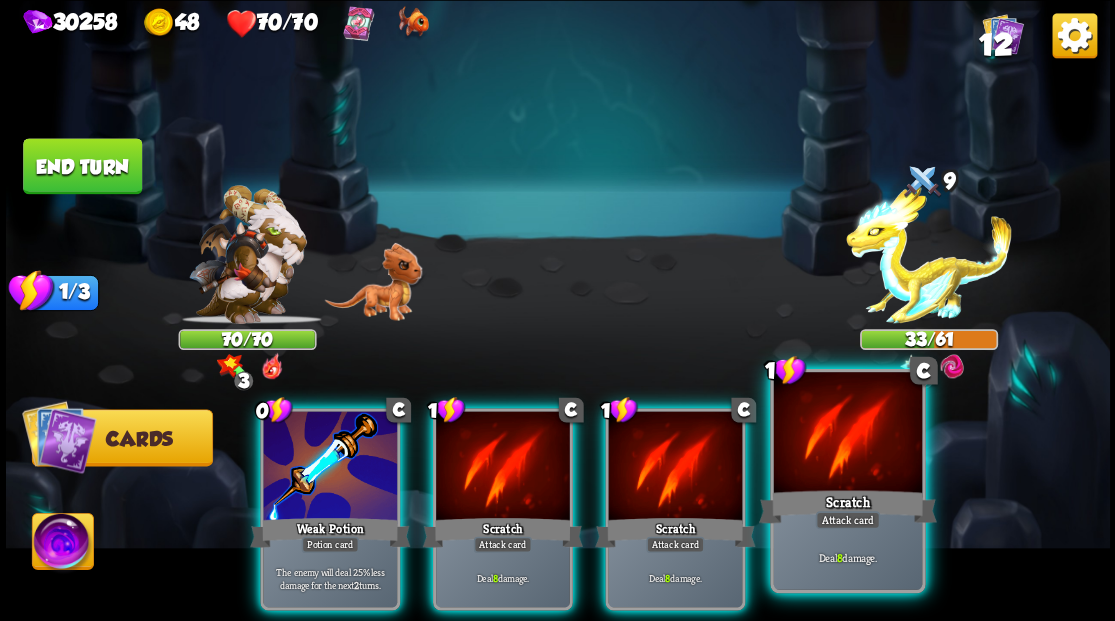 click at bounding box center [847, 434] 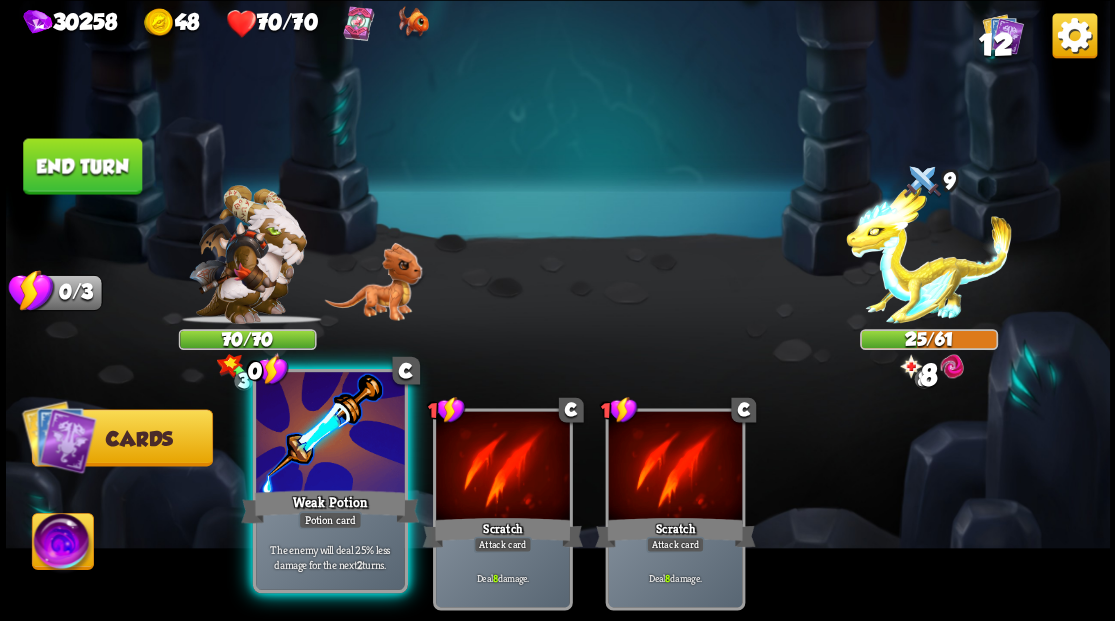 click at bounding box center [330, 434] 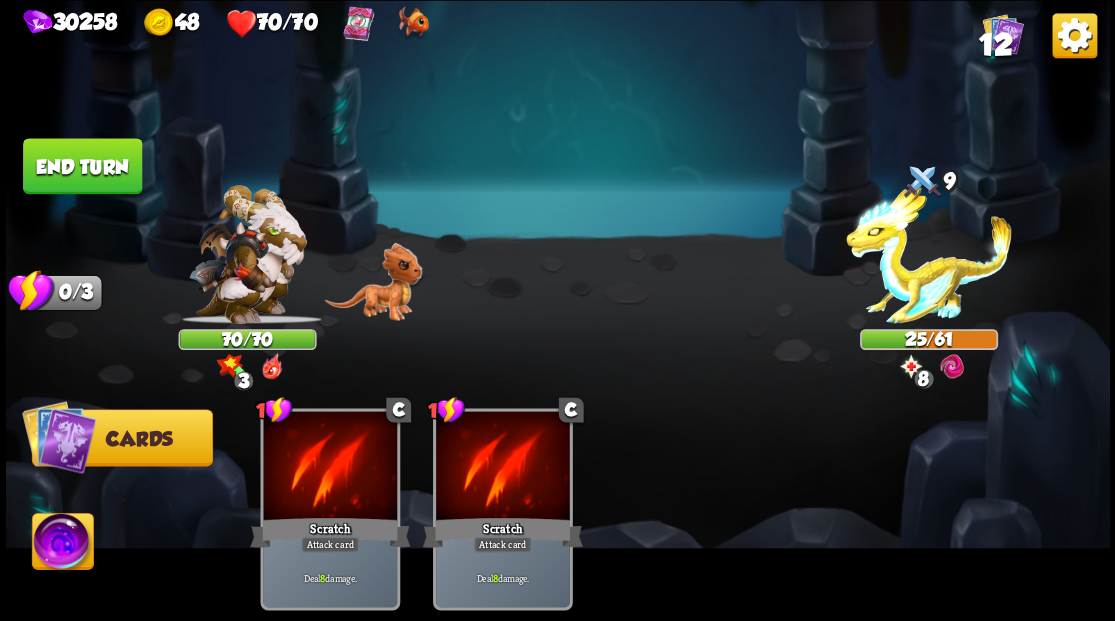 click on "End turn" at bounding box center [82, 166] 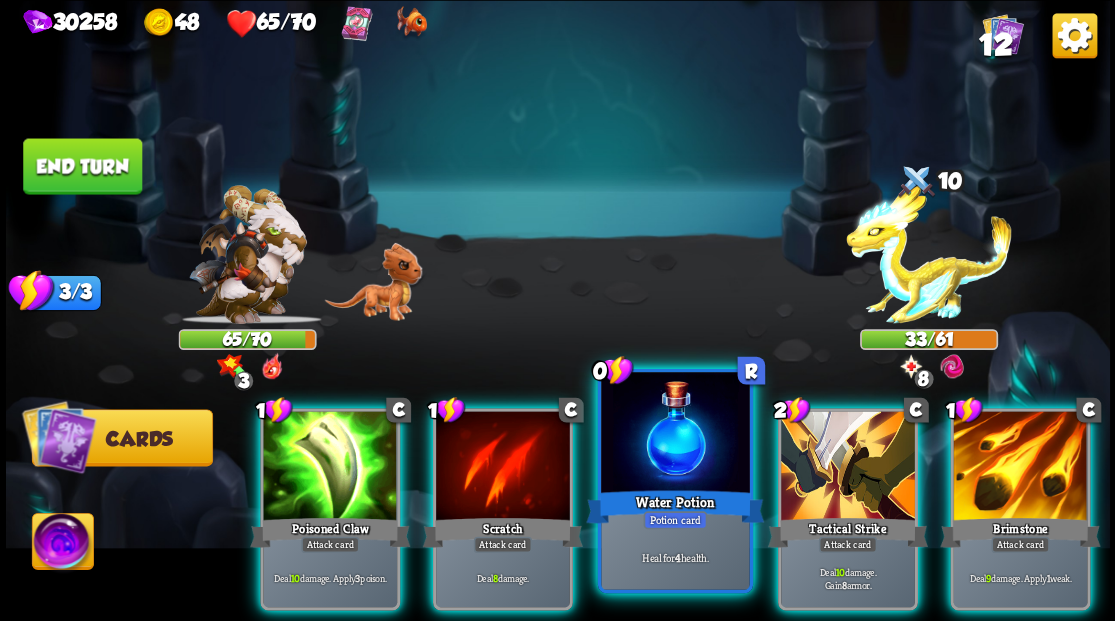 click at bounding box center [675, 434] 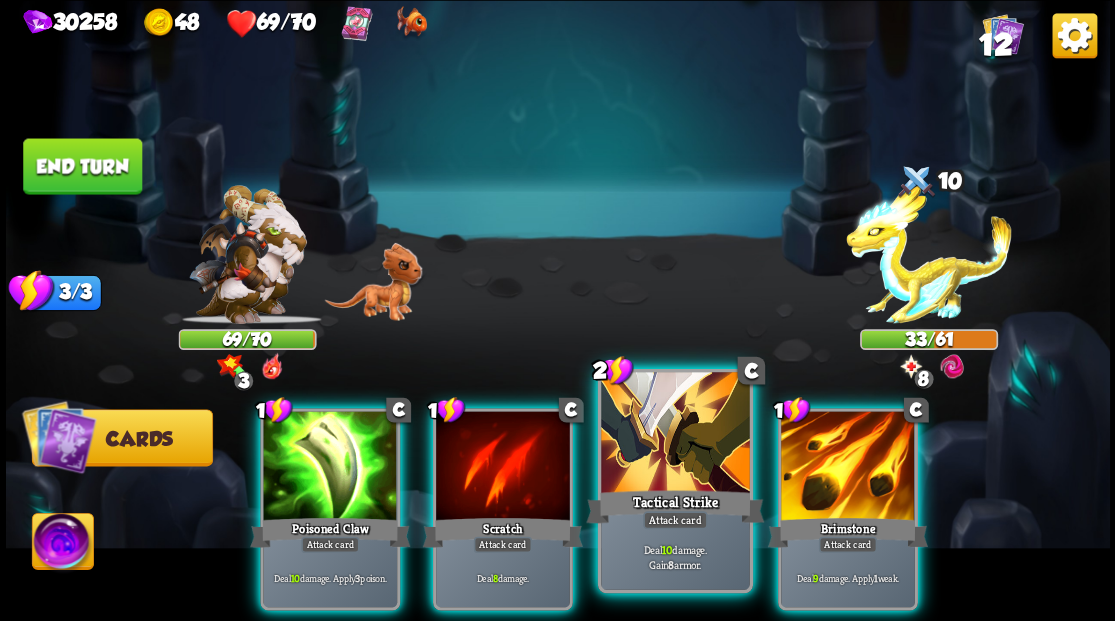 click at bounding box center (675, 434) 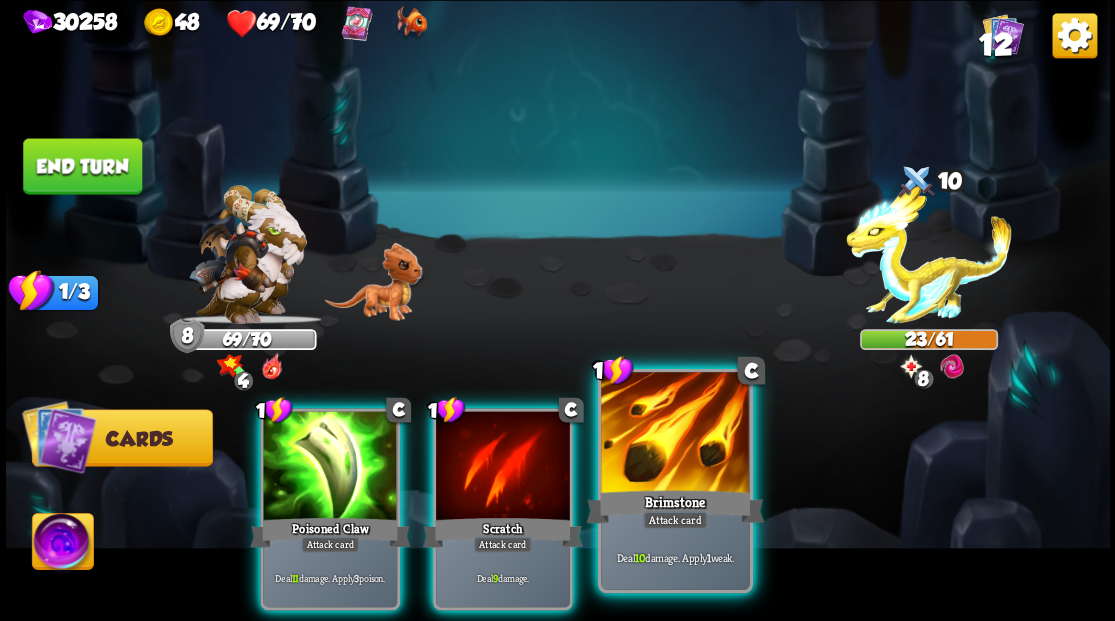 click at bounding box center [675, 434] 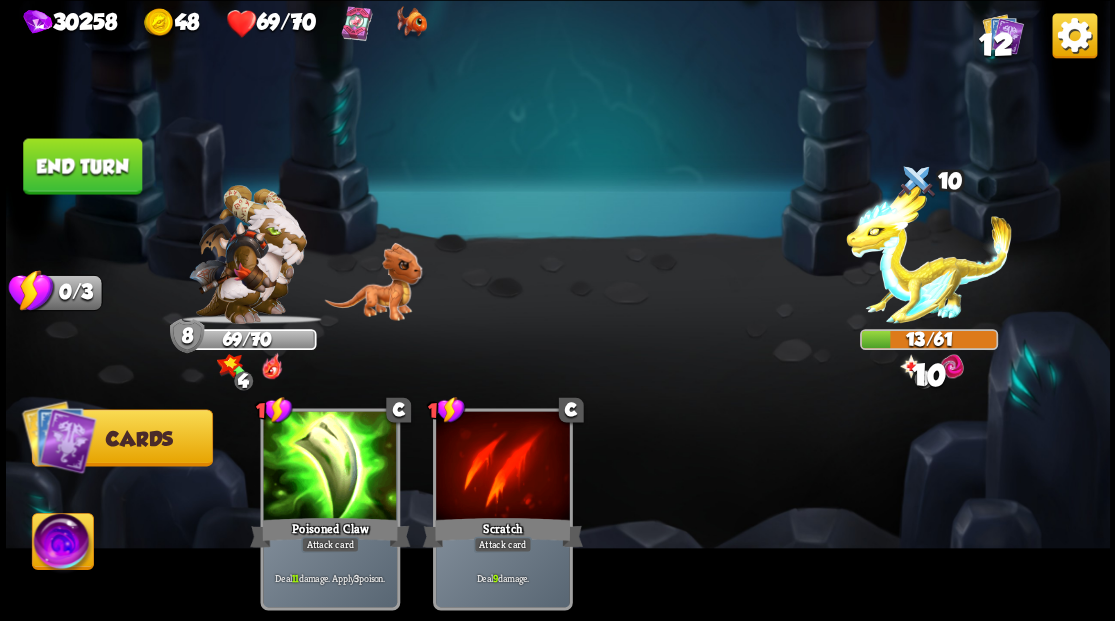 click on "End turn" at bounding box center [82, 166] 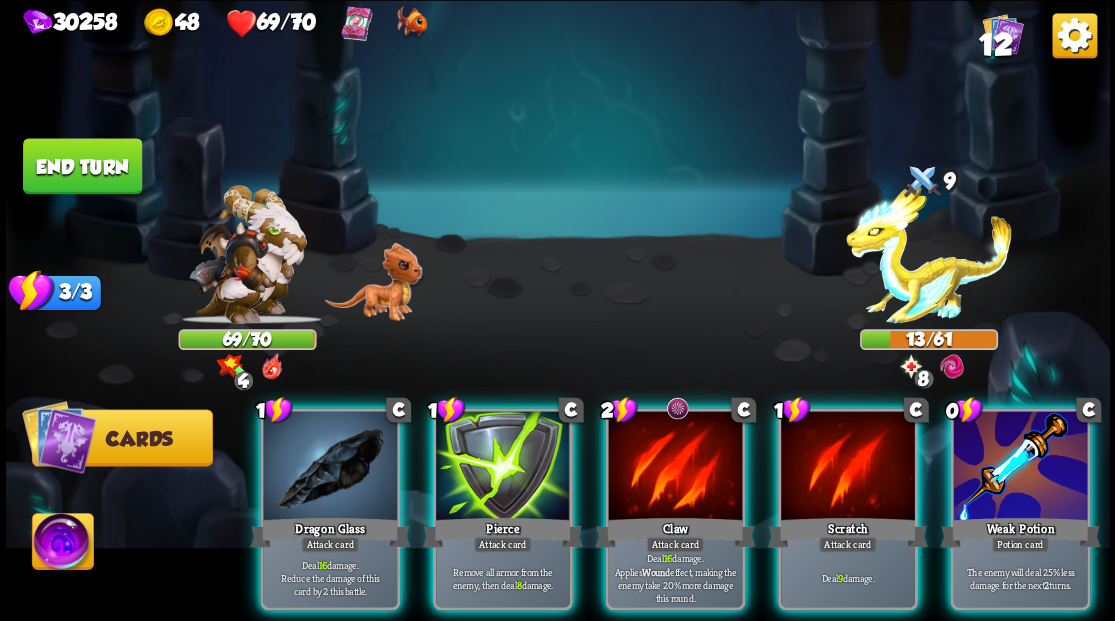 click at bounding box center (62, 544) 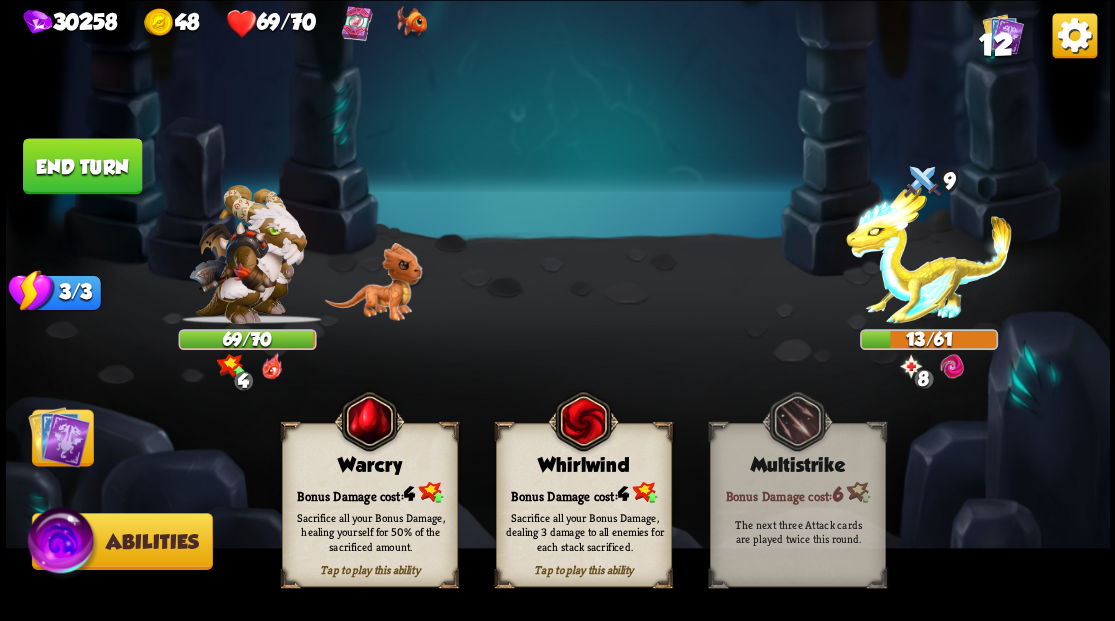 click on "Tap to play this ability   Warcry
Bonus Damage cost:  4     Sacrifice all your Bonus Damage, healing yourself for 50% of the sacrificed amount." at bounding box center (370, 505) 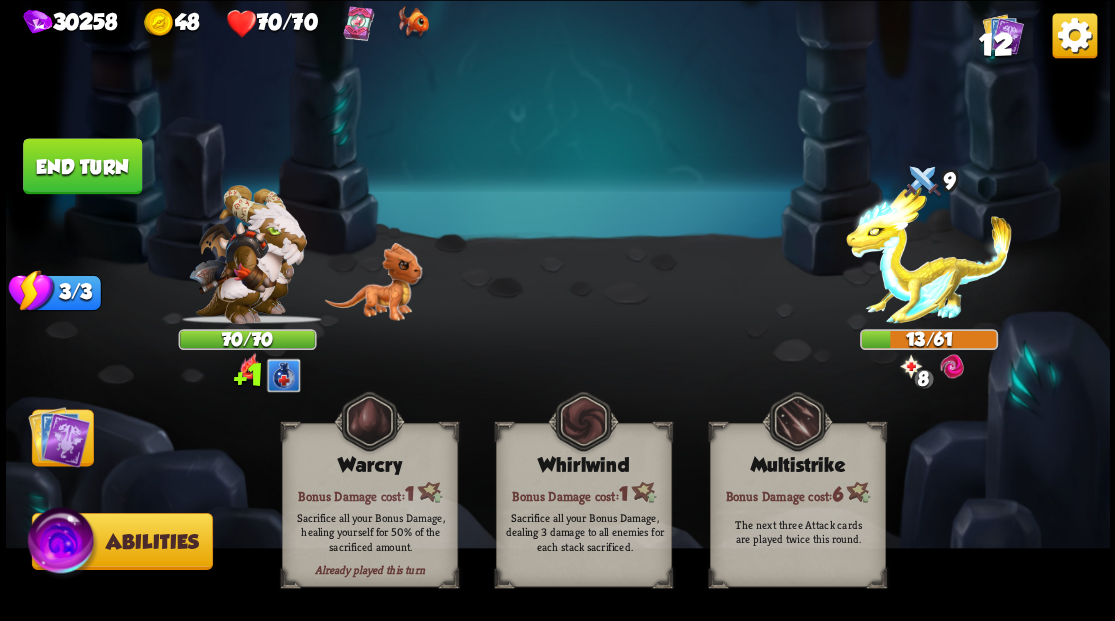 click at bounding box center [59, 436] 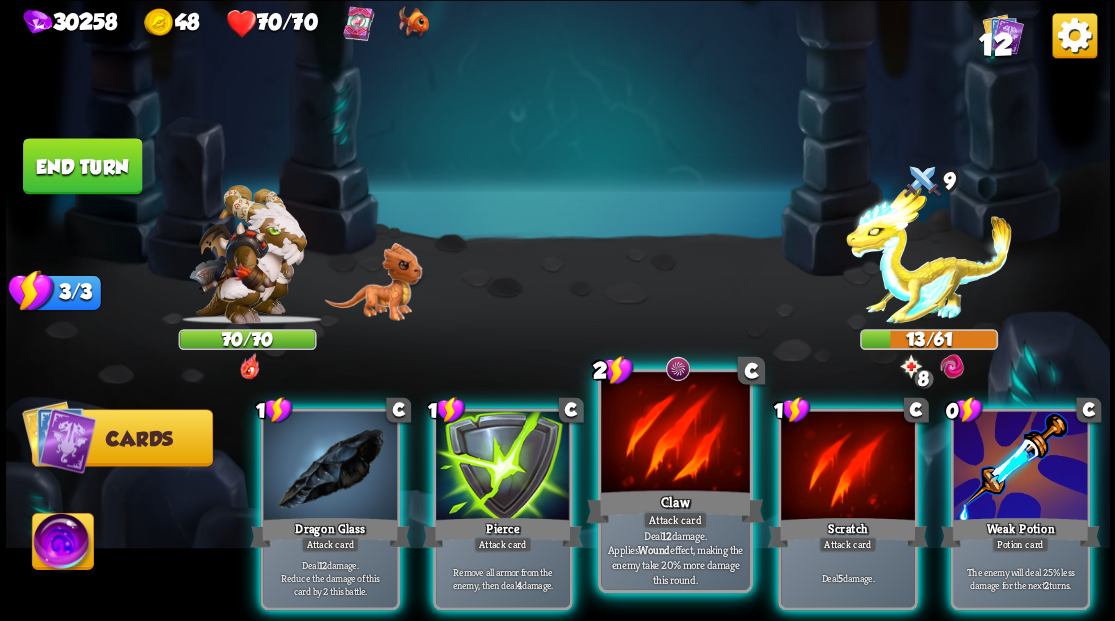 click at bounding box center (675, 434) 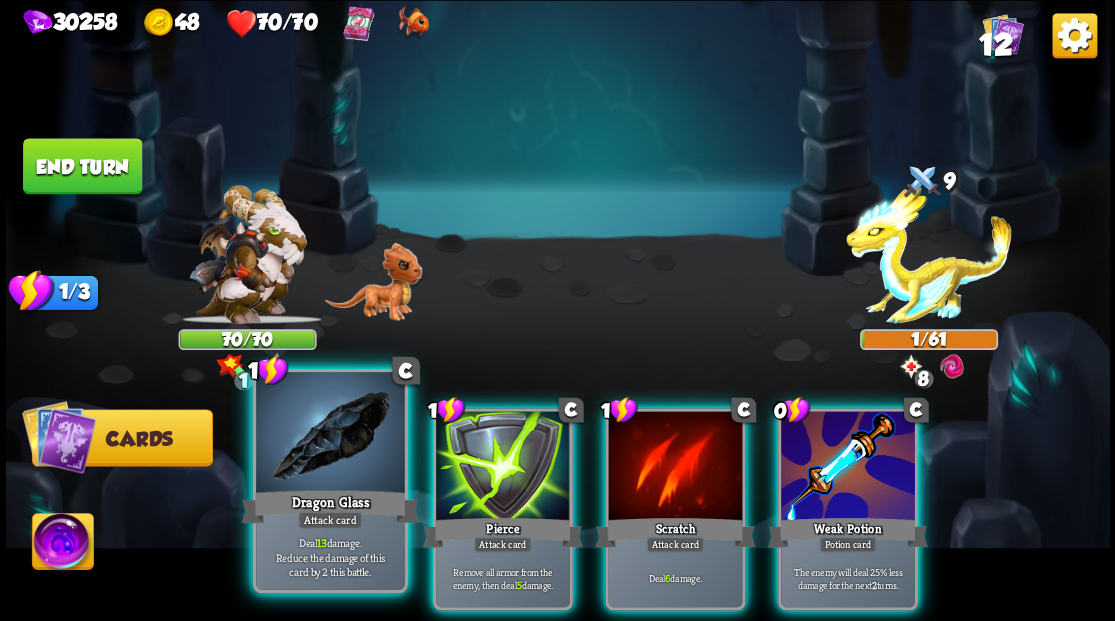 click at bounding box center [330, 434] 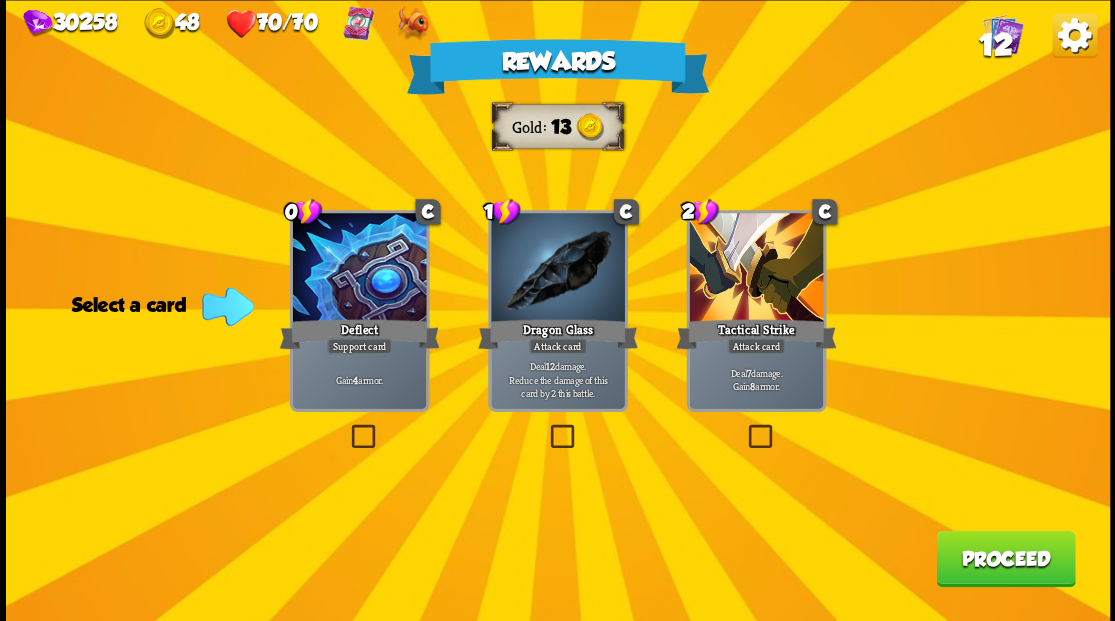 click at bounding box center (347, 427) 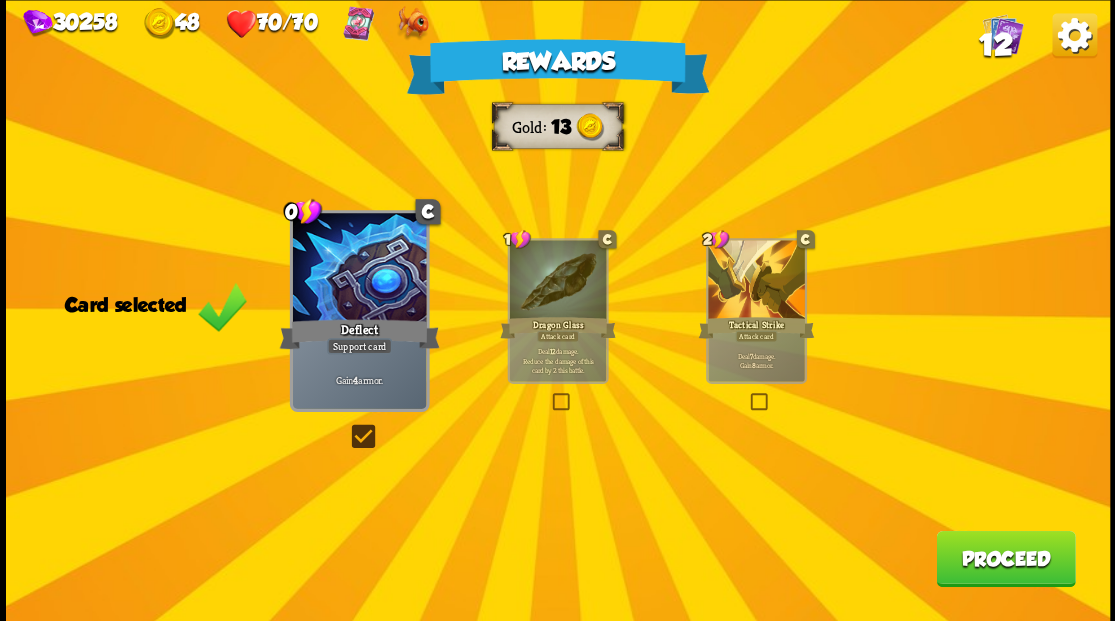 click on "Proceed" at bounding box center [1005, 558] 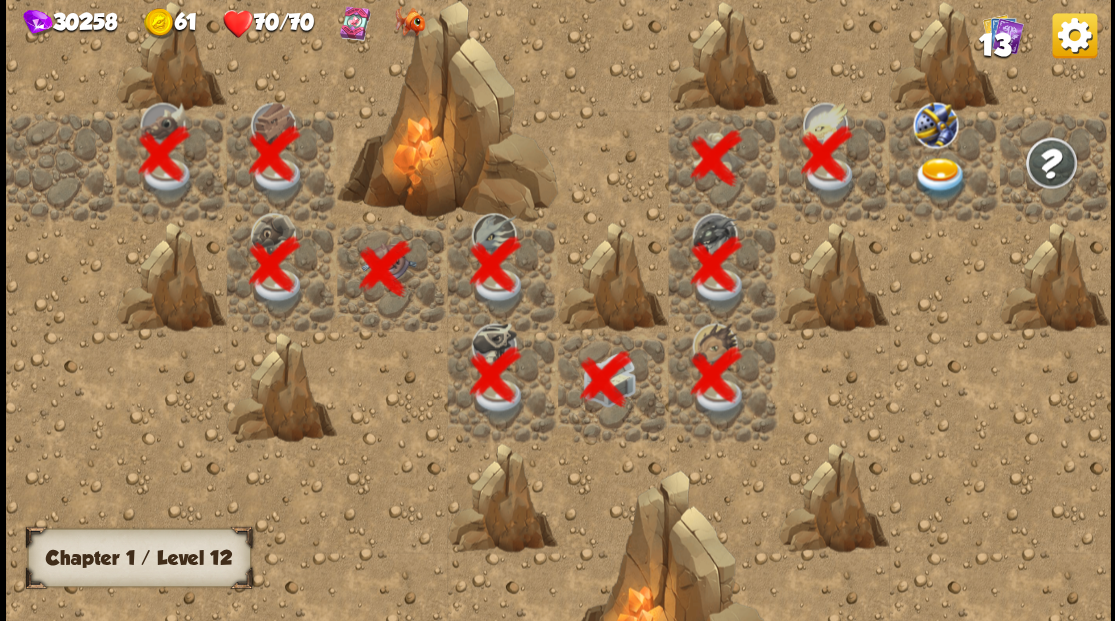 scroll, scrollTop: 0, scrollLeft: 384, axis: horizontal 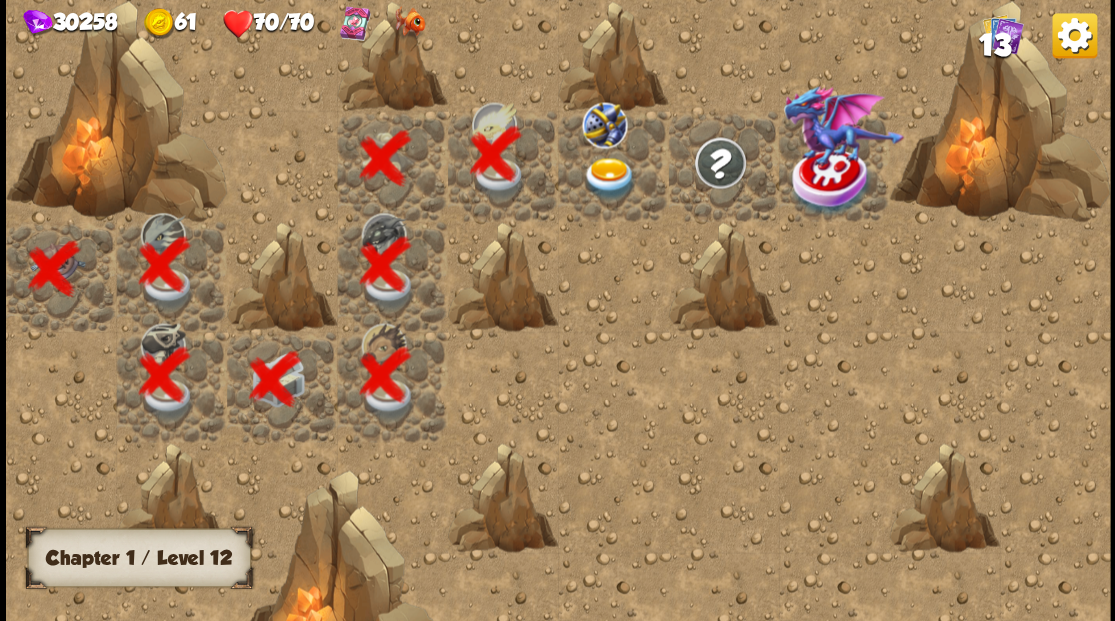 click at bounding box center [609, 178] 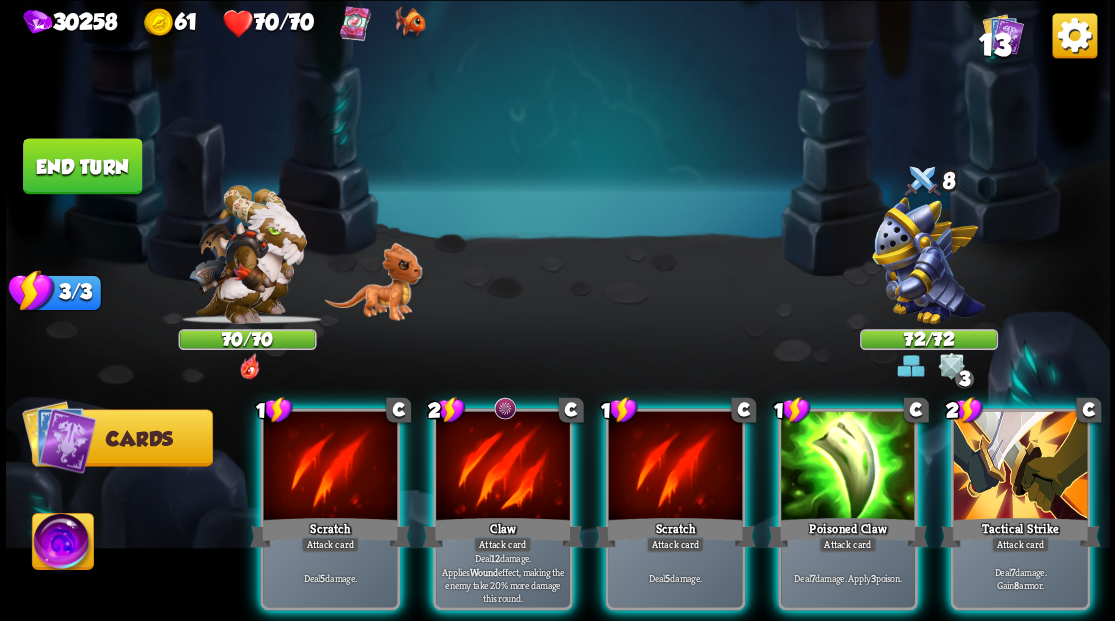click at bounding box center [928, 263] 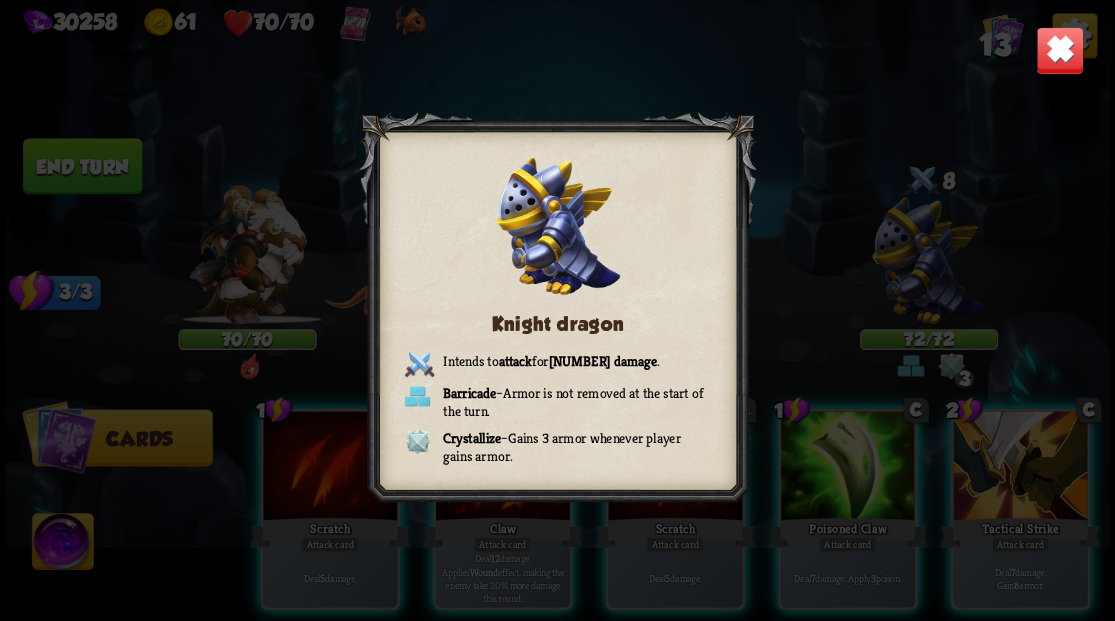 click at bounding box center [1059, 50] 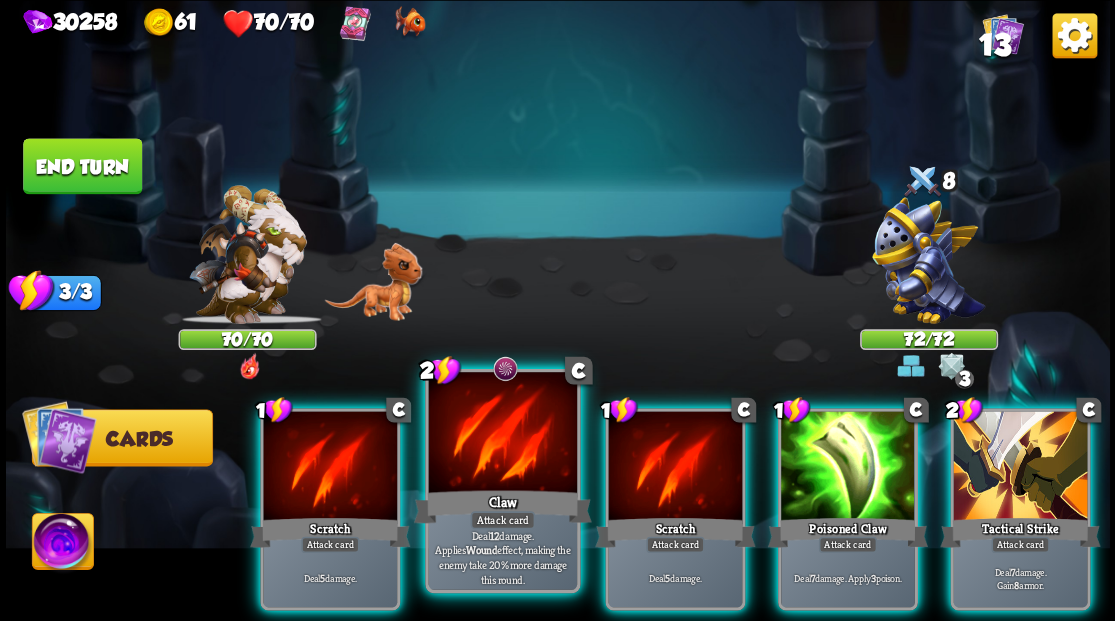 click at bounding box center [502, 434] 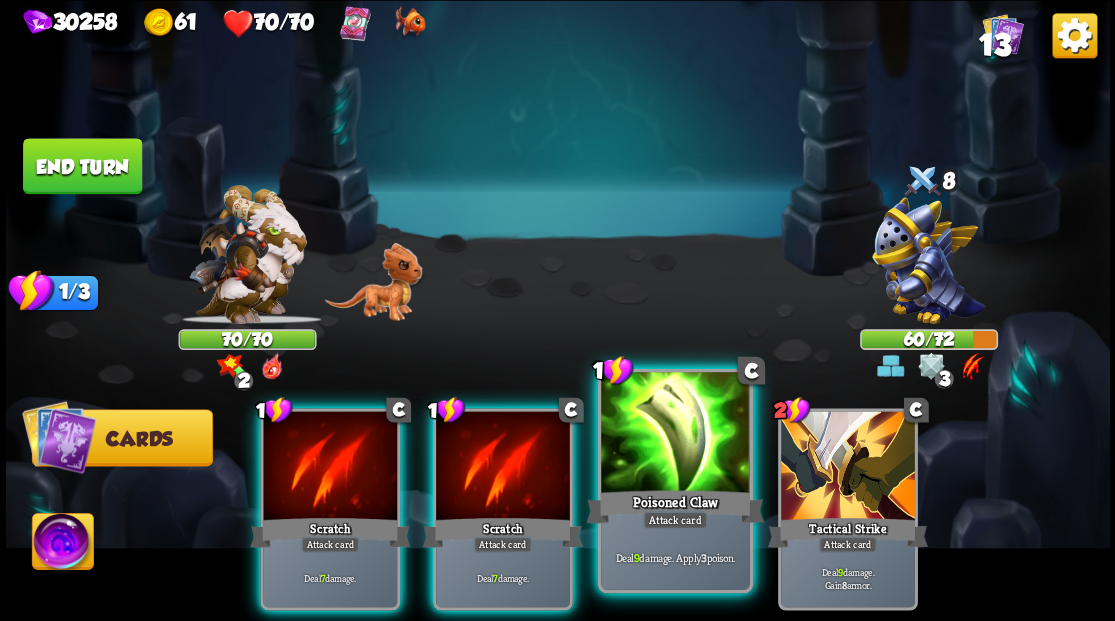 click at bounding box center (675, 434) 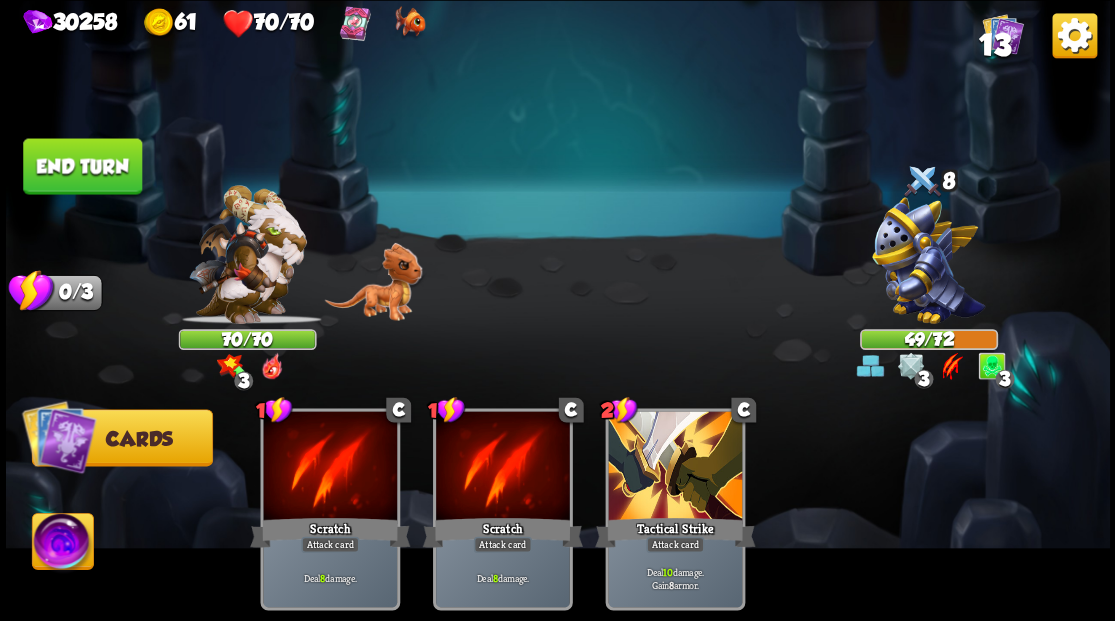 click on "End turn" at bounding box center (82, 166) 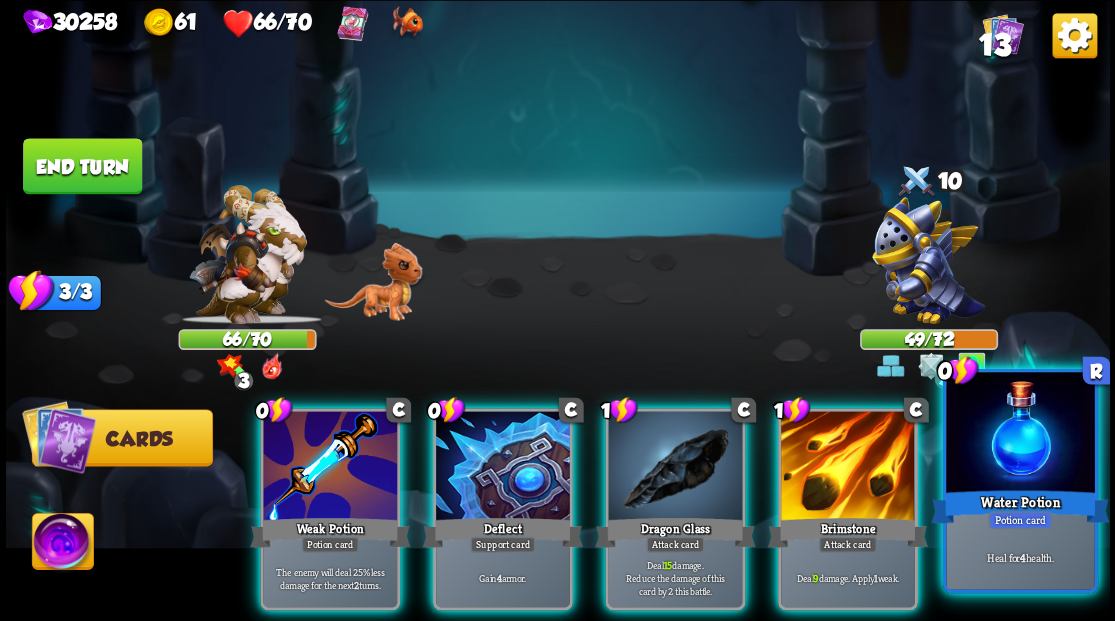 click at bounding box center (1020, 434) 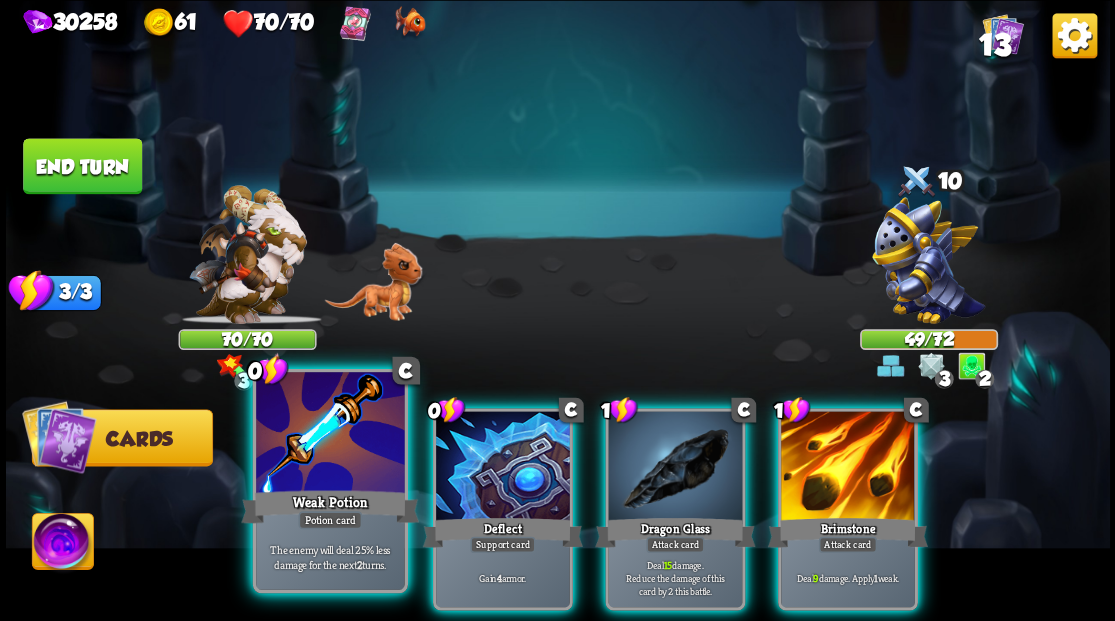 click at bounding box center (330, 434) 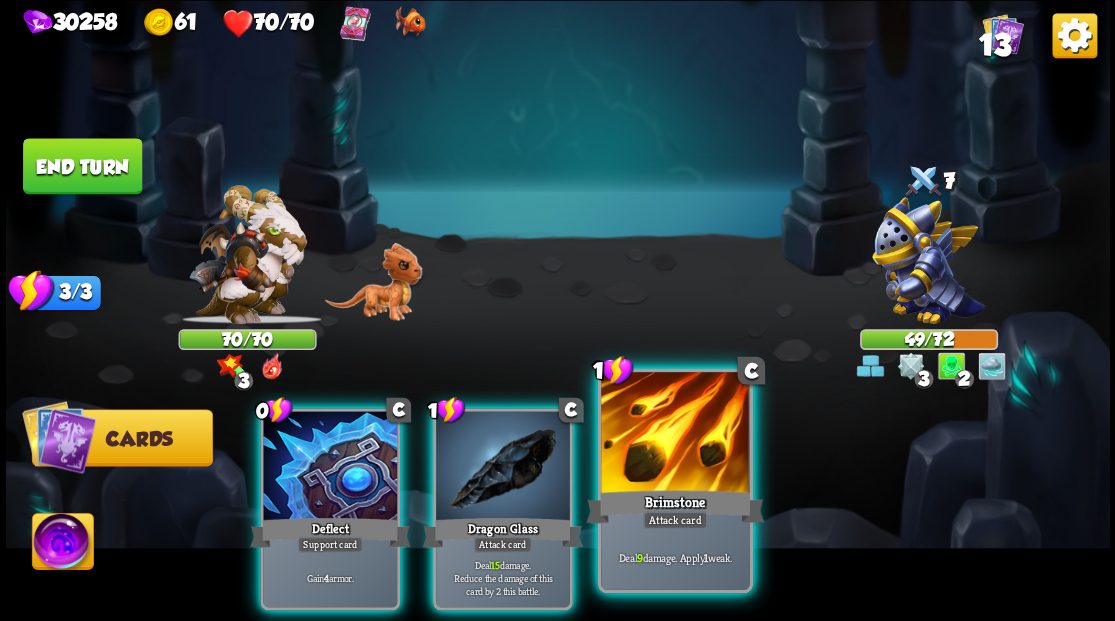 click at bounding box center (675, 434) 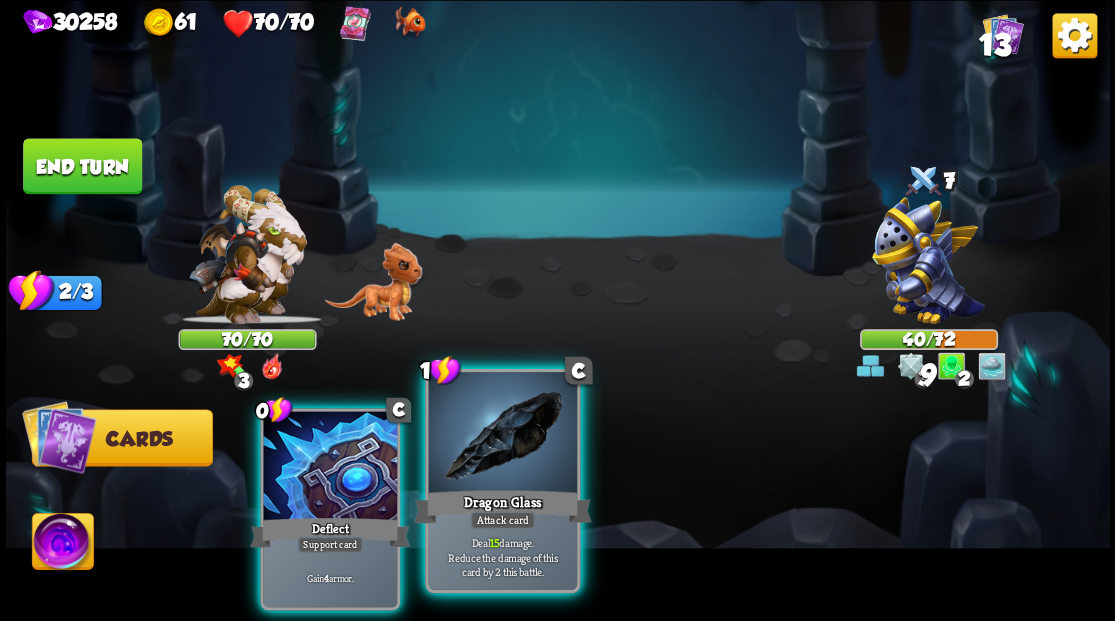 click at bounding box center [502, 434] 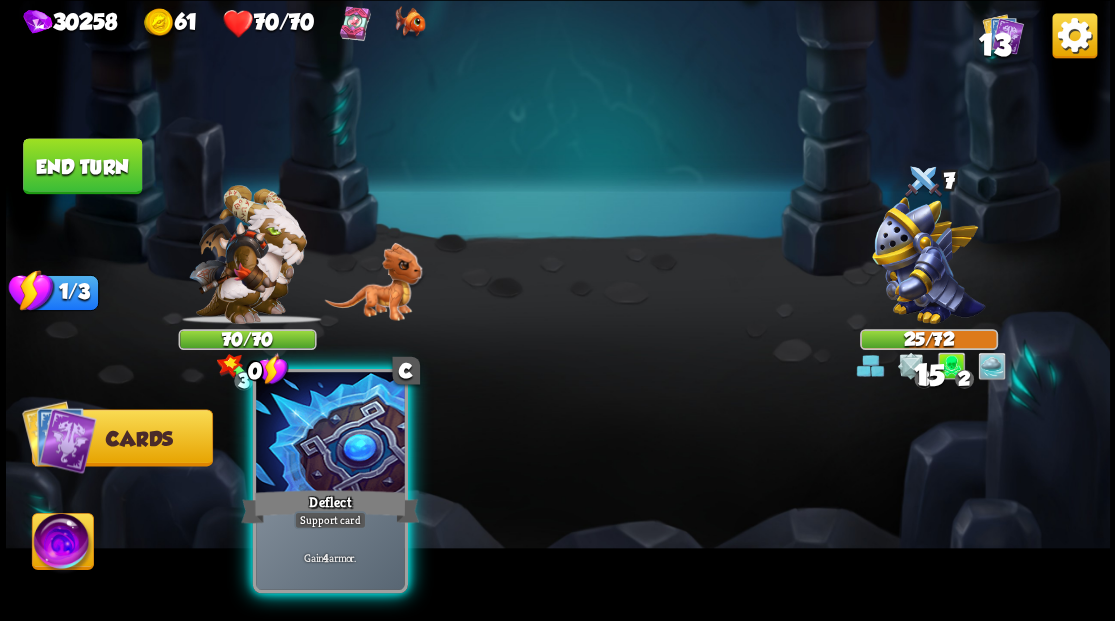click at bounding box center (330, 434) 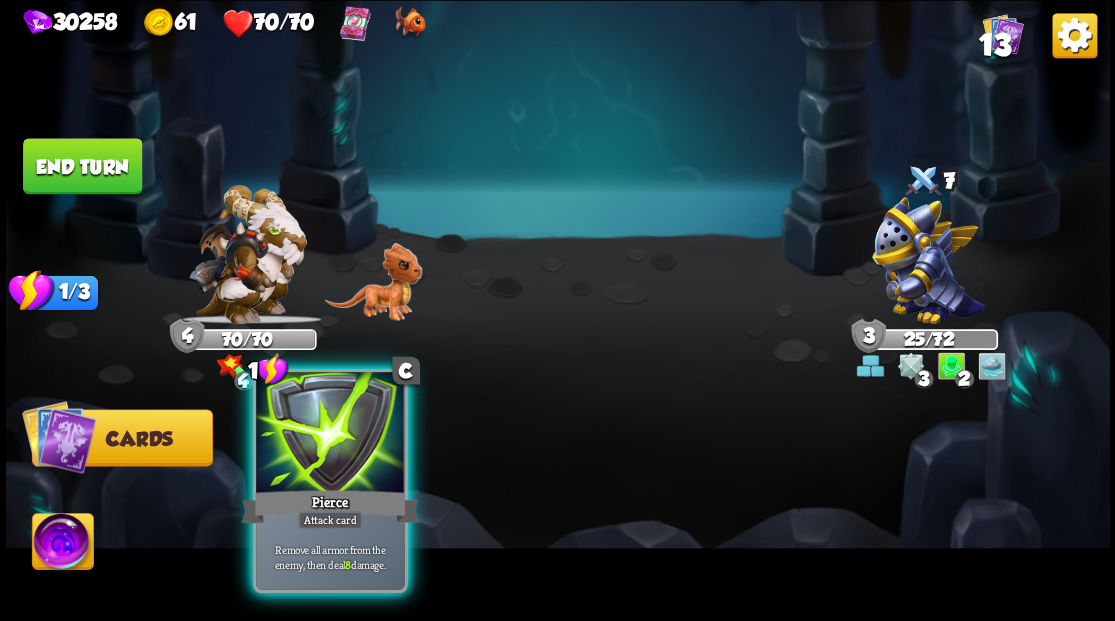 click at bounding box center (330, 434) 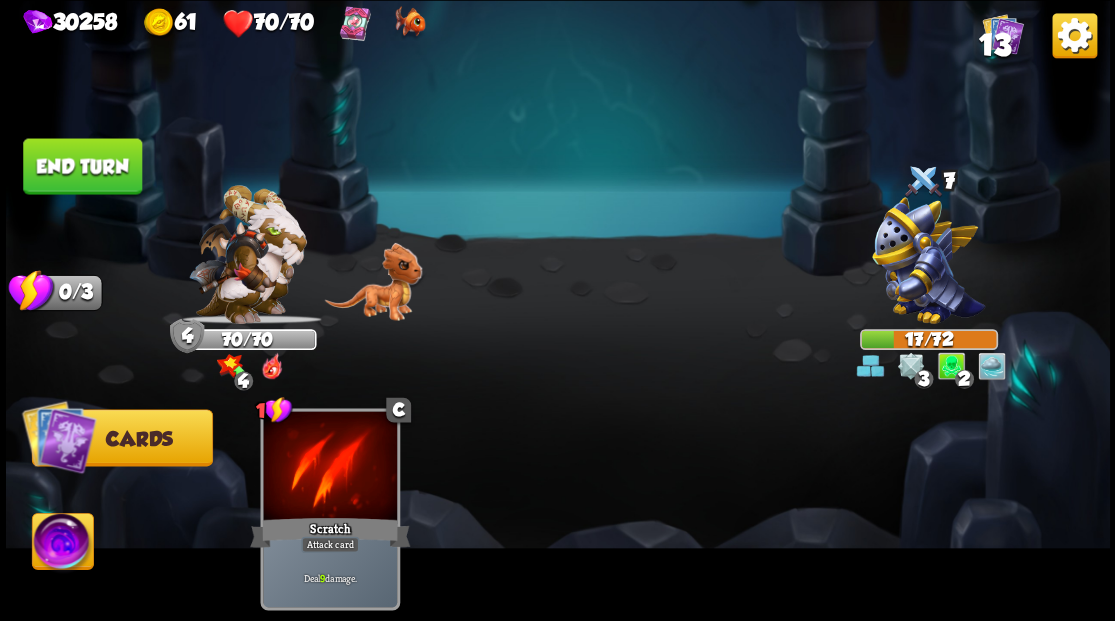 click on "End turn" at bounding box center [82, 166] 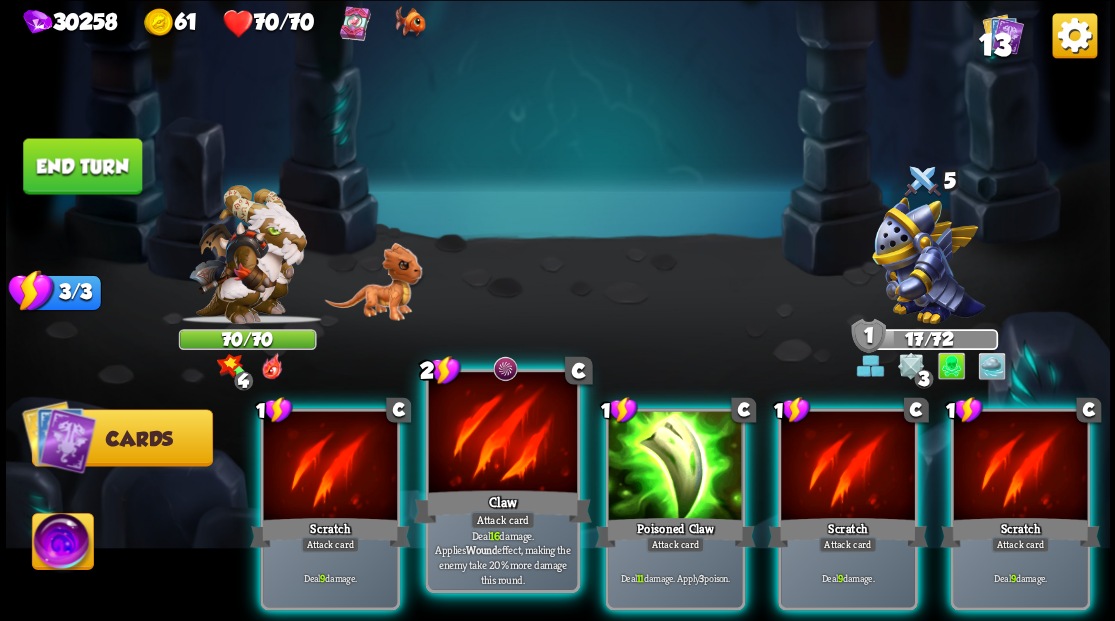 click at bounding box center (502, 434) 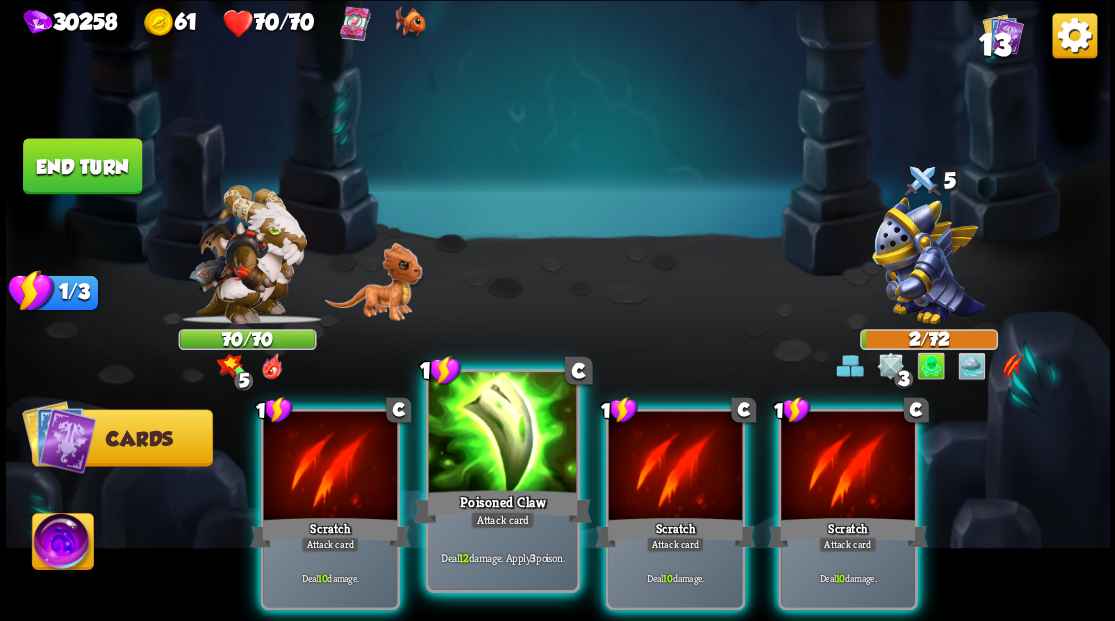click at bounding box center (502, 434) 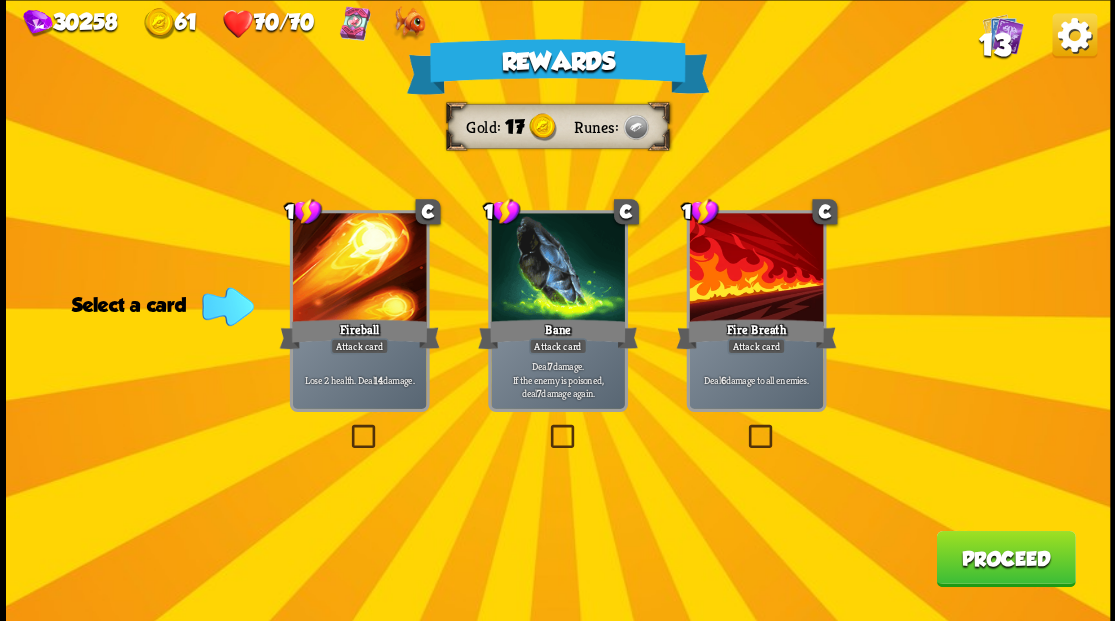 click at bounding box center (744, 427) 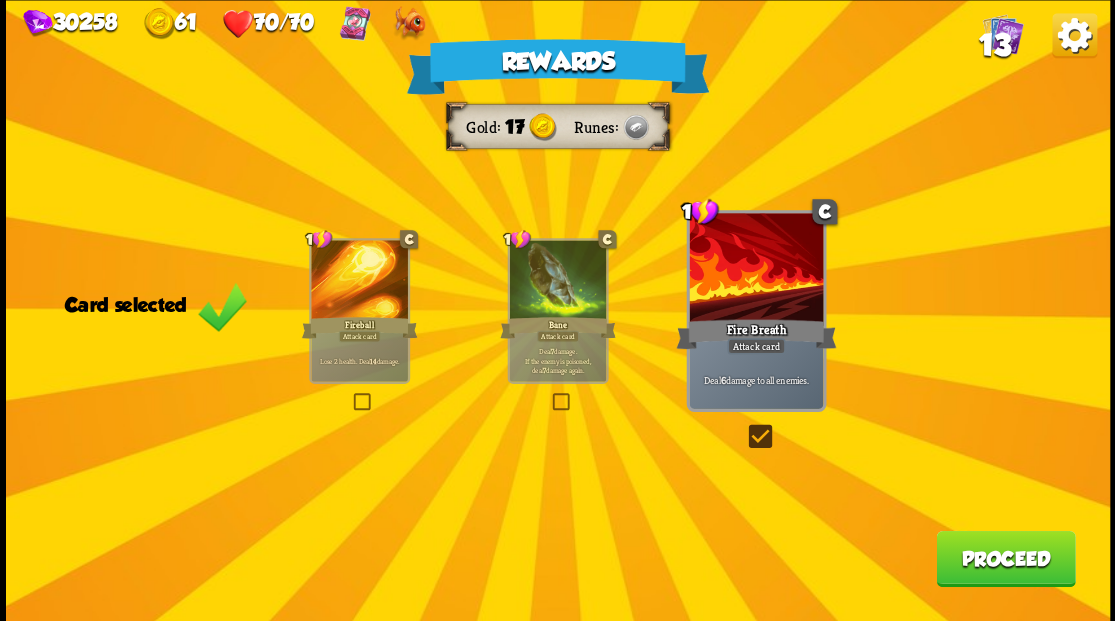 click on "Proceed" at bounding box center [1005, 558] 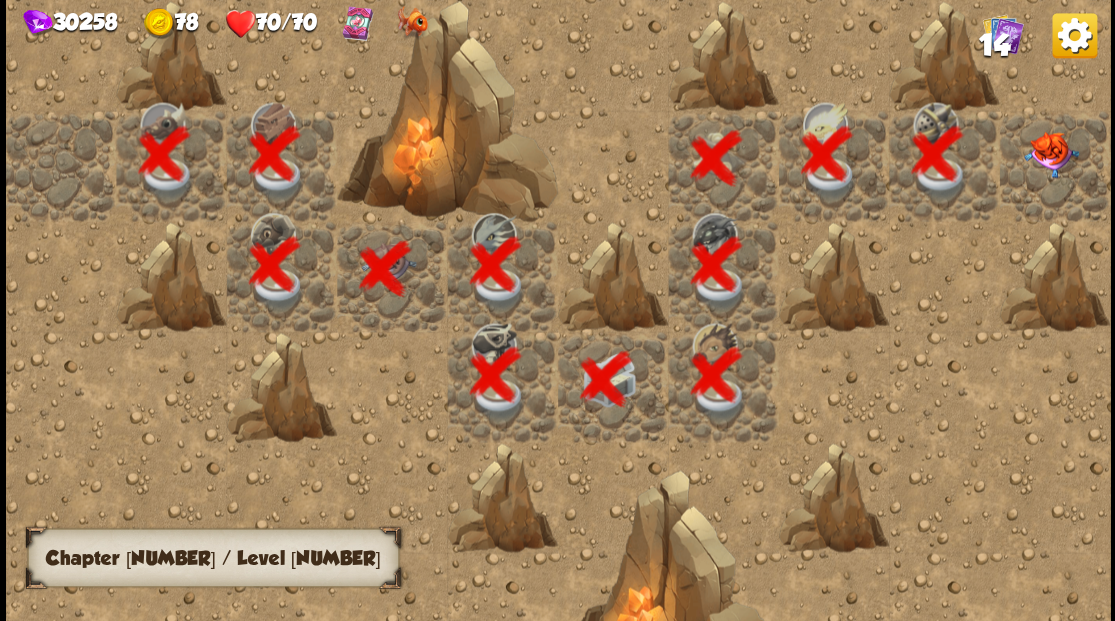 scroll, scrollTop: 0, scrollLeft: 384, axis: horizontal 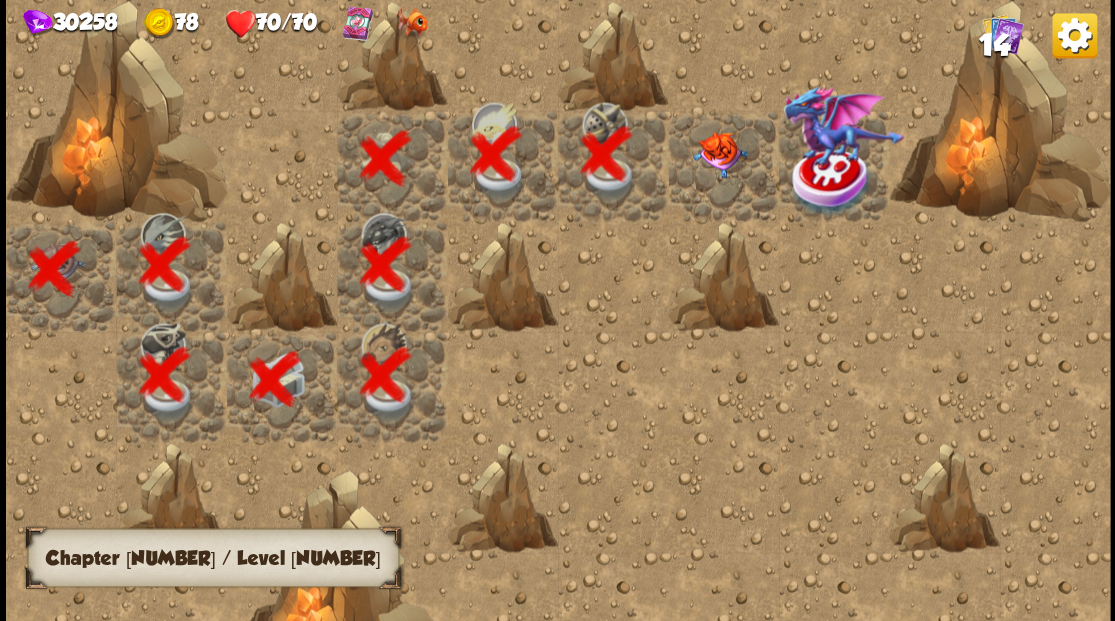click at bounding box center (719, 154) 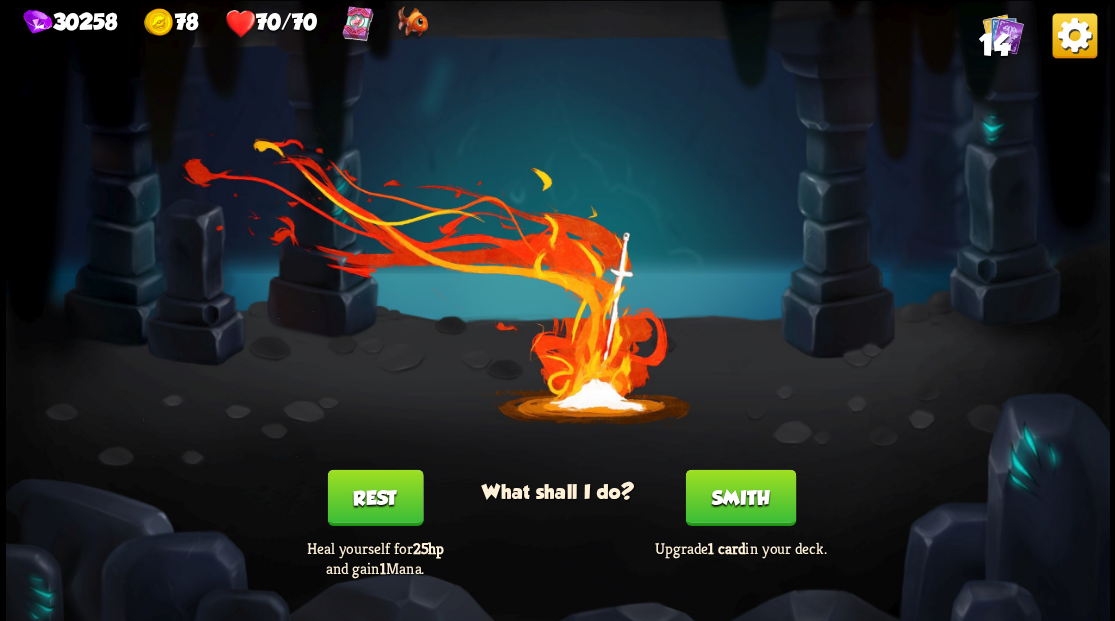 click on "Smith" at bounding box center (740, 497) 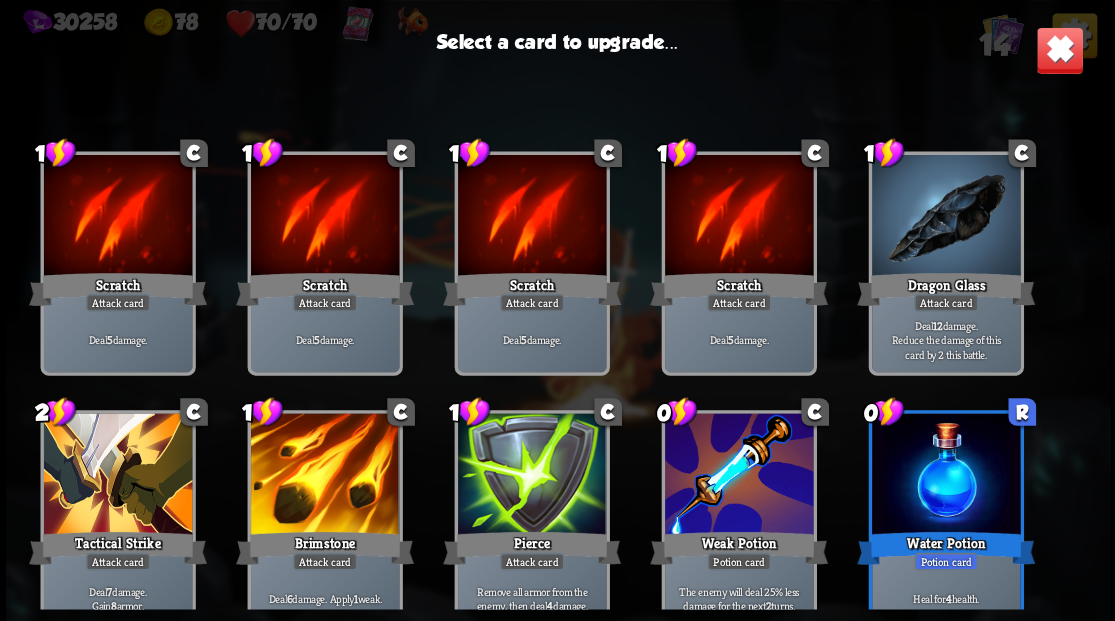 click at bounding box center (945, 217) 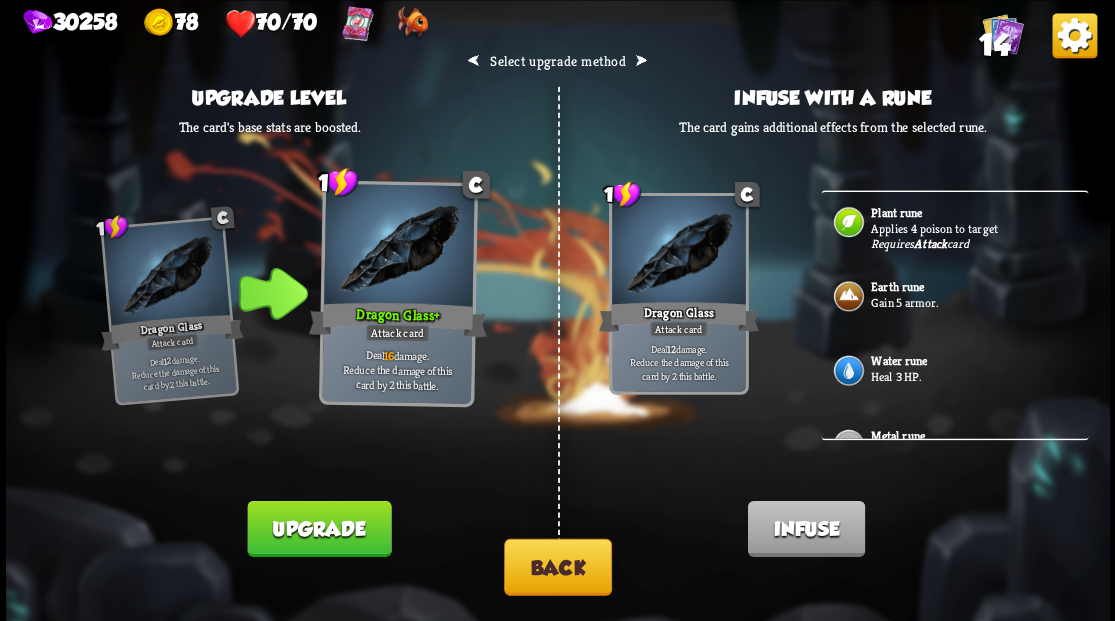 scroll, scrollTop: 0, scrollLeft: 0, axis: both 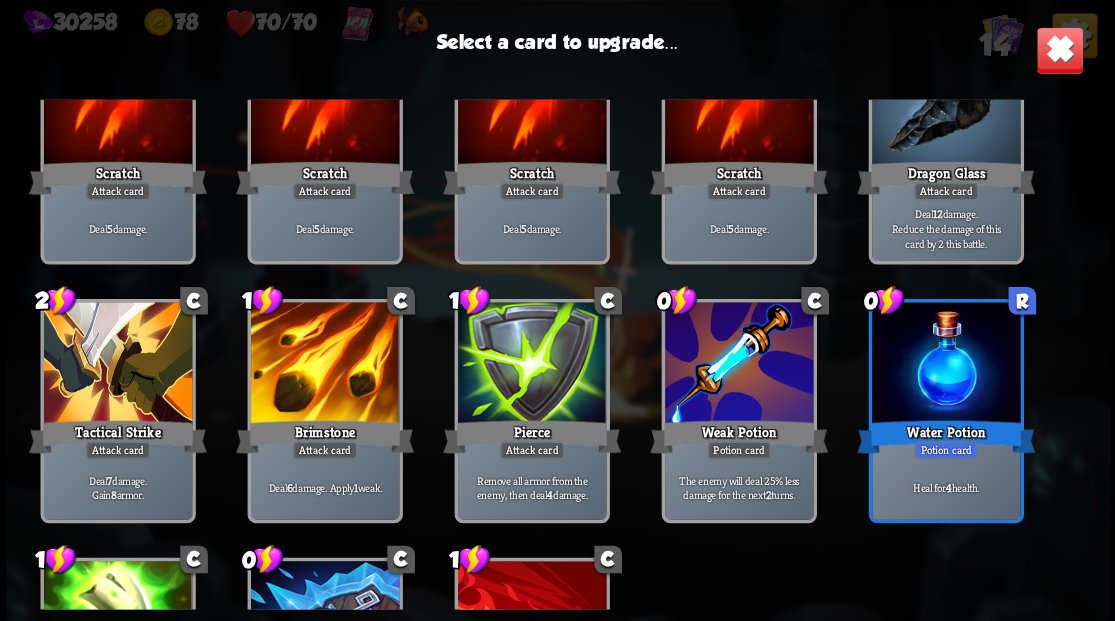 click at bounding box center [738, 364] 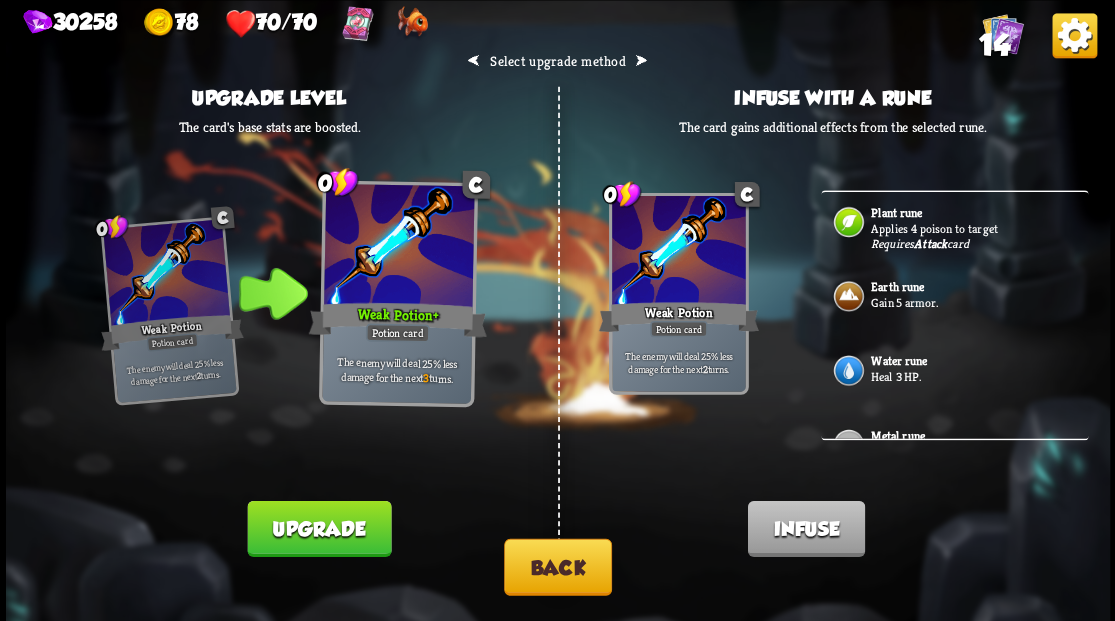 click at bounding box center (848, 370) 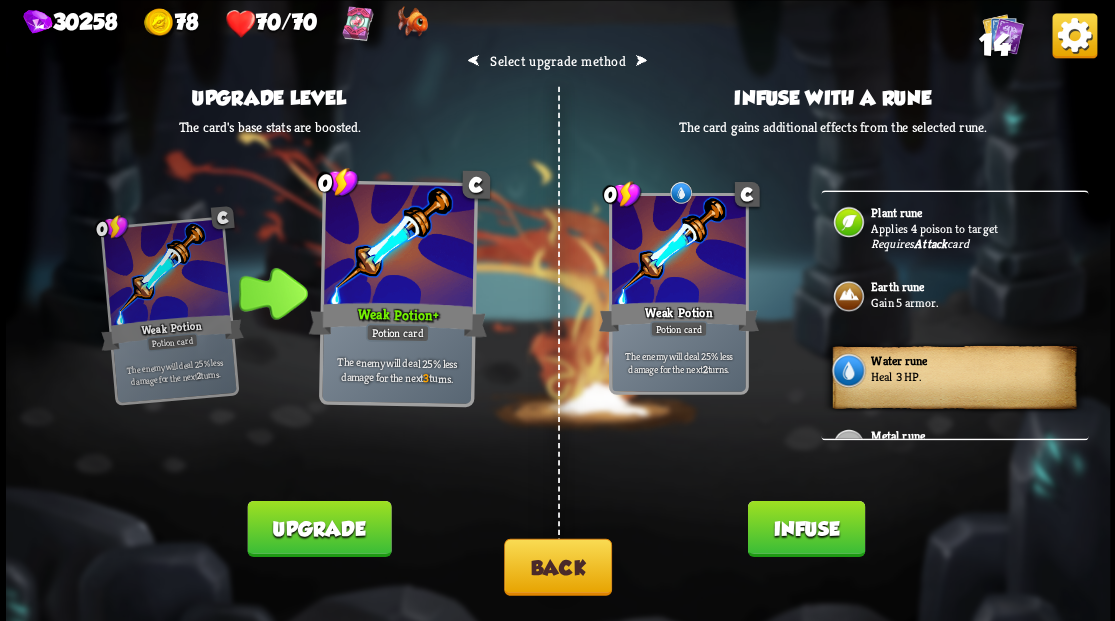 click on "Infuse" at bounding box center (805, 528) 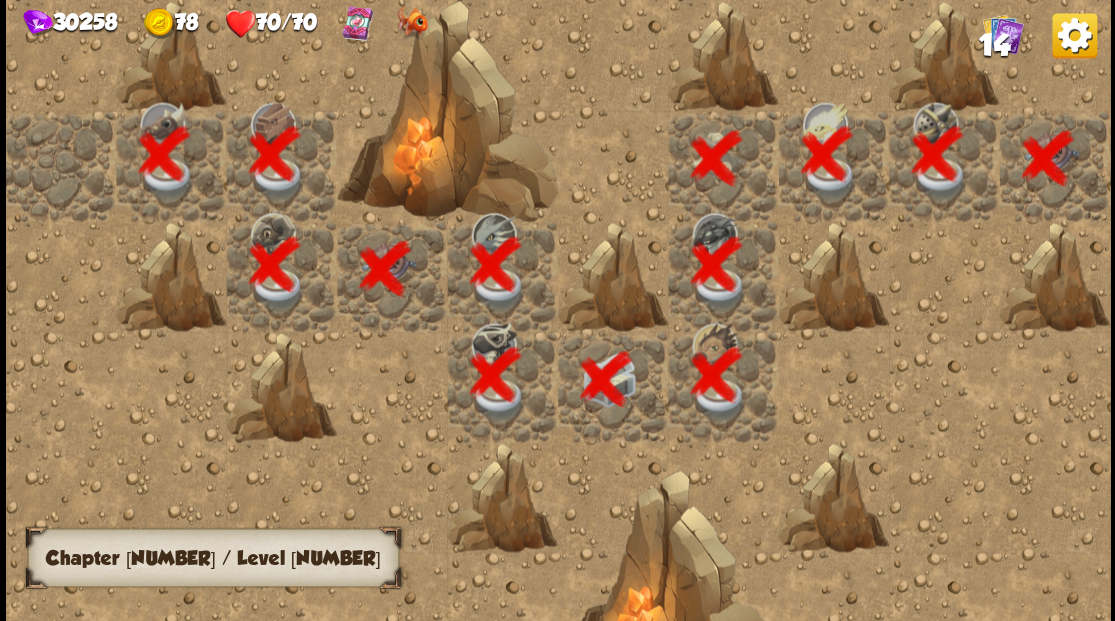 scroll, scrollTop: 0, scrollLeft: 384, axis: horizontal 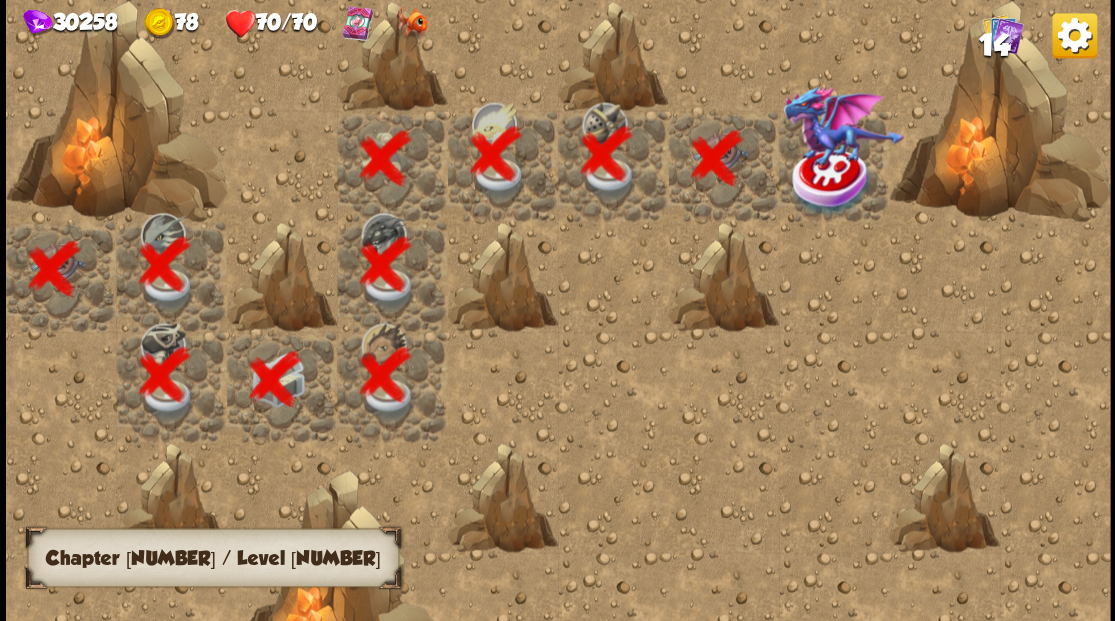 click at bounding box center (831, 181) 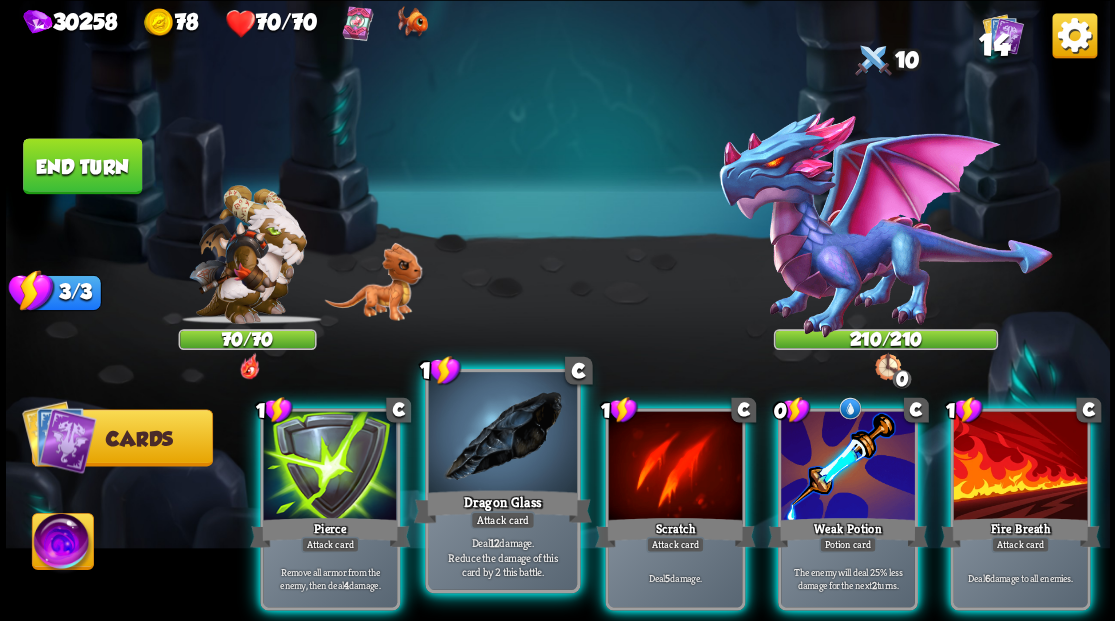 click at bounding box center (502, 434) 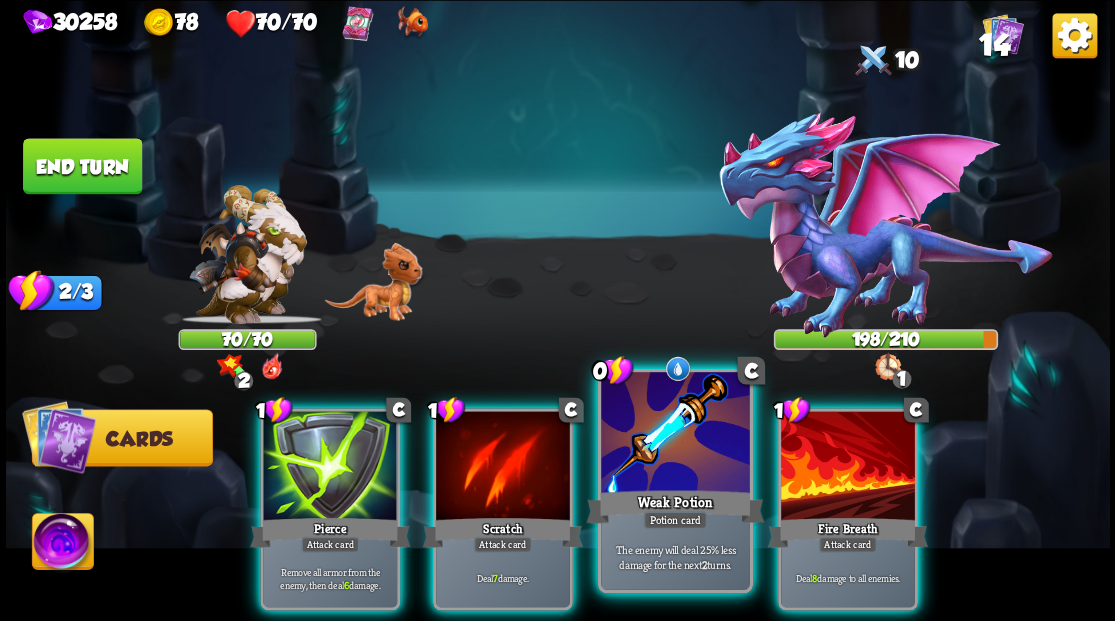 click at bounding box center [675, 434] 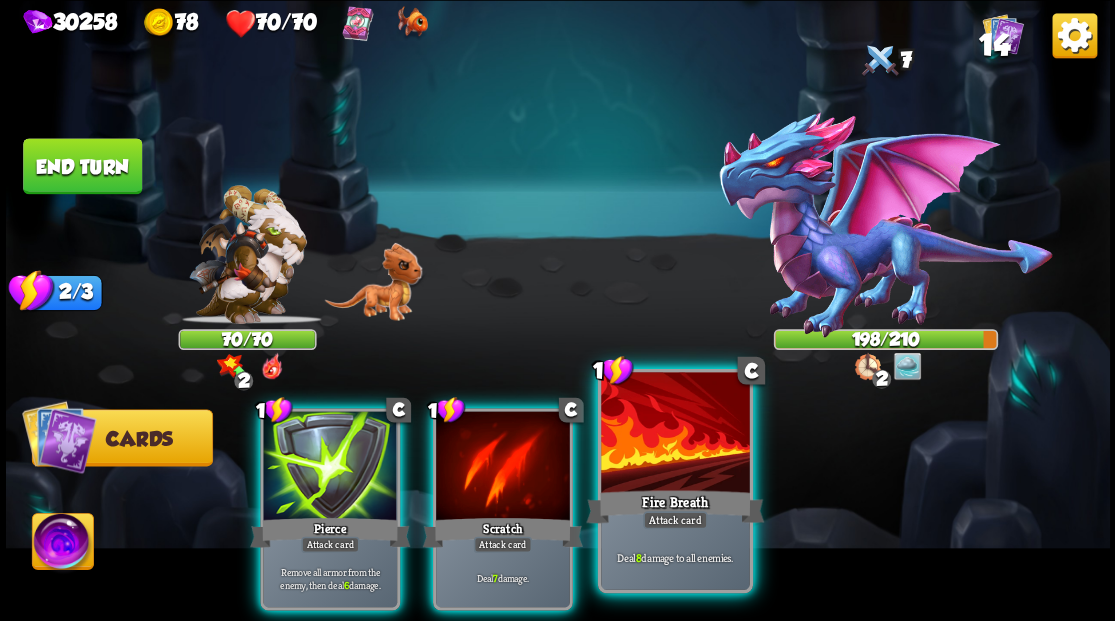 click at bounding box center [675, 434] 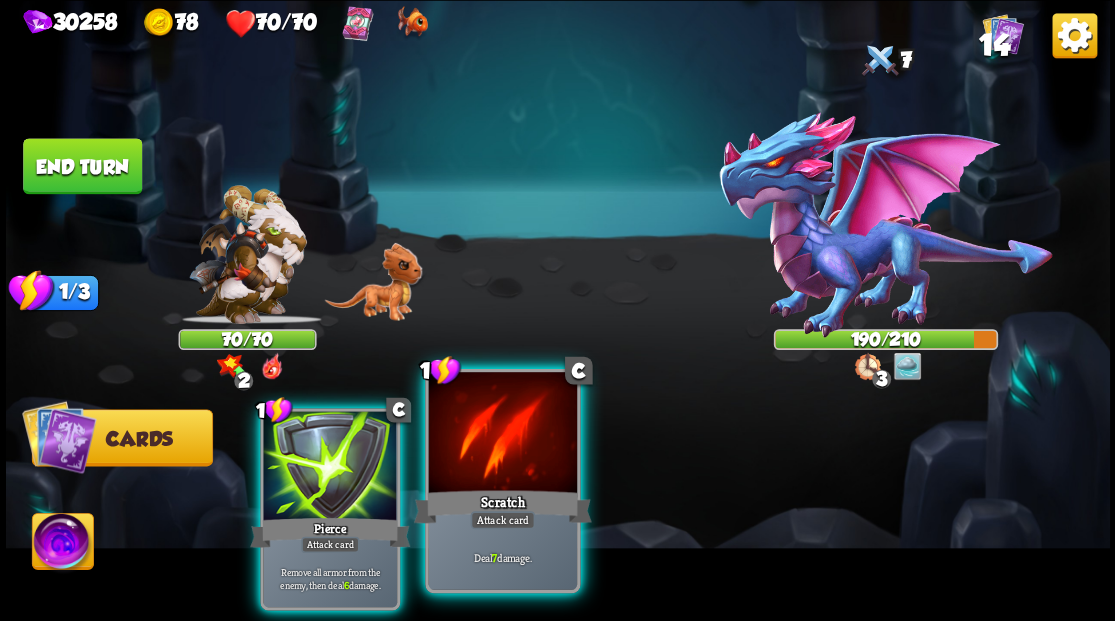 click at bounding box center (502, 434) 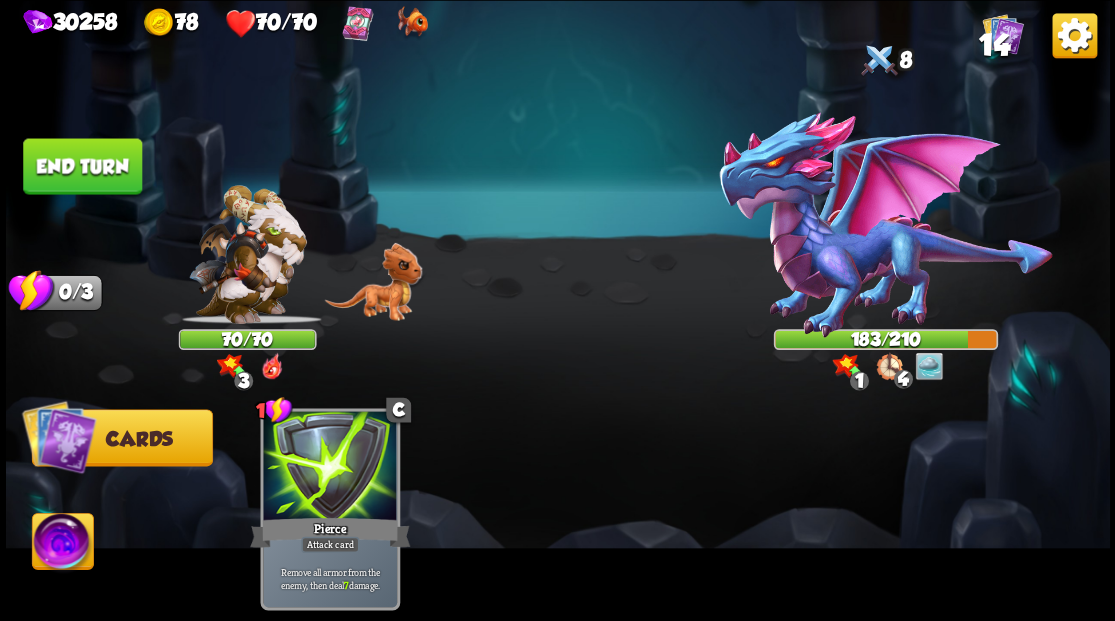 drag, startPoint x: 124, startPoint y: 166, endPoint x: 455, endPoint y: 214, distance: 334.46225 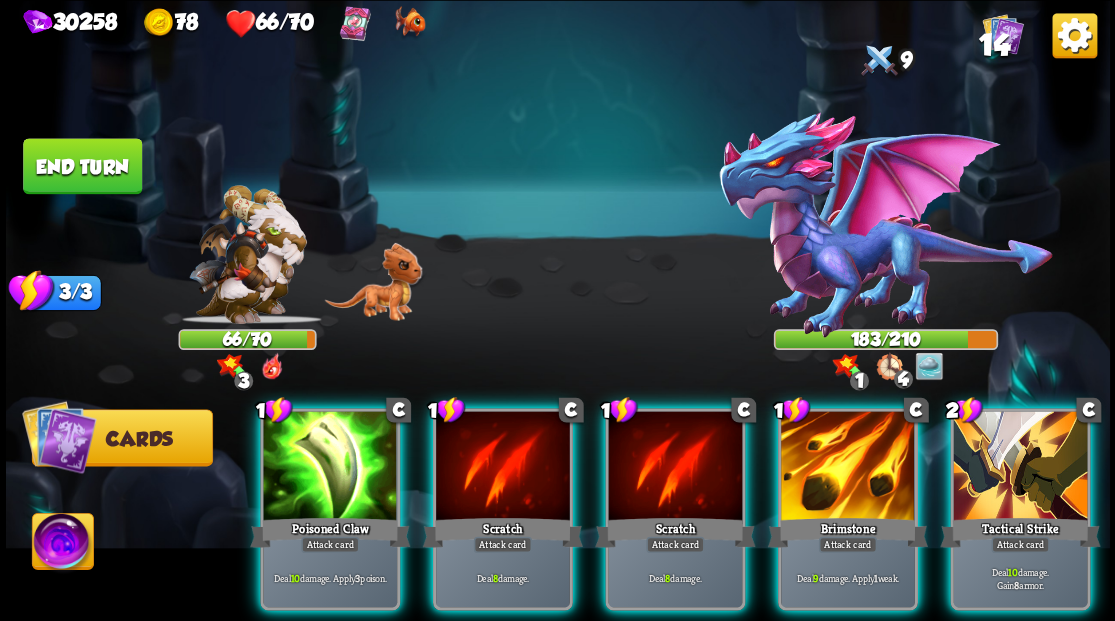 click at bounding box center (62, 544) 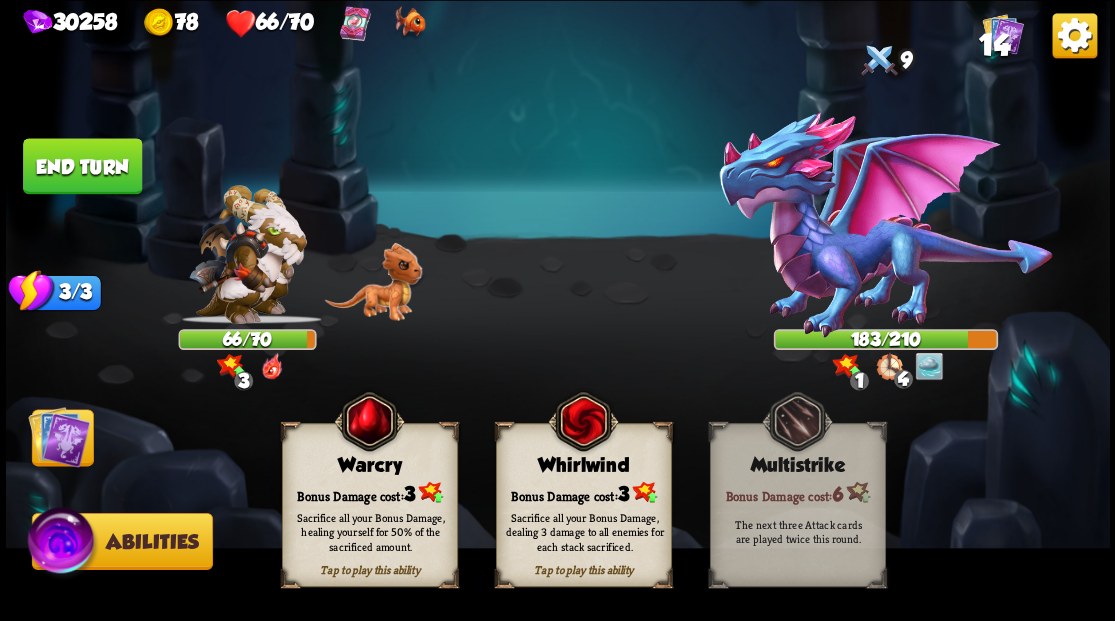 drag, startPoint x: 353, startPoint y: 481, endPoint x: 316, endPoint y: 474, distance: 37.65634 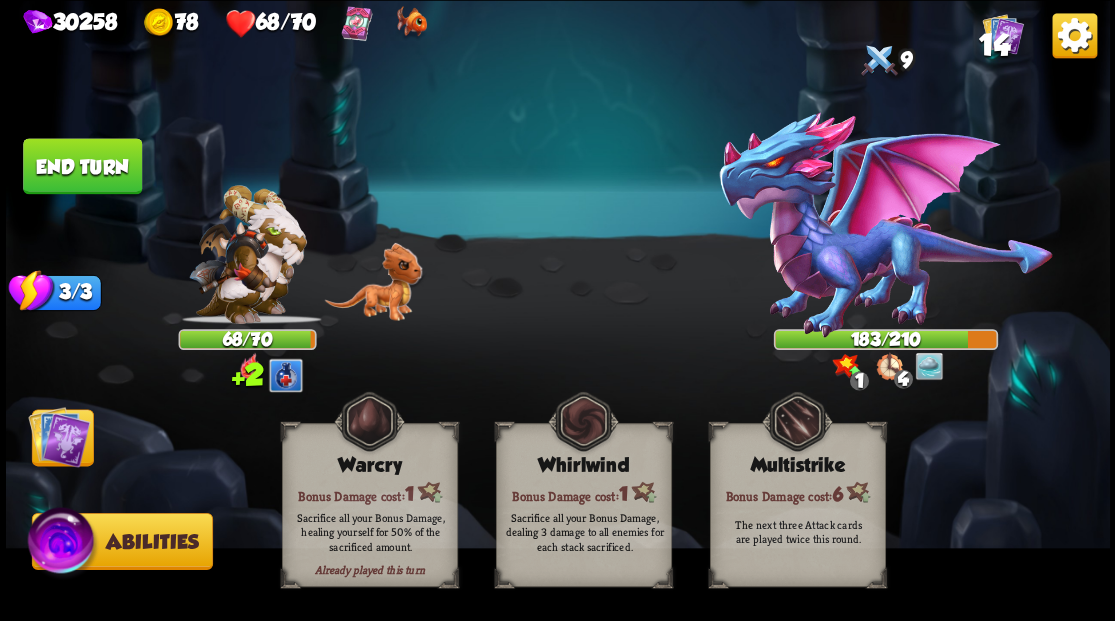 click at bounding box center (59, 436) 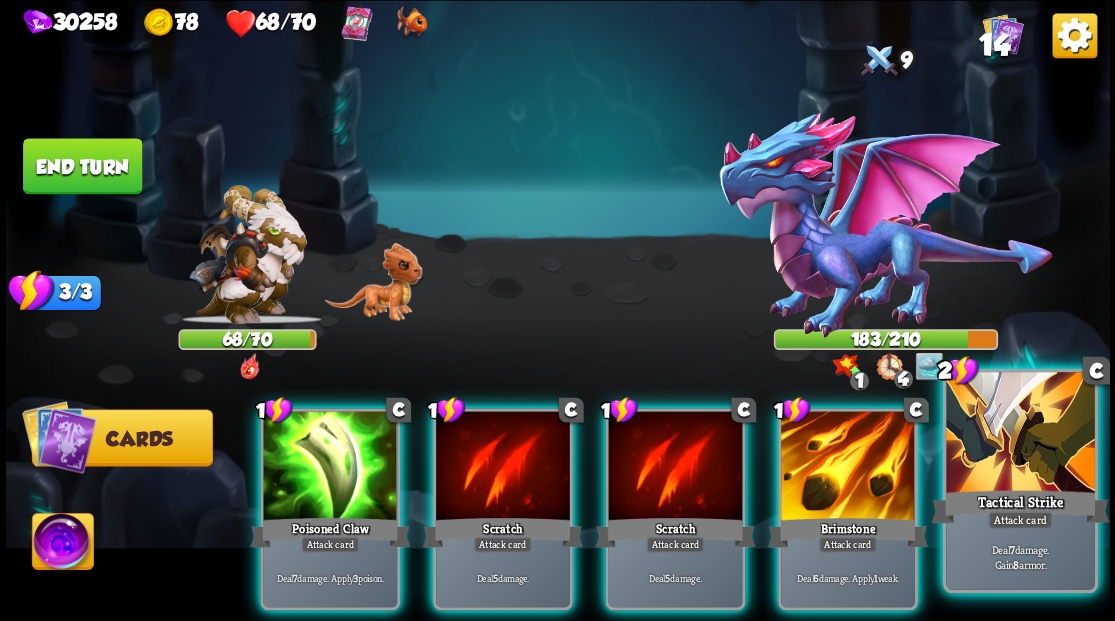click at bounding box center [1020, 434] 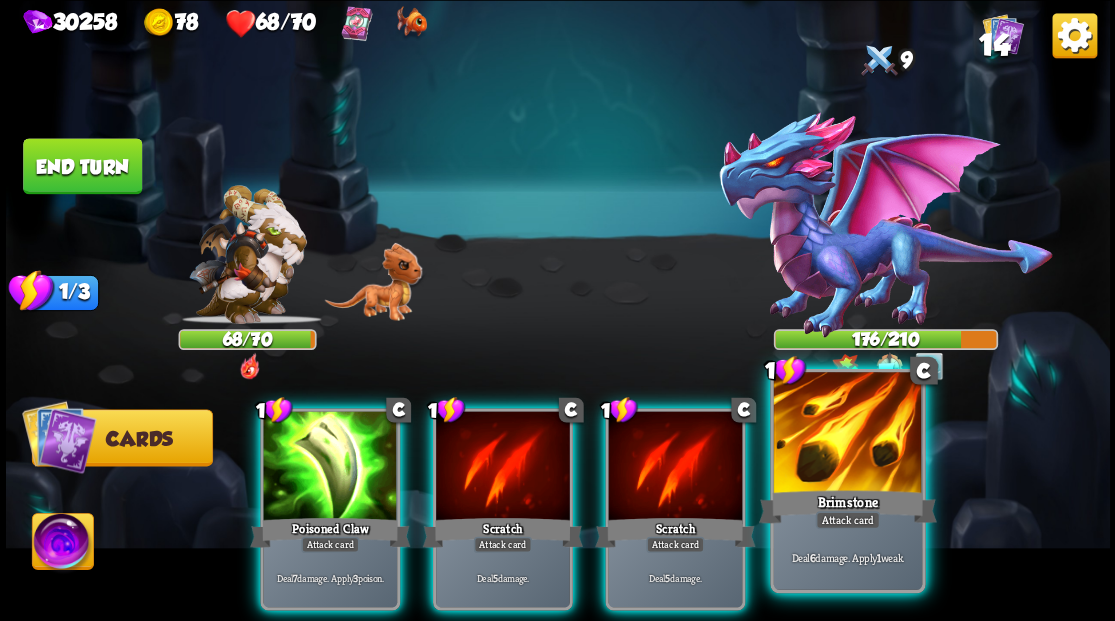 click at bounding box center [847, 434] 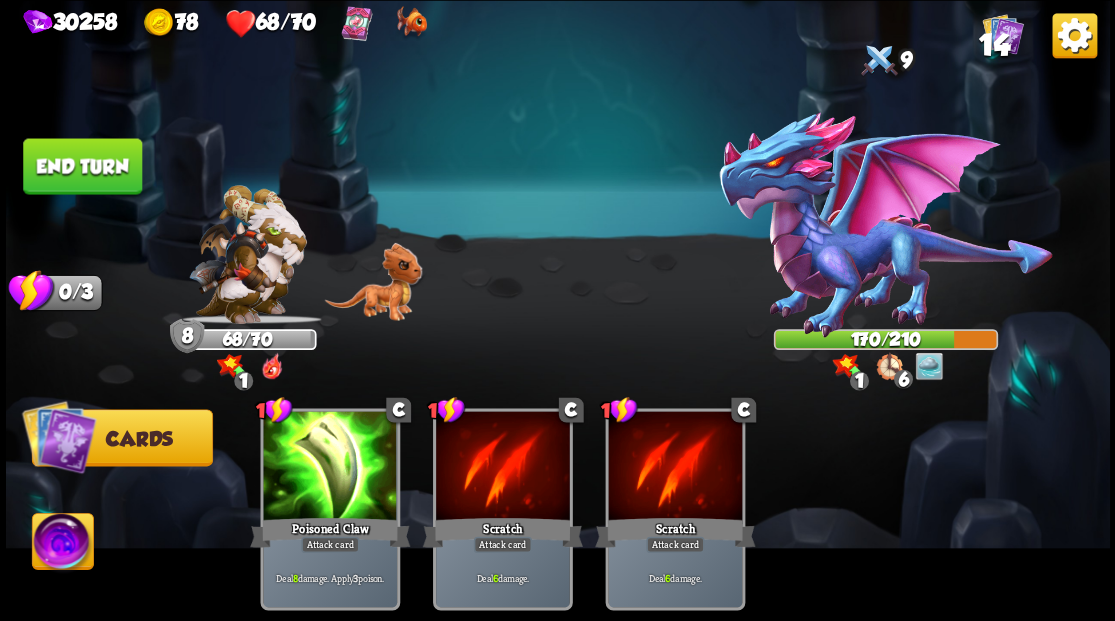 click on "End turn" at bounding box center [82, 166] 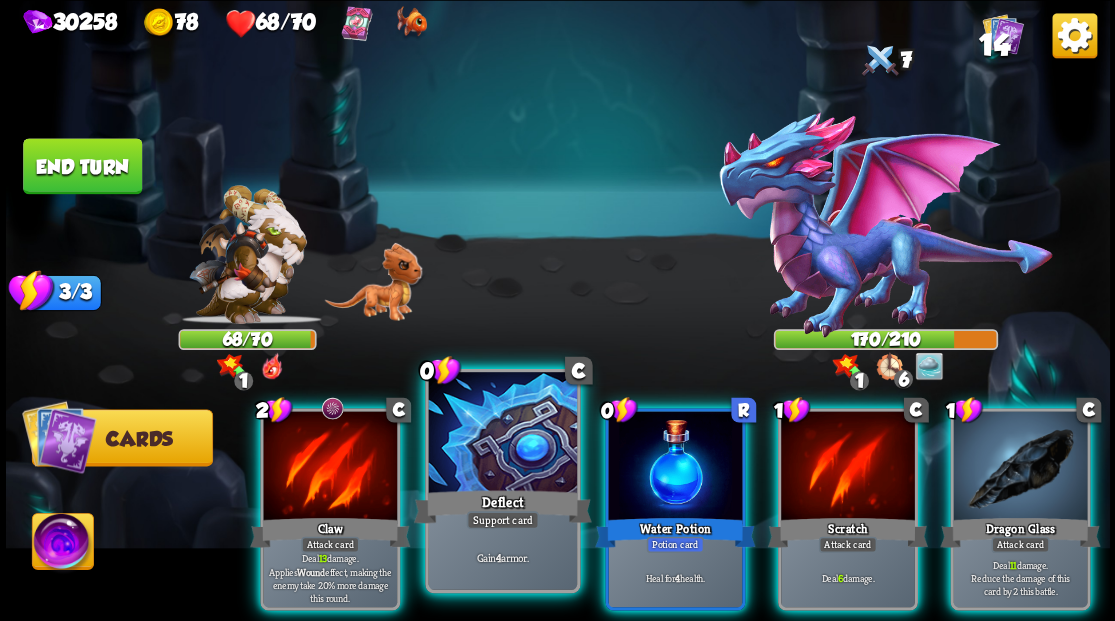 click at bounding box center [502, 434] 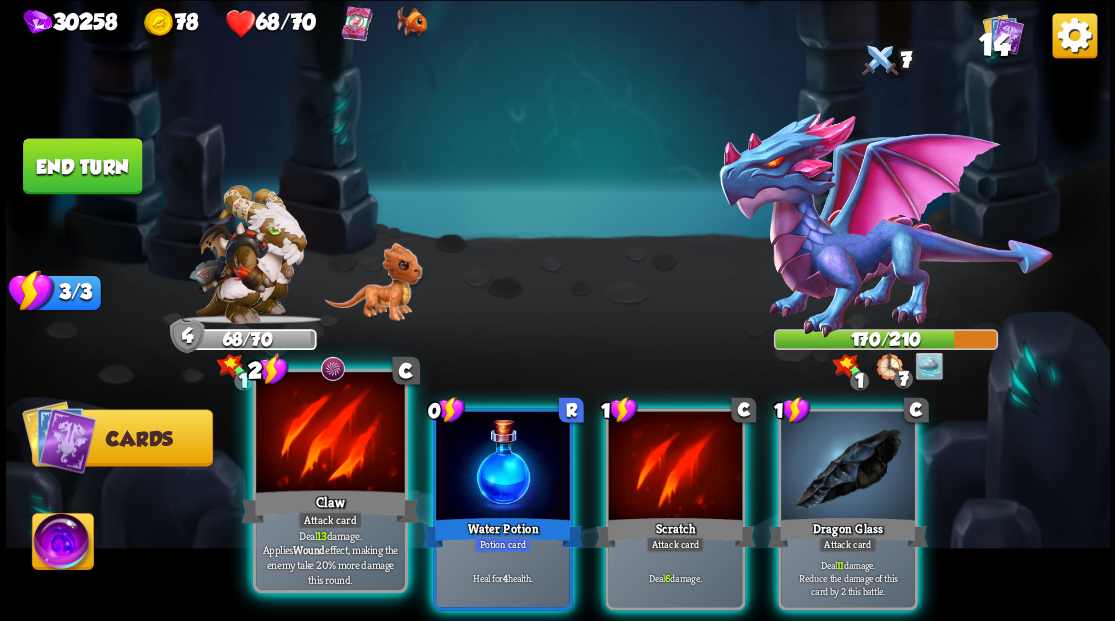 click at bounding box center [330, 434] 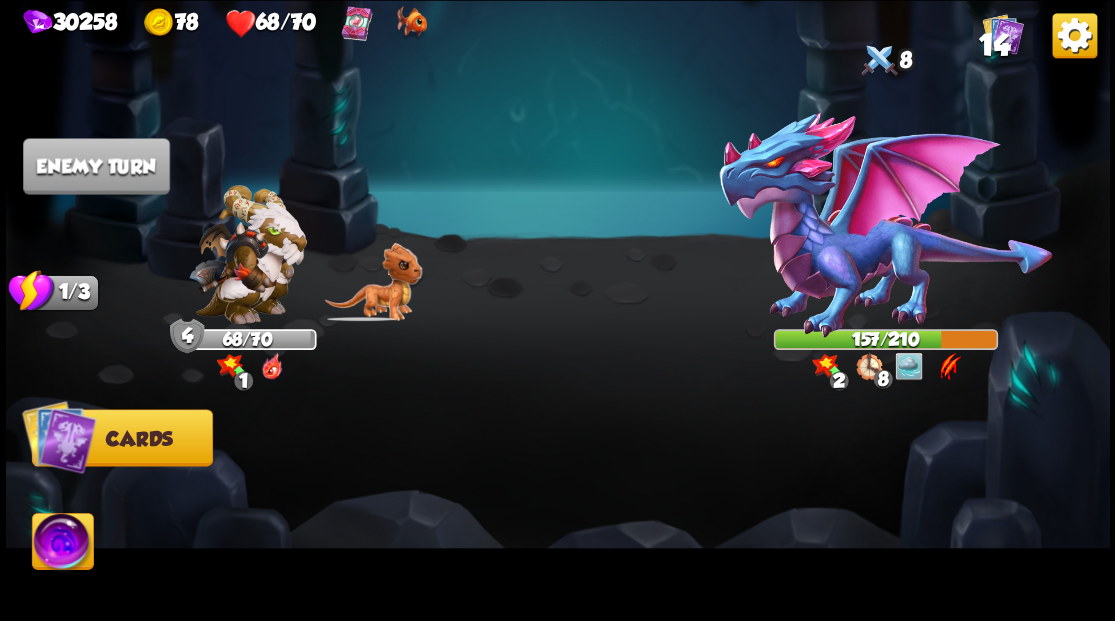 click at bounding box center (667, 483) 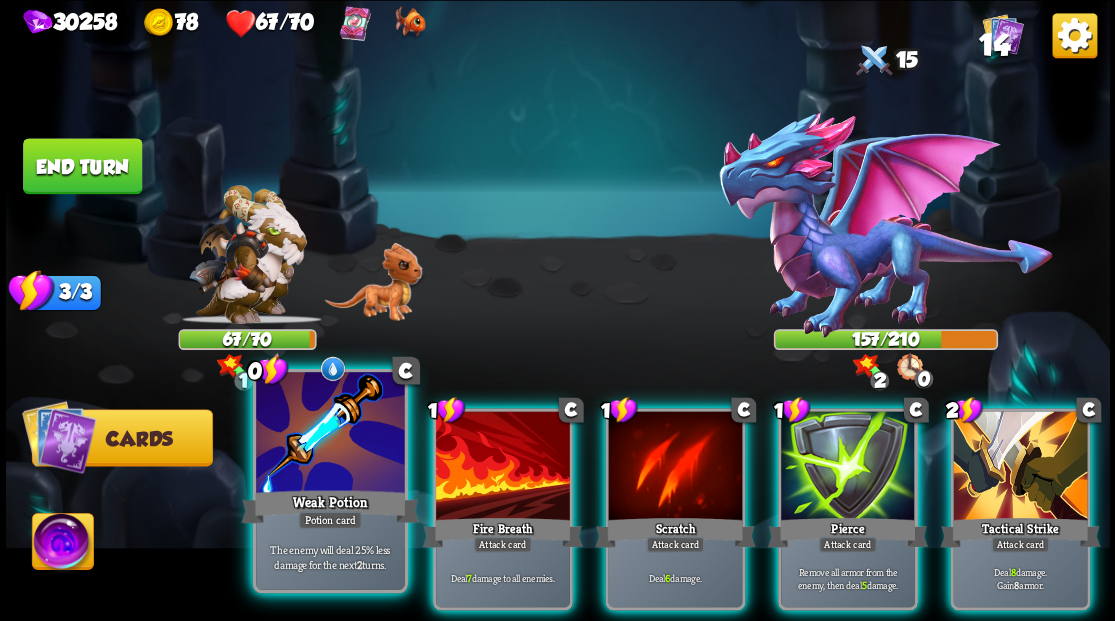 click at bounding box center [330, 434] 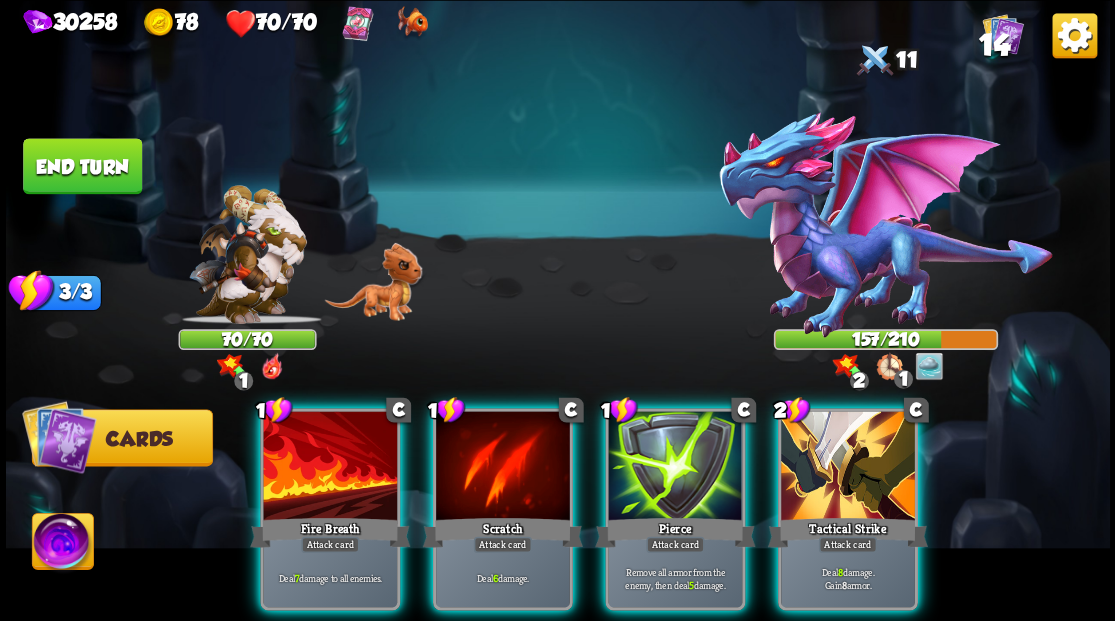 click at bounding box center (848, 467) 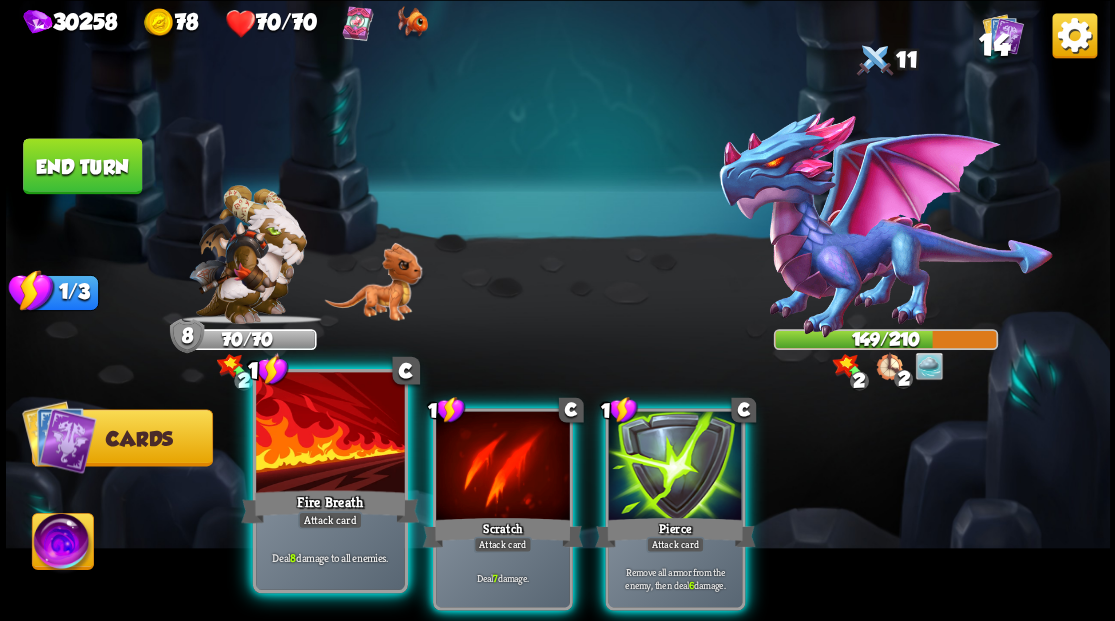 click at bounding box center [330, 434] 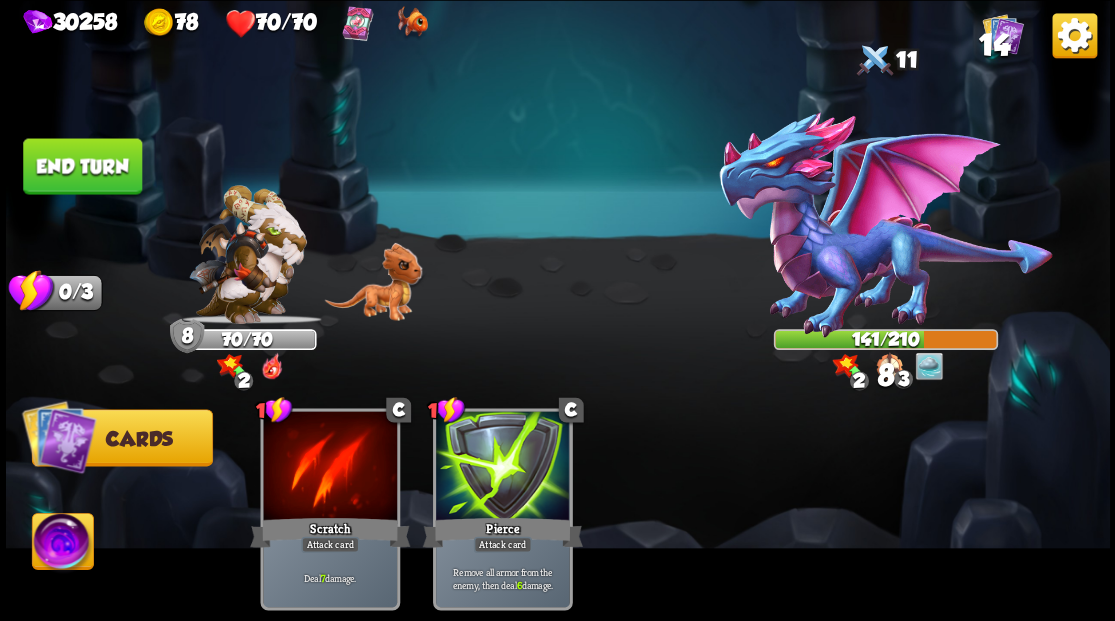 drag, startPoint x: 116, startPoint y: 169, endPoint x: 519, endPoint y: 193, distance: 403.71402 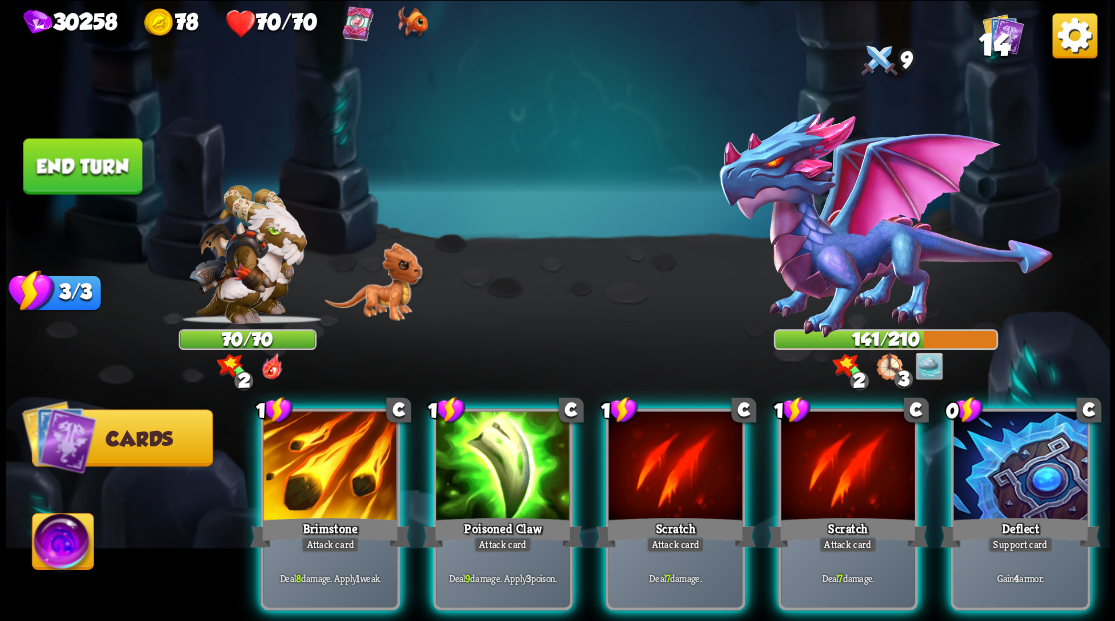 click at bounding box center (1020, 467) 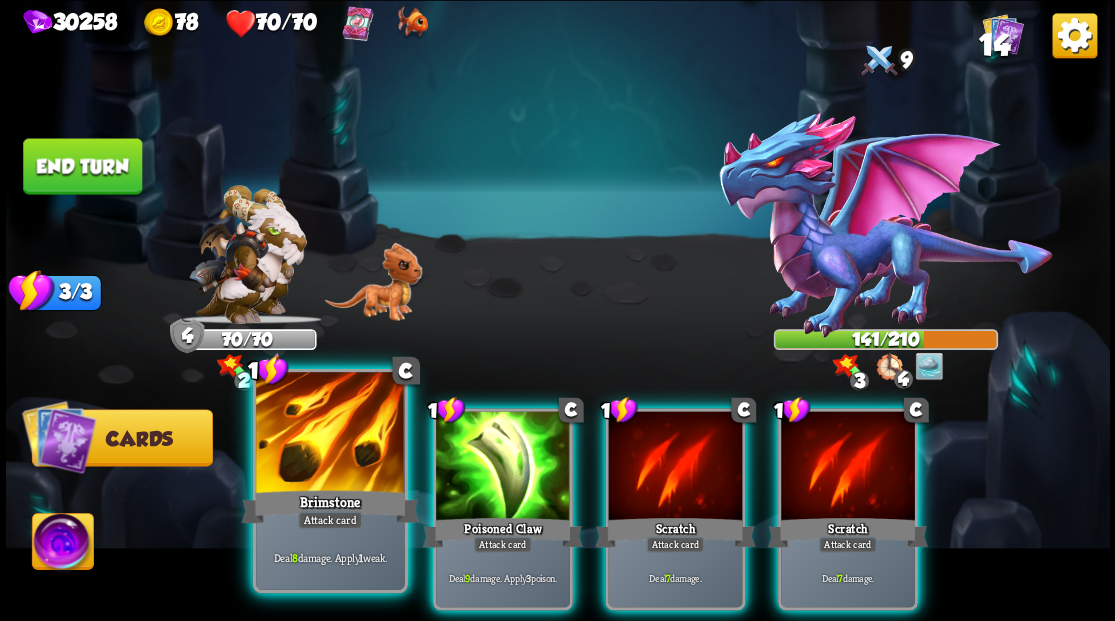 click at bounding box center [330, 434] 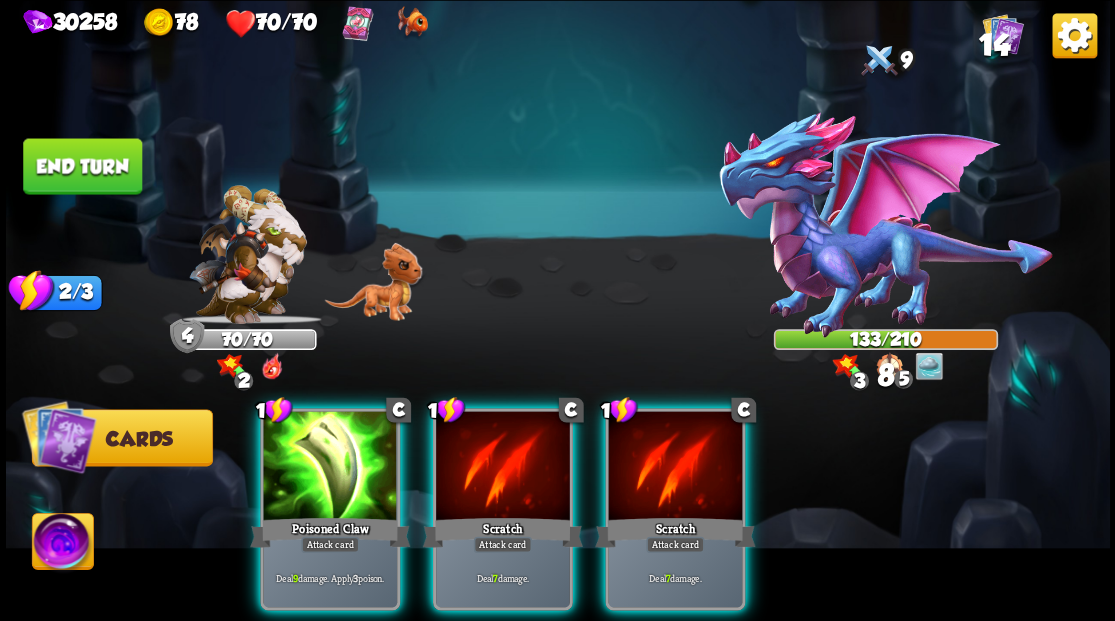 click at bounding box center (330, 467) 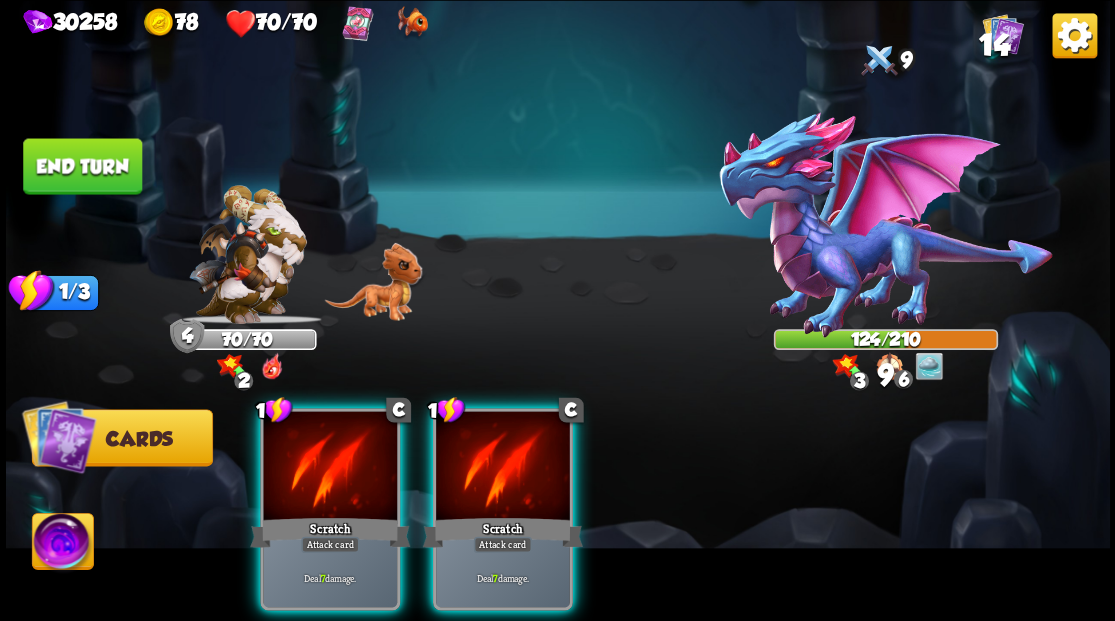 click at bounding box center (330, 467) 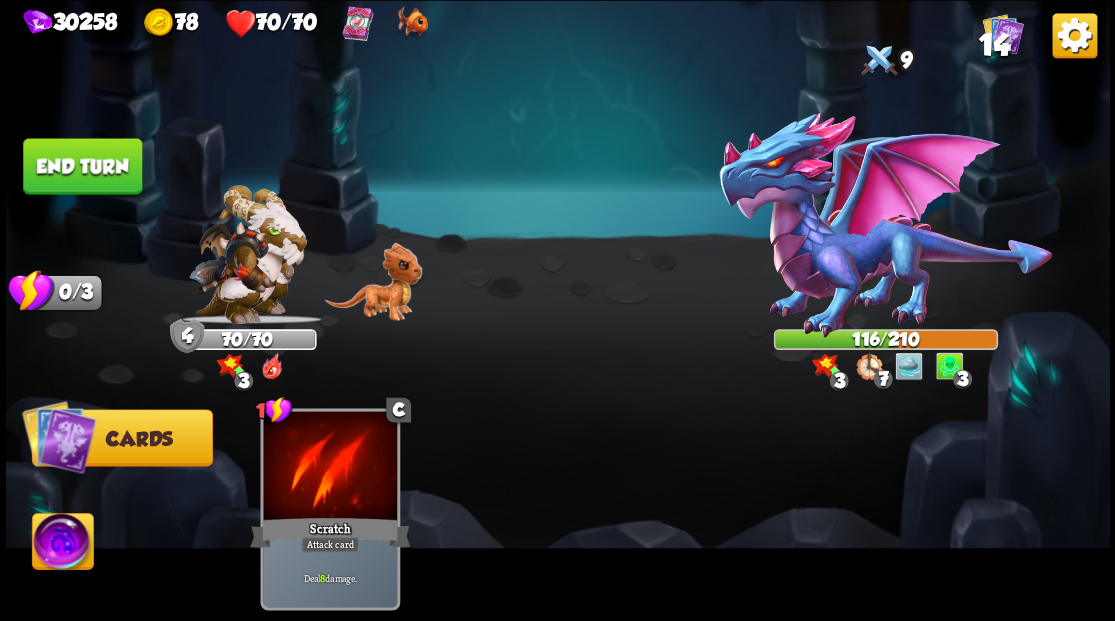 drag, startPoint x: 98, startPoint y: 157, endPoint x: 523, endPoint y: 234, distance: 431.91898 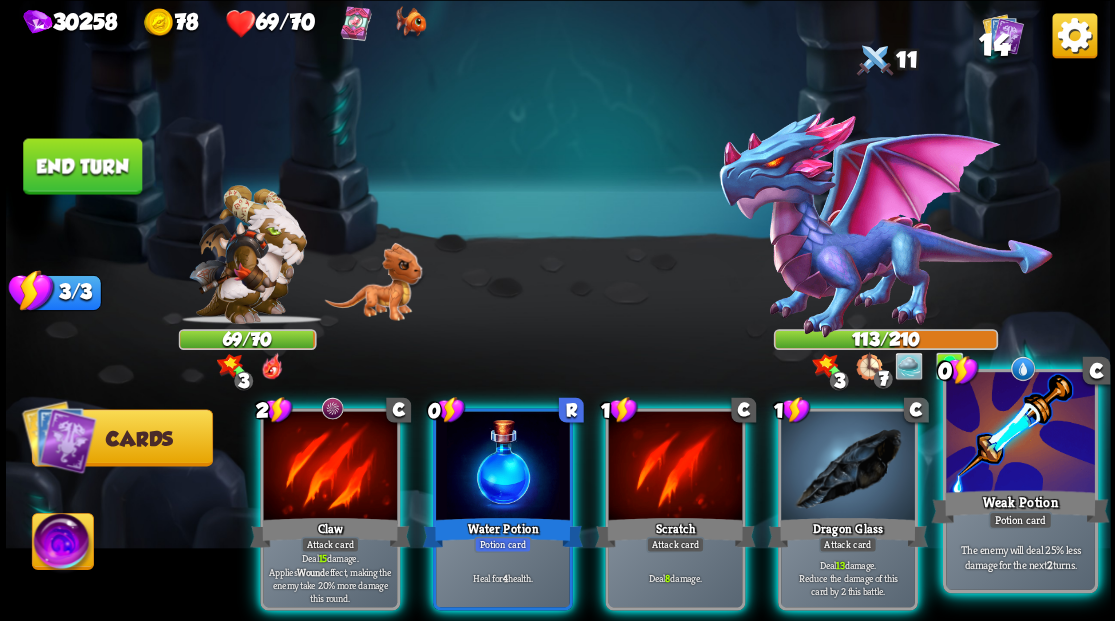 click at bounding box center [1020, 434] 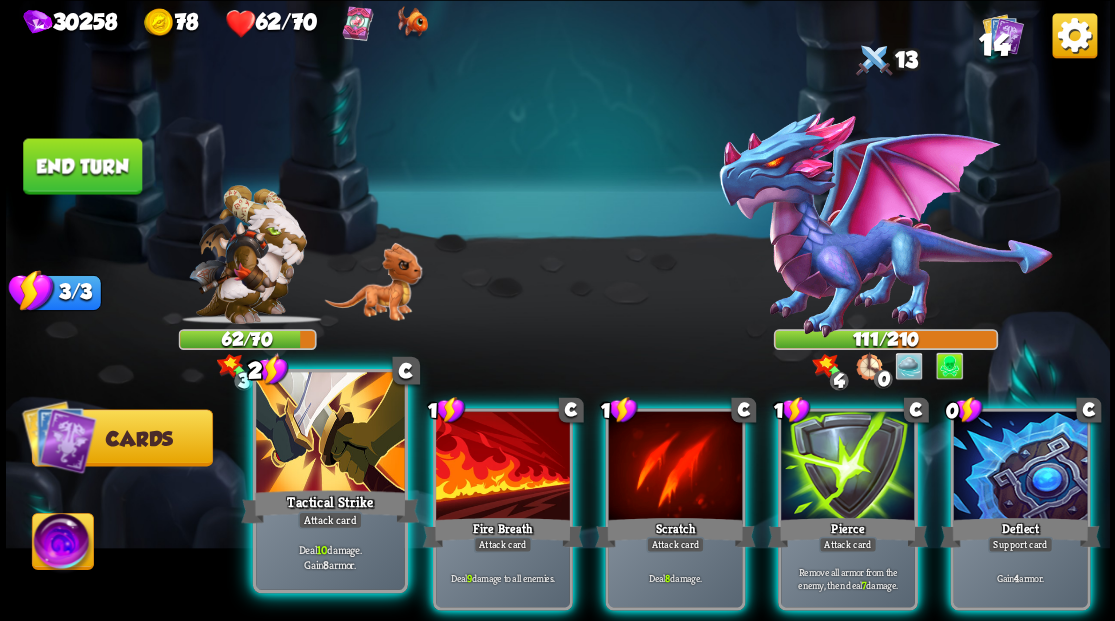 click at bounding box center [330, 434] 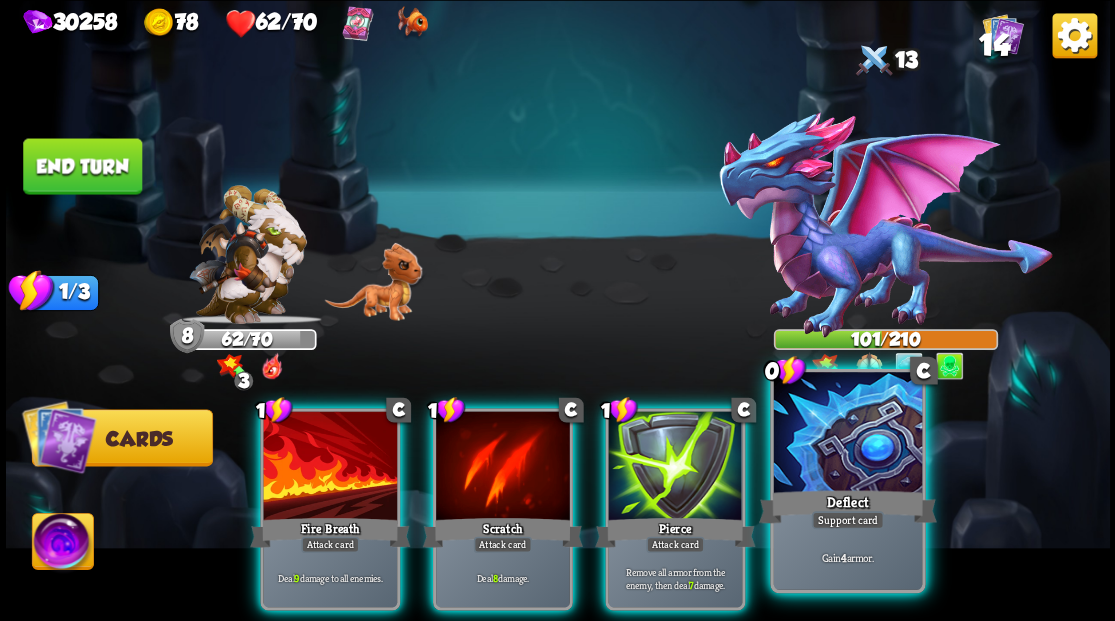 click at bounding box center (847, 434) 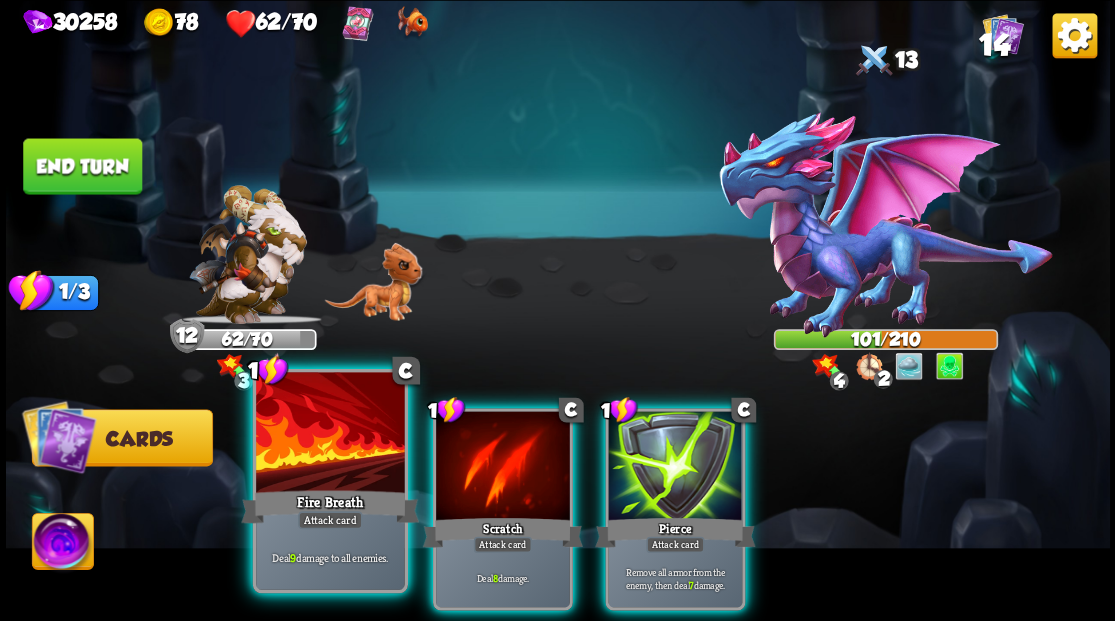 click at bounding box center [330, 434] 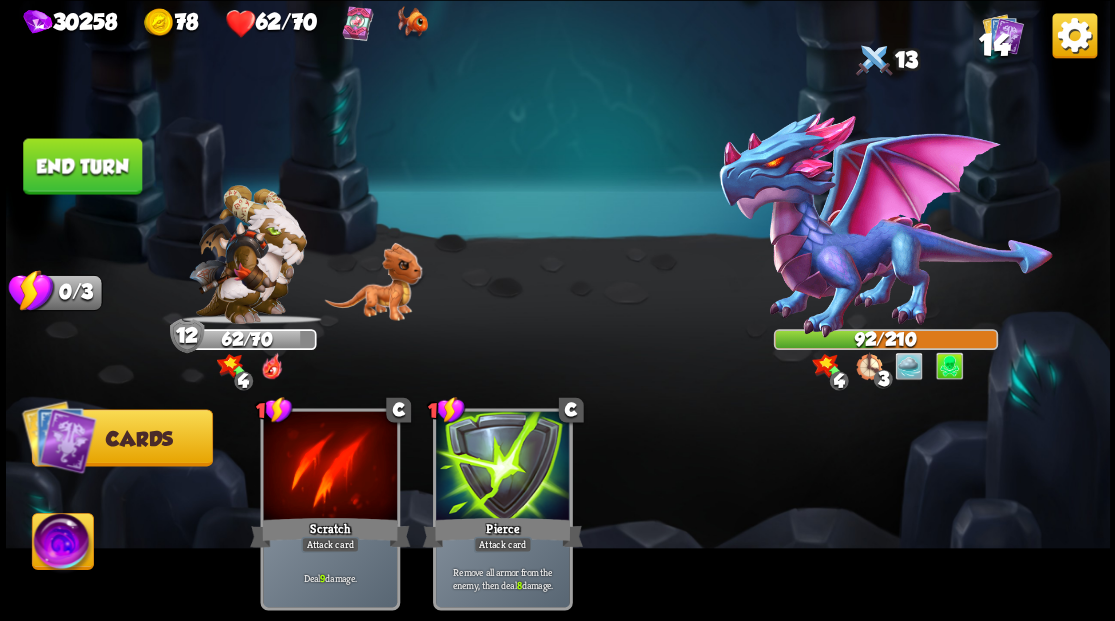 click at bounding box center [62, 544] 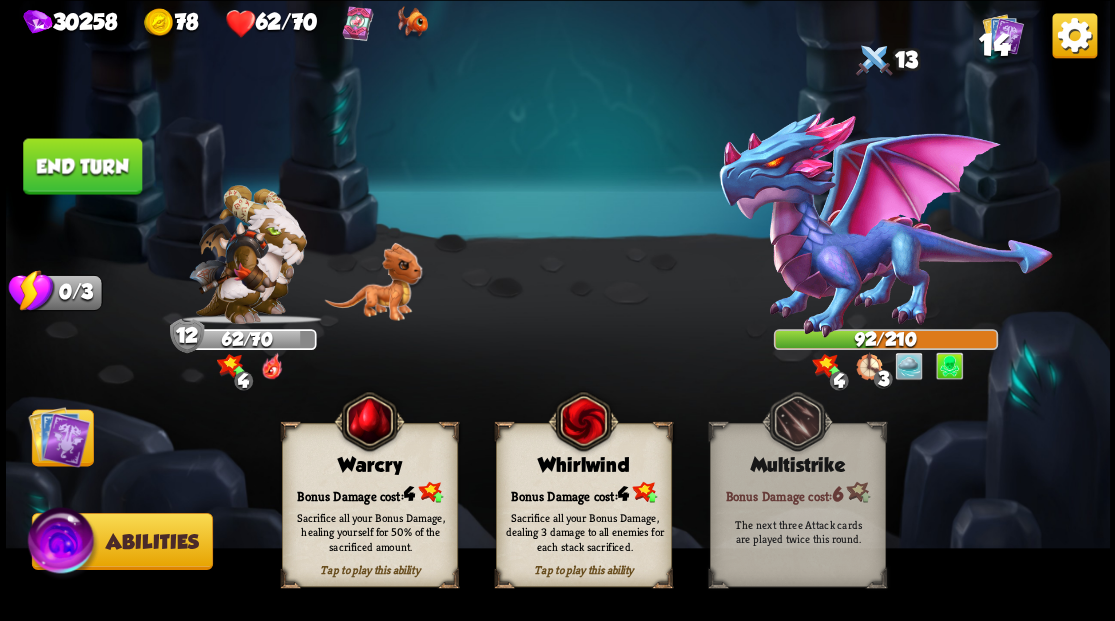click on "Sacrifice all your Bonus Damage, healing yourself for 50% of the sacrificed amount." at bounding box center [370, 531] 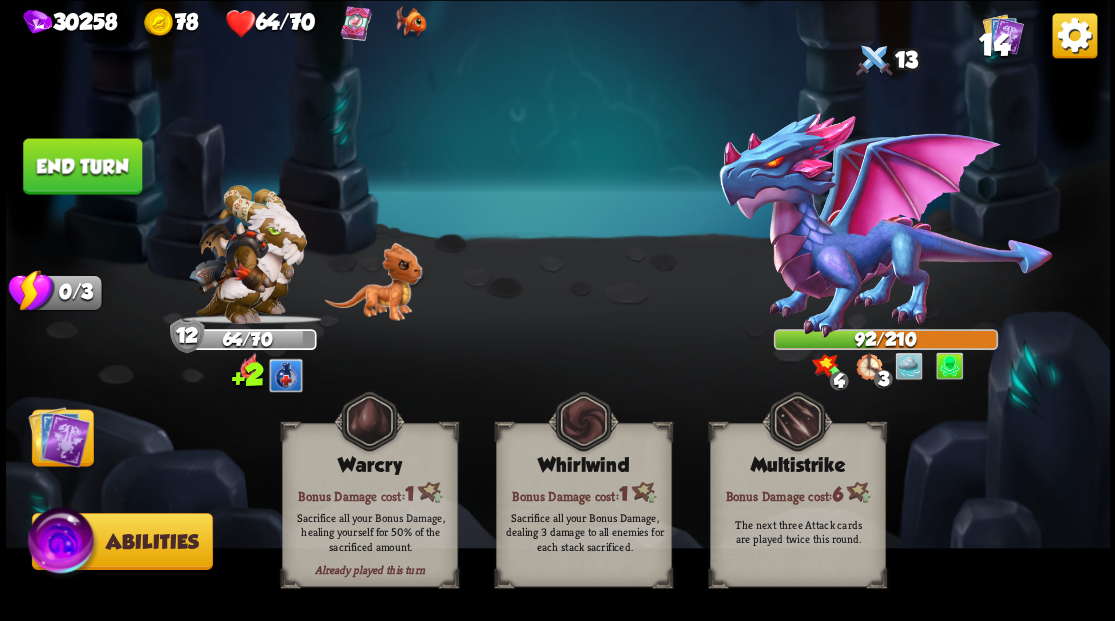 click at bounding box center (59, 436) 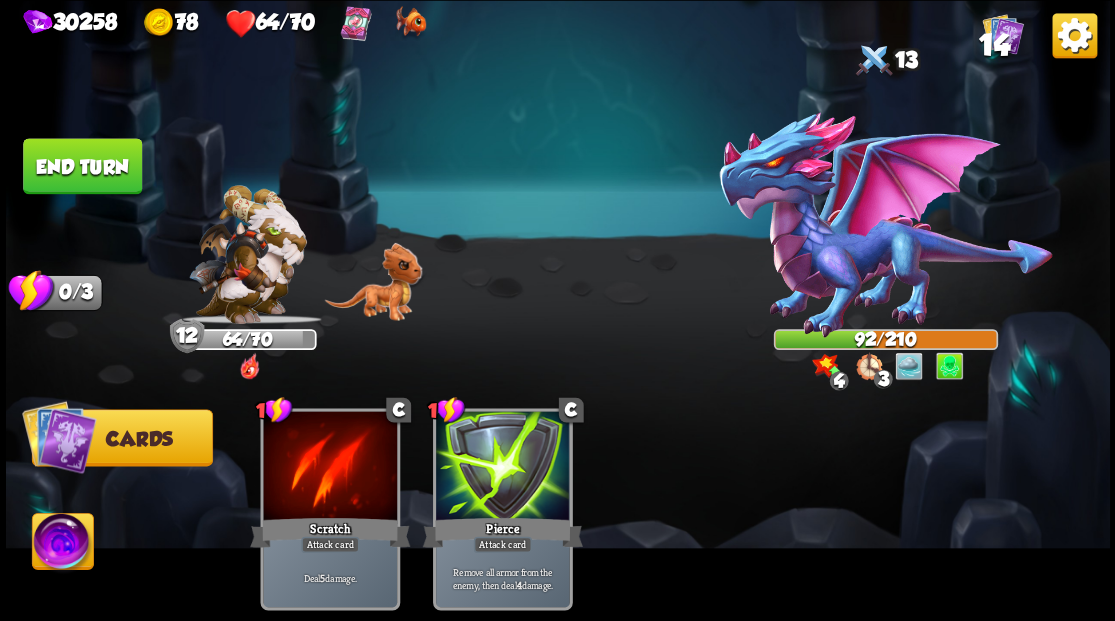 click on "End turn" at bounding box center (82, 166) 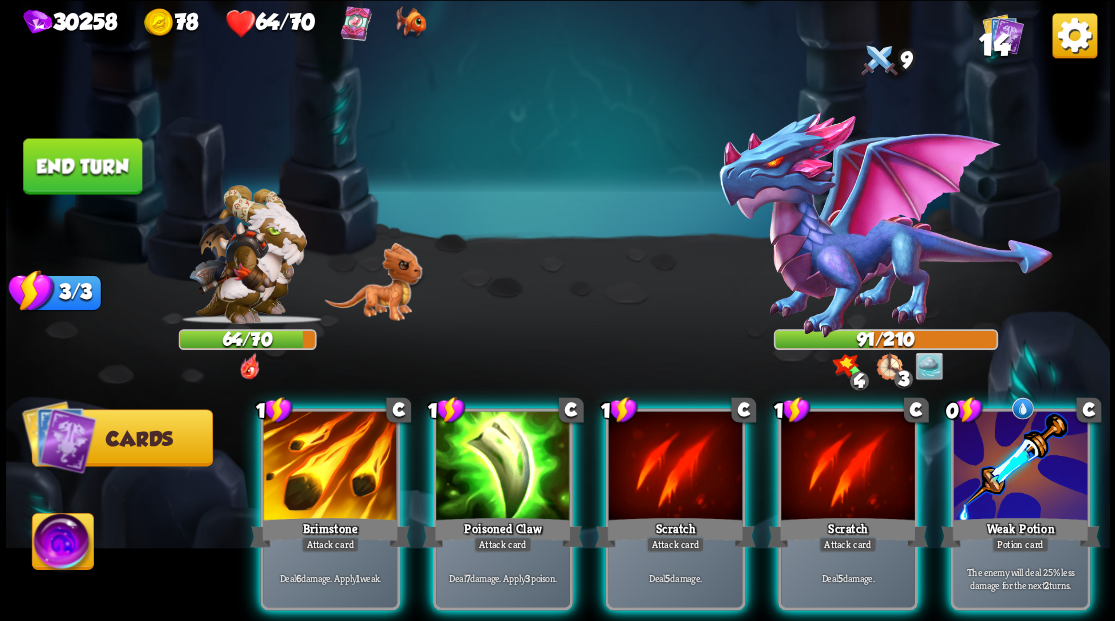 drag, startPoint x: 1019, startPoint y: 469, endPoint x: 994, endPoint y: 464, distance: 25.495098 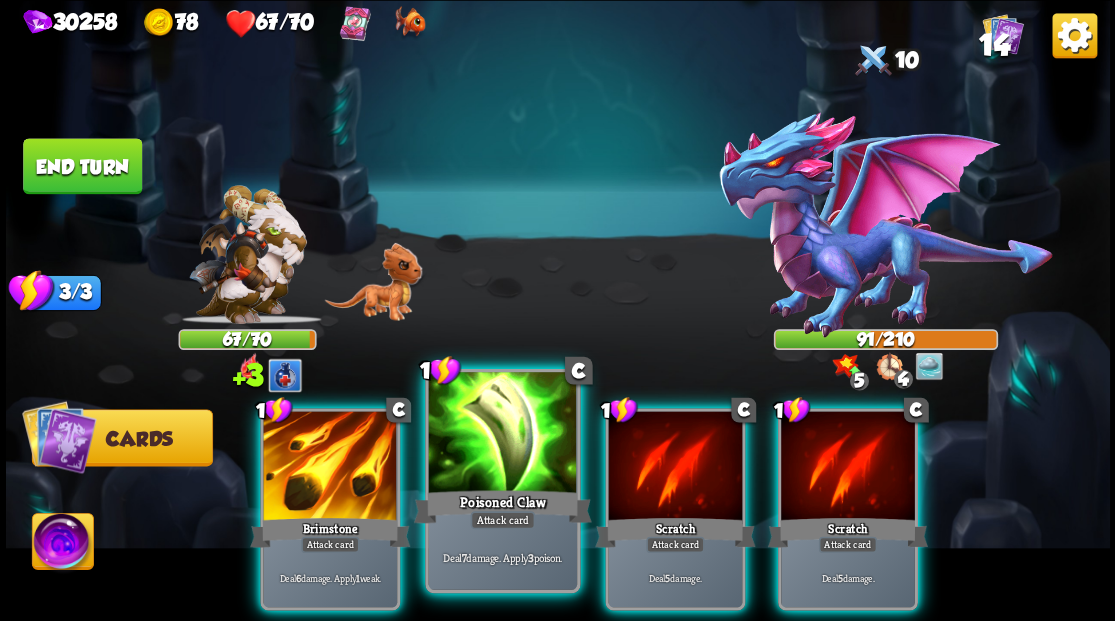 click at bounding box center (502, 434) 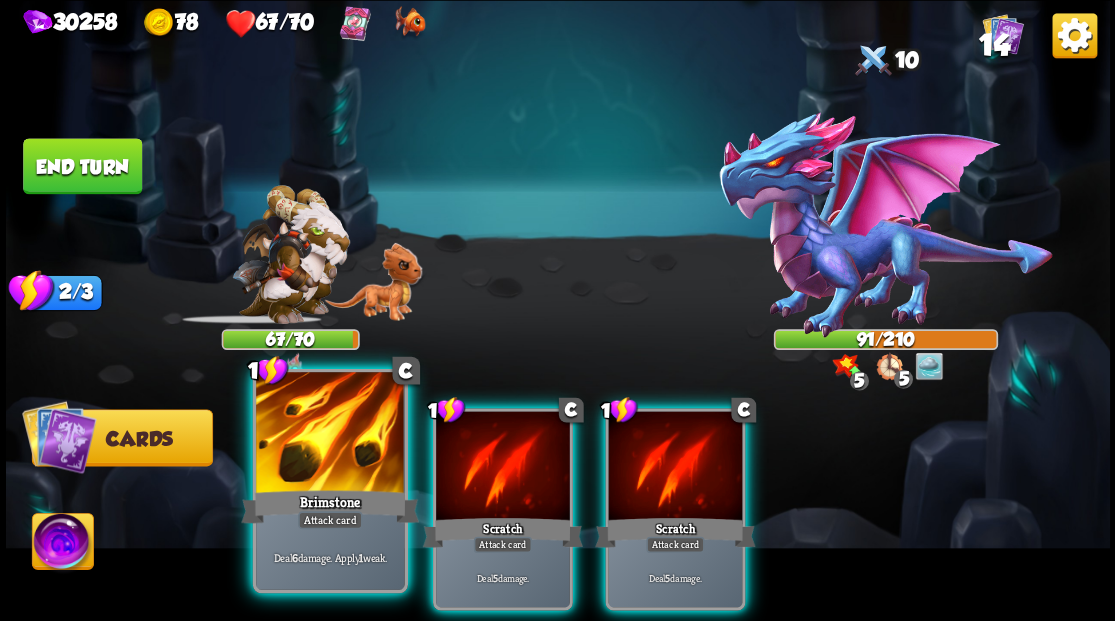 click at bounding box center [330, 434] 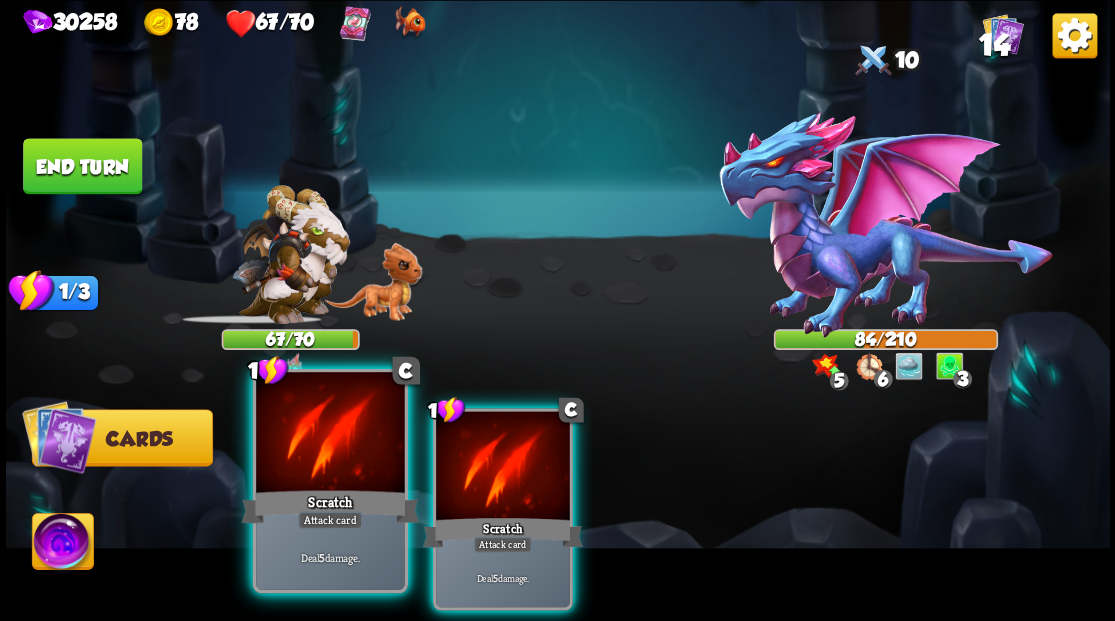 click at bounding box center (330, 434) 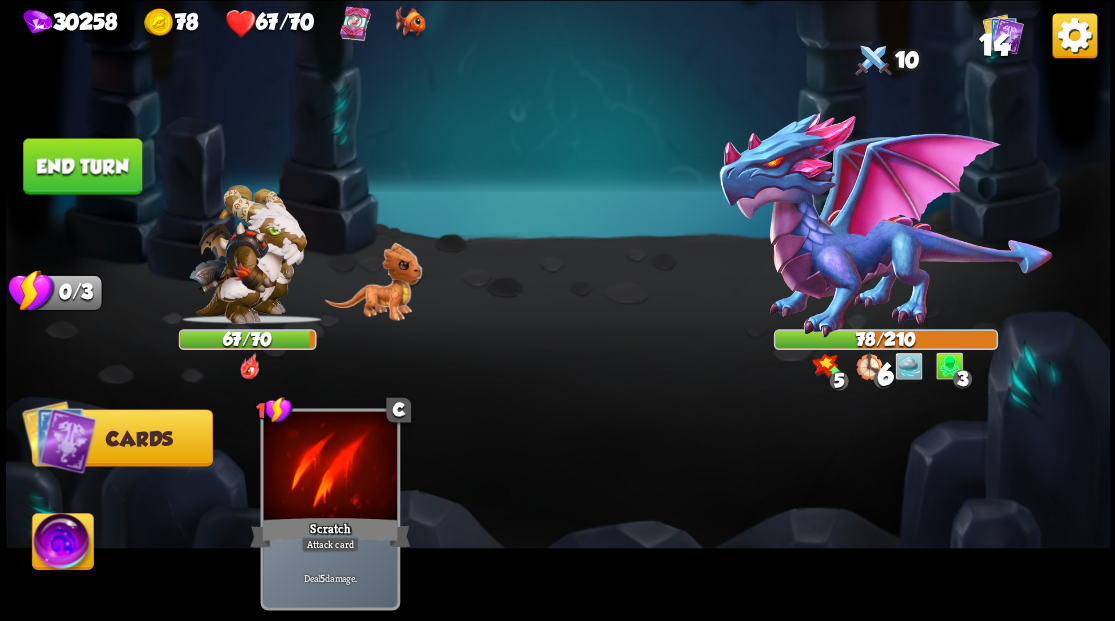 click on "End turn" at bounding box center [82, 166] 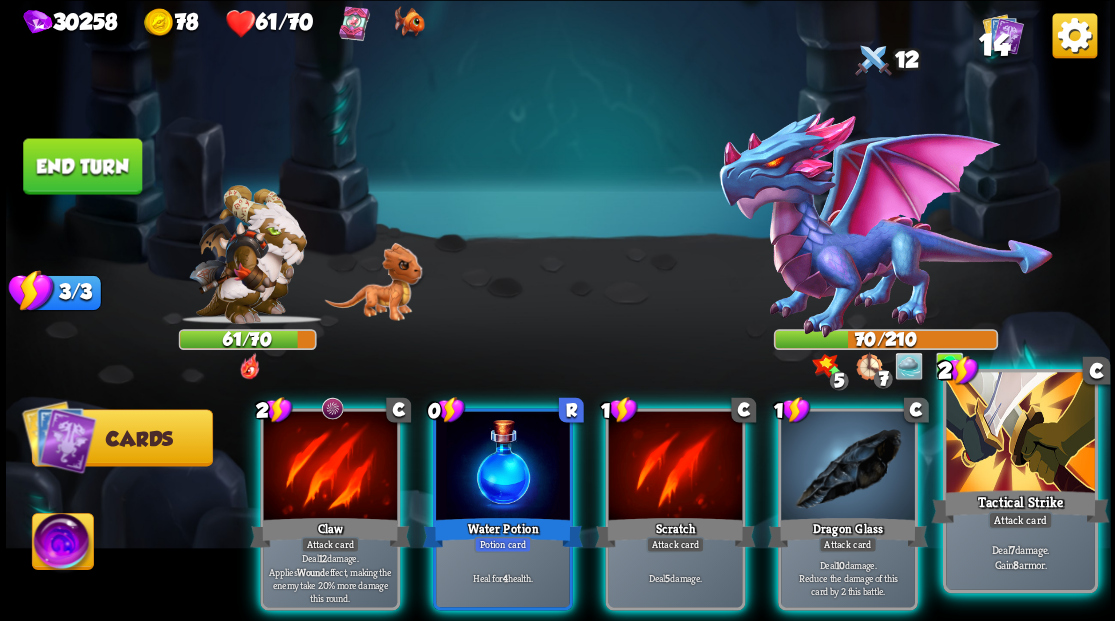 click at bounding box center [1020, 434] 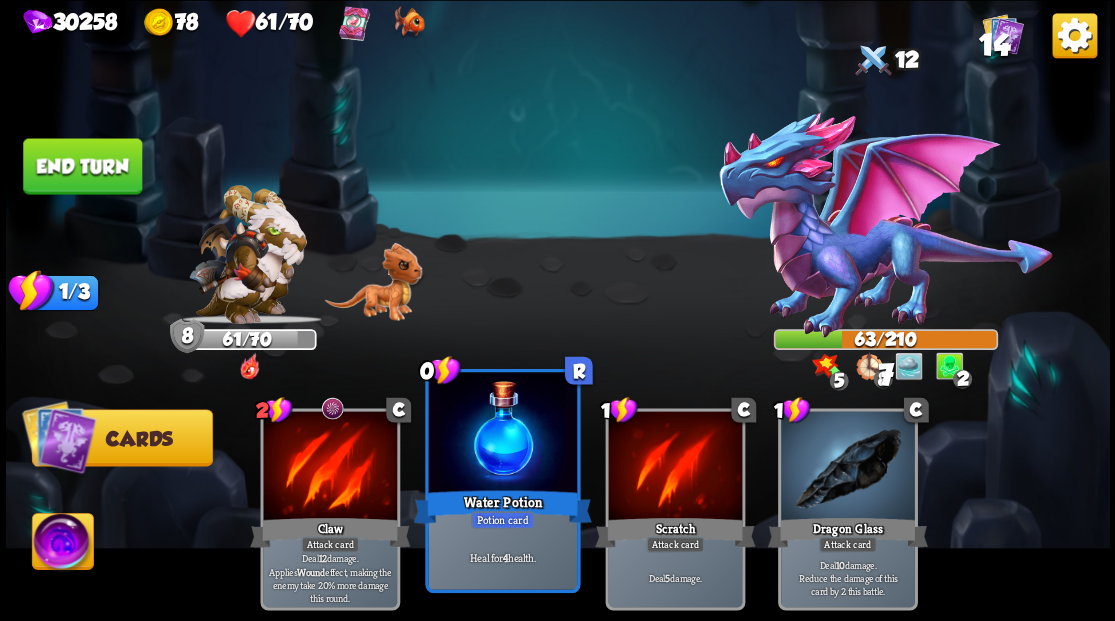 click at bounding box center [502, 434] 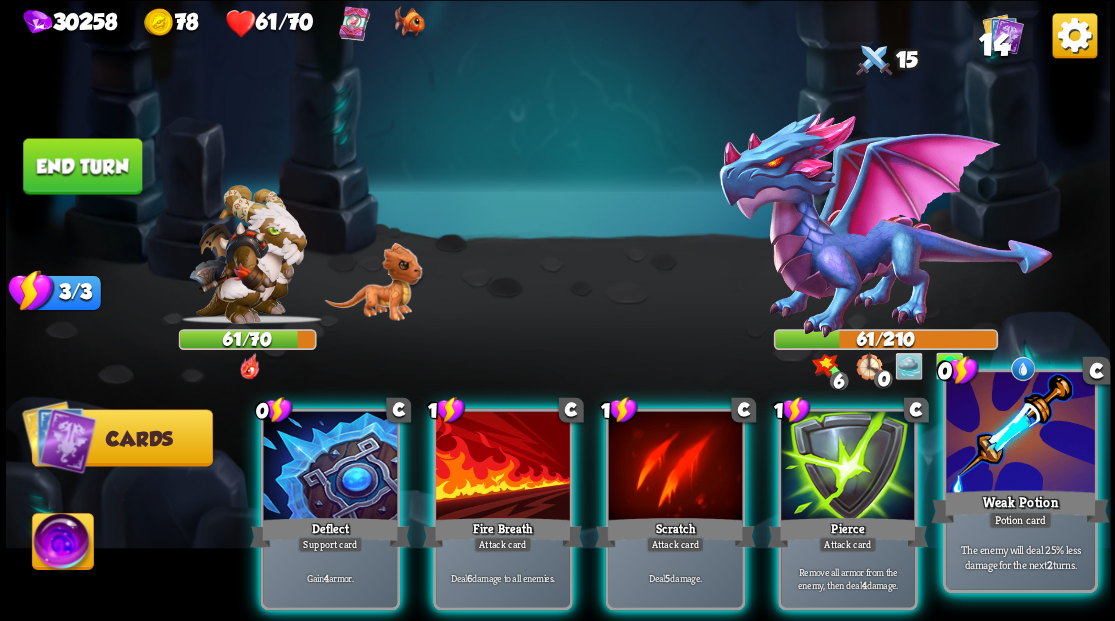 click at bounding box center (1020, 434) 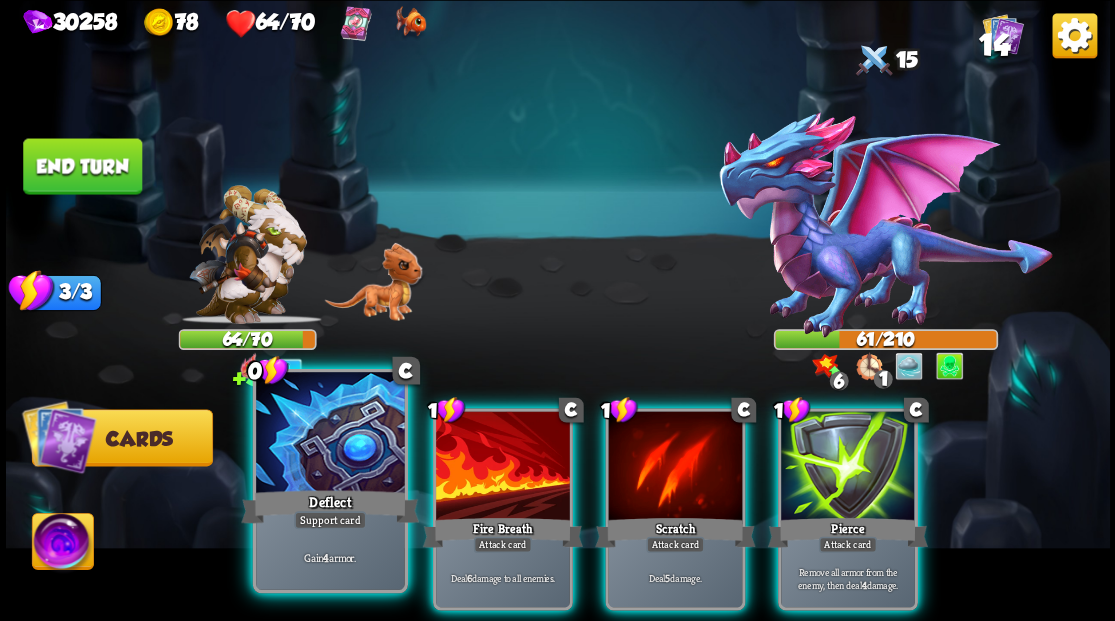 click at bounding box center (330, 434) 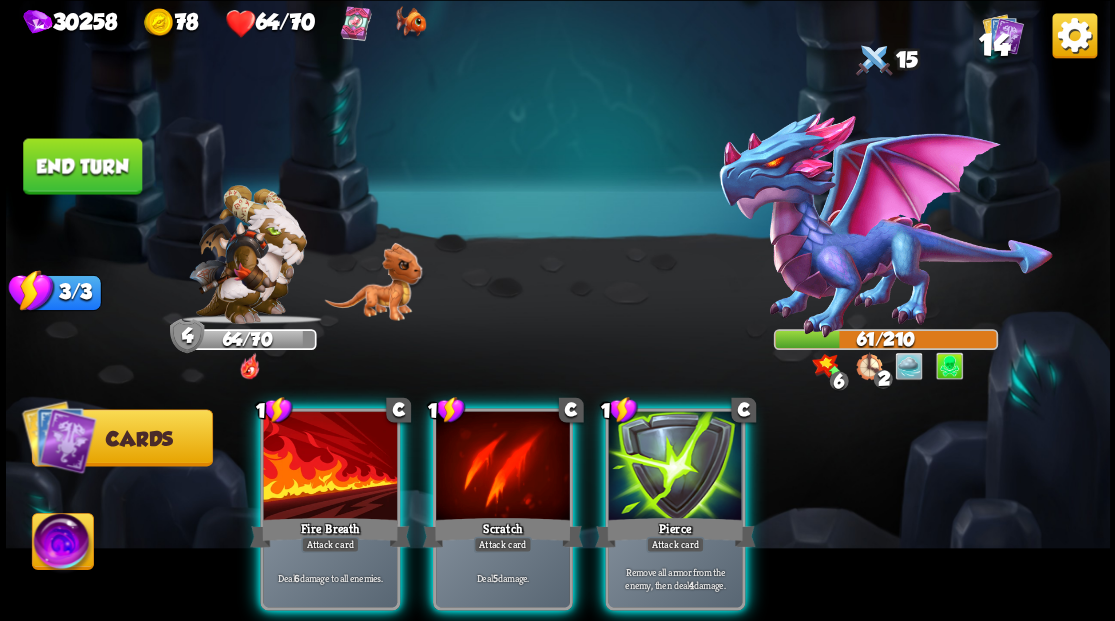 click at bounding box center [330, 467] 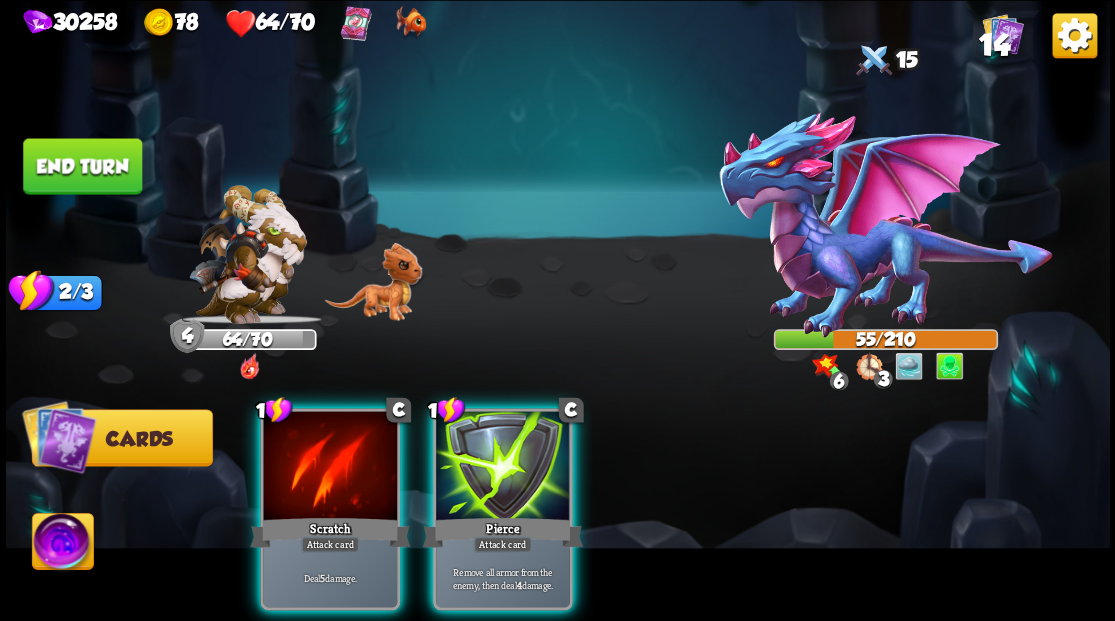 click at bounding box center (330, 467) 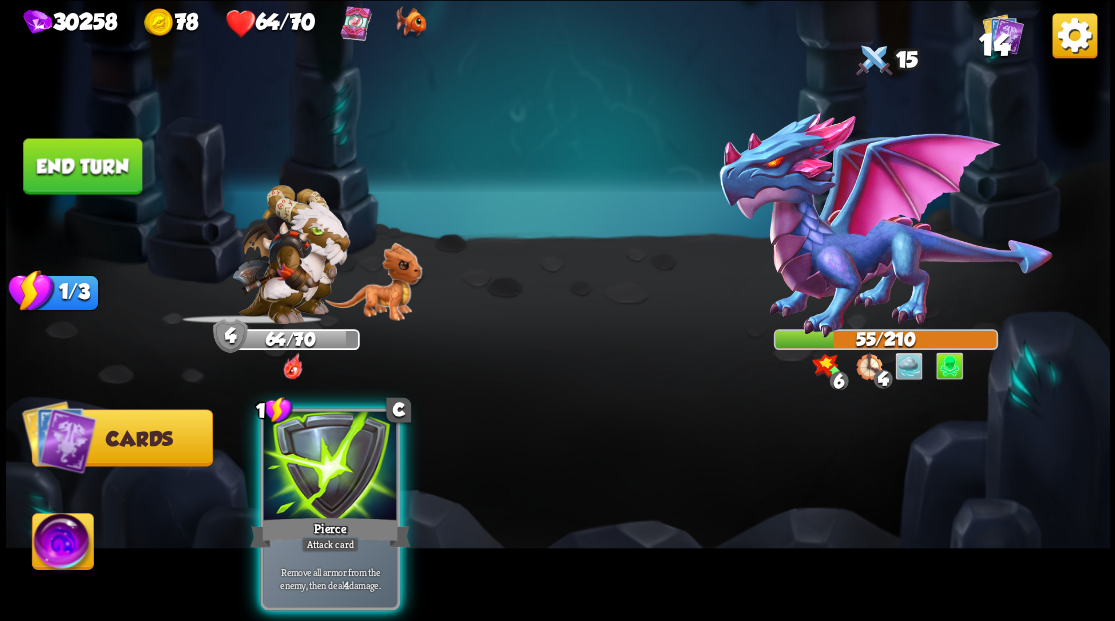 click at bounding box center (330, 467) 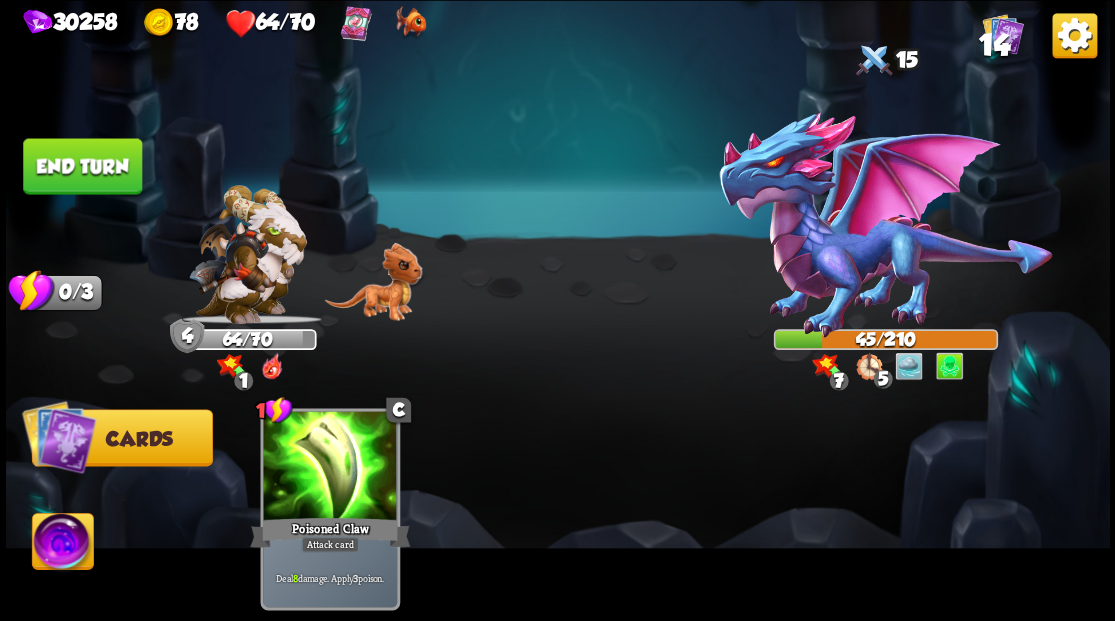 click at bounding box center [62, 544] 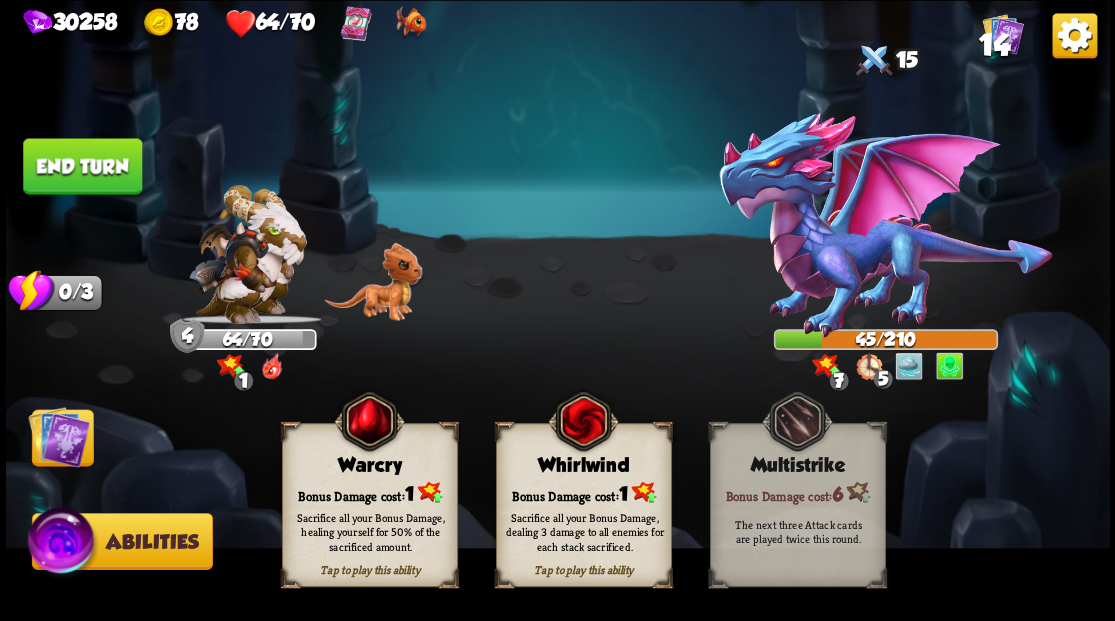 drag, startPoint x: 336, startPoint y: 492, endPoint x: 176, endPoint y: 485, distance: 160.15305 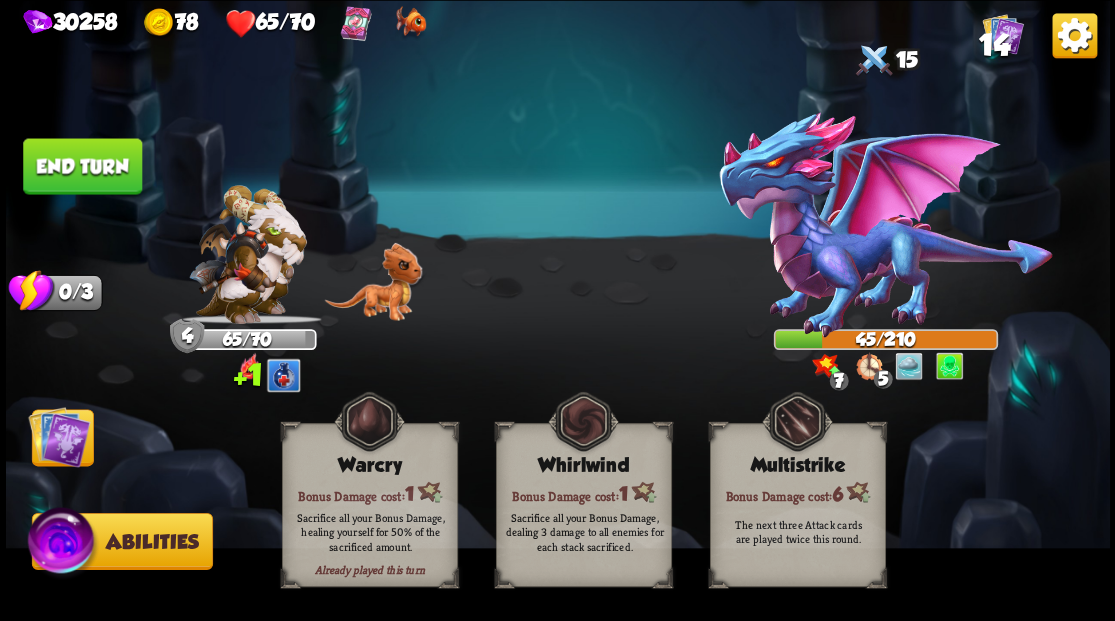 click at bounding box center [59, 436] 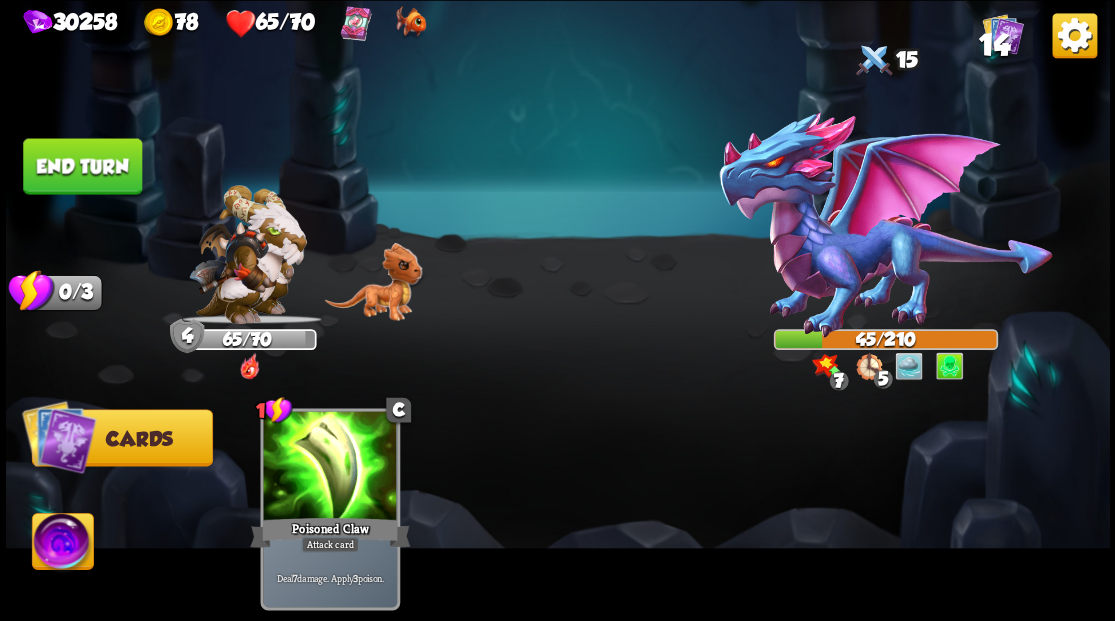 drag, startPoint x: 99, startPoint y: 164, endPoint x: 580, endPoint y: 166, distance: 481.00415 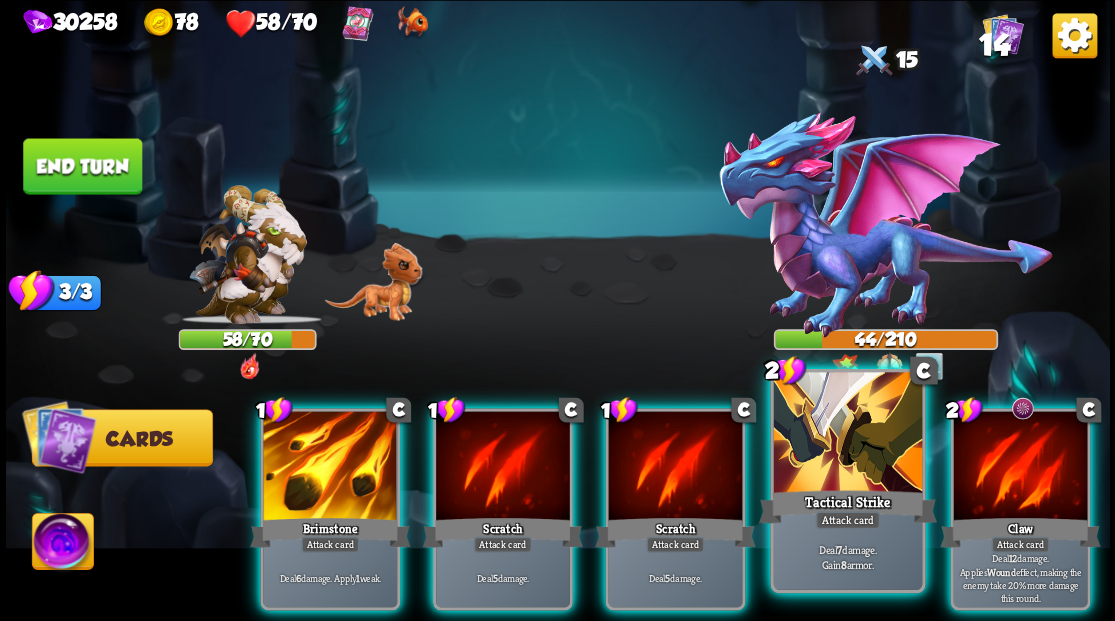 click at bounding box center (847, 434) 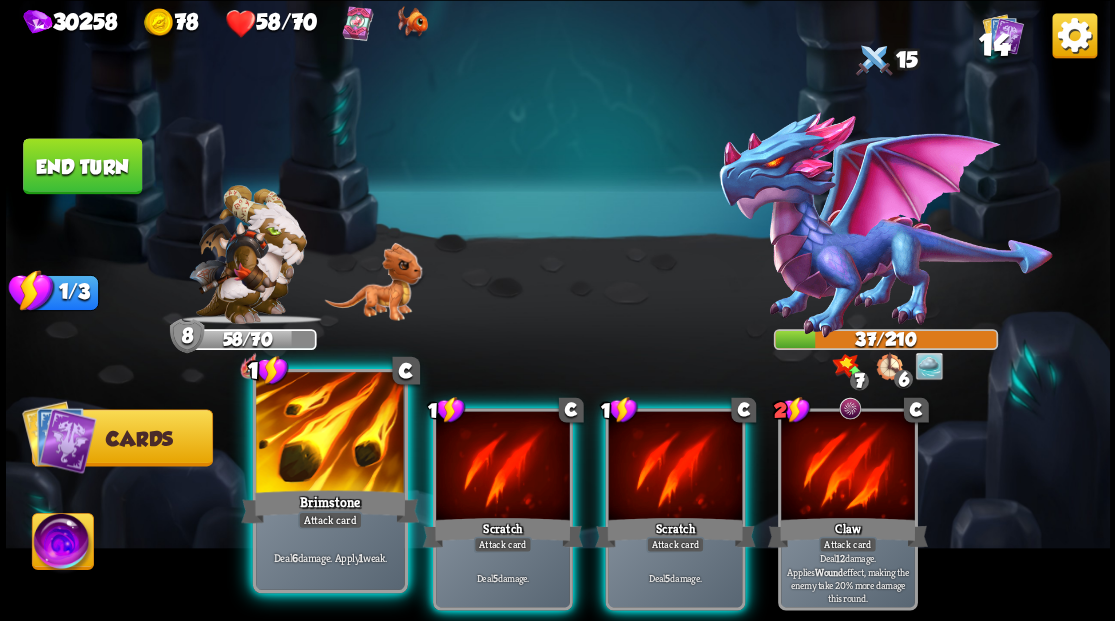 click at bounding box center [330, 434] 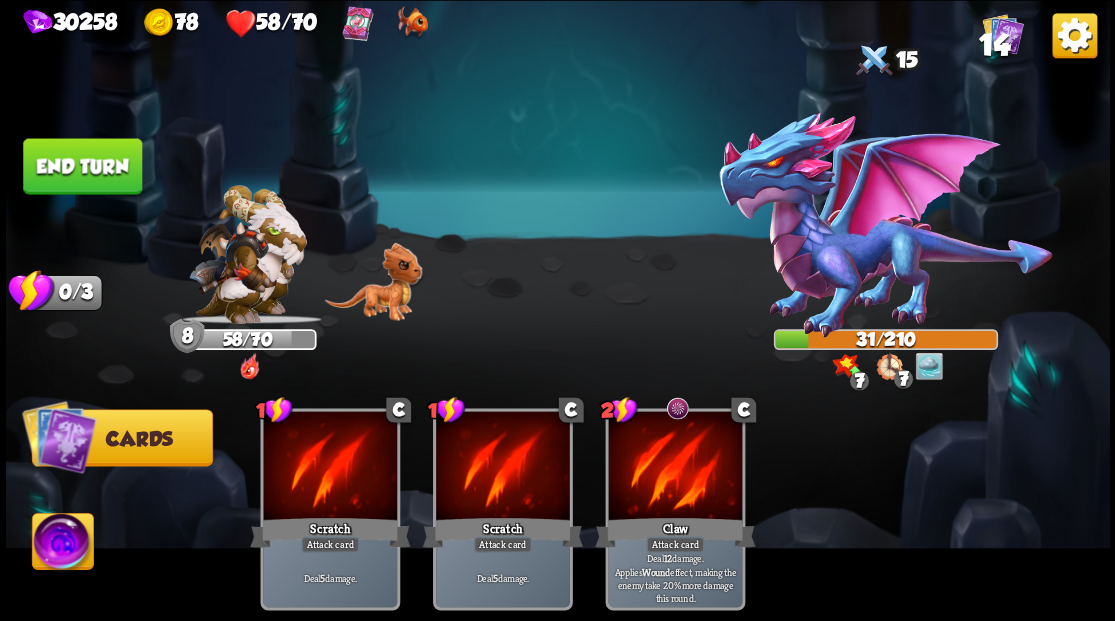 click on "End turn" at bounding box center [82, 166] 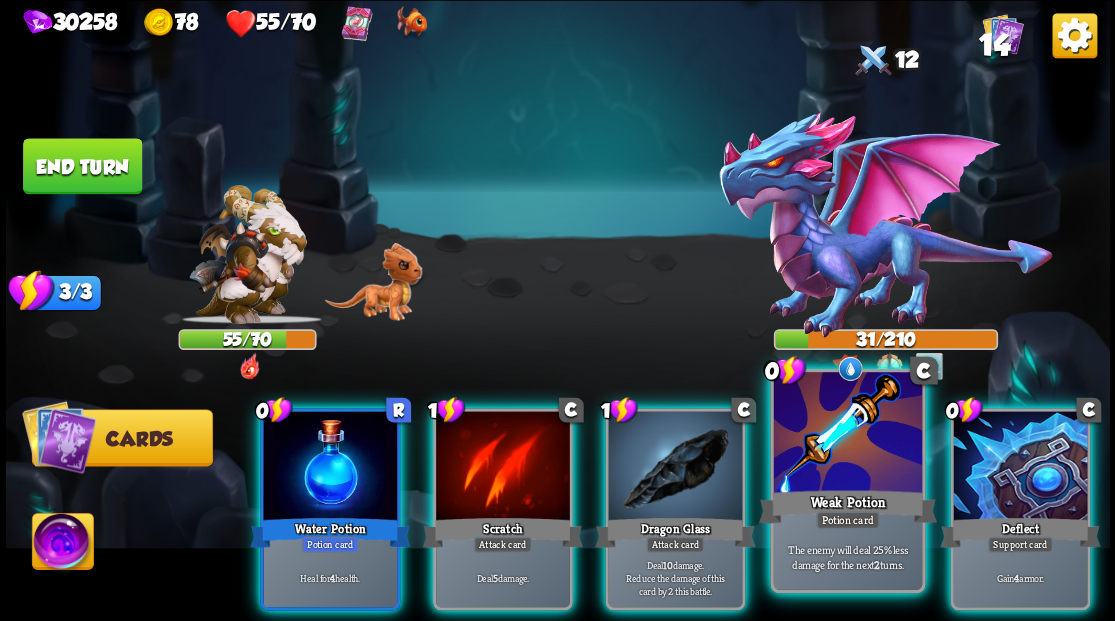 click at bounding box center [847, 434] 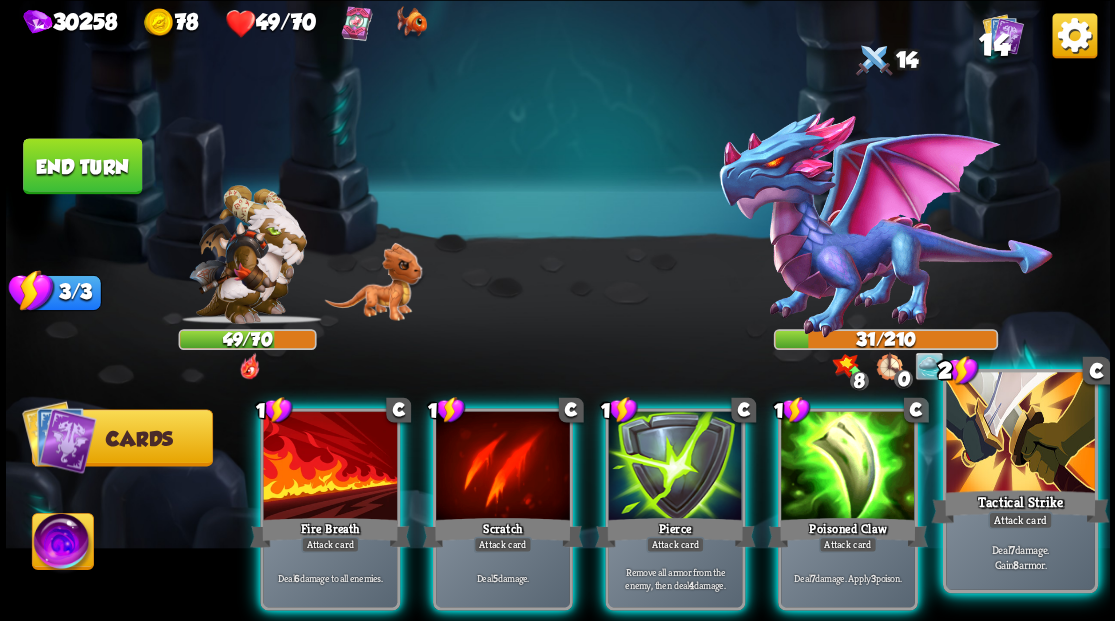 click at bounding box center [1020, 434] 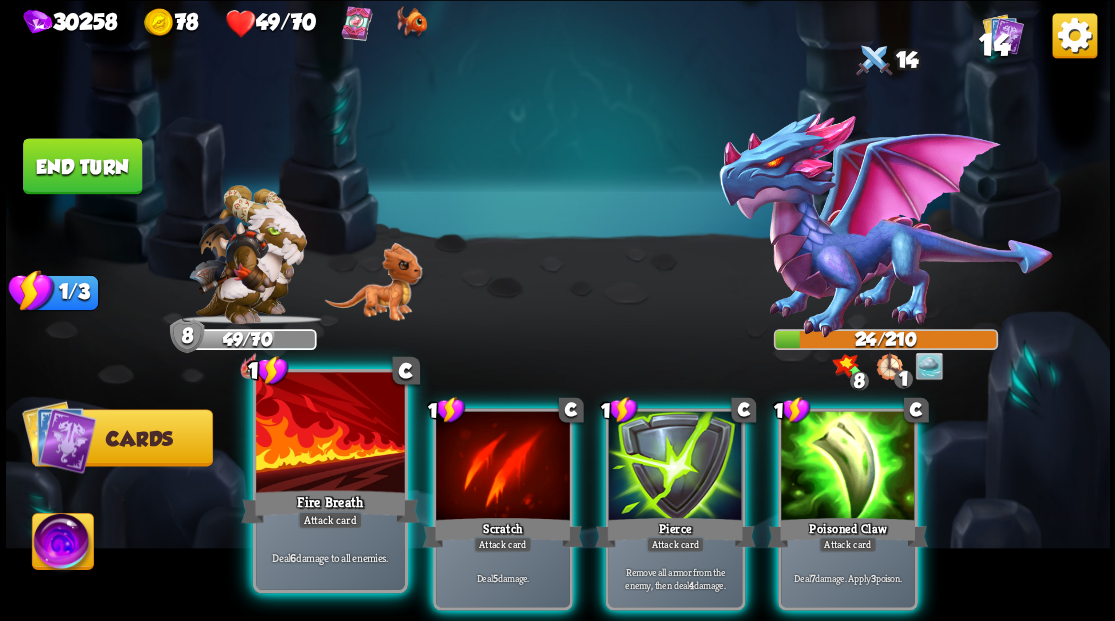 click at bounding box center (330, 434) 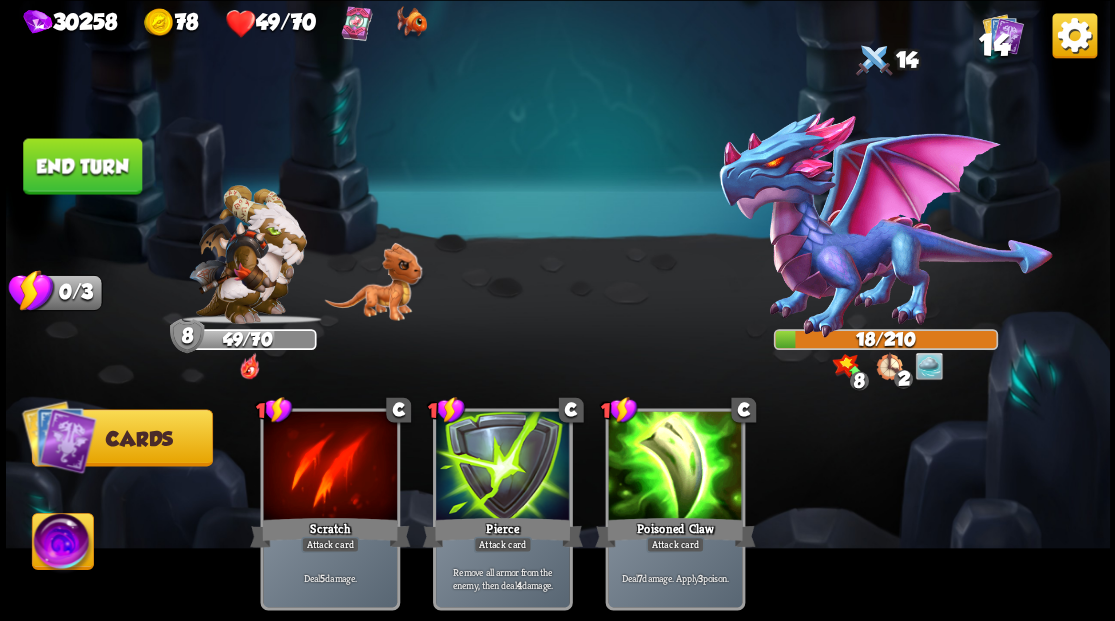 drag, startPoint x: 107, startPoint y: 166, endPoint x: 244, endPoint y: 184, distance: 138.17743 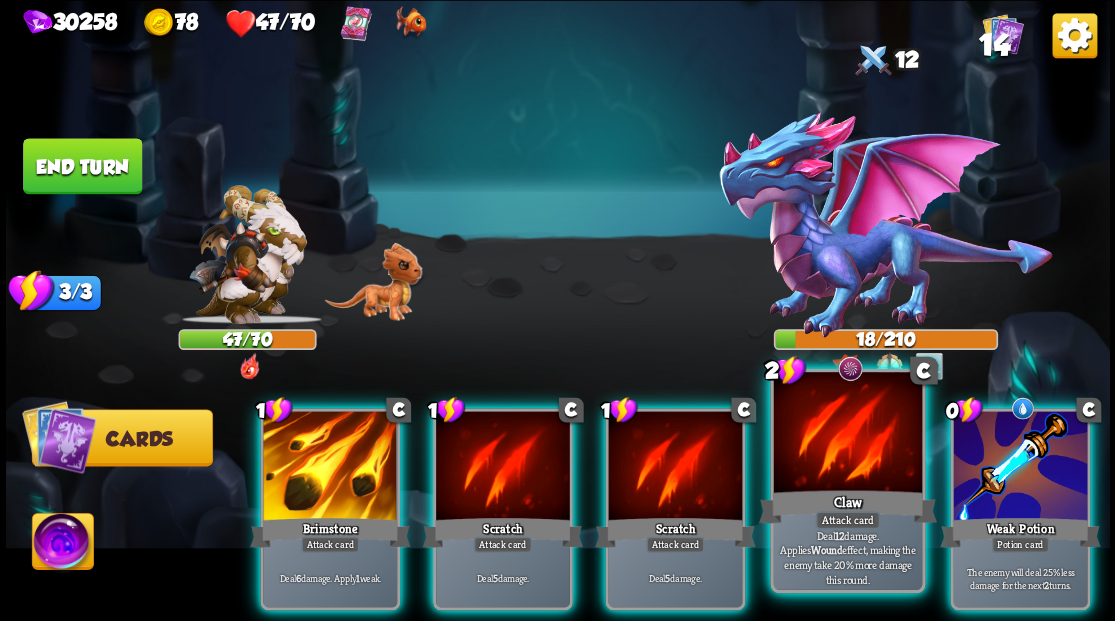 click at bounding box center [847, 434] 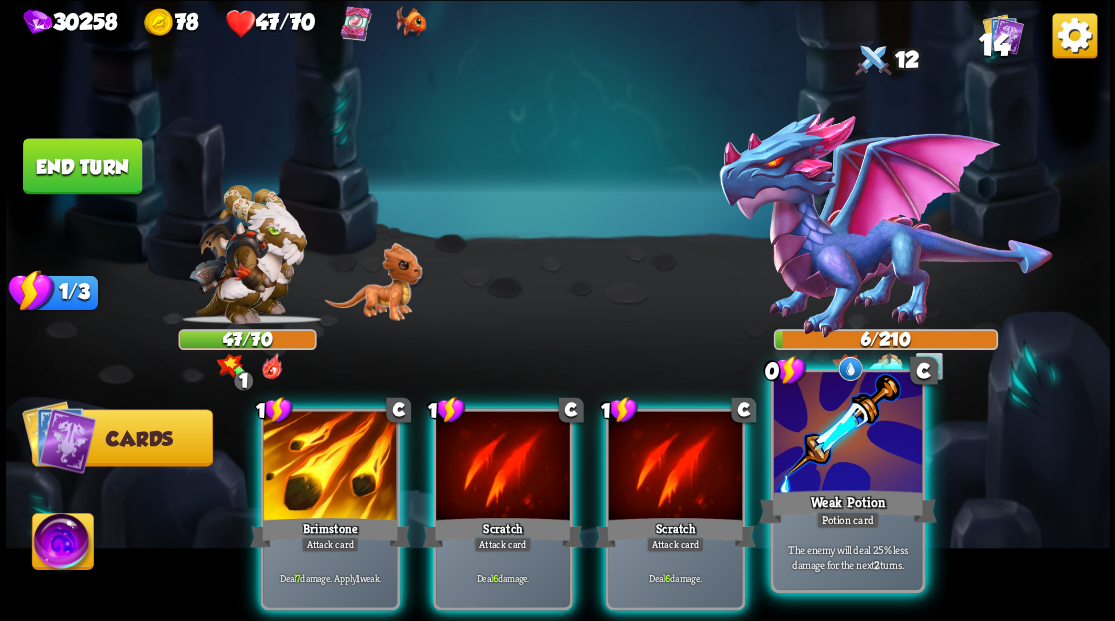 click at bounding box center [847, 434] 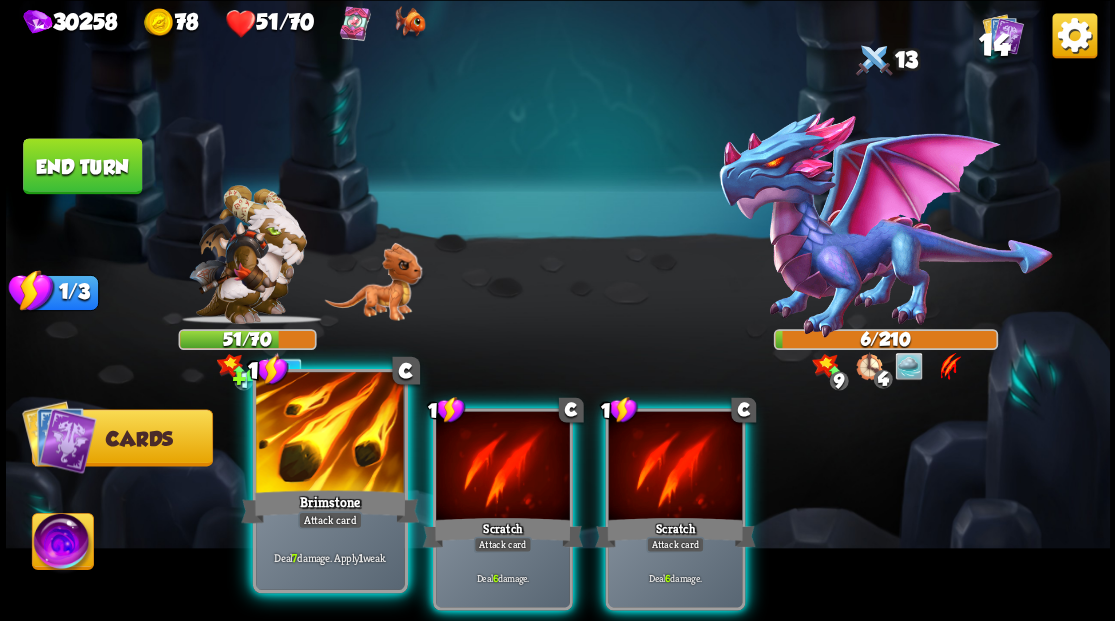 click at bounding box center [330, 434] 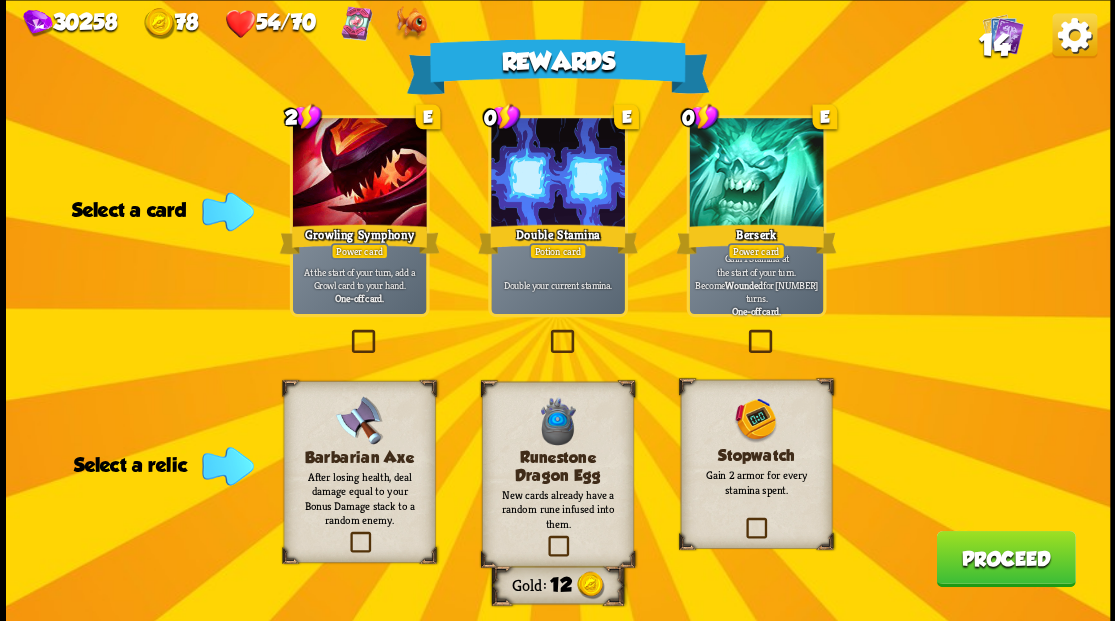 click at bounding box center [546, 332] 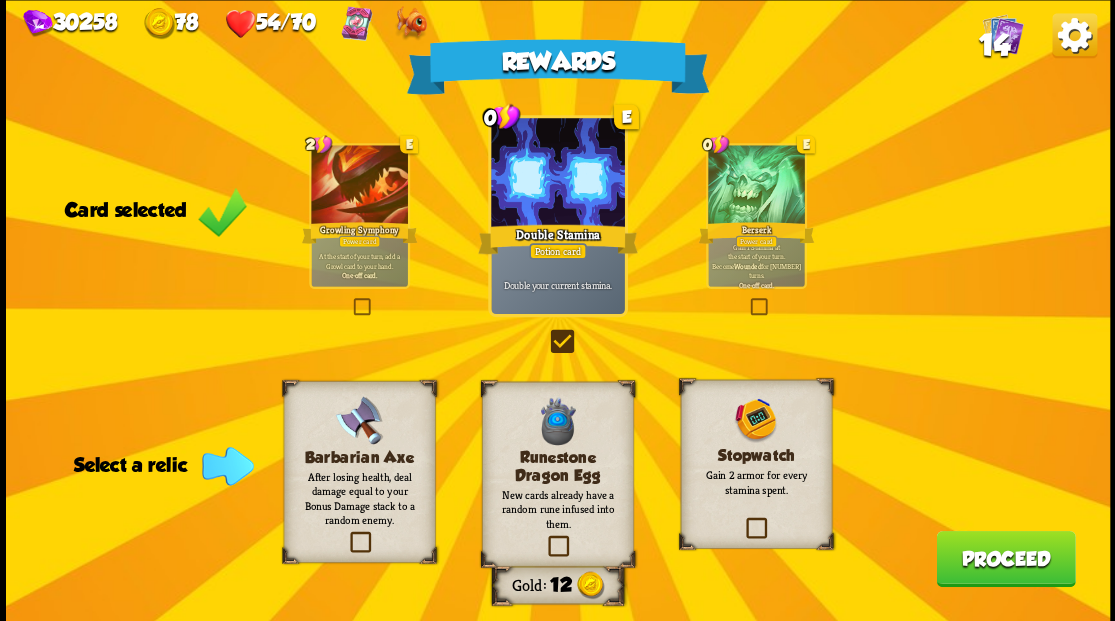 click at bounding box center [743, 520] 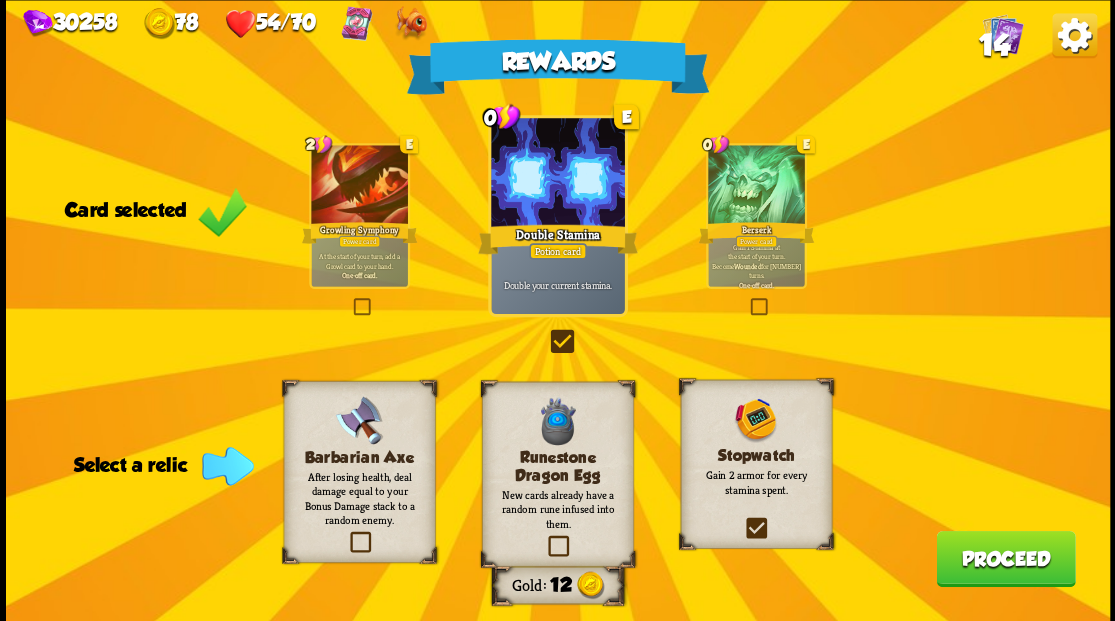 click at bounding box center [0, 0] 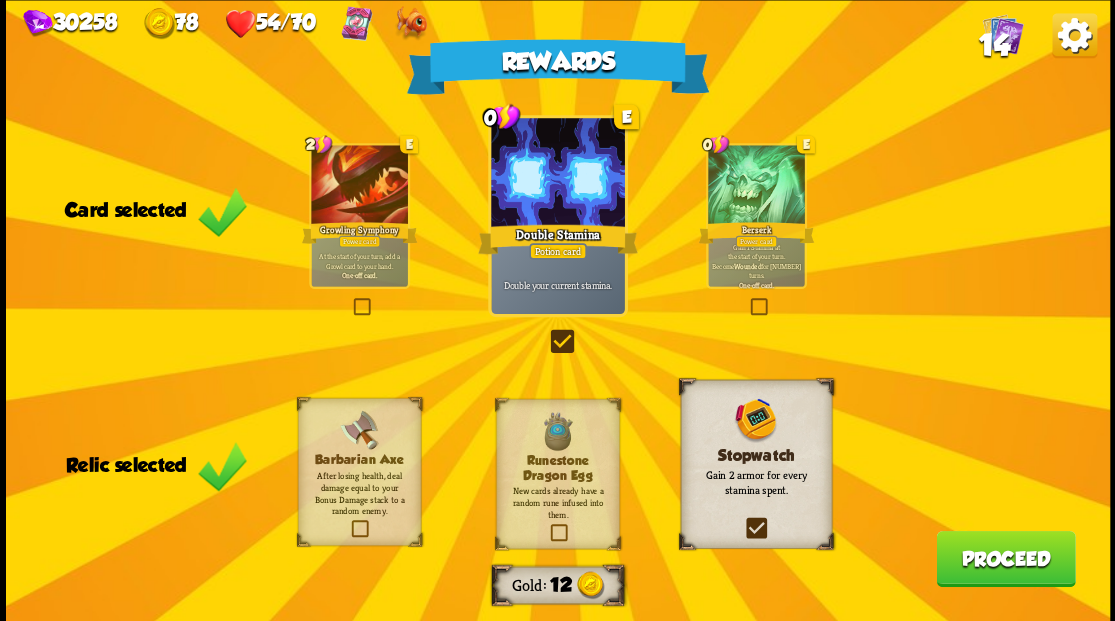 click on "Proceed" at bounding box center [1005, 558] 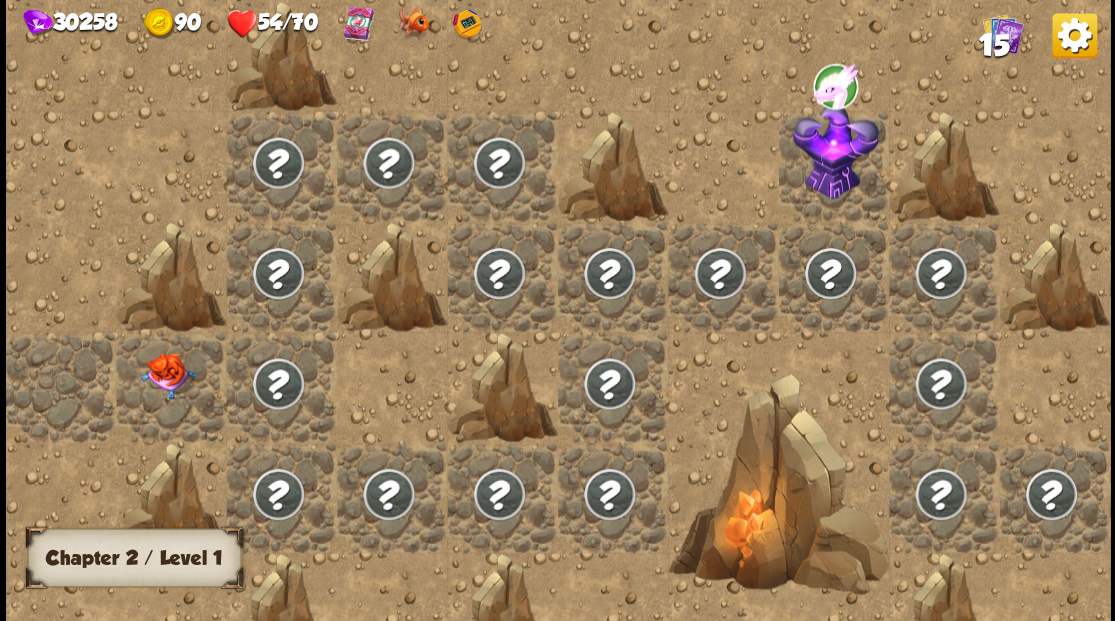 click at bounding box center [167, 375] 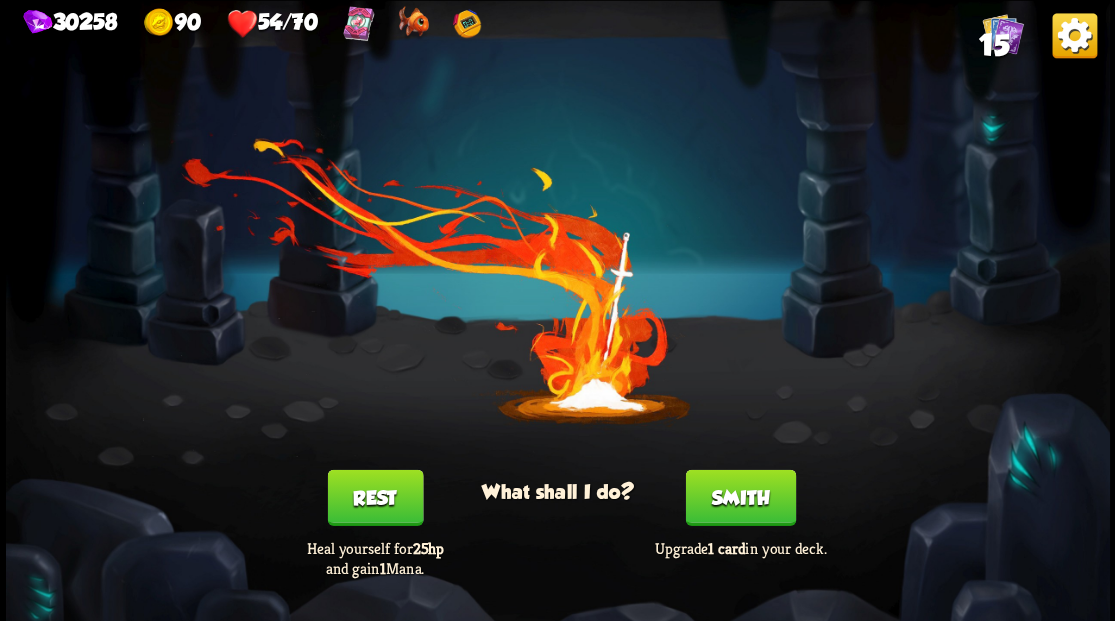 click on "Rest" at bounding box center (375, 497) 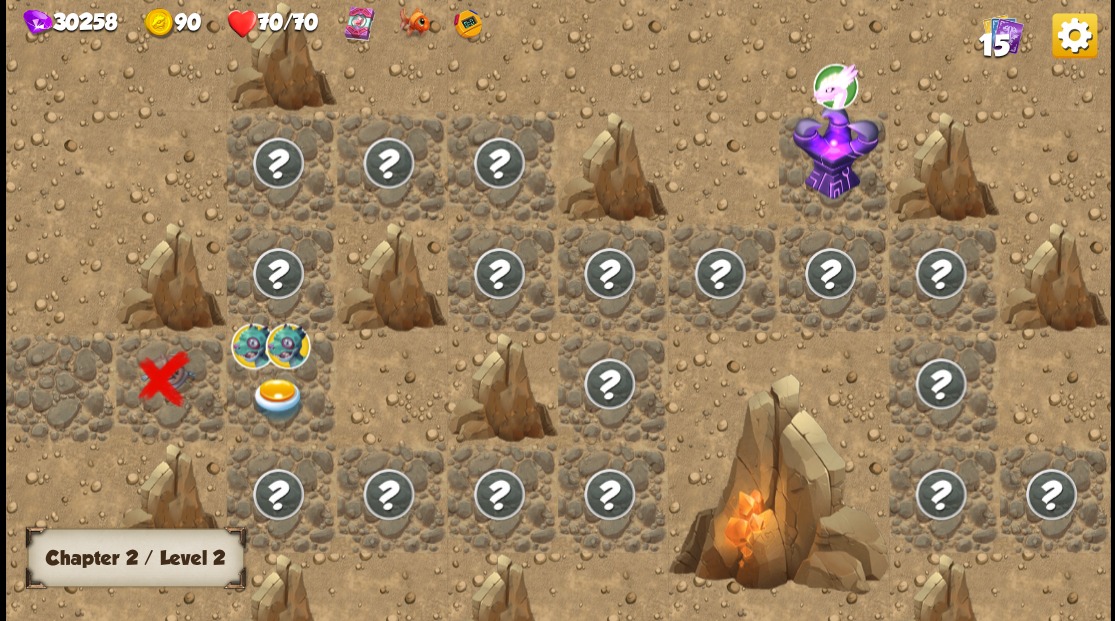 click at bounding box center [277, 399] 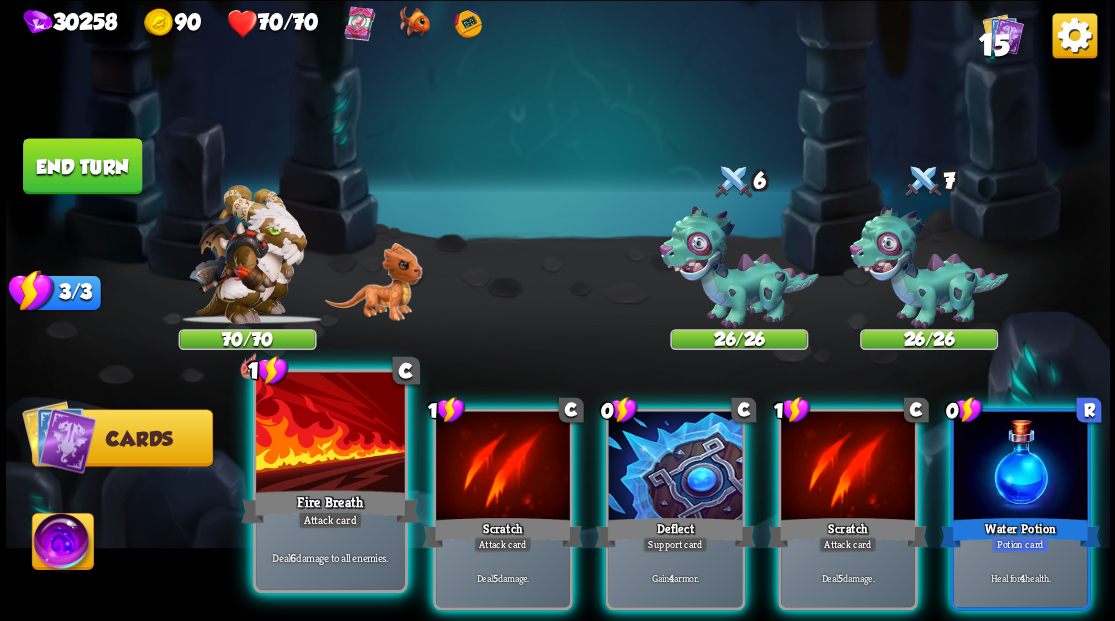 click at bounding box center (330, 434) 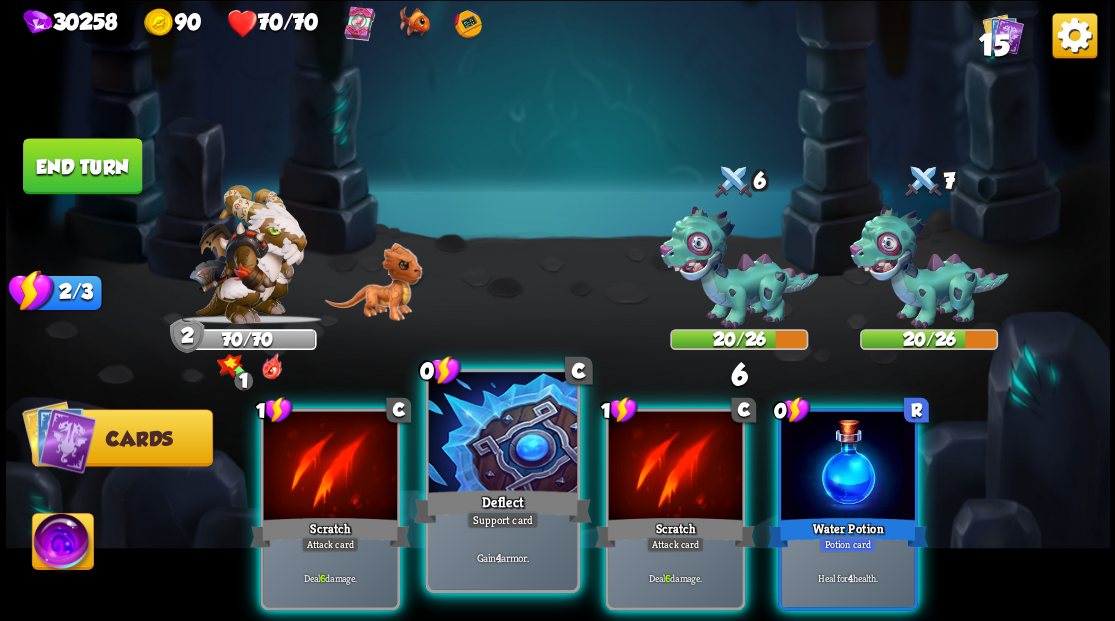 click at bounding box center (502, 434) 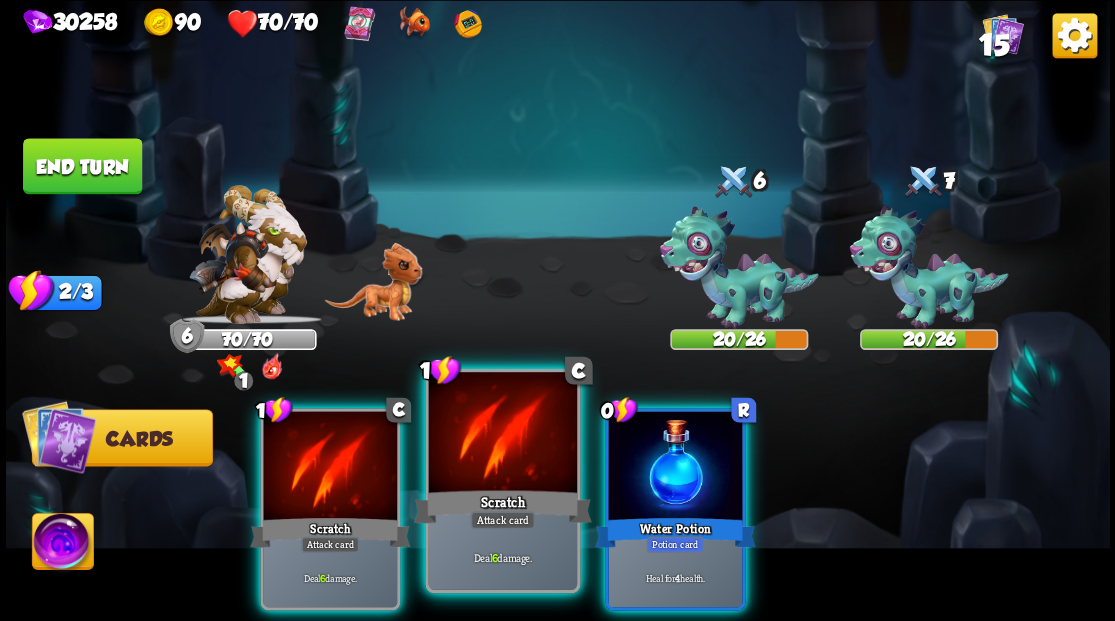 click at bounding box center (502, 434) 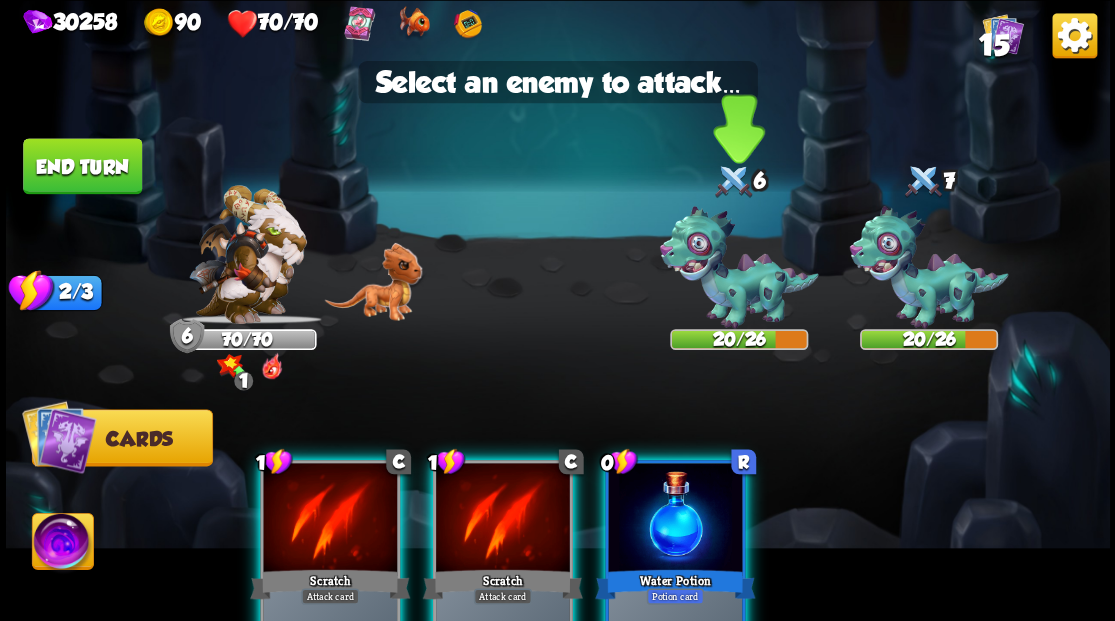click at bounding box center (738, 267) 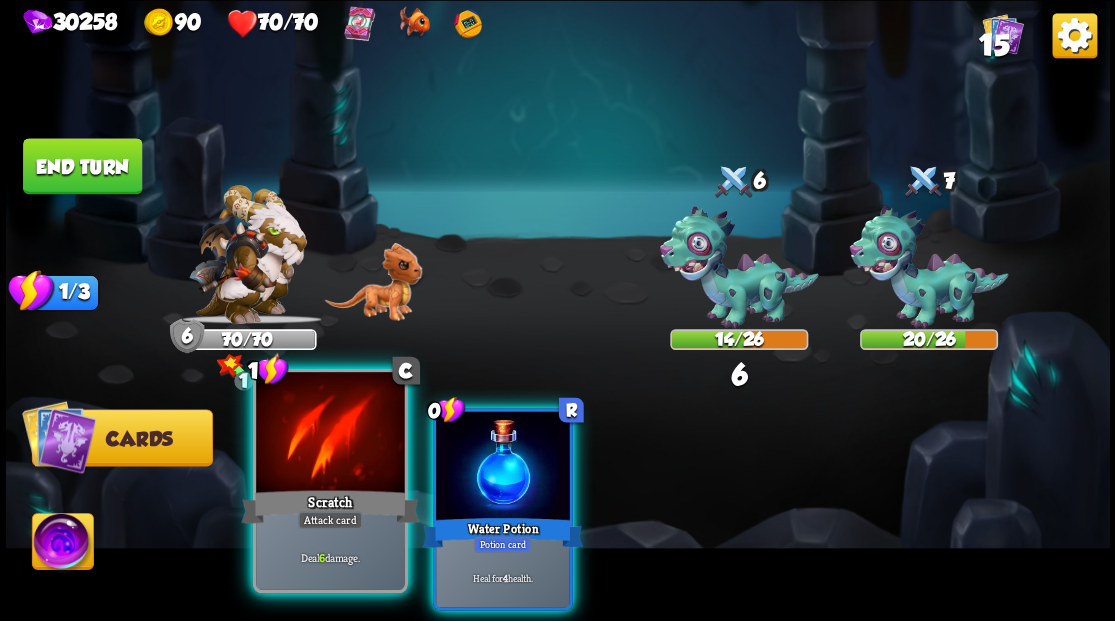 click on "Scratch" at bounding box center (330, 506) 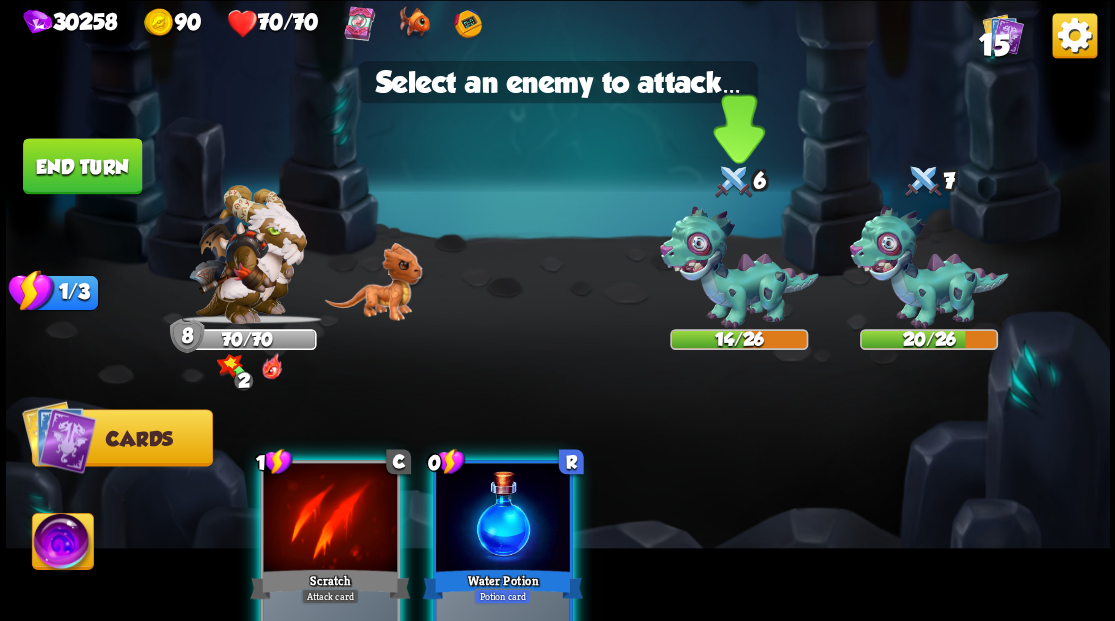 click at bounding box center (738, 267) 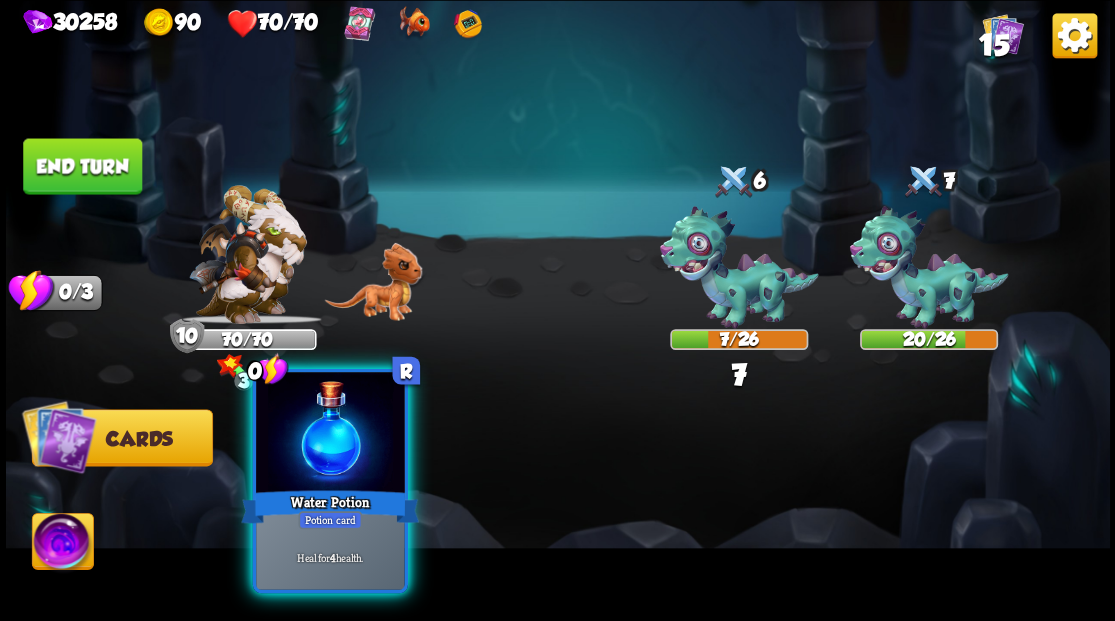 click at bounding box center (330, 434) 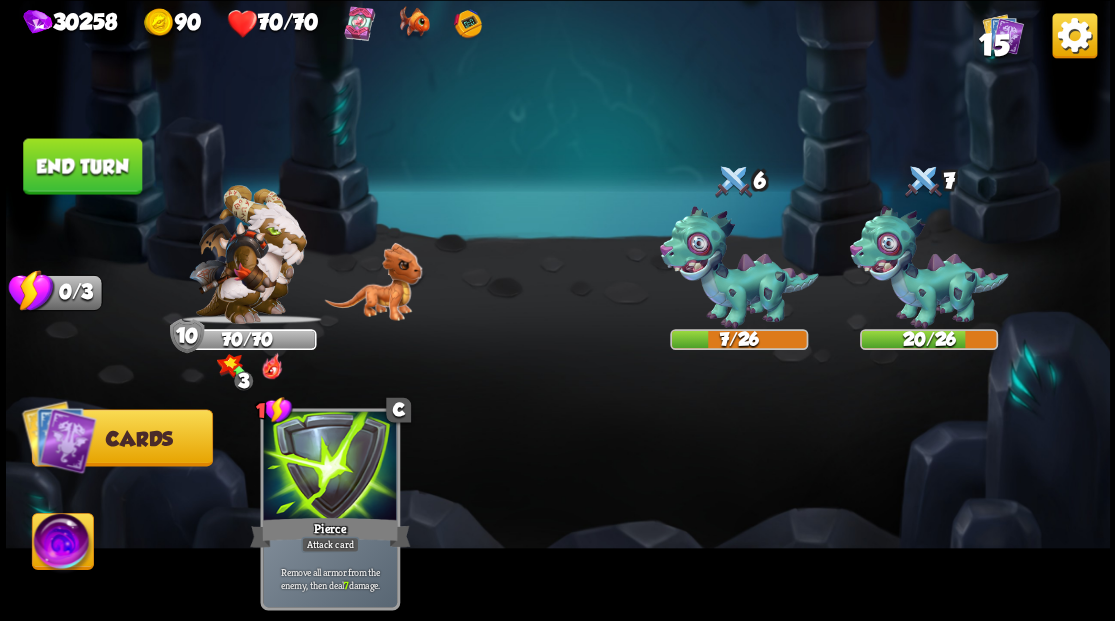 click on "End turn" at bounding box center [82, 166] 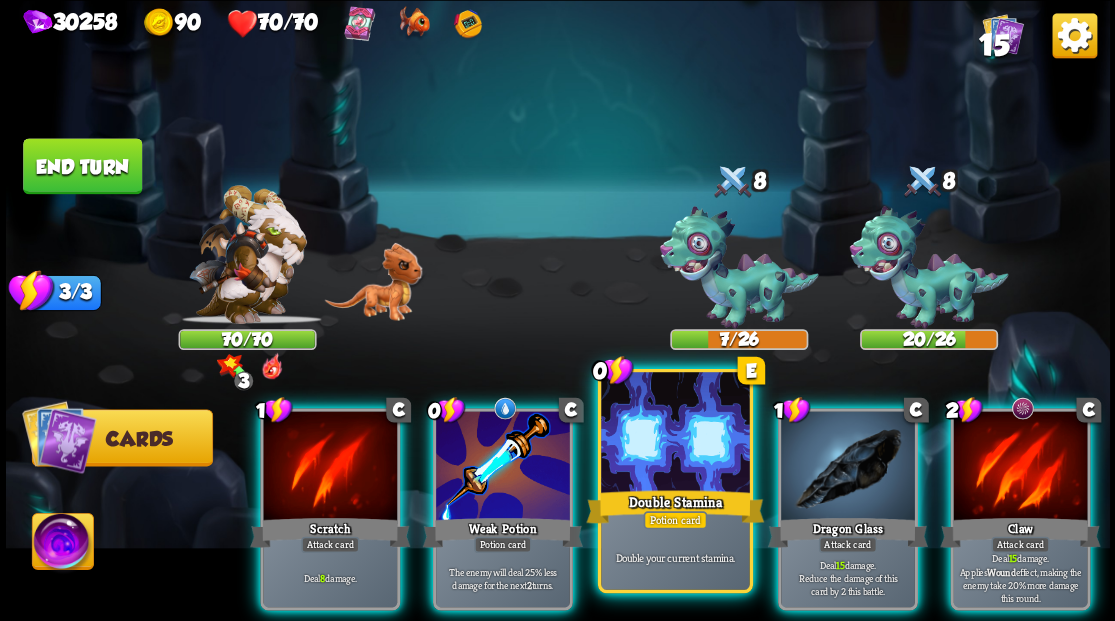 click on "Double Stamina" at bounding box center [675, 506] 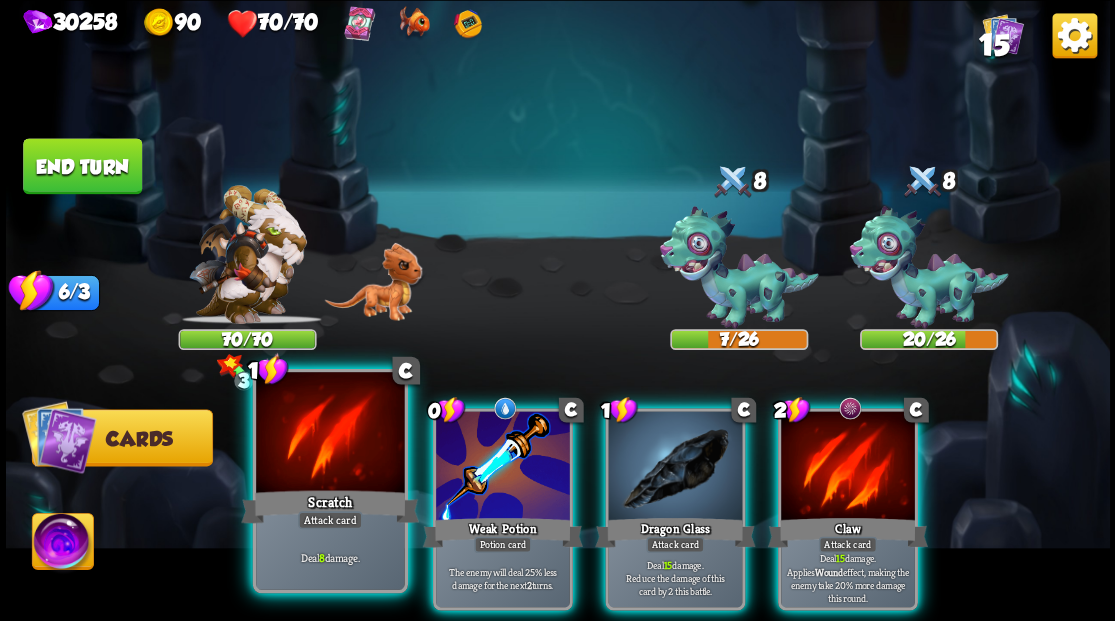 click on "Scratch" at bounding box center [330, 506] 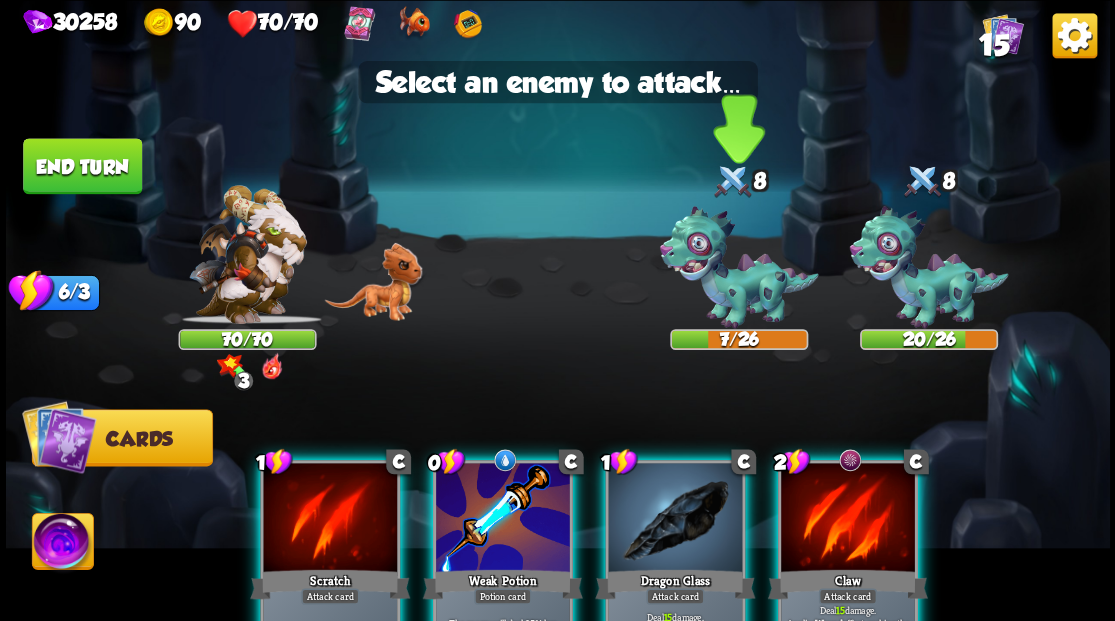 click at bounding box center [738, 267] 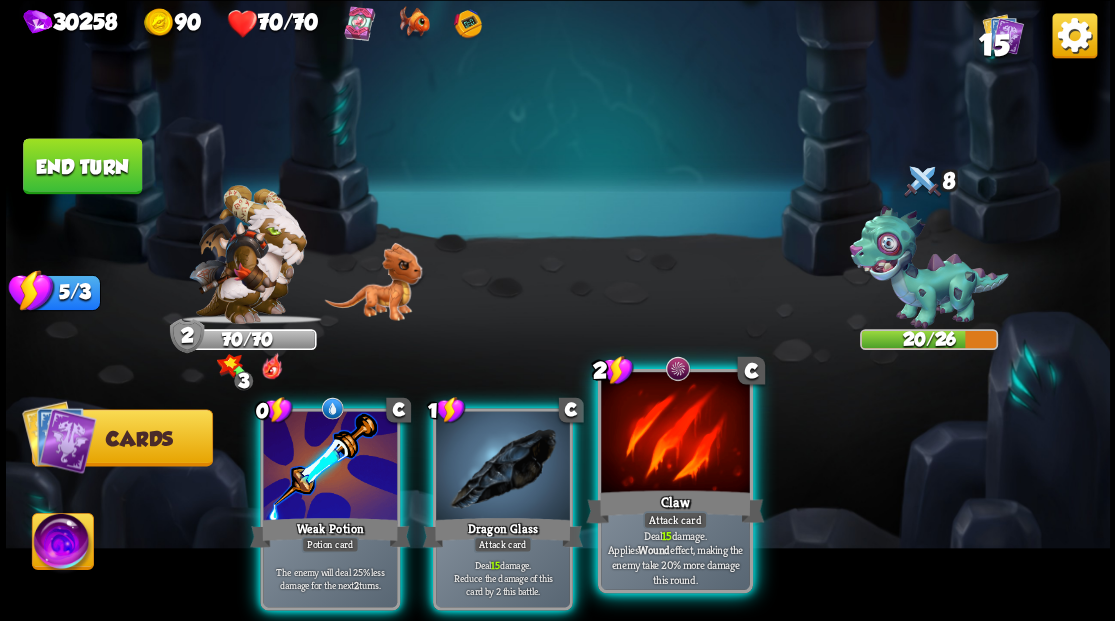 click at bounding box center (675, 434) 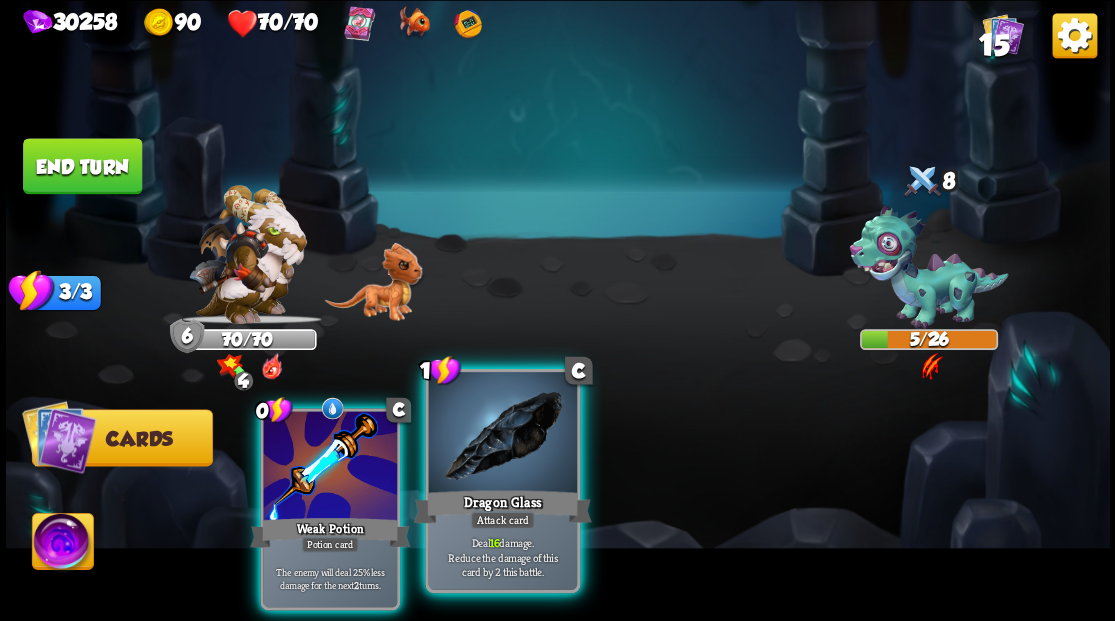 click at bounding box center (502, 434) 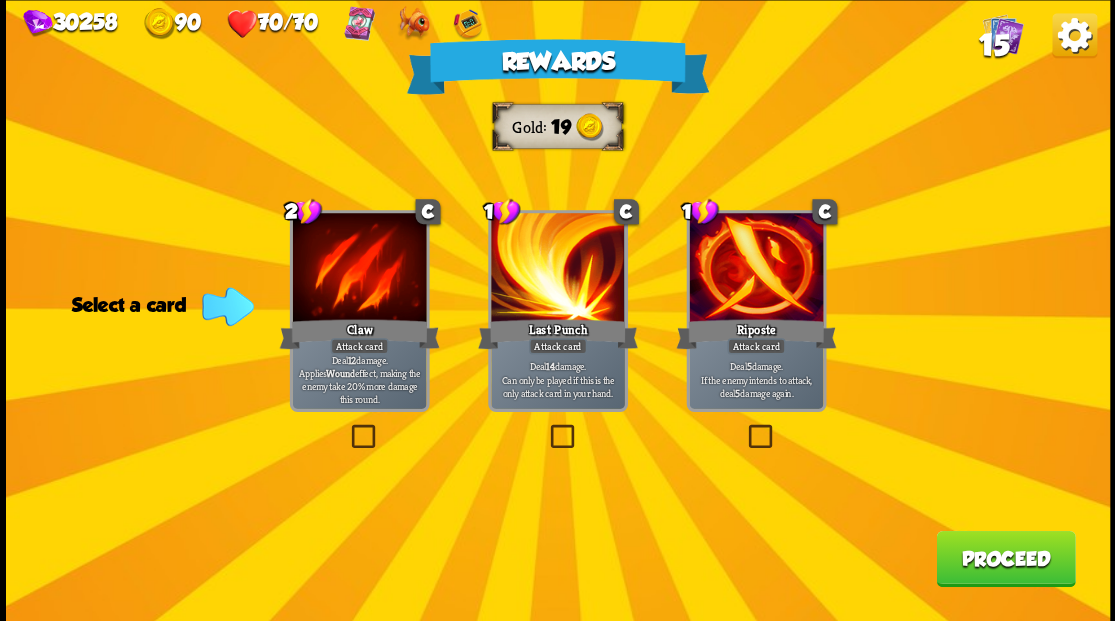 click at bounding box center (744, 427) 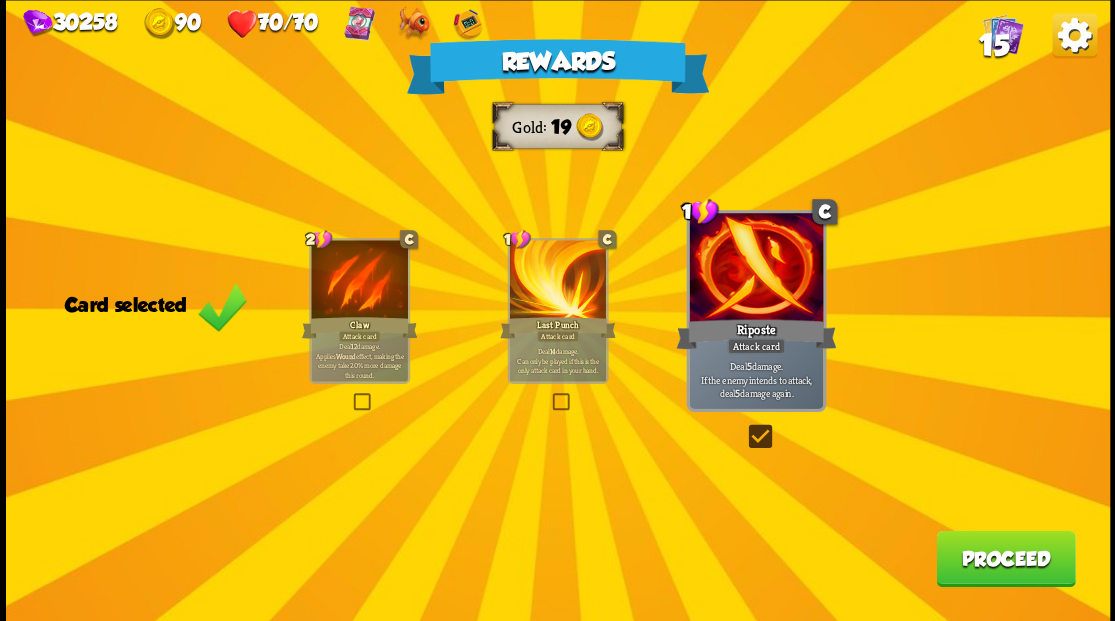 click on "Proceed" at bounding box center [1005, 558] 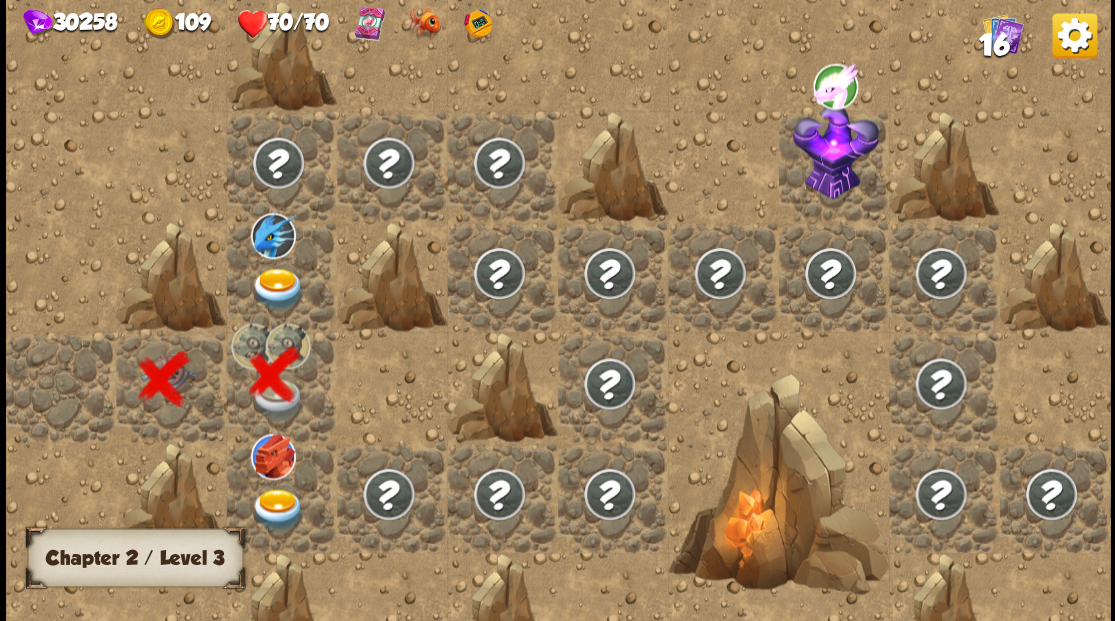 click at bounding box center [277, 288] 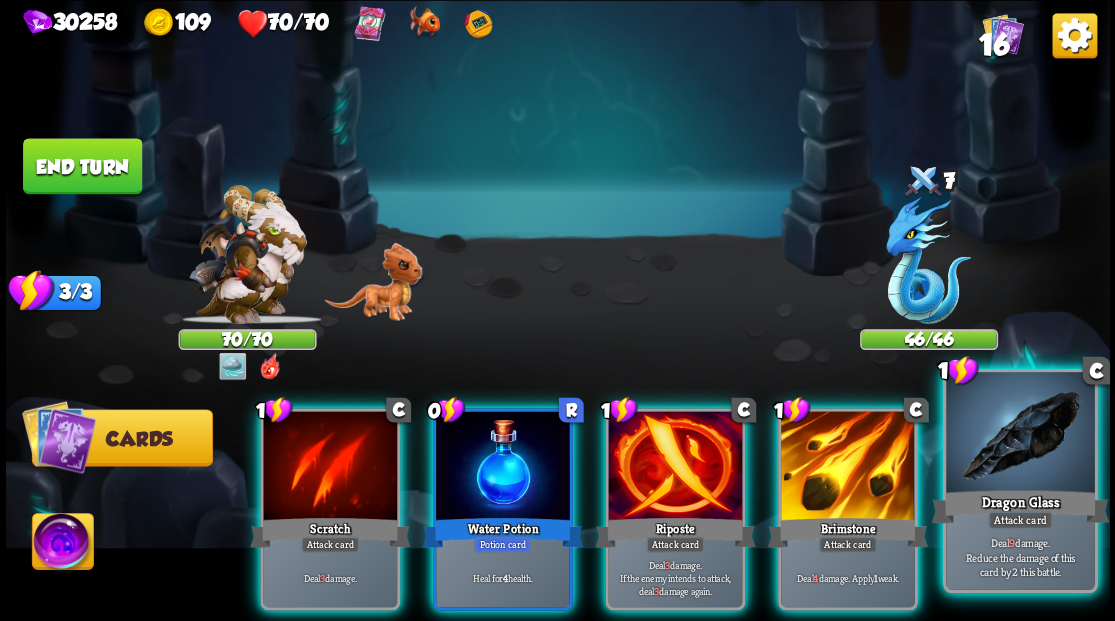 click at bounding box center (1020, 434) 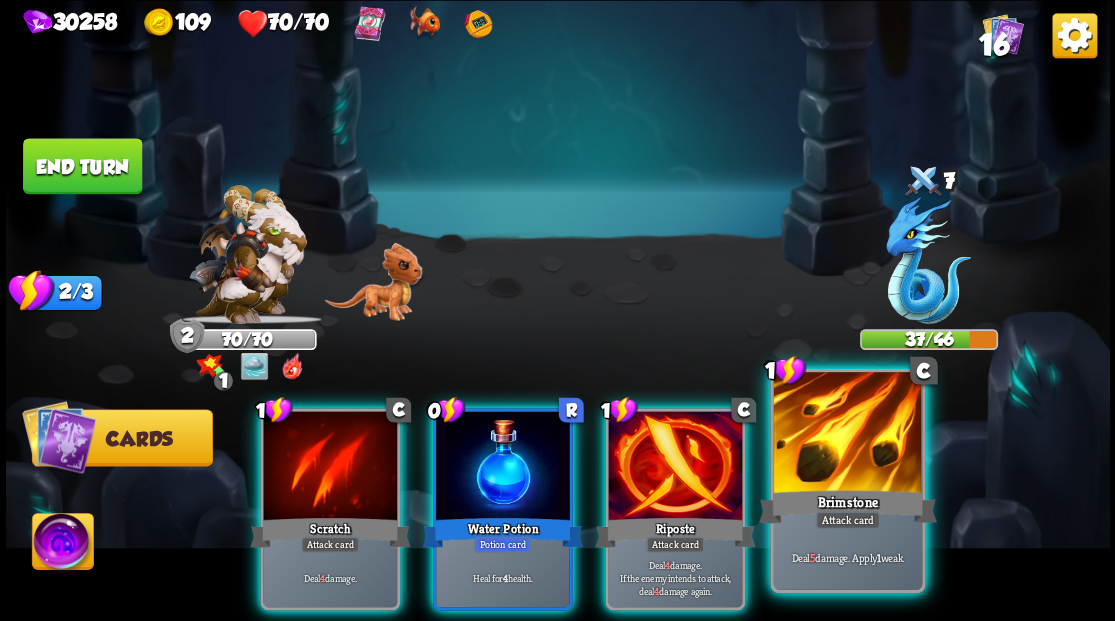 click at bounding box center [847, 434] 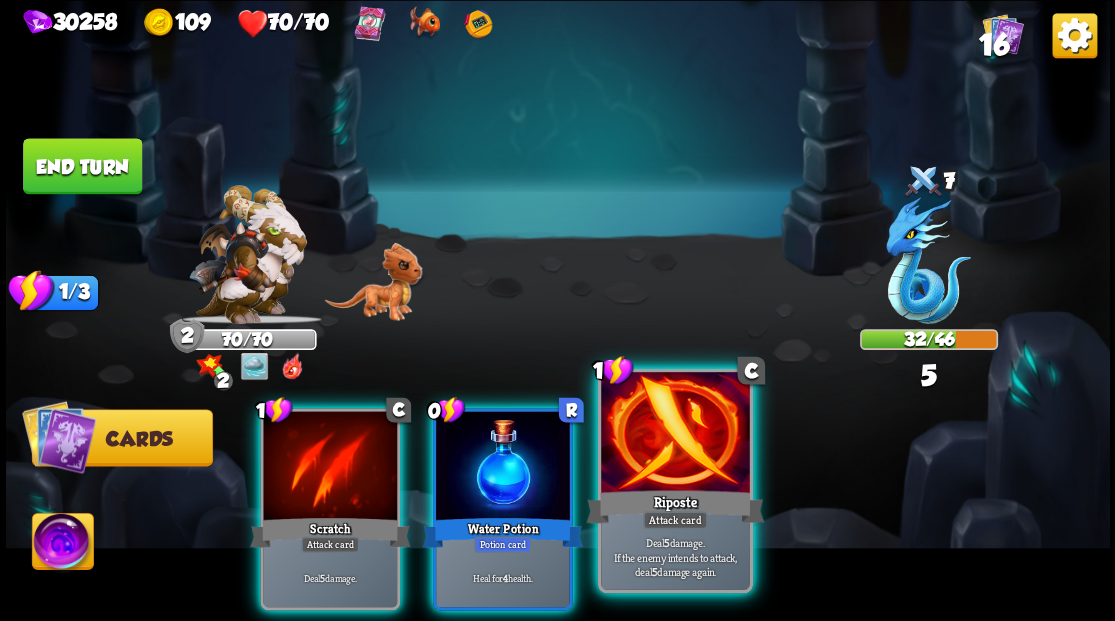 click at bounding box center [675, 434] 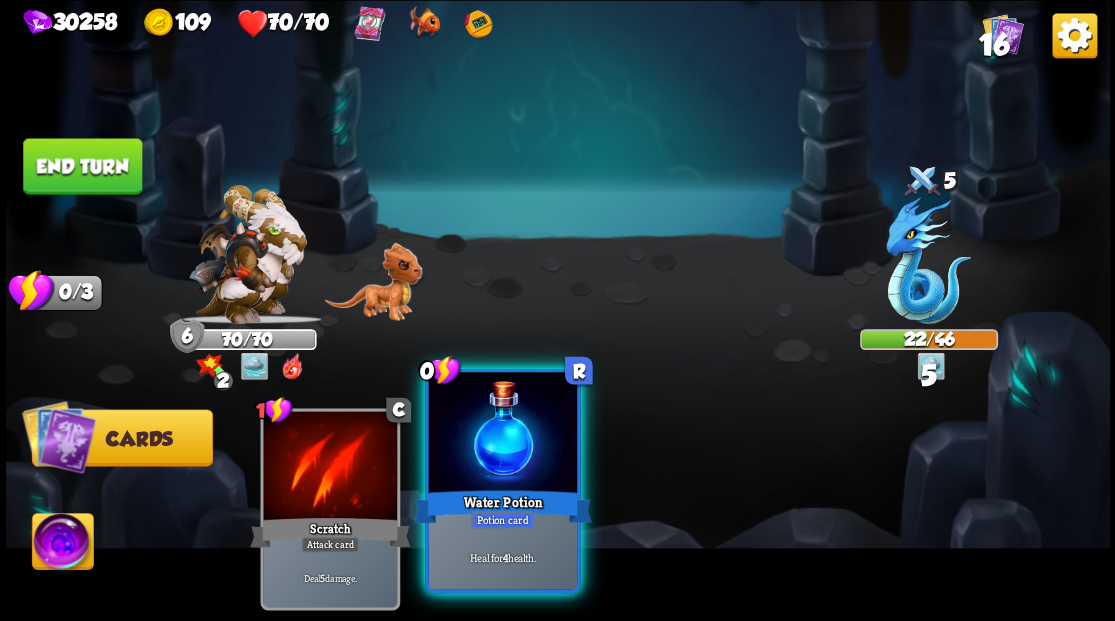 click at bounding box center [502, 434] 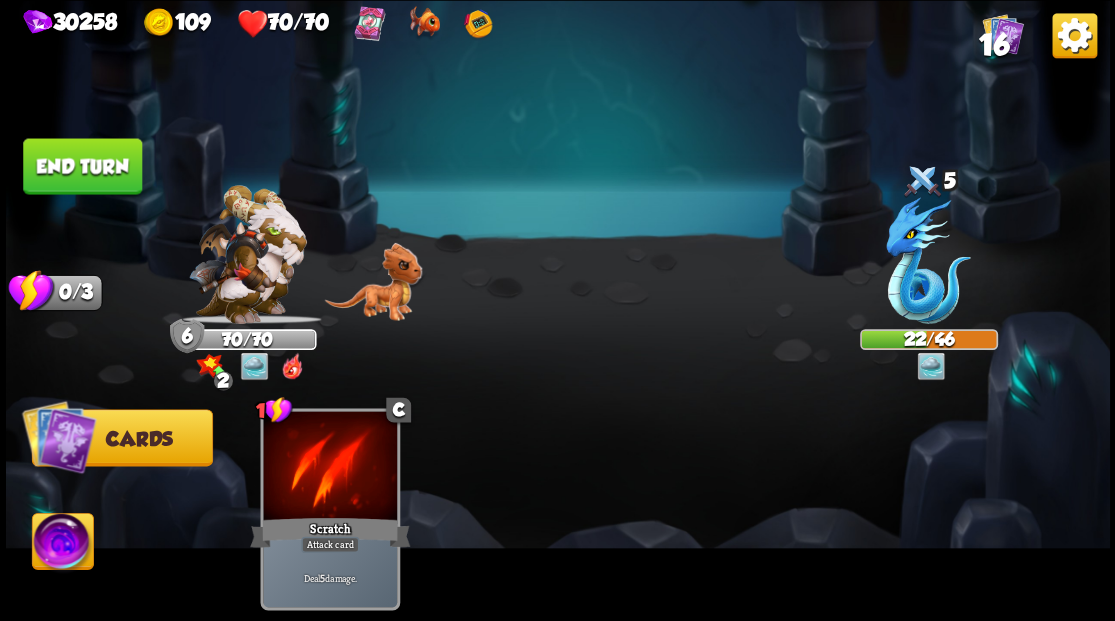 click on "End turn" at bounding box center (82, 166) 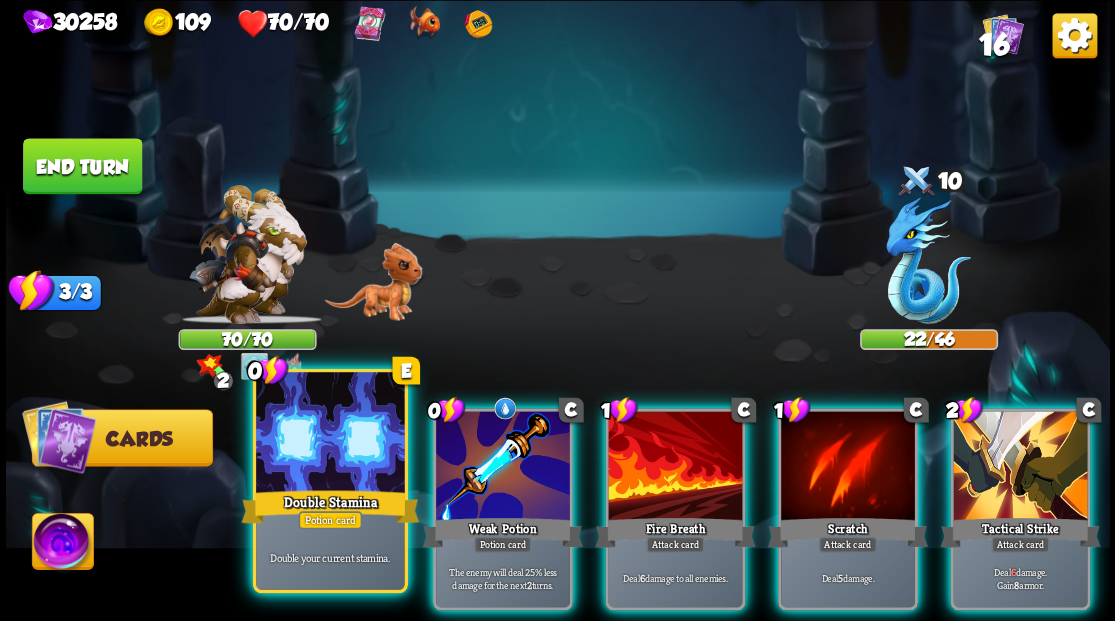 click at bounding box center [330, 434] 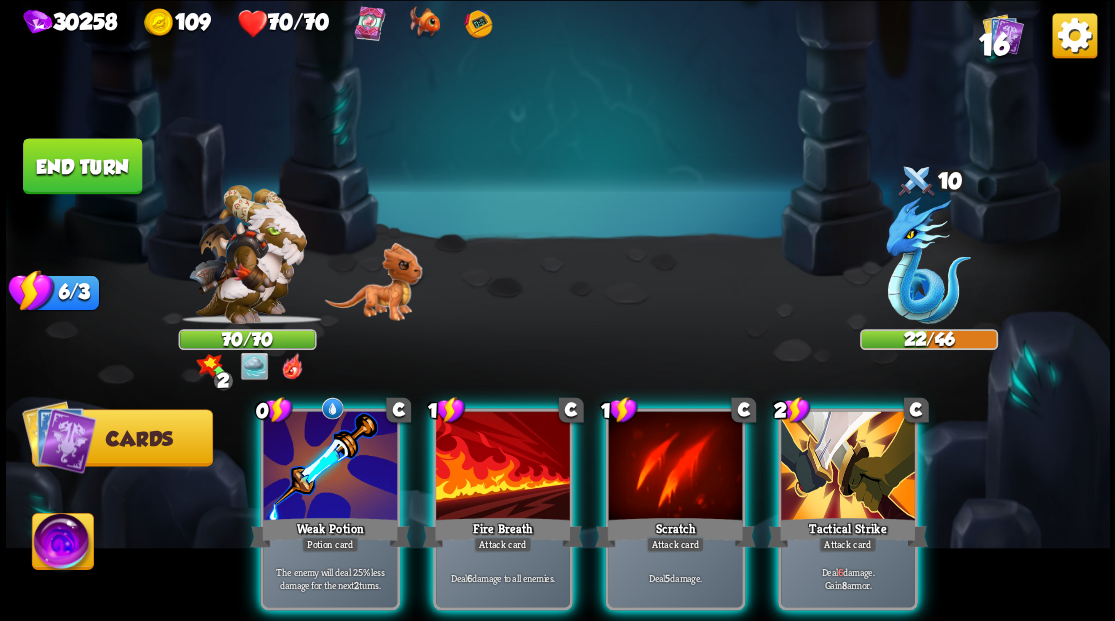 click at bounding box center [330, 467] 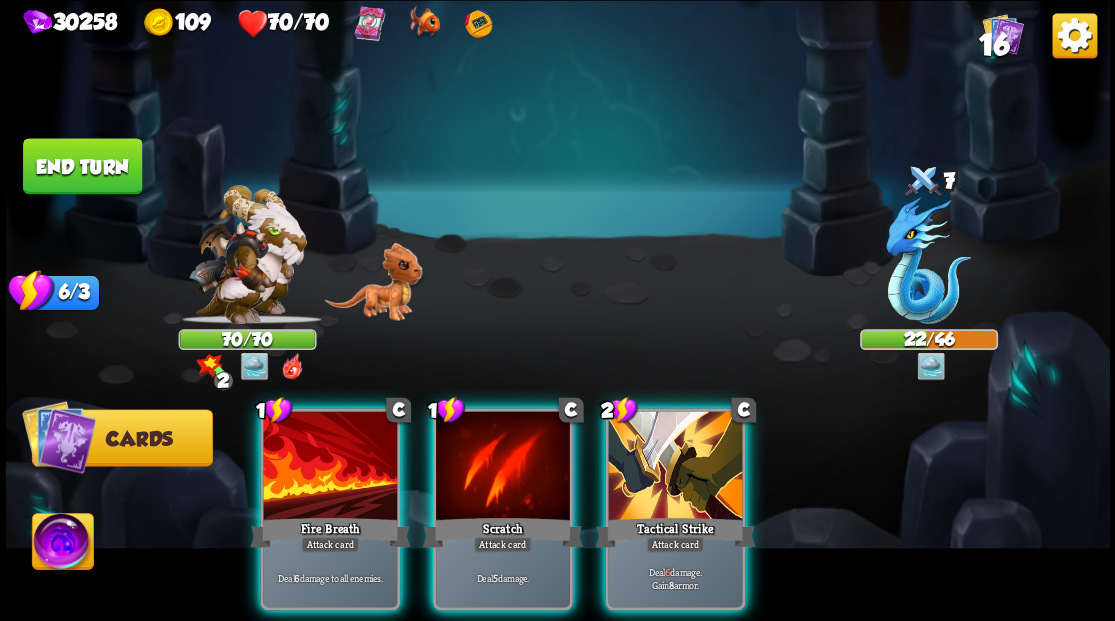 click at bounding box center [330, 467] 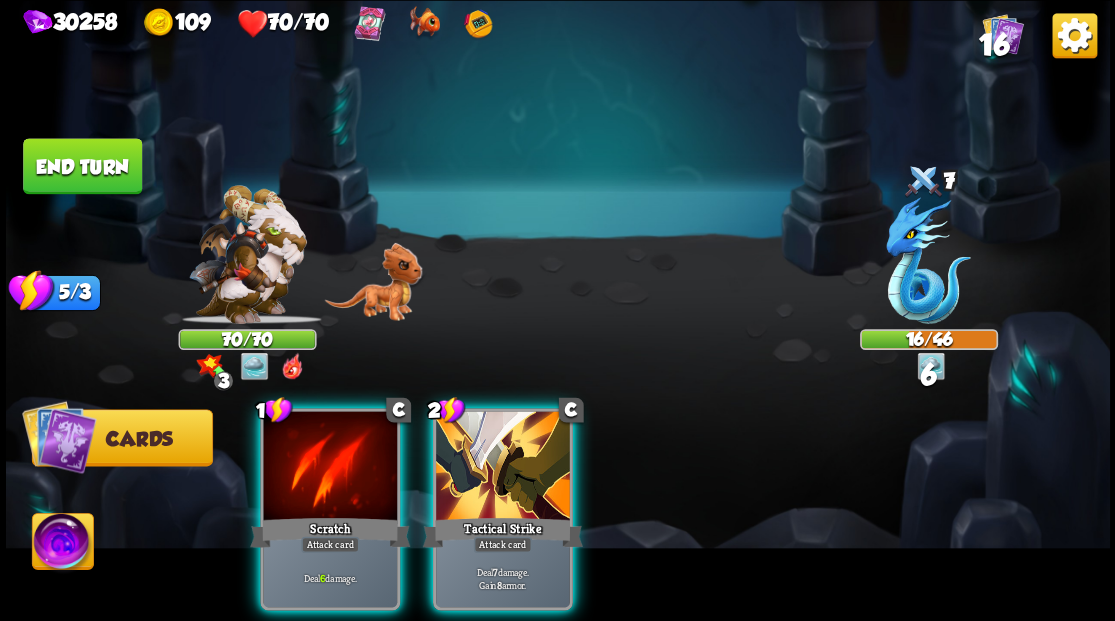 click at bounding box center (330, 467) 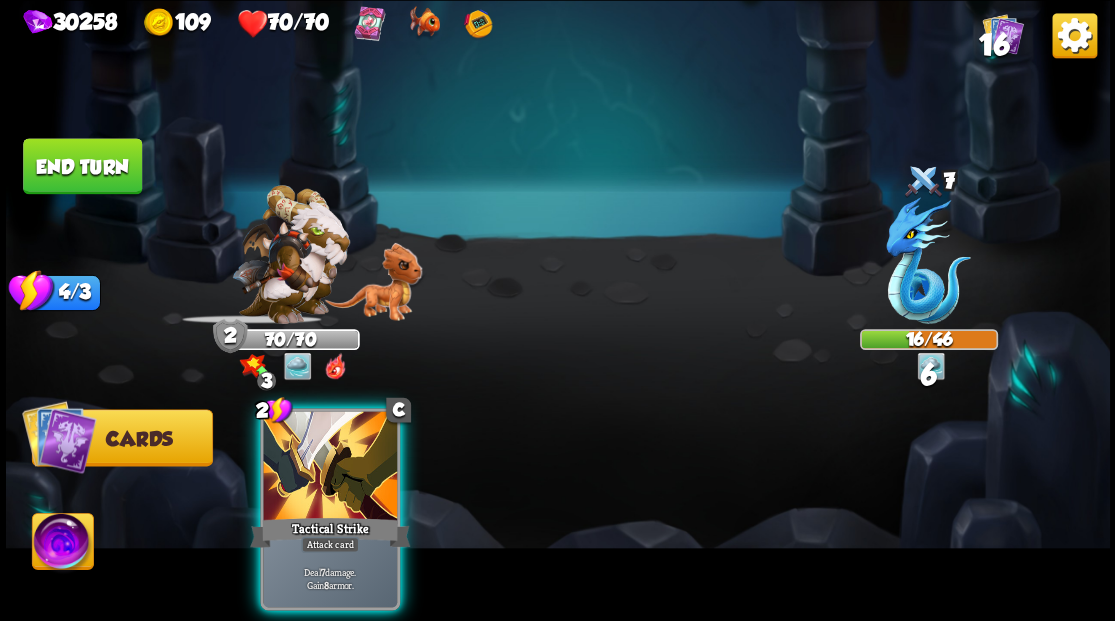 click at bounding box center (330, 467) 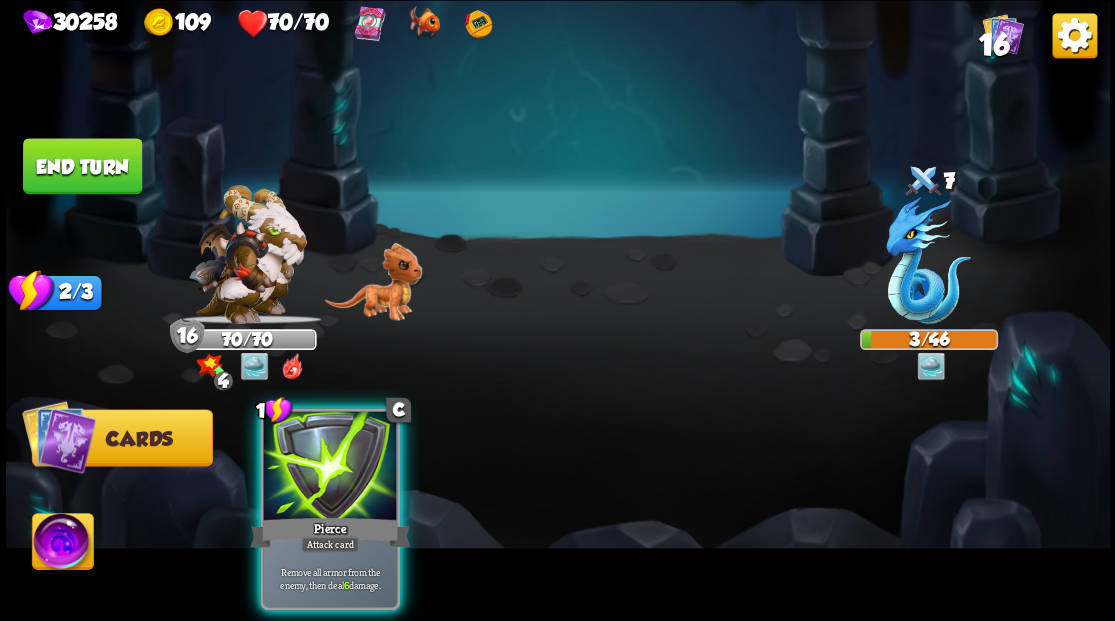 click on "Attack card" at bounding box center [330, 544] 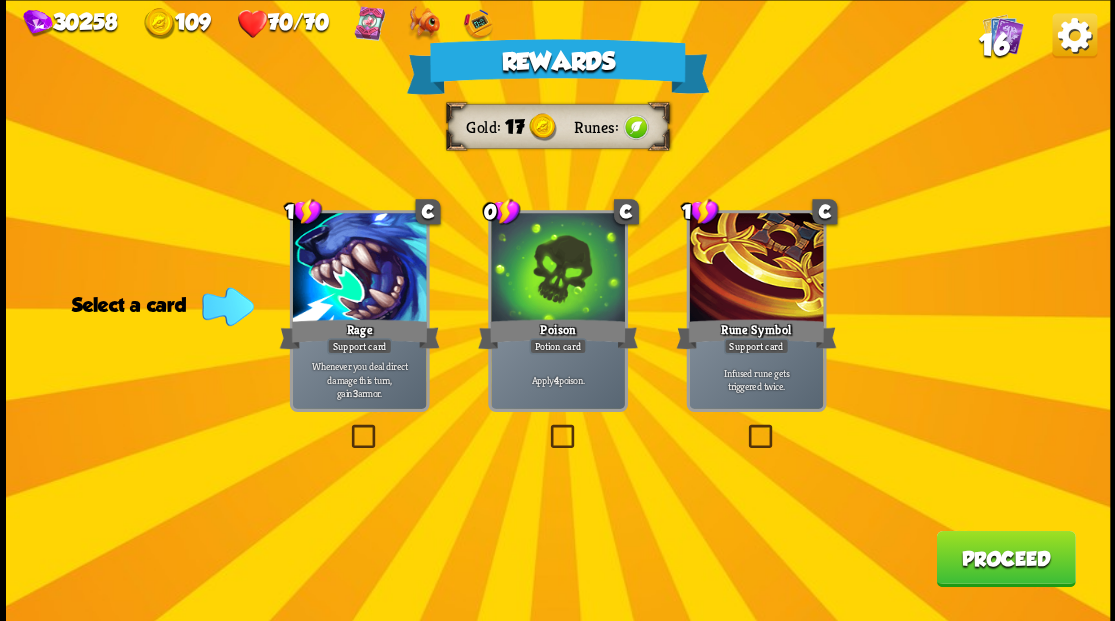 click at bounding box center (546, 427) 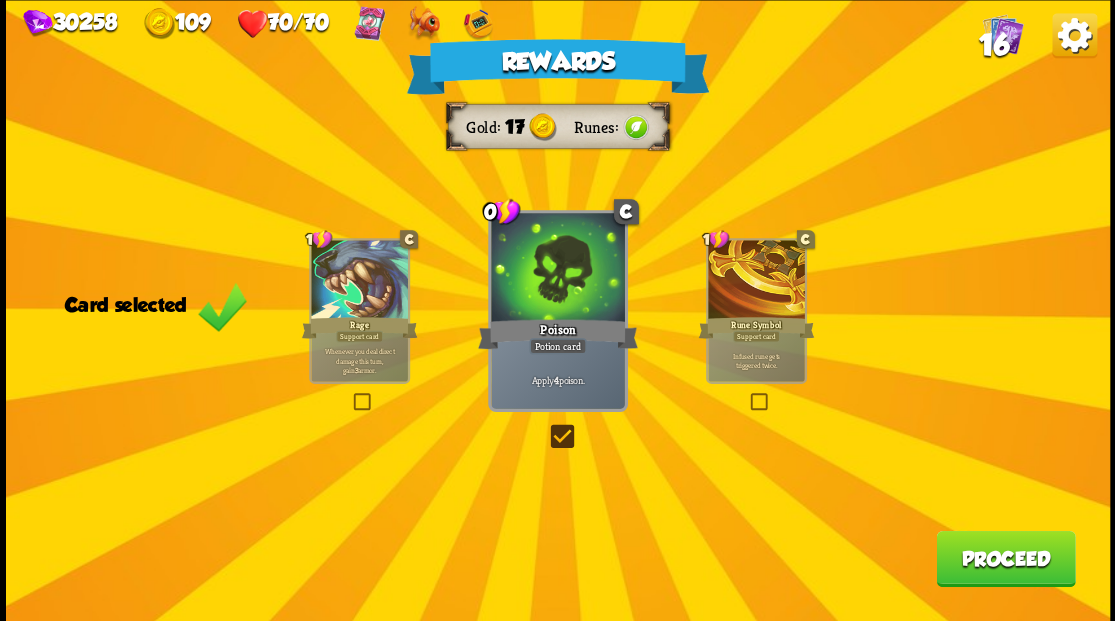 click on "Proceed" at bounding box center (1005, 558) 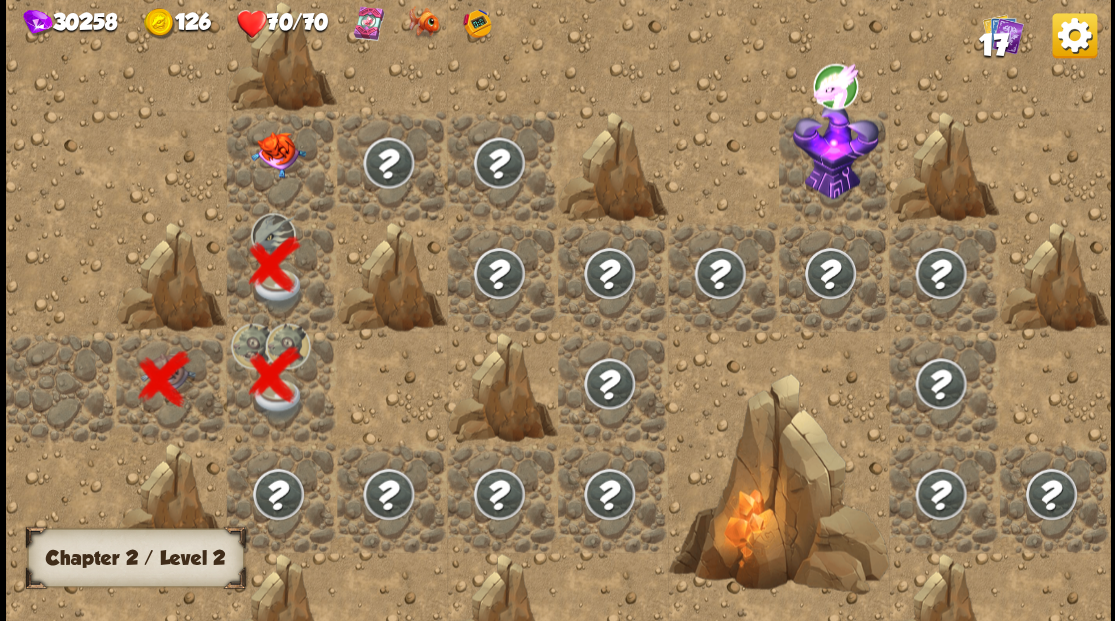 click at bounding box center (277, 154) 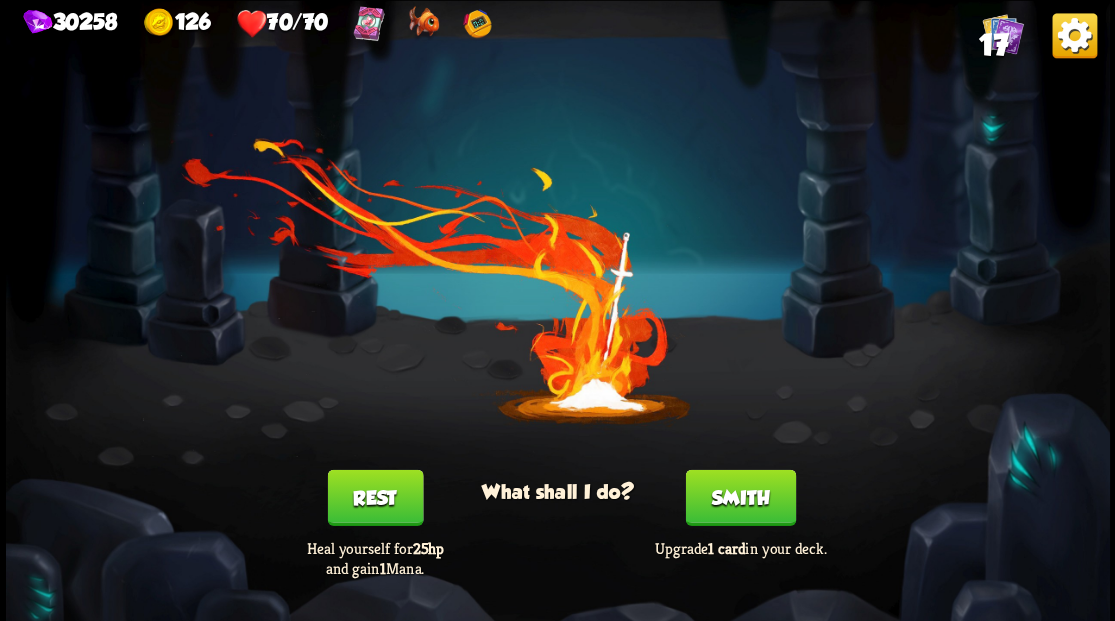 click on "Smith" at bounding box center [740, 497] 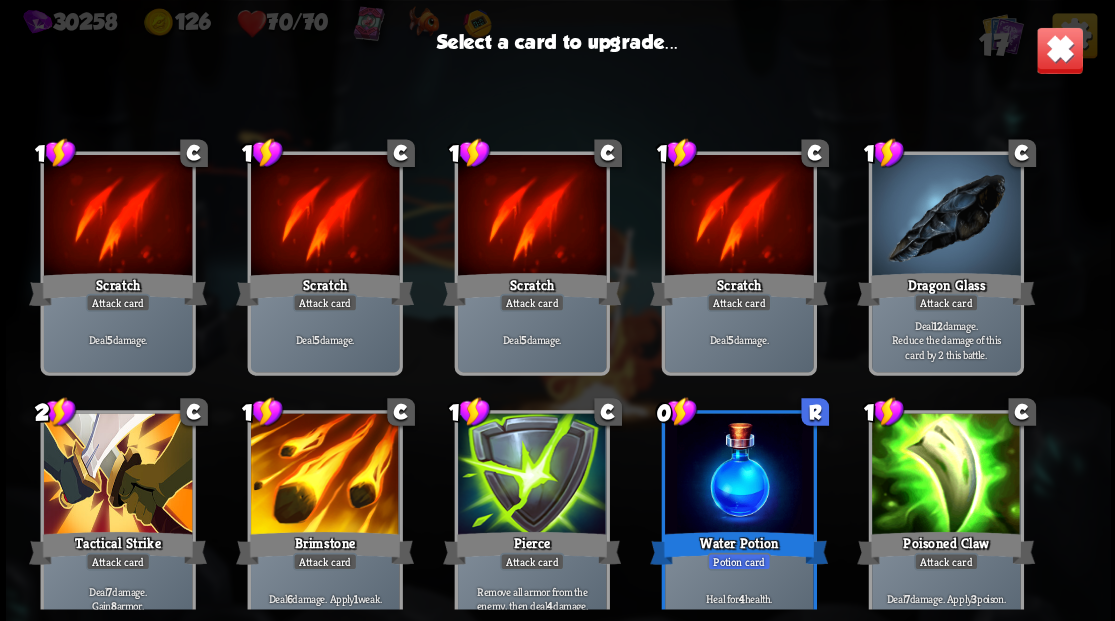 scroll, scrollTop: 0, scrollLeft: 0, axis: both 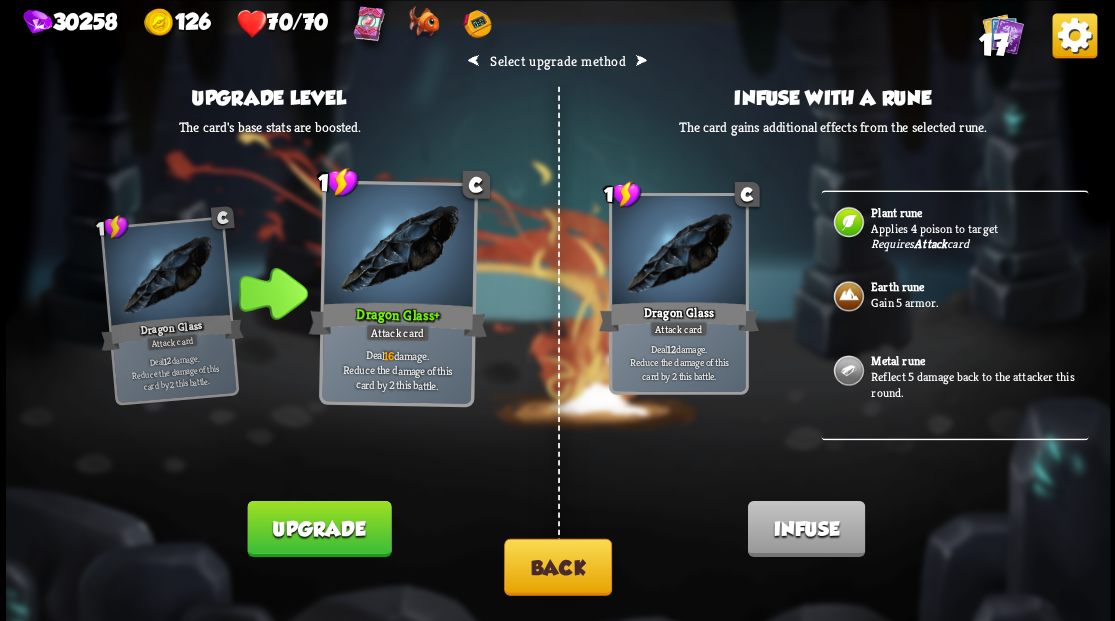 click on "Back" at bounding box center [558, 566] 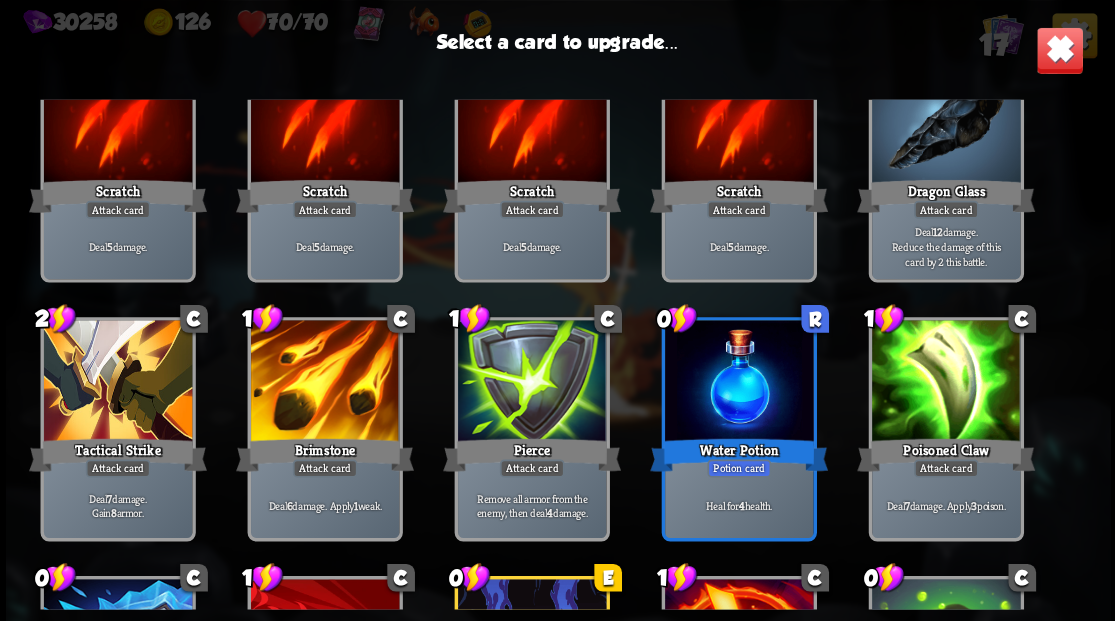 scroll, scrollTop: 133, scrollLeft: 0, axis: vertical 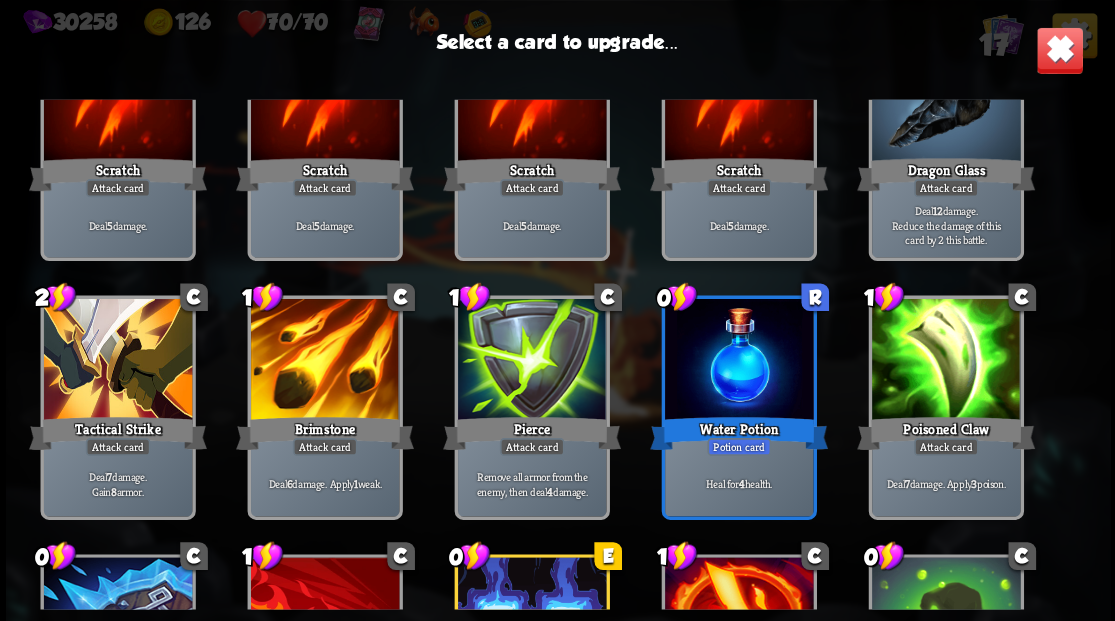 click at bounding box center [324, 361] 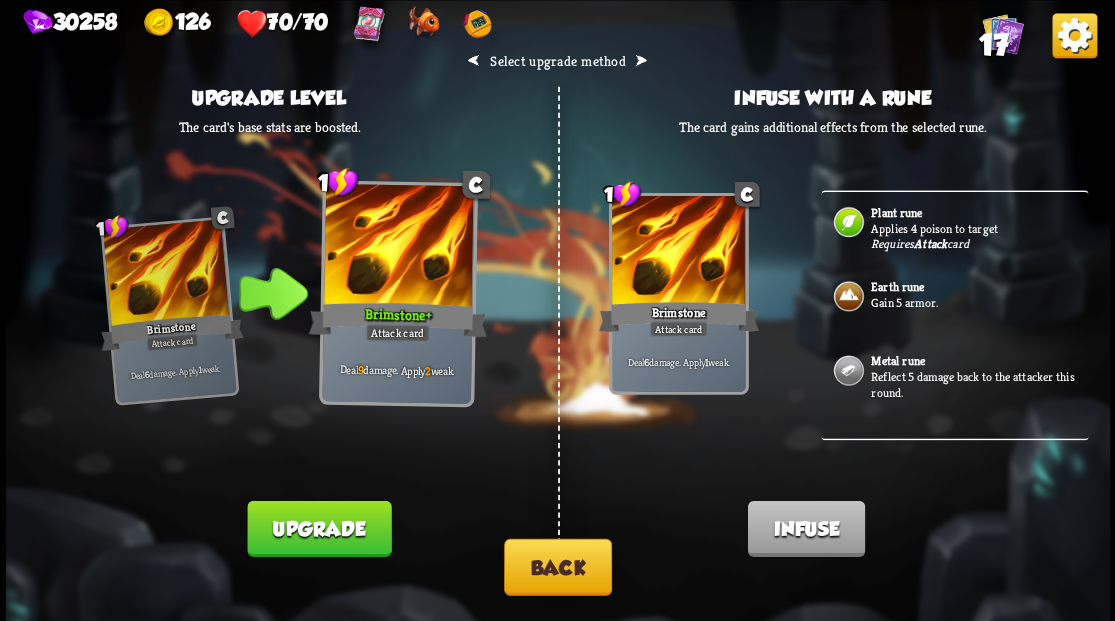 click on "Back" at bounding box center [558, 566] 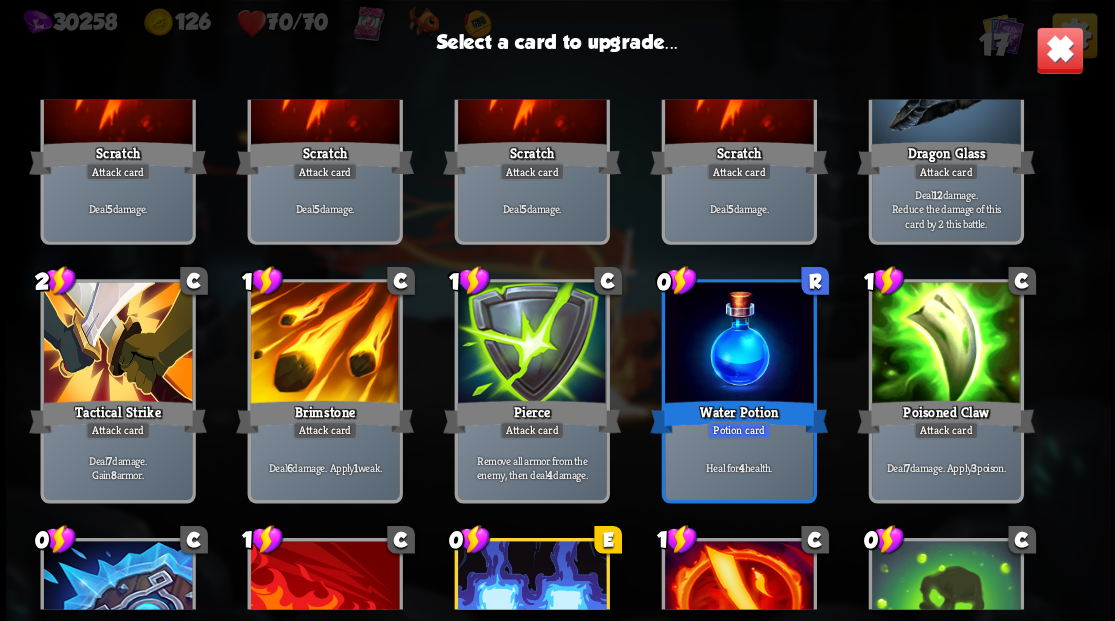 scroll, scrollTop: 130, scrollLeft: 0, axis: vertical 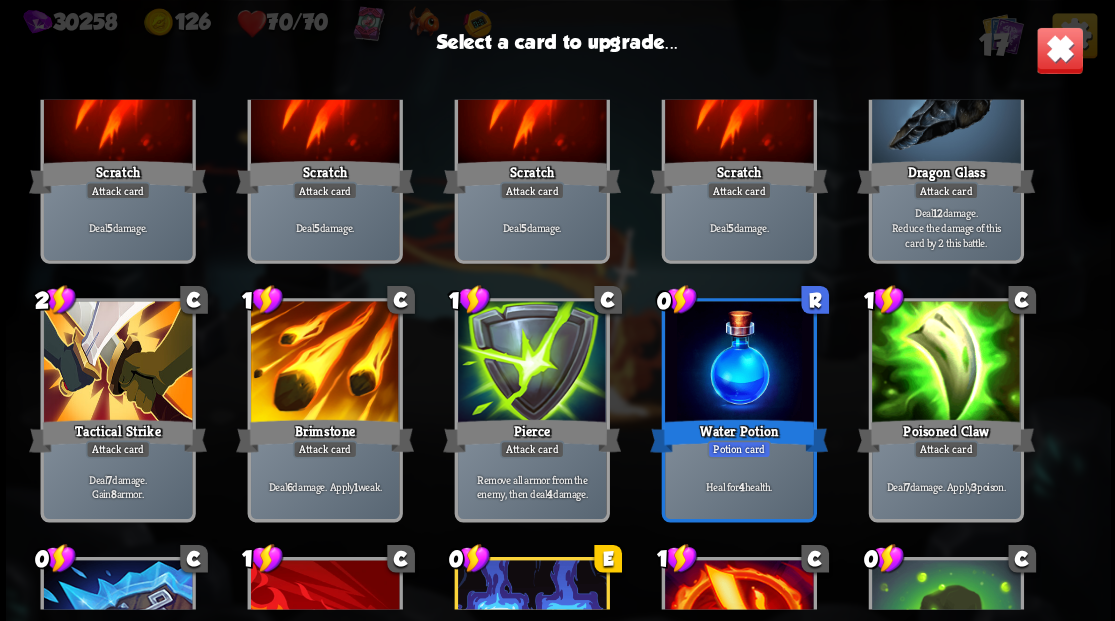 click at bounding box center [324, 363] 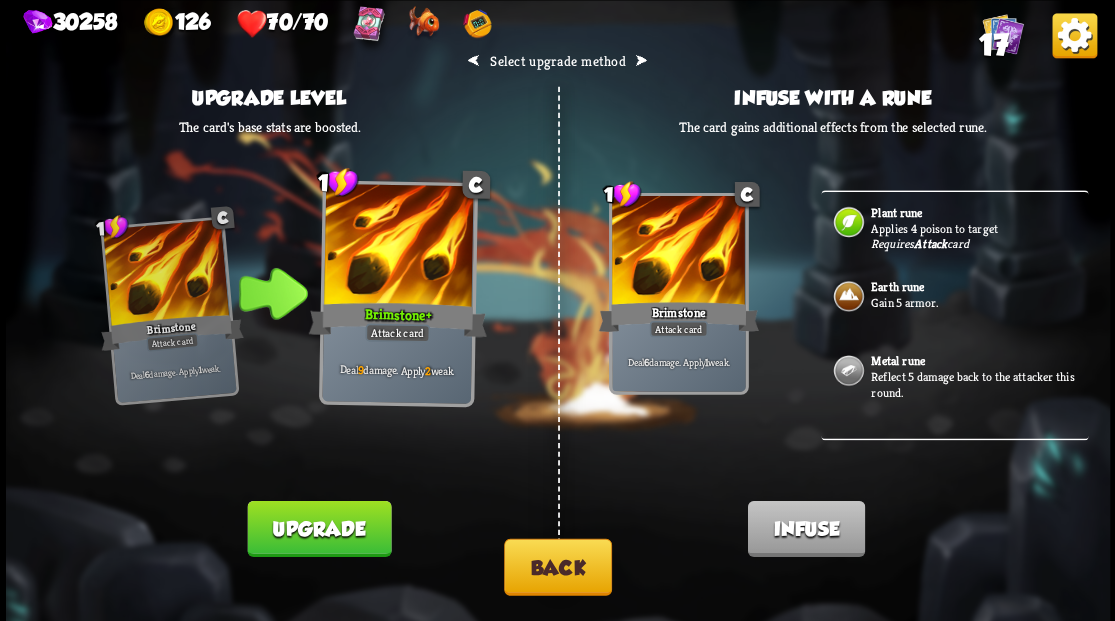 click on "Reflect 5 damage back to the attacker this round." at bounding box center [977, 383] 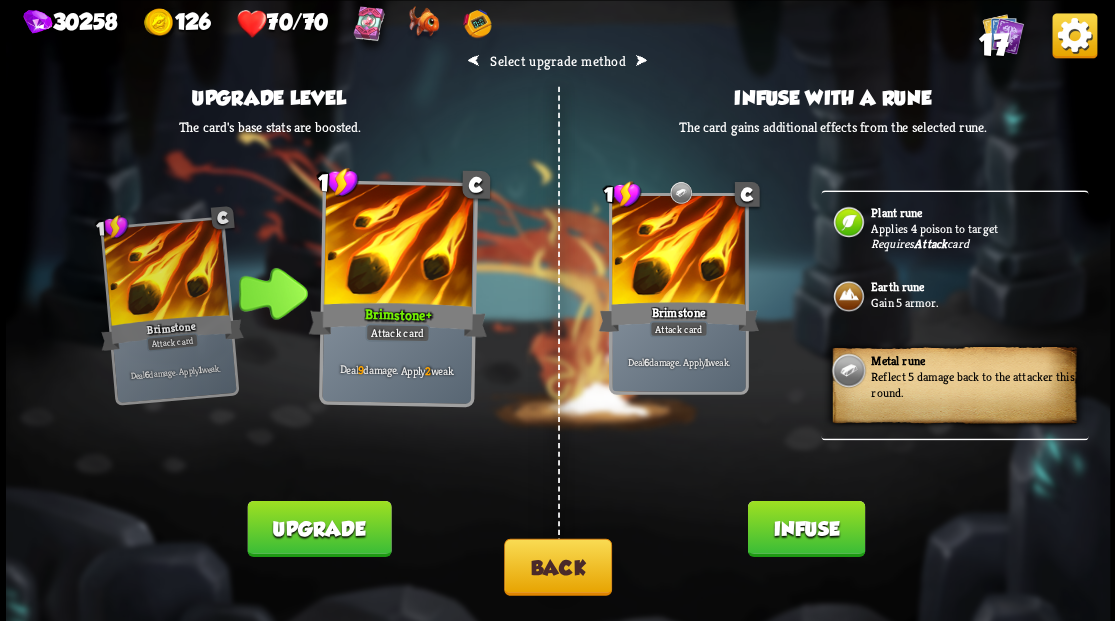 click on "Infuse" at bounding box center [805, 528] 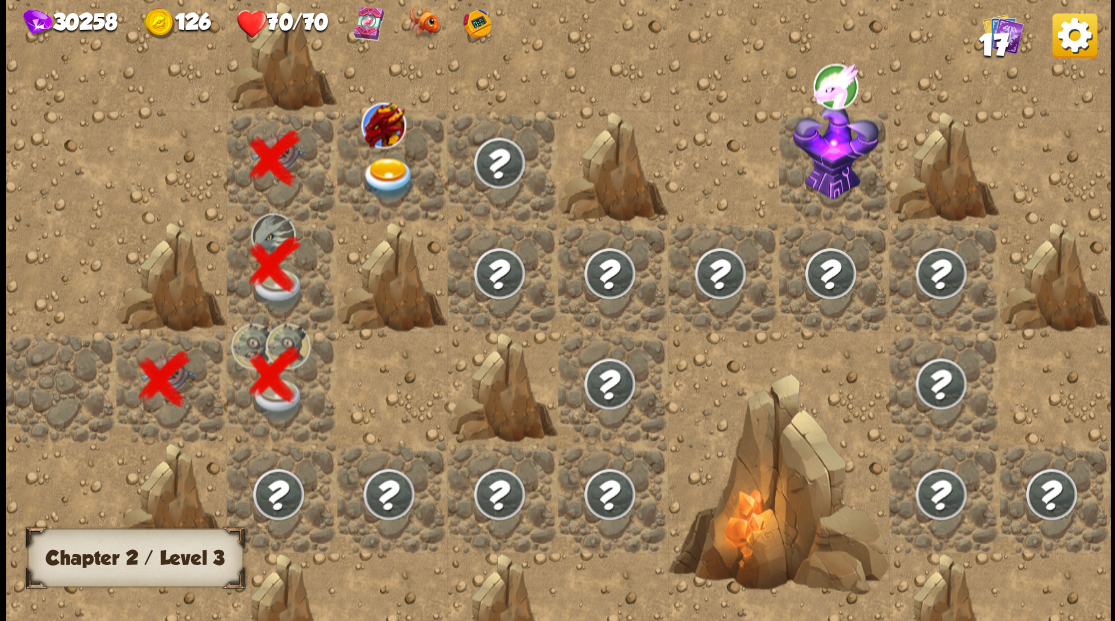 click at bounding box center [388, 178] 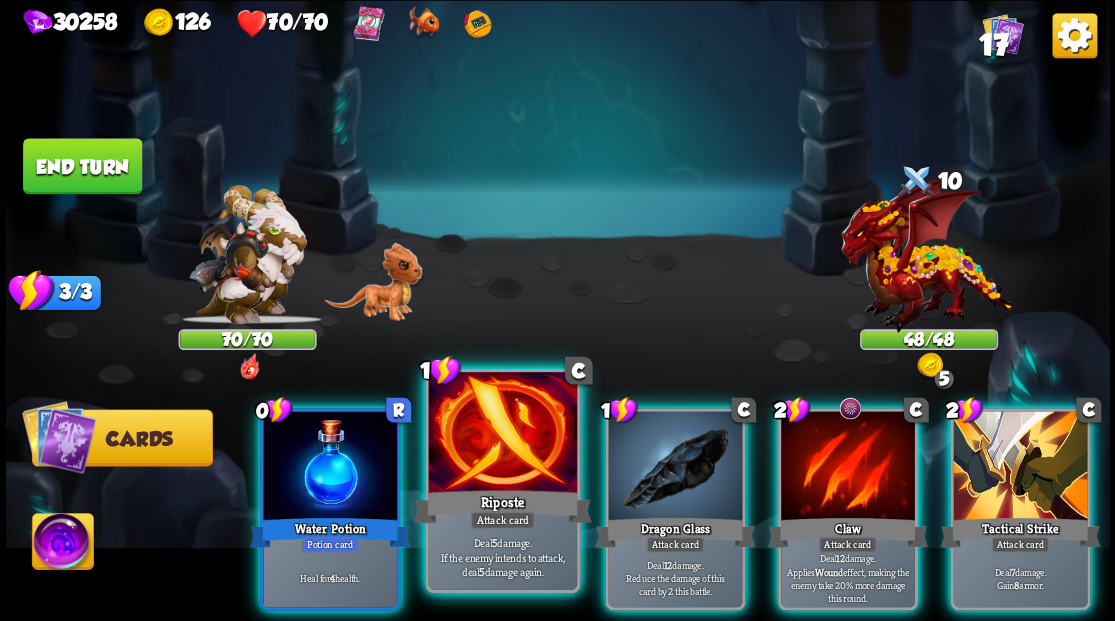 click at bounding box center (502, 434) 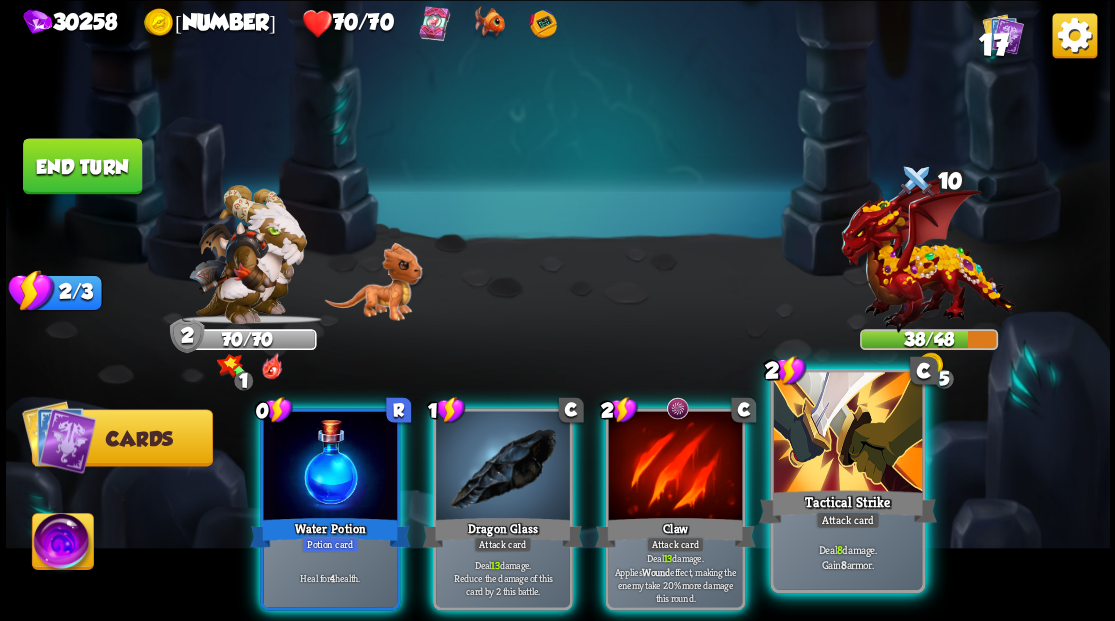 click on "Tactical Strike" at bounding box center [847, 506] 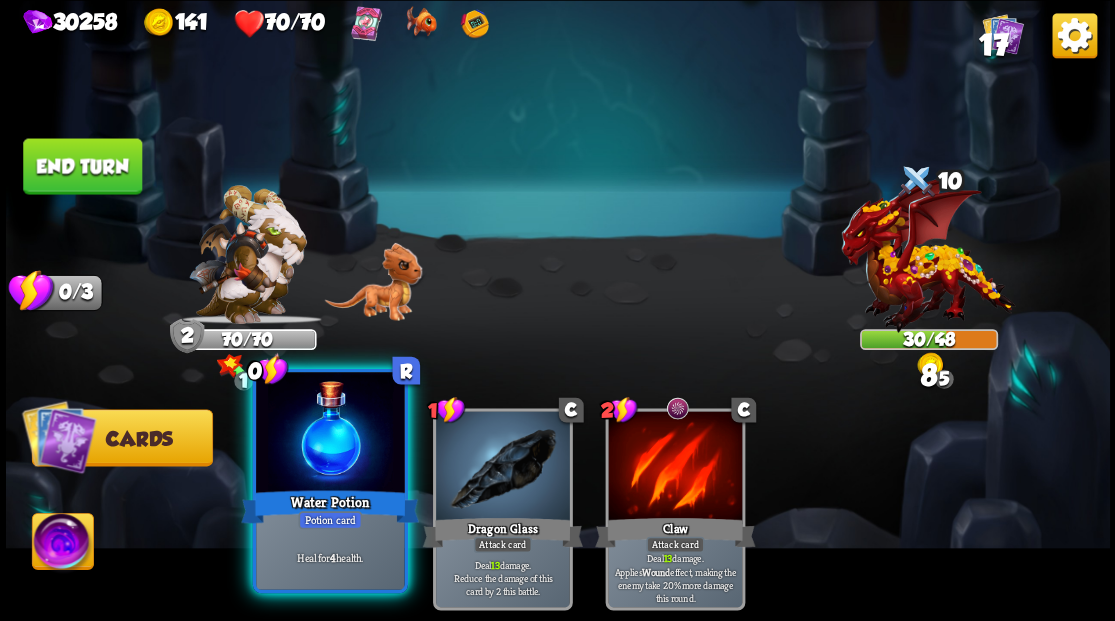 click at bounding box center [330, 434] 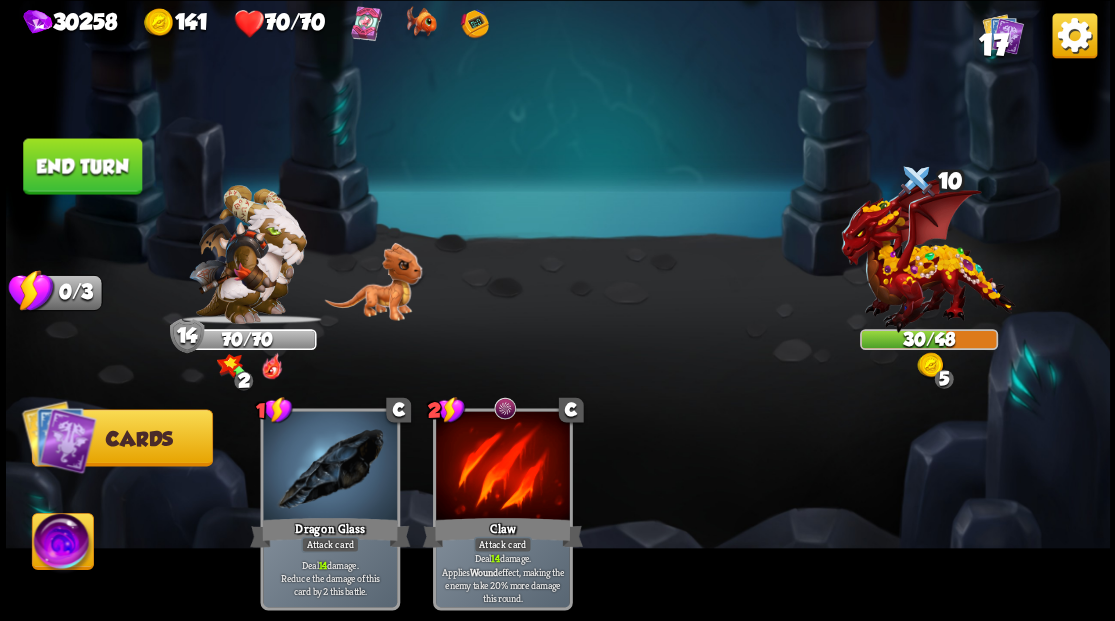 click on "End turn" at bounding box center (82, 166) 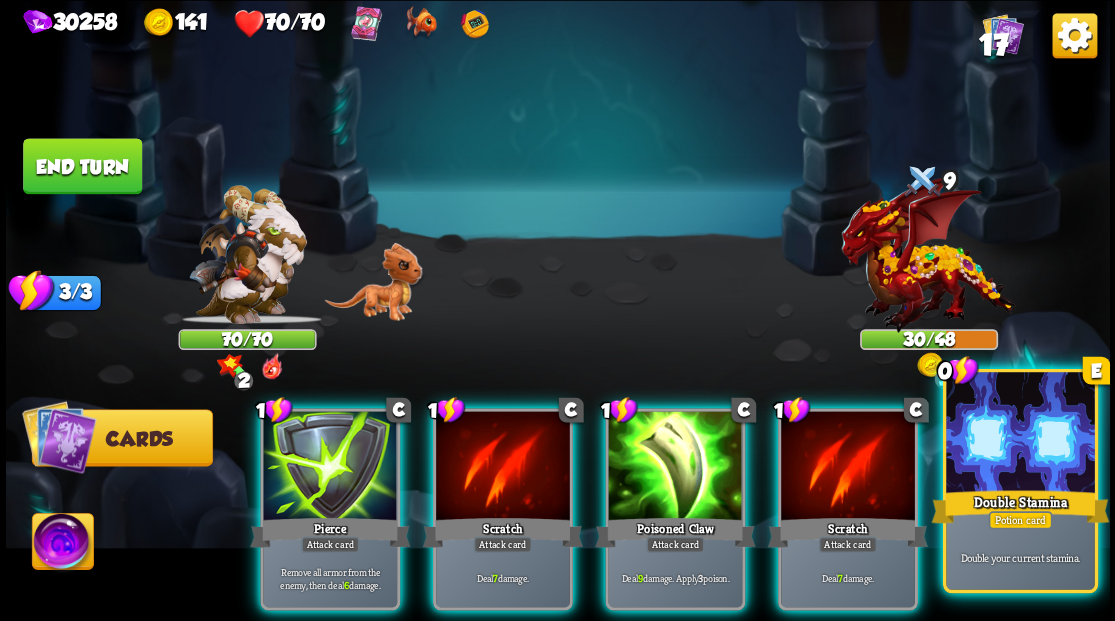 click on "Double Stamina" at bounding box center [1020, 506] 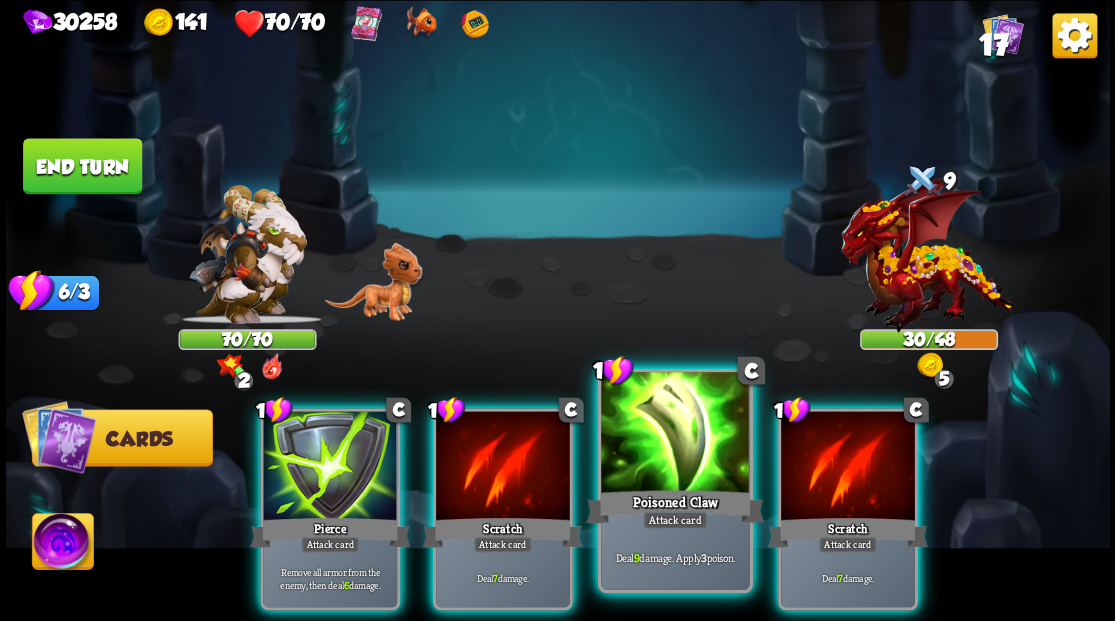click at bounding box center [675, 434] 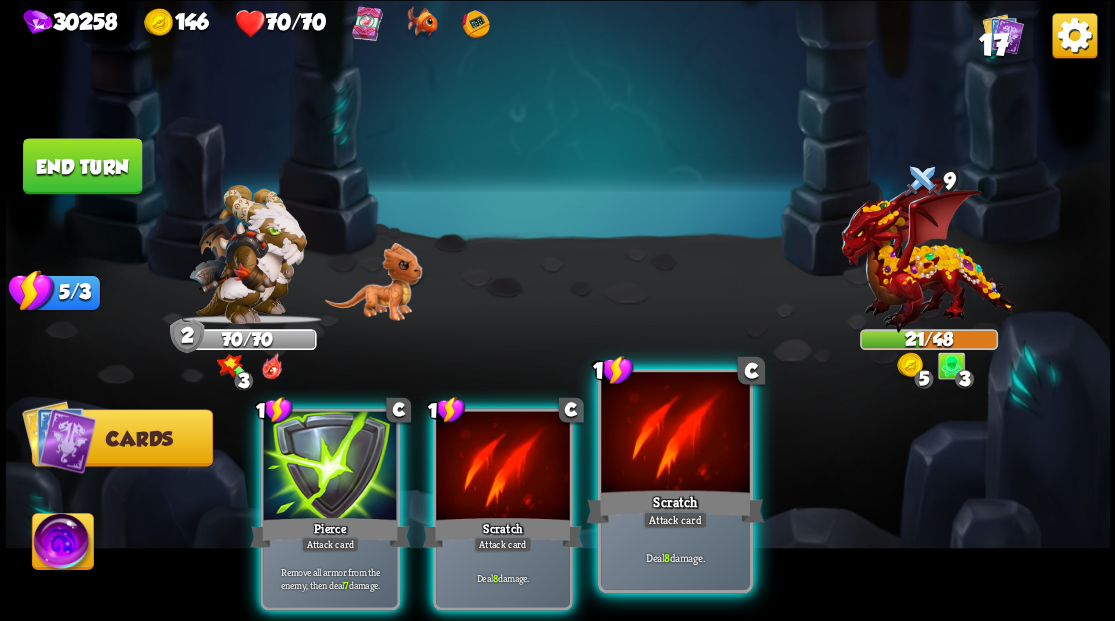 click at bounding box center (675, 434) 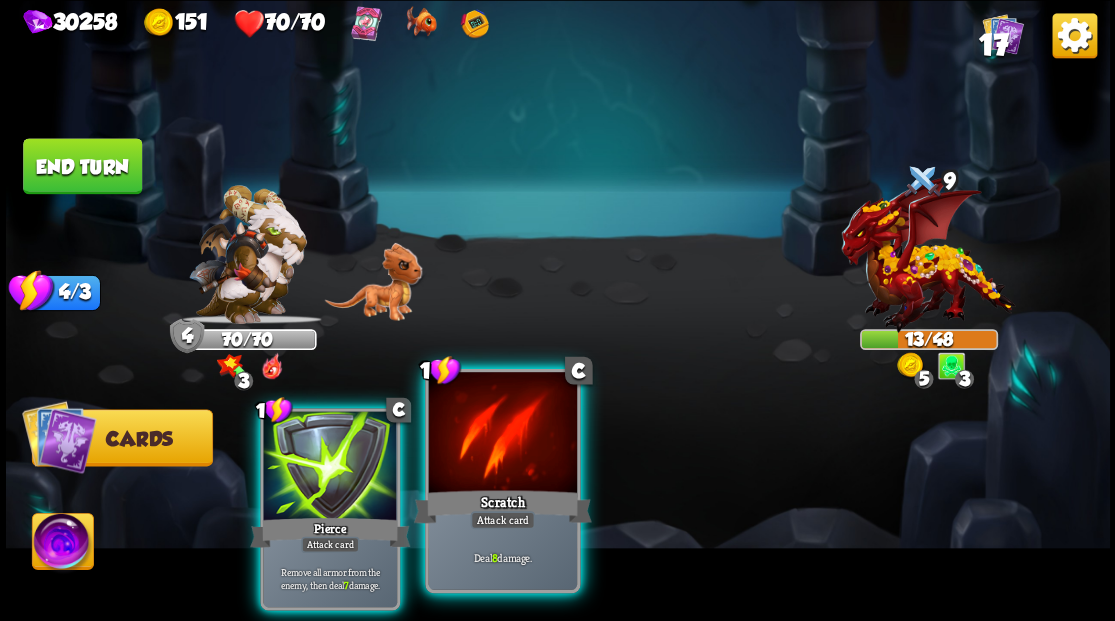click at bounding box center (502, 434) 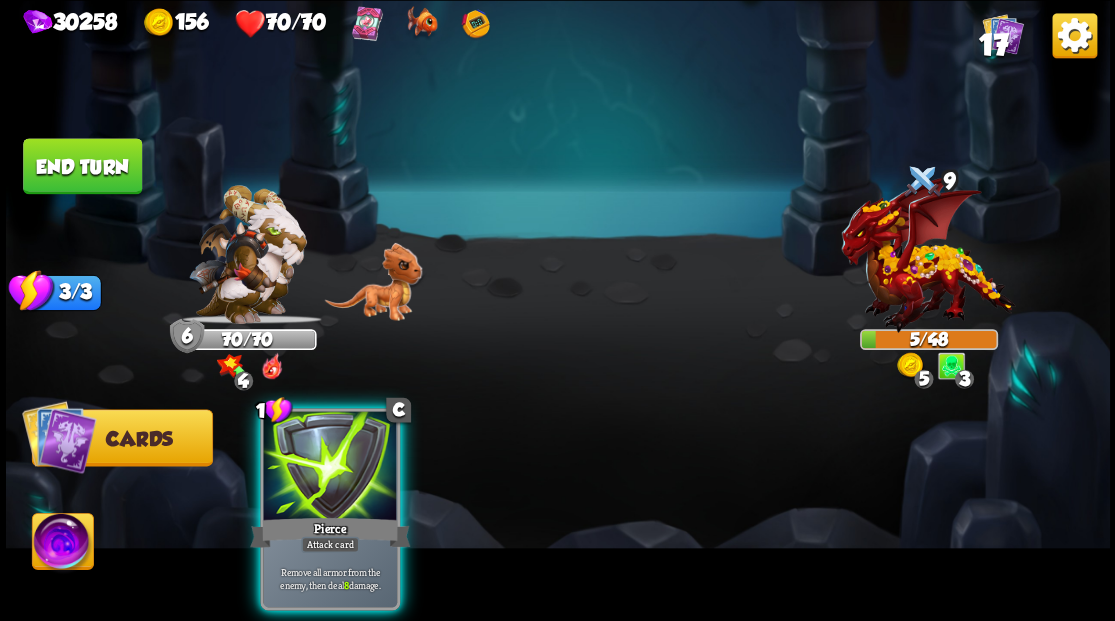 drag, startPoint x: 310, startPoint y: 478, endPoint x: 360, endPoint y: 450, distance: 57.306194 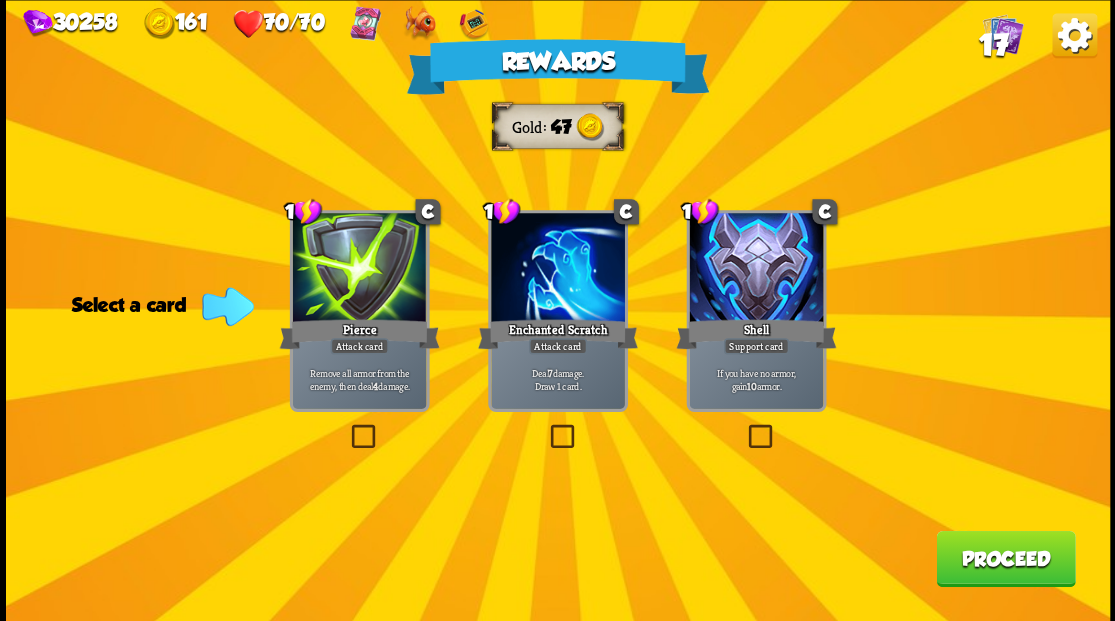 click on "17" at bounding box center [992, 45] 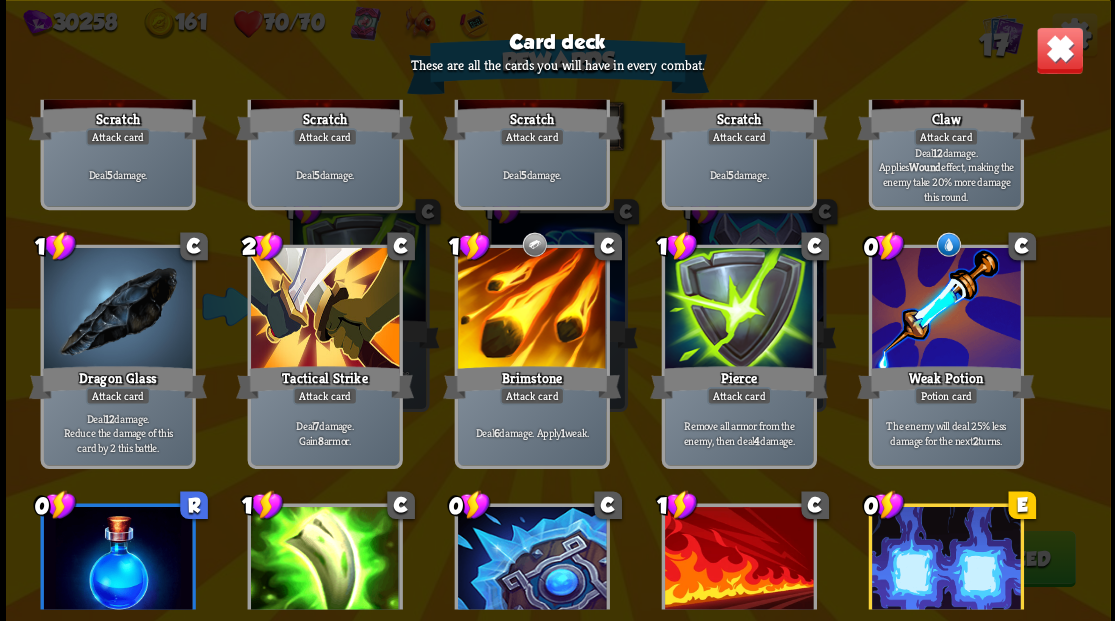 scroll, scrollTop: 133, scrollLeft: 0, axis: vertical 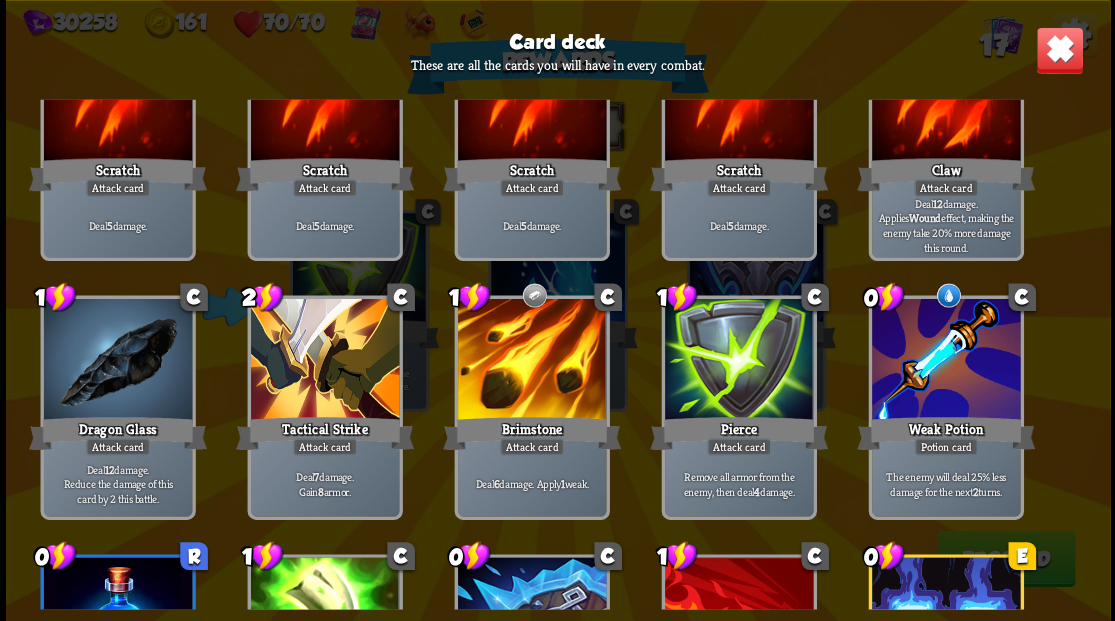 click at bounding box center (1059, 50) 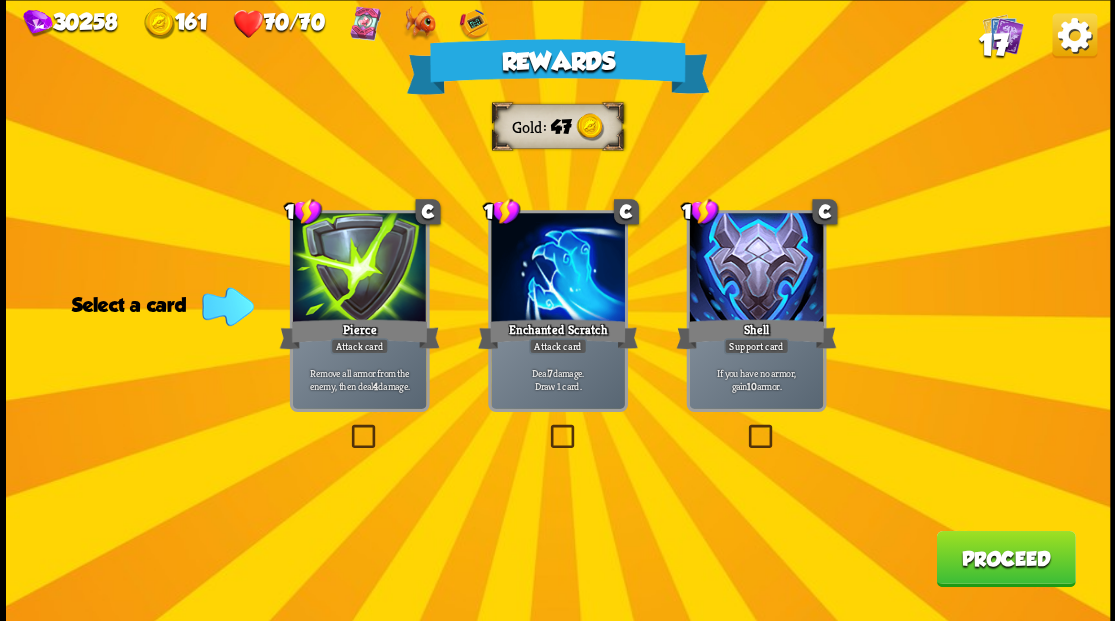 click at bounding box center [546, 427] 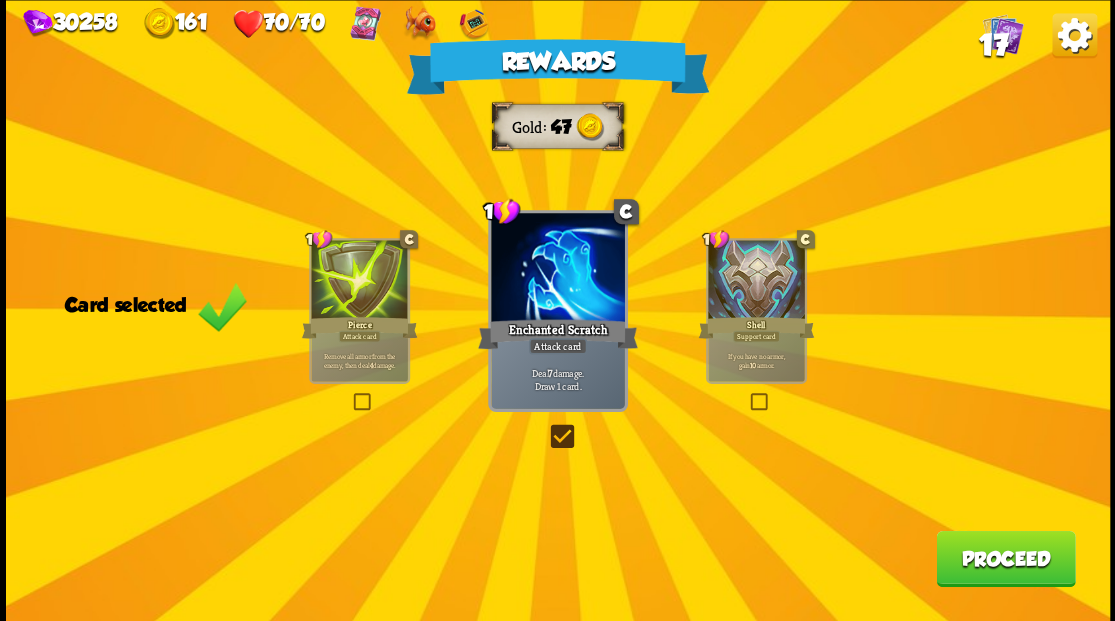 click on "Proceed" at bounding box center [1005, 558] 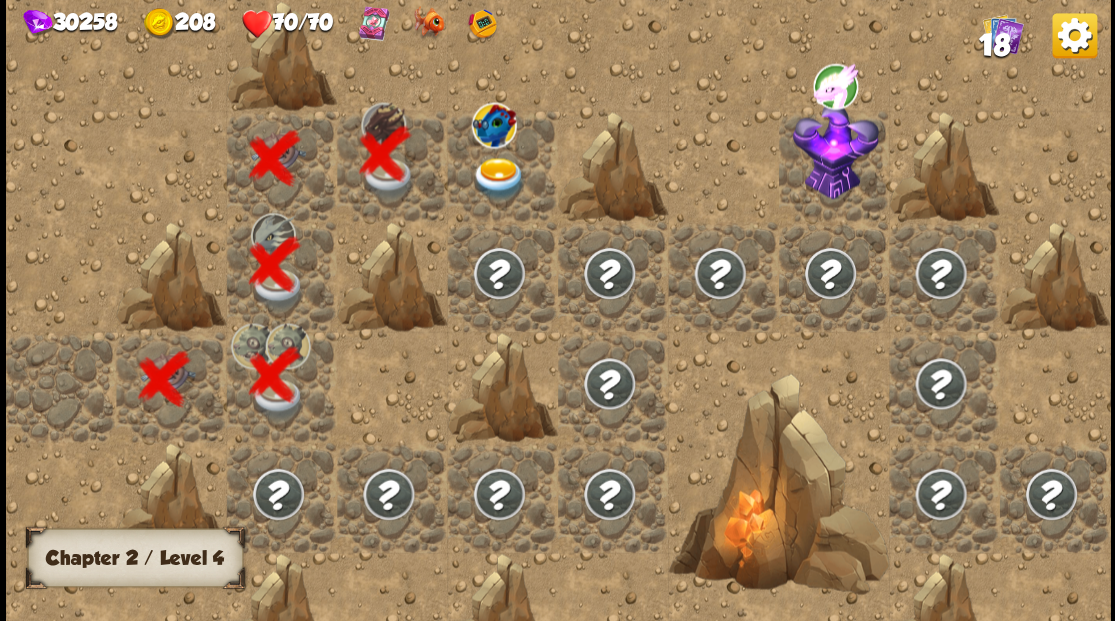 click at bounding box center (498, 178) 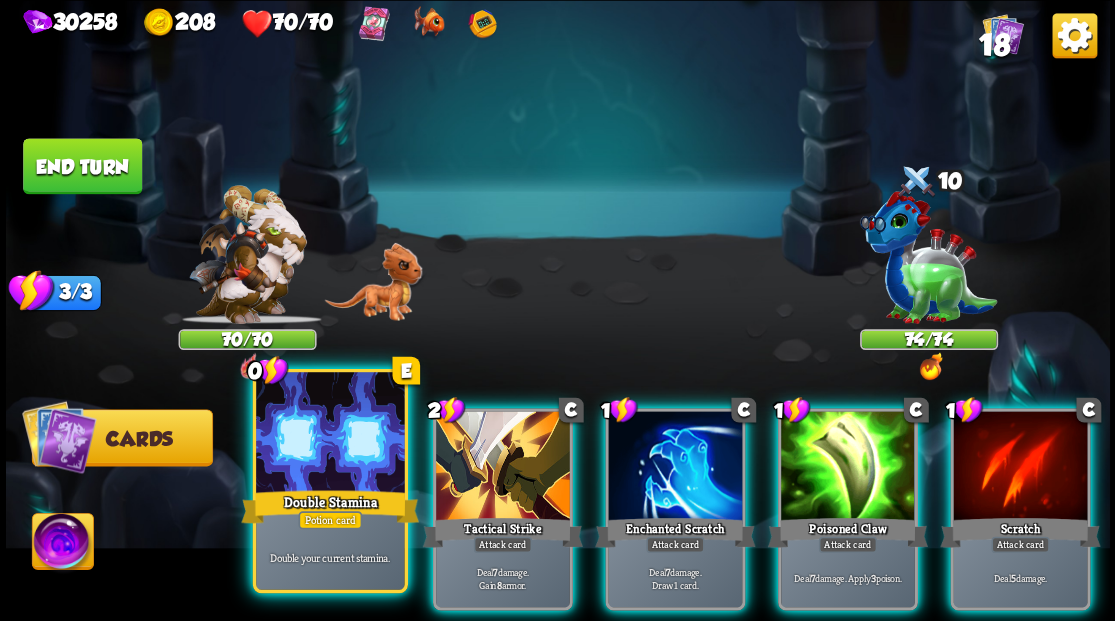 click at bounding box center (330, 434) 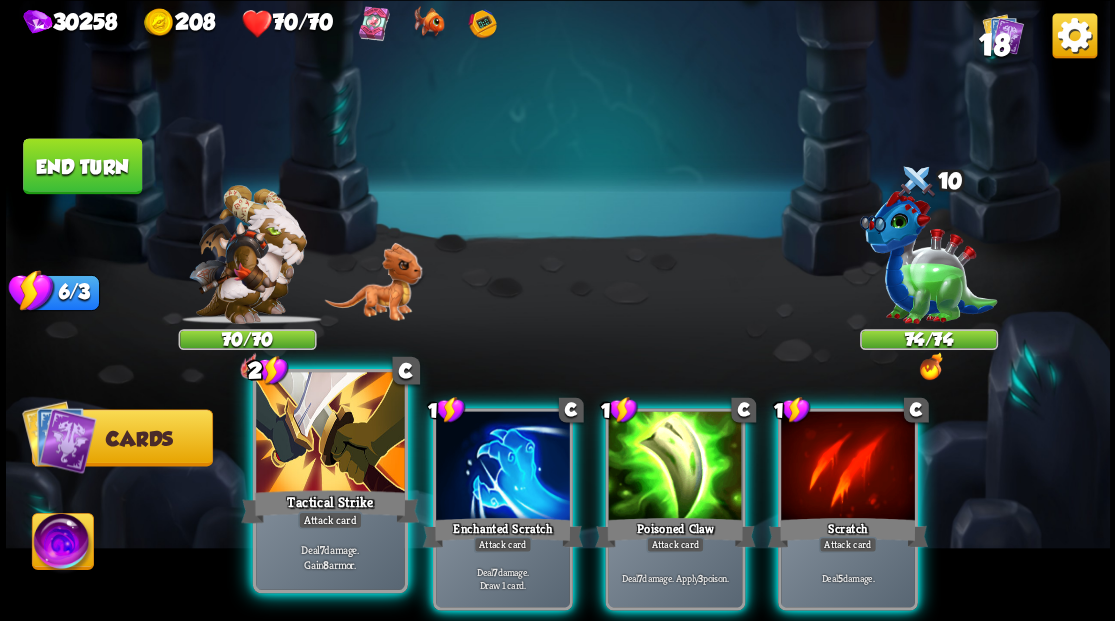 click at bounding box center [330, 434] 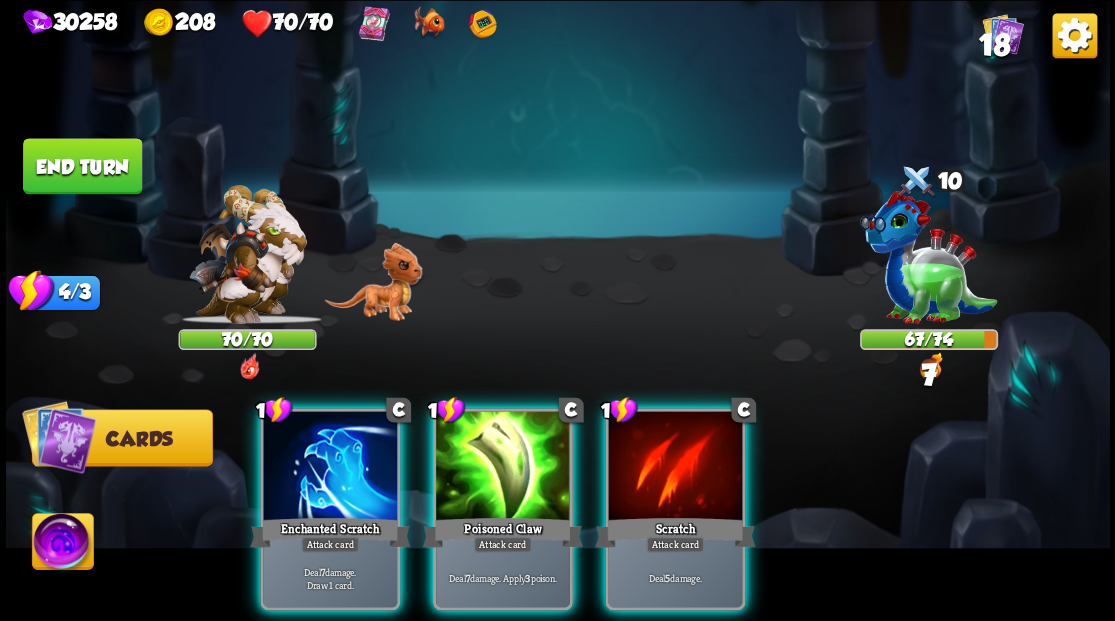 click at bounding box center (330, 467) 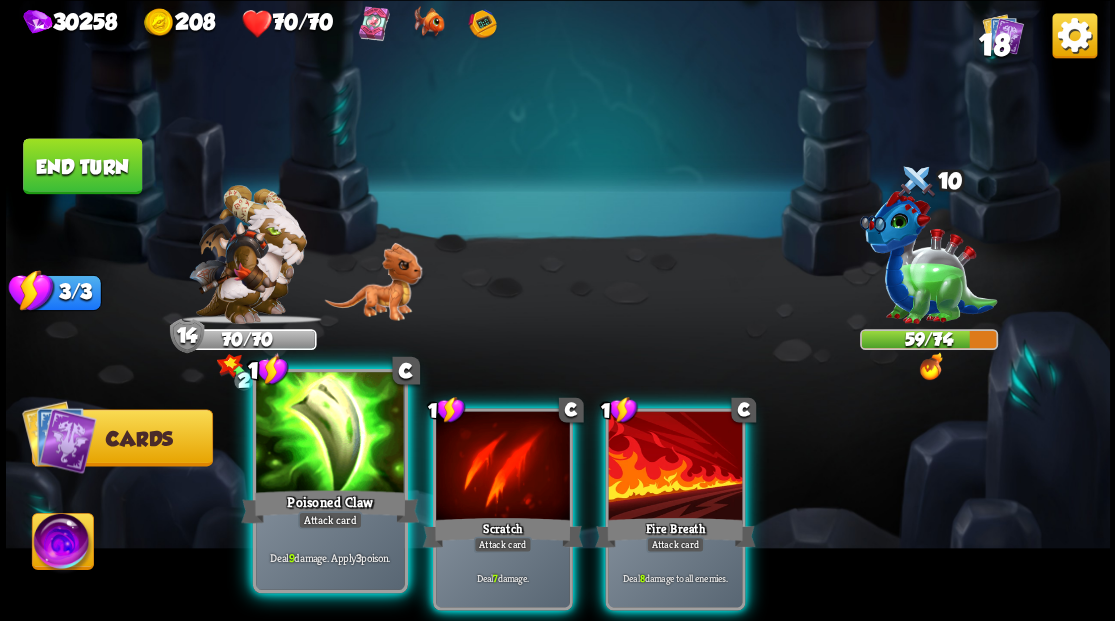 click at bounding box center (330, 434) 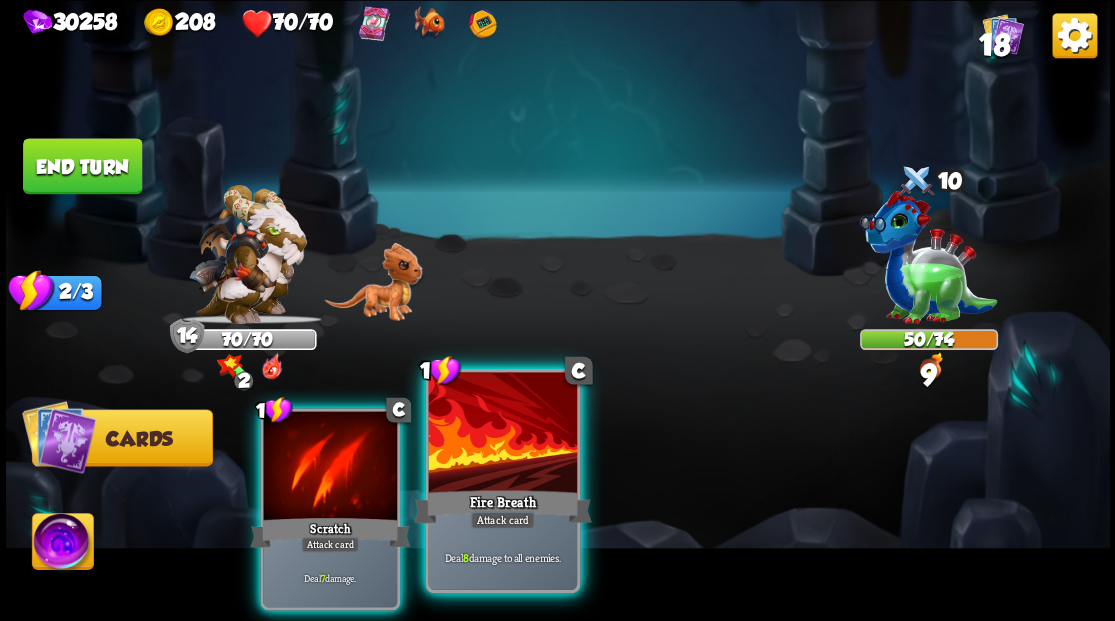 click at bounding box center (502, 434) 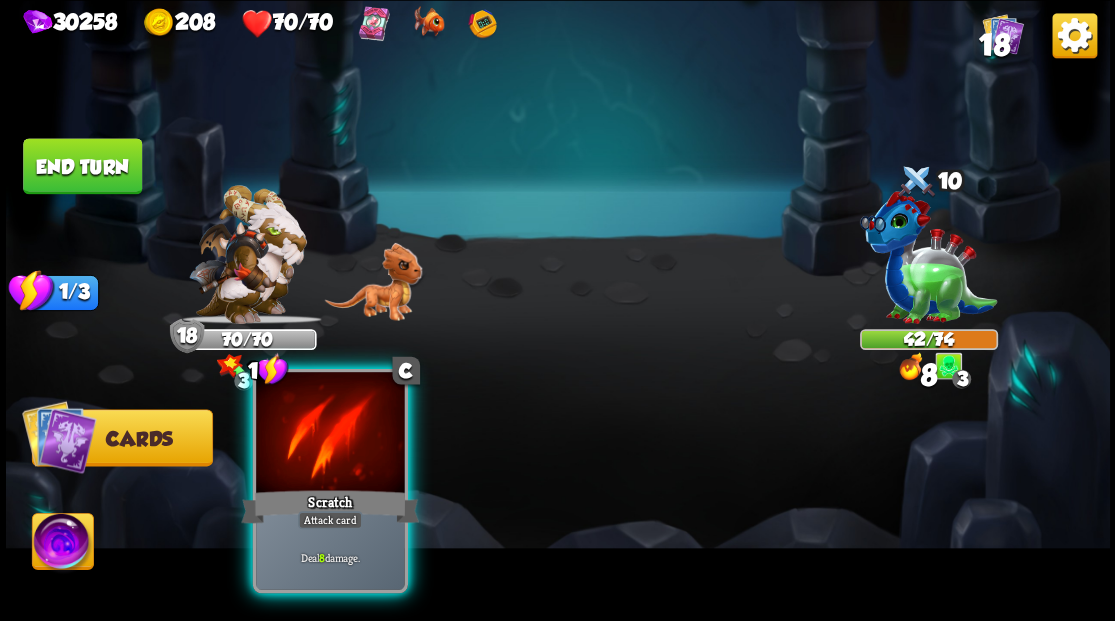 click at bounding box center (330, 434) 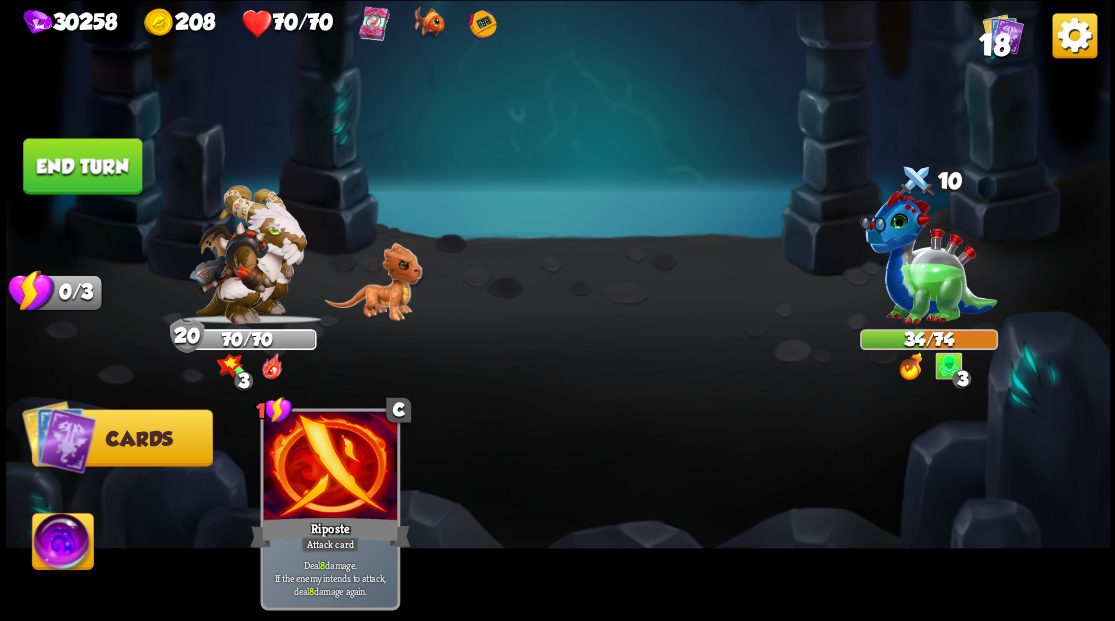 click on "End turn" at bounding box center [82, 166] 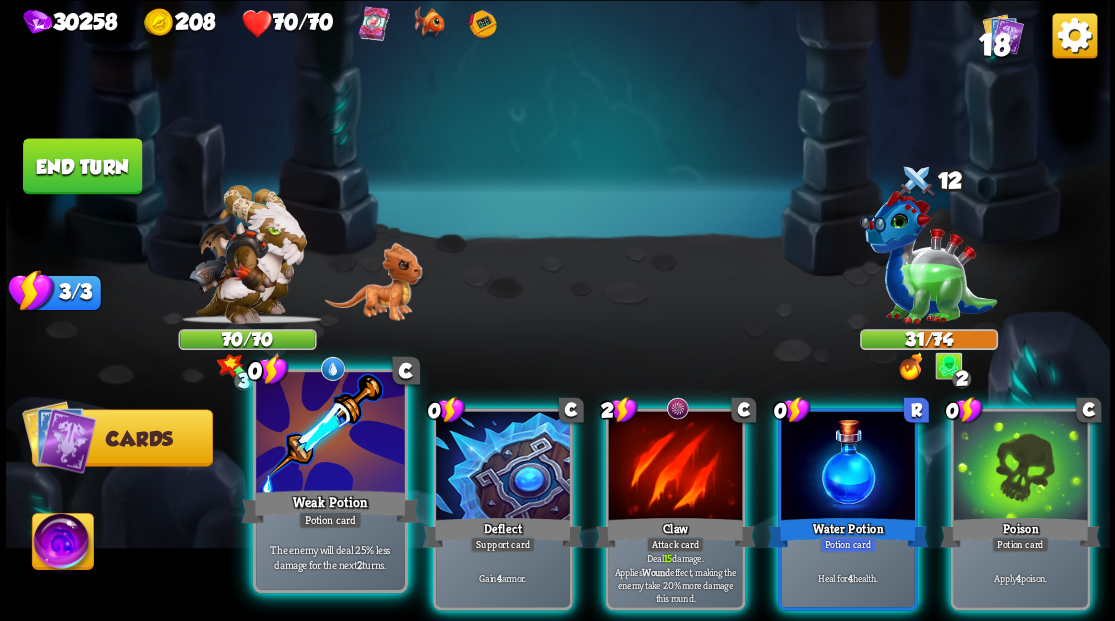 click at bounding box center [330, 434] 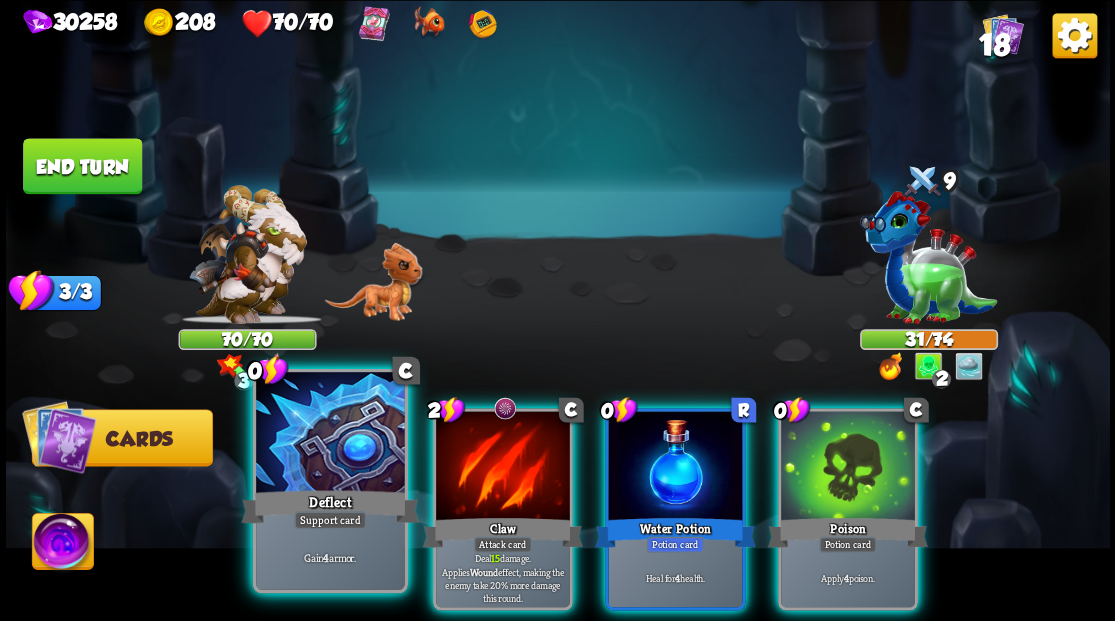 click at bounding box center [330, 434] 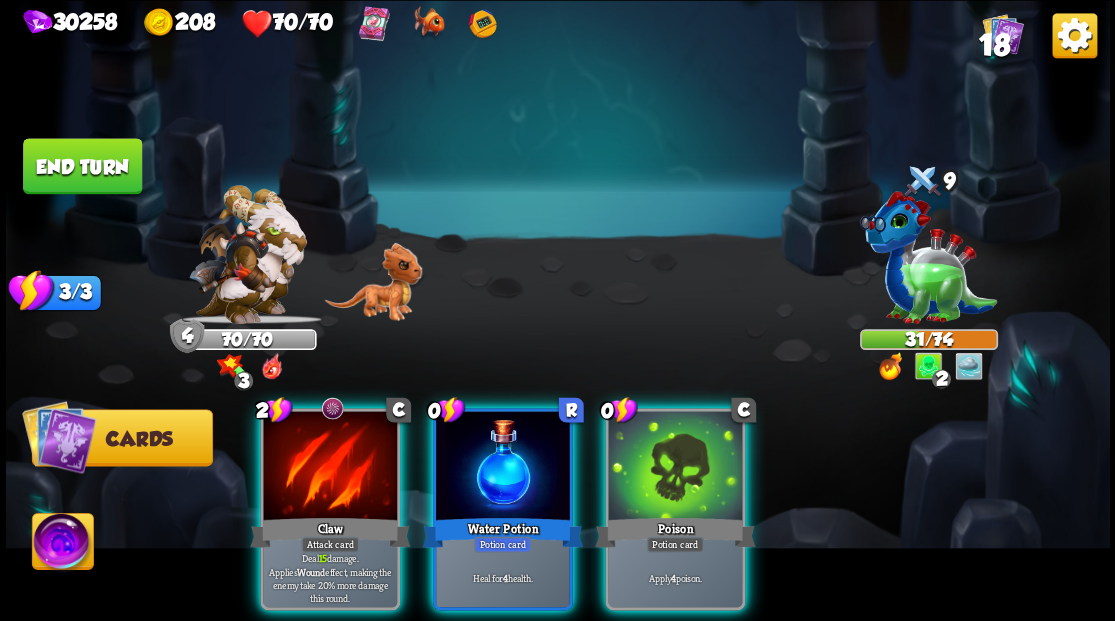 click at bounding box center [675, 467] 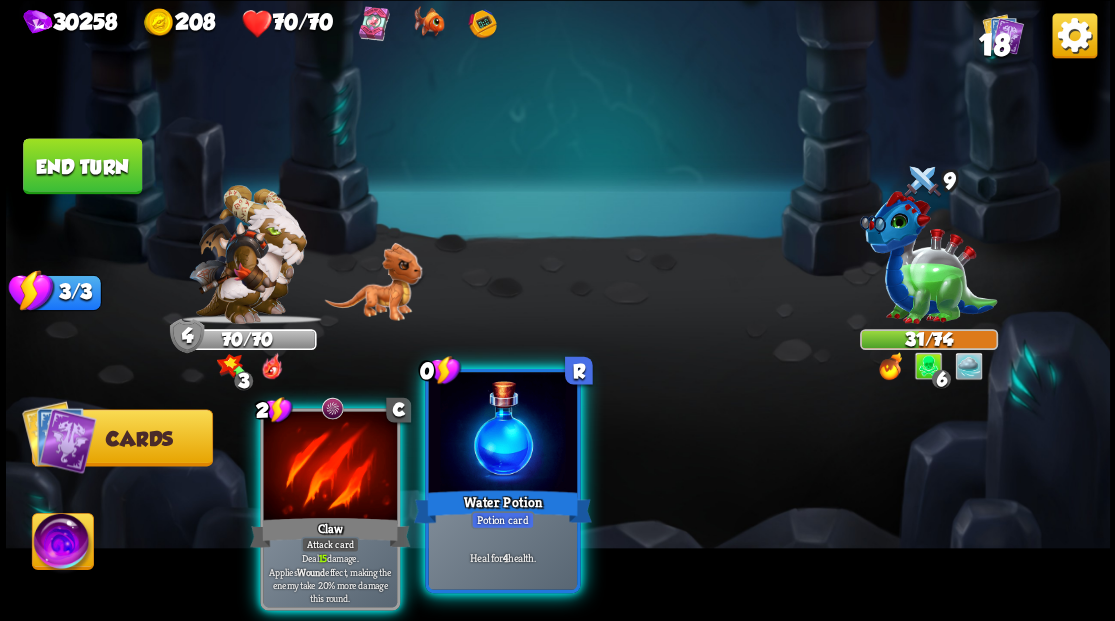 click at bounding box center (502, 434) 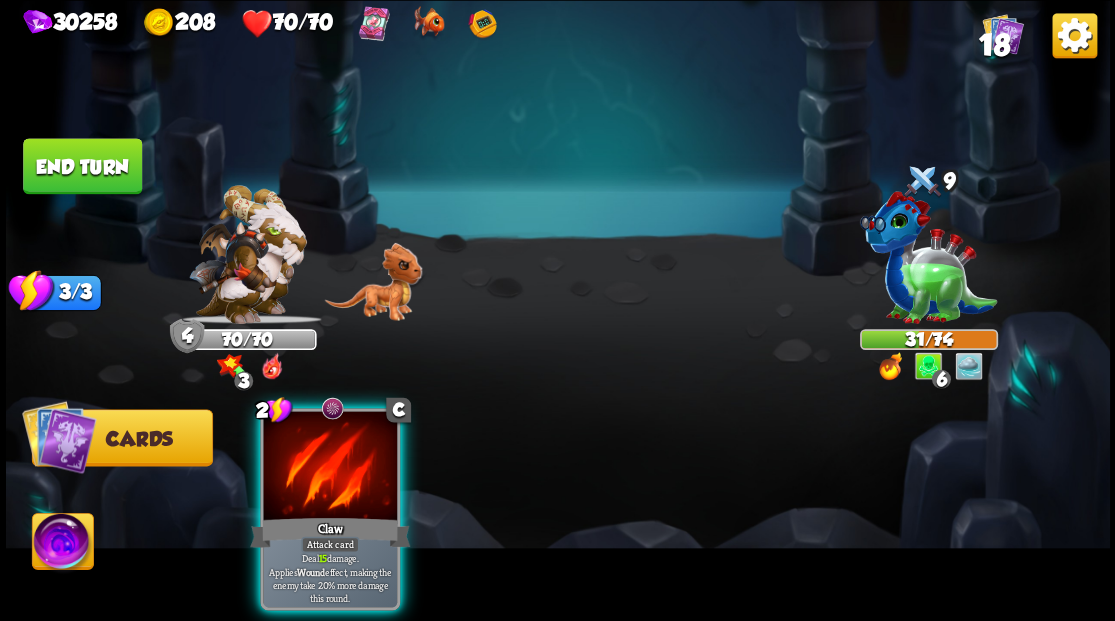 click at bounding box center [330, 467] 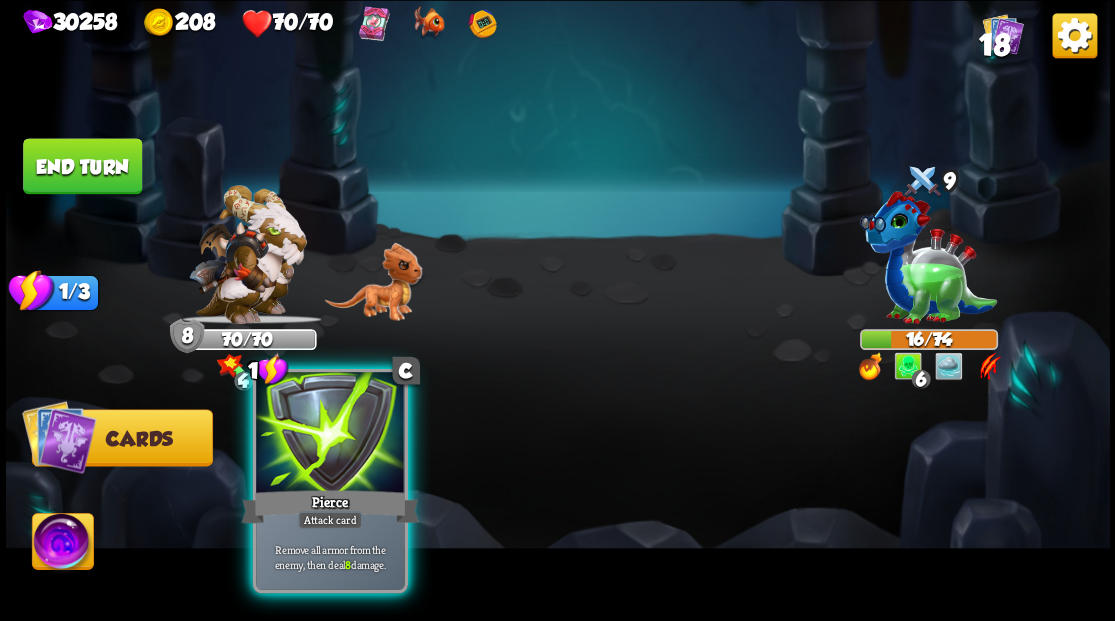 click at bounding box center (330, 434) 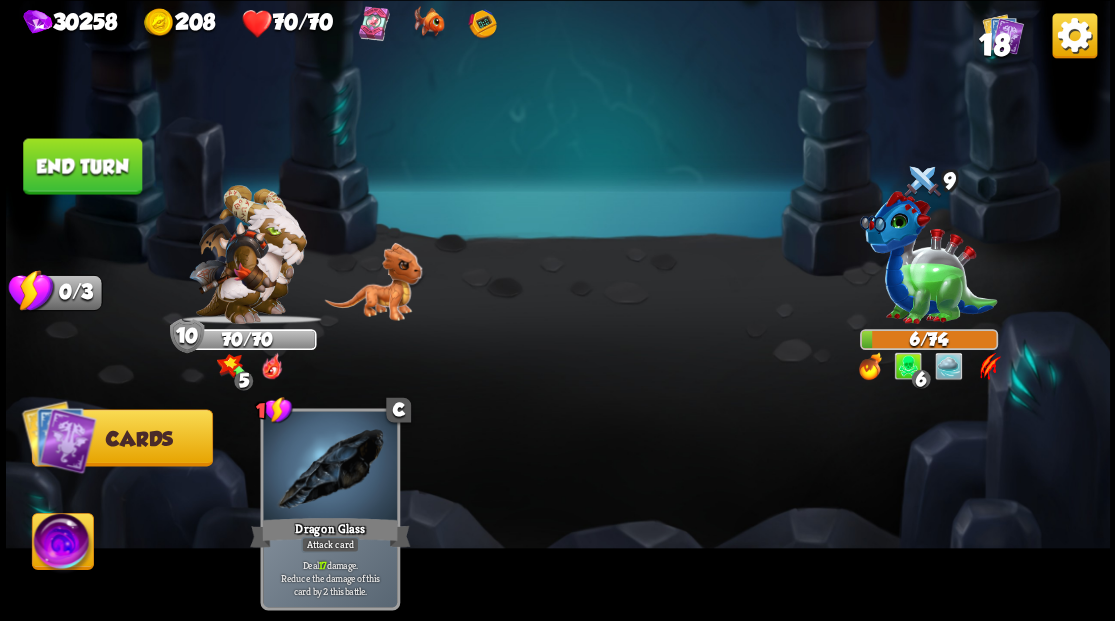 click on "End turn" at bounding box center [82, 166] 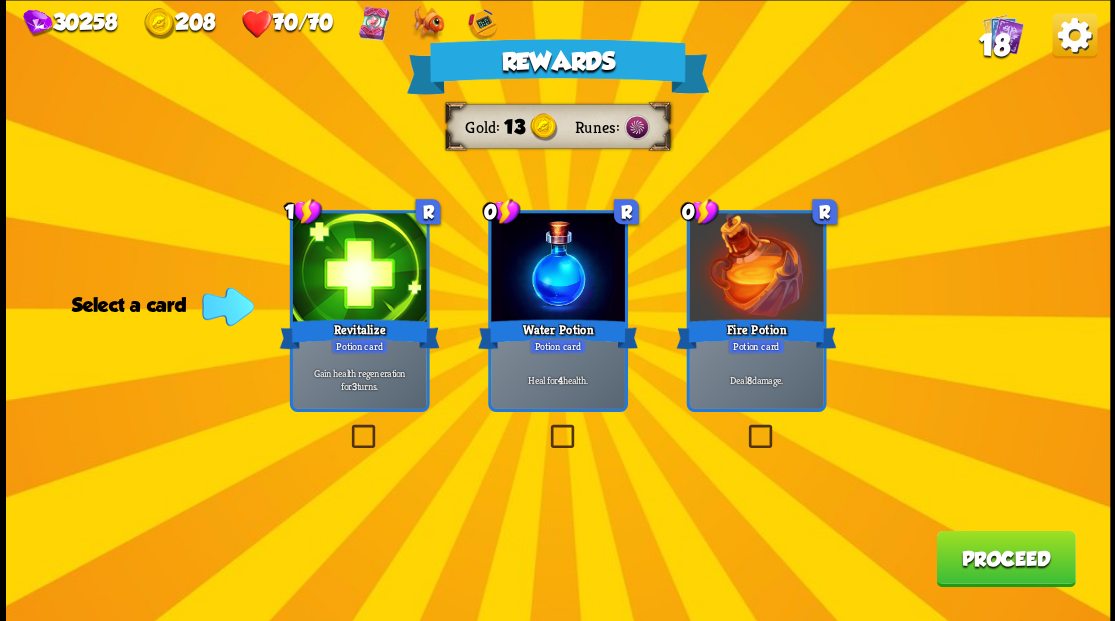 click at bounding box center (744, 427) 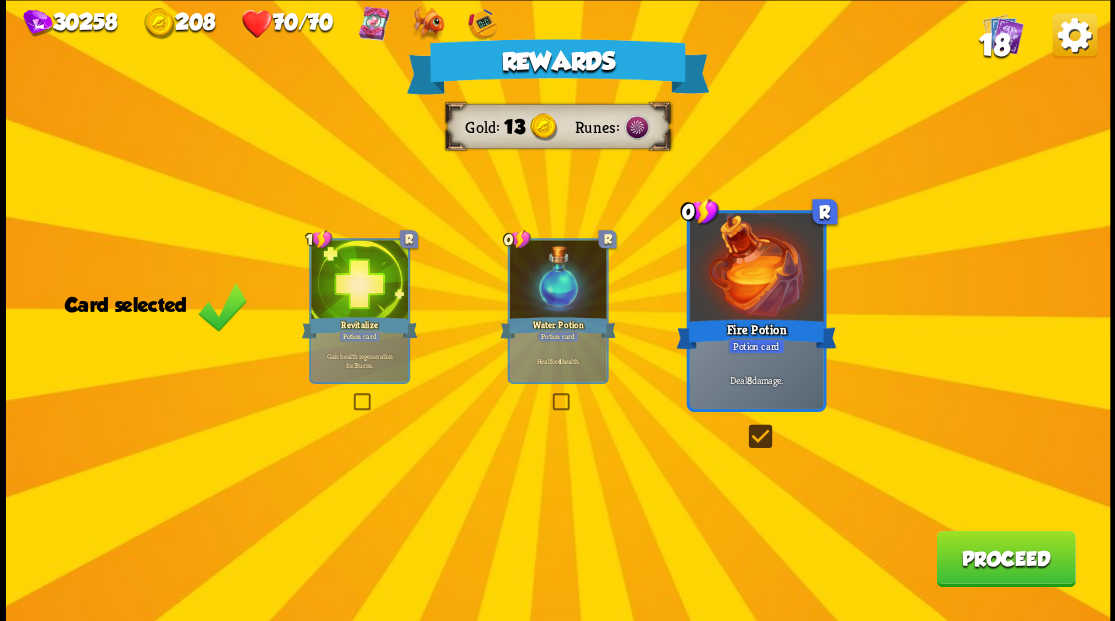 click on "Proceed" at bounding box center [1005, 558] 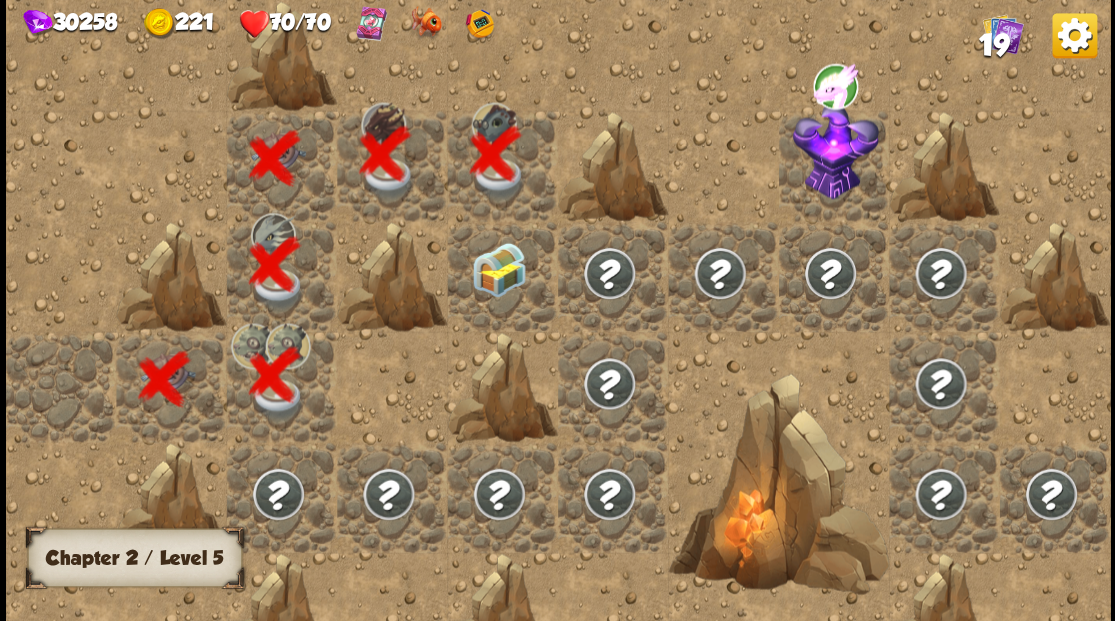 click at bounding box center [502, 276] 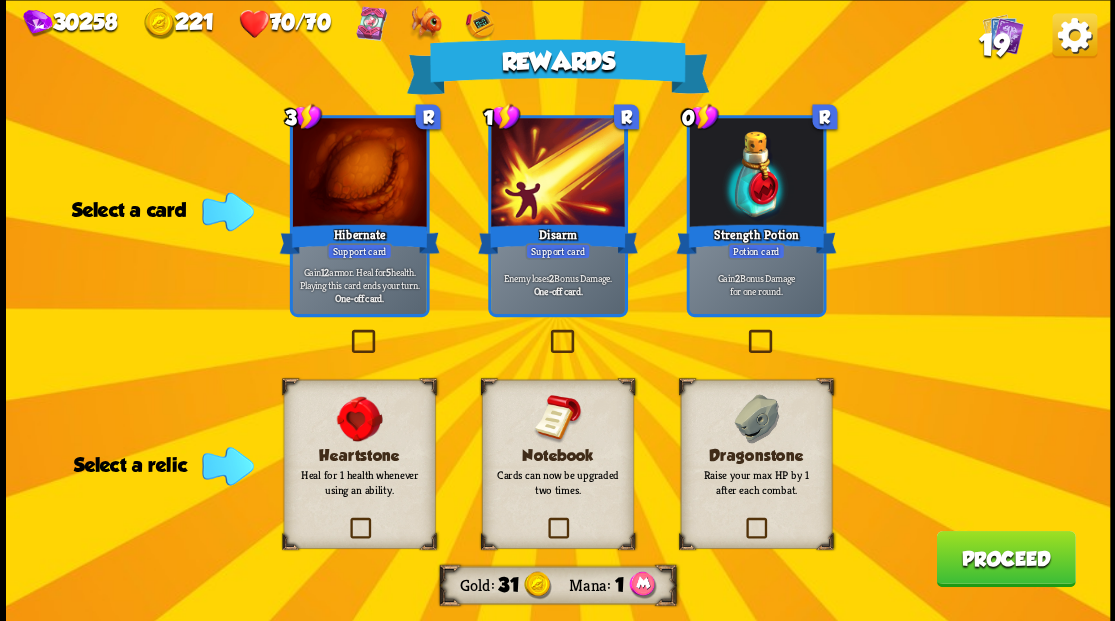 click at bounding box center (743, 520) 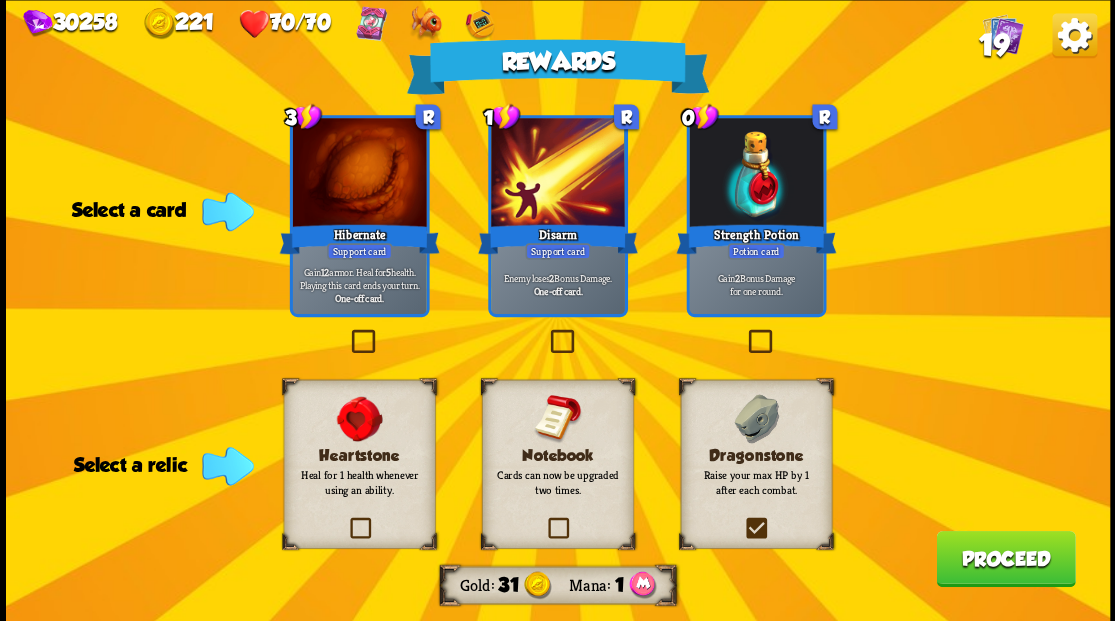 click at bounding box center (0, 0) 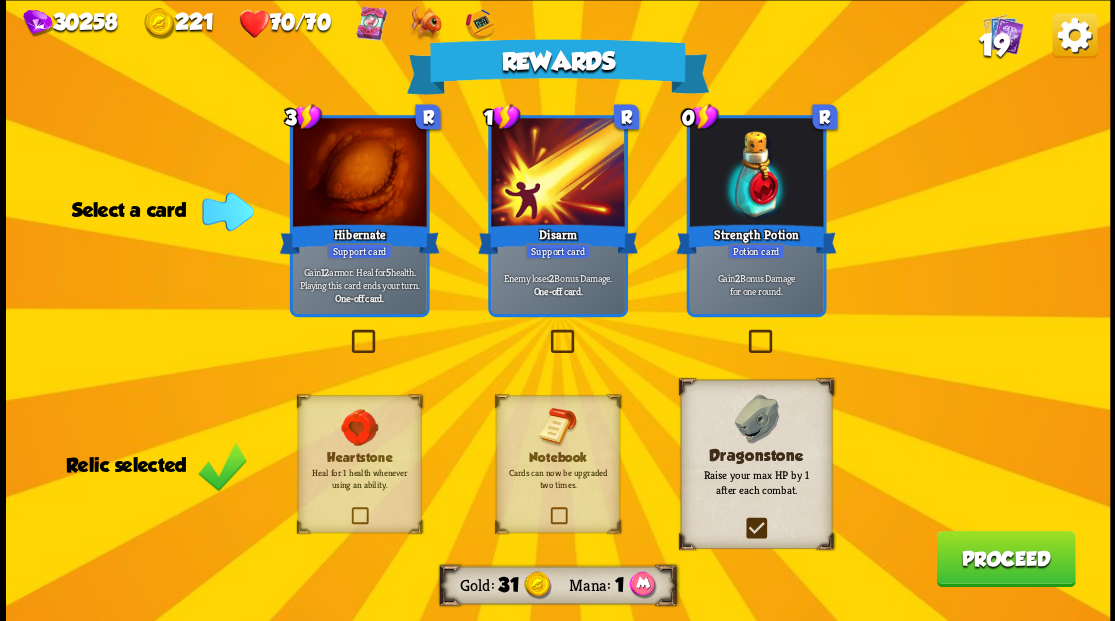 click at bounding box center (744, 332) 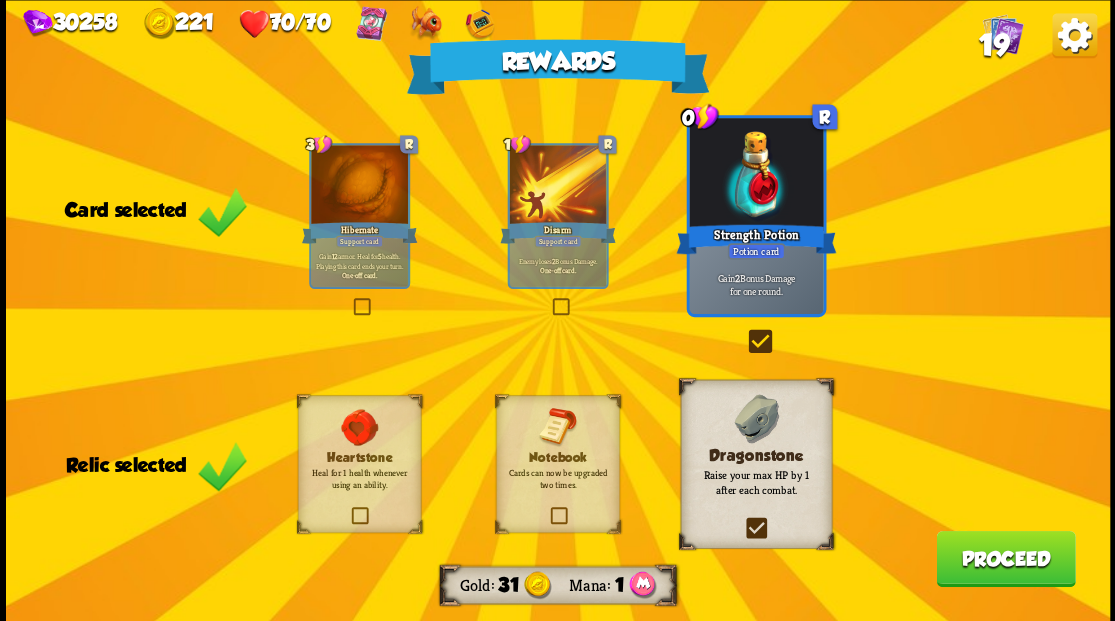 click on "Proceed" at bounding box center [1005, 558] 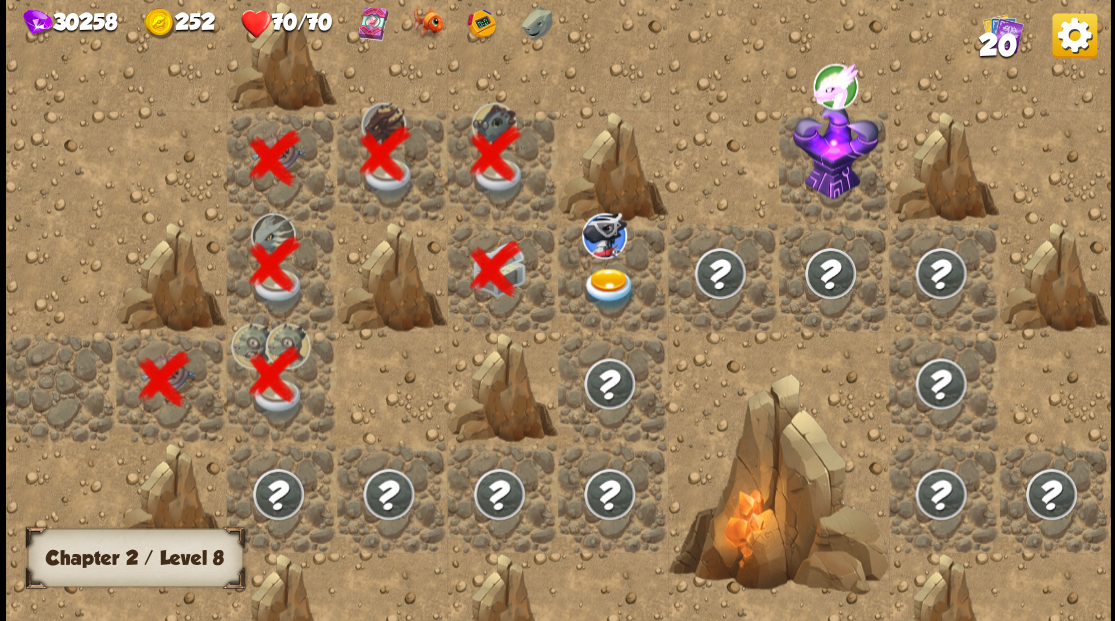 click at bounding box center (609, 288) 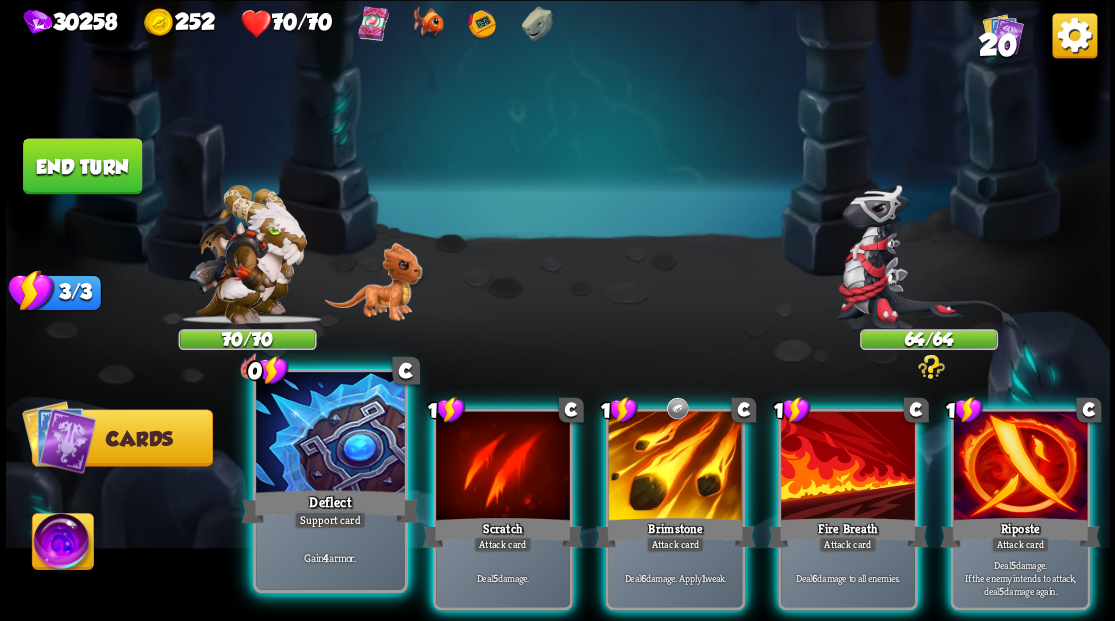 click at bounding box center [330, 434] 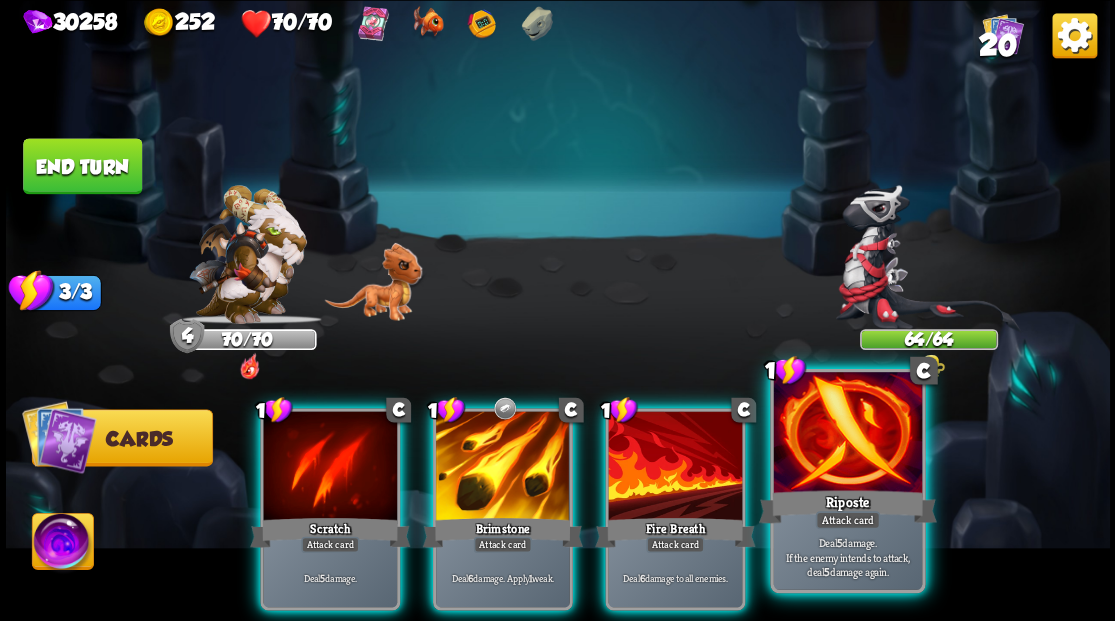 click at bounding box center (847, 434) 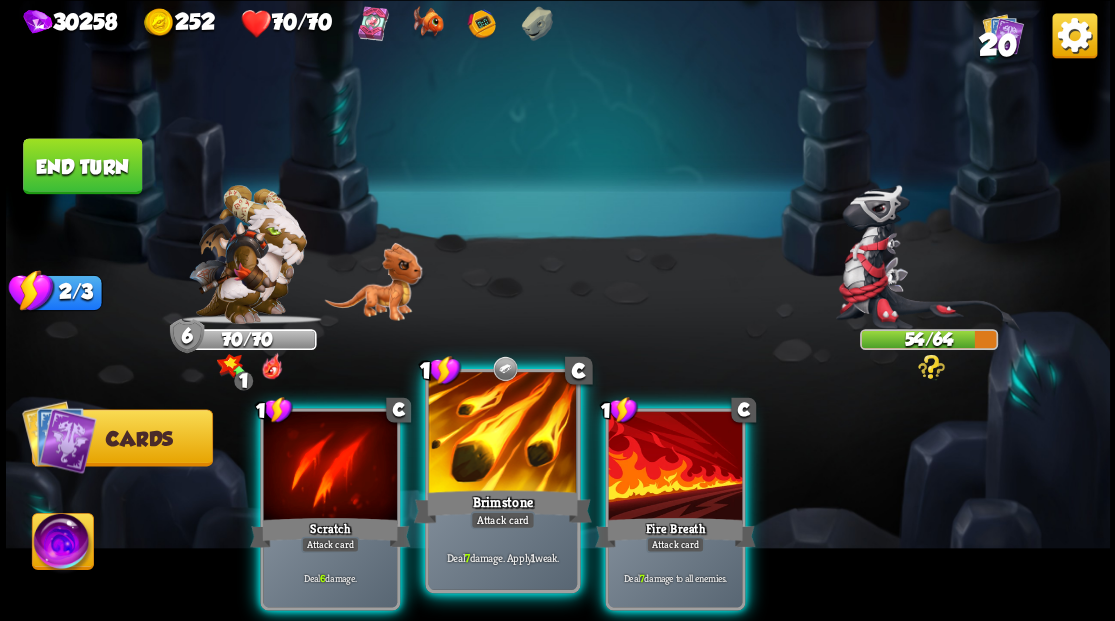 click at bounding box center [502, 434] 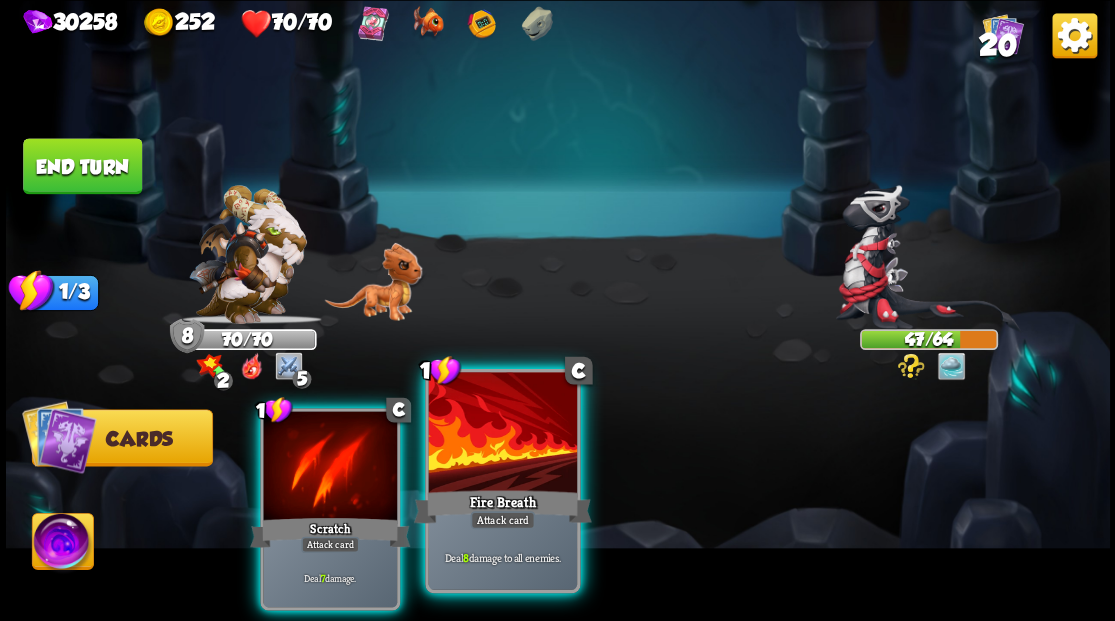 click at bounding box center (502, 434) 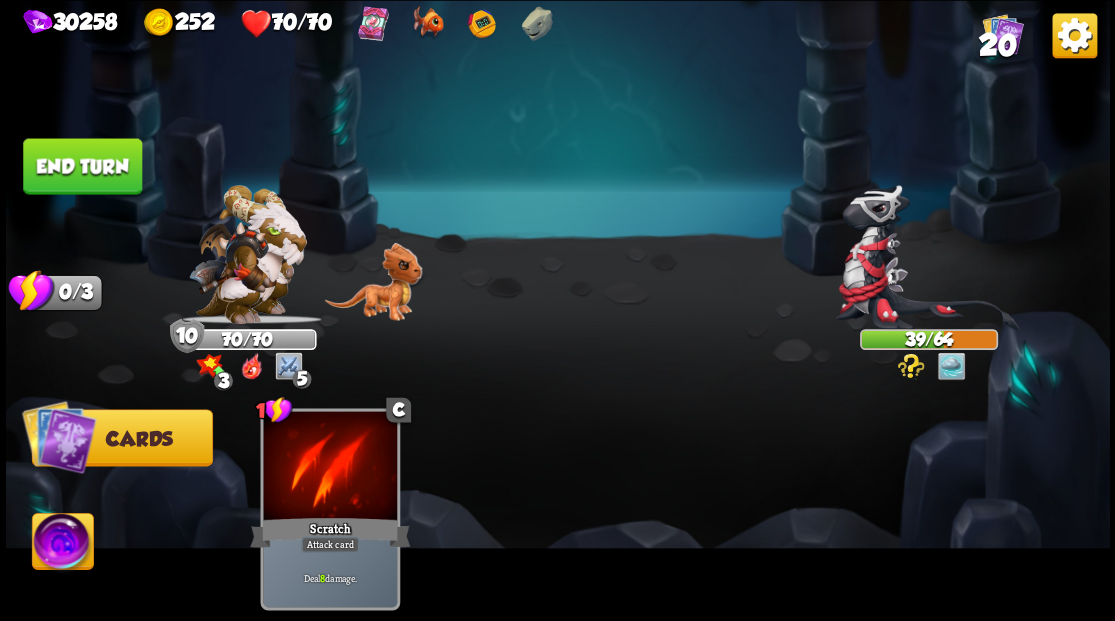 click on "End turn" at bounding box center [82, 166] 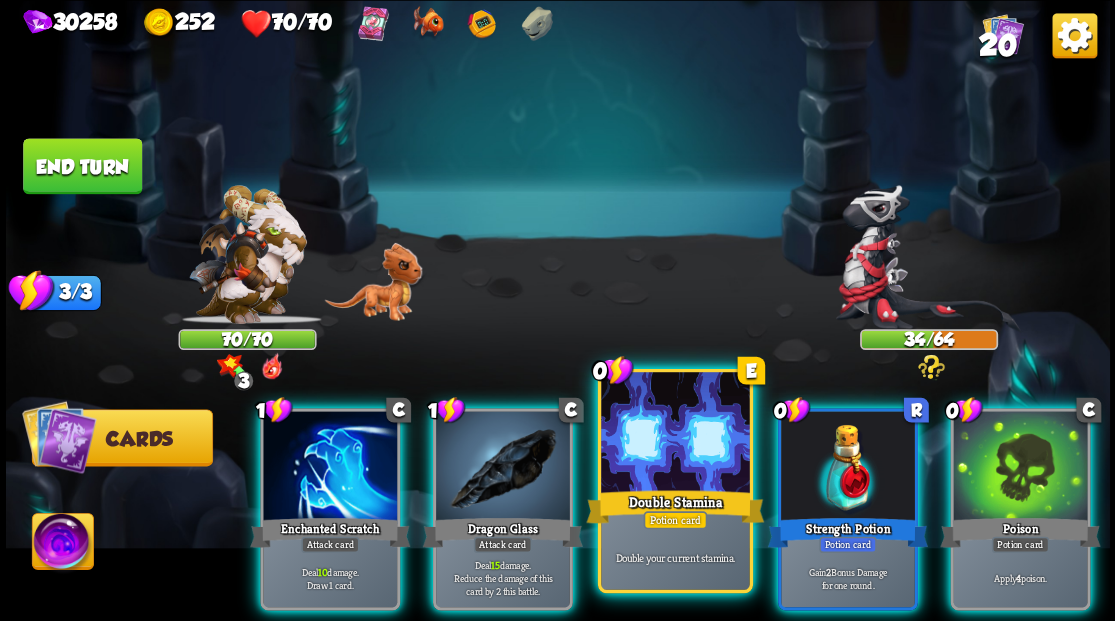 click at bounding box center (675, 434) 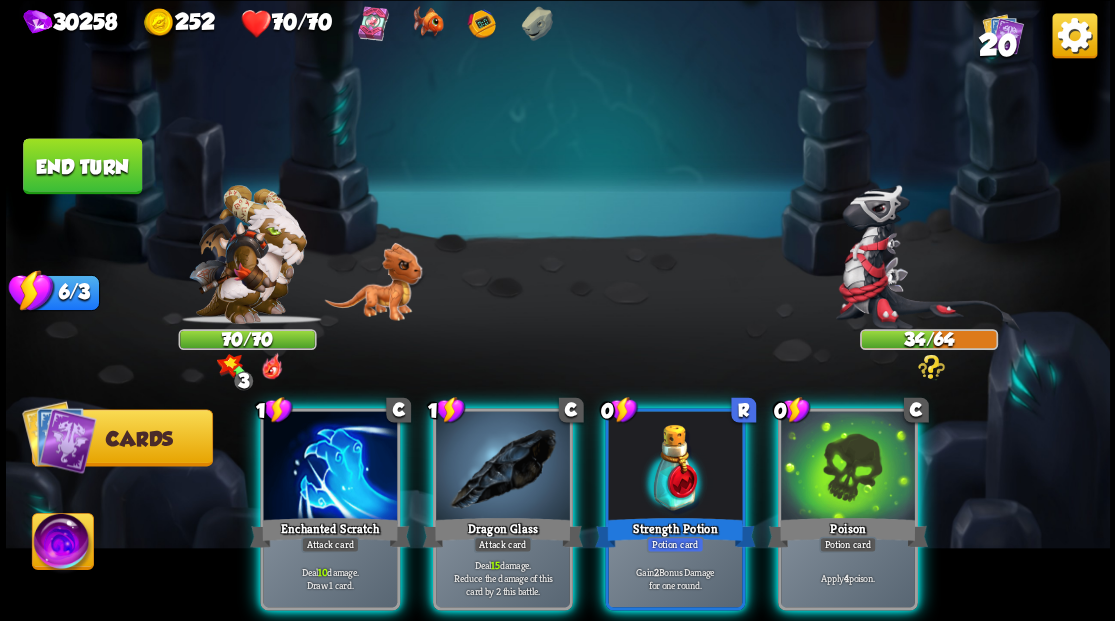 click at bounding box center [675, 467] 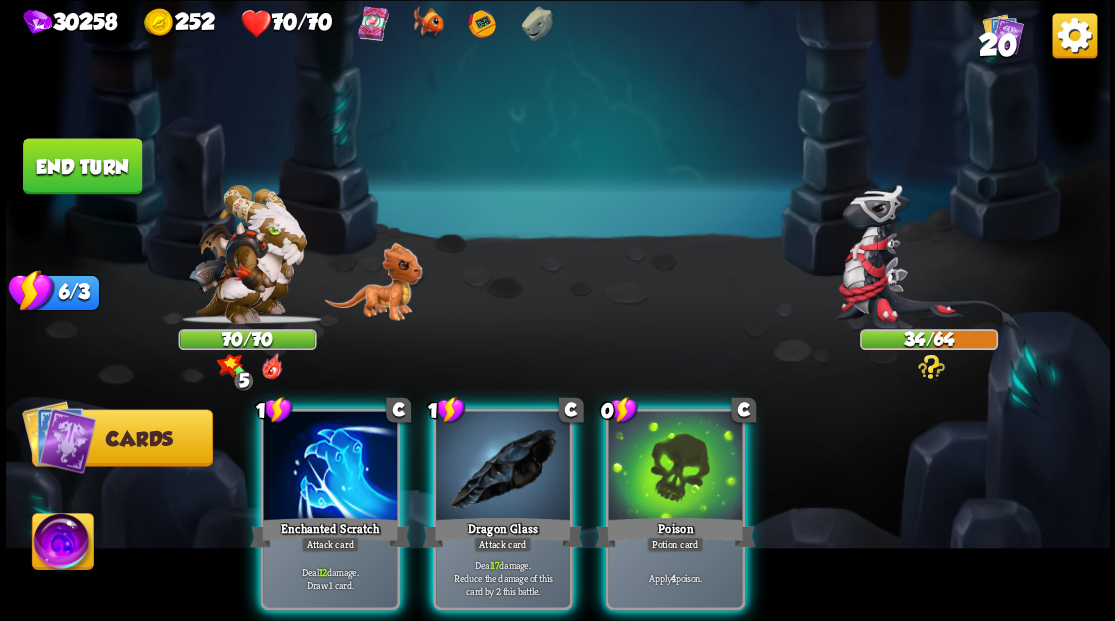 click at bounding box center [675, 467] 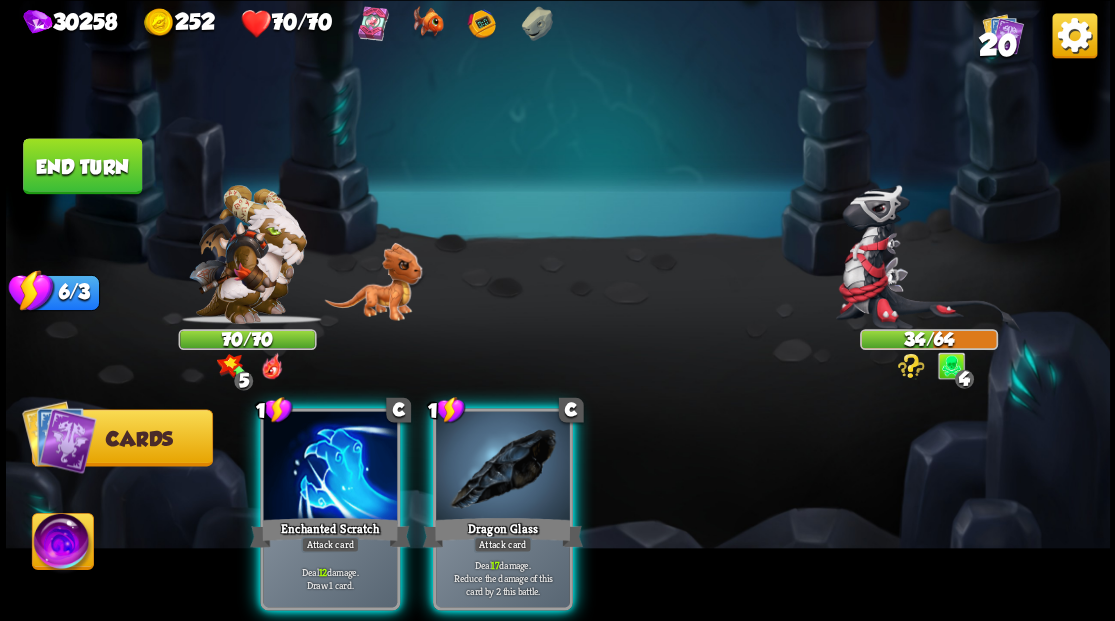 click at bounding box center [503, 467] 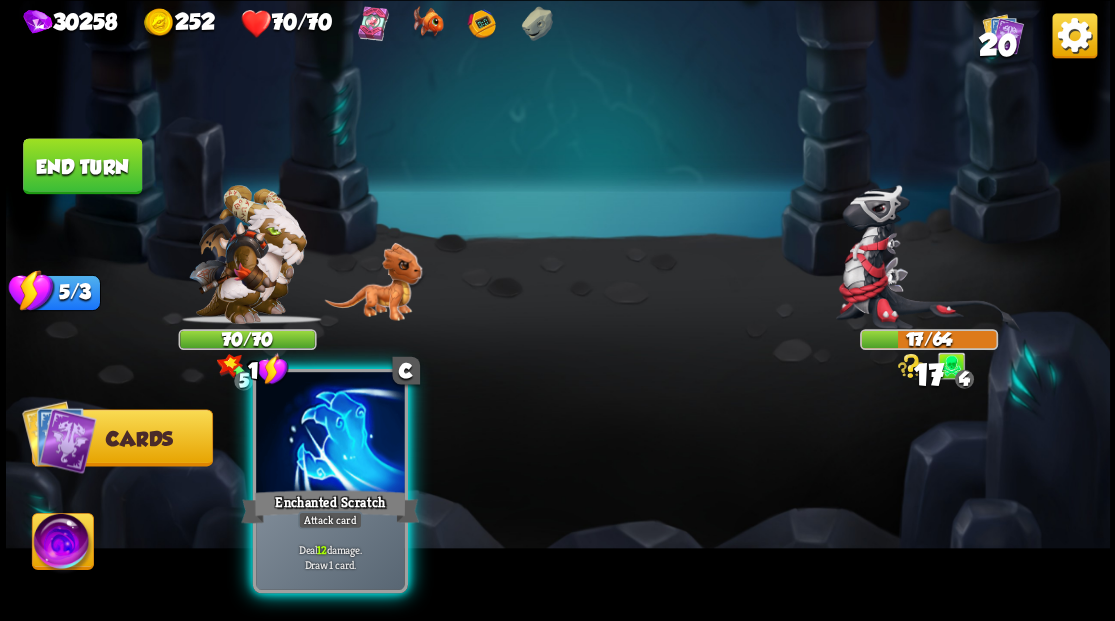 click at bounding box center (330, 434) 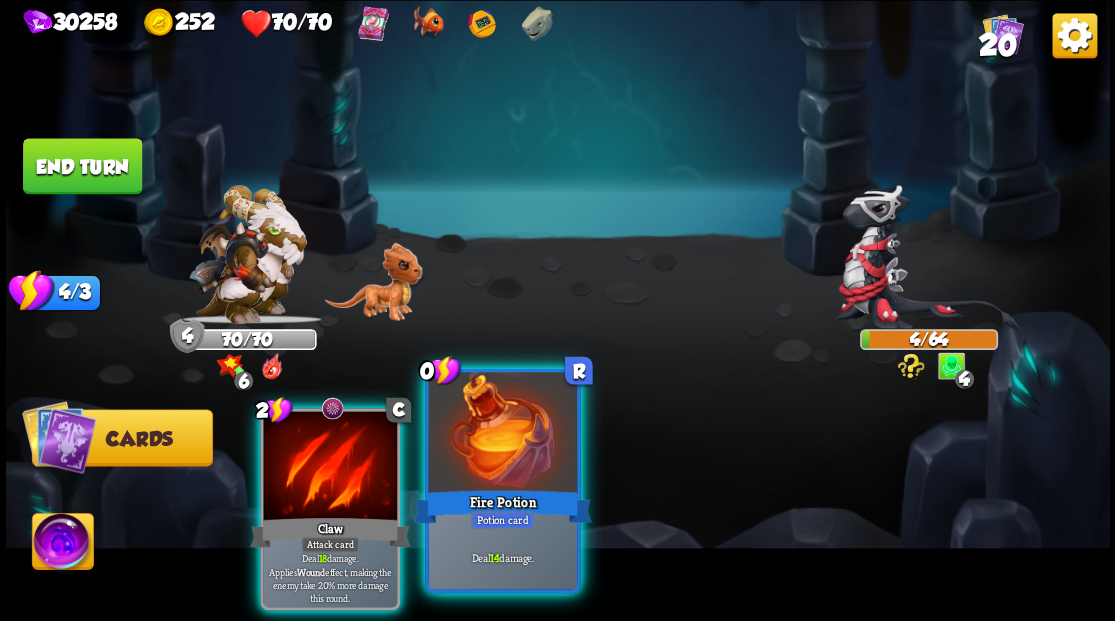 click at bounding box center (502, 434) 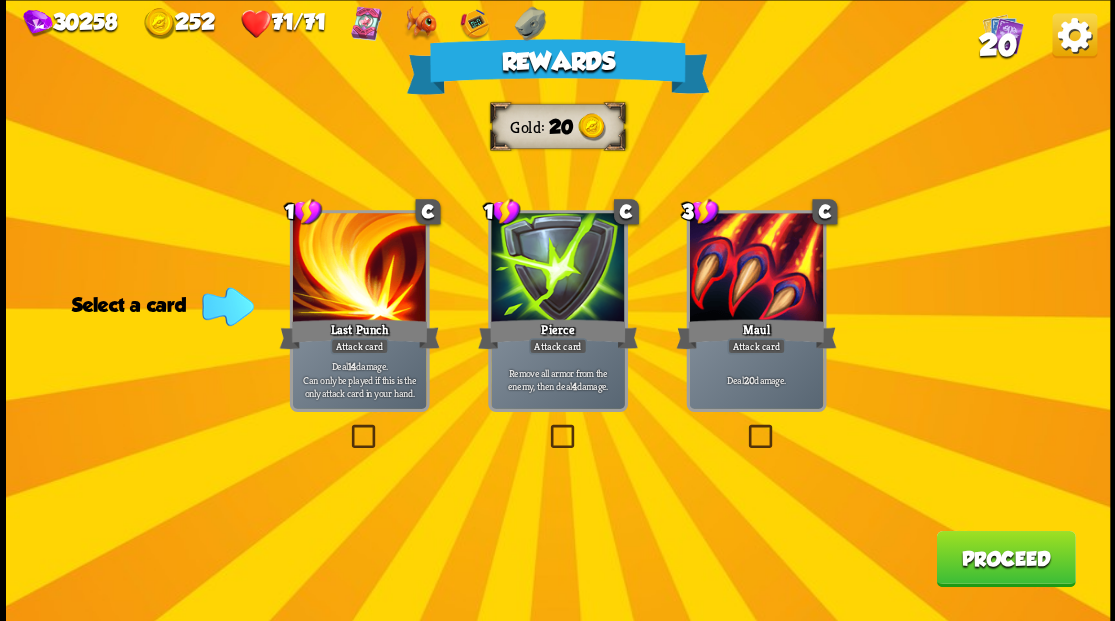 click at bounding box center [546, 427] 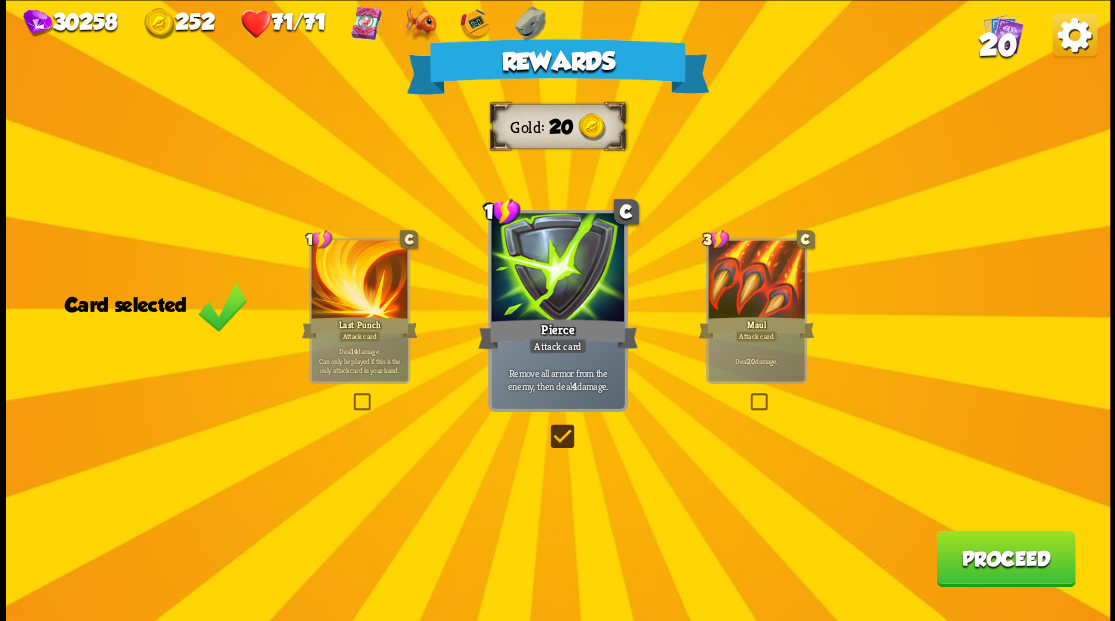 click on "Proceed" at bounding box center (1005, 558) 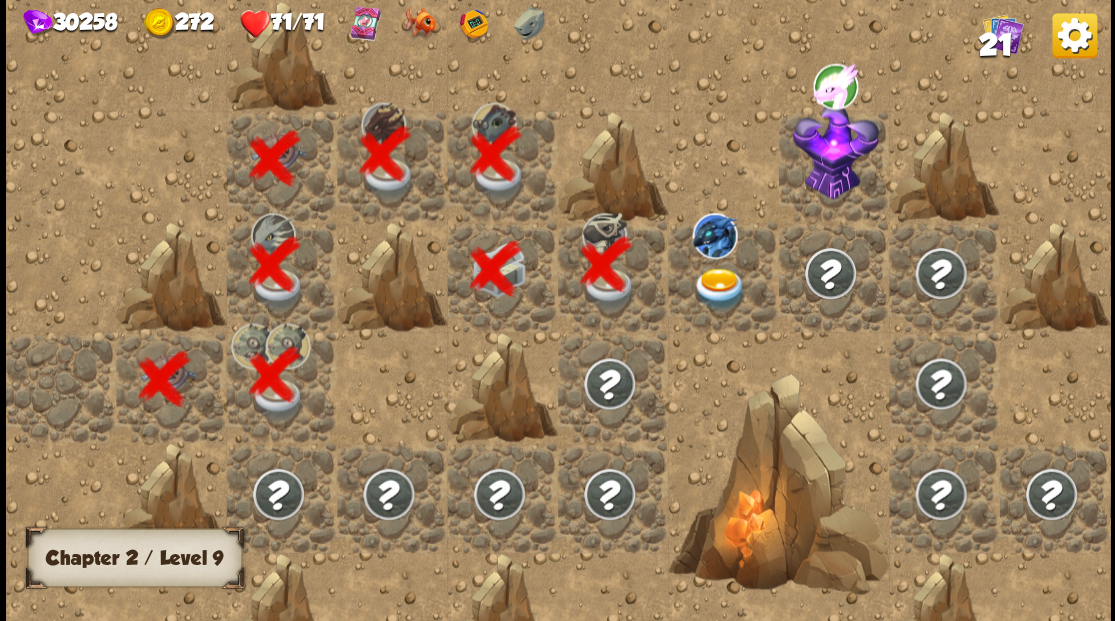 click at bounding box center (719, 288) 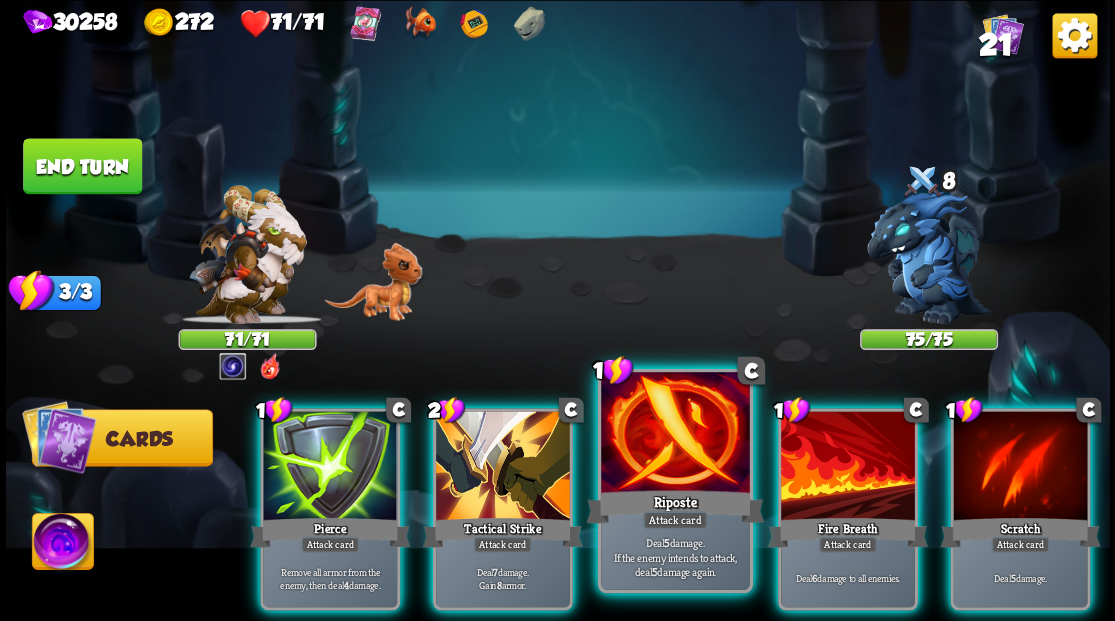 click at bounding box center [675, 434] 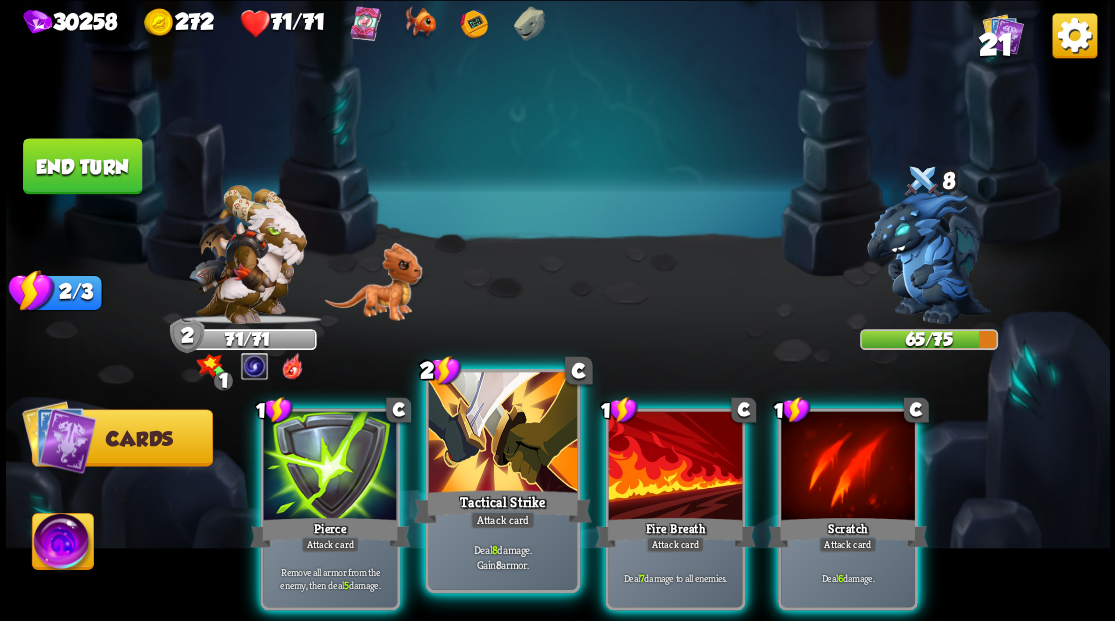 click at bounding box center (502, 434) 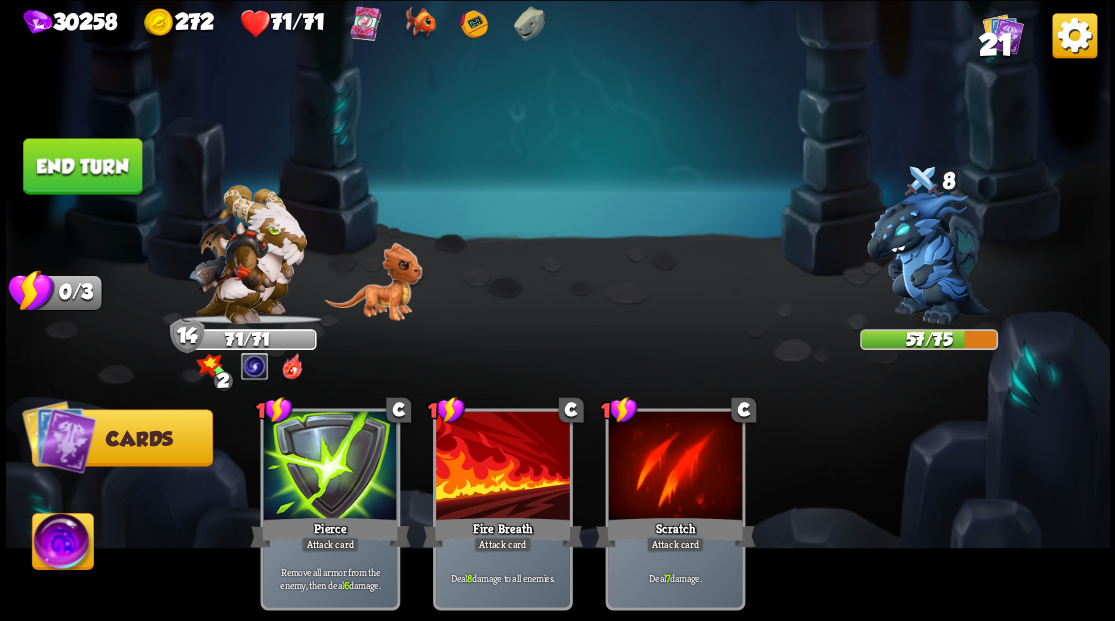 drag, startPoint x: 84, startPoint y: 162, endPoint x: 570, endPoint y: 220, distance: 489.44867 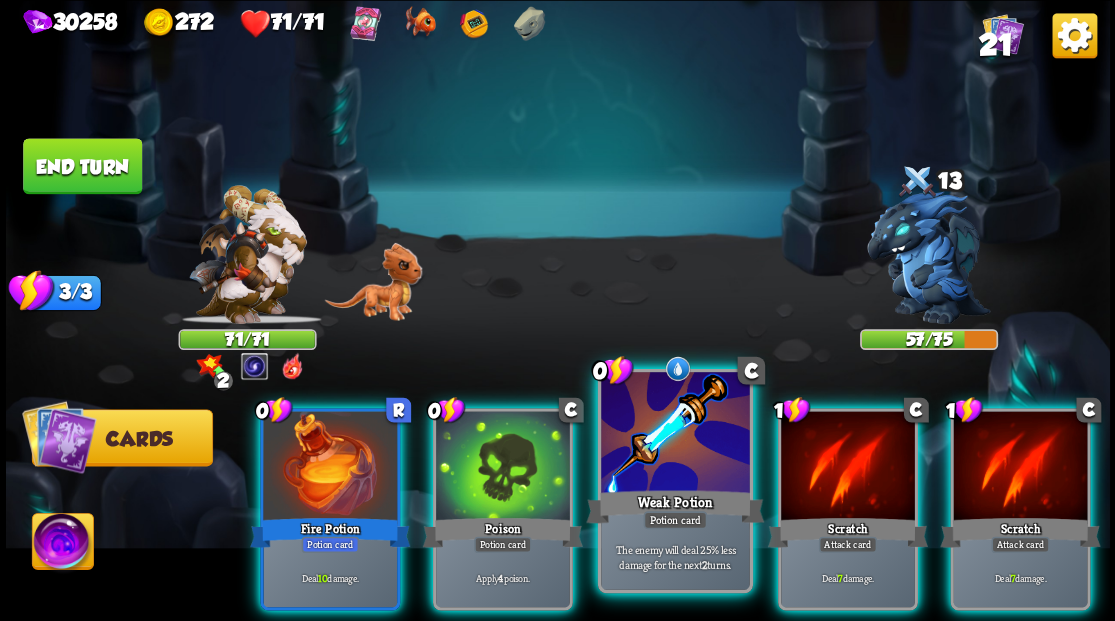 click at bounding box center [675, 434] 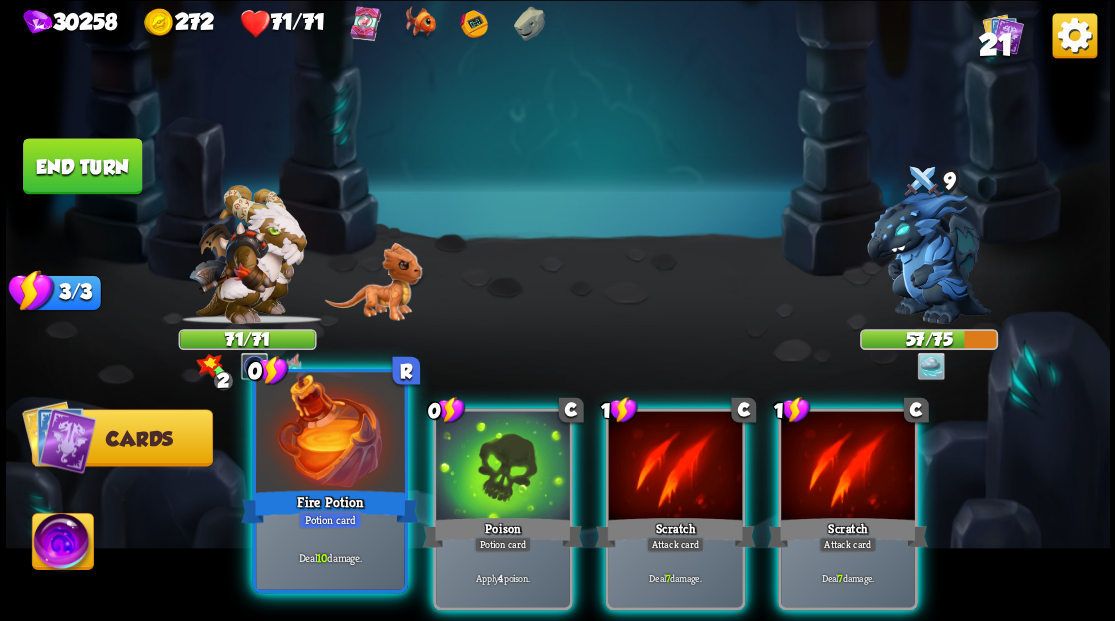 click at bounding box center [330, 434] 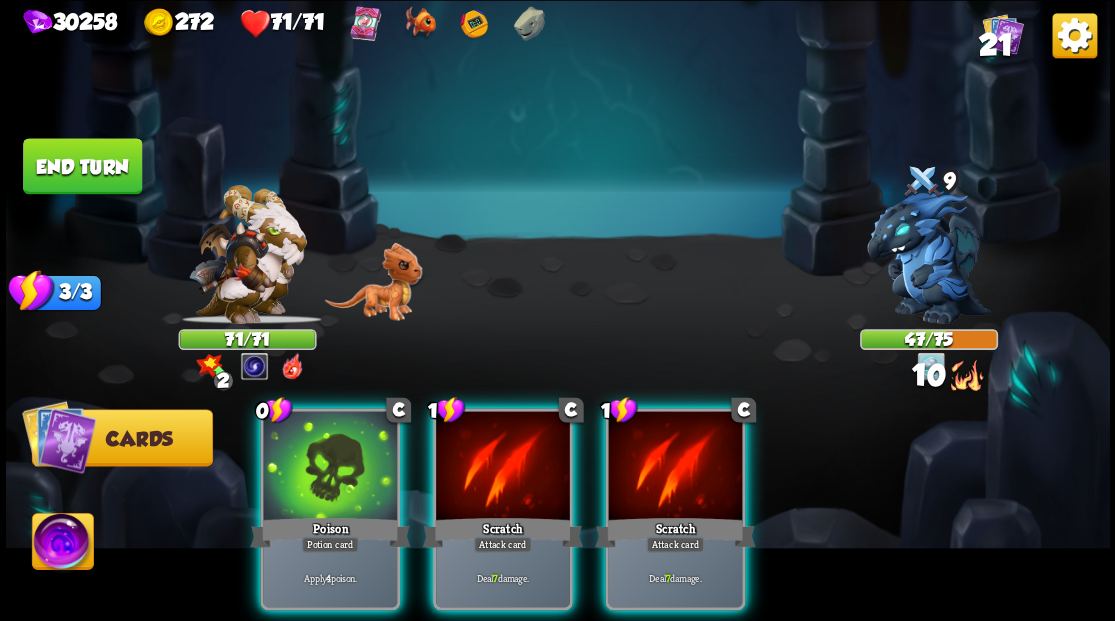 click at bounding box center (330, 467) 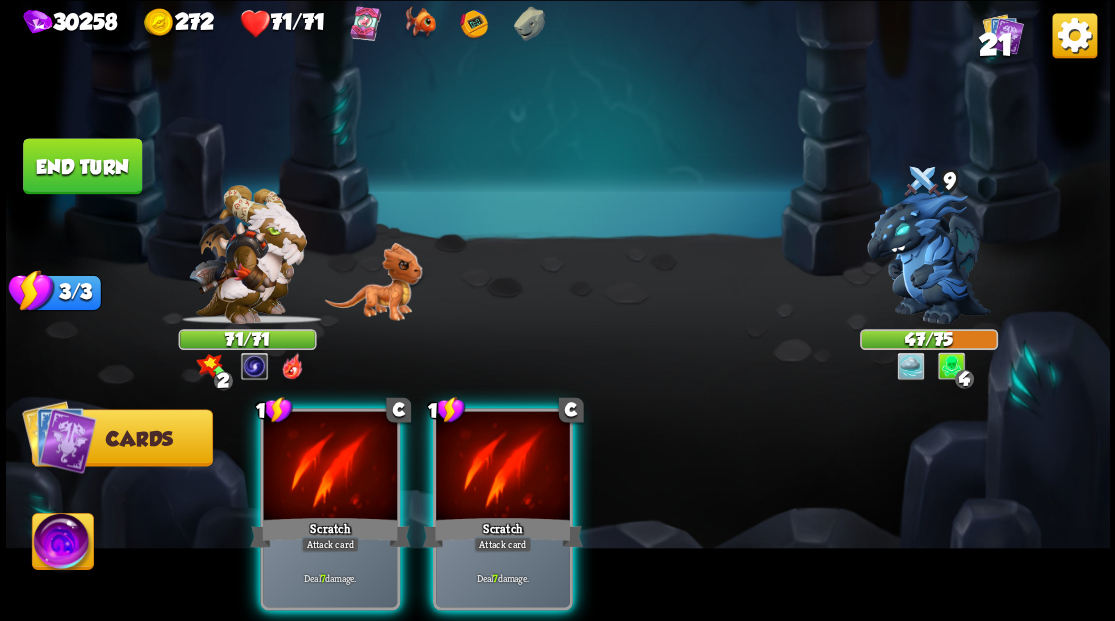click at bounding box center [330, 467] 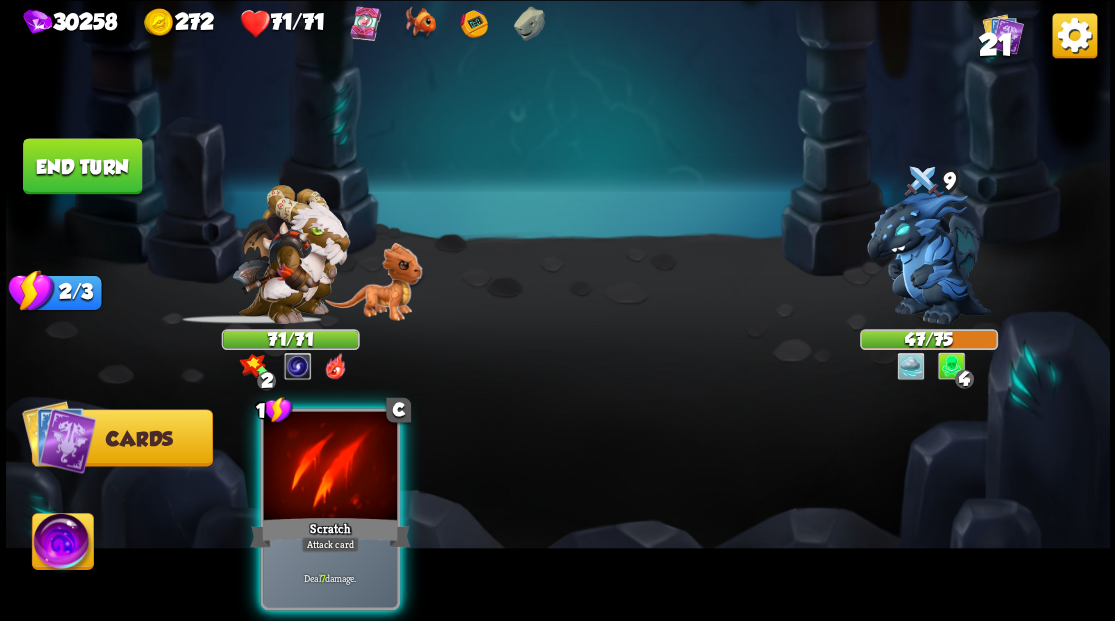 click at bounding box center (330, 467) 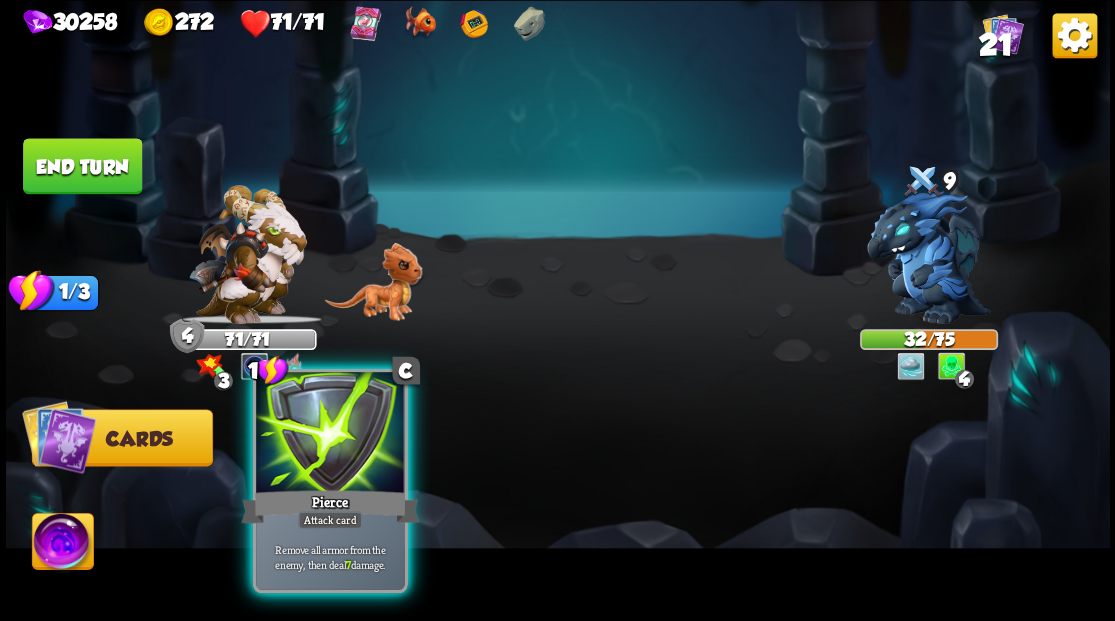 click at bounding box center [330, 434] 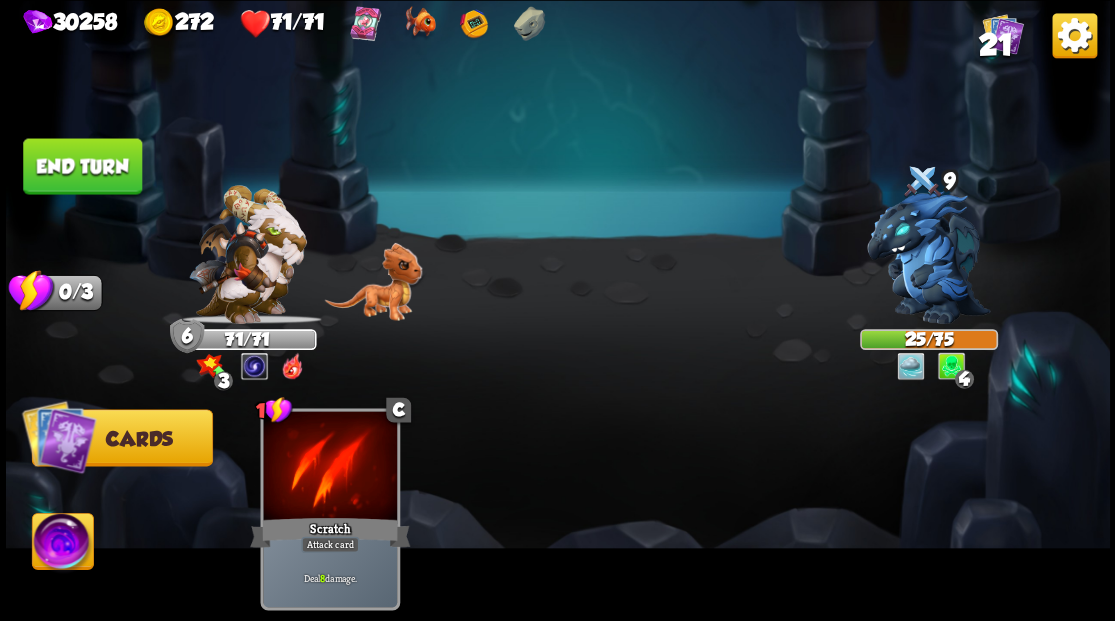 click on "End turn" at bounding box center [82, 166] 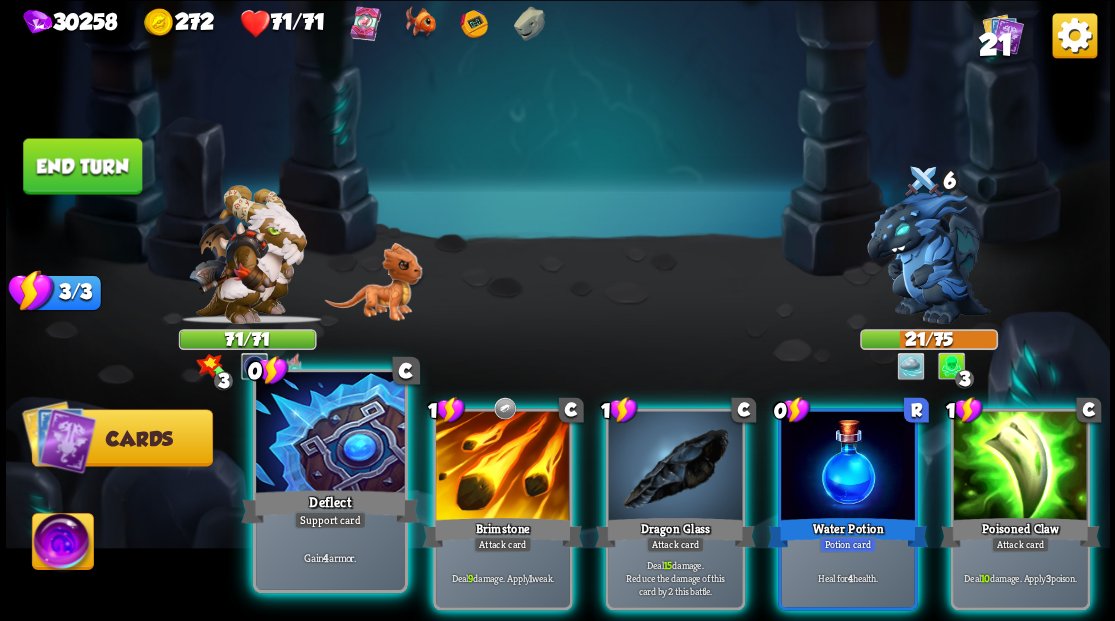 click at bounding box center [330, 434] 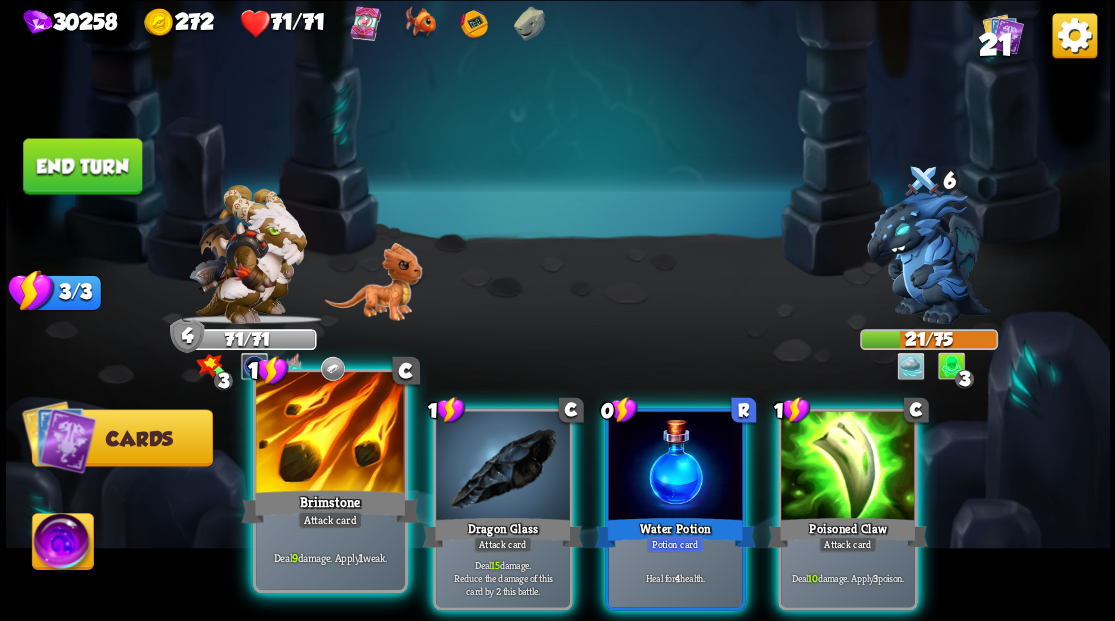 click at bounding box center [330, 434] 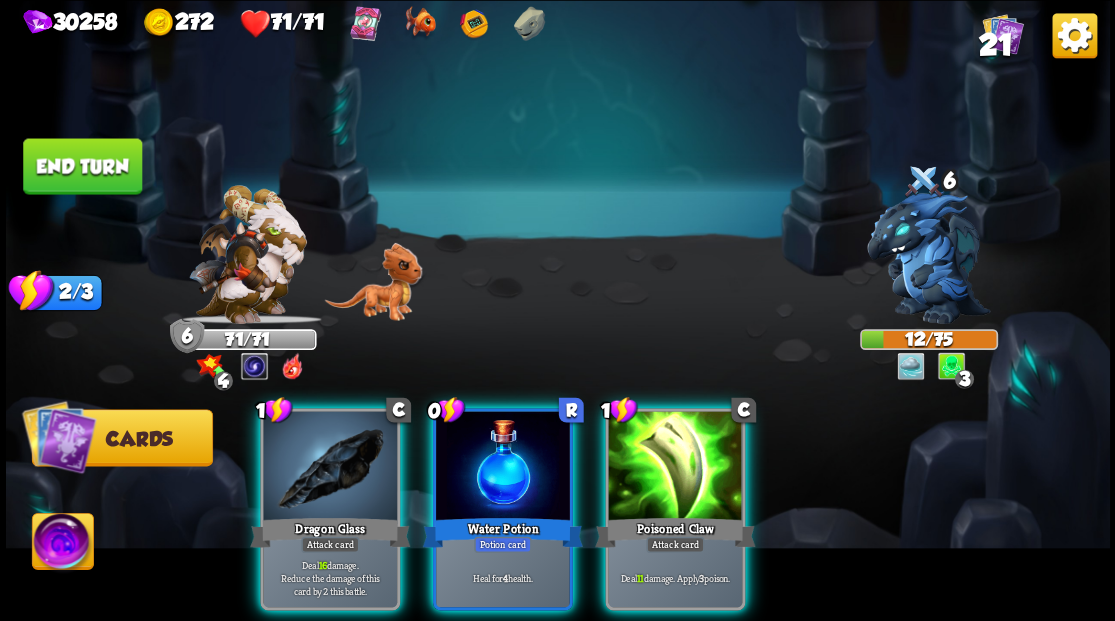 click at bounding box center (330, 467) 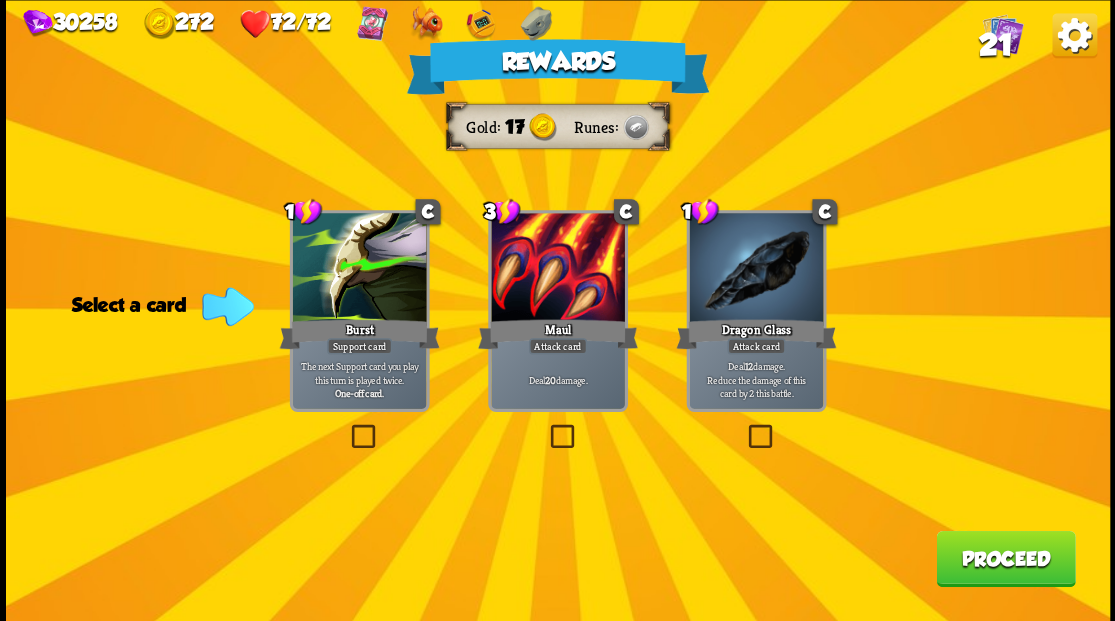 click on "Proceed" at bounding box center (1005, 558) 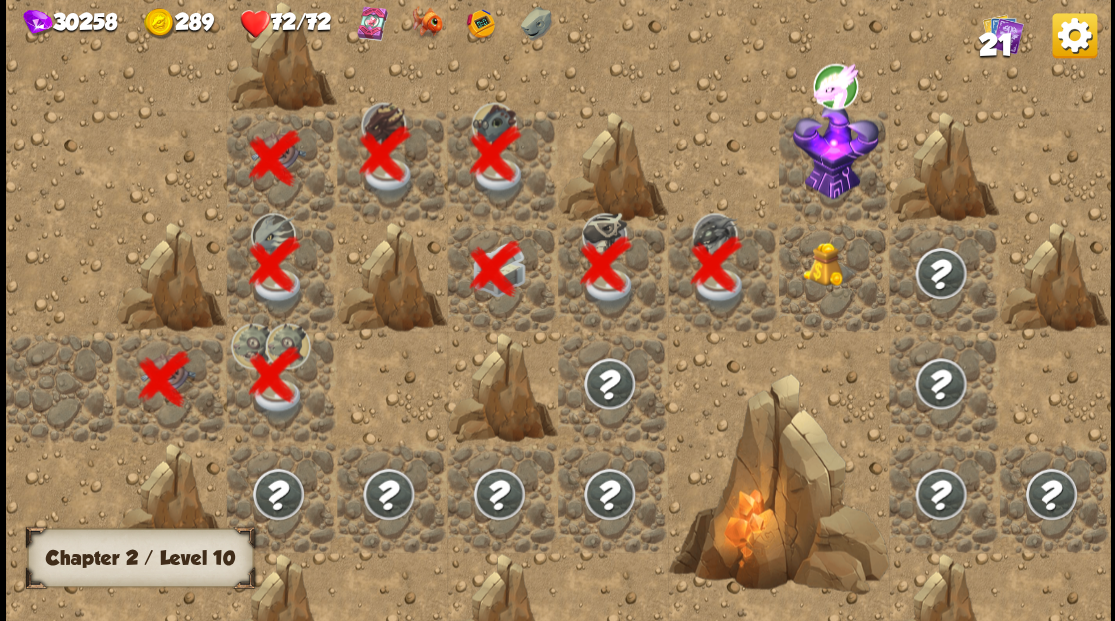 click at bounding box center (833, 276) 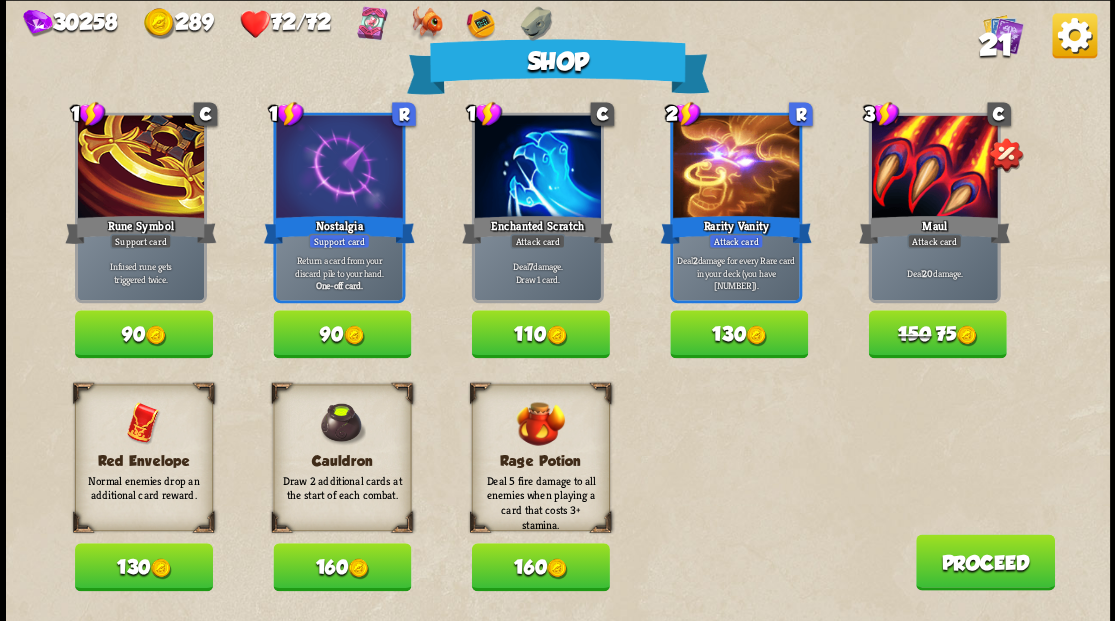 click on "130" at bounding box center (144, 567) 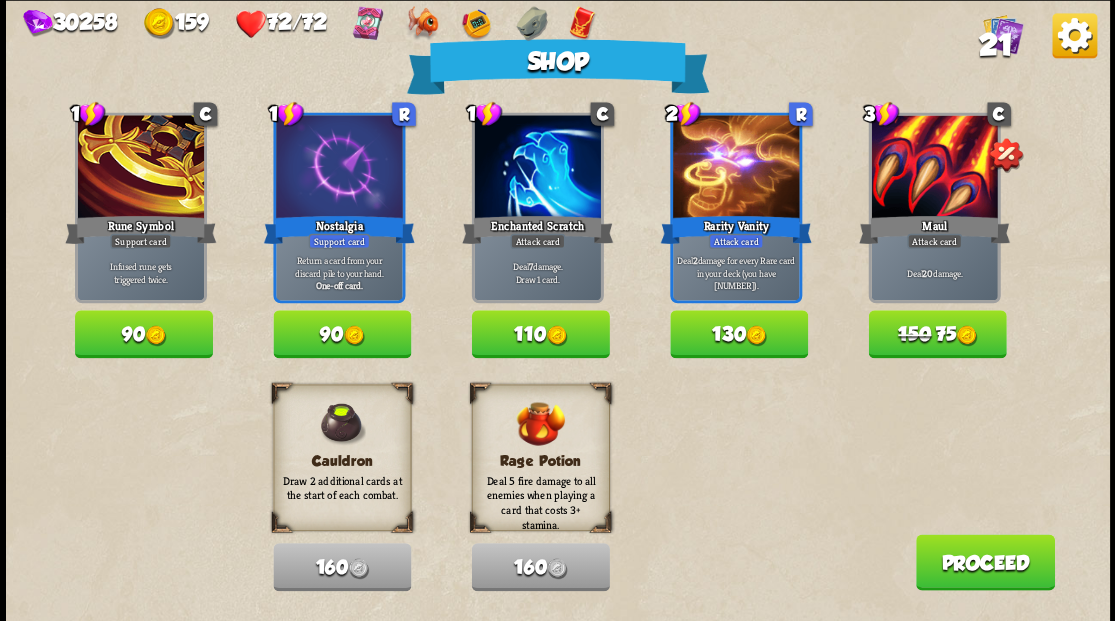 click on "Proceed" at bounding box center (984, 562) 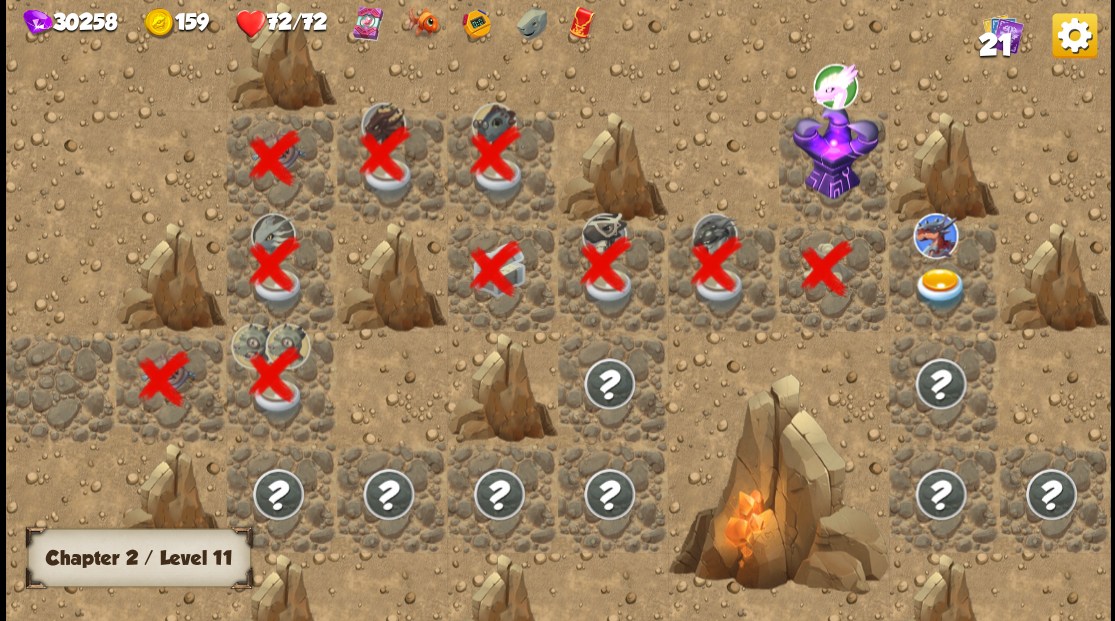 scroll, scrollTop: 0, scrollLeft: 384, axis: horizontal 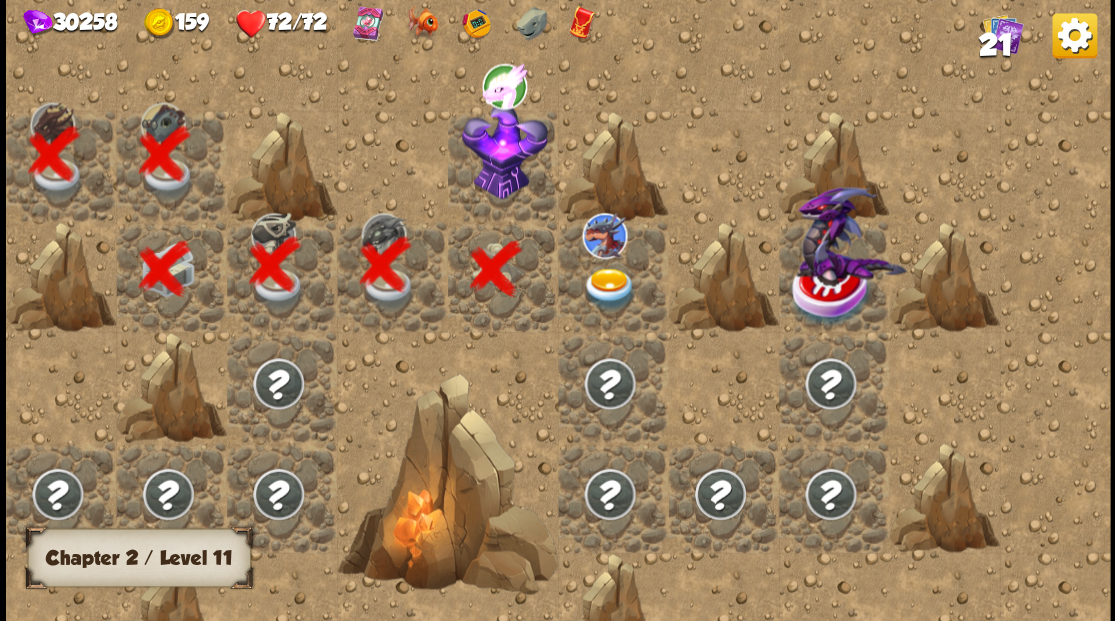 click at bounding box center (504, 150) 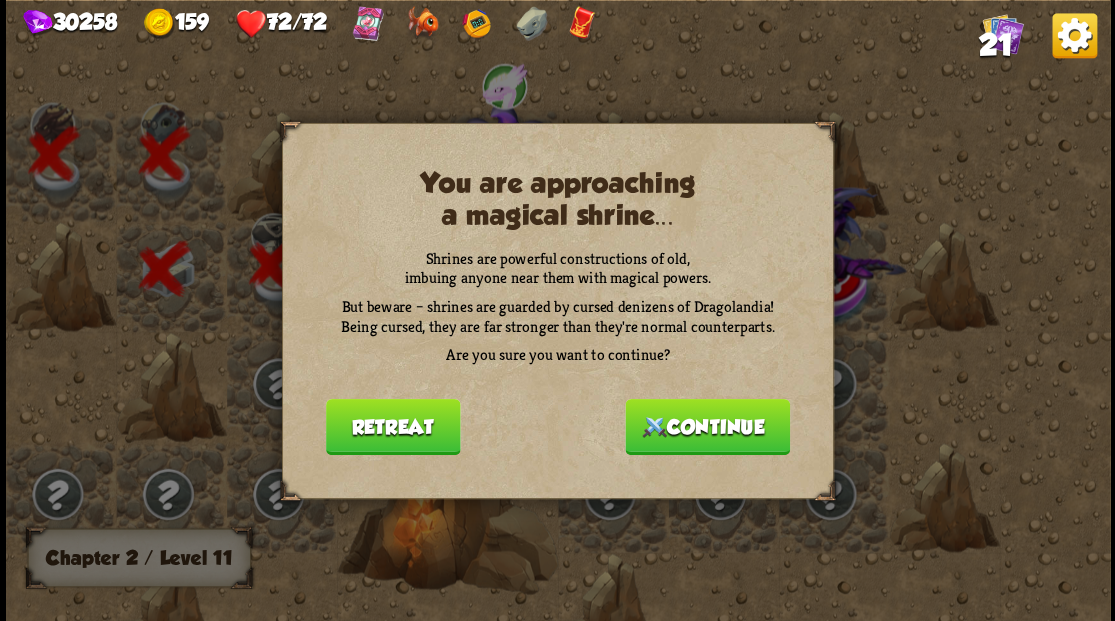 click on "Continue" at bounding box center [707, 426] 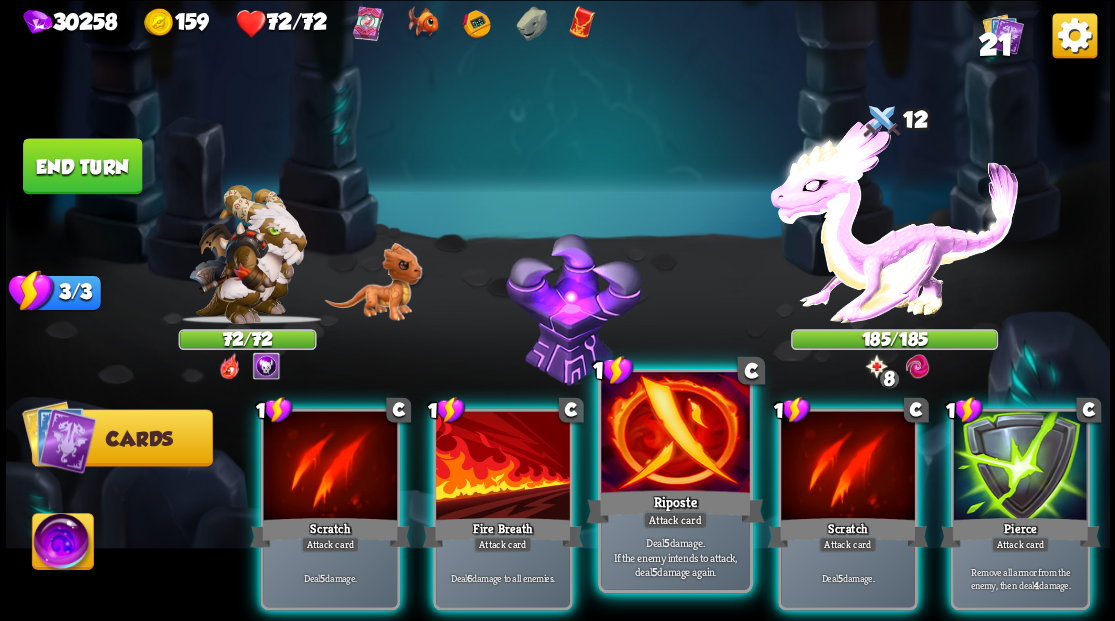 click at bounding box center (675, 434) 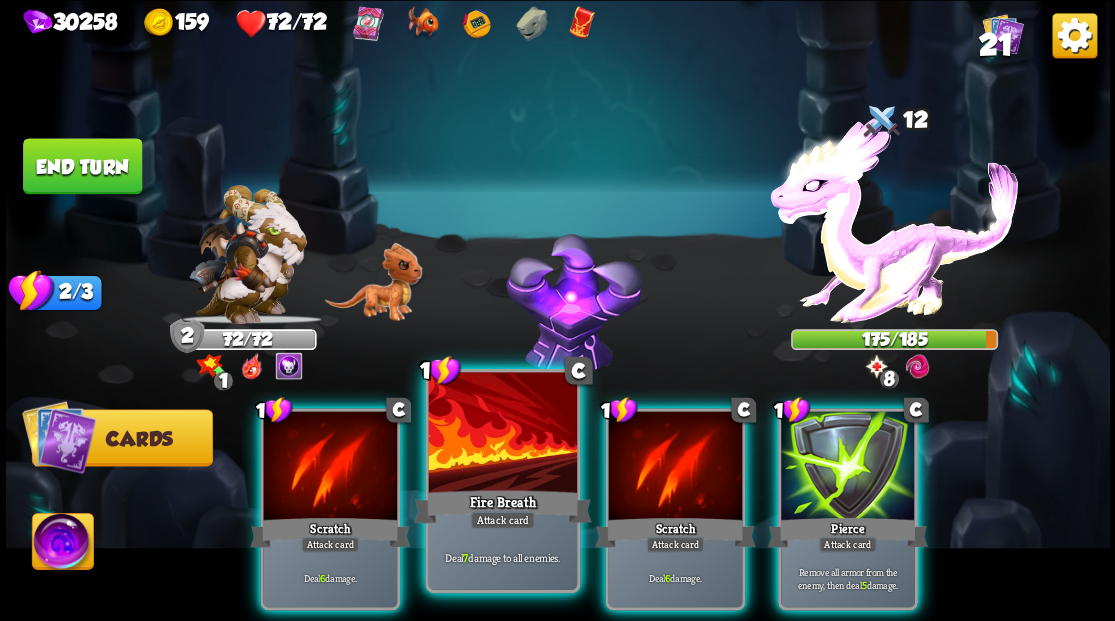 click at bounding box center (502, 434) 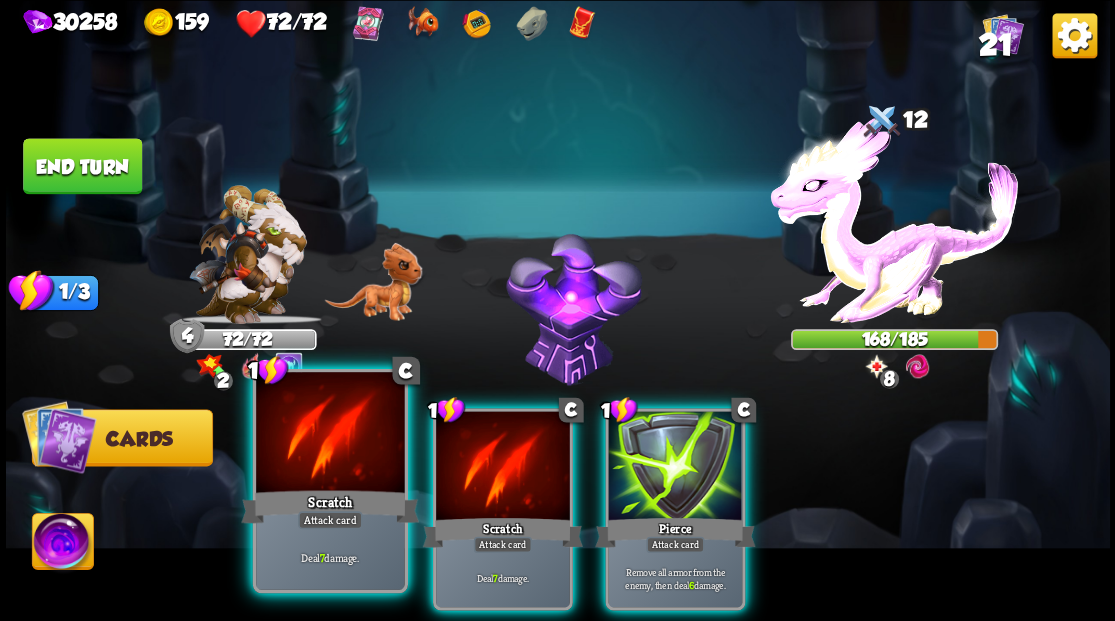 click on "Scratch" at bounding box center [330, 506] 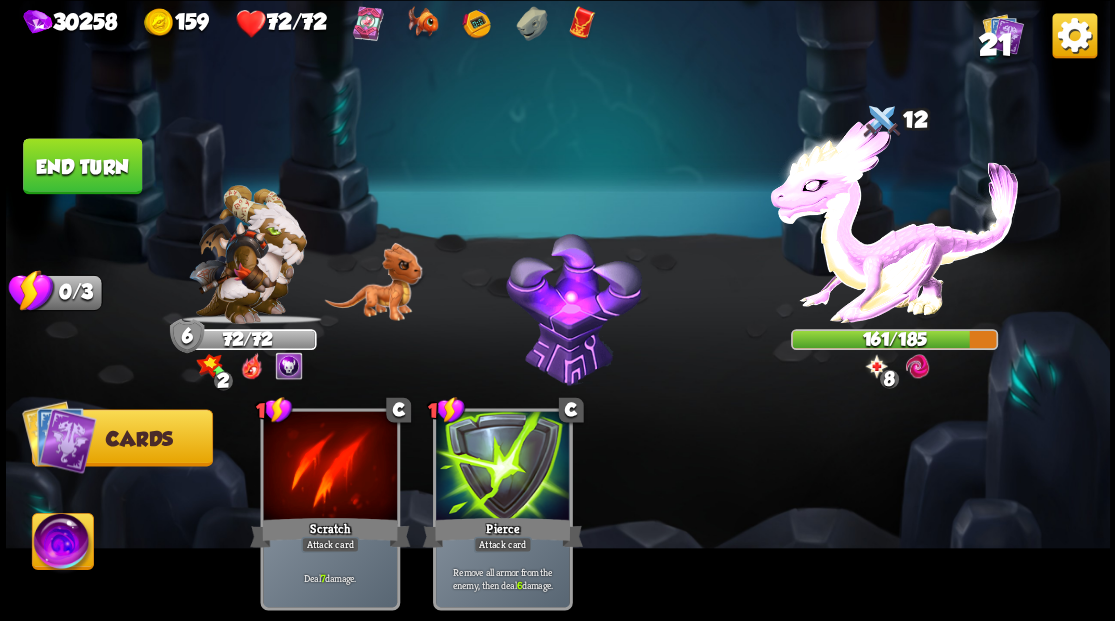 click on "End turn" at bounding box center (82, 166) 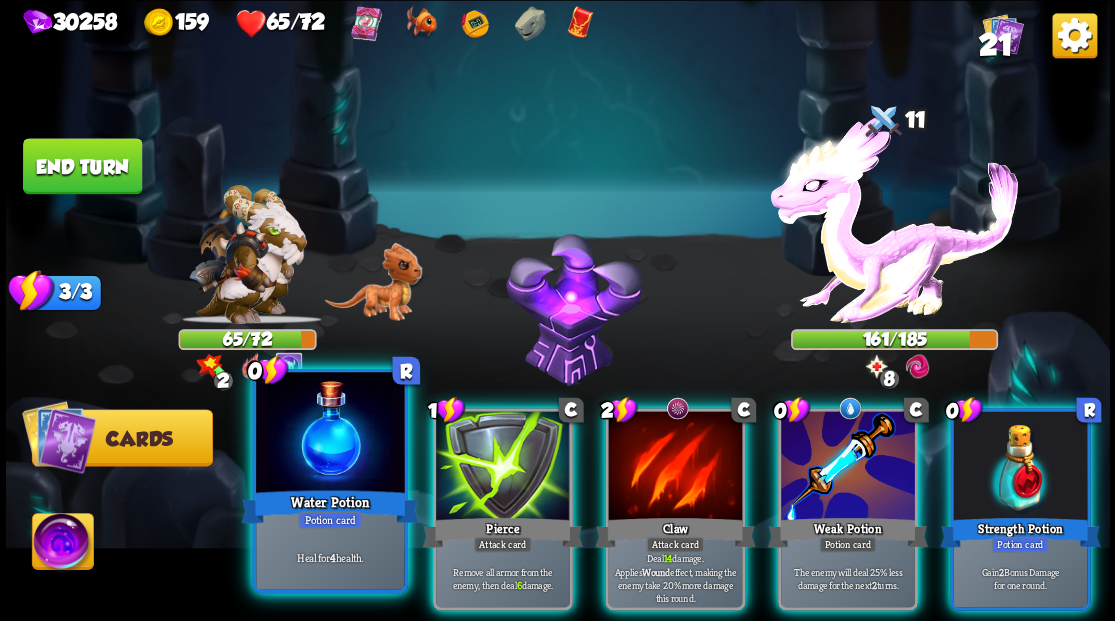 click at bounding box center (330, 434) 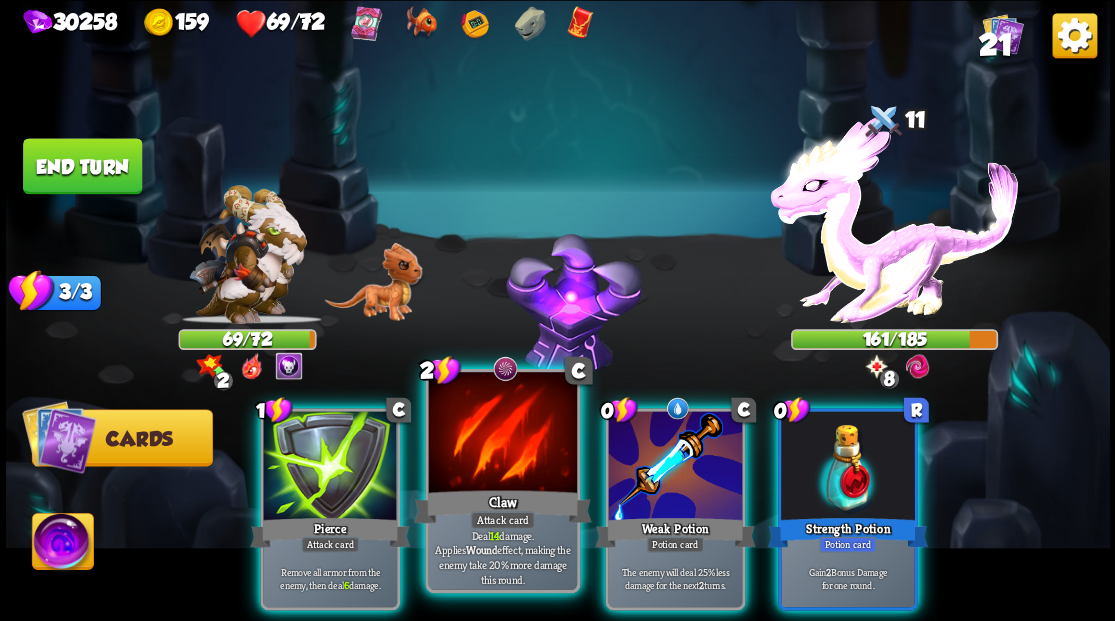 click at bounding box center [502, 434] 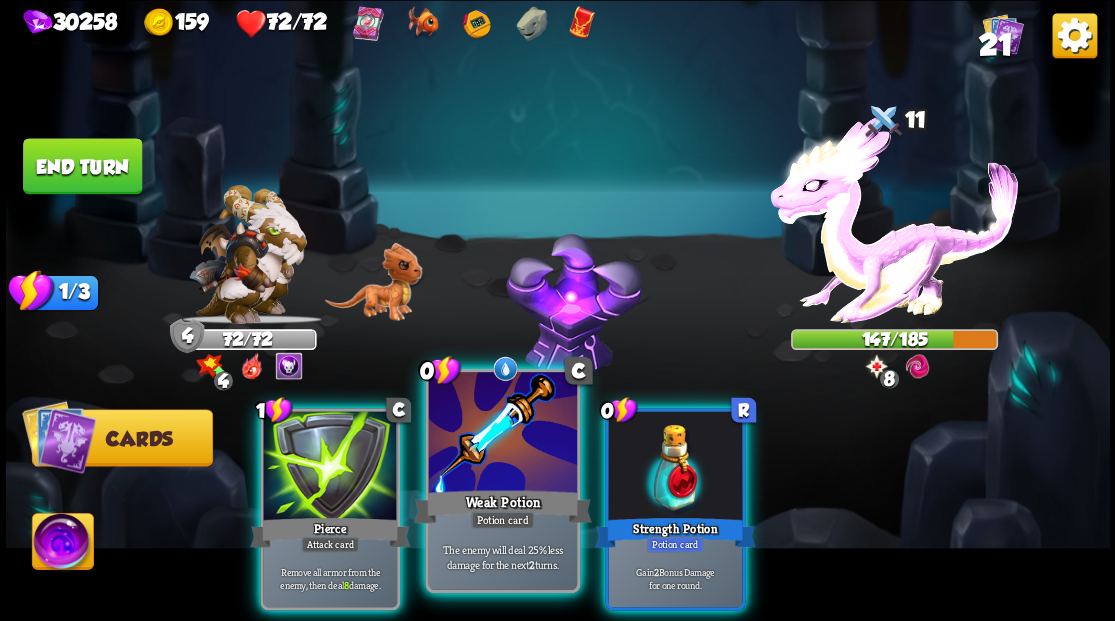 click at bounding box center (502, 434) 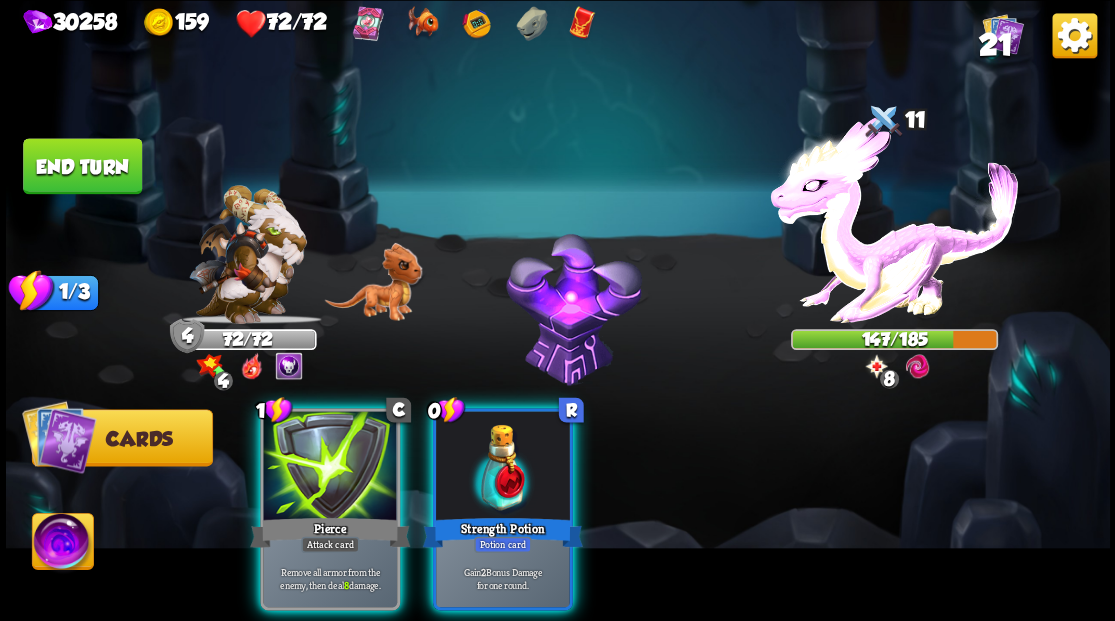 click at bounding box center (503, 467) 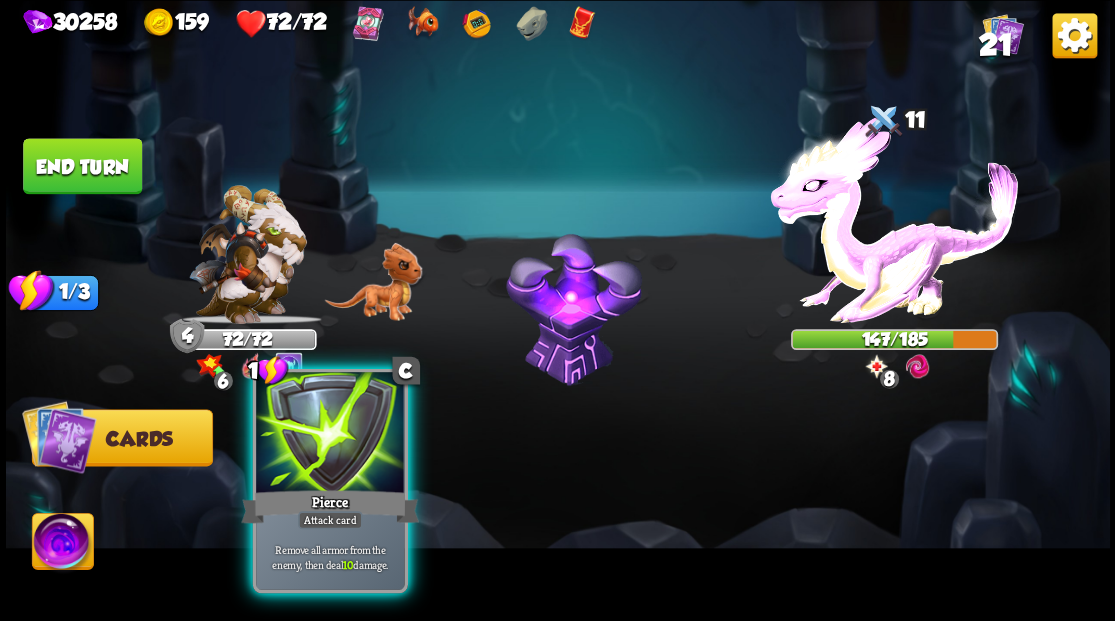 click at bounding box center (330, 434) 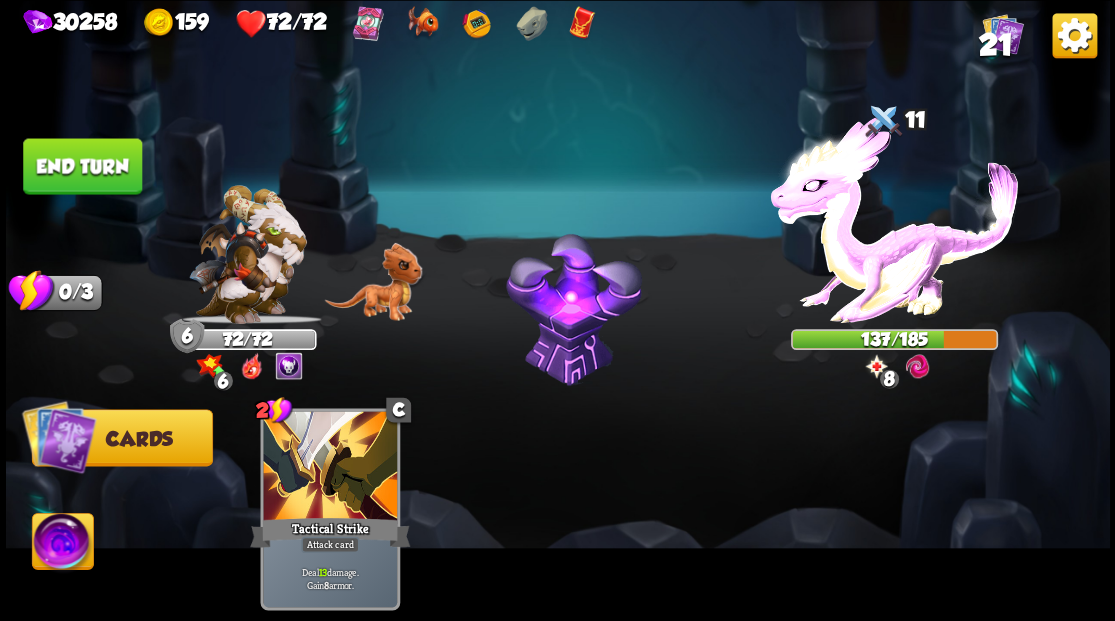 click on "End turn" at bounding box center (82, 166) 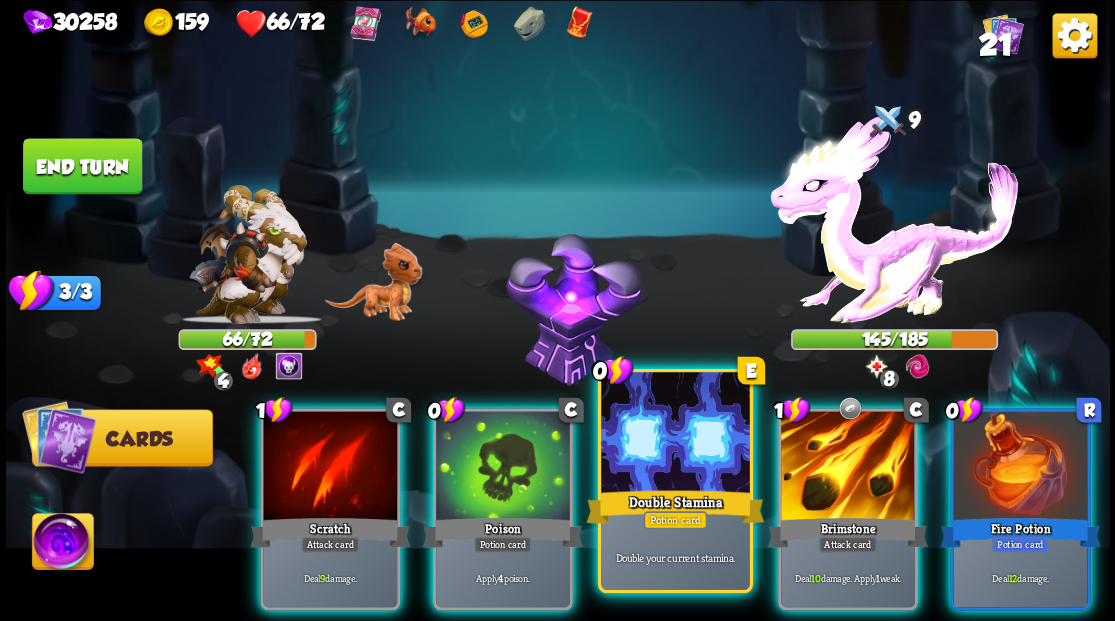 click at bounding box center (675, 434) 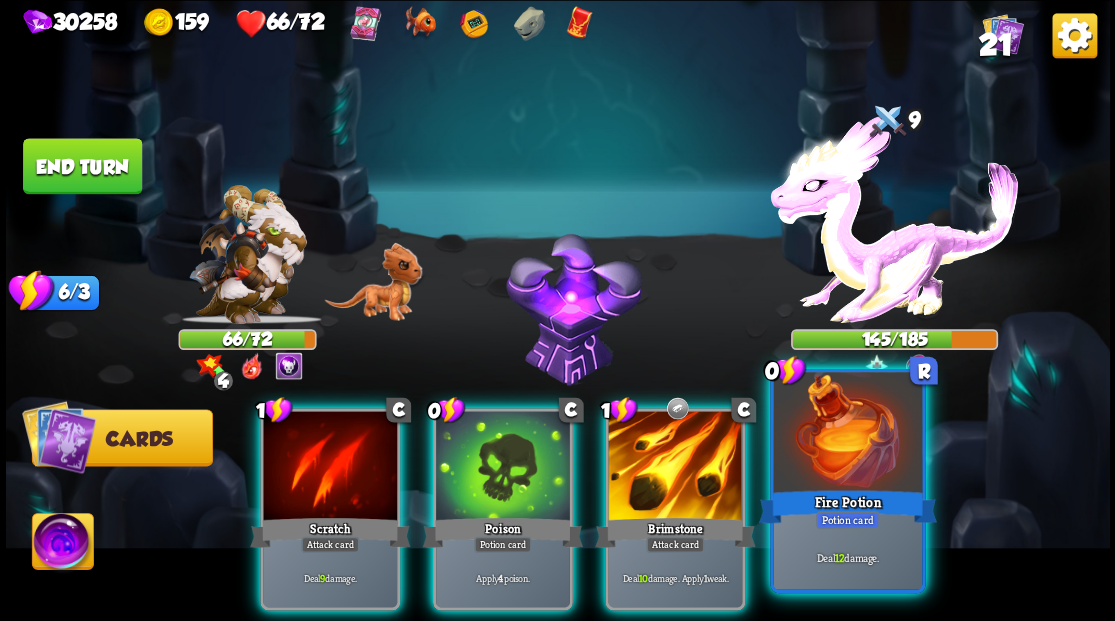 click at bounding box center (847, 434) 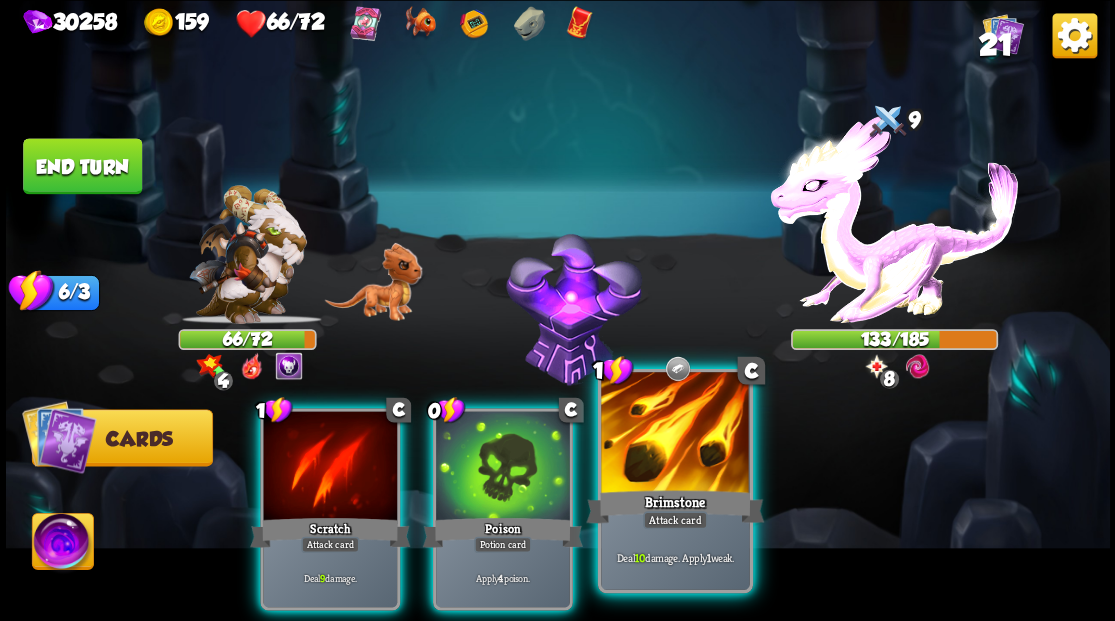 click at bounding box center (675, 434) 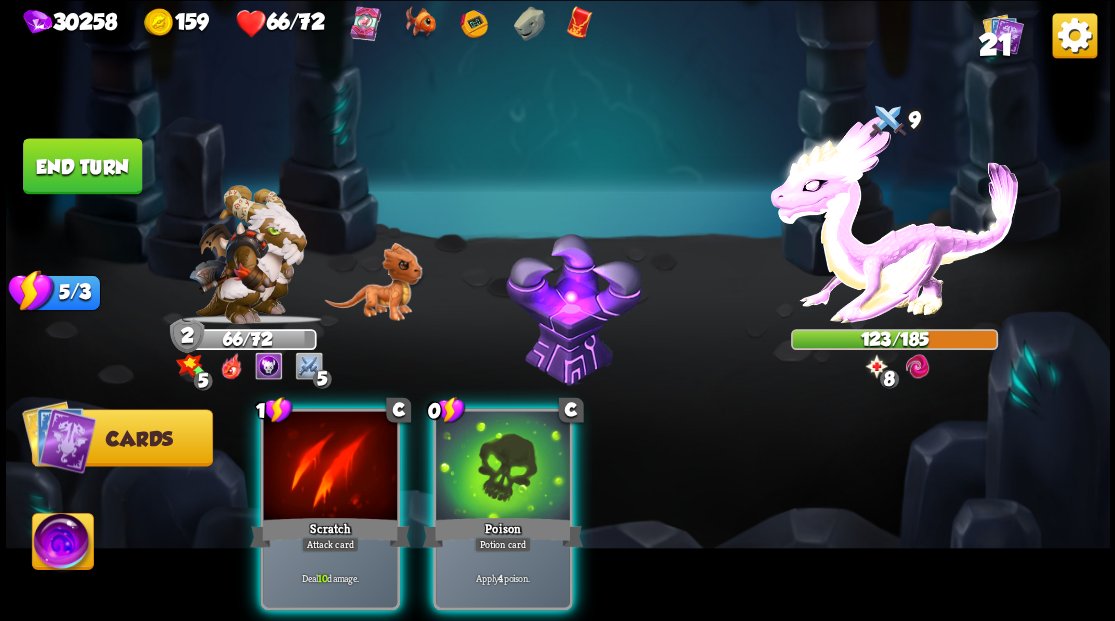 click at bounding box center [62, 544] 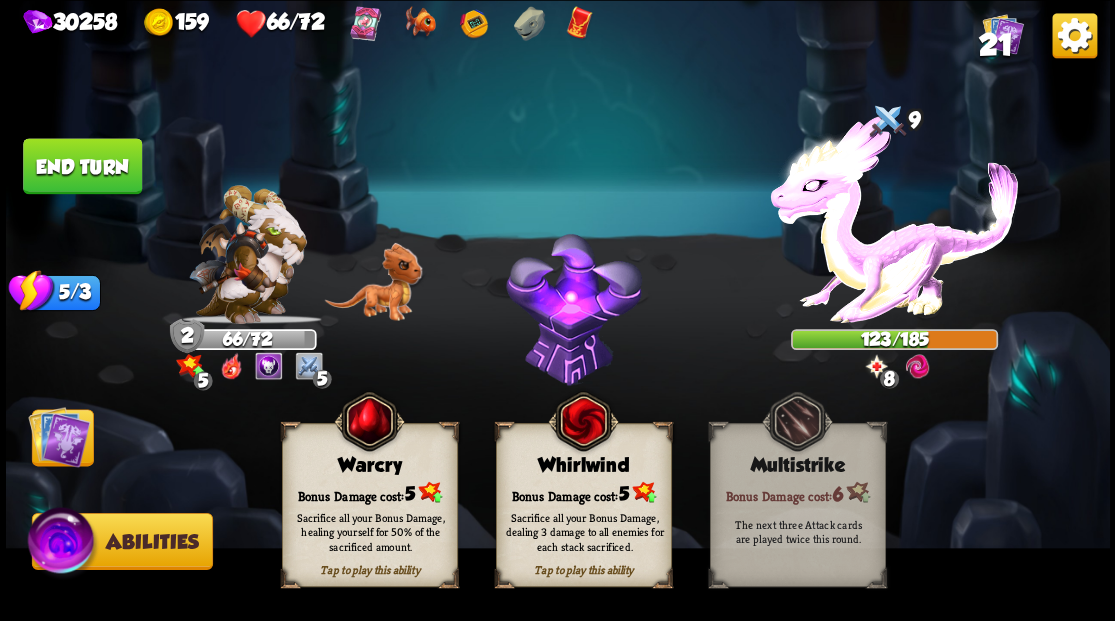 click on "Bonus Damage cost:  5" at bounding box center (369, 492) 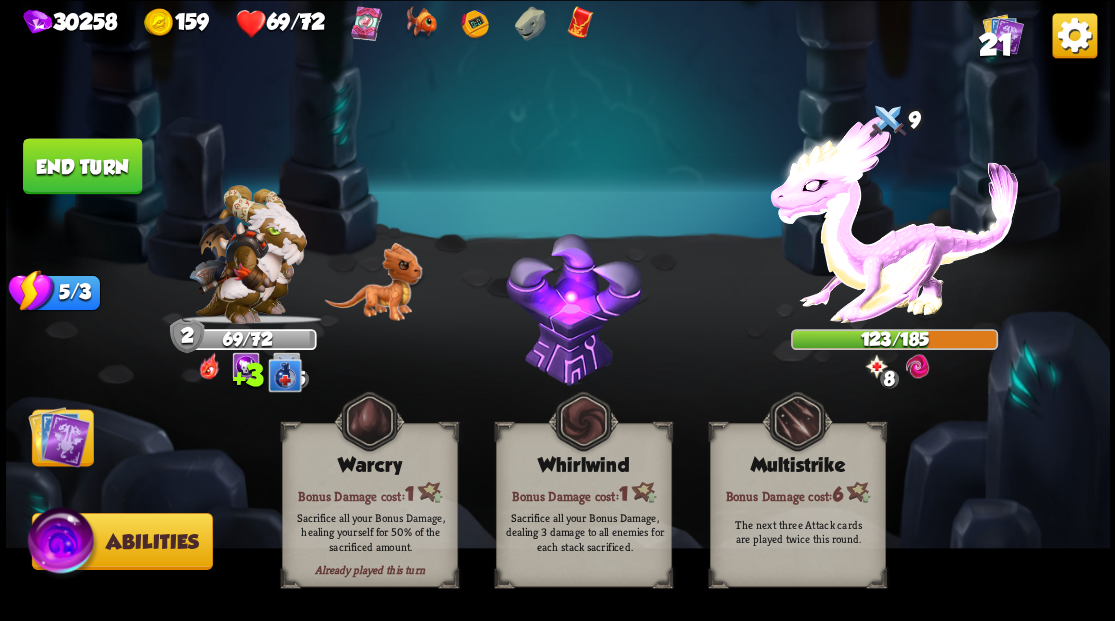 click at bounding box center [59, 436] 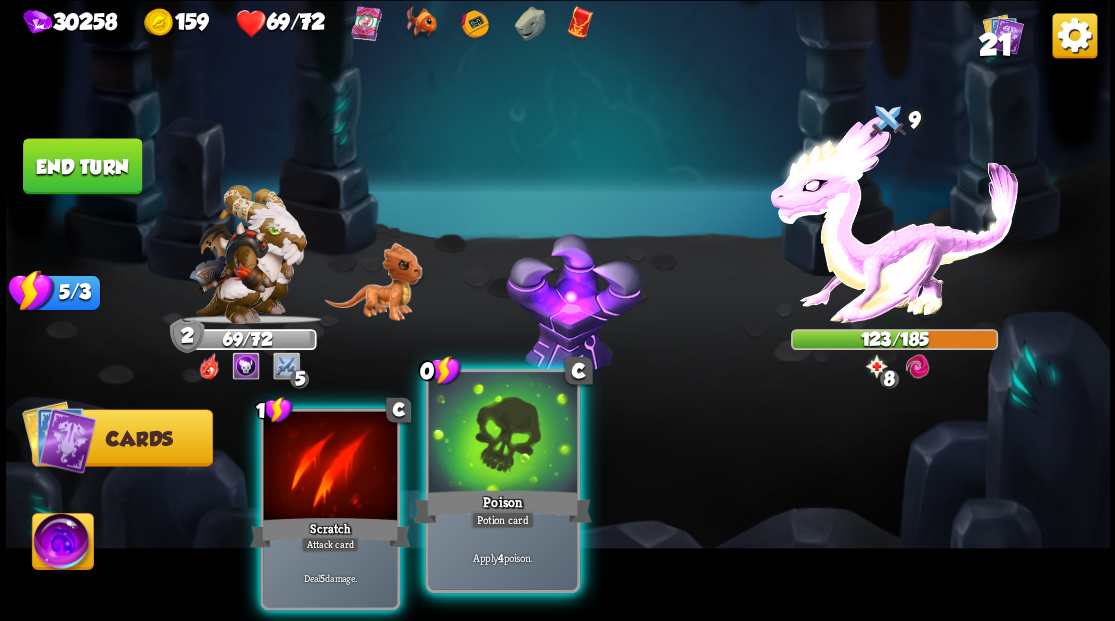 click at bounding box center (502, 434) 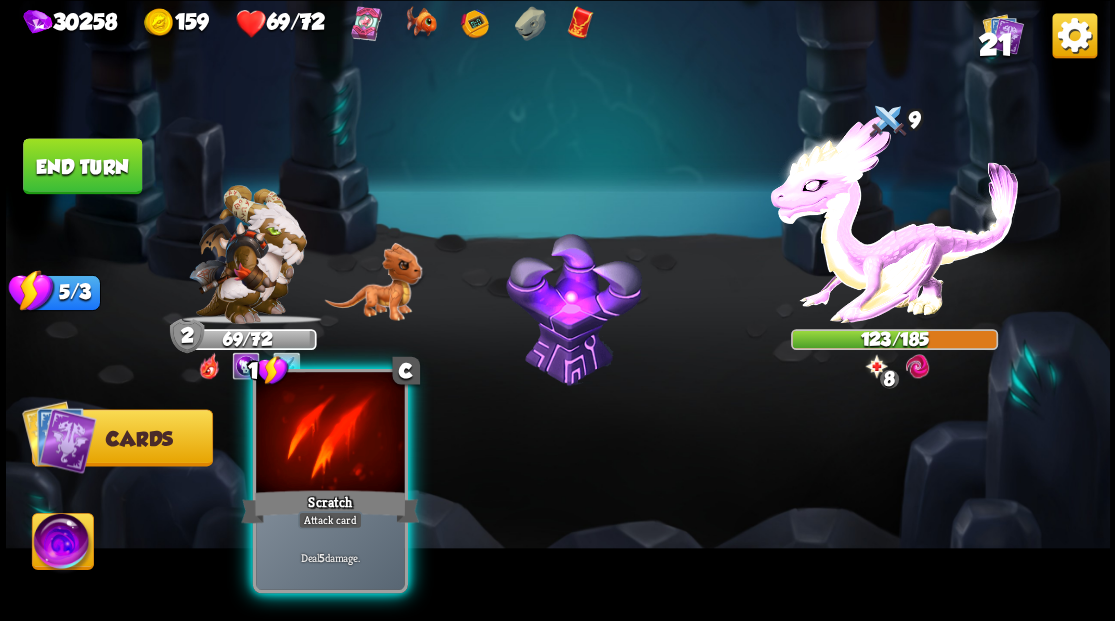 click at bounding box center (330, 434) 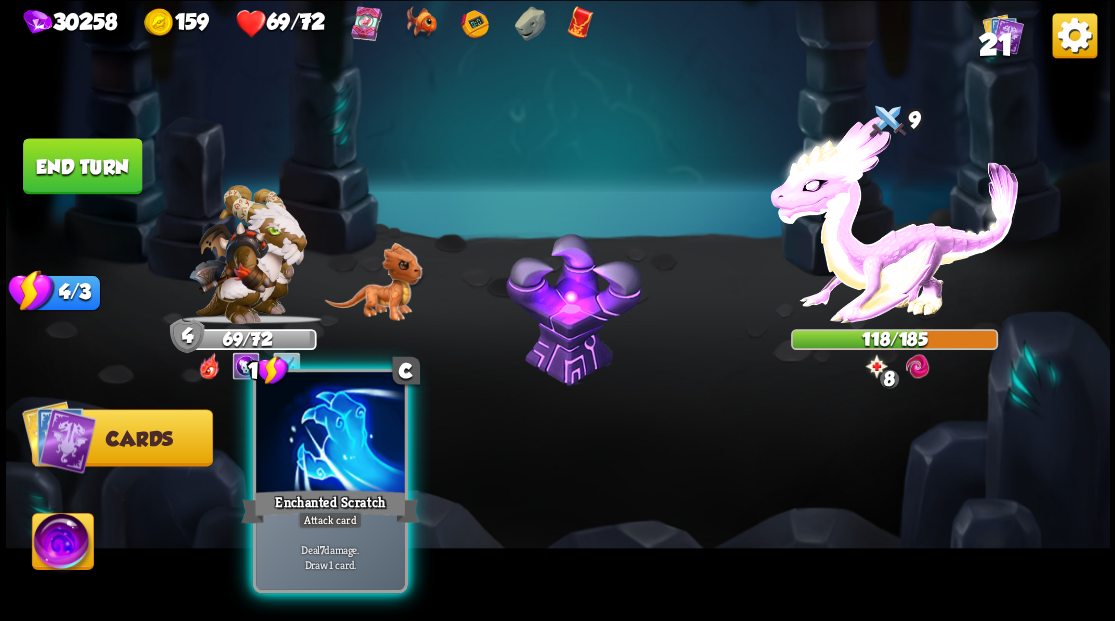 click at bounding box center [330, 434] 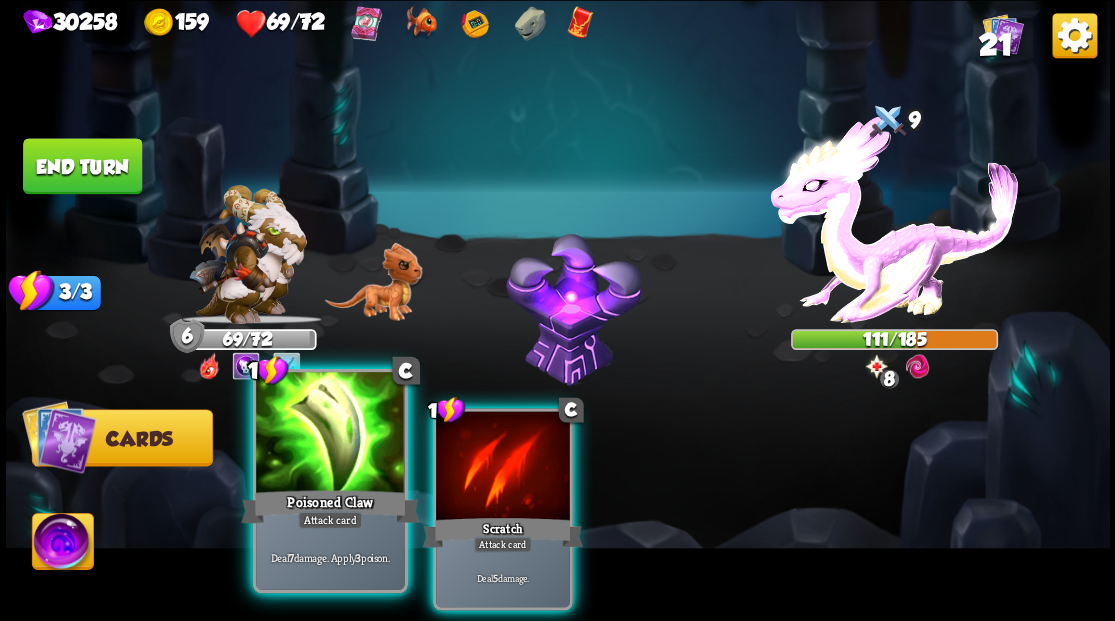 click at bounding box center [330, 434] 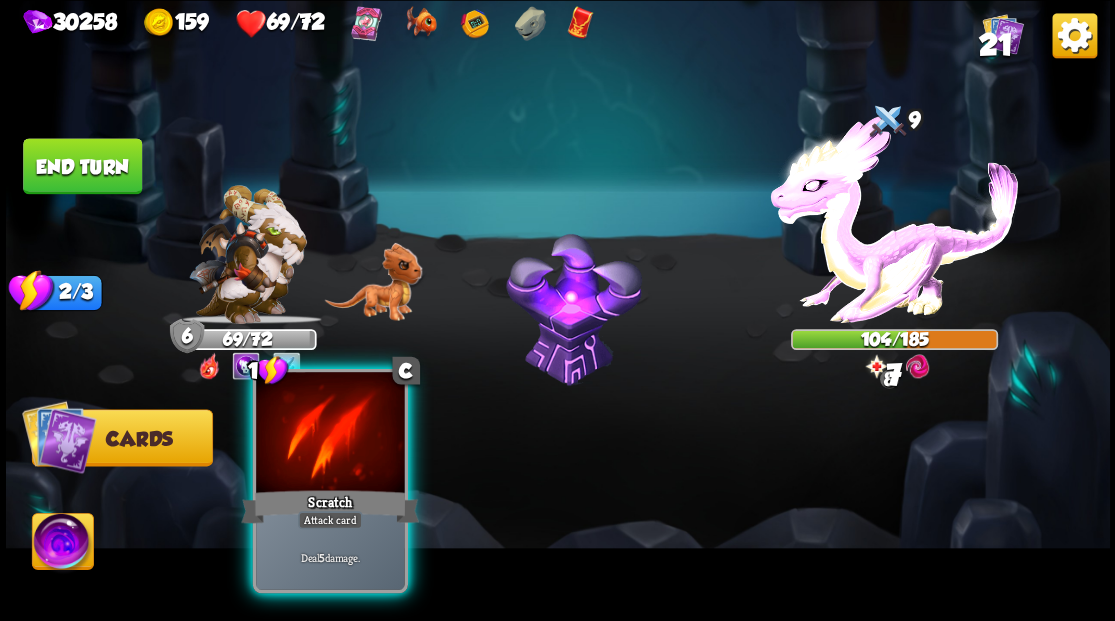 click at bounding box center [330, 434] 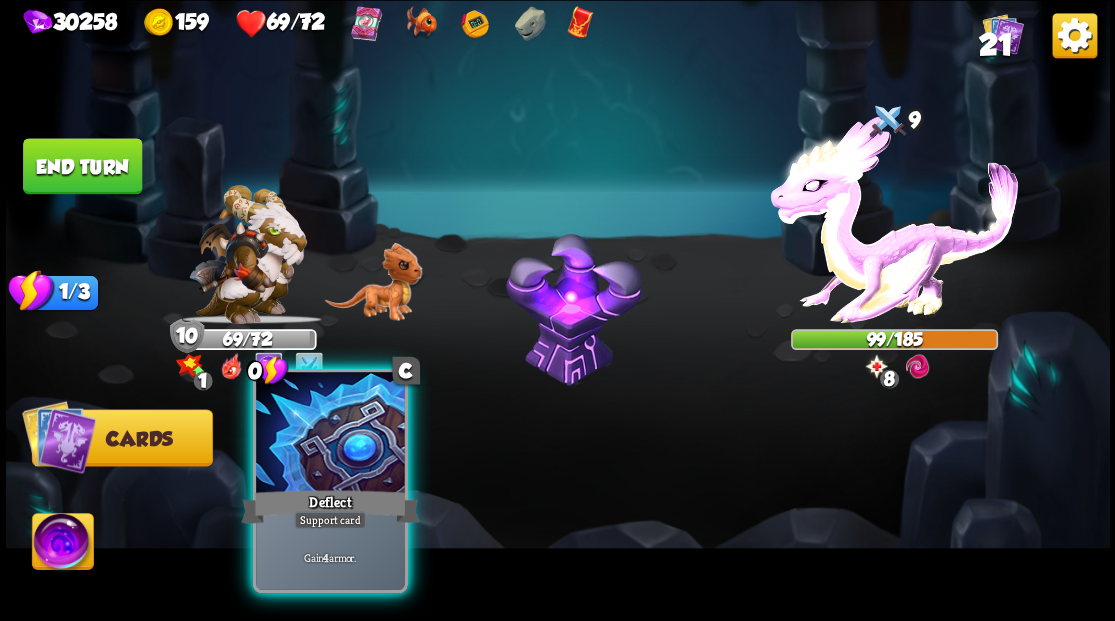 click at bounding box center [330, 434] 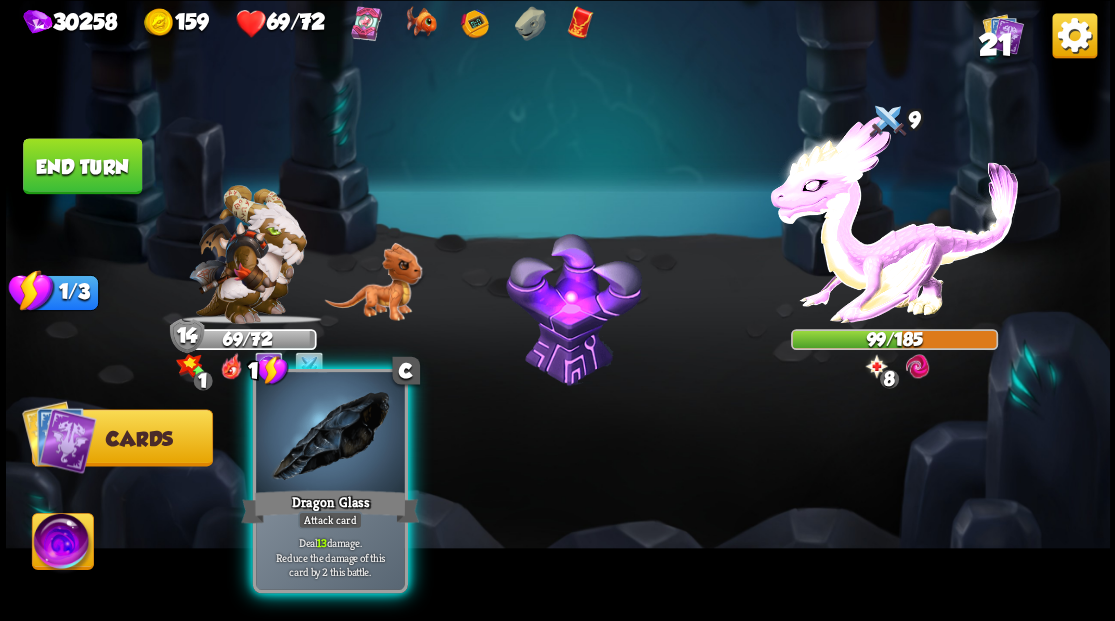 click at bounding box center [330, 434] 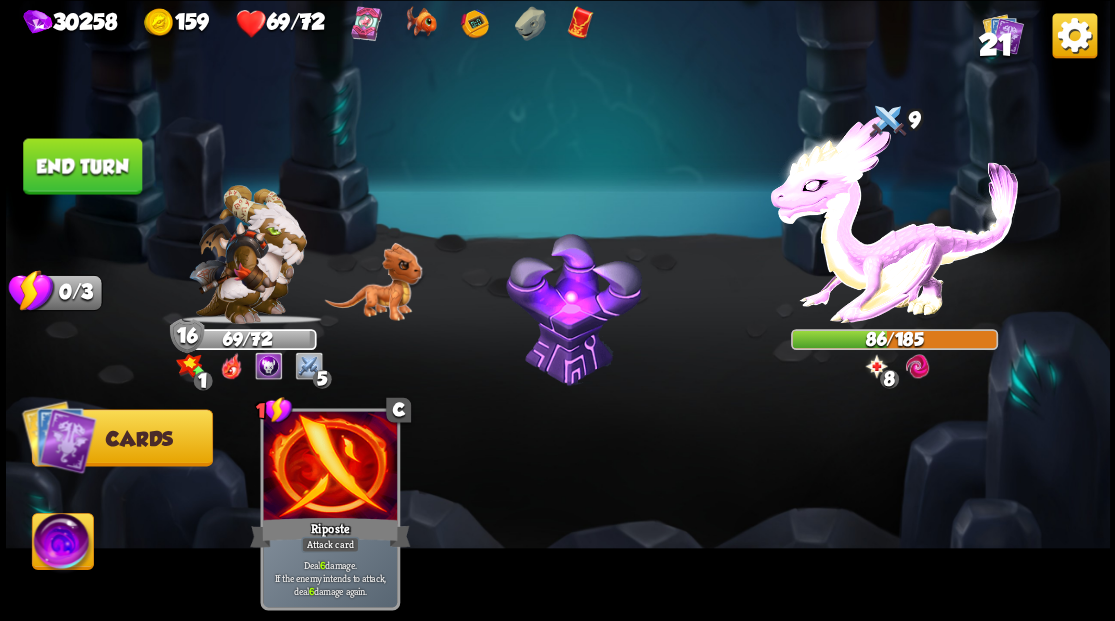 click on "End turn" at bounding box center [82, 166] 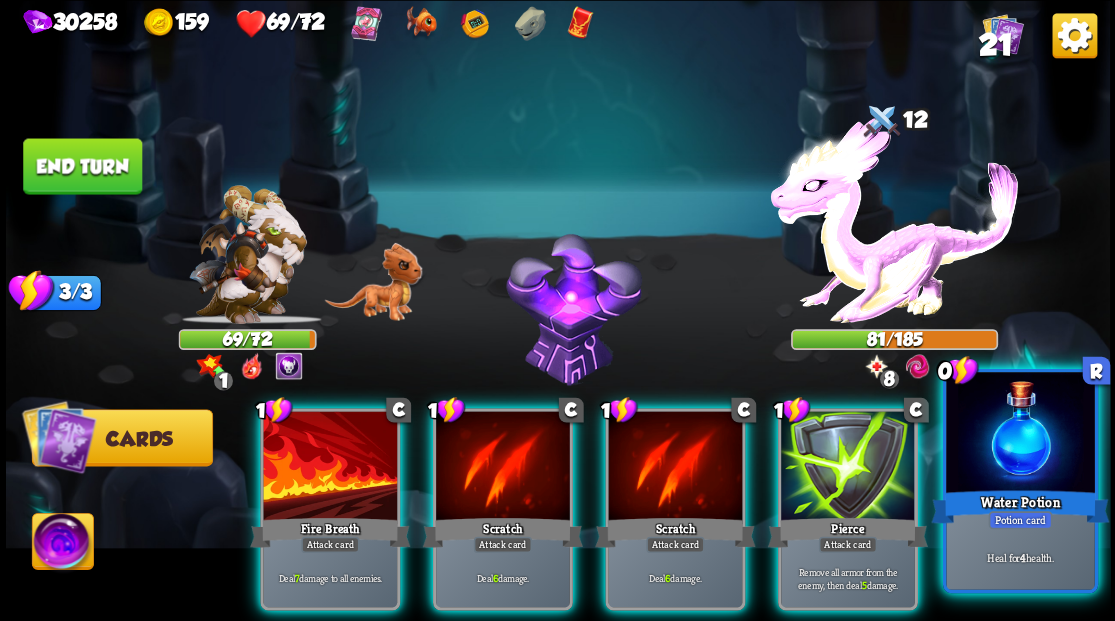 click at bounding box center [1020, 434] 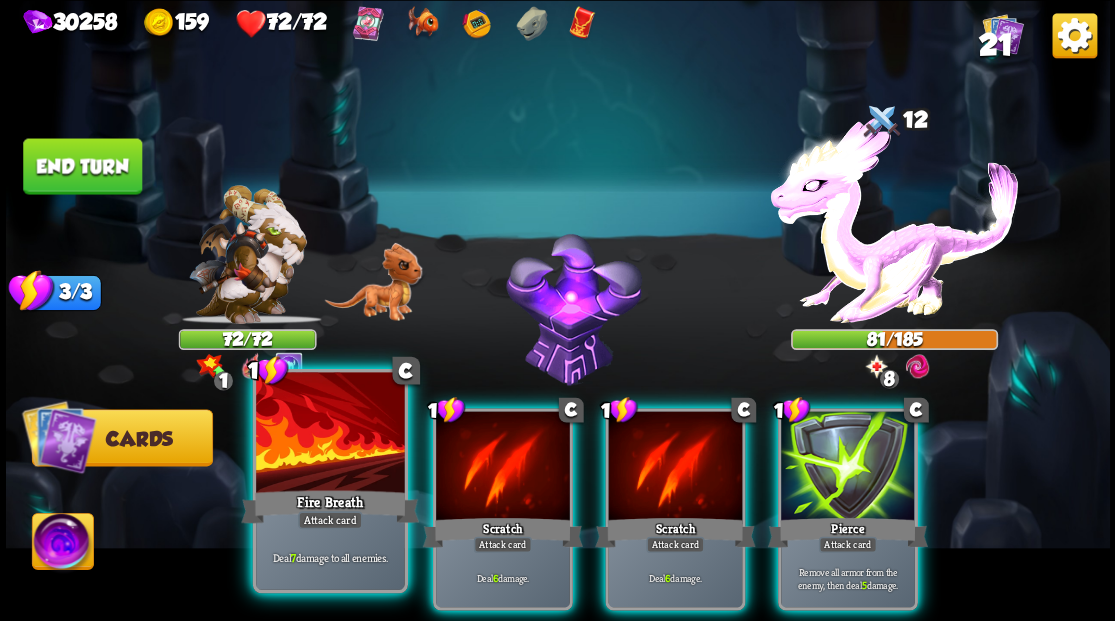 click at bounding box center (330, 434) 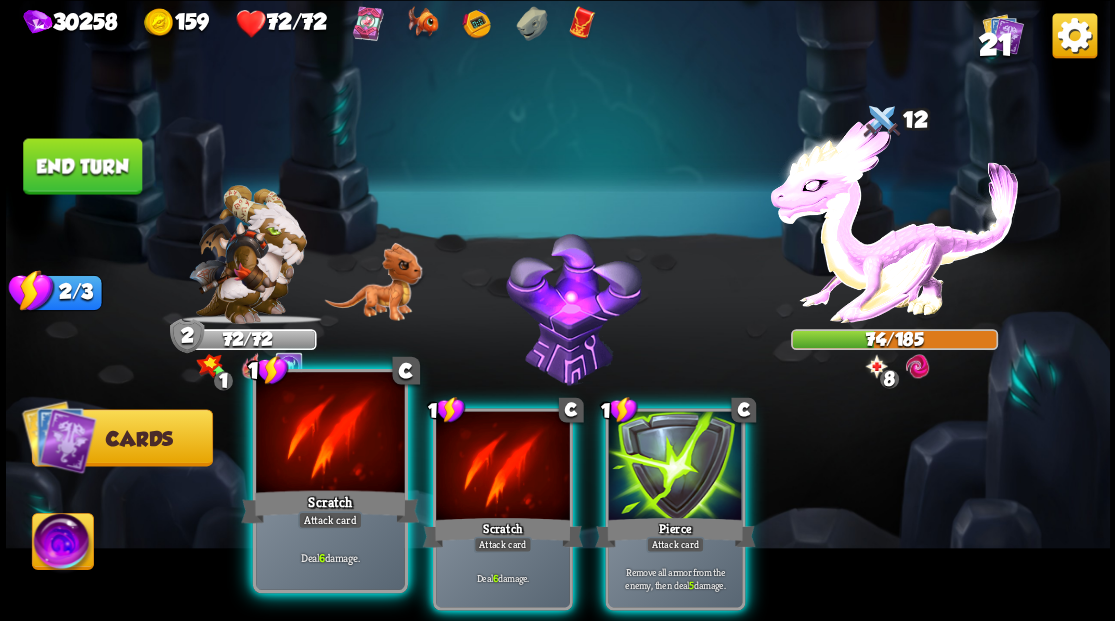 click at bounding box center (330, 434) 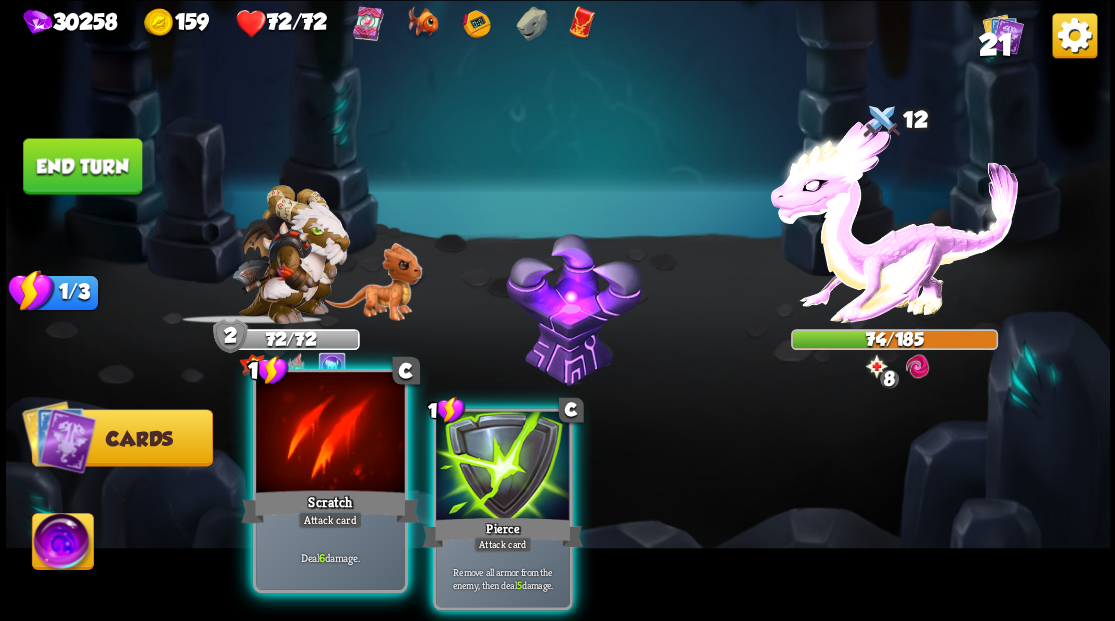 click at bounding box center [330, 434] 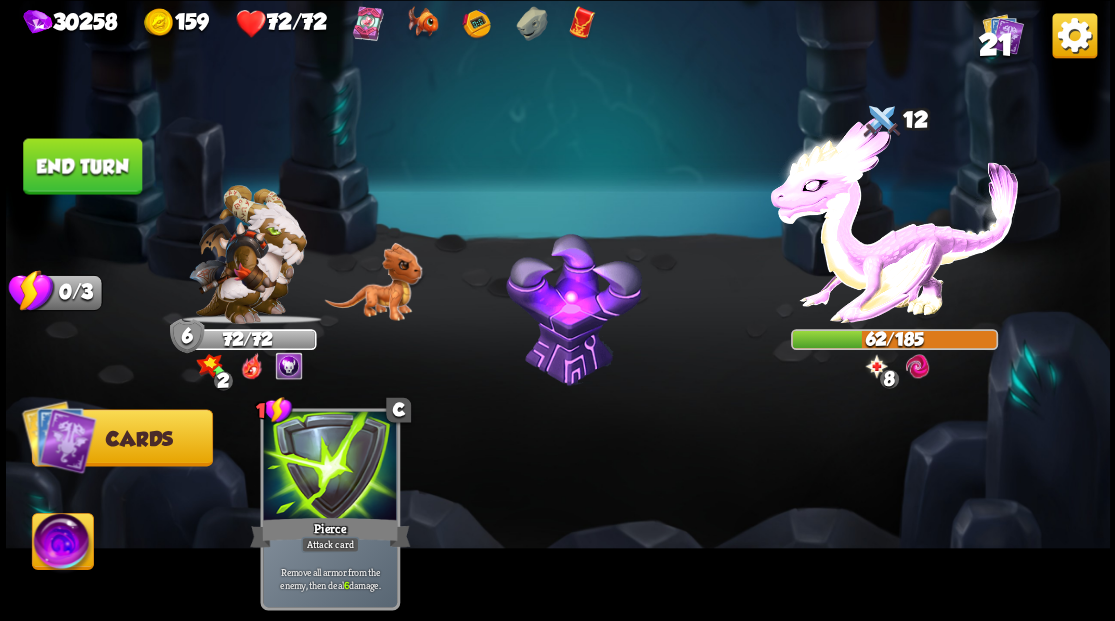 click on "End turn" at bounding box center [82, 166] 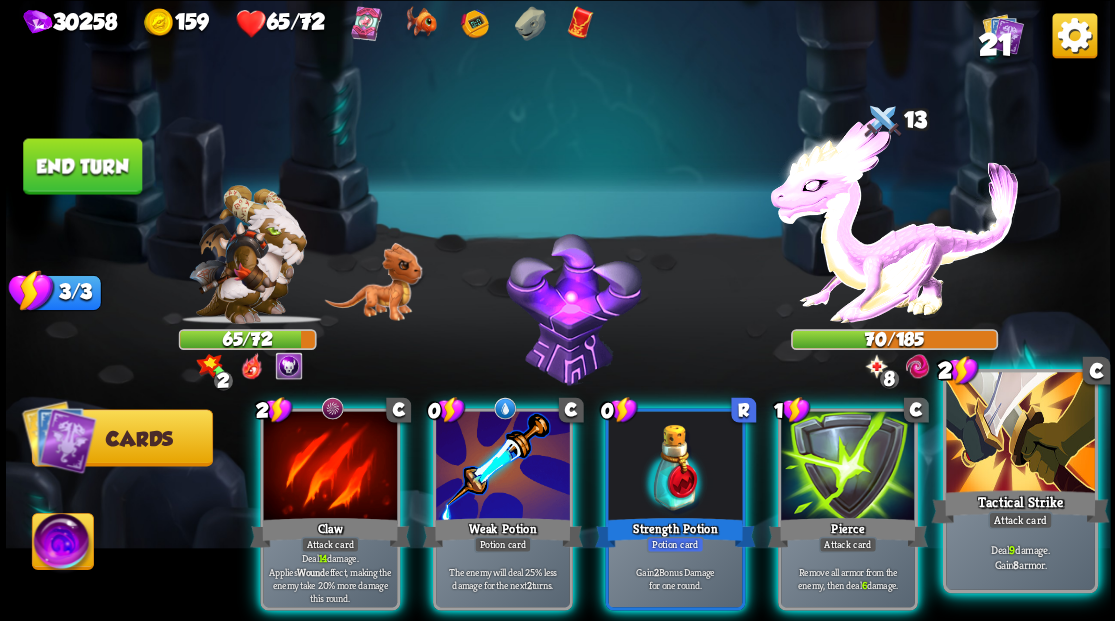 click at bounding box center [1020, 434] 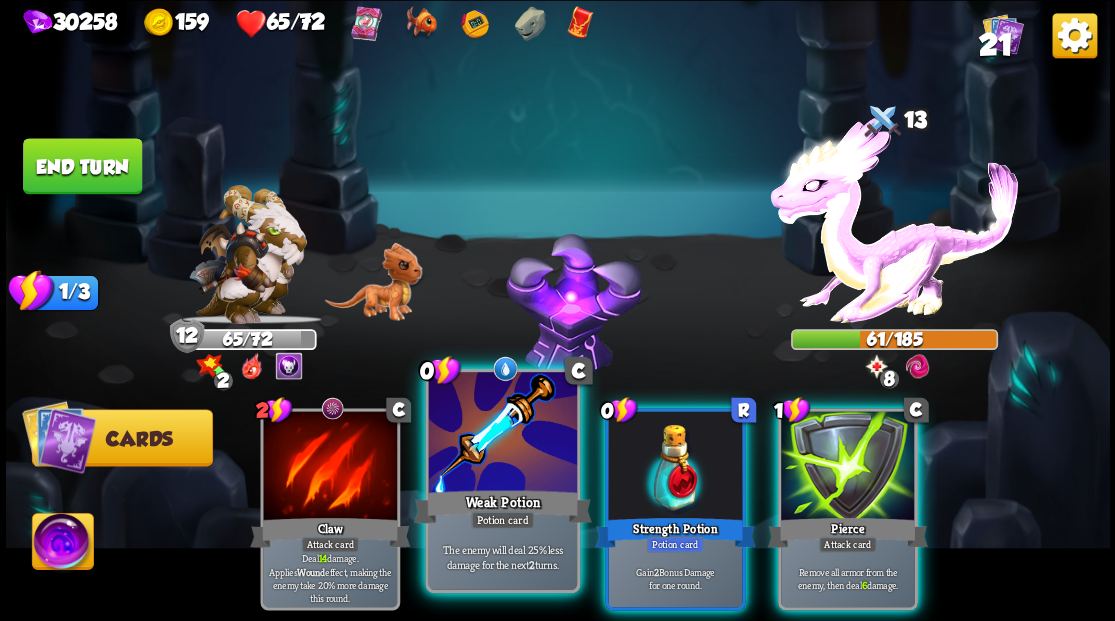 click at bounding box center (502, 434) 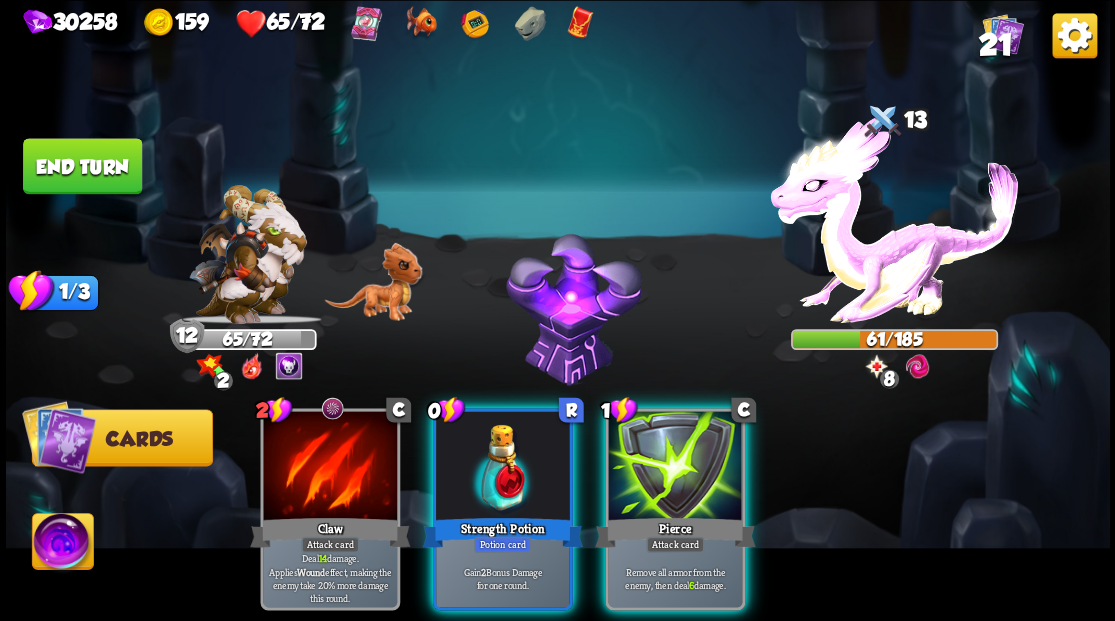 click at bounding box center [503, 467] 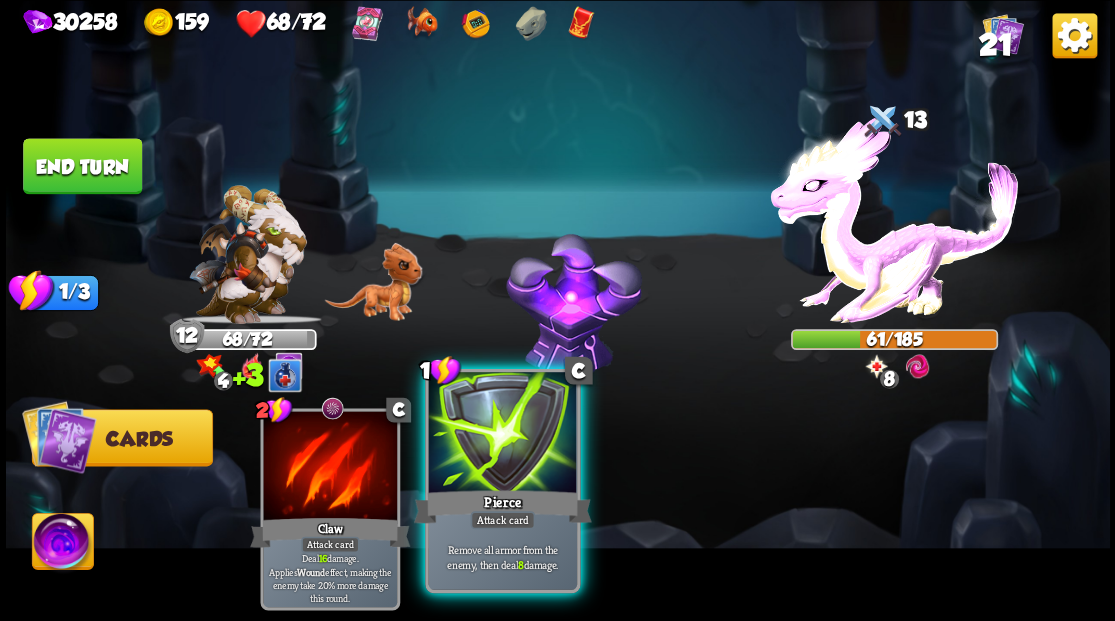 click at bounding box center (502, 434) 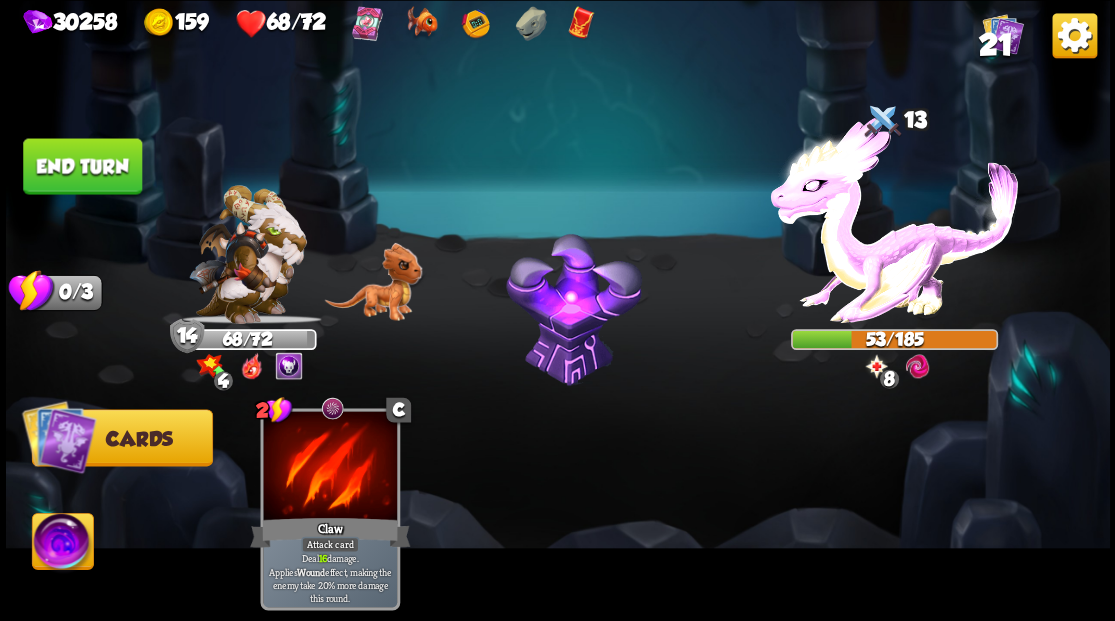 click on "End turn" at bounding box center (82, 166) 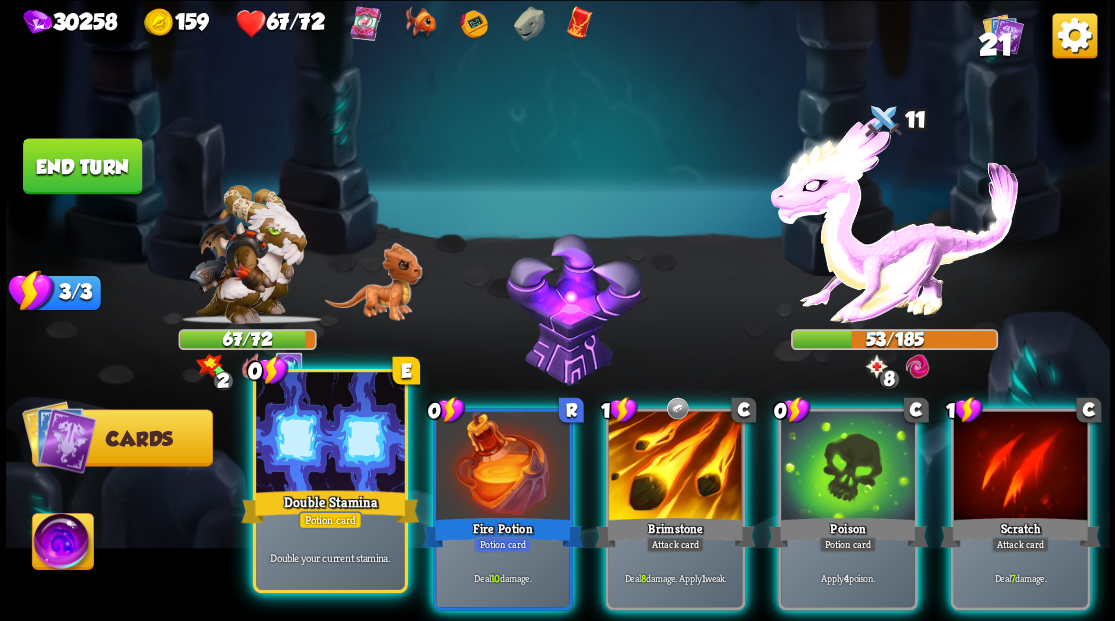 click at bounding box center (330, 434) 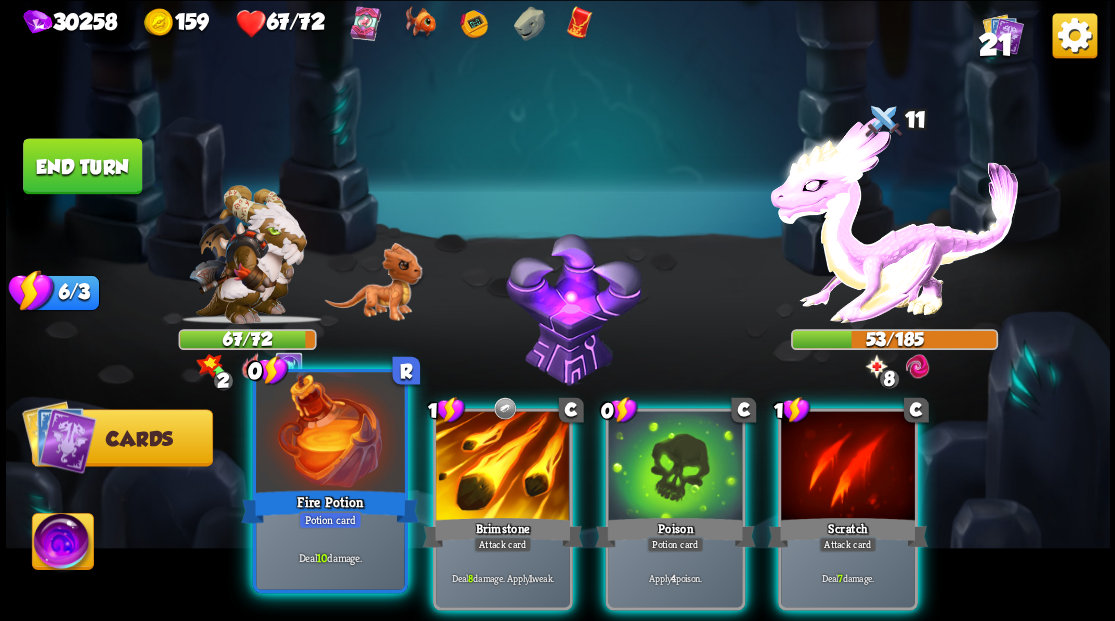click at bounding box center (330, 434) 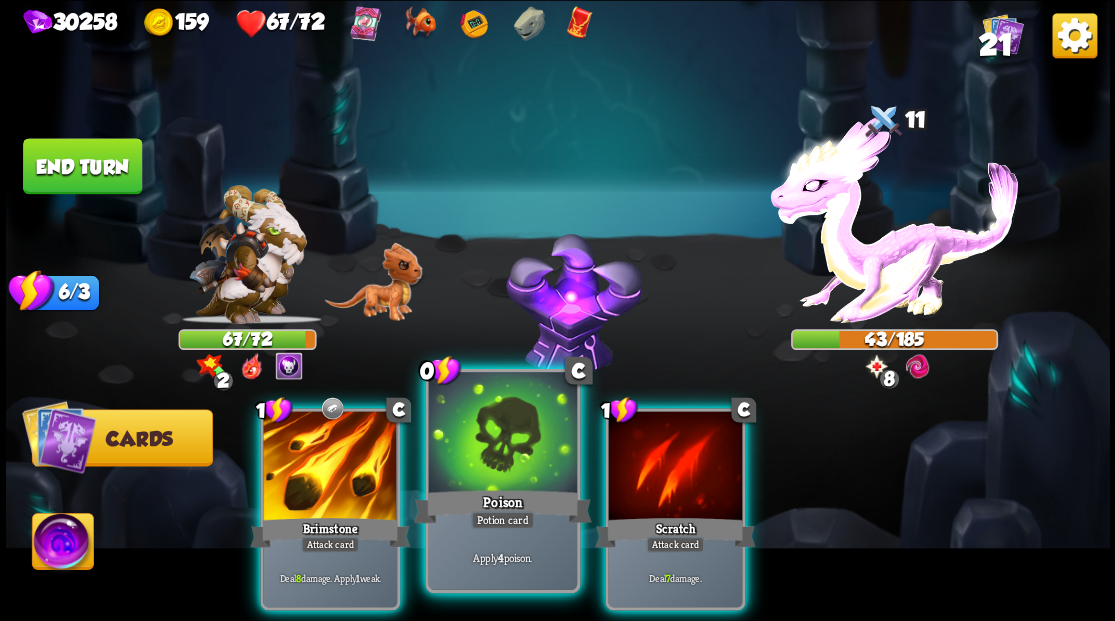click at bounding box center [502, 434] 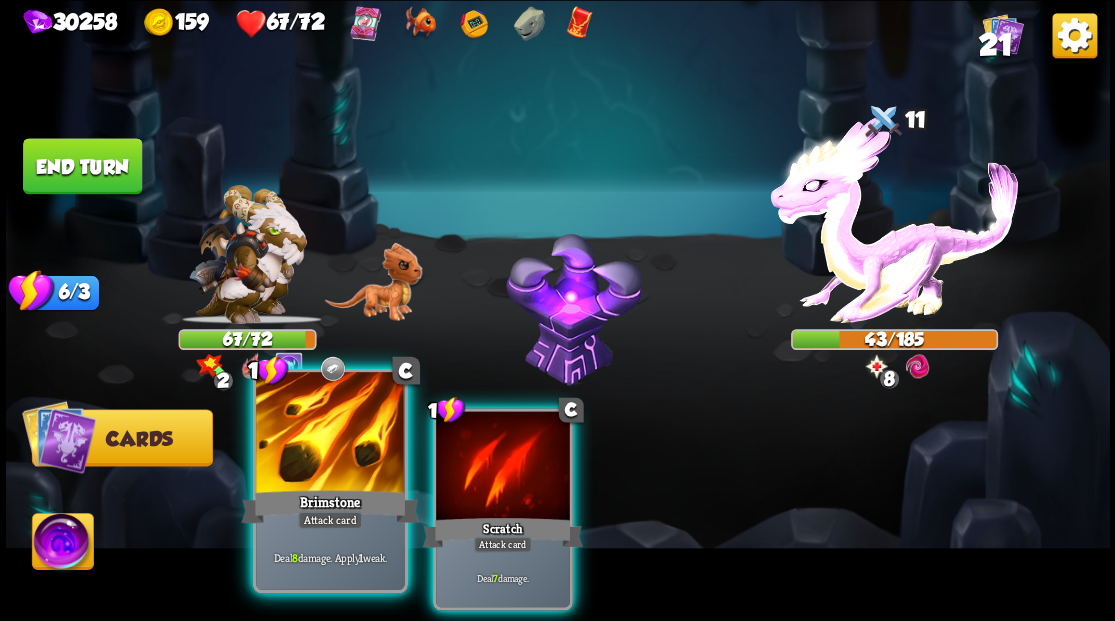 click at bounding box center (330, 434) 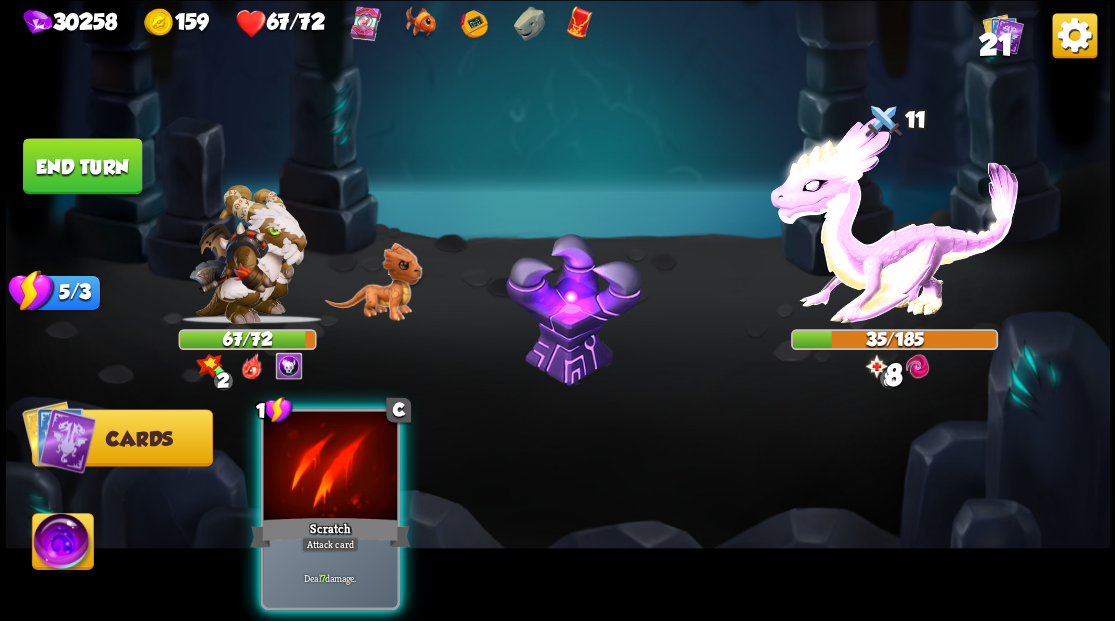 click at bounding box center [330, 467] 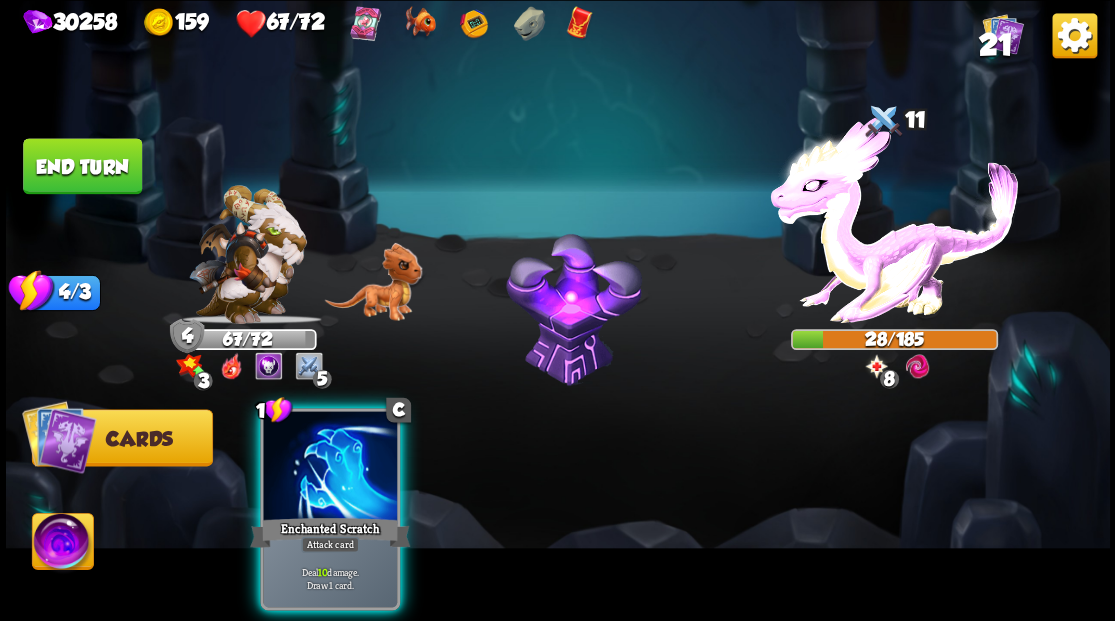 click at bounding box center [330, 467] 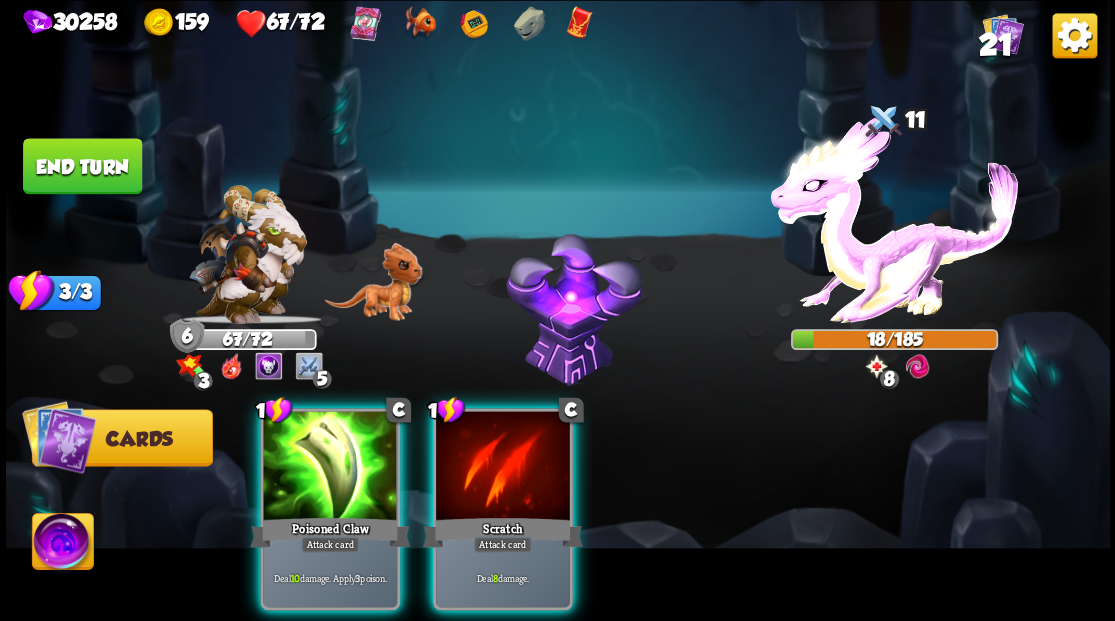 click at bounding box center (62, 544) 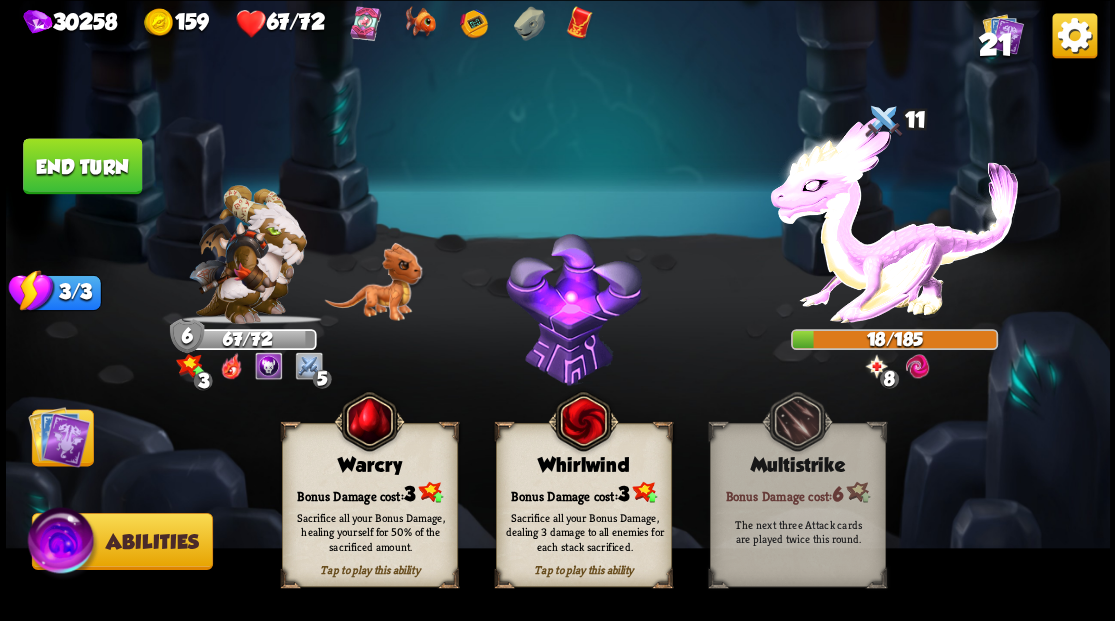 click on "Warcry" at bounding box center (369, 465) 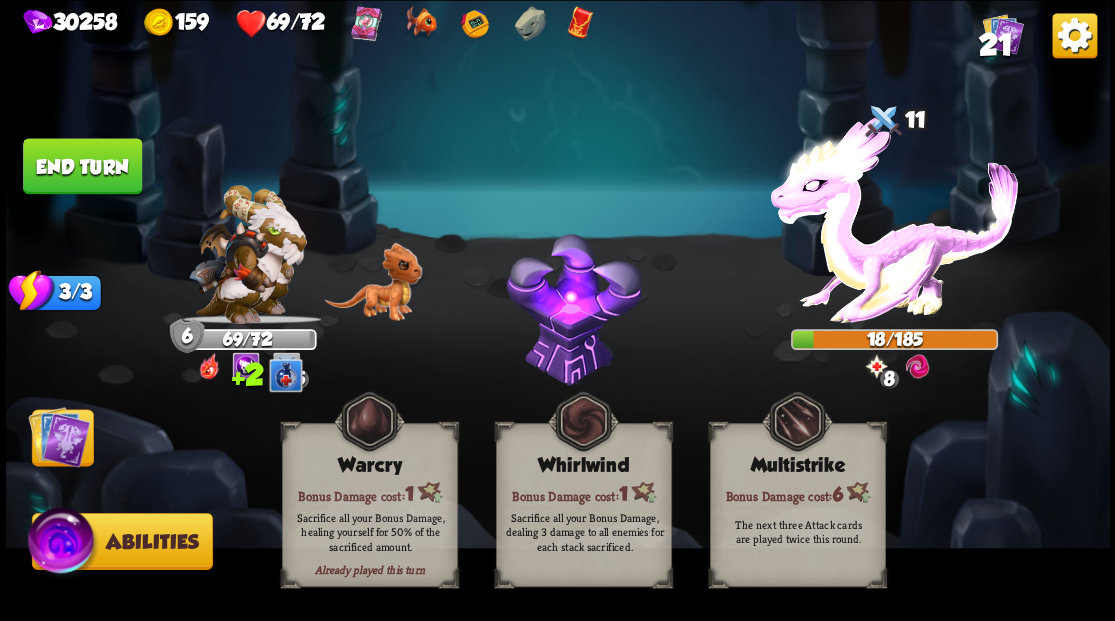 click at bounding box center (59, 436) 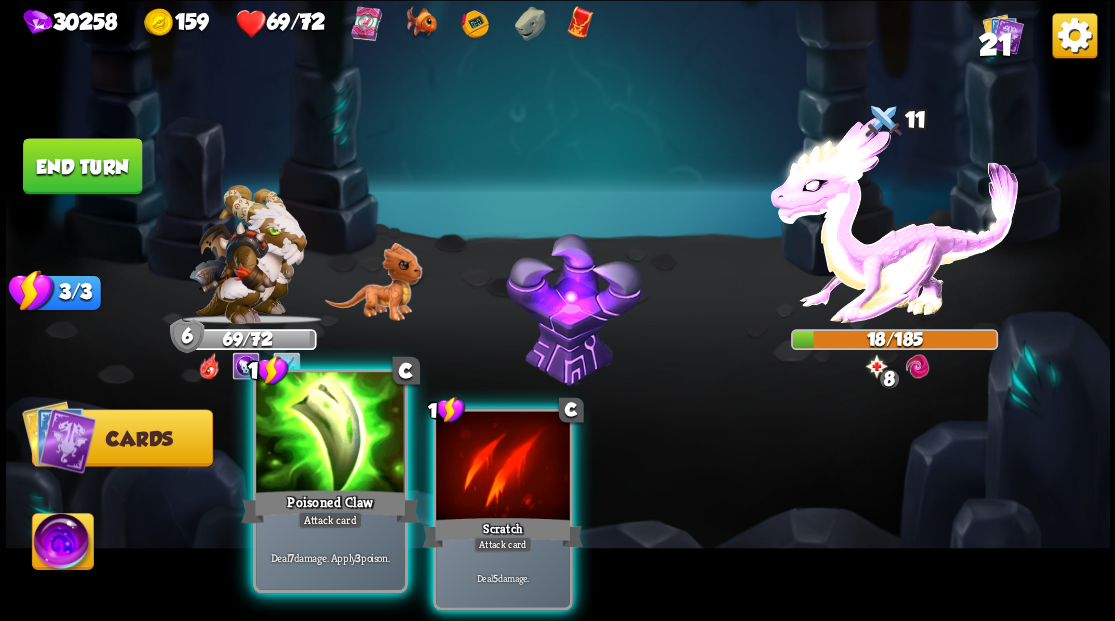 click at bounding box center (330, 434) 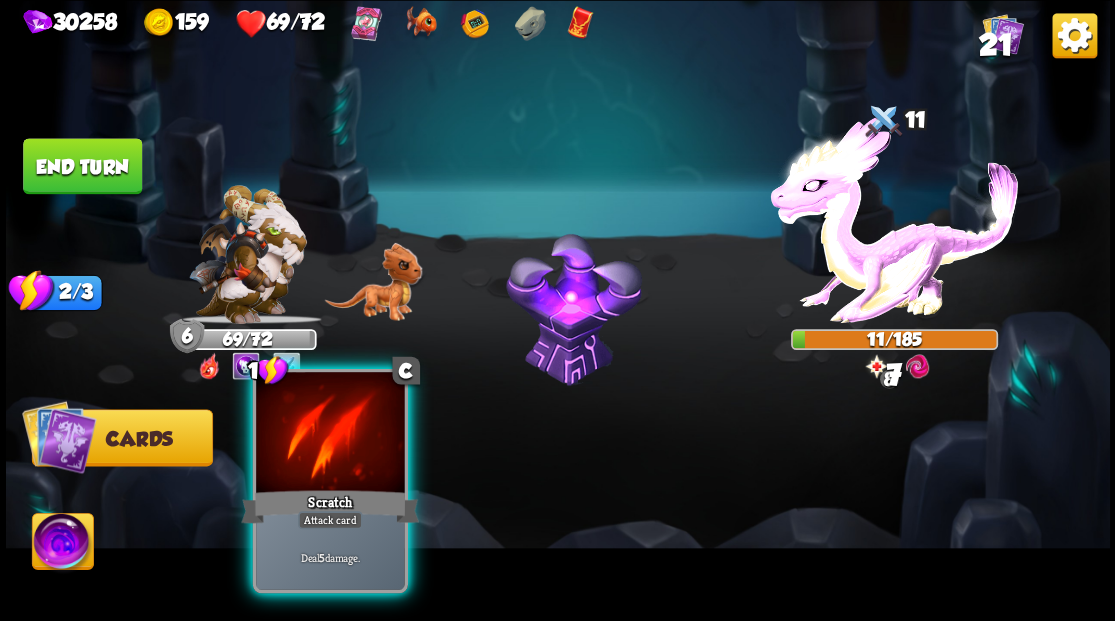 click at bounding box center (330, 434) 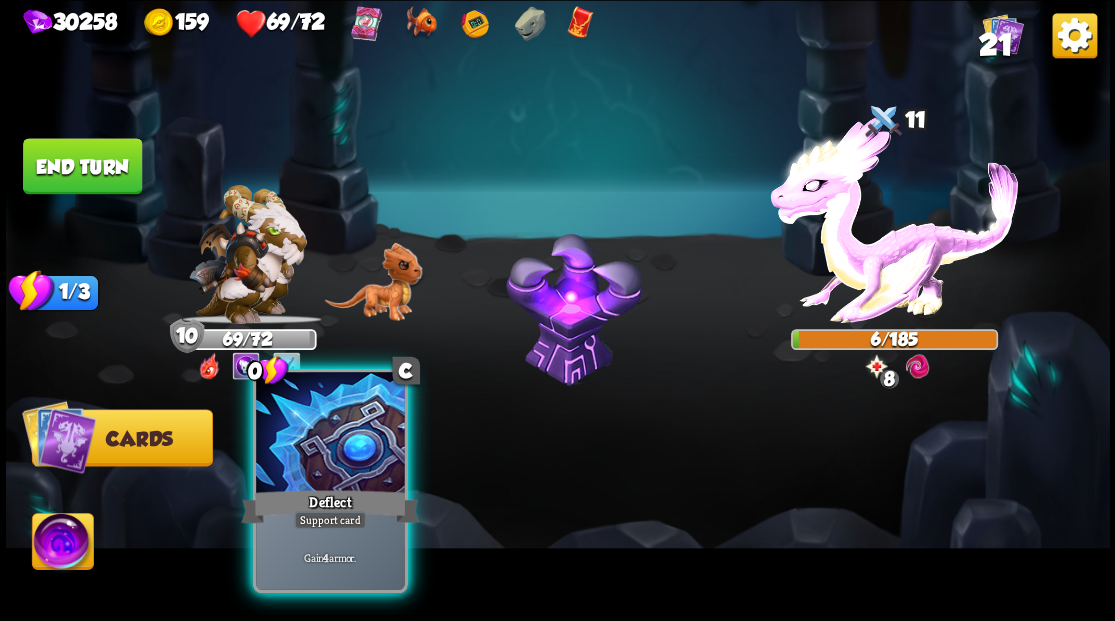click at bounding box center (330, 434) 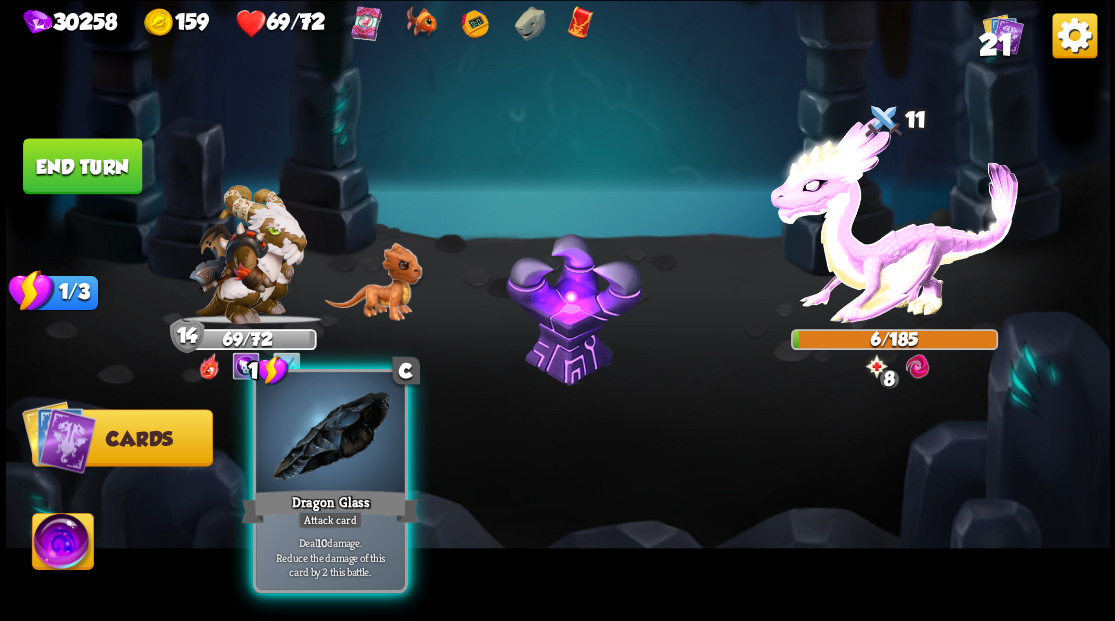 click at bounding box center [330, 434] 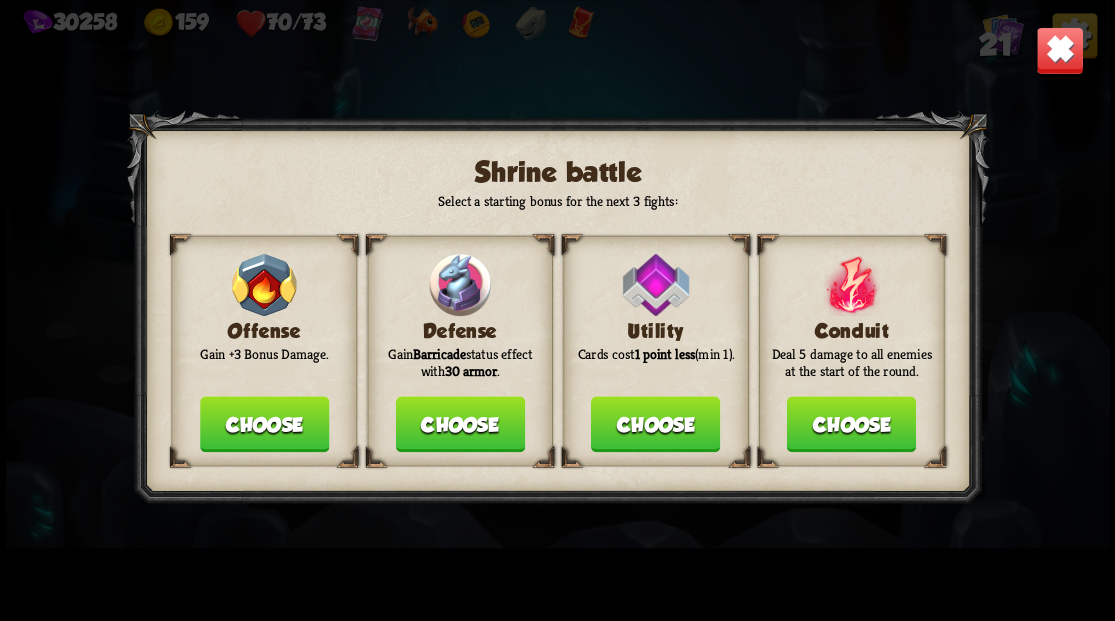 click on "Choose" at bounding box center [459, 424] 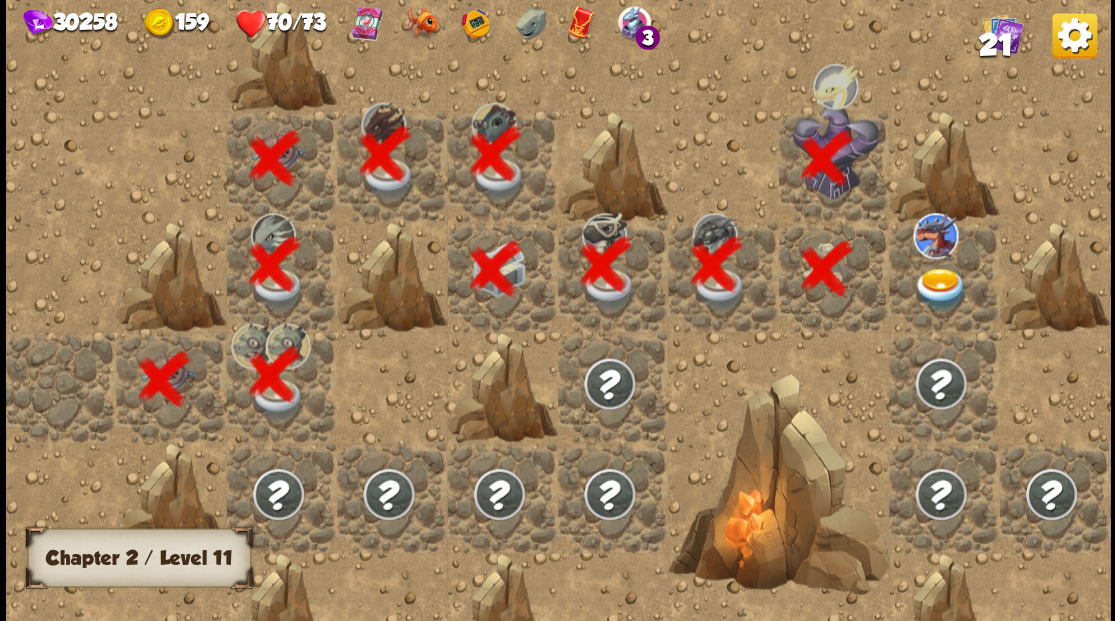 scroll, scrollTop: 0, scrollLeft: 384, axis: horizontal 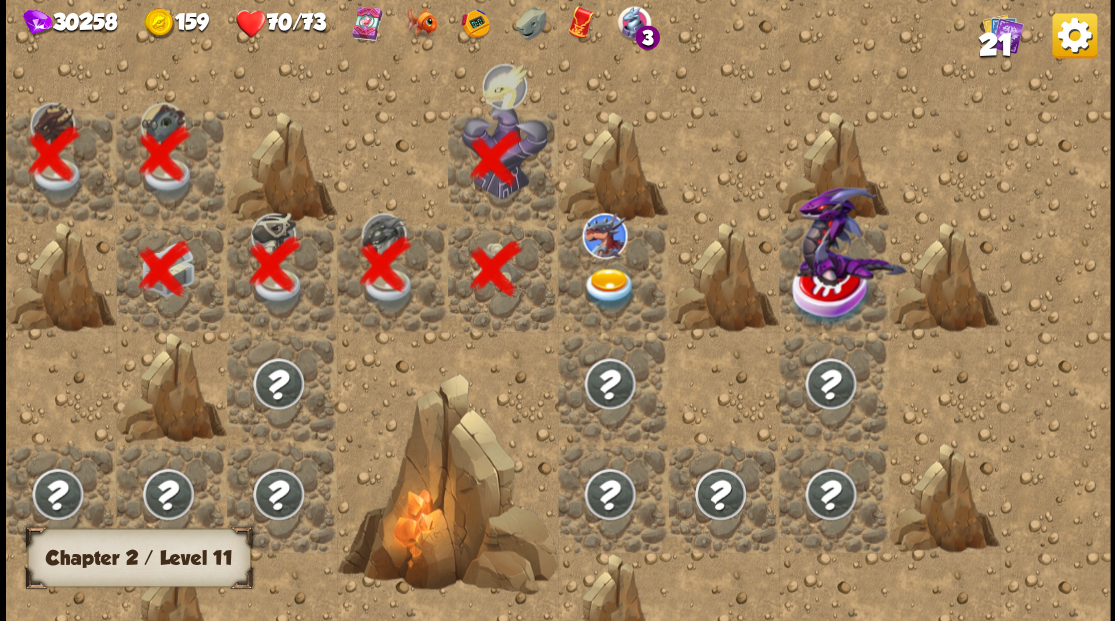 click at bounding box center [609, 288] 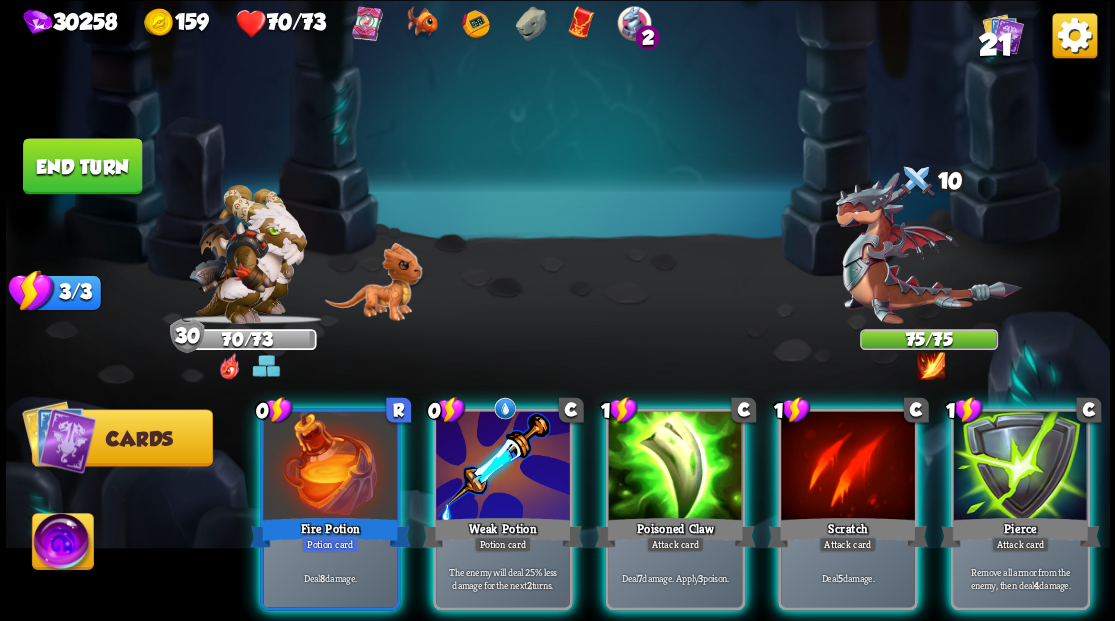click at bounding box center (928, 263) 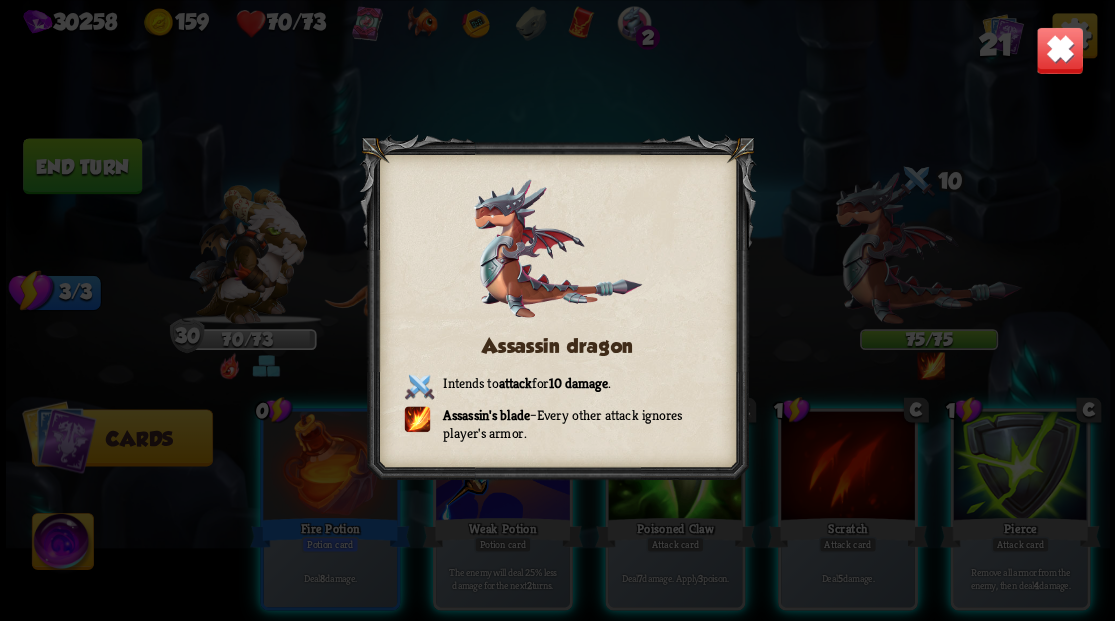 click at bounding box center [1059, 50] 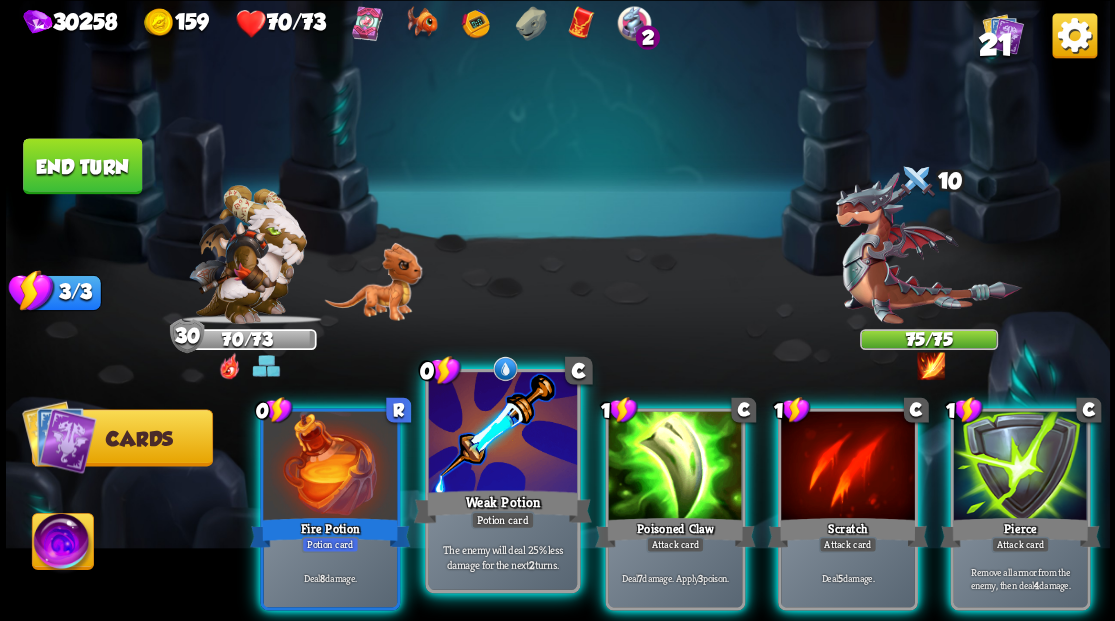 click at bounding box center (502, 434) 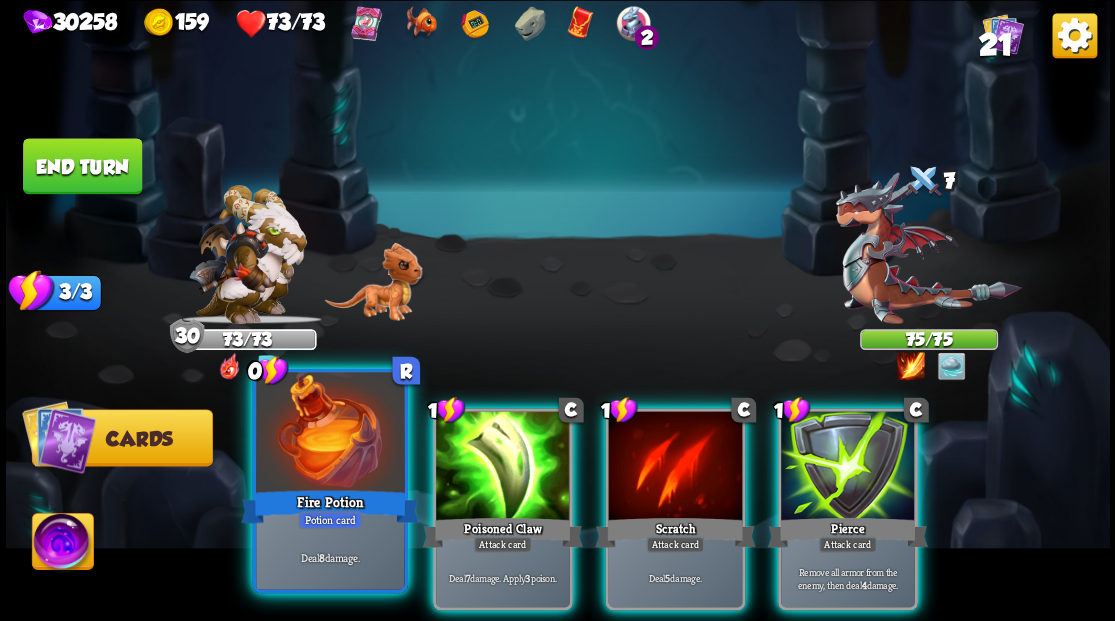 click at bounding box center (330, 434) 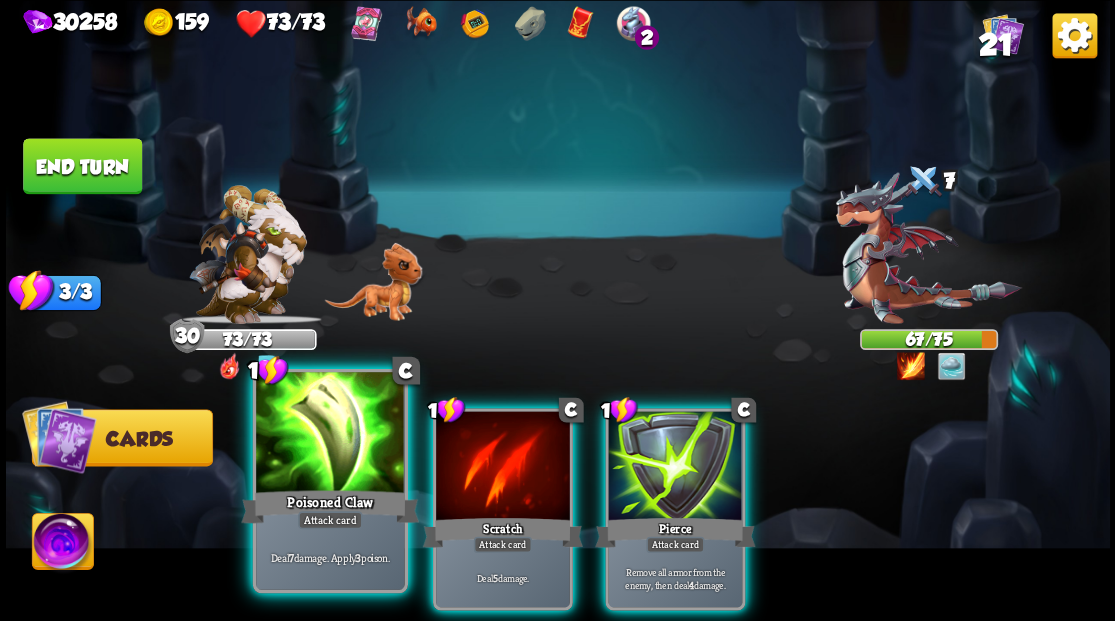 click at bounding box center [330, 434] 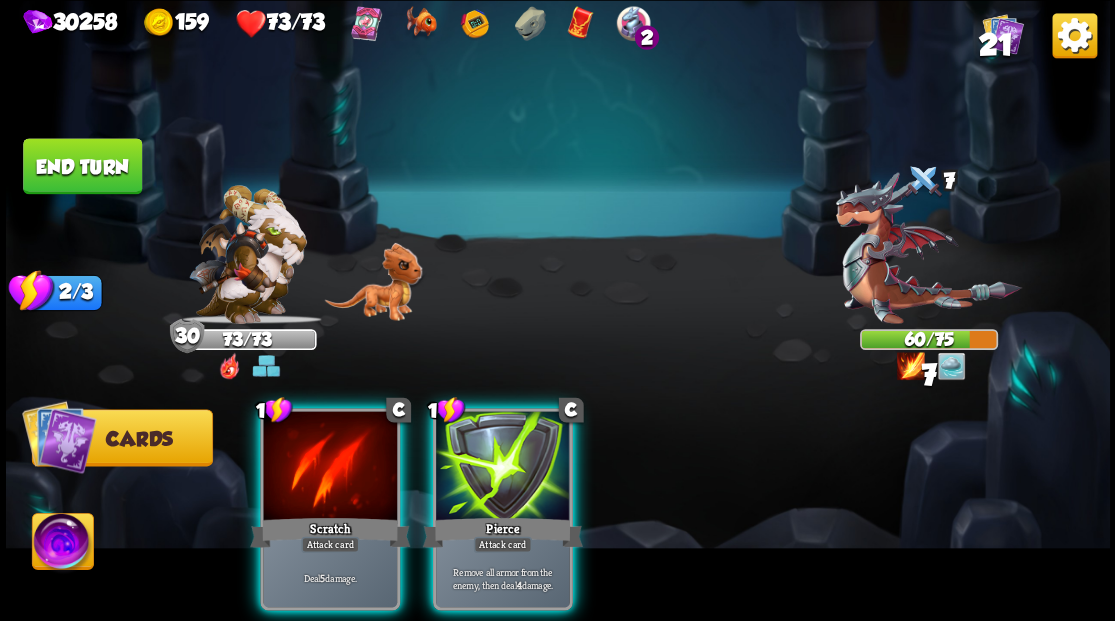 click at bounding box center (330, 467) 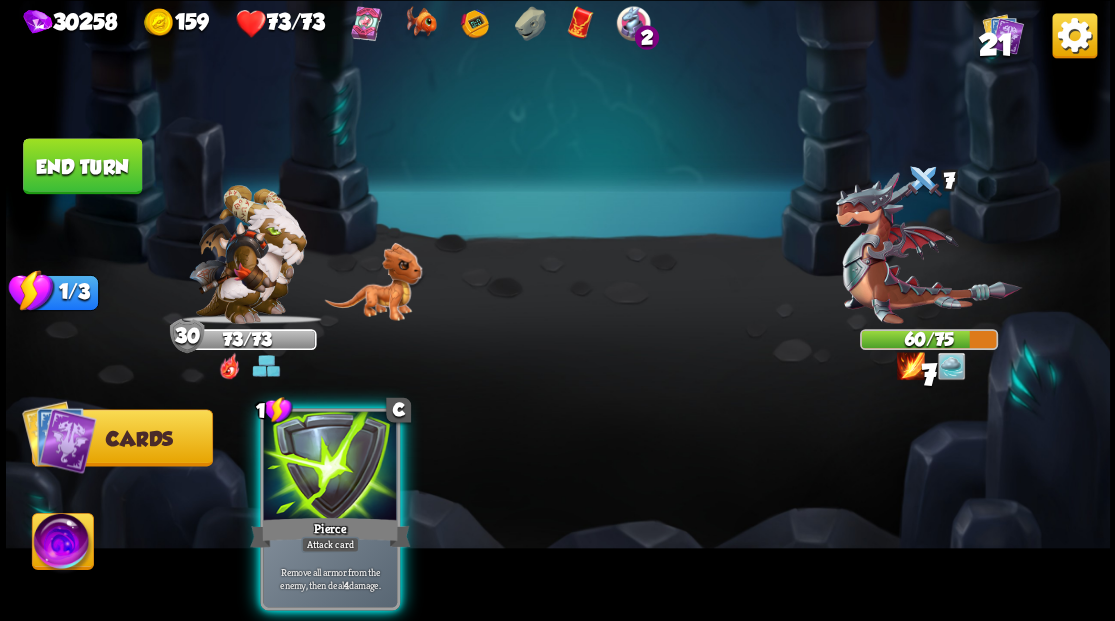 click at bounding box center (330, 467) 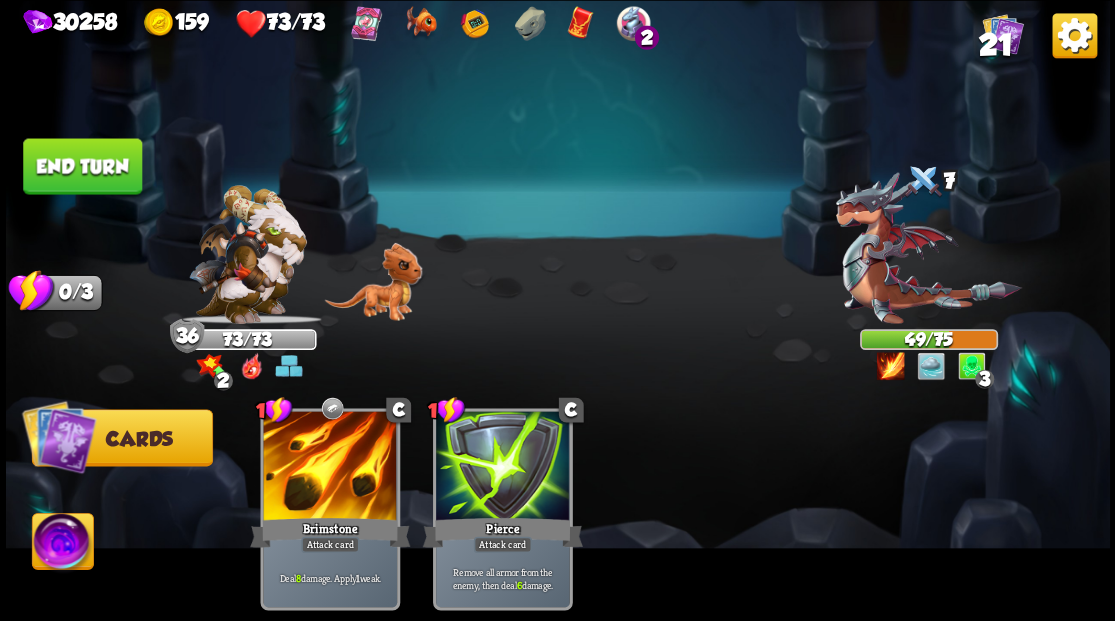 click on "End turn" at bounding box center (82, 166) 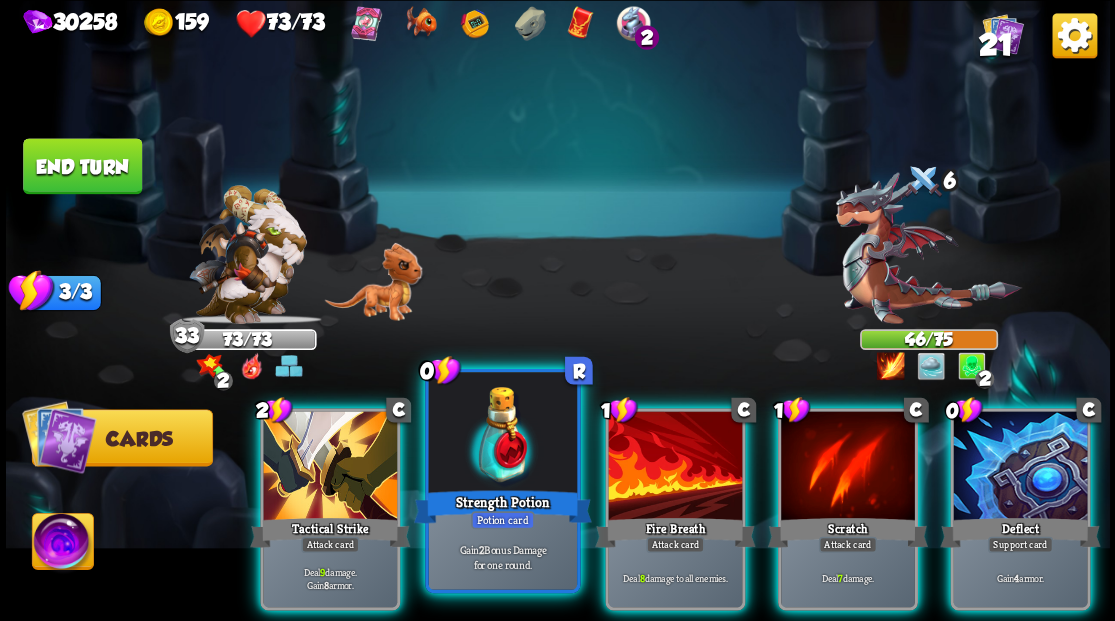 click at bounding box center [502, 434] 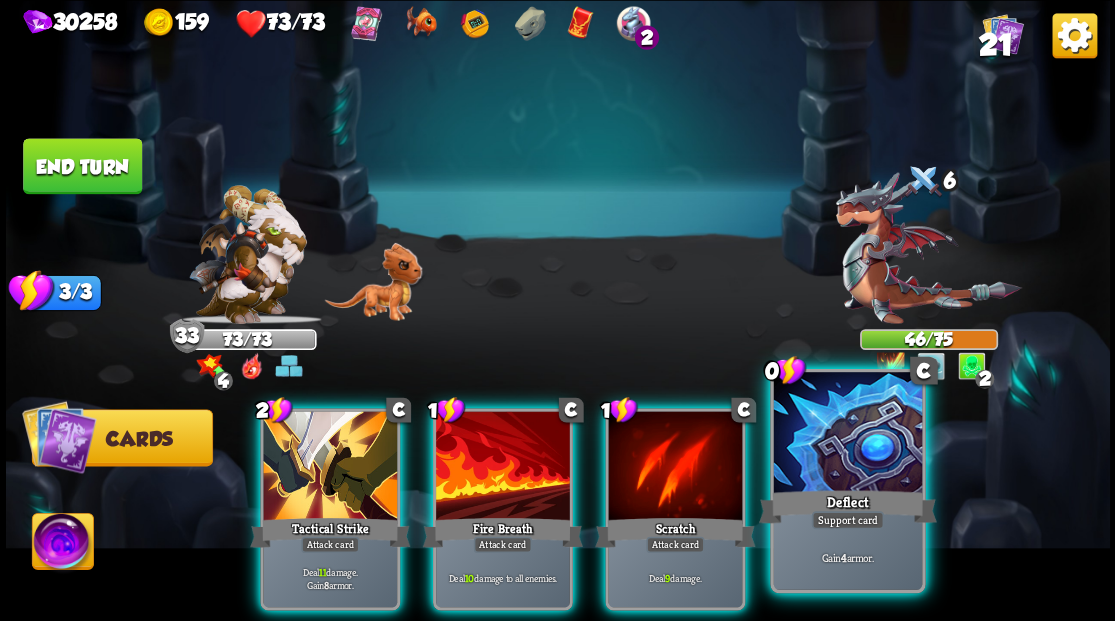 click at bounding box center (847, 434) 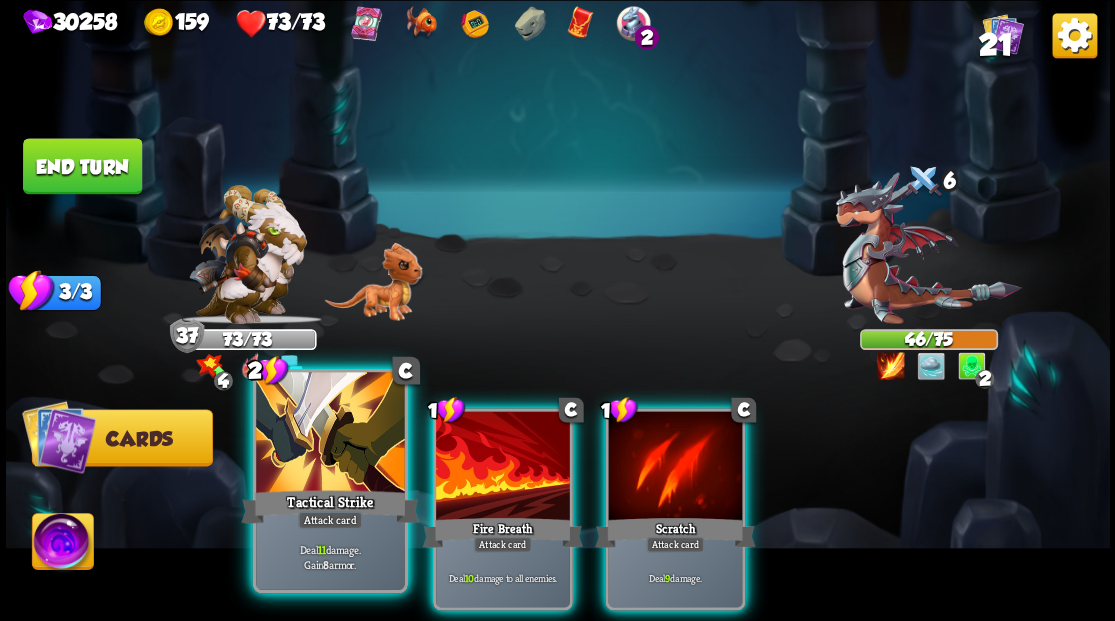 click at bounding box center (330, 434) 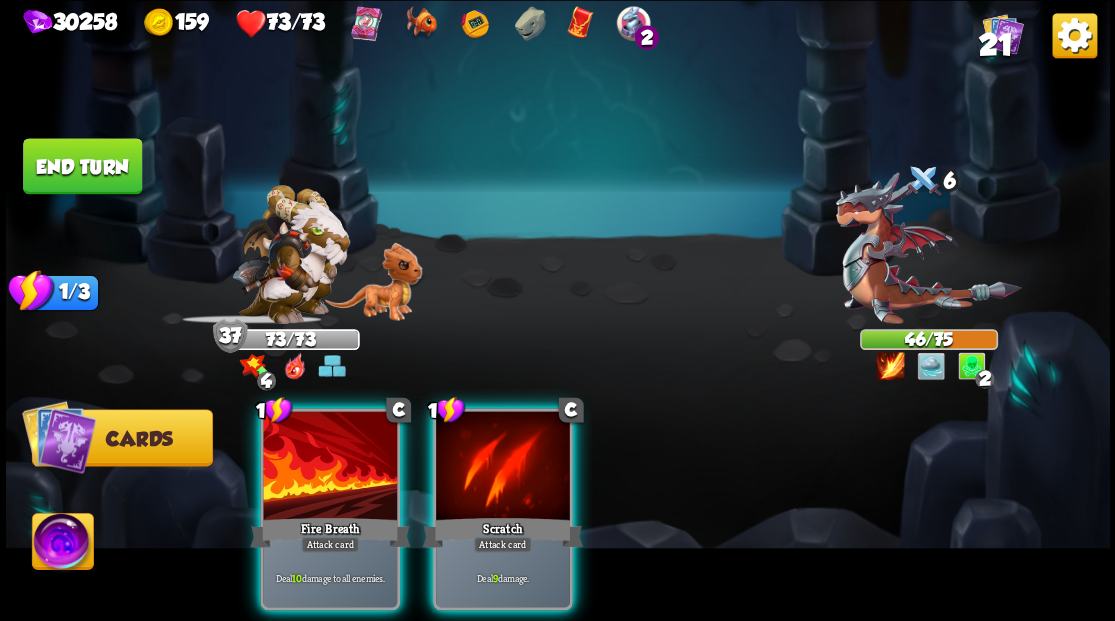 click at bounding box center [330, 467] 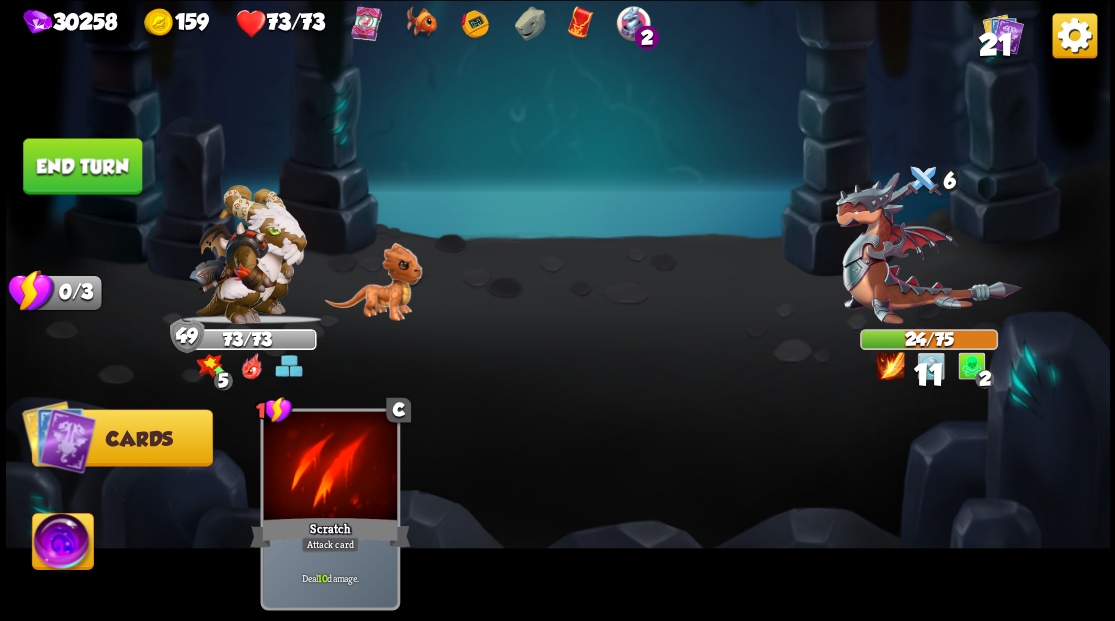 click on "End turn" at bounding box center (82, 166) 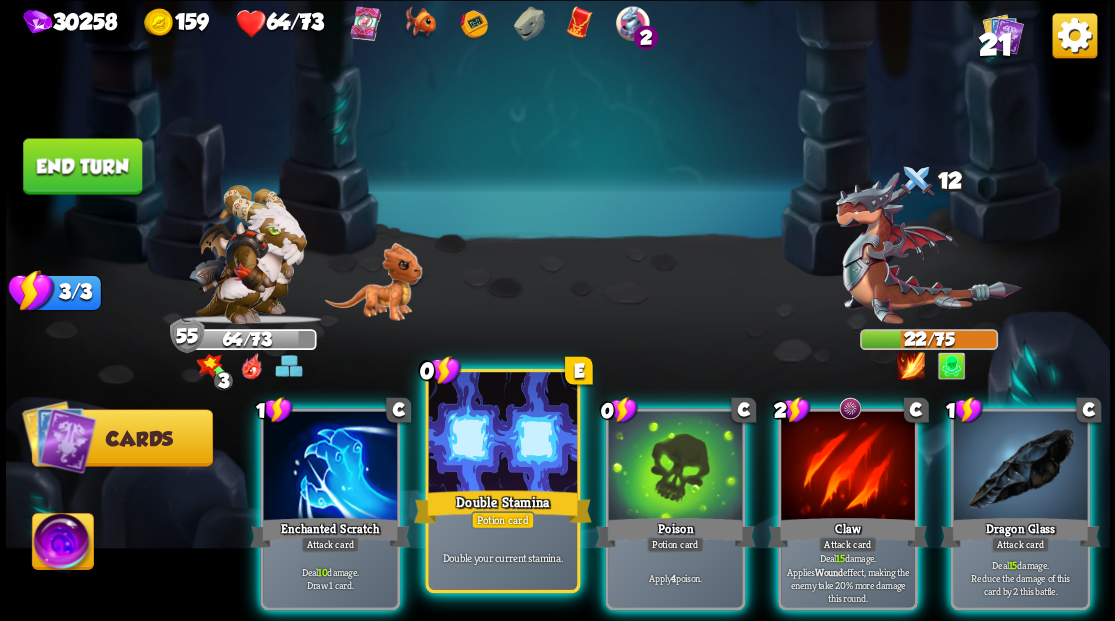 click at bounding box center (502, 434) 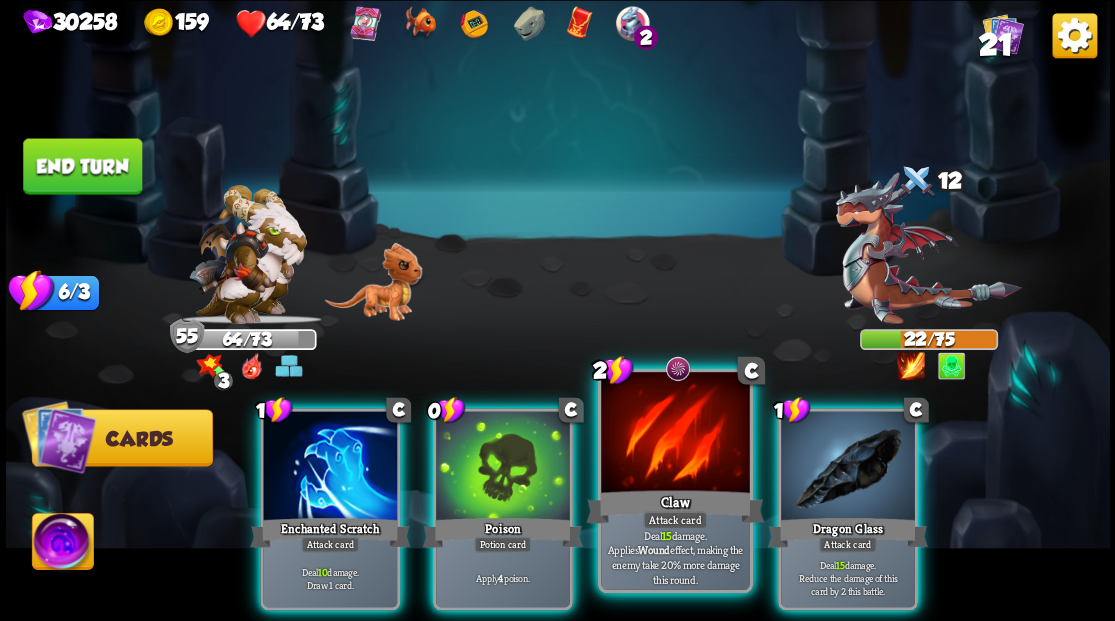 click at bounding box center (675, 434) 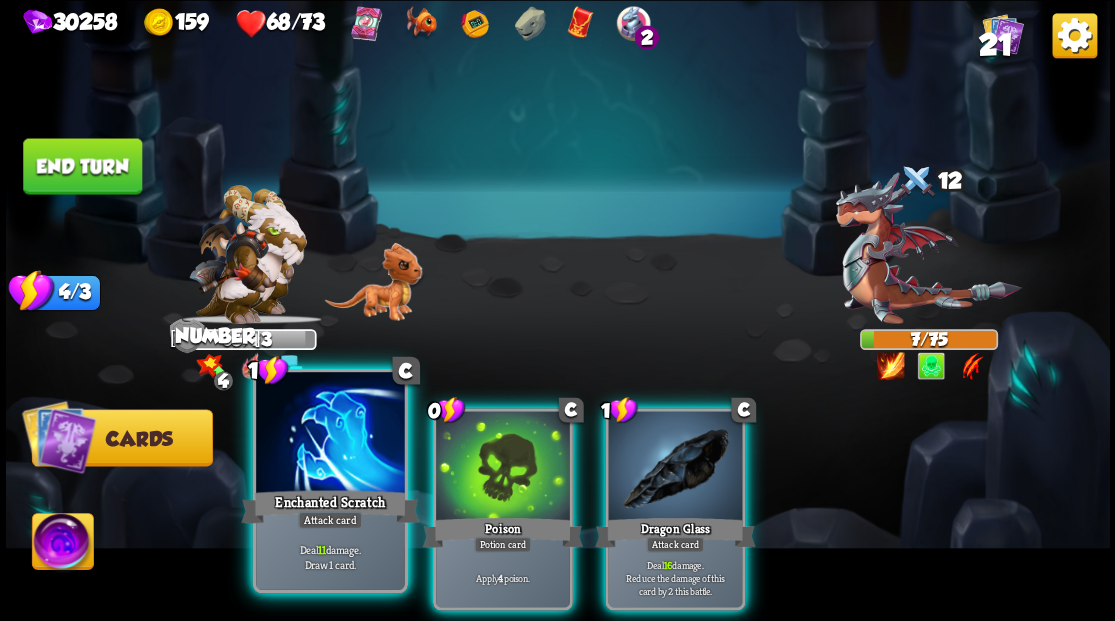 click at bounding box center (330, 434) 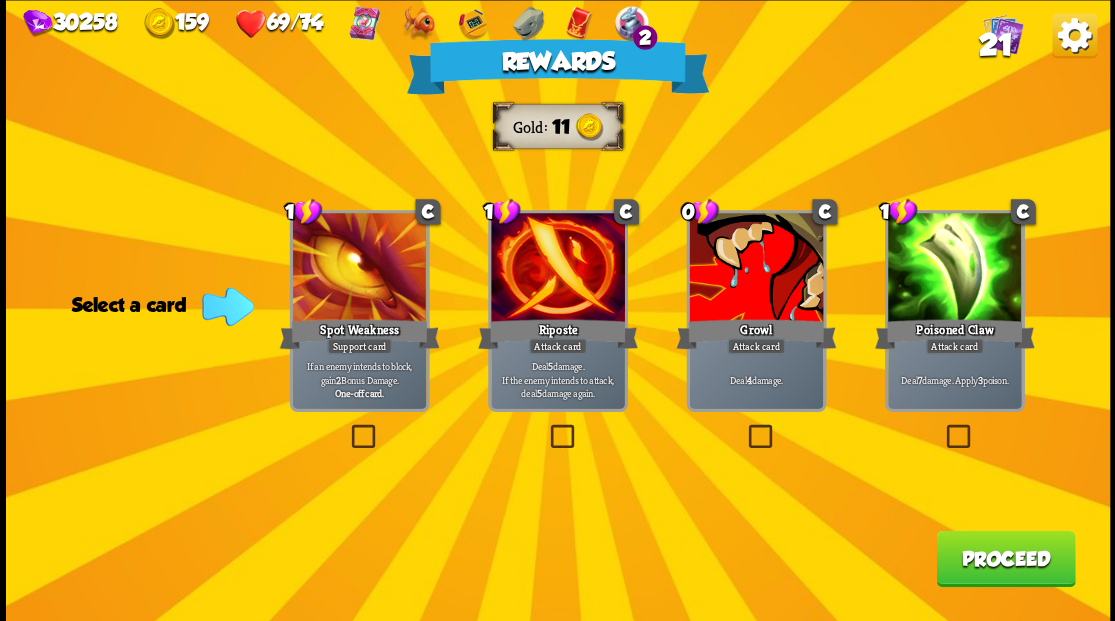 click at bounding box center [744, 427] 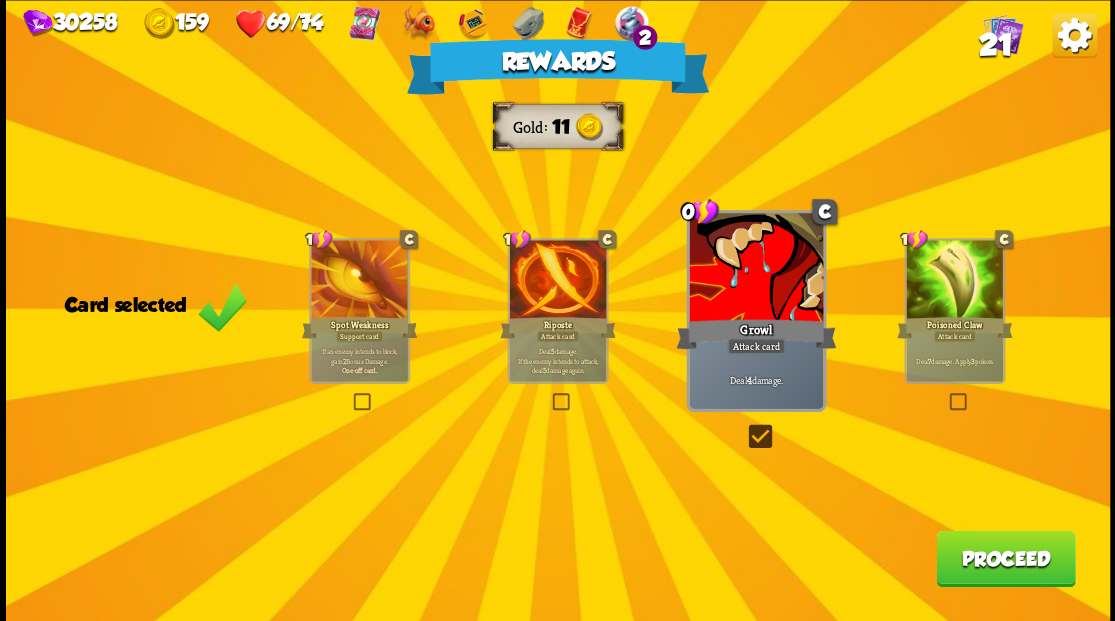click on "Proceed" at bounding box center [1005, 558] 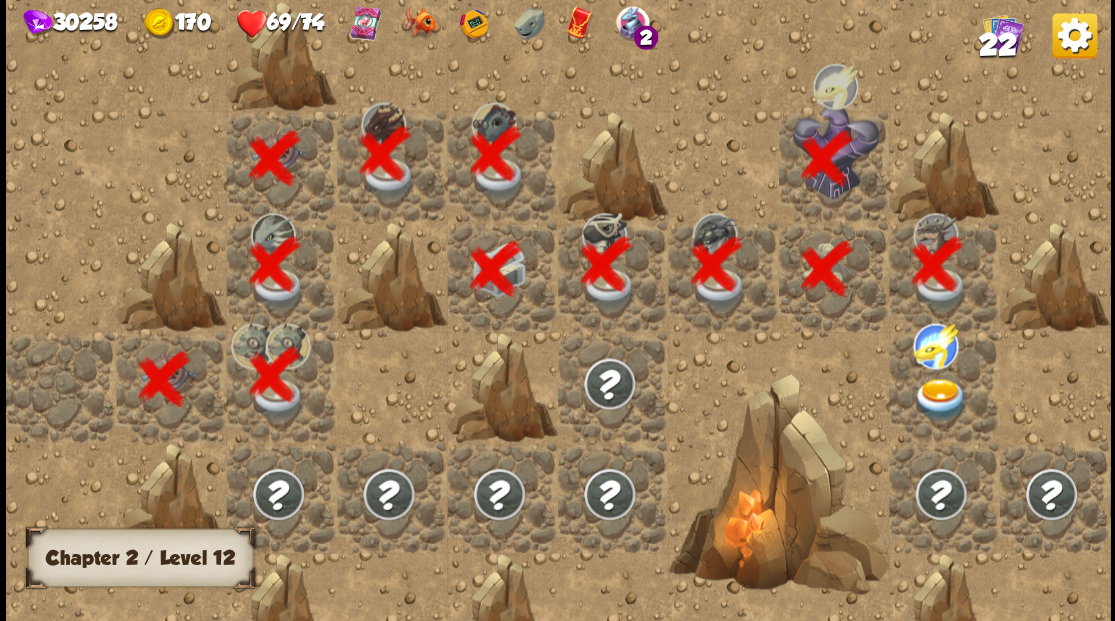 scroll, scrollTop: 0, scrollLeft: 384, axis: horizontal 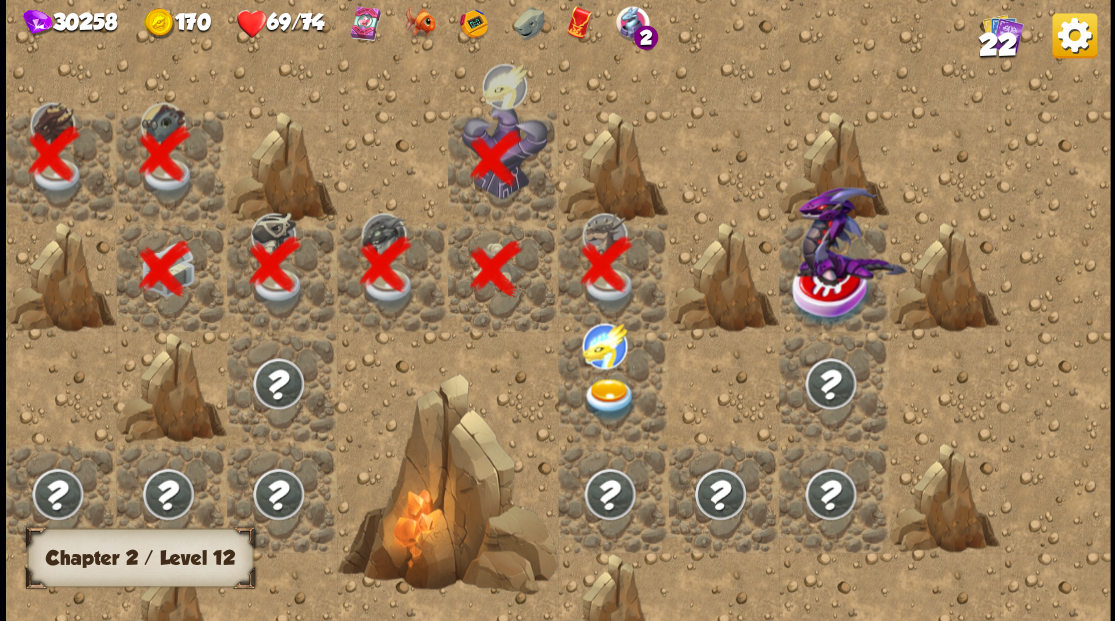 click at bounding box center (609, 399) 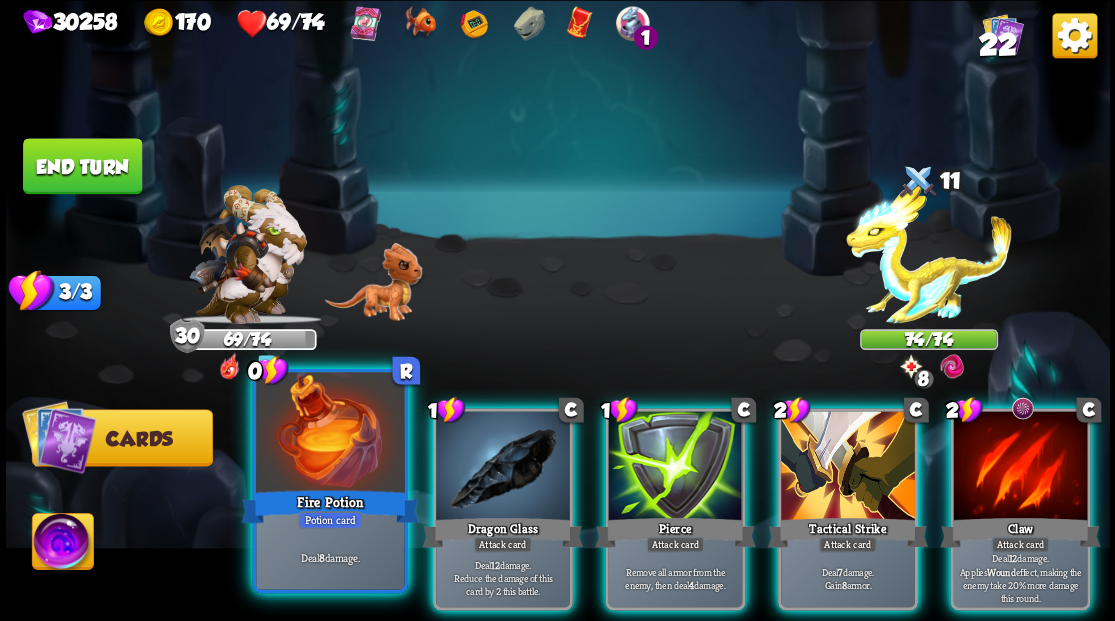 click at bounding box center [330, 434] 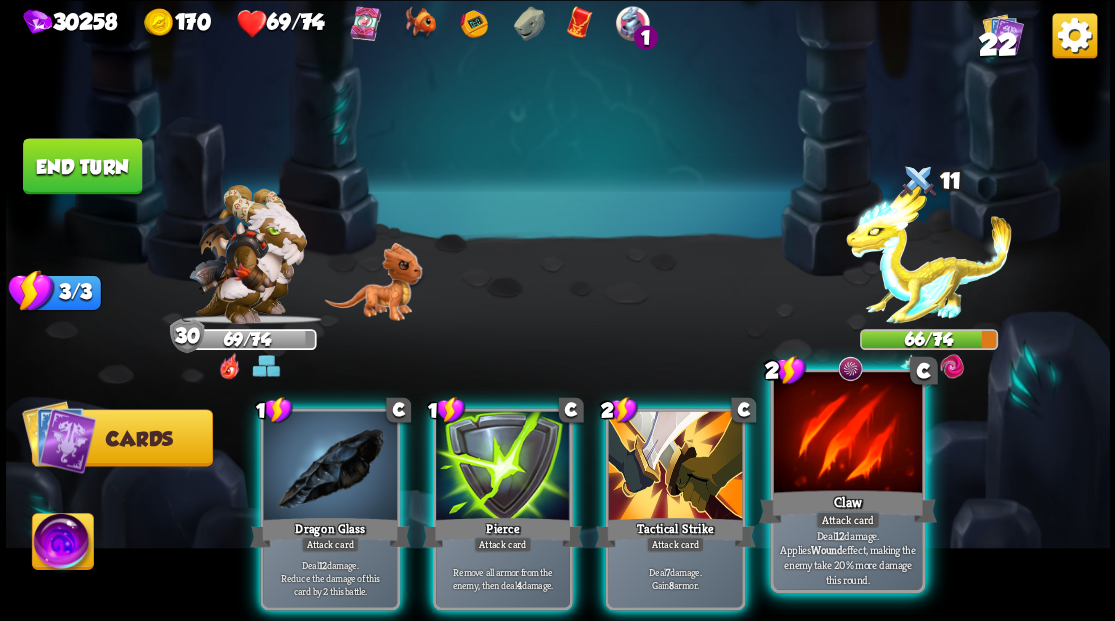 click at bounding box center [847, 434] 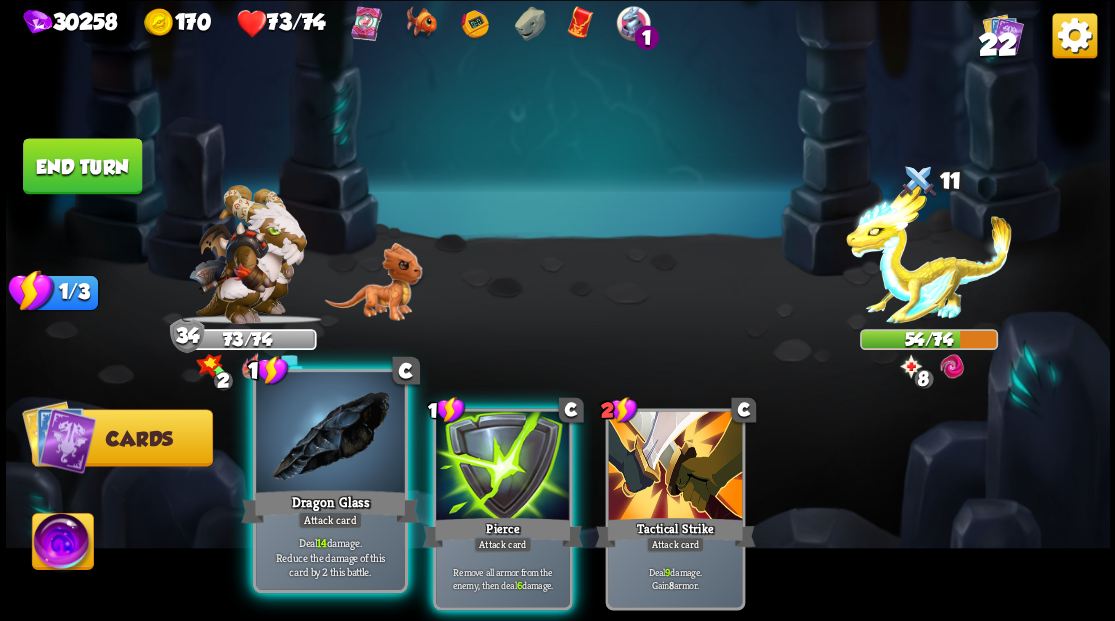click at bounding box center [330, 434] 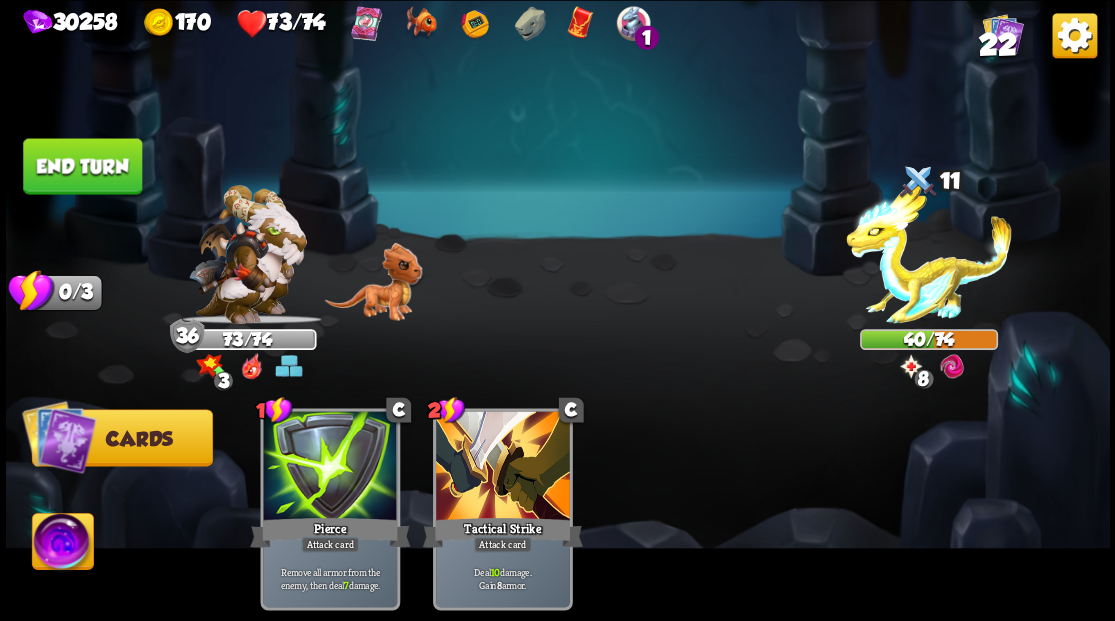 click on "End turn" at bounding box center (82, 166) 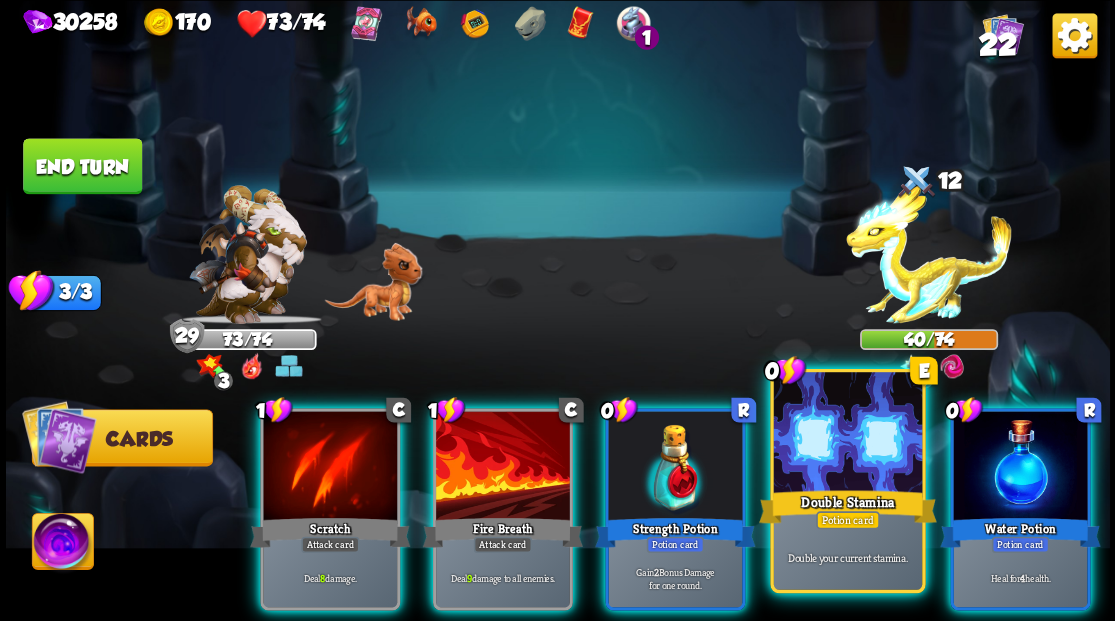 click at bounding box center [847, 434] 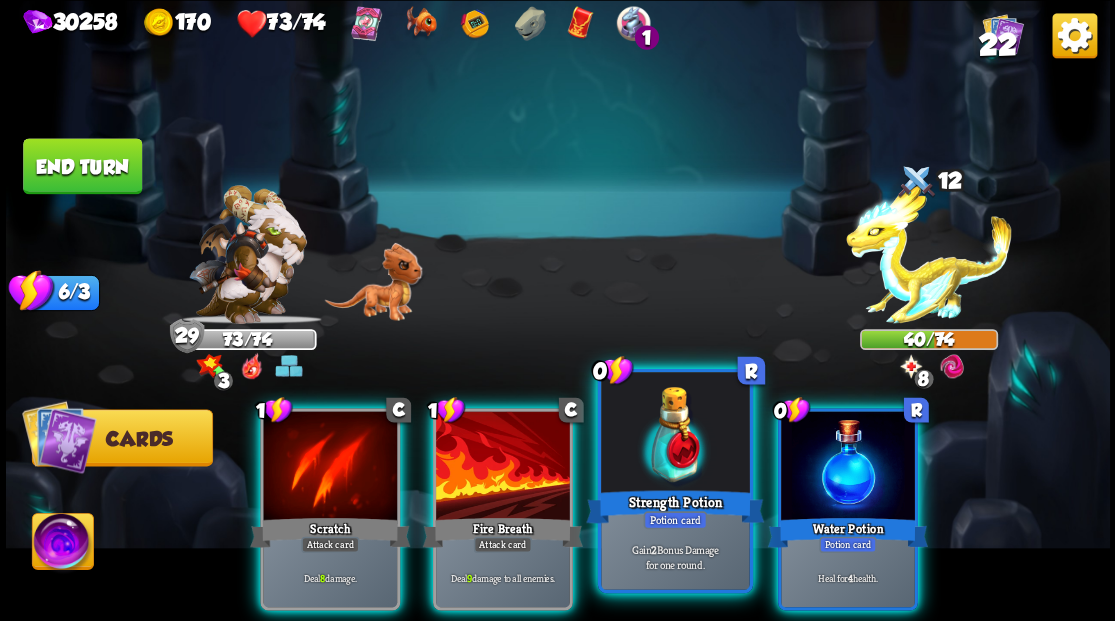 click at bounding box center (675, 434) 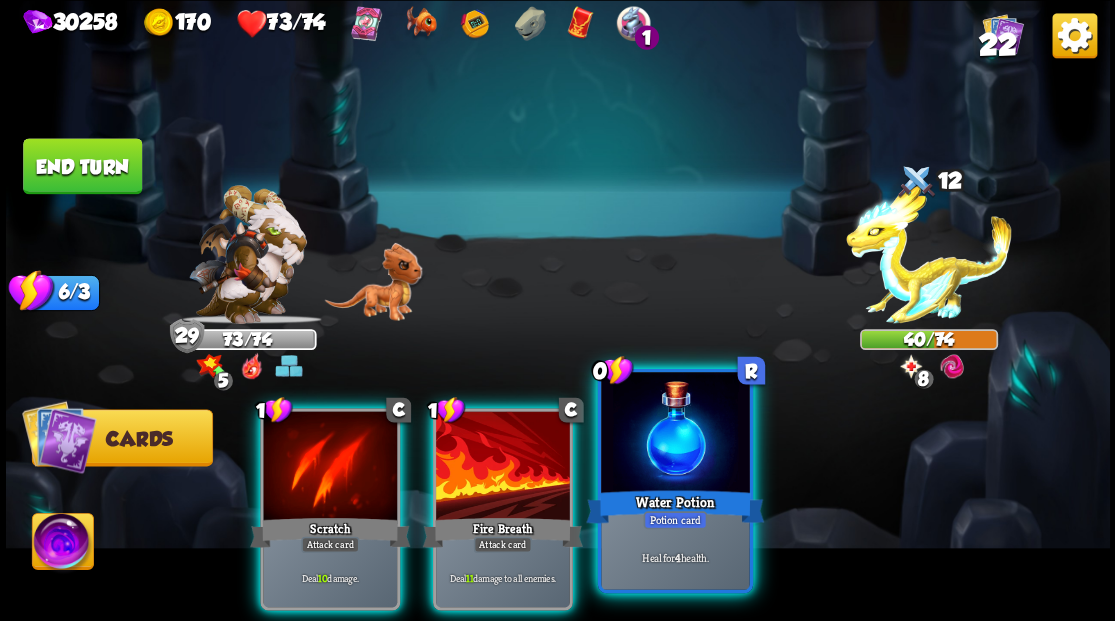 click at bounding box center [675, 434] 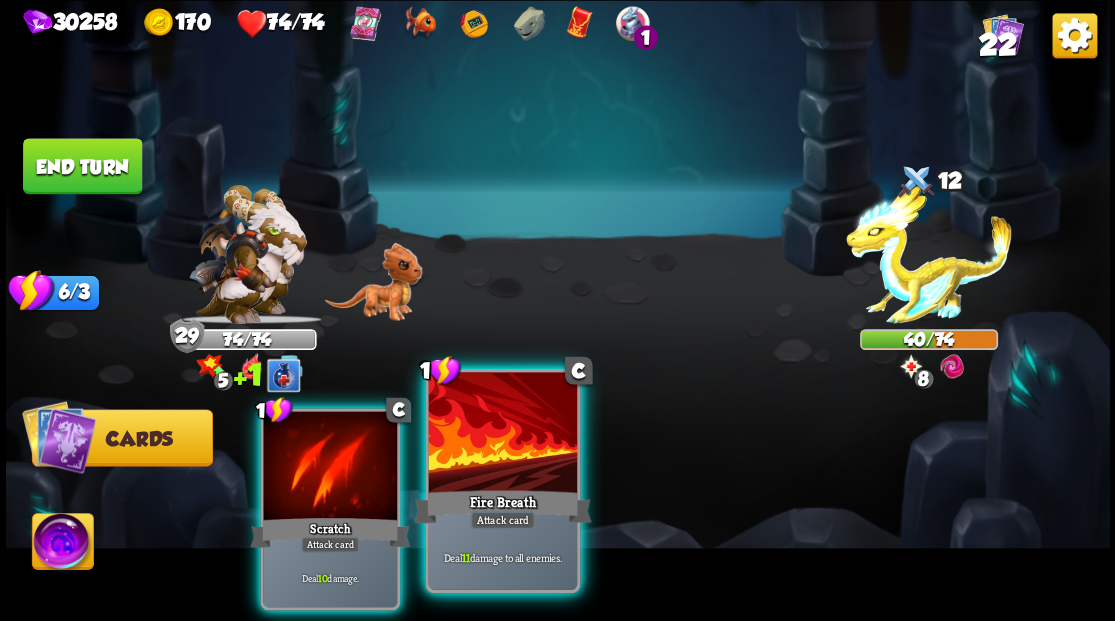 click at bounding box center (502, 434) 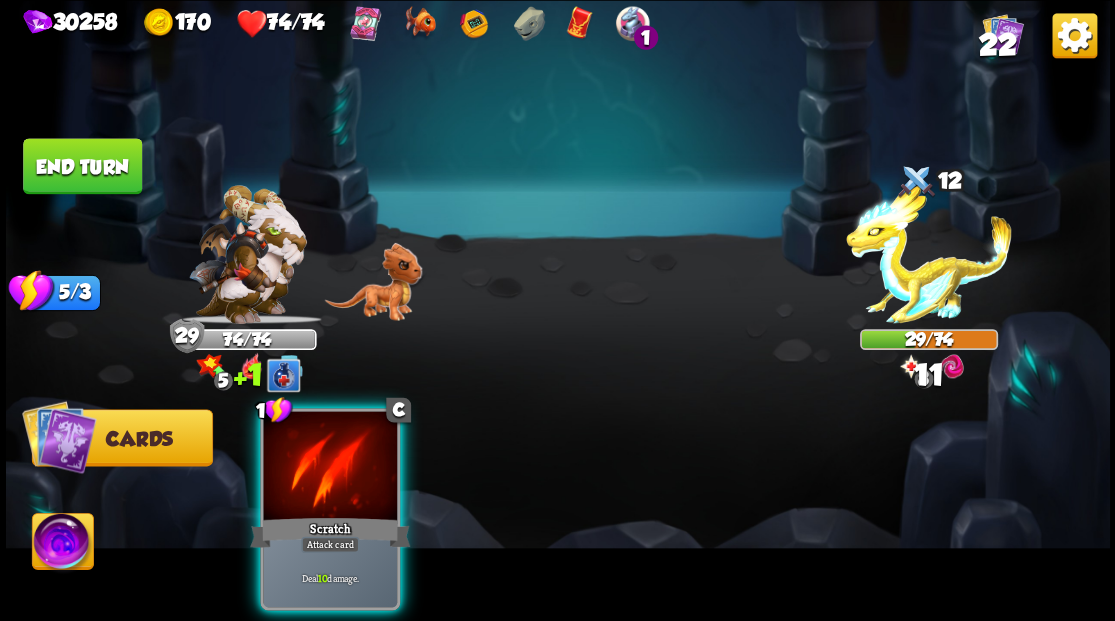 click at bounding box center (330, 467) 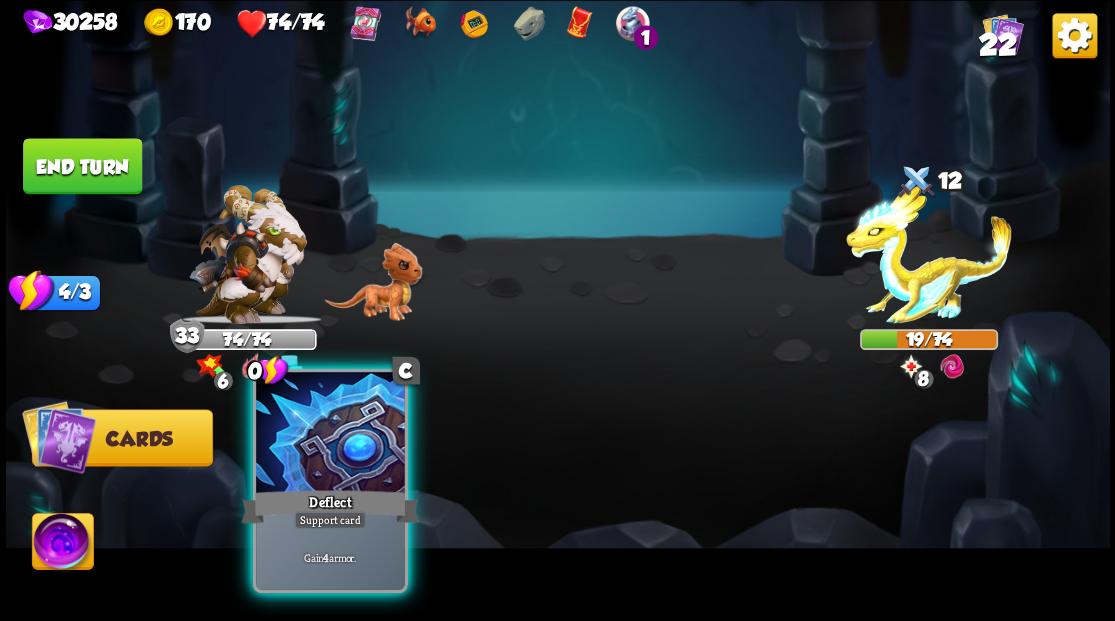 click at bounding box center (330, 434) 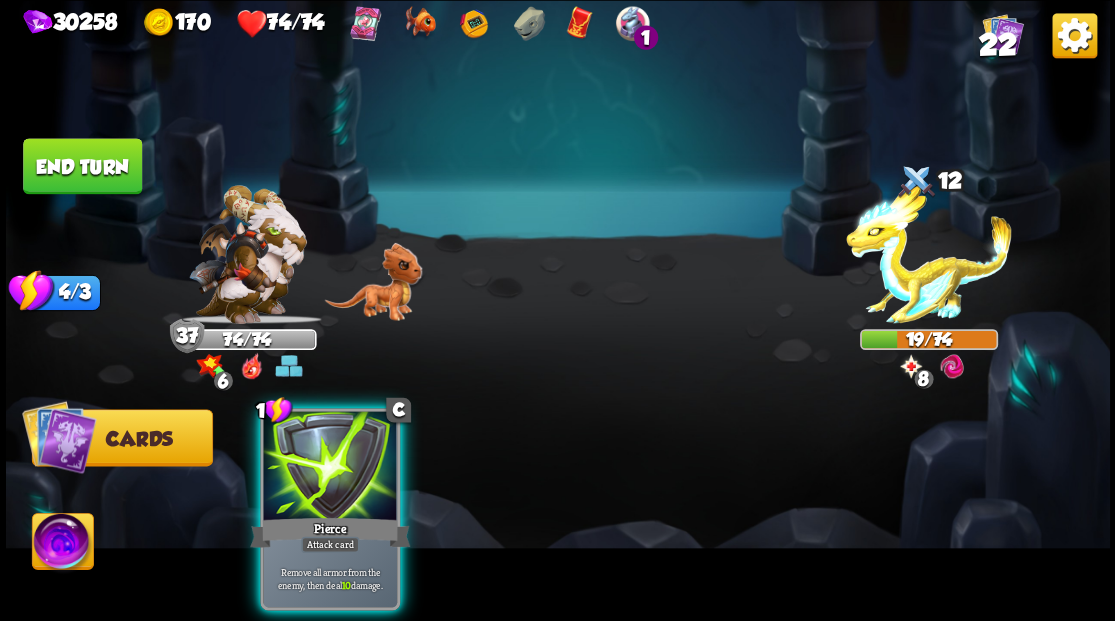 drag, startPoint x: 259, startPoint y: 494, endPoint x: 277, endPoint y: 491, distance: 18.248287 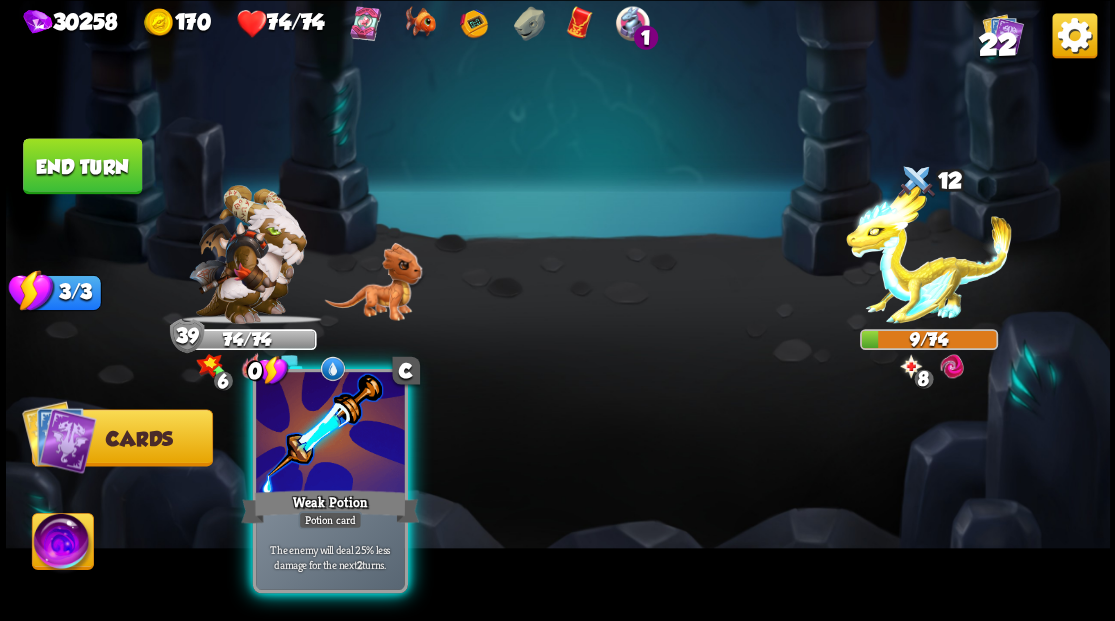 click at bounding box center [330, 434] 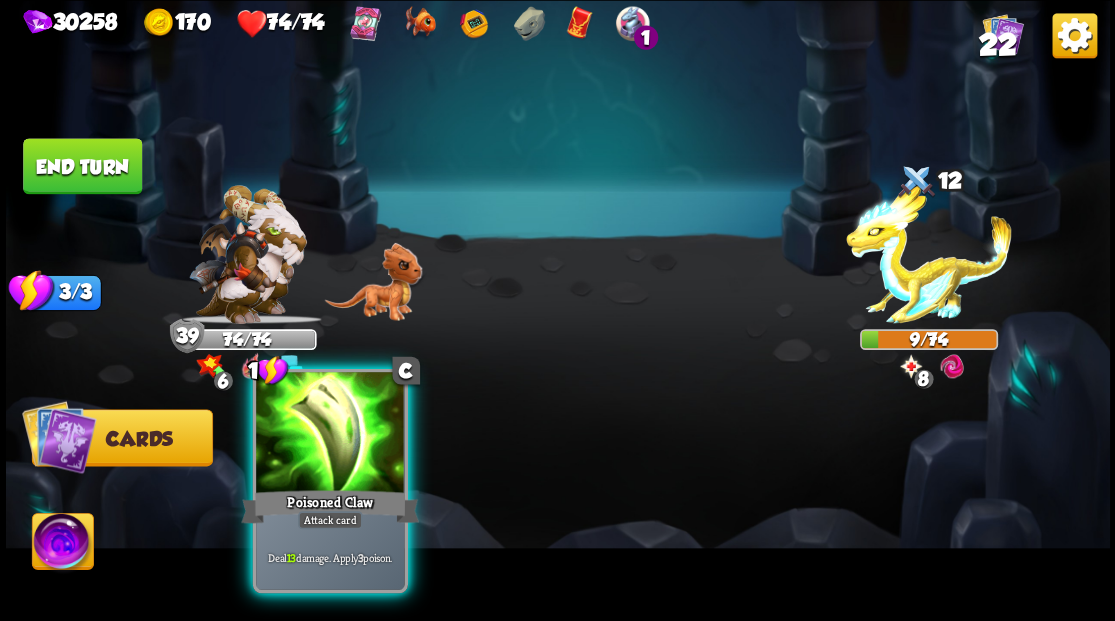 click at bounding box center (330, 434) 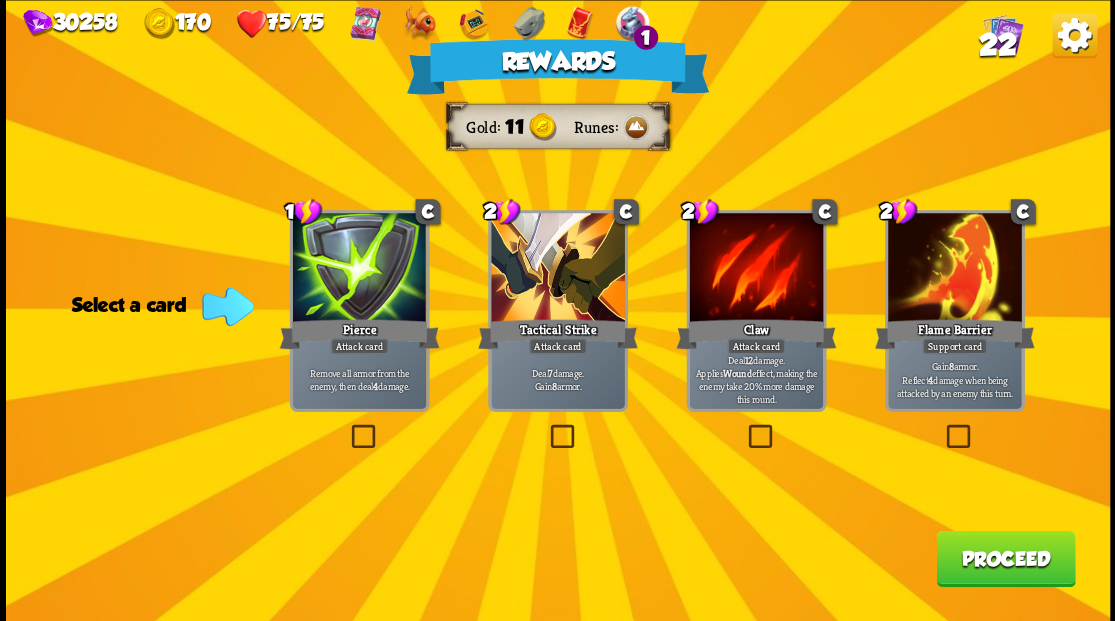 click on "22" at bounding box center (997, 45) 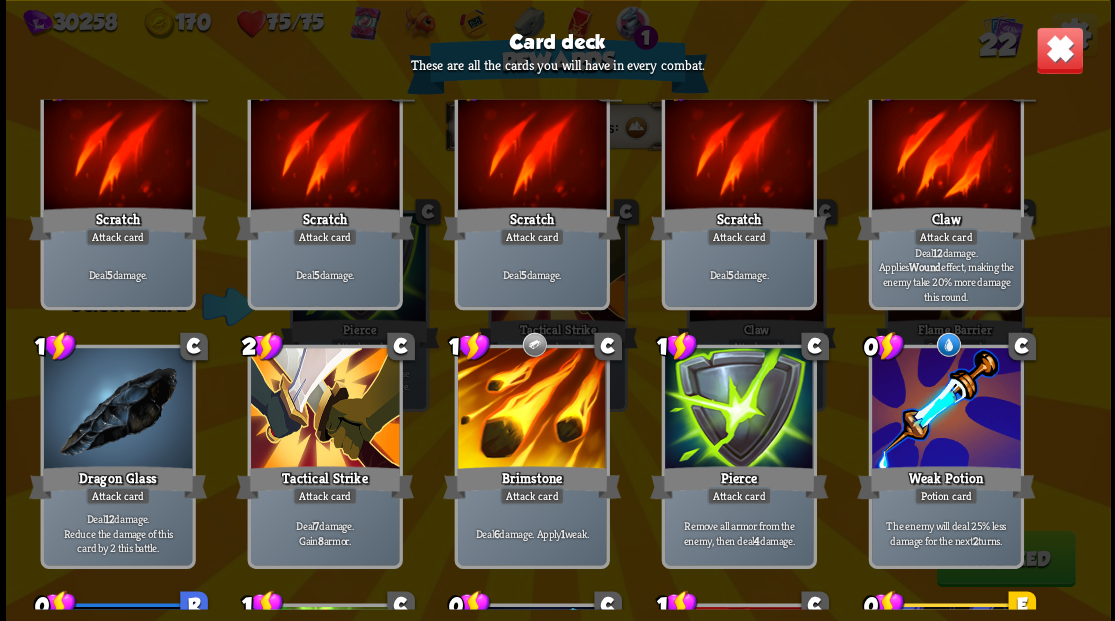 scroll, scrollTop: 0, scrollLeft: 0, axis: both 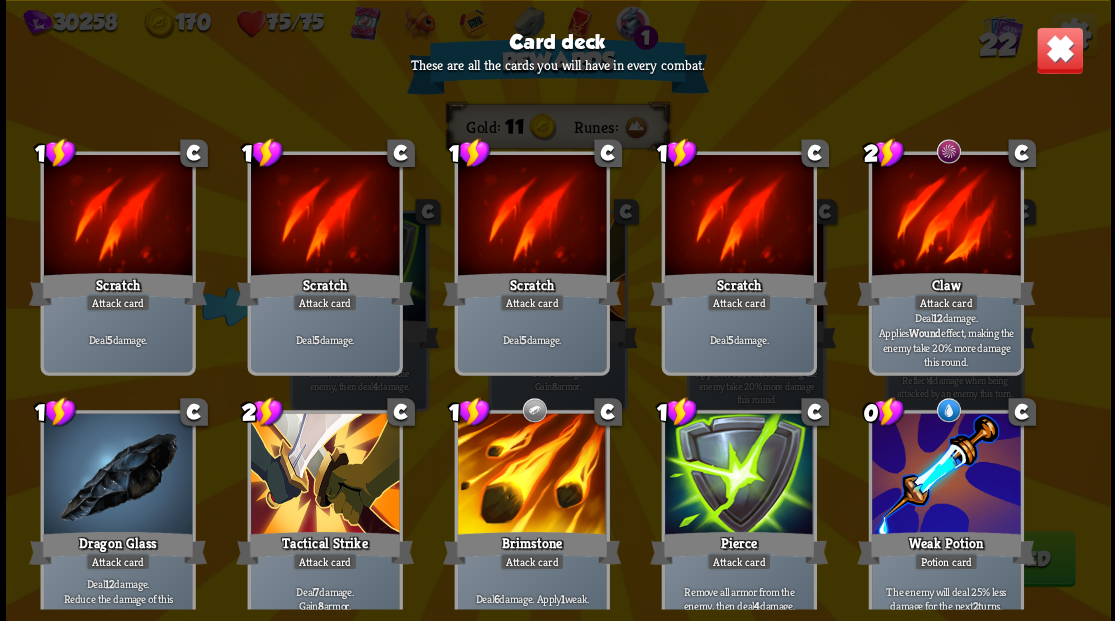 click at bounding box center (1059, 50) 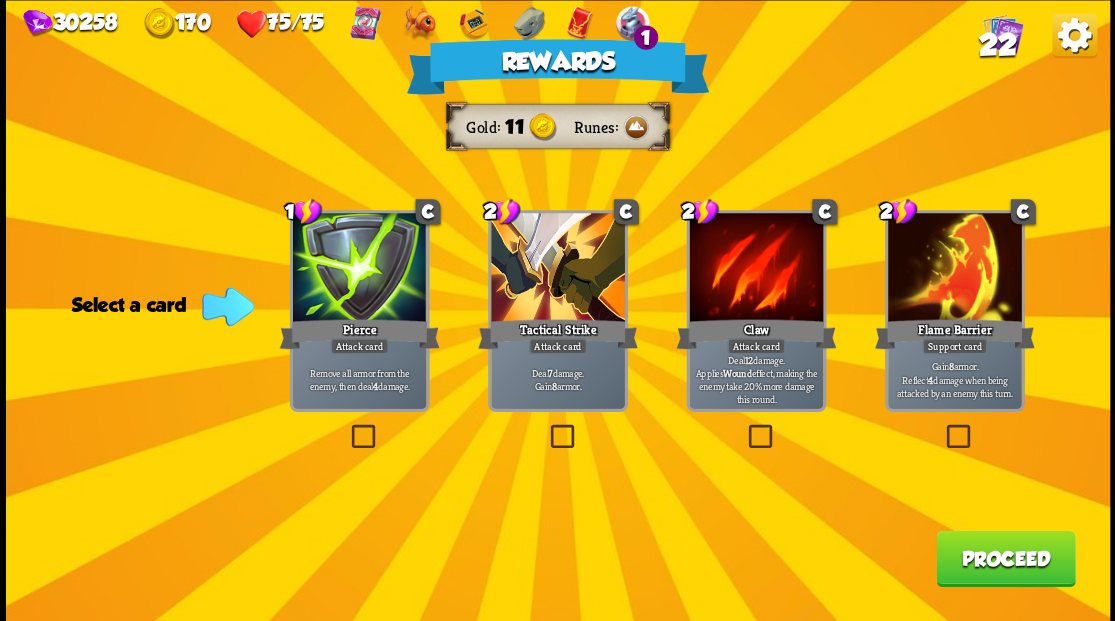 click on "Proceed" at bounding box center [1005, 558] 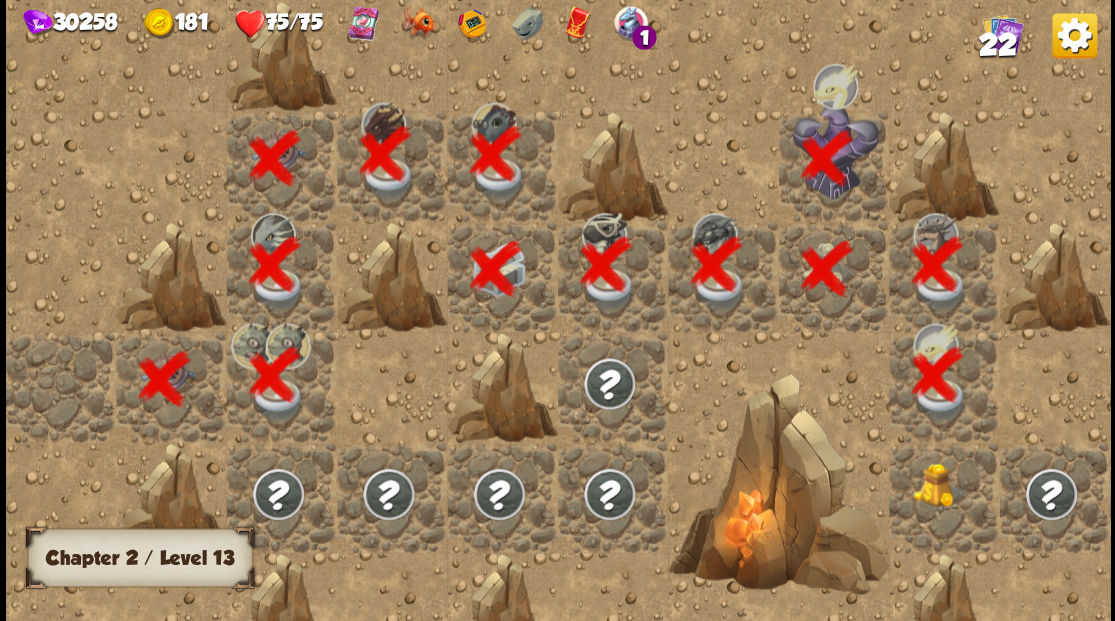 scroll, scrollTop: 0, scrollLeft: 384, axis: horizontal 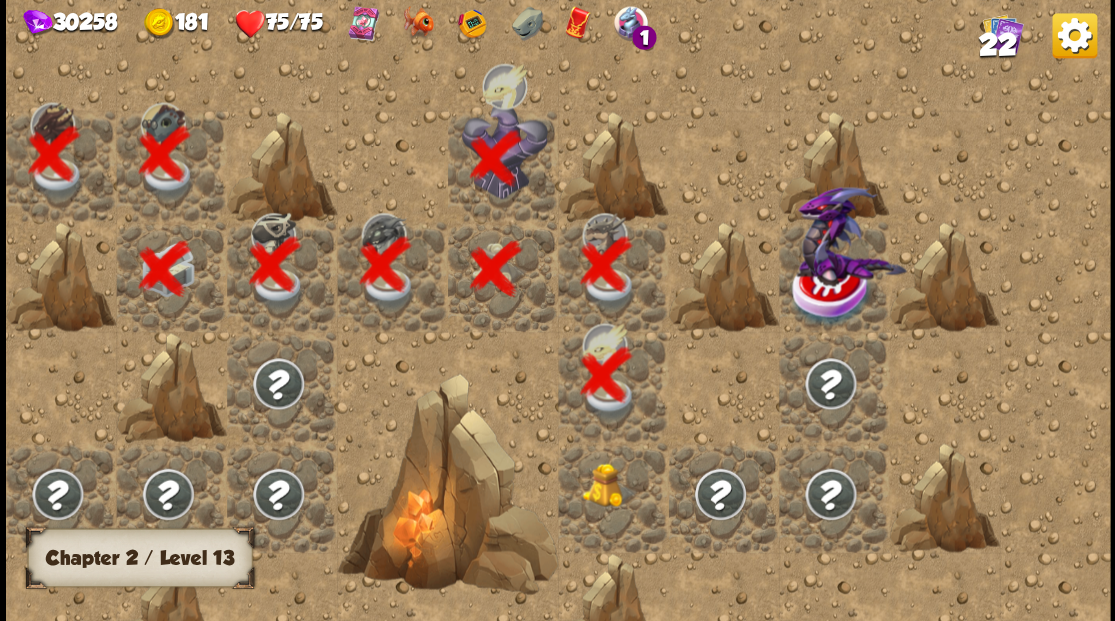 click at bounding box center (609, 484) 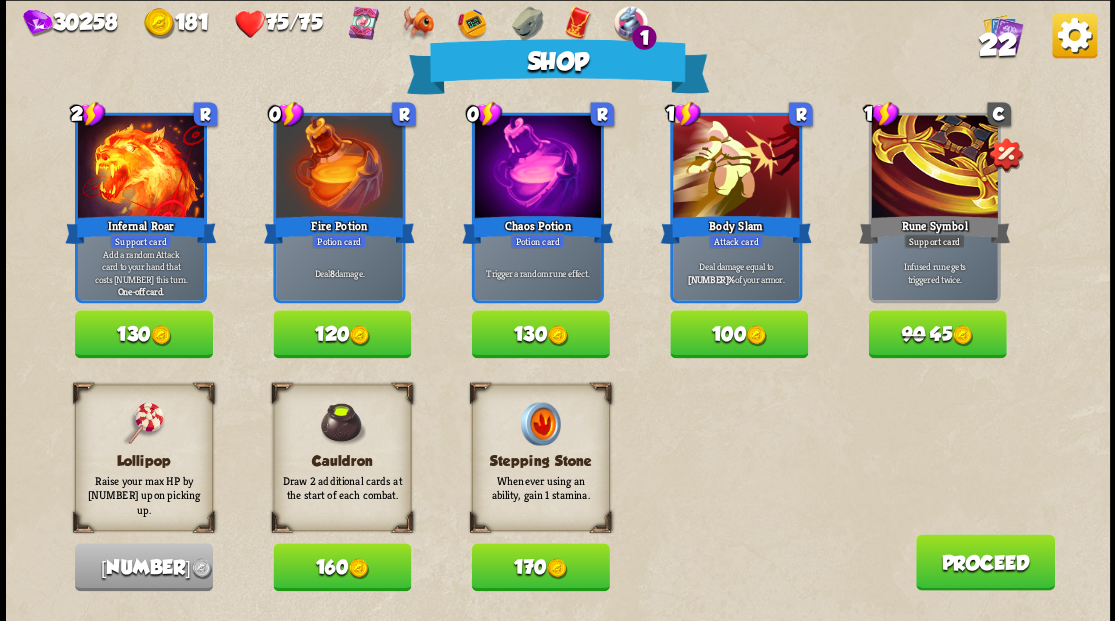 click on "Proceed" at bounding box center [984, 562] 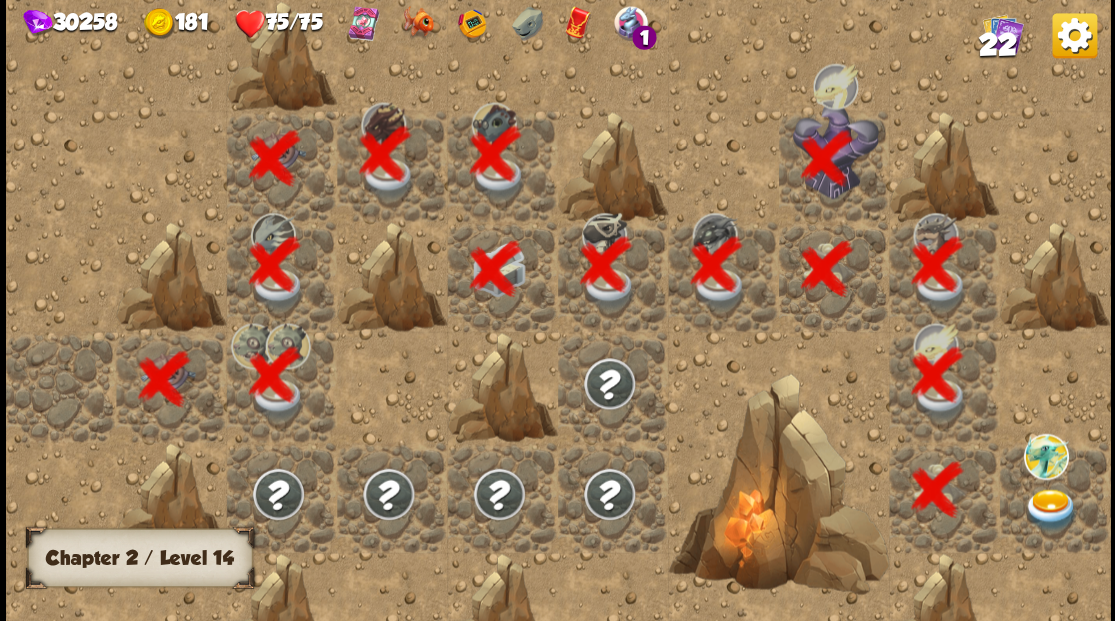 scroll, scrollTop: 0, scrollLeft: 384, axis: horizontal 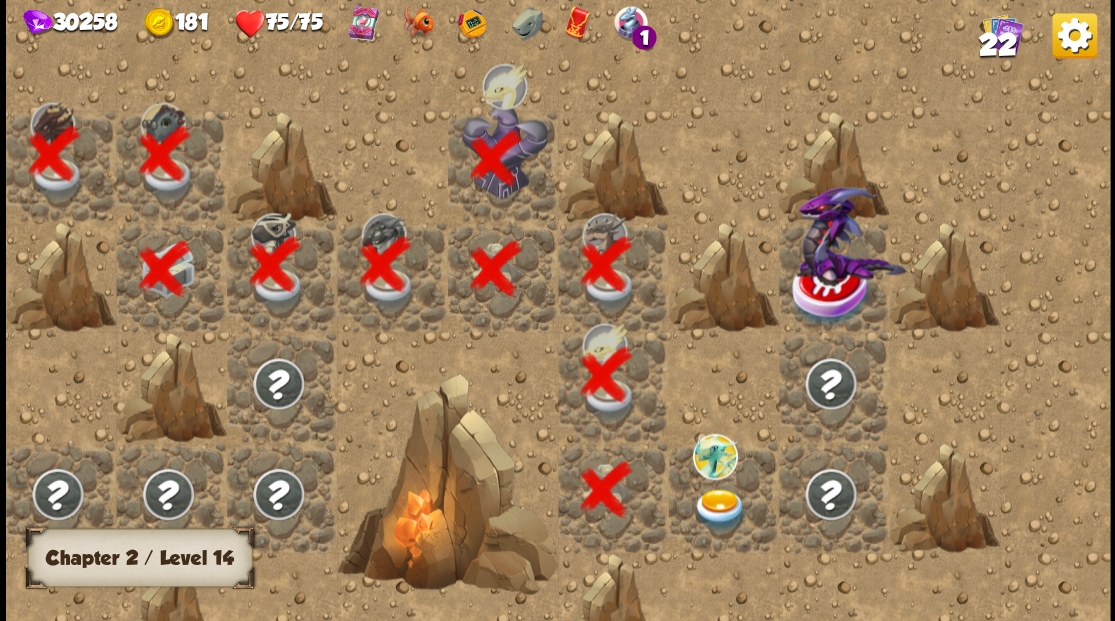 click at bounding box center [719, 509] 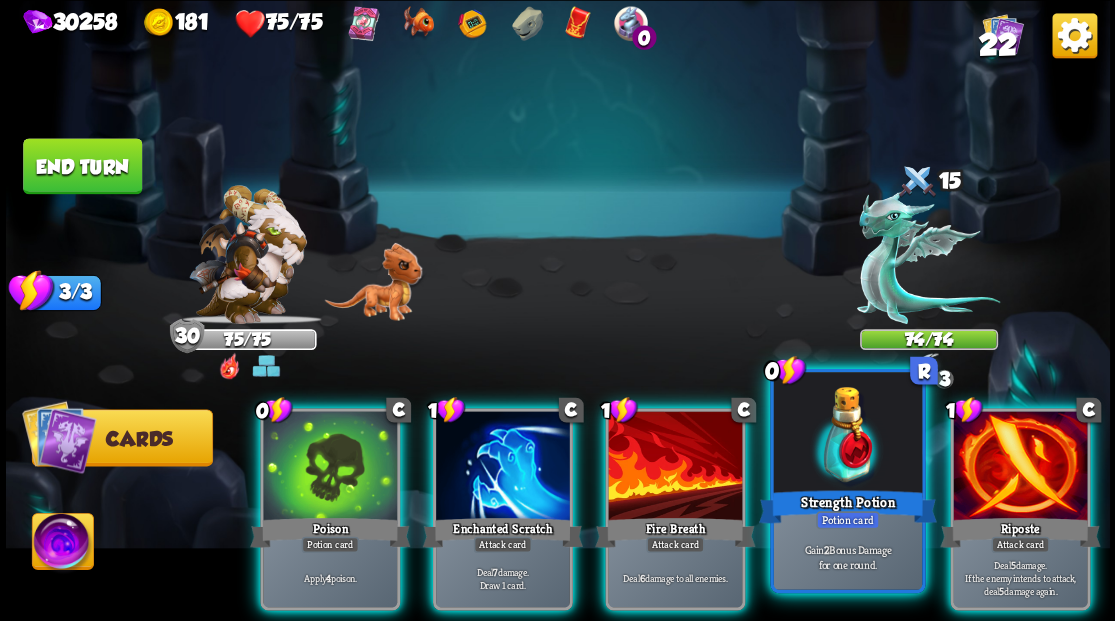 click at bounding box center (847, 434) 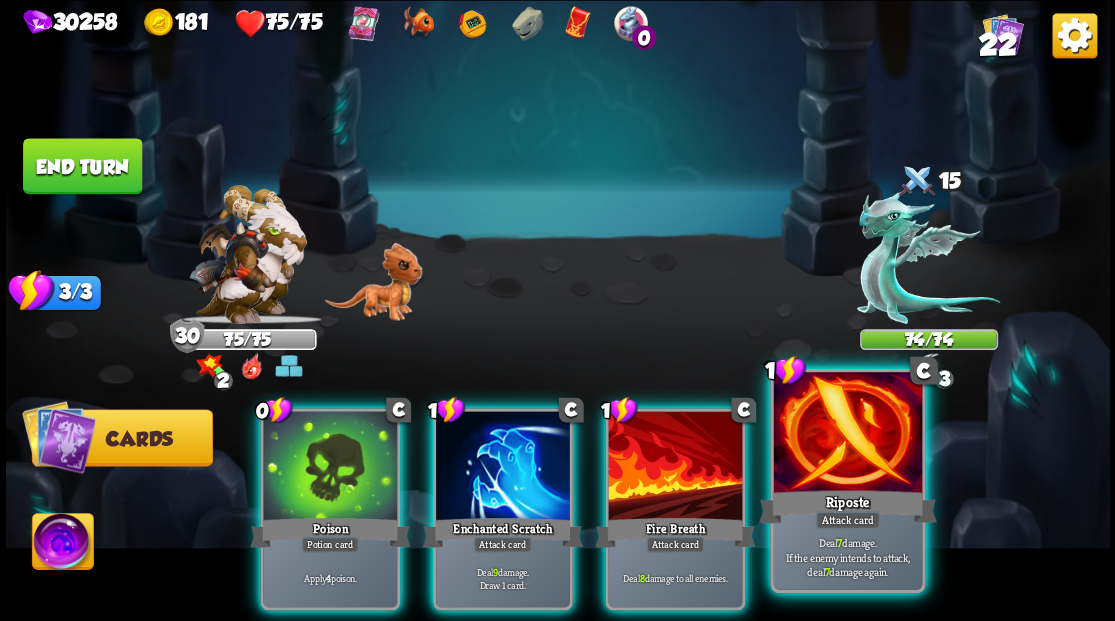 click at bounding box center (847, 434) 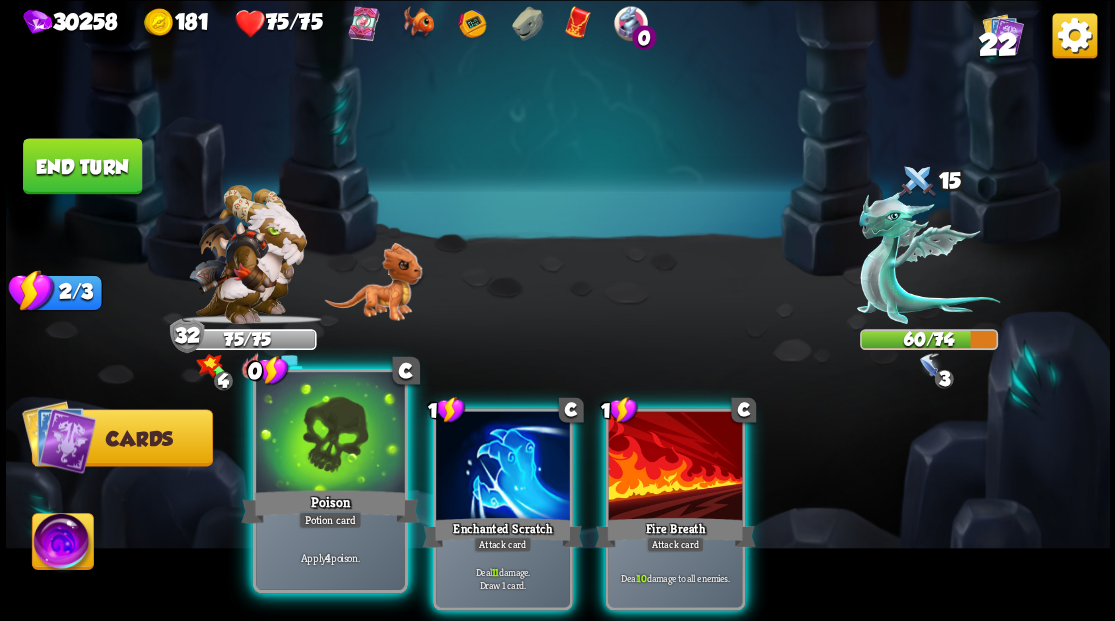 click at bounding box center (330, 434) 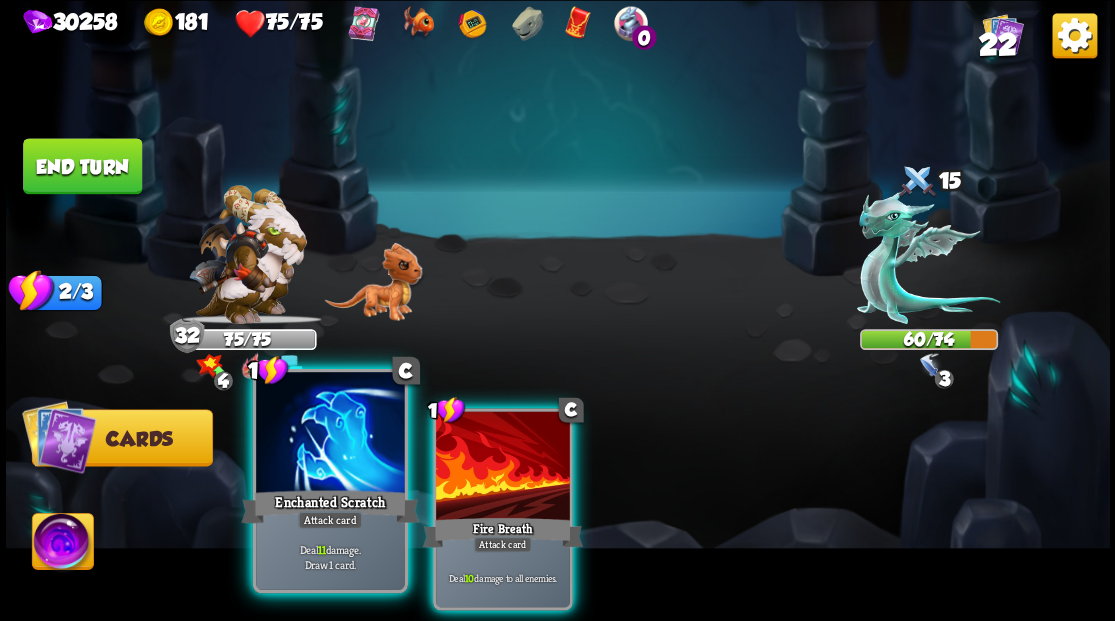 click at bounding box center [330, 434] 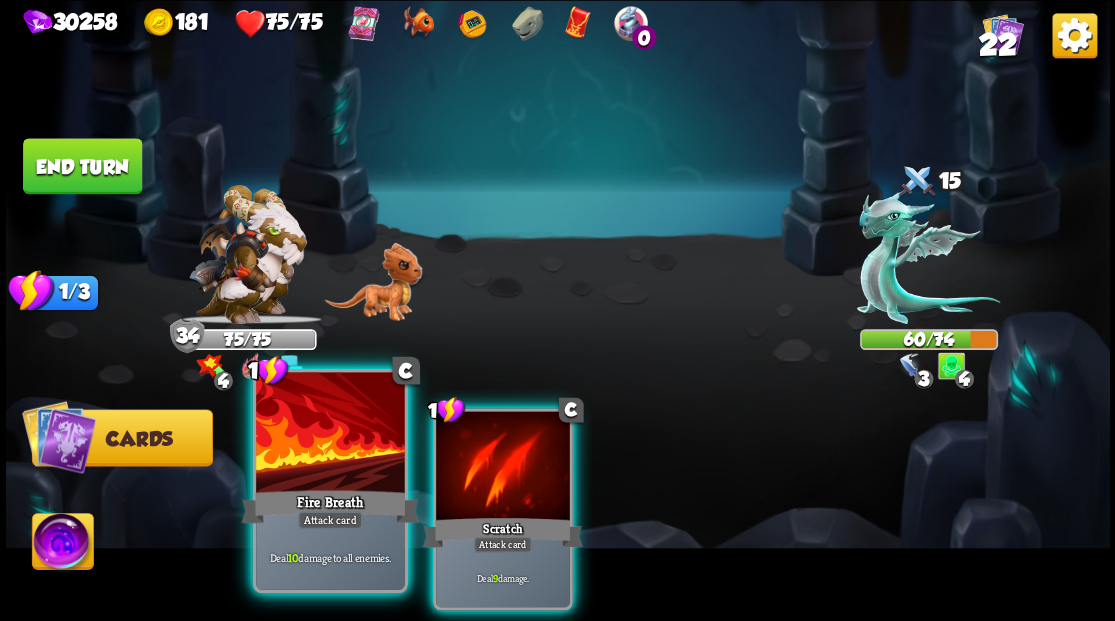 click at bounding box center (330, 434) 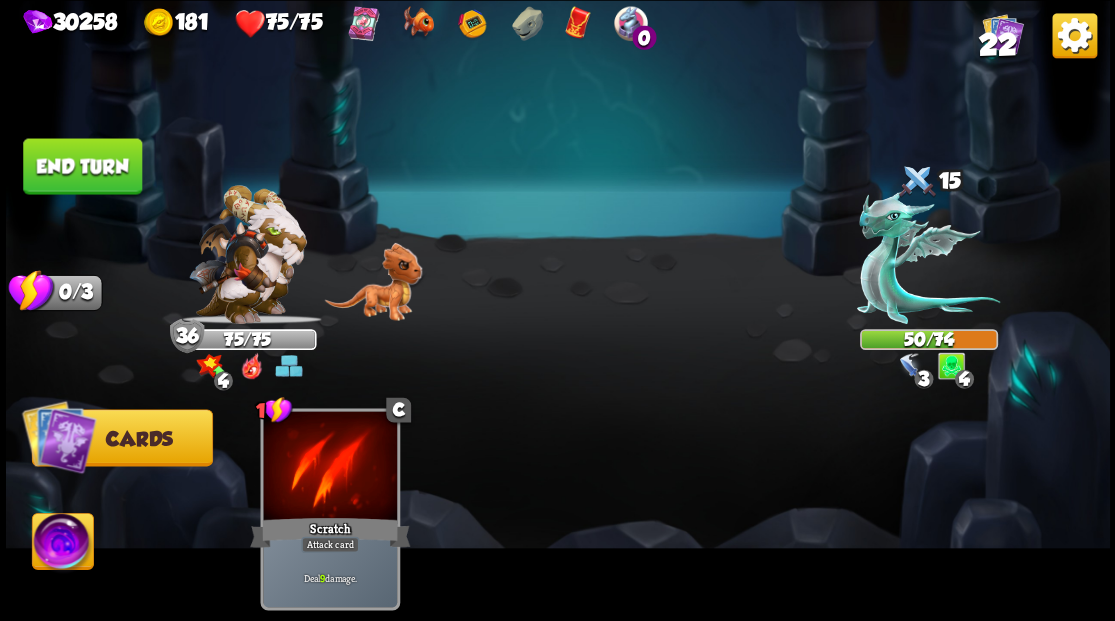 drag, startPoint x: 98, startPoint y: 165, endPoint x: 477, endPoint y: 229, distance: 384.36572 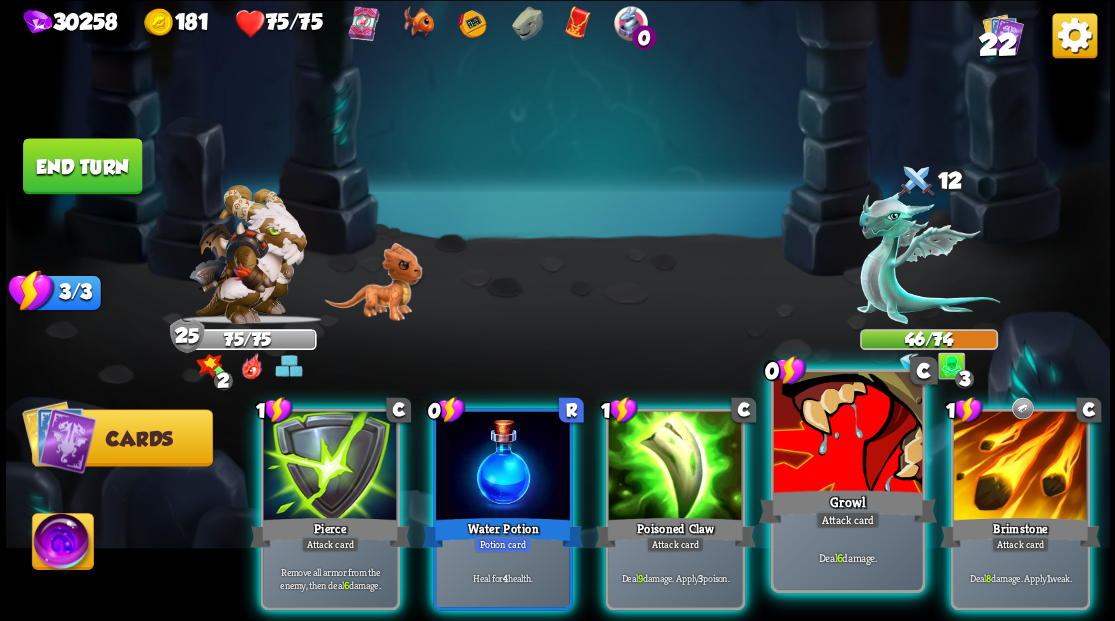 click at bounding box center [847, 434] 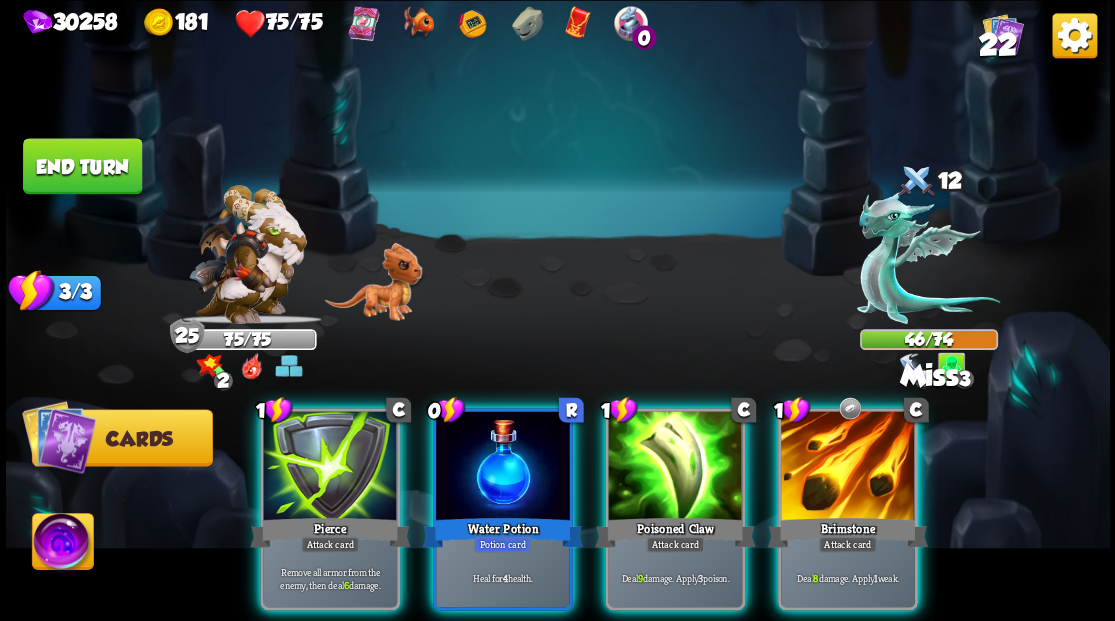 click at bounding box center [848, 467] 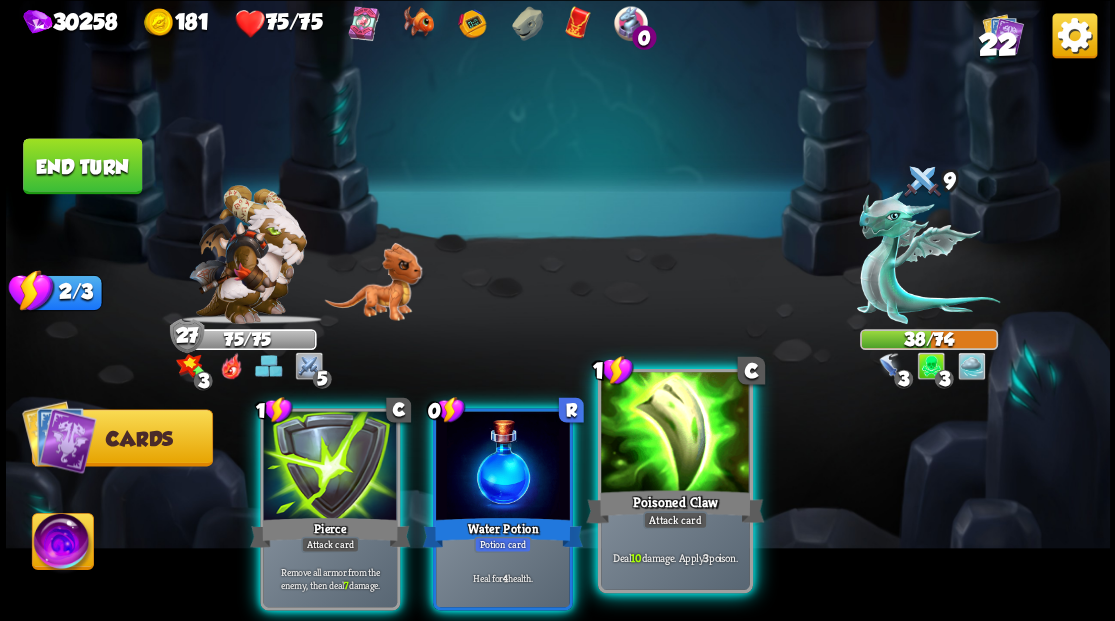 click at bounding box center [675, 434] 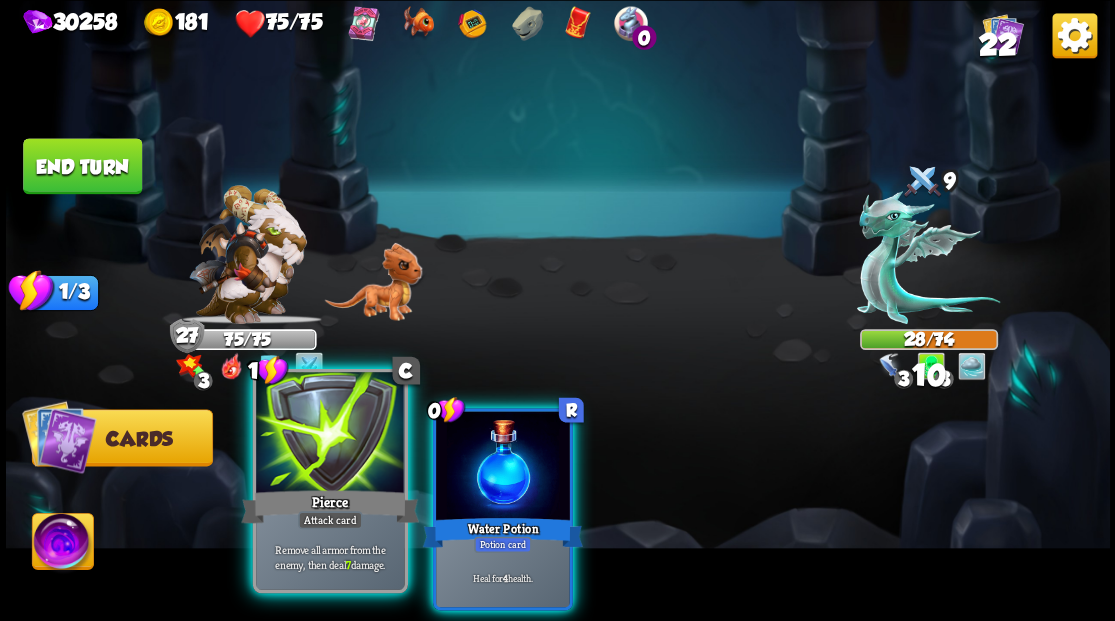 click at bounding box center [330, 434] 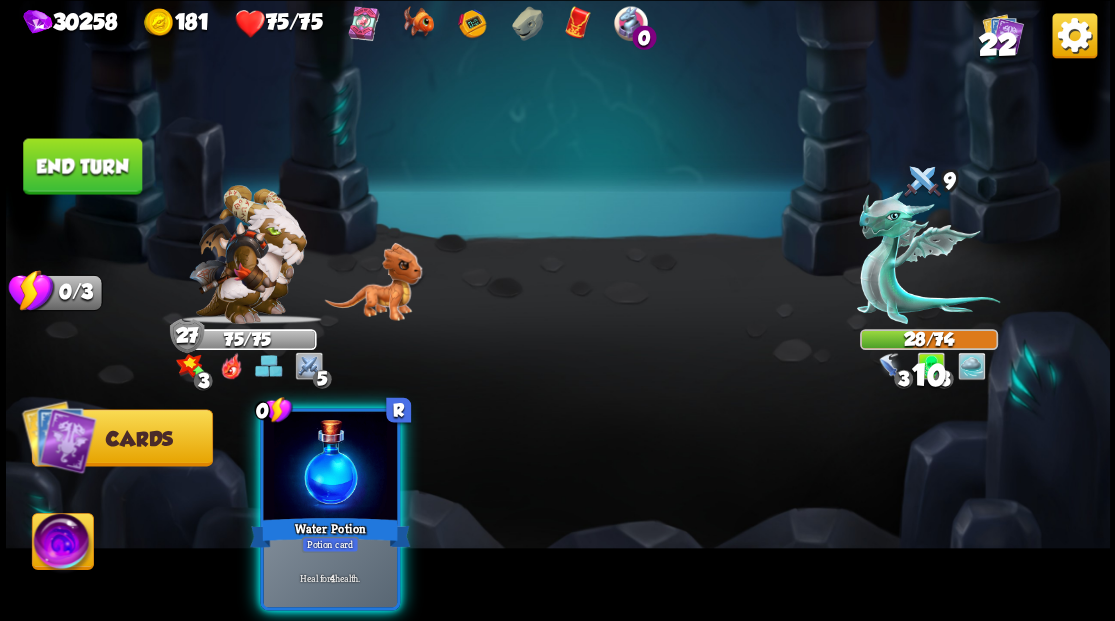 click at bounding box center [330, 467] 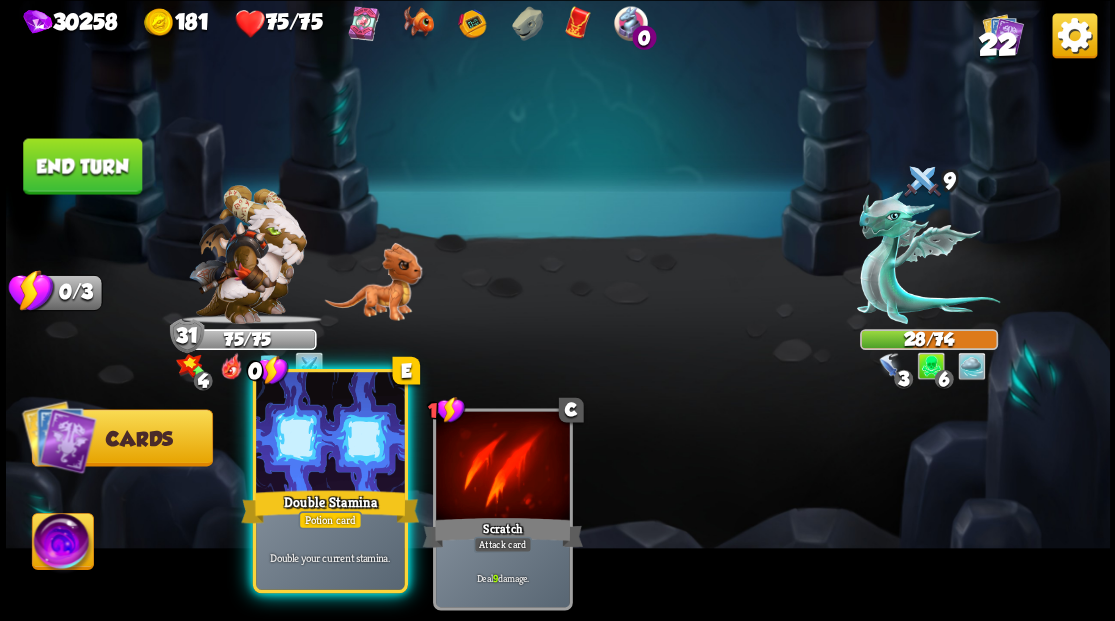 click at bounding box center [330, 434] 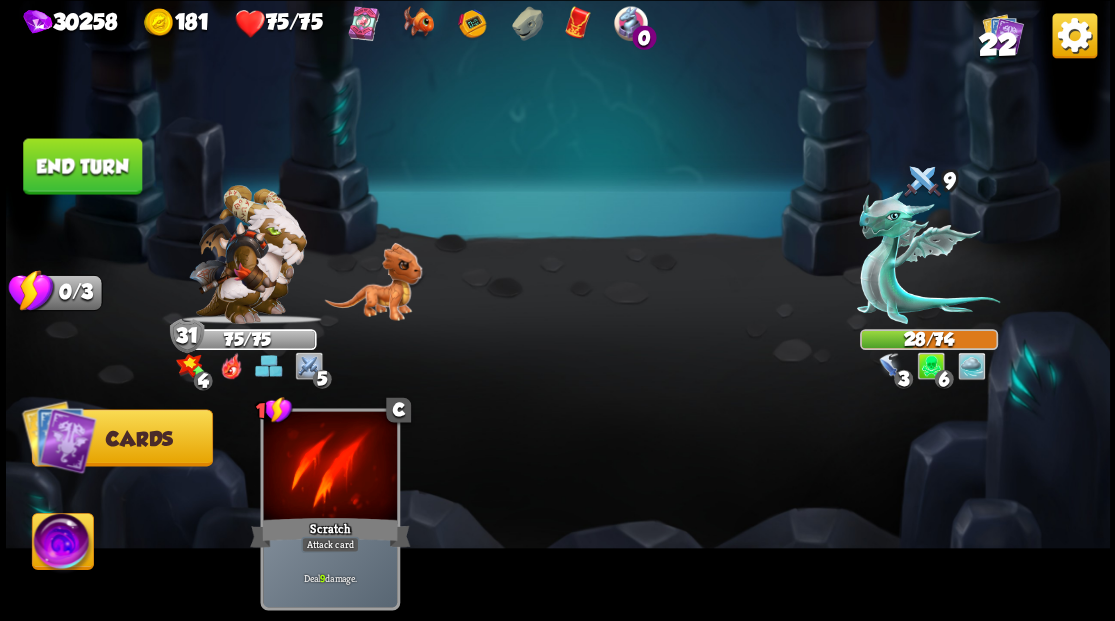 click on "End turn" at bounding box center (82, 166) 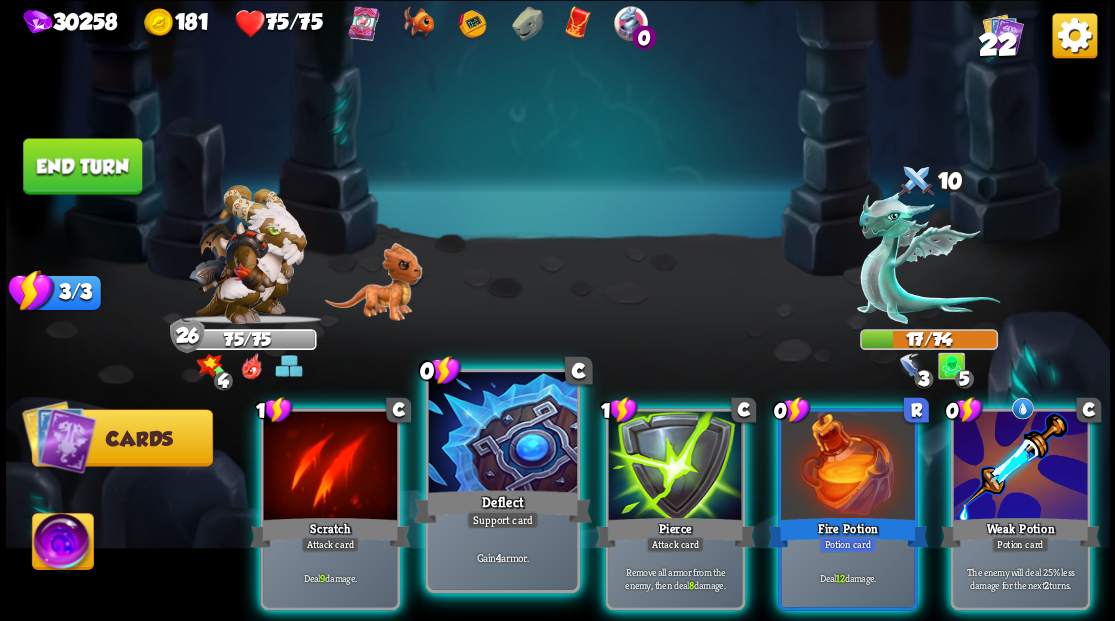 click at bounding box center (502, 434) 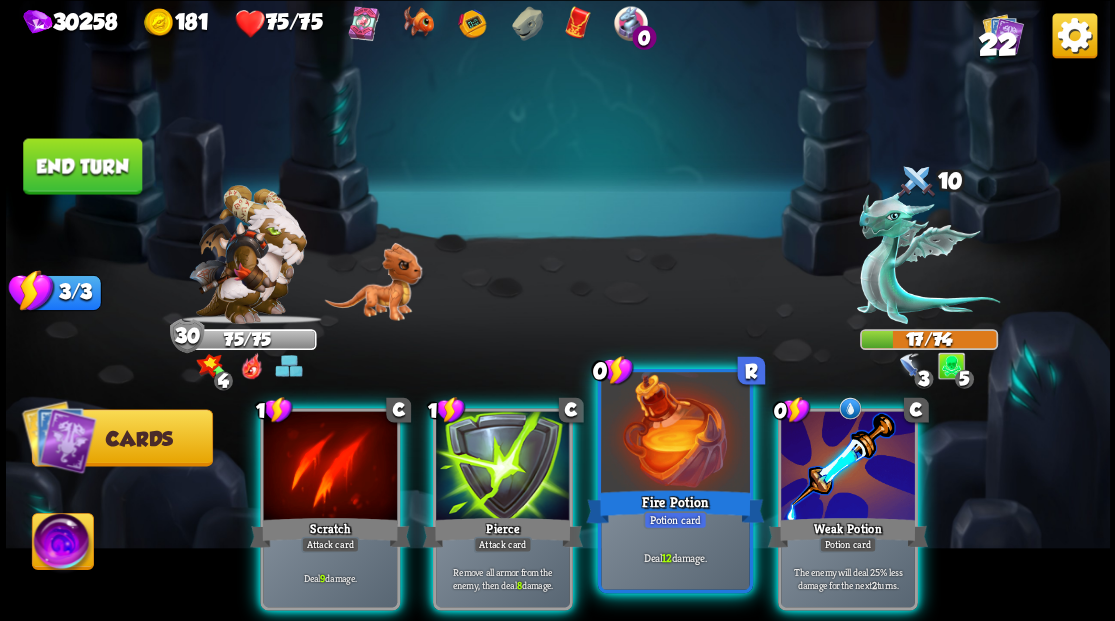 click at bounding box center (675, 434) 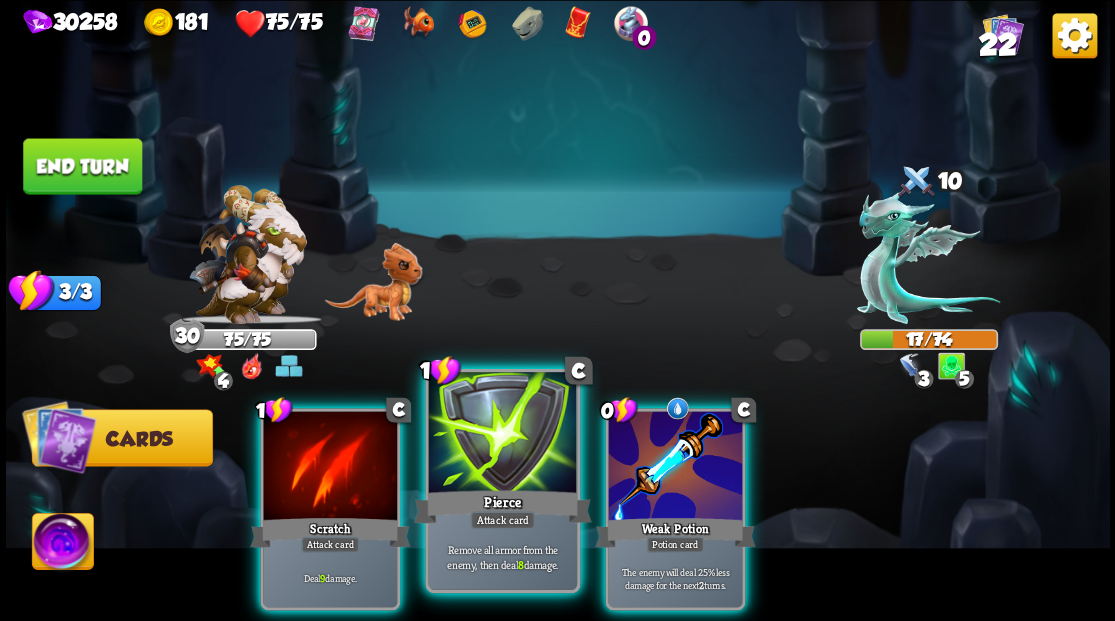 click at bounding box center [502, 434] 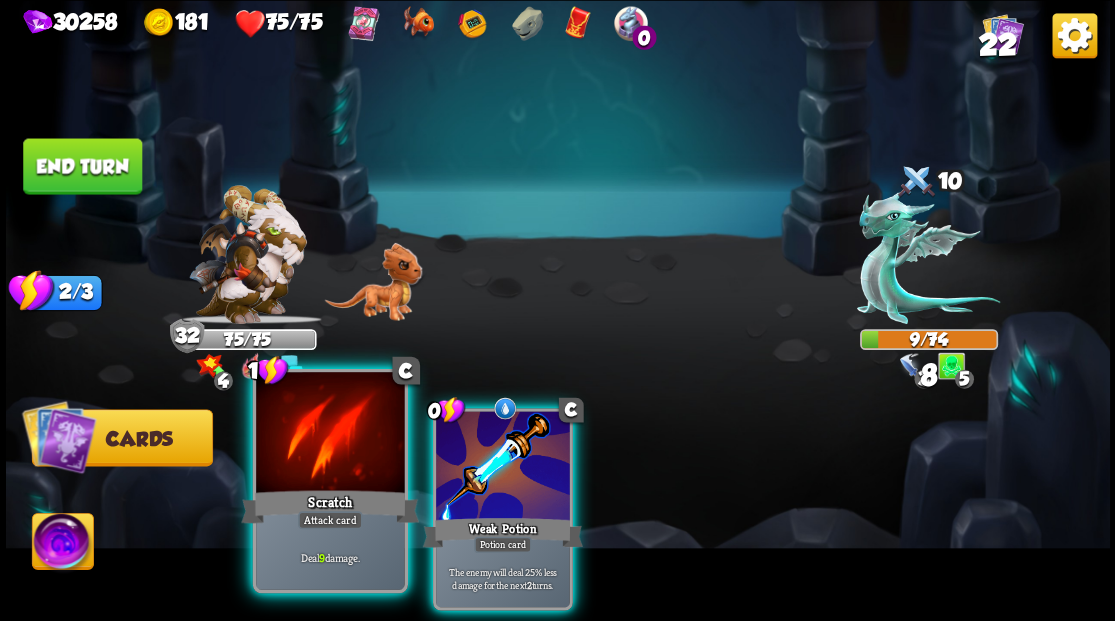 click at bounding box center [330, 434] 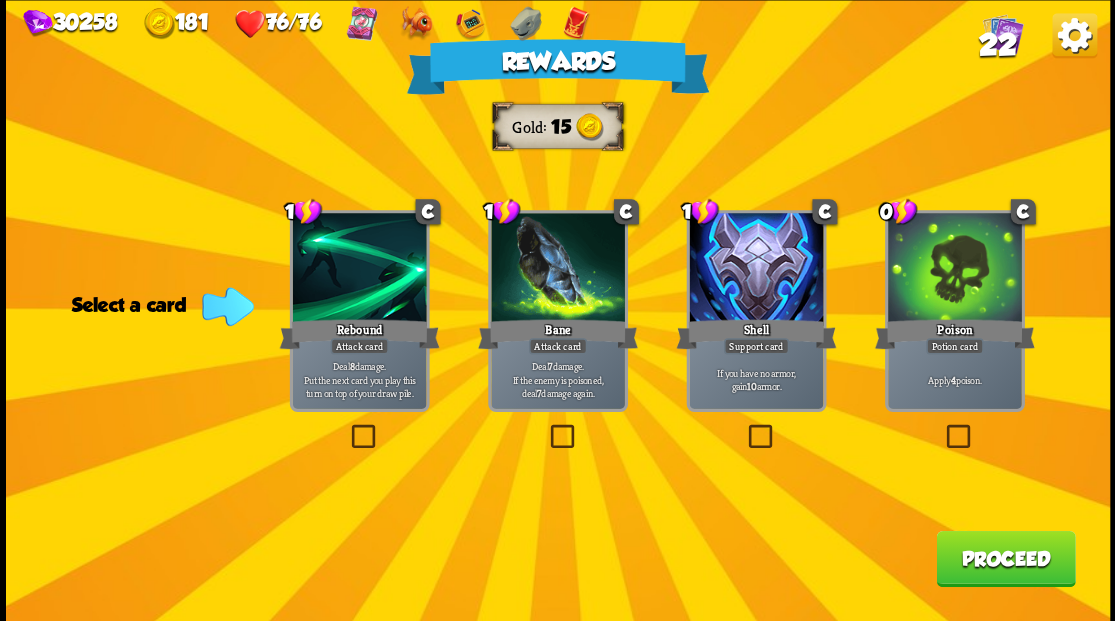click at bounding box center [546, 427] 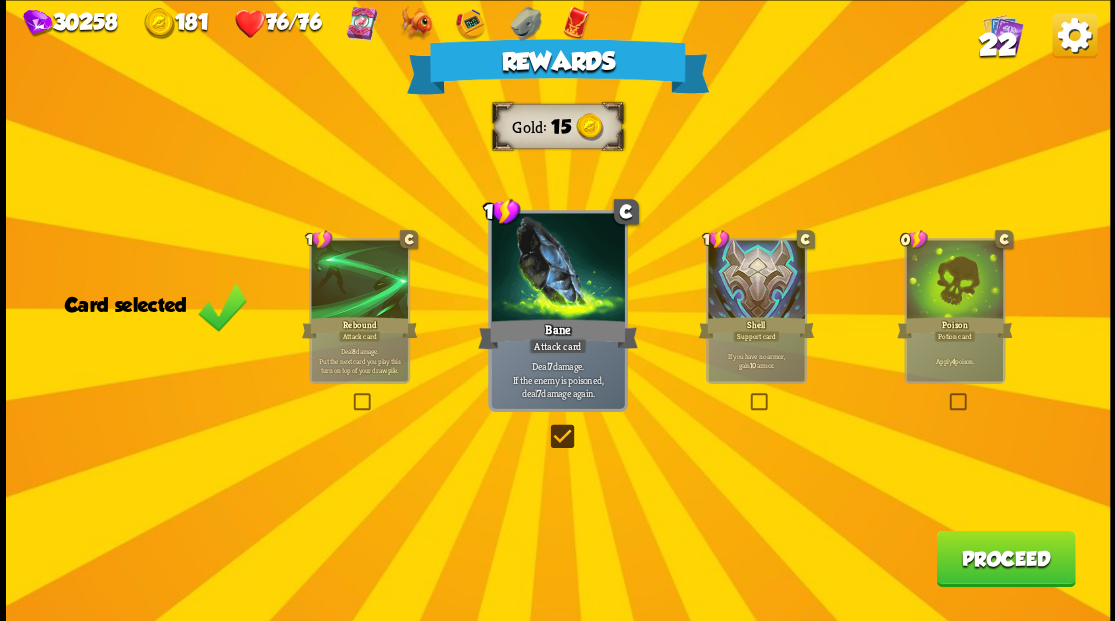 click on "Proceed" at bounding box center [1005, 558] 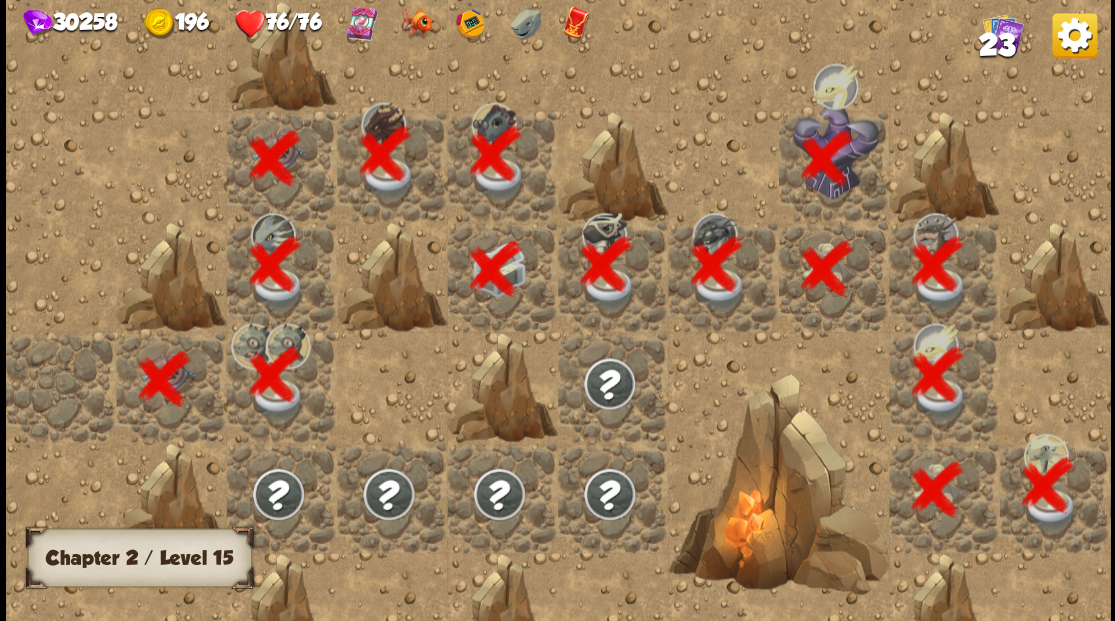 scroll, scrollTop: 0, scrollLeft: 384, axis: horizontal 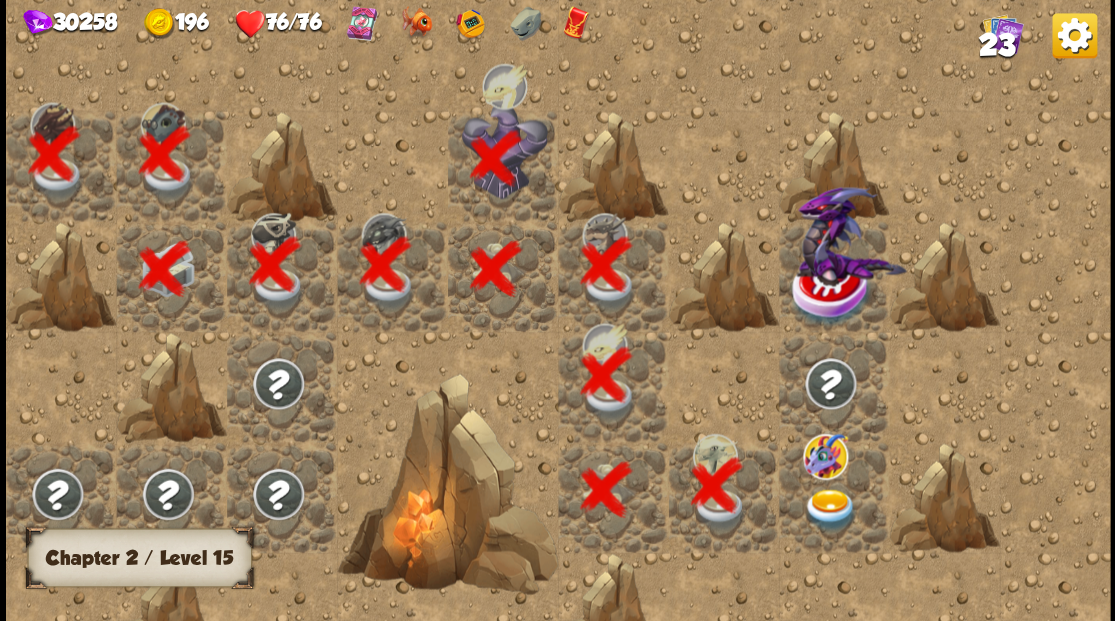 click at bounding box center [829, 509] 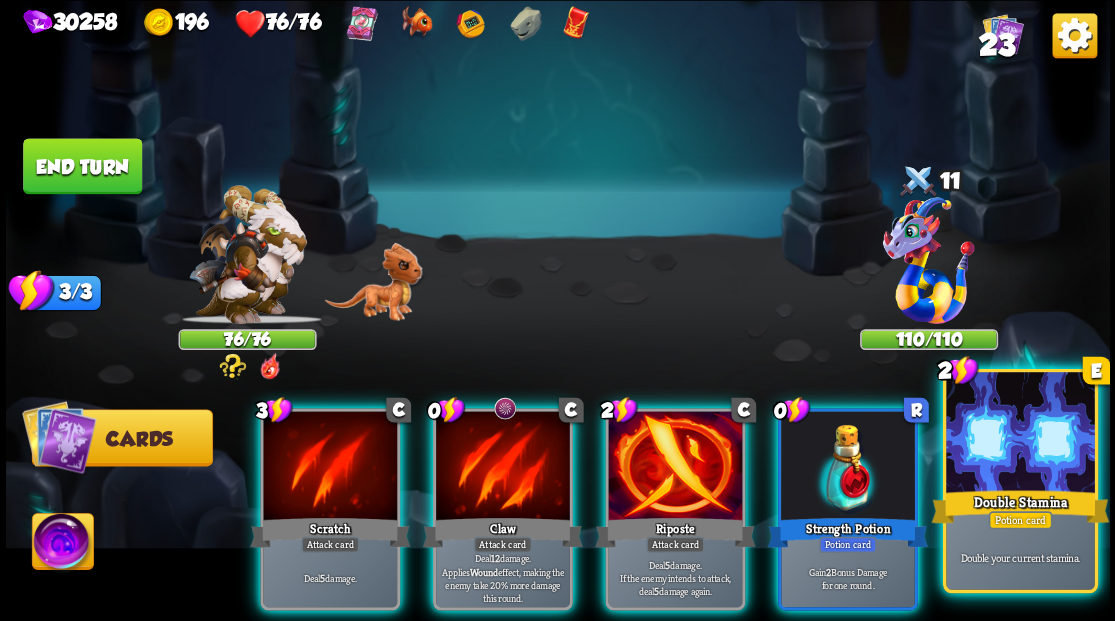 click at bounding box center [1020, 434] 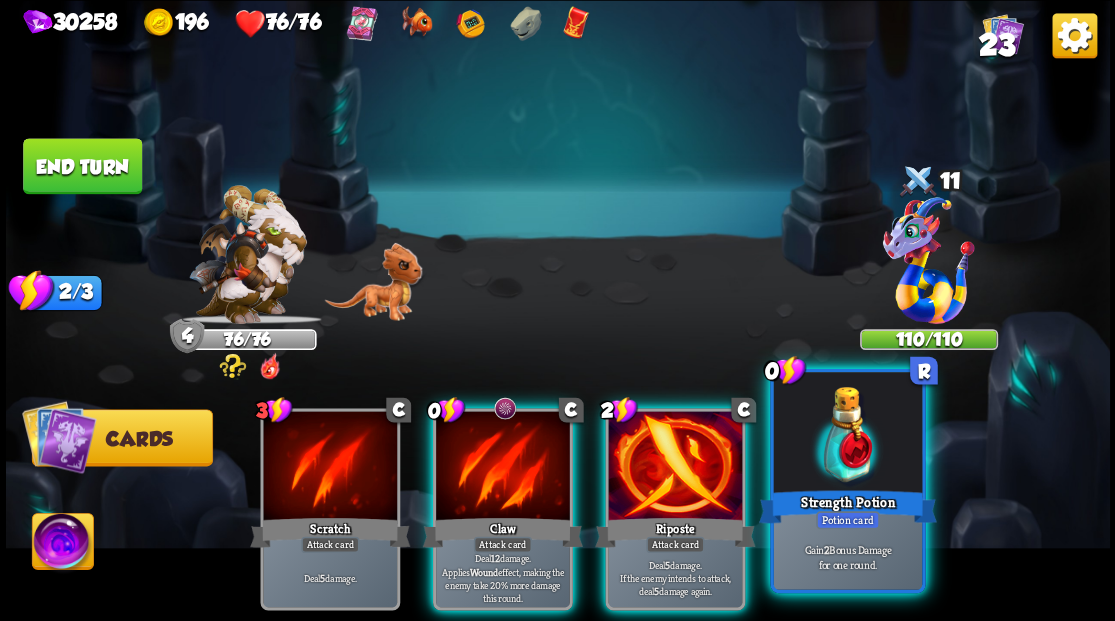 click at bounding box center [847, 434] 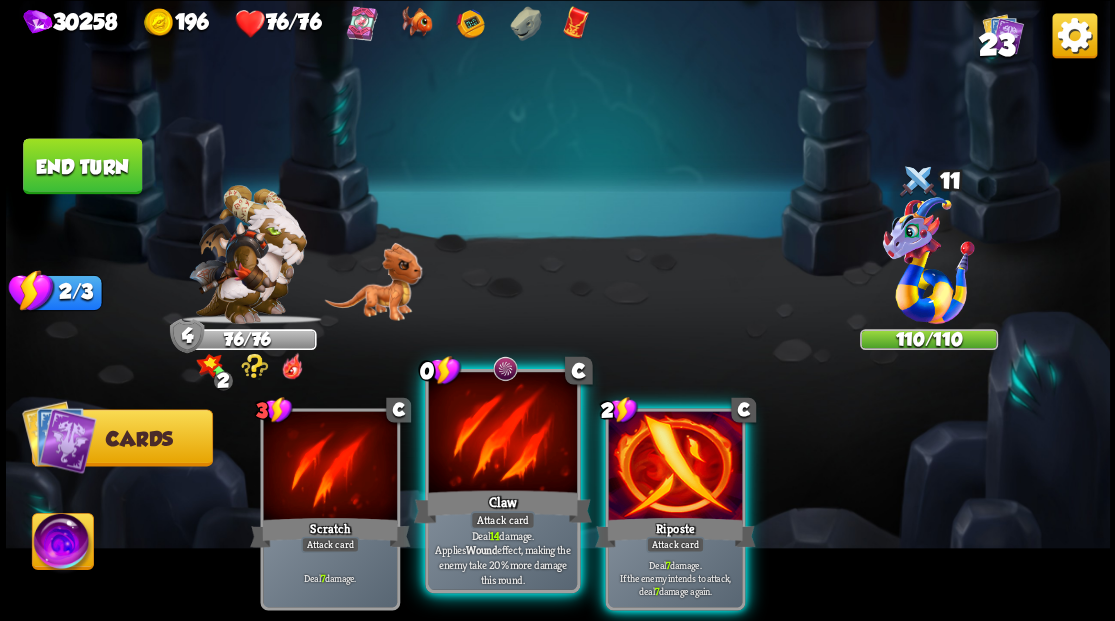 click at bounding box center (502, 434) 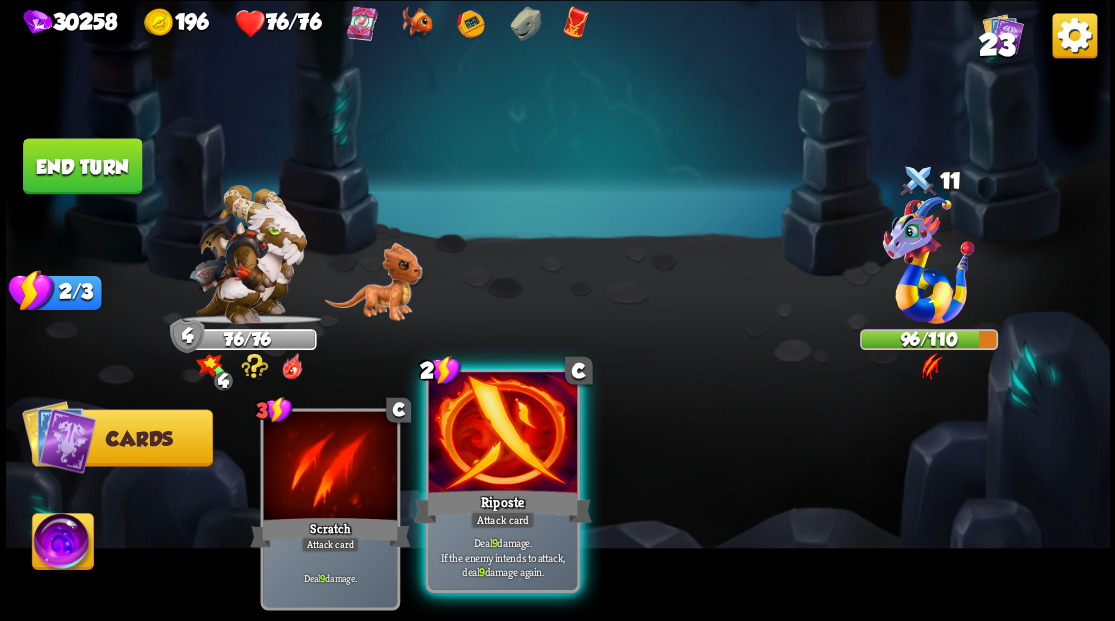 click at bounding box center [502, 434] 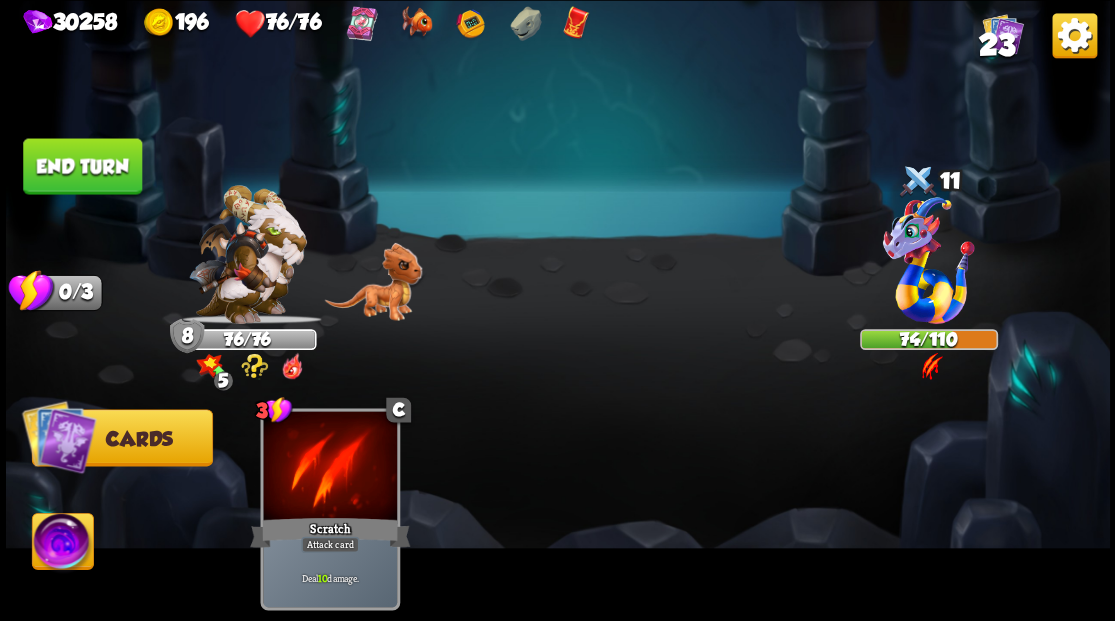 click on "End turn" at bounding box center (82, 166) 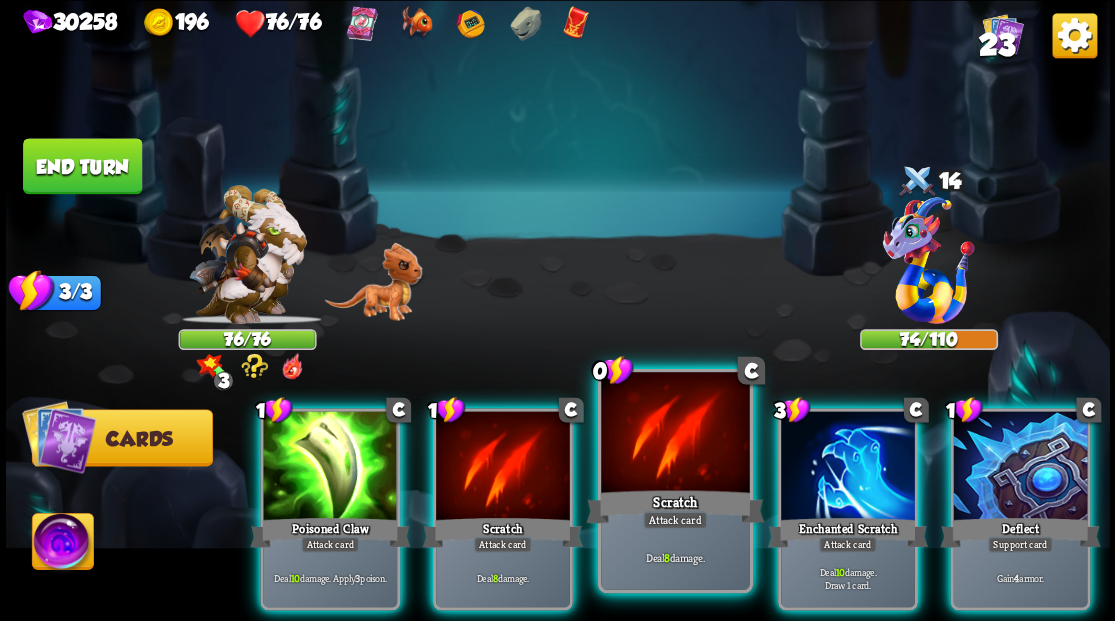 click at bounding box center (675, 434) 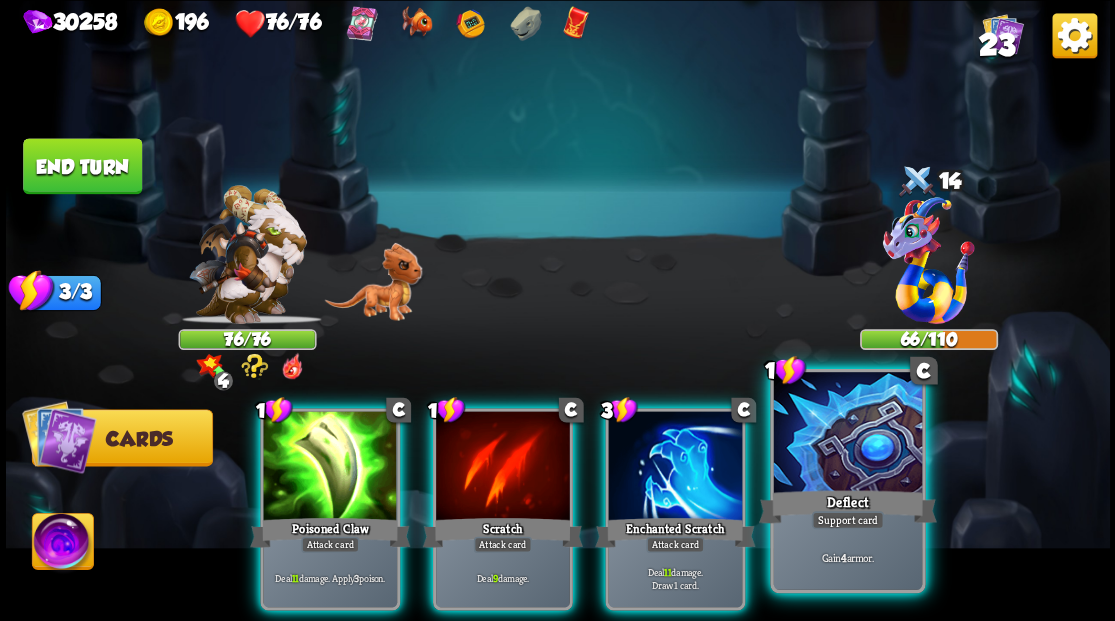 click at bounding box center [847, 434] 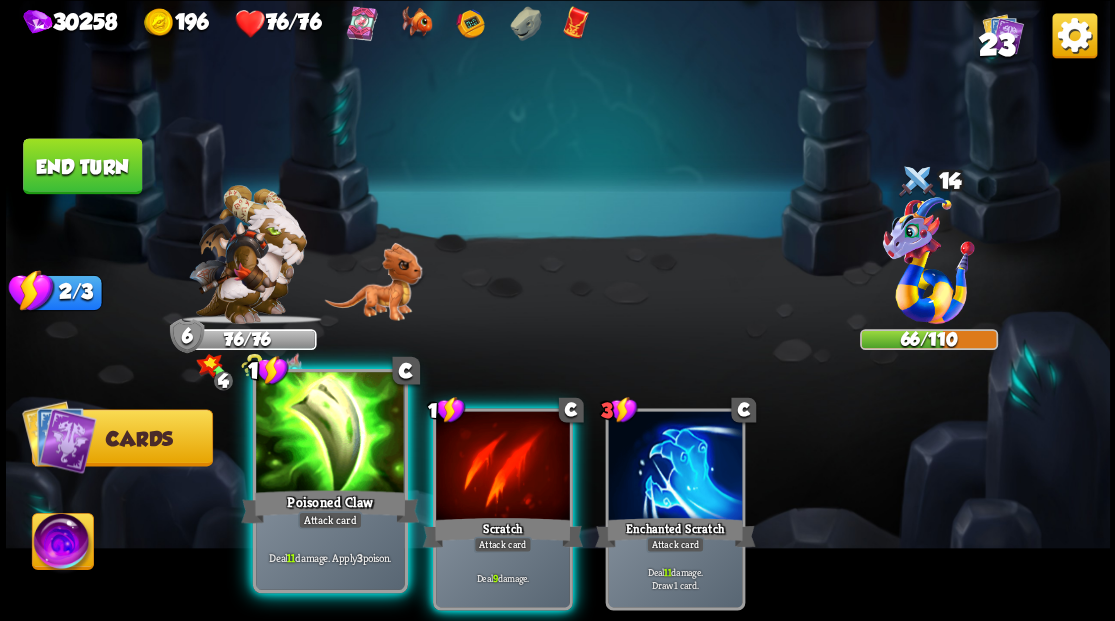 click at bounding box center [330, 434] 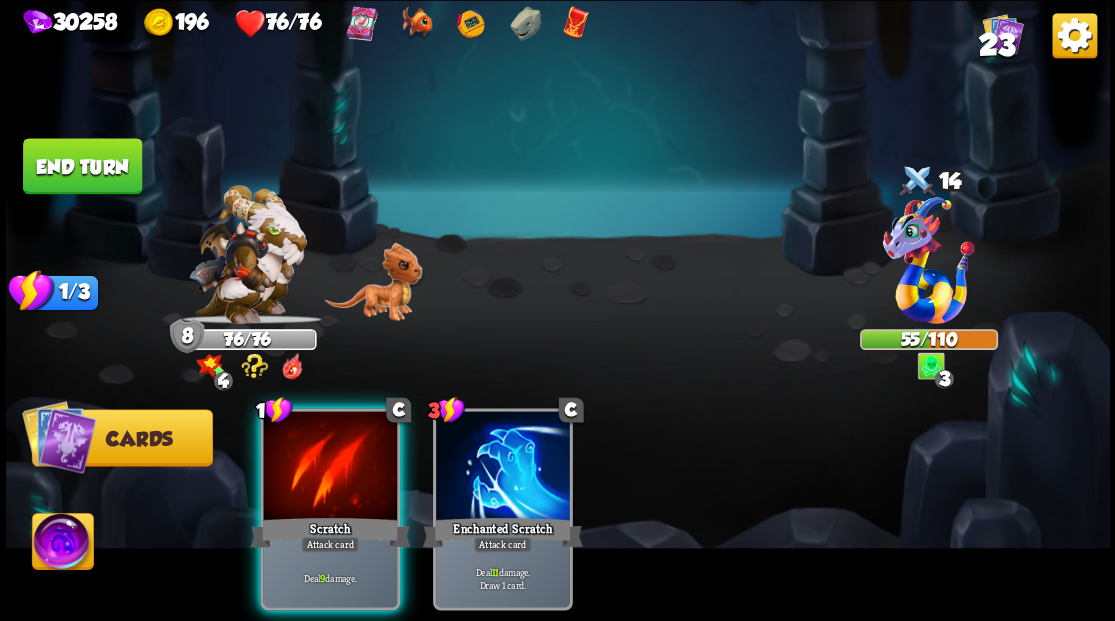 click at bounding box center (330, 467) 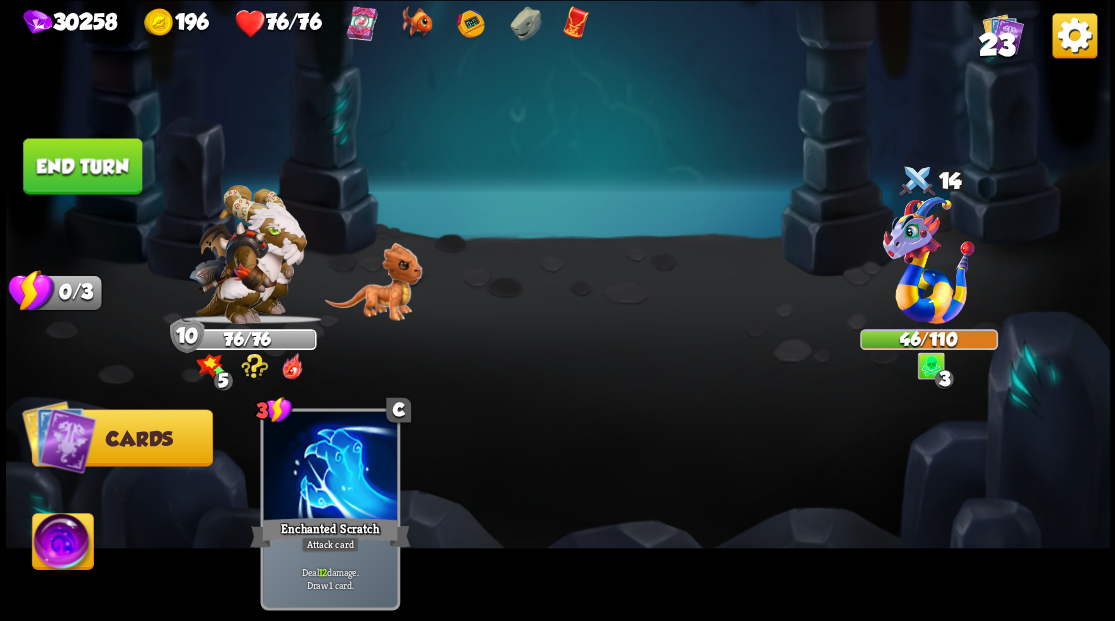 click on "End turn" at bounding box center [82, 166] 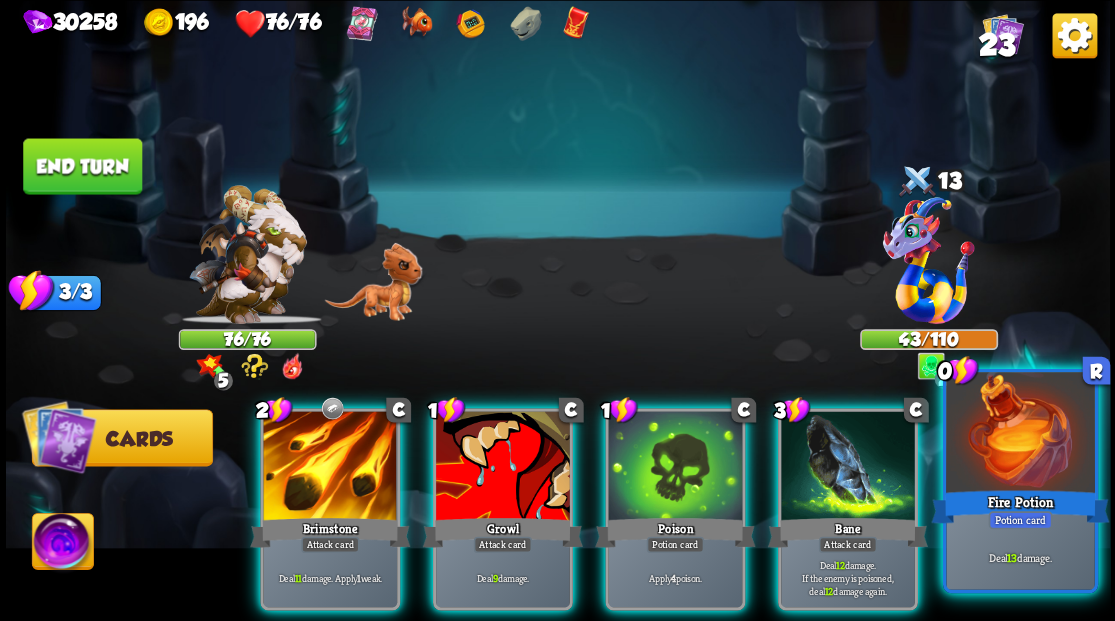 click at bounding box center [1020, 434] 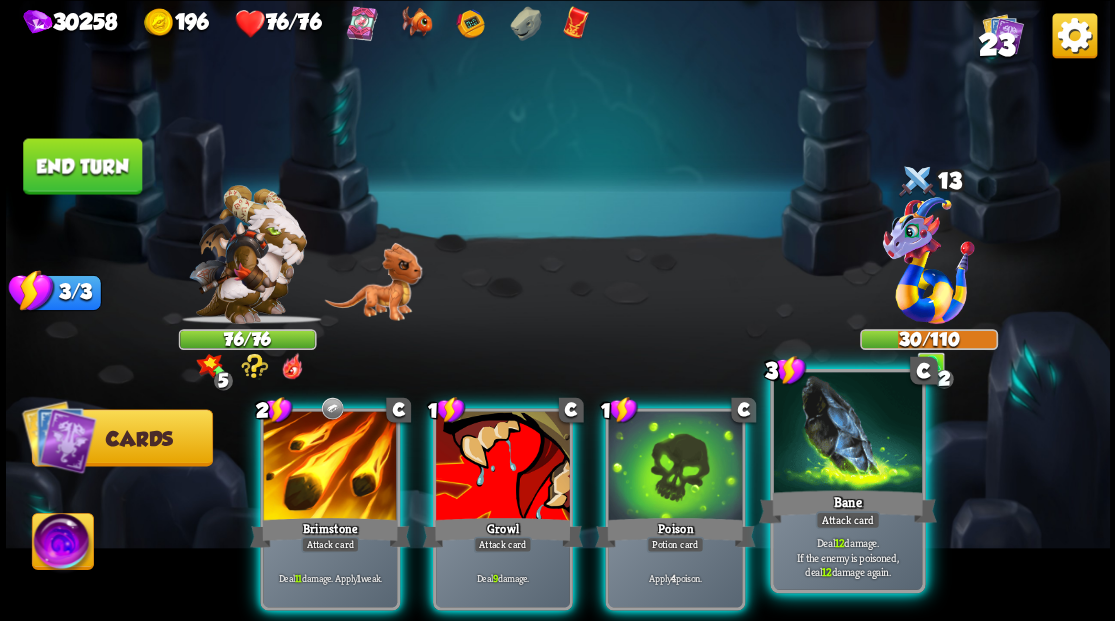 click at bounding box center (847, 434) 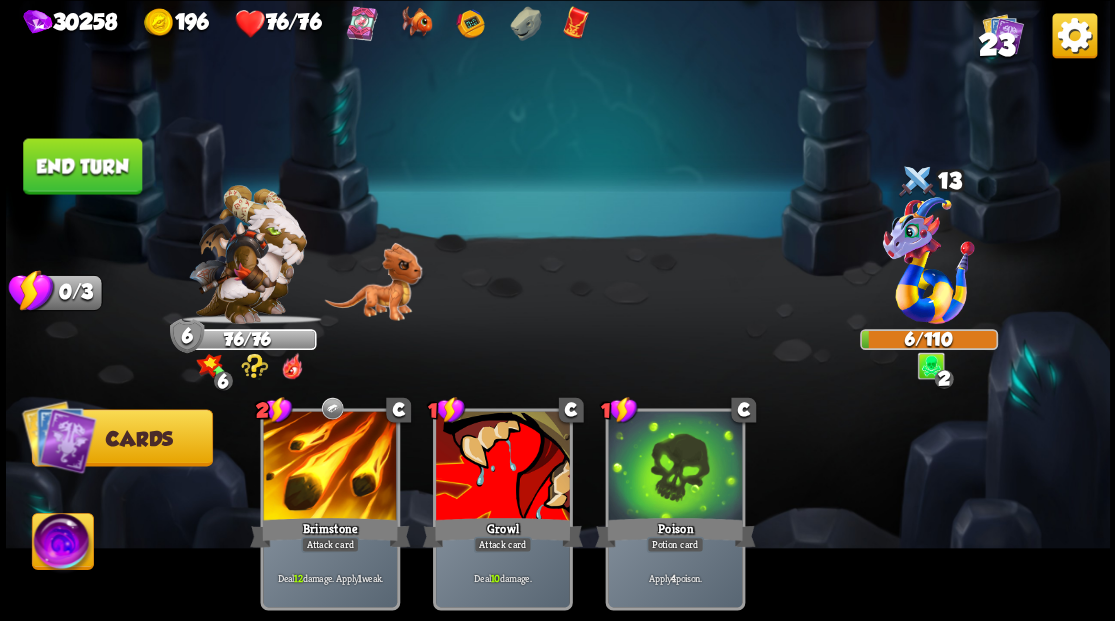 click on "End turn" at bounding box center [82, 166] 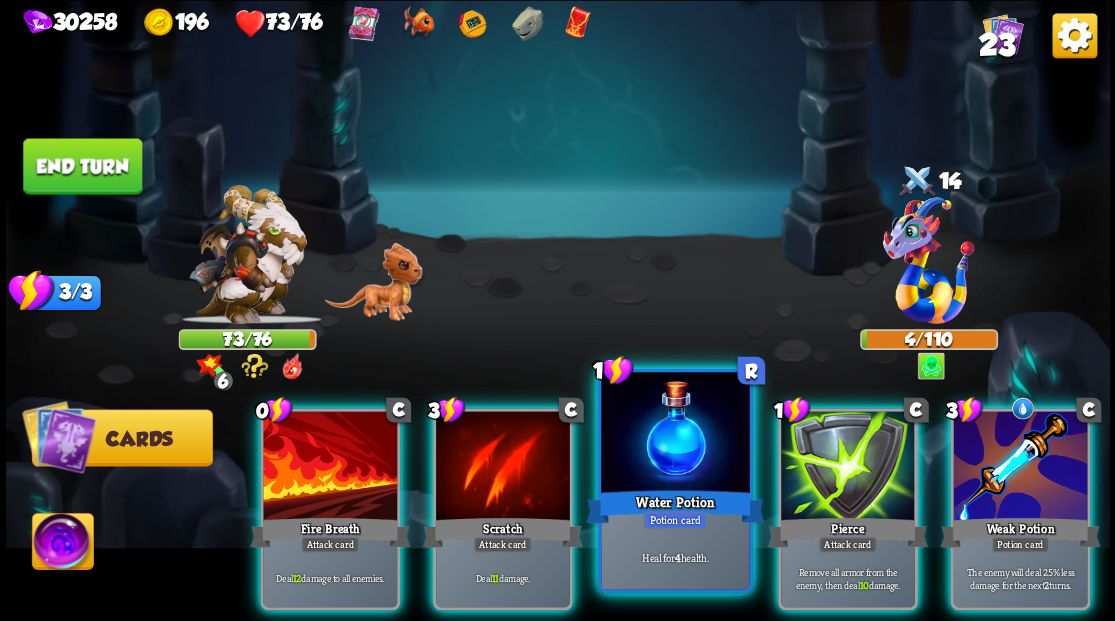 click at bounding box center [675, 434] 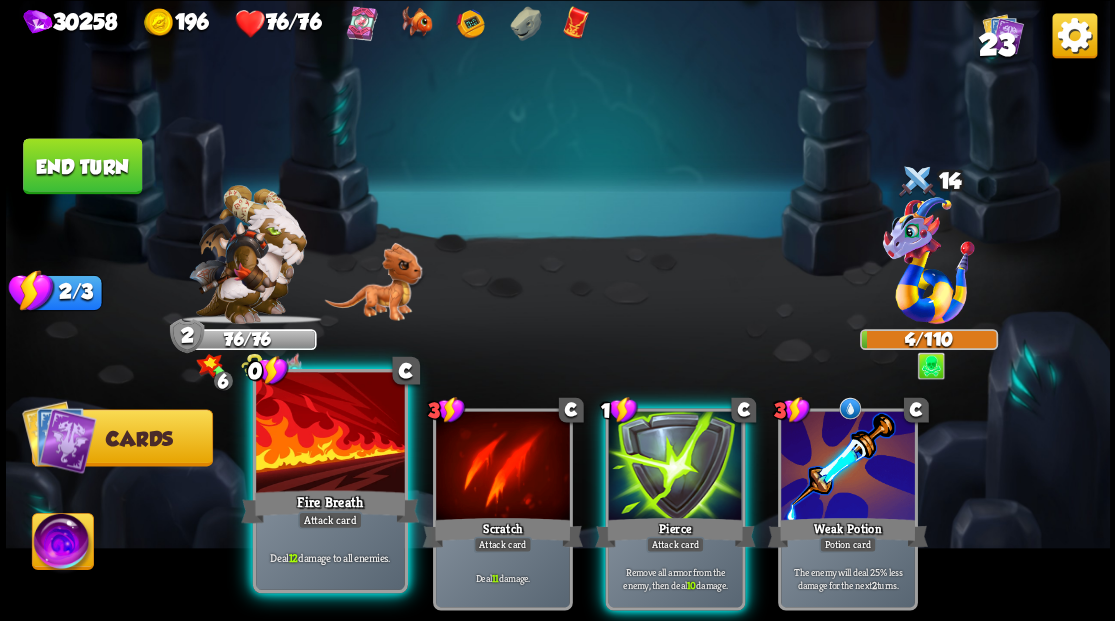 click at bounding box center (330, 434) 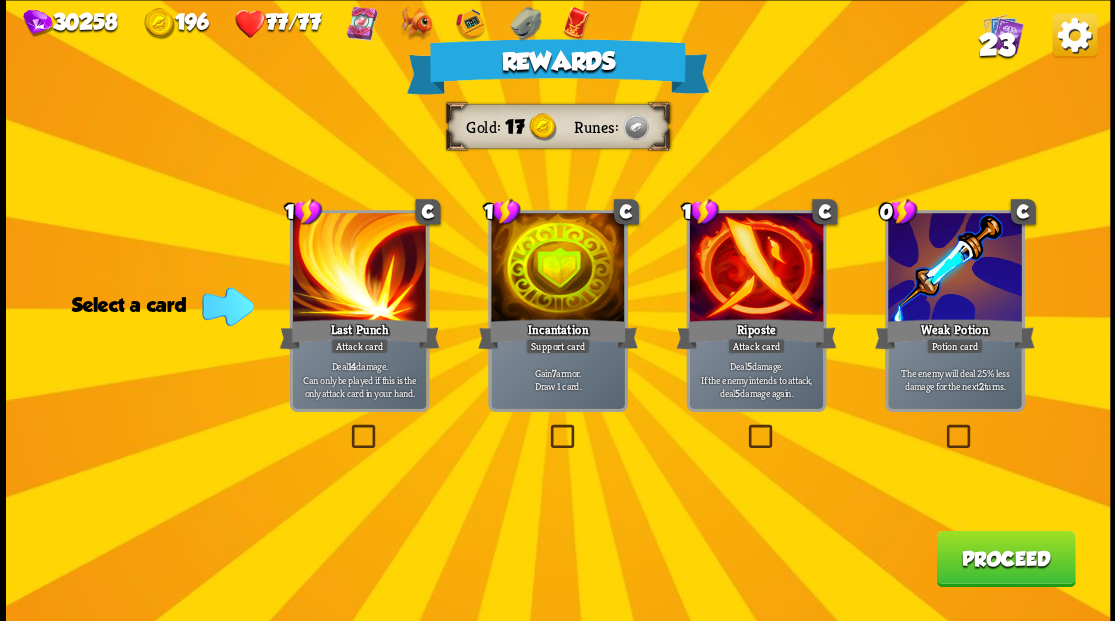 click at bounding box center [546, 427] 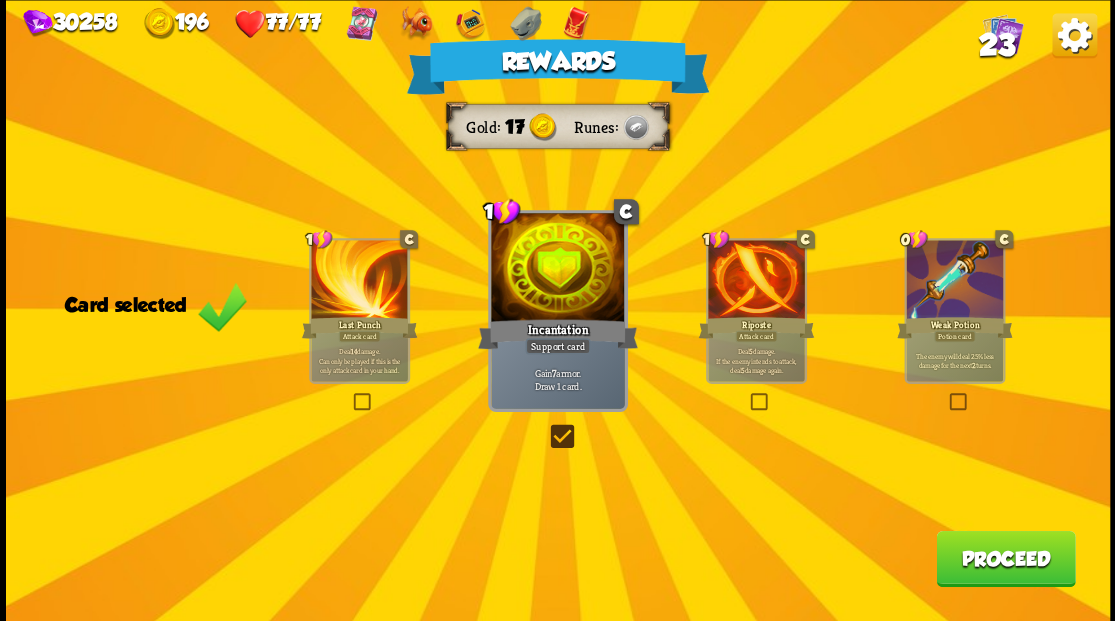 click on "Proceed" at bounding box center (1005, 558) 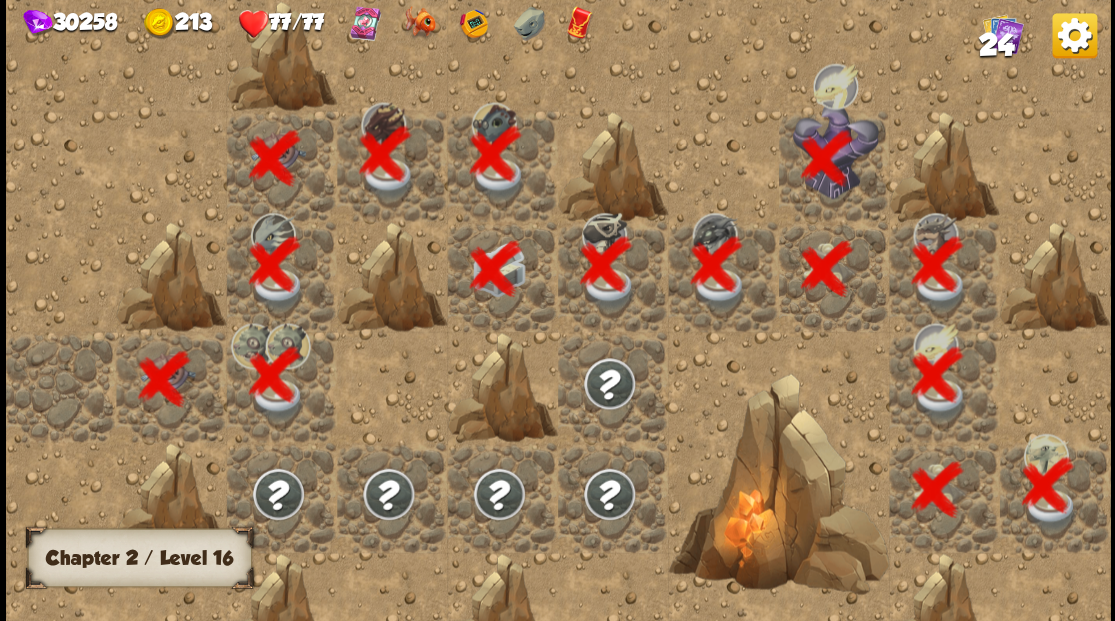 scroll, scrollTop: 0, scrollLeft: 384, axis: horizontal 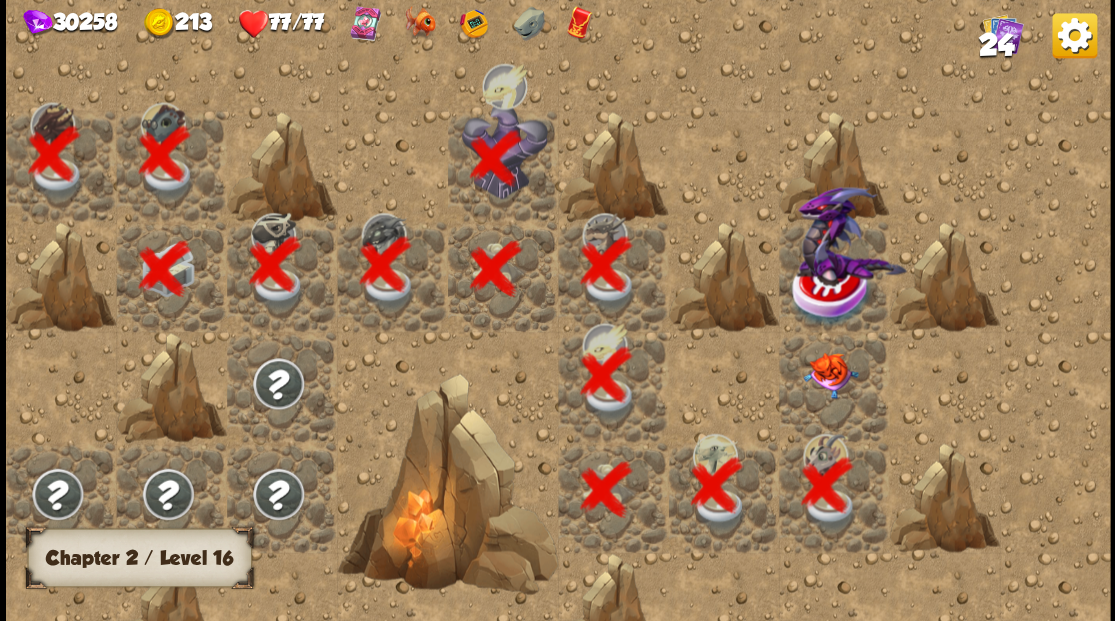 click at bounding box center [829, 375] 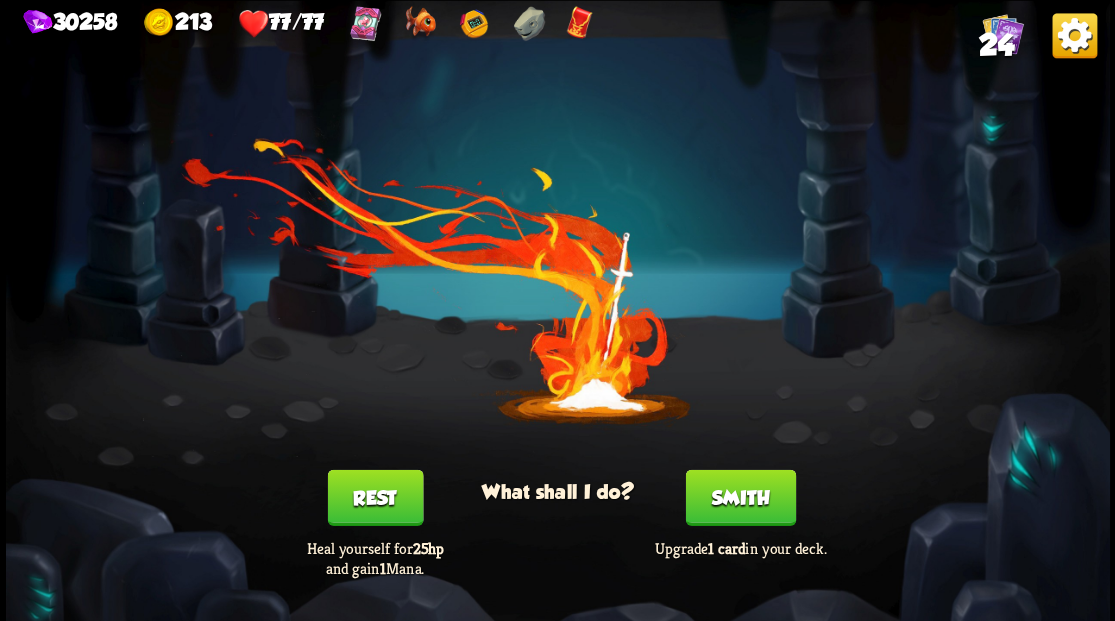 click on "Smith" at bounding box center (740, 497) 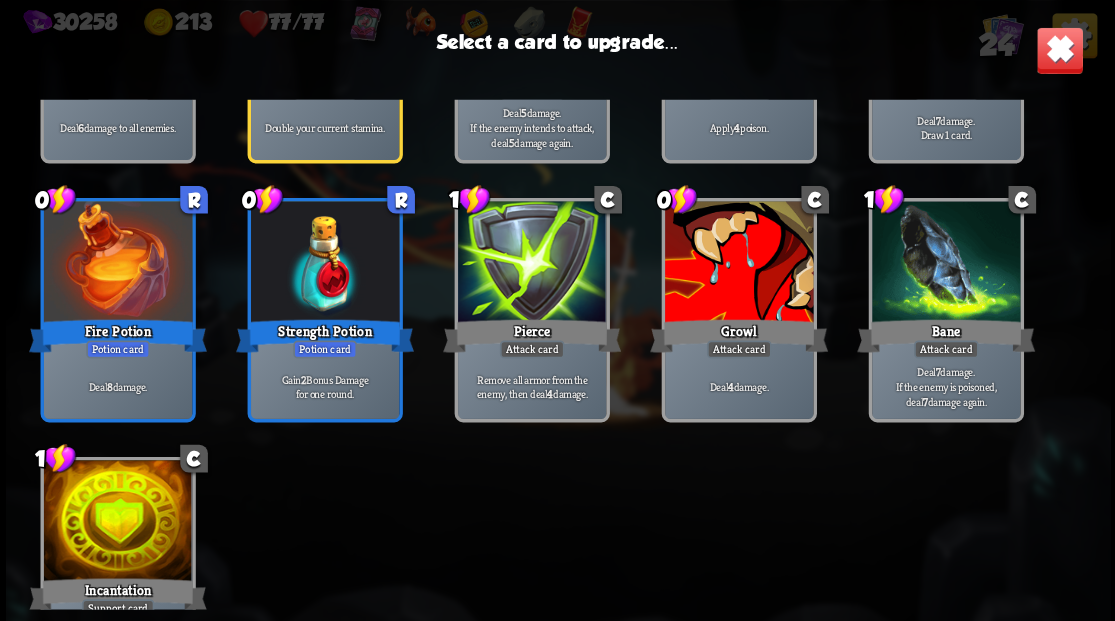 scroll, scrollTop: 866, scrollLeft: 0, axis: vertical 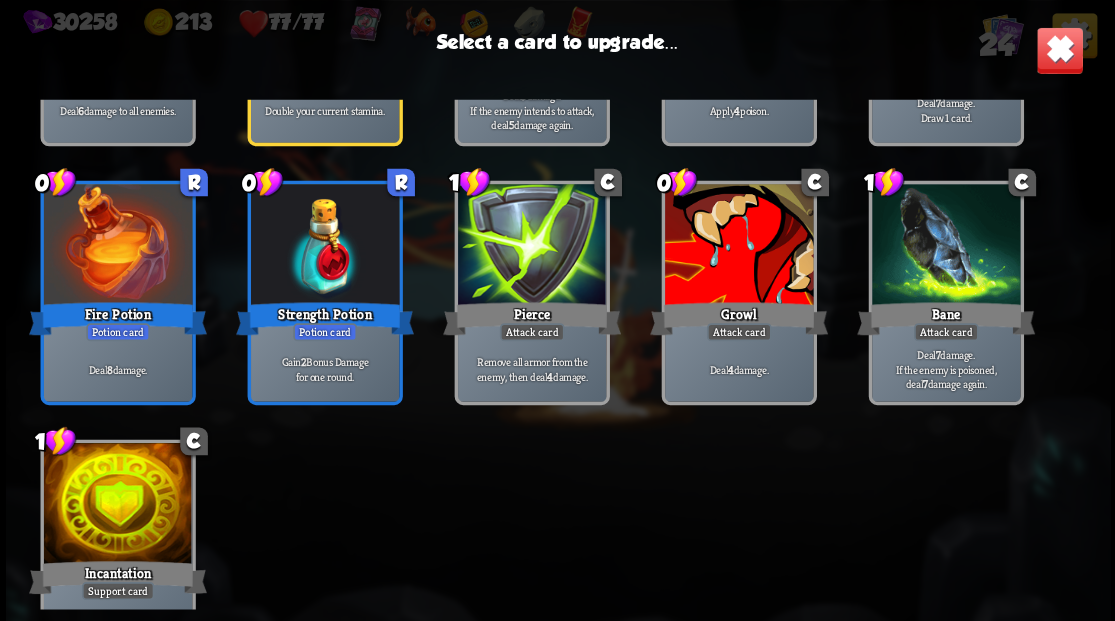 click at bounding box center [738, 246] 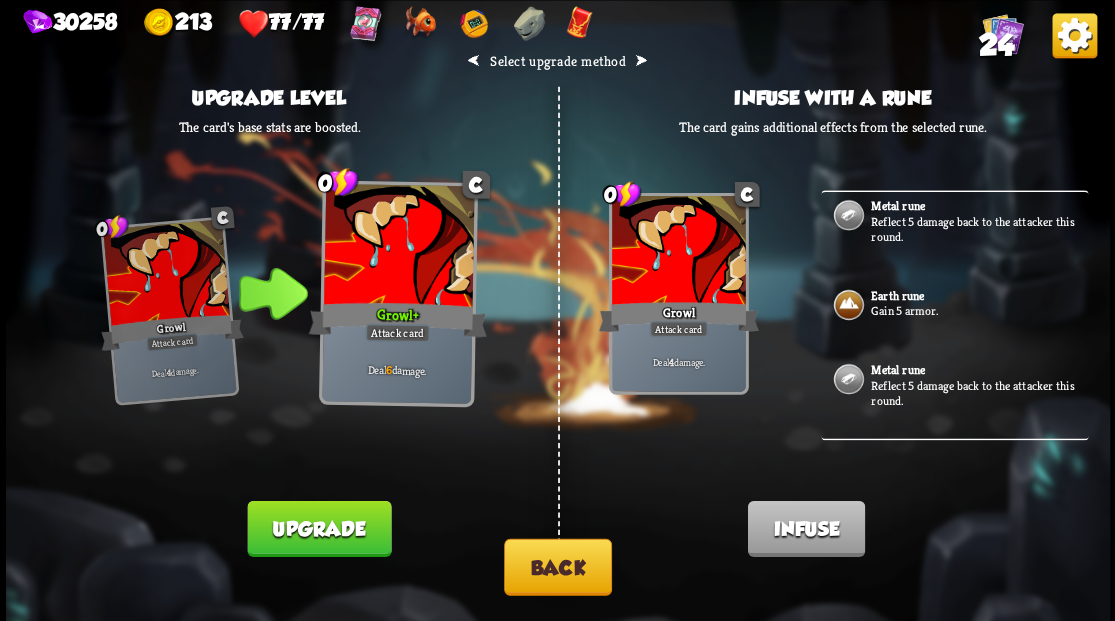 scroll, scrollTop: 358, scrollLeft: 0, axis: vertical 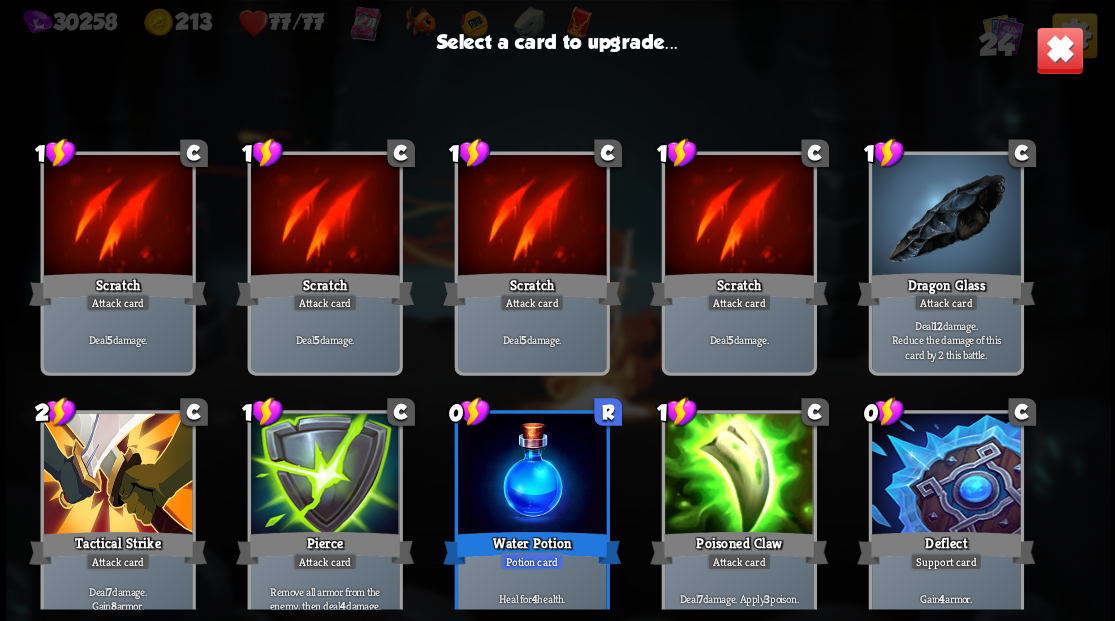 click at bounding box center [945, 217] 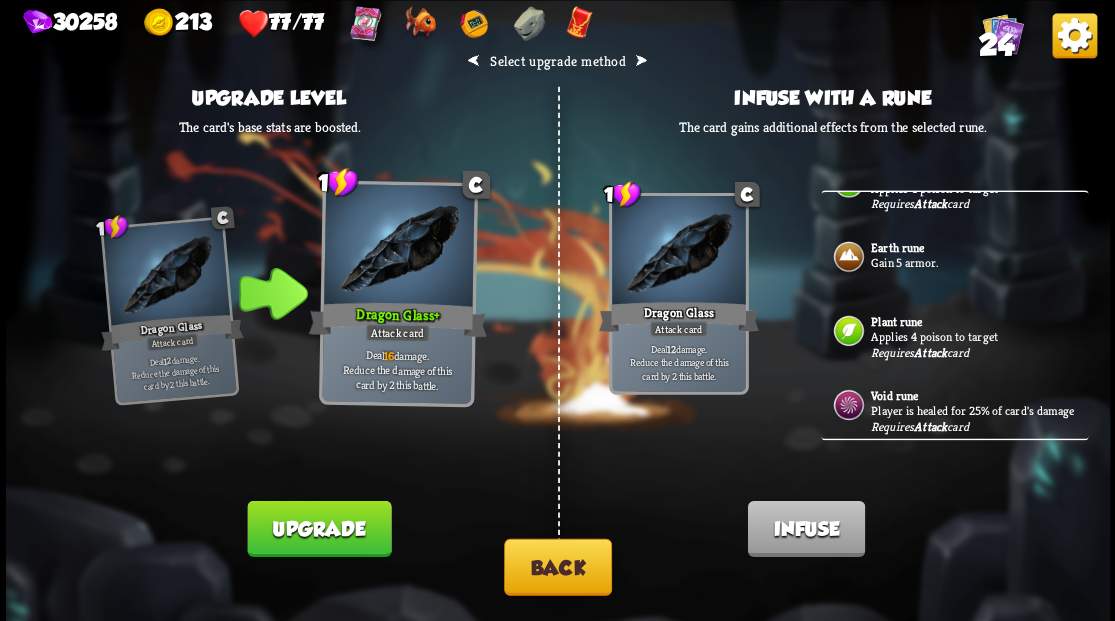 scroll, scrollTop: 133, scrollLeft: 0, axis: vertical 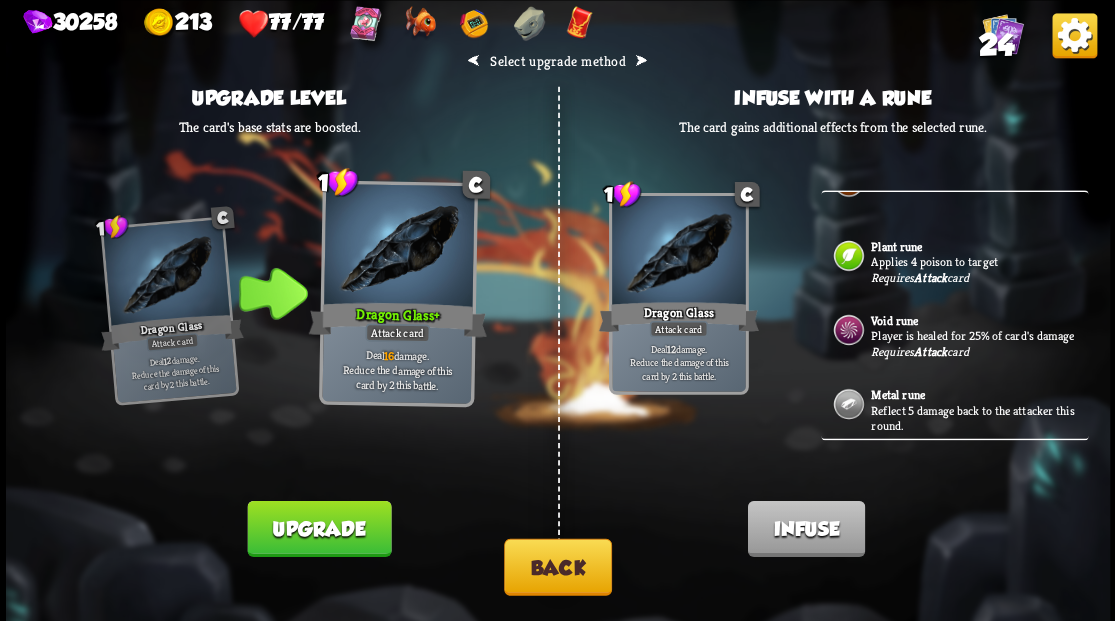 click on "Player is healed for 25% of card's damage" at bounding box center [977, 336] 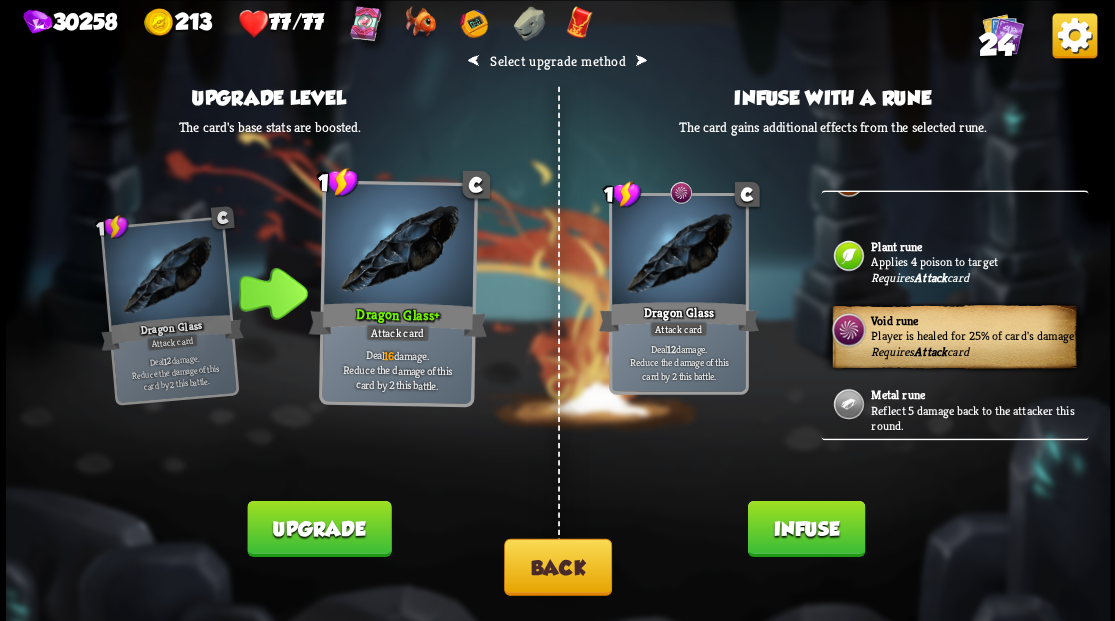 click on "Infuse" at bounding box center (805, 528) 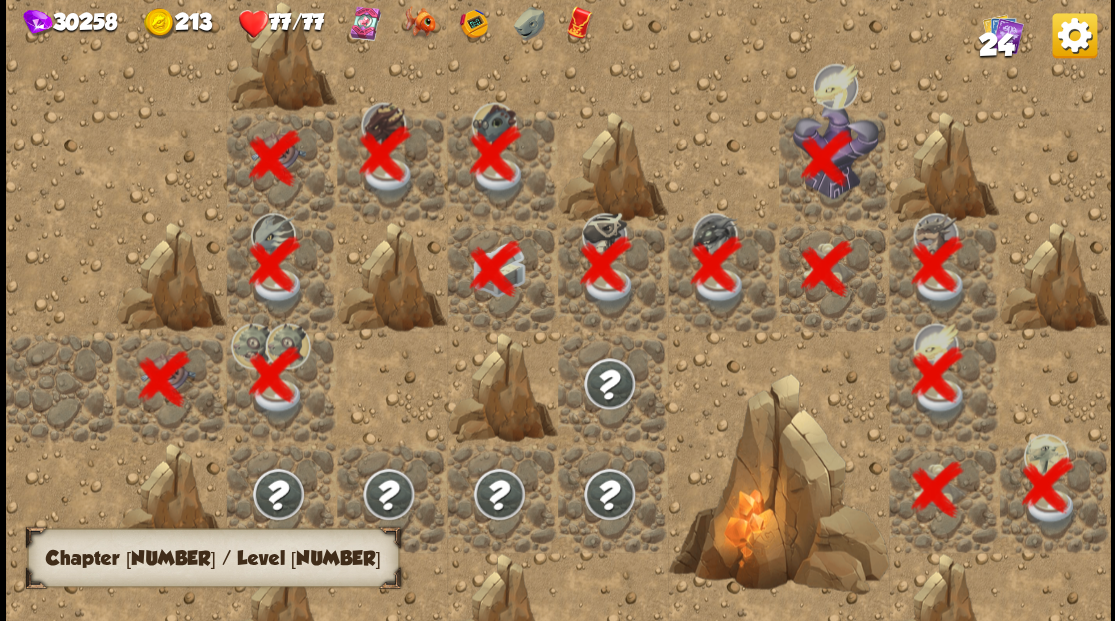 scroll, scrollTop: 0, scrollLeft: 384, axis: horizontal 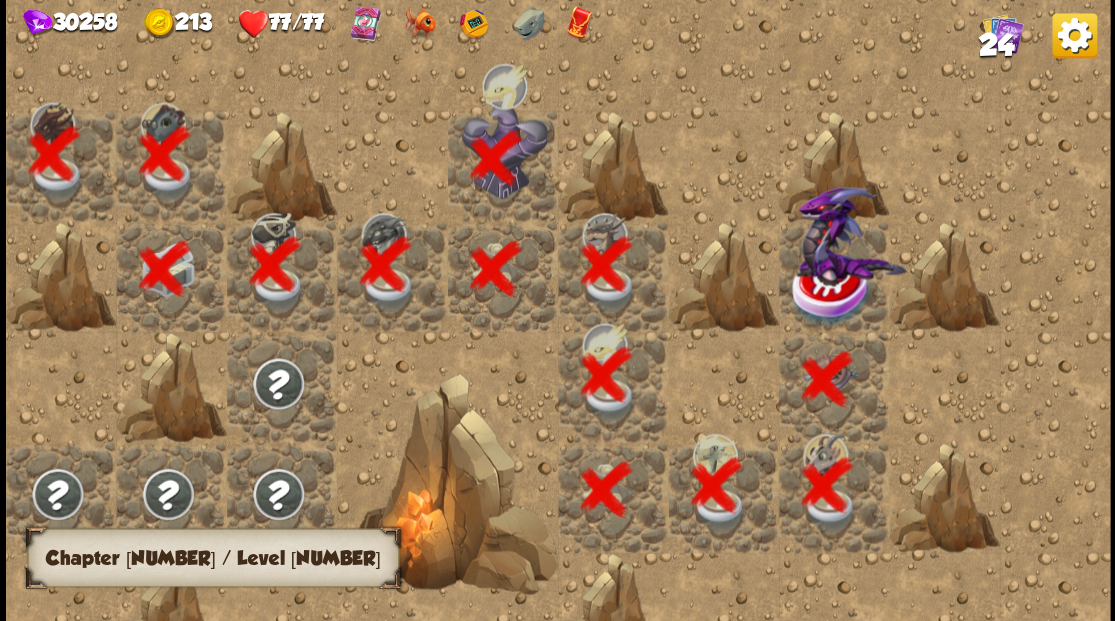 click at bounding box center [833, 276] 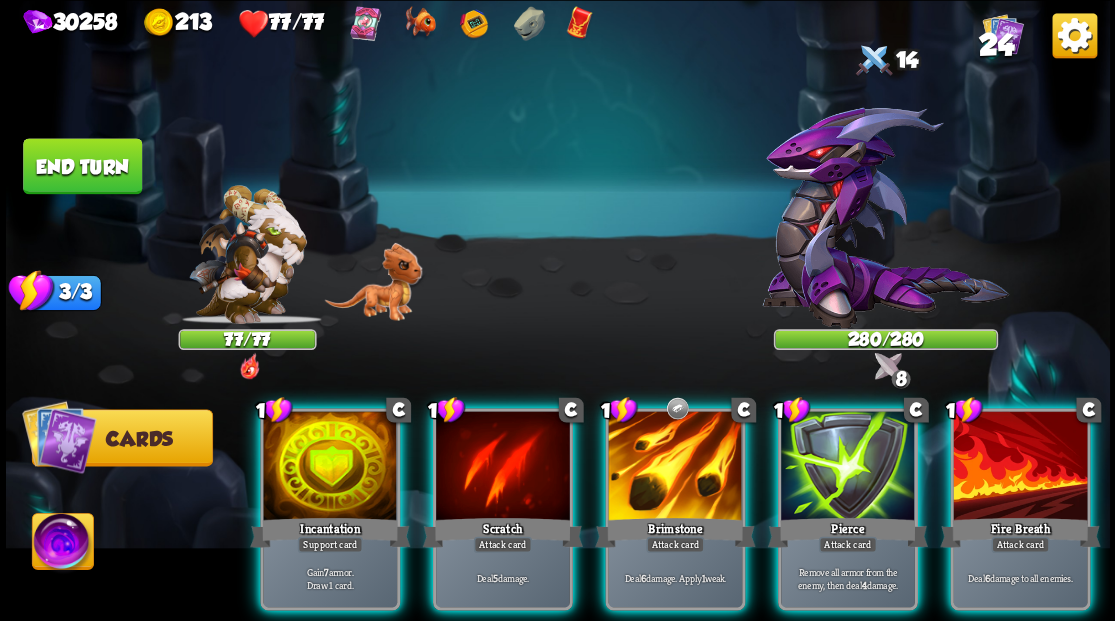 click at bounding box center (885, 203) 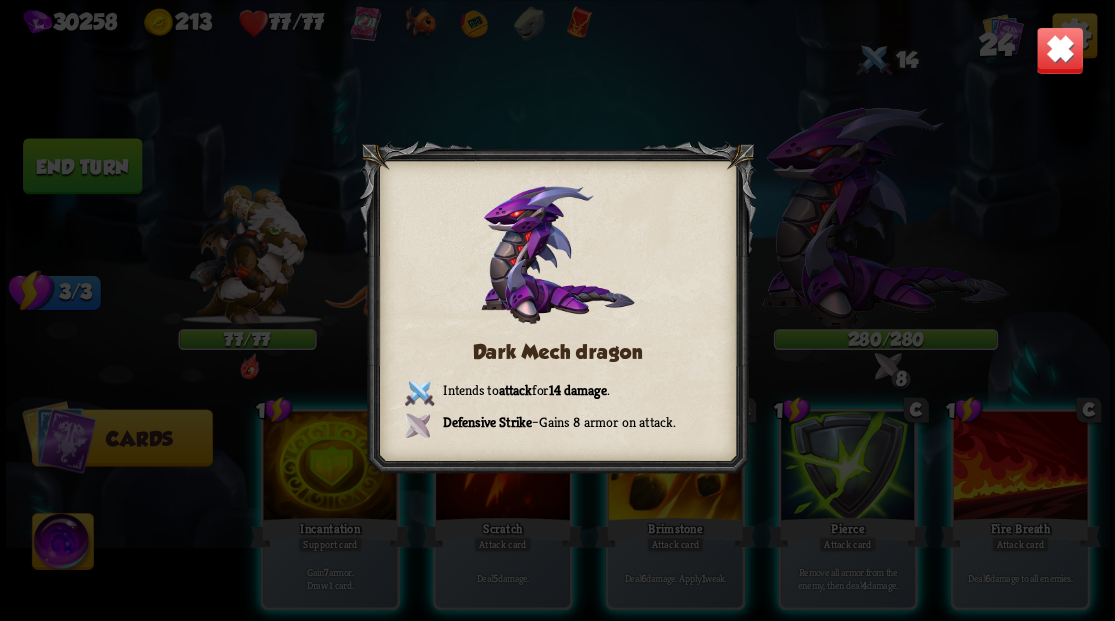 click at bounding box center [1059, 50] 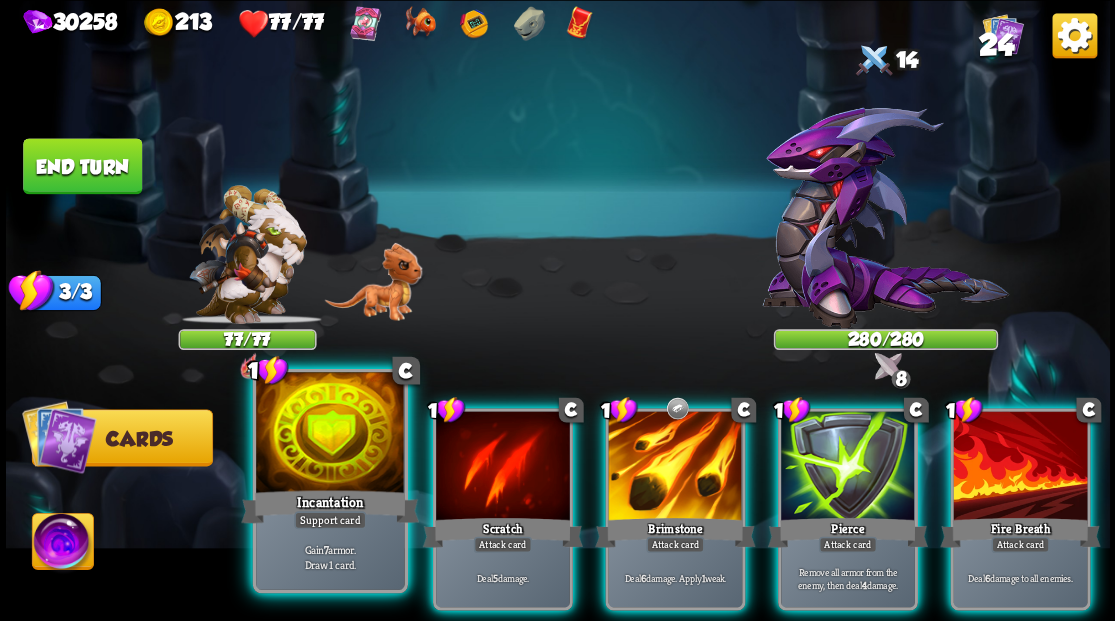 click at bounding box center (330, 434) 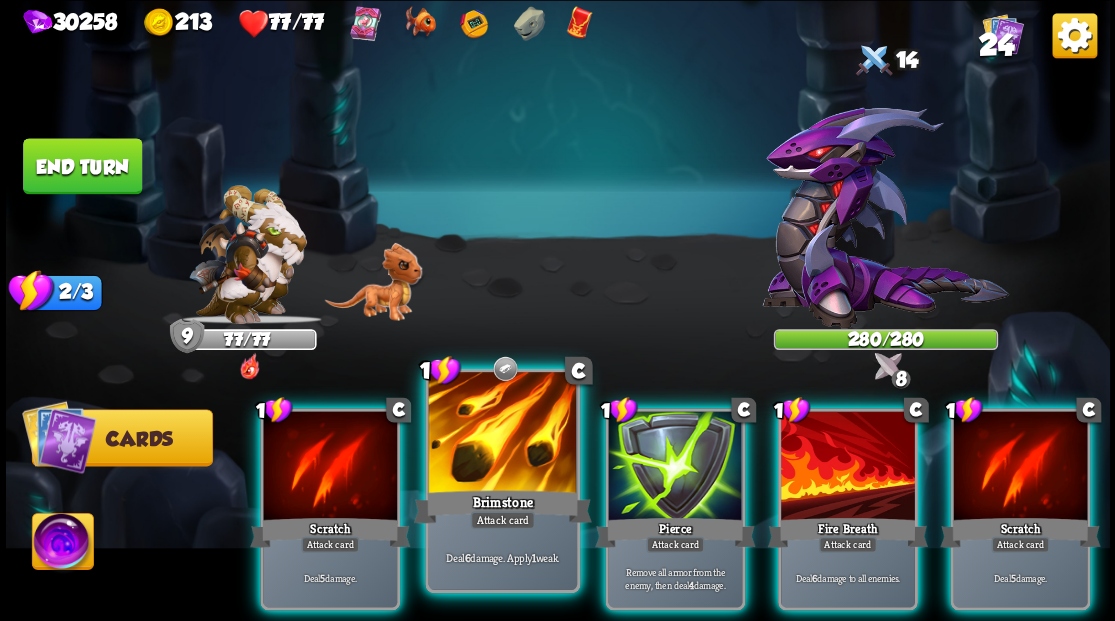 click at bounding box center (502, 434) 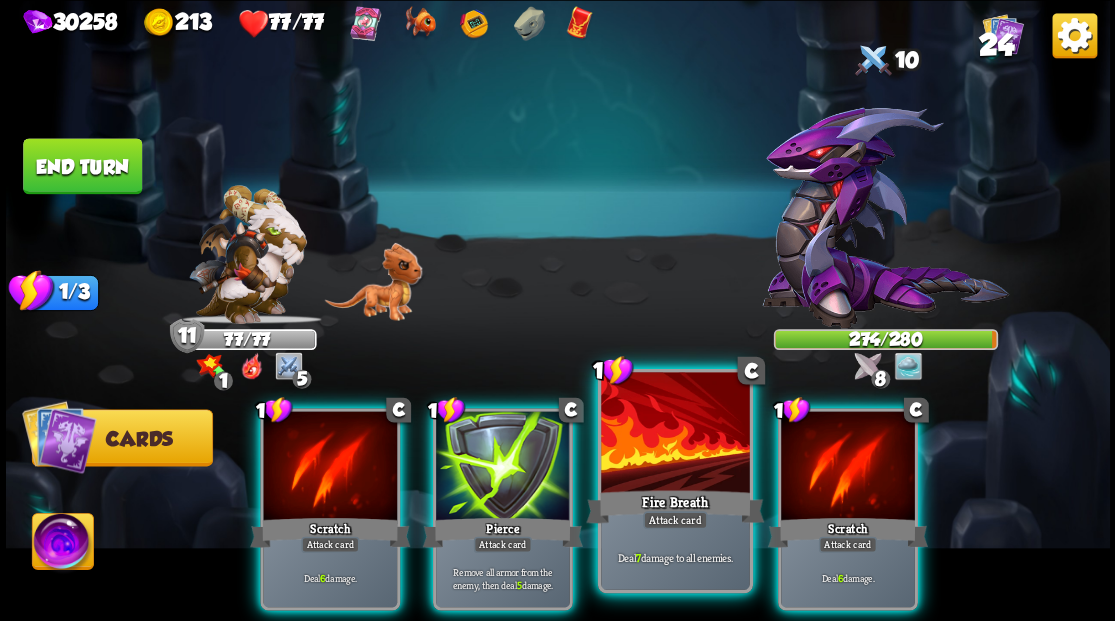 click at bounding box center [675, 434] 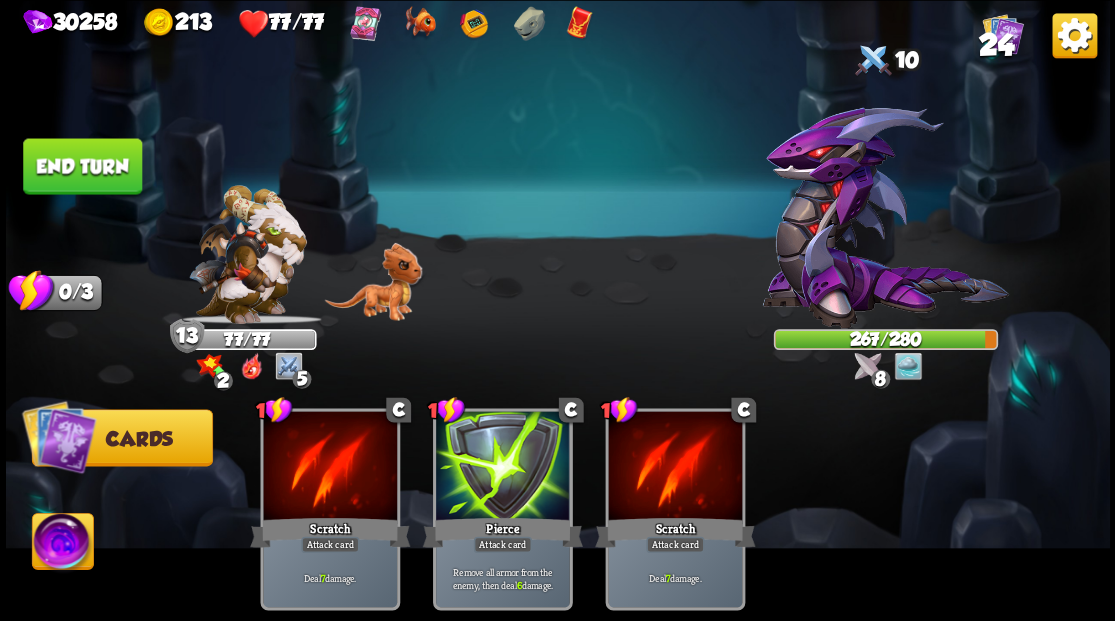 click on "End turn" at bounding box center [82, 166] 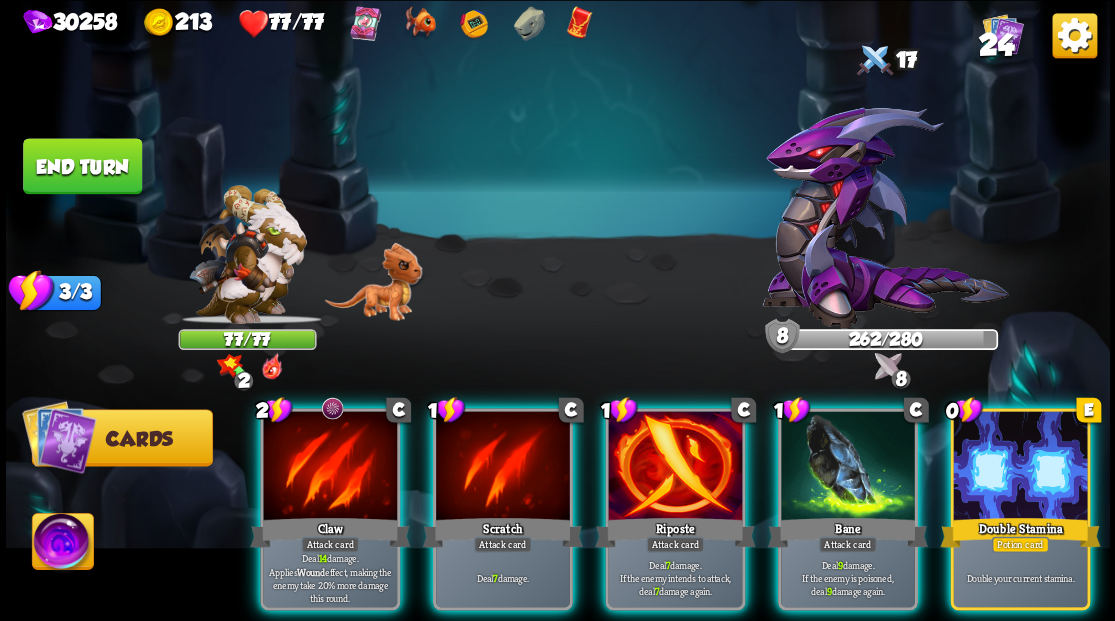 click at bounding box center (1020, 467) 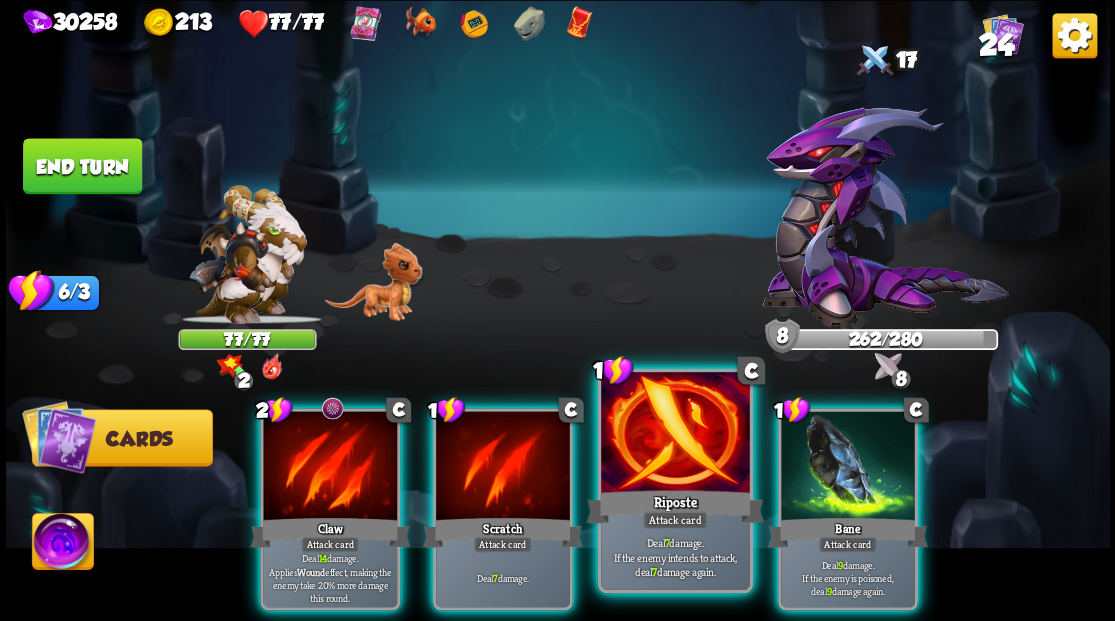 click at bounding box center [675, 434] 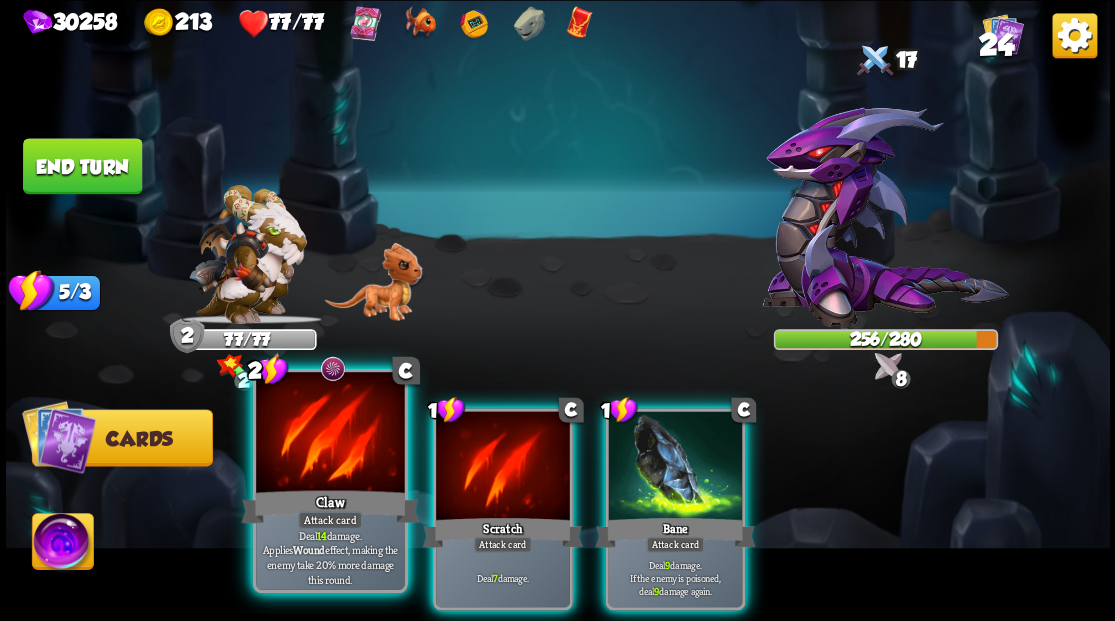 click at bounding box center (330, 434) 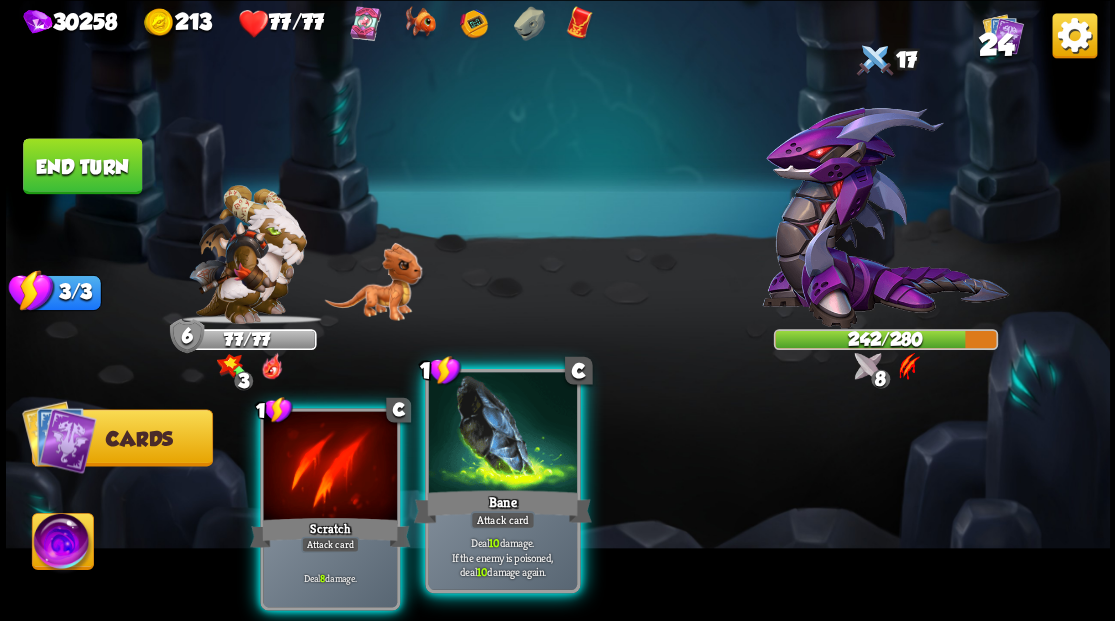 click at bounding box center [502, 434] 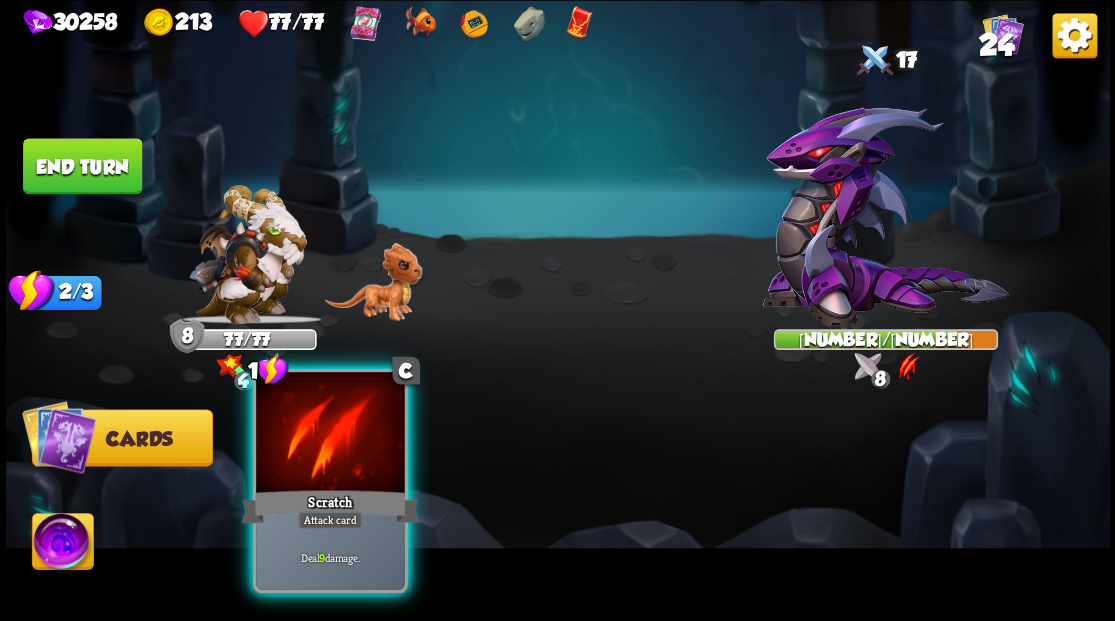 click at bounding box center [330, 434] 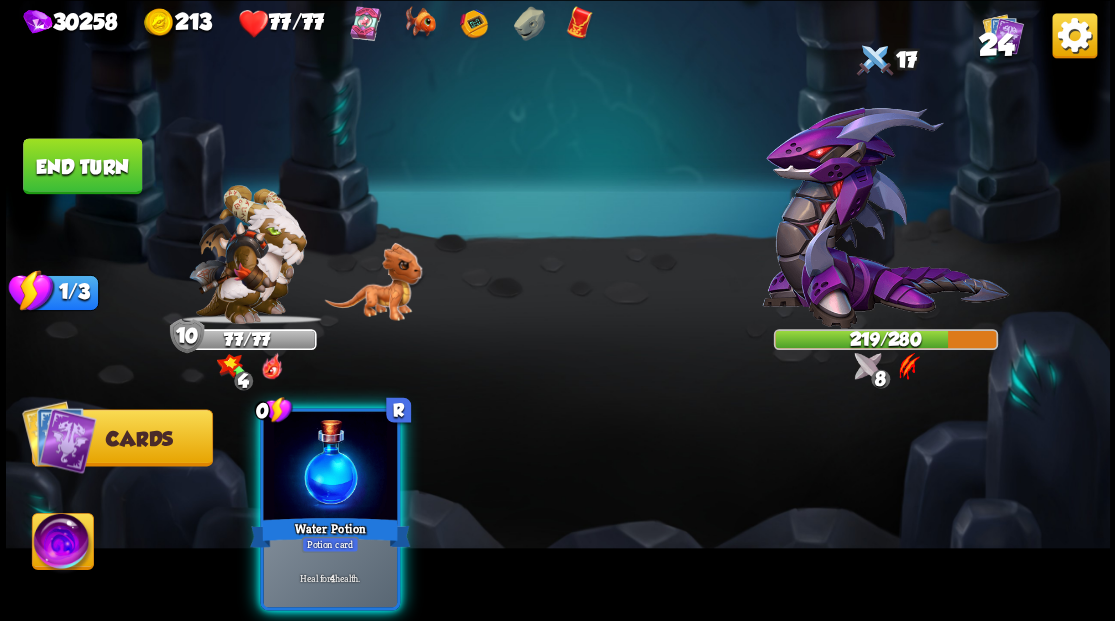 drag, startPoint x: 337, startPoint y: 456, endPoint x: 384, endPoint y: 403, distance: 70.837845 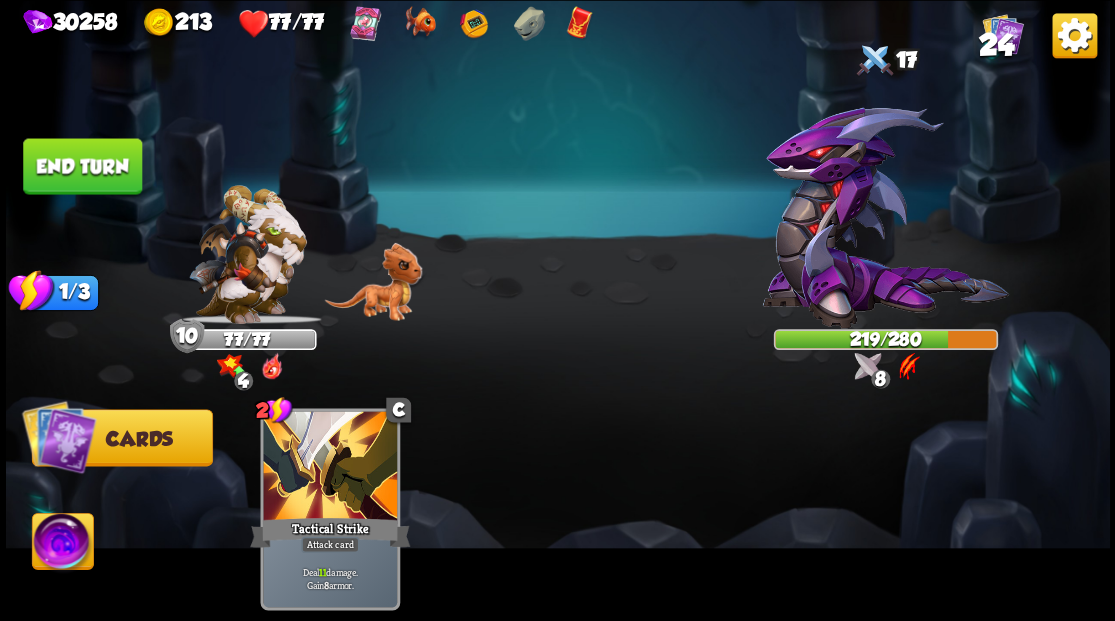 drag, startPoint x: 93, startPoint y: 166, endPoint x: 534, endPoint y: 222, distance: 444.54135 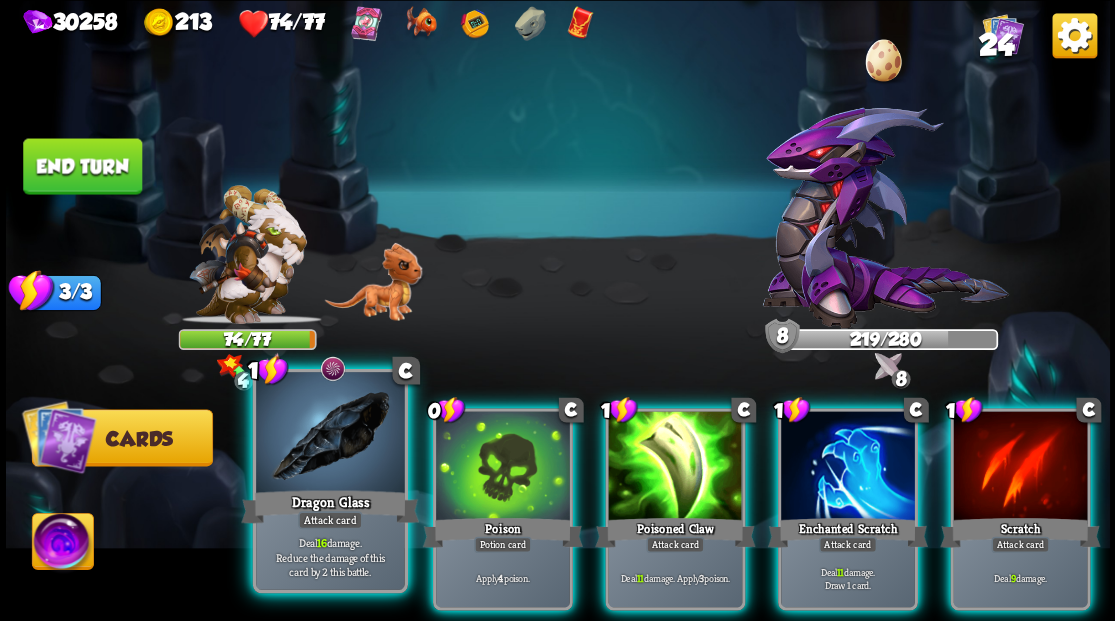 click at bounding box center [330, 434] 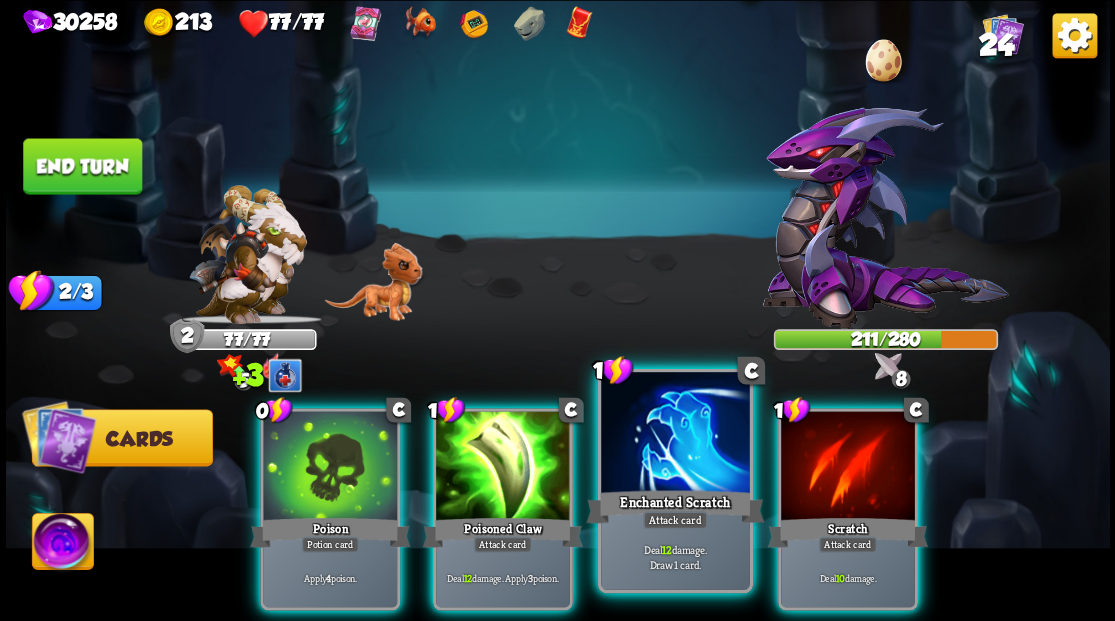click at bounding box center [675, 434] 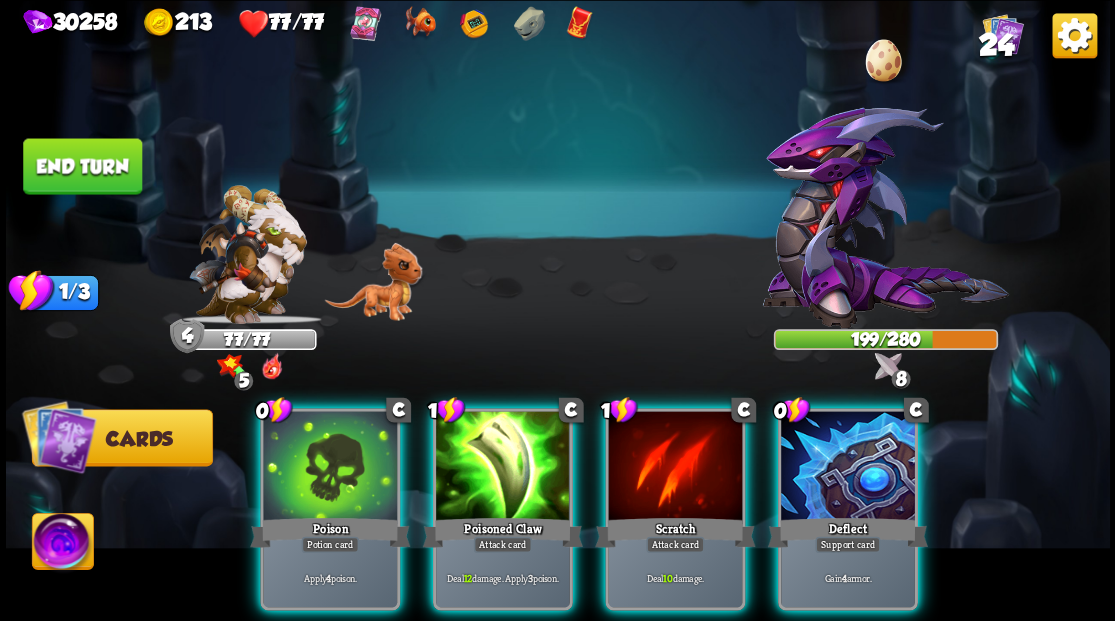 click at bounding box center [848, 467] 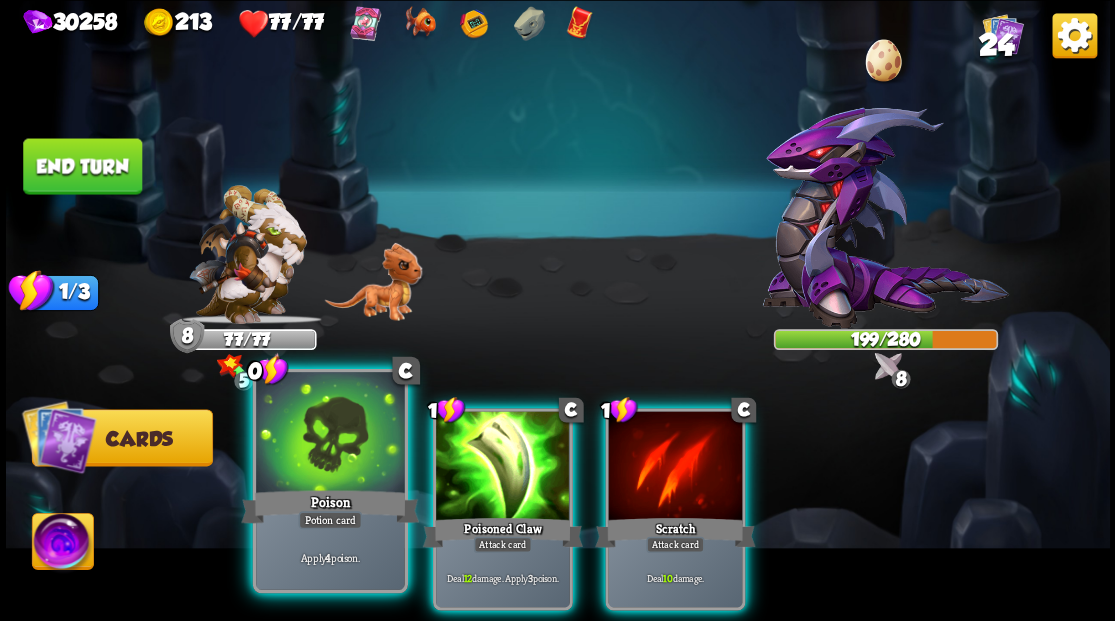 click at bounding box center [330, 434] 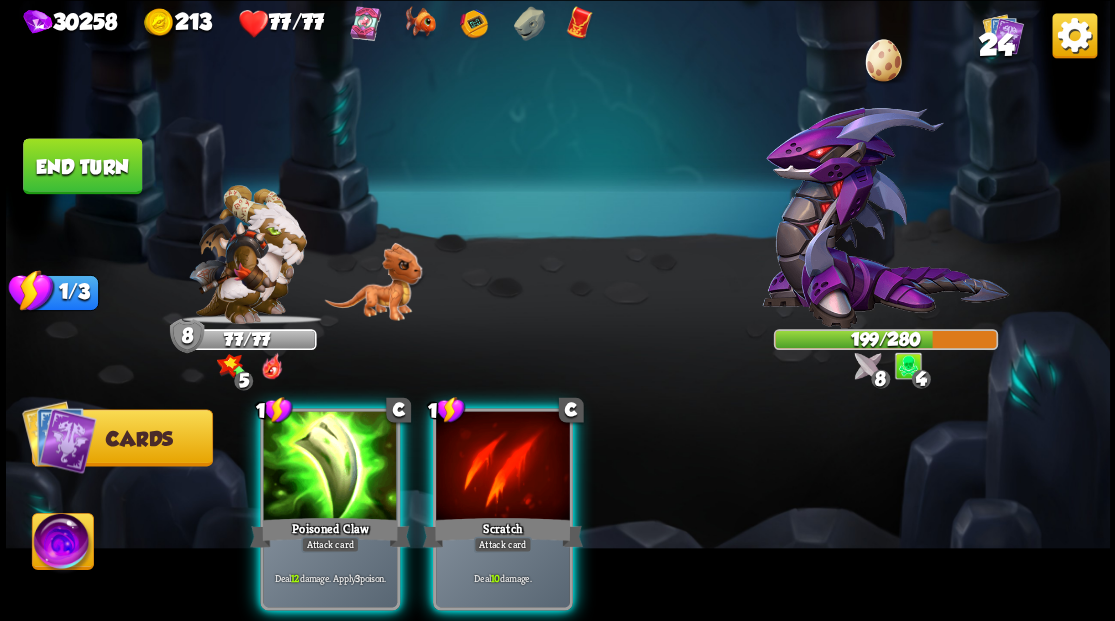 click at bounding box center (330, 467) 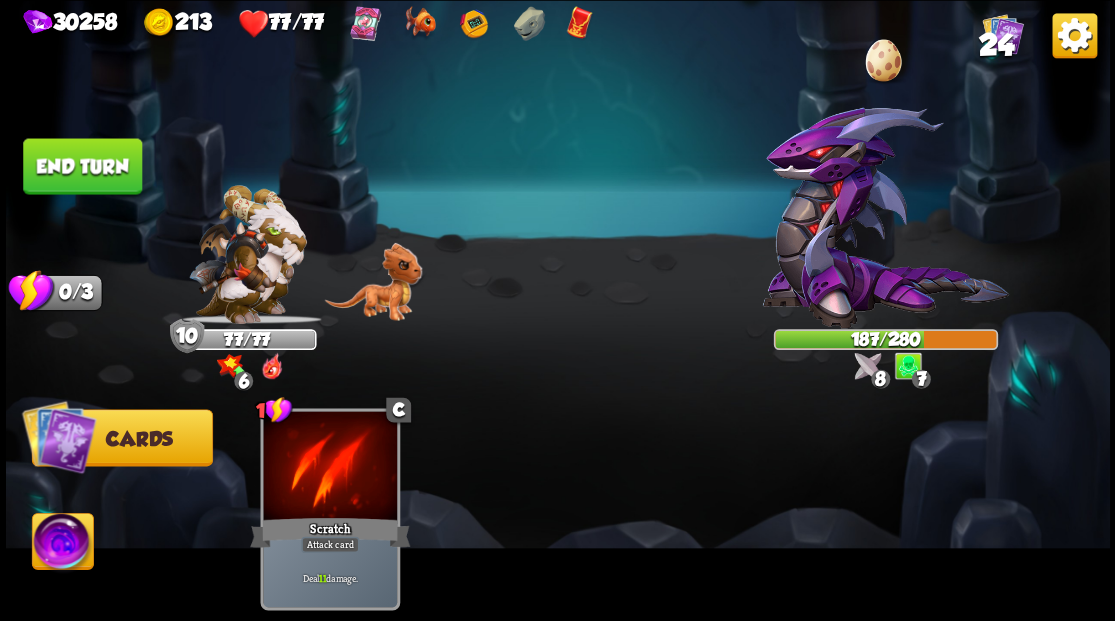 click on "End turn" at bounding box center [82, 166] 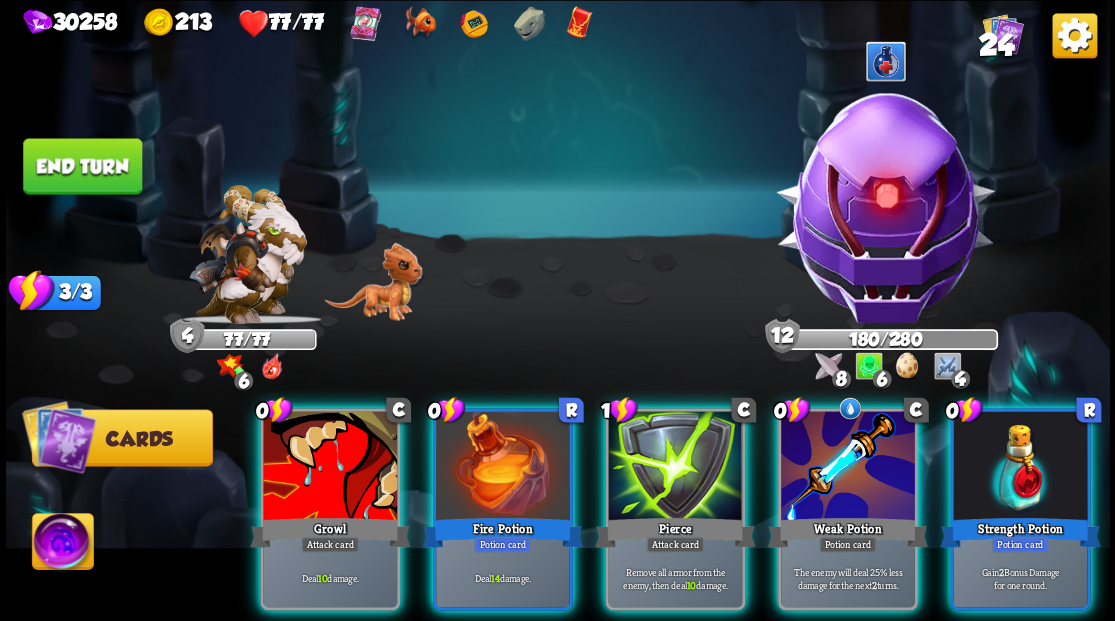 click at bounding box center (1020, 467) 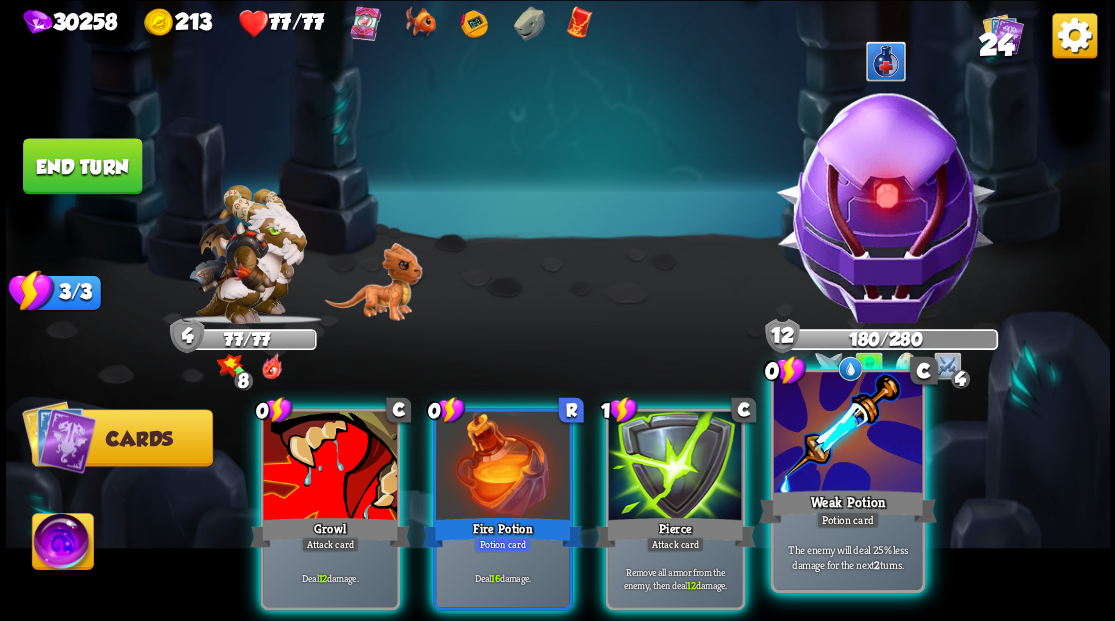 click at bounding box center [847, 434] 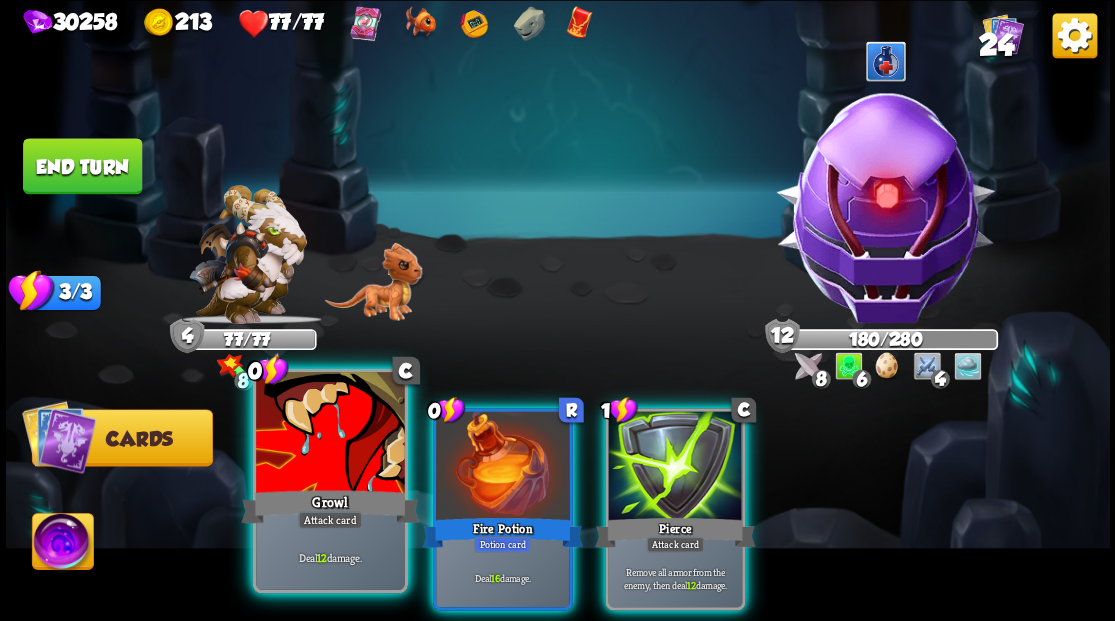 click at bounding box center (330, 434) 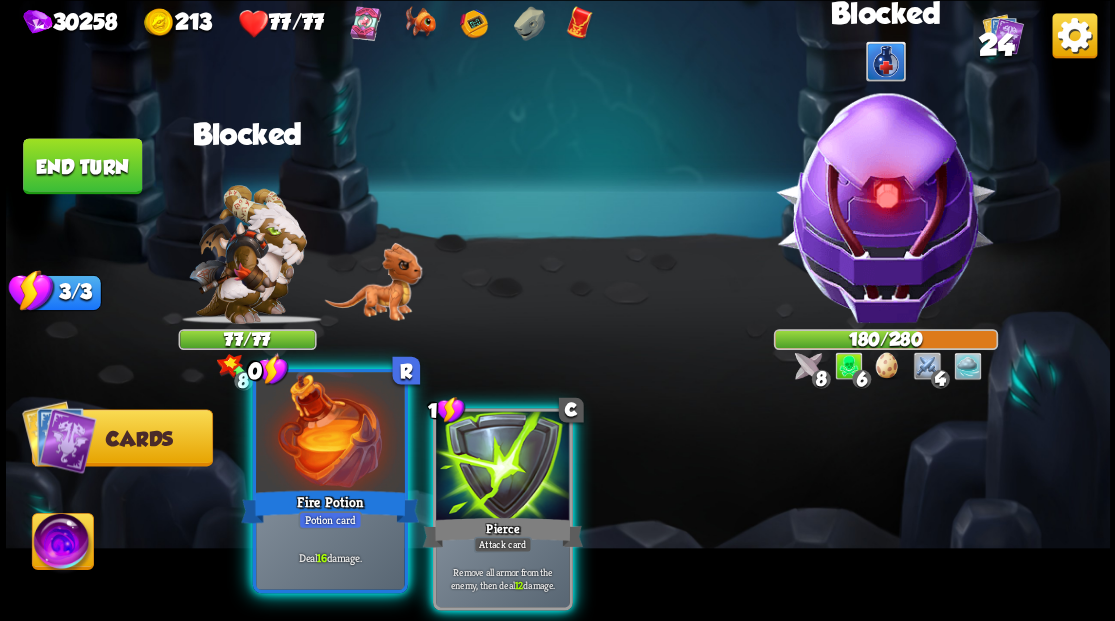 click at bounding box center [330, 434] 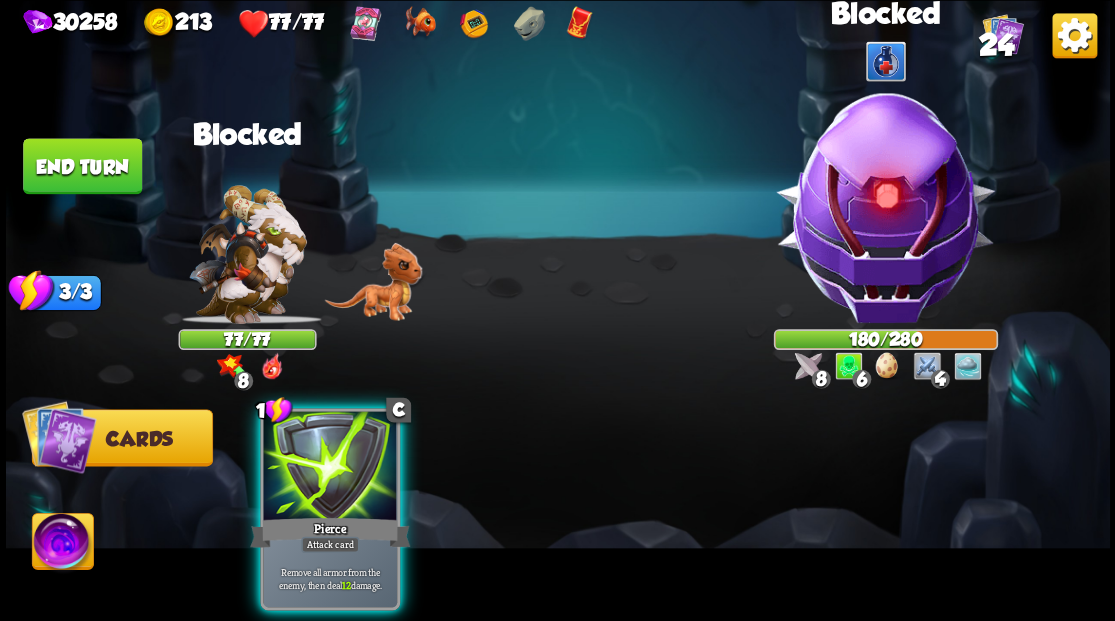 click at bounding box center (330, 467) 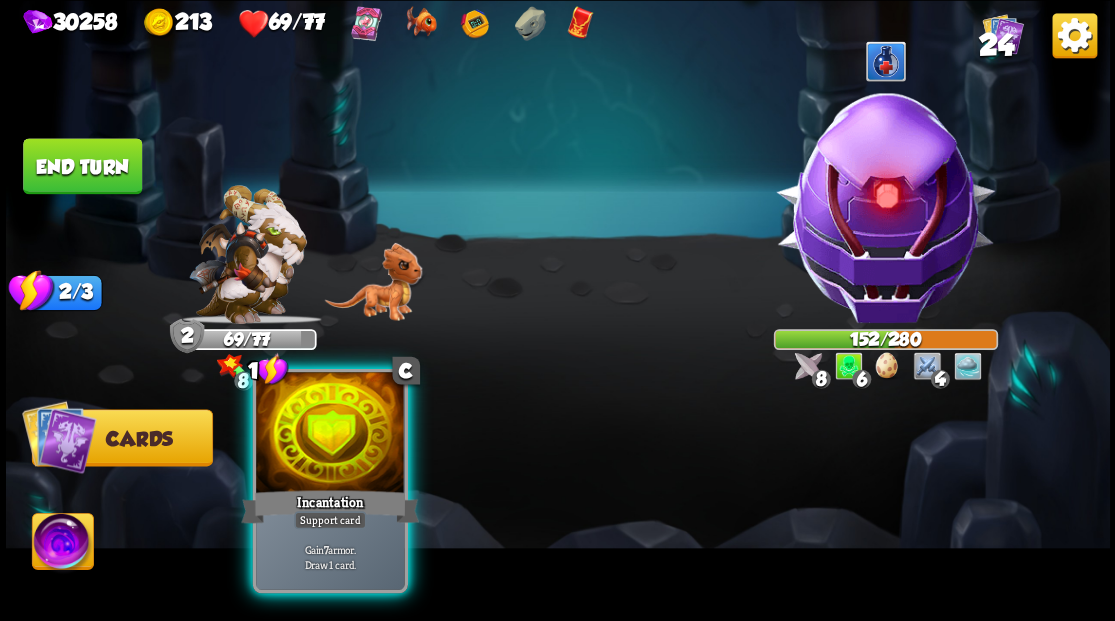 click at bounding box center [330, 434] 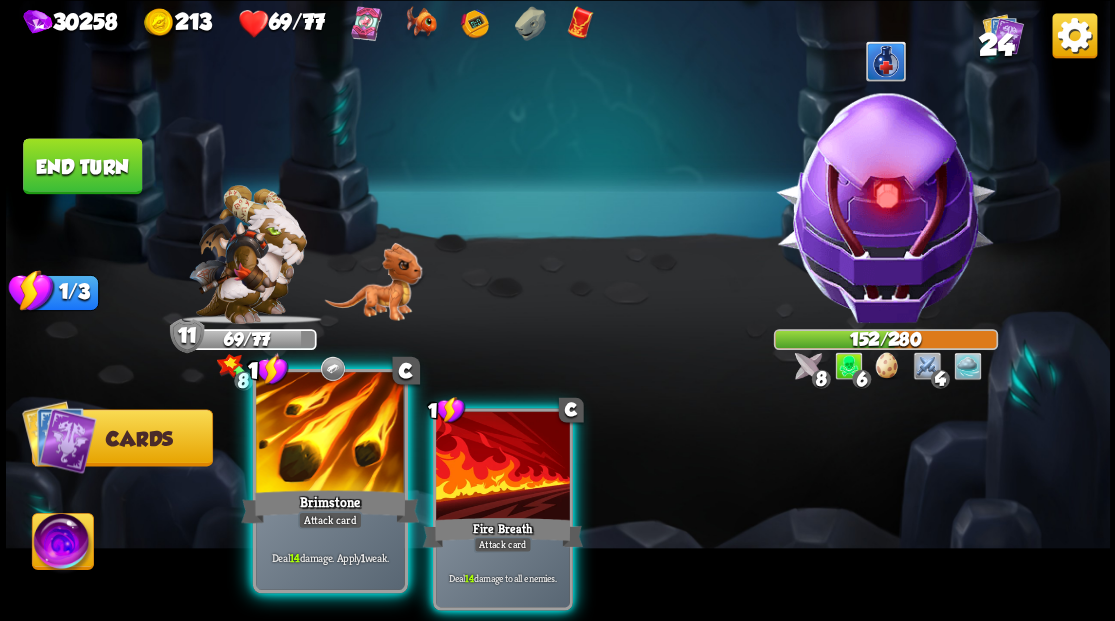 click at bounding box center (330, 434) 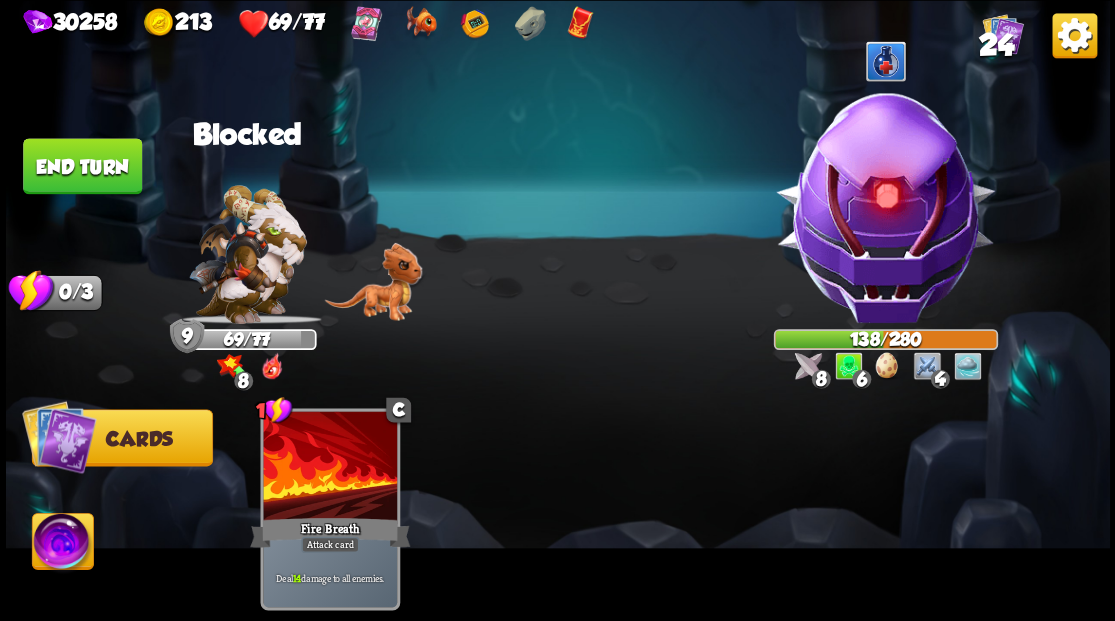 click at bounding box center [62, 544] 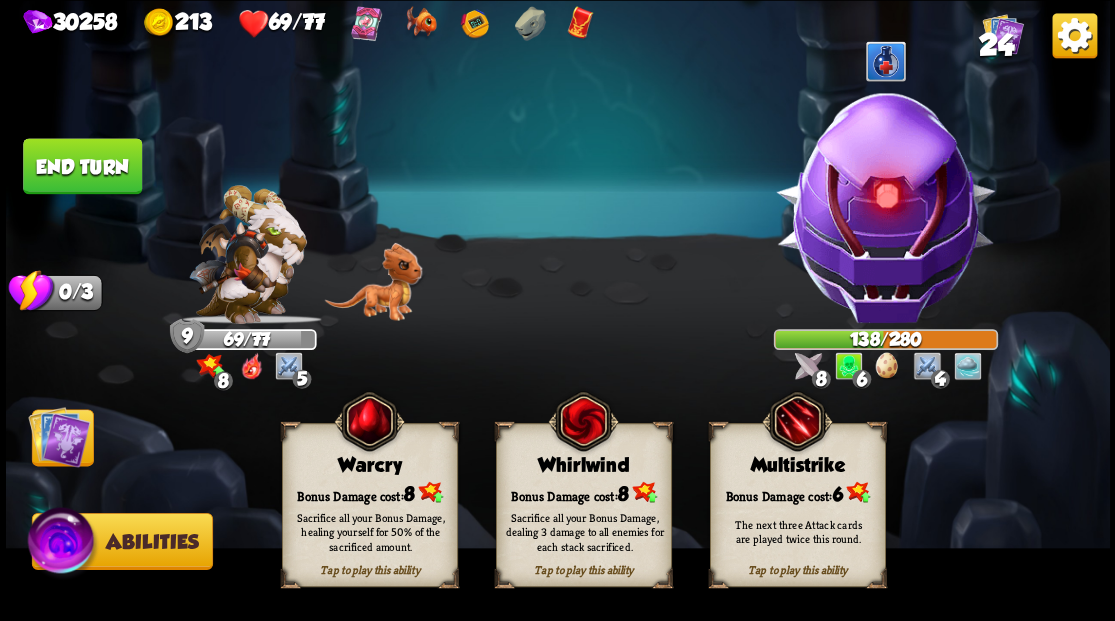 click on "Warcry" at bounding box center (369, 465) 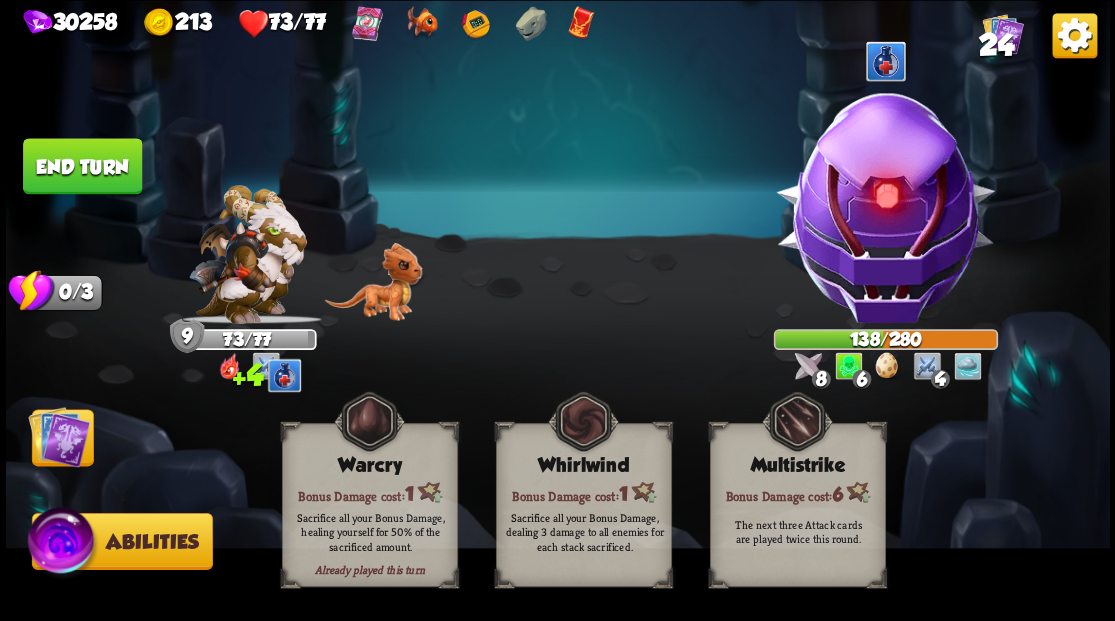 click at bounding box center [59, 436] 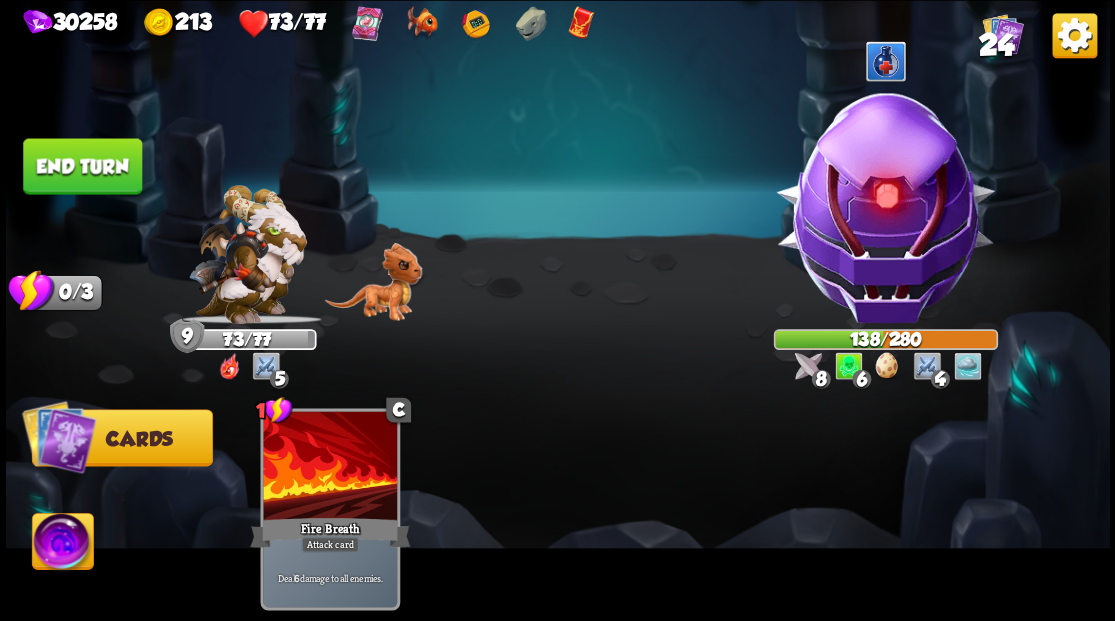 click on "End turn" at bounding box center (82, 166) 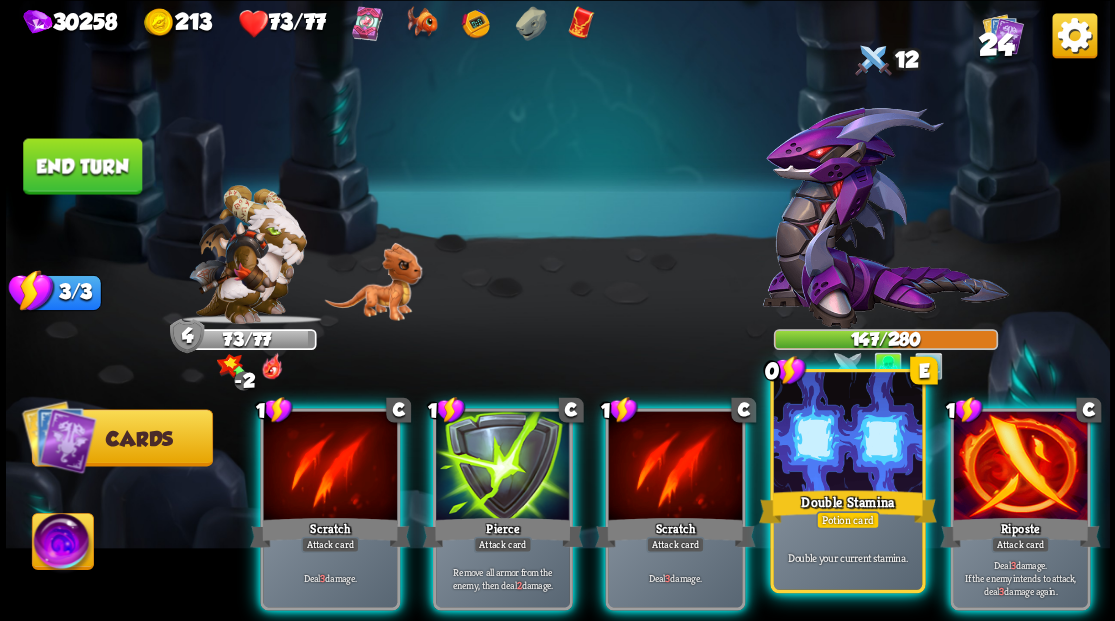 click at bounding box center [847, 434] 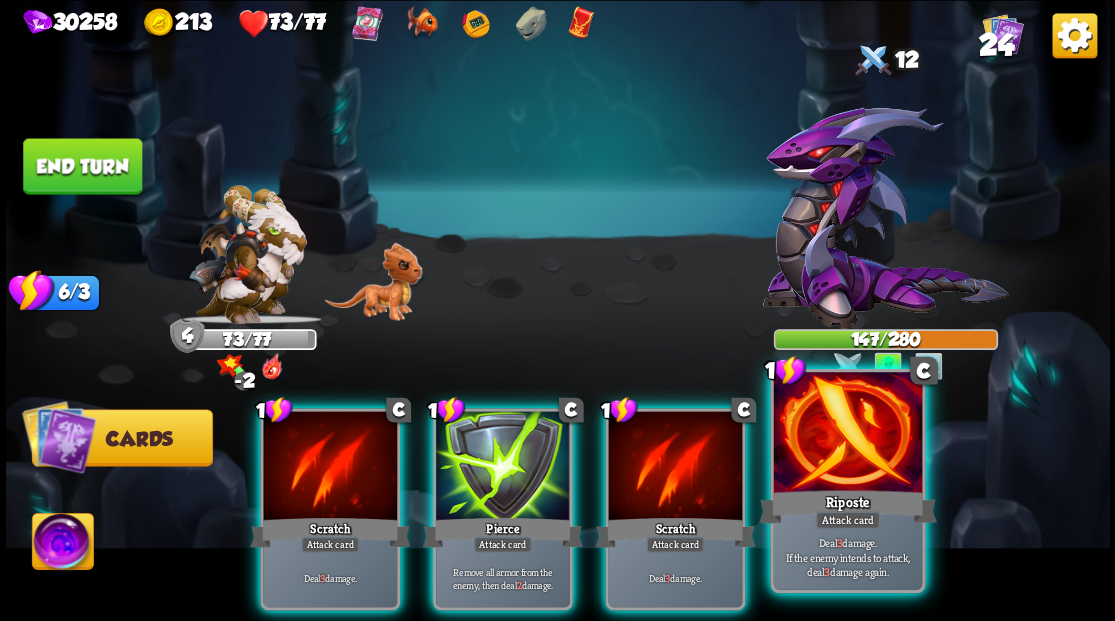 click at bounding box center [847, 434] 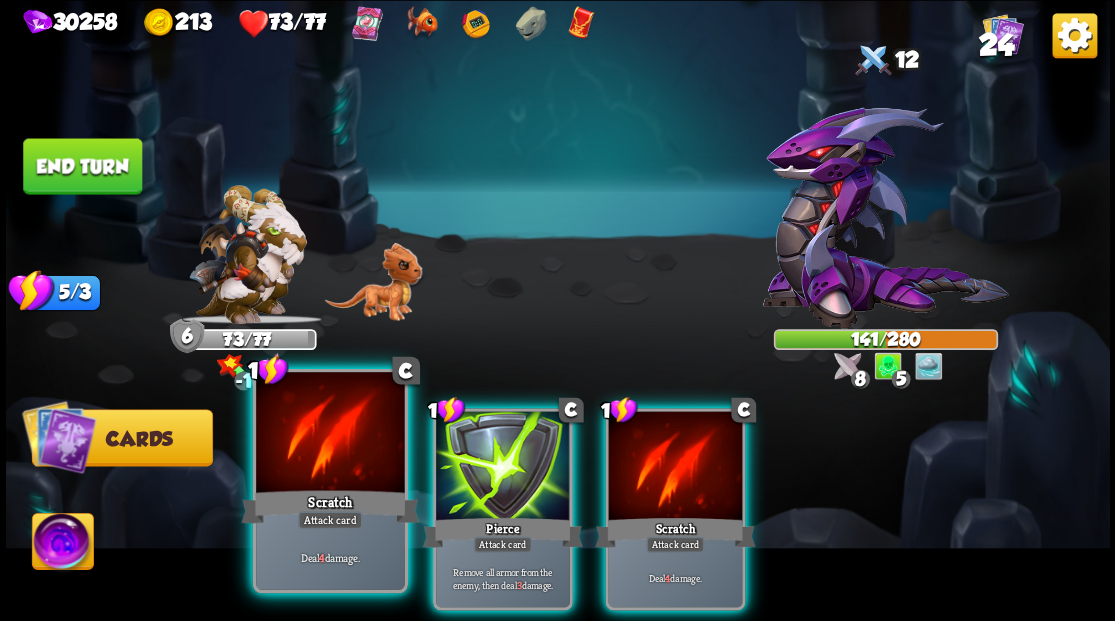 click at bounding box center (330, 434) 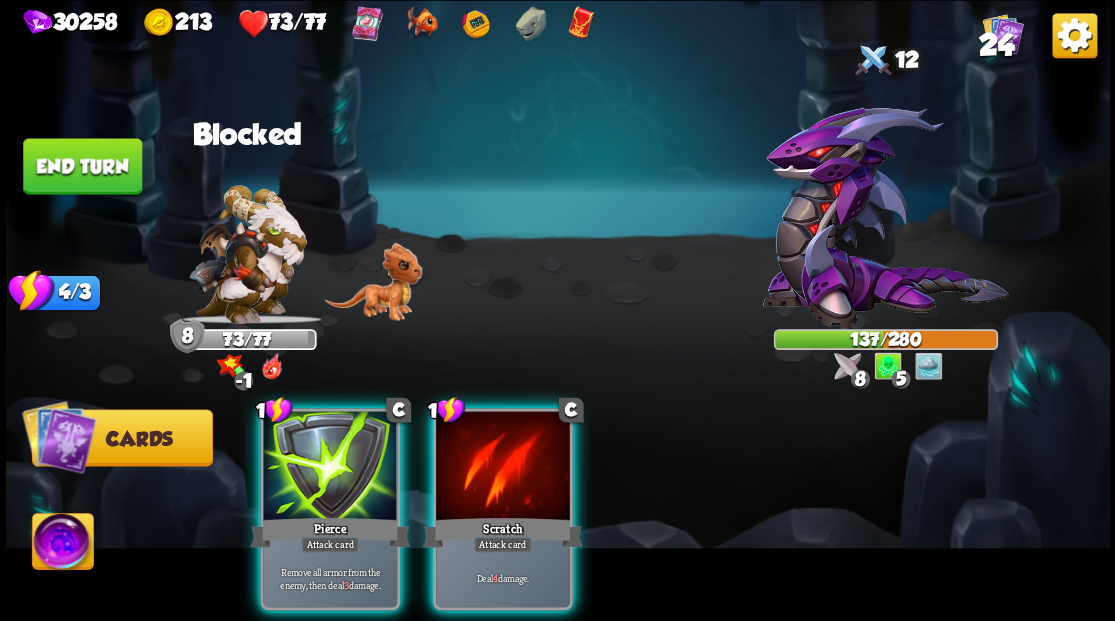 drag, startPoint x: 494, startPoint y: 407, endPoint x: 416, endPoint y: 456, distance: 92.11406 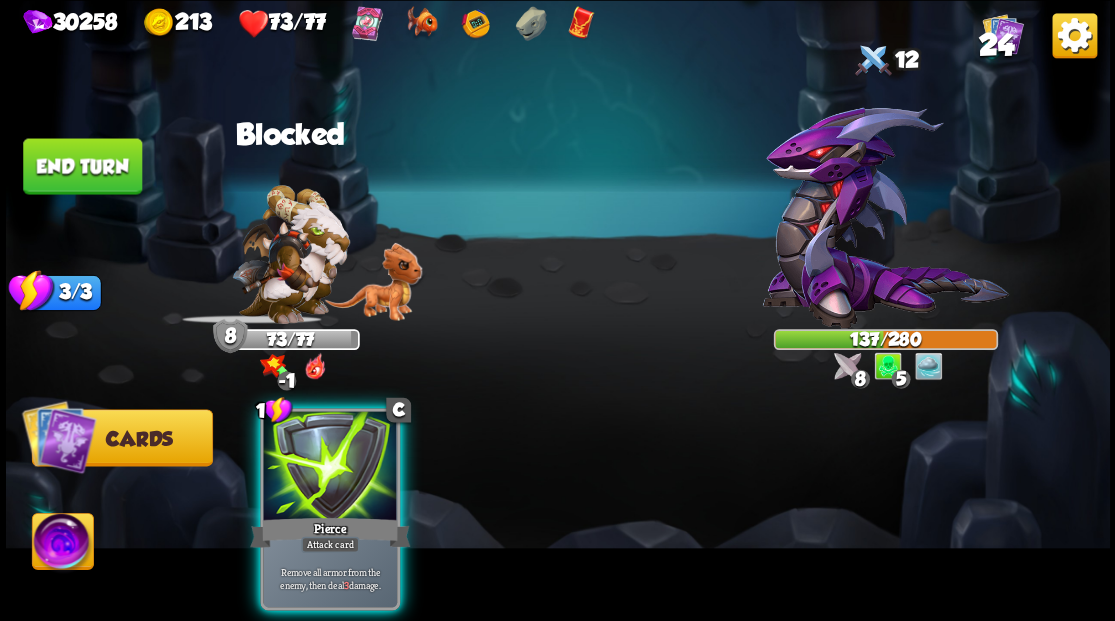 click at bounding box center [330, 467] 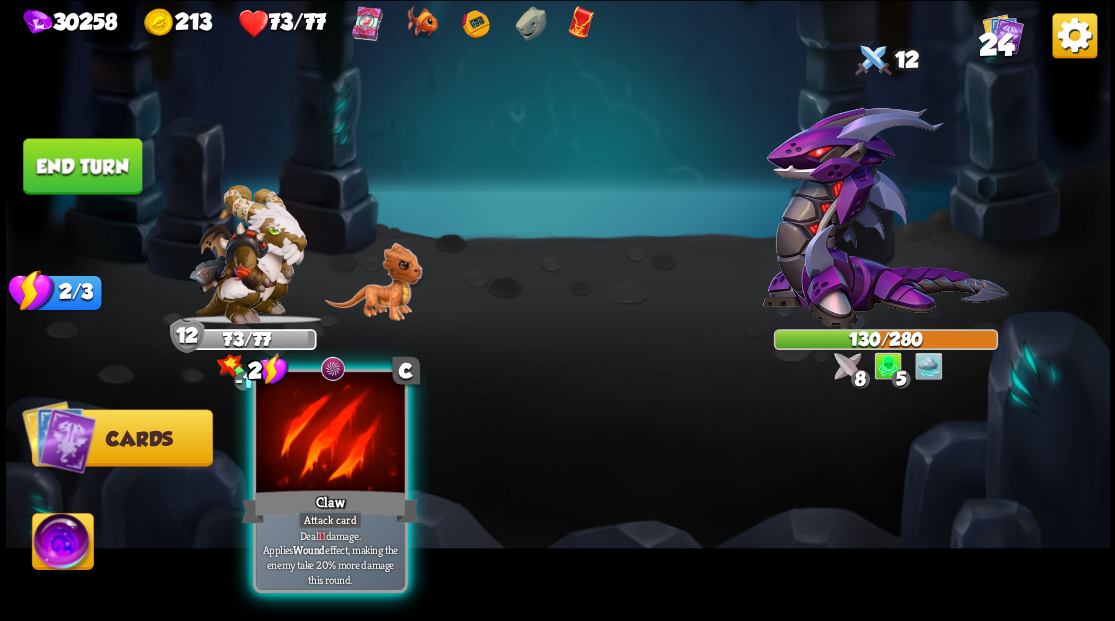 click at bounding box center (330, 434) 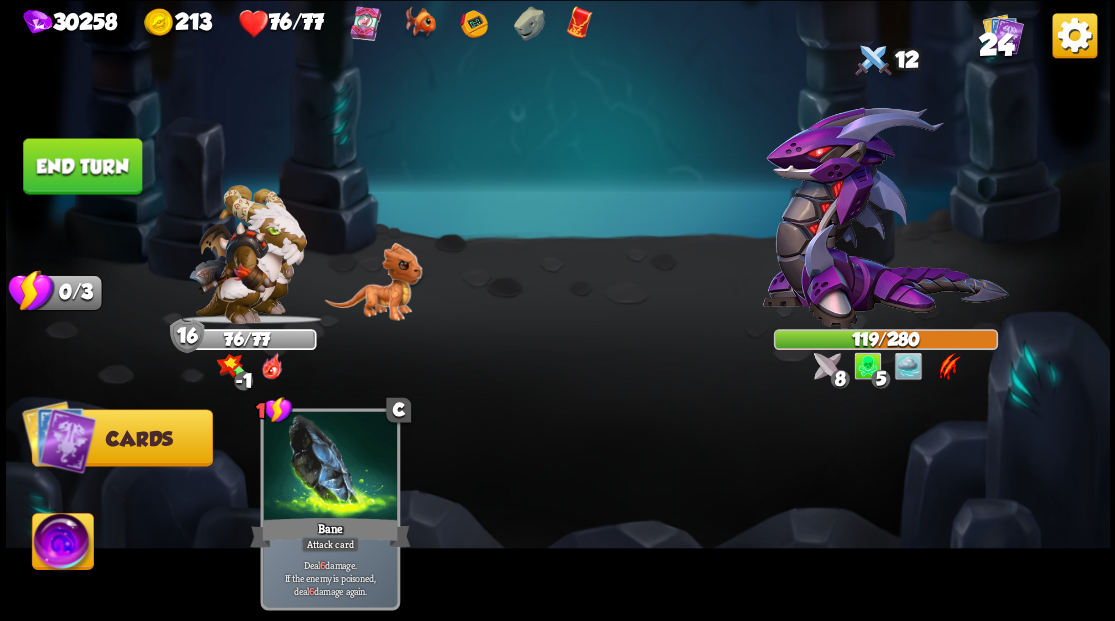 click on "End turn" at bounding box center (82, 166) 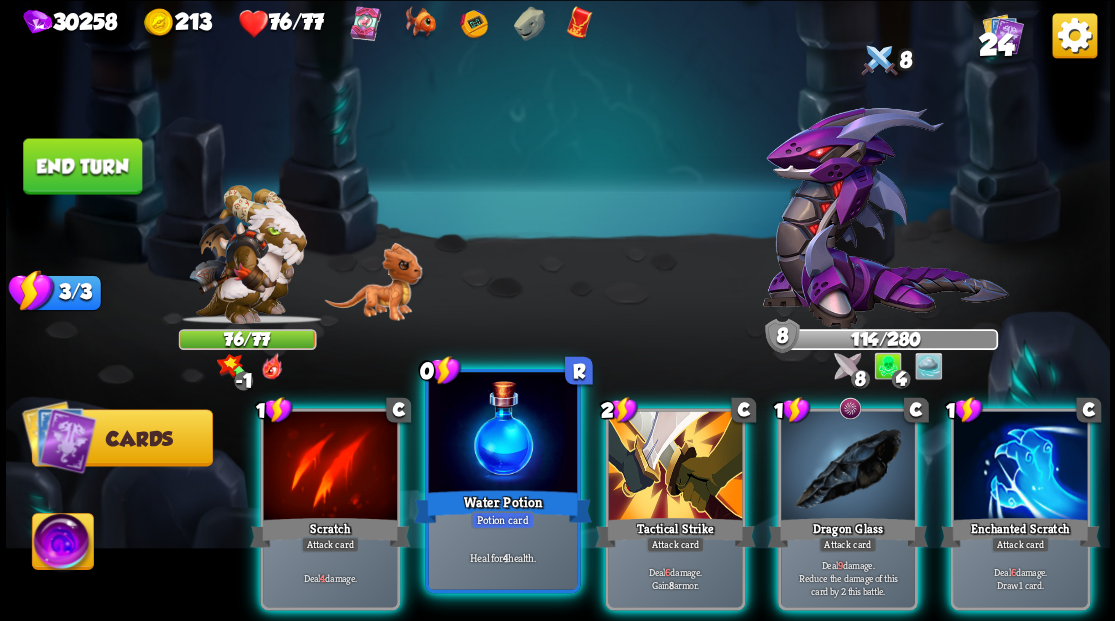 click at bounding box center [502, 434] 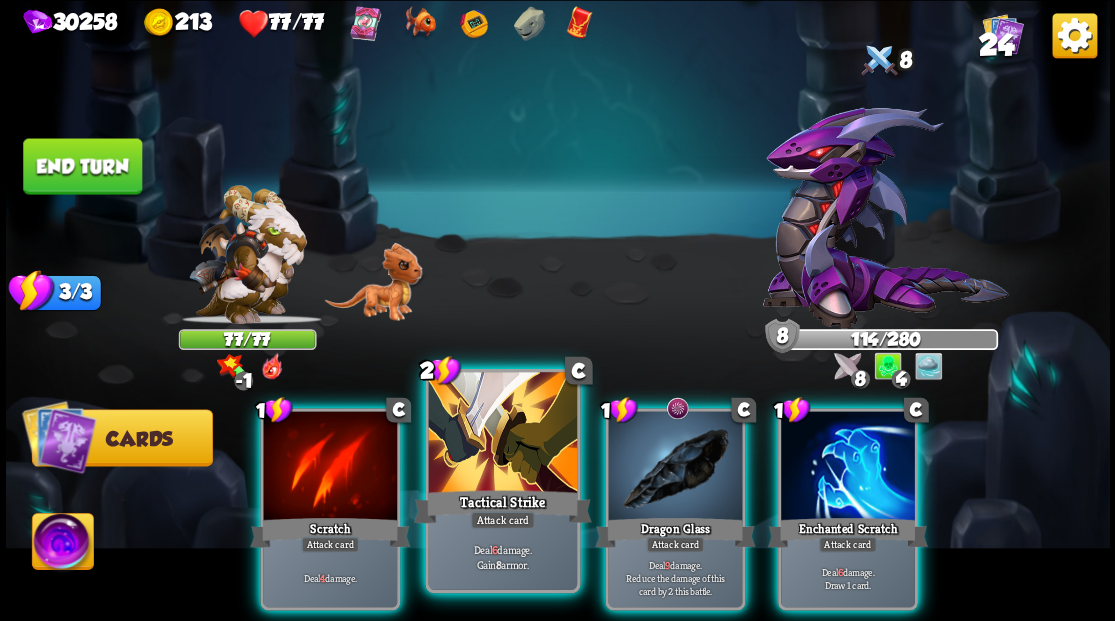 click at bounding box center [502, 434] 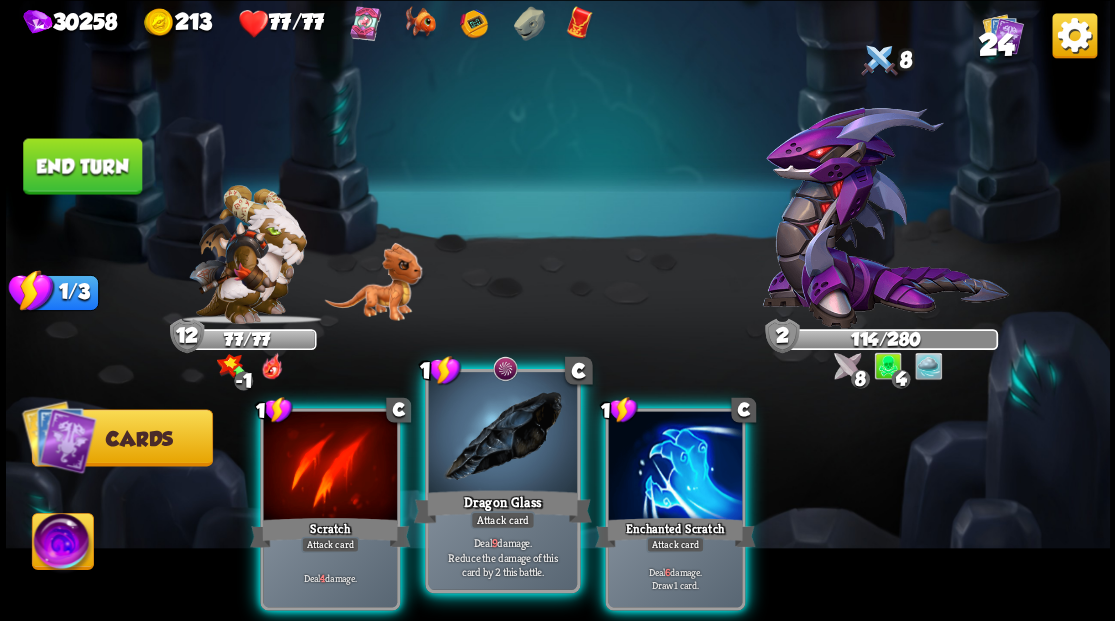 click at bounding box center [502, 434] 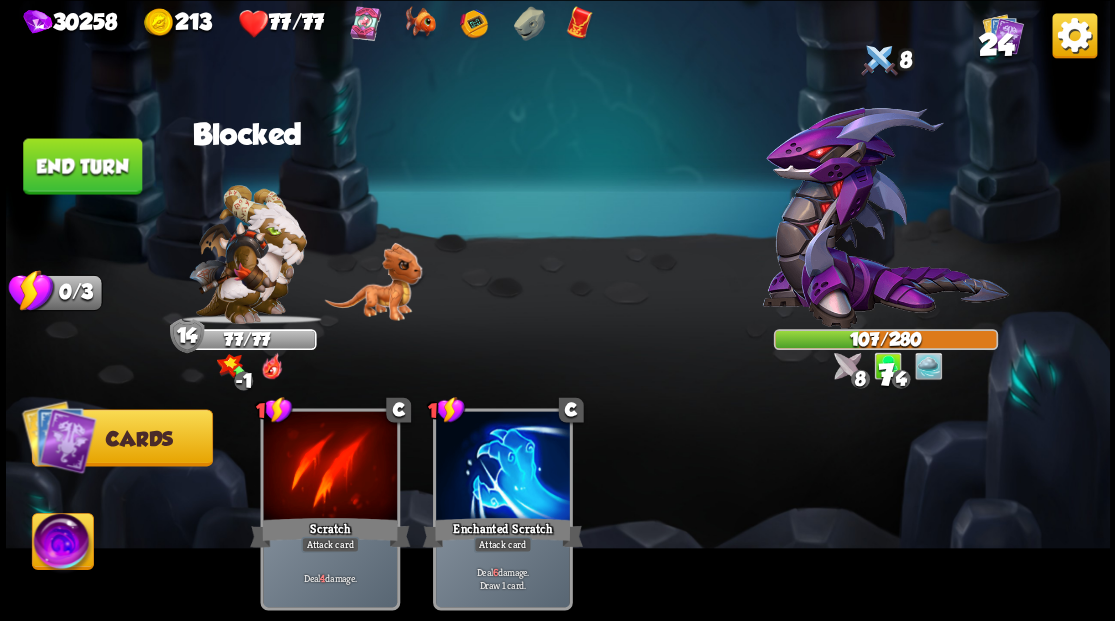 click on "End turn" at bounding box center (82, 166) 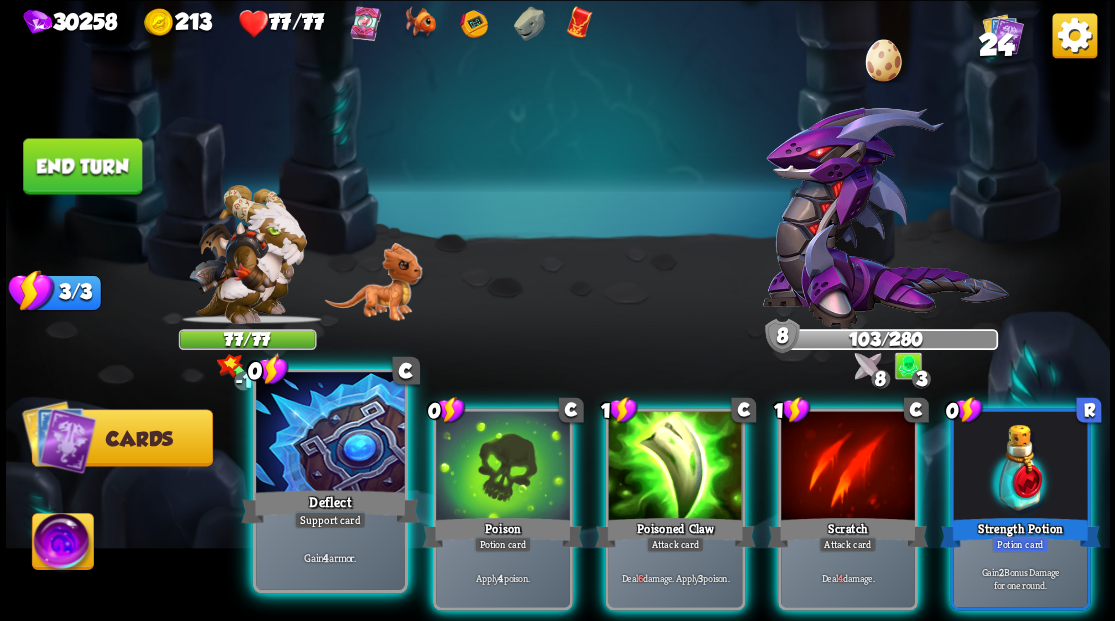 click at bounding box center [330, 434] 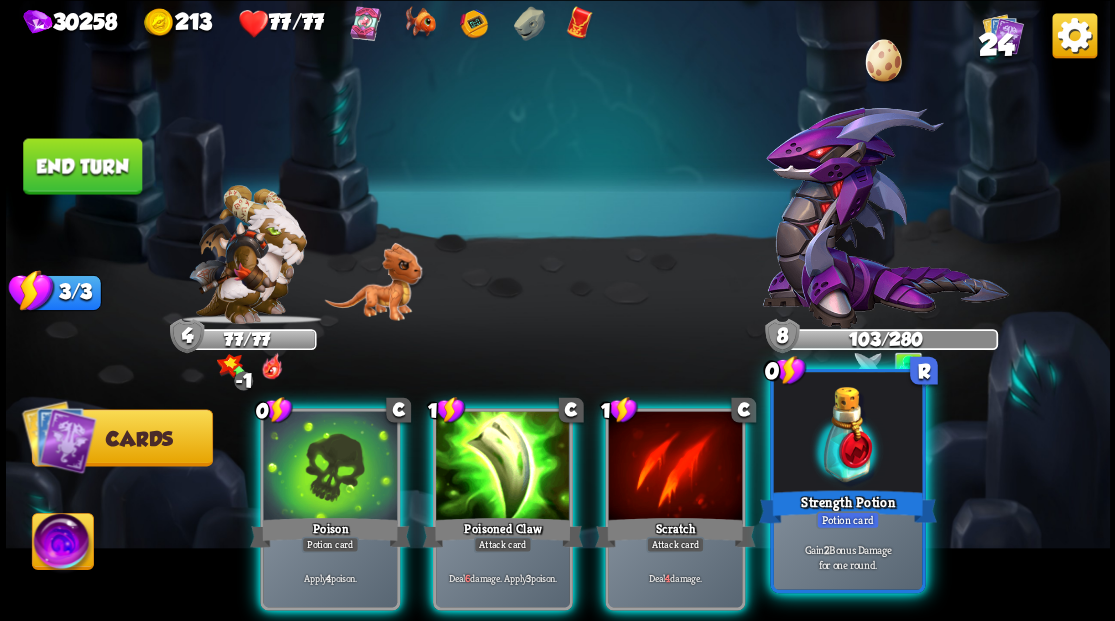 click at bounding box center [847, 434] 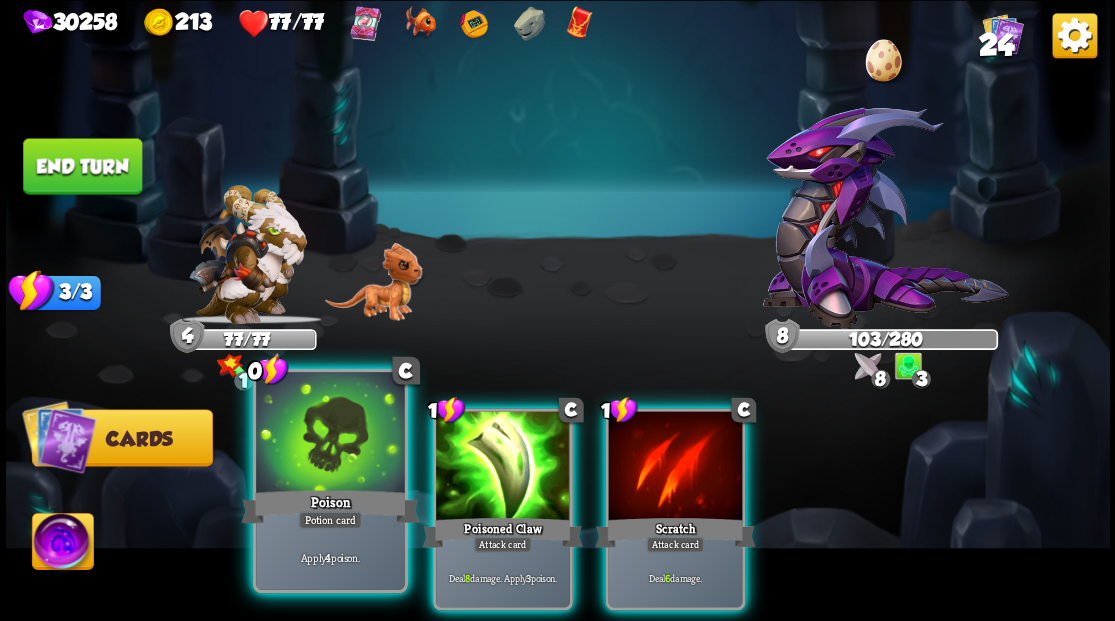 click at bounding box center (330, 434) 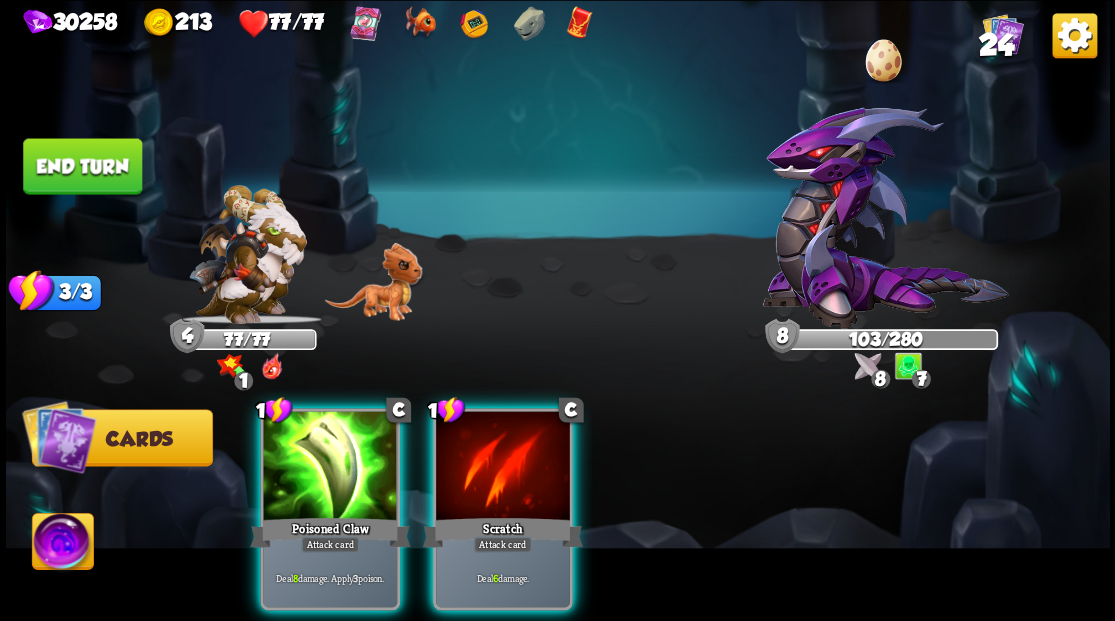 click at bounding box center [330, 467] 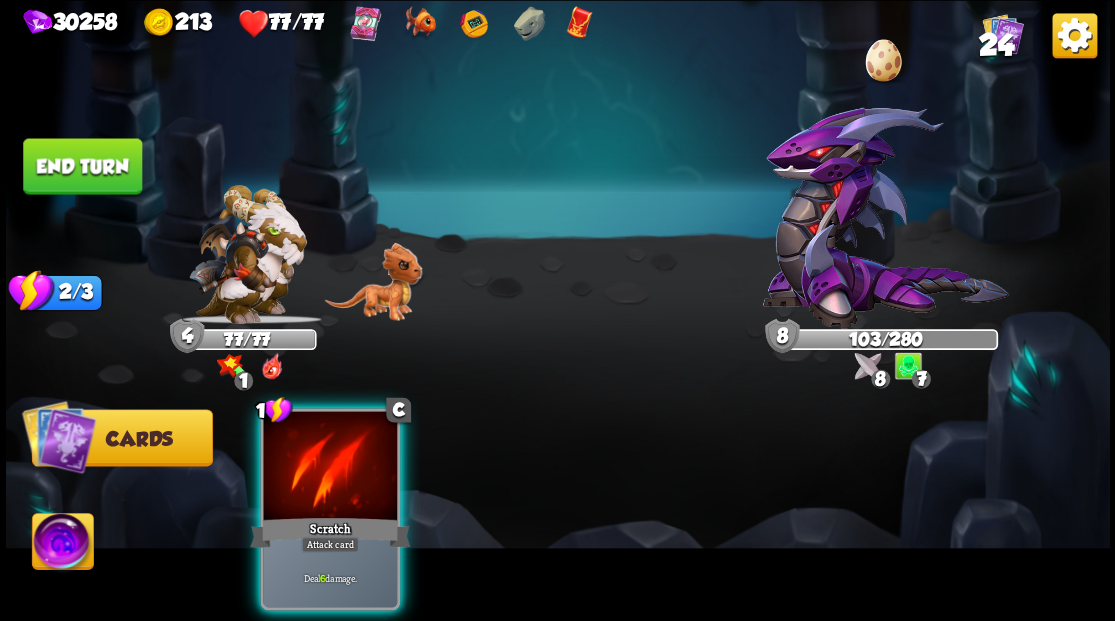 click at bounding box center [330, 467] 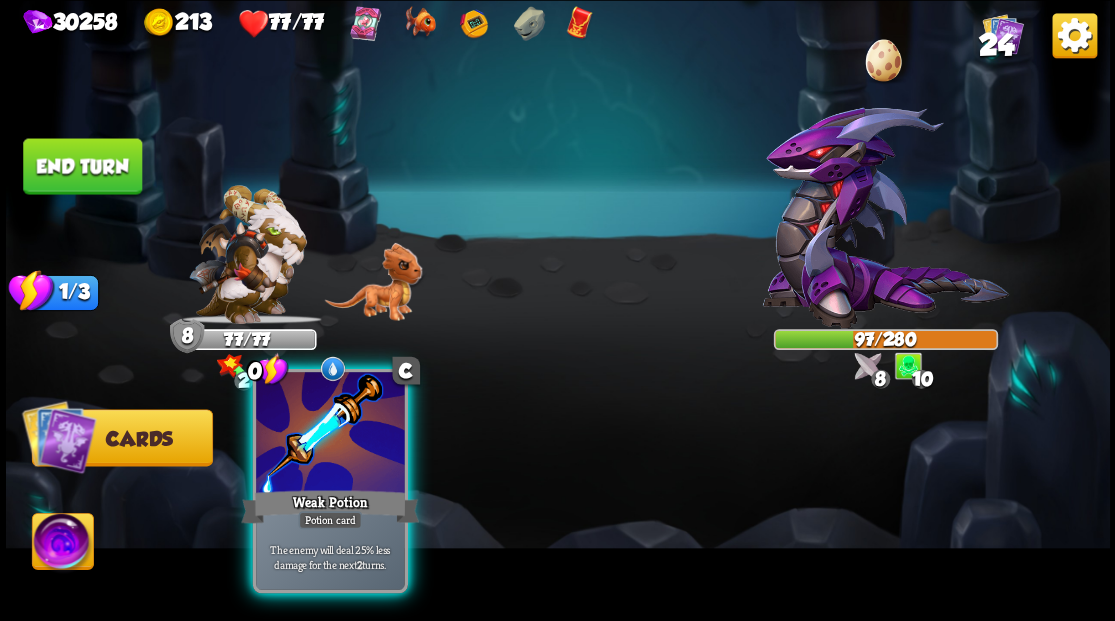 click at bounding box center [330, 434] 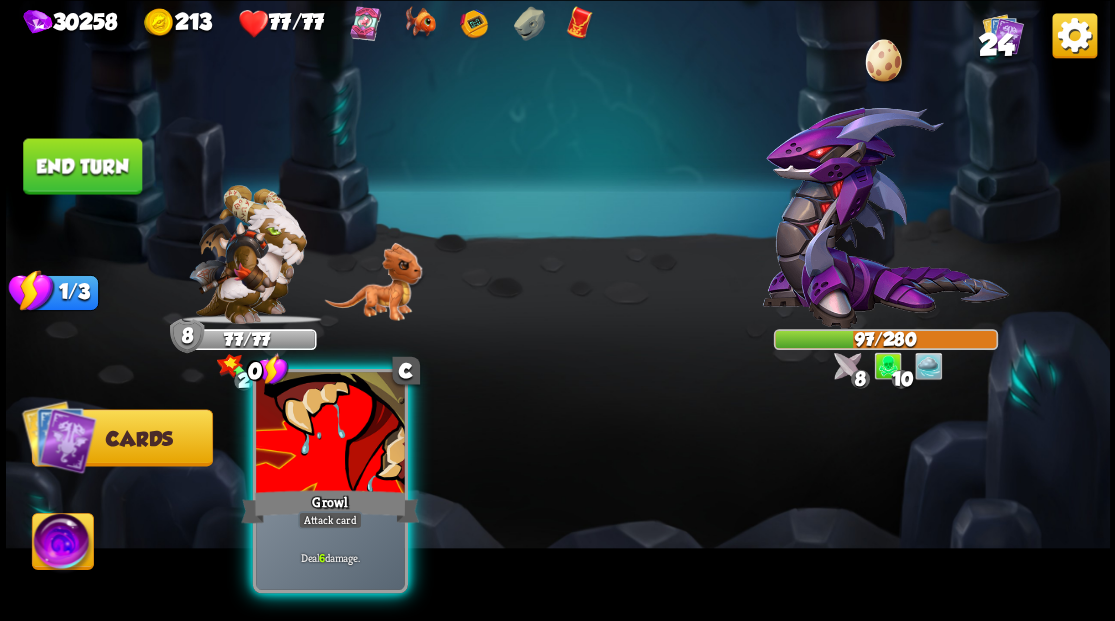 click at bounding box center (330, 434) 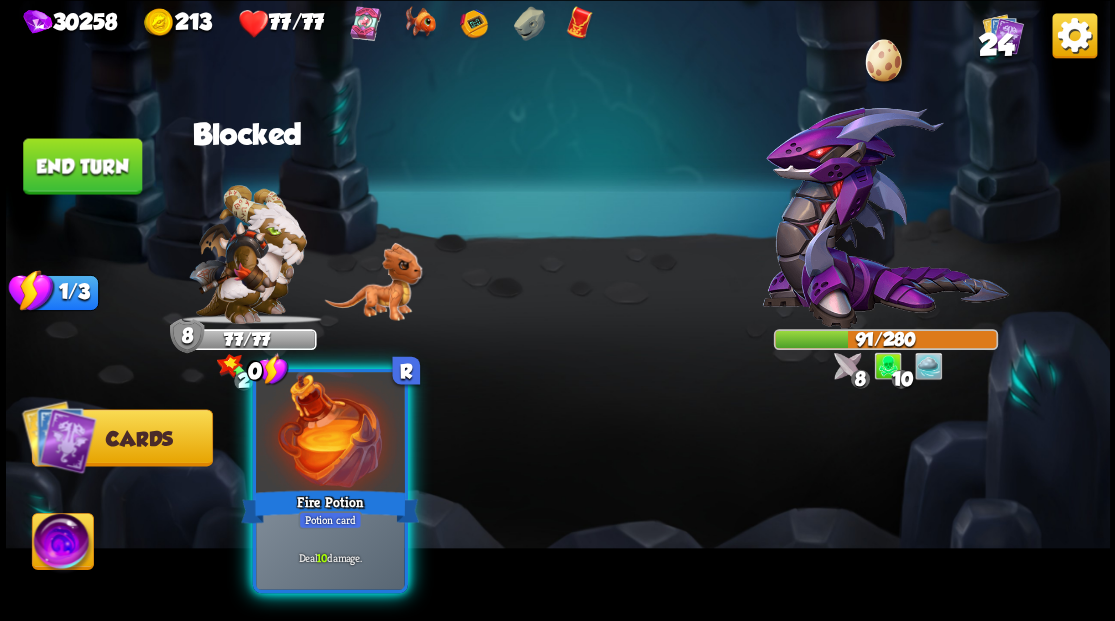 click at bounding box center (330, 434) 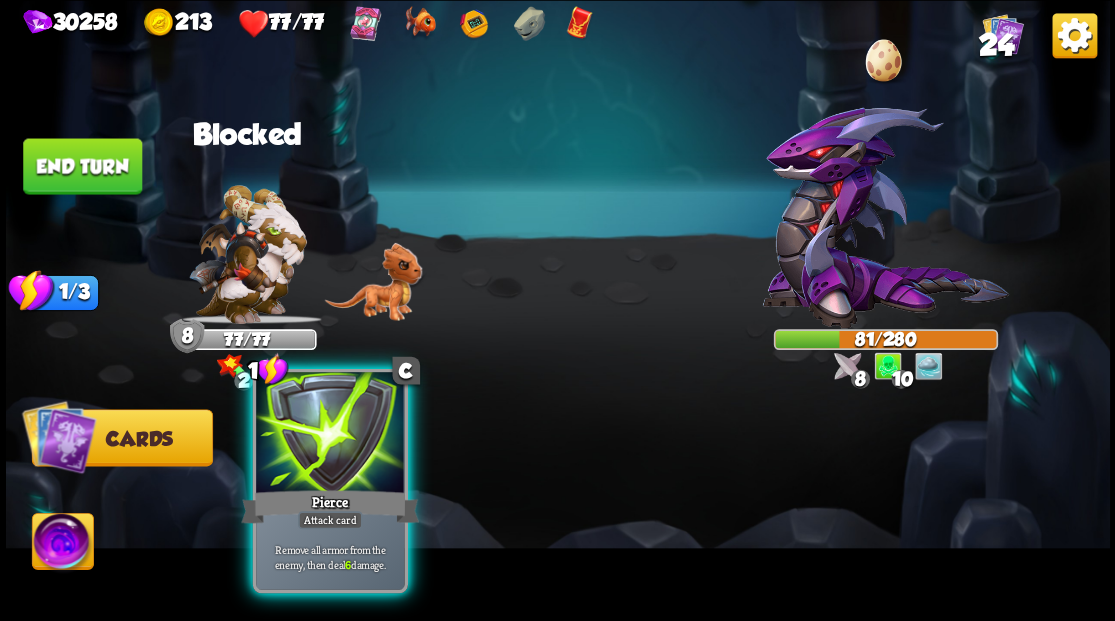click at bounding box center (330, 434) 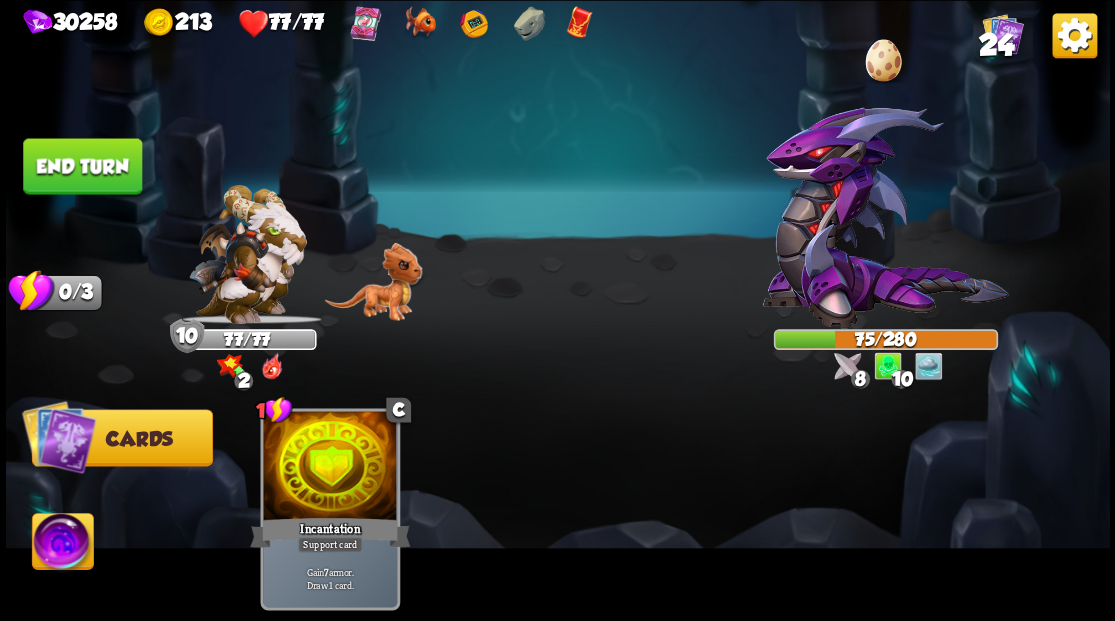 drag, startPoint x: 93, startPoint y: 168, endPoint x: 566, endPoint y: 172, distance: 473.0169 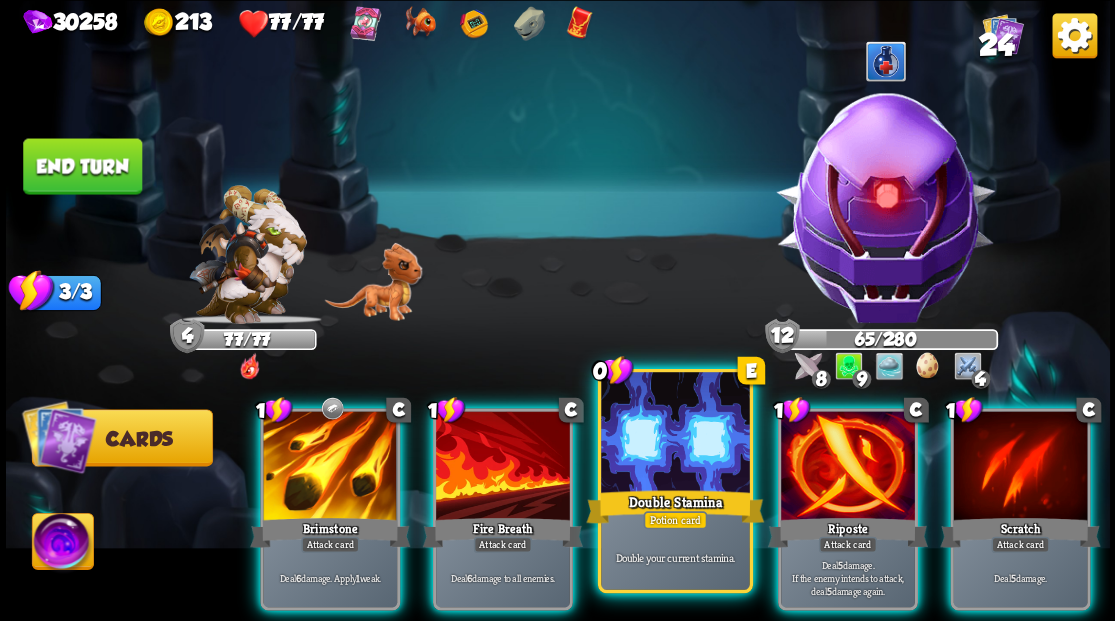 click at bounding box center (675, 434) 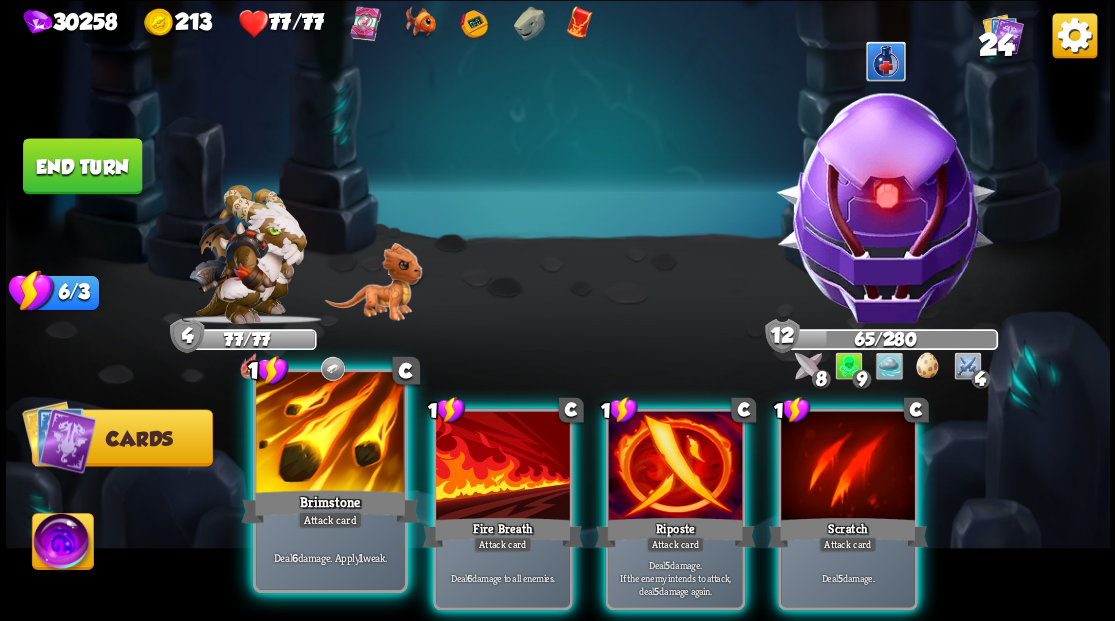 click at bounding box center [330, 434] 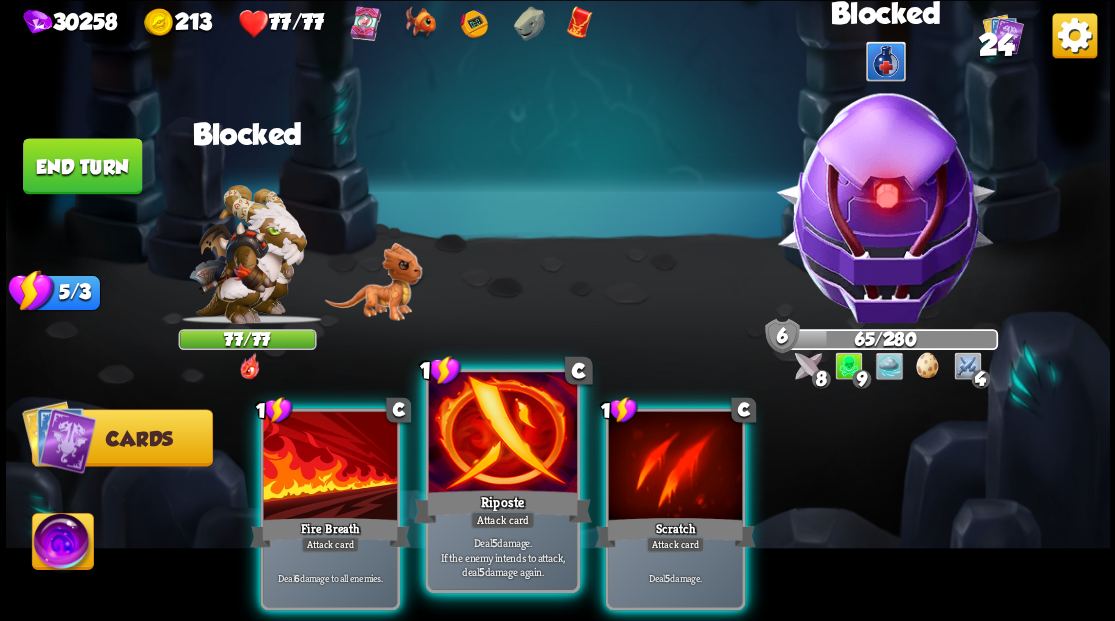 click at bounding box center [502, 434] 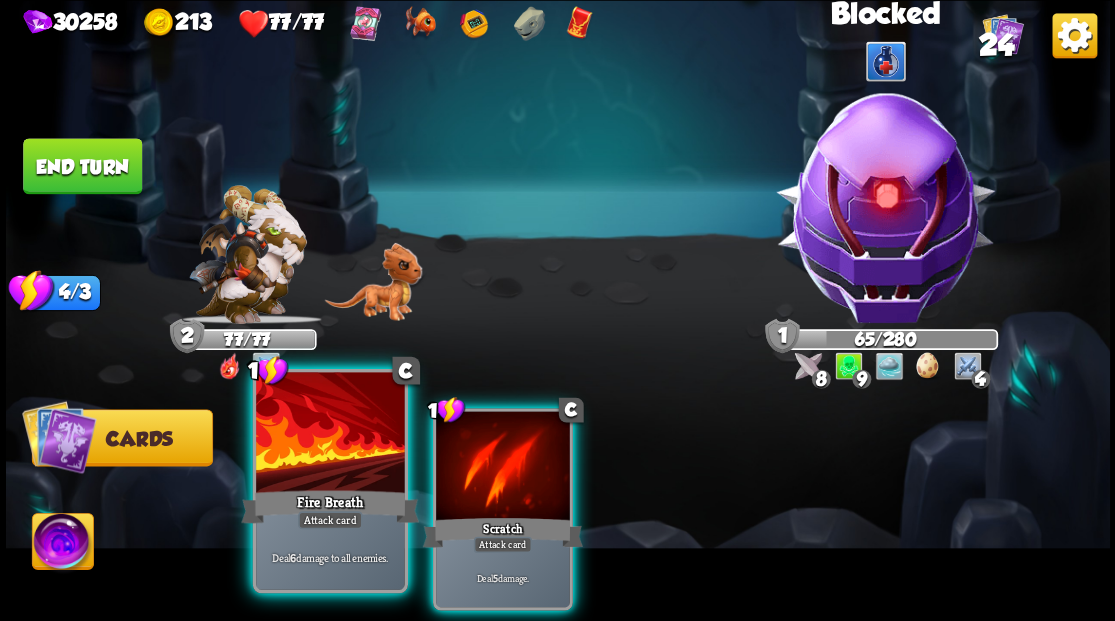 click at bounding box center (330, 434) 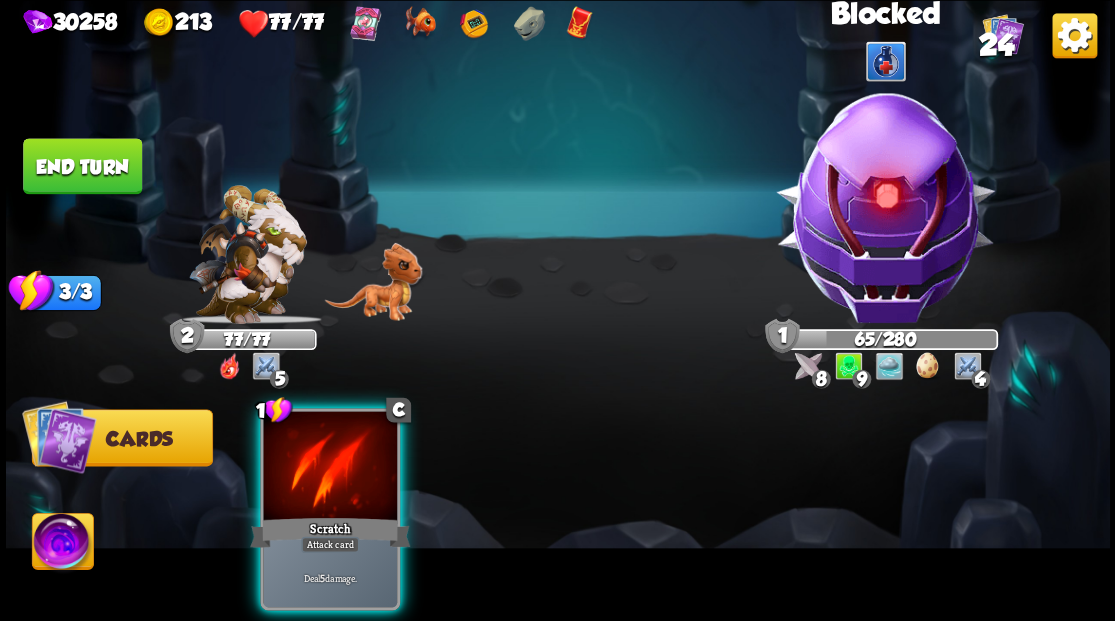 click at bounding box center (330, 467) 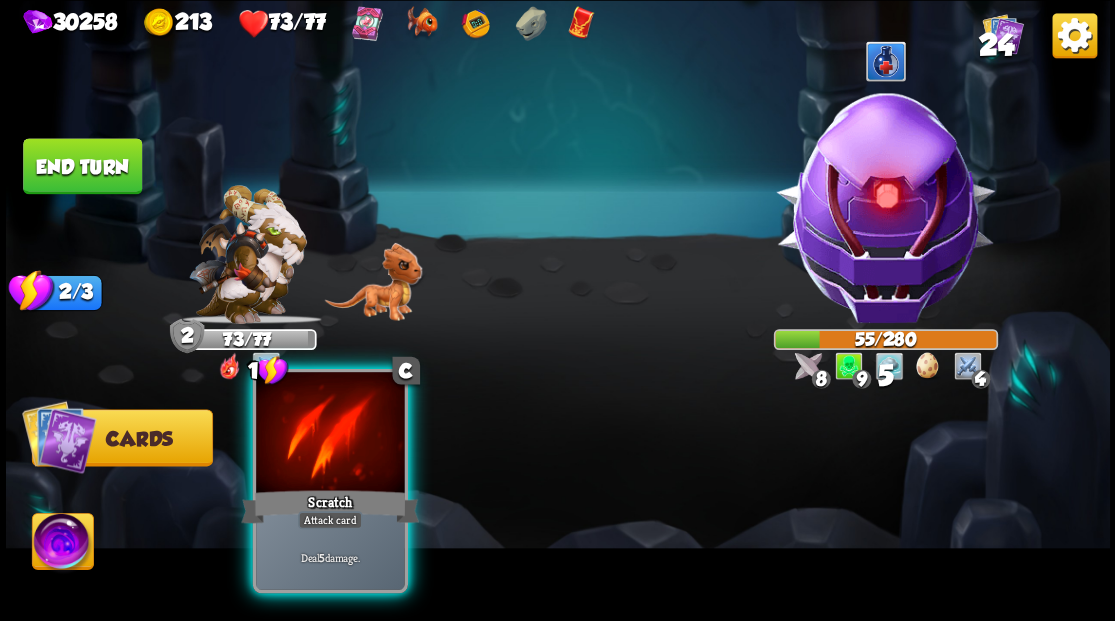 click at bounding box center [330, 434] 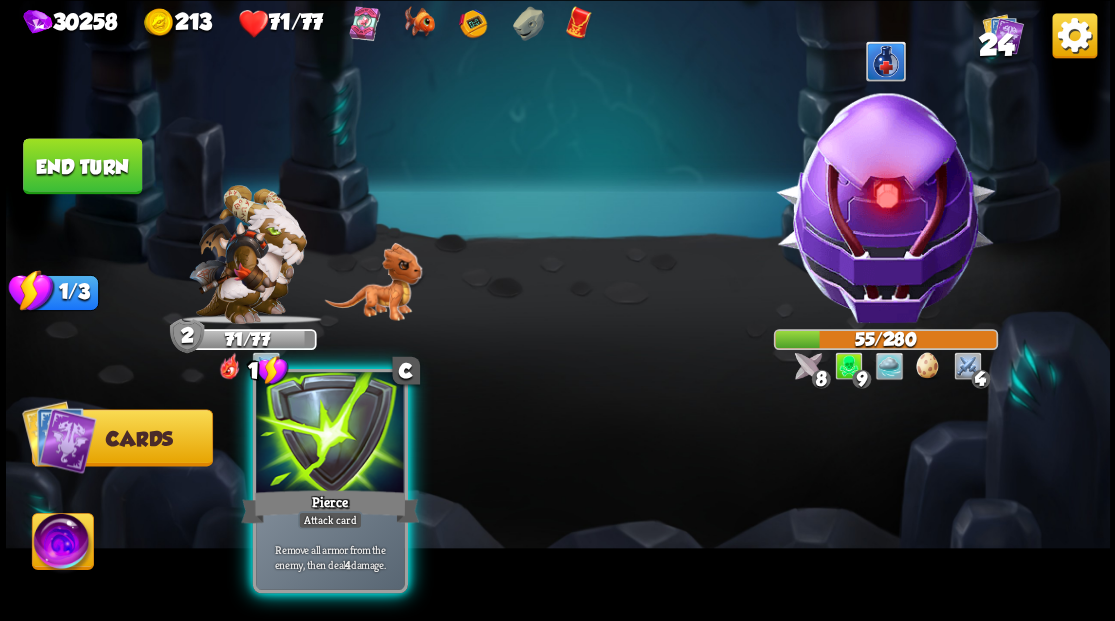 click at bounding box center (330, 434) 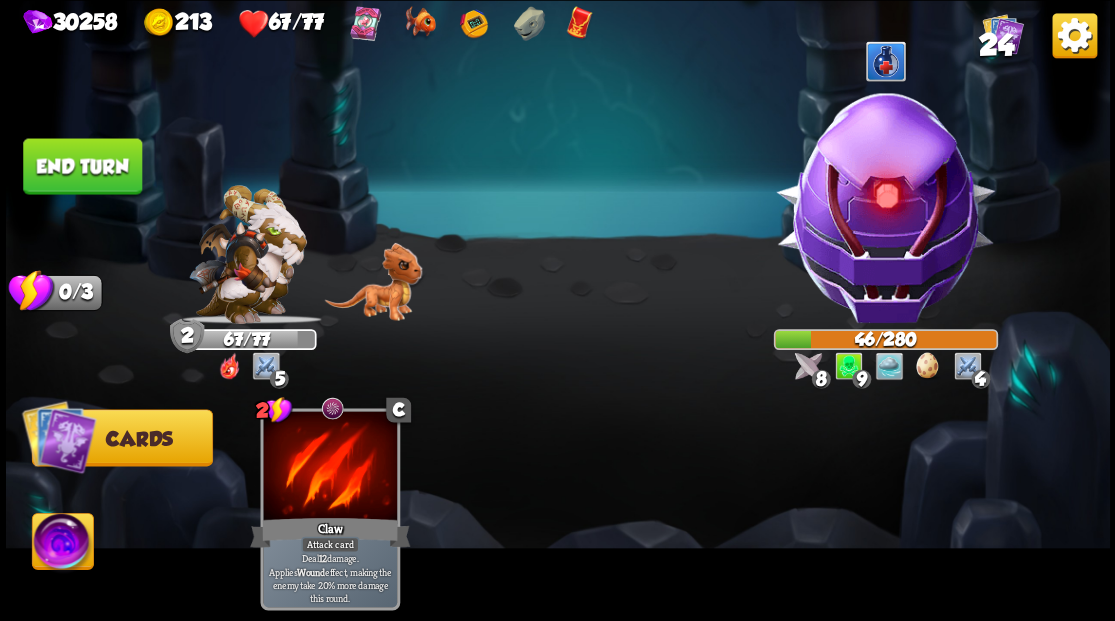 click on "End turn" at bounding box center (82, 166) 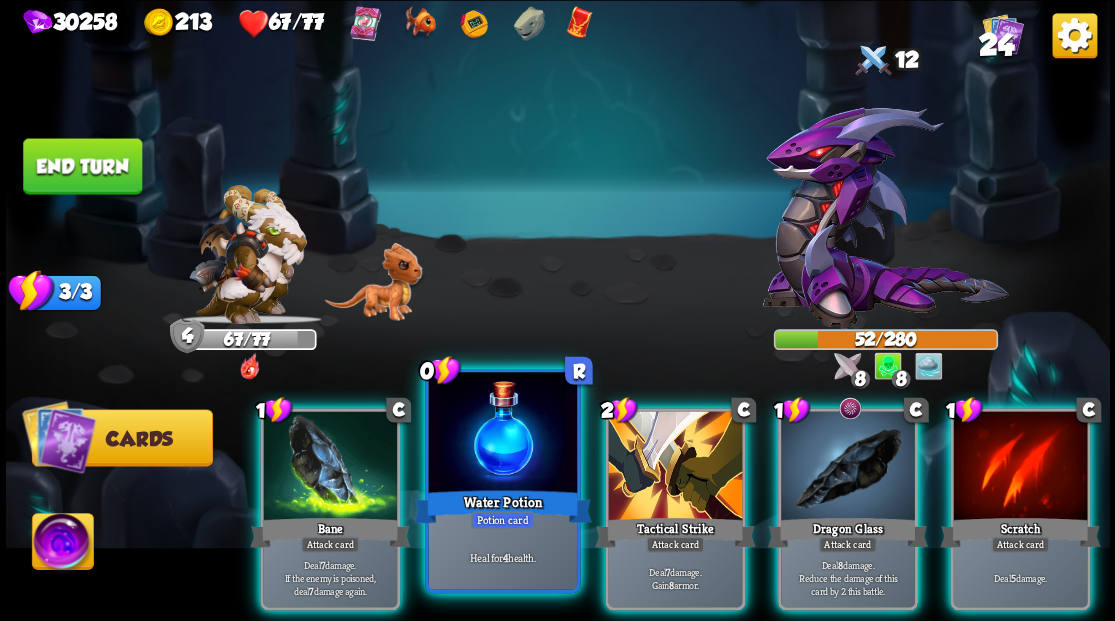 click at bounding box center [502, 434] 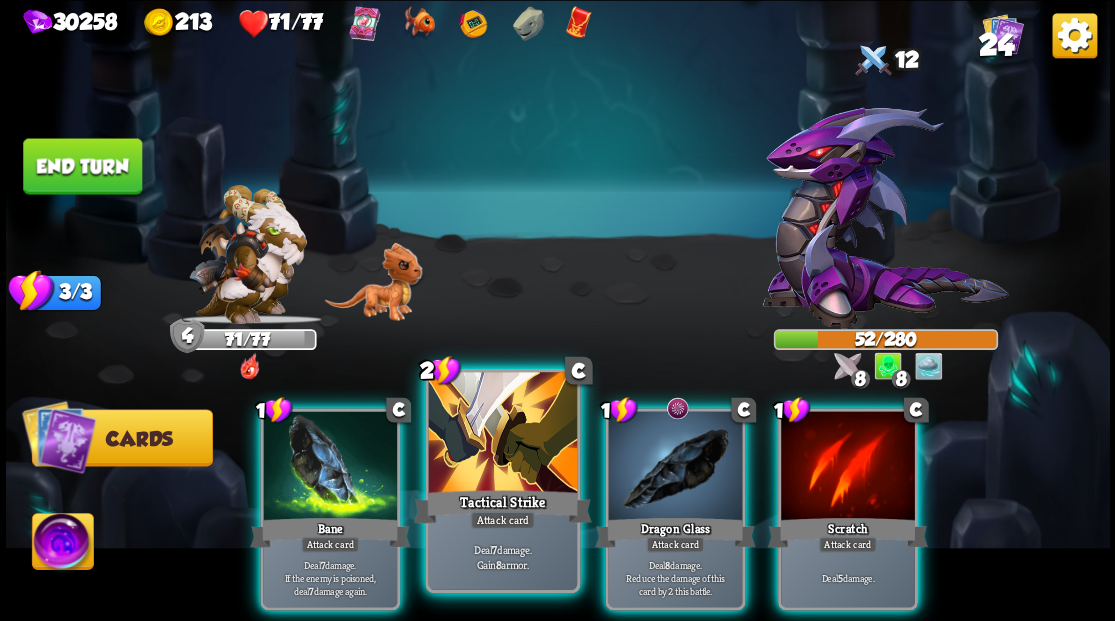 click at bounding box center (502, 434) 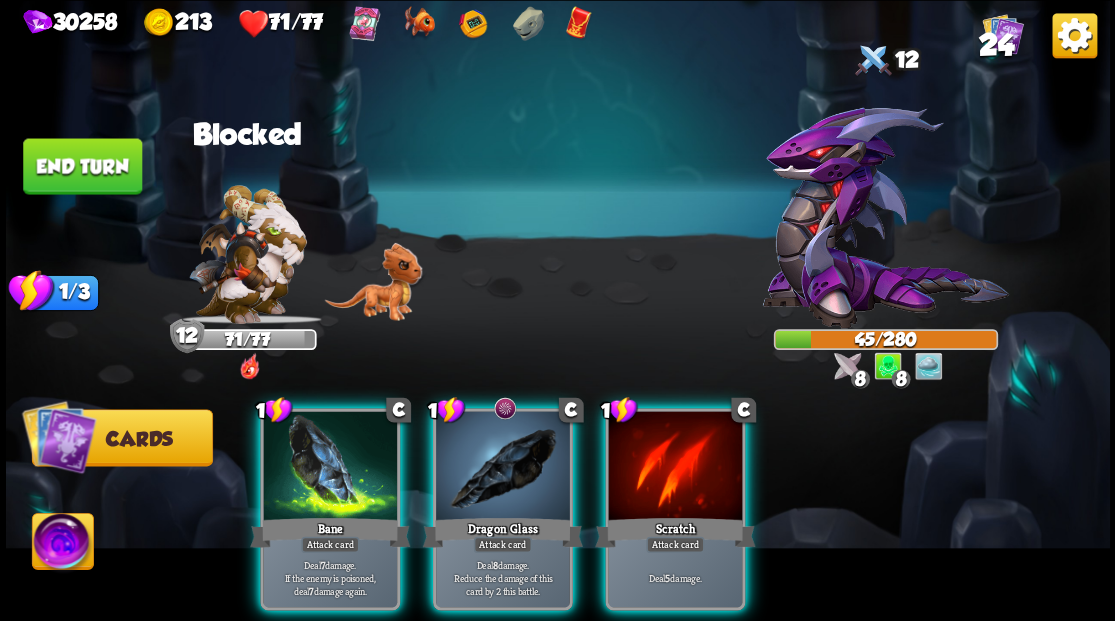 click at bounding box center [503, 467] 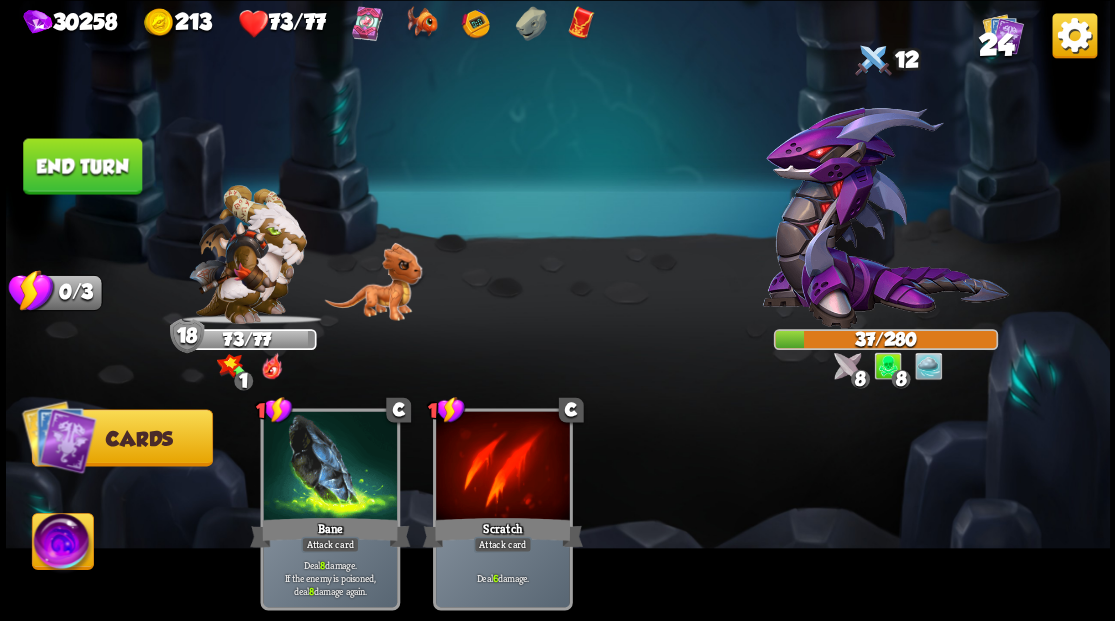 click at bounding box center [62, 544] 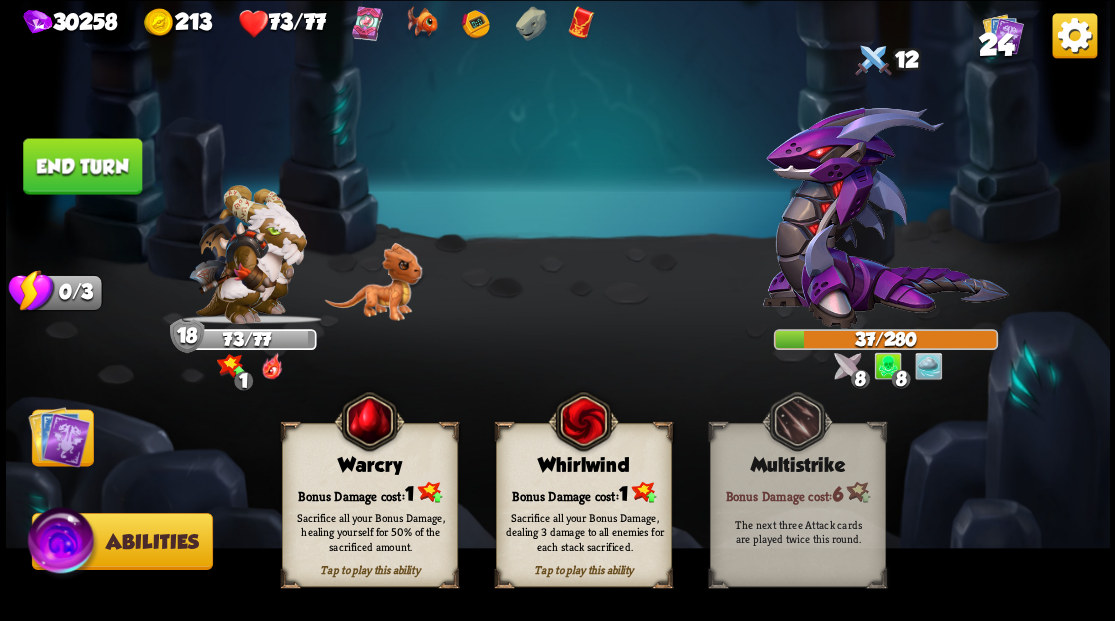 click on "Bonus Damage cost:  1" at bounding box center [369, 492] 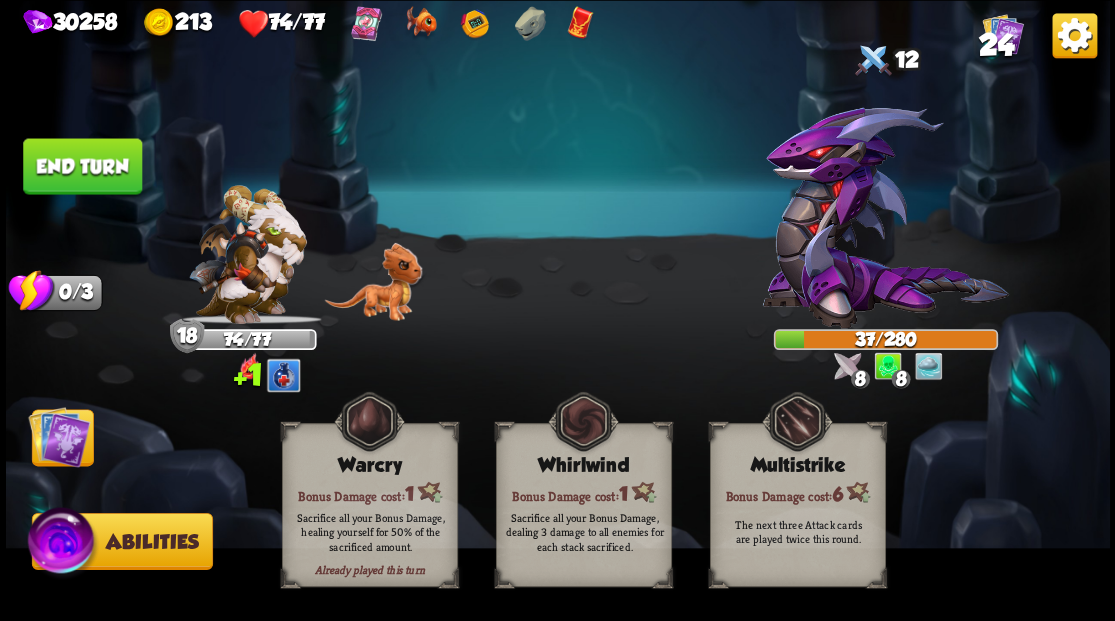 click at bounding box center [59, 436] 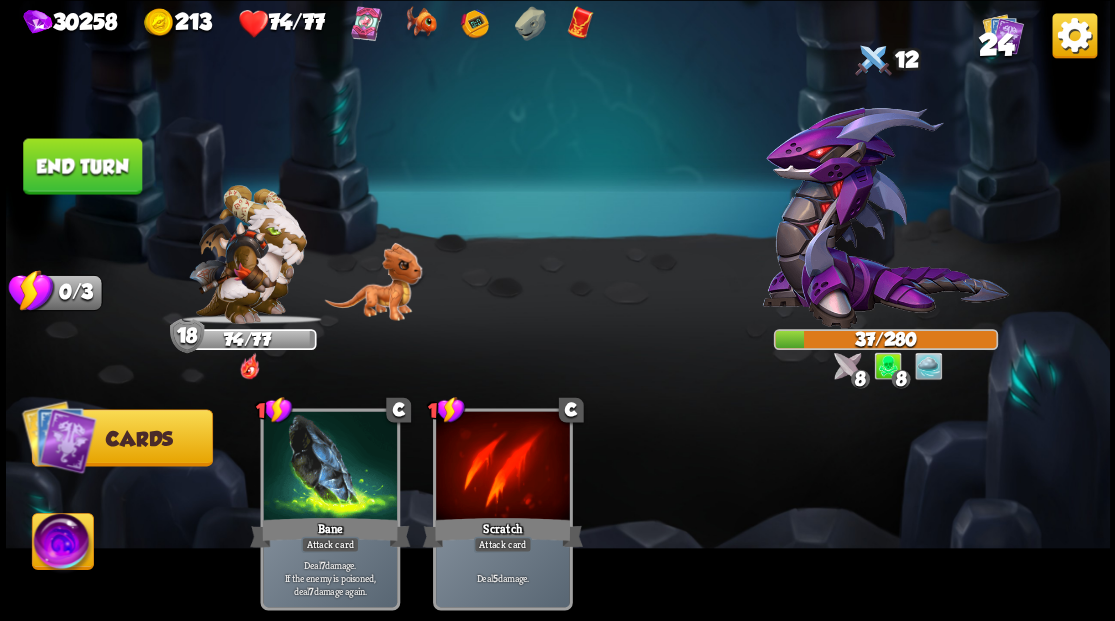 click on "End turn" at bounding box center [82, 166] 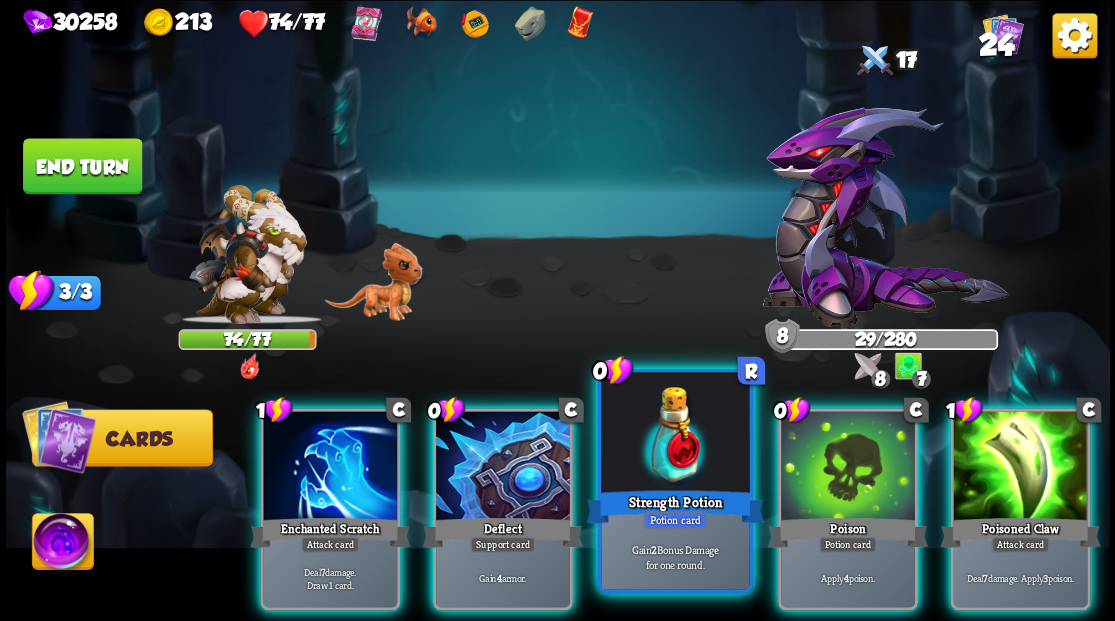 click at bounding box center [675, 434] 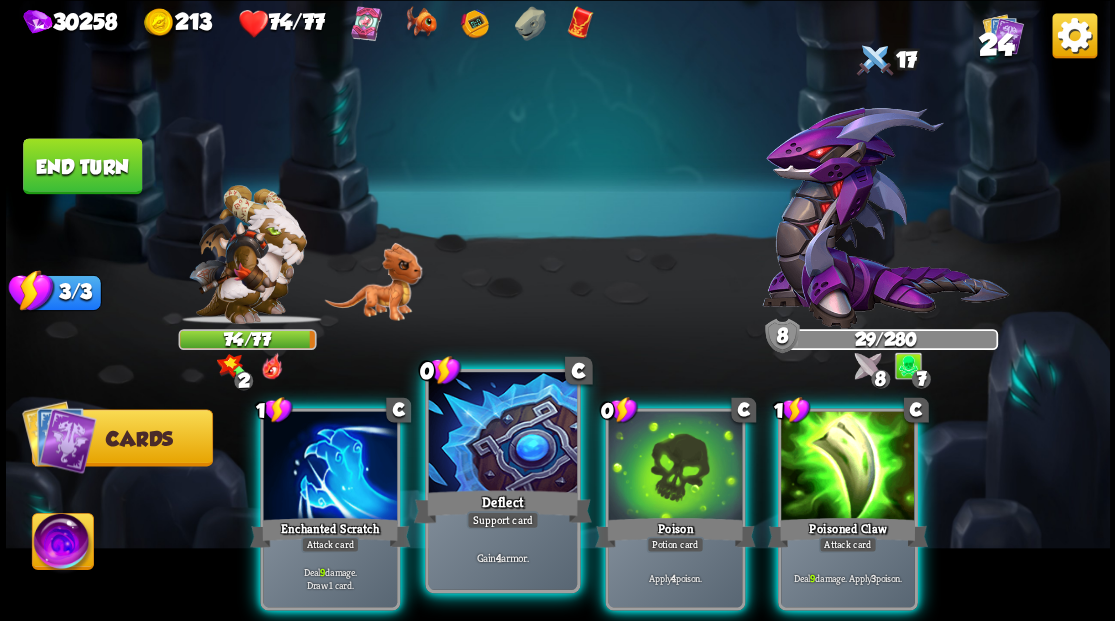 click at bounding box center (502, 434) 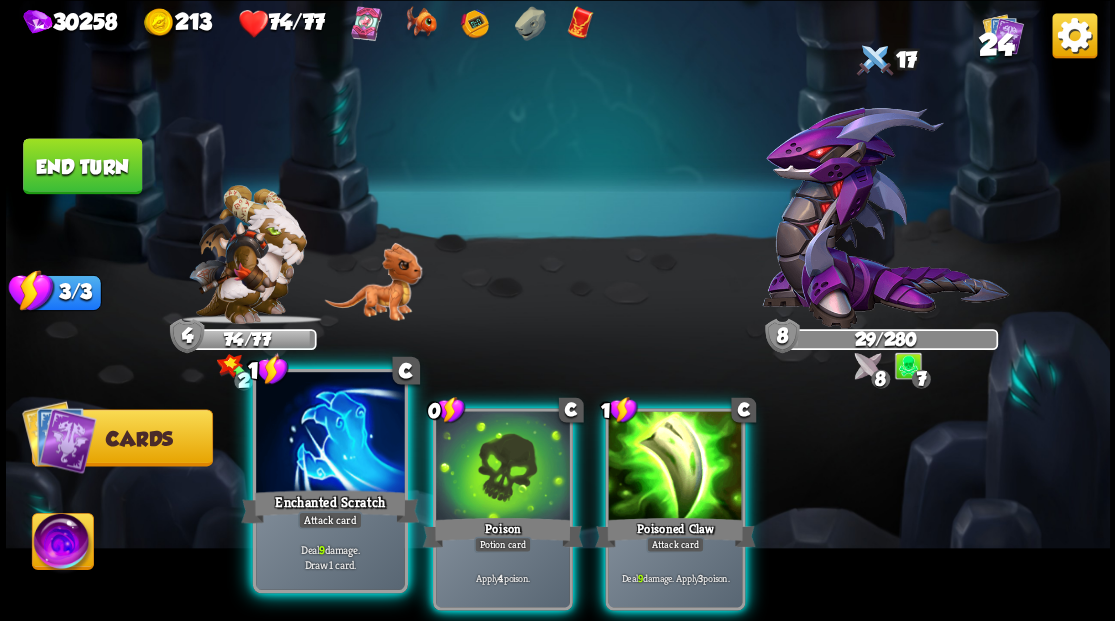 click at bounding box center (330, 434) 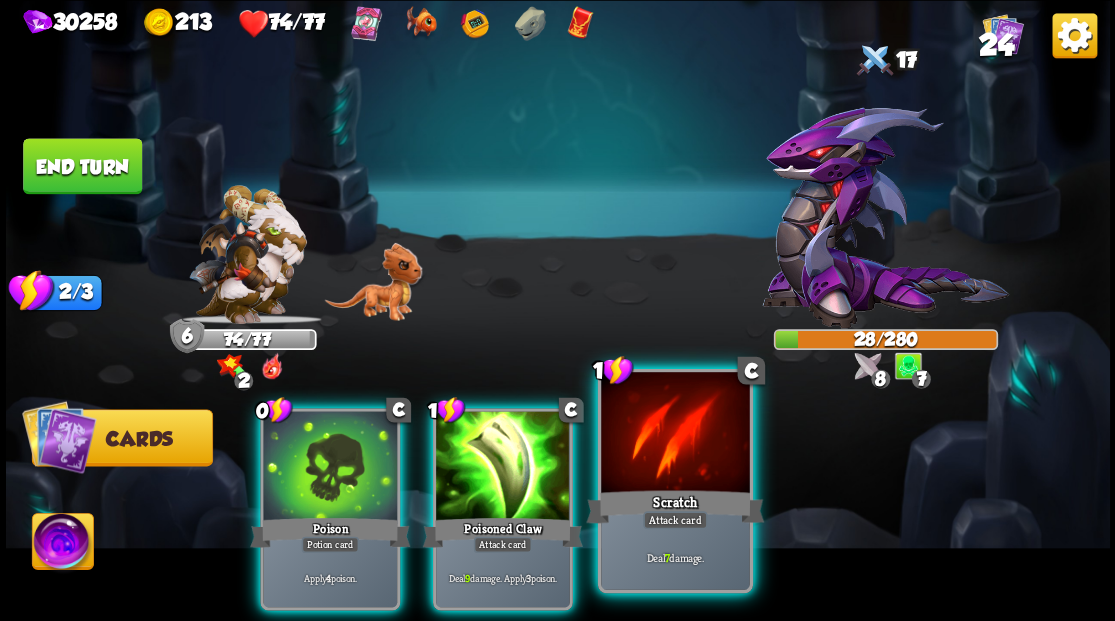 click at bounding box center (675, 434) 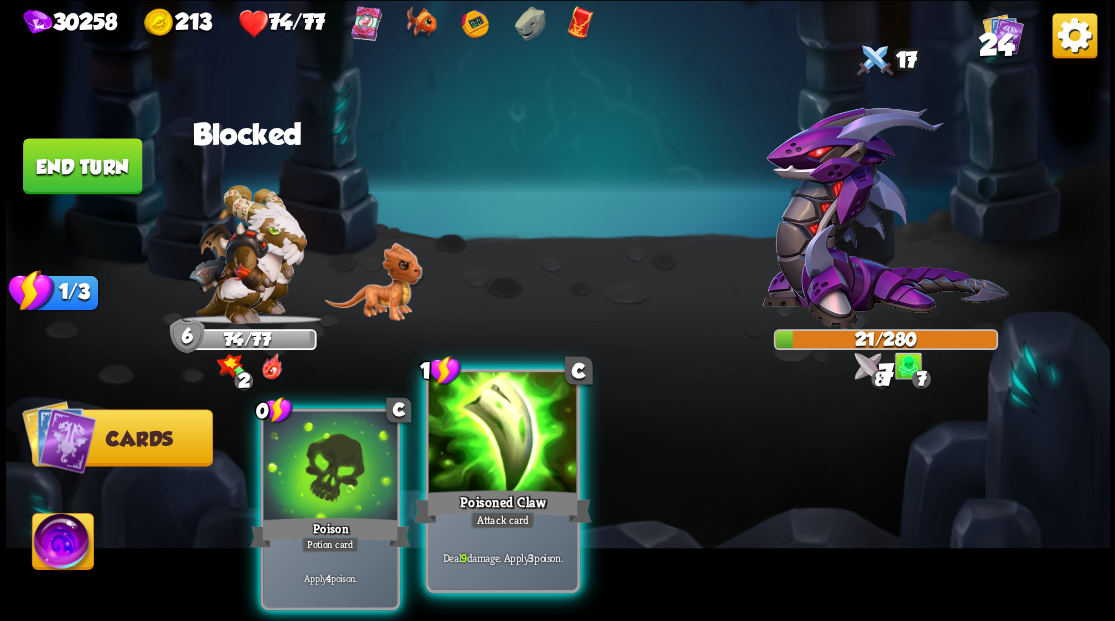 click at bounding box center (502, 434) 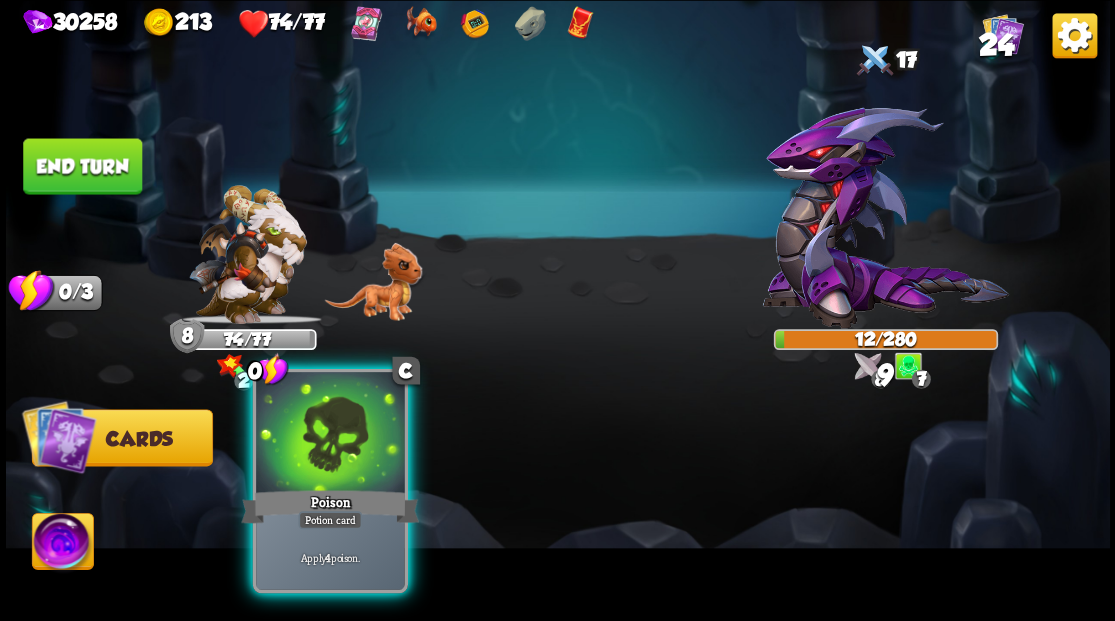 click at bounding box center [330, 434] 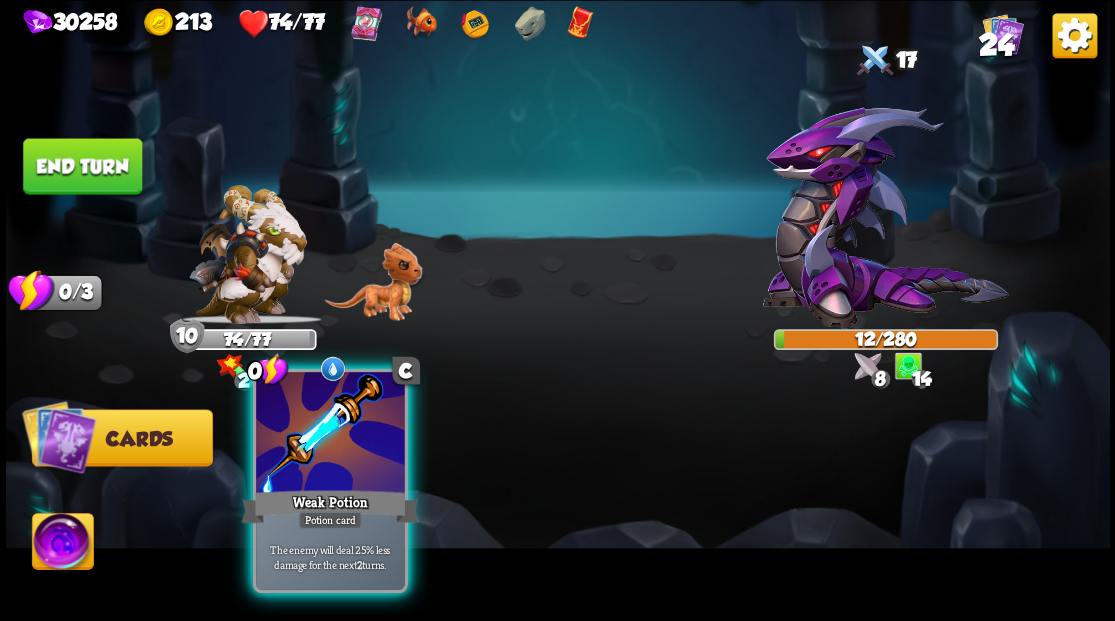 click at bounding box center (330, 434) 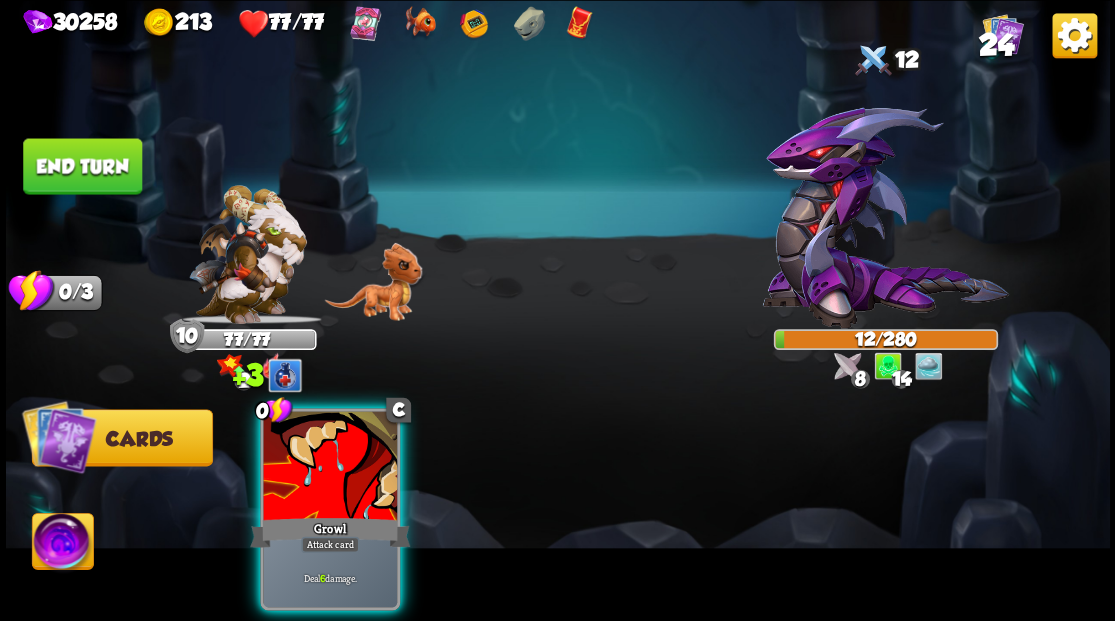 drag, startPoint x: 336, startPoint y: 454, endPoint x: 360, endPoint y: 446, distance: 25.298222 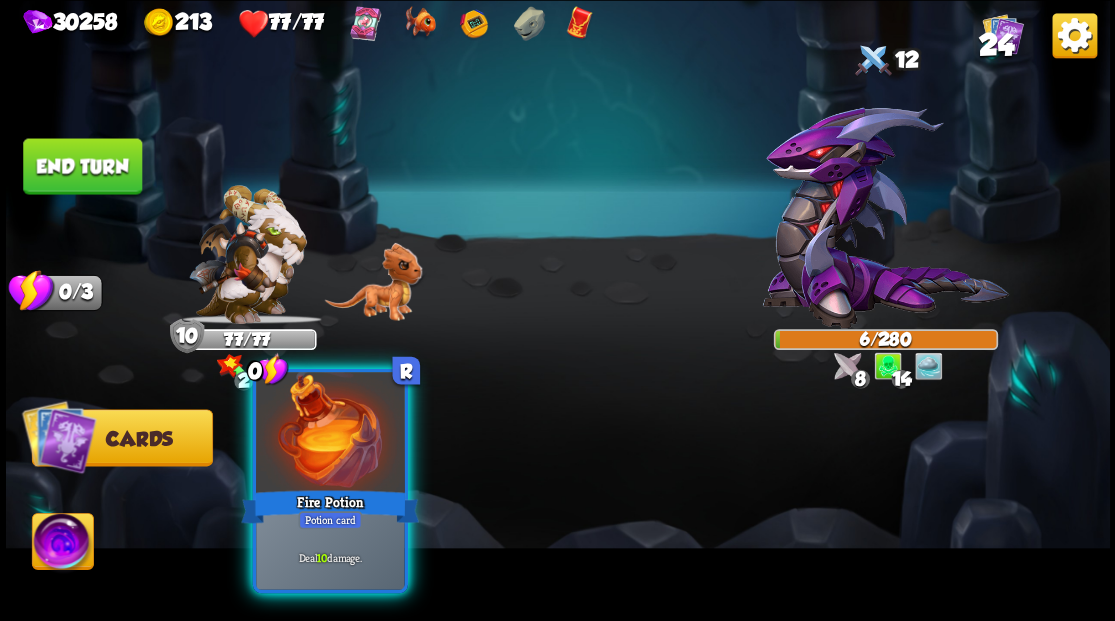 click at bounding box center [330, 434] 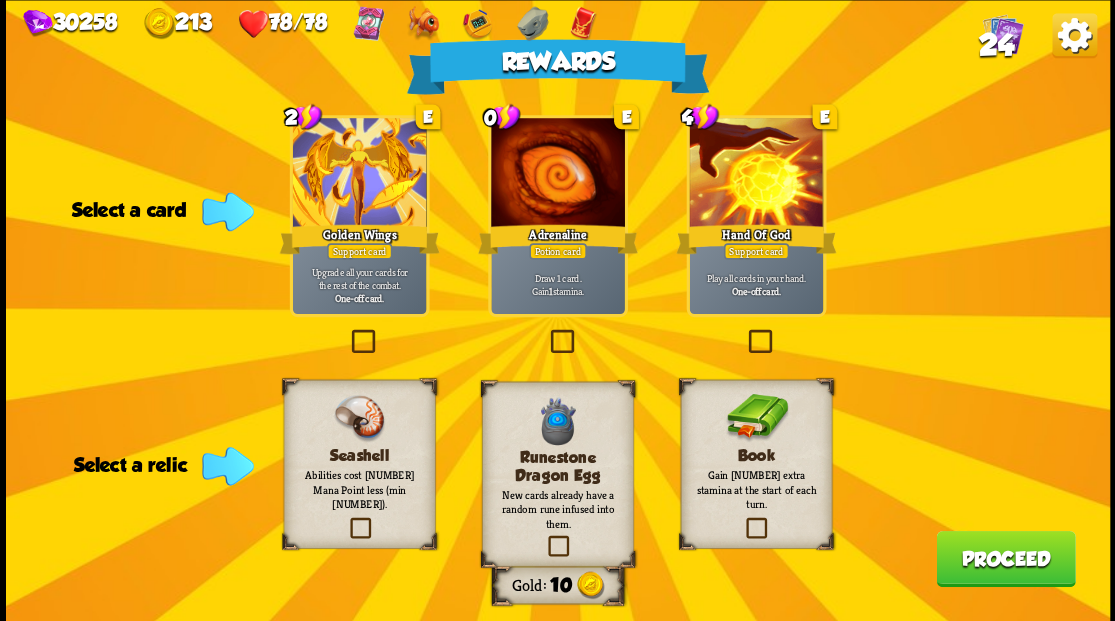 click at bounding box center [546, 332] 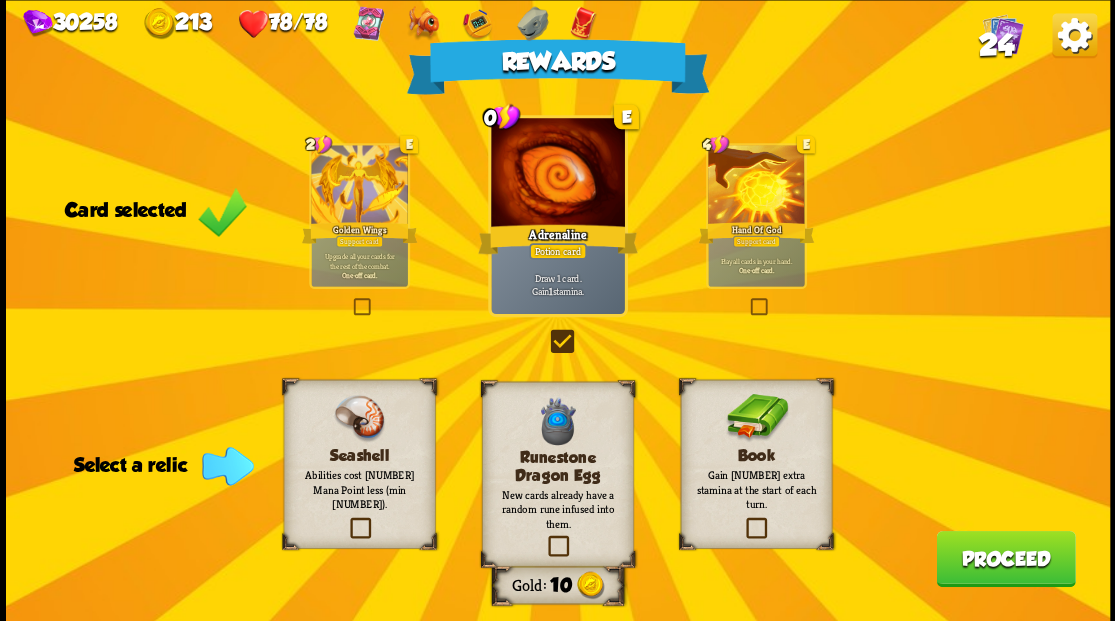 click on "24" at bounding box center (995, 45) 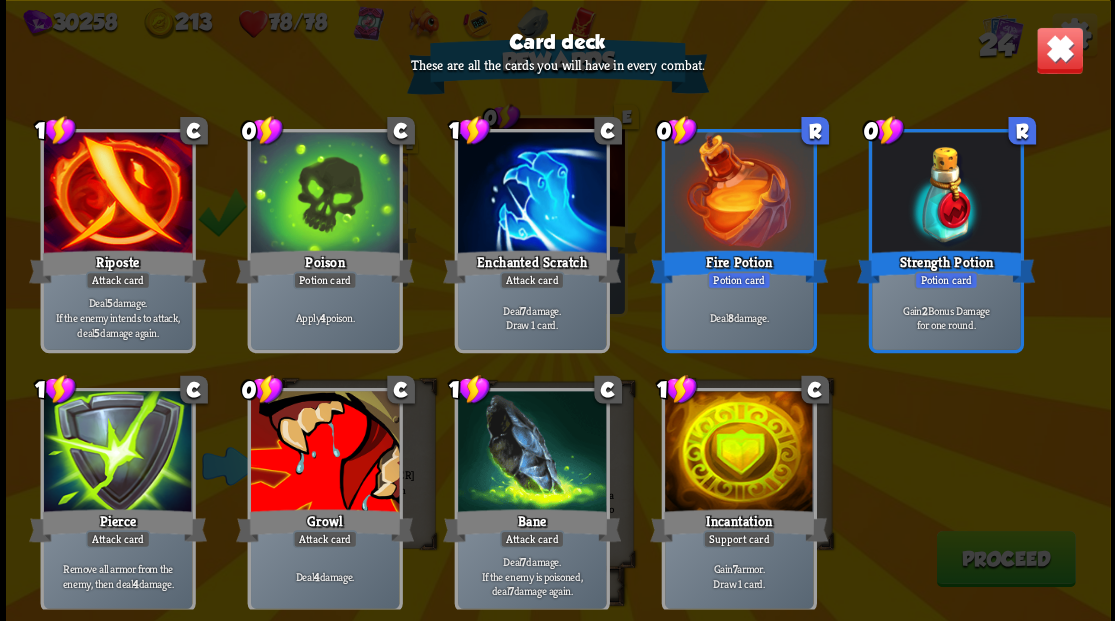 scroll, scrollTop: 929, scrollLeft: 0, axis: vertical 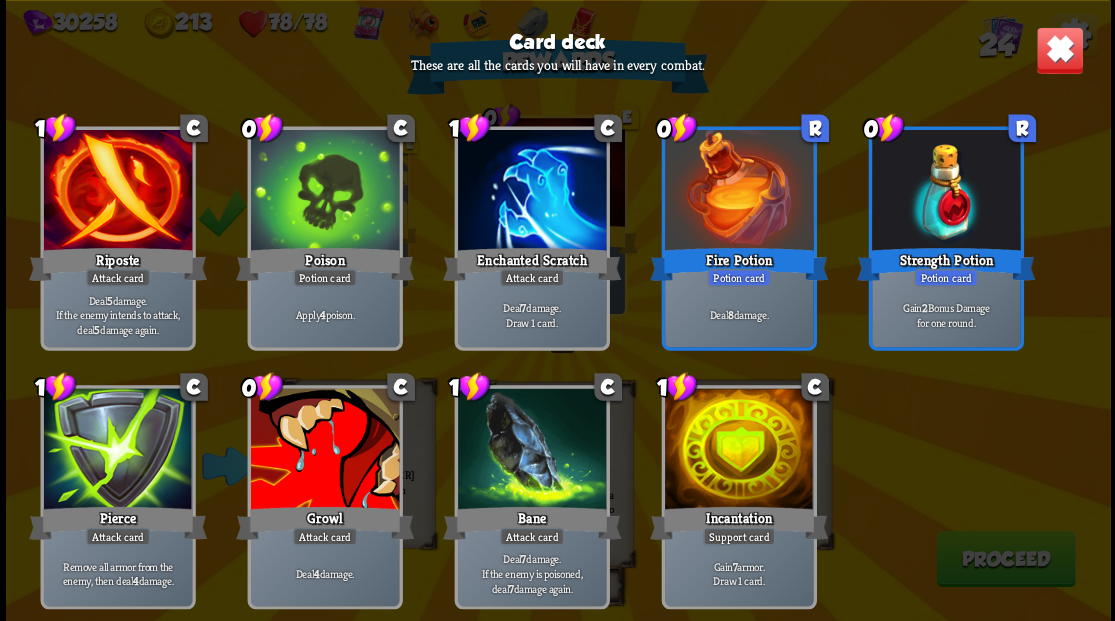 click at bounding box center (1059, 50) 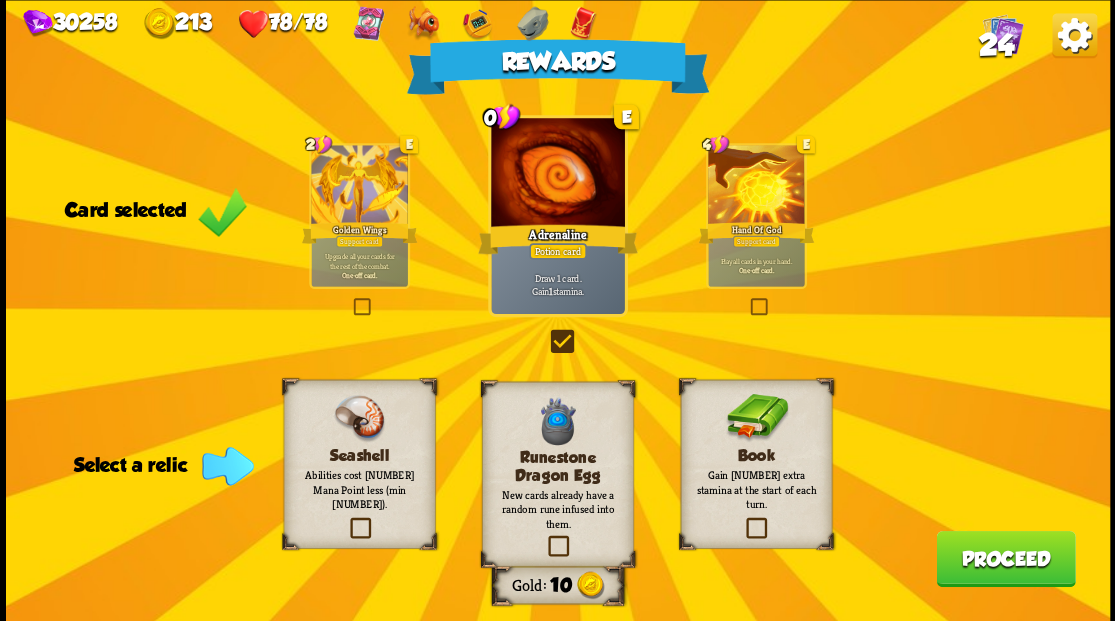 click at bounding box center (544, 538) 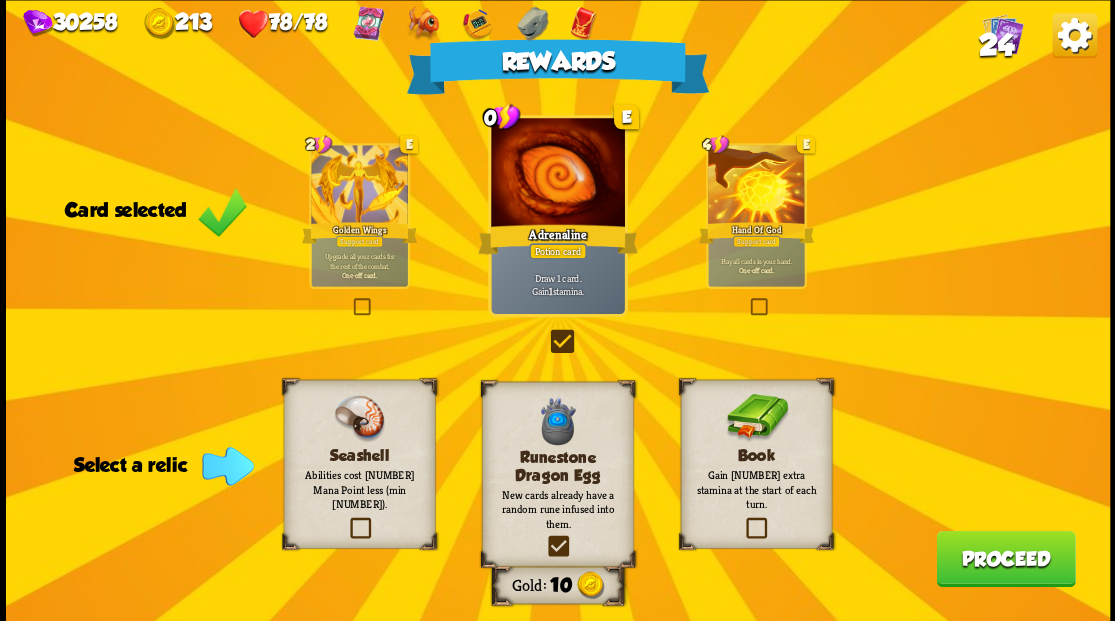 click at bounding box center (0, 0) 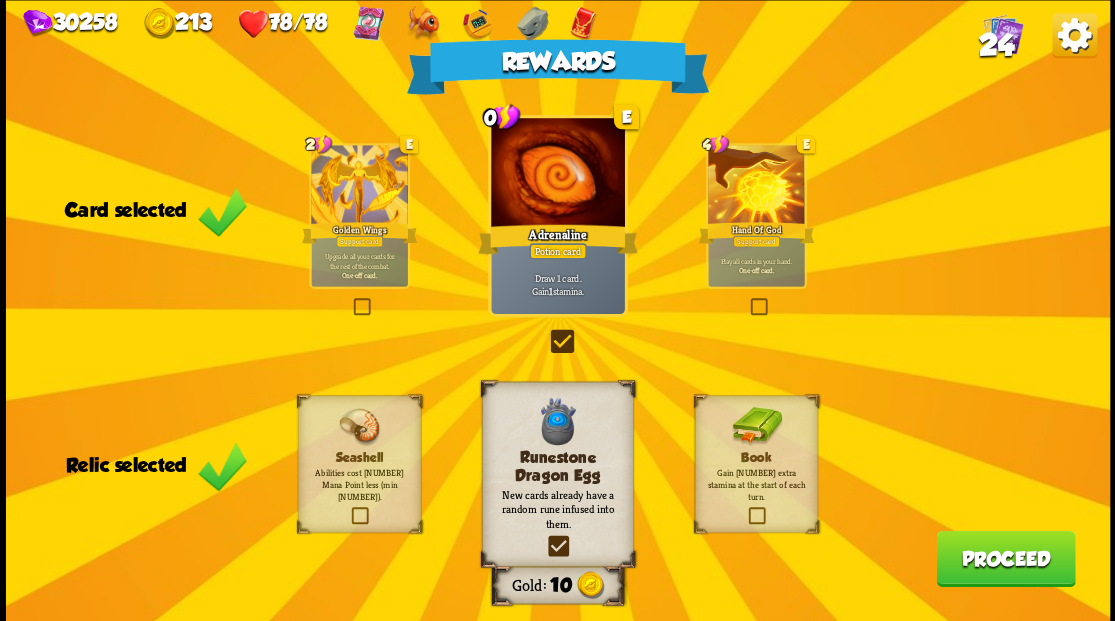 click on "Proceed" at bounding box center [1005, 558] 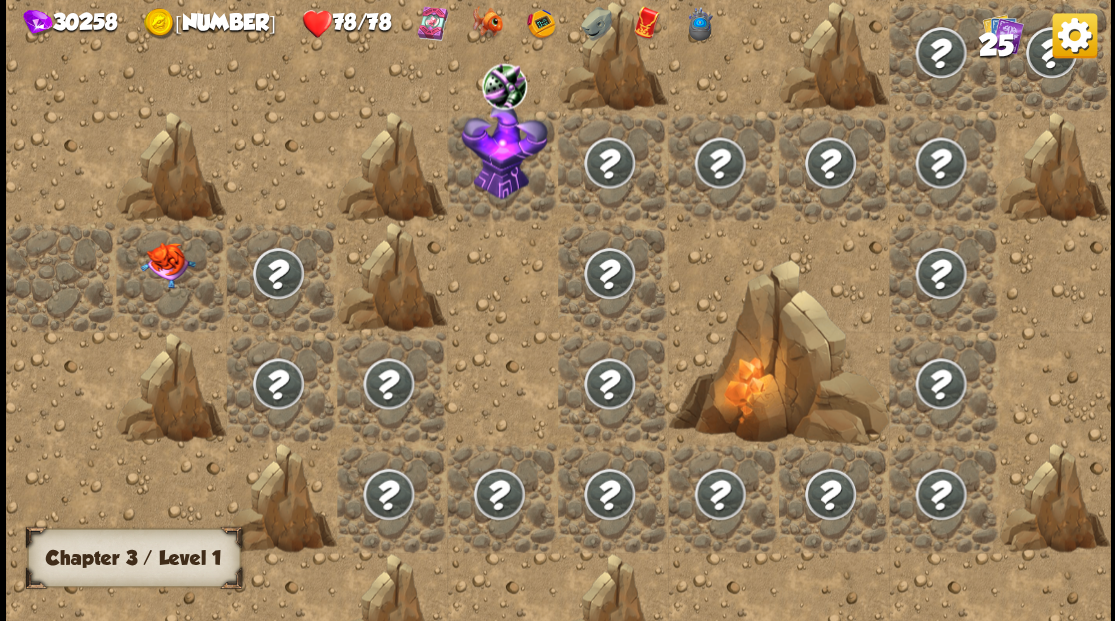 click at bounding box center [167, 265] 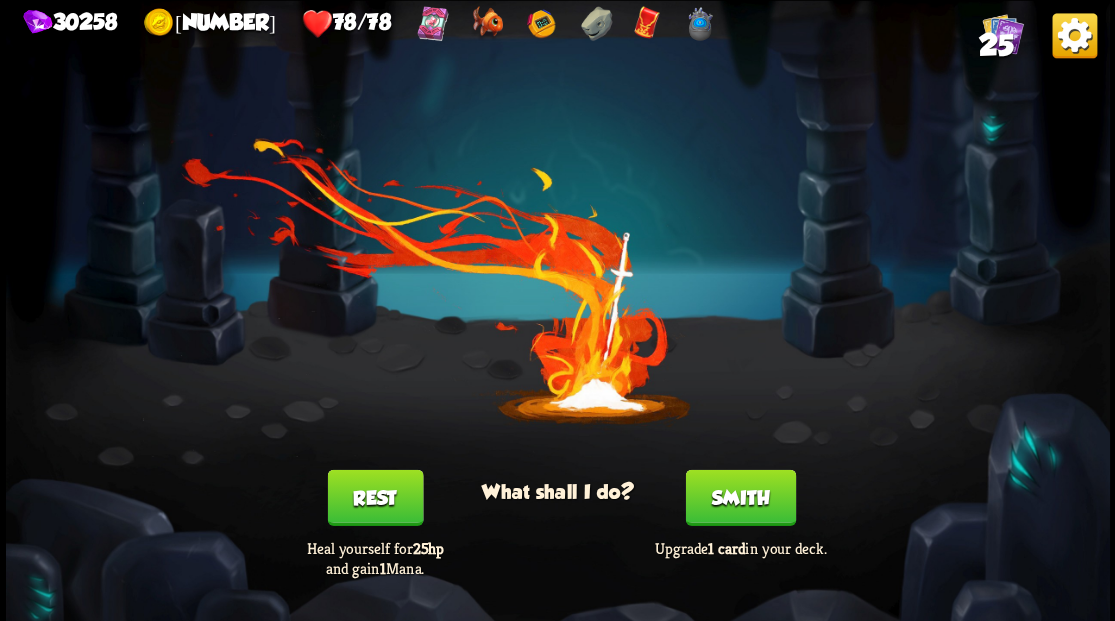 click on "Smith" at bounding box center (740, 497) 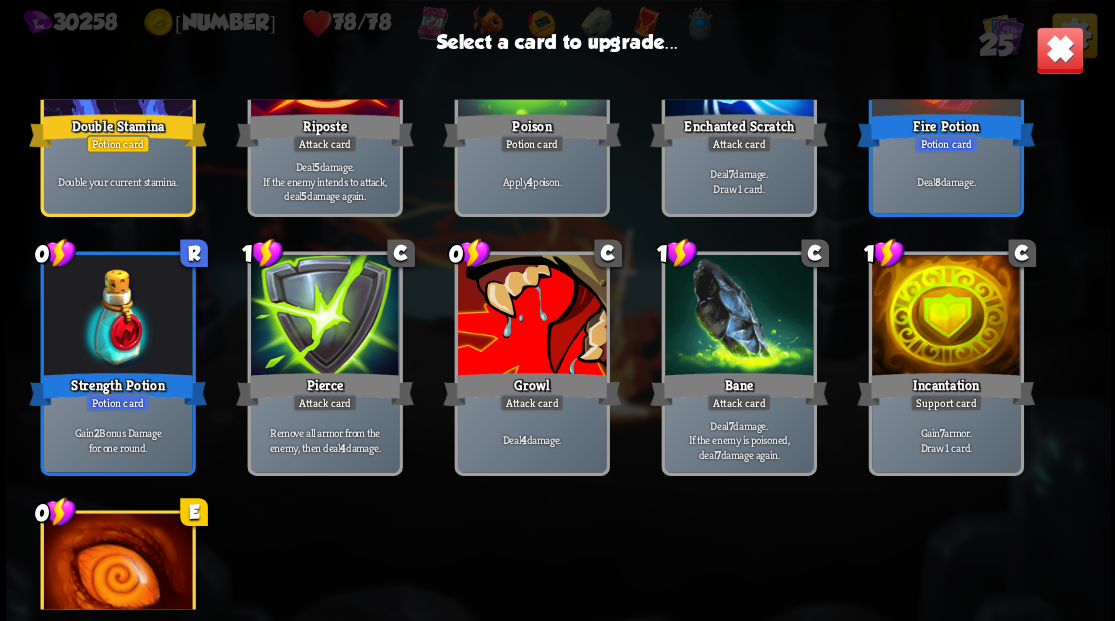 scroll, scrollTop: 800, scrollLeft: 0, axis: vertical 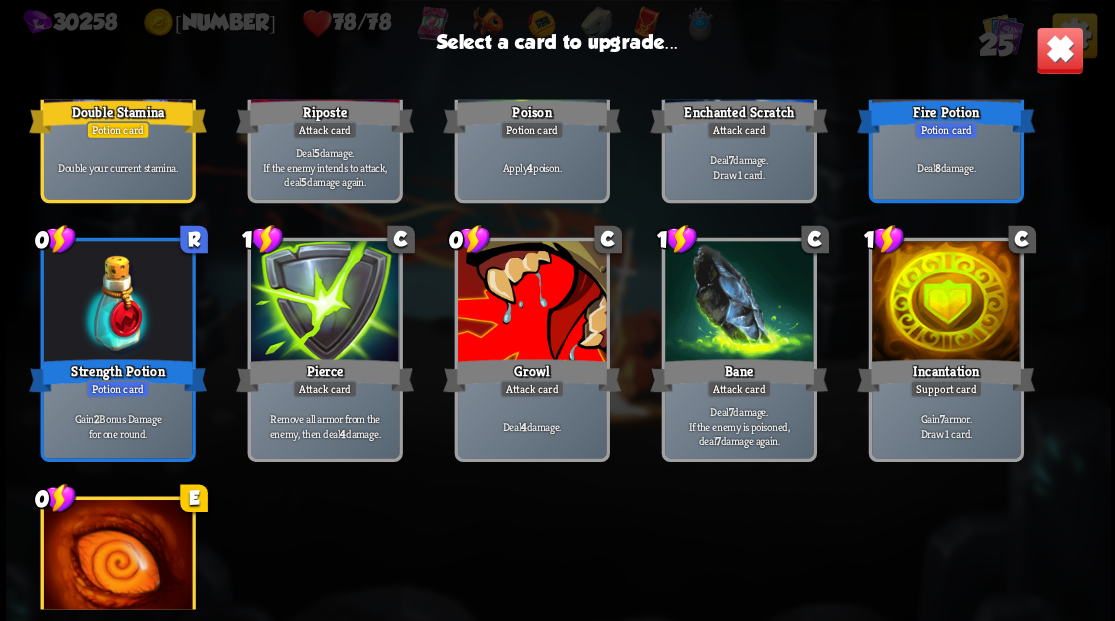 click at bounding box center [531, 303] 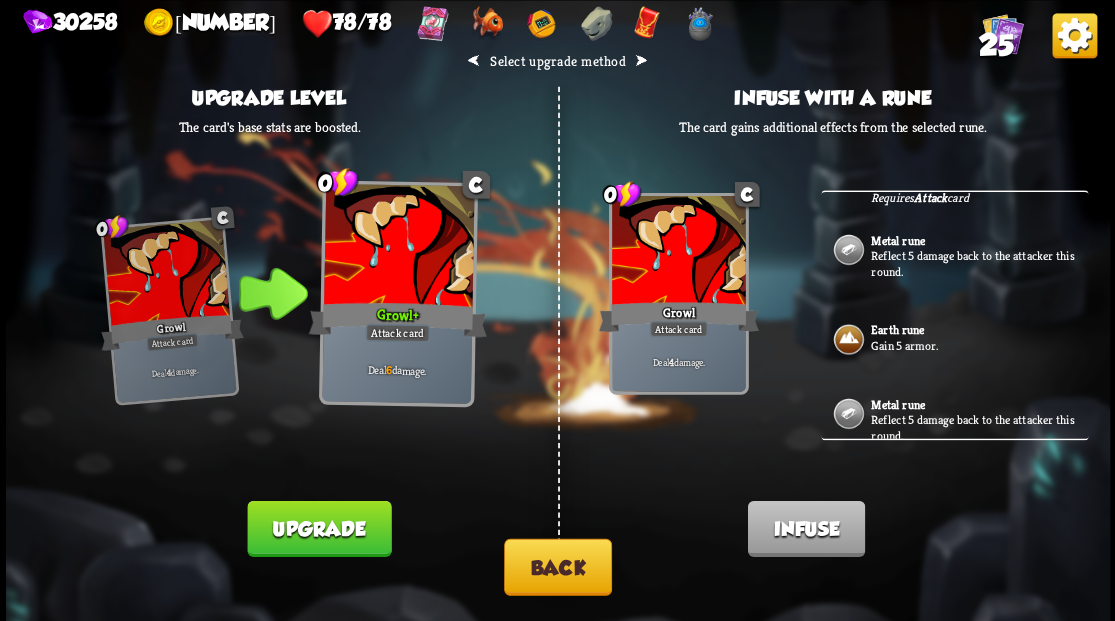 scroll, scrollTop: 256, scrollLeft: 0, axis: vertical 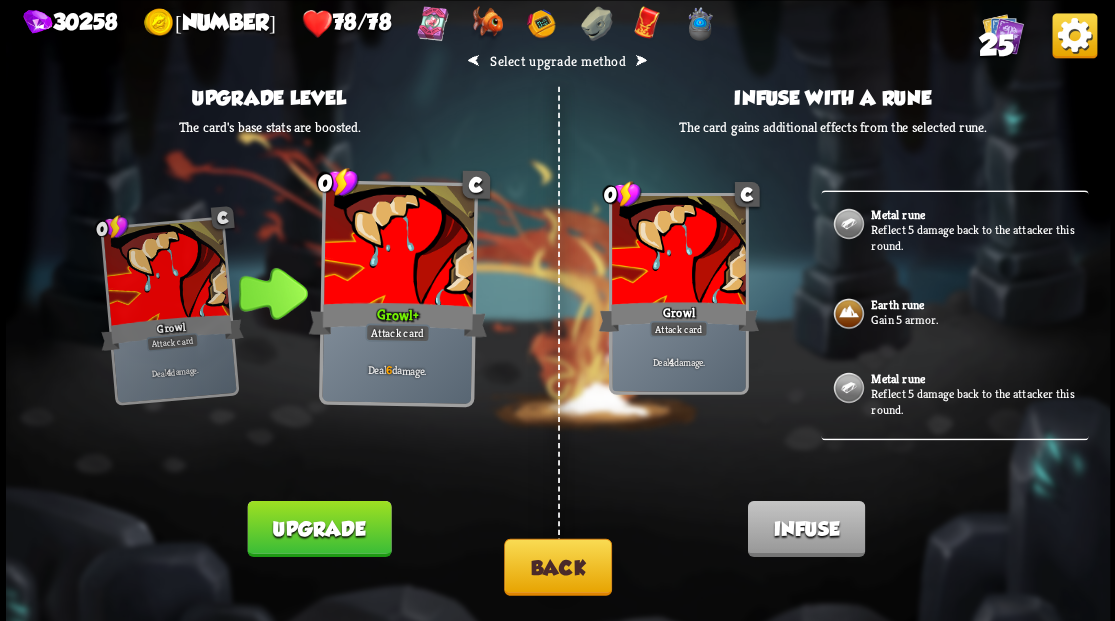 click on "Gain 5 armor." at bounding box center (977, 319) 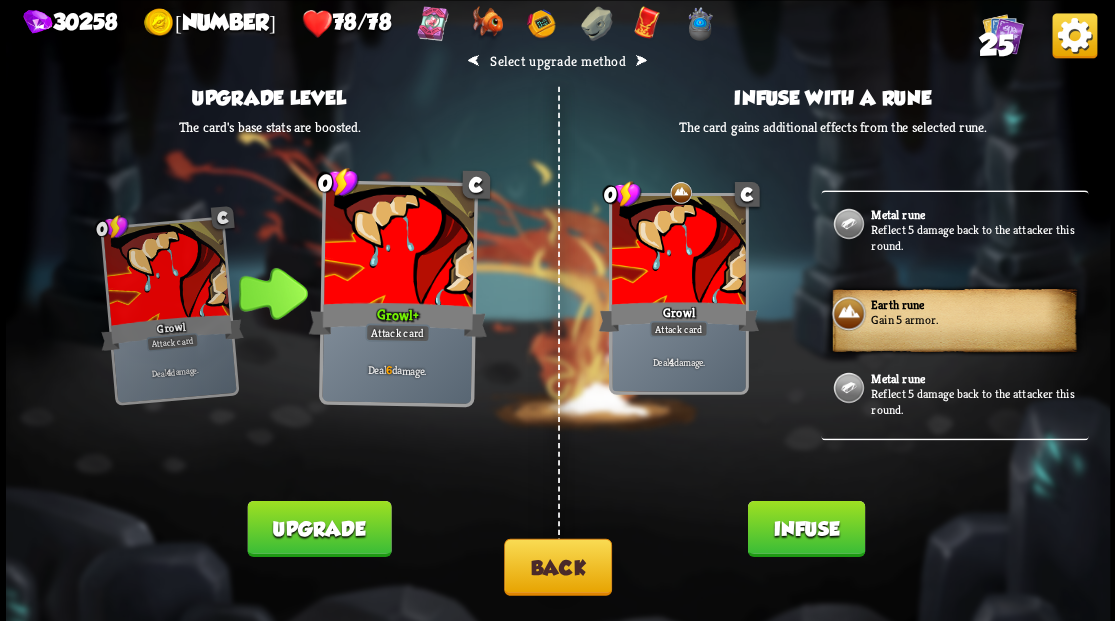click on "Back" at bounding box center [558, 566] 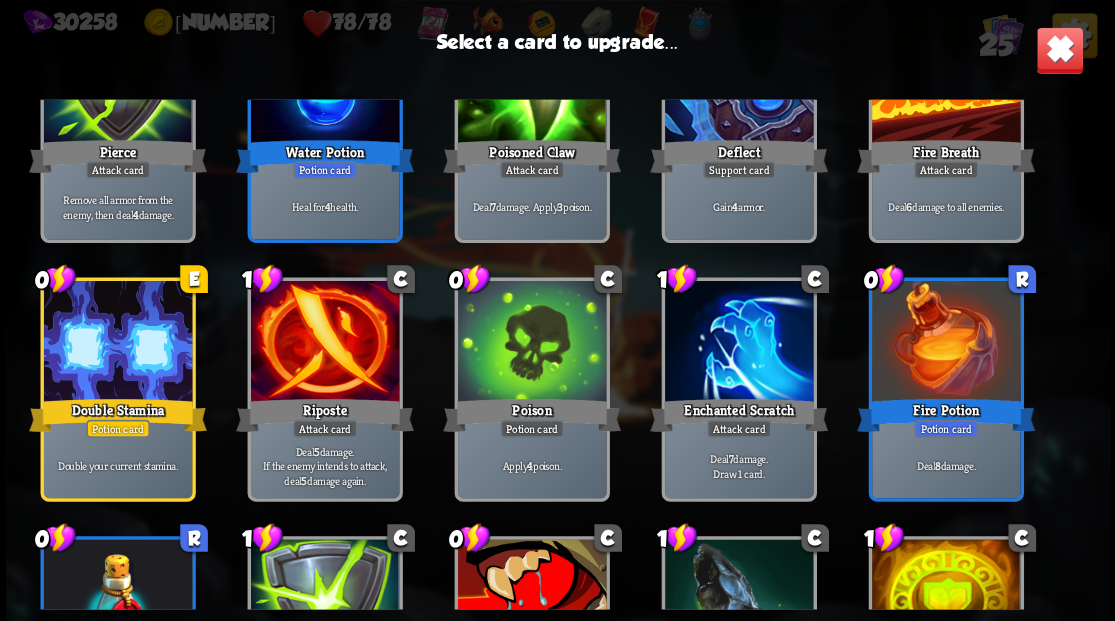 scroll, scrollTop: 466, scrollLeft: 0, axis: vertical 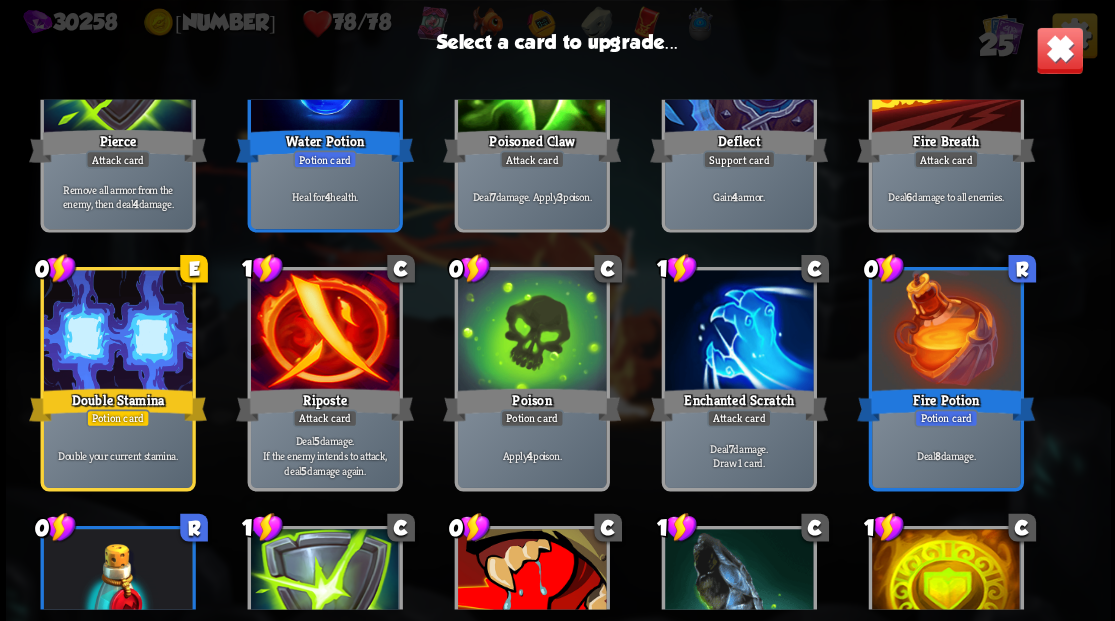 click at bounding box center (945, 332) 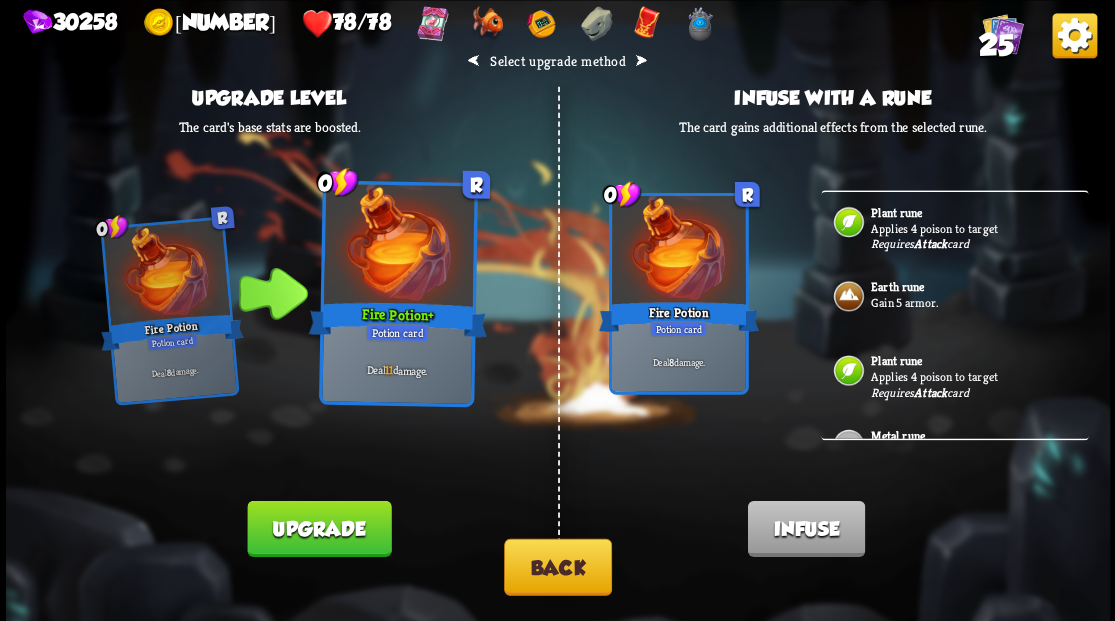 click on "Gain 5 armor." at bounding box center (977, 302) 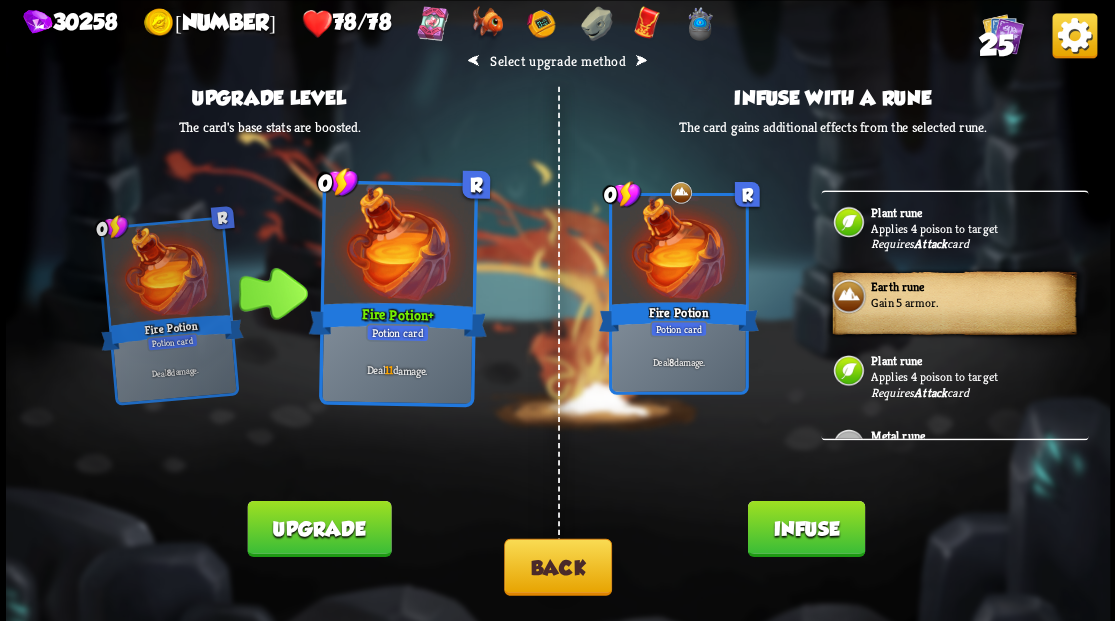click on "Infuse" at bounding box center [805, 528] 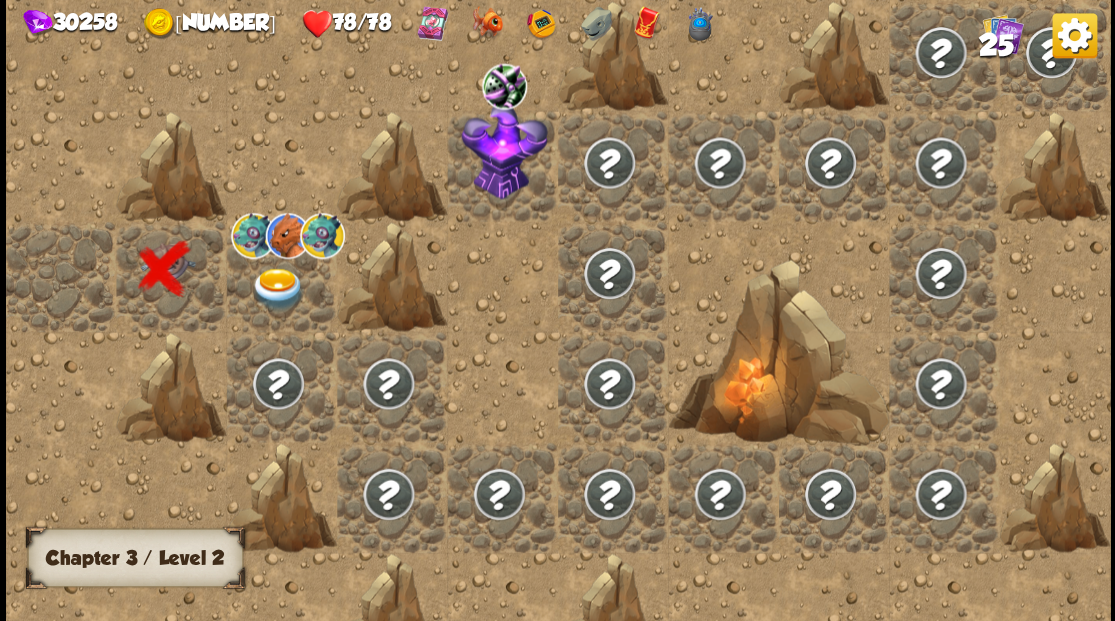 click at bounding box center (277, 288) 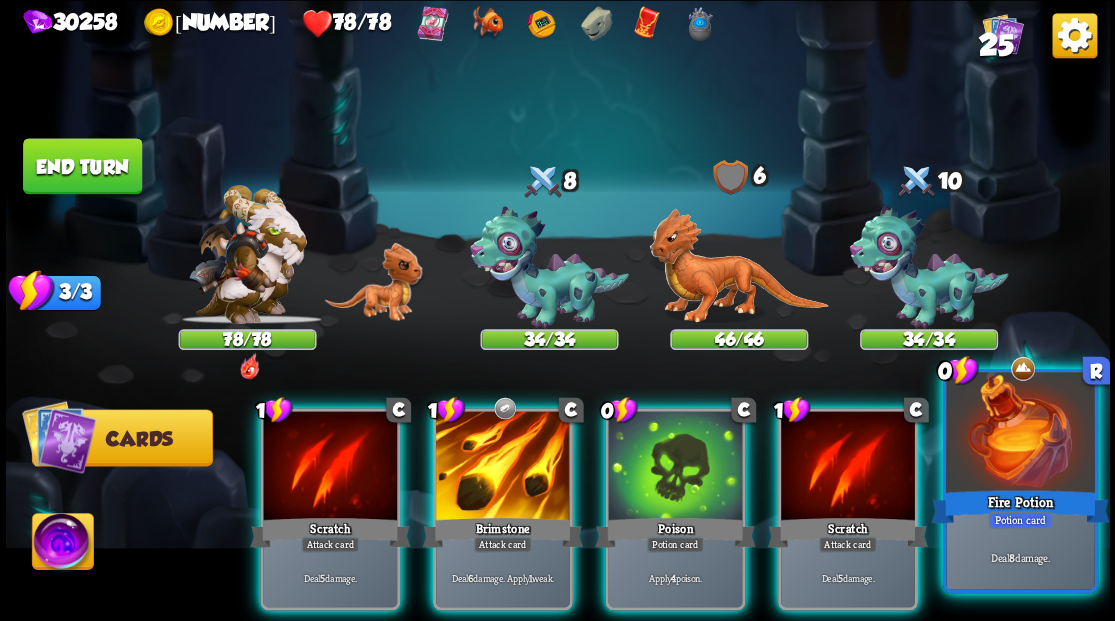 click at bounding box center [1020, 434] 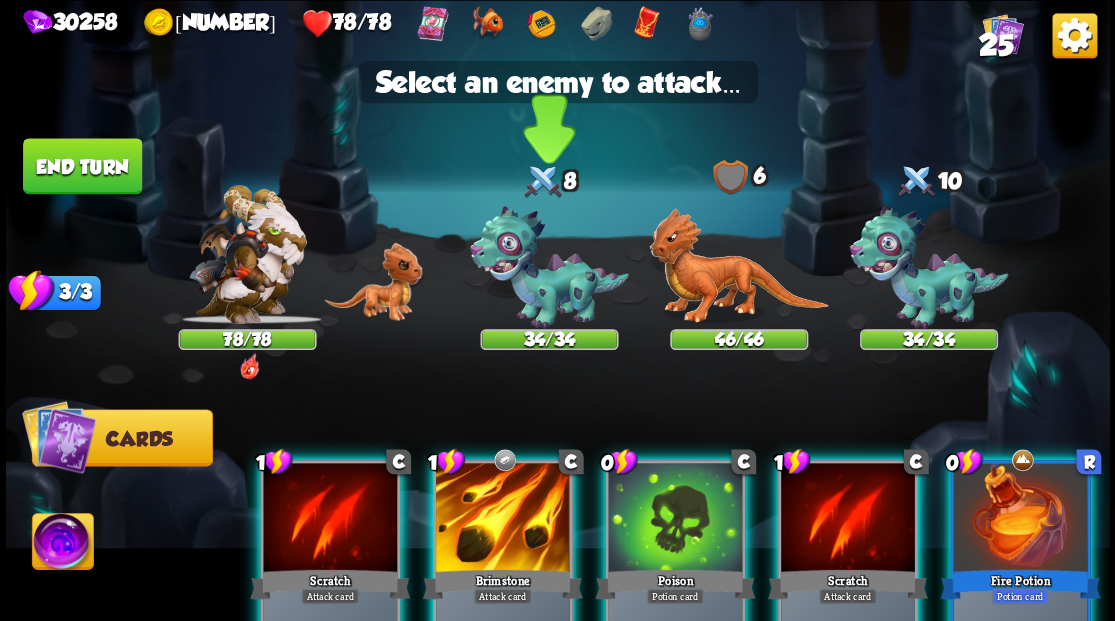 click at bounding box center (549, 267) 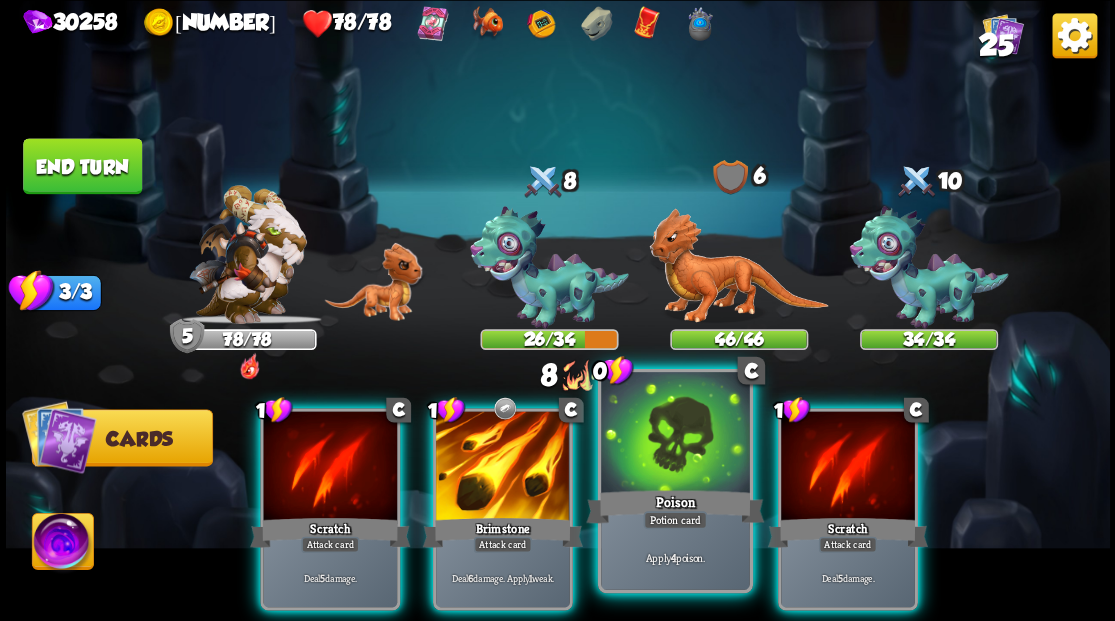 click at bounding box center [675, 434] 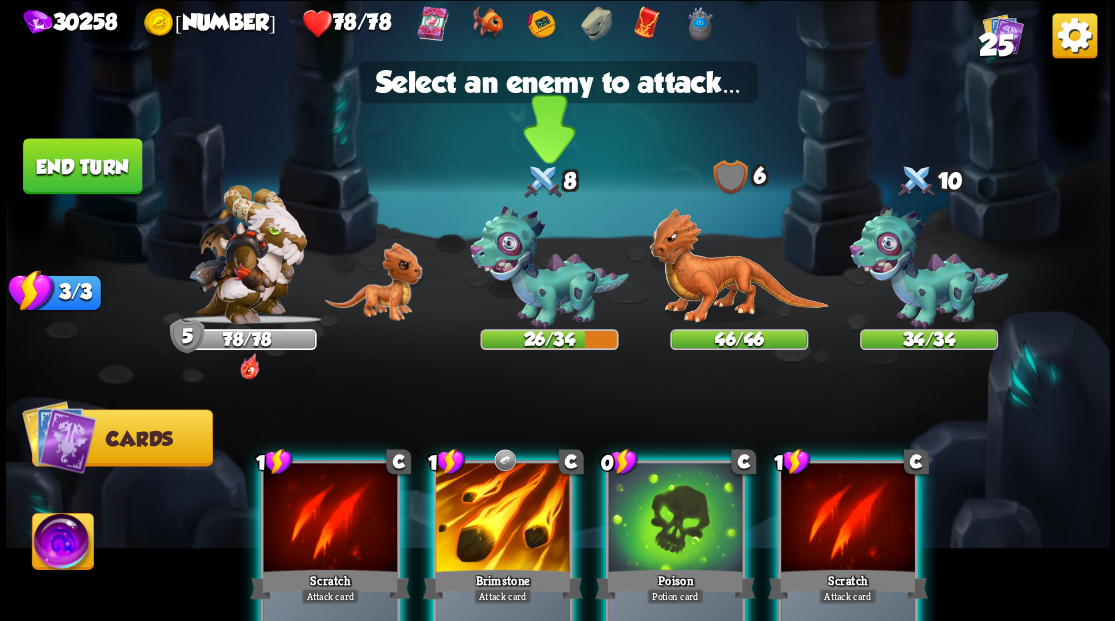 click at bounding box center [549, 267] 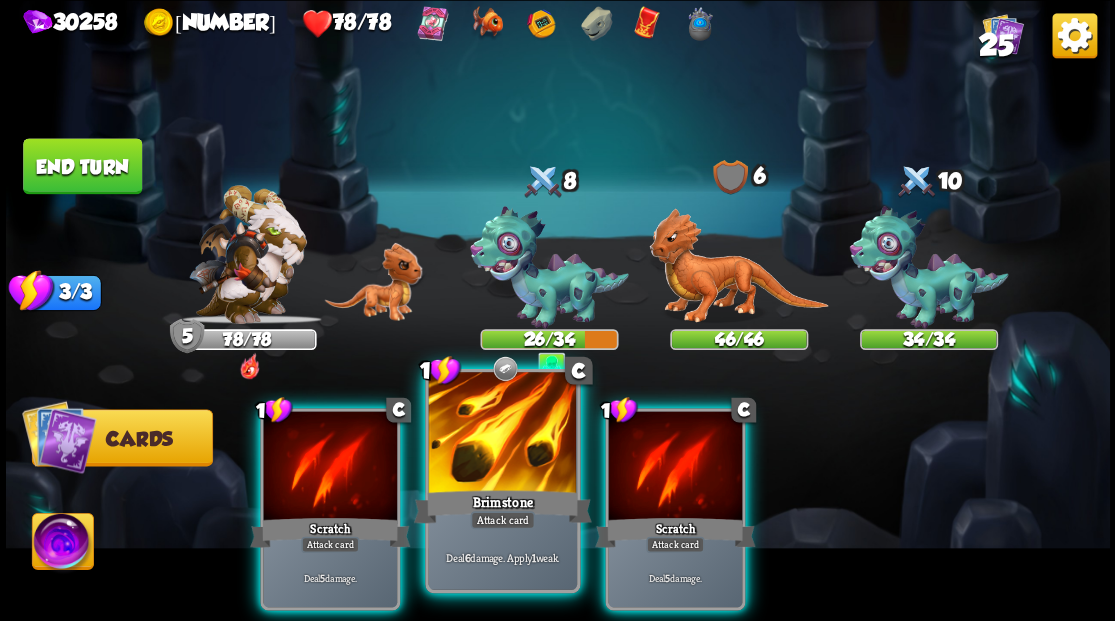 click at bounding box center (502, 434) 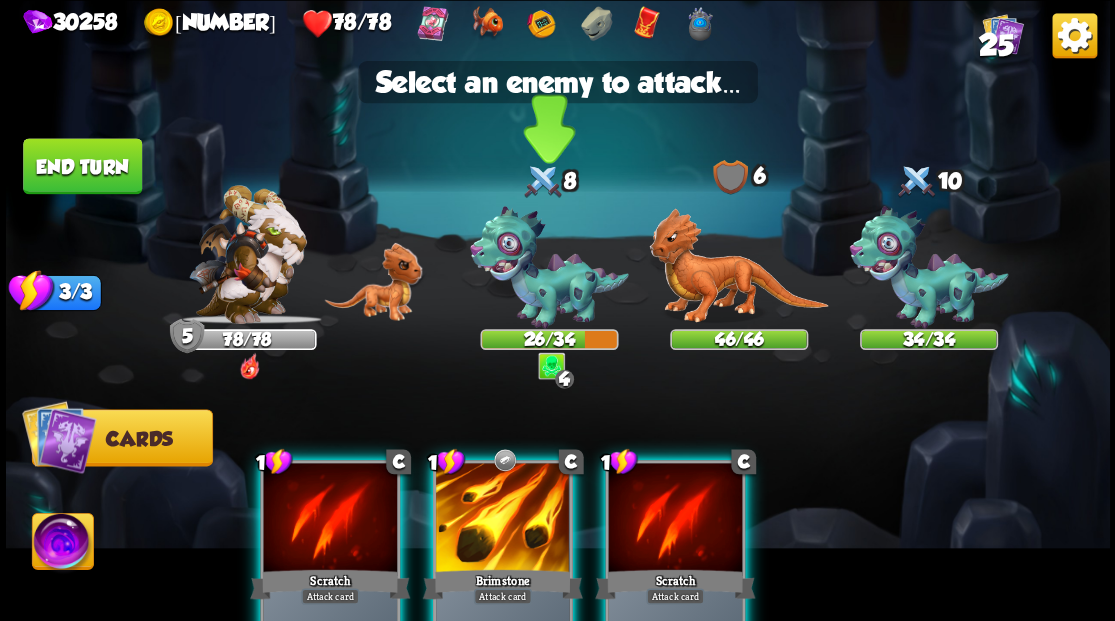 click at bounding box center [549, 267] 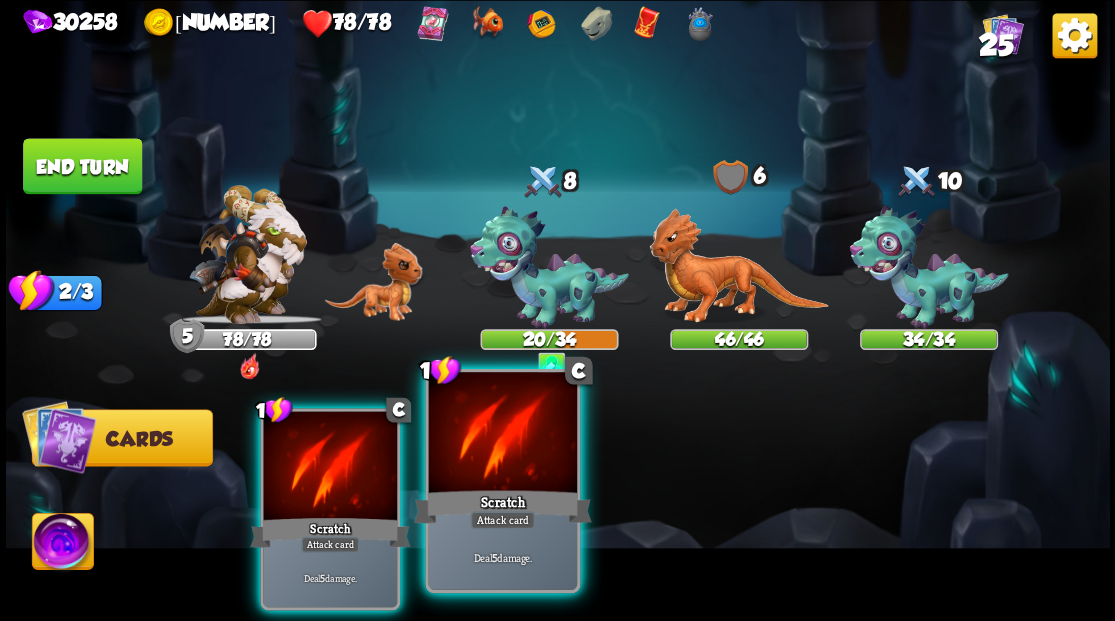 click at bounding box center [502, 434] 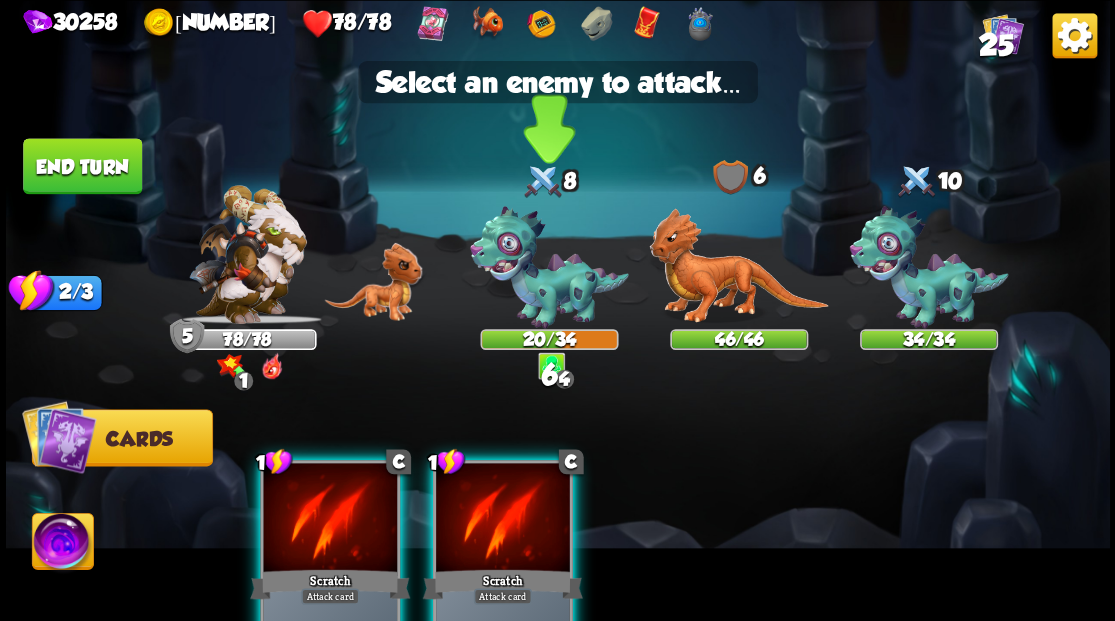 click at bounding box center [549, 267] 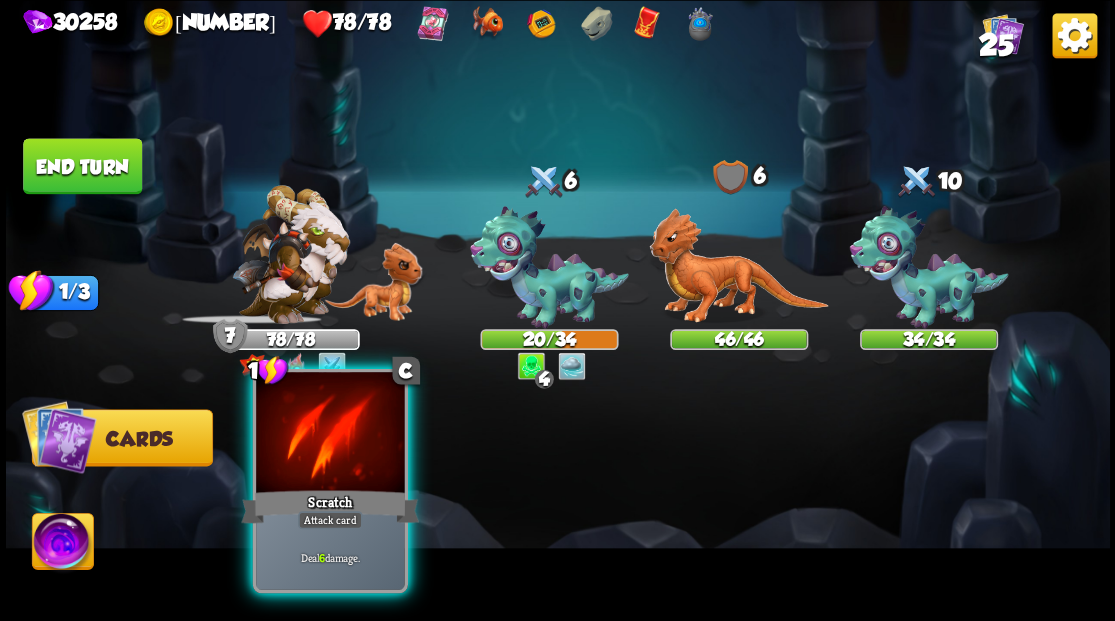 click at bounding box center [330, 434] 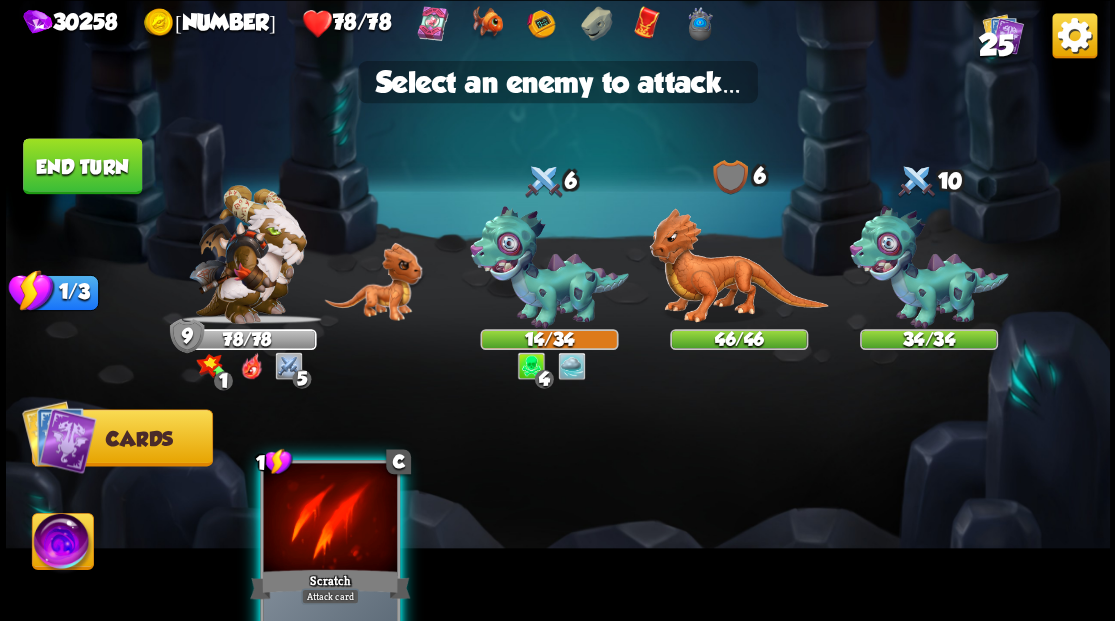 click at bounding box center (330, 519) 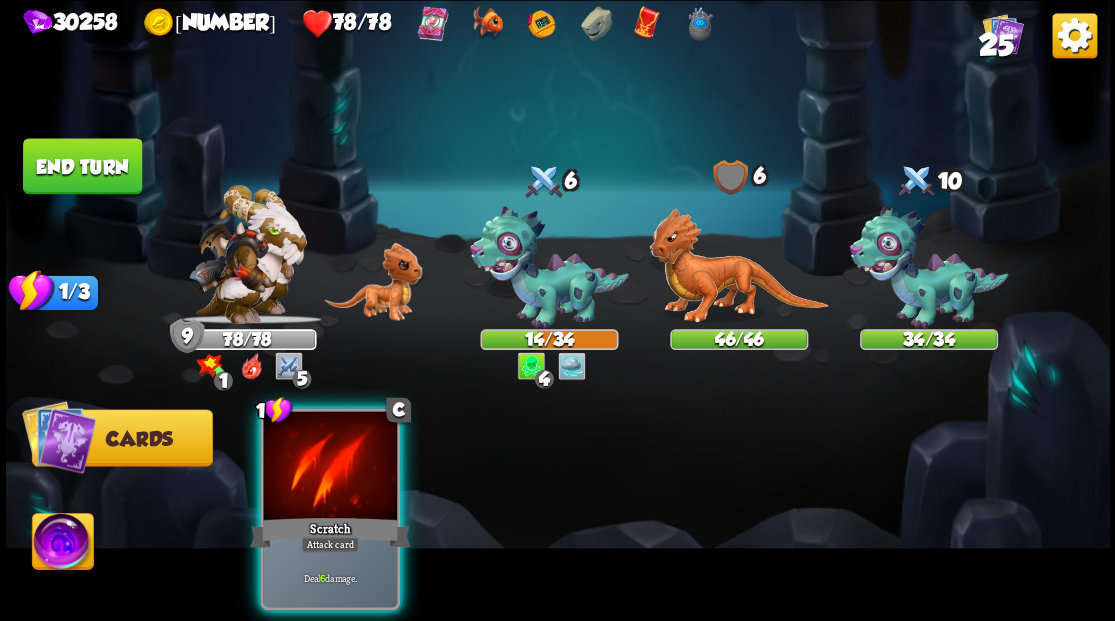 click at bounding box center [549, 267] 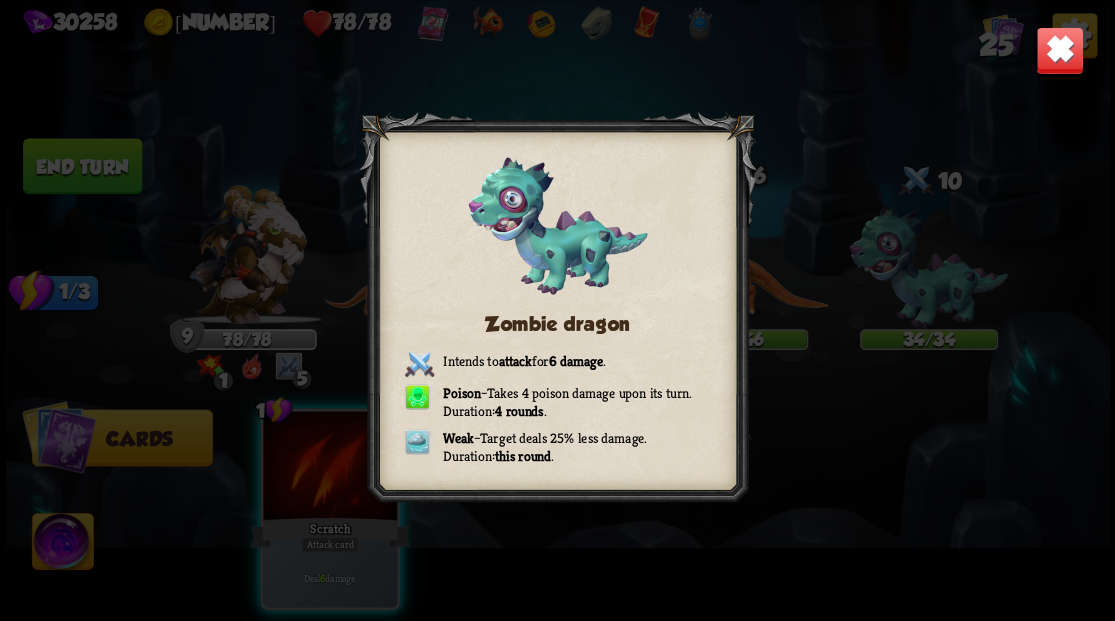click at bounding box center [1059, 50] 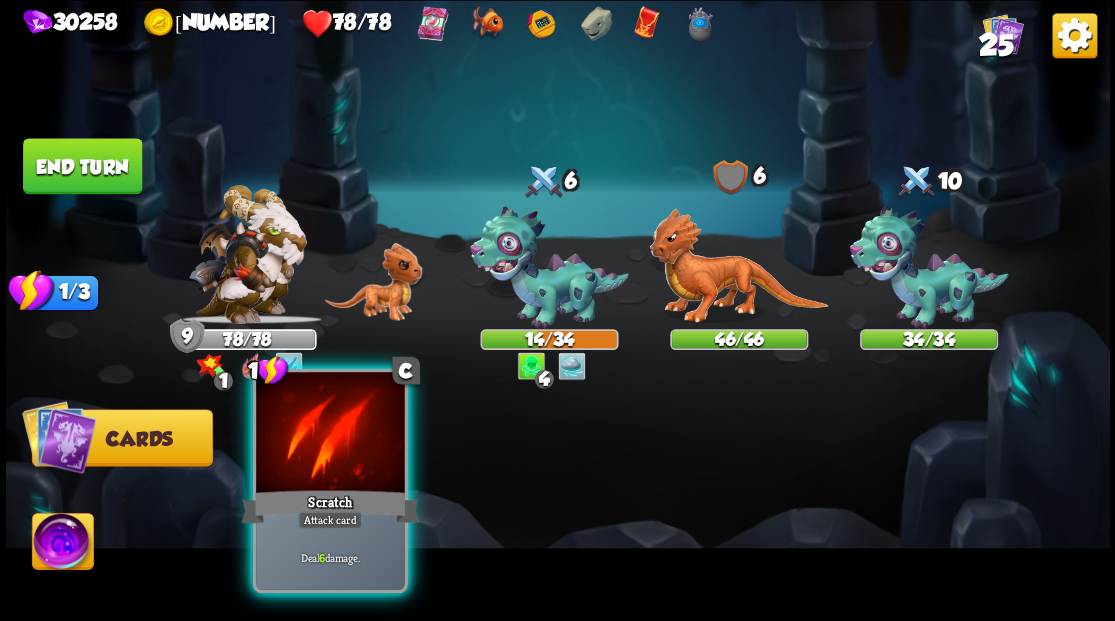 click at bounding box center [330, 434] 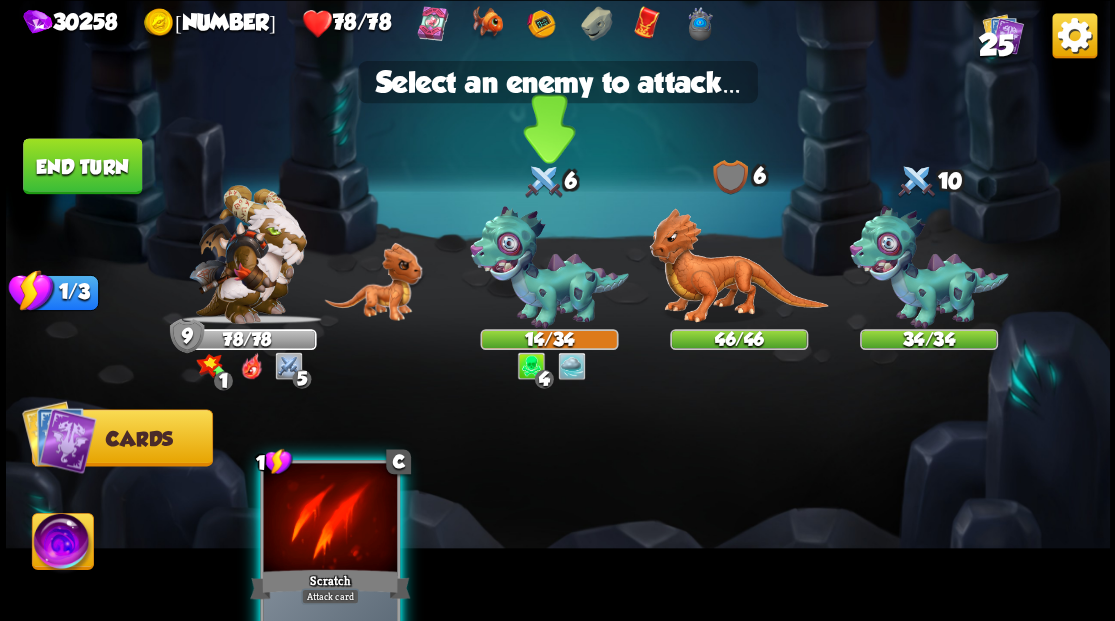 click at bounding box center [549, 267] 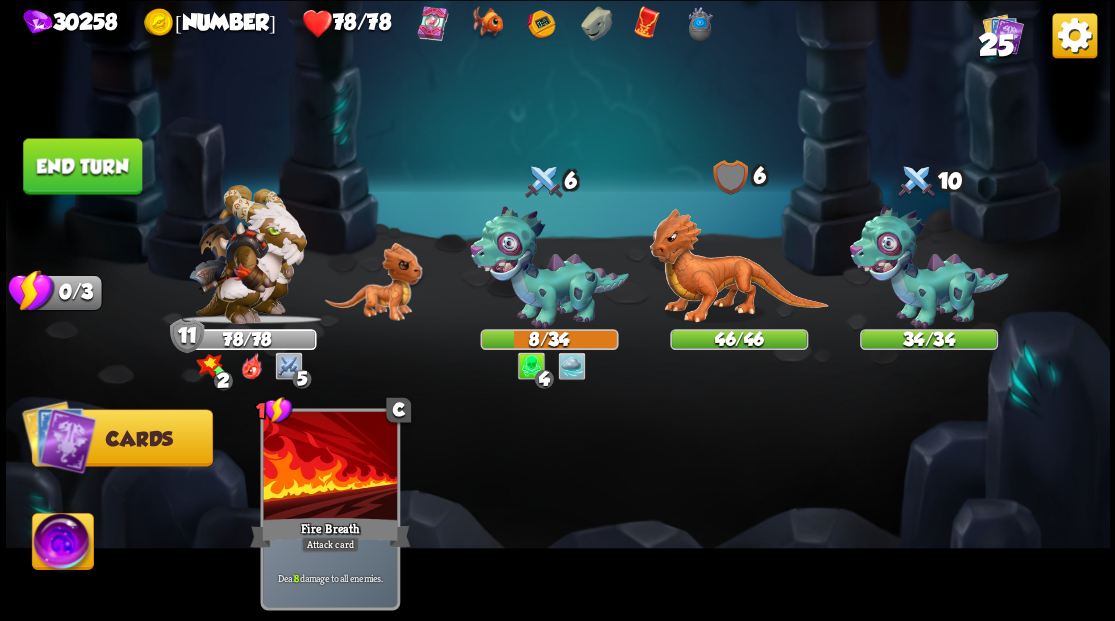 click on "End turn" at bounding box center (82, 166) 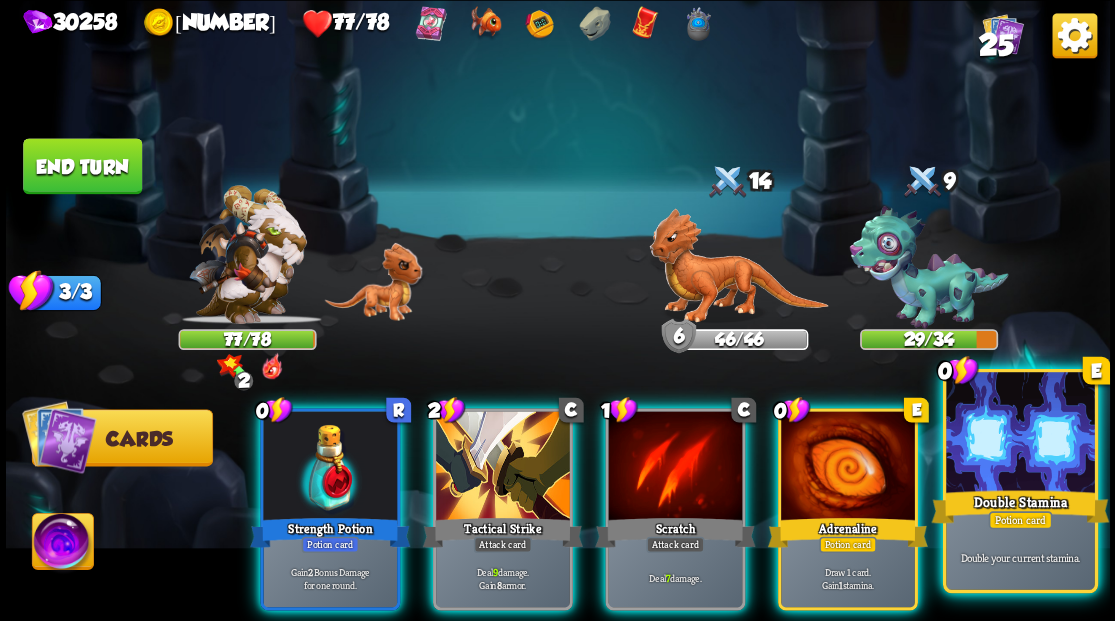 click at bounding box center [1020, 434] 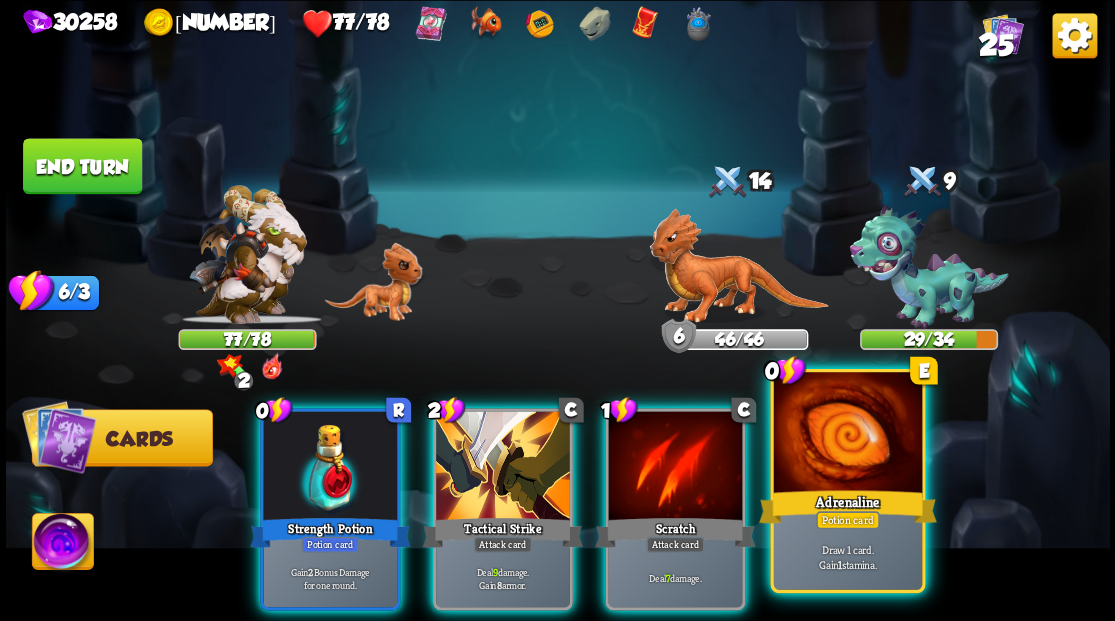 click at bounding box center [847, 434] 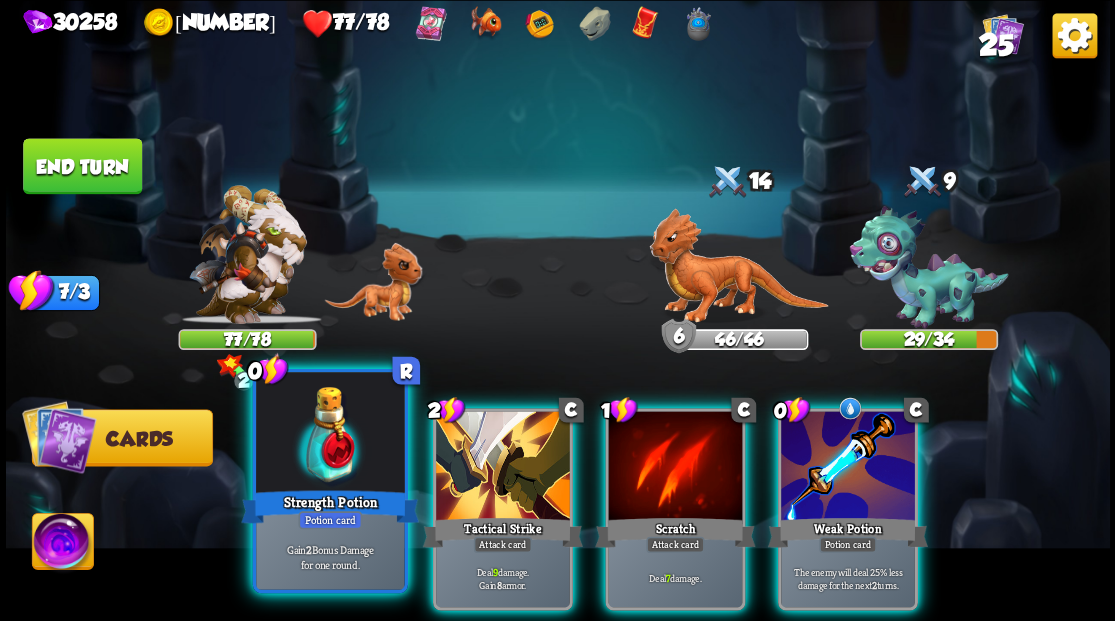 click at bounding box center (330, 434) 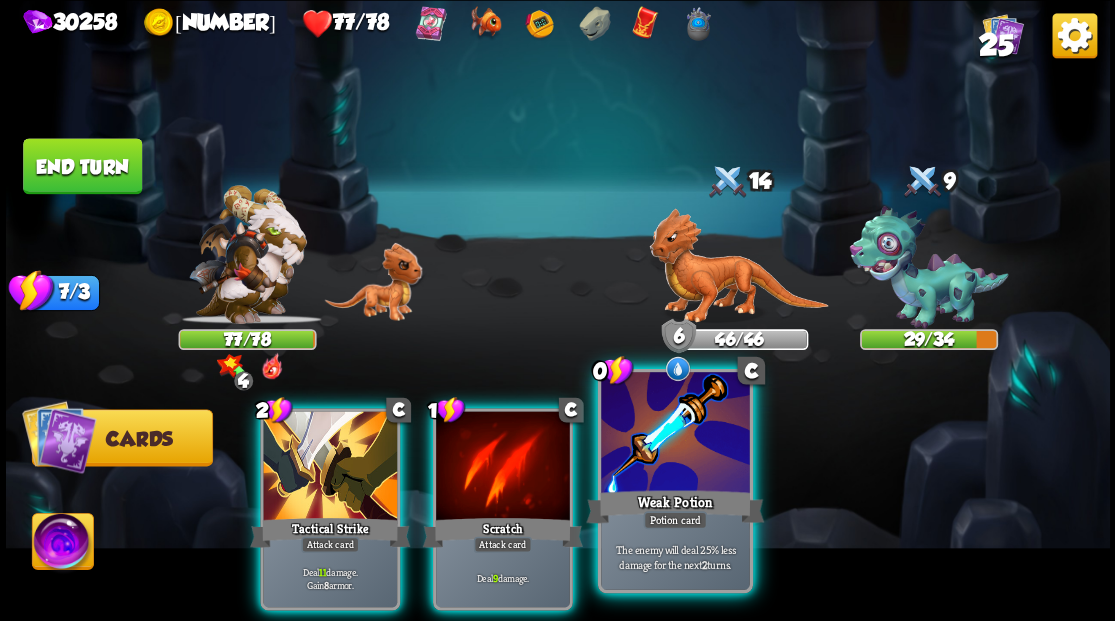 click at bounding box center [675, 434] 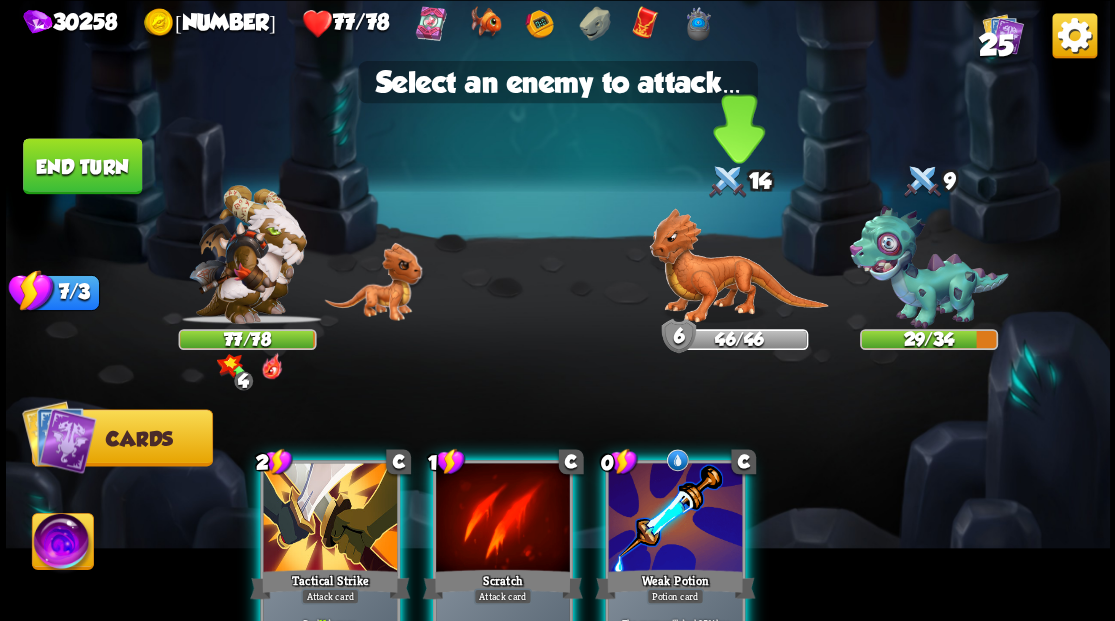 click at bounding box center [738, 266] 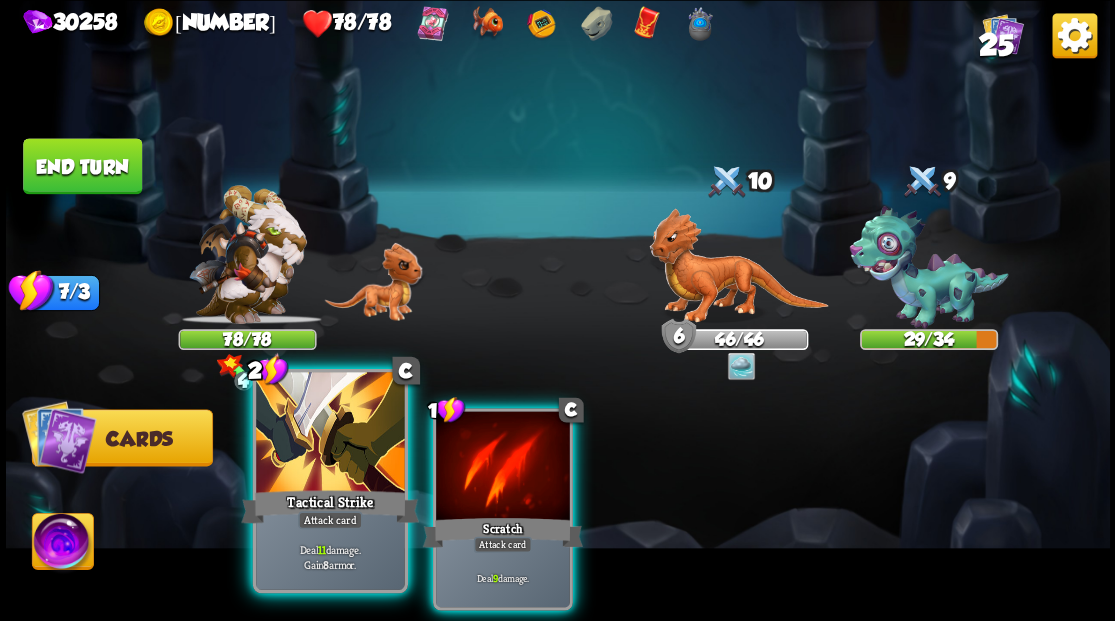 click at bounding box center [330, 434] 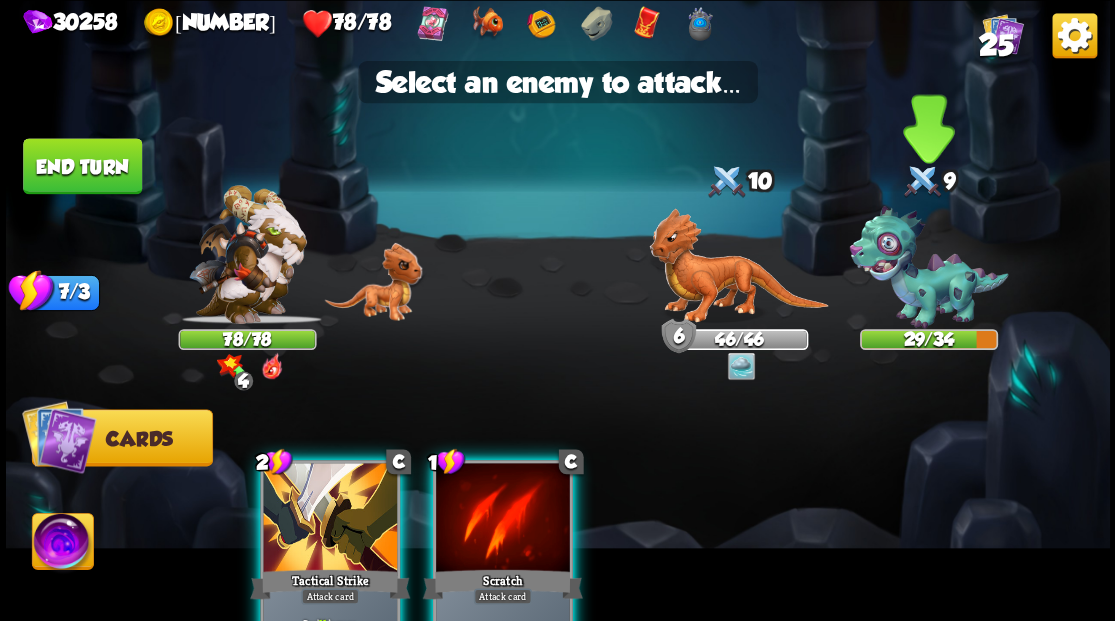 click at bounding box center [928, 267] 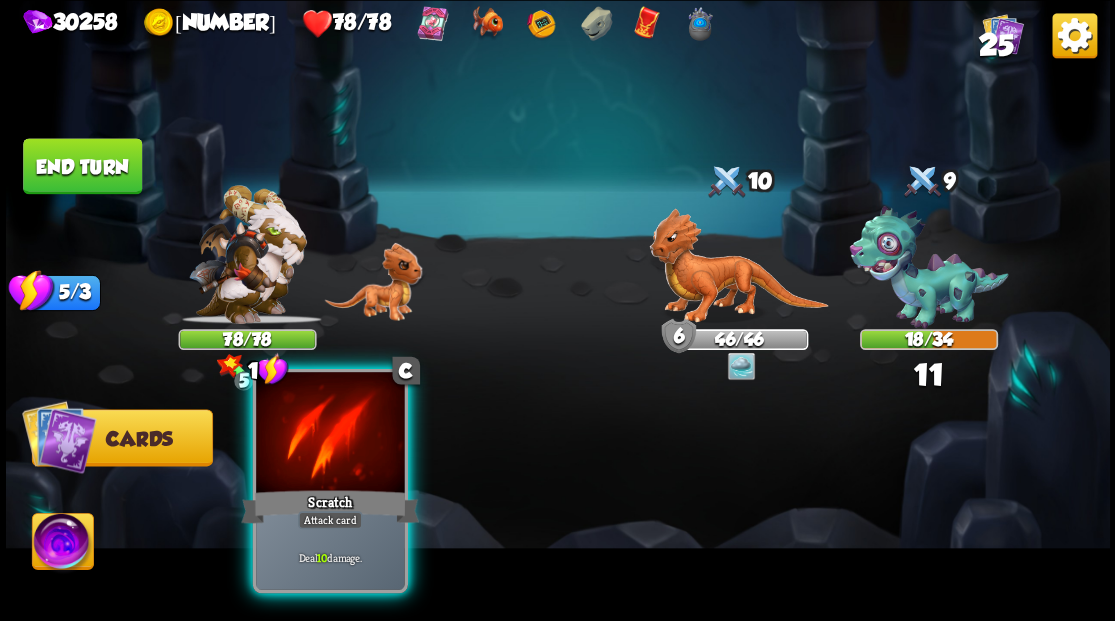 click at bounding box center [330, 434] 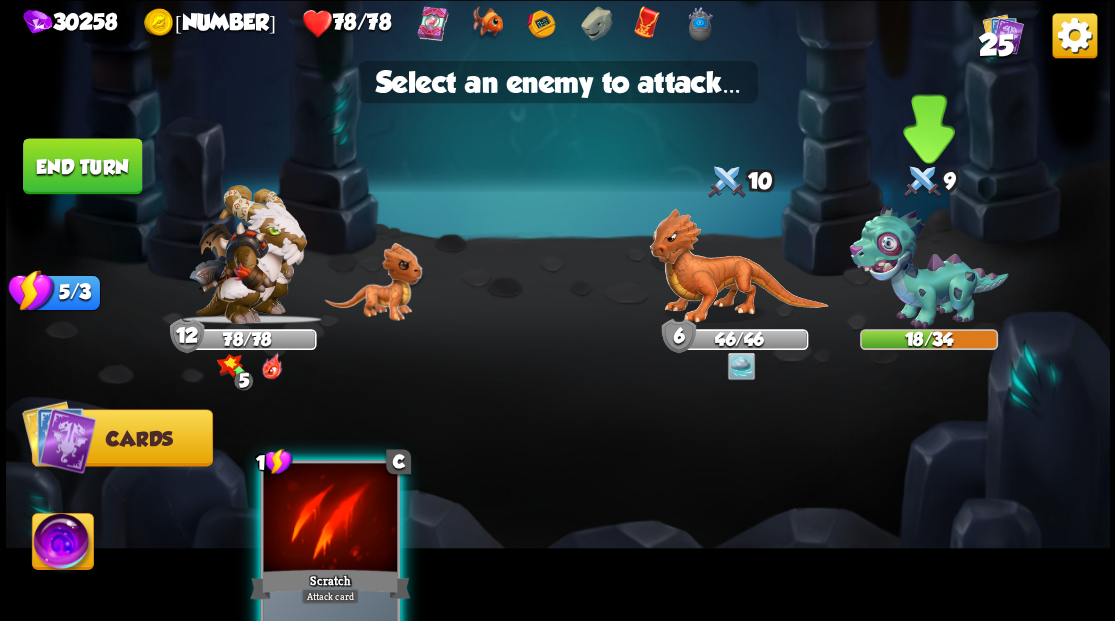 click at bounding box center [928, 267] 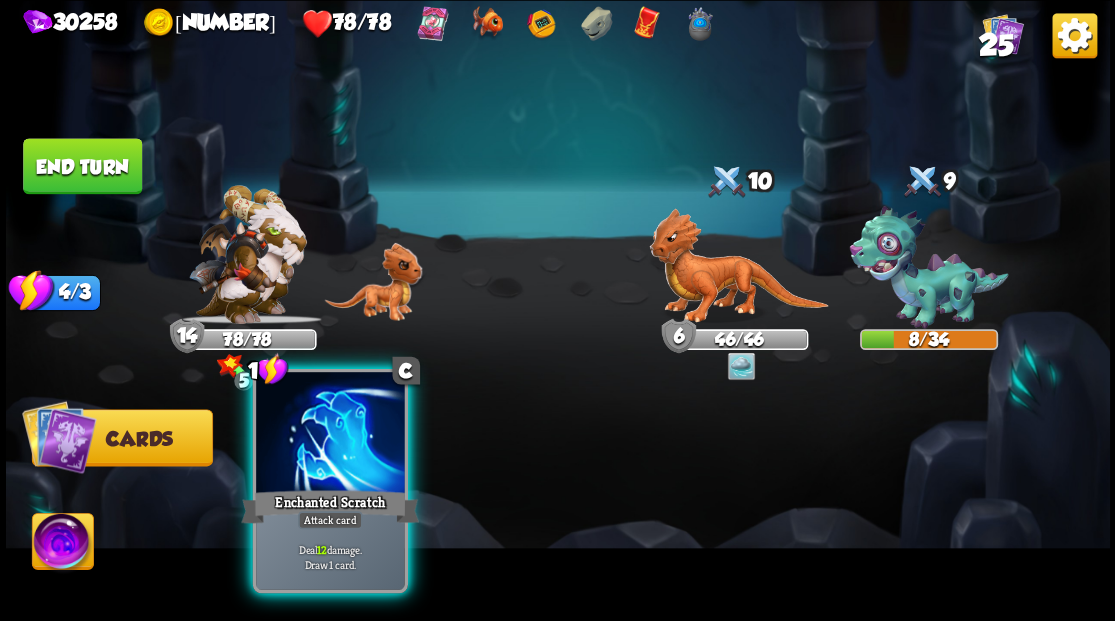 click at bounding box center (330, 434) 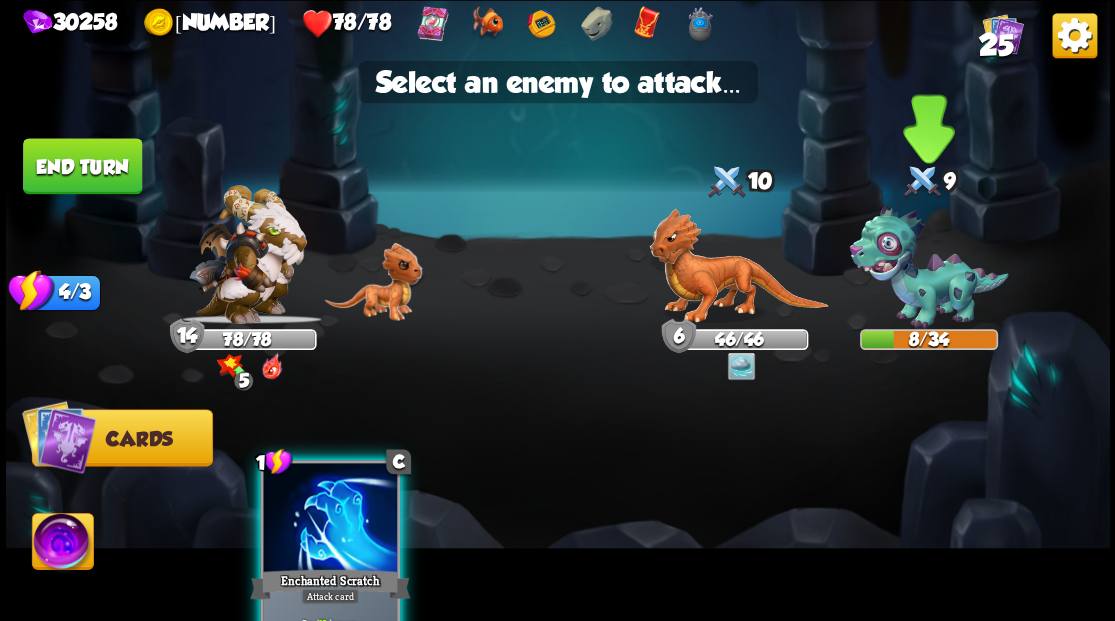 click at bounding box center (928, 267) 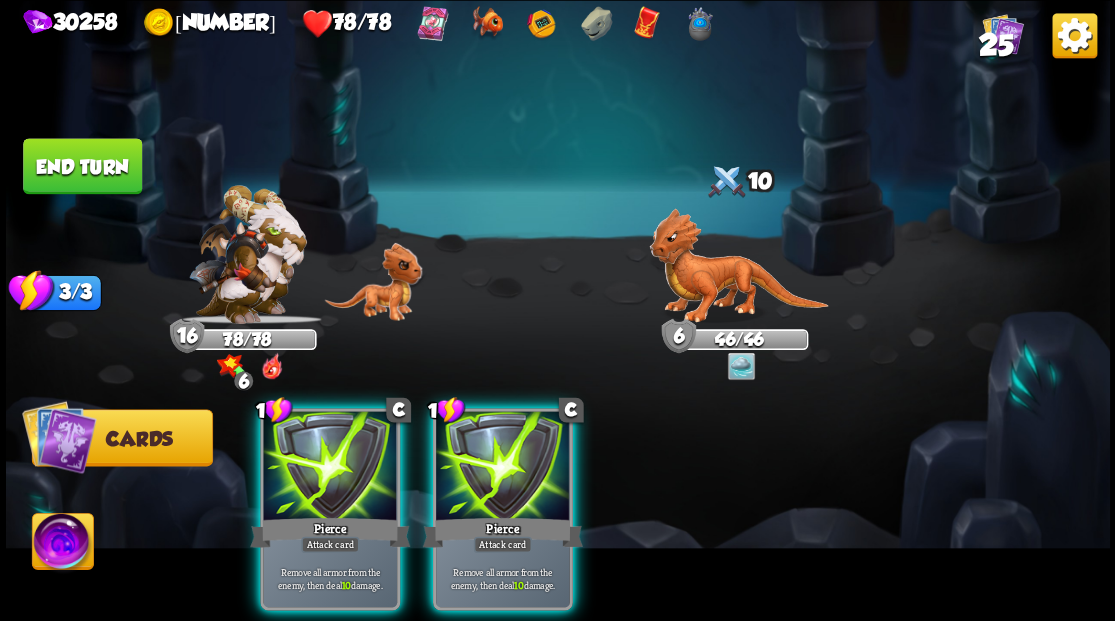 click at bounding box center [503, 467] 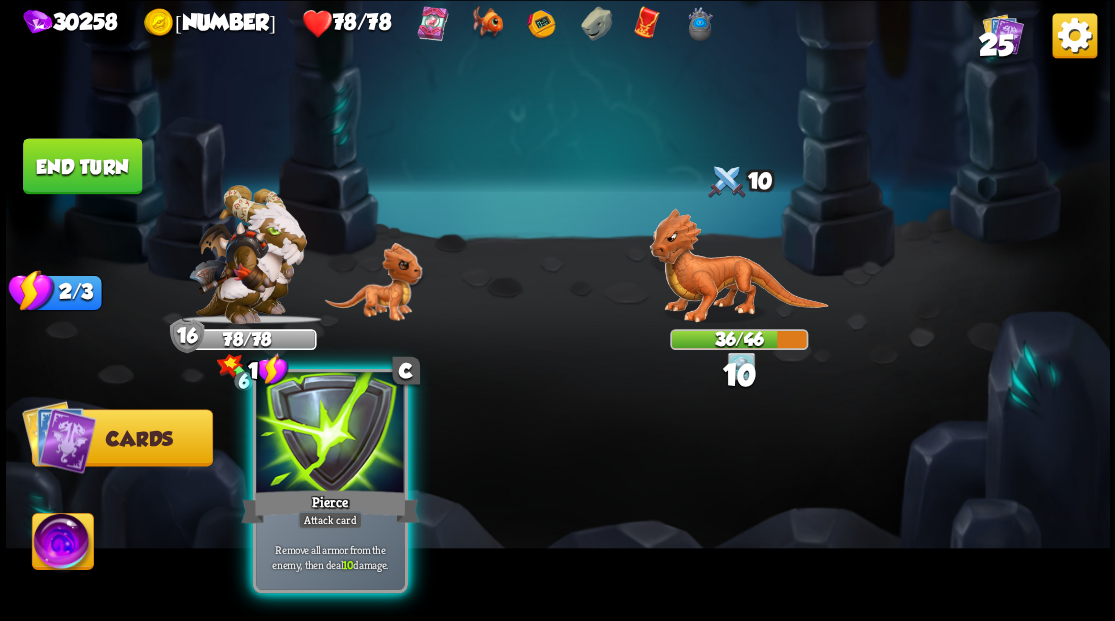 click at bounding box center (330, 434) 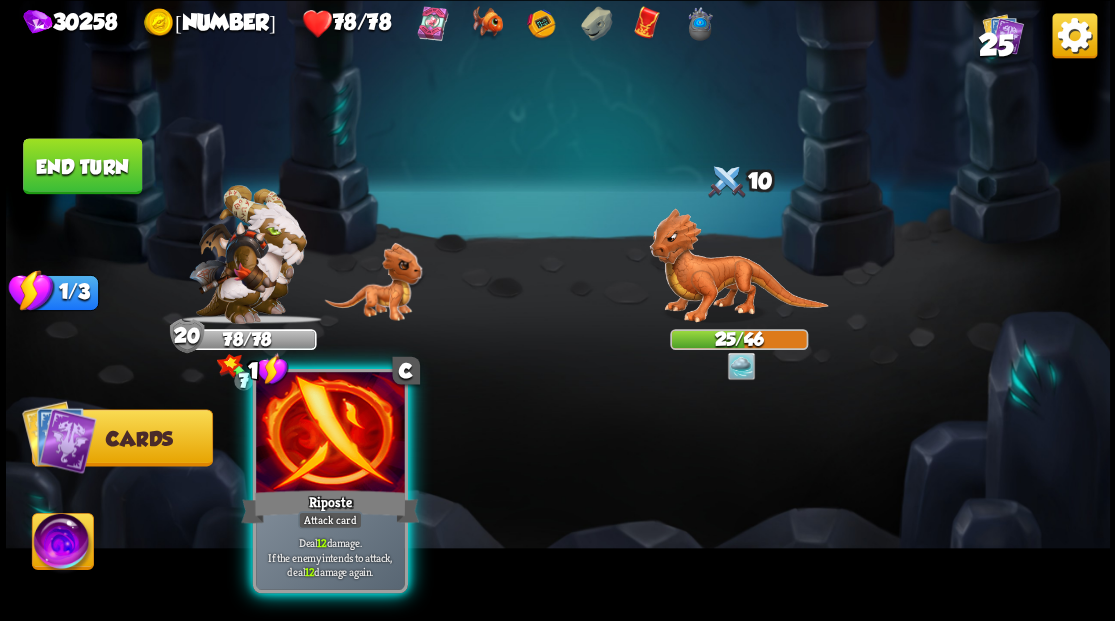 click at bounding box center (330, 434) 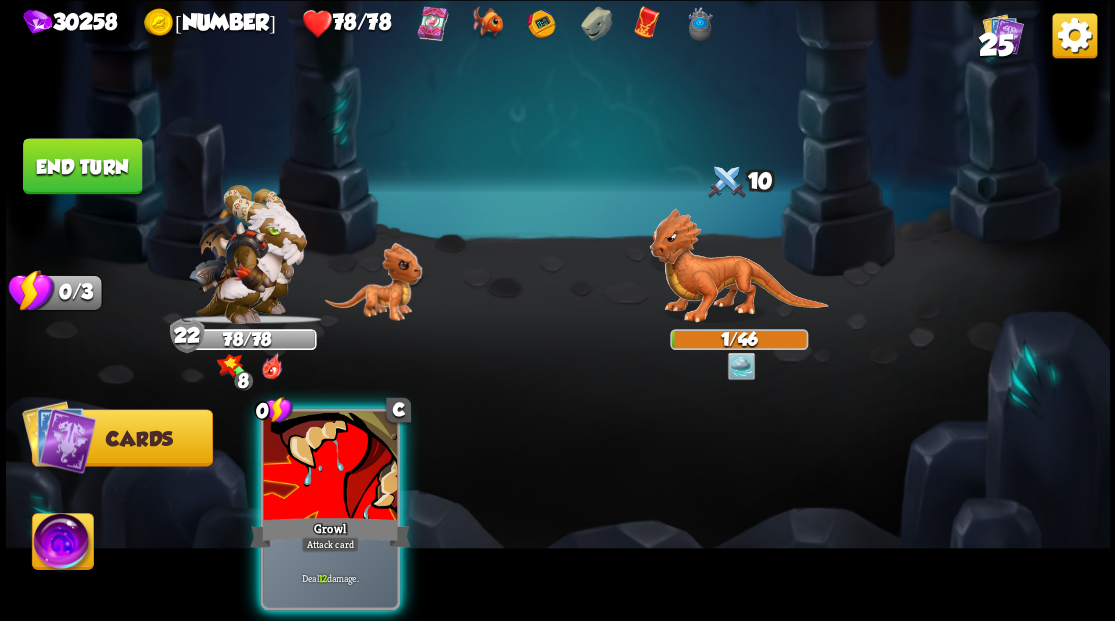 click at bounding box center (330, 467) 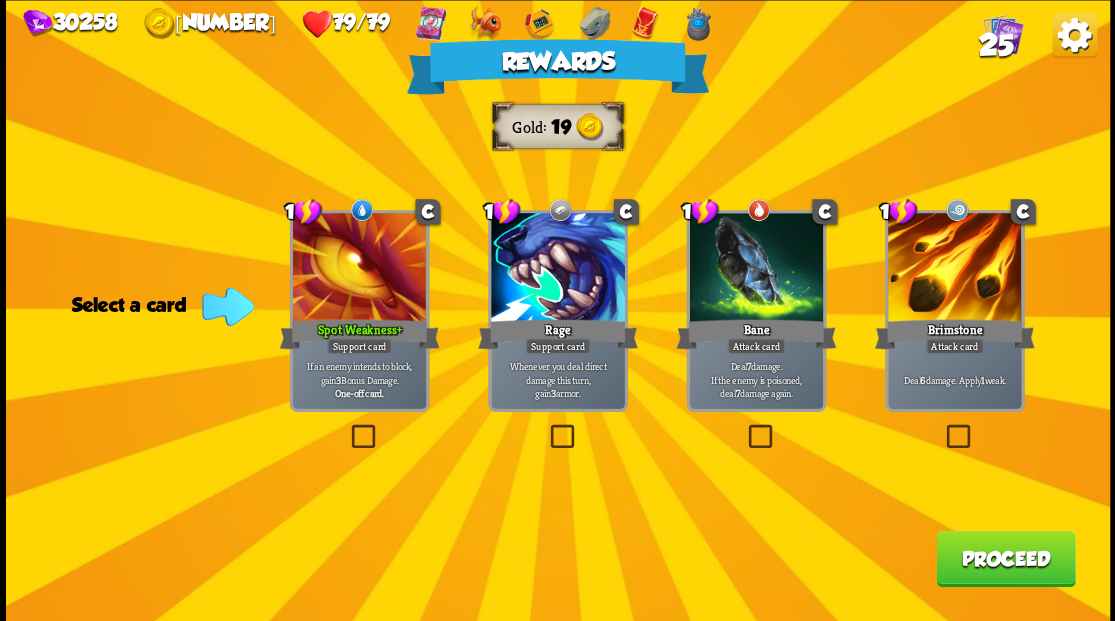 click at bounding box center (943, 427) 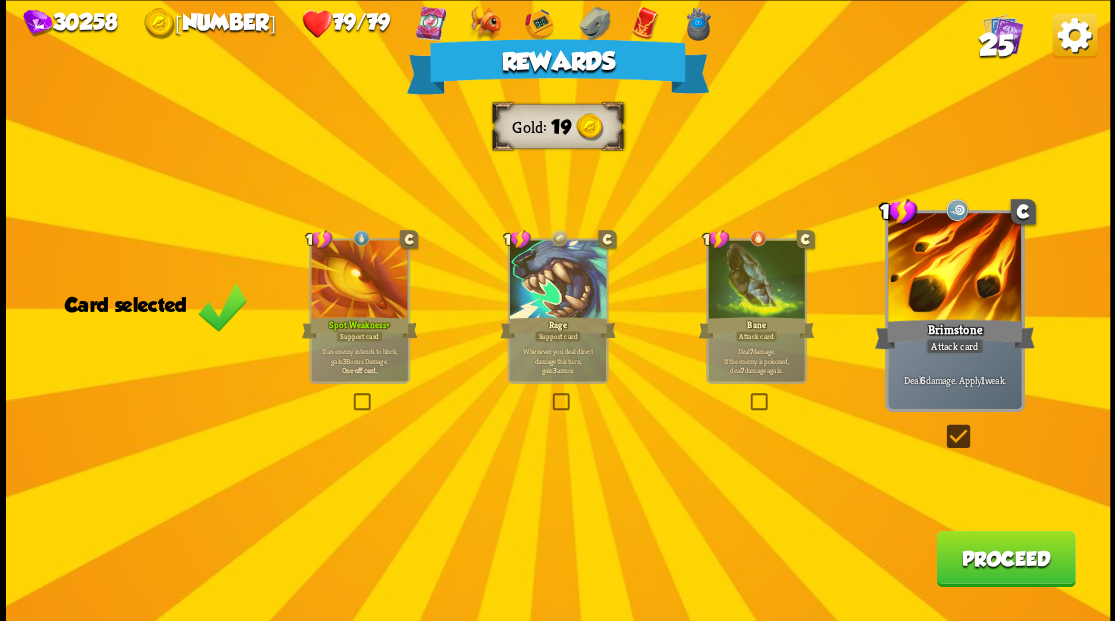 click on "Proceed" at bounding box center (1005, 558) 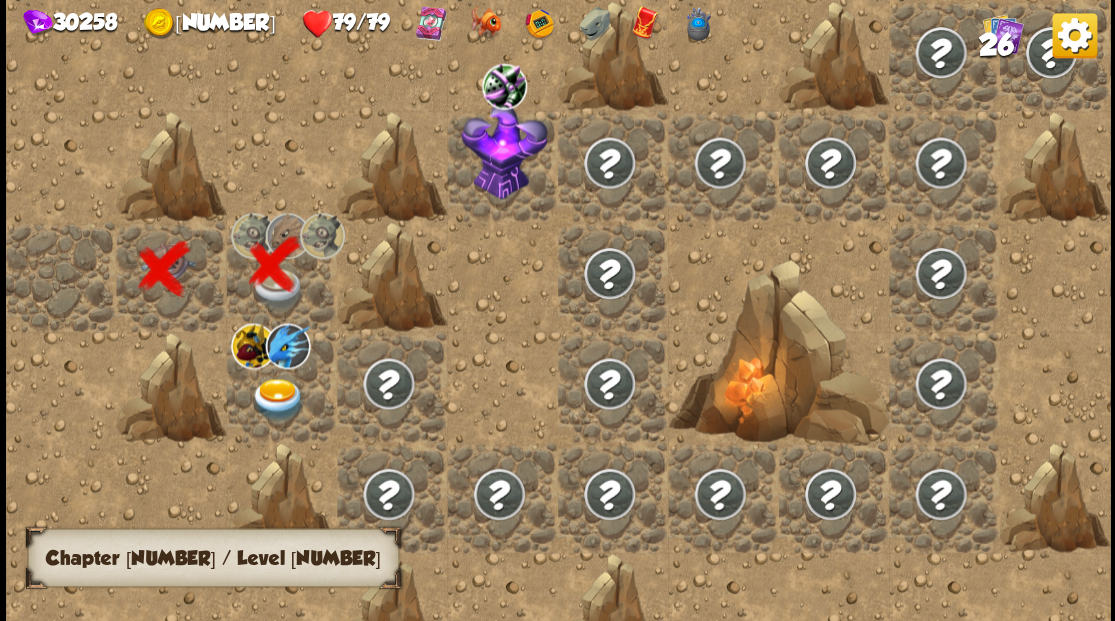 click at bounding box center (277, 399) 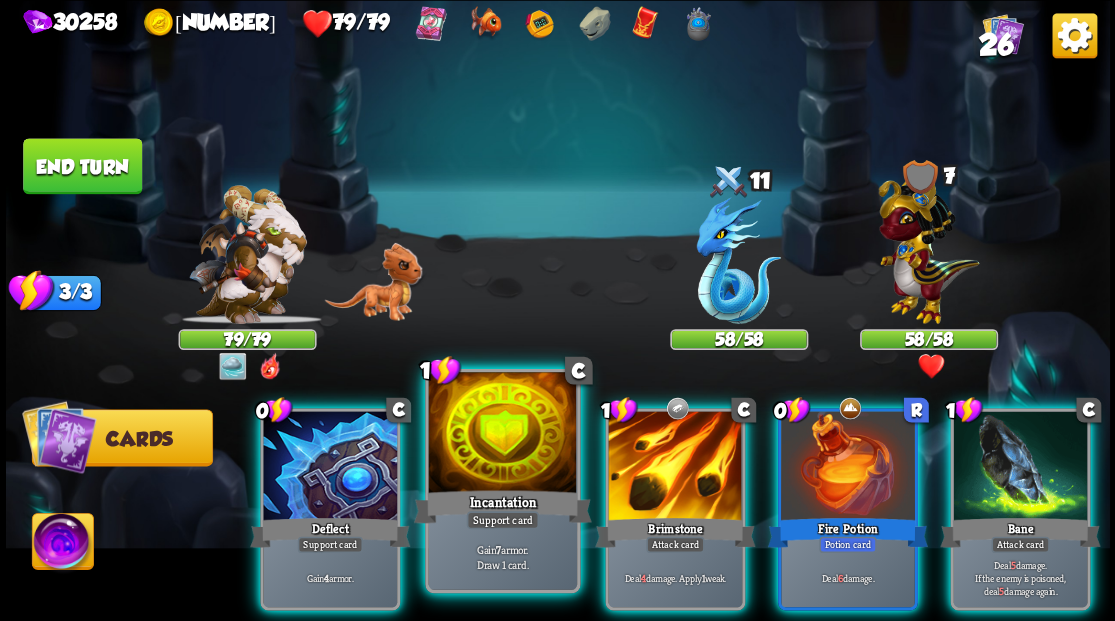 click at bounding box center (502, 434) 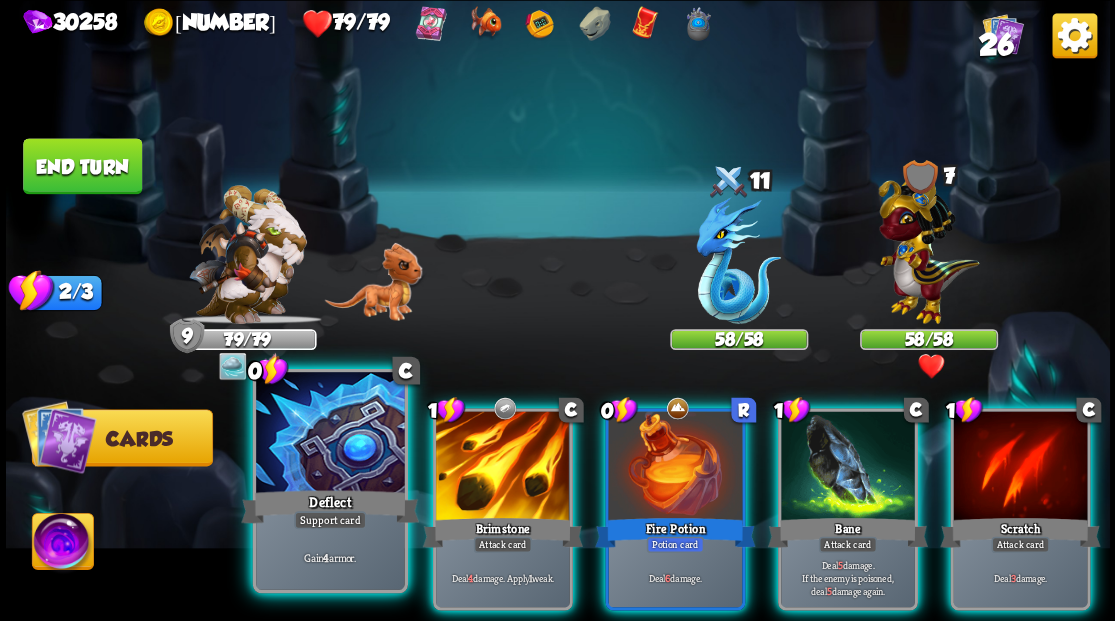 click at bounding box center (330, 434) 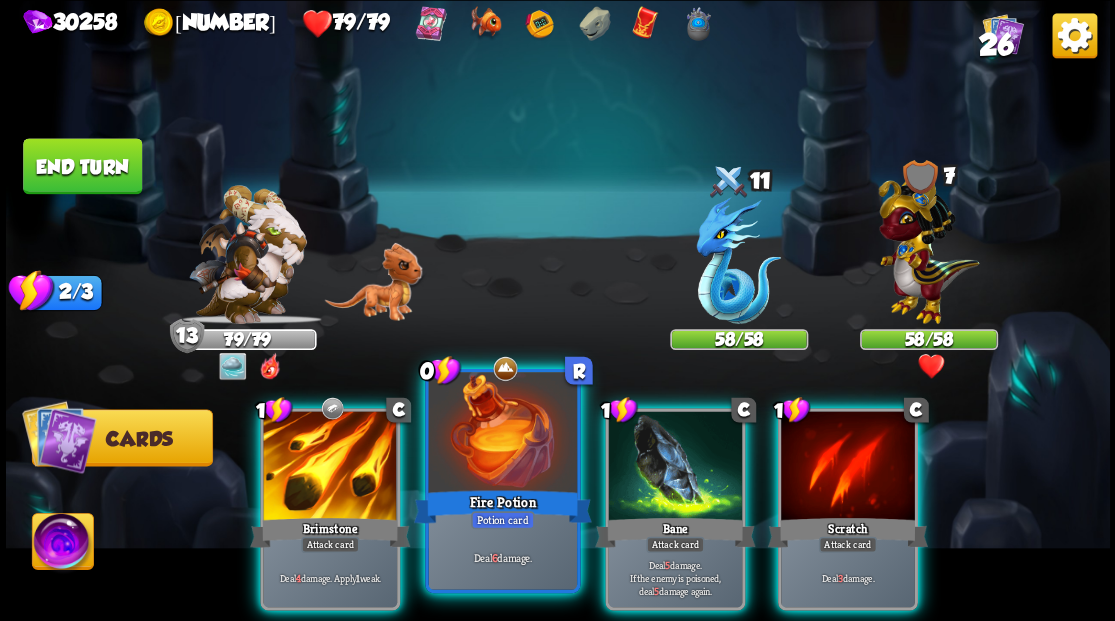 click at bounding box center (502, 434) 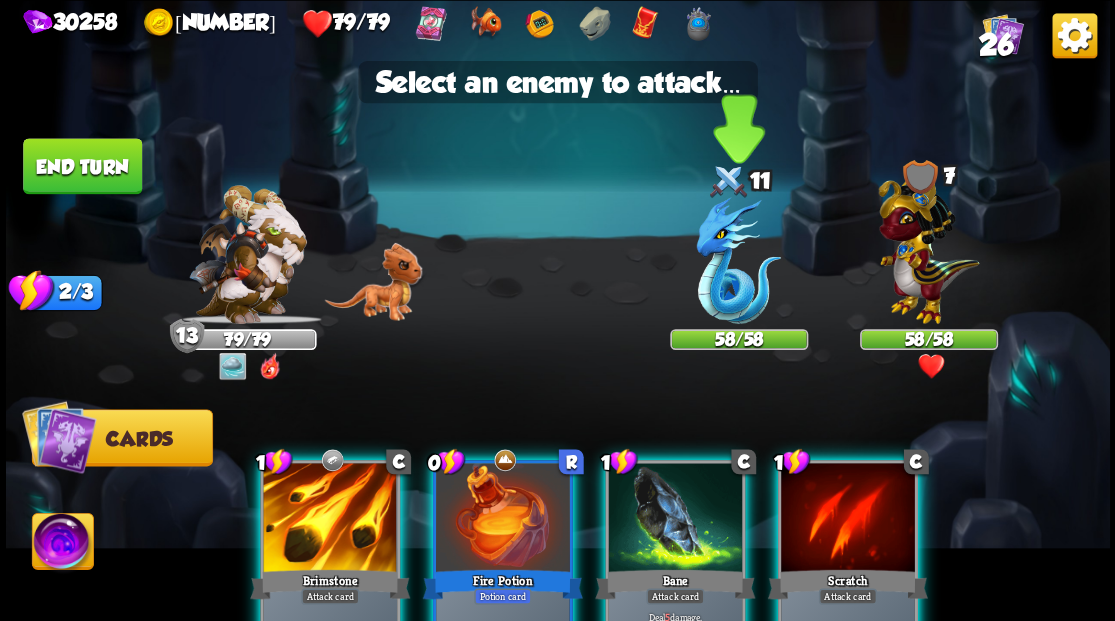 click at bounding box center [738, 260] 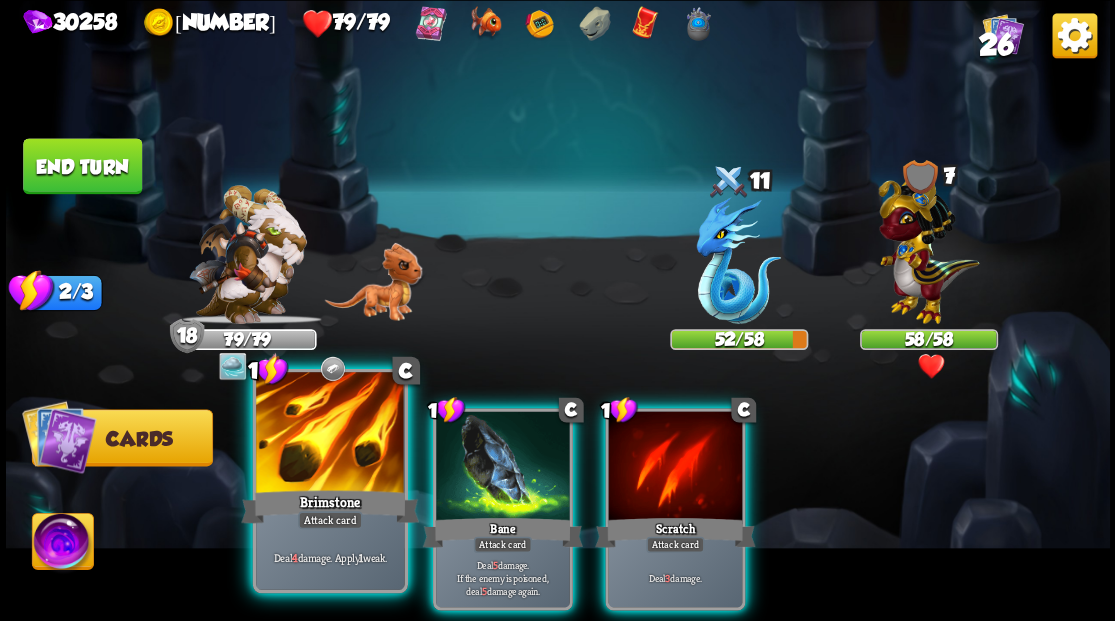 click at bounding box center [330, 434] 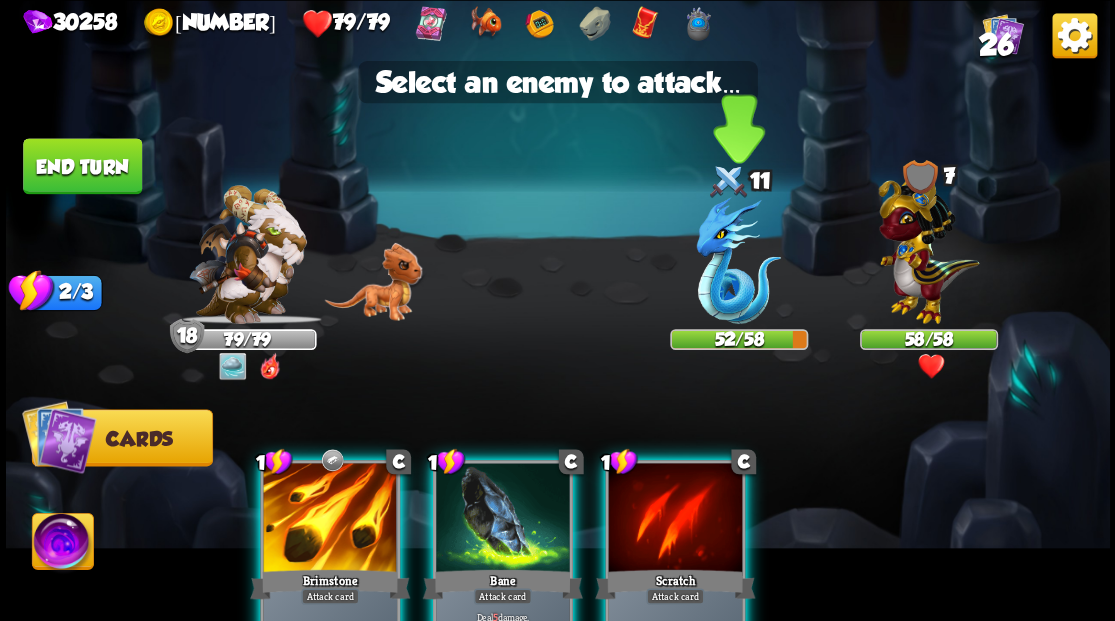 click at bounding box center (738, 260) 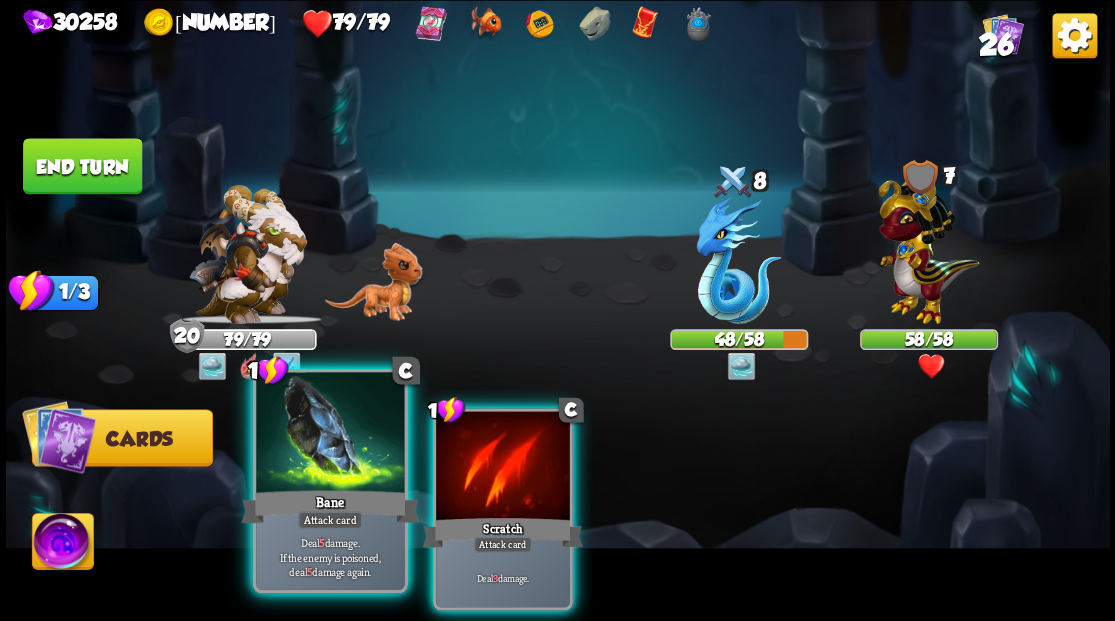 click at bounding box center [330, 434] 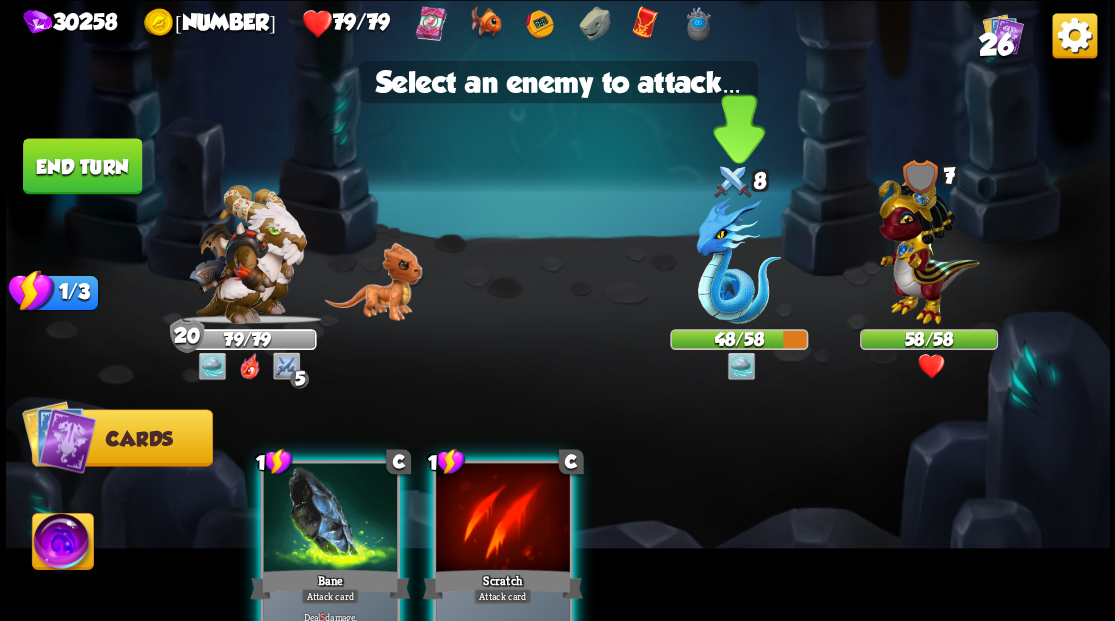 click at bounding box center (738, 260) 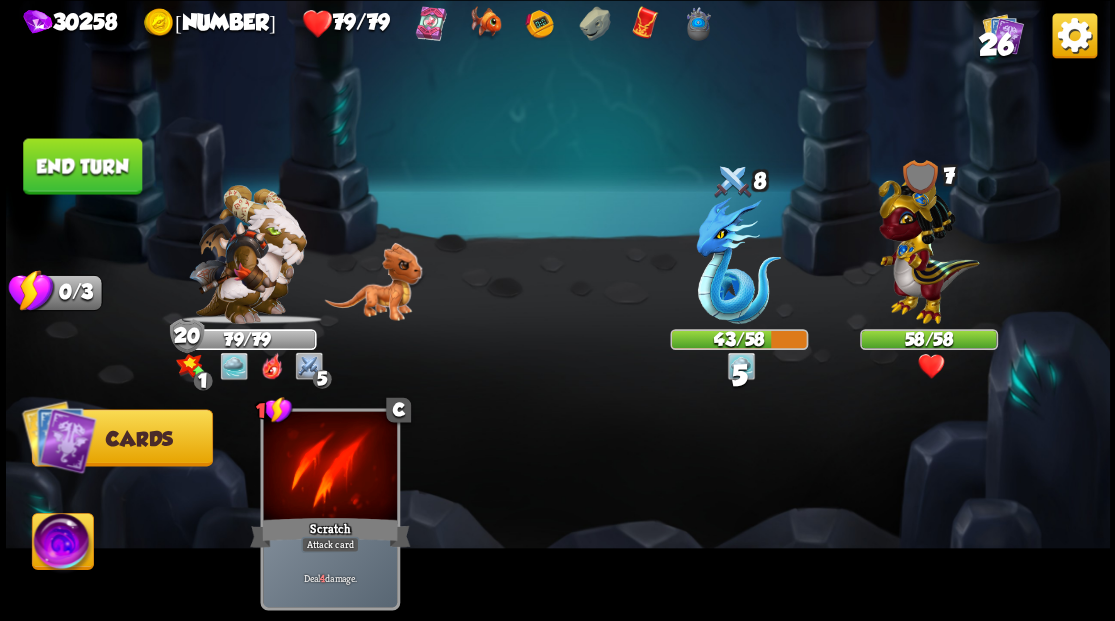 click on "End turn" at bounding box center (82, 166) 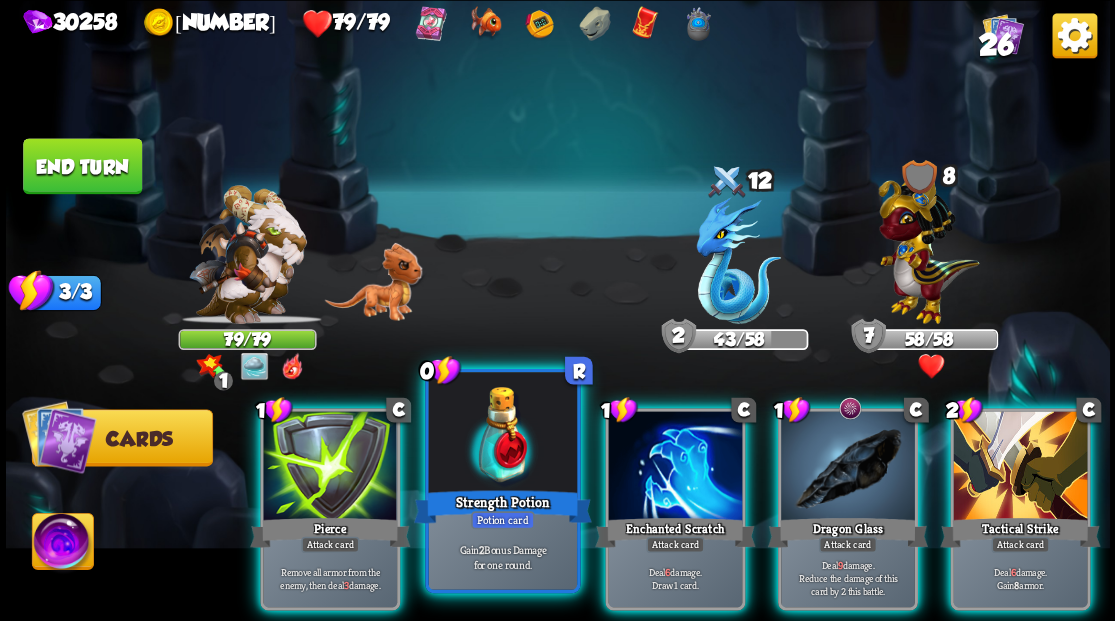 click at bounding box center [502, 434] 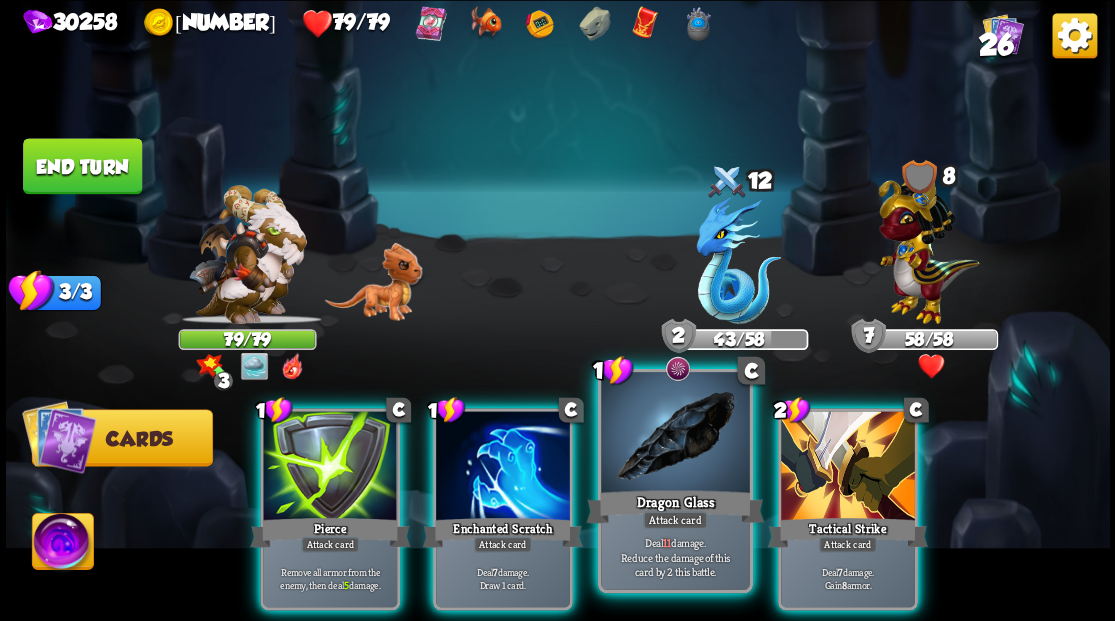 click at bounding box center (675, 434) 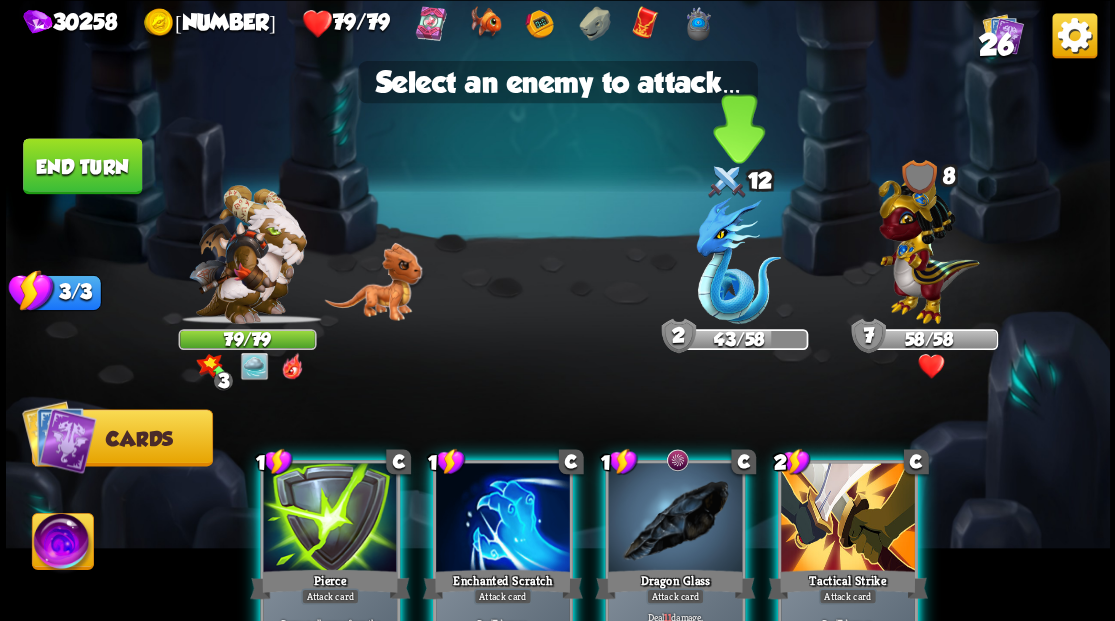 click at bounding box center (738, 260) 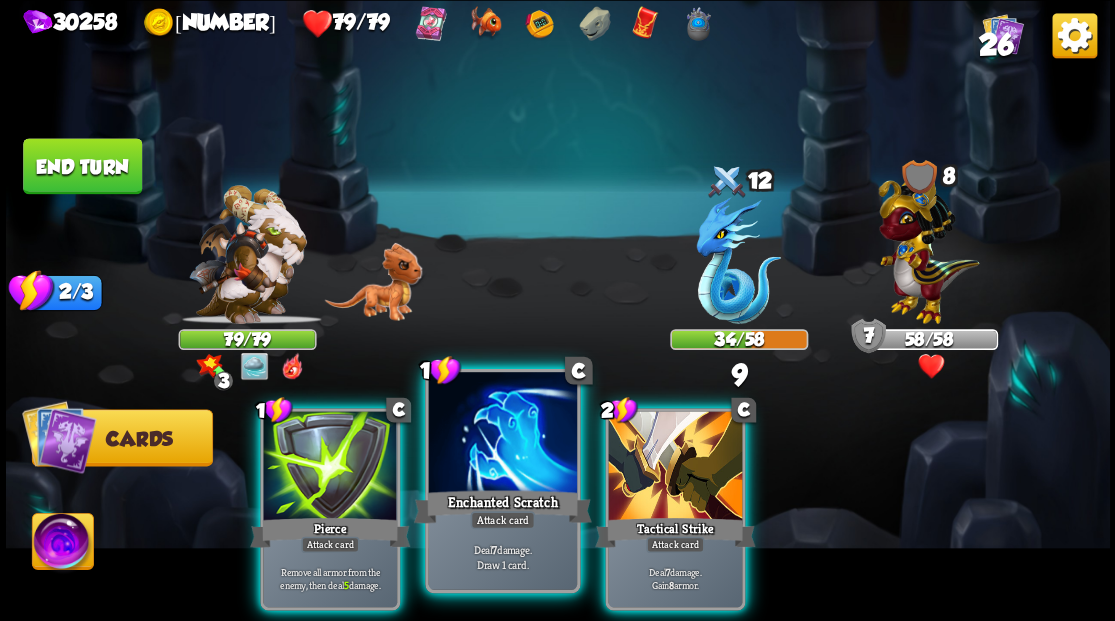 click at bounding box center (502, 434) 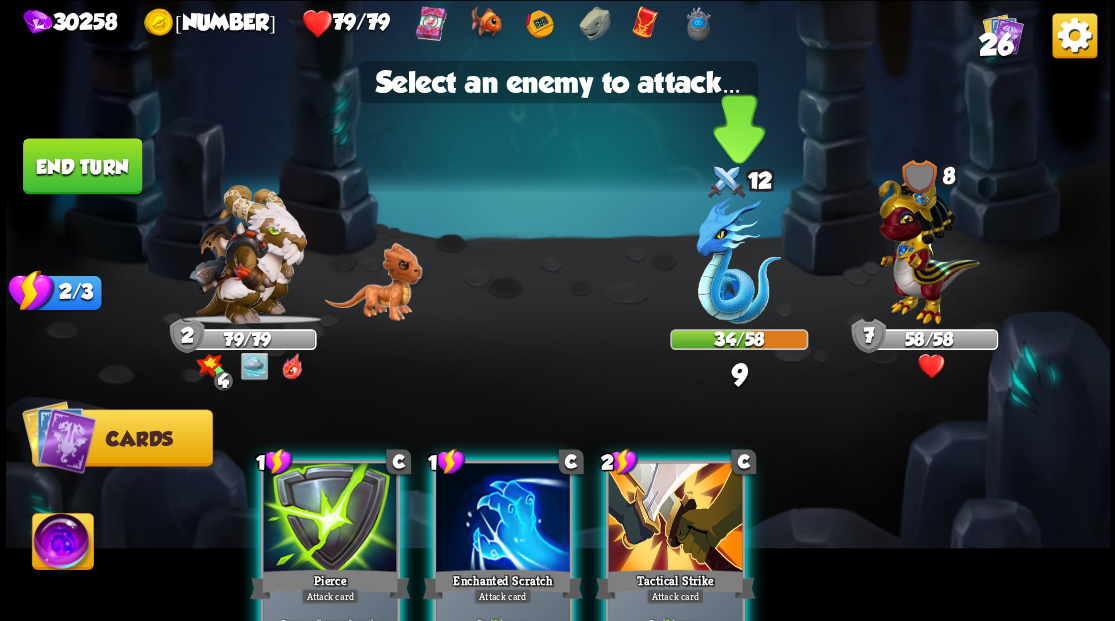 click at bounding box center [738, 260] 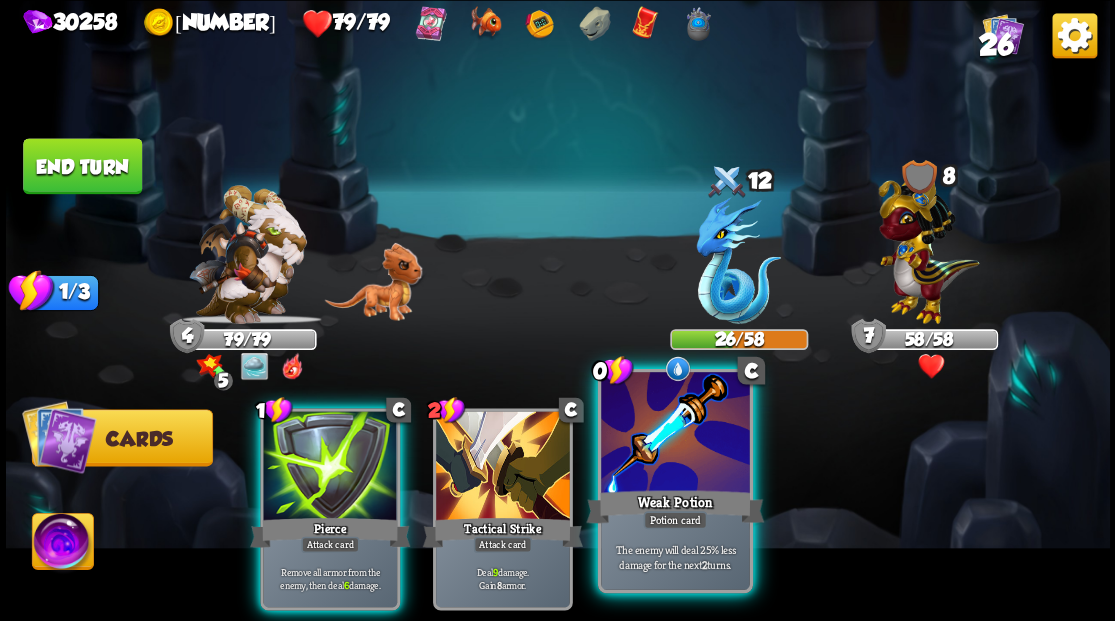 click at bounding box center (675, 434) 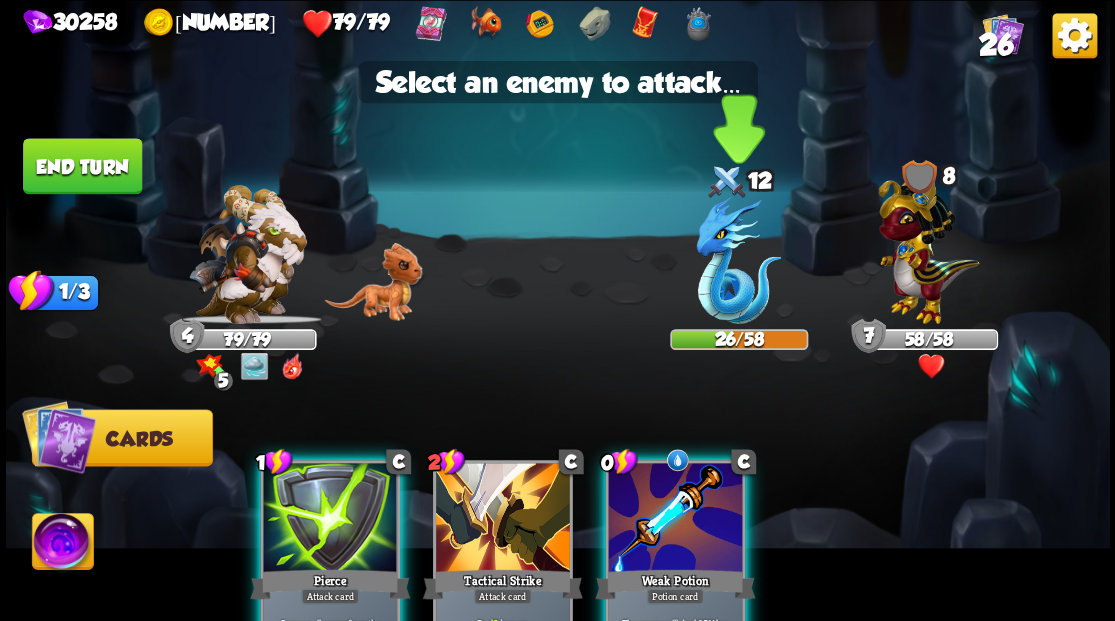 click at bounding box center (738, 260) 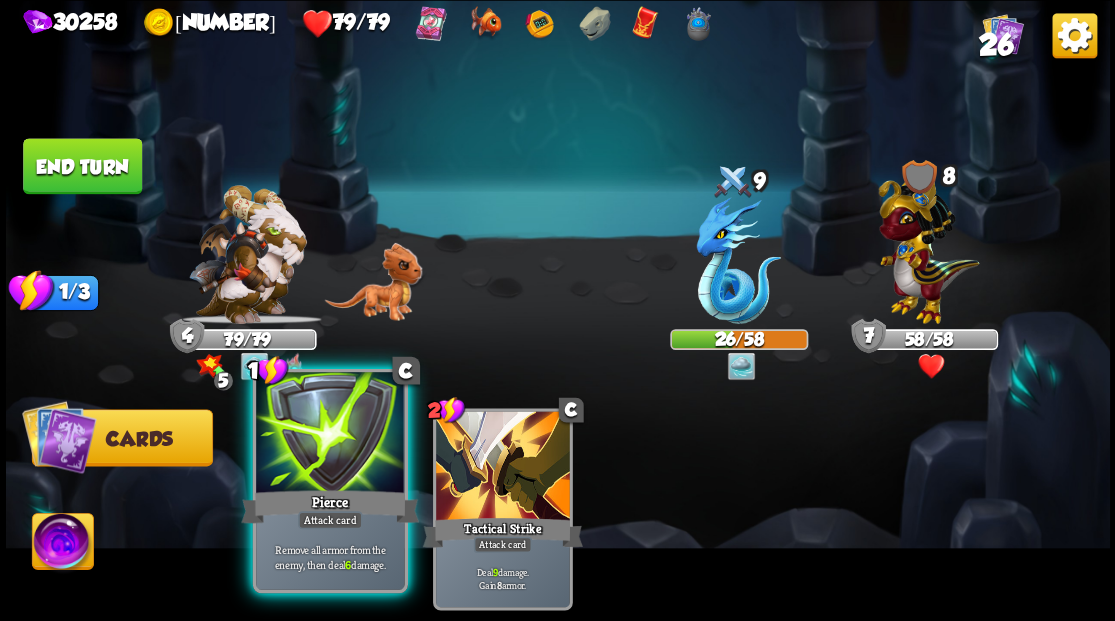click at bounding box center [330, 434] 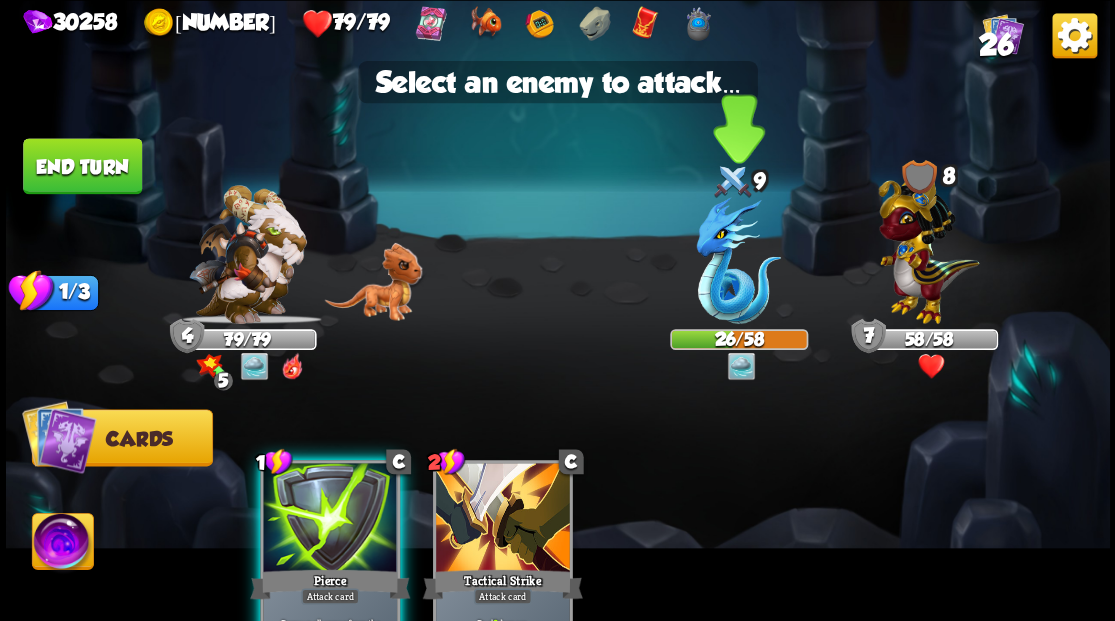 click at bounding box center (738, 260) 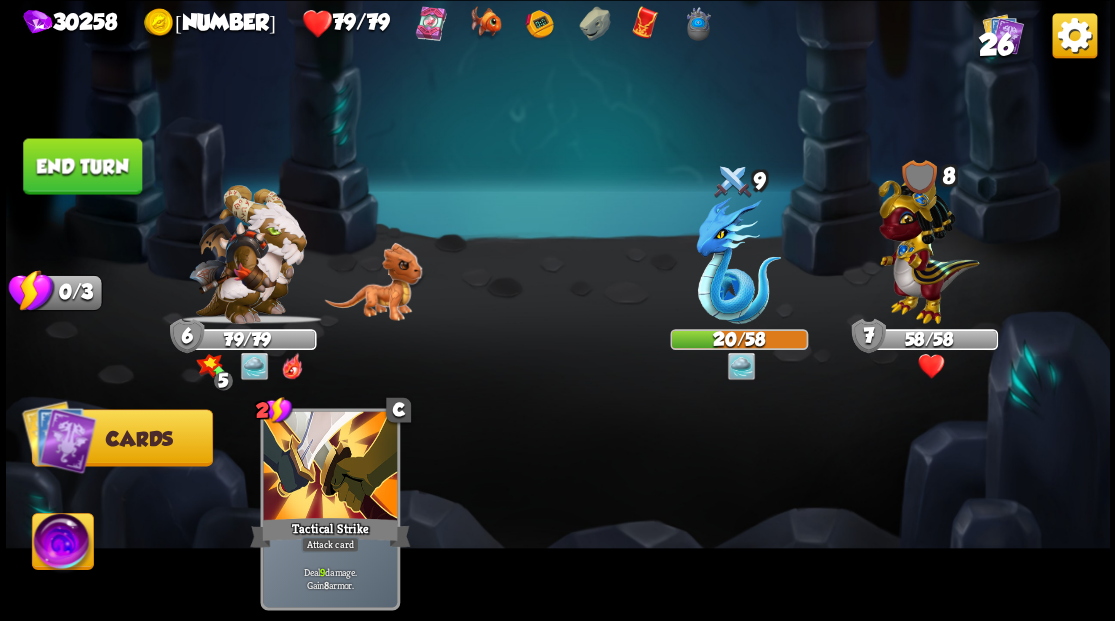 click on "End turn" at bounding box center (82, 166) 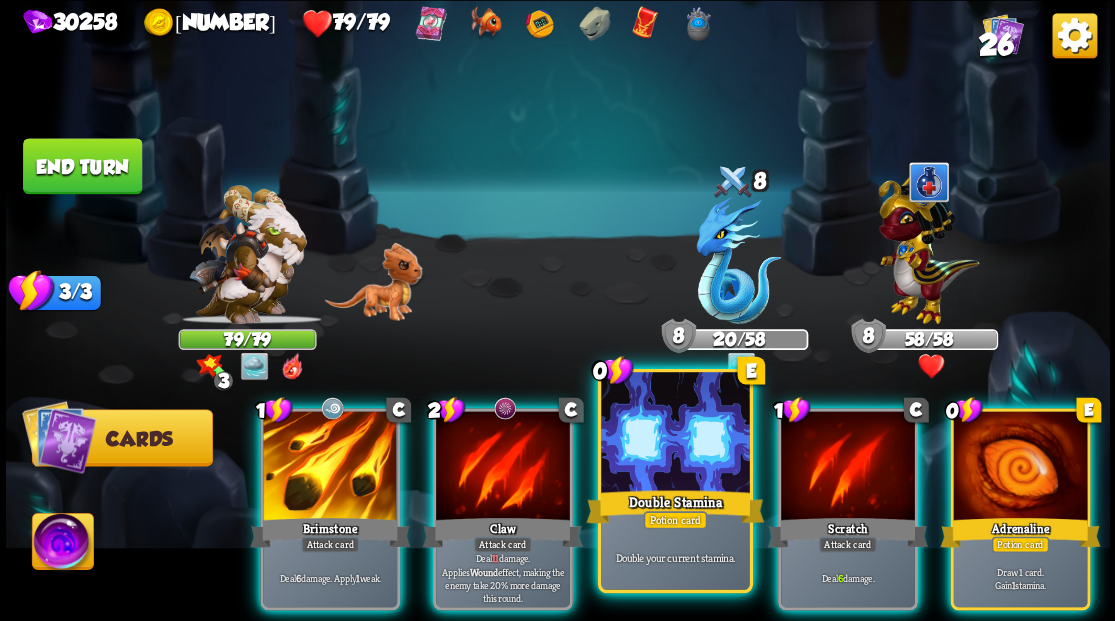 click at bounding box center (675, 434) 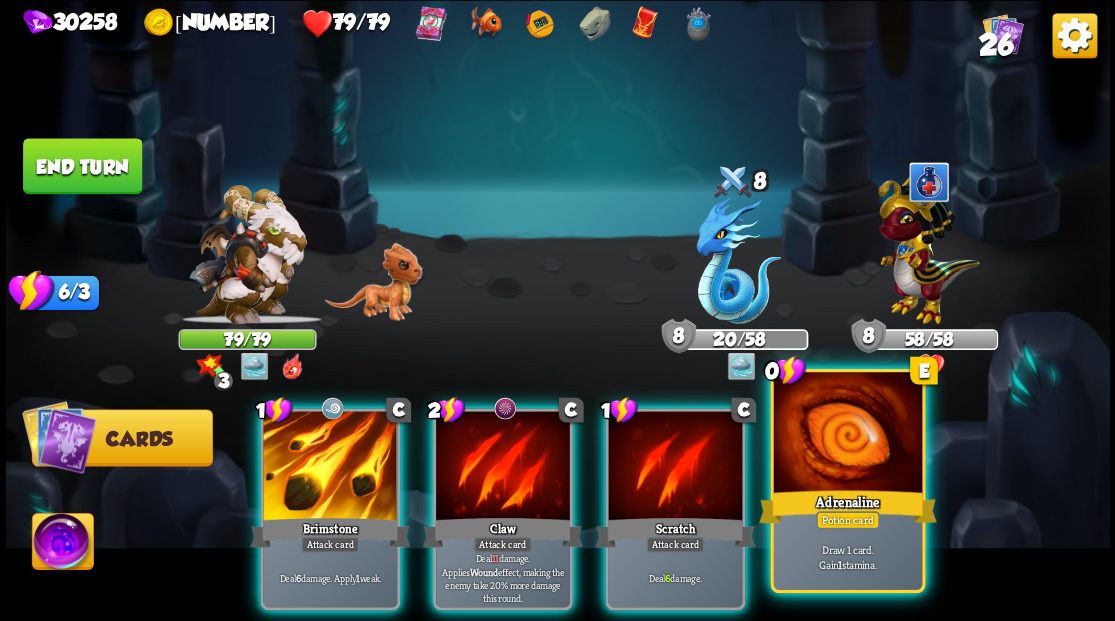 click at bounding box center [847, 434] 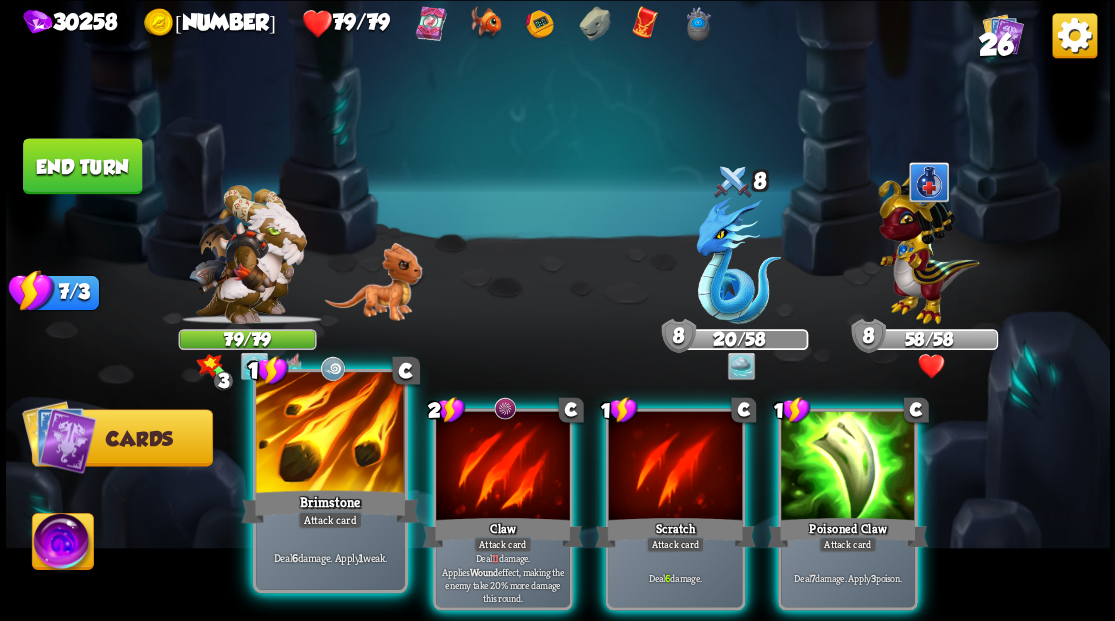 click at bounding box center [330, 434] 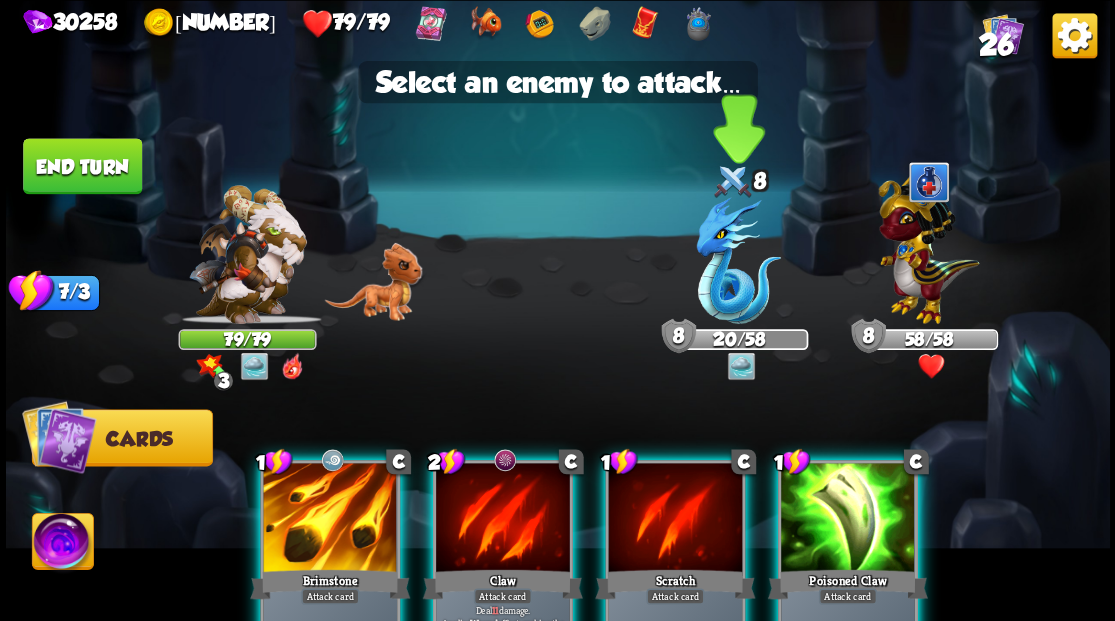 click at bounding box center [738, 260] 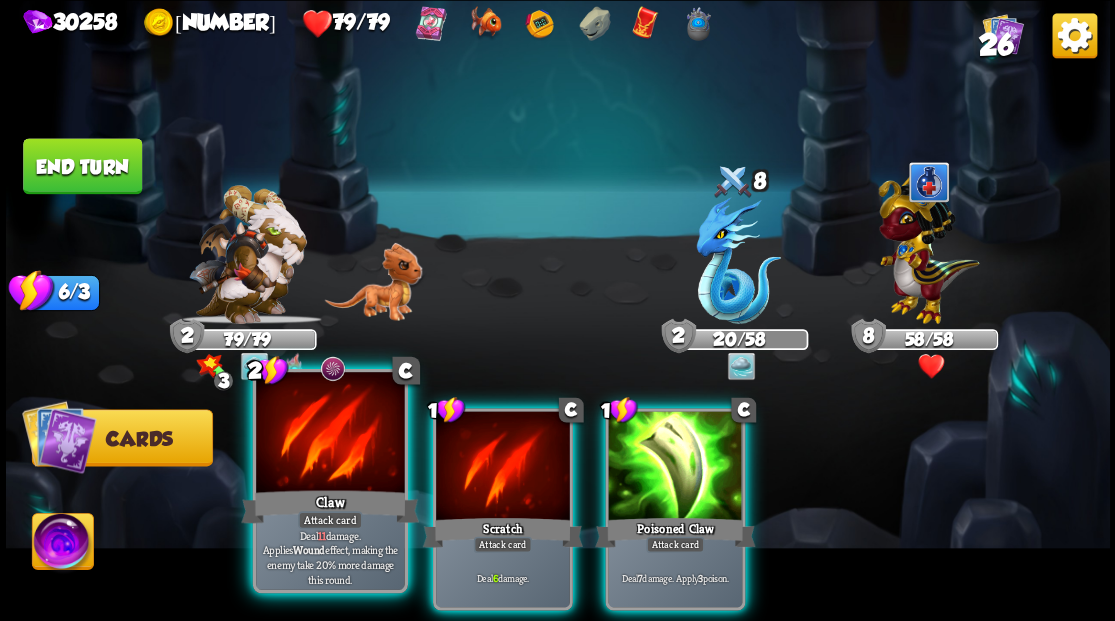 click at bounding box center [330, 434] 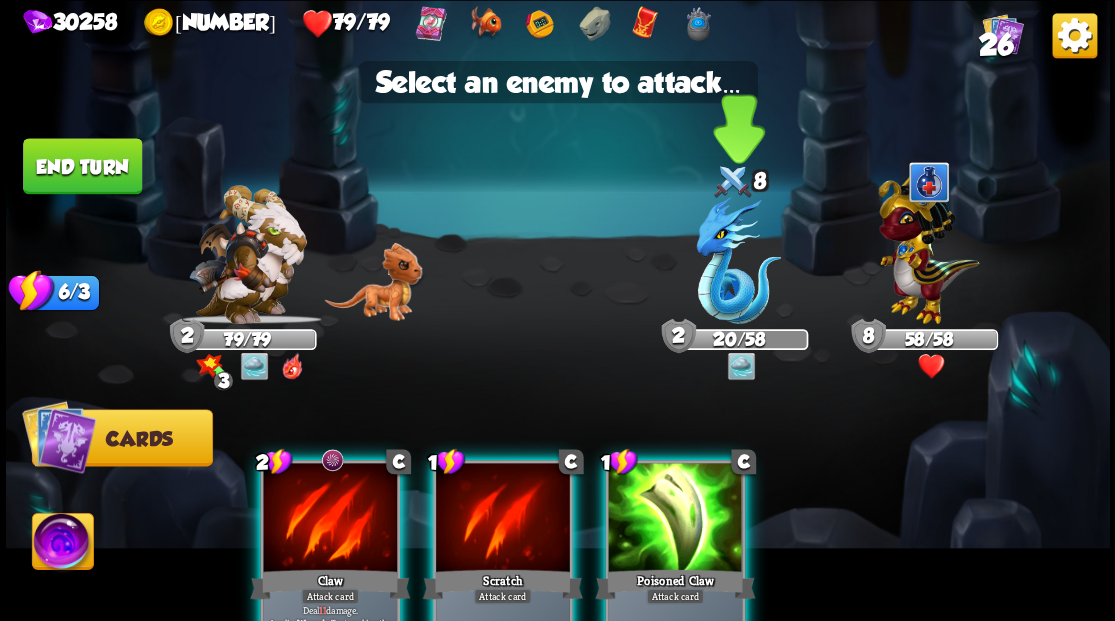 click at bounding box center (738, 260) 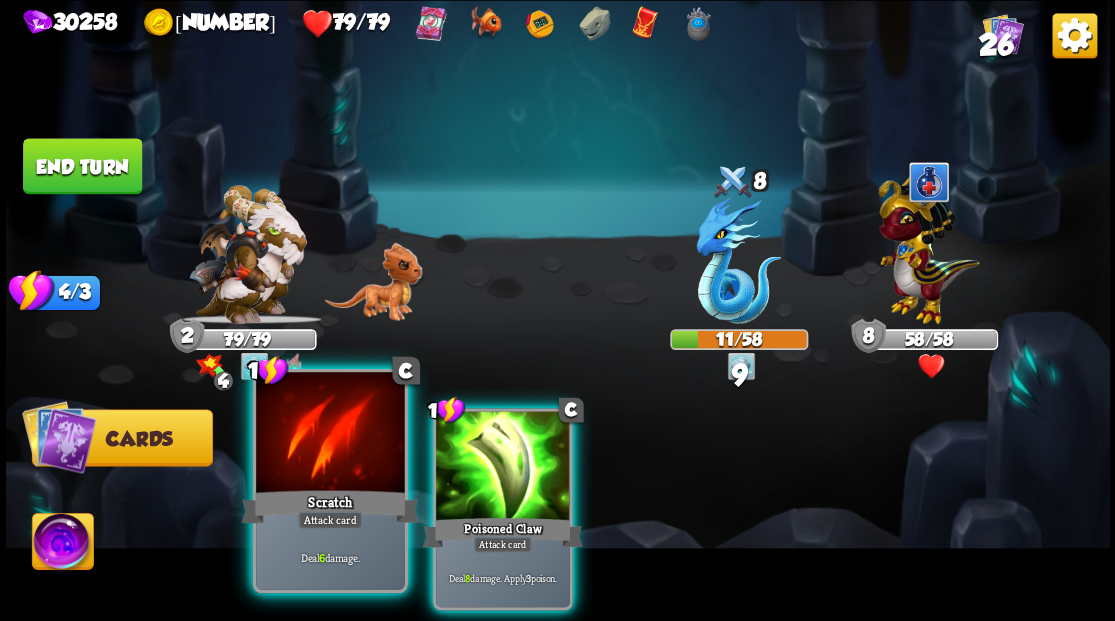 click at bounding box center [330, 434] 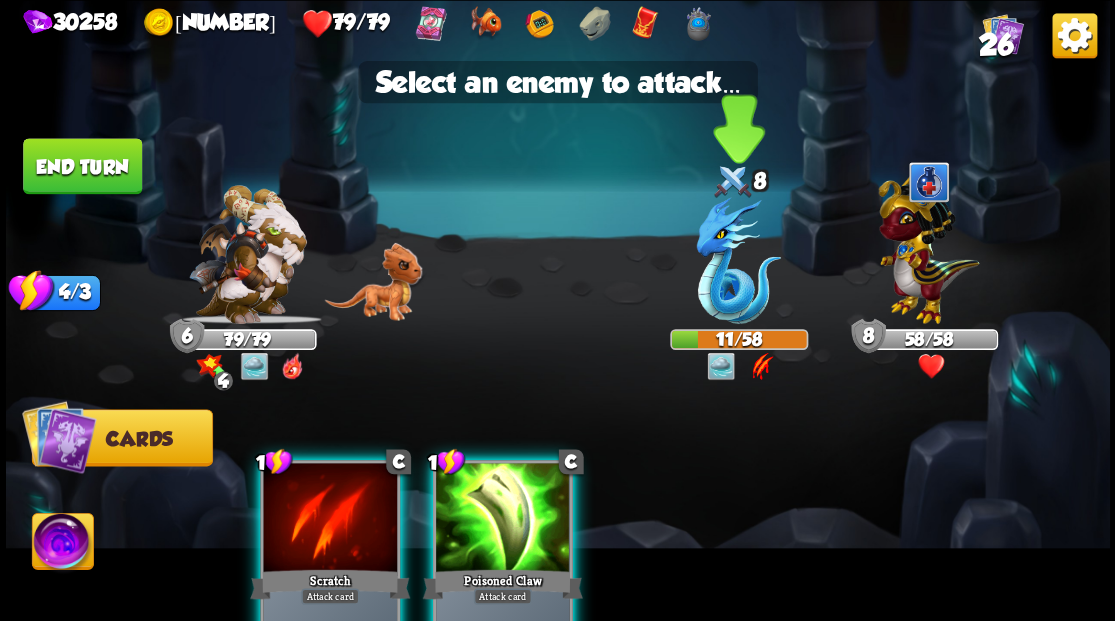 click at bounding box center (738, 260) 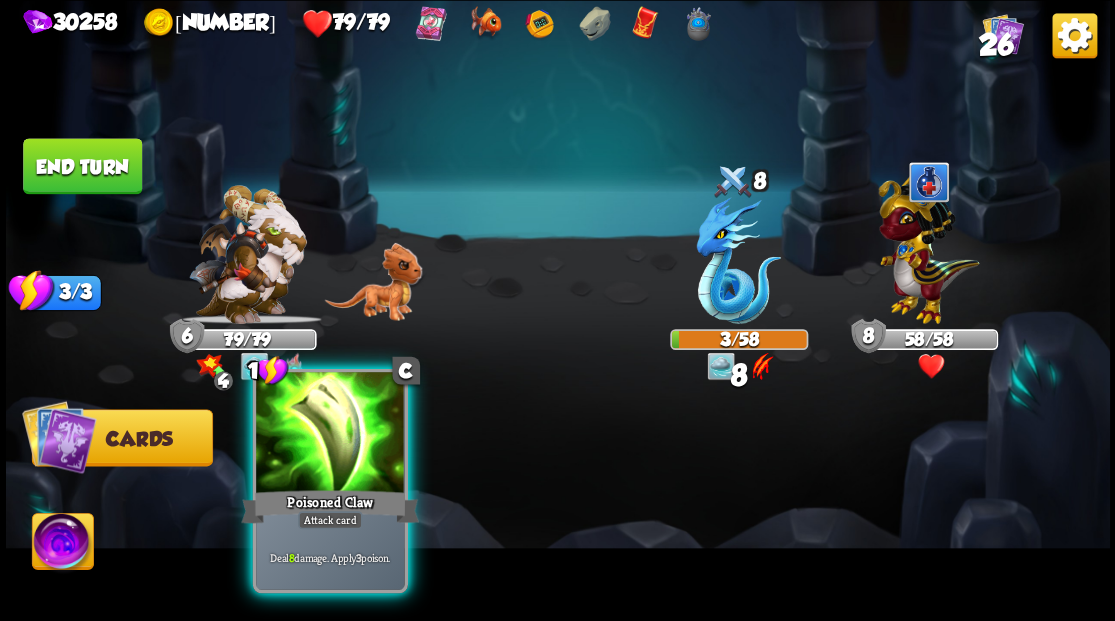 click at bounding box center [330, 434] 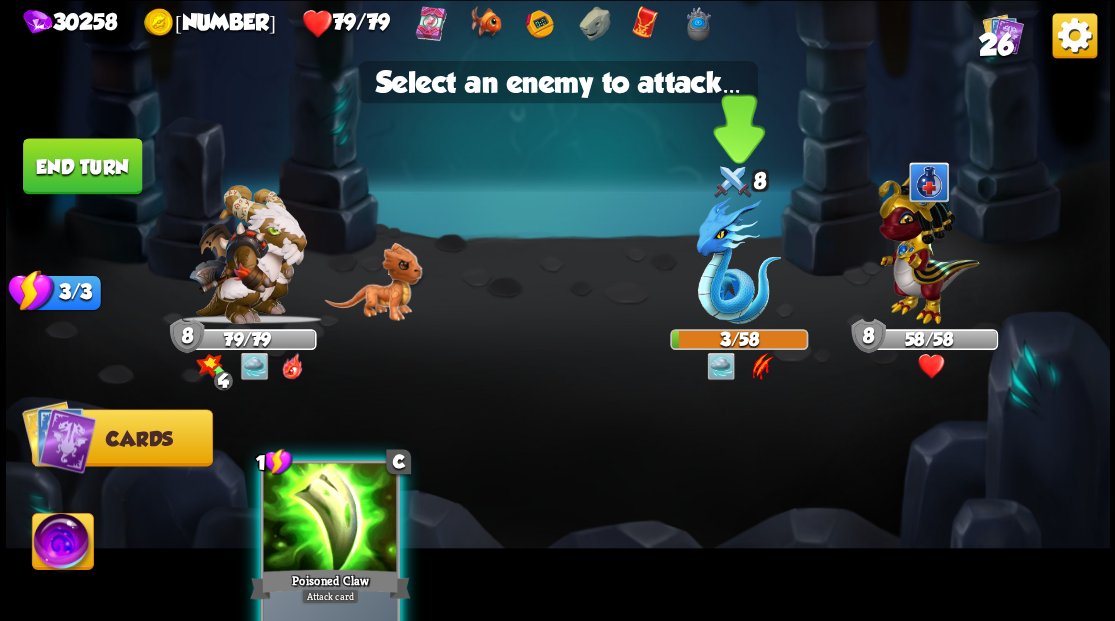 click at bounding box center [738, 260] 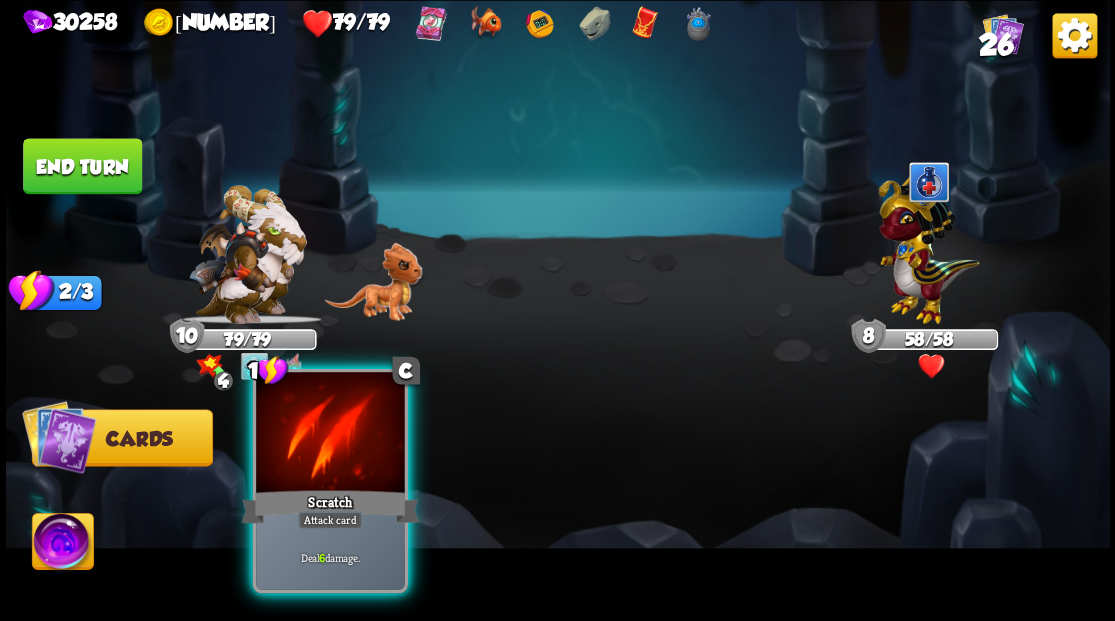 click at bounding box center [330, 434] 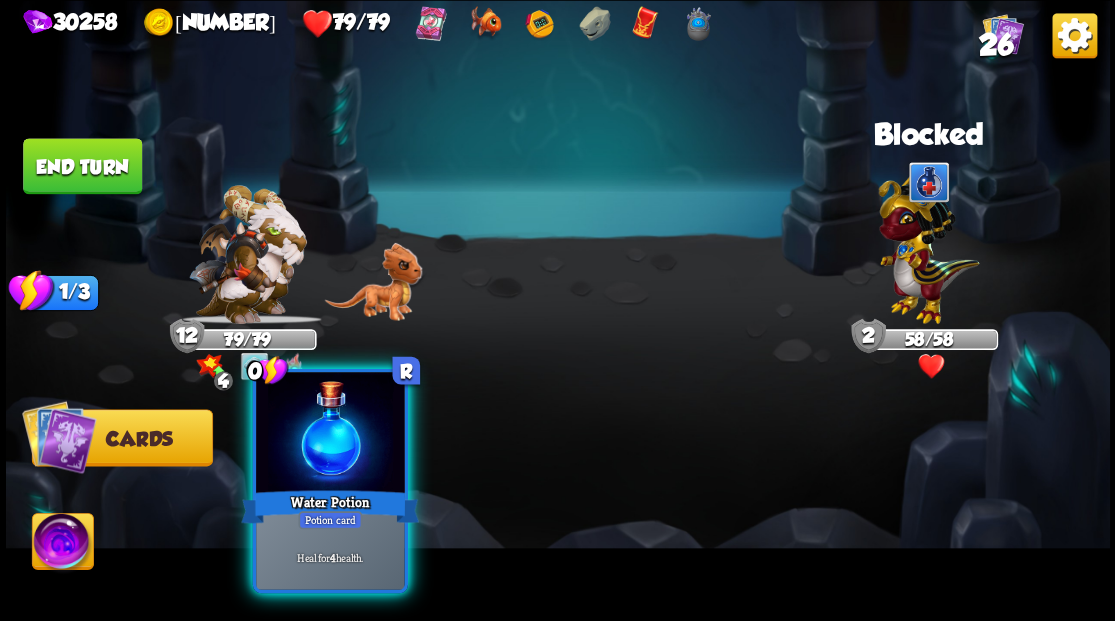 click at bounding box center [330, 434] 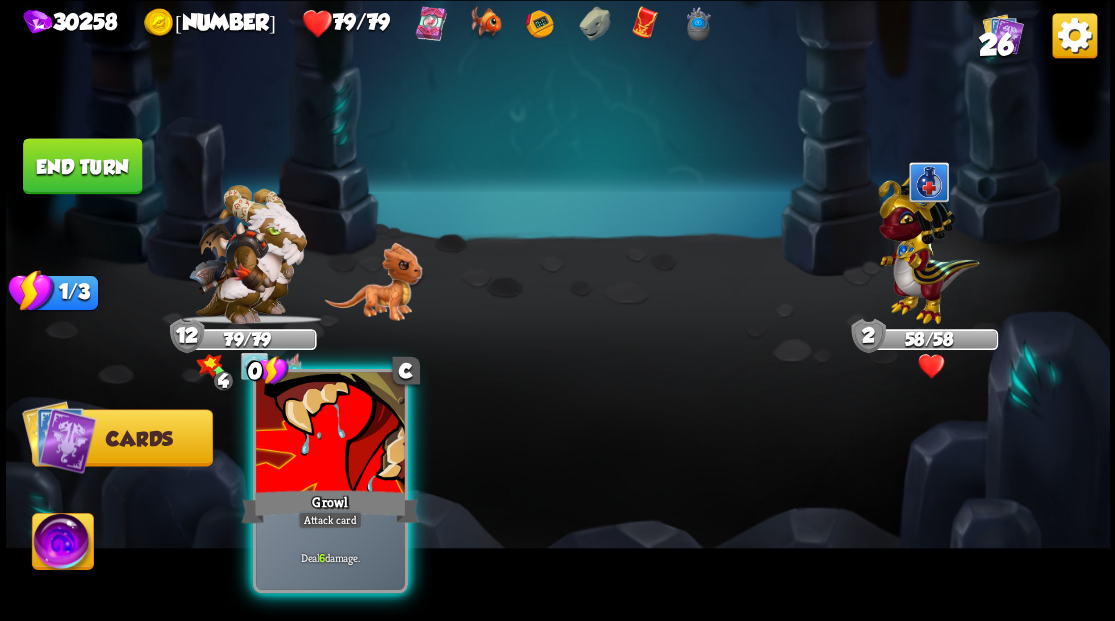 click at bounding box center [330, 434] 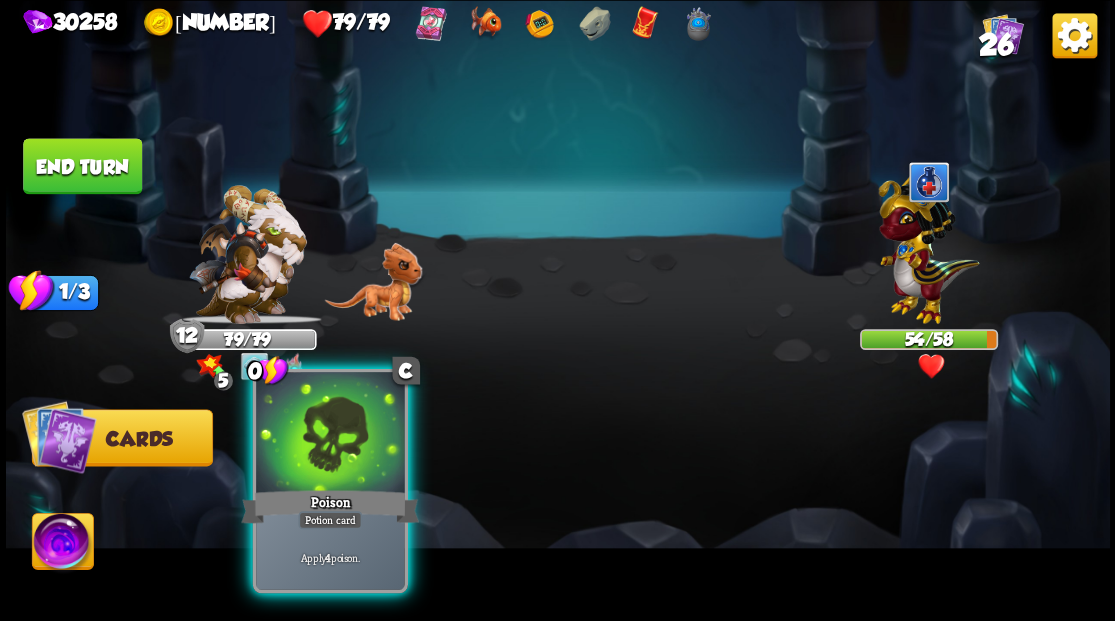click at bounding box center (330, 434) 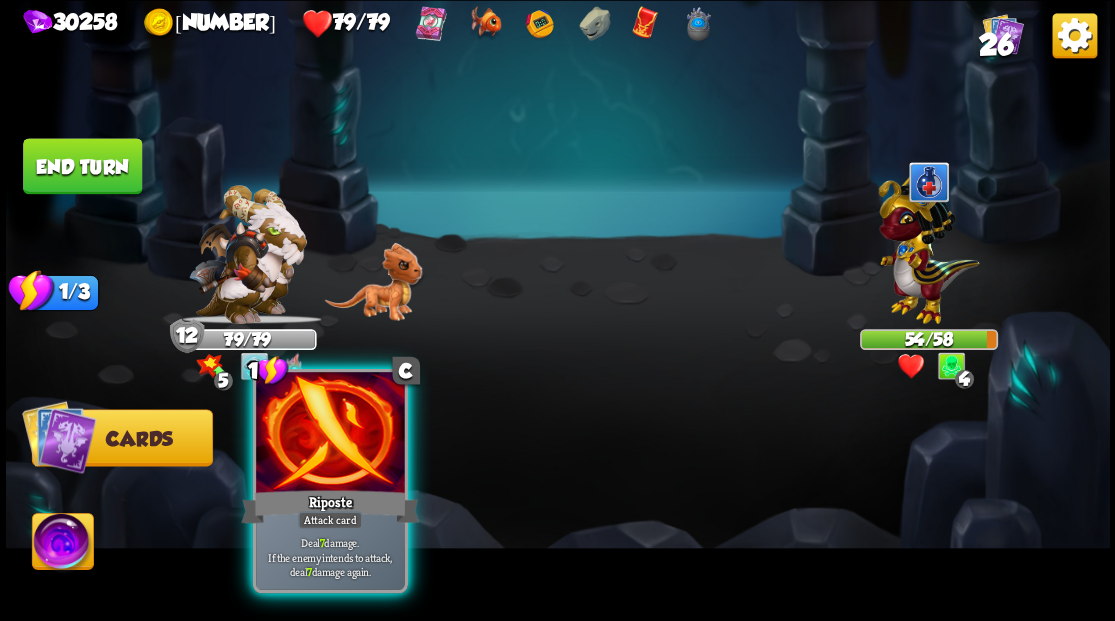 drag, startPoint x: 294, startPoint y: 468, endPoint x: 470, endPoint y: 372, distance: 200.47943 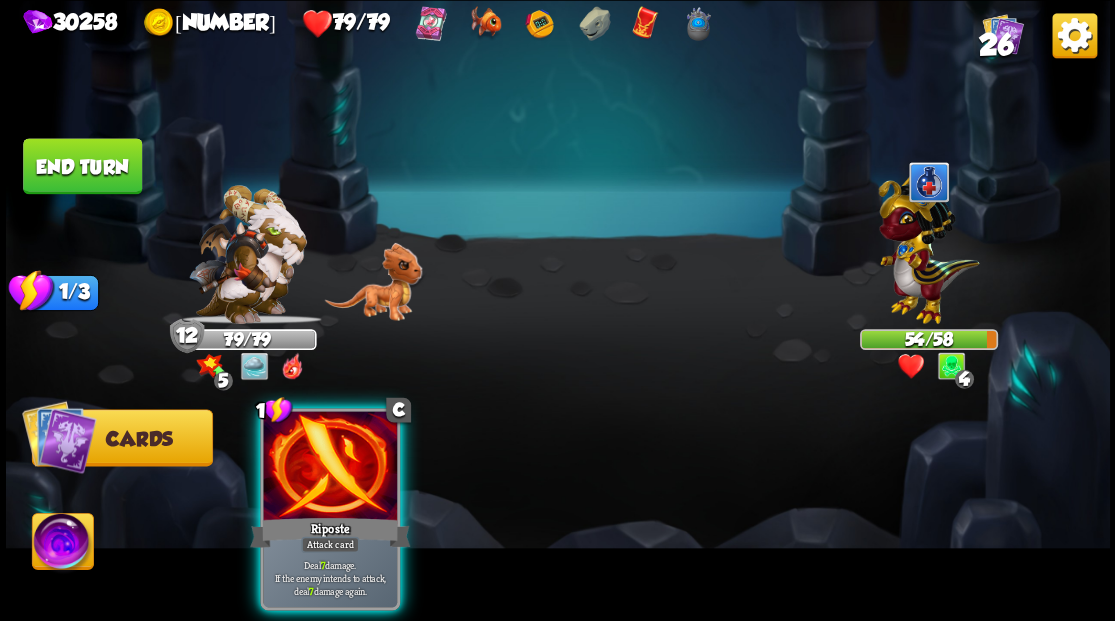 click at bounding box center [330, 467] 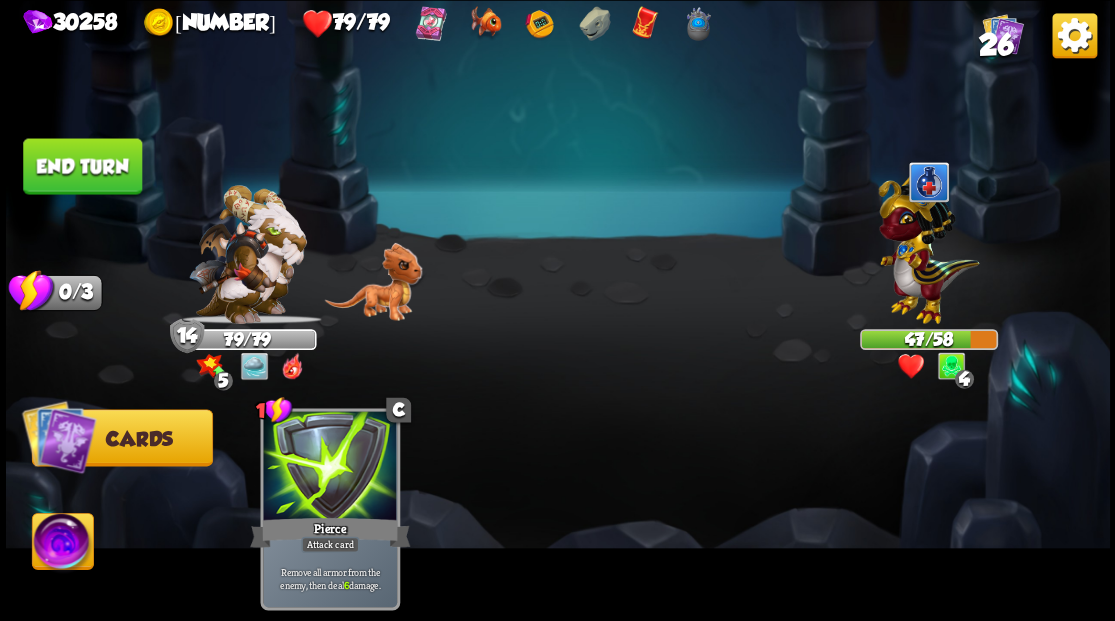 click on "End turn" at bounding box center [82, 166] 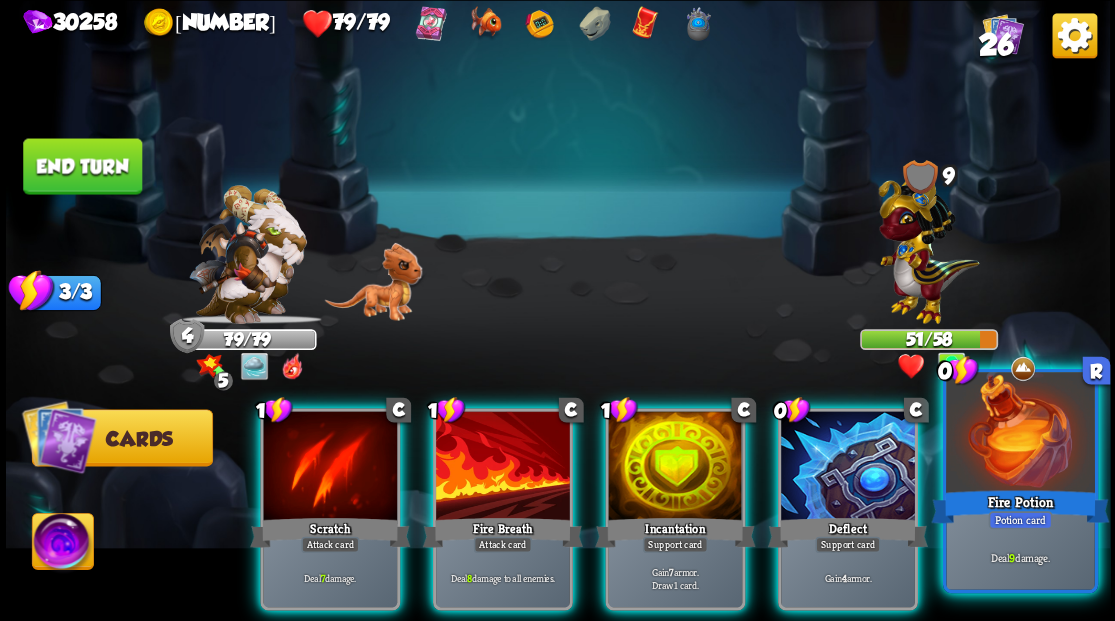 click at bounding box center (1020, 434) 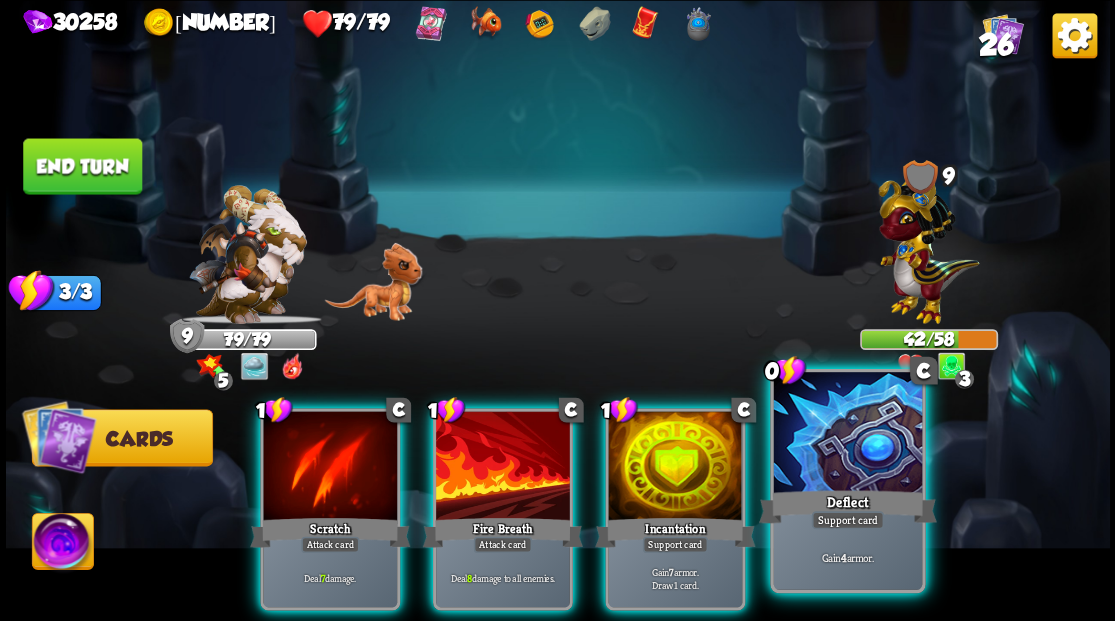 click at bounding box center (847, 434) 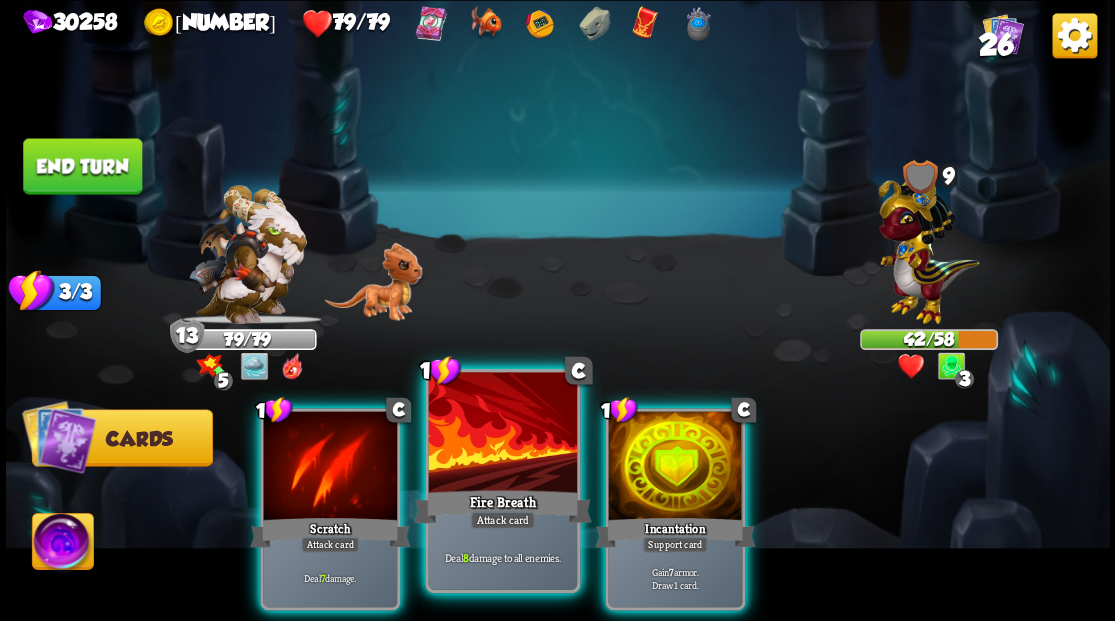 click at bounding box center [502, 434] 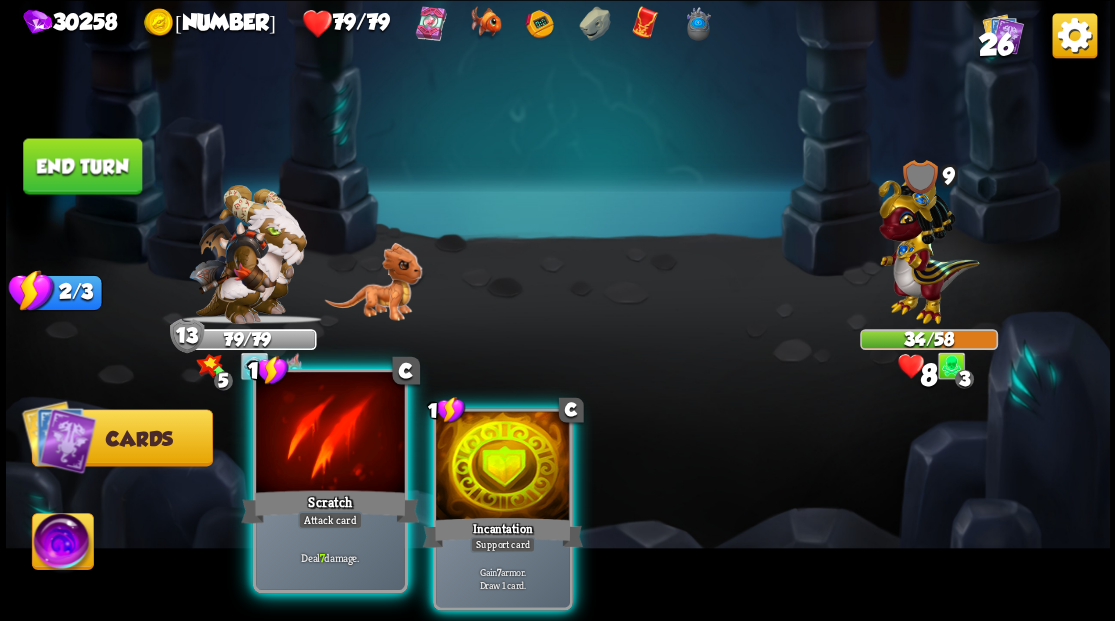 click at bounding box center [330, 434] 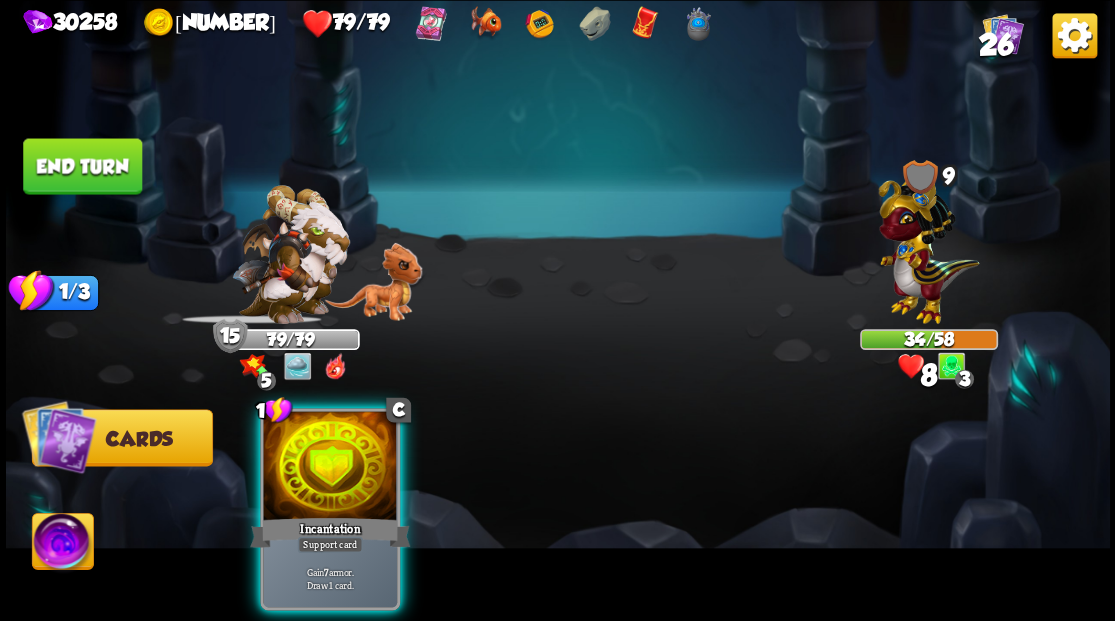 click at bounding box center (330, 467) 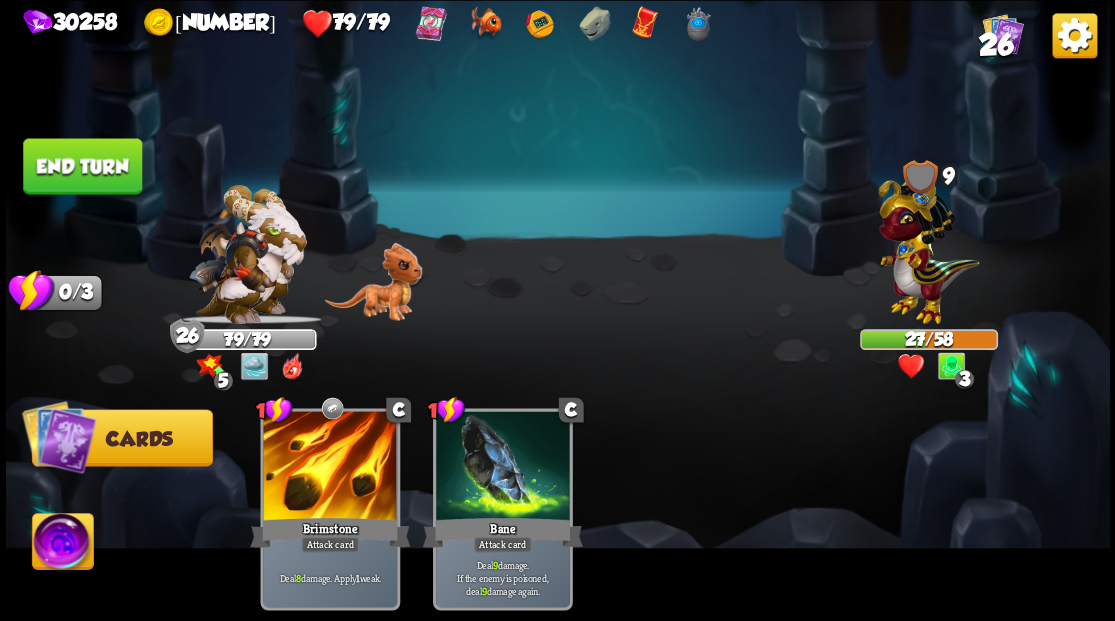 drag, startPoint x: 112, startPoint y: 148, endPoint x: 554, endPoint y: 181, distance: 443.2302 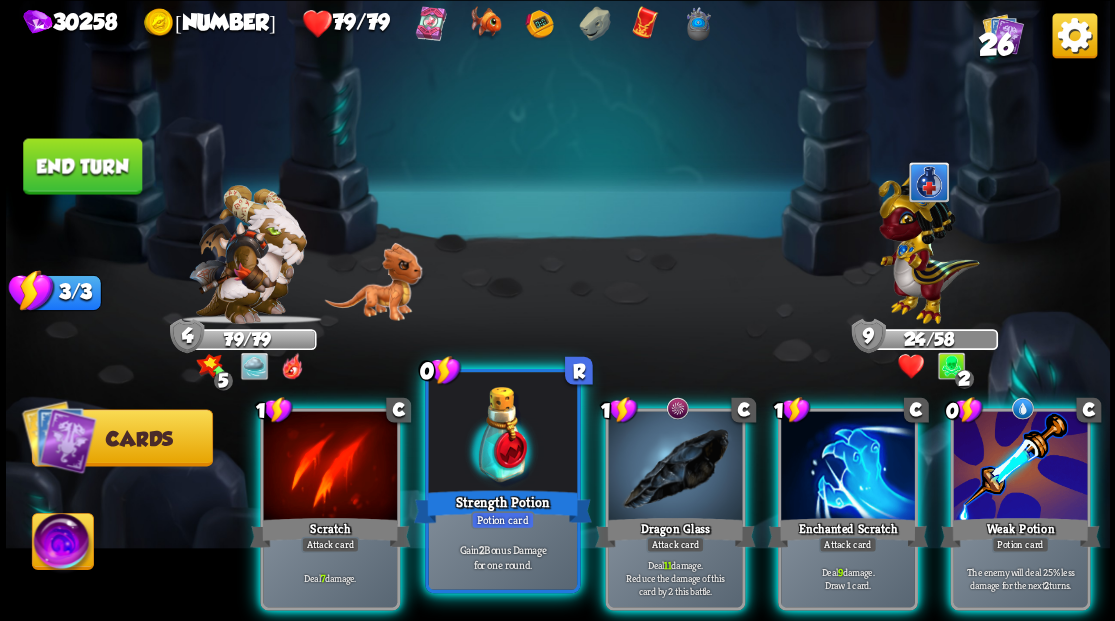 click at bounding box center [502, 434] 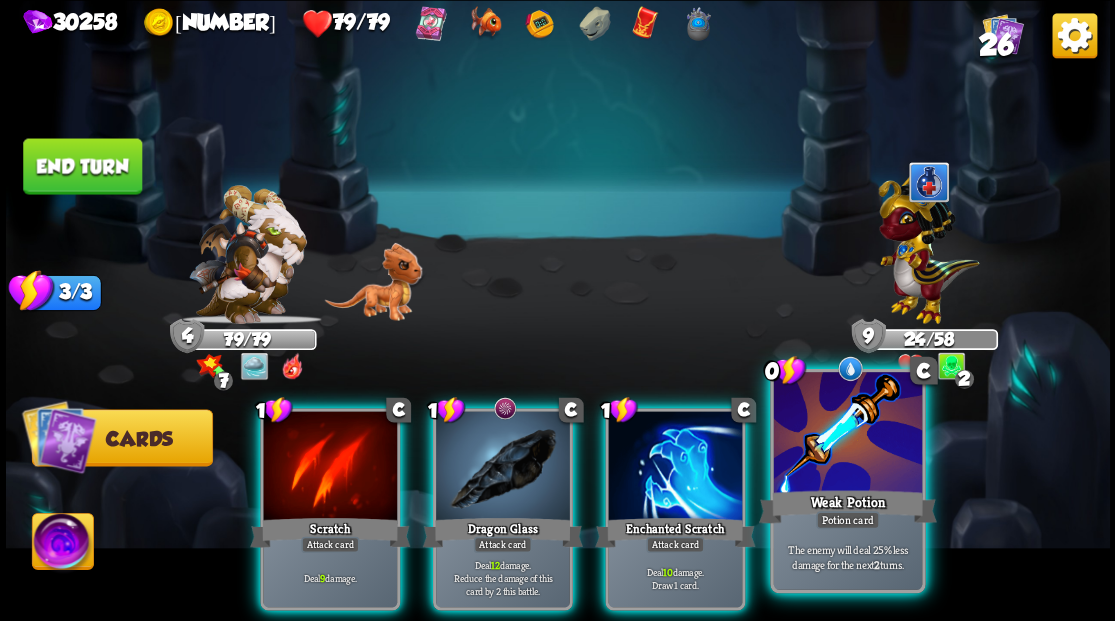 click at bounding box center [847, 434] 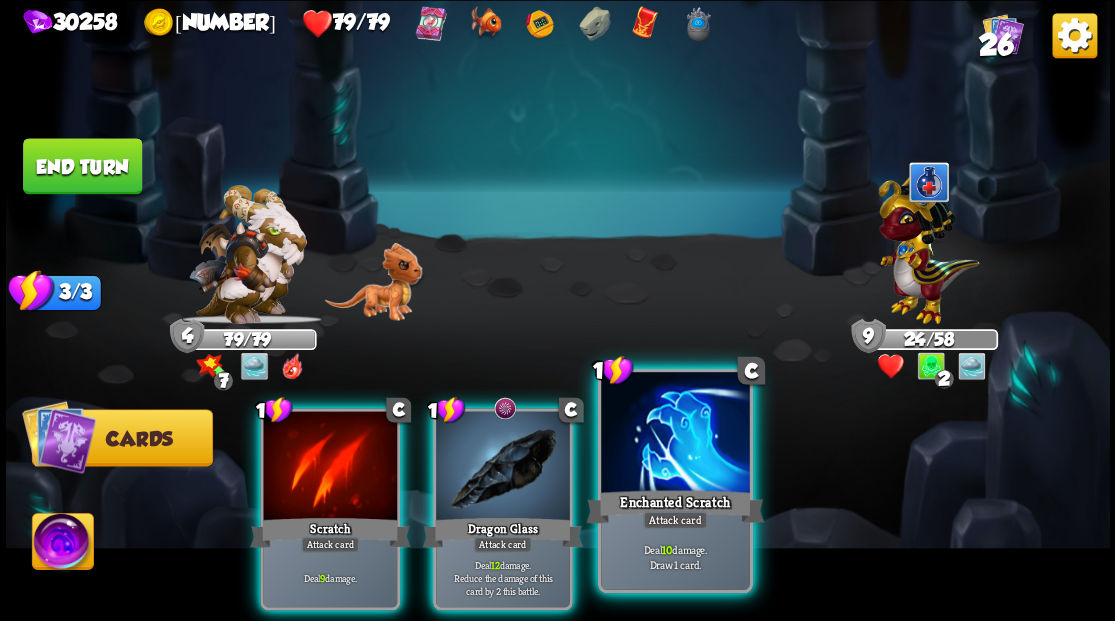click at bounding box center [675, 434] 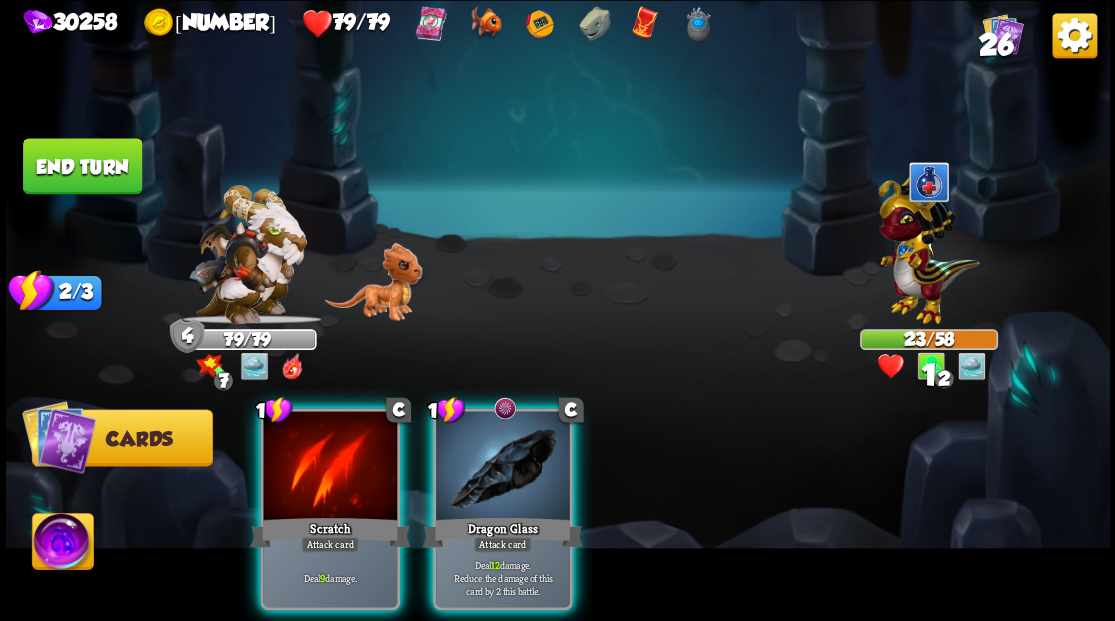 click at bounding box center [503, 467] 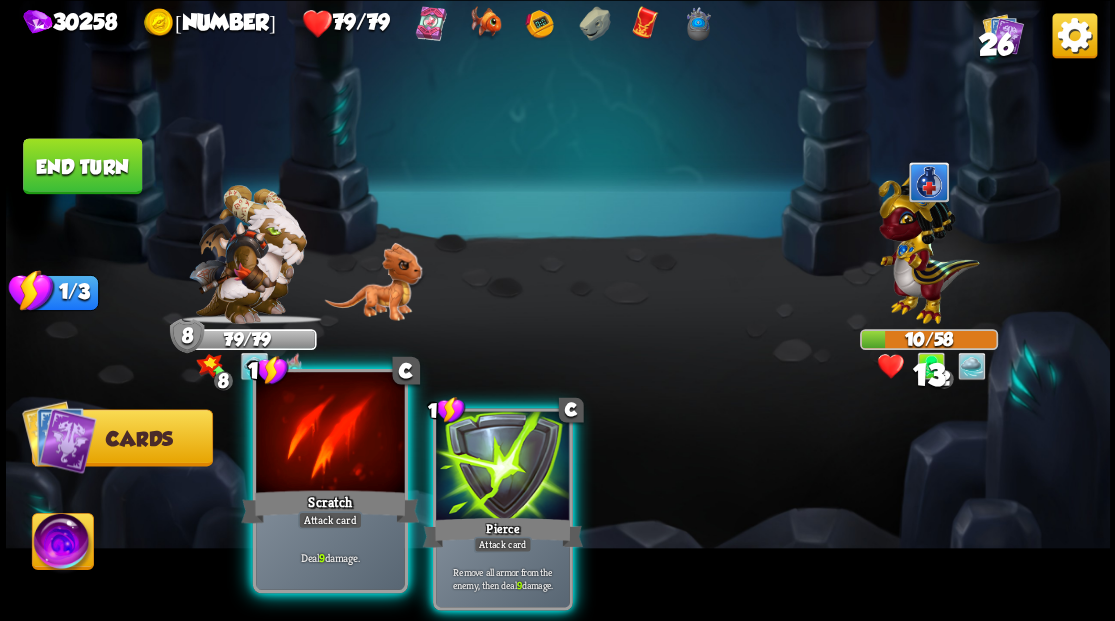 click at bounding box center (330, 434) 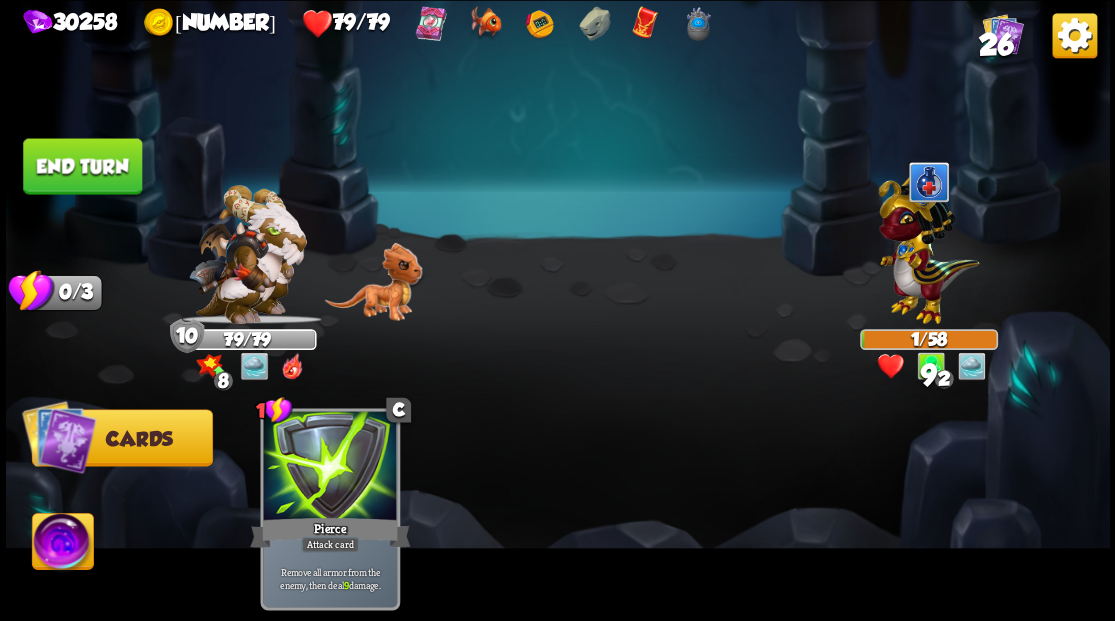 click on "End turn" at bounding box center [82, 166] 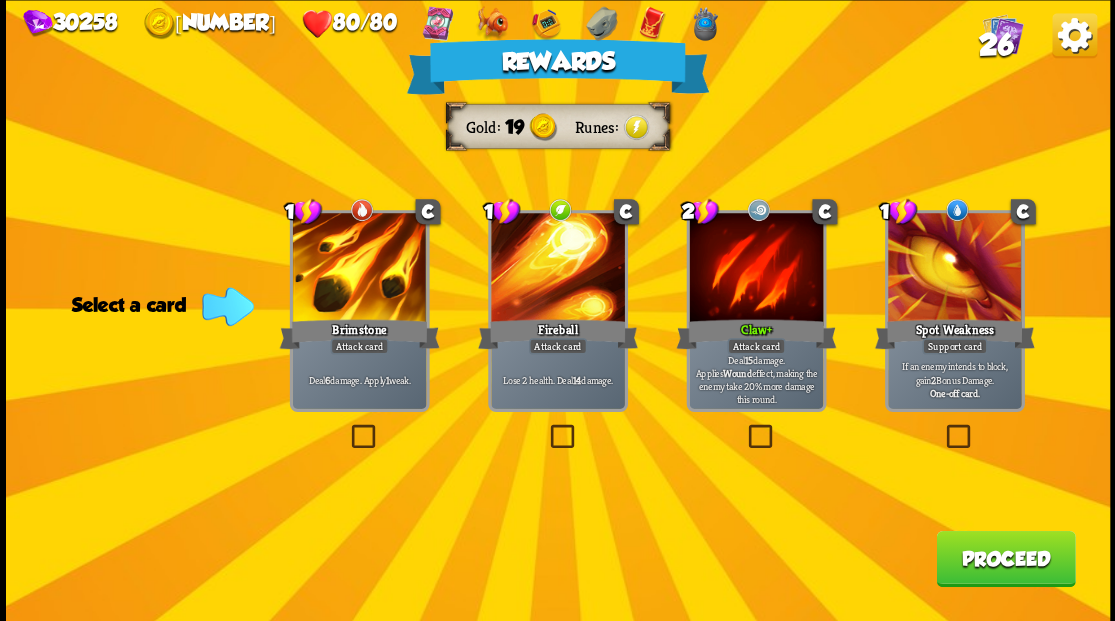 click on "Proceed" at bounding box center (1005, 558) 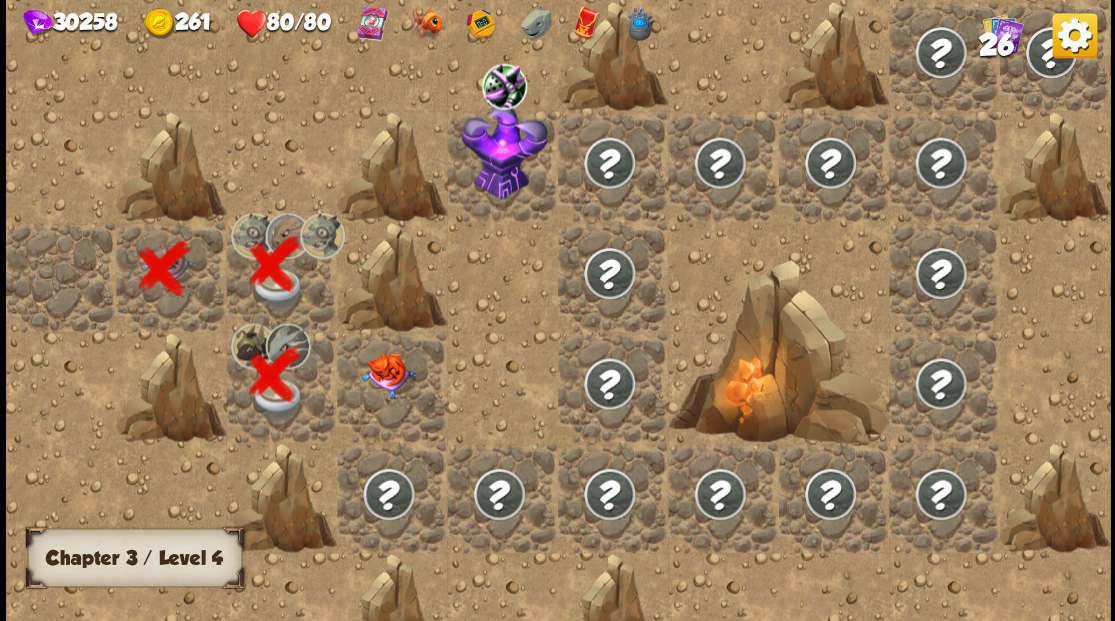 click at bounding box center (388, 375) 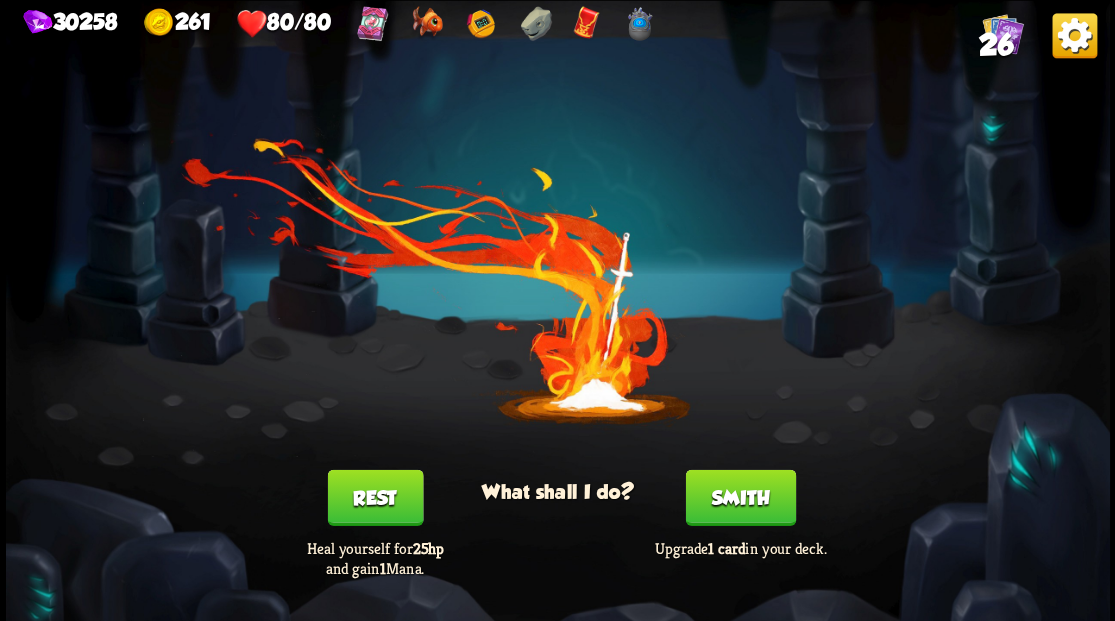 click on "Smith" at bounding box center (740, 497) 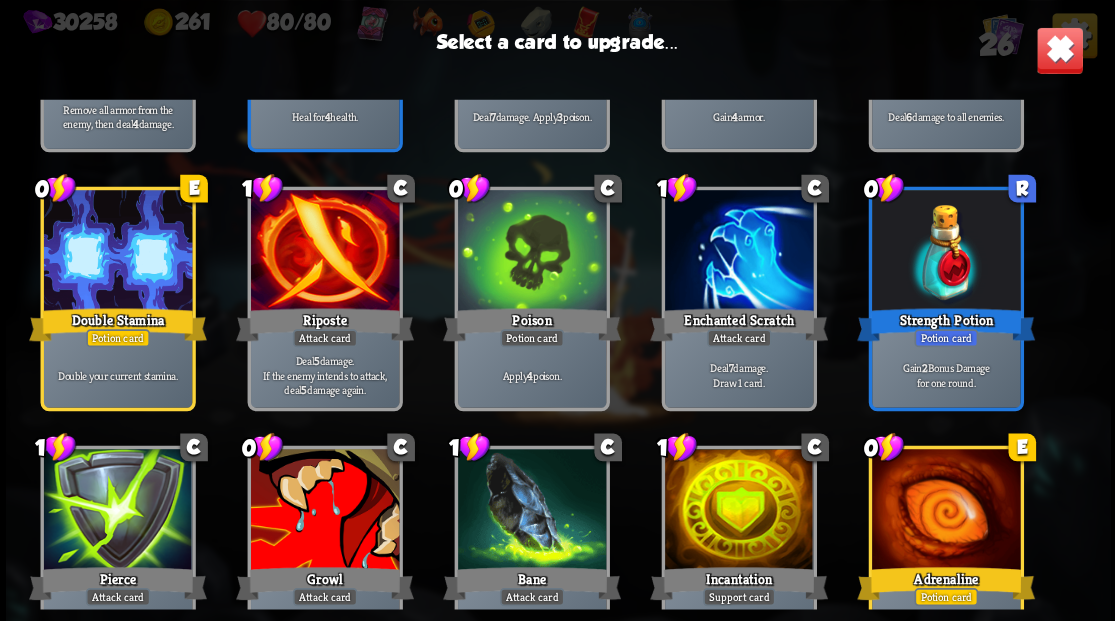scroll, scrollTop: 629, scrollLeft: 0, axis: vertical 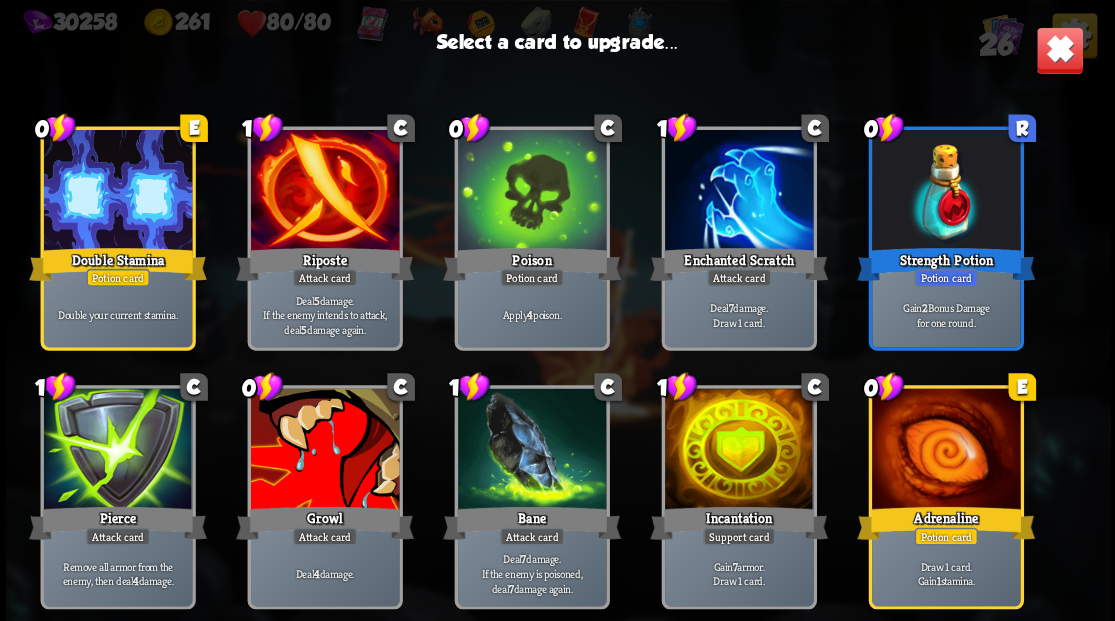 click at bounding box center [324, 450] 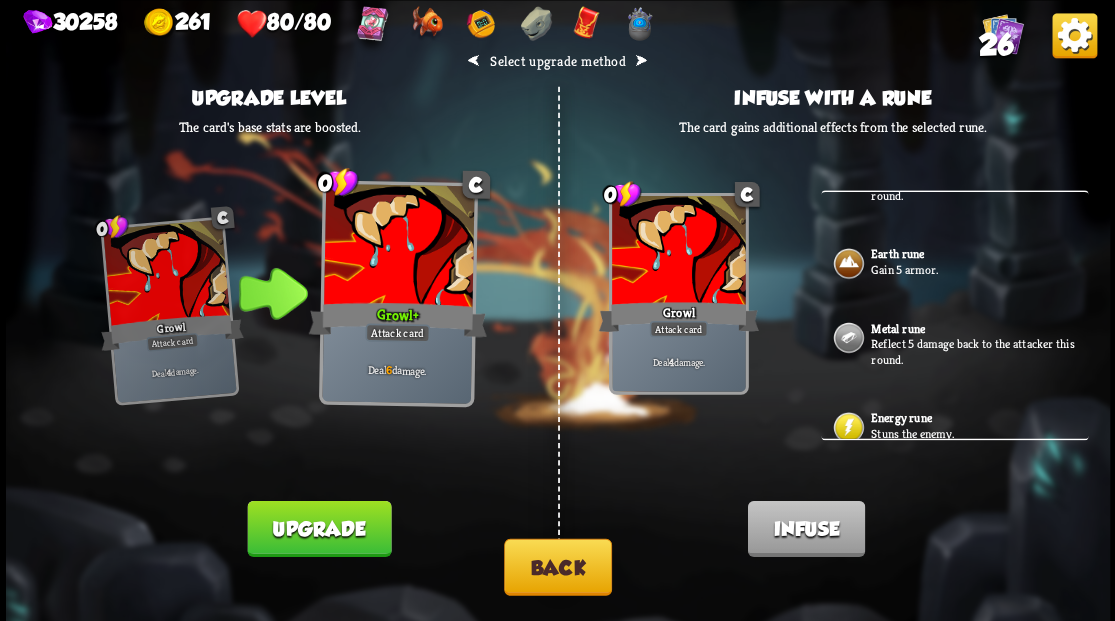 scroll, scrollTop: 256, scrollLeft: 0, axis: vertical 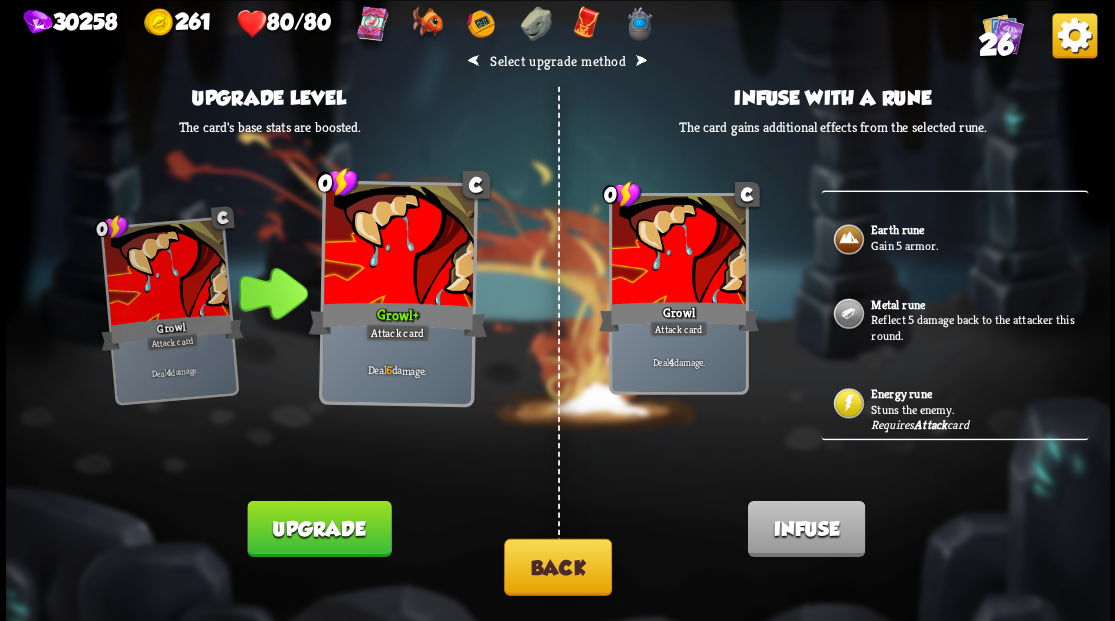 click on "Stuns the enemy." at bounding box center (977, 409) 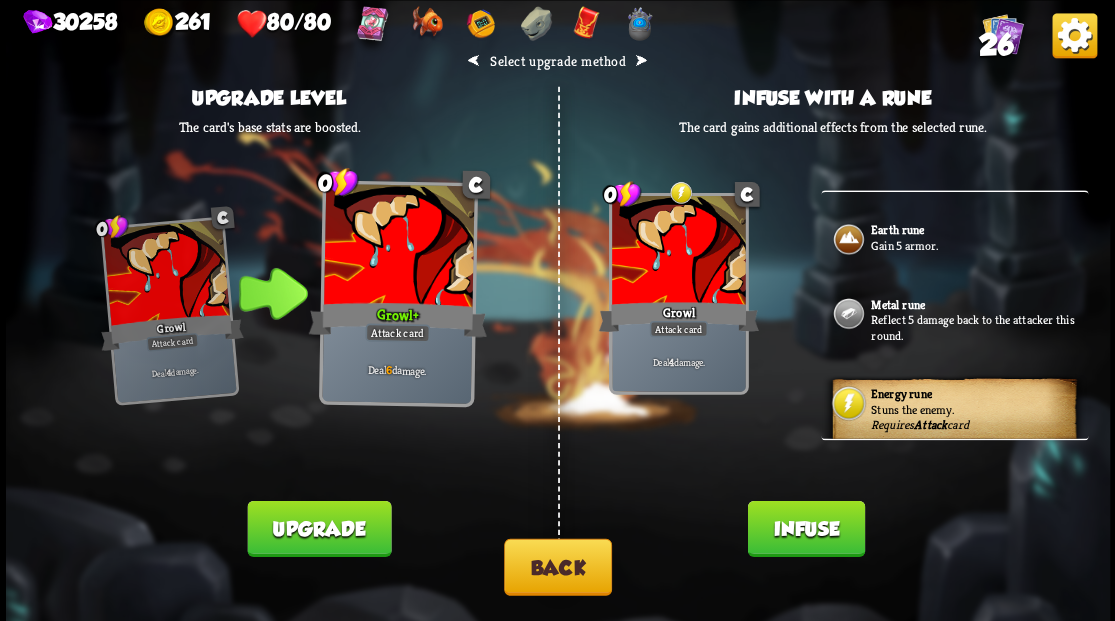 click on "Infuse" at bounding box center [805, 528] 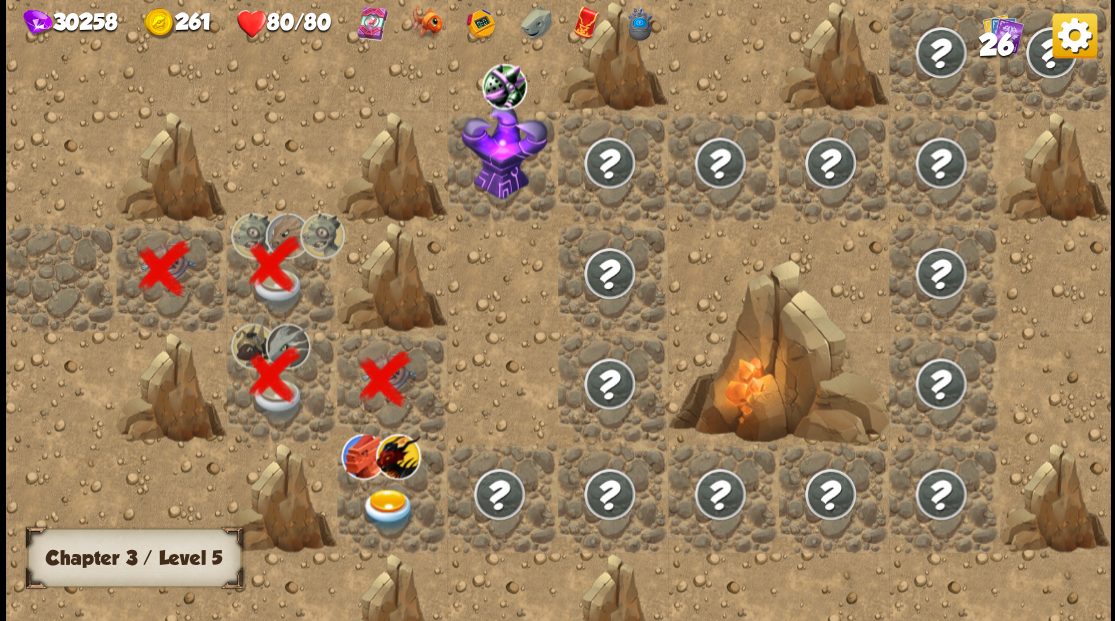 click at bounding box center (388, 509) 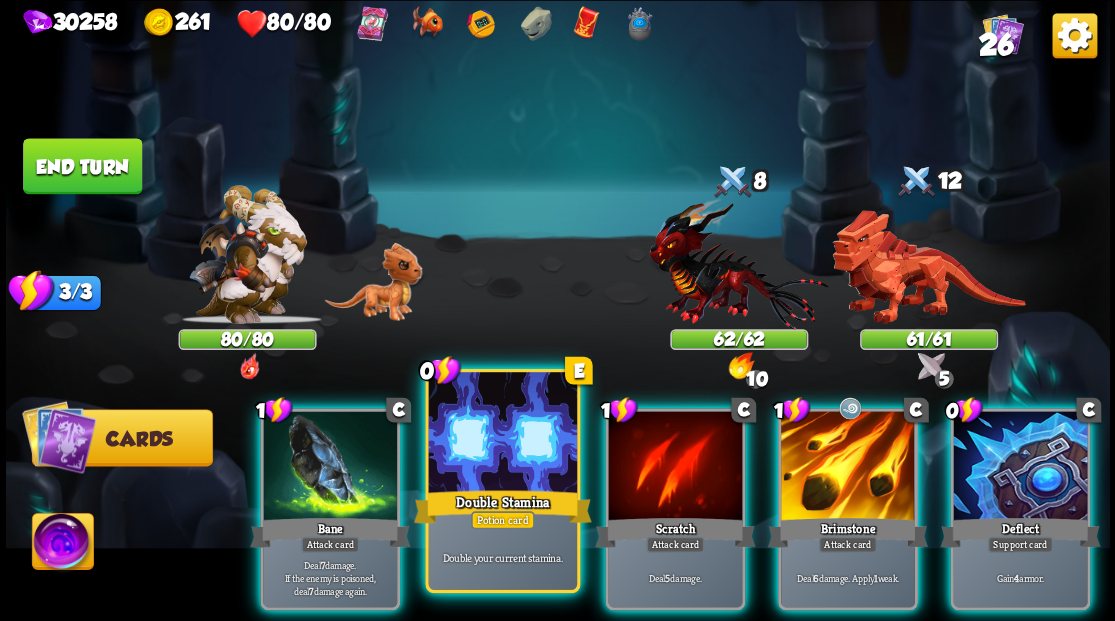 click at bounding box center (502, 434) 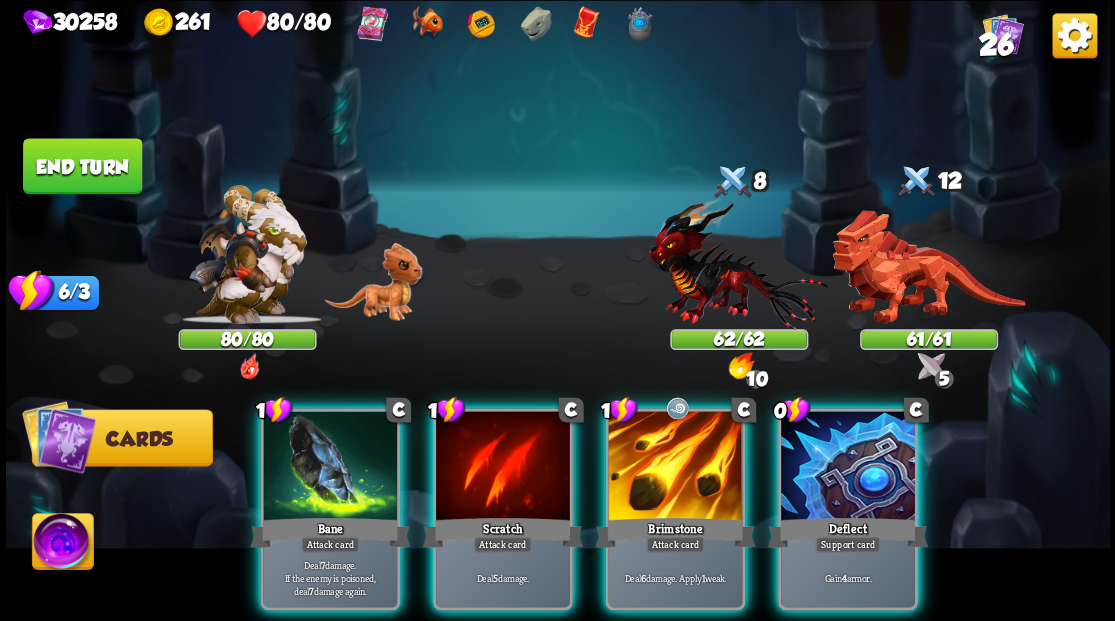 click at bounding box center (848, 467) 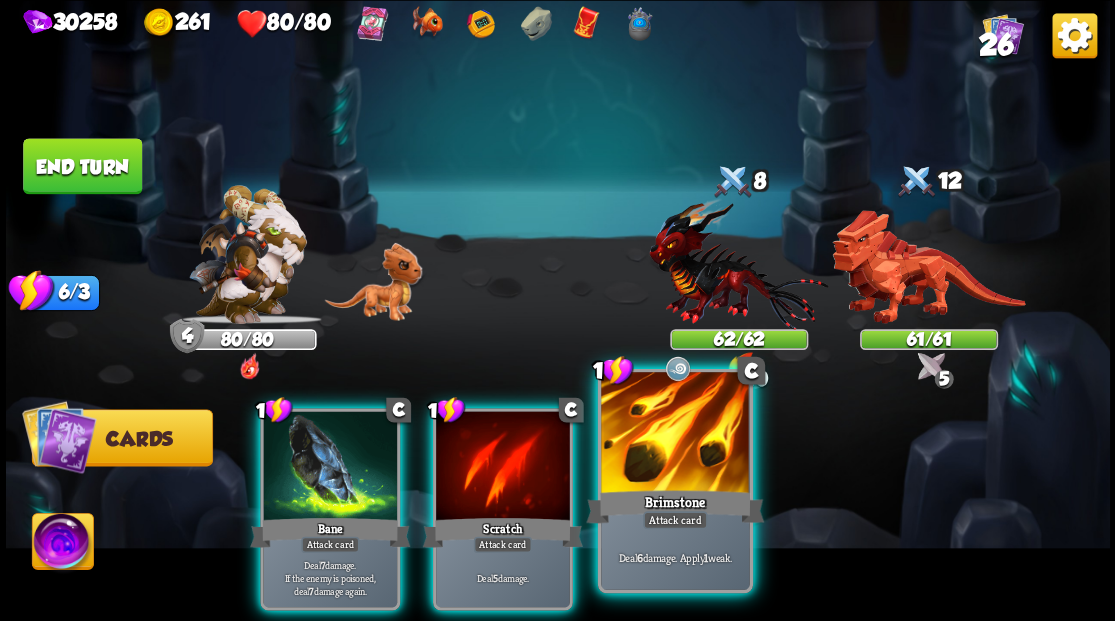 click at bounding box center (675, 434) 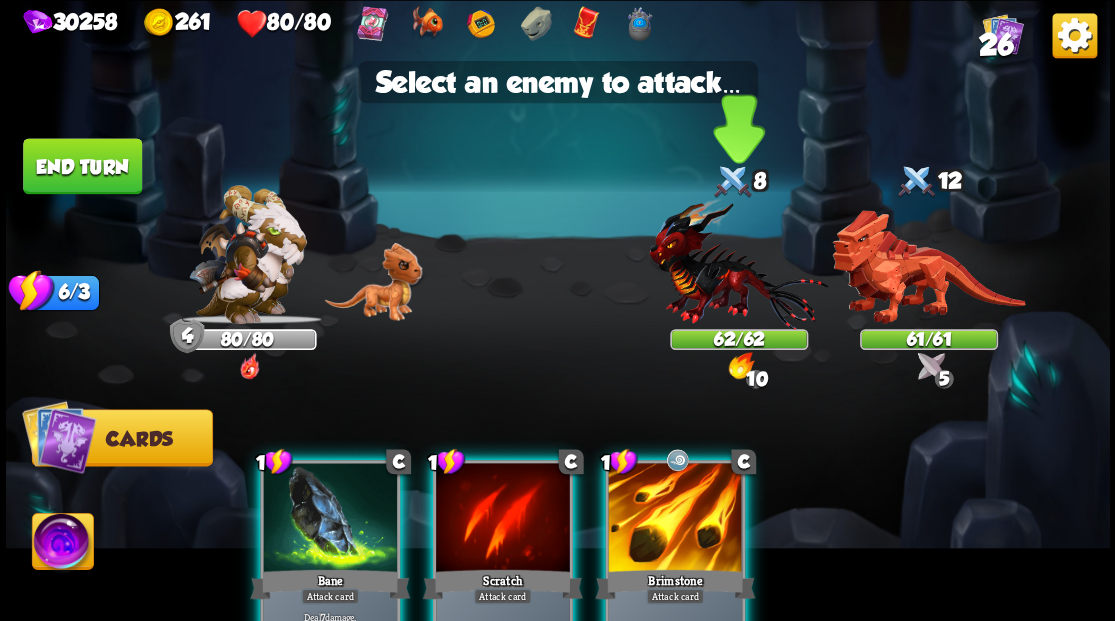 click at bounding box center (738, 263) 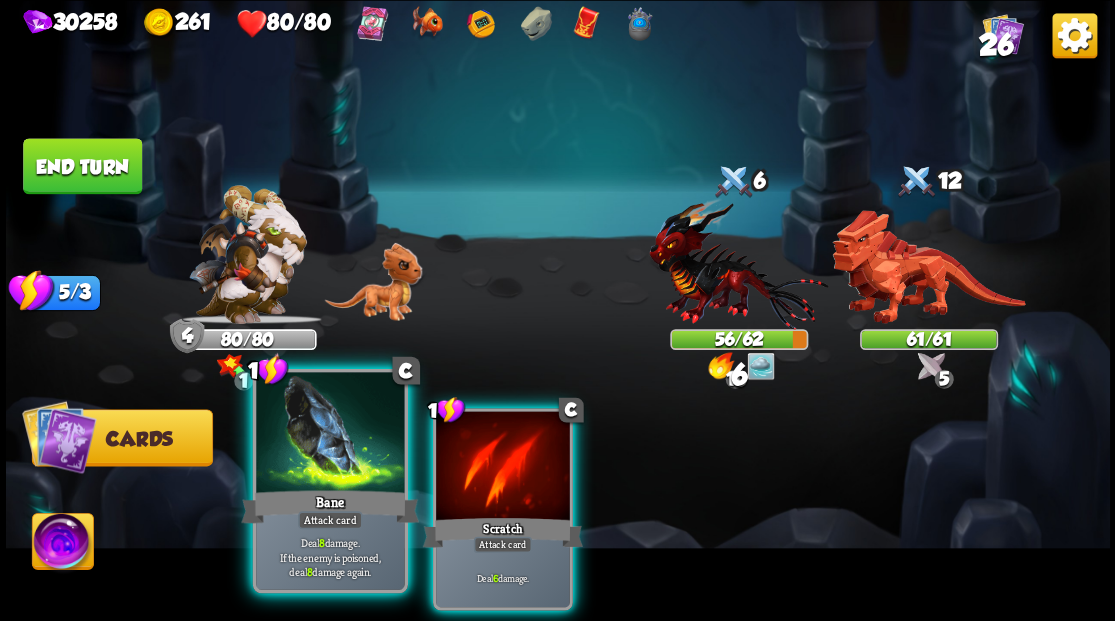 click at bounding box center (330, 434) 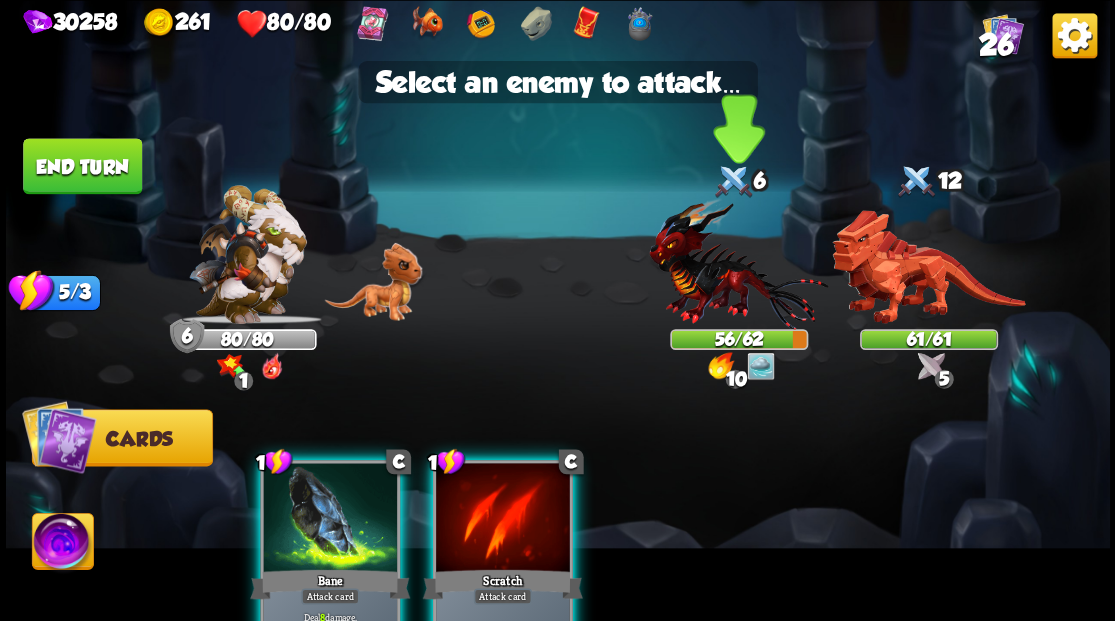 click at bounding box center [738, 263] 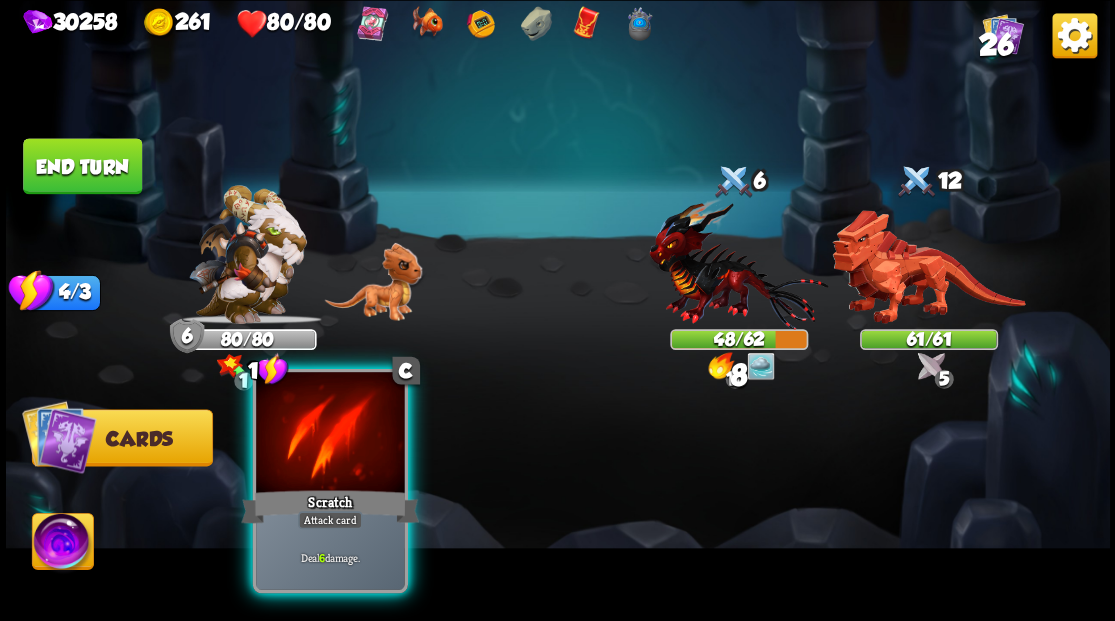 click at bounding box center [330, 434] 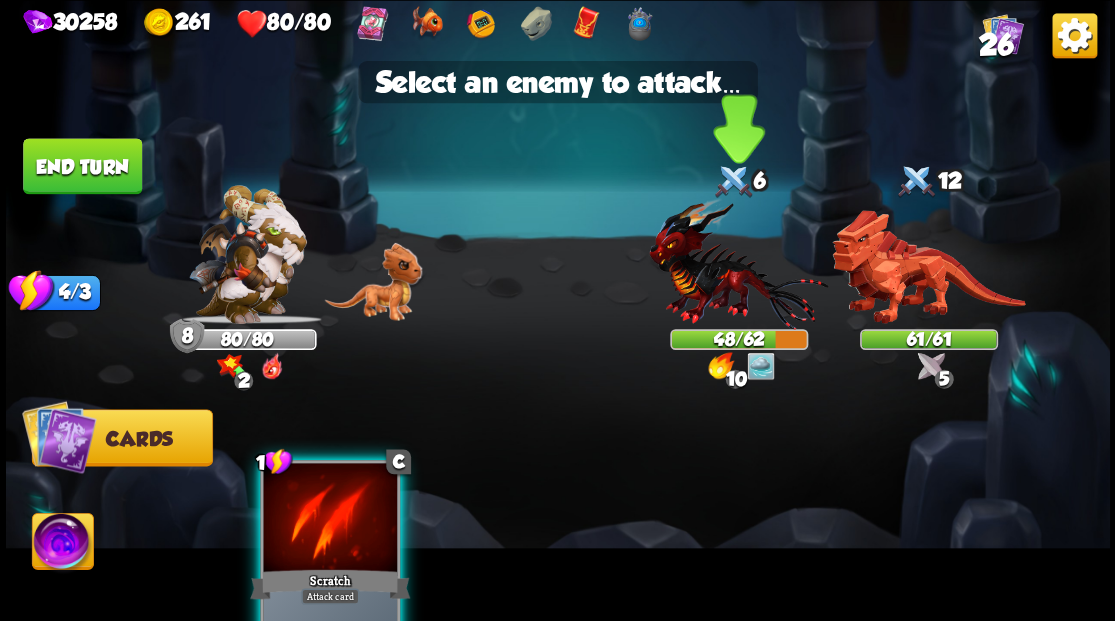 click at bounding box center (738, 263) 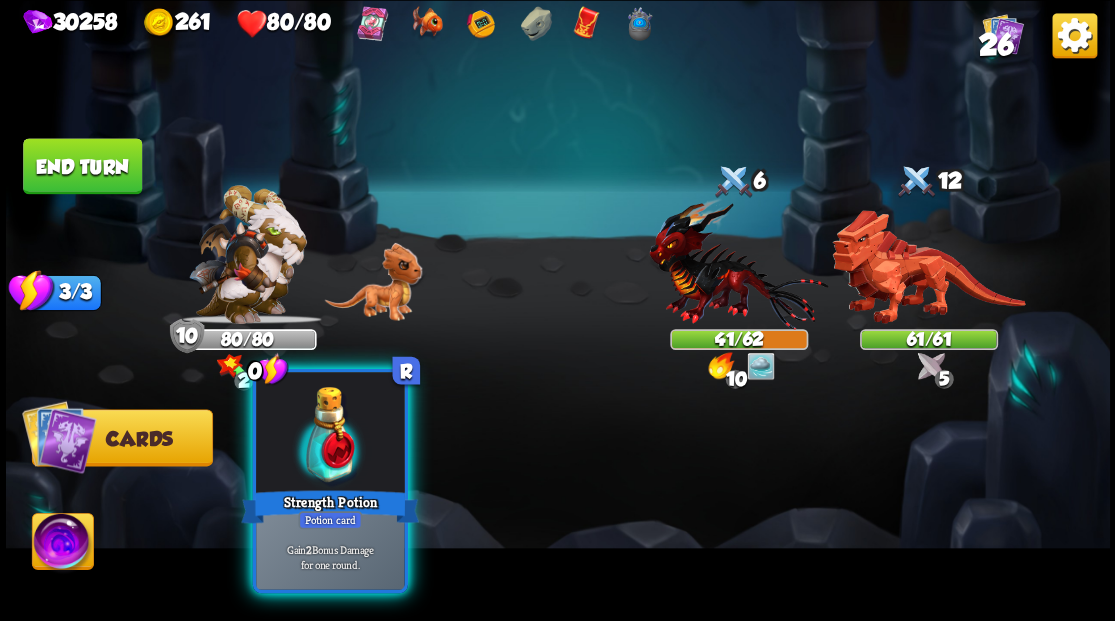 click at bounding box center [330, 434] 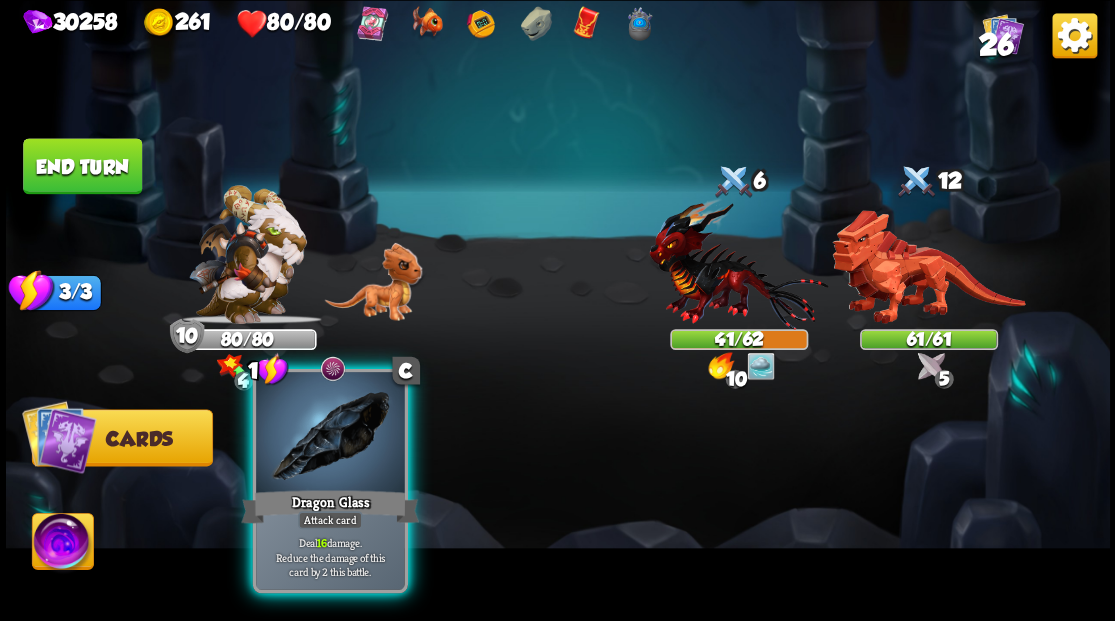 click at bounding box center [330, 434] 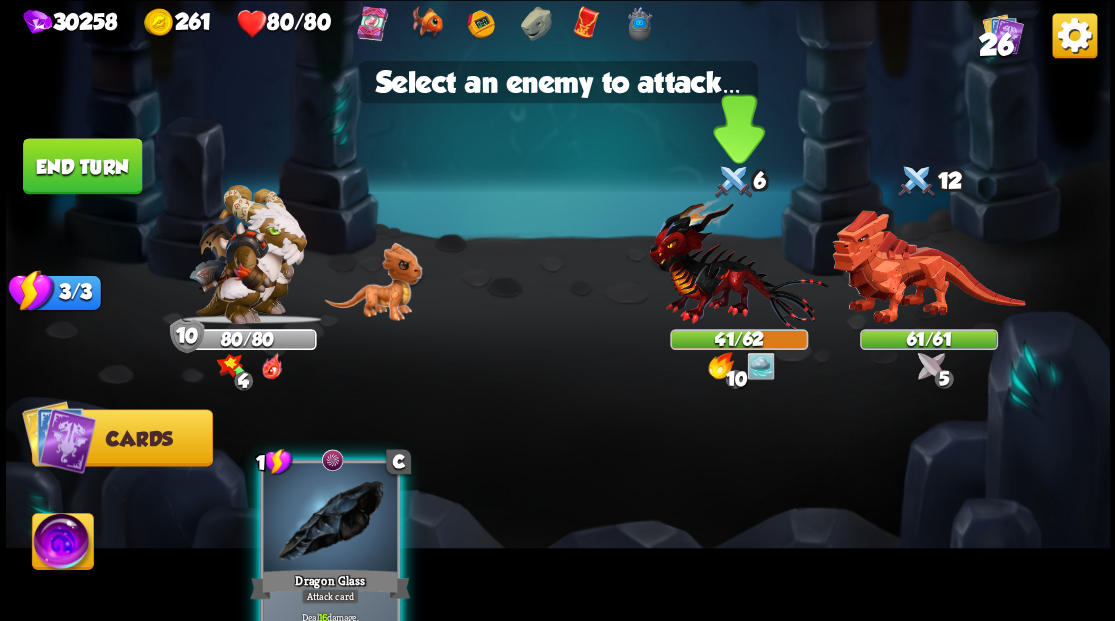 click at bounding box center (738, 263) 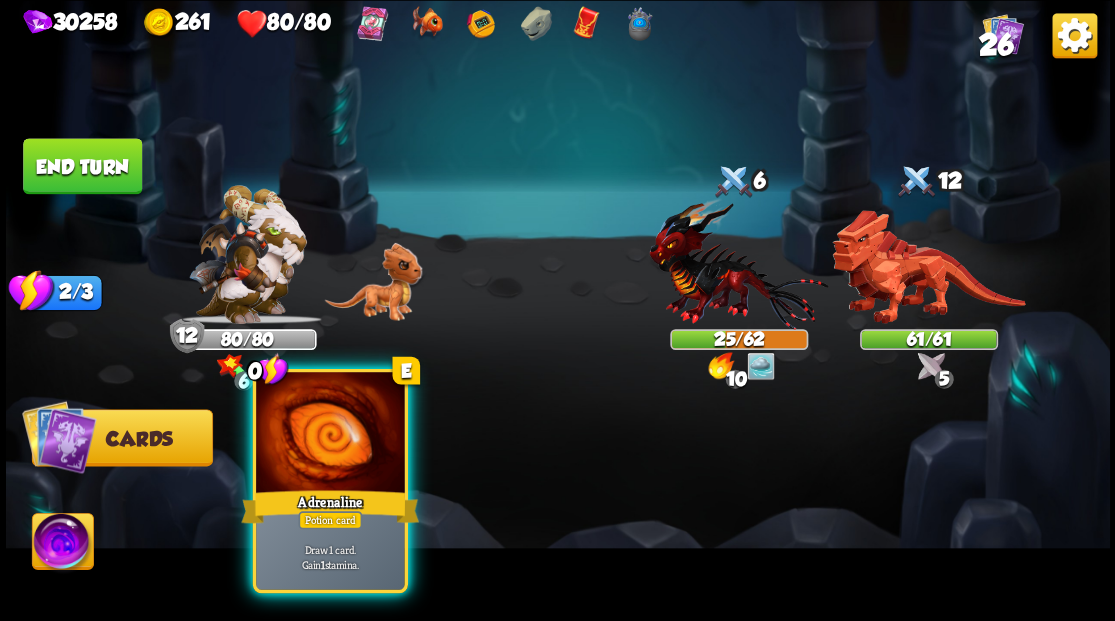 click at bounding box center (330, 434) 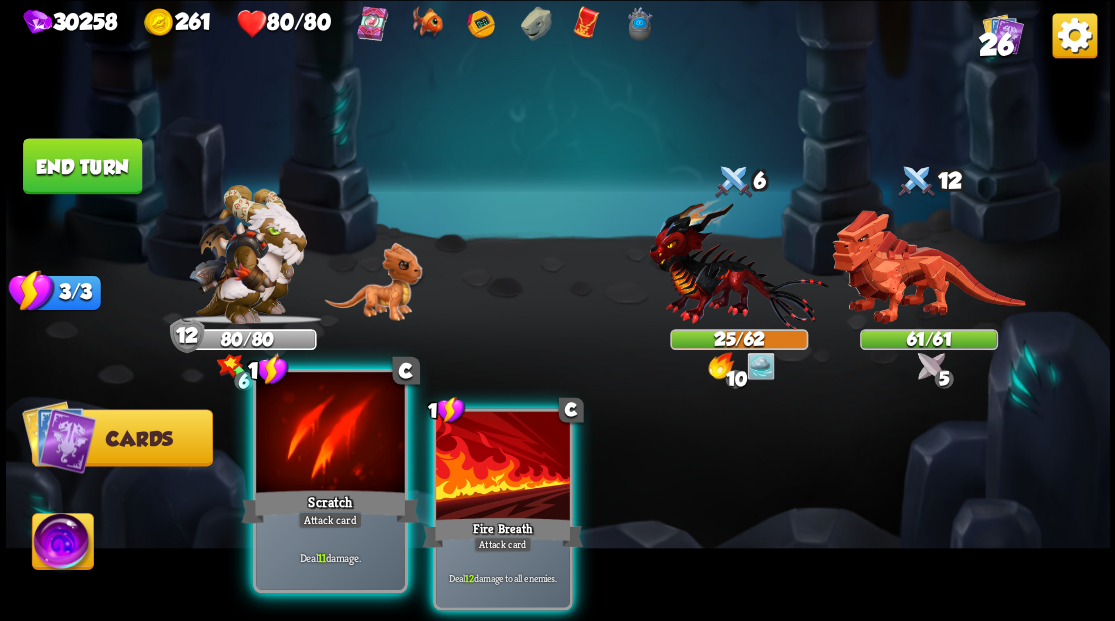 click at bounding box center (330, 434) 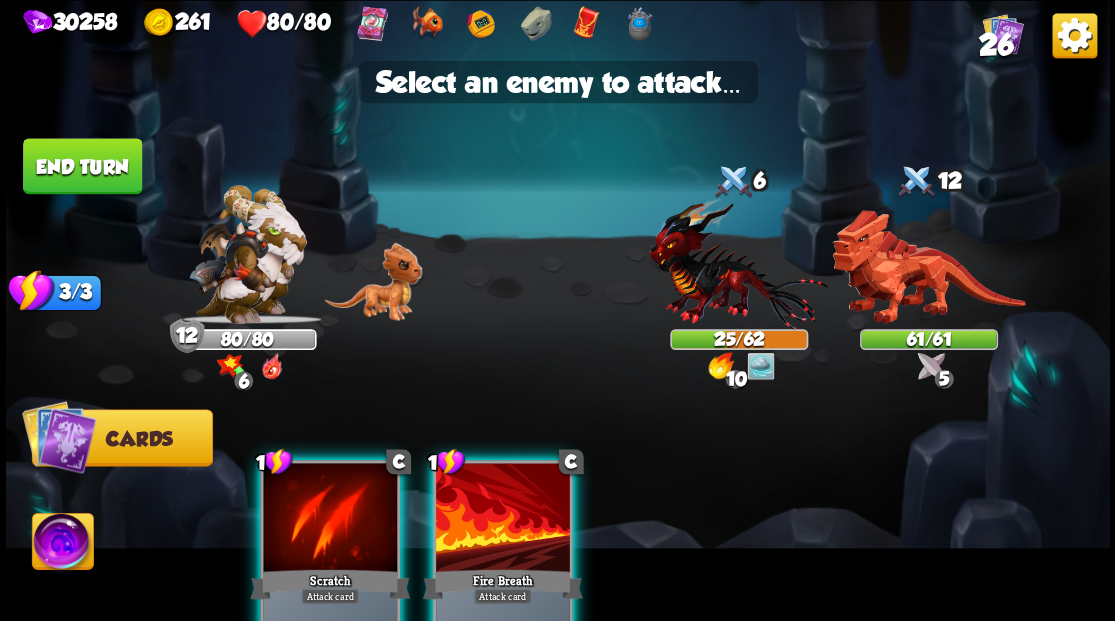 click on "1
C   Scratch     Attack card   Deal  11  damage.
1
C   Fire Breath     Attack card   Deal  12  damage to all enemies." at bounding box center (667, 535) 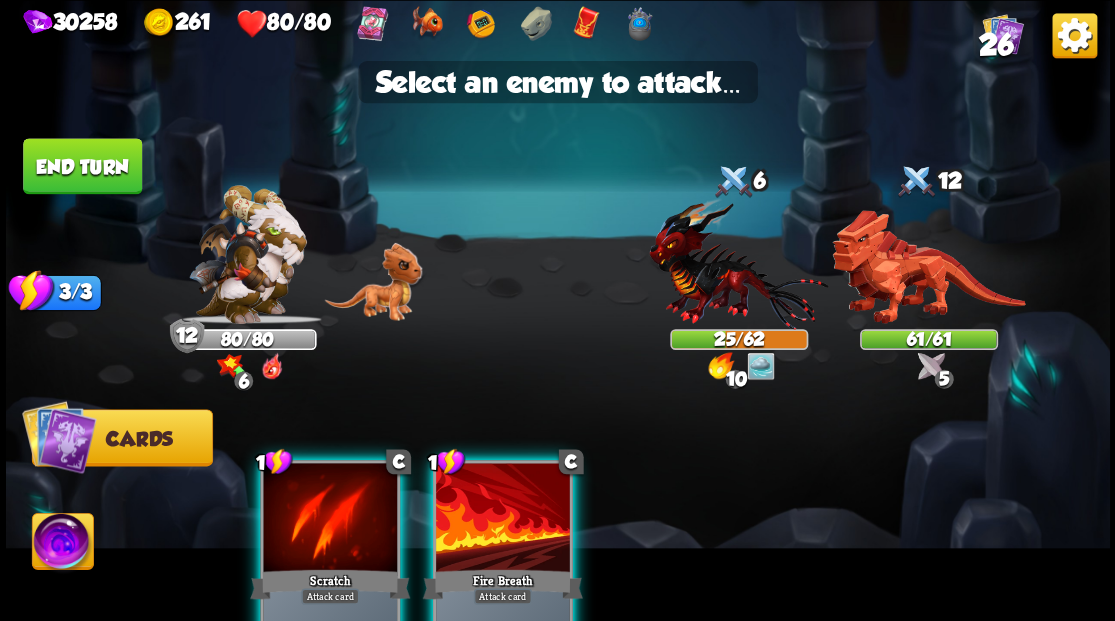 click at bounding box center (503, 519) 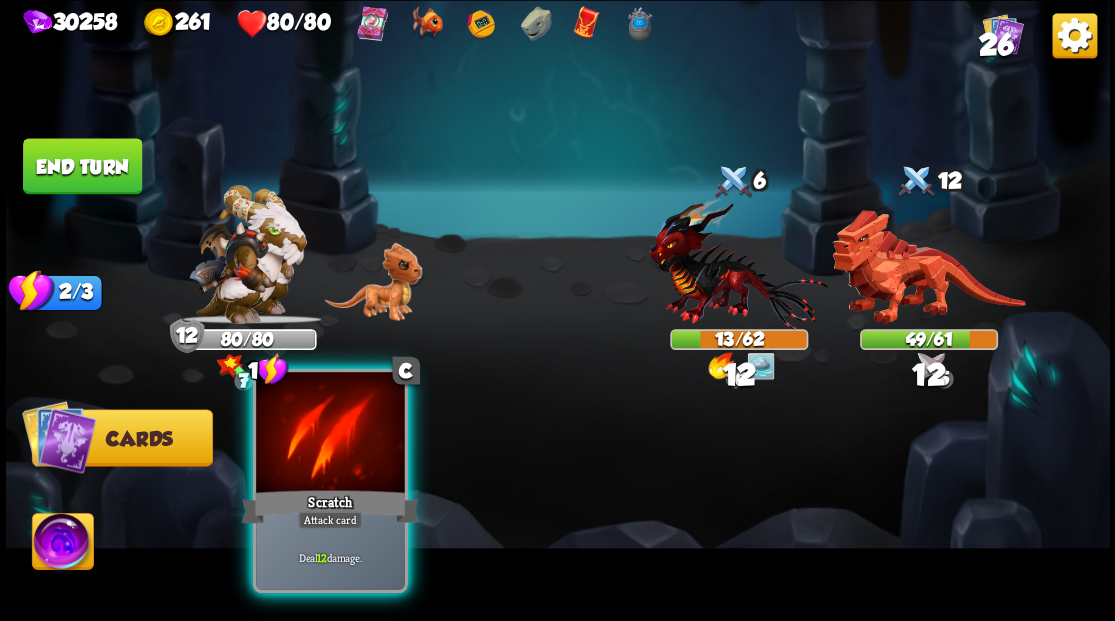 click at bounding box center (330, 434) 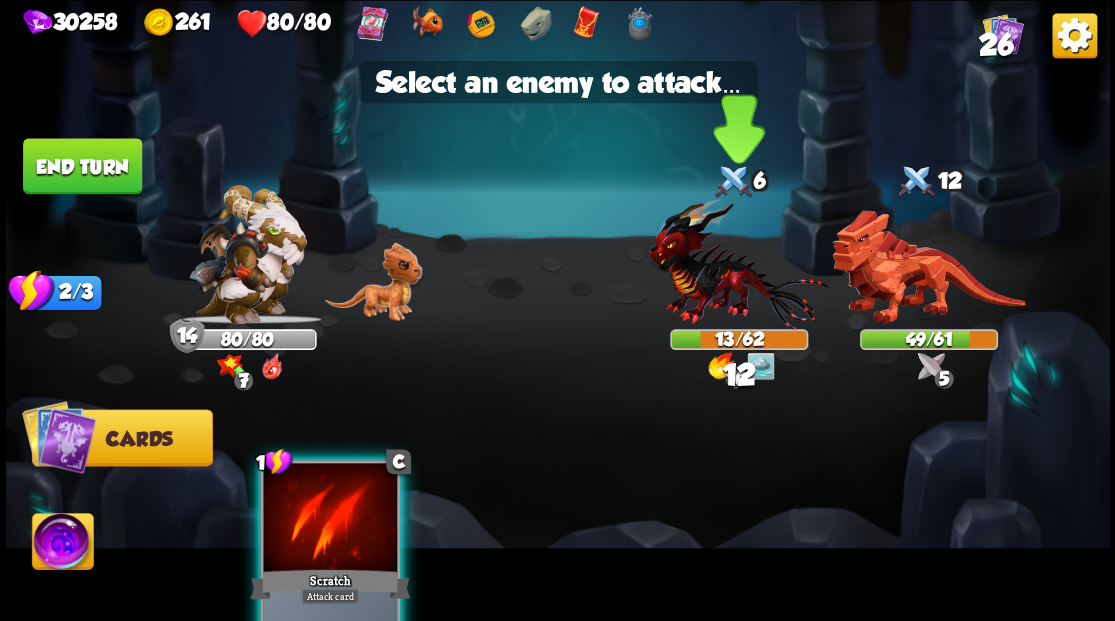 click at bounding box center [738, 263] 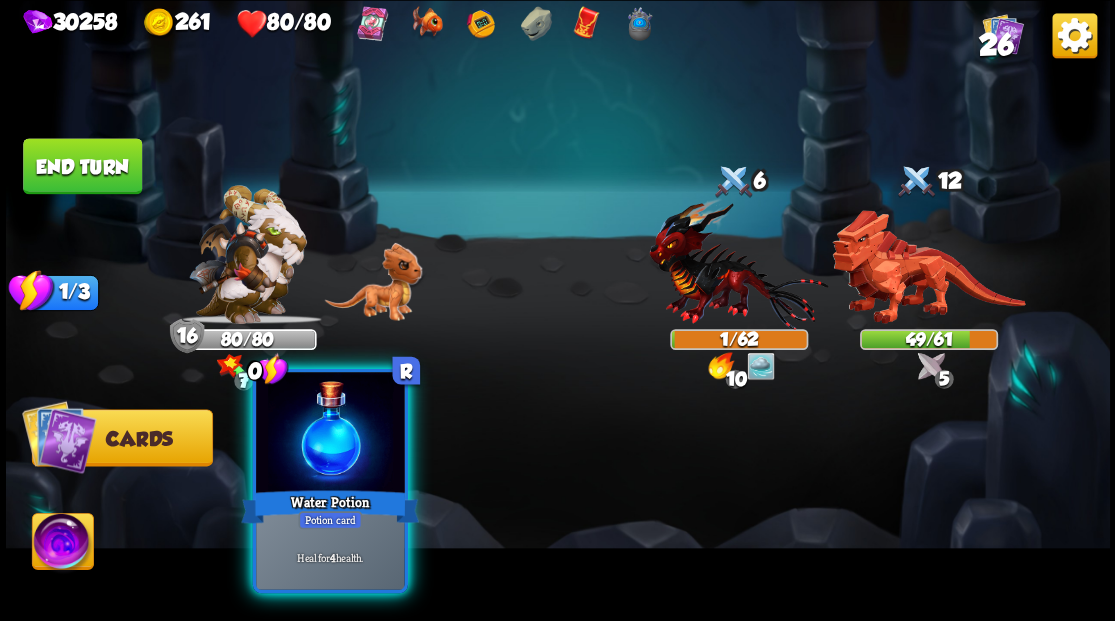 click at bounding box center (330, 434) 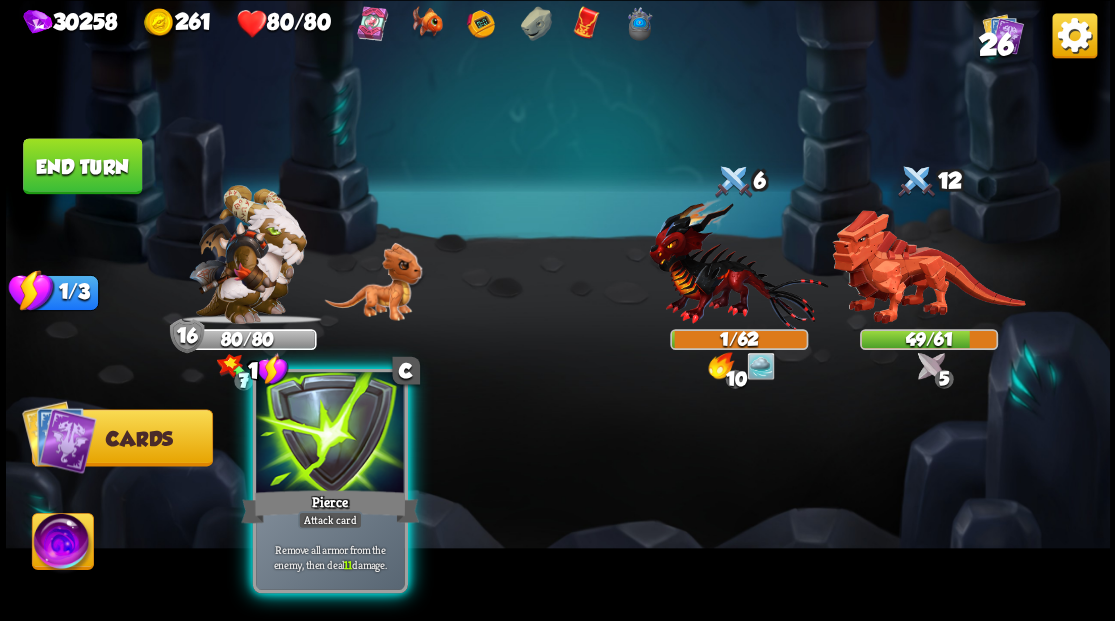 click at bounding box center [330, 434] 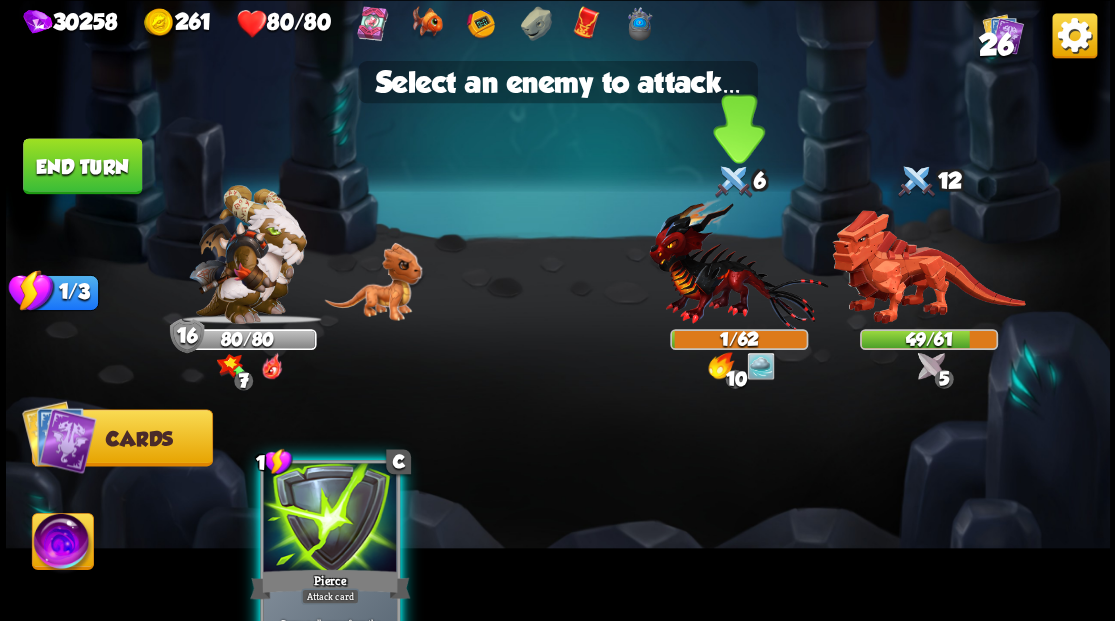 click at bounding box center (738, 263) 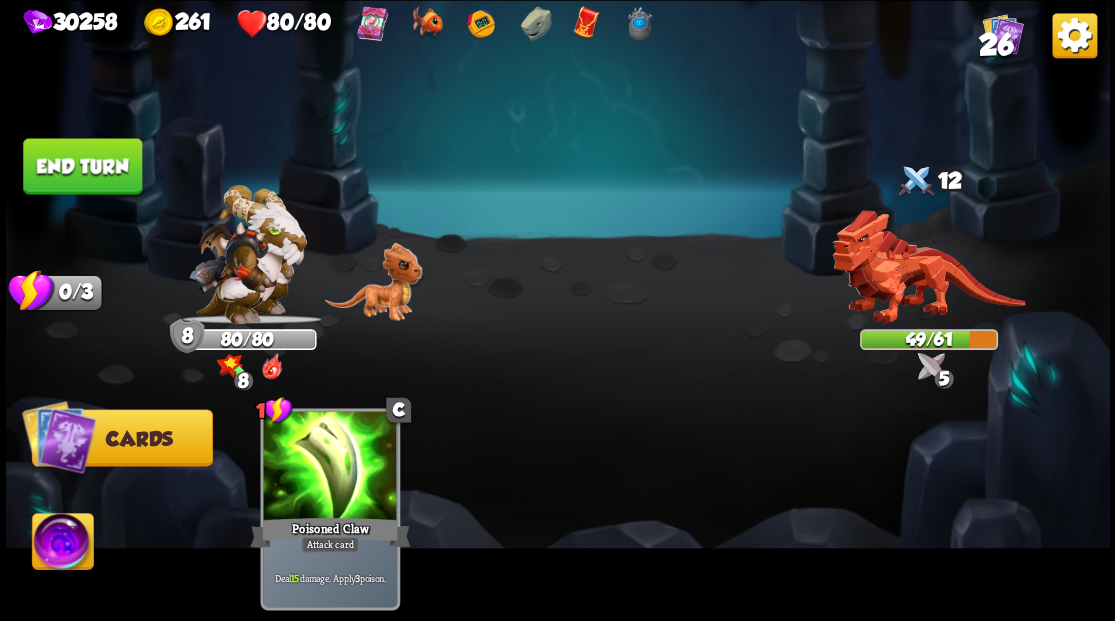 click on "End turn" at bounding box center [82, 166] 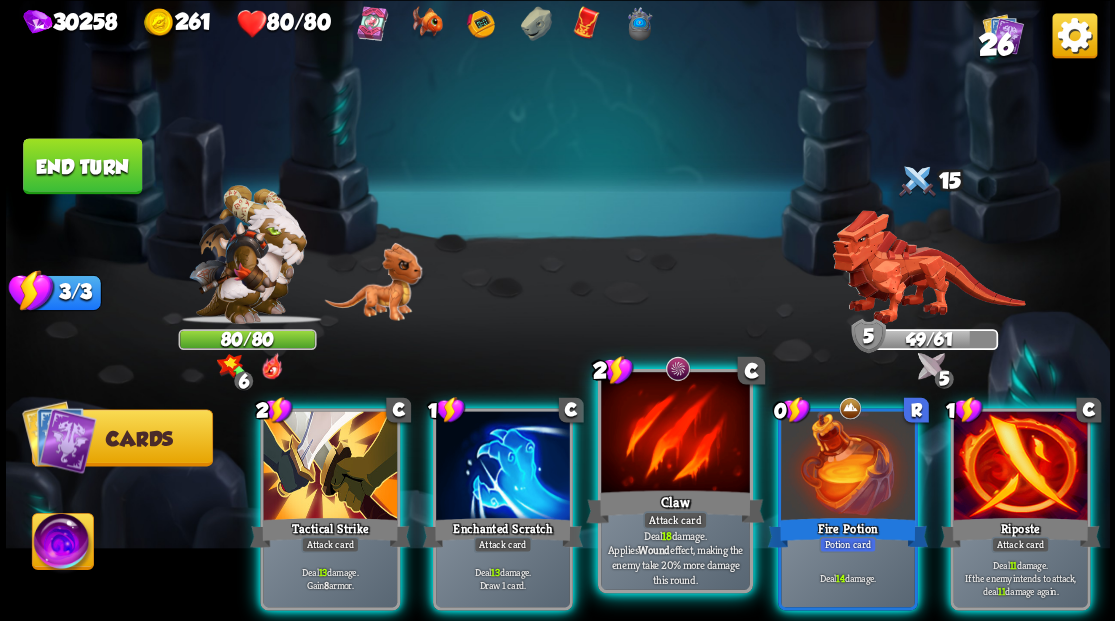 click at bounding box center [675, 434] 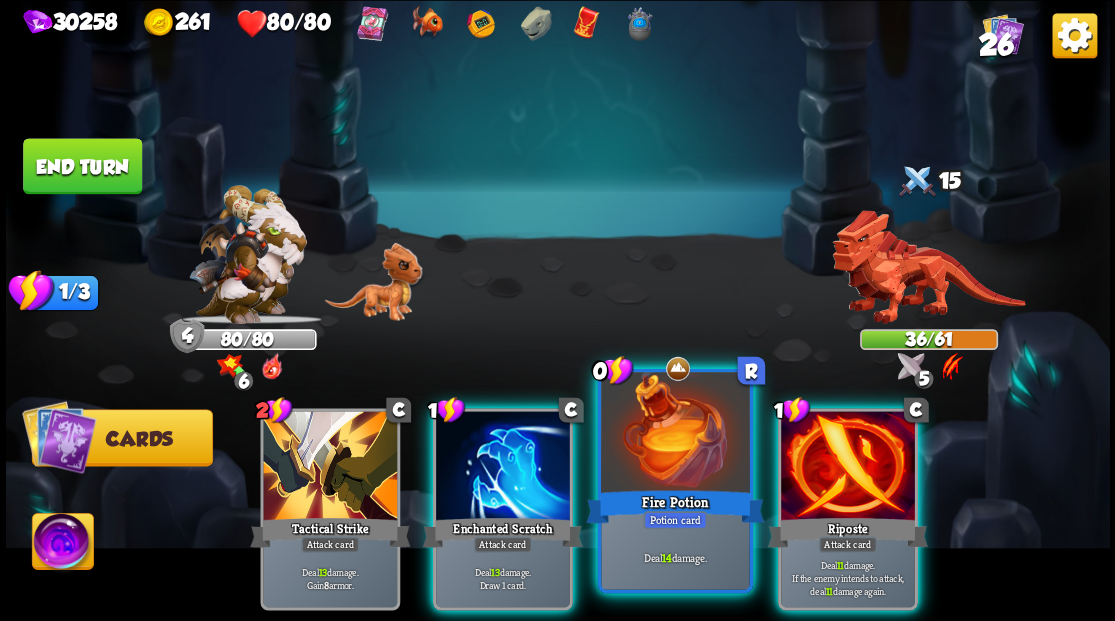 click at bounding box center [675, 434] 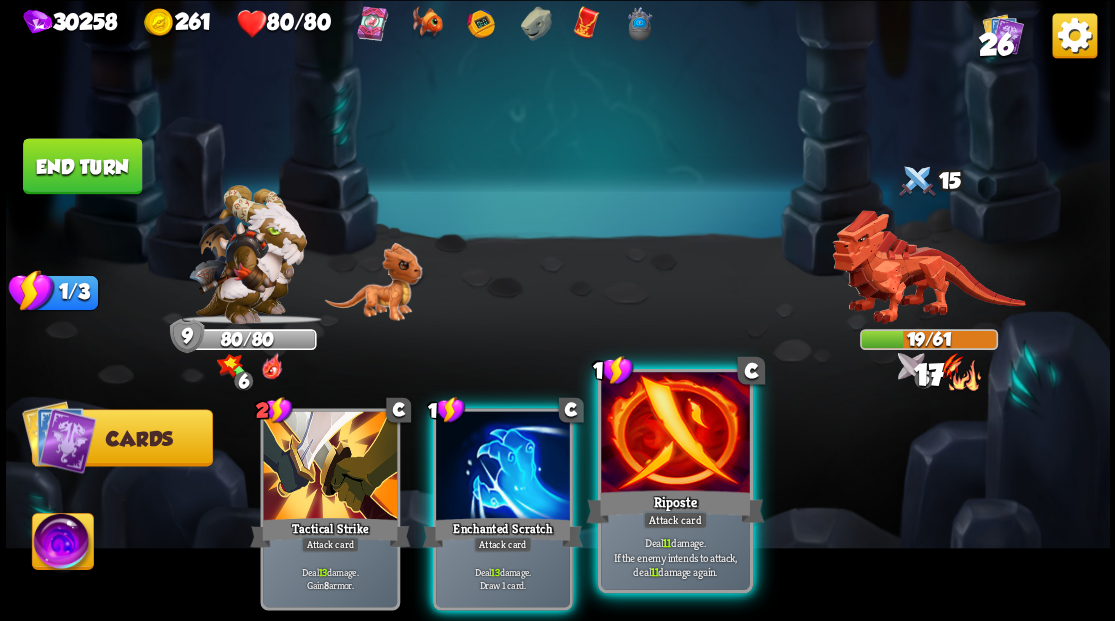 click at bounding box center [675, 434] 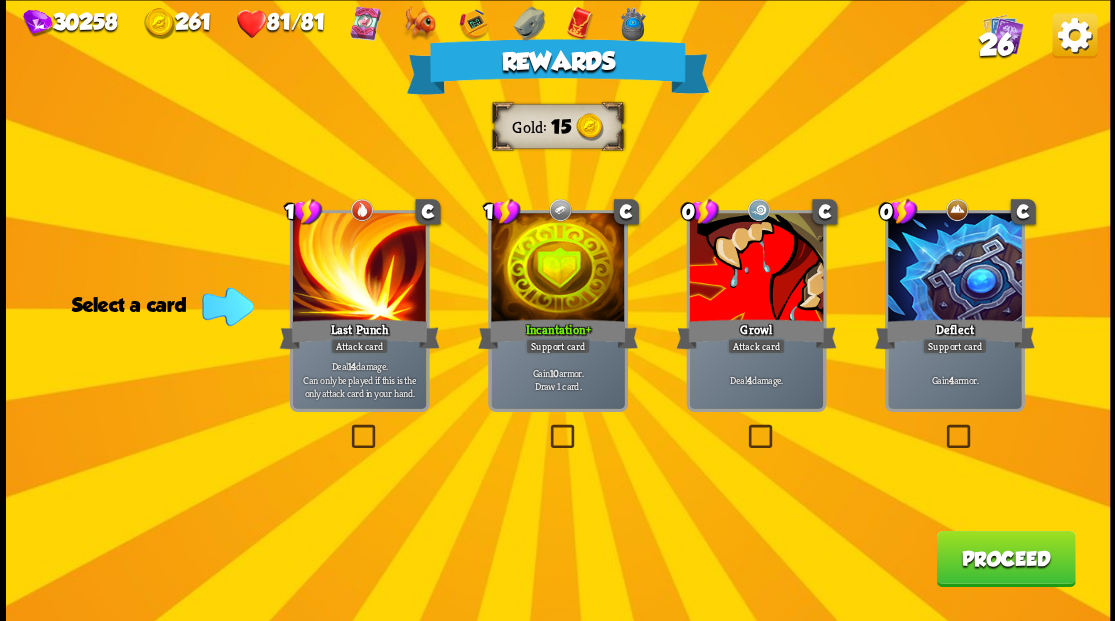 click on "26" at bounding box center [995, 45] 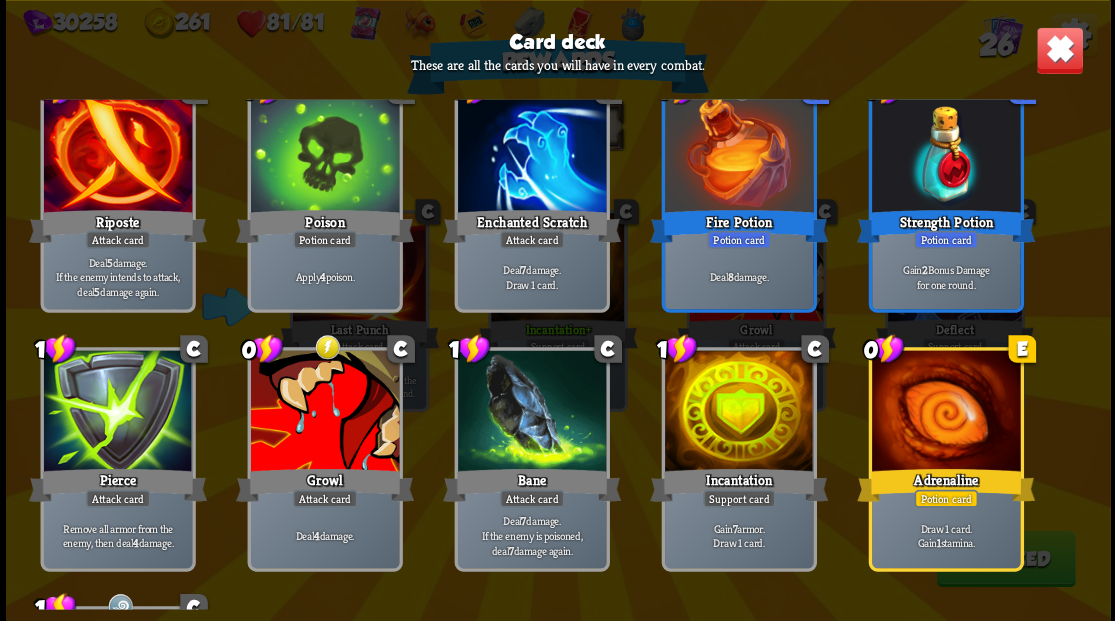 scroll, scrollTop: 1000, scrollLeft: 0, axis: vertical 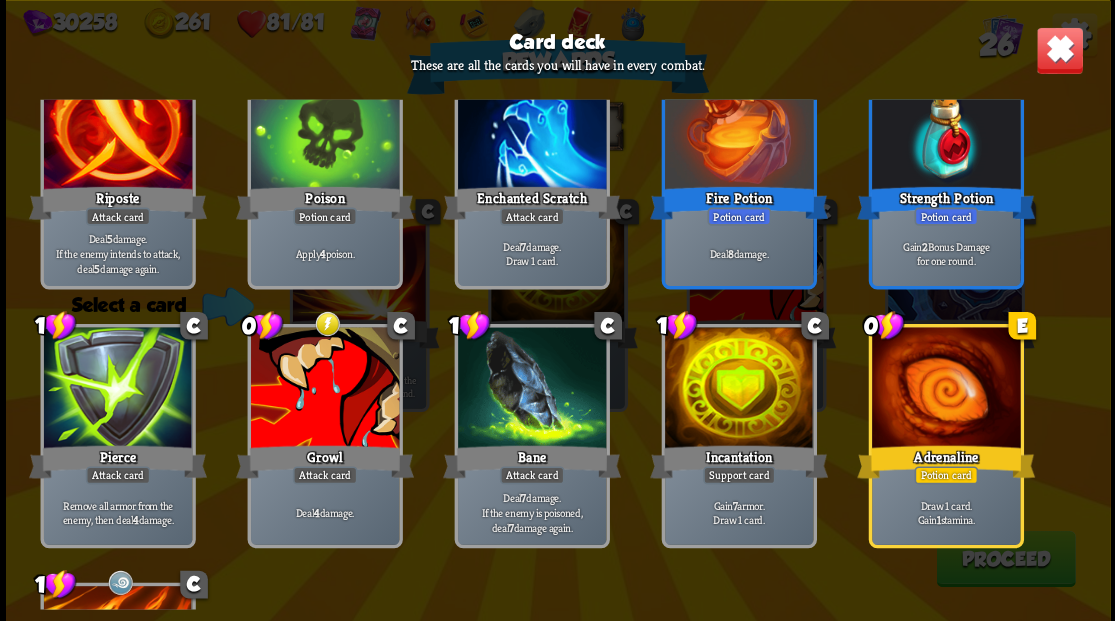 click at bounding box center [1059, 50] 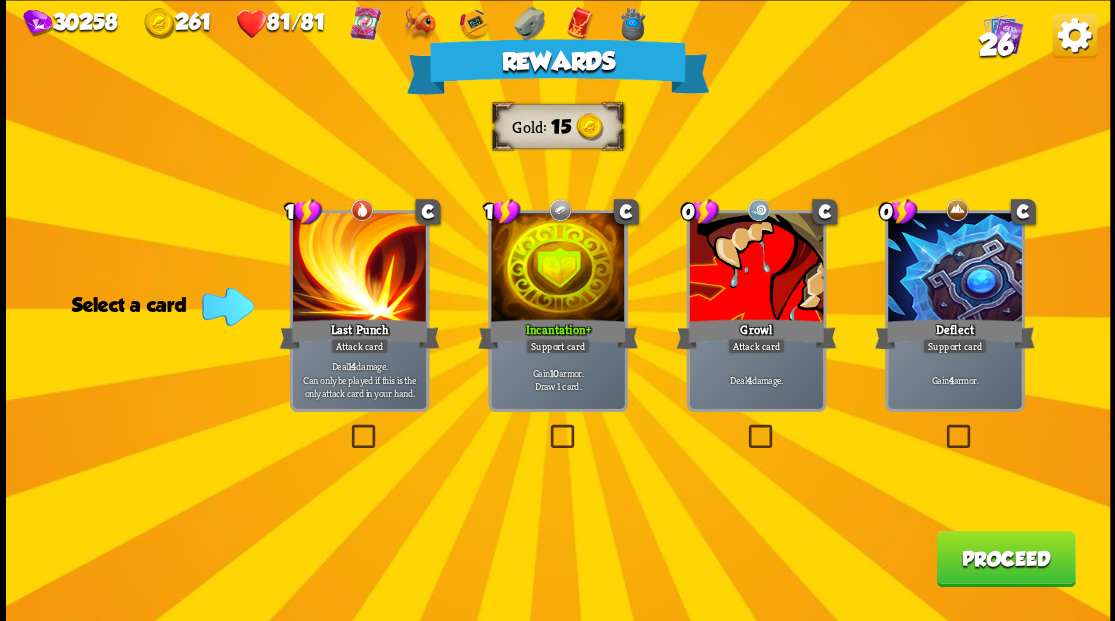 click at bounding box center [943, 427] 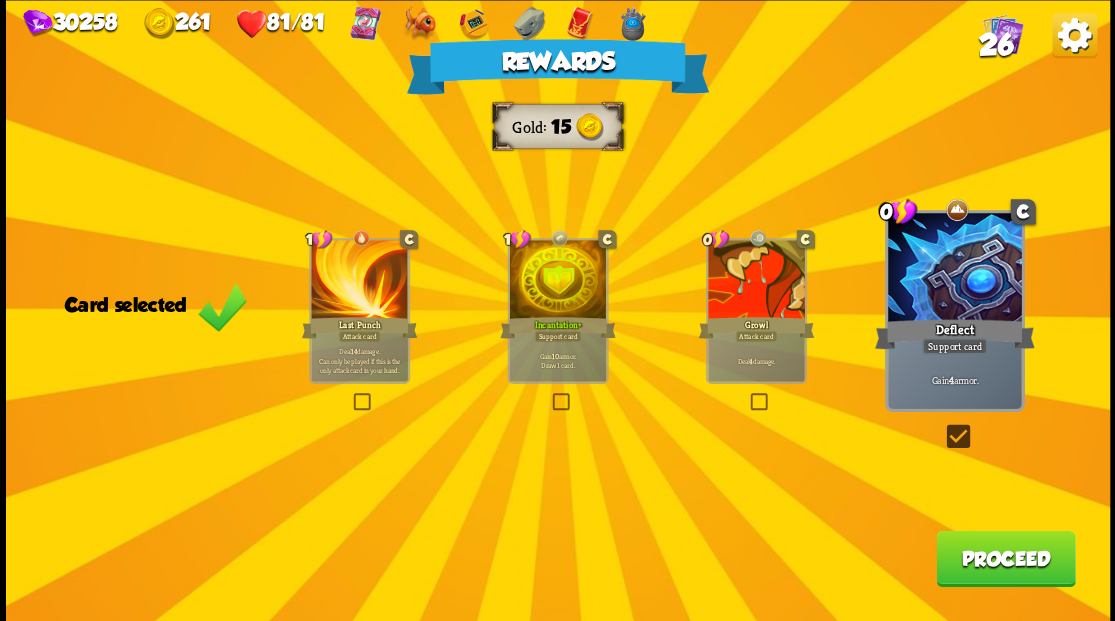 click on "Proceed" at bounding box center (1005, 558) 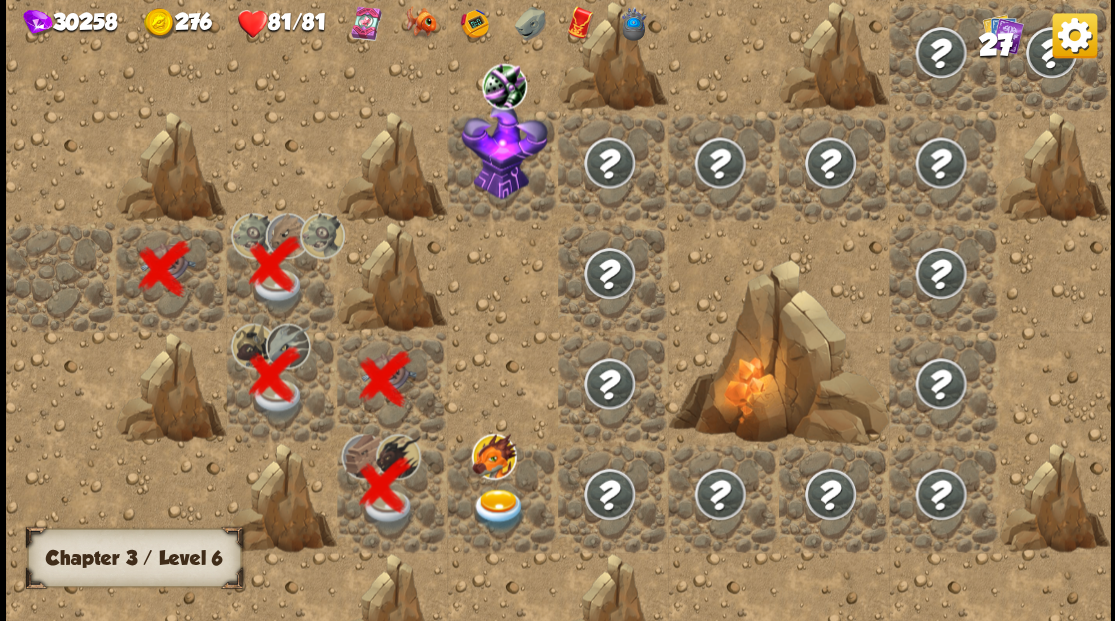click at bounding box center [498, 509] 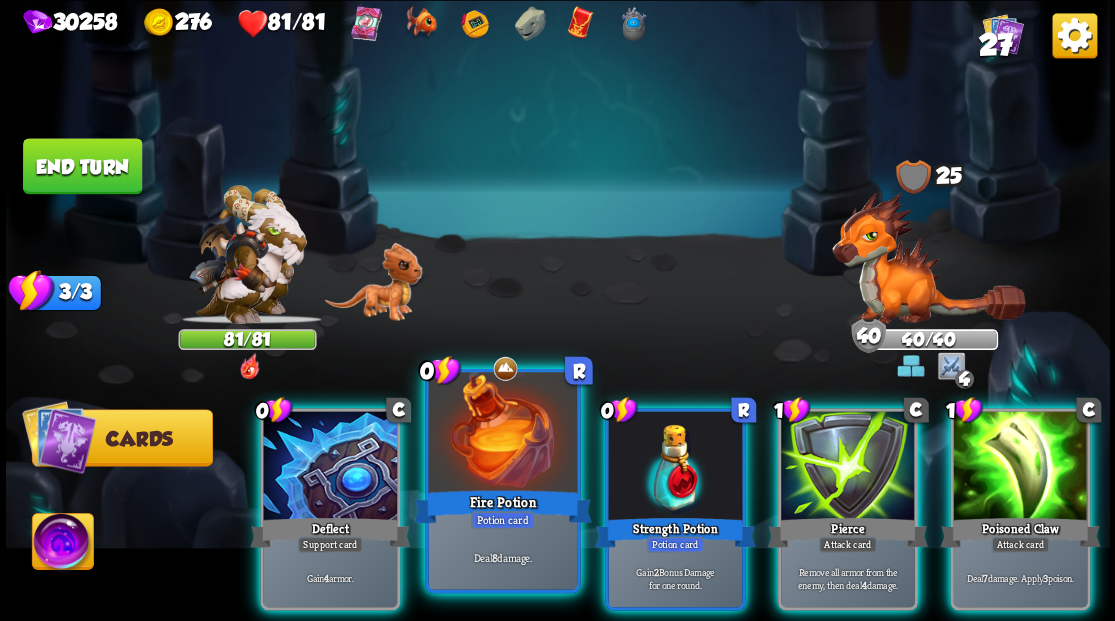 click at bounding box center (502, 434) 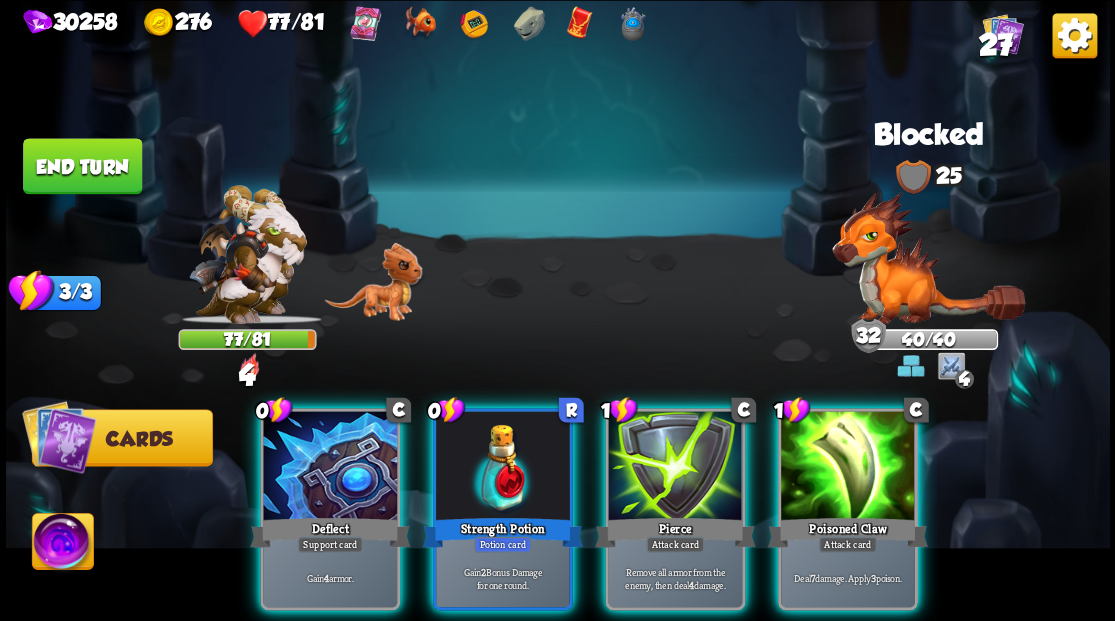click at bounding box center (503, 467) 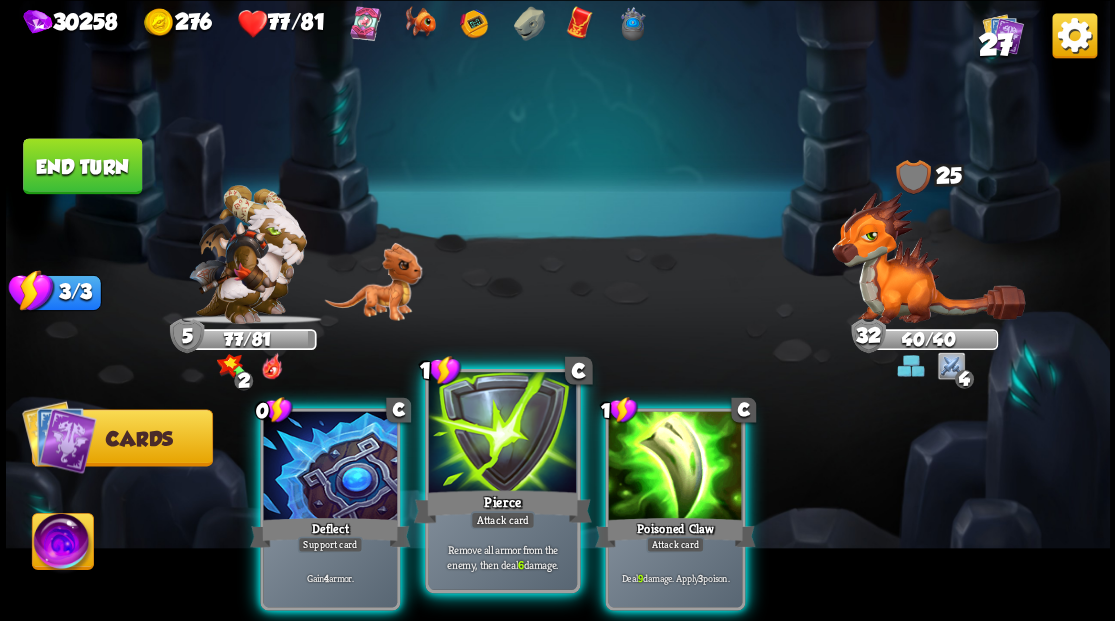 click at bounding box center [502, 434] 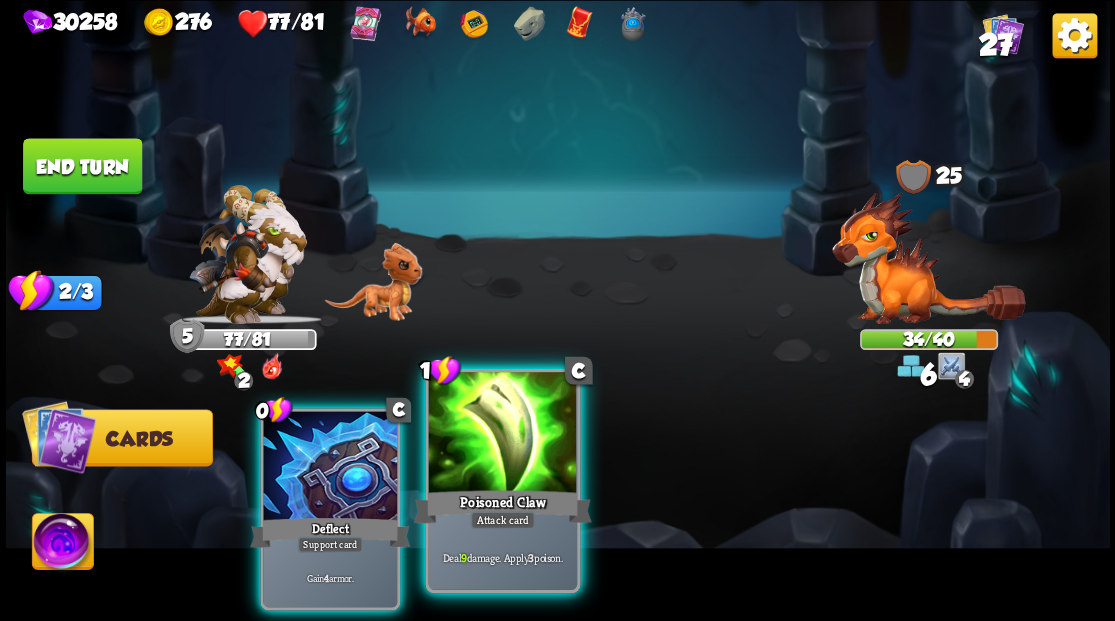 click at bounding box center (502, 434) 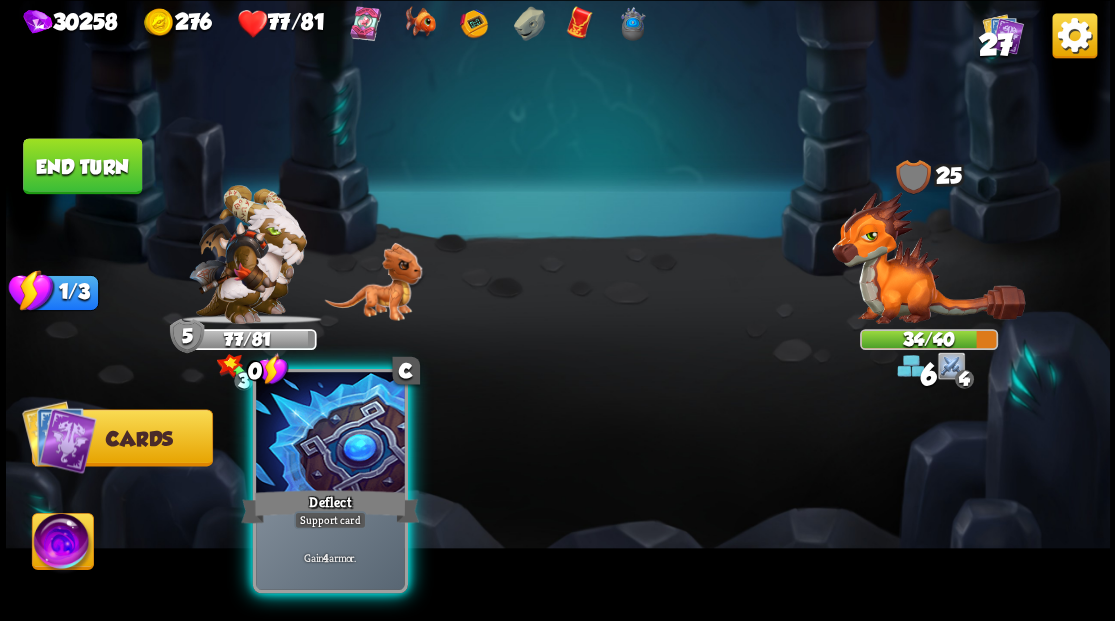 click at bounding box center [330, 434] 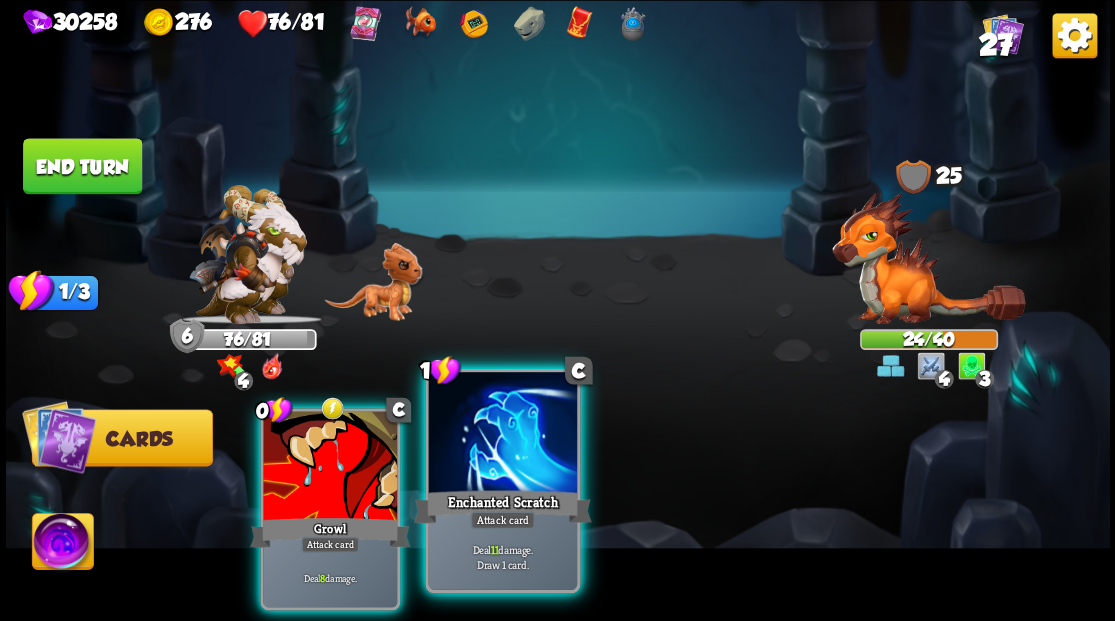 click at bounding box center [502, 434] 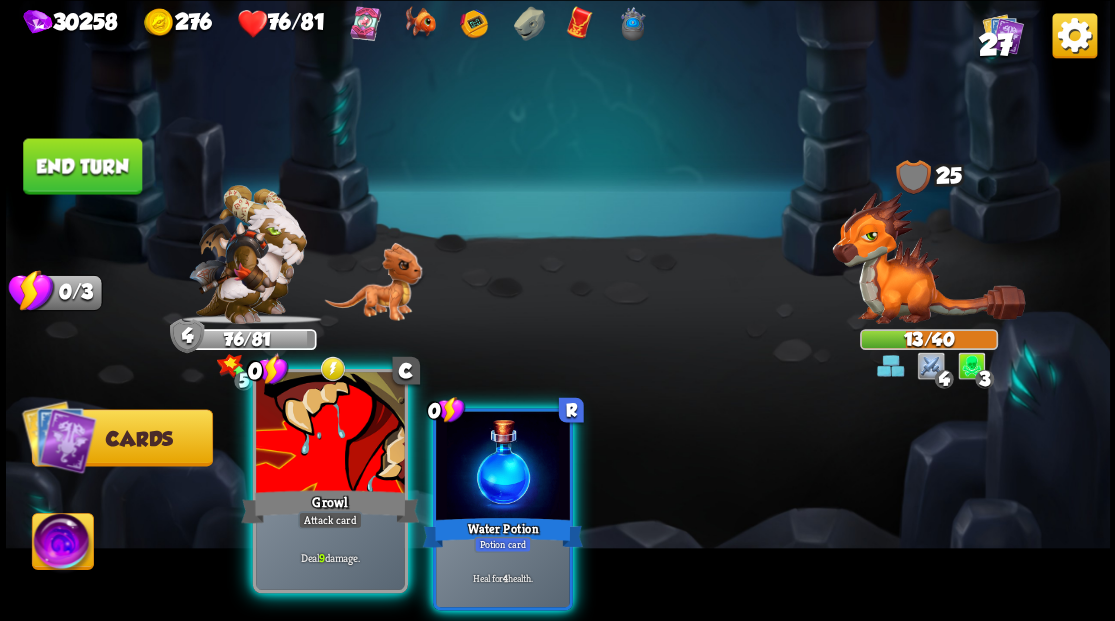 click at bounding box center (330, 434) 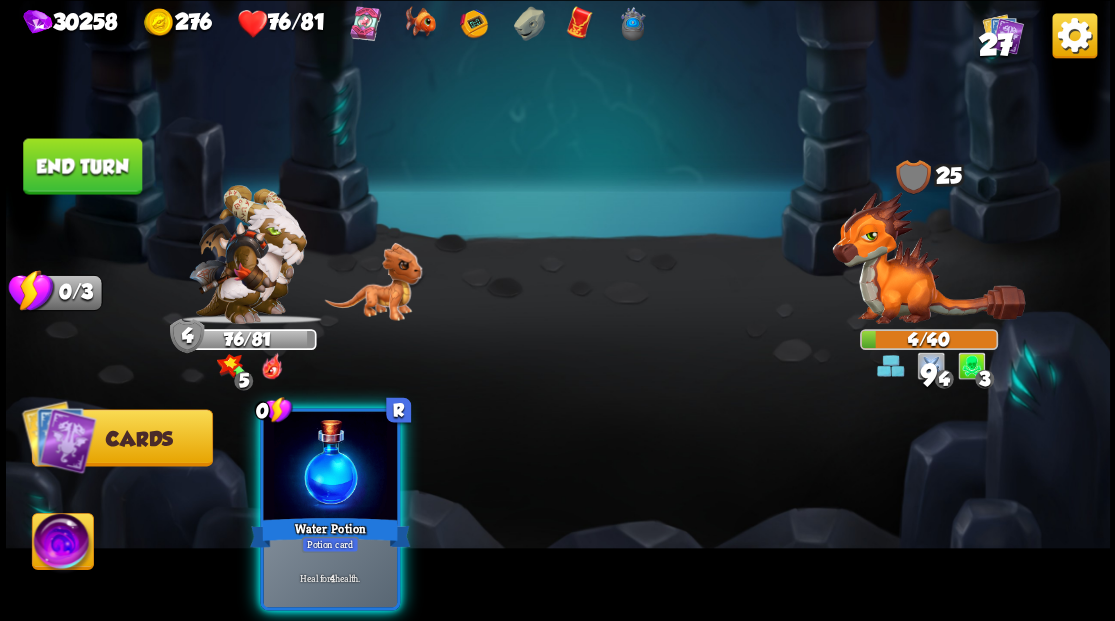 click at bounding box center (330, 467) 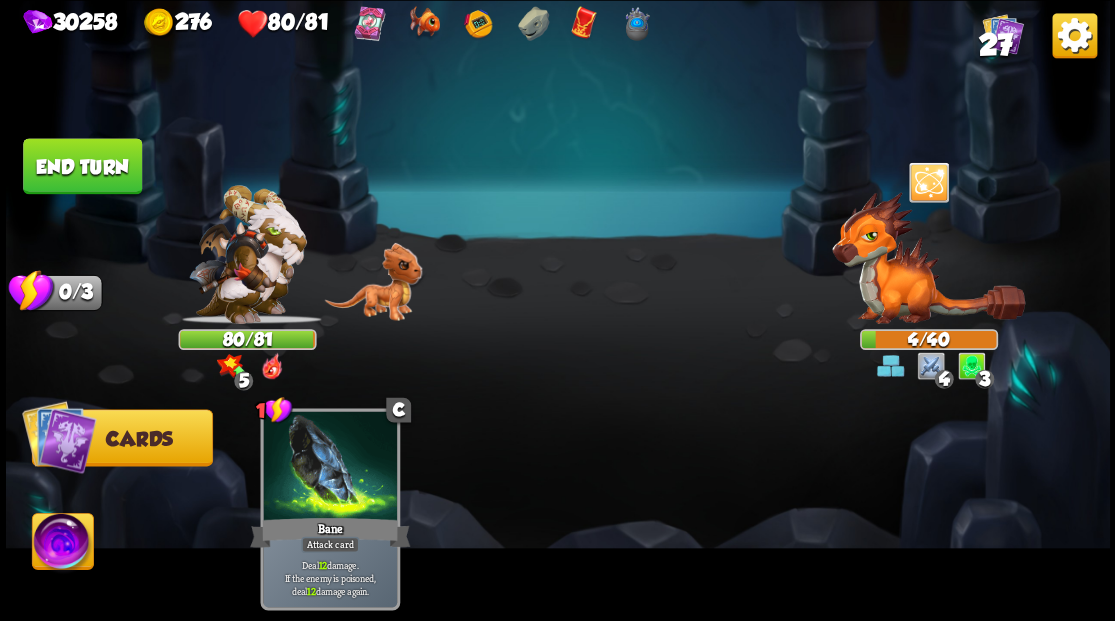 click on "End turn" at bounding box center [82, 166] 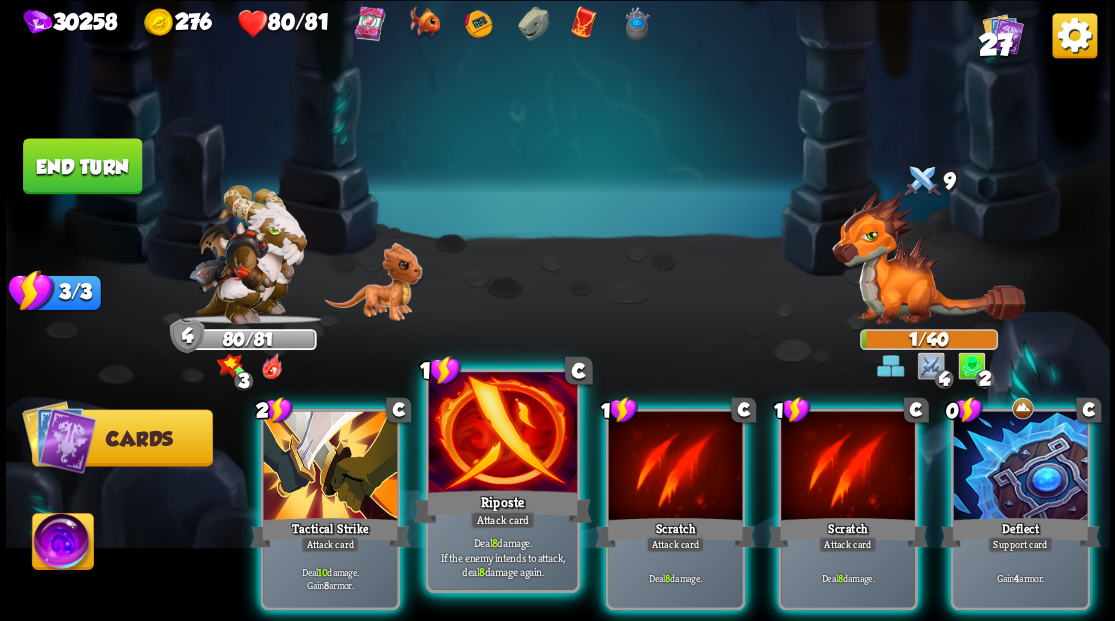 click at bounding box center [502, 434] 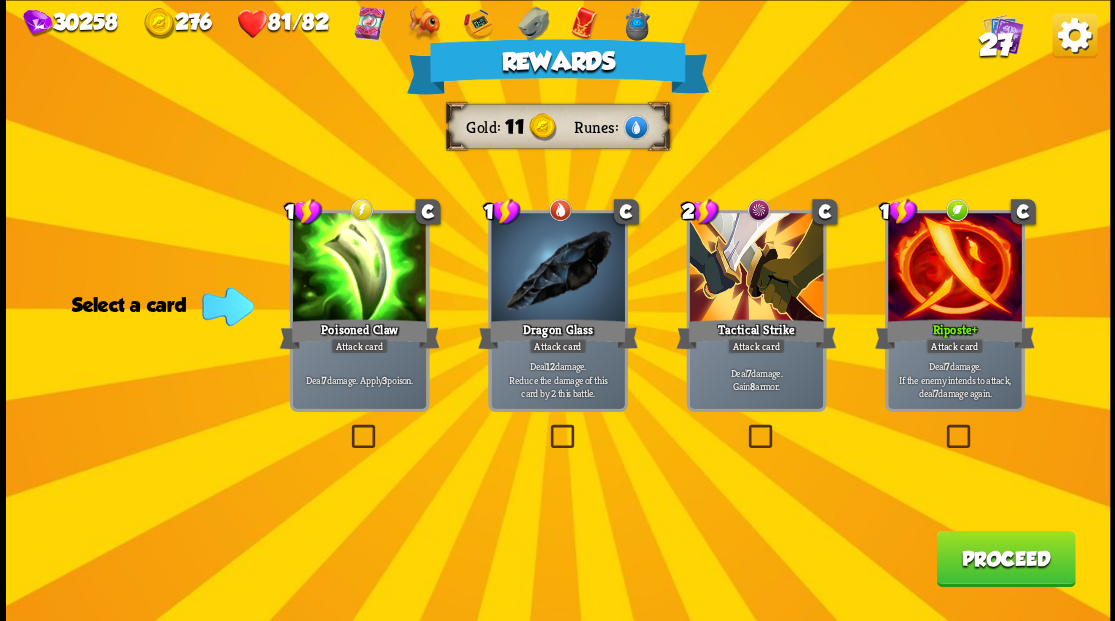 click on "Proceed" at bounding box center [1005, 558] 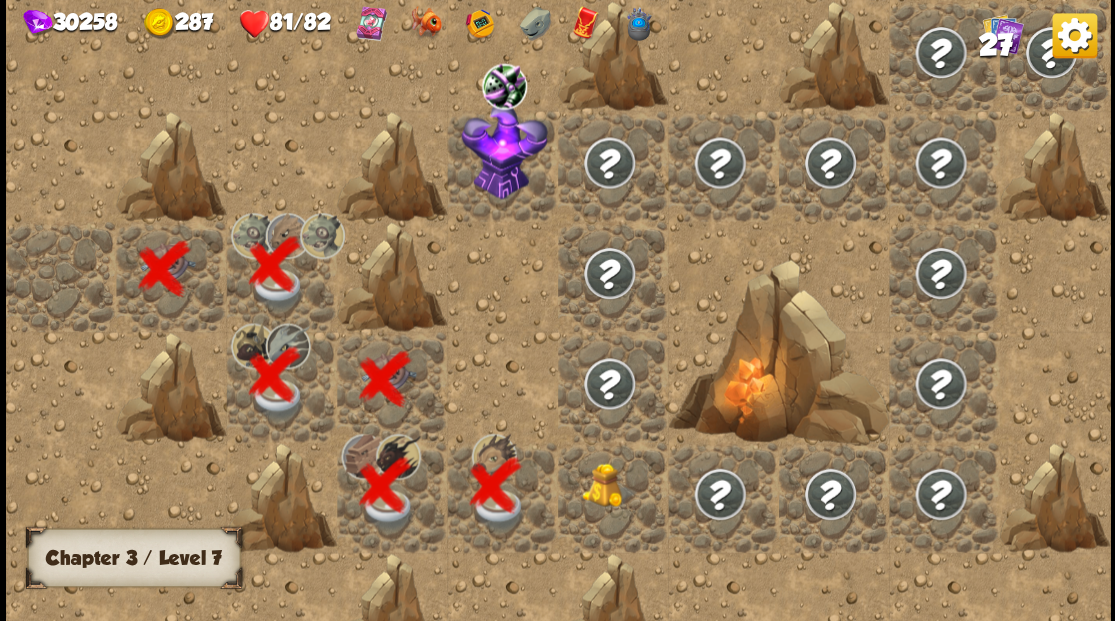 click at bounding box center (609, 484) 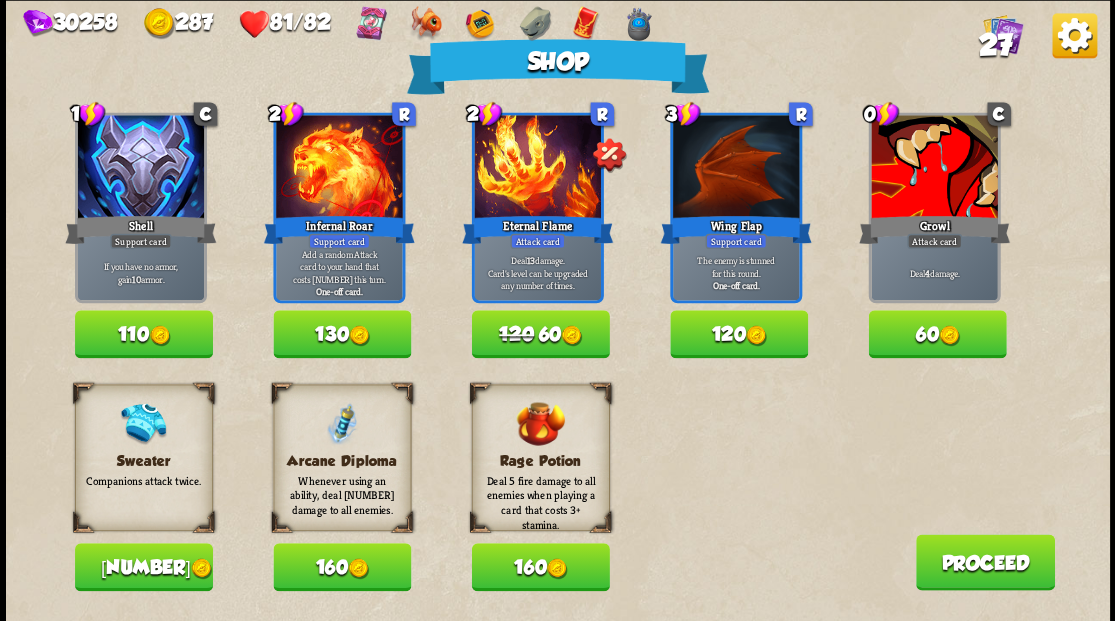 click on "140" at bounding box center [144, 567] 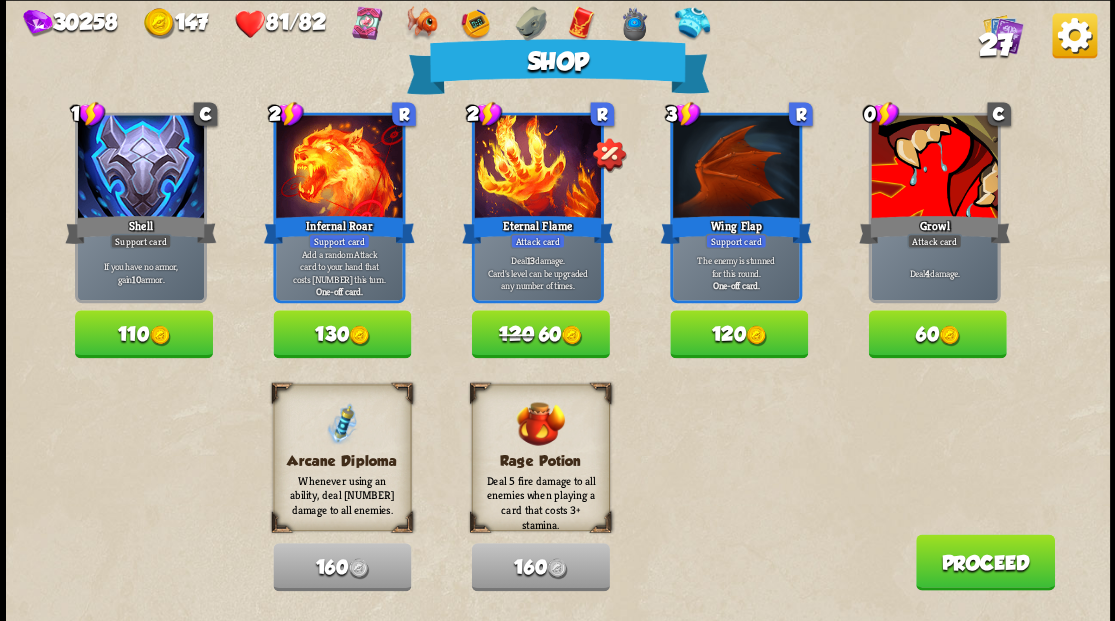 click on "Proceed" at bounding box center [984, 562] 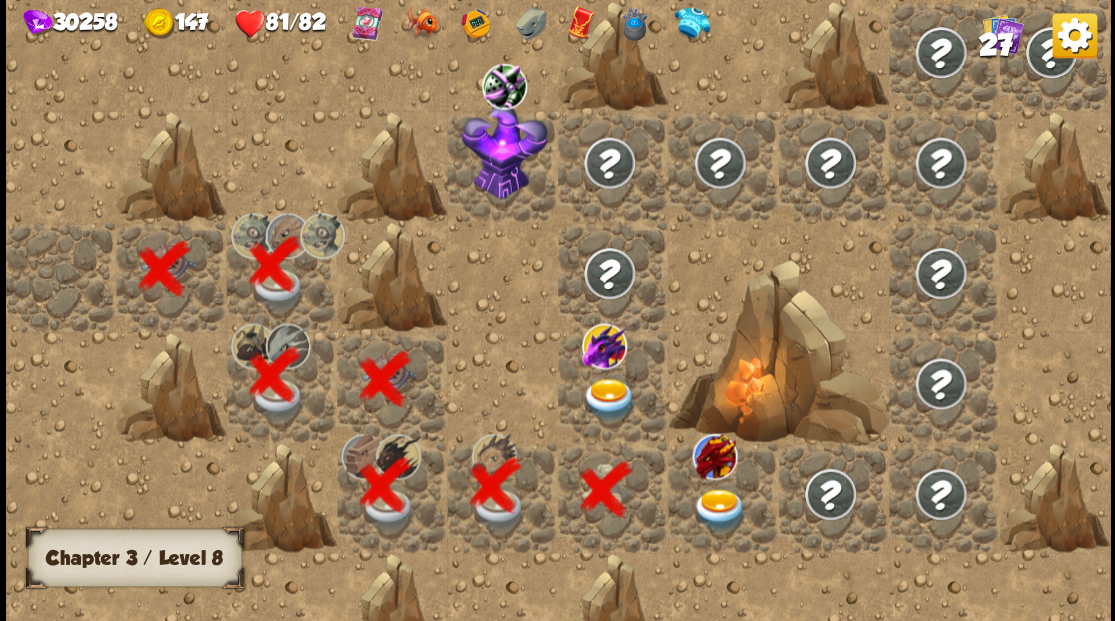 click at bounding box center (609, 399) 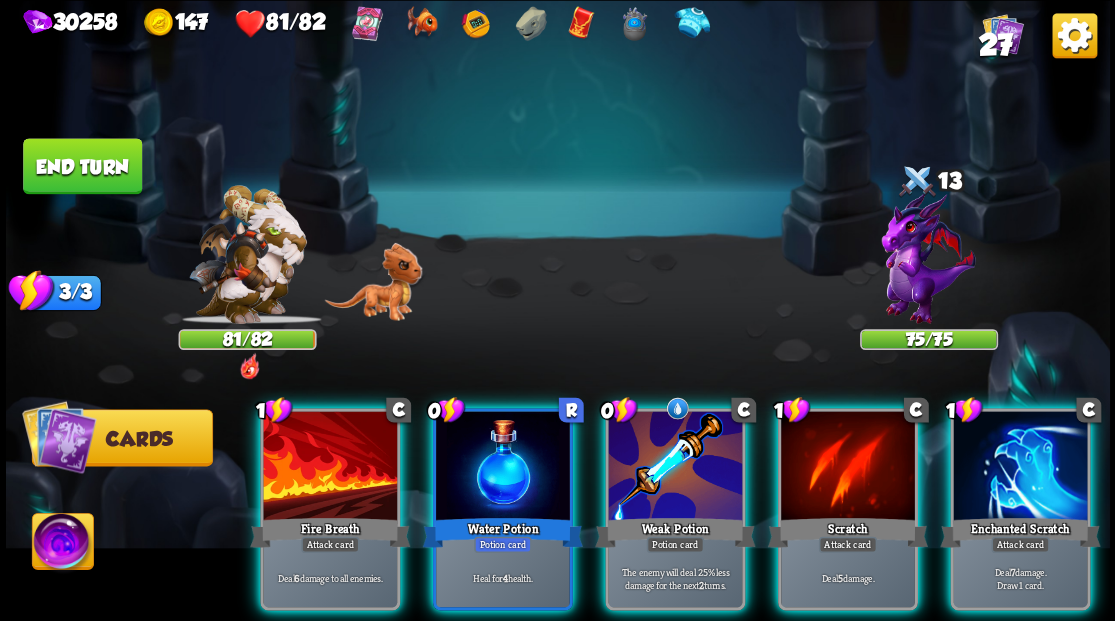 click at bounding box center [928, 263] 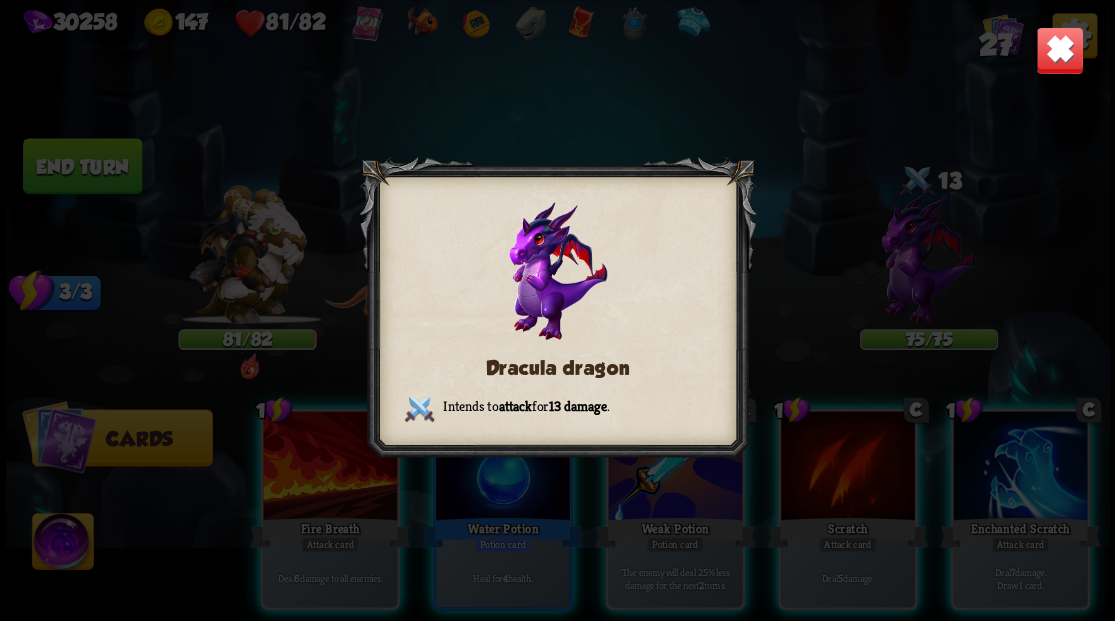 click at bounding box center (1059, 50) 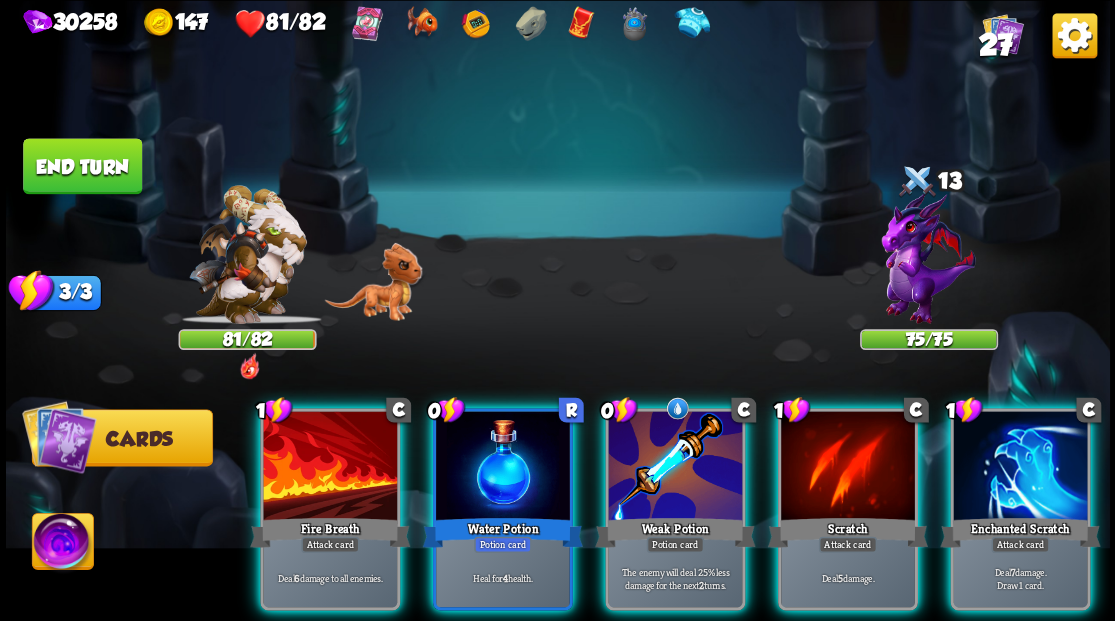 click at bounding box center [928, 263] 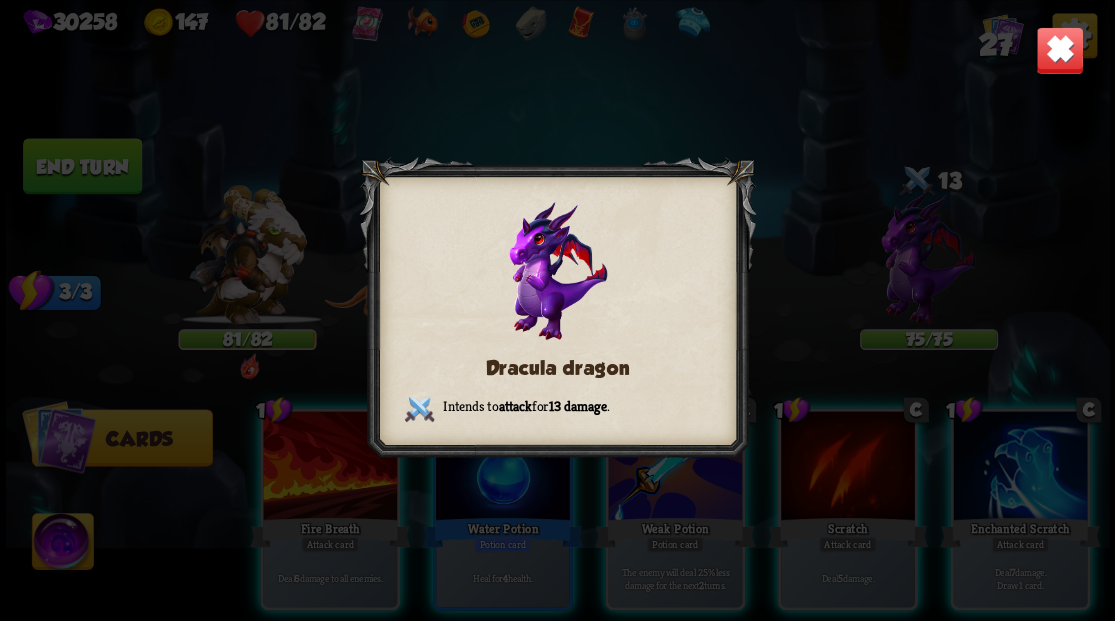 drag, startPoint x: 1063, startPoint y: 52, endPoint x: 1022, endPoint y: 98, distance: 61.6198 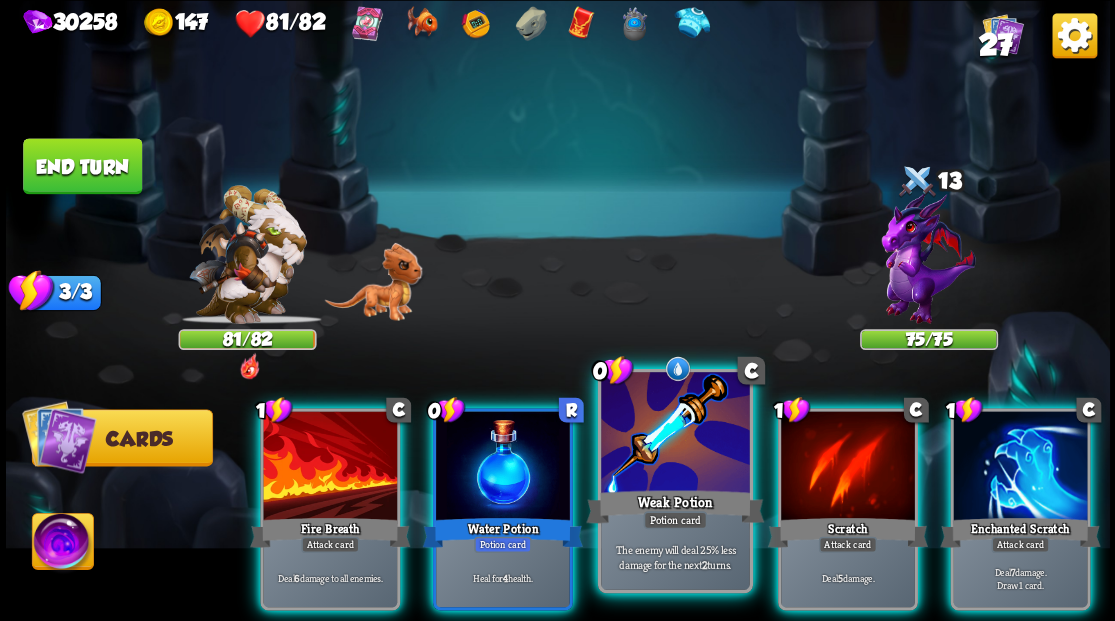 click at bounding box center [675, 434] 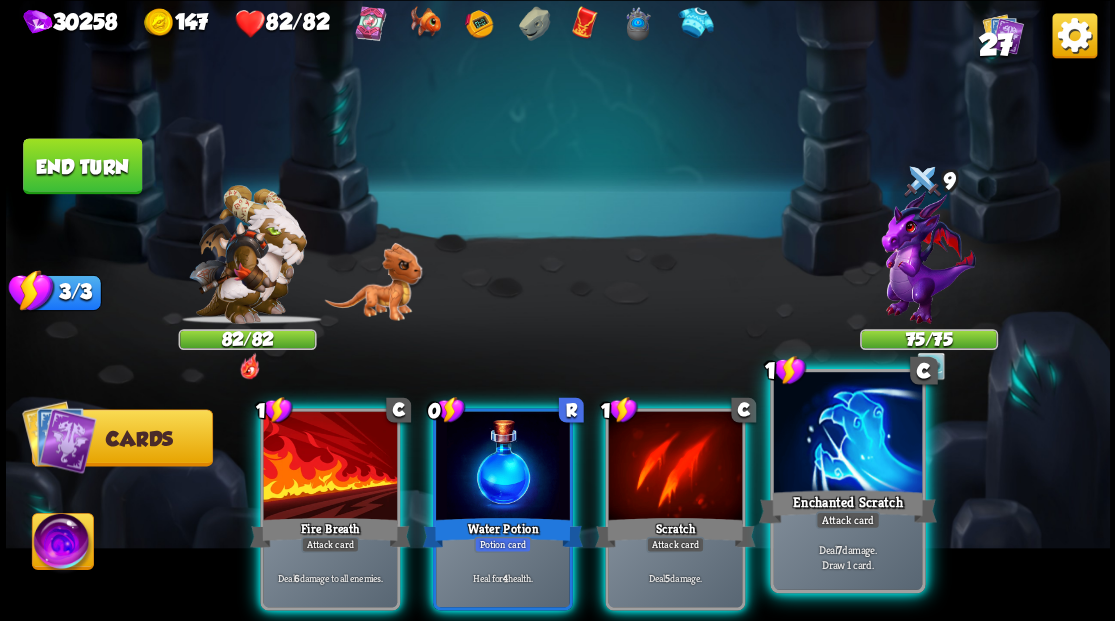 click at bounding box center (847, 434) 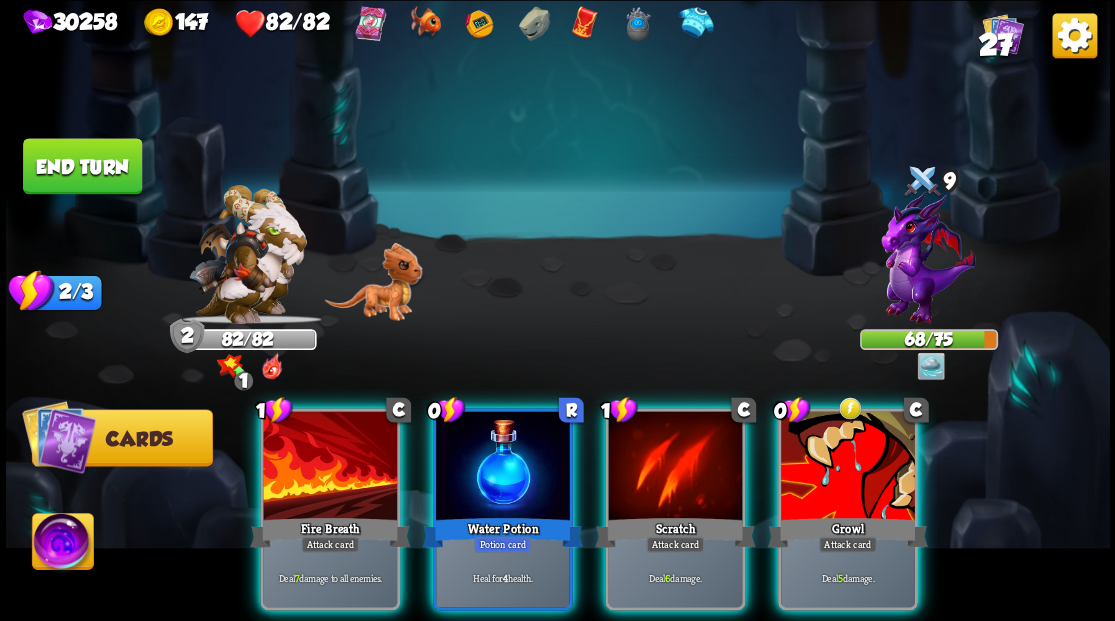 drag, startPoint x: 827, startPoint y: 454, endPoint x: 768, endPoint y: 420, distance: 68.09552 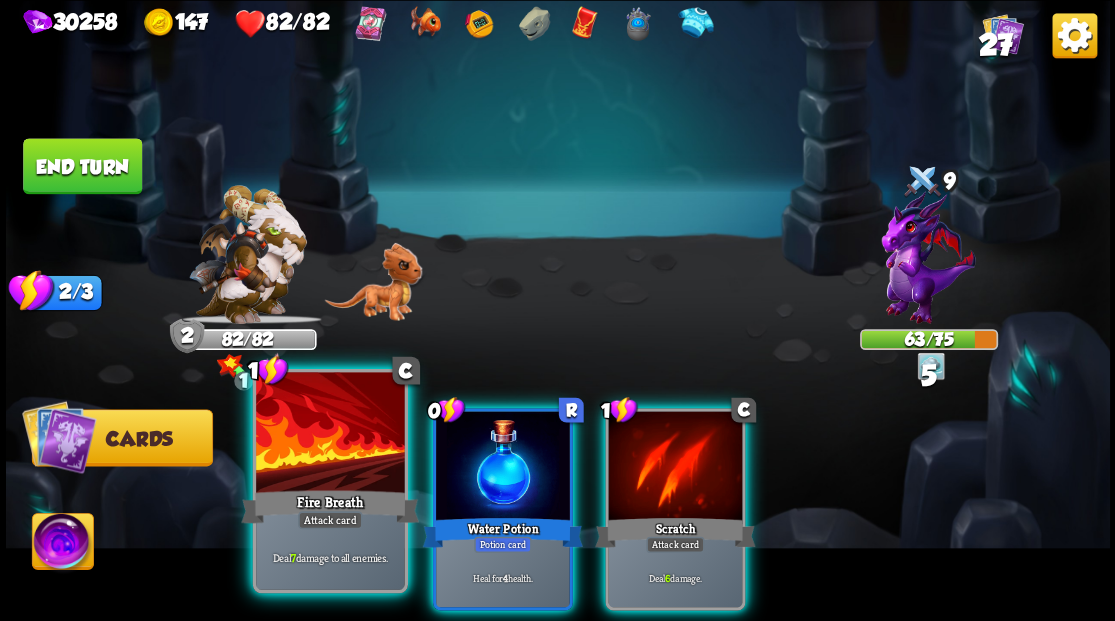 click at bounding box center (330, 434) 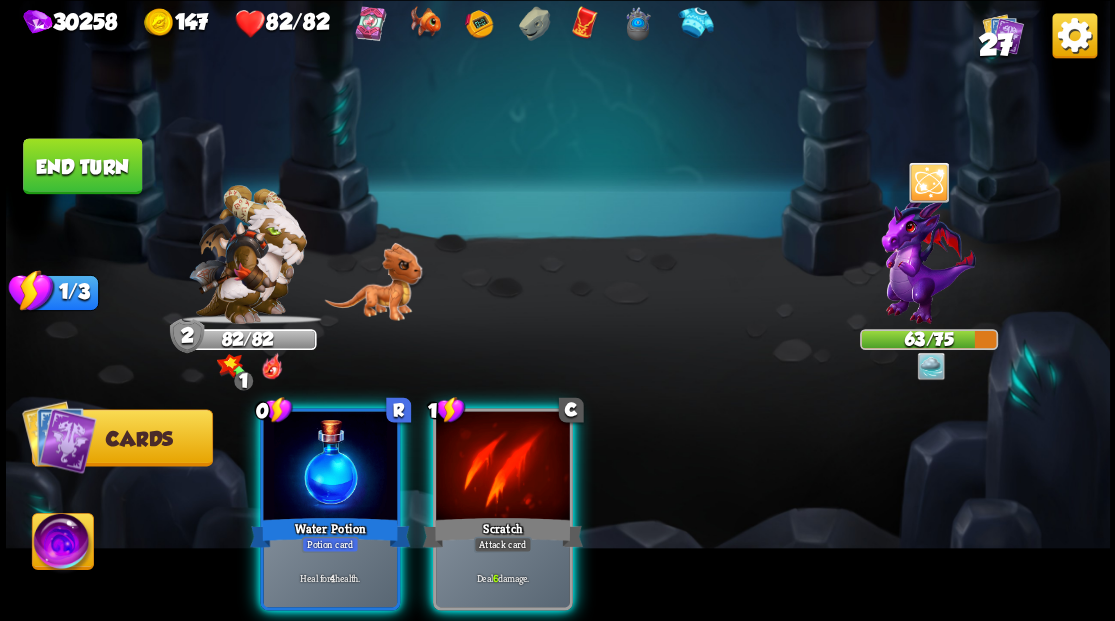 click at bounding box center (330, 467) 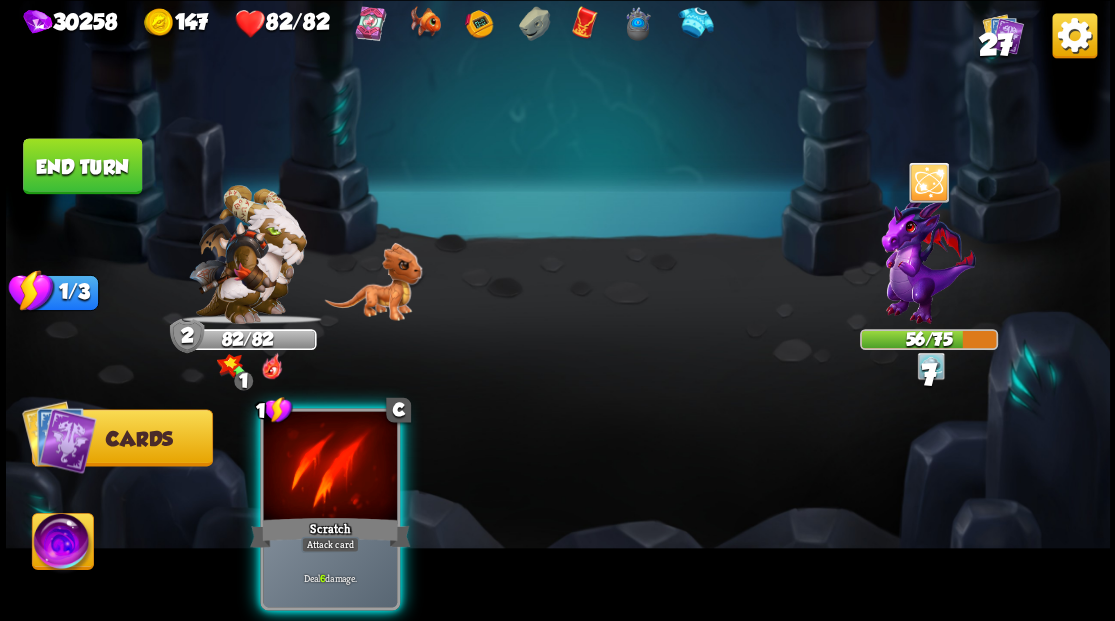 click at bounding box center [330, 467] 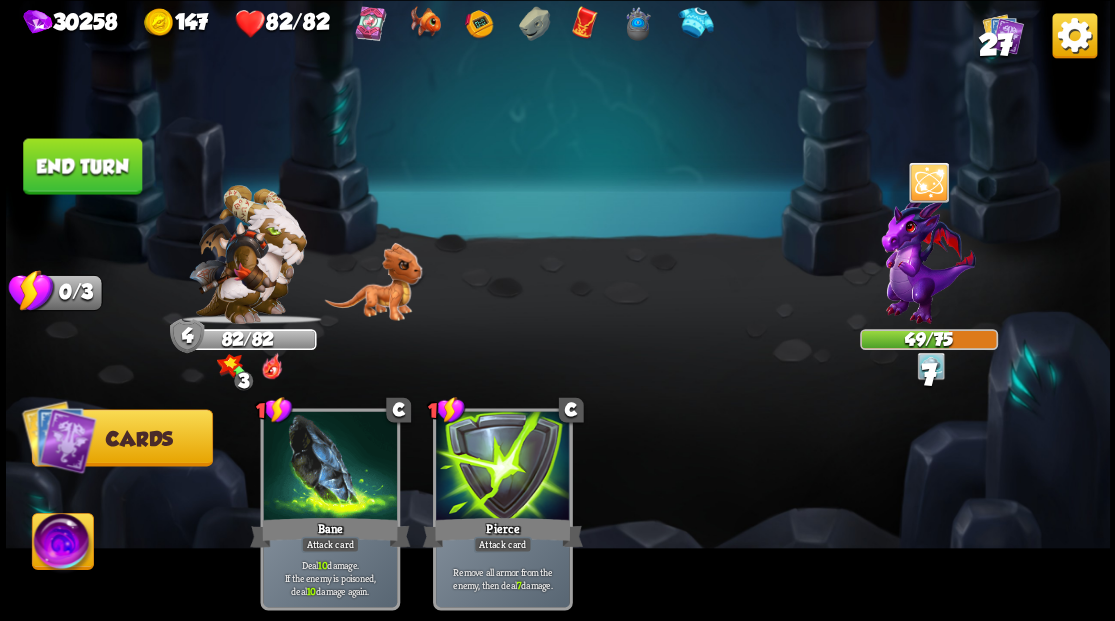 click on "End turn" at bounding box center [82, 166] 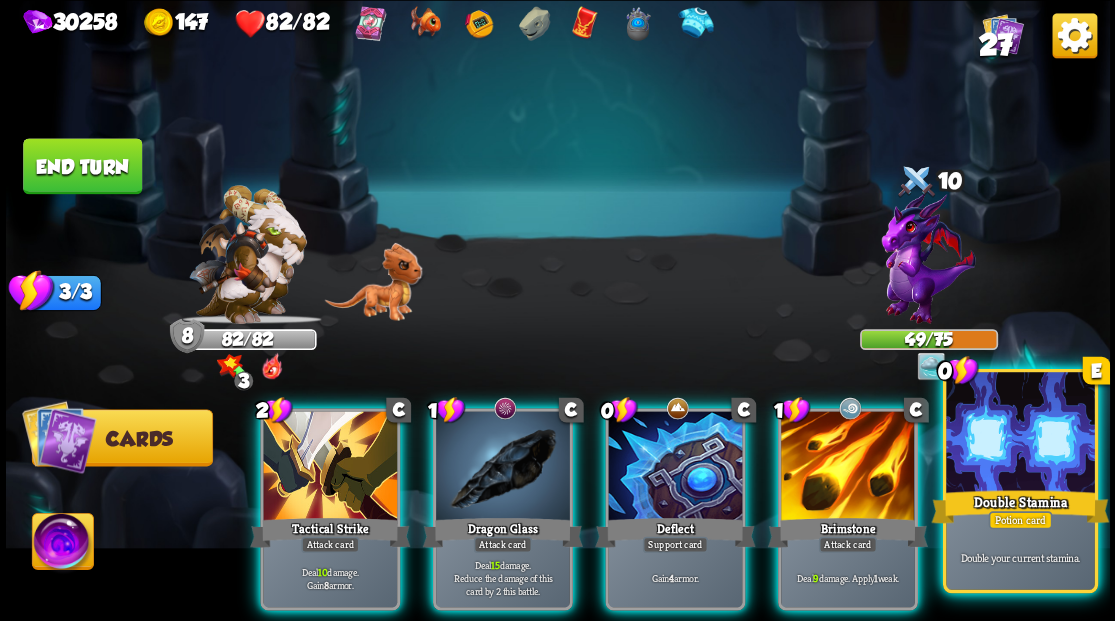 click at bounding box center [1020, 434] 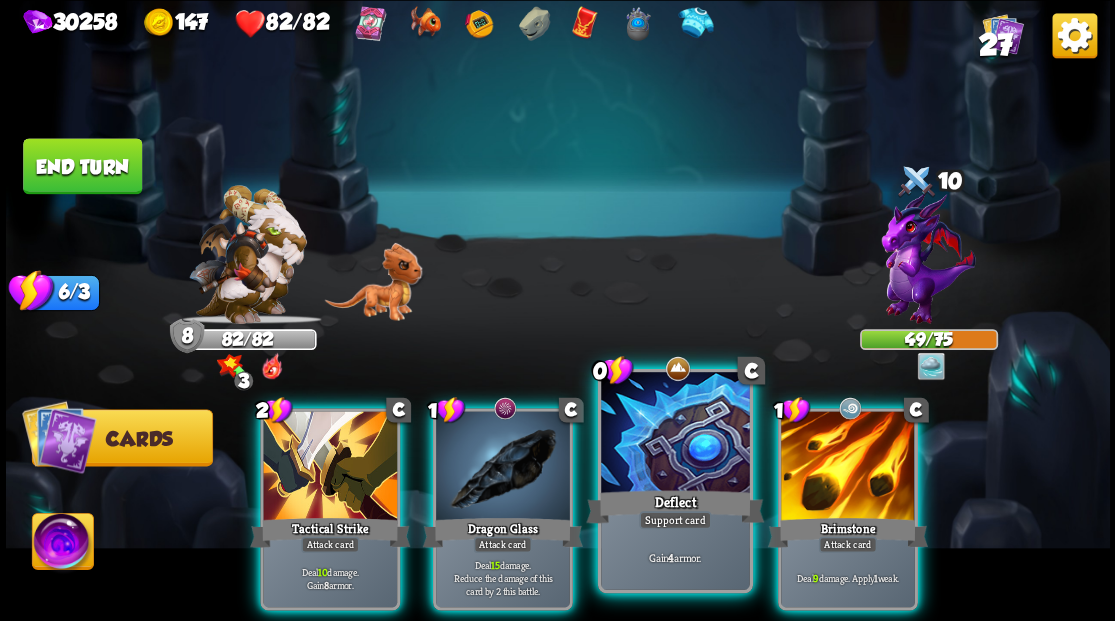 click at bounding box center [675, 434] 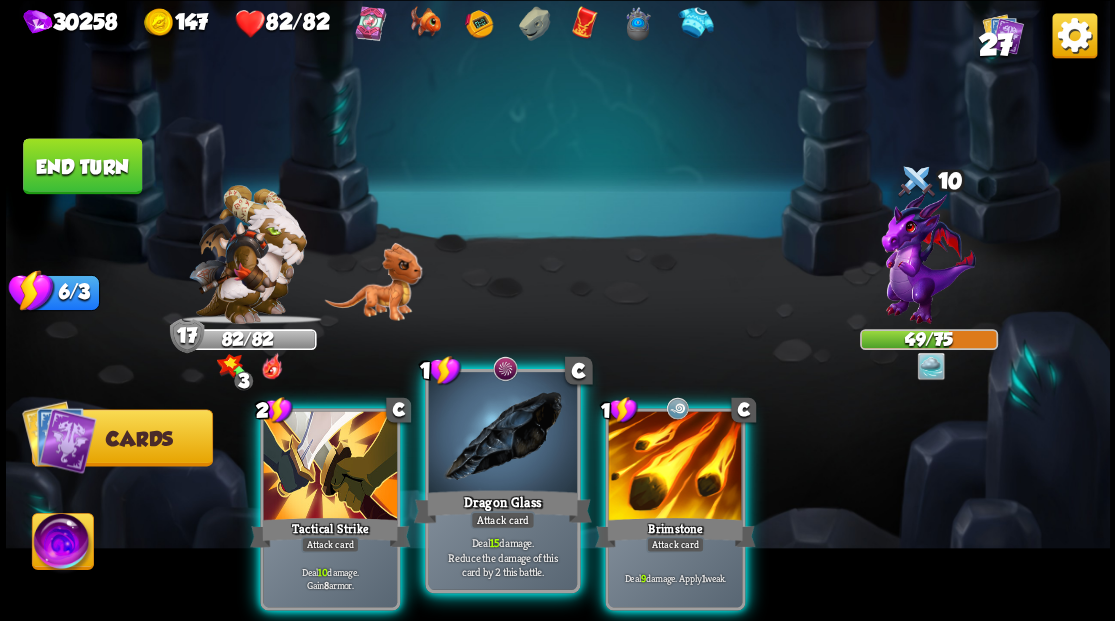 click at bounding box center [502, 434] 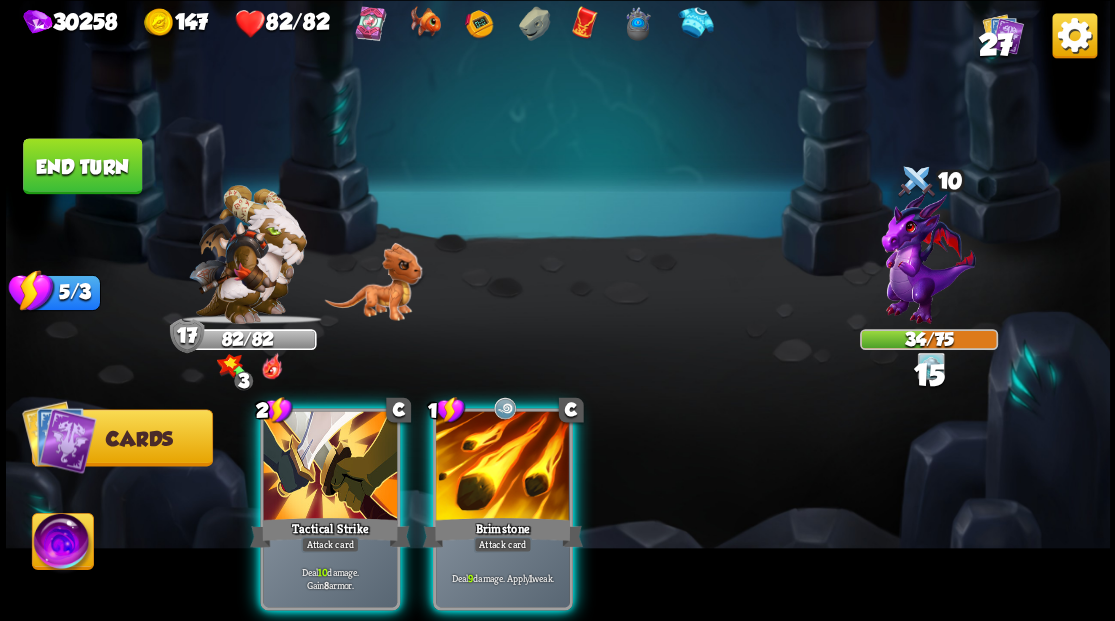 click at bounding box center [503, 467] 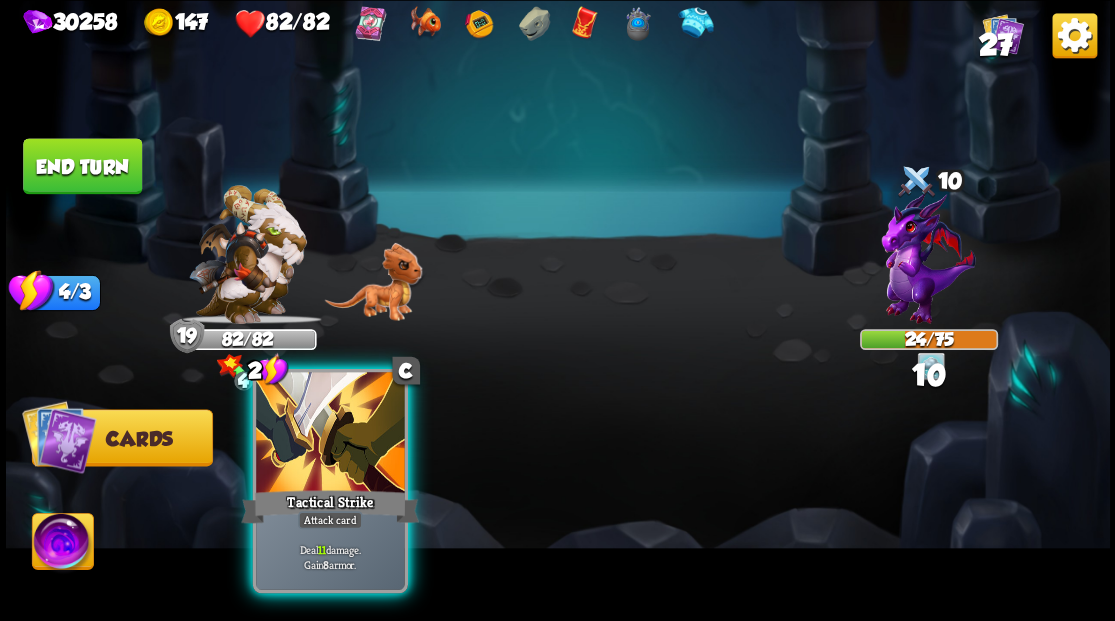 click at bounding box center (330, 434) 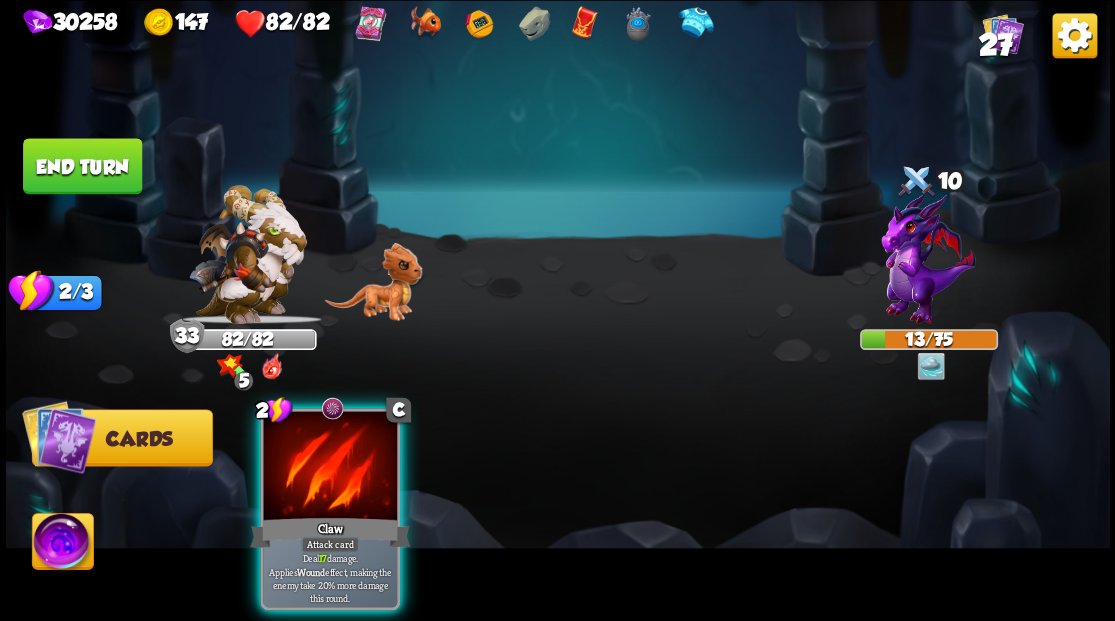 click at bounding box center [330, 467] 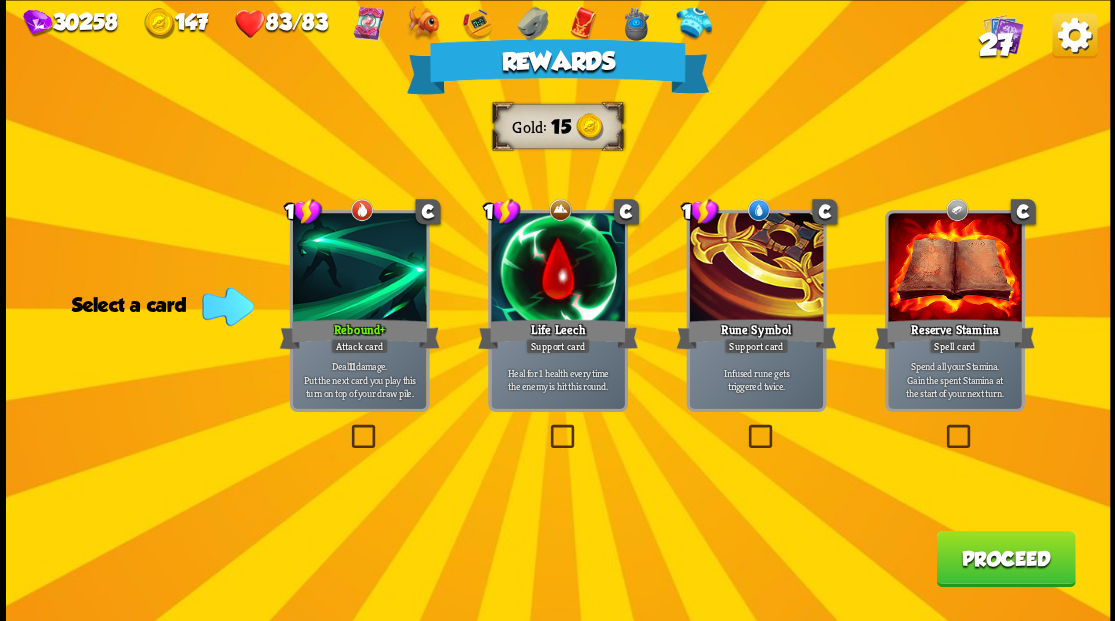 click on "Proceed" at bounding box center [1005, 558] 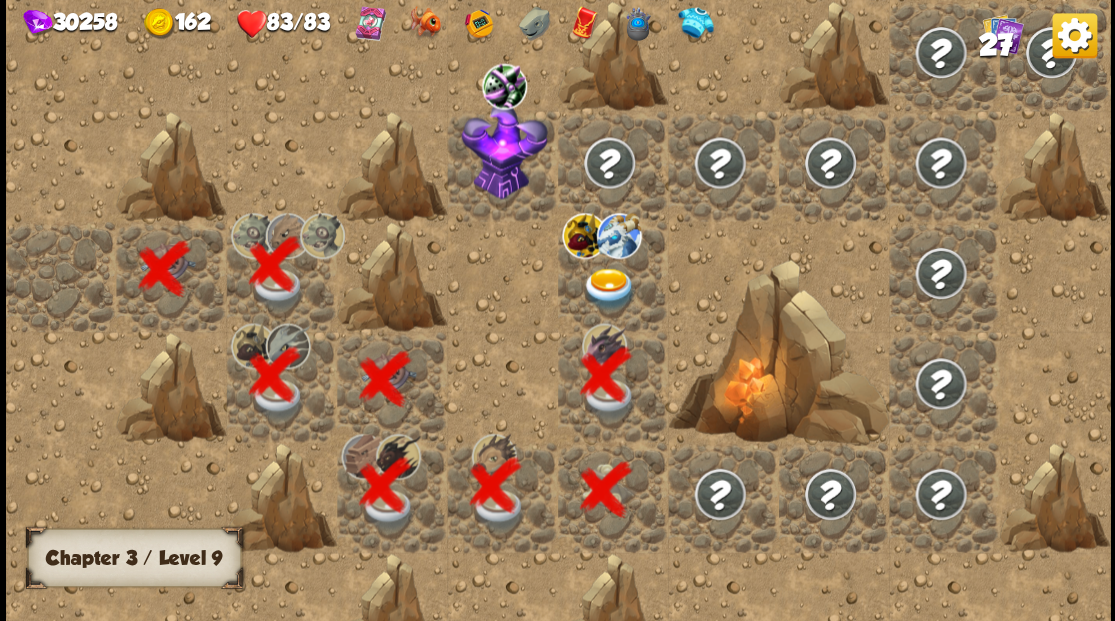 click at bounding box center (609, 288) 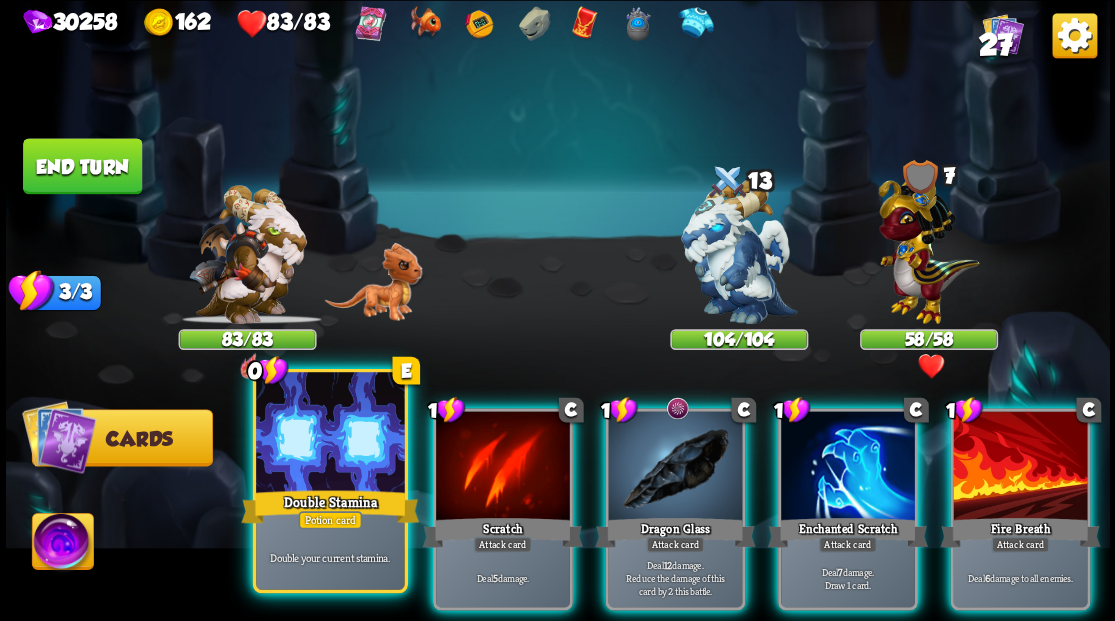 click at bounding box center [330, 434] 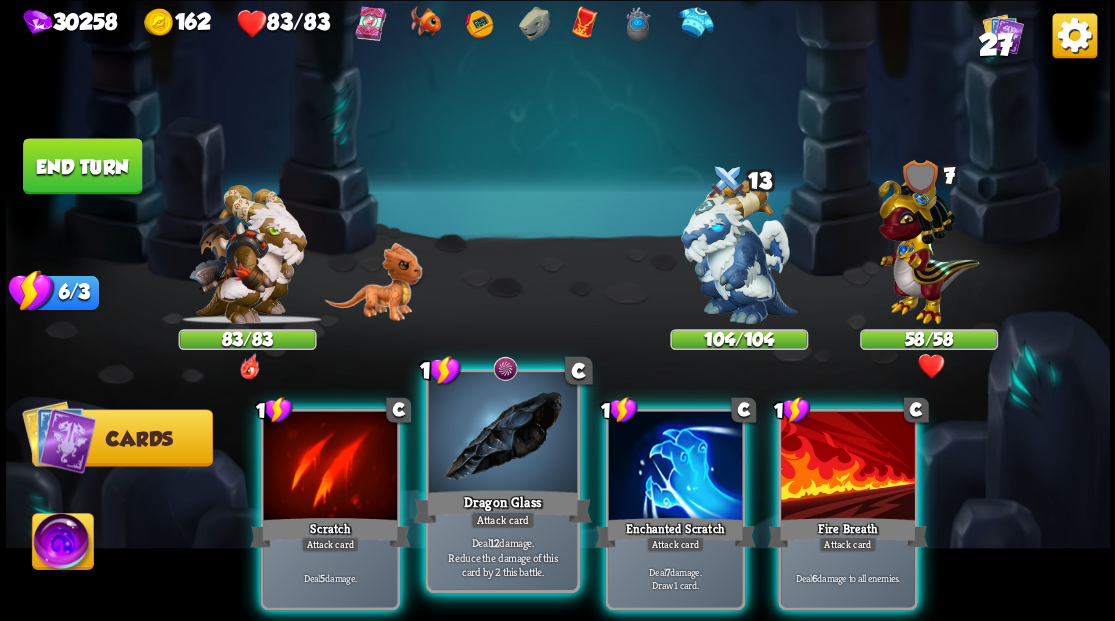 click at bounding box center (502, 434) 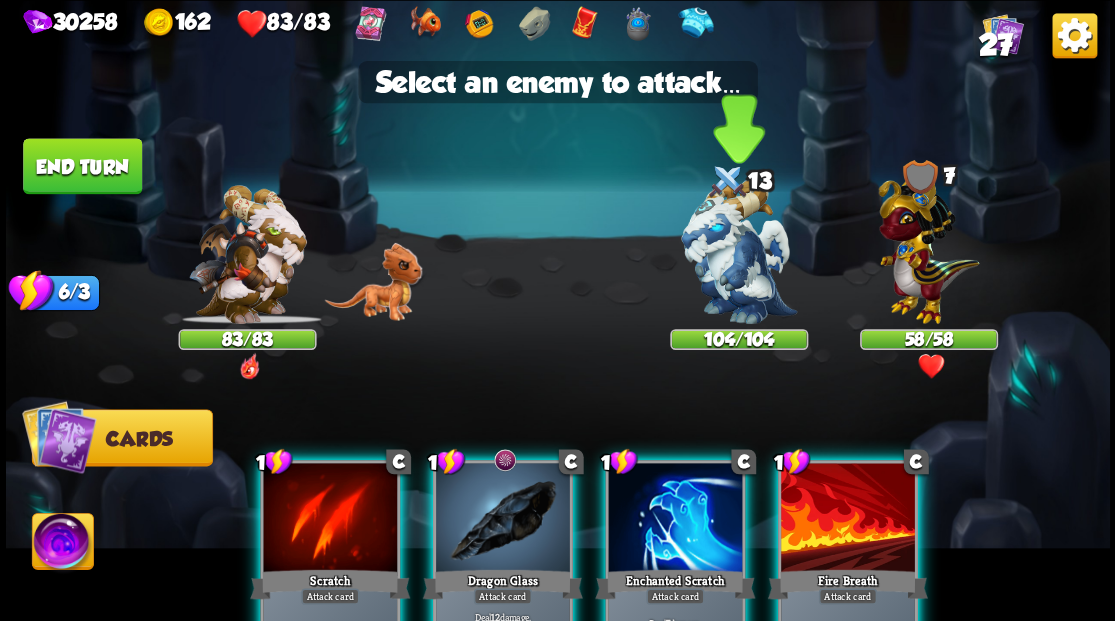 click at bounding box center [739, 251] 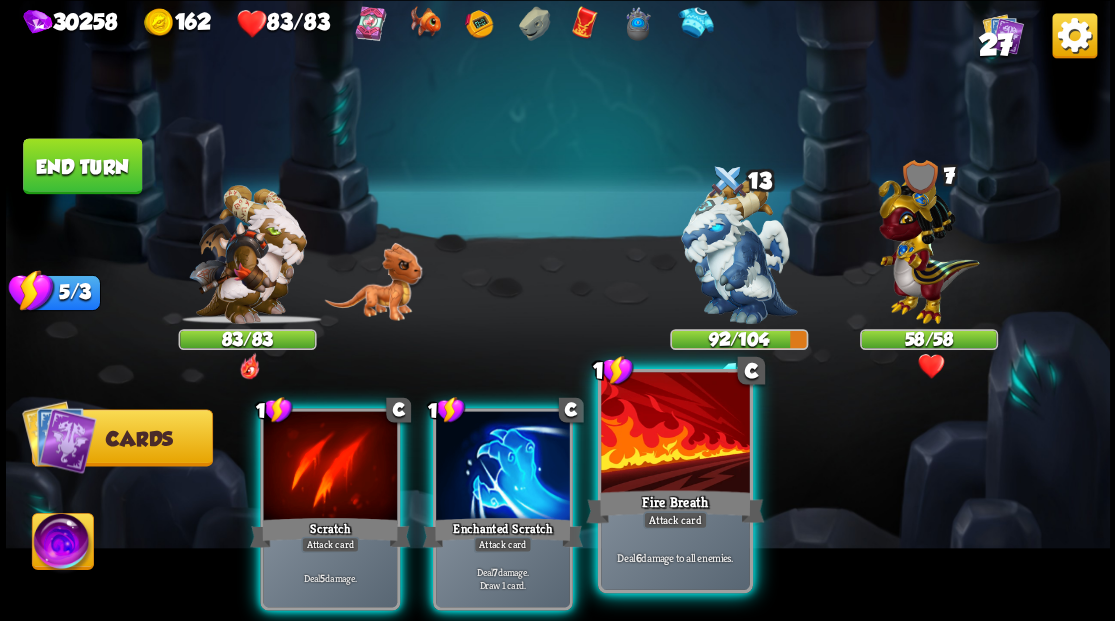click at bounding box center (675, 434) 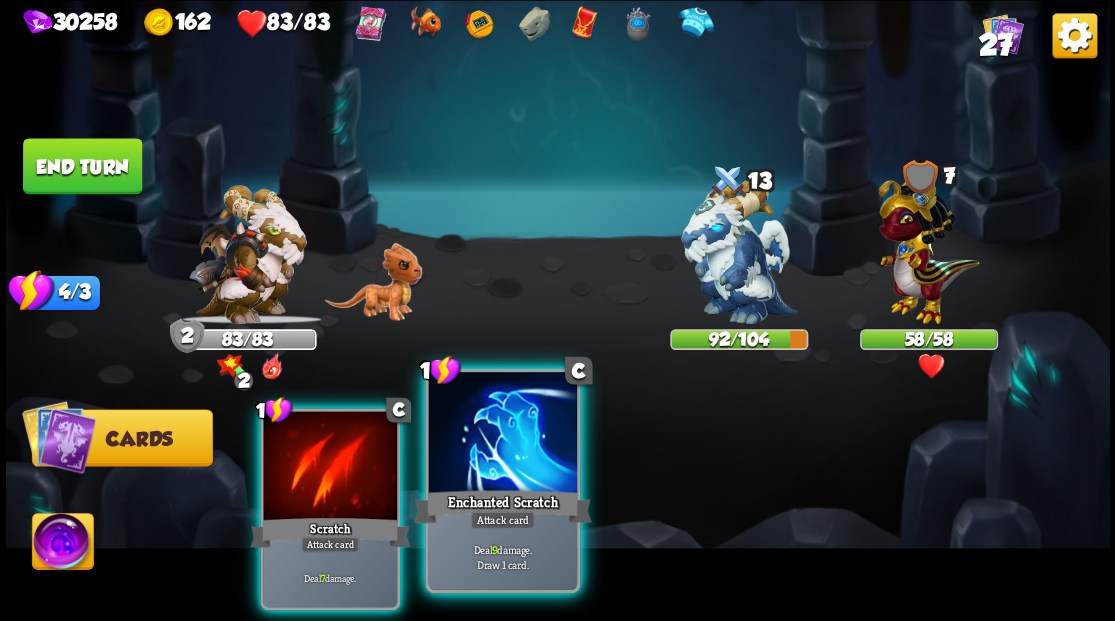 click at bounding box center (502, 434) 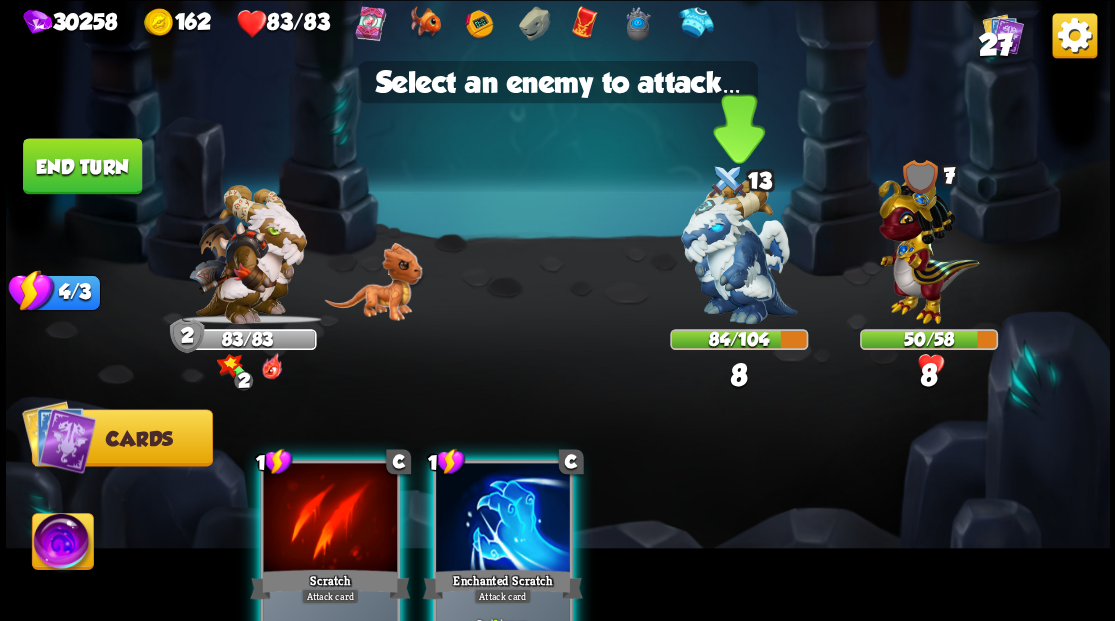 click at bounding box center (739, 251) 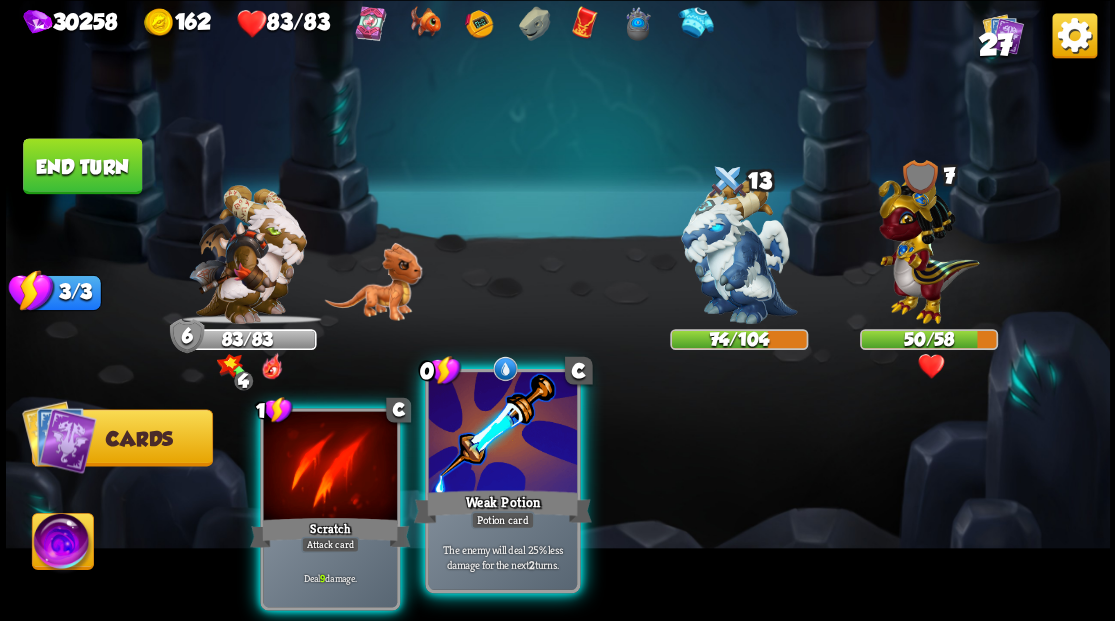 drag, startPoint x: 503, startPoint y: 448, endPoint x: 543, endPoint y: 422, distance: 47.707443 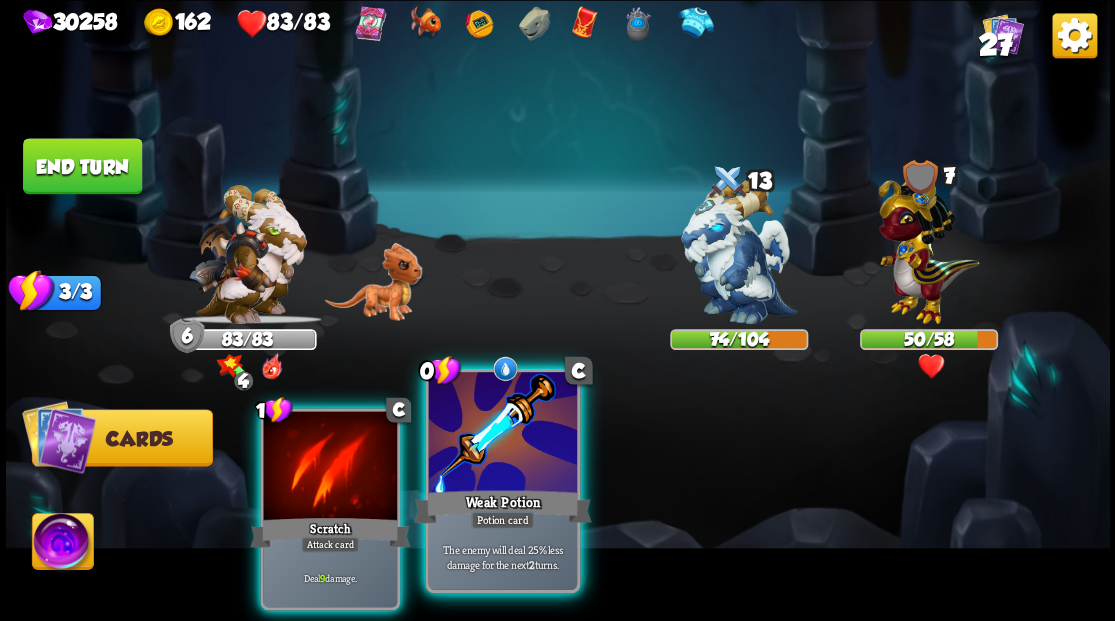 click at bounding box center (502, 434) 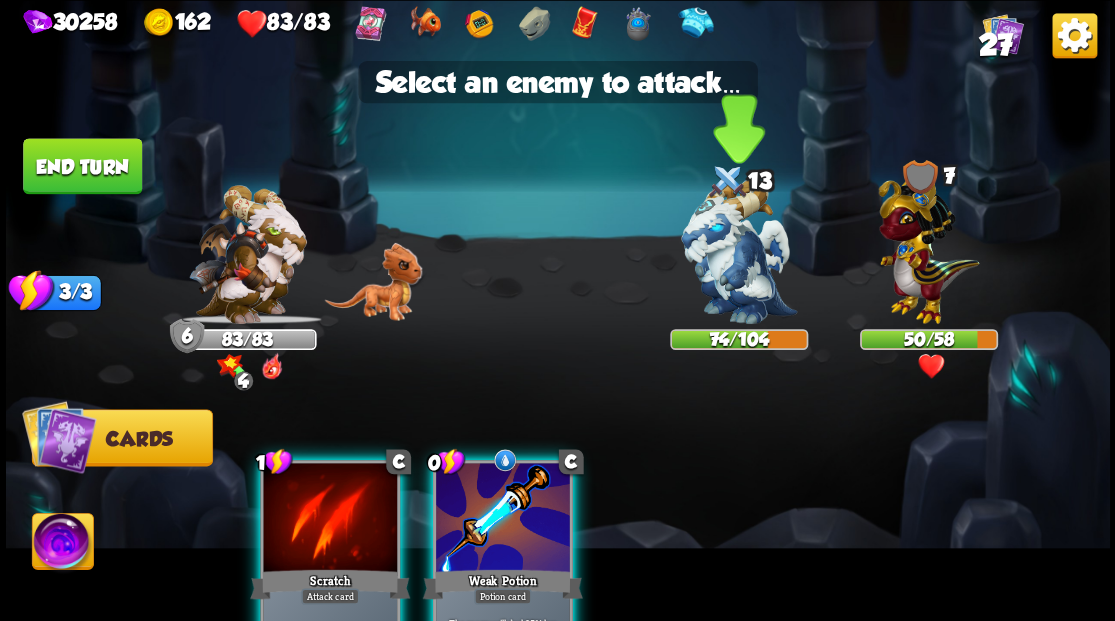 click at bounding box center (739, 251) 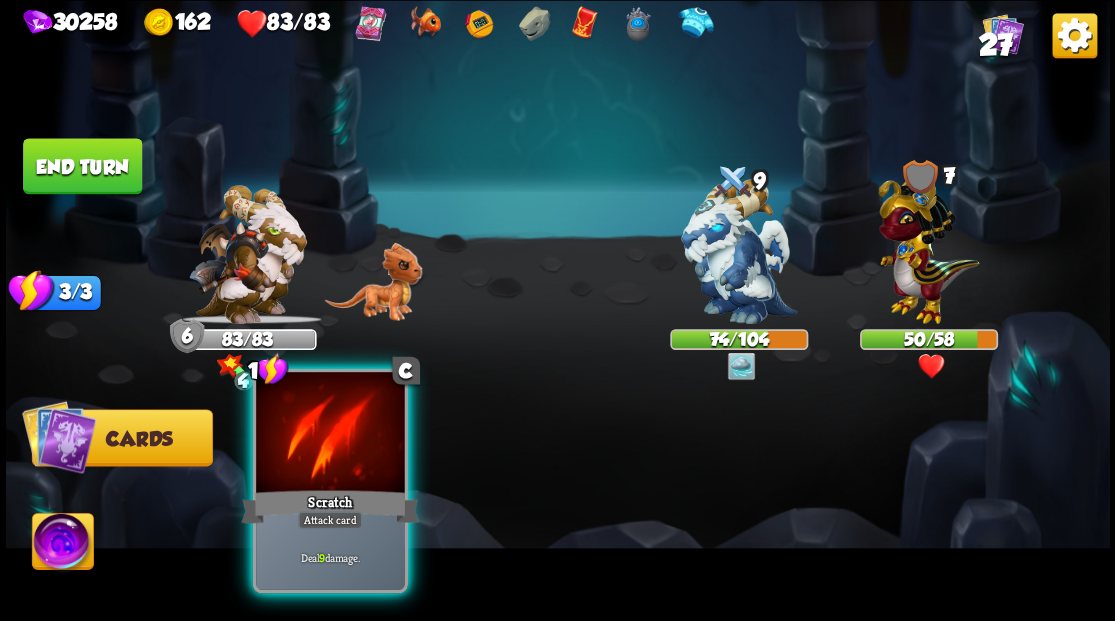 click at bounding box center (330, 434) 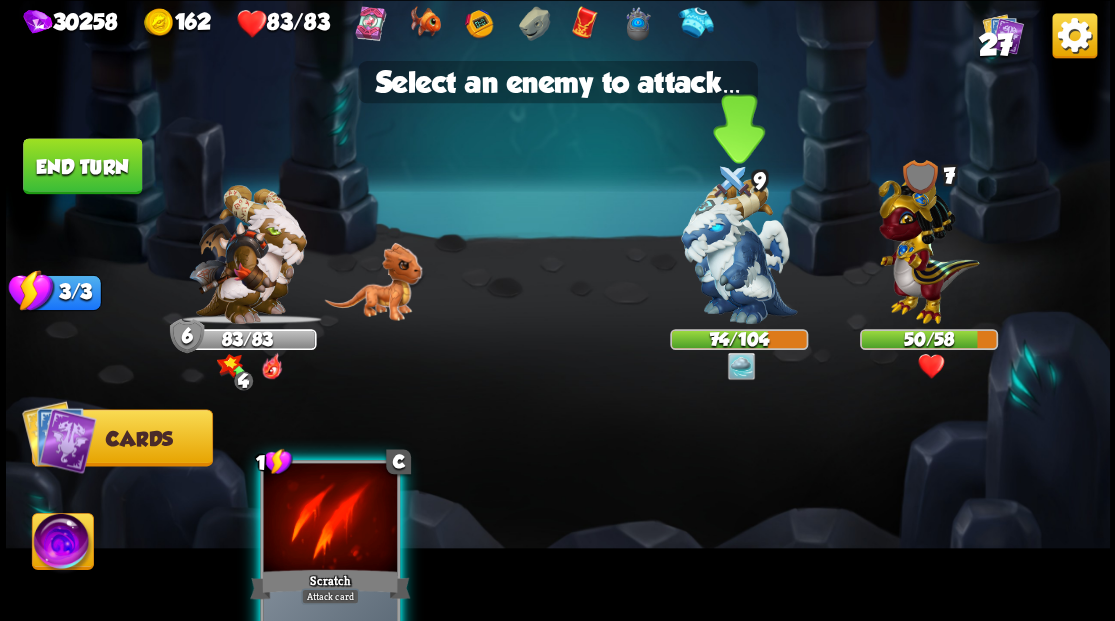 click at bounding box center (739, 251) 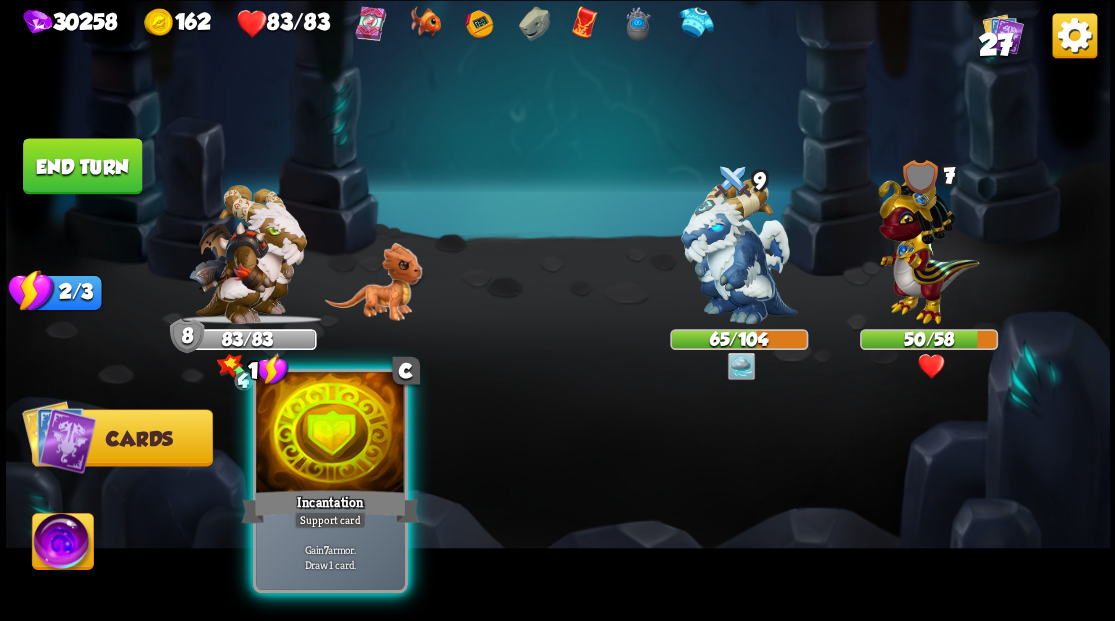 click at bounding box center [330, 434] 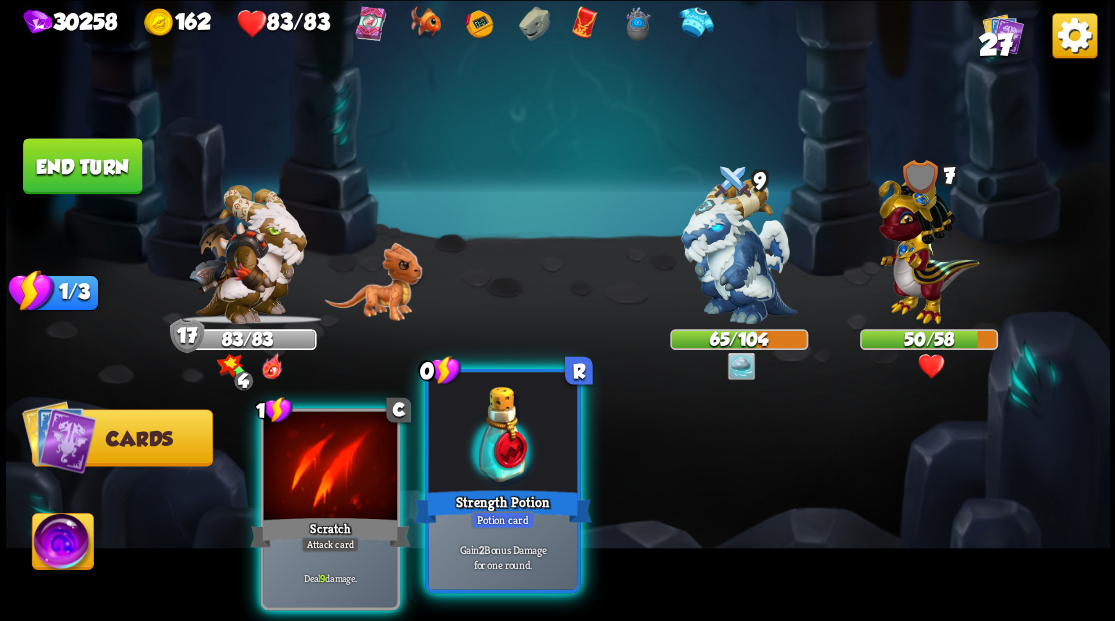 click at bounding box center [502, 434] 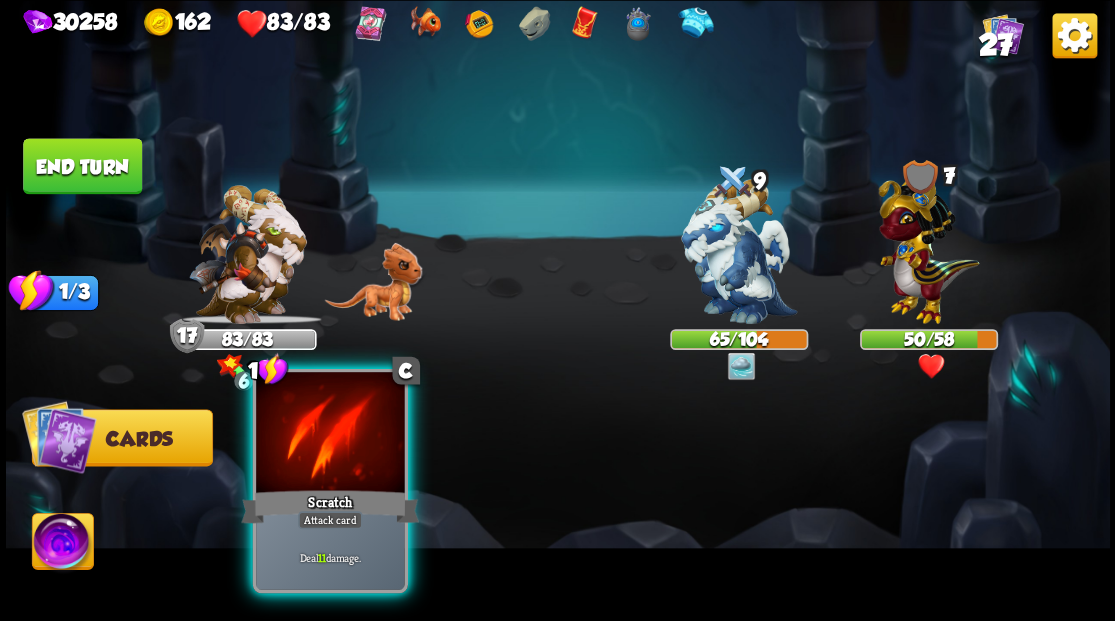 click at bounding box center (330, 434) 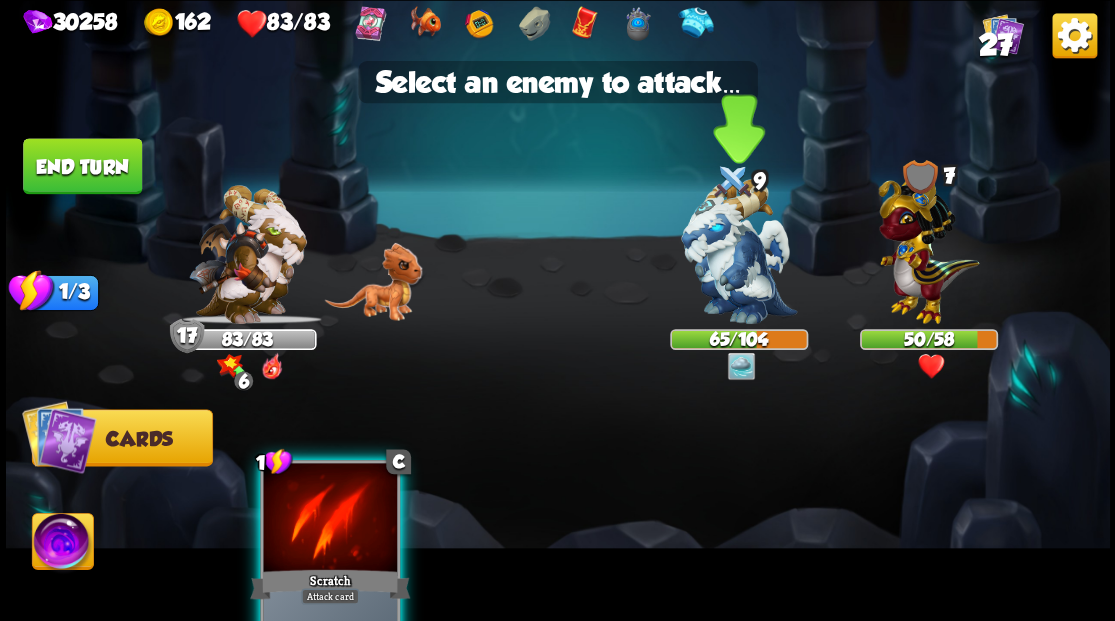 click at bounding box center (739, 251) 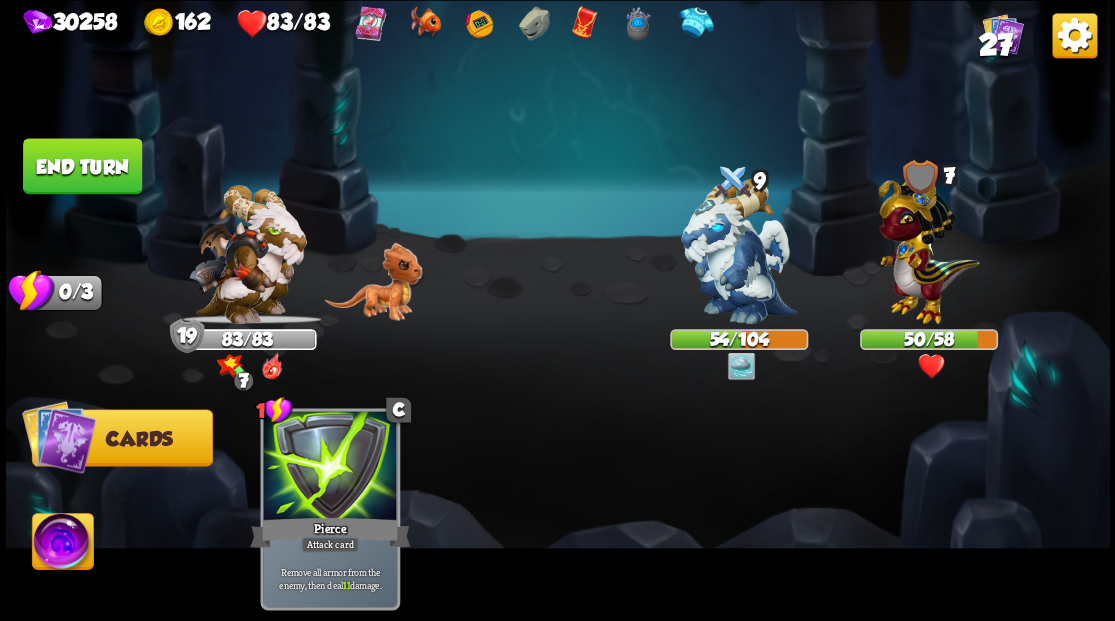 click on "End turn" at bounding box center [82, 166] 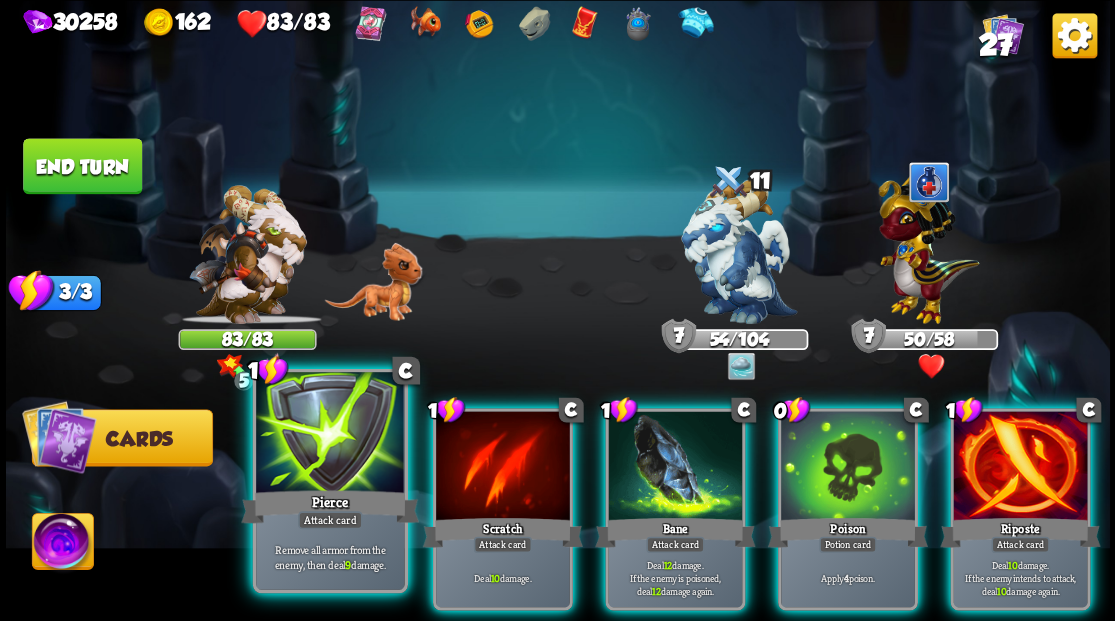 click at bounding box center (330, 434) 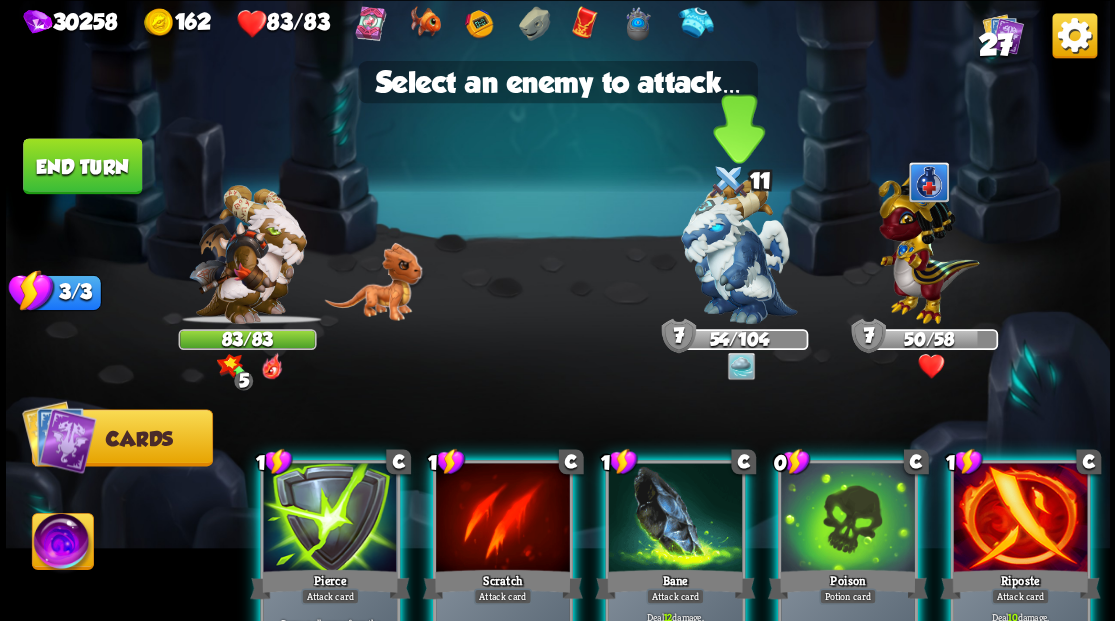 click at bounding box center (739, 251) 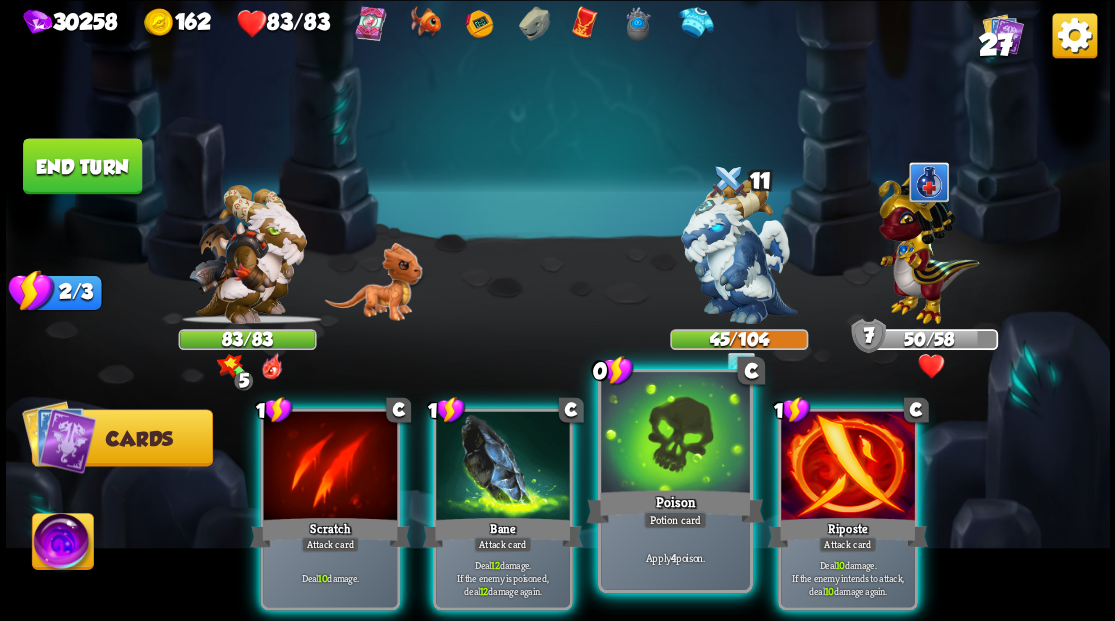click at bounding box center (675, 434) 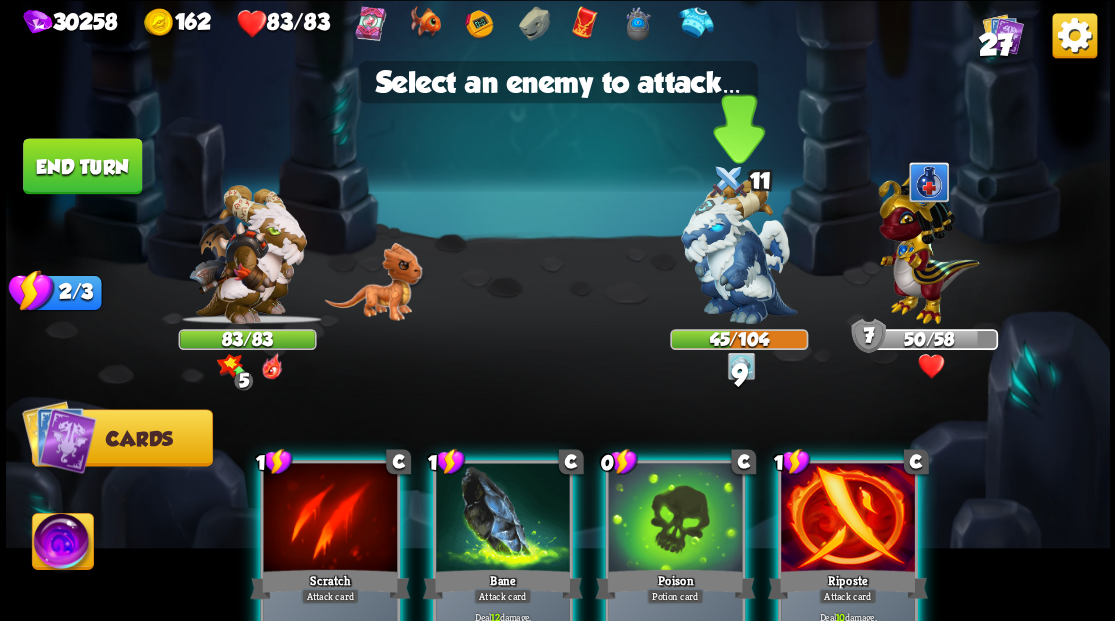 click at bounding box center [739, 251] 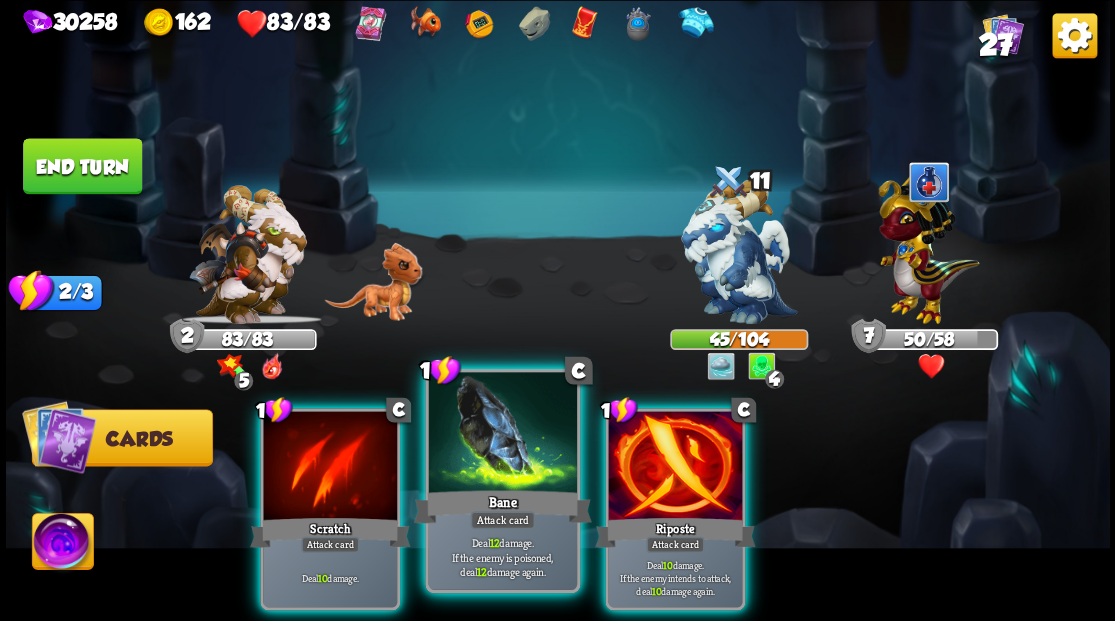 click at bounding box center [502, 434] 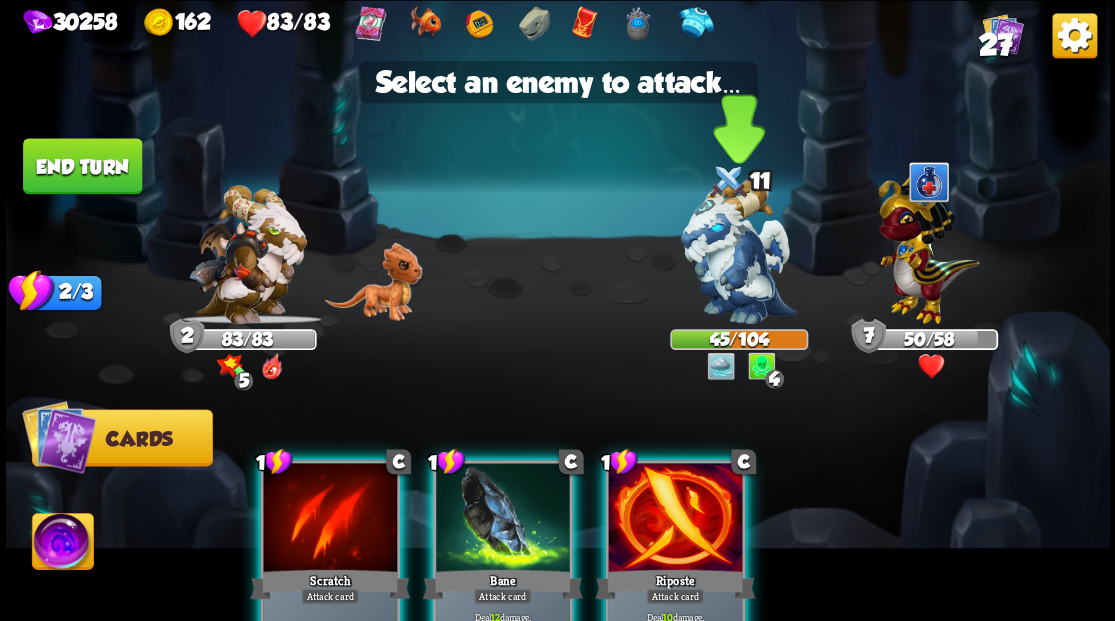 click at bounding box center (739, 251) 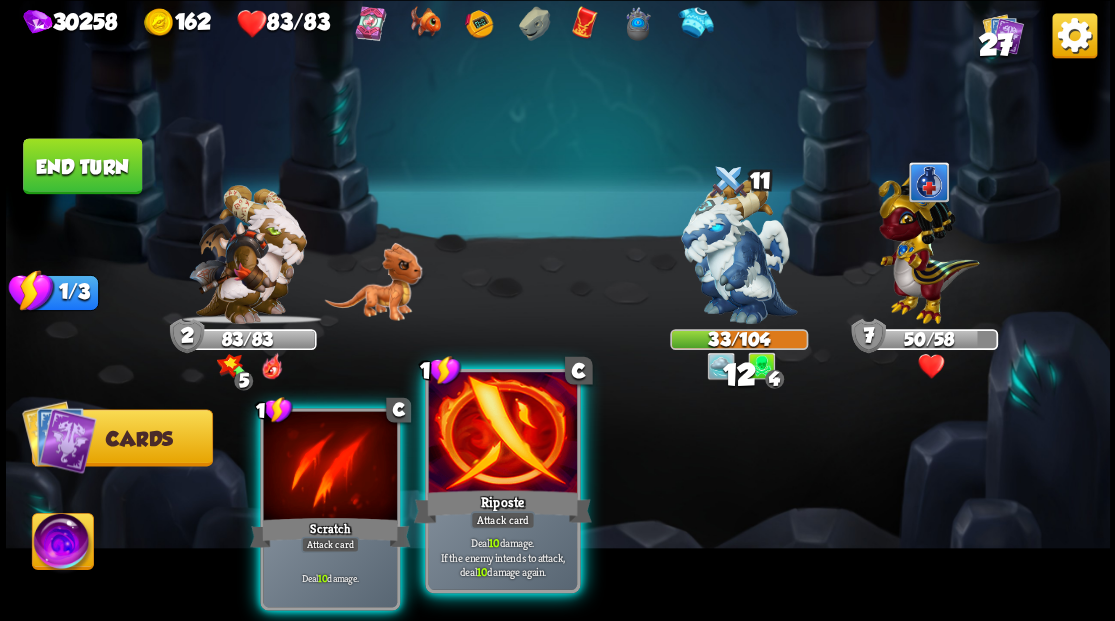 click at bounding box center [502, 434] 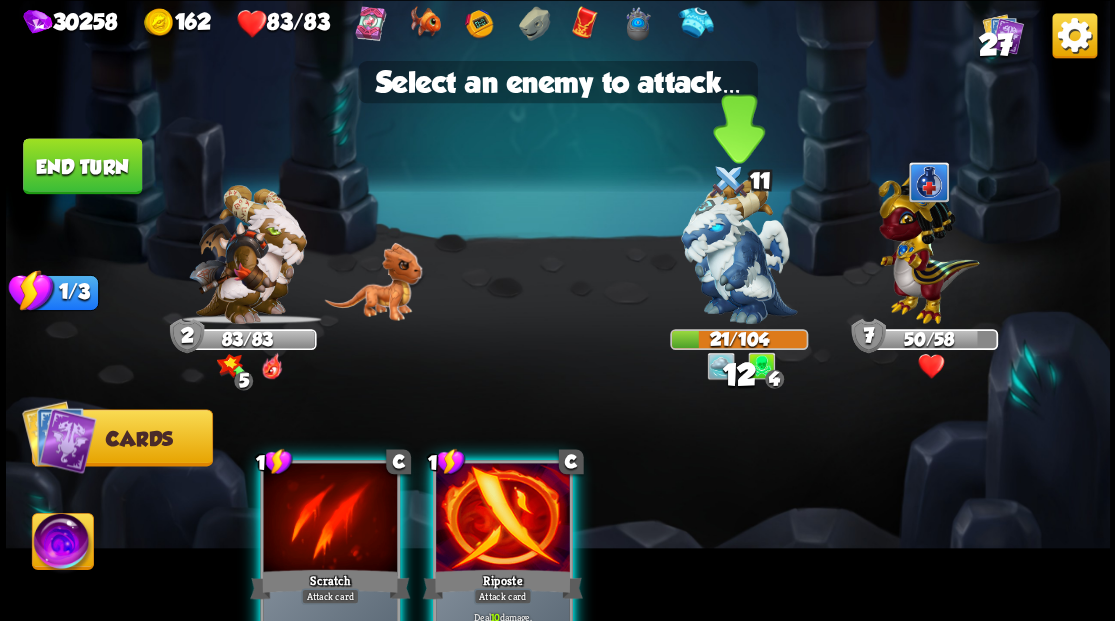click at bounding box center (739, 251) 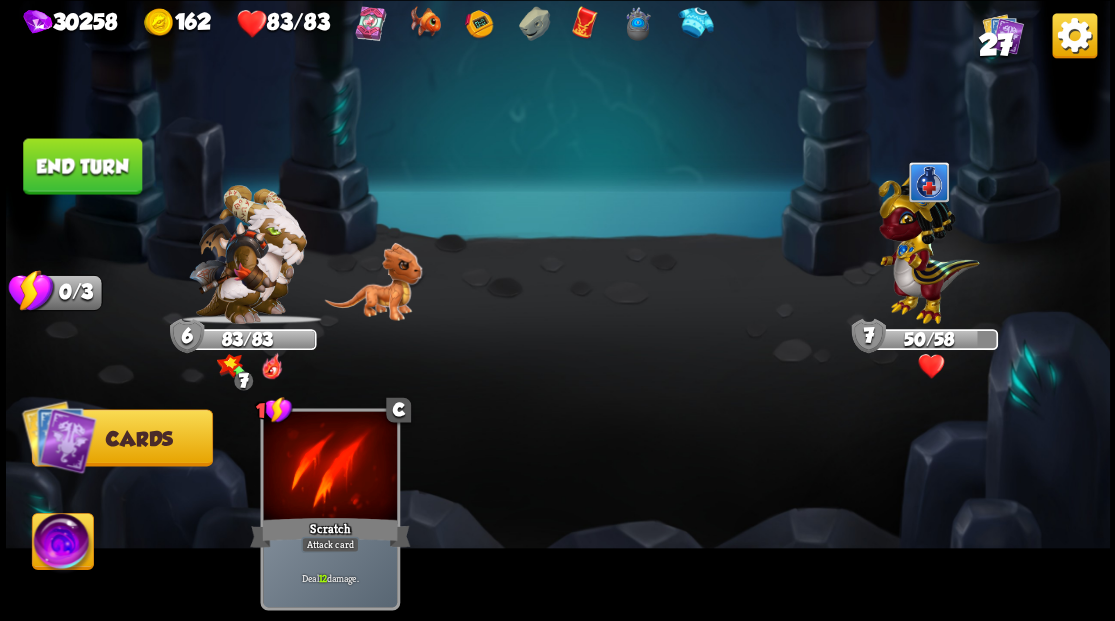 drag, startPoint x: 111, startPoint y: 172, endPoint x: 470, endPoint y: 252, distance: 367.80566 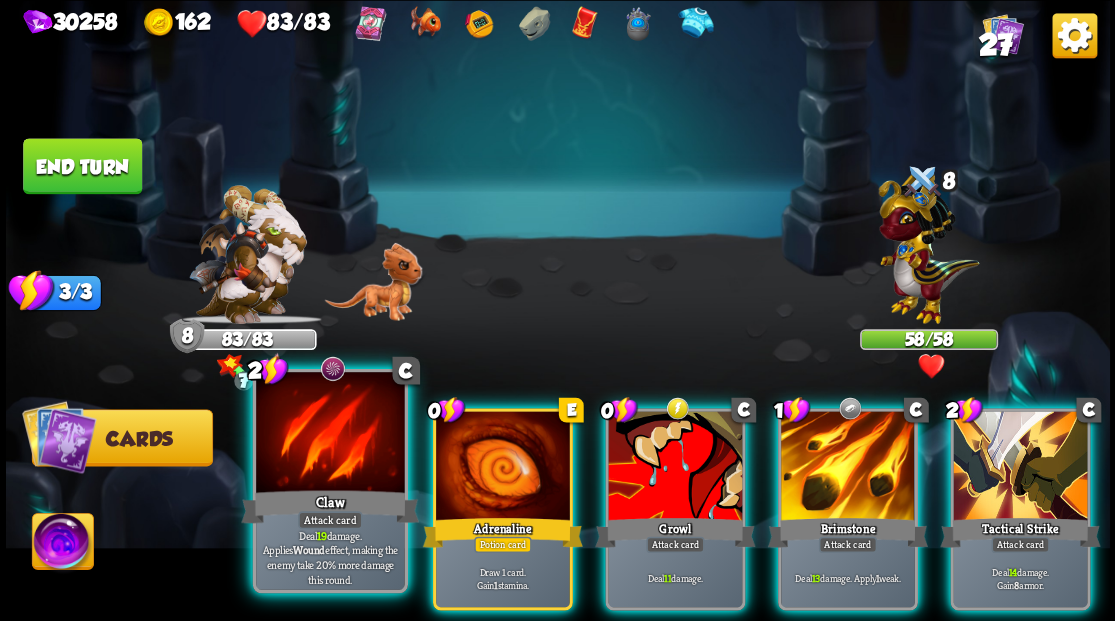 click at bounding box center [330, 434] 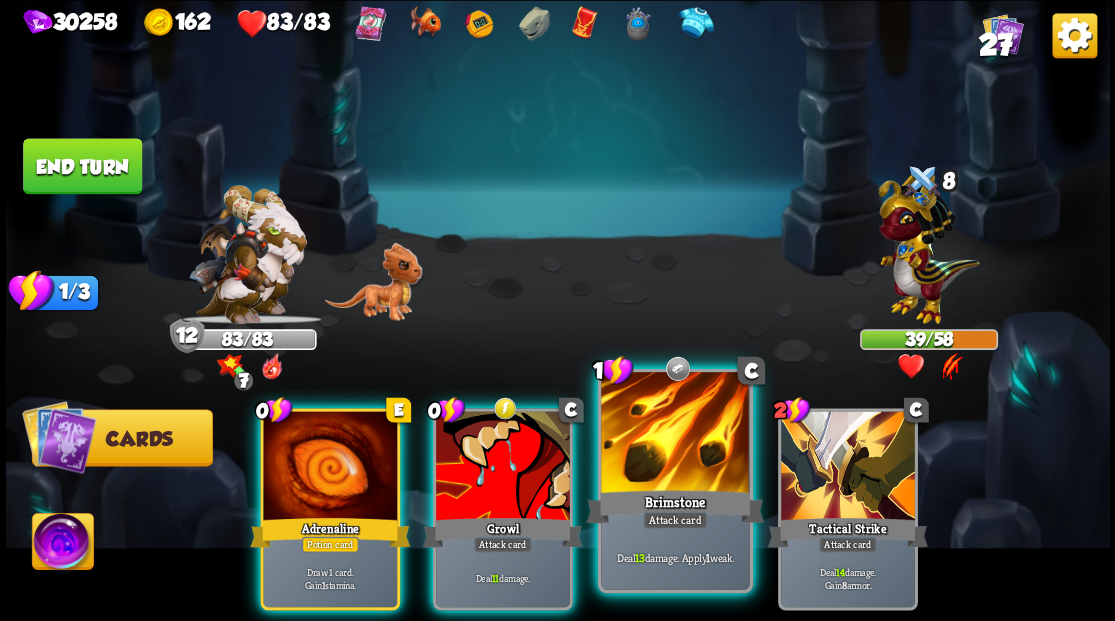 click at bounding box center (675, 434) 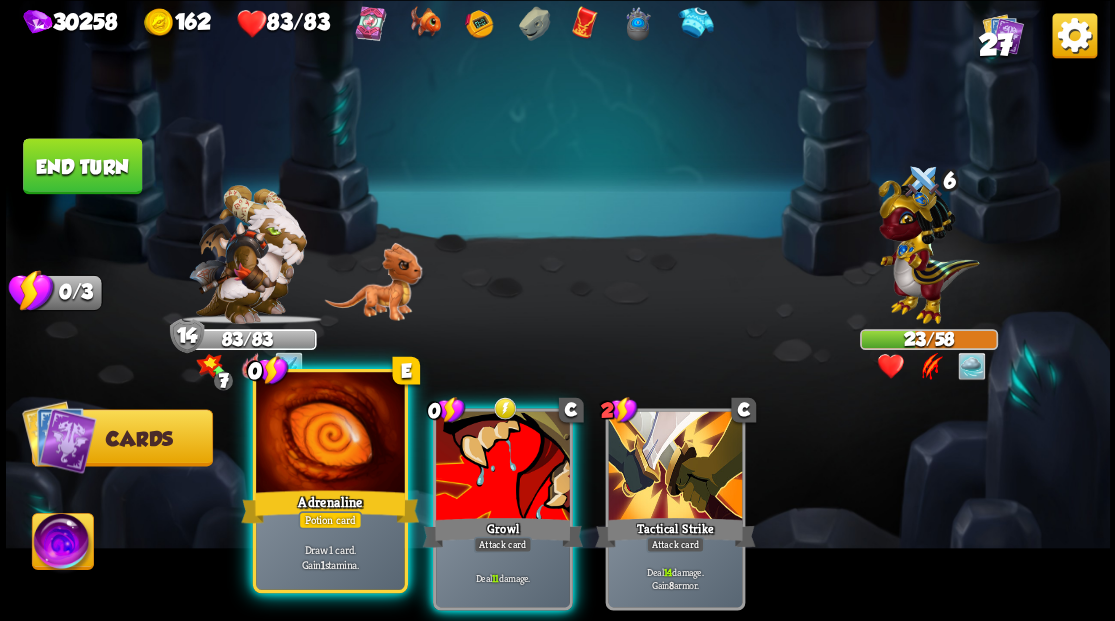 click at bounding box center (330, 434) 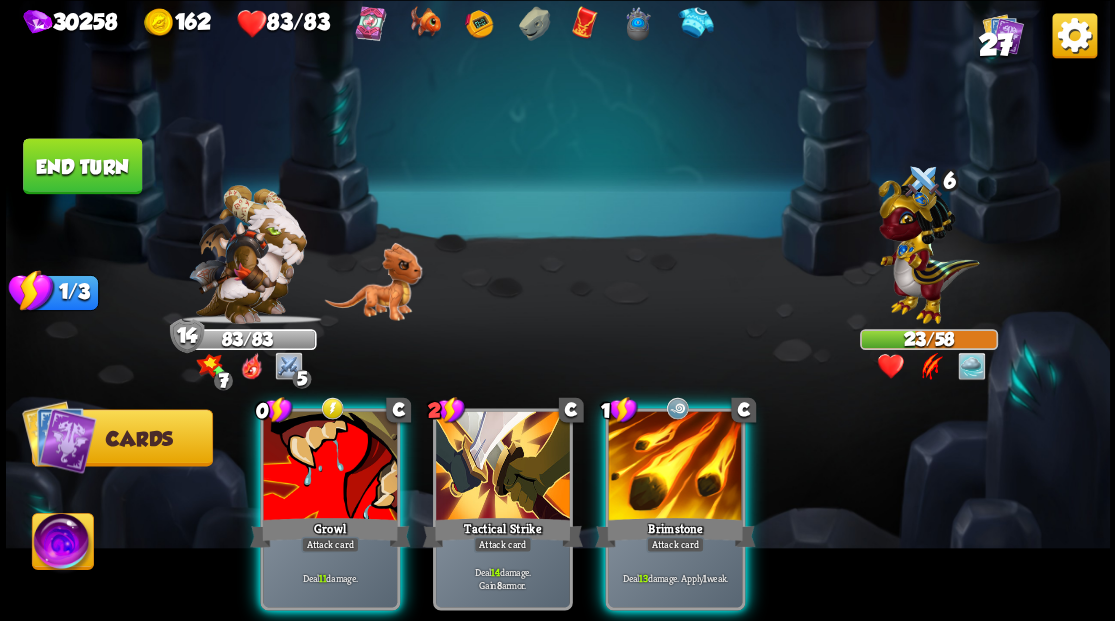 drag, startPoint x: 642, startPoint y: 432, endPoint x: 648, endPoint y: 401, distance: 31.575306 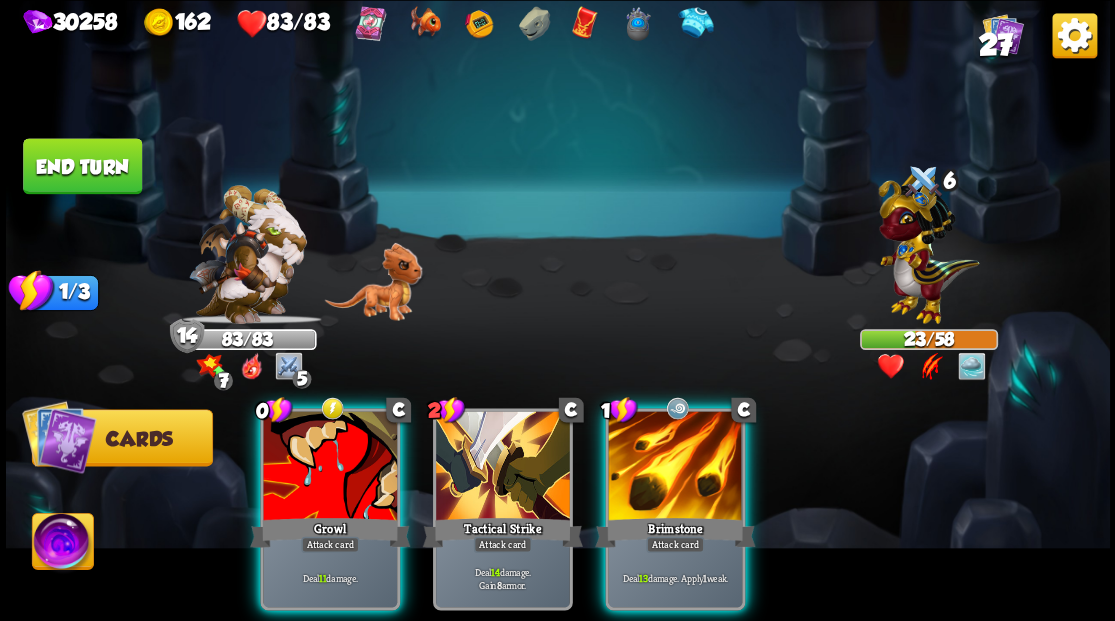 click at bounding box center [675, 467] 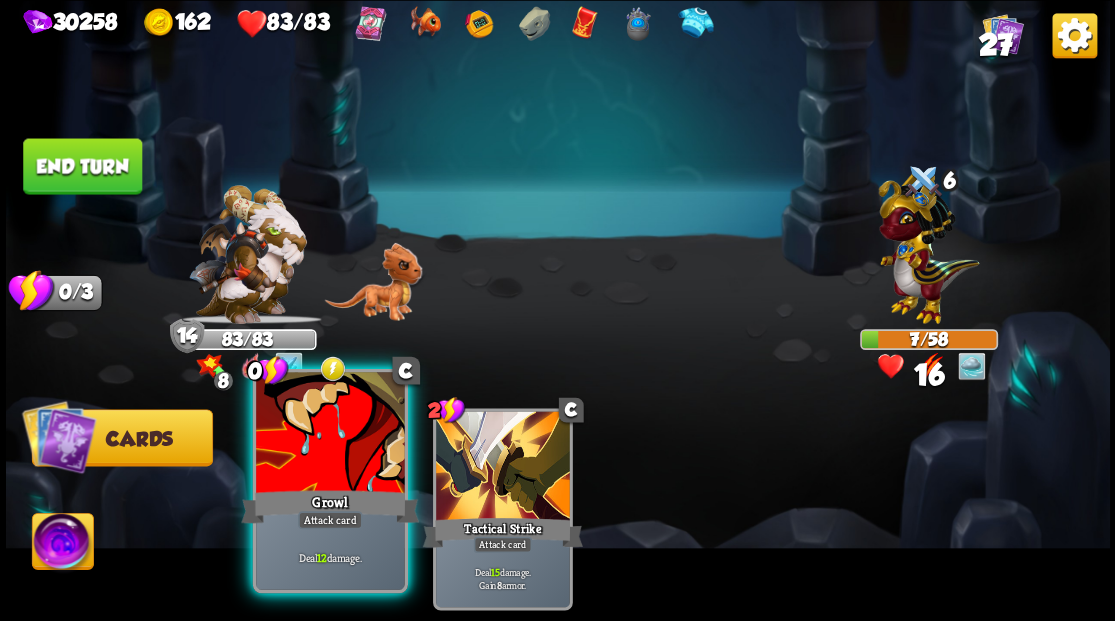 click at bounding box center (330, 434) 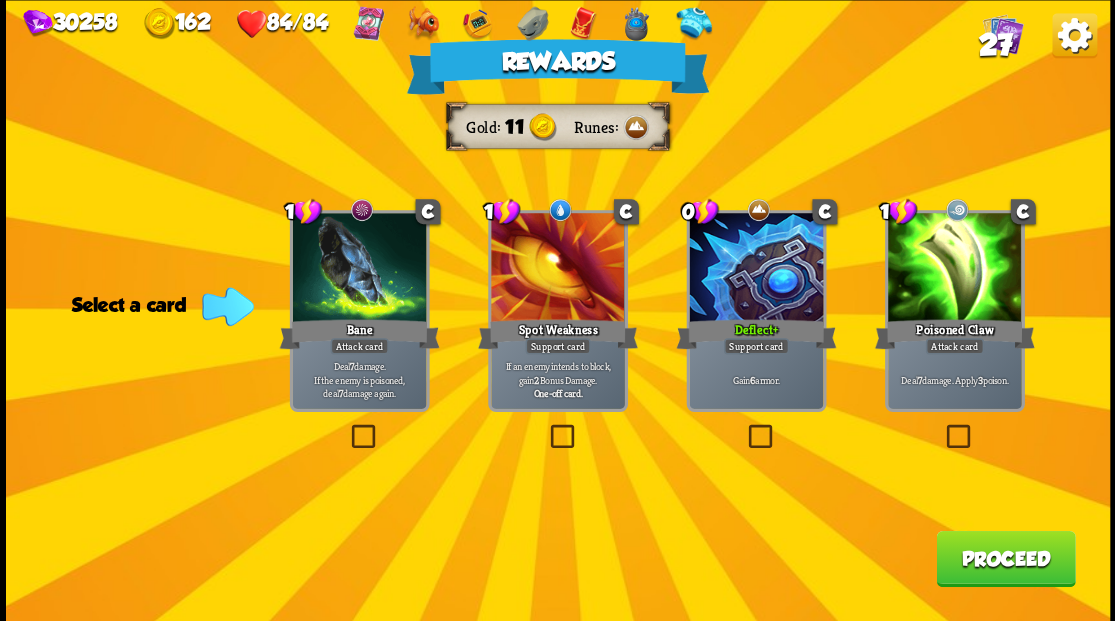 click at bounding box center [744, 427] 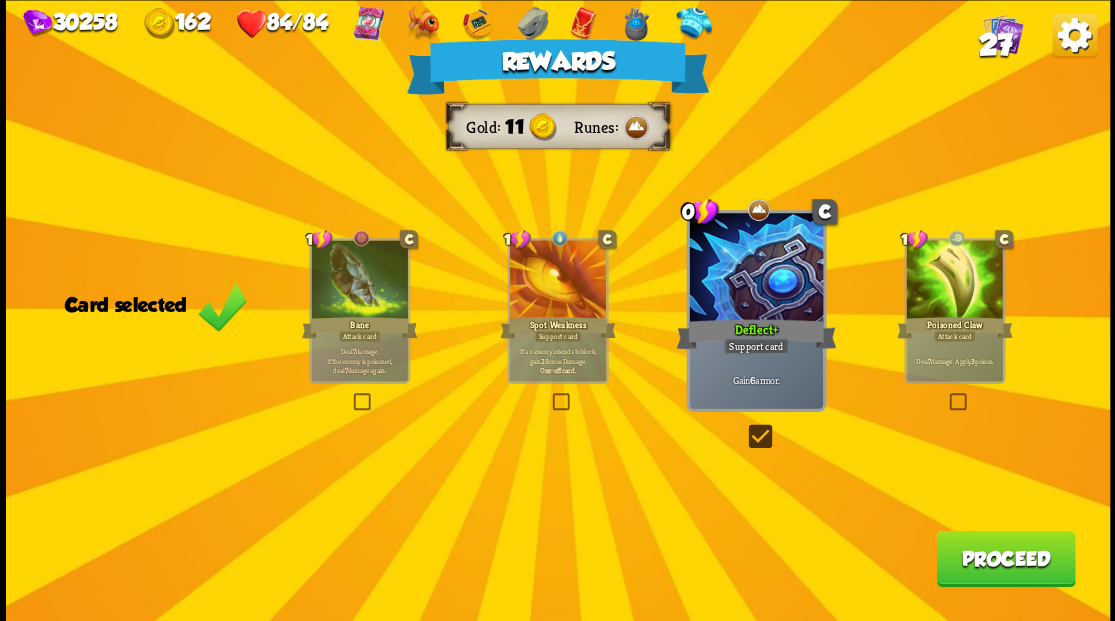 click on "Proceed" at bounding box center [1005, 558] 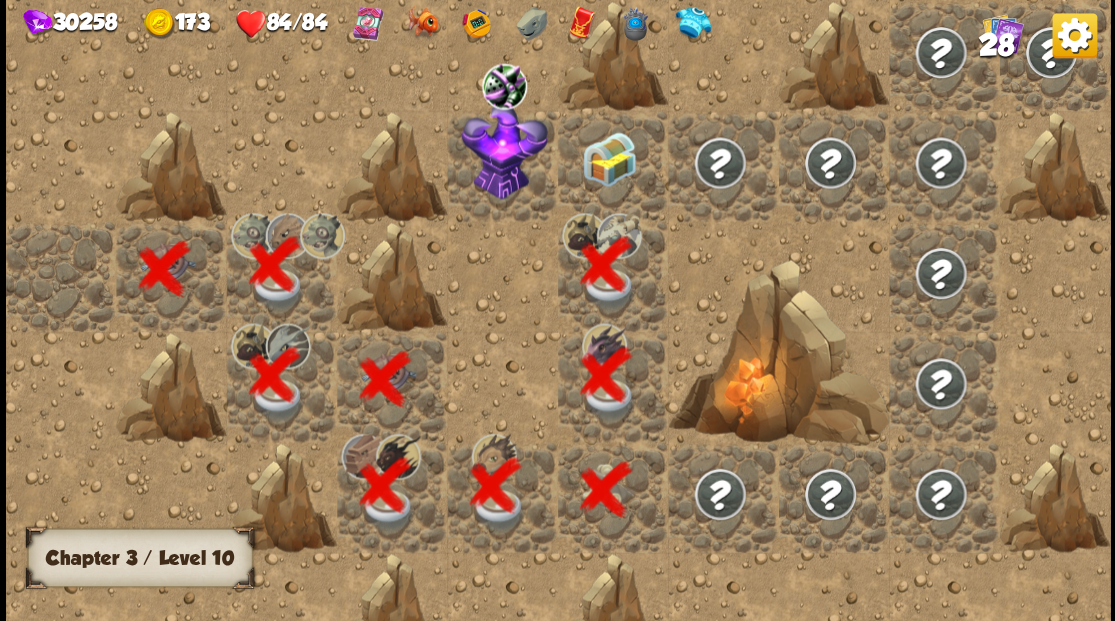 click at bounding box center (609, 158) 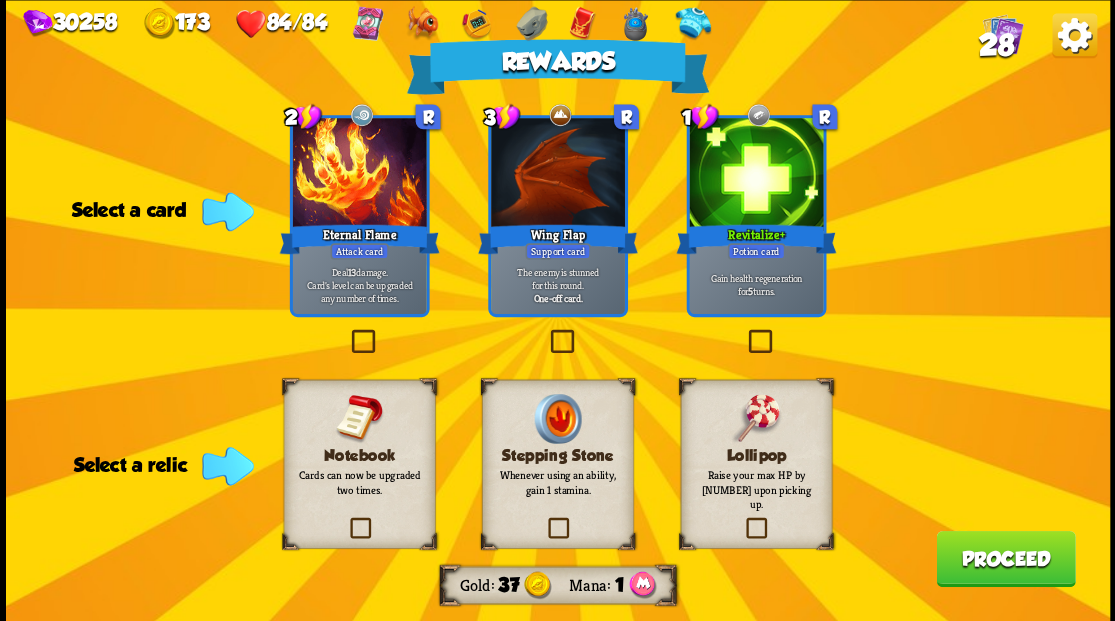 click at bounding box center (743, 520) 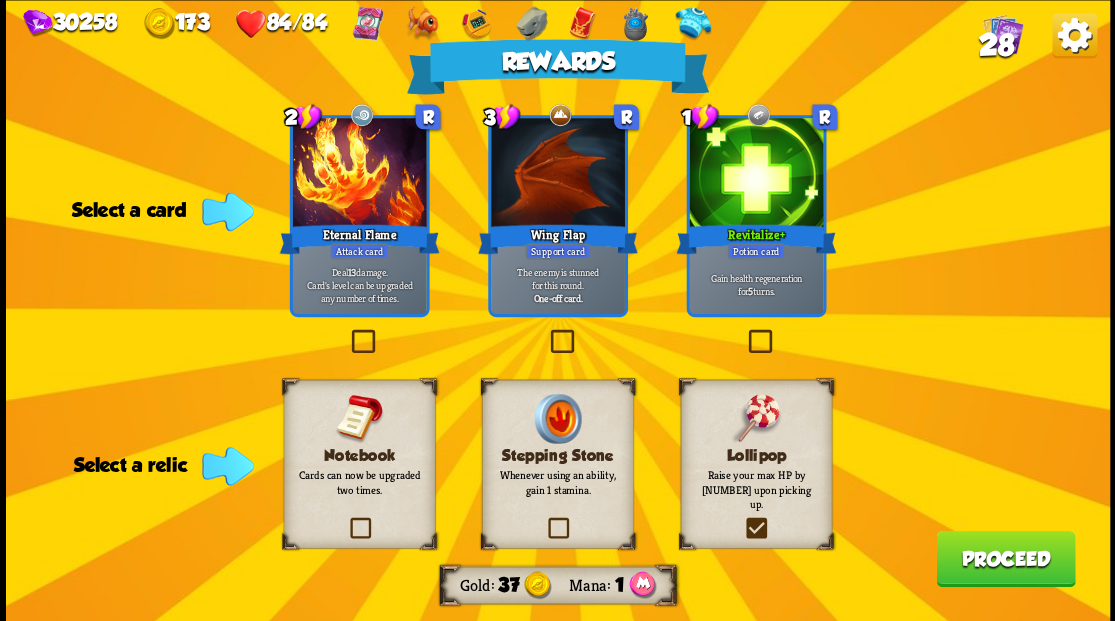 click at bounding box center [0, 0] 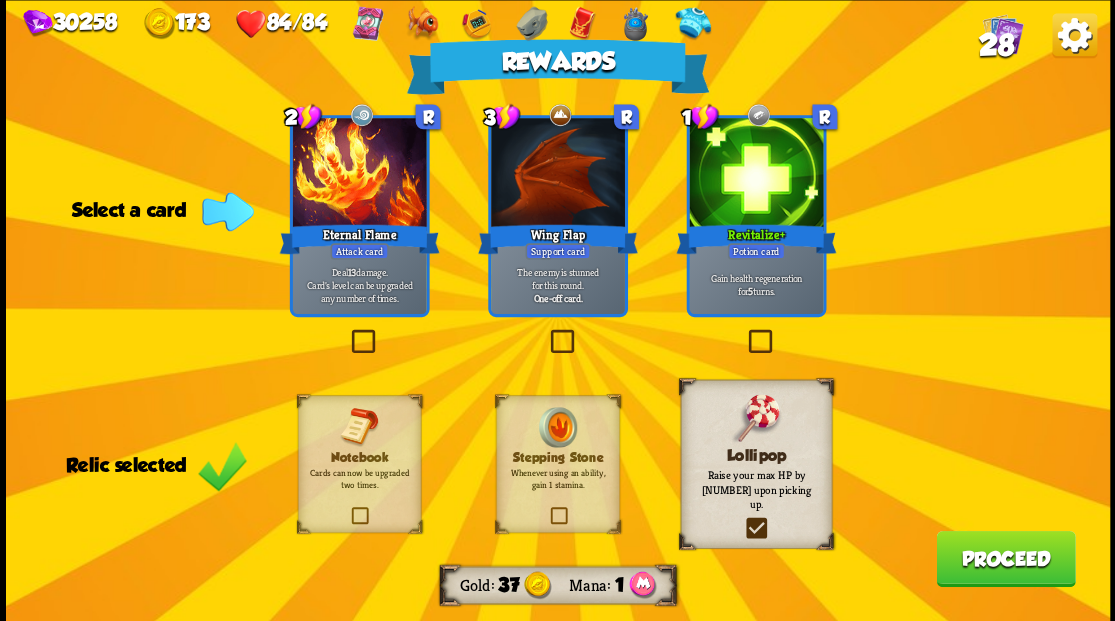 click on "Proceed" at bounding box center (1005, 558) 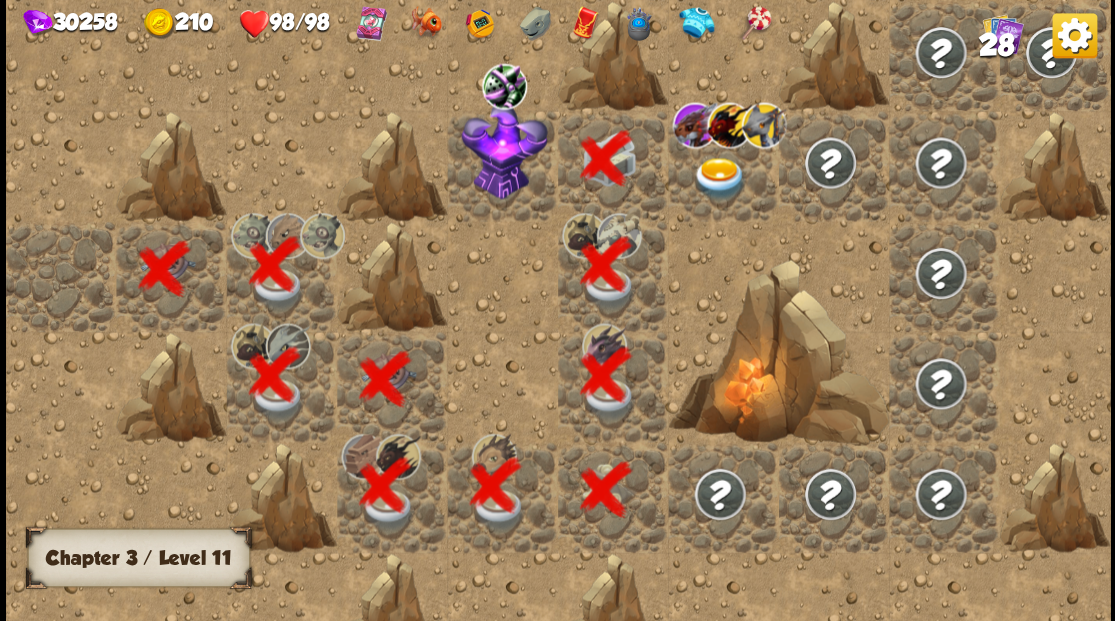 scroll, scrollTop: 0, scrollLeft: 384, axis: horizontal 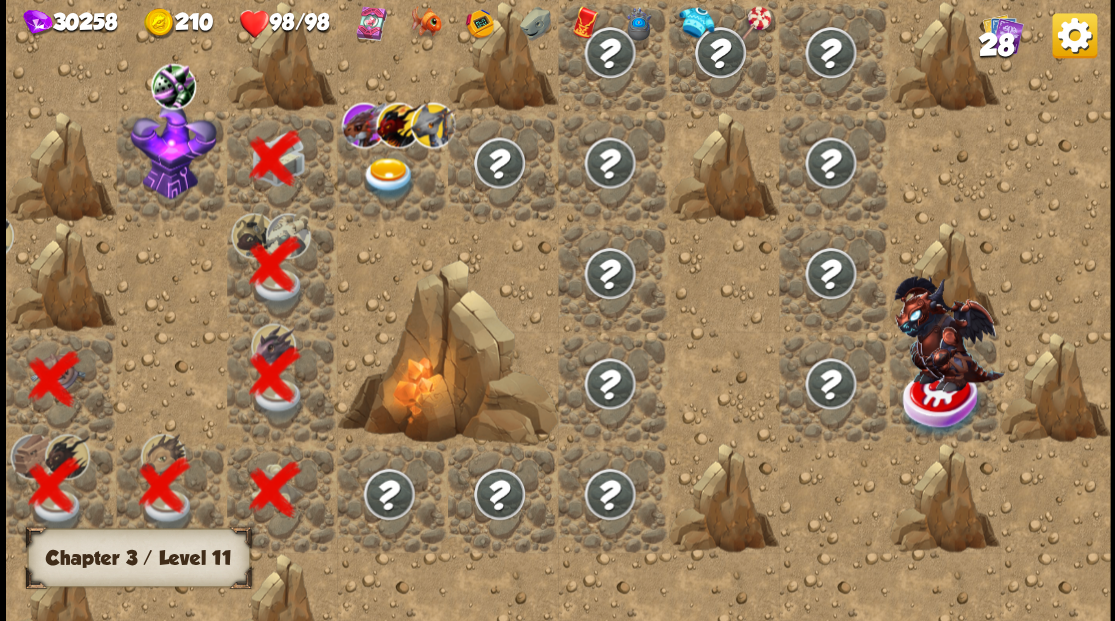 click at bounding box center (173, 150) 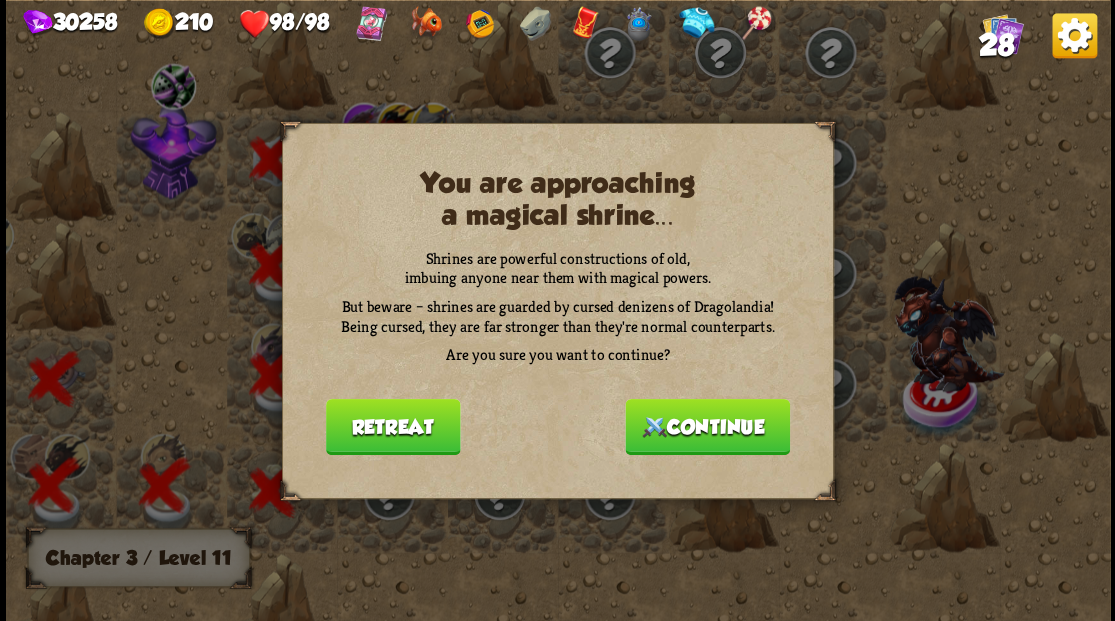 click on "Continue" at bounding box center (707, 426) 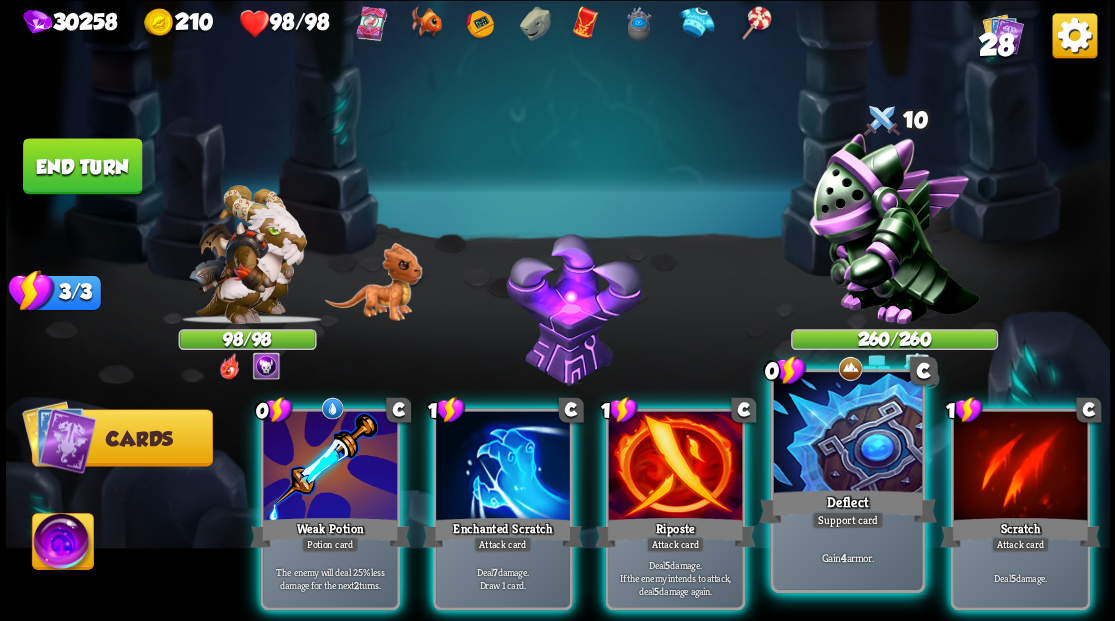 click on "Deflect" at bounding box center (847, 506) 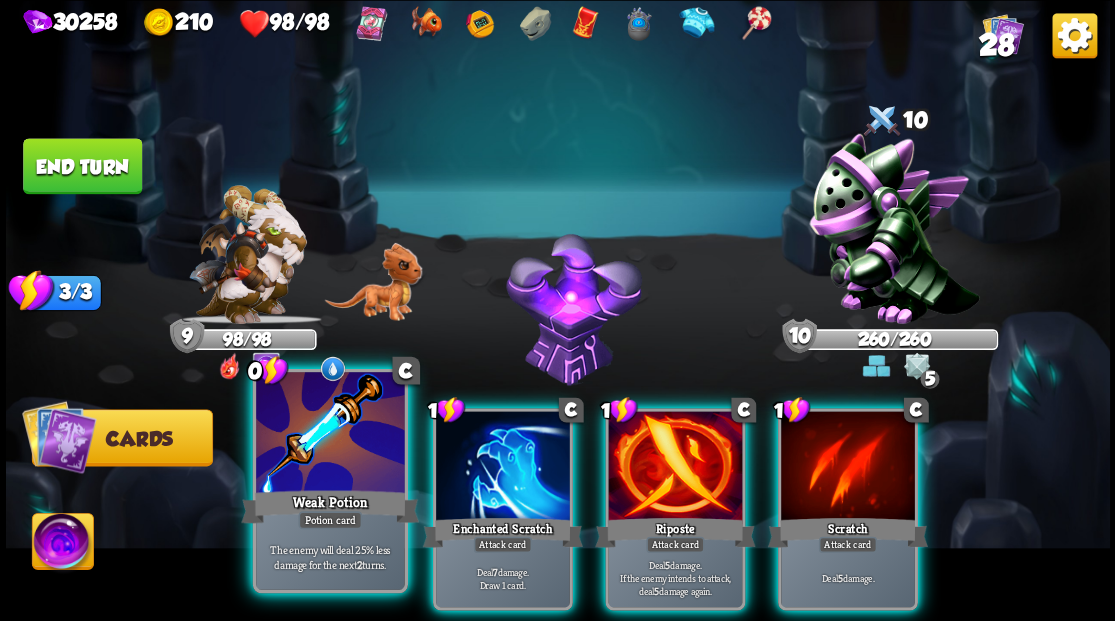 click at bounding box center [330, 434] 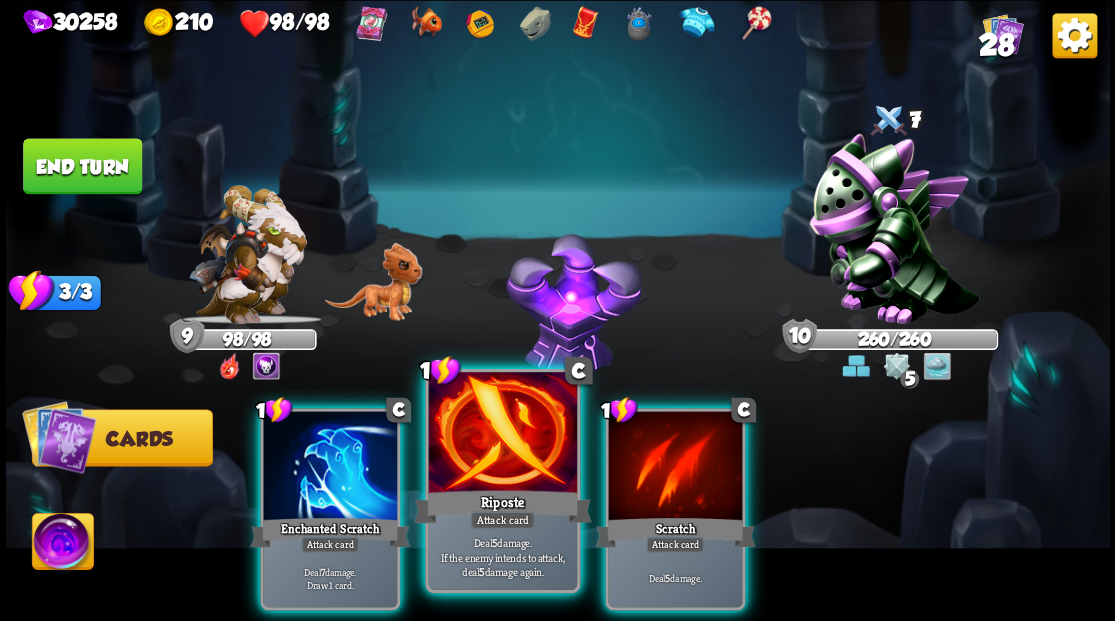 click at bounding box center (502, 434) 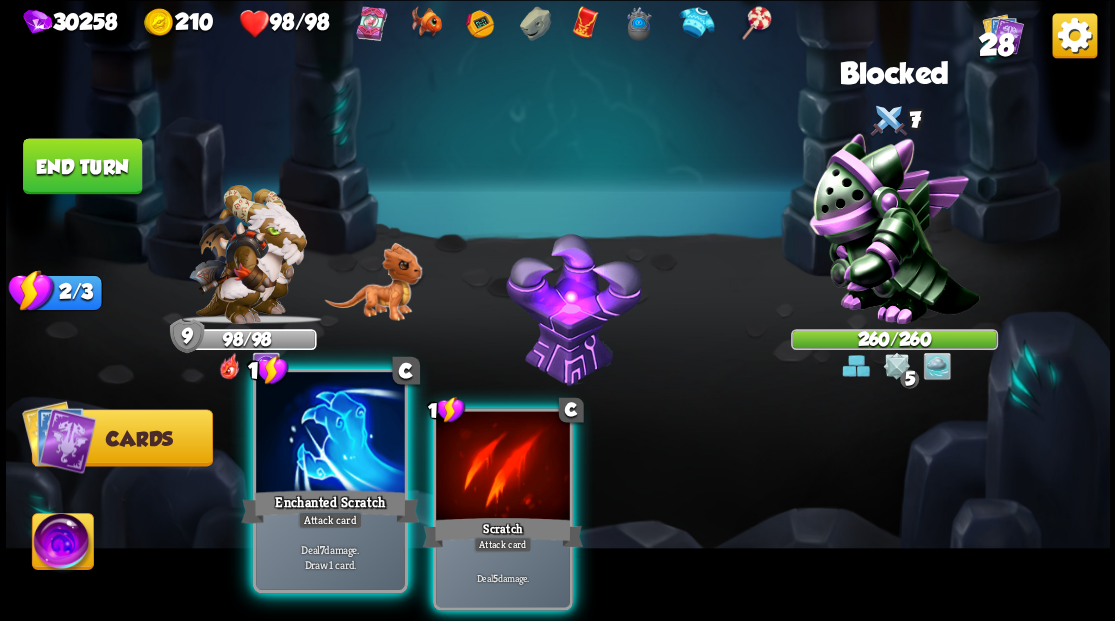 click at bounding box center [330, 434] 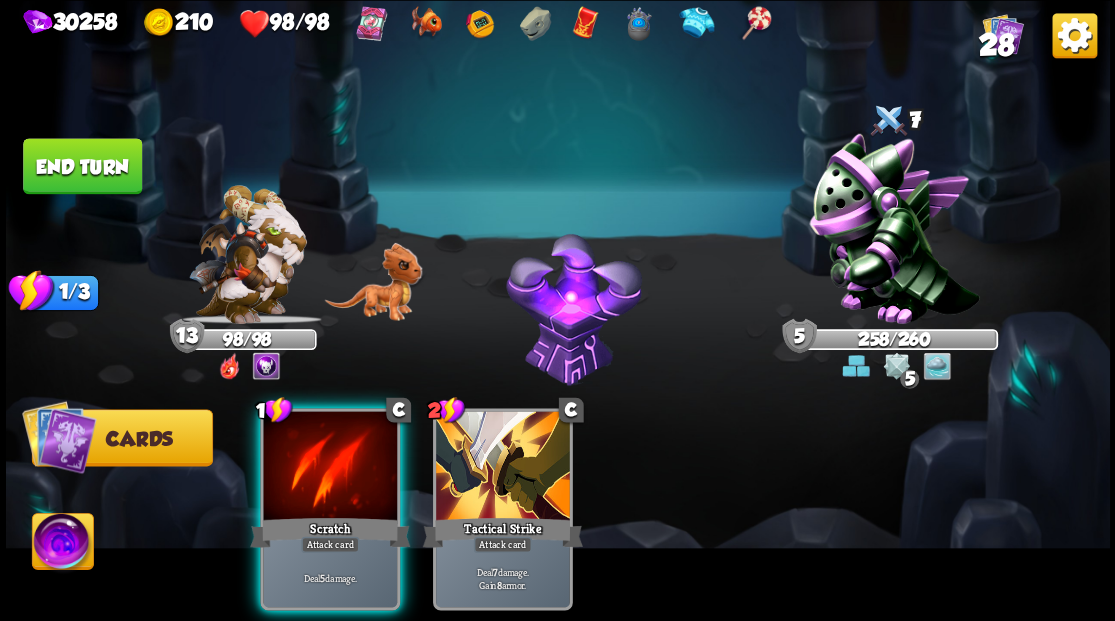 click at bounding box center (330, 467) 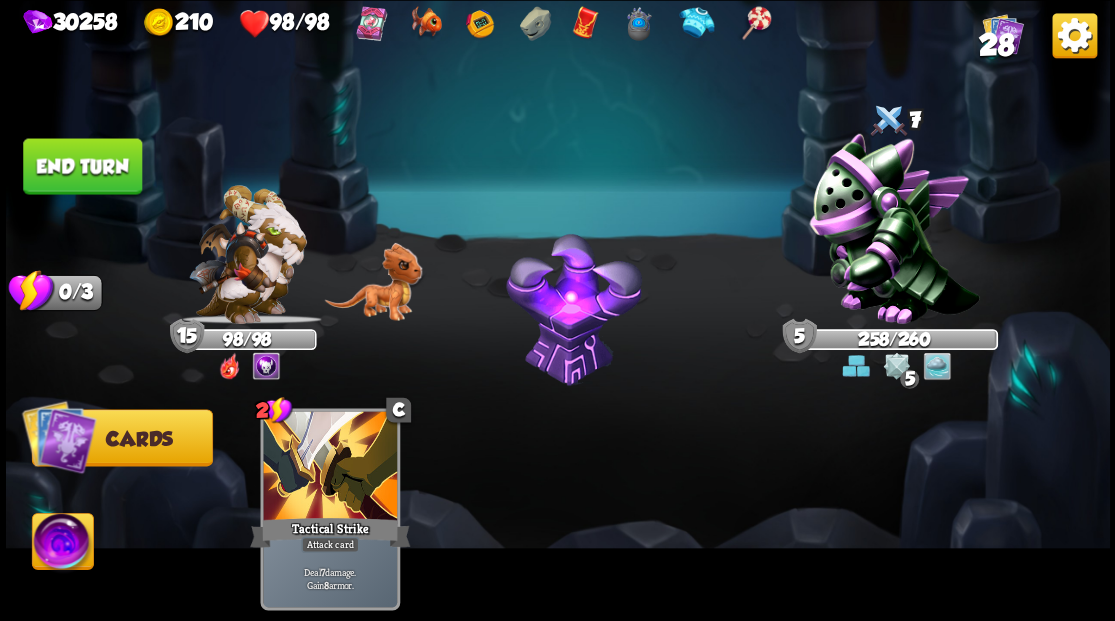 click on "End turn" at bounding box center [82, 166] 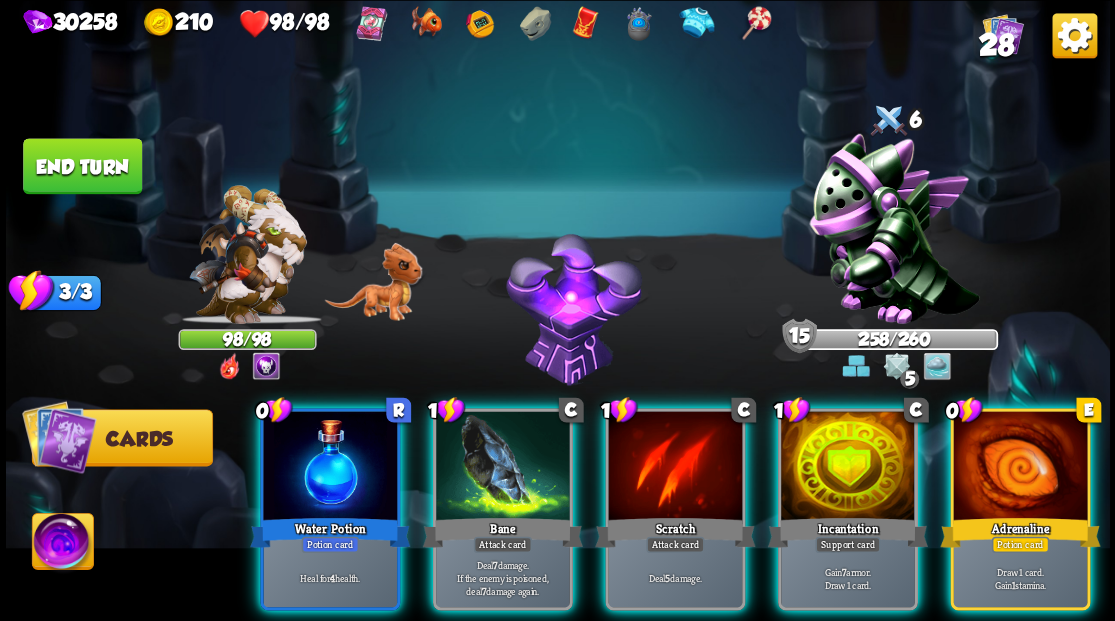click on "0
E   Adrenaline     Potion card   Draw 1 card. Gain  1  stamina." at bounding box center [1020, 509] 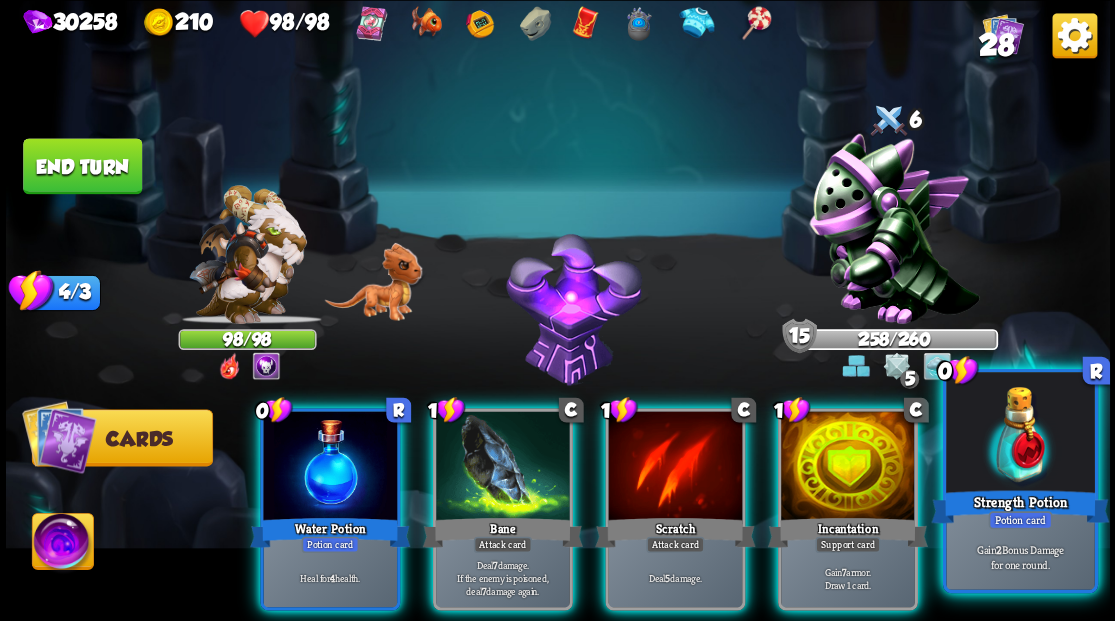 click at bounding box center [1020, 434] 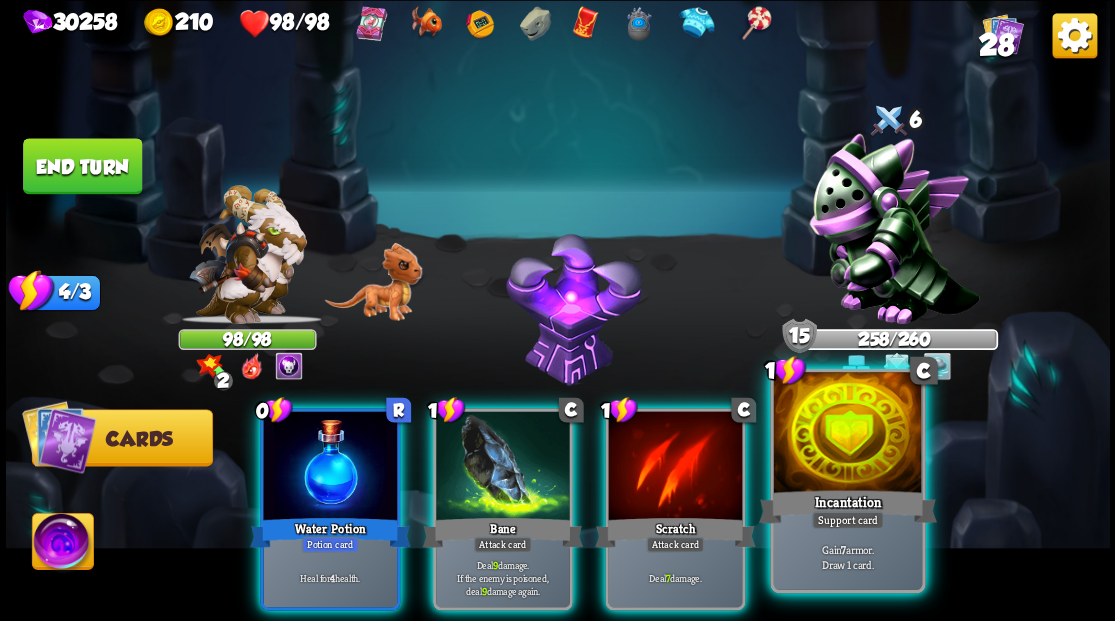 click at bounding box center (847, 434) 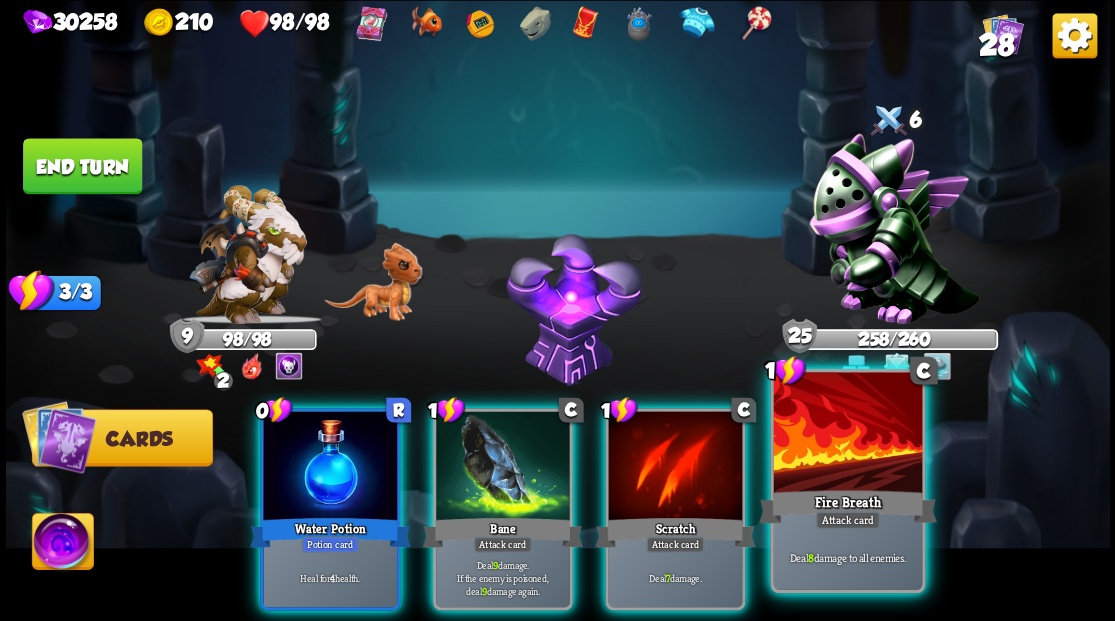 click at bounding box center [847, 434] 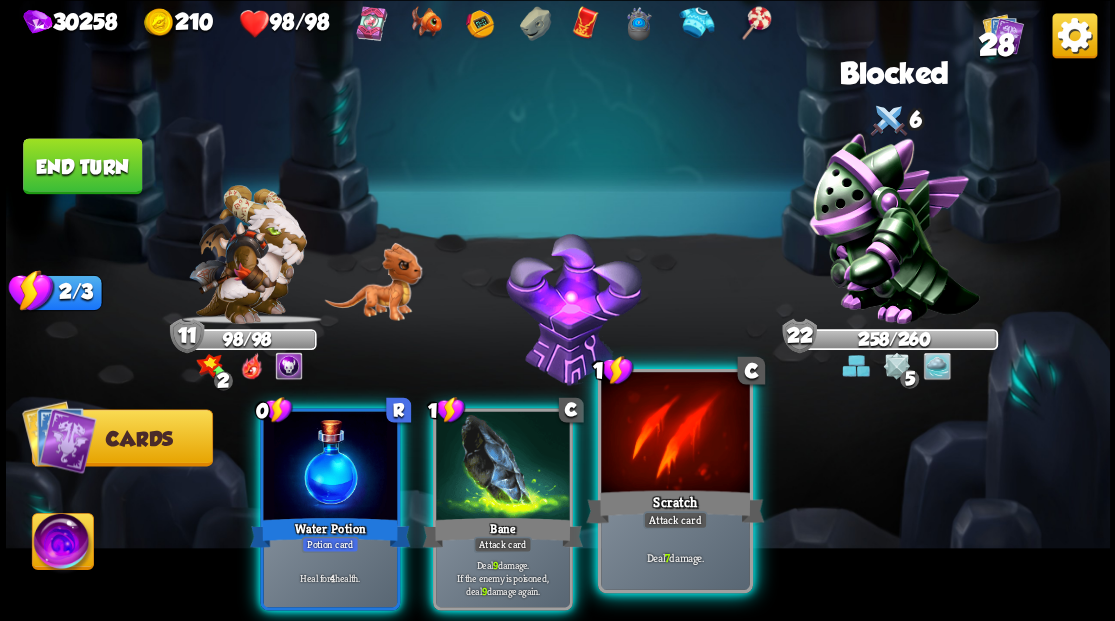 click at bounding box center (675, 434) 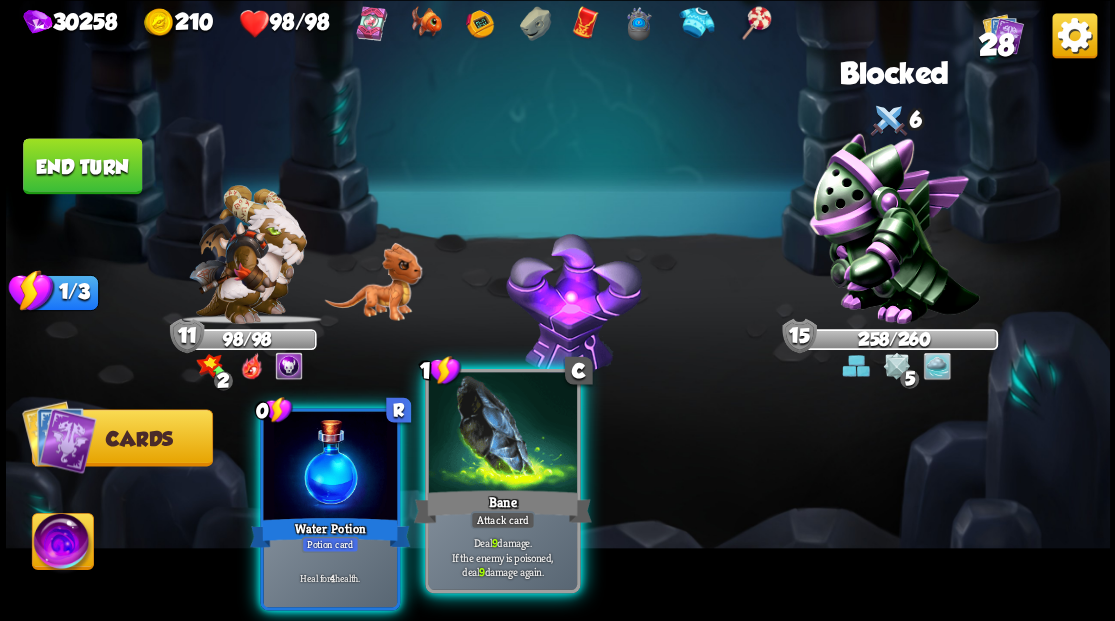click at bounding box center [502, 434] 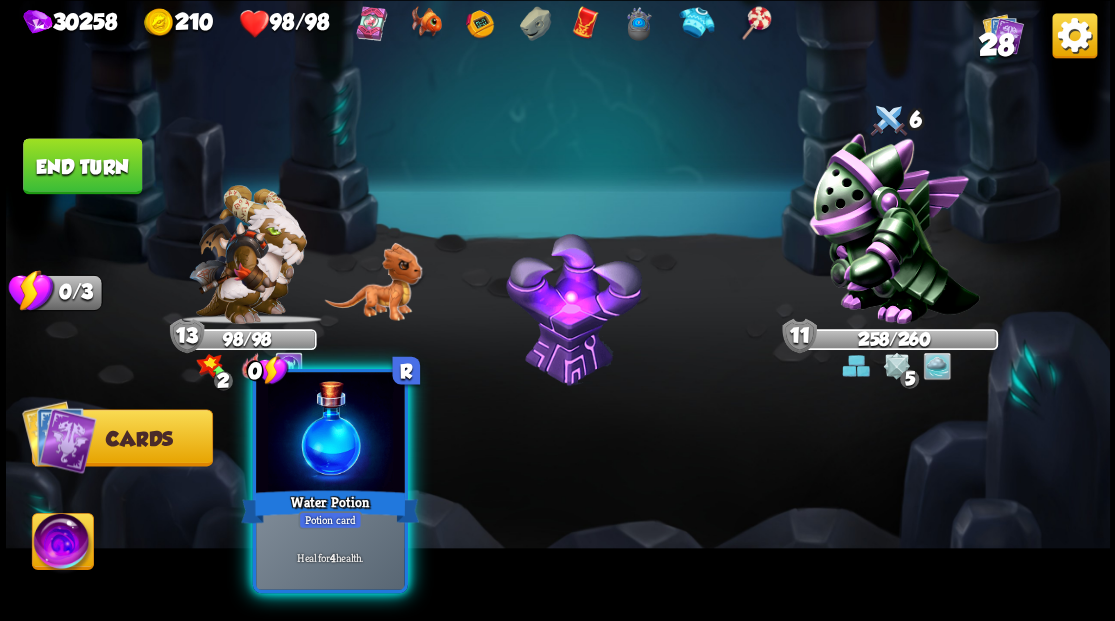 click at bounding box center [330, 434] 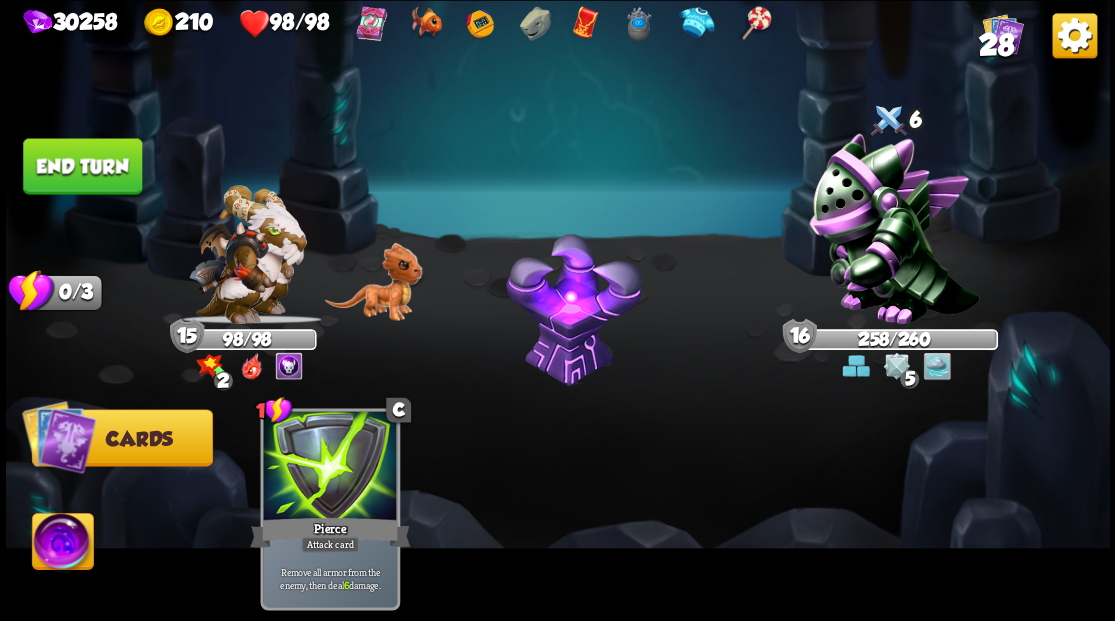 click on "End turn" at bounding box center (82, 166) 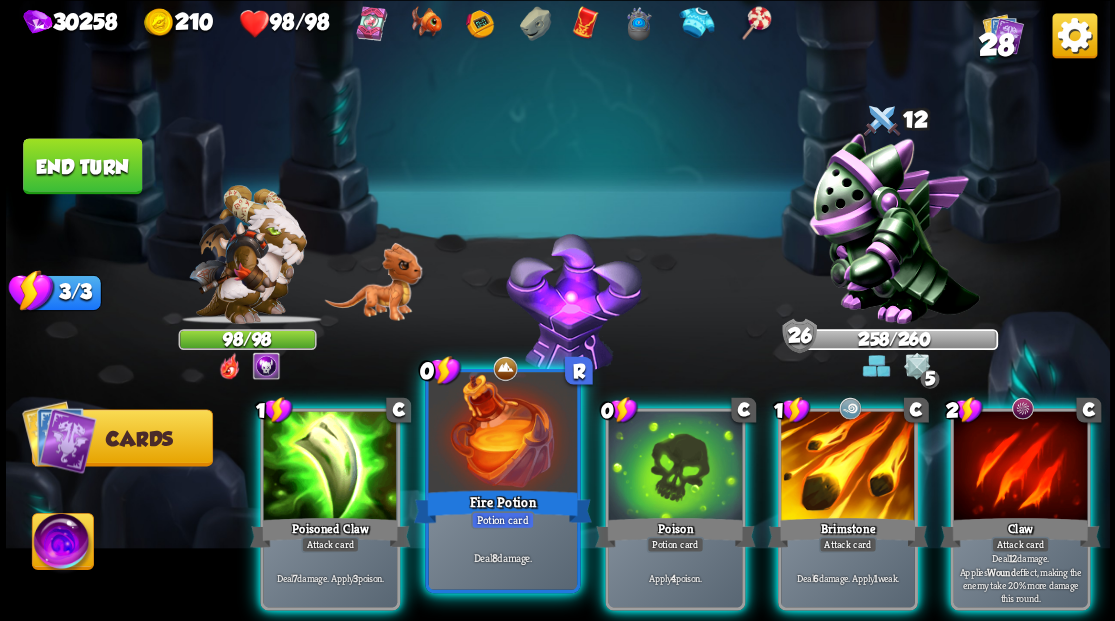 click at bounding box center (502, 434) 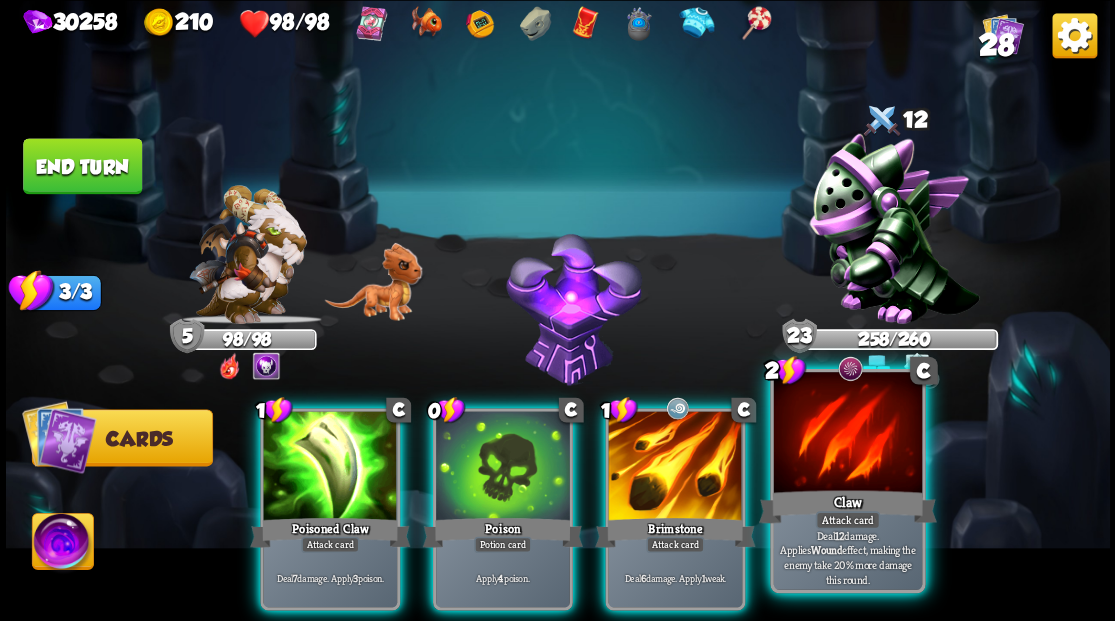 click at bounding box center [847, 434] 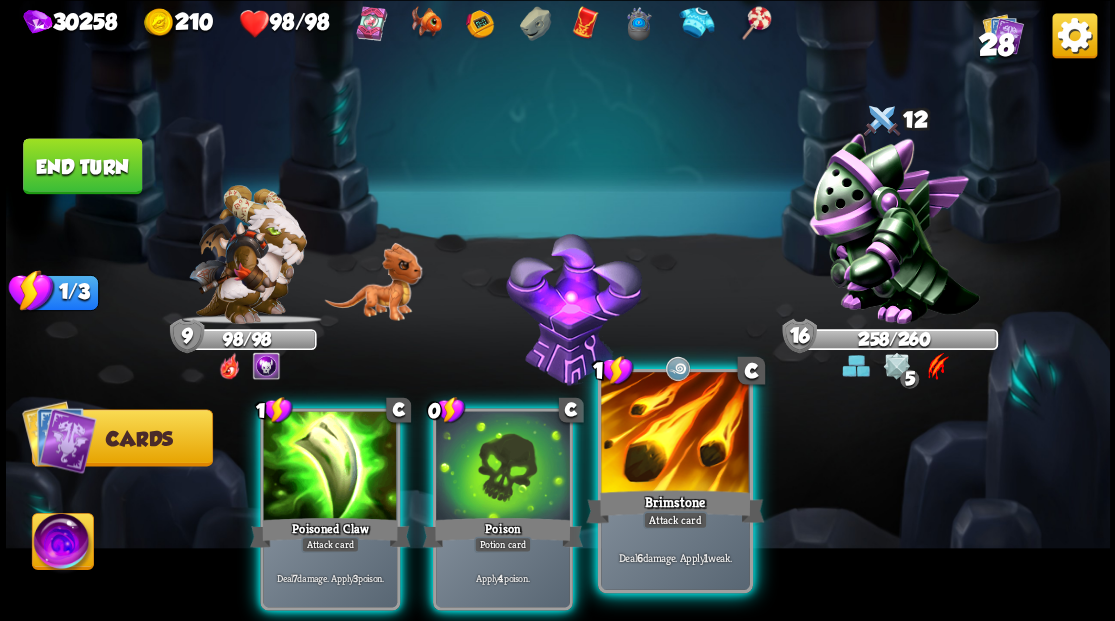 click at bounding box center (675, 434) 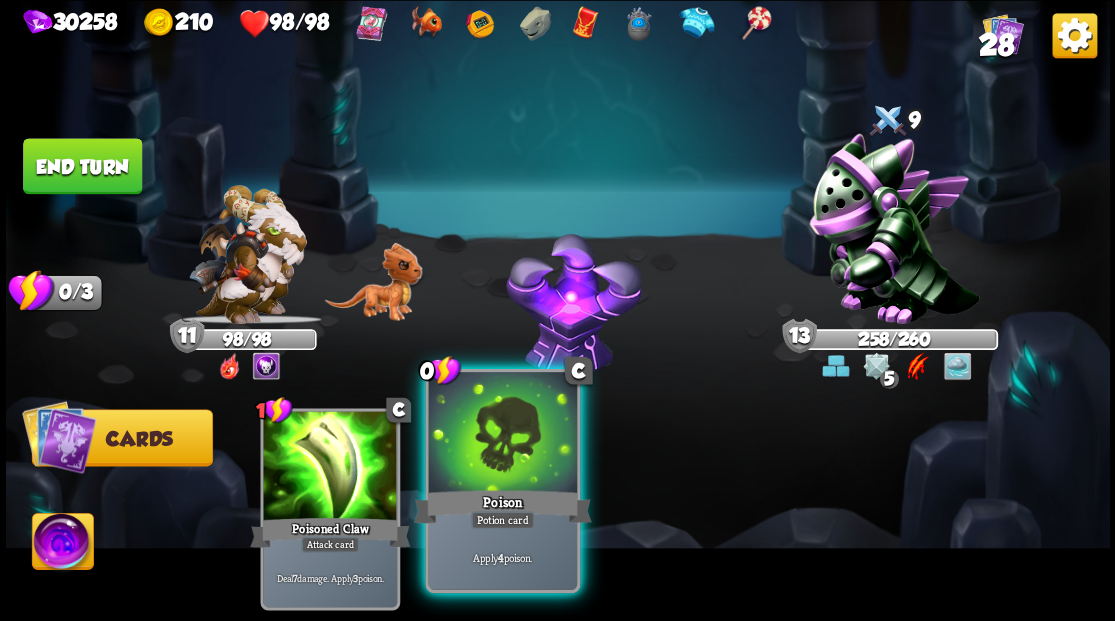 click at bounding box center [502, 434] 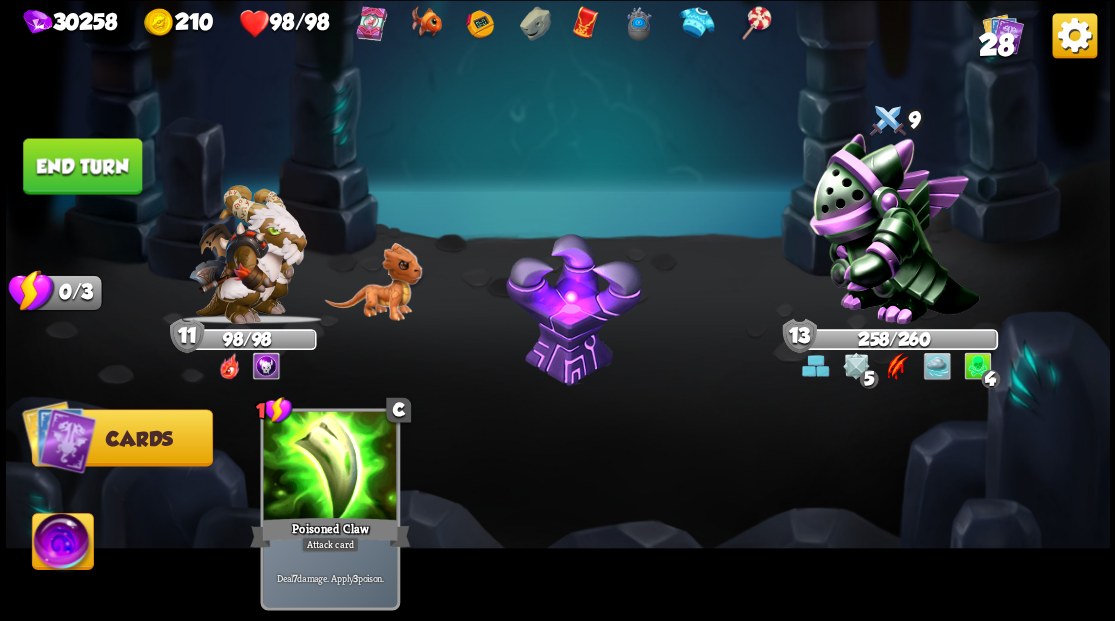 click on "End turn" at bounding box center [82, 166] 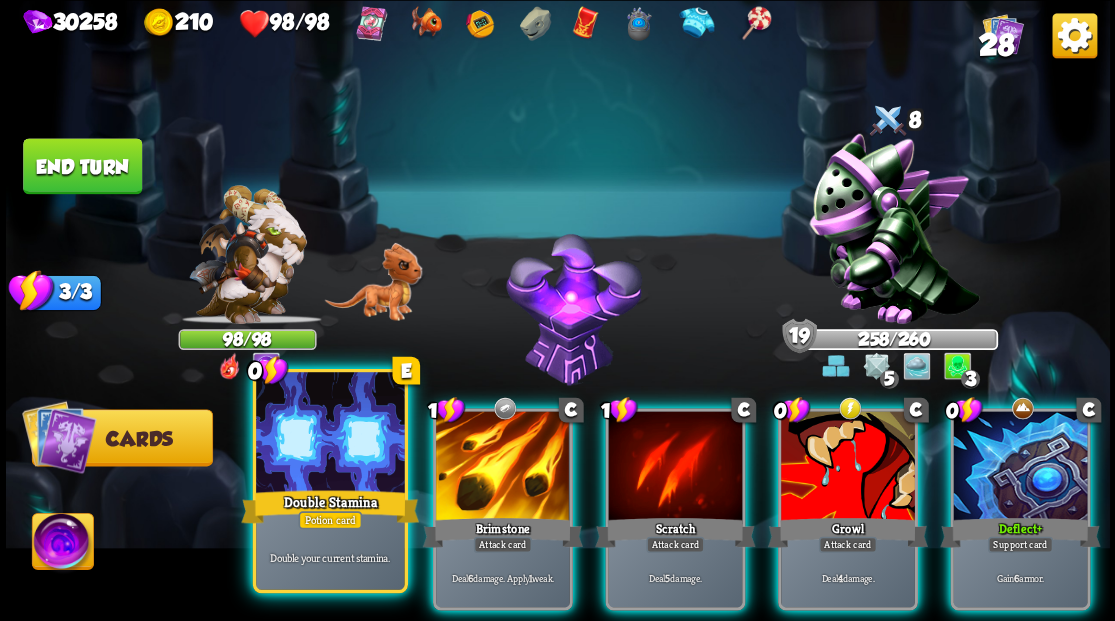 click at bounding box center [330, 434] 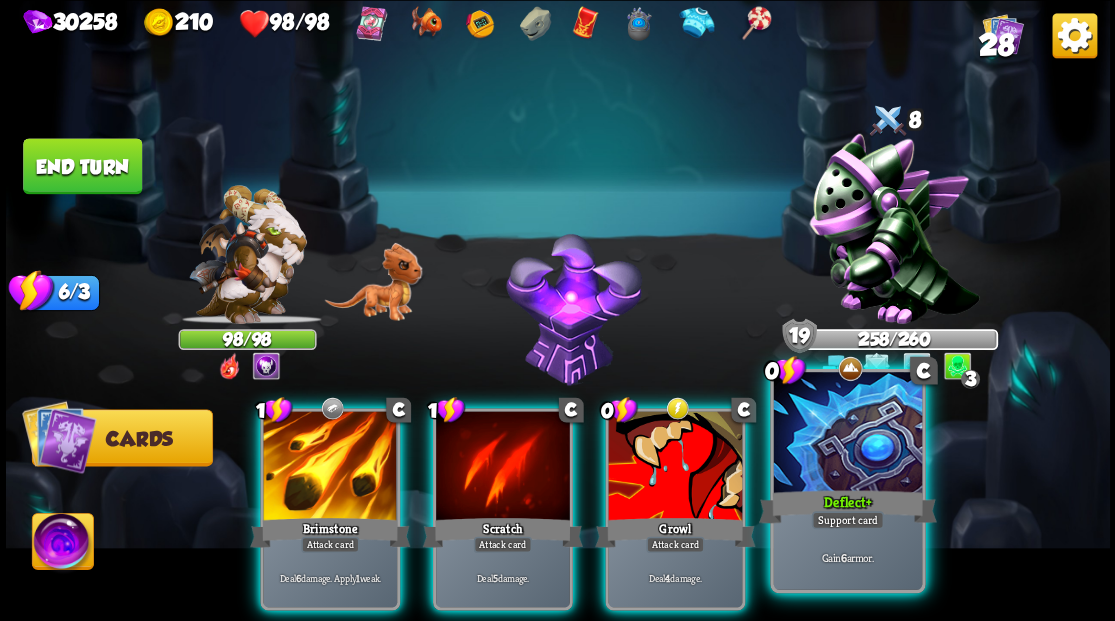 click at bounding box center [847, 434] 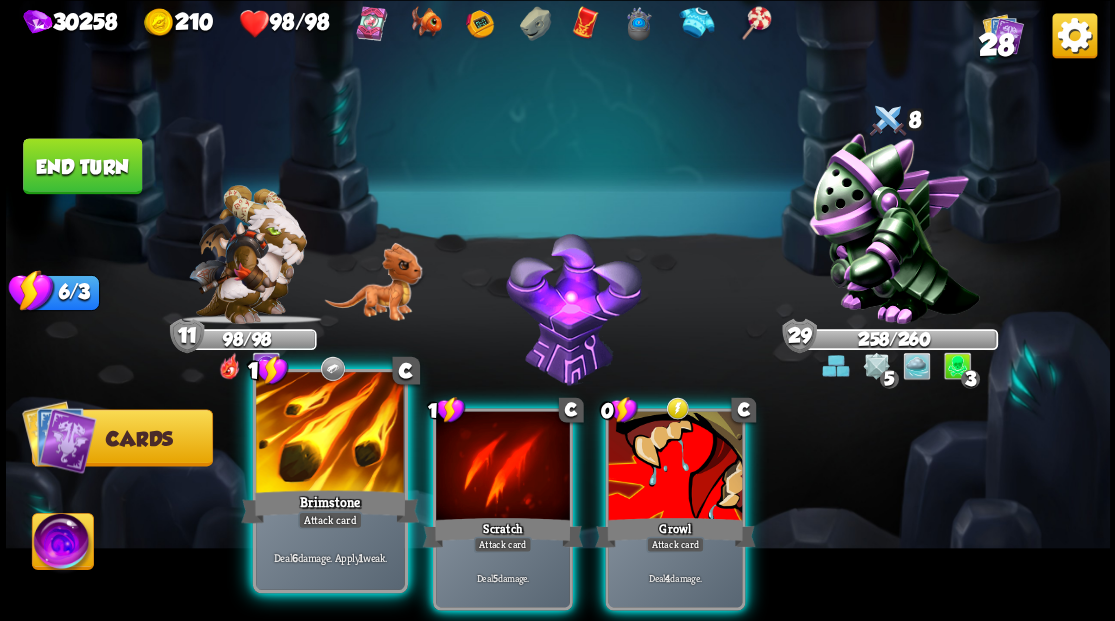 click at bounding box center (330, 434) 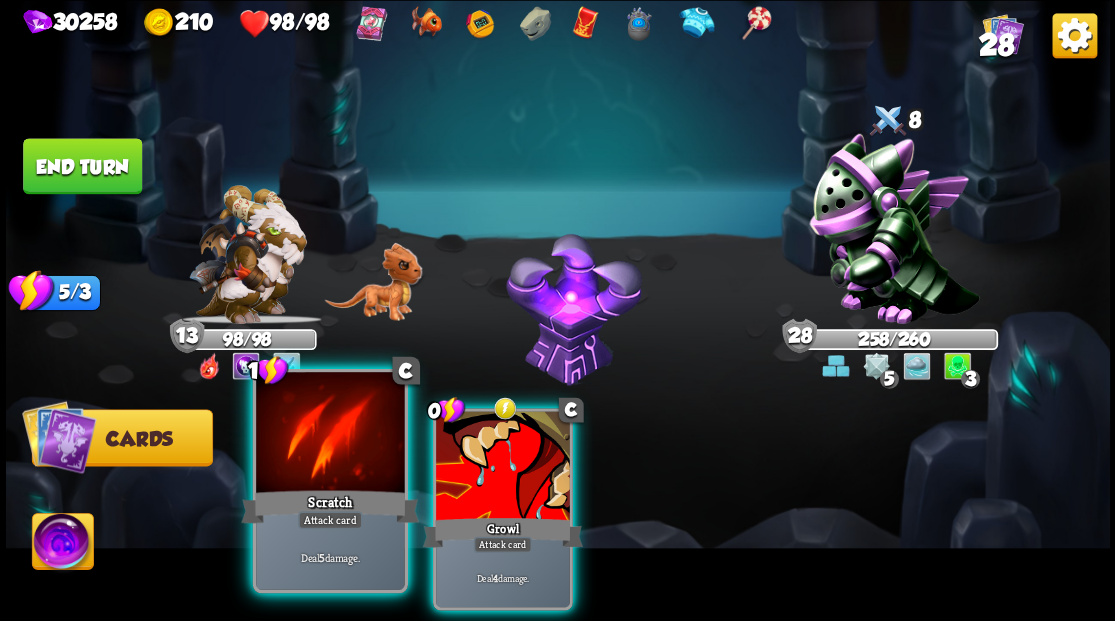 click at bounding box center [330, 434] 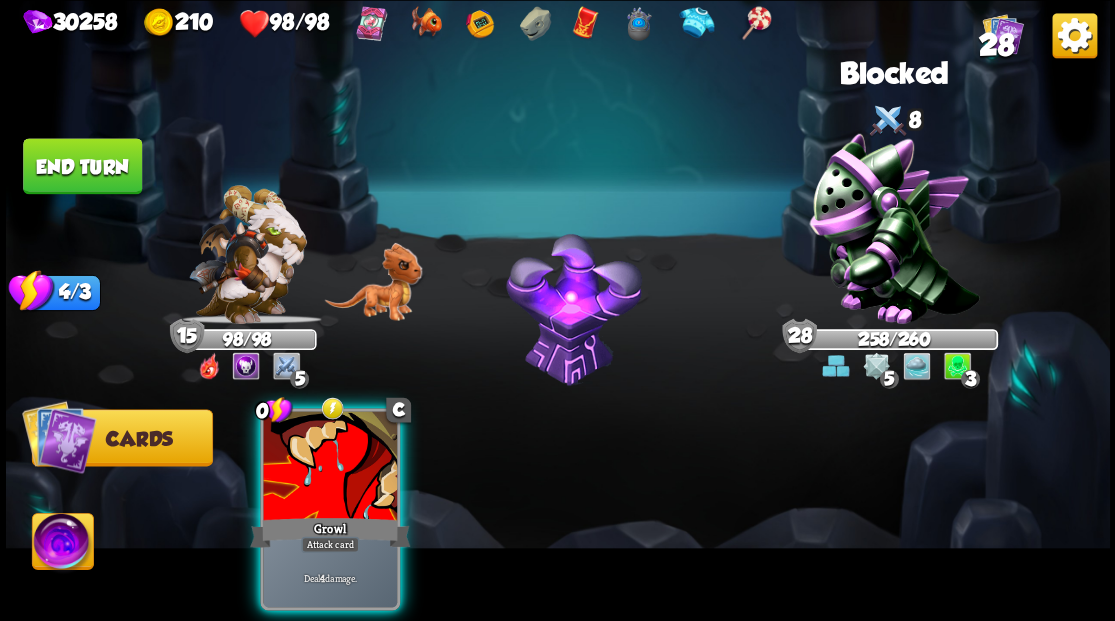 click at bounding box center [247, 254] 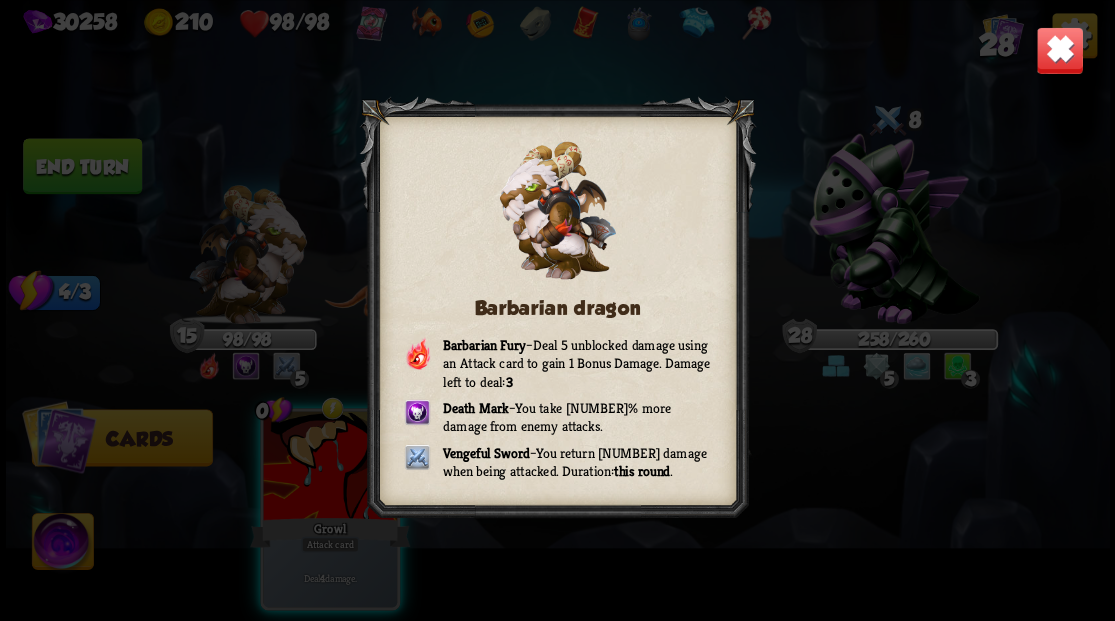 click at bounding box center [1059, 50] 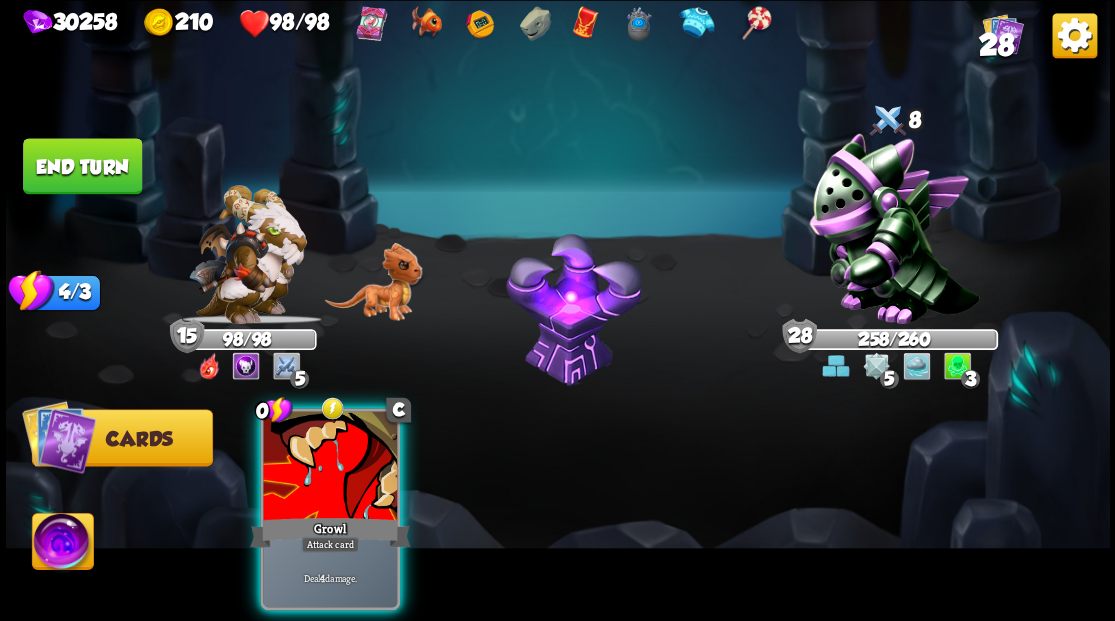 click on "End turn" at bounding box center (82, 166) 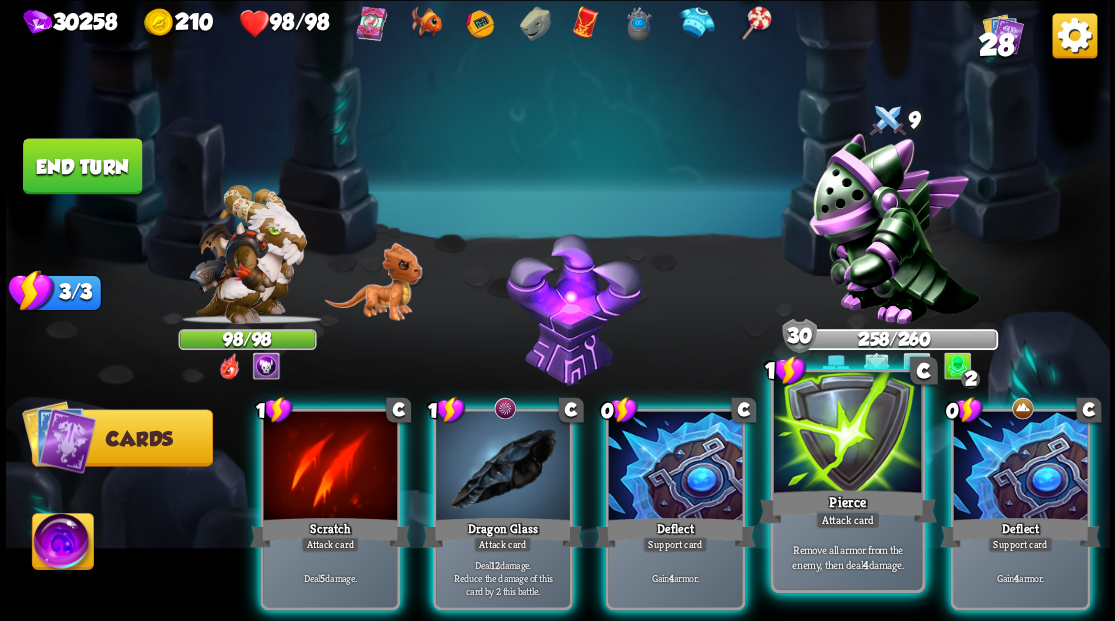 click at bounding box center [847, 434] 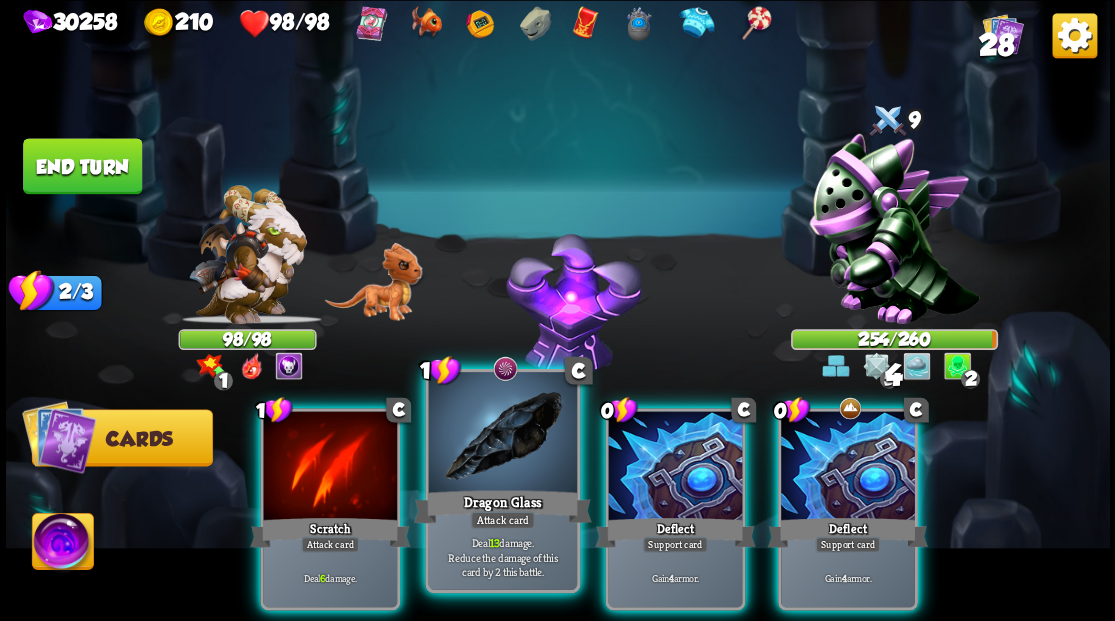 click at bounding box center [502, 434] 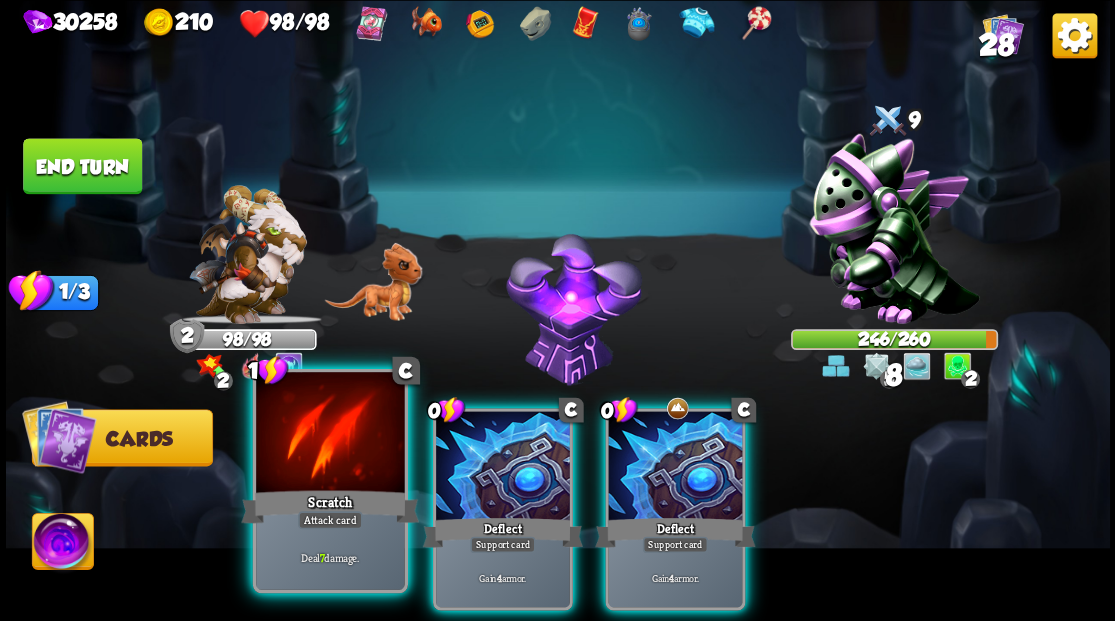 click at bounding box center [330, 434] 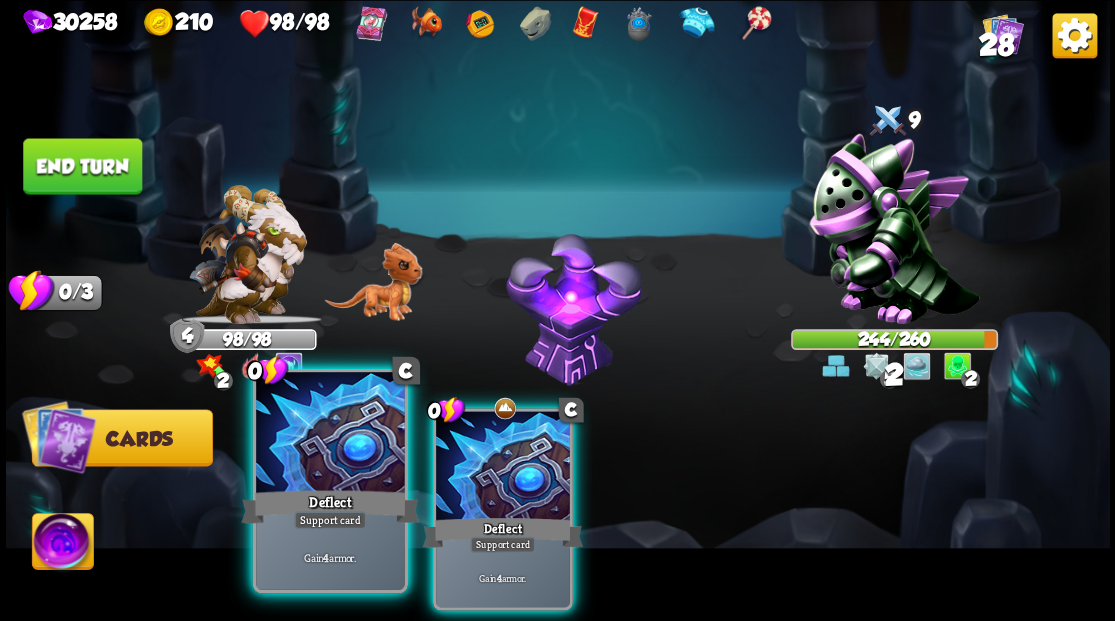 click at bounding box center (330, 434) 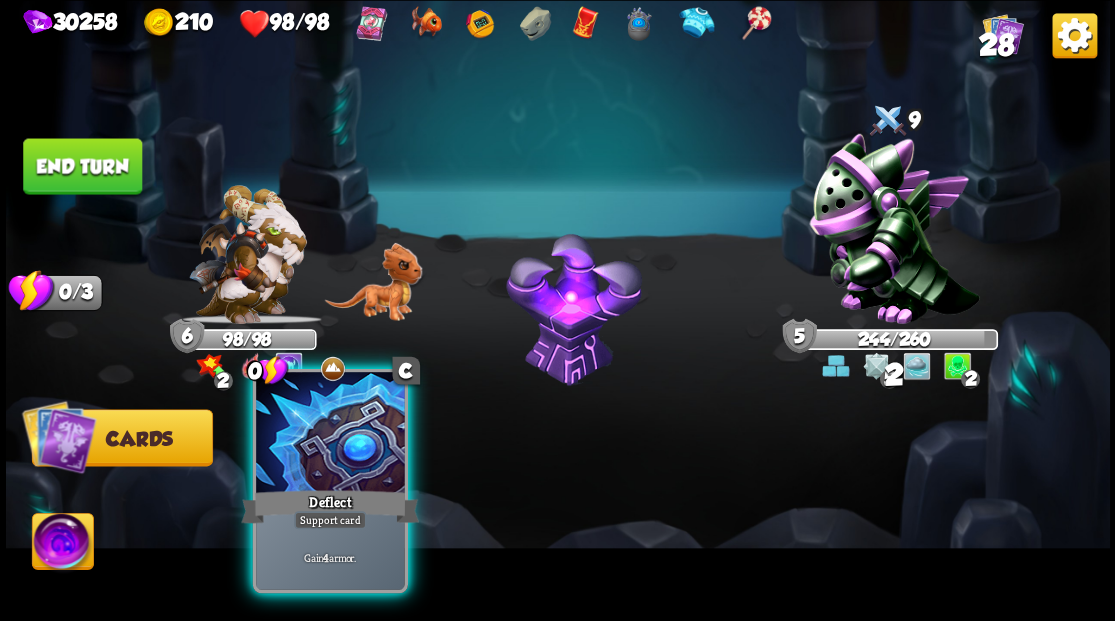 click at bounding box center (330, 434) 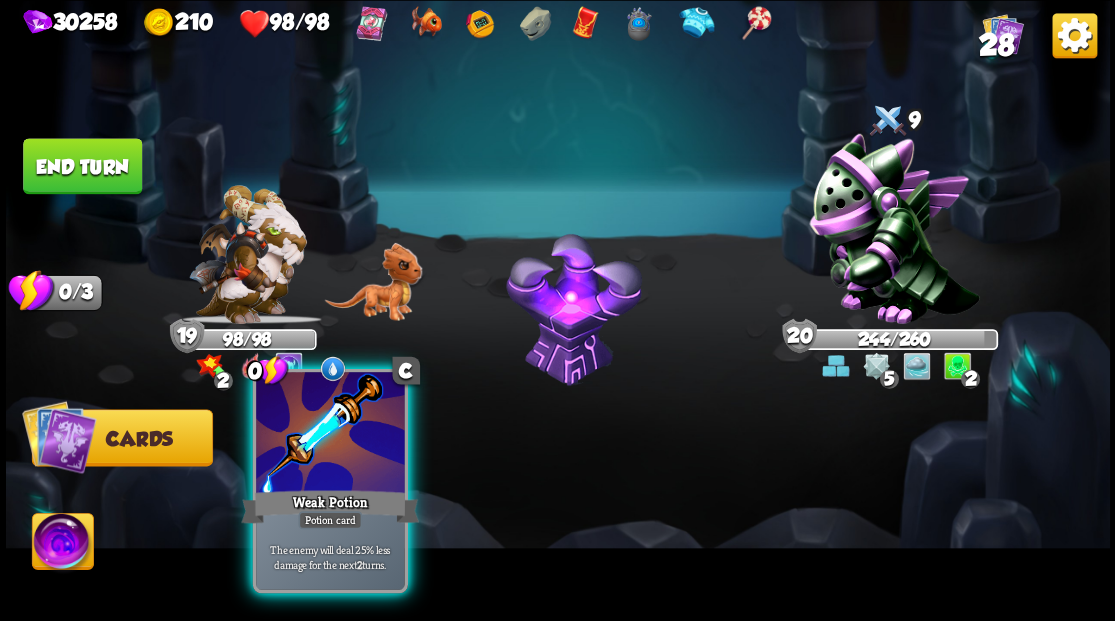 click on "The enemy will deal 25% less damage for the next  2  turns." at bounding box center (330, 556) 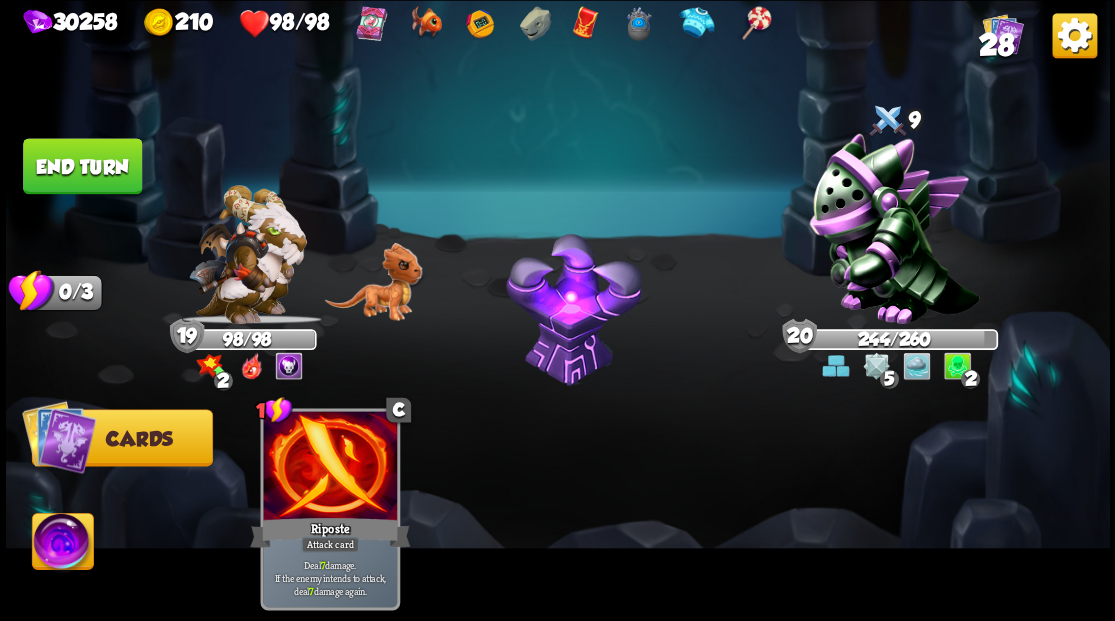 click on "End turn" at bounding box center [82, 166] 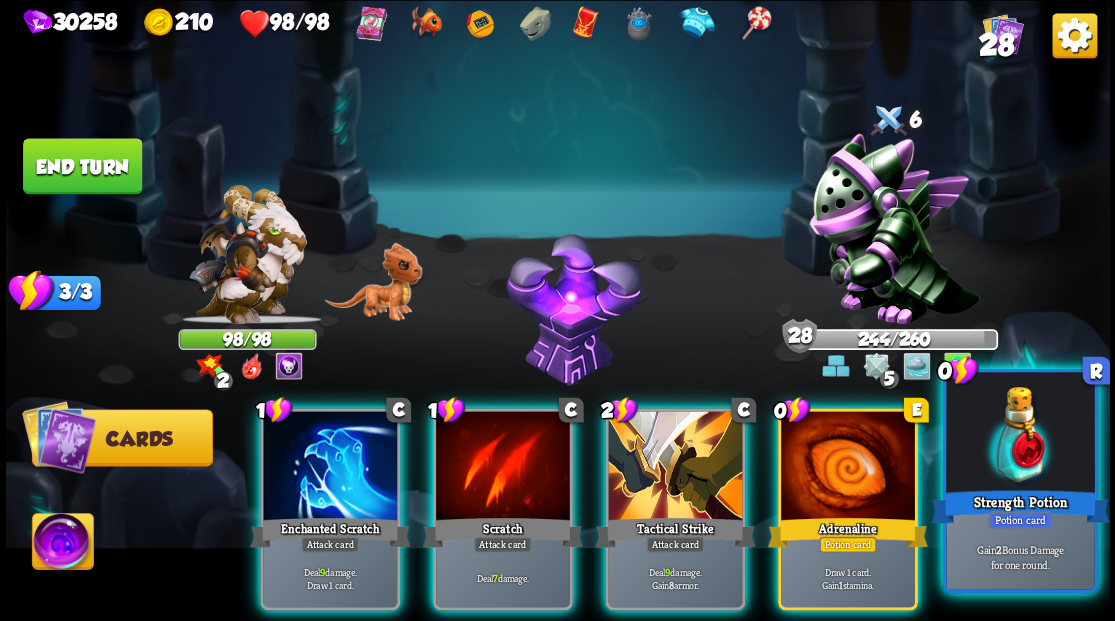 click at bounding box center (1020, 434) 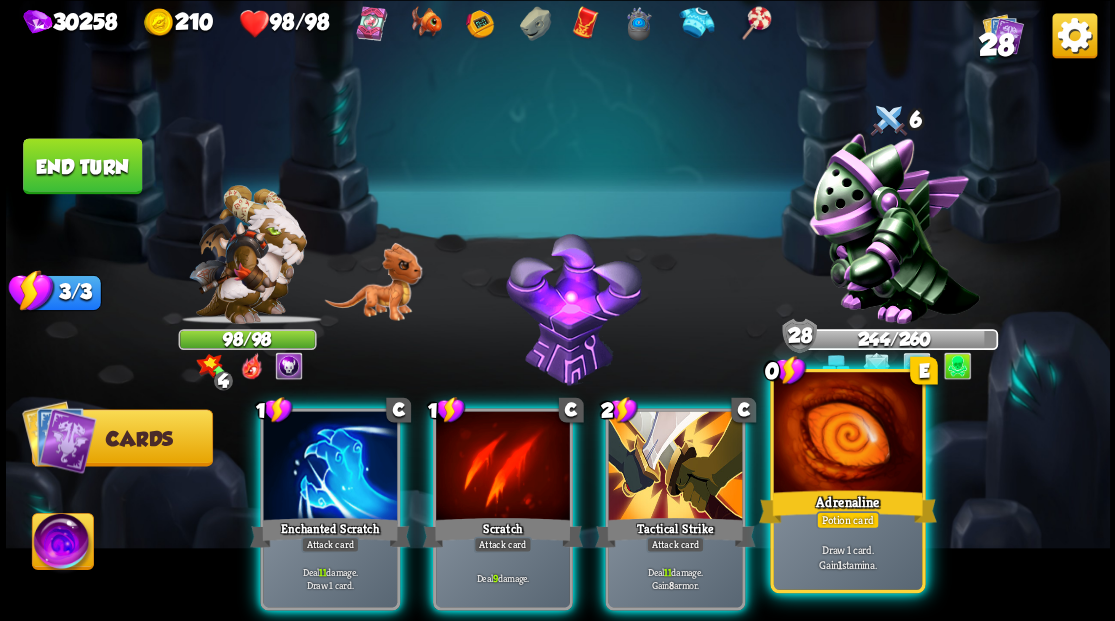 click at bounding box center (847, 434) 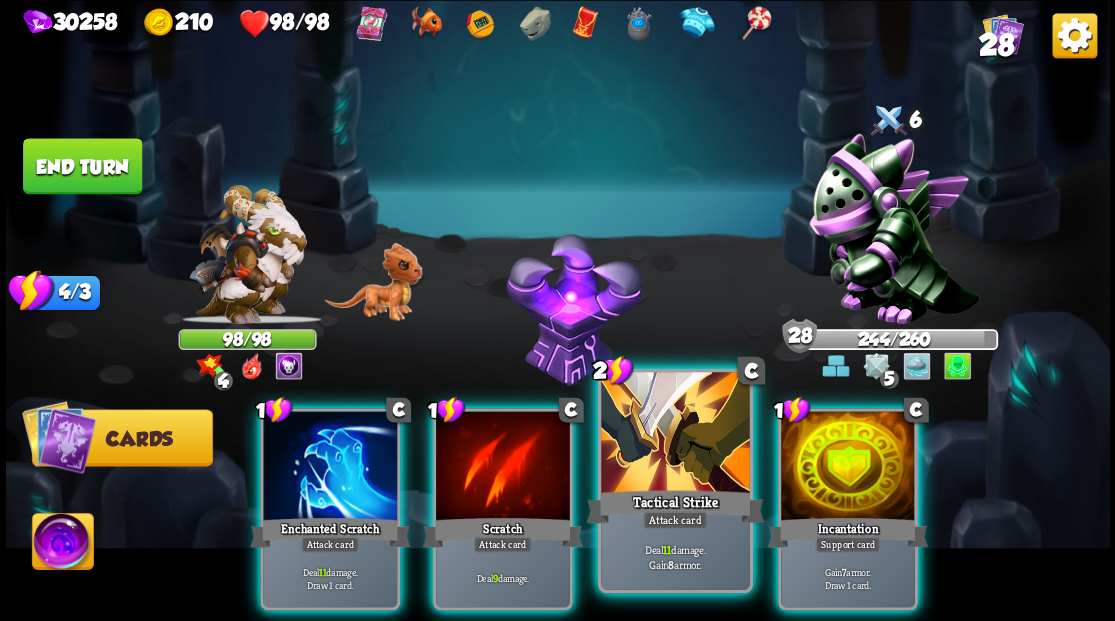 click at bounding box center [675, 434] 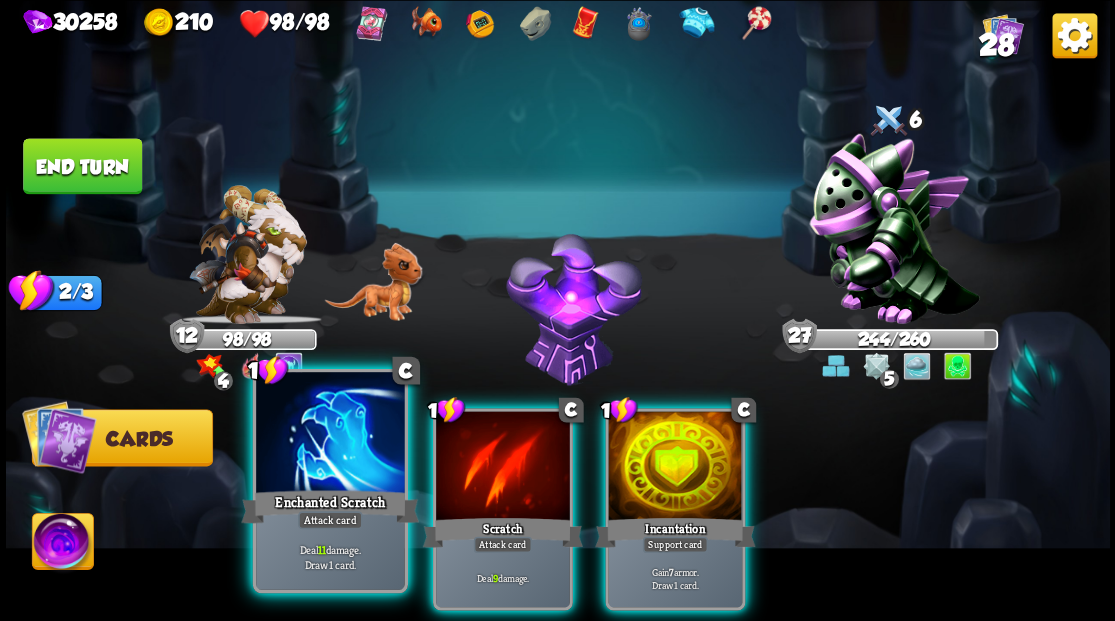 click at bounding box center (330, 434) 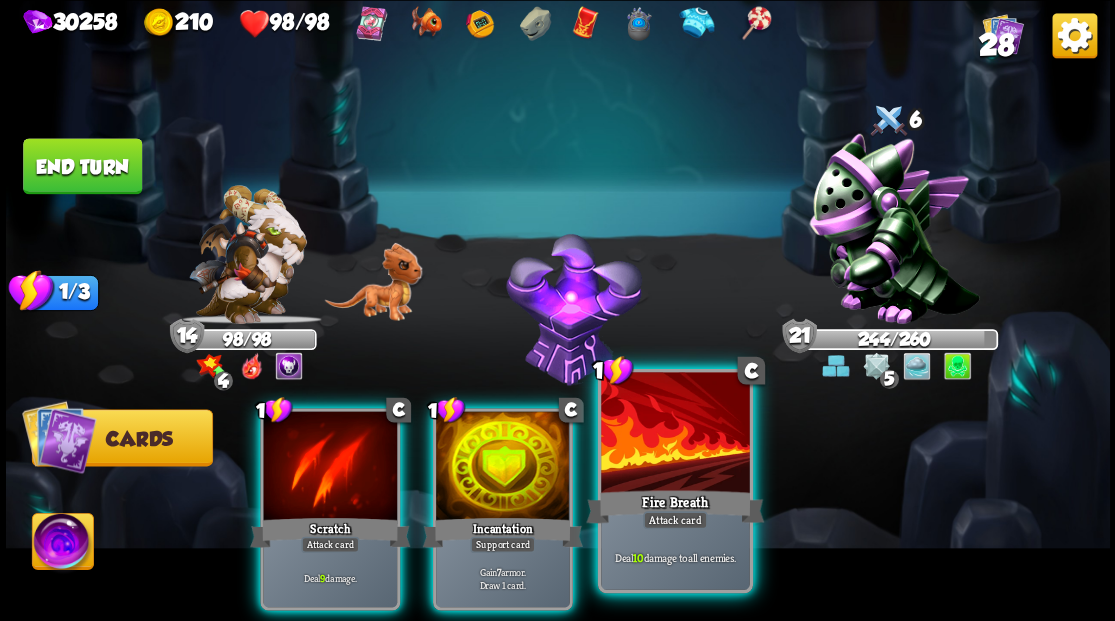 click at bounding box center (675, 434) 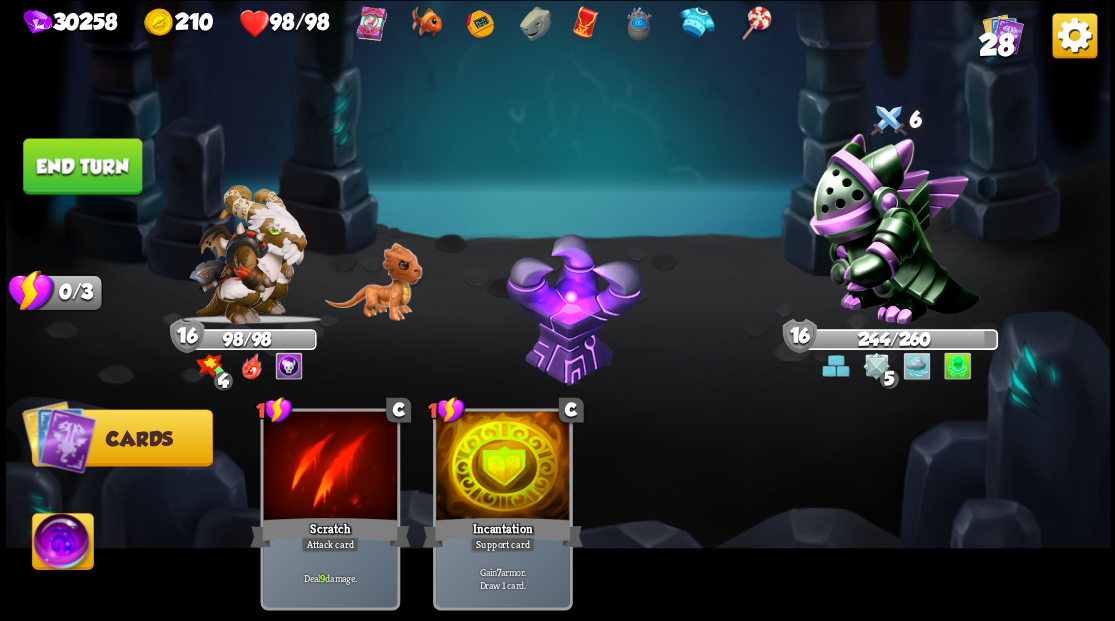 click on "End turn" at bounding box center [82, 166] 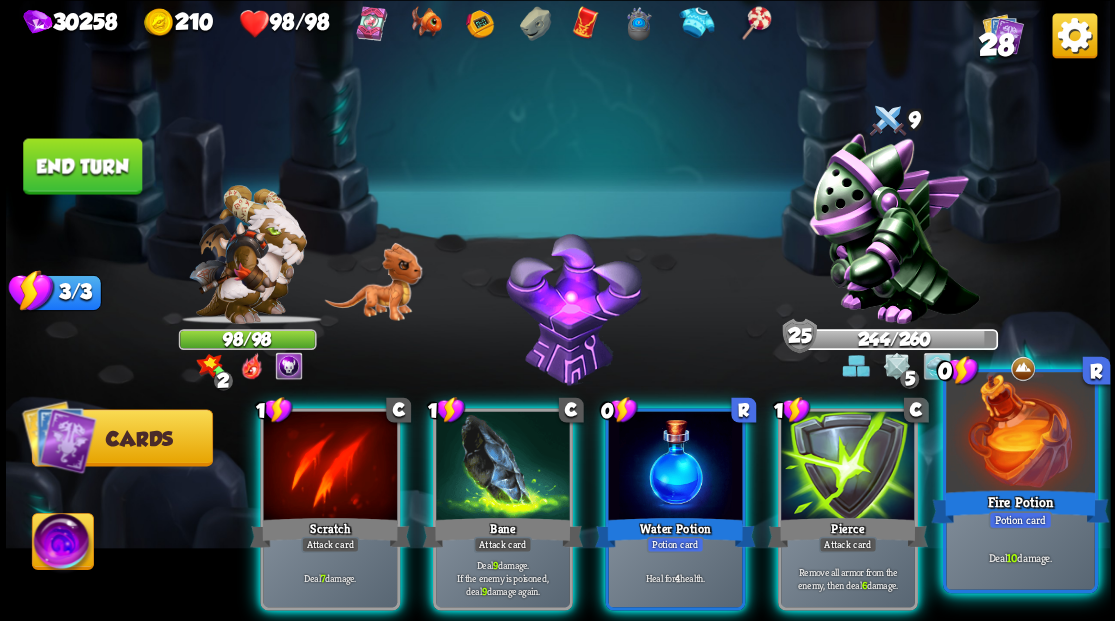 click at bounding box center [1020, 434] 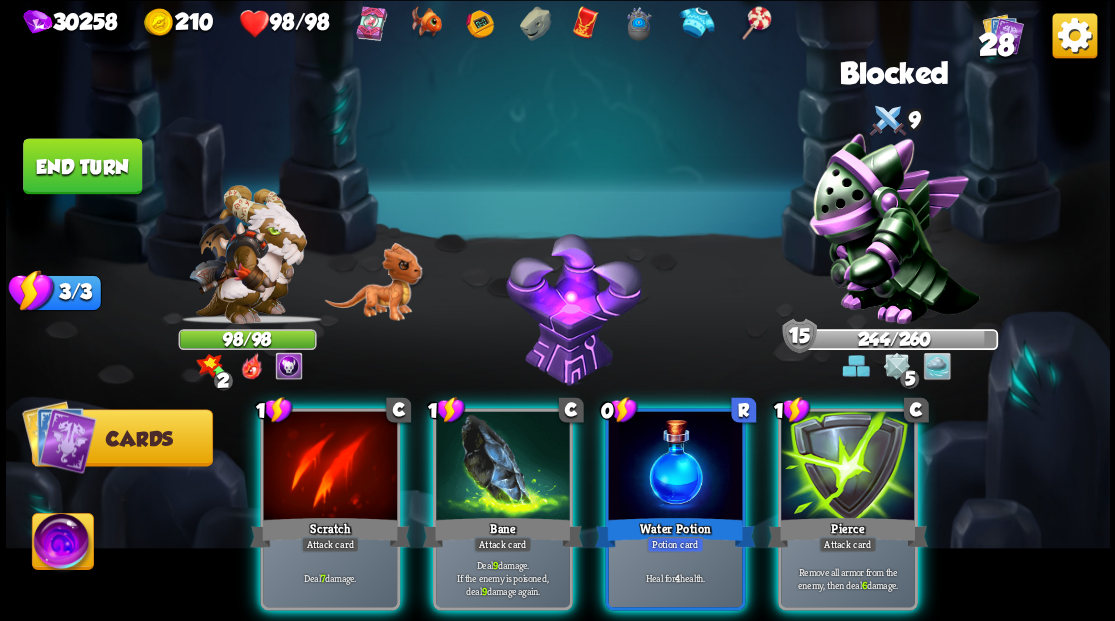 click at bounding box center [848, 467] 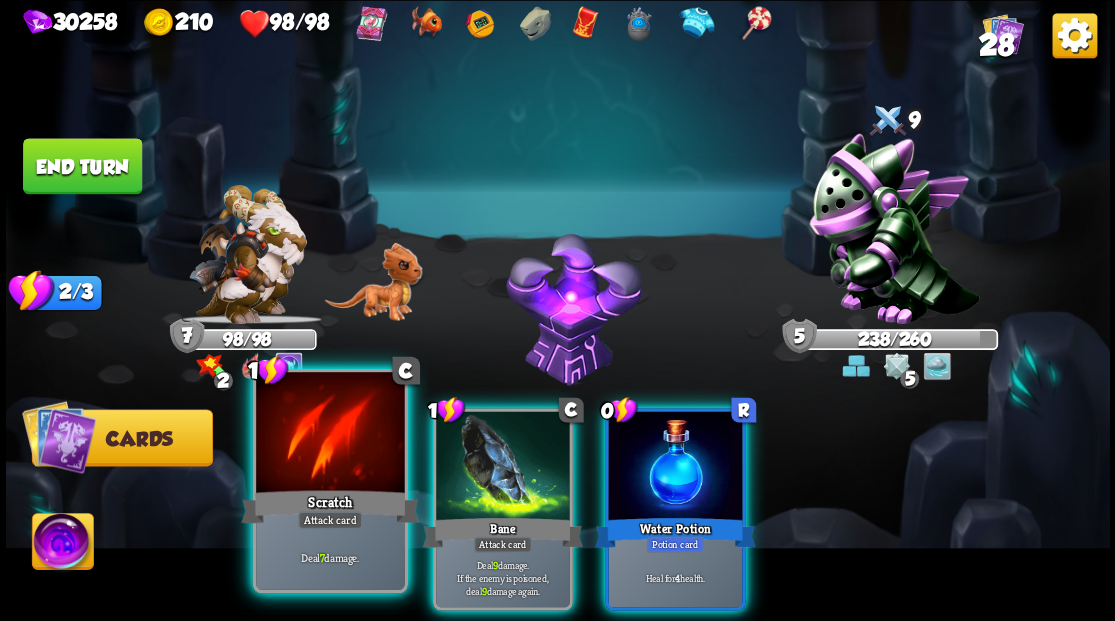 click at bounding box center [330, 434] 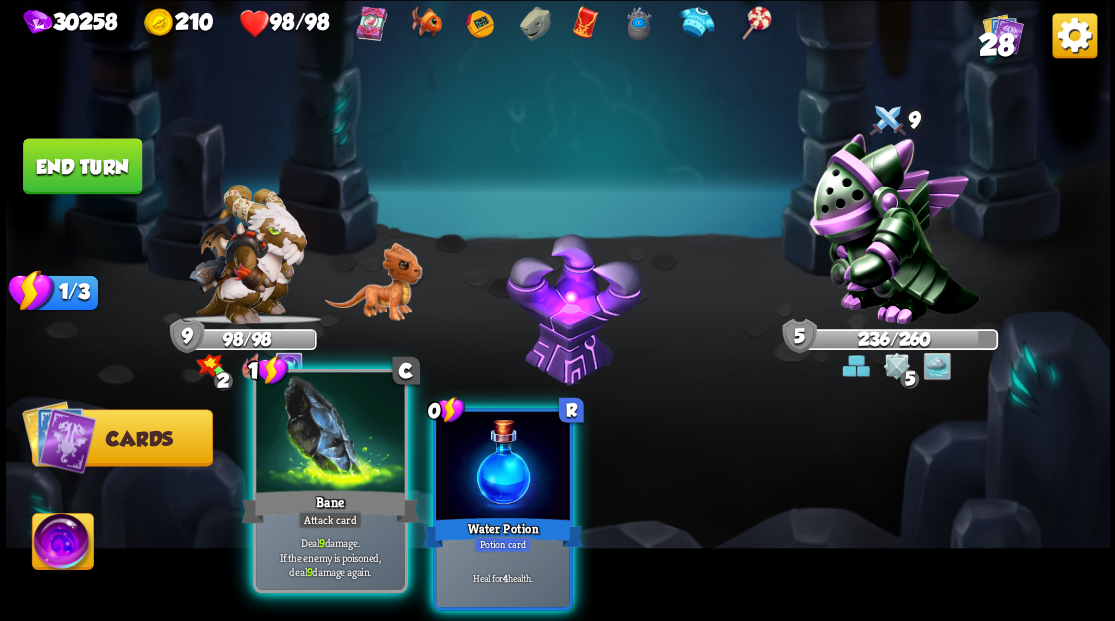 click at bounding box center [330, 434] 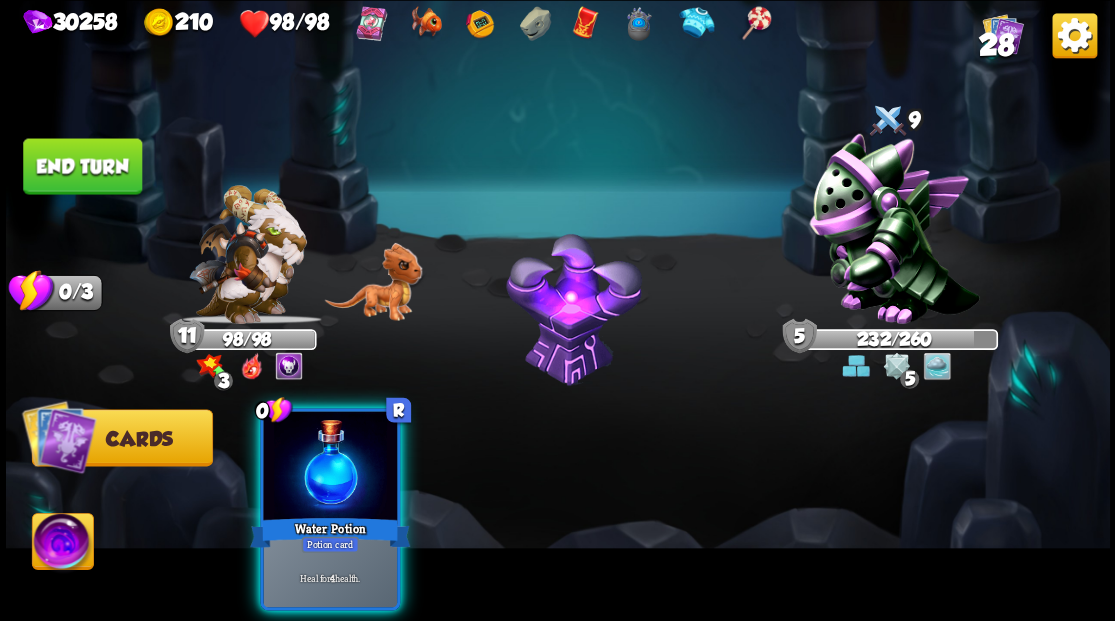 click at bounding box center [330, 467] 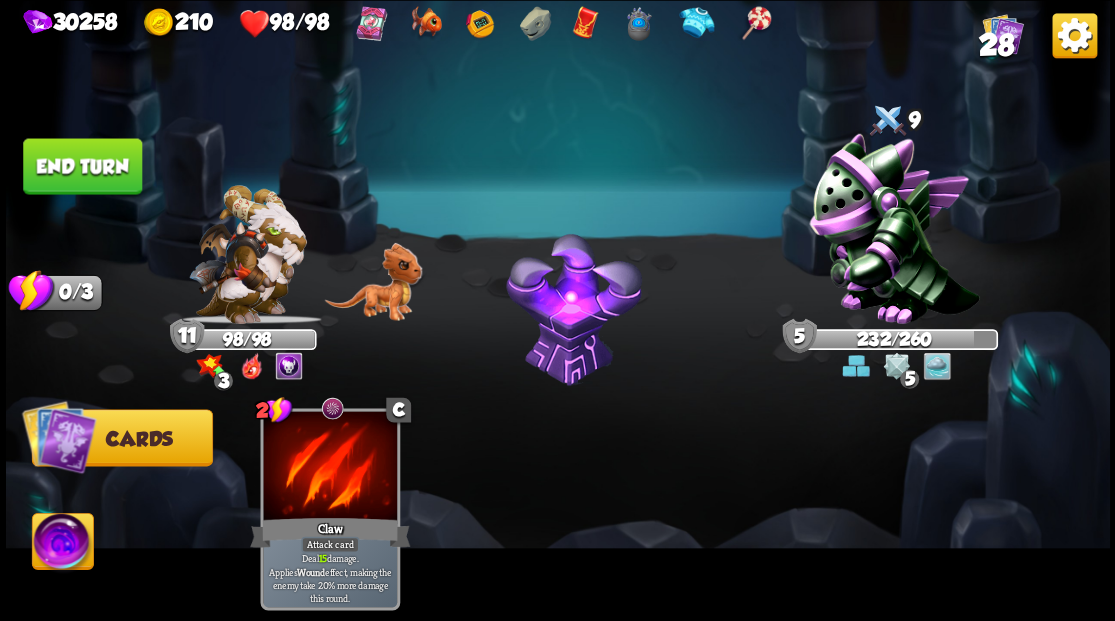 click on "End turn" at bounding box center [82, 166] 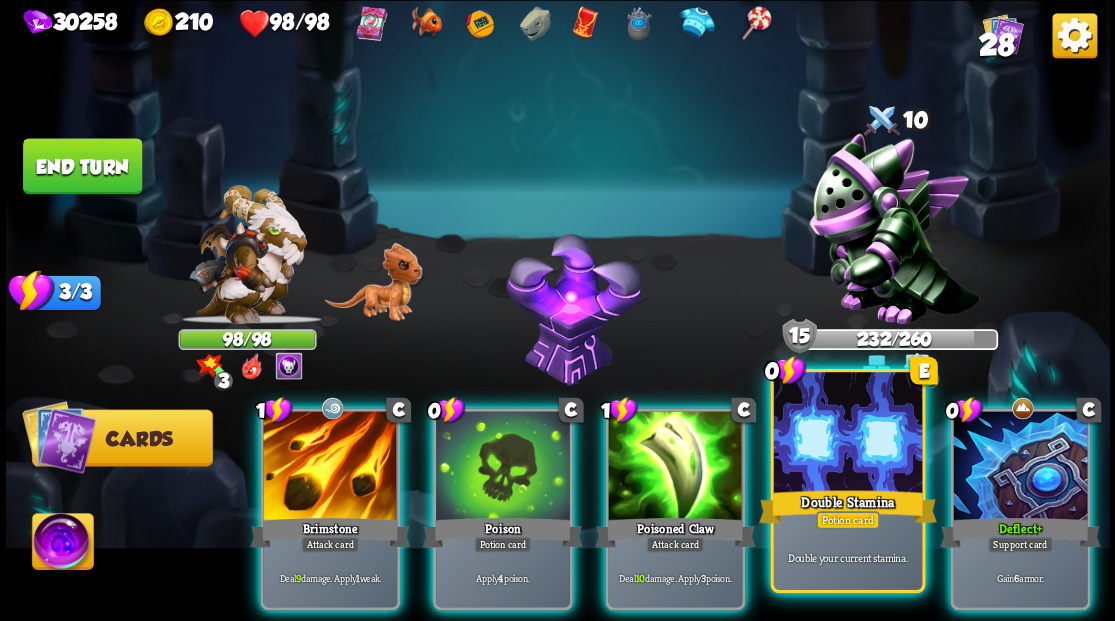 click at bounding box center (847, 434) 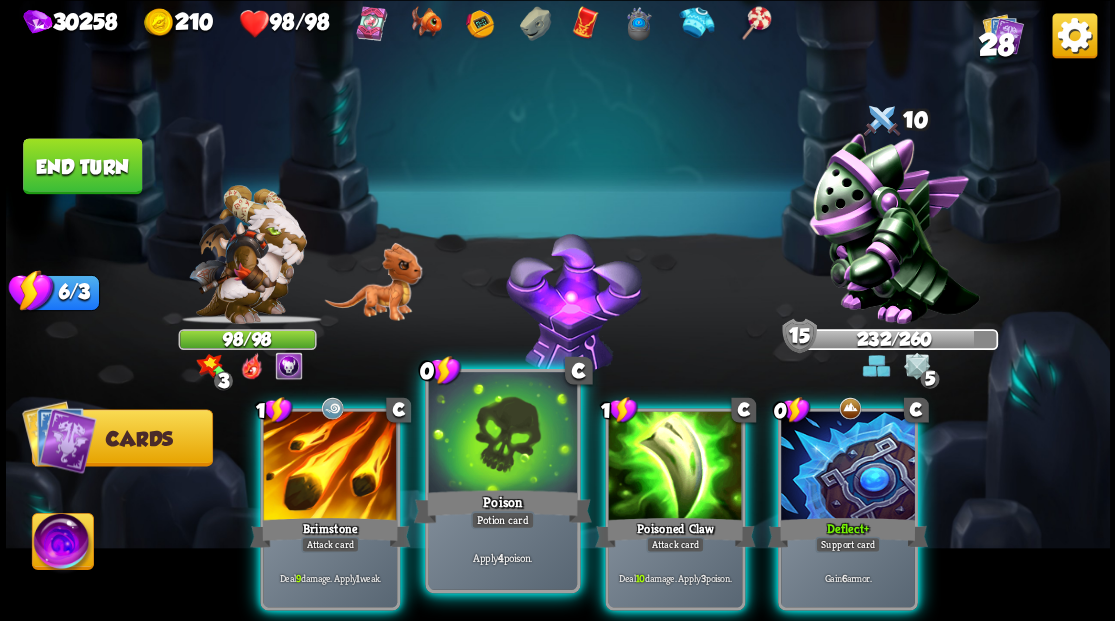 click at bounding box center (502, 434) 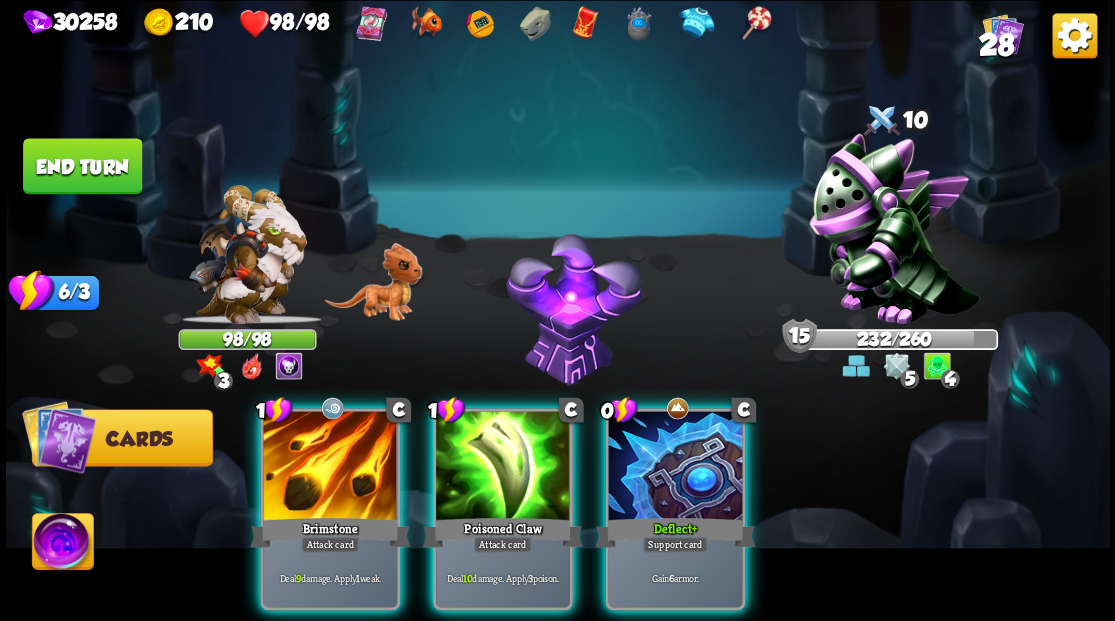 click at bounding box center [503, 467] 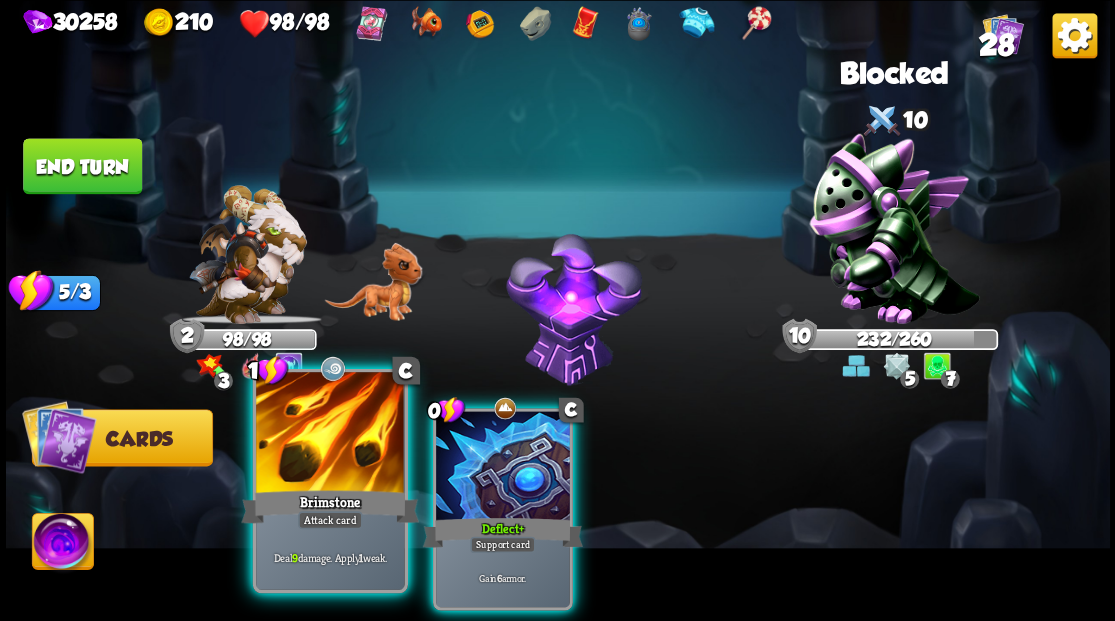 click at bounding box center [330, 434] 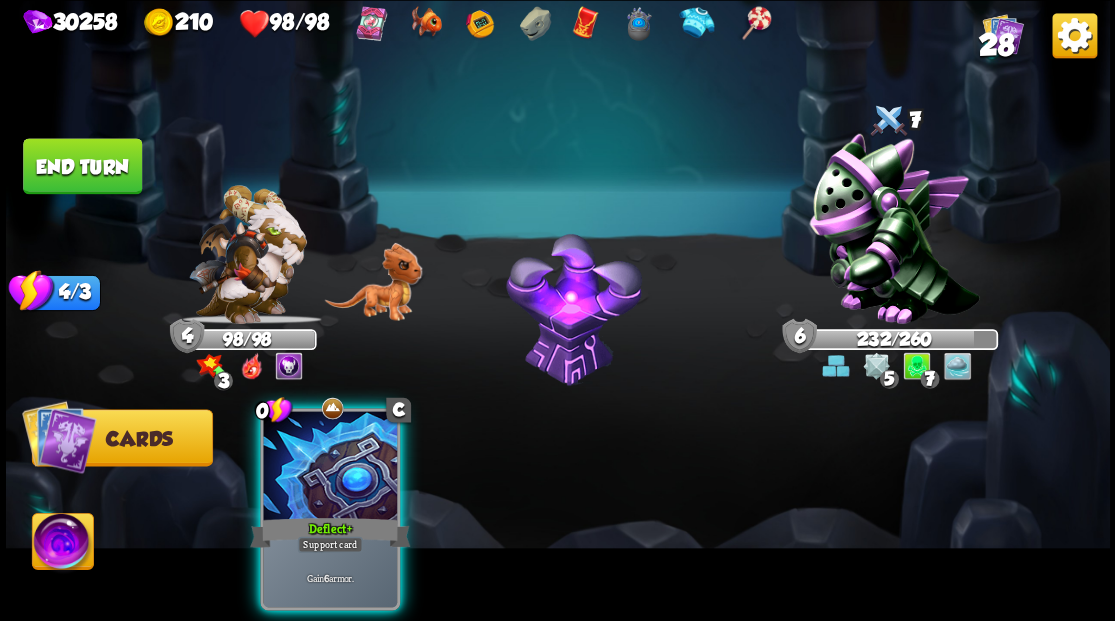 click at bounding box center (330, 467) 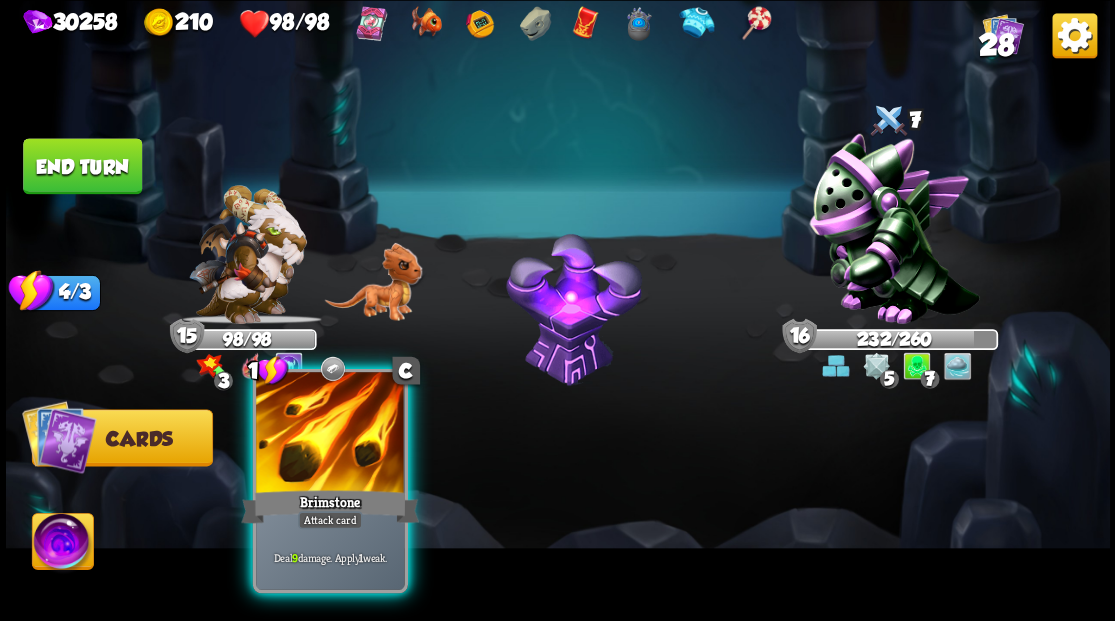 click at bounding box center (330, 434) 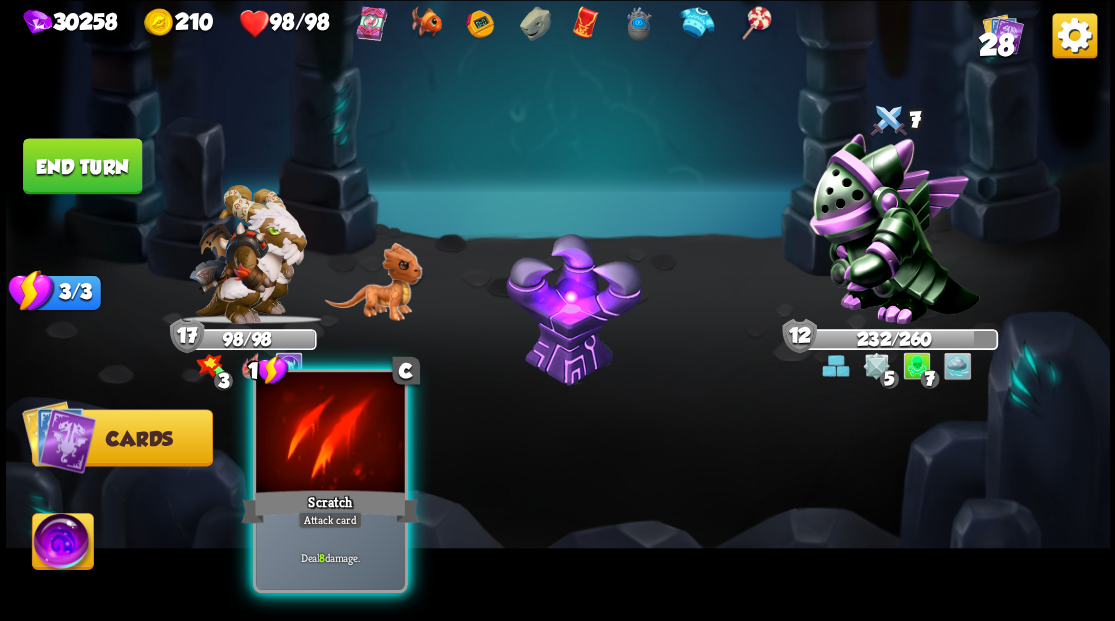 click at bounding box center [330, 434] 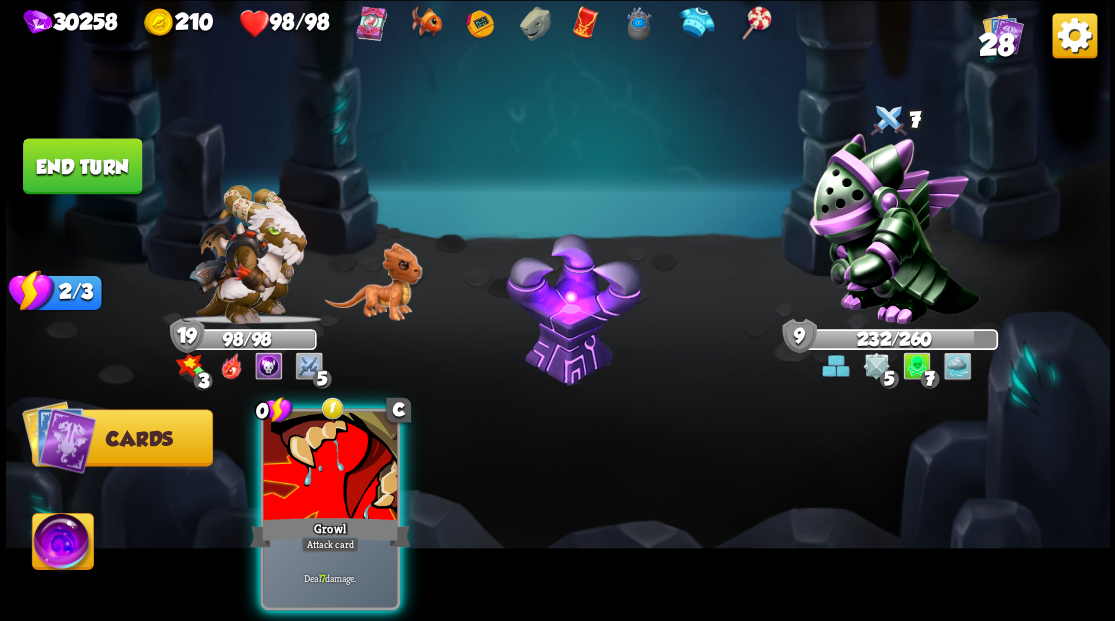 click at bounding box center [330, 467] 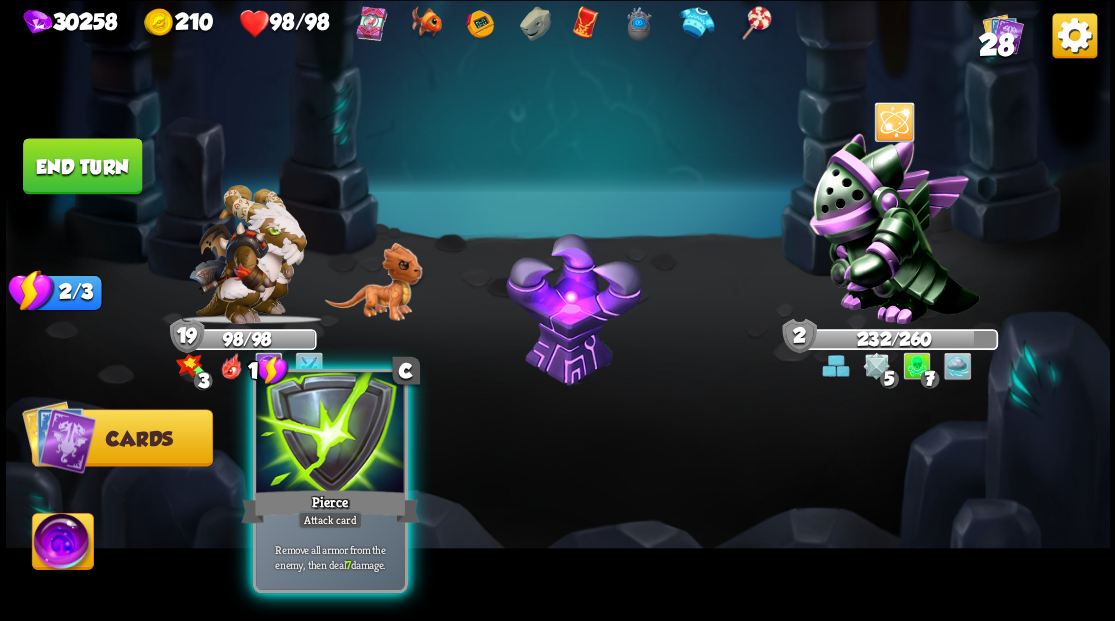 click at bounding box center [330, 434] 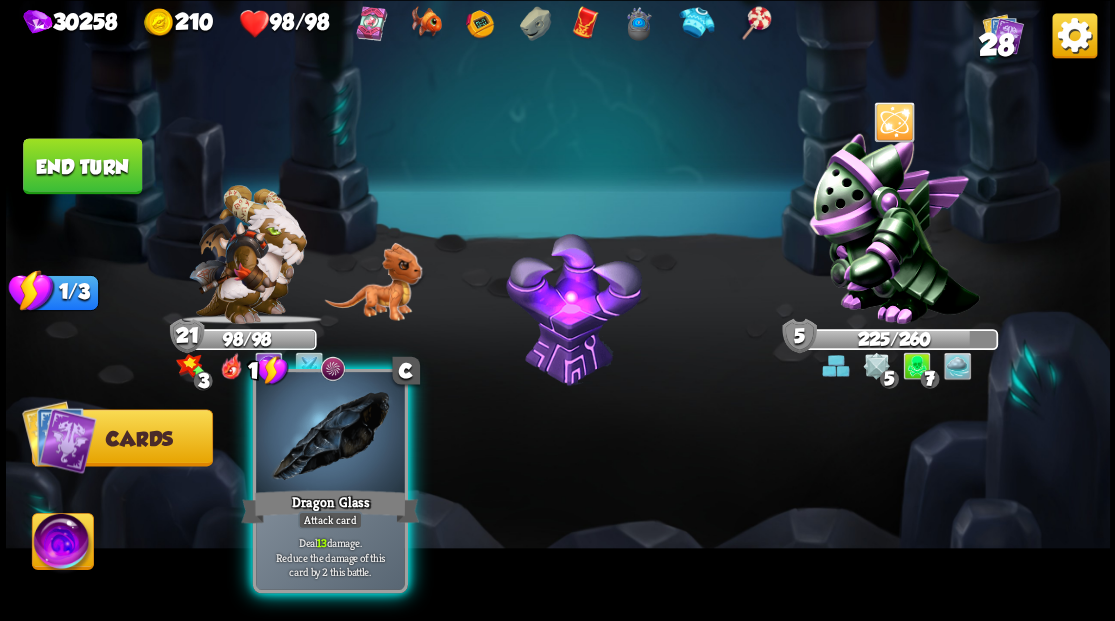 click at bounding box center [330, 434] 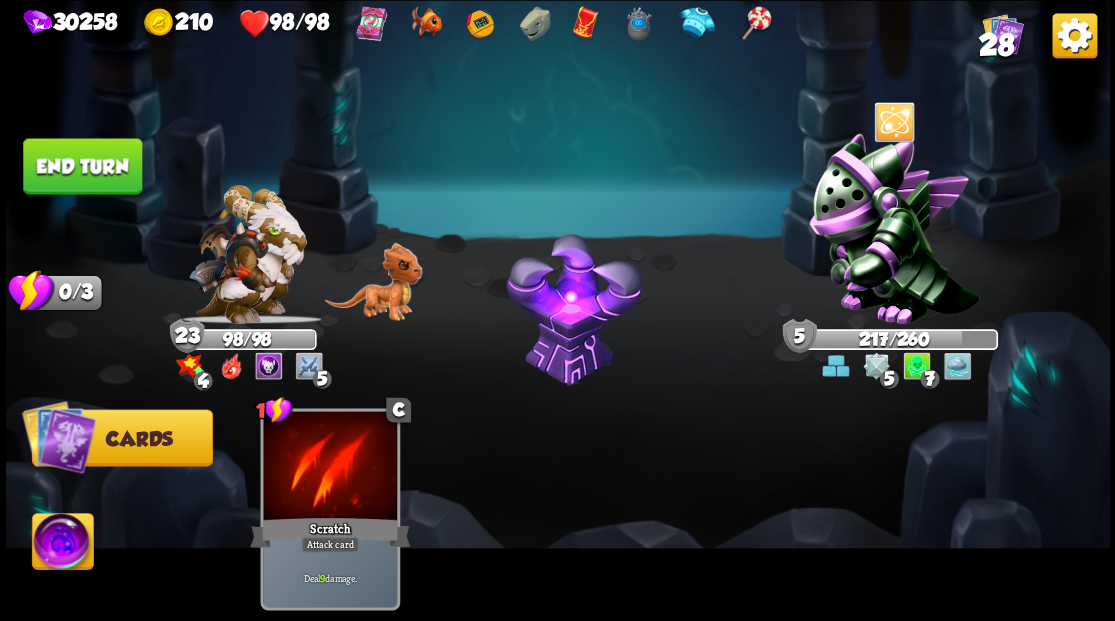 click on "End turn" at bounding box center (82, 166) 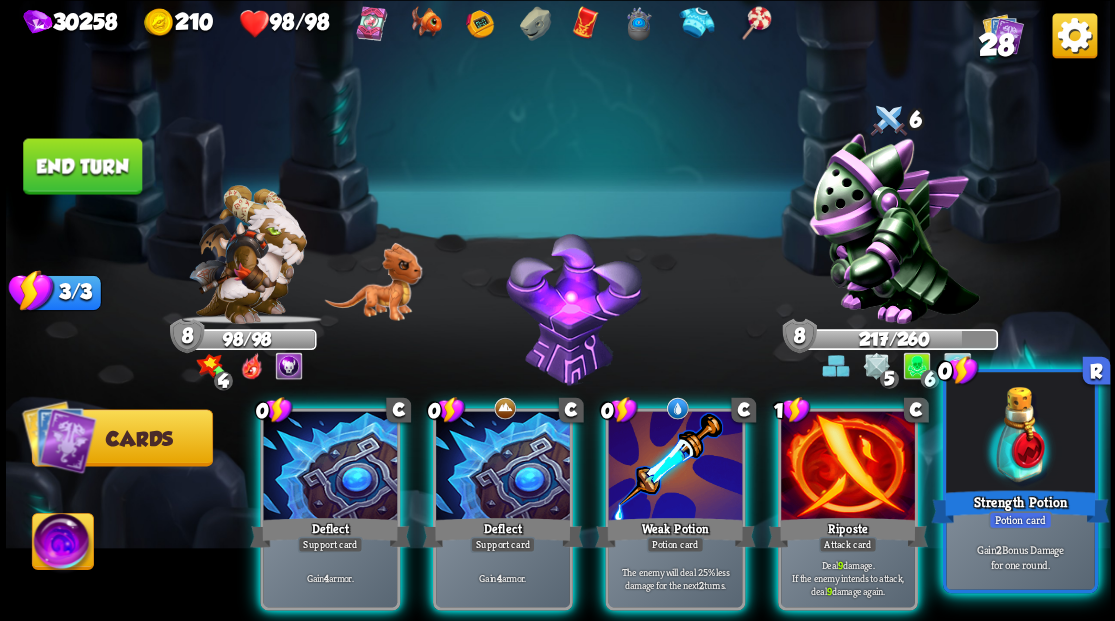 click at bounding box center [1020, 434] 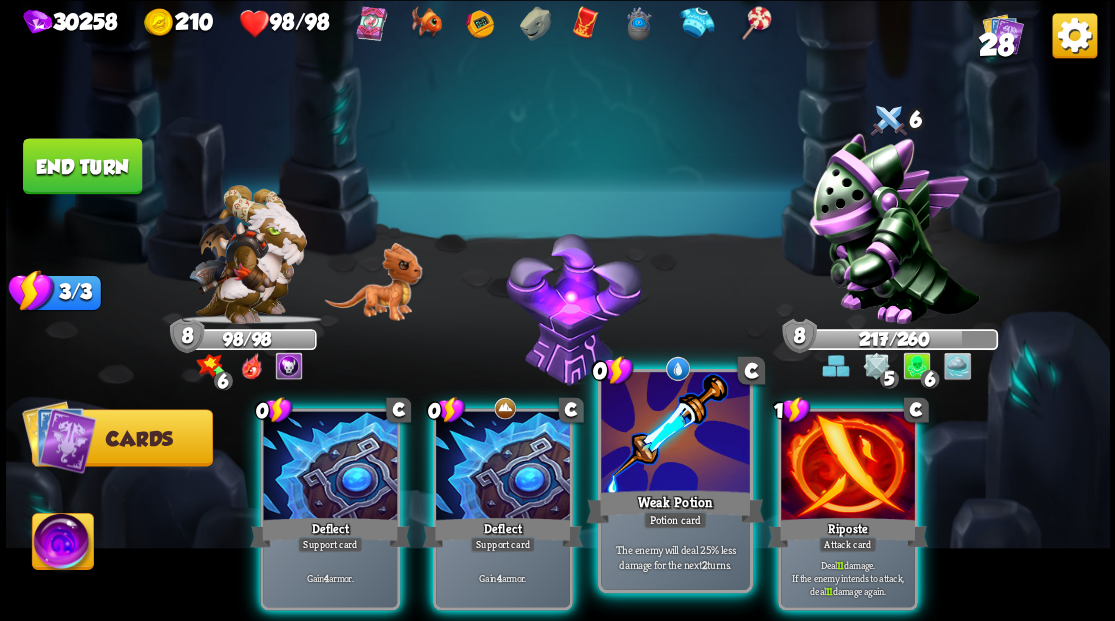 click at bounding box center [675, 434] 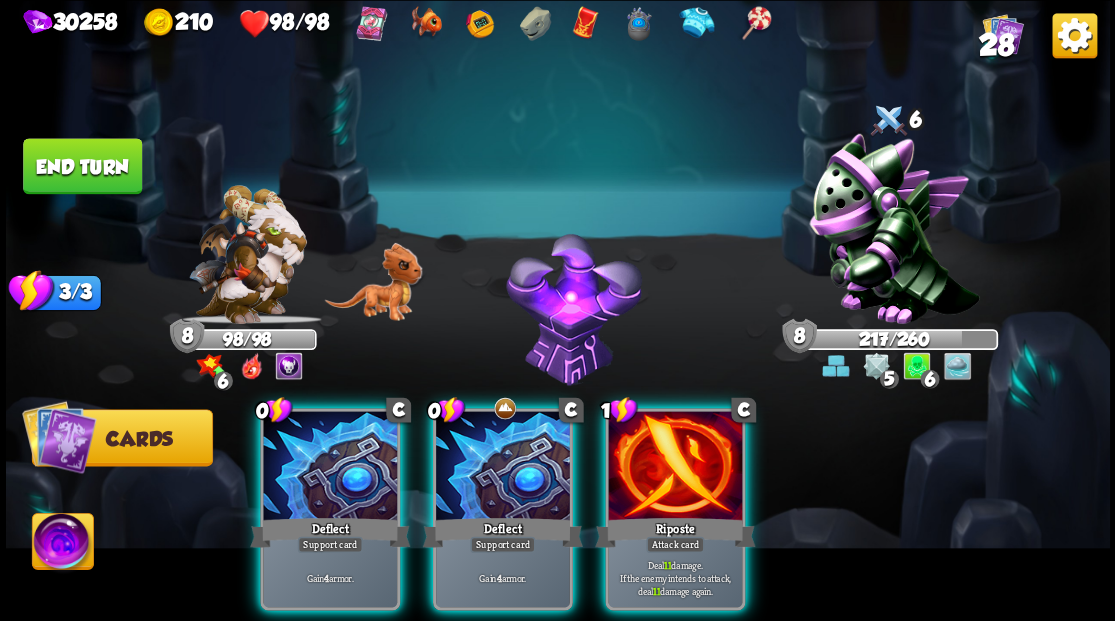 click at bounding box center (675, 467) 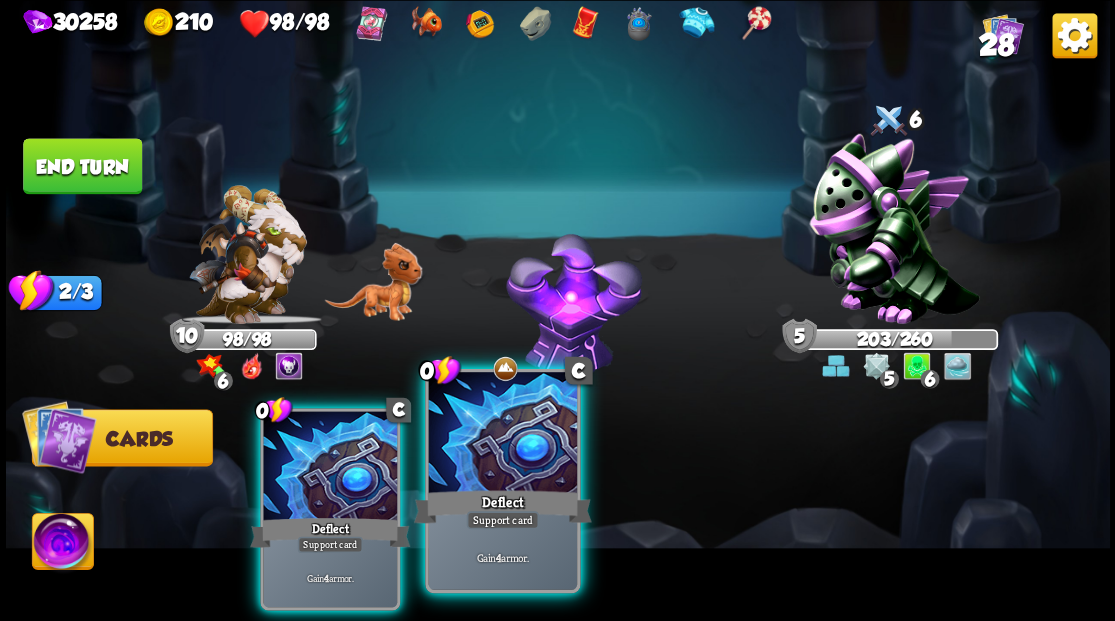 click on "Deflect" at bounding box center [502, 506] 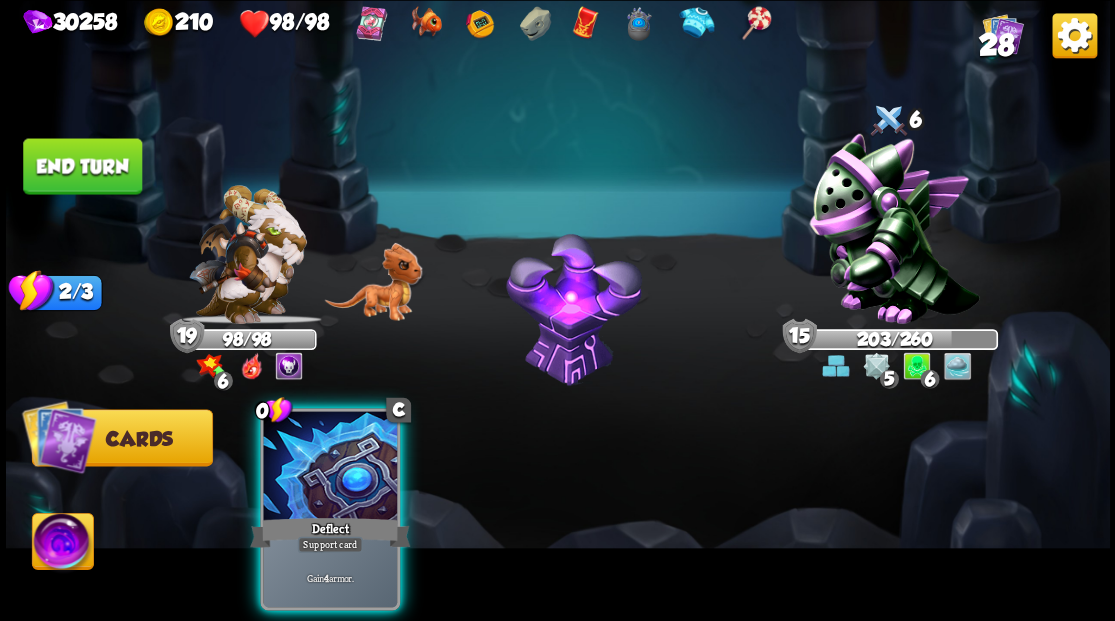 click on "End turn" at bounding box center [82, 166] 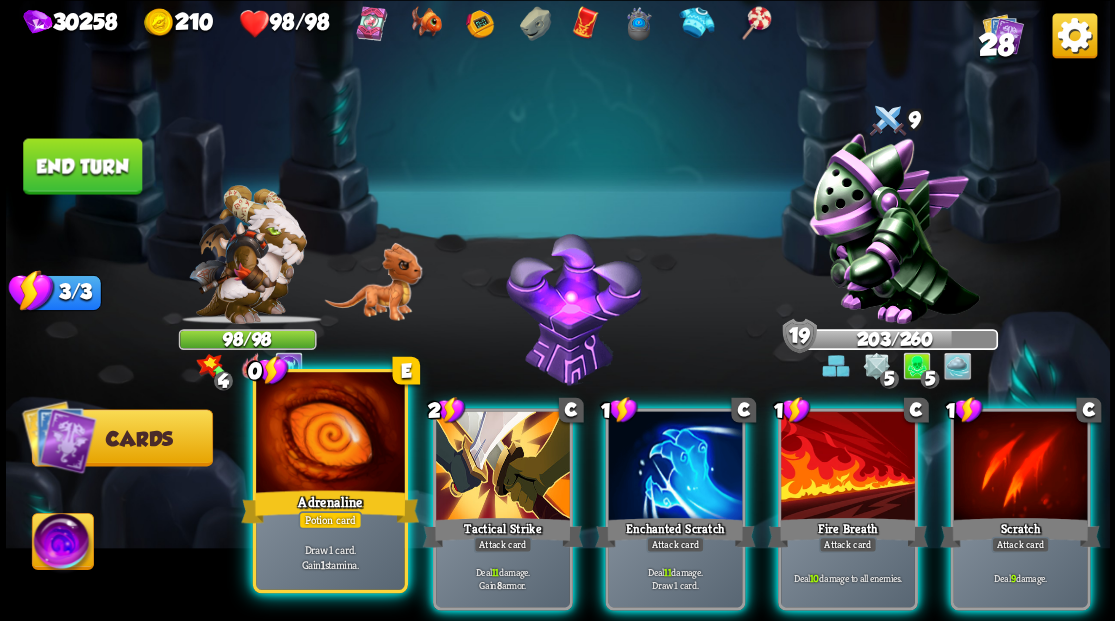 click at bounding box center [330, 434] 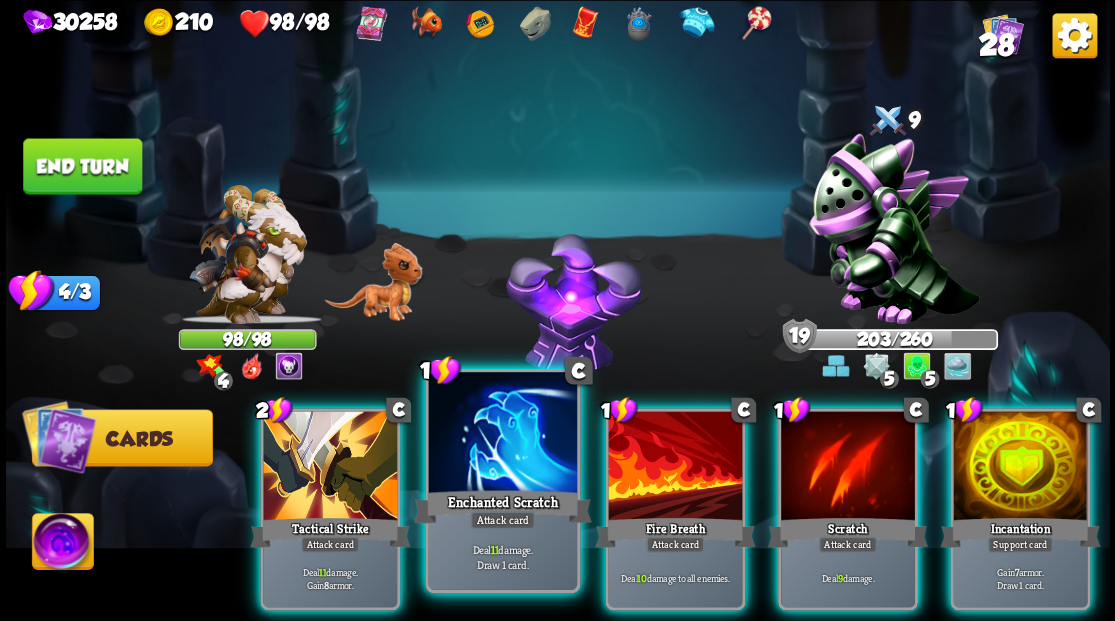 click at bounding box center (502, 434) 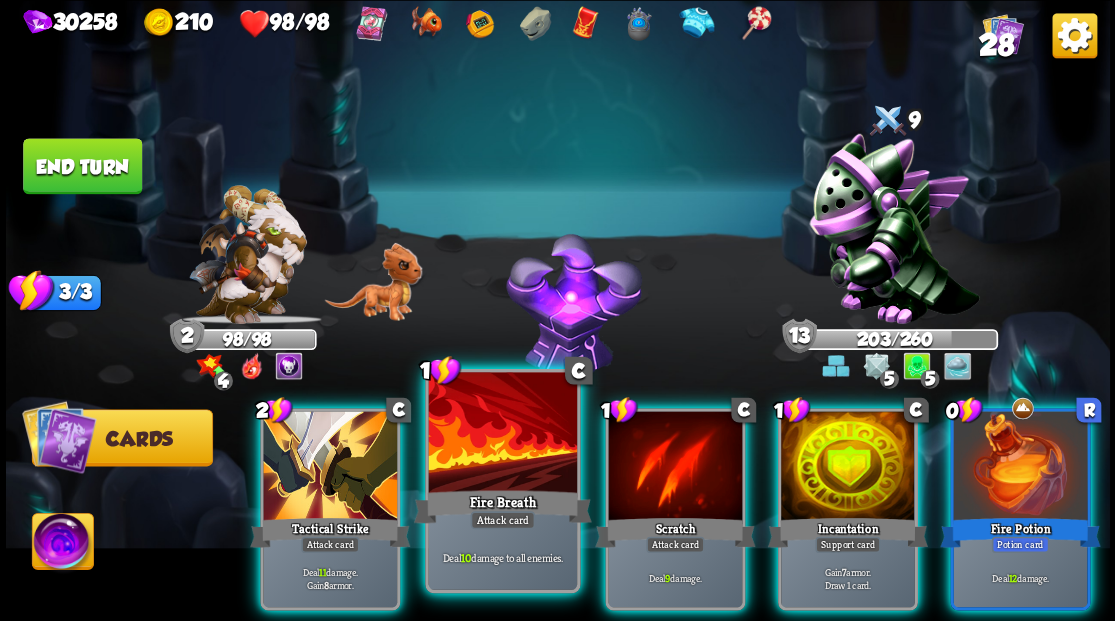 click at bounding box center (502, 434) 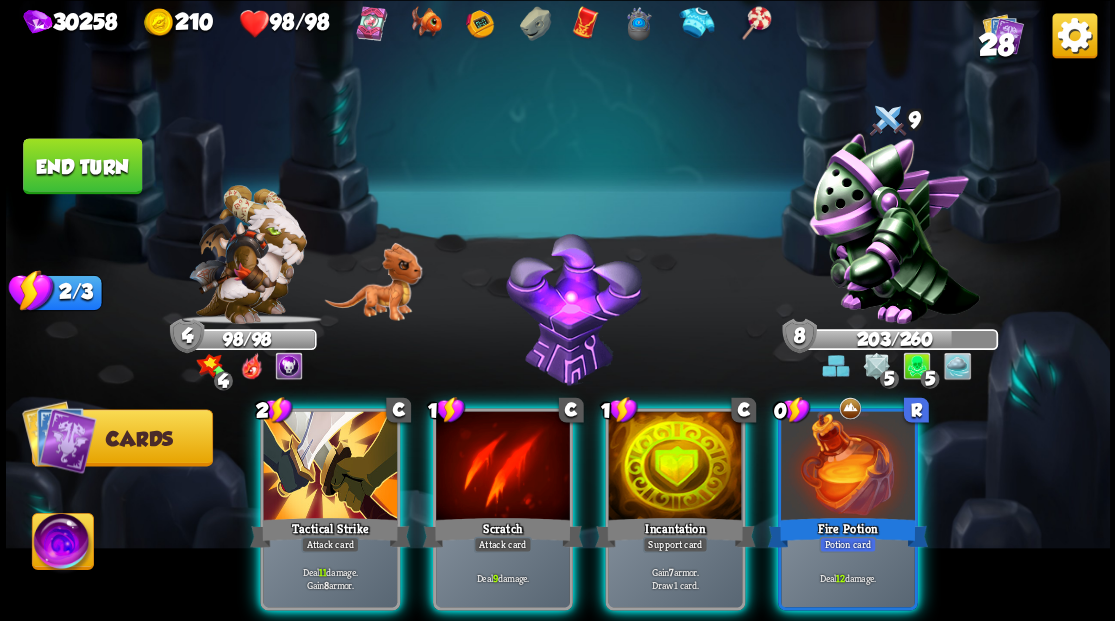 click at bounding box center [503, 467] 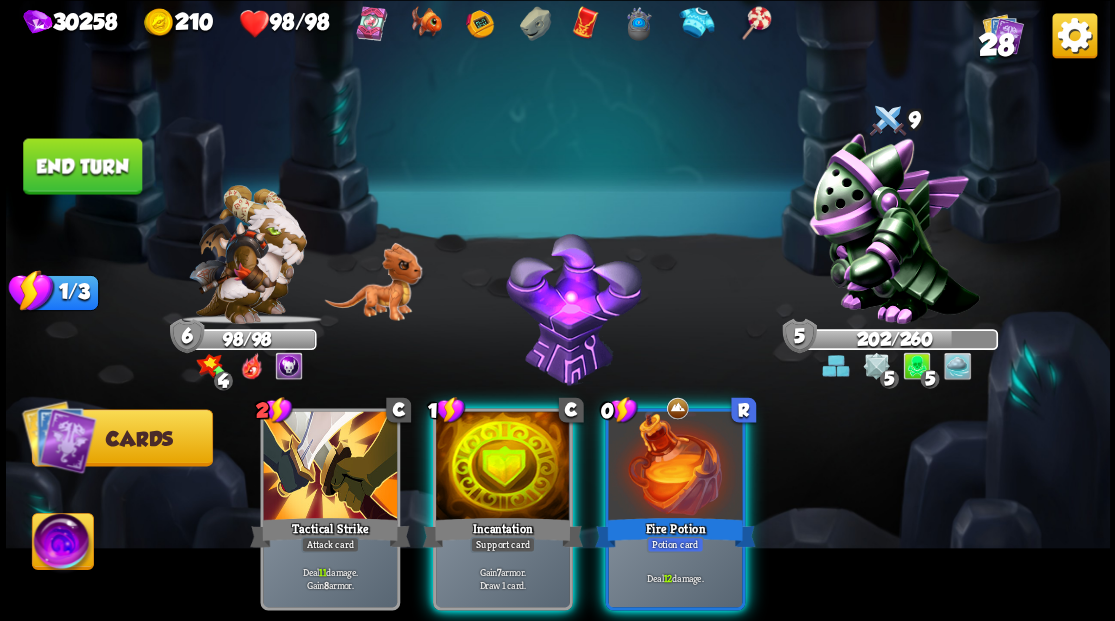 click on "End turn" at bounding box center [82, 166] 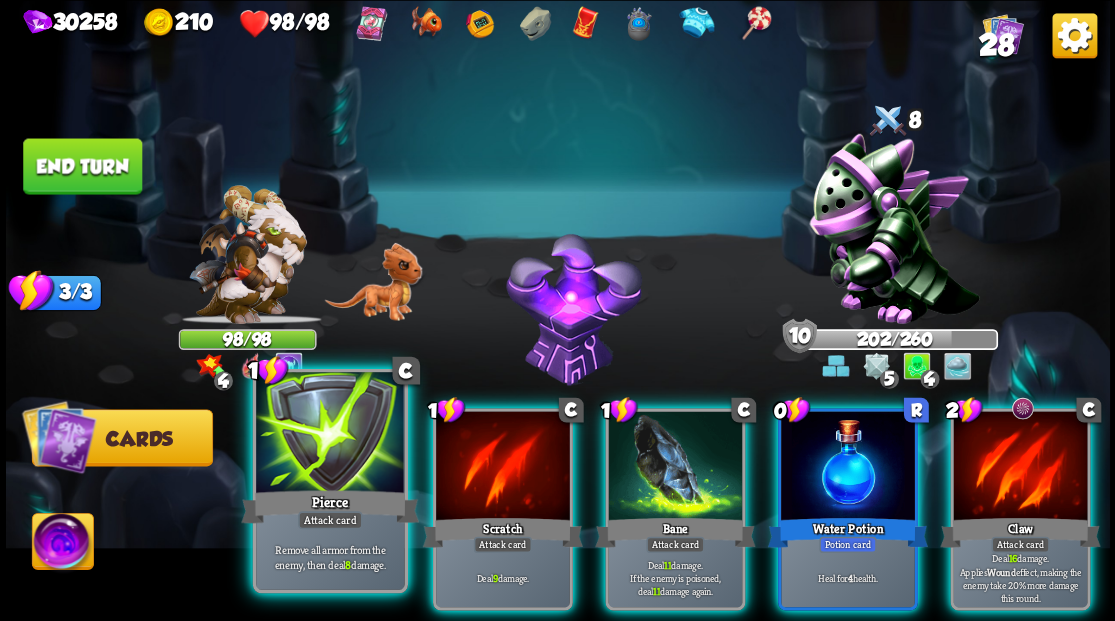 click at bounding box center (330, 434) 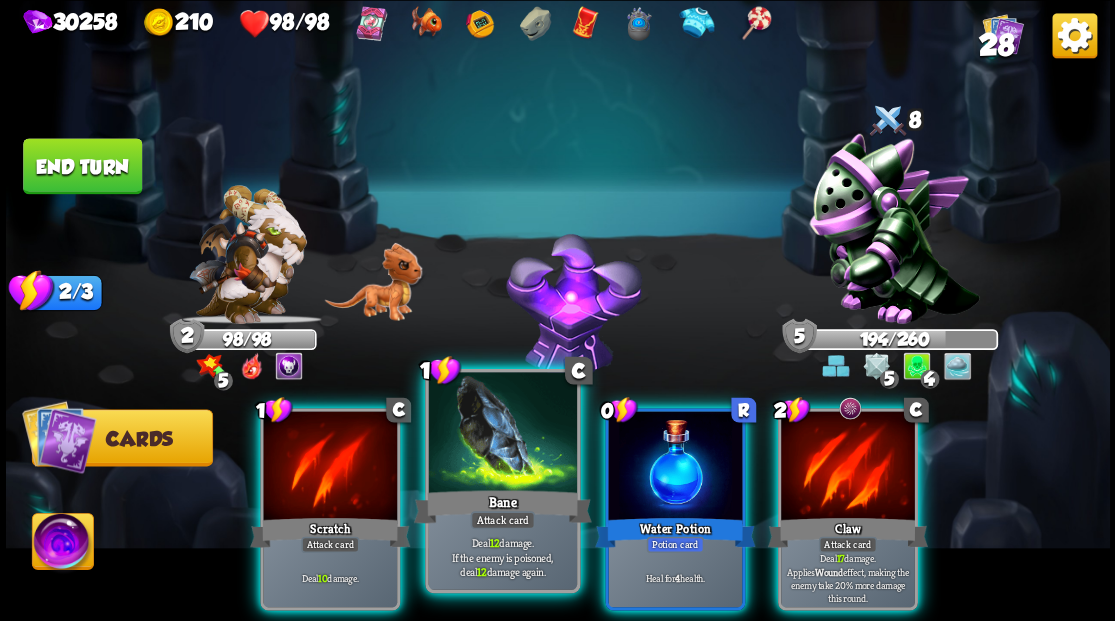 click at bounding box center (502, 434) 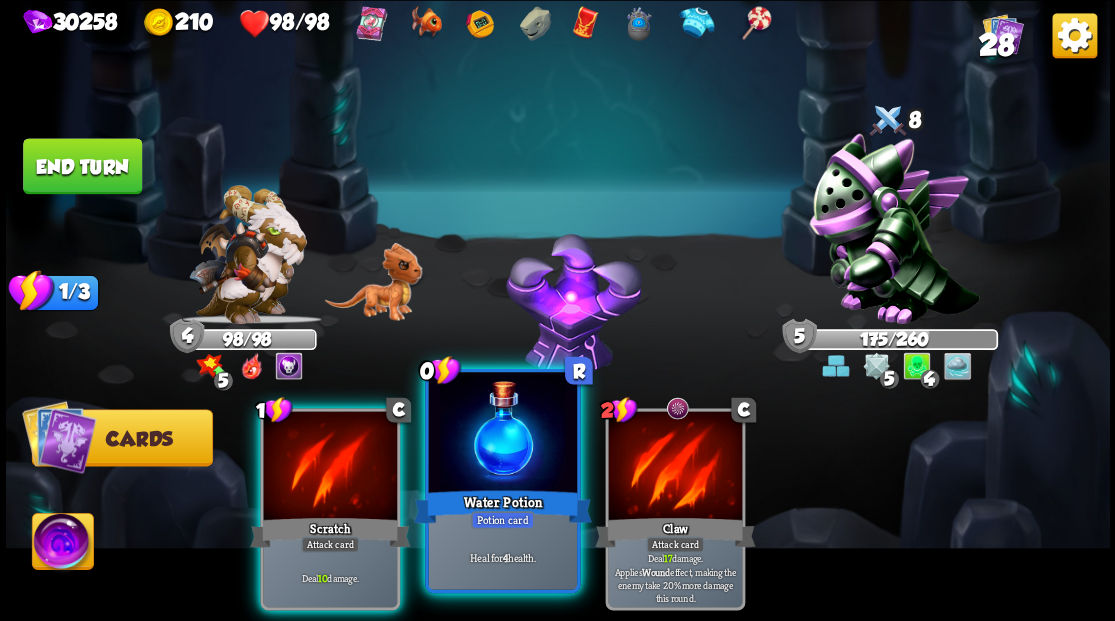 click at bounding box center (502, 434) 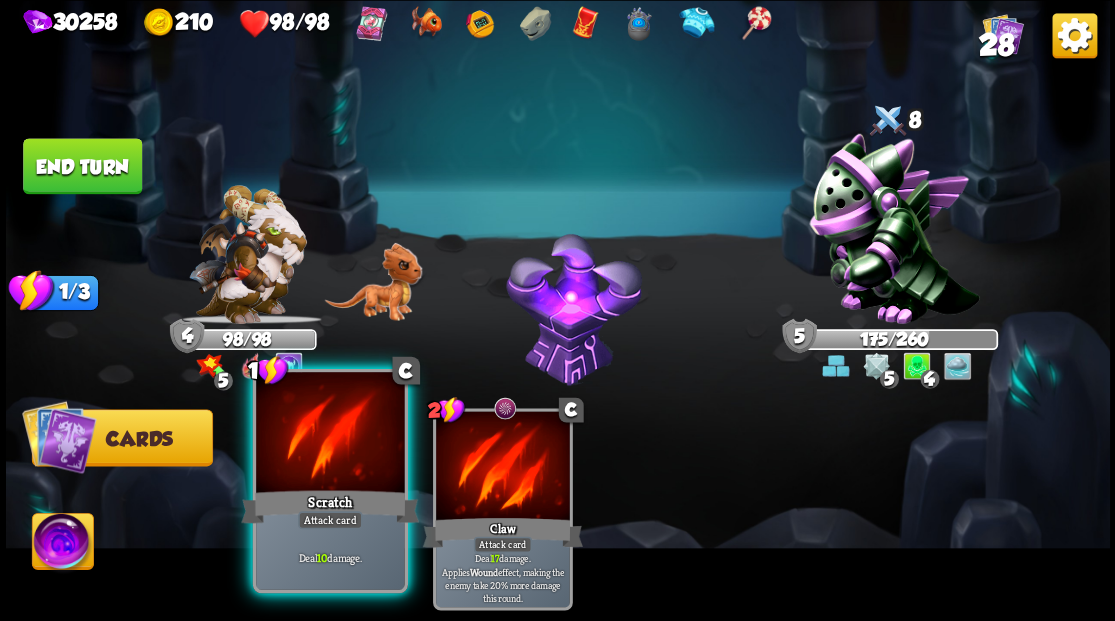 click at bounding box center [330, 434] 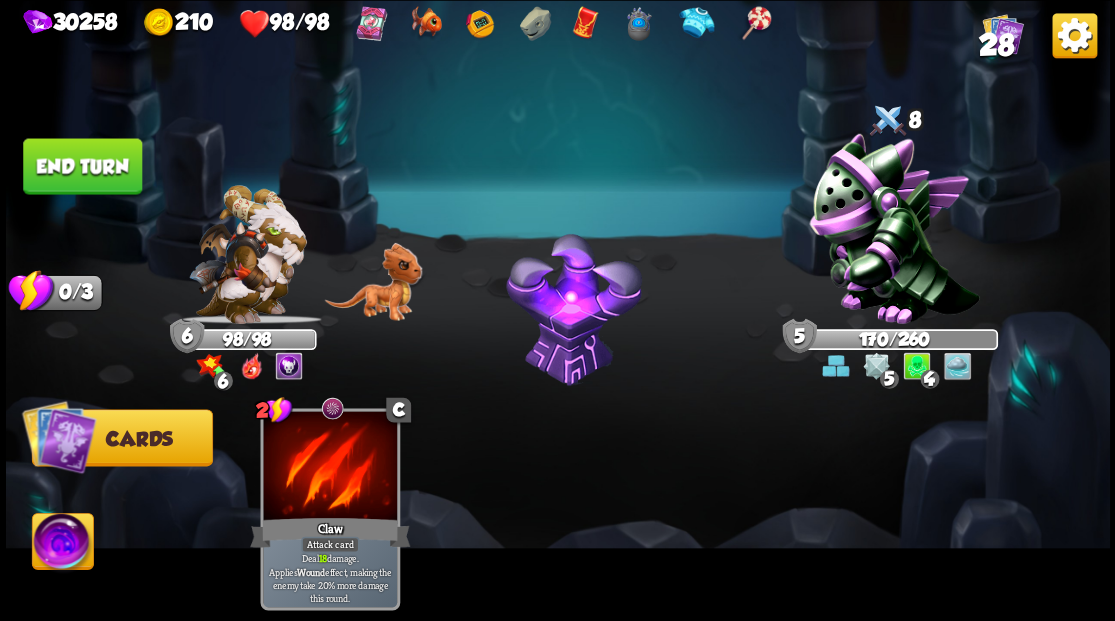 click on "End turn" at bounding box center (82, 166) 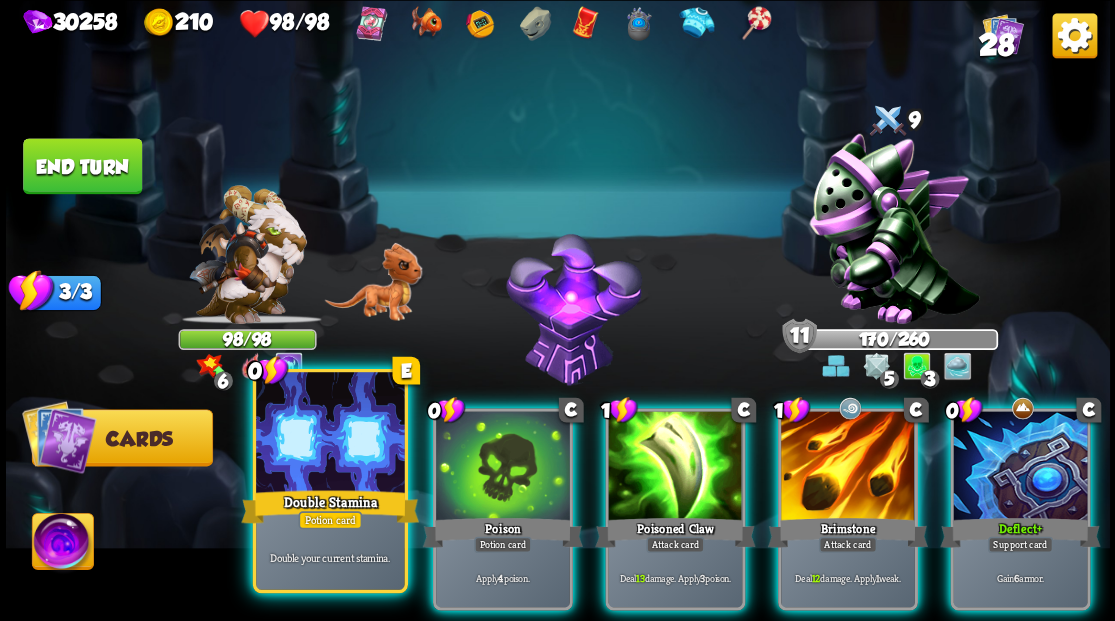 click at bounding box center [330, 434] 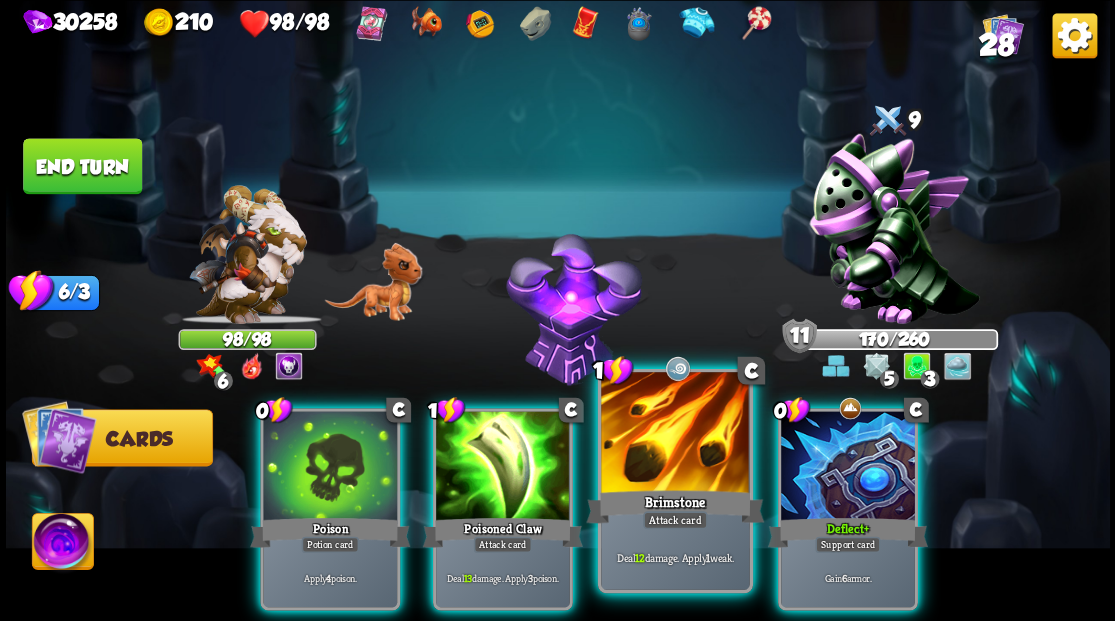 click at bounding box center [675, 434] 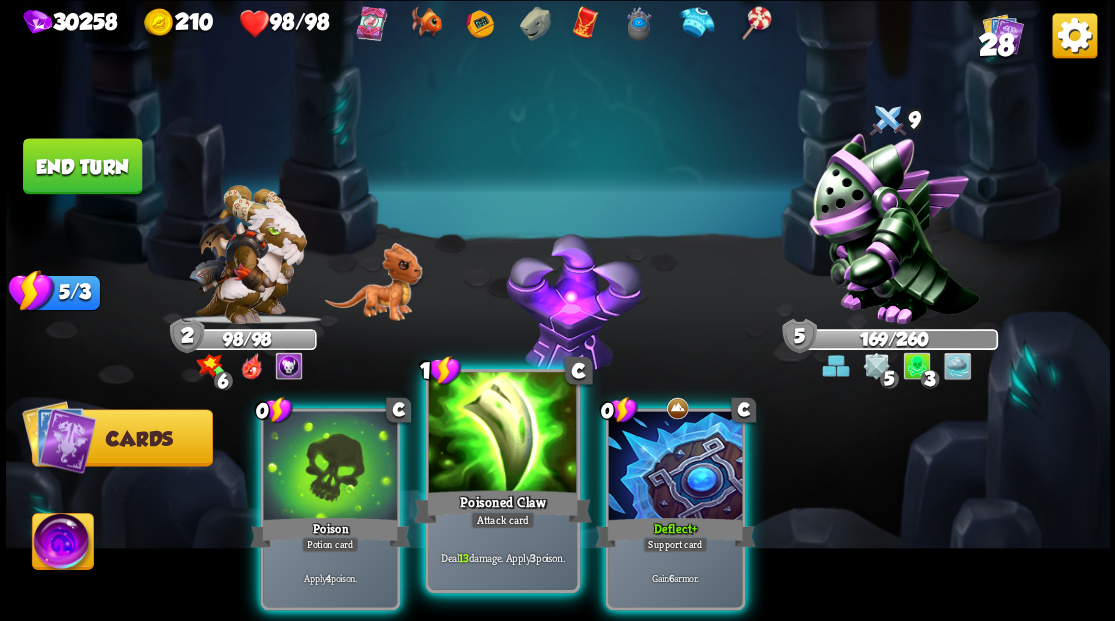 click at bounding box center [502, 434] 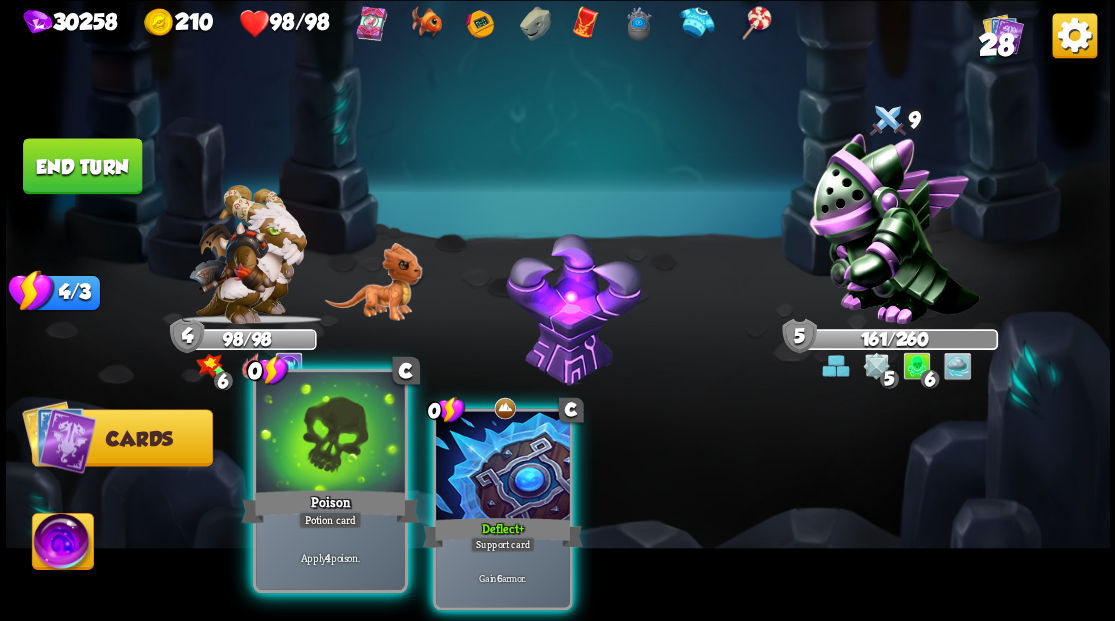 click at bounding box center (330, 434) 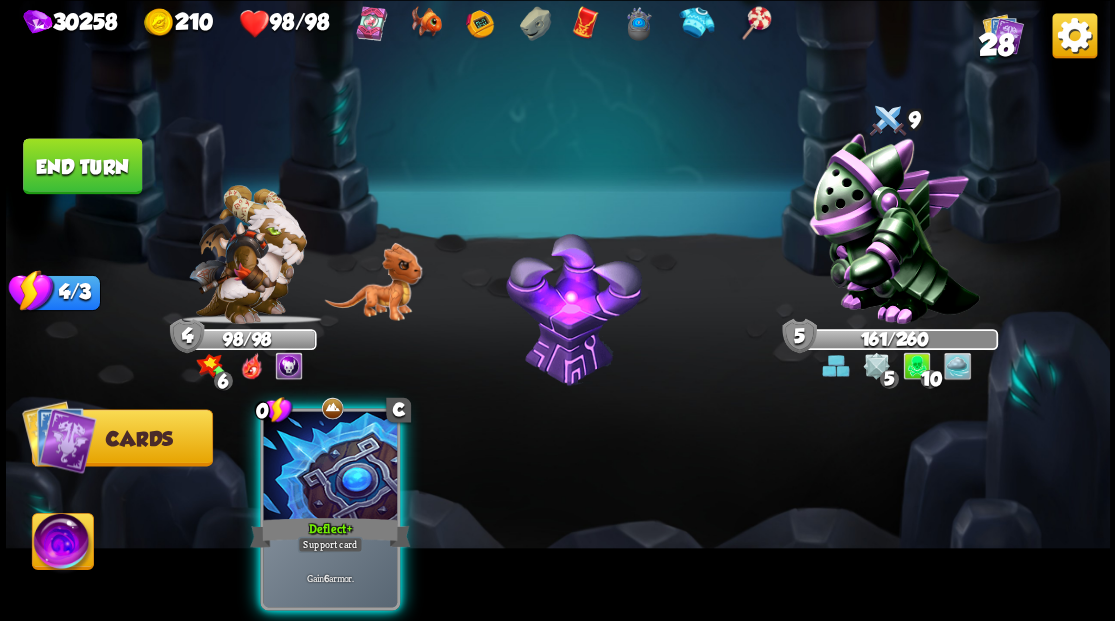 click on "End turn" at bounding box center (82, 166) 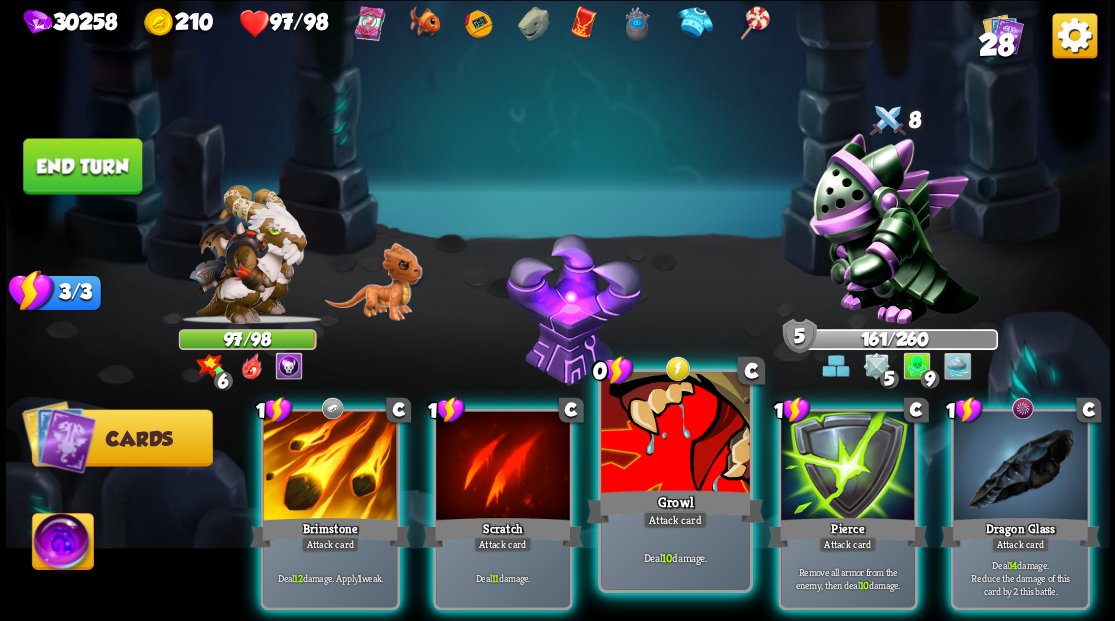 click at bounding box center [675, 434] 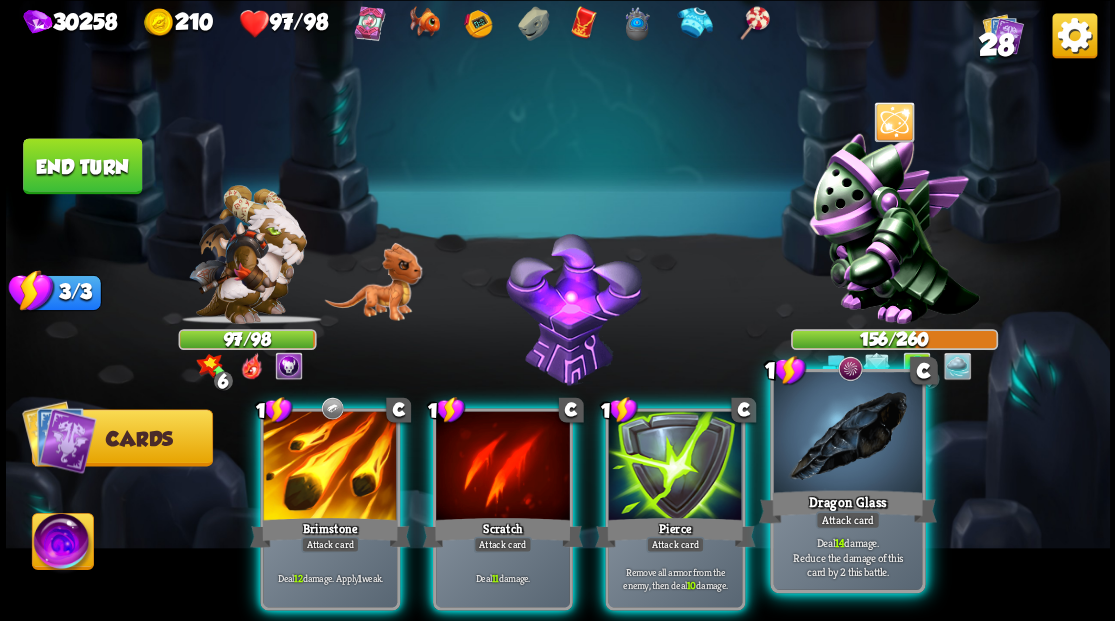 click at bounding box center [847, 434] 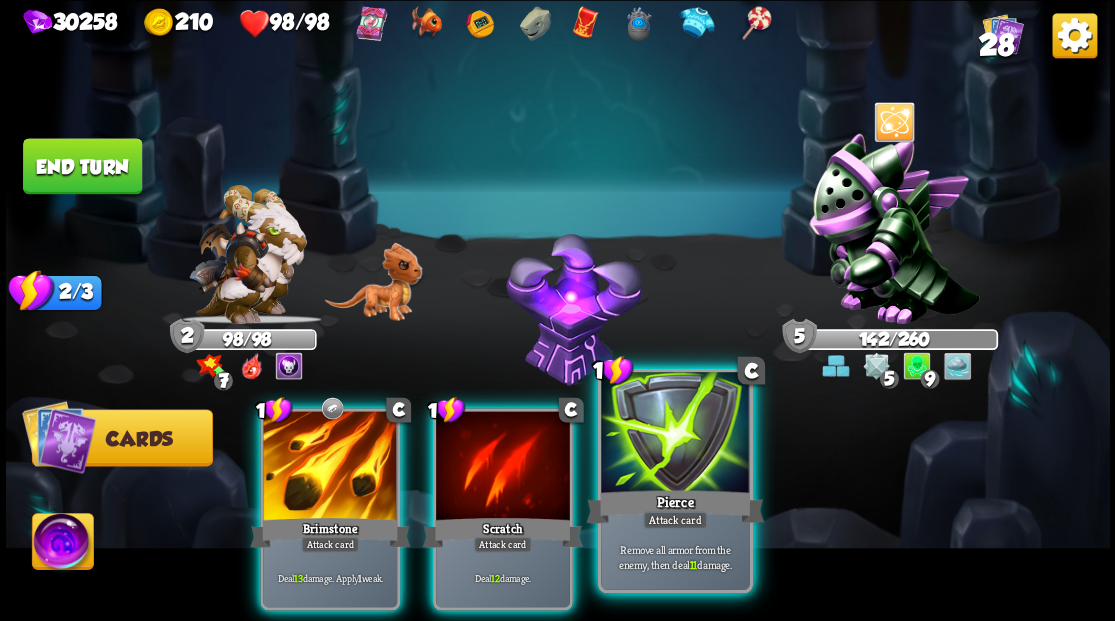click at bounding box center [675, 434] 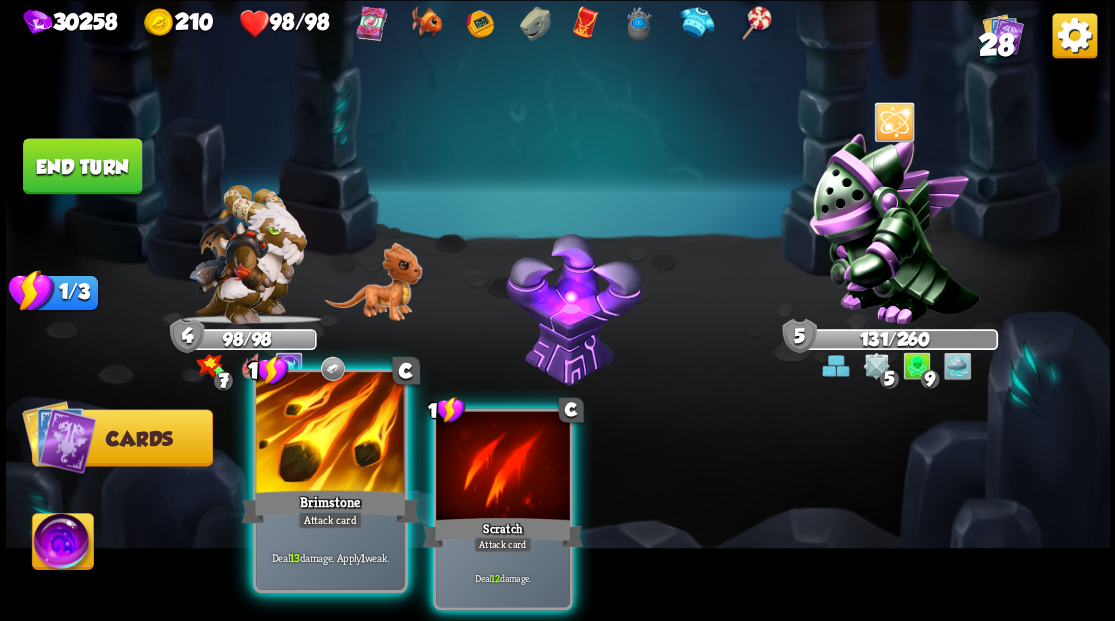 click at bounding box center (330, 434) 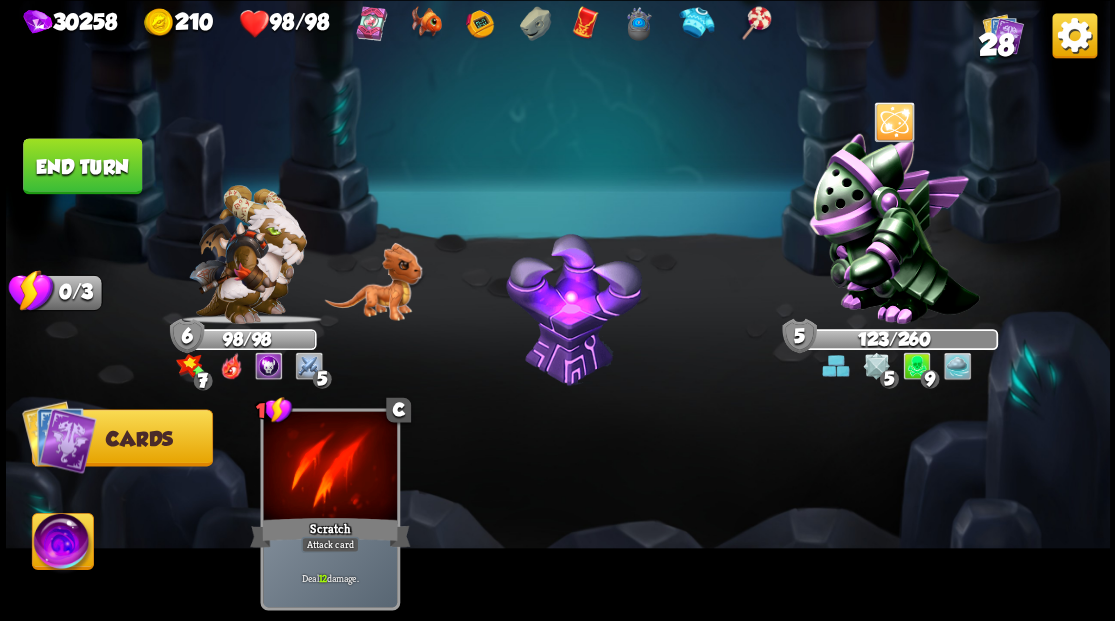 click on "End turn" at bounding box center (82, 166) 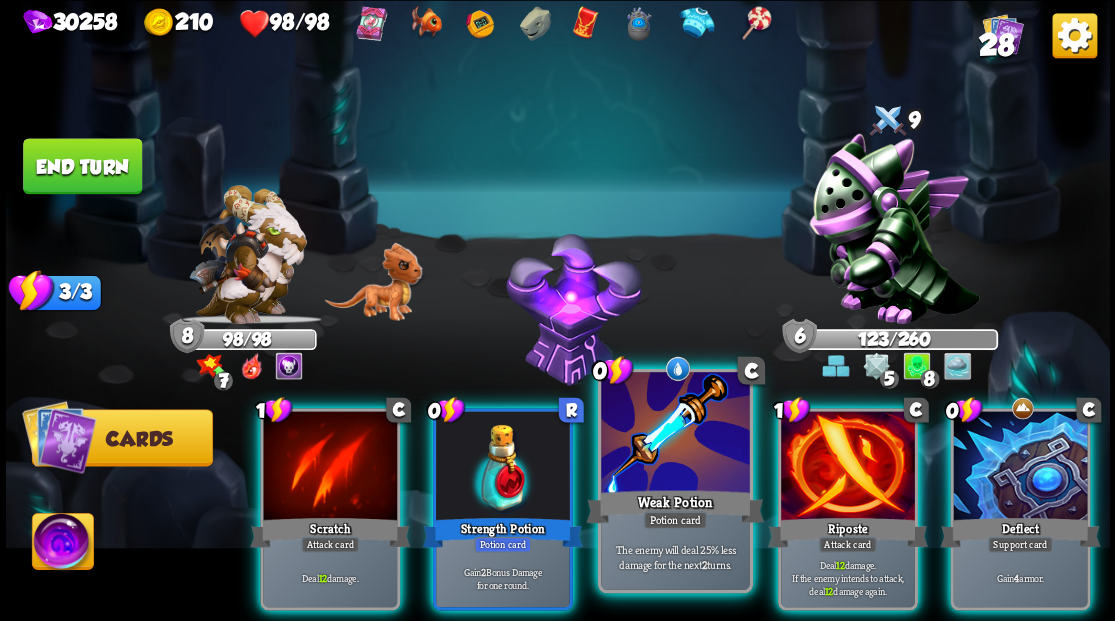 click at bounding box center [675, 434] 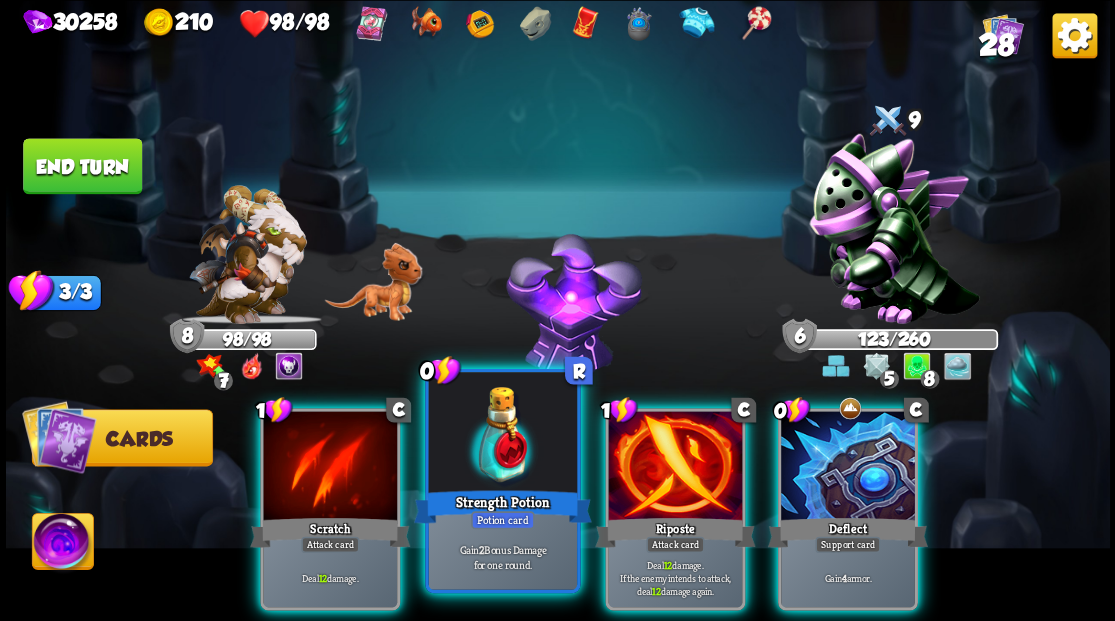 click at bounding box center [502, 434] 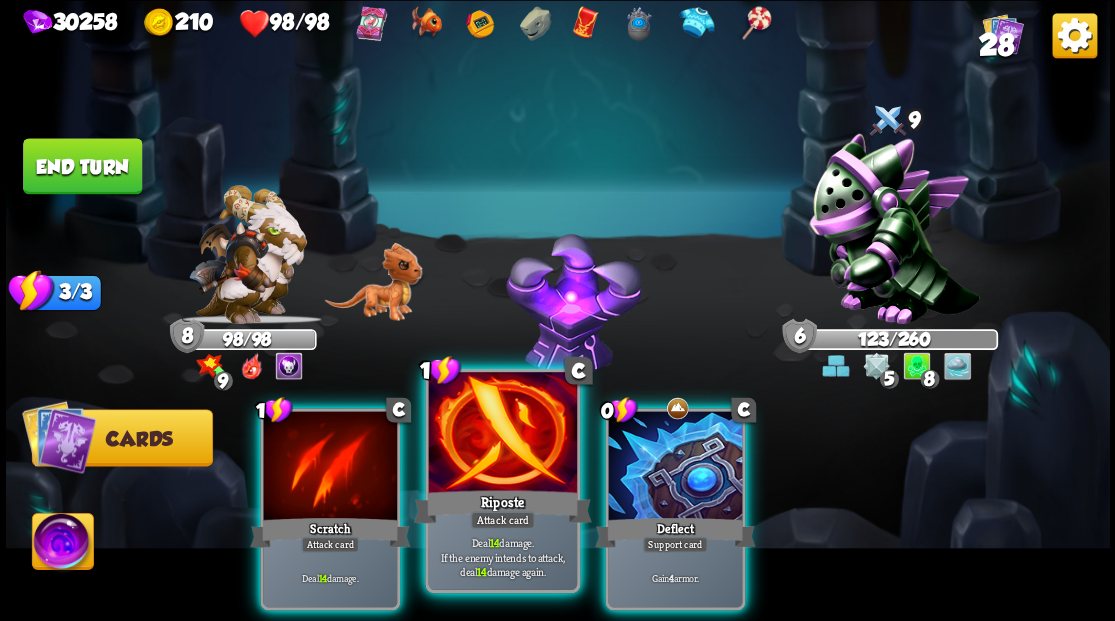 click at bounding box center [502, 434] 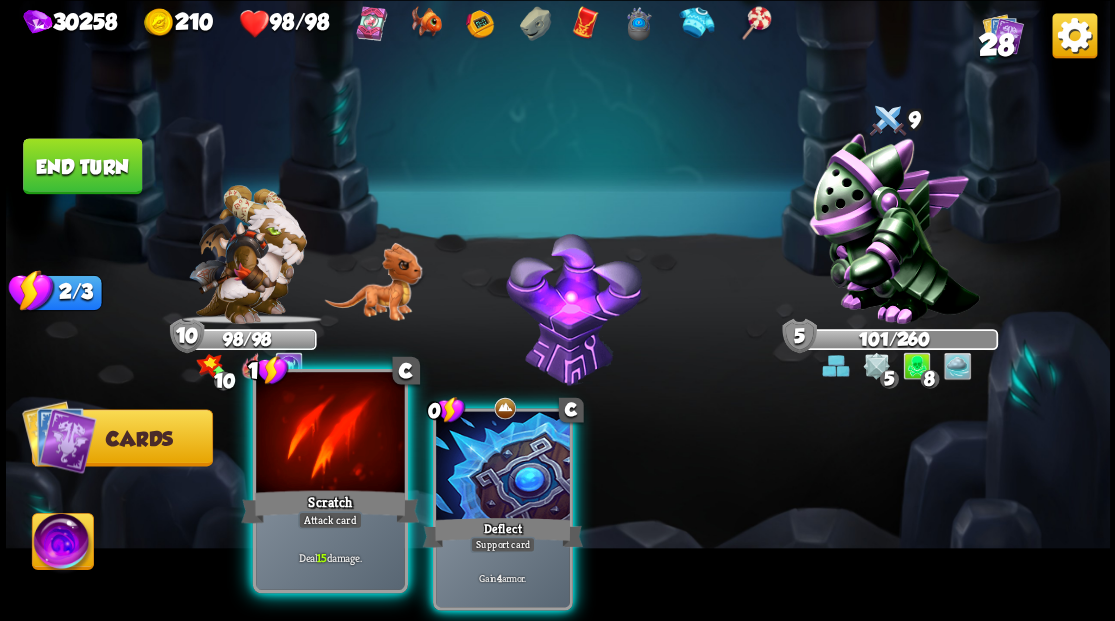 click at bounding box center (330, 434) 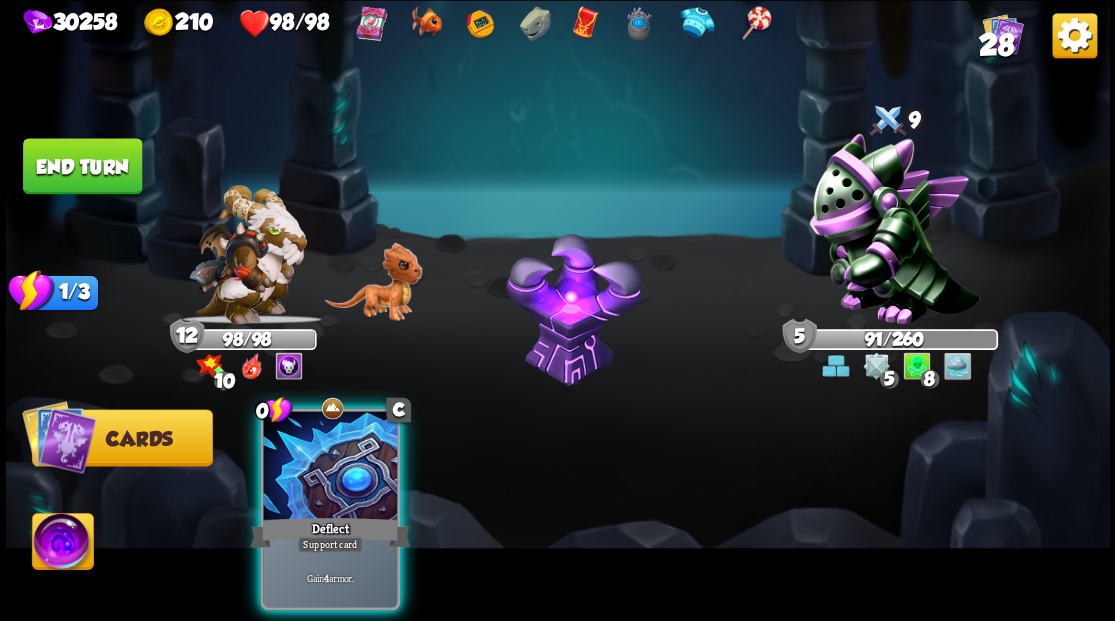 click on "End turn" at bounding box center (82, 166) 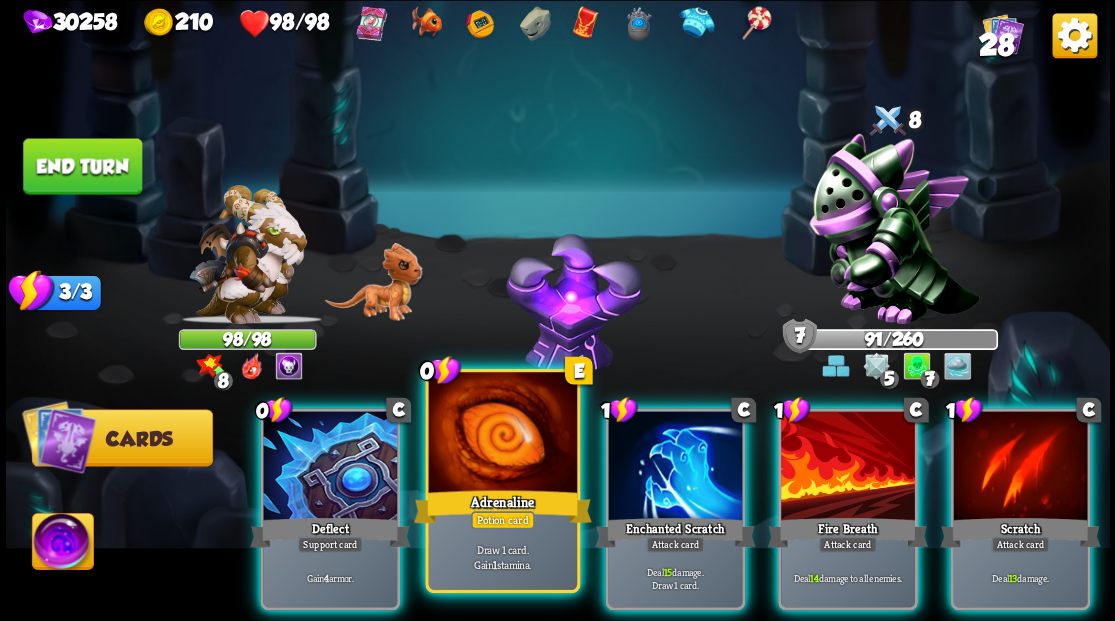 click at bounding box center (502, 434) 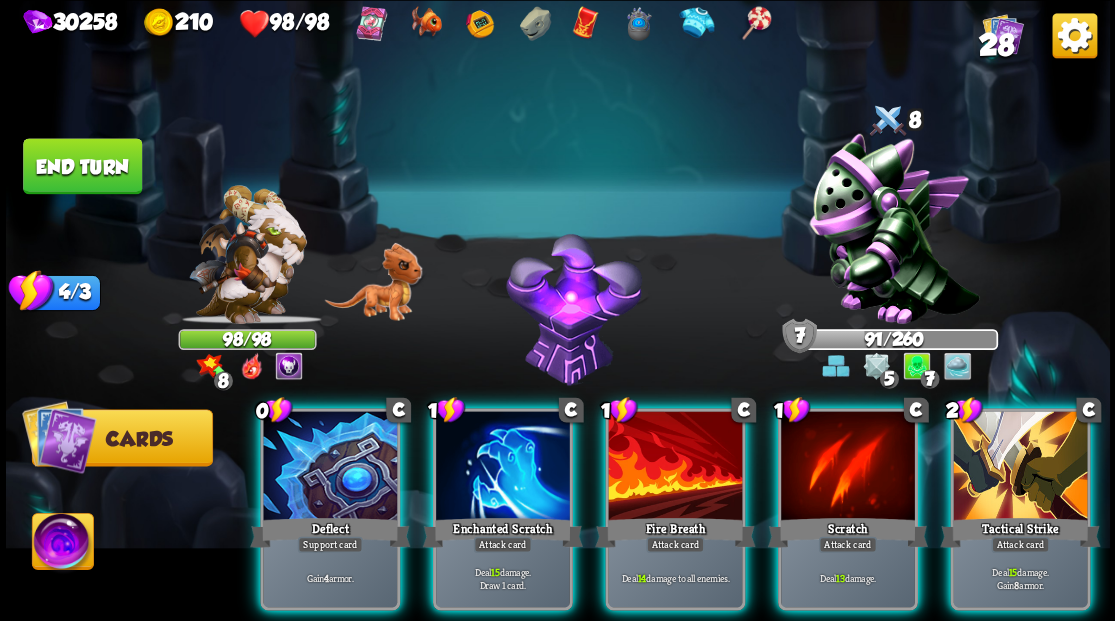 click at bounding box center (503, 467) 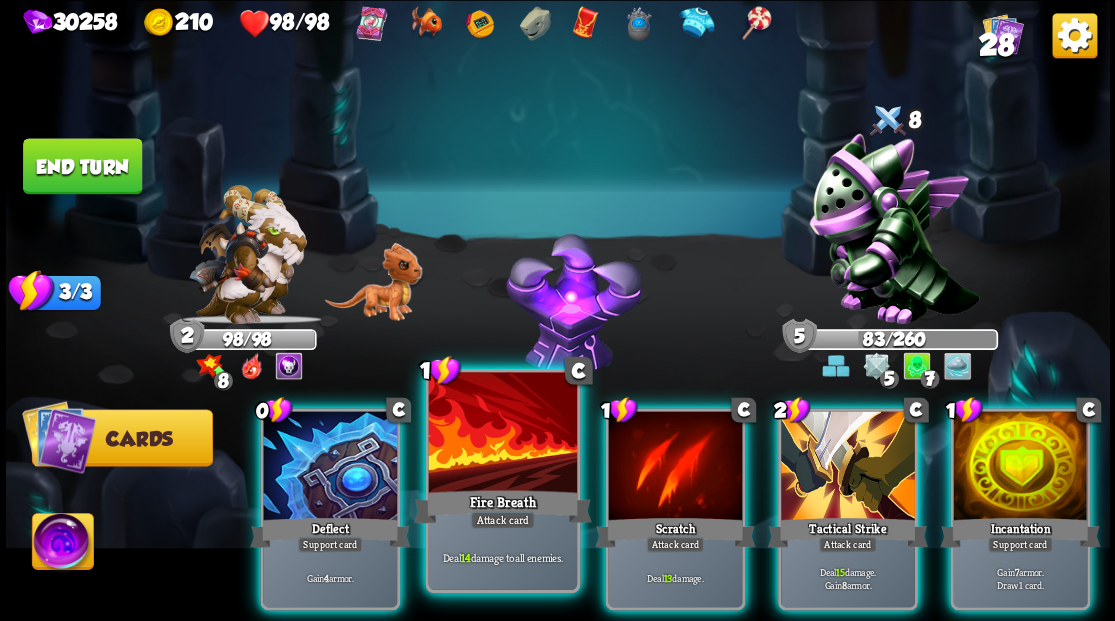 click at bounding box center [502, 434] 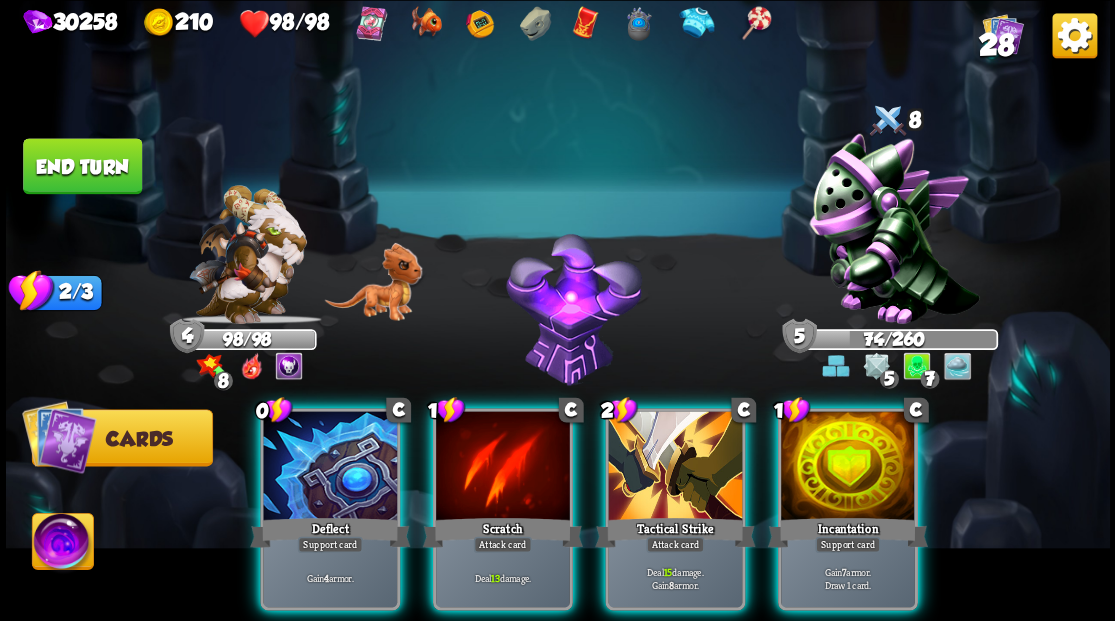click at bounding box center (503, 467) 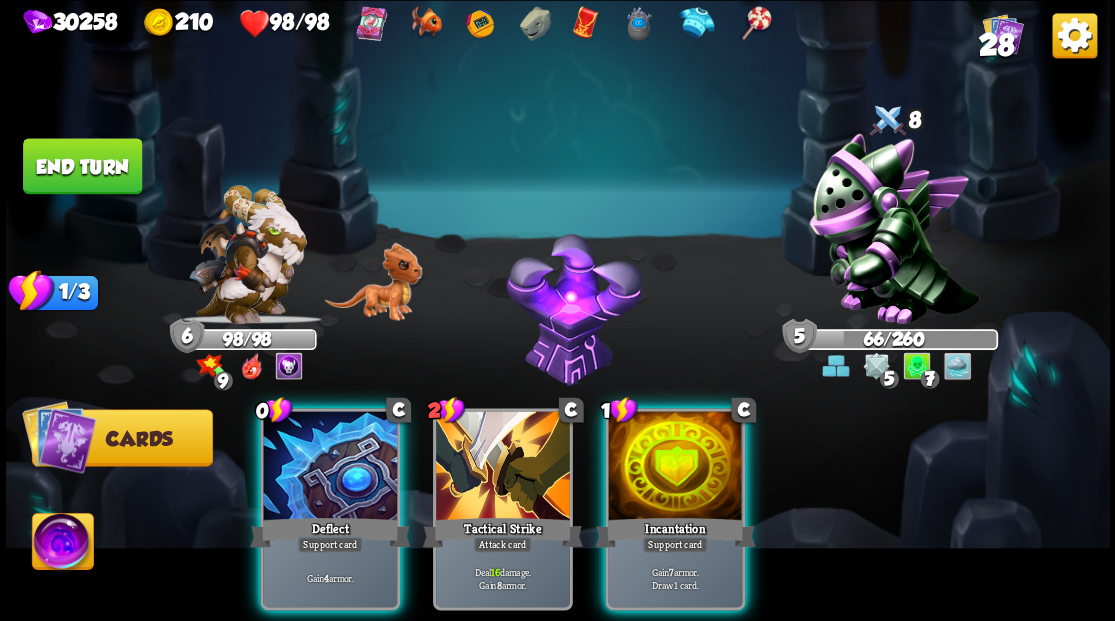 click on "End turn" at bounding box center [82, 166] 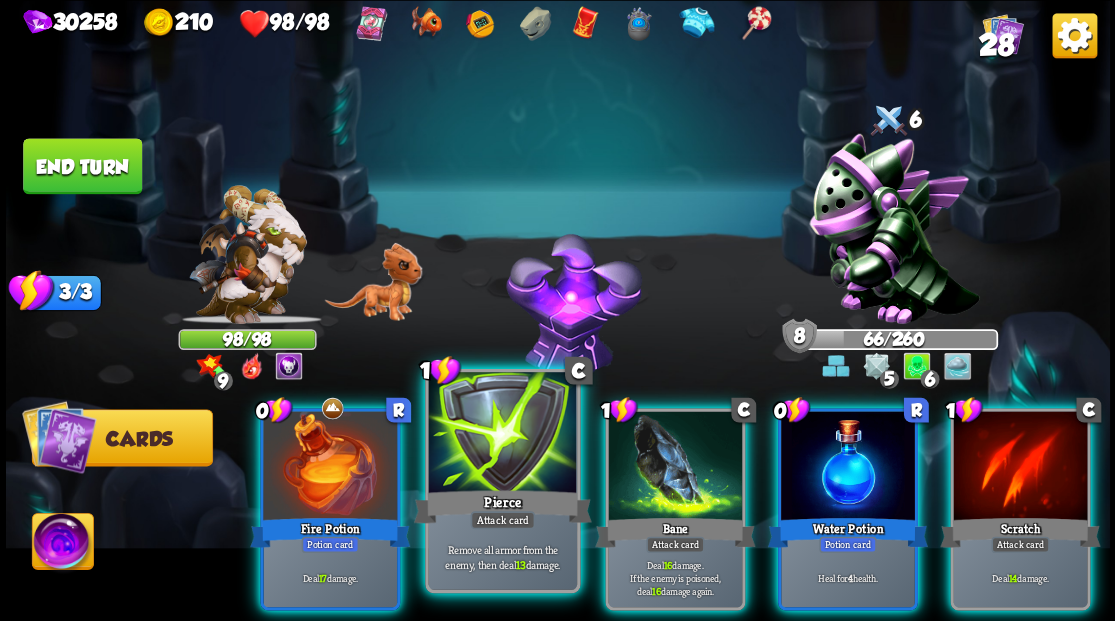 click at bounding box center [502, 434] 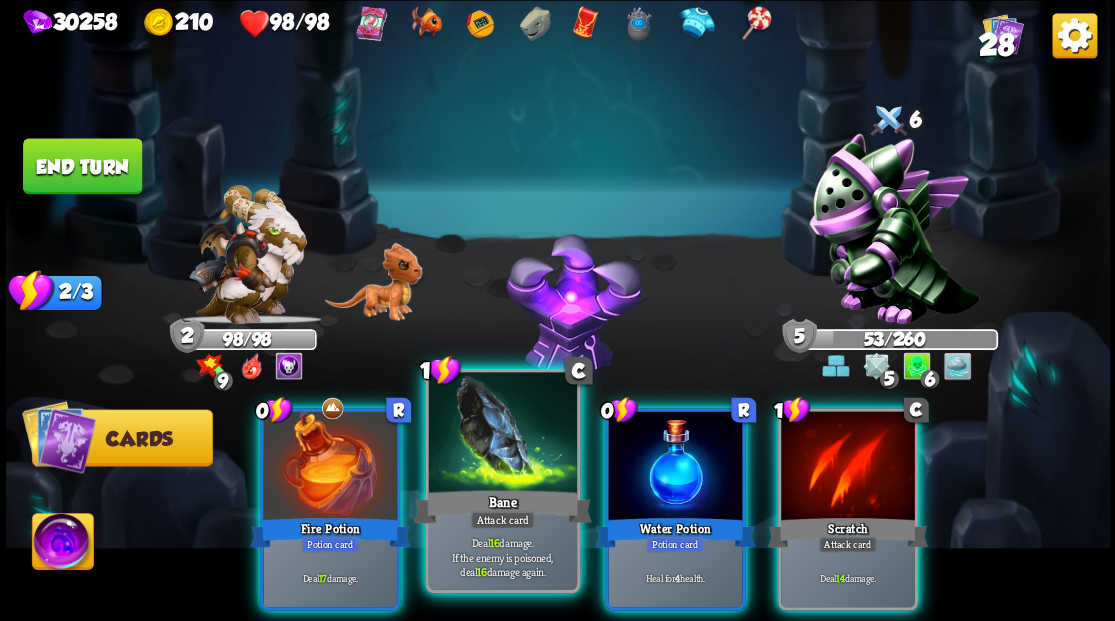 click at bounding box center [502, 434] 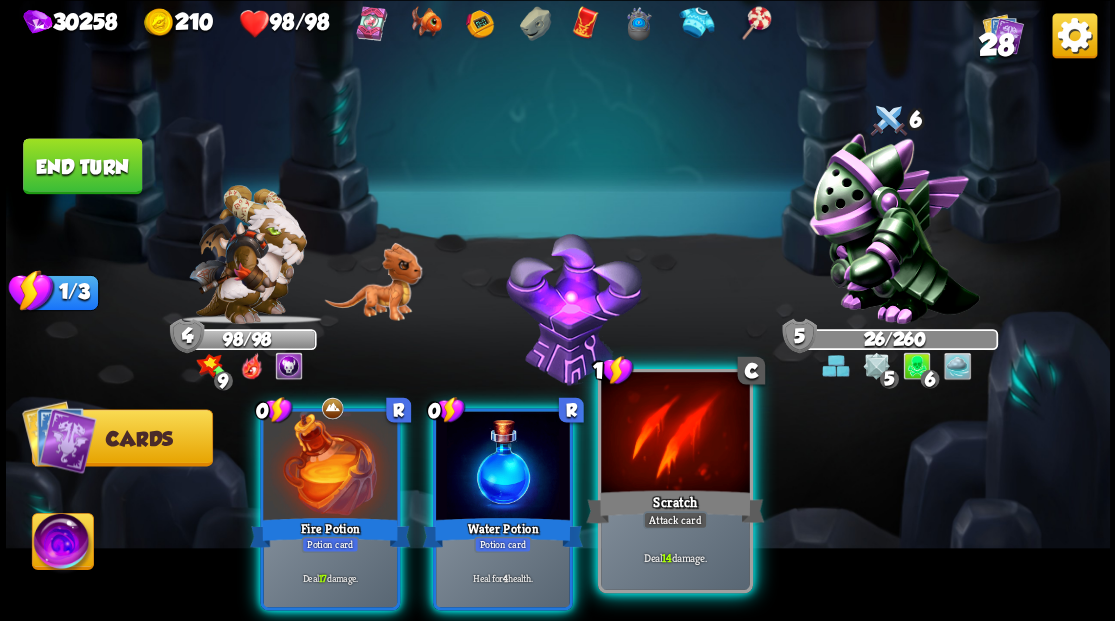 click at bounding box center (675, 434) 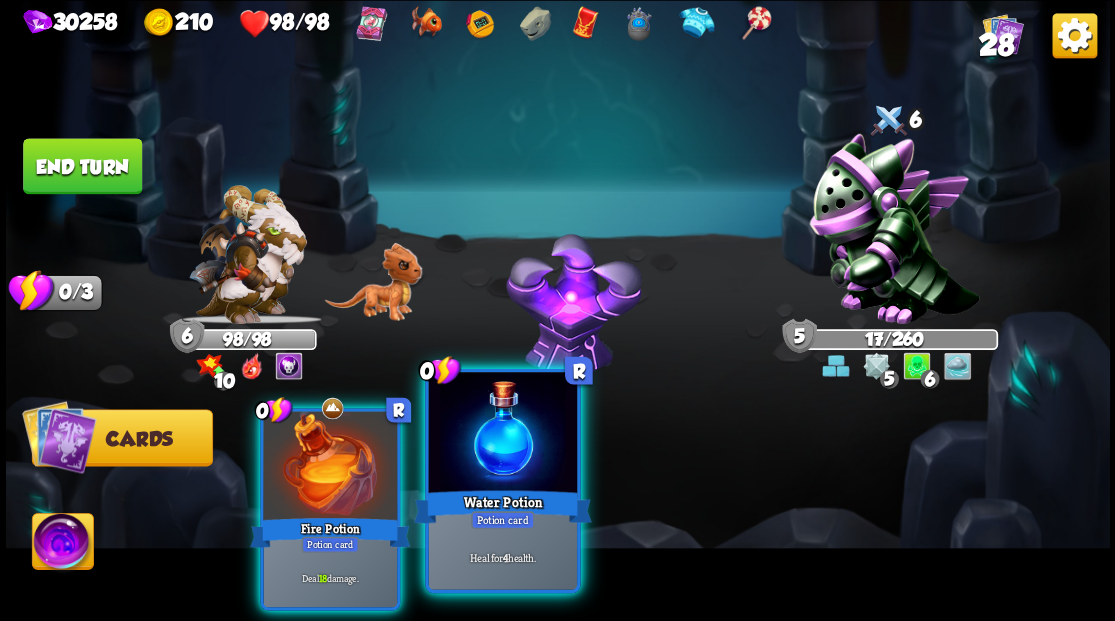 click at bounding box center [502, 434] 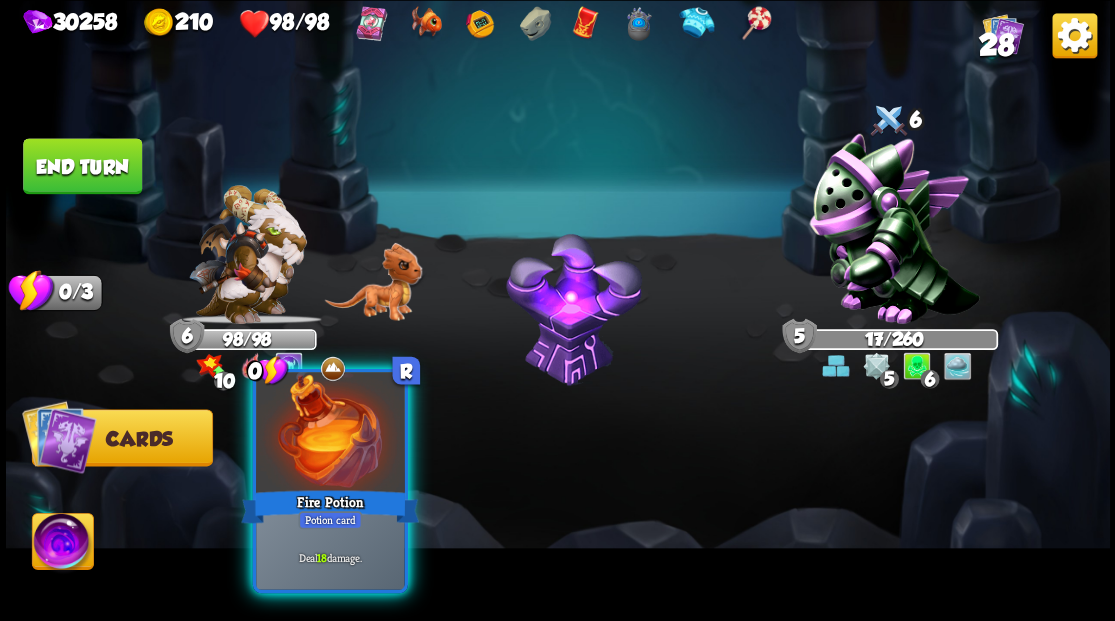 click at bounding box center [330, 434] 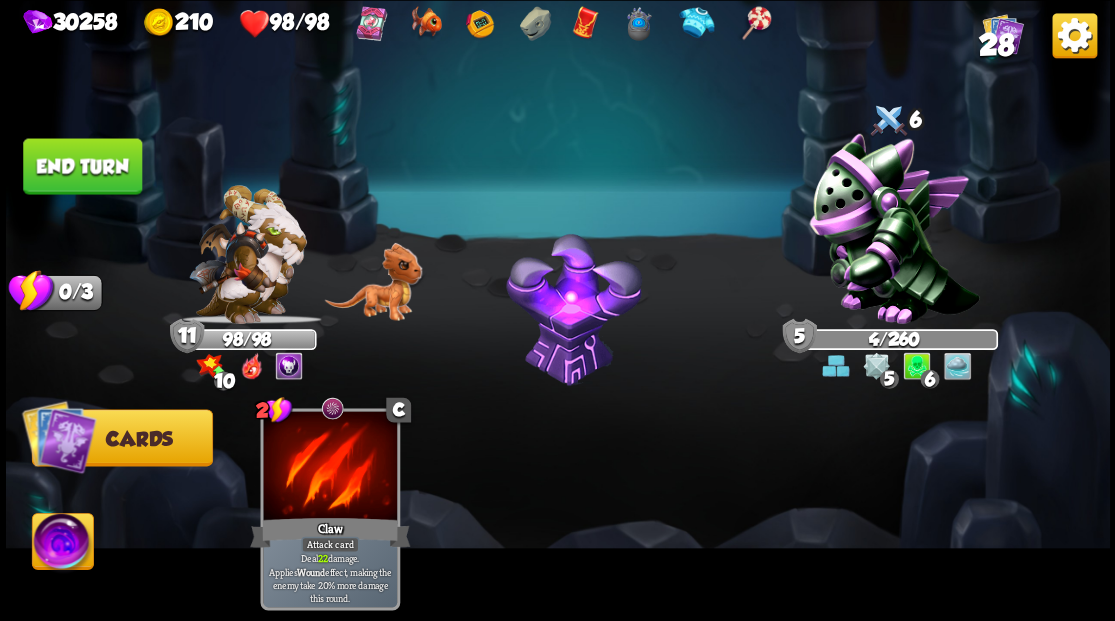 click on "End turn" at bounding box center [82, 166] 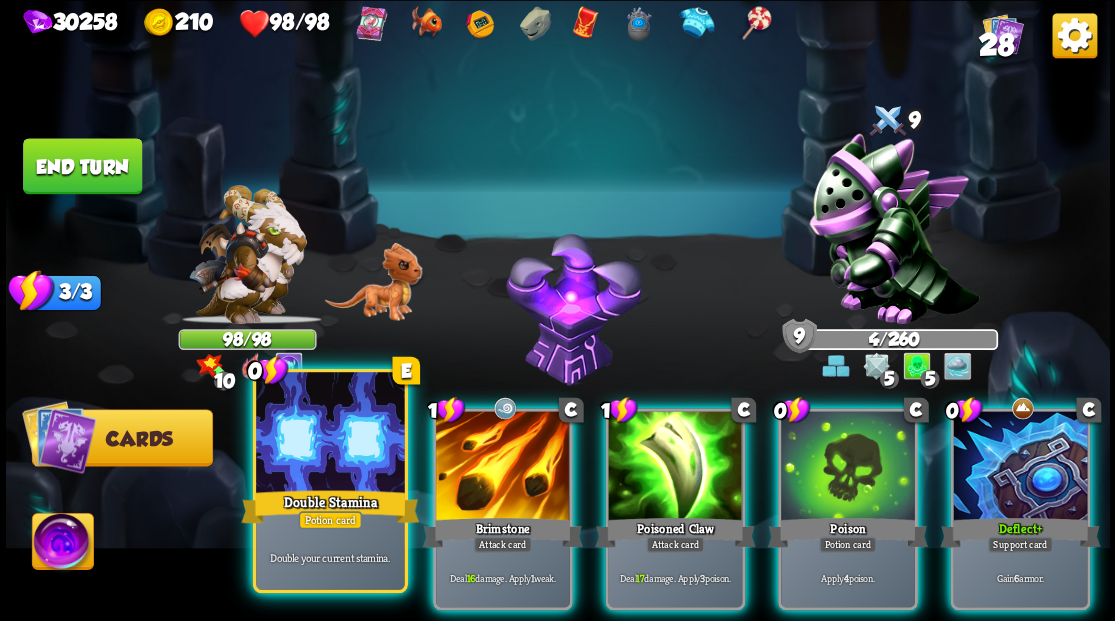 click at bounding box center [330, 434] 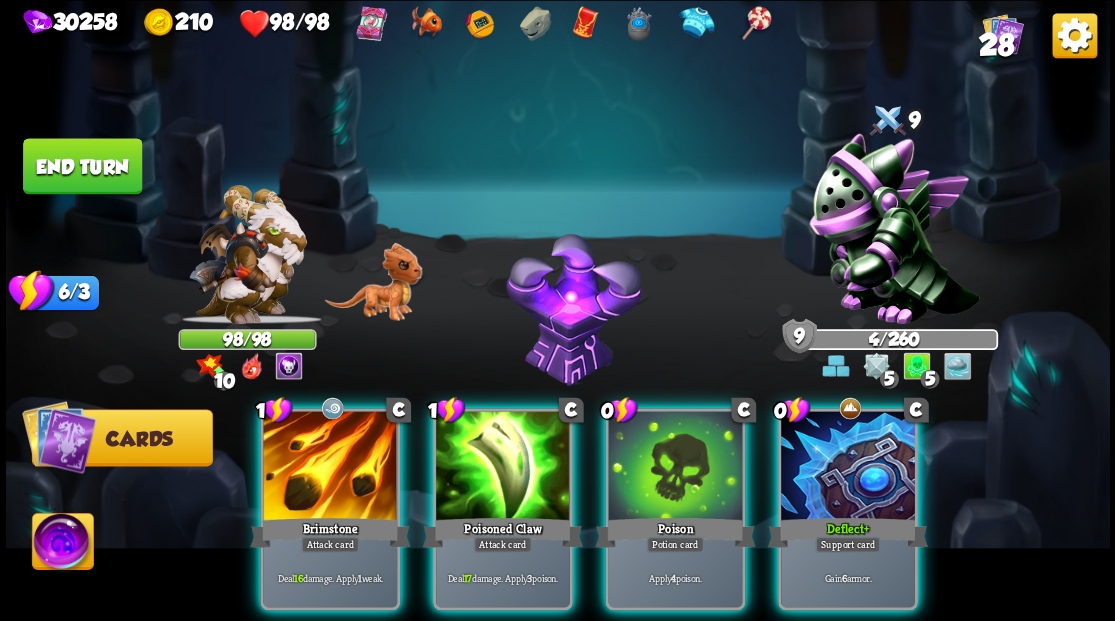 click at bounding box center [330, 467] 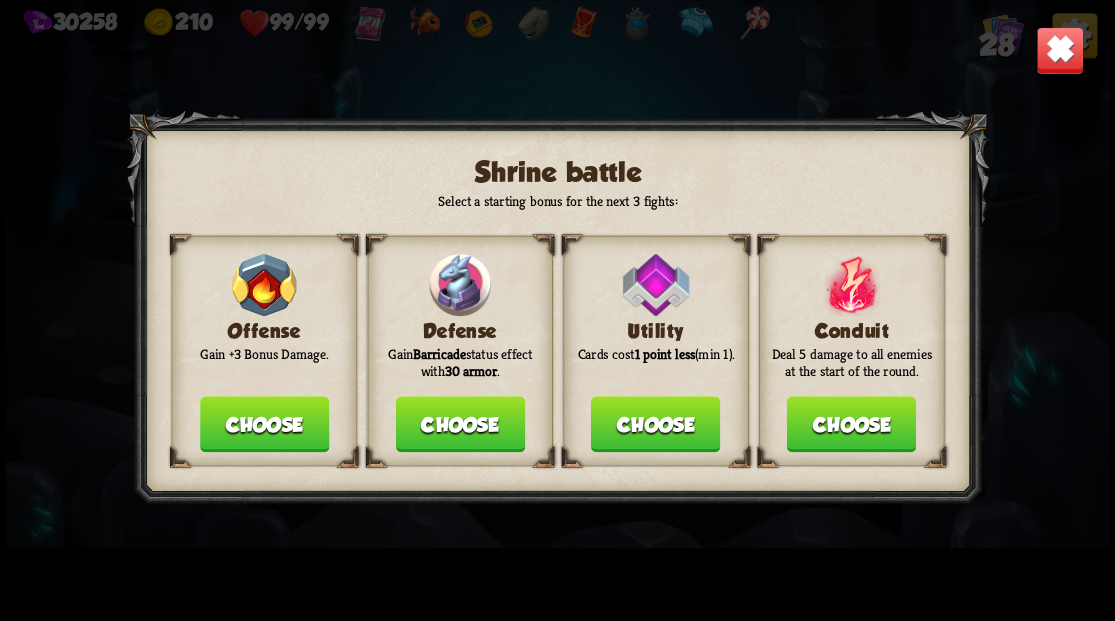 click on "Choose" at bounding box center [459, 424] 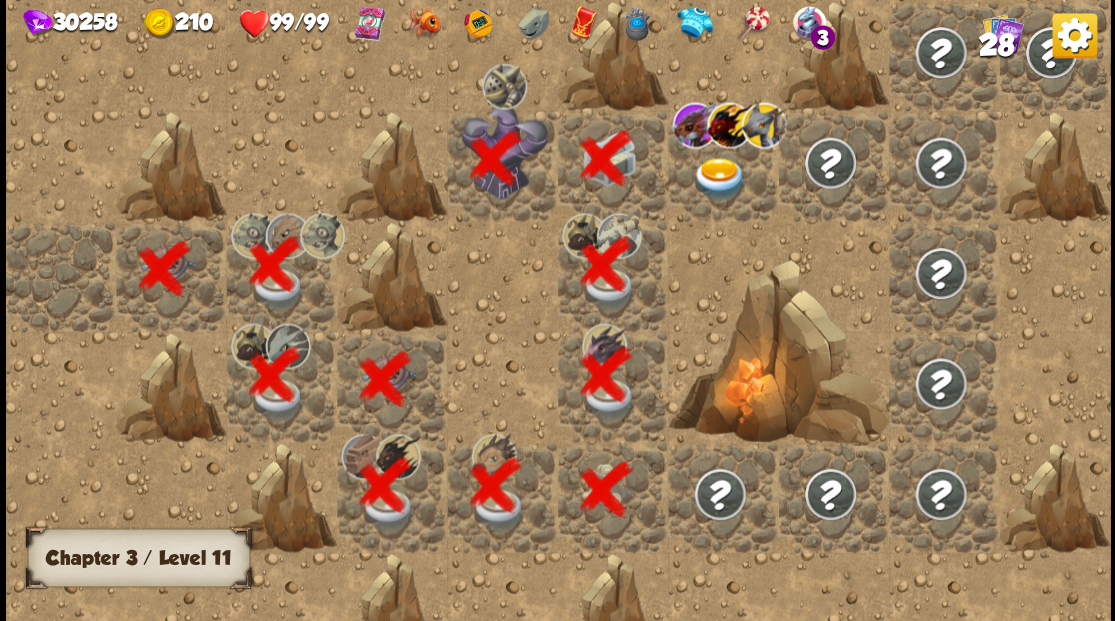 scroll, scrollTop: 0, scrollLeft: 384, axis: horizontal 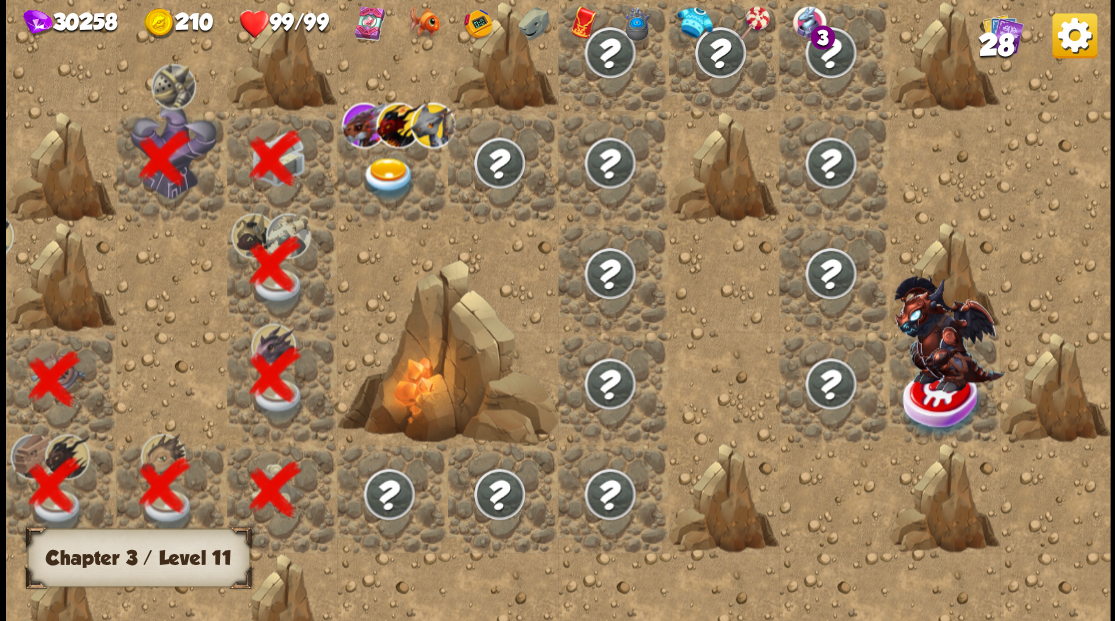 click at bounding box center [388, 178] 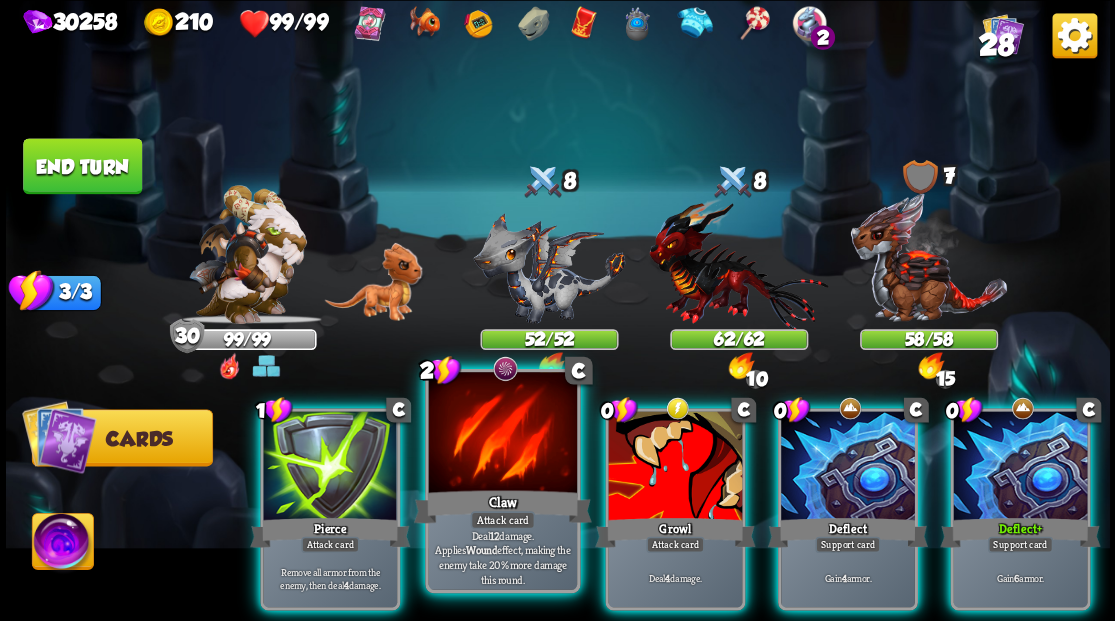 click on "Claw" at bounding box center [502, 506] 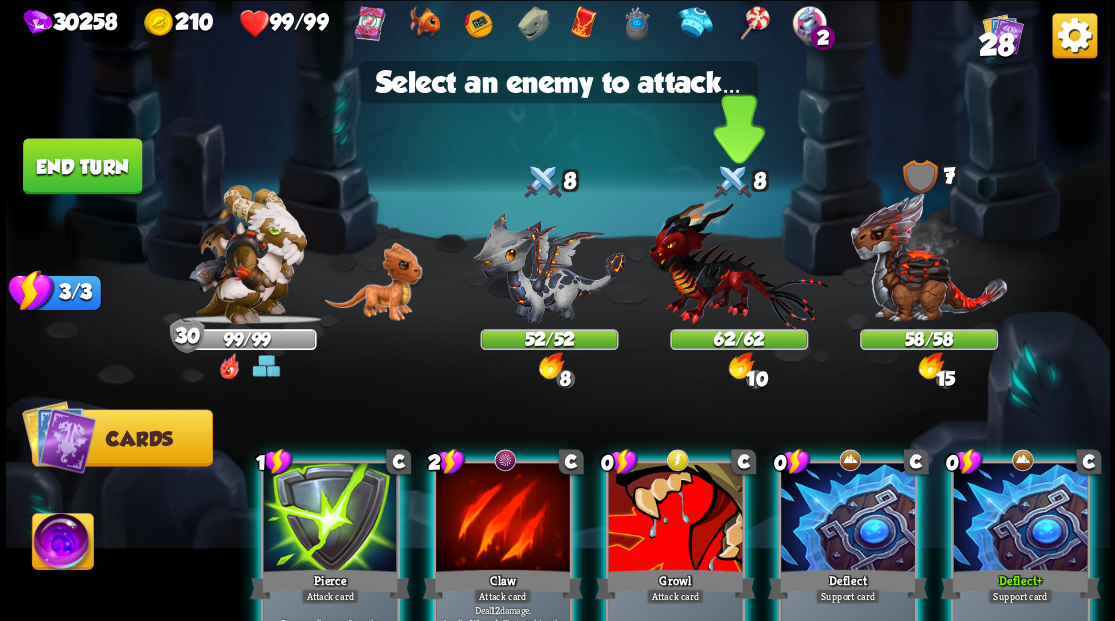 click at bounding box center [738, 263] 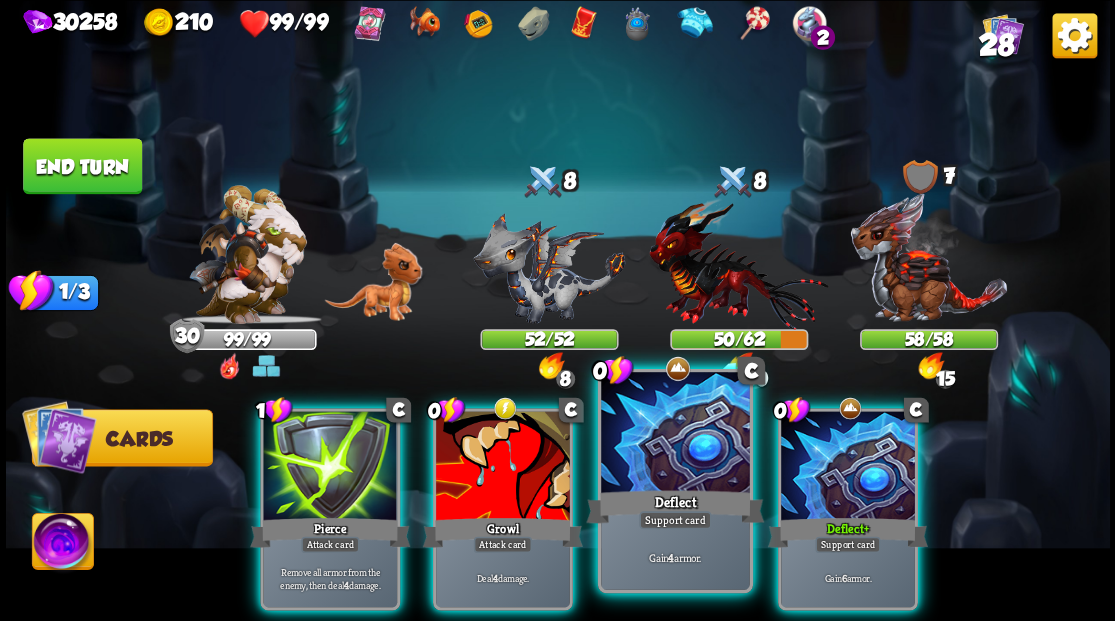 click at bounding box center [675, 434] 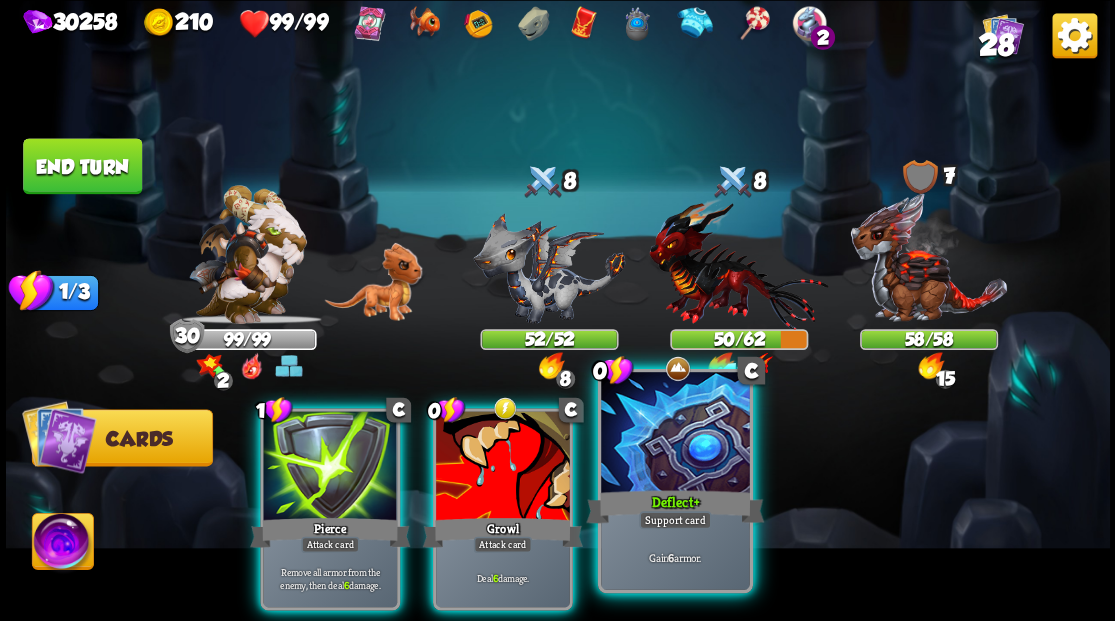 click at bounding box center [675, 434] 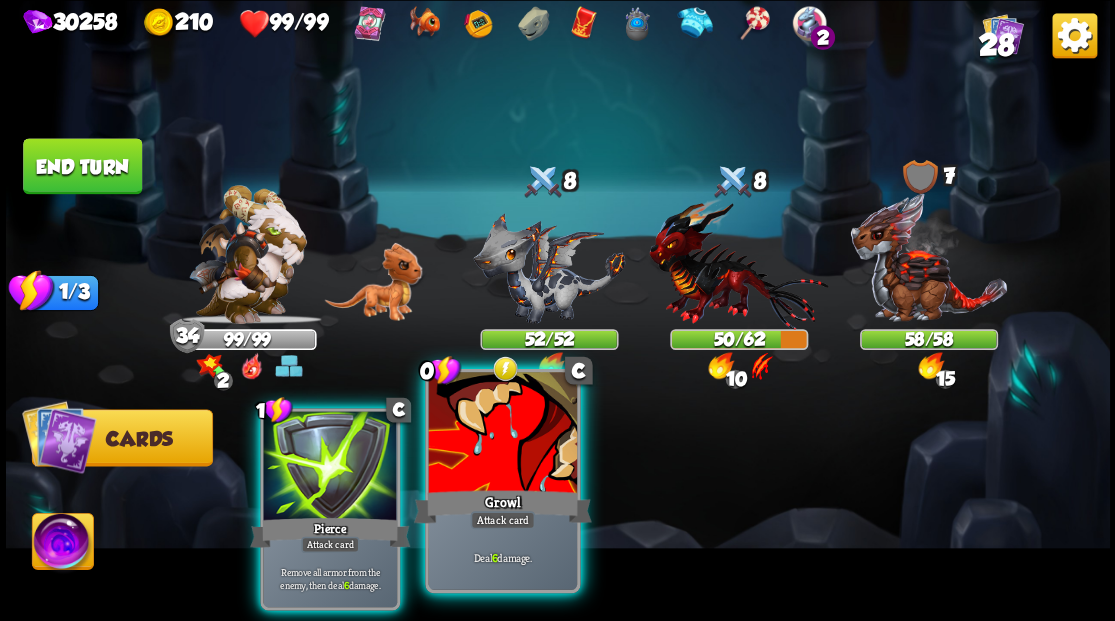 click at bounding box center [502, 434] 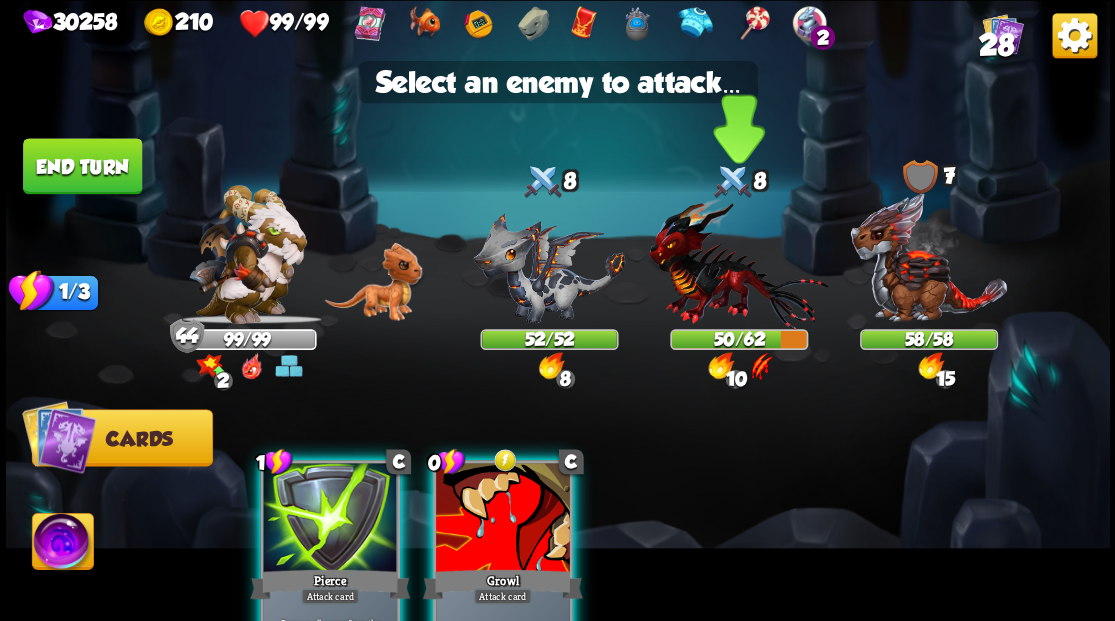 click at bounding box center (738, 263) 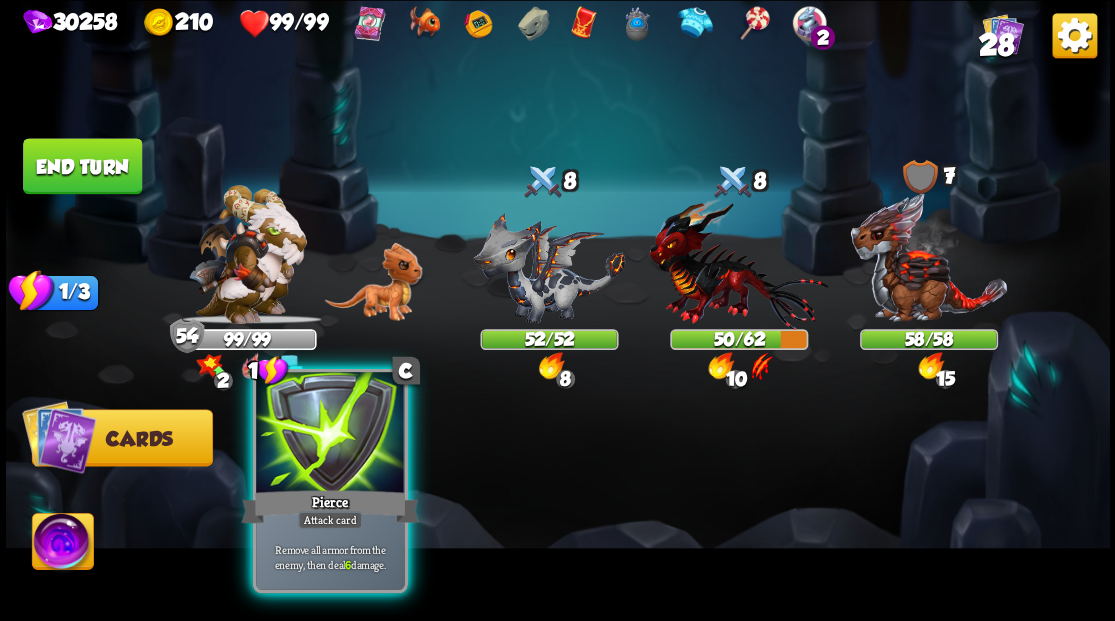 click at bounding box center [330, 434] 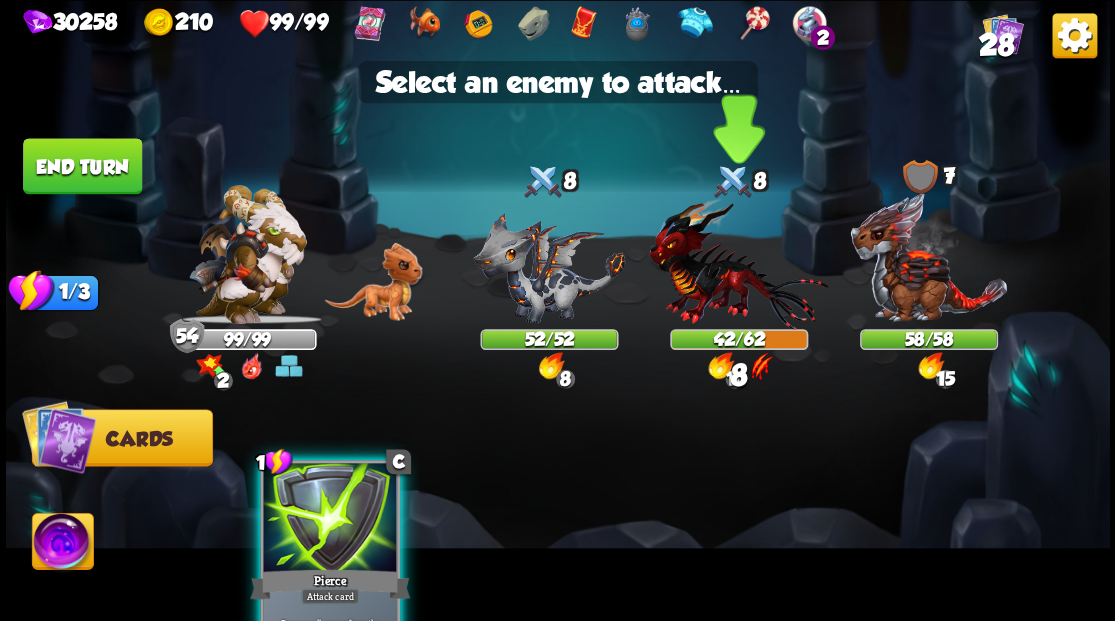click at bounding box center (738, 263) 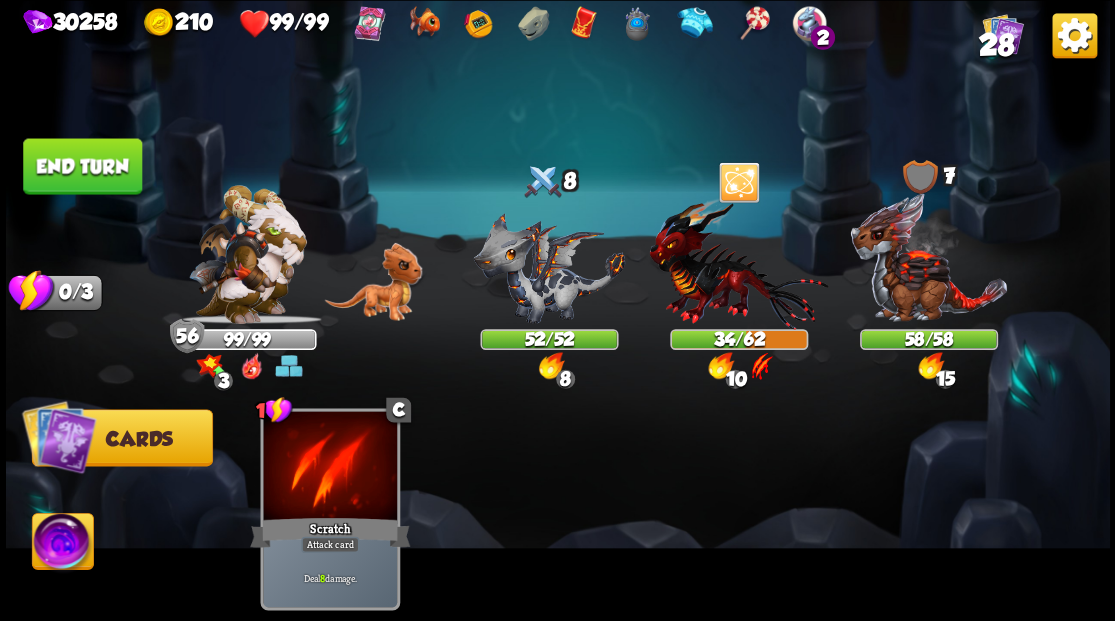 click on "End turn" at bounding box center (82, 166) 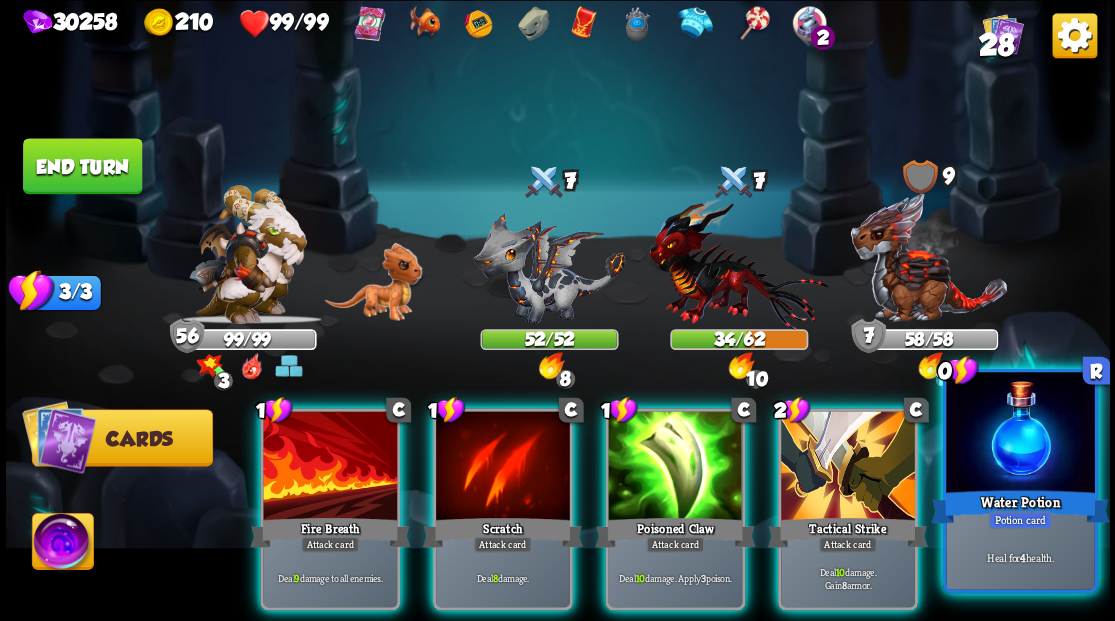 click at bounding box center [1020, 434] 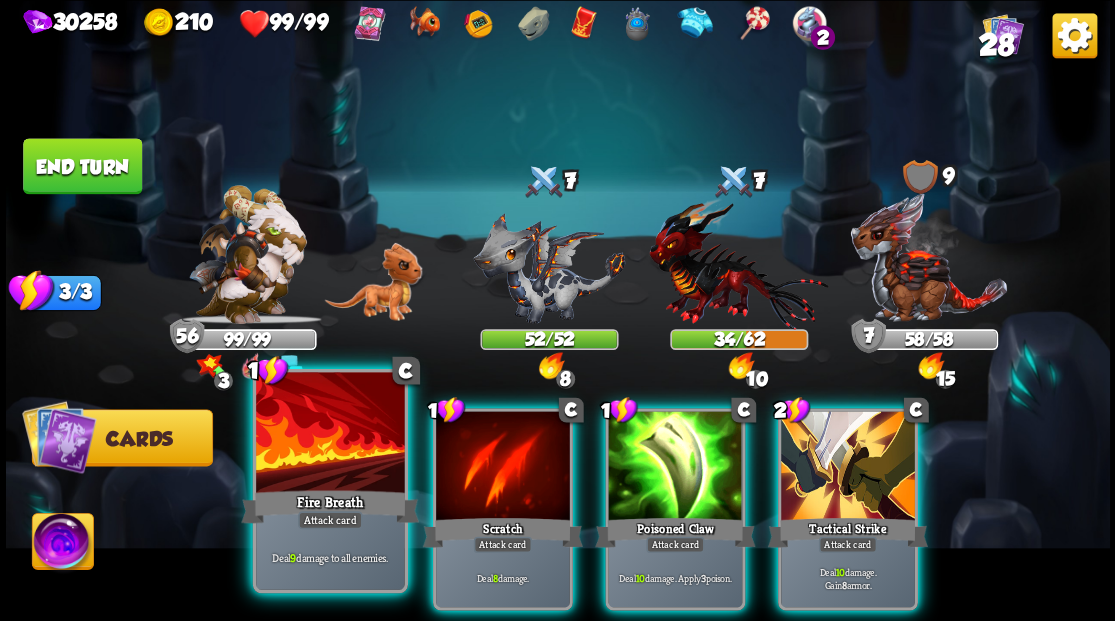 click on "Fire Breath" at bounding box center [330, 506] 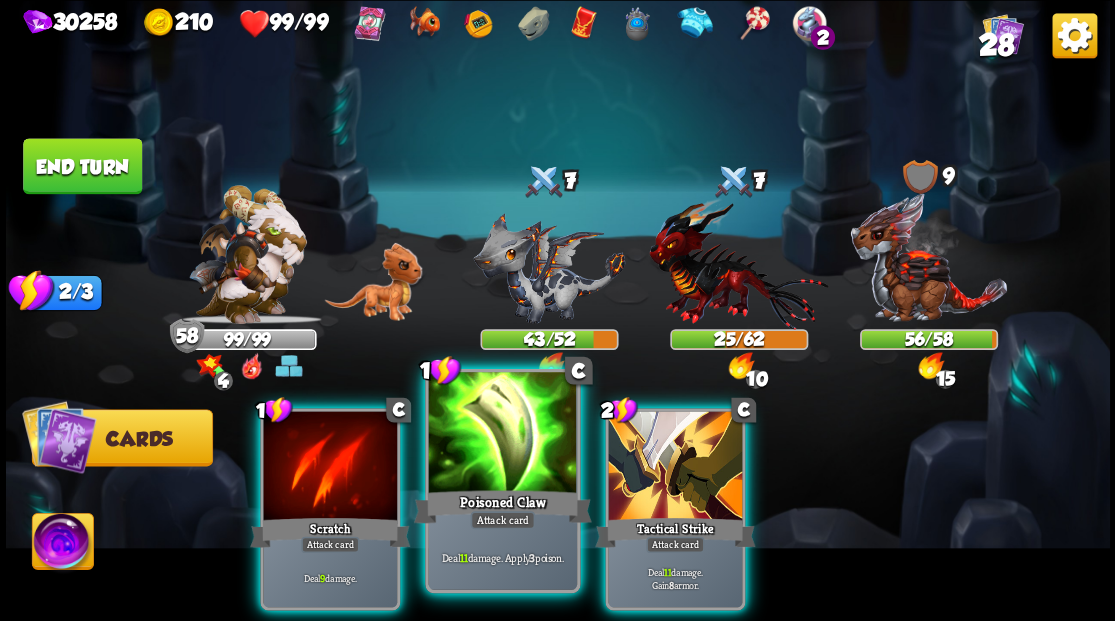 click at bounding box center [502, 434] 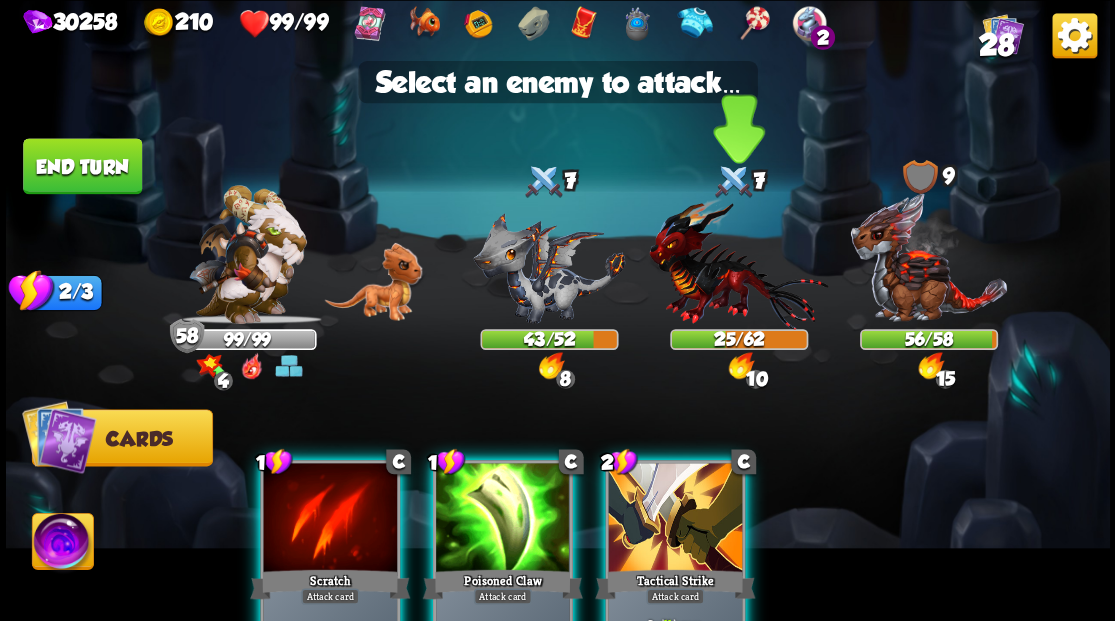 click at bounding box center (738, 263) 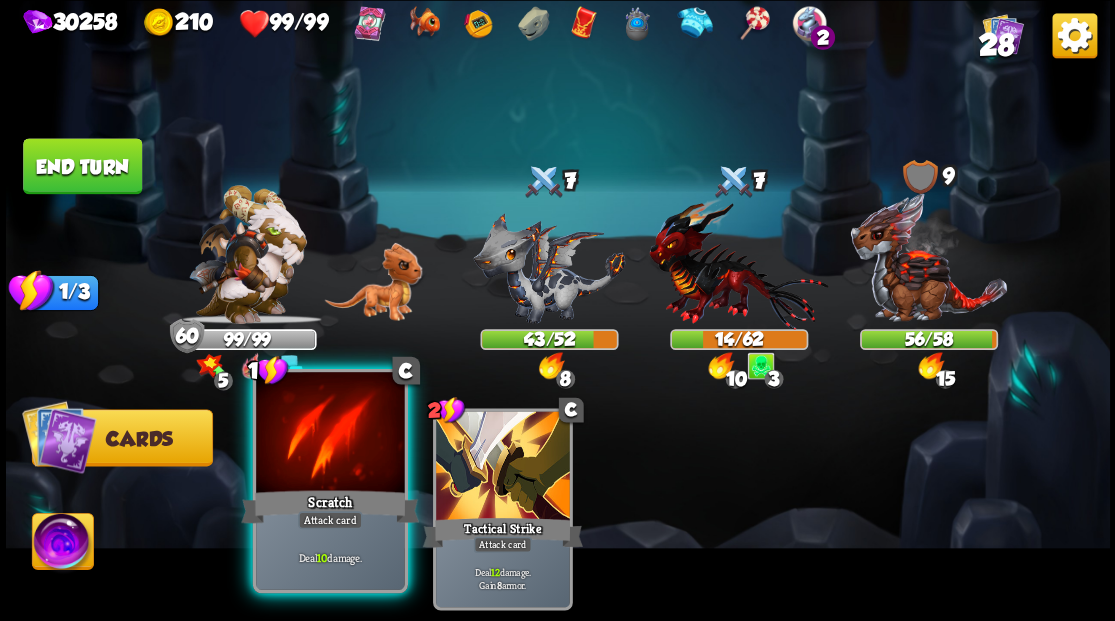 click at bounding box center [330, 434] 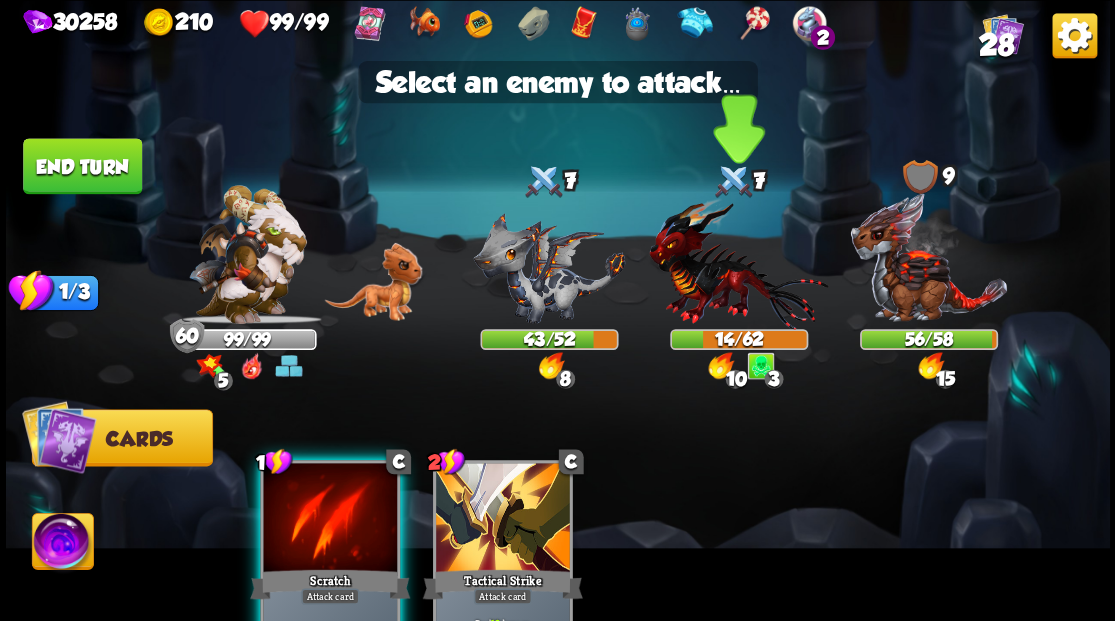 click at bounding box center (738, 263) 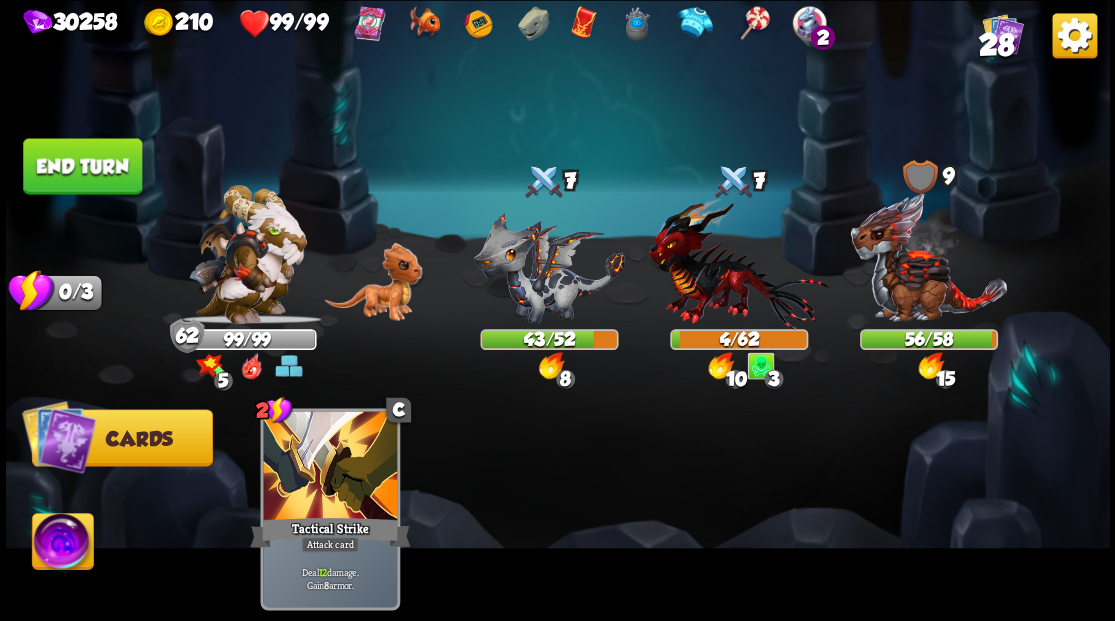 click on "End turn" at bounding box center [82, 166] 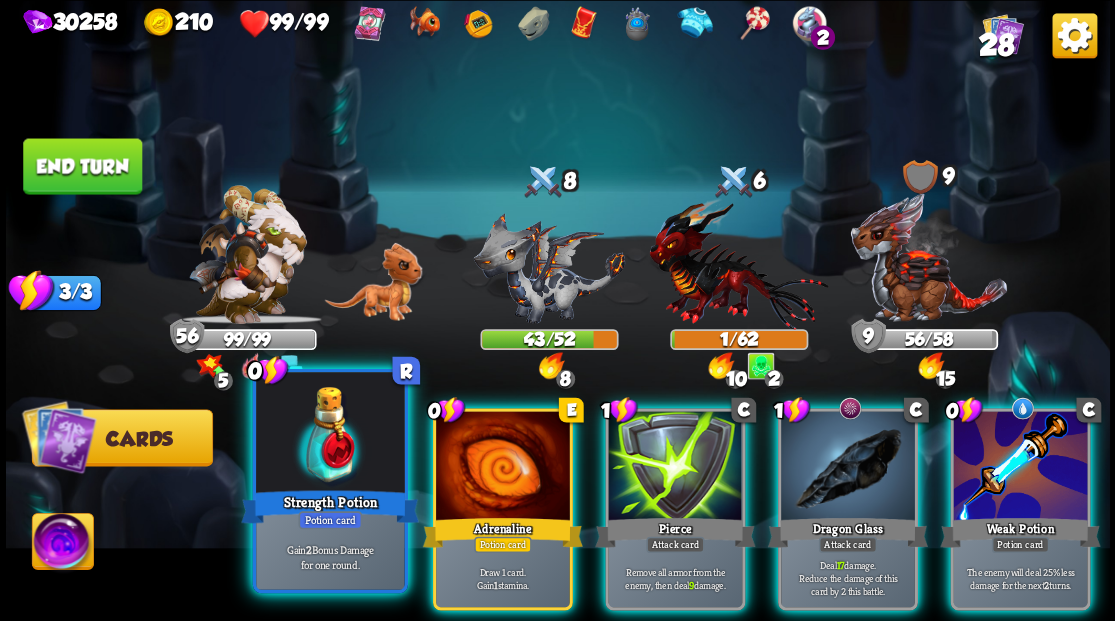 click at bounding box center [330, 434] 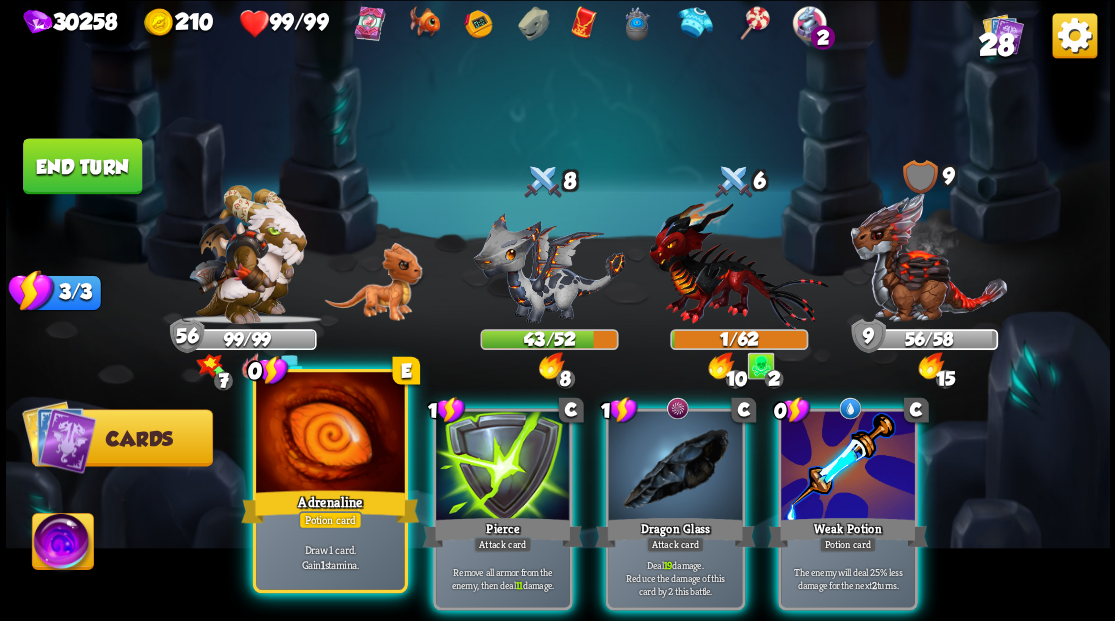 click at bounding box center (330, 434) 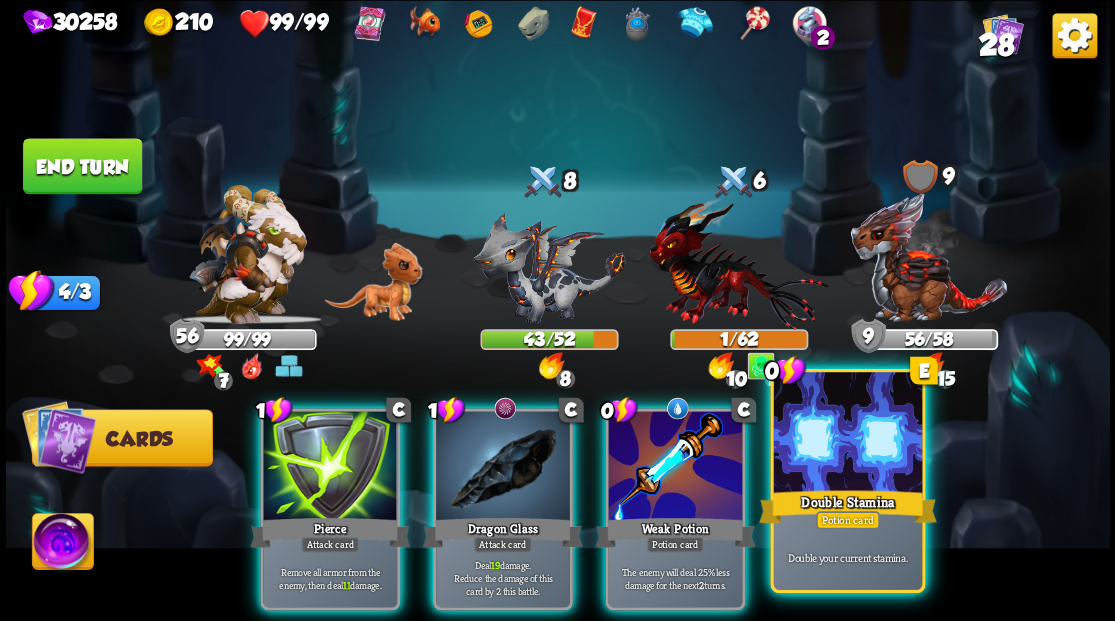 click on "Double Stamina" at bounding box center [847, 506] 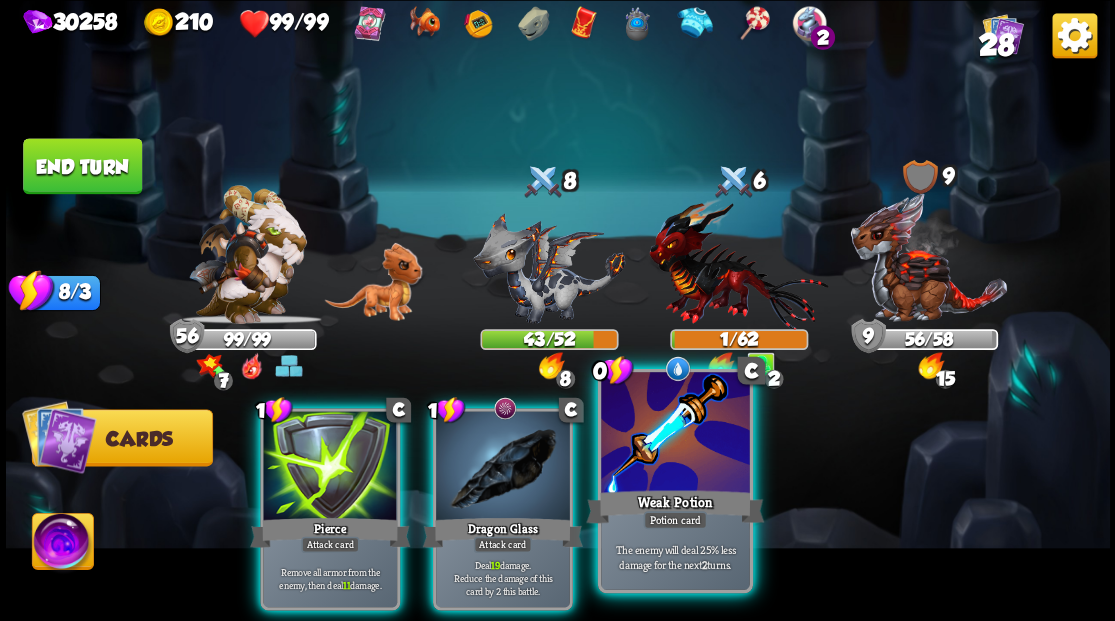 click on "Weak Potion" at bounding box center (675, 506) 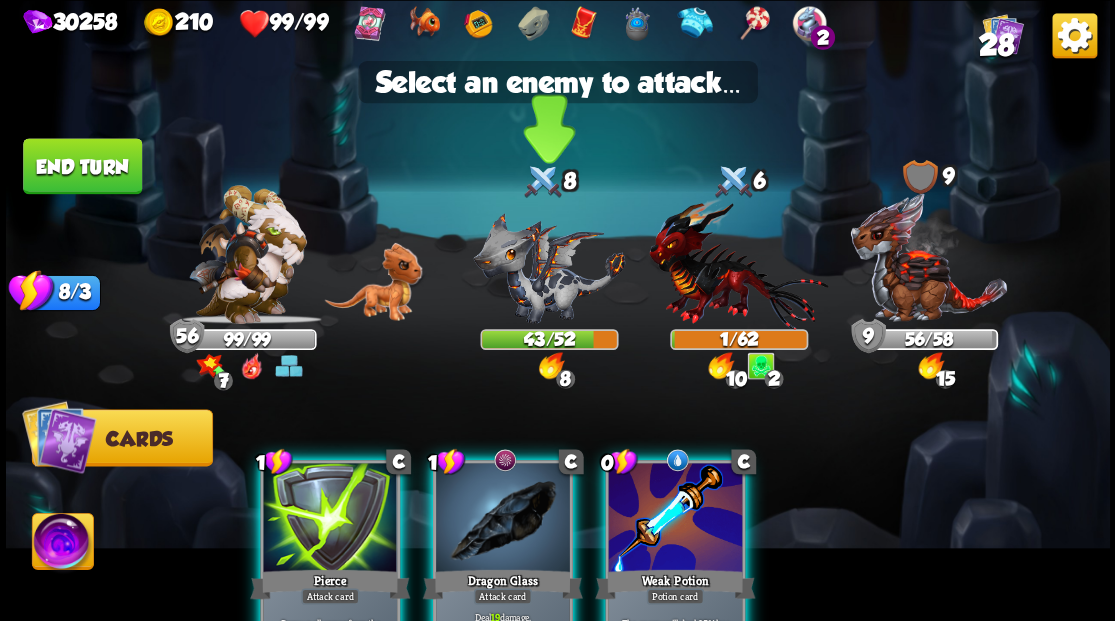click at bounding box center (549, 267) 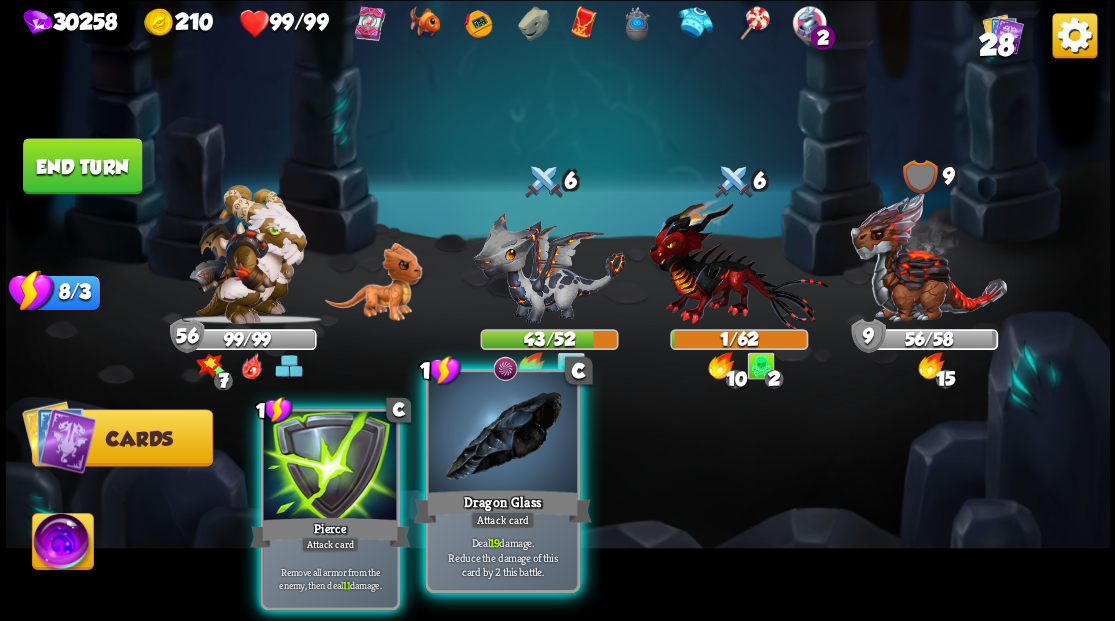 click at bounding box center [502, 434] 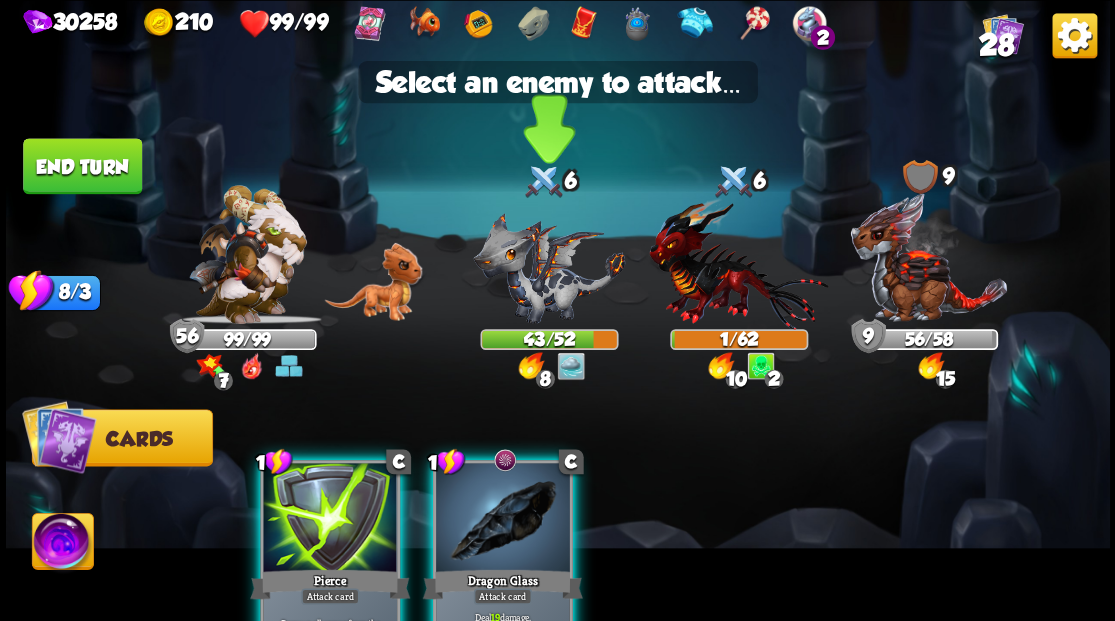 click at bounding box center [549, 267] 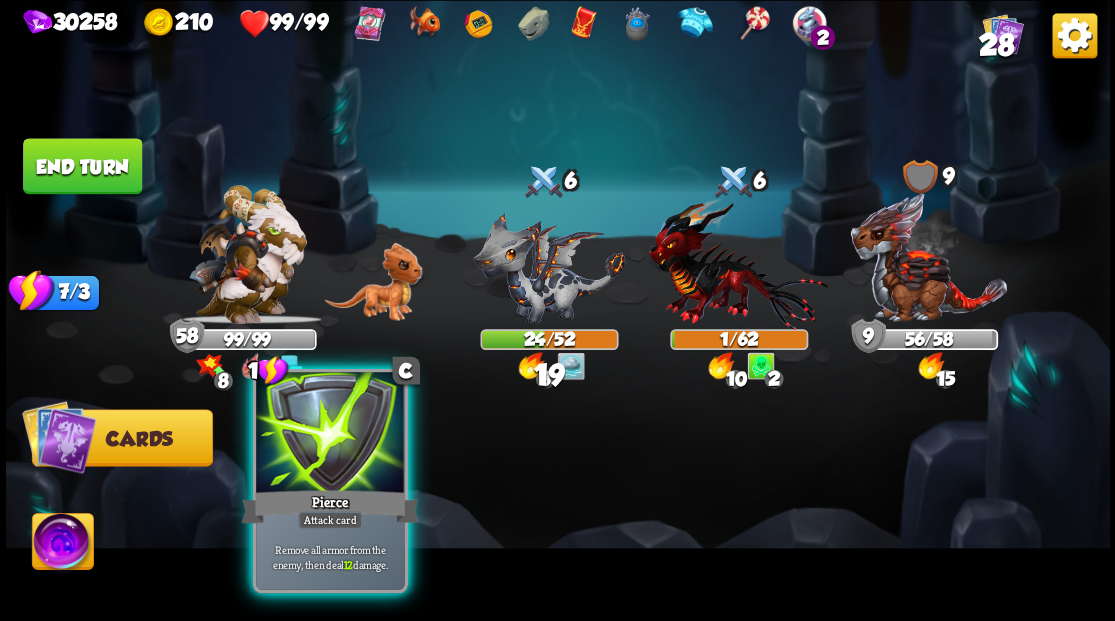 click at bounding box center (330, 434) 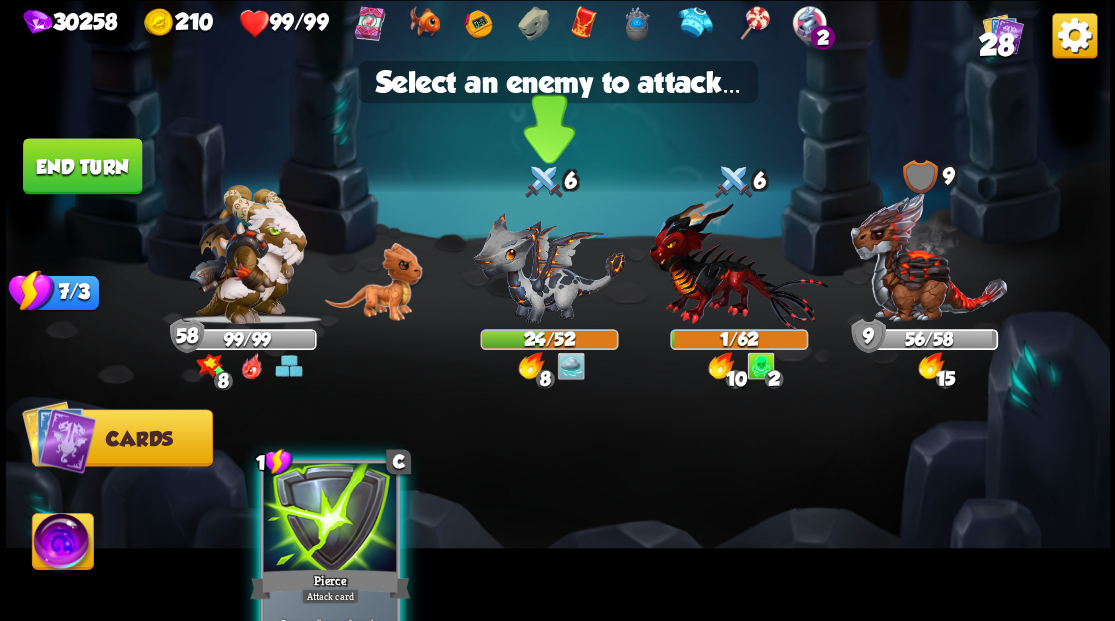 click at bounding box center [549, 267] 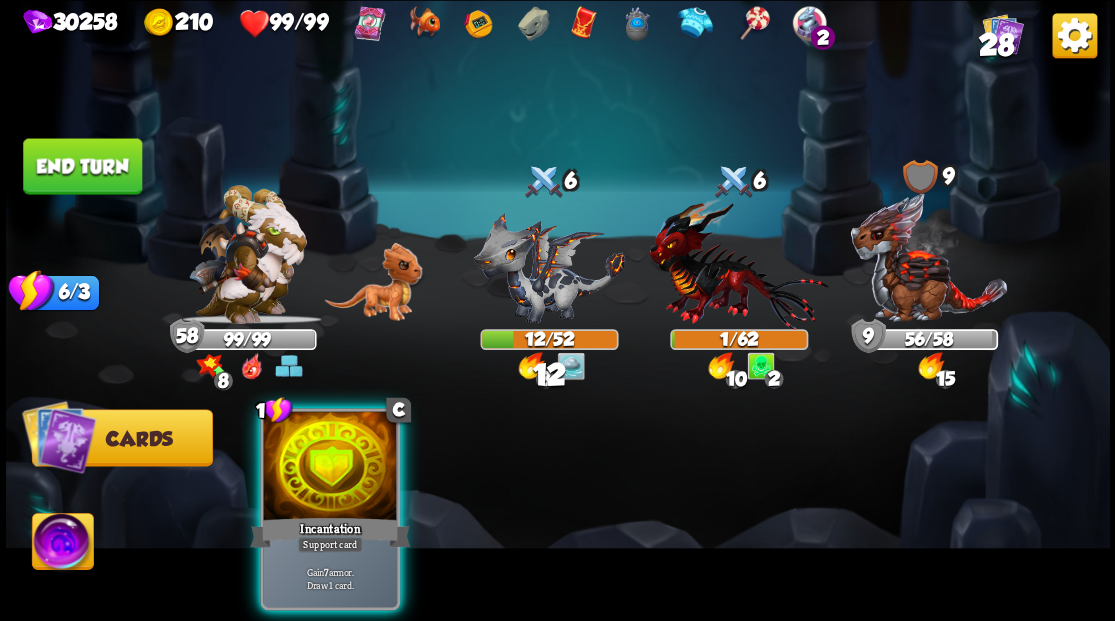 drag, startPoint x: 94, startPoint y: 164, endPoint x: 324, endPoint y: 365, distance: 305.45212 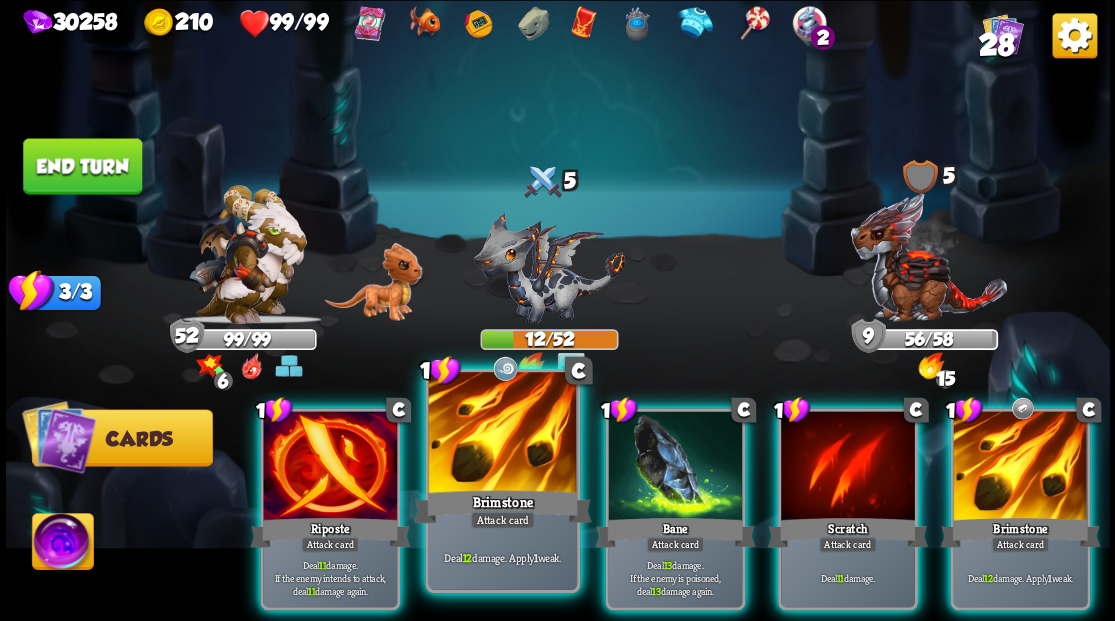 click at bounding box center [502, 434] 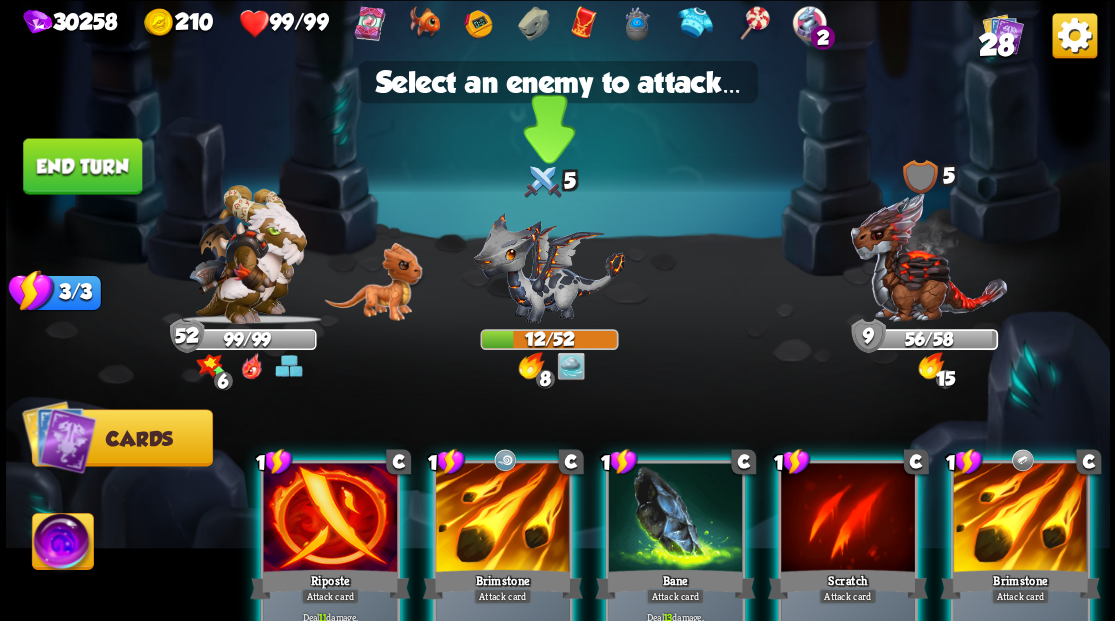 click at bounding box center [549, 267] 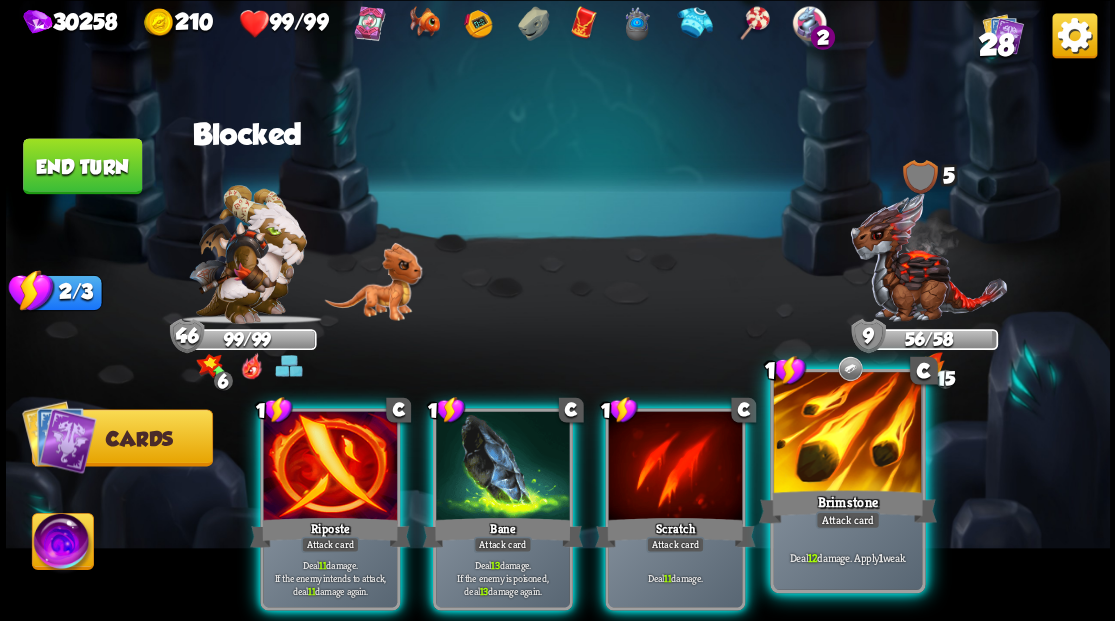 click at bounding box center [847, 434] 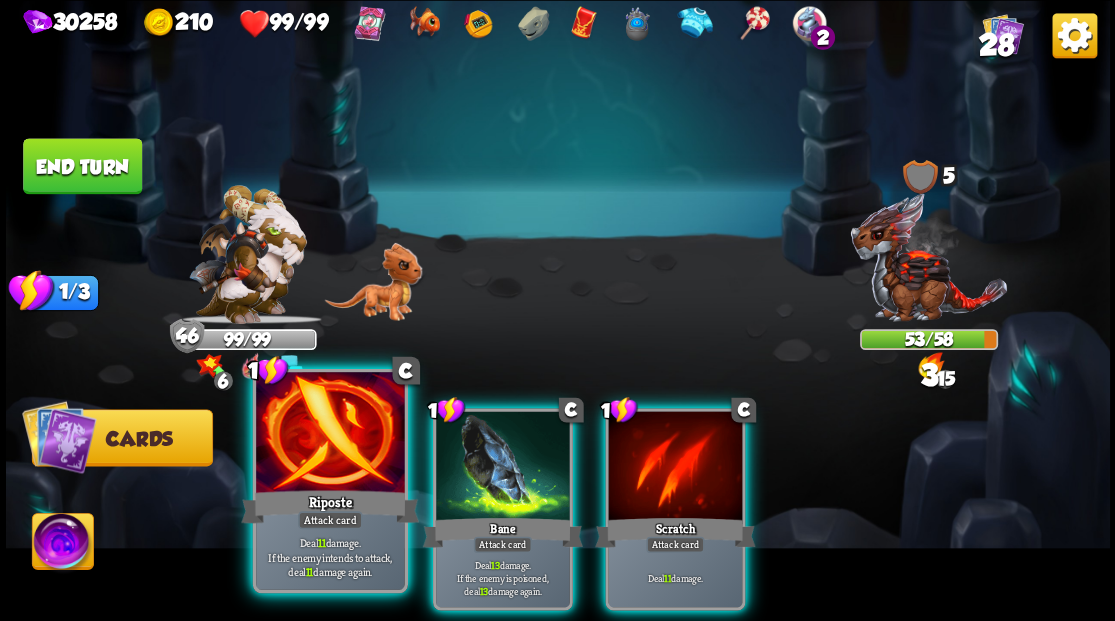 click at bounding box center (330, 434) 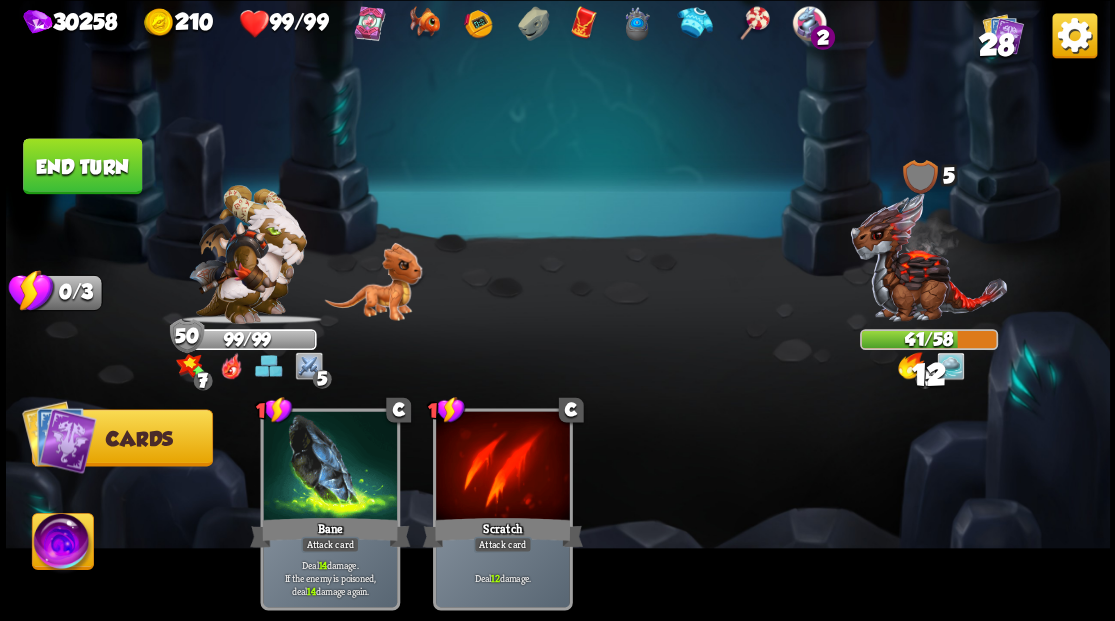 click on "End turn" at bounding box center (82, 166) 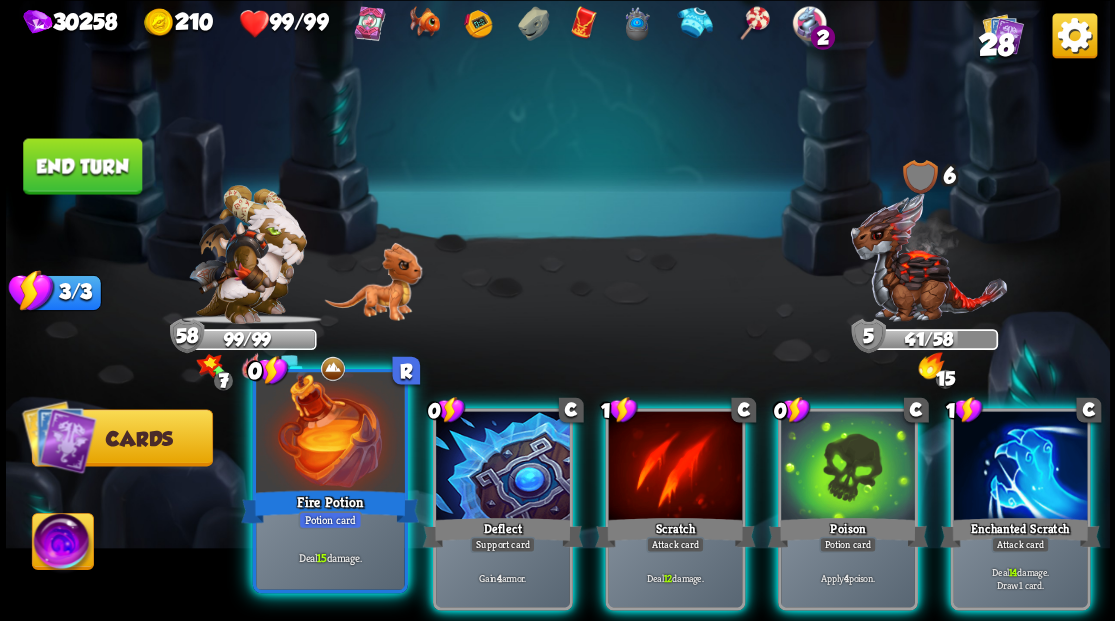 click on "Fire Potion" at bounding box center [330, 506] 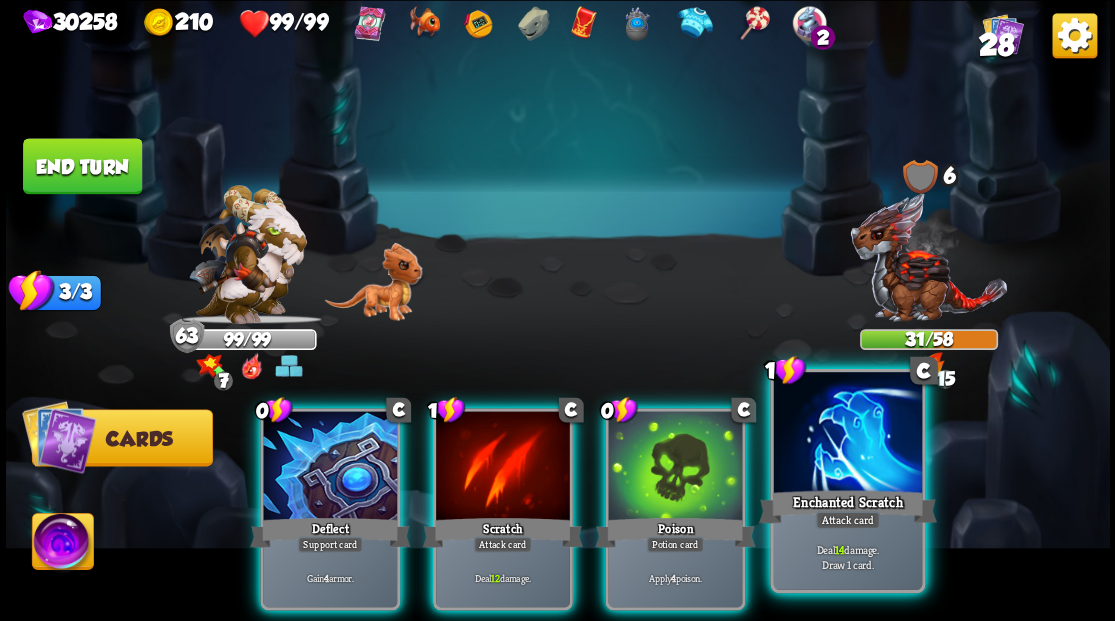 click at bounding box center (847, 434) 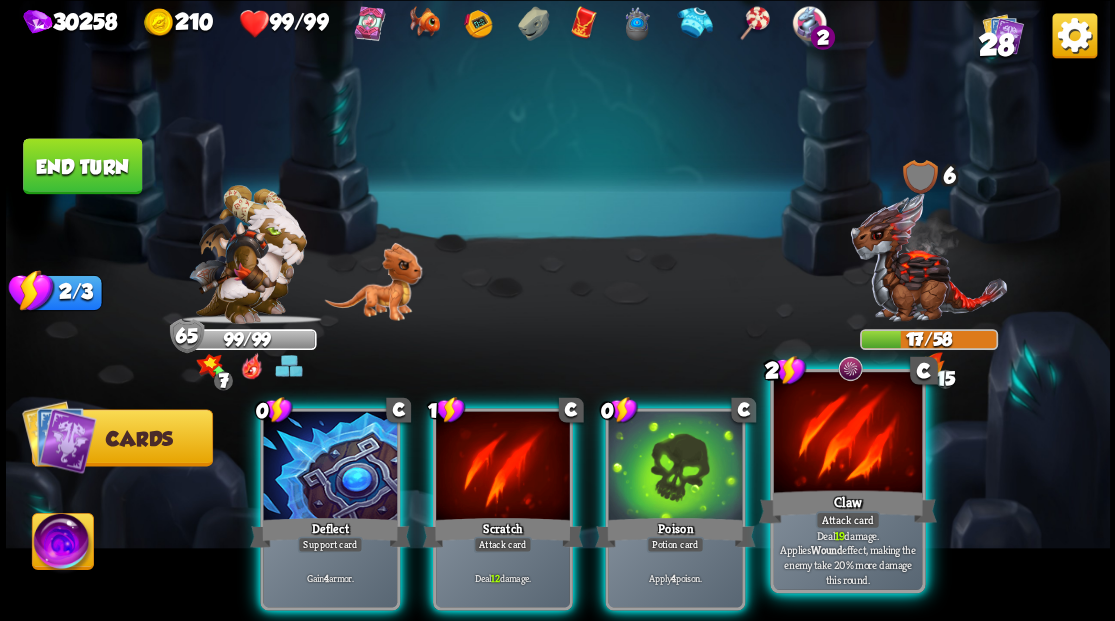 click at bounding box center [847, 434] 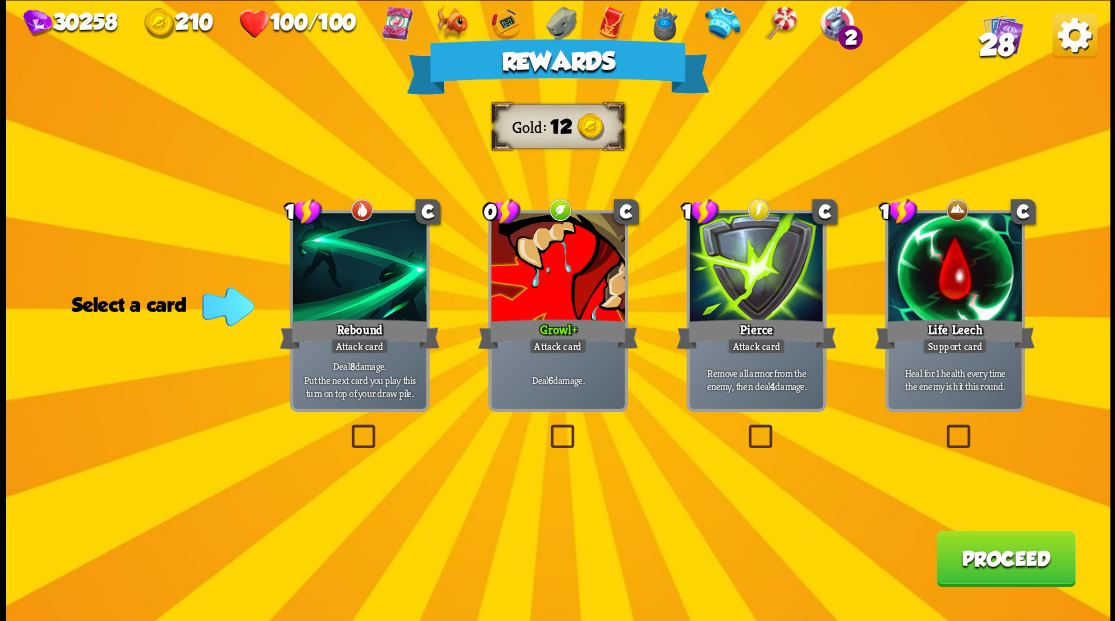 click on "Proceed" at bounding box center [1005, 558] 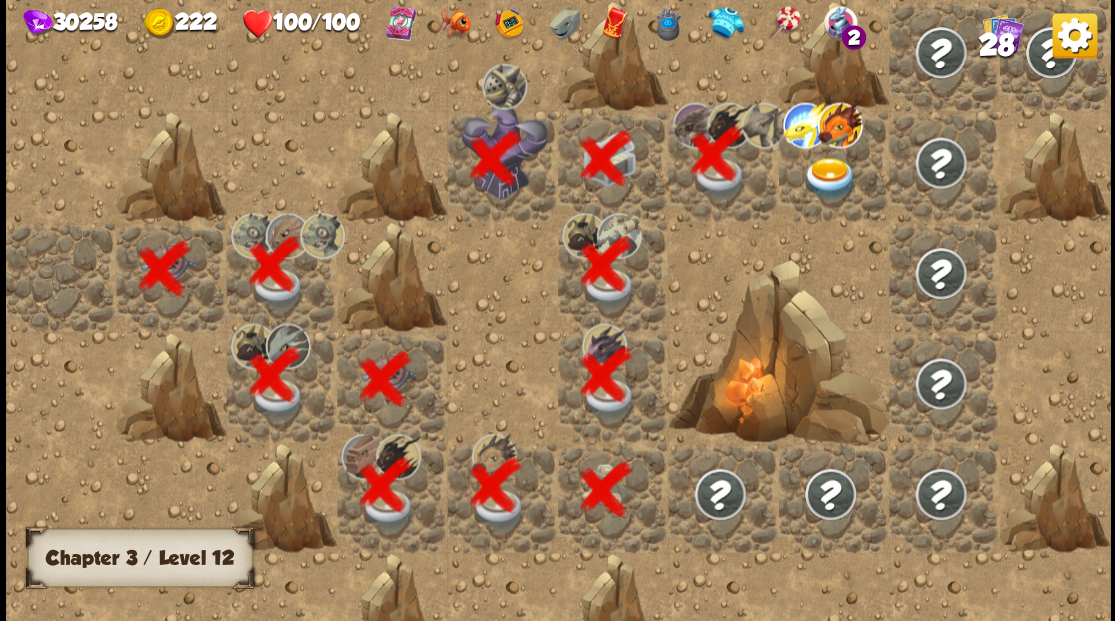 scroll, scrollTop: 0, scrollLeft: 384, axis: horizontal 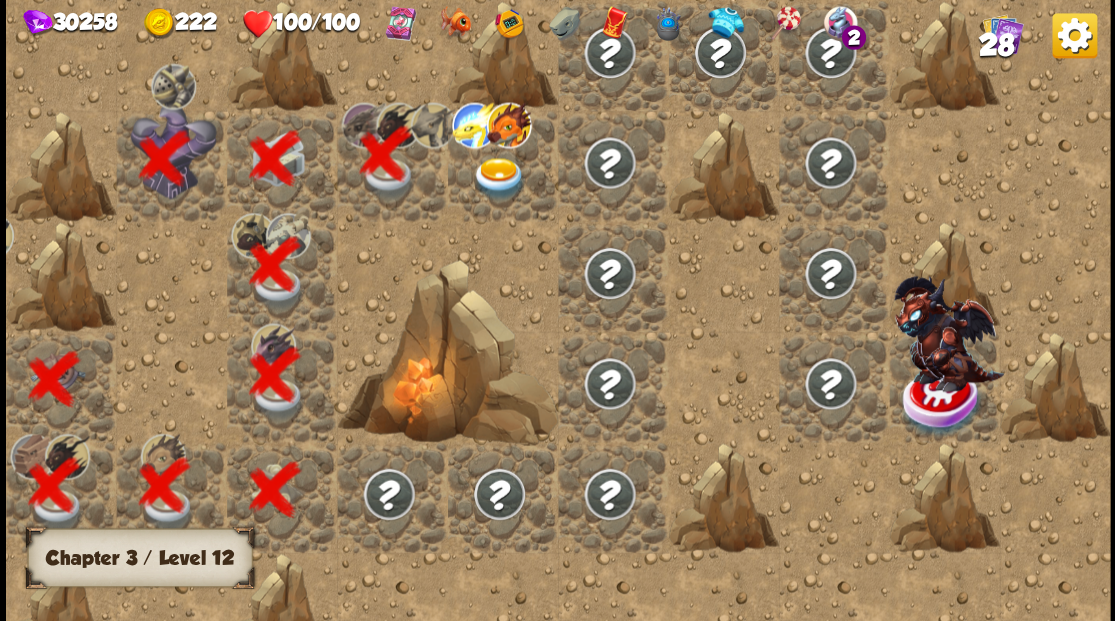 click at bounding box center [498, 178] 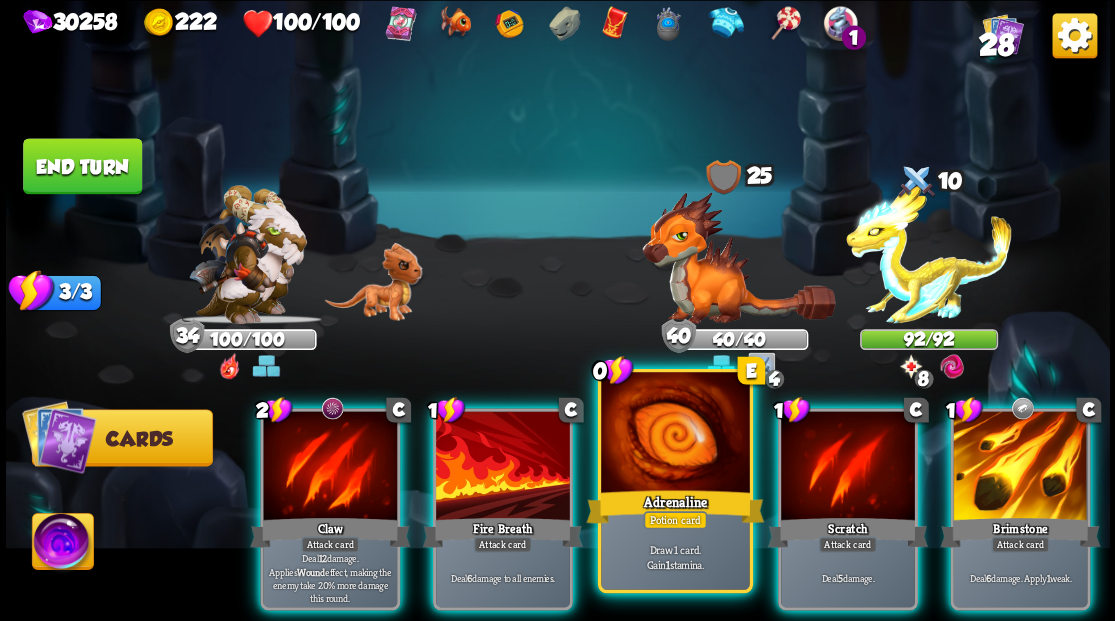 click at bounding box center [675, 434] 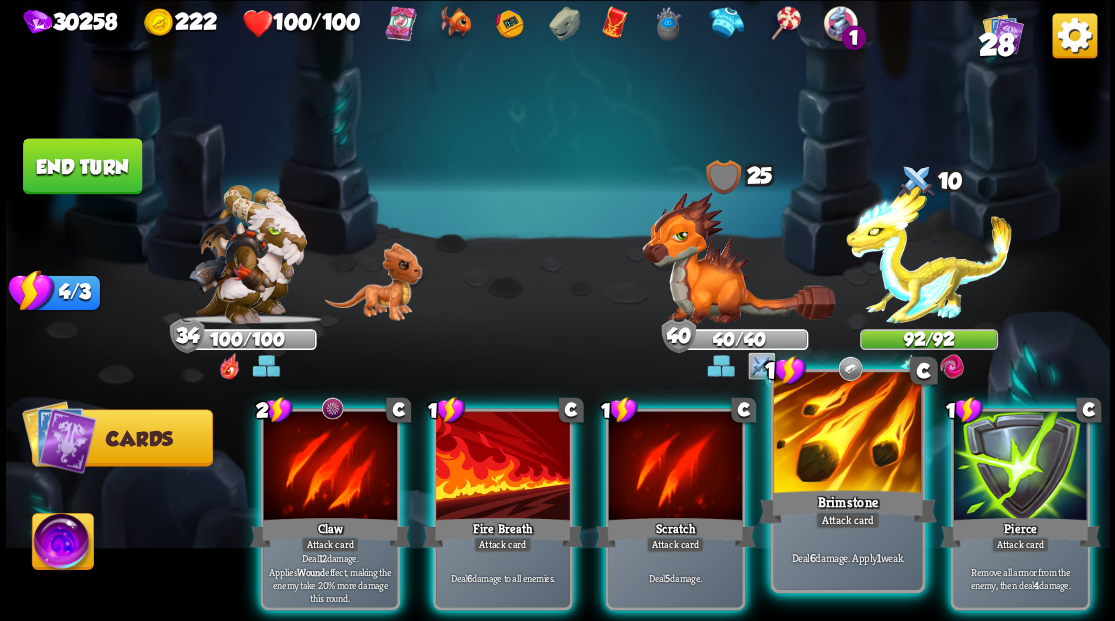 click at bounding box center [847, 434] 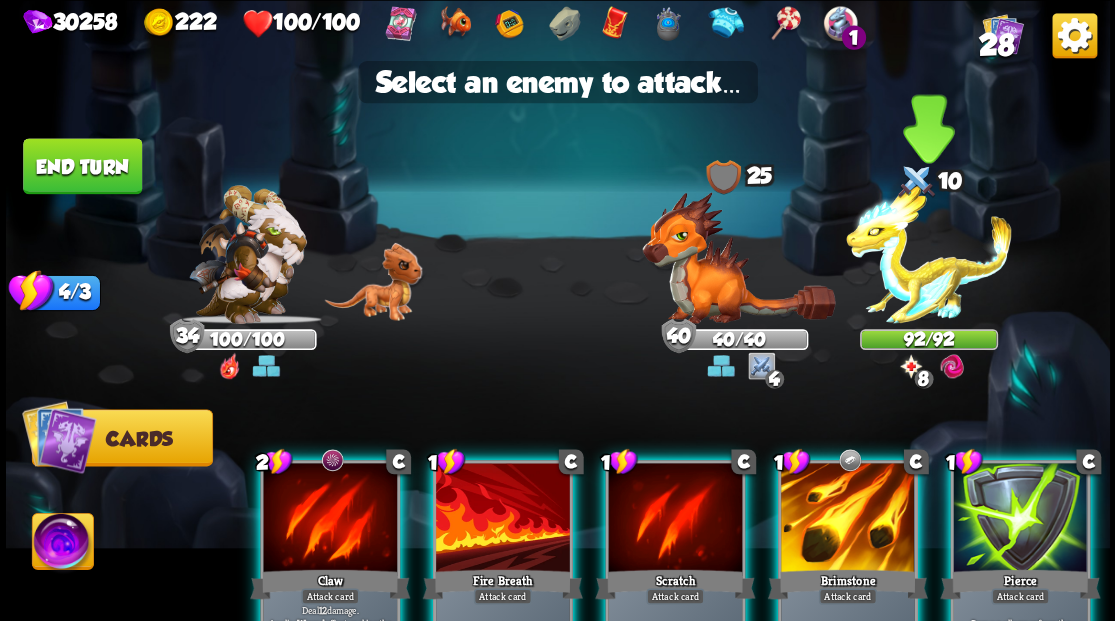 click at bounding box center [929, 254] 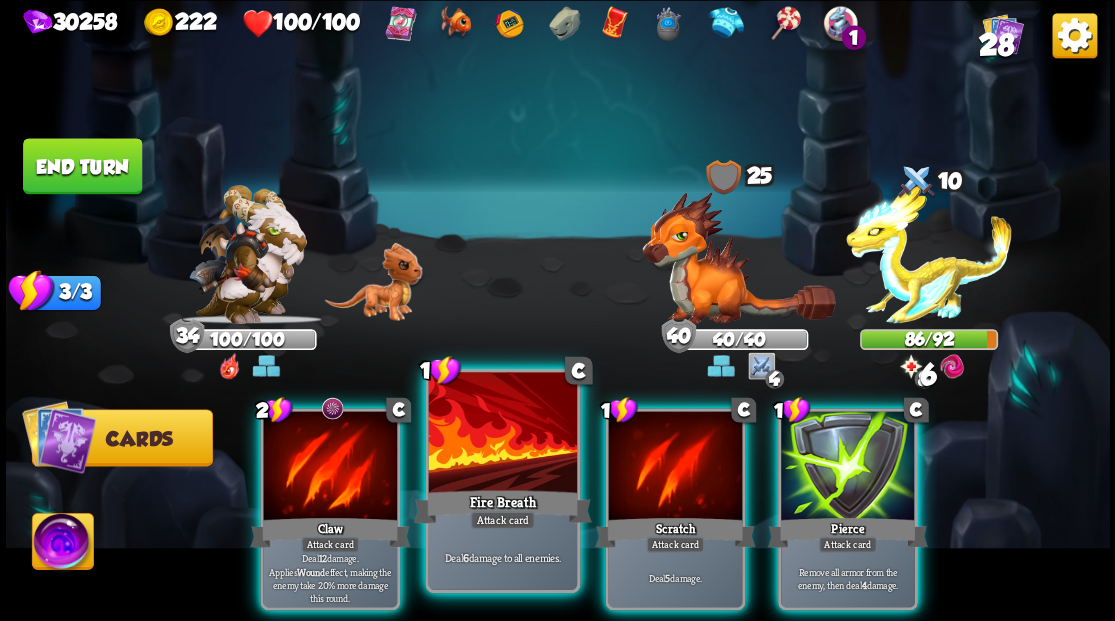 click at bounding box center [502, 434] 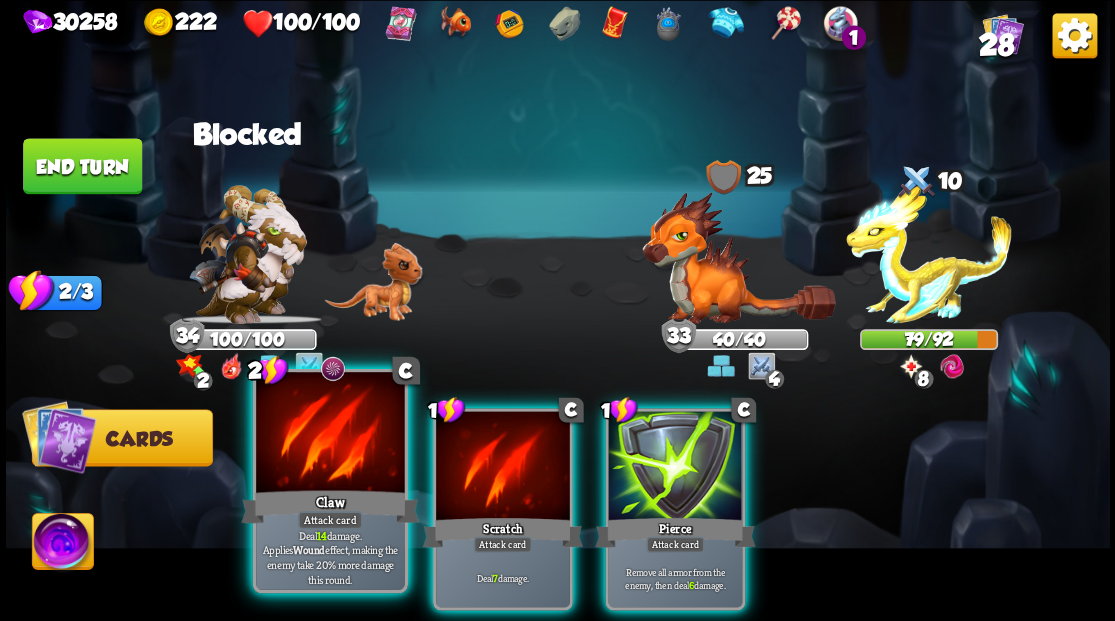 click at bounding box center [330, 434] 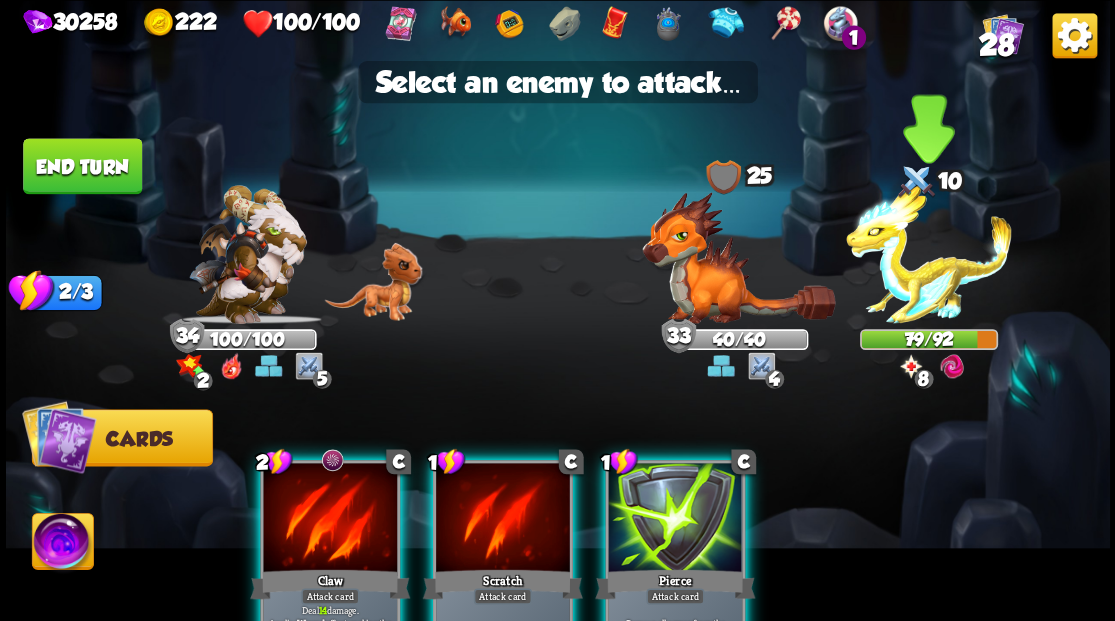 click at bounding box center (929, 254) 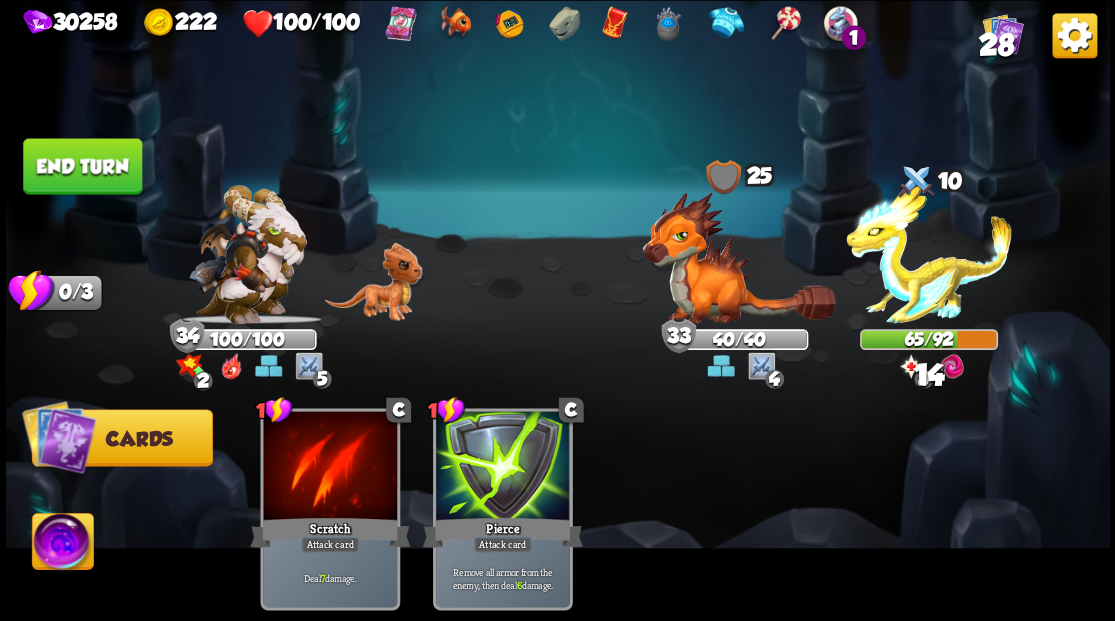 click on "End turn" at bounding box center (82, 166) 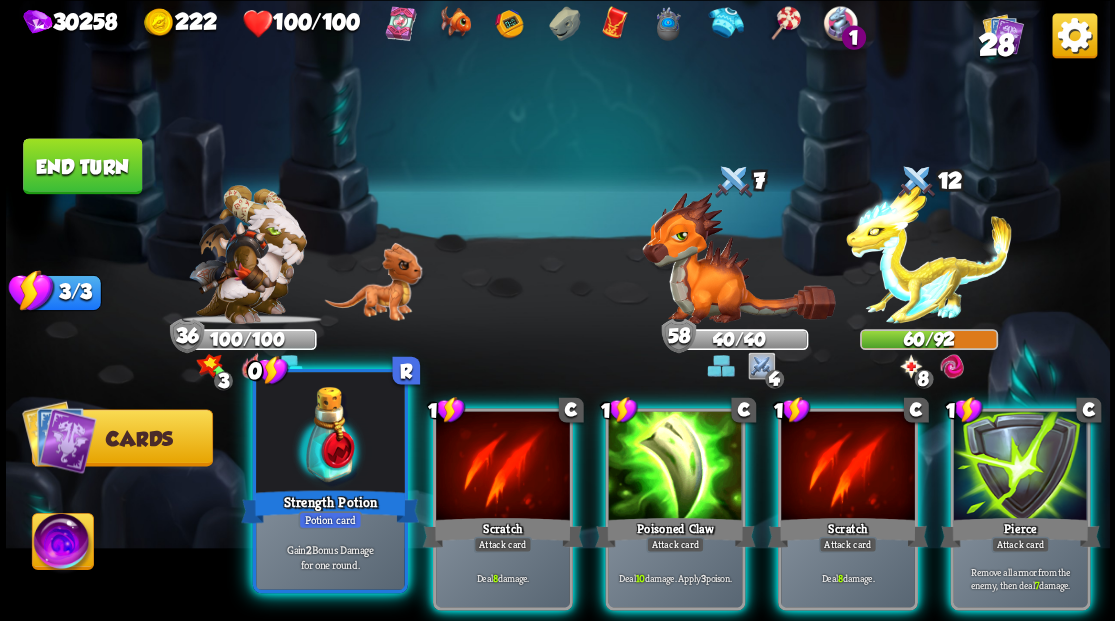 click at bounding box center [330, 434] 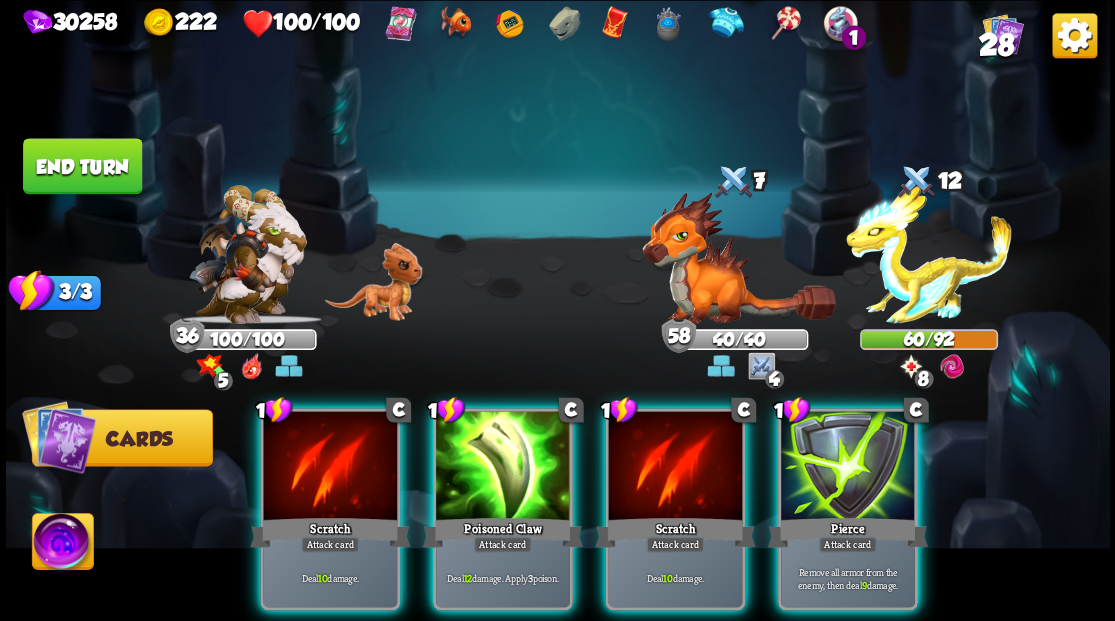 click at bounding box center (330, 467) 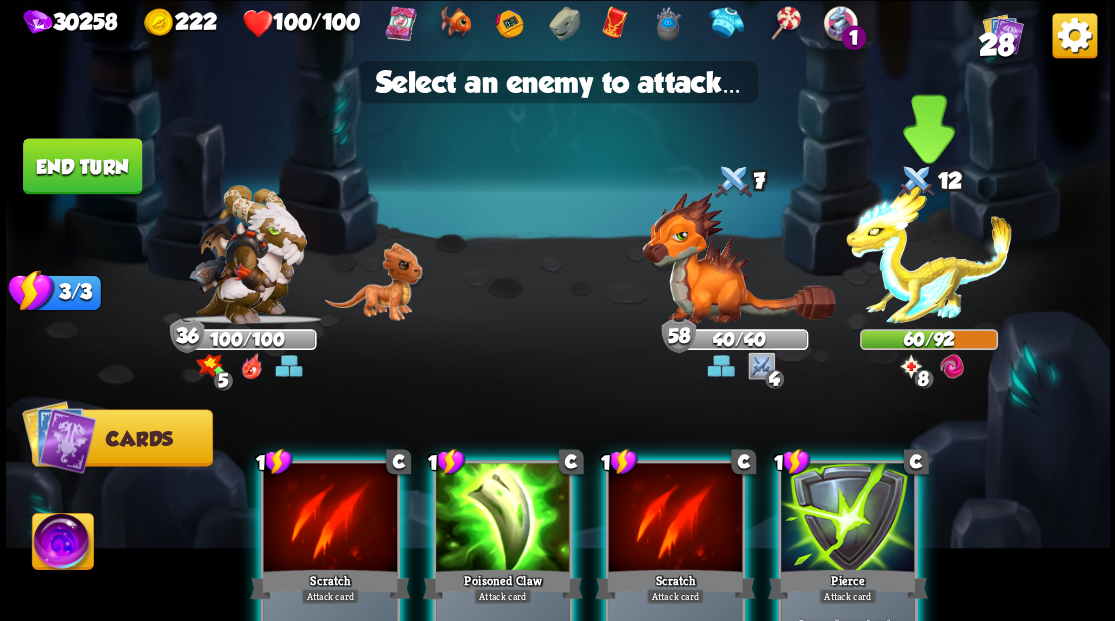 click at bounding box center (929, 254) 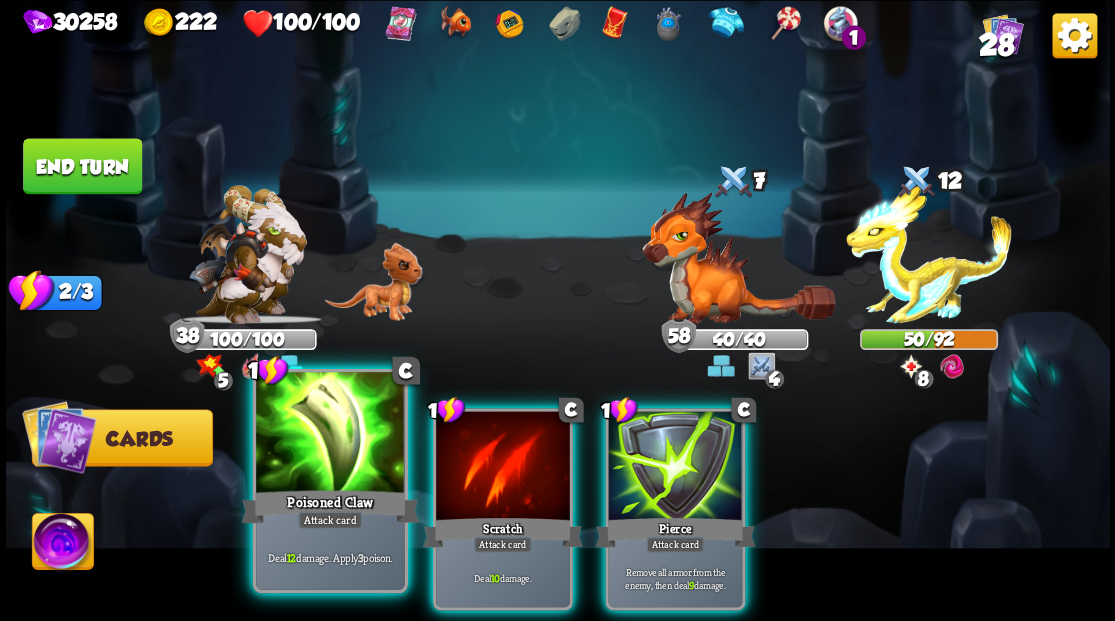 click on "Poisoned Claw" at bounding box center [330, 506] 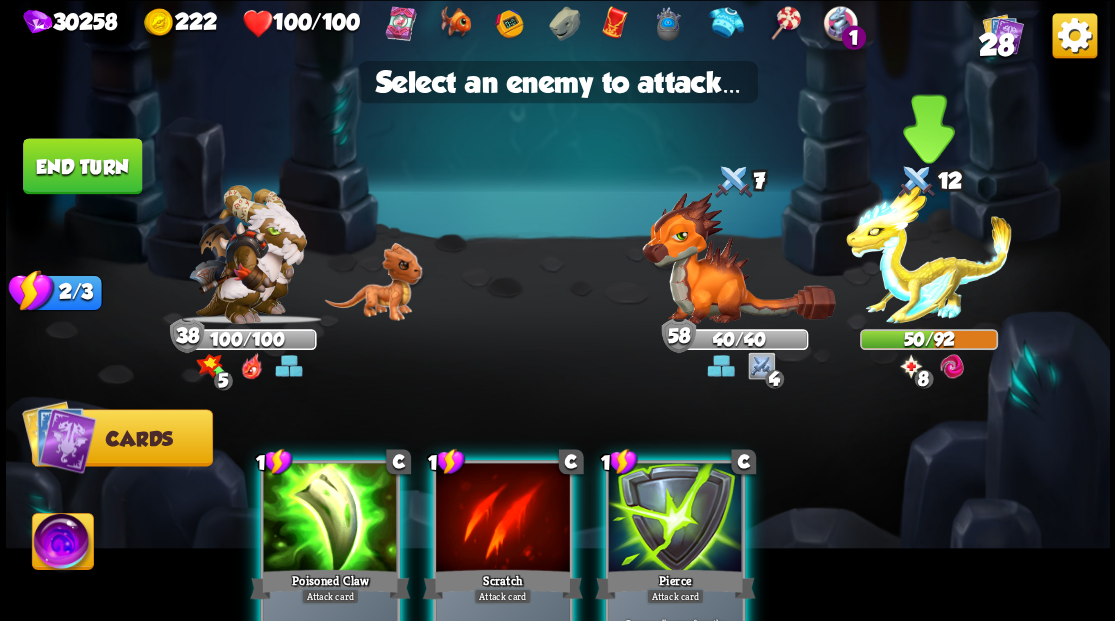 click at bounding box center (929, 254) 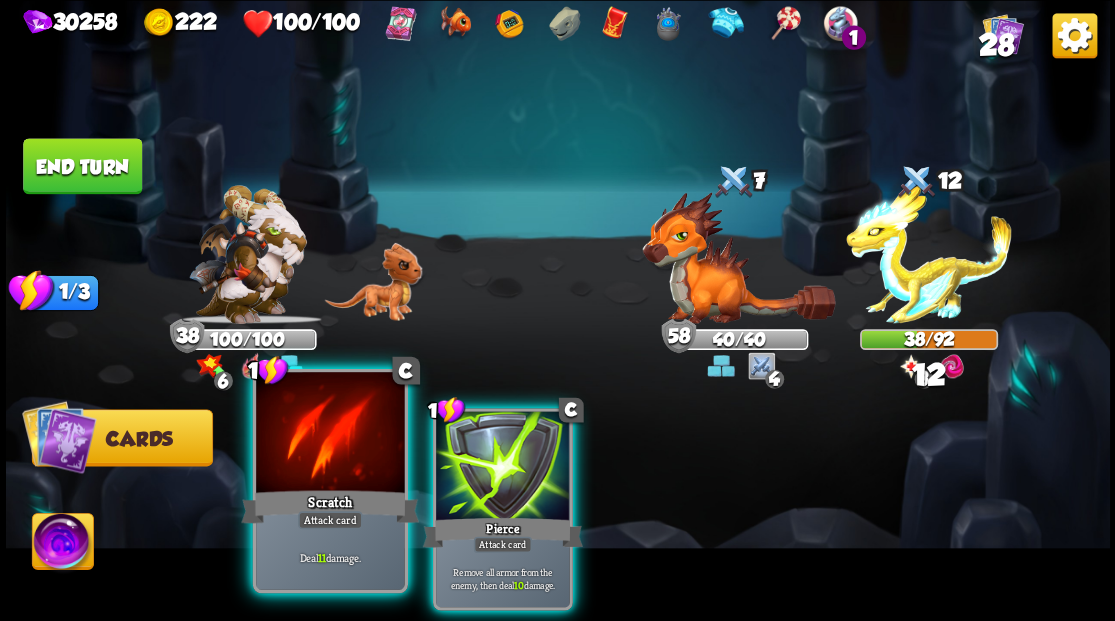 click at bounding box center [330, 434] 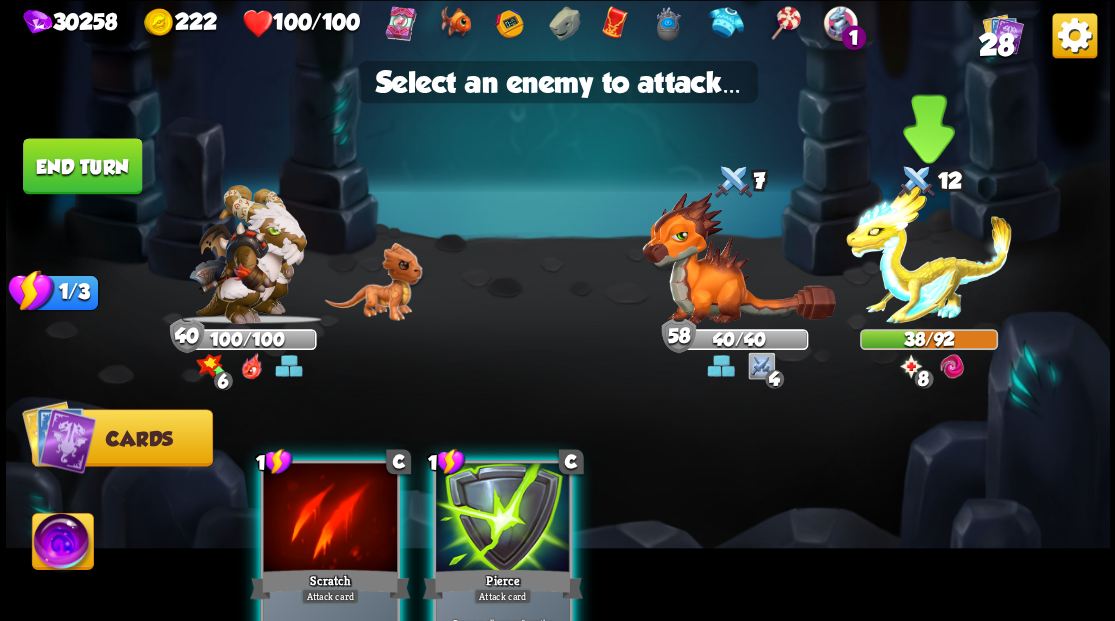 click at bounding box center [929, 254] 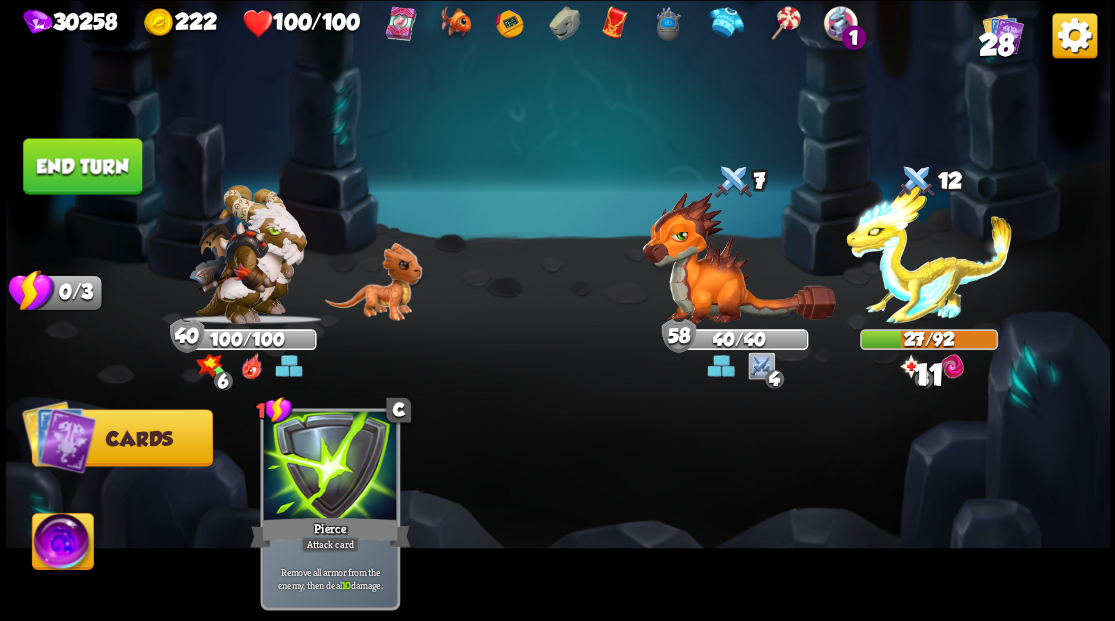 click on "End turn" at bounding box center (82, 166) 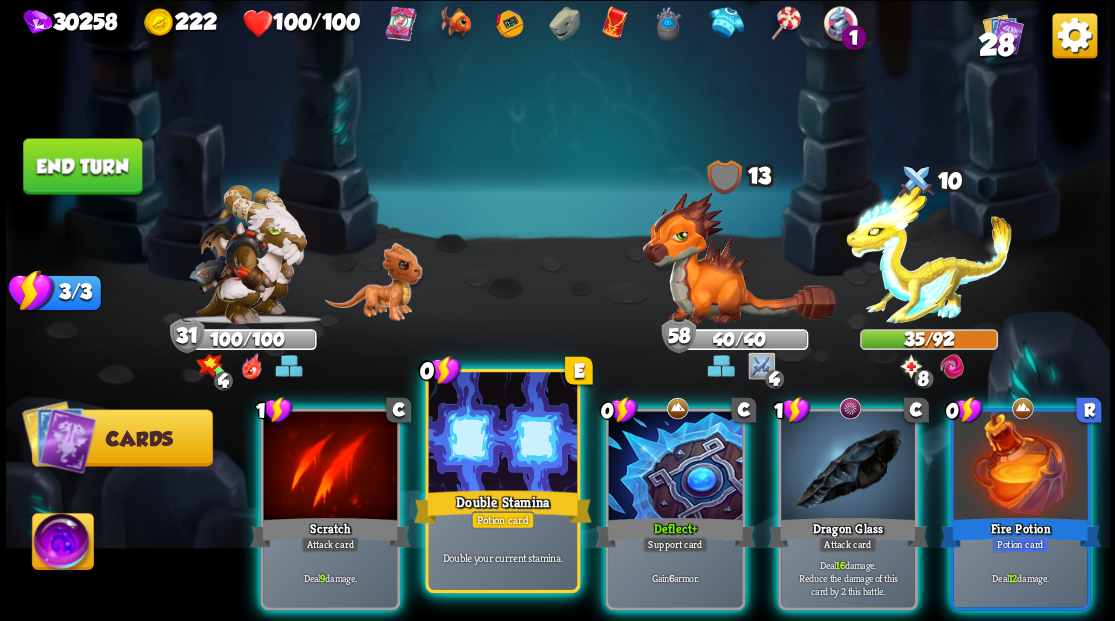 click at bounding box center [502, 434] 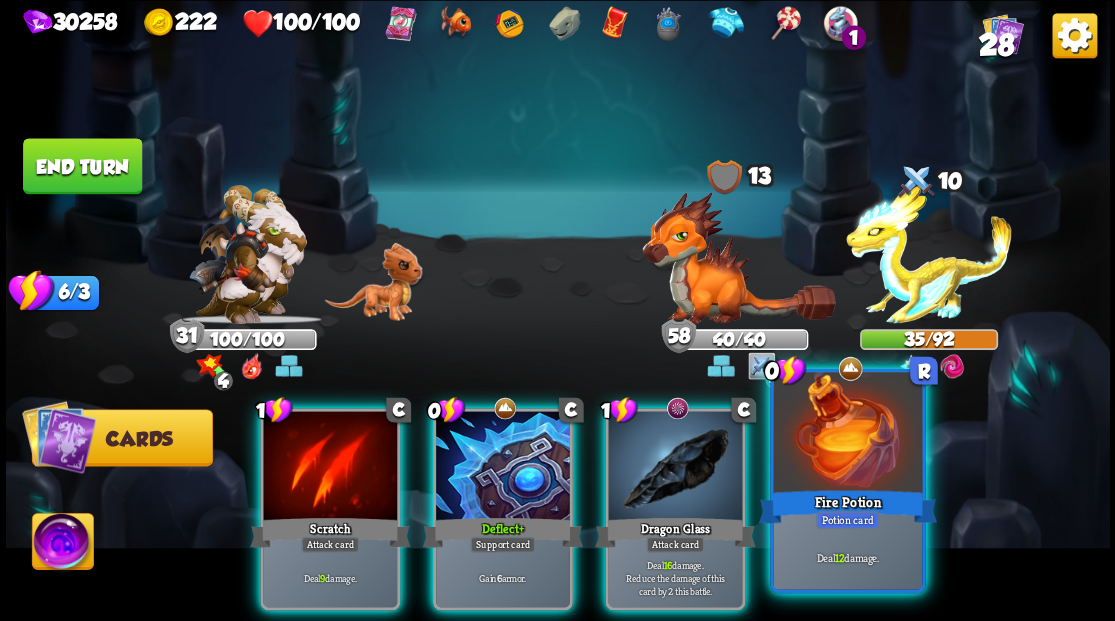 click at bounding box center [847, 434] 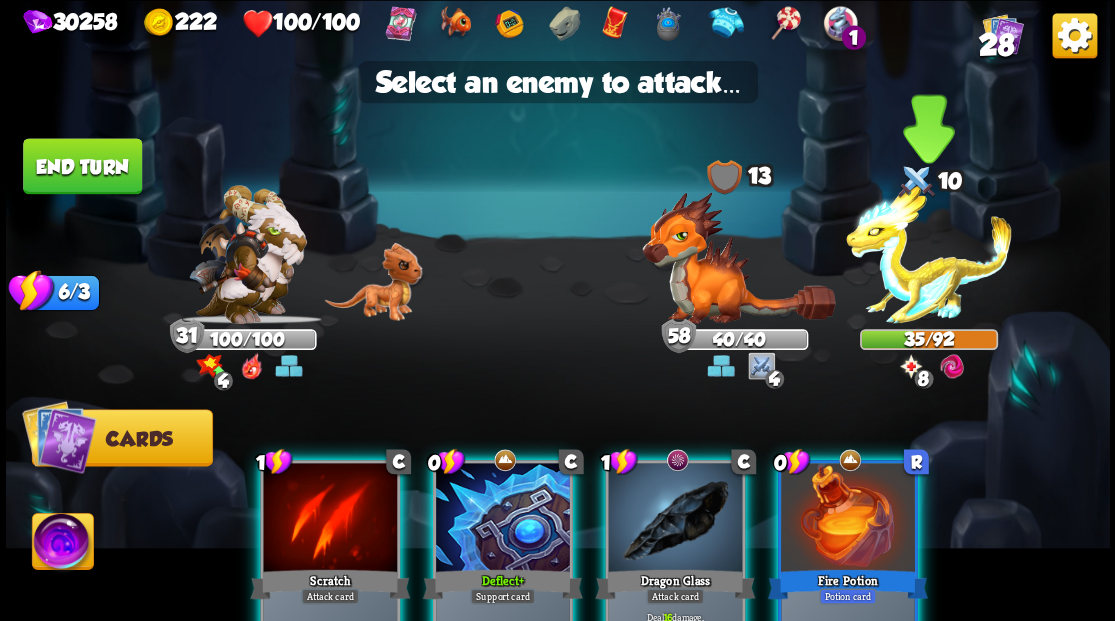 click at bounding box center (929, 254) 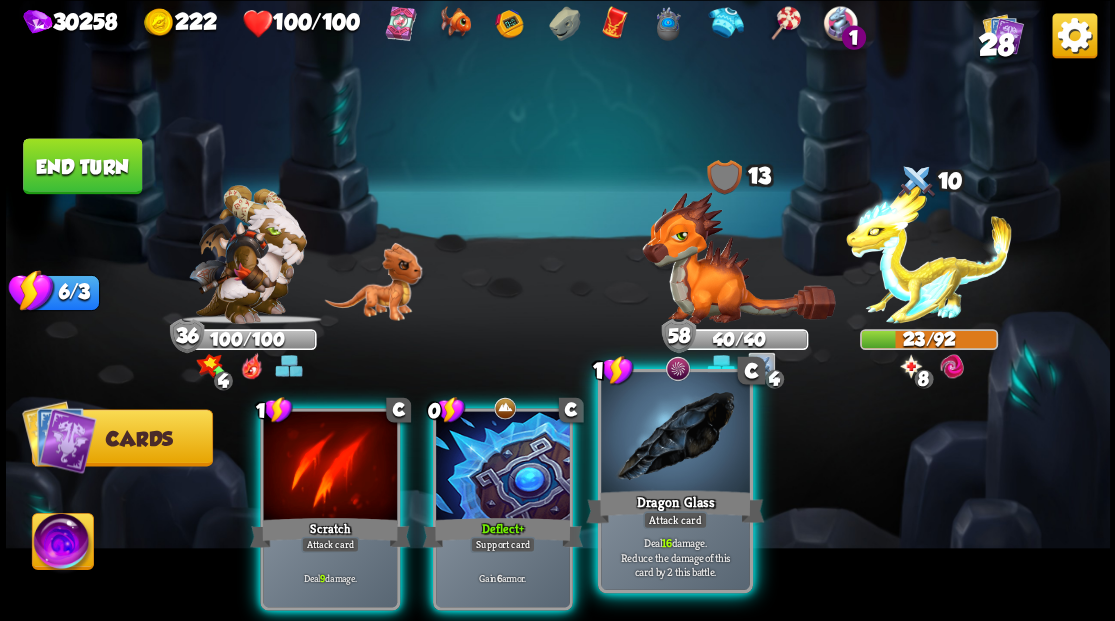 click at bounding box center [675, 434] 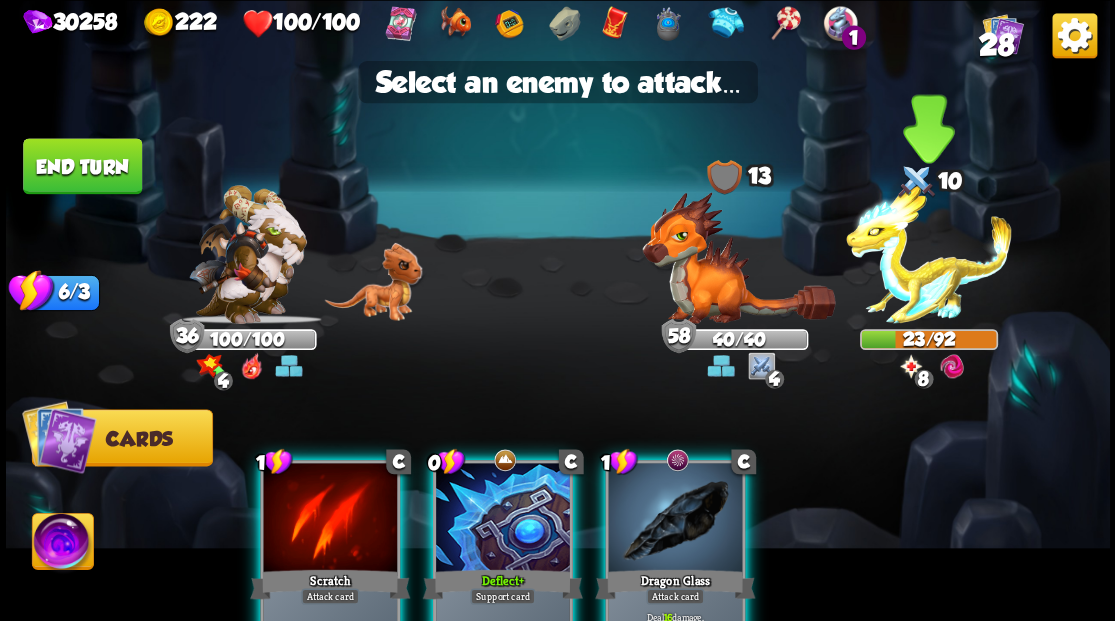 click at bounding box center (929, 254) 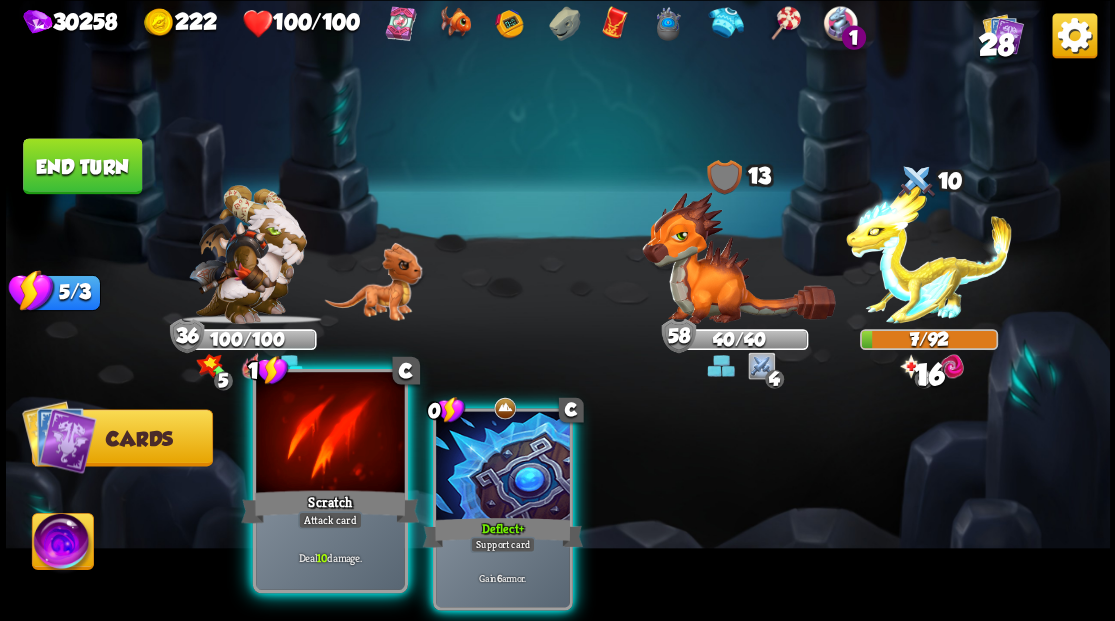 click at bounding box center [330, 434] 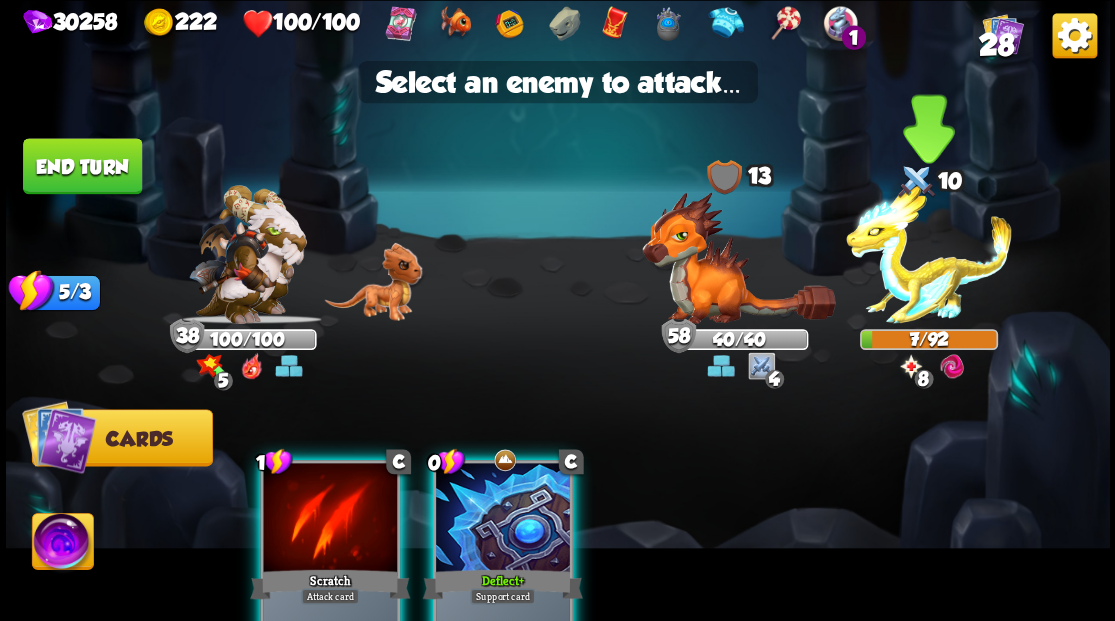 click at bounding box center (929, 254) 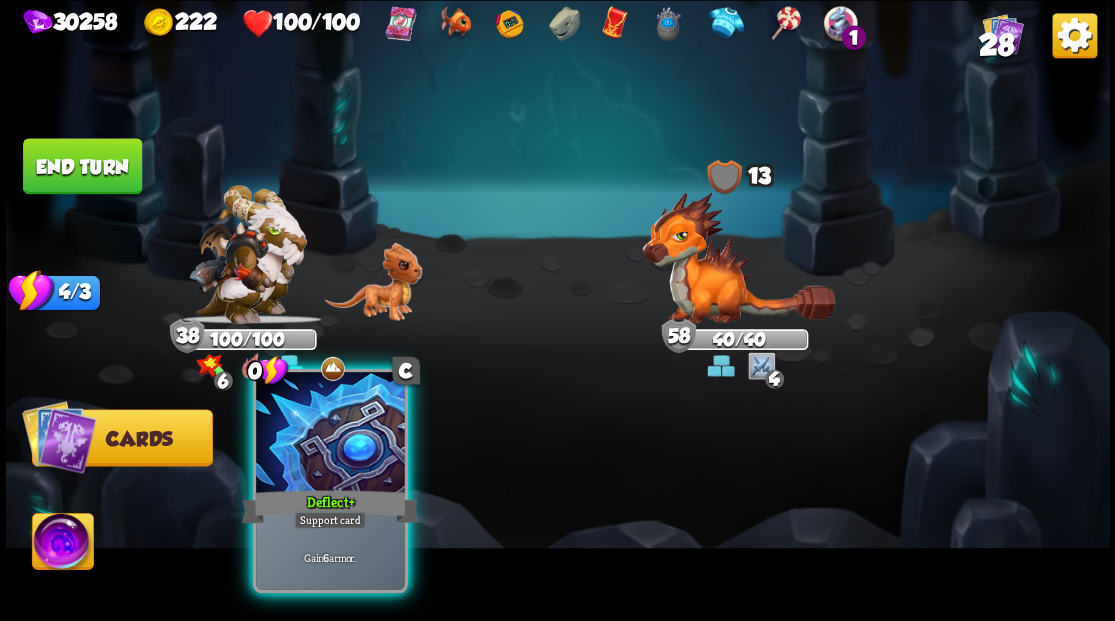click at bounding box center (330, 434) 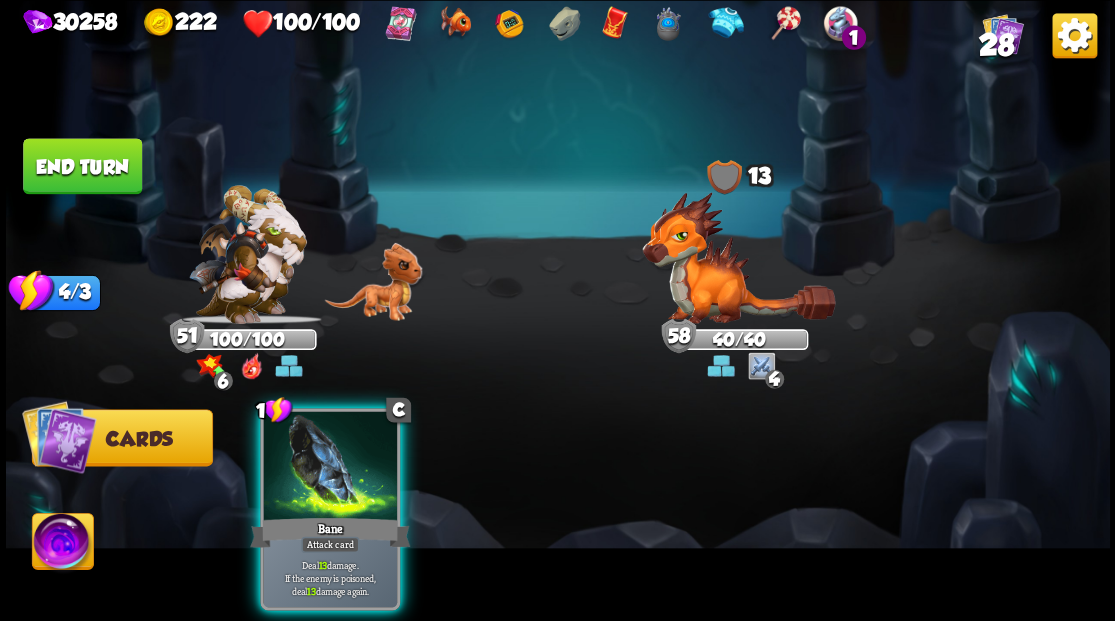 click at bounding box center [330, 467] 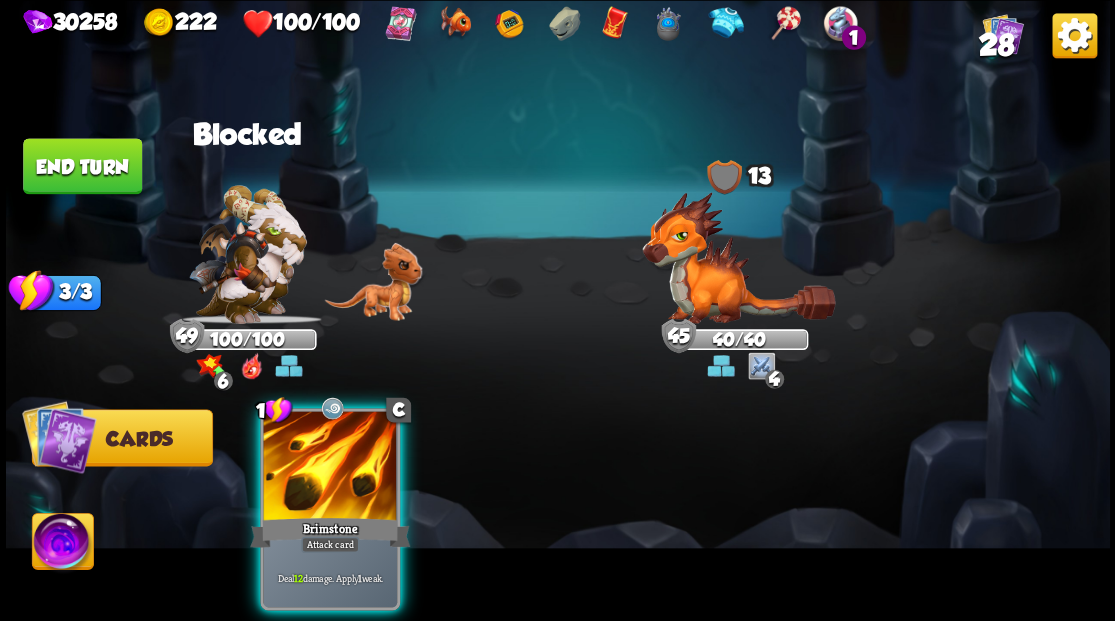 click at bounding box center (330, 467) 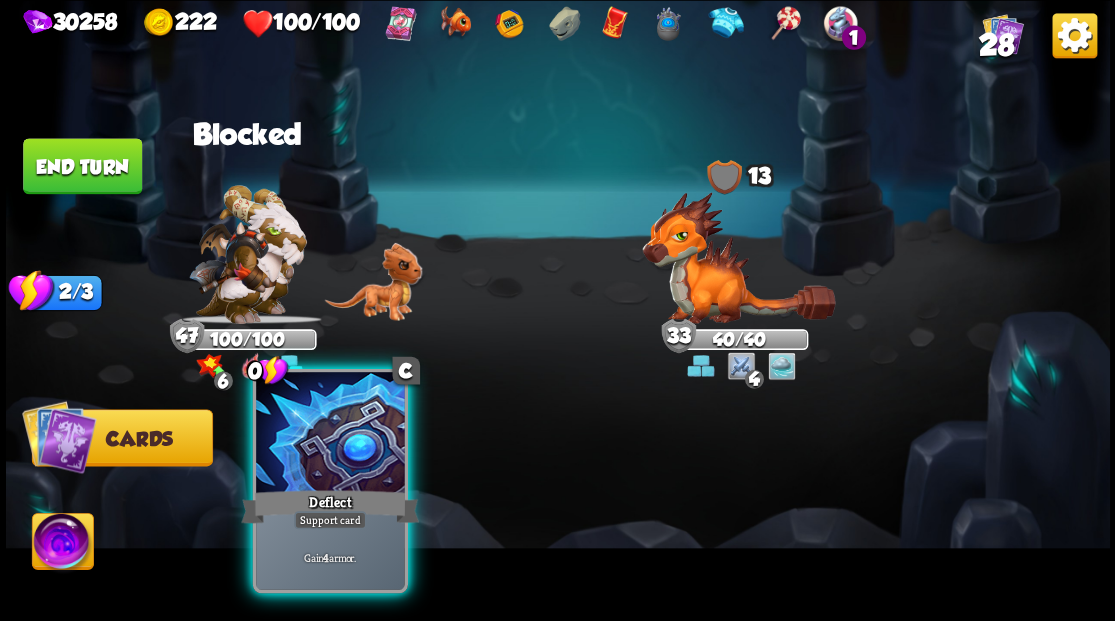 click at bounding box center (330, 434) 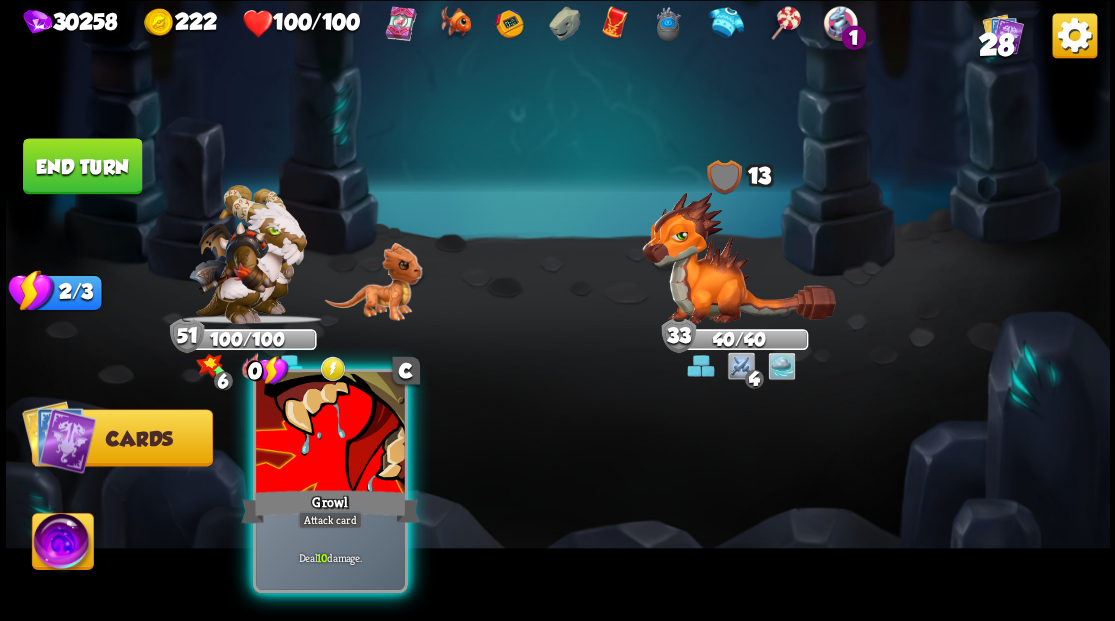click at bounding box center [330, 434] 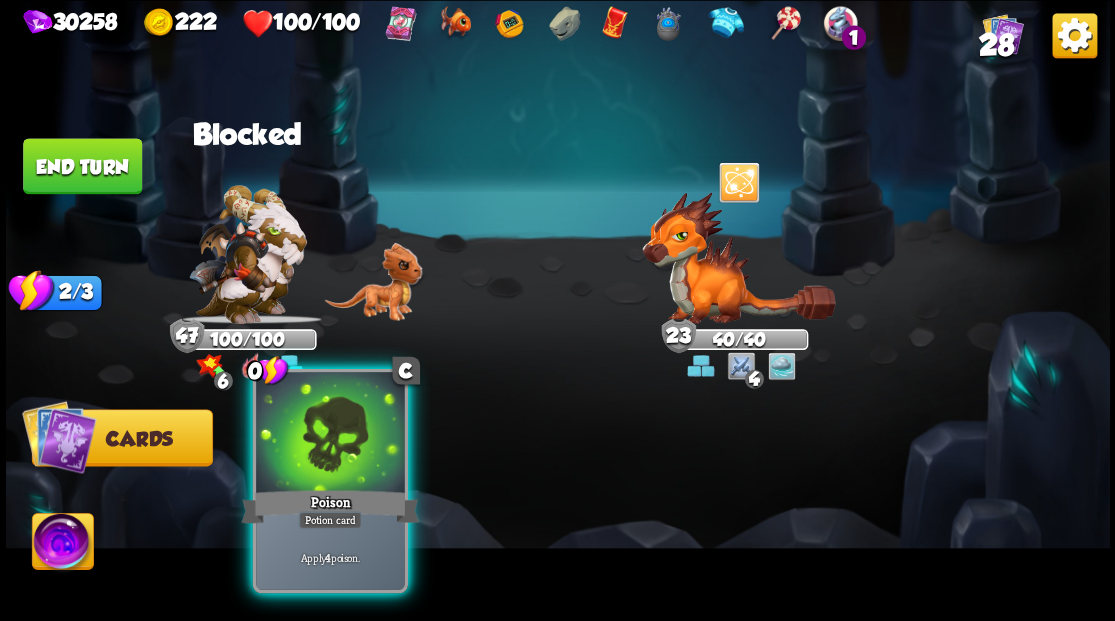 click at bounding box center (330, 434) 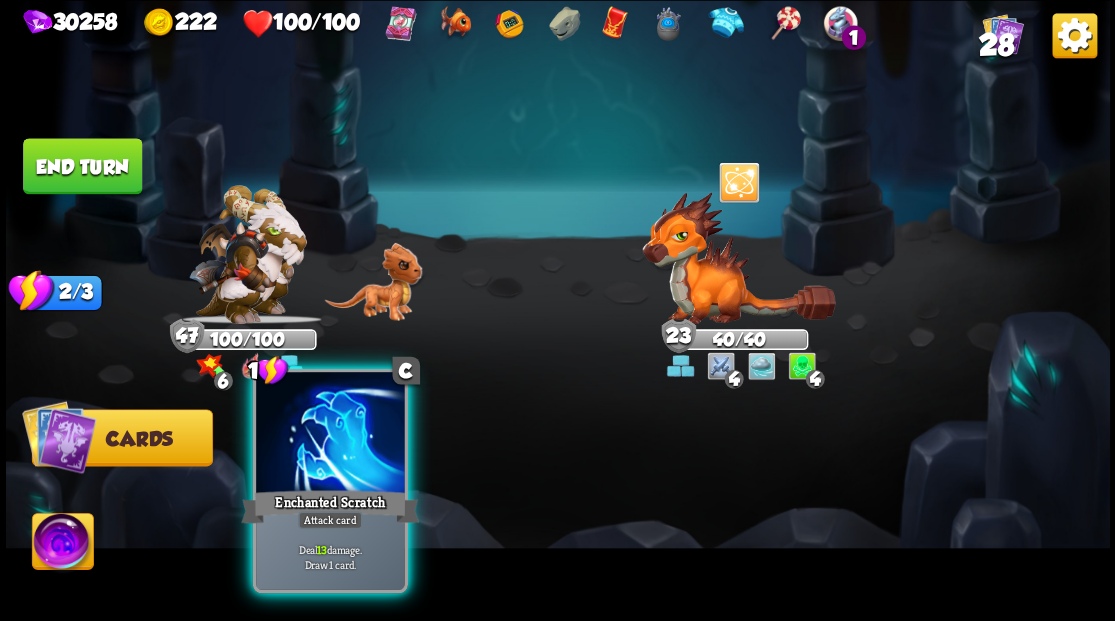 click at bounding box center [330, 434] 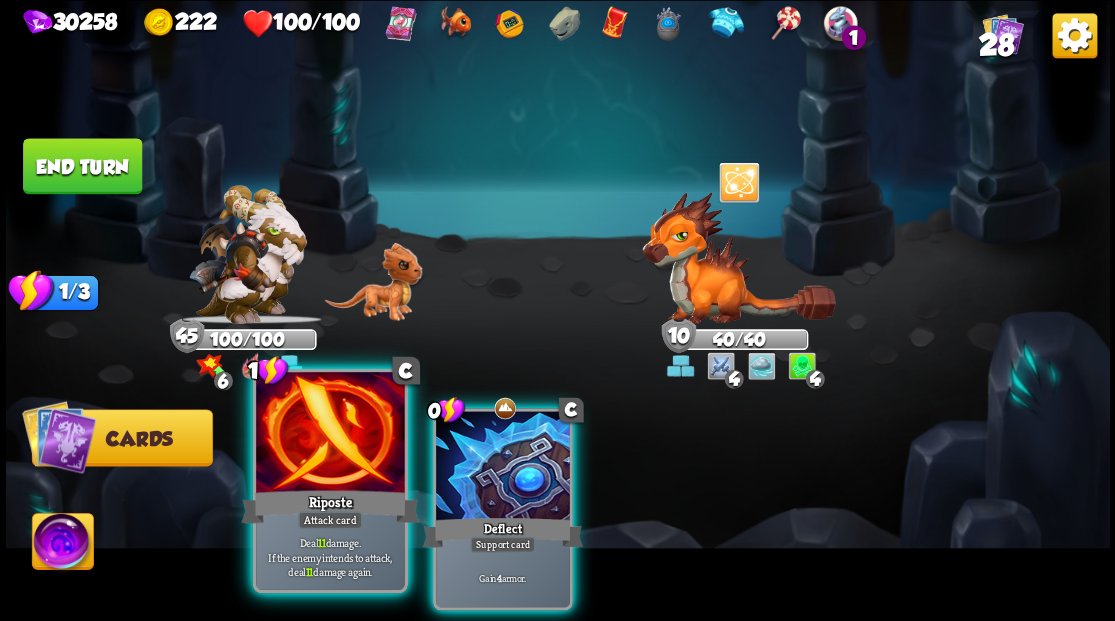 click at bounding box center (330, 434) 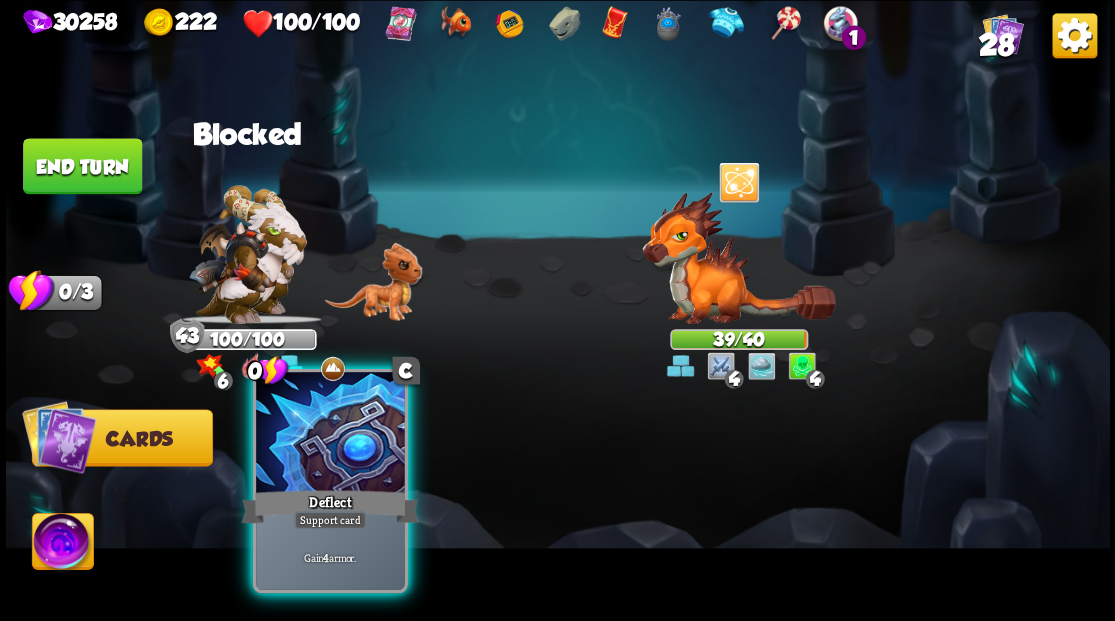 click at bounding box center (330, 434) 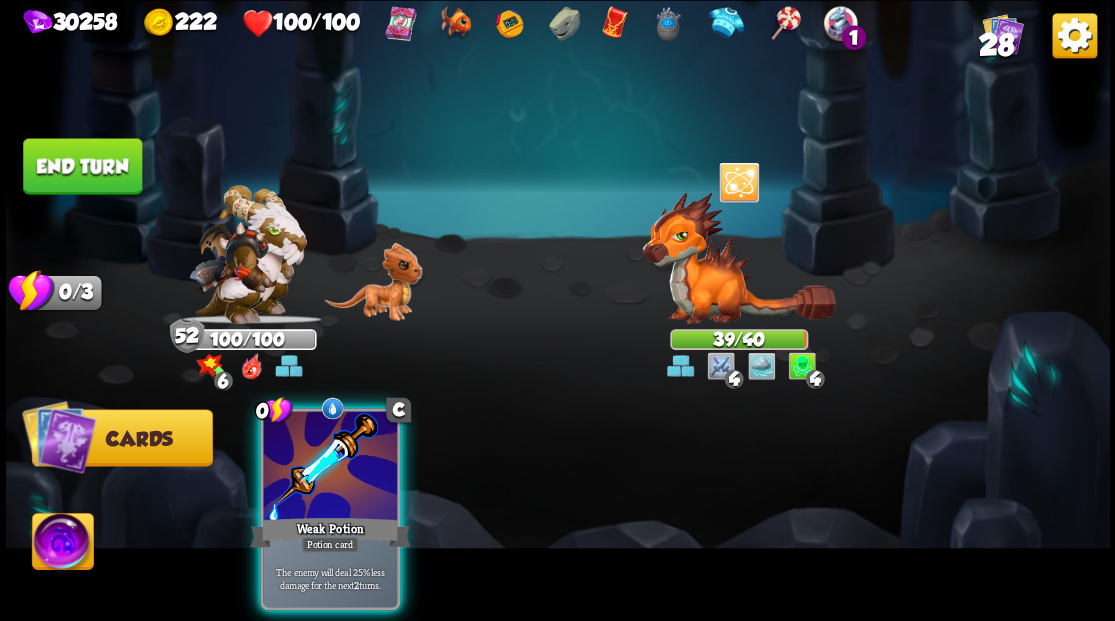 click on "End turn" at bounding box center (82, 166) 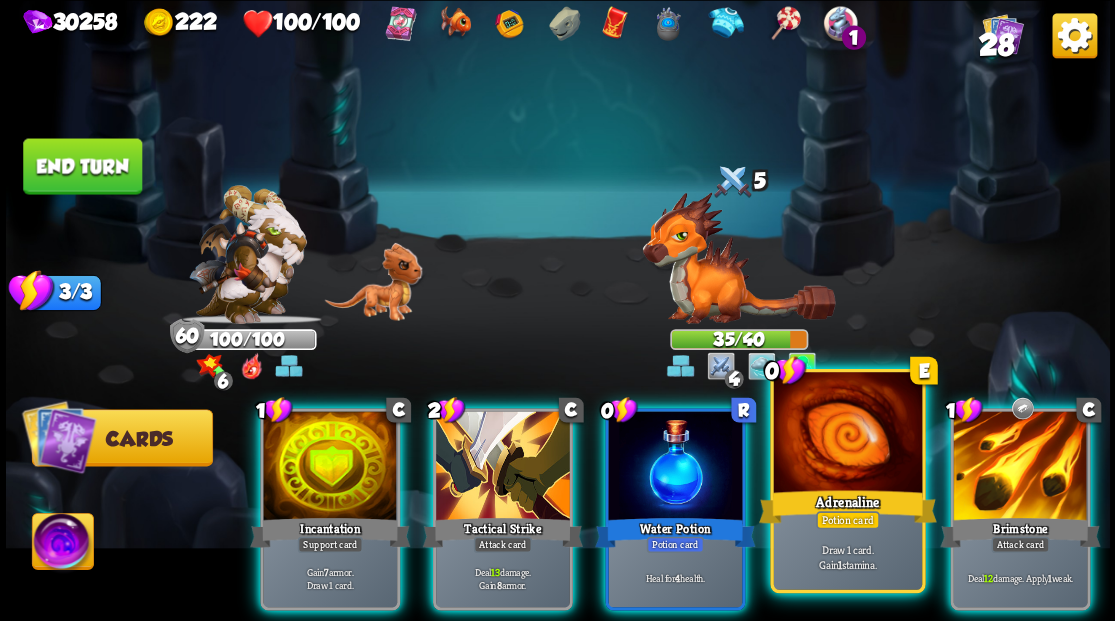 click at bounding box center [847, 434] 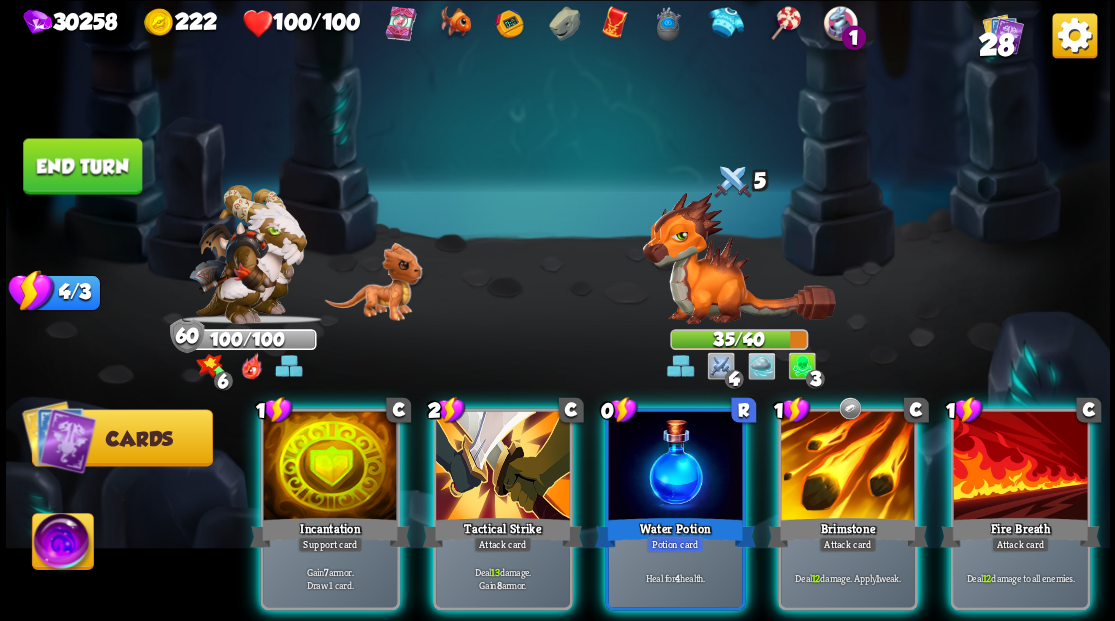 click at bounding box center [848, 467] 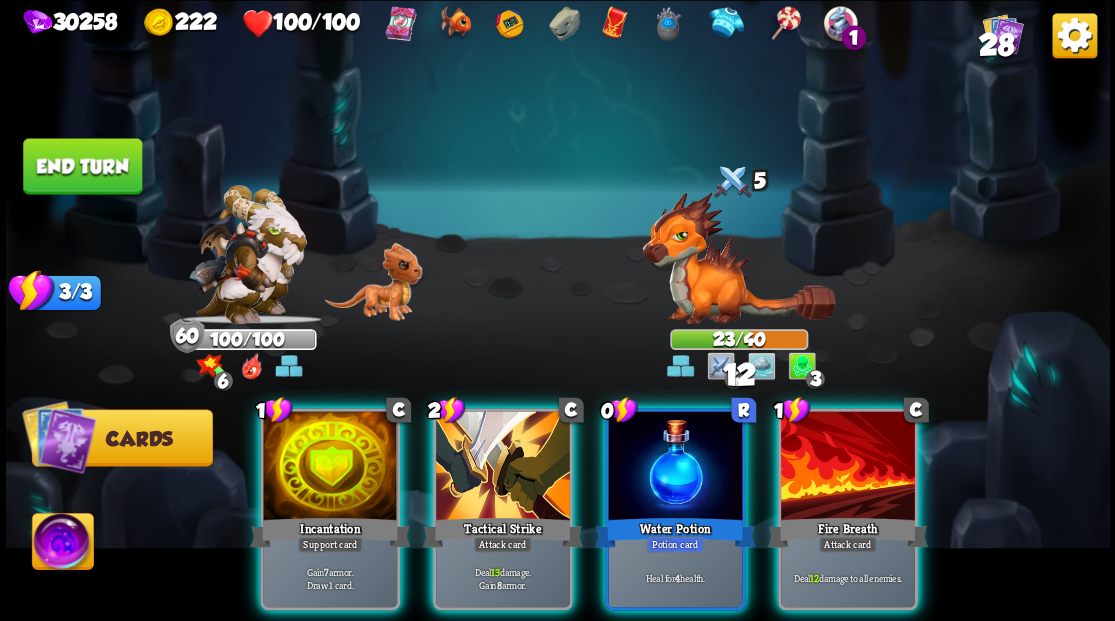 click at bounding box center [848, 467] 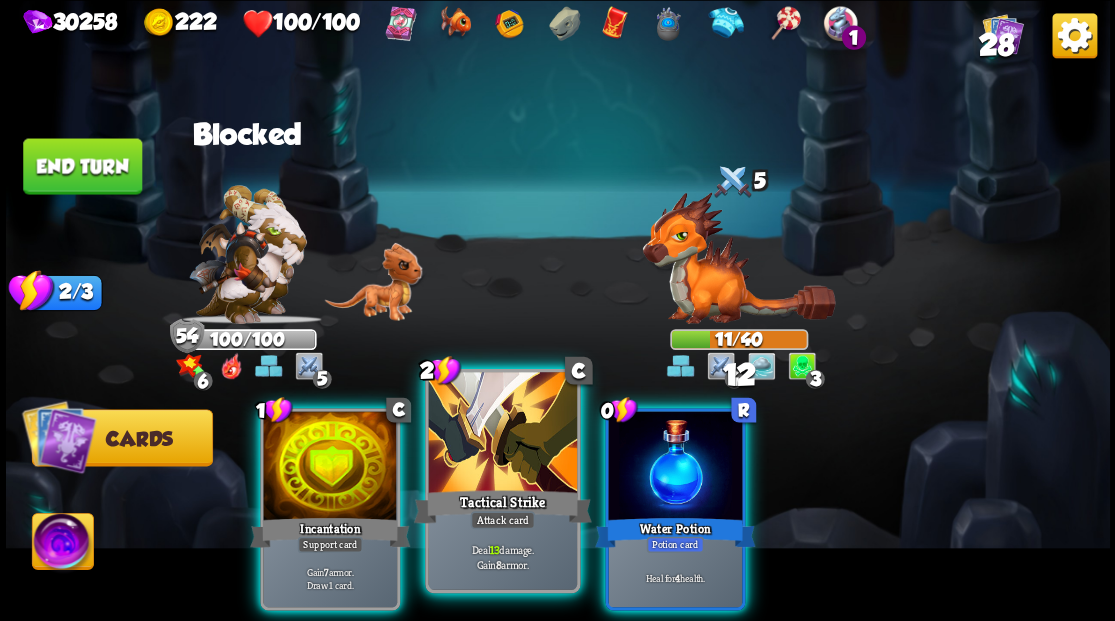 click at bounding box center (502, 434) 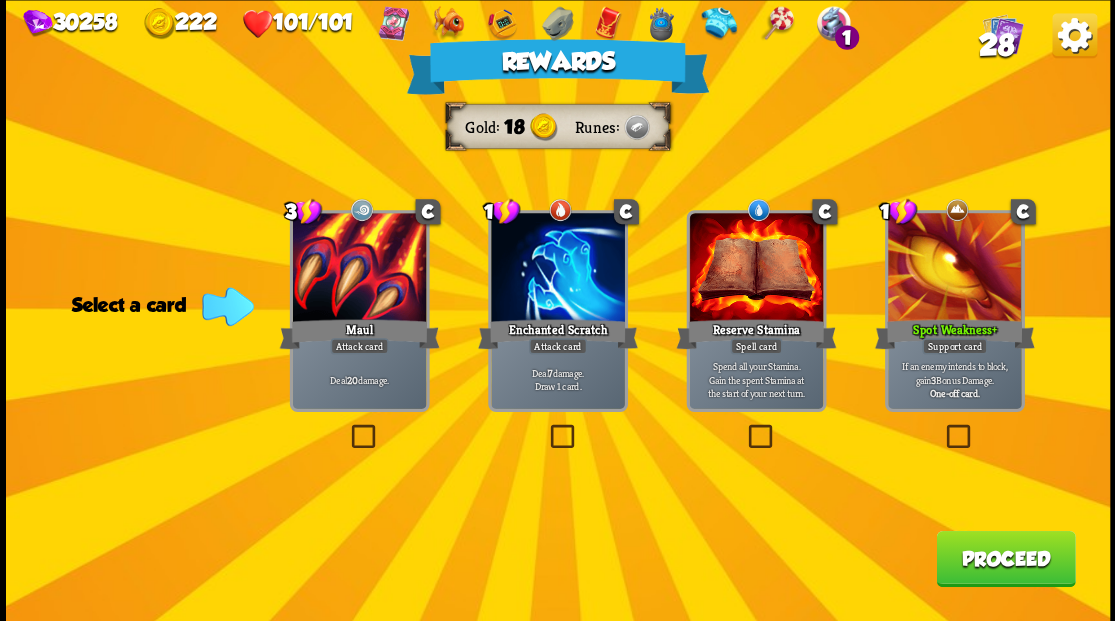 click on "Proceed" at bounding box center (1005, 558) 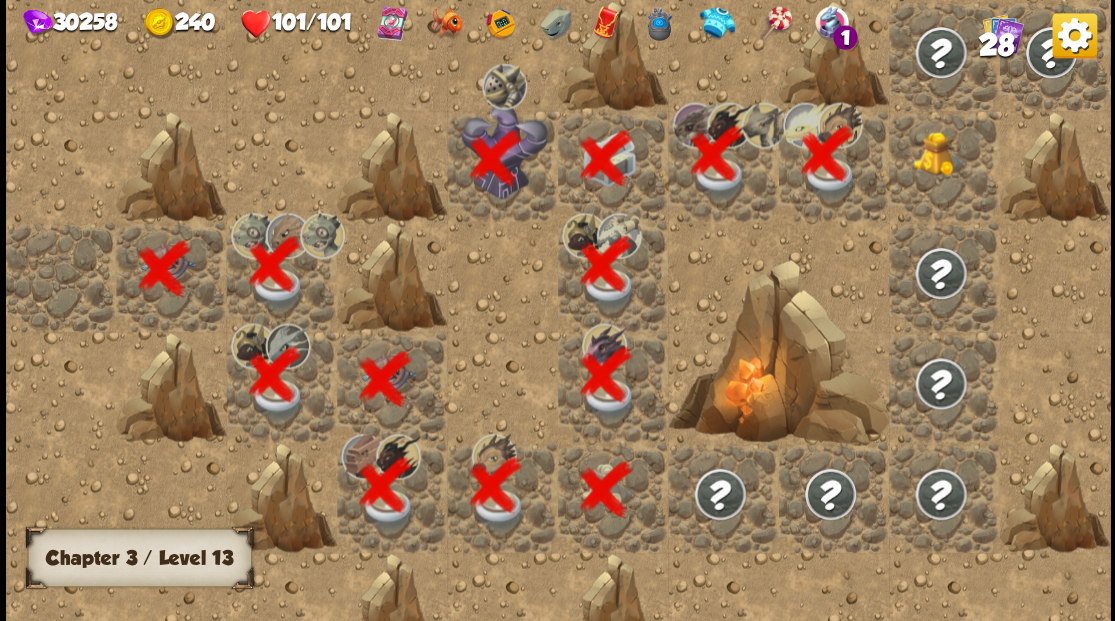 scroll, scrollTop: 0, scrollLeft: 384, axis: horizontal 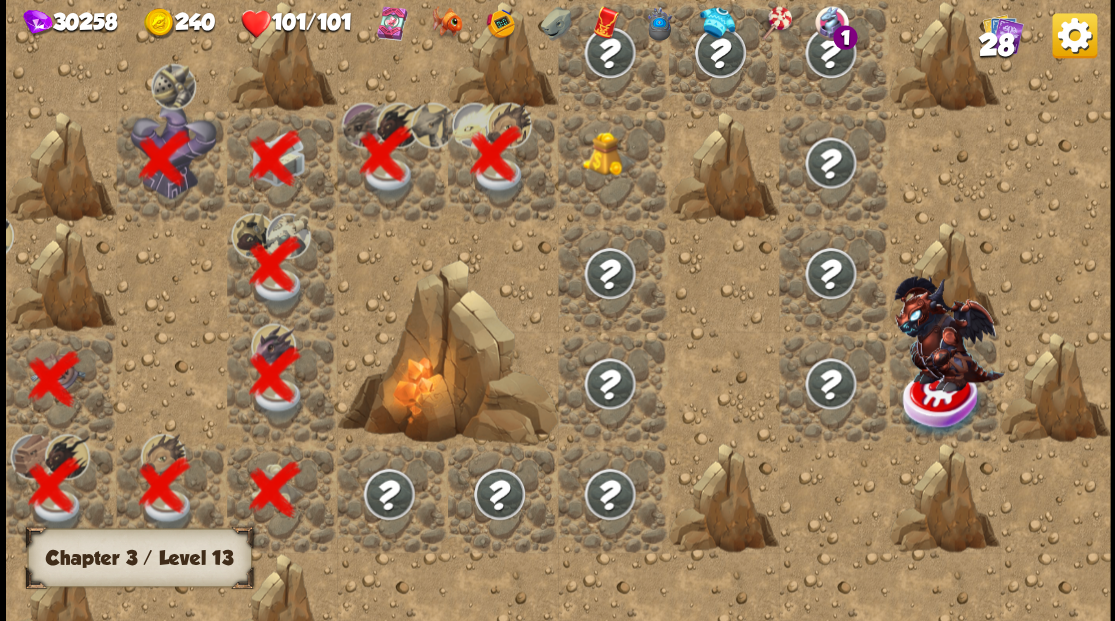 click at bounding box center [609, 153] 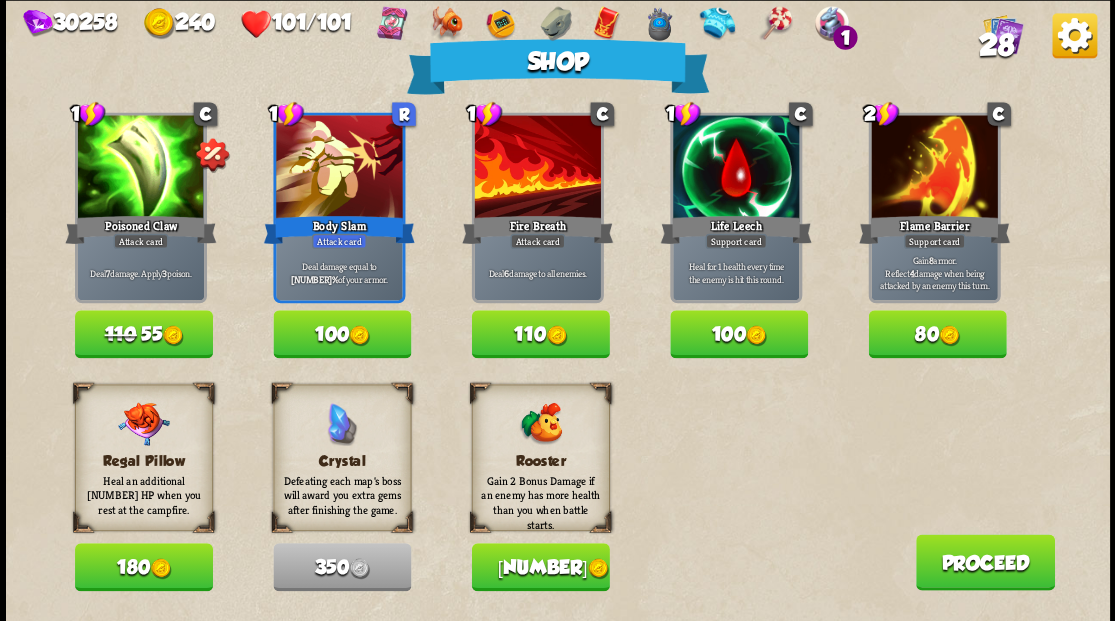 click on "Proceed" at bounding box center (984, 562) 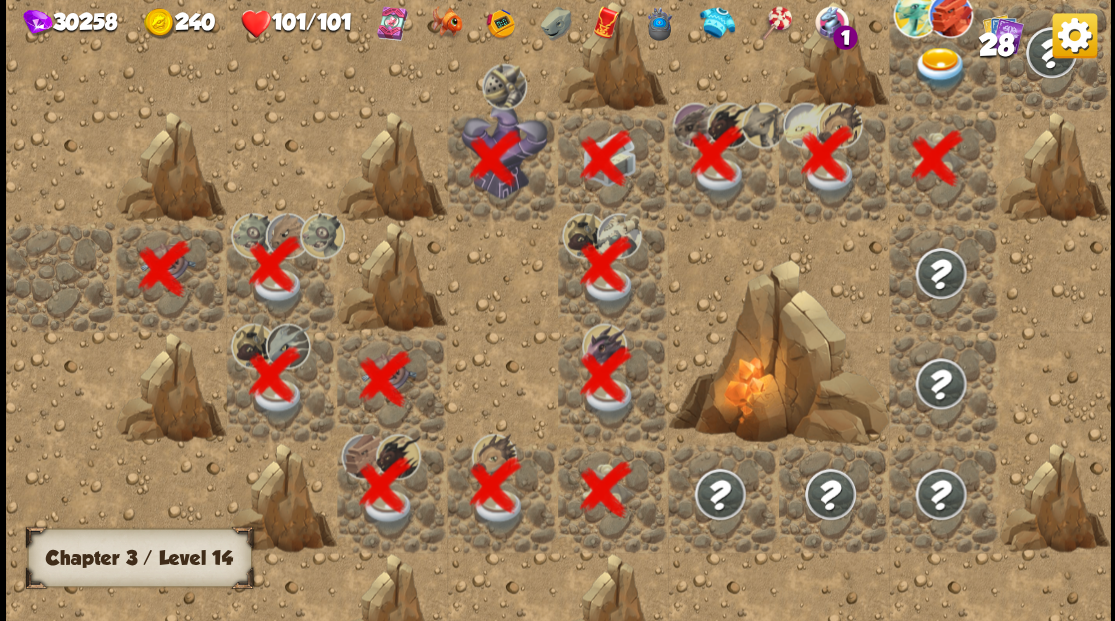 scroll, scrollTop: 0, scrollLeft: 384, axis: horizontal 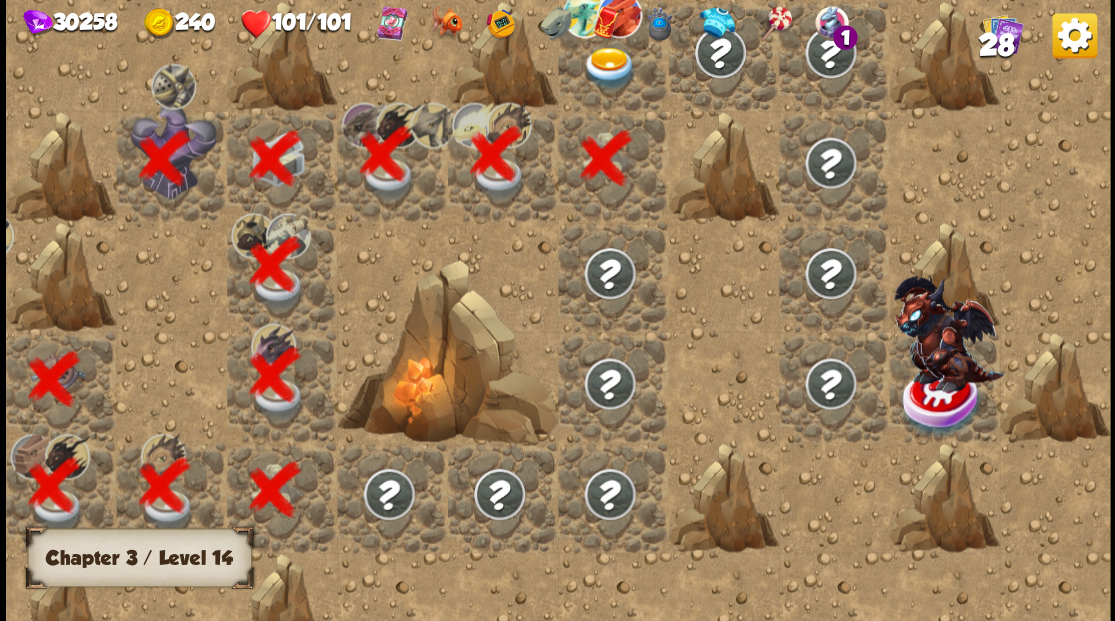 click at bounding box center [609, 68] 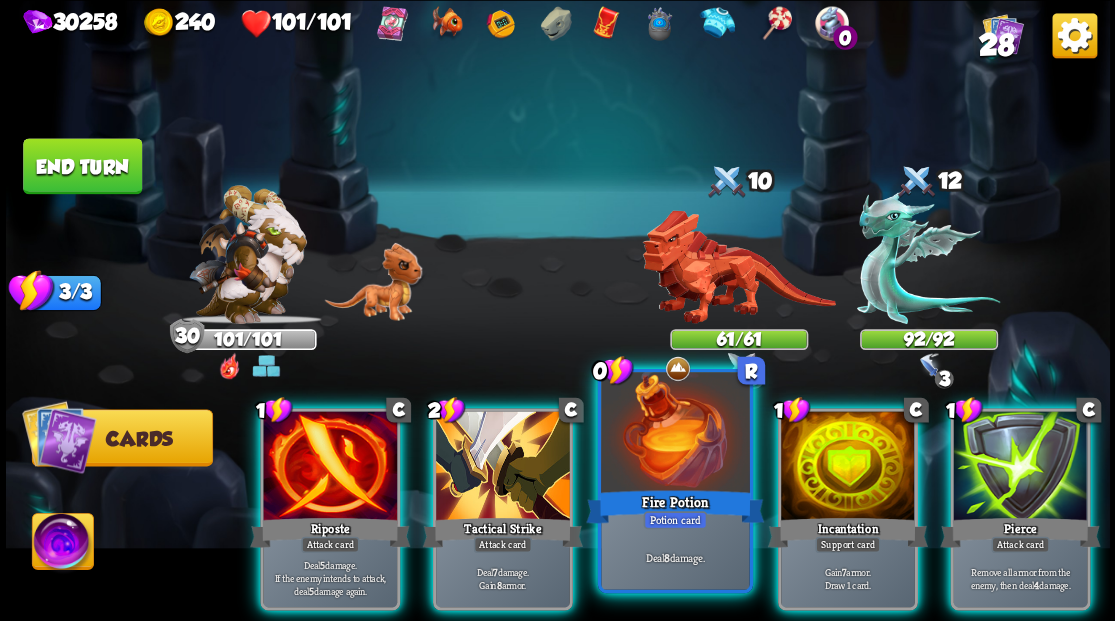 click at bounding box center [675, 434] 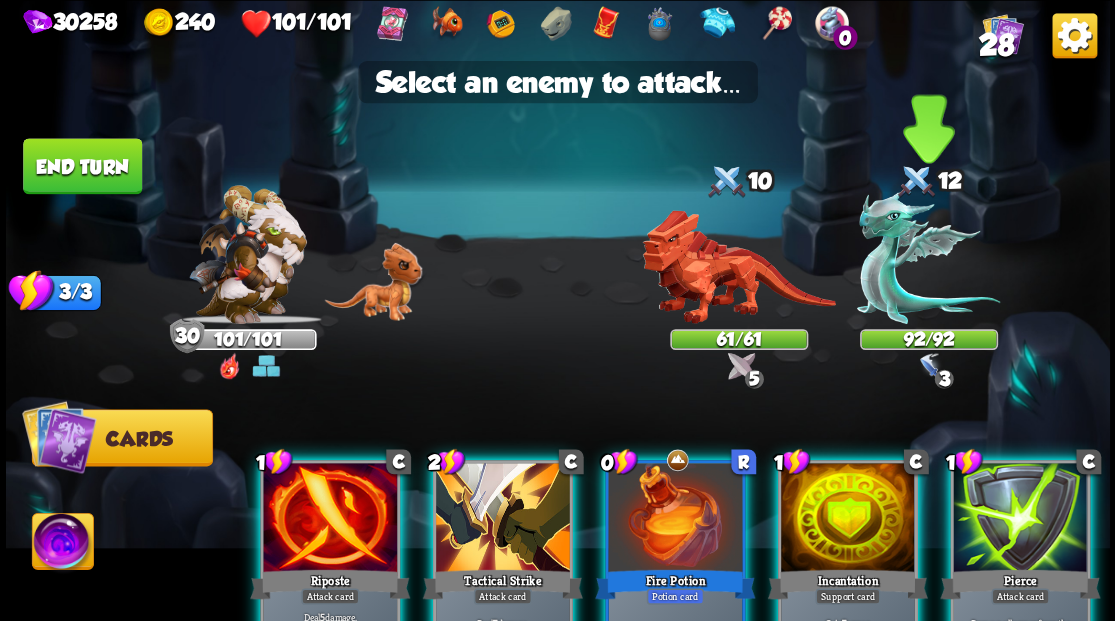 click at bounding box center [928, 257] 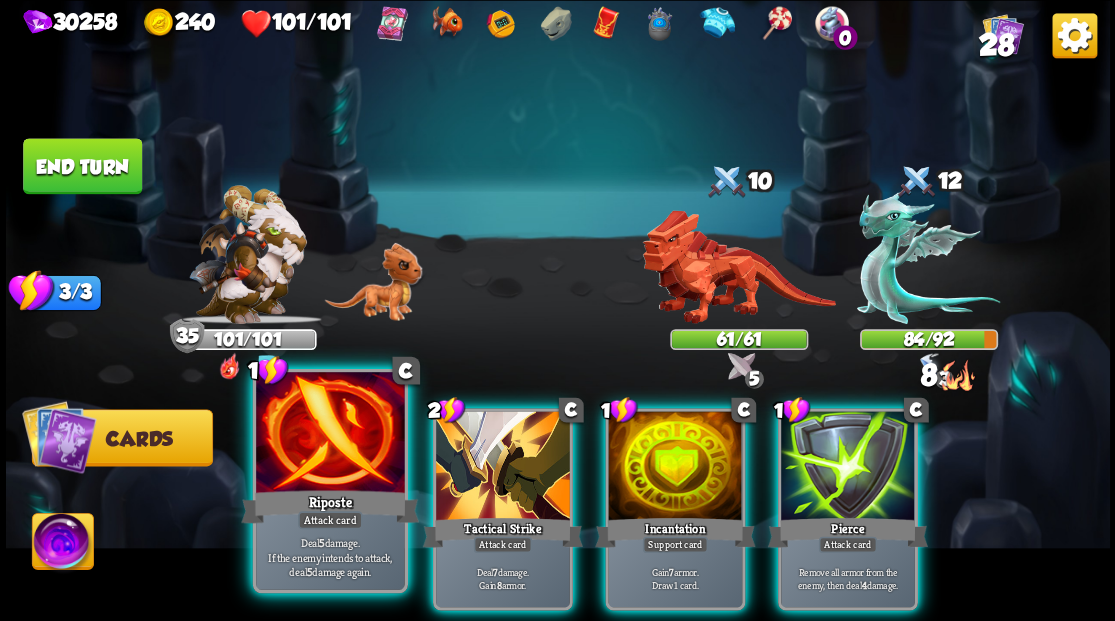 click at bounding box center [330, 434] 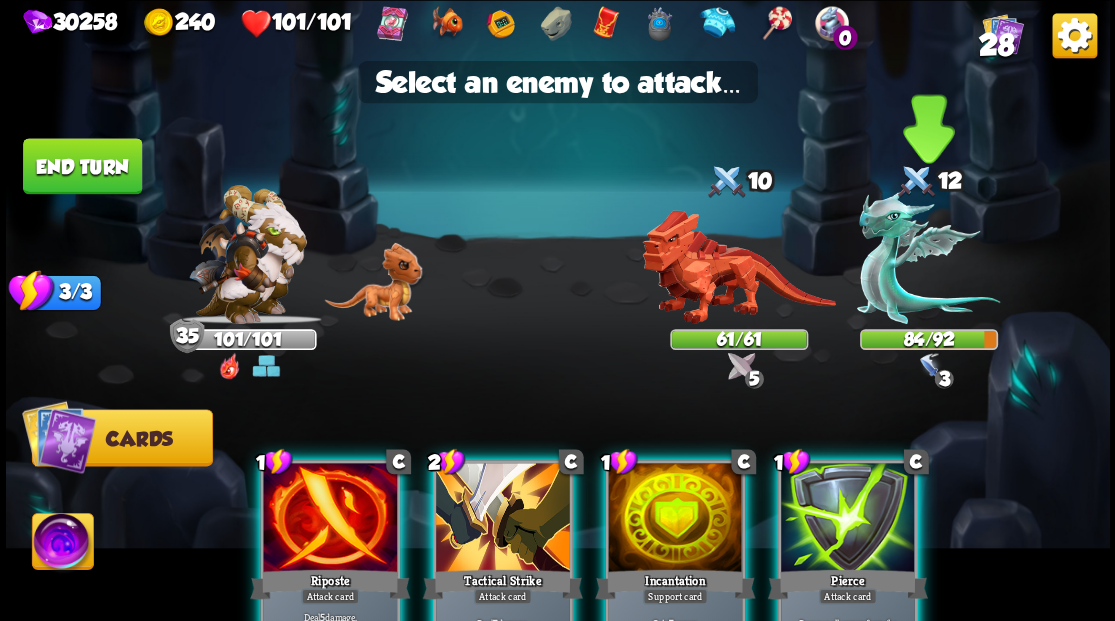 click at bounding box center [928, 257] 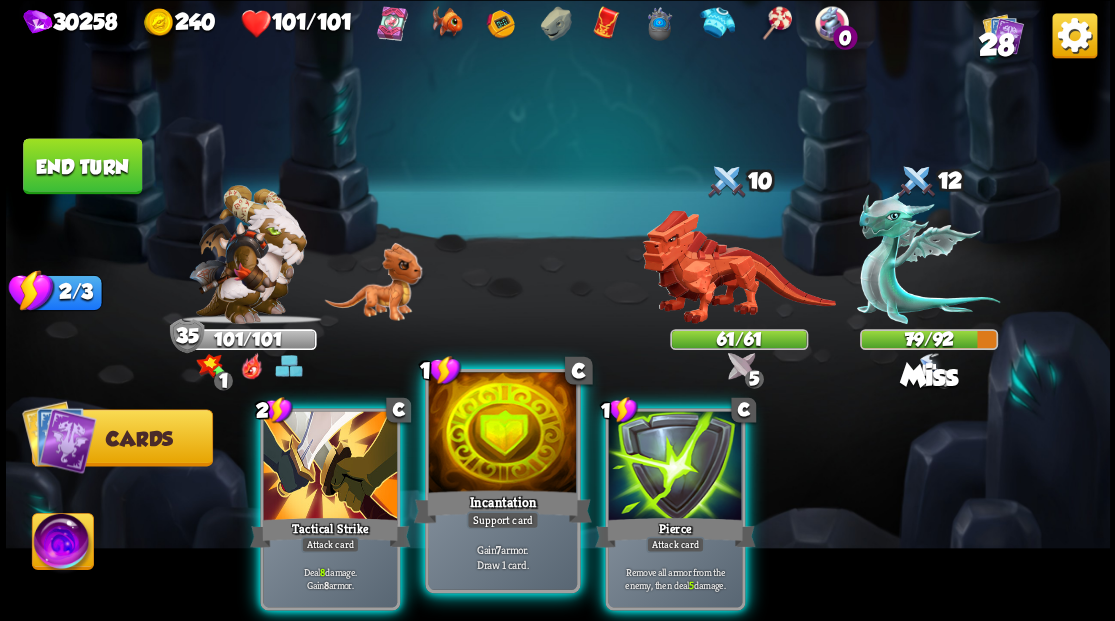 click at bounding box center (502, 434) 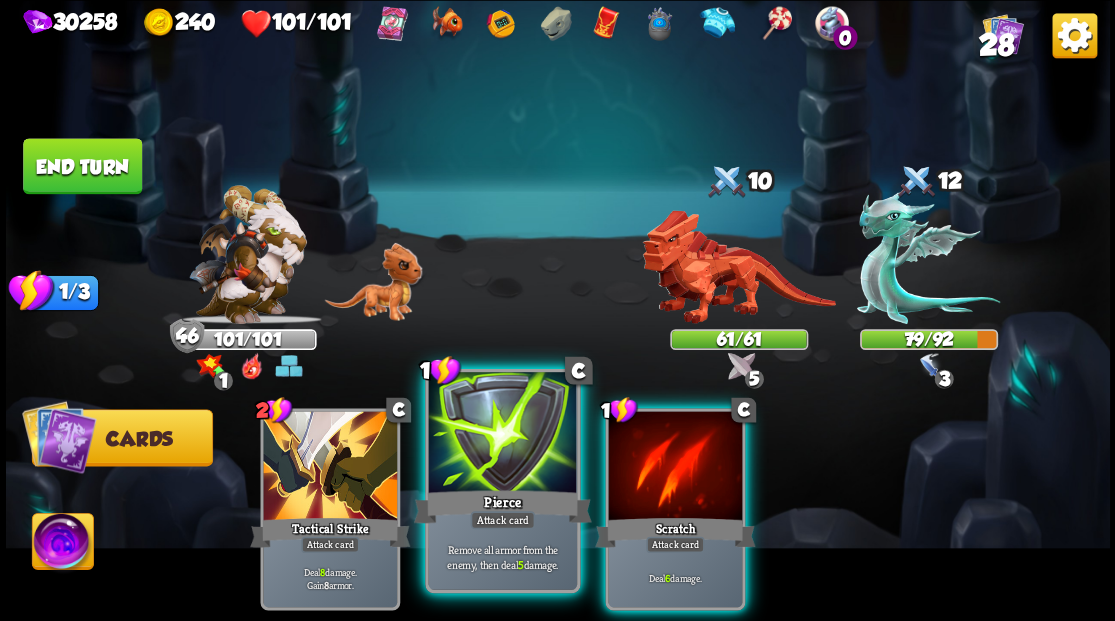 click at bounding box center [502, 434] 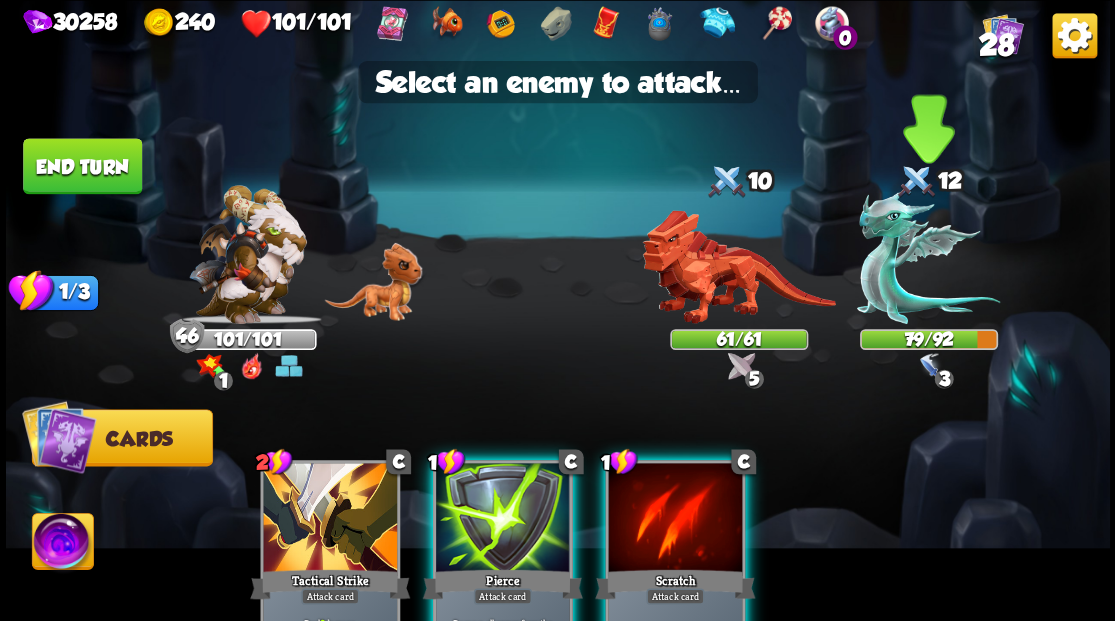 click at bounding box center (928, 257) 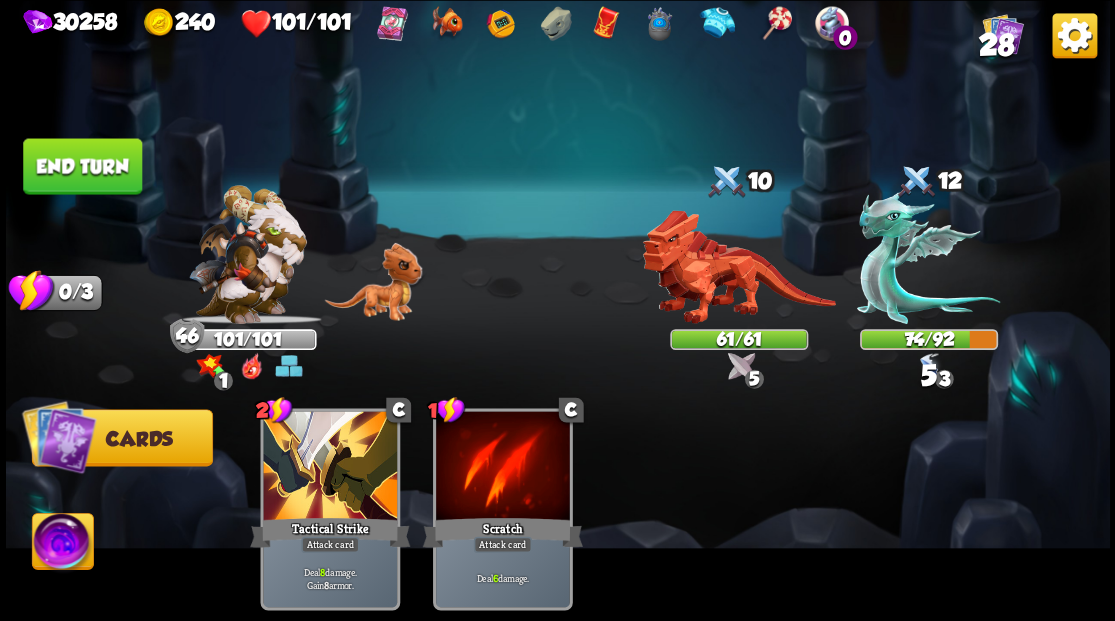 drag, startPoint x: 104, startPoint y: 183, endPoint x: 272, endPoint y: 219, distance: 171.81386 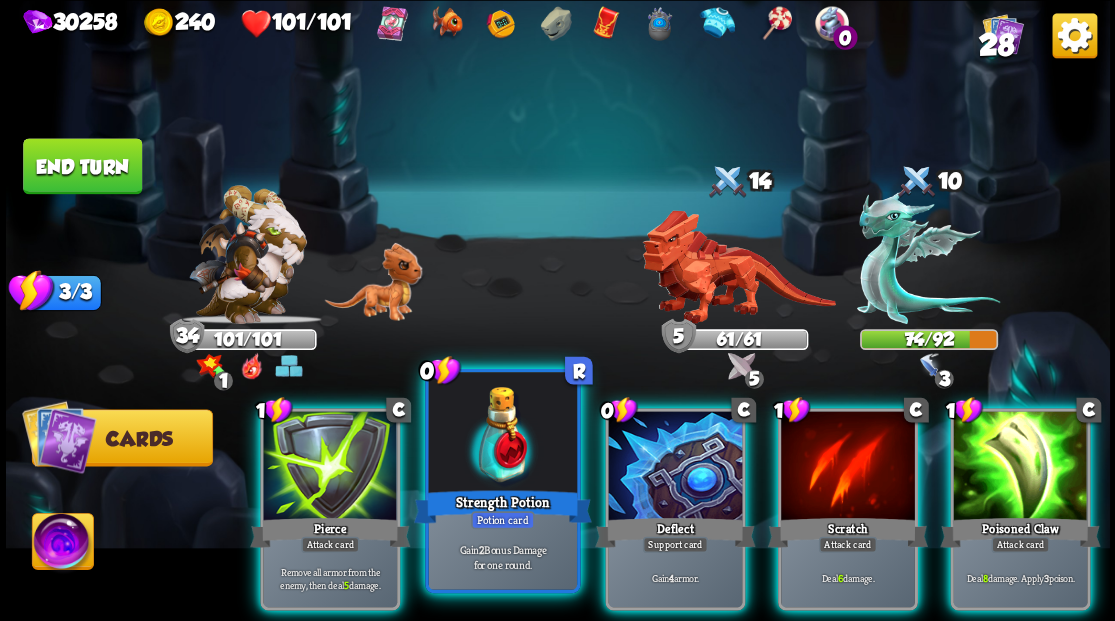 click at bounding box center (502, 434) 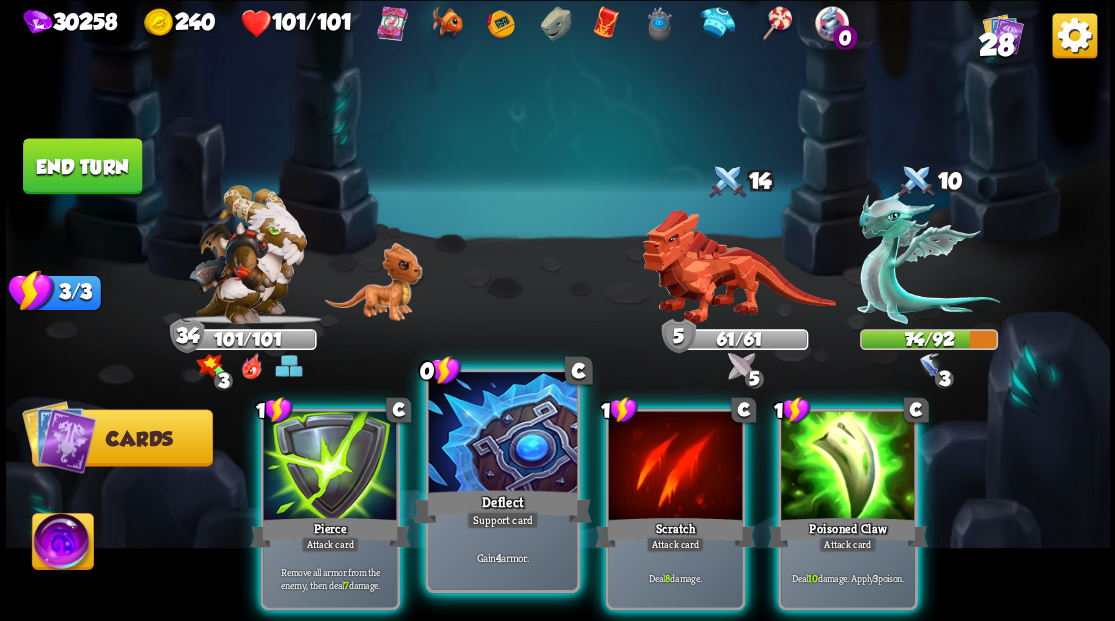 click at bounding box center [502, 434] 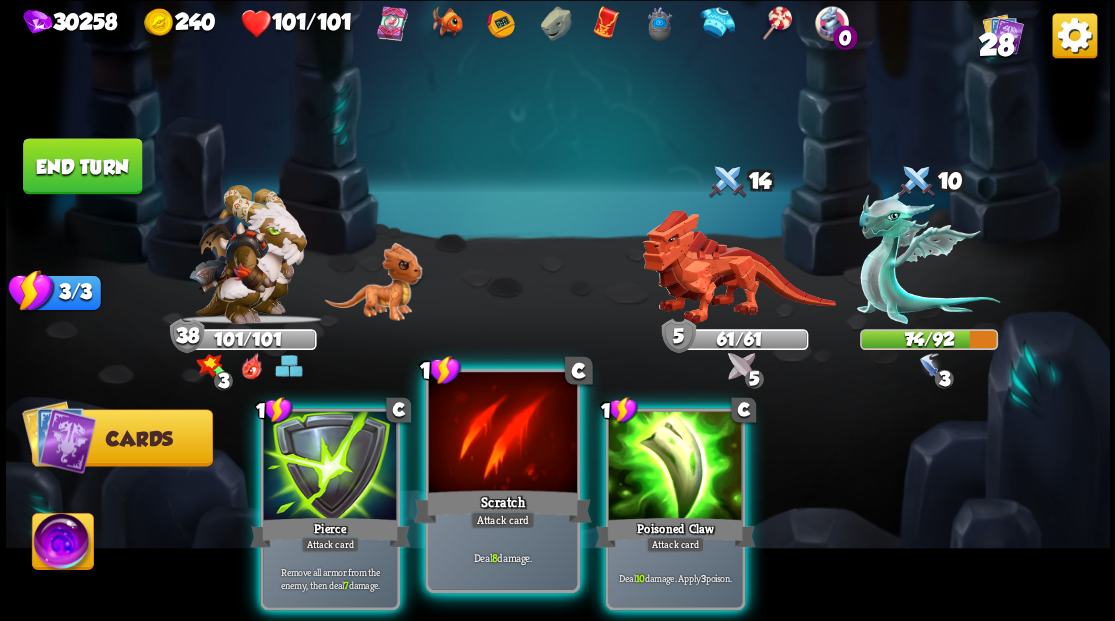 drag, startPoint x: 511, startPoint y: 429, endPoint x: 523, endPoint y: 430, distance: 12.0415945 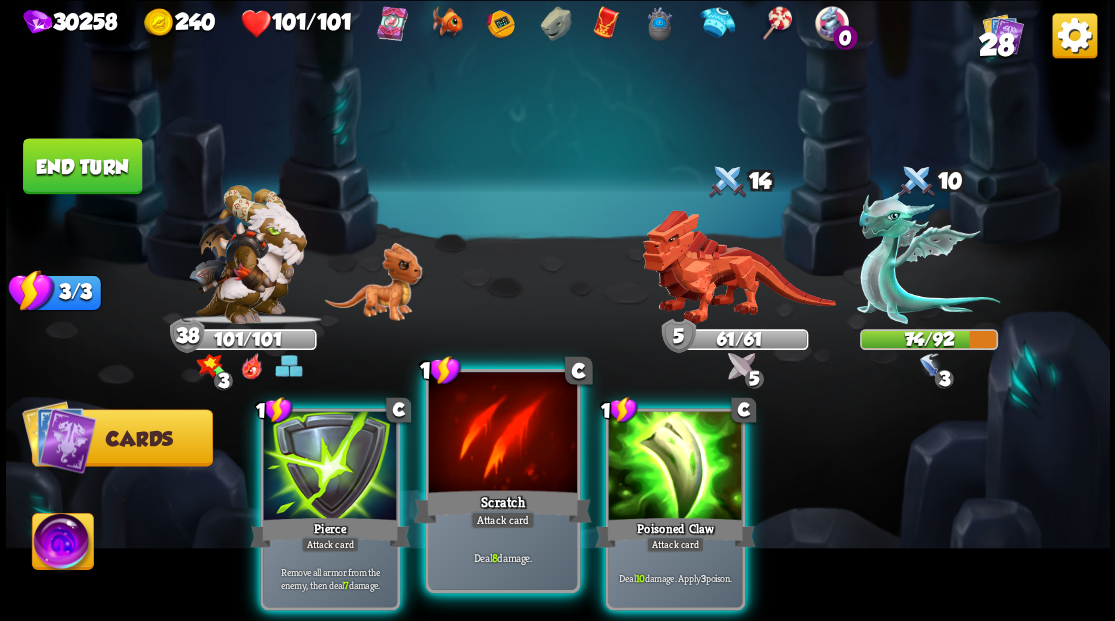 click at bounding box center (502, 434) 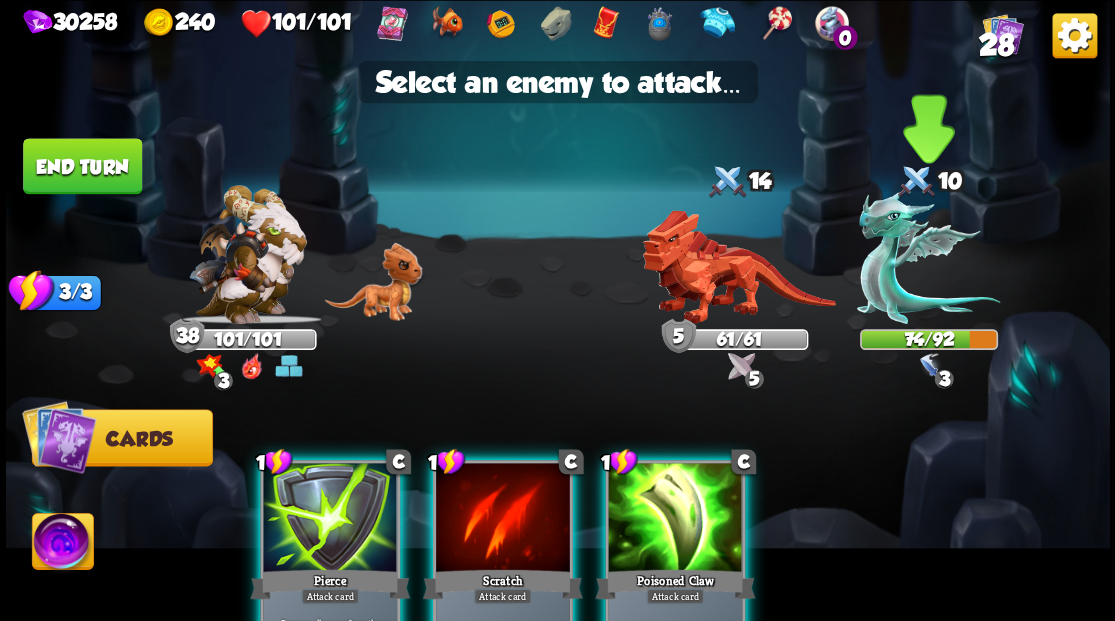 click at bounding box center [928, 257] 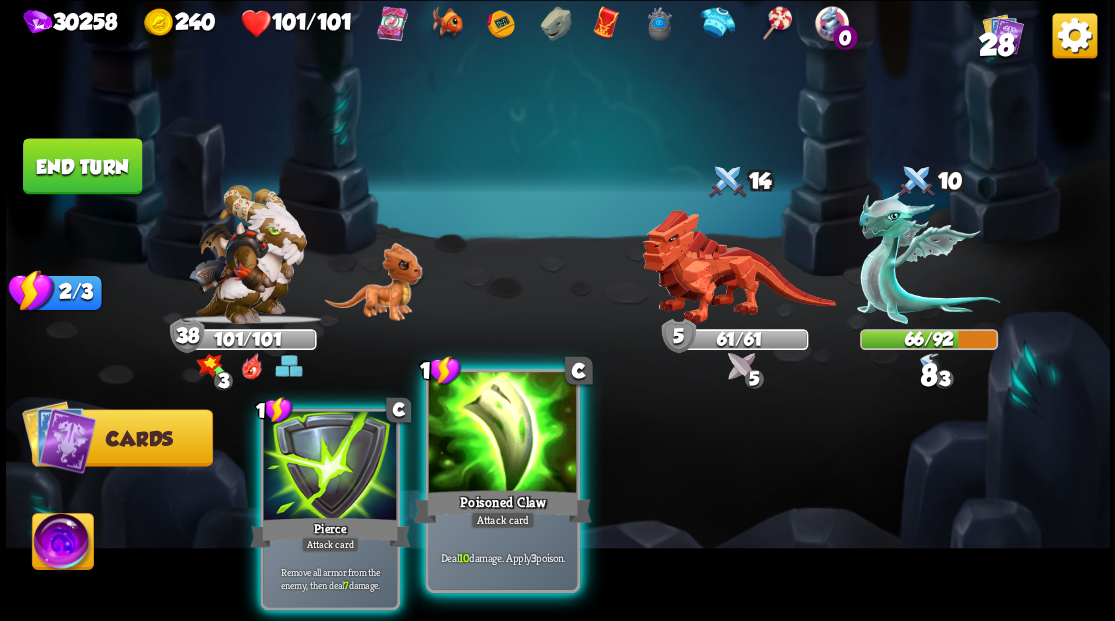 click at bounding box center (502, 434) 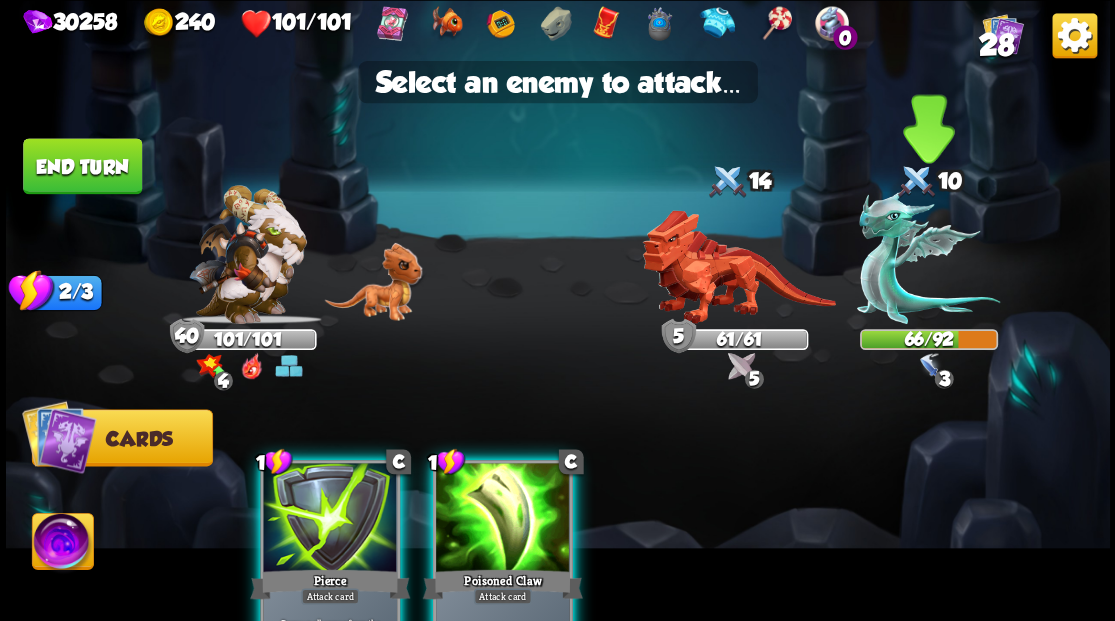 click at bounding box center [928, 257] 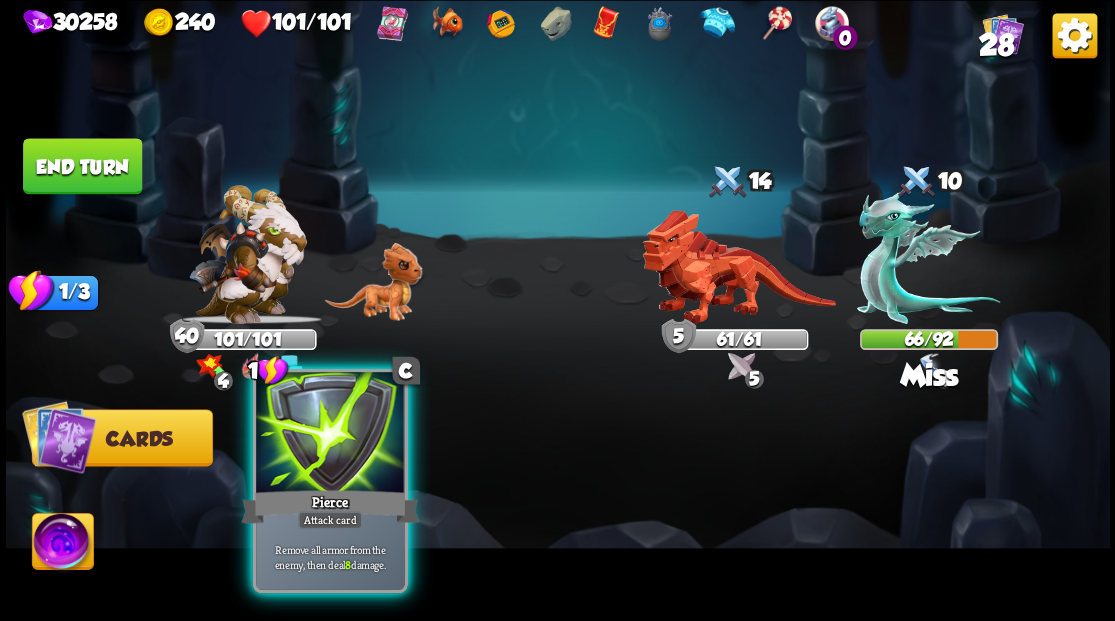 click at bounding box center [330, 434] 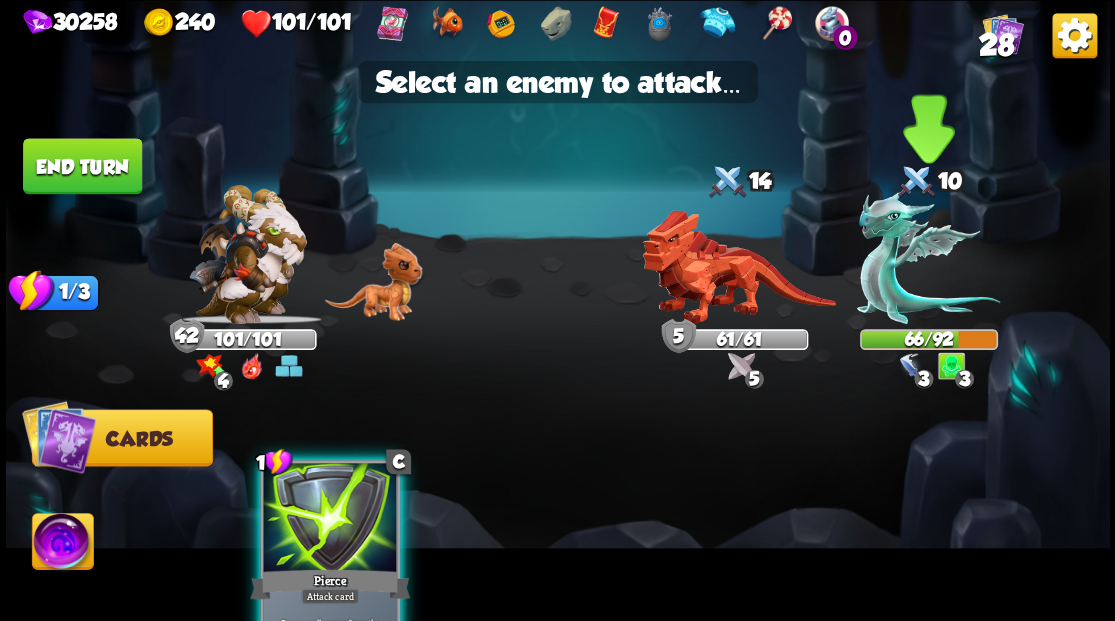 click at bounding box center [928, 257] 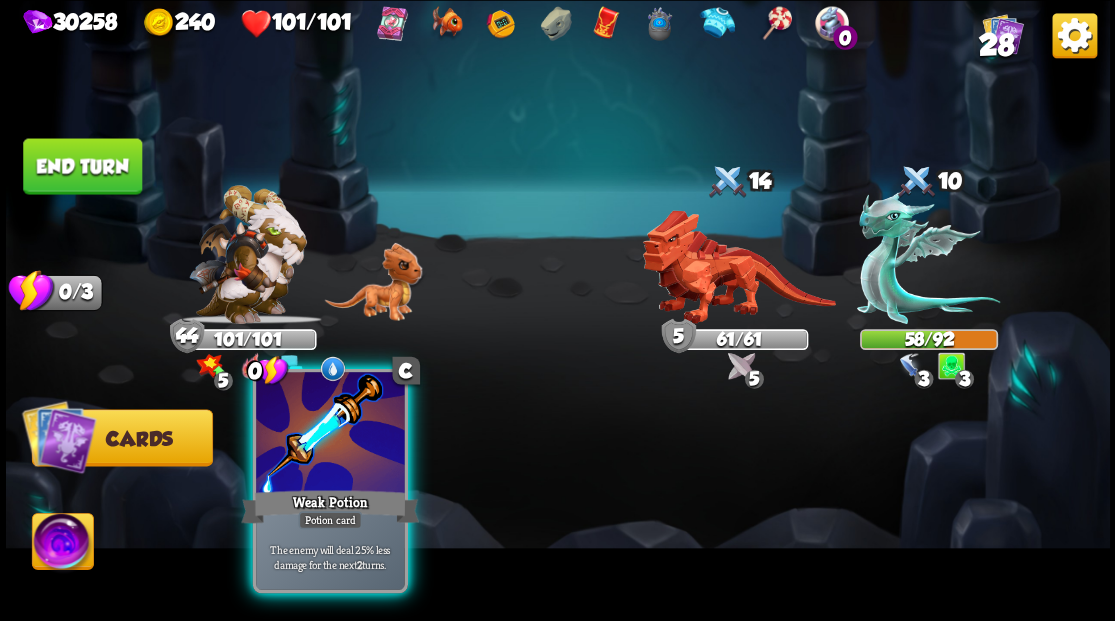 click at bounding box center (330, 434) 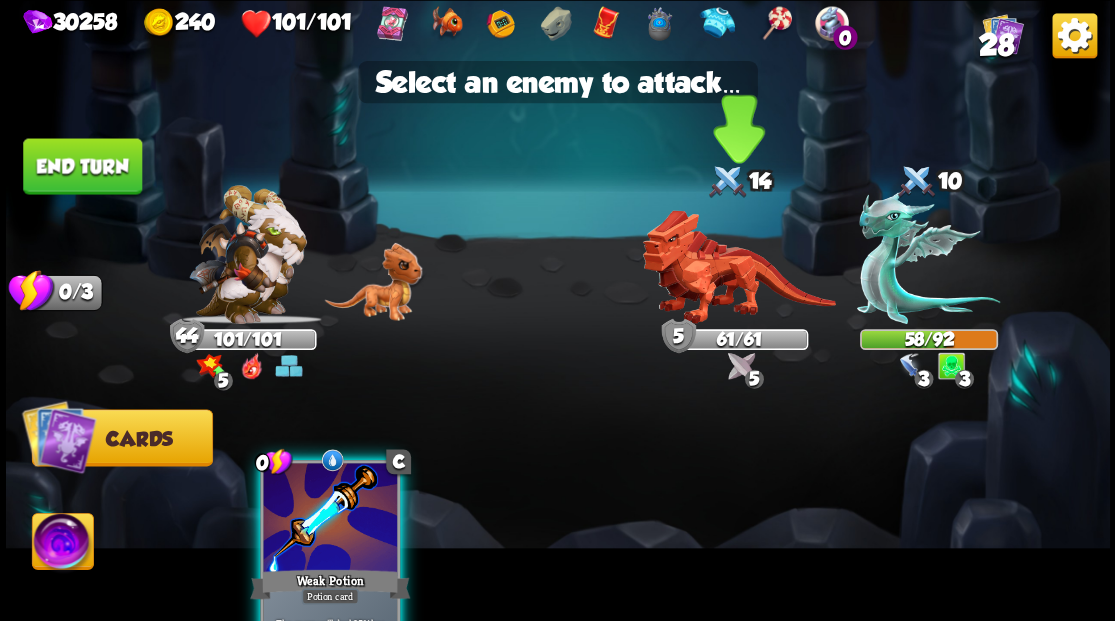 click at bounding box center (738, 267) 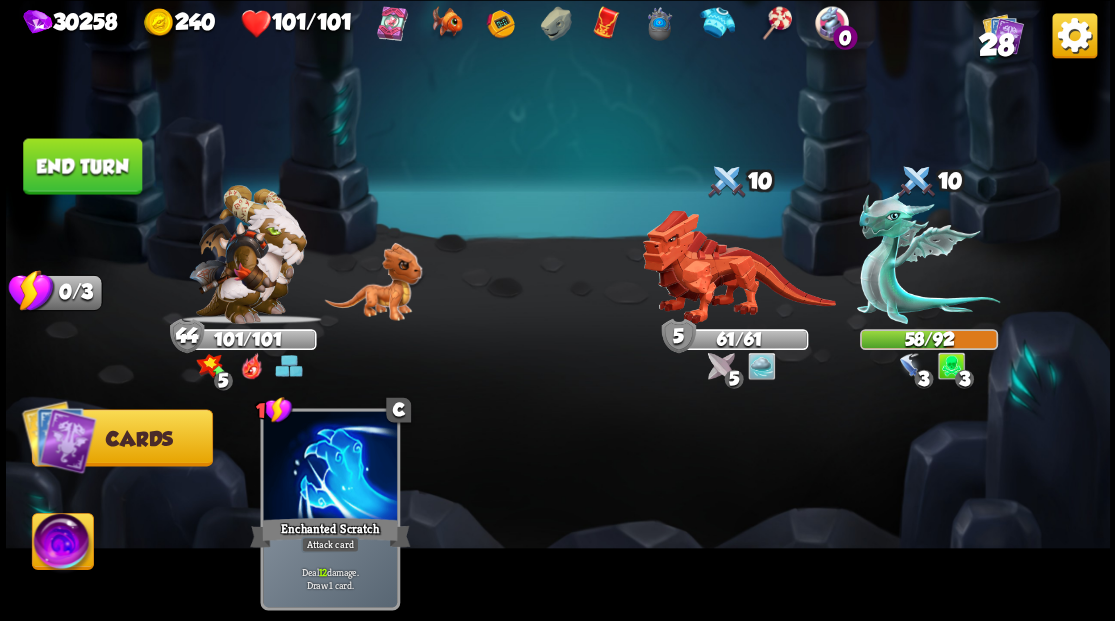 click on "End turn" at bounding box center [82, 166] 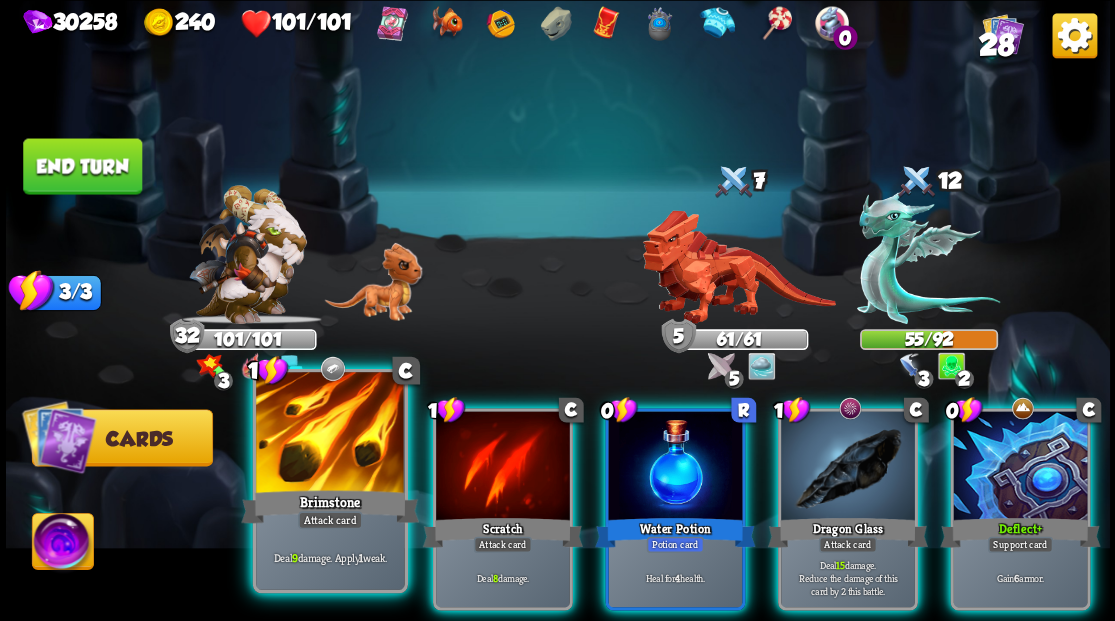 click at bounding box center (330, 434) 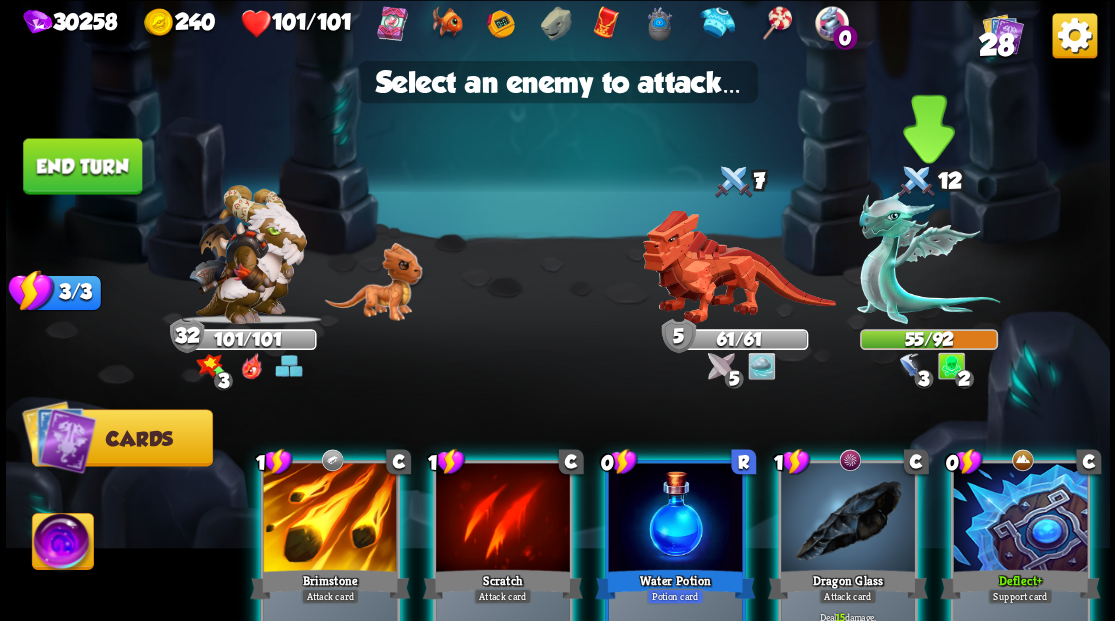 click at bounding box center (928, 257) 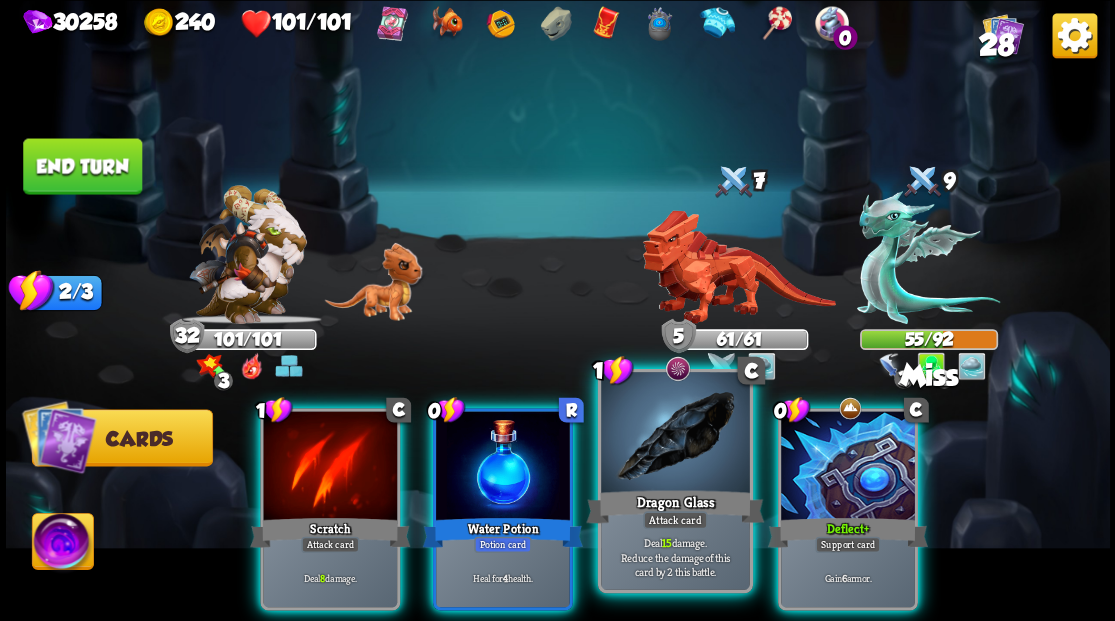 click on "Dragon Glass" at bounding box center (675, 506) 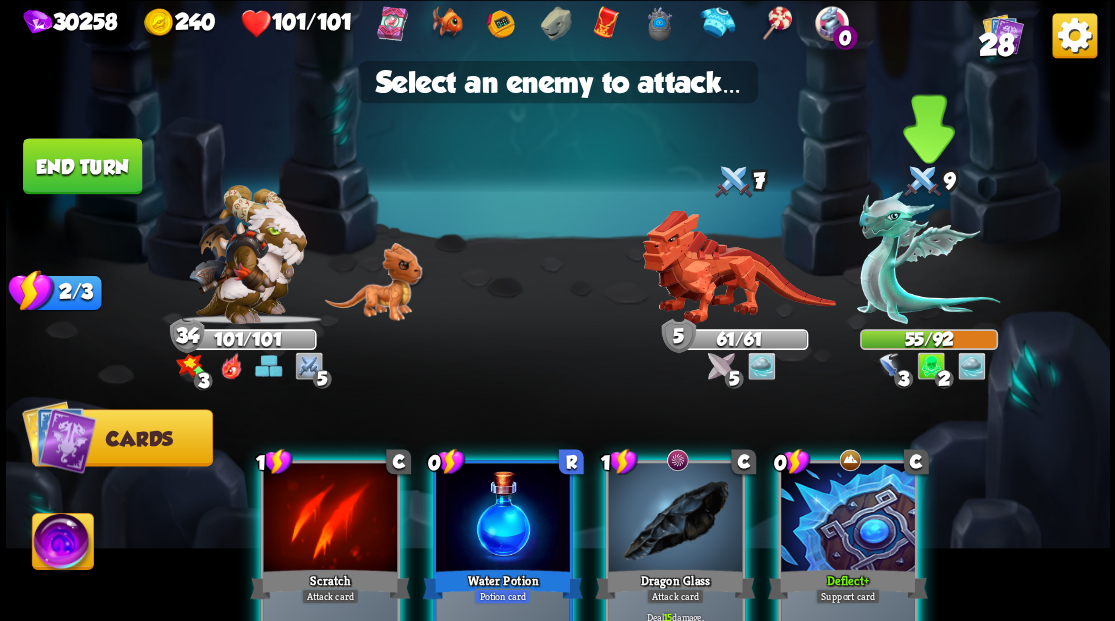 click at bounding box center (928, 257) 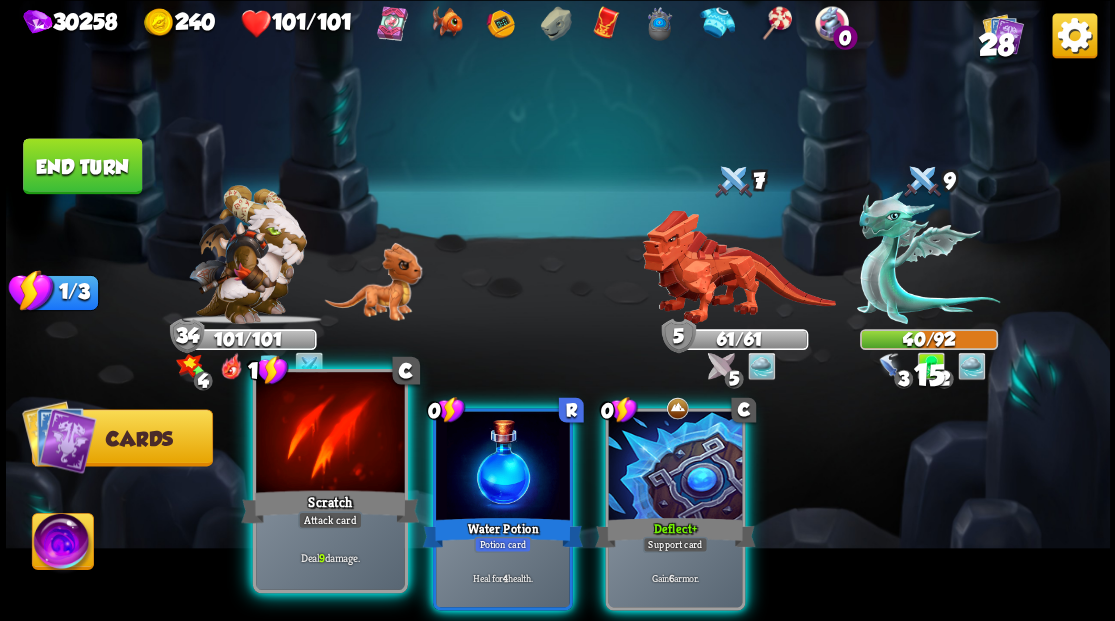 click at bounding box center [330, 434] 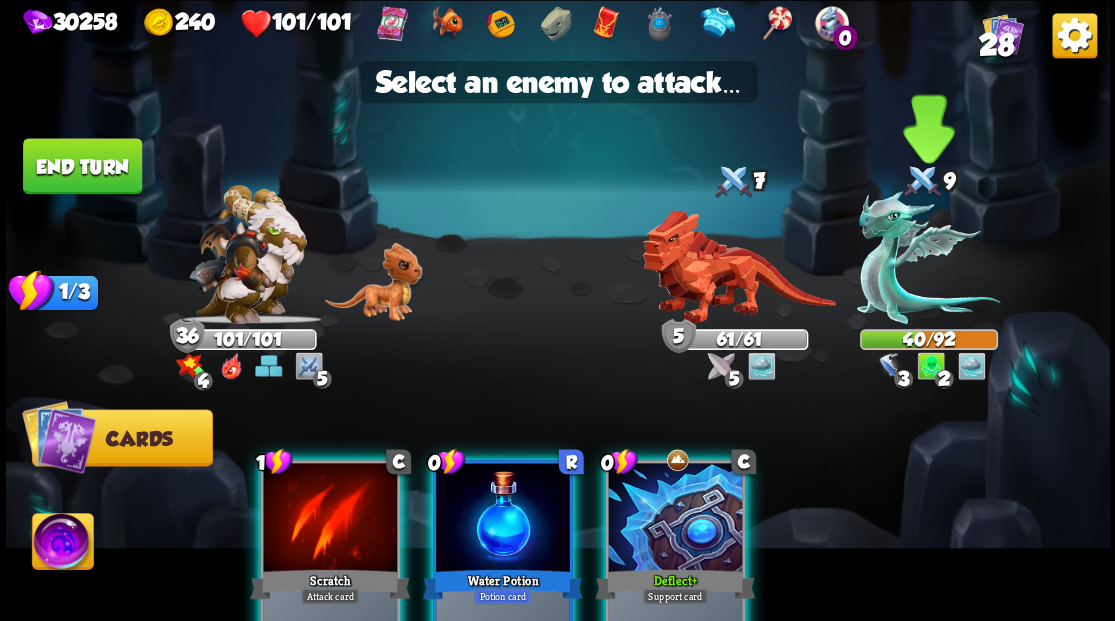 click at bounding box center (928, 257) 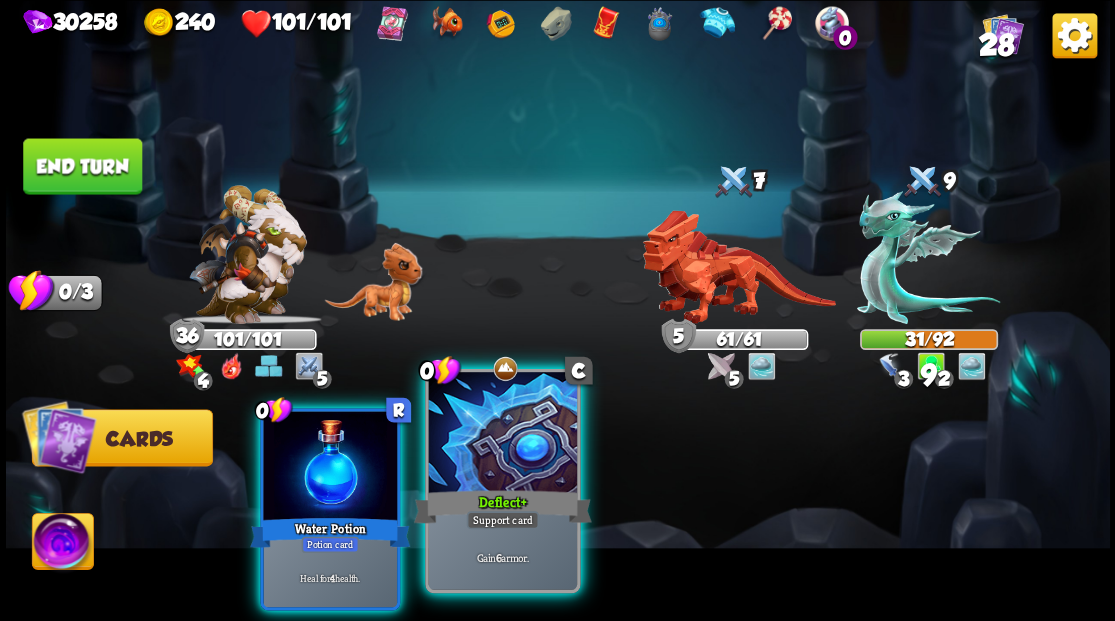click at bounding box center (502, 434) 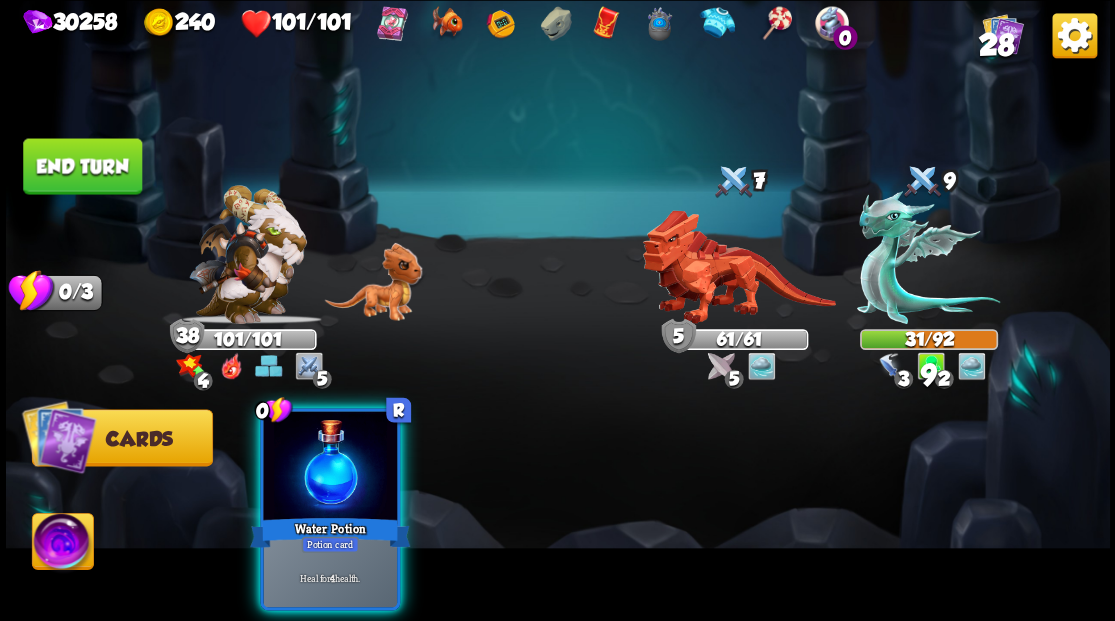 drag, startPoint x: 346, startPoint y: 460, endPoint x: 347, endPoint y: 406, distance: 54.00926 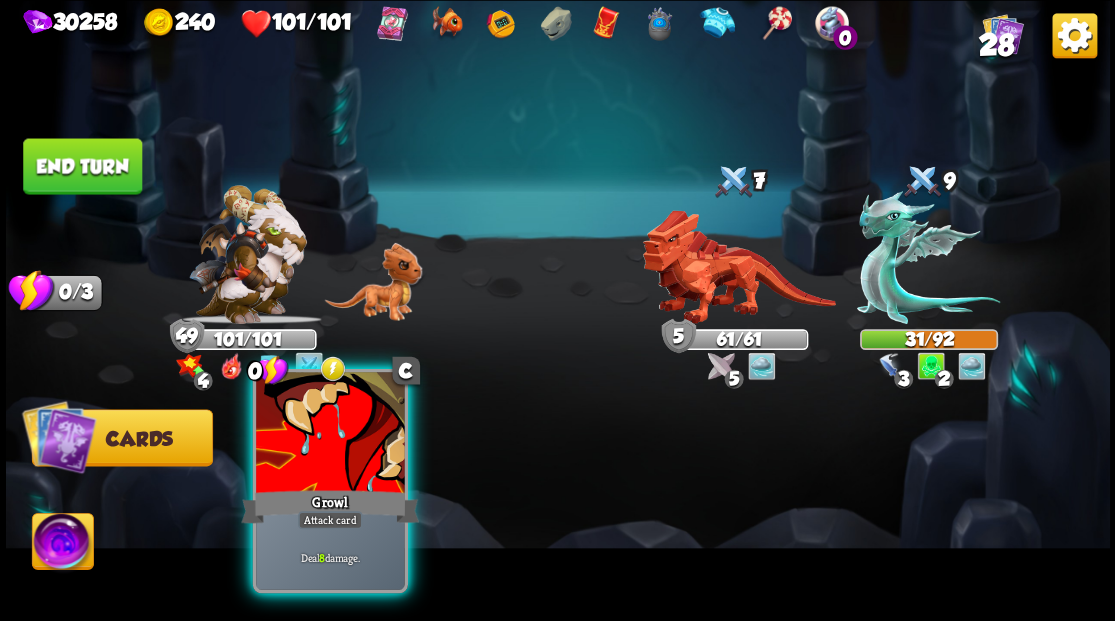 click on "Growl" at bounding box center [330, 506] 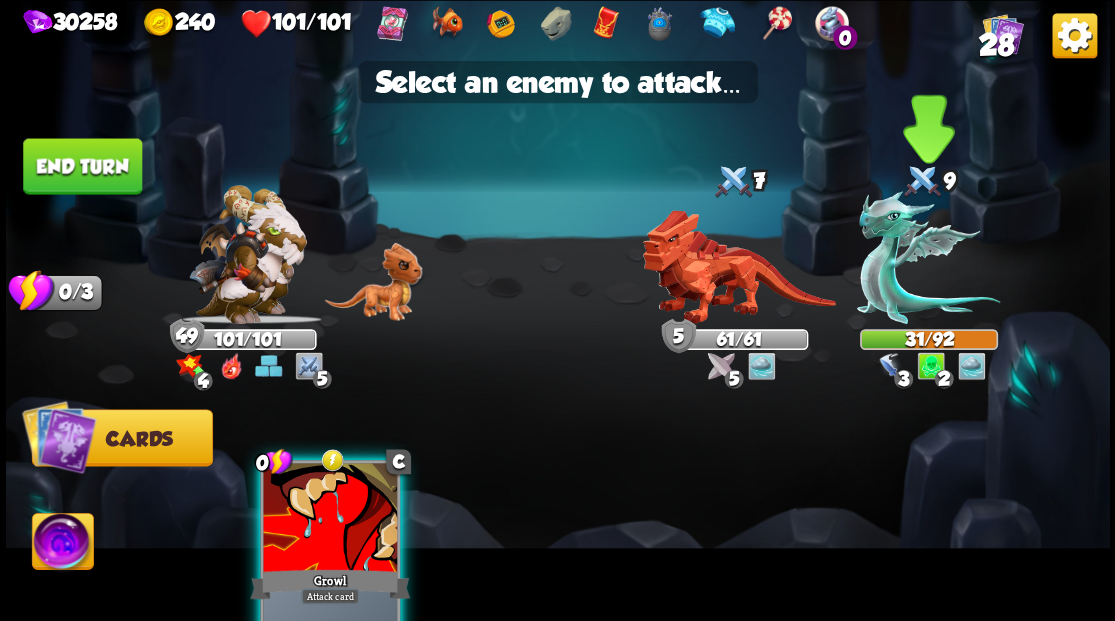 click at bounding box center [928, 257] 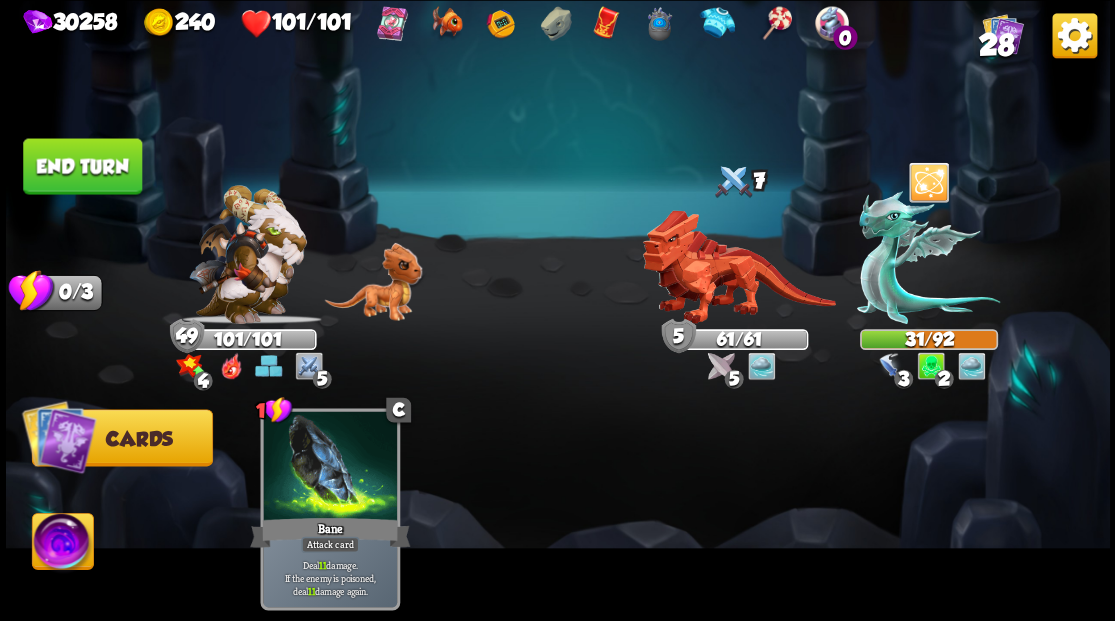 drag, startPoint x: 117, startPoint y: 160, endPoint x: 180, endPoint y: 145, distance: 64.7611 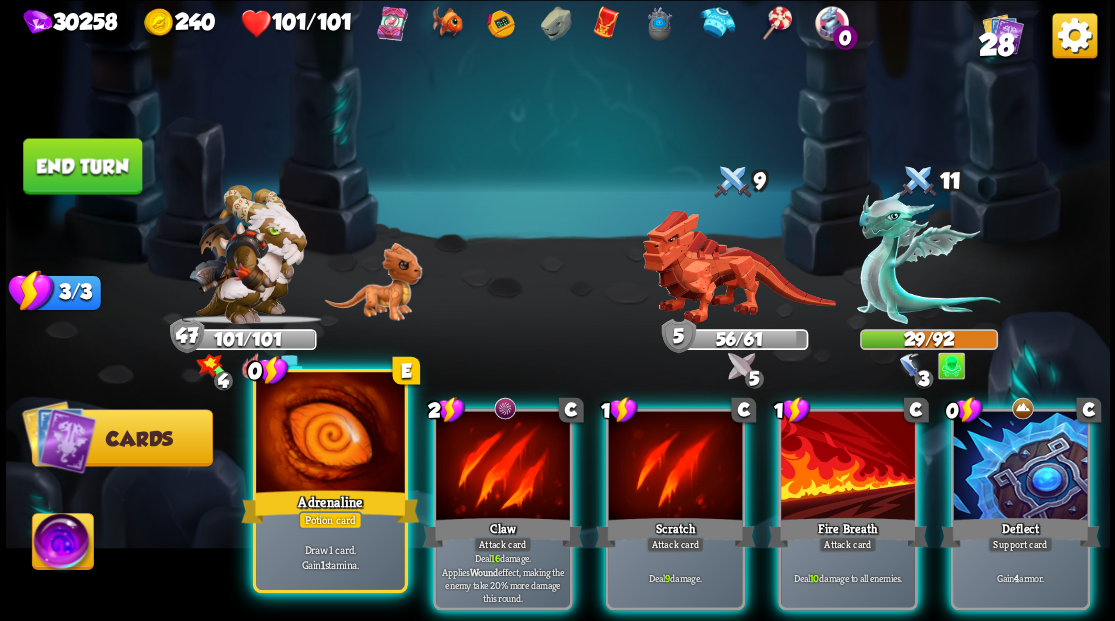 click at bounding box center (330, 434) 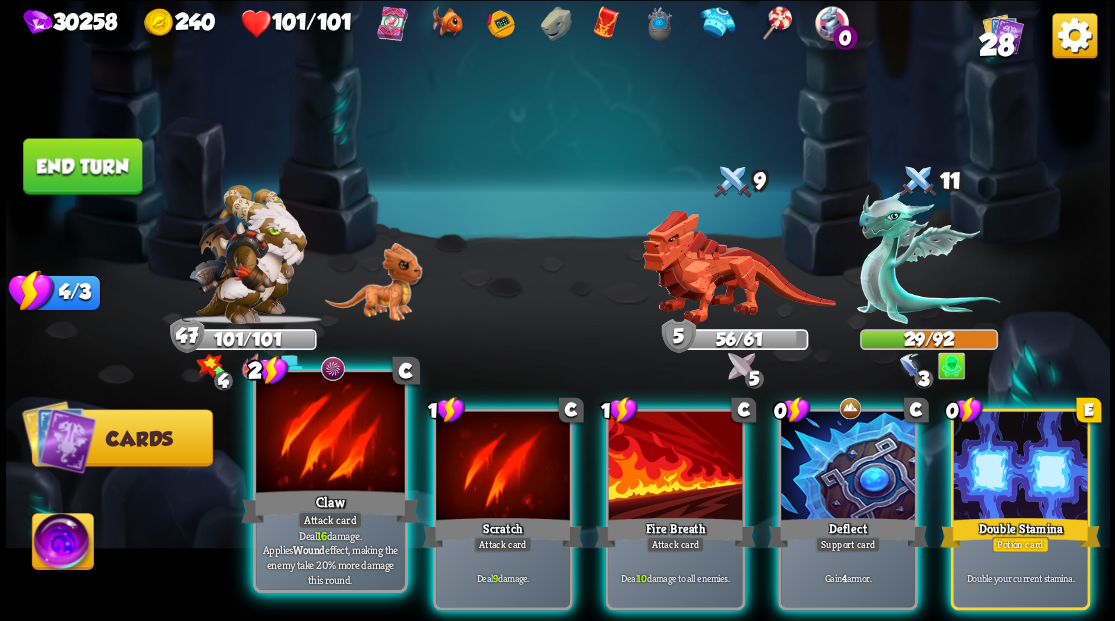 click at bounding box center [330, 434] 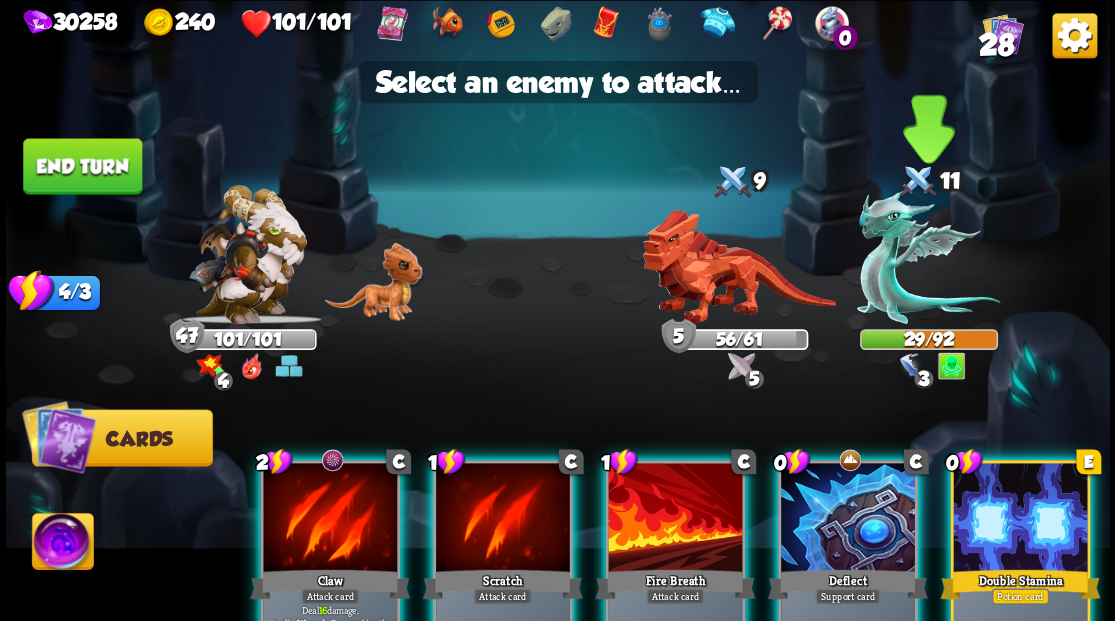 click at bounding box center [928, 257] 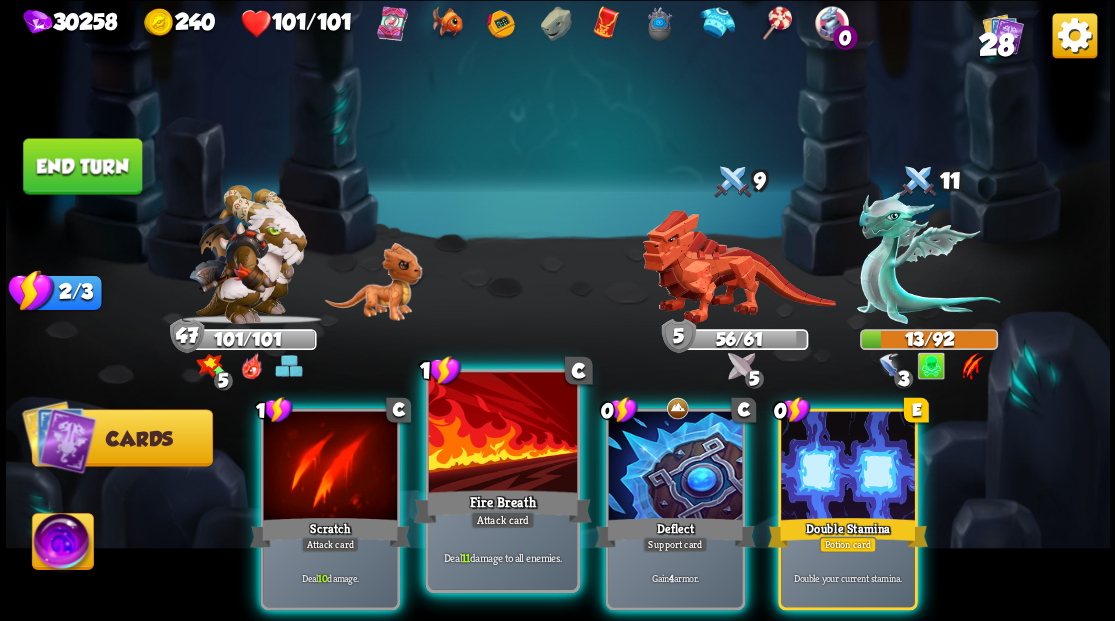 click at bounding box center (502, 434) 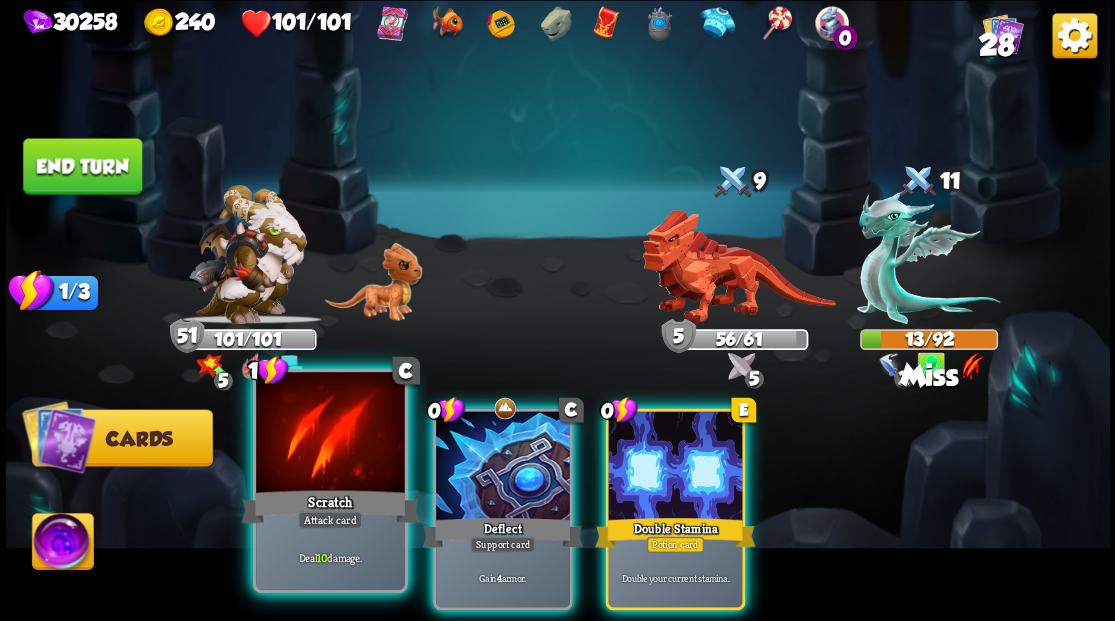 click at bounding box center [330, 434] 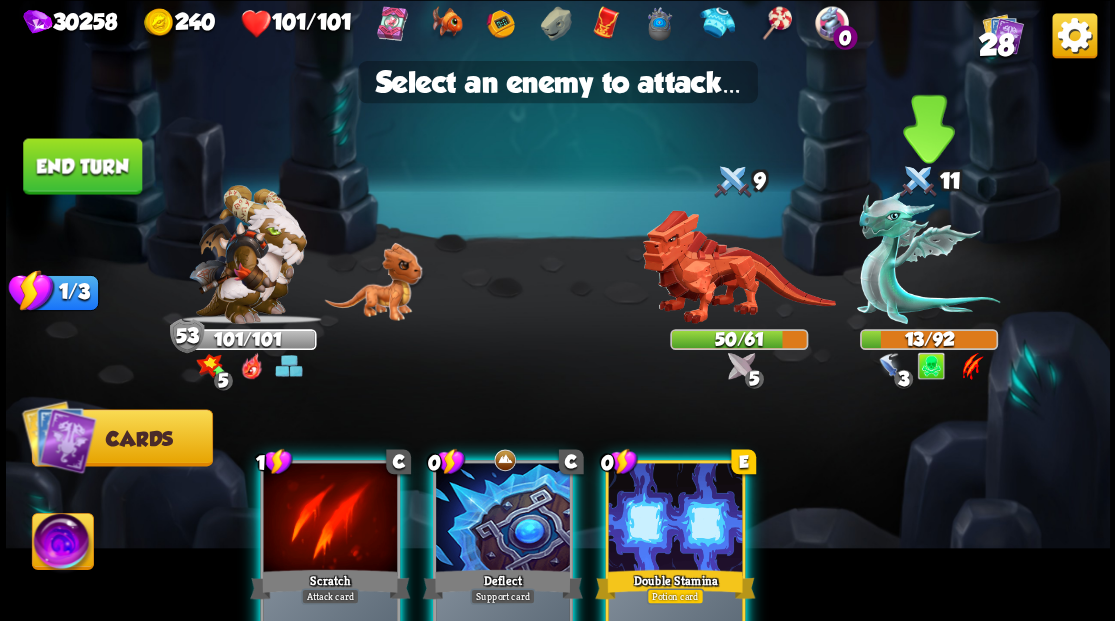 click at bounding box center (928, 257) 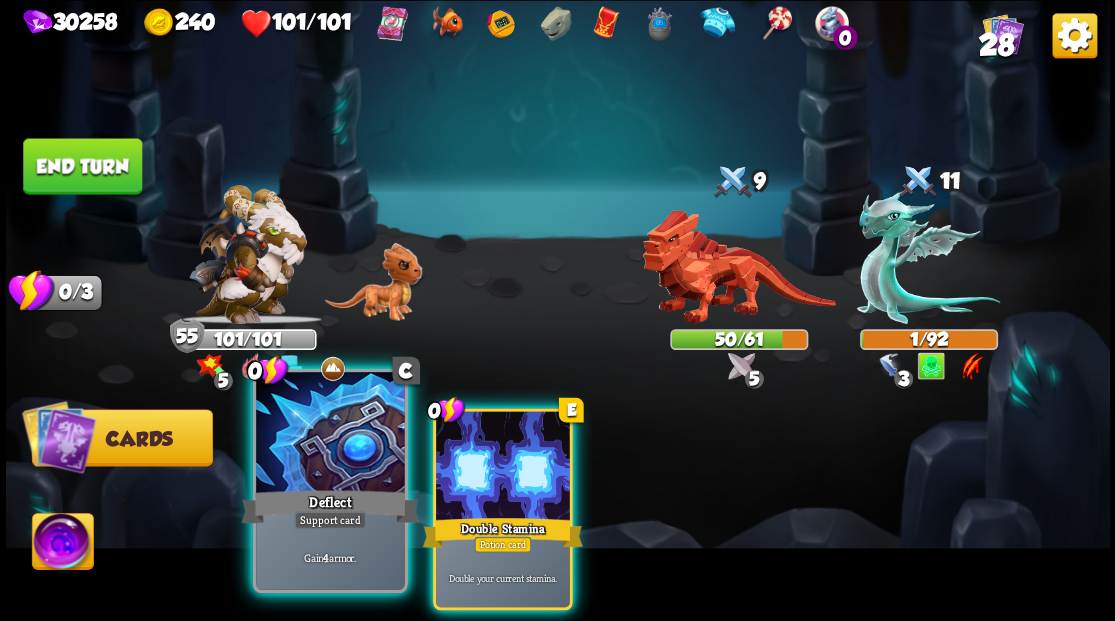 click at bounding box center [330, 434] 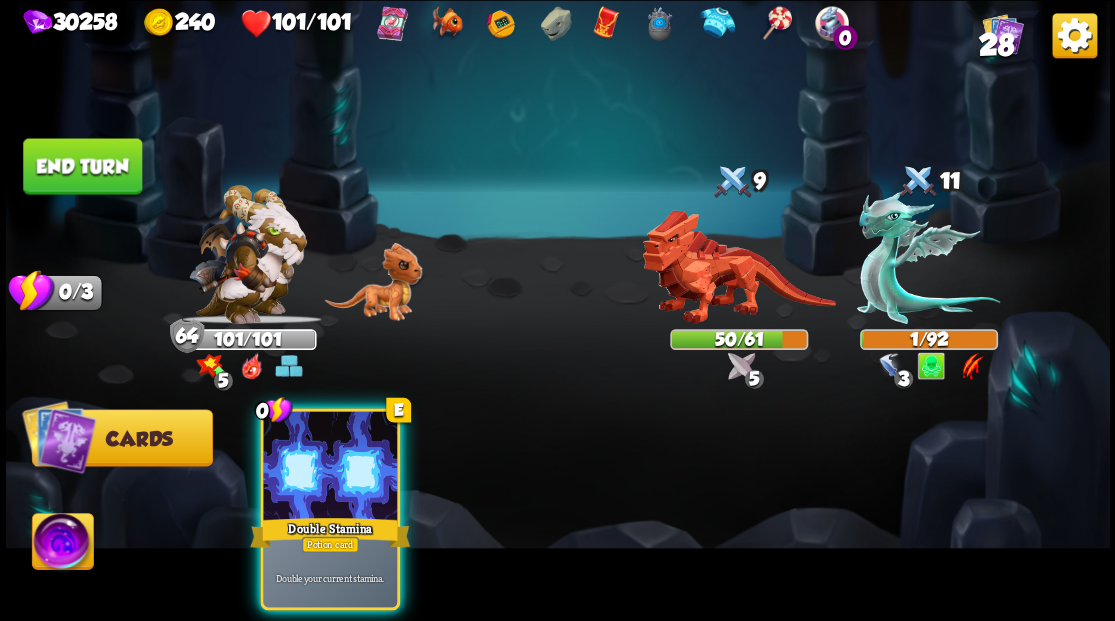 click on "End turn" at bounding box center [82, 166] 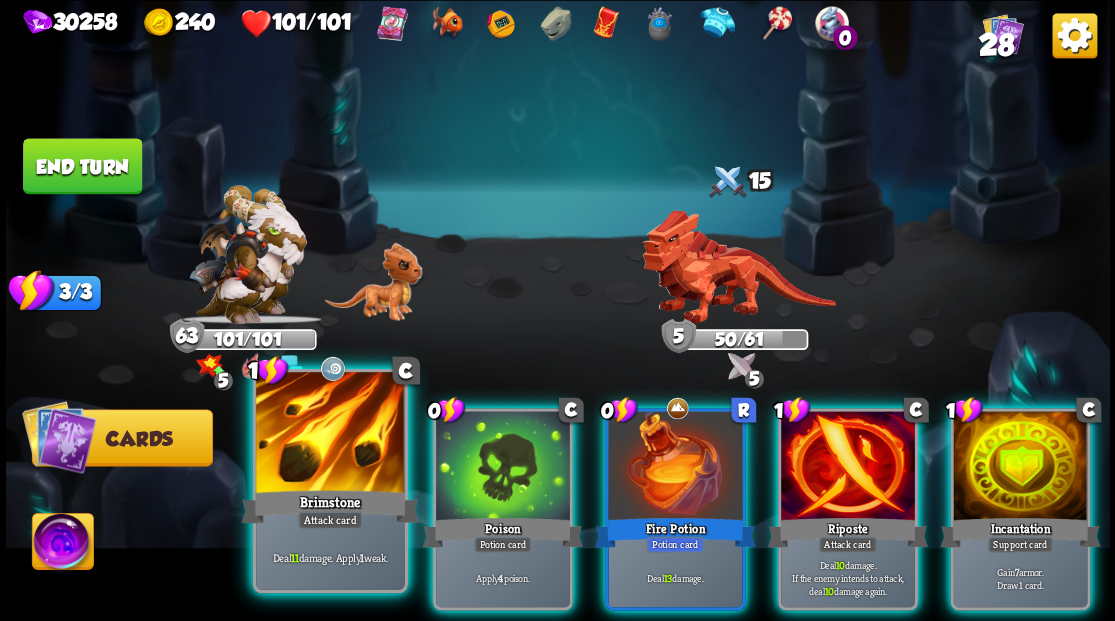 click at bounding box center [330, 434] 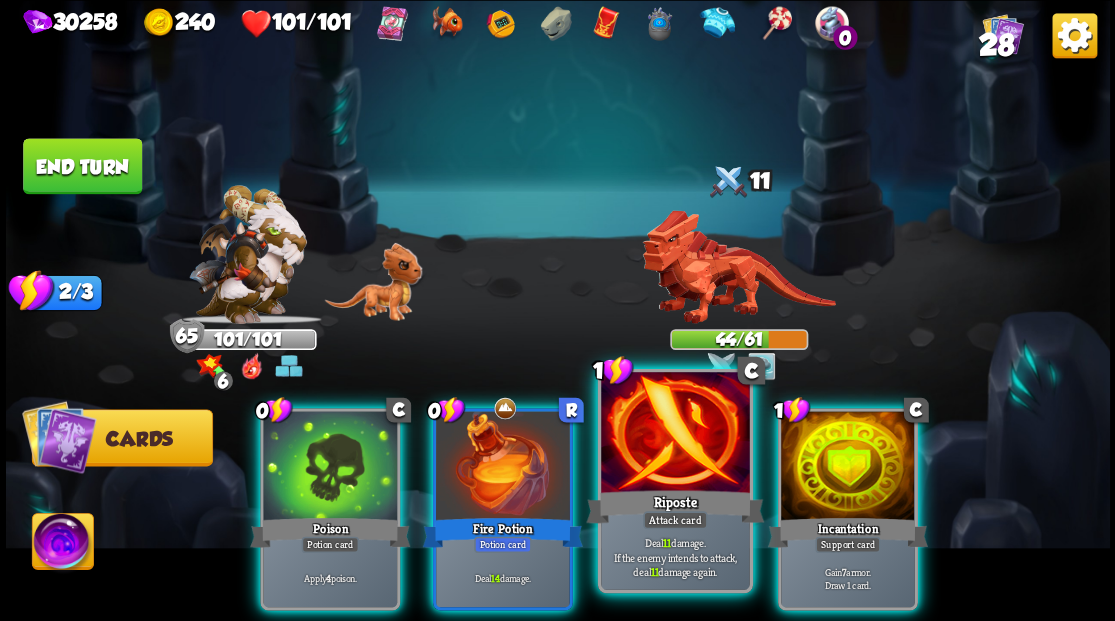 click at bounding box center [675, 434] 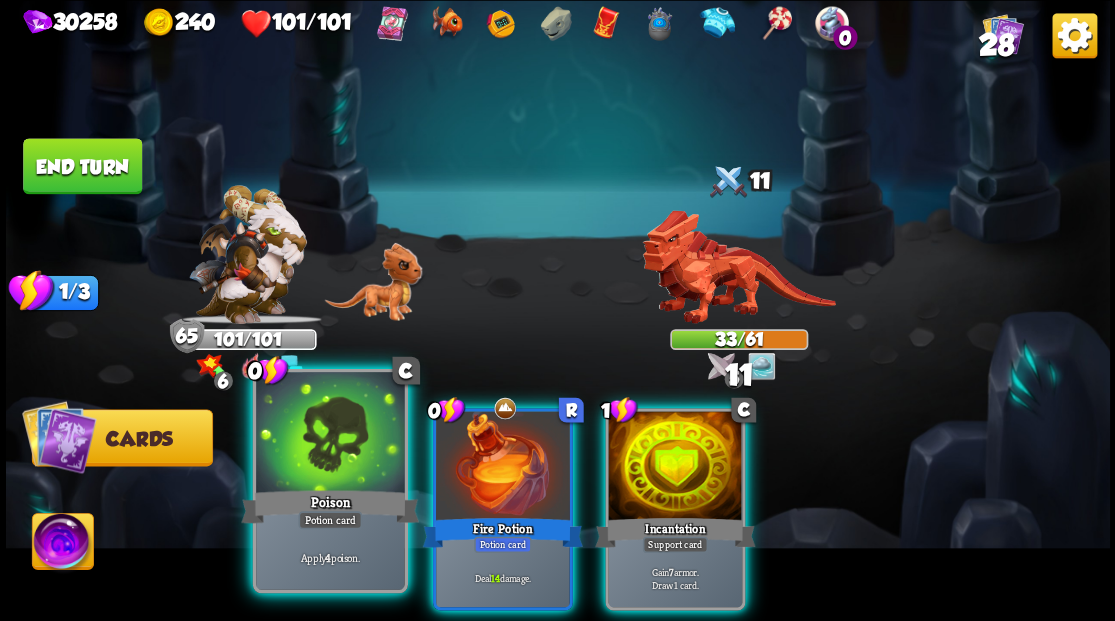 click at bounding box center (330, 434) 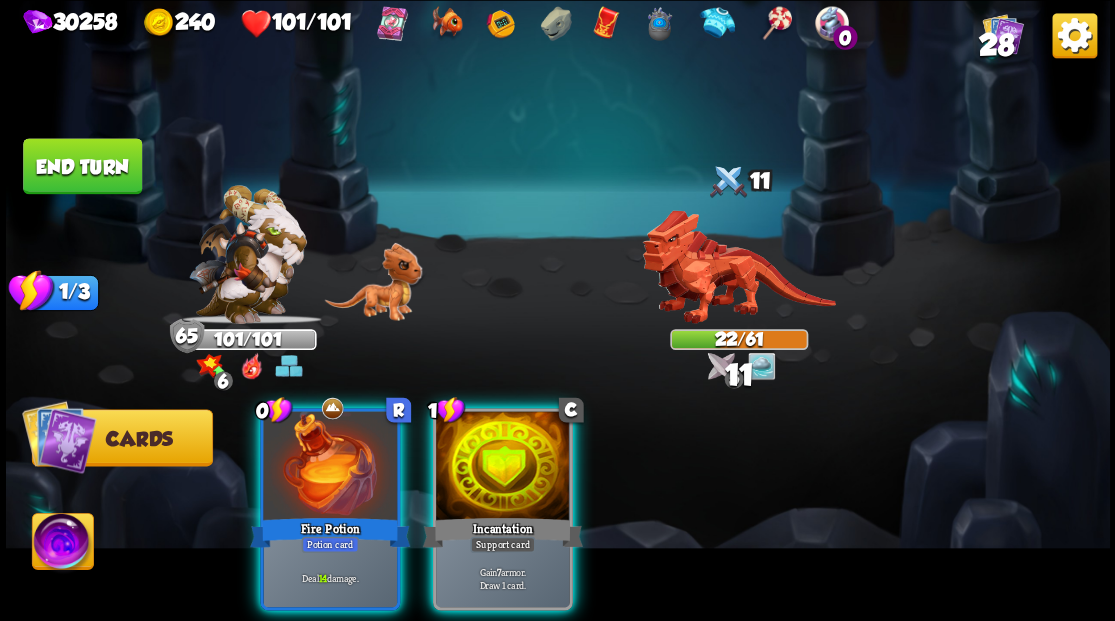 drag, startPoint x: 334, startPoint y: 432, endPoint x: 453, endPoint y: 309, distance: 171.14322 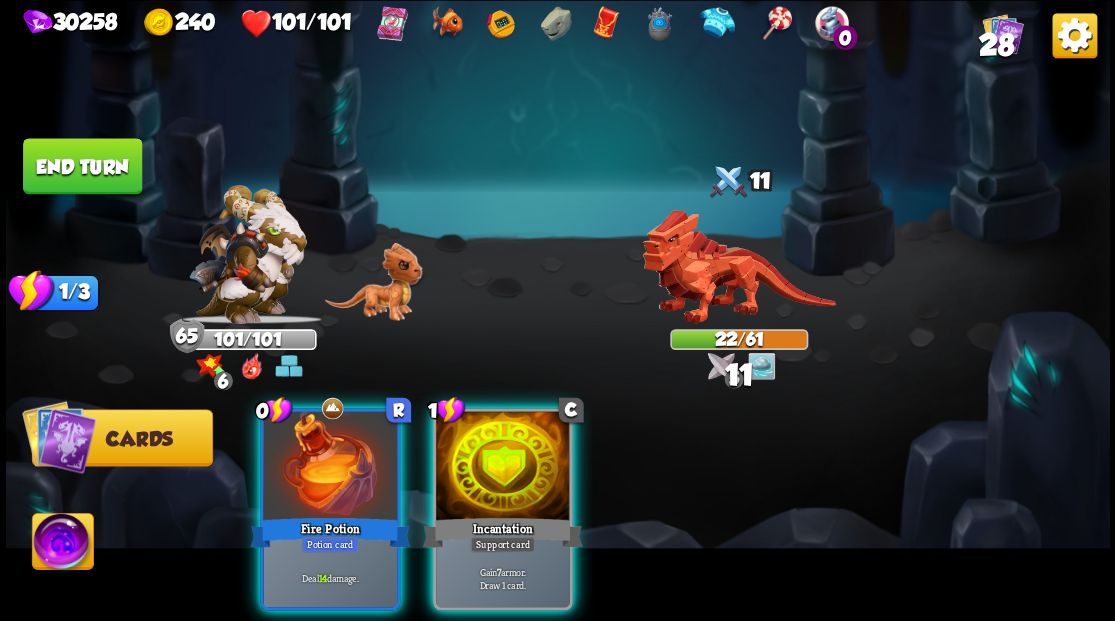 click at bounding box center [330, 467] 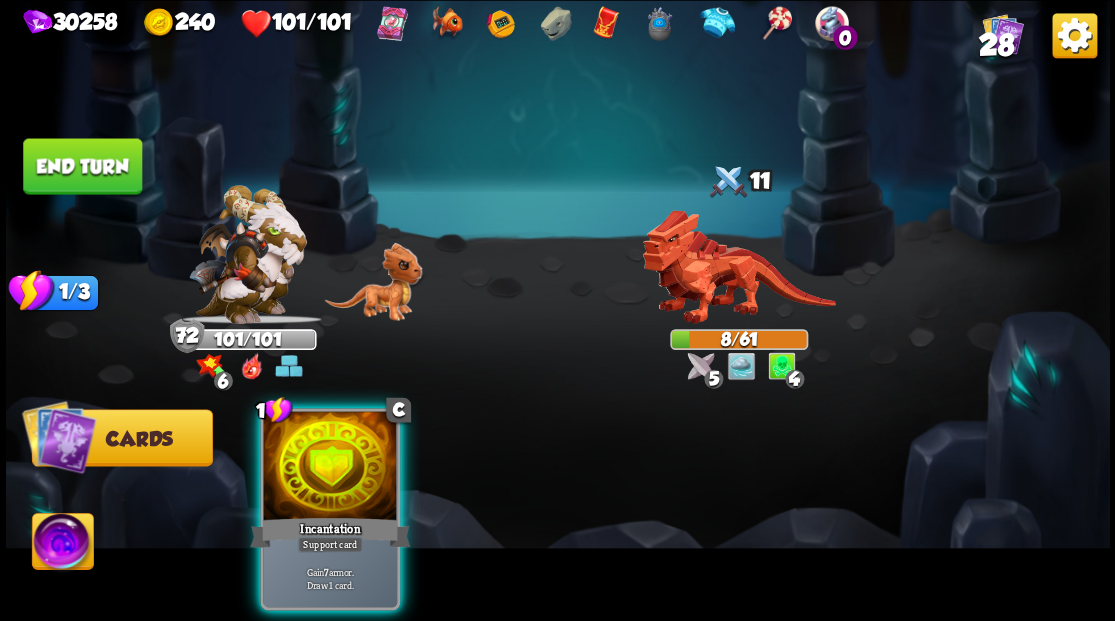 click on "End turn" at bounding box center (82, 166) 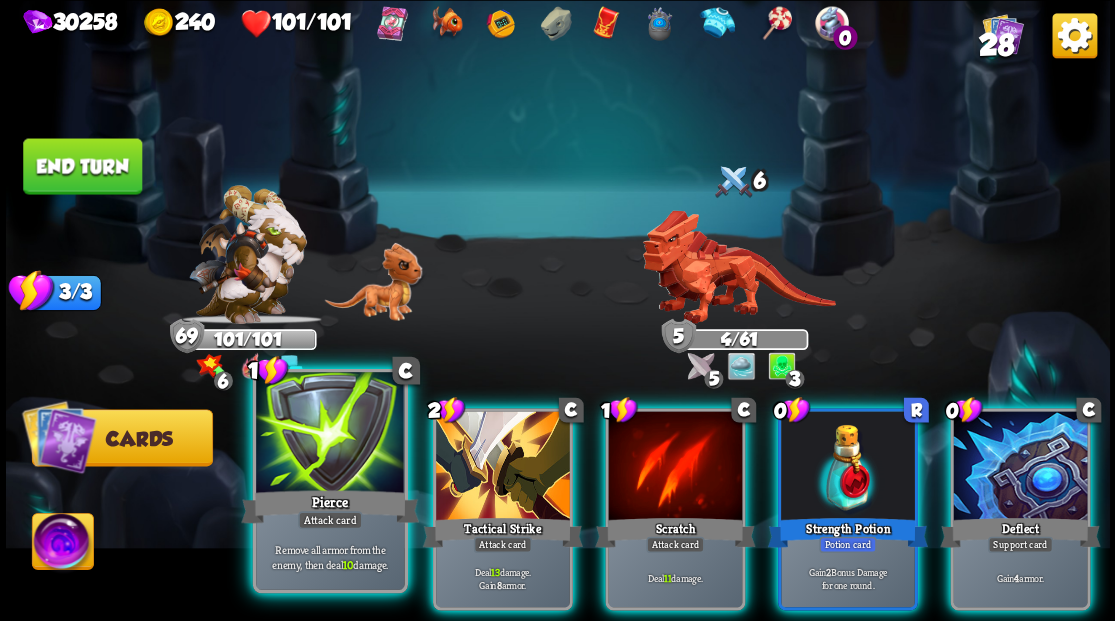 click at bounding box center [330, 434] 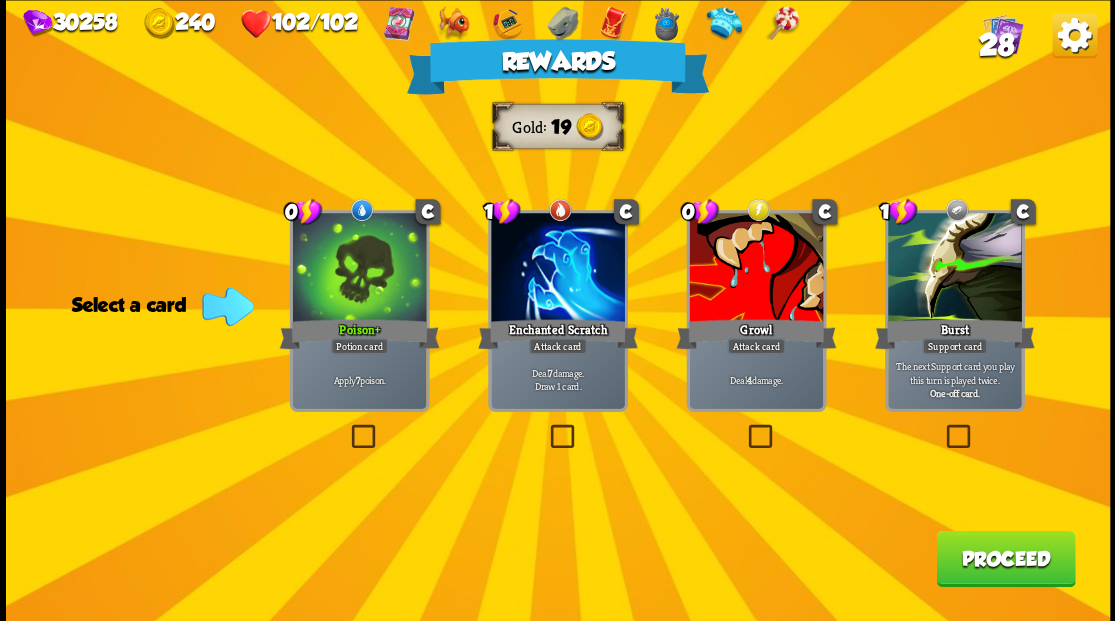 click on "Proceed" at bounding box center [1005, 558] 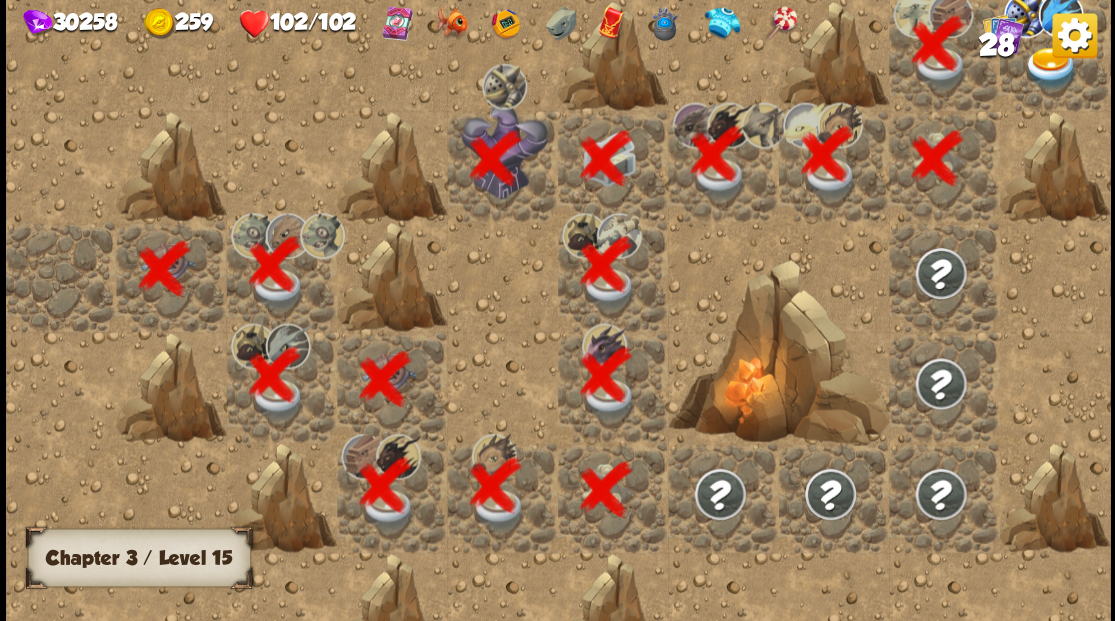 scroll, scrollTop: 0, scrollLeft: 384, axis: horizontal 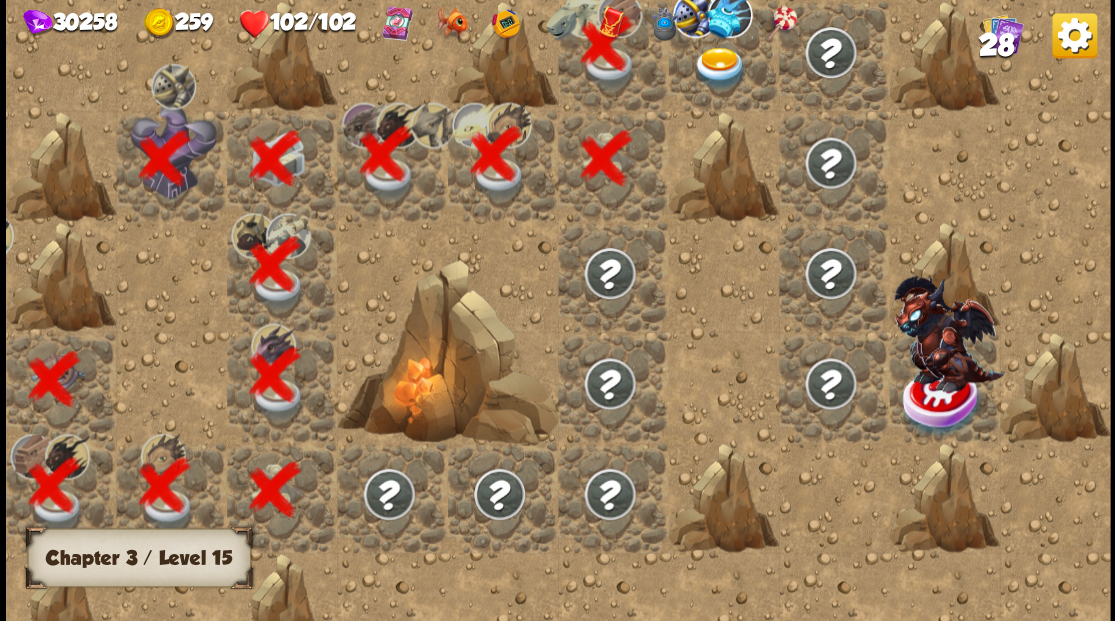 click at bounding box center [719, 68] 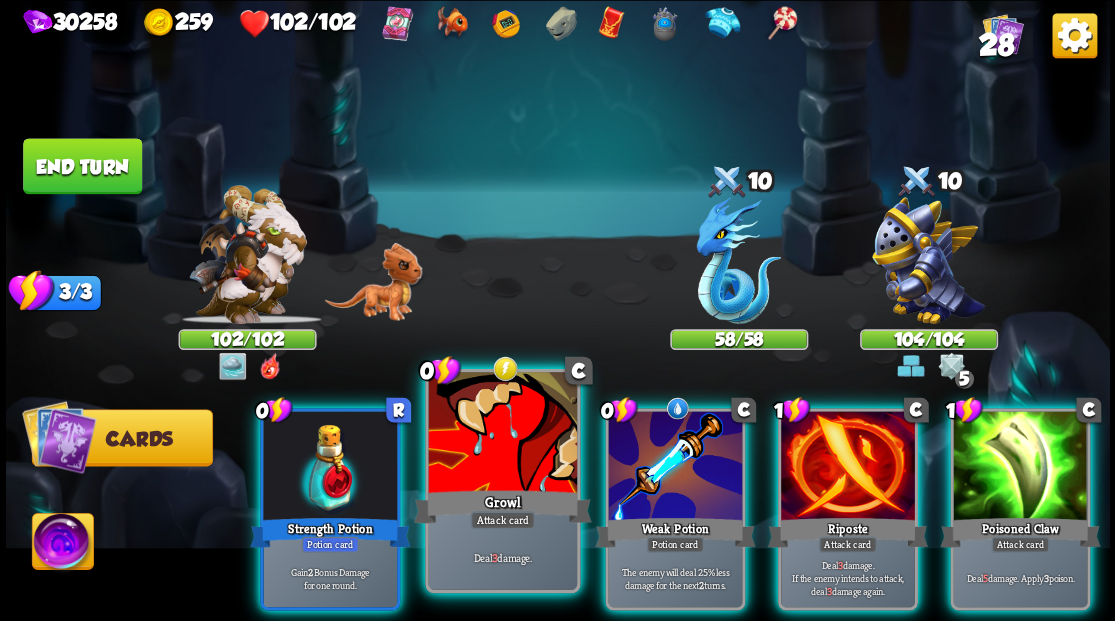 click at bounding box center [502, 434] 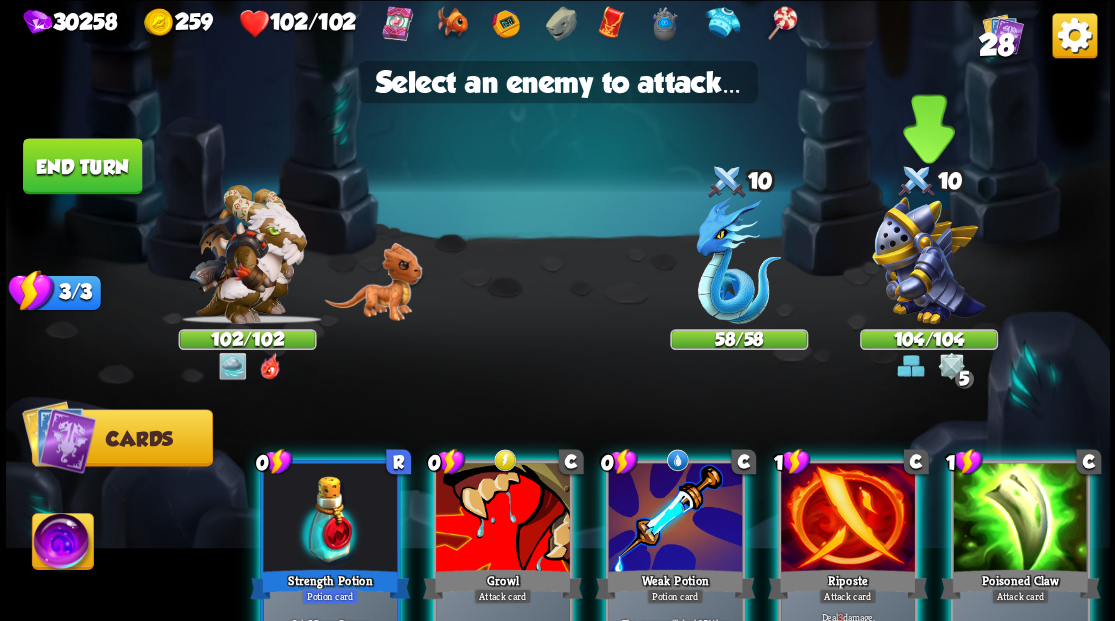 click at bounding box center (928, 260) 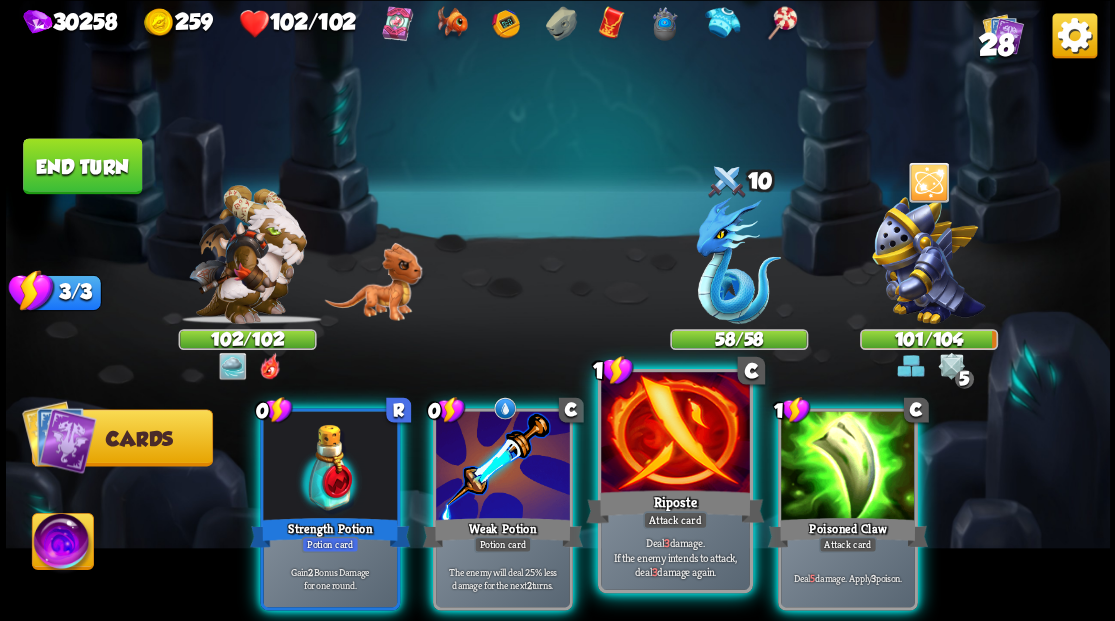 click at bounding box center [675, 434] 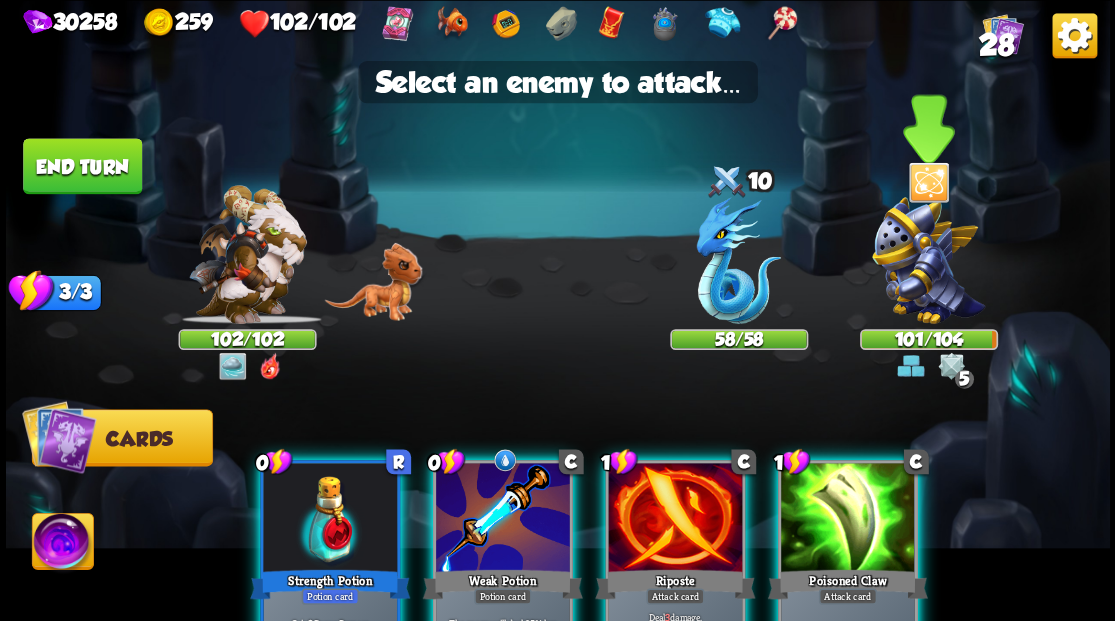 click at bounding box center [928, 260] 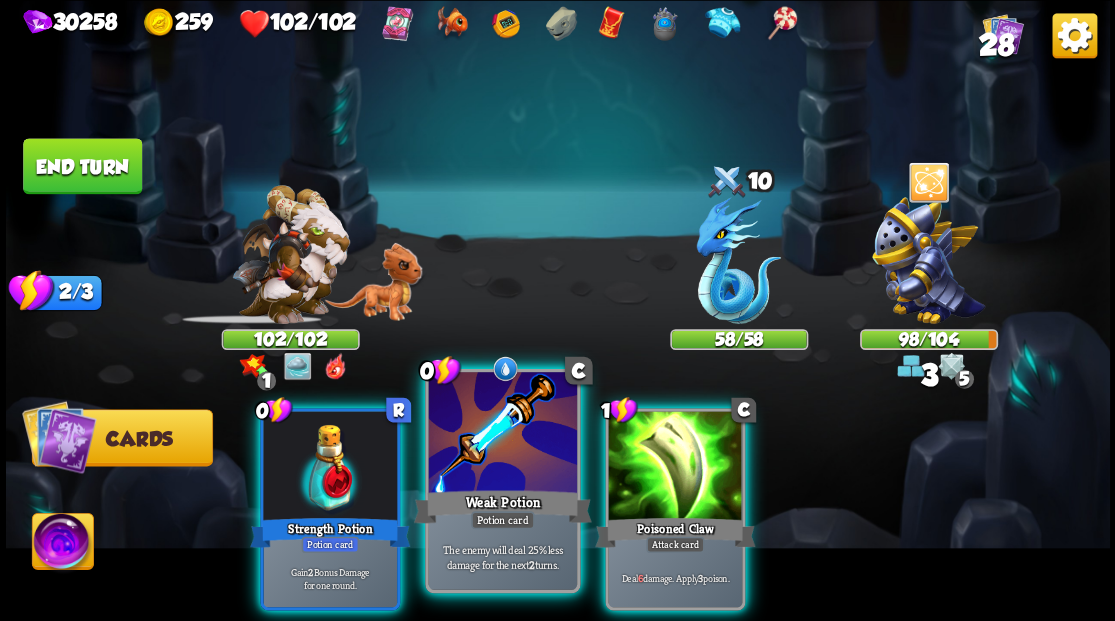 click at bounding box center (502, 434) 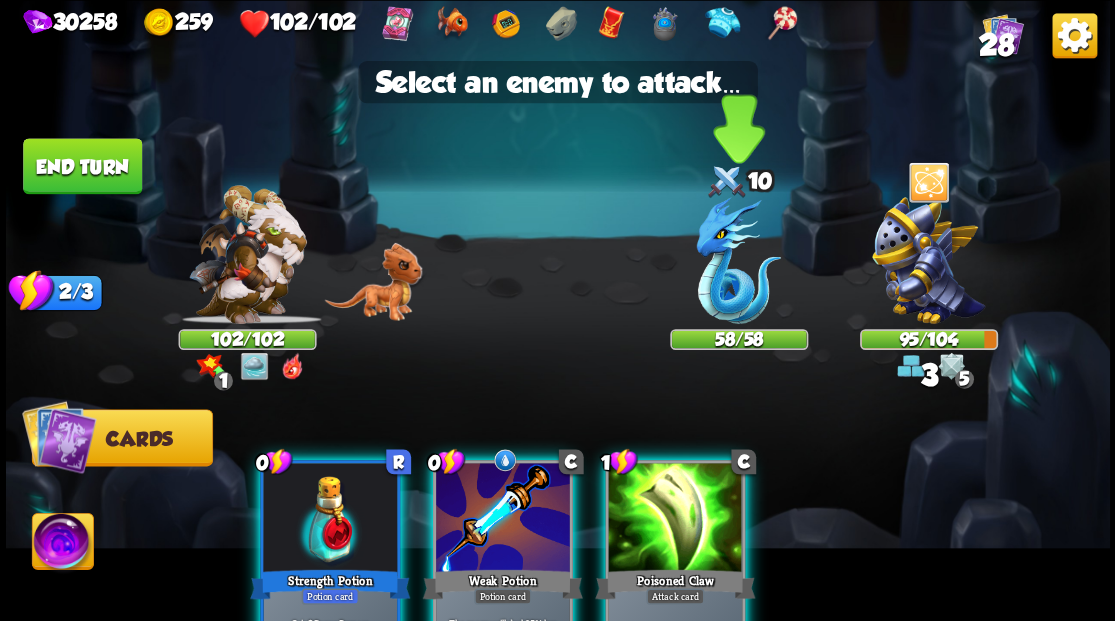 click at bounding box center [738, 260] 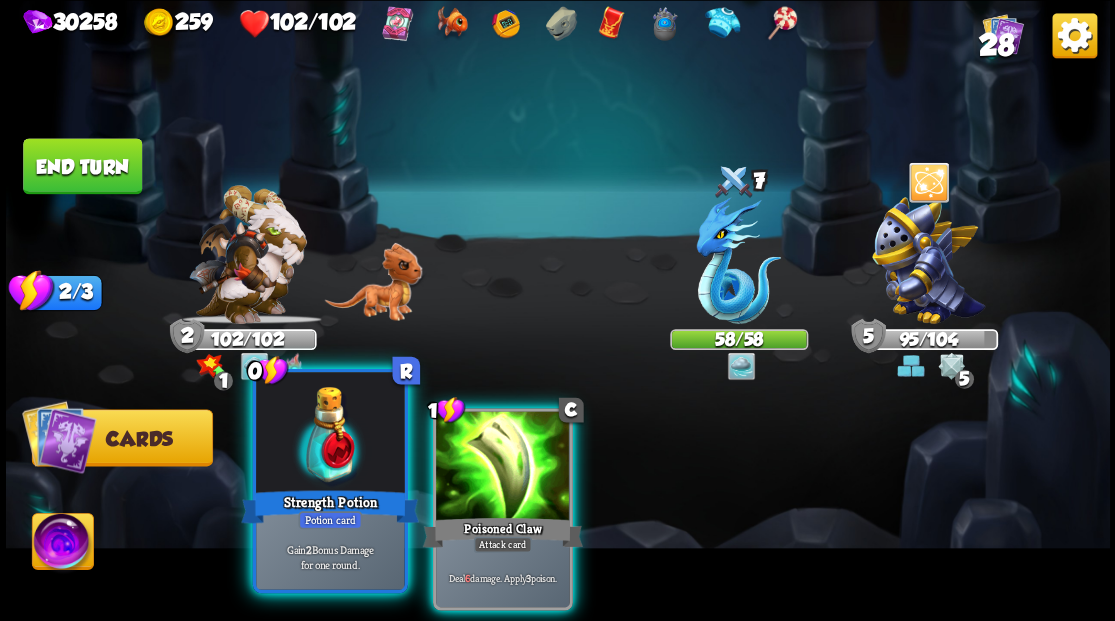 click at bounding box center (330, 434) 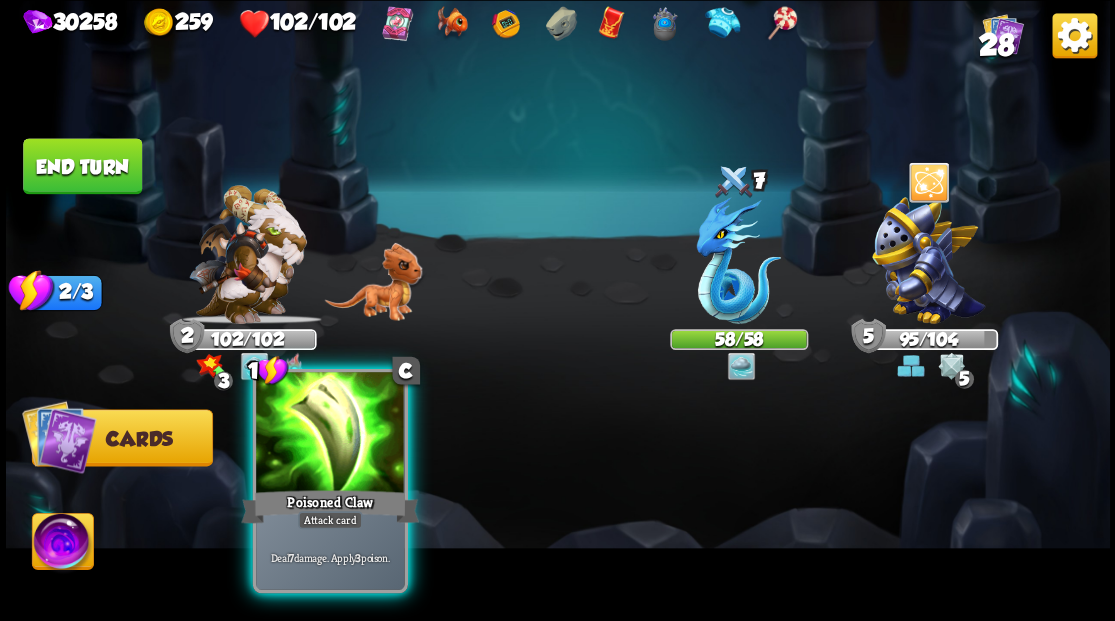 click at bounding box center (330, 434) 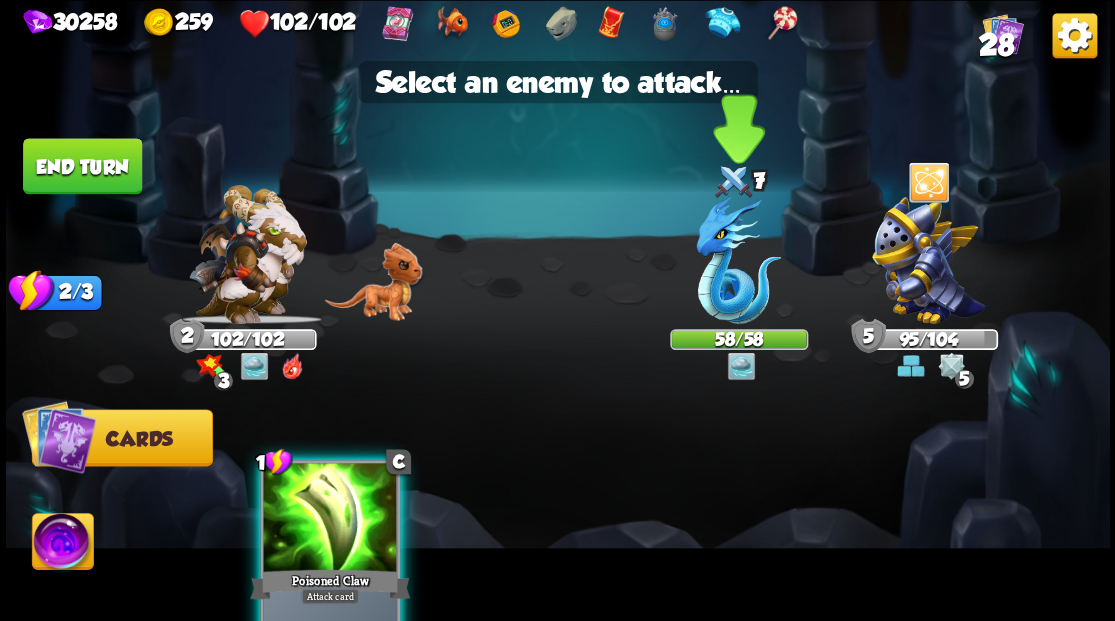click at bounding box center [738, 260] 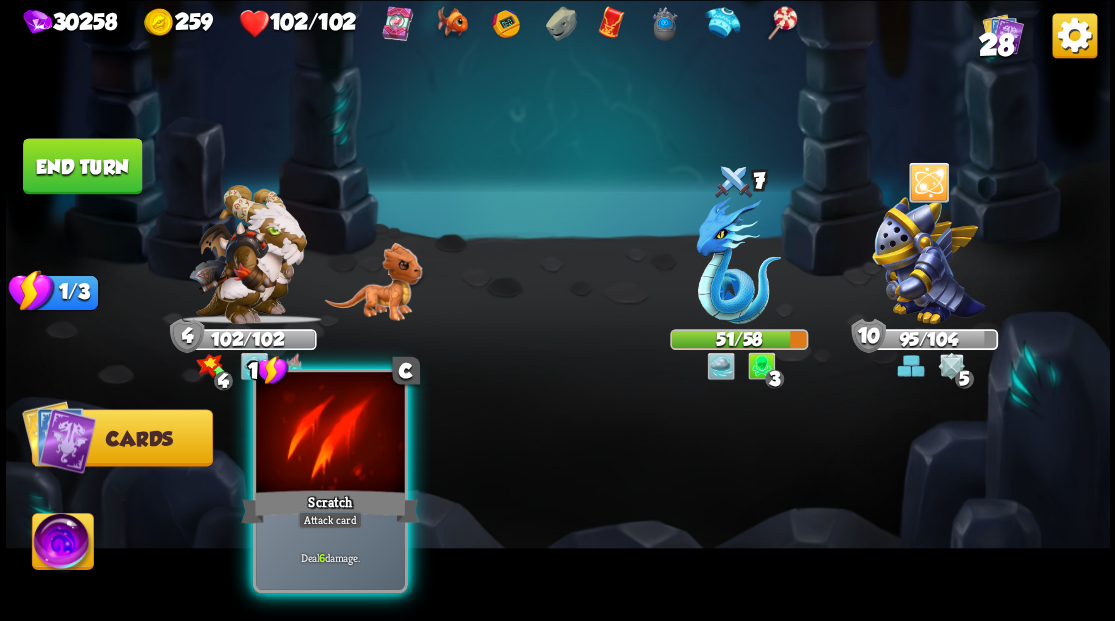 click at bounding box center [330, 434] 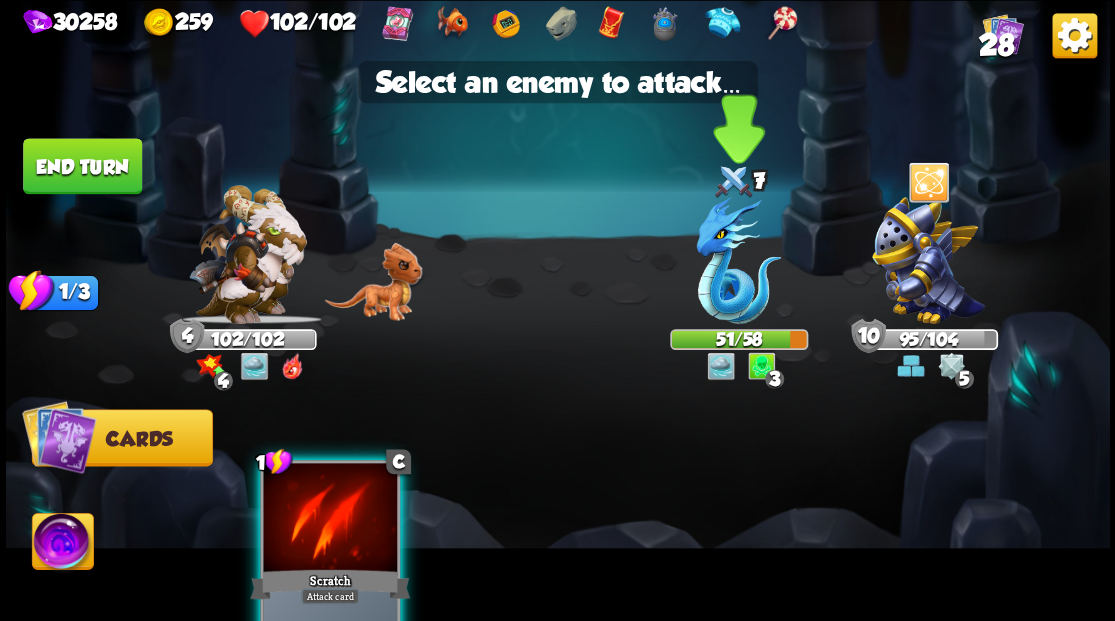 click at bounding box center [738, 260] 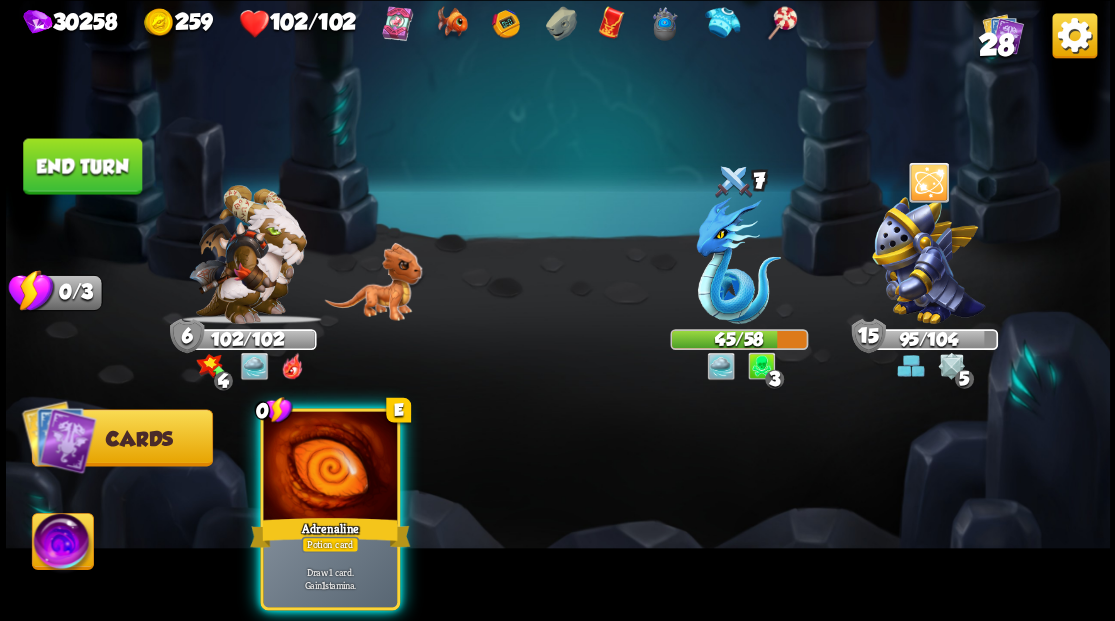 drag, startPoint x: 276, startPoint y: 454, endPoint x: 370, endPoint y: 394, distance: 111.516815 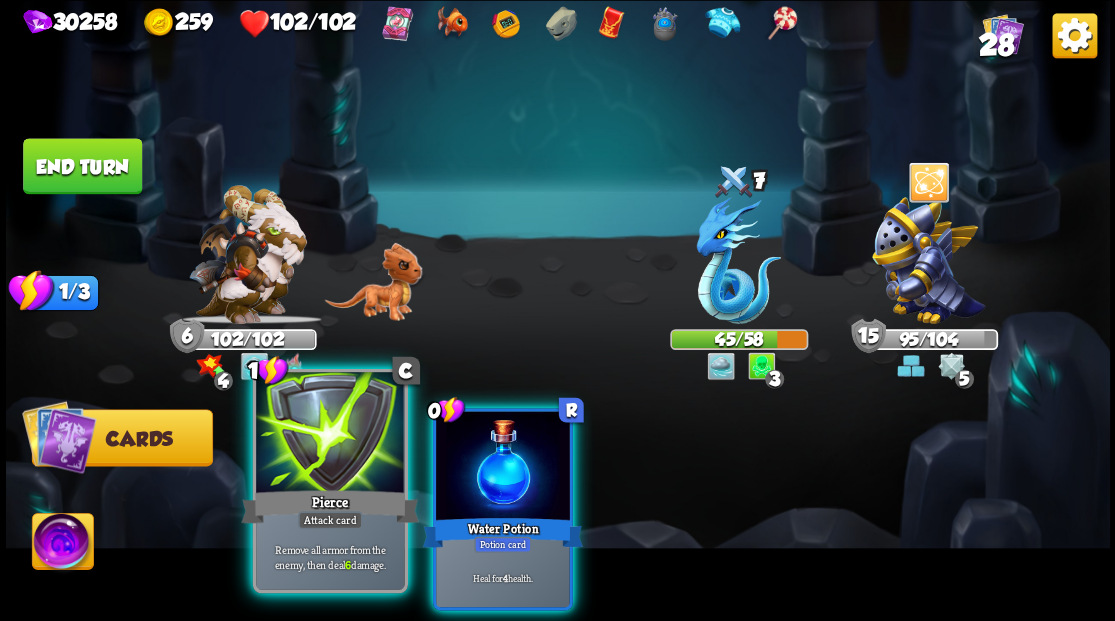 click at bounding box center [330, 434] 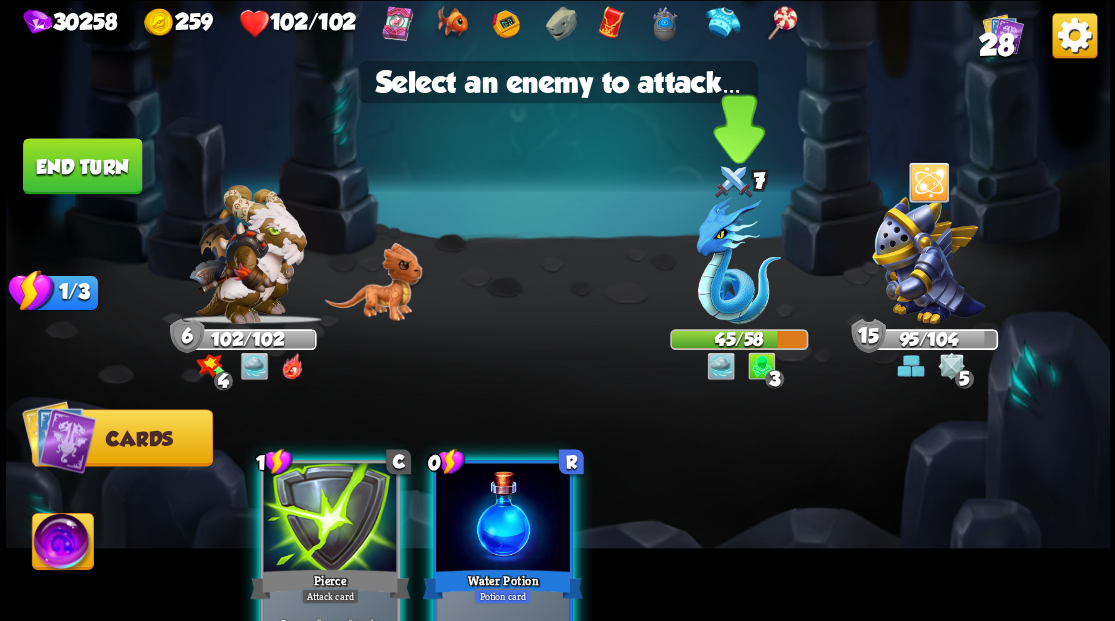 click at bounding box center (738, 260) 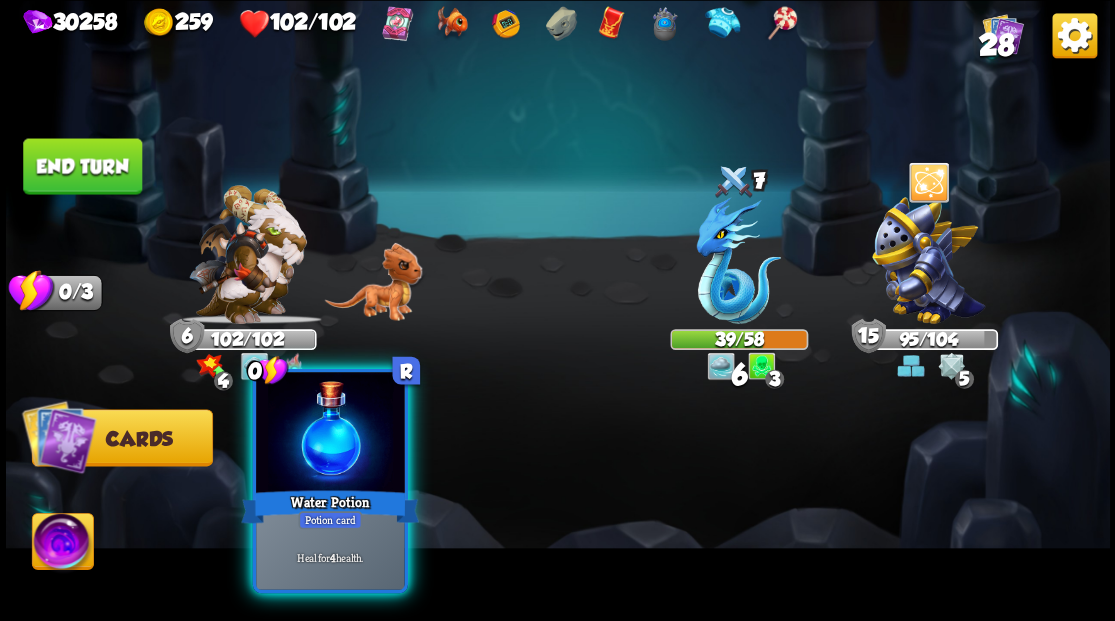 click at bounding box center [330, 434] 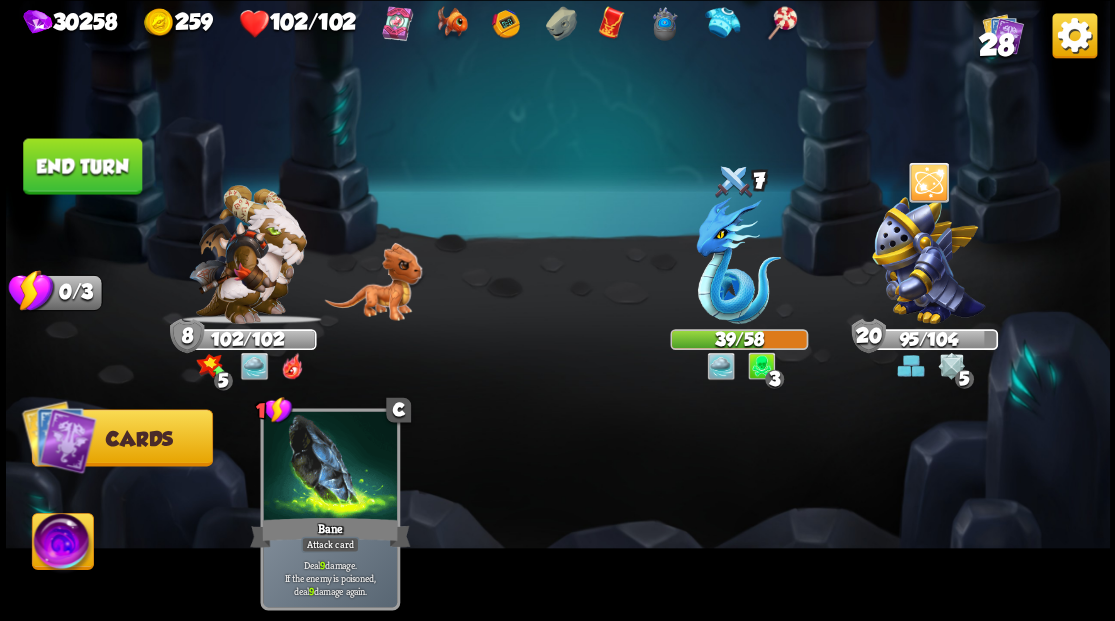 click on "End turn" at bounding box center [82, 166] 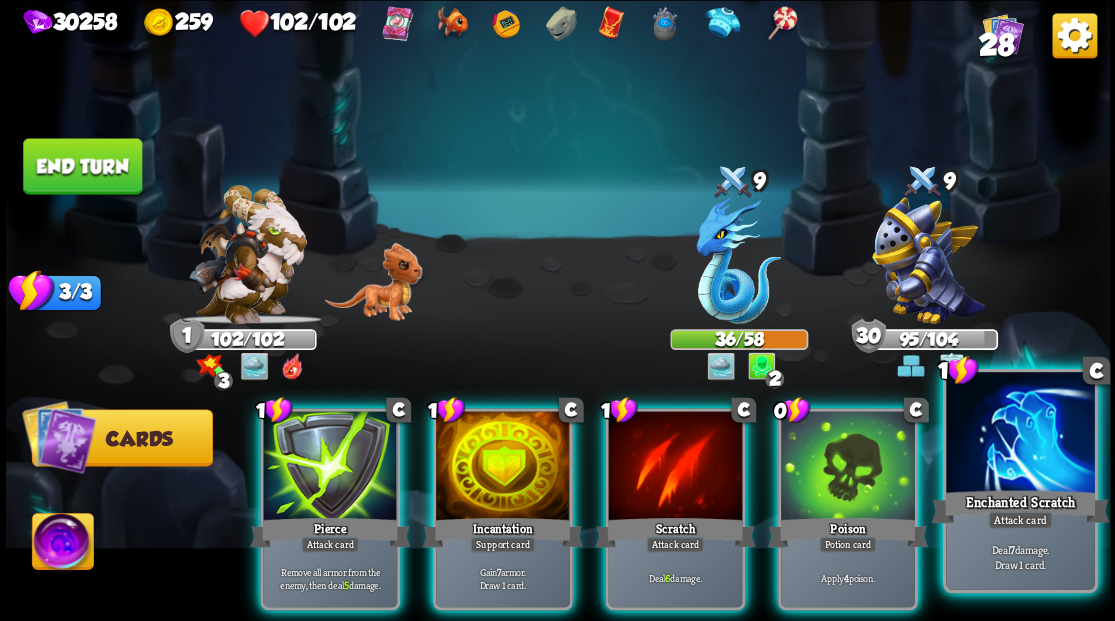 click at bounding box center (1020, 434) 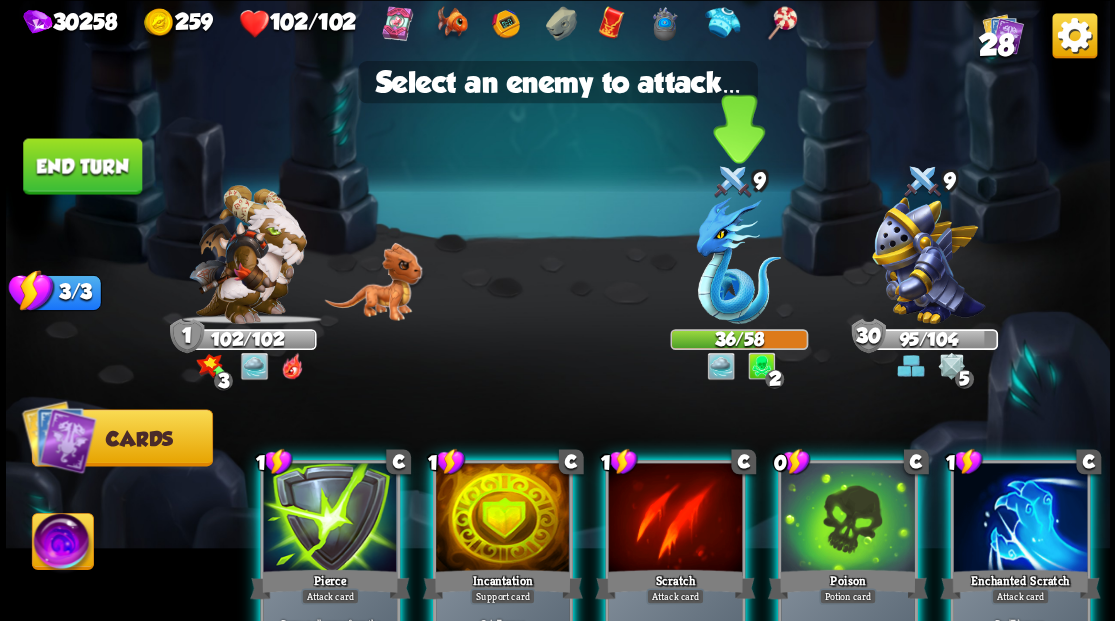 click at bounding box center (738, 260) 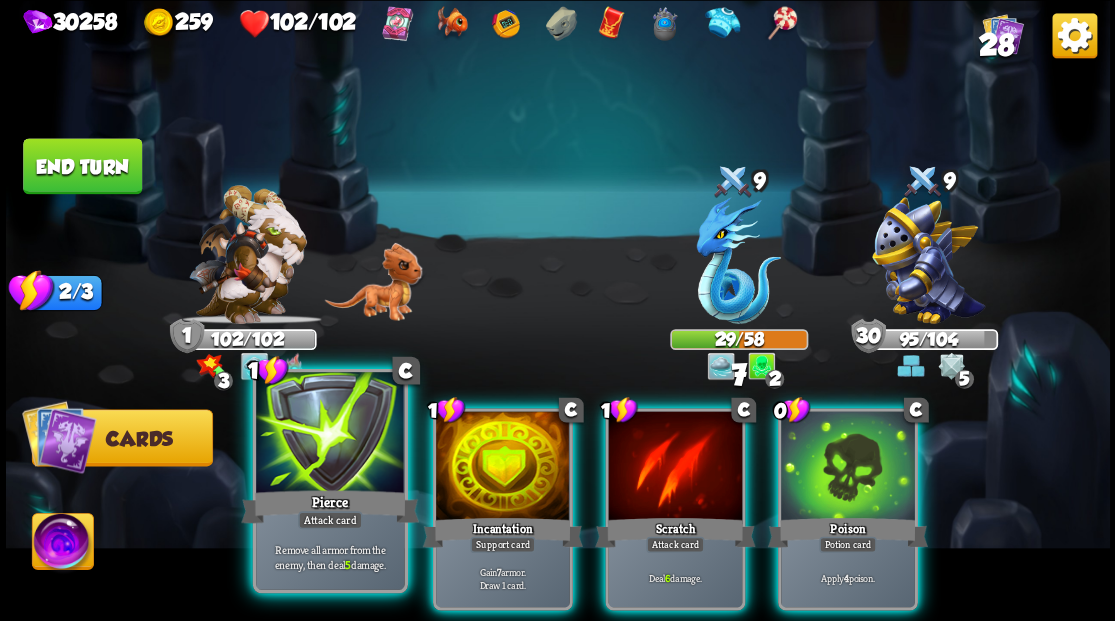 click at bounding box center [330, 434] 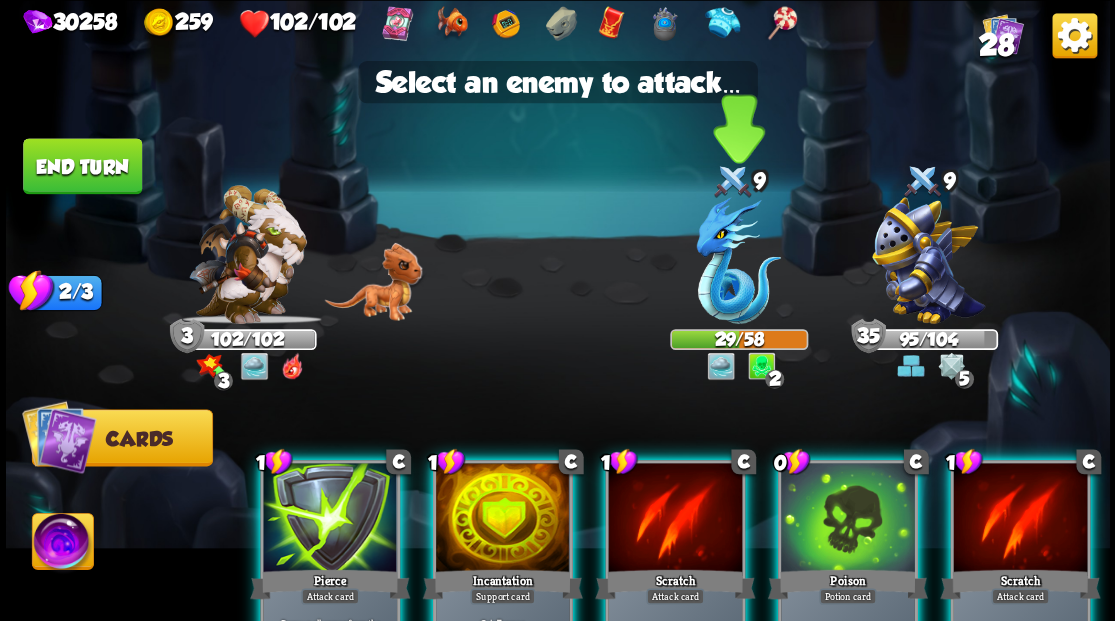 click at bounding box center (738, 260) 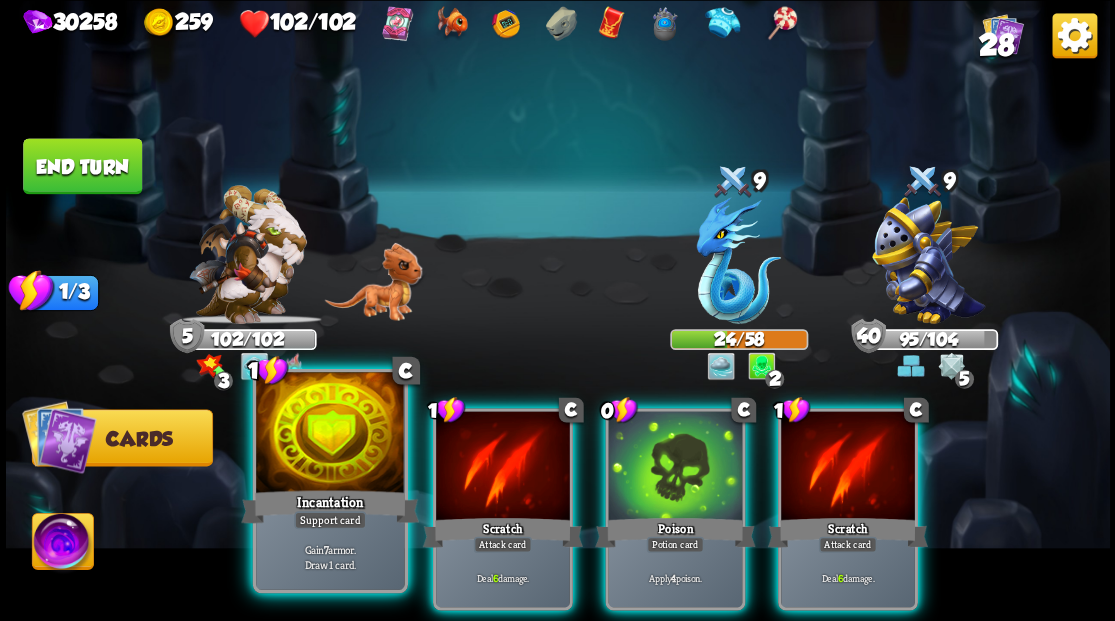 click at bounding box center [330, 434] 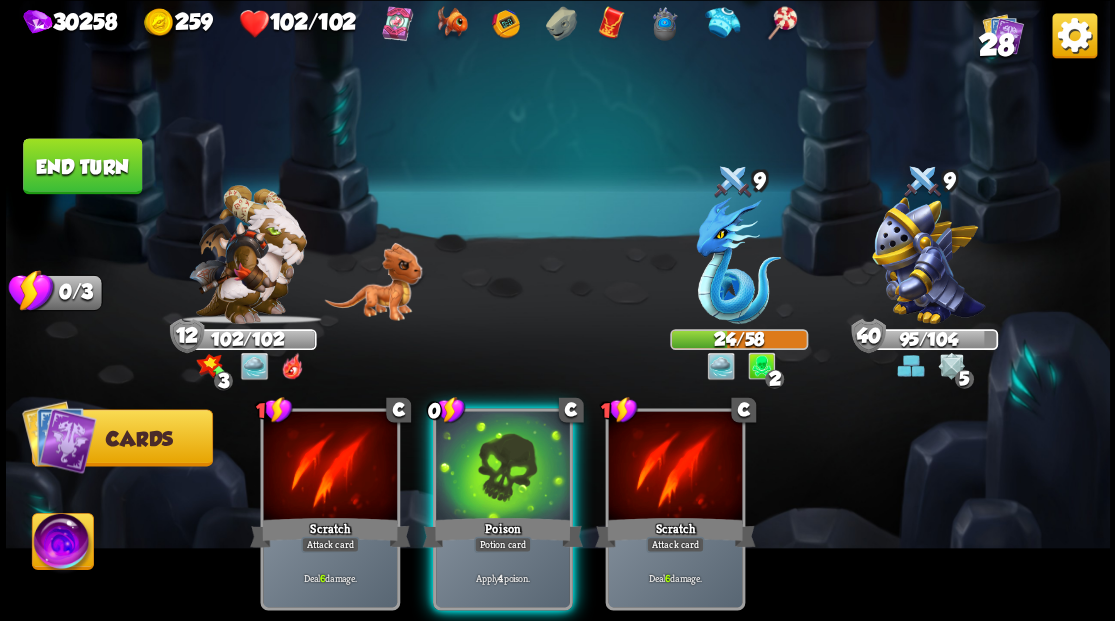 click at bounding box center (330, 467) 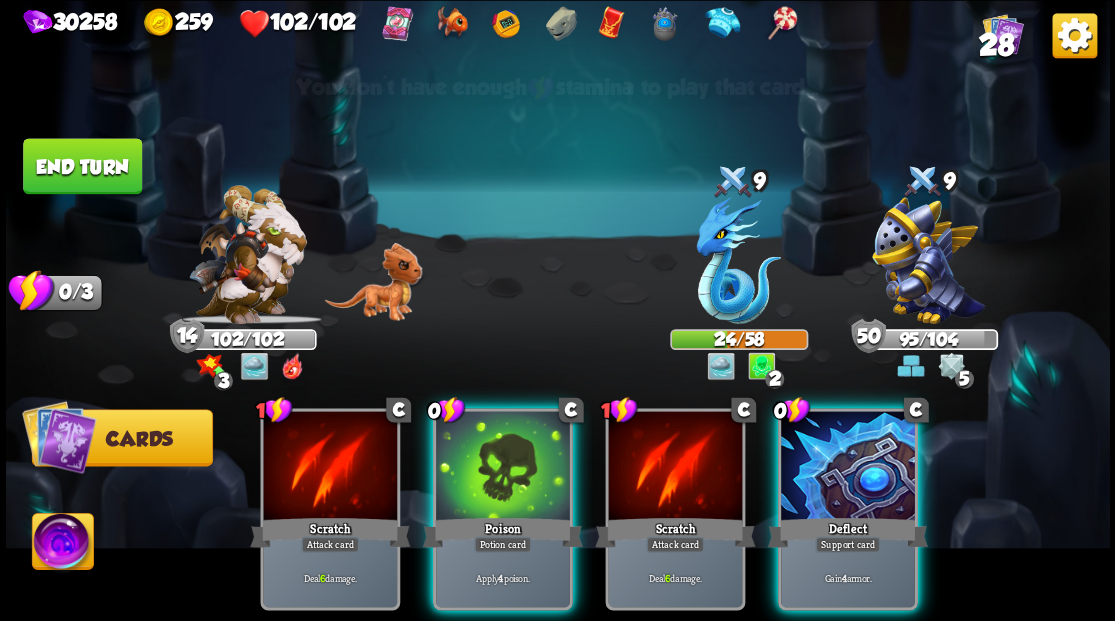 click at bounding box center [848, 467] 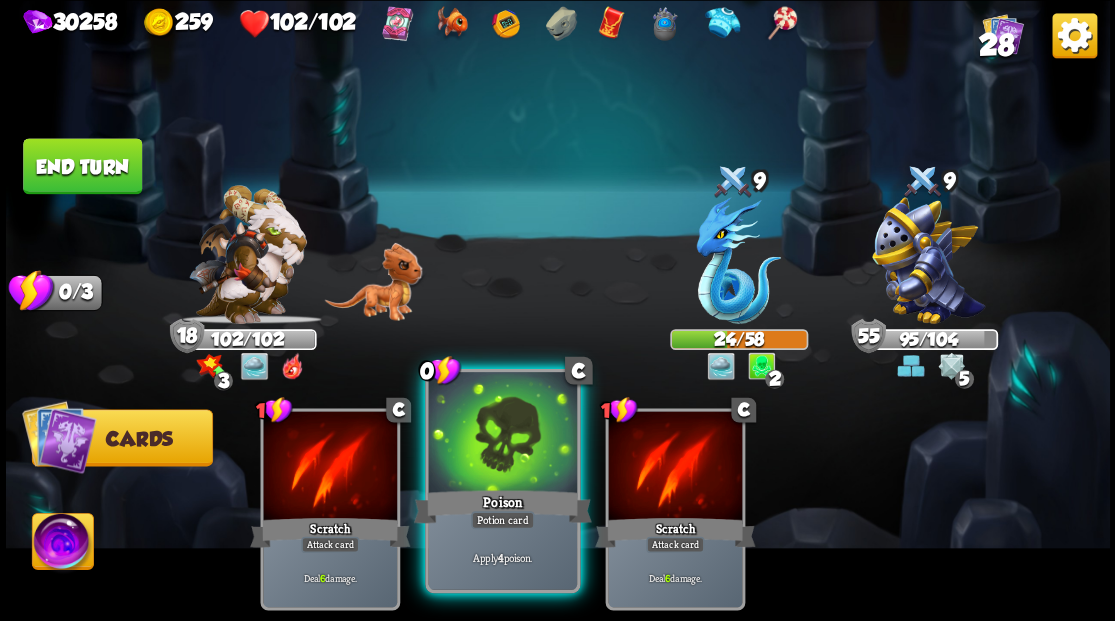 click at bounding box center (502, 434) 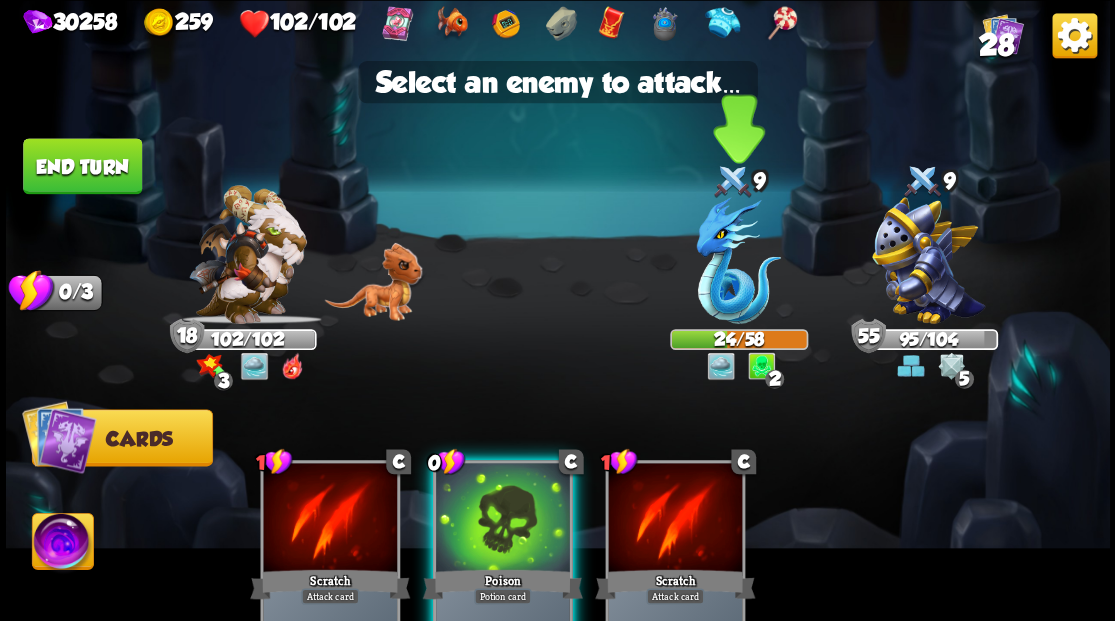 click at bounding box center (738, 260) 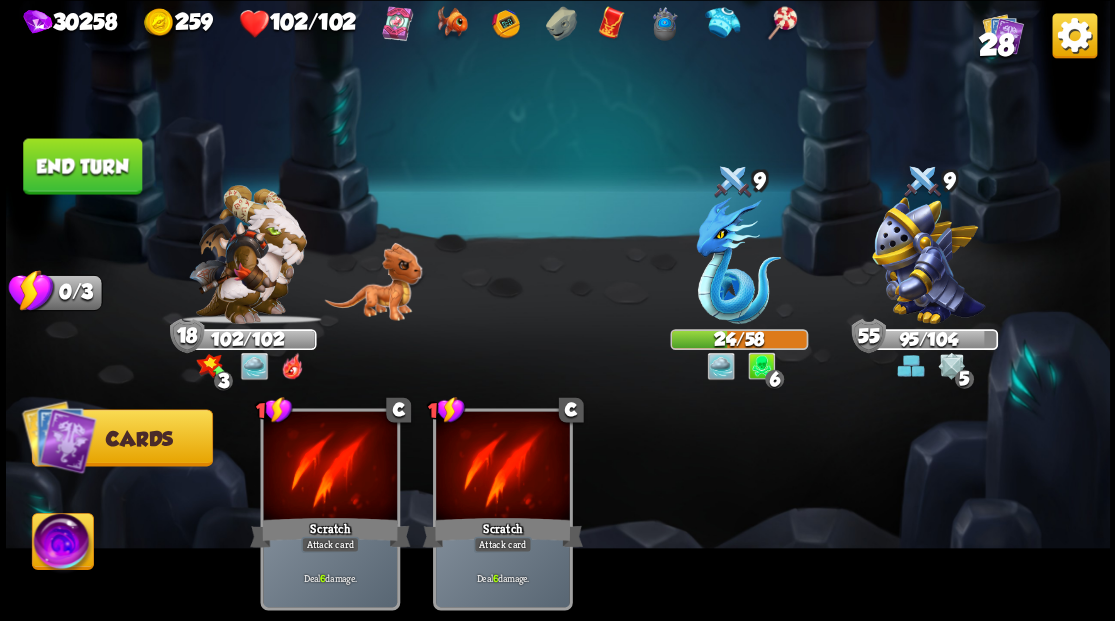 drag, startPoint x: 107, startPoint y: 159, endPoint x: 140, endPoint y: 160, distance: 33.01515 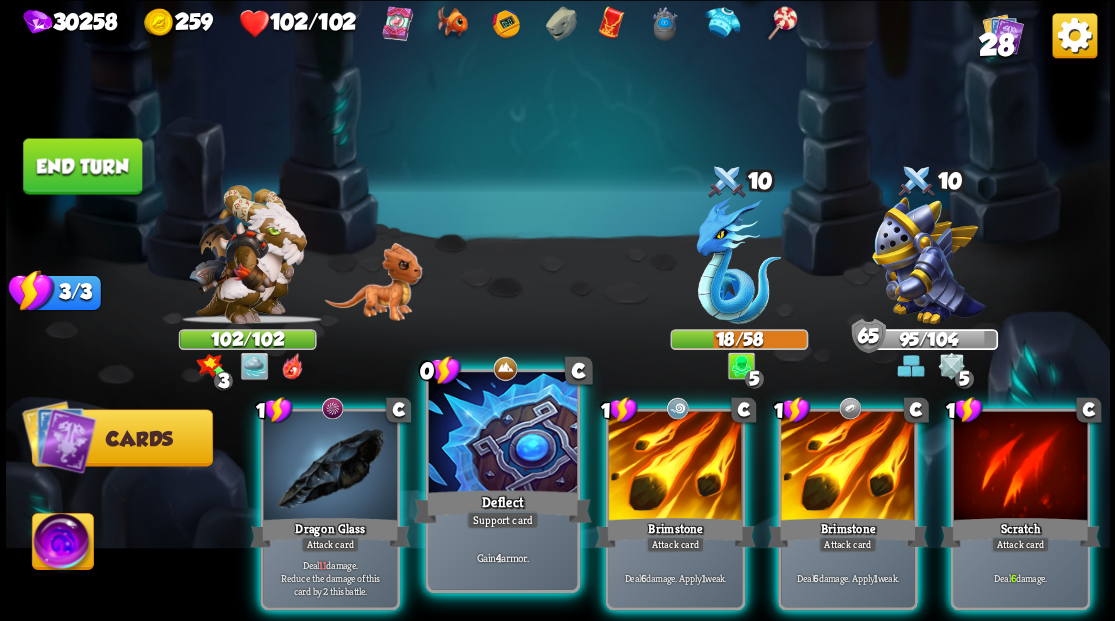 click at bounding box center (502, 434) 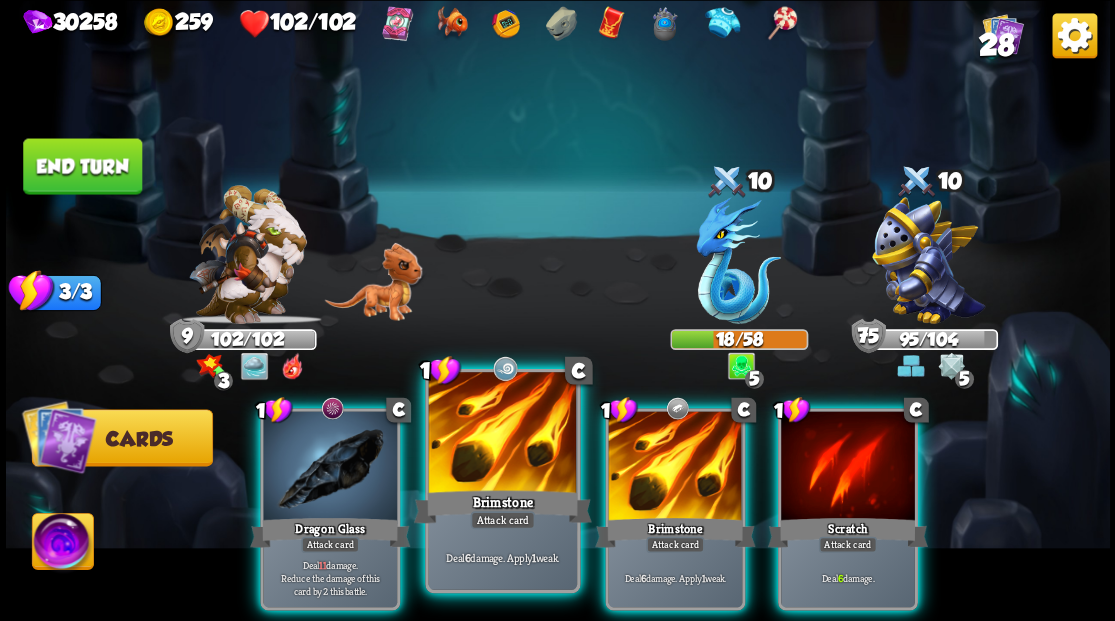 click at bounding box center (502, 434) 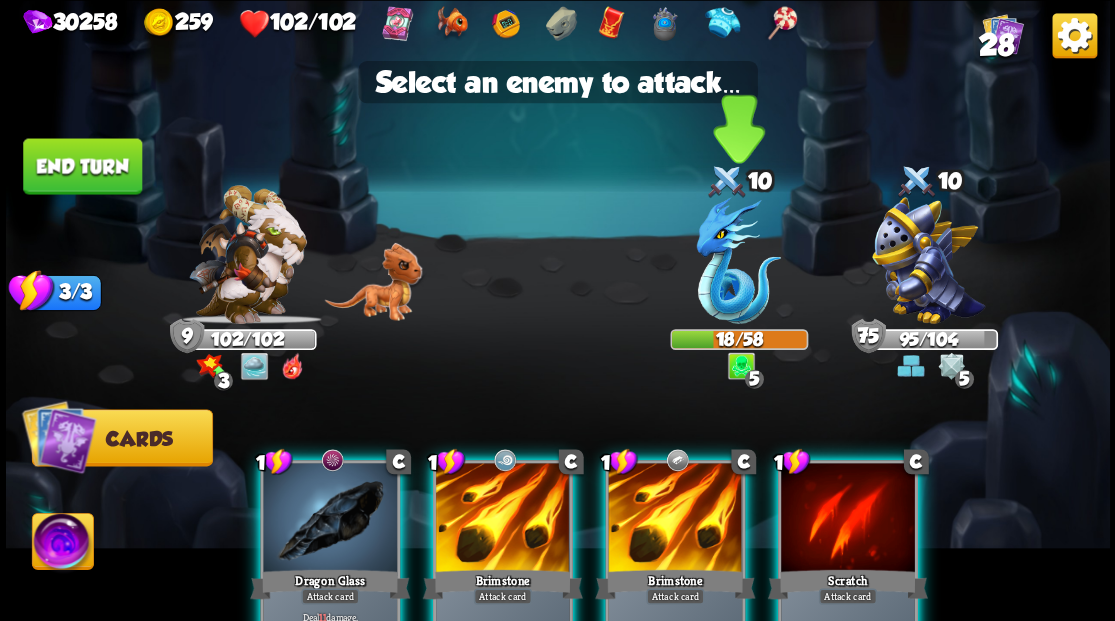 click at bounding box center (738, 260) 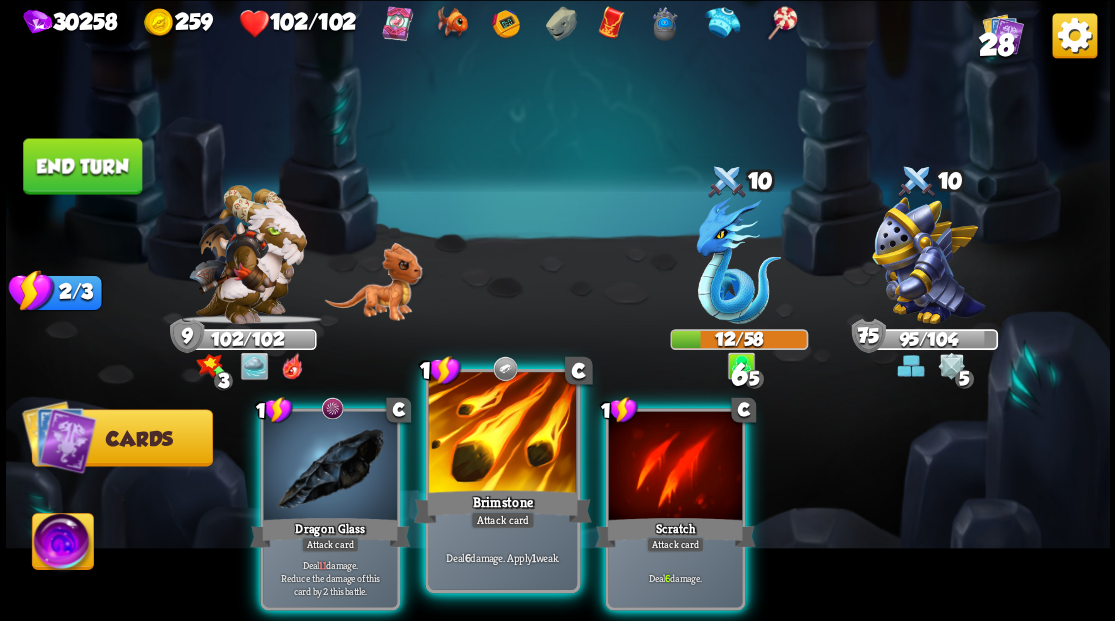 click at bounding box center (502, 434) 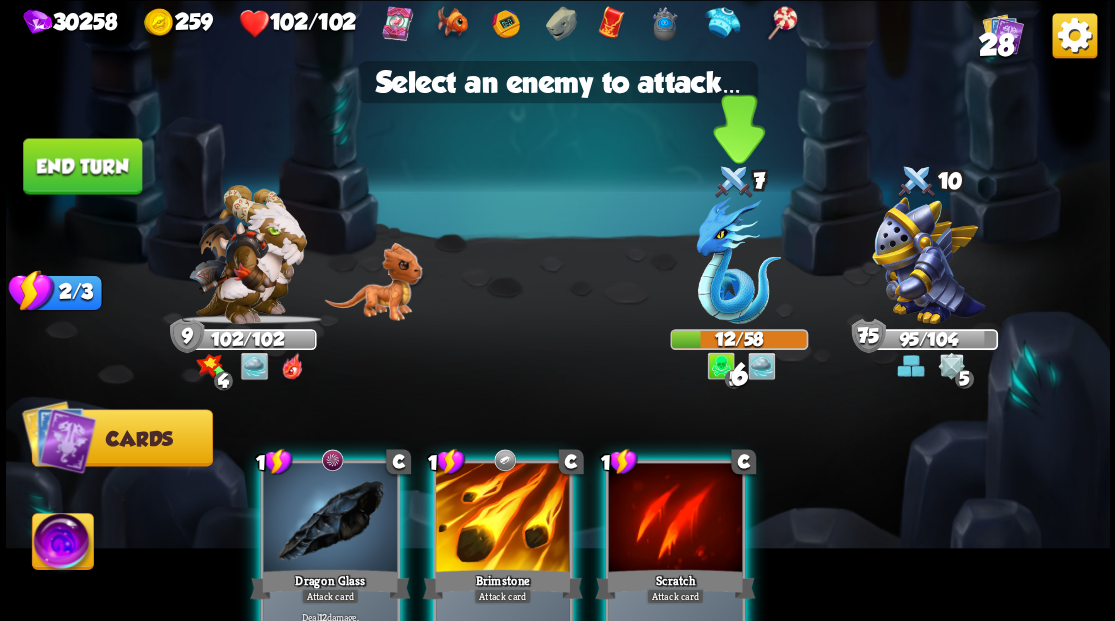 click at bounding box center (738, 260) 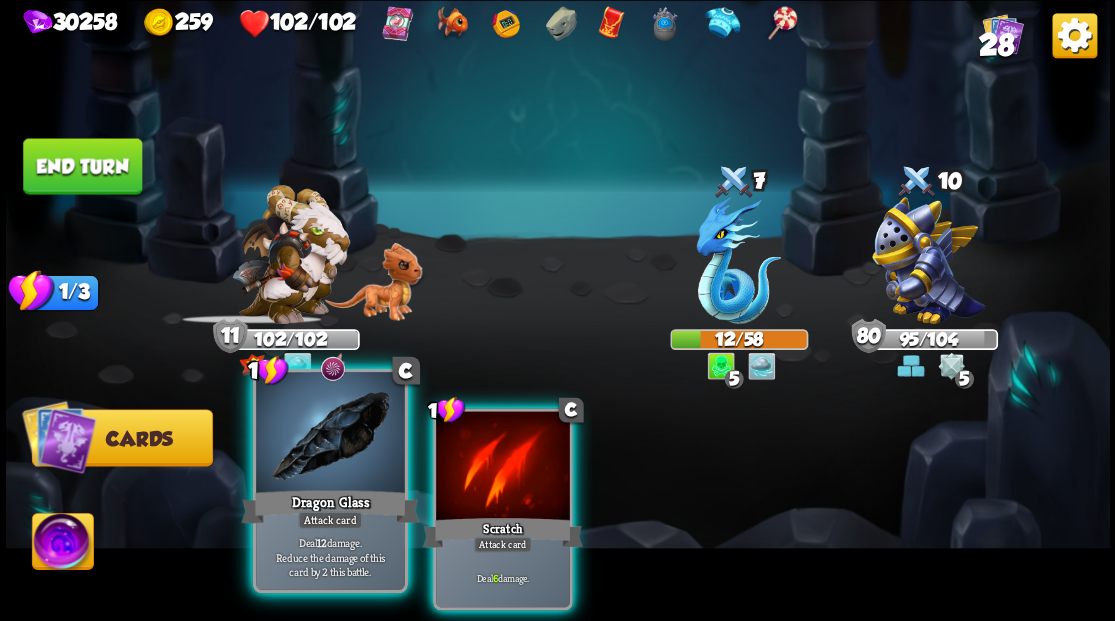 click at bounding box center (330, 434) 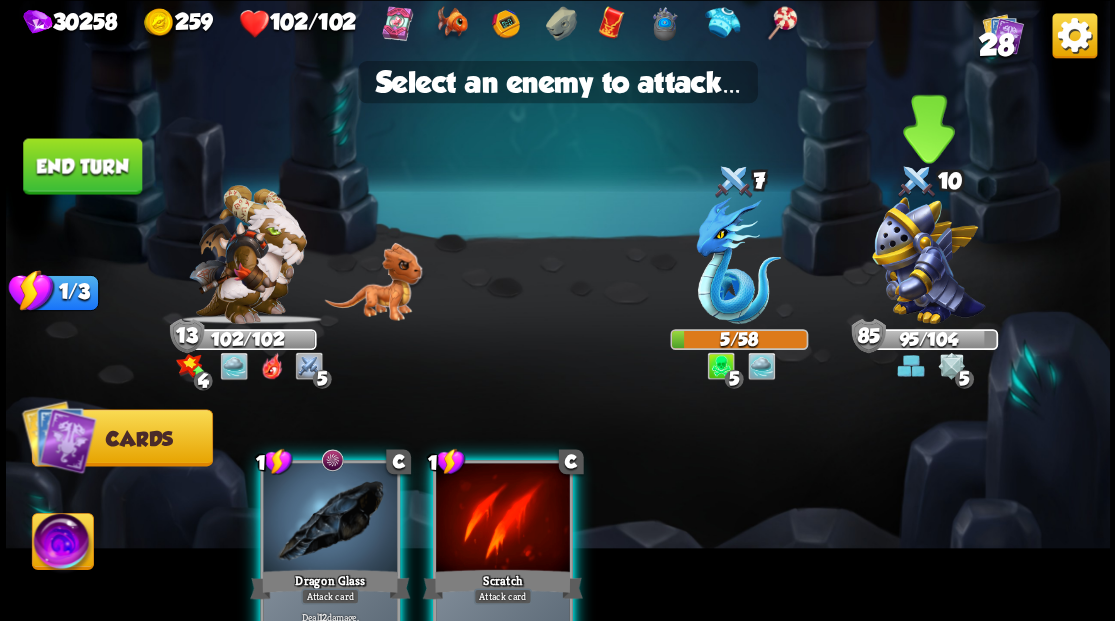 click at bounding box center (928, 260) 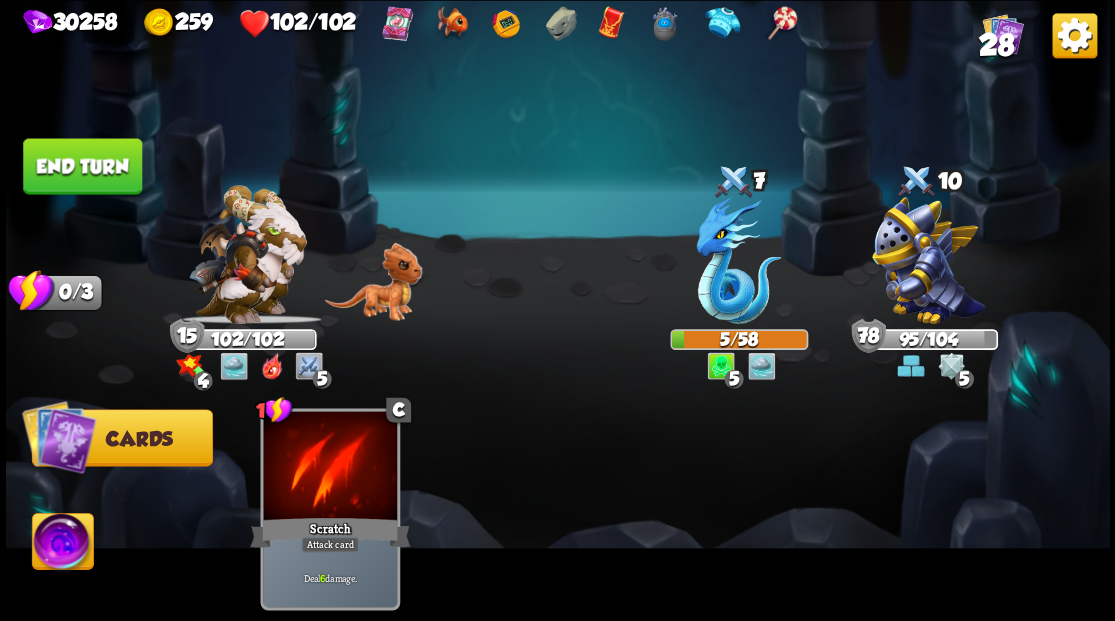 drag, startPoint x: 53, startPoint y: 150, endPoint x: 377, endPoint y: 162, distance: 324.22214 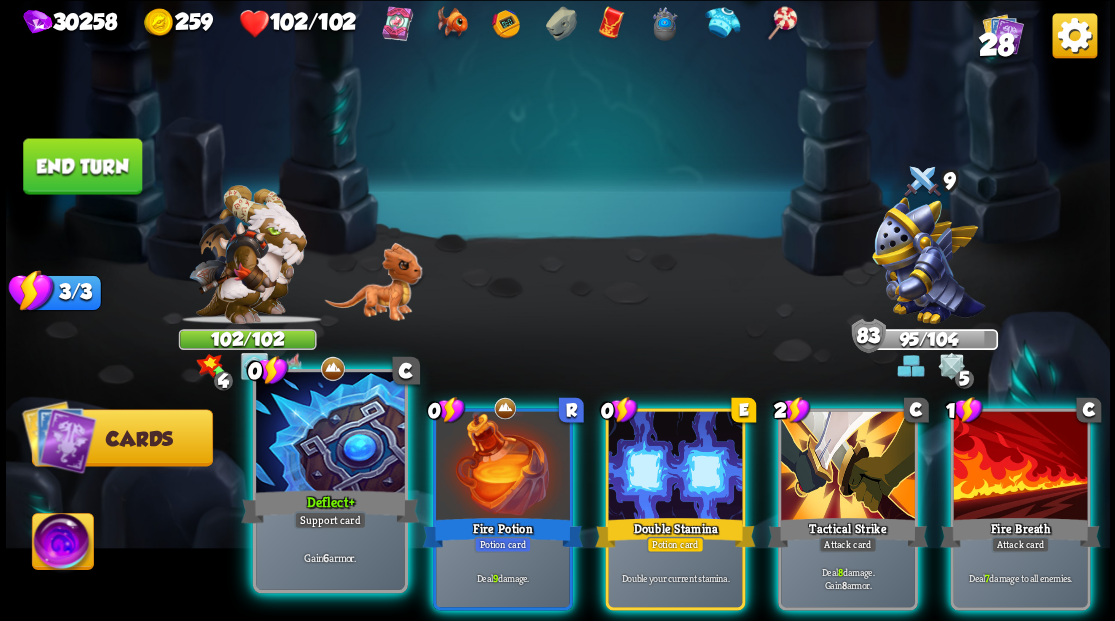 click at bounding box center [330, 434] 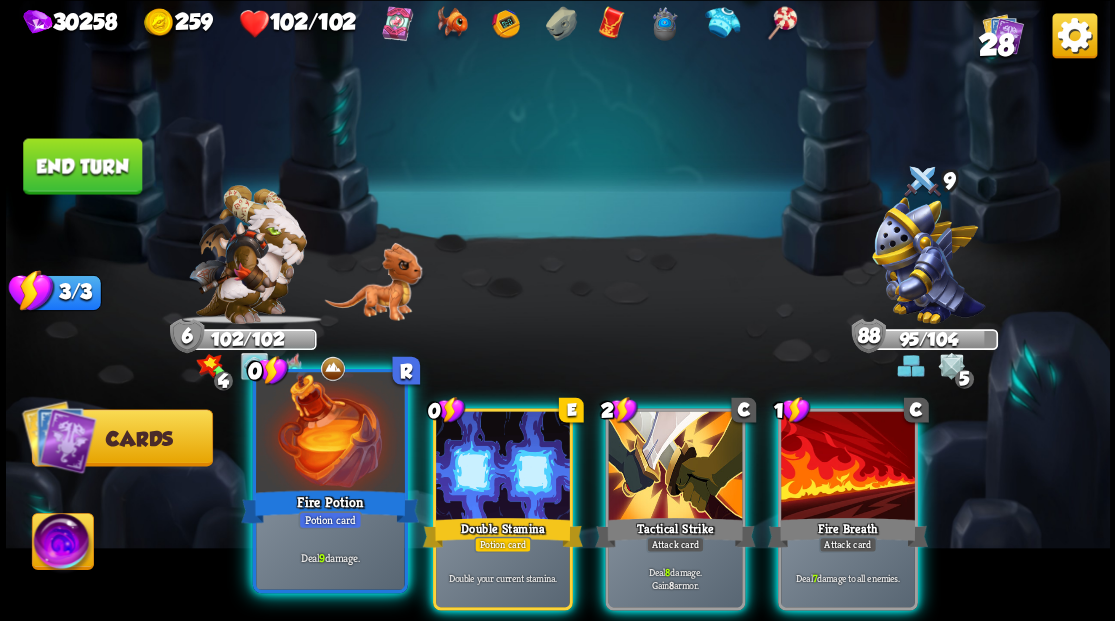 click at bounding box center [330, 434] 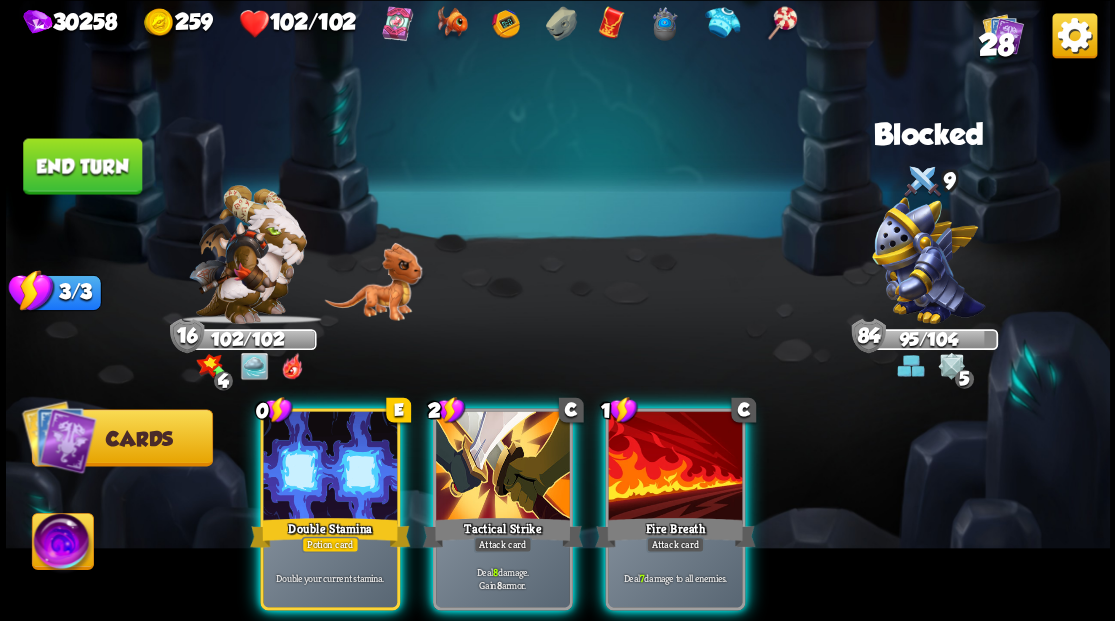 click at bounding box center [330, 467] 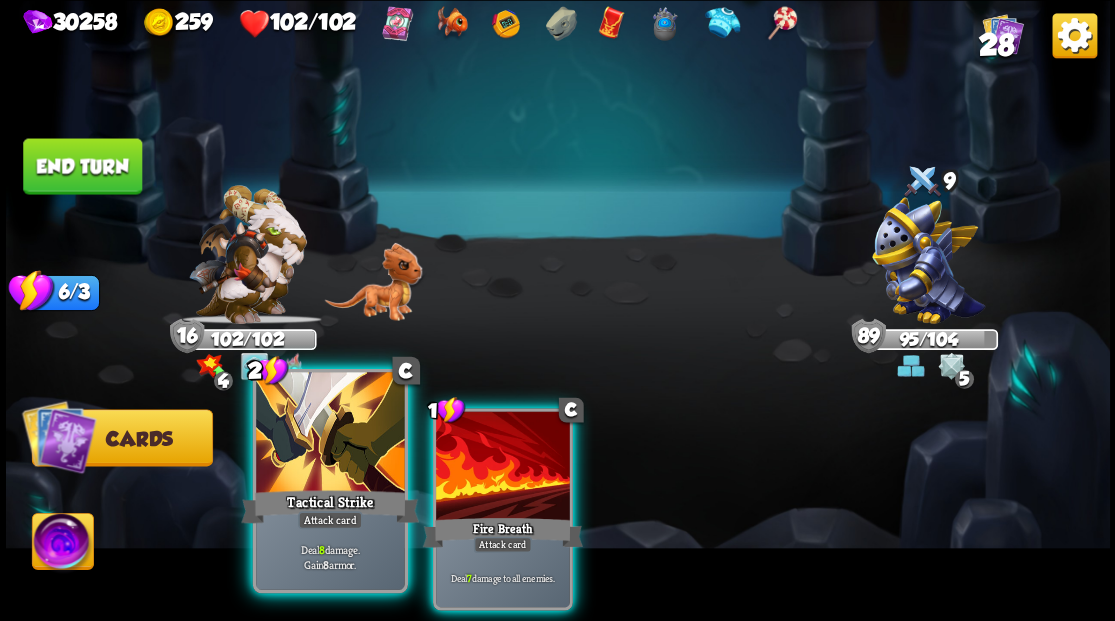 click at bounding box center [330, 434] 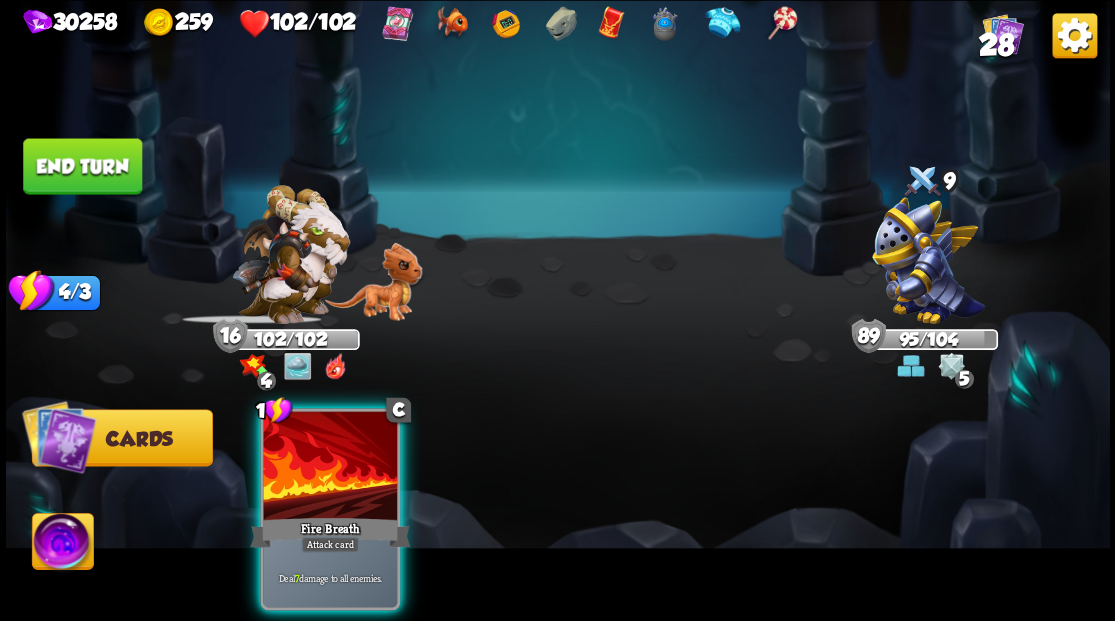 click at bounding box center [330, 467] 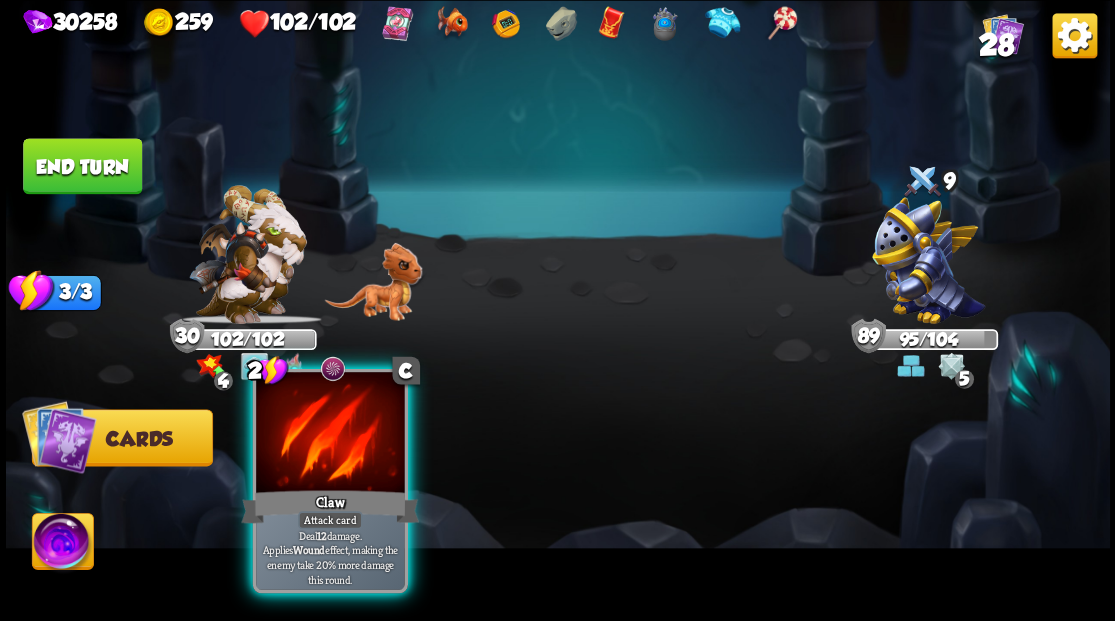 click at bounding box center (330, 434) 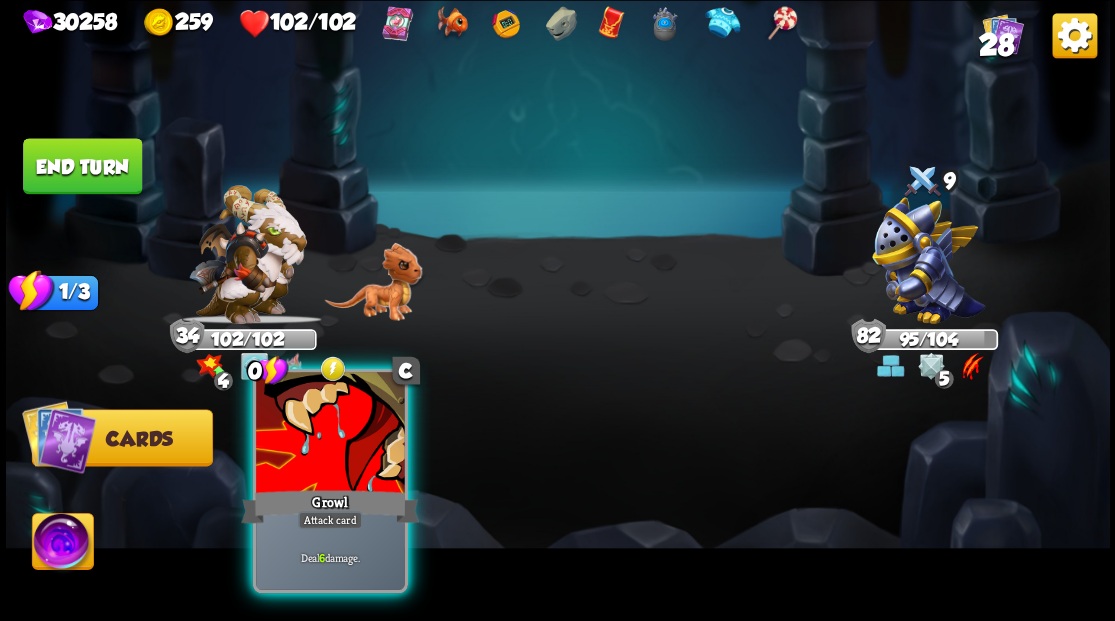 click at bounding box center (330, 434) 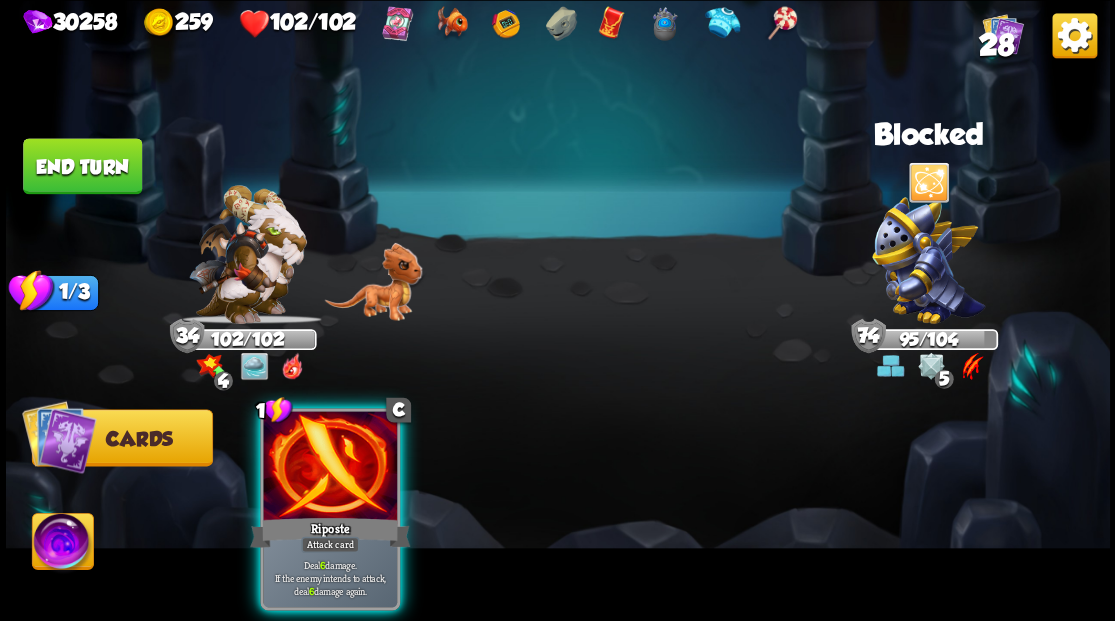 drag, startPoint x: 324, startPoint y: 456, endPoint x: 406, endPoint y: 431, distance: 85.72631 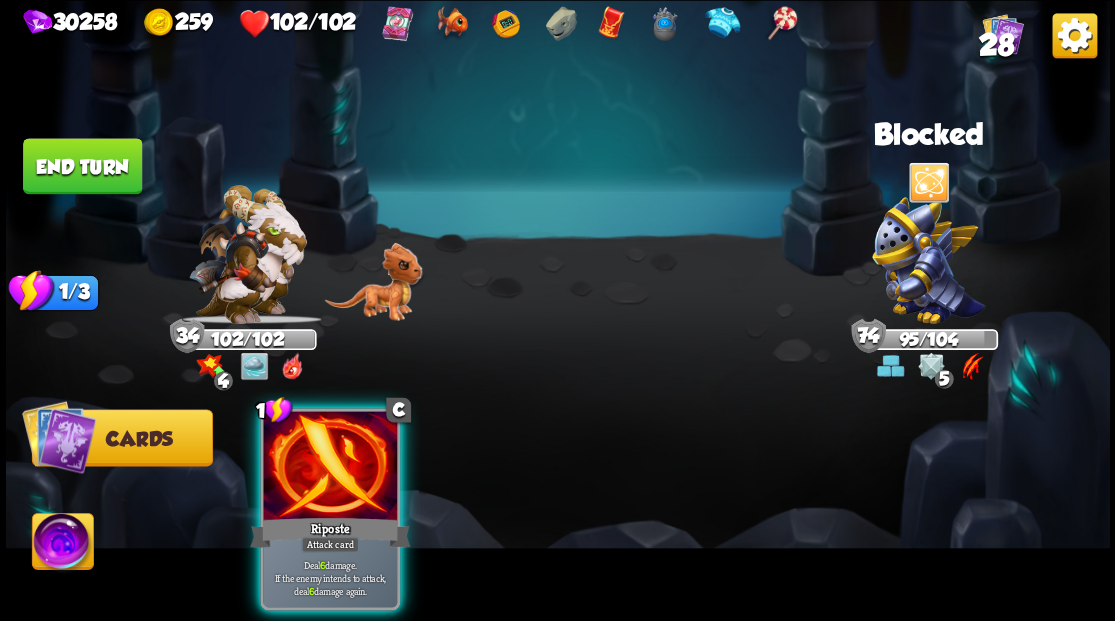 click at bounding box center (330, 467) 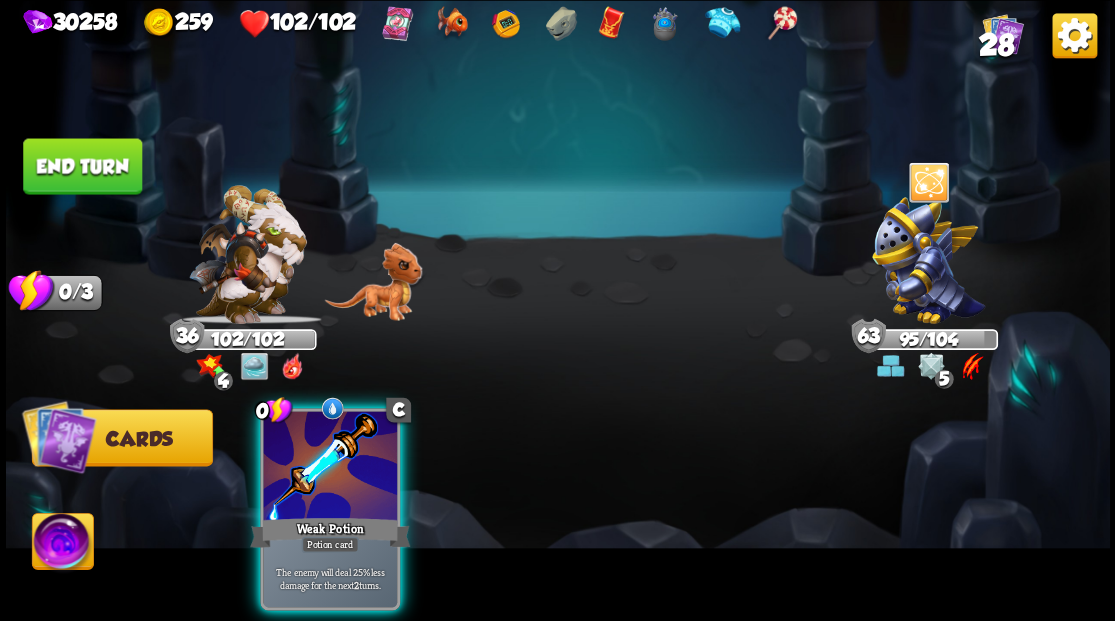 click at bounding box center [330, 467] 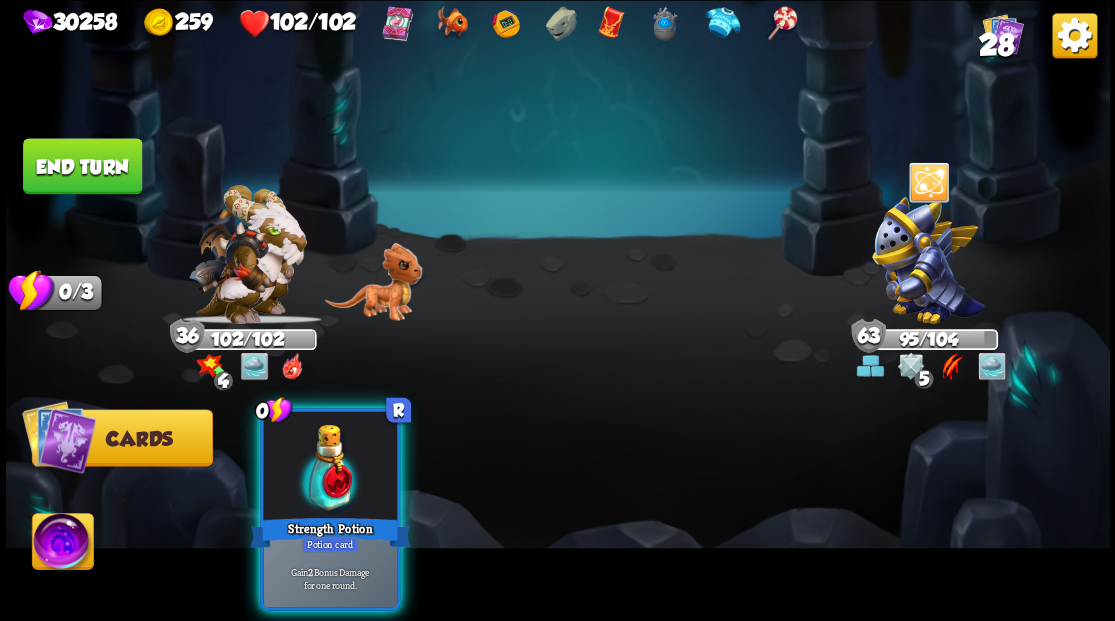 click at bounding box center (330, 467) 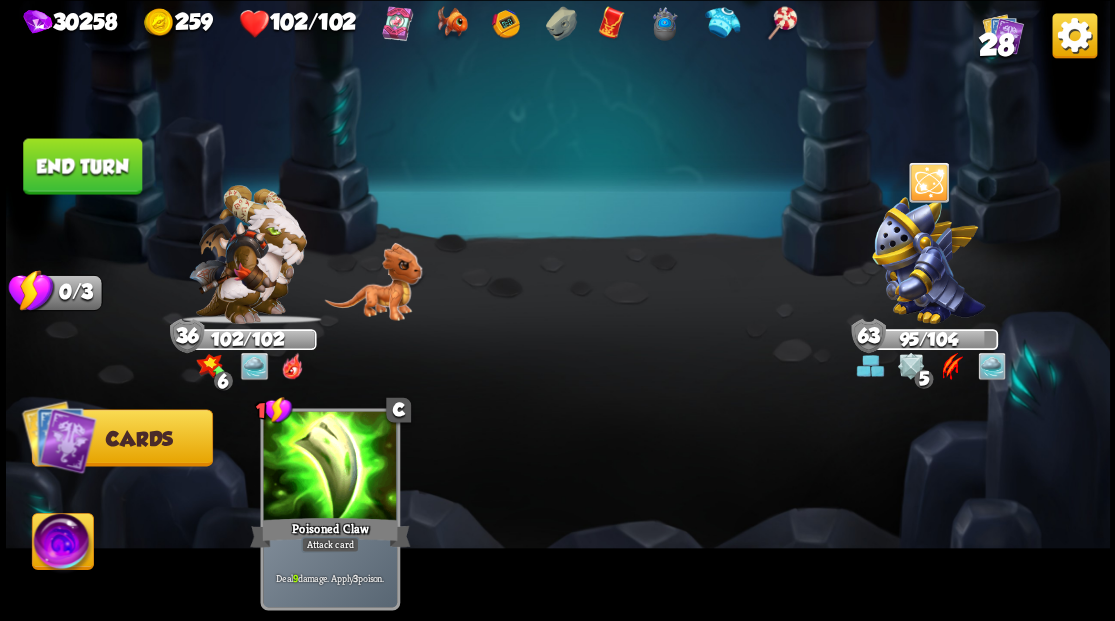 click on "End turn" at bounding box center (82, 166) 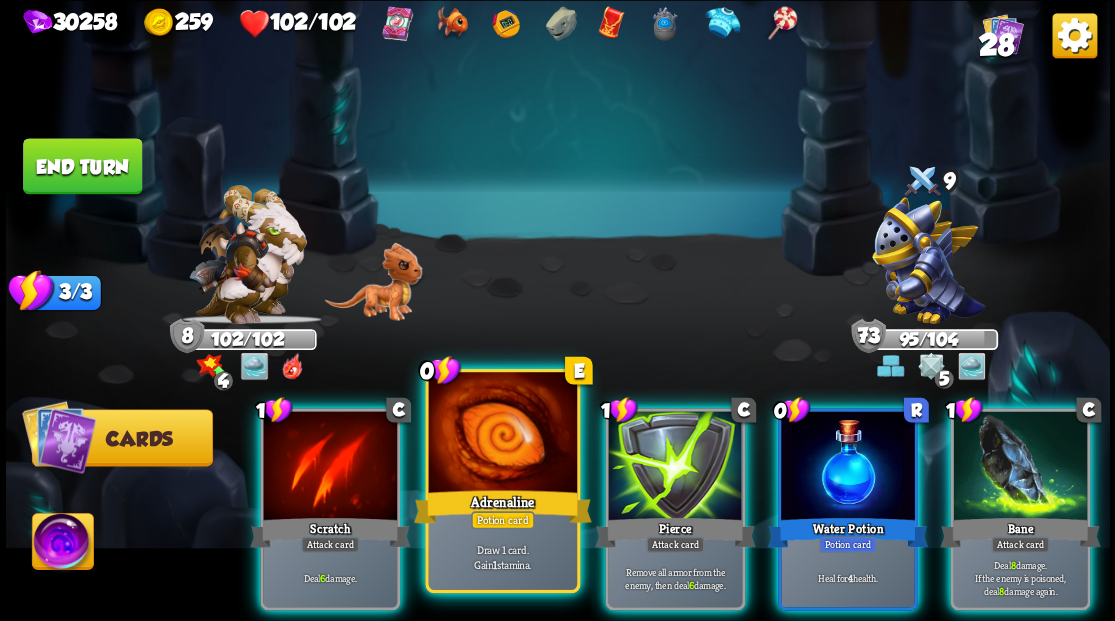 click at bounding box center [502, 434] 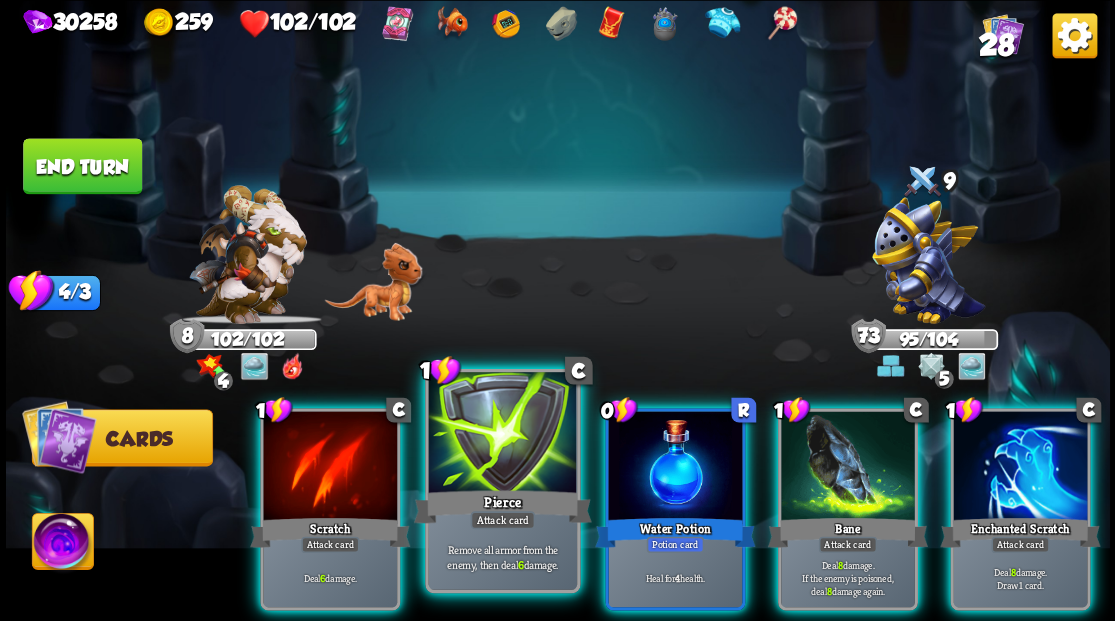click at bounding box center [502, 434] 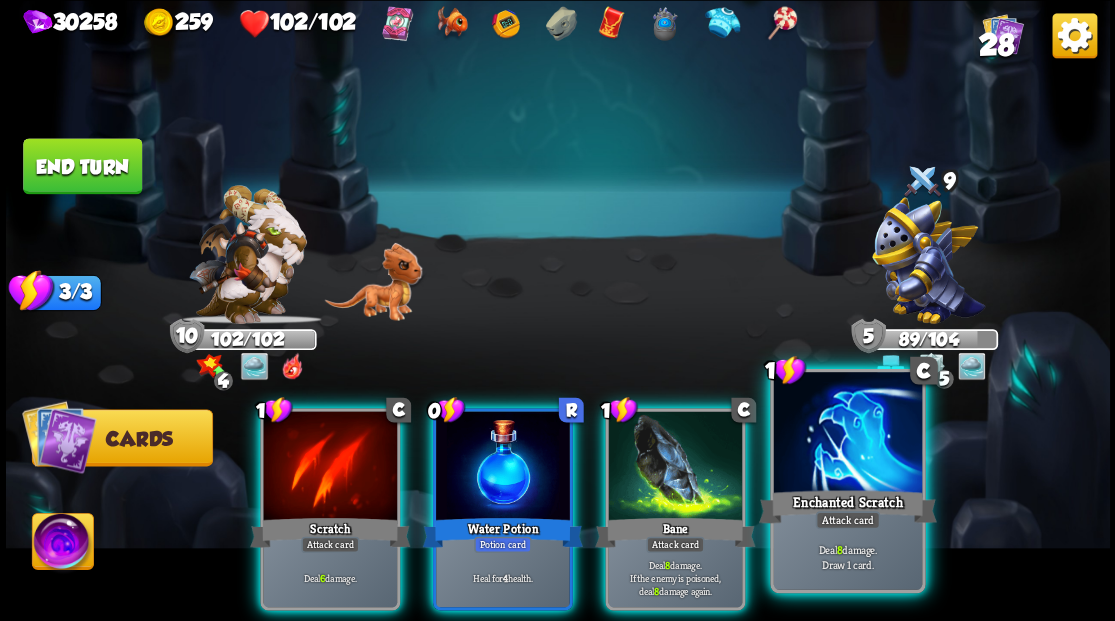 click at bounding box center (847, 434) 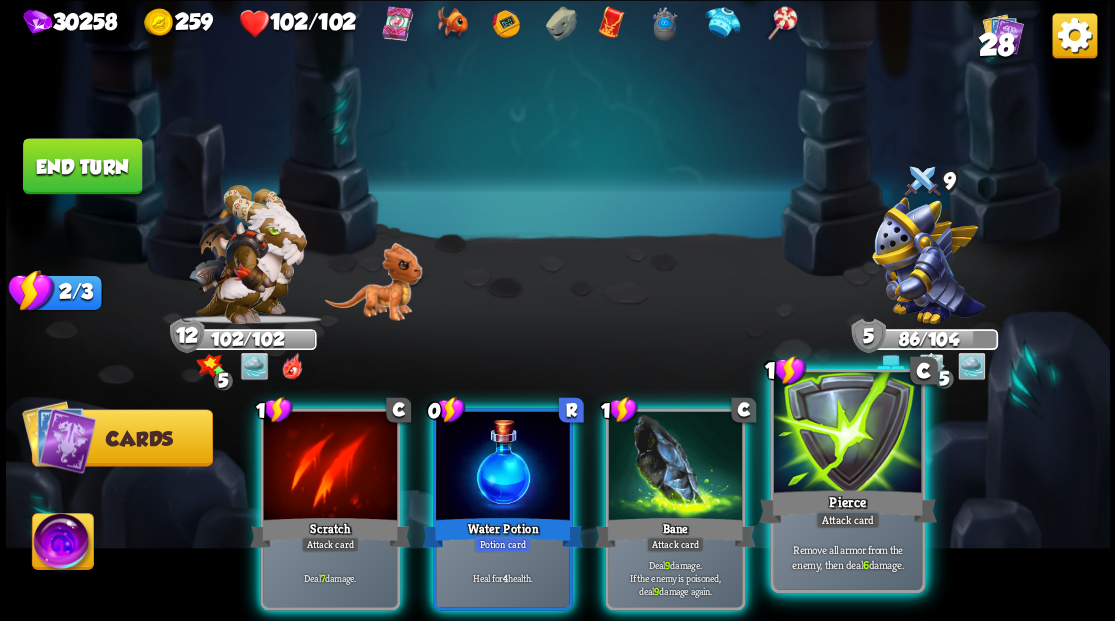 click at bounding box center [847, 434] 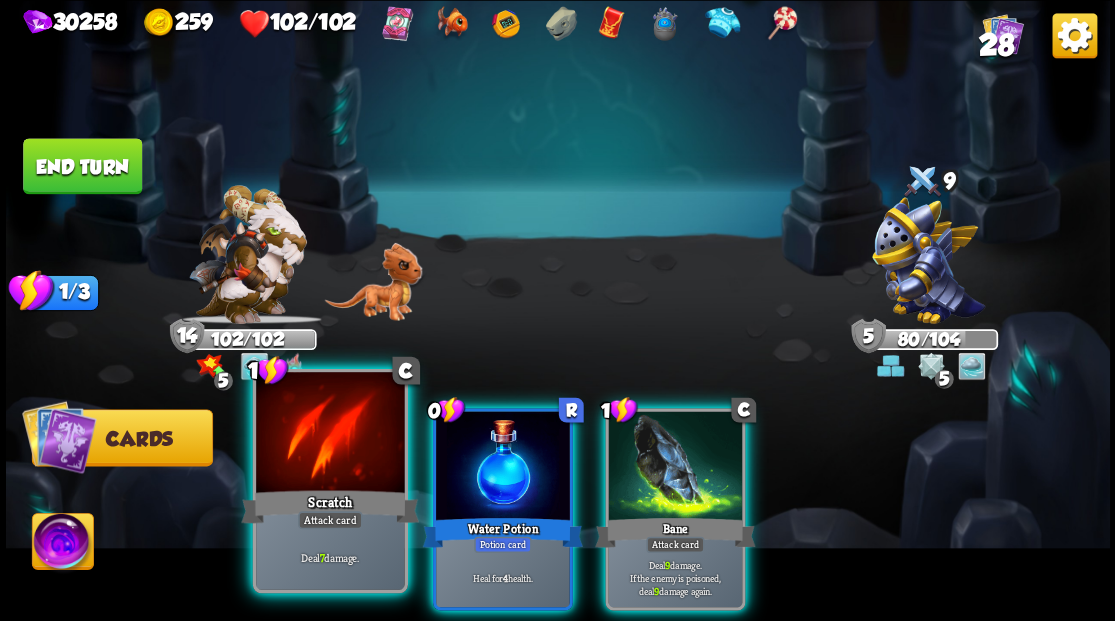 click at bounding box center [330, 434] 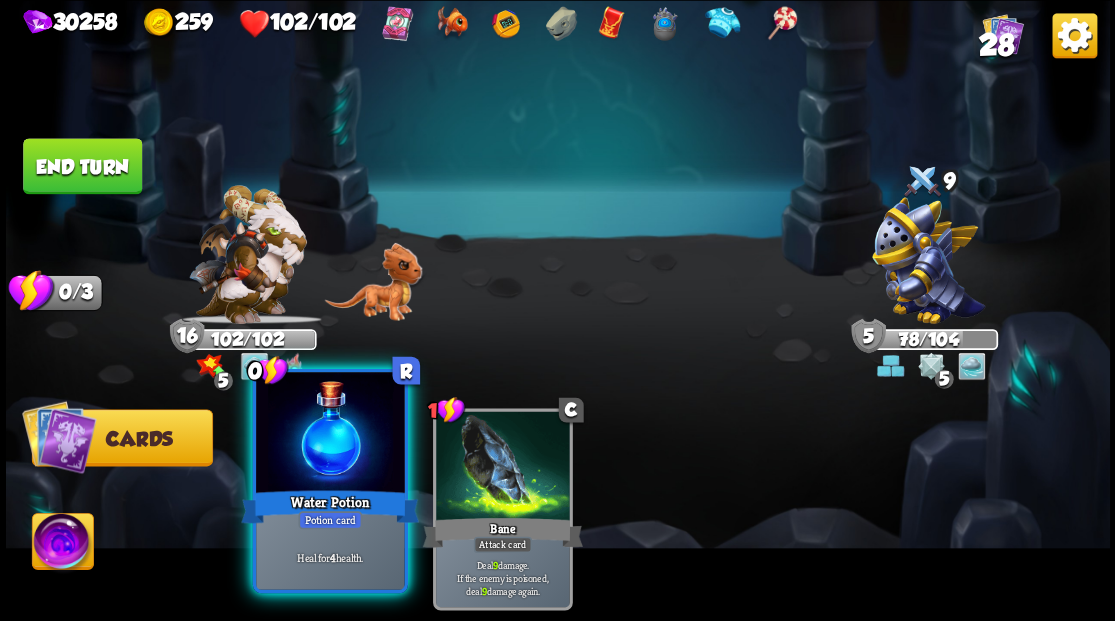 click at bounding box center [330, 434] 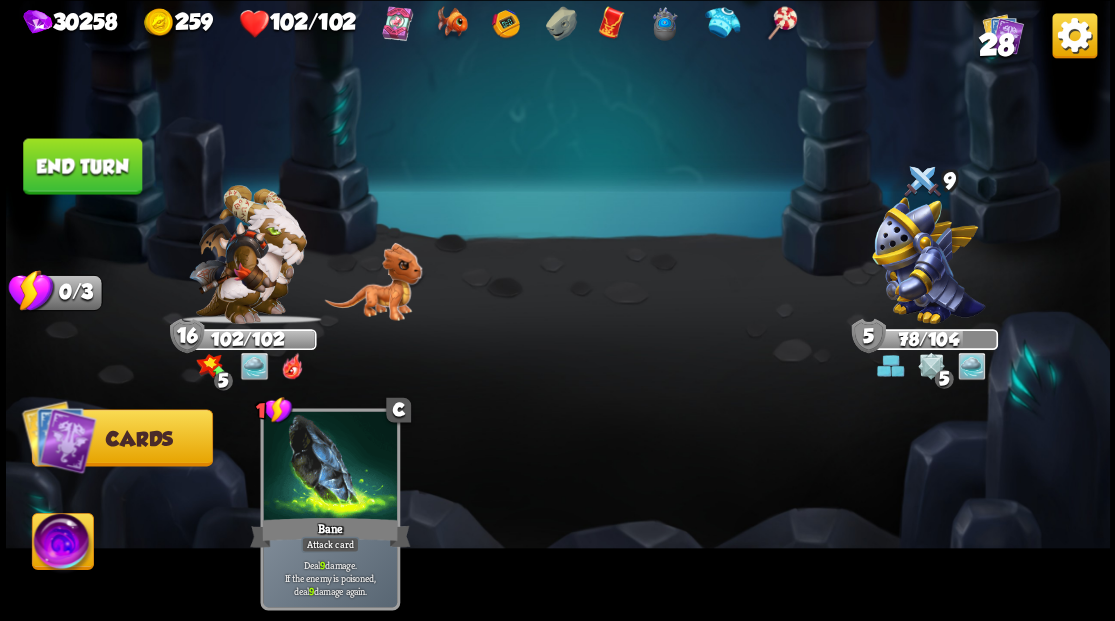 click on "End turn" at bounding box center (82, 166) 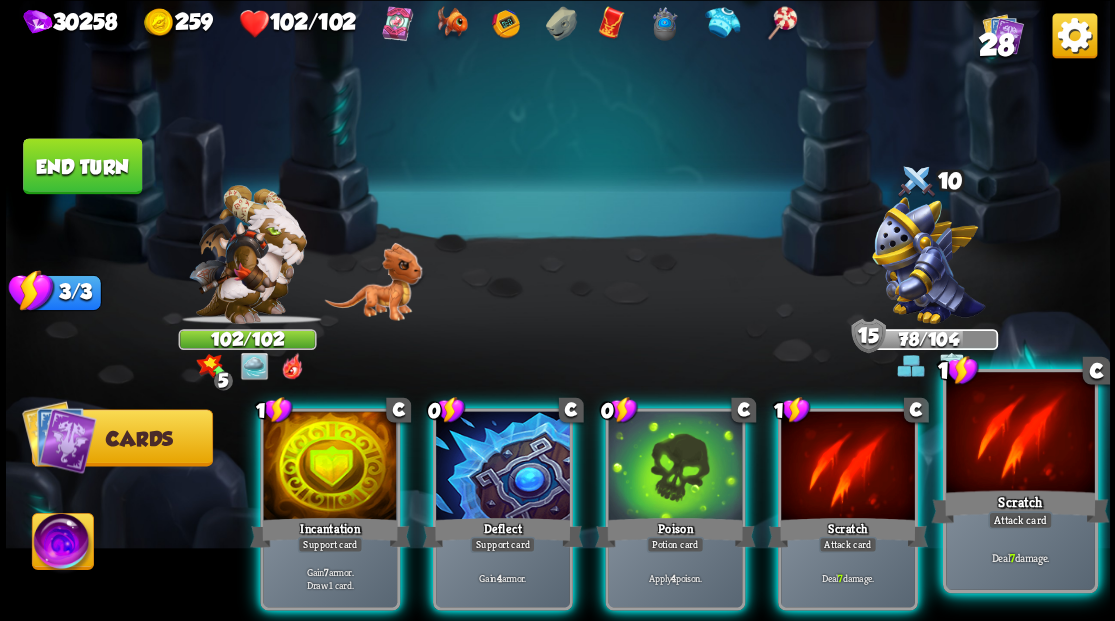 click at bounding box center (1020, 434) 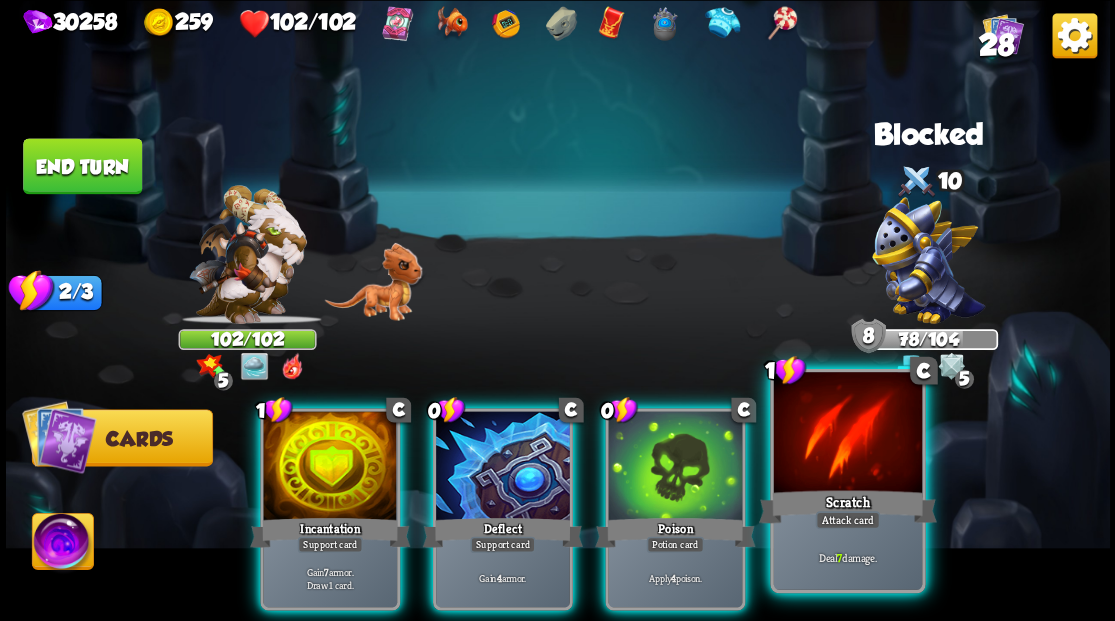 click at bounding box center (847, 434) 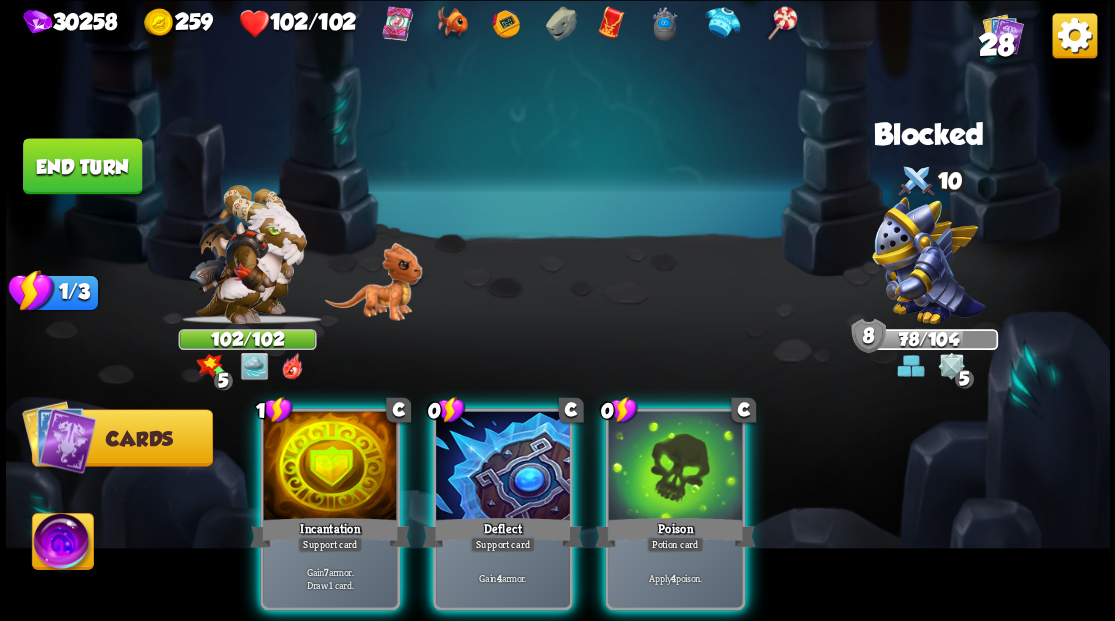 drag, startPoint x: 708, startPoint y: 465, endPoint x: 662, endPoint y: 462, distance: 46.09772 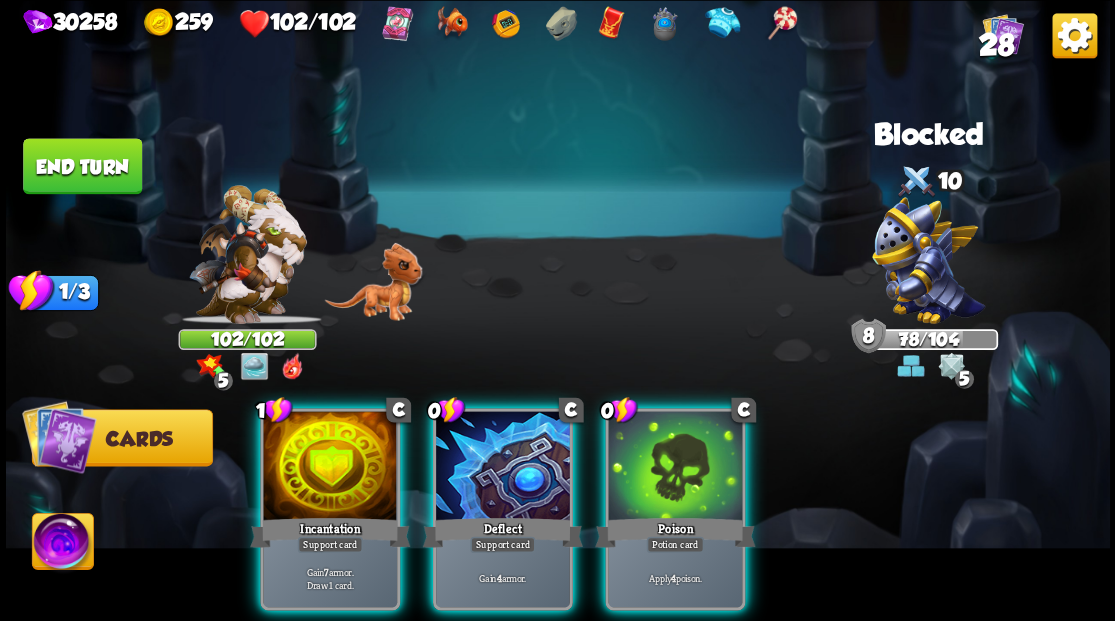click at bounding box center (675, 467) 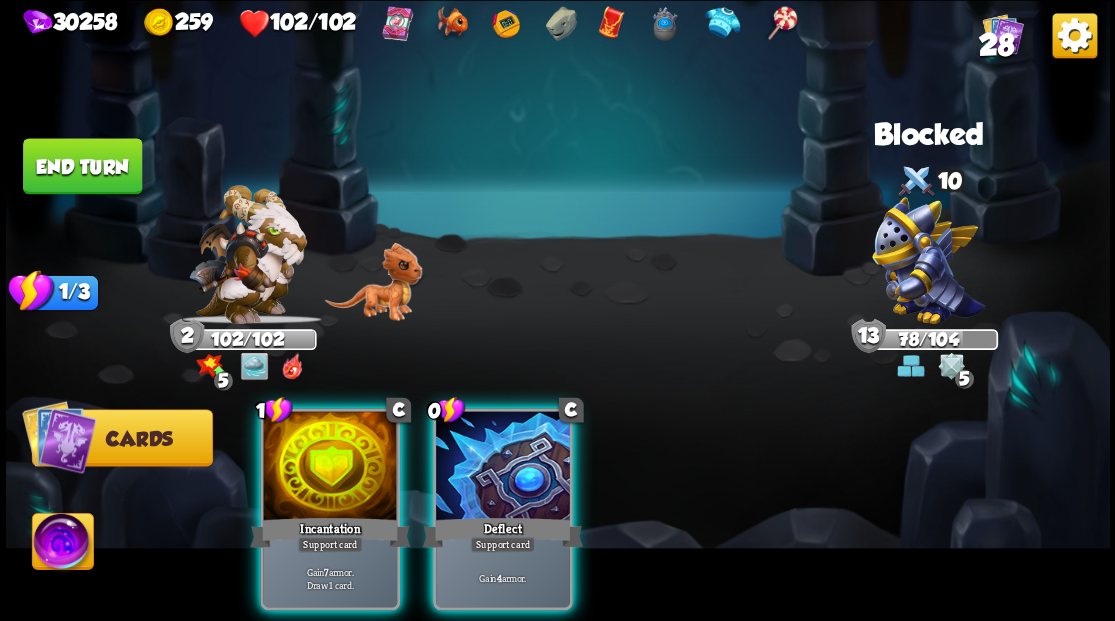 drag, startPoint x: 513, startPoint y: 458, endPoint x: 434, endPoint y: 445, distance: 80.06248 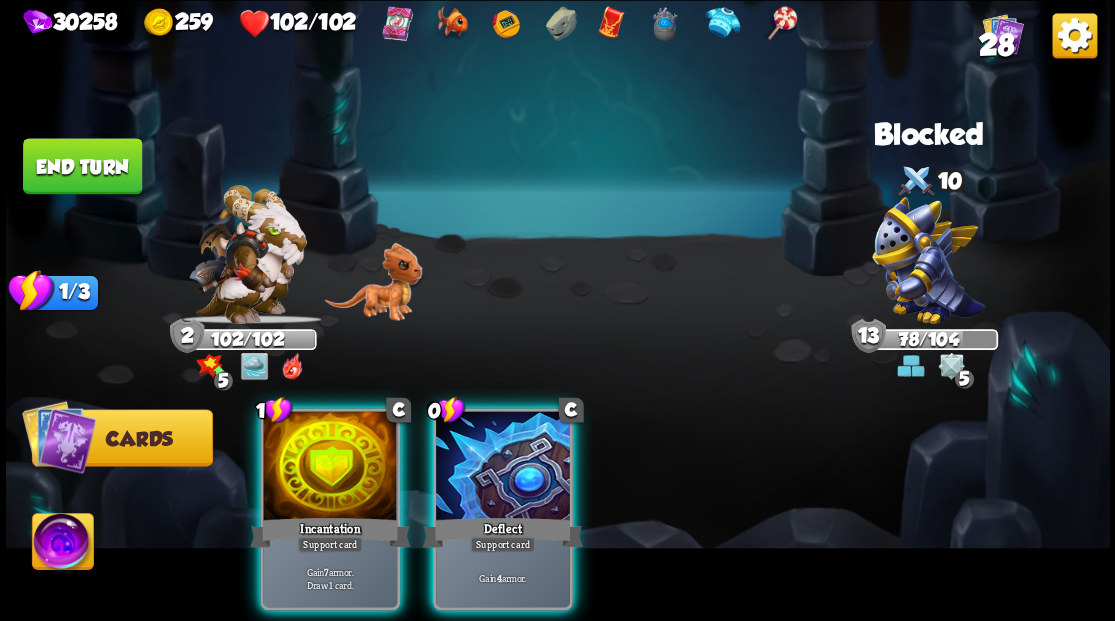 click at bounding box center (503, 467) 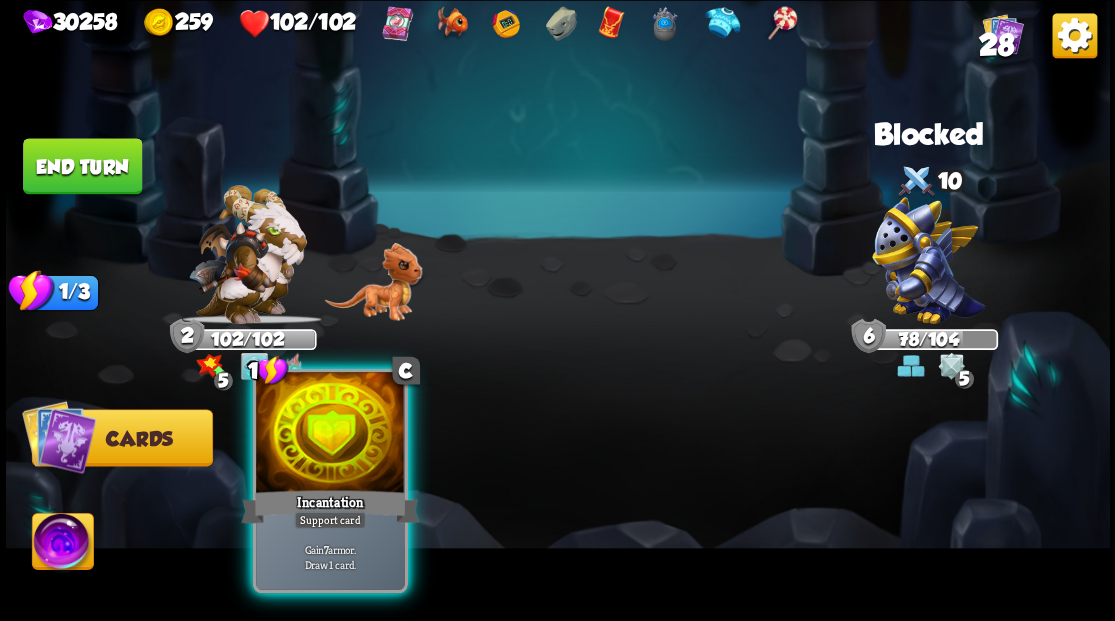 click at bounding box center (330, 434) 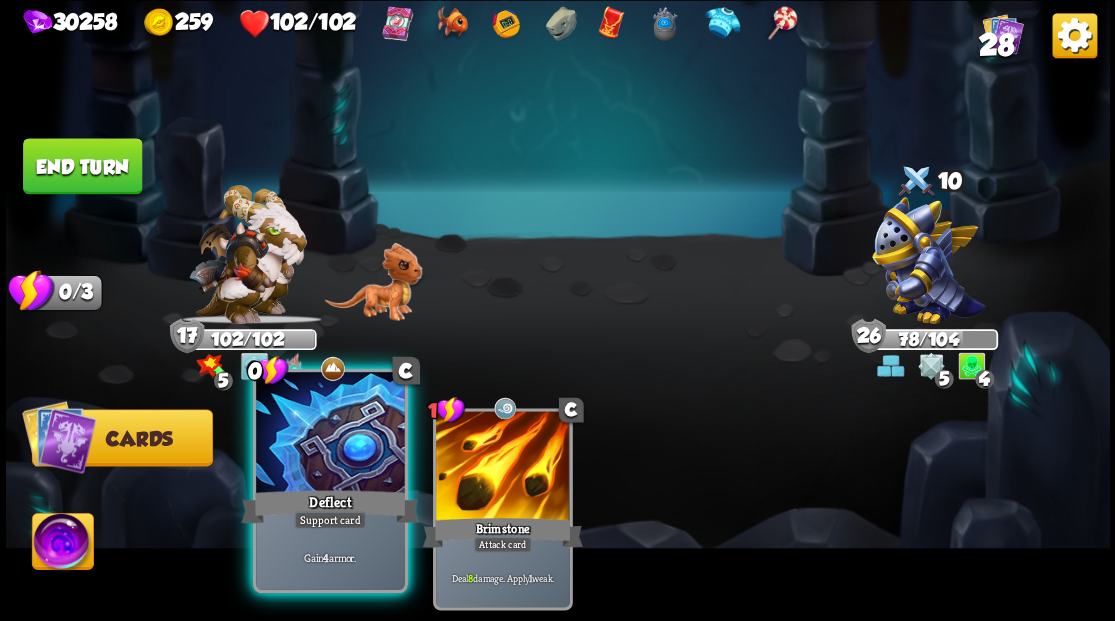 click at bounding box center [330, 434] 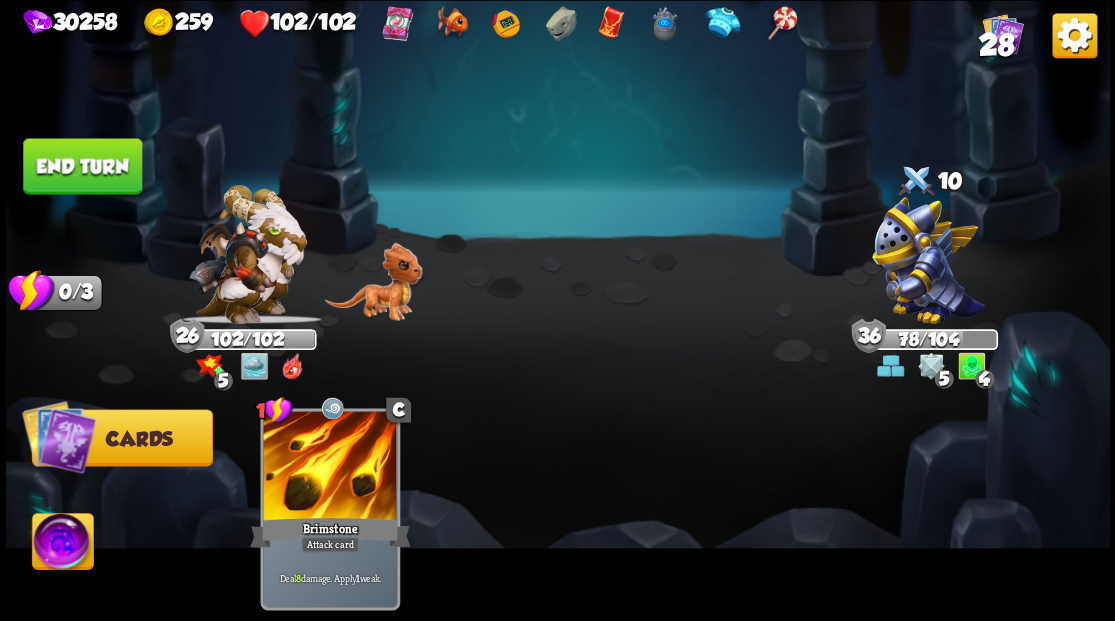 click on "End turn" at bounding box center (82, 166) 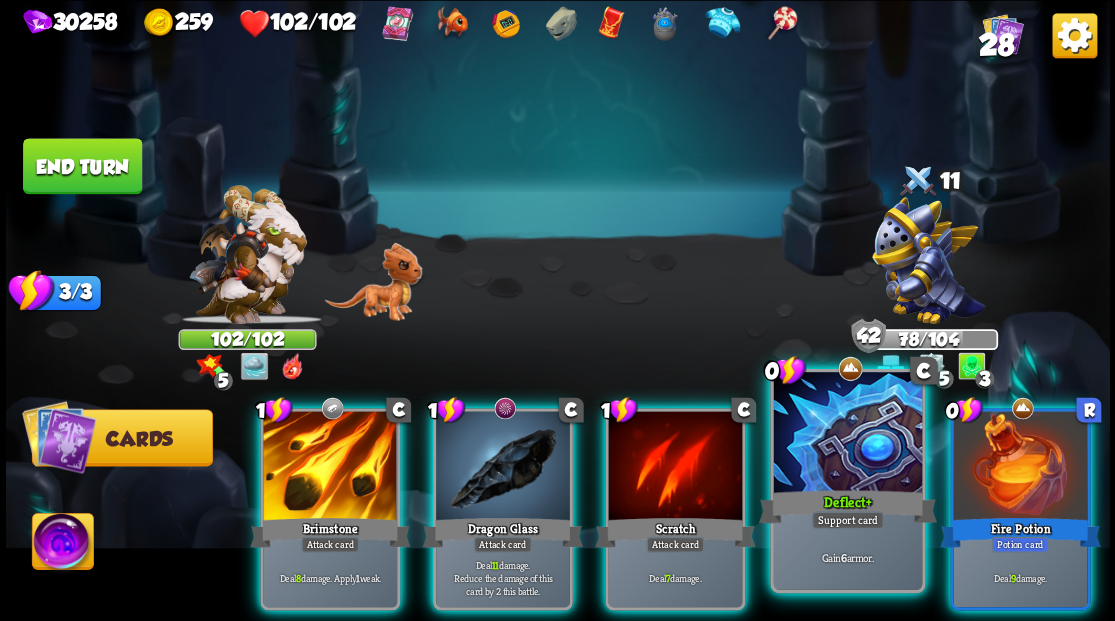 click at bounding box center [847, 434] 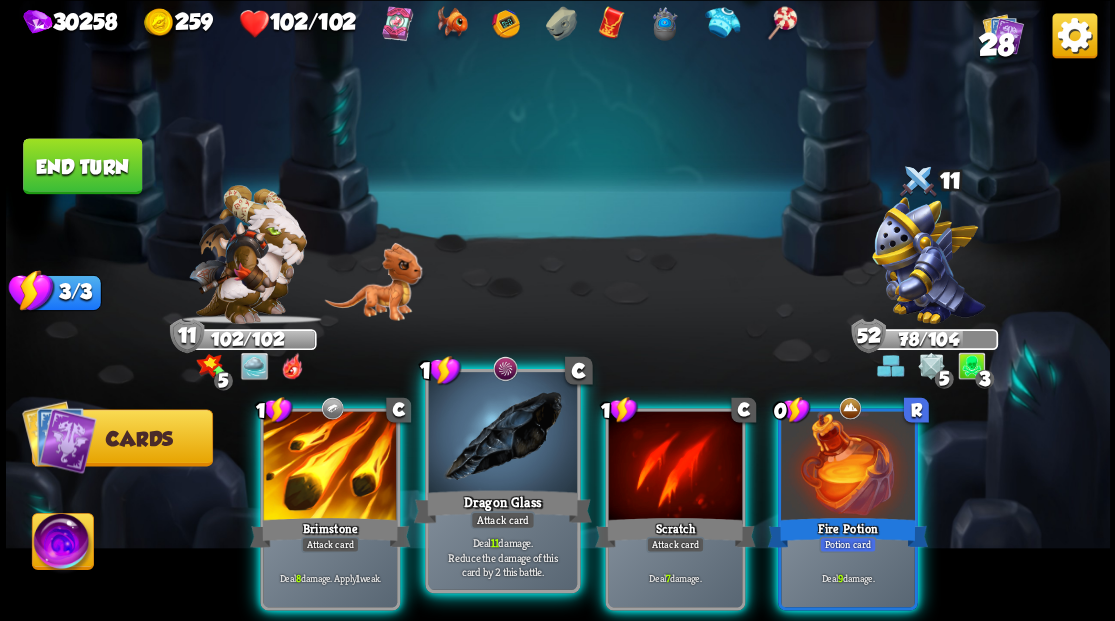 click at bounding box center (502, 434) 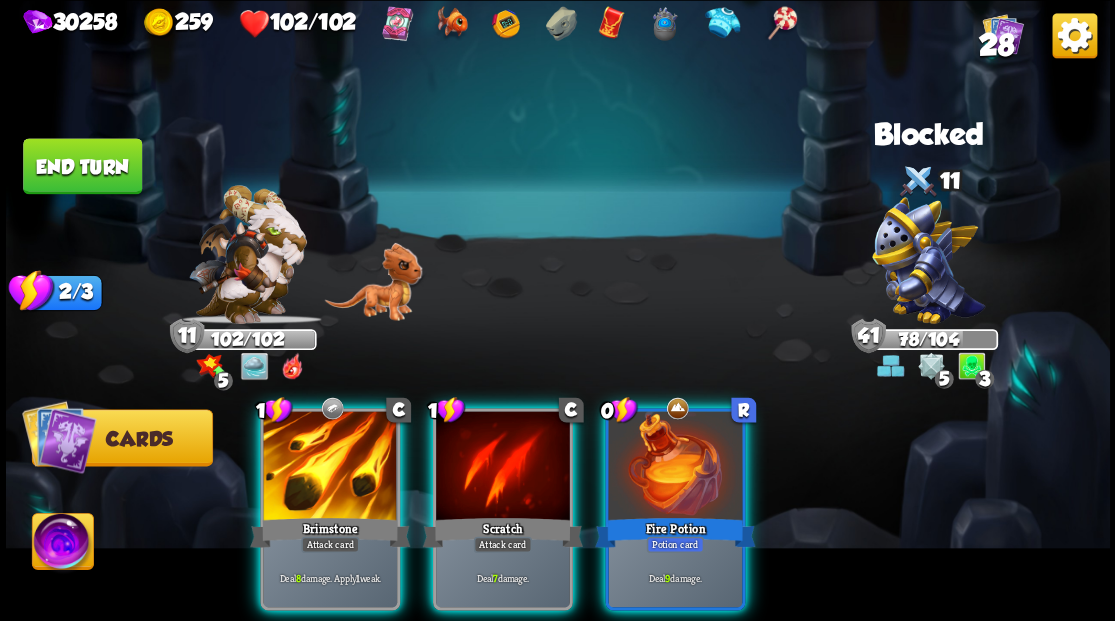 click at bounding box center [503, 467] 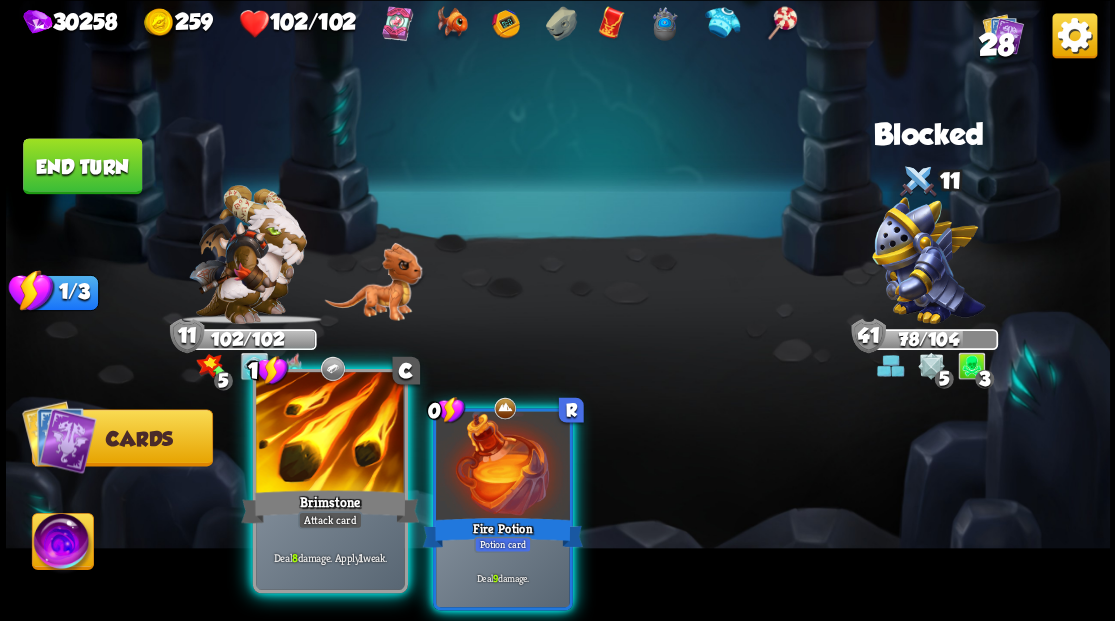 click at bounding box center (330, 434) 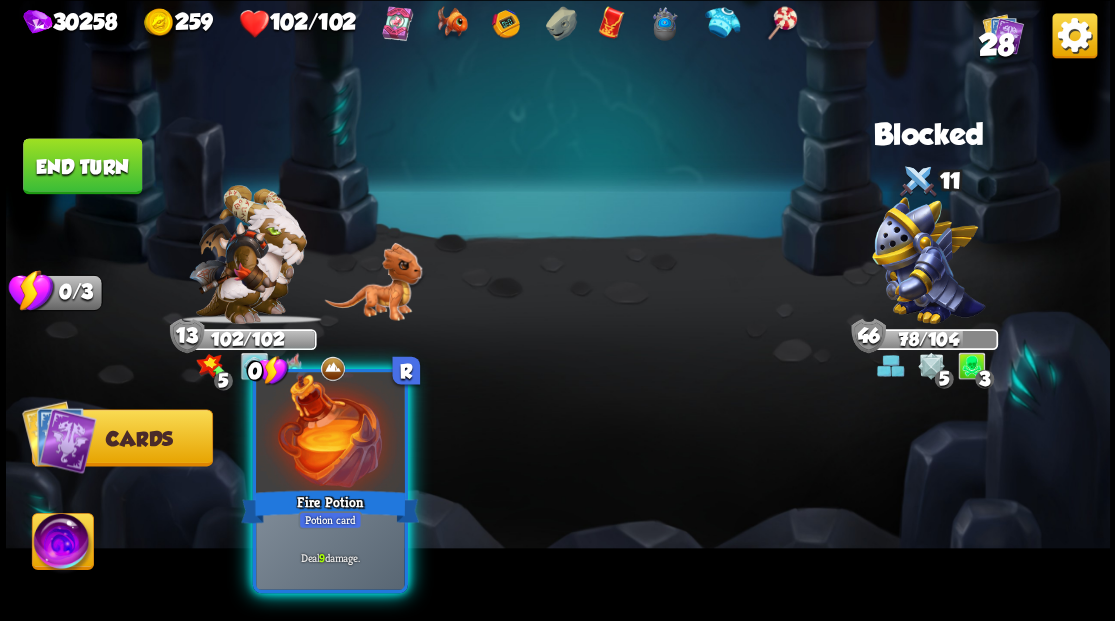 click at bounding box center (330, 434) 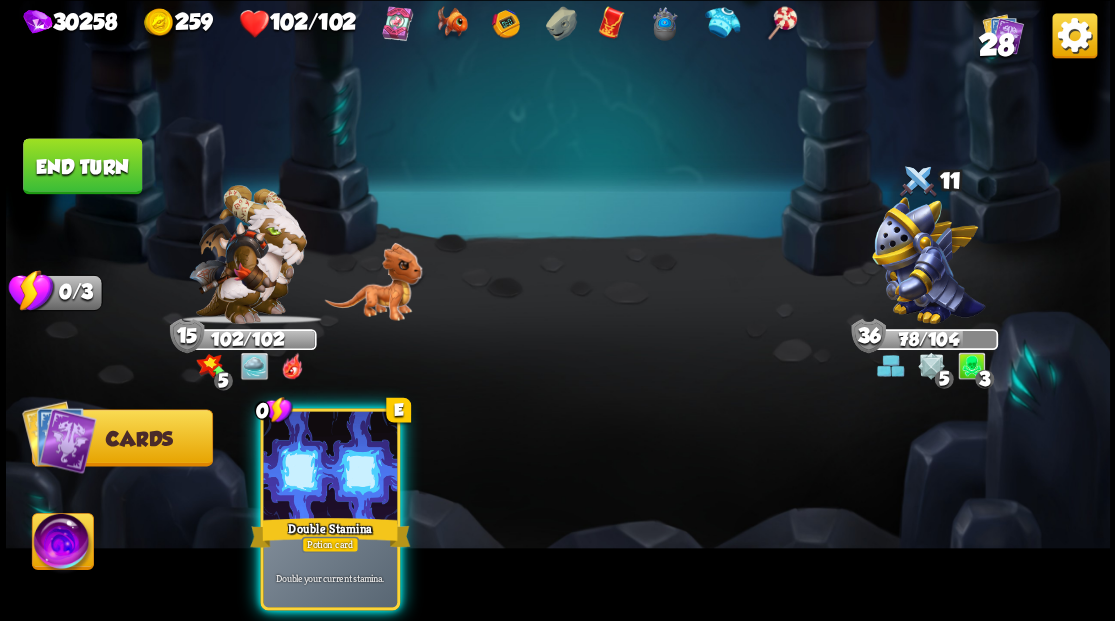 click at bounding box center (330, 467) 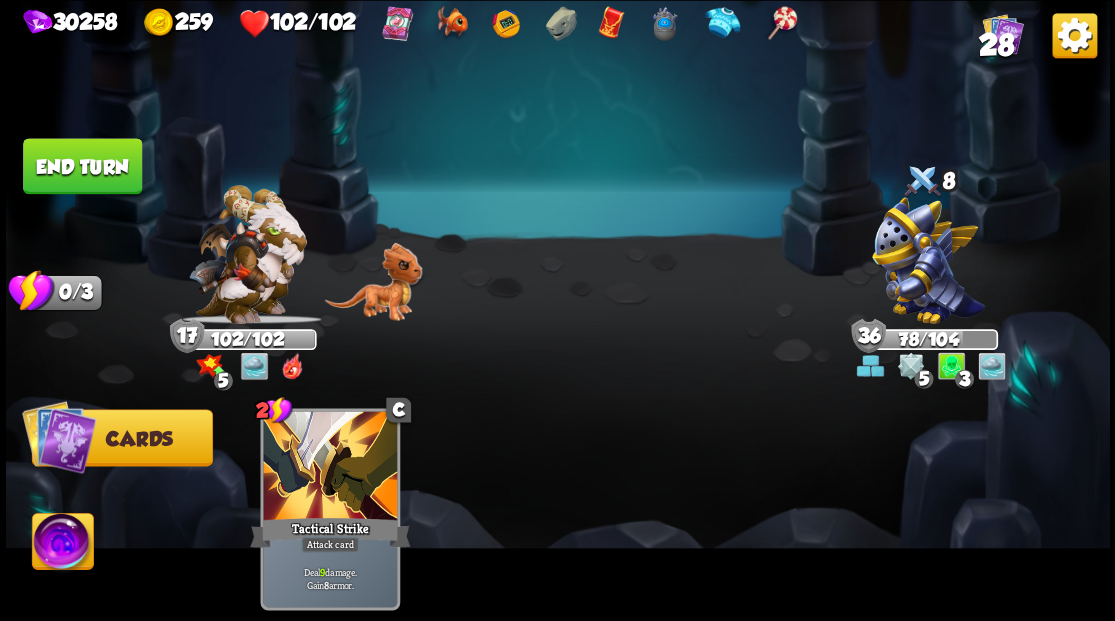 click on "End turn" at bounding box center (82, 166) 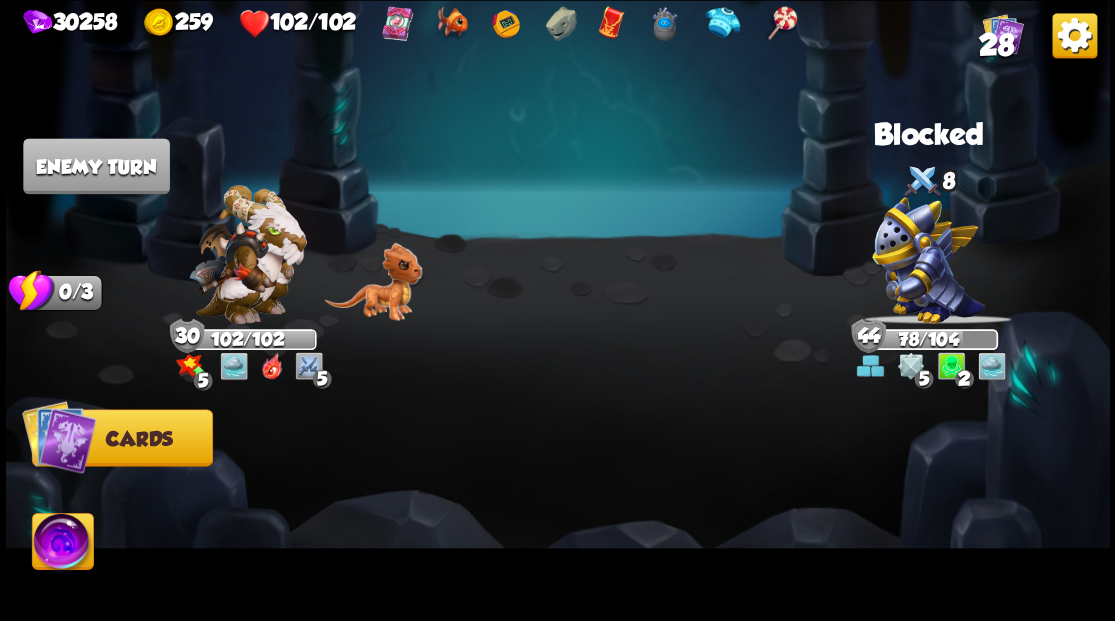 click on "28" at bounding box center (995, 45) 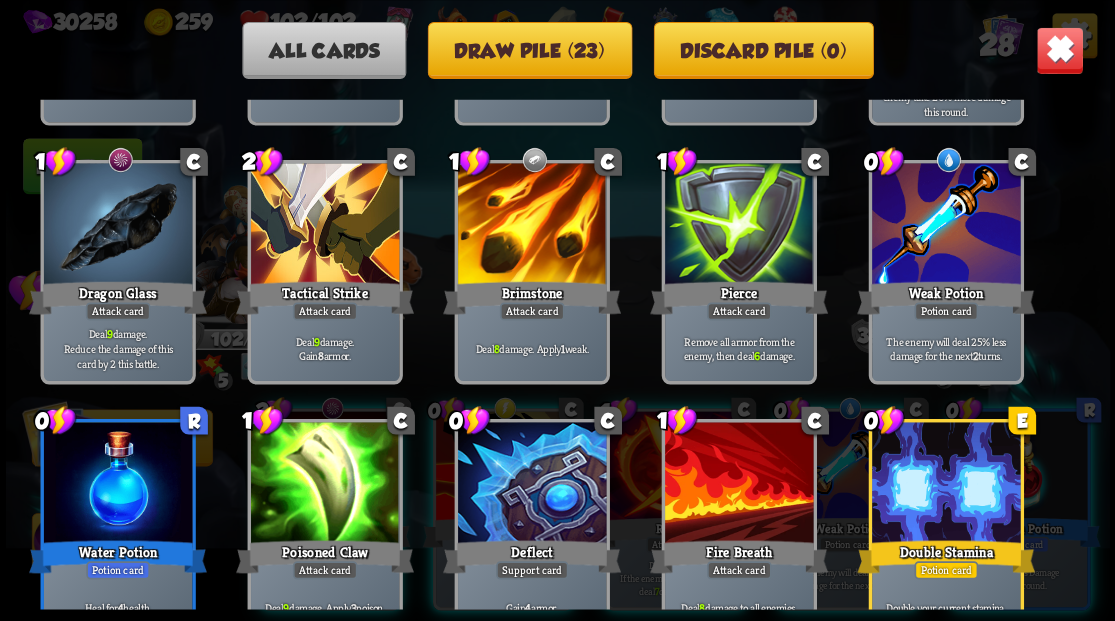 scroll, scrollTop: 266, scrollLeft: 0, axis: vertical 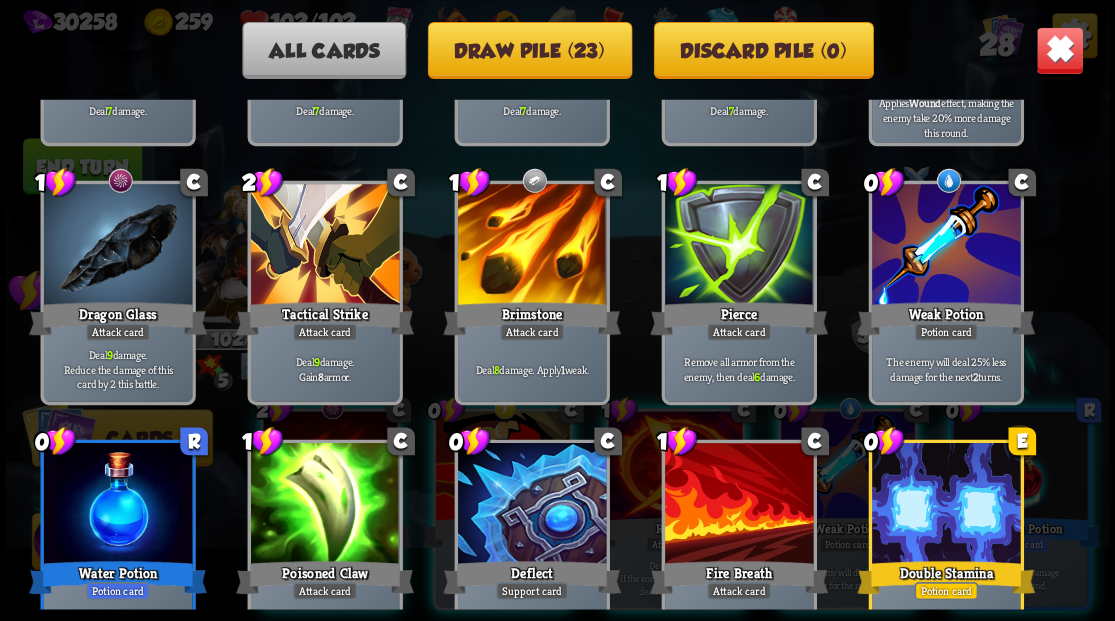click at bounding box center [1059, 50] 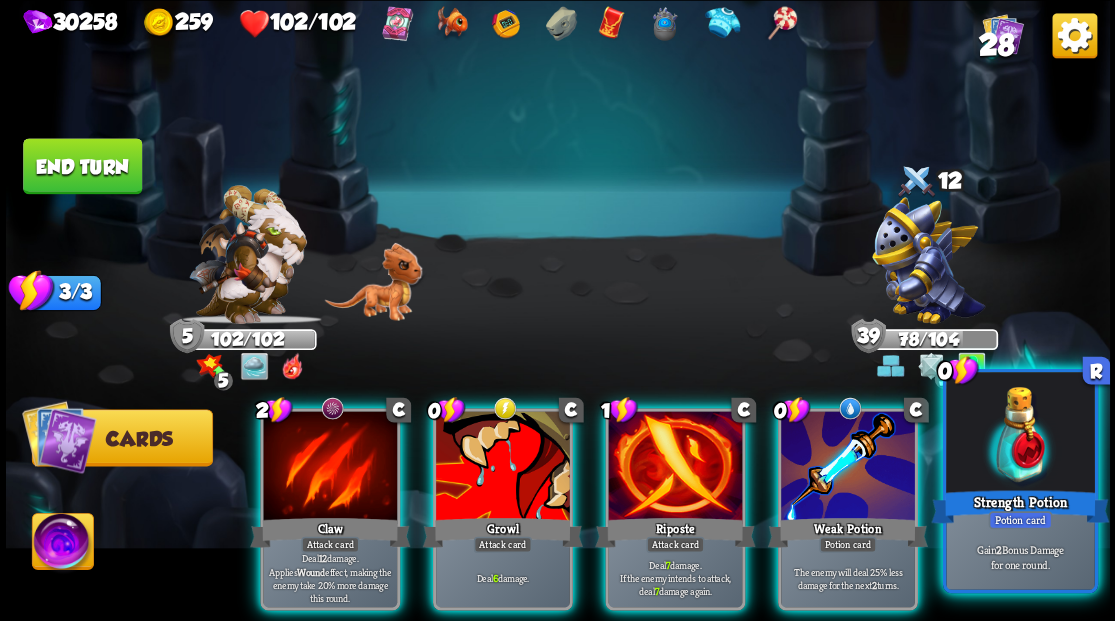 click at bounding box center [1020, 434] 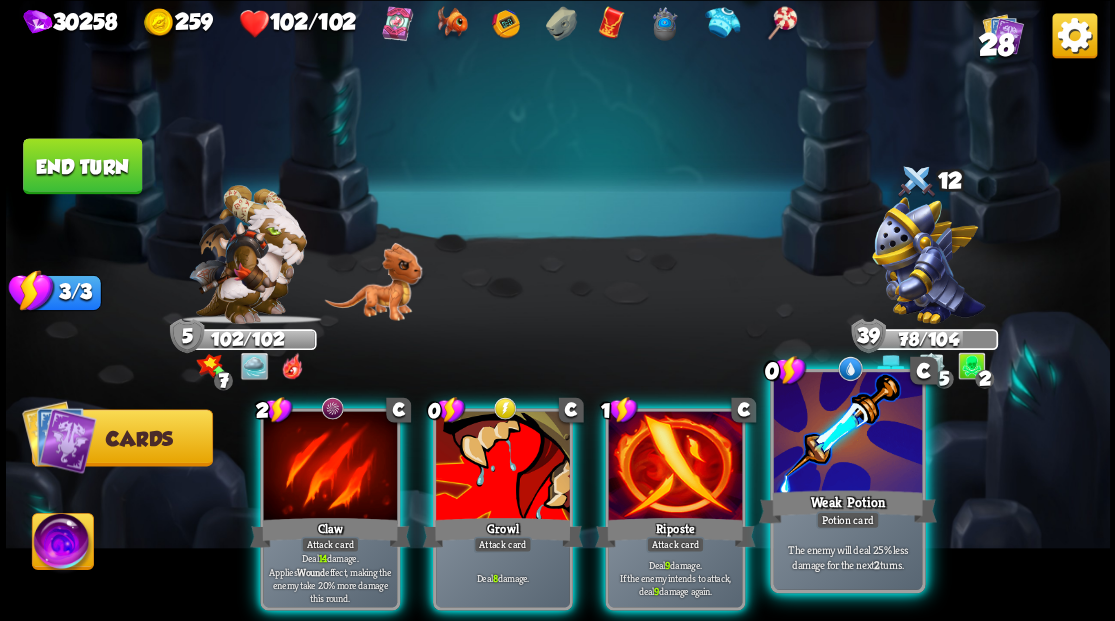 click at bounding box center (847, 434) 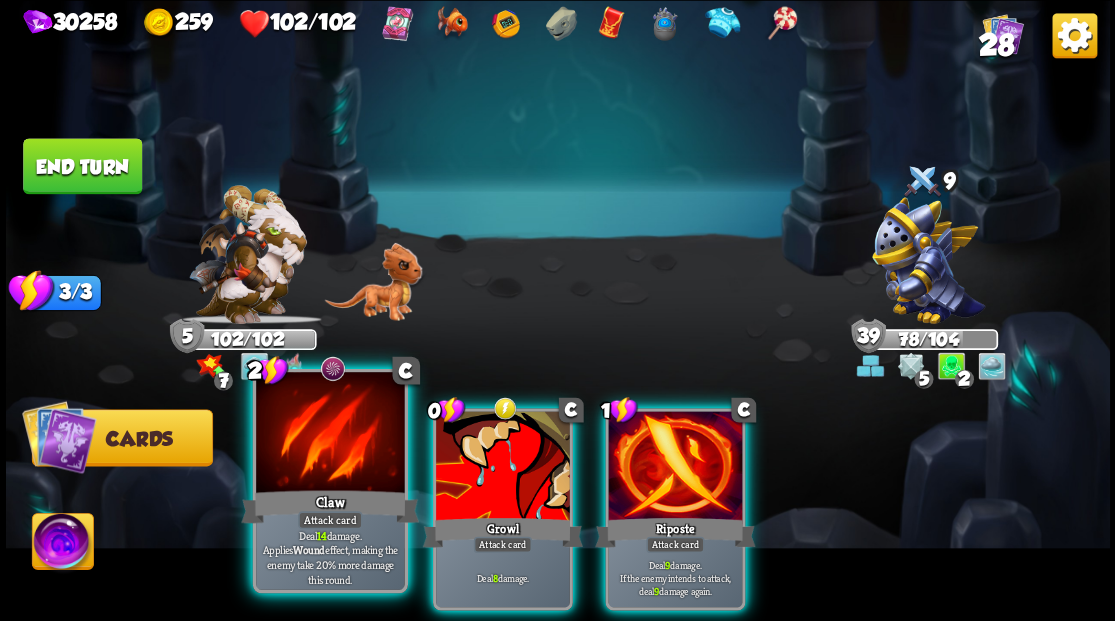 click at bounding box center (330, 434) 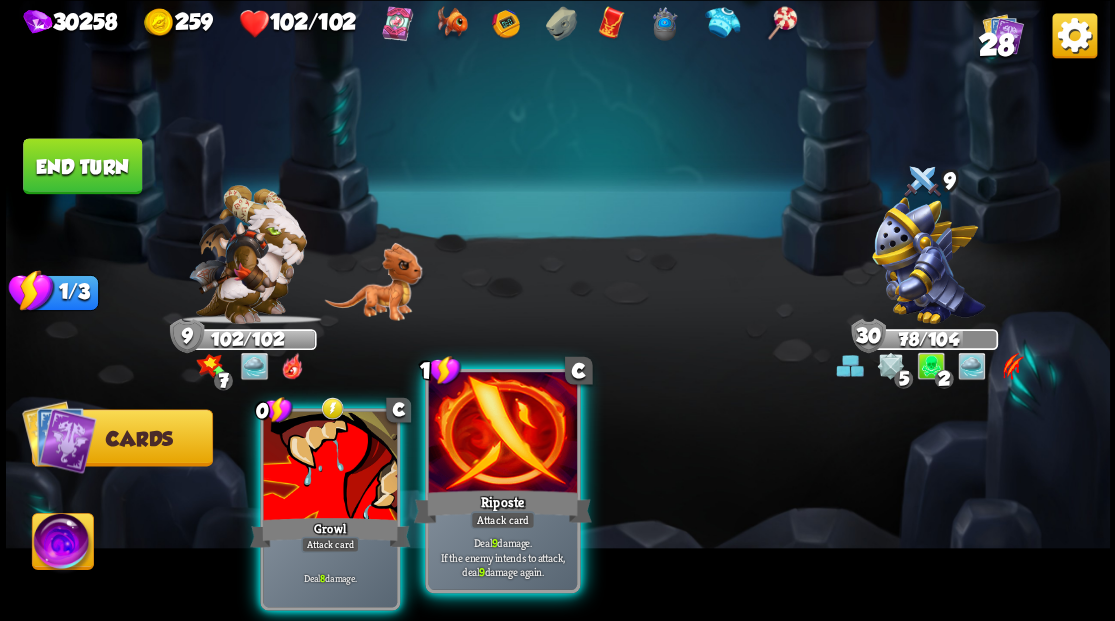 click at bounding box center (502, 434) 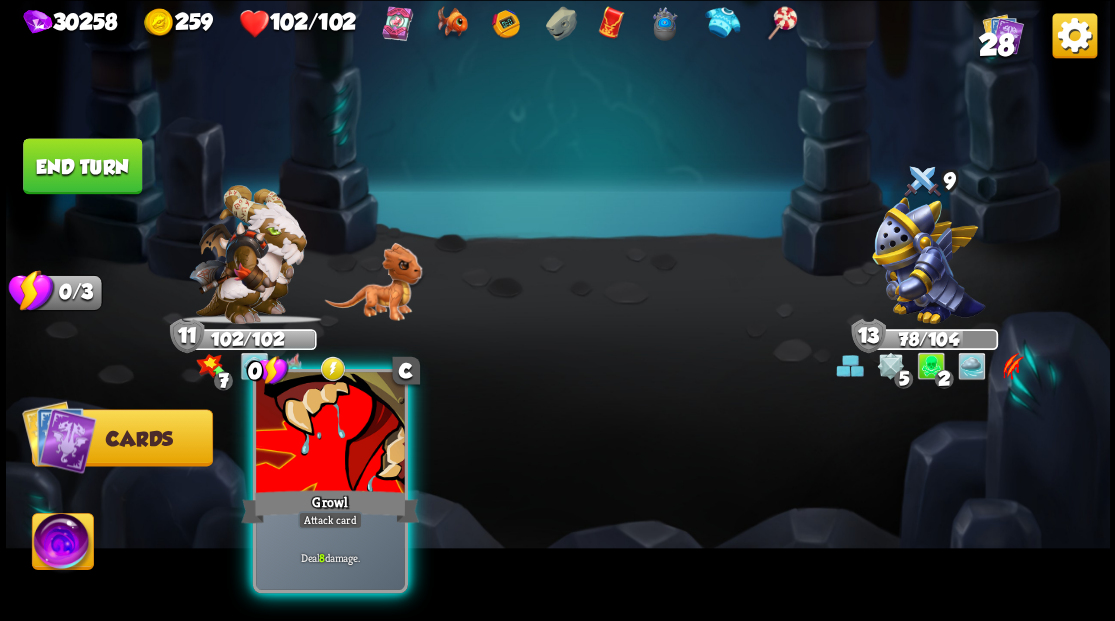 click at bounding box center (330, 434) 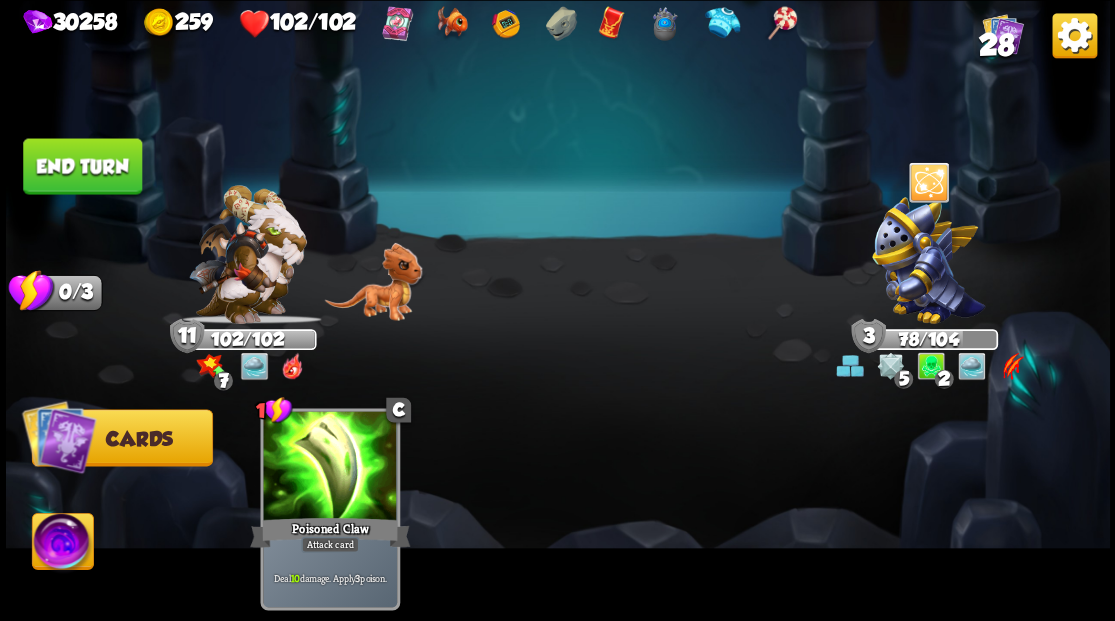 click on "End turn" at bounding box center [82, 166] 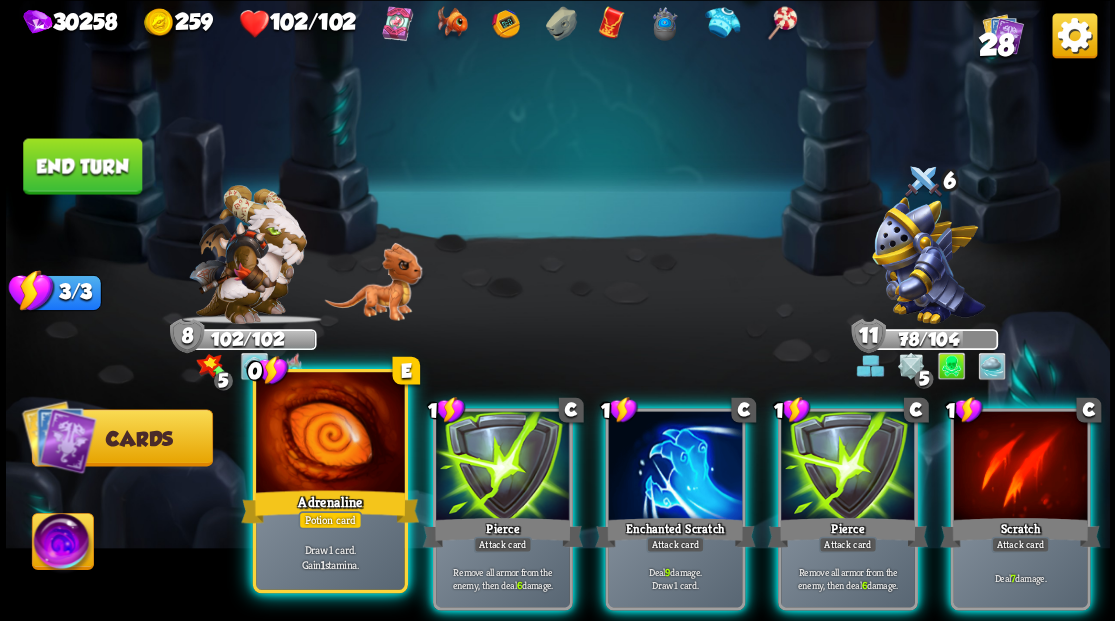 click at bounding box center (330, 434) 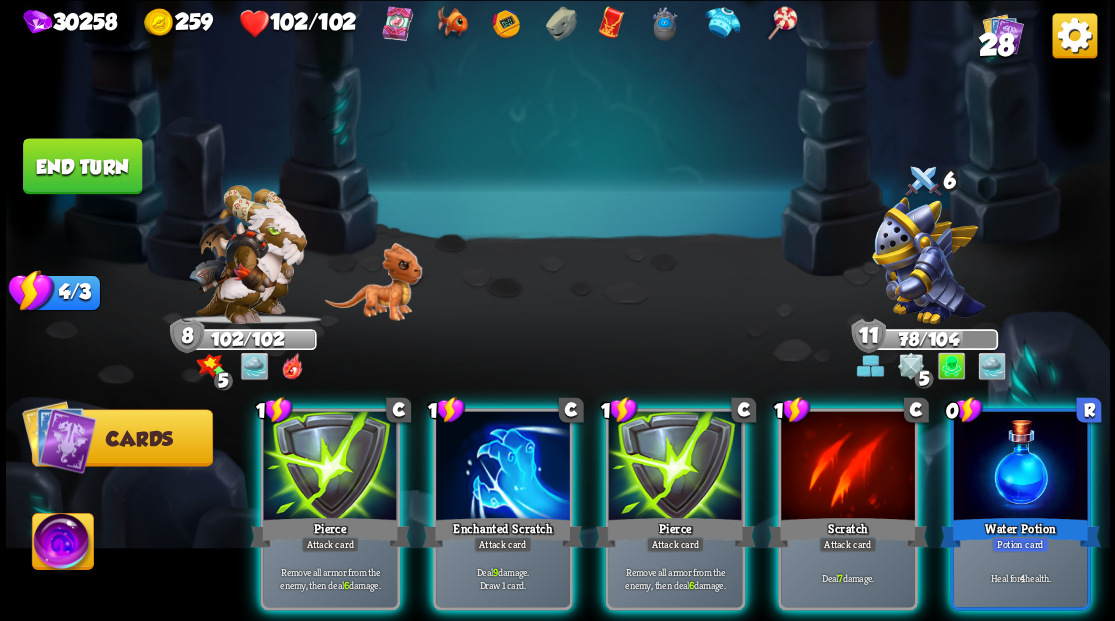 click on "1
C   Pierce     Attack card   Remove all armor from the enemy, then deal  6  damage.
1
C   Enchanted Scratch     Attack card   Deal  9  damage. Draw 1 card.
1
C   Pierce     Attack card   Remove all armor from the enemy, then deal  6  damage.
1
C   Scratch     Attack card   Deal  7  damage.
0
R   Water Potion     Potion card   Heal for  4  health." at bounding box center (667, 483) 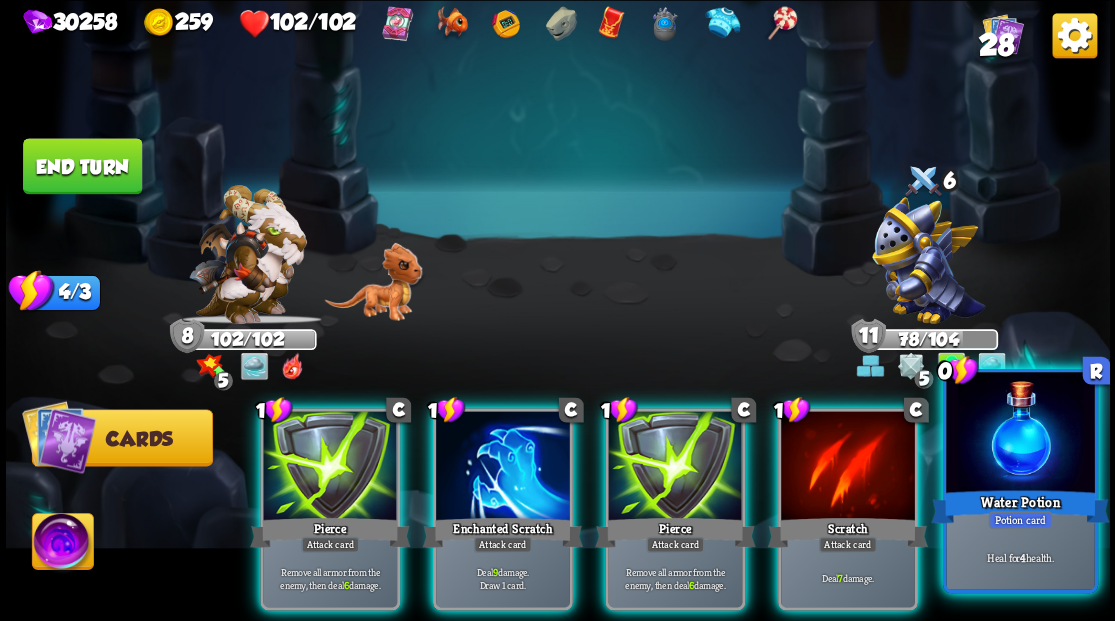 click on "Water Potion" at bounding box center (1020, 506) 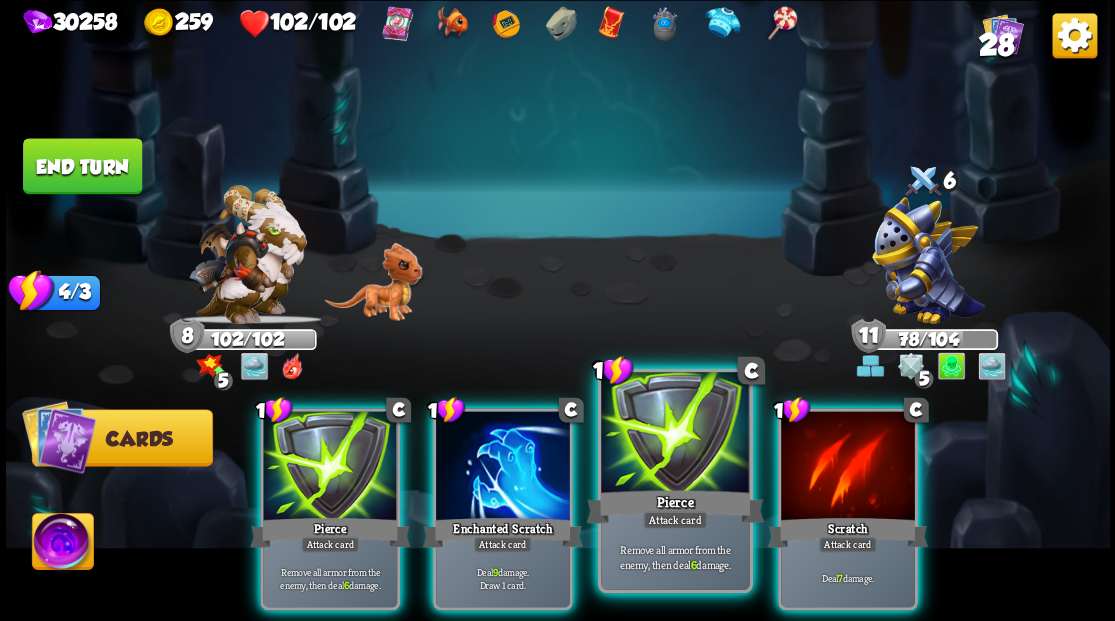 click at bounding box center (675, 434) 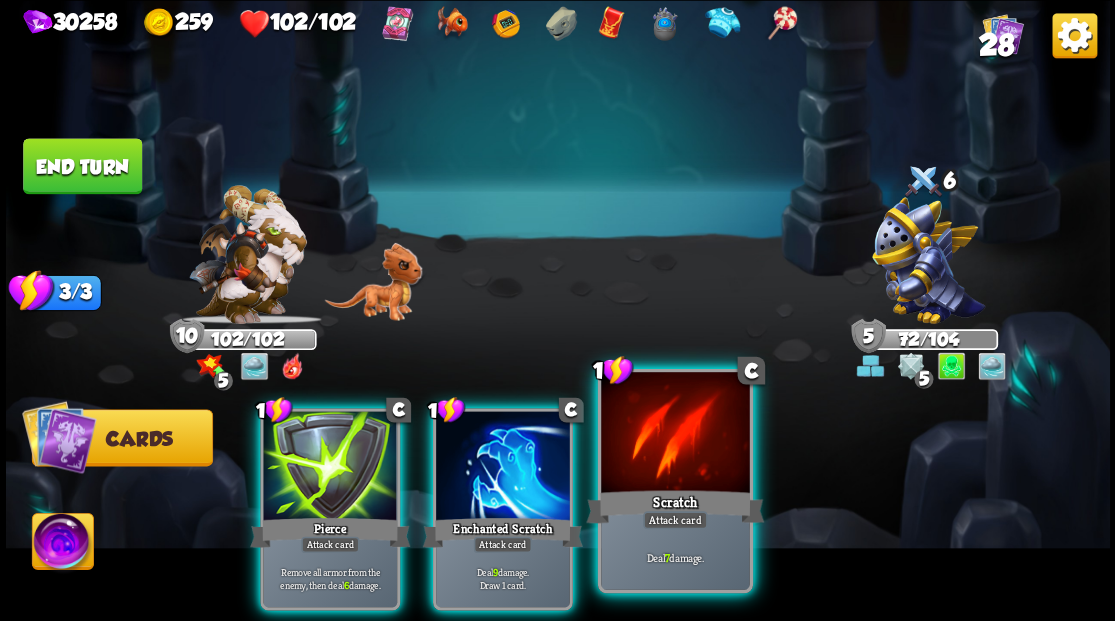 click at bounding box center (675, 434) 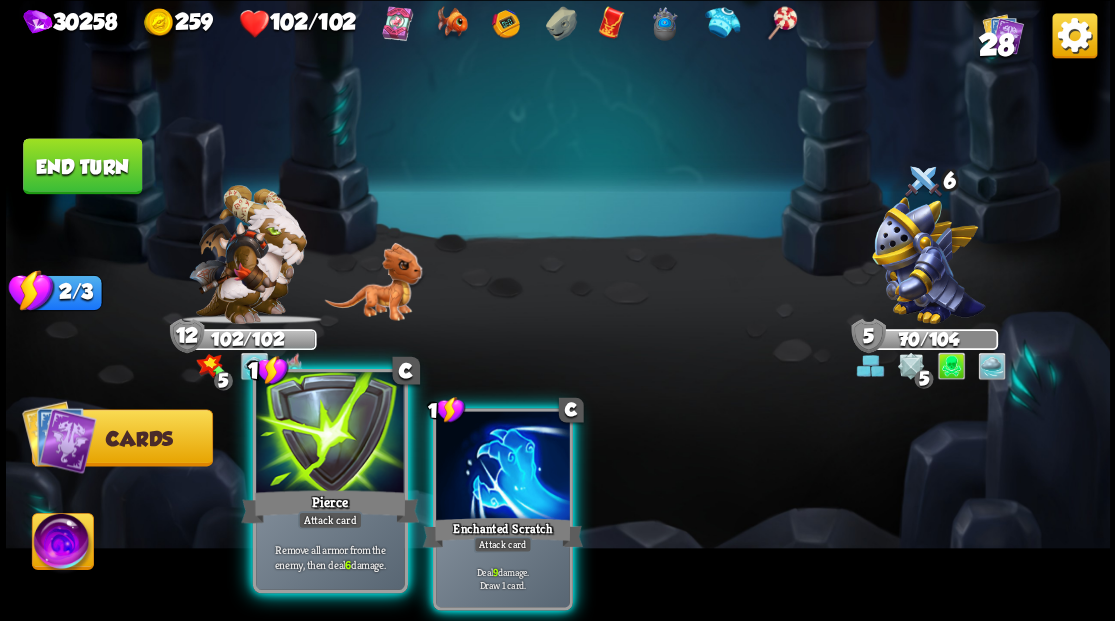 click at bounding box center (330, 434) 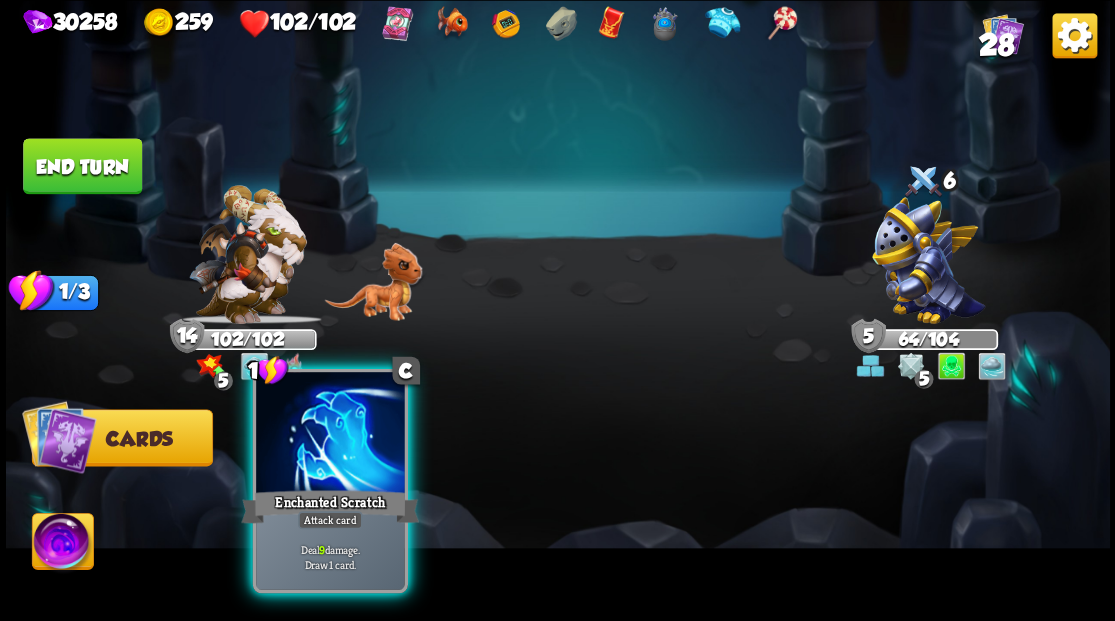 click at bounding box center [330, 434] 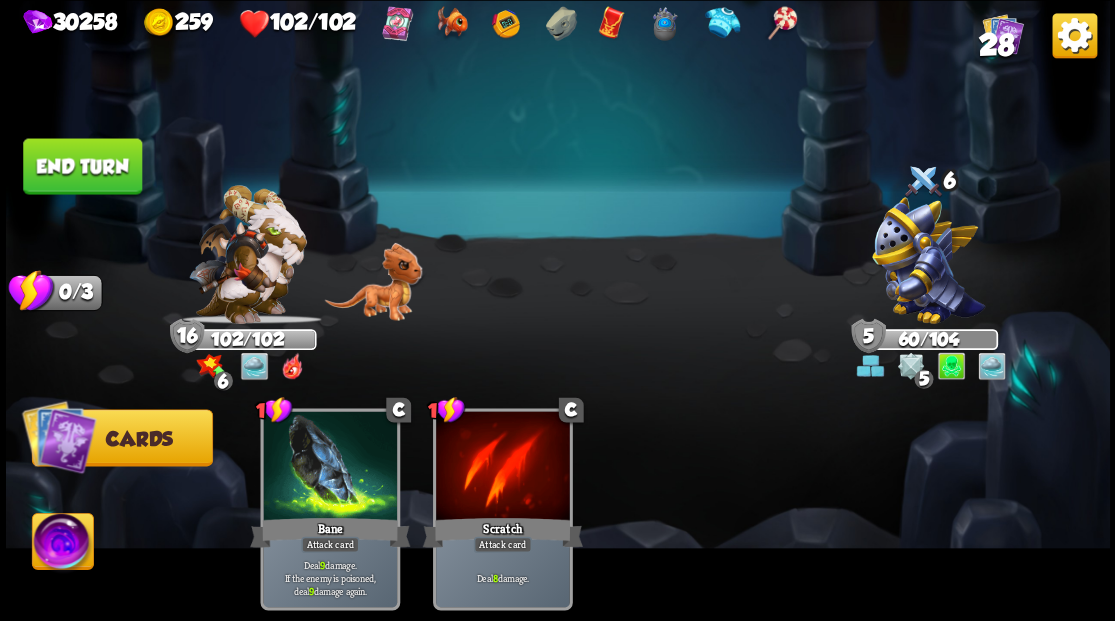 click on "End turn" at bounding box center (82, 166) 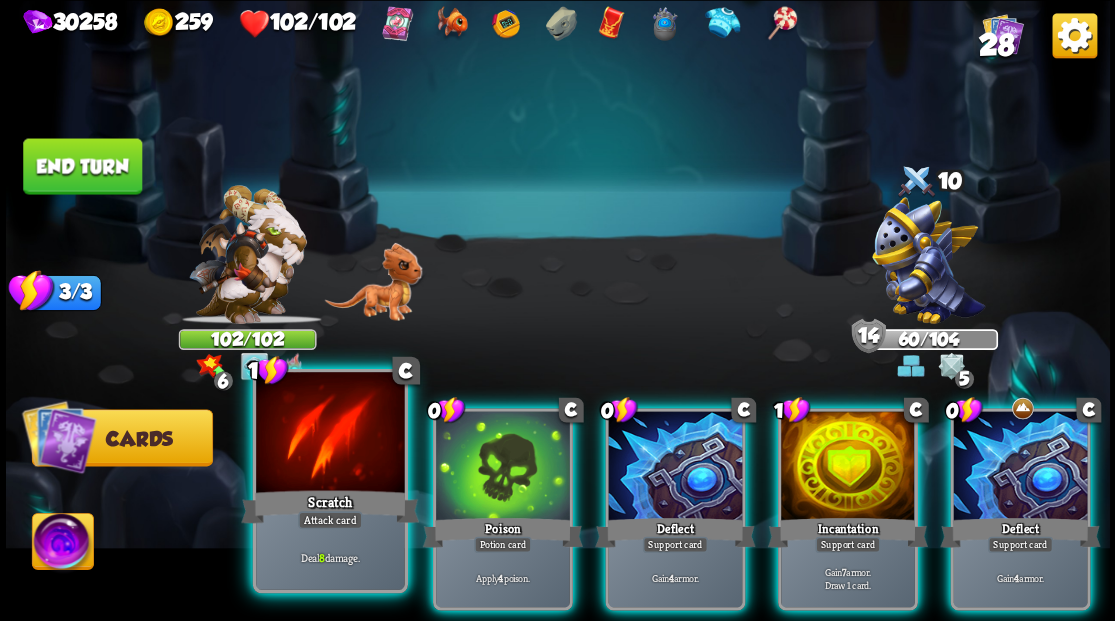 click at bounding box center (330, 434) 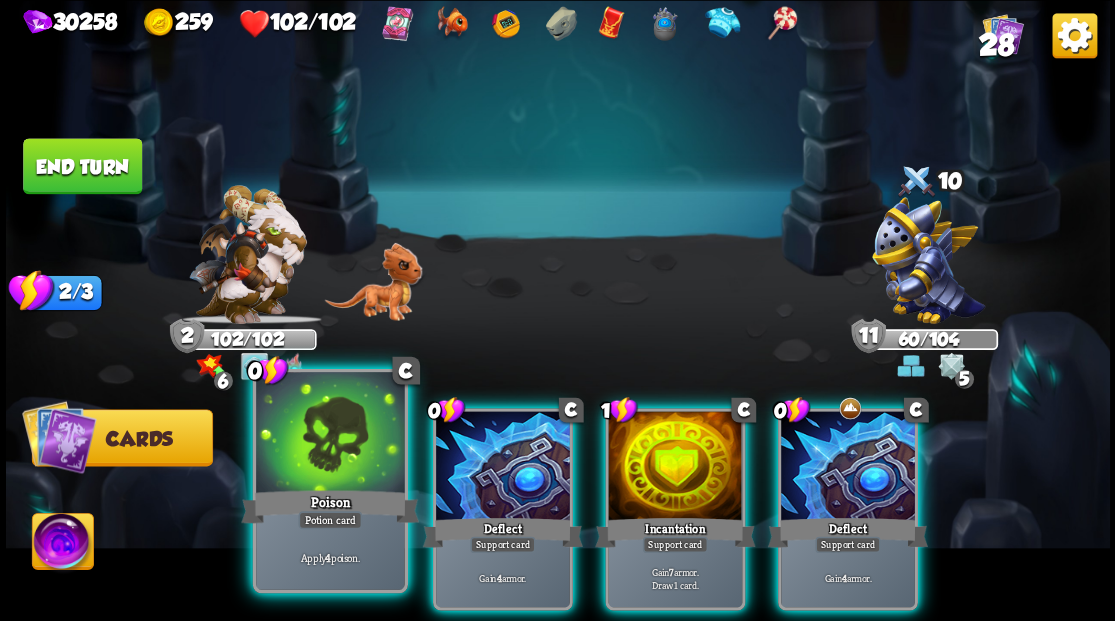 click at bounding box center [330, 434] 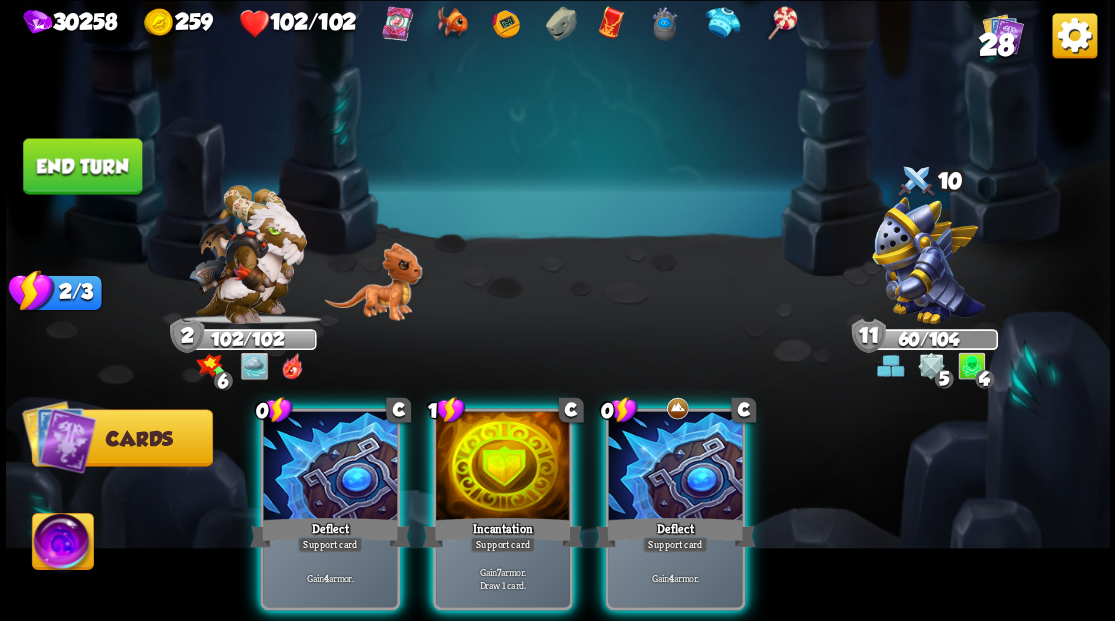 click on "End turn" at bounding box center [82, 166] 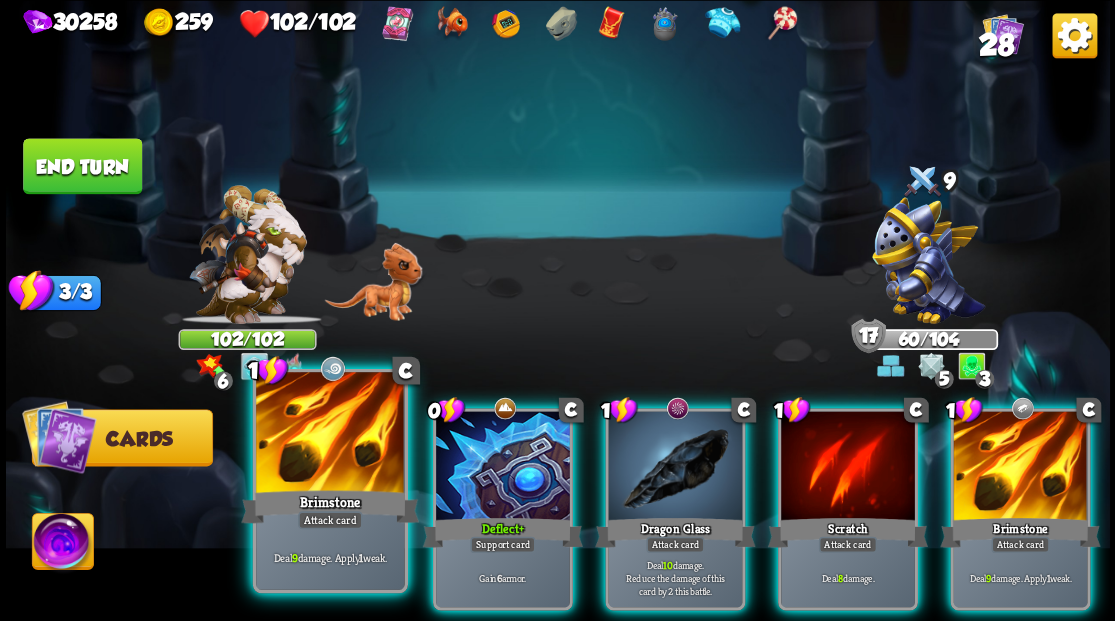 click at bounding box center [330, 434] 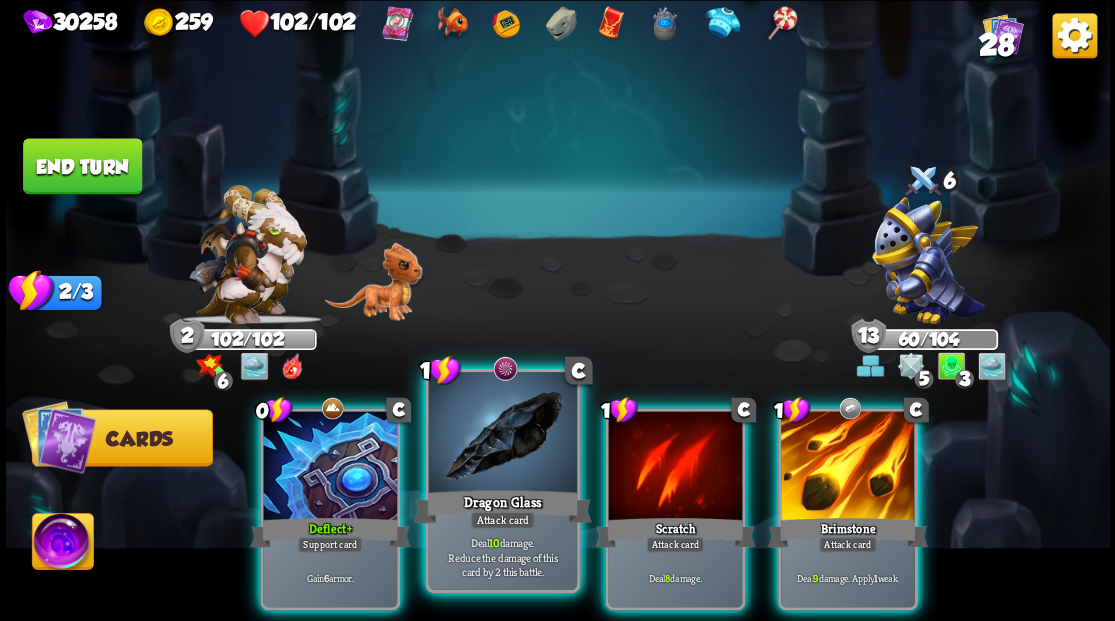 click at bounding box center [502, 434] 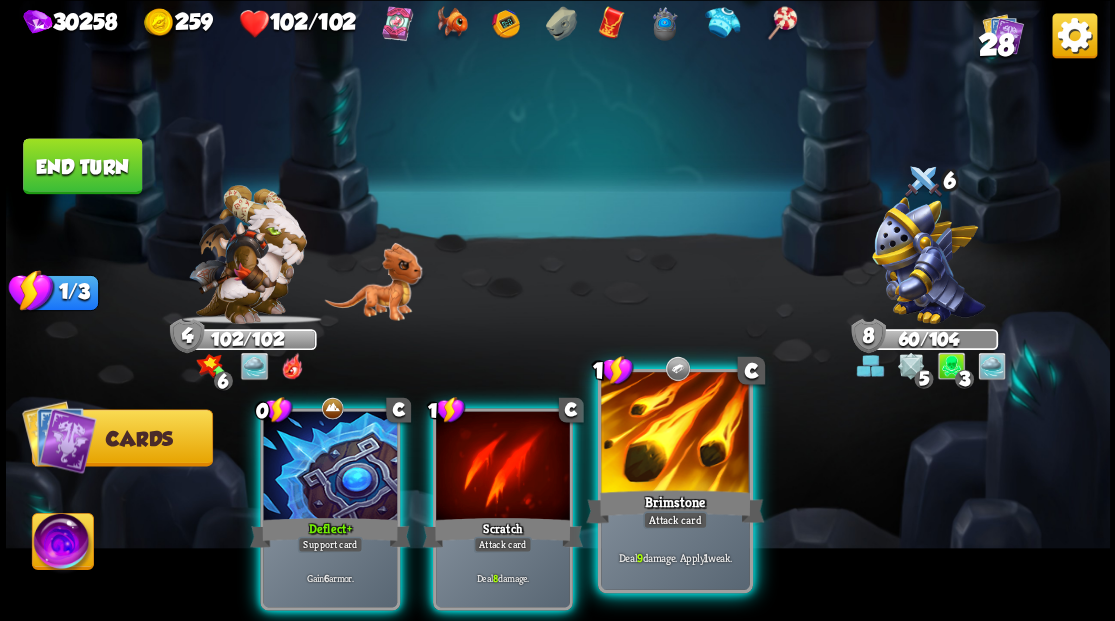 click at bounding box center [675, 434] 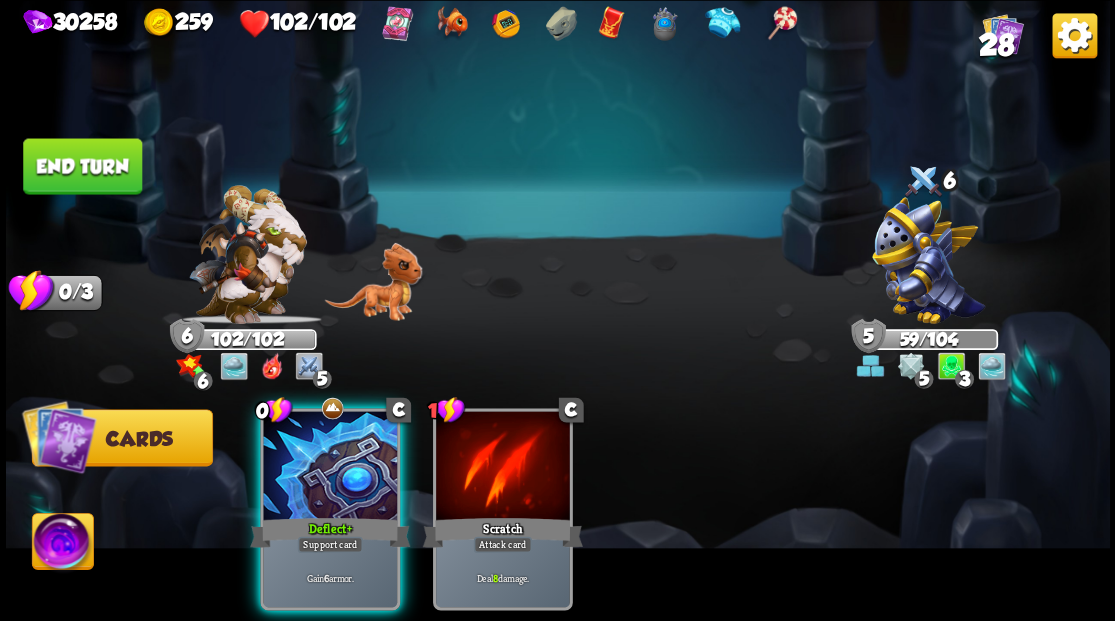 click on "End turn" at bounding box center (82, 166) 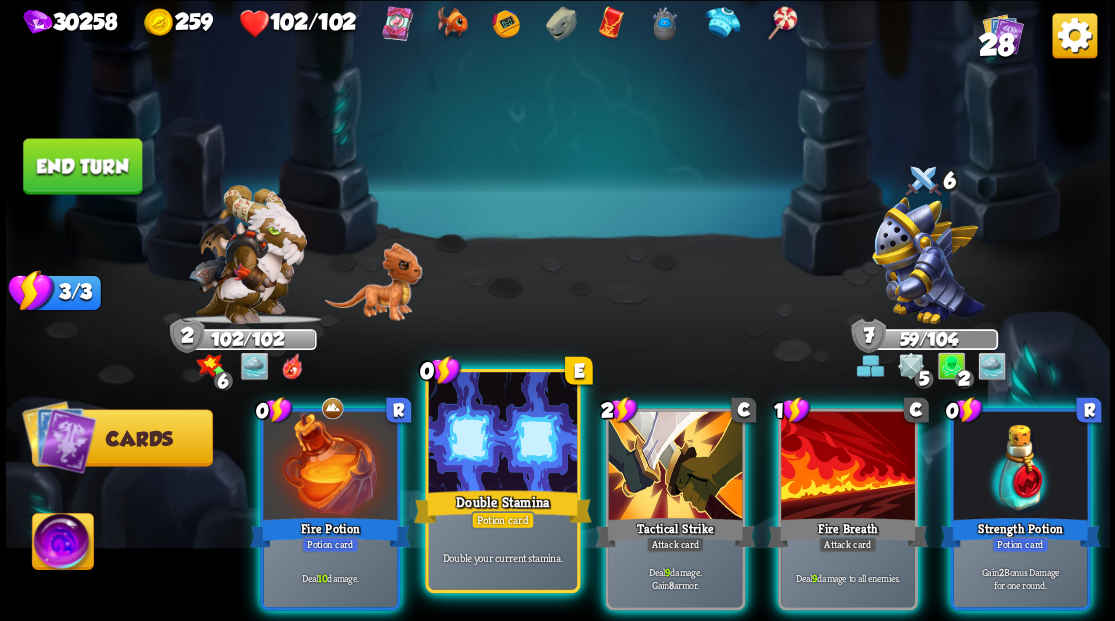 click at bounding box center [502, 434] 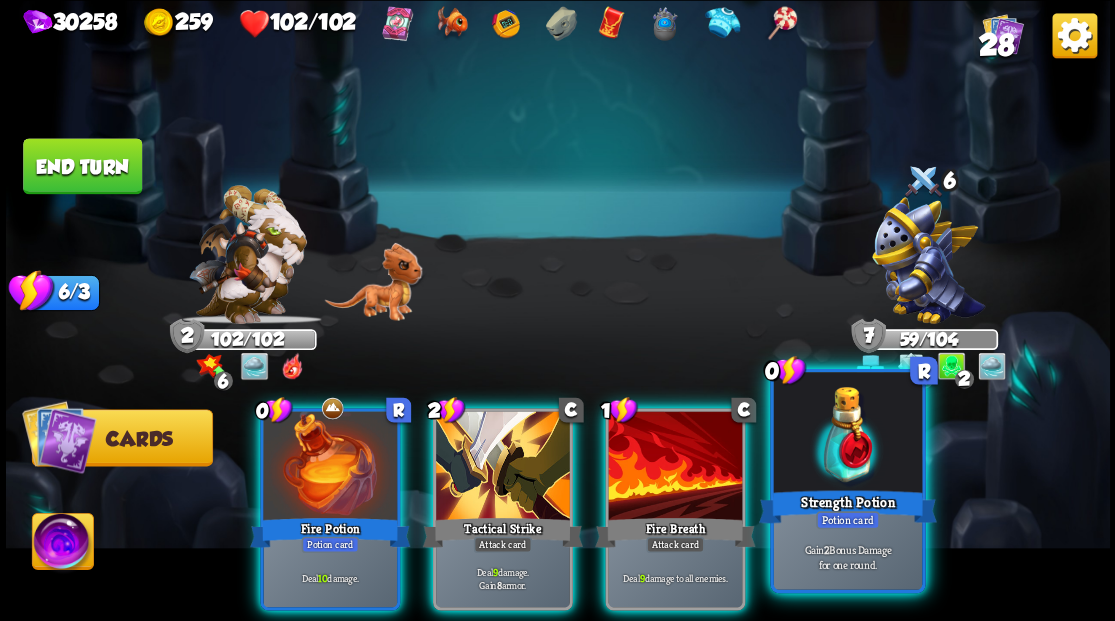 click at bounding box center (847, 434) 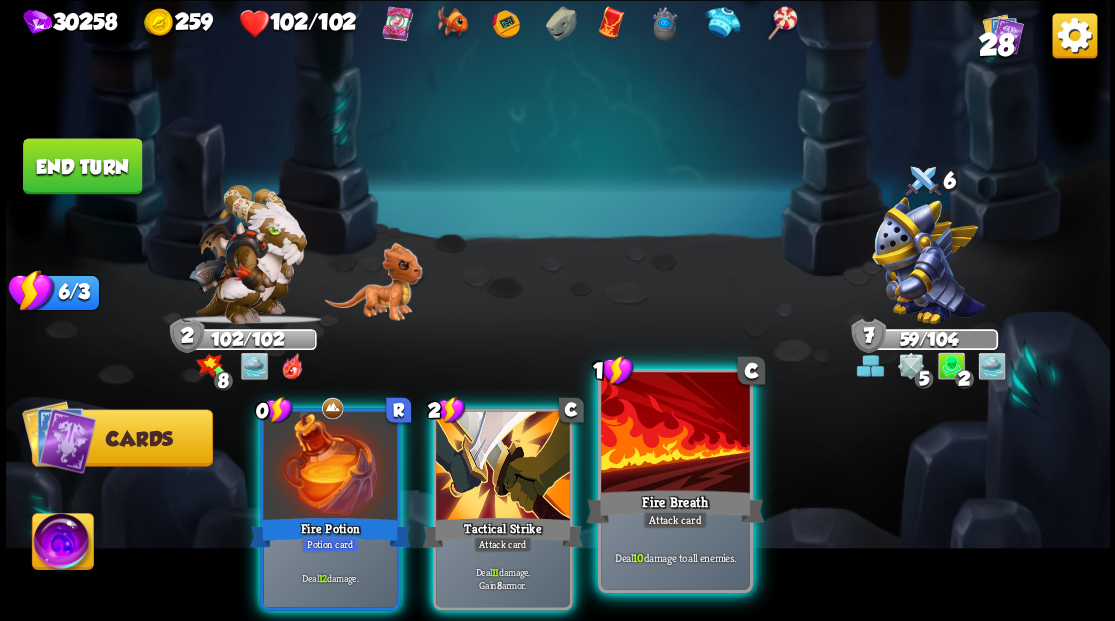 click at bounding box center [675, 434] 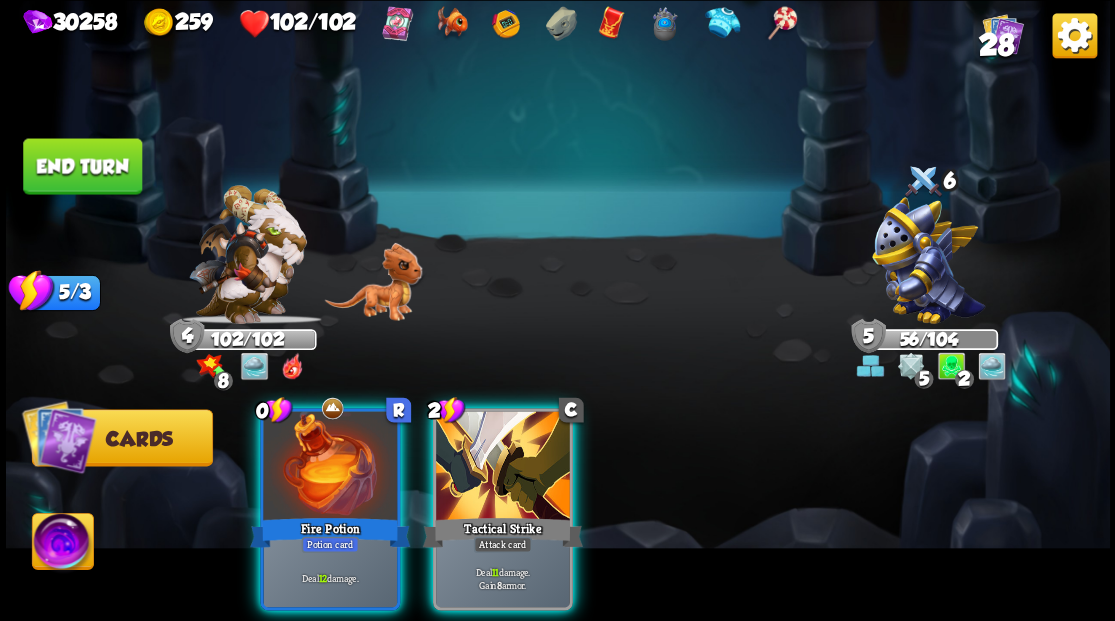 click on "End turn" at bounding box center [82, 166] 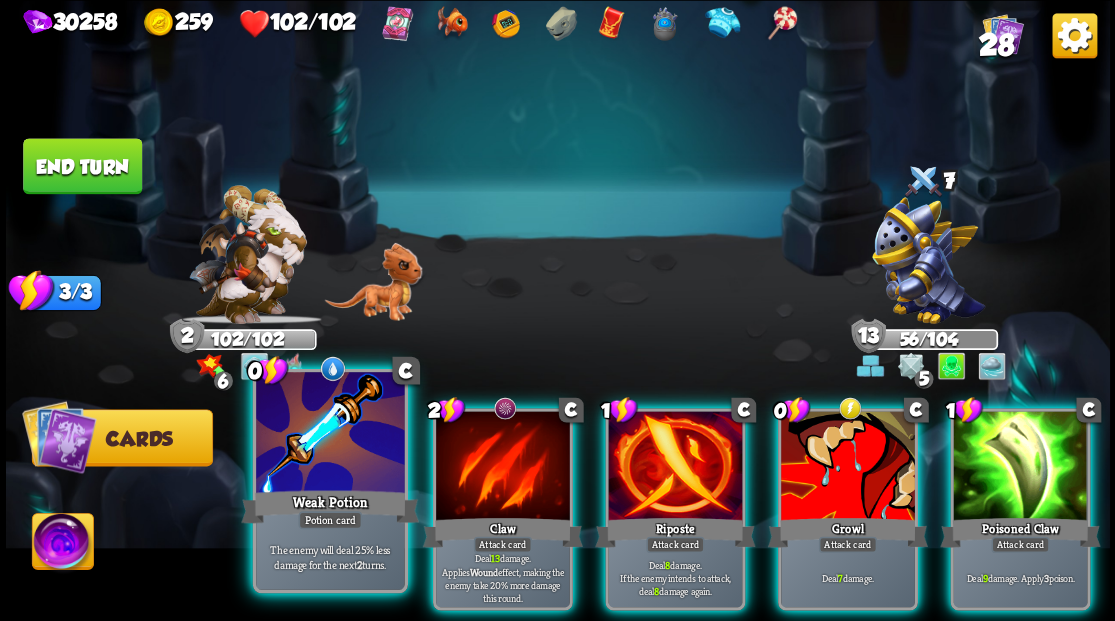 click at bounding box center (330, 434) 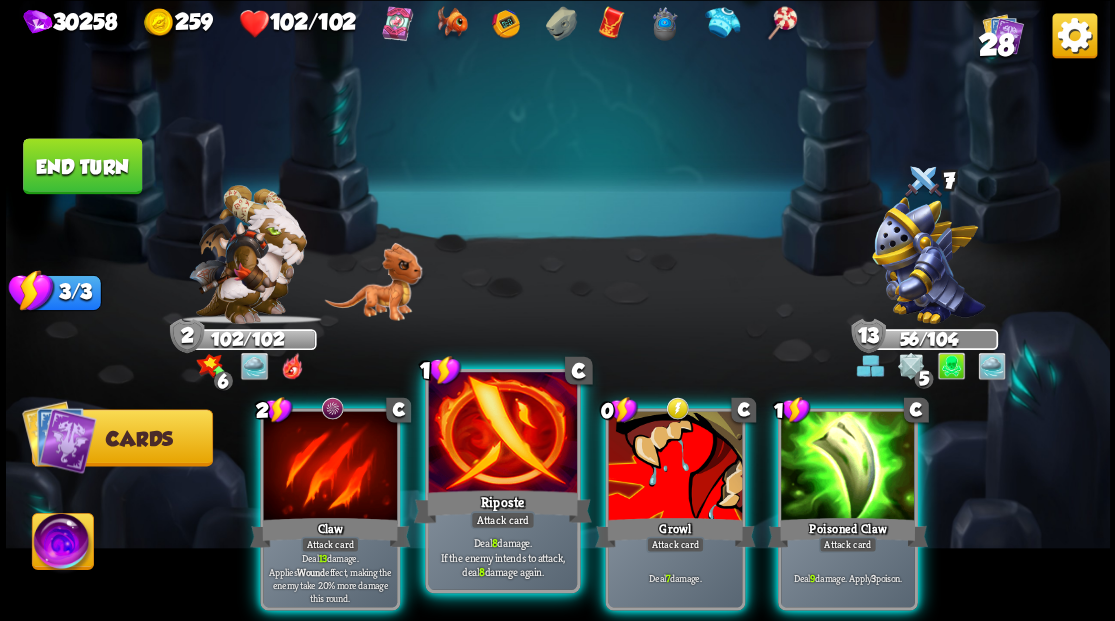 click at bounding box center [502, 434] 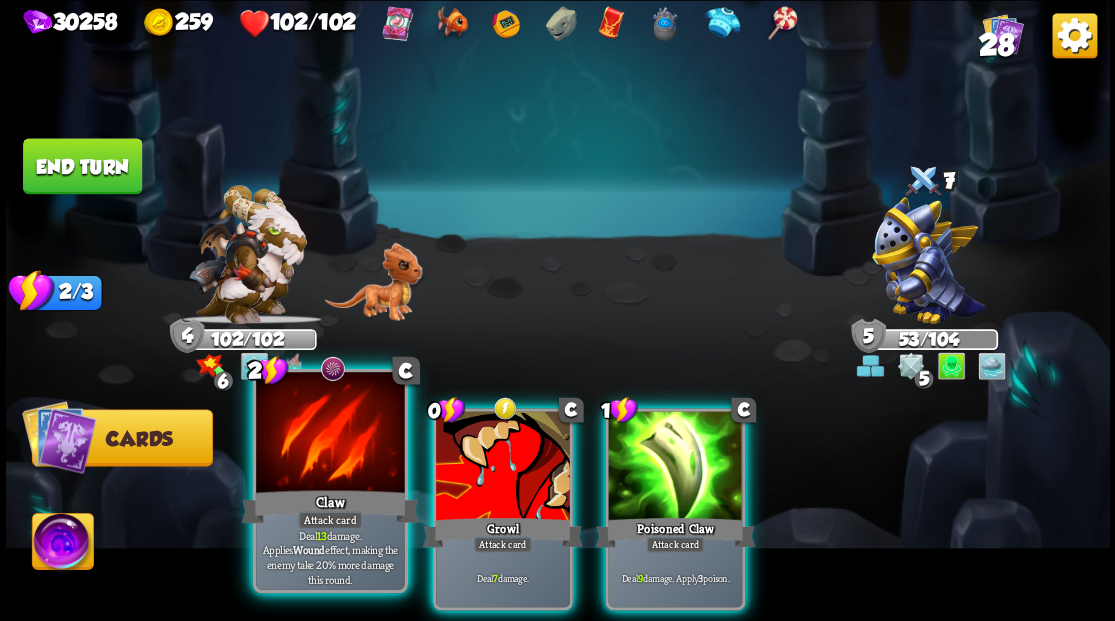 click at bounding box center (330, 434) 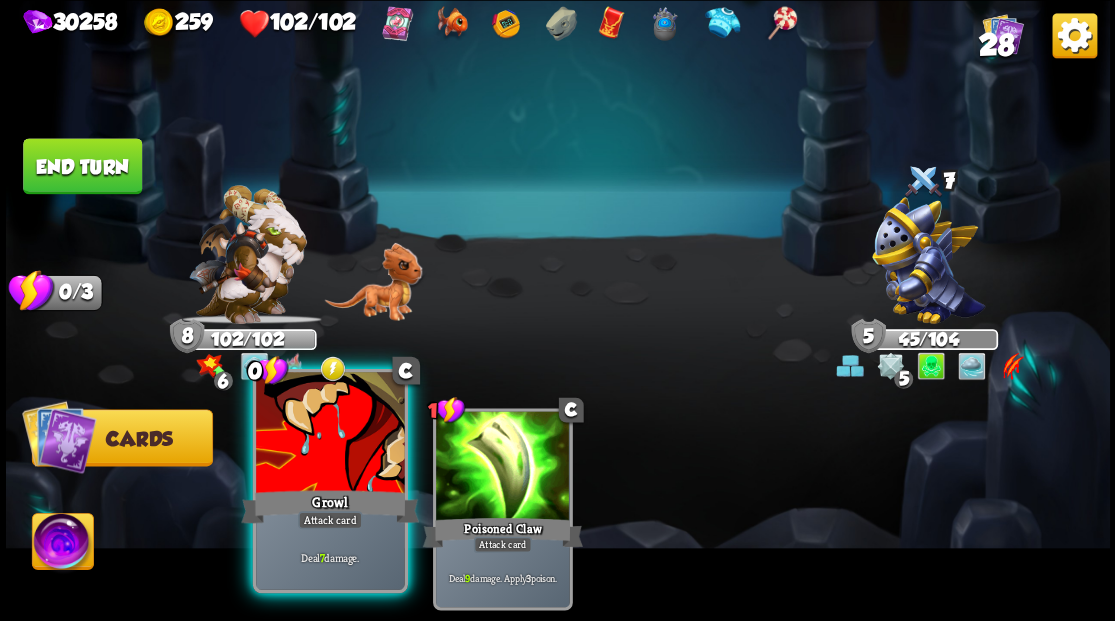 click at bounding box center (330, 434) 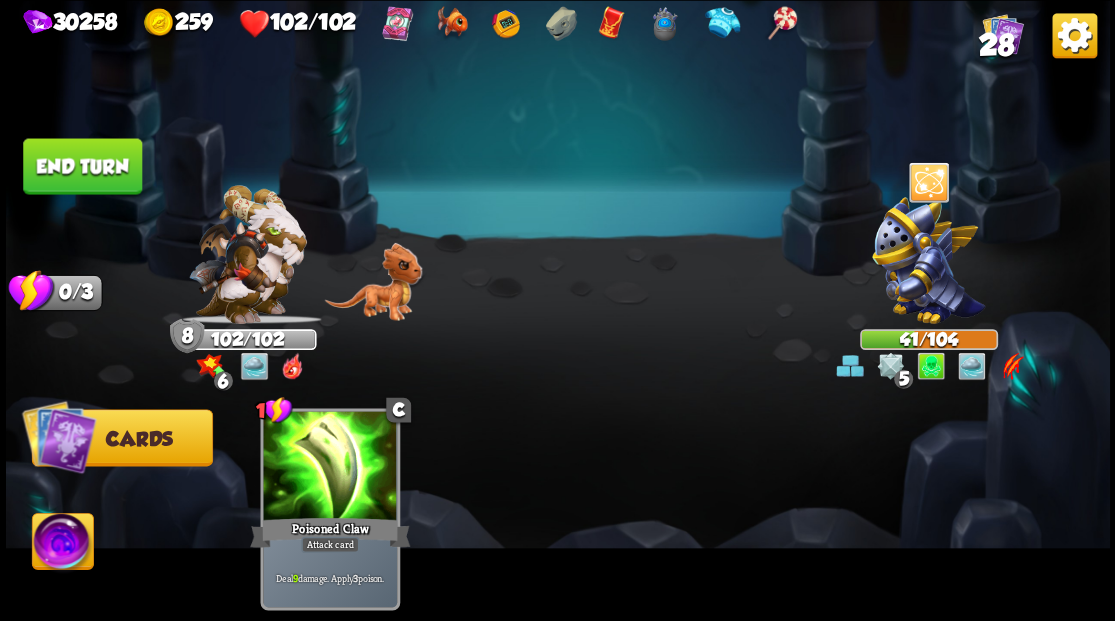 drag, startPoint x: 74, startPoint y: 164, endPoint x: 537, endPoint y: 166, distance: 463.00433 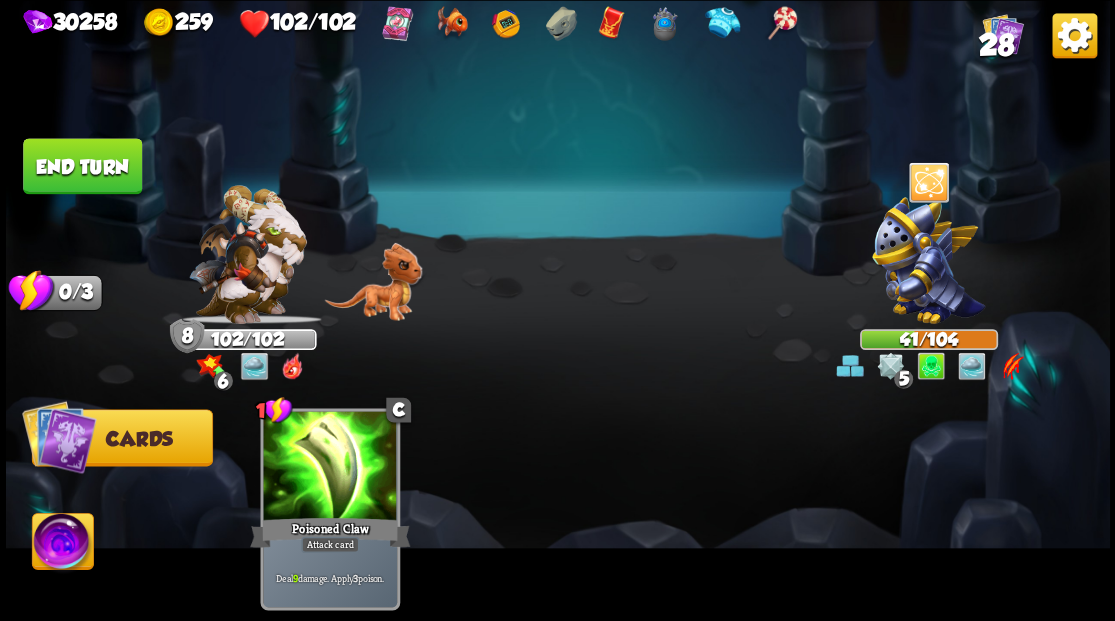 click on "End turn" at bounding box center (82, 166) 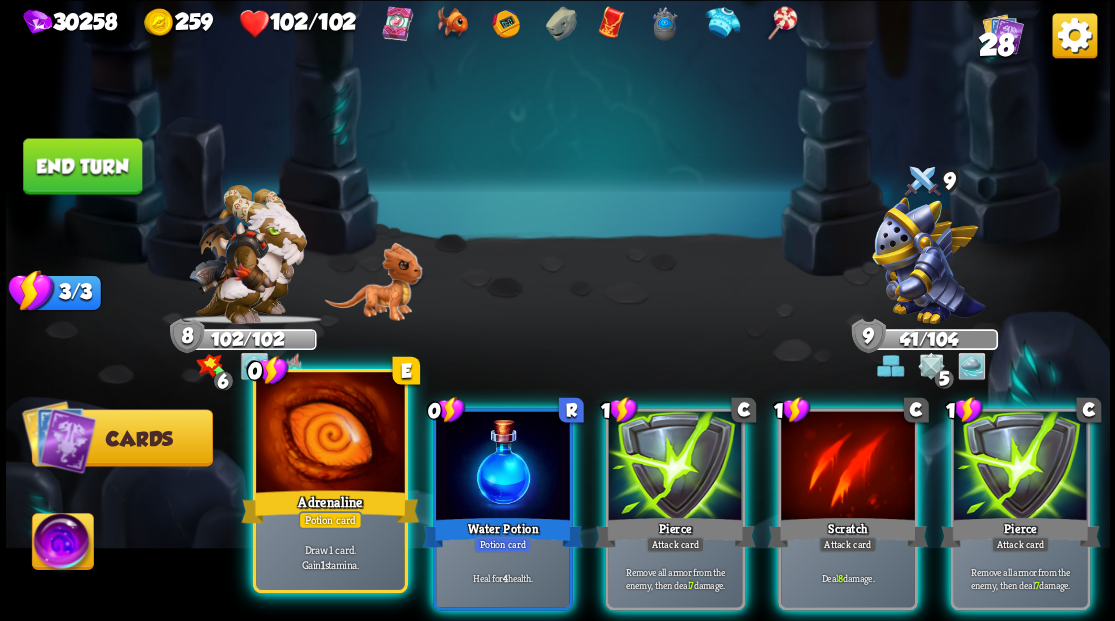 click at bounding box center (330, 434) 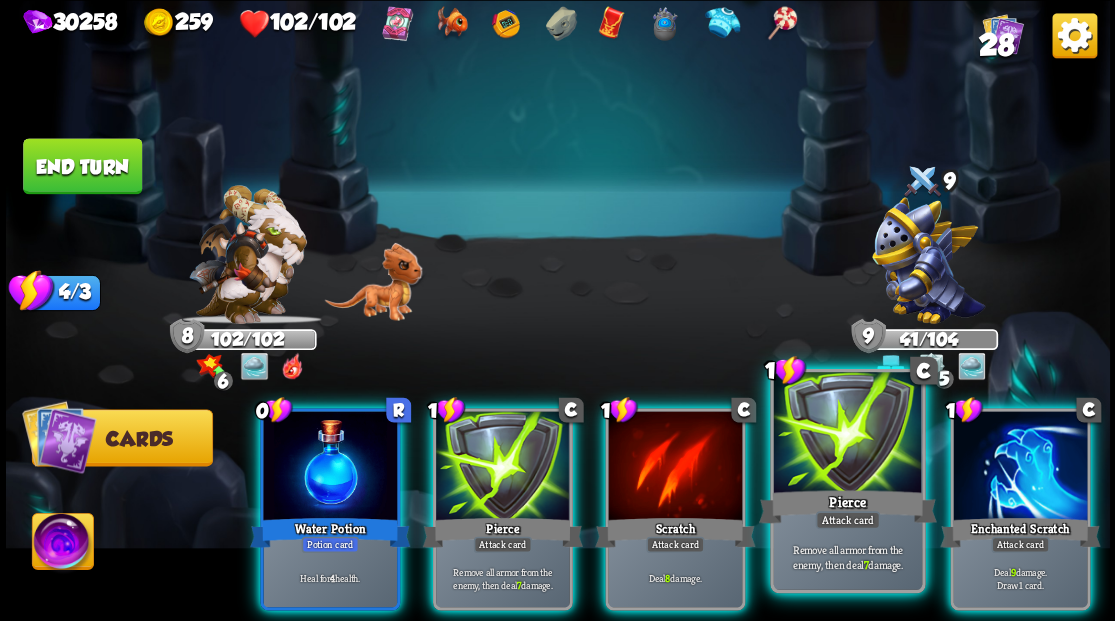 click at bounding box center [847, 434] 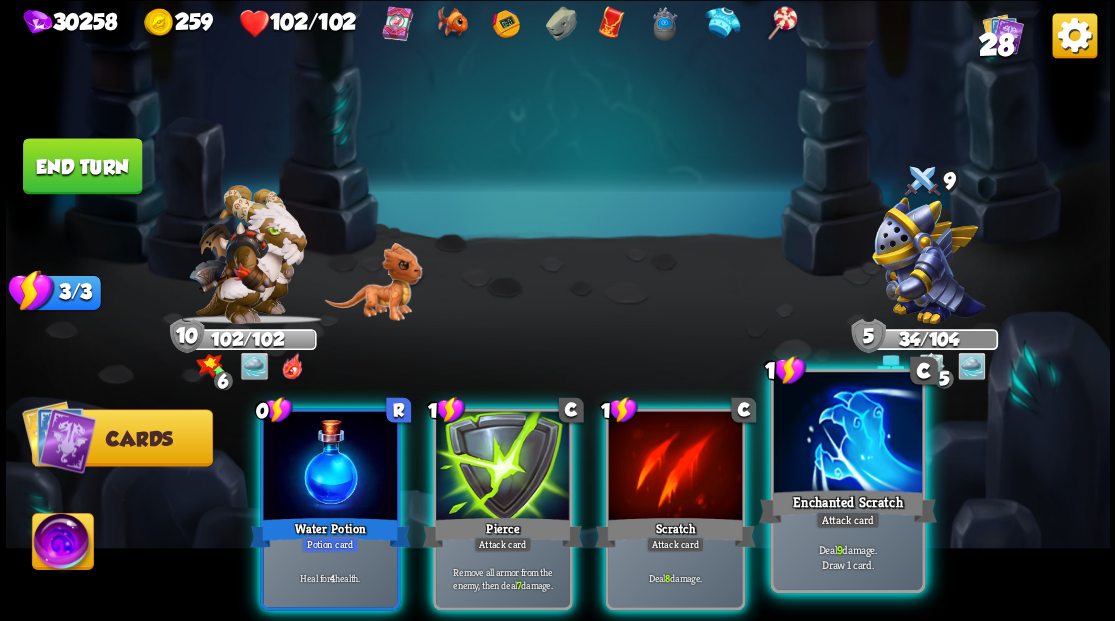 click at bounding box center [847, 434] 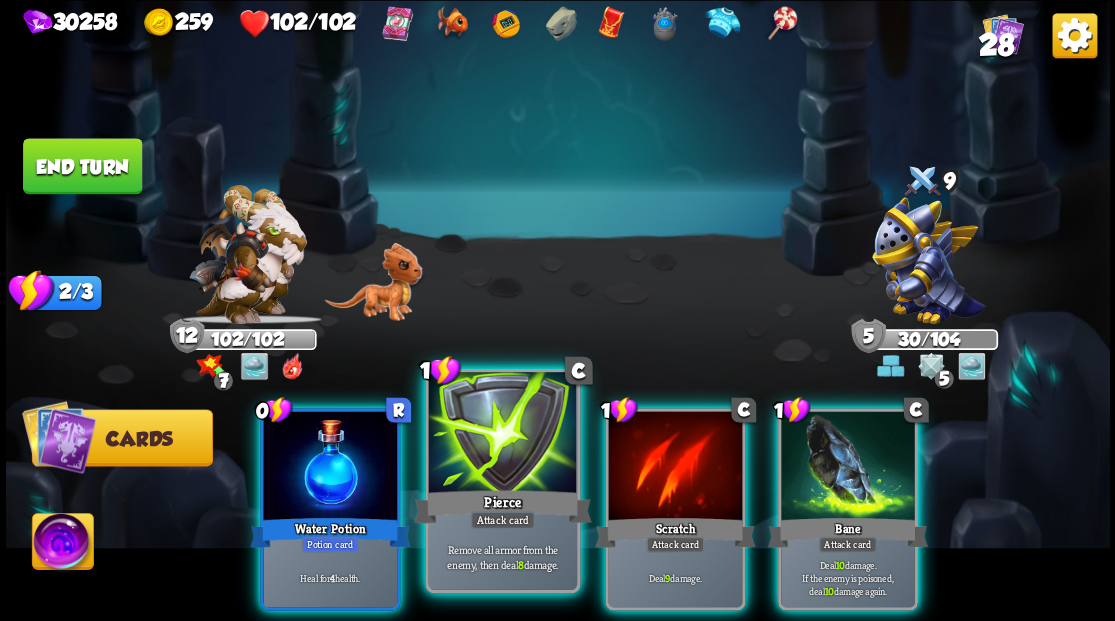 click at bounding box center (502, 434) 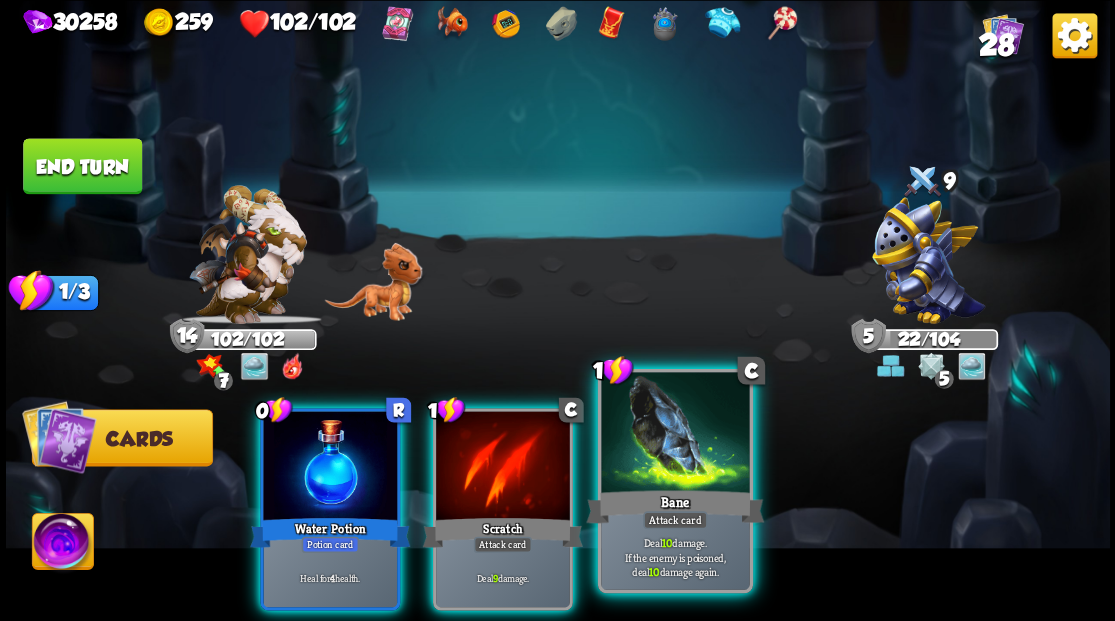 click at bounding box center [675, 434] 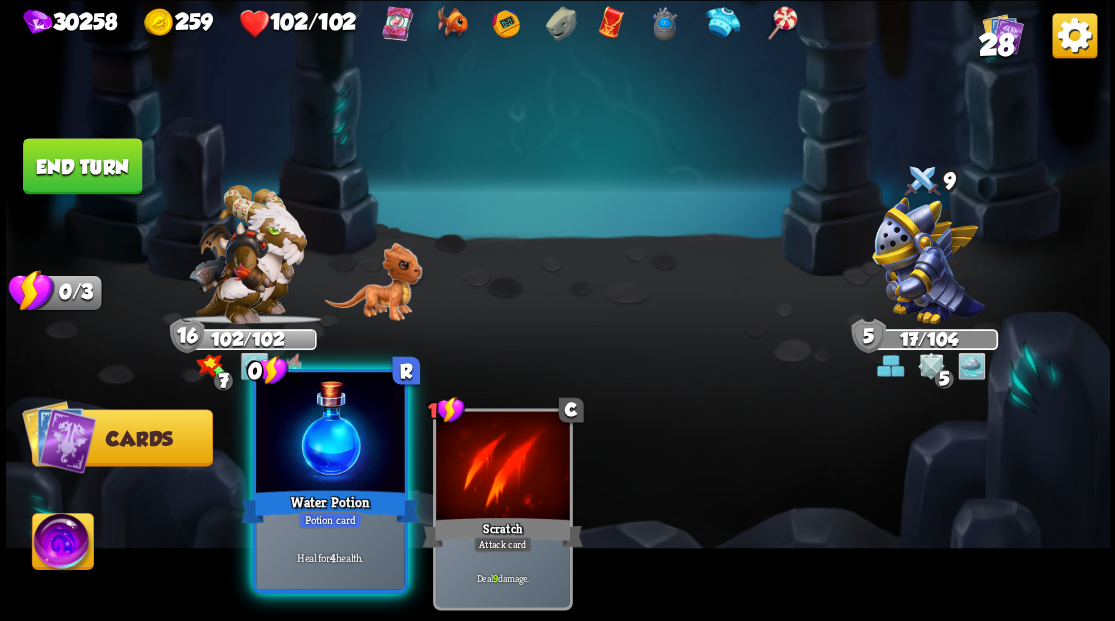 click at bounding box center (330, 434) 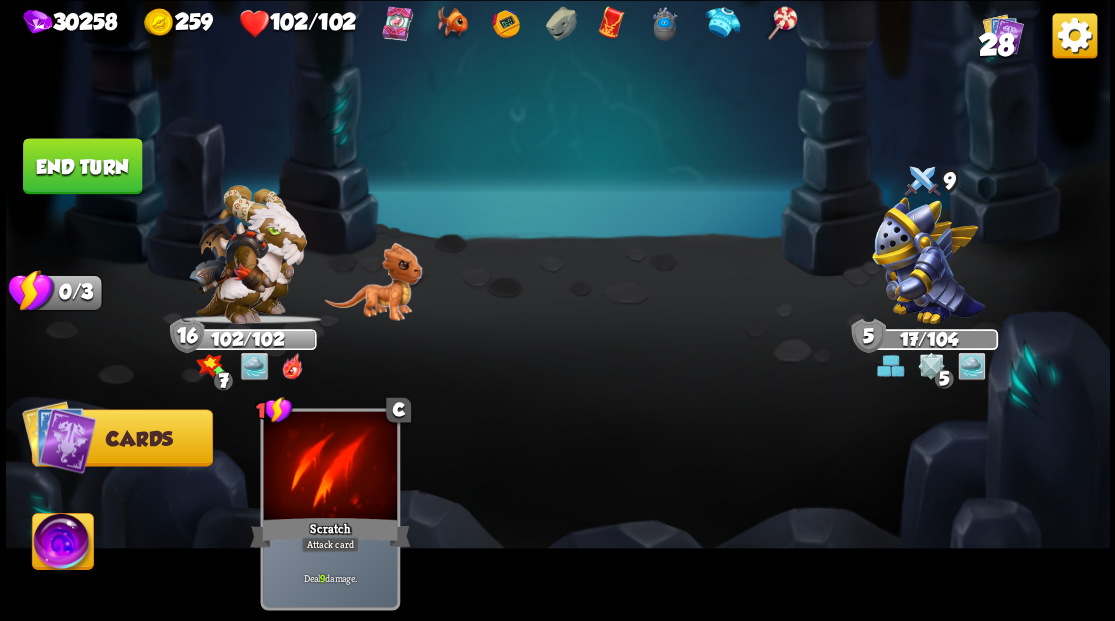 click on "End turn" at bounding box center [82, 166] 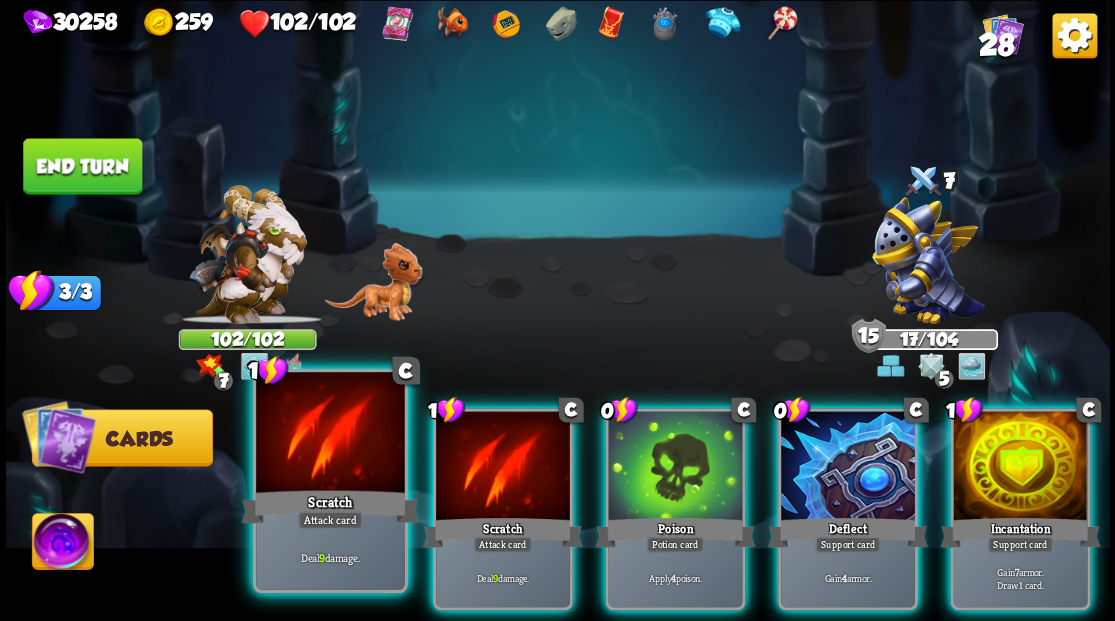 click at bounding box center [330, 434] 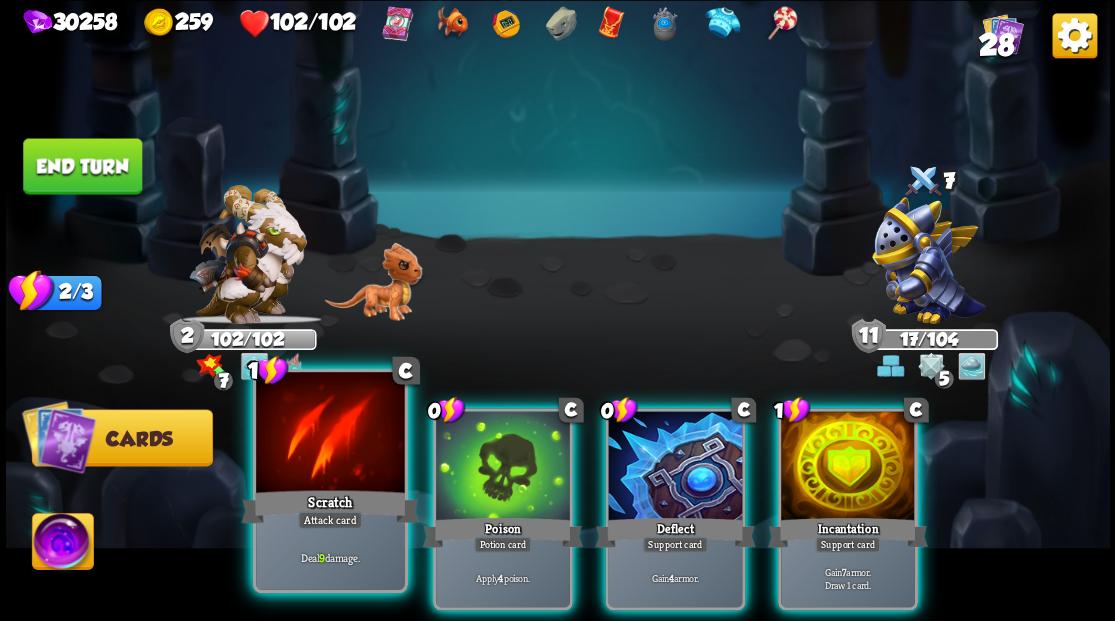 click at bounding box center [330, 434] 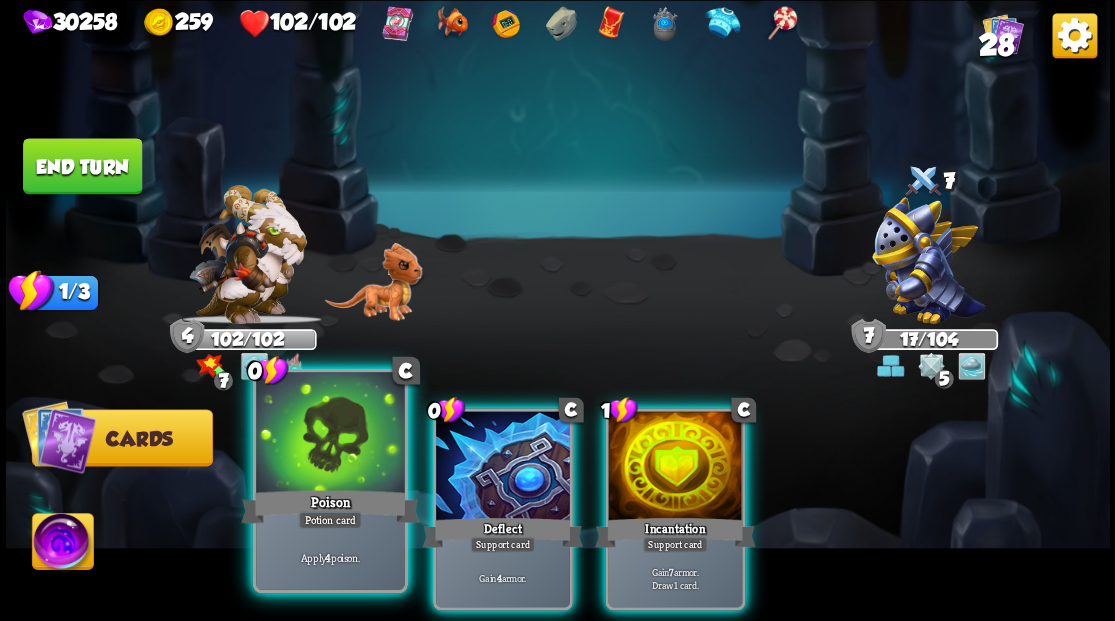 click on "Poison" at bounding box center [330, 506] 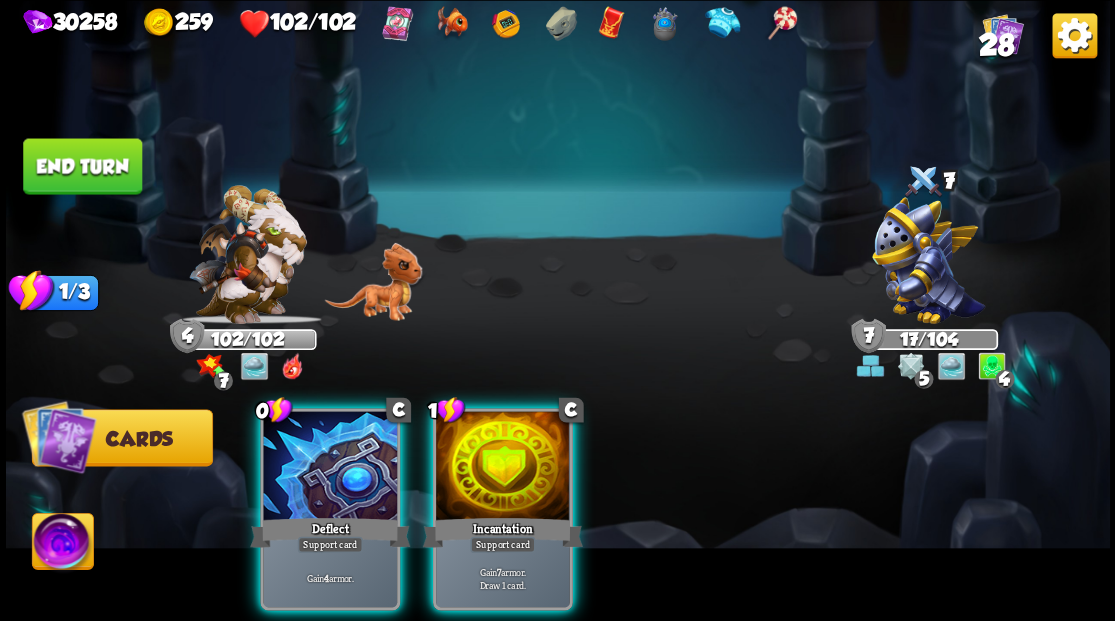 click on "End turn" at bounding box center (82, 166) 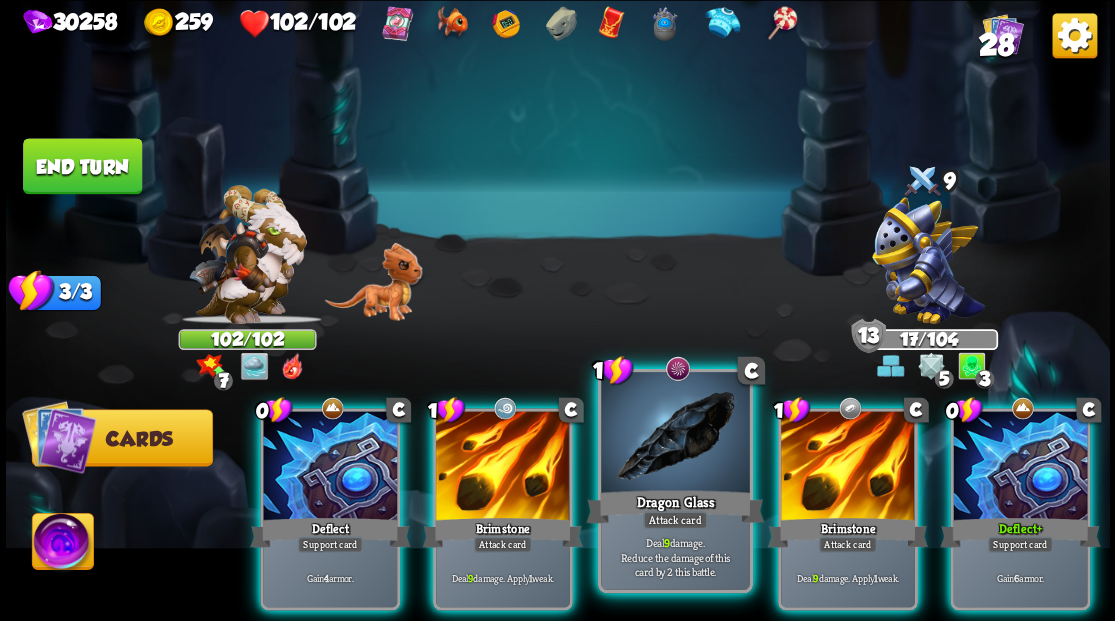 click at bounding box center [675, 434] 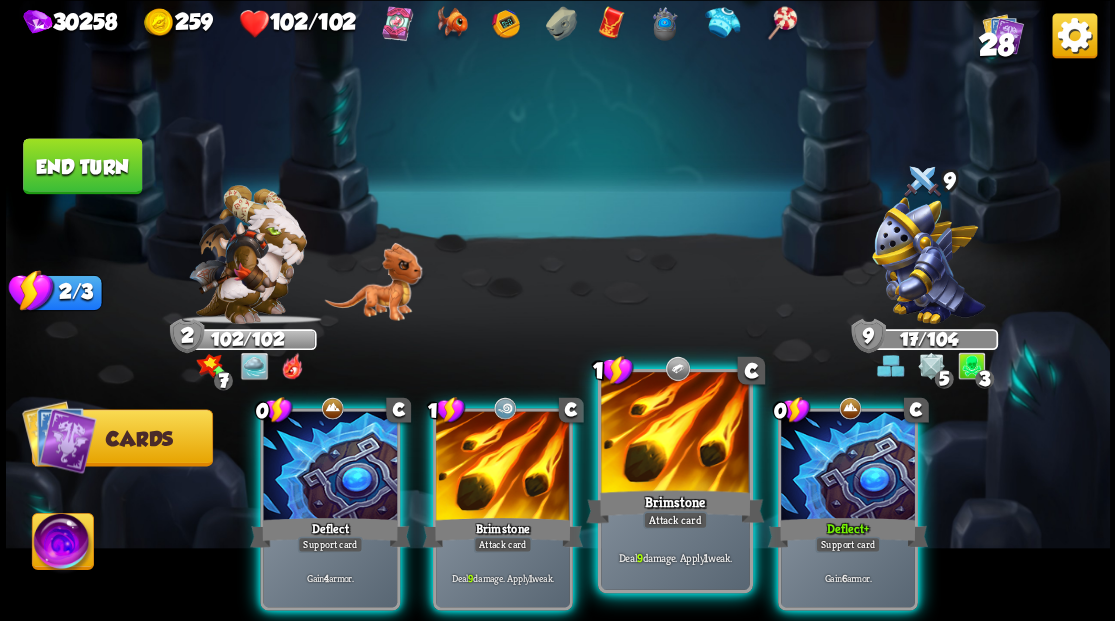 click at bounding box center [675, 434] 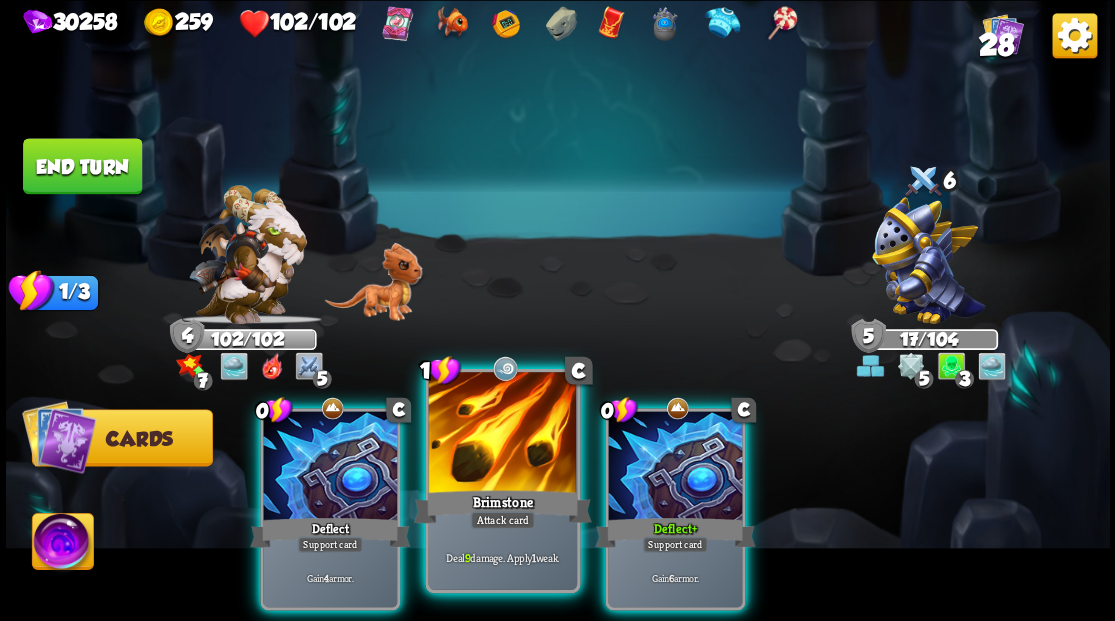click at bounding box center [502, 434] 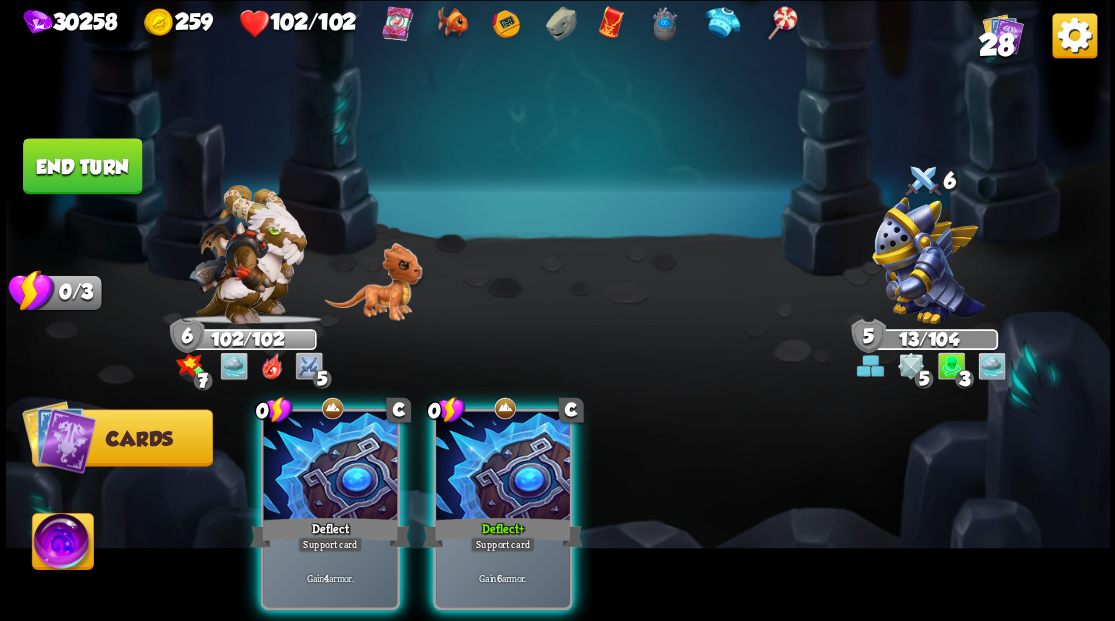click on "End turn" at bounding box center (82, 166) 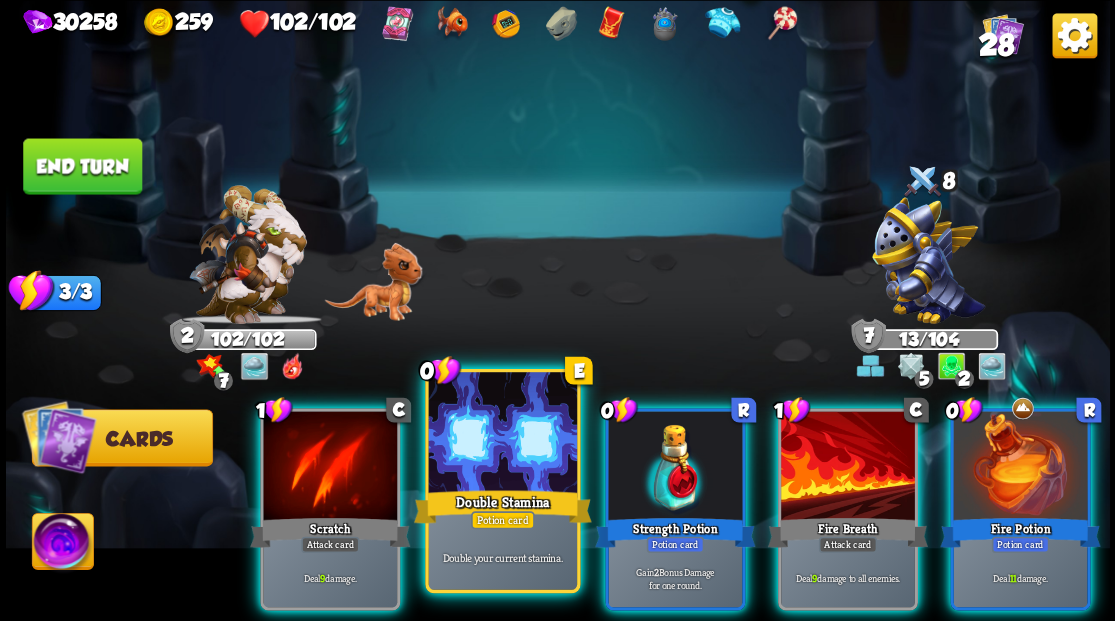 click at bounding box center [502, 434] 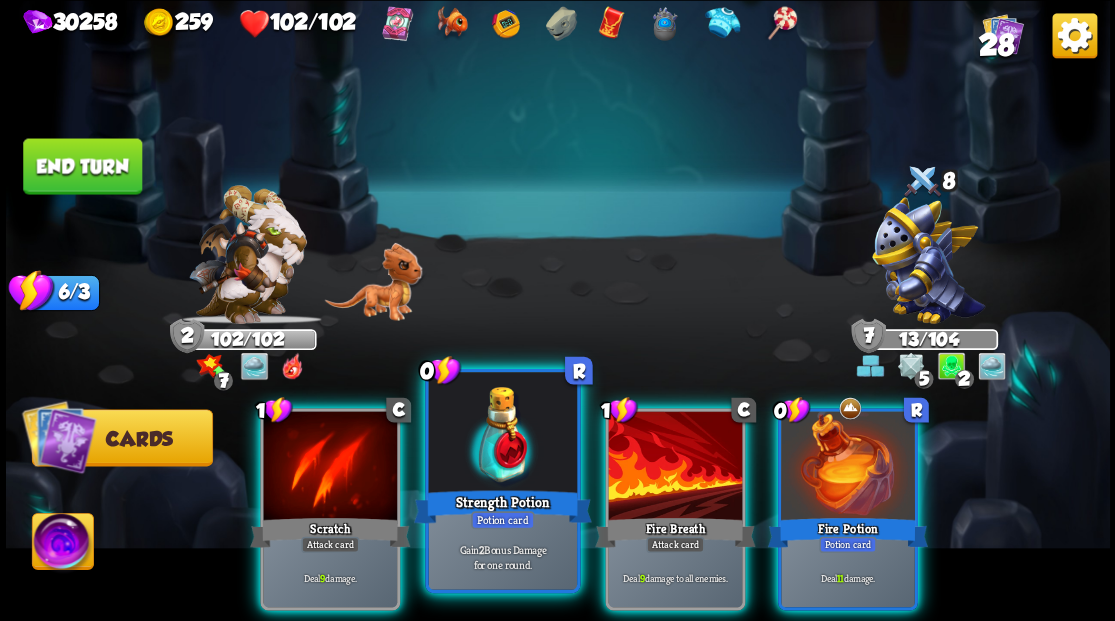 click at bounding box center (502, 434) 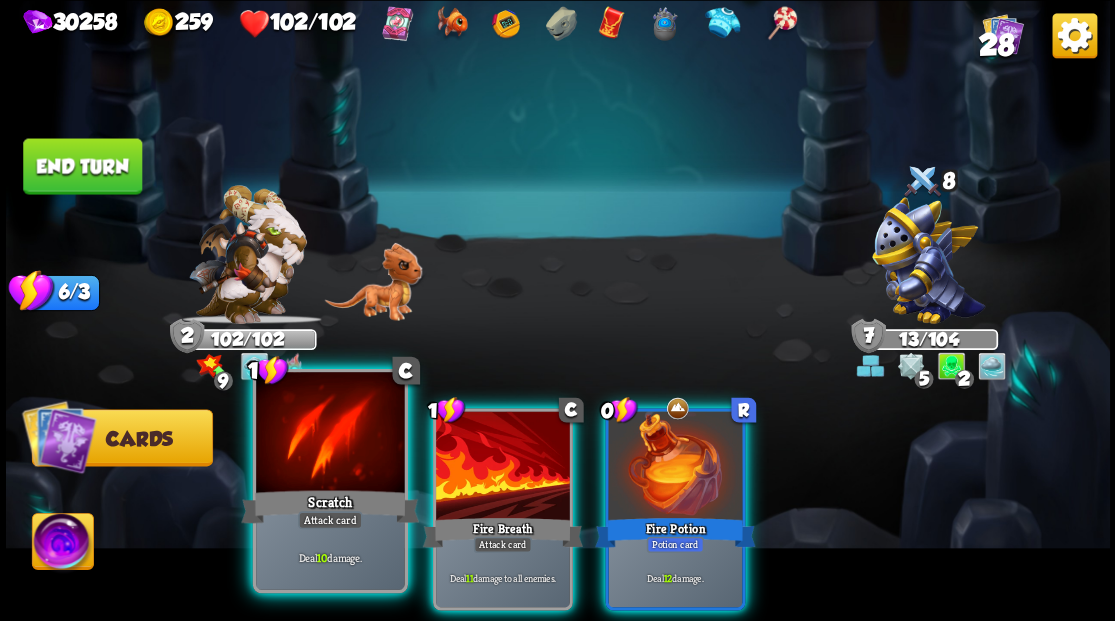 click at bounding box center [330, 434] 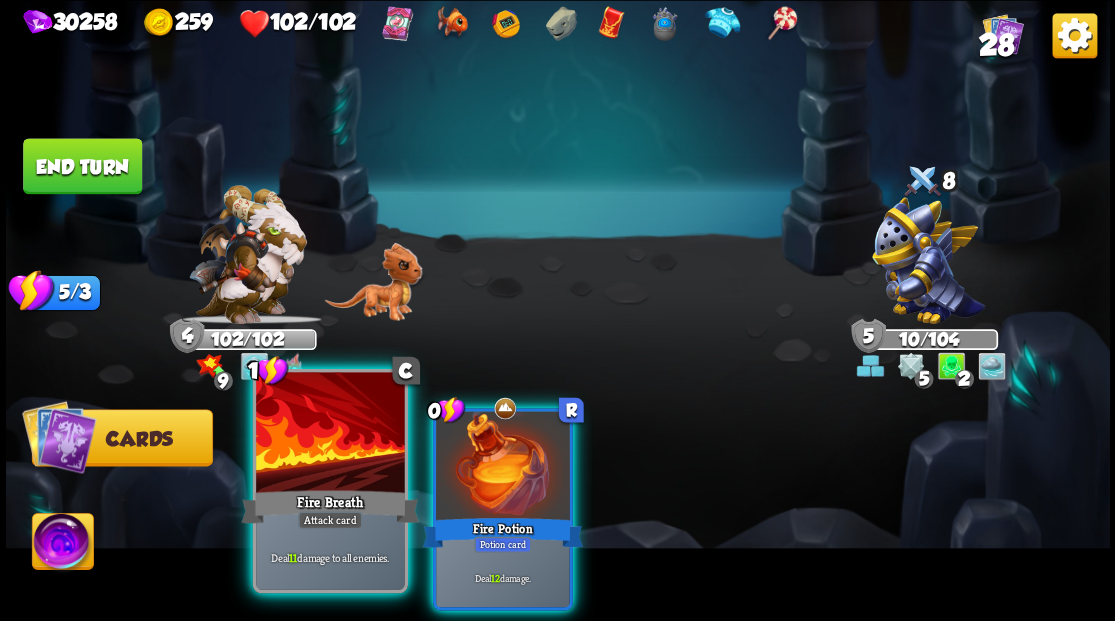 click on "Fire Breath" at bounding box center (330, 506) 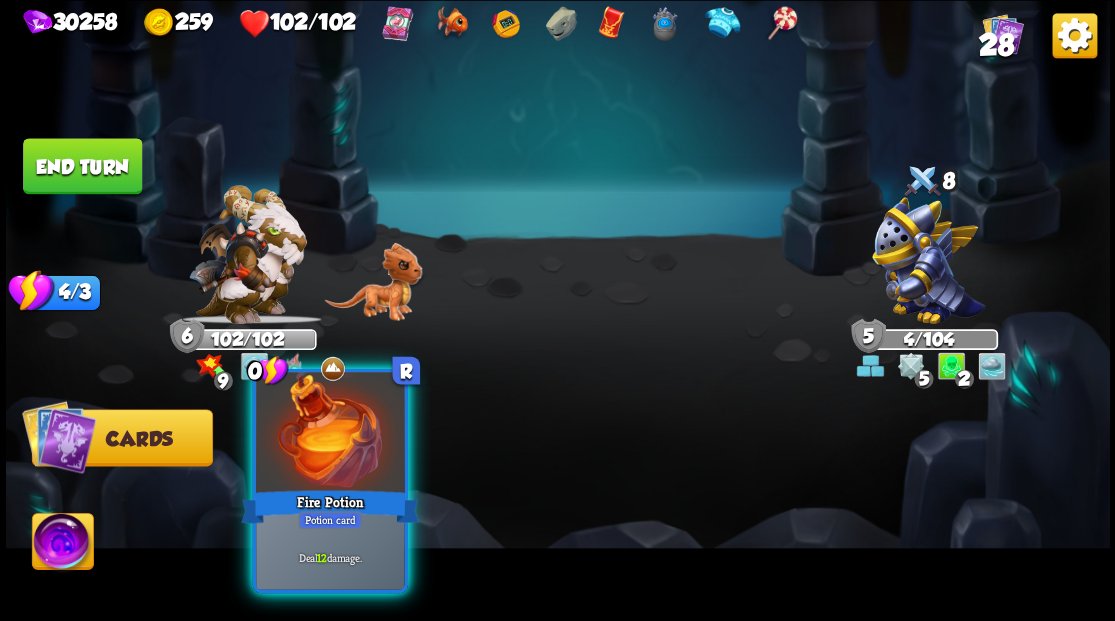 click at bounding box center [330, 434] 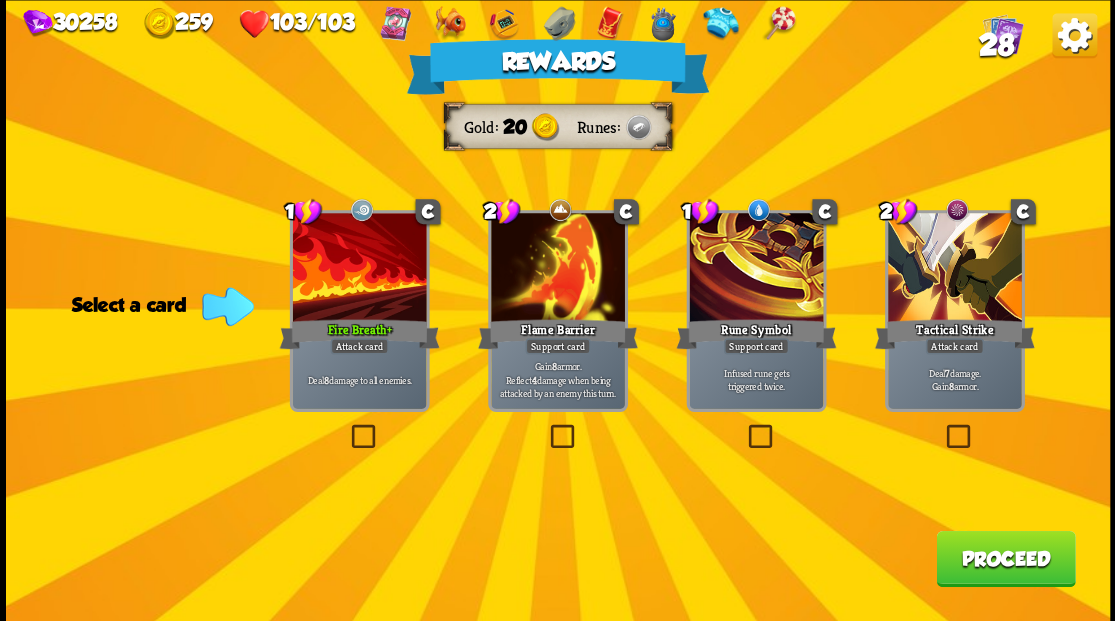 click on "Proceed" at bounding box center (1005, 558) 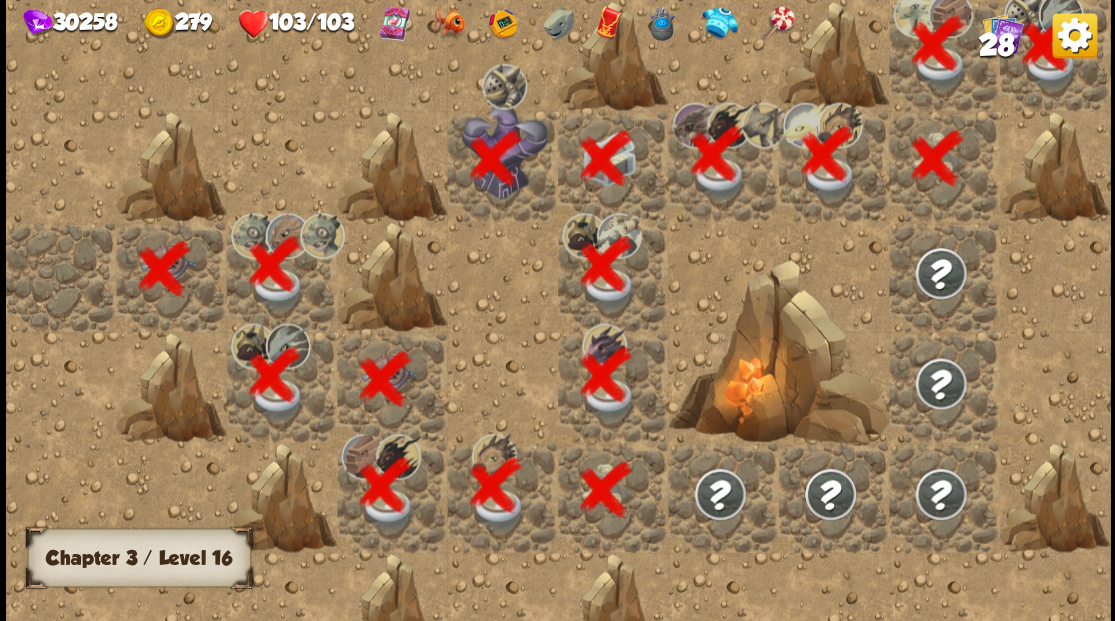scroll, scrollTop: 0, scrollLeft: 384, axis: horizontal 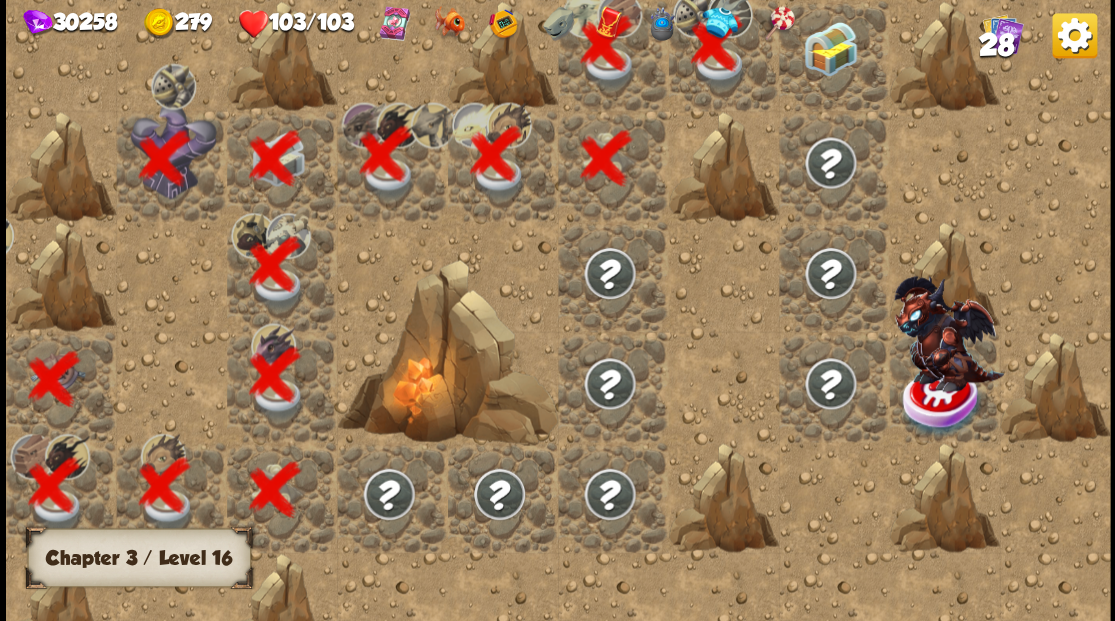 click at bounding box center [829, 48] 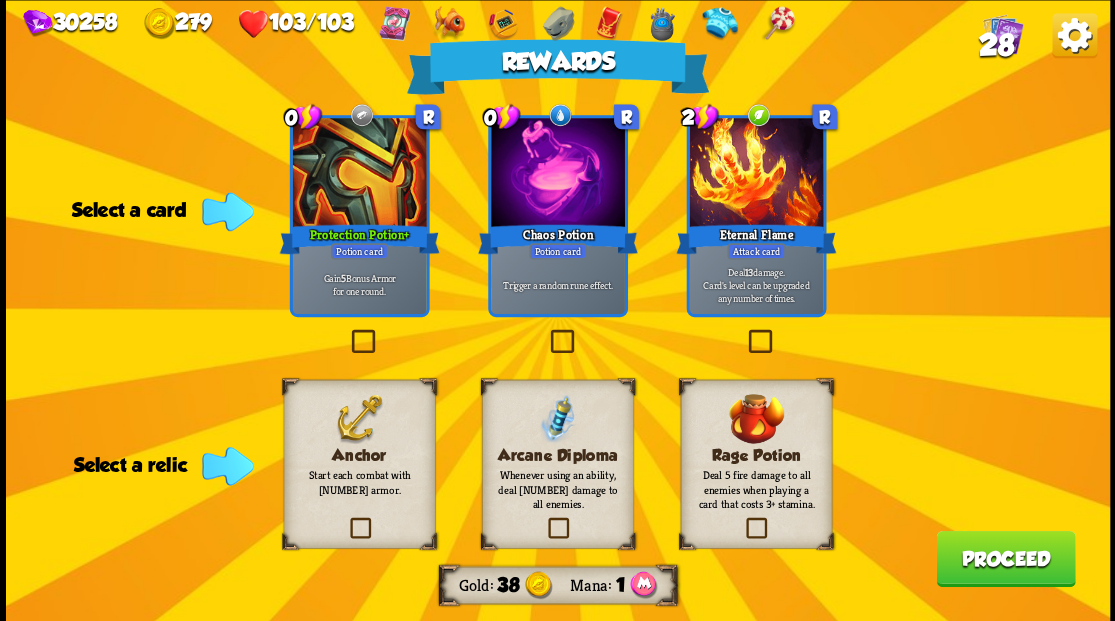 click at bounding box center (346, 520) 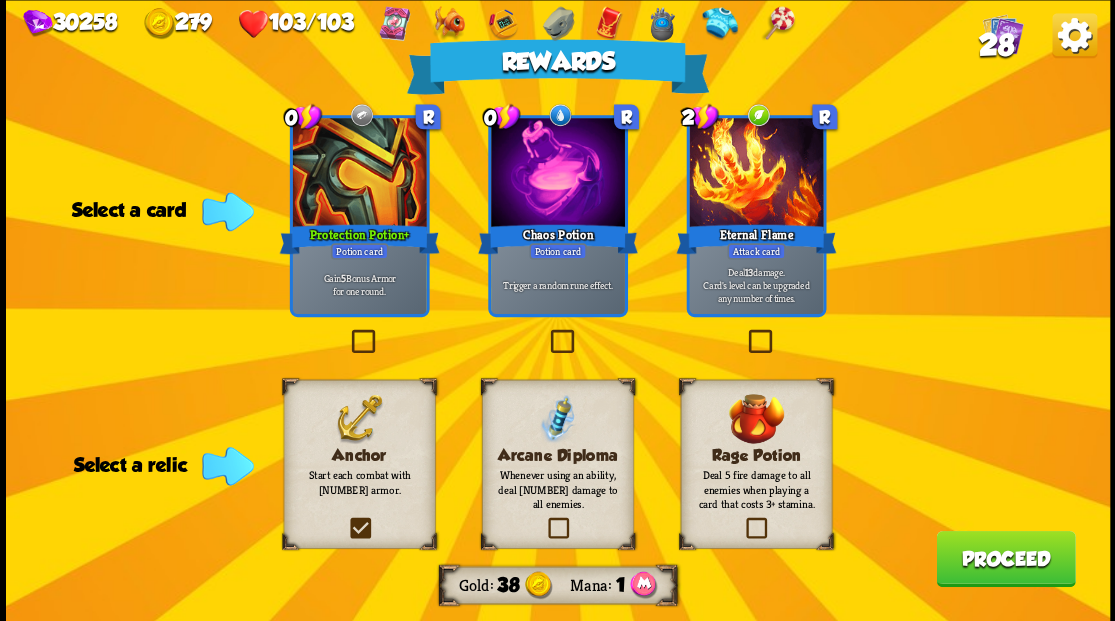 click at bounding box center [0, 0] 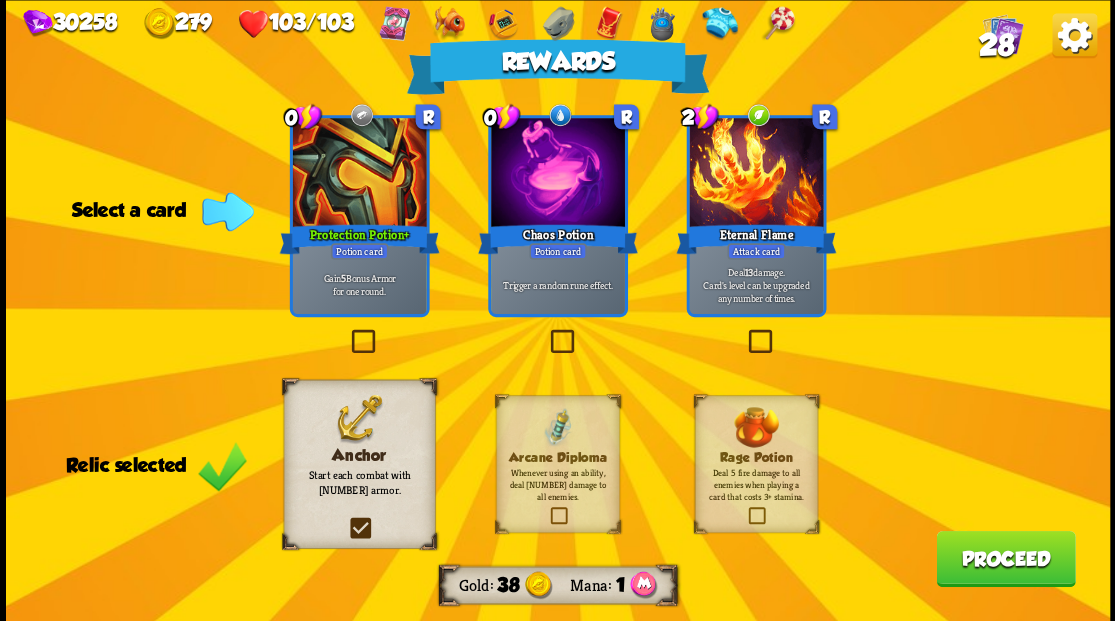 click at bounding box center (546, 332) 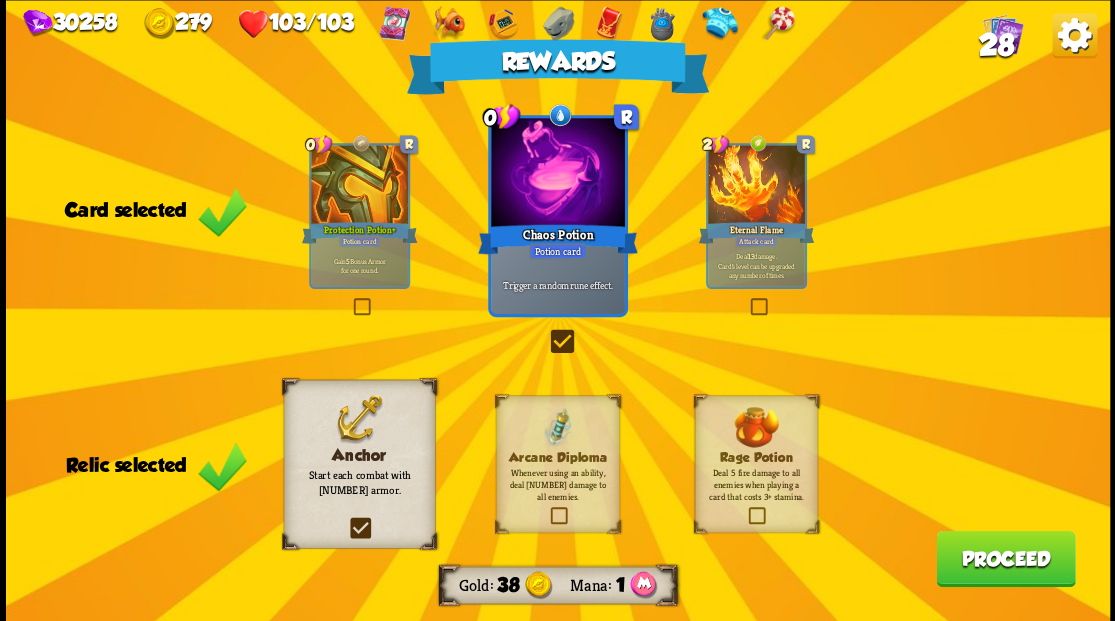 click on "Proceed" at bounding box center (1005, 558) 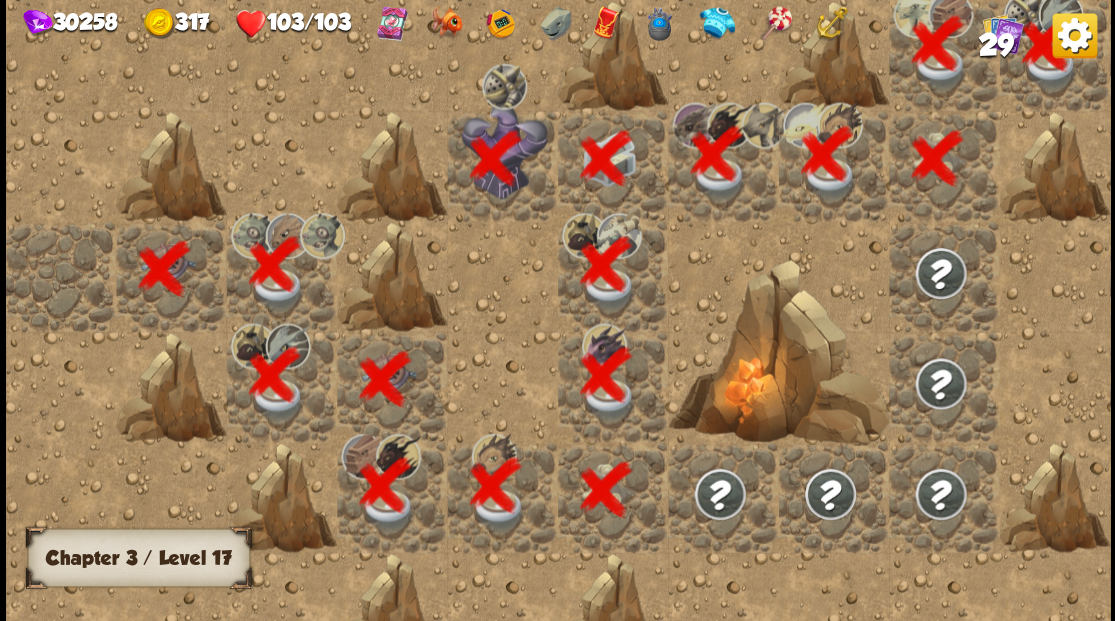 scroll, scrollTop: 0, scrollLeft: 384, axis: horizontal 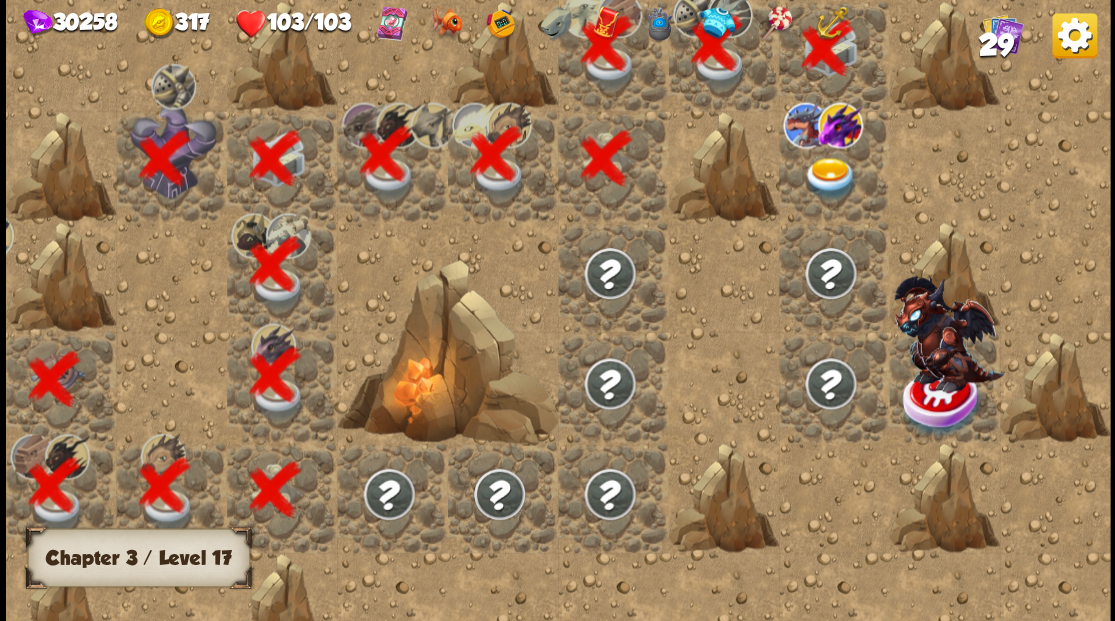 click at bounding box center (829, 178) 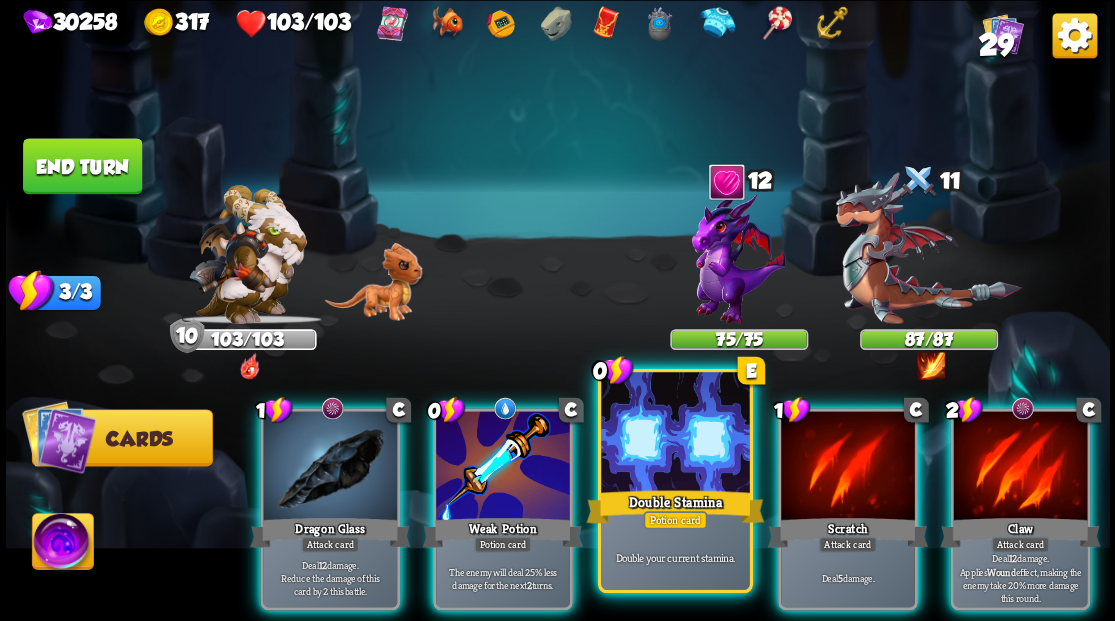 click at bounding box center (675, 434) 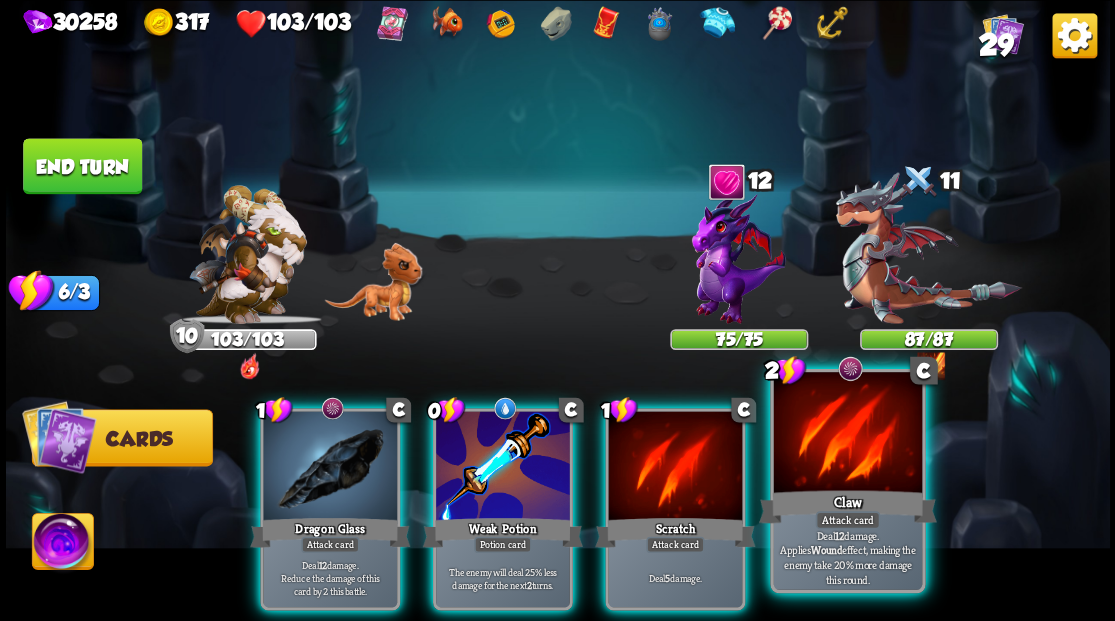 click at bounding box center (847, 434) 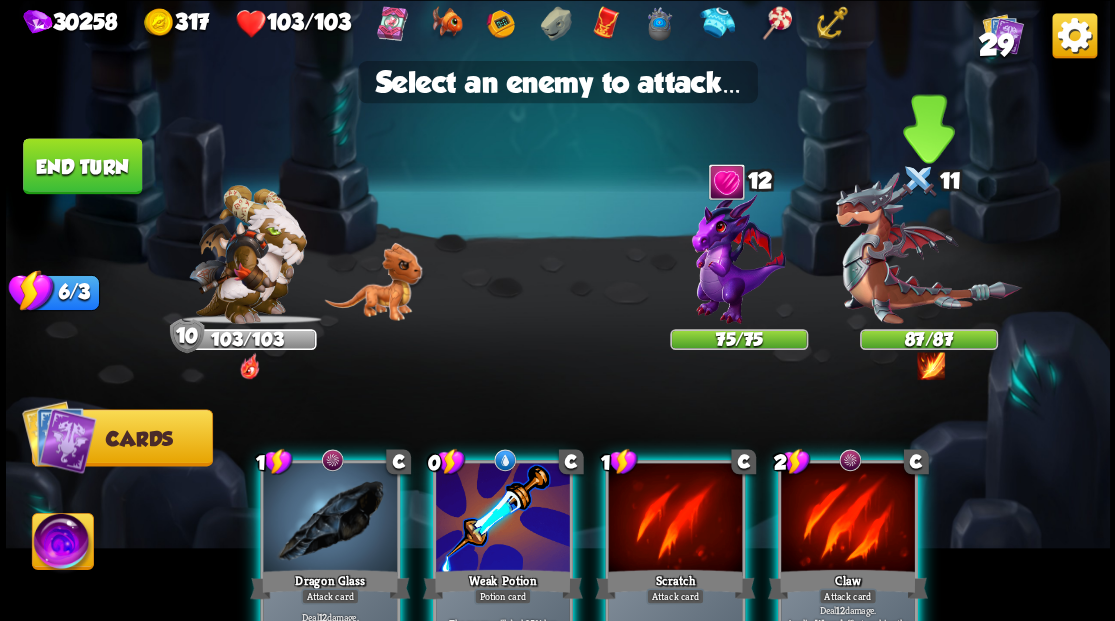 click at bounding box center [928, 248] 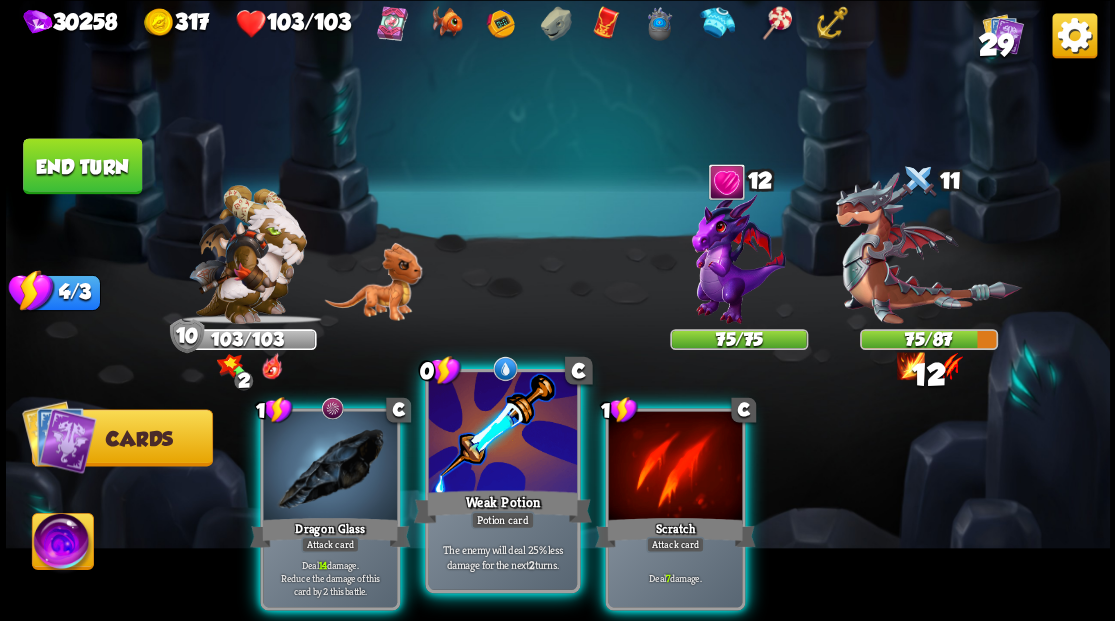 click at bounding box center [502, 434] 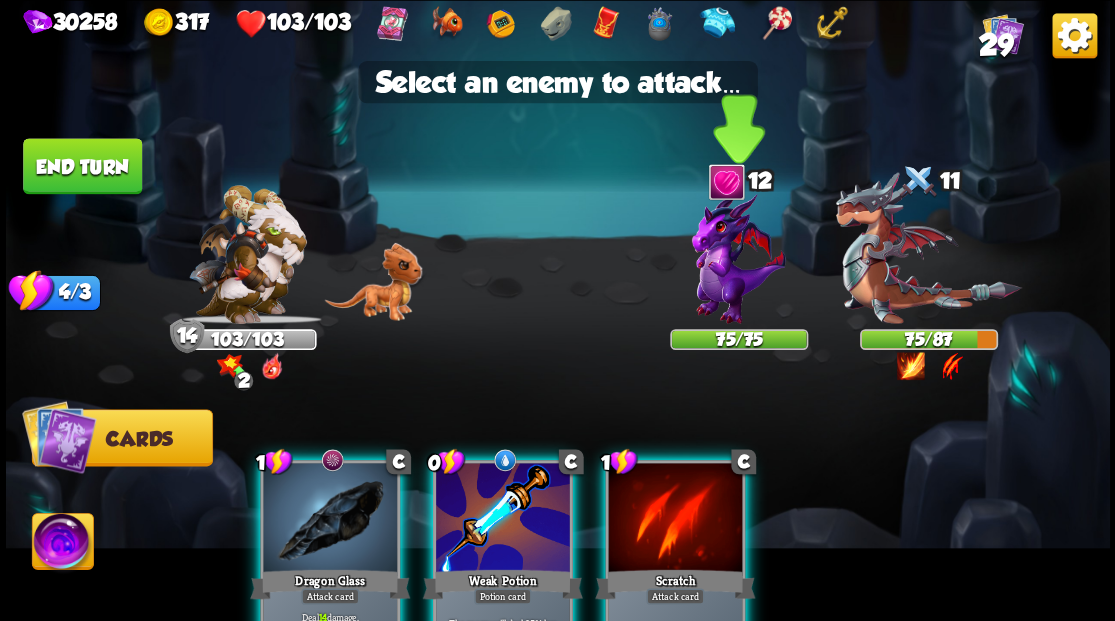 click at bounding box center [739, 257] 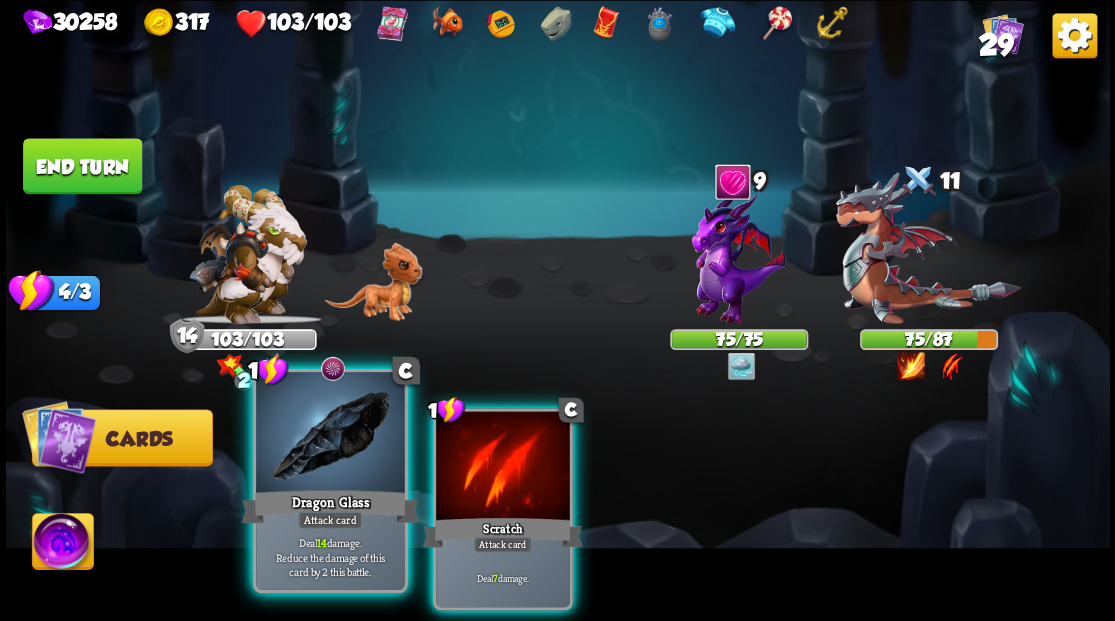 click at bounding box center (330, 434) 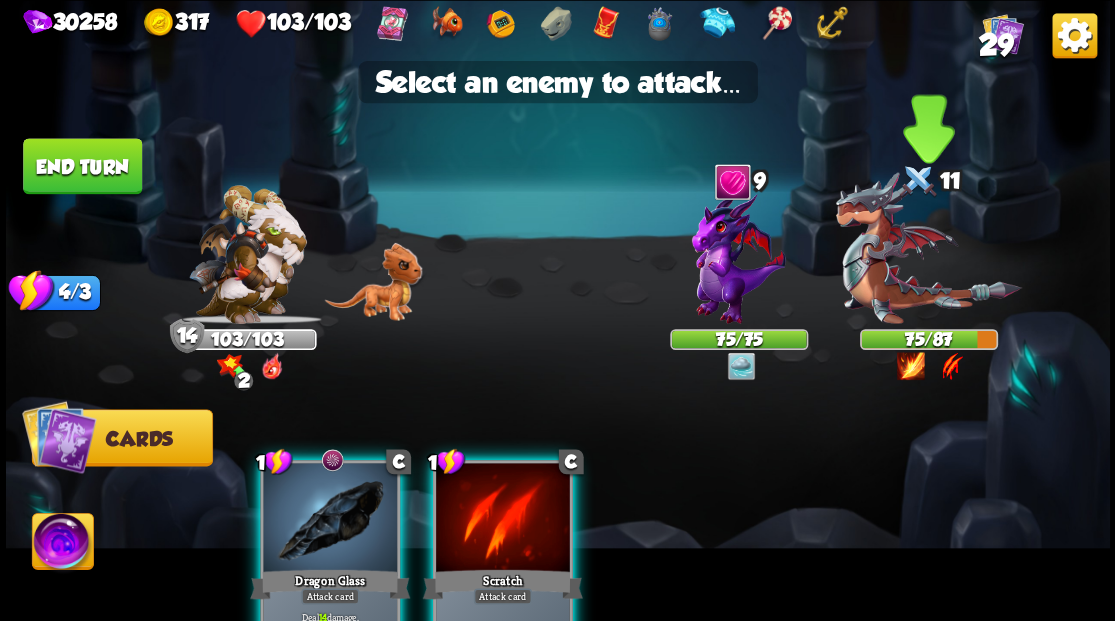 click at bounding box center (928, 248) 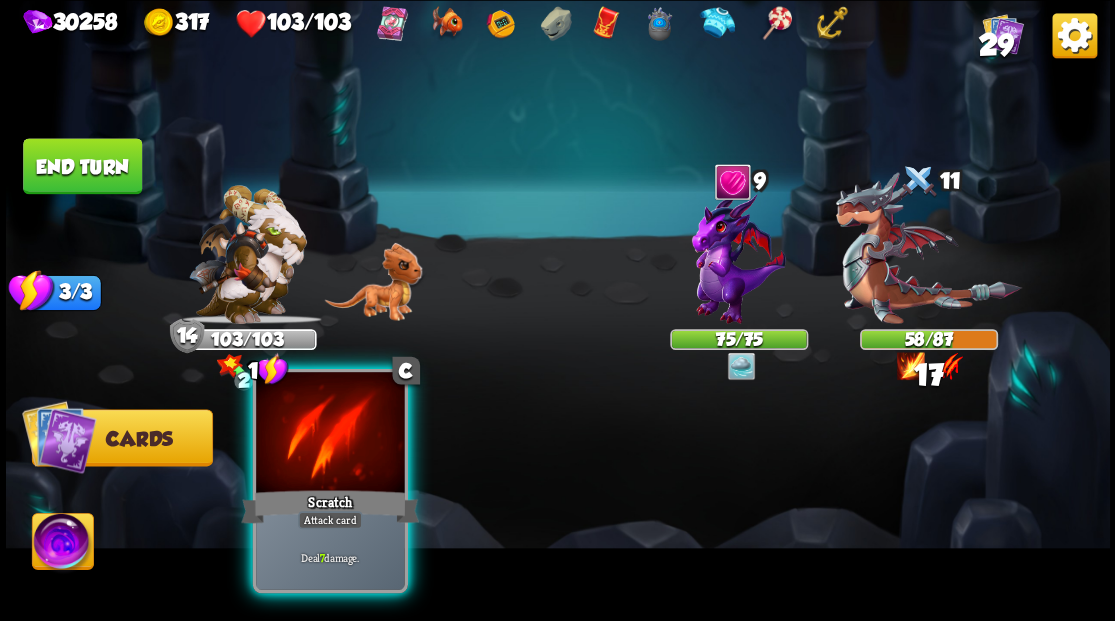 click at bounding box center [330, 434] 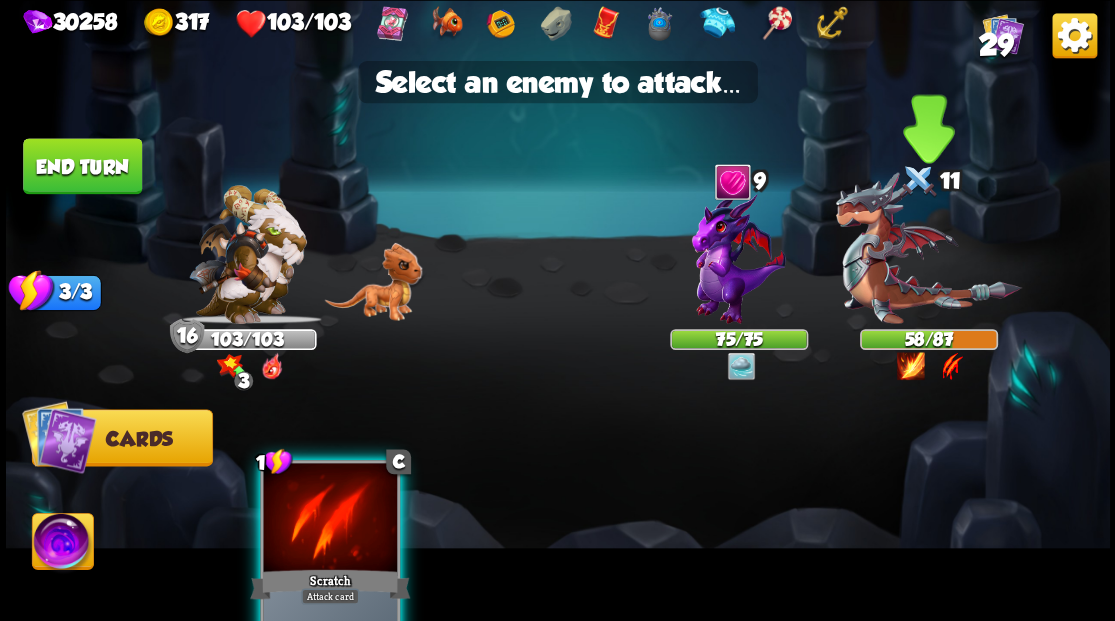 click at bounding box center (928, 248) 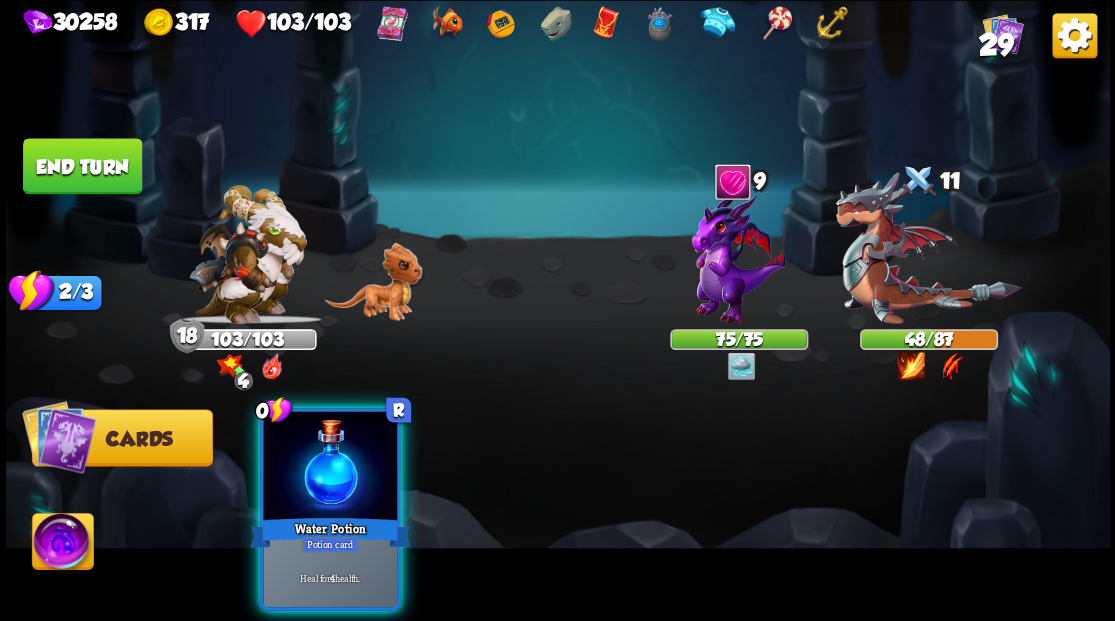 click at bounding box center [330, 467] 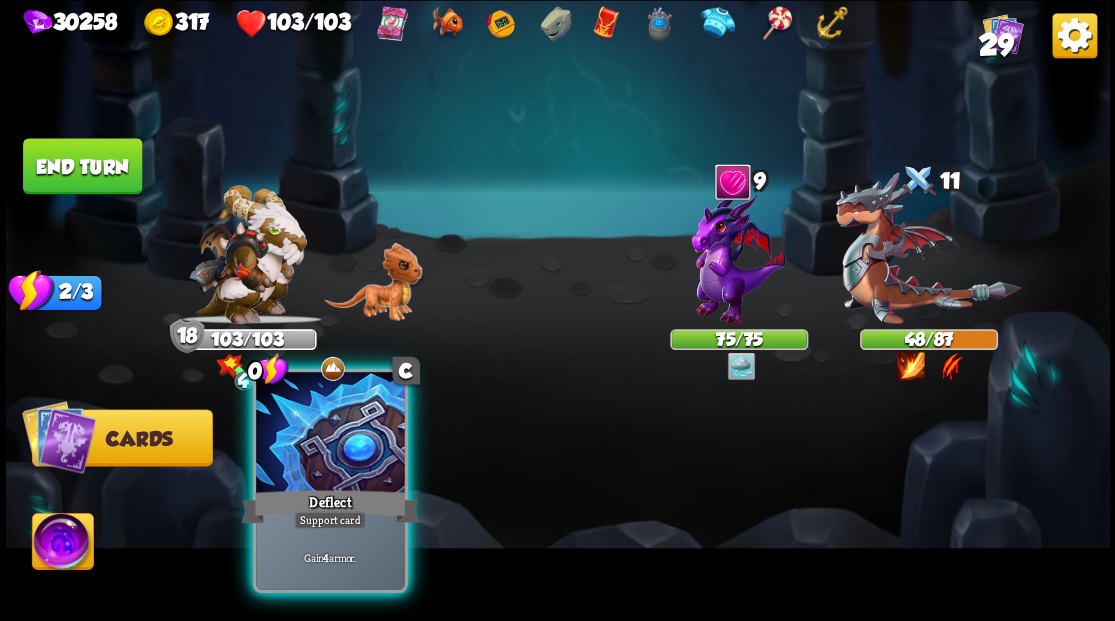 click at bounding box center [330, 434] 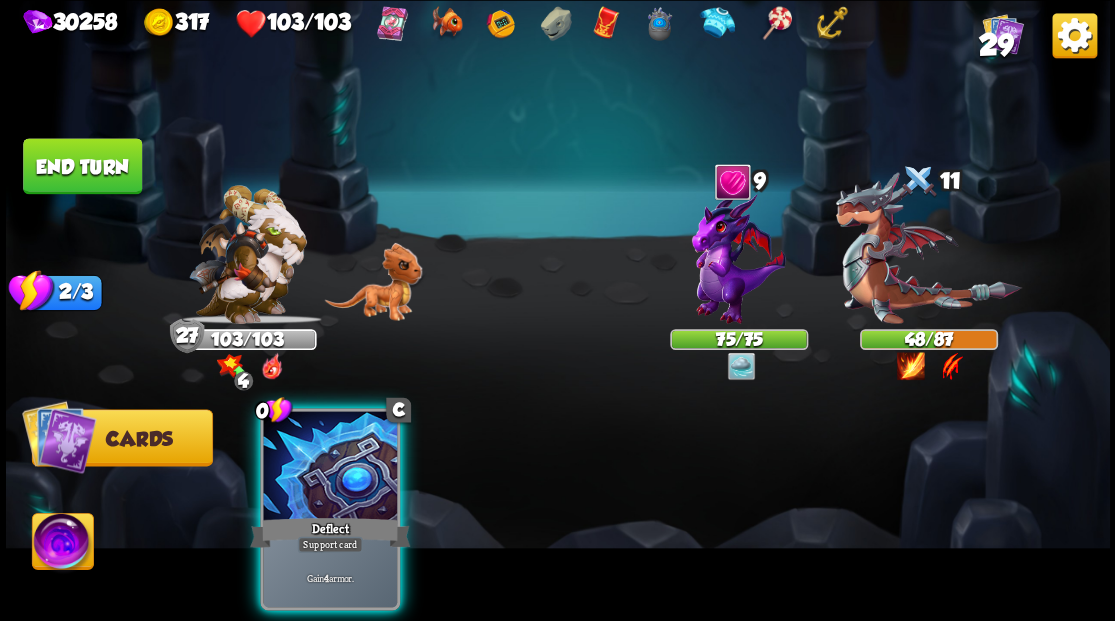 click at bounding box center (330, 467) 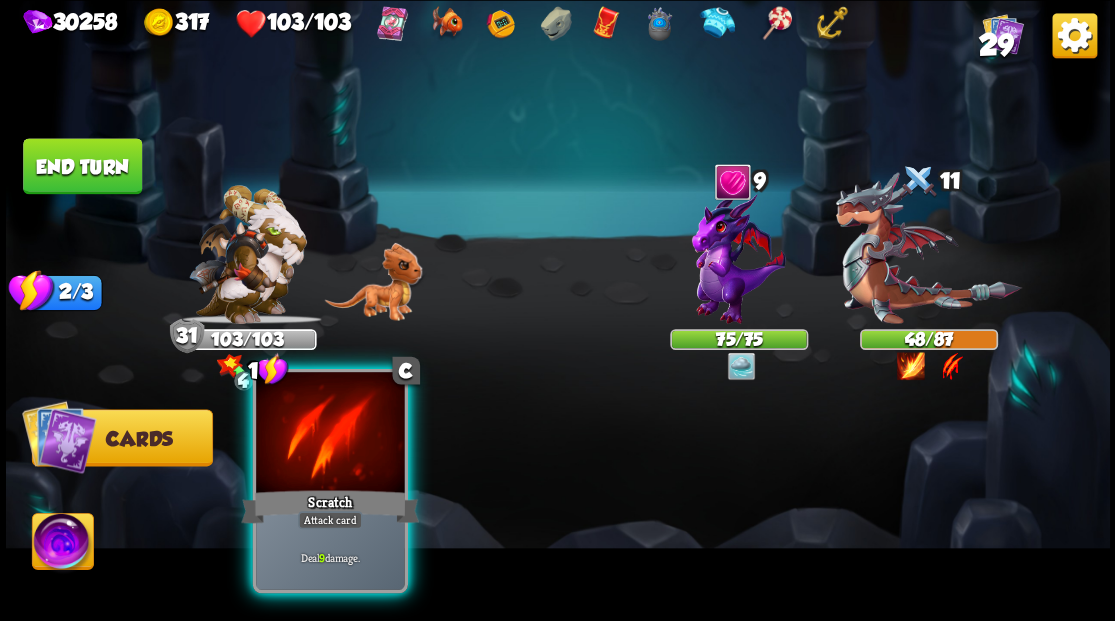 drag, startPoint x: 326, startPoint y: 452, endPoint x: 383, endPoint y: 465, distance: 58.463665 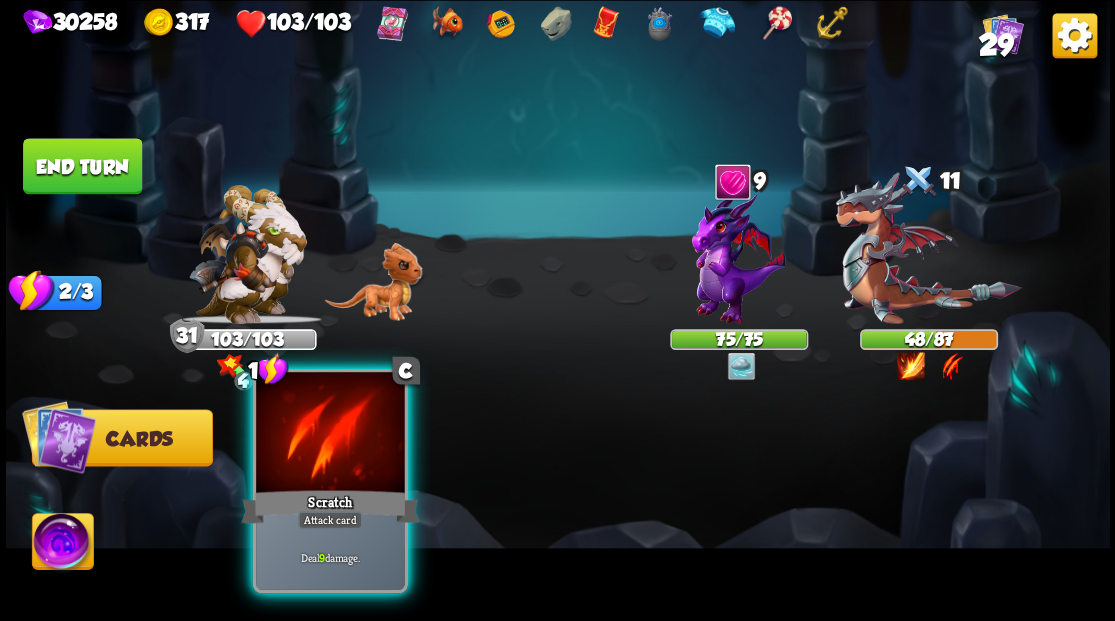 click at bounding box center [330, 434] 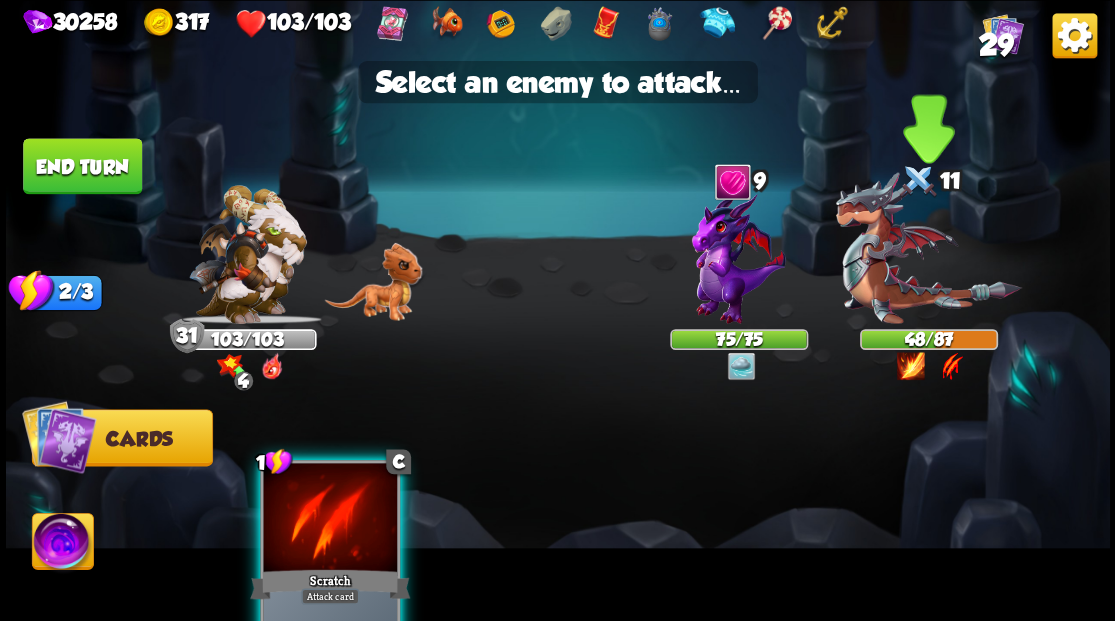 click at bounding box center [928, 248] 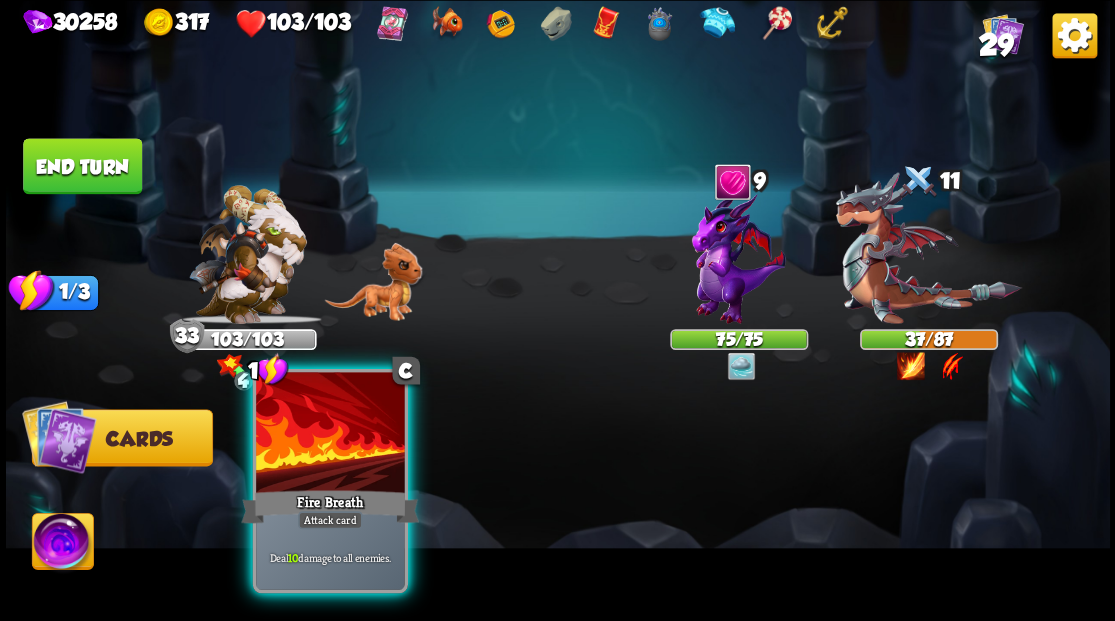 click at bounding box center (330, 434) 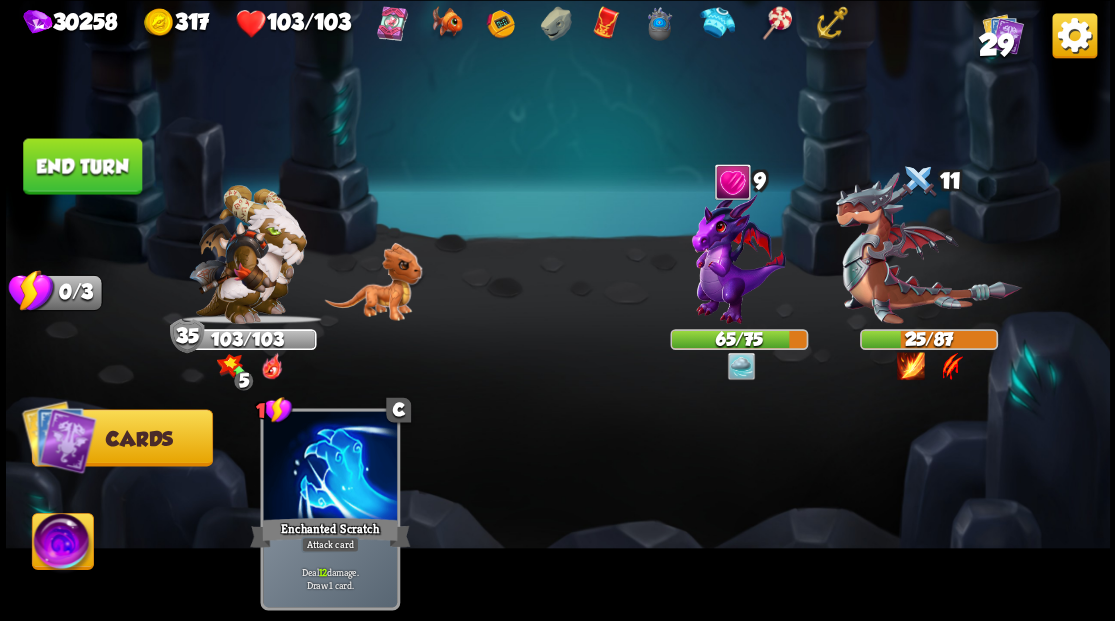 click on "End turn" at bounding box center (82, 166) 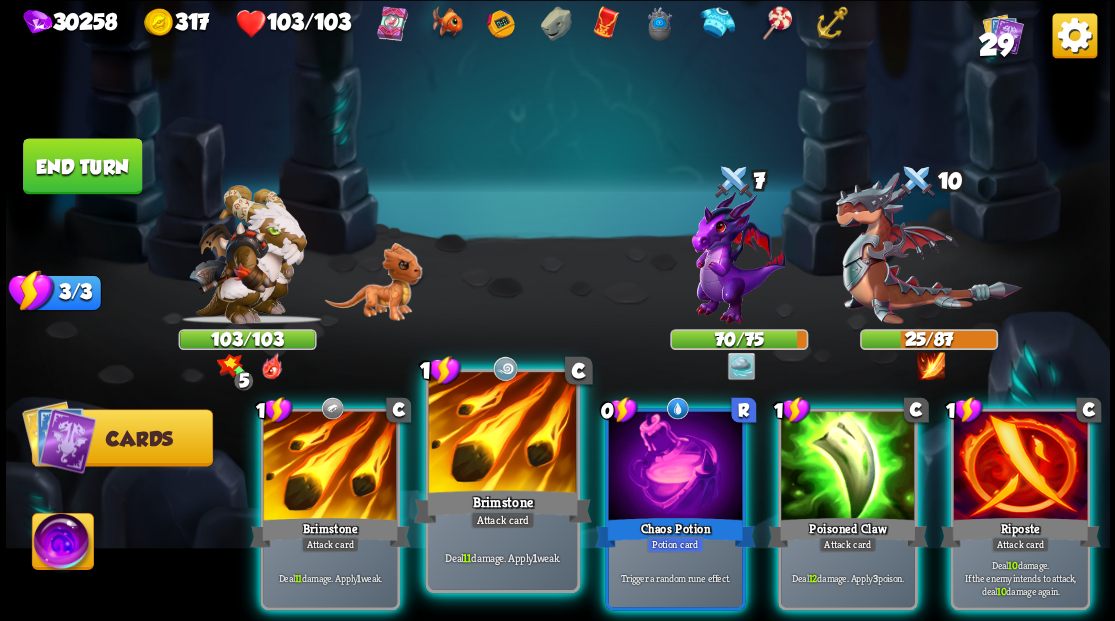 click at bounding box center (502, 434) 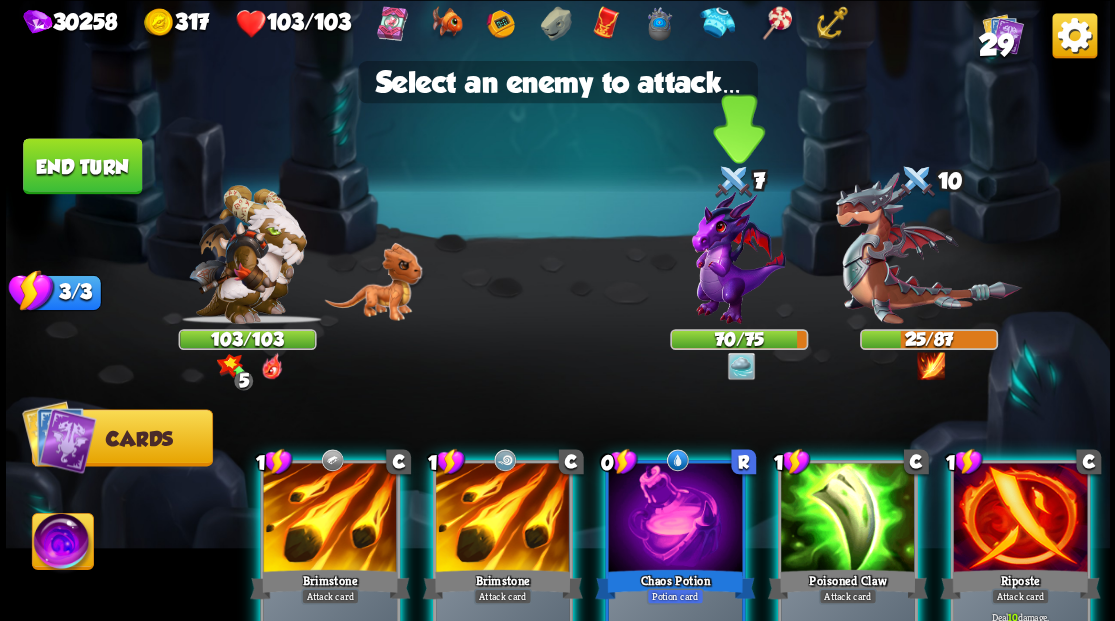 click at bounding box center (739, 257) 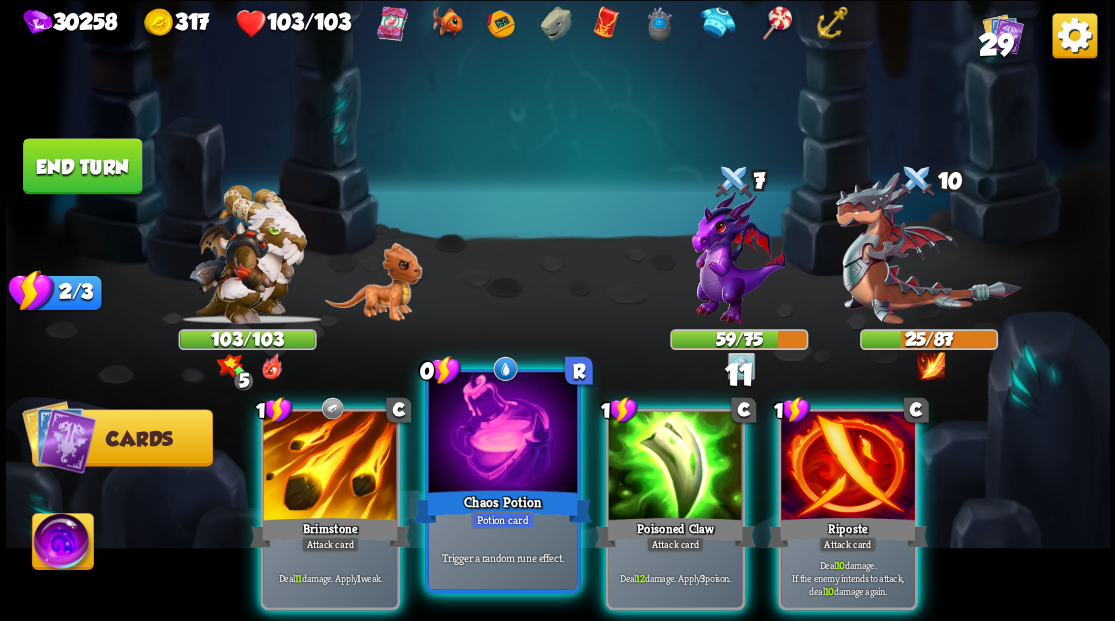 click at bounding box center (502, 434) 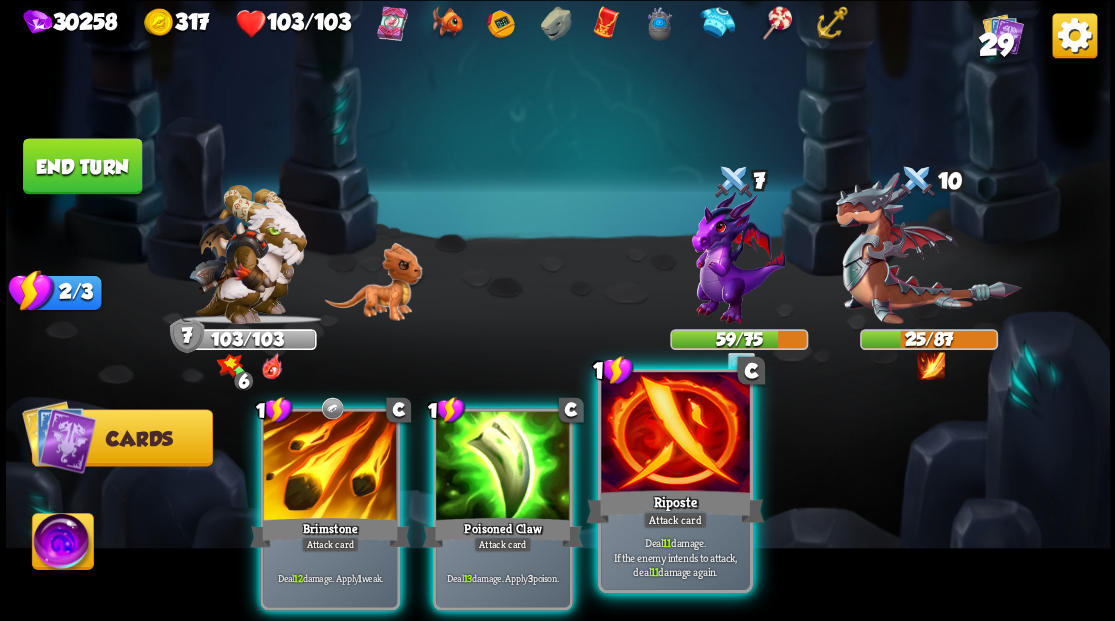 click at bounding box center (675, 434) 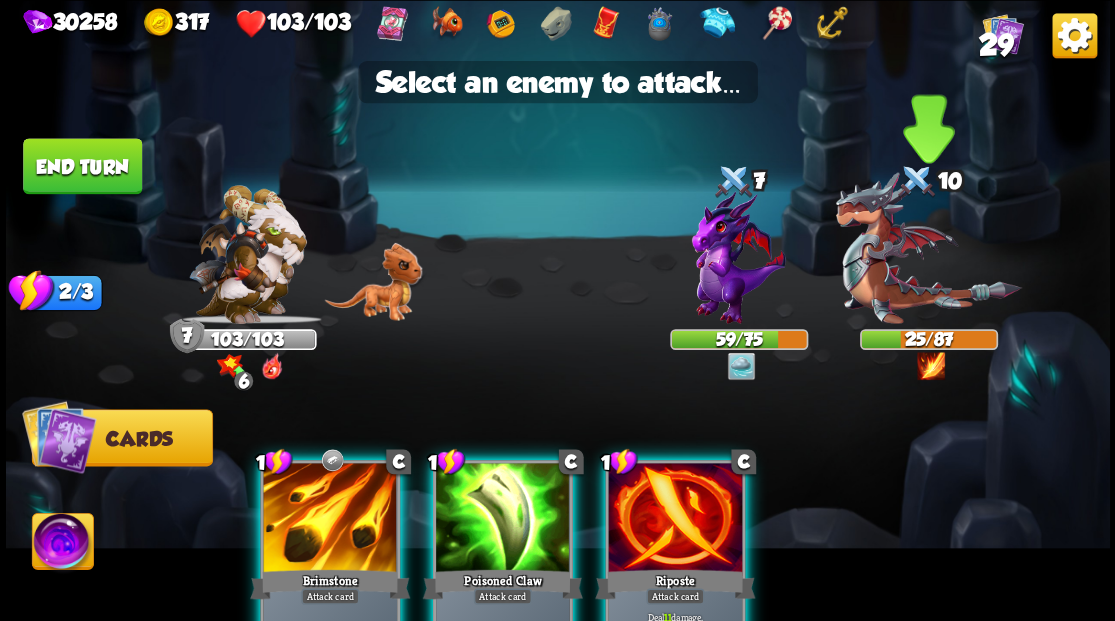 click at bounding box center (928, 248) 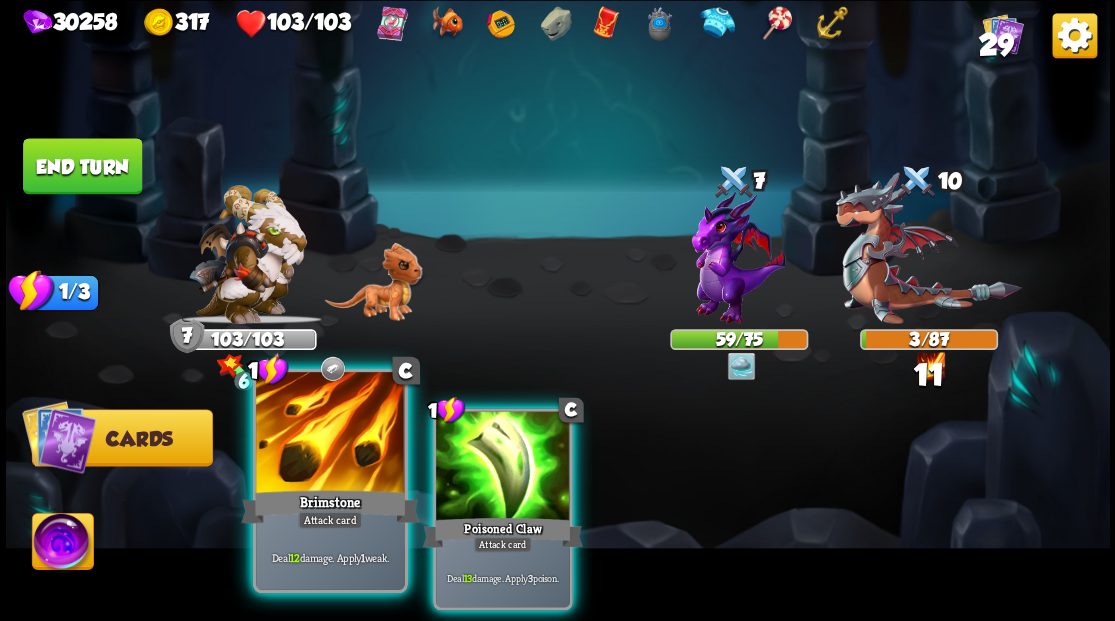 click at bounding box center [330, 434] 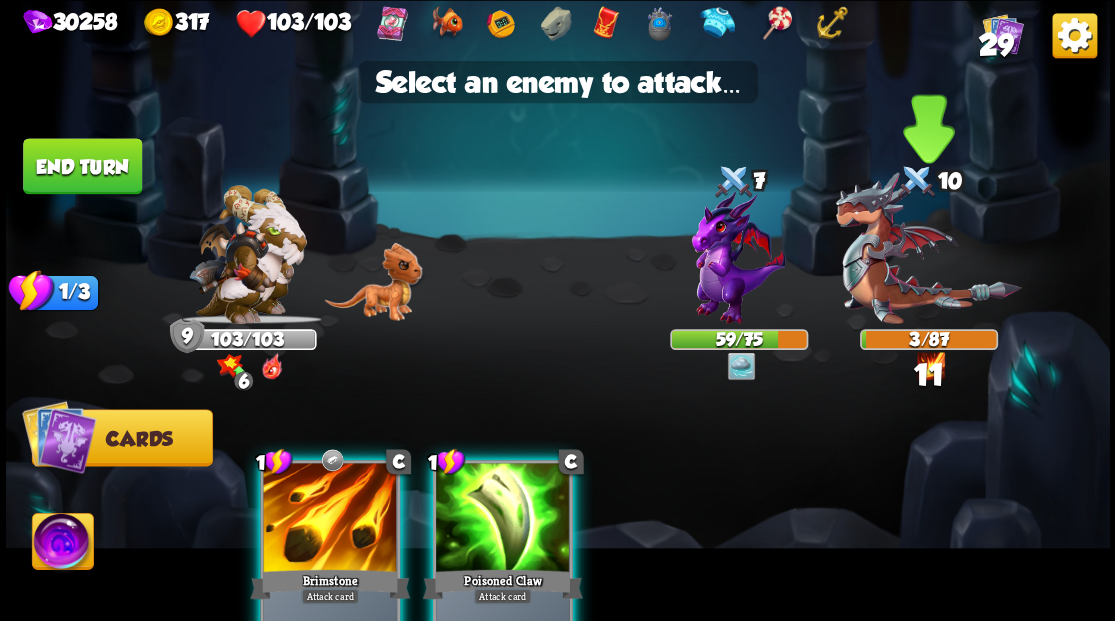 click at bounding box center [928, 248] 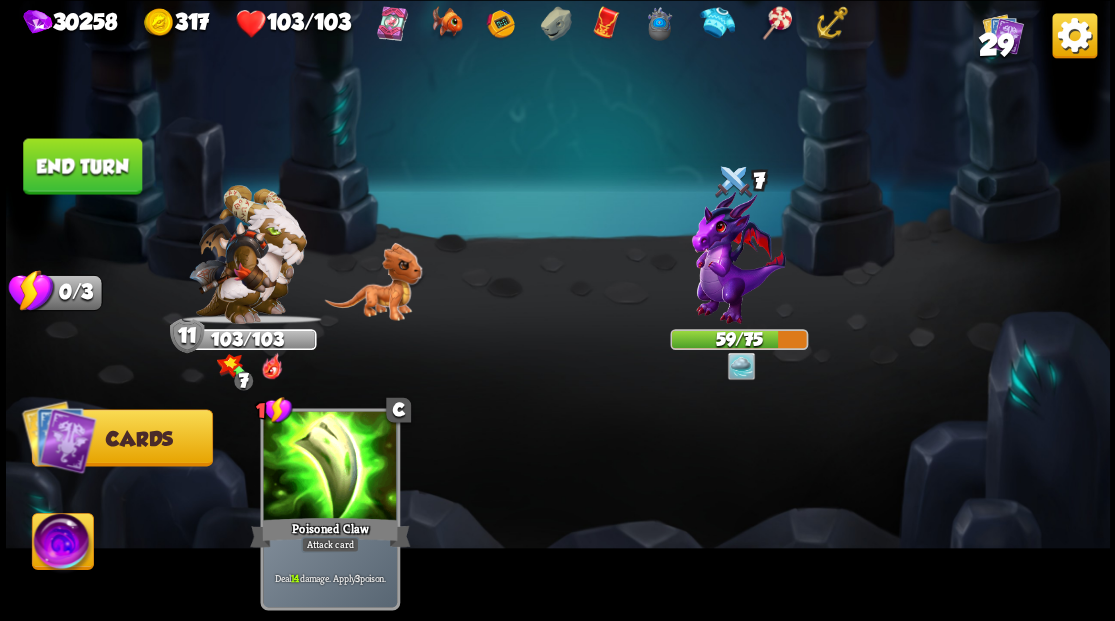 click on "End turn" at bounding box center (82, 166) 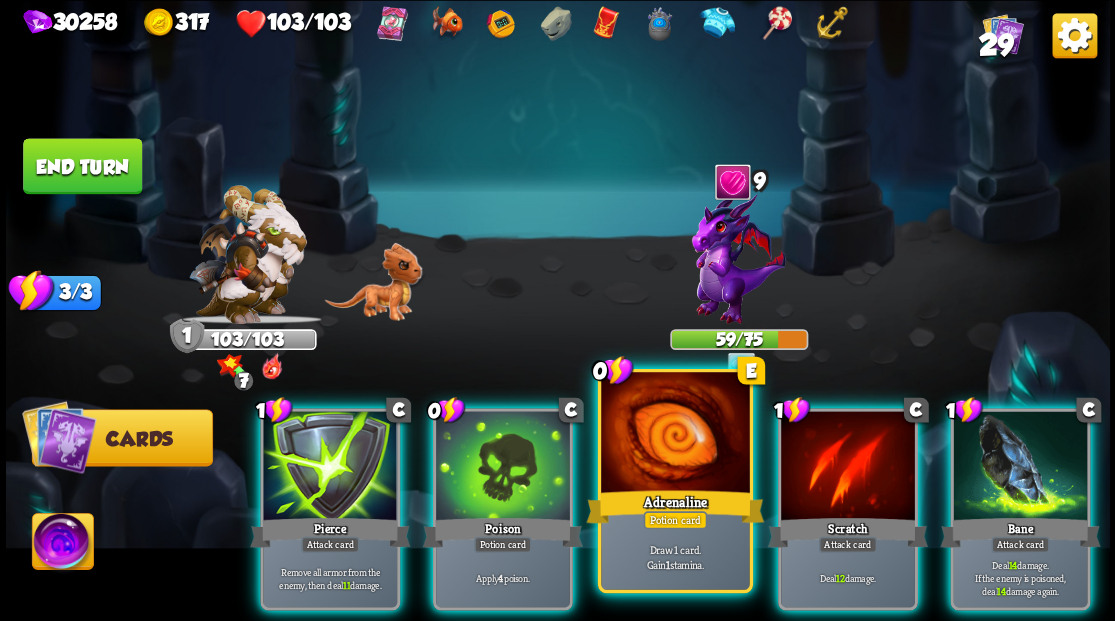 click at bounding box center (675, 434) 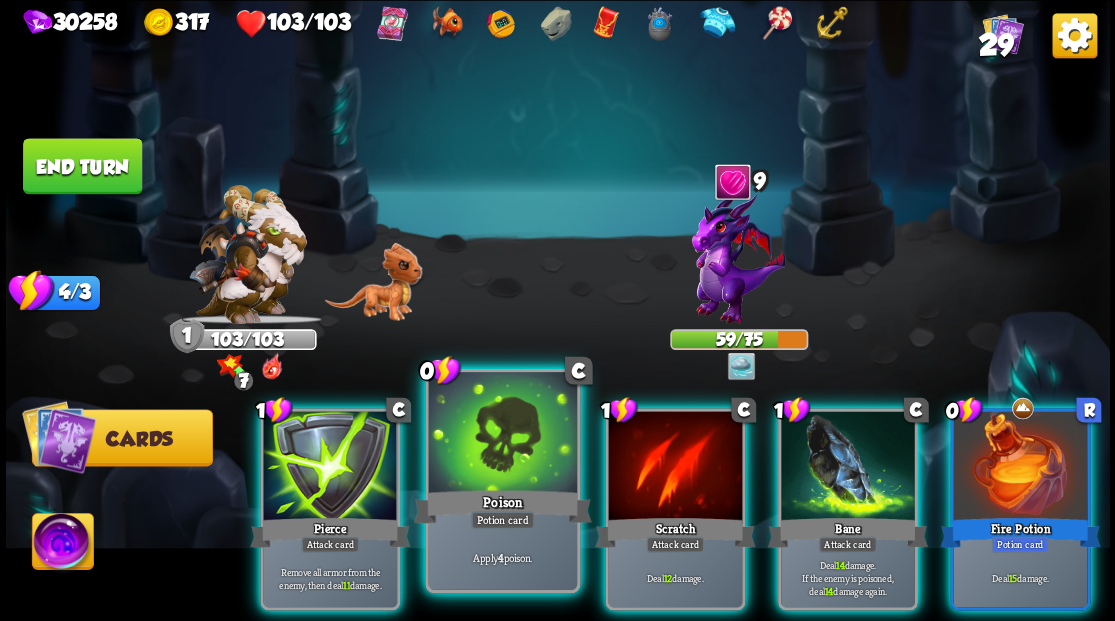 click at bounding box center (502, 434) 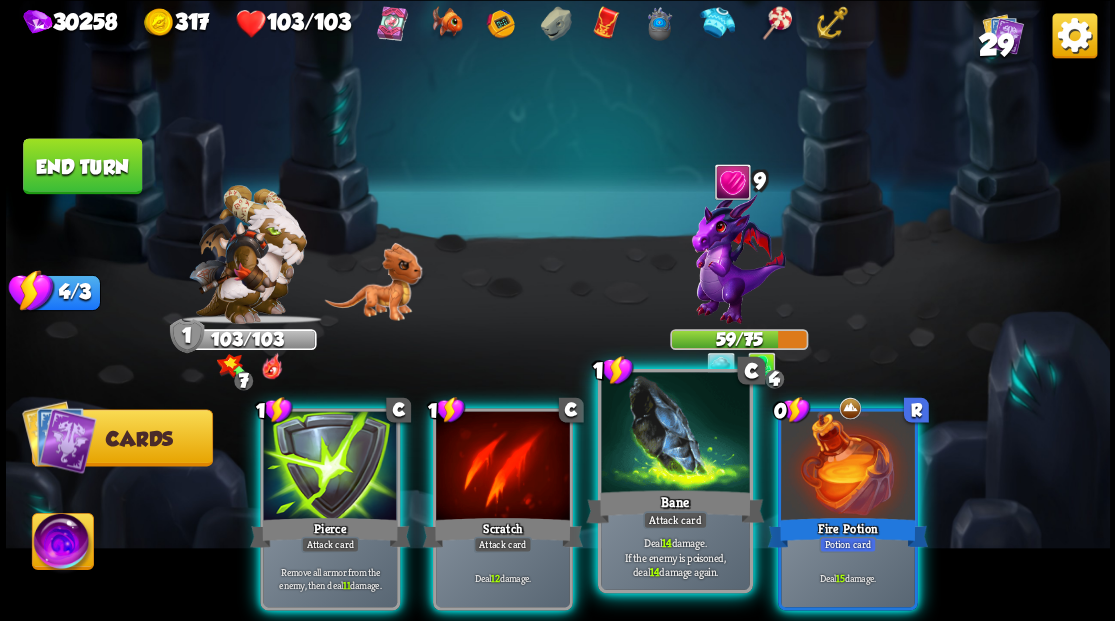 click at bounding box center (675, 434) 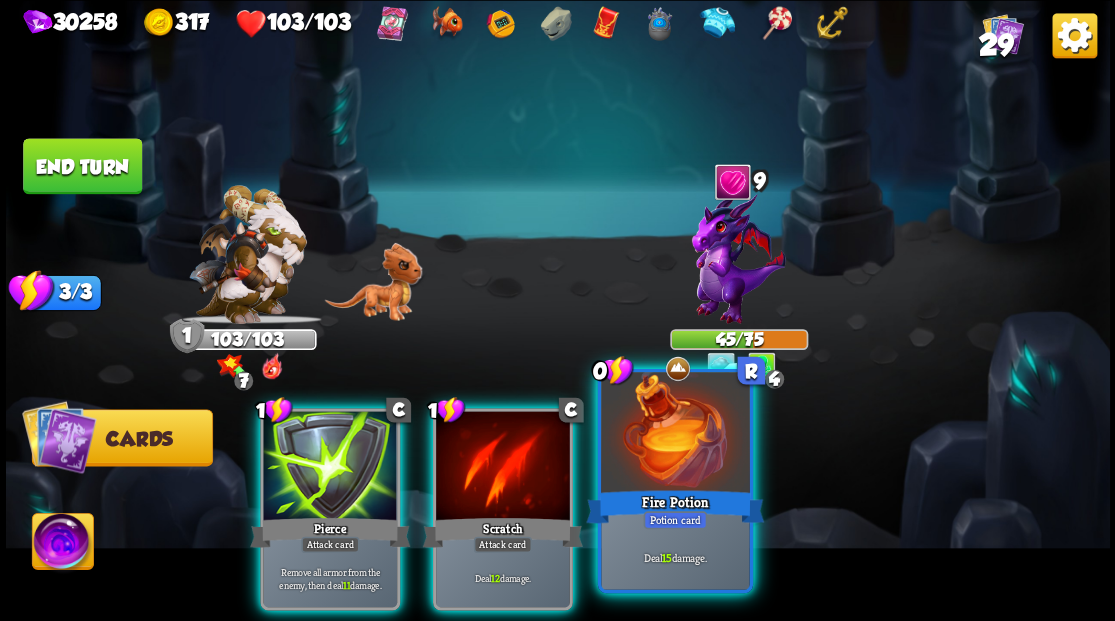 click at bounding box center (675, 434) 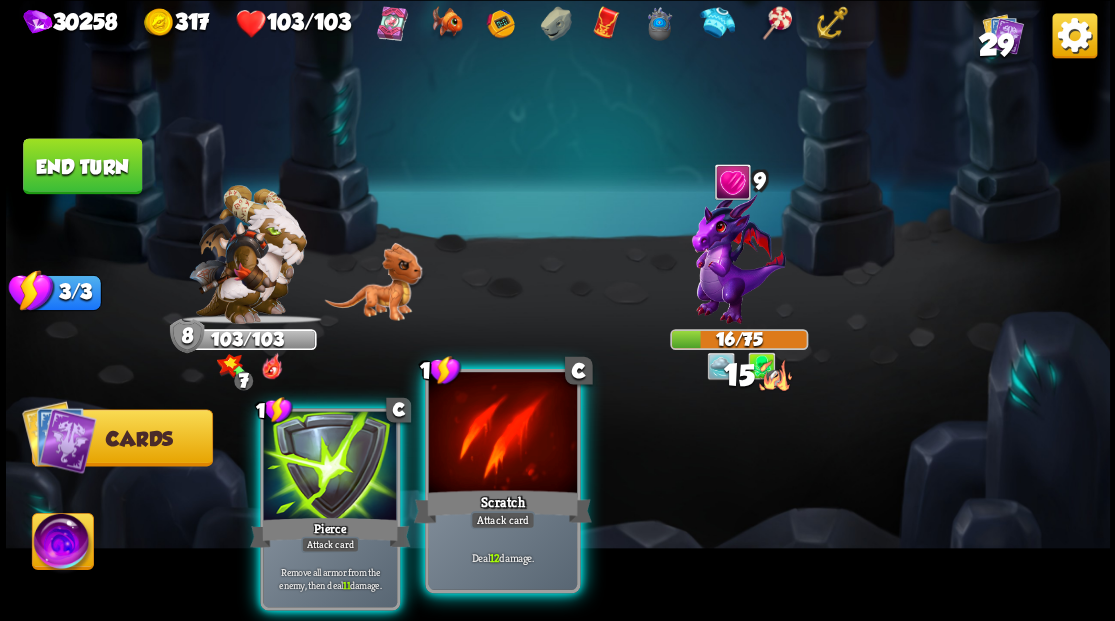 click at bounding box center [502, 434] 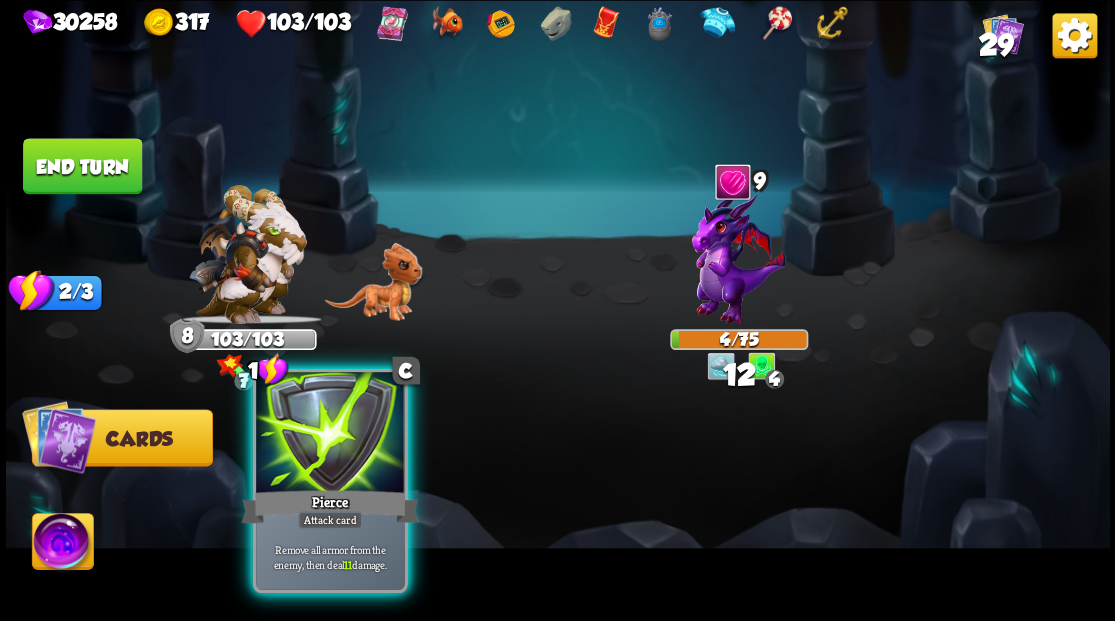 click at bounding box center [330, 434] 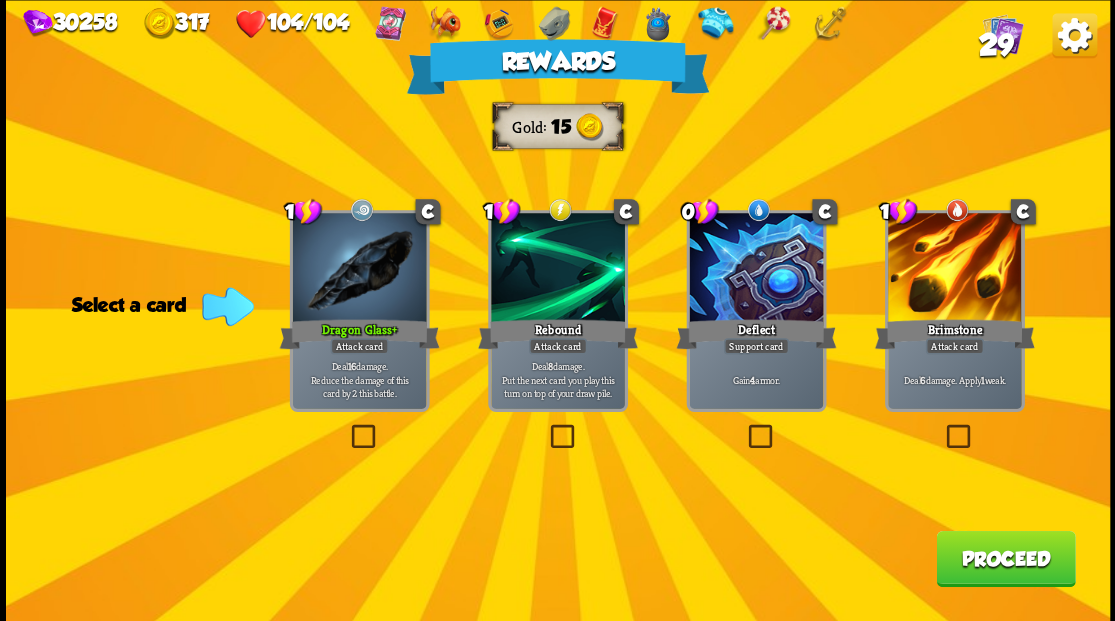 click on "Proceed" at bounding box center [1005, 558] 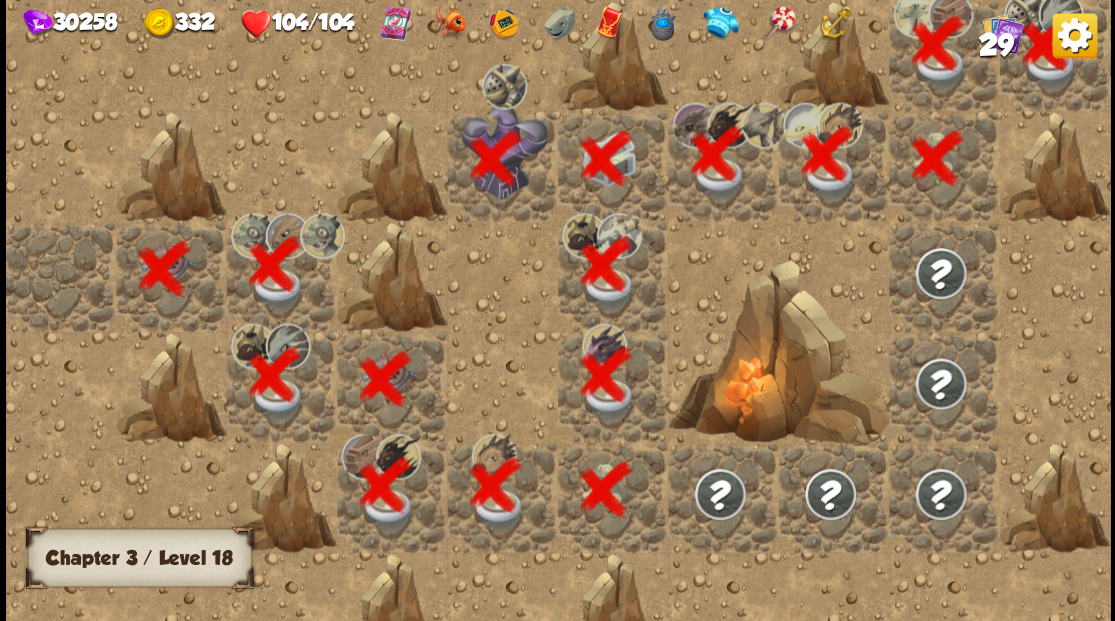 scroll, scrollTop: 0, scrollLeft: 384, axis: horizontal 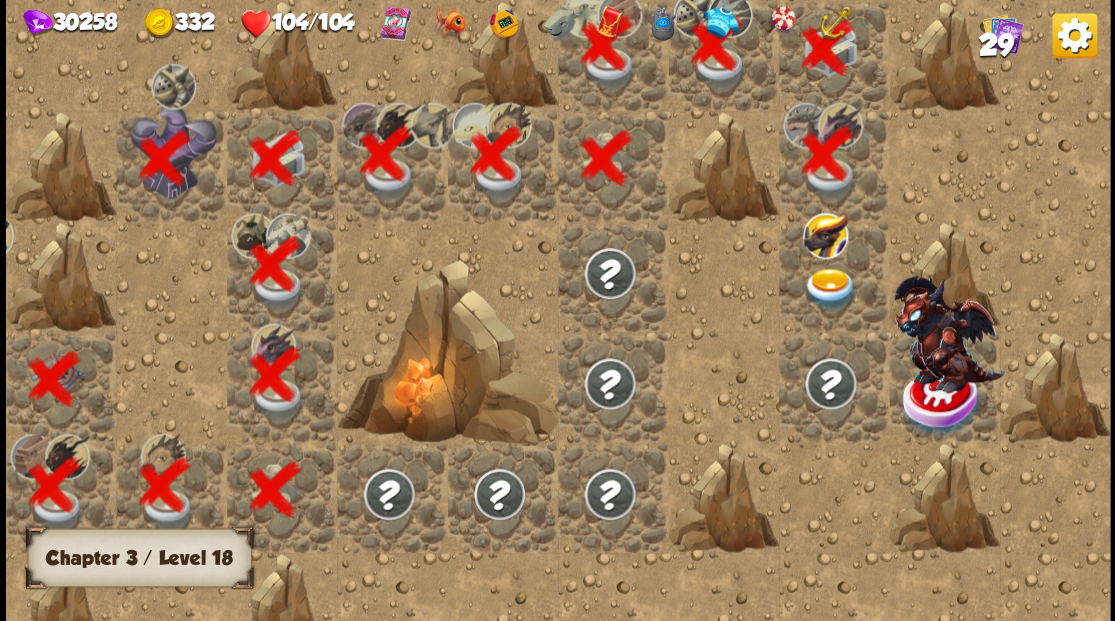 click at bounding box center [829, 288] 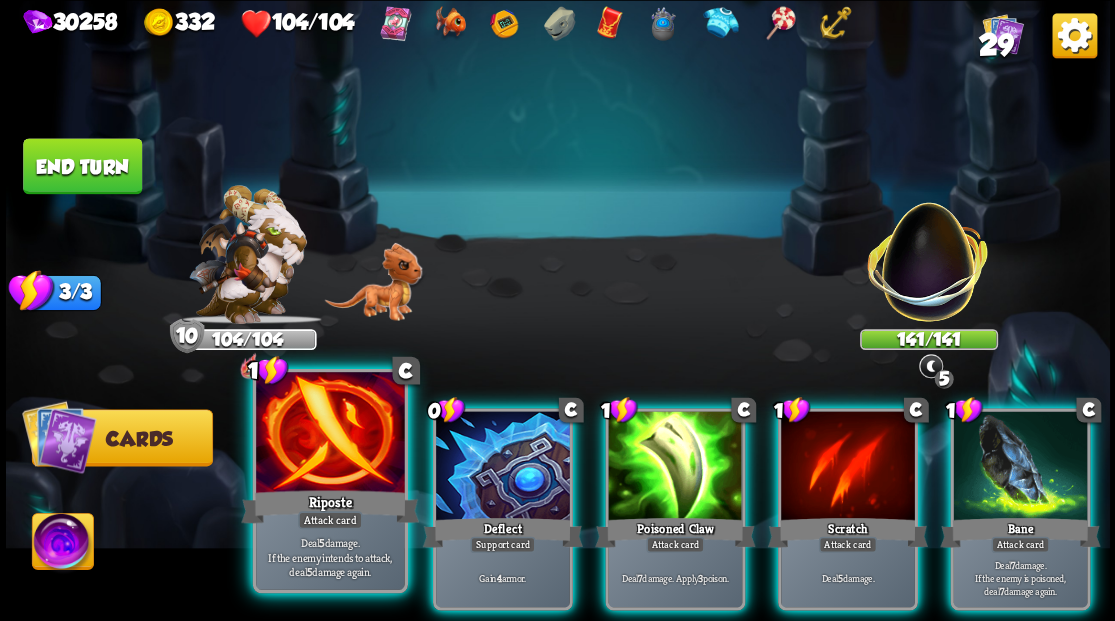 click at bounding box center [330, 434] 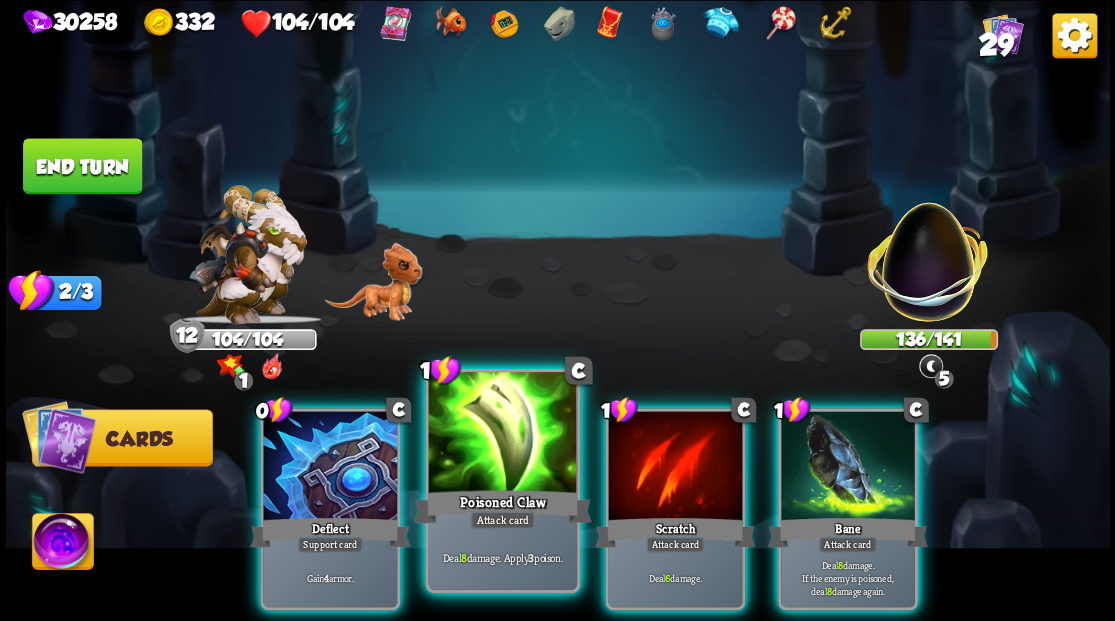 click at bounding box center (502, 434) 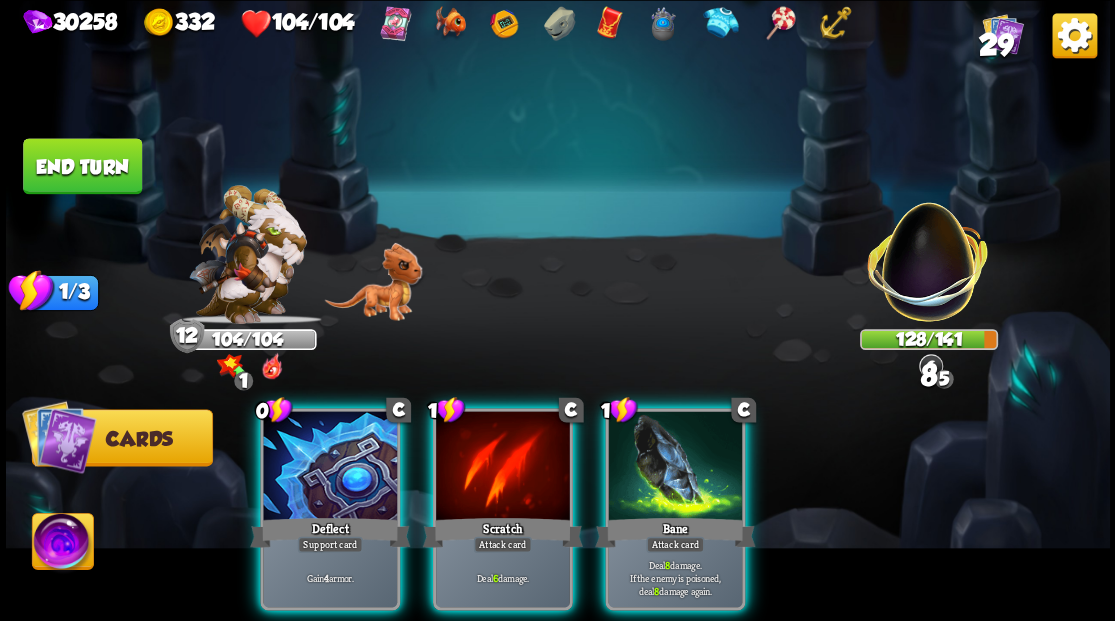 drag, startPoint x: 666, startPoint y: 467, endPoint x: 611, endPoint y: 460, distance: 55.443665 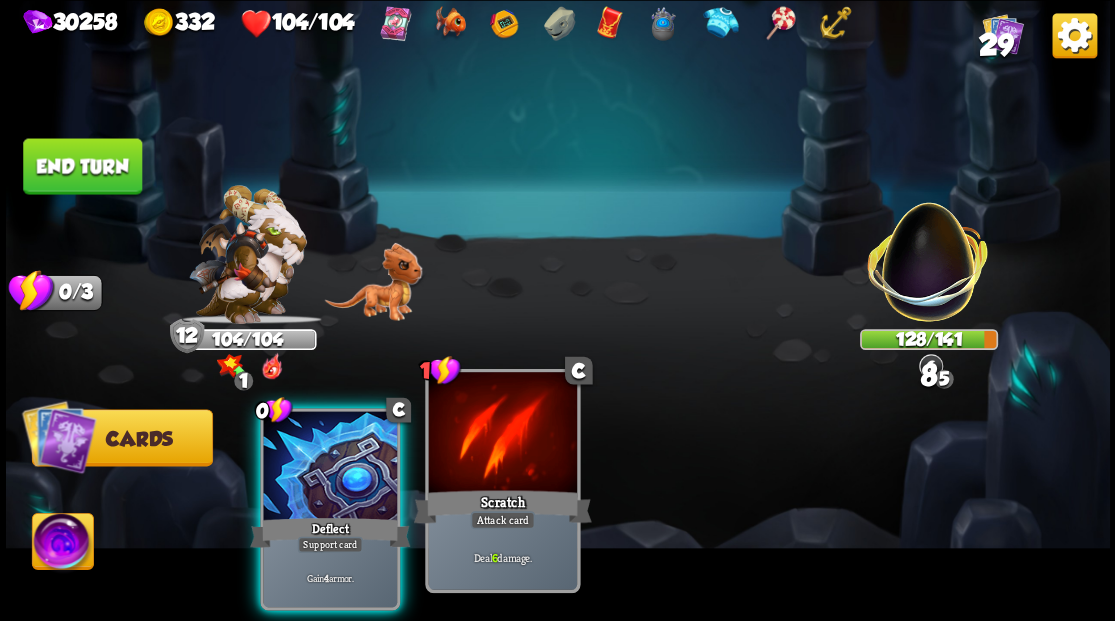 click at bounding box center [502, 434] 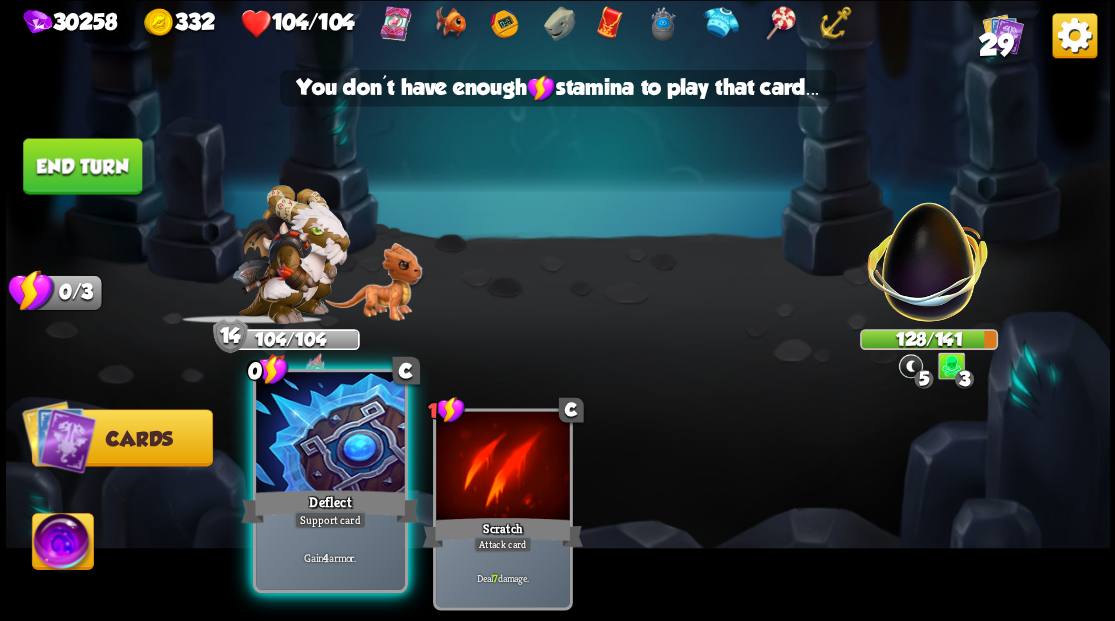 click at bounding box center [330, 434] 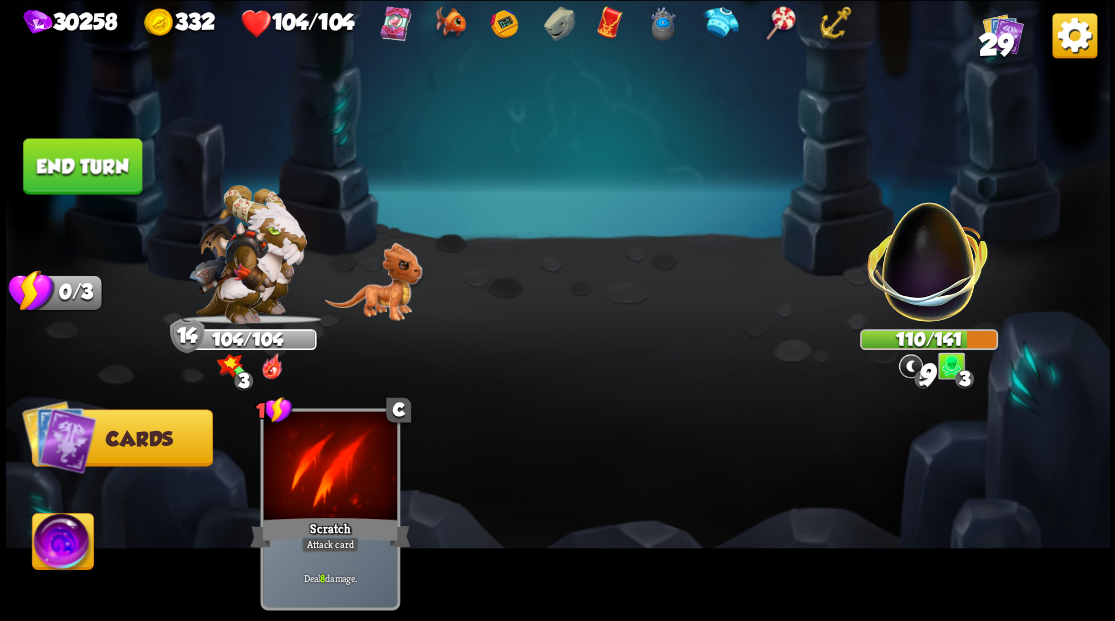 click on "End turn" at bounding box center [82, 166] 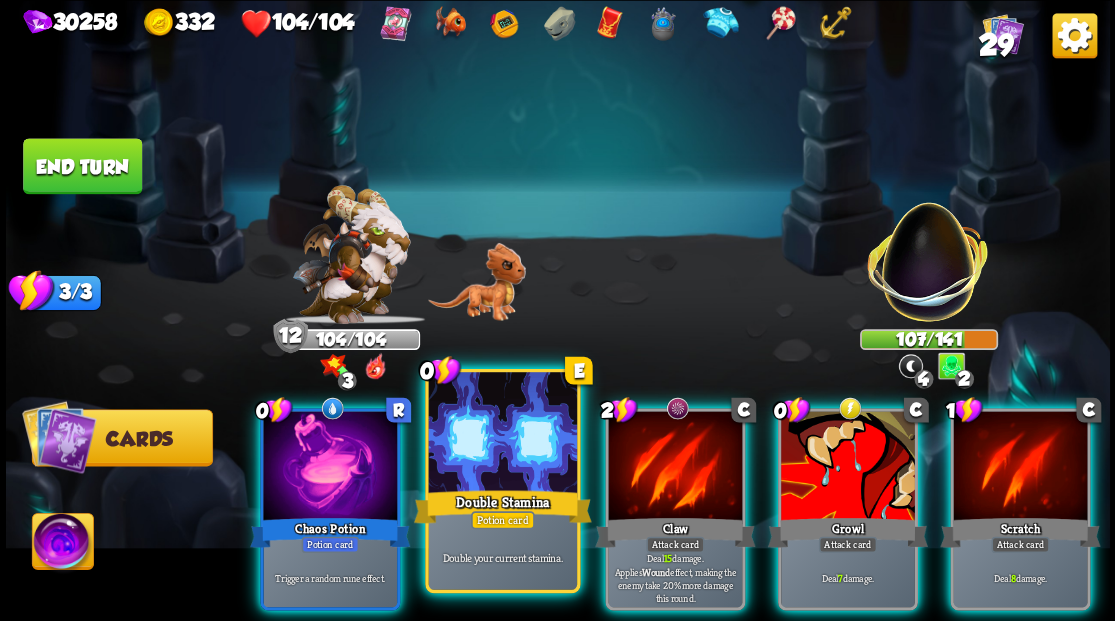 click at bounding box center [502, 434] 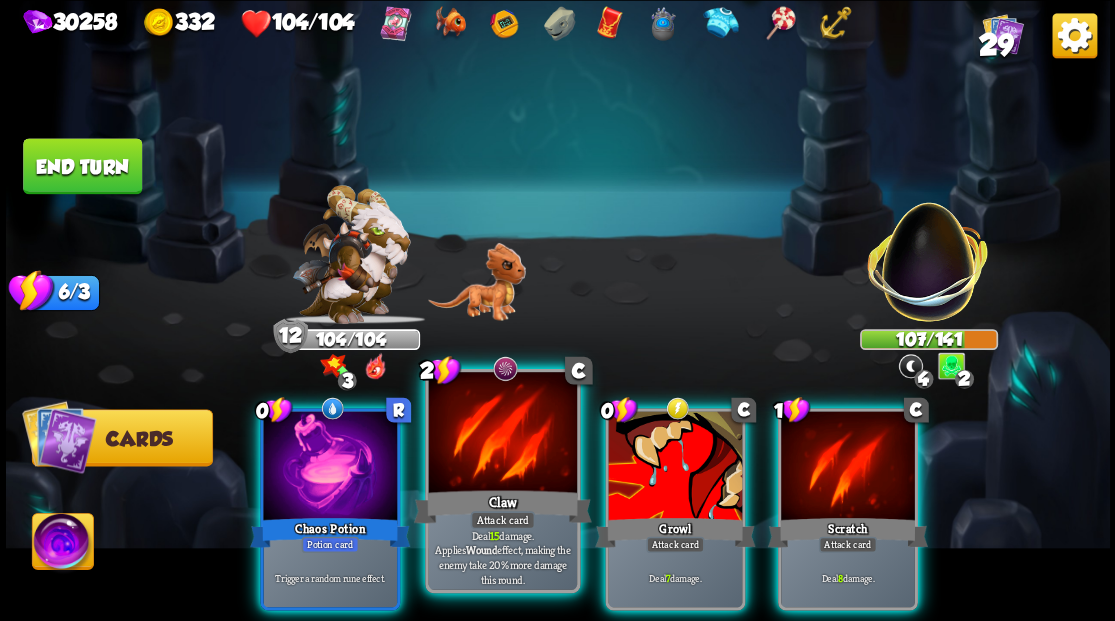 click at bounding box center (502, 434) 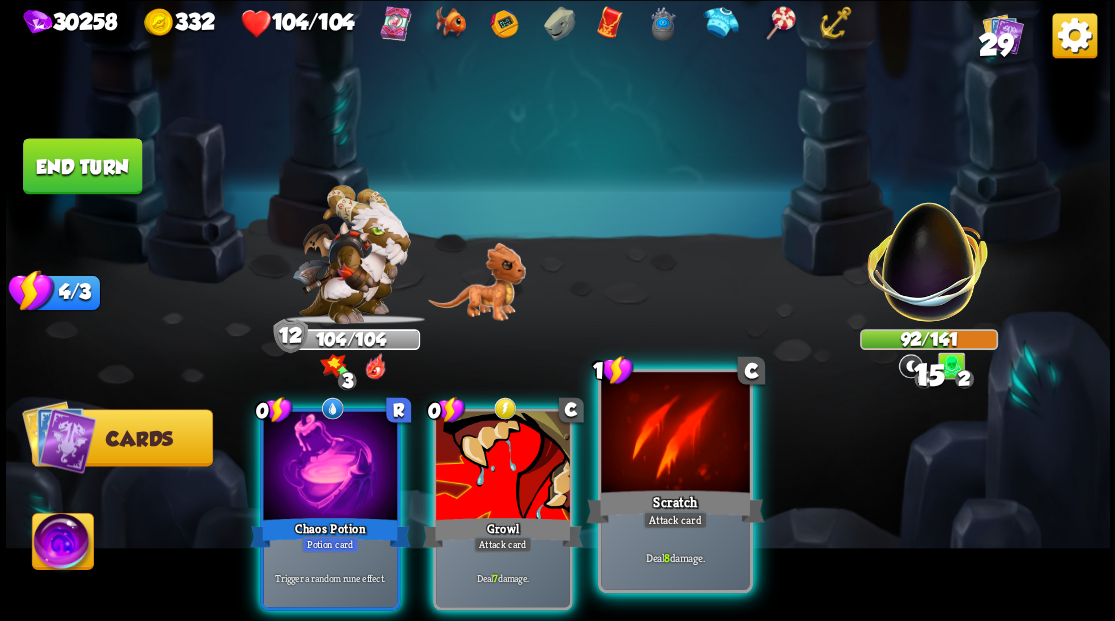 click at bounding box center (675, 434) 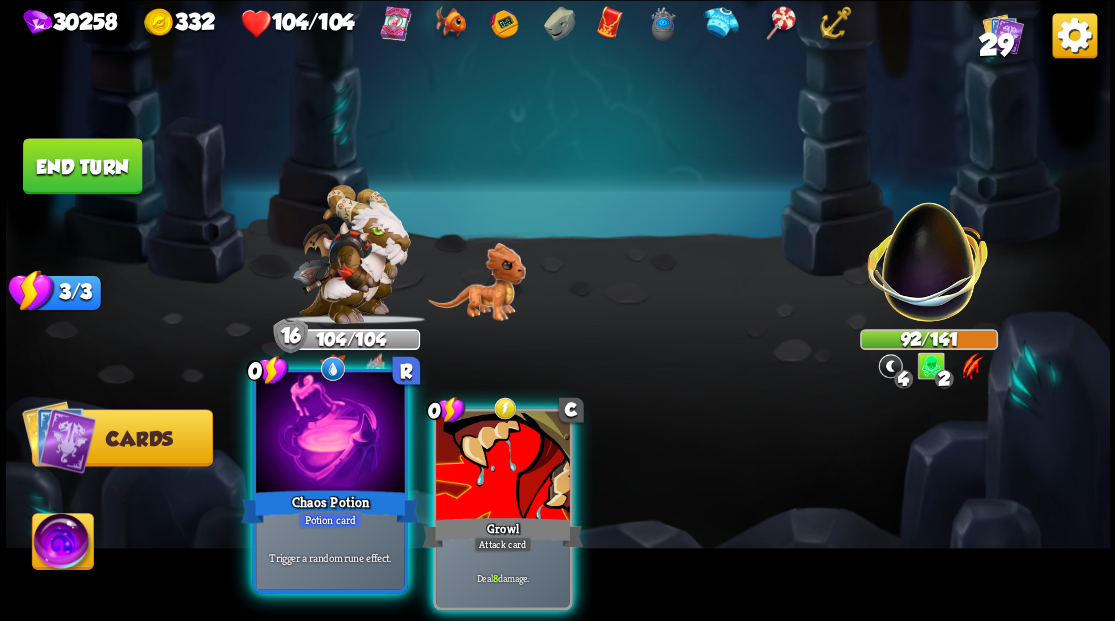 click at bounding box center [330, 434] 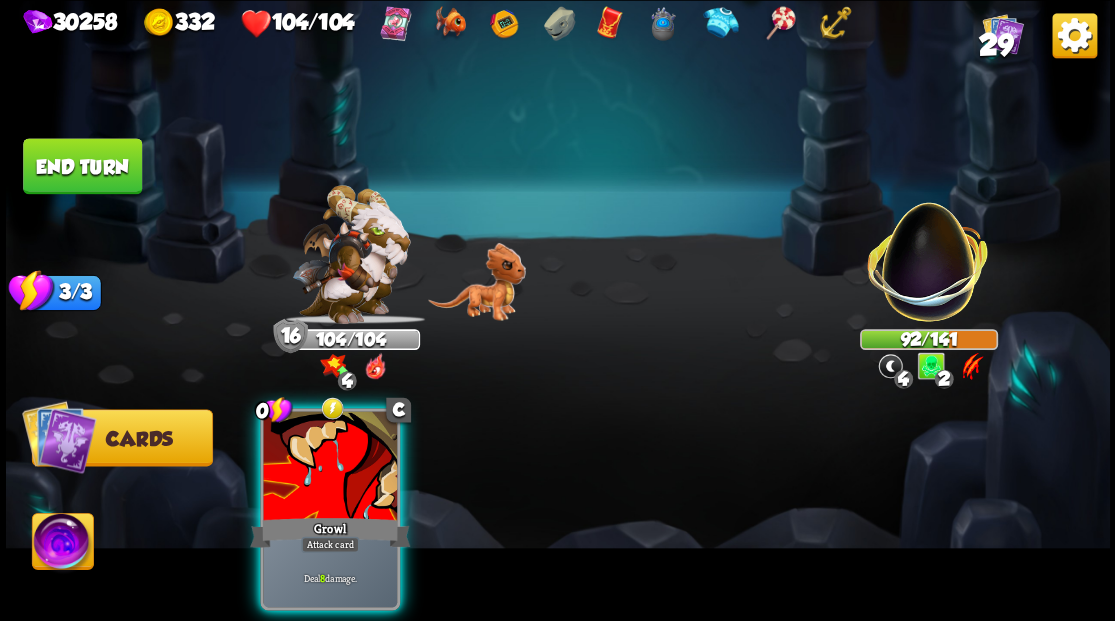 click at bounding box center (330, 467) 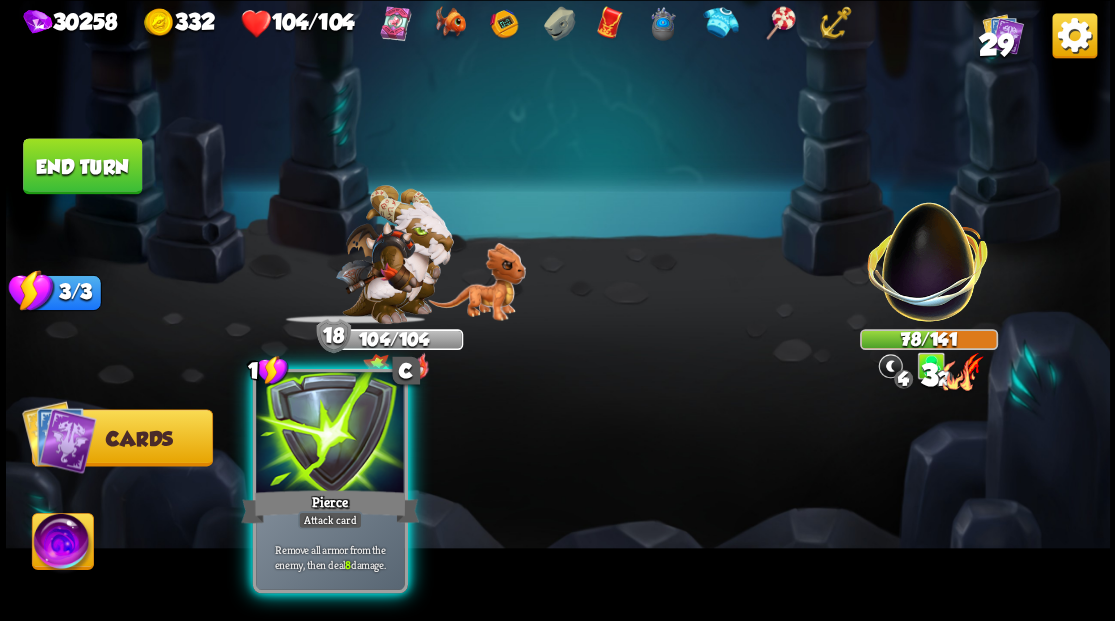click at bounding box center (330, 434) 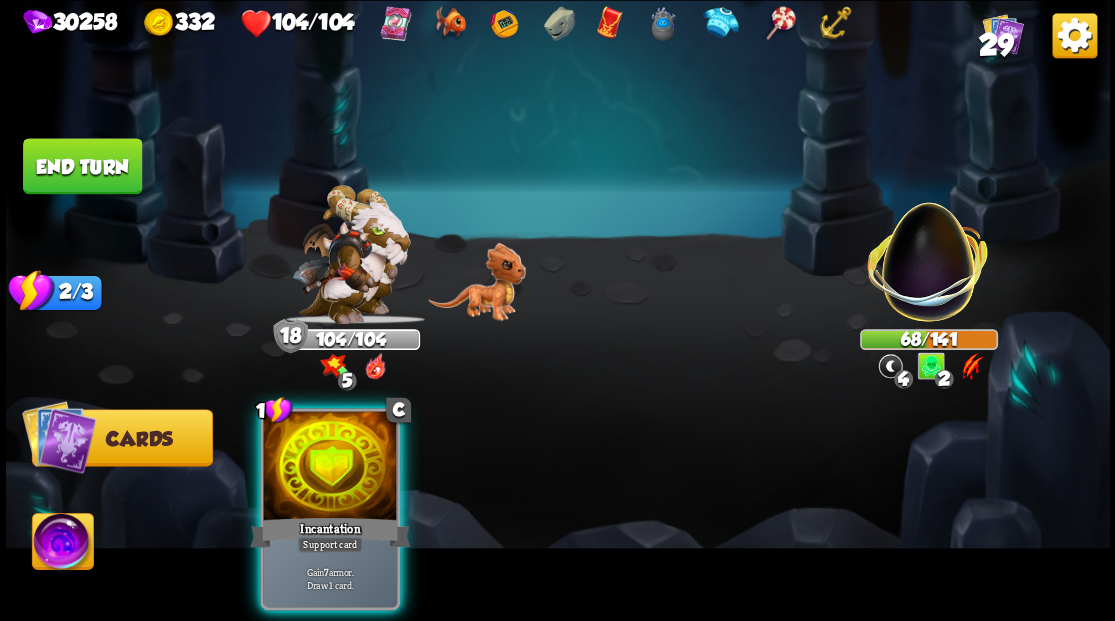 click at bounding box center [330, 467] 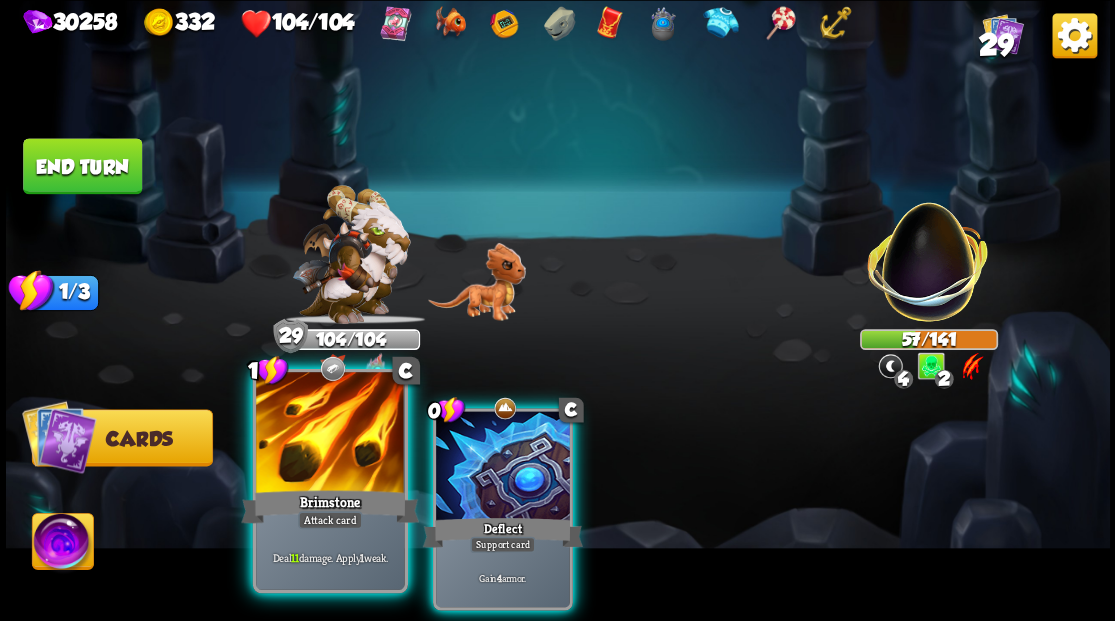 click at bounding box center [330, 434] 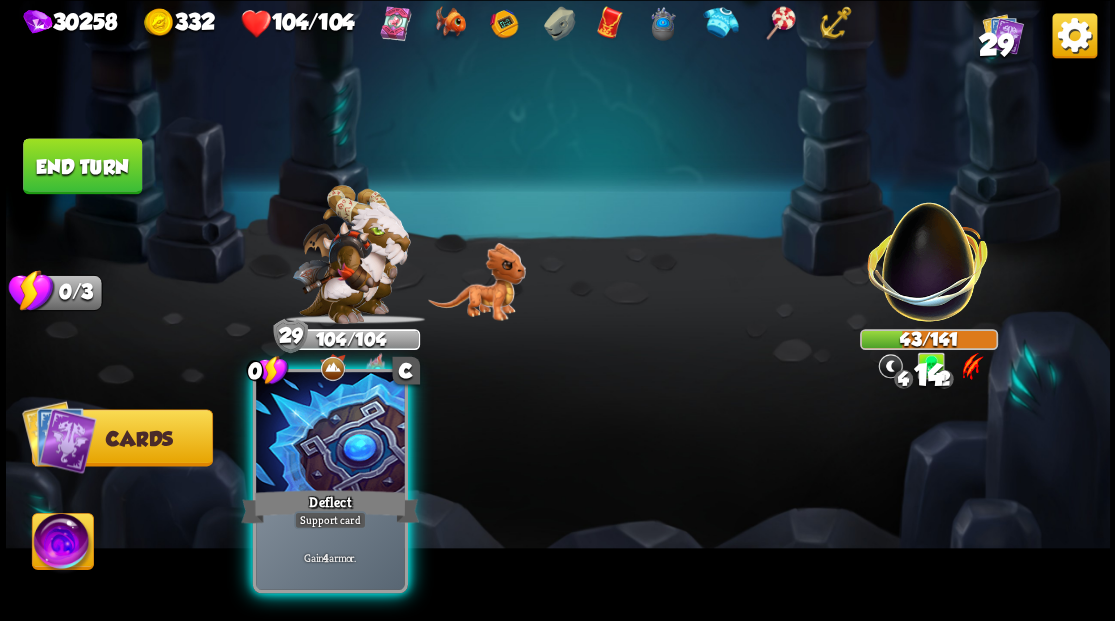 click at bounding box center [330, 434] 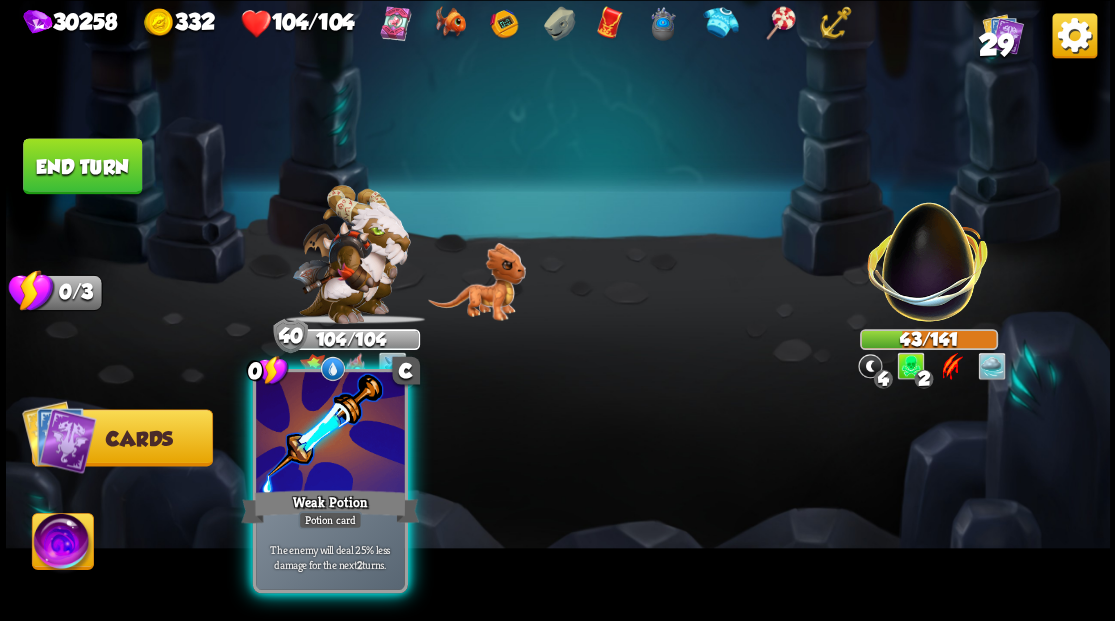 click at bounding box center (330, 434) 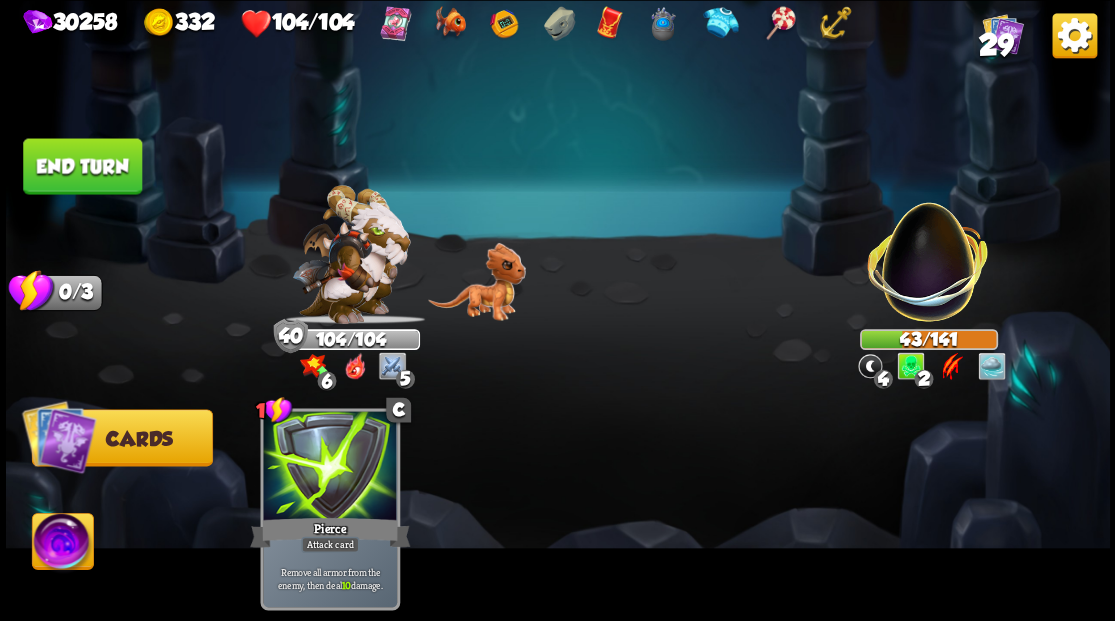 click on "End turn" at bounding box center [82, 166] 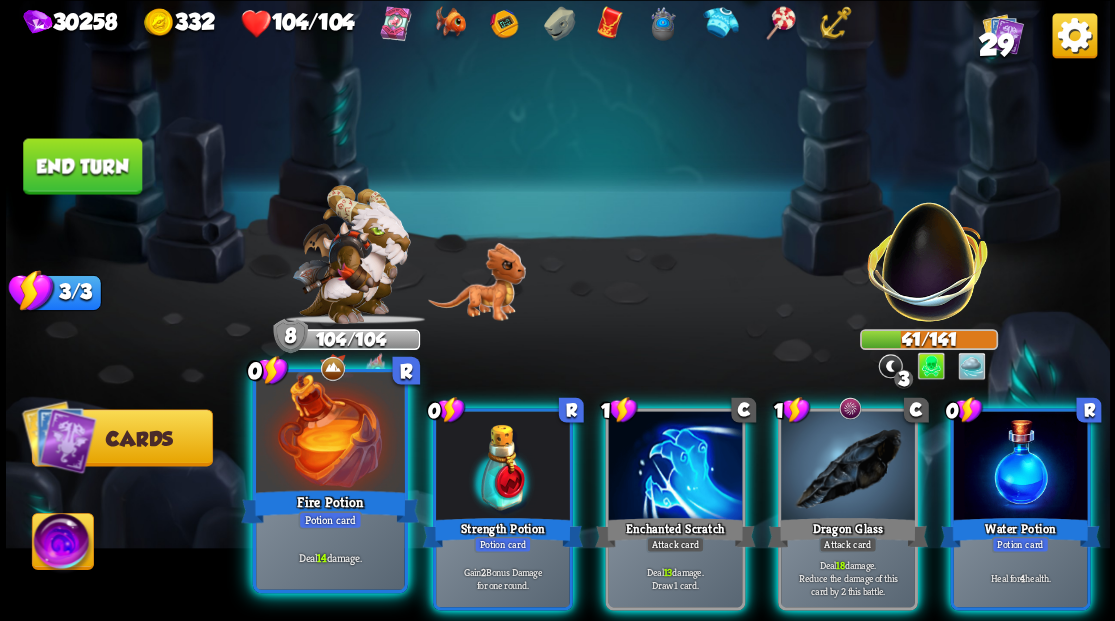 click at bounding box center [330, 434] 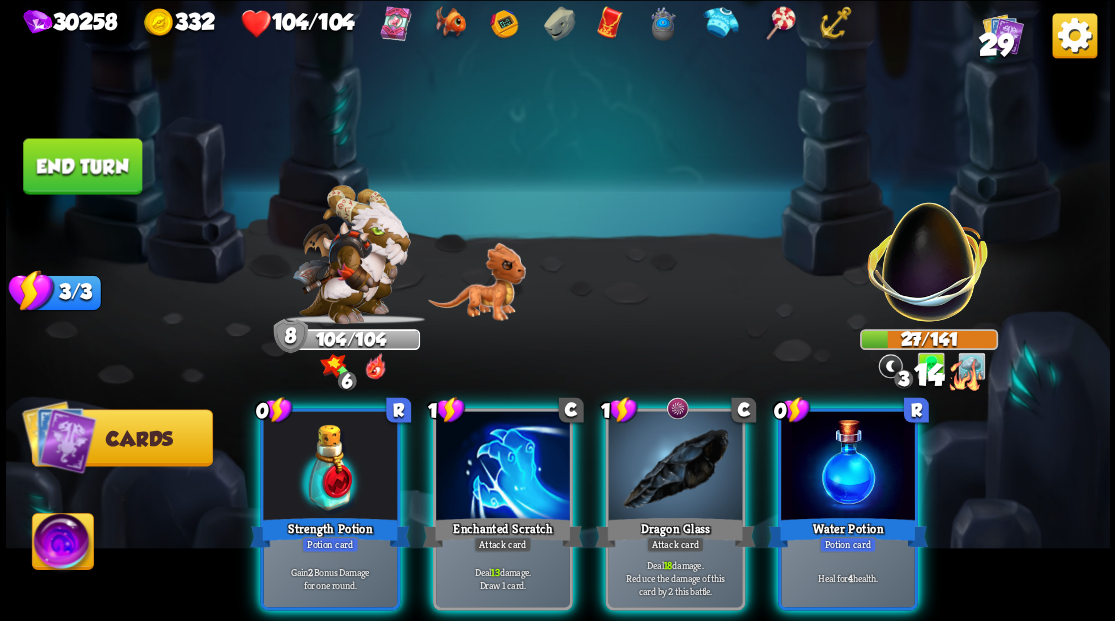 click at bounding box center [330, 467] 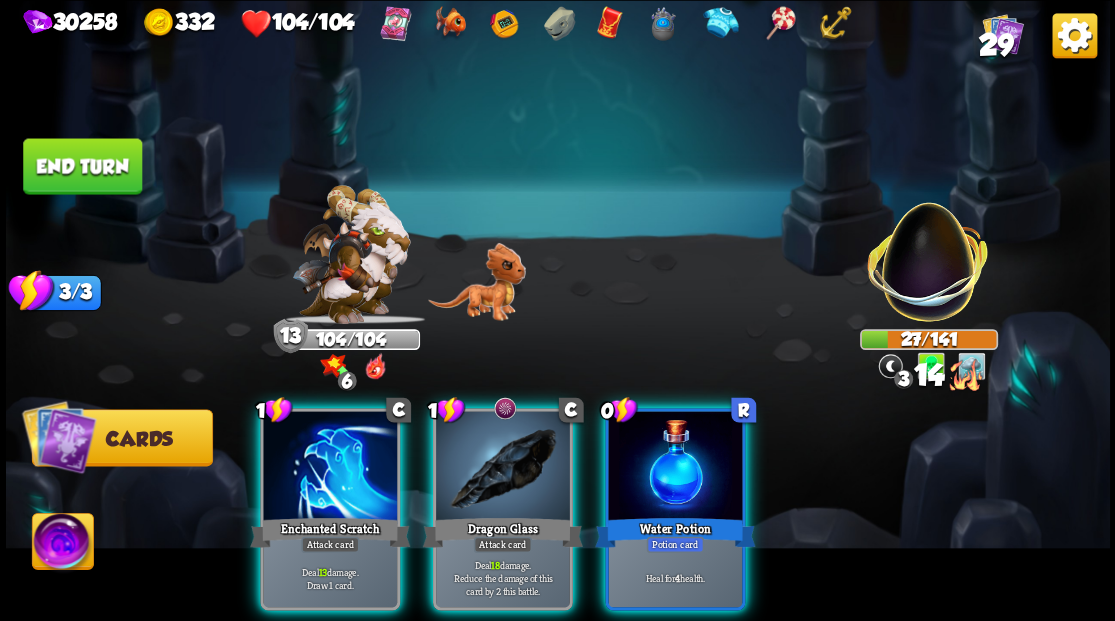 click at bounding box center [330, 467] 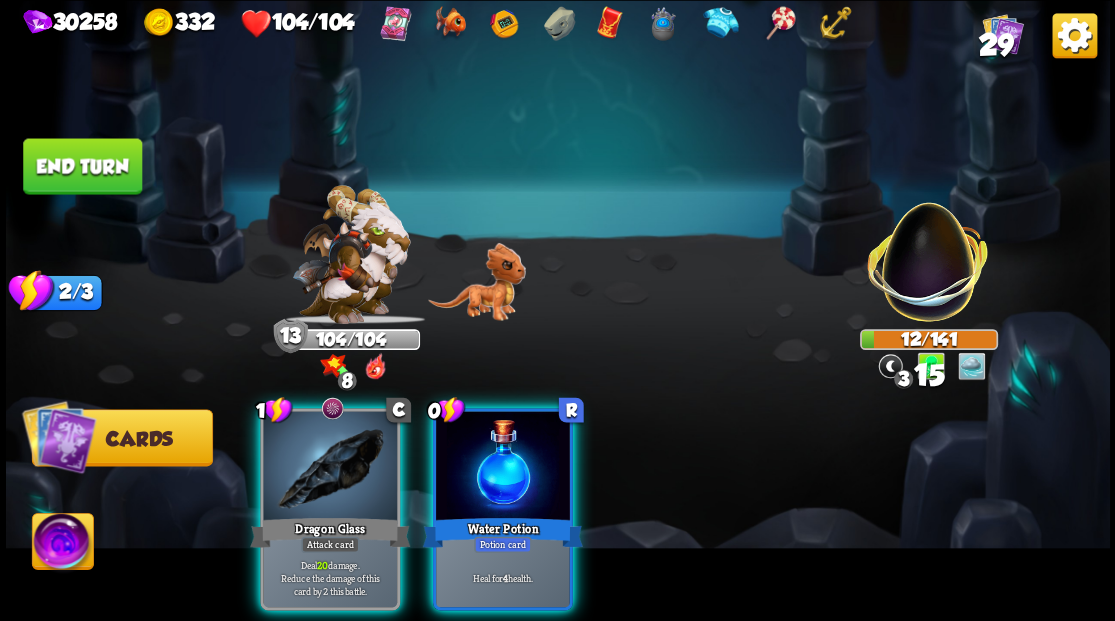click at bounding box center [330, 467] 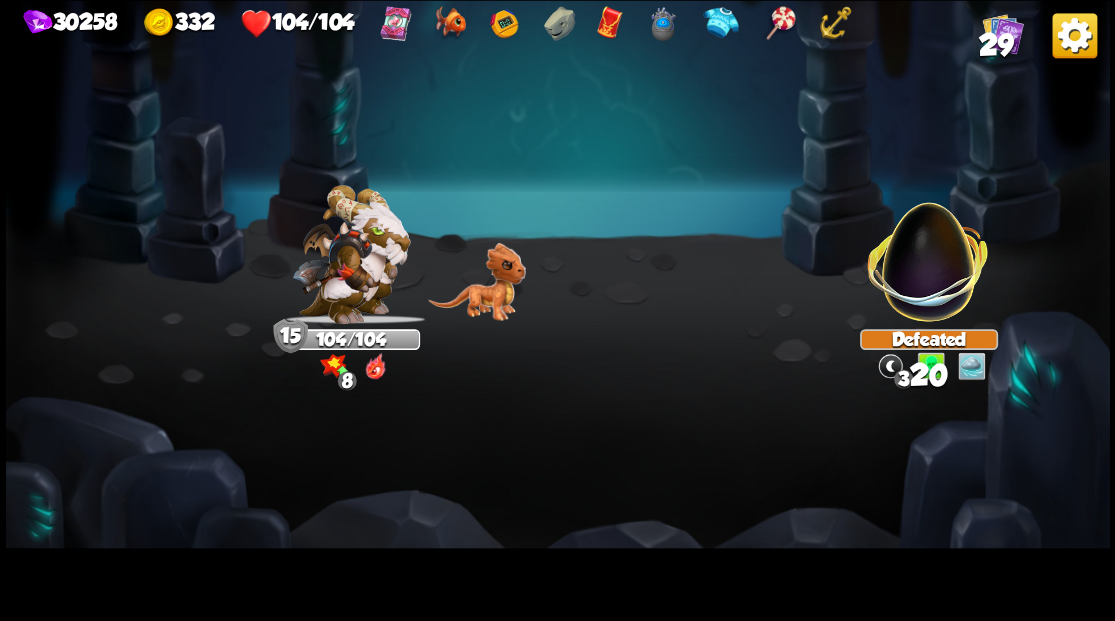 click on "Select an enemy to attack...   You don't have enough   stamina to play that card...
Player turn
15
104/104
8     0           Blocked             0
Defeated
0     0       3             Blocked 20
1/3
Stamina   Your current stamina count. Cards require stamina to play.
0/0
Mana   Your current mana count. Used for activating abilities. Earn mana by defeating enemies.       Cards     Abilities
0
R   Water Potion     Potion card   Heal for  4  health.
0
C   Deflect +     Support card   Gain  6  armor.
End turn
End your turn   The cards in your hand will be discarded and enemies will take their turn, after which it will be your turn again." at bounding box center (558, 310) 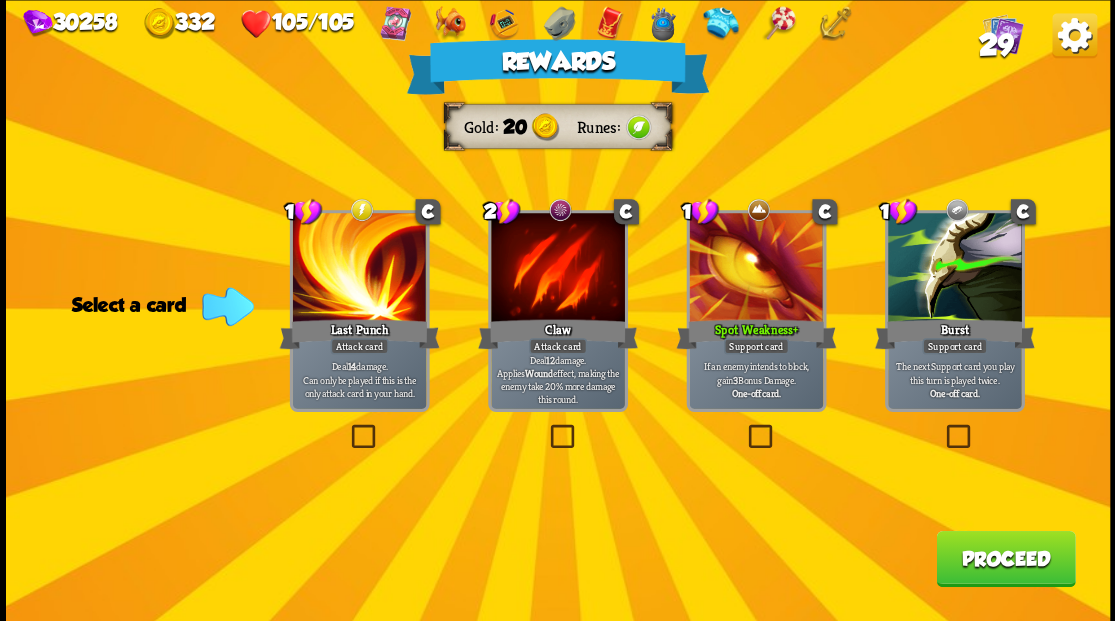 click on "Proceed" at bounding box center (1005, 558) 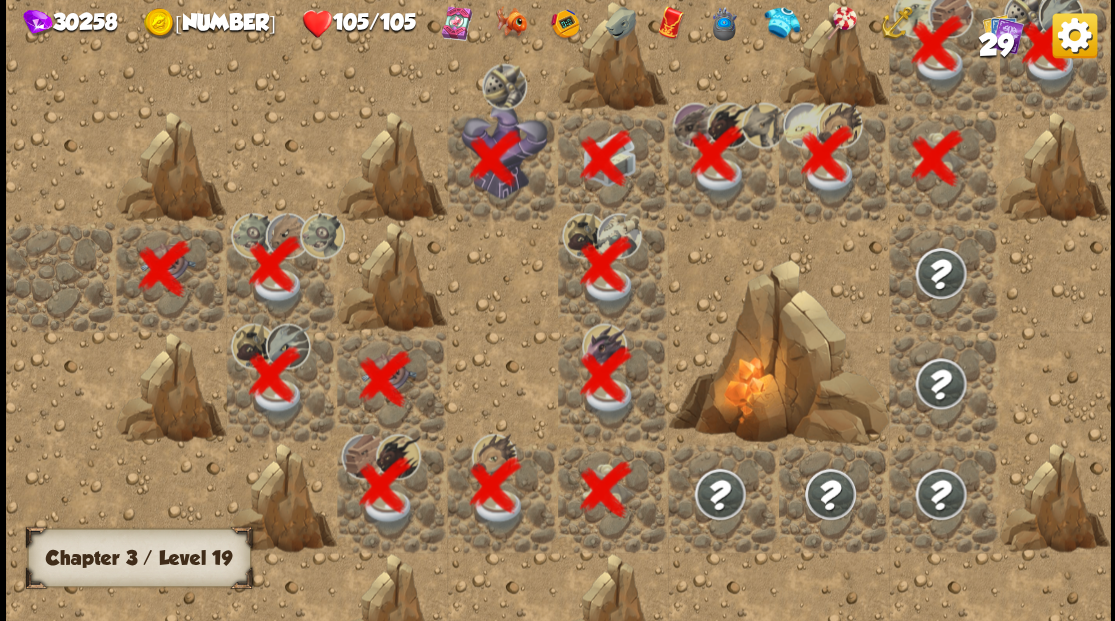 scroll, scrollTop: 0, scrollLeft: 384, axis: horizontal 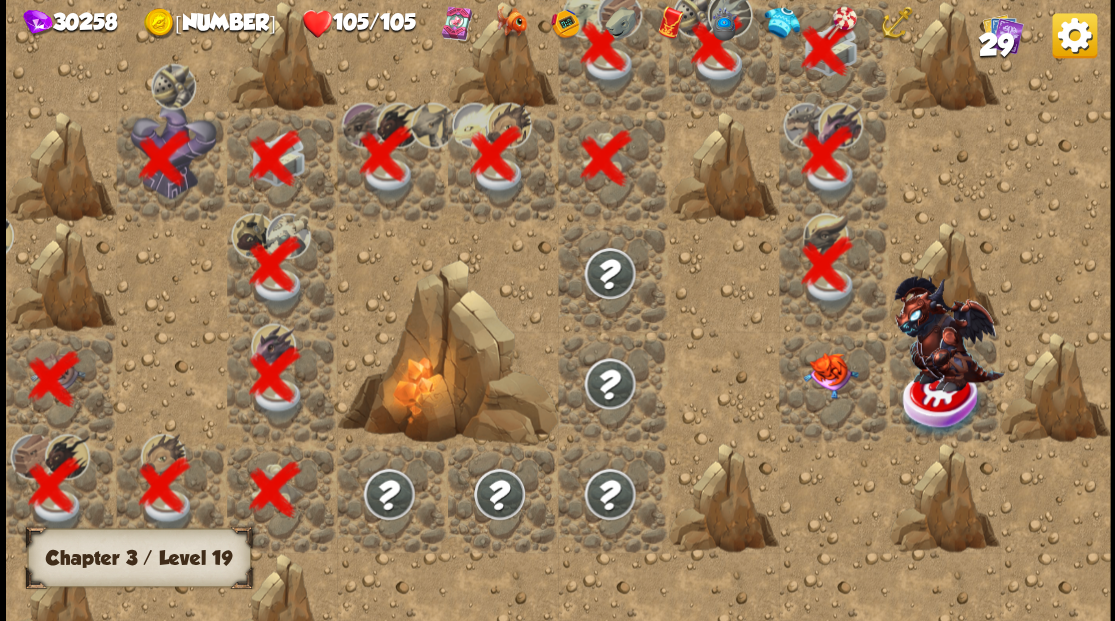 click at bounding box center [829, 375] 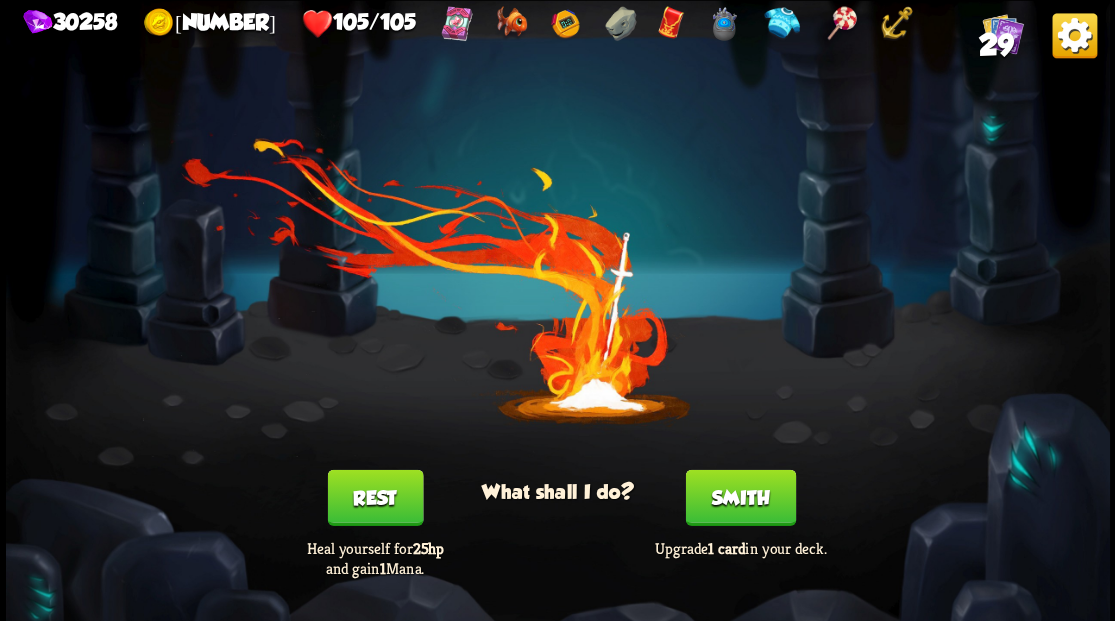 click on "Smith" at bounding box center [740, 497] 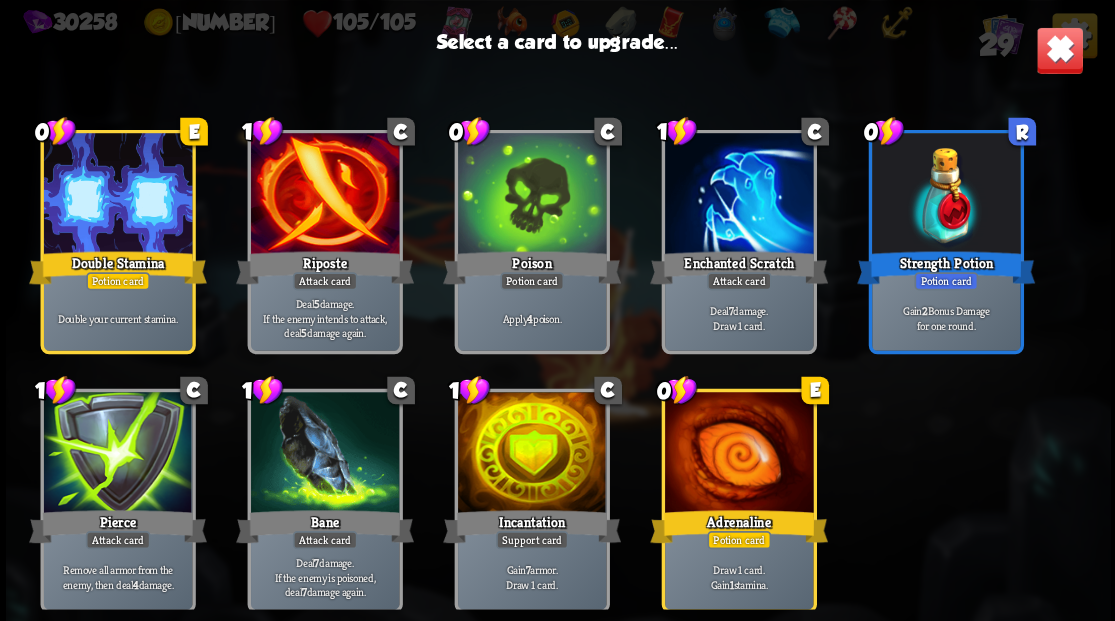 scroll, scrollTop: 629, scrollLeft: 0, axis: vertical 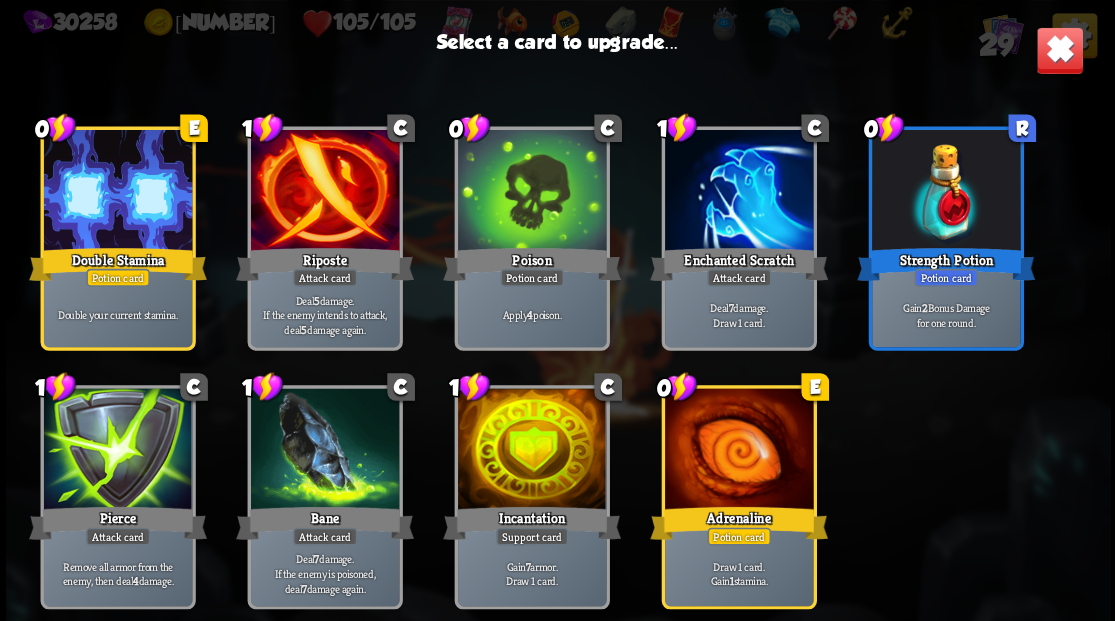 click at bounding box center [117, 450] 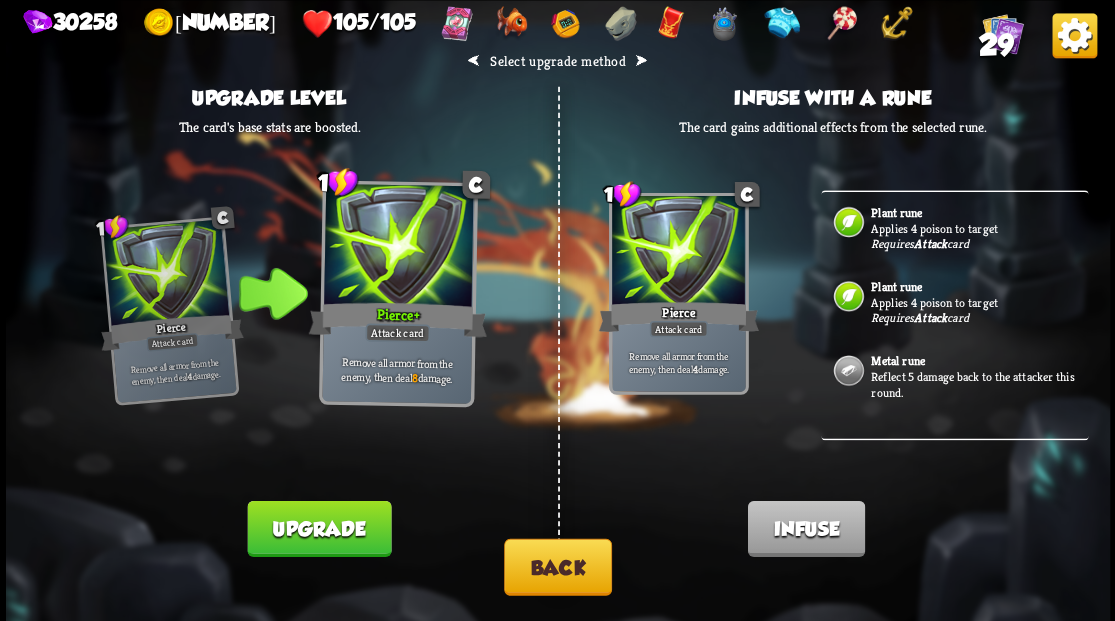 click on "Upgrade" at bounding box center [319, 528] 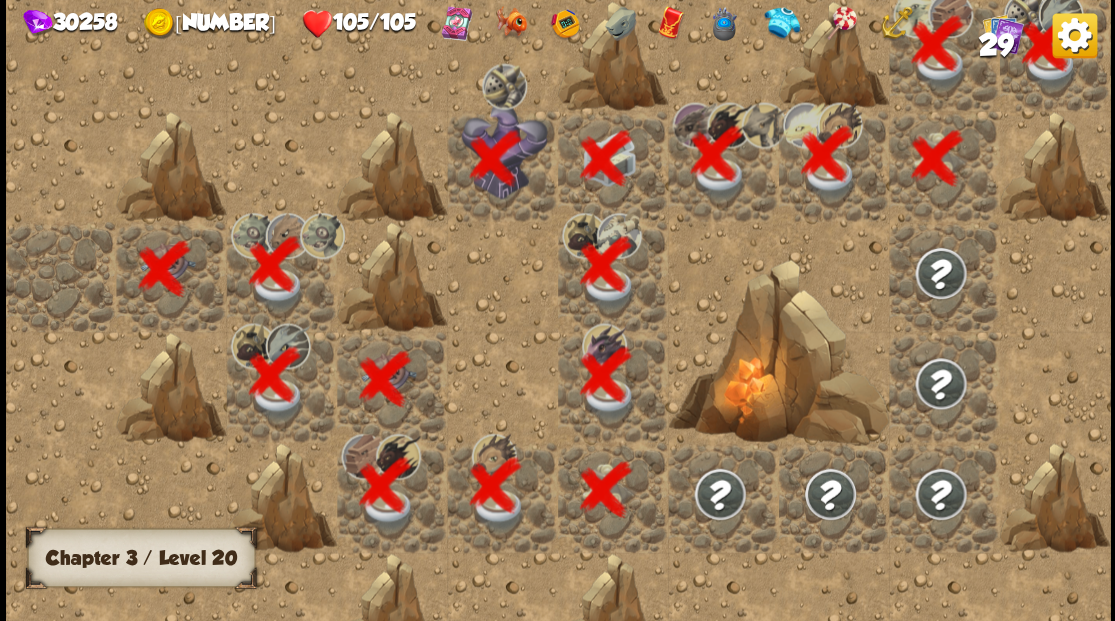 scroll, scrollTop: 0, scrollLeft: 384, axis: horizontal 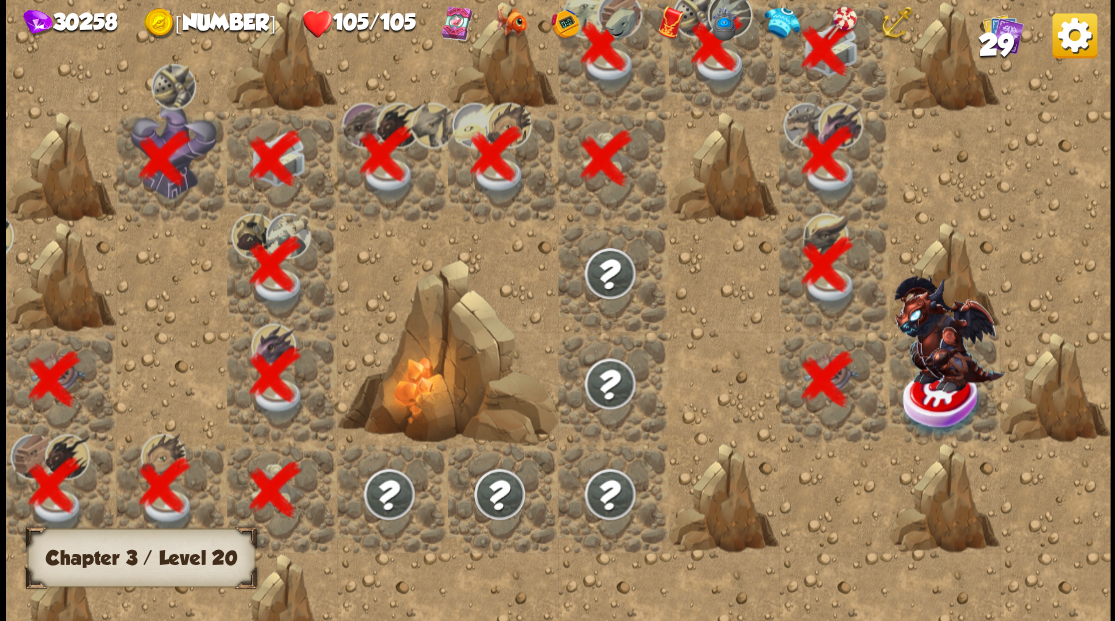 click at bounding box center [948, 332] 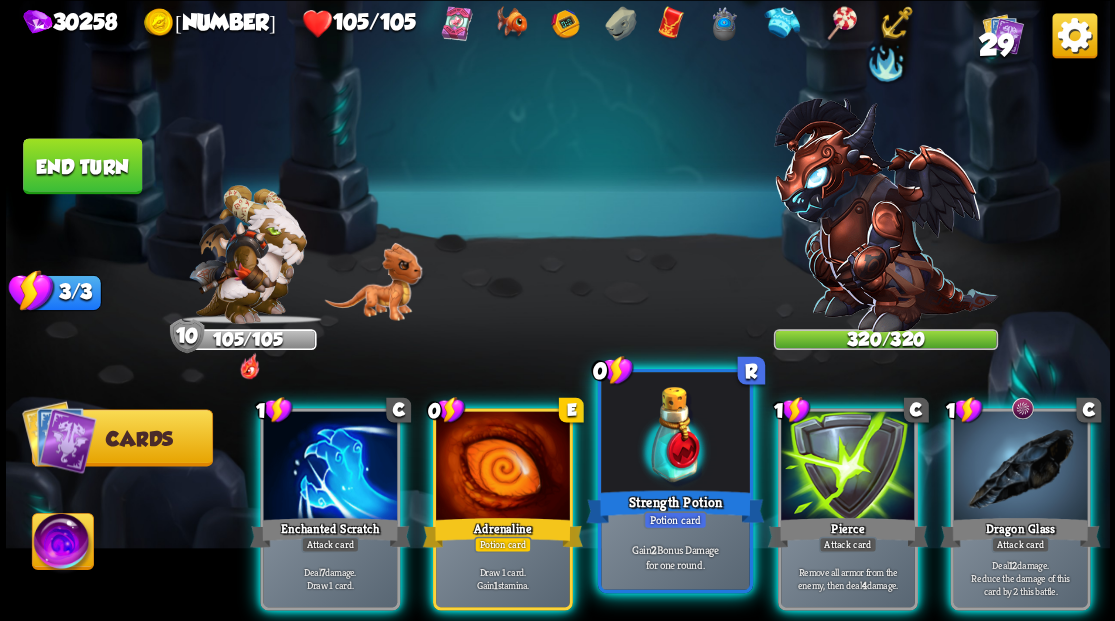 click at bounding box center [675, 434] 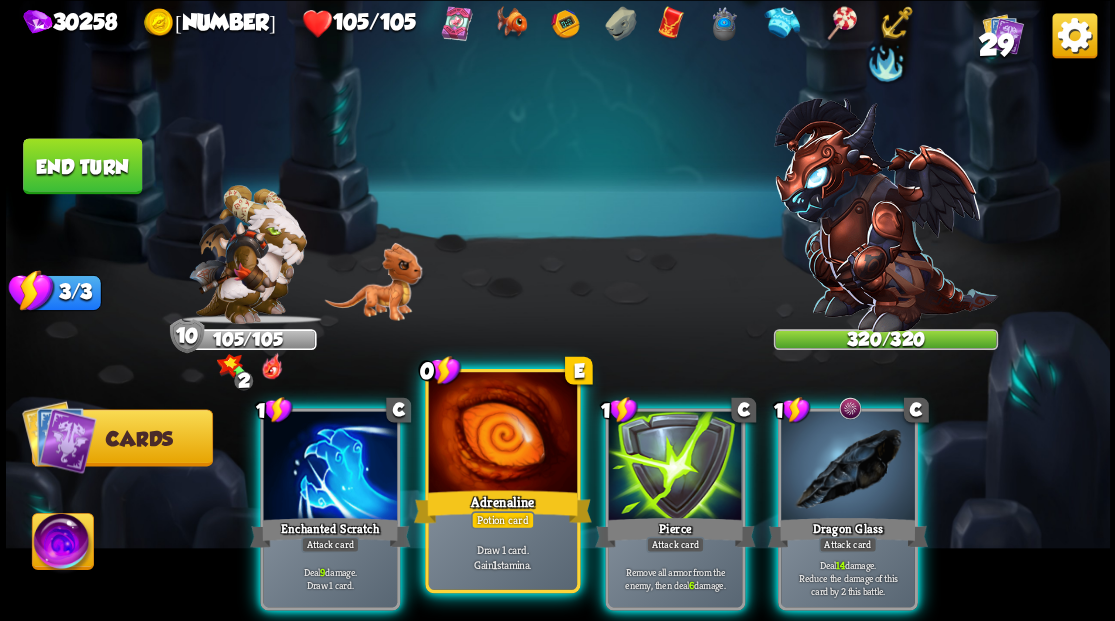 drag, startPoint x: 518, startPoint y: 424, endPoint x: 412, endPoint y: 440, distance: 107.200745 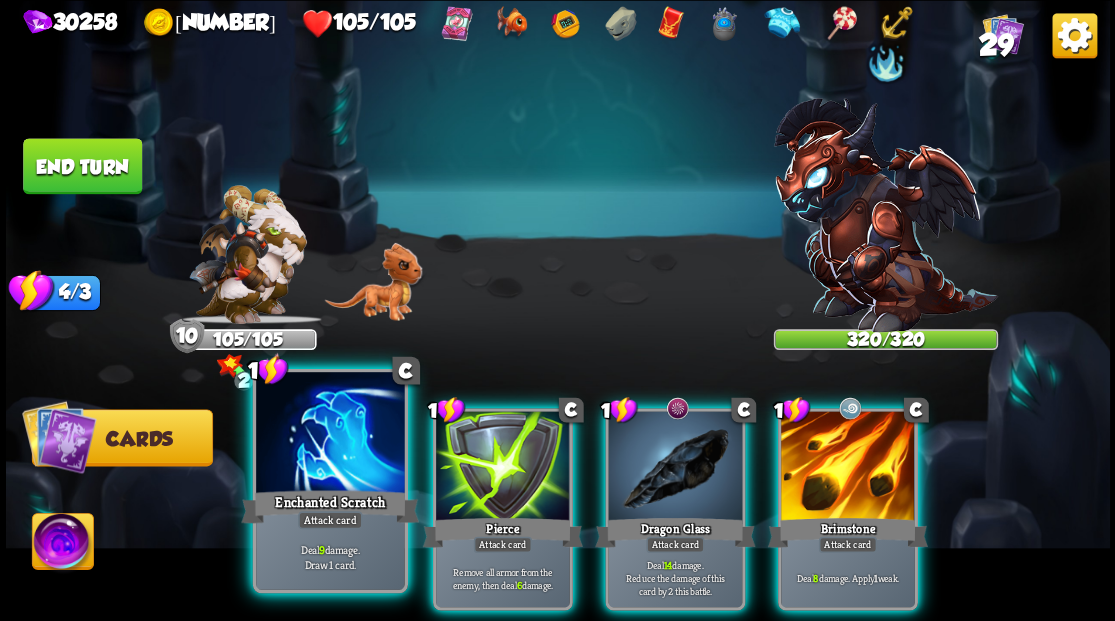 click at bounding box center (330, 434) 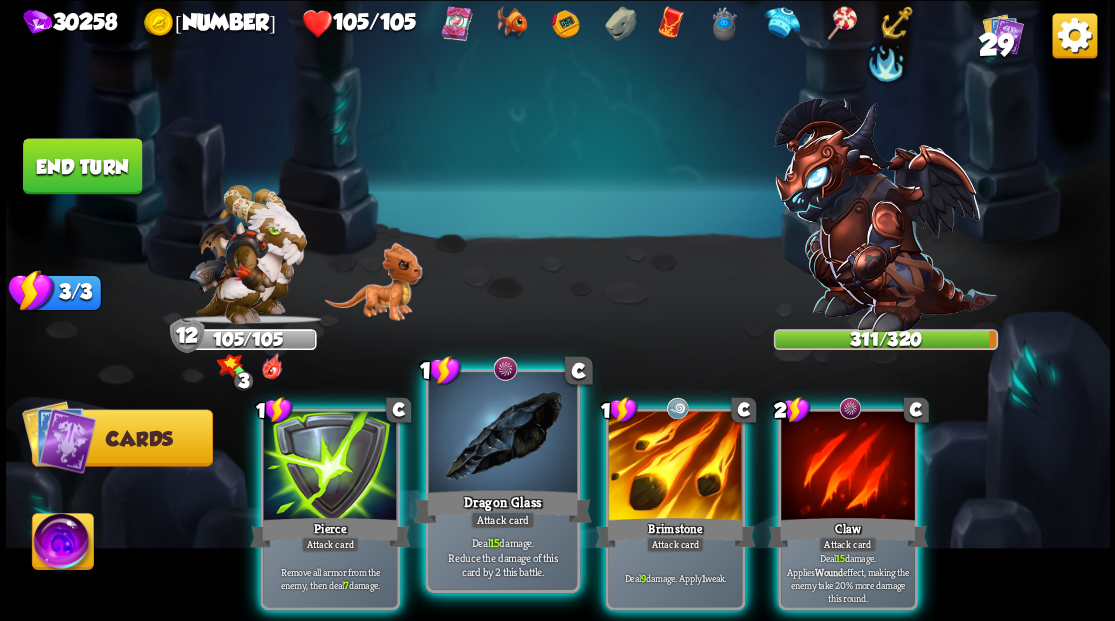 click at bounding box center (502, 434) 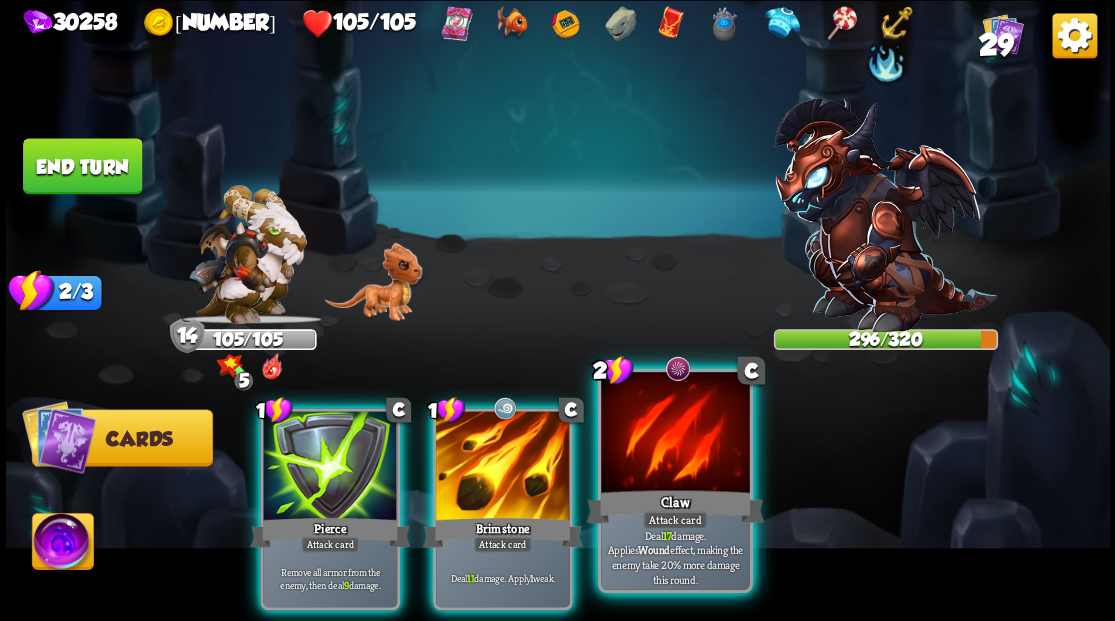 click at bounding box center [675, 434] 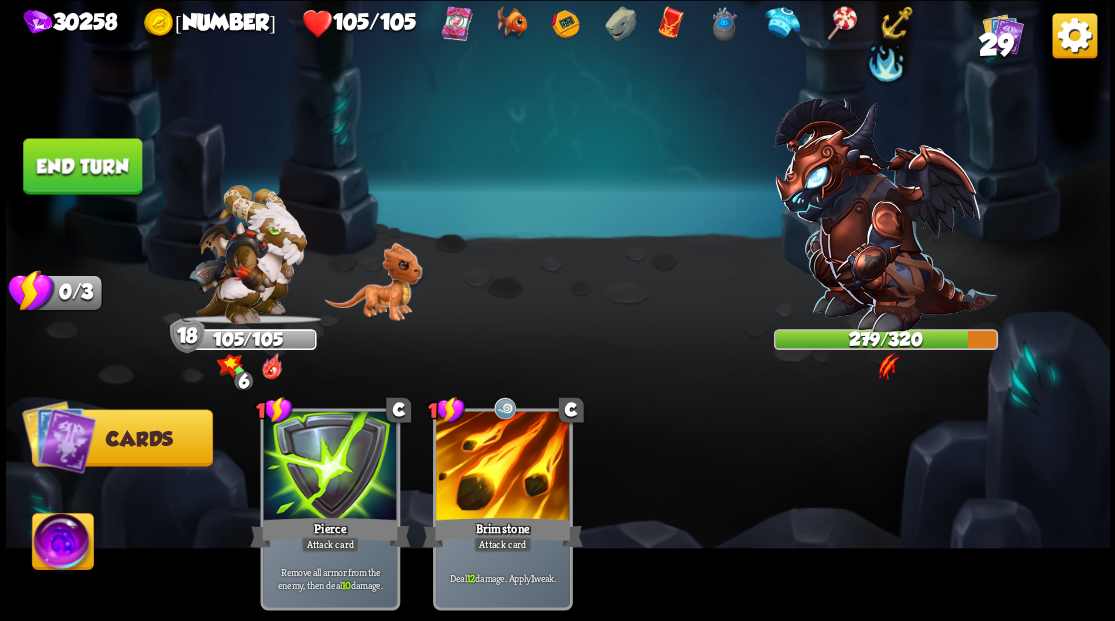 click on "End turn" at bounding box center [82, 166] 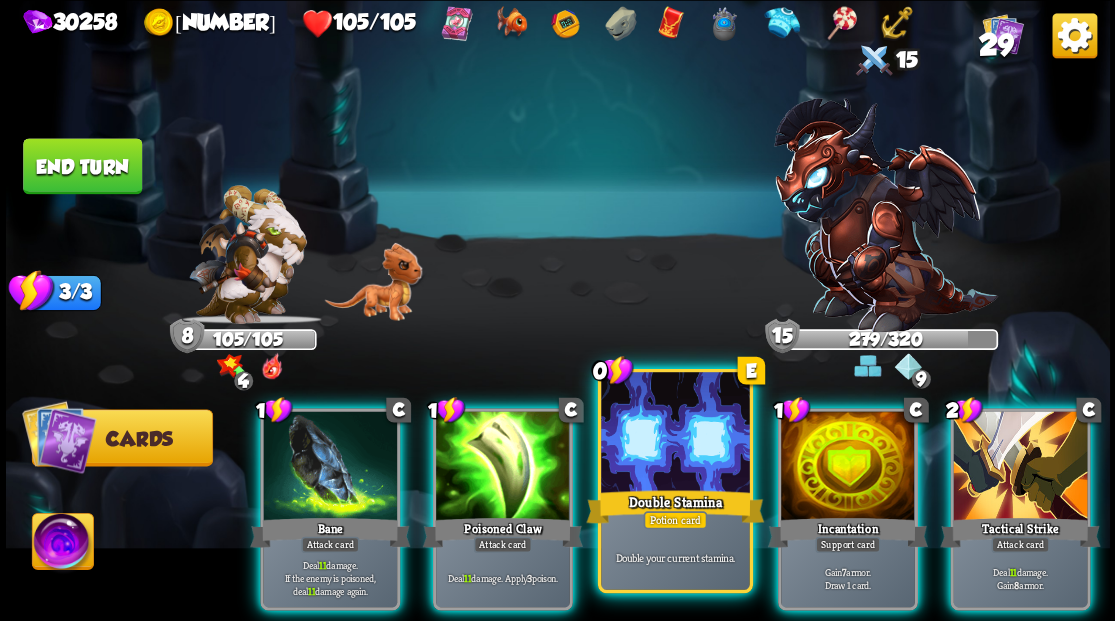 click at bounding box center [675, 434] 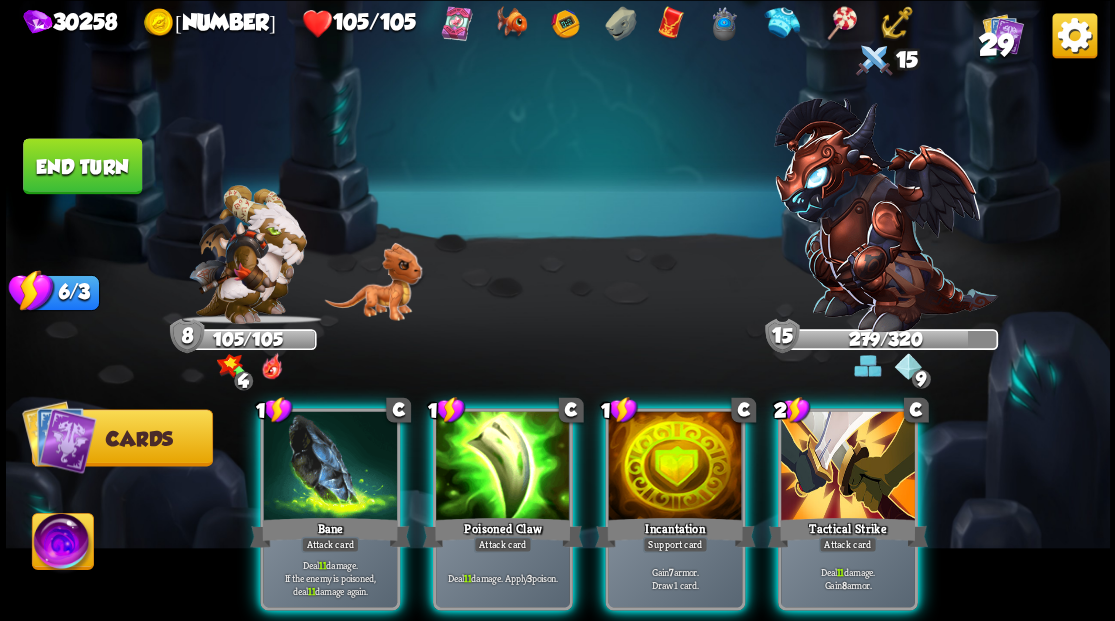 click at bounding box center [675, 467] 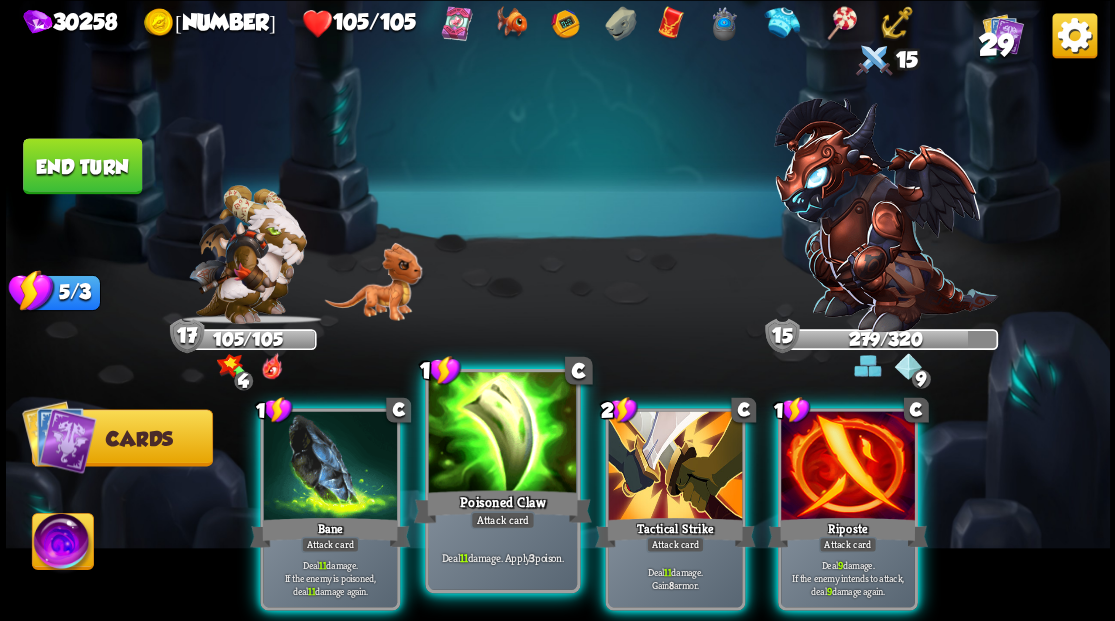 click at bounding box center (502, 434) 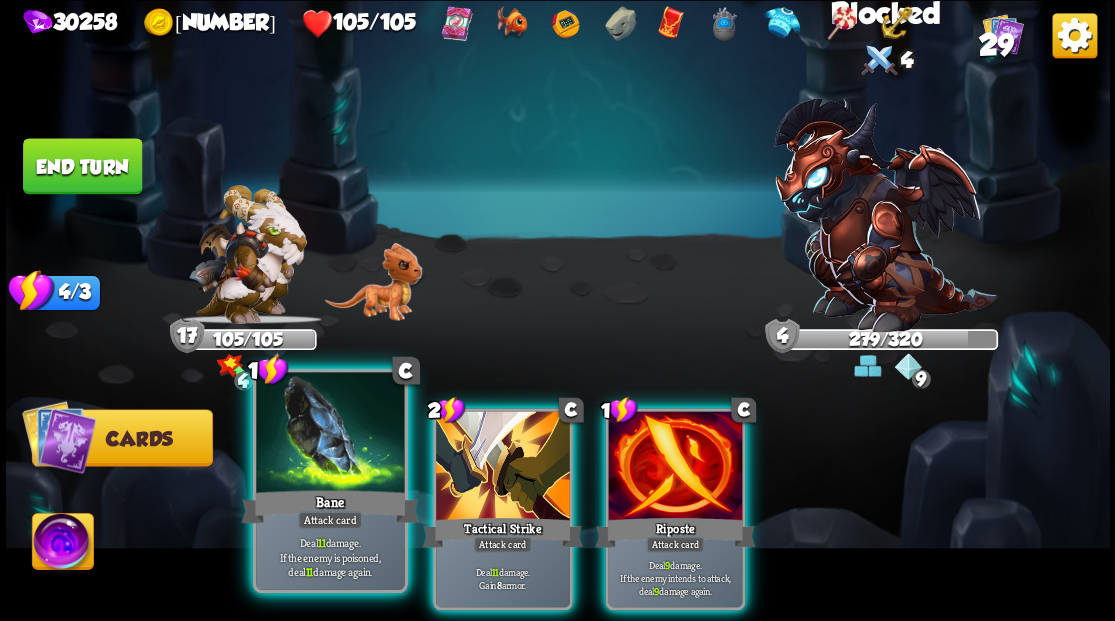 click at bounding box center [330, 434] 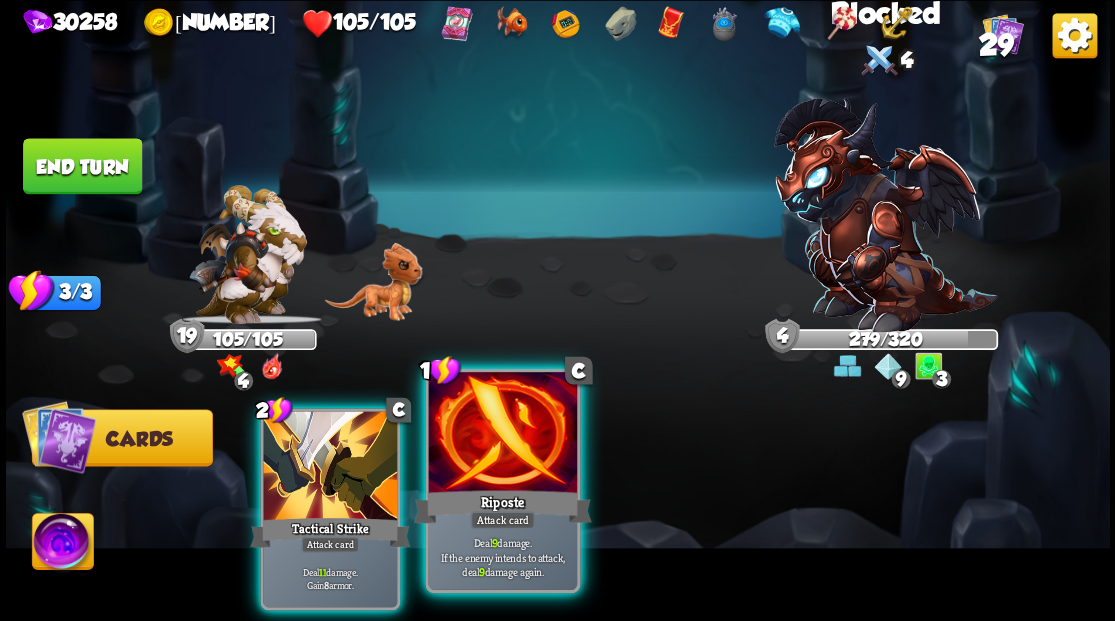 click at bounding box center [502, 434] 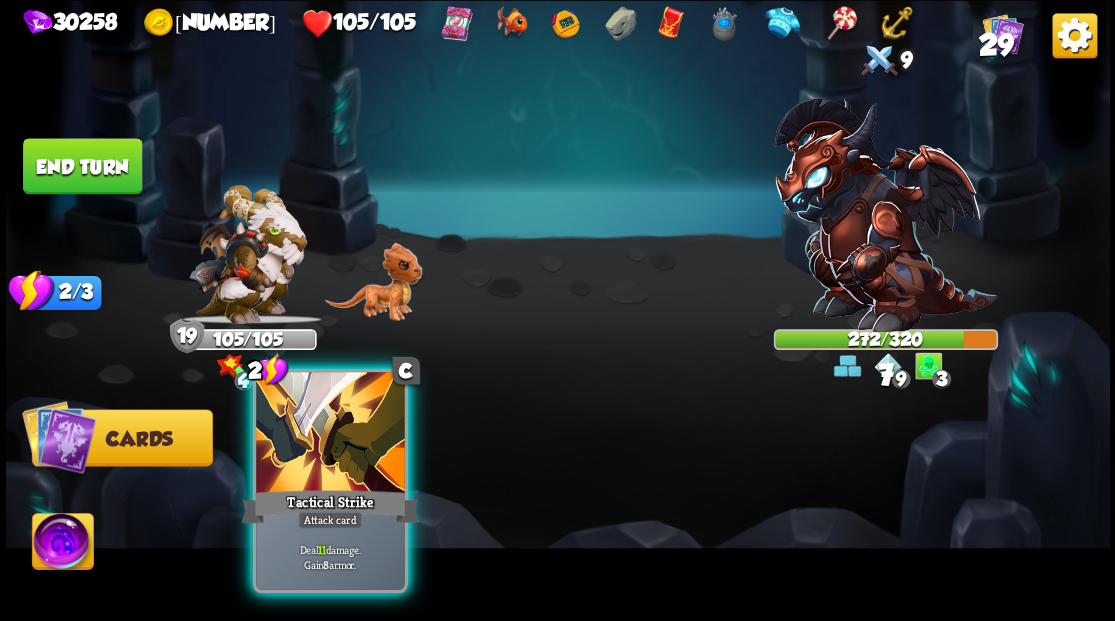 click at bounding box center (330, 434) 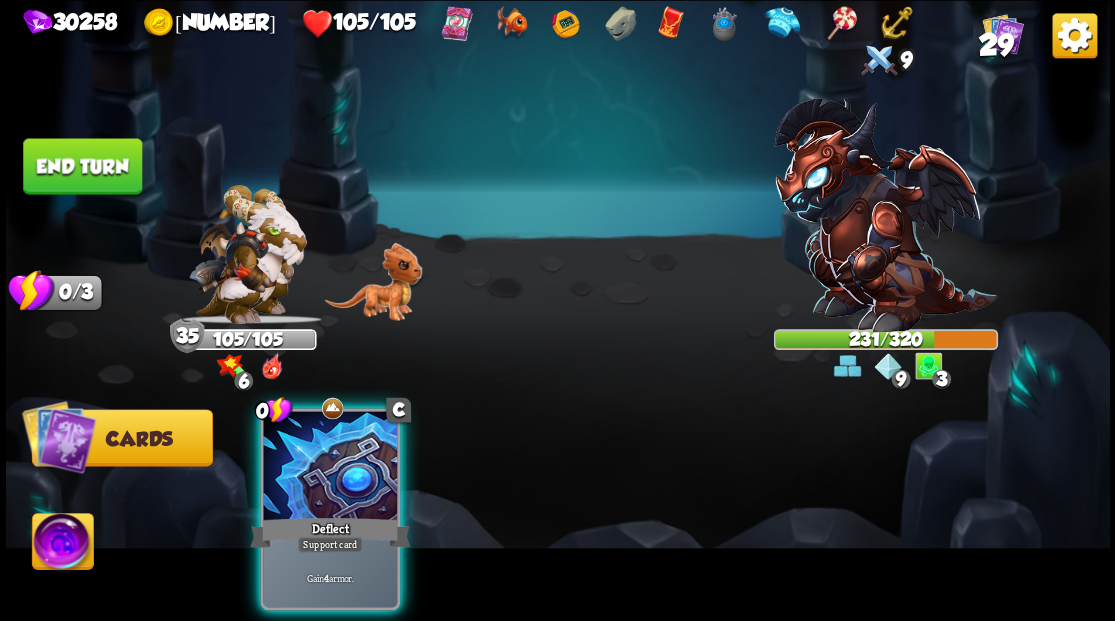click at bounding box center (330, 467) 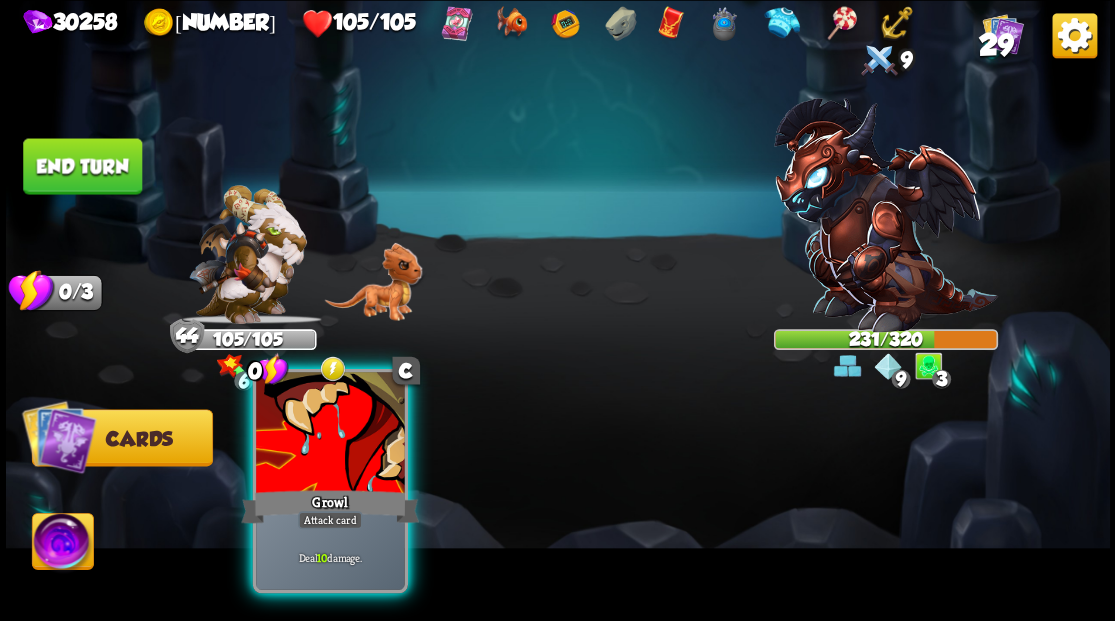 click at bounding box center [330, 434] 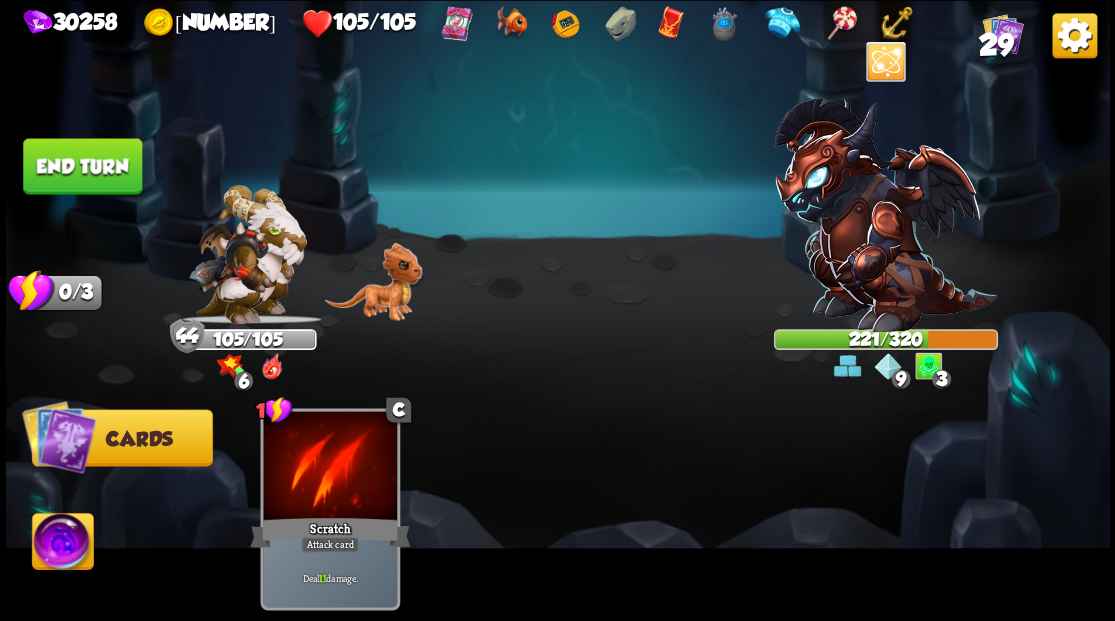 click on "End turn" at bounding box center [82, 166] 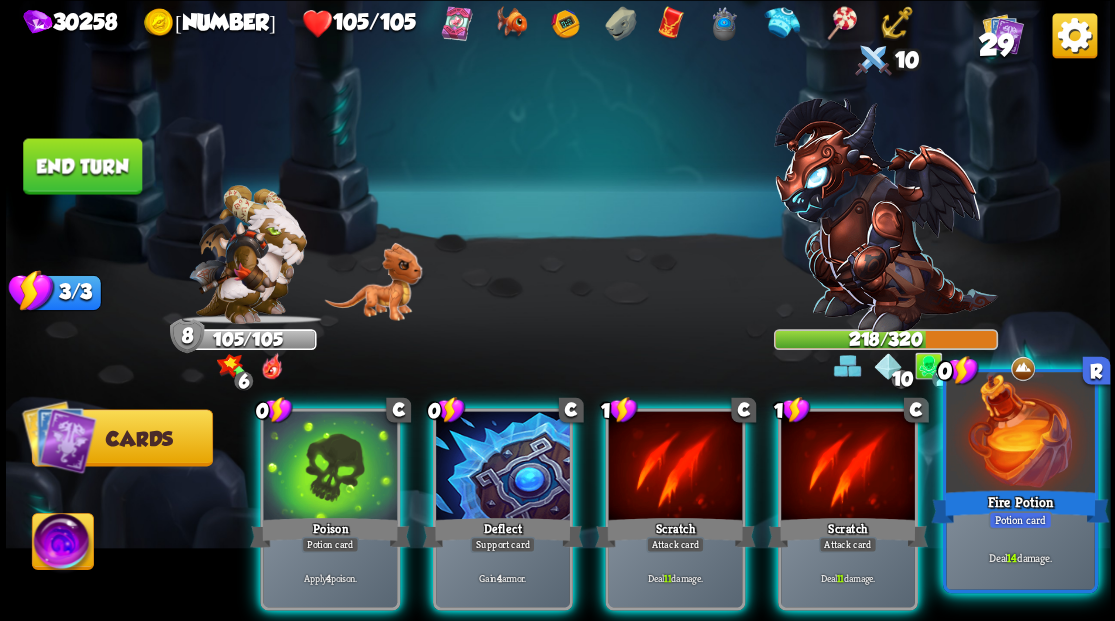 click at bounding box center (1020, 434) 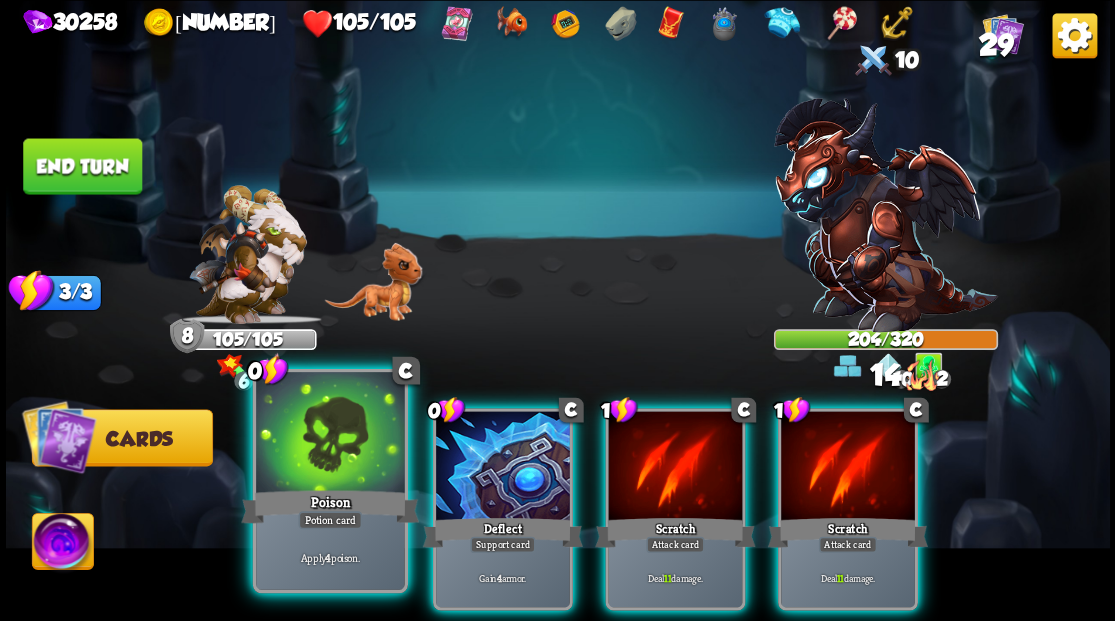 click at bounding box center (330, 434) 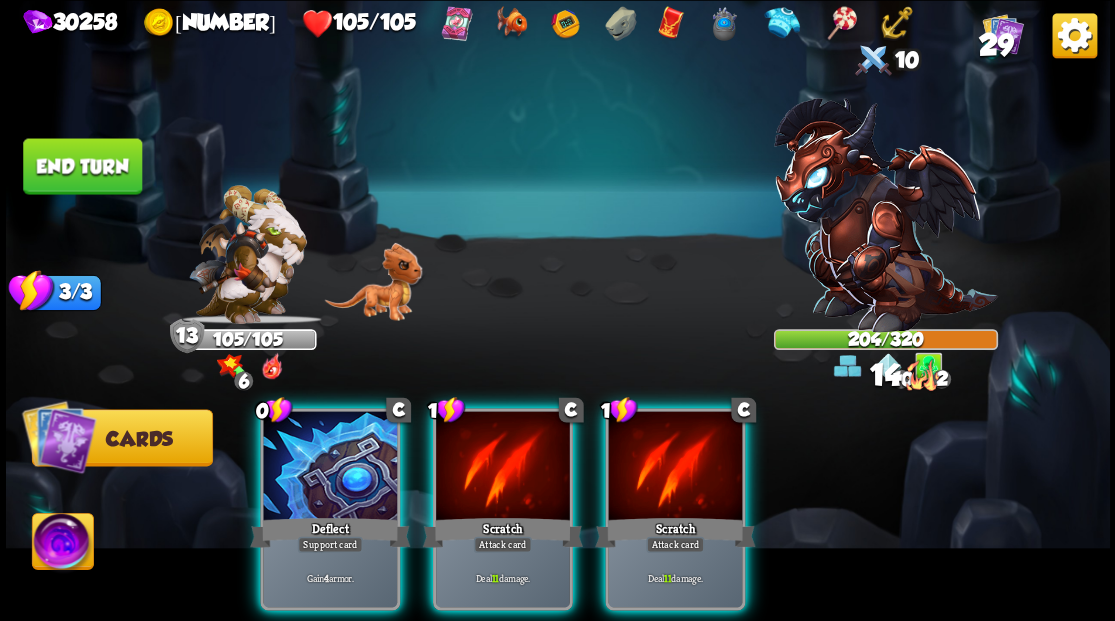 click at bounding box center [330, 467] 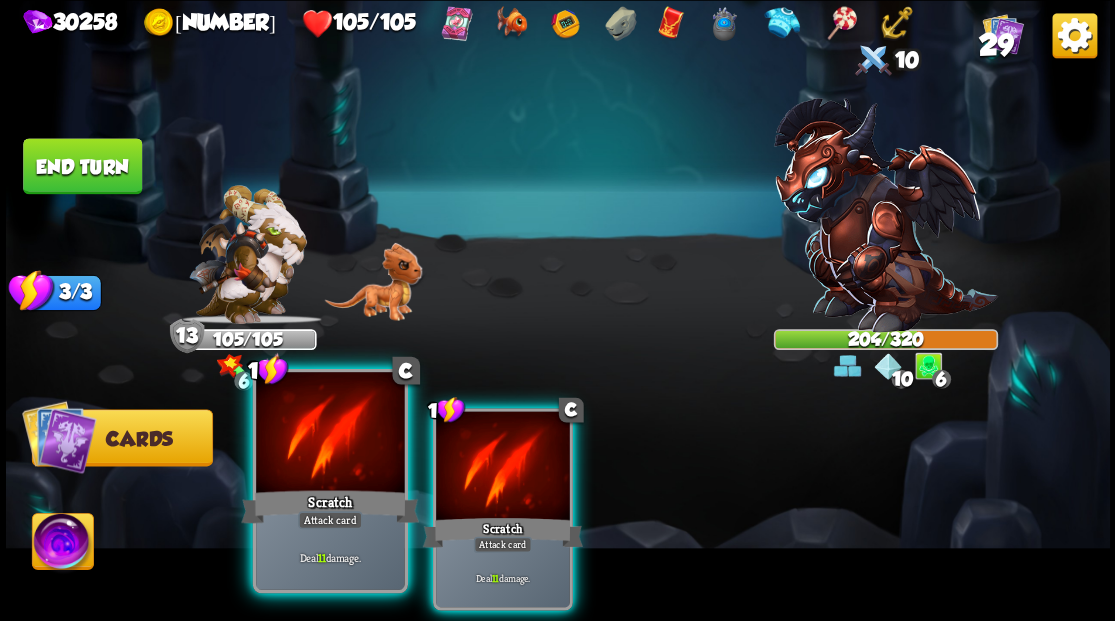 click at bounding box center [330, 434] 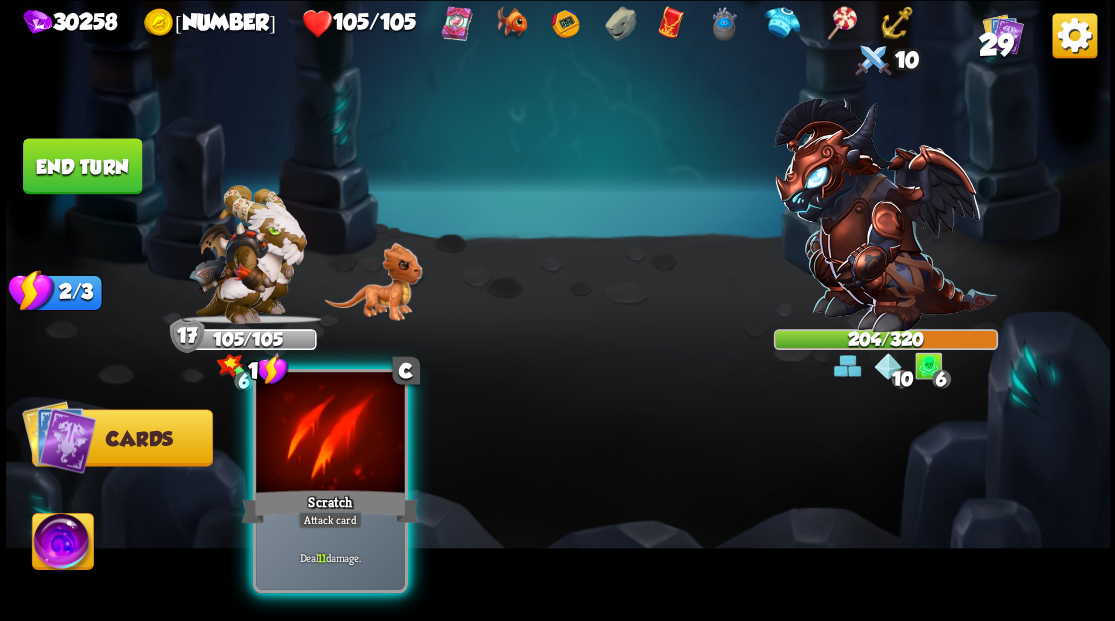 click at bounding box center (330, 434) 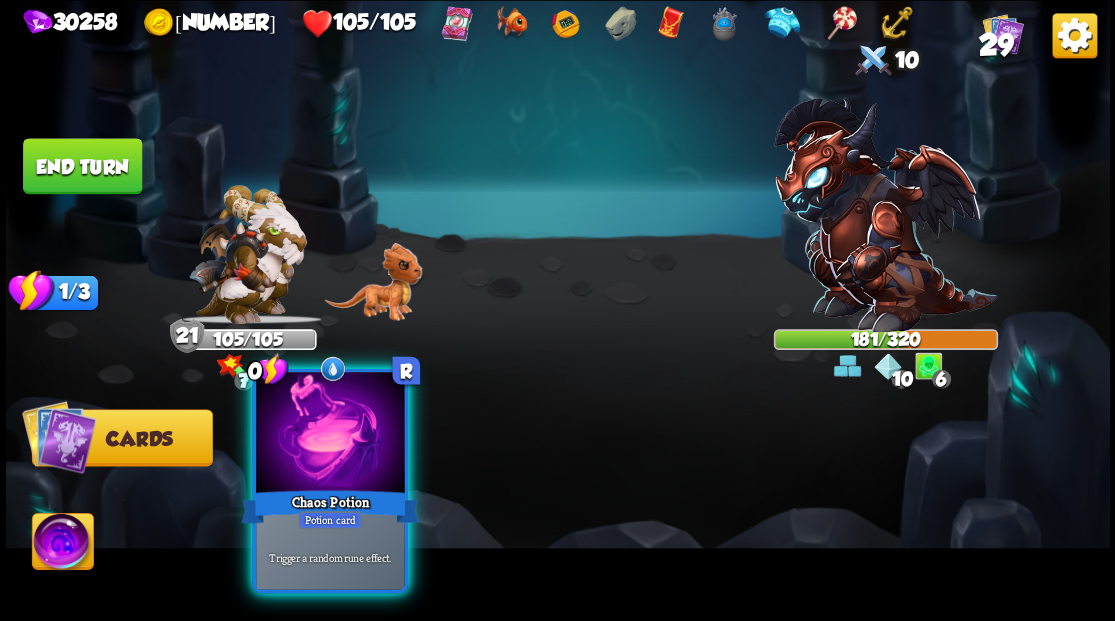 click at bounding box center [330, 434] 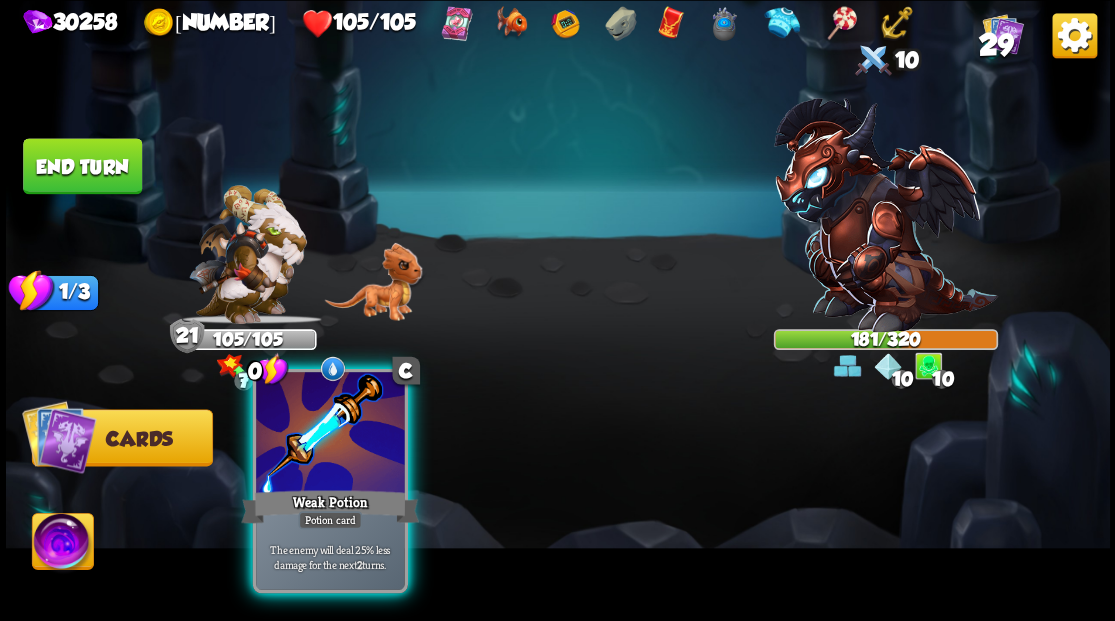 click at bounding box center (330, 434) 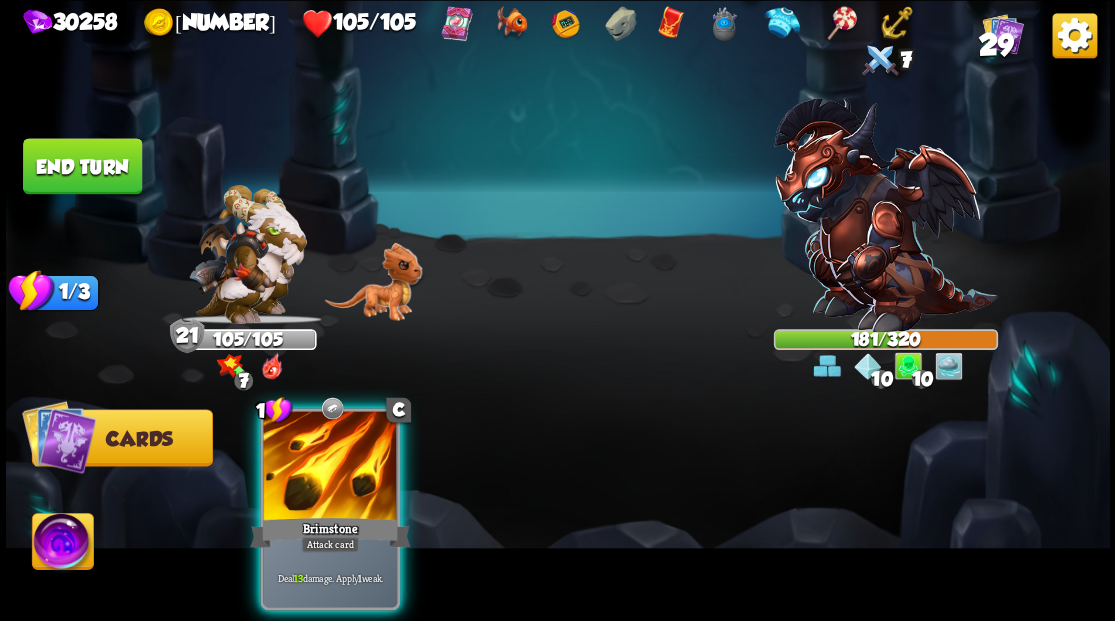 drag, startPoint x: 314, startPoint y: 455, endPoint x: 631, endPoint y: 291, distance: 356.91034 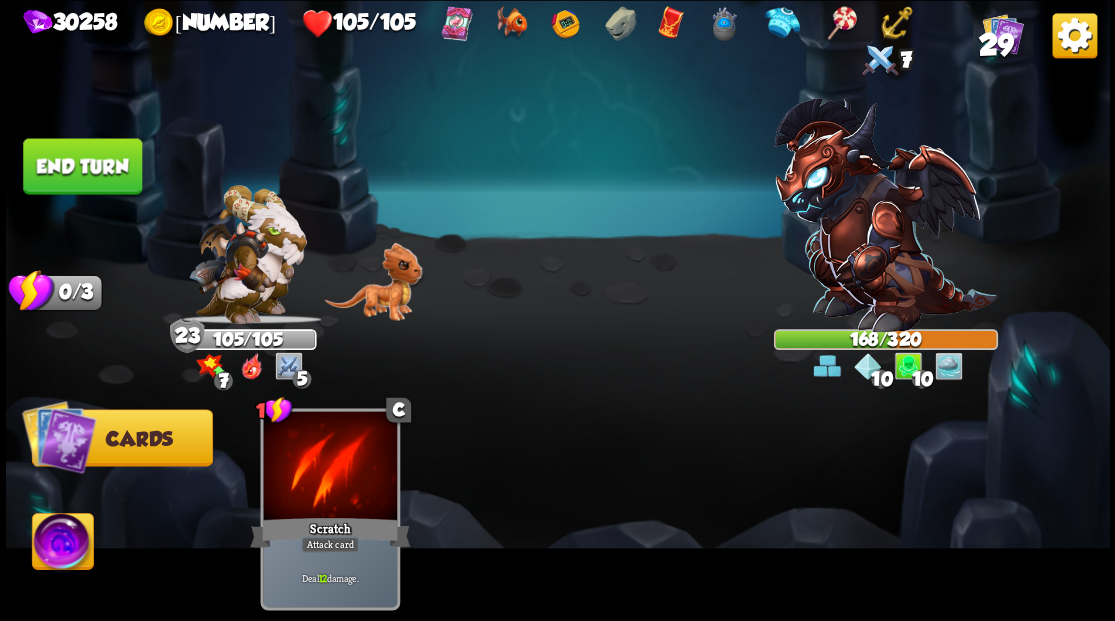 click on "End turn" at bounding box center [82, 166] 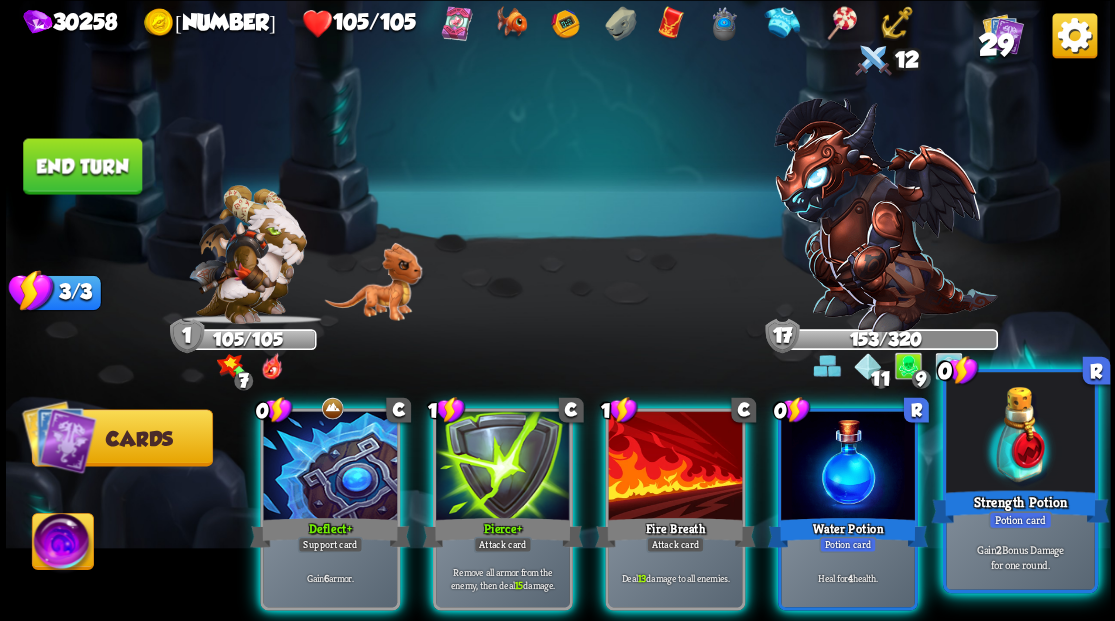 click on "Strength Potion" at bounding box center (1020, 506) 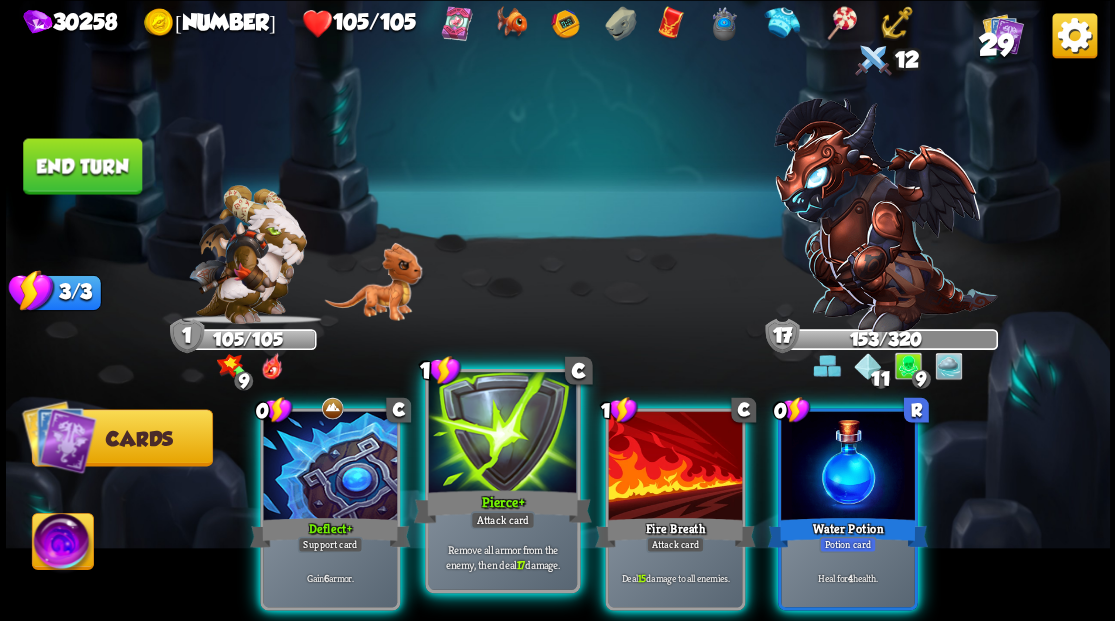 click at bounding box center (502, 434) 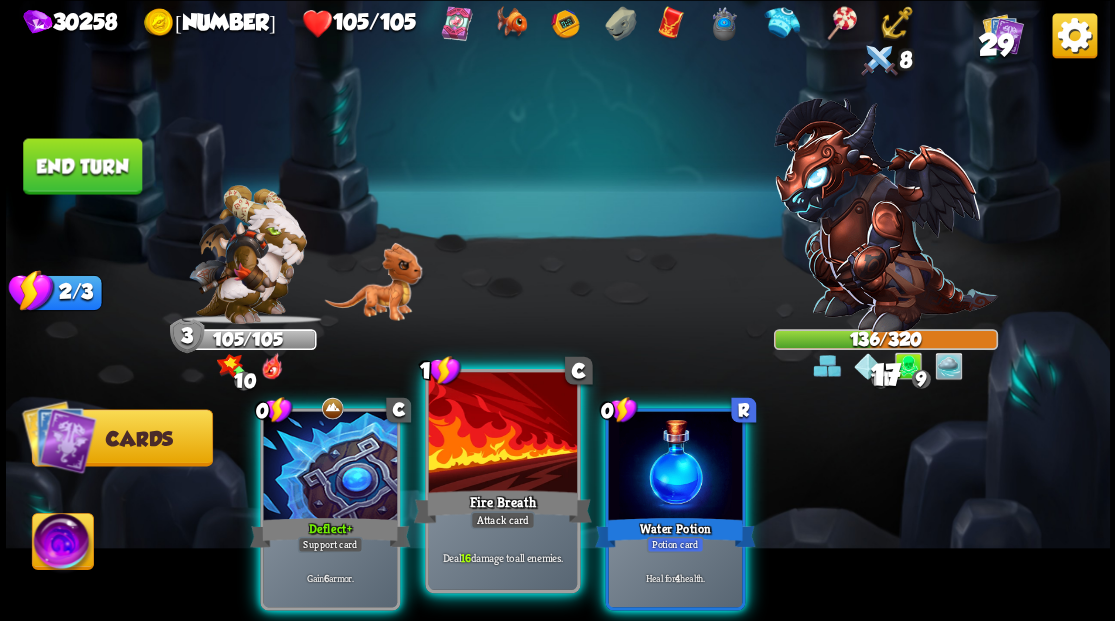 click at bounding box center (502, 434) 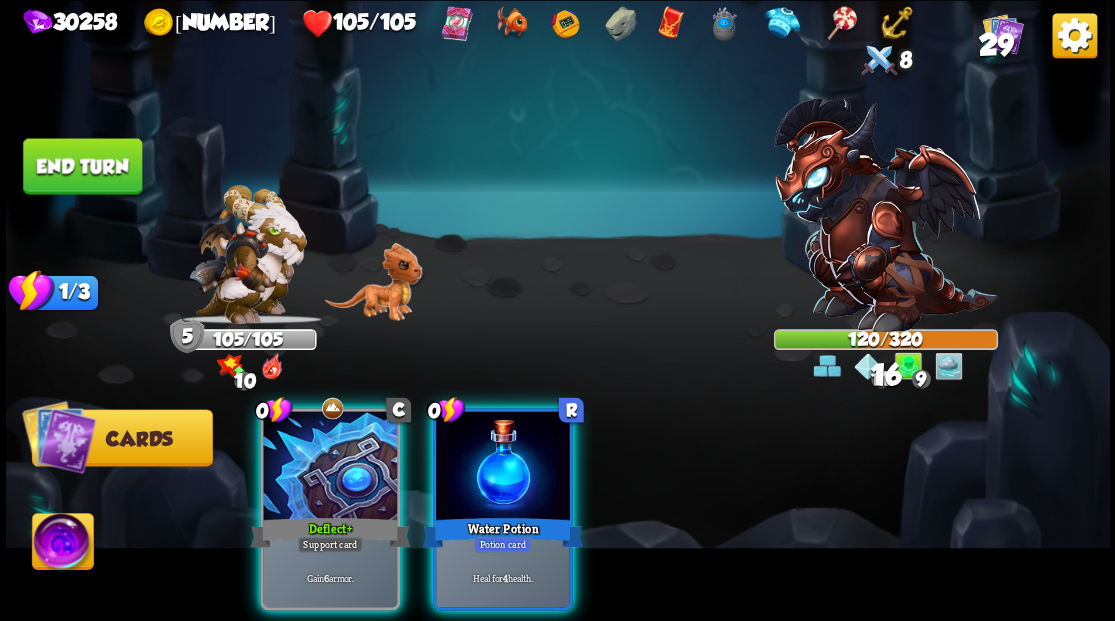 click at bounding box center (503, 467) 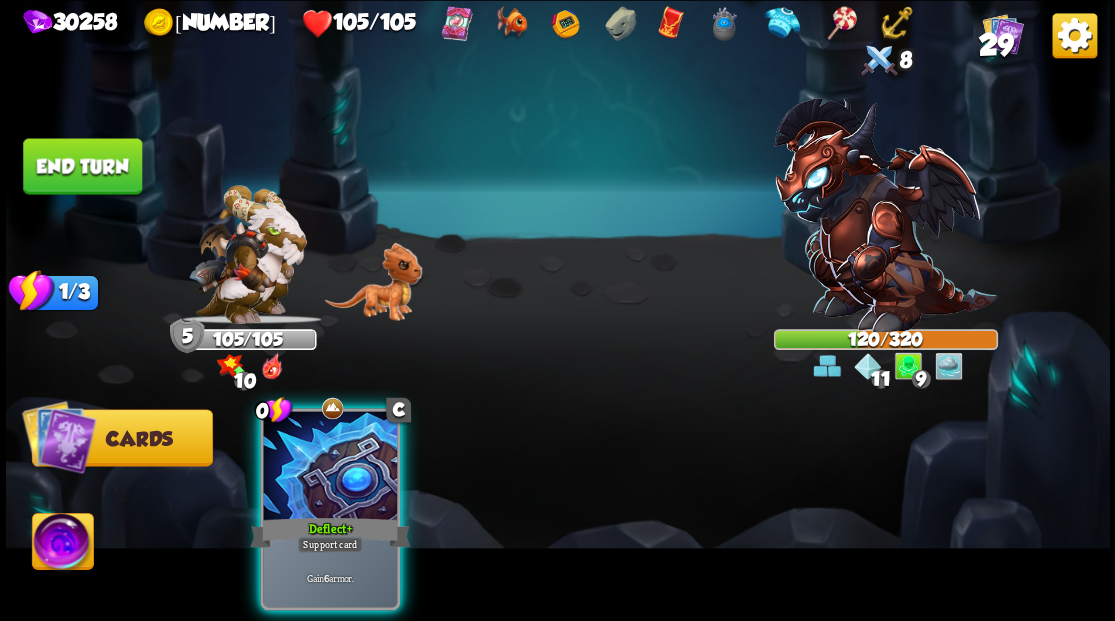 click at bounding box center [330, 467] 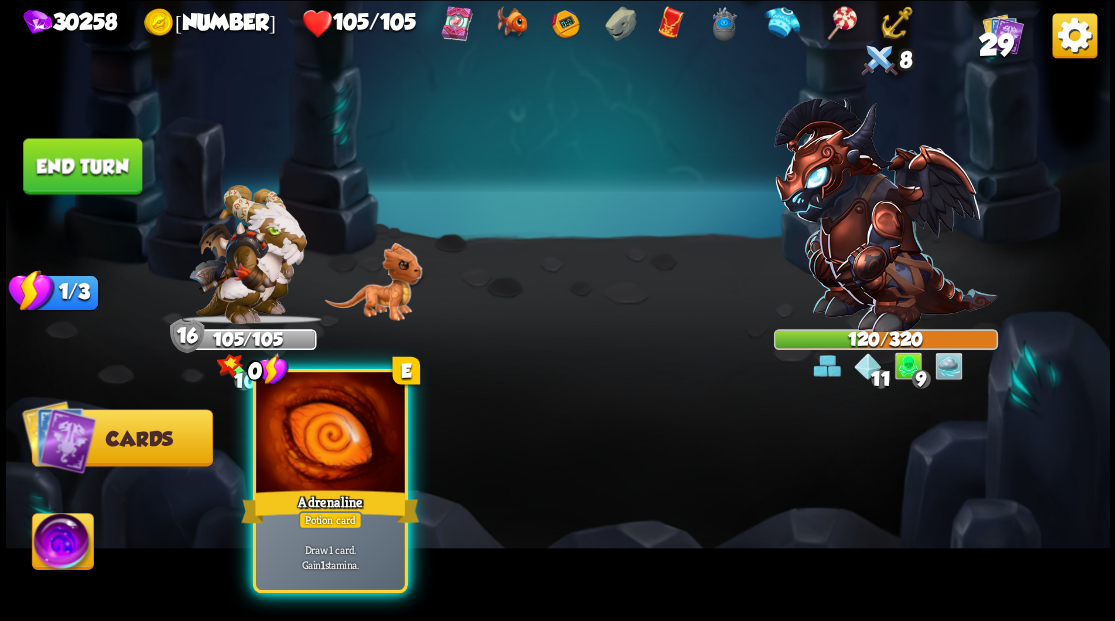click on "Adrenaline" at bounding box center [330, 506] 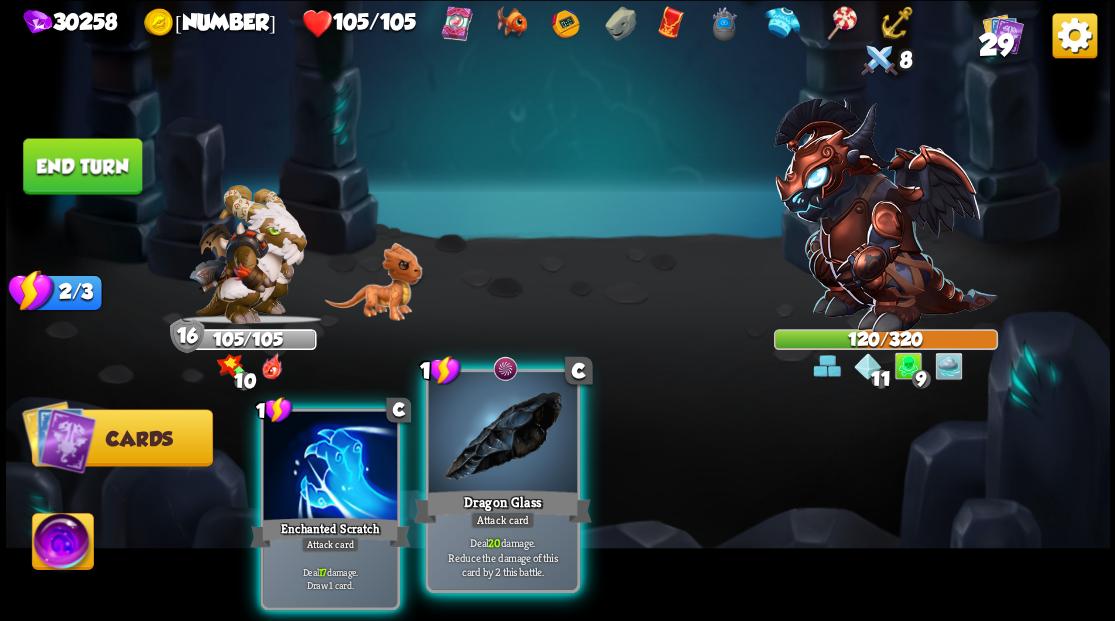 click at bounding box center [502, 434] 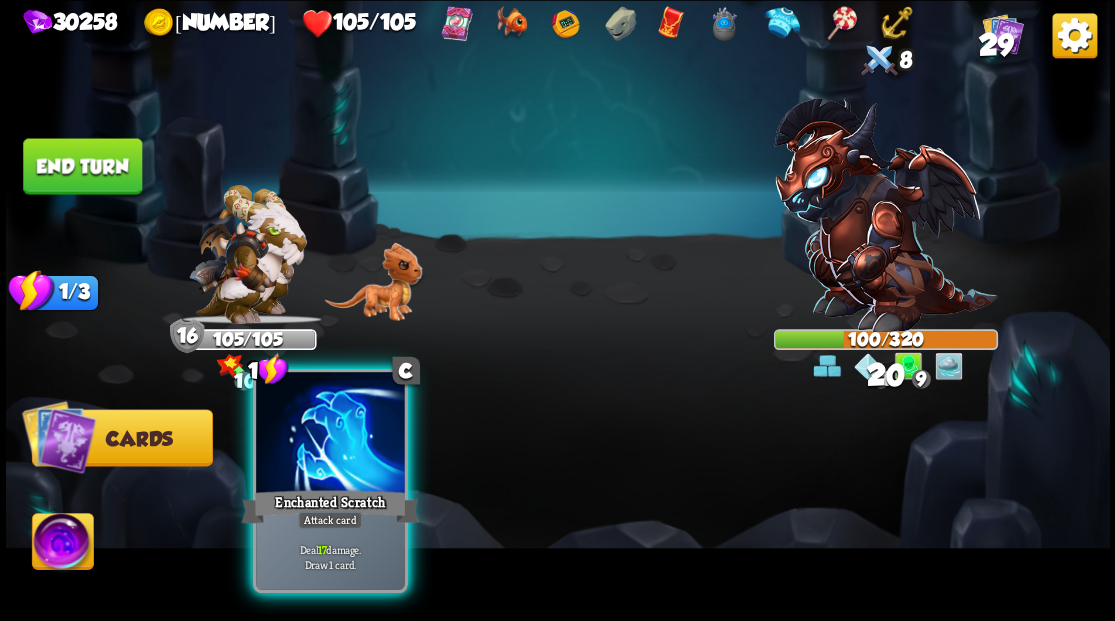 click at bounding box center [330, 434] 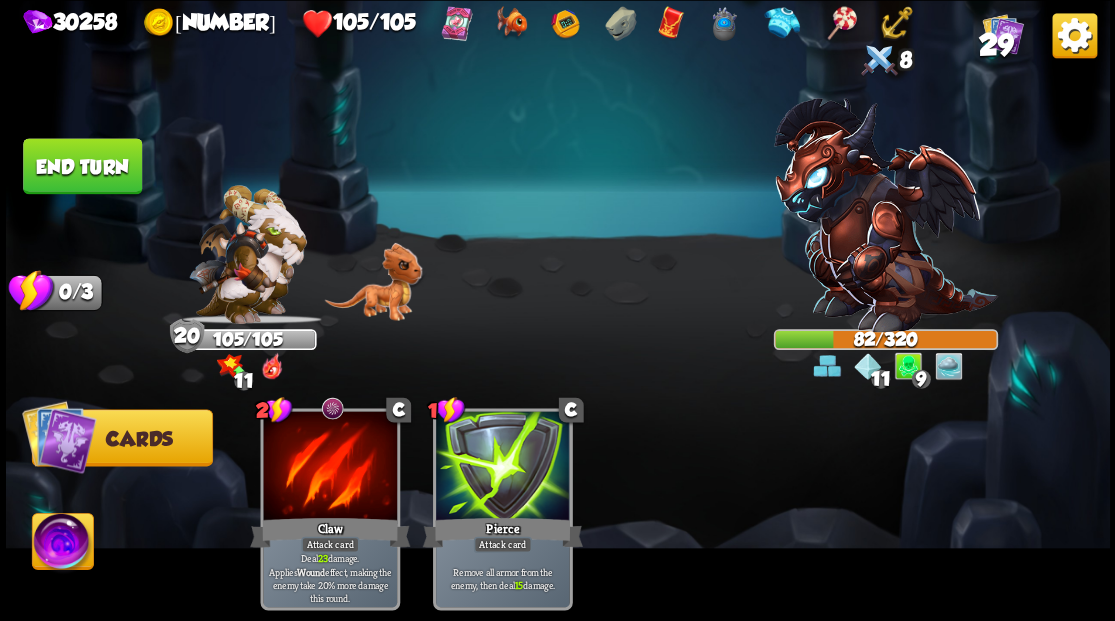 click on "End turn" at bounding box center (82, 166) 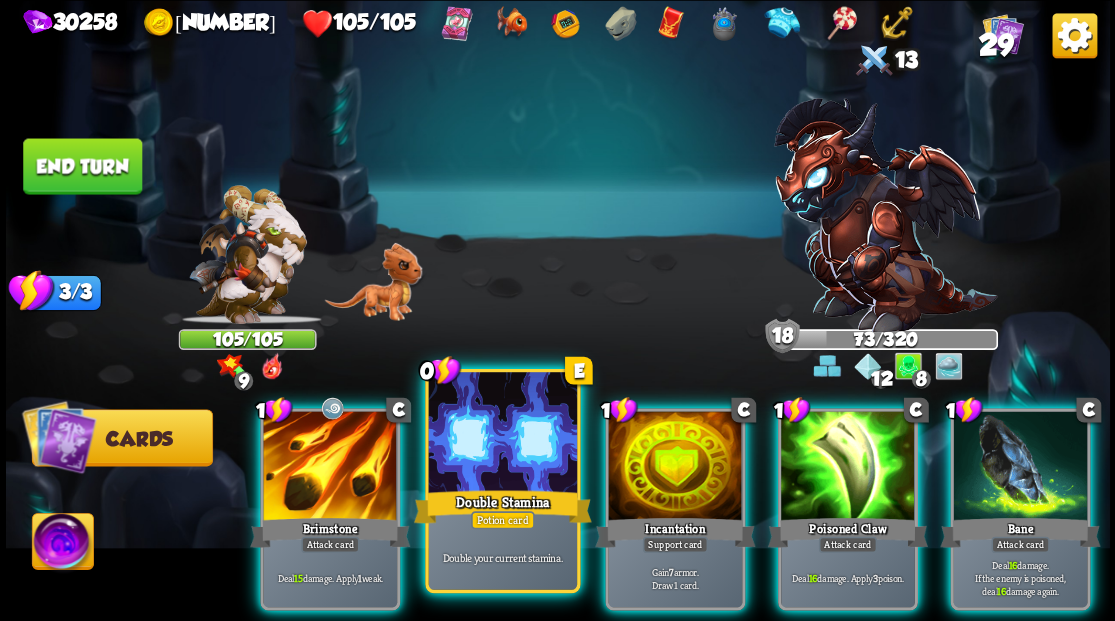 click at bounding box center [502, 434] 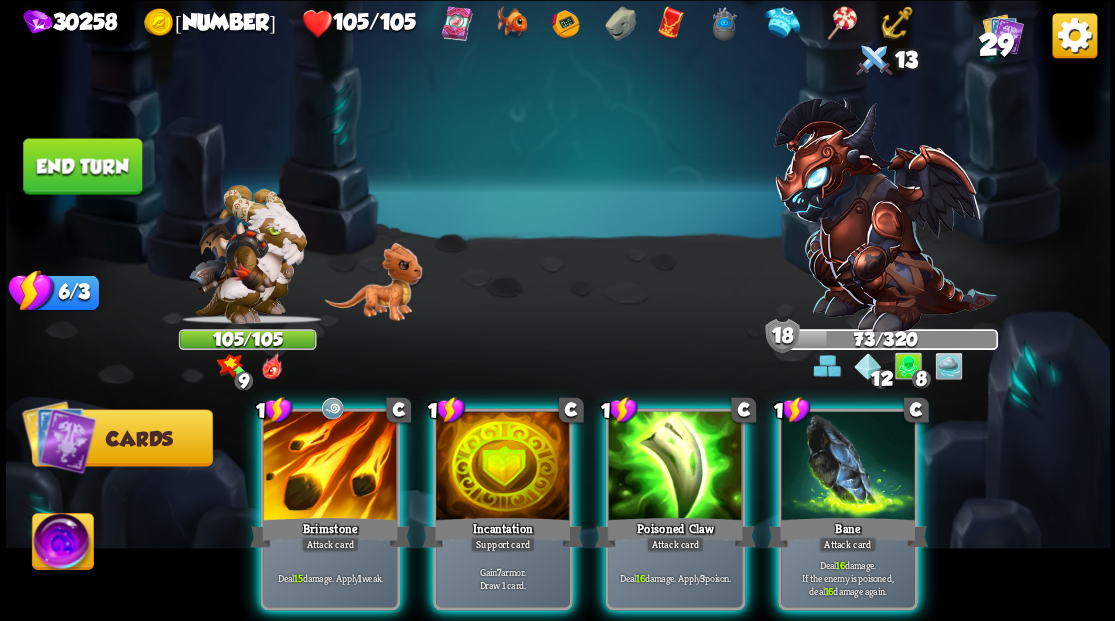 click at bounding box center (503, 467) 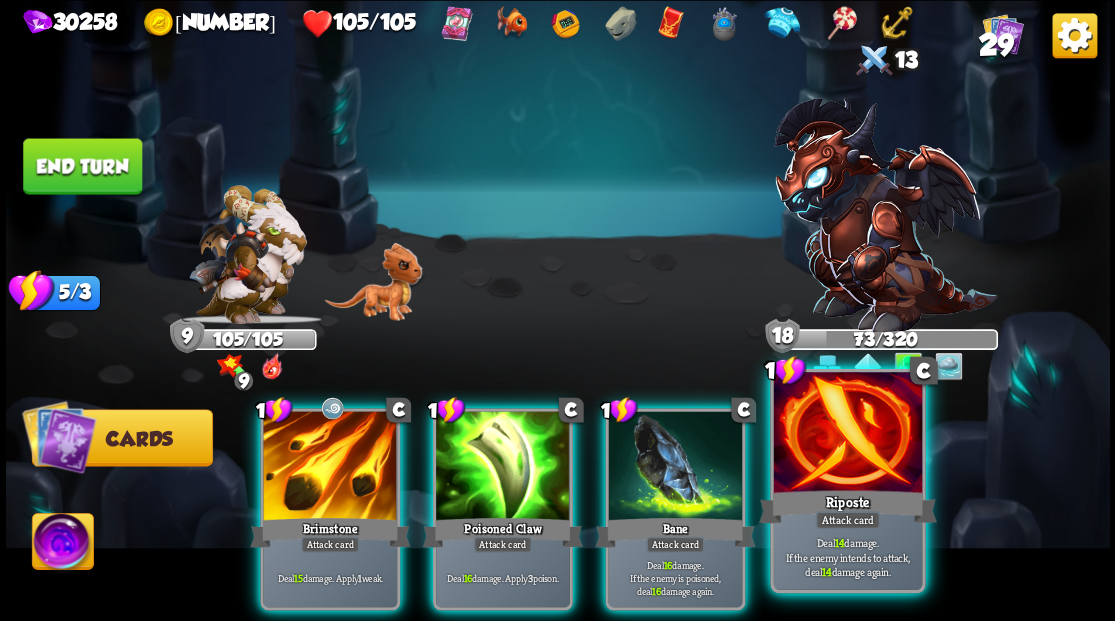 click on "Riposte" at bounding box center (847, 506) 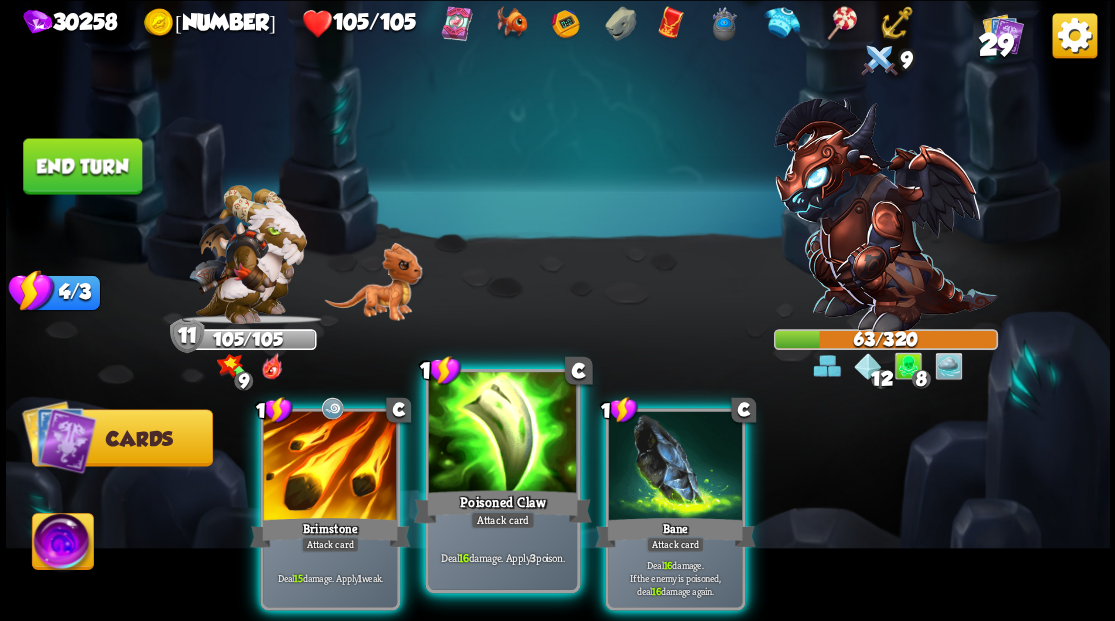 click at bounding box center [502, 434] 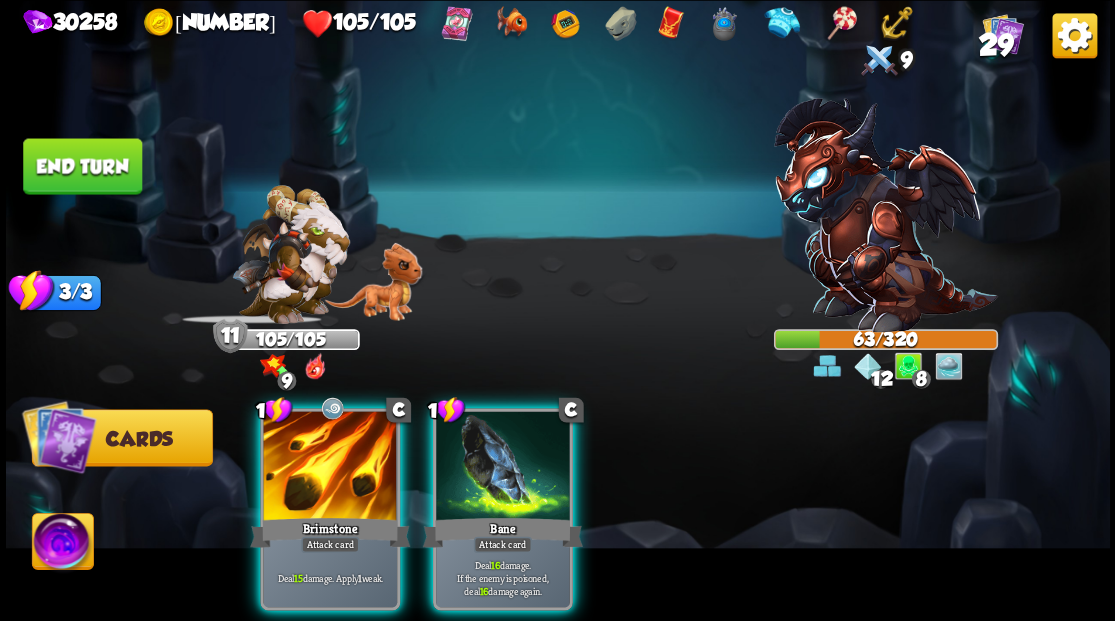 click at bounding box center (503, 467) 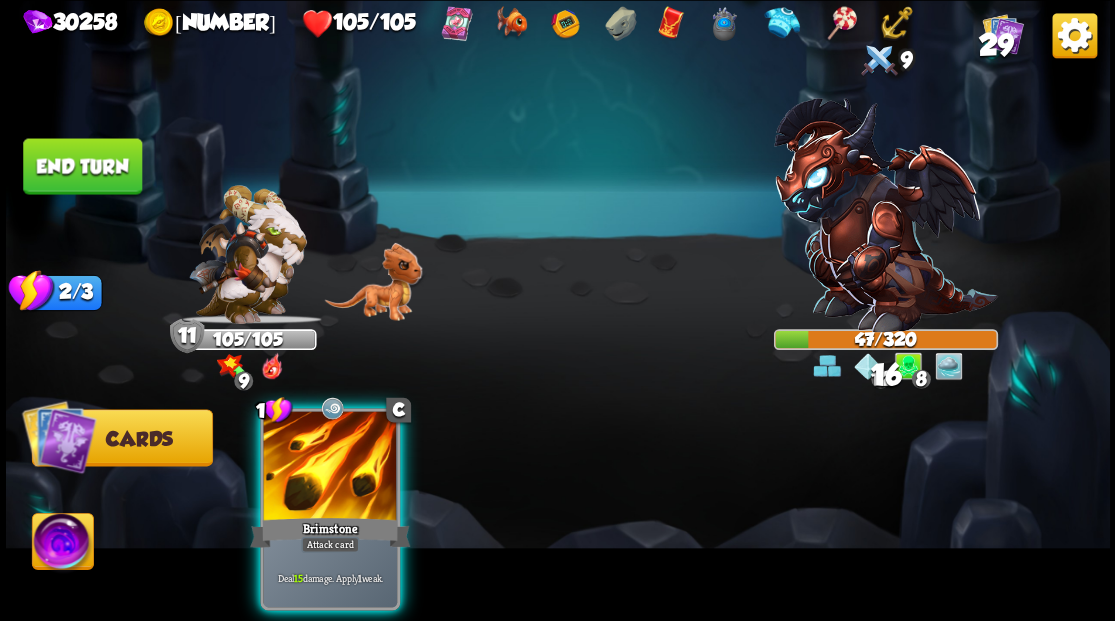 click at bounding box center (330, 467) 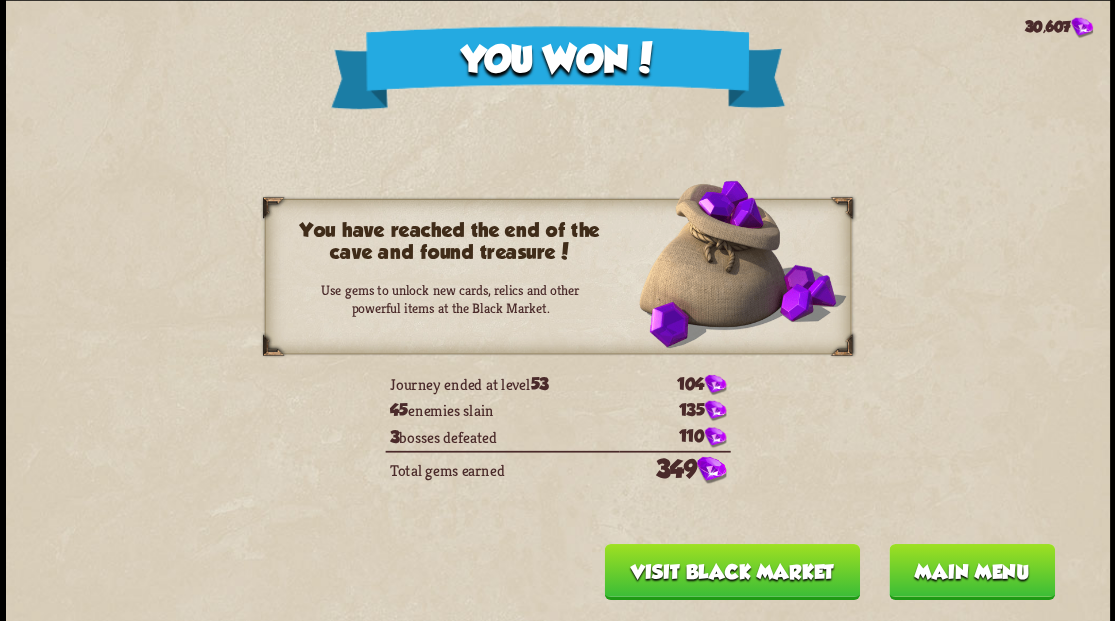 click on "Main menu" at bounding box center (971, 571) 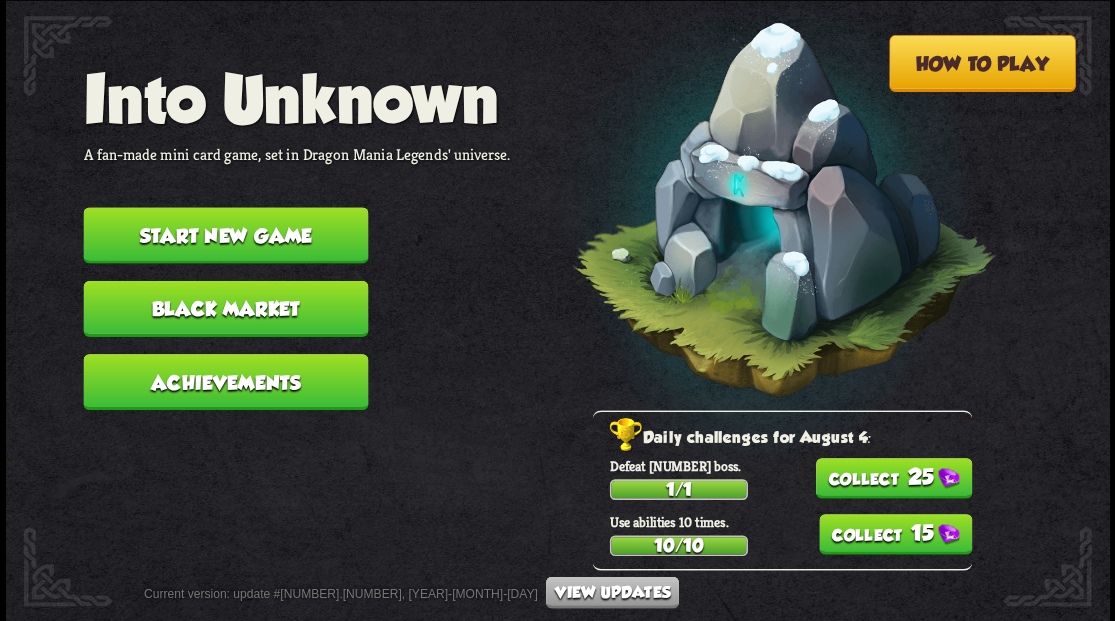 click on "Start new game" at bounding box center (225, 235) 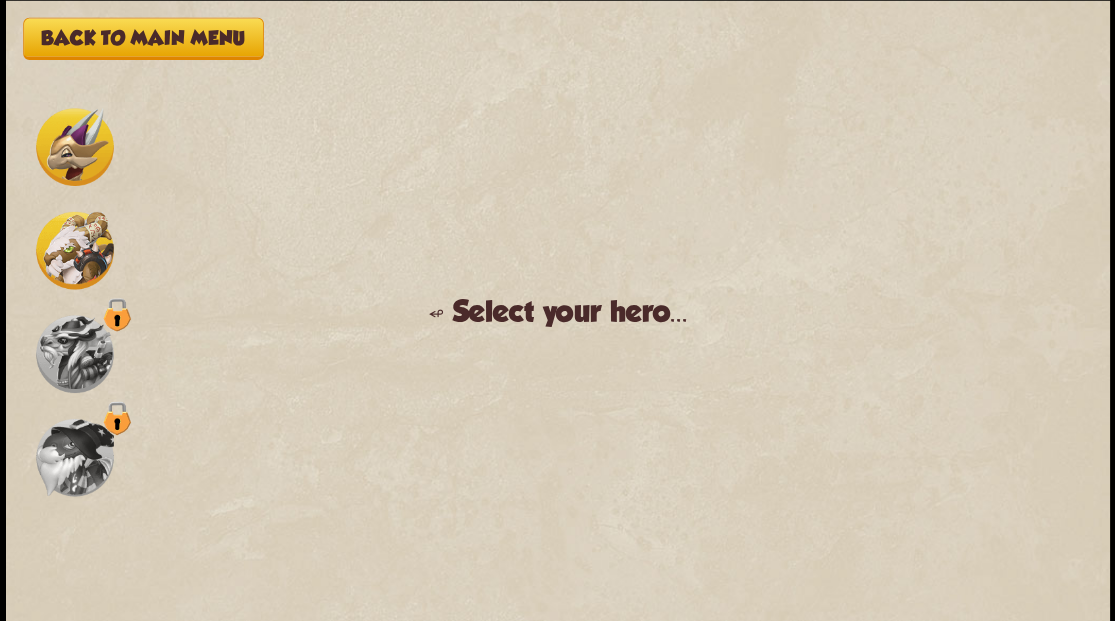 click at bounding box center [75, 147] 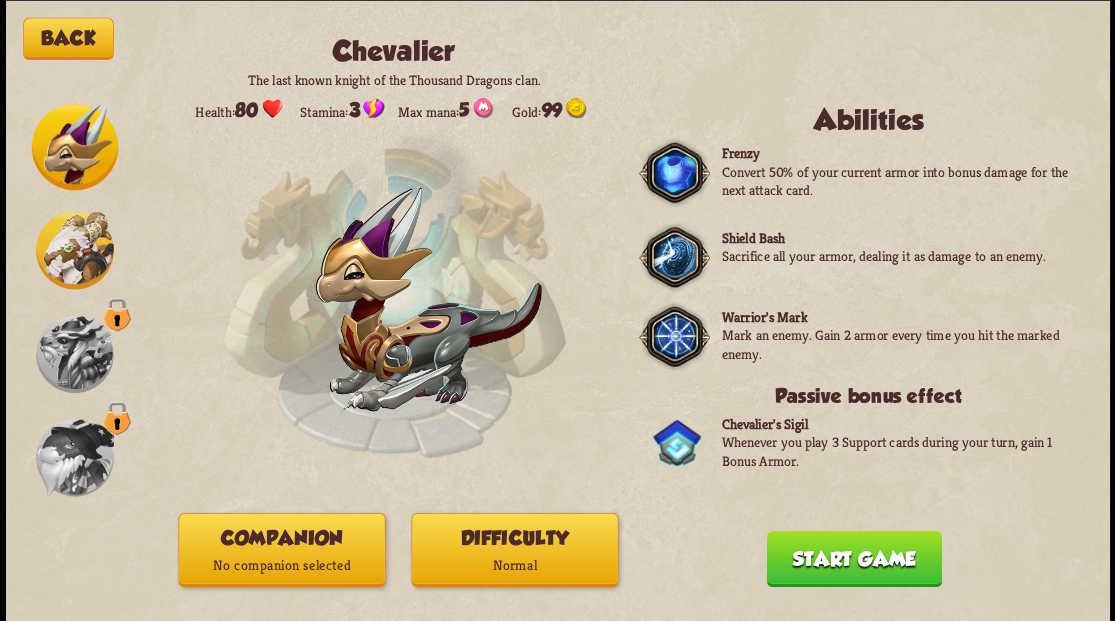 click at bounding box center (74, 147) 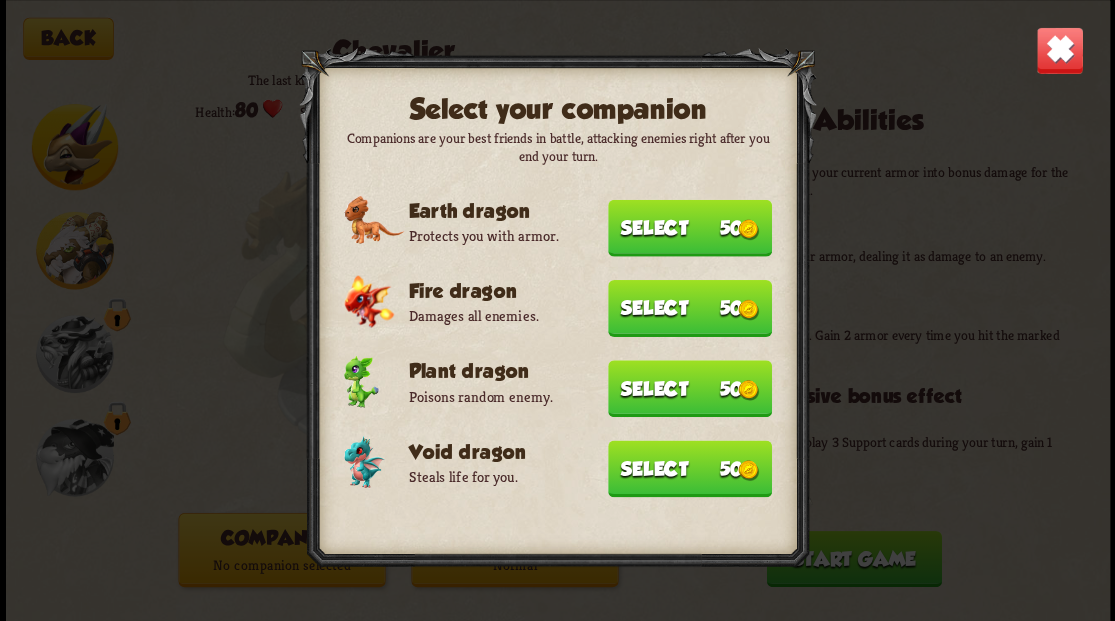 click on "Select
50" at bounding box center (690, 468) 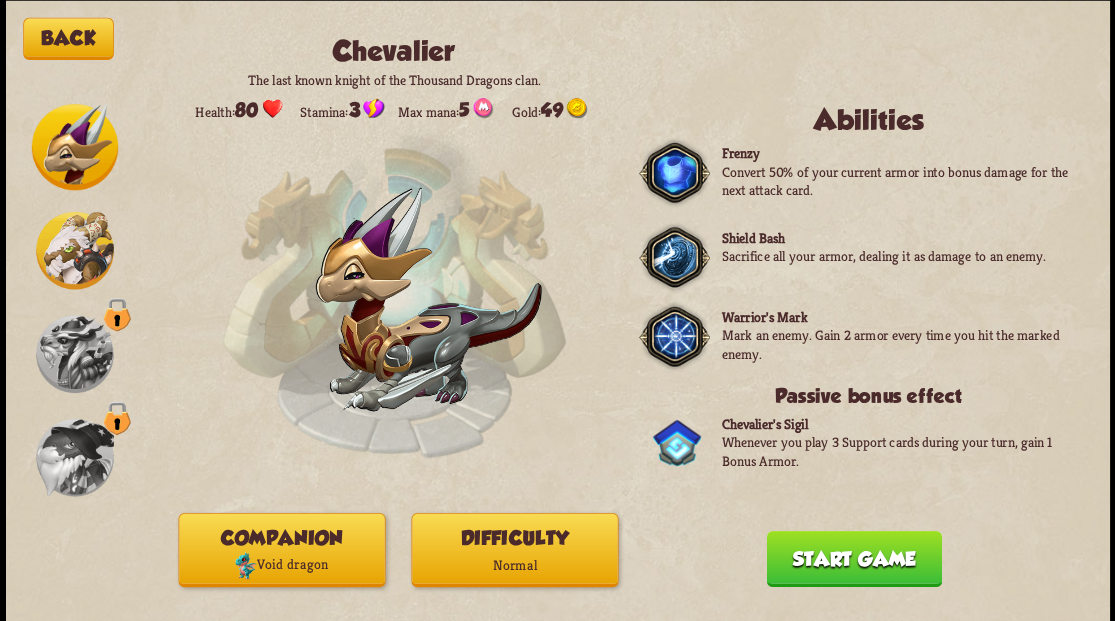 click on "Start game" at bounding box center (853, 558) 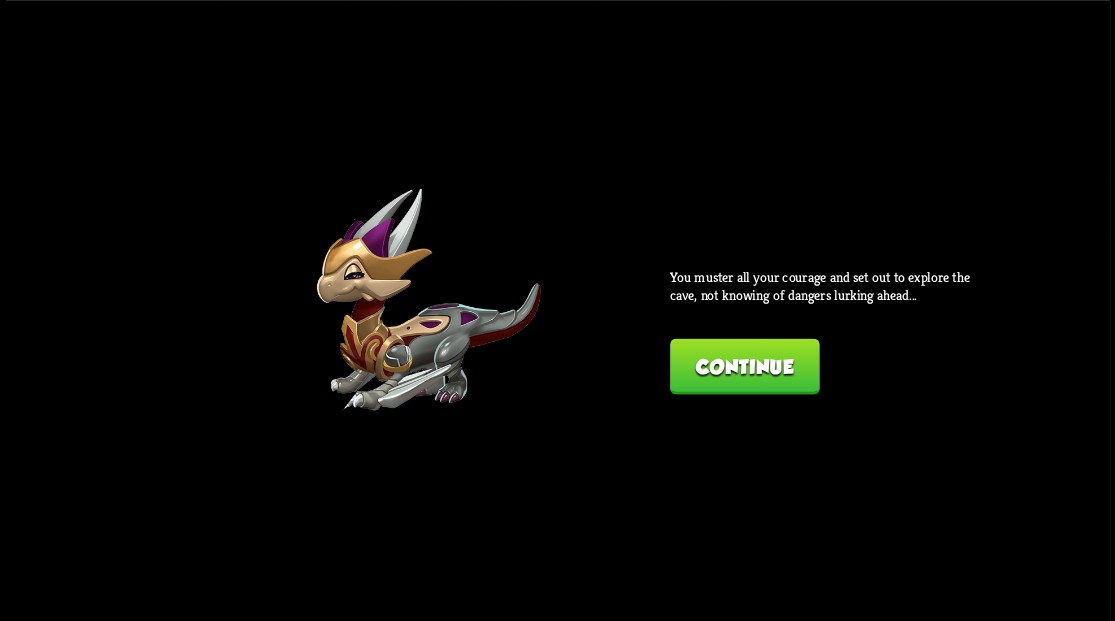 click on "Continue" at bounding box center [744, 366] 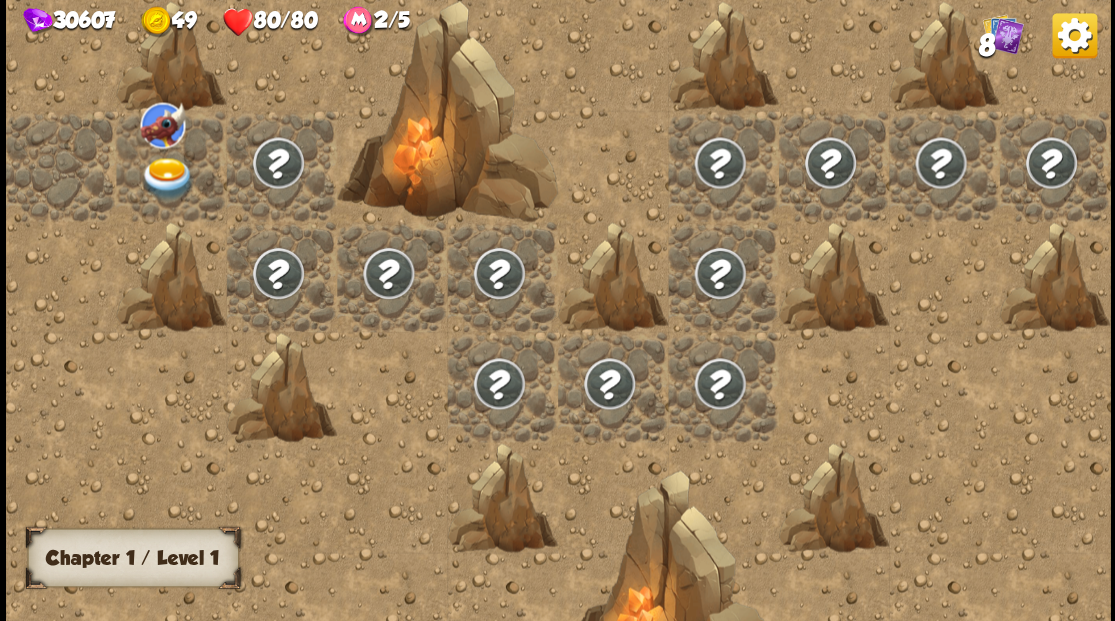 click at bounding box center [167, 178] 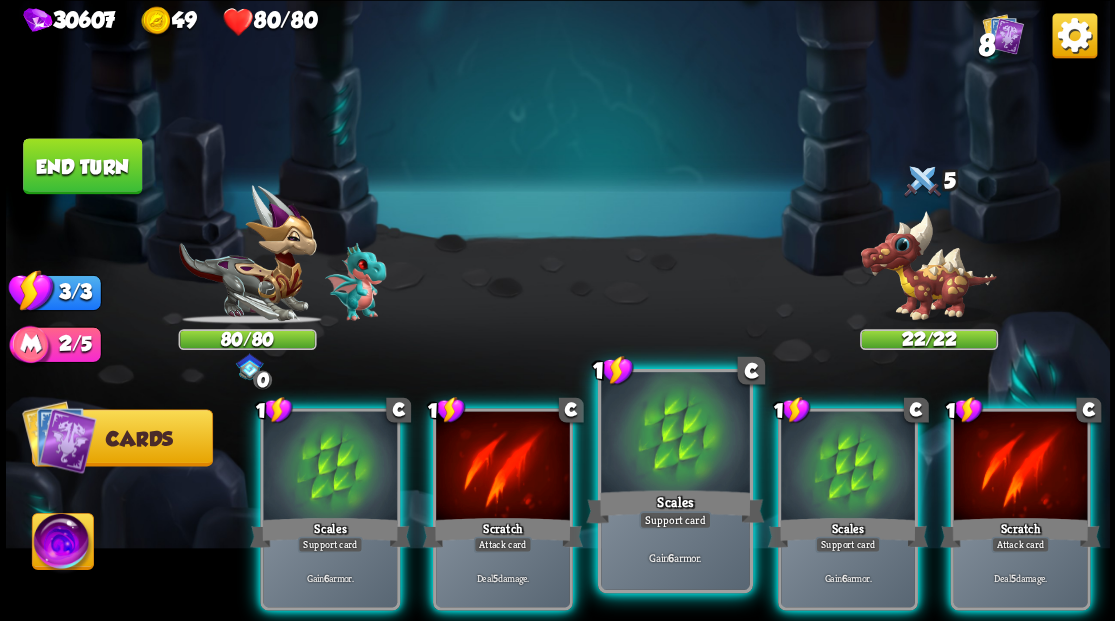 click at bounding box center [675, 434] 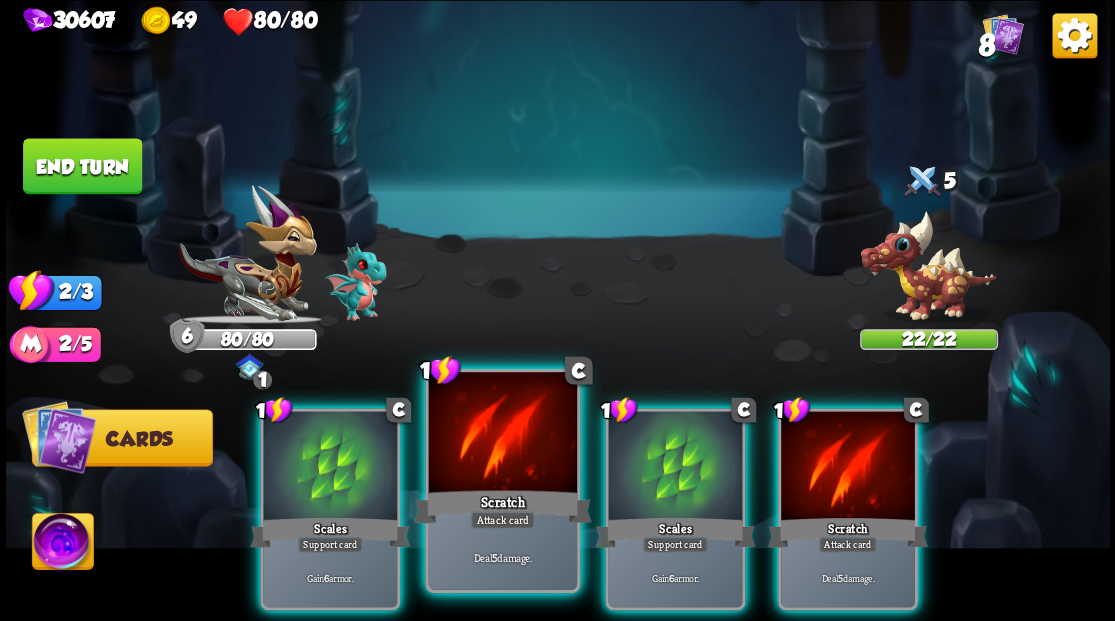 click at bounding box center [502, 434] 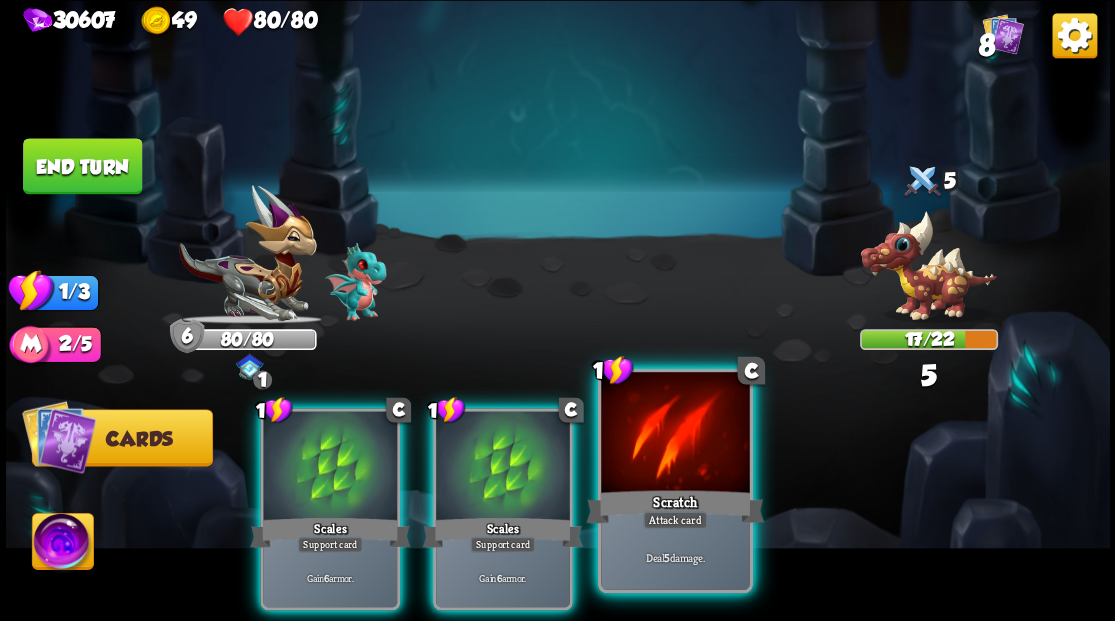 click at bounding box center (675, 434) 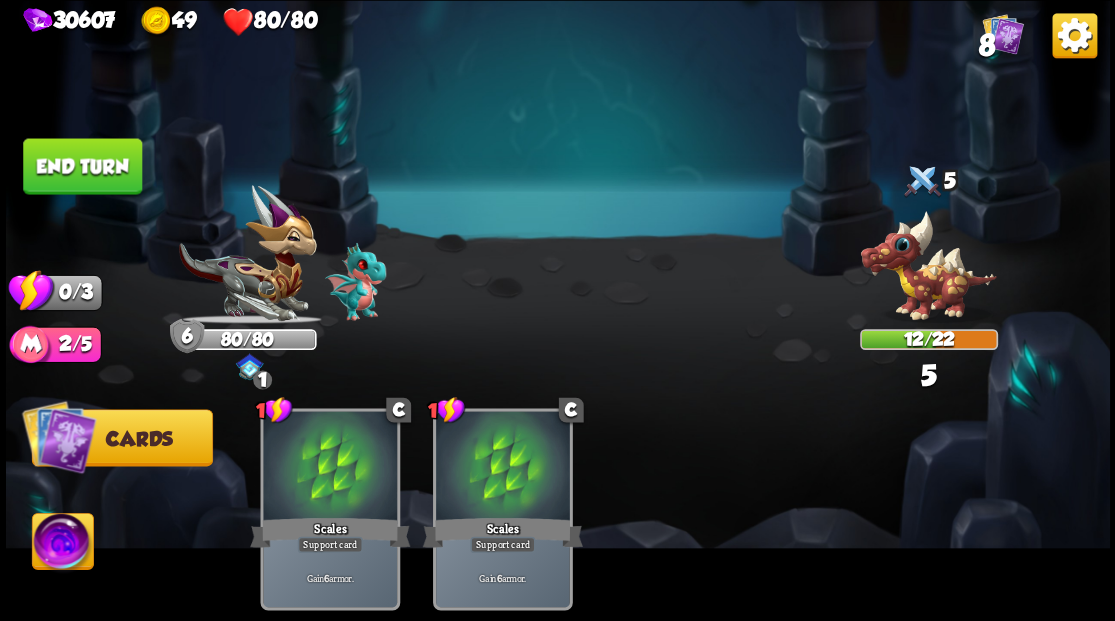 click on "End turn" at bounding box center (82, 166) 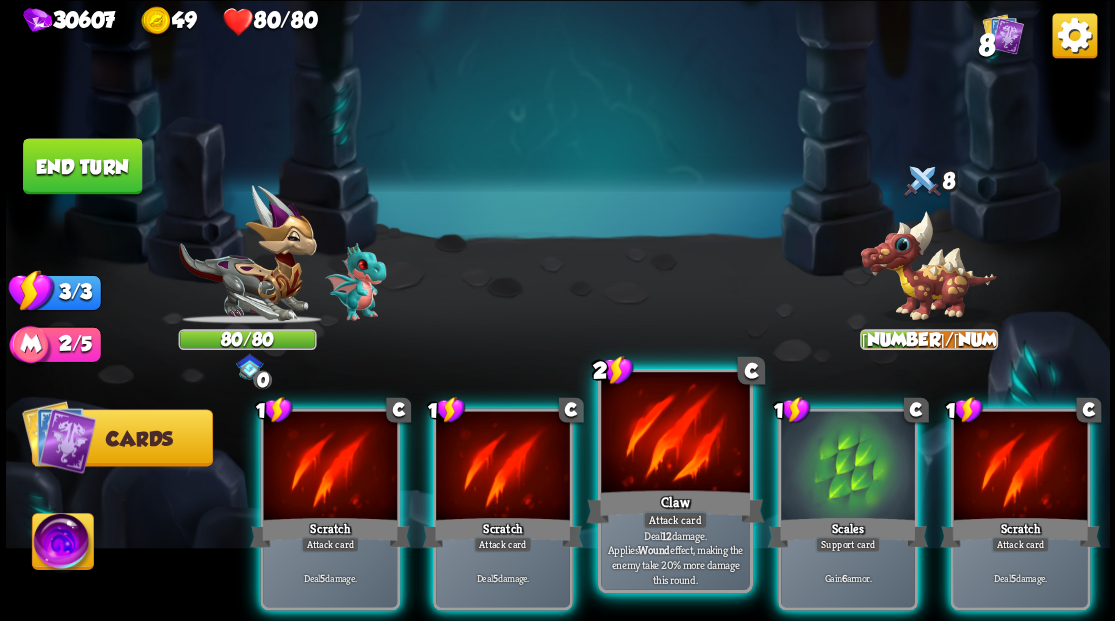 click at bounding box center (675, 434) 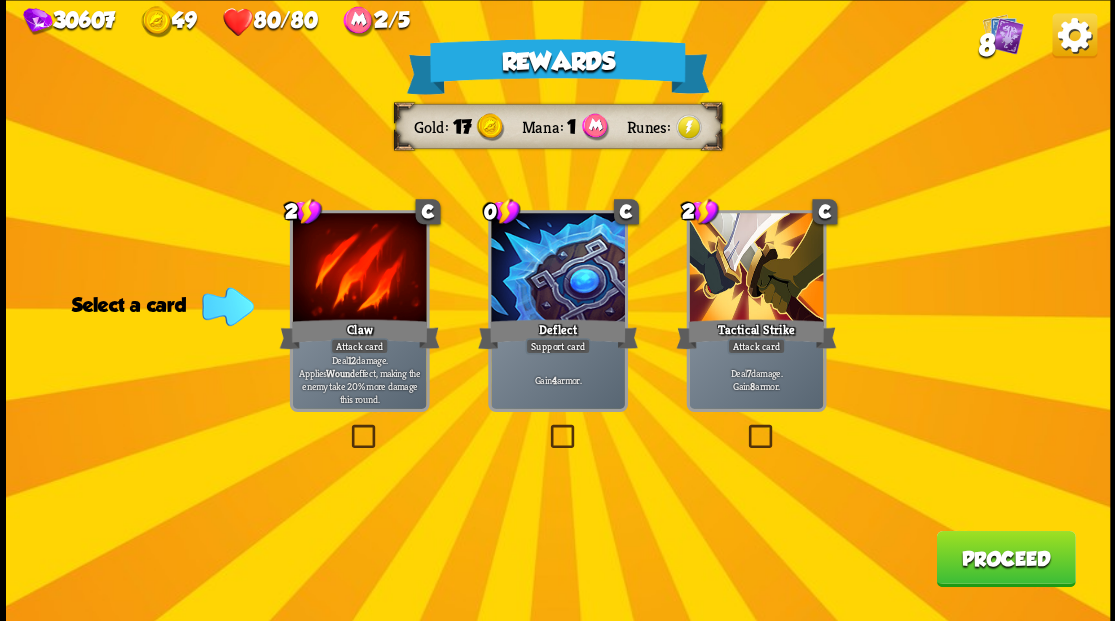 click at bounding box center (546, 427) 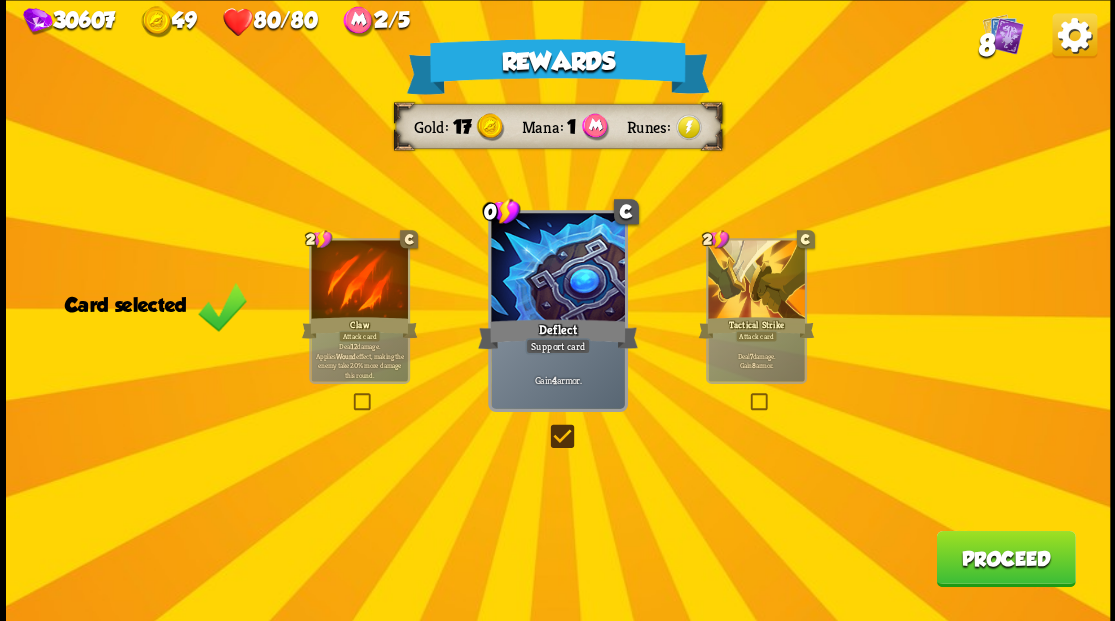 click on "Proceed" at bounding box center (1005, 558) 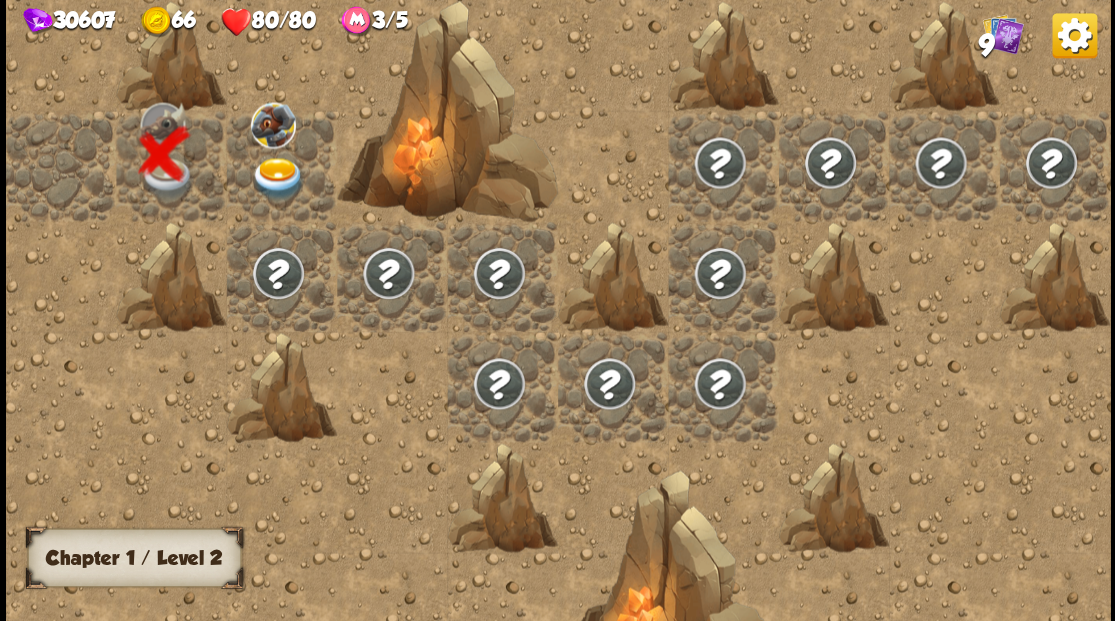click at bounding box center [277, 178] 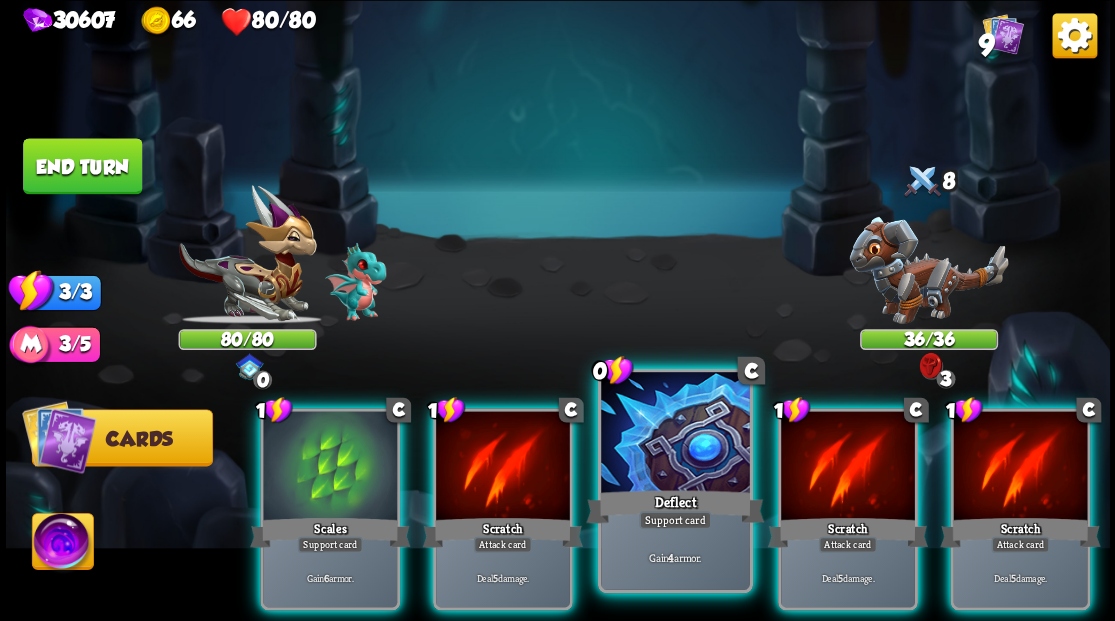 click at bounding box center (675, 434) 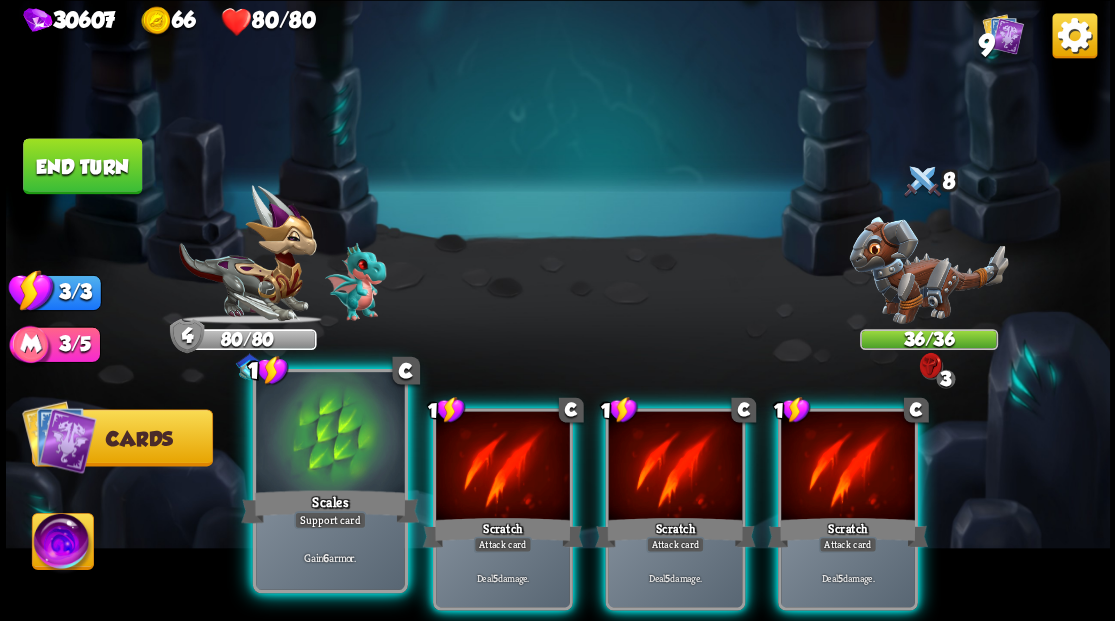 click at bounding box center (330, 434) 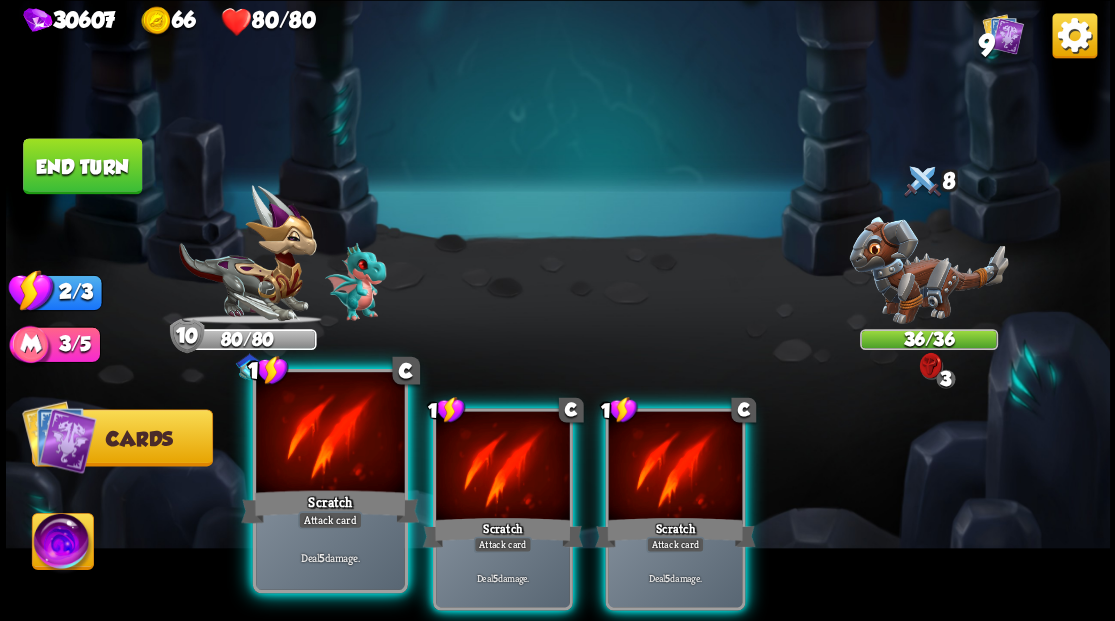 click at bounding box center (330, 434) 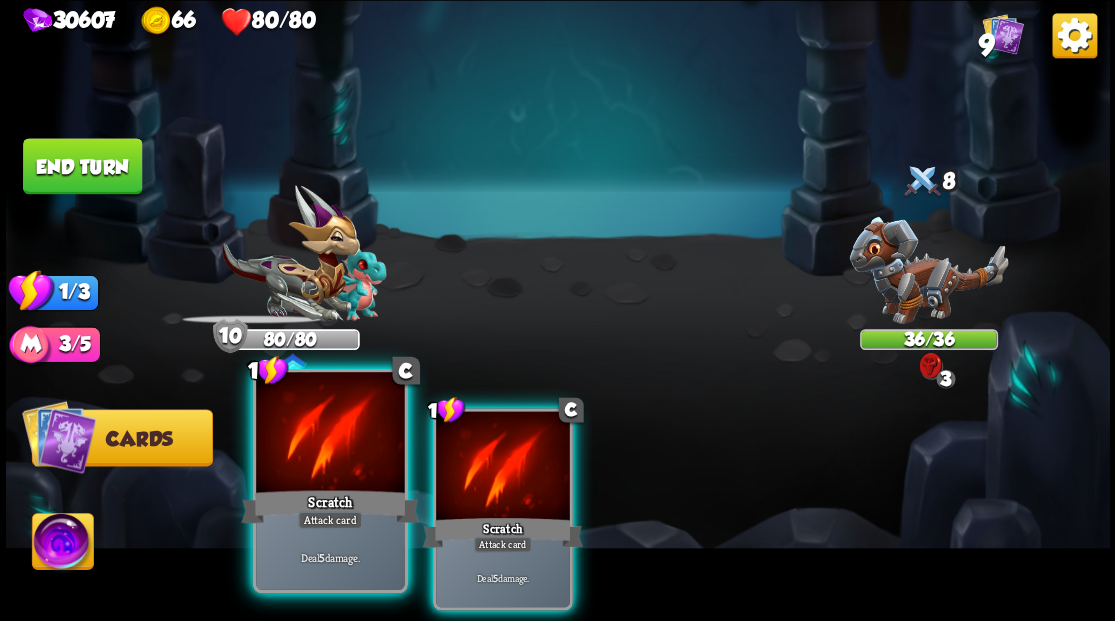 click at bounding box center (330, 434) 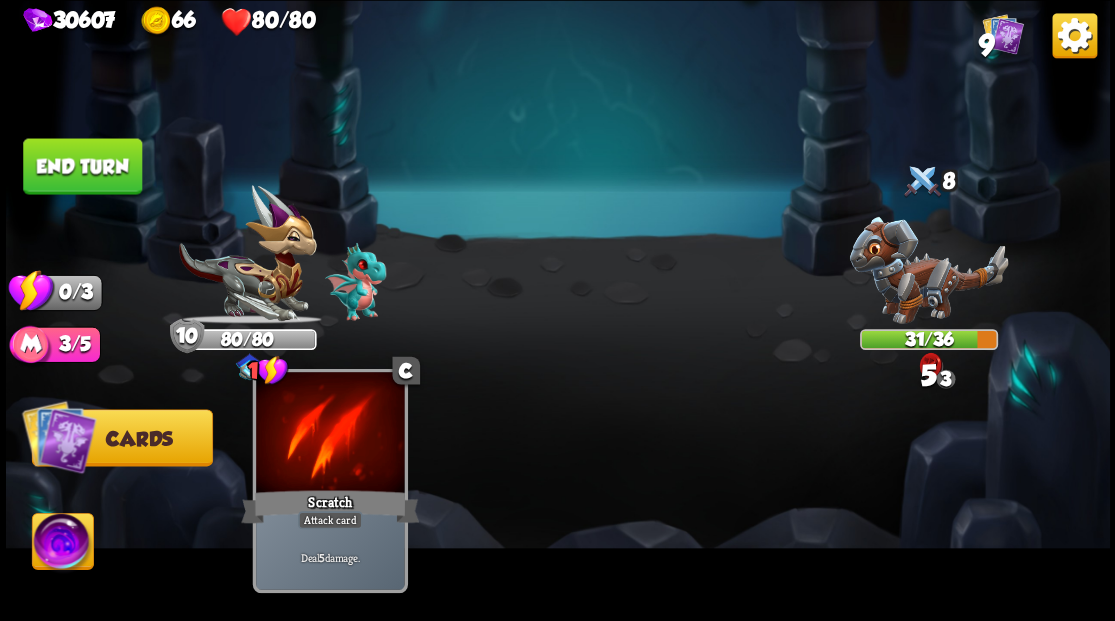 click at bounding box center (330, 434) 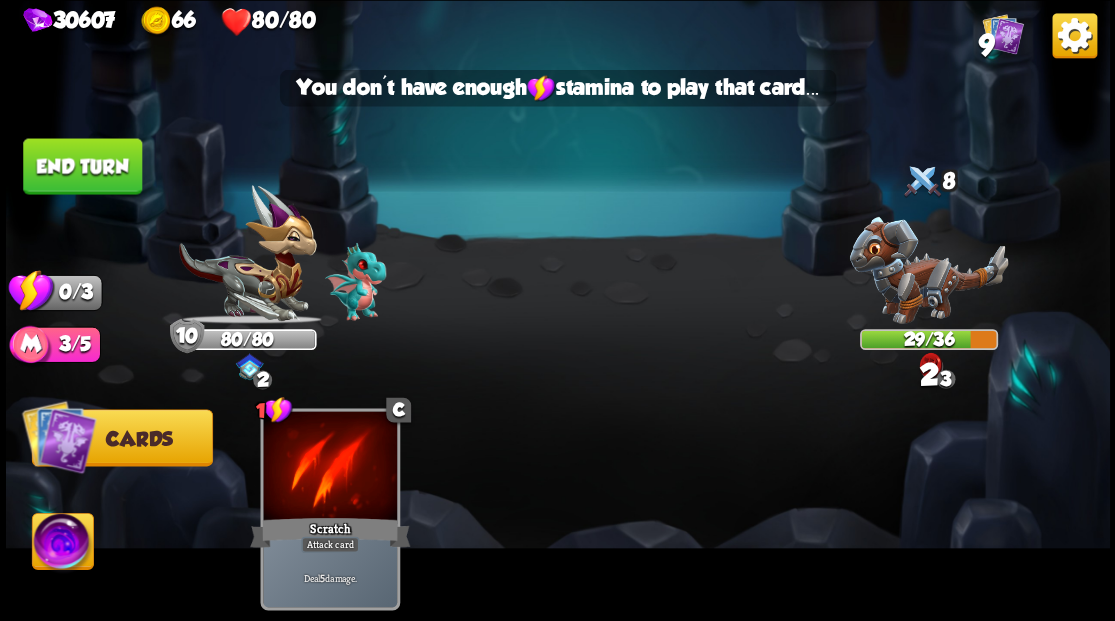 click on "End turn" at bounding box center (82, 166) 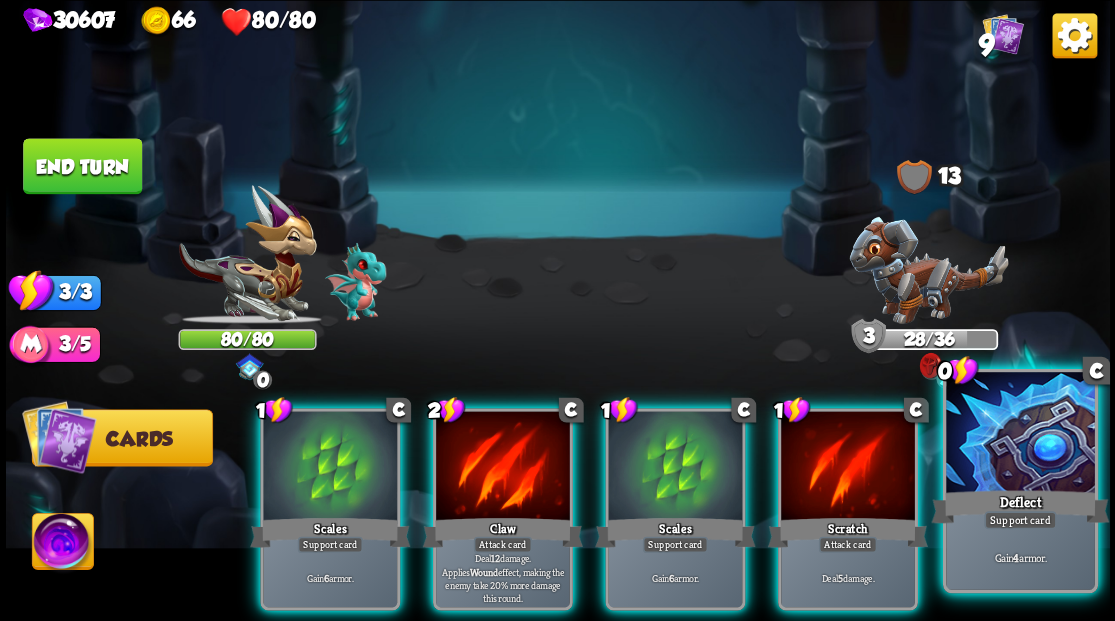 click at bounding box center (1020, 434) 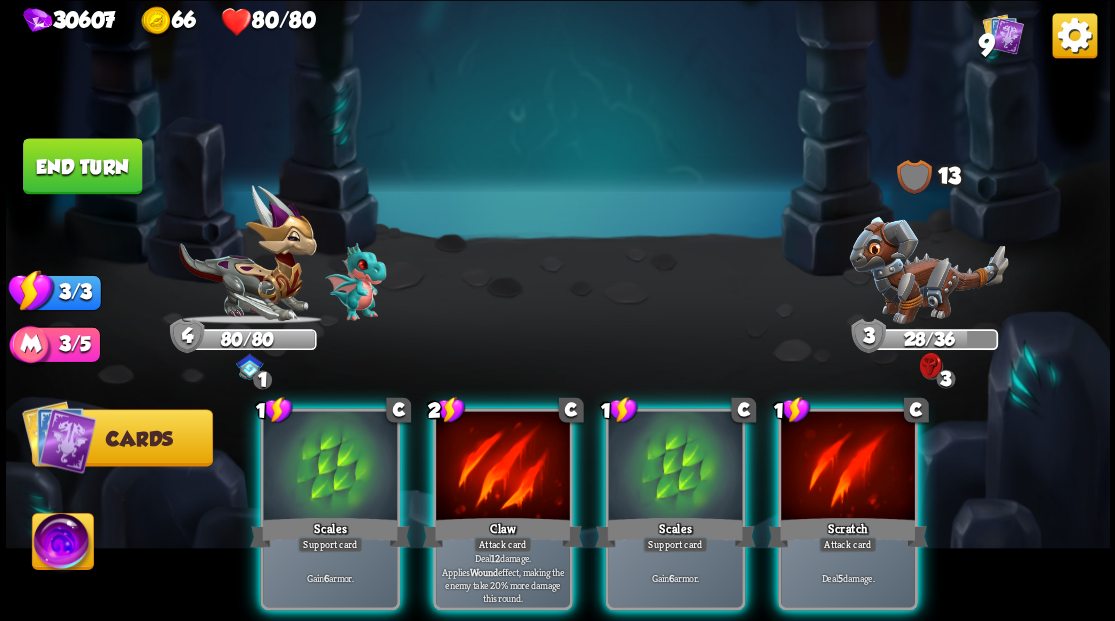 click at bounding box center [928, 269] 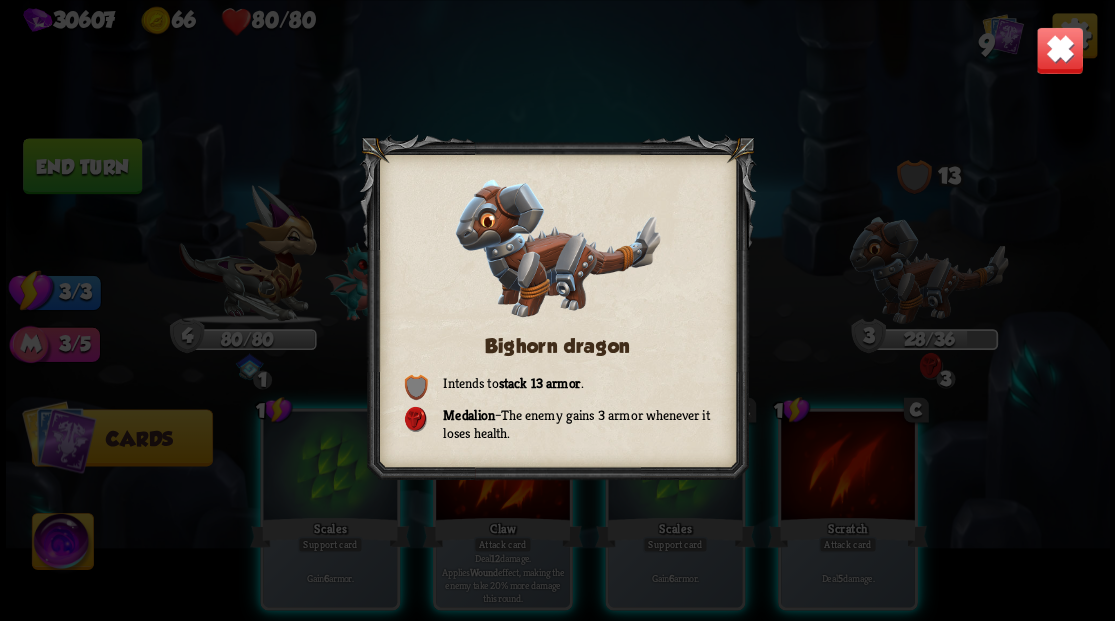 click at bounding box center [1059, 50] 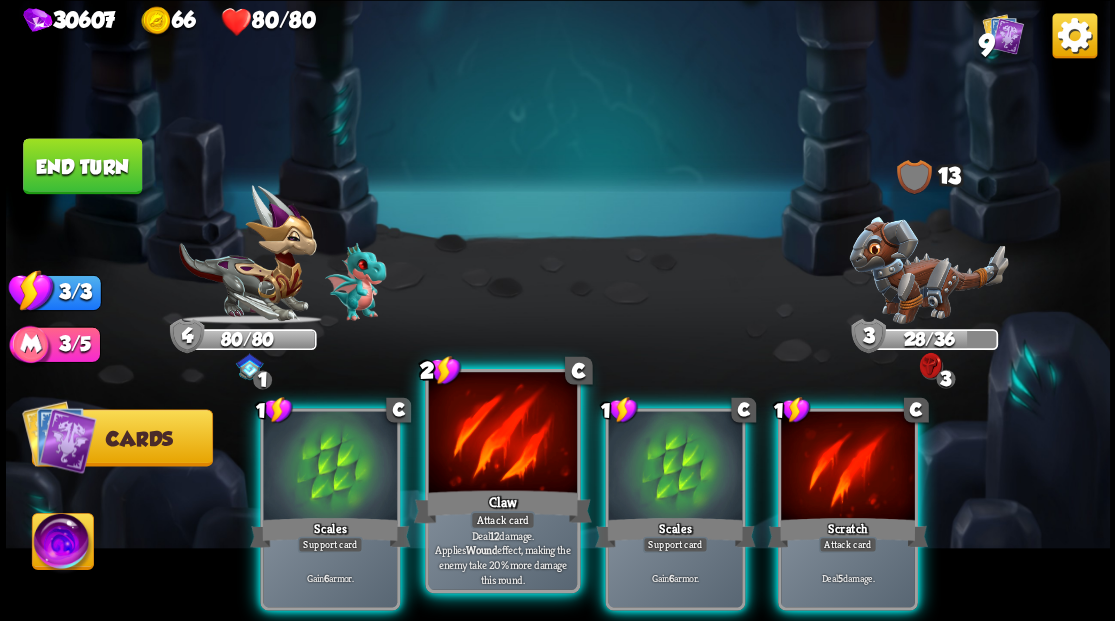 click at bounding box center (502, 434) 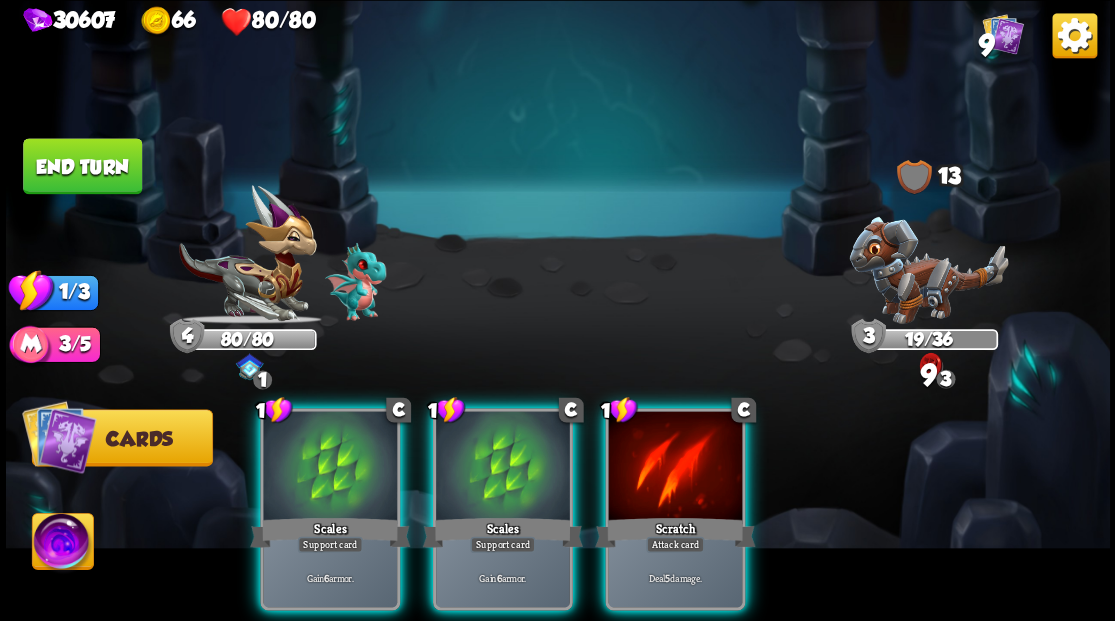 drag, startPoint x: 685, startPoint y: 436, endPoint x: 661, endPoint y: 392, distance: 50.119858 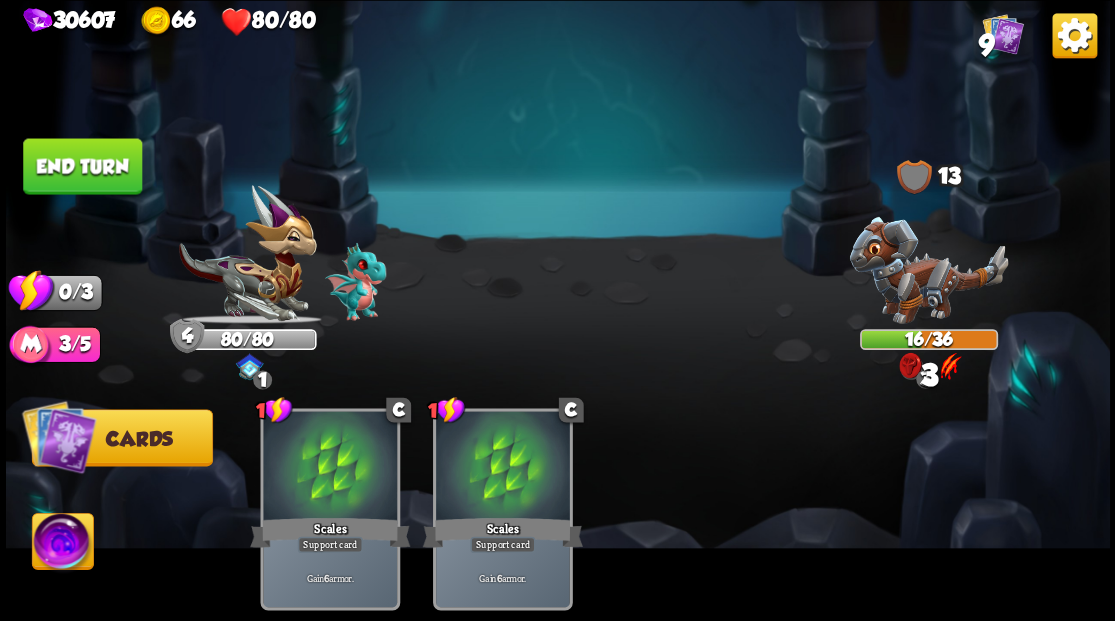 click on "End turn" at bounding box center [82, 166] 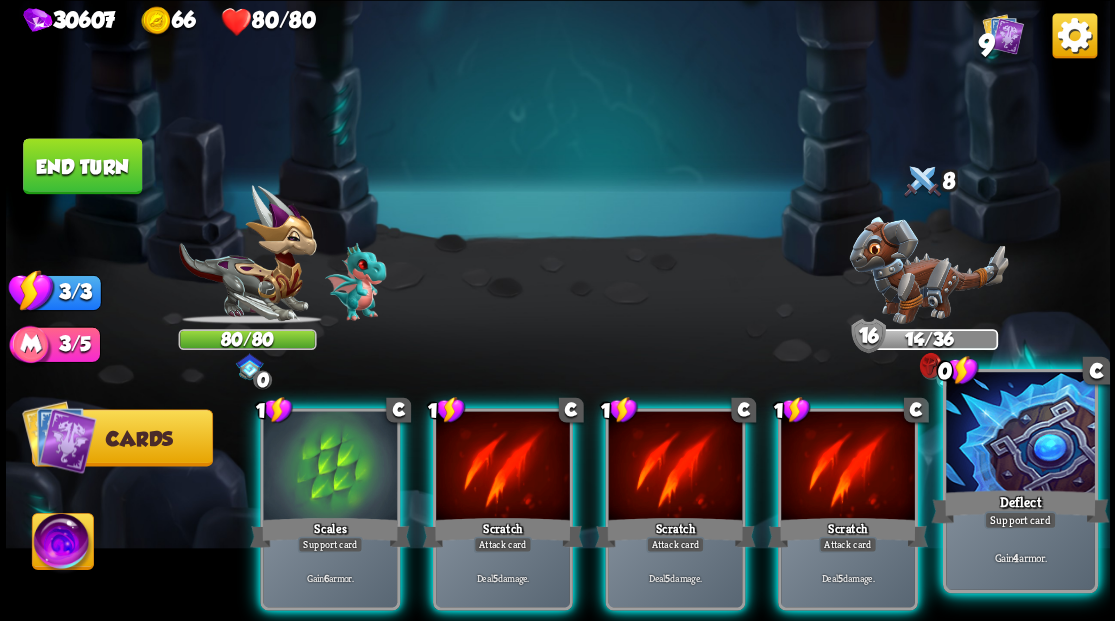 click on "Deflect" at bounding box center [1020, 506] 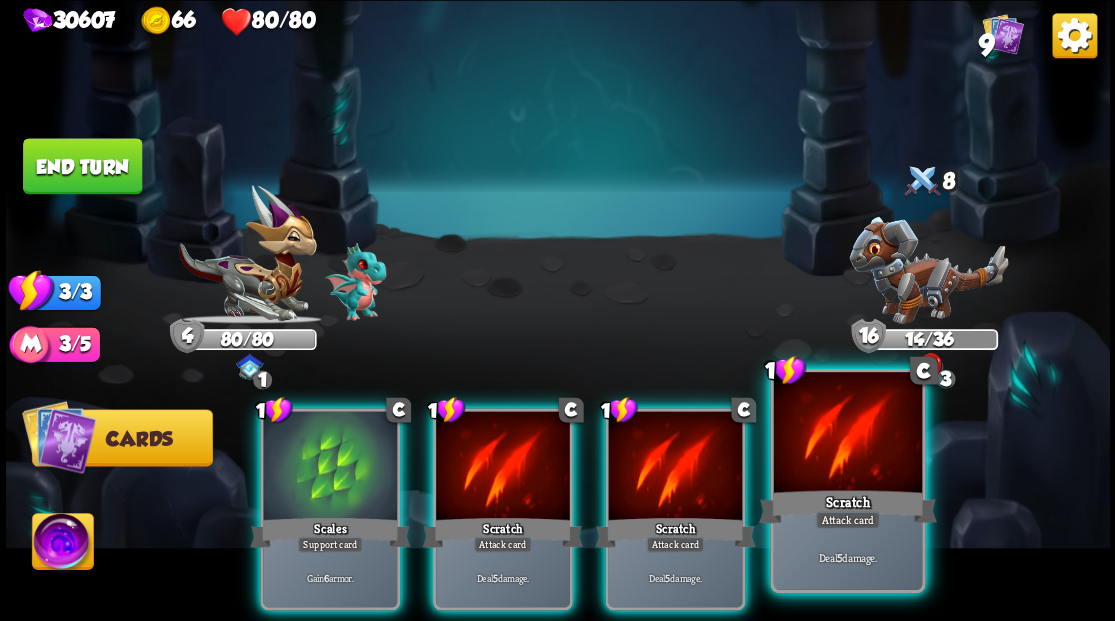 click at bounding box center [847, 434] 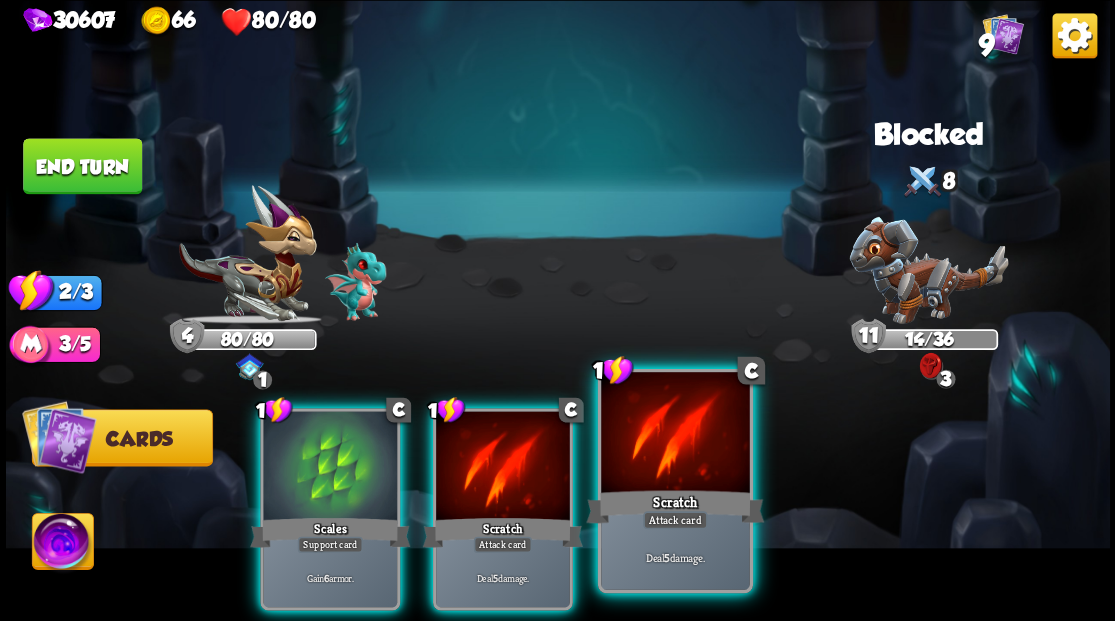 click at bounding box center (675, 434) 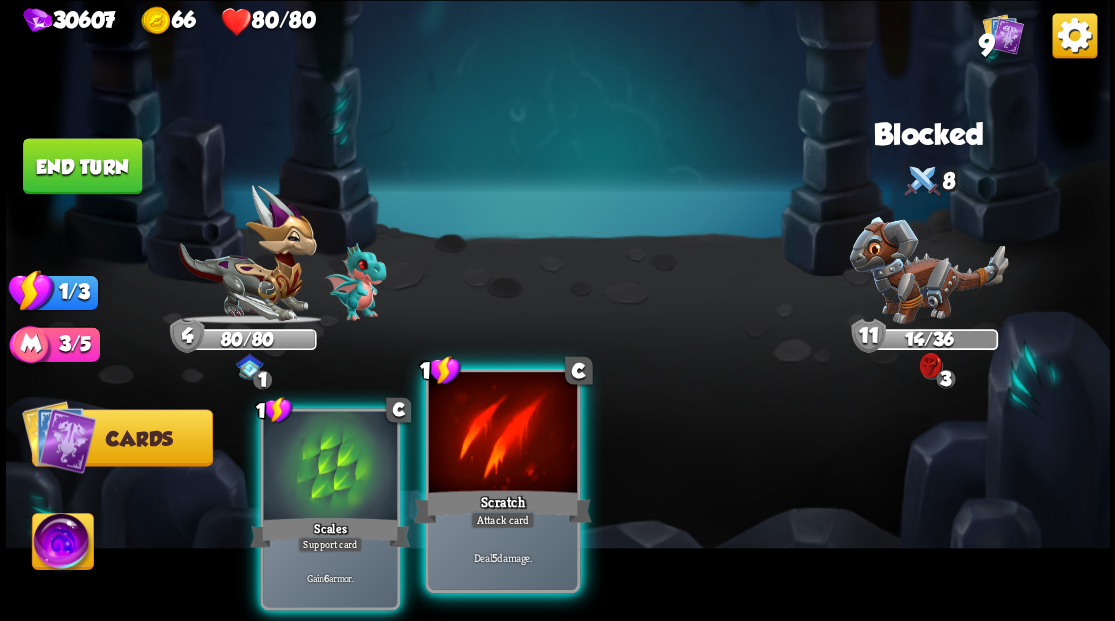 click at bounding box center (502, 434) 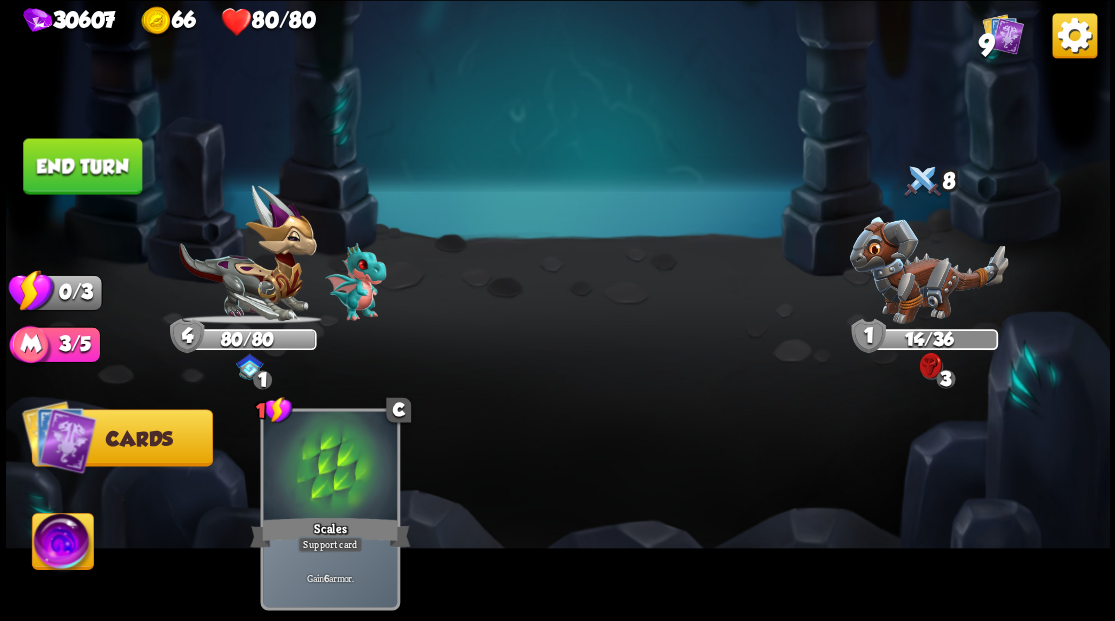 click on "End turn" at bounding box center [82, 166] 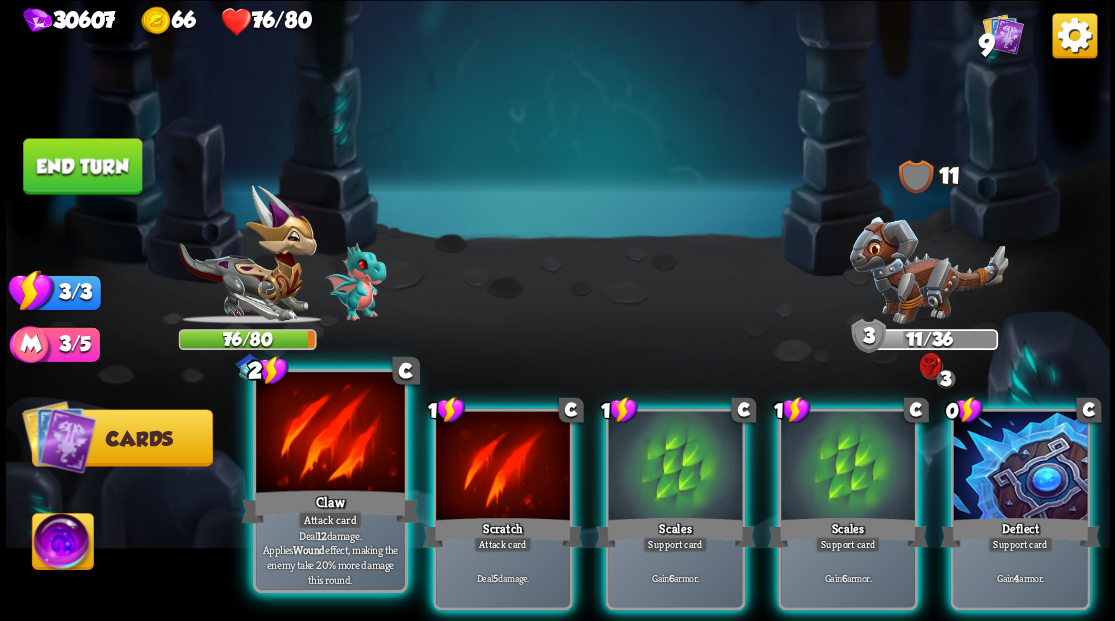 click at bounding box center [330, 434] 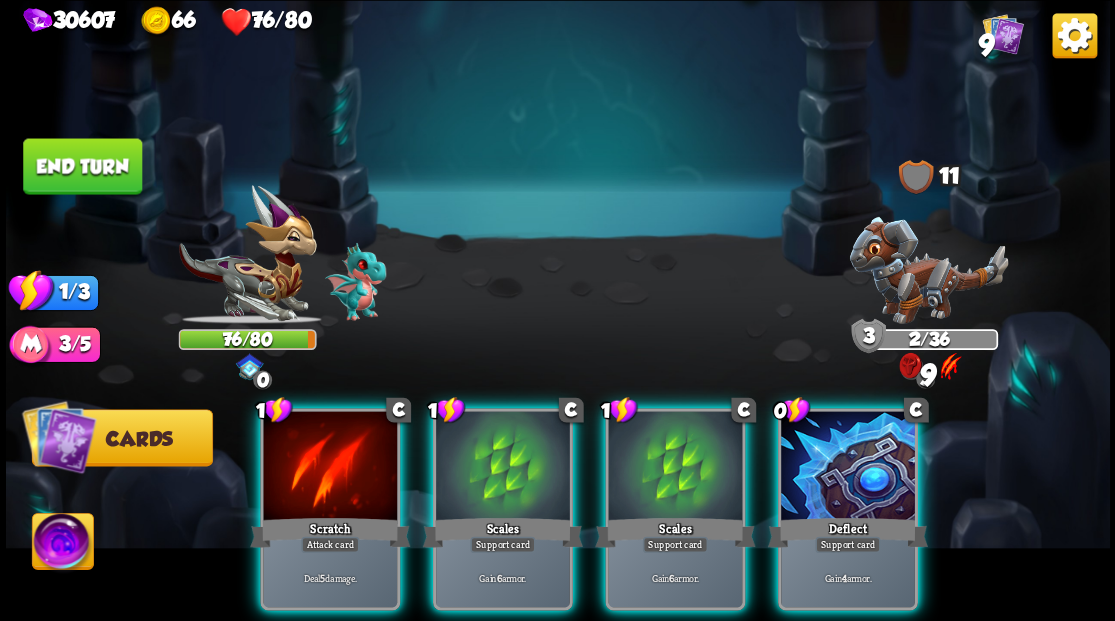 click at bounding box center (330, 467) 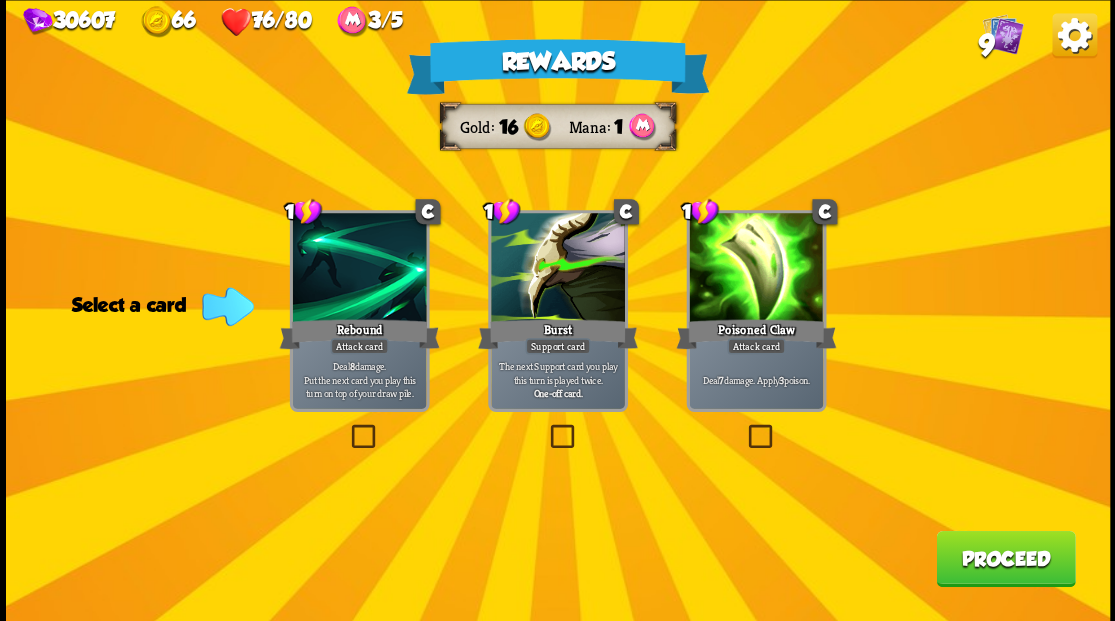 click at bounding box center (744, 427) 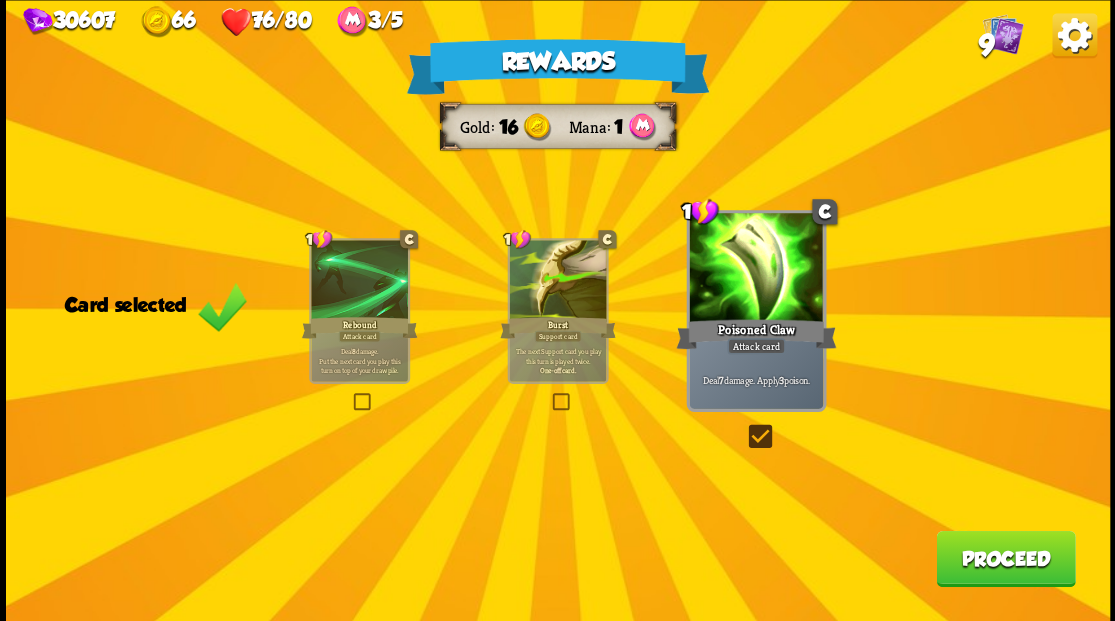 click on "Proceed" at bounding box center [1005, 558] 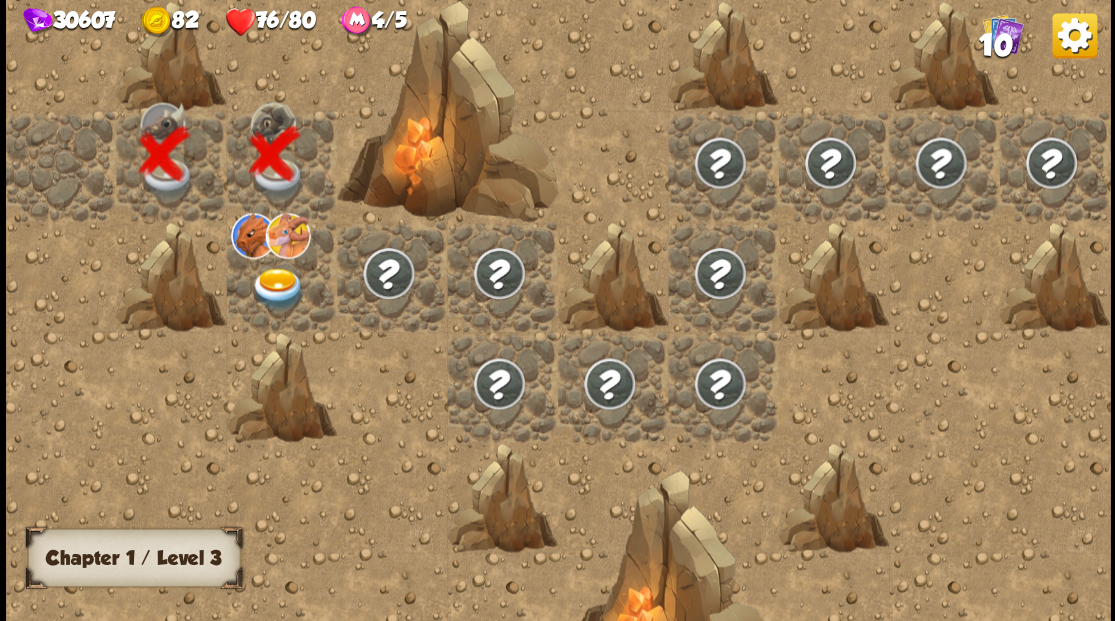 click at bounding box center (277, 288) 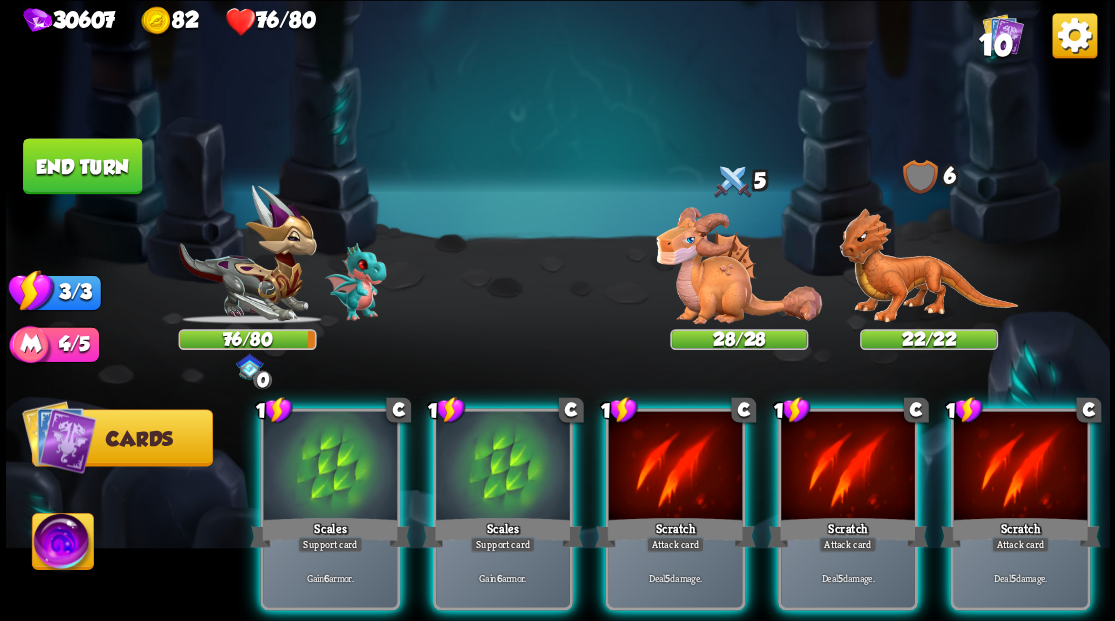 click at bounding box center (739, 263) 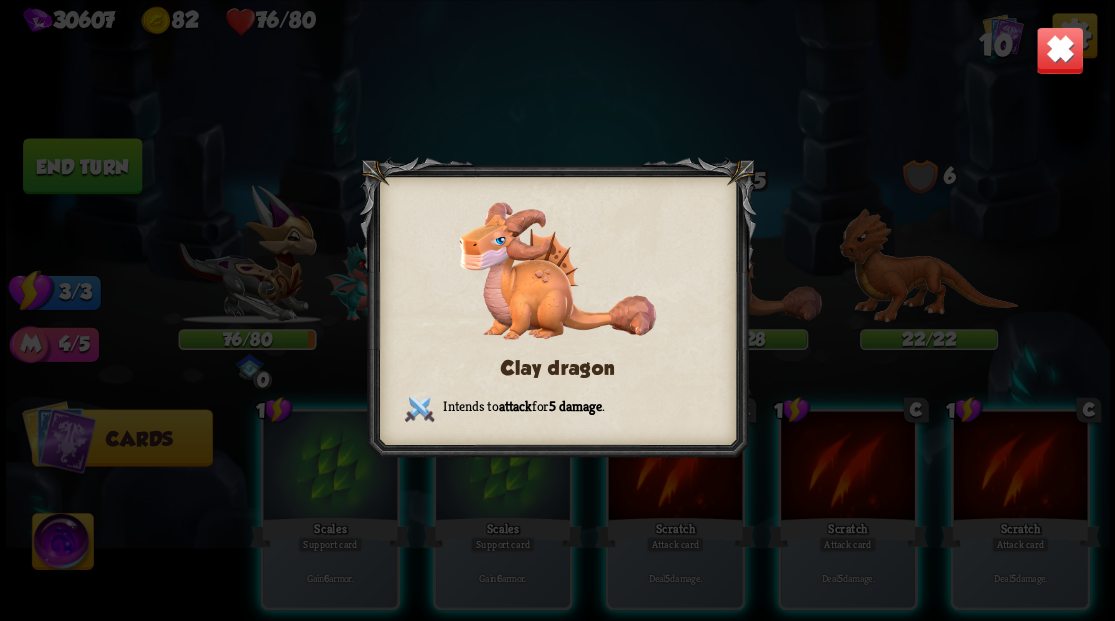 click at bounding box center (1059, 50) 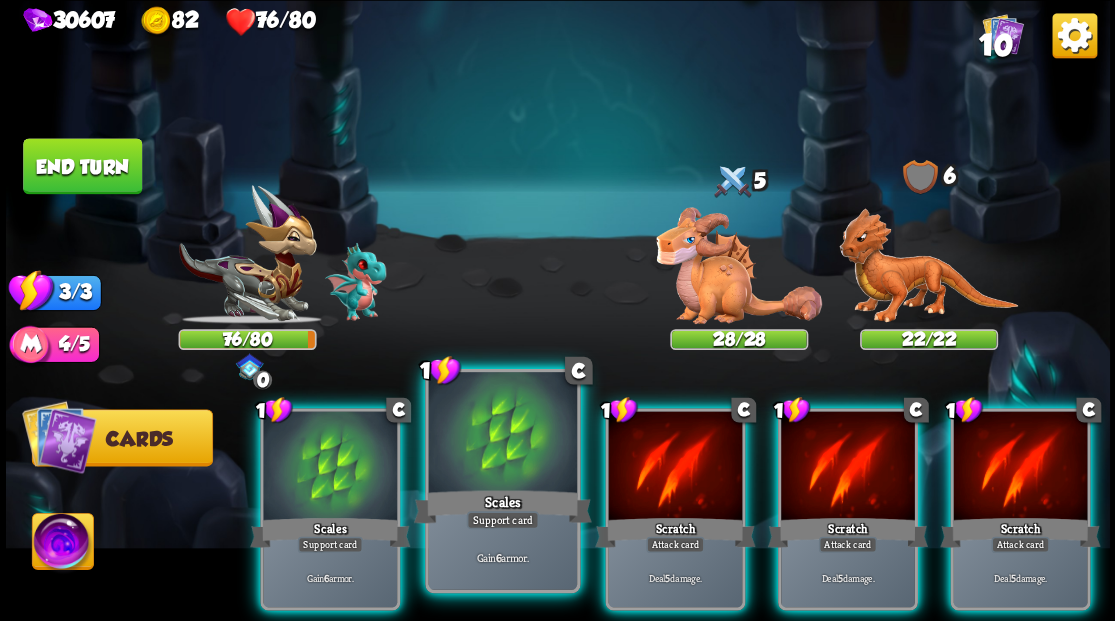click at bounding box center (502, 434) 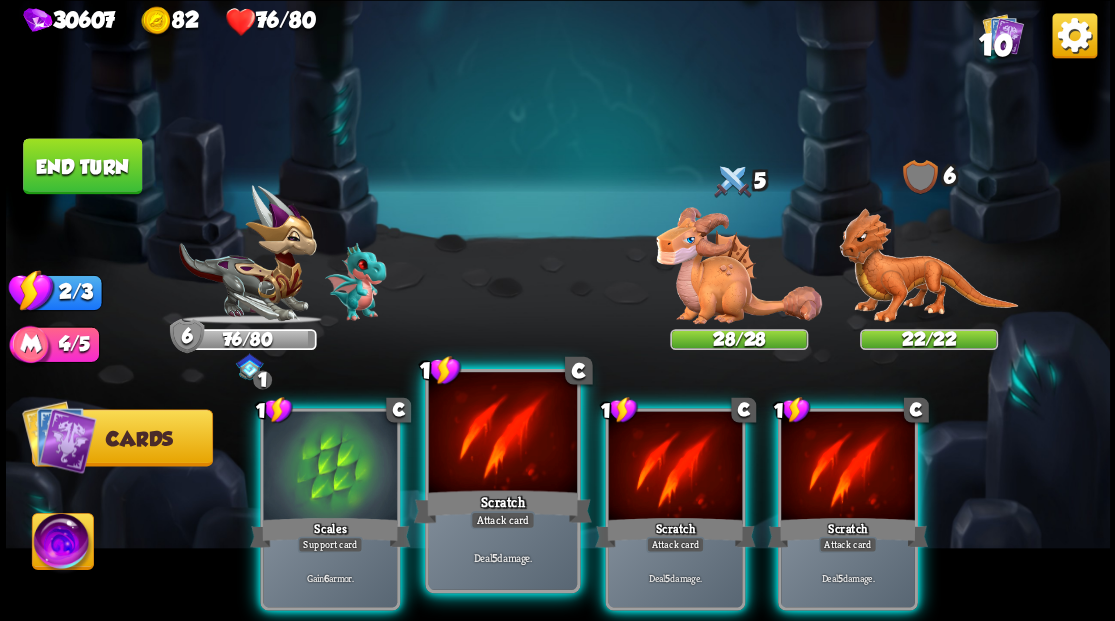 click at bounding box center [502, 434] 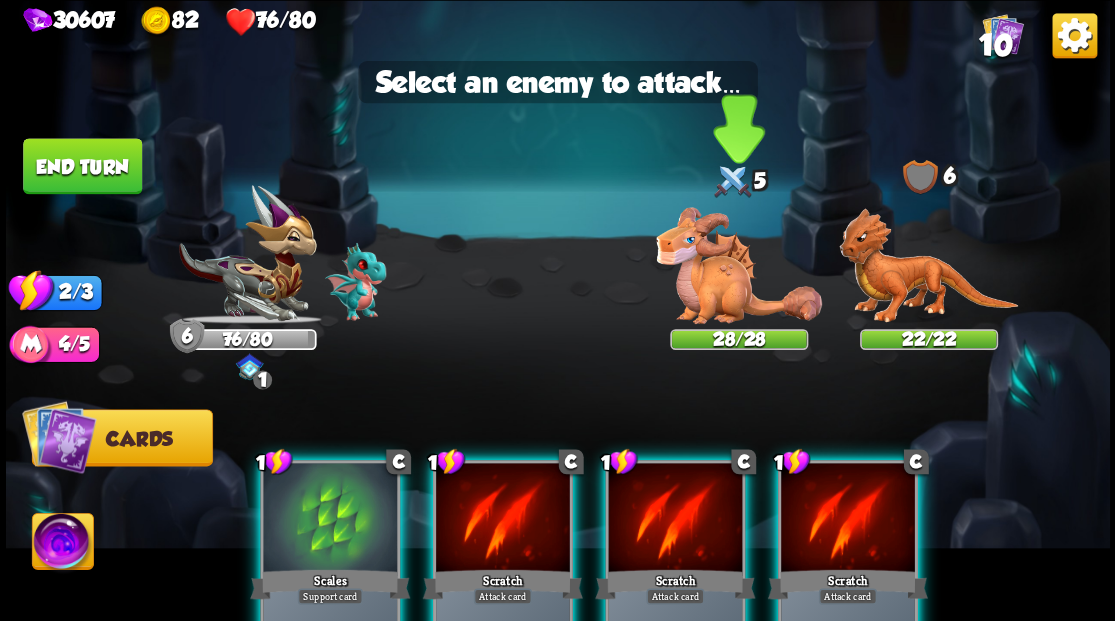 click at bounding box center (739, 265) 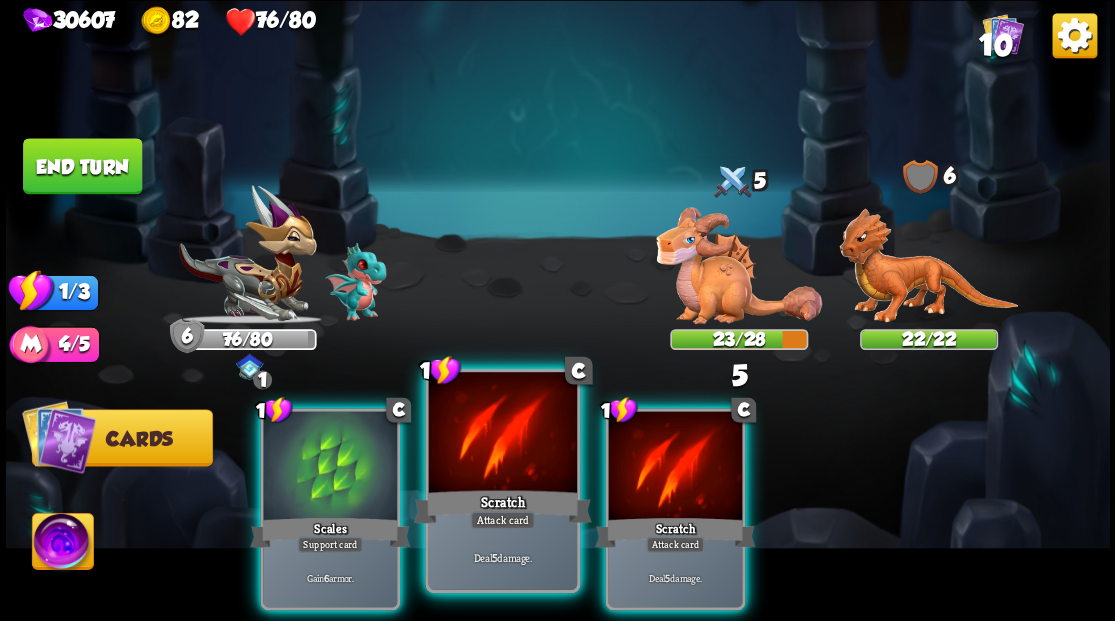click at bounding box center (502, 434) 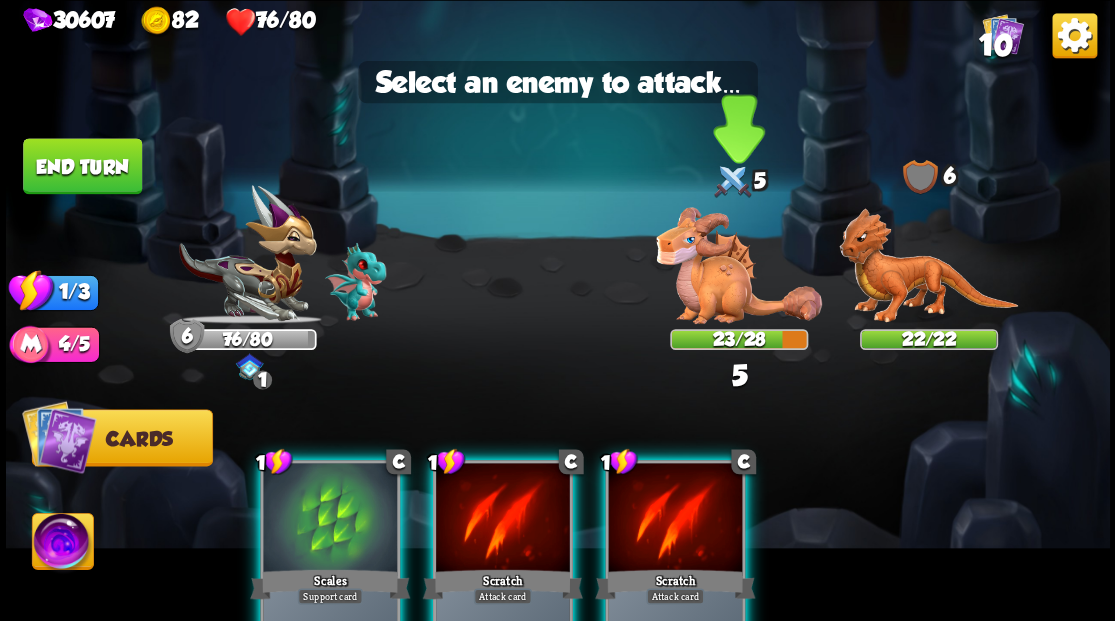 click at bounding box center (739, 265) 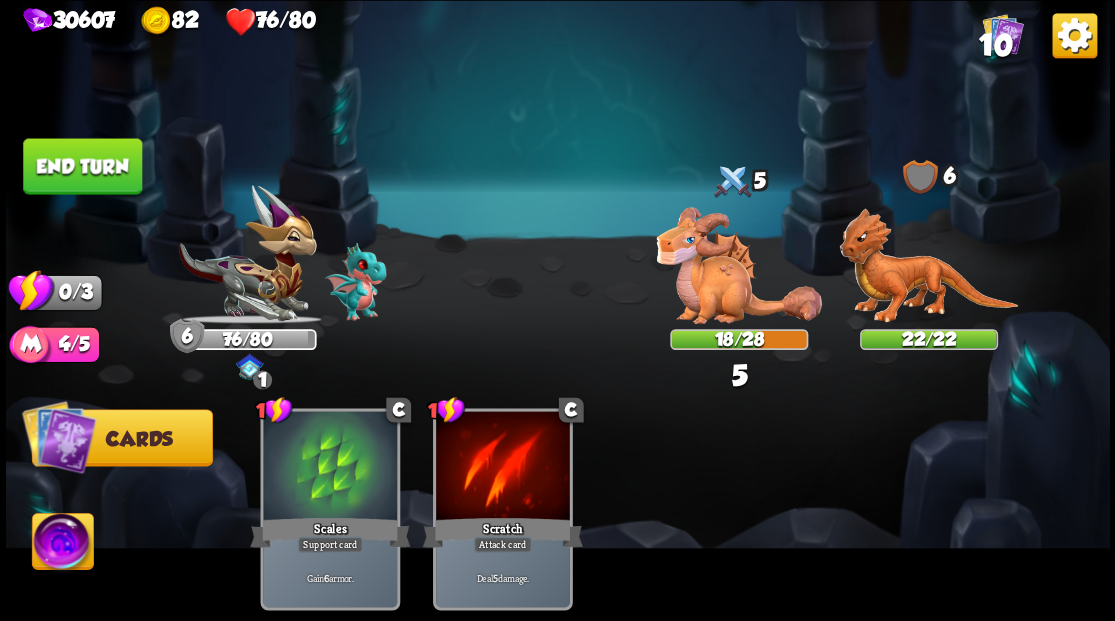 click on "End turn" at bounding box center (82, 166) 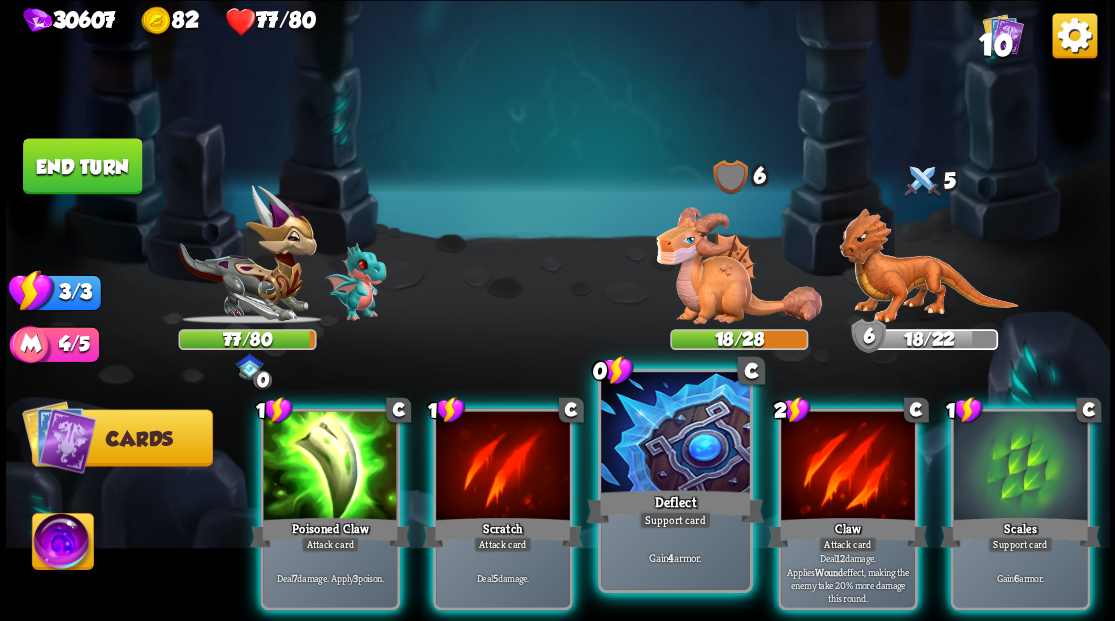click at bounding box center [675, 434] 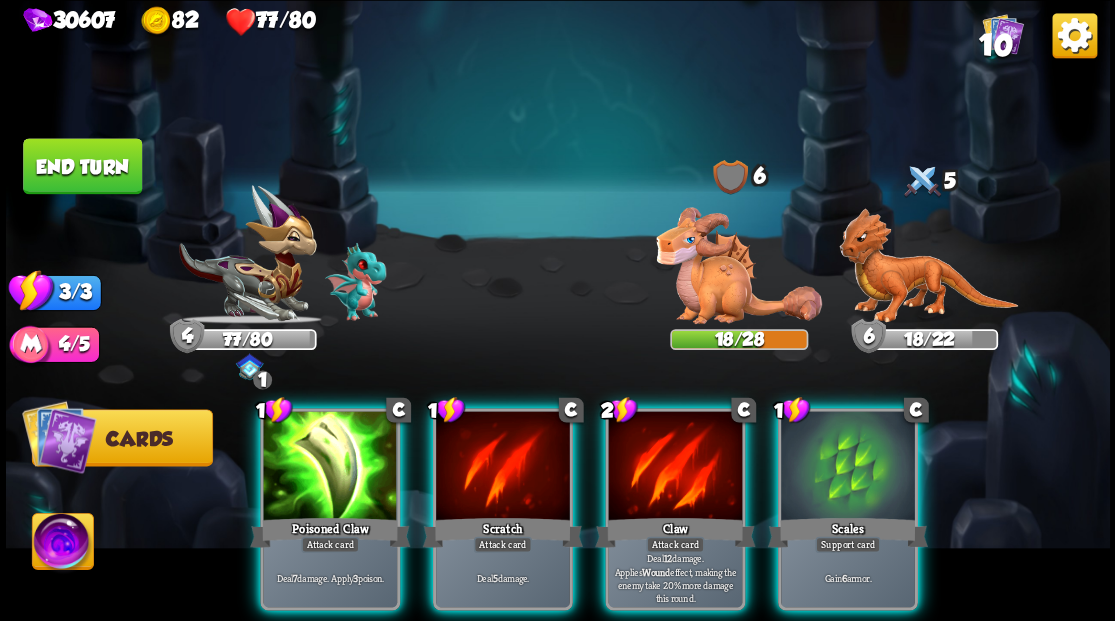 click at bounding box center (675, 467) 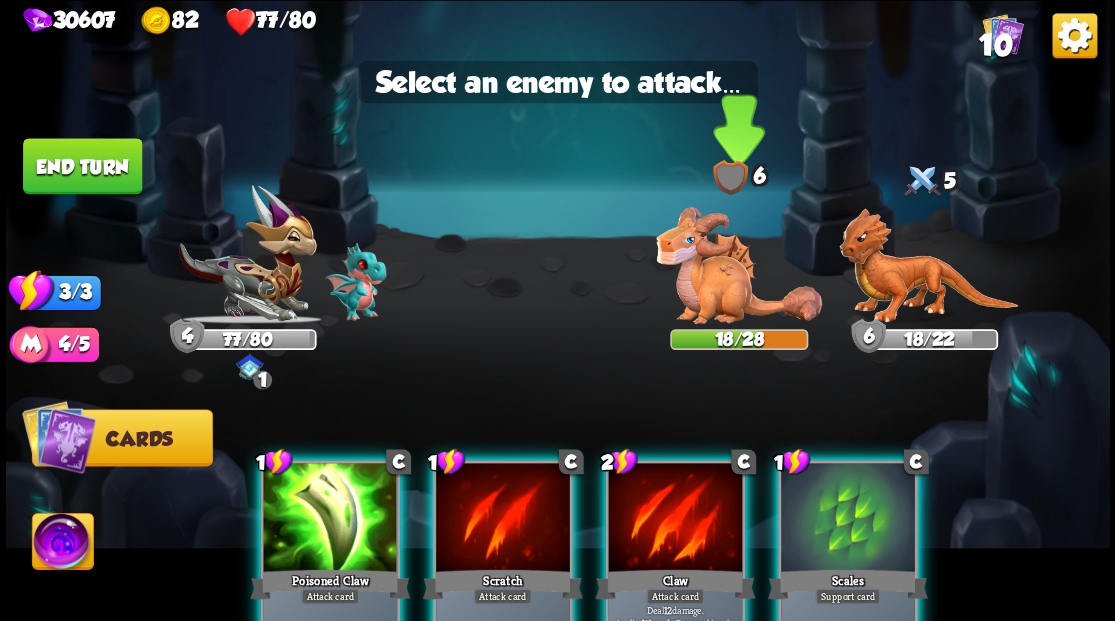 click at bounding box center (739, 265) 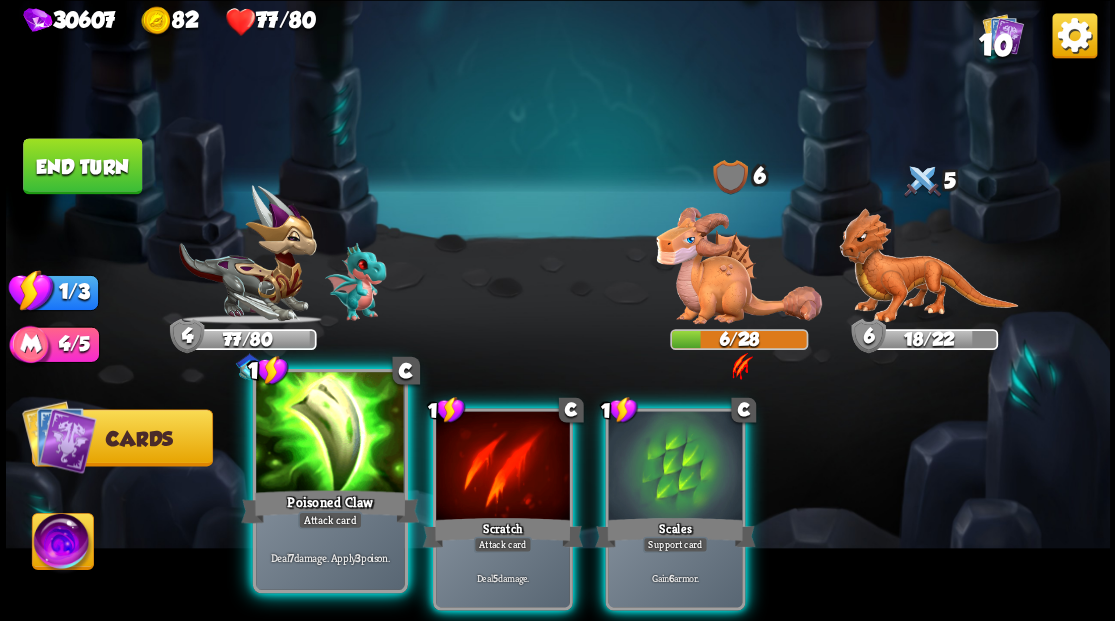 click at bounding box center [330, 434] 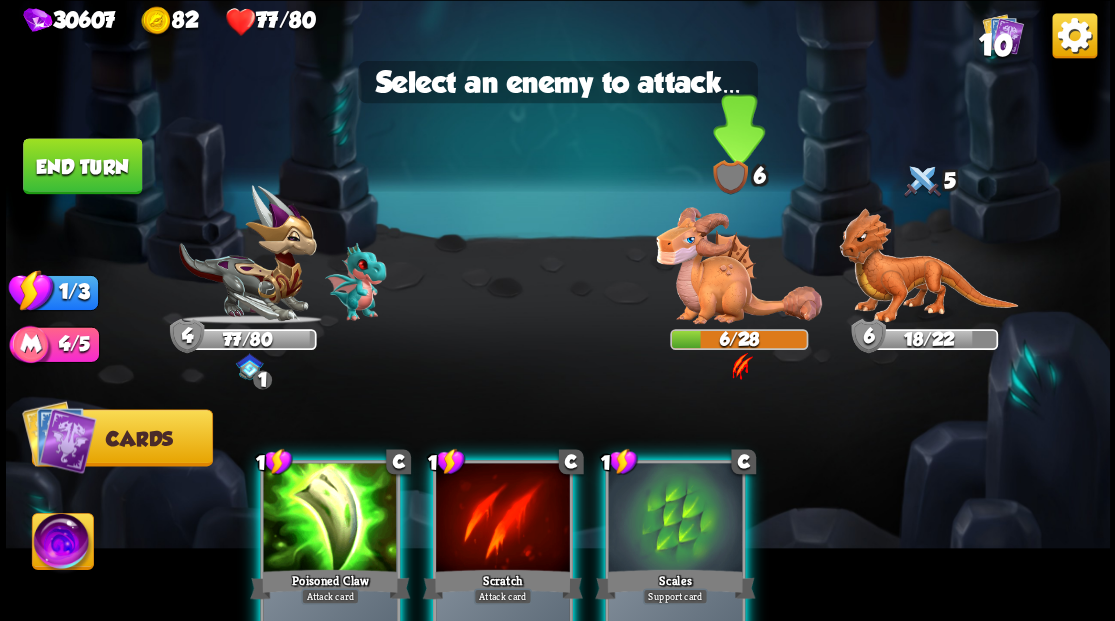 click at bounding box center (739, 265) 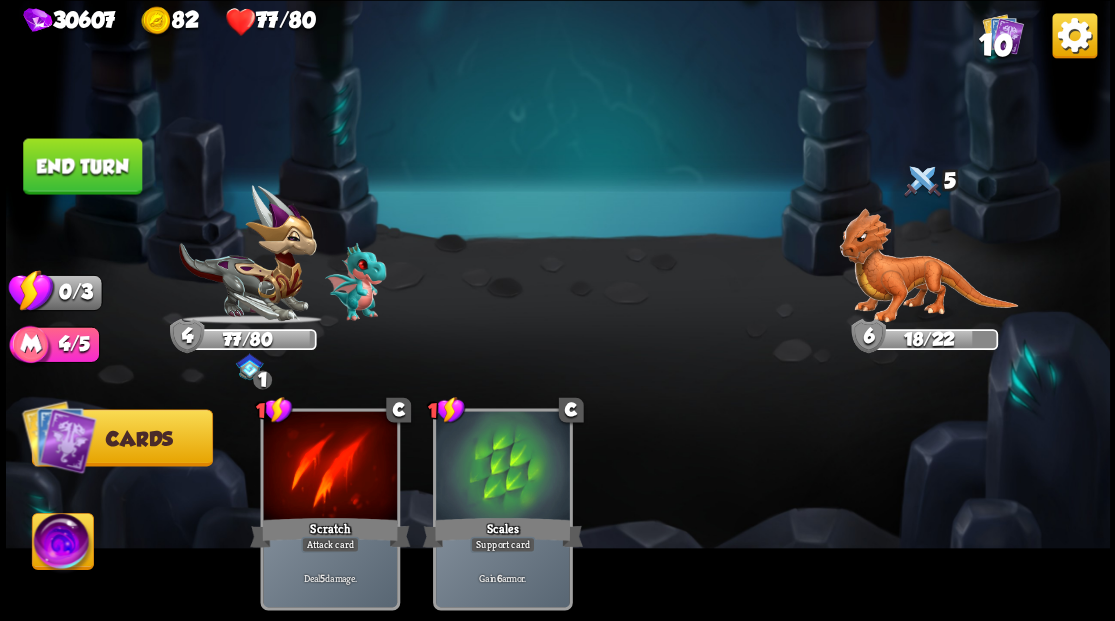 click on "End turn" at bounding box center [82, 166] 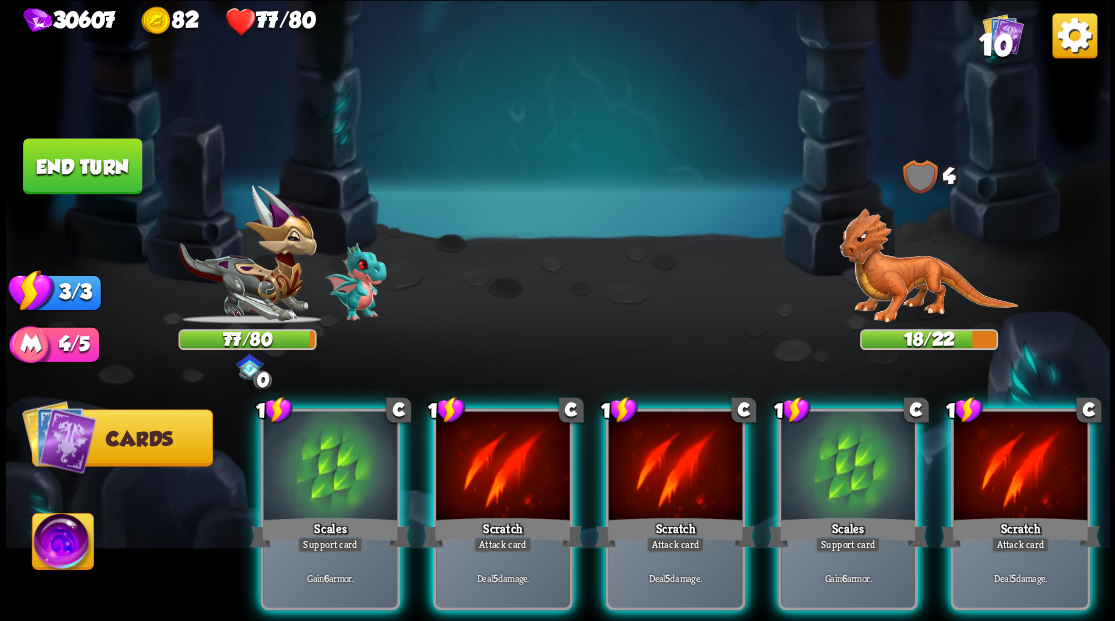click at bounding box center (928, 266) 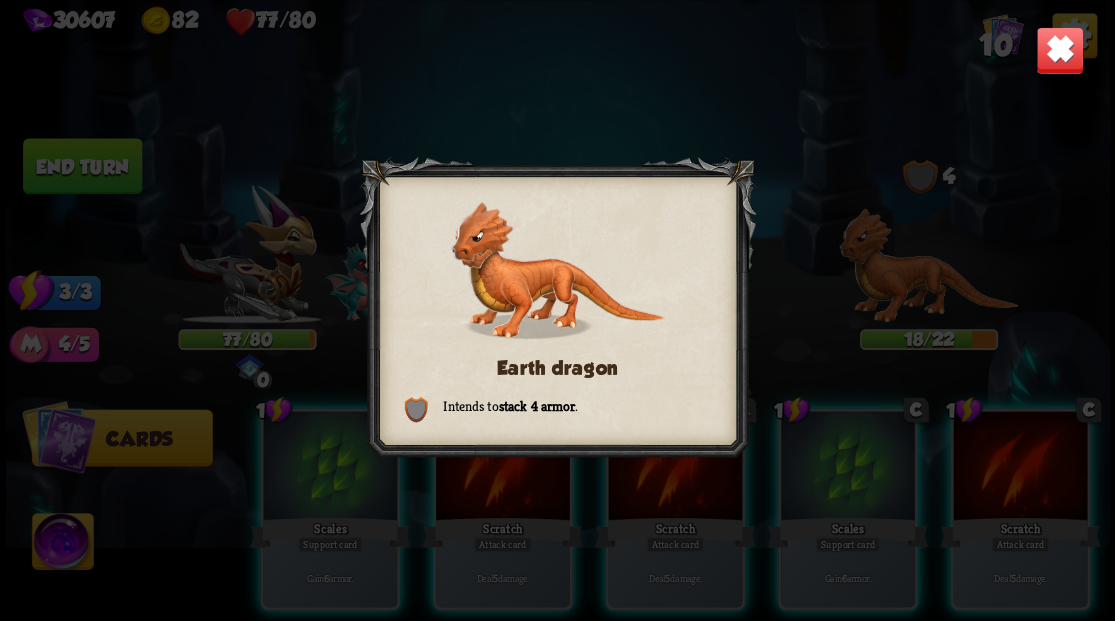 click at bounding box center (1059, 50) 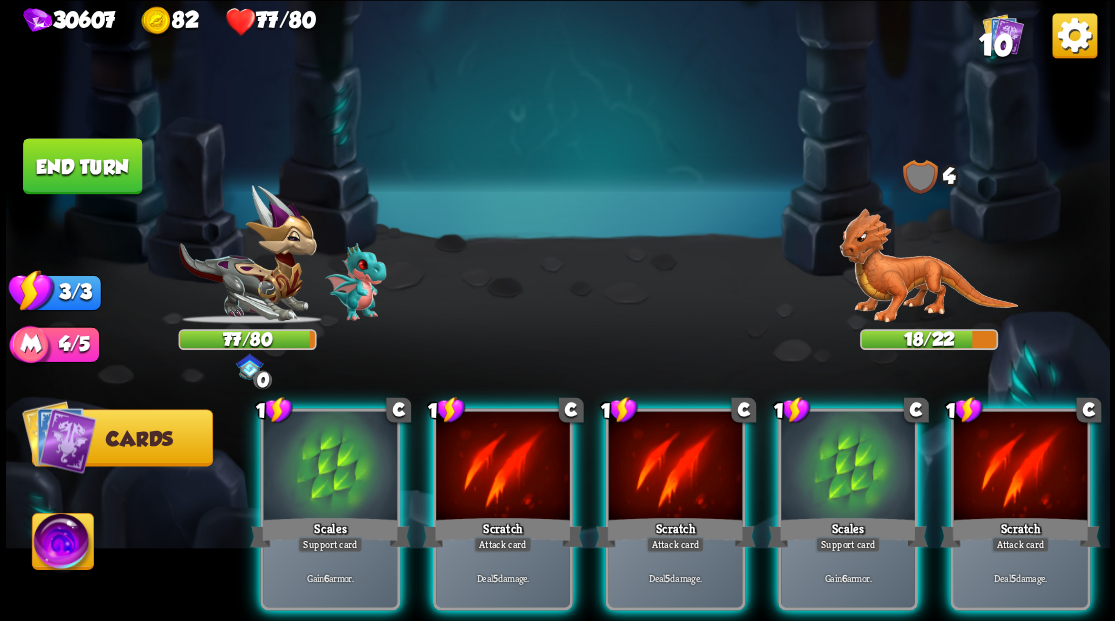 drag, startPoint x: 1004, startPoint y: 478, endPoint x: 947, endPoint y: 444, distance: 66.37017 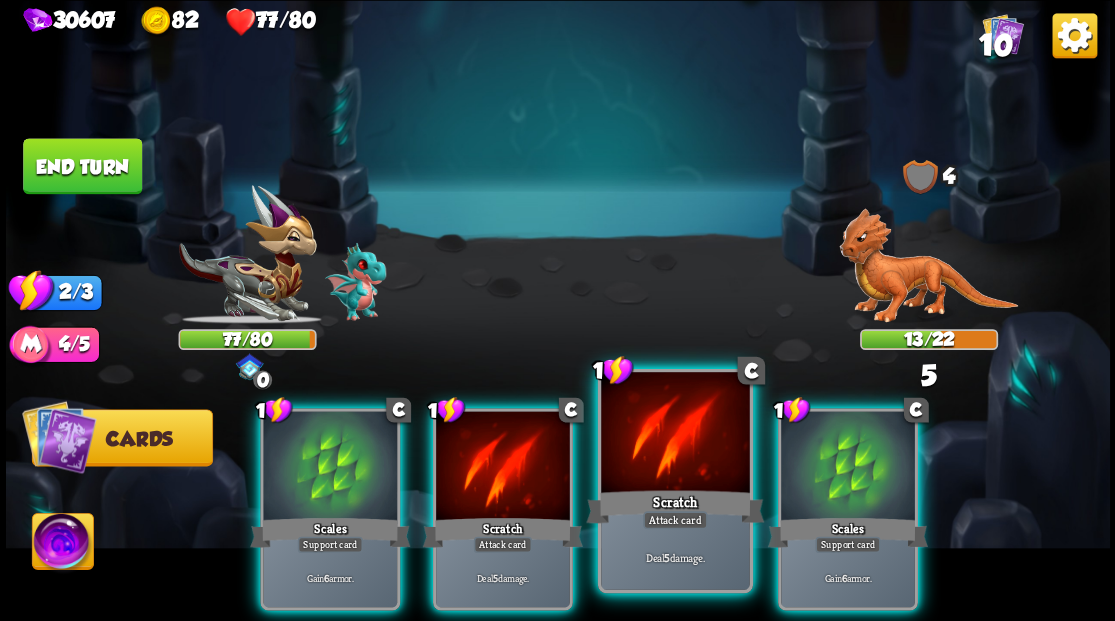 click at bounding box center (675, 434) 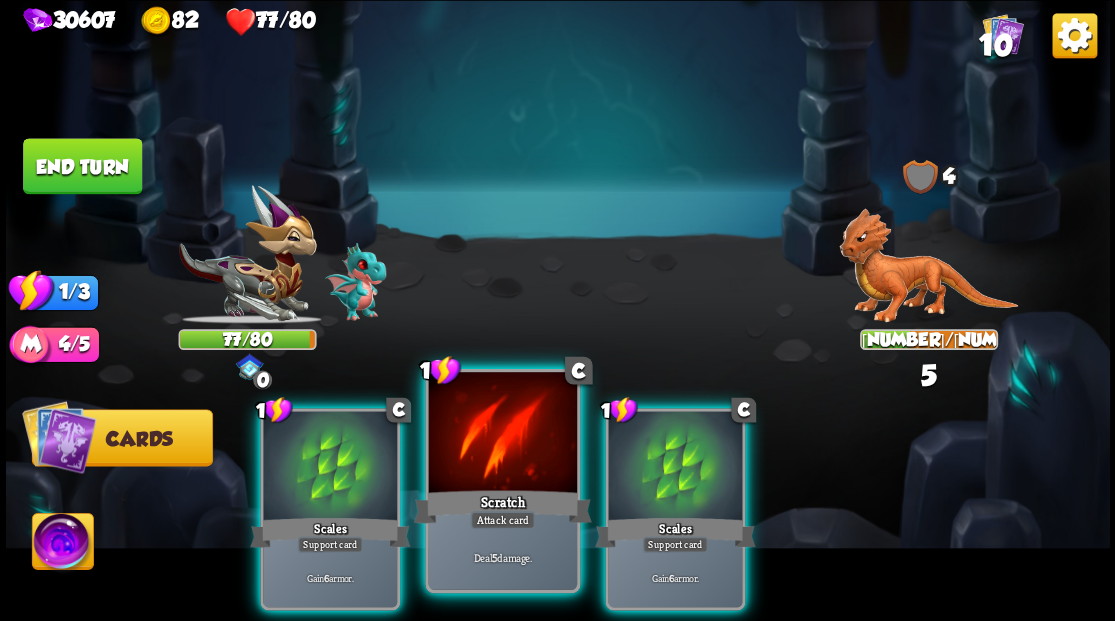 click at bounding box center (502, 434) 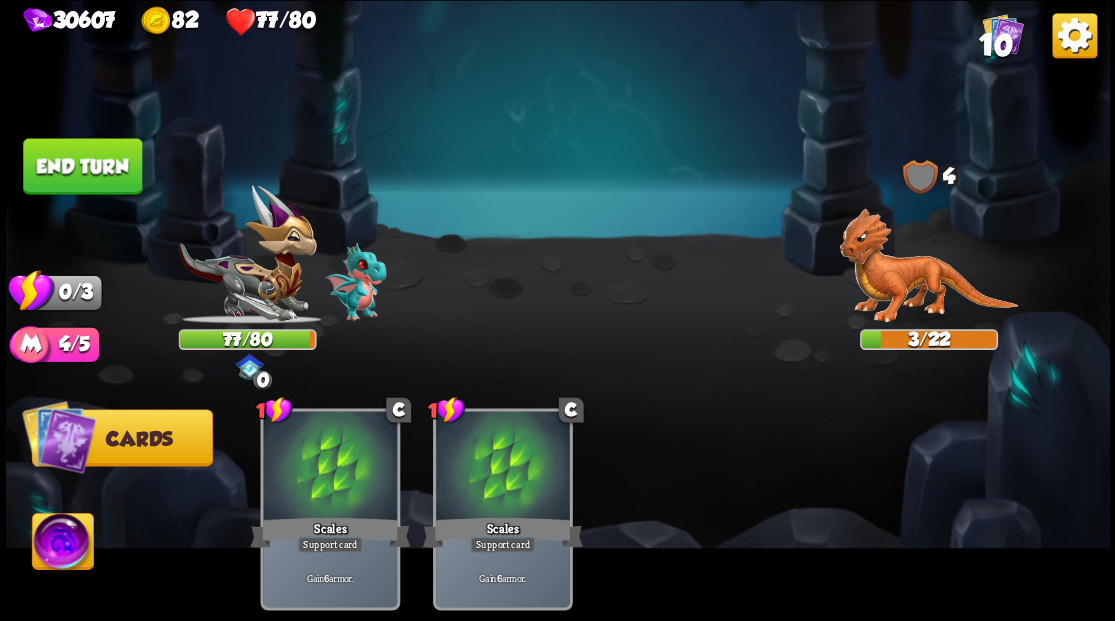 click on "End turn" at bounding box center [82, 166] 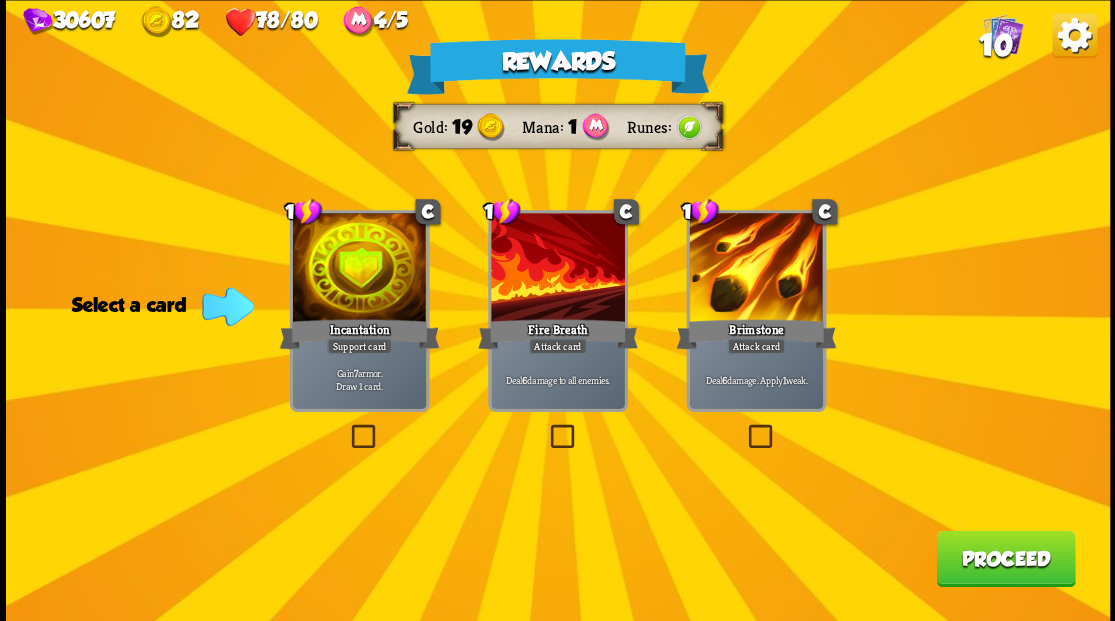 click on "10" at bounding box center (995, 45) 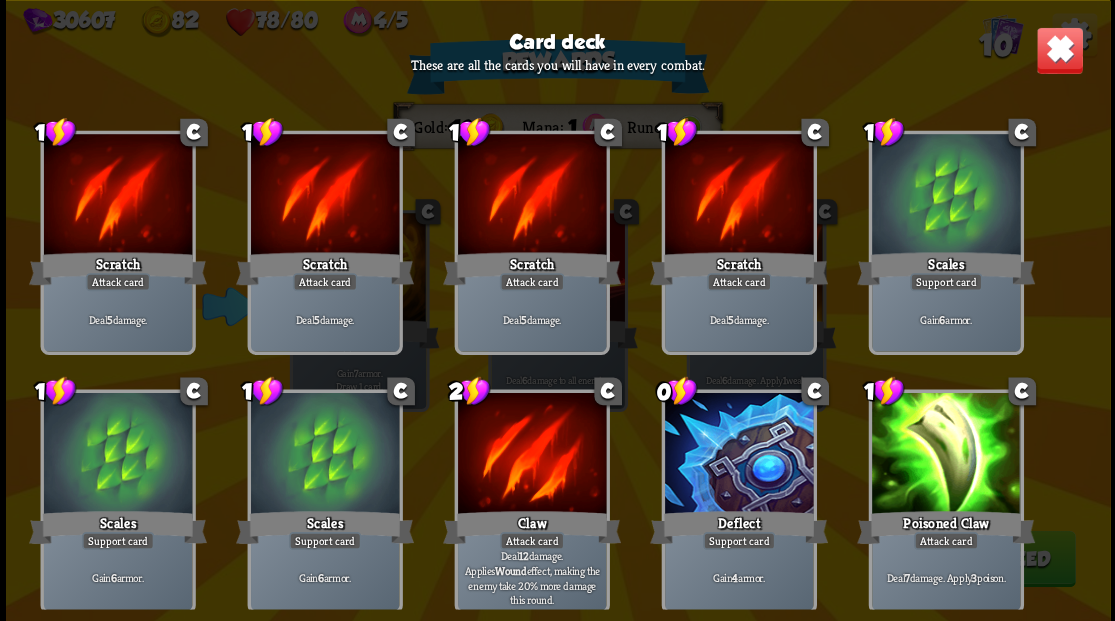 scroll, scrollTop: 29, scrollLeft: 0, axis: vertical 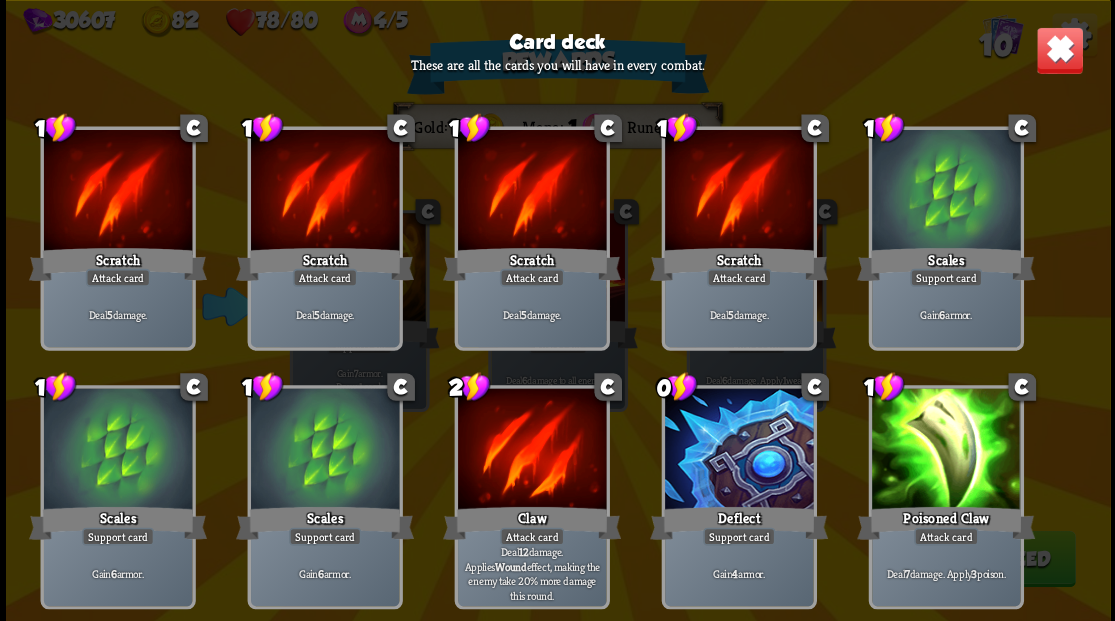 click at bounding box center [1059, 50] 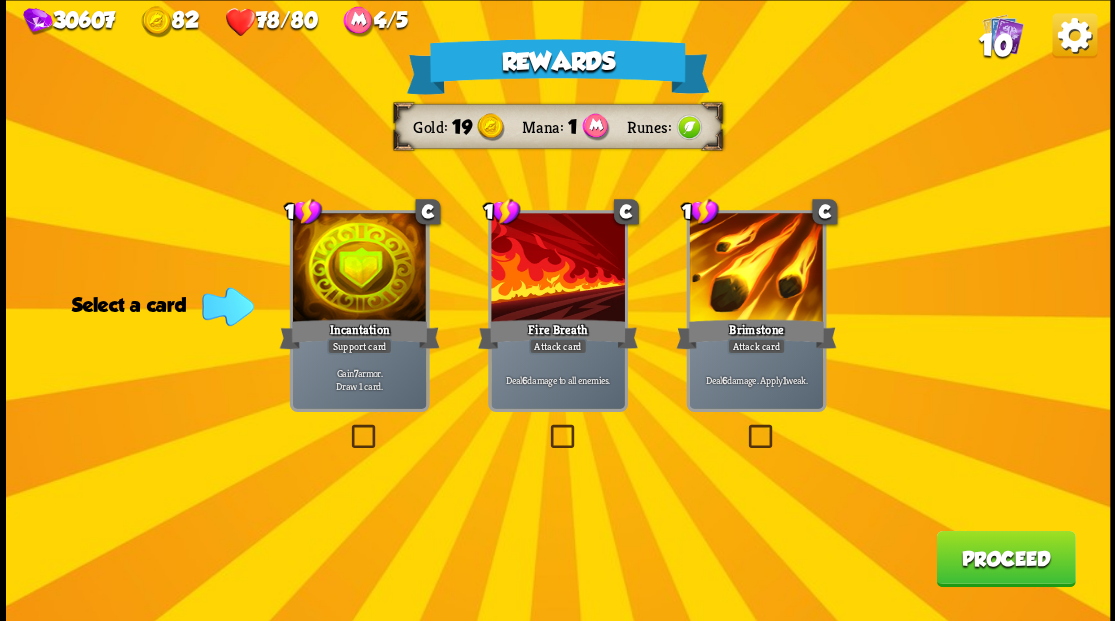 click at bounding box center (546, 427) 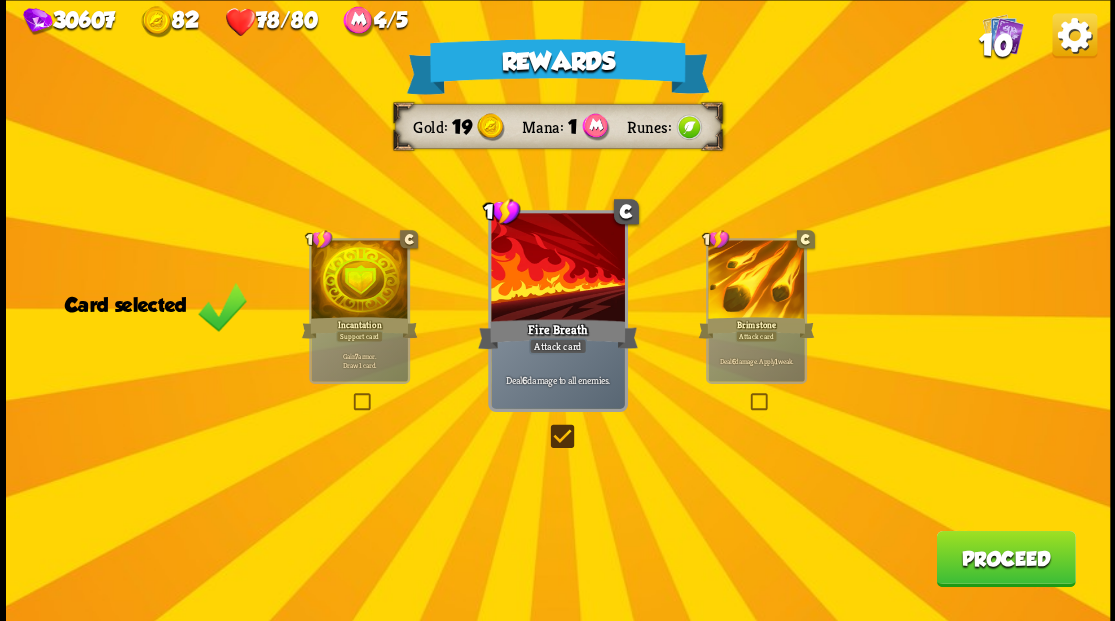 click on "Proceed" at bounding box center (1005, 558) 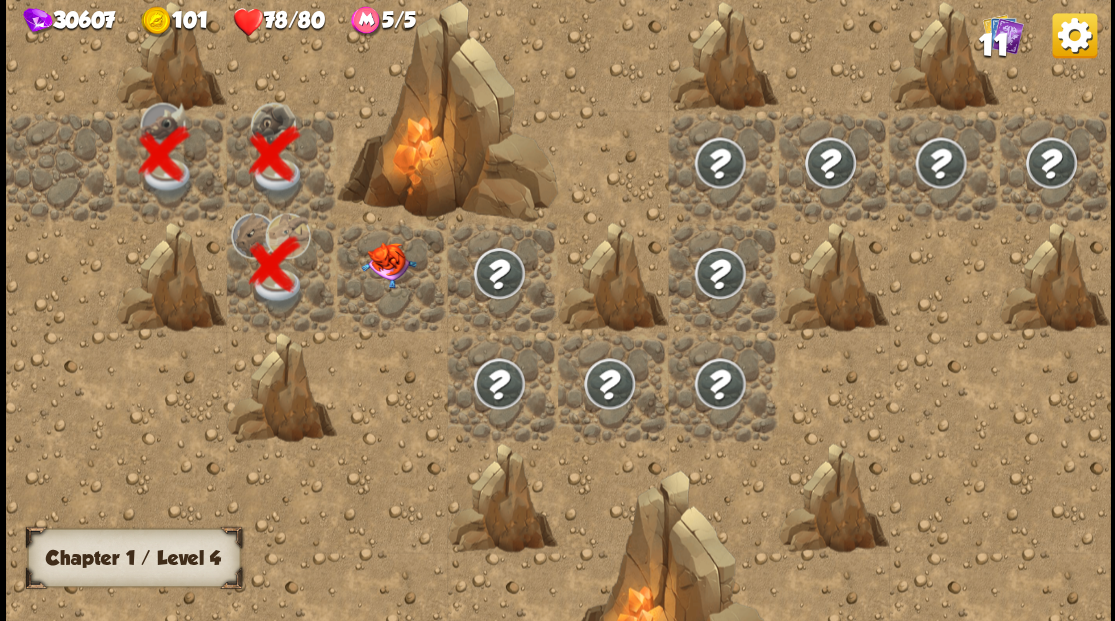 click at bounding box center (392, 276) 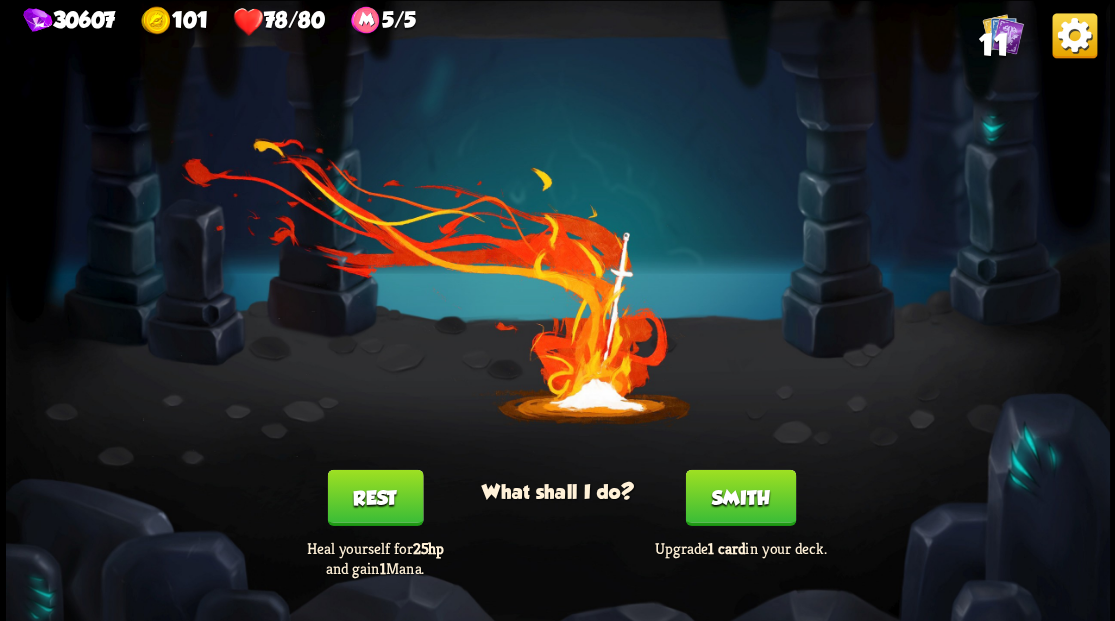 click on "Smith" at bounding box center (740, 497) 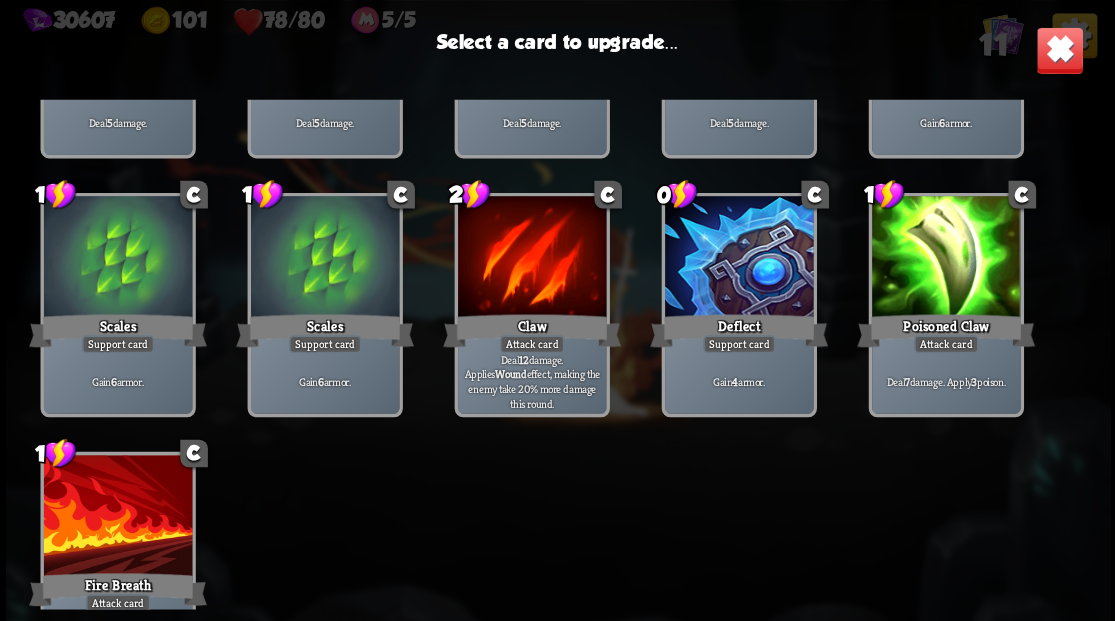 scroll, scrollTop: 329, scrollLeft: 0, axis: vertical 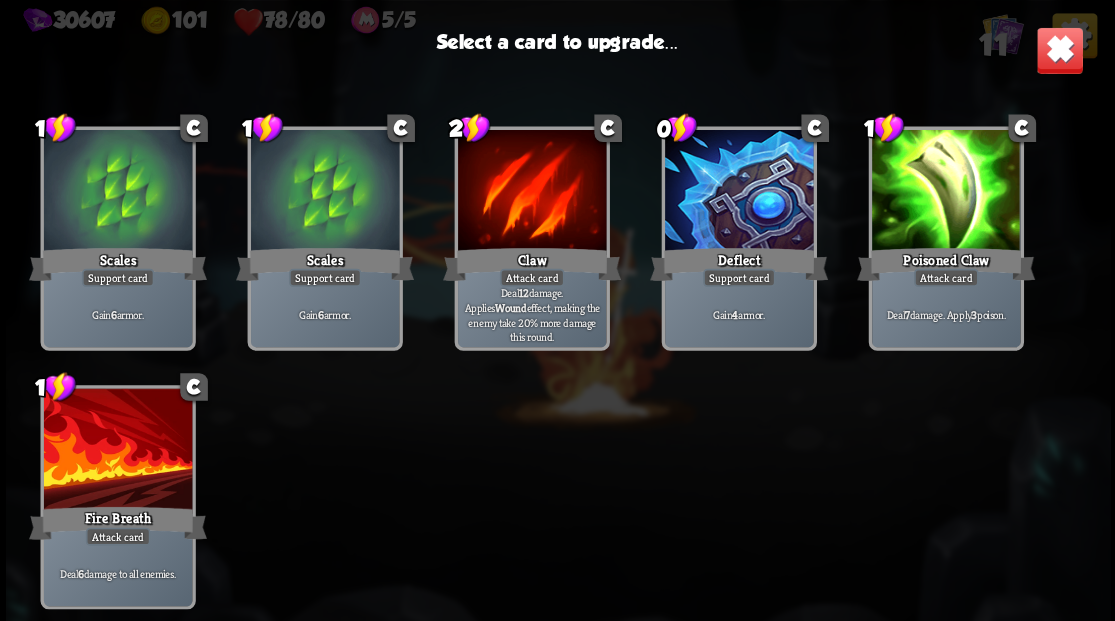 click at bounding box center (531, 192) 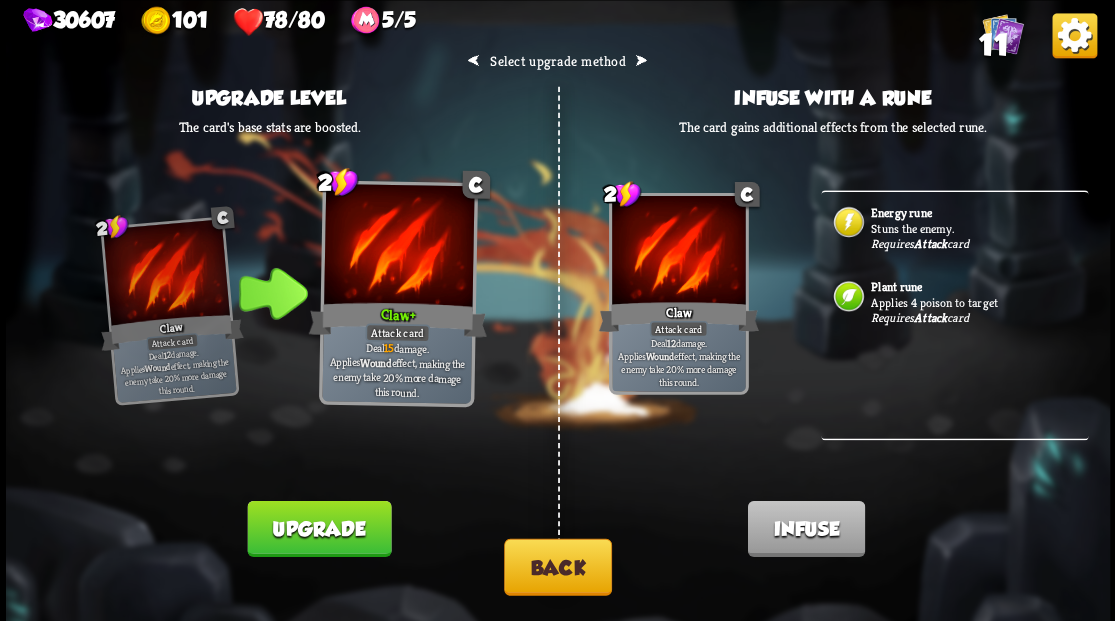 click on "Back" at bounding box center [558, 566] 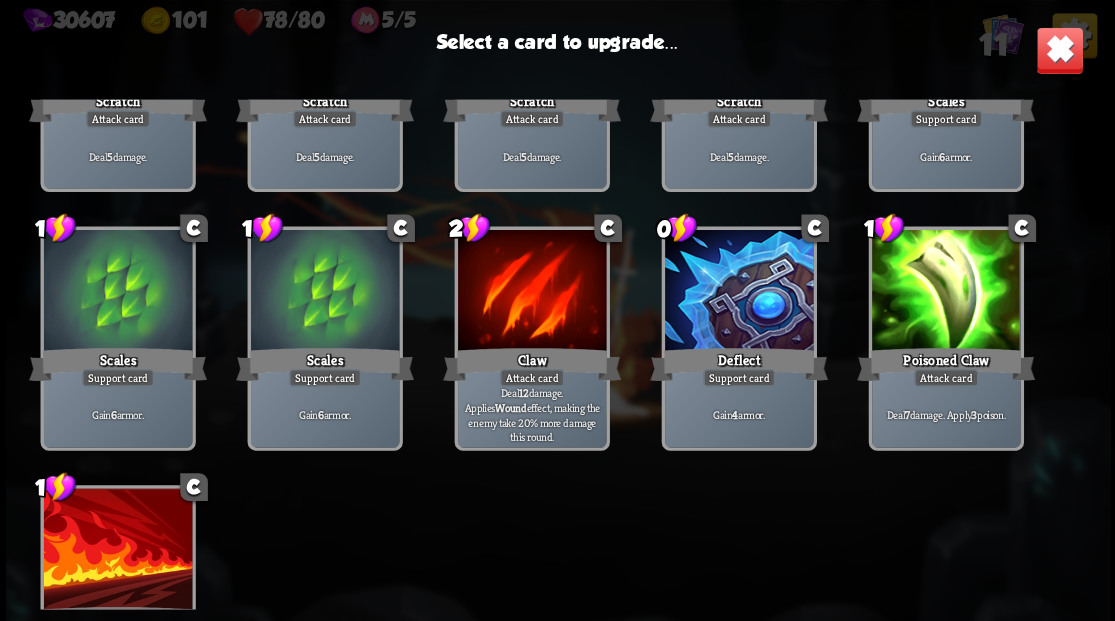 scroll, scrollTop: 196, scrollLeft: 0, axis: vertical 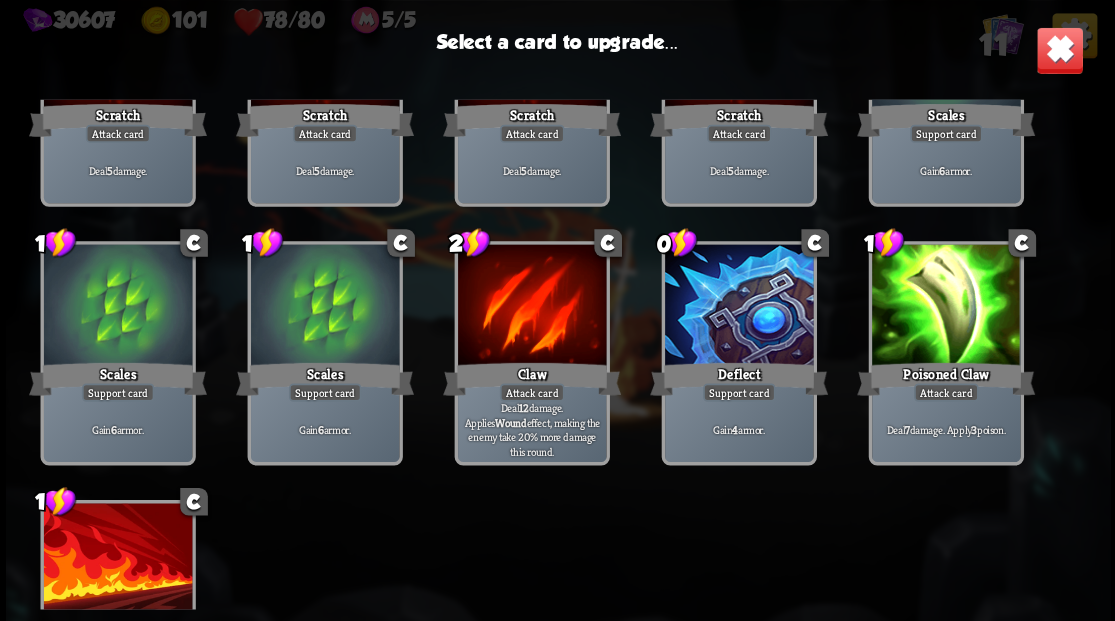 click at bounding box center (945, 306) 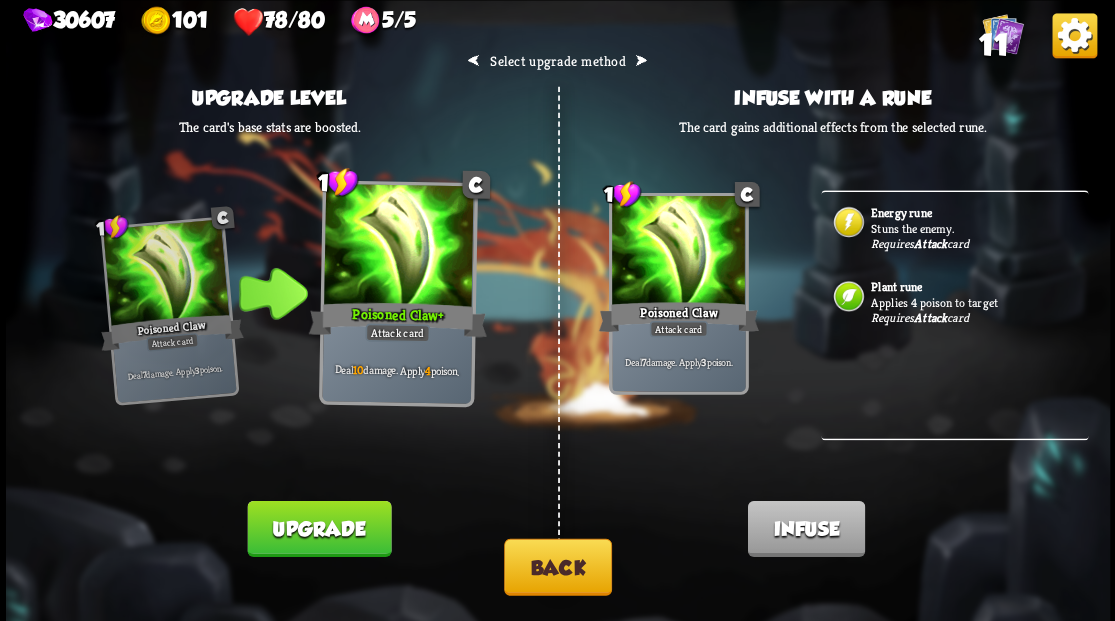 click on "Stuns the enemy." at bounding box center [977, 228] 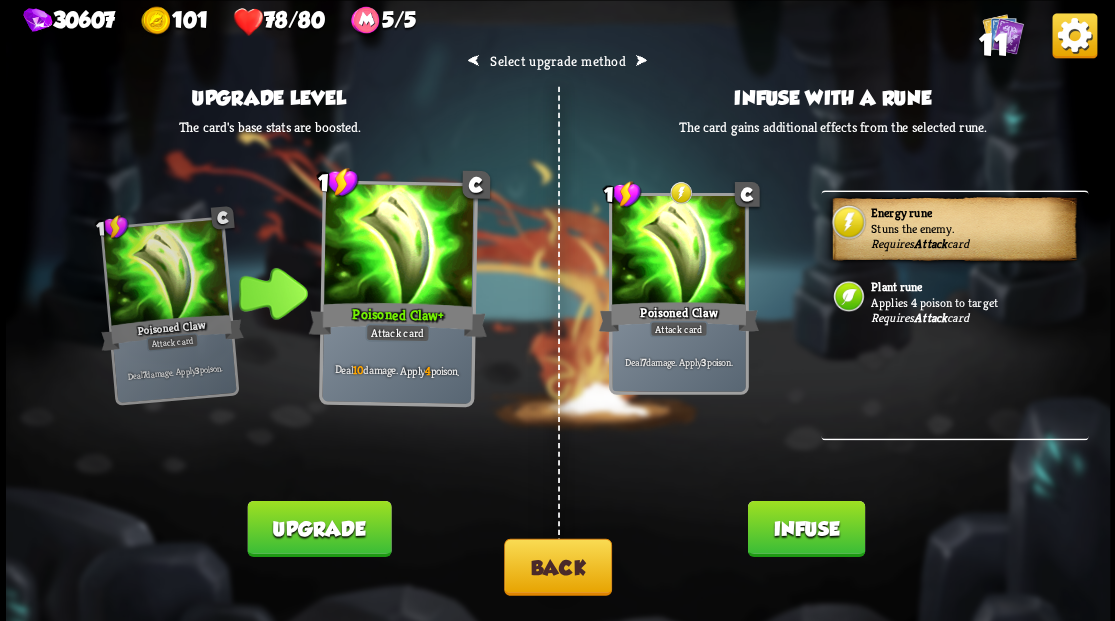 click on "Infuse" at bounding box center (805, 528) 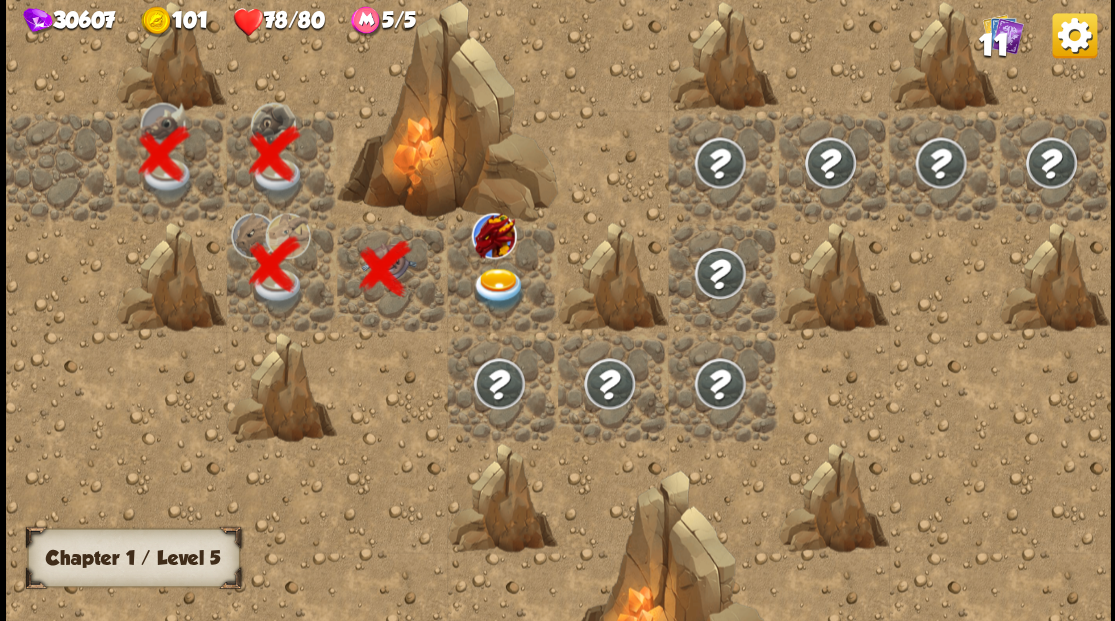 click at bounding box center [498, 288] 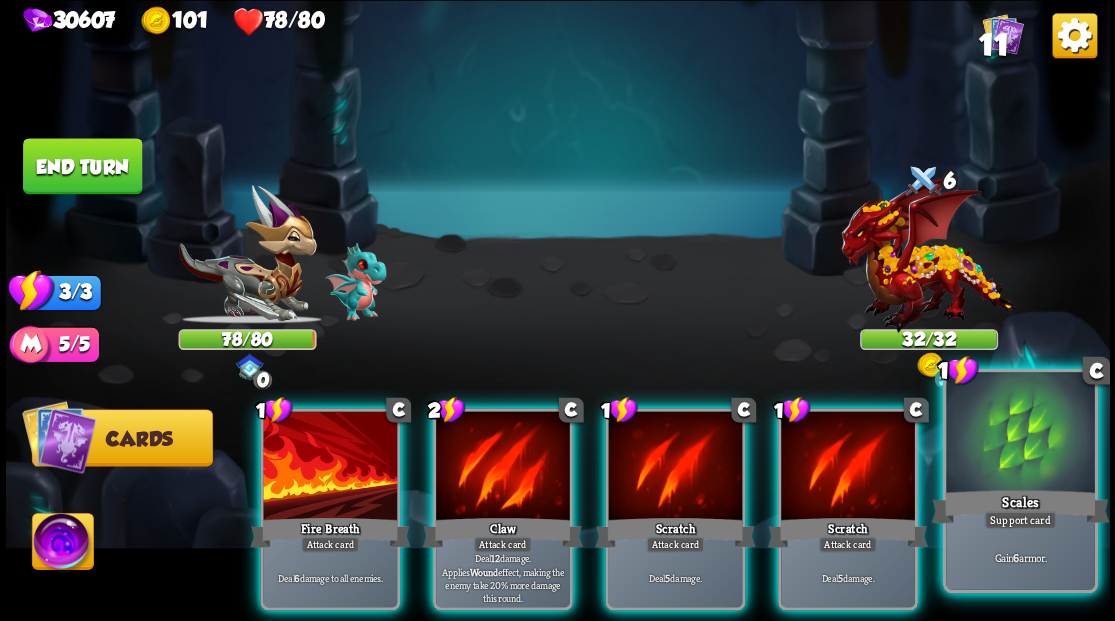 click at bounding box center [1020, 434] 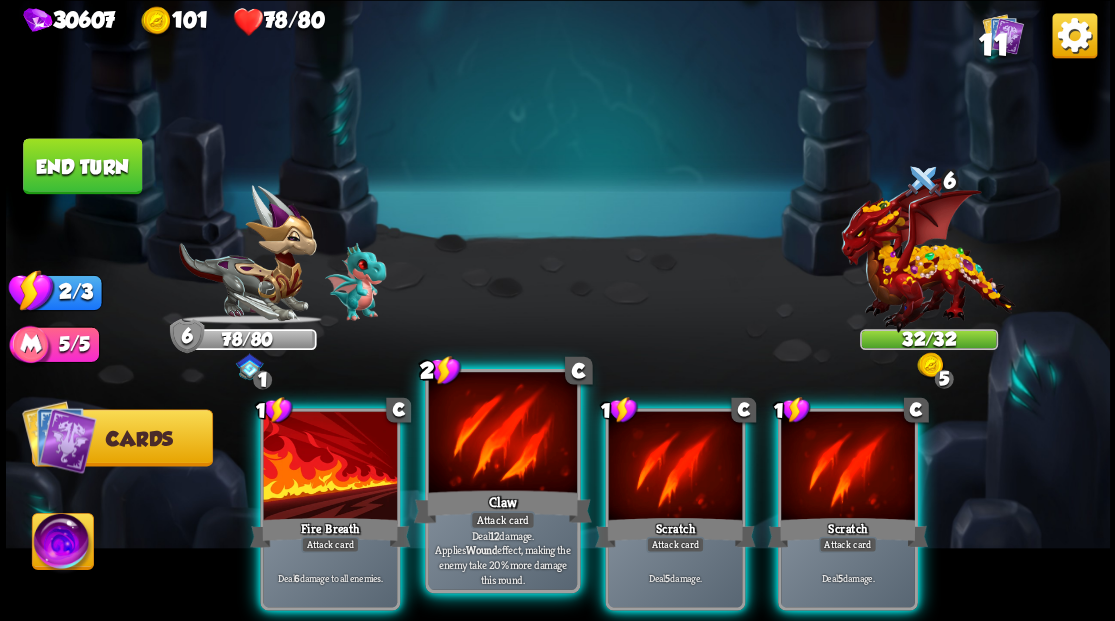 click at bounding box center (502, 434) 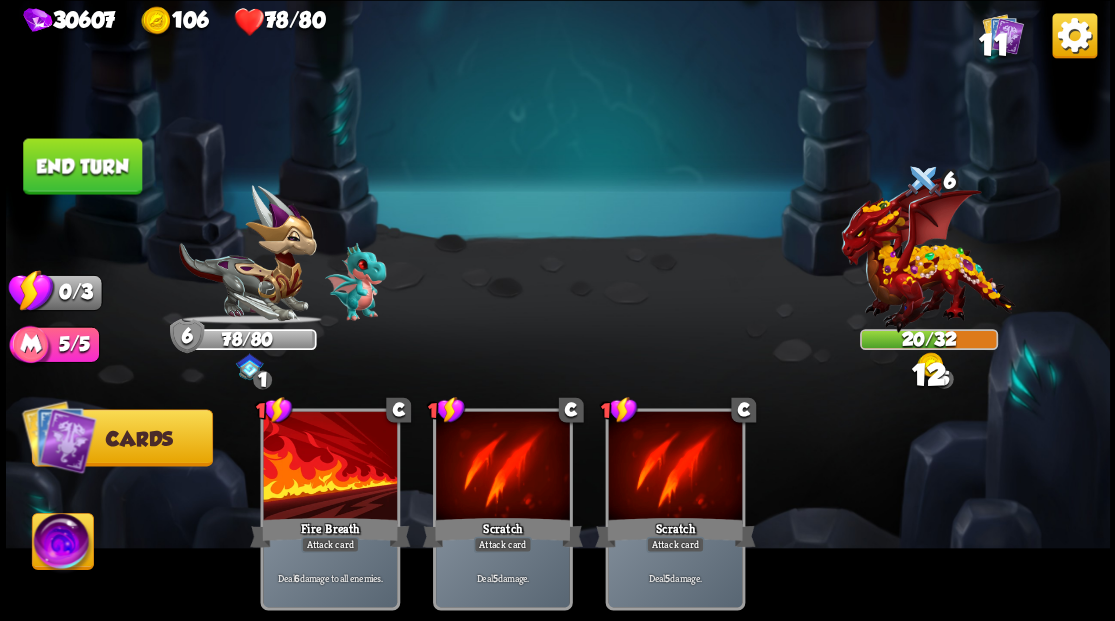click on "End turn" at bounding box center (82, 166) 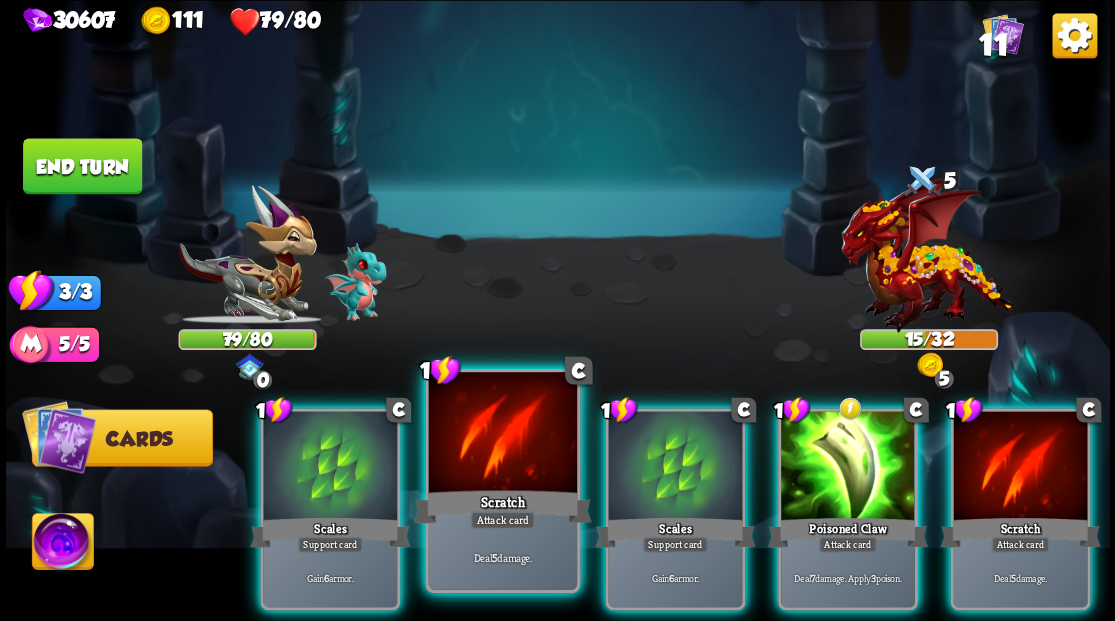 click at bounding box center [502, 434] 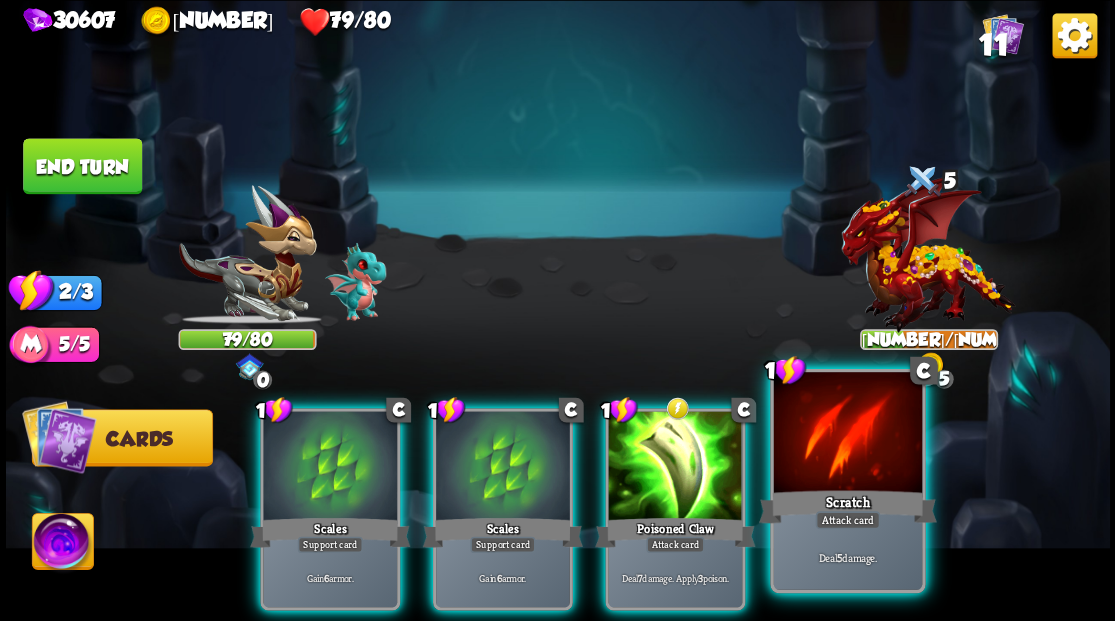 click at bounding box center (847, 434) 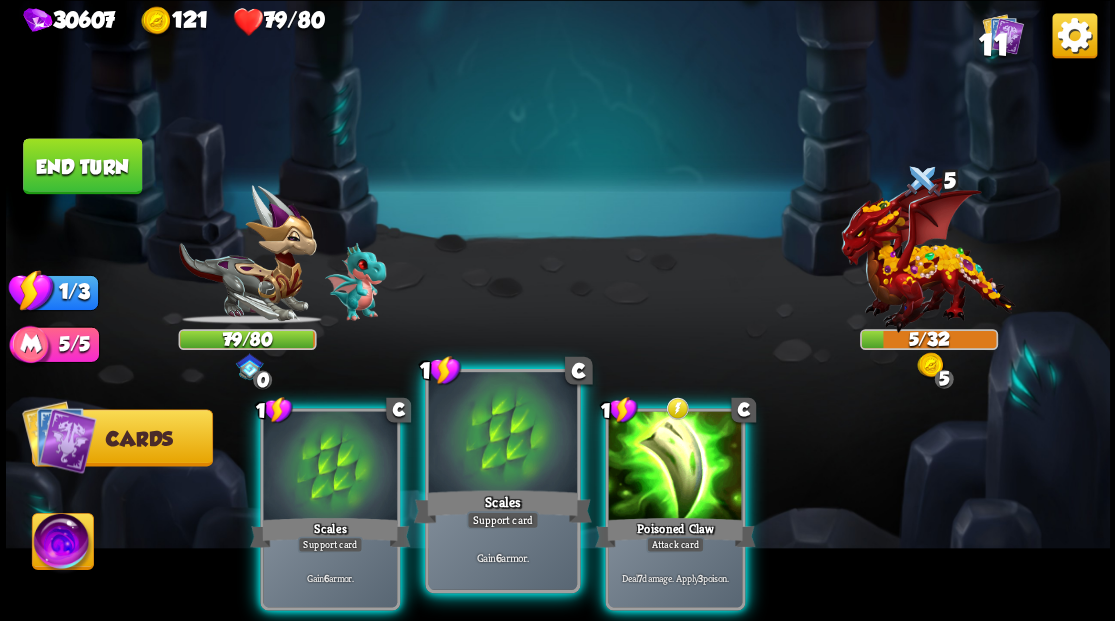 click at bounding box center (502, 434) 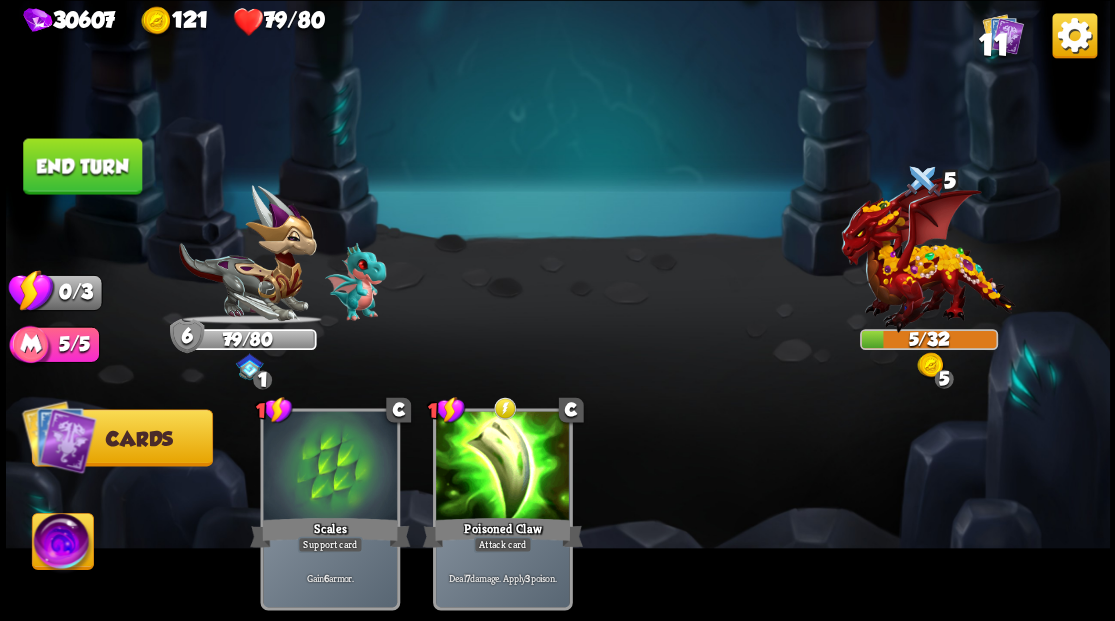 click on "End turn" at bounding box center [82, 166] 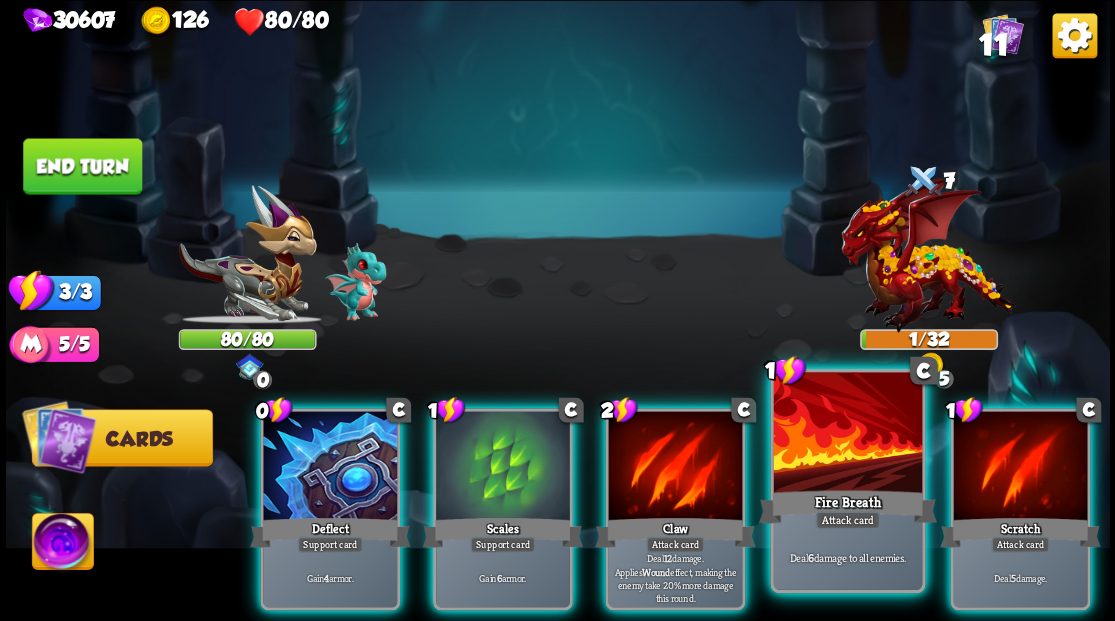 click at bounding box center (847, 434) 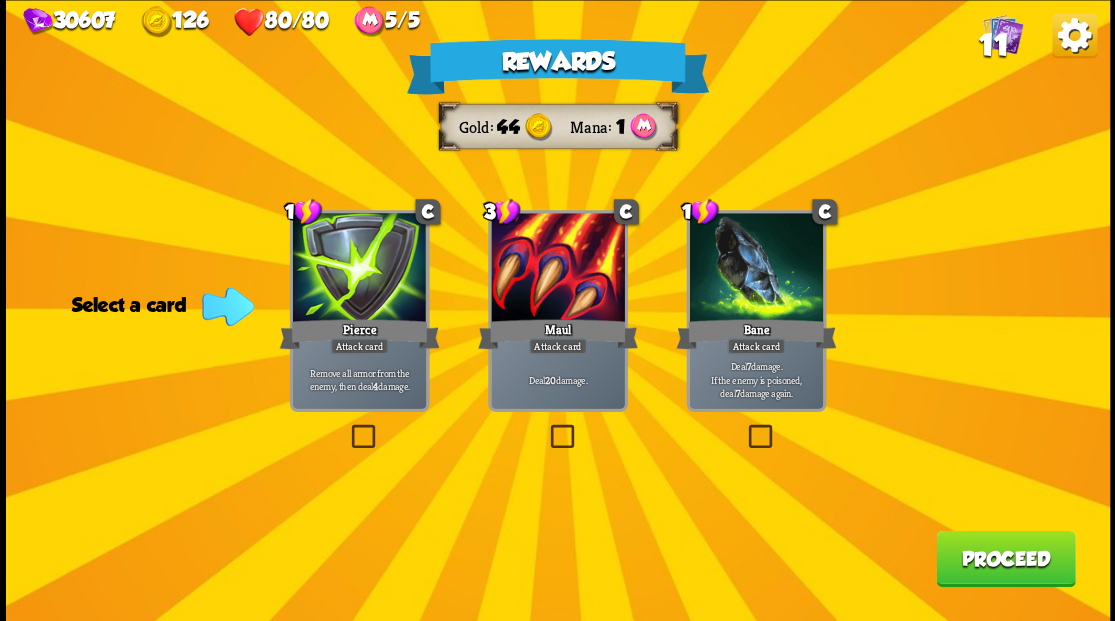 click at bounding box center (347, 427) 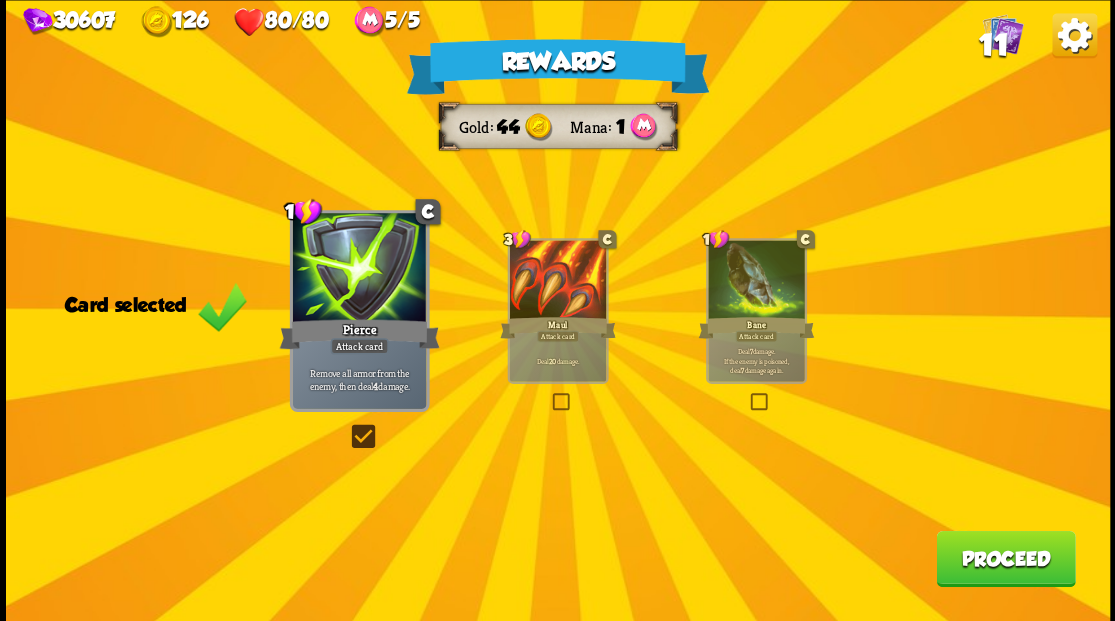 click on "Proceed" at bounding box center [1005, 558] 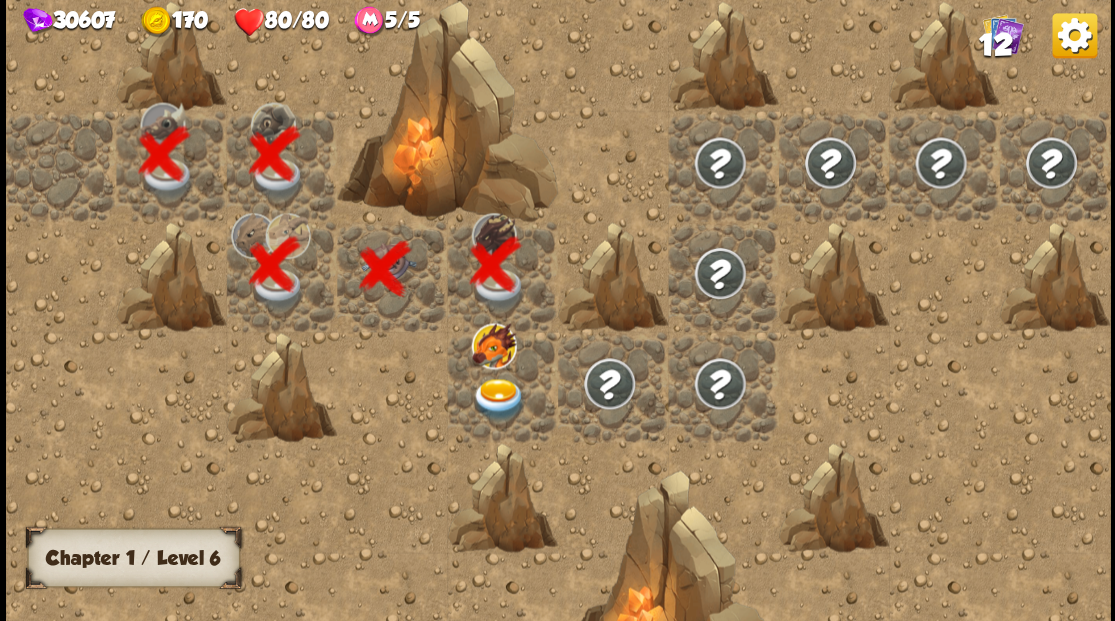 click at bounding box center (498, 399) 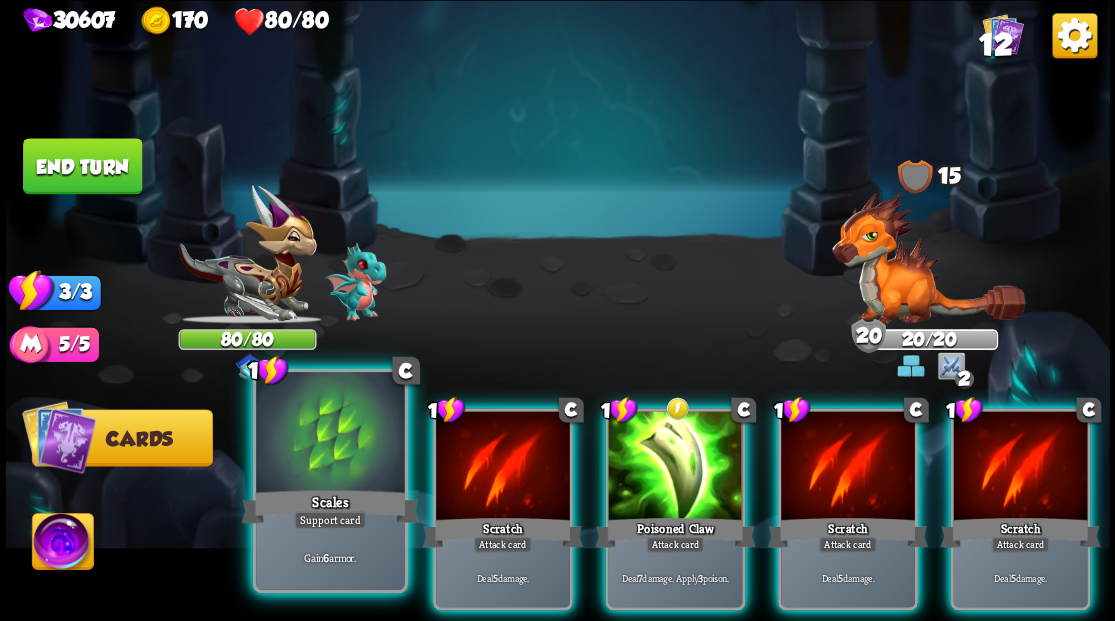 click at bounding box center (330, 434) 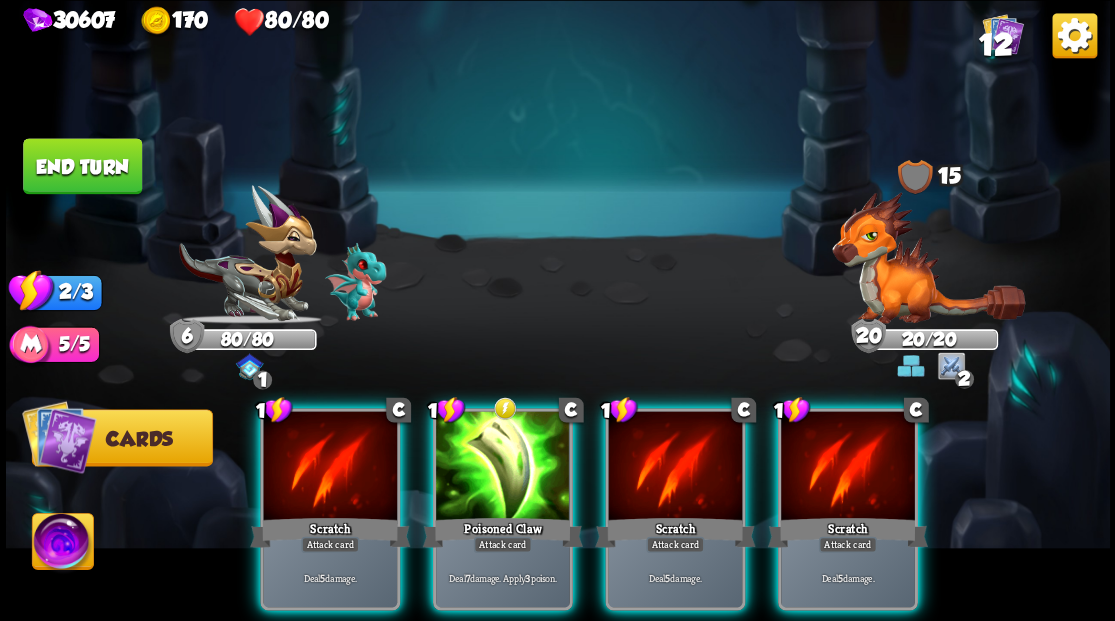 click at bounding box center (928, 257) 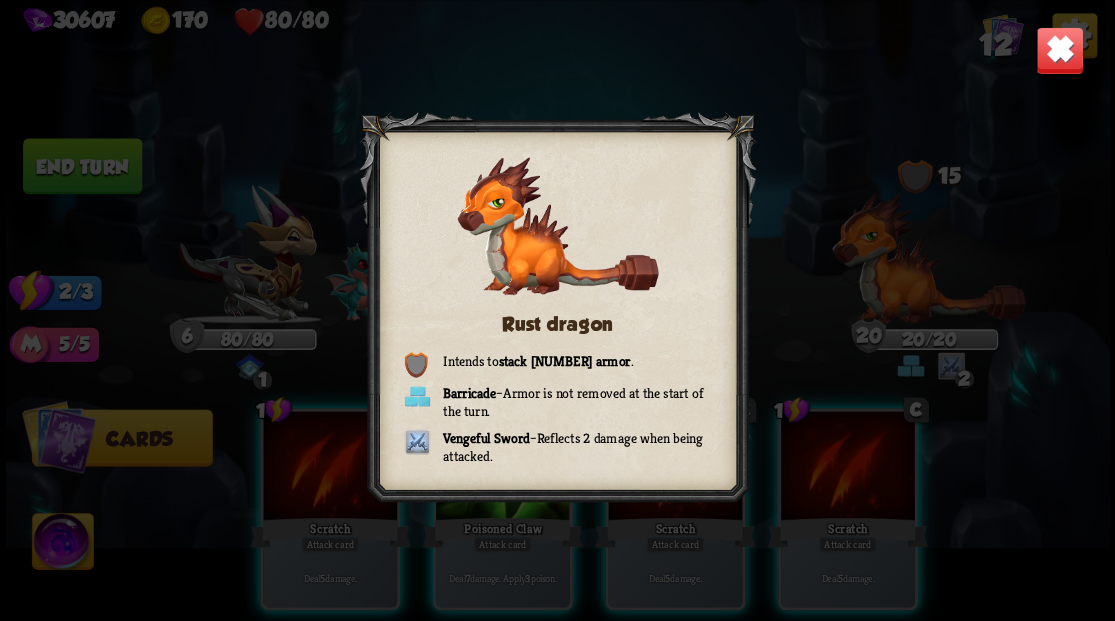 click at bounding box center (1059, 50) 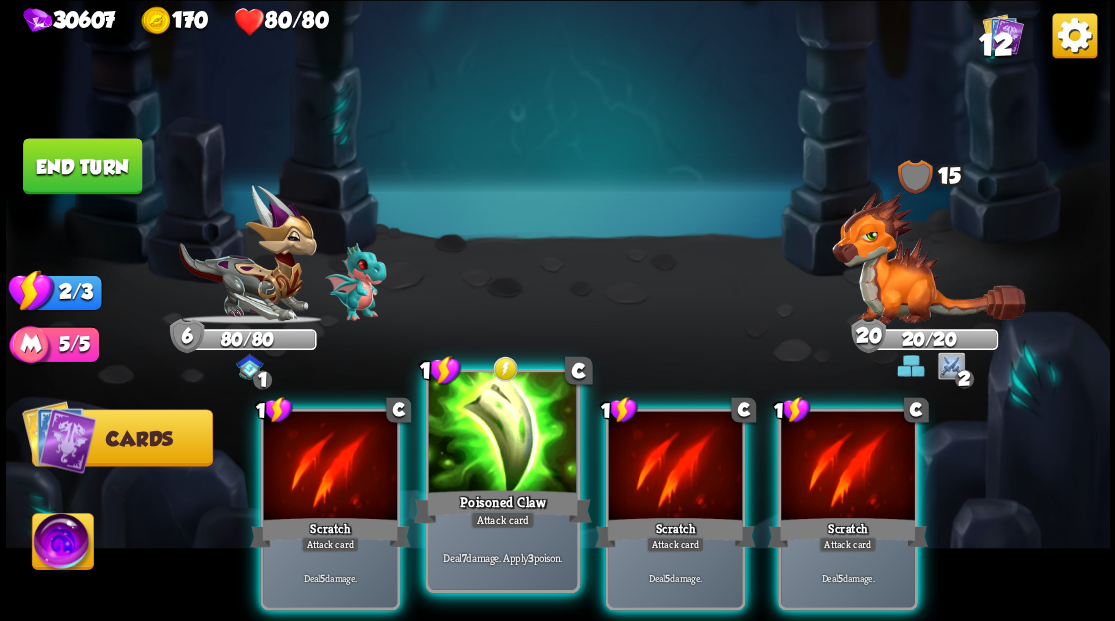 click at bounding box center (502, 434) 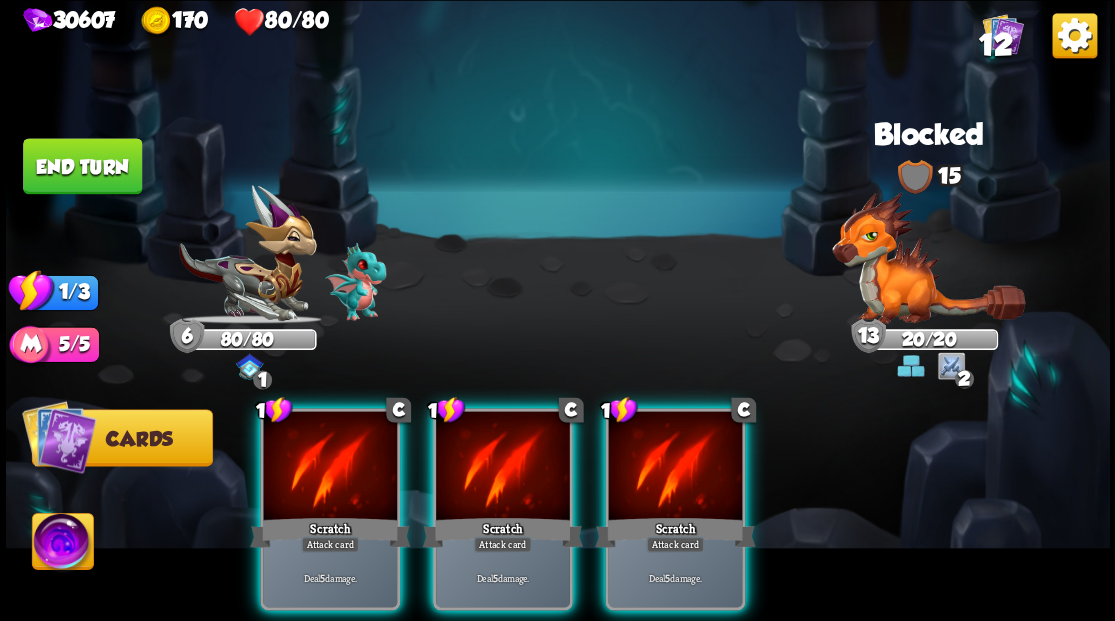 click at bounding box center [503, 467] 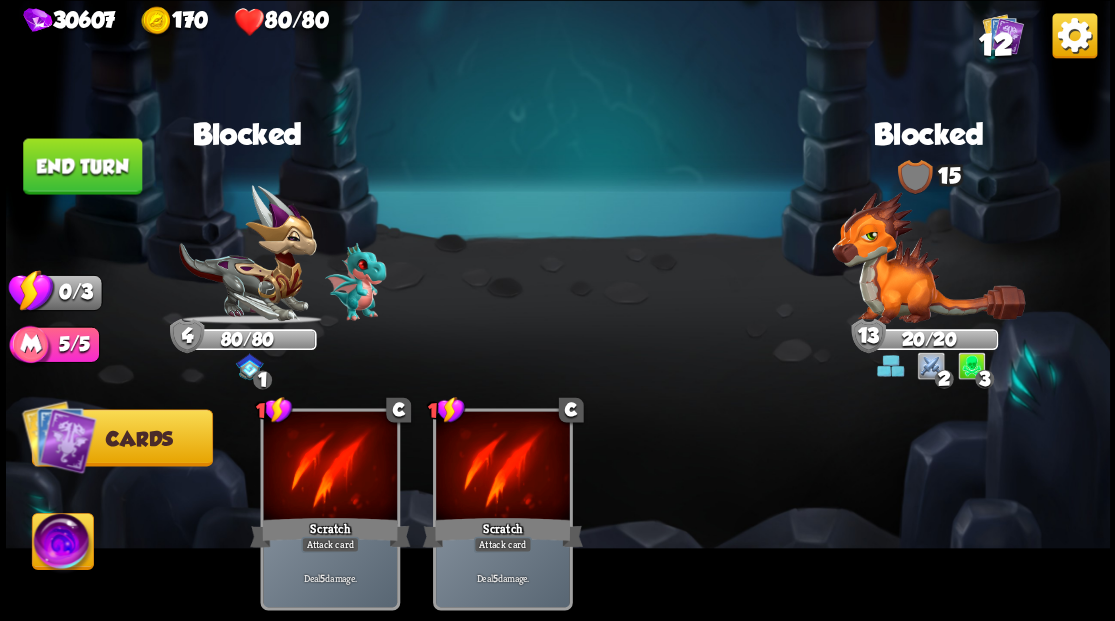click on "End turn" at bounding box center [82, 166] 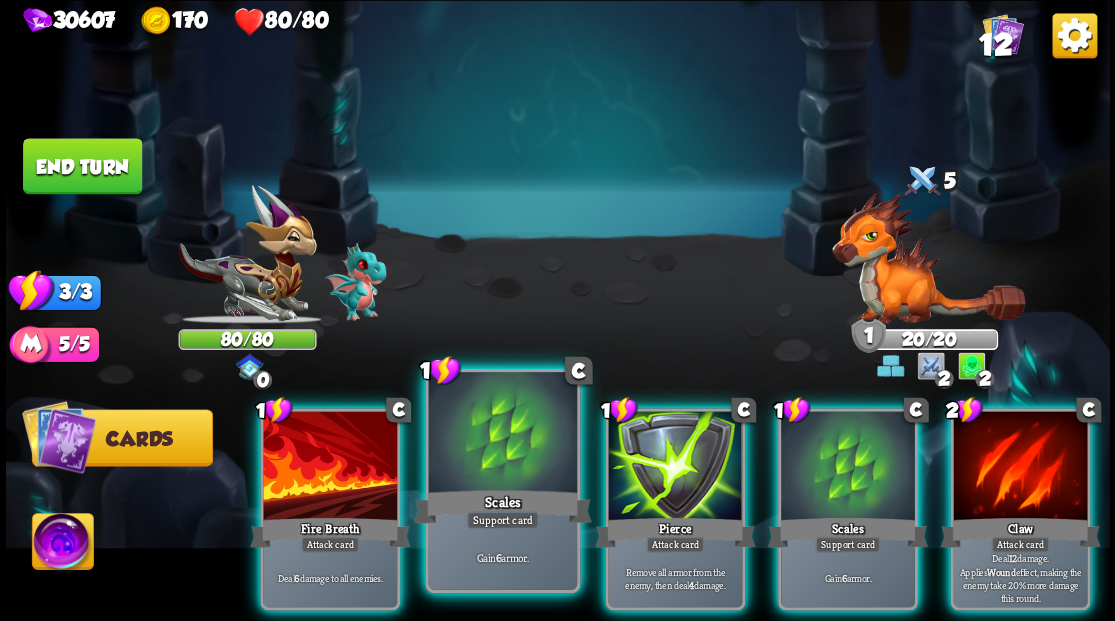 click at bounding box center [502, 434] 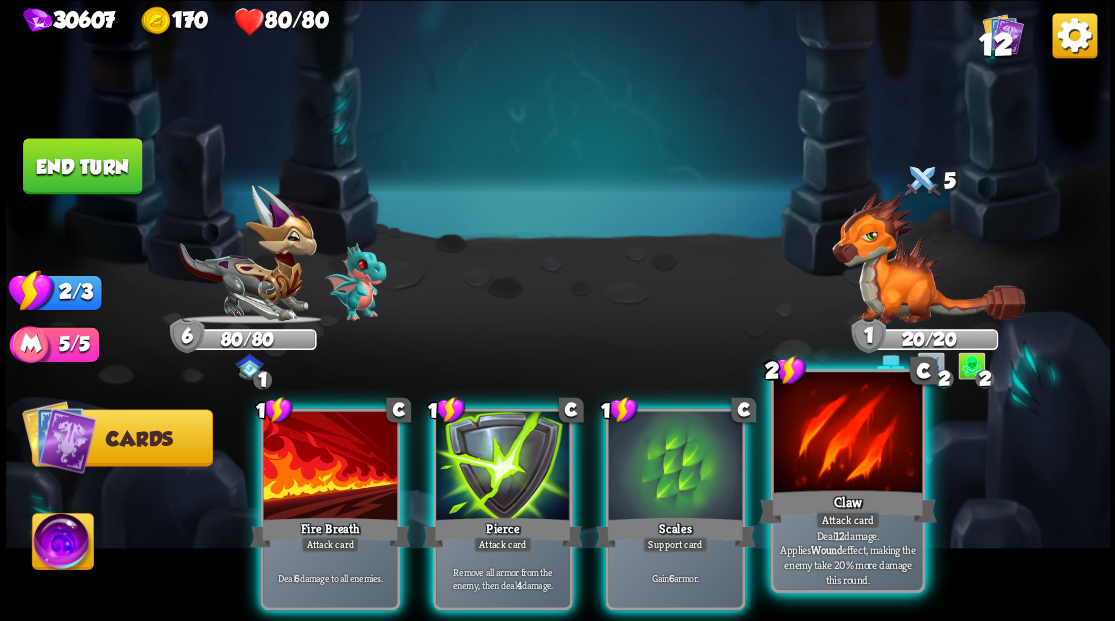 click at bounding box center (847, 434) 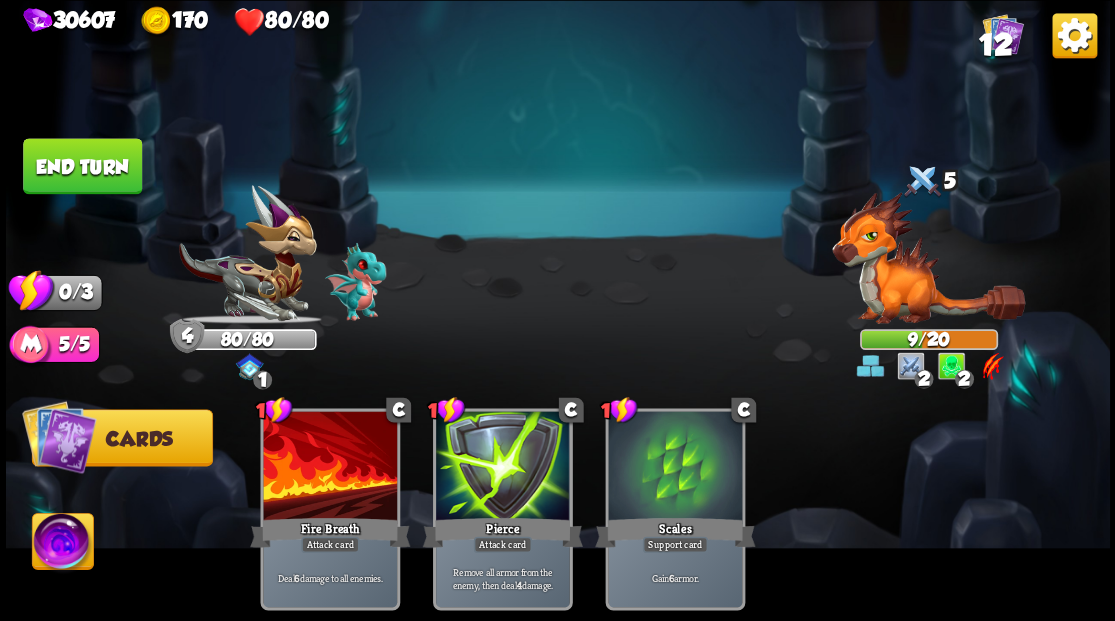 click on "End turn" at bounding box center [82, 166] 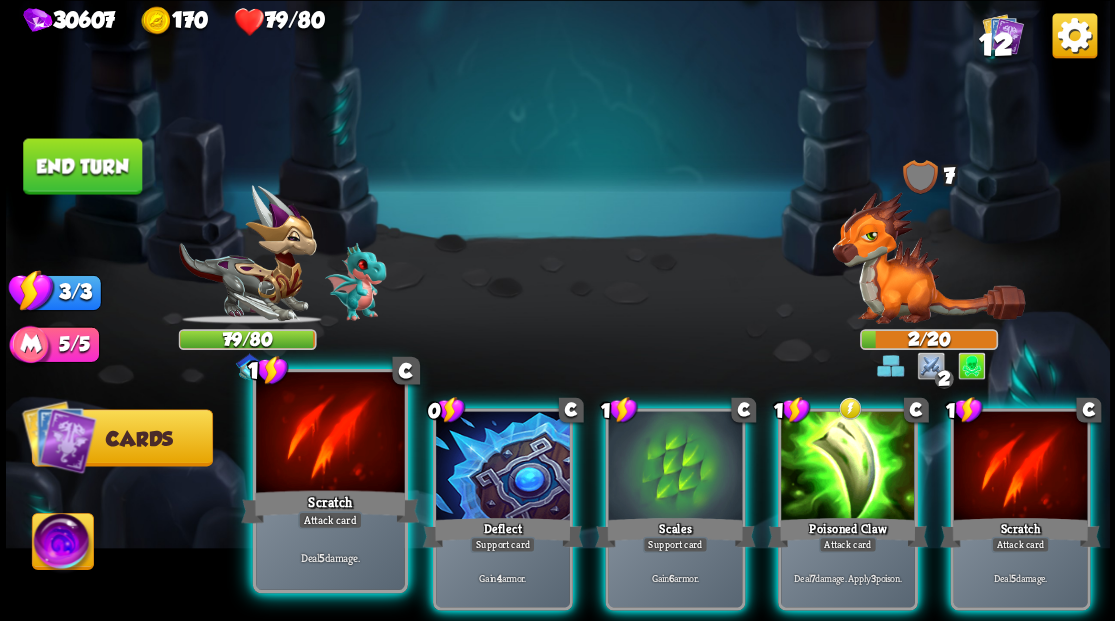 click at bounding box center [330, 434] 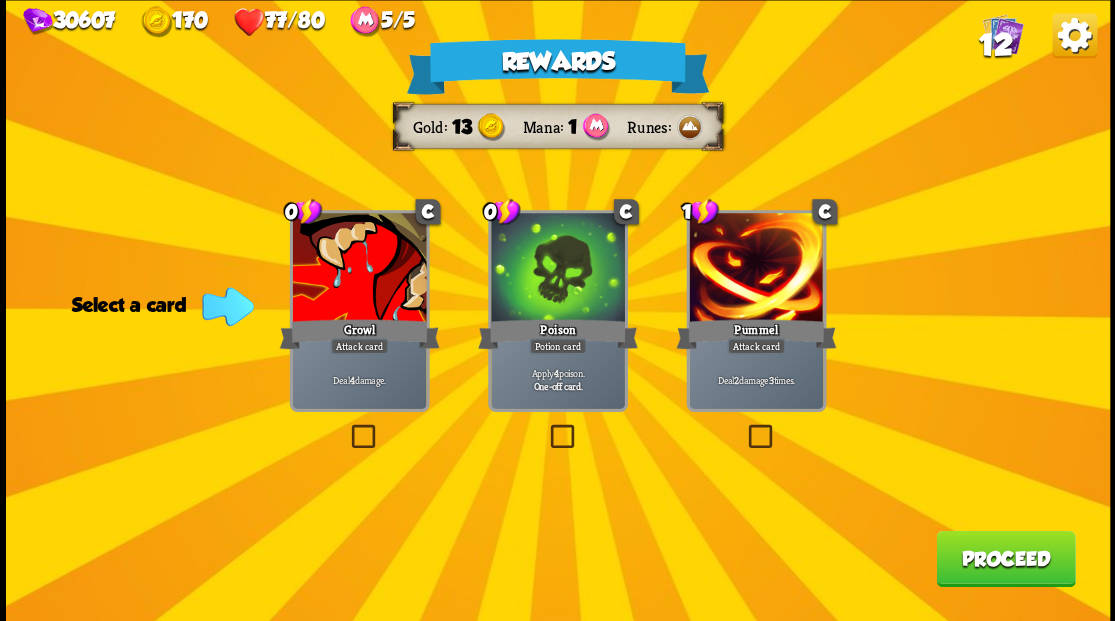 click at bounding box center [347, 427] 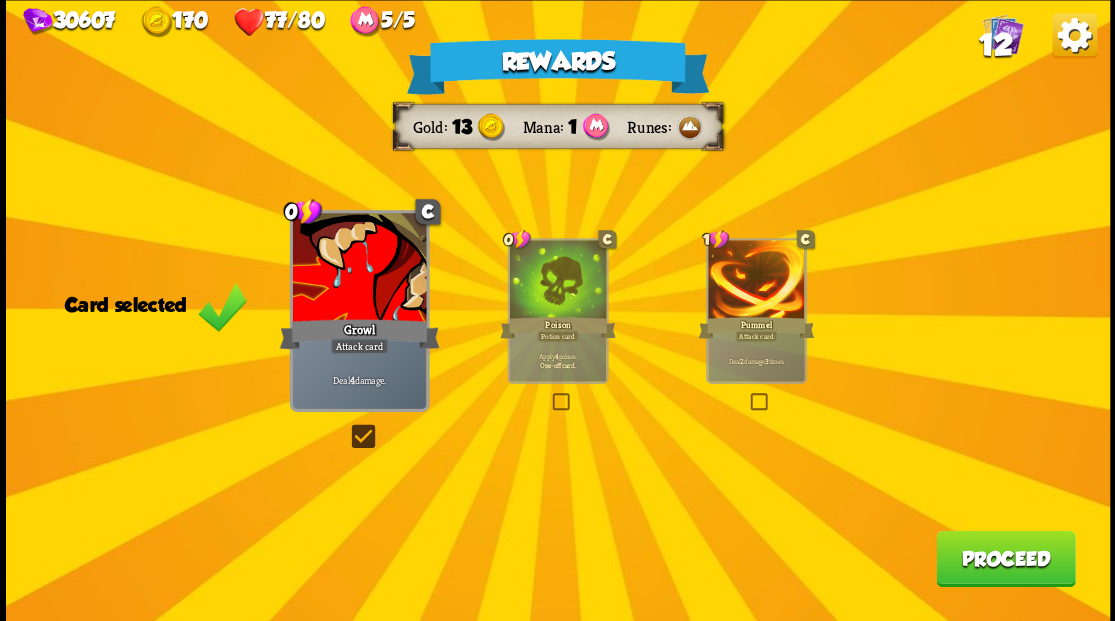 click on "Proceed" at bounding box center [1005, 558] 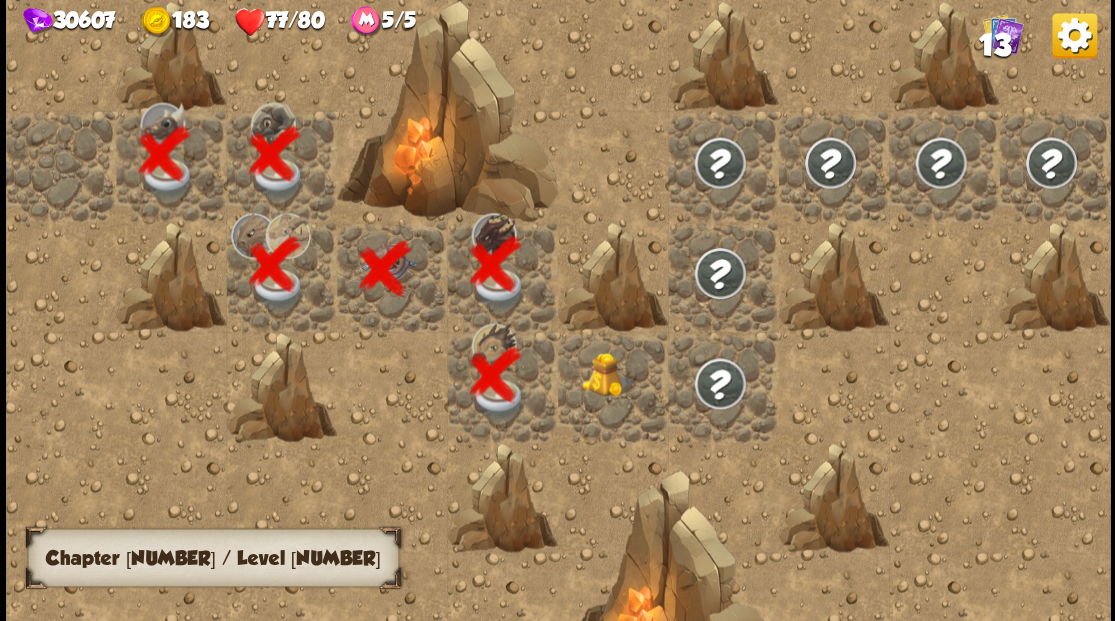 click at bounding box center (613, 386) 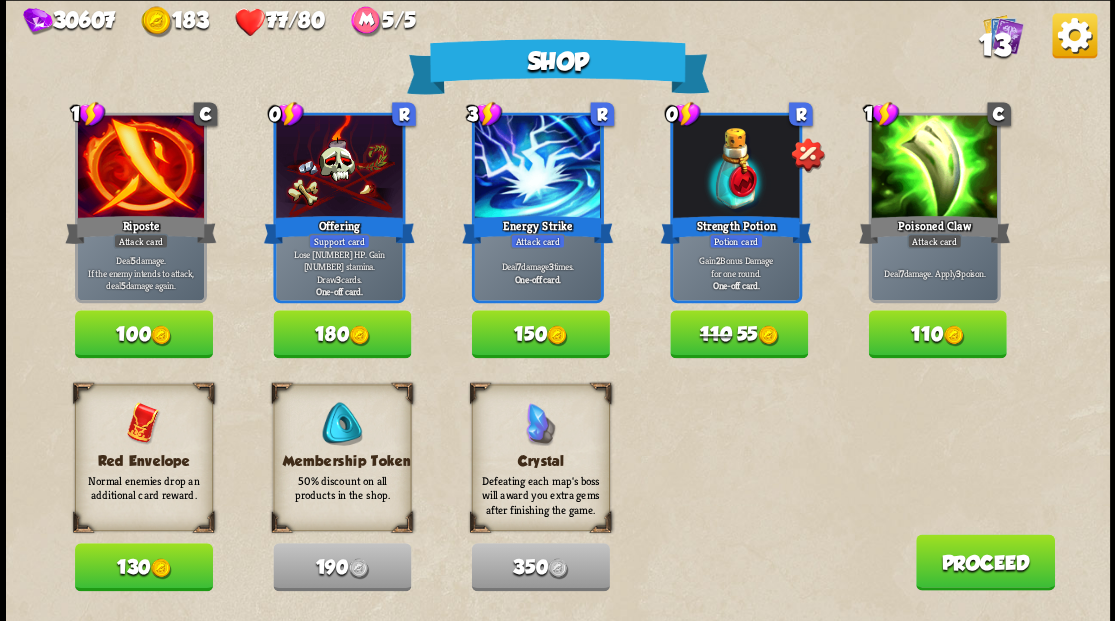 click on "Proceed" at bounding box center [984, 562] 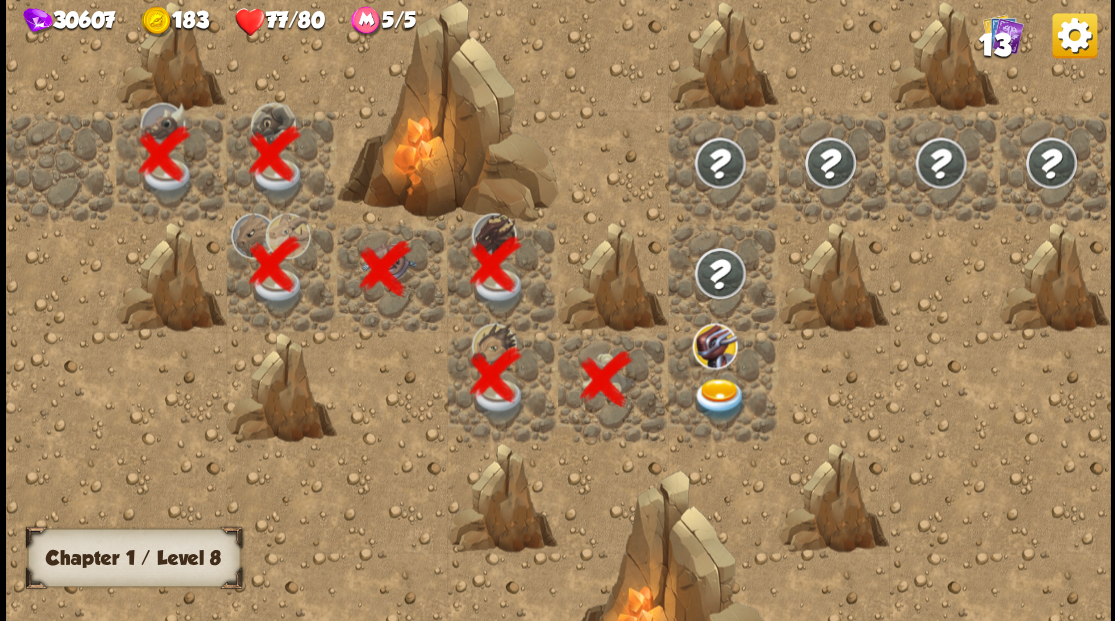 click at bounding box center (719, 399) 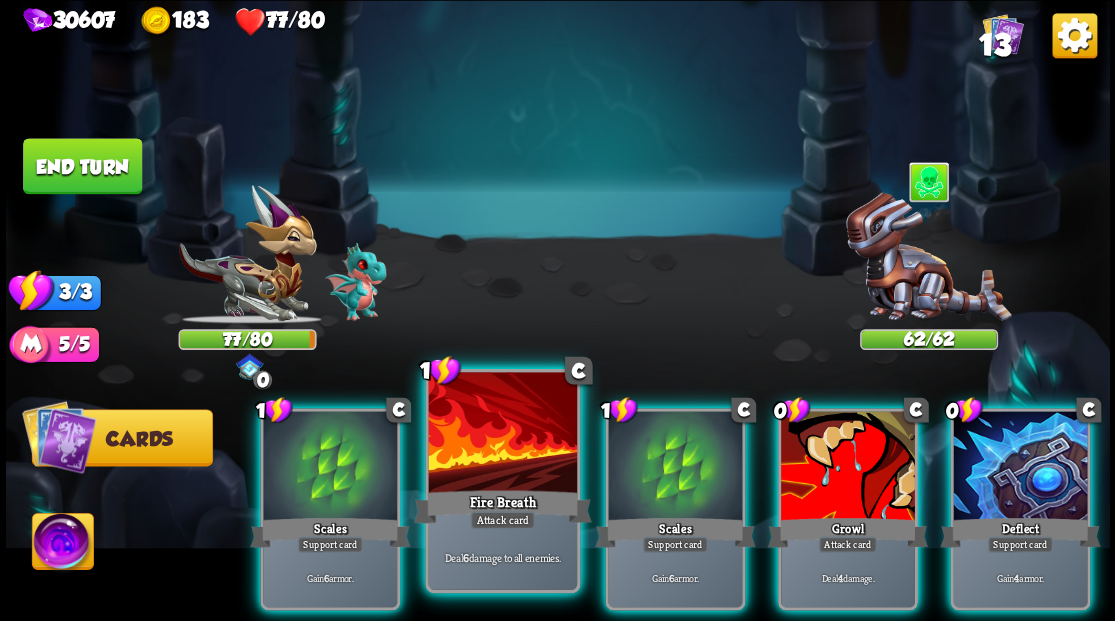click at bounding box center [502, 434] 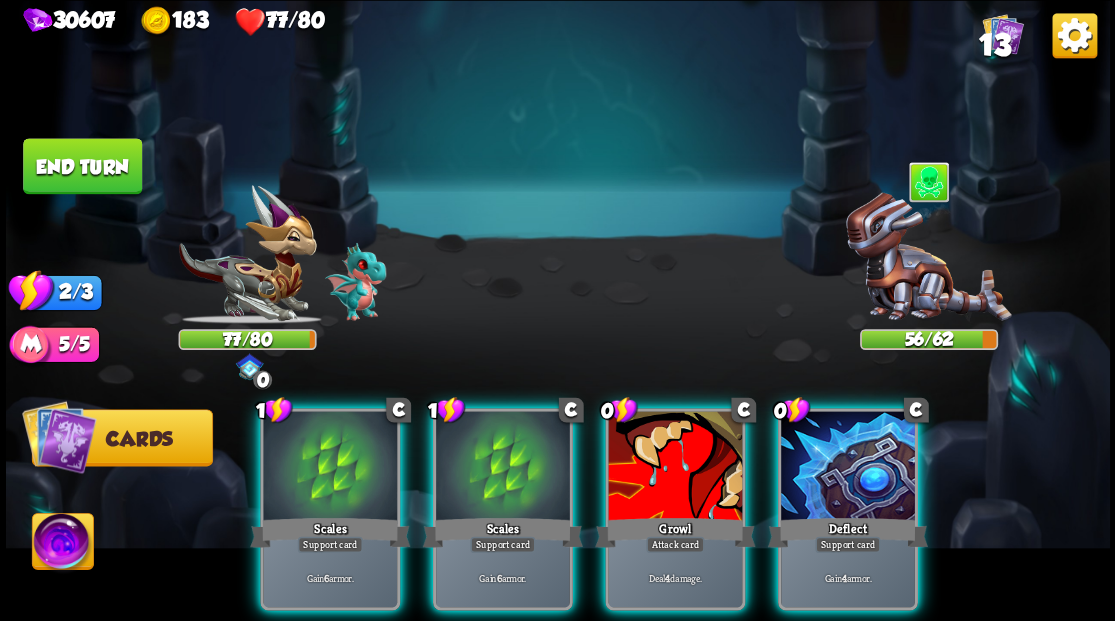 click at bounding box center [503, 467] 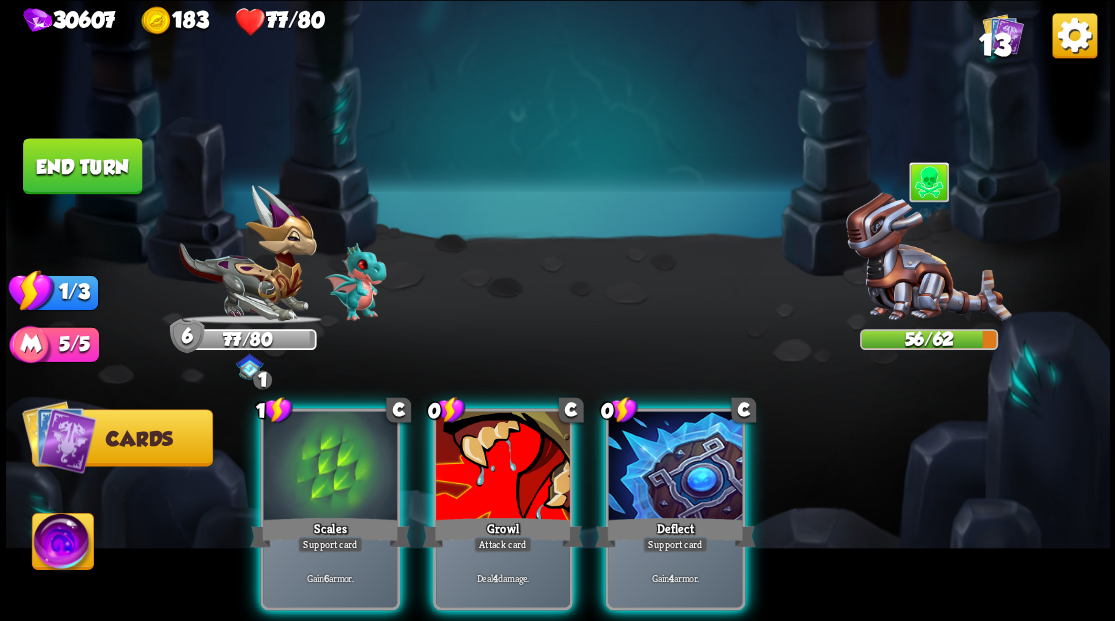 drag, startPoint x: 679, startPoint y: 484, endPoint x: 657, endPoint y: 486, distance: 22.090721 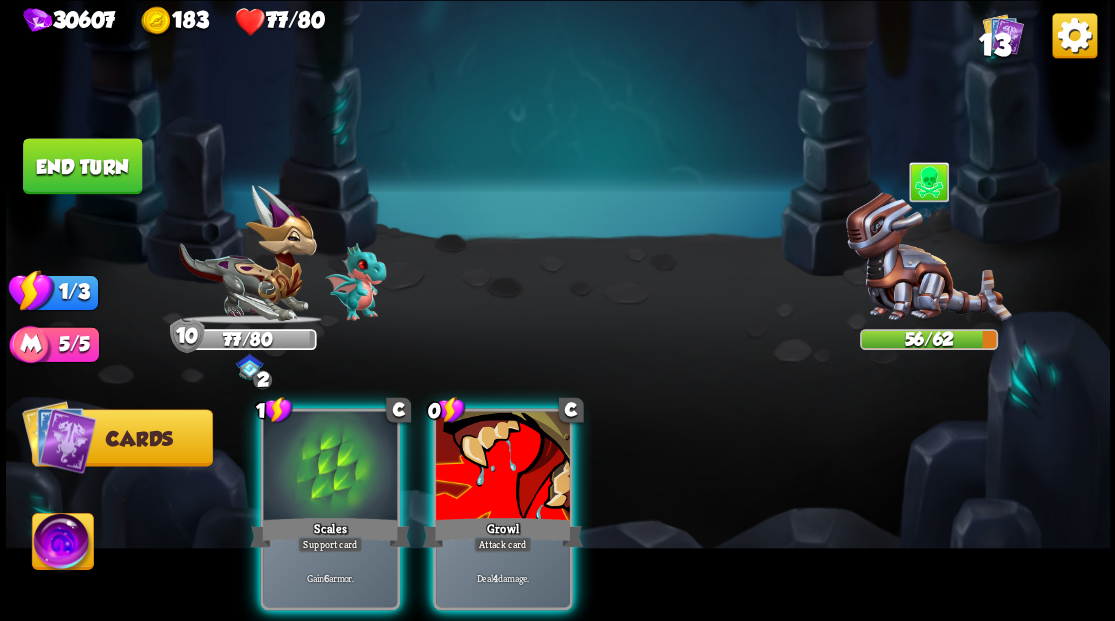 drag, startPoint x: 499, startPoint y: 463, endPoint x: 482, endPoint y: 439, distance: 29.410883 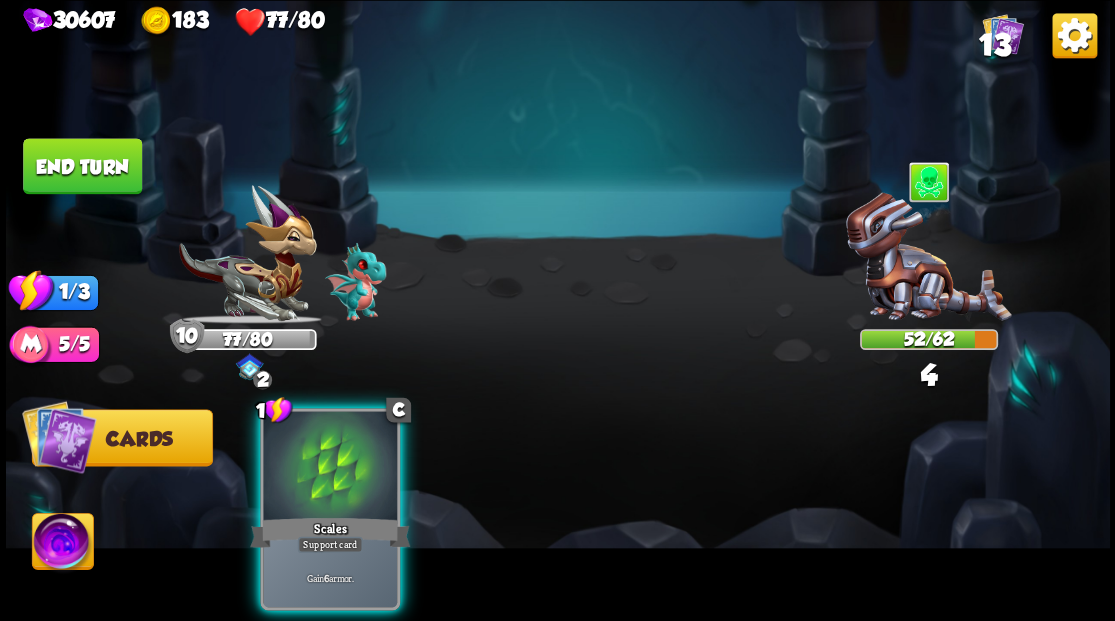 drag, startPoint x: 354, startPoint y: 513, endPoint x: 310, endPoint y: 424, distance: 99.282425 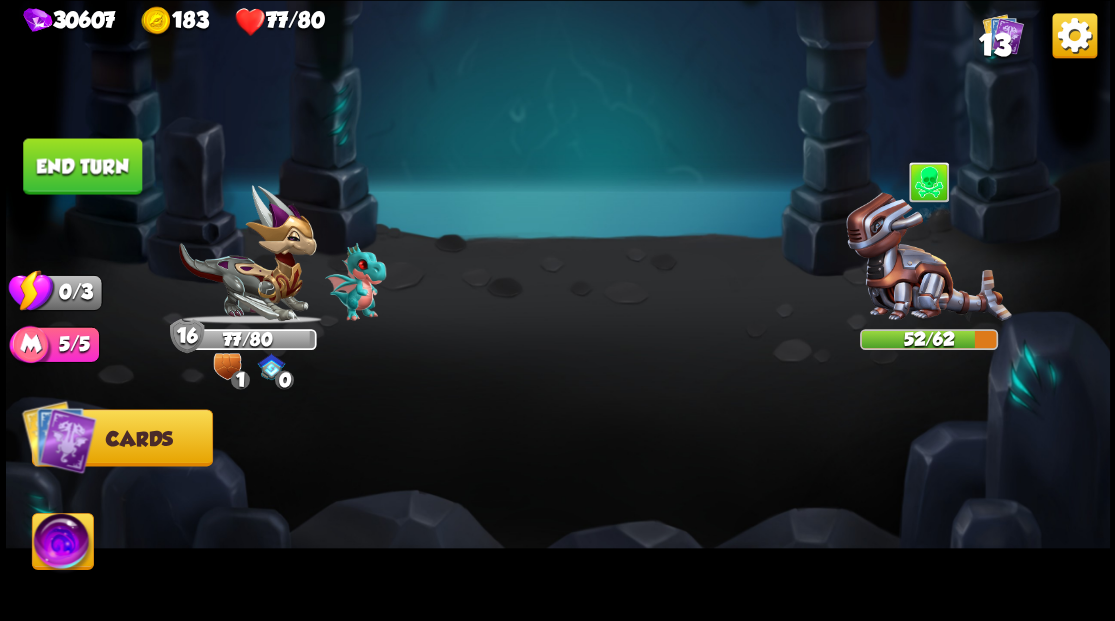 click on "End turn" at bounding box center (82, 166) 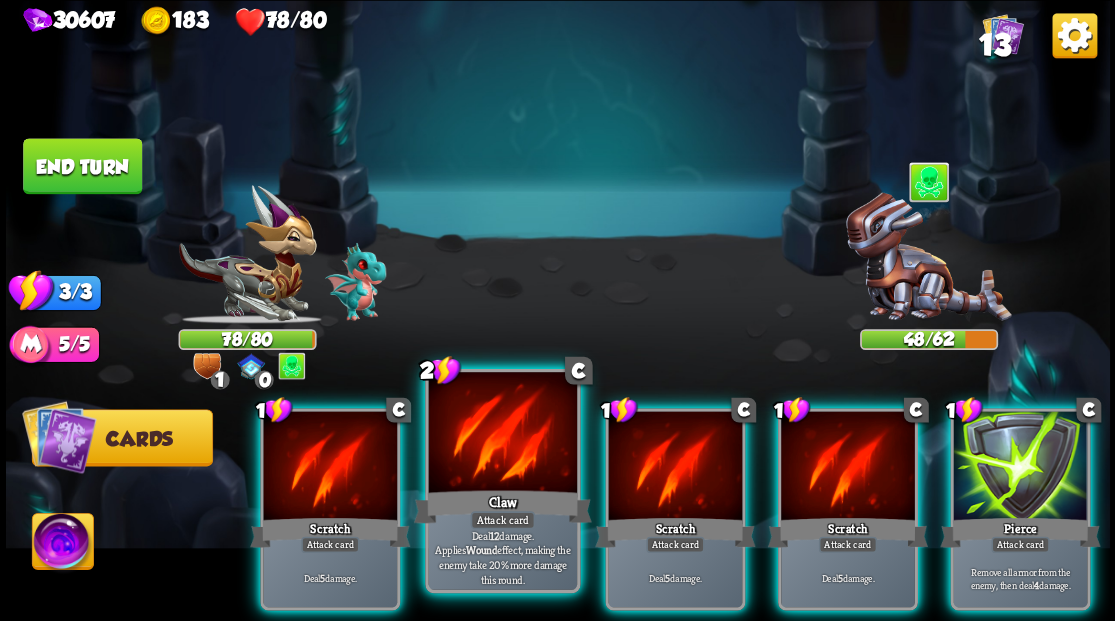 click at bounding box center [502, 434] 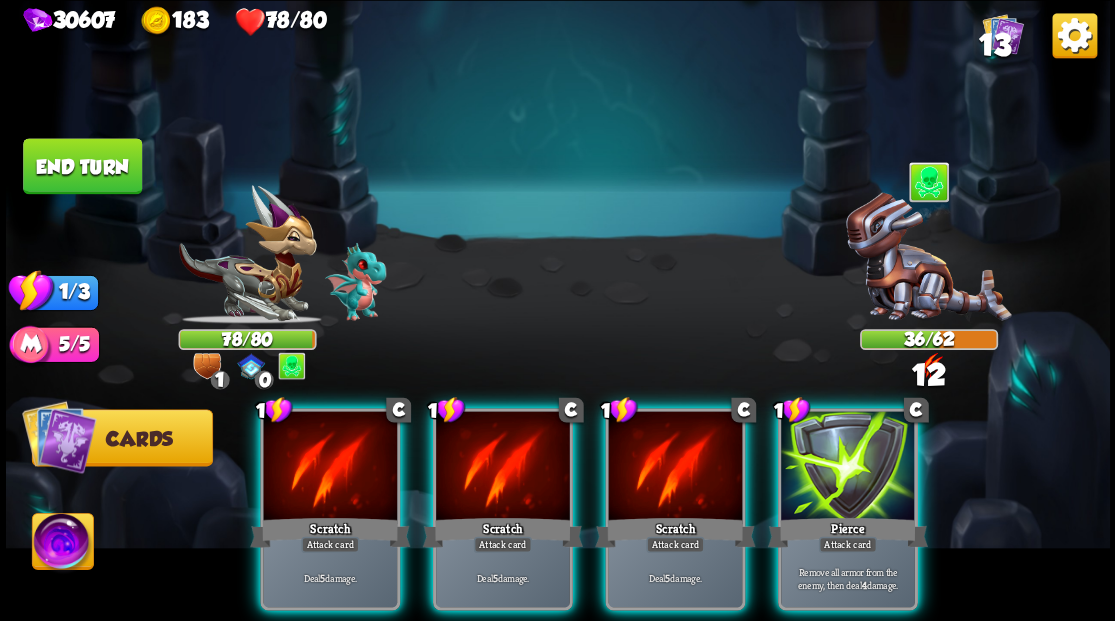 click at bounding box center [503, 467] 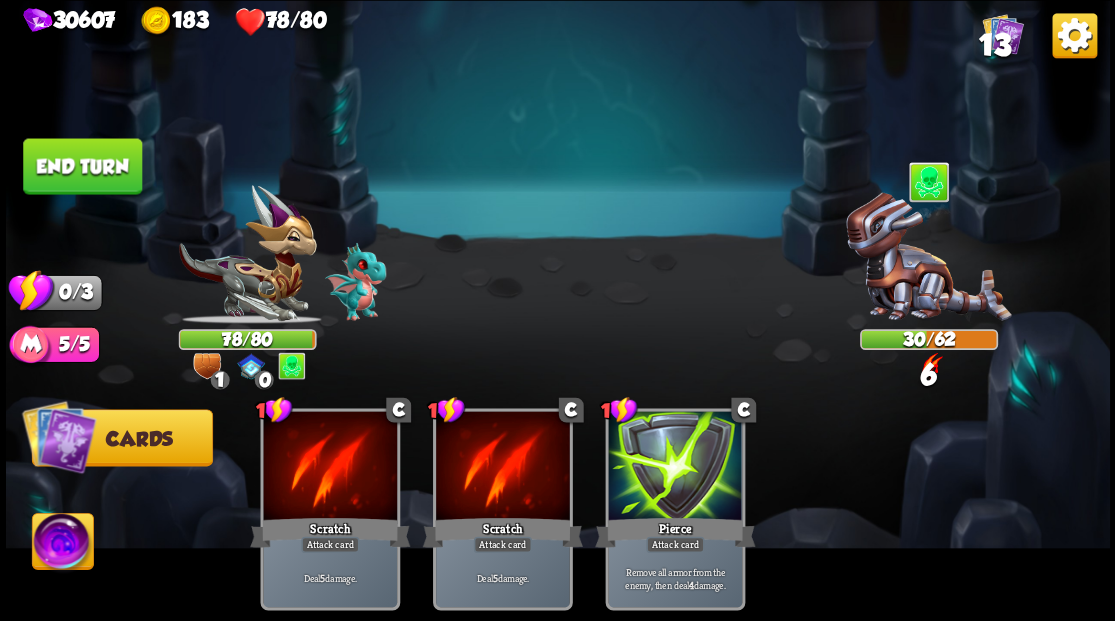 click on "End turn" at bounding box center (82, 166) 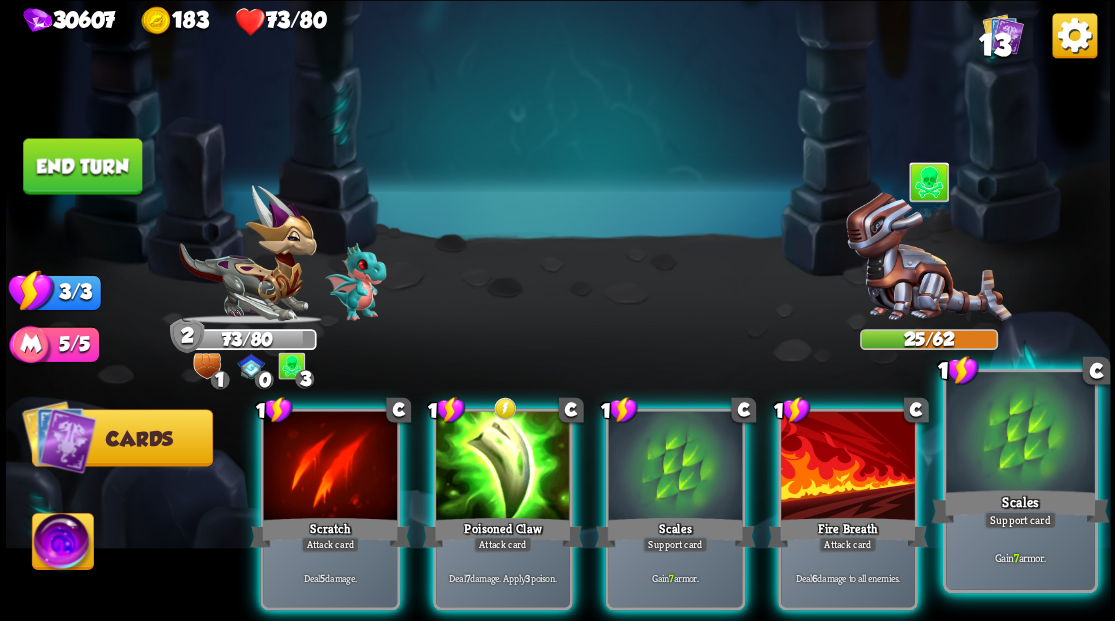 click at bounding box center (1020, 434) 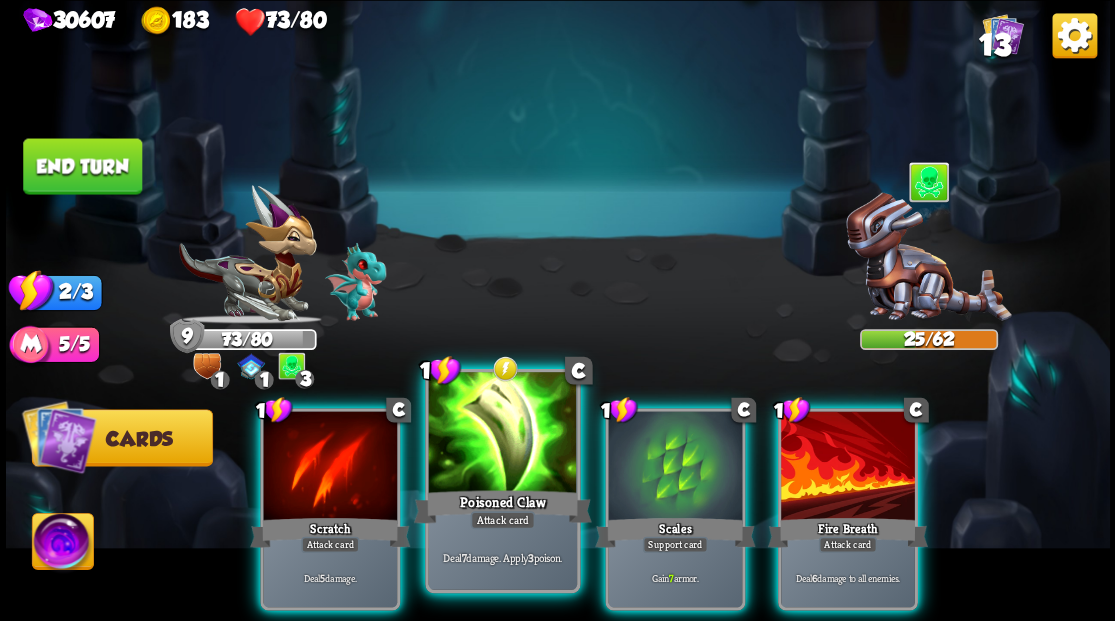 click at bounding box center [502, 434] 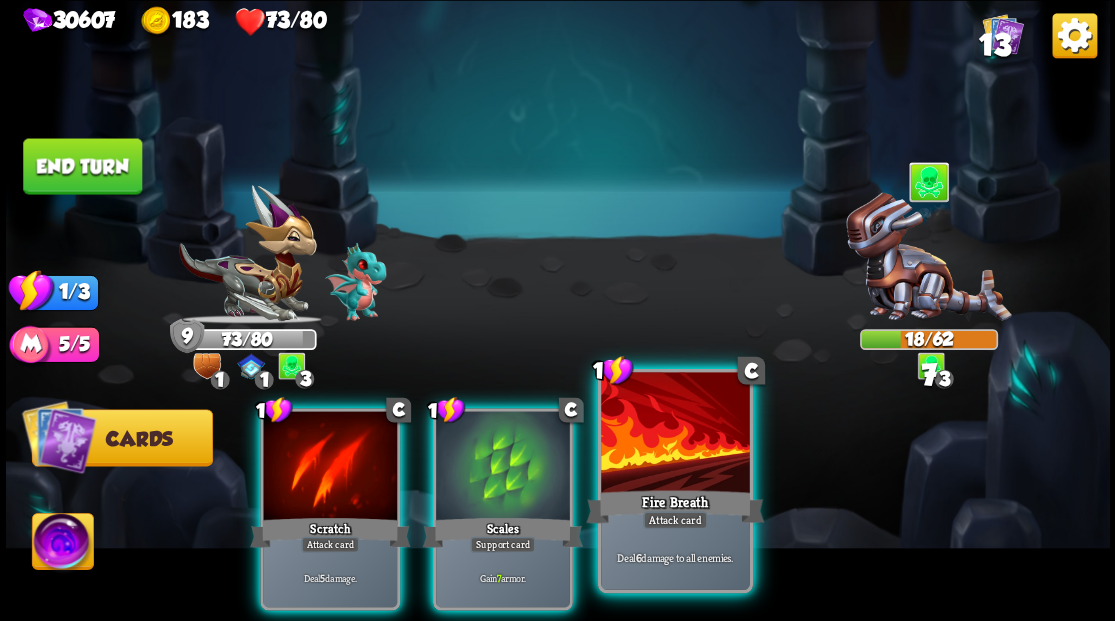 click at bounding box center [675, 434] 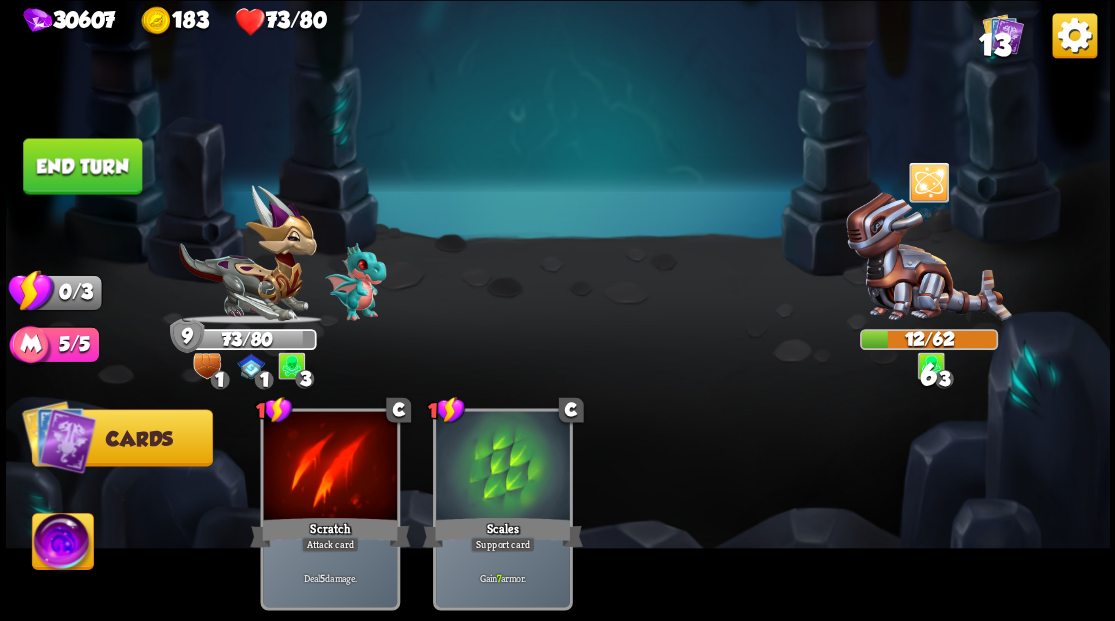 click on "End turn" at bounding box center [82, 166] 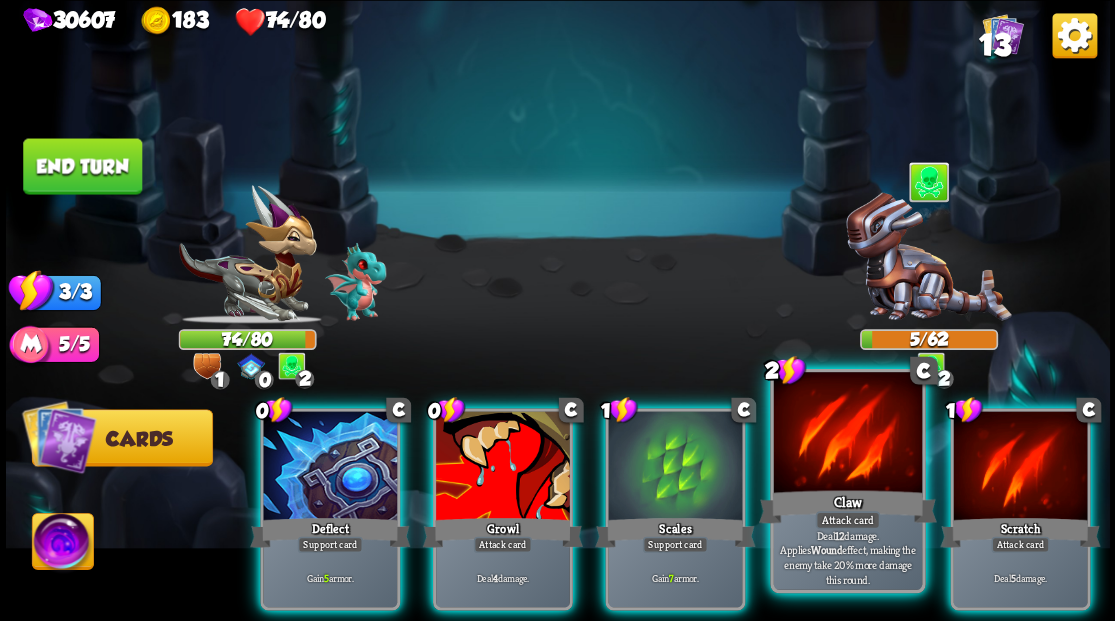 click at bounding box center (847, 434) 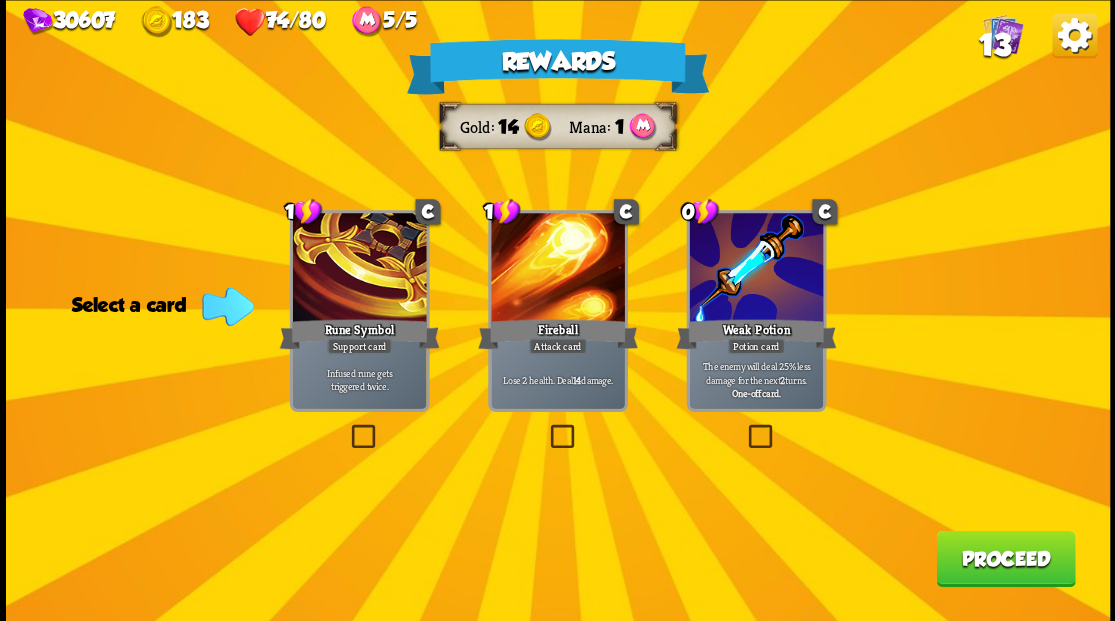 click at bounding box center [744, 427] 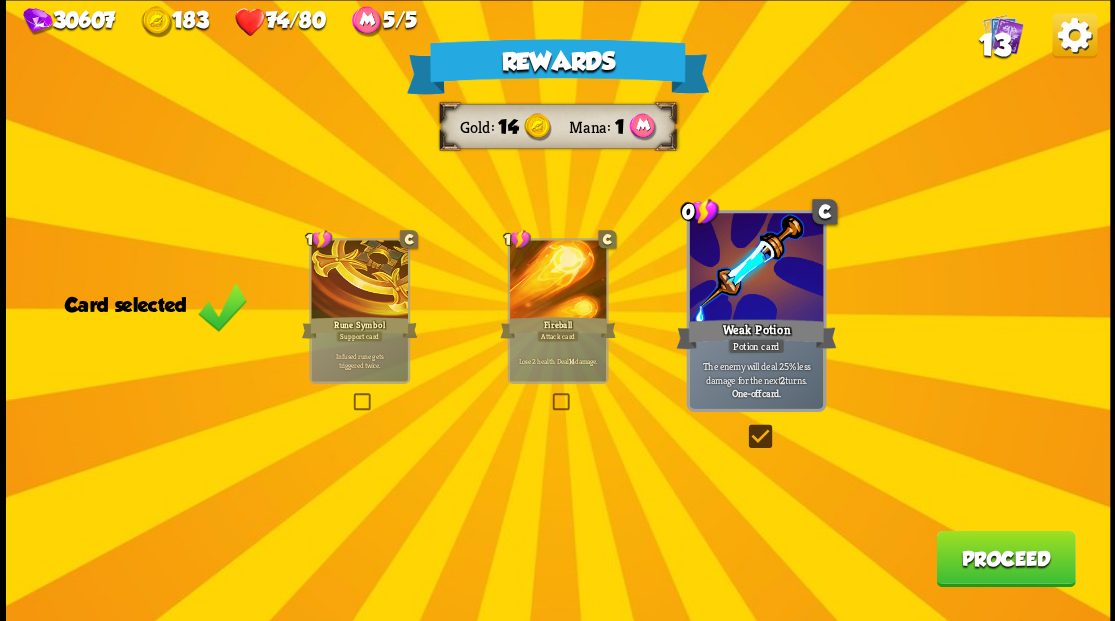 click on "Proceed" at bounding box center [1005, 558] 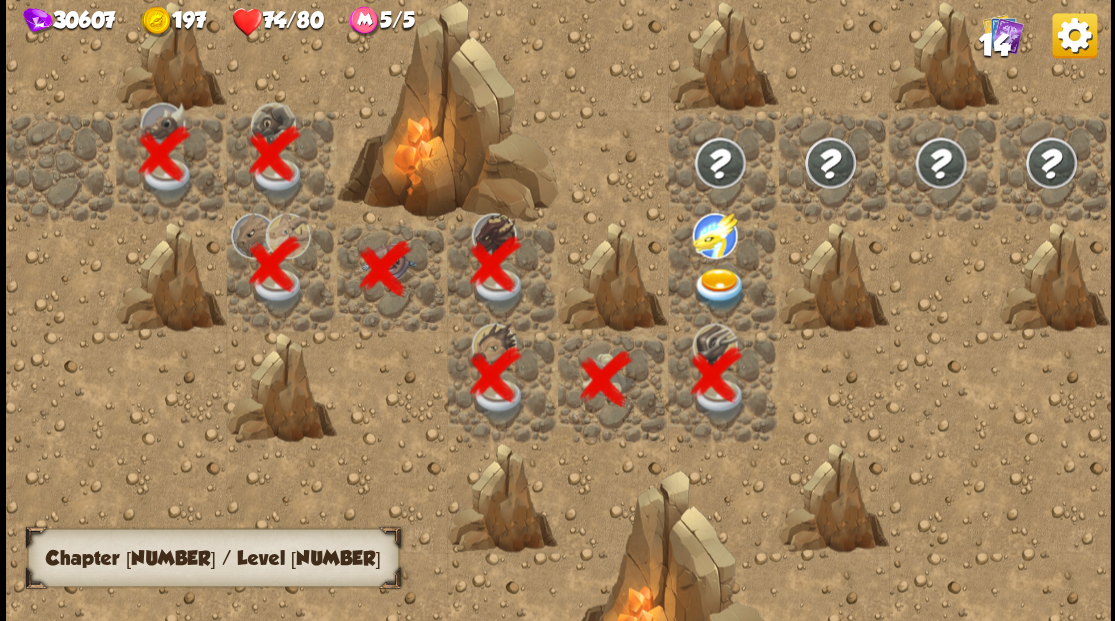 click at bounding box center (719, 288) 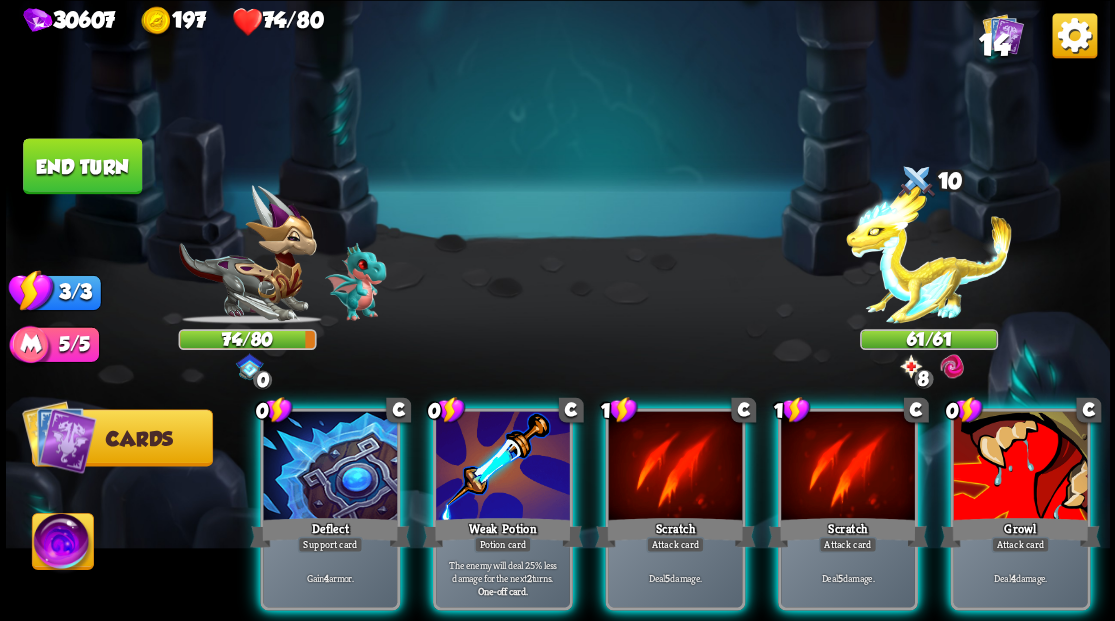 click at bounding box center (1020, 467) 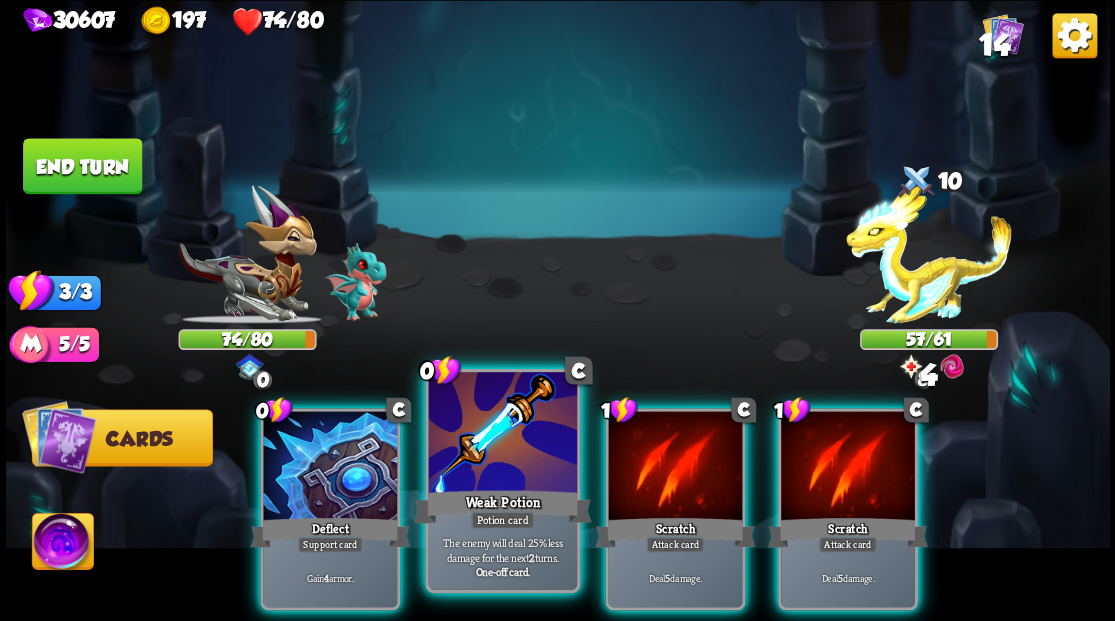 click at bounding box center [502, 434] 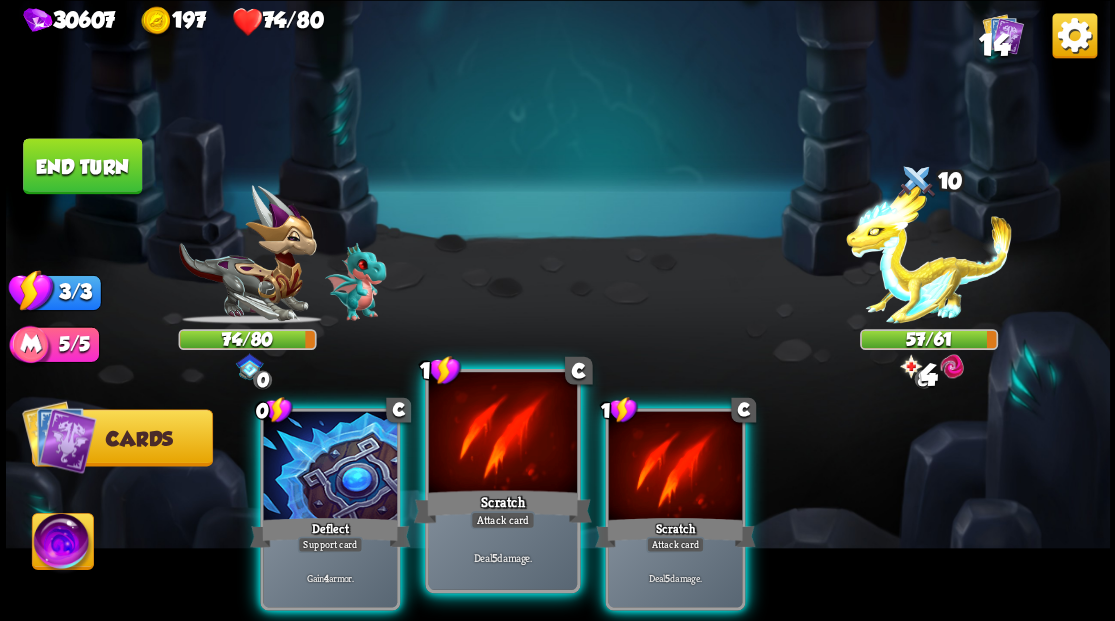 click at bounding box center [502, 434] 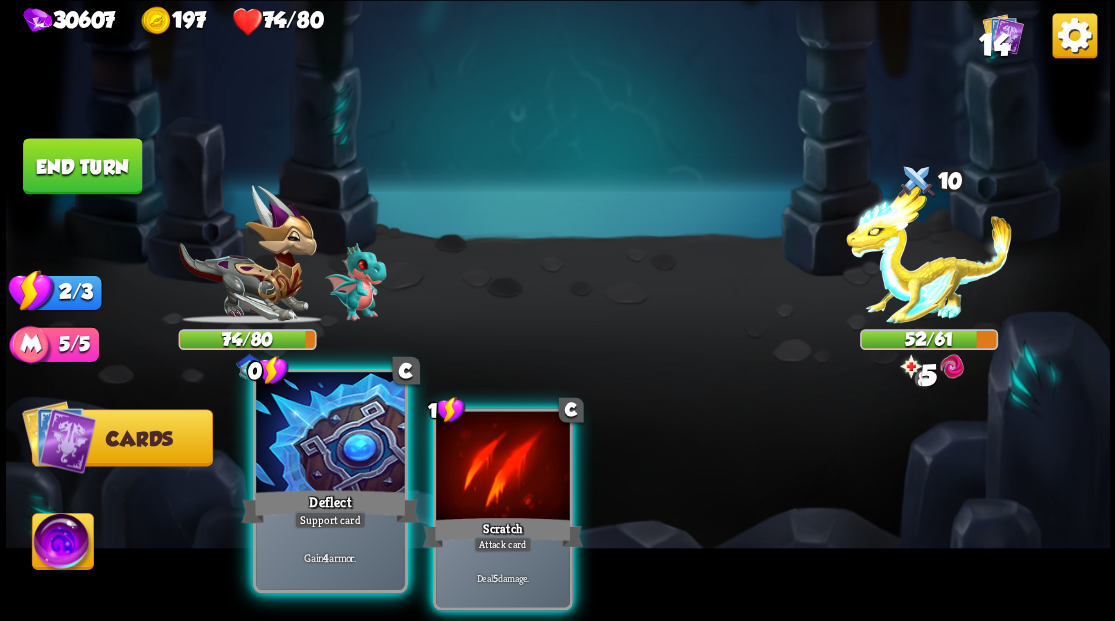 click at bounding box center [330, 434] 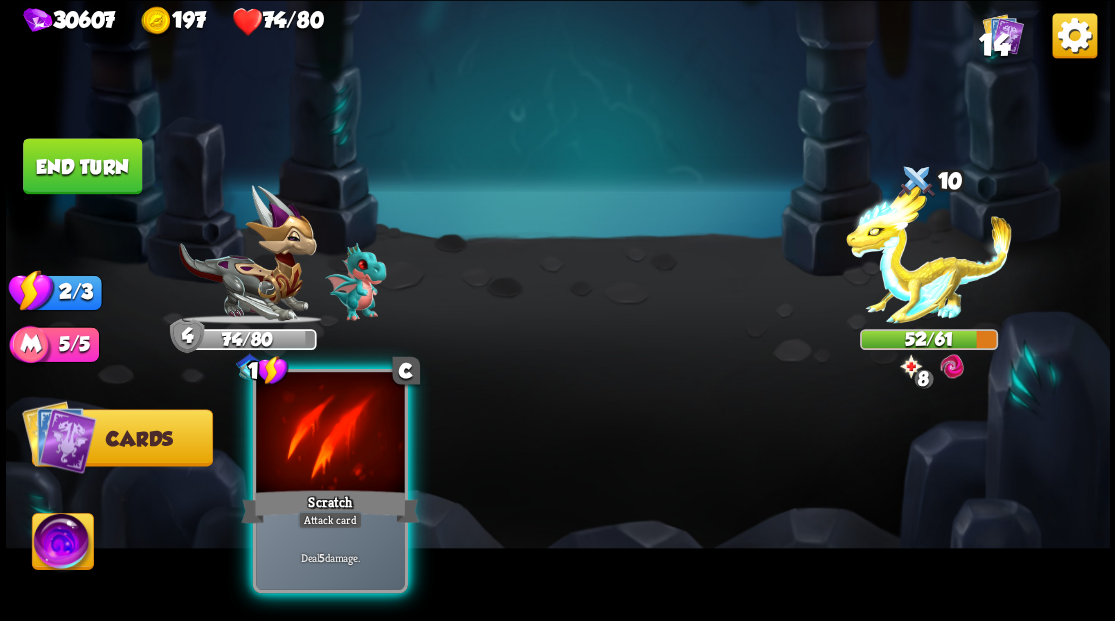 click at bounding box center (330, 434) 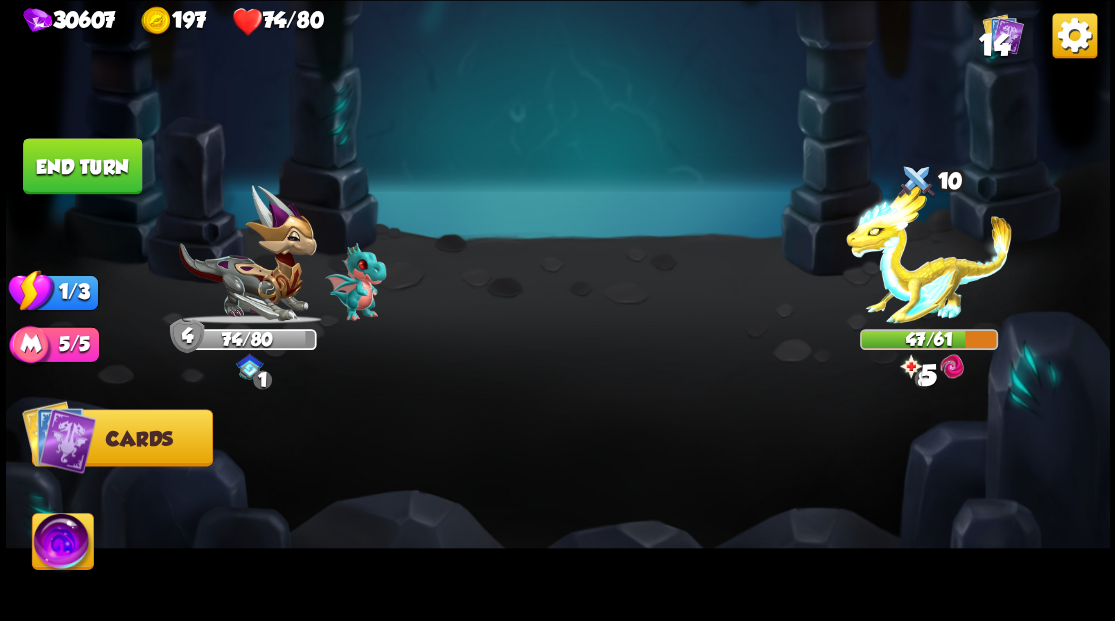 click on "End turn" at bounding box center (82, 166) 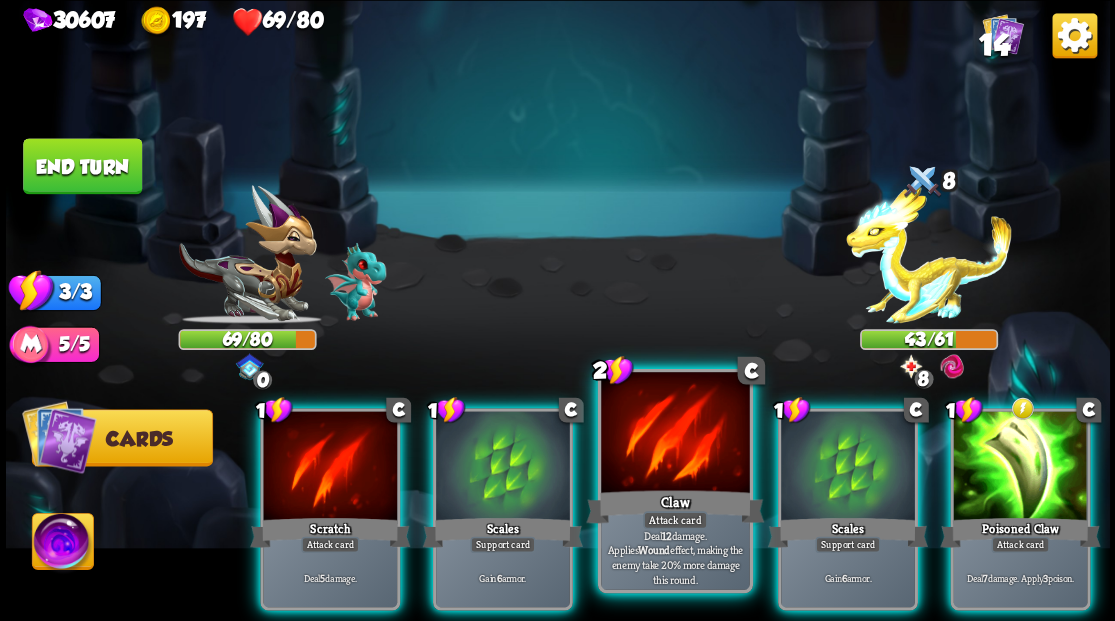 click at bounding box center (675, 434) 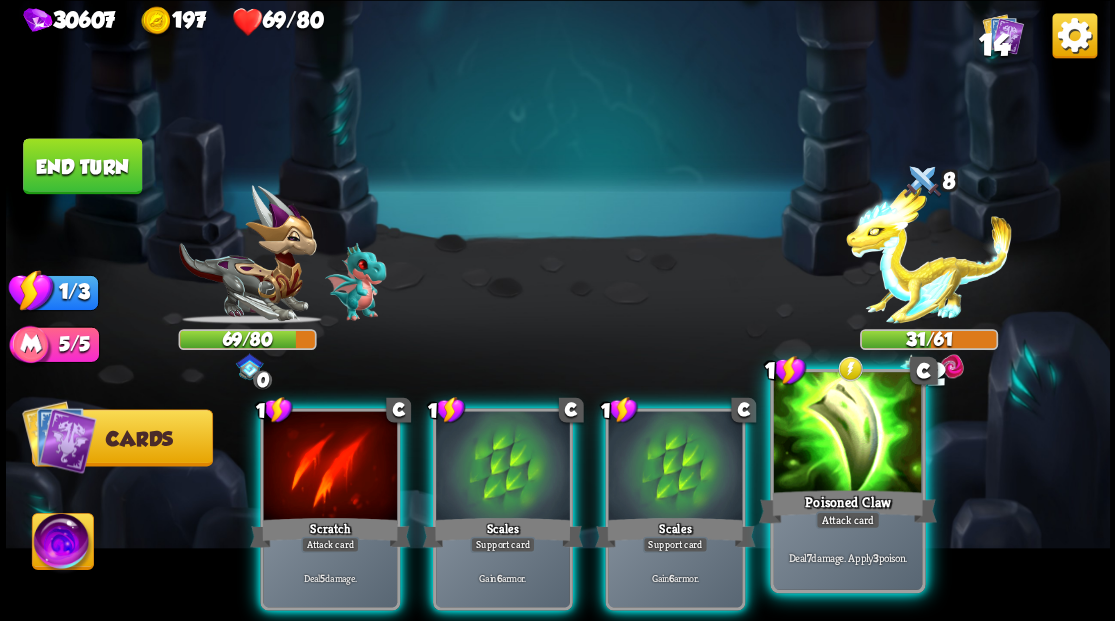 click at bounding box center [847, 434] 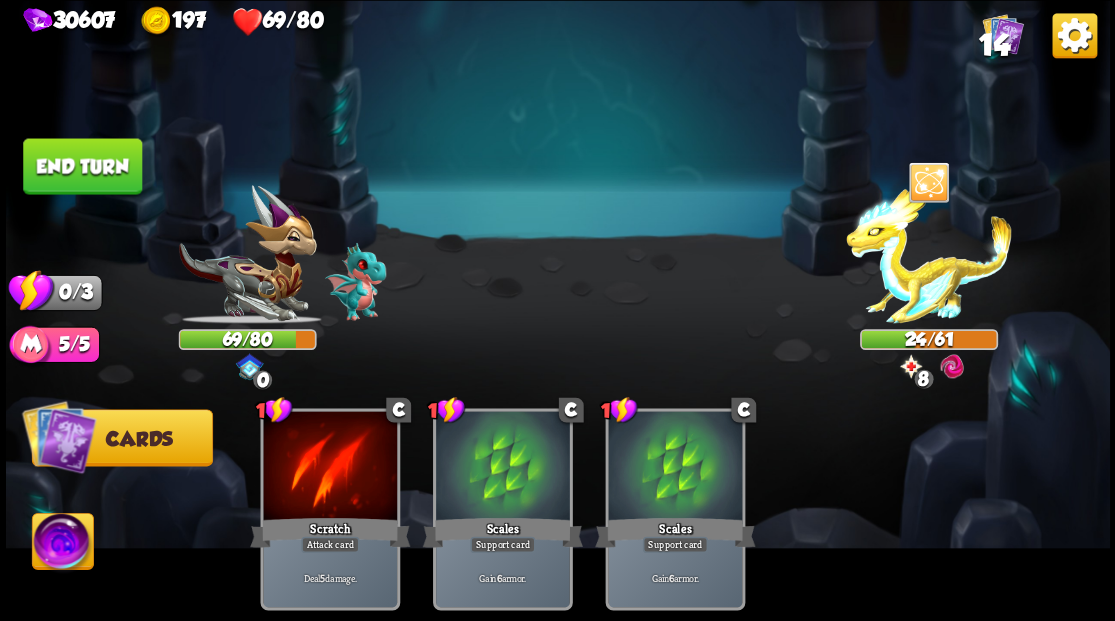 click on "End turn" at bounding box center [82, 166] 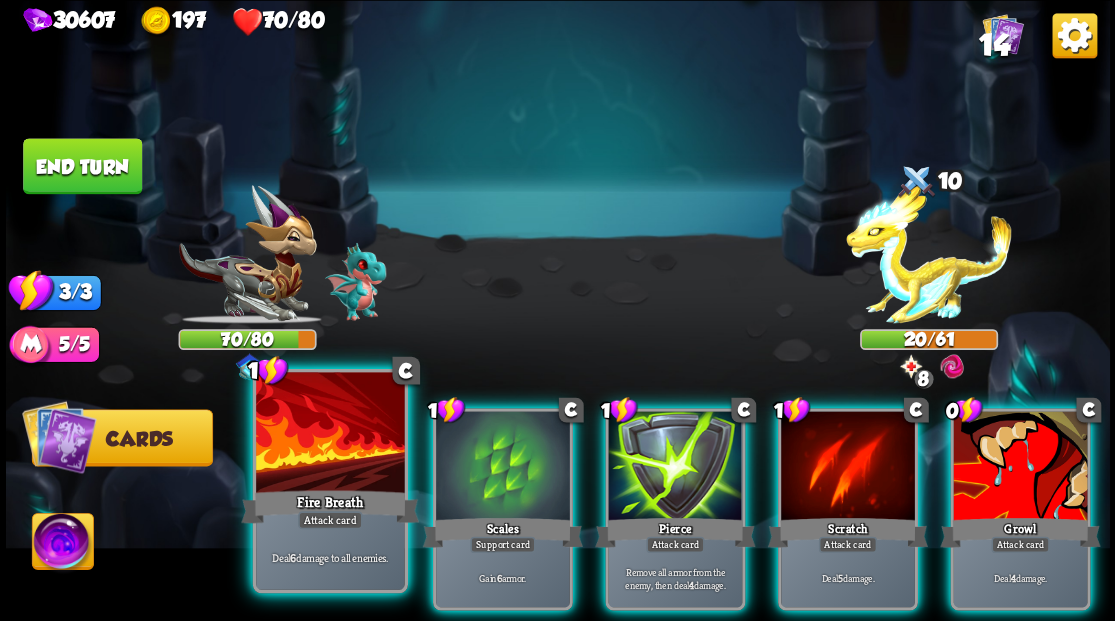 click at bounding box center (330, 434) 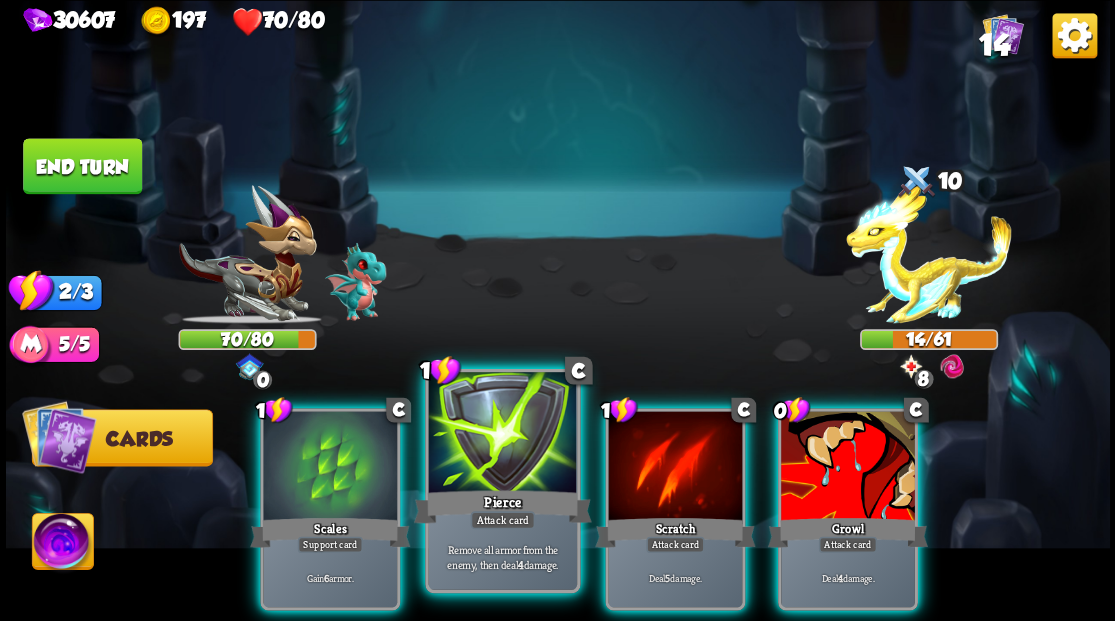 click at bounding box center [502, 434] 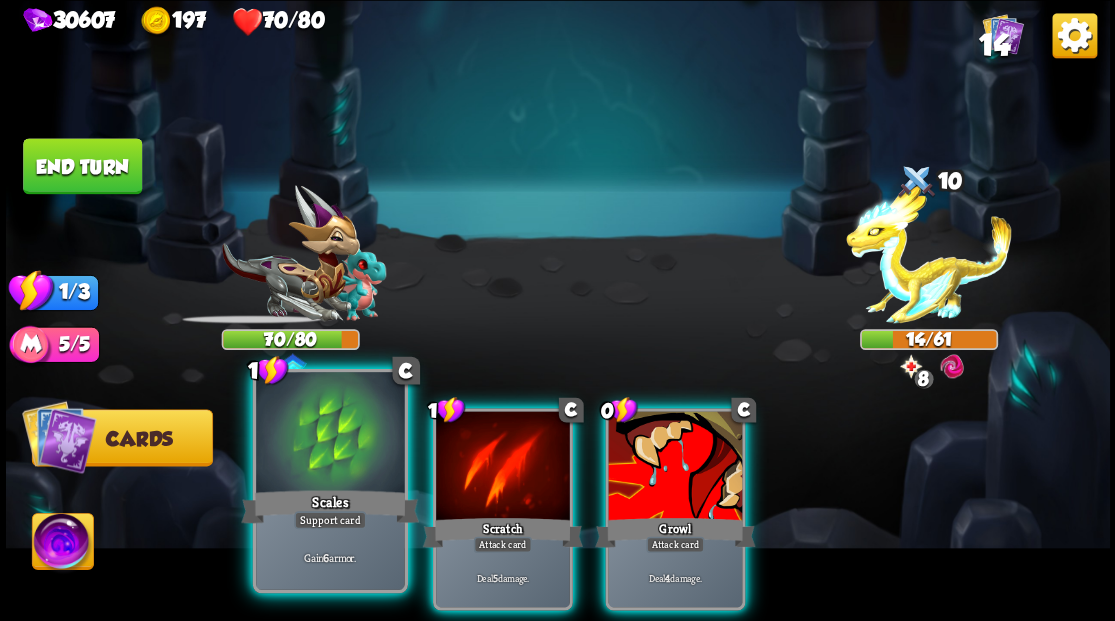 click at bounding box center (330, 434) 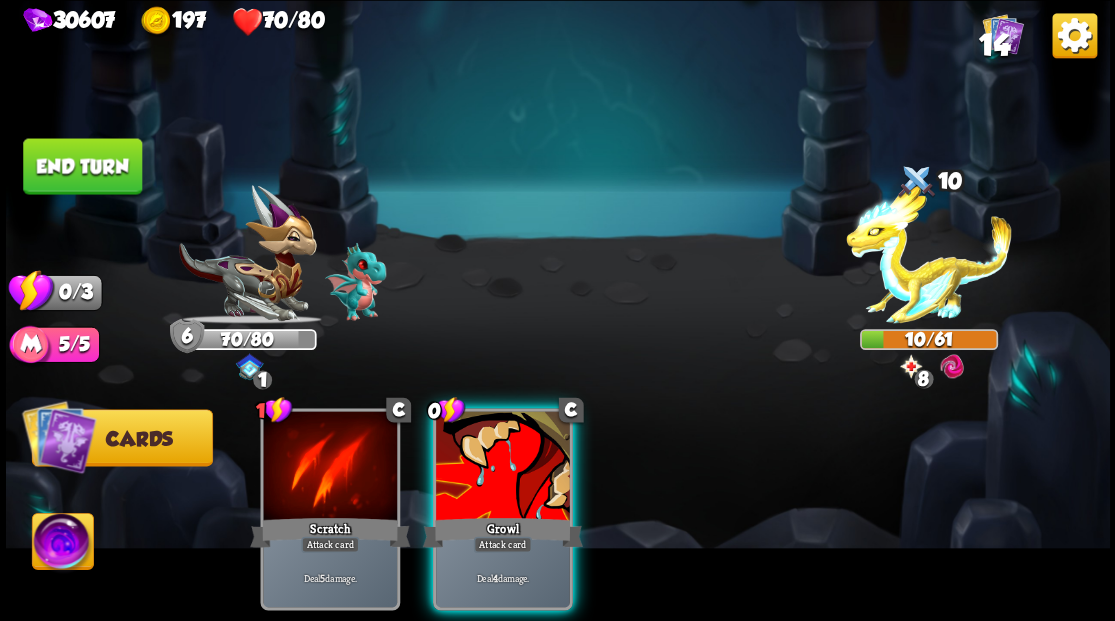 drag, startPoint x: 486, startPoint y: 460, endPoint x: 442, endPoint y: 366, distance: 103.788246 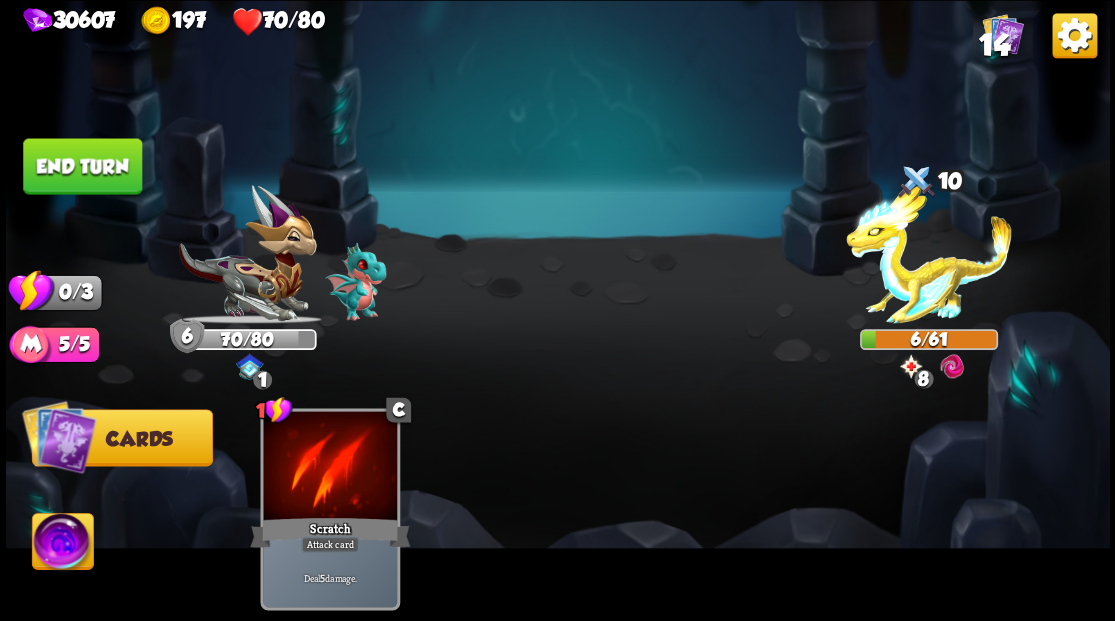 click on "End turn" at bounding box center [82, 166] 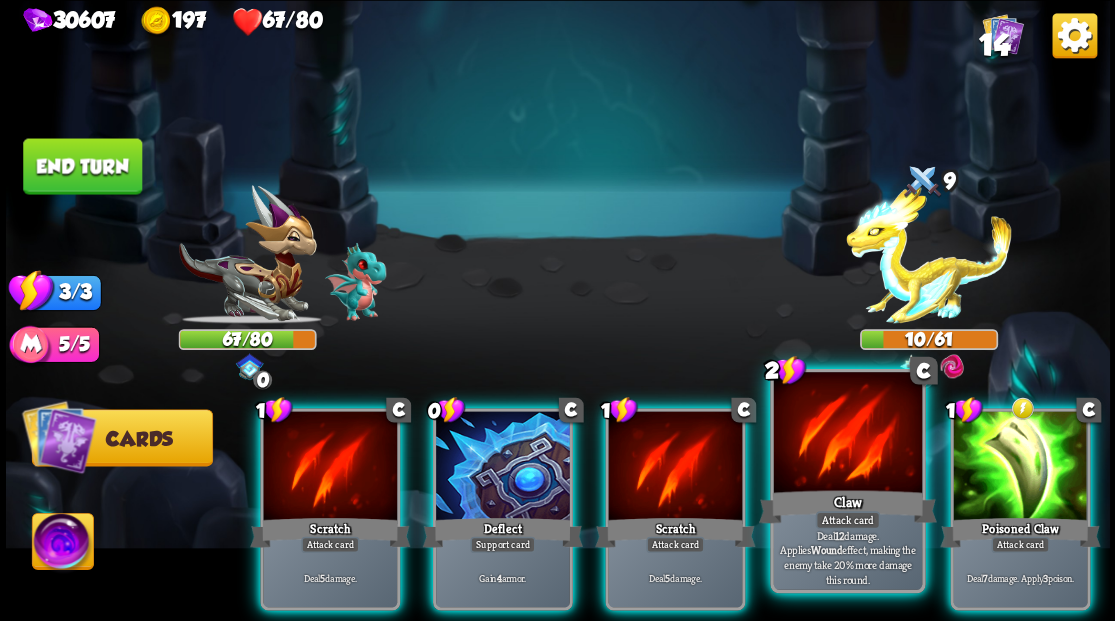 click at bounding box center (847, 434) 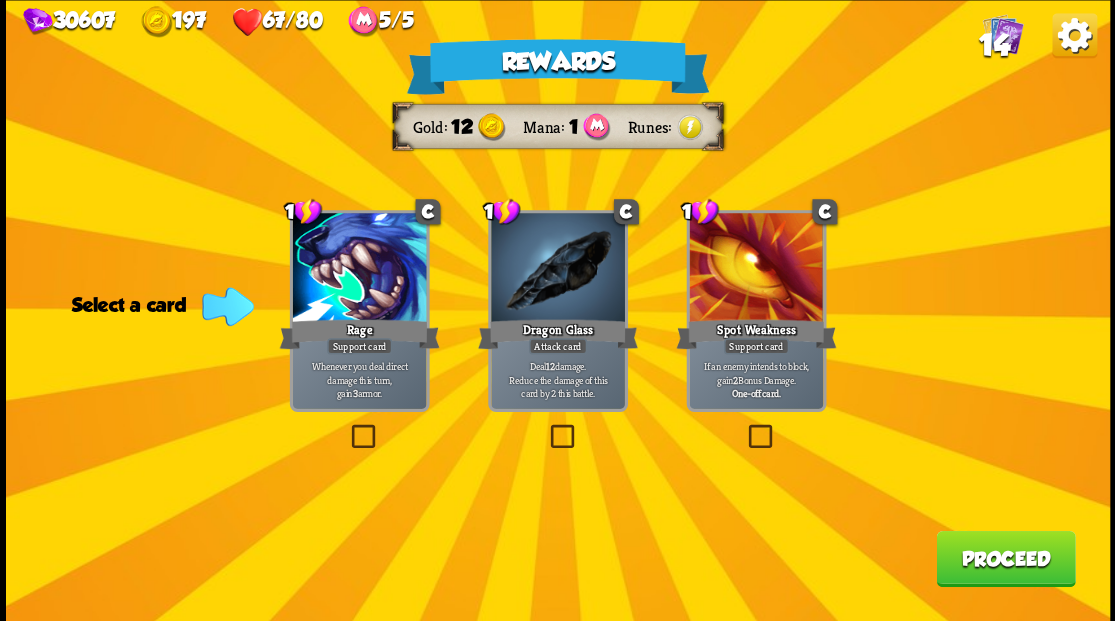 click at bounding box center [546, 427] 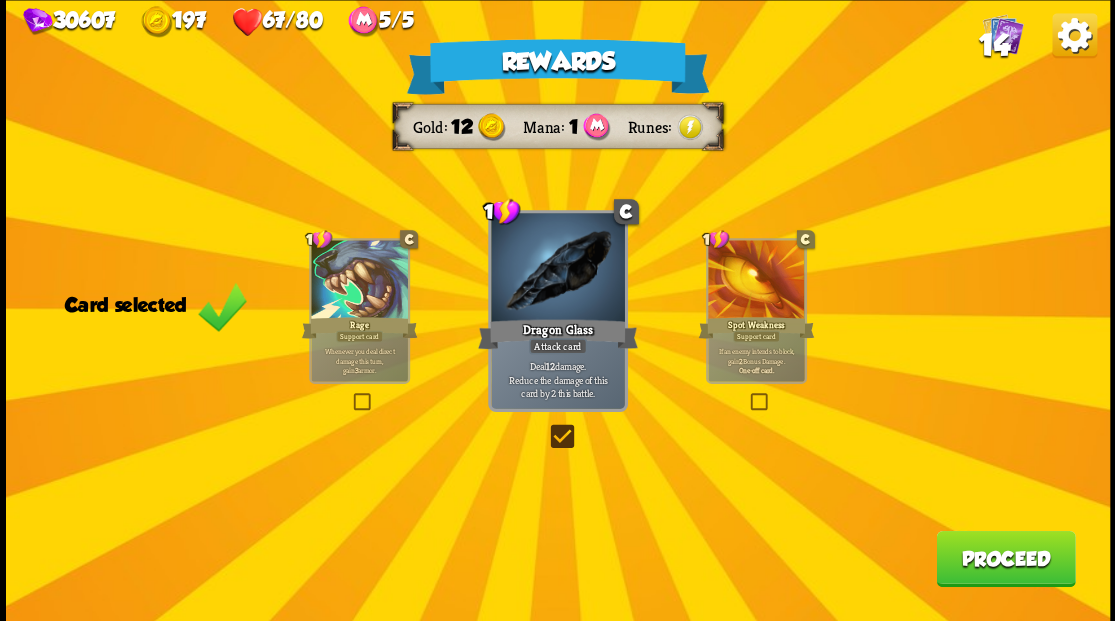 click on "Proceed" at bounding box center [1005, 558] 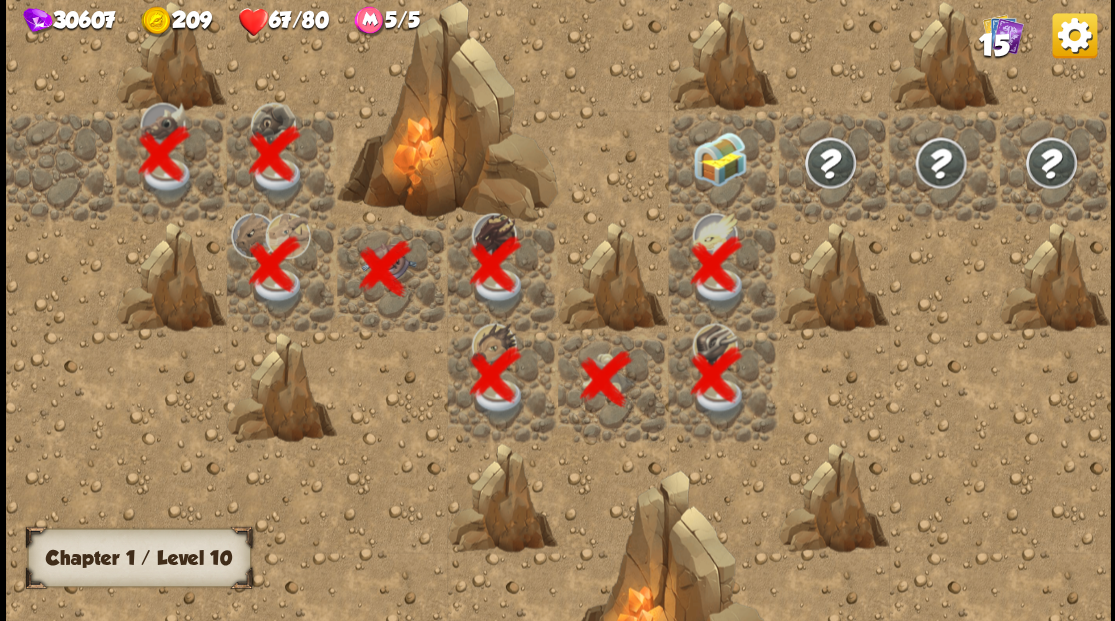 click at bounding box center [723, 165] 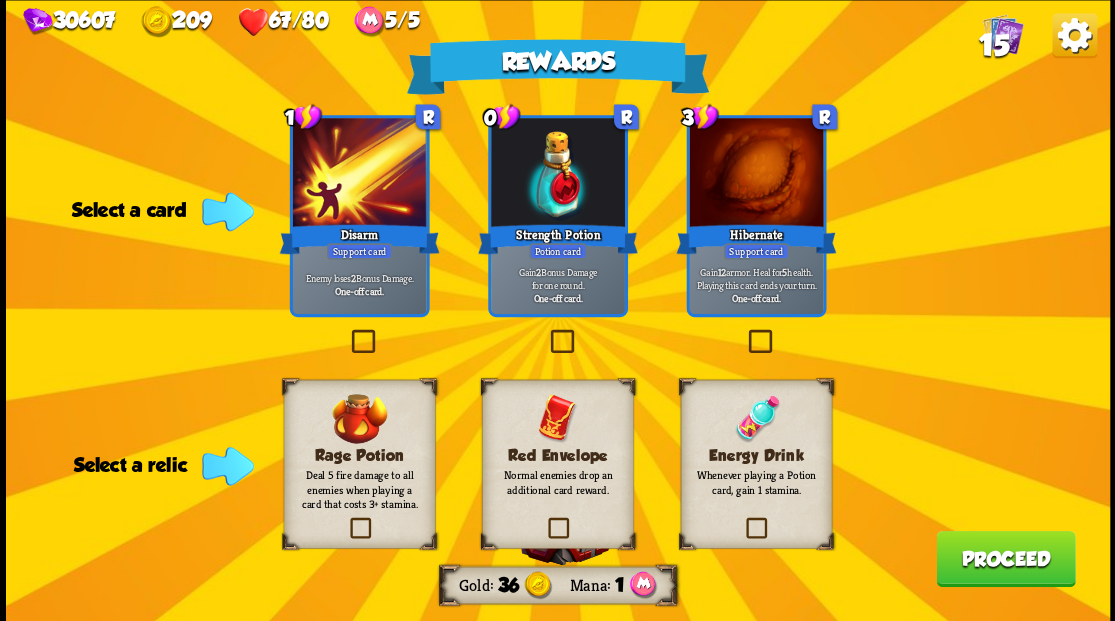 click at bounding box center (743, 520) 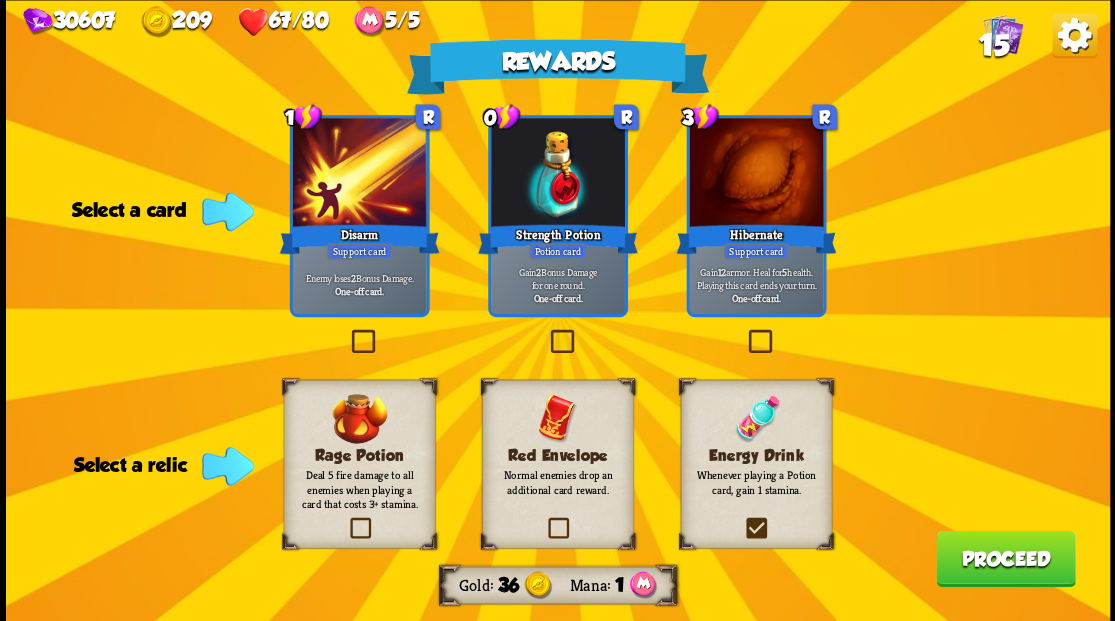 click at bounding box center (0, 0) 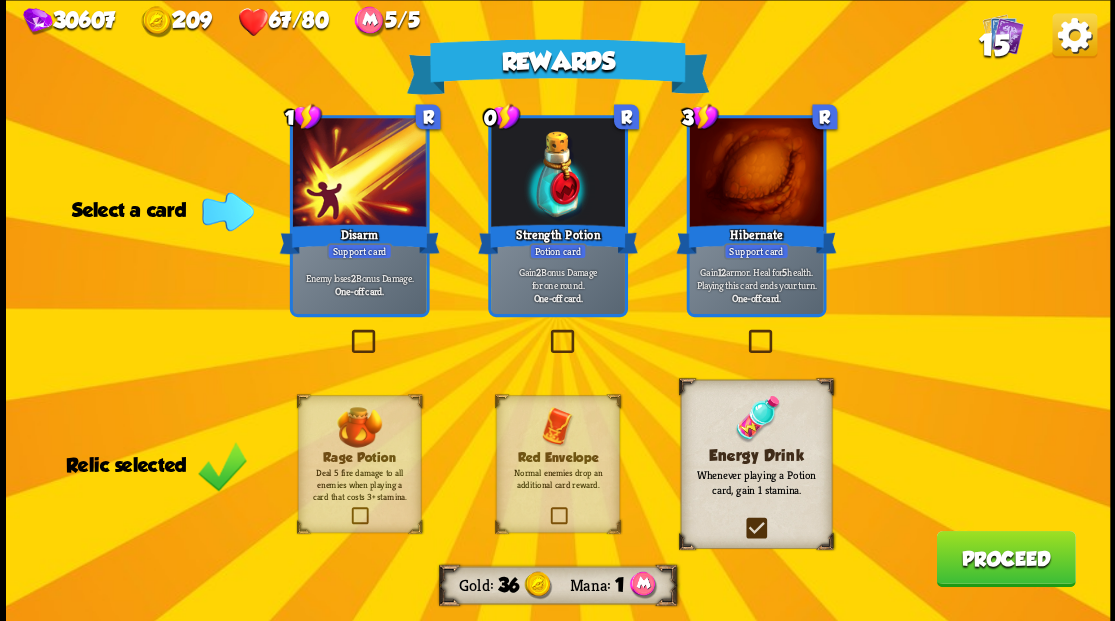 click at bounding box center [546, 332] 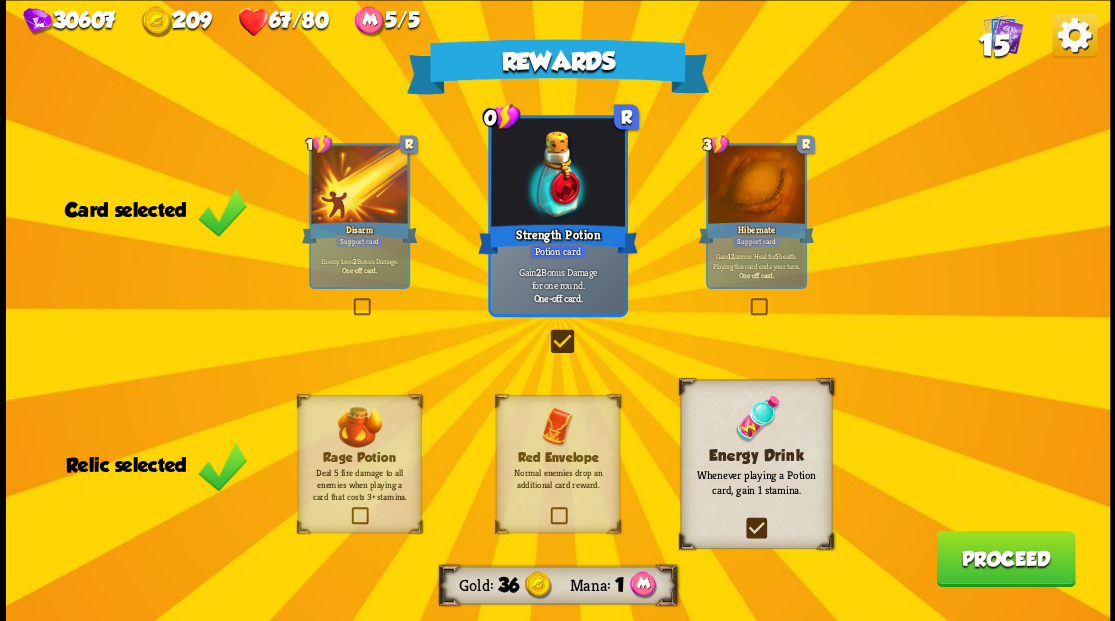 click on "Proceed" at bounding box center (1005, 558) 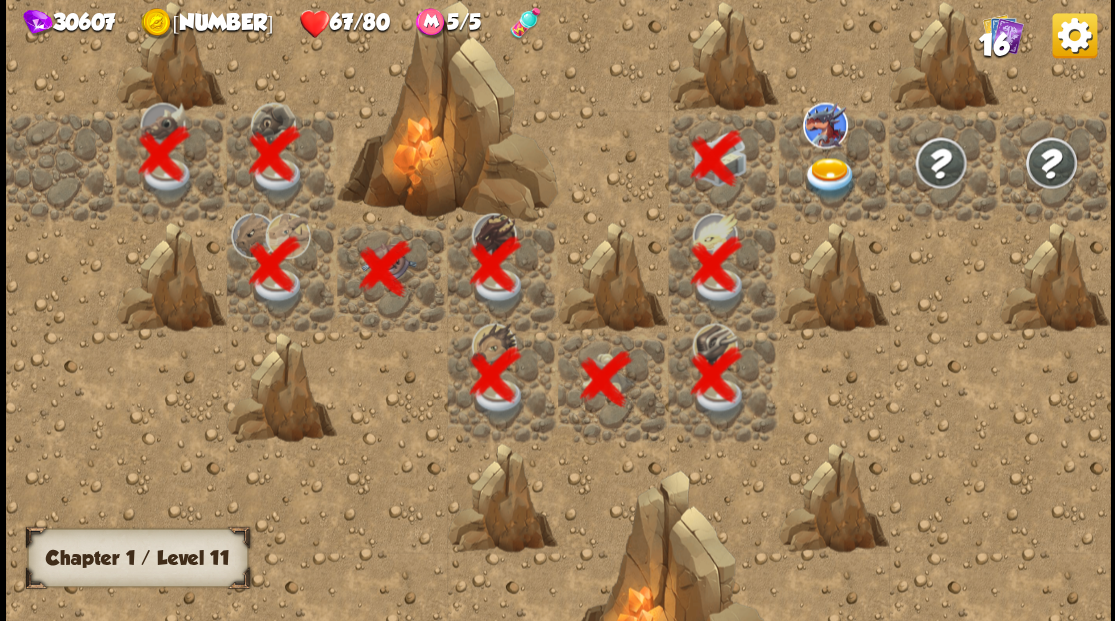 scroll, scrollTop: 0, scrollLeft: 384, axis: horizontal 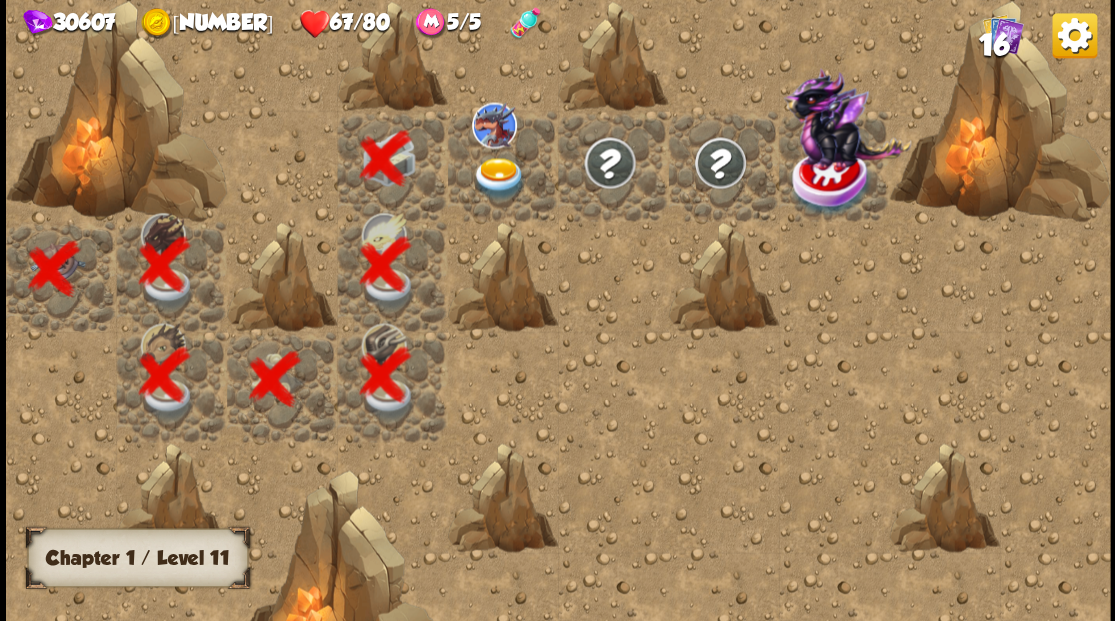 click at bounding box center [498, 178] 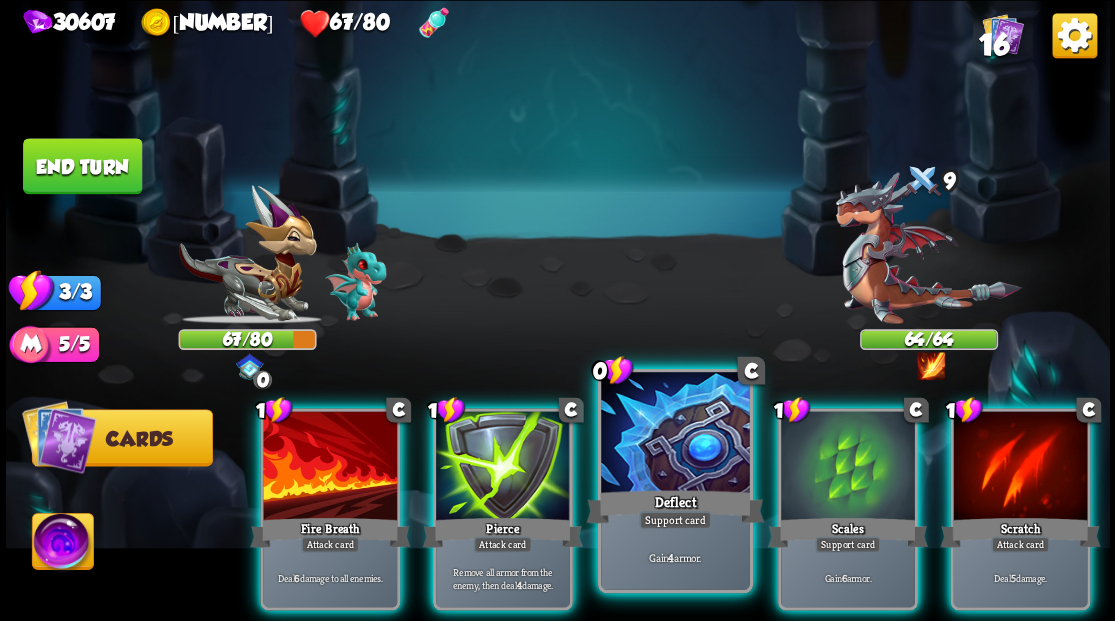 click at bounding box center (675, 434) 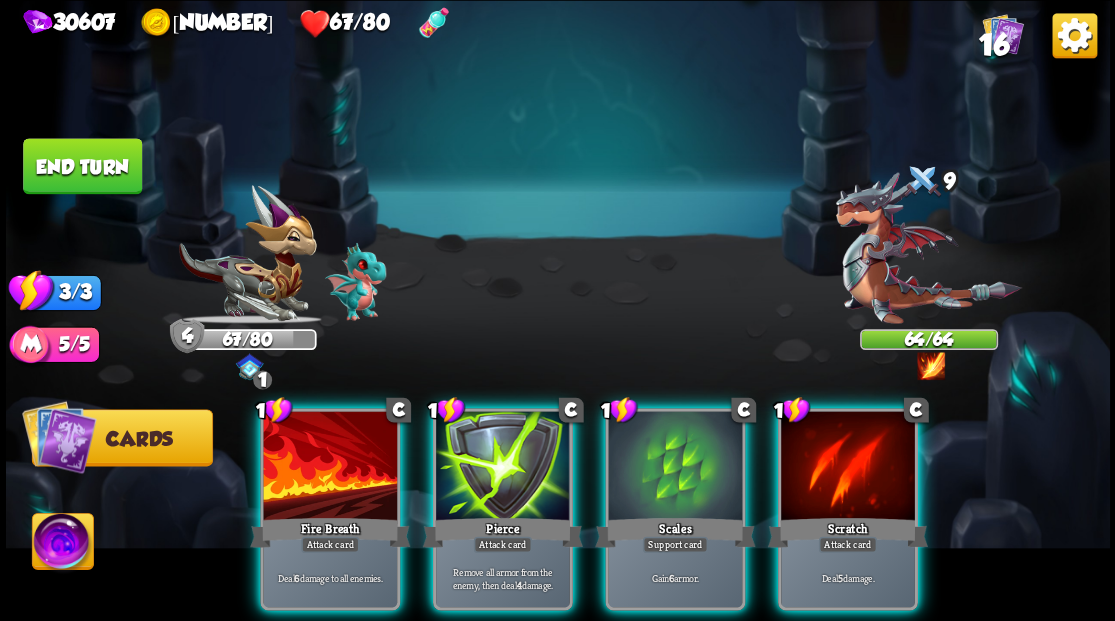 click at bounding box center [675, 467] 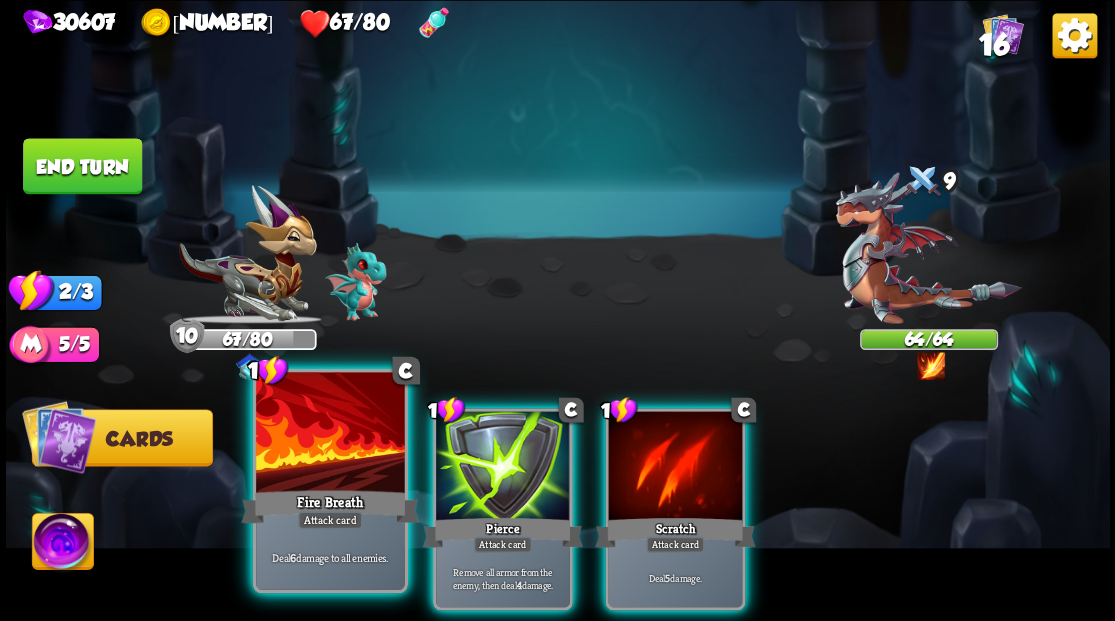 click at bounding box center [330, 434] 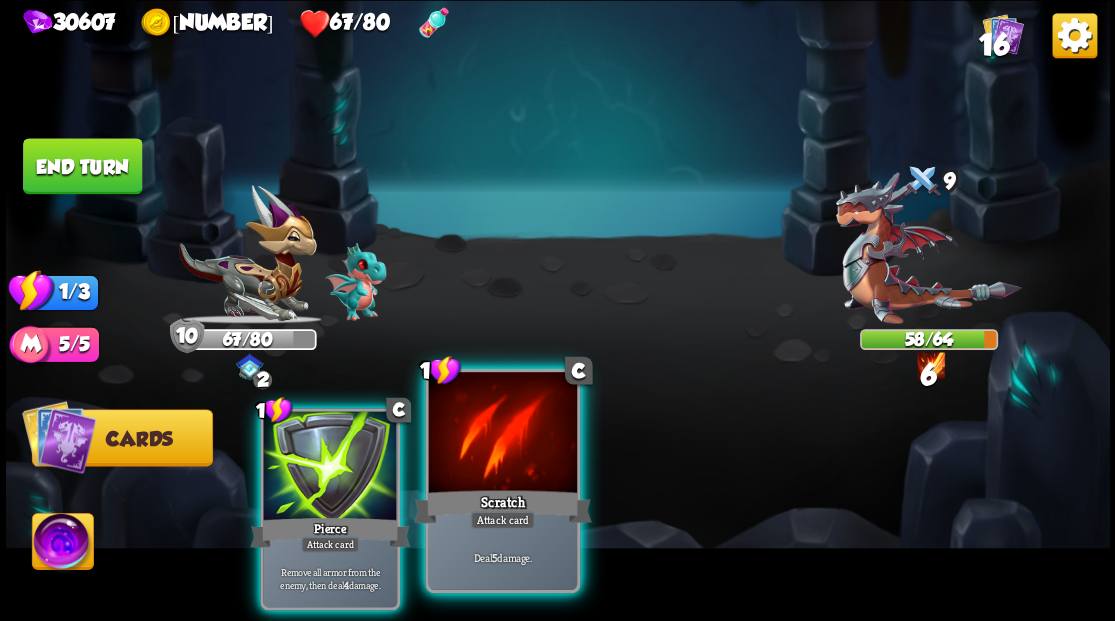 click at bounding box center (502, 434) 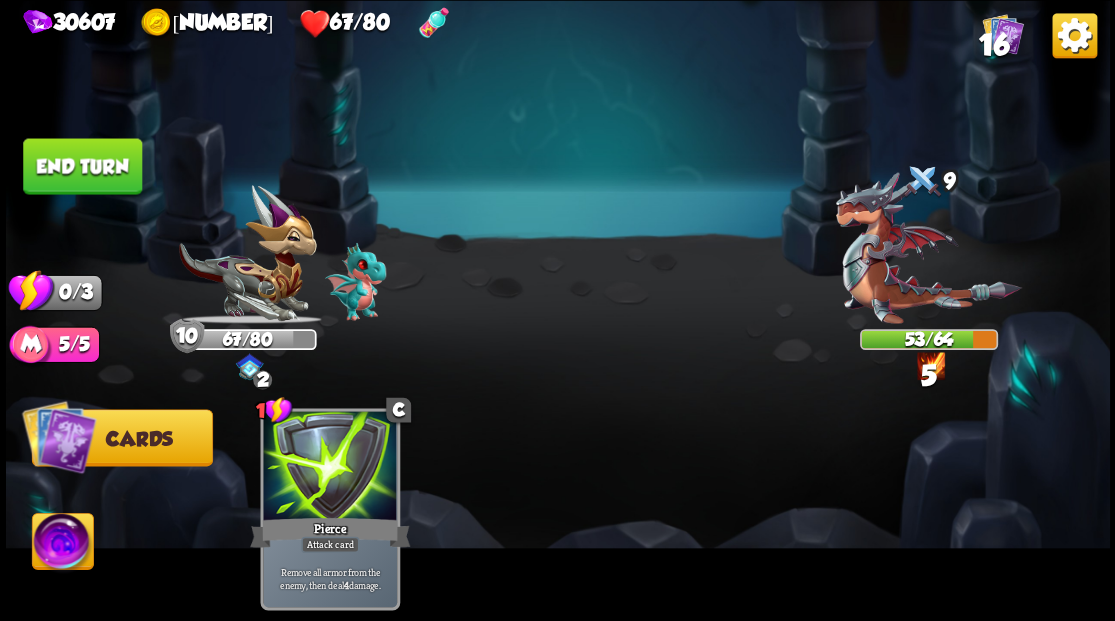 click on "End turn" at bounding box center (82, 166) 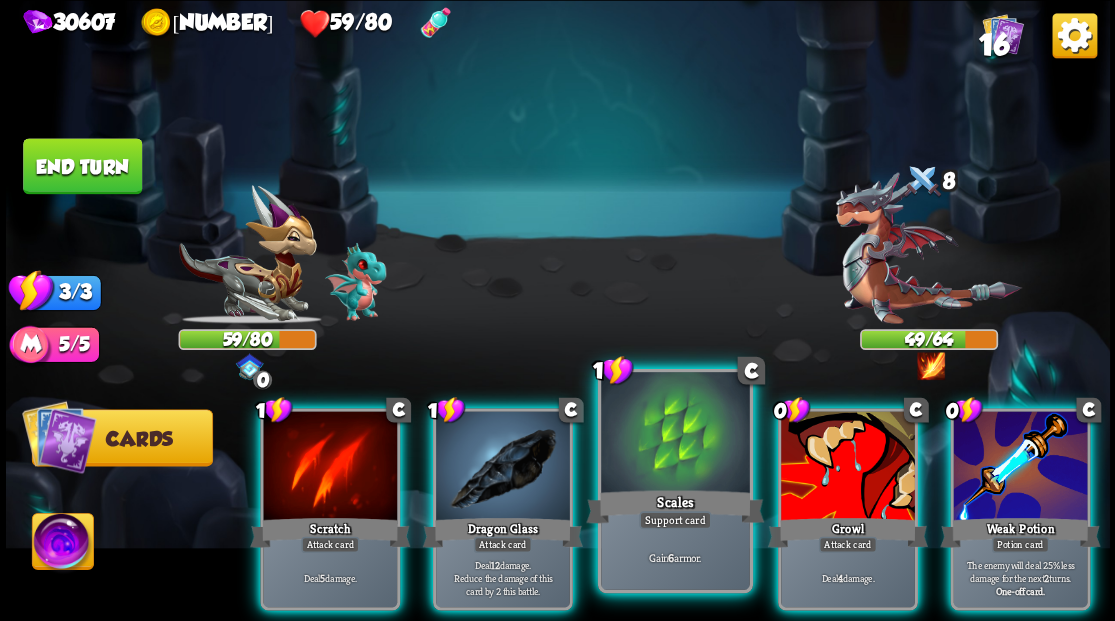 click at bounding box center (675, 434) 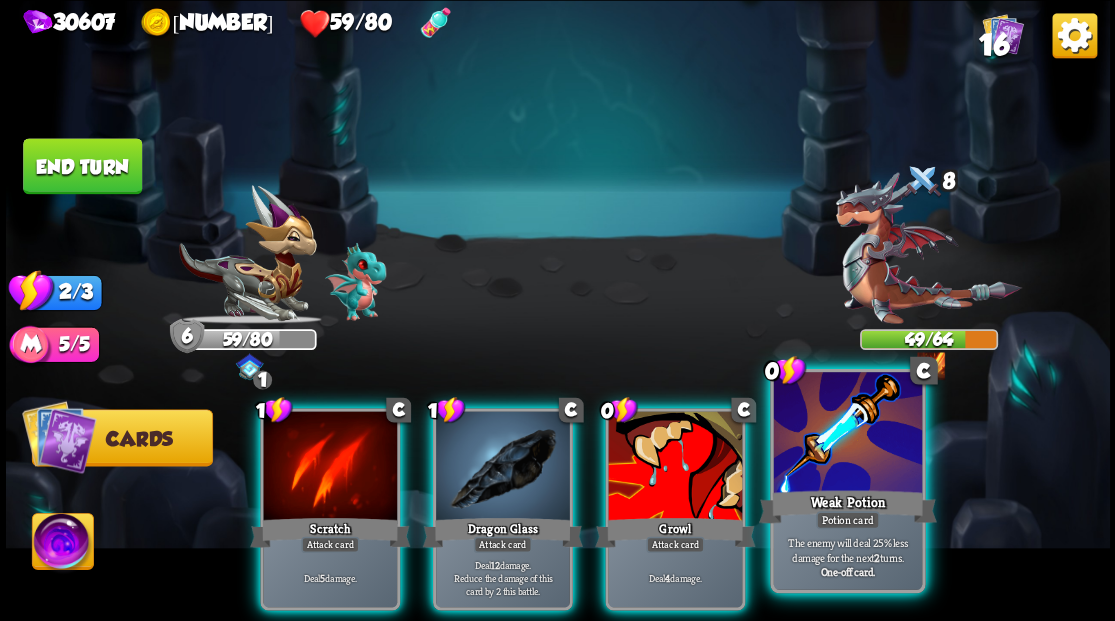drag, startPoint x: 824, startPoint y: 434, endPoint x: 736, endPoint y: 428, distance: 88.20431 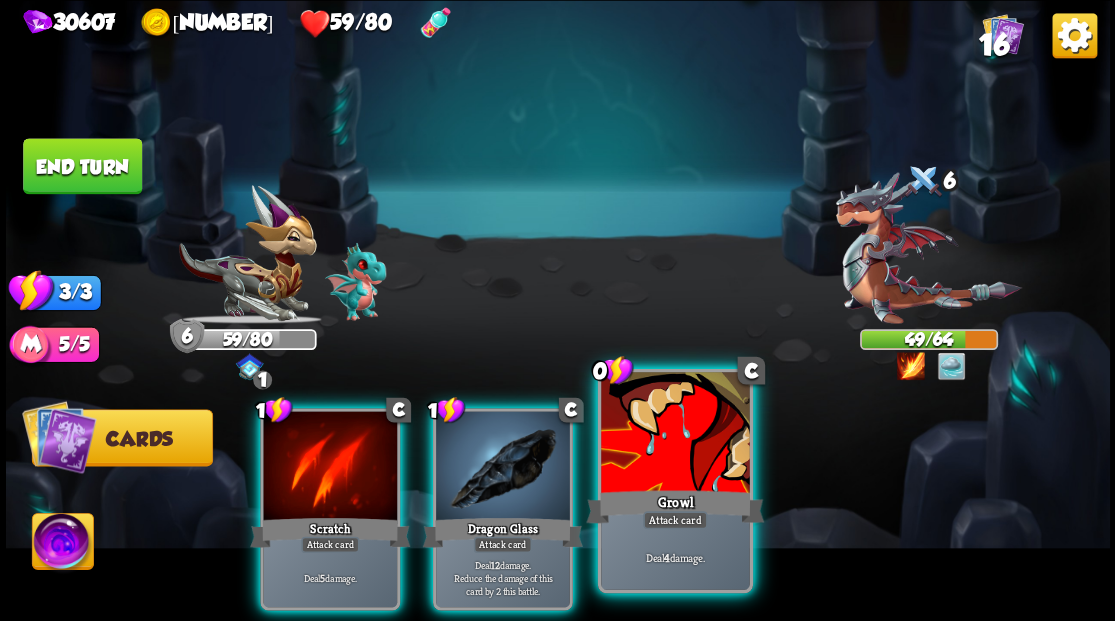 click at bounding box center (675, 434) 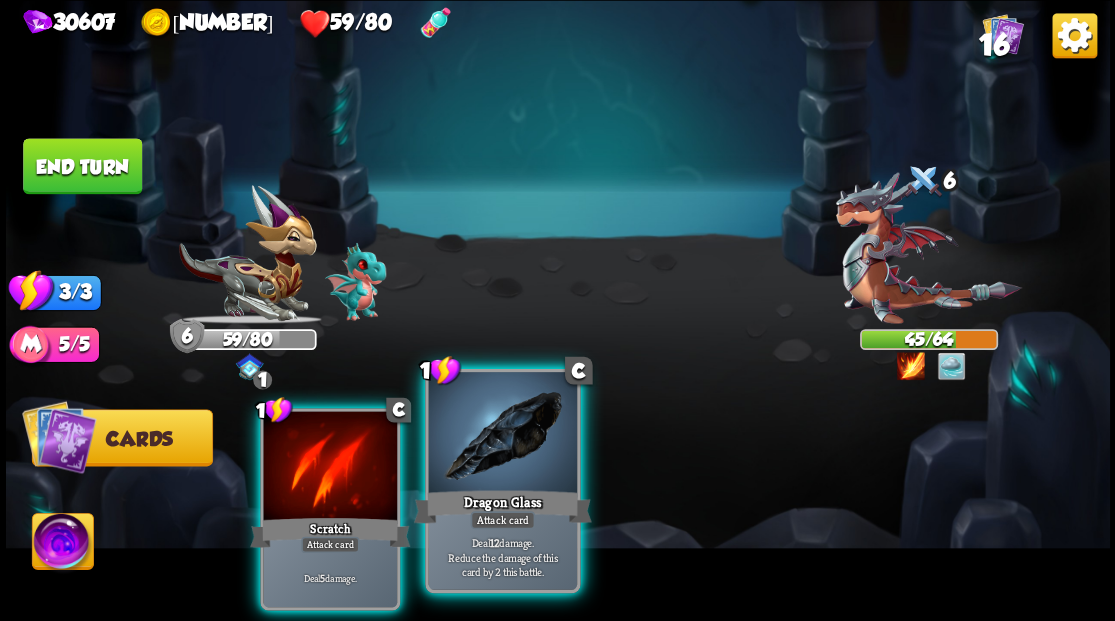 click at bounding box center (502, 434) 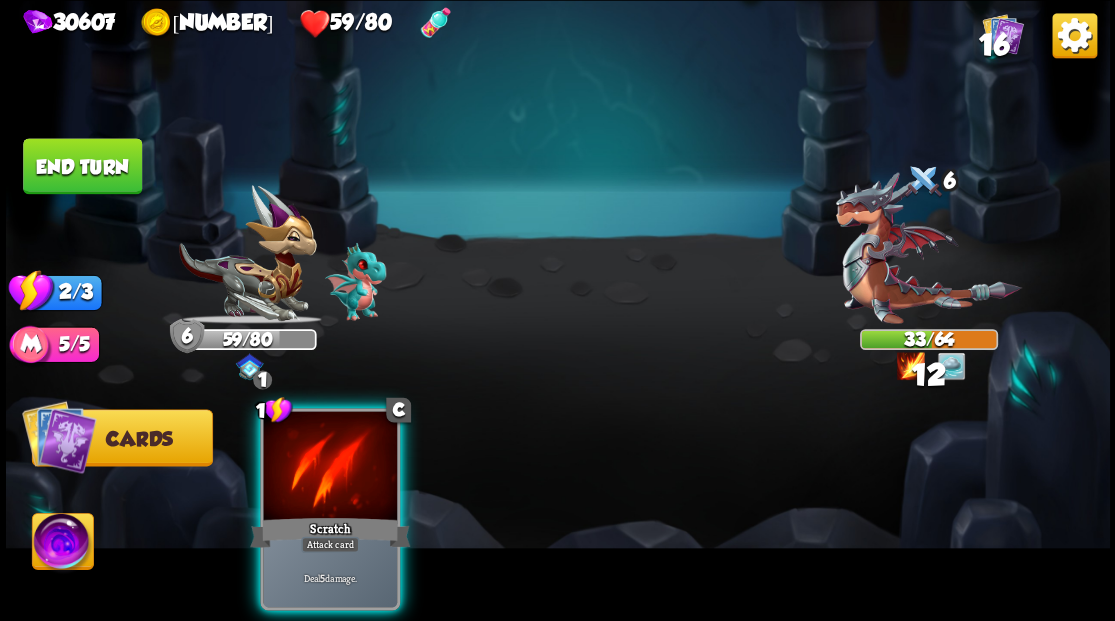 drag, startPoint x: 344, startPoint y: 470, endPoint x: 327, endPoint y: 431, distance: 42.544094 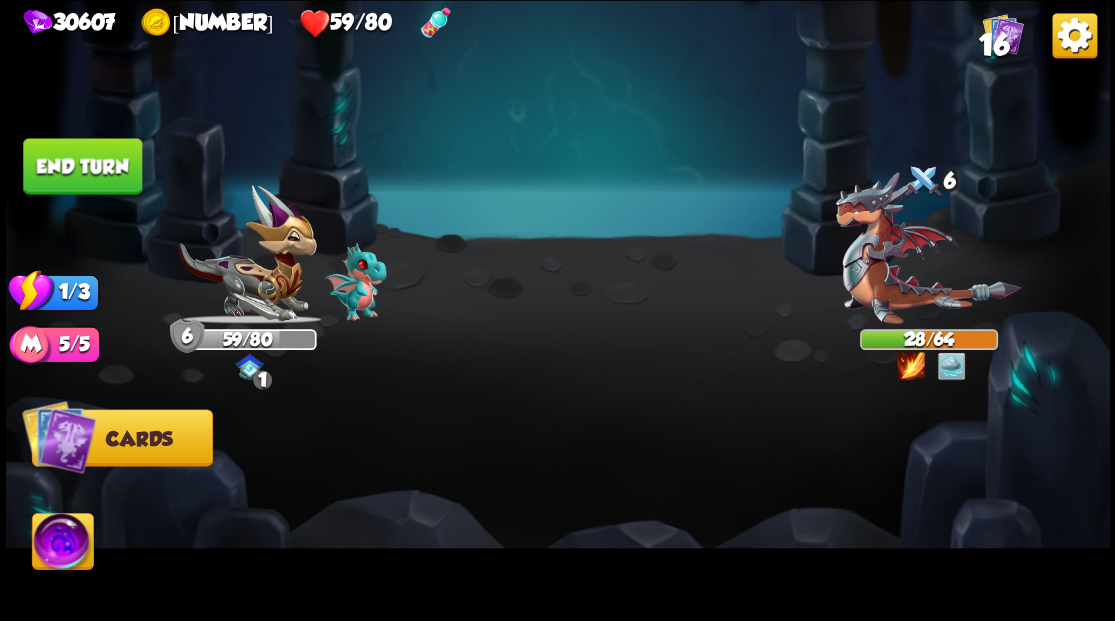 click on "End turn" at bounding box center (82, 166) 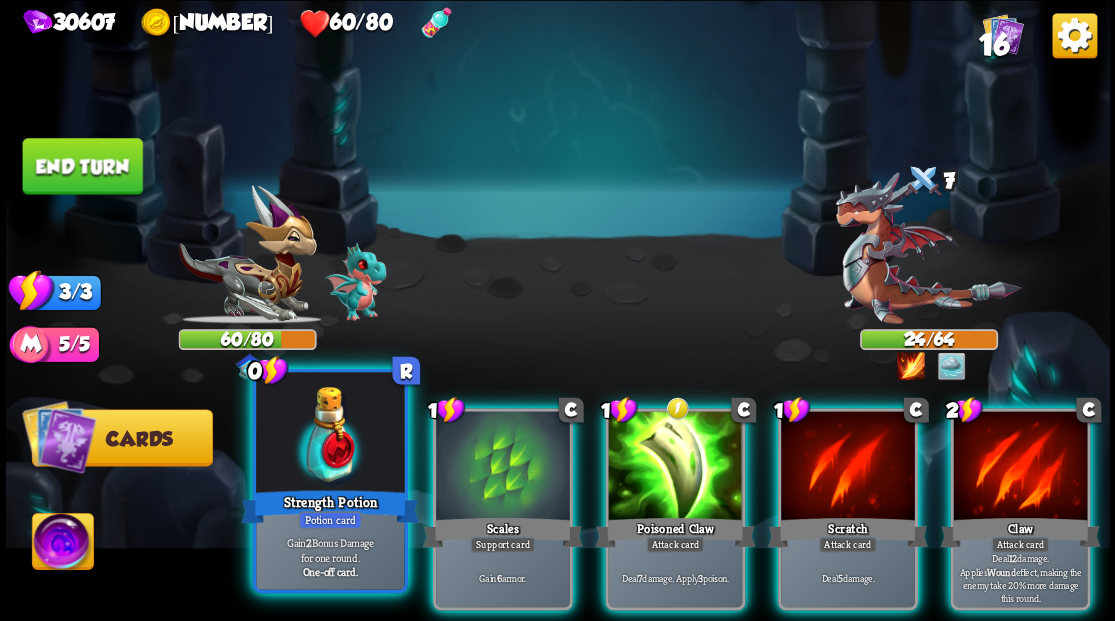 click at bounding box center [330, 434] 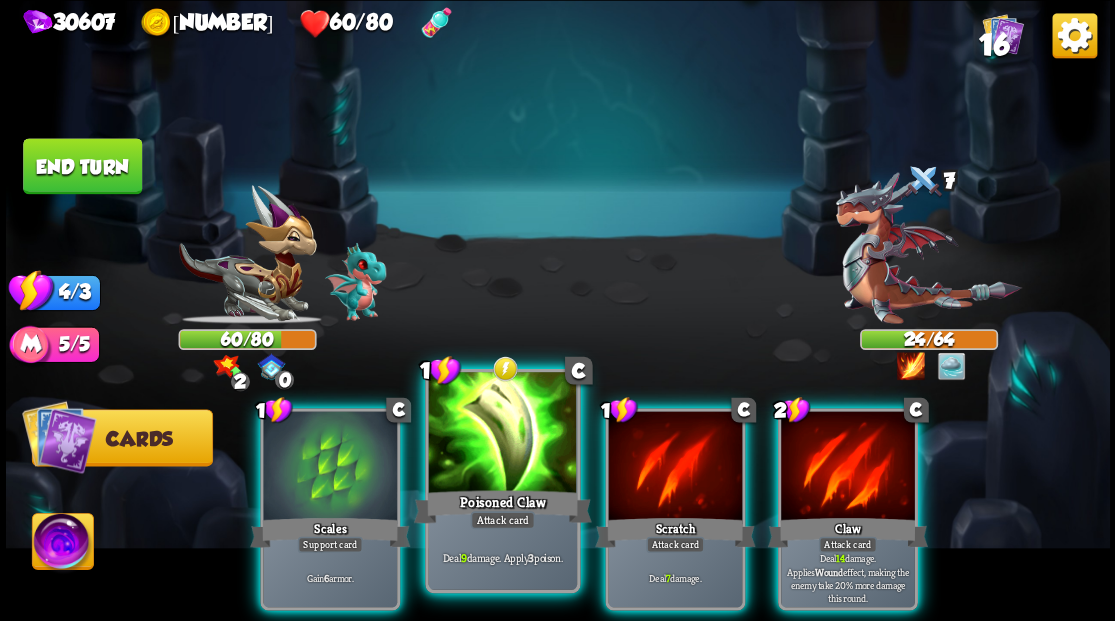 click at bounding box center [502, 434] 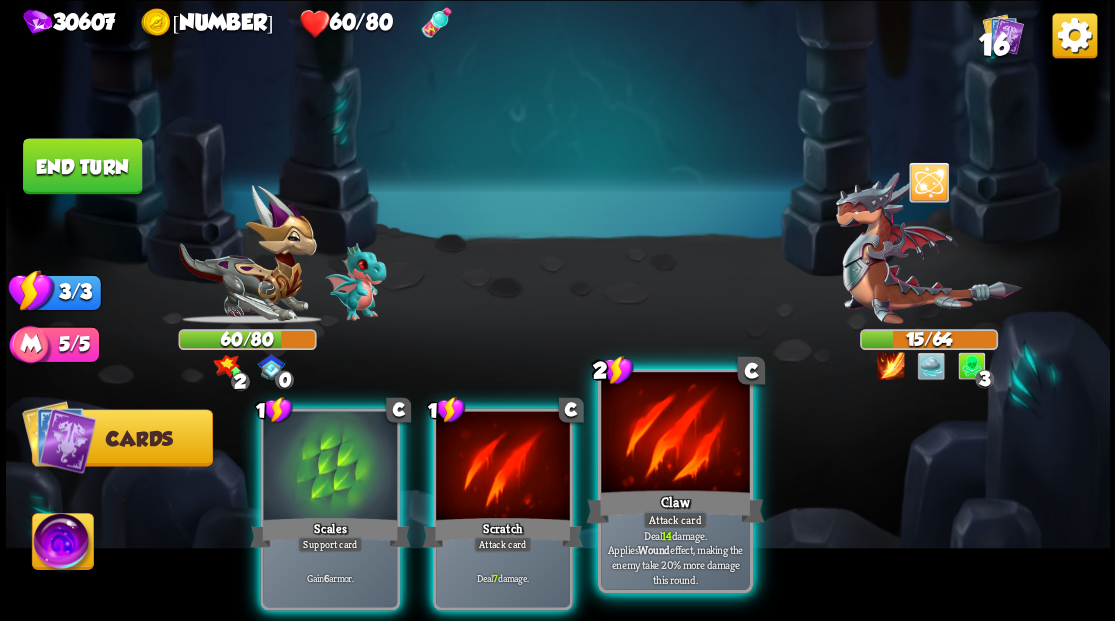 click at bounding box center [675, 434] 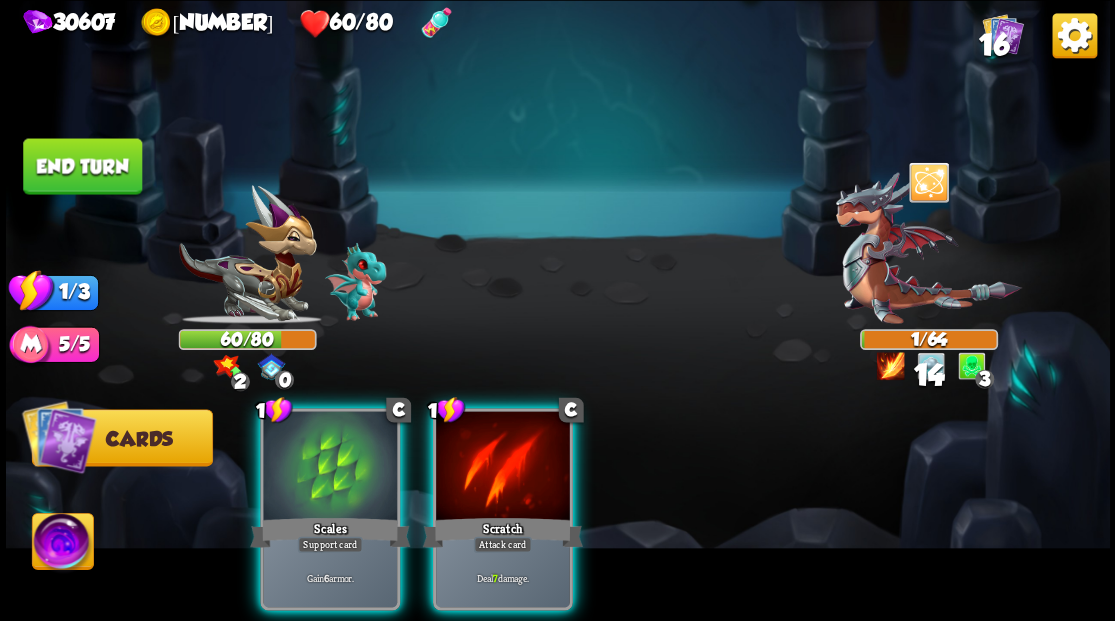 click on "End turn" at bounding box center (82, 166) 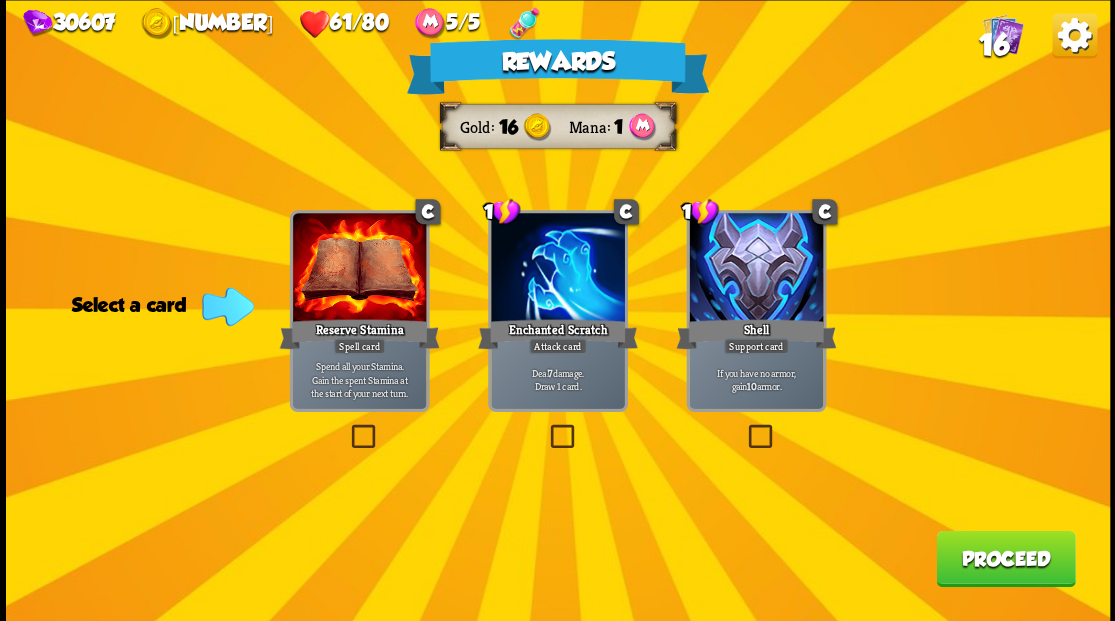 click on "16" at bounding box center (993, 45) 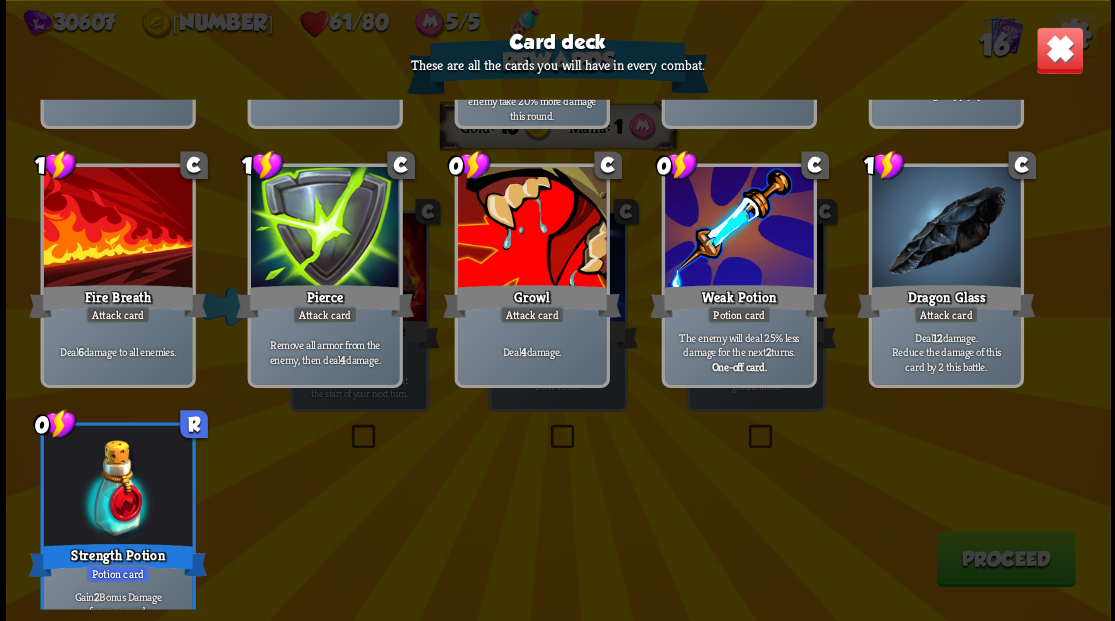 scroll, scrollTop: 600, scrollLeft: 0, axis: vertical 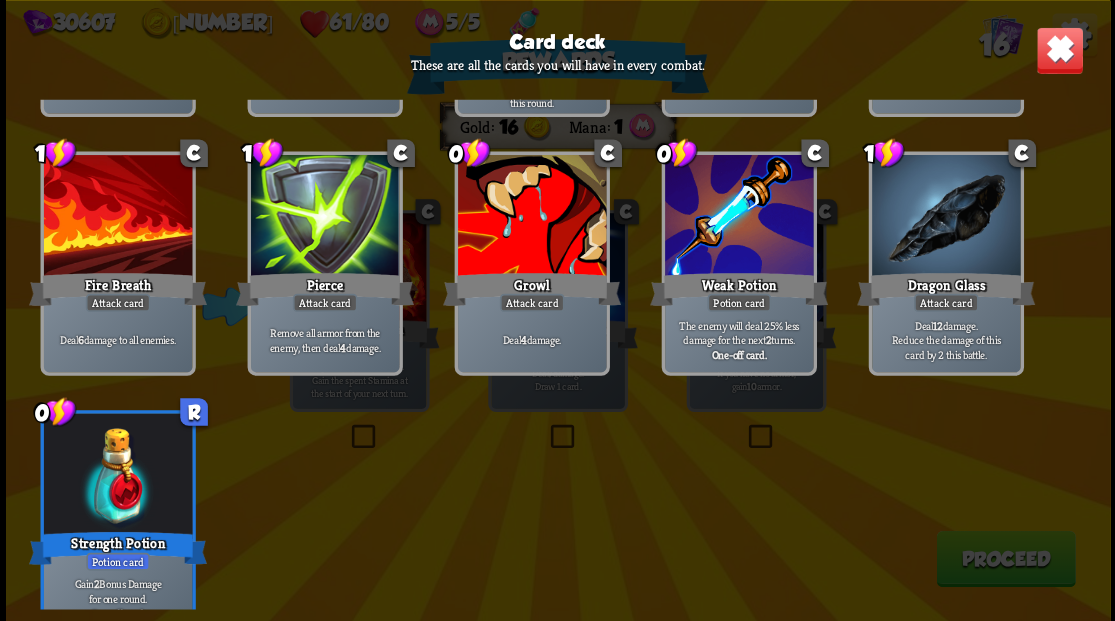 click at bounding box center [1059, 50] 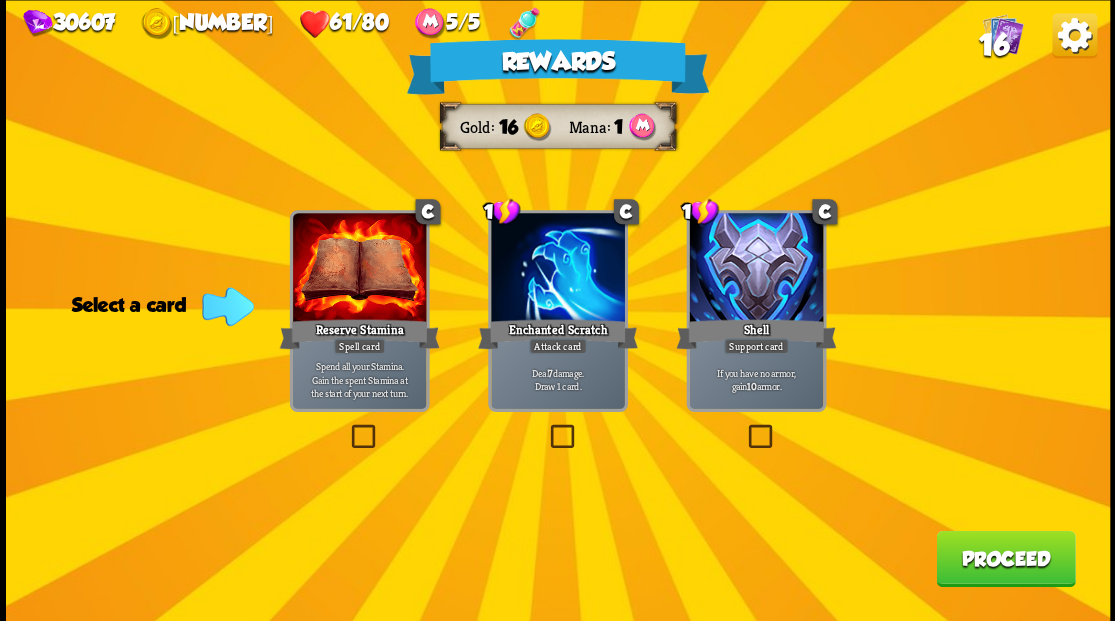 drag, startPoint x: 554, startPoint y: 438, endPoint x: 596, endPoint y: 447, distance: 42.953465 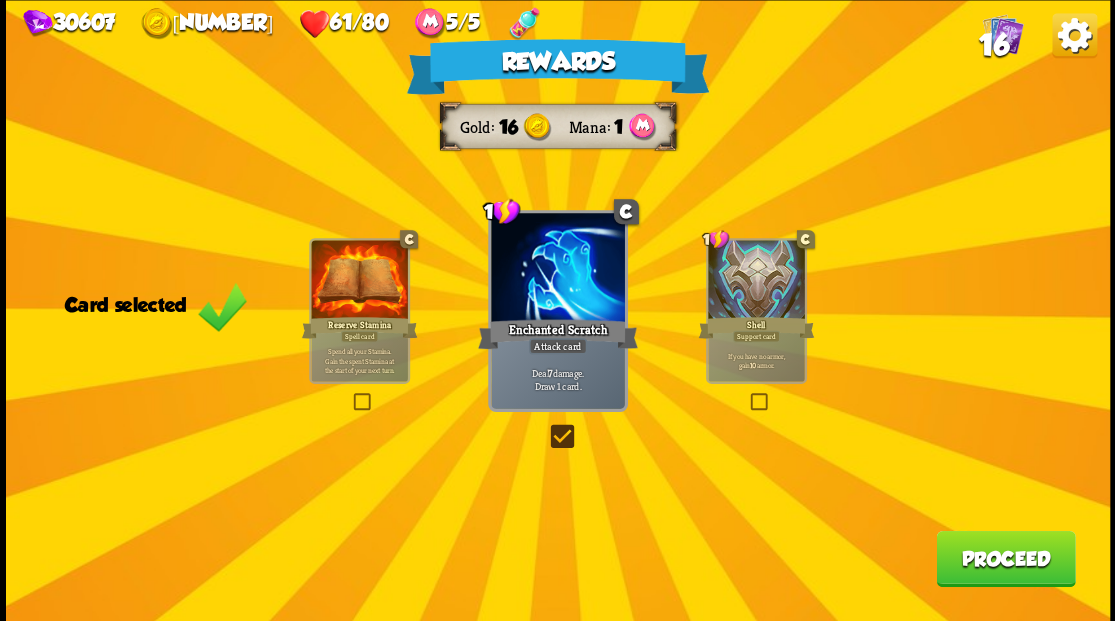 click on "Proceed" at bounding box center (1005, 558) 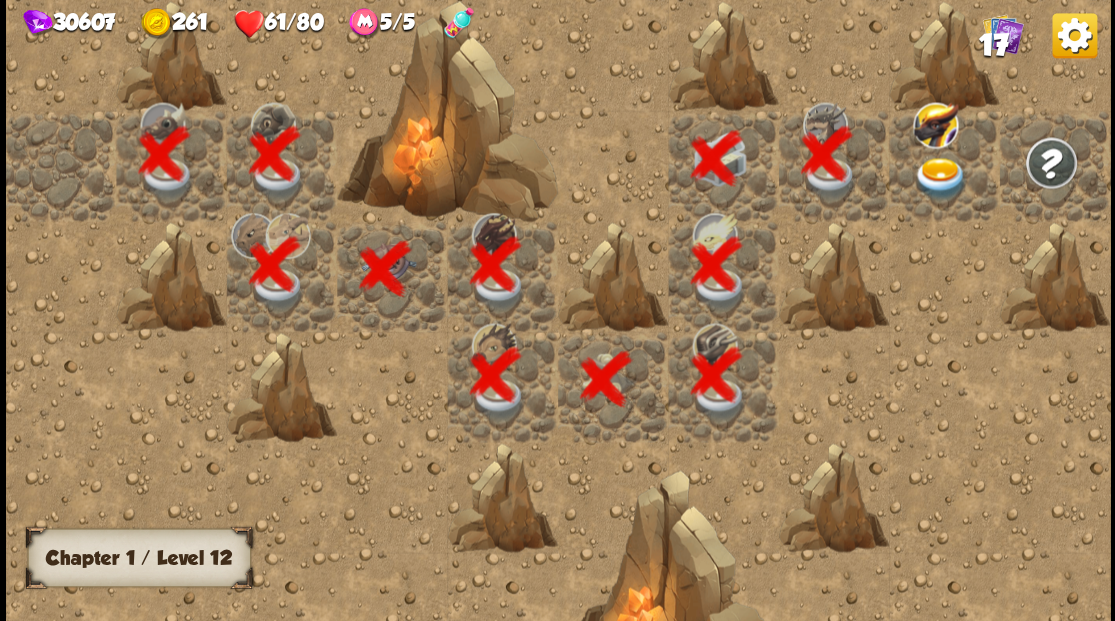 scroll, scrollTop: 0, scrollLeft: 384, axis: horizontal 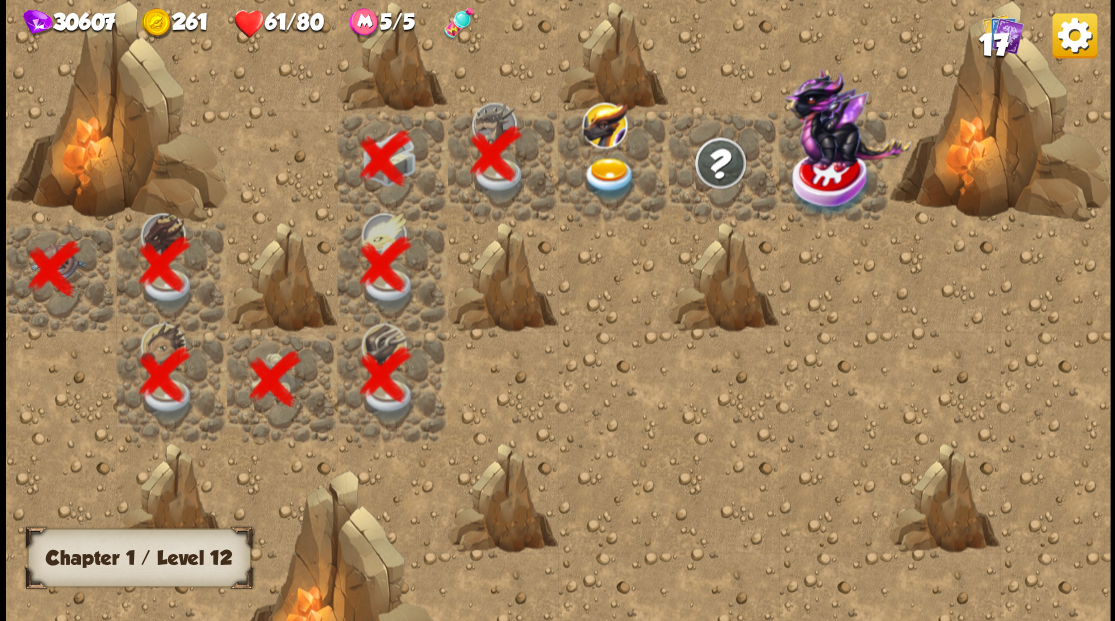 click at bounding box center [609, 178] 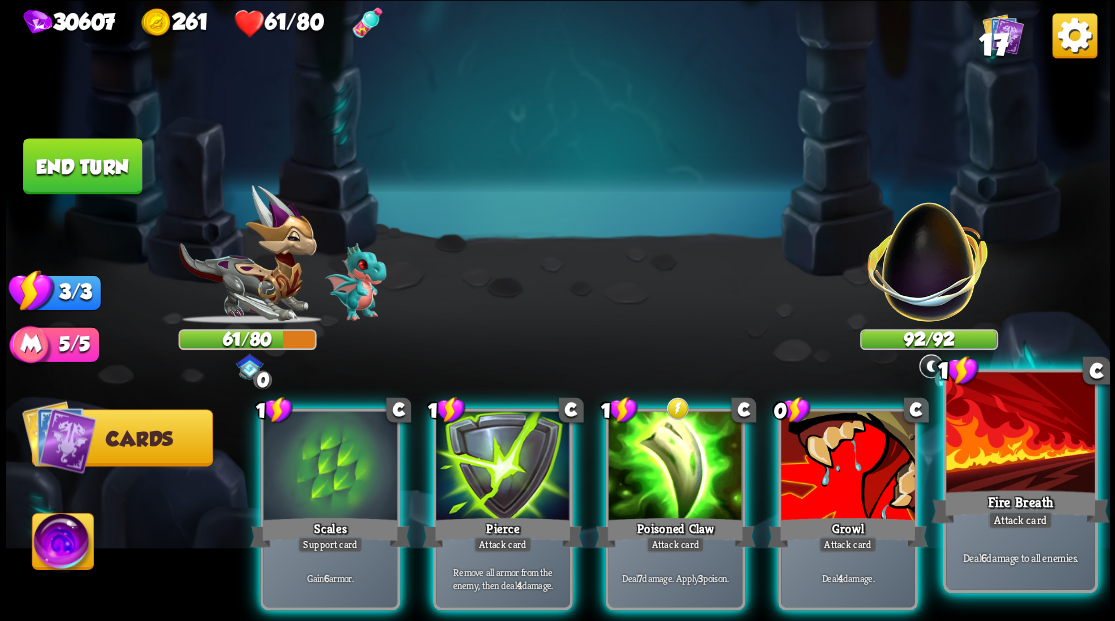 click at bounding box center (1020, 434) 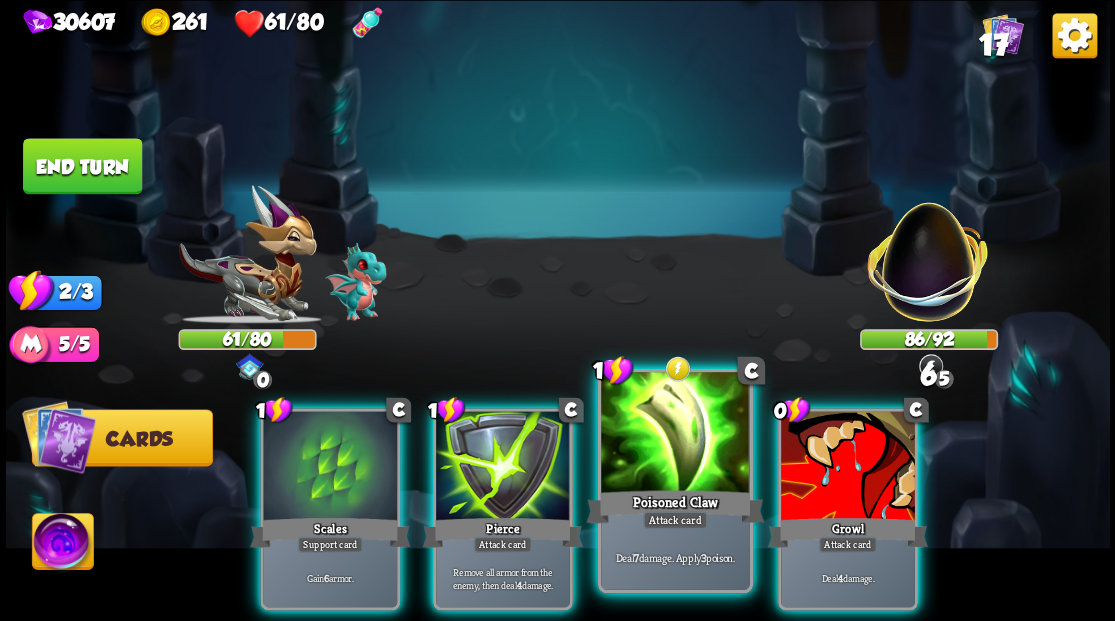 click at bounding box center [675, 434] 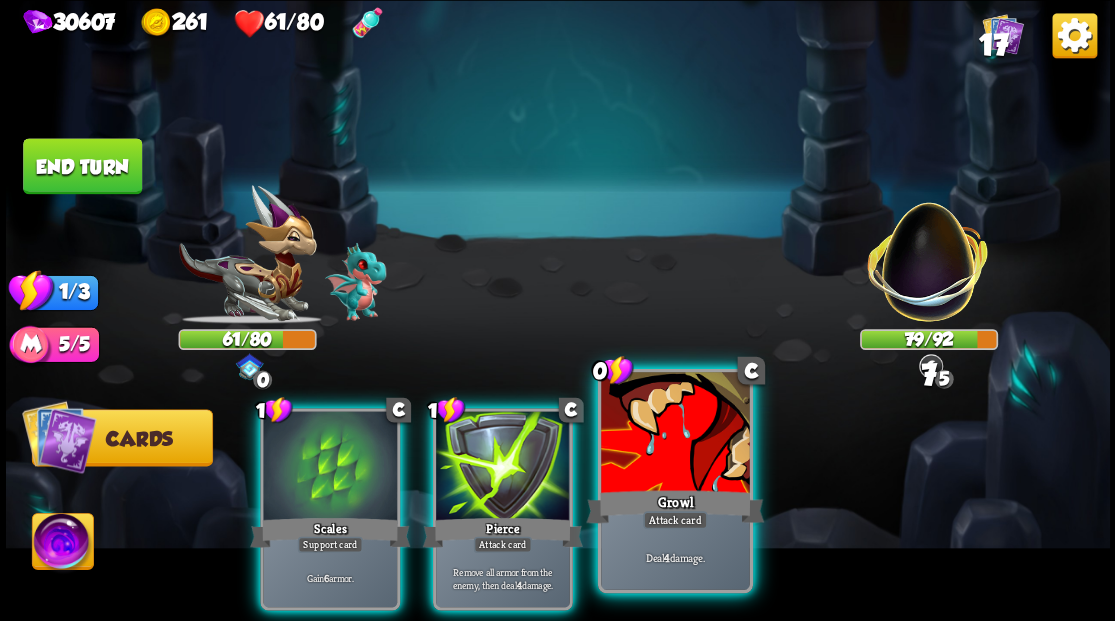click at bounding box center (675, 434) 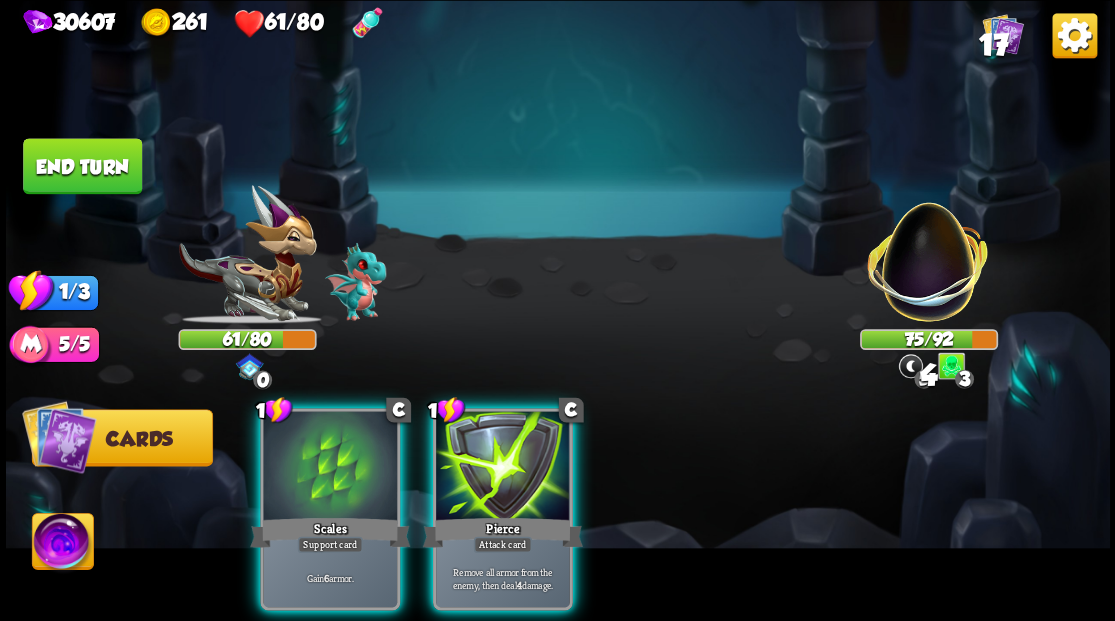 drag, startPoint x: 527, startPoint y: 451, endPoint x: 515, endPoint y: 424, distance: 29.546574 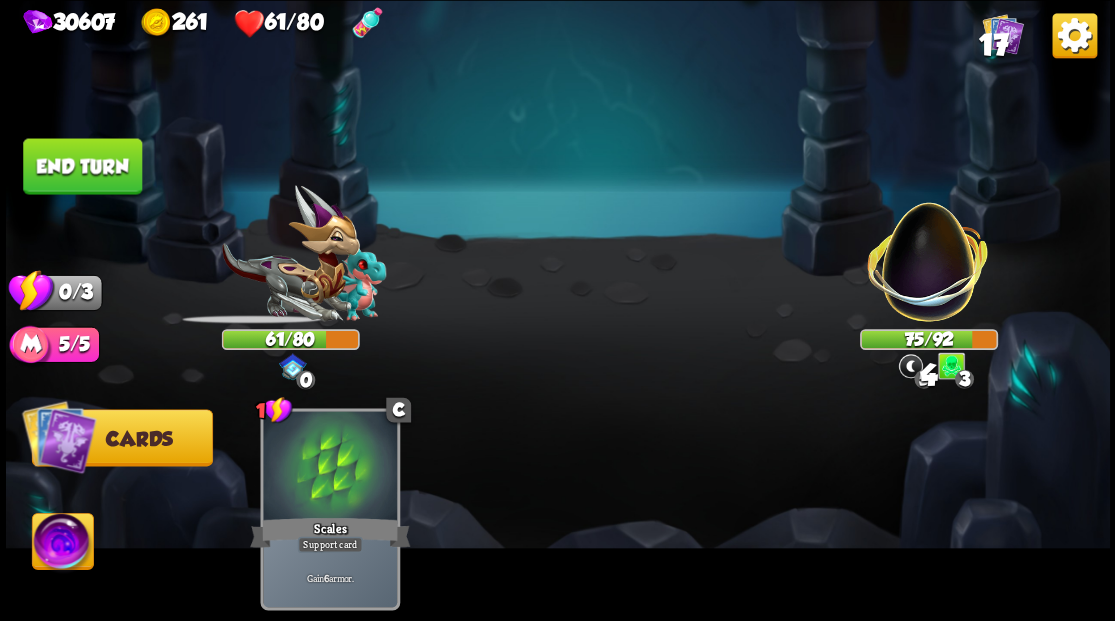 click on "End turn" at bounding box center [82, 166] 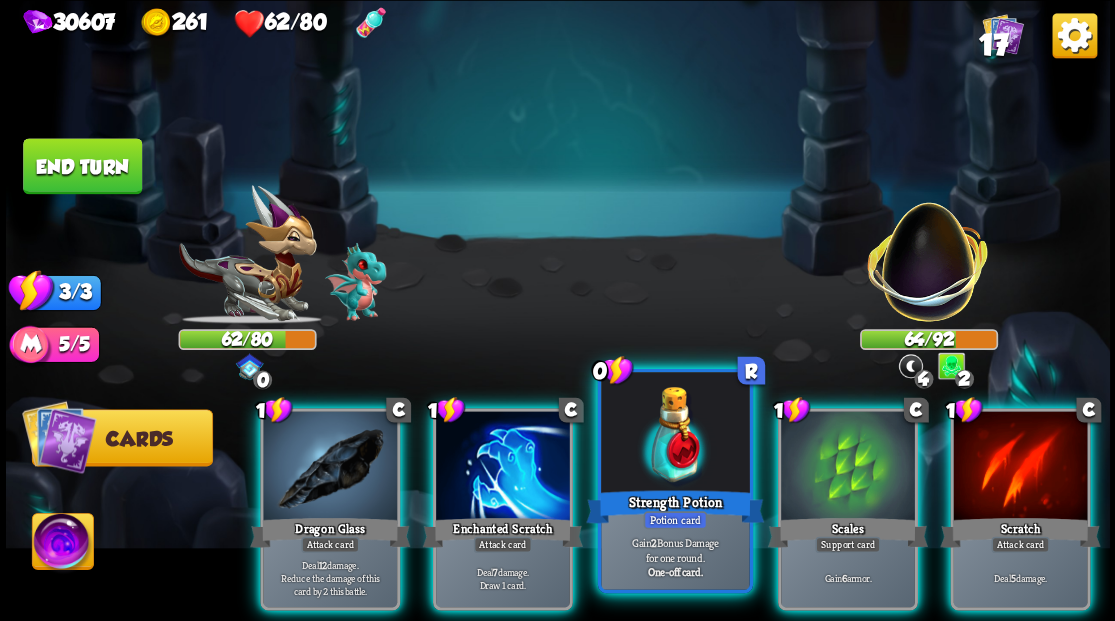 click at bounding box center (675, 434) 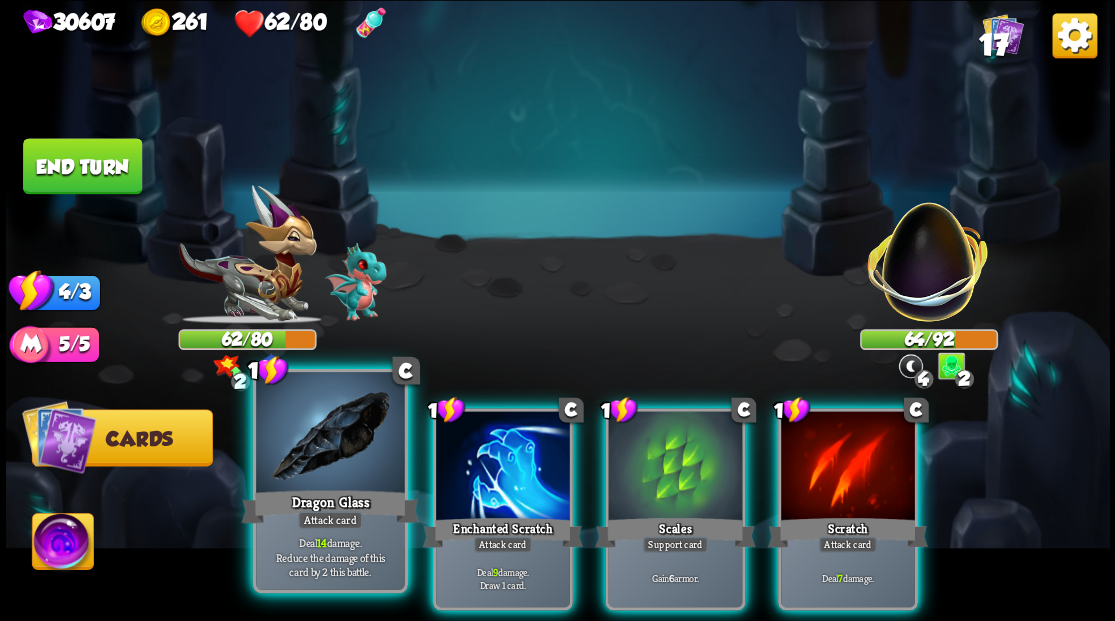 click at bounding box center (330, 434) 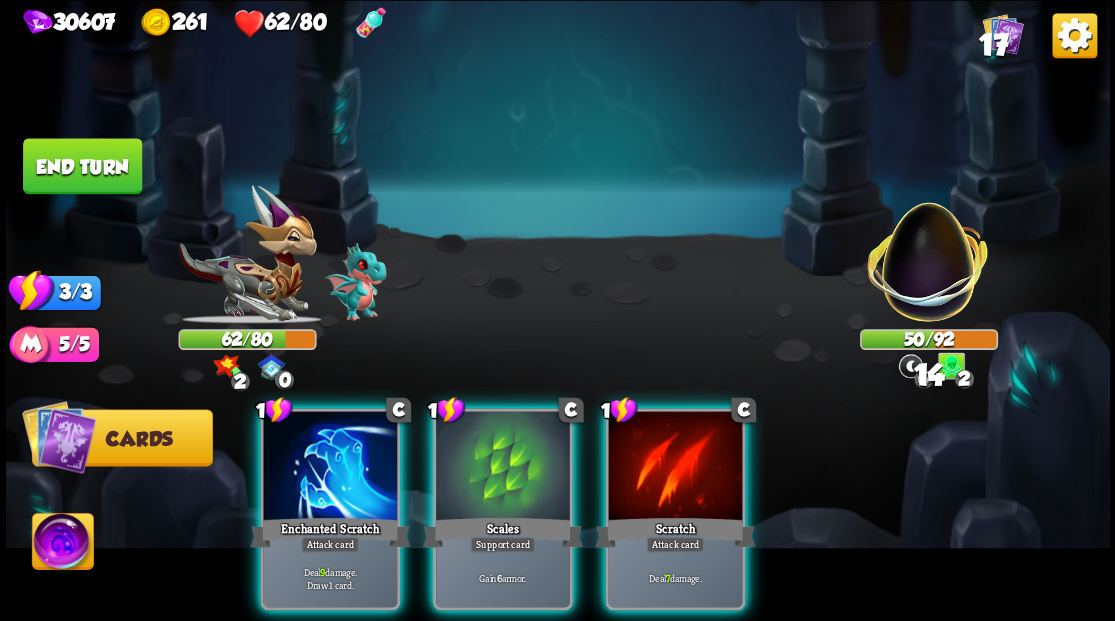 click at bounding box center (330, 467) 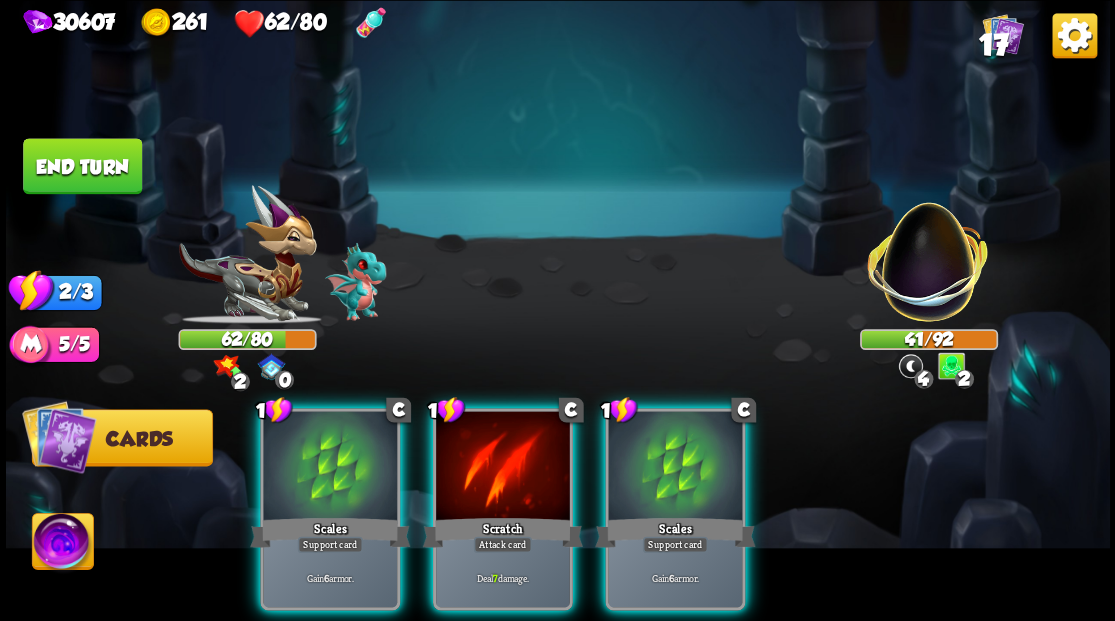 drag, startPoint x: 520, startPoint y: 443, endPoint x: 520, endPoint y: 365, distance: 78 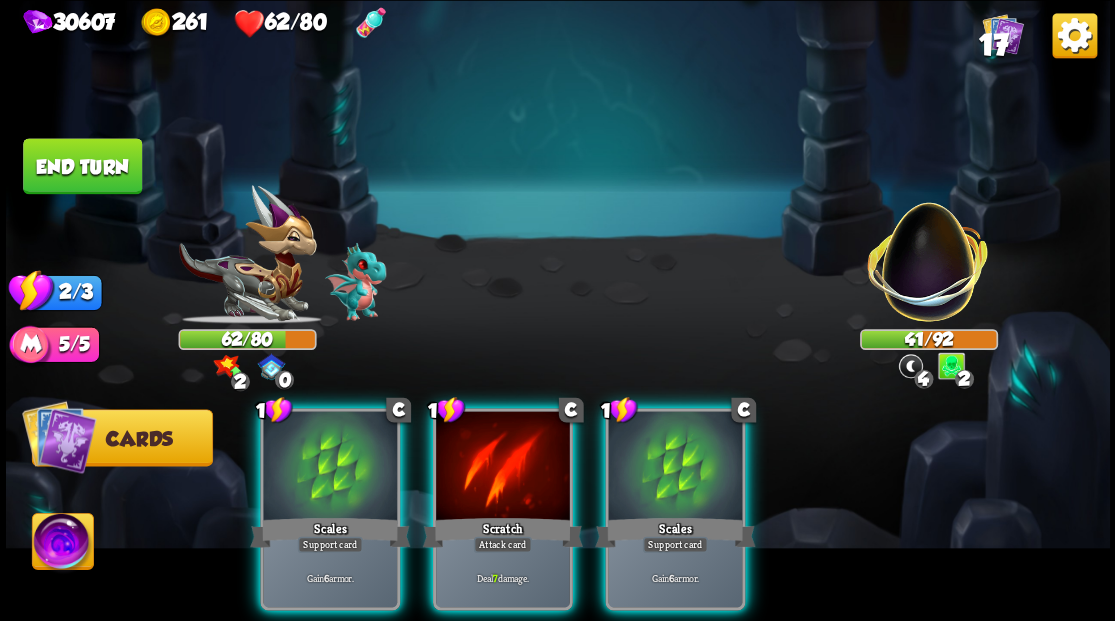 click at bounding box center (503, 467) 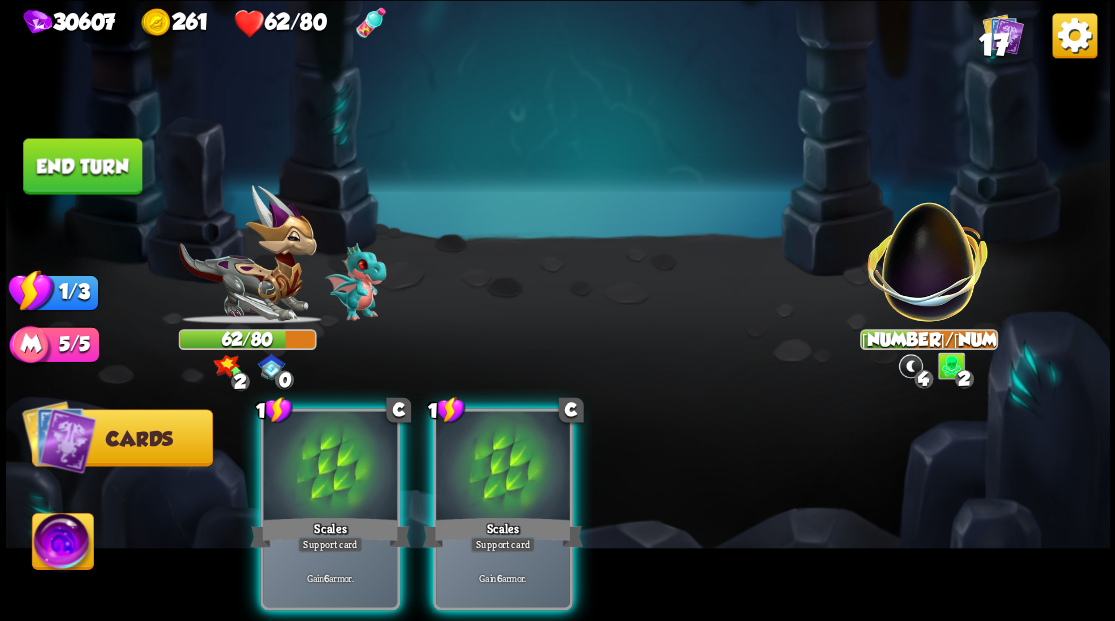 click on "End turn" at bounding box center (82, 166) 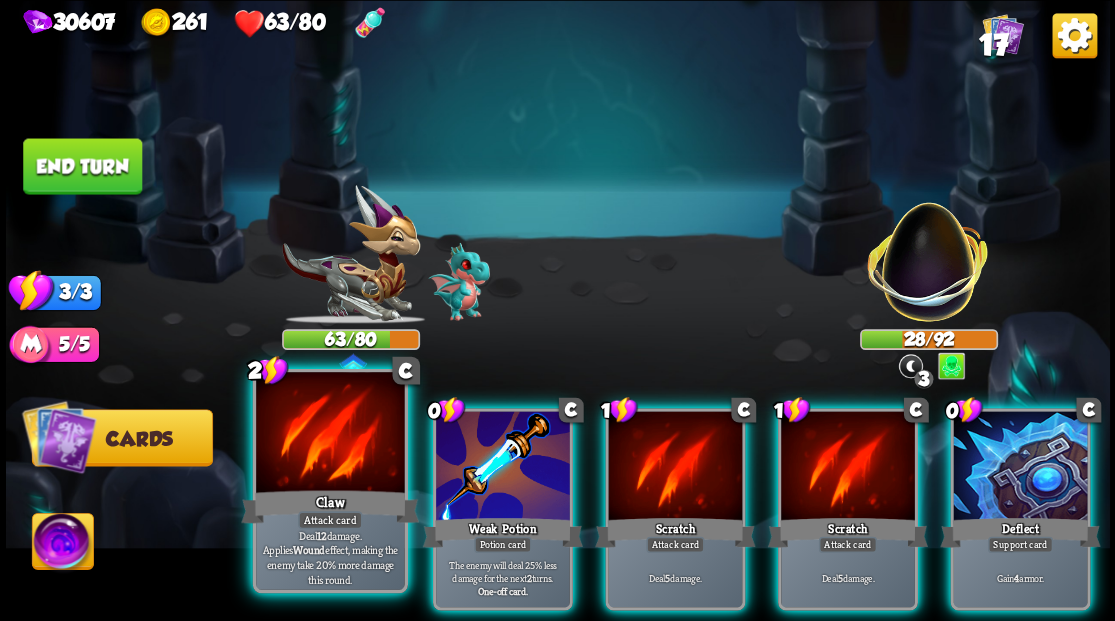 click at bounding box center [330, 434] 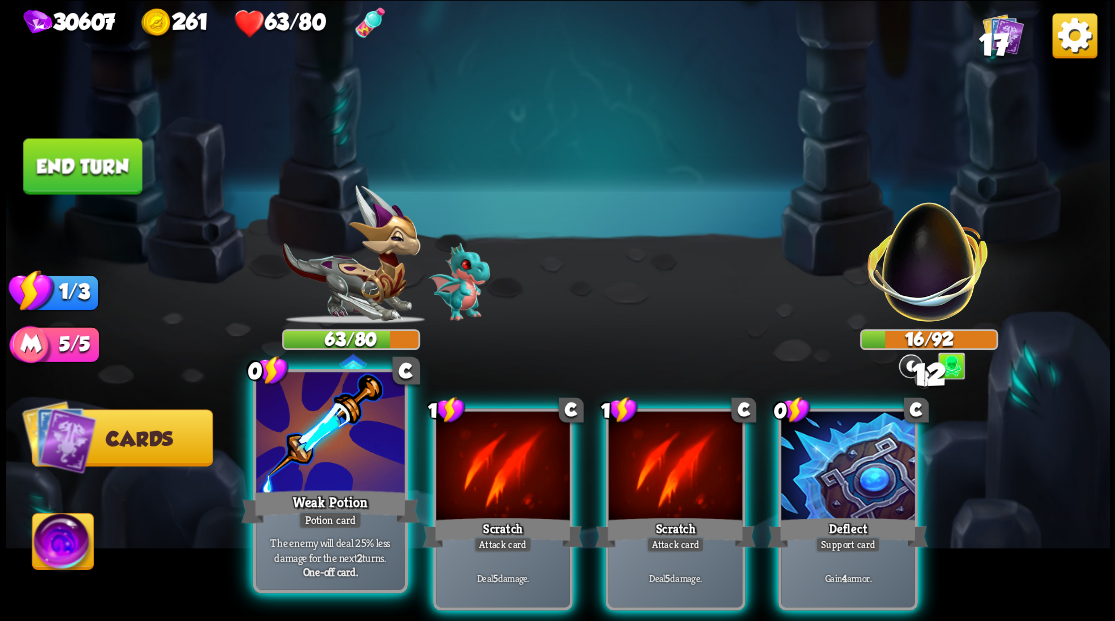 click at bounding box center (330, 434) 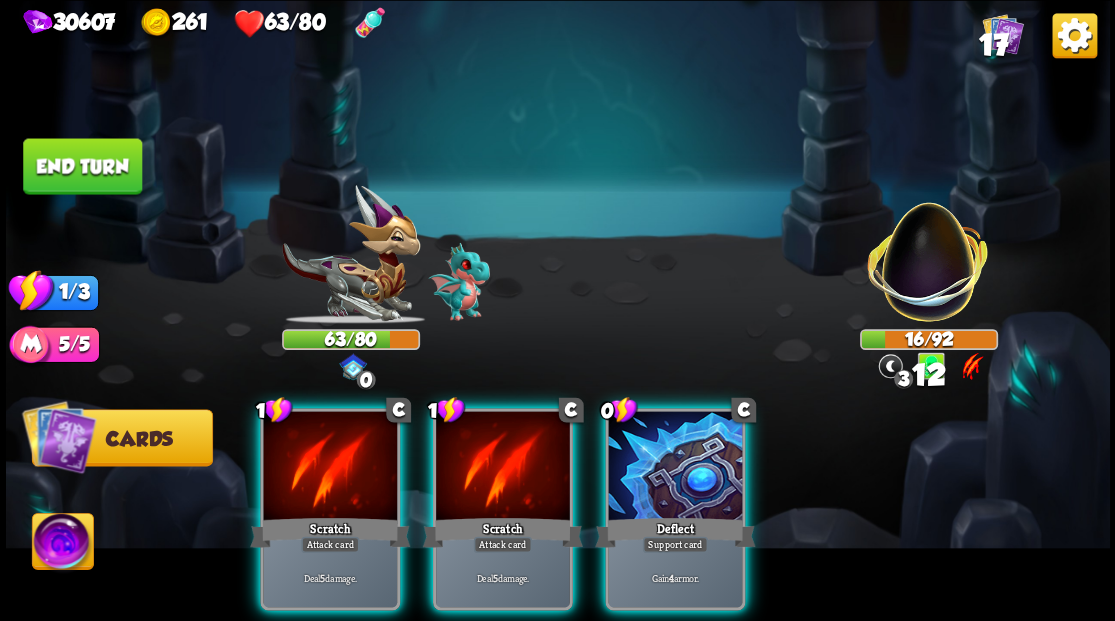click at bounding box center (330, 467) 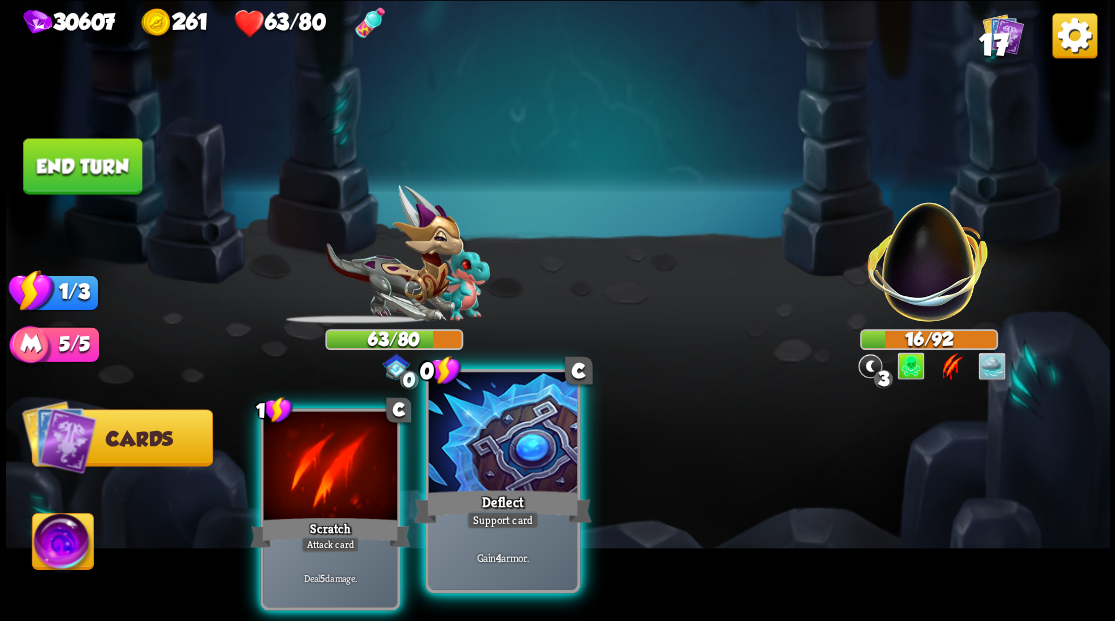 click at bounding box center [502, 434] 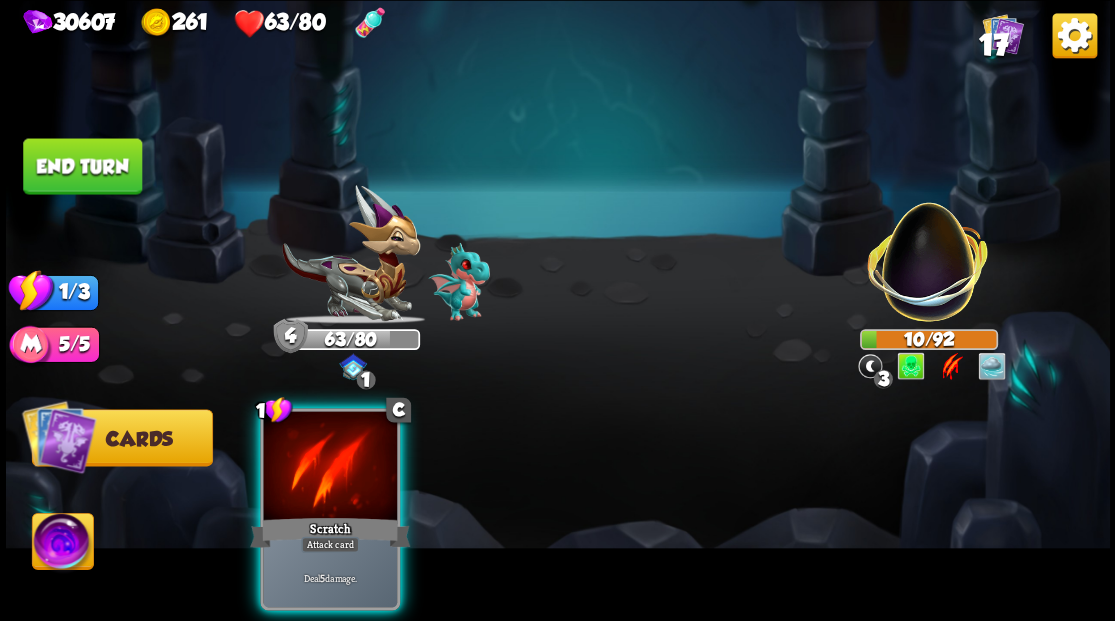 click on "1
C   Scratch     Attack card   Deal  5  damage." at bounding box center [330, 509] 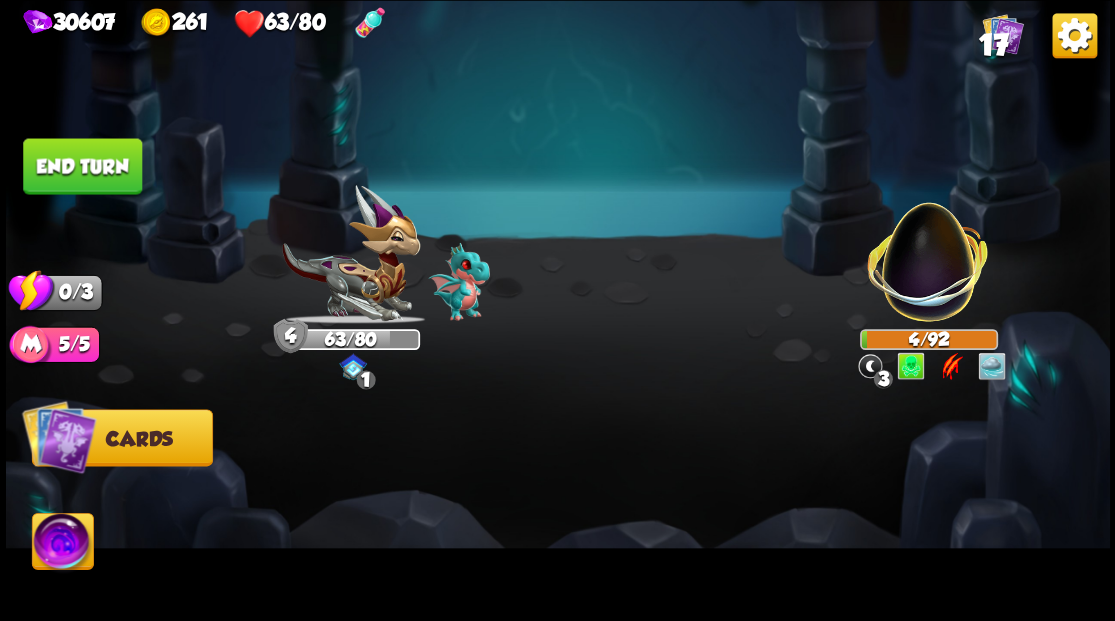click on "End turn" at bounding box center (82, 166) 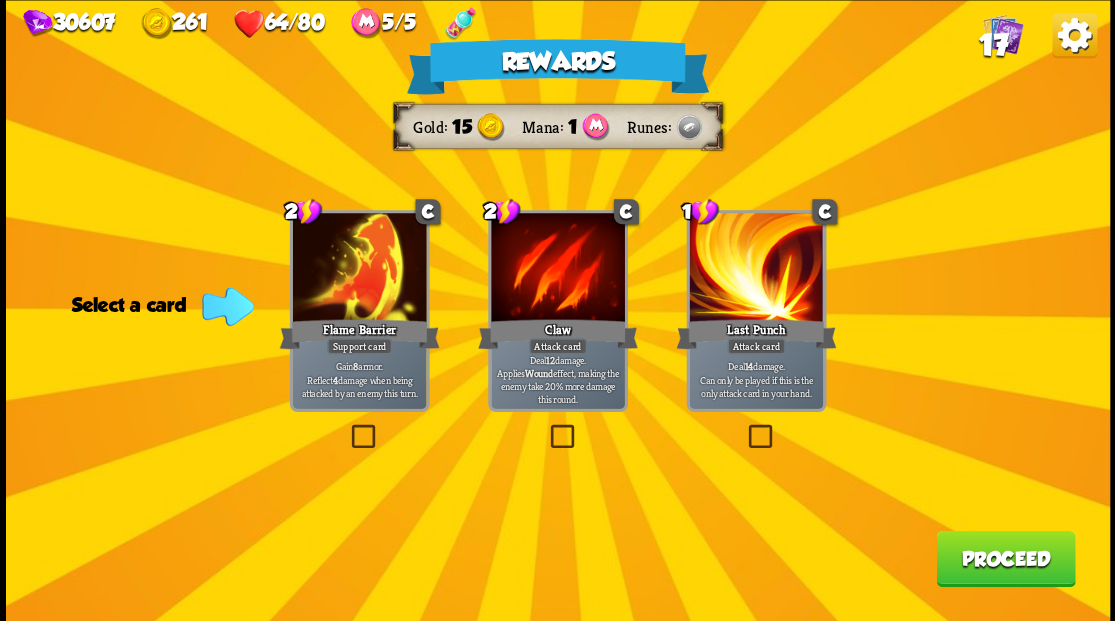 click on "Proceed" at bounding box center [1005, 558] 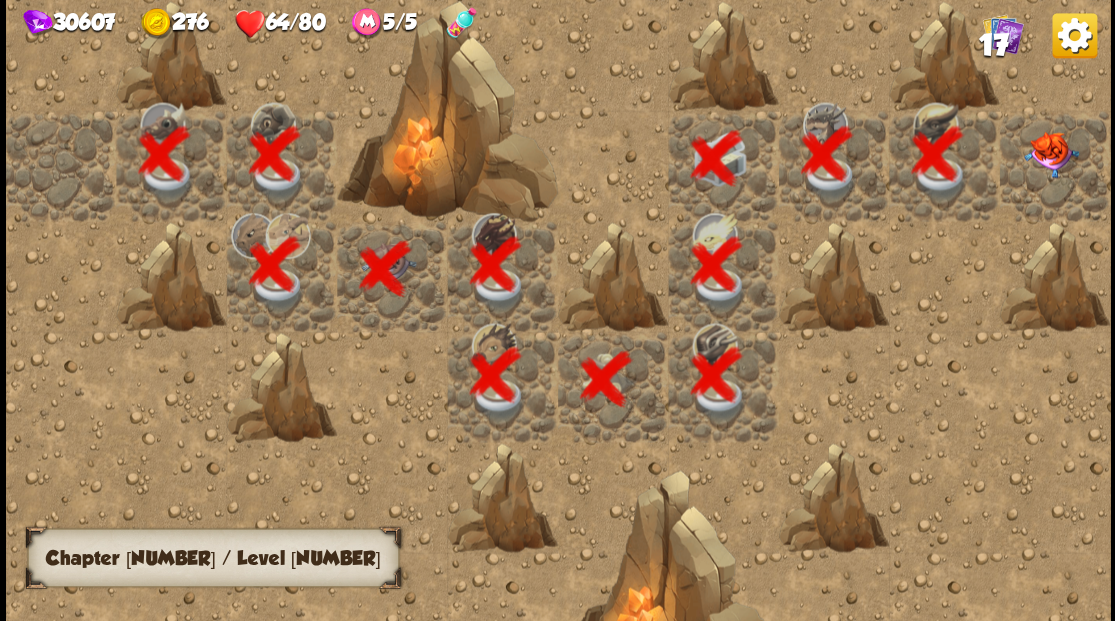 scroll, scrollTop: 0, scrollLeft: 384, axis: horizontal 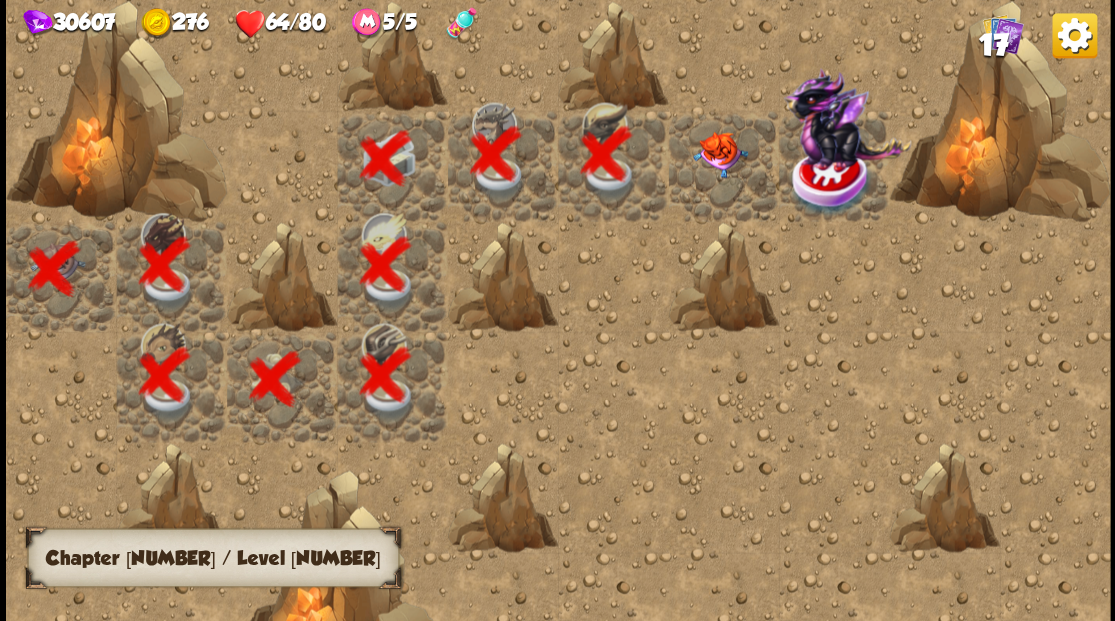click at bounding box center [723, 165] 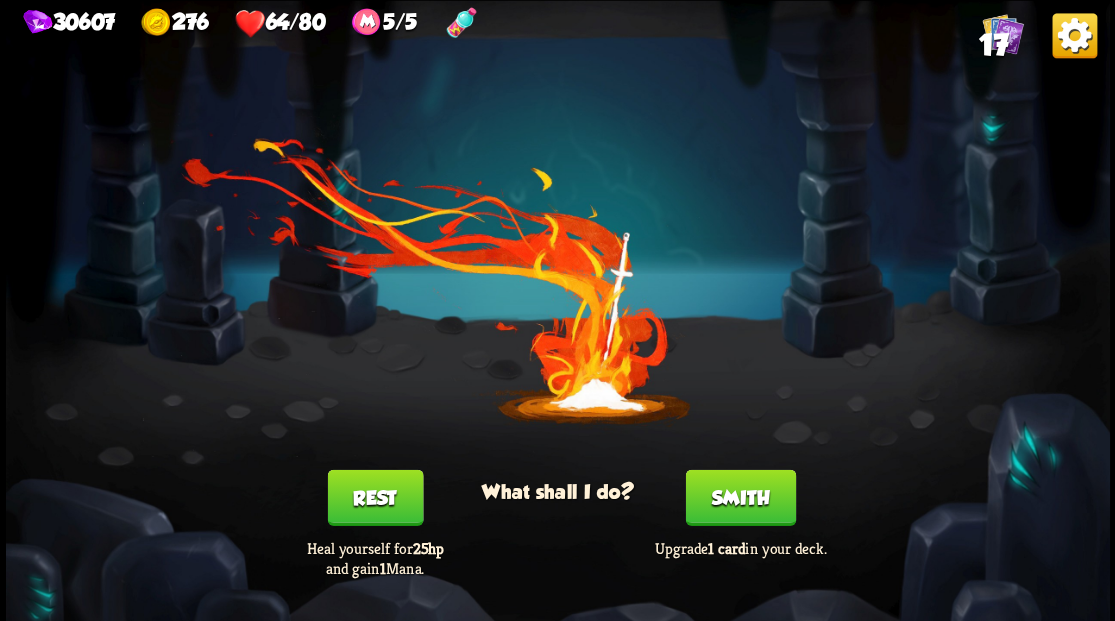 click on "Smith" at bounding box center (740, 497) 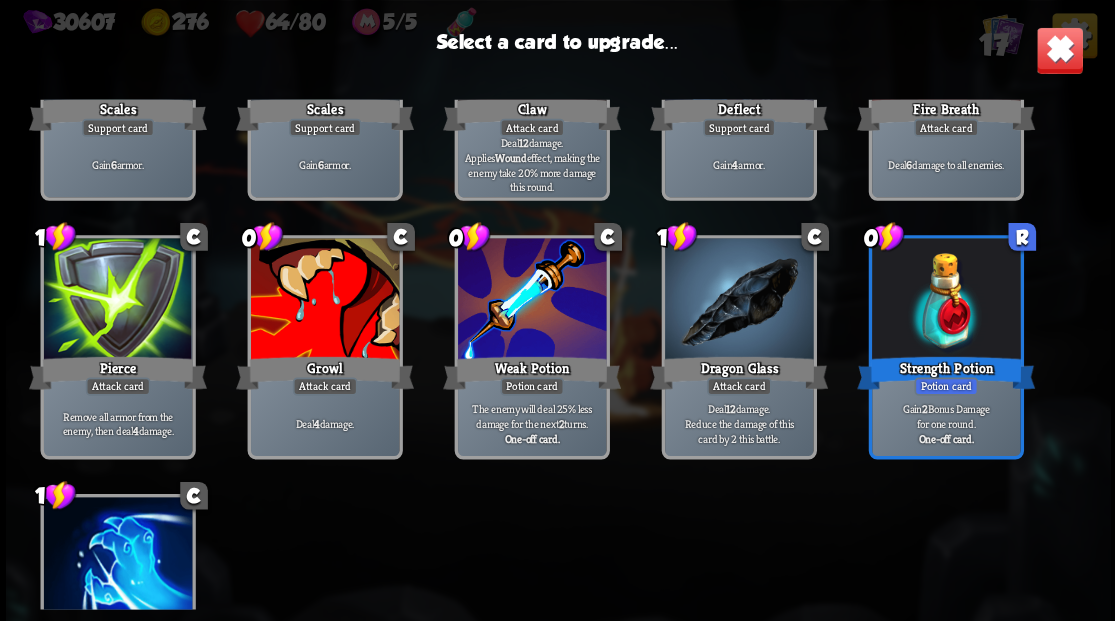 scroll, scrollTop: 533, scrollLeft: 0, axis: vertical 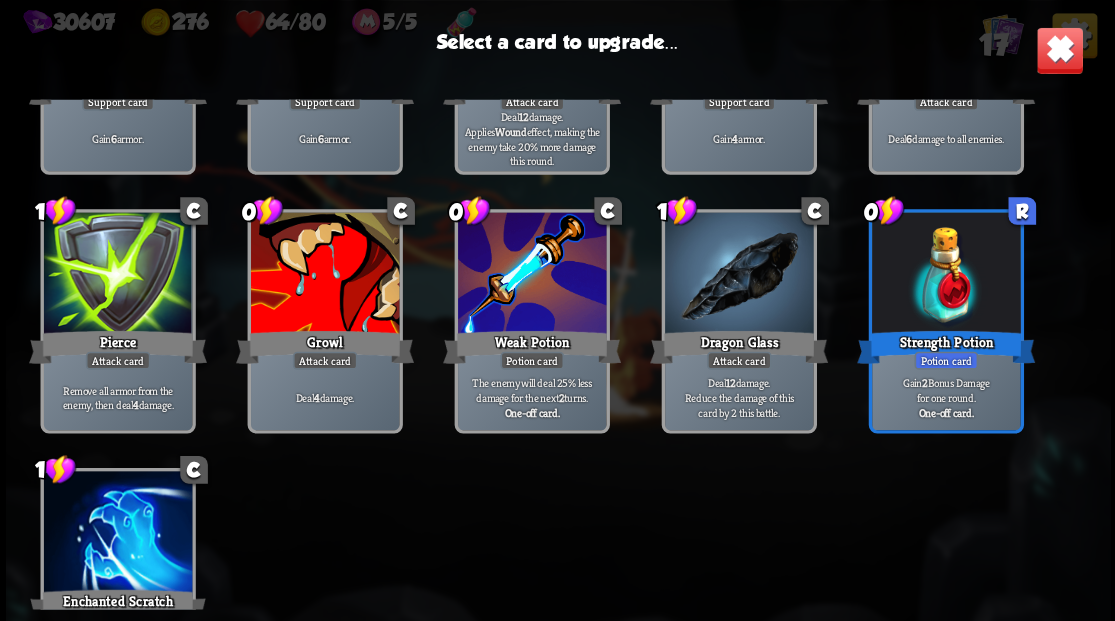 click at bounding box center (324, 274) 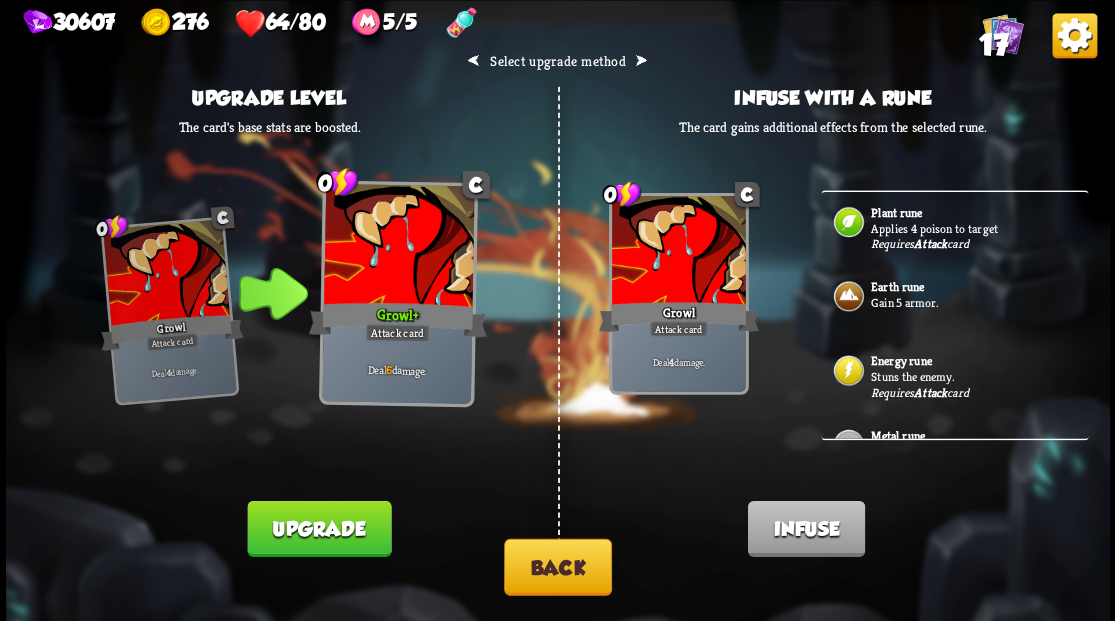 click on "Energy rune" at bounding box center [901, 361] 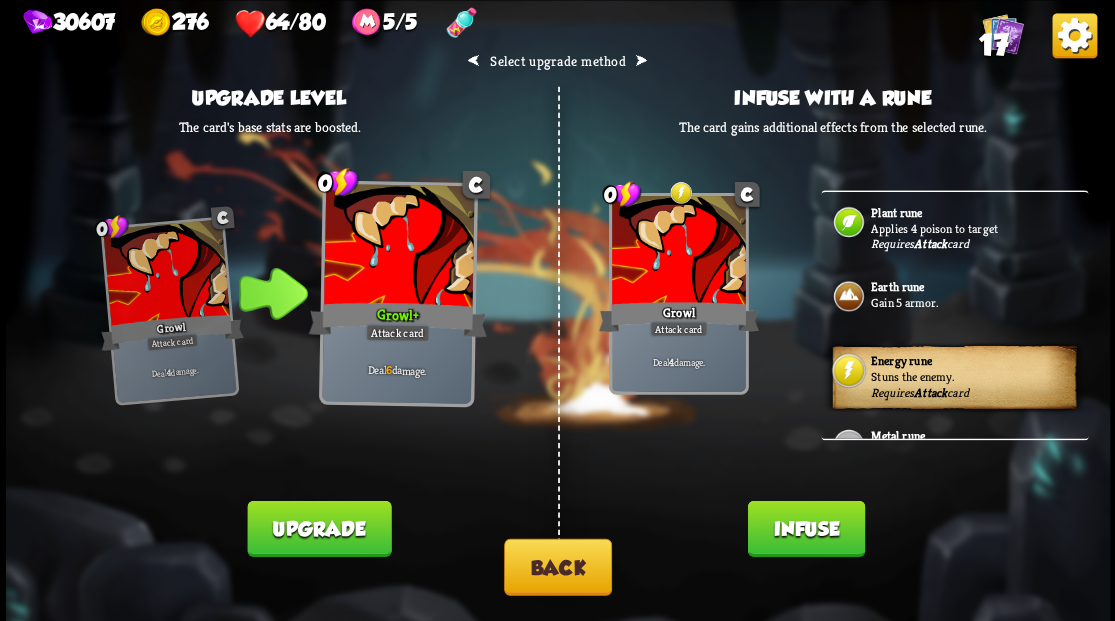 drag, startPoint x: 802, startPoint y: 532, endPoint x: 767, endPoint y: 430, distance: 107.837845 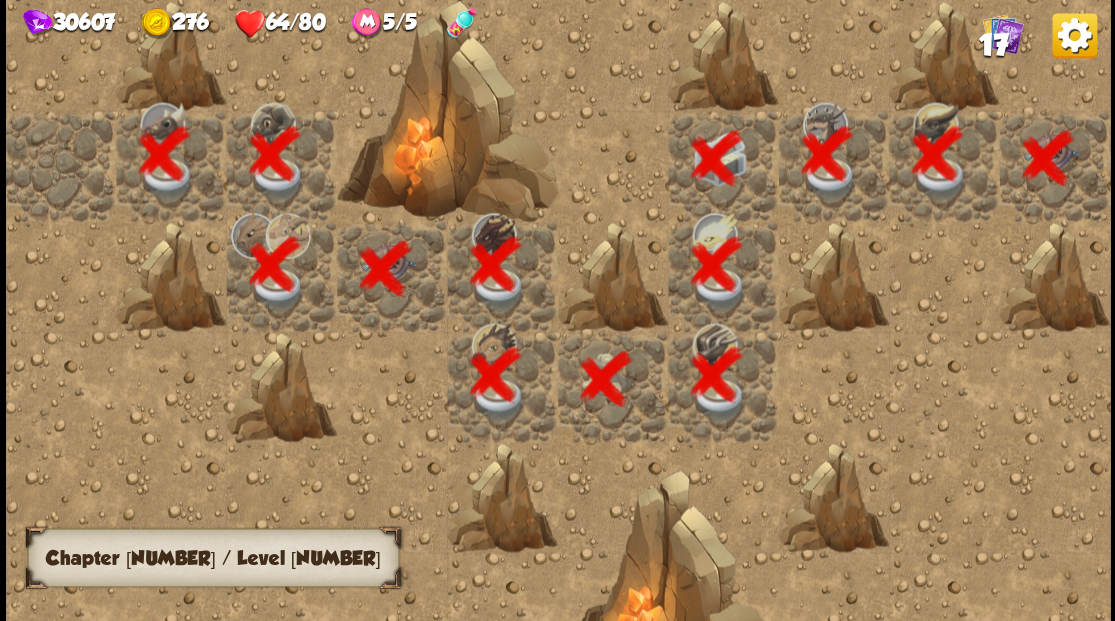 scroll, scrollTop: 0, scrollLeft: 384, axis: horizontal 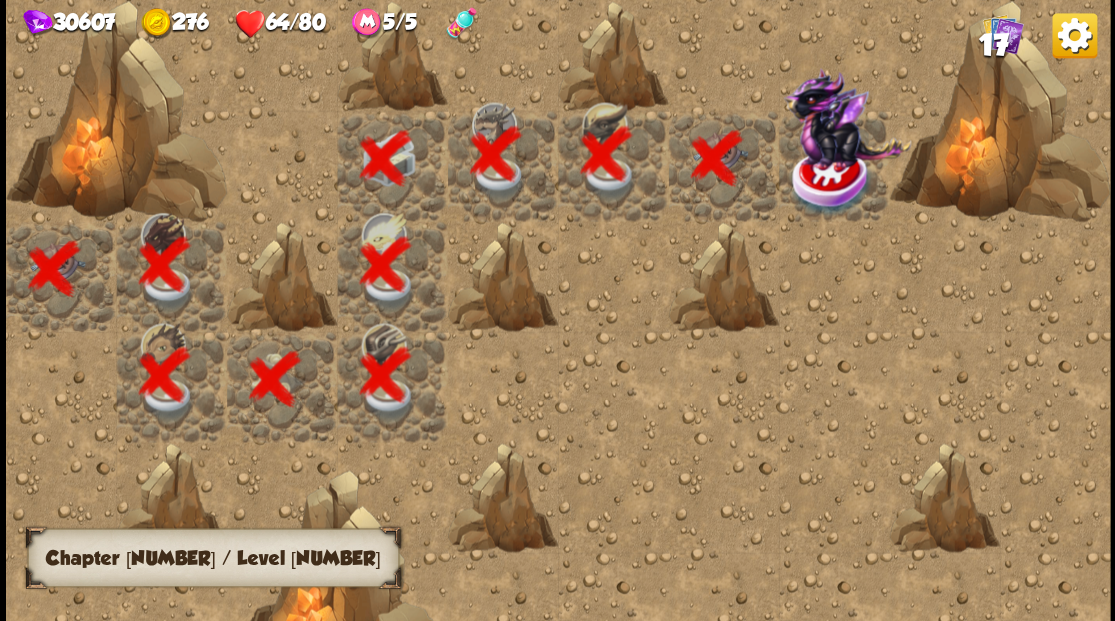click at bounding box center [831, 181] 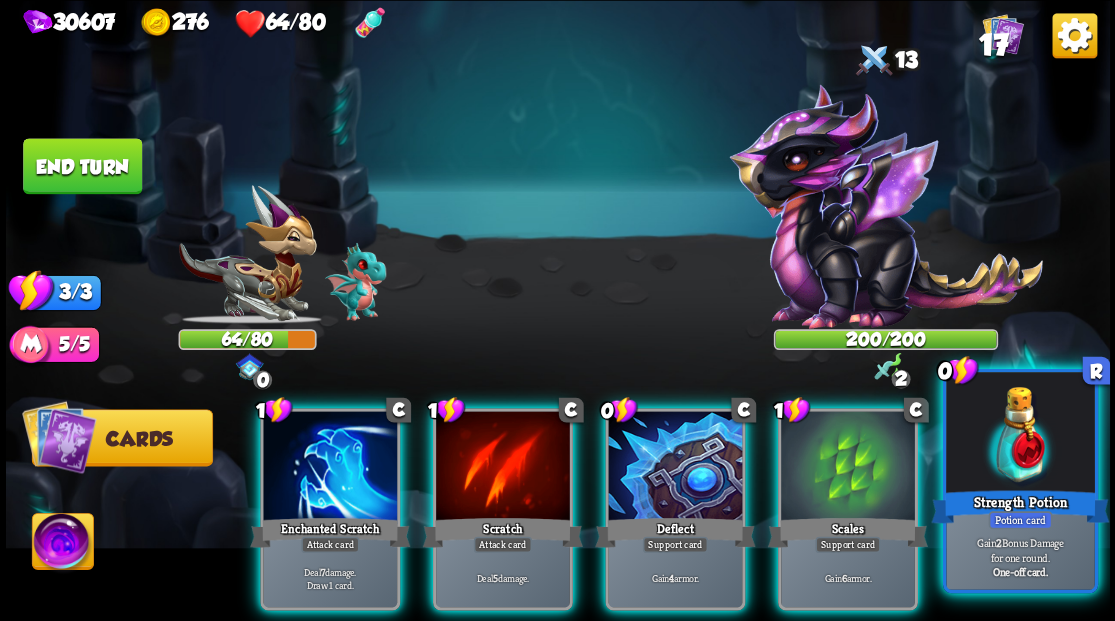 click at bounding box center [1020, 434] 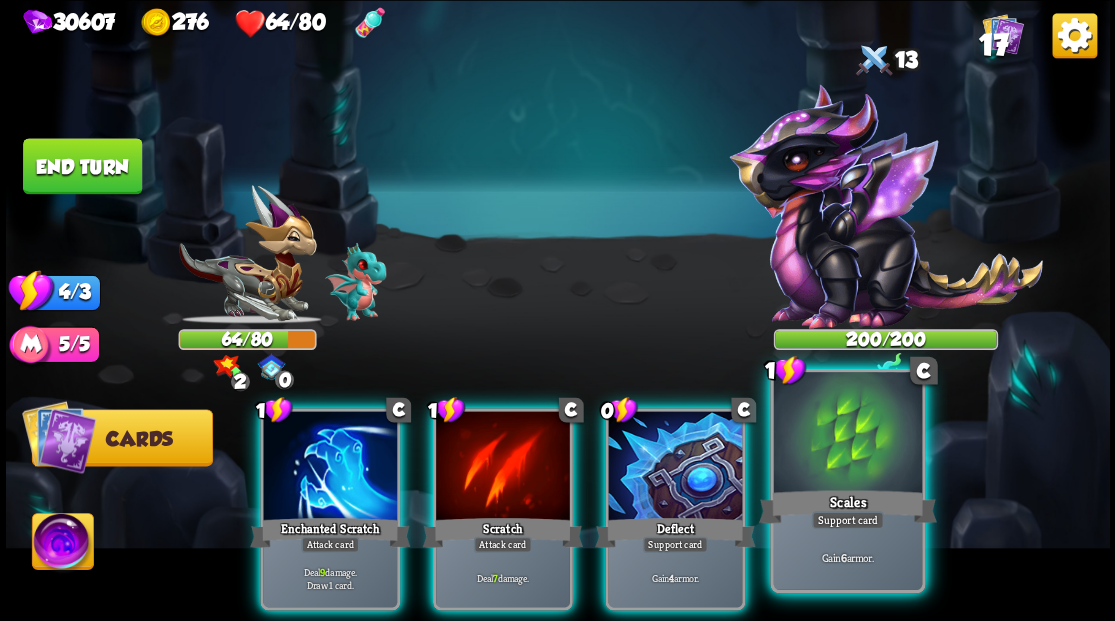 click at bounding box center [847, 434] 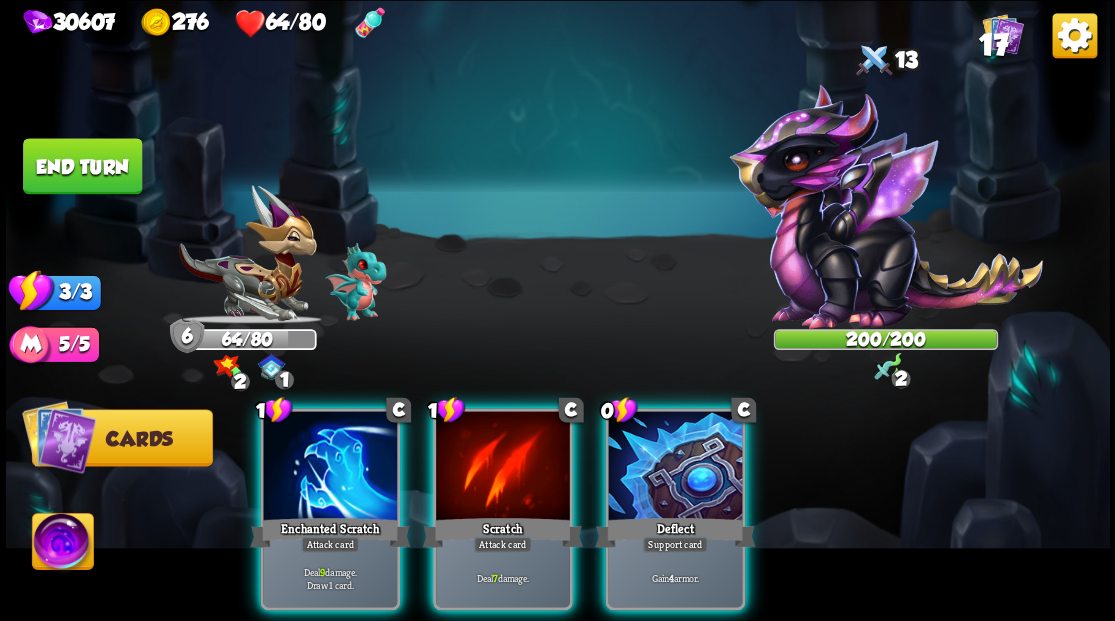 click at bounding box center (675, 467) 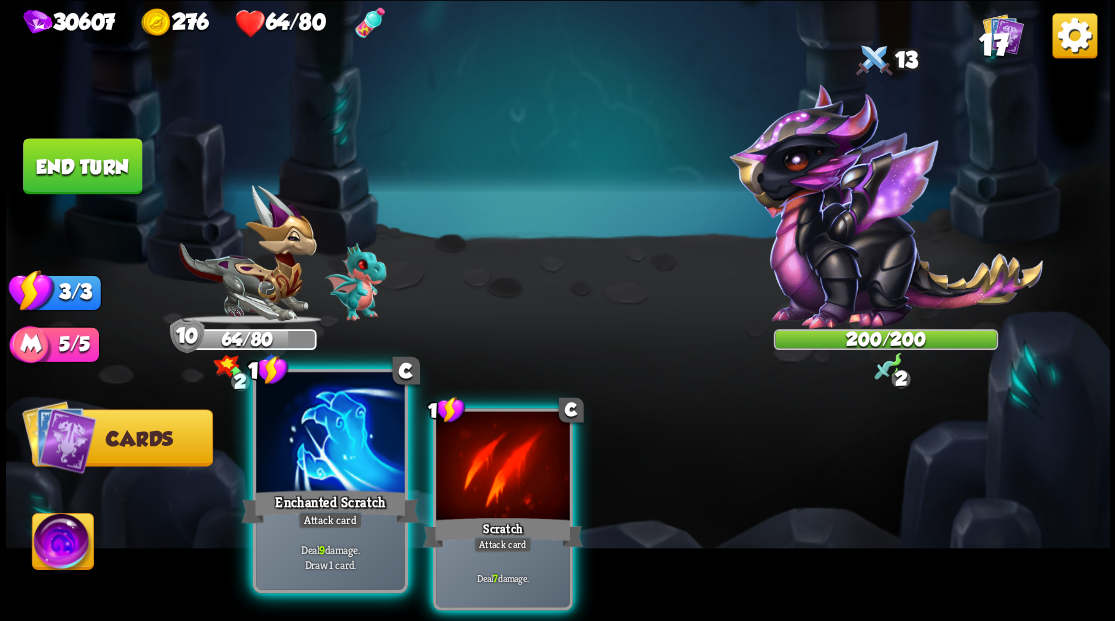 click at bounding box center (330, 434) 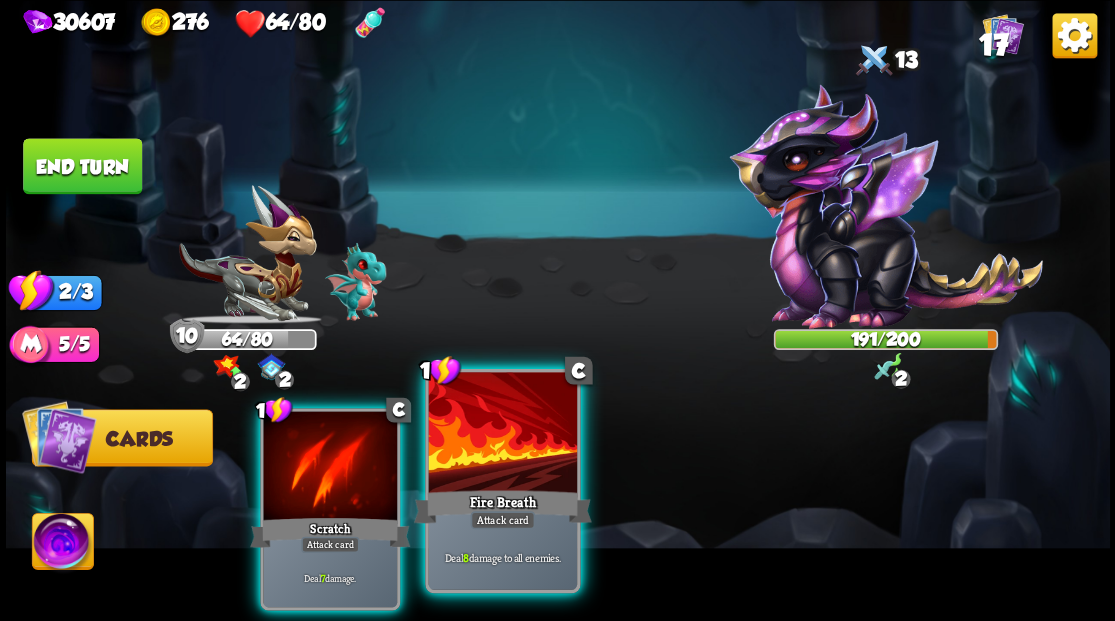 click at bounding box center [502, 434] 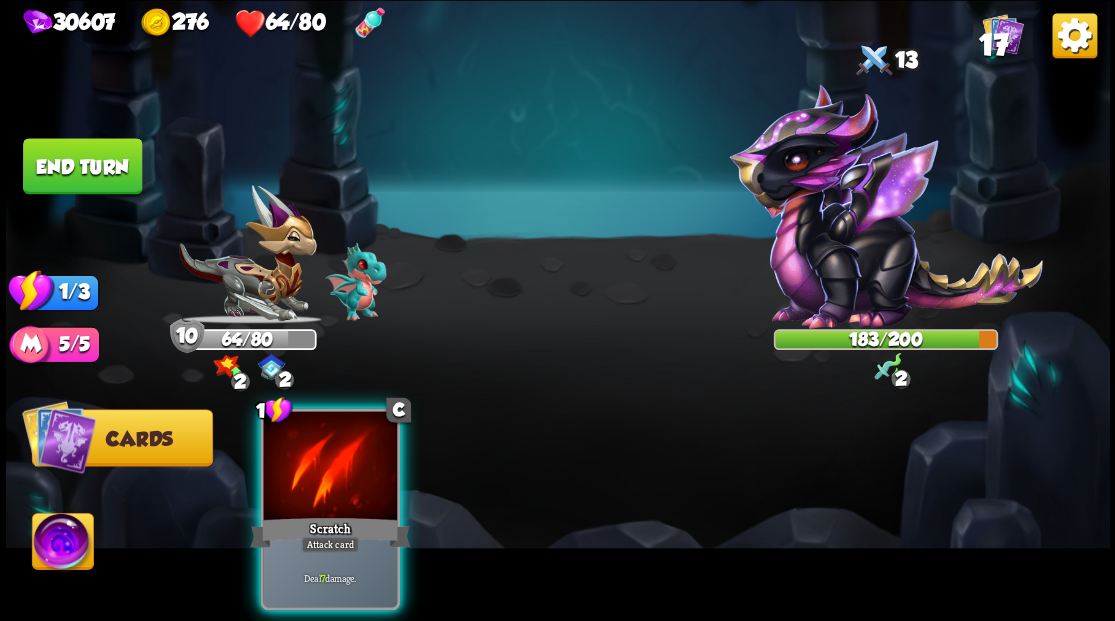 click at bounding box center (330, 467) 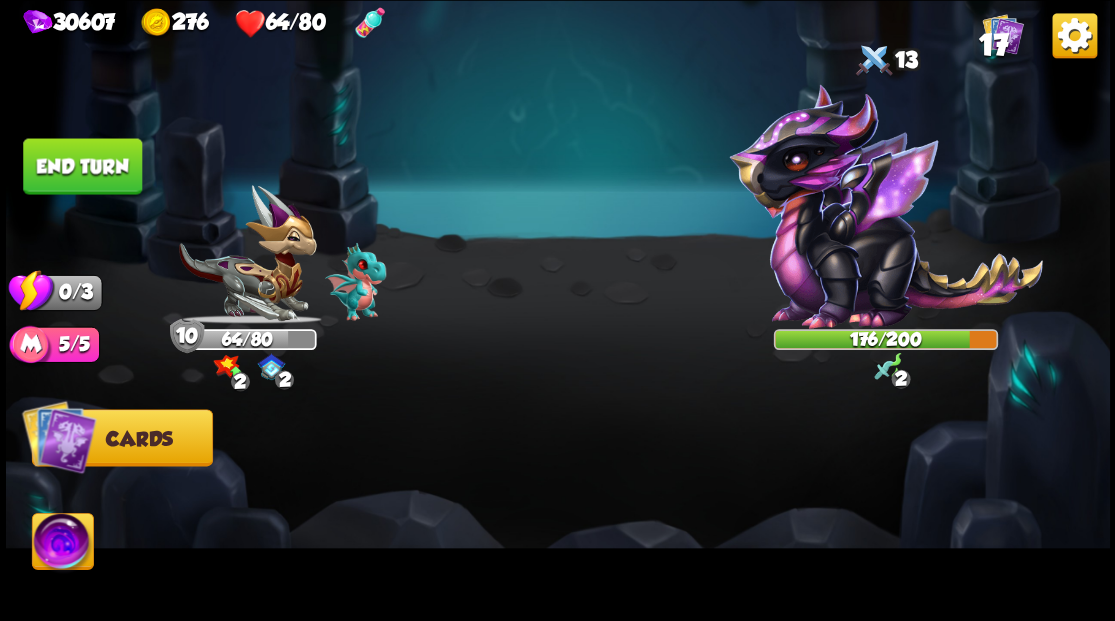 click on "End turn" at bounding box center (82, 166) 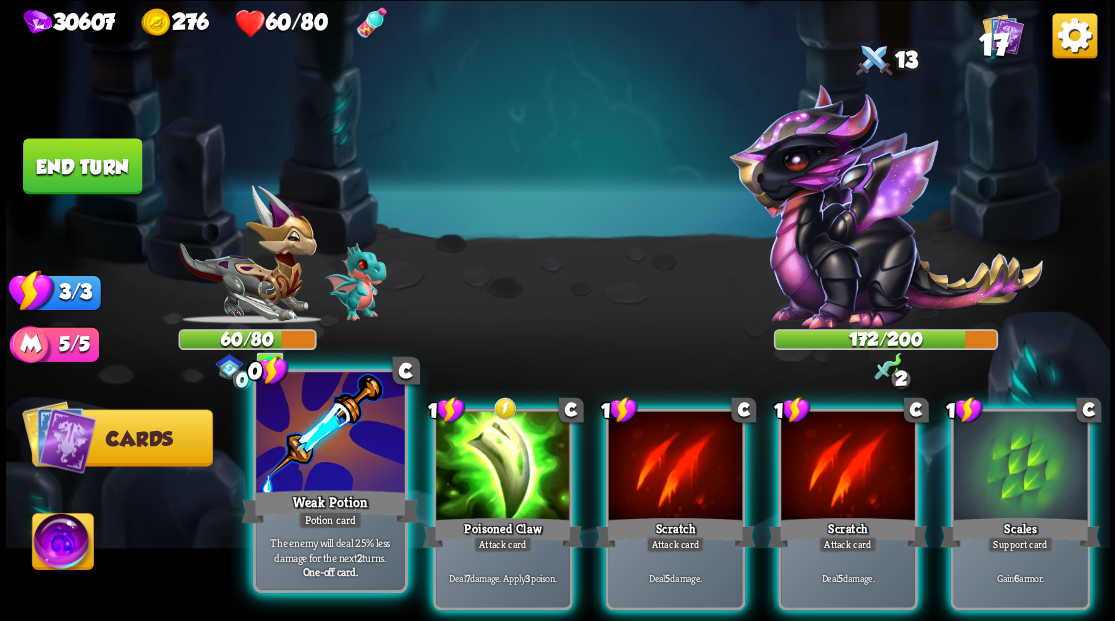 click at bounding box center [330, 434] 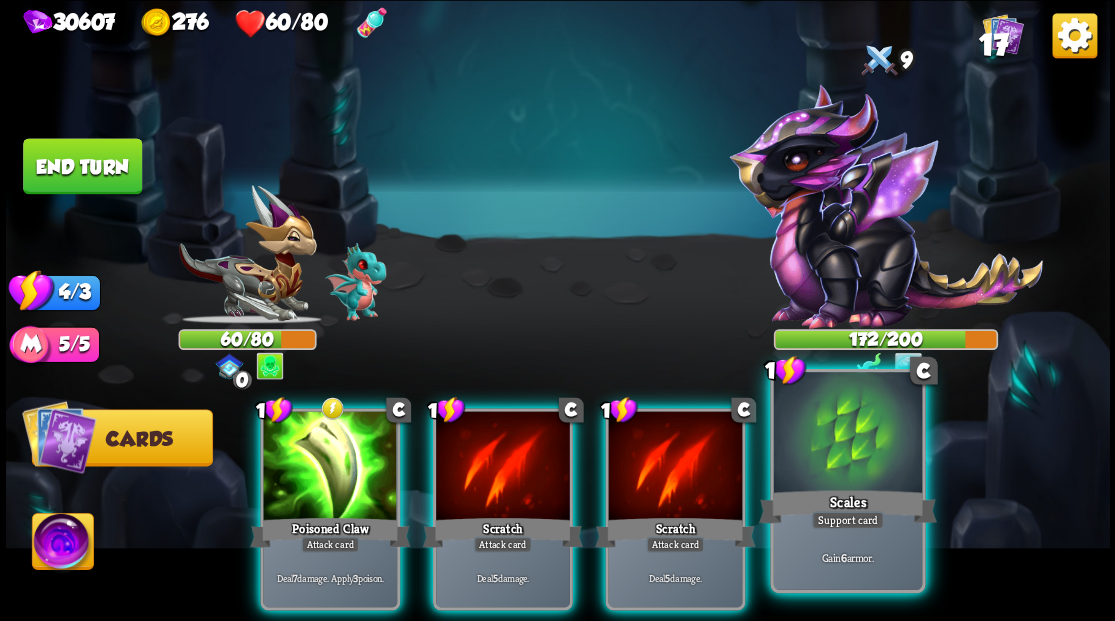 click at bounding box center (847, 434) 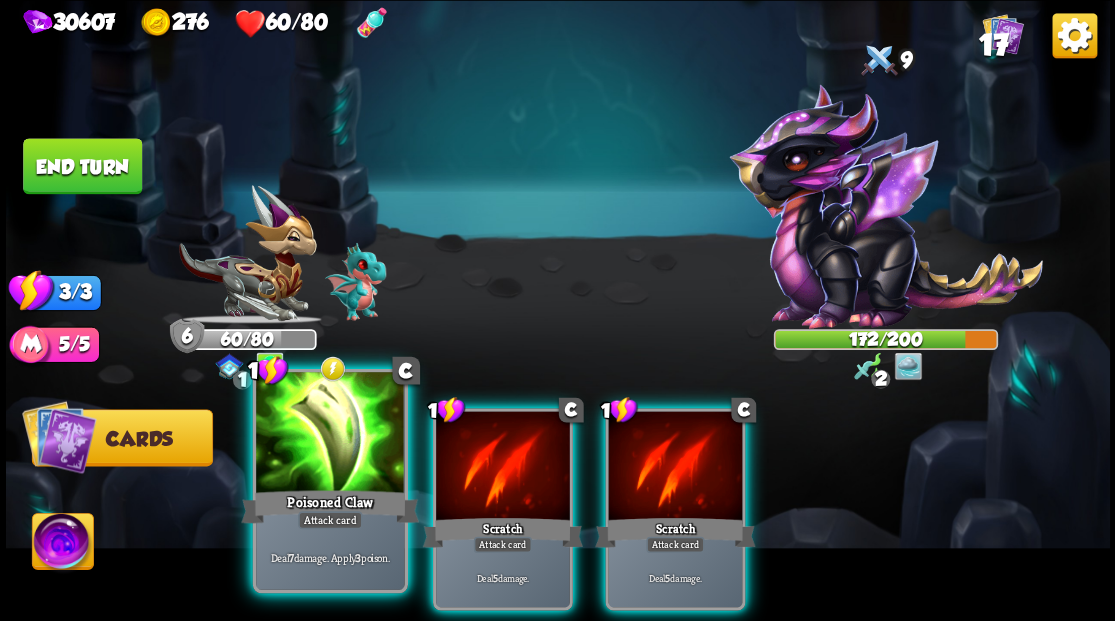 click at bounding box center [330, 434] 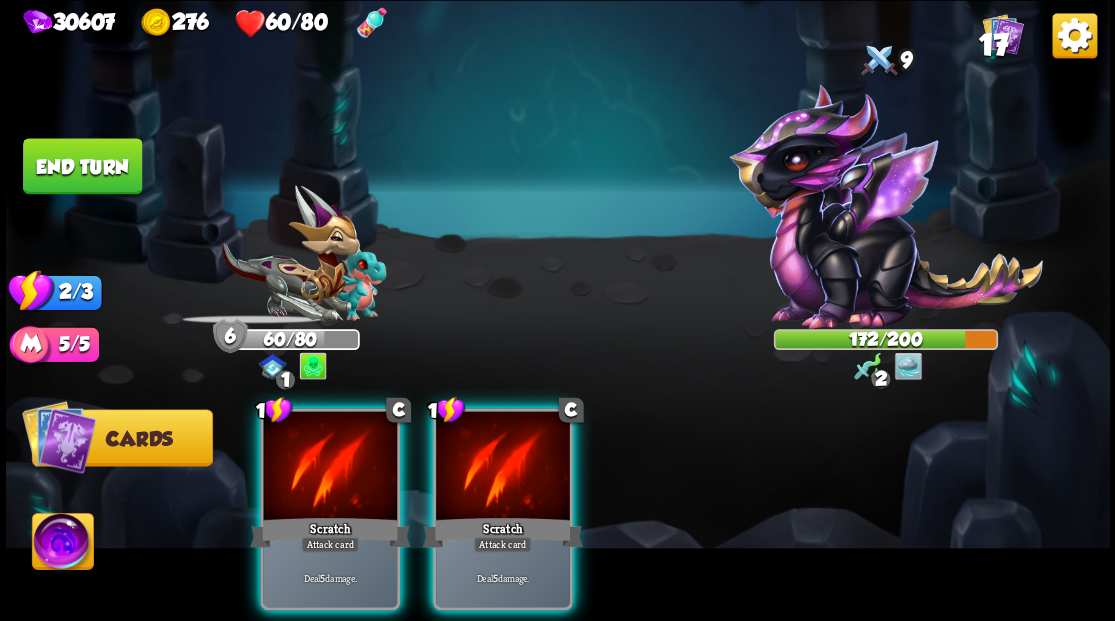 click at bounding box center [330, 467] 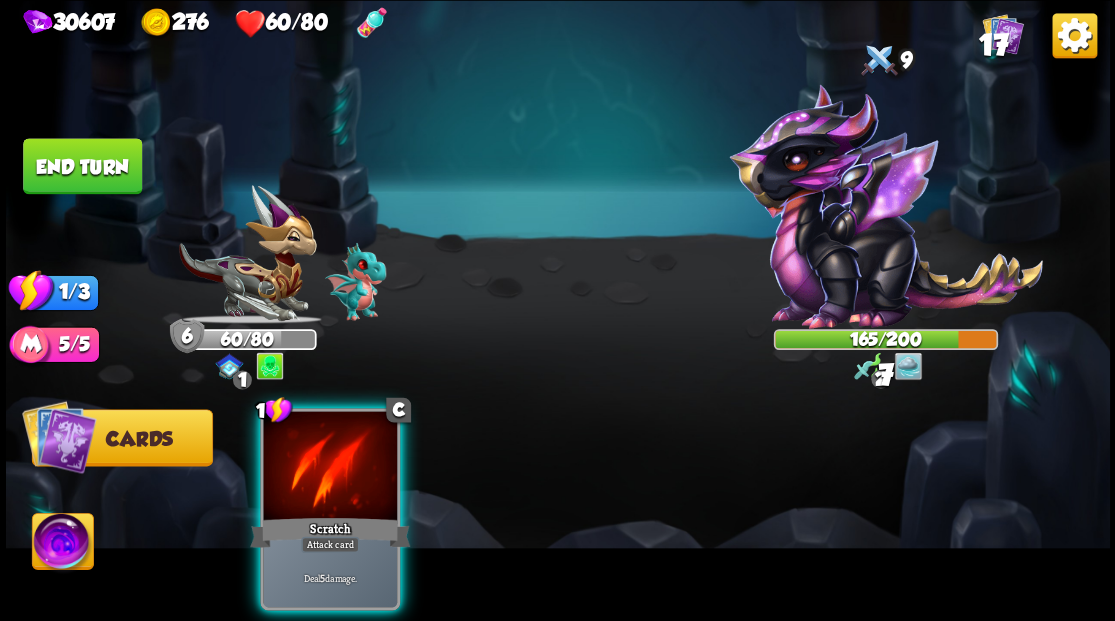 click at bounding box center (330, 467) 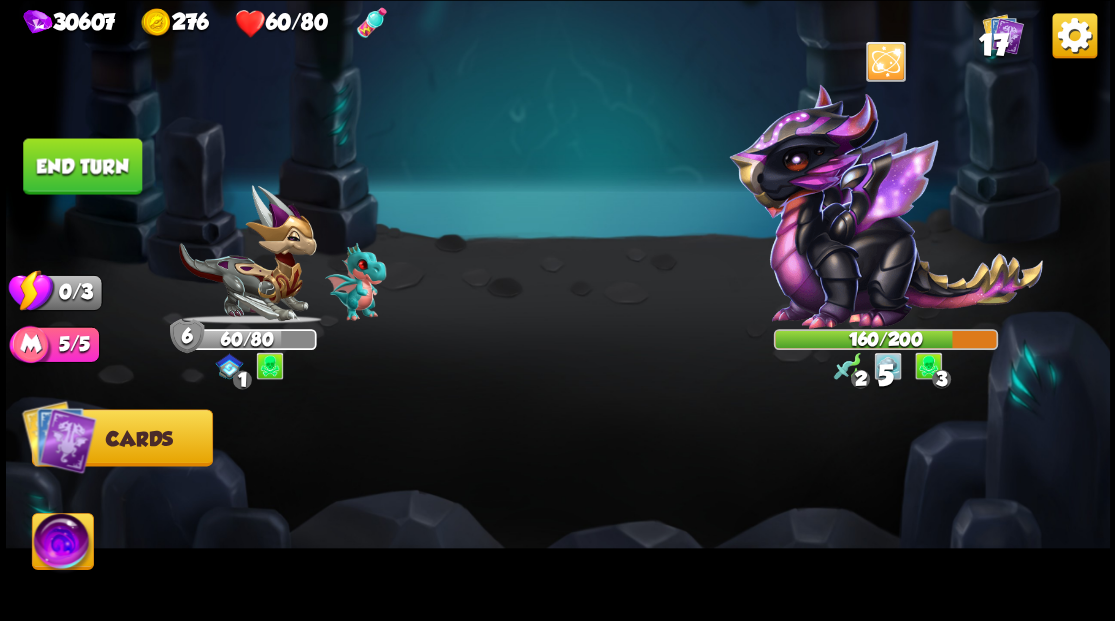 click on "End turn" at bounding box center [82, 166] 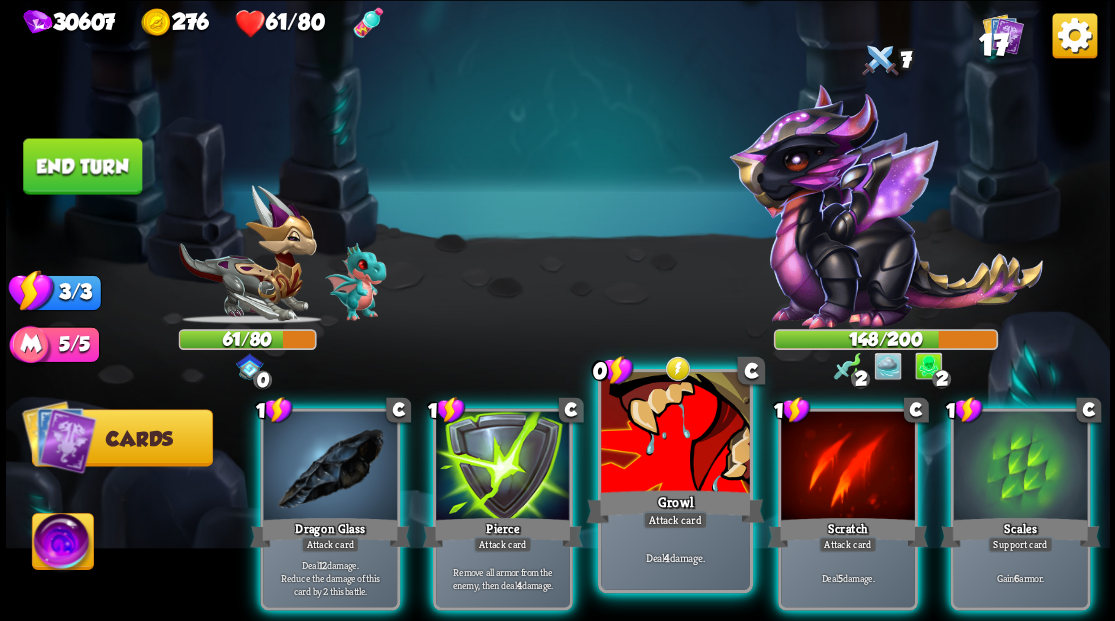 click at bounding box center [675, 434] 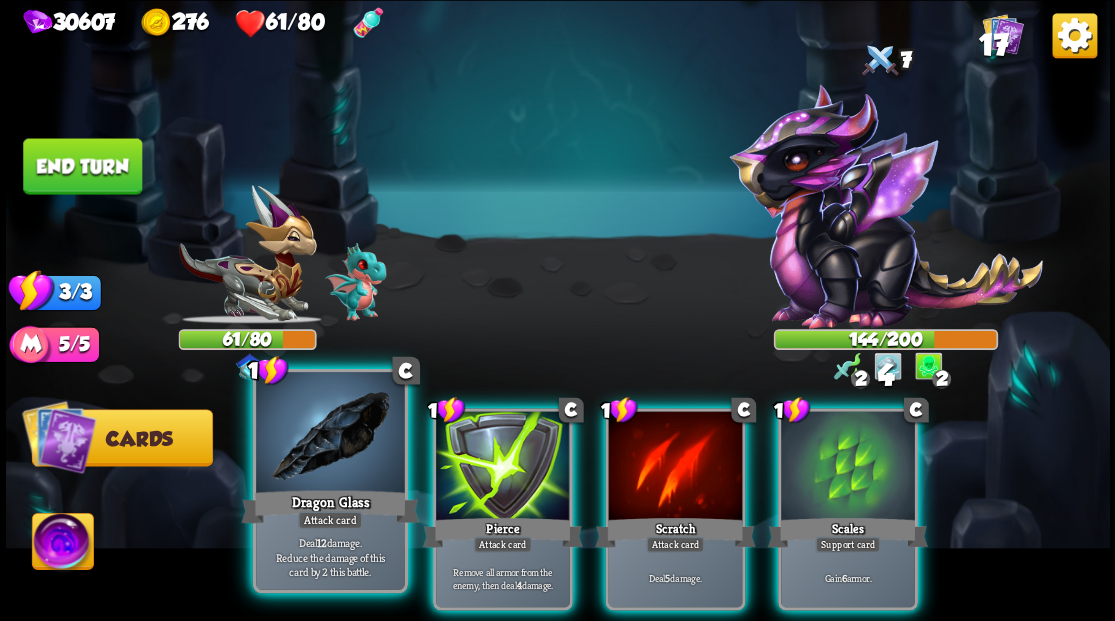 click at bounding box center (330, 434) 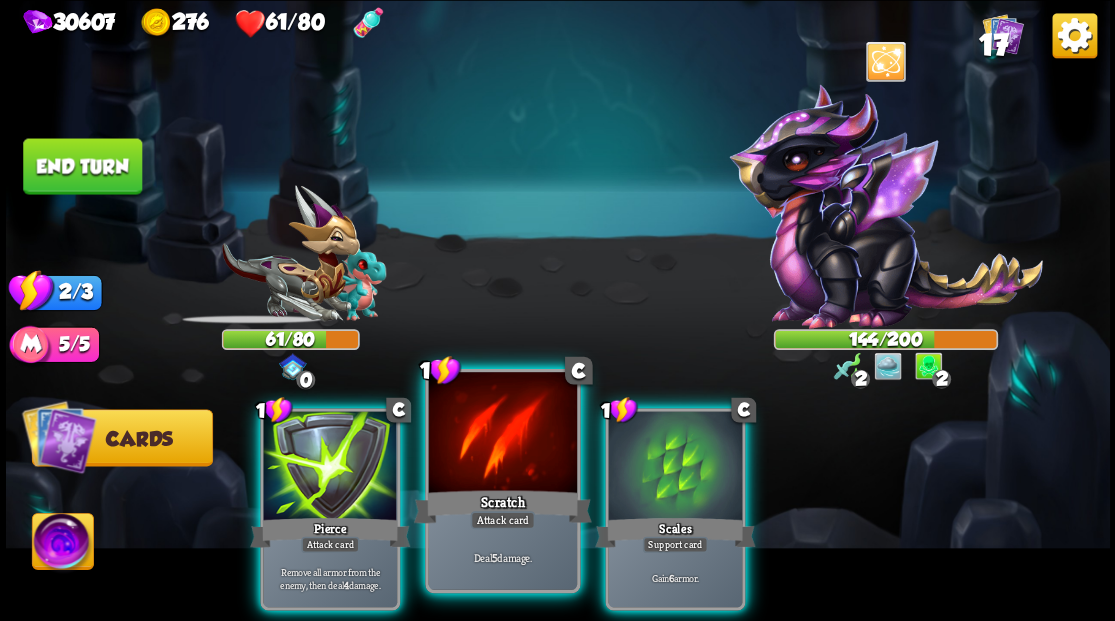 click at bounding box center (502, 434) 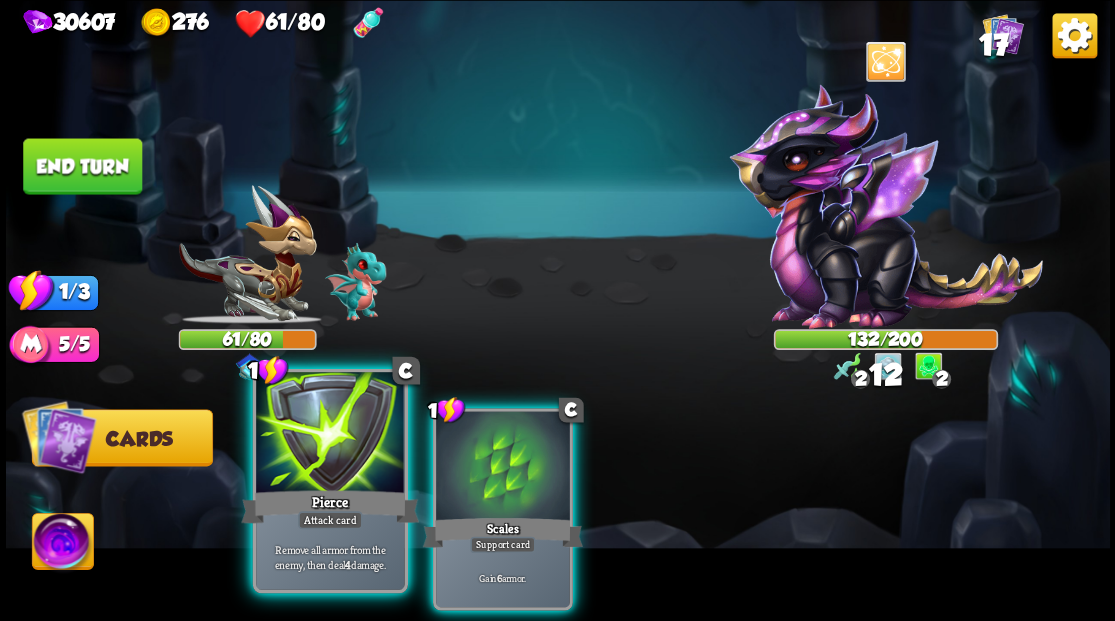click at bounding box center (330, 434) 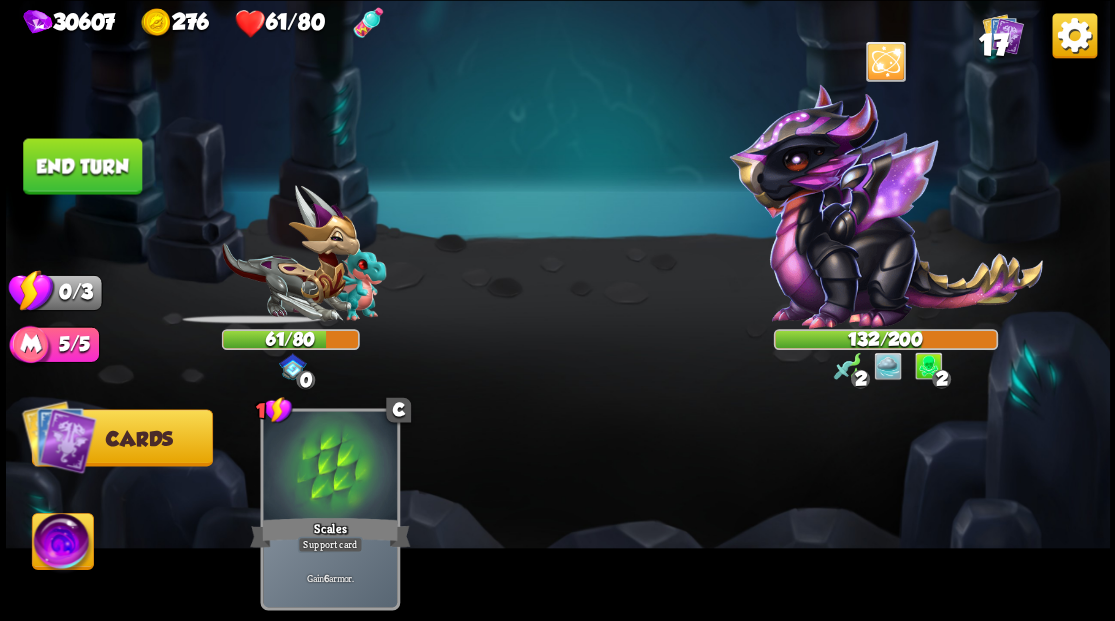 drag, startPoint x: 101, startPoint y: 171, endPoint x: 556, endPoint y: 315, distance: 477.24313 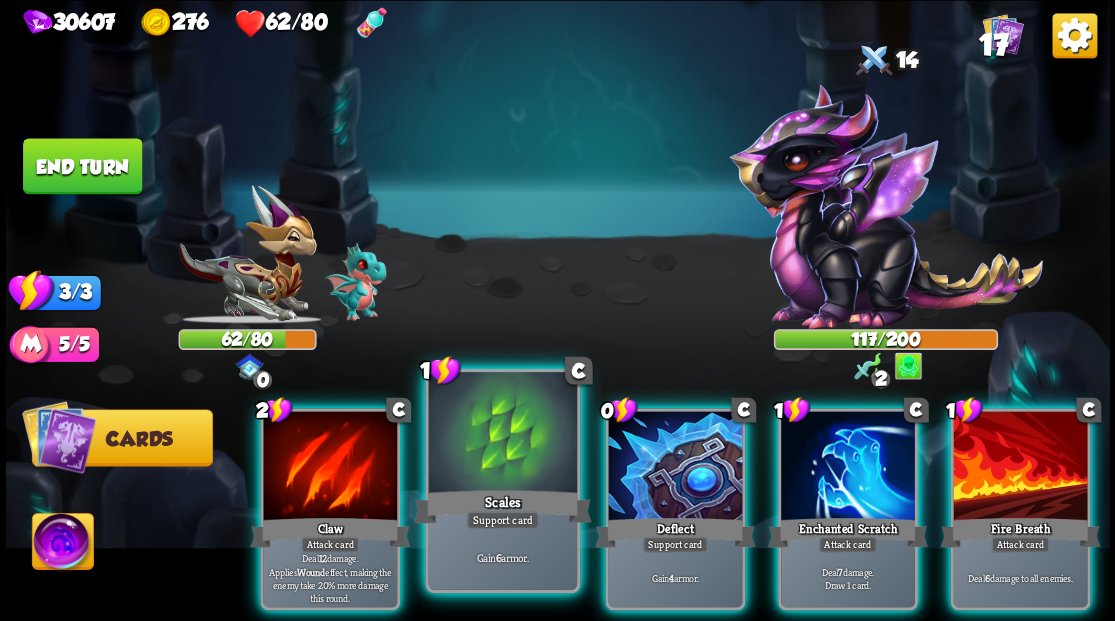 click at bounding box center [502, 434] 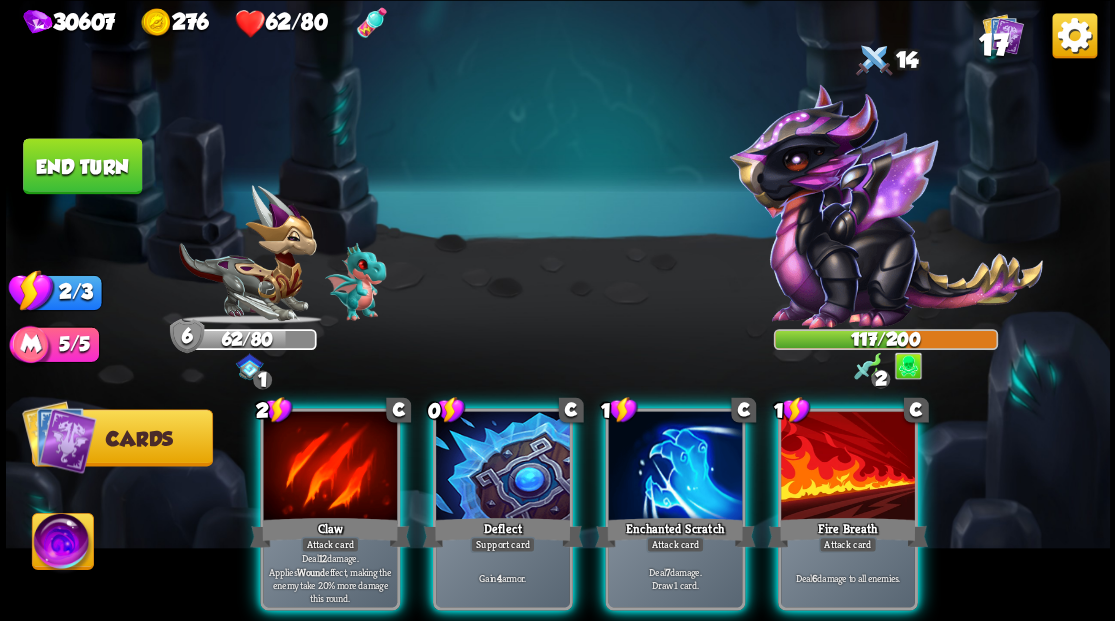 click at bounding box center [503, 467] 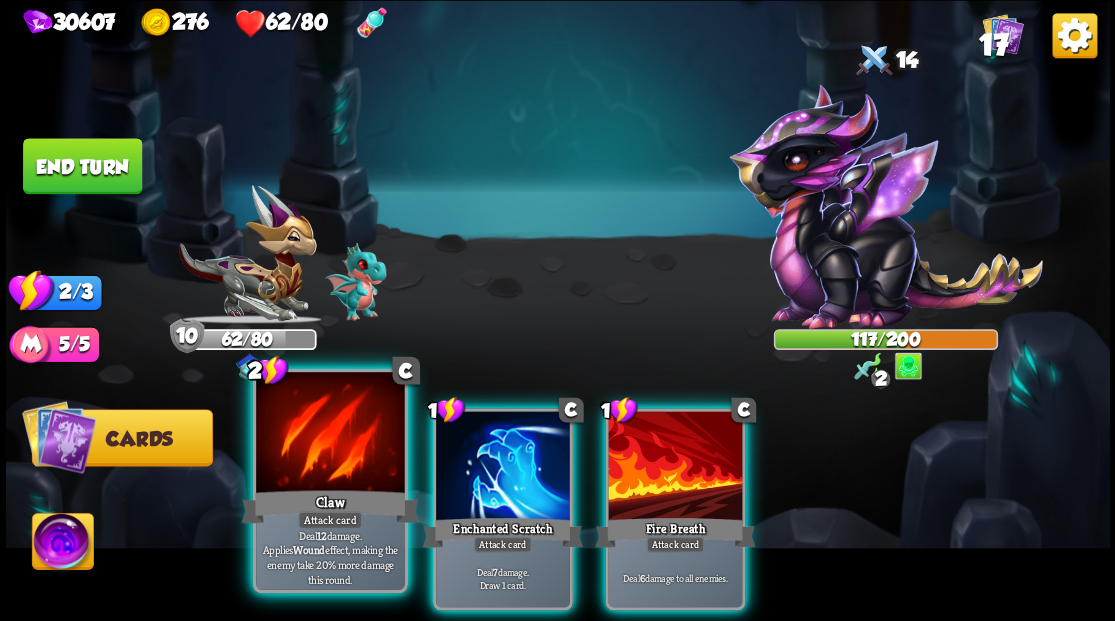 click at bounding box center [330, 434] 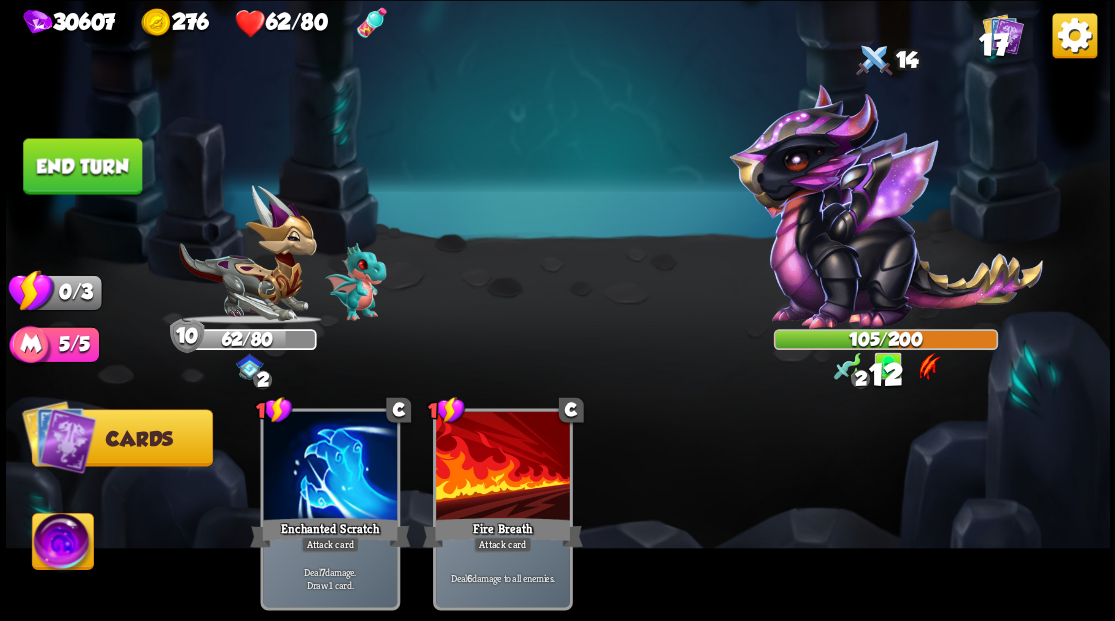 click on "End turn" at bounding box center (82, 166) 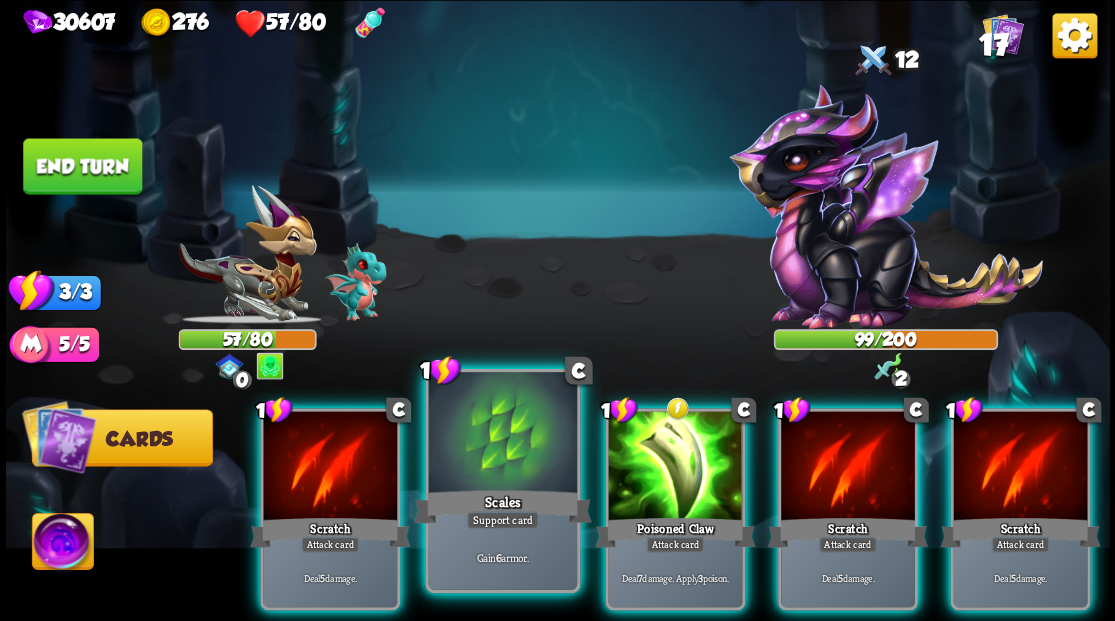click at bounding box center (502, 434) 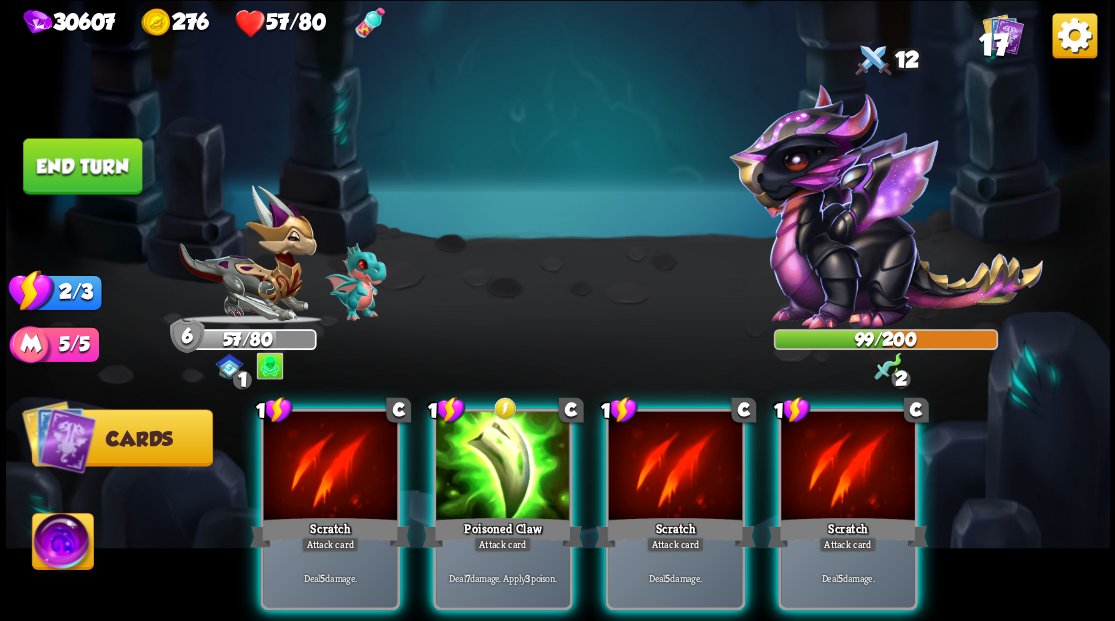 click at bounding box center [503, 467] 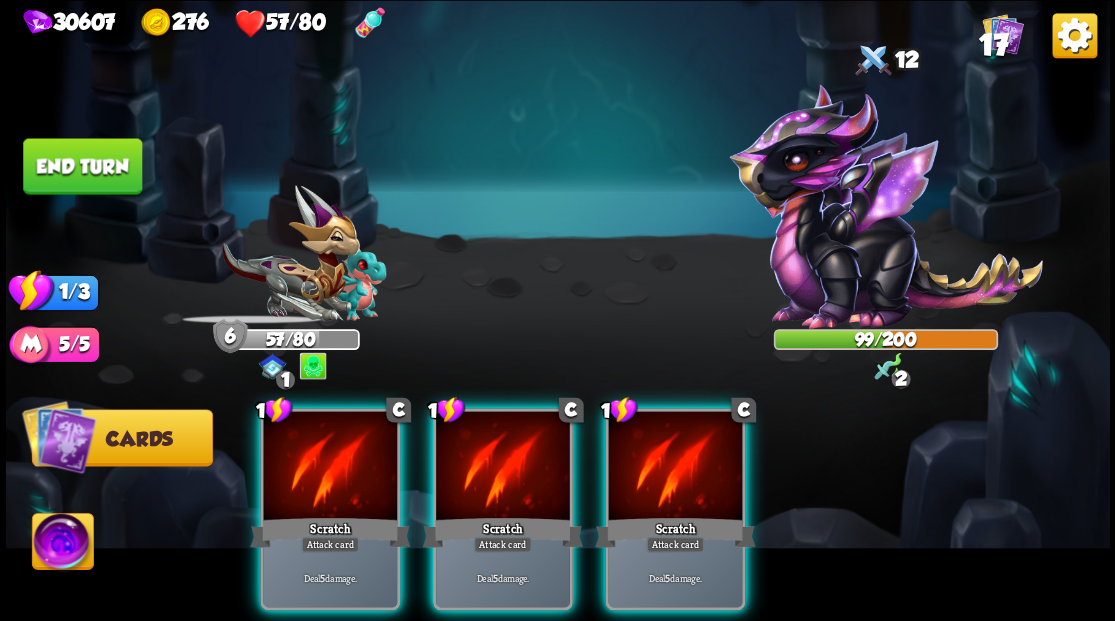 click at bounding box center (503, 467) 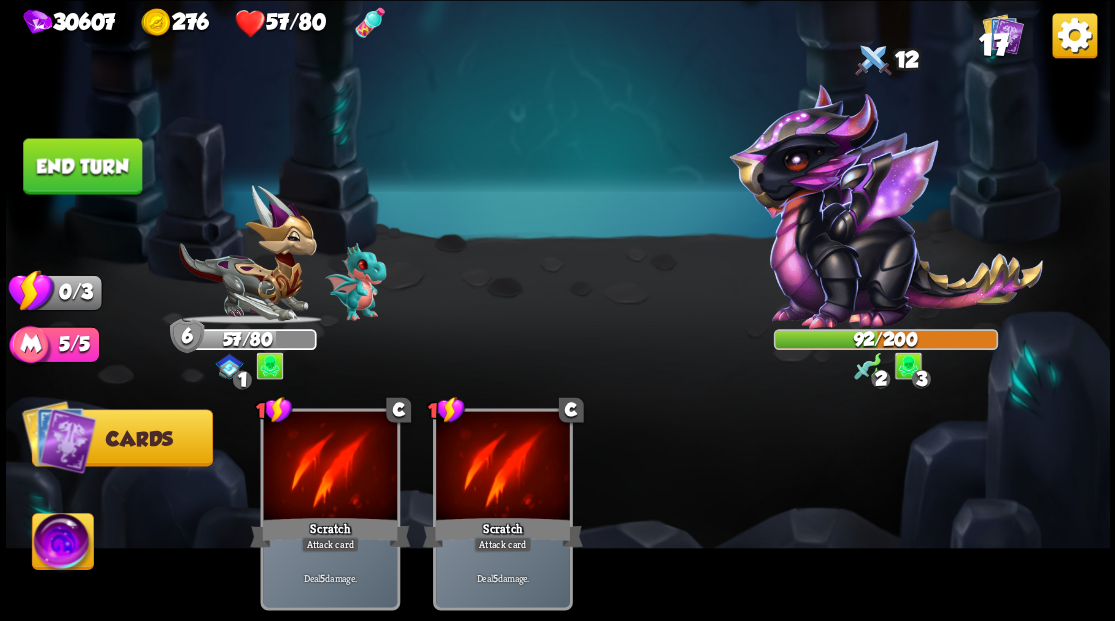 click on "End turn" at bounding box center [82, 166] 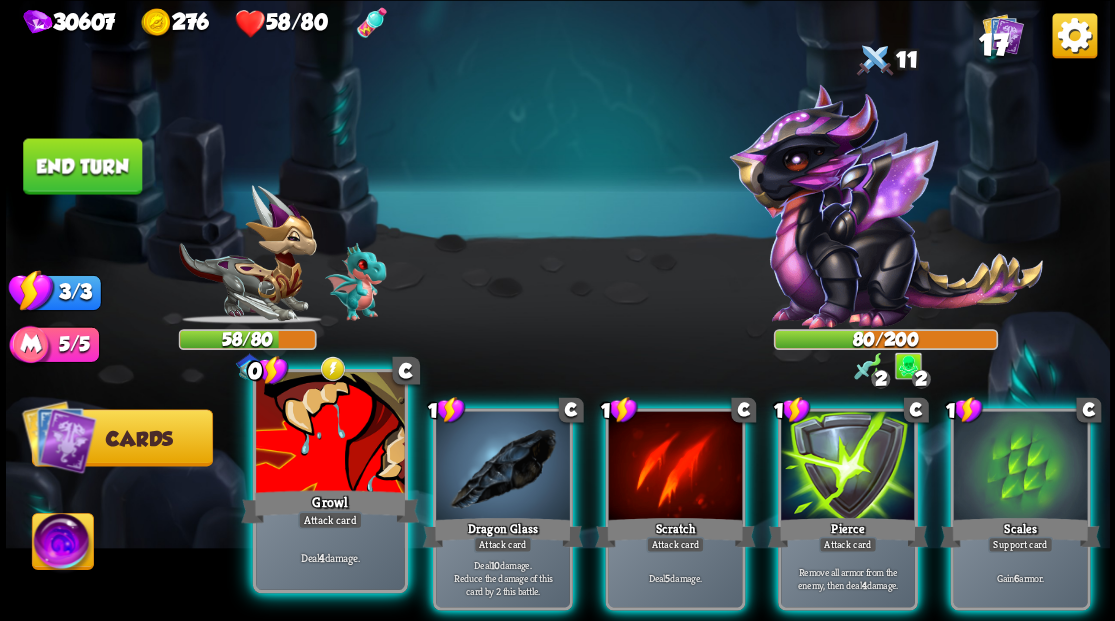 click at bounding box center (330, 434) 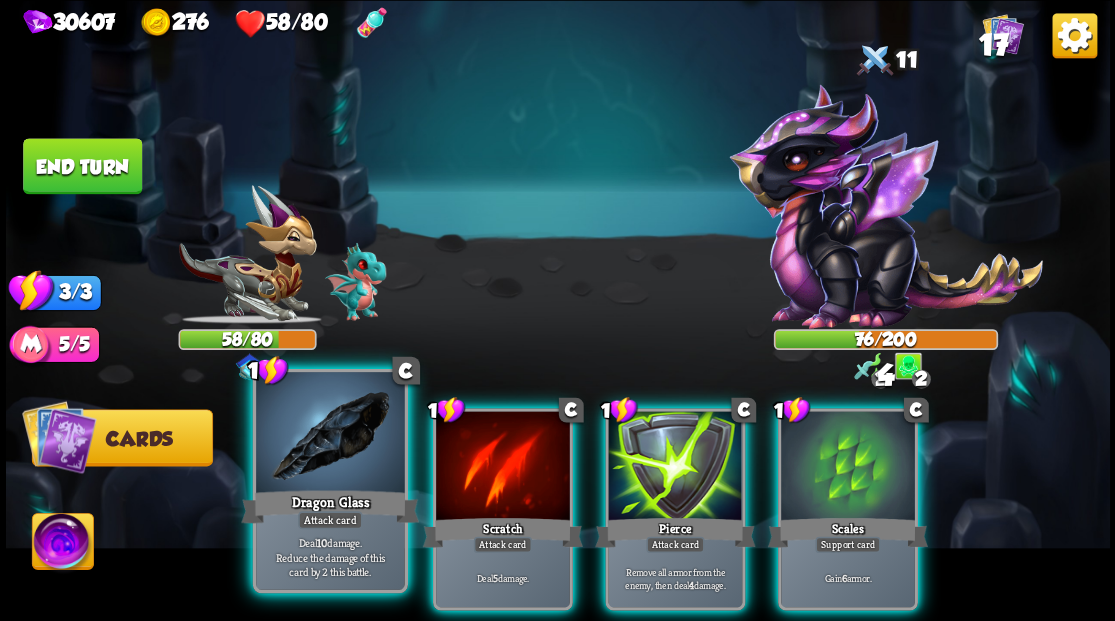 click at bounding box center [330, 434] 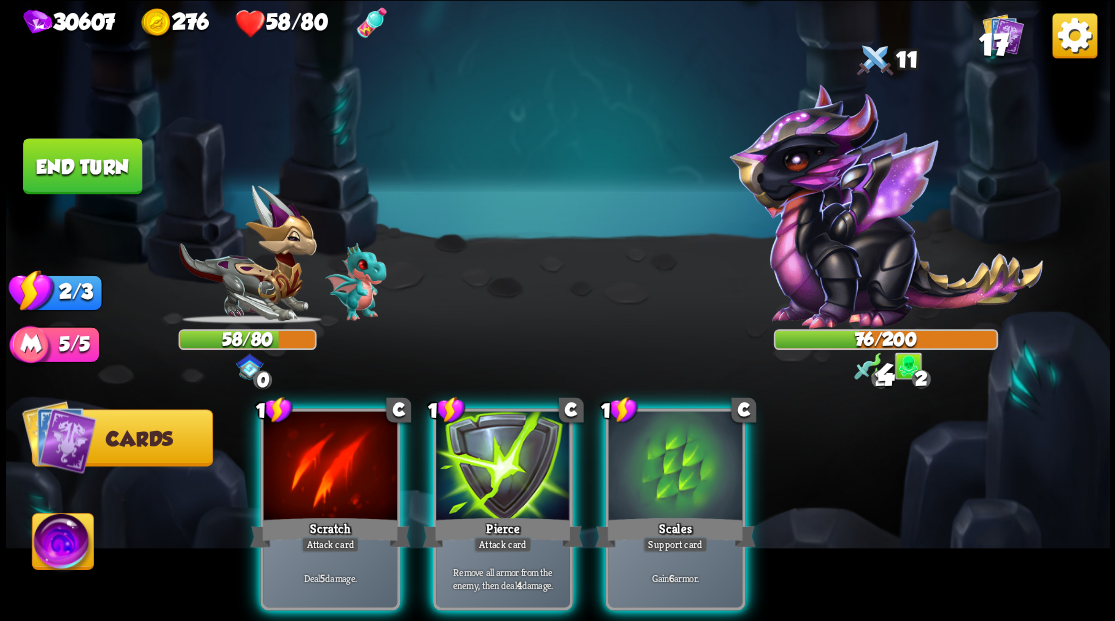 click at bounding box center [330, 467] 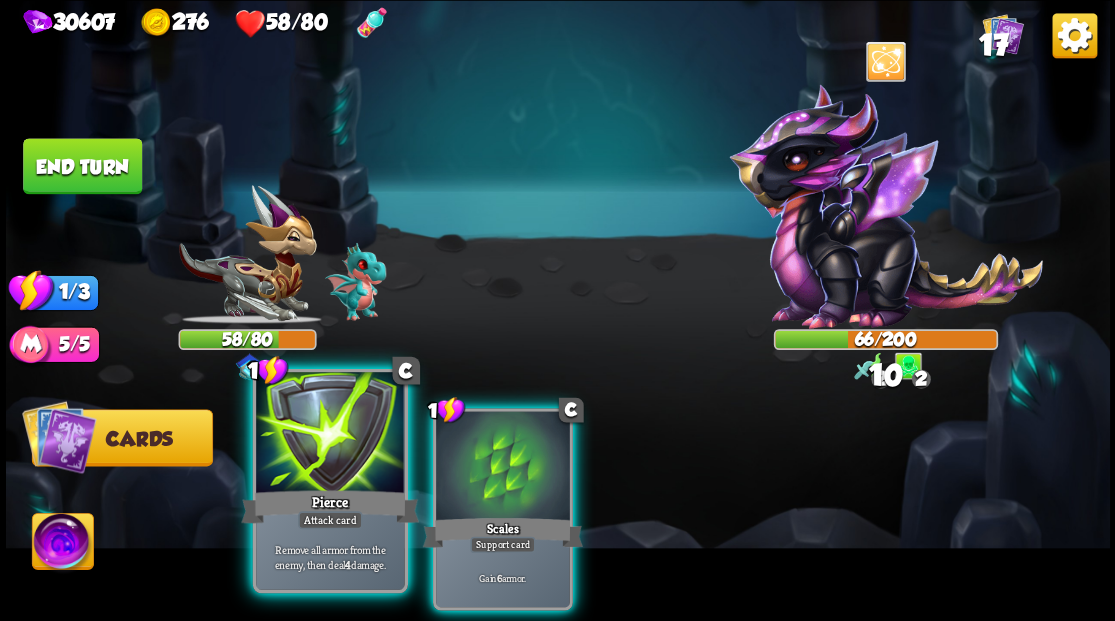 click at bounding box center [330, 434] 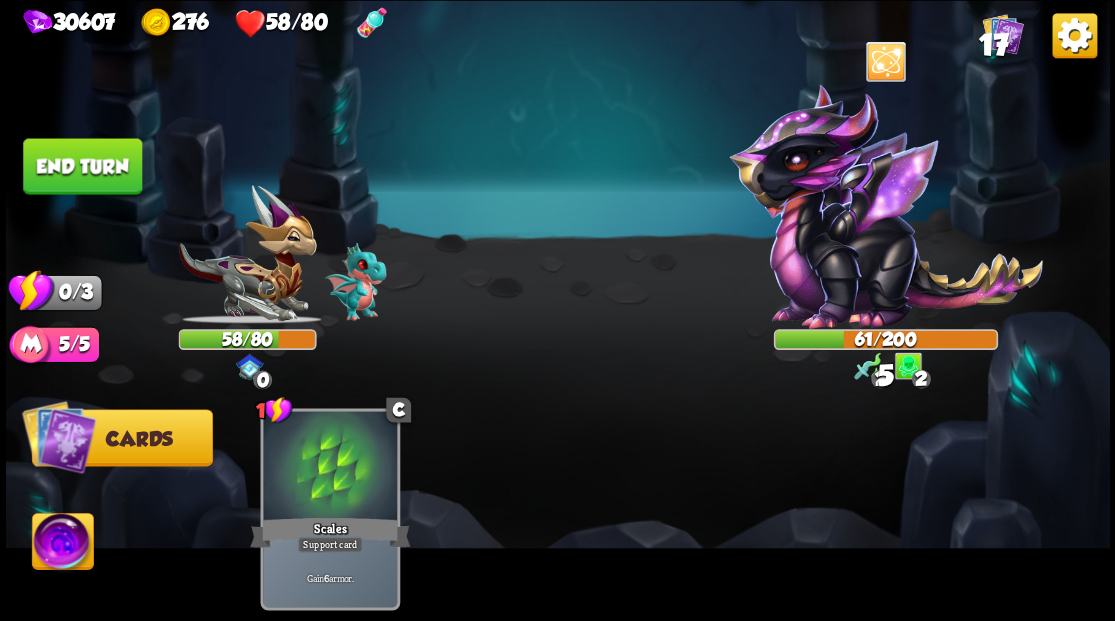 click on "End turn" at bounding box center (82, 166) 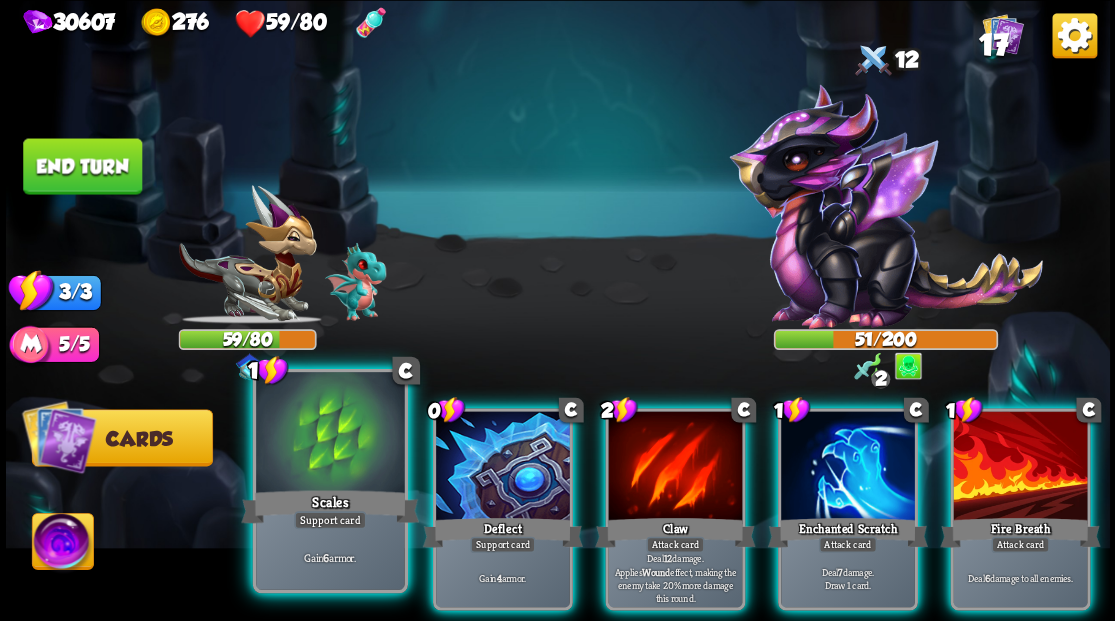 click at bounding box center [330, 434] 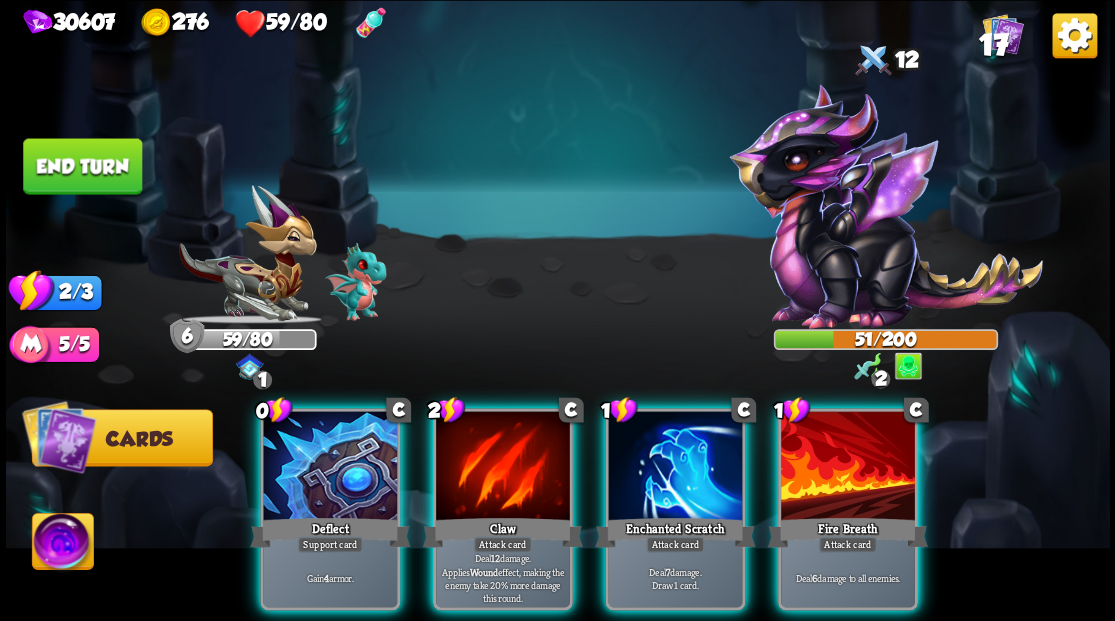 click at bounding box center (330, 467) 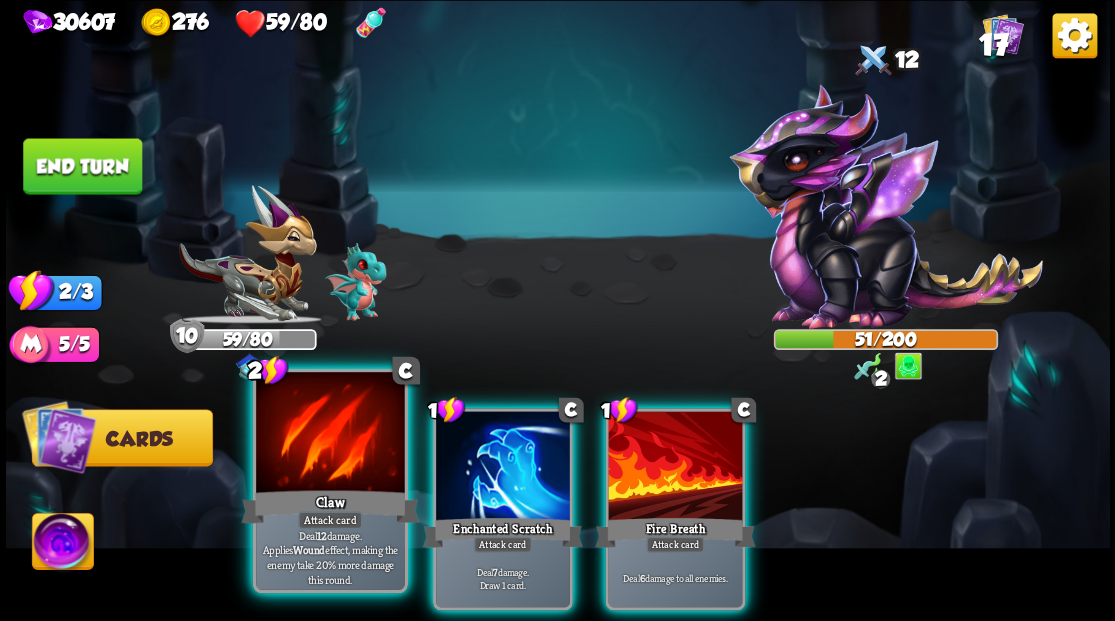 click at bounding box center [330, 434] 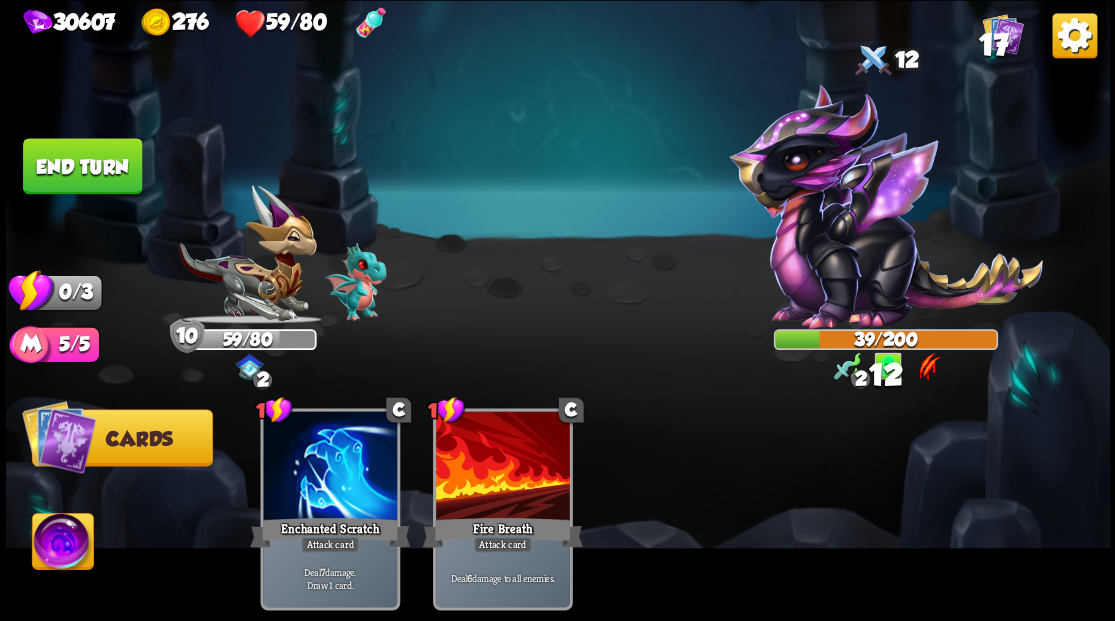 drag, startPoint x: 111, startPoint y: 184, endPoint x: 516, endPoint y: 347, distance: 436.57074 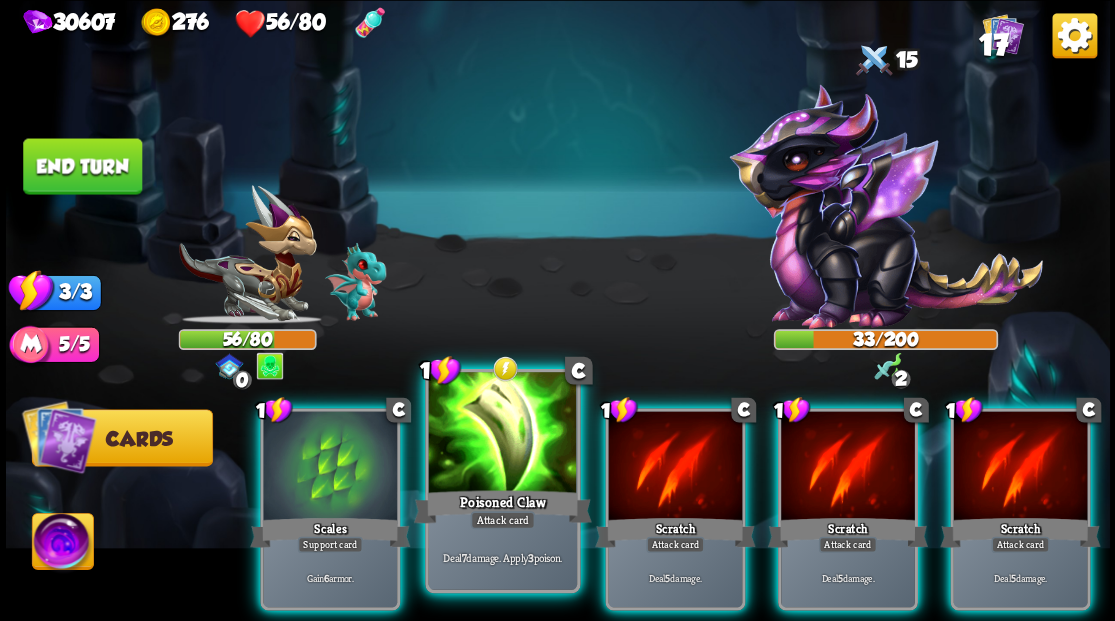 click at bounding box center (502, 434) 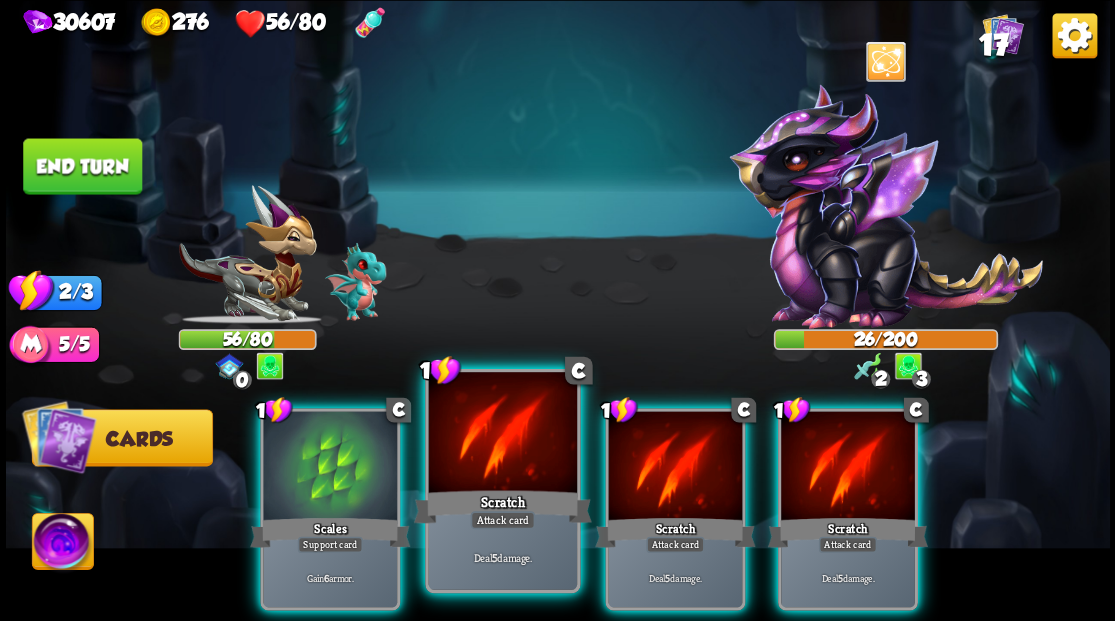 click at bounding box center (502, 434) 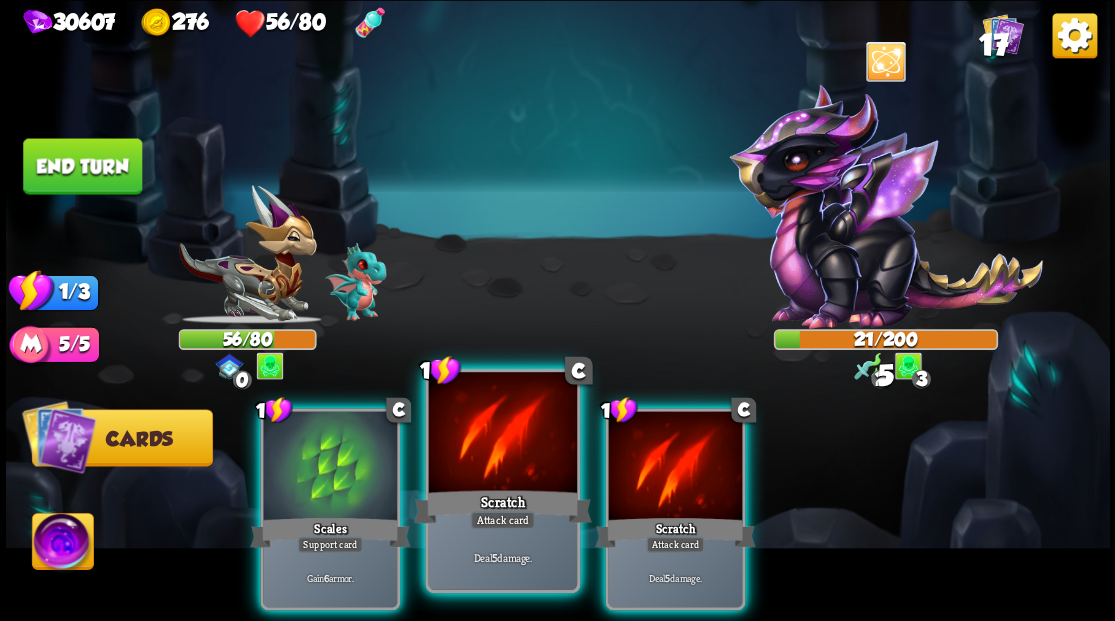 click at bounding box center (502, 434) 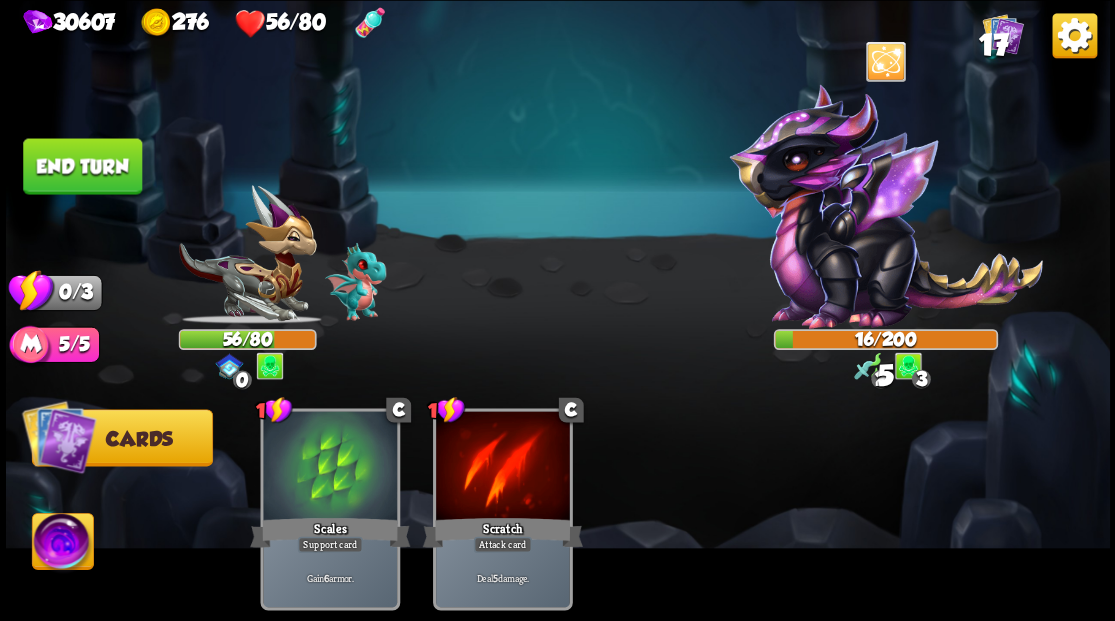 click on "End turn" at bounding box center [82, 166] 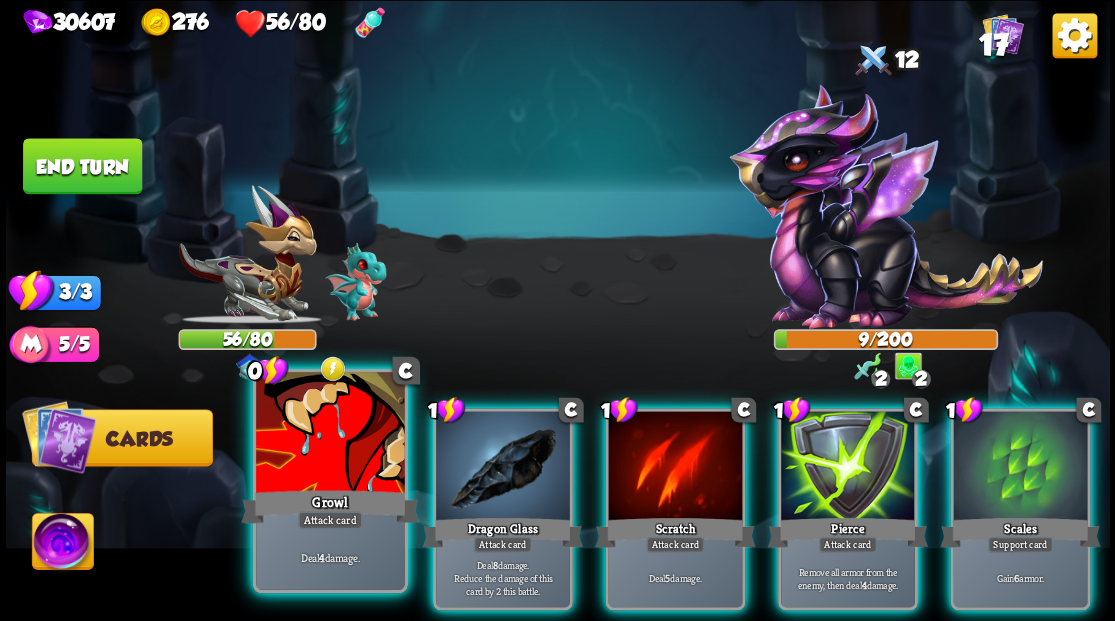 click at bounding box center (330, 434) 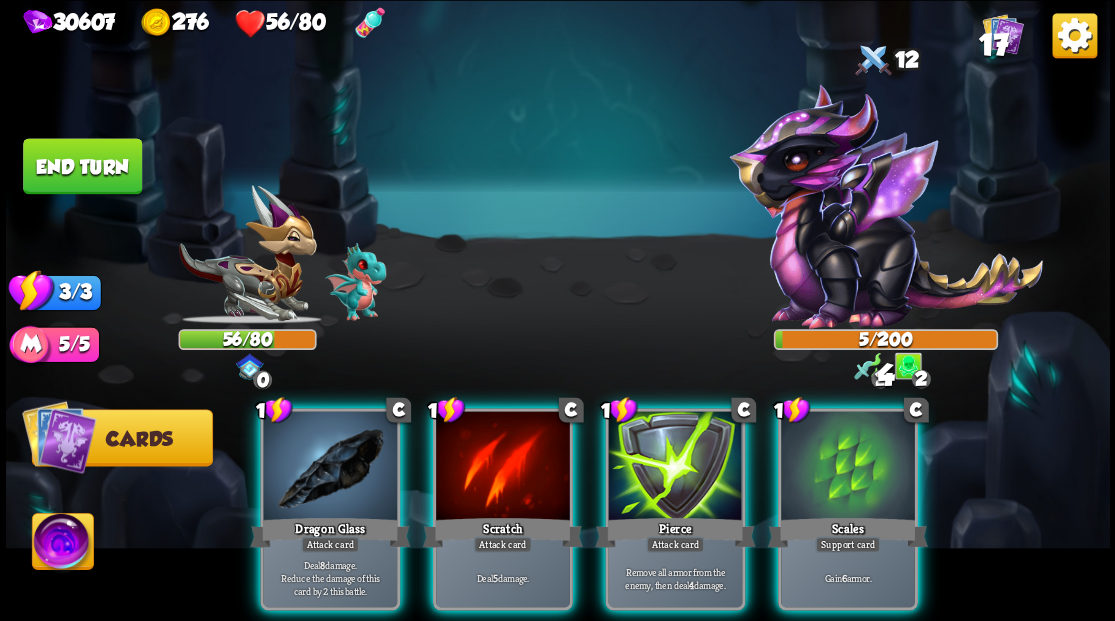 click at bounding box center (330, 467) 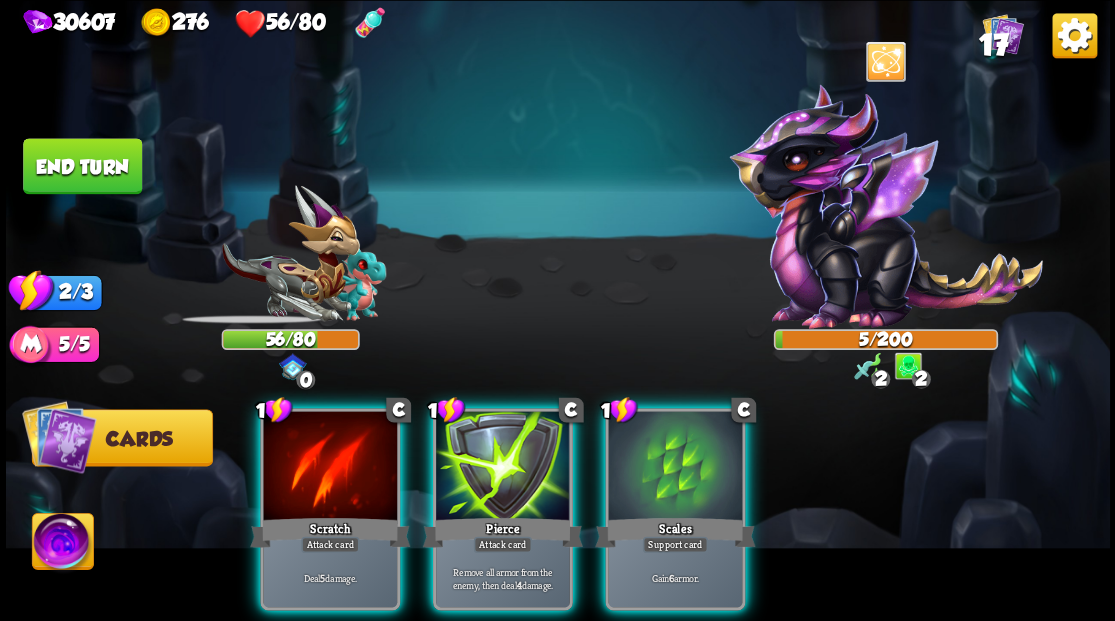 click at bounding box center (330, 467) 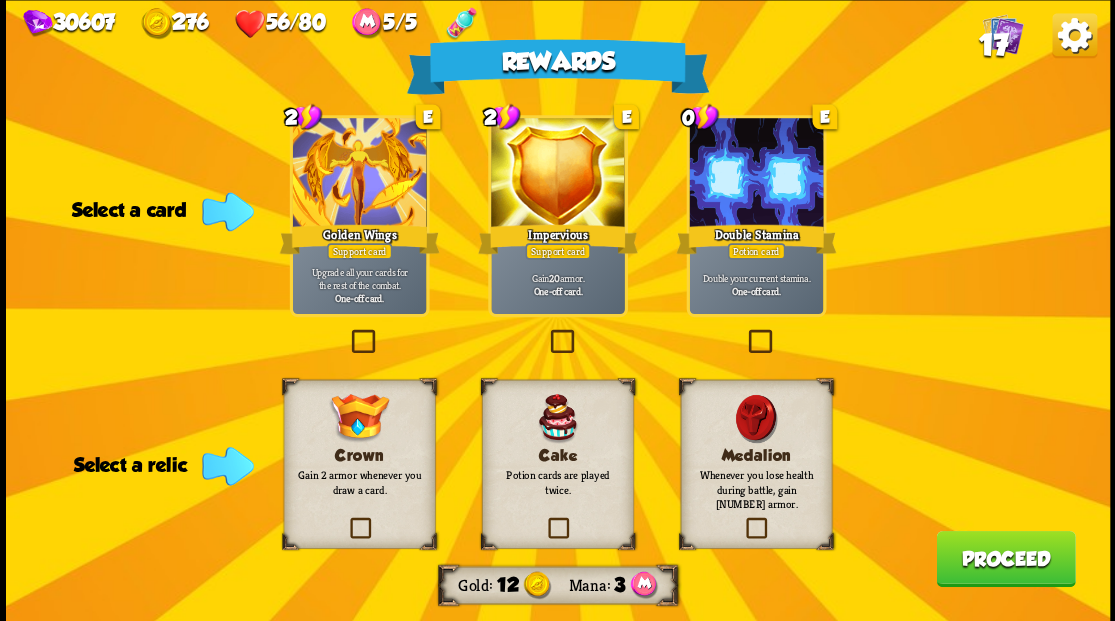 click at bounding box center (544, 520) 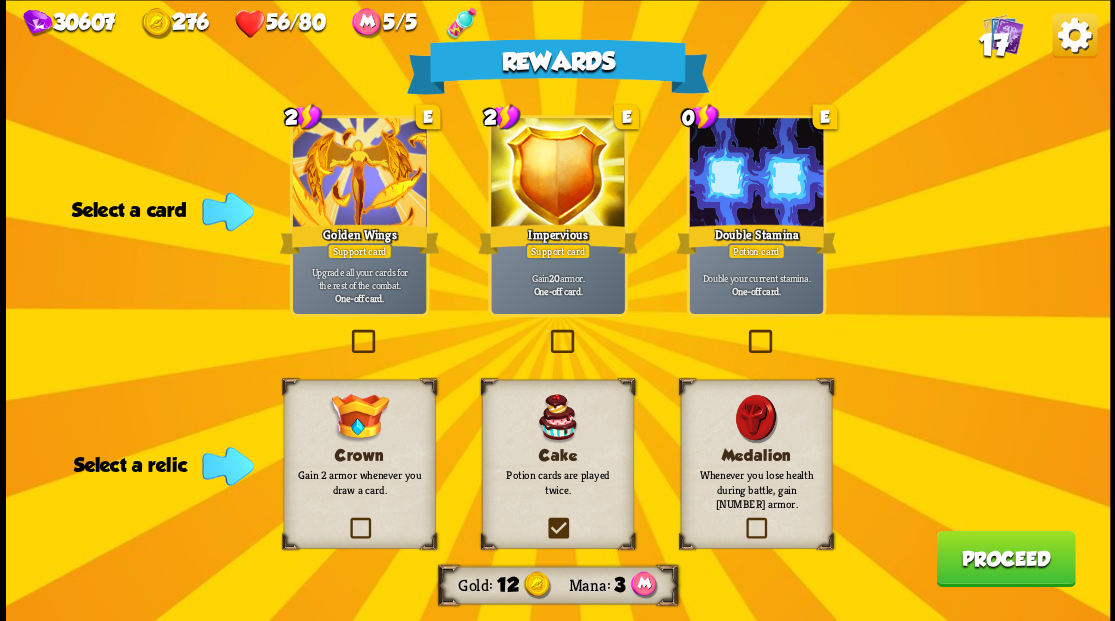 click at bounding box center [0, 0] 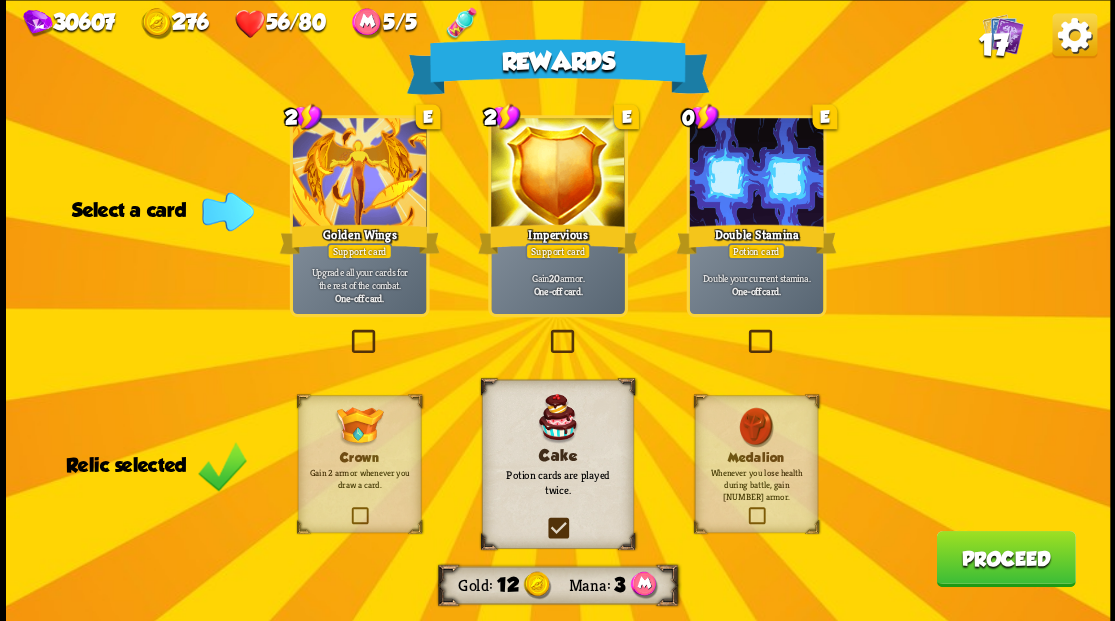 click at bounding box center (744, 332) 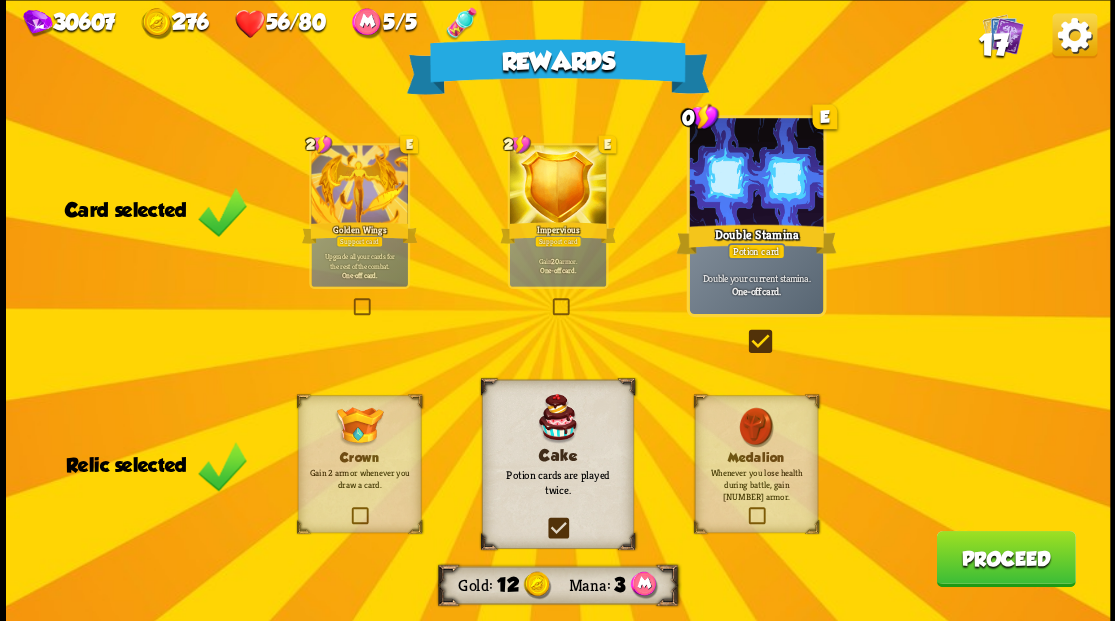 click on "Proceed" at bounding box center (1005, 558) 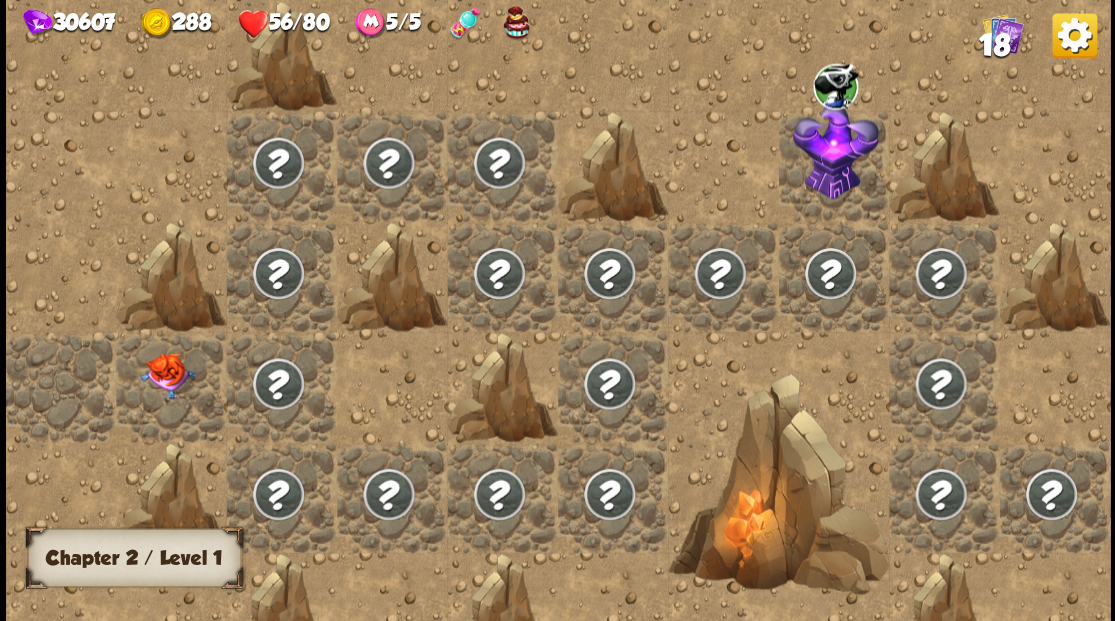 click at bounding box center (171, 386) 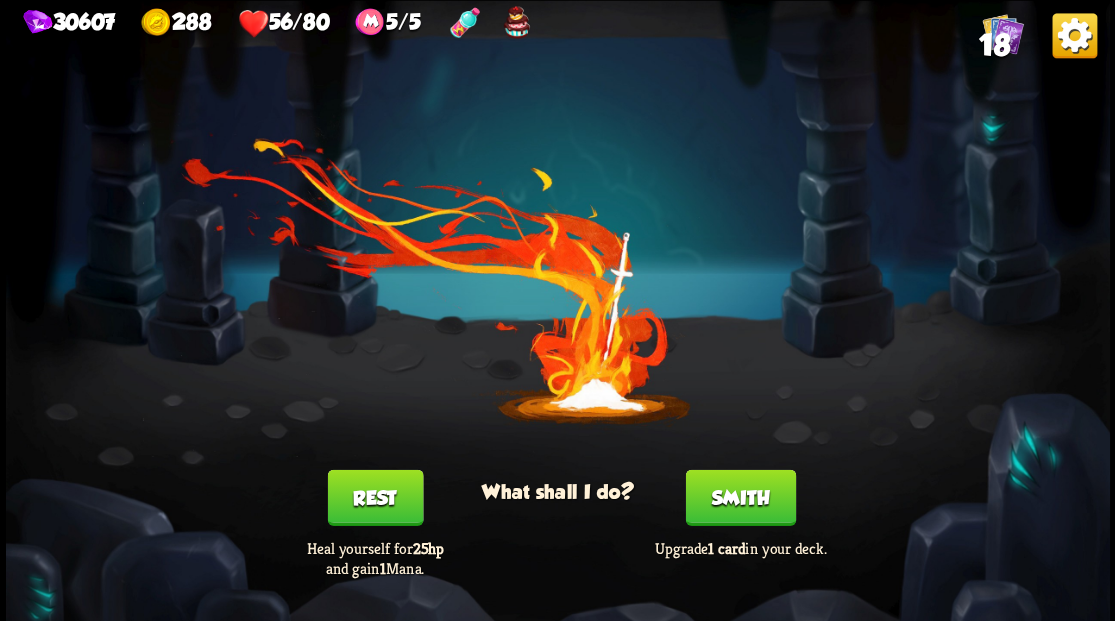 click on "Smith" at bounding box center [740, 497] 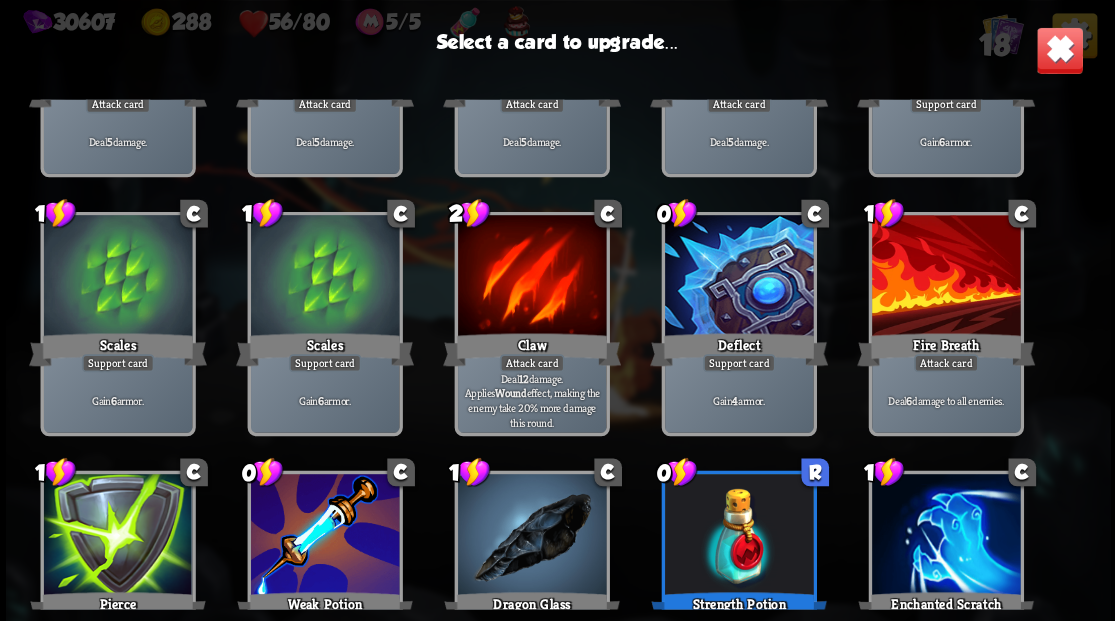 scroll, scrollTop: 163, scrollLeft: 0, axis: vertical 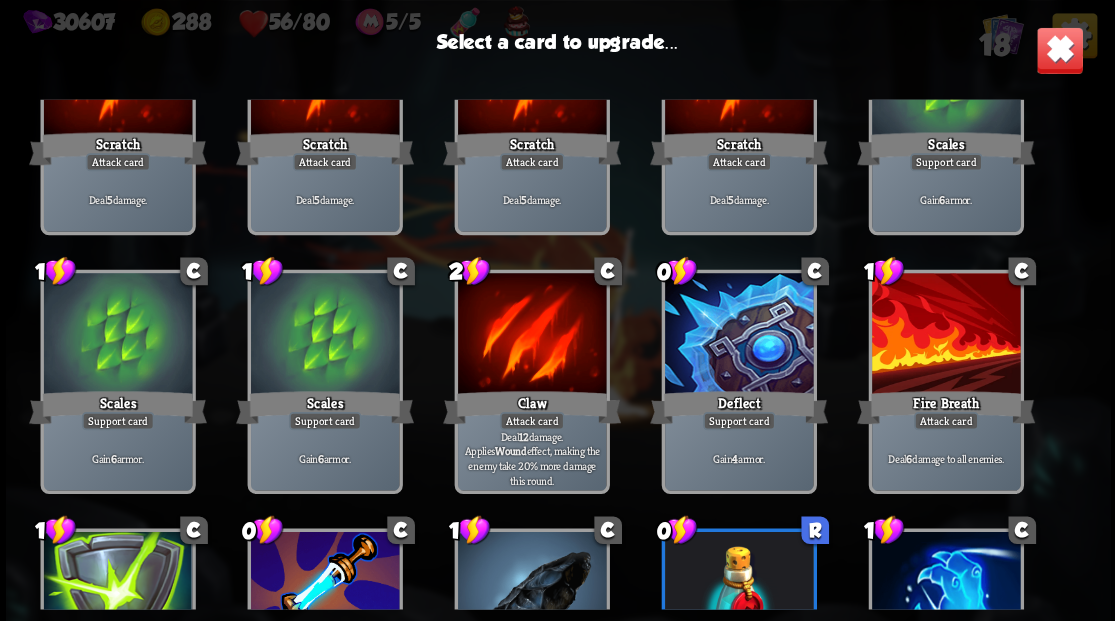 click at bounding box center (738, 335) 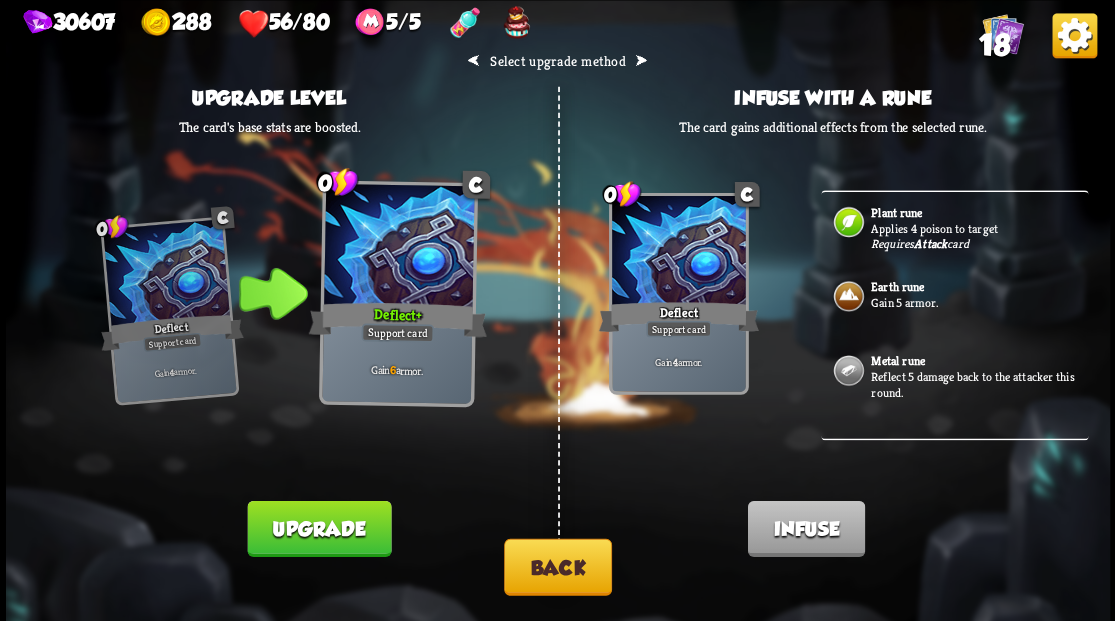 click on "Back" at bounding box center [558, 566] 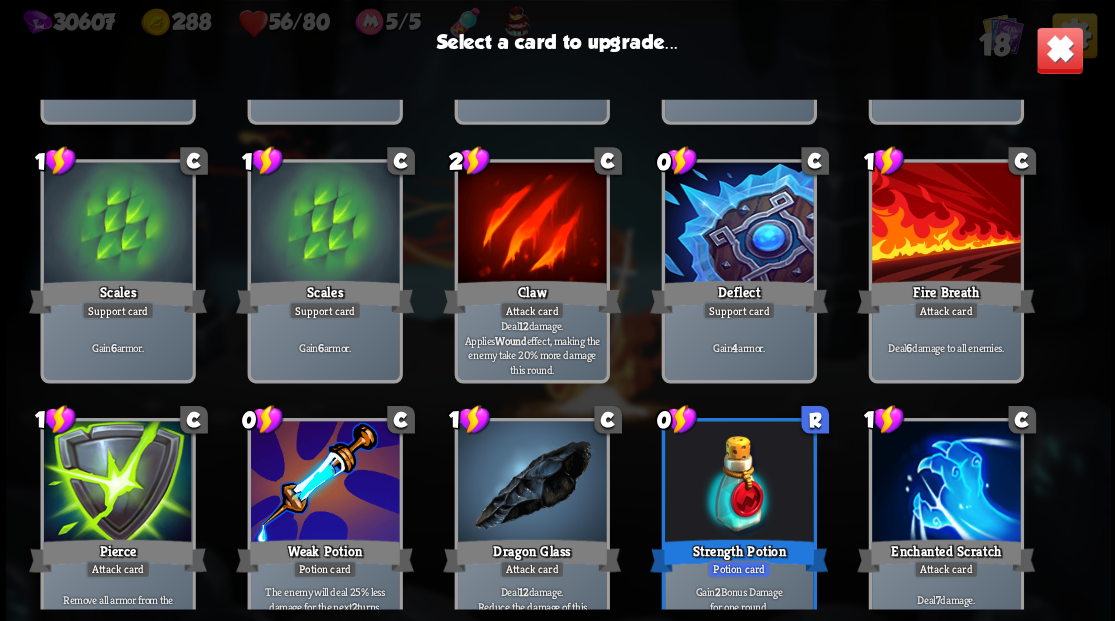 scroll, scrollTop: 363, scrollLeft: 0, axis: vertical 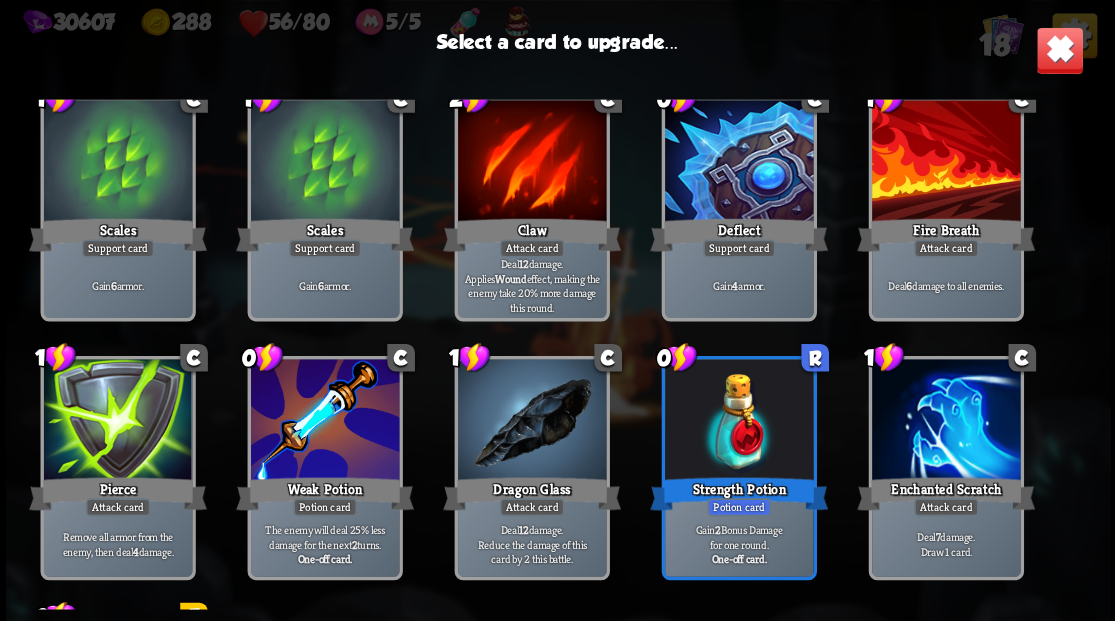 drag, startPoint x: 132, startPoint y: 464, endPoint x: 162, endPoint y: 455, distance: 31.320919 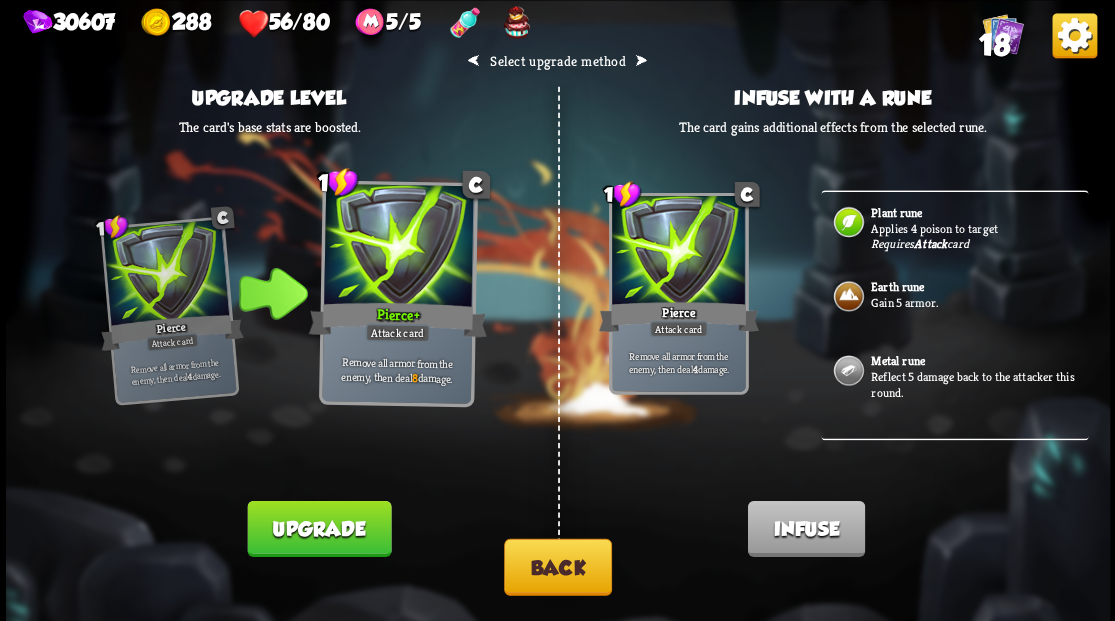 click on "Back" at bounding box center [558, 566] 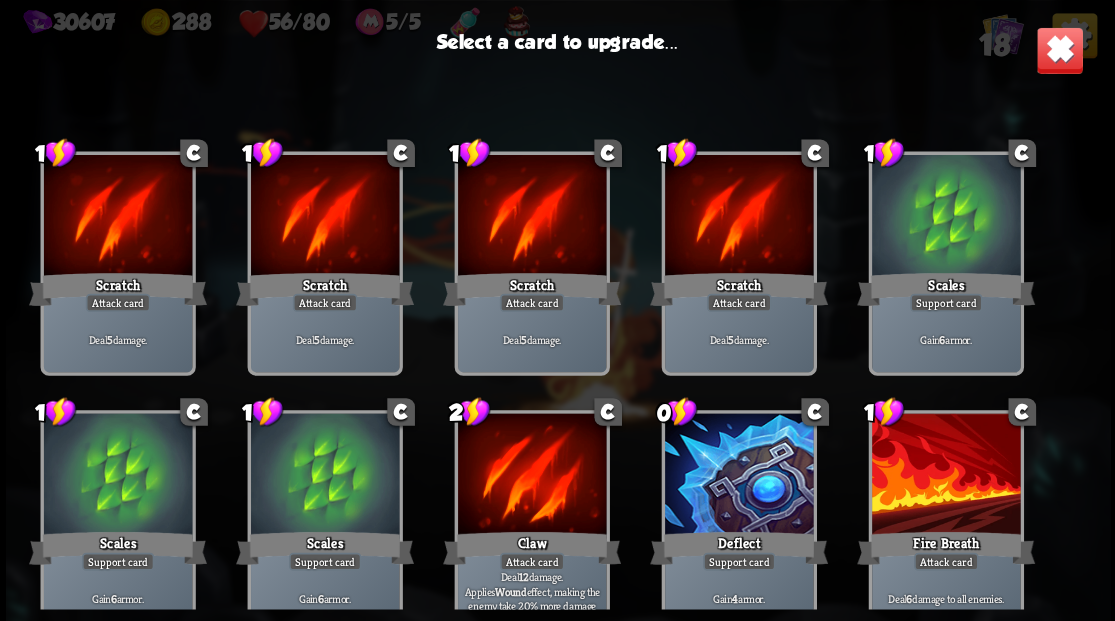 scroll, scrollTop: 363, scrollLeft: 0, axis: vertical 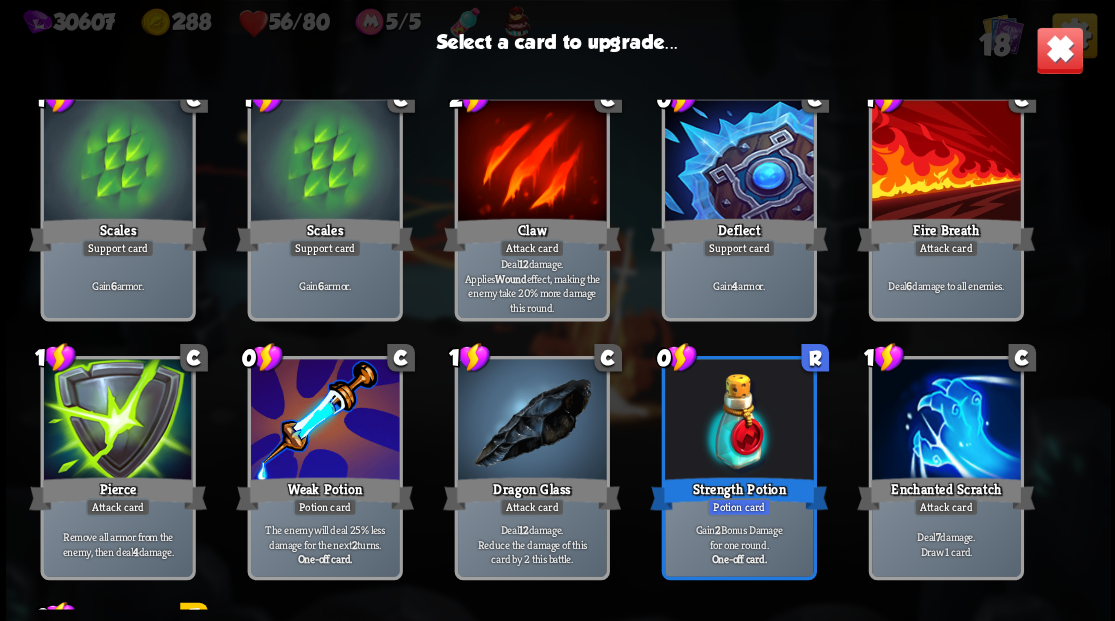 click at bounding box center [945, 421] 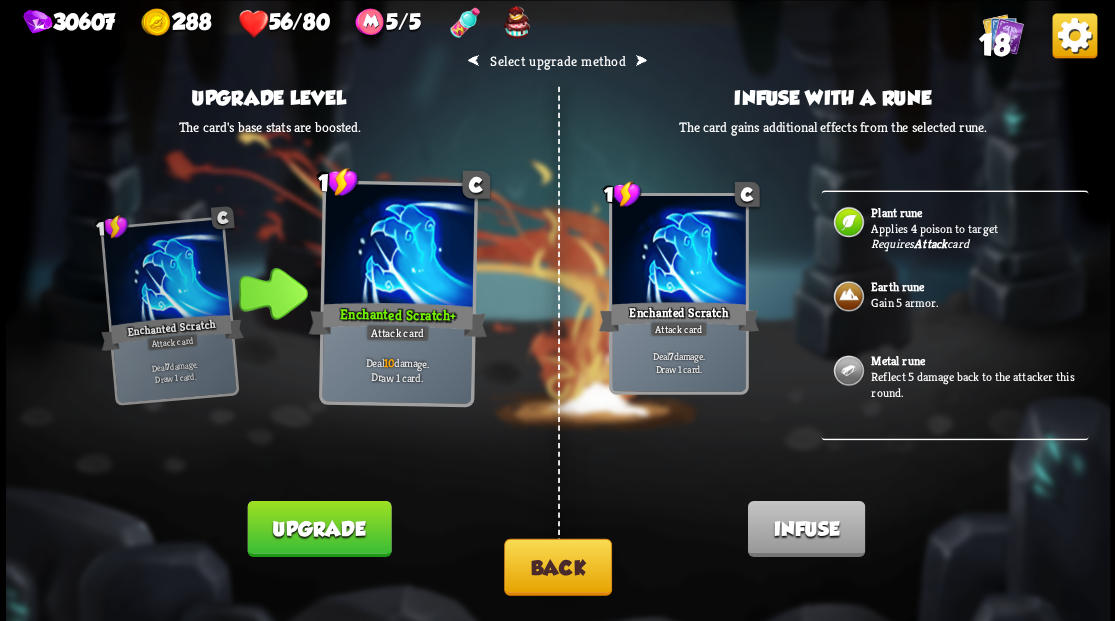 click on "Reflect 5 damage back to the attacker this round." at bounding box center [977, 383] 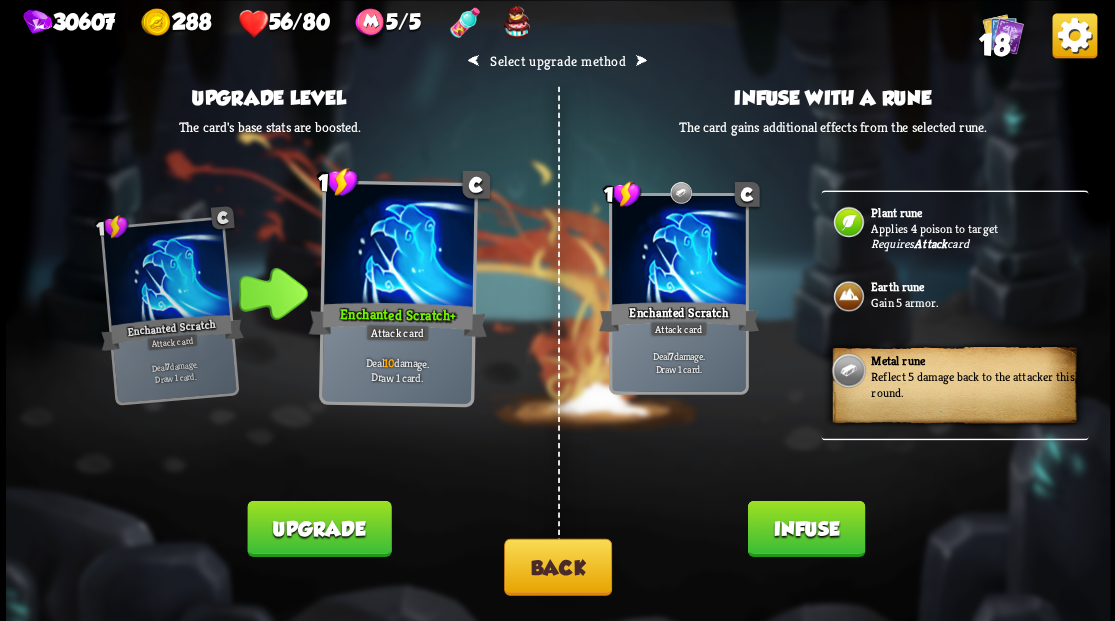 click on "Infuse" at bounding box center [805, 528] 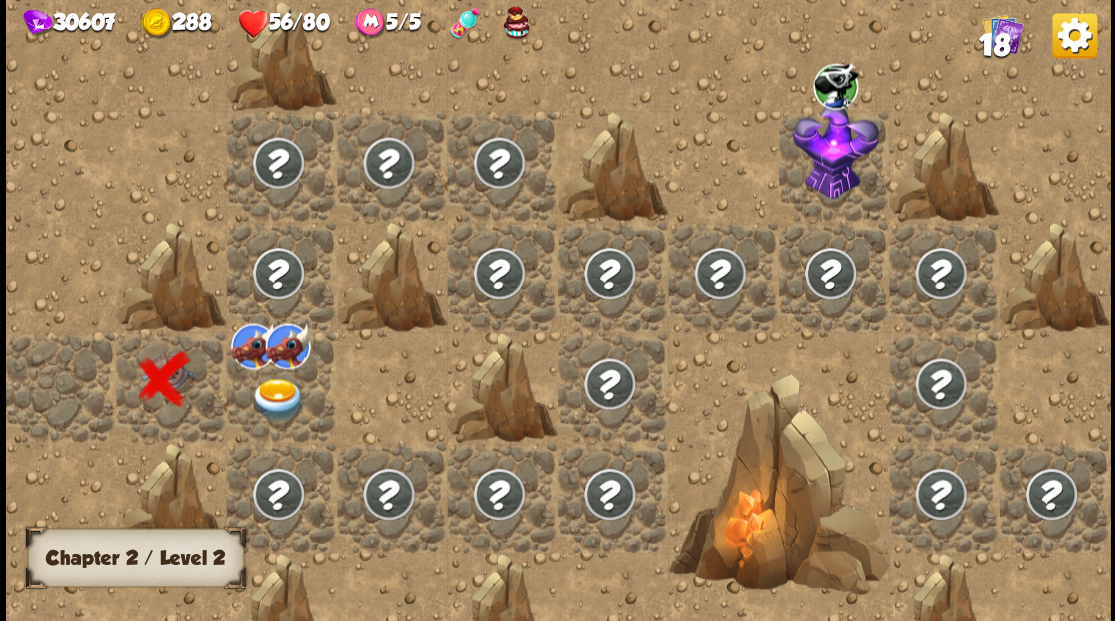 click at bounding box center (277, 493) 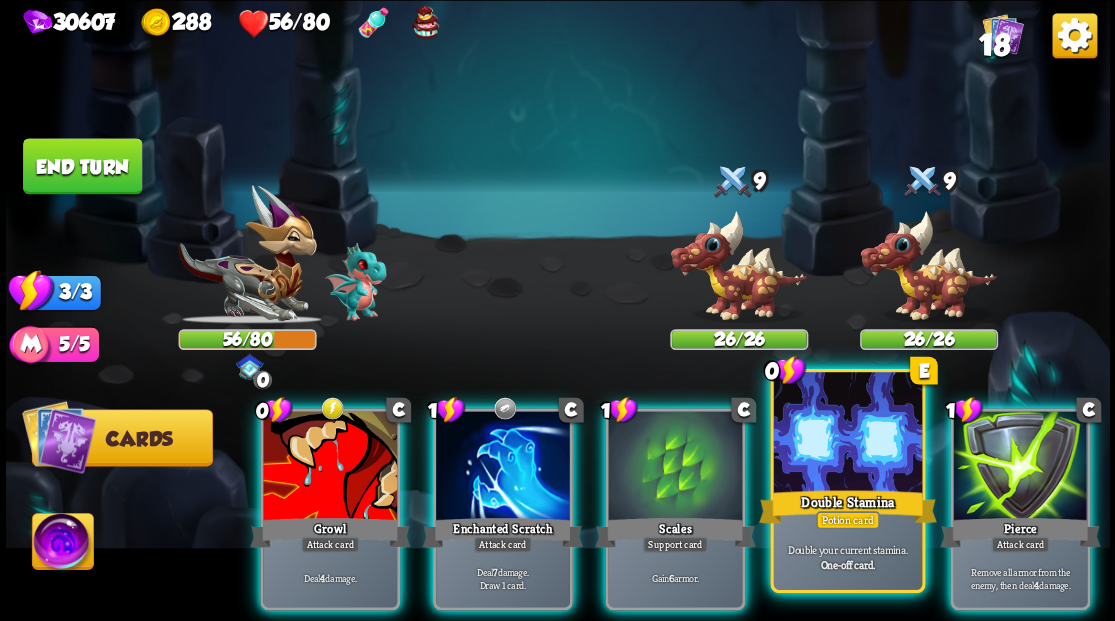 click at bounding box center [847, 434] 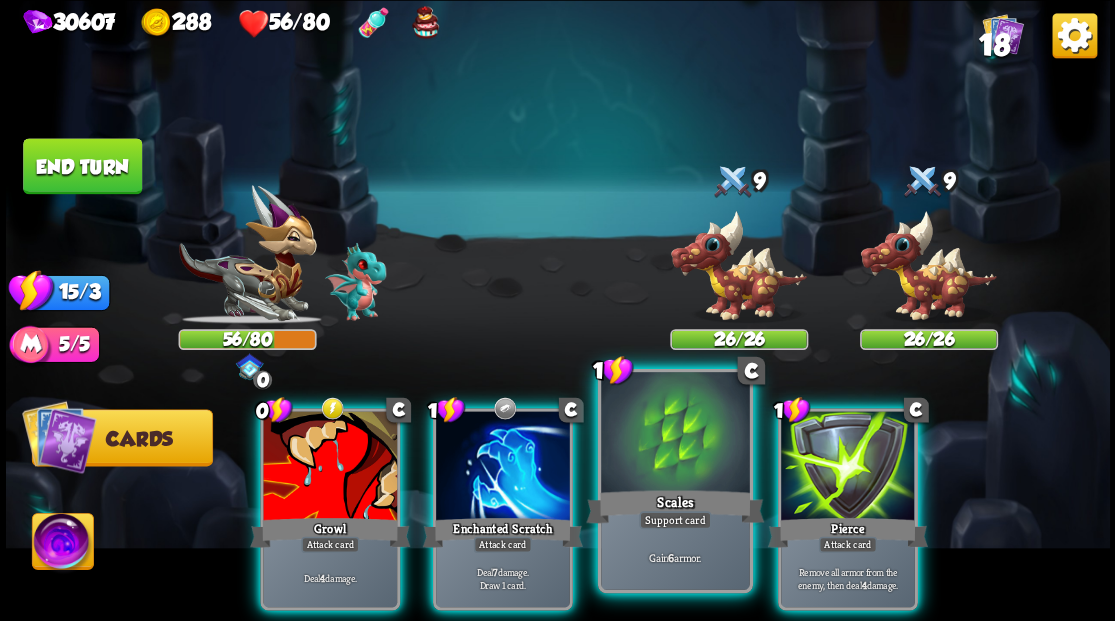 click at bounding box center (675, 434) 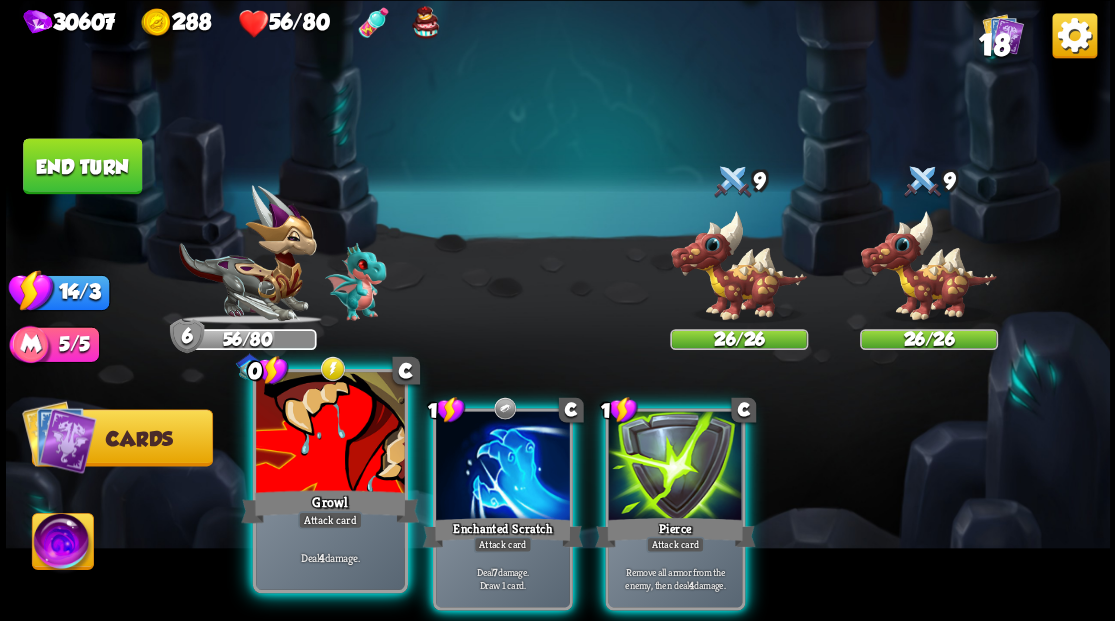 click at bounding box center (330, 434) 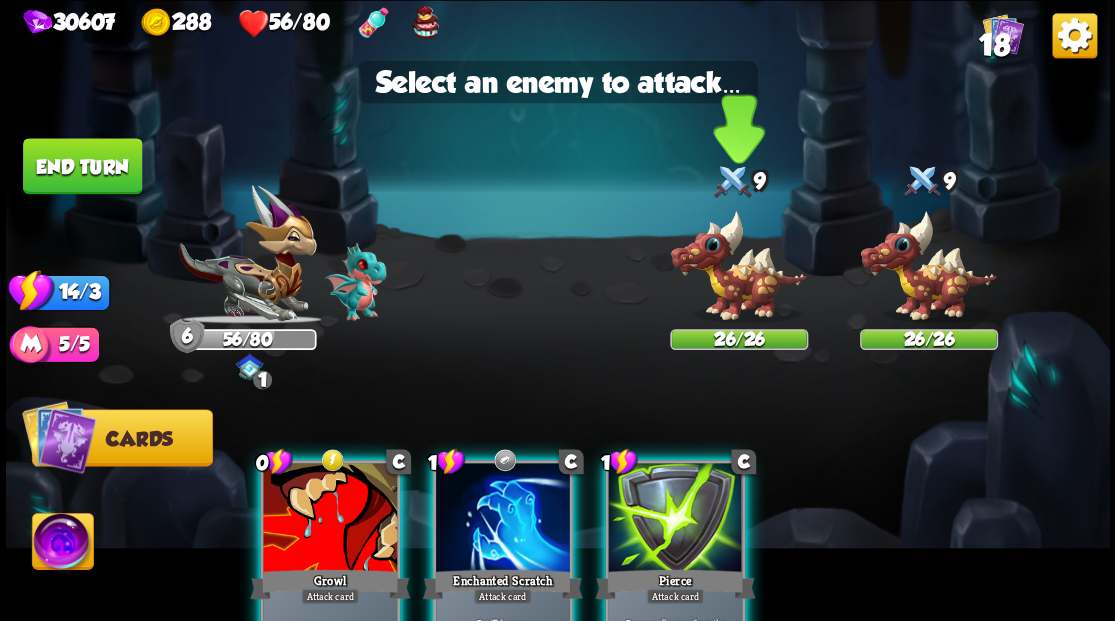 click at bounding box center (739, 266) 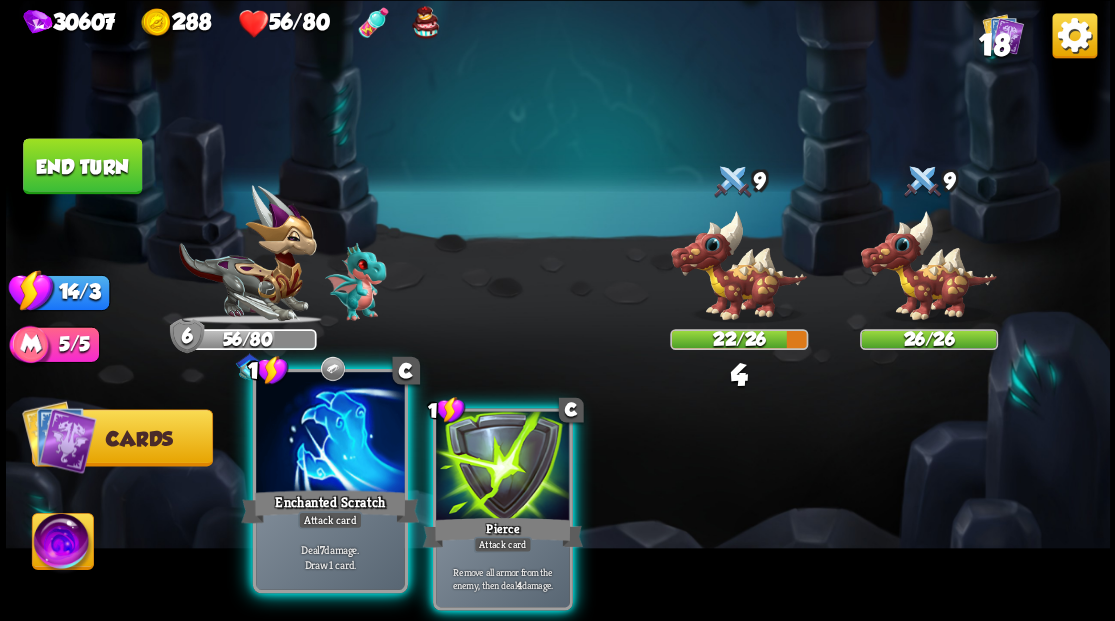 click at bounding box center [330, 434] 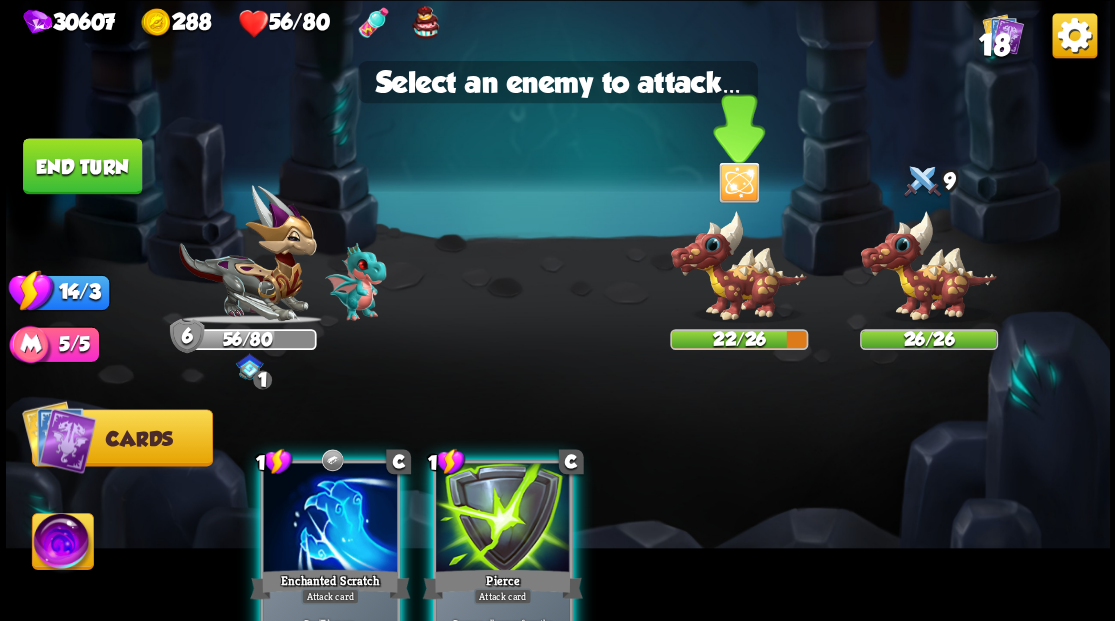 click at bounding box center [739, 266] 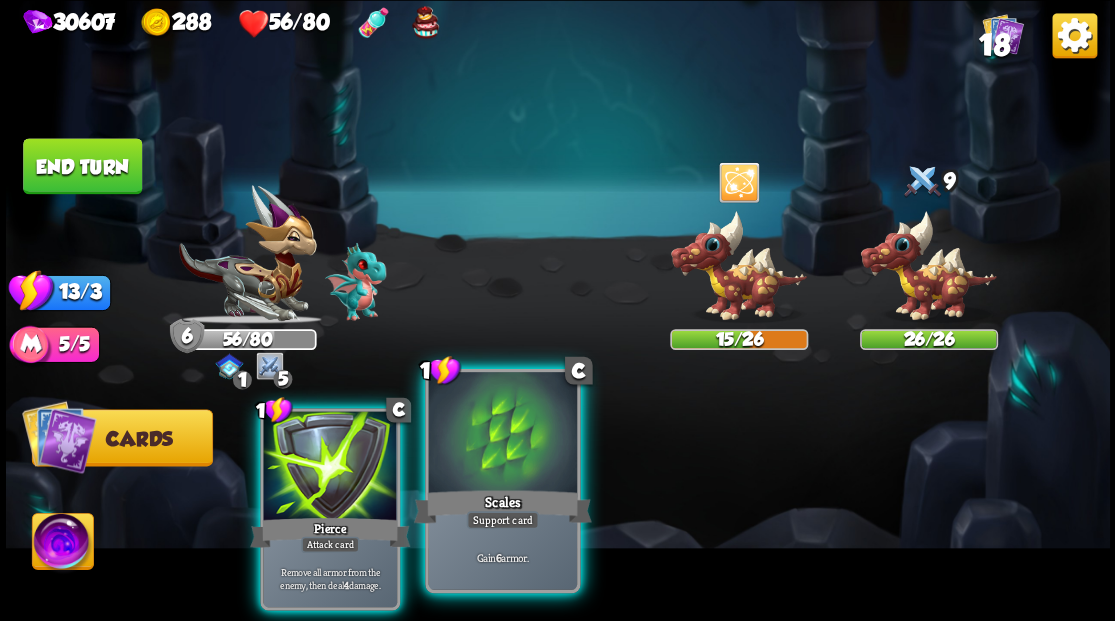 click at bounding box center (502, 434) 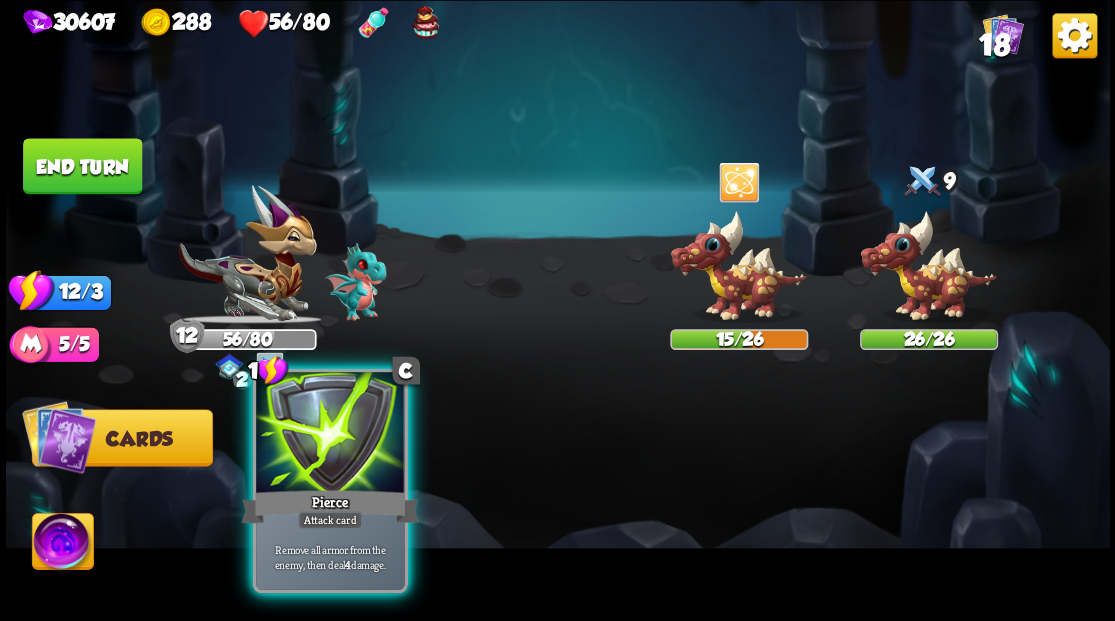 click at bounding box center [330, 434] 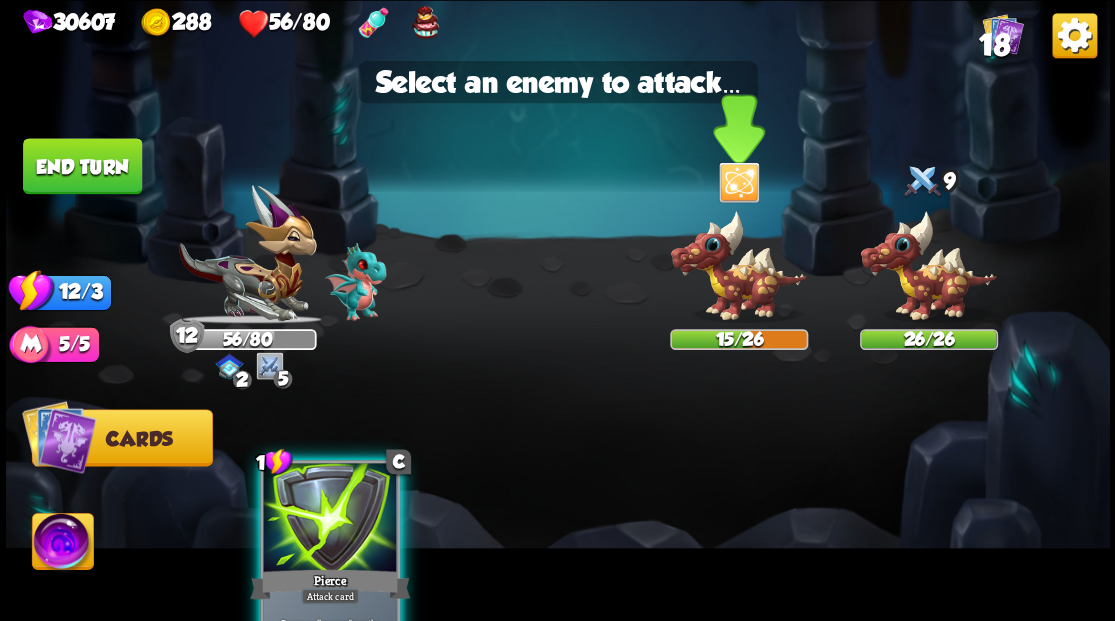 click at bounding box center (739, 266) 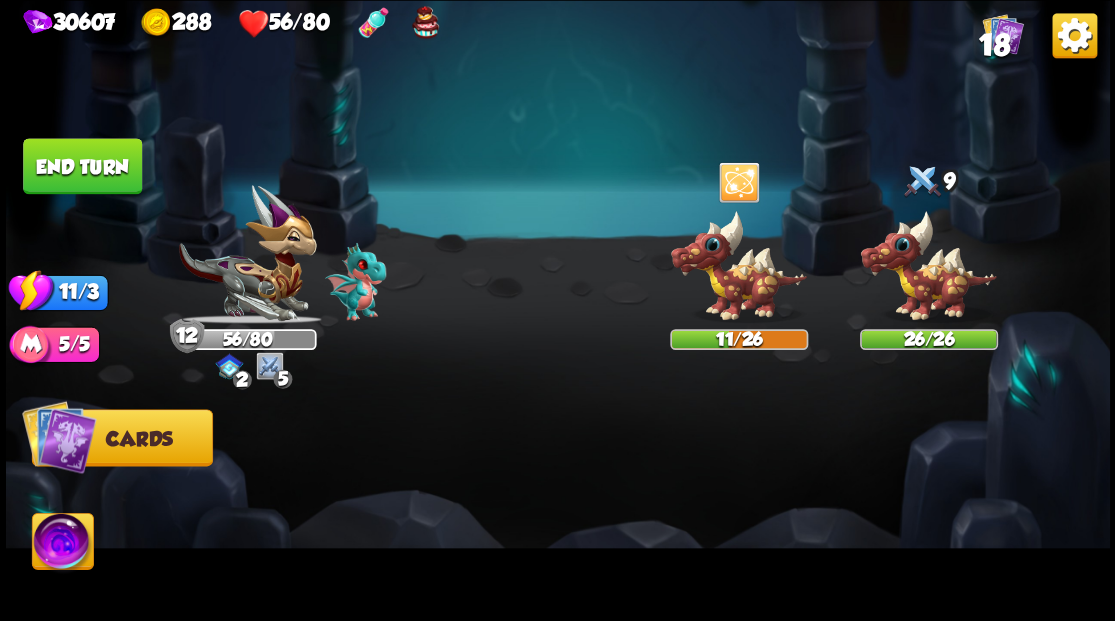 click on "End turn" at bounding box center [82, 166] 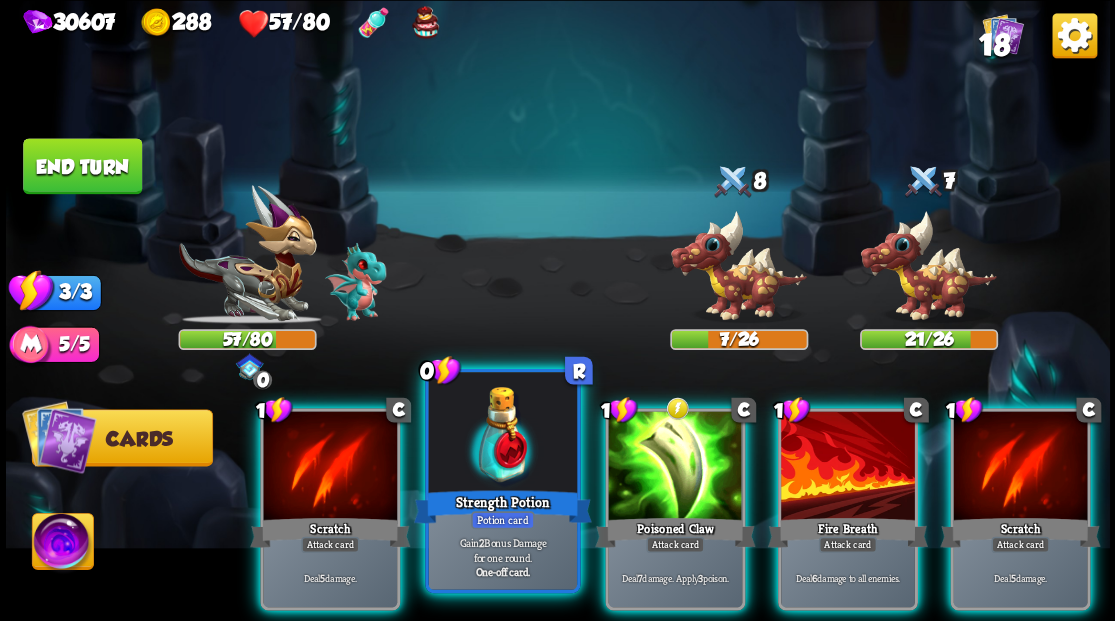click at bounding box center [502, 434] 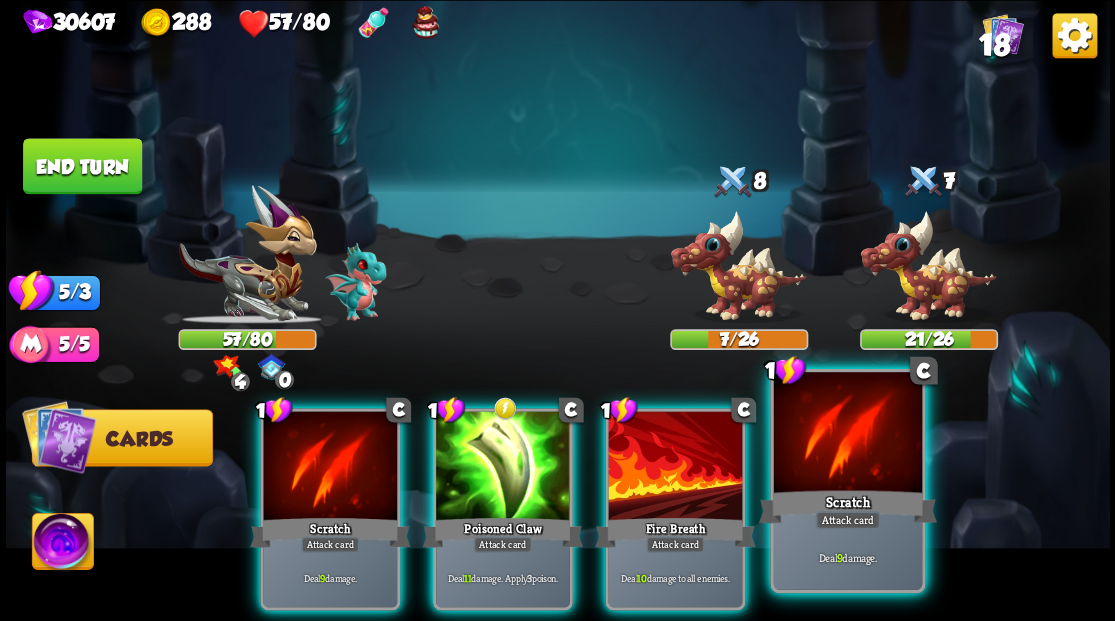 click at bounding box center (847, 434) 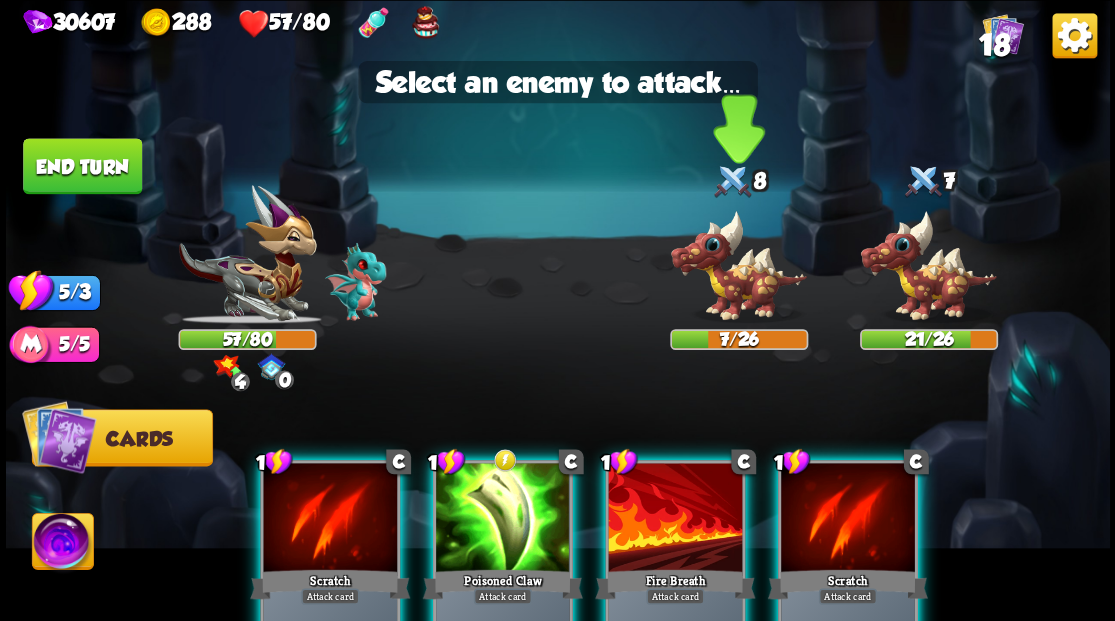 click at bounding box center [739, 266] 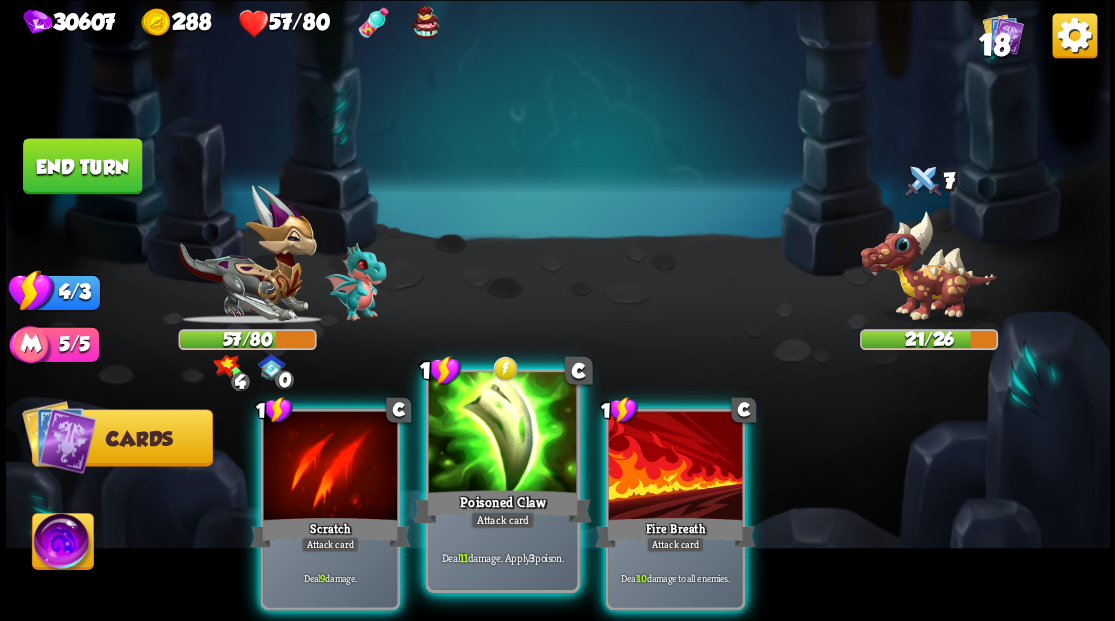 click on "Poisoned Claw" at bounding box center [502, 506] 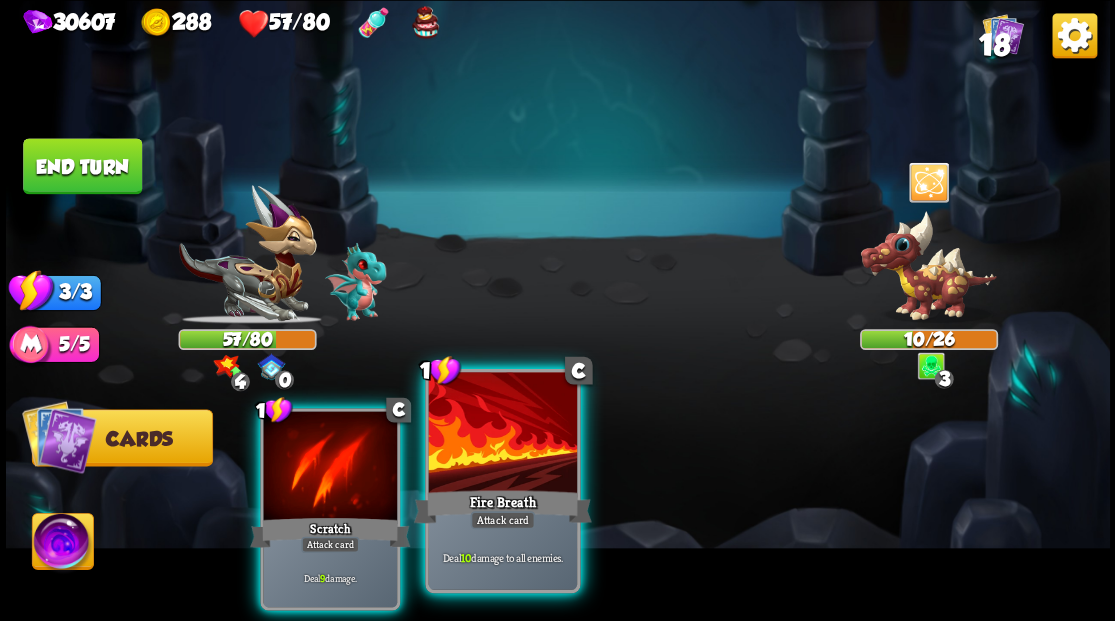 click at bounding box center [502, 434] 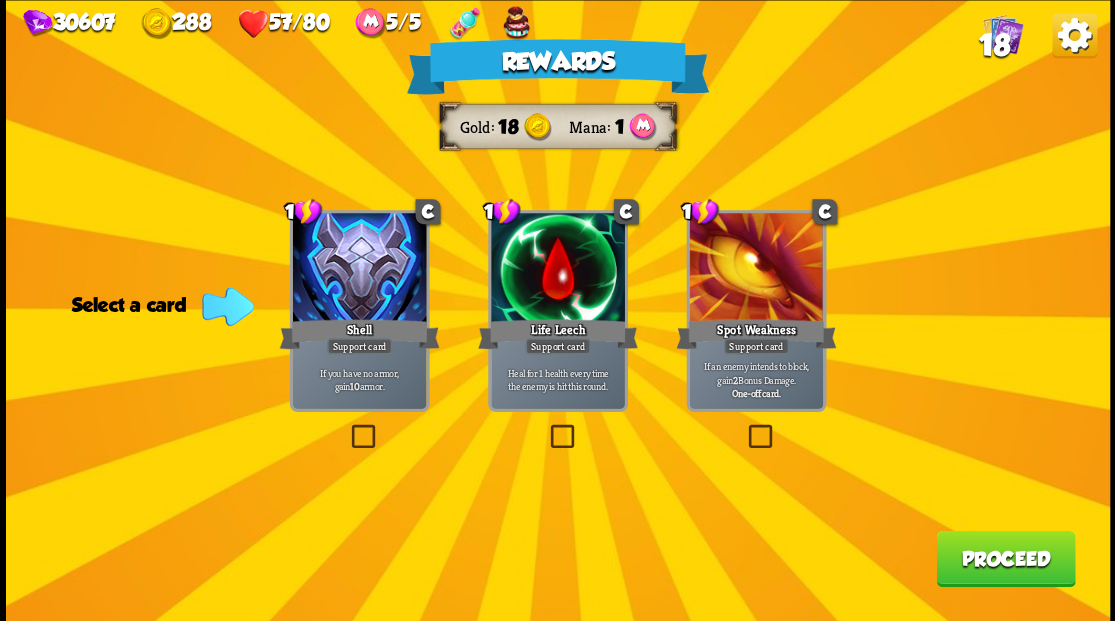 click on "Proceed" at bounding box center (1005, 558) 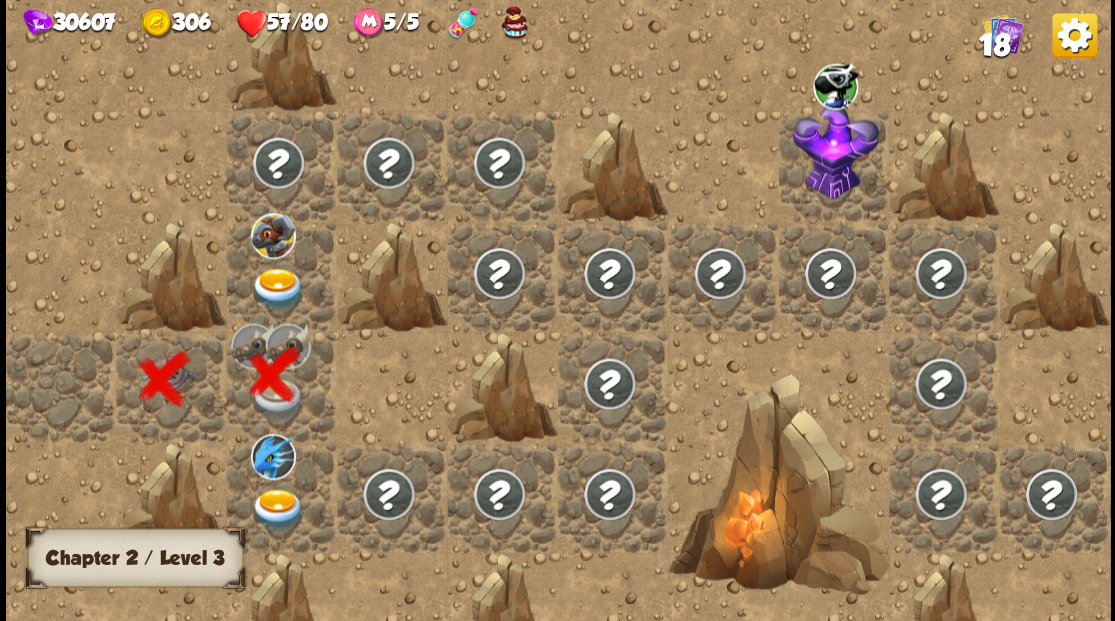 click at bounding box center [277, 509] 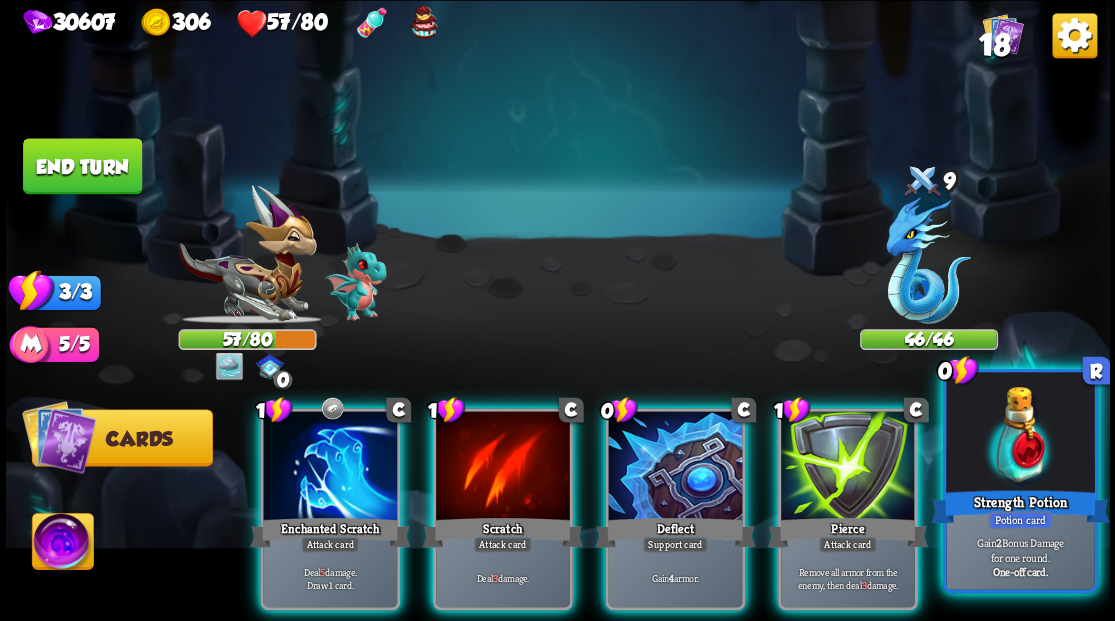 click at bounding box center (1020, 434) 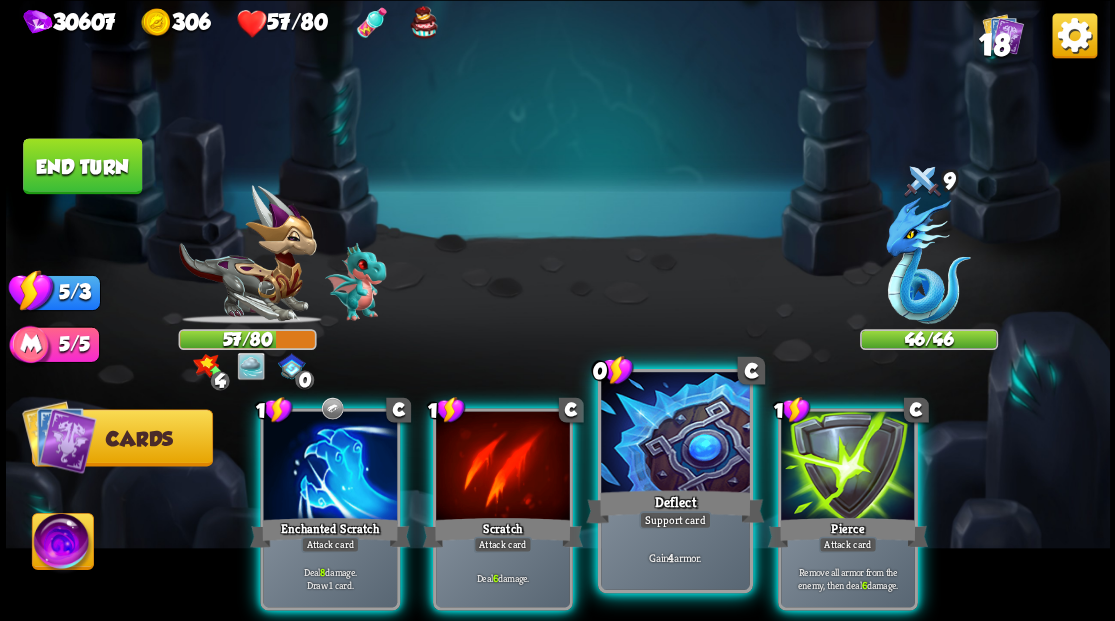 click at bounding box center (675, 434) 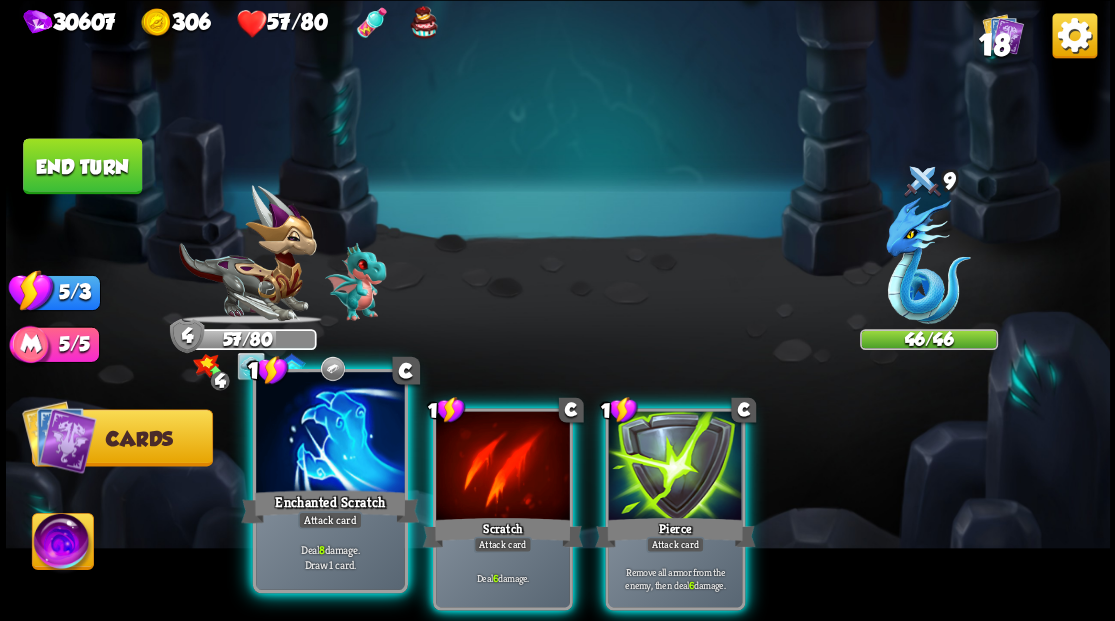 click at bounding box center [330, 434] 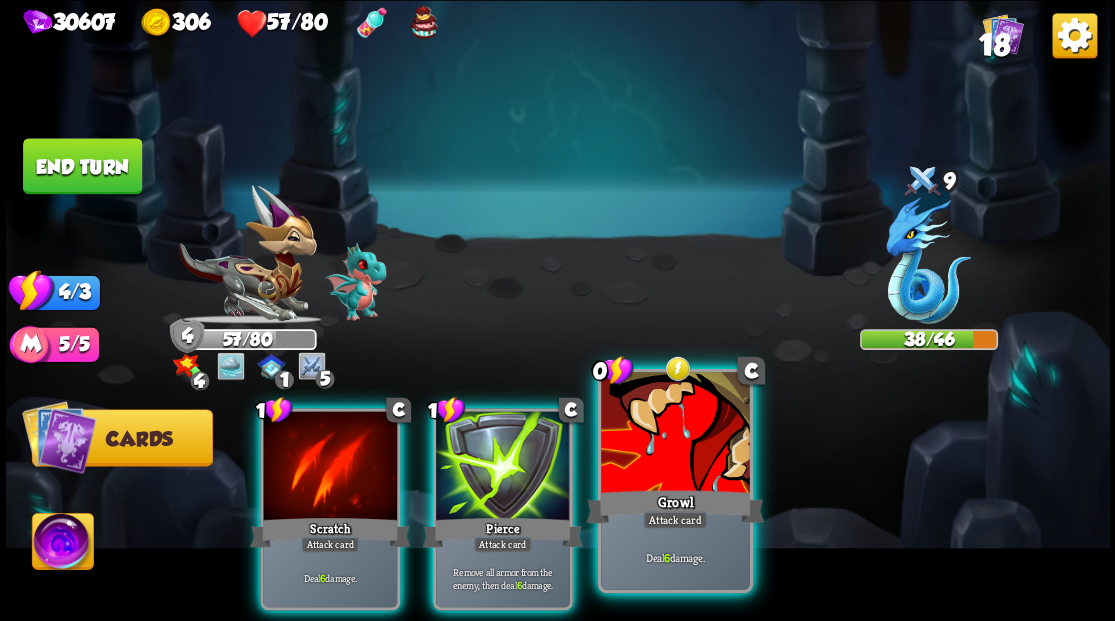 click at bounding box center (675, 434) 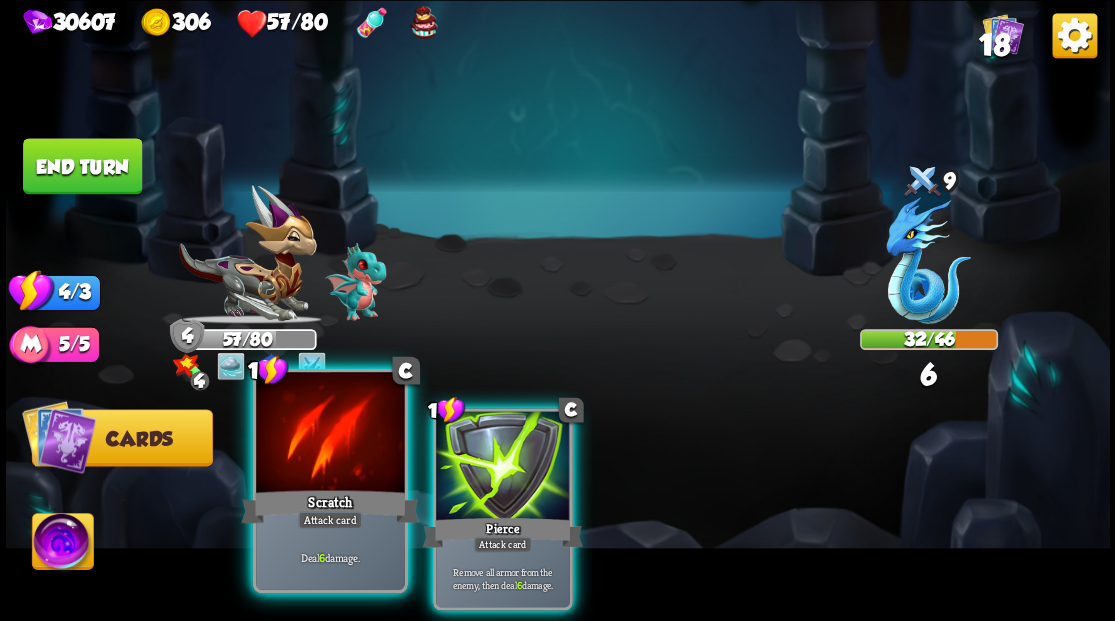 click at bounding box center [330, 434] 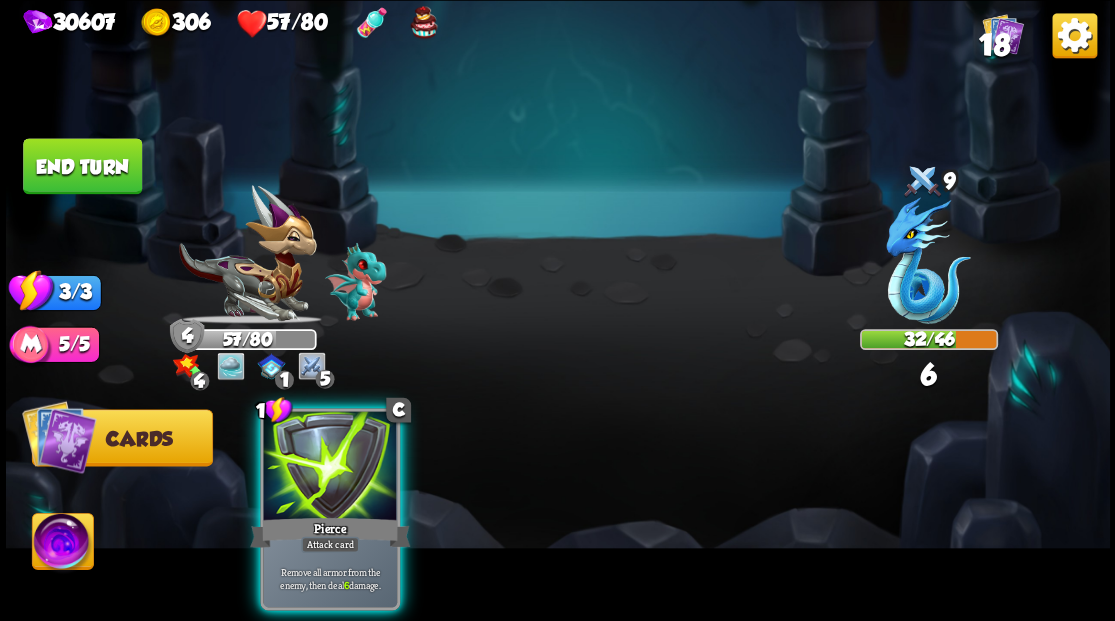 click at bounding box center [330, 467] 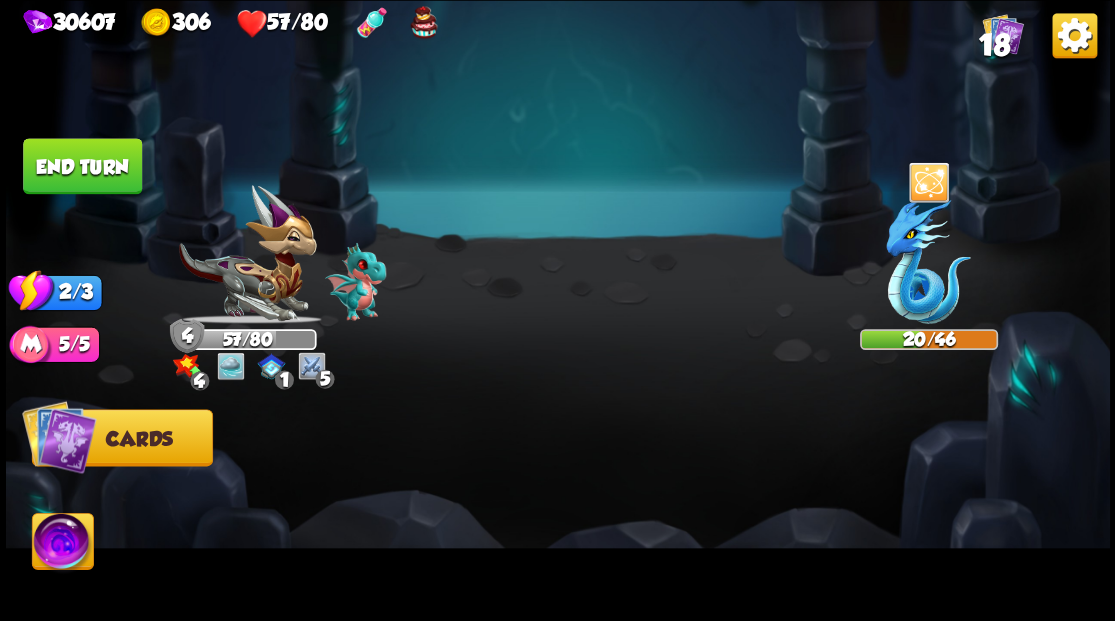 click on "End turn" at bounding box center (82, 166) 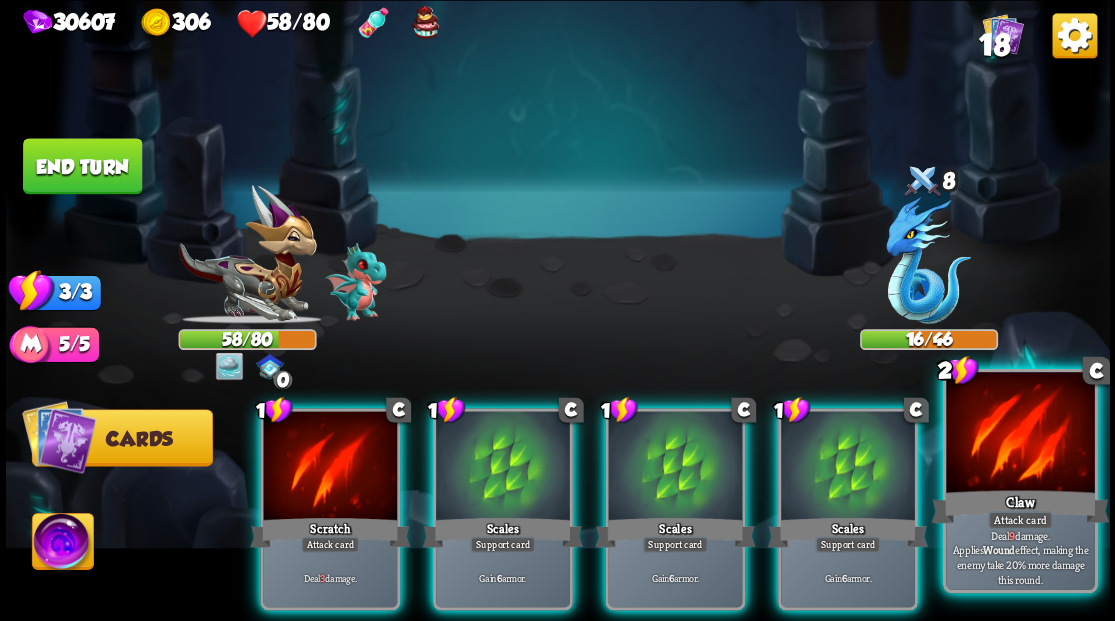 click at bounding box center [1020, 434] 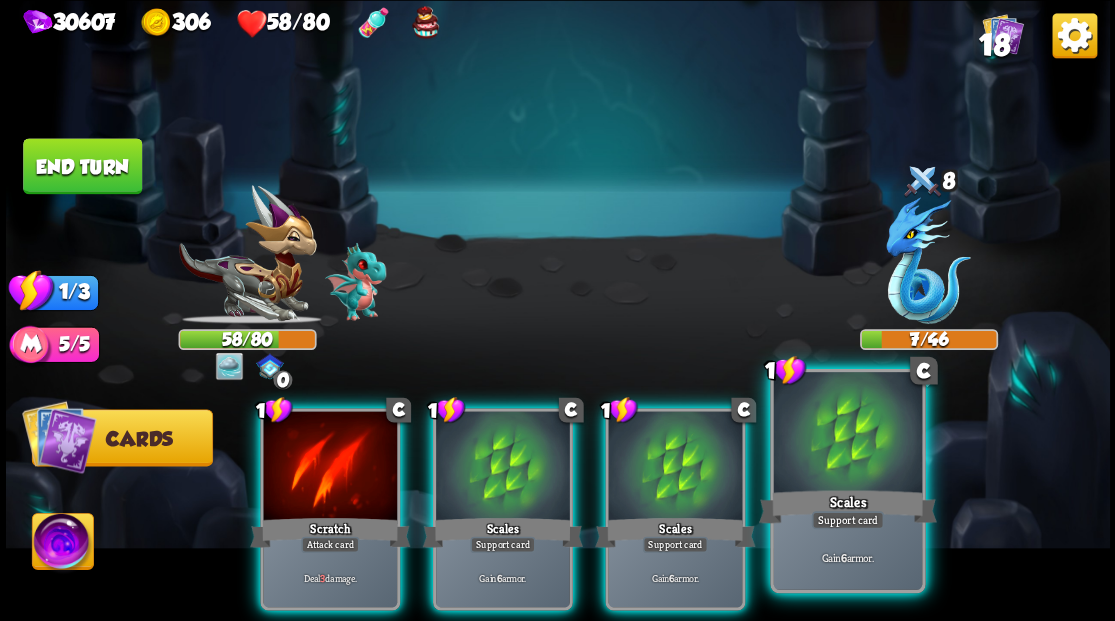 click at bounding box center [847, 434] 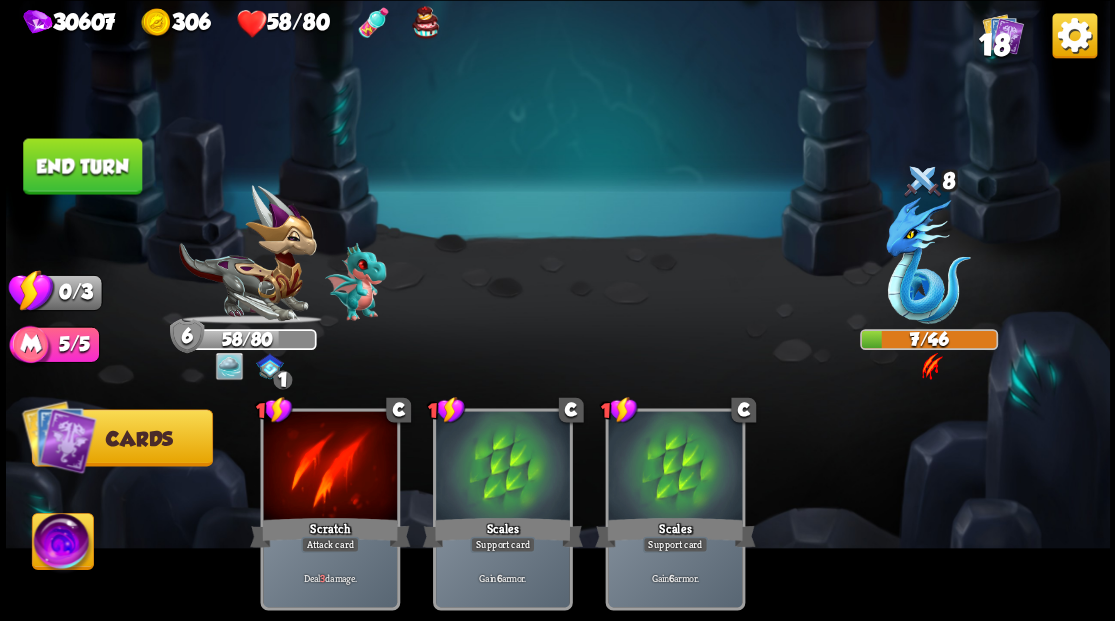 drag, startPoint x: 75, startPoint y: 158, endPoint x: 565, endPoint y: 196, distance: 491.47125 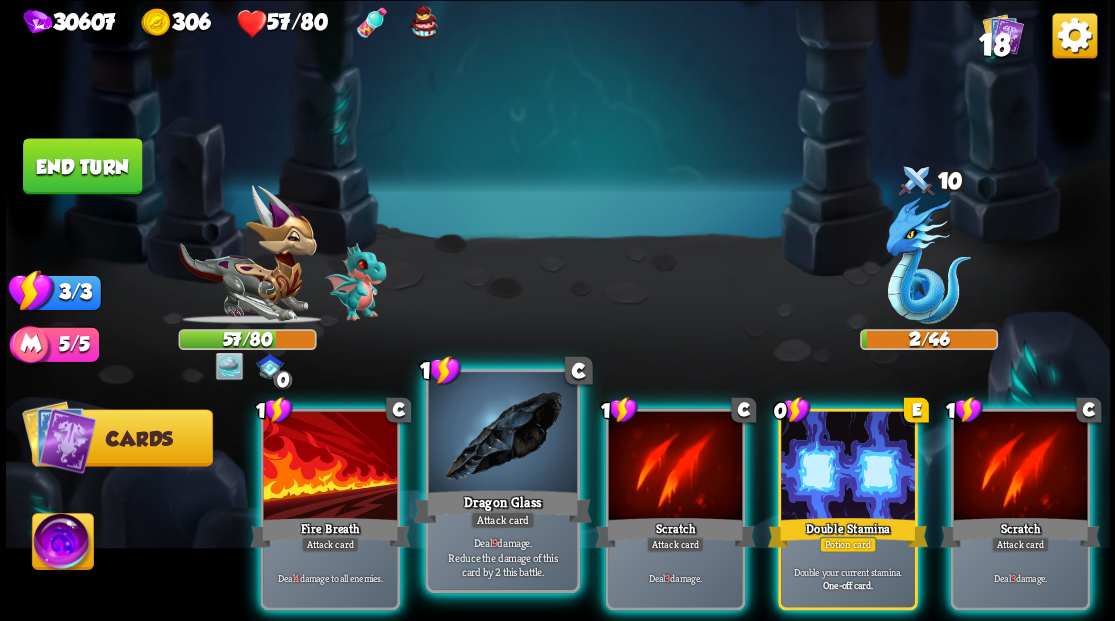 click at bounding box center (502, 434) 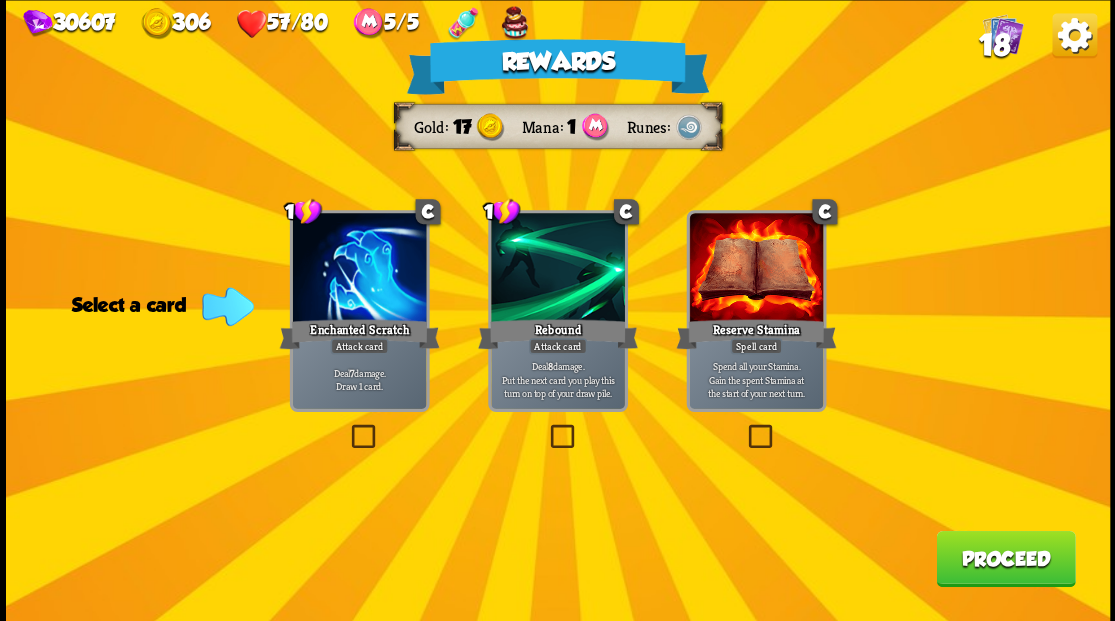 click on "Proceed" at bounding box center (1005, 558) 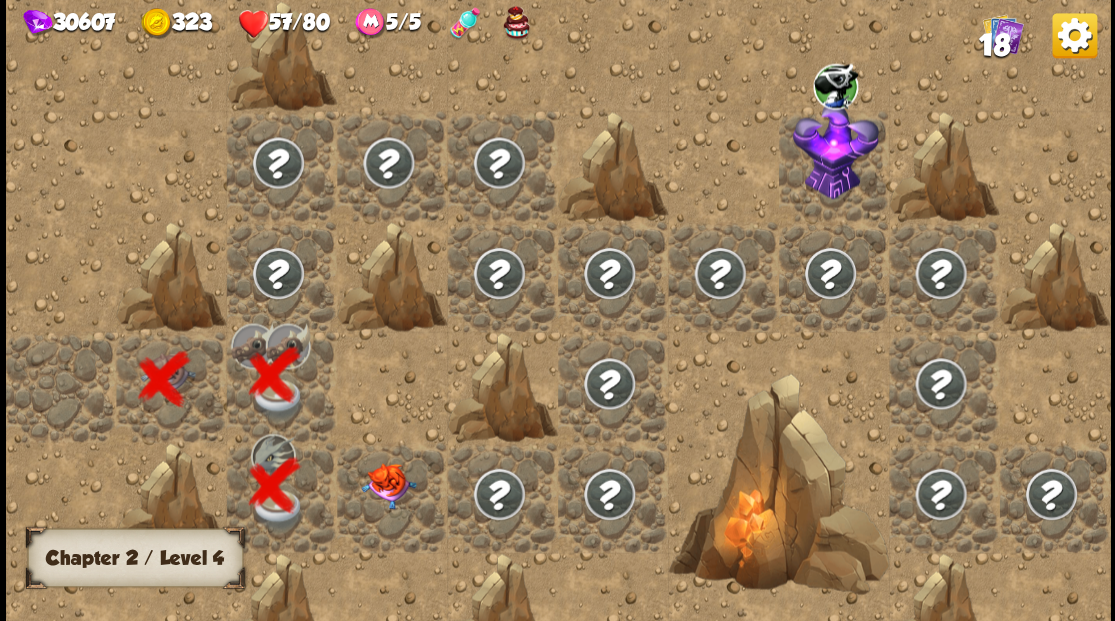 click at bounding box center [388, 485] 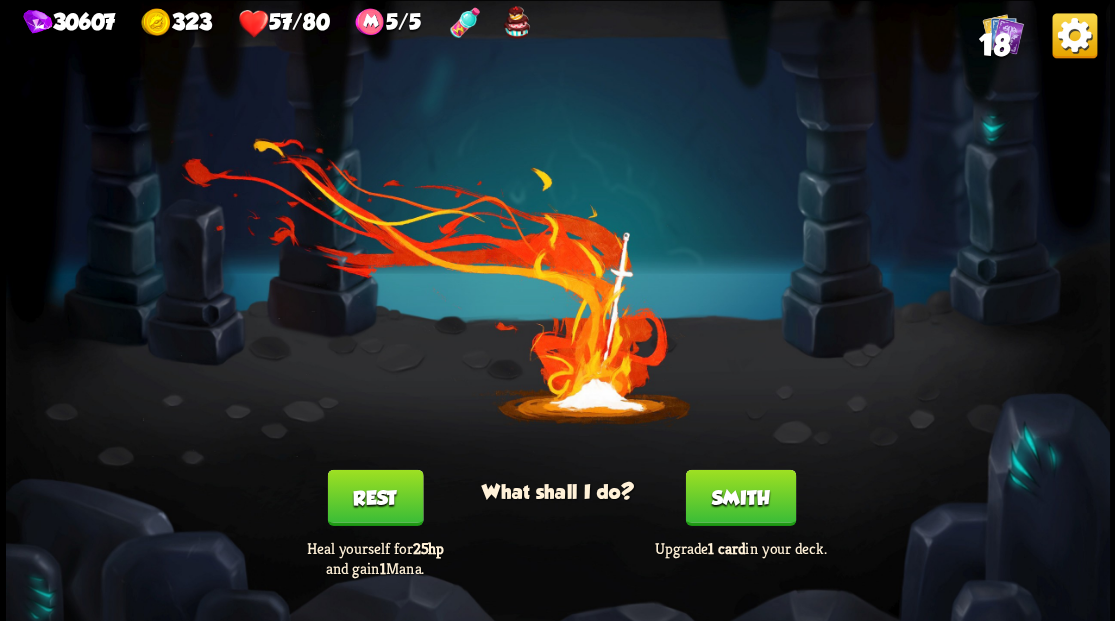 click on "Rest" at bounding box center [375, 497] 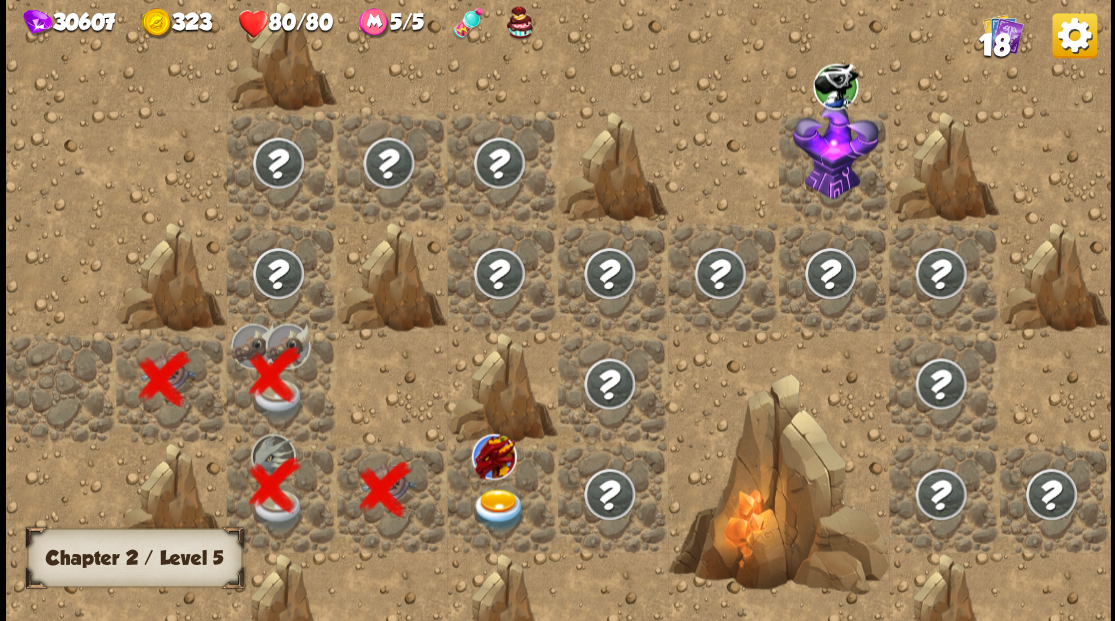 click at bounding box center [498, 509] 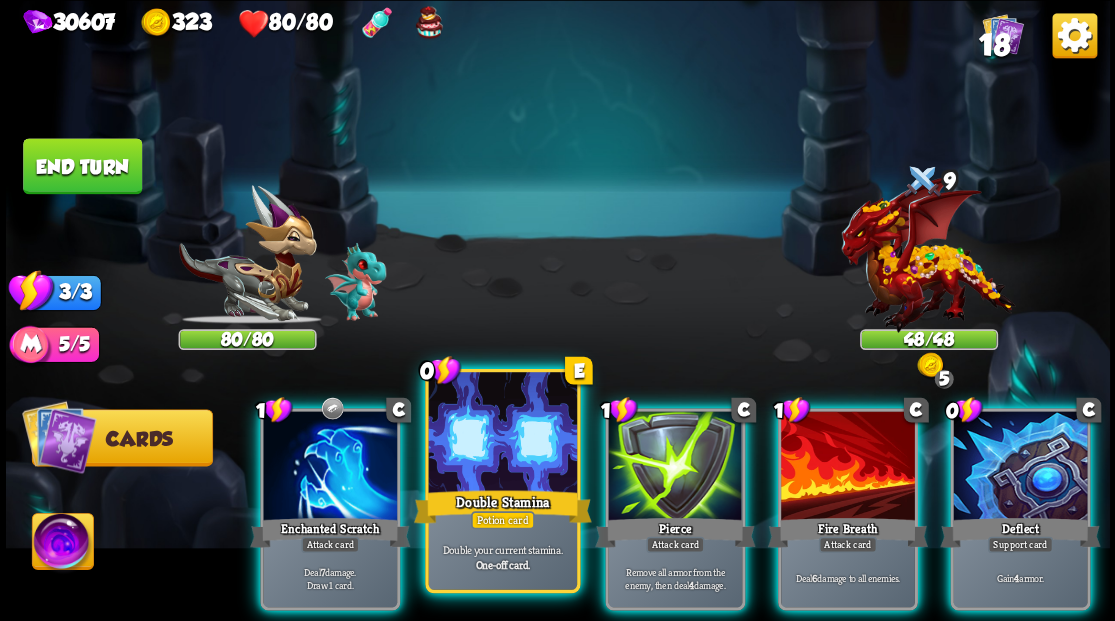 click at bounding box center [502, 434] 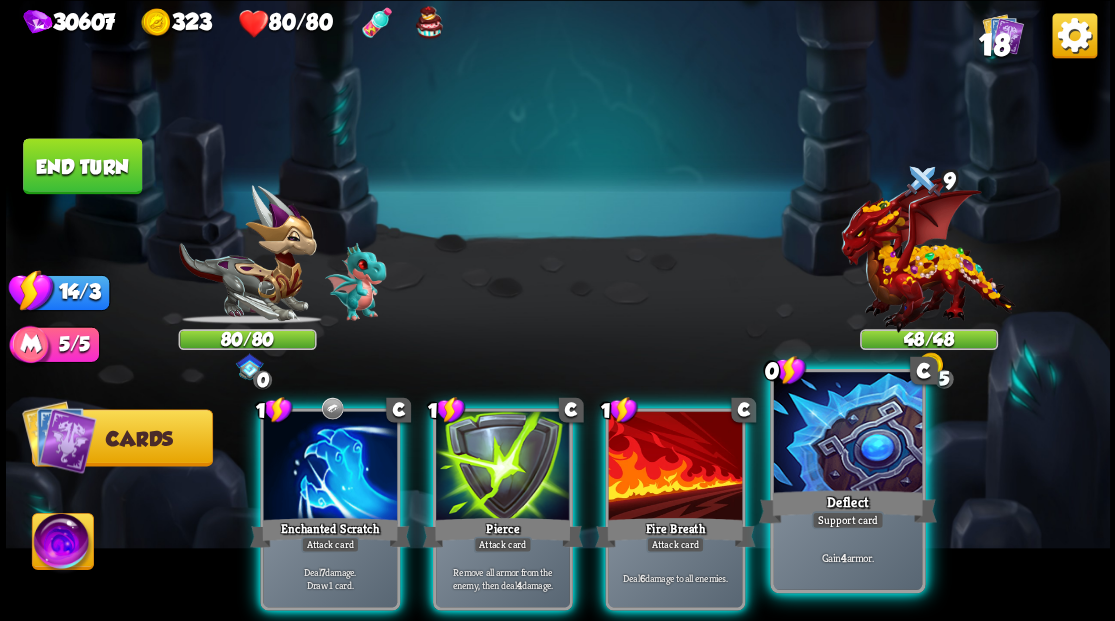 drag, startPoint x: 884, startPoint y: 466, endPoint x: 811, endPoint y: 493, distance: 77.83315 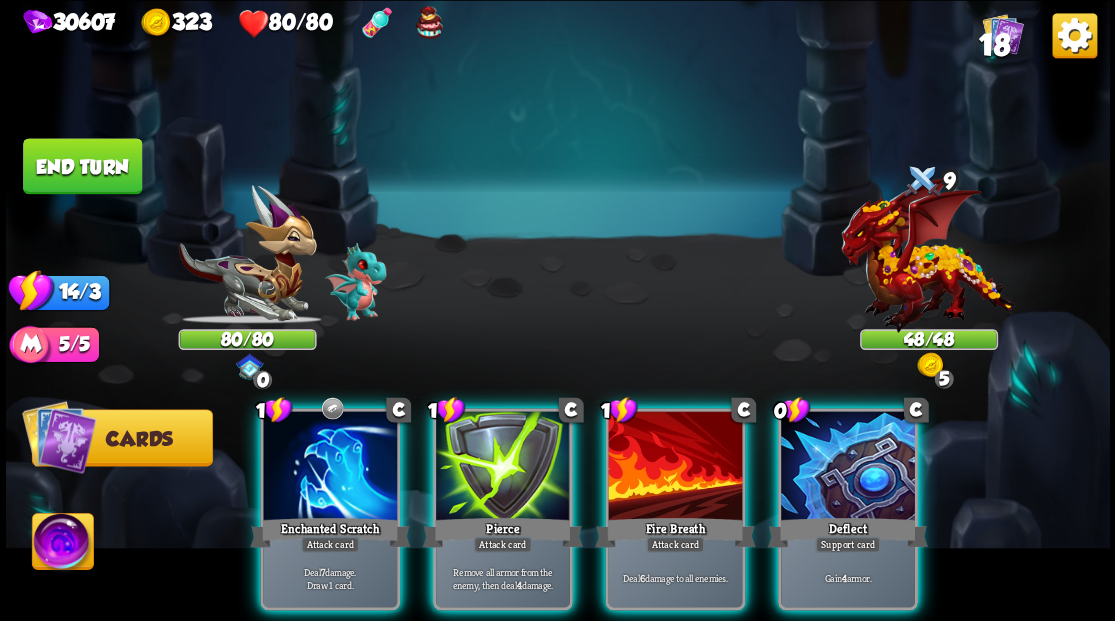 click at bounding box center (848, 467) 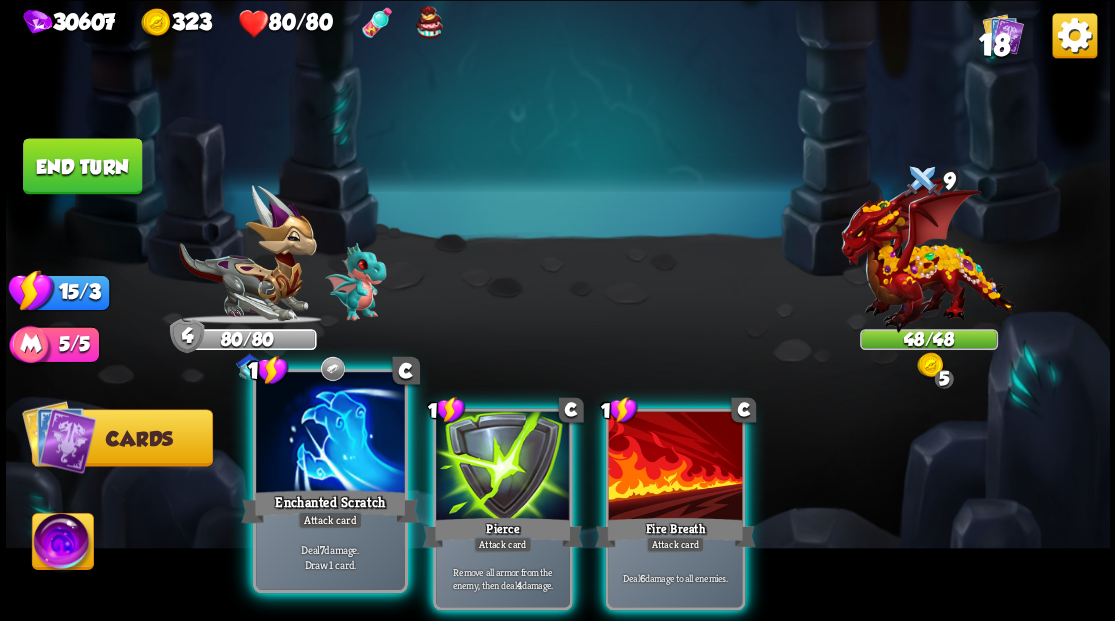 click at bounding box center (330, 434) 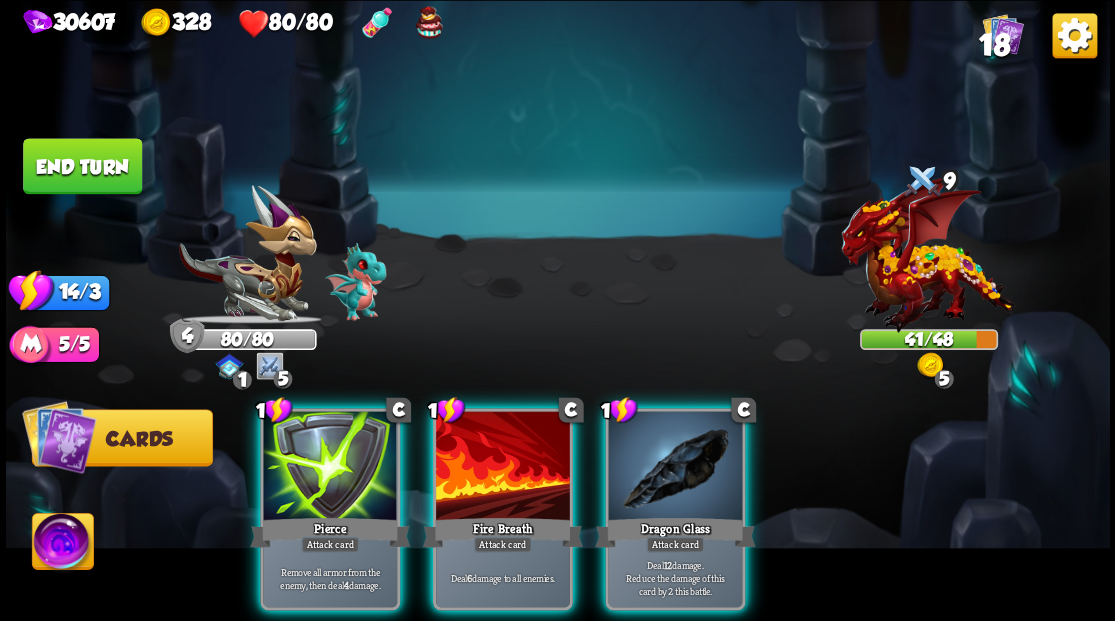 click at bounding box center [675, 467] 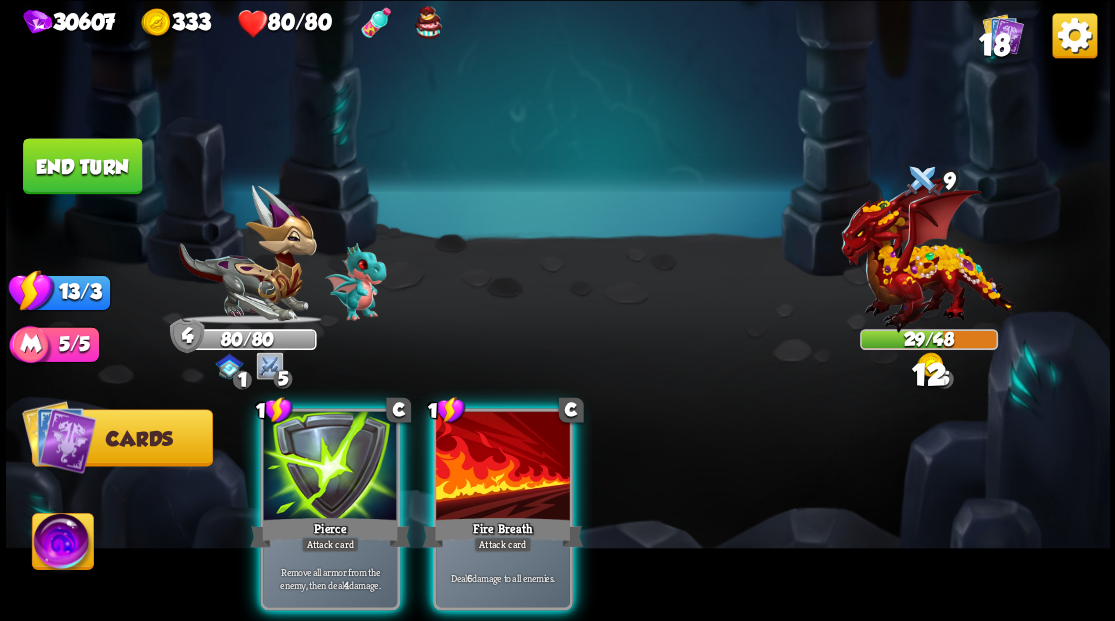 click on "Fire Breath" at bounding box center (502, 532) 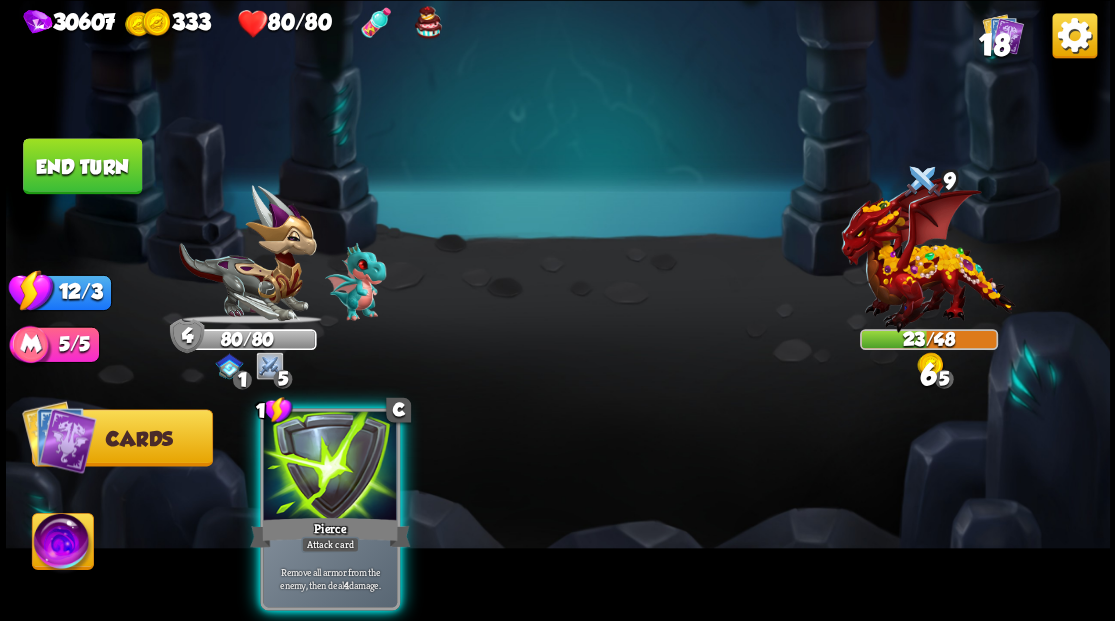 drag, startPoint x: 346, startPoint y: 470, endPoint x: 439, endPoint y: 411, distance: 110.13628 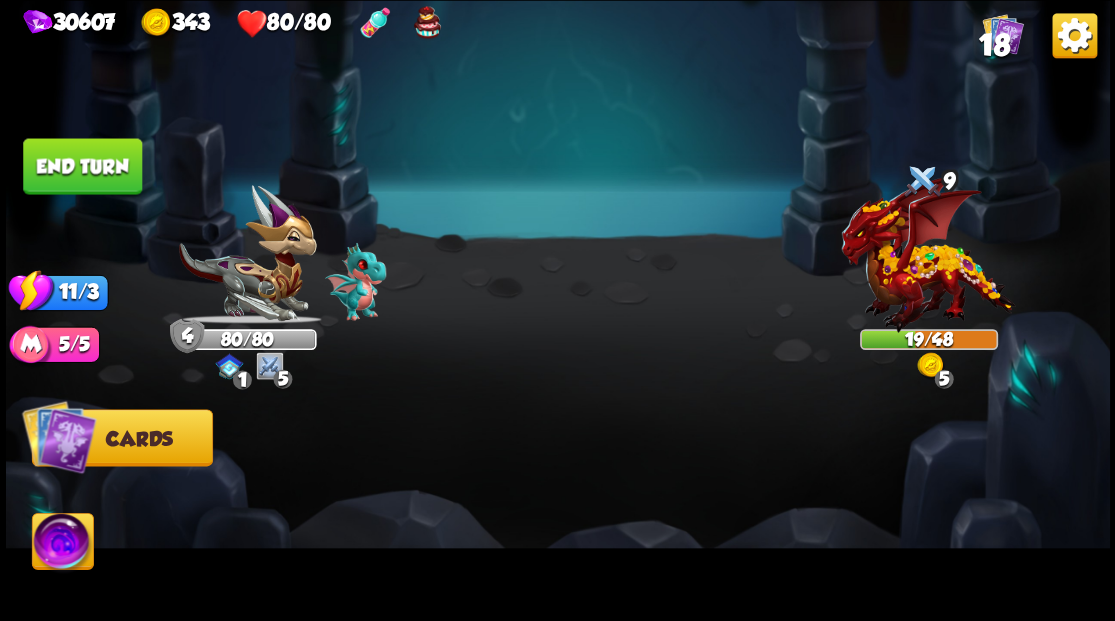 click on "End turn" at bounding box center [82, 166] 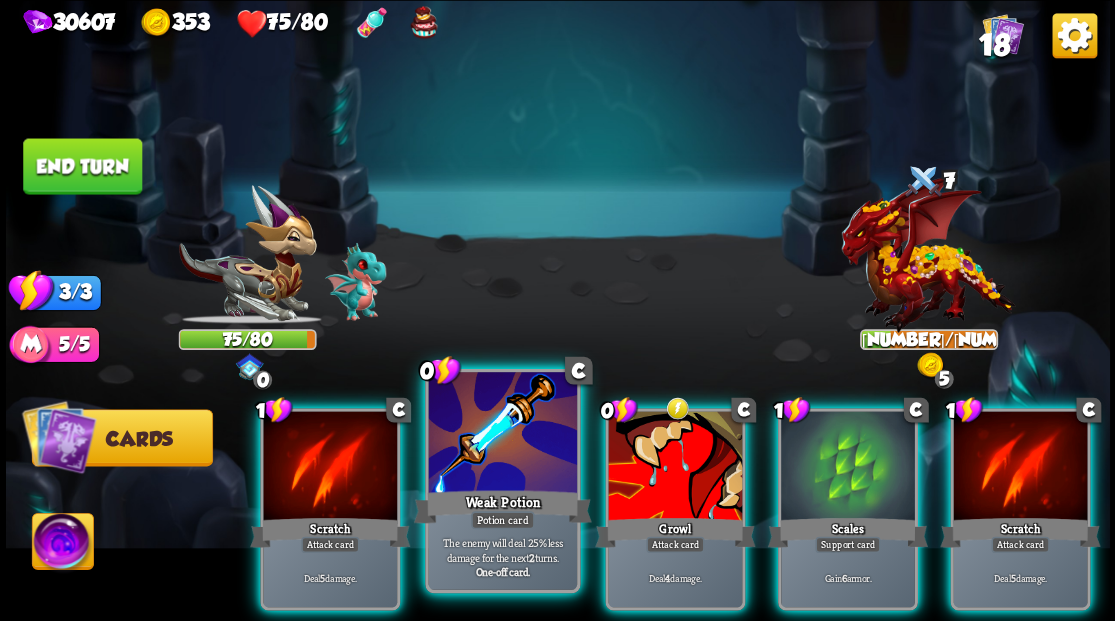click at bounding box center [502, 434] 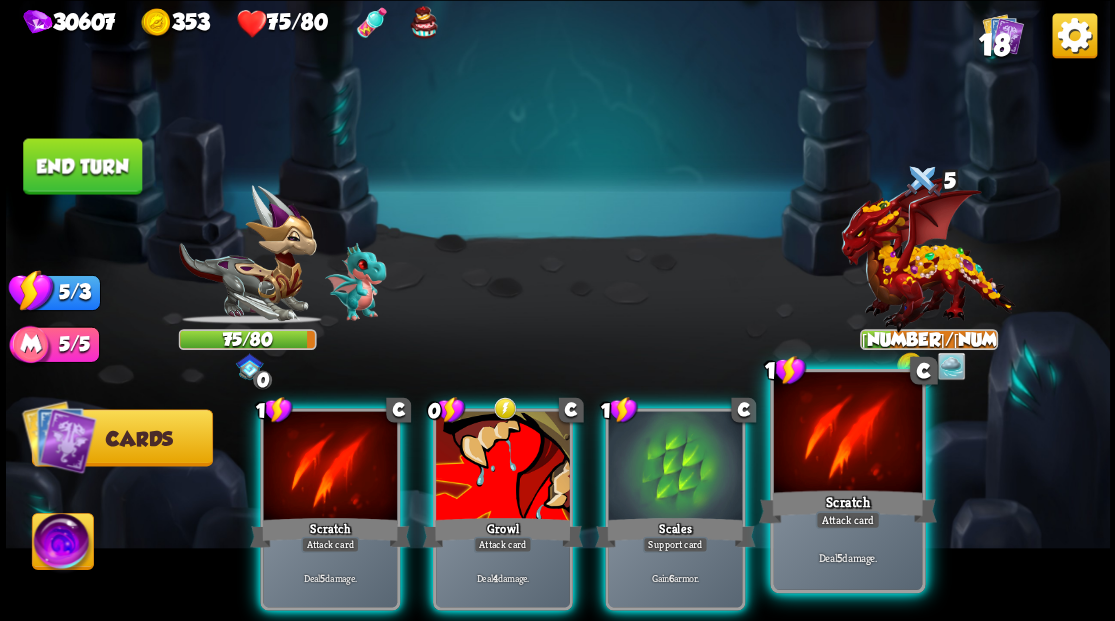 click on "Scratch" at bounding box center [847, 506] 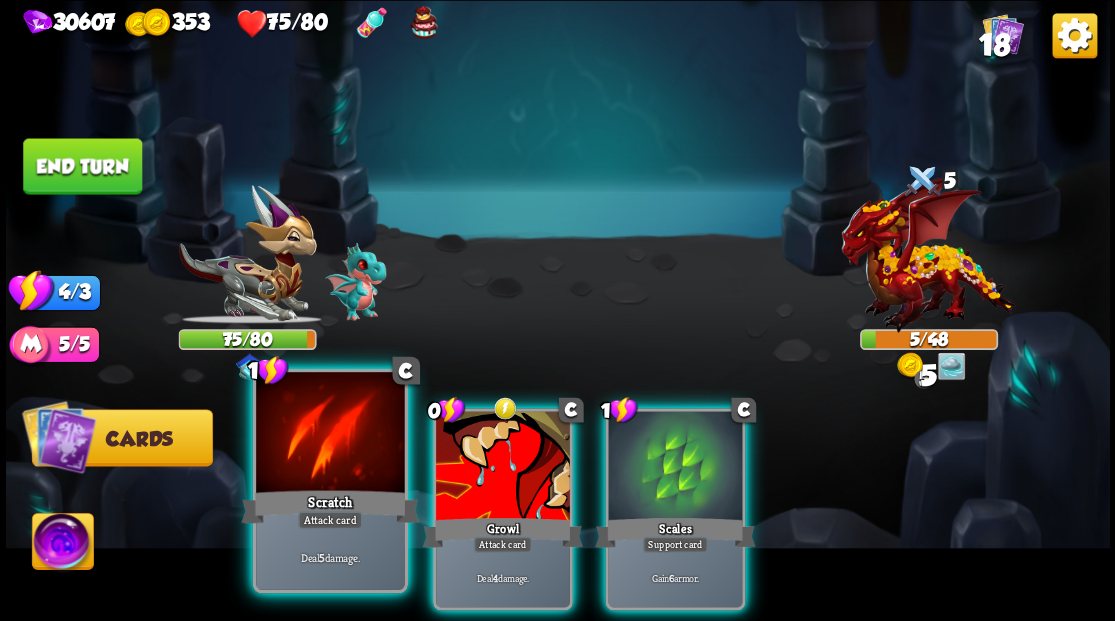 click at bounding box center (330, 434) 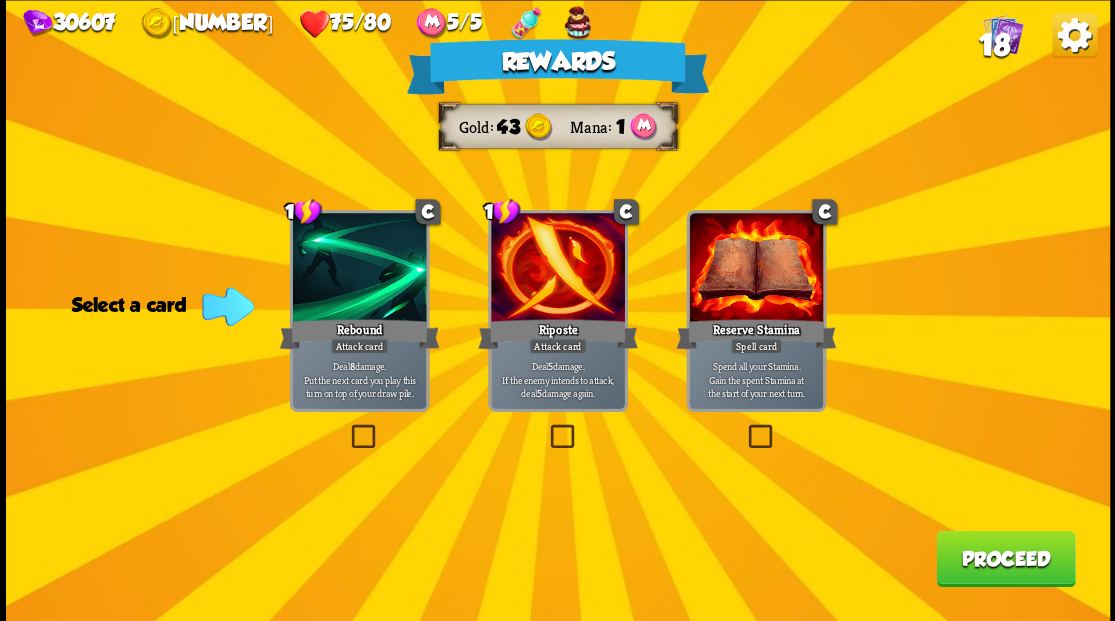 click at bounding box center [546, 427] 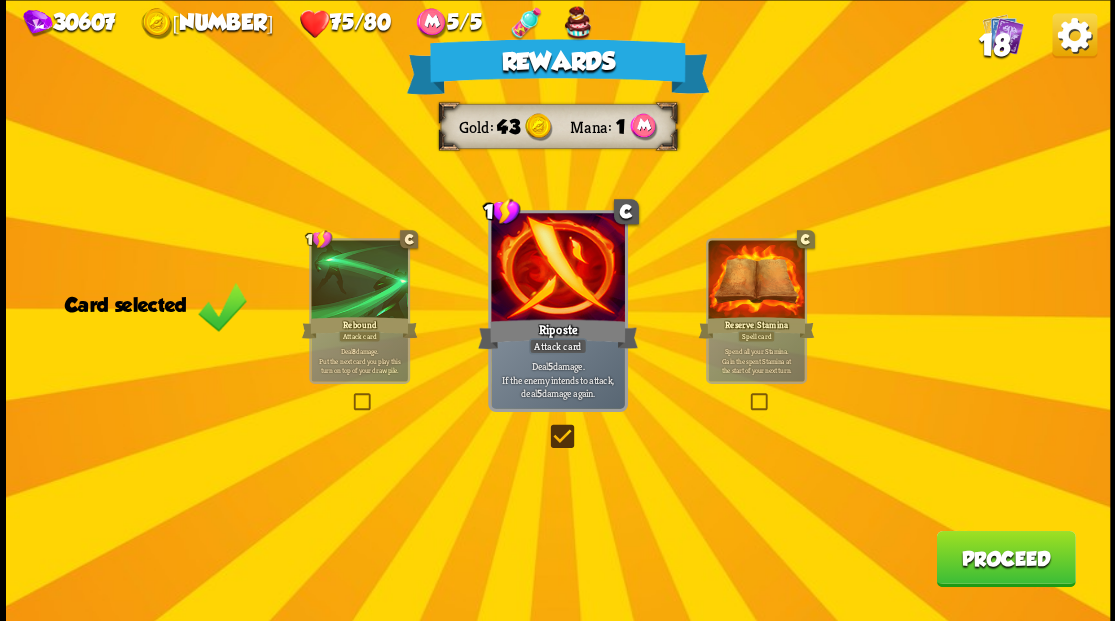 click on "Proceed" at bounding box center (1005, 558) 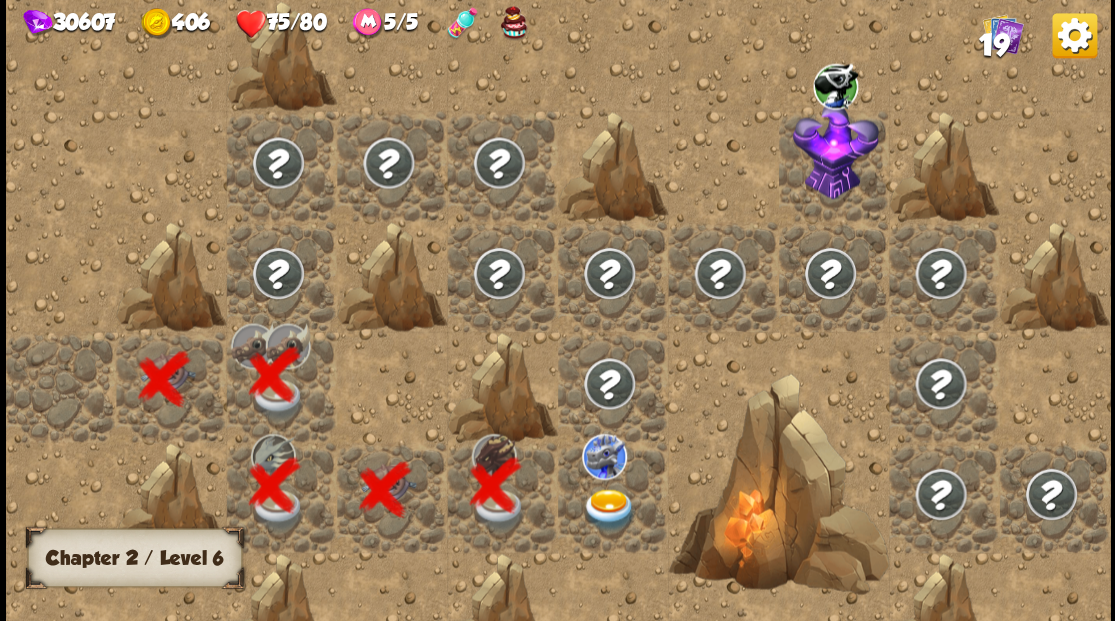 click at bounding box center [609, 509] 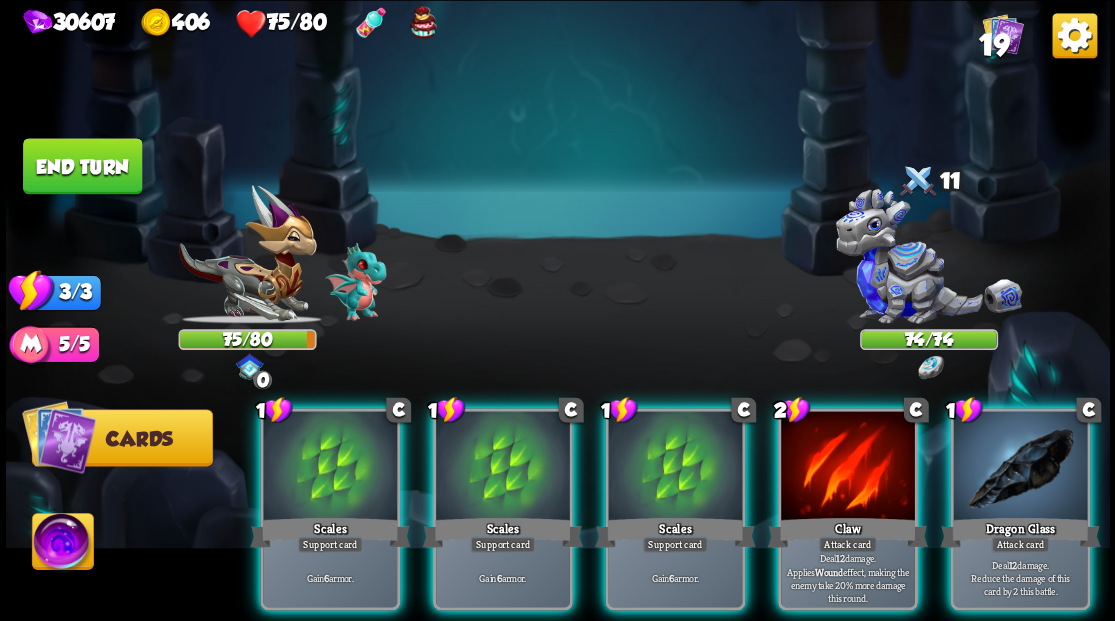 click at bounding box center (928, 263) 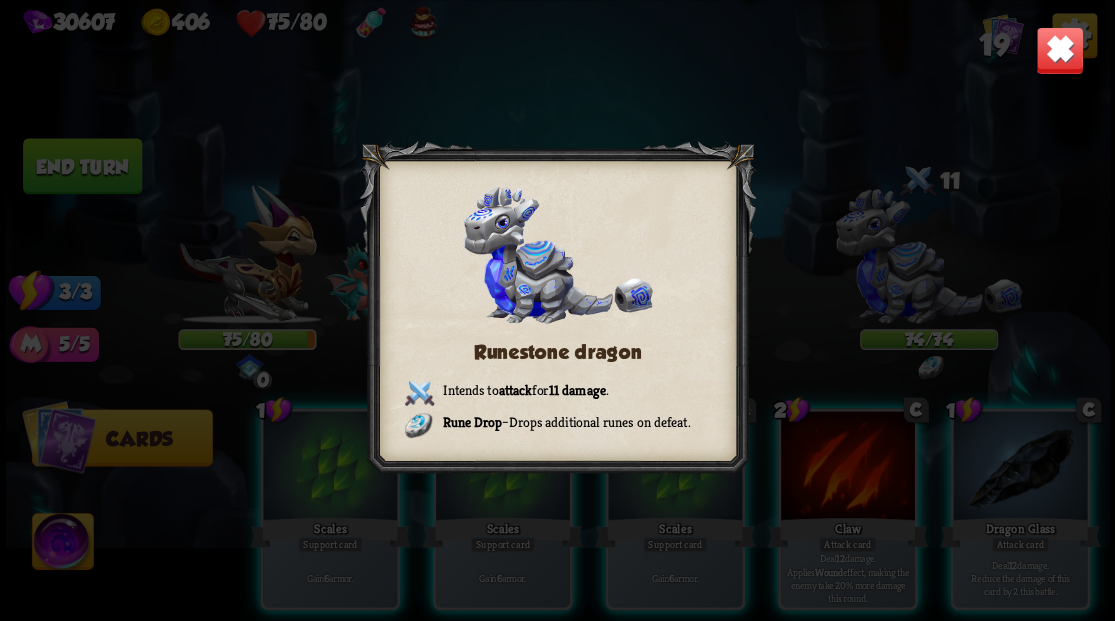 click at bounding box center (1059, 50) 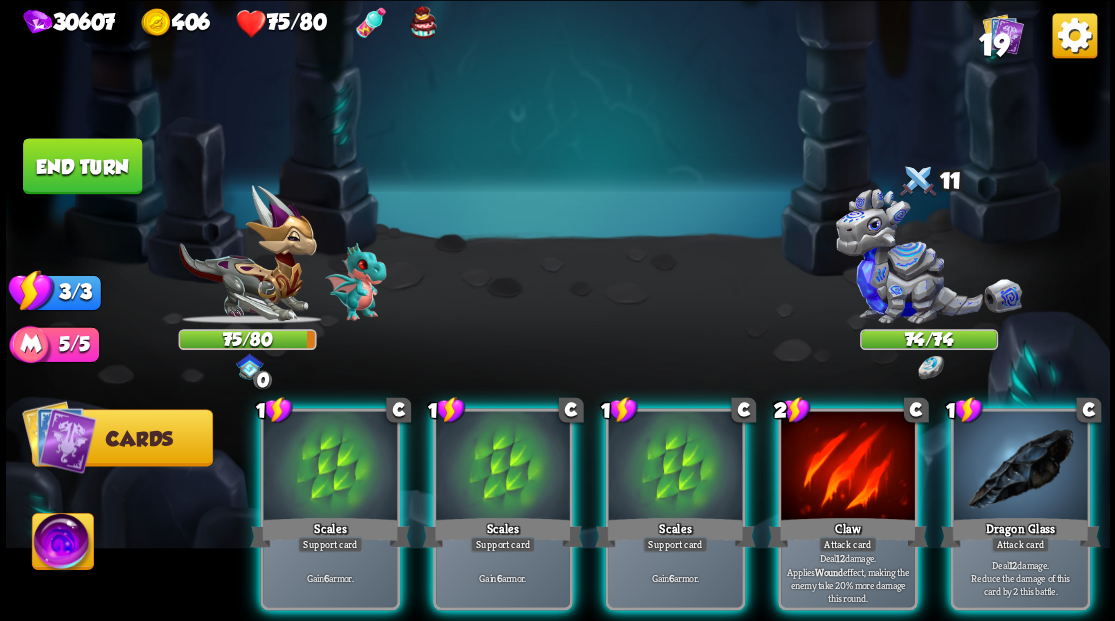 click at bounding box center [928, 263] 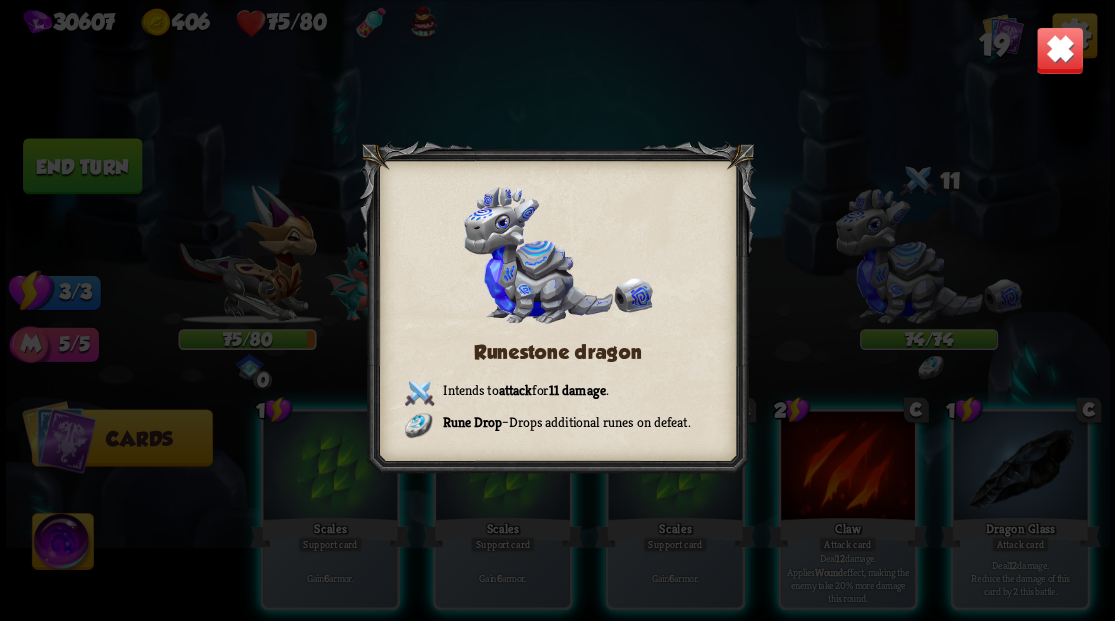 drag, startPoint x: 1064, startPoint y: 52, endPoint x: 1001, endPoint y: 81, distance: 69.354164 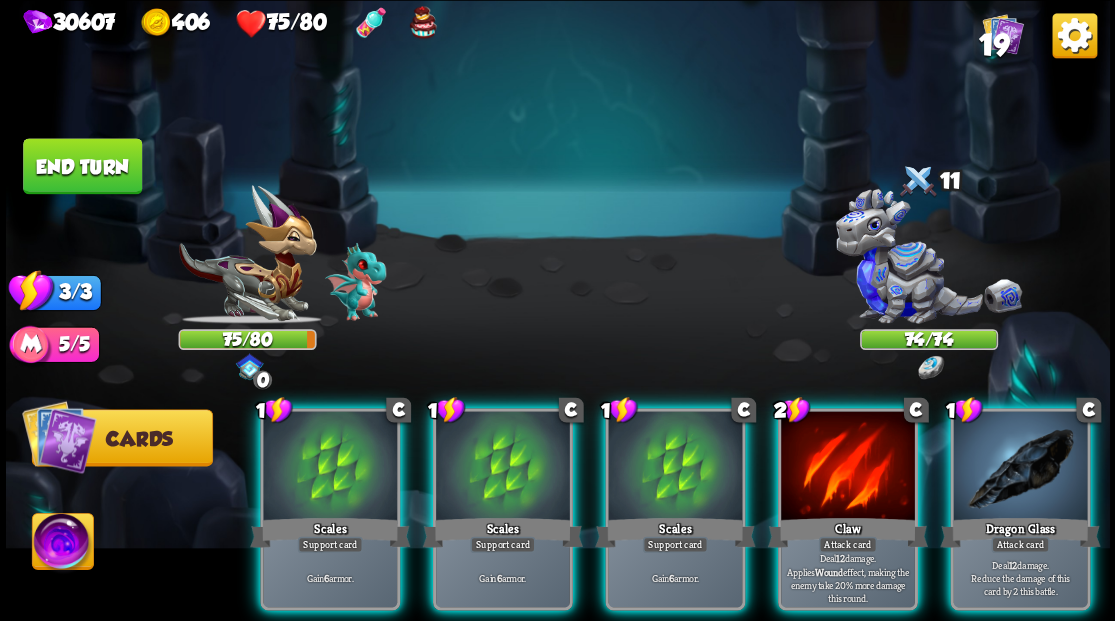 click at bounding box center (928, 263) 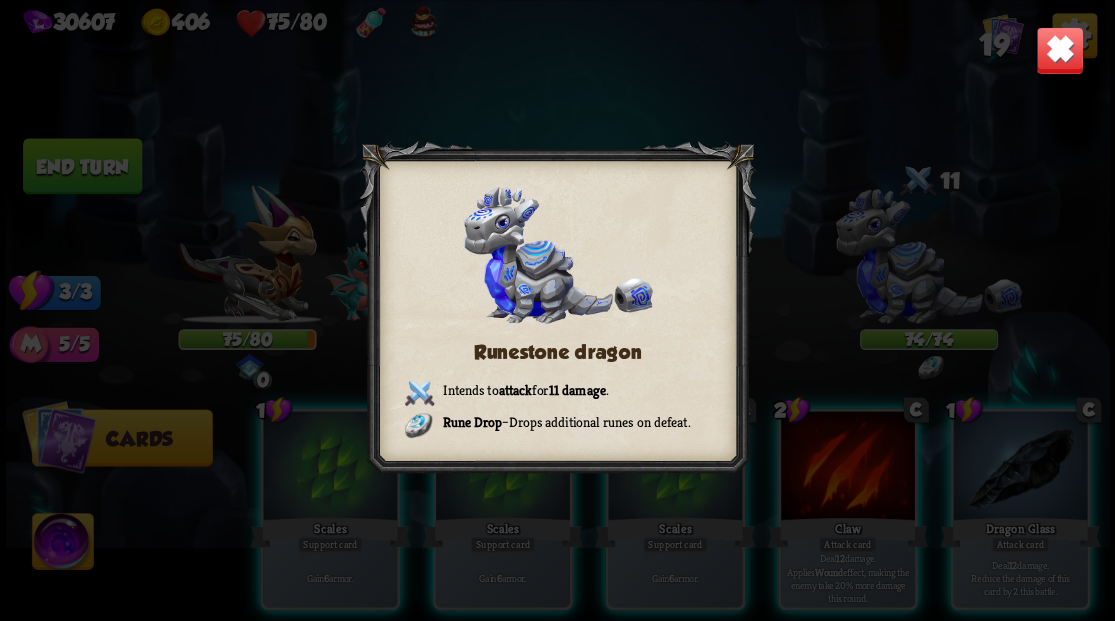 click at bounding box center (1059, 50) 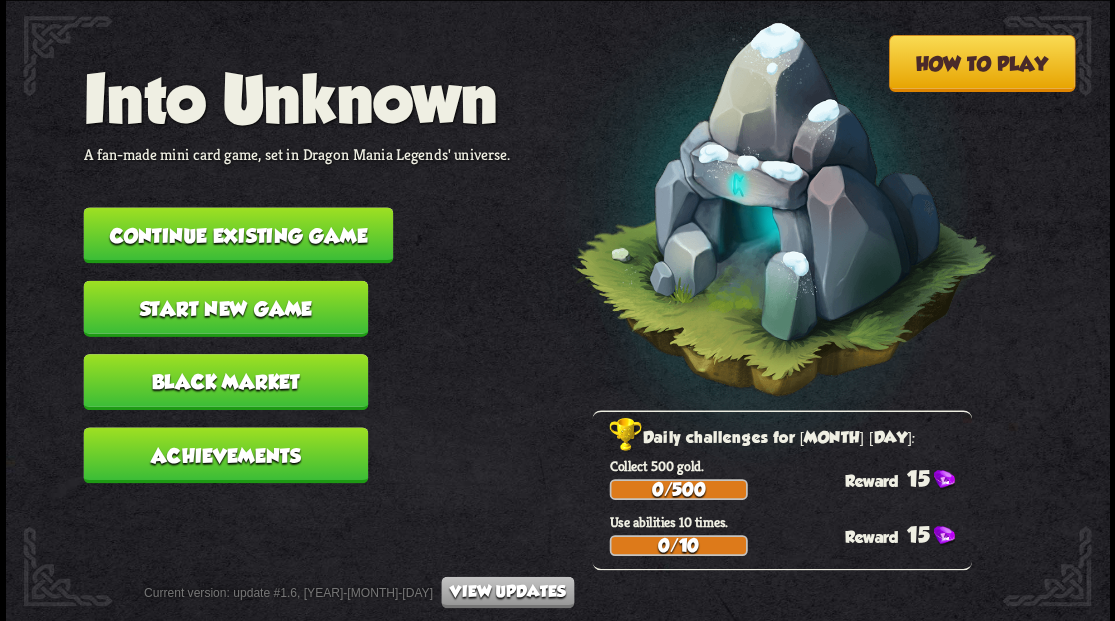 scroll, scrollTop: 0, scrollLeft: 0, axis: both 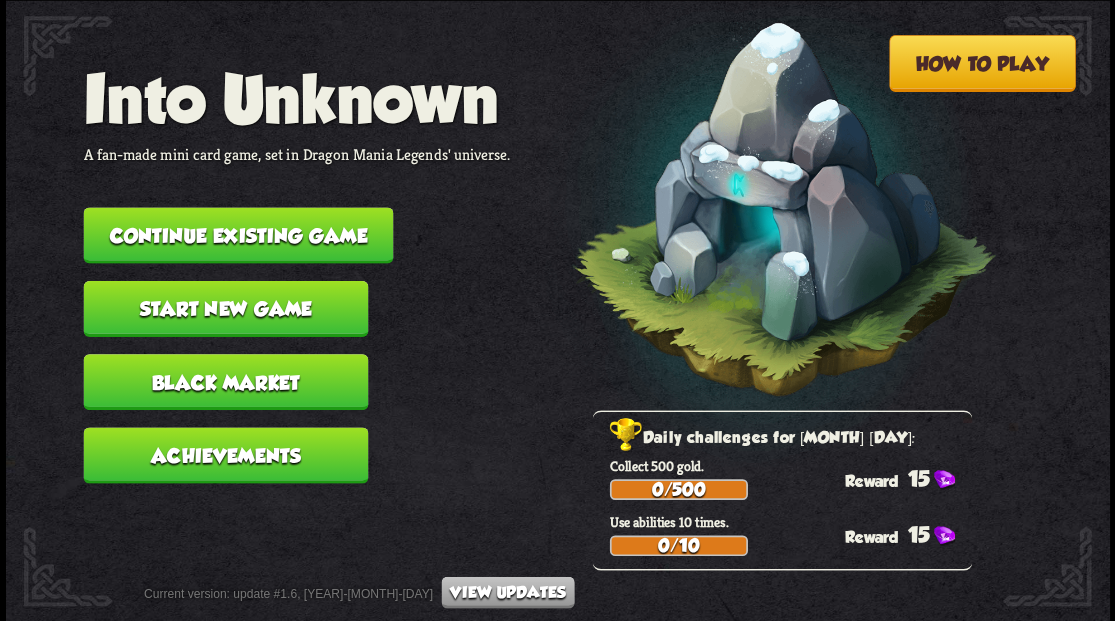 click on "Continue existing game" at bounding box center (238, 235) 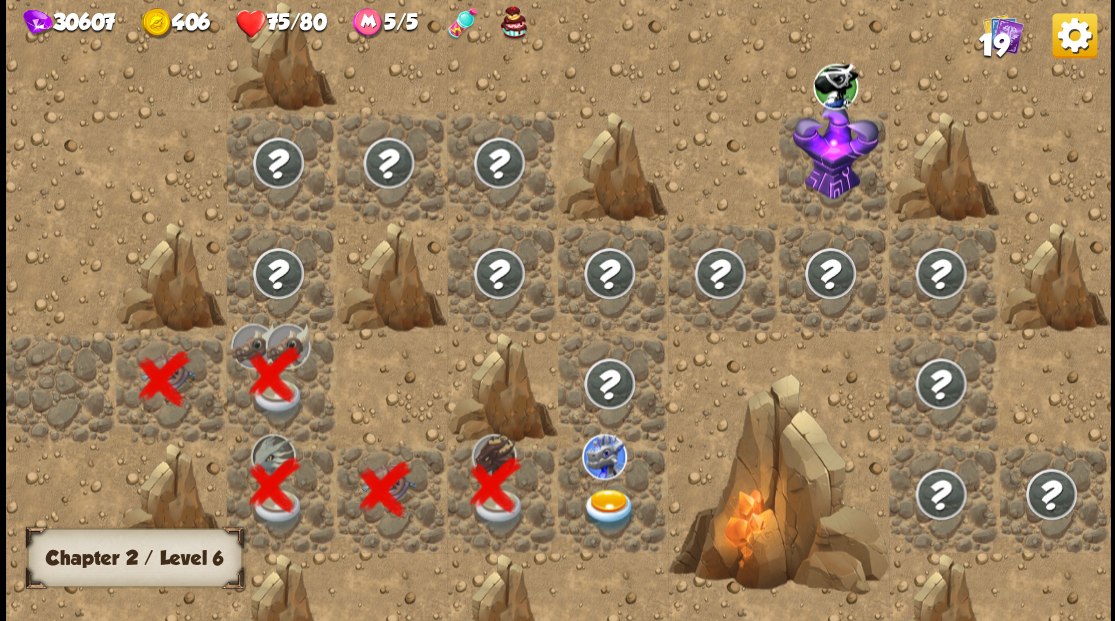 click at bounding box center (609, 509) 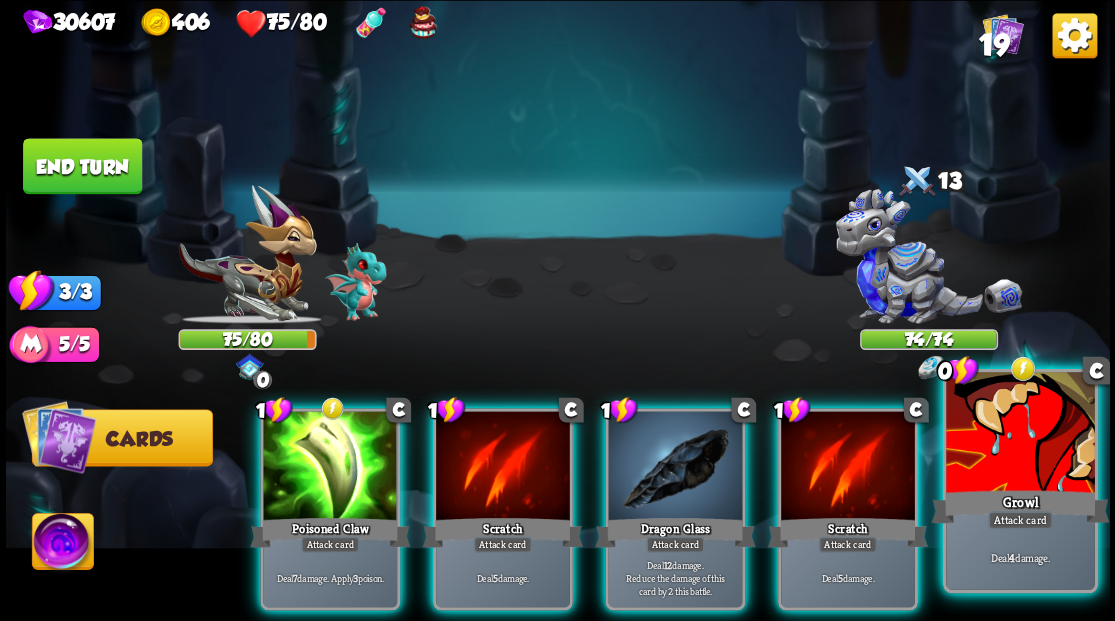click at bounding box center (1020, 434) 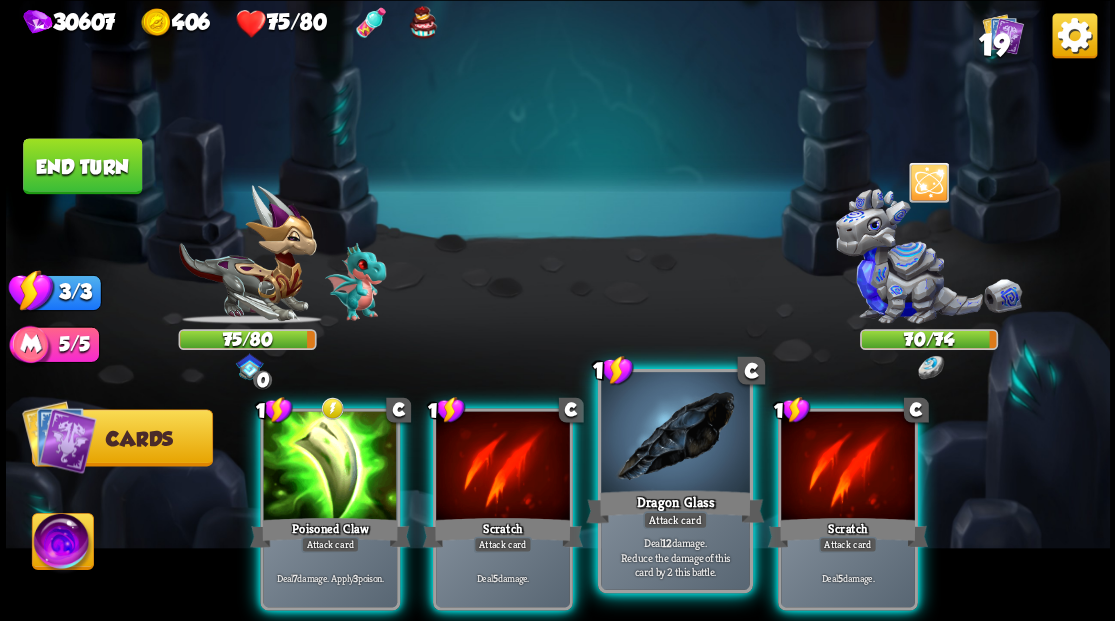 click at bounding box center [675, 434] 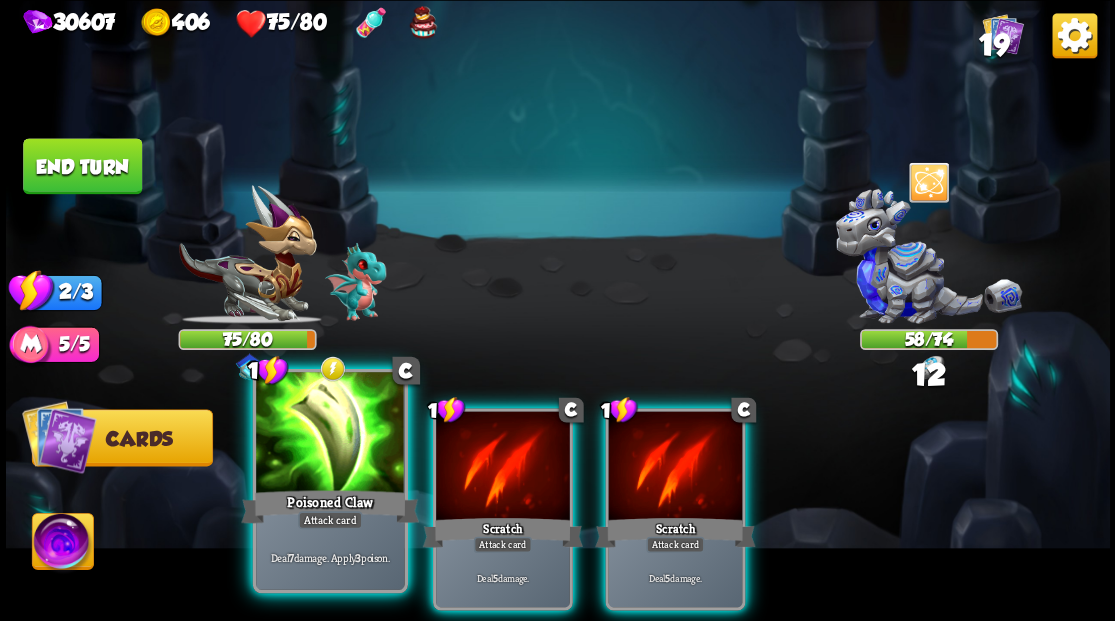 click at bounding box center [330, 434] 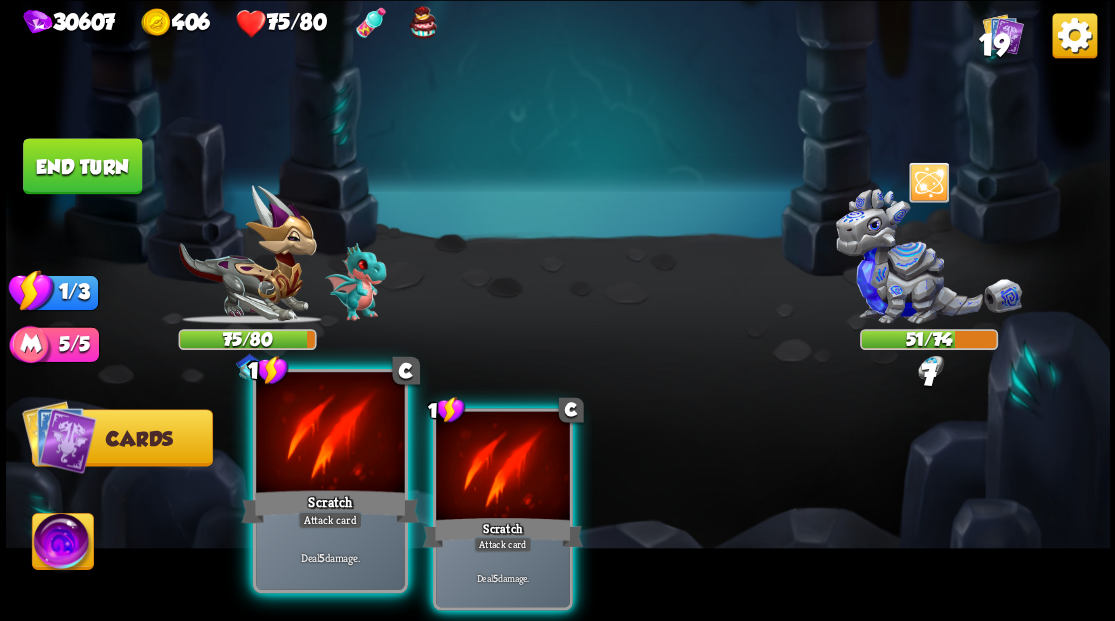 click at bounding box center [330, 434] 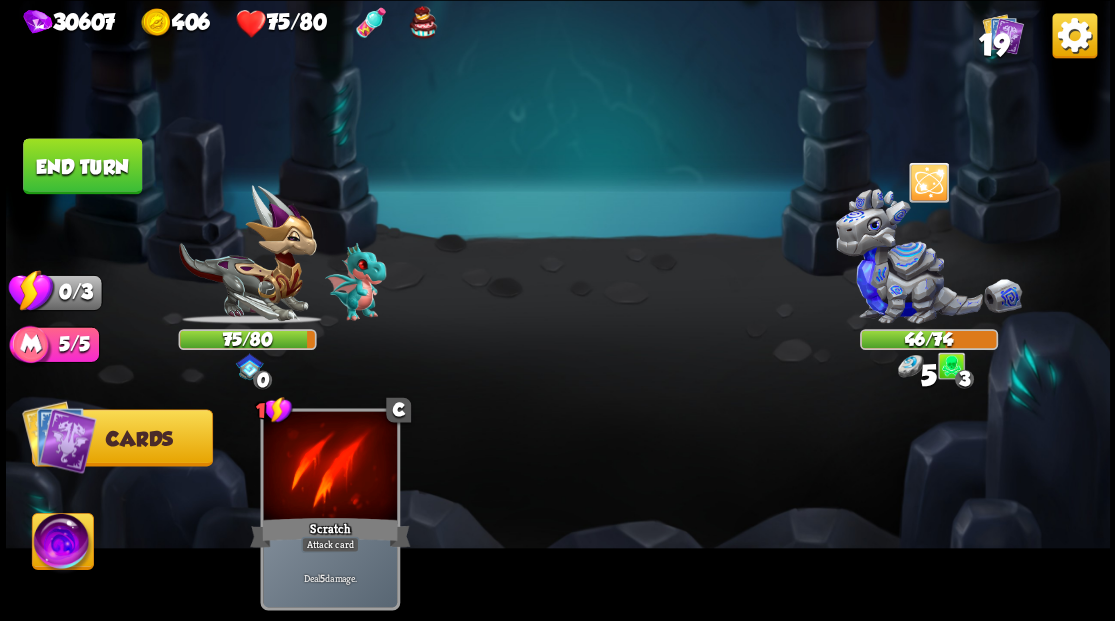 drag, startPoint x: 80, startPoint y: 152, endPoint x: 404, endPoint y: 194, distance: 326.71088 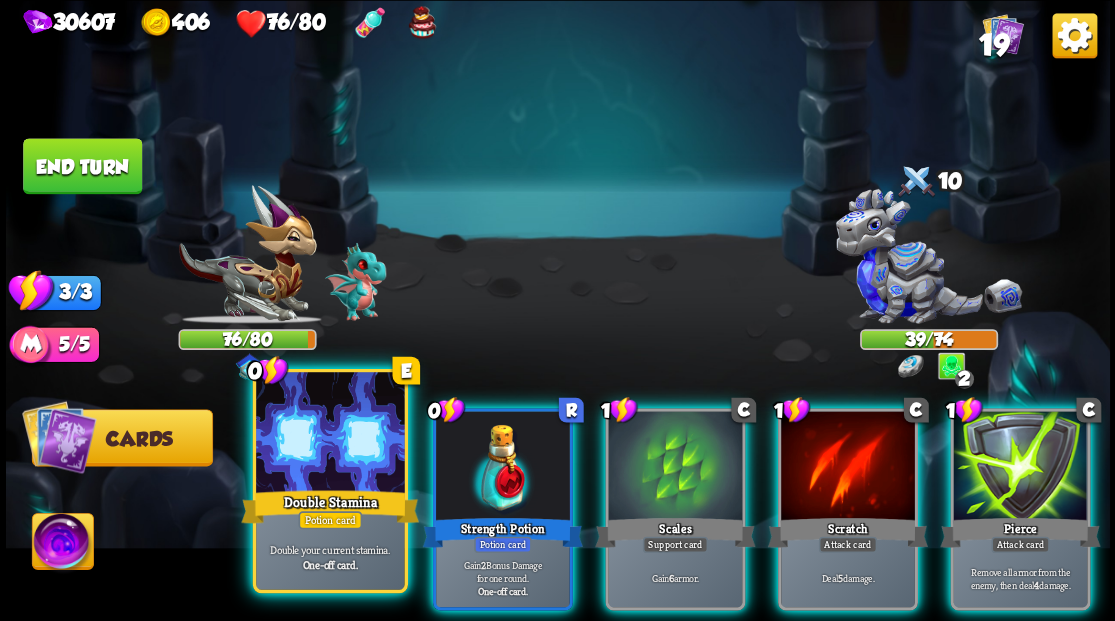 click at bounding box center [330, 434] 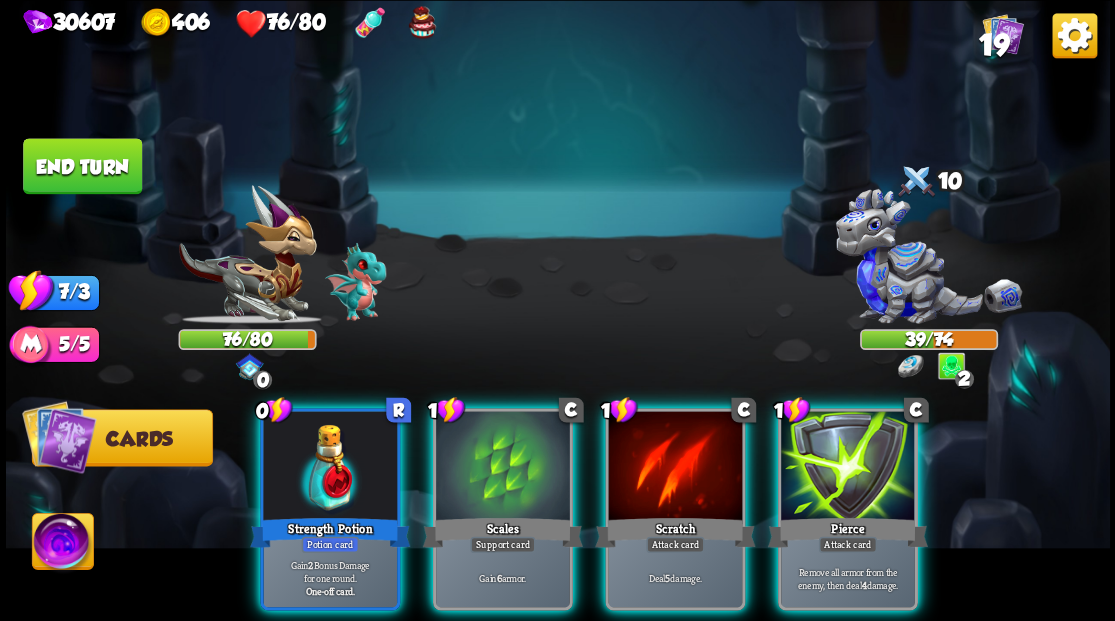 click at bounding box center (330, 467) 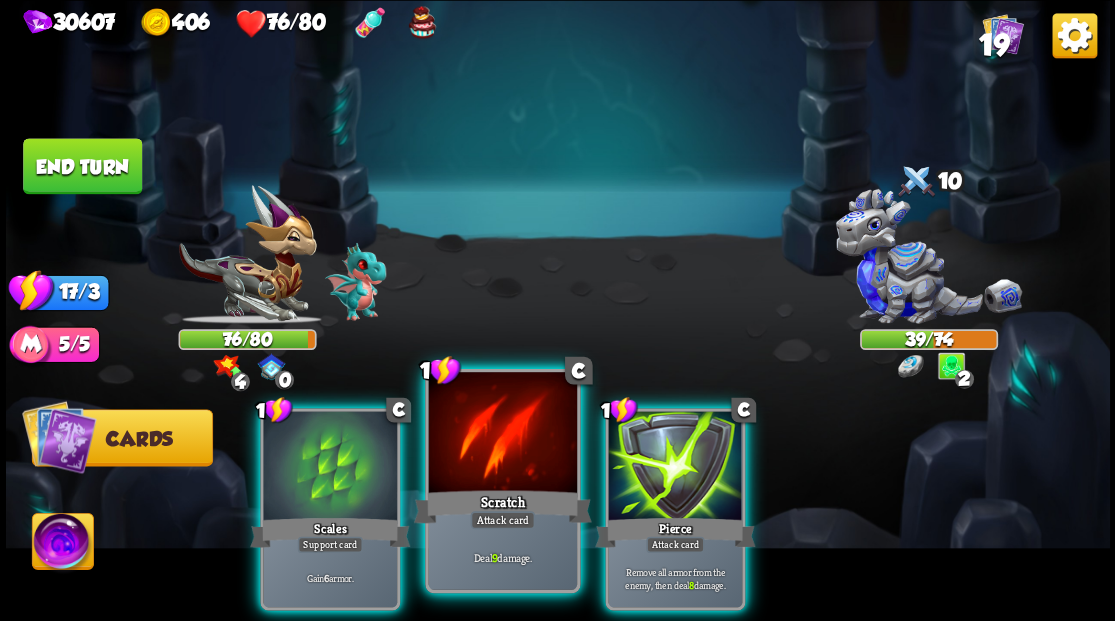 click at bounding box center (502, 434) 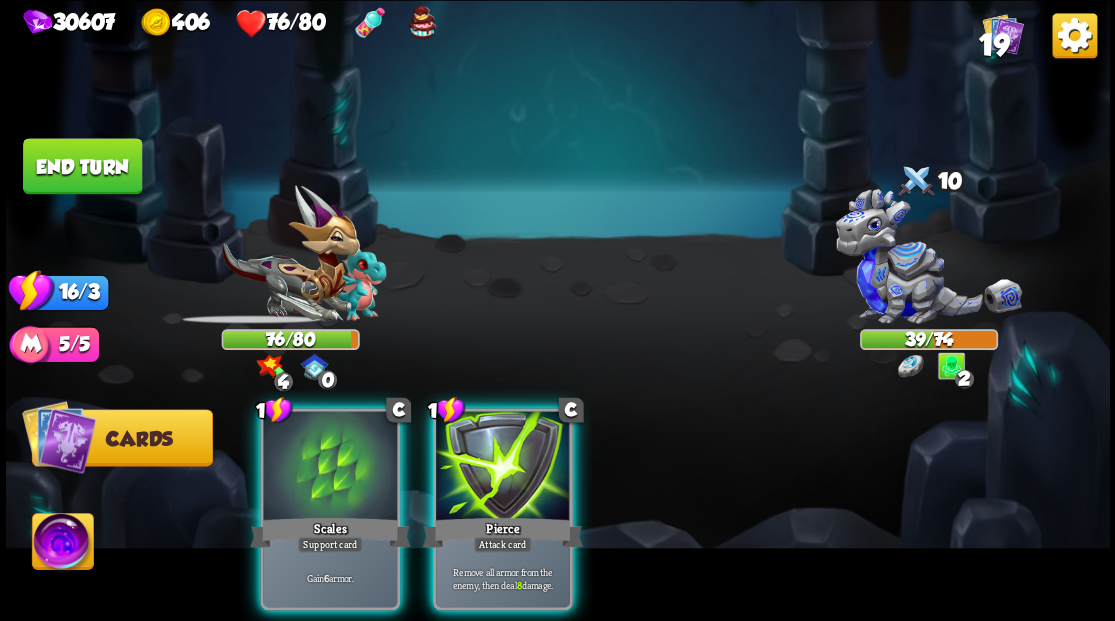 click at bounding box center (503, 467) 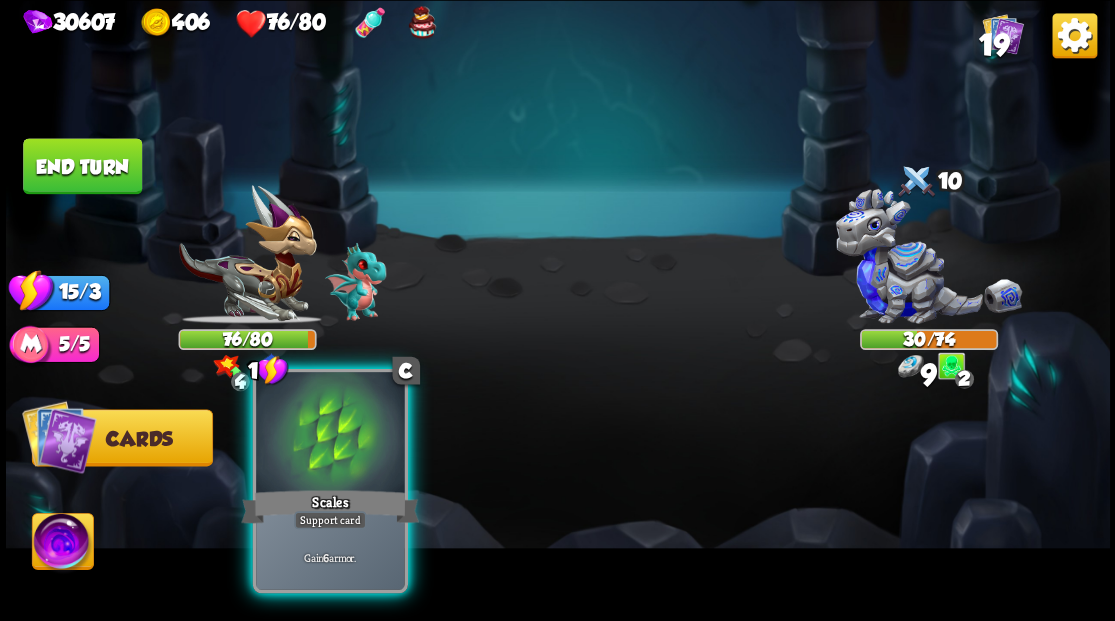click at bounding box center [330, 434] 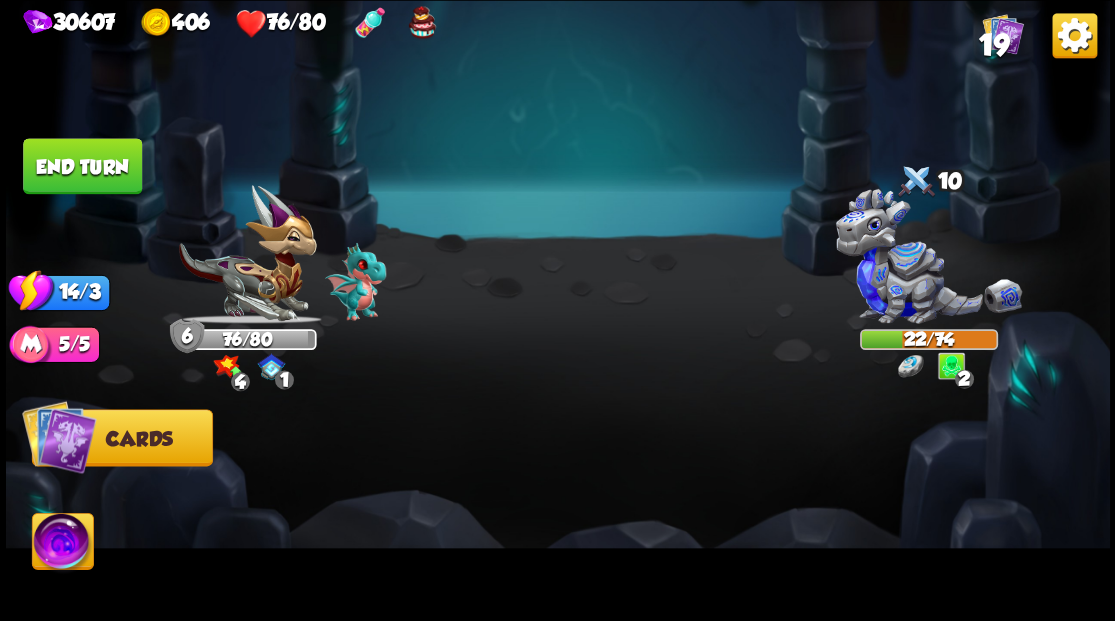 click on "End turn" at bounding box center (82, 166) 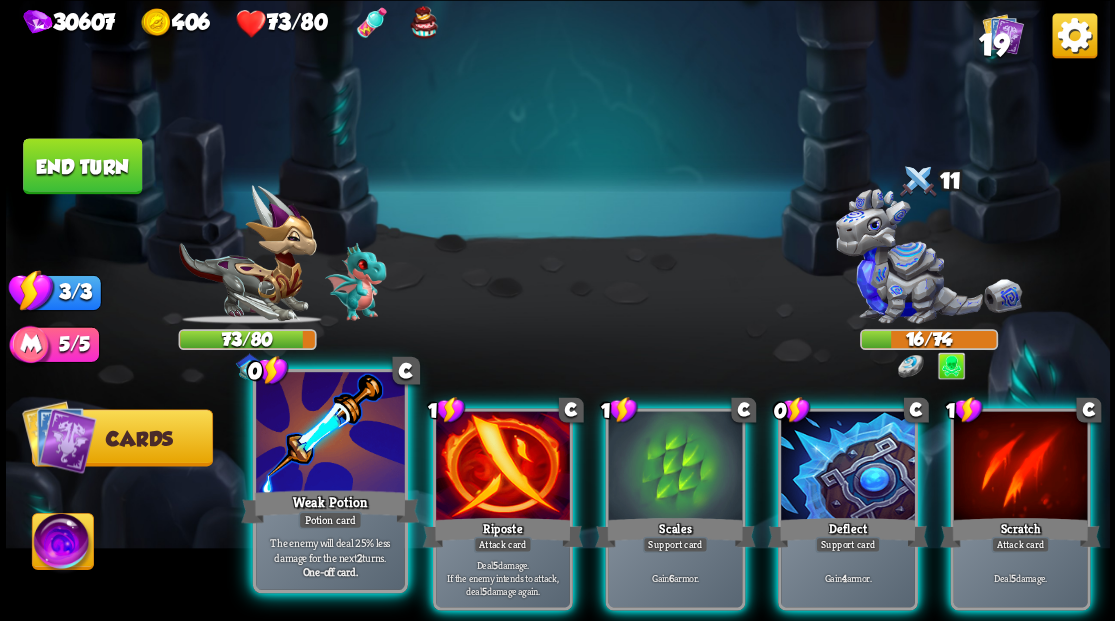 click at bounding box center (330, 434) 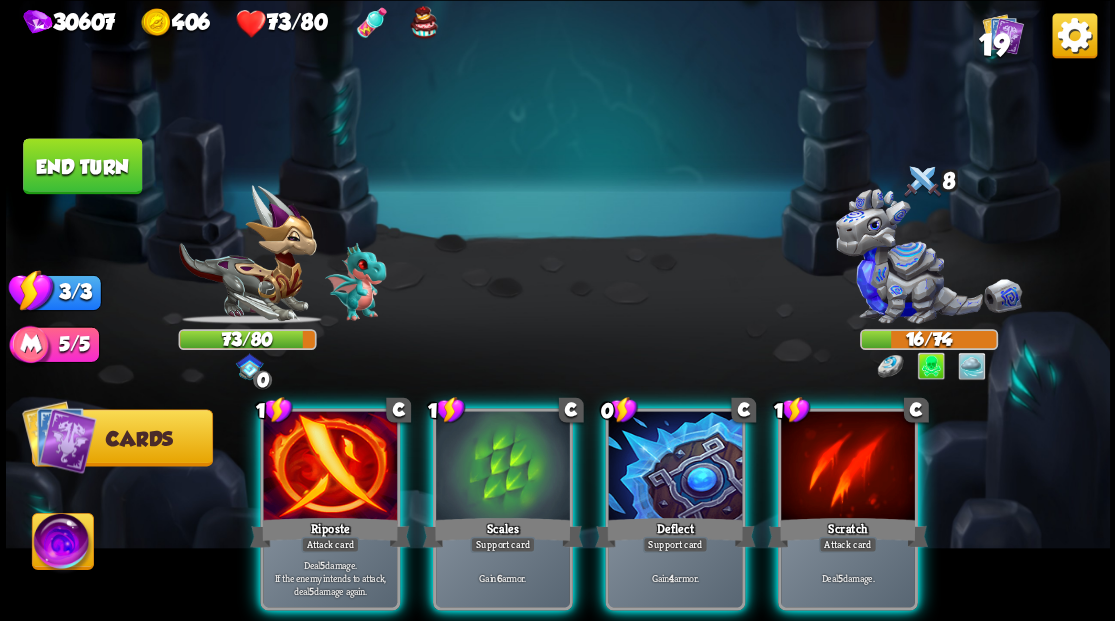 click at bounding box center (330, 467) 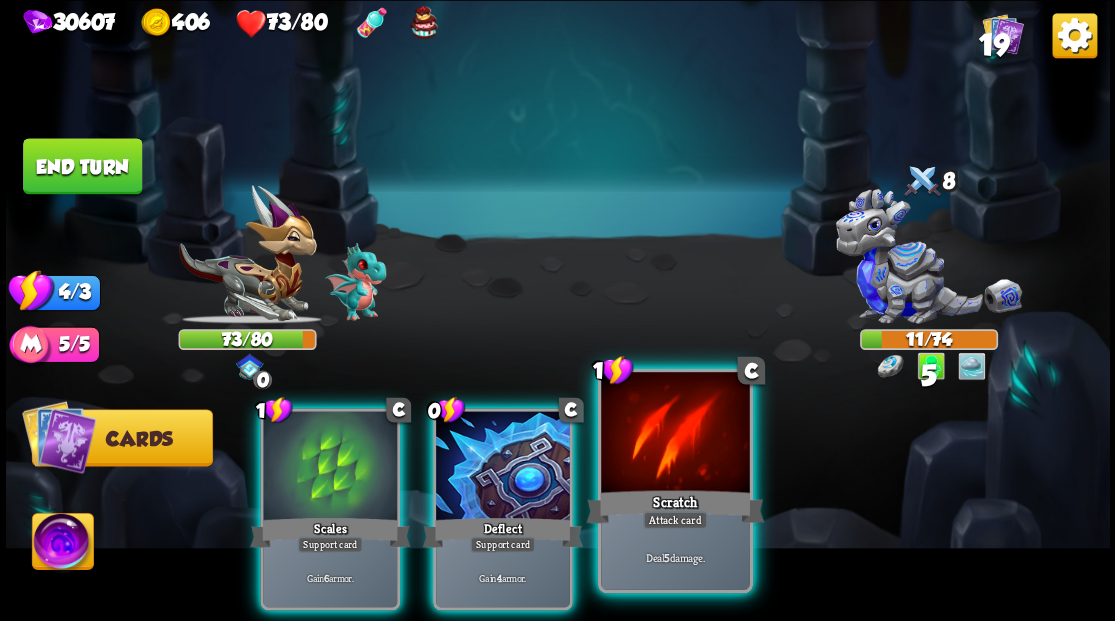 click at bounding box center [675, 434] 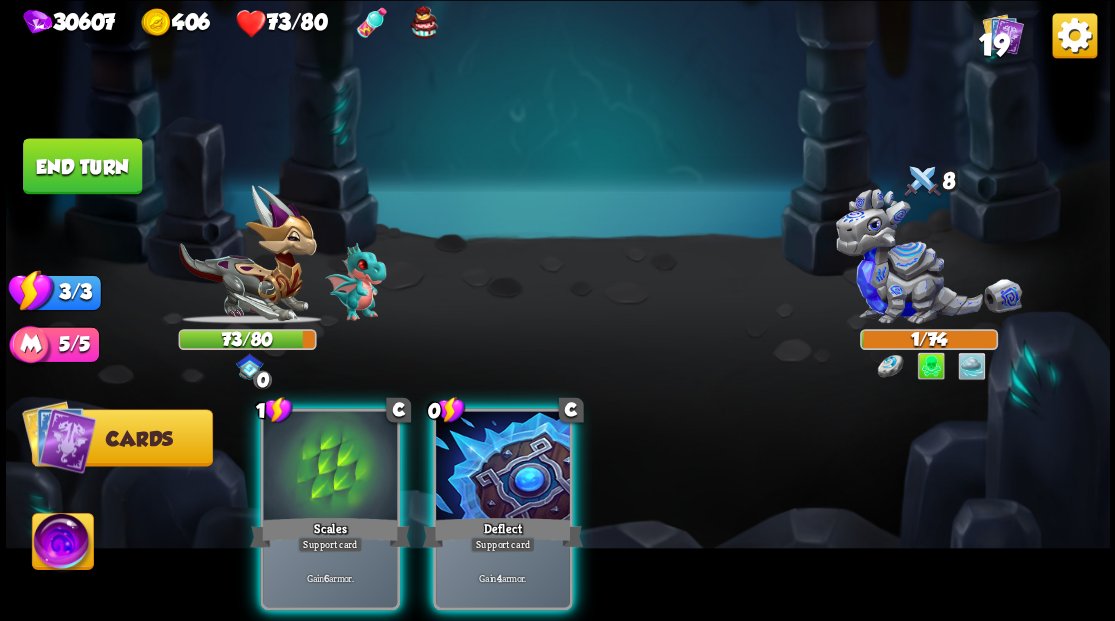 drag, startPoint x: 514, startPoint y: 468, endPoint x: 470, endPoint y: 468, distance: 44 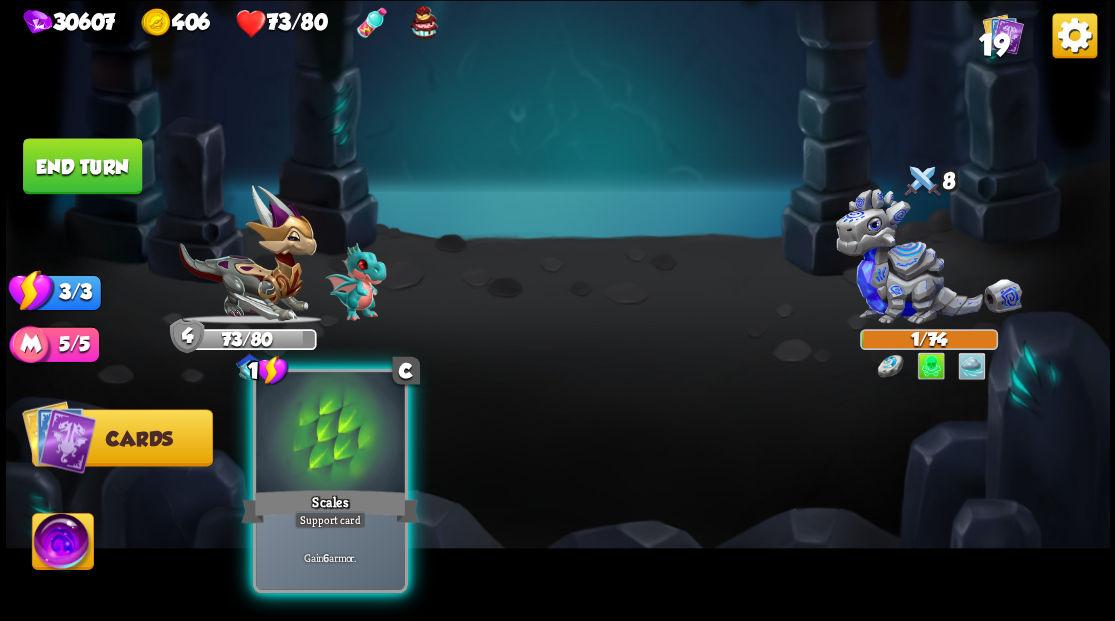 click at bounding box center (330, 434) 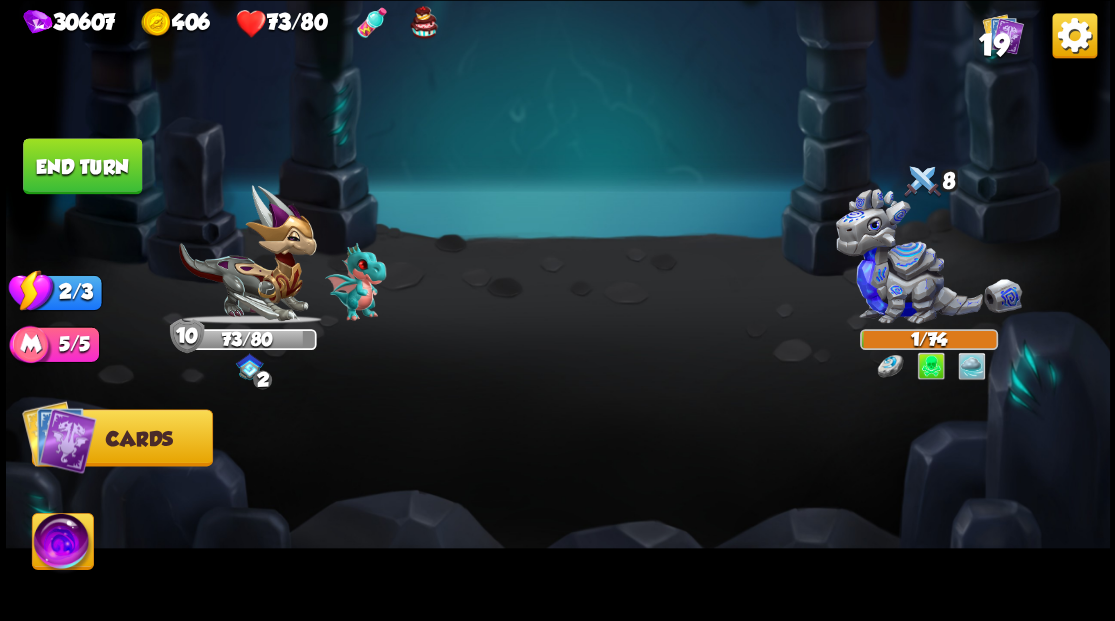 click on "End turn" at bounding box center (82, 166) 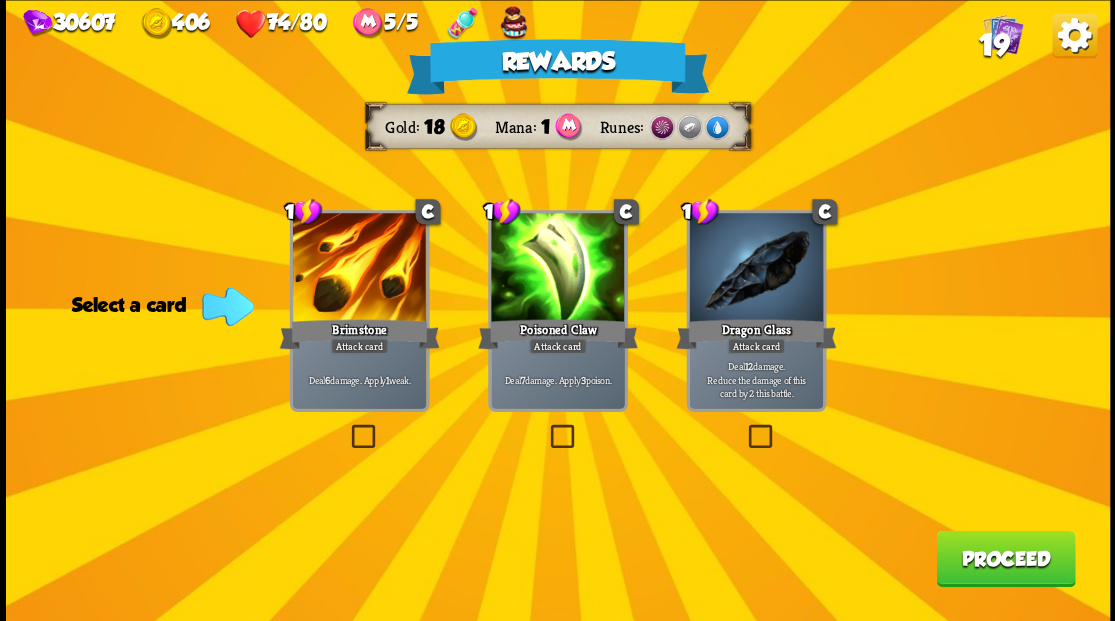 click on "19" at bounding box center [993, 45] 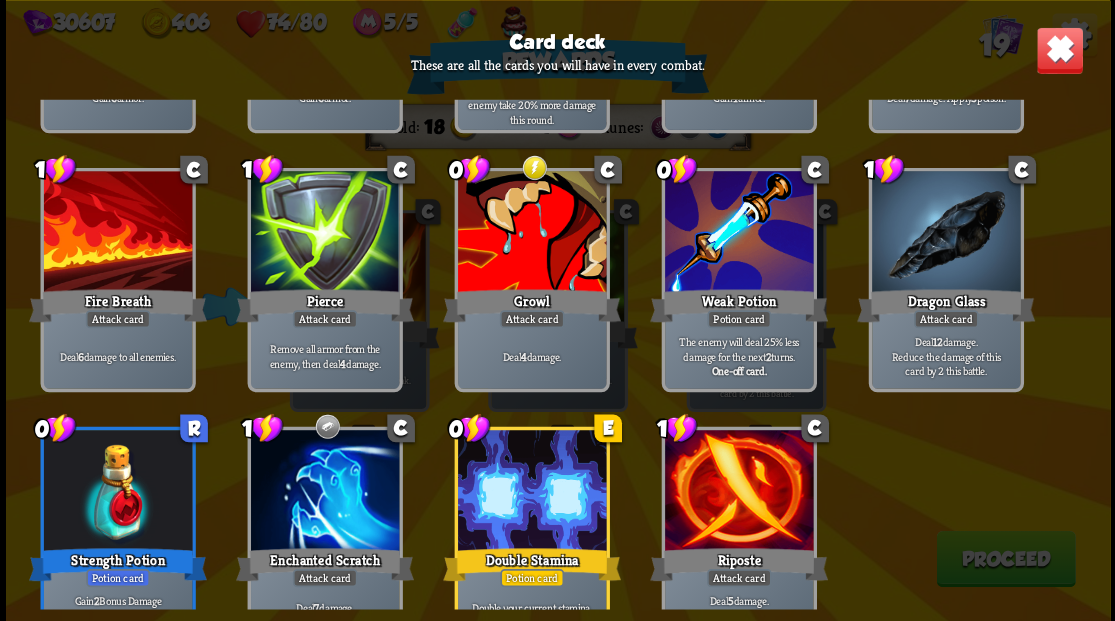 scroll, scrollTop: 629, scrollLeft: 0, axis: vertical 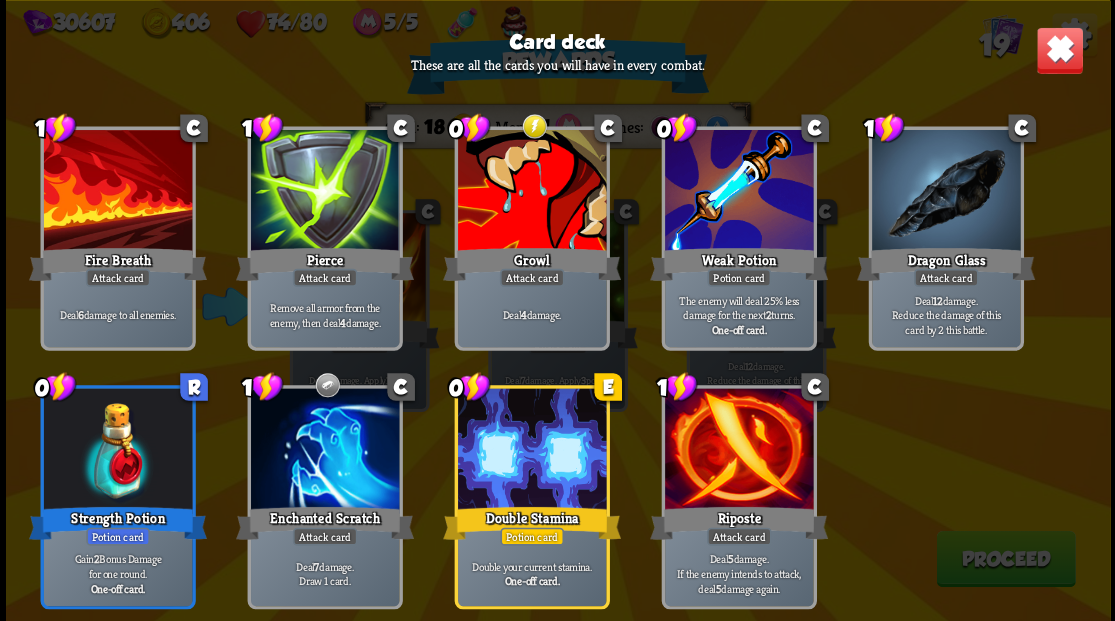 click at bounding box center [1059, 50] 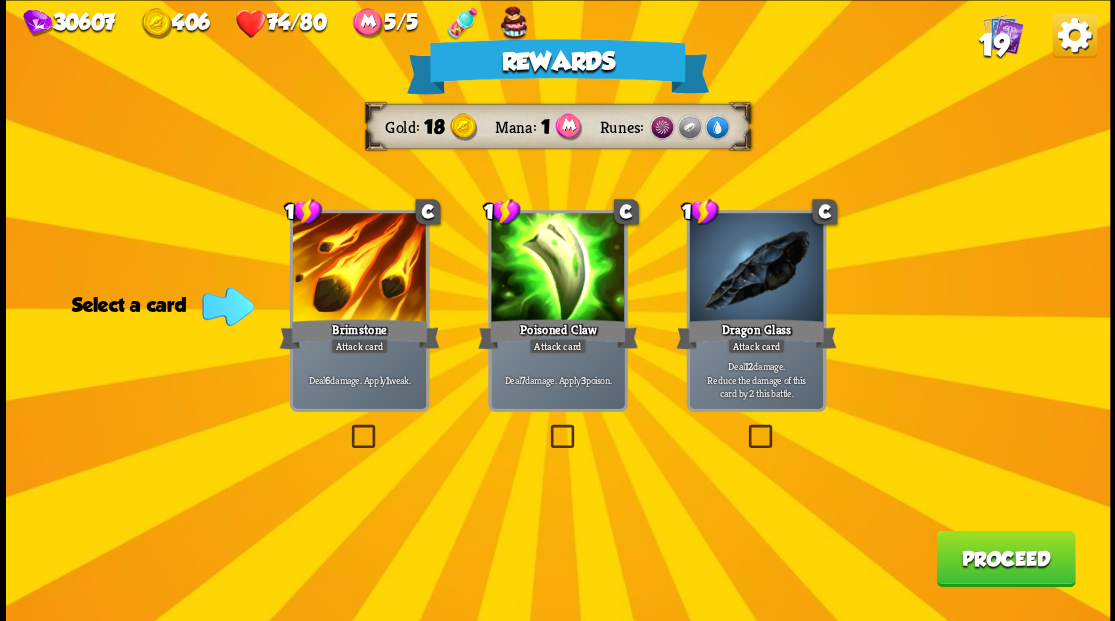 click at bounding box center (347, 427) 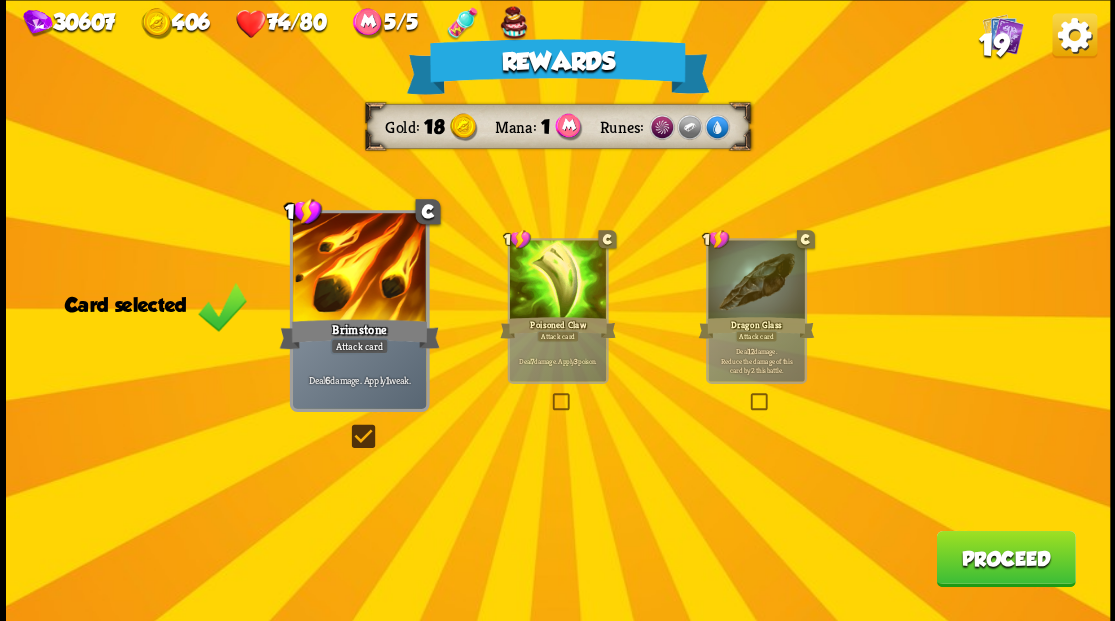 click on "Proceed" at bounding box center (1005, 558) 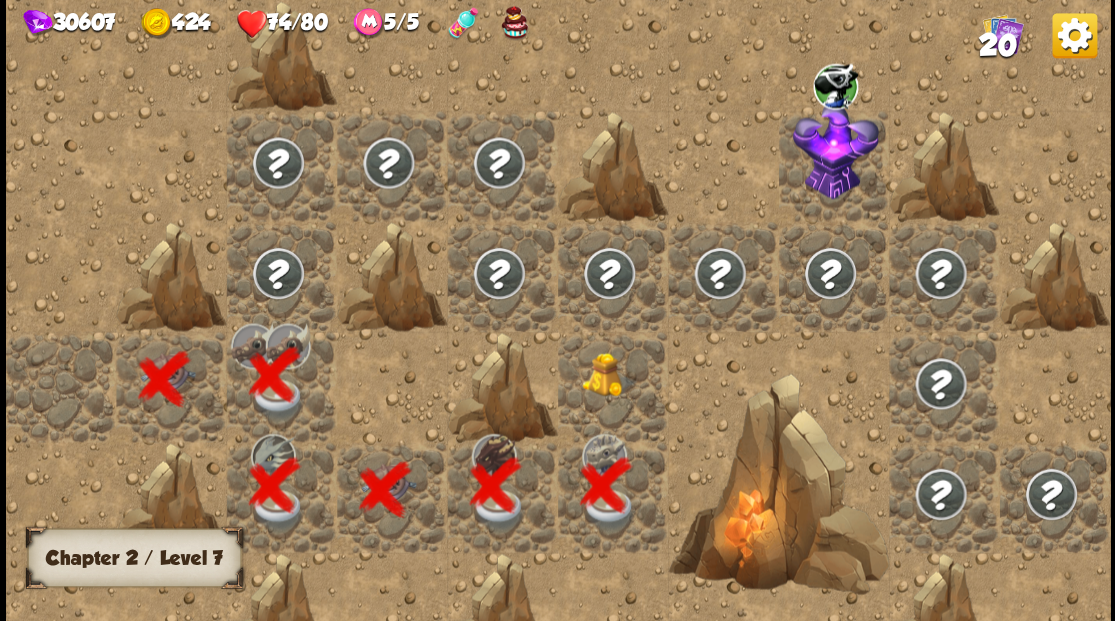 click at bounding box center (613, 386) 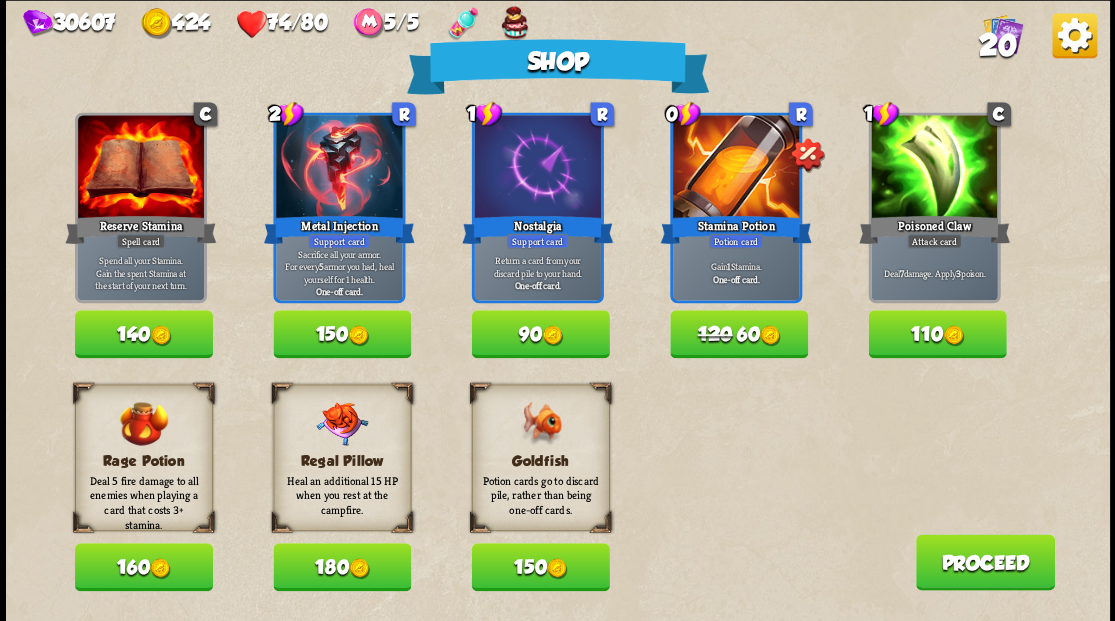 click on "150" at bounding box center (540, 567) 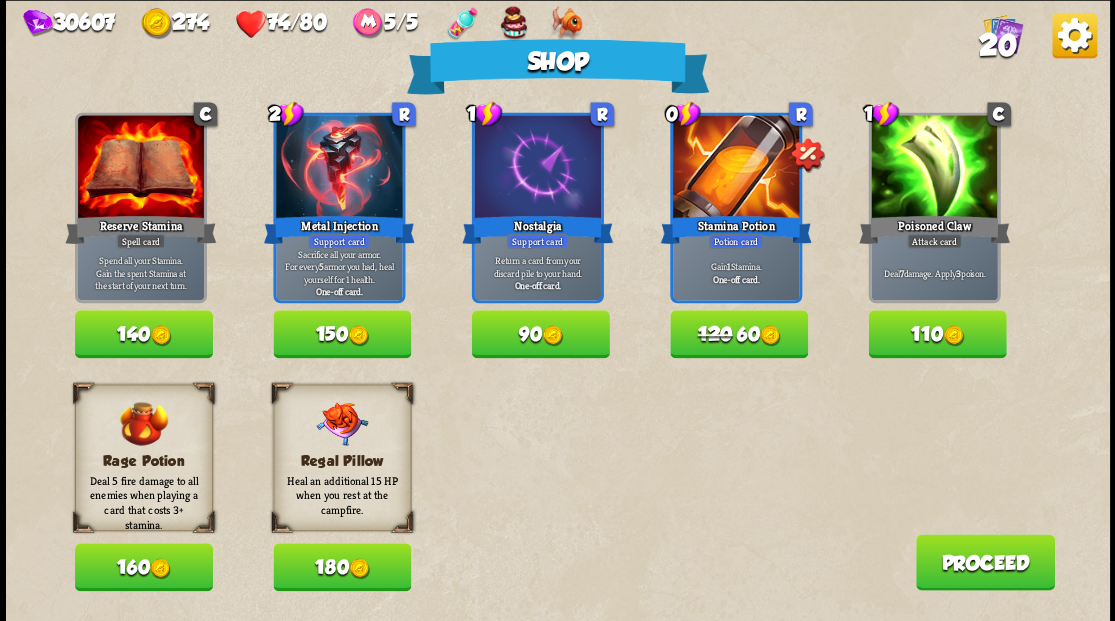 click on "Proceed" at bounding box center (984, 562) 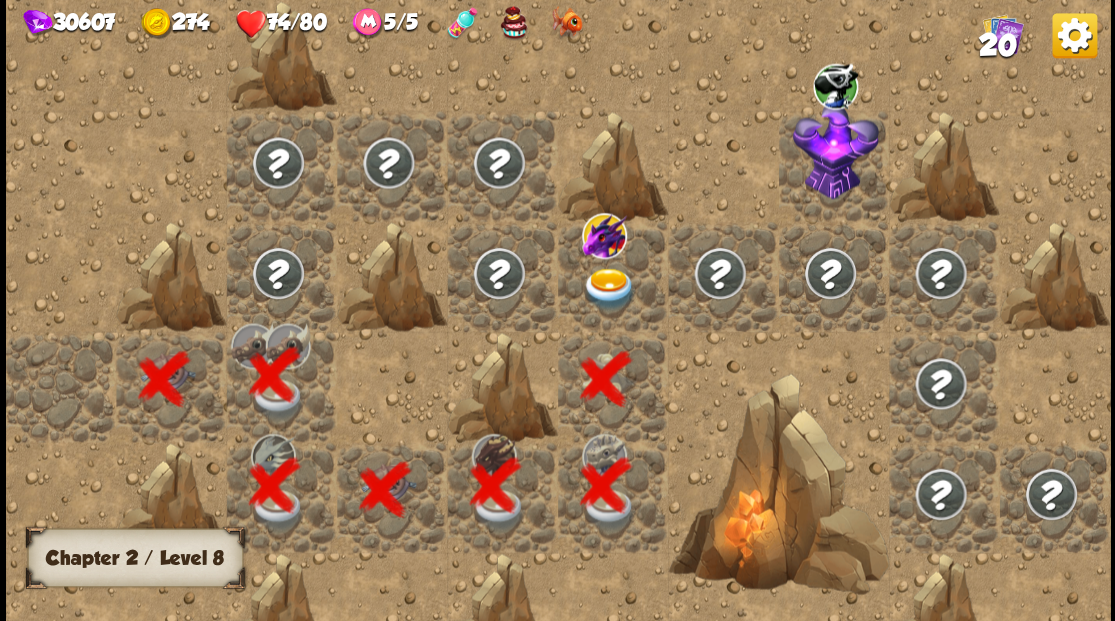 click at bounding box center (613, 276) 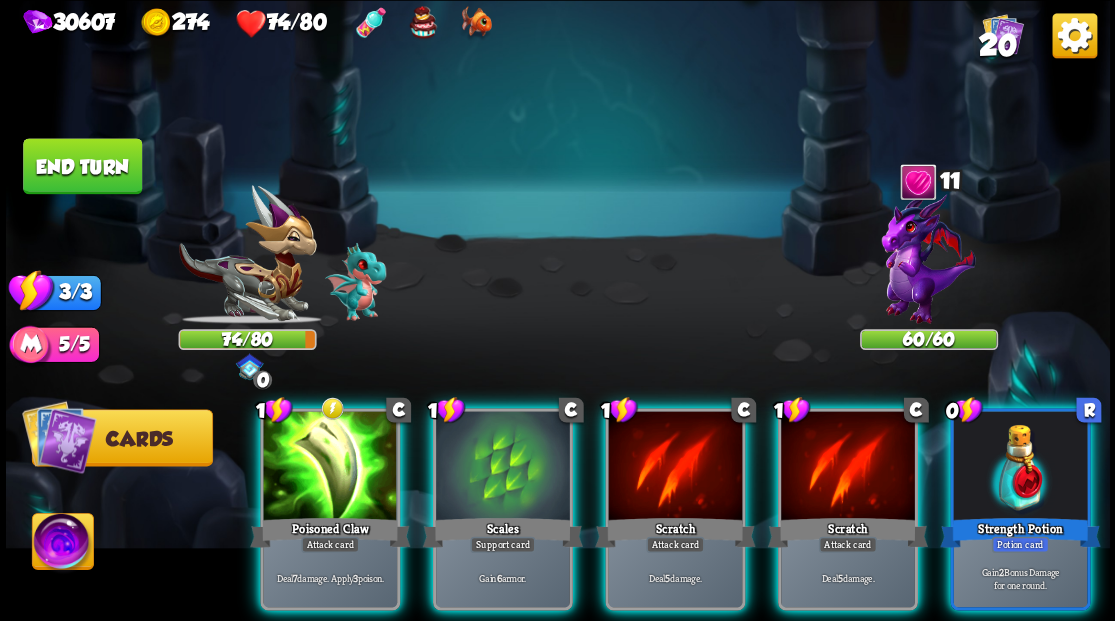 click at bounding box center (1020, 467) 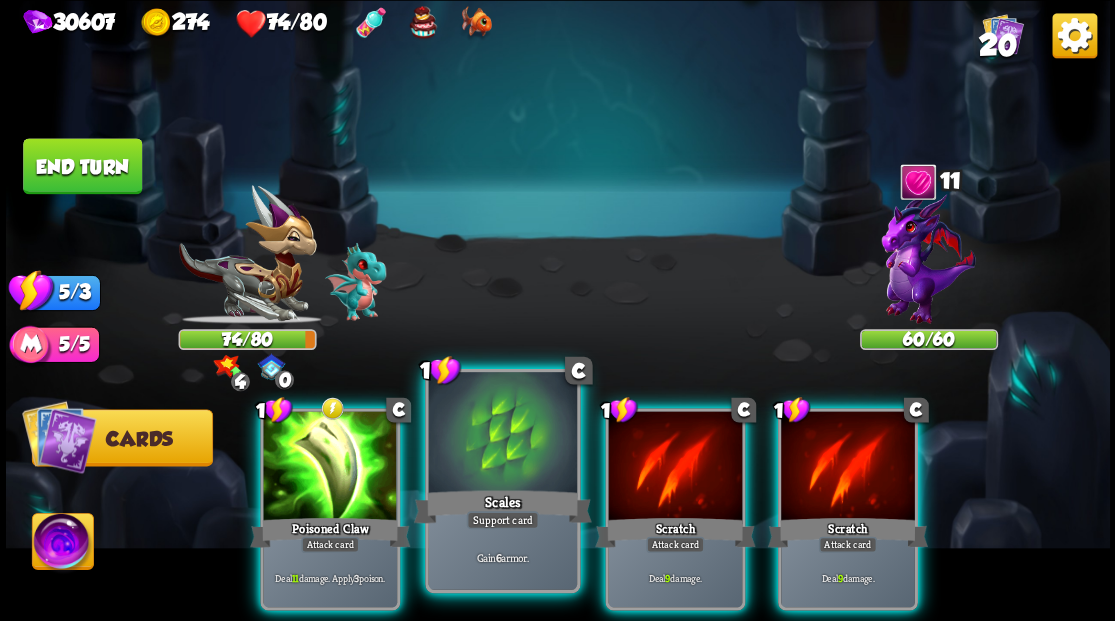click at bounding box center [502, 434] 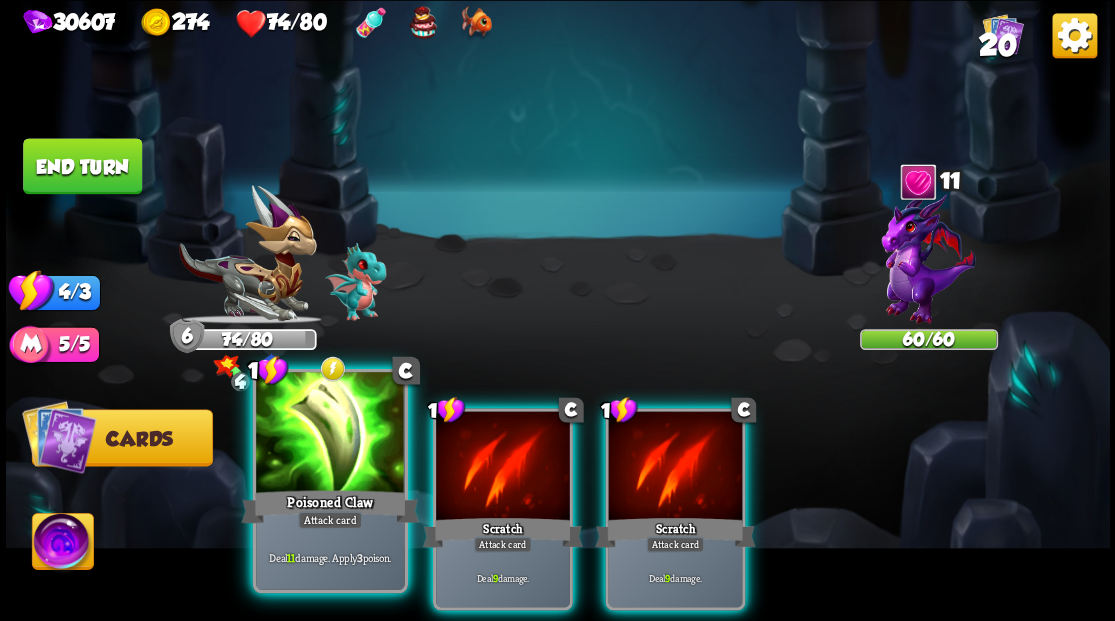 click at bounding box center [330, 434] 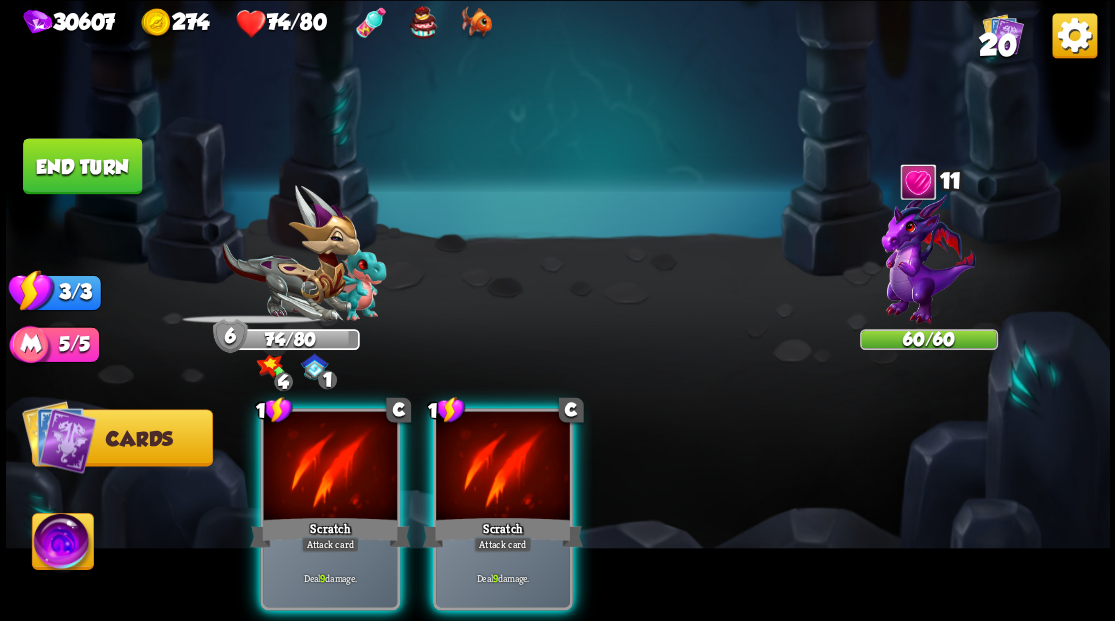click at bounding box center (330, 467) 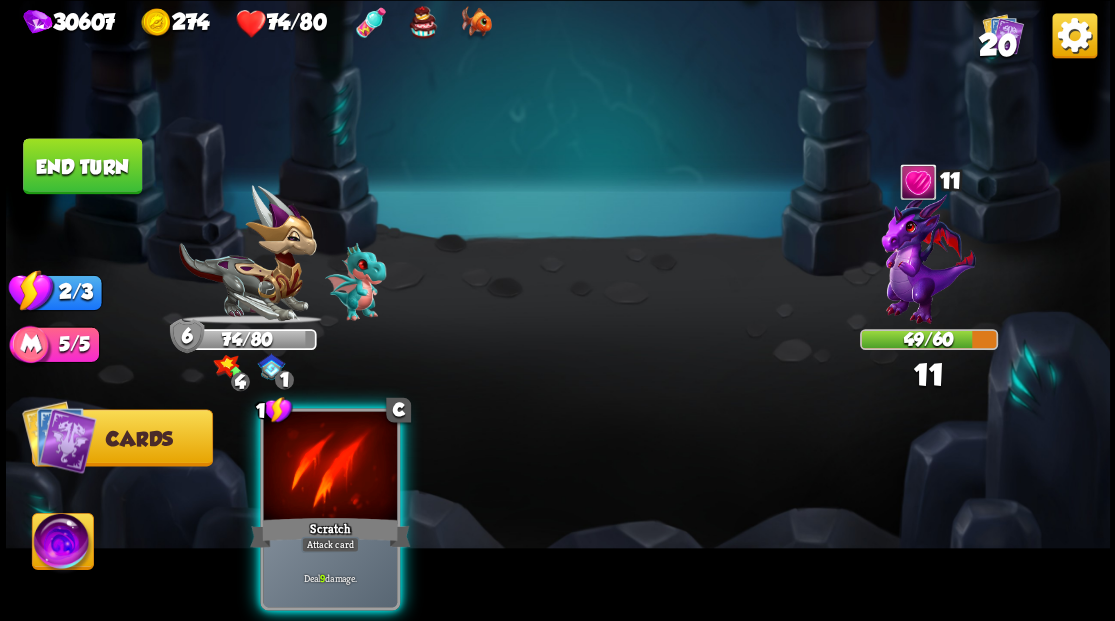 click at bounding box center (330, 467) 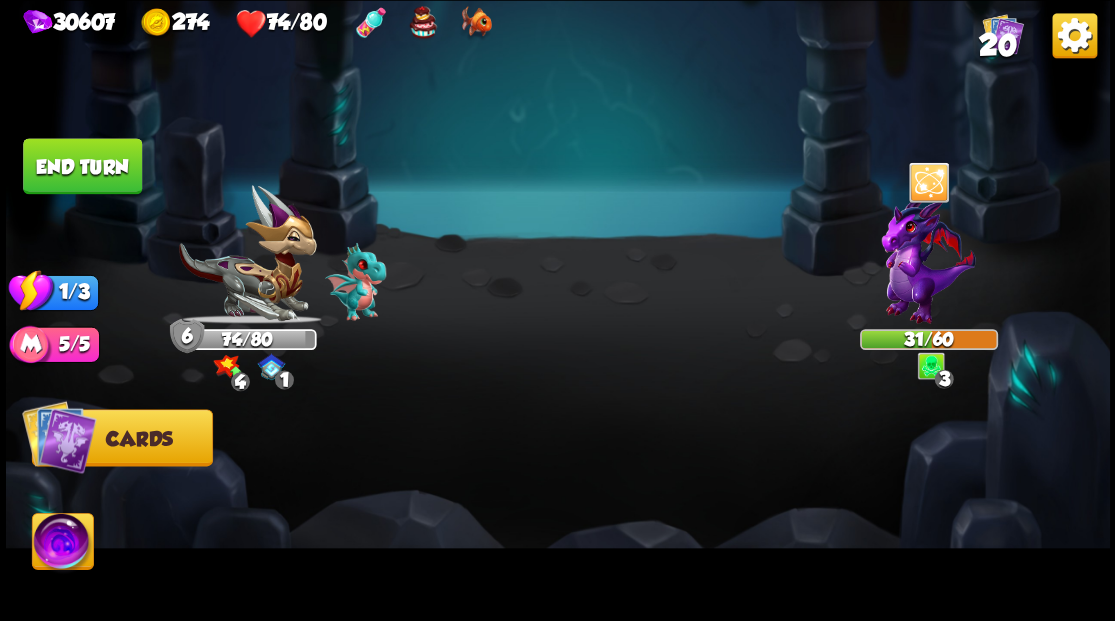 click on "End turn" at bounding box center (82, 166) 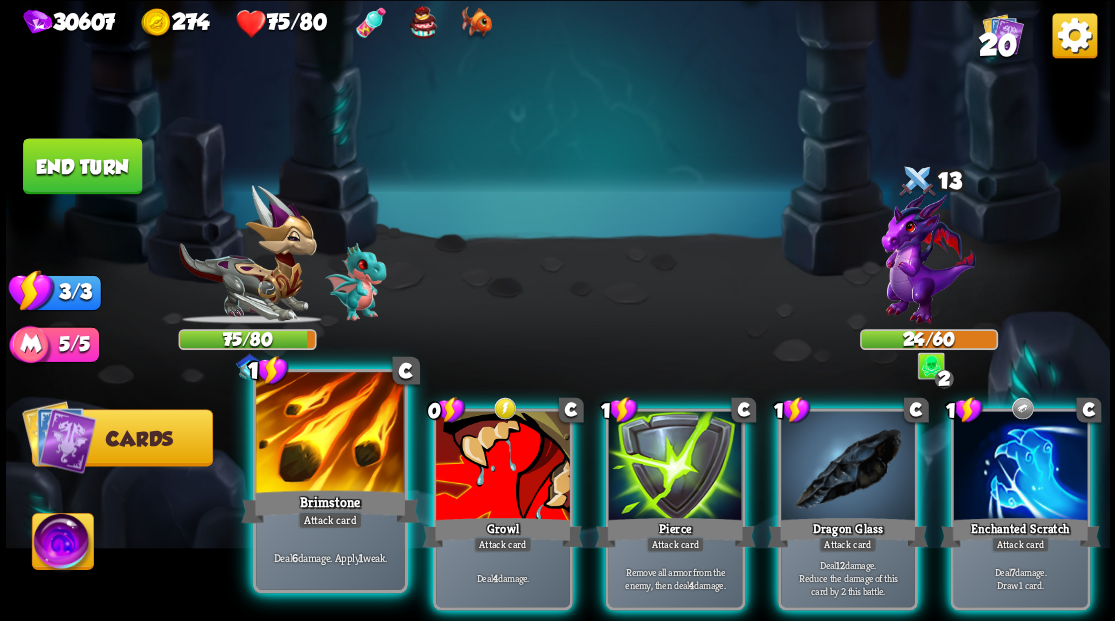 click at bounding box center [330, 434] 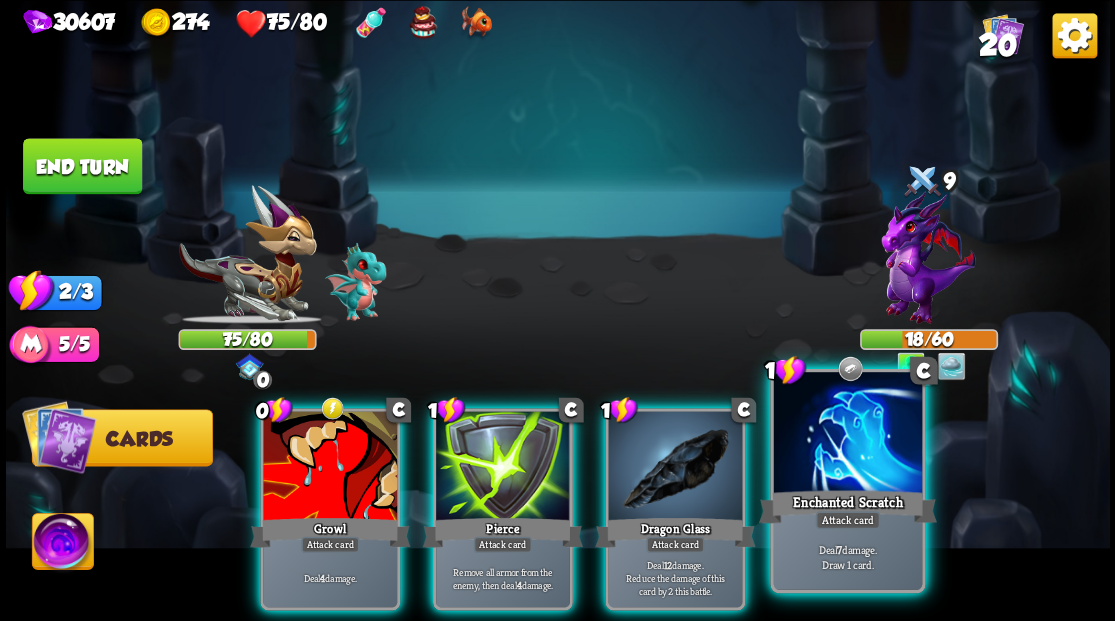 click on "Enchanted Scratch" at bounding box center [847, 506] 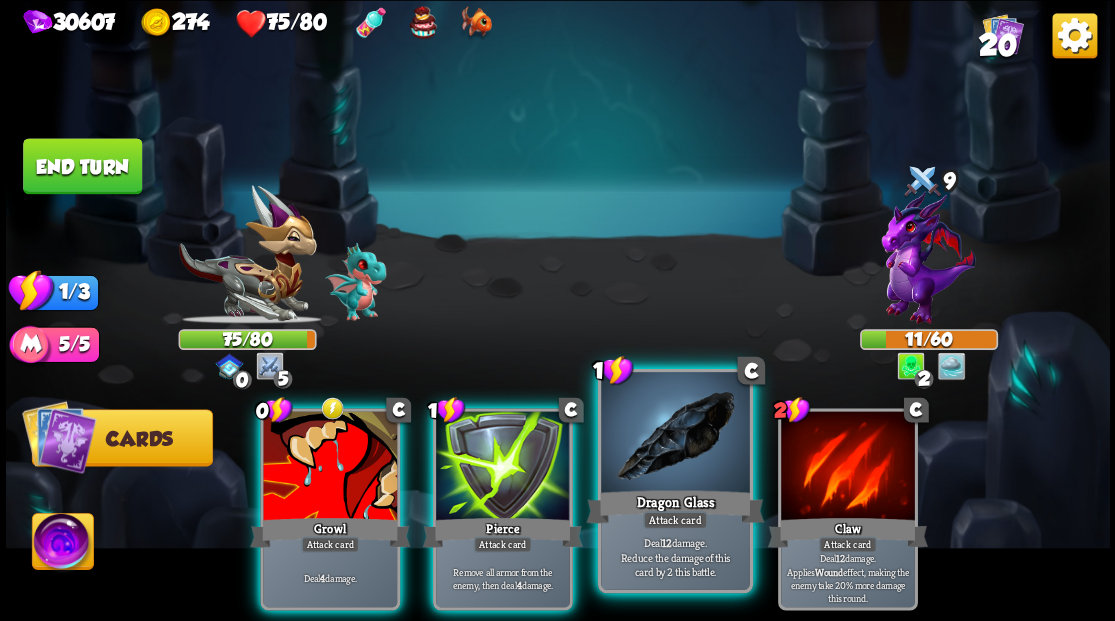 click at bounding box center [675, 434] 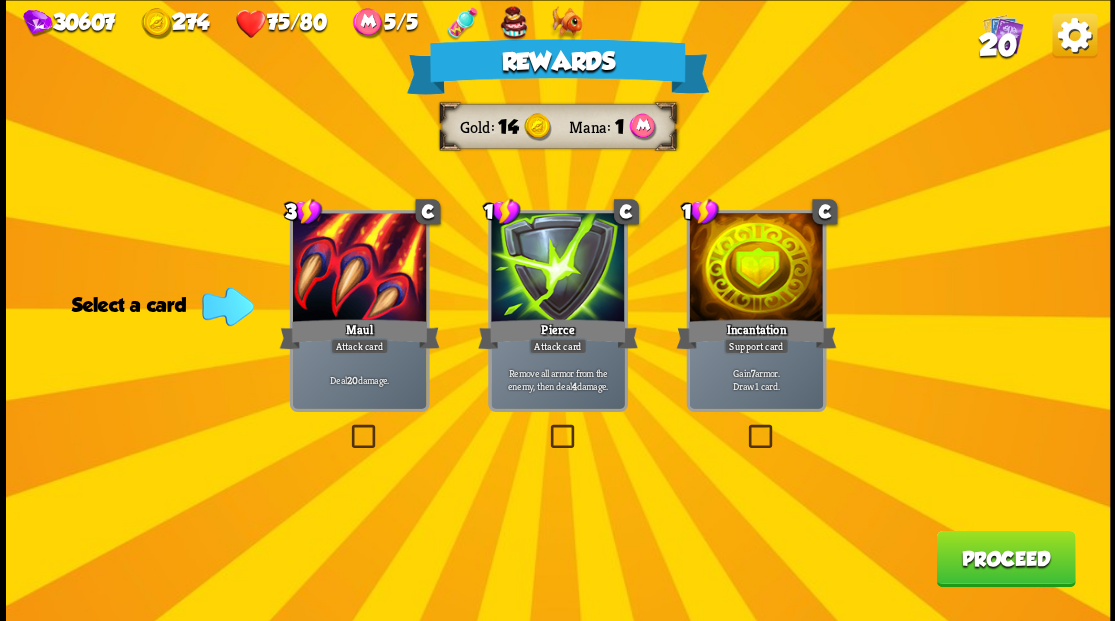 click on "20" at bounding box center [997, 45] 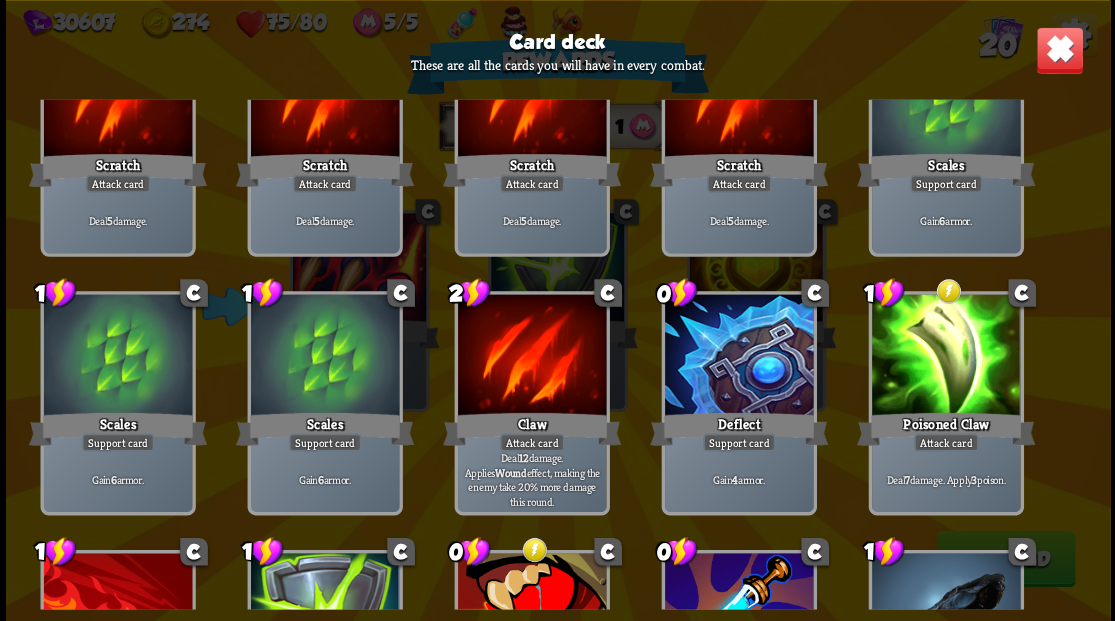 scroll, scrollTop: 0, scrollLeft: 0, axis: both 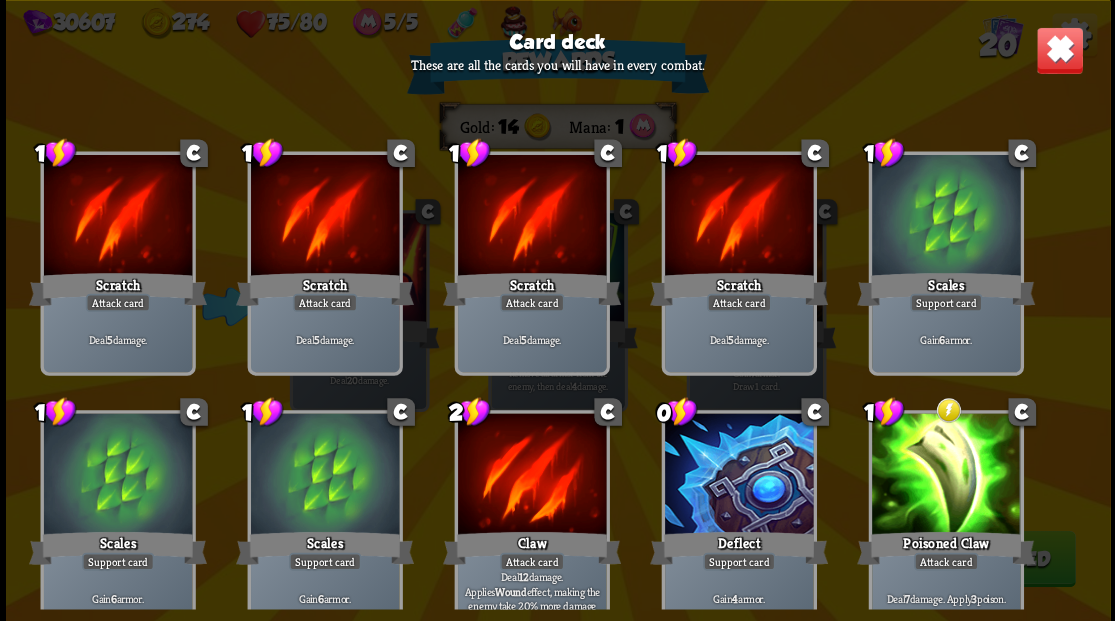 click on "Card deck   These are all the cards you will have in every combat.
1
C   Scratch     Attack card   Deal  5  damage.
1
C   Scratch     Attack card   Deal  5  damage.
1
C   Scratch     Attack card   Deal  5  damage.
1
C   Scratch     Attack card   Deal  5  damage.
1
C   Scales     Support card   Gain  6  armor.
1
C   Scales     Support card   Gain  6  armor.
1
C   Scales     Support card   Gain  6  armor.
2
C   Claw     Attack card   Deal  12  damage. Applies  Wound  effect, making the enemy take 20% more damage this round.
0
C   Deflect     Support card   Gain  4  armor.
1
C   Poisoned Claw     Attack card   Deal  7  damage. Apply  3  poison.
1
C   Fire Breath     Attack card   Deal  6  damage to all enemies.
1
C   Pierce     Attack card   4  damage.
0" at bounding box center [558, 310] 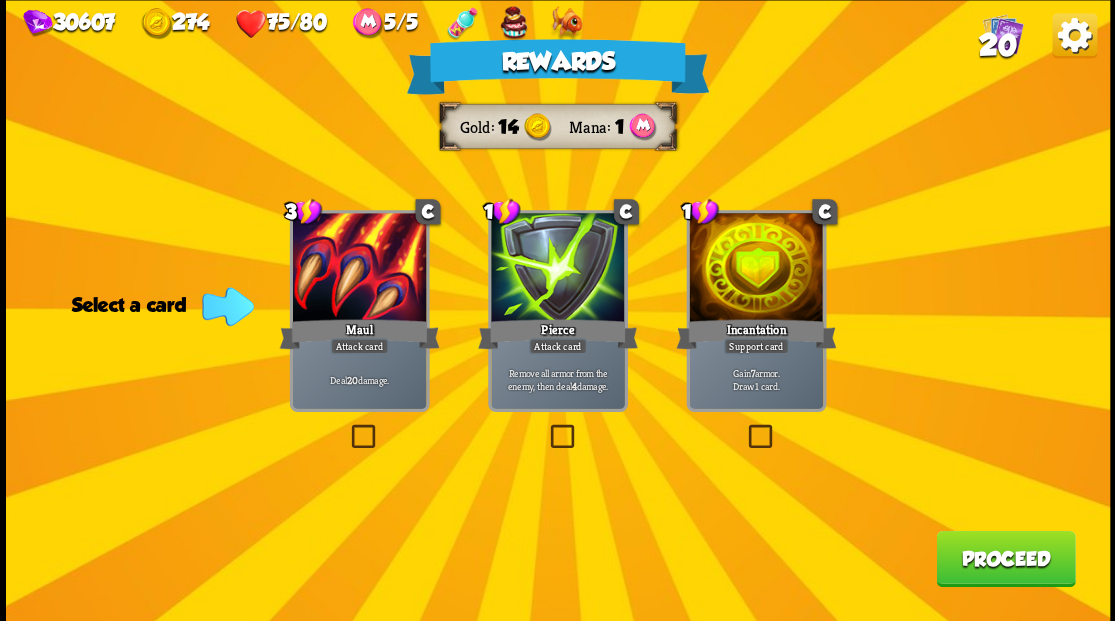 click at bounding box center [744, 427] 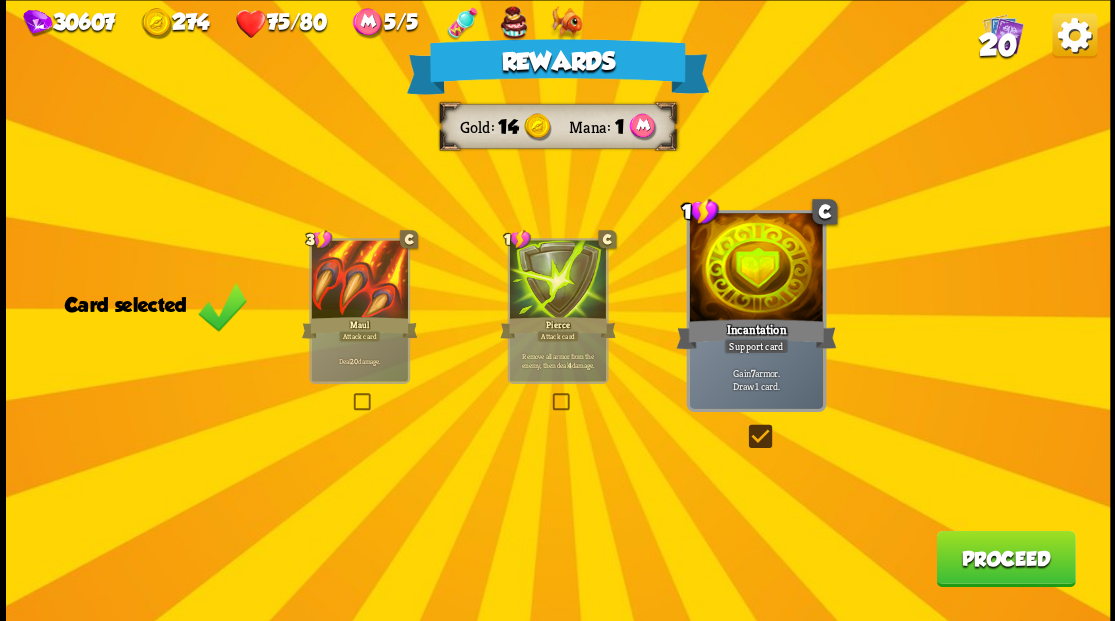 click on "Proceed" at bounding box center [1005, 558] 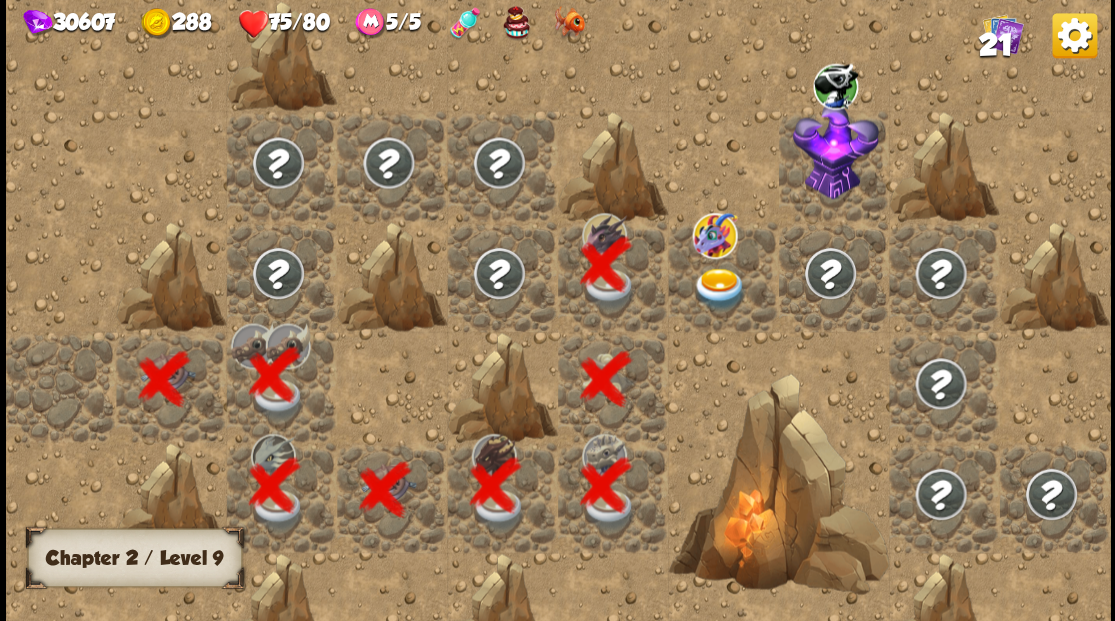 click at bounding box center [723, 276] 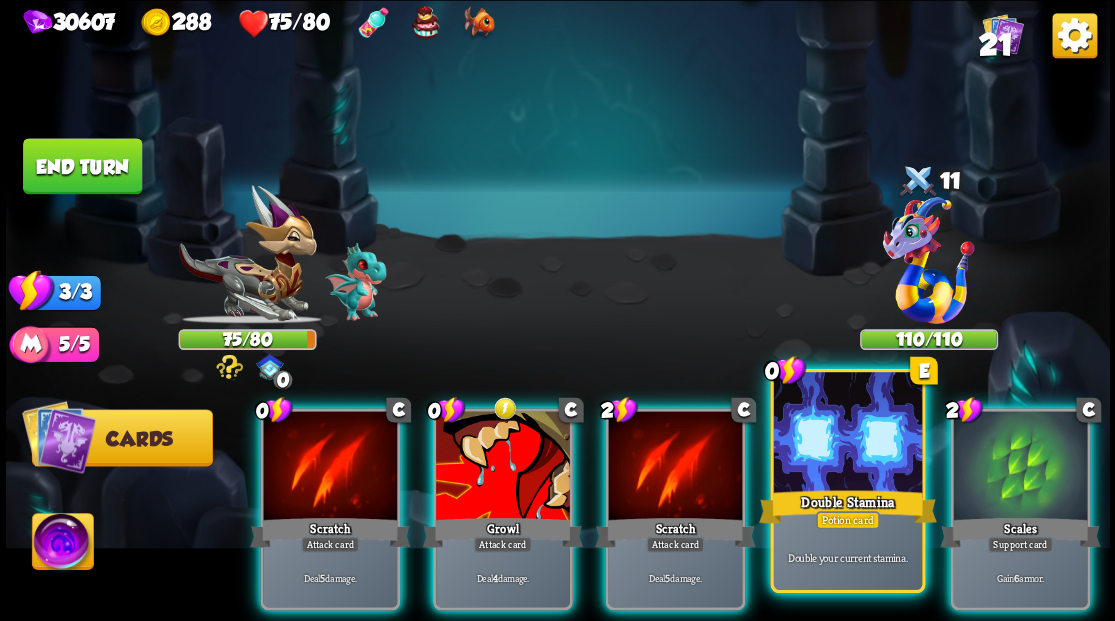 click on "Double Stamina" at bounding box center (847, 506) 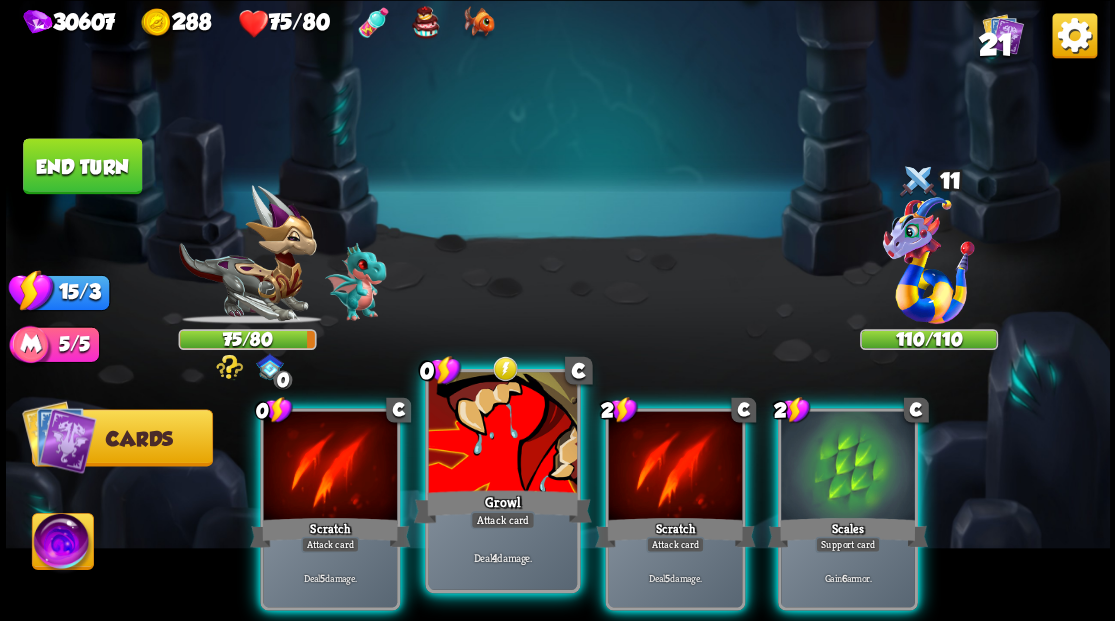 click at bounding box center (502, 434) 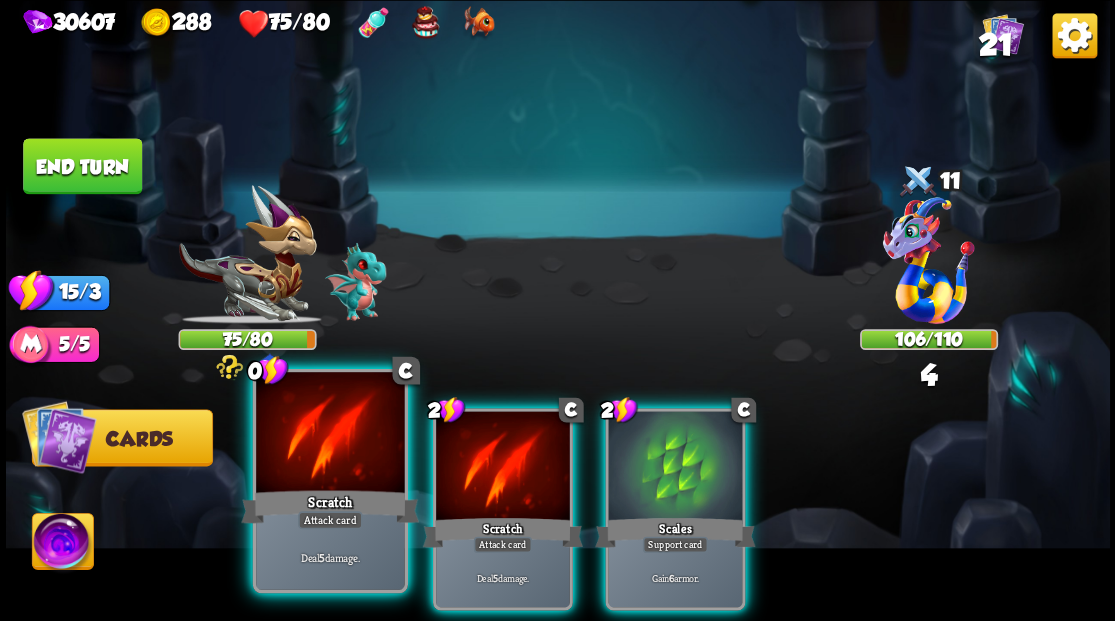 click at bounding box center (330, 434) 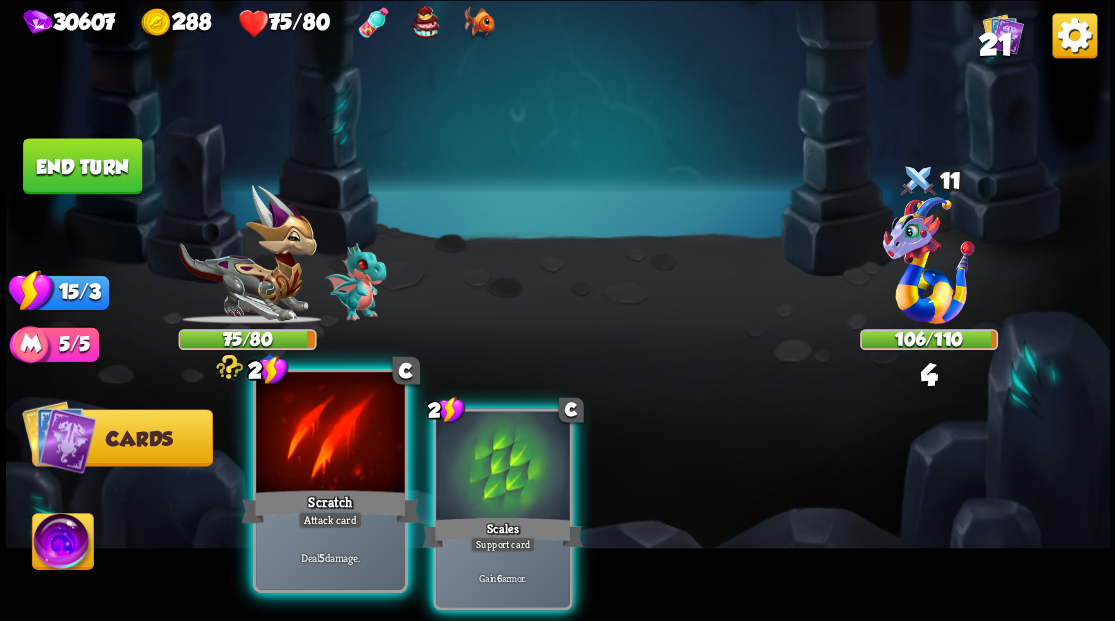 click at bounding box center [330, 434] 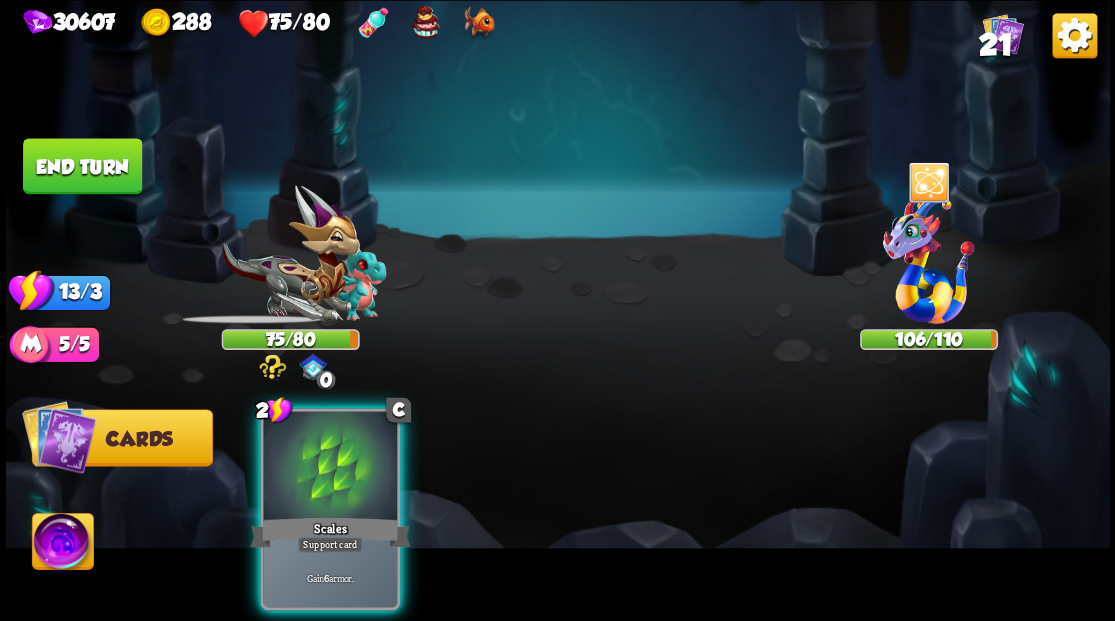 click at bounding box center (330, 467) 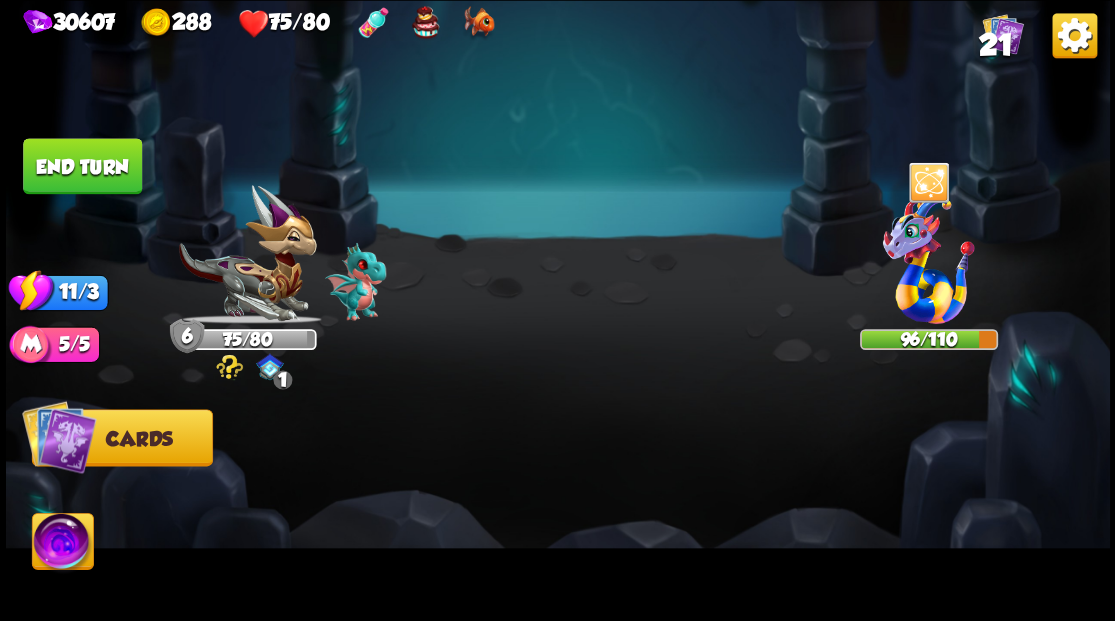 click at bounding box center (558, 310) 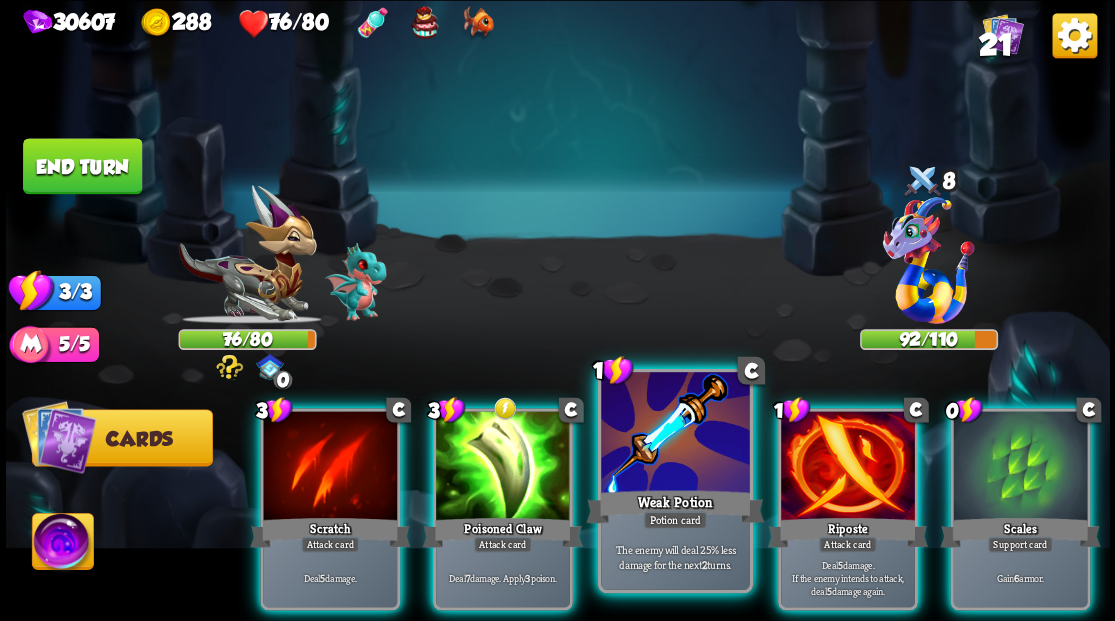 click at bounding box center [675, 434] 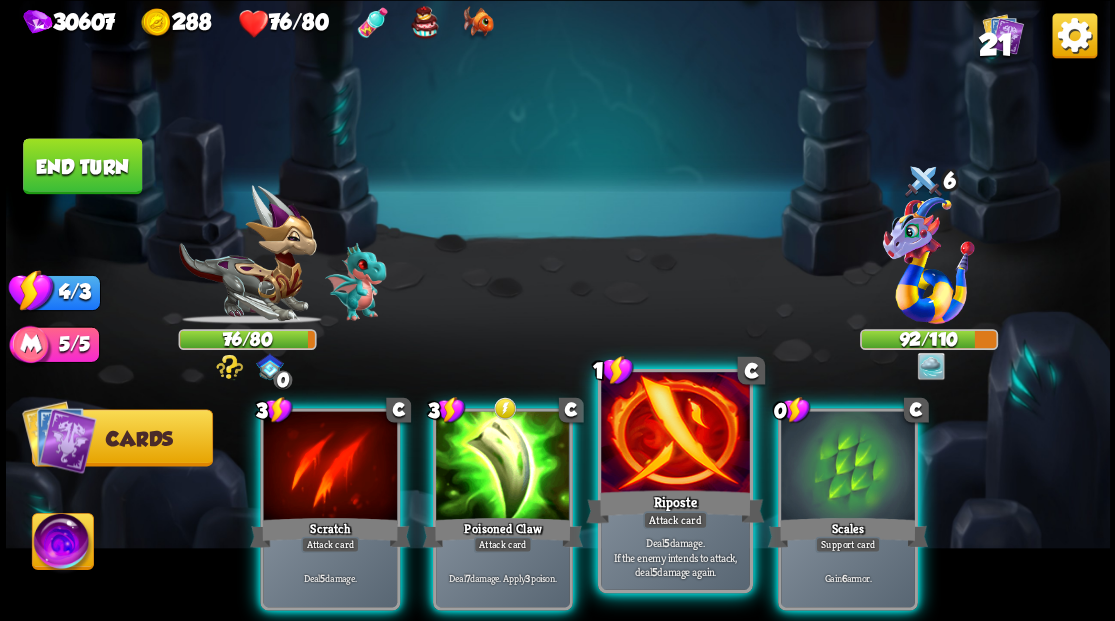 click at bounding box center [675, 434] 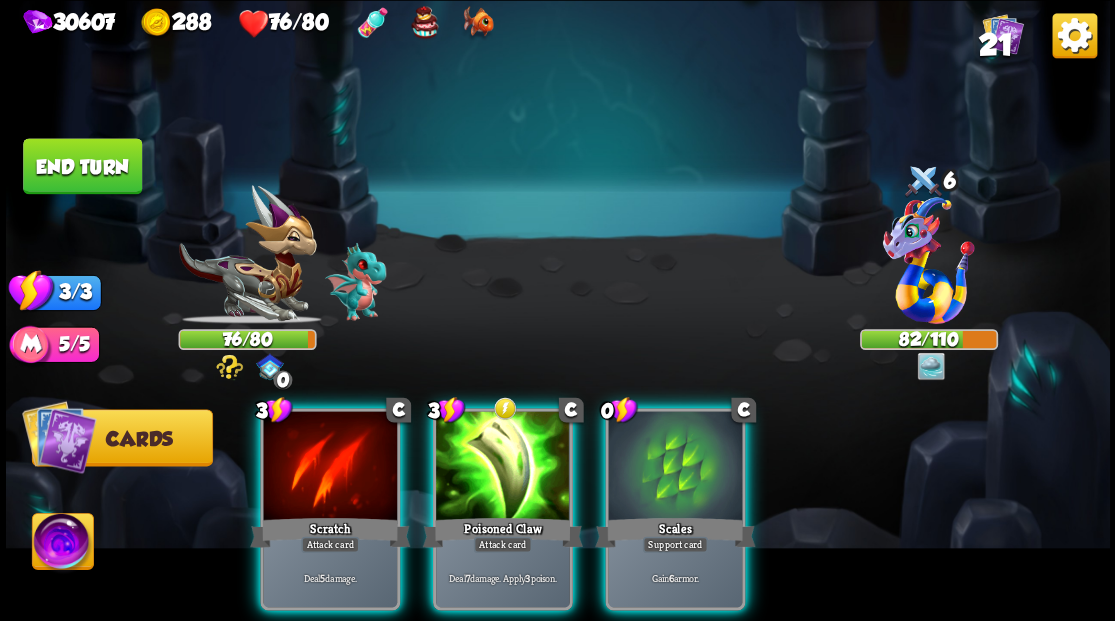 click at bounding box center (675, 467) 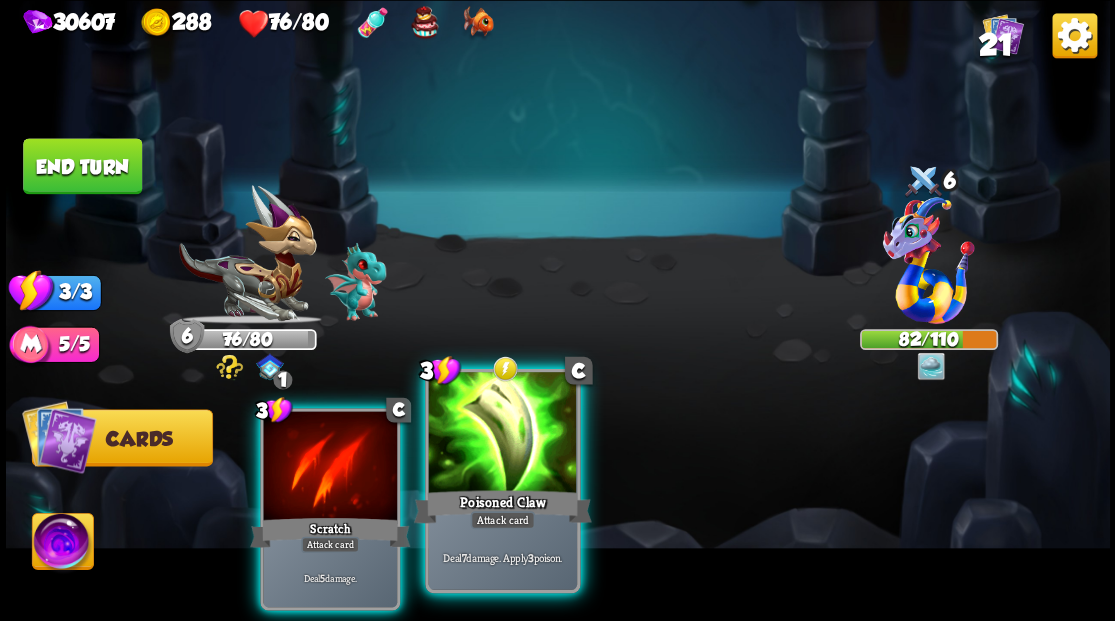 click at bounding box center (502, 434) 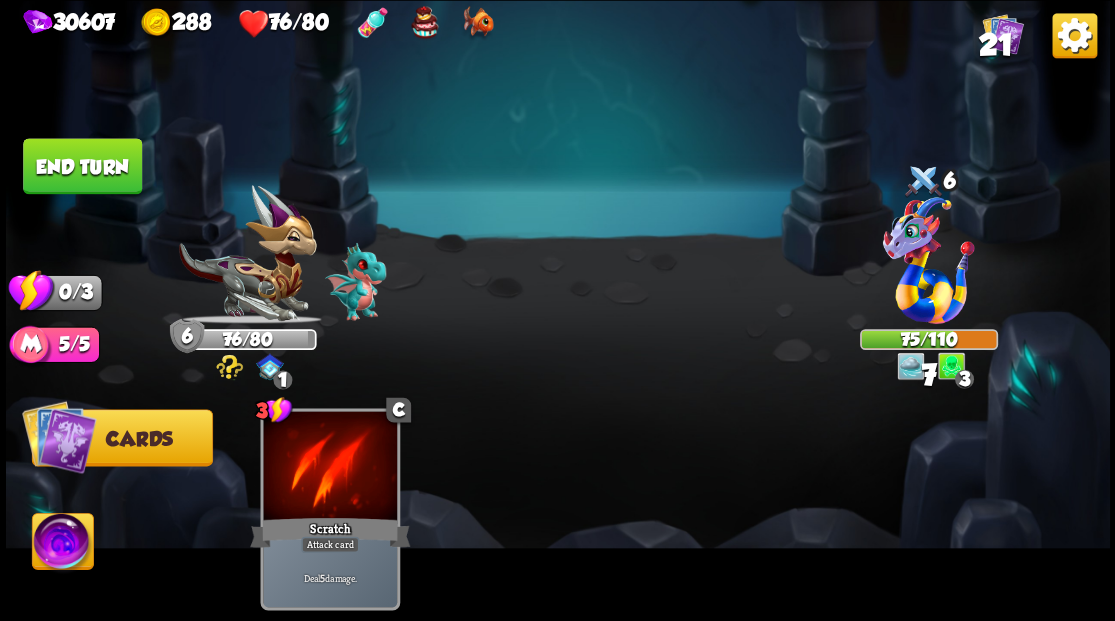 click on "End turn" at bounding box center (82, 166) 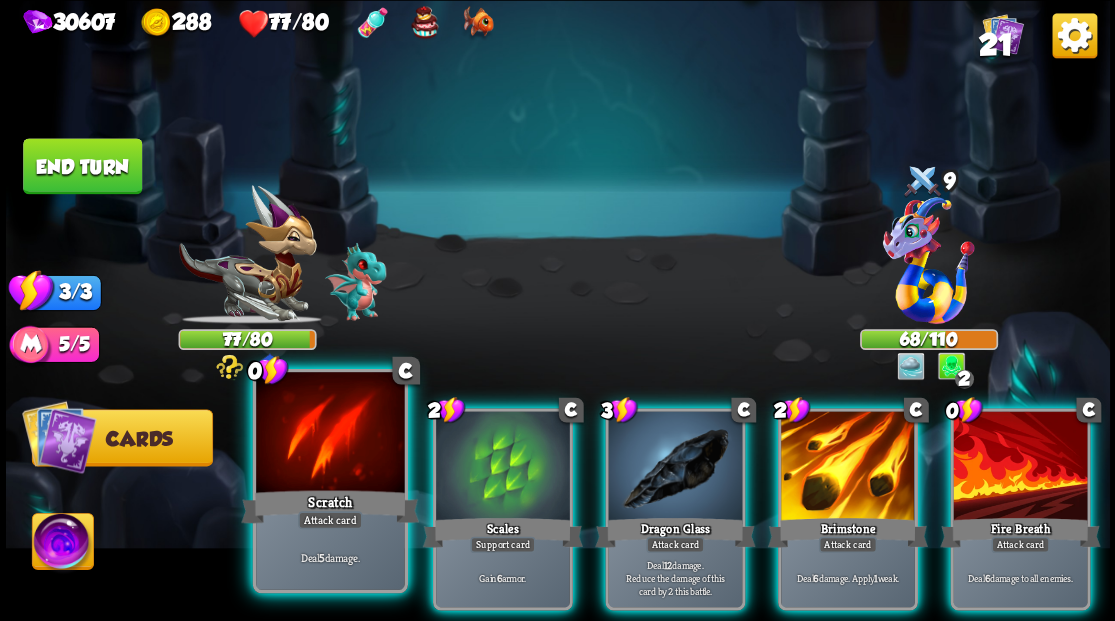 click at bounding box center (330, 434) 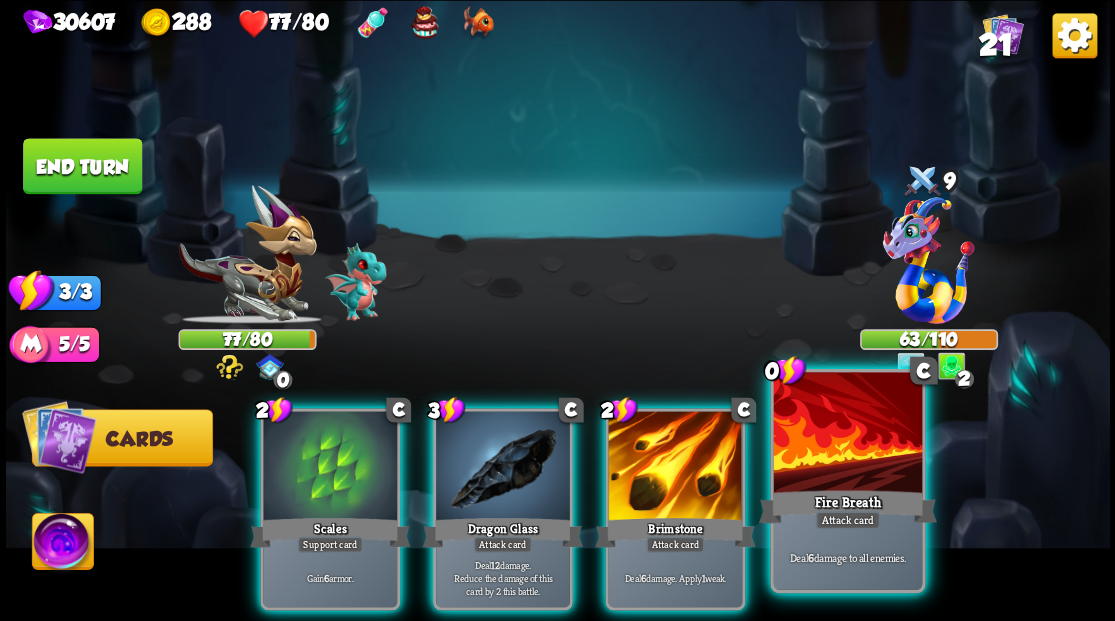 click at bounding box center (847, 434) 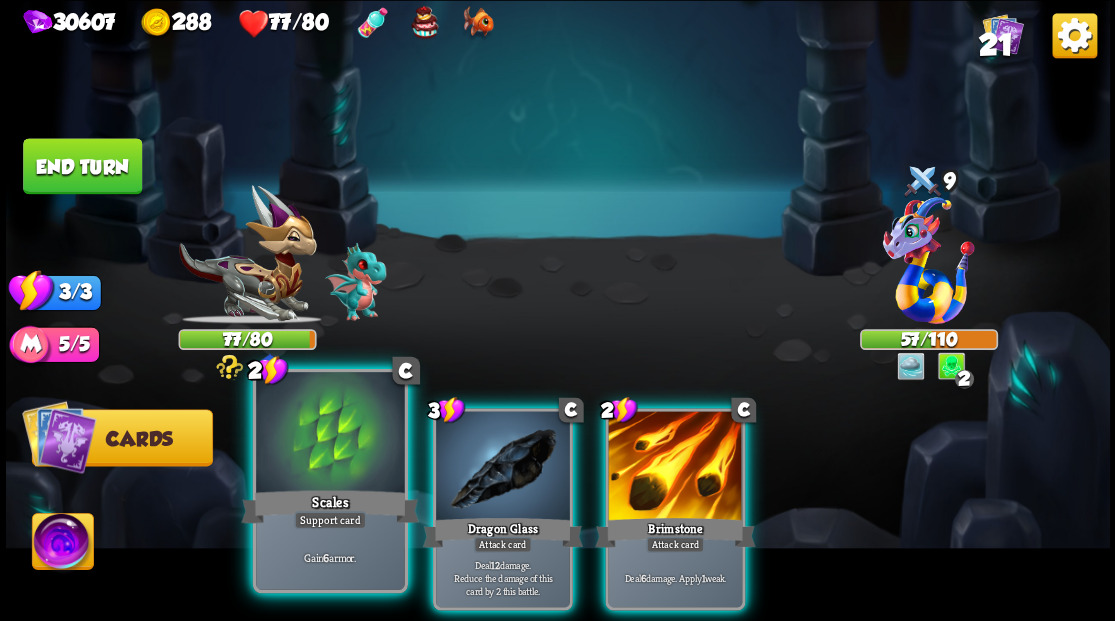 click at bounding box center (330, 434) 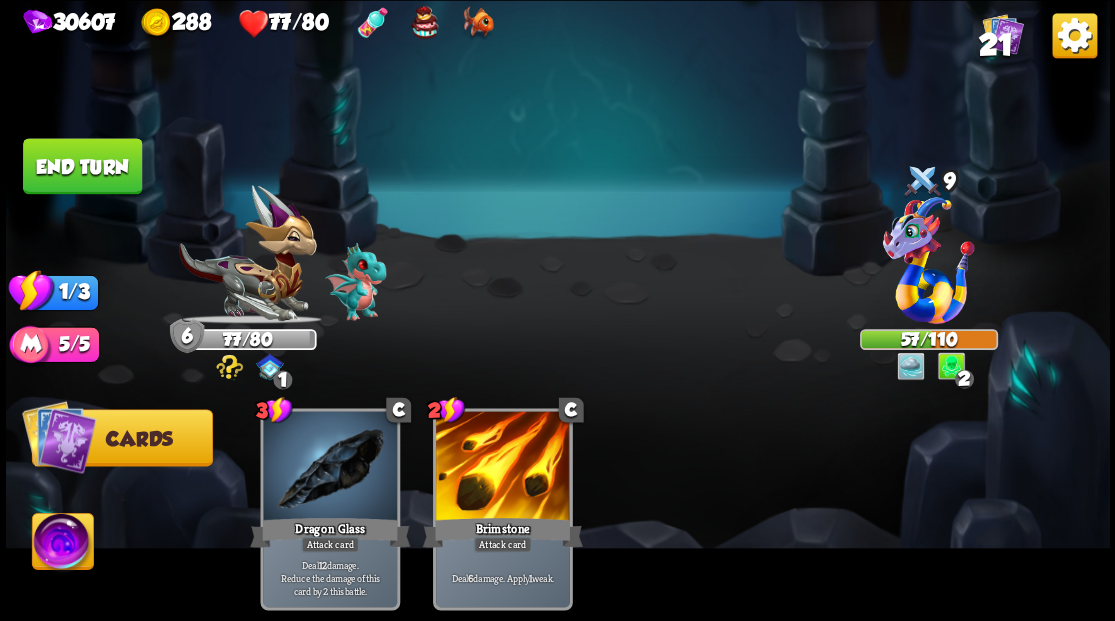 click on "End turn" at bounding box center (82, 166) 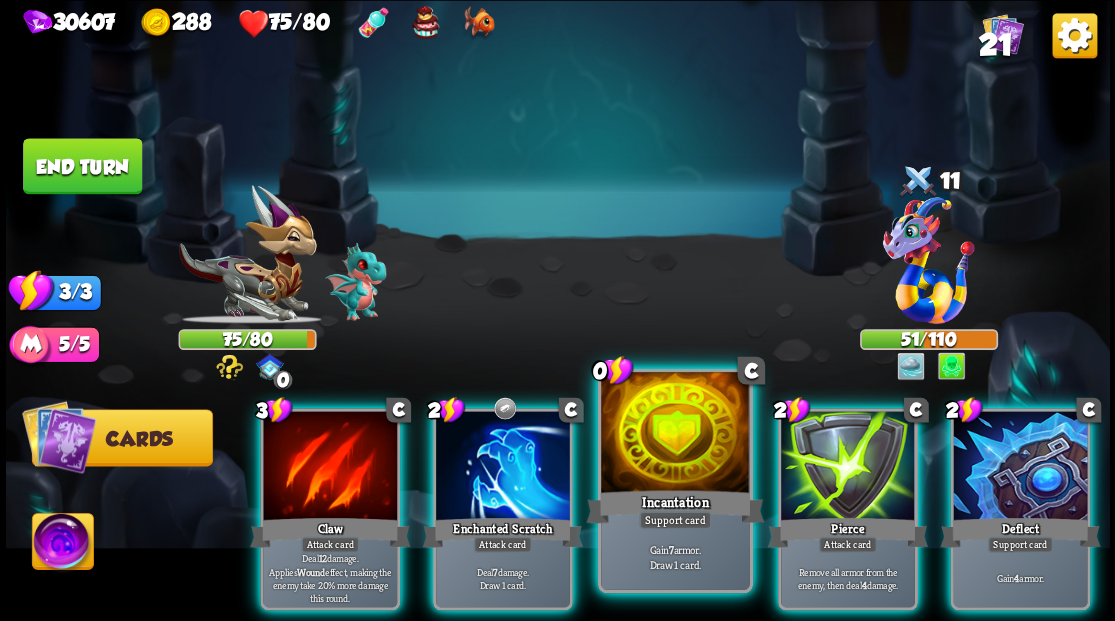click at bounding box center [675, 434] 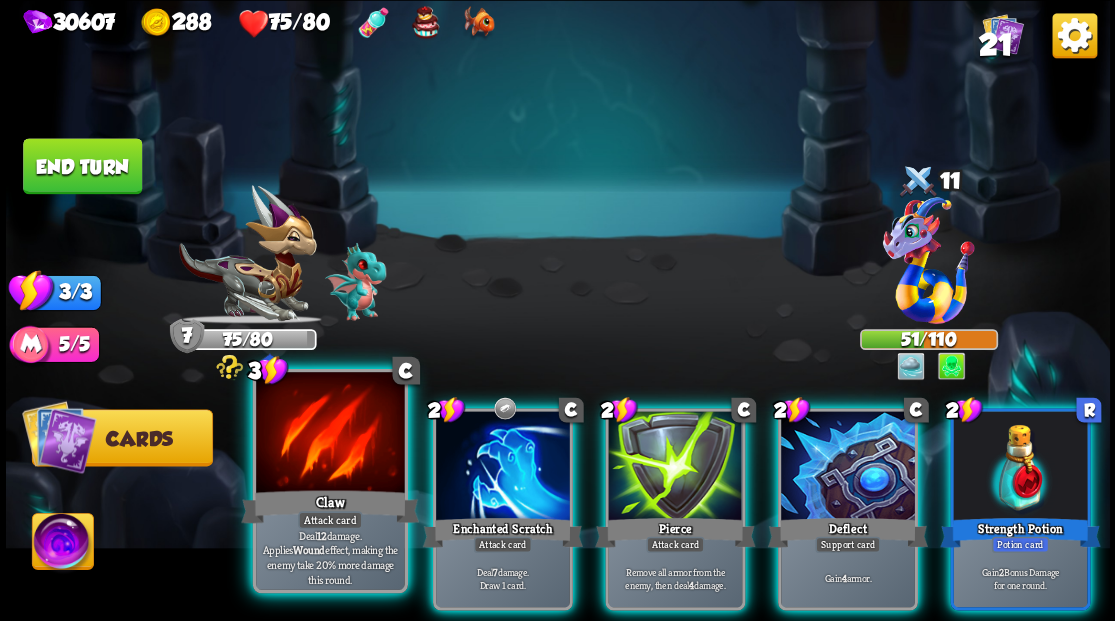 click at bounding box center [330, 434] 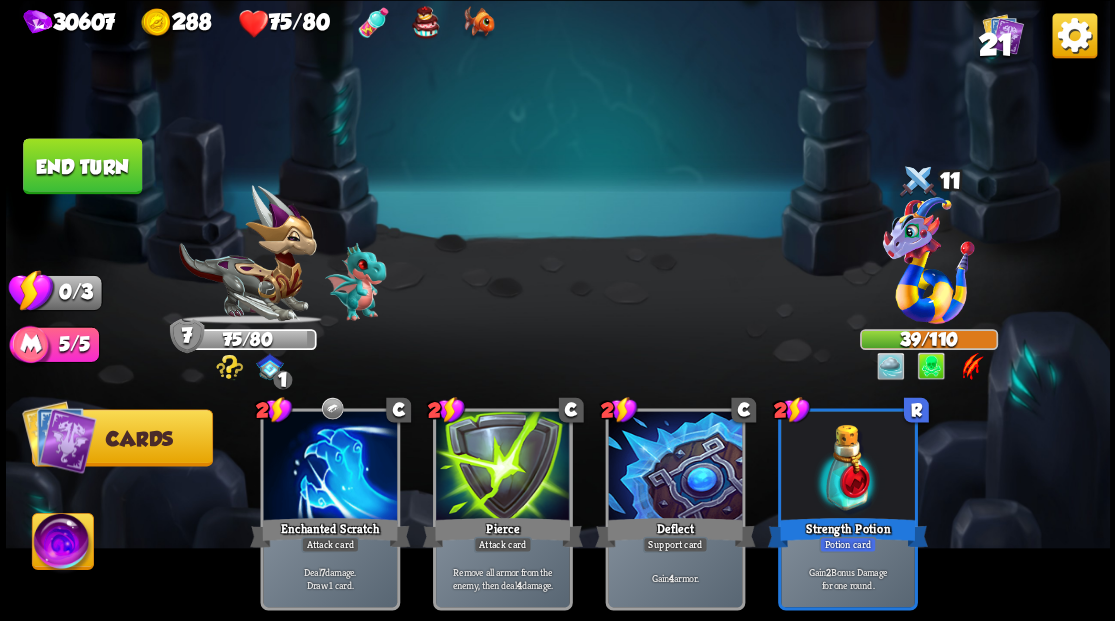 click on "End turn" at bounding box center [82, 166] 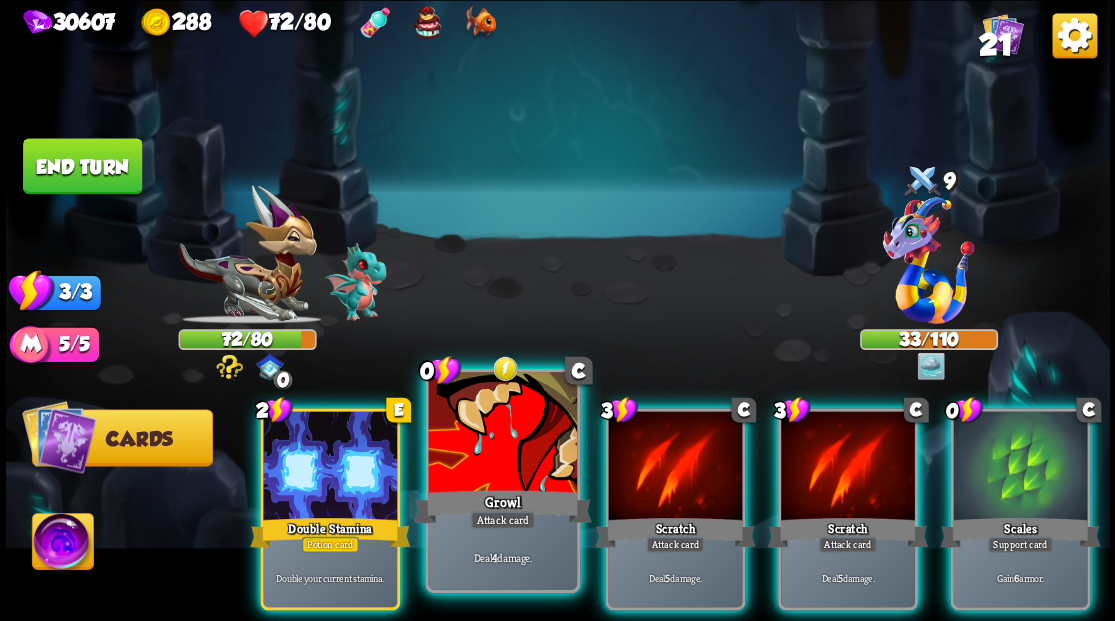 click at bounding box center [502, 434] 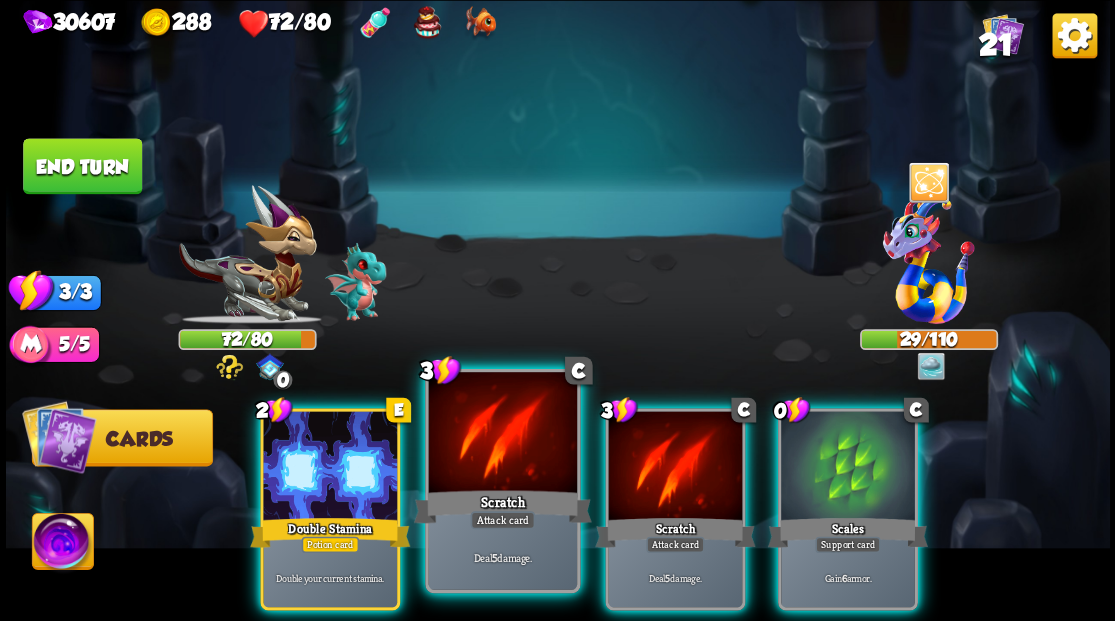 click at bounding box center [502, 434] 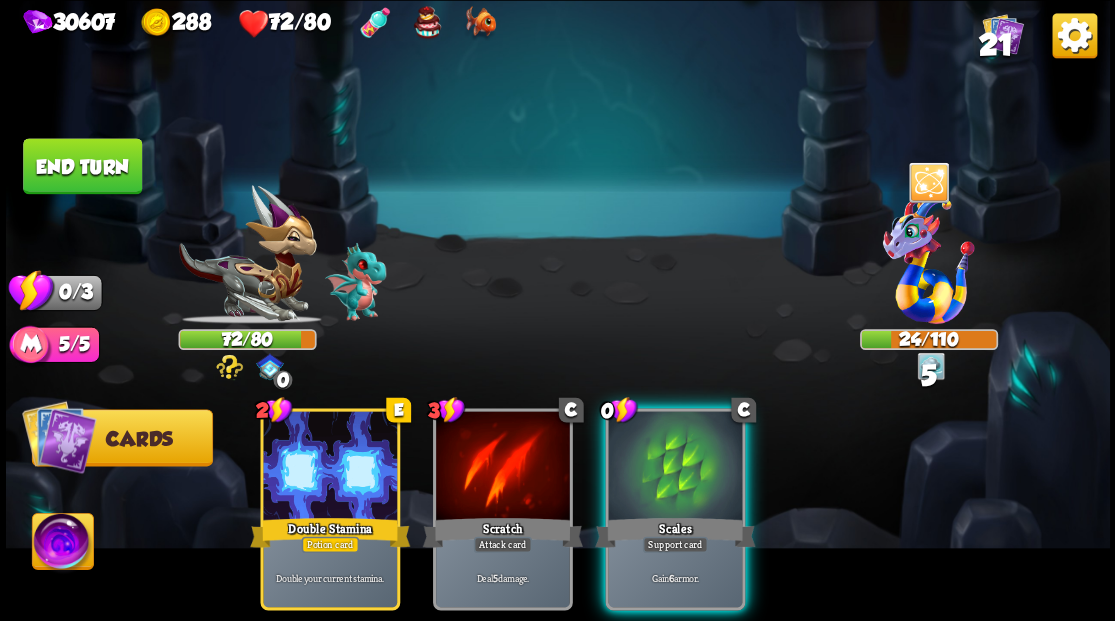click at bounding box center (675, 467) 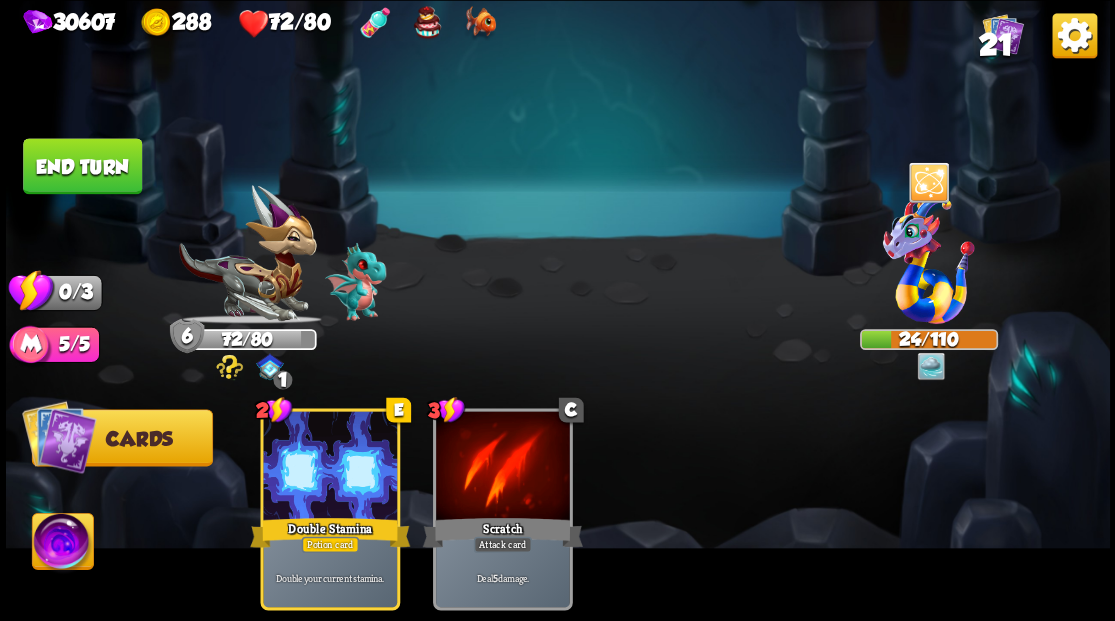 click on "End turn" at bounding box center (82, 166) 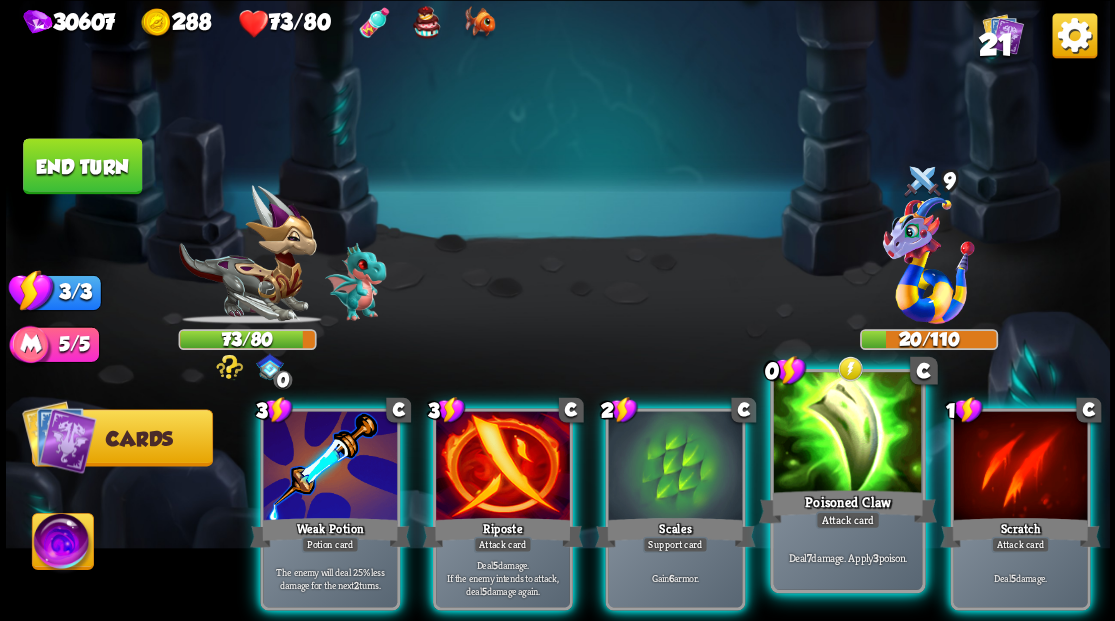 click at bounding box center [847, 434] 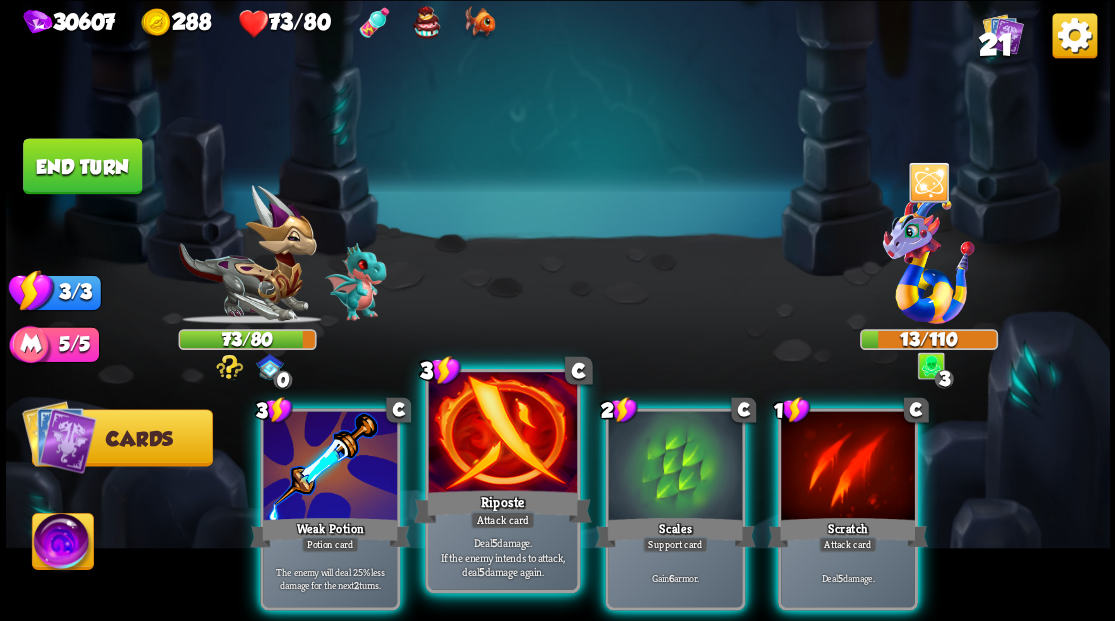 click at bounding box center [502, 434] 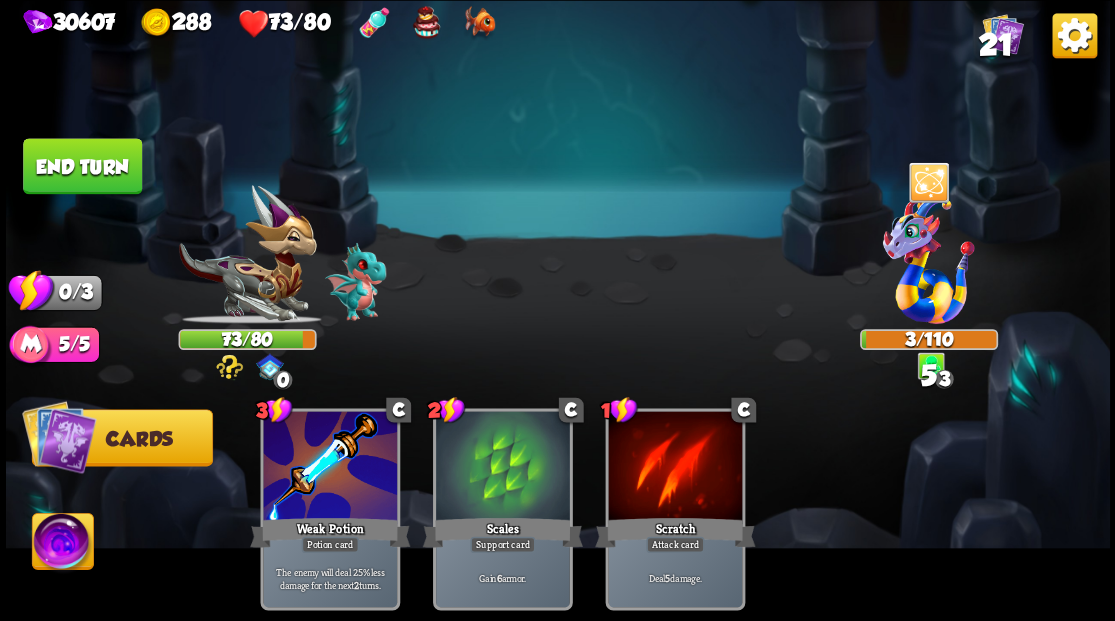 drag, startPoint x: 102, startPoint y: 159, endPoint x: 658, endPoint y: 310, distance: 576.1398 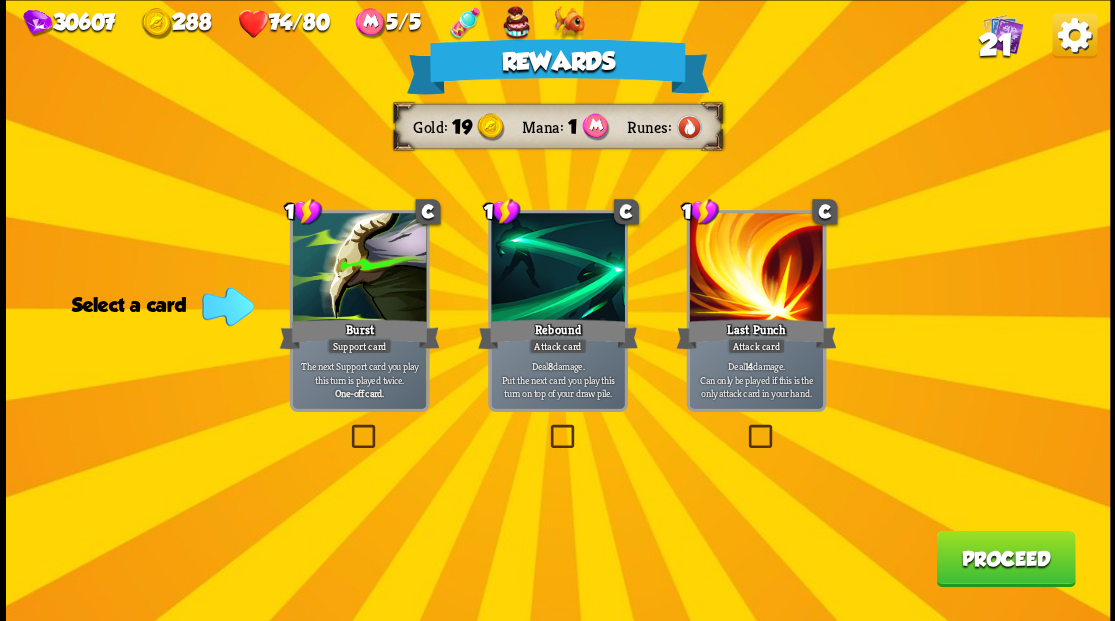 click on "Proceed" at bounding box center (1005, 558) 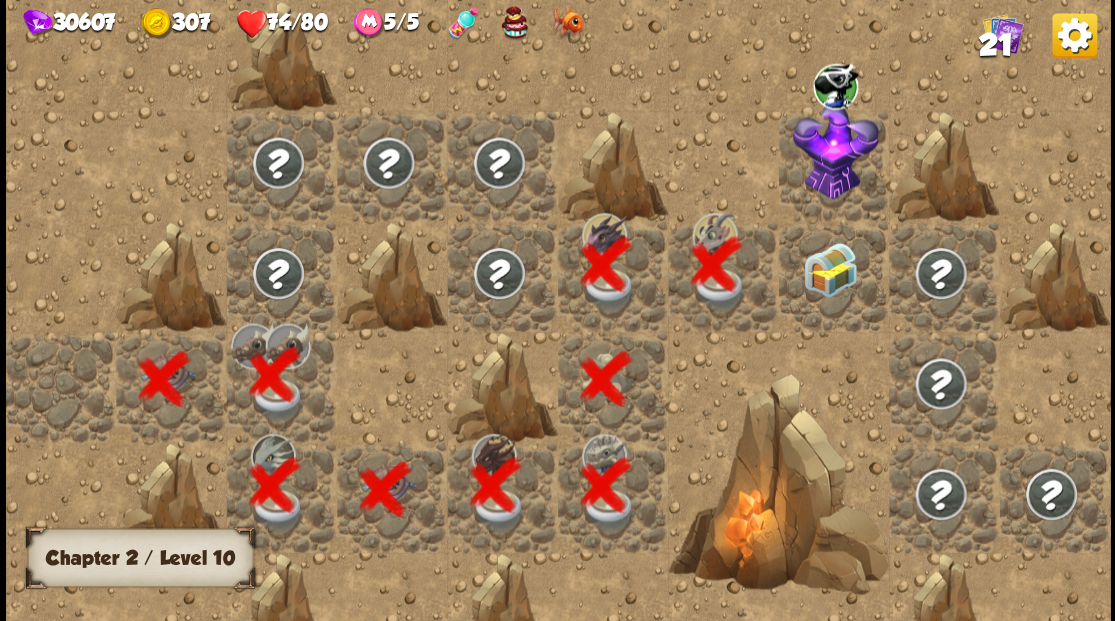 click at bounding box center (833, 276) 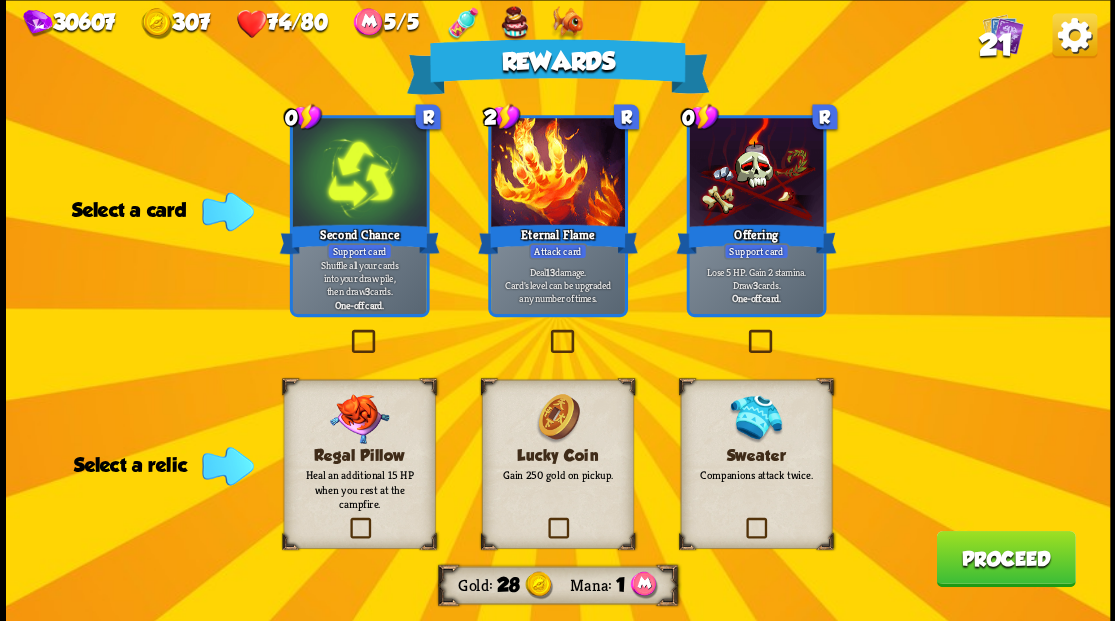 click at bounding box center (743, 520) 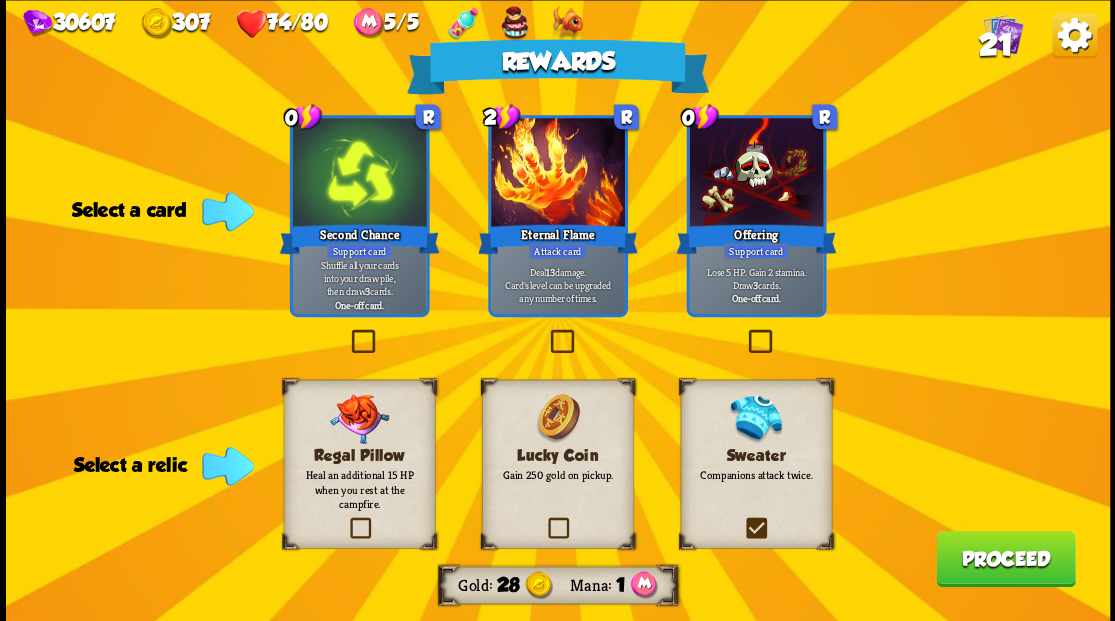 click at bounding box center [0, 0] 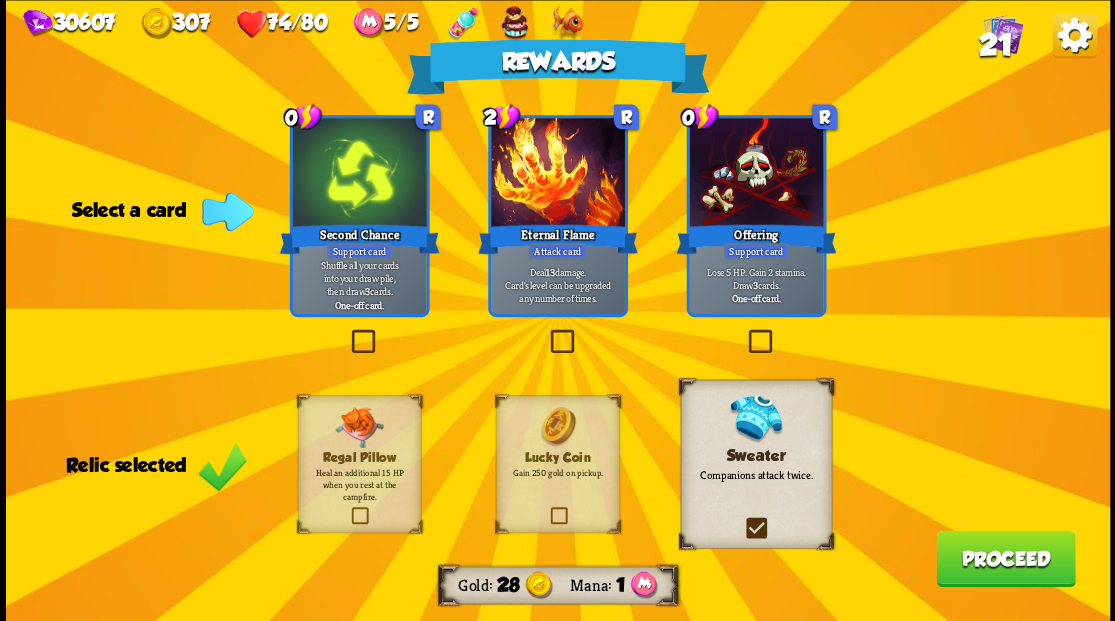 click at bounding box center [347, 332] 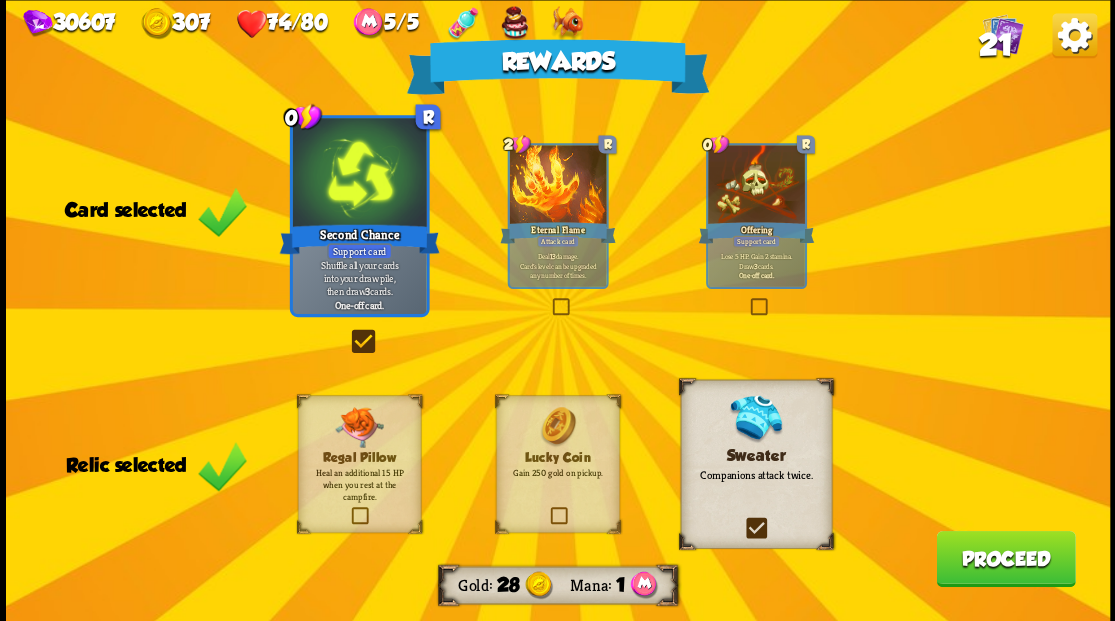 drag, startPoint x: 992, startPoint y: 556, endPoint x: 992, endPoint y: 491, distance: 65 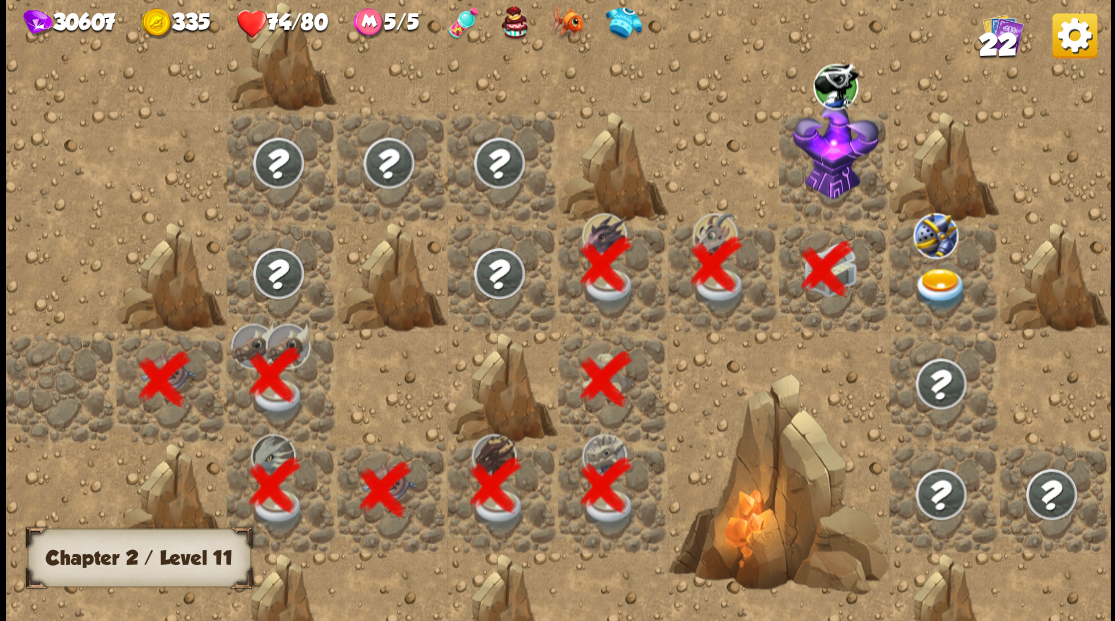 scroll, scrollTop: 0, scrollLeft: 384, axis: horizontal 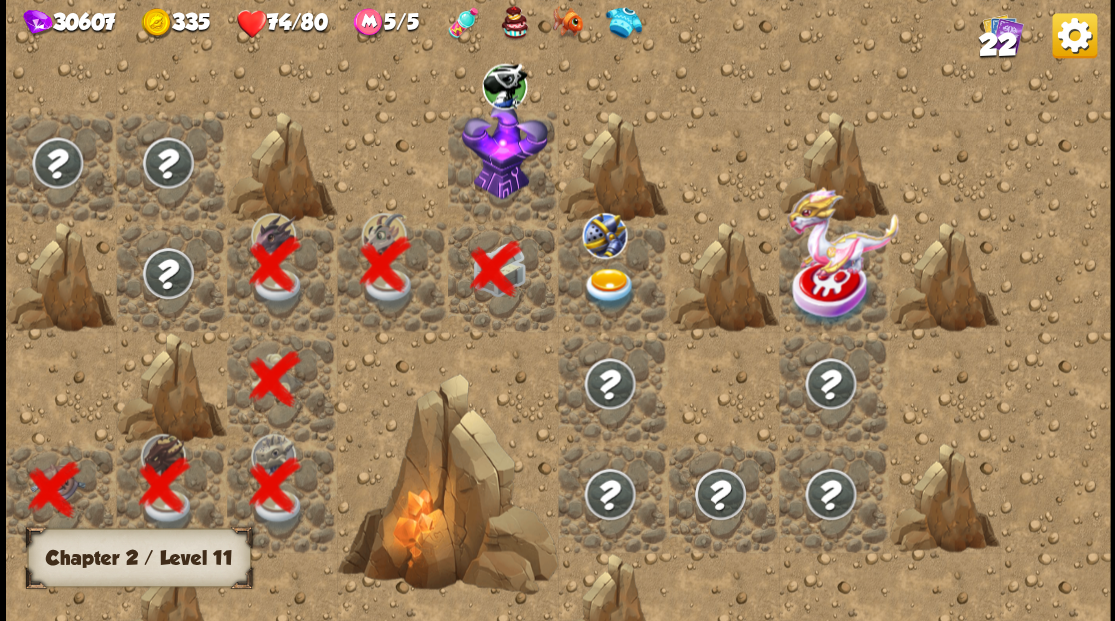 click at bounding box center [504, 150] 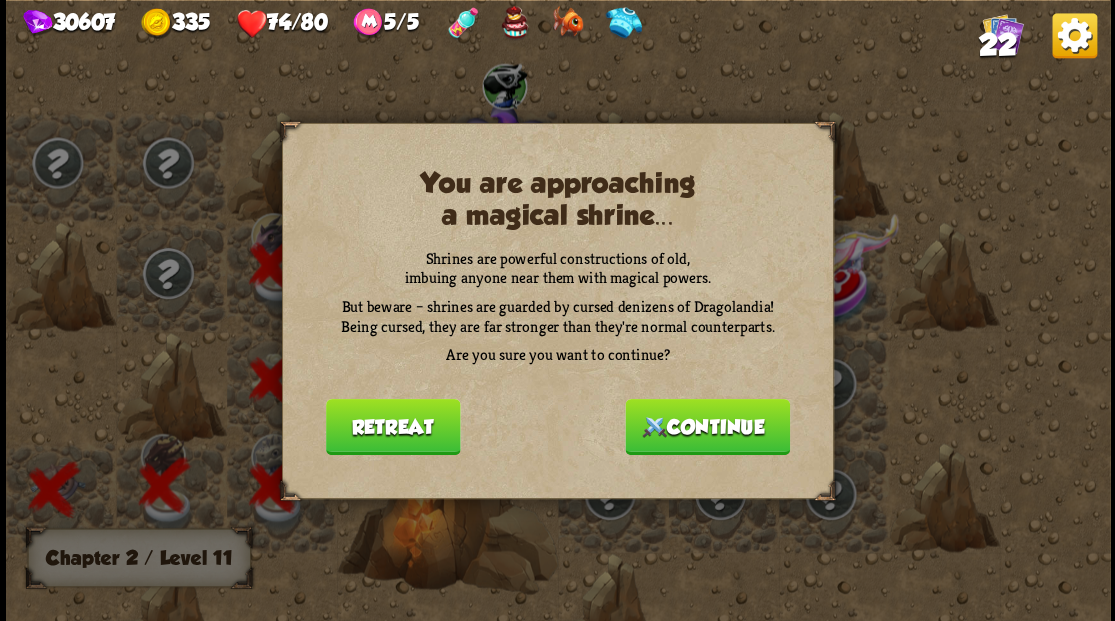 click on "Continue" at bounding box center [707, 426] 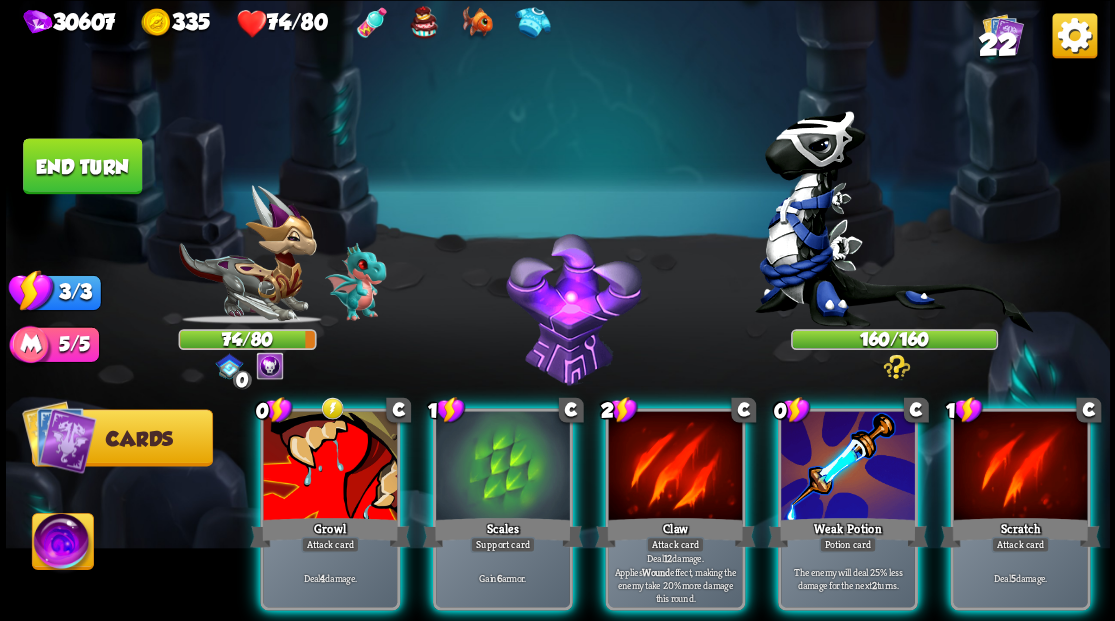 click at bounding box center (893, 232) 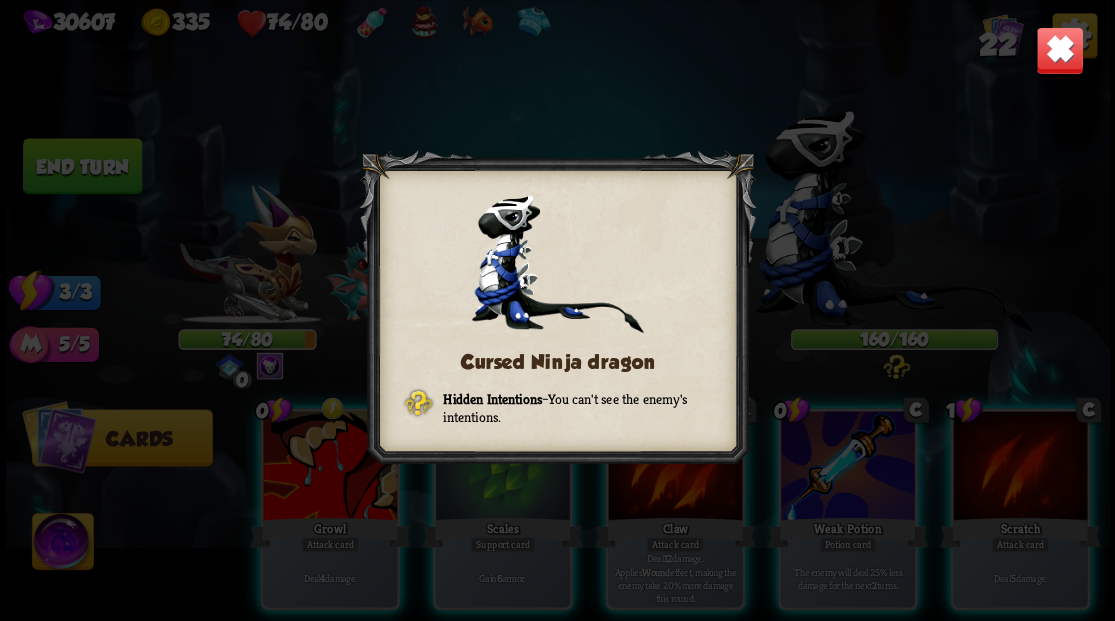 click on "Cursed Ninja dragon
Hidden Intentions
–
You can't see the enemy's intentions." at bounding box center [558, 310] 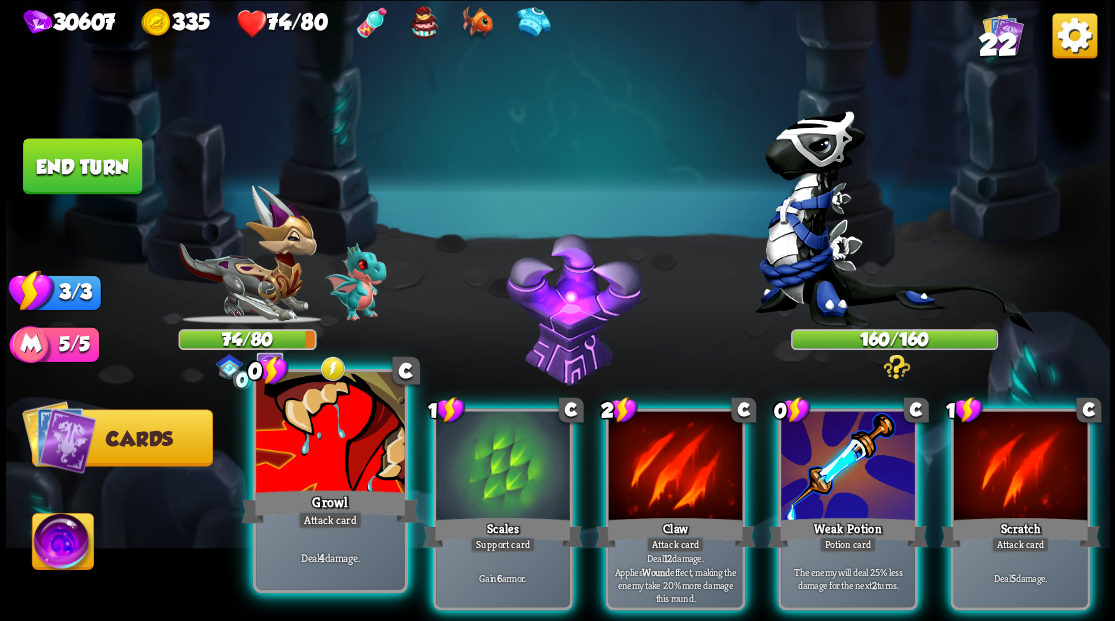click at bounding box center [330, 434] 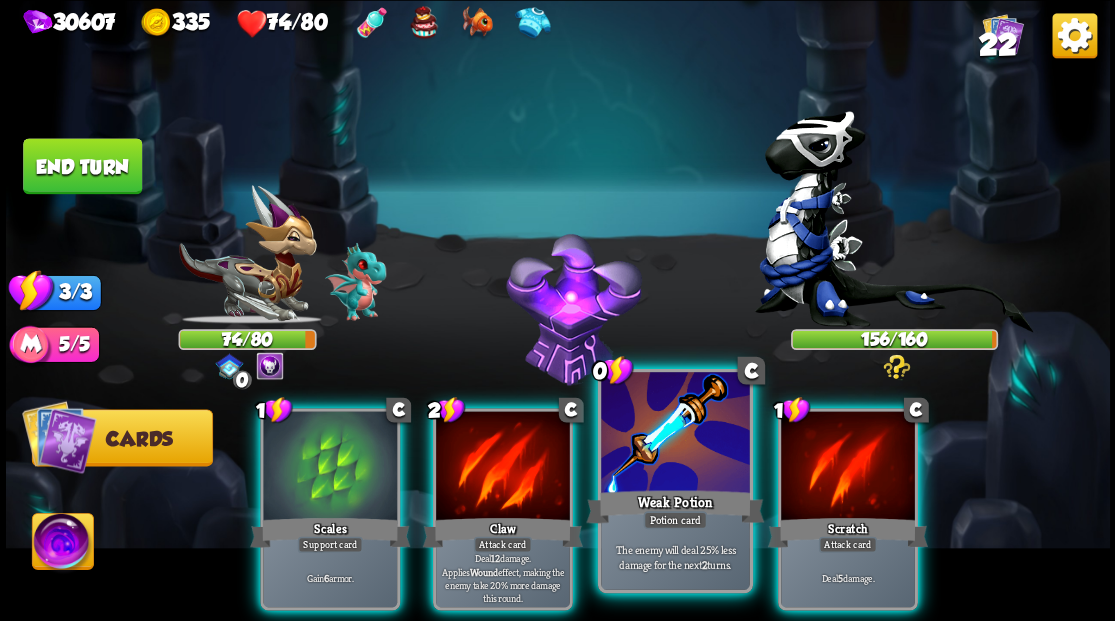 click at bounding box center [675, 434] 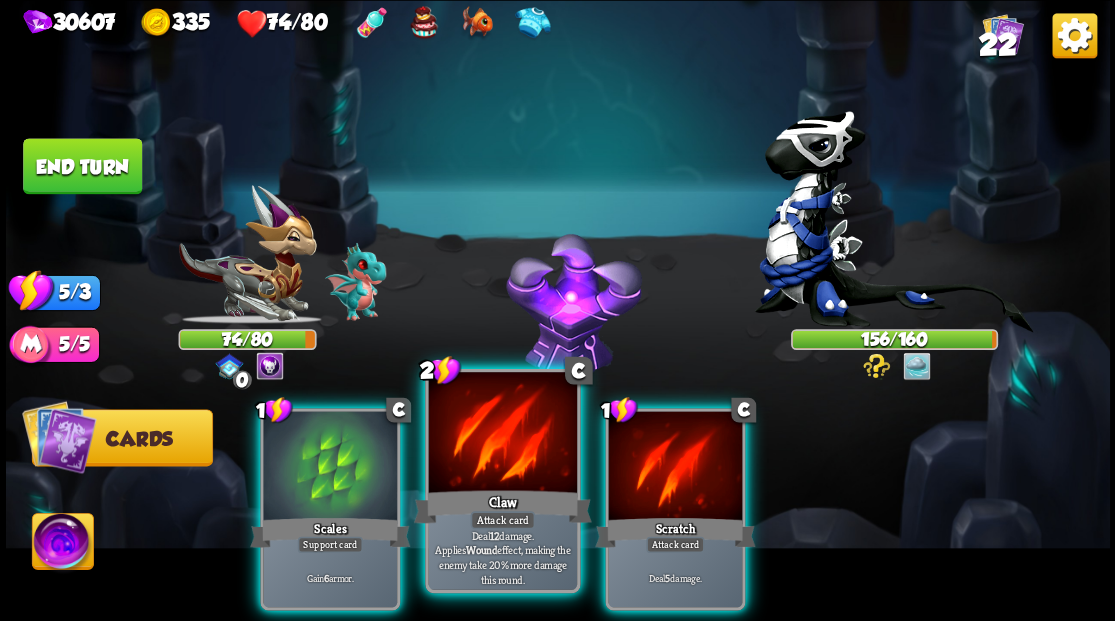 click at bounding box center [502, 434] 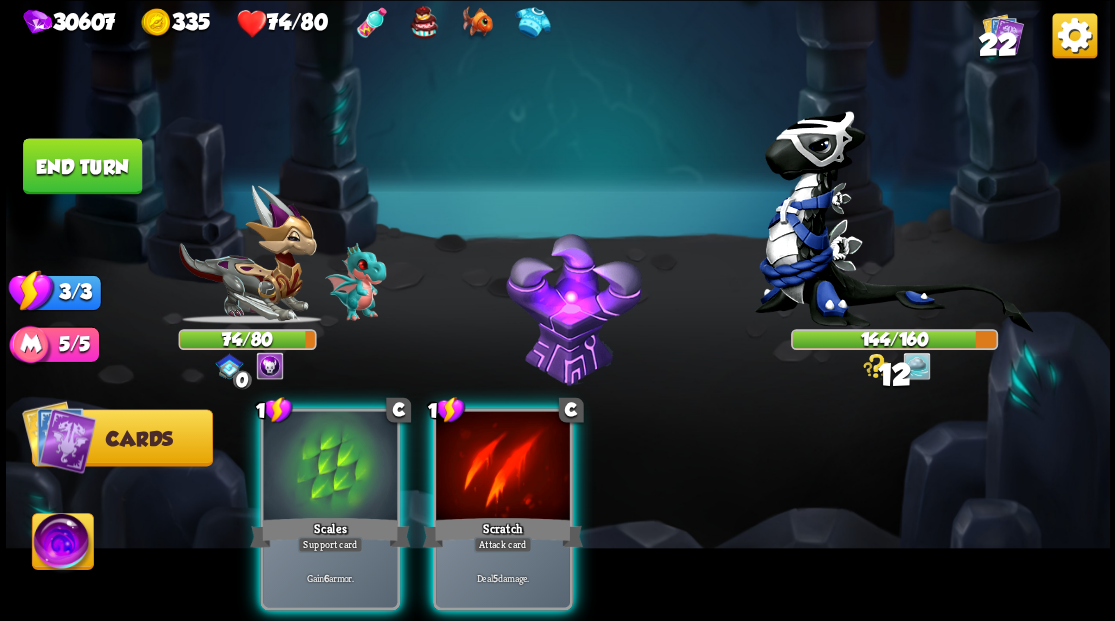 click at bounding box center (503, 467) 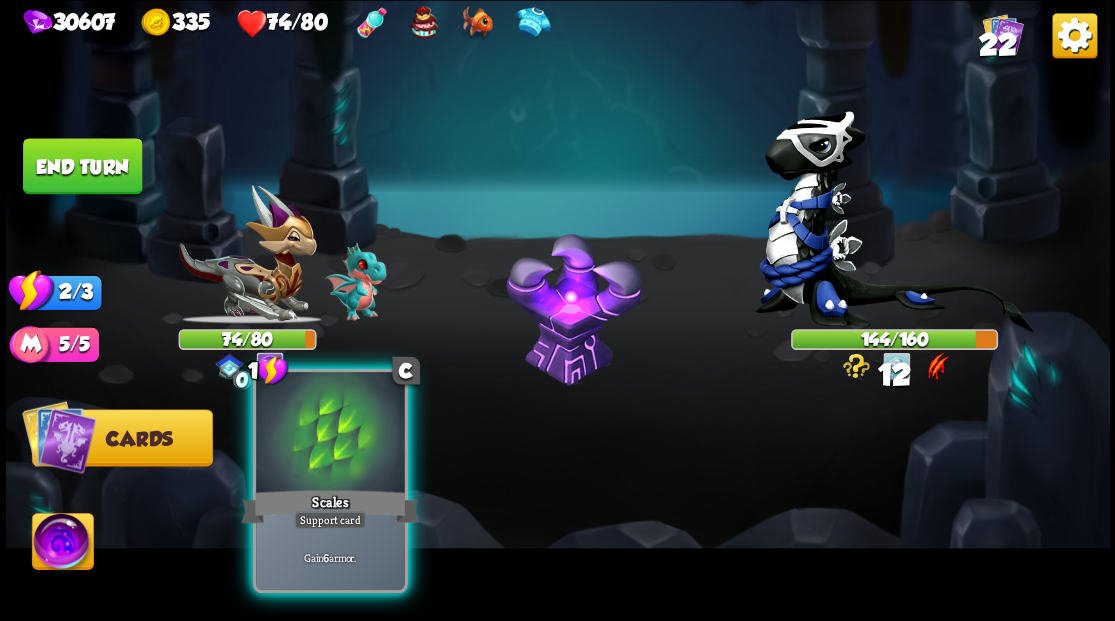 click at bounding box center (330, 434) 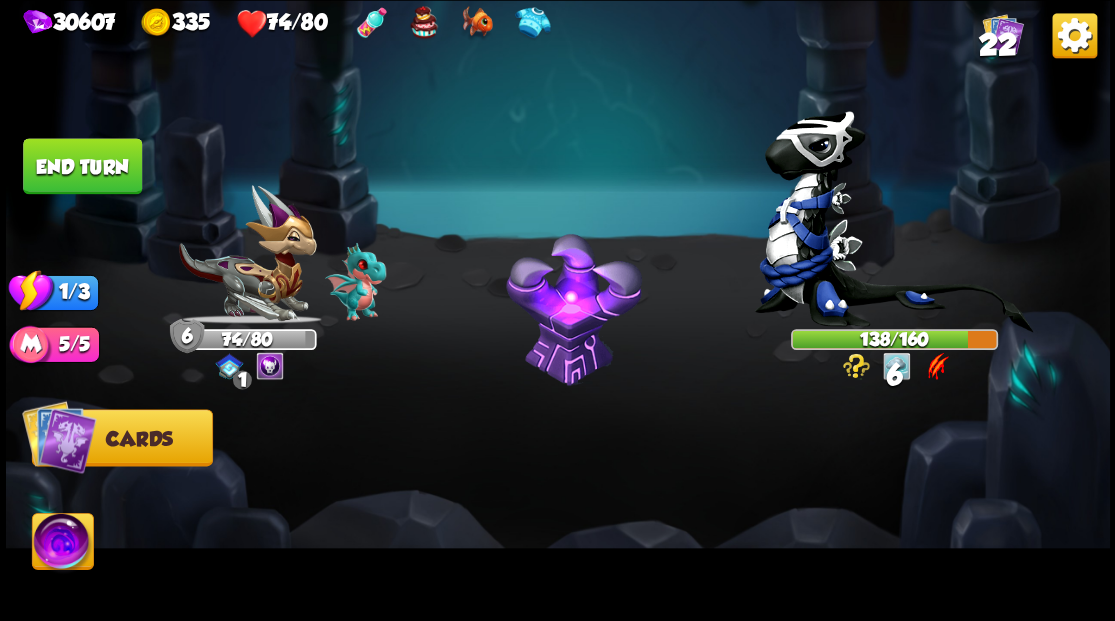 click at bounding box center (62, 544) 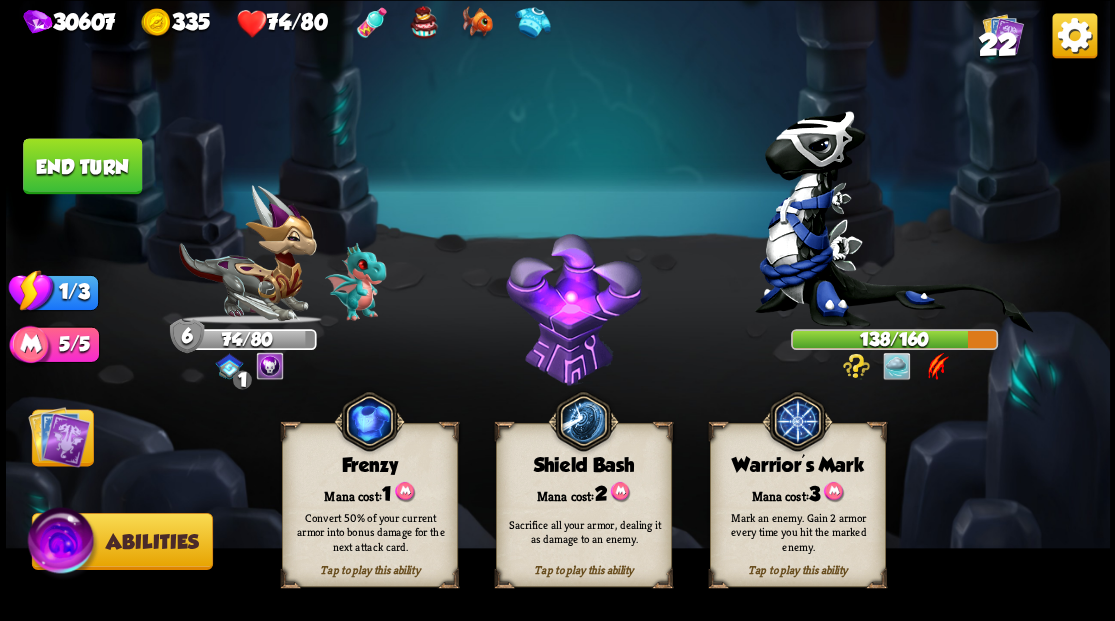 click on "Warrior's Mark" at bounding box center [797, 465] 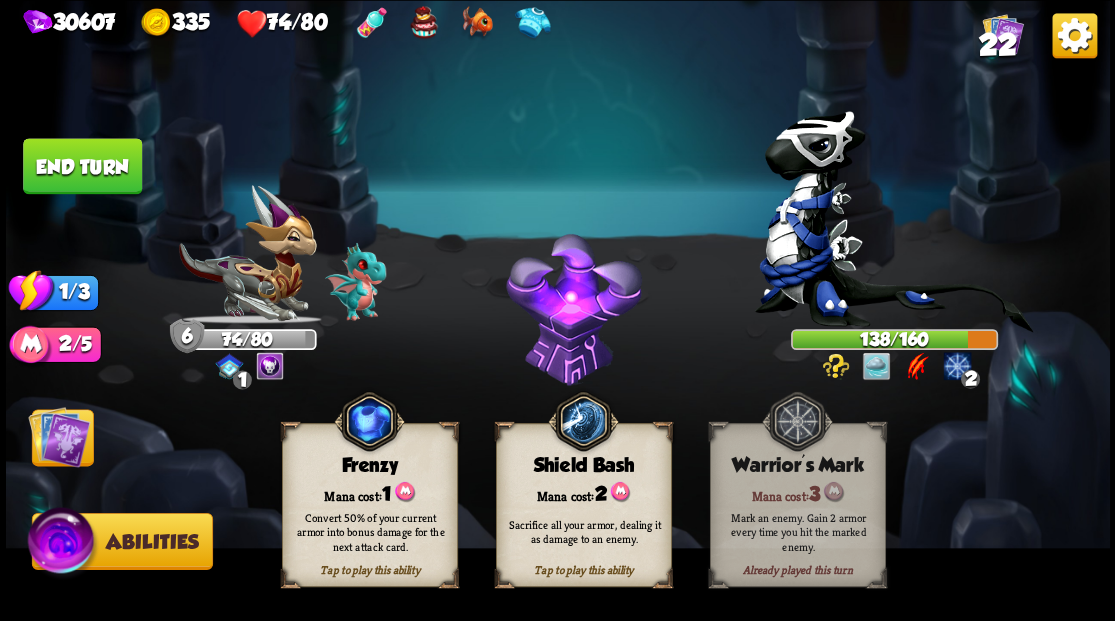 drag, startPoint x: 64, startPoint y: 444, endPoint x: 84, endPoint y: 406, distance: 42.941822 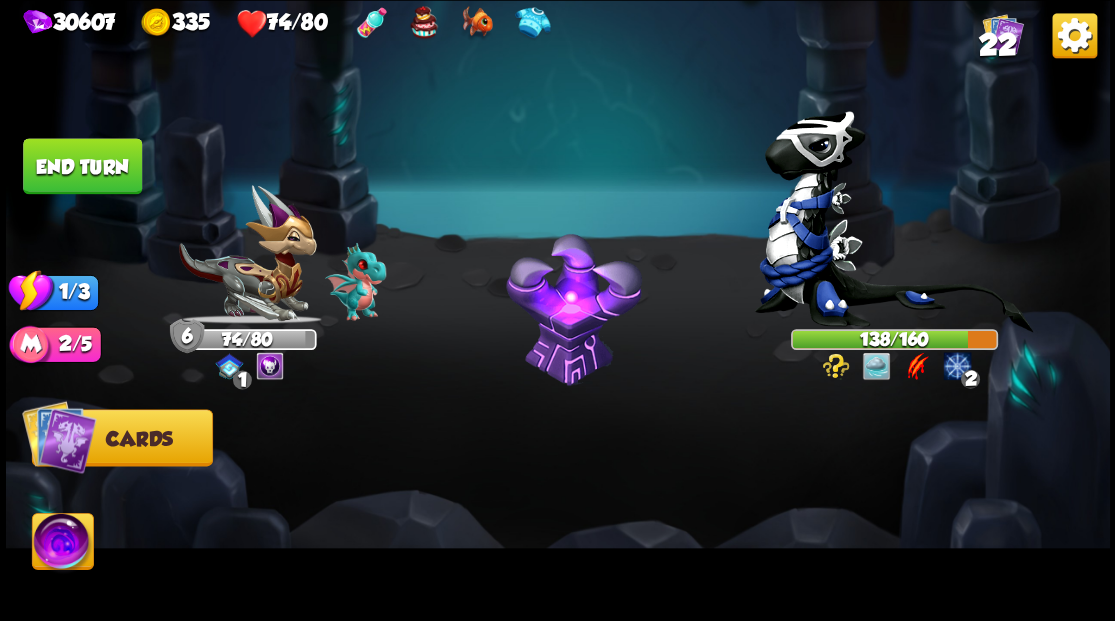 drag, startPoint x: 100, startPoint y: 182, endPoint x: 486, endPoint y: 379, distance: 433.36475 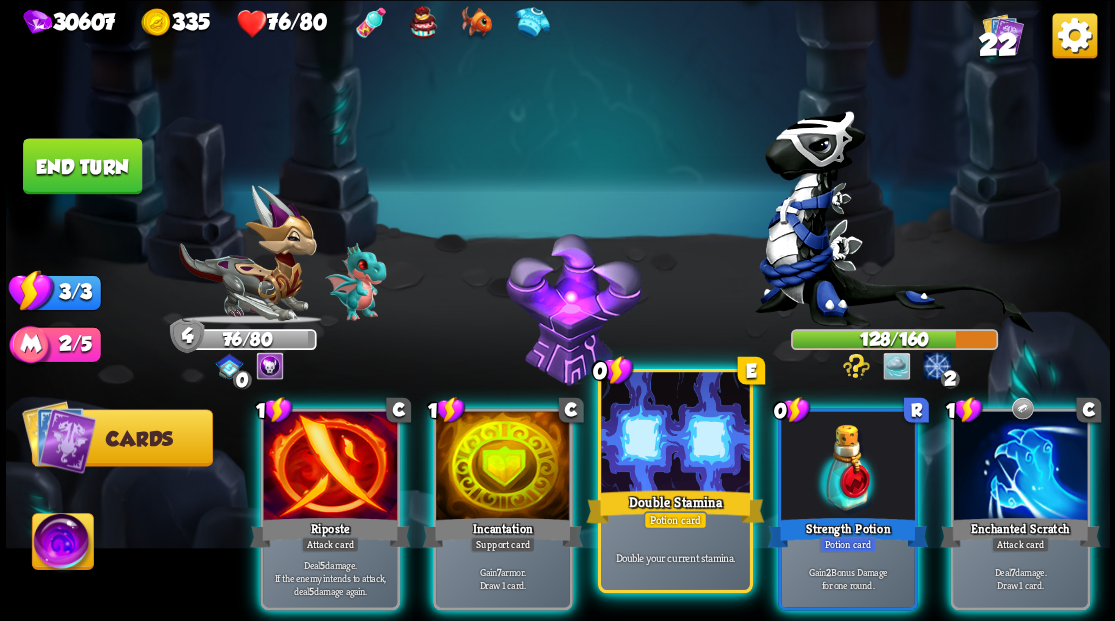 click at bounding box center (675, 434) 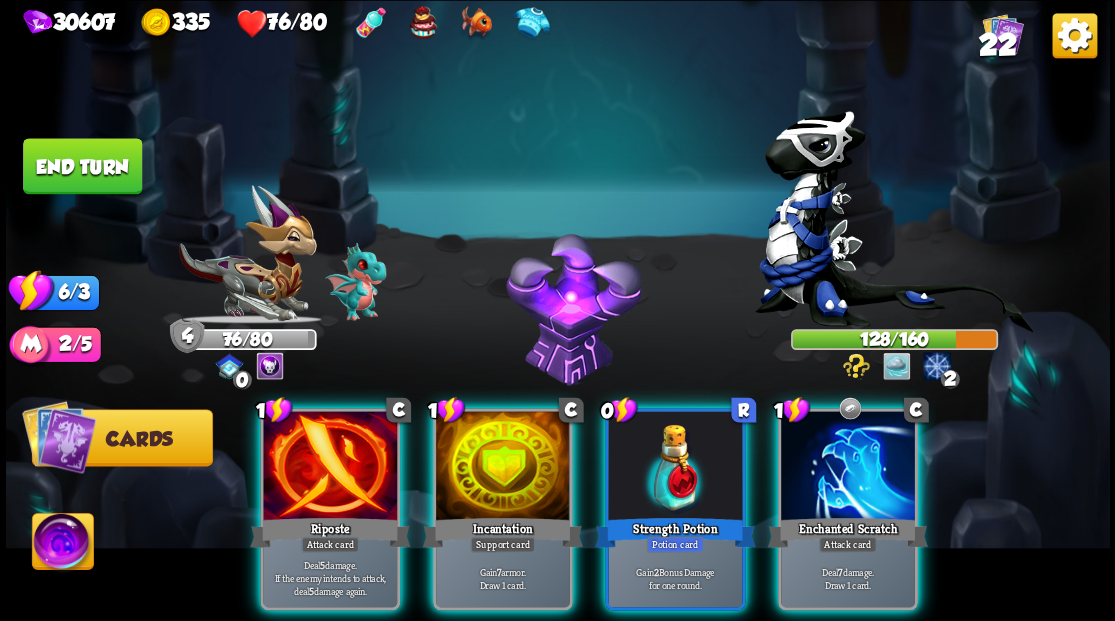 click at bounding box center (675, 467) 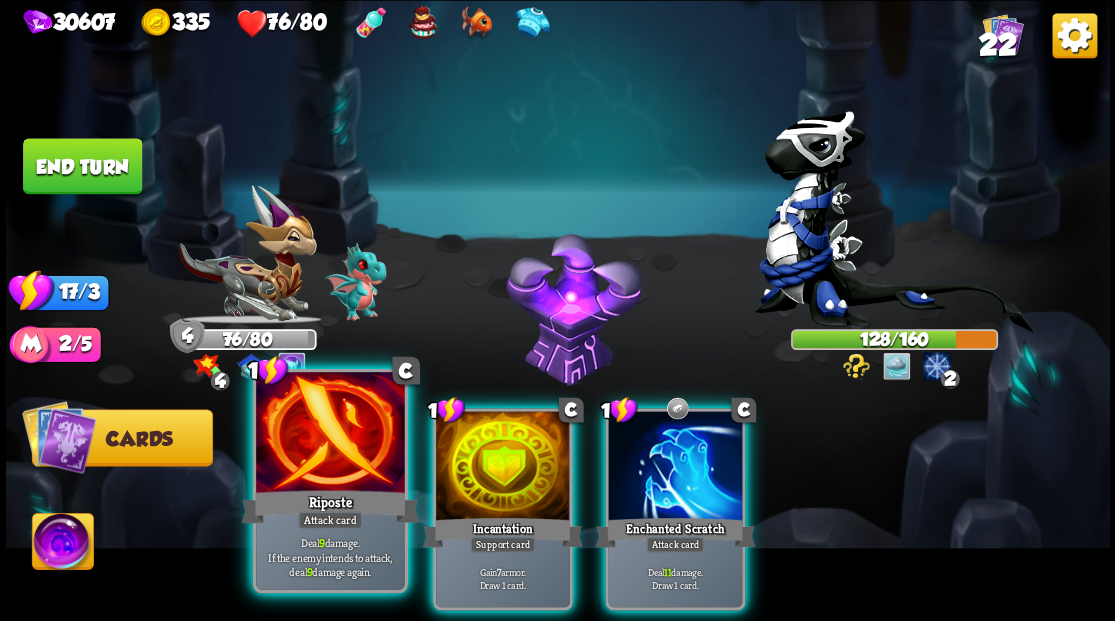 click at bounding box center (330, 434) 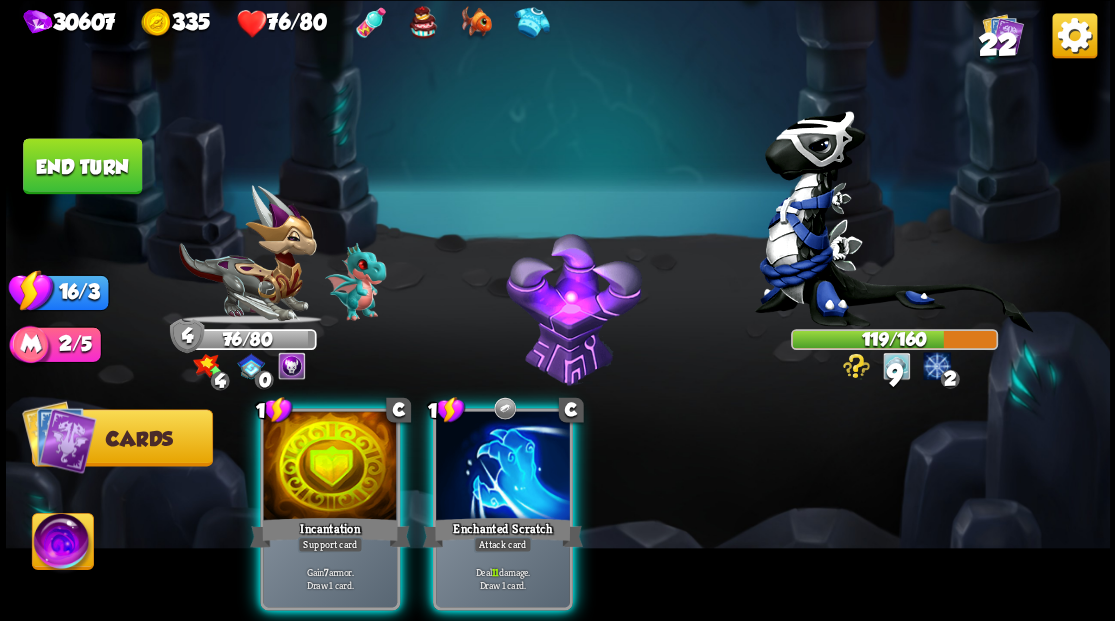 click at bounding box center [330, 467] 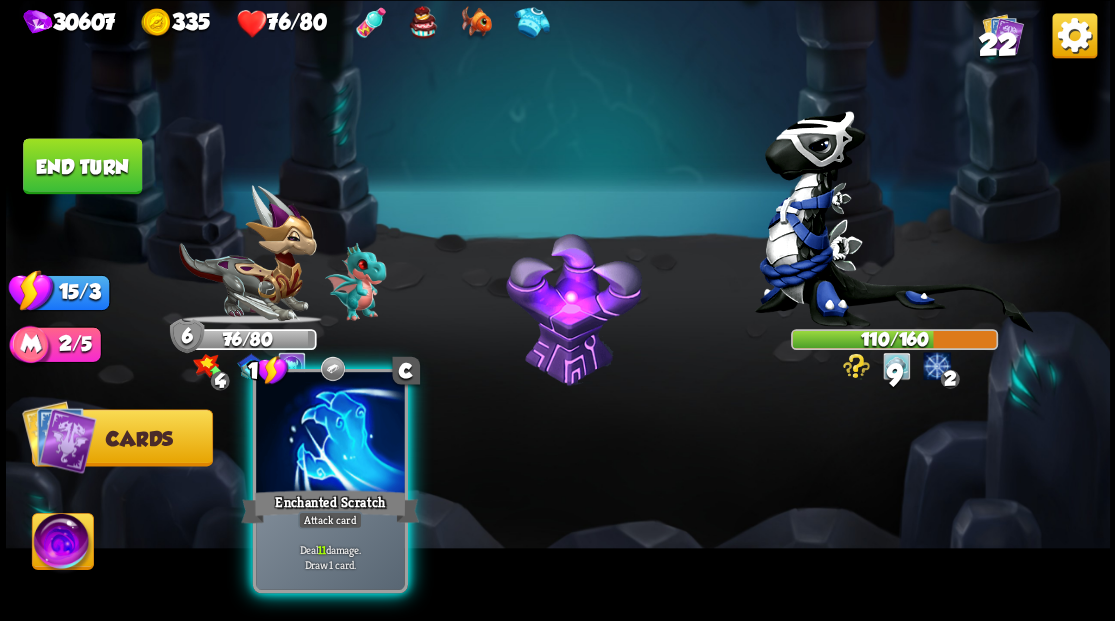 click at bounding box center (330, 434) 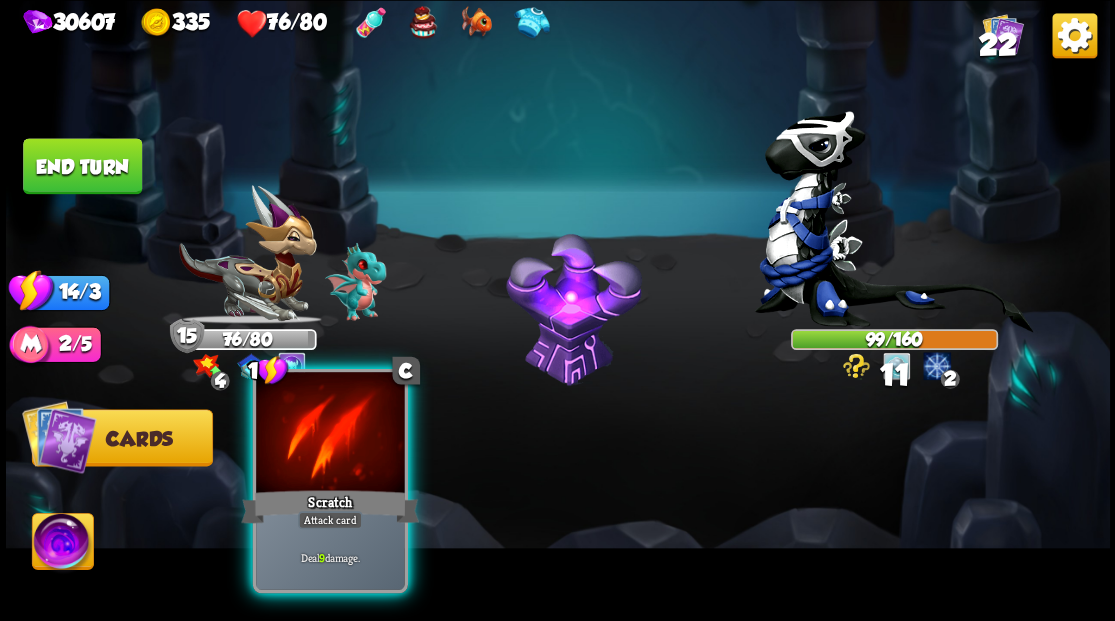 click at bounding box center (330, 434) 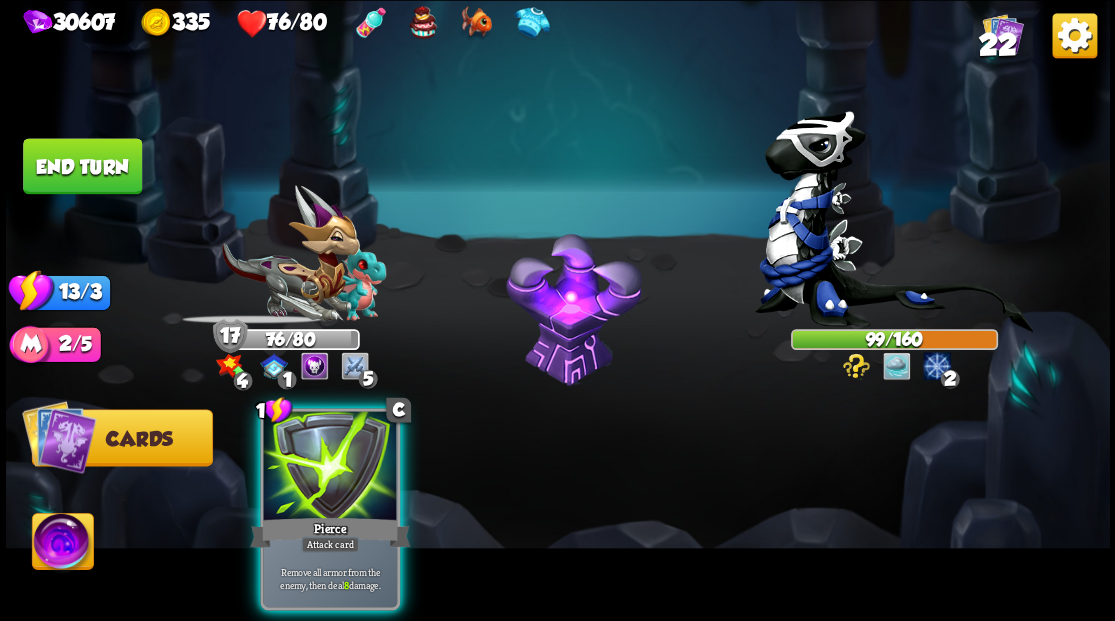 drag, startPoint x: 357, startPoint y: 430, endPoint x: 460, endPoint y: 336, distance: 139.44533 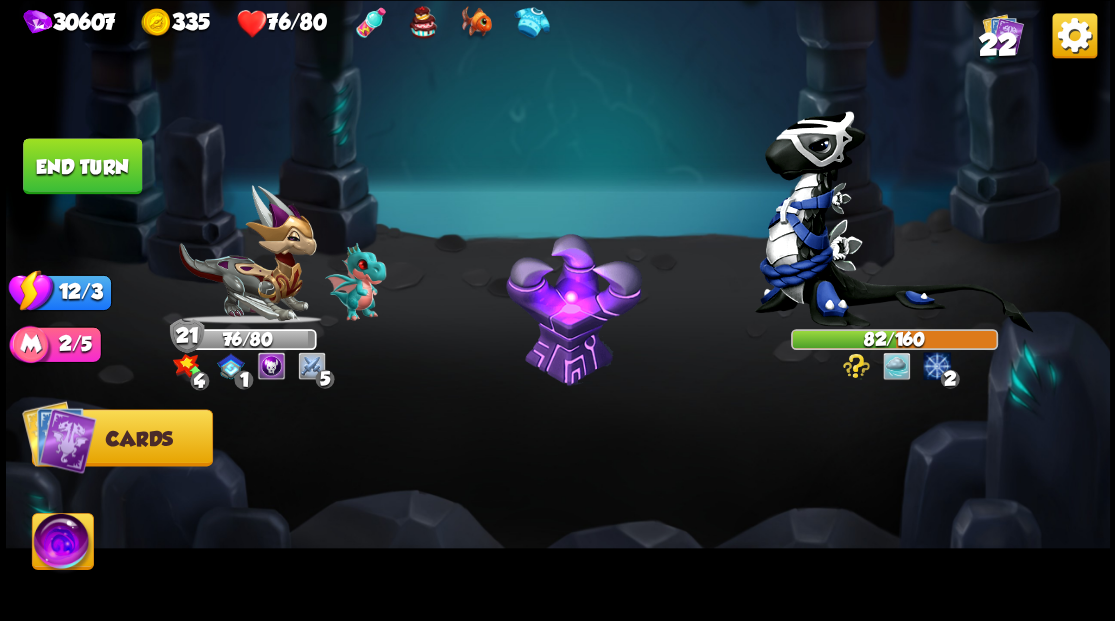 click on "End turn" at bounding box center (82, 166) 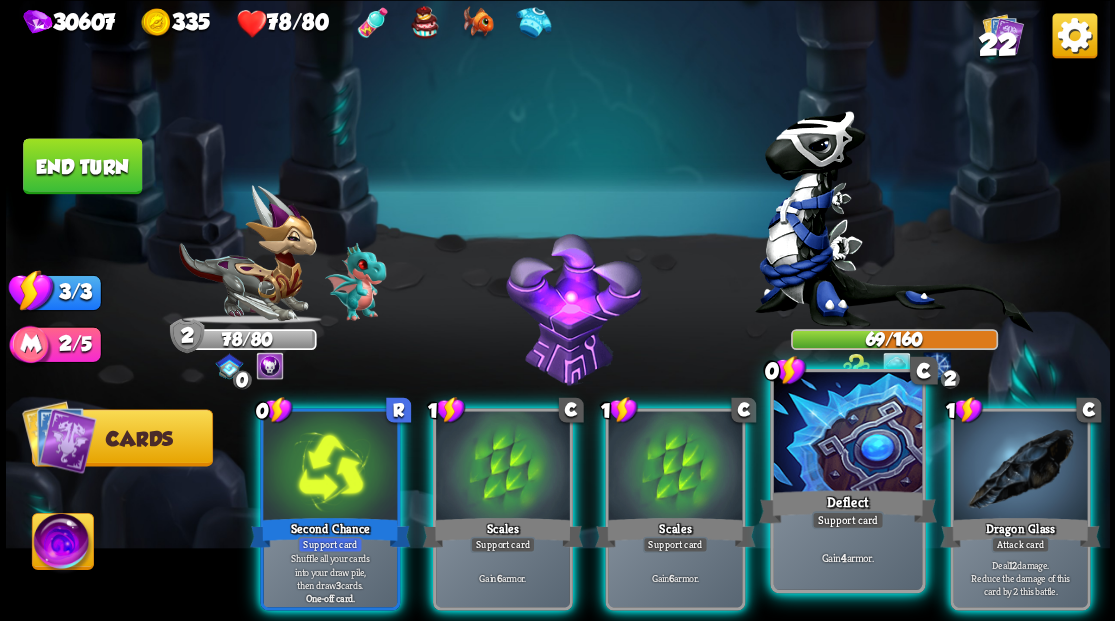 click at bounding box center [847, 434] 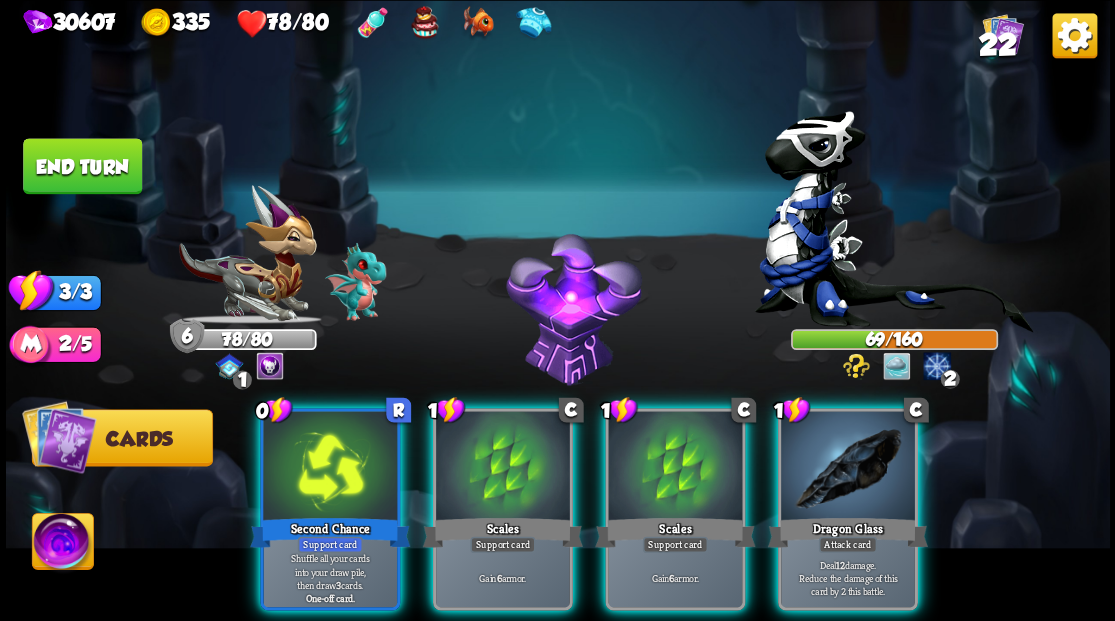 click at bounding box center (848, 467) 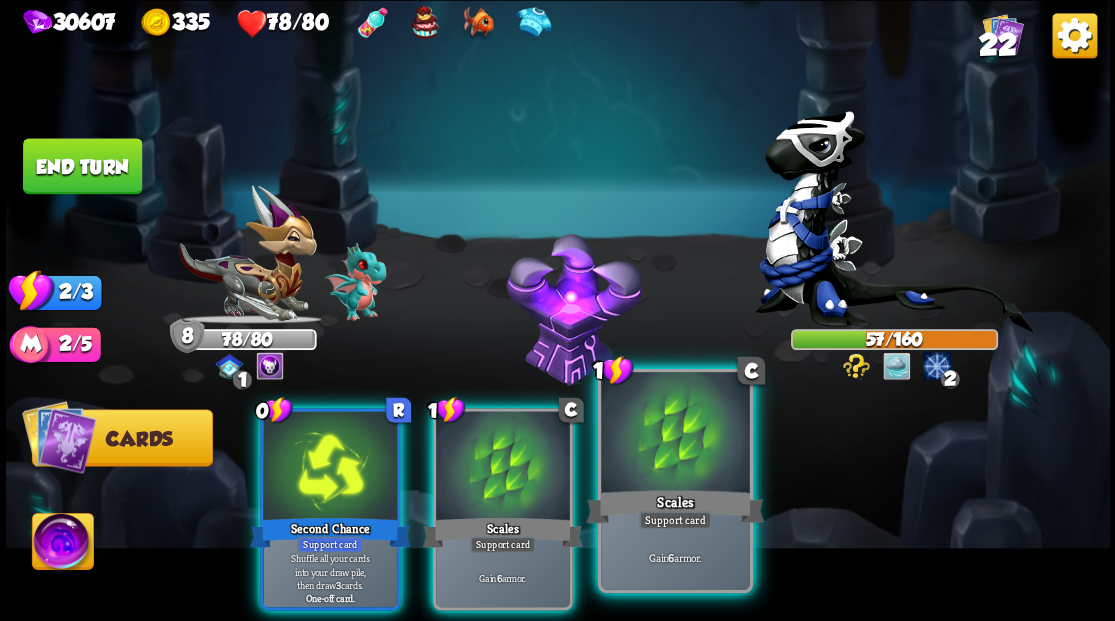 click at bounding box center [675, 434] 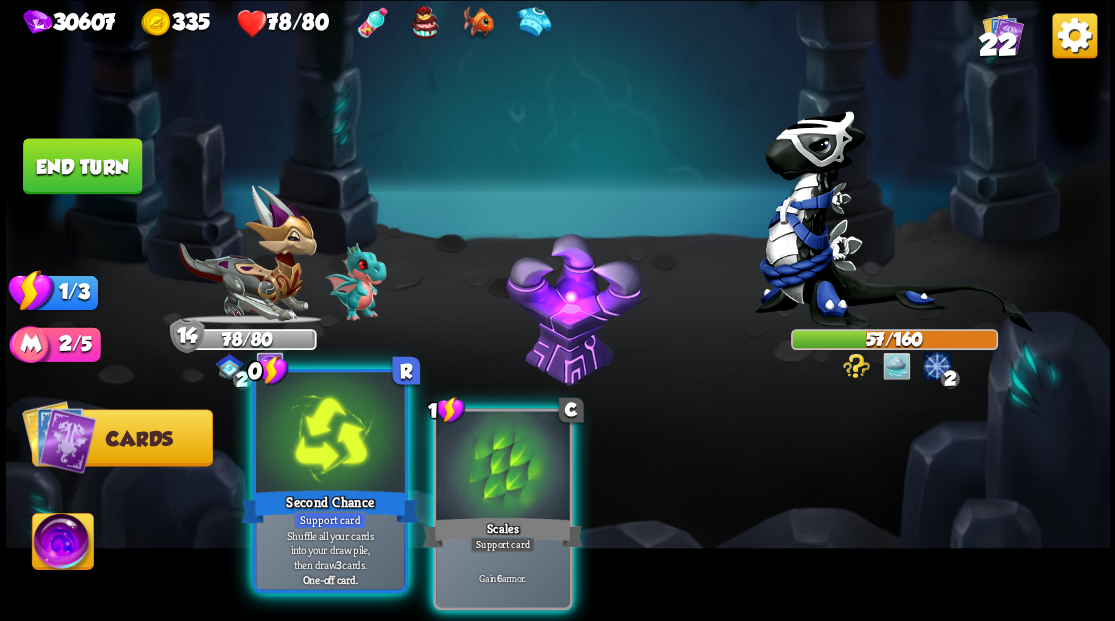 click at bounding box center (330, 434) 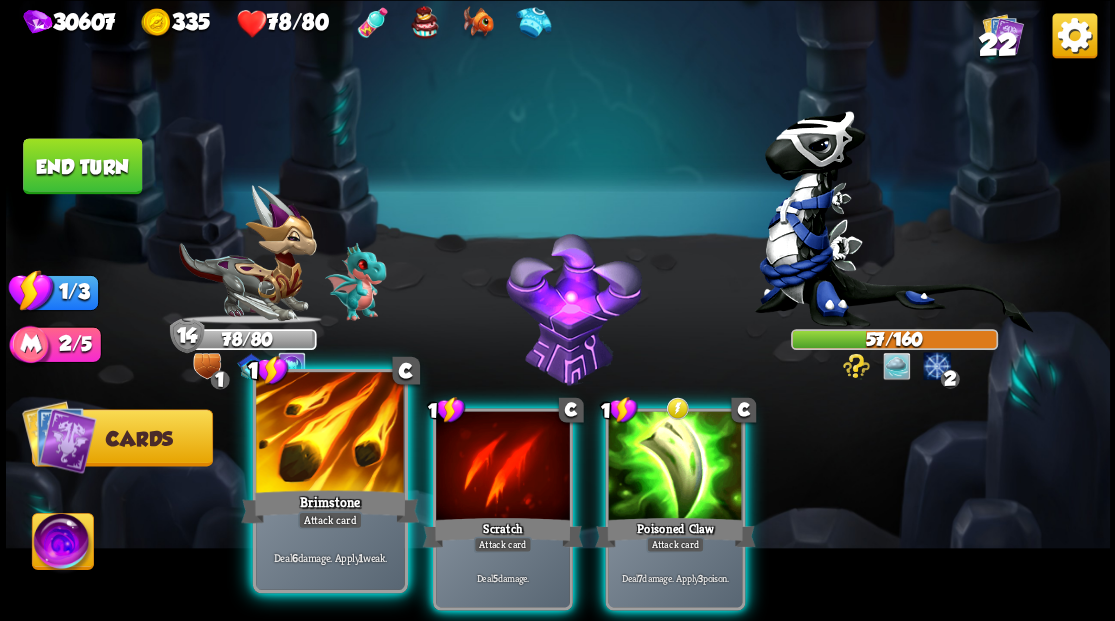 click at bounding box center (330, 434) 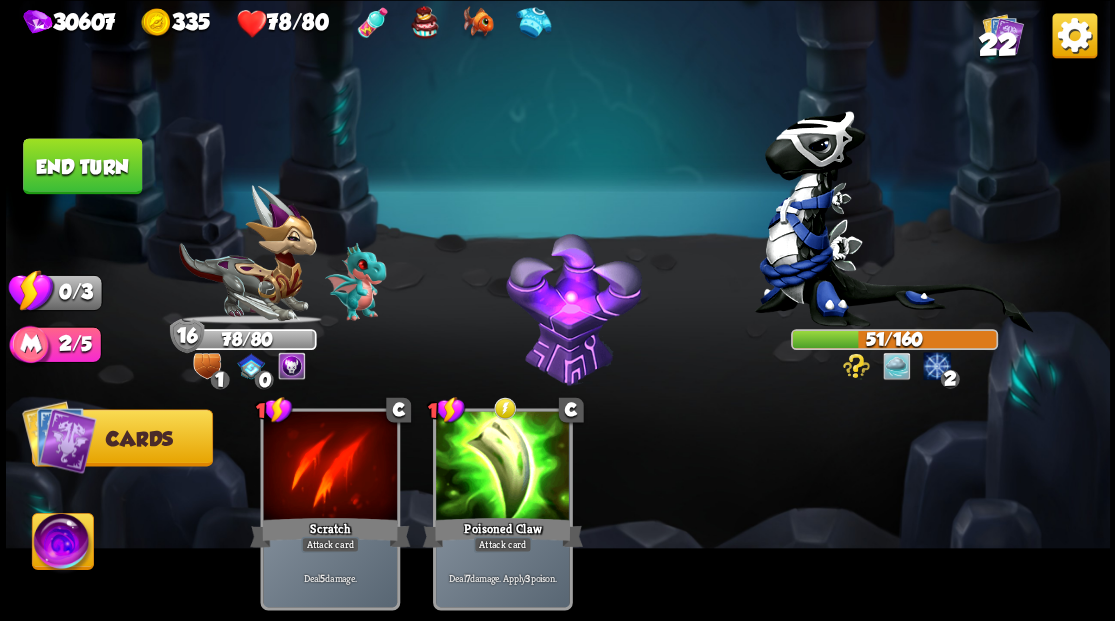 click on "End turn" at bounding box center [82, 166] 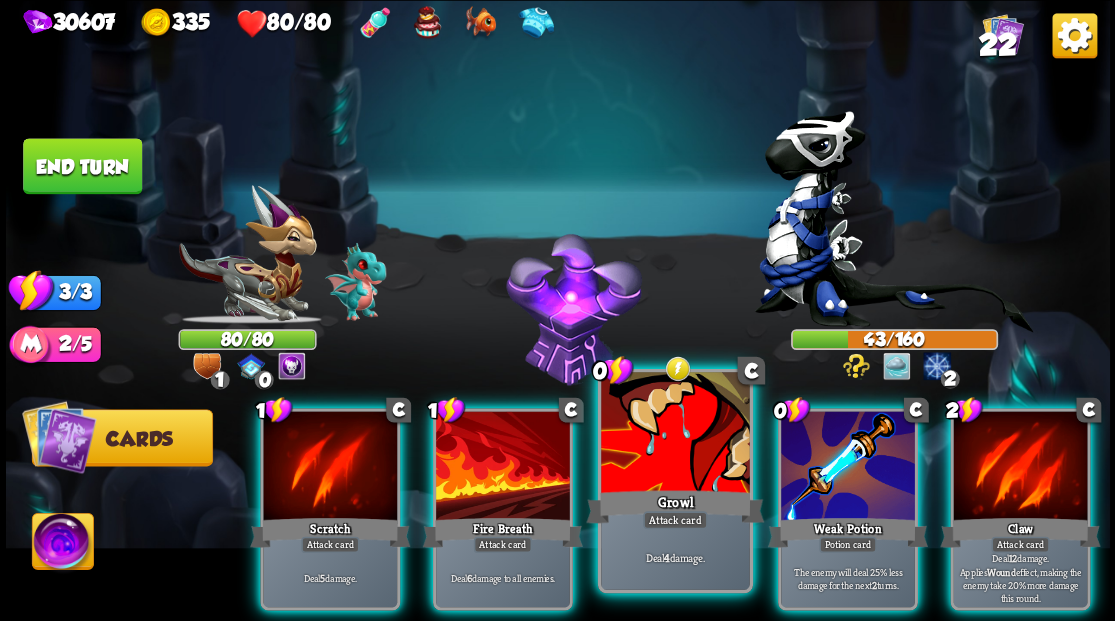 click at bounding box center [675, 434] 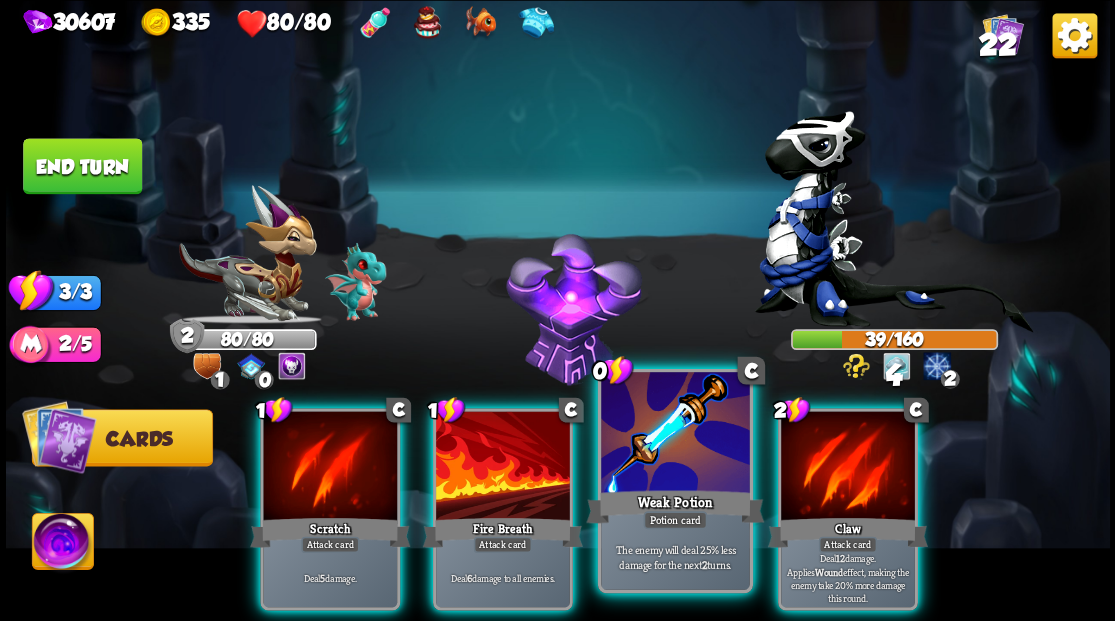 click at bounding box center (675, 434) 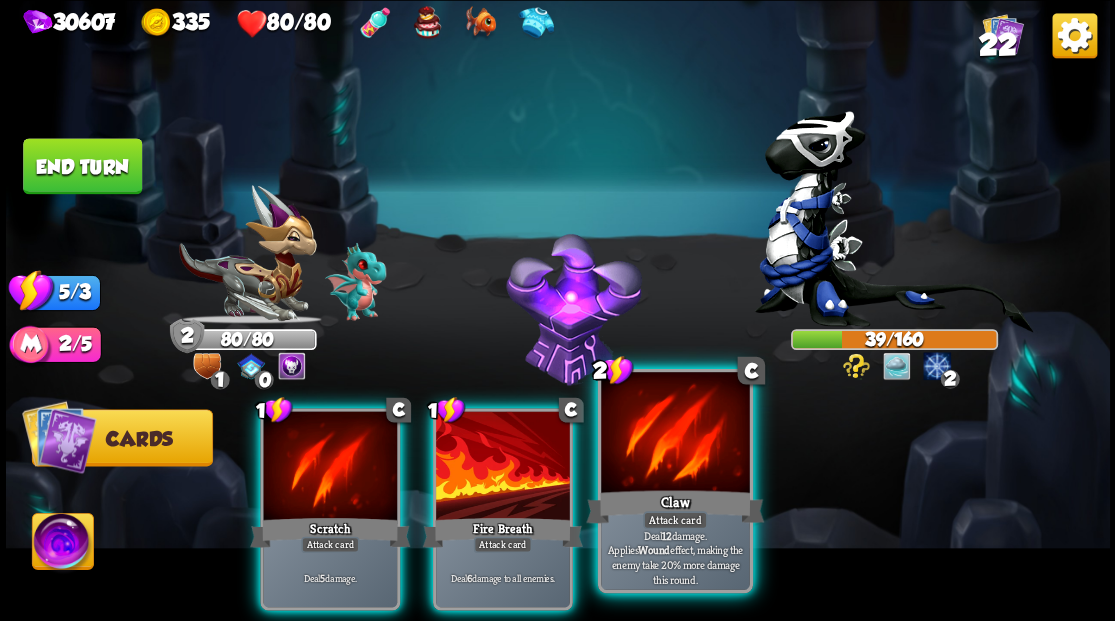click at bounding box center [675, 434] 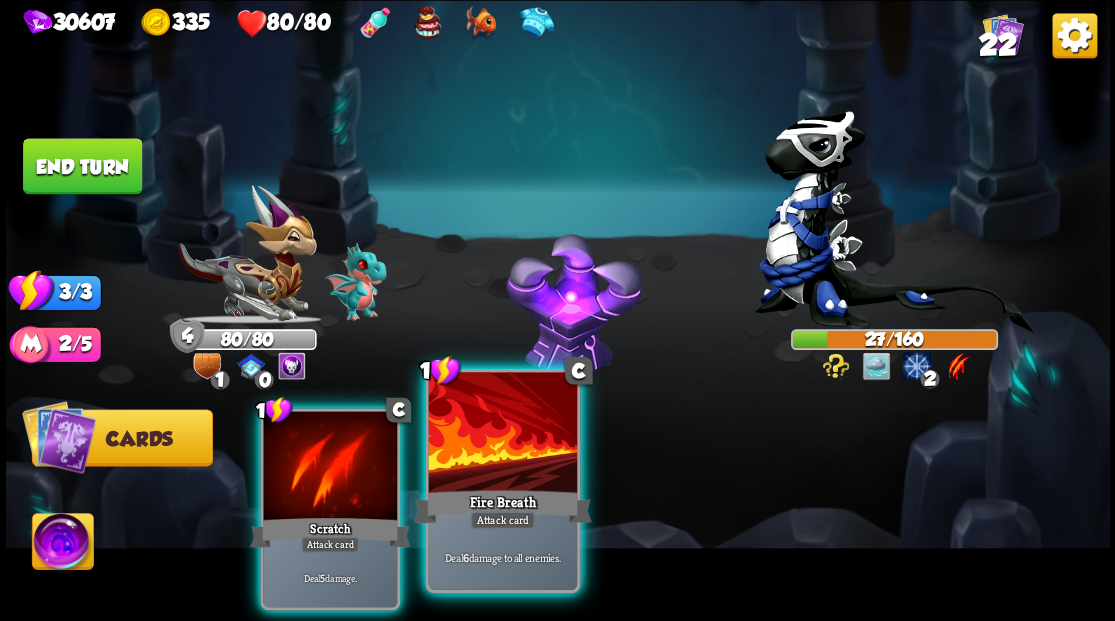 click at bounding box center (502, 434) 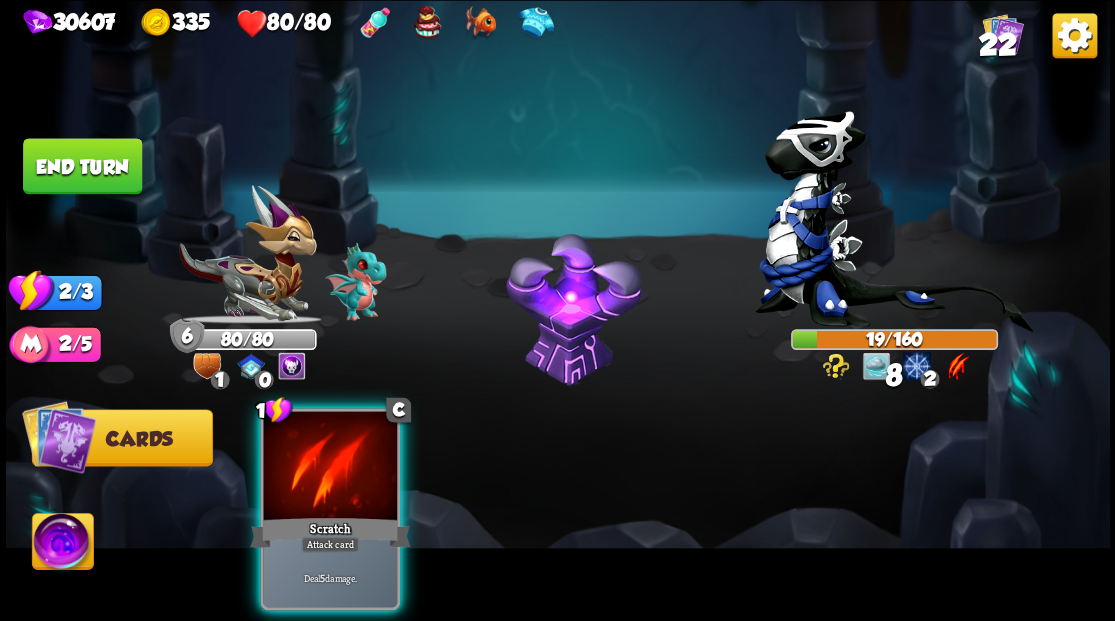 click at bounding box center [330, 467] 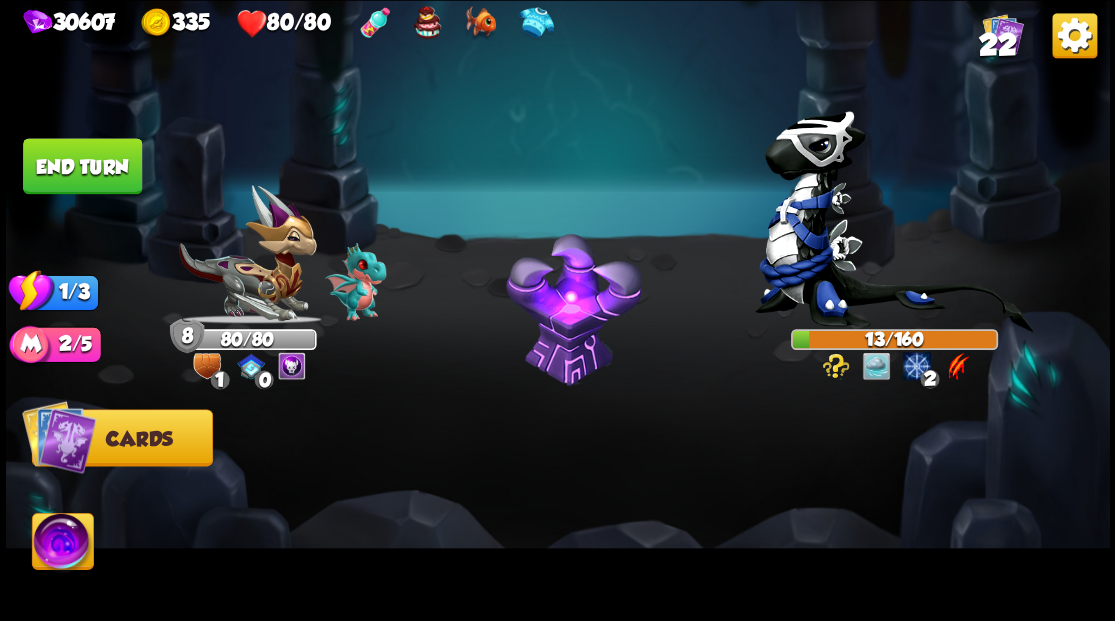 click on "End turn" at bounding box center [82, 166] 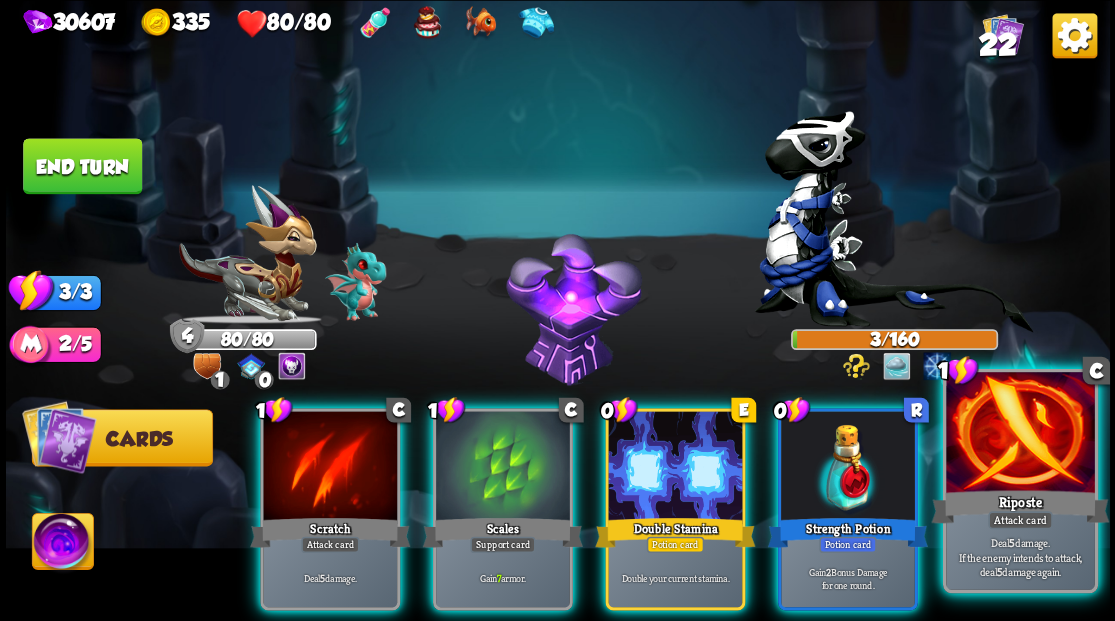 click at bounding box center (1020, 434) 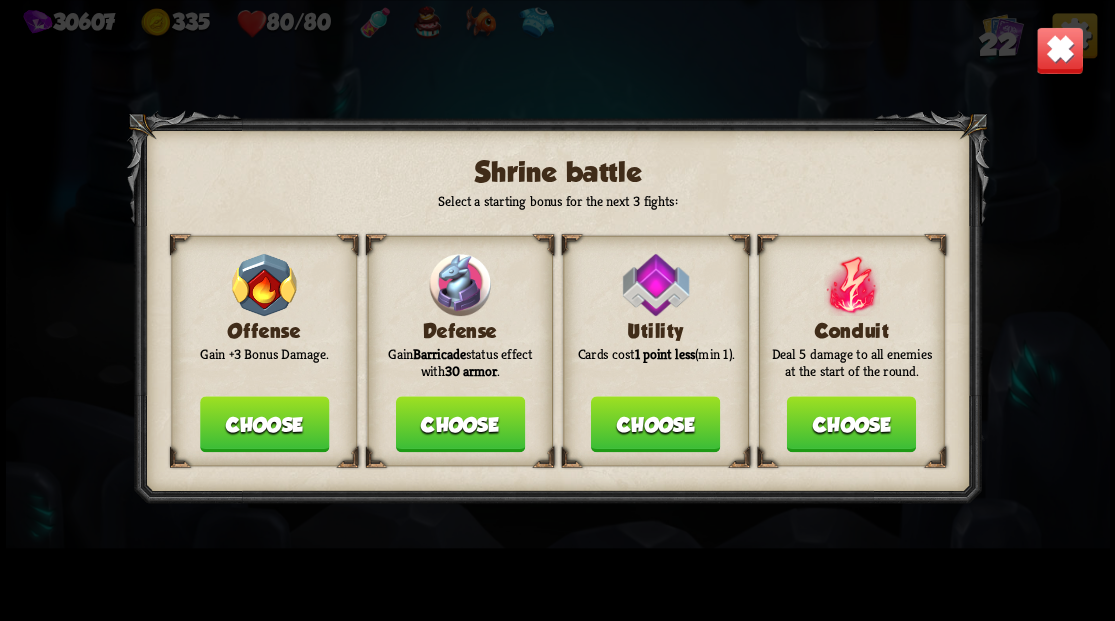 click on "Choose" at bounding box center (459, 424) 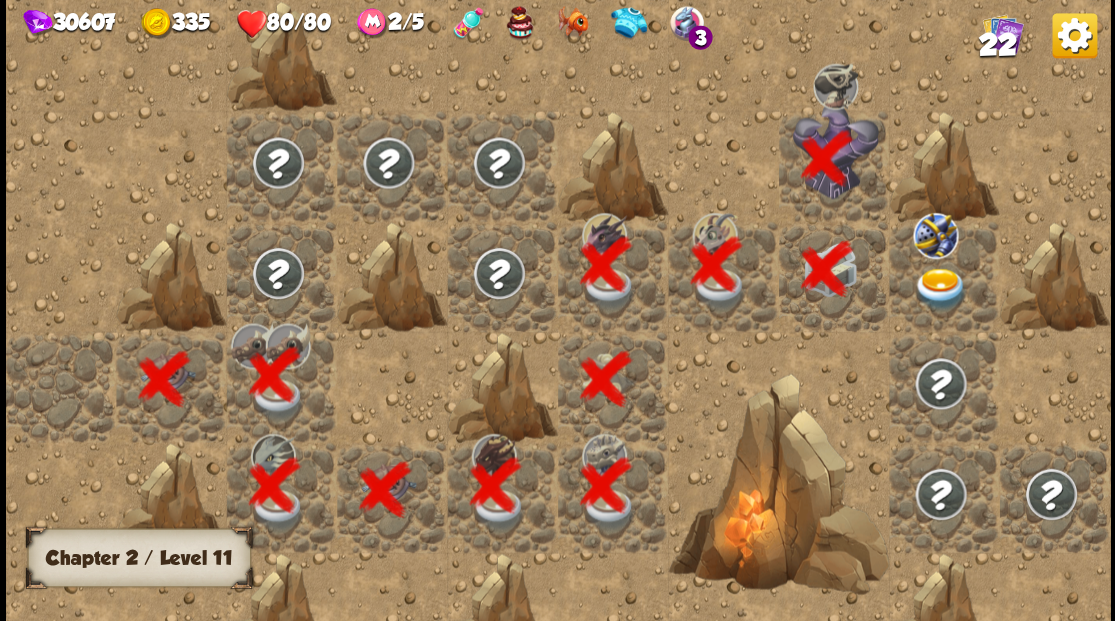 scroll, scrollTop: 0, scrollLeft: 384, axis: horizontal 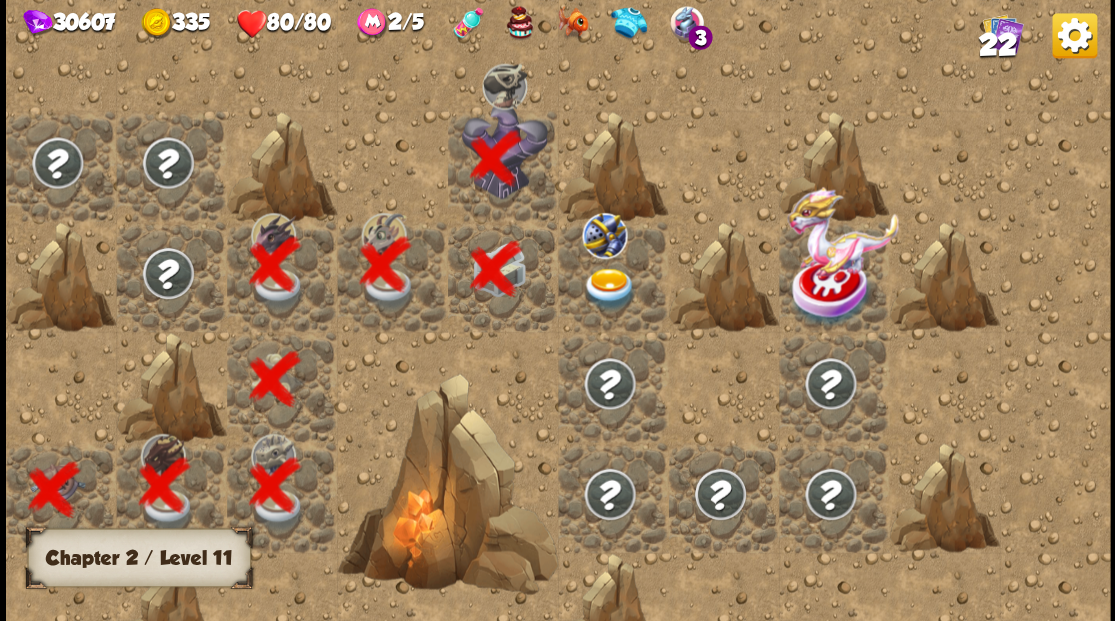 click at bounding box center (609, 288) 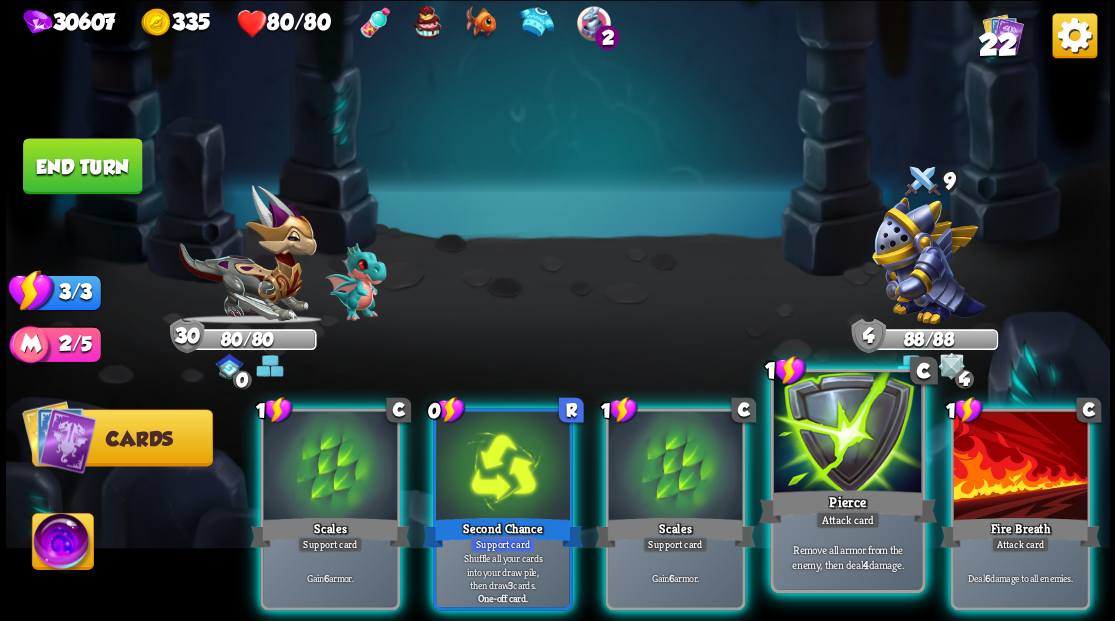 click at bounding box center [847, 434] 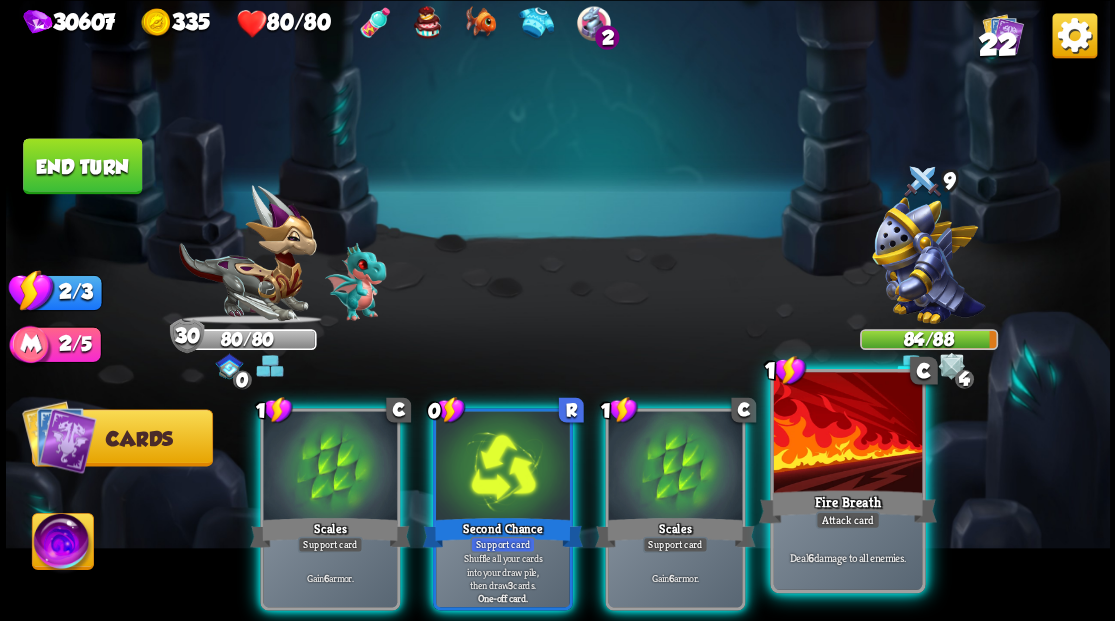 click at bounding box center (847, 434) 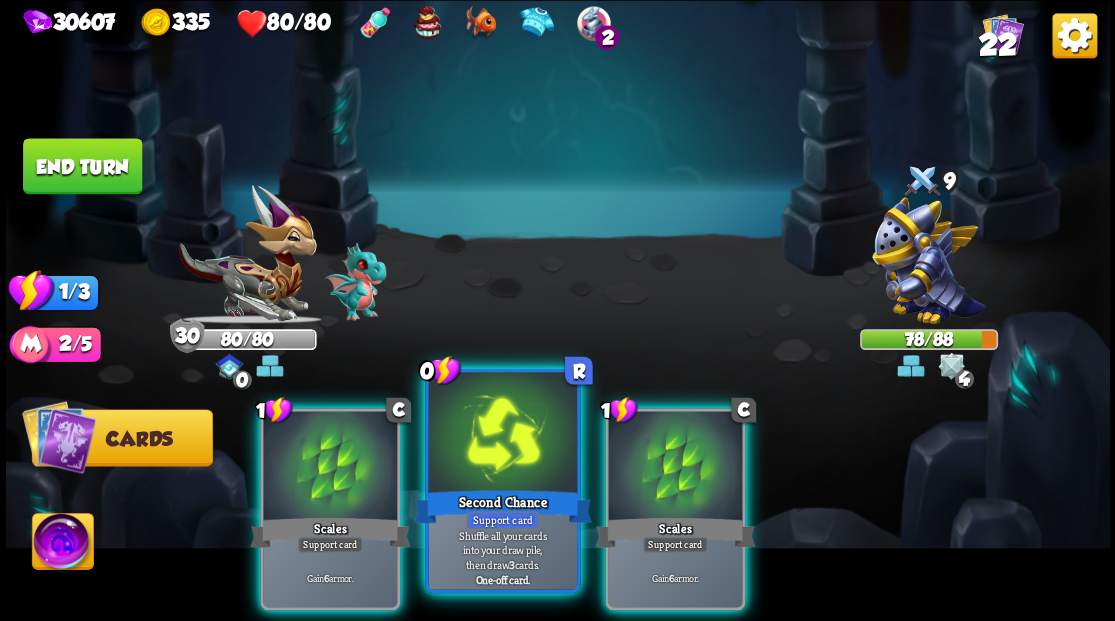 click at bounding box center (502, 434) 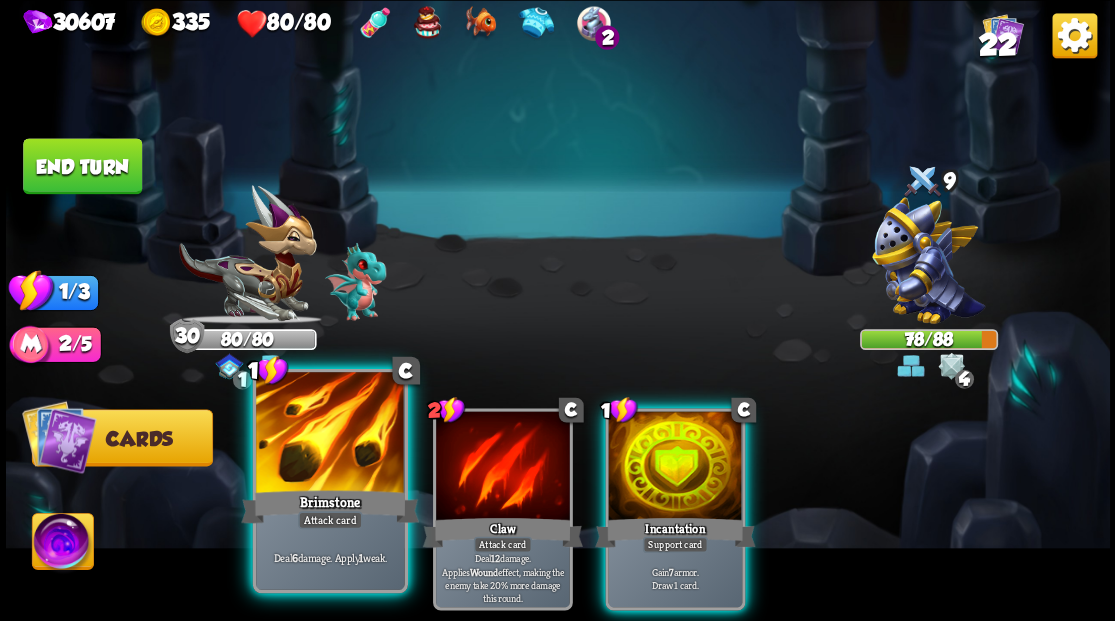 click at bounding box center (330, 434) 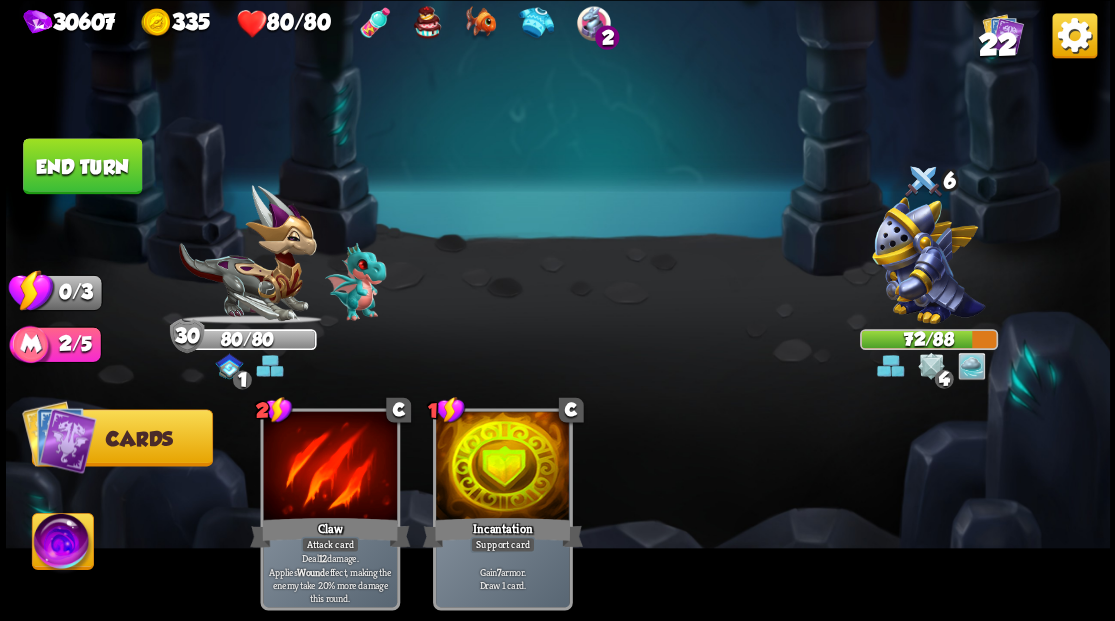 click on "End turn" at bounding box center [82, 166] 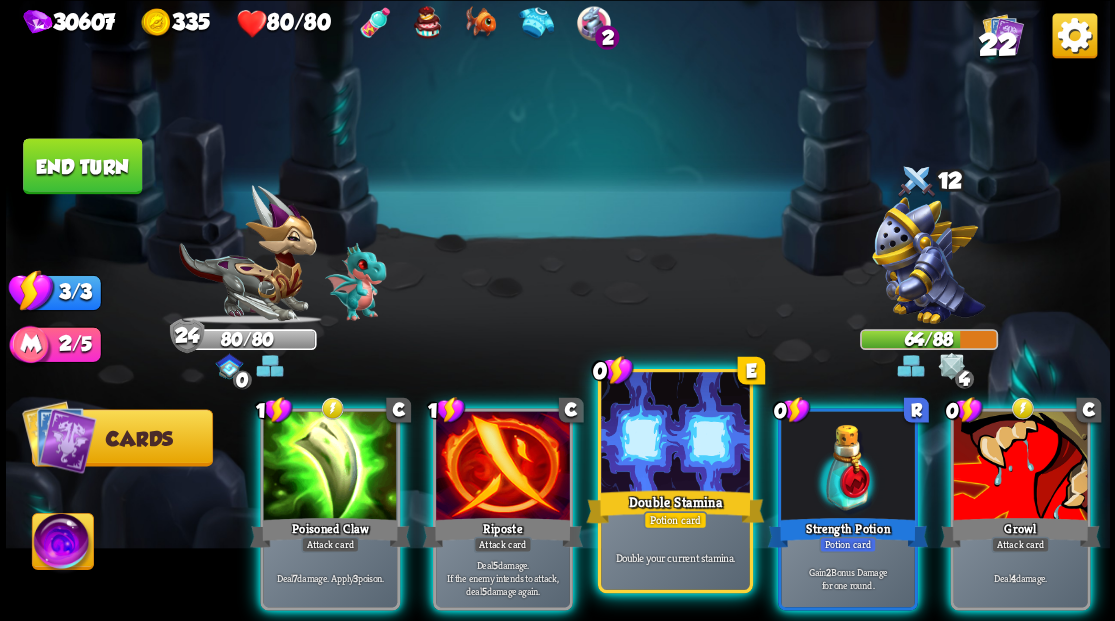 click at bounding box center (675, 434) 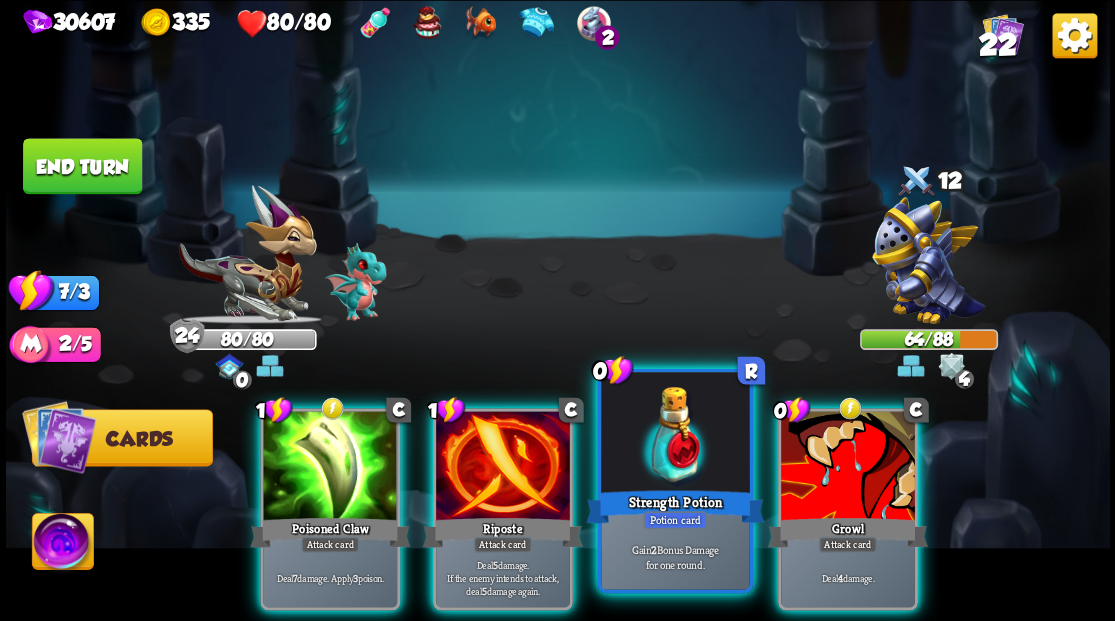 click at bounding box center (675, 434) 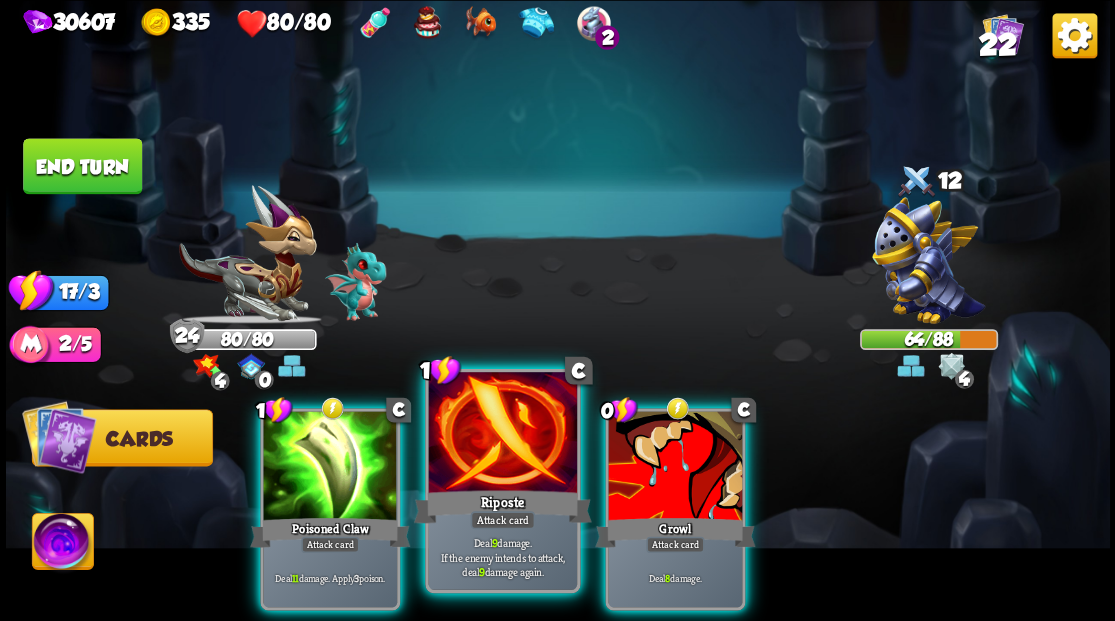 click at bounding box center (502, 434) 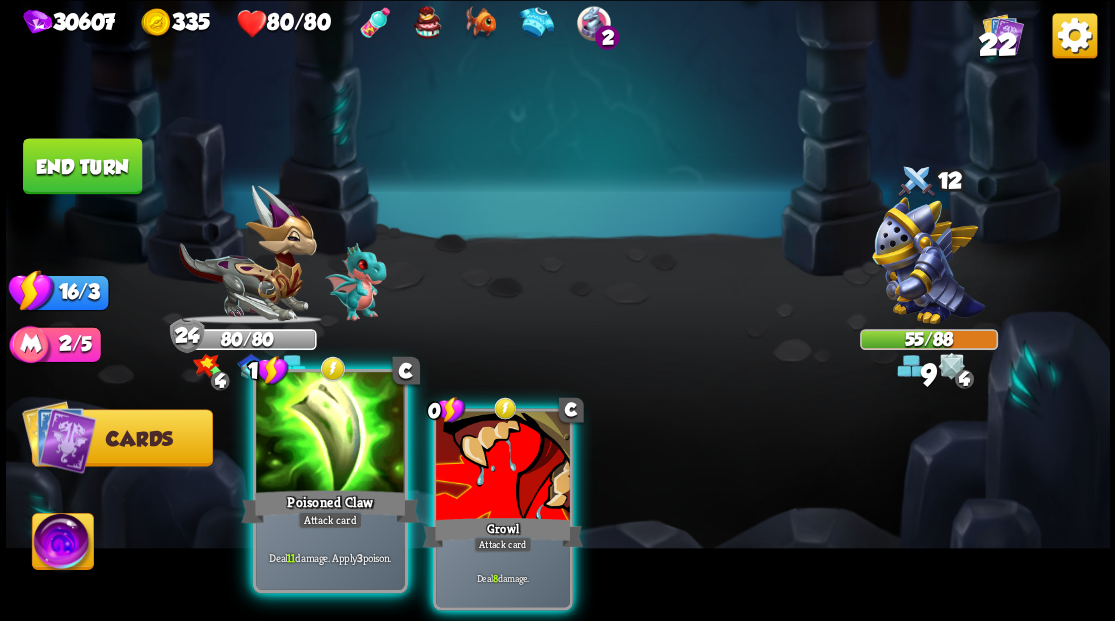click at bounding box center [330, 434] 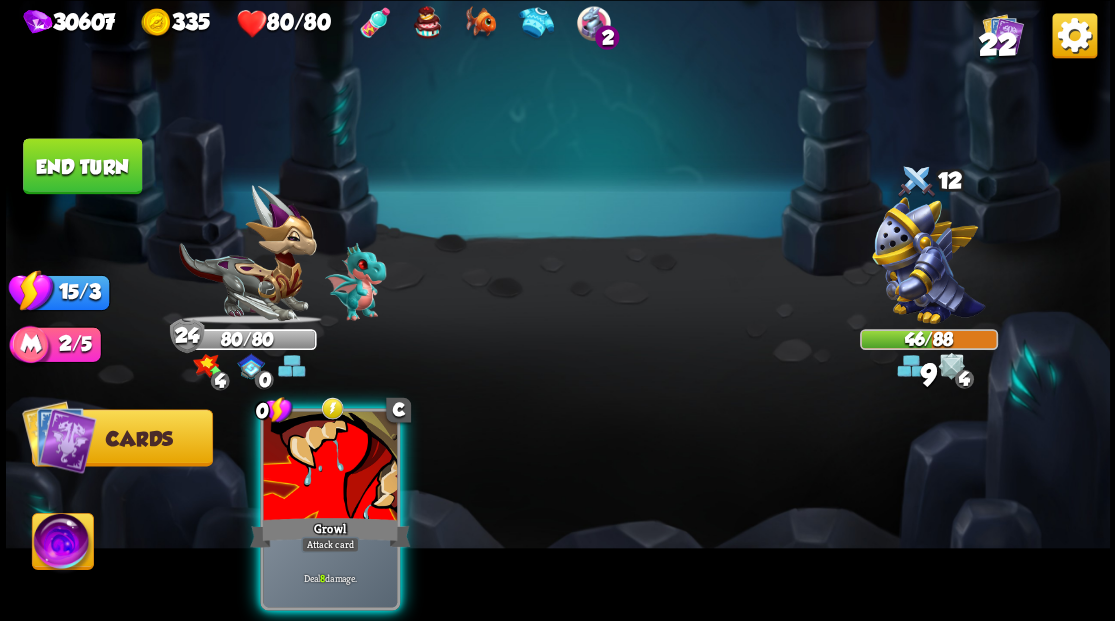 click at bounding box center [330, 467] 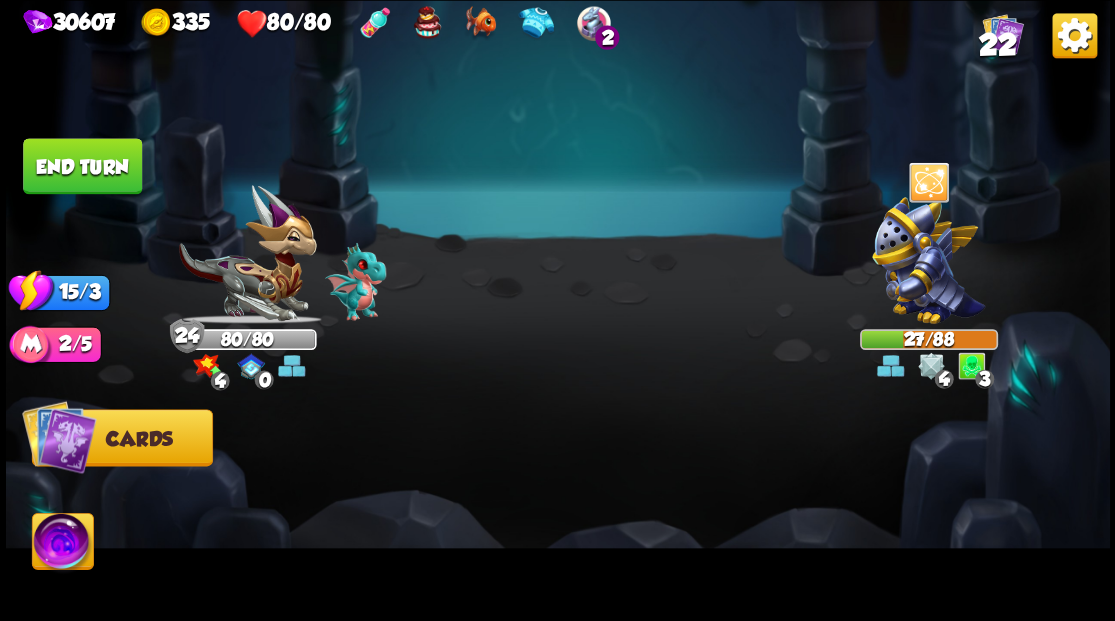 click on "End turn" at bounding box center (82, 166) 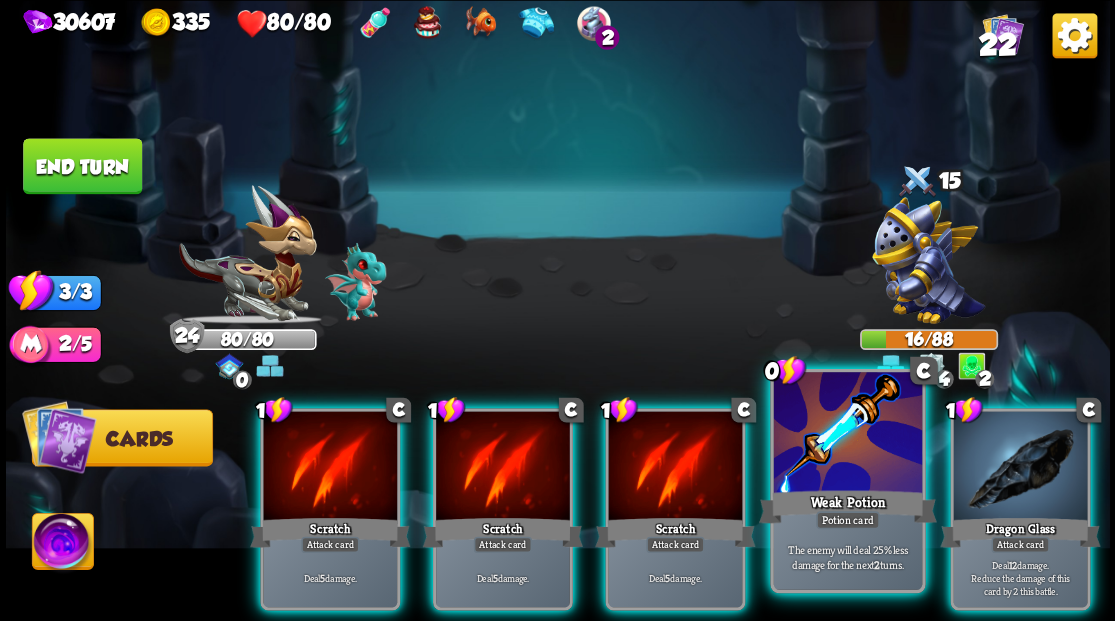 click at bounding box center [847, 434] 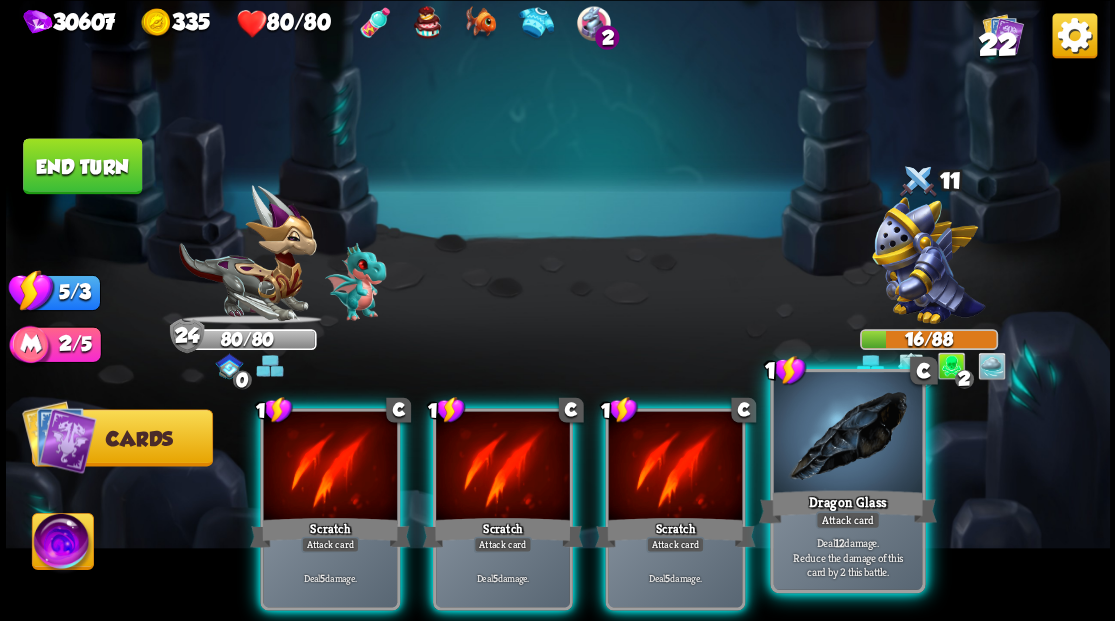 click at bounding box center [847, 434] 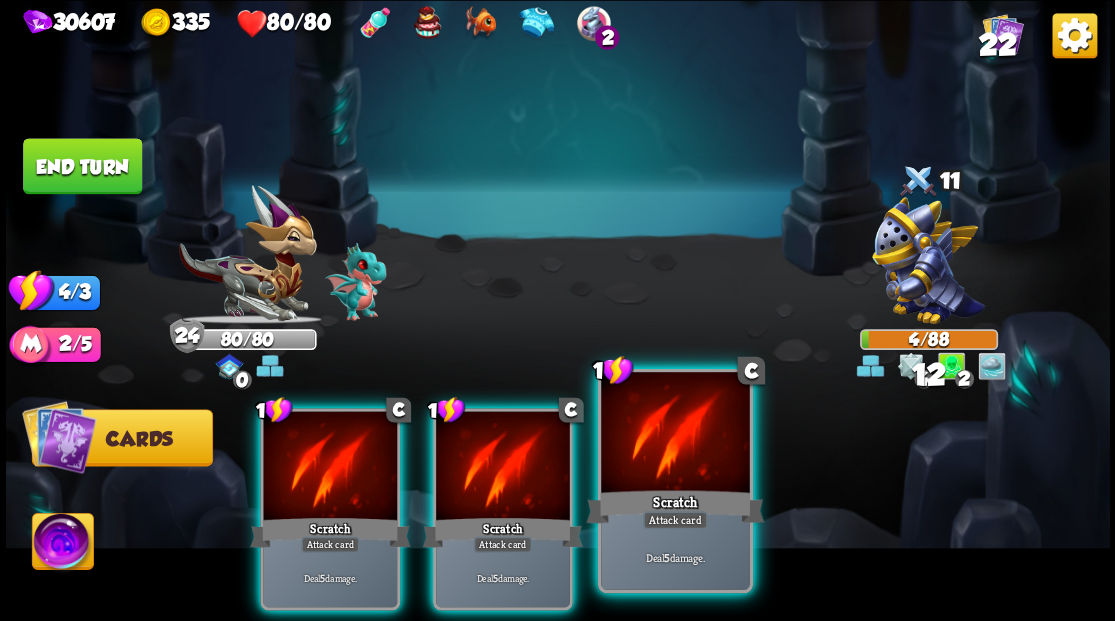 click at bounding box center (675, 434) 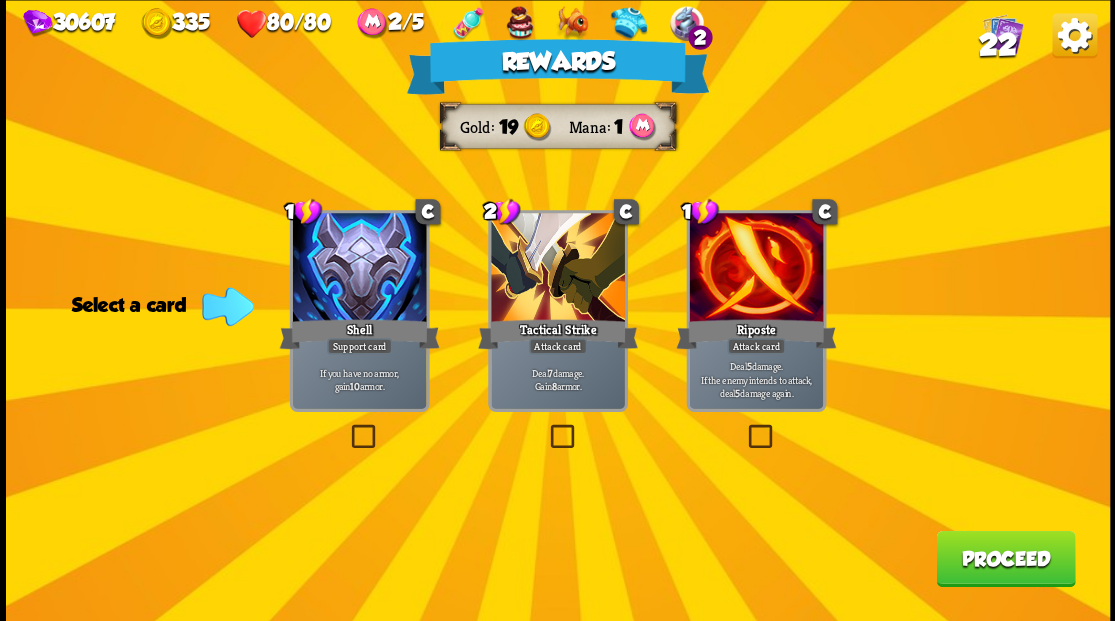 click on "Proceed" at bounding box center [1005, 558] 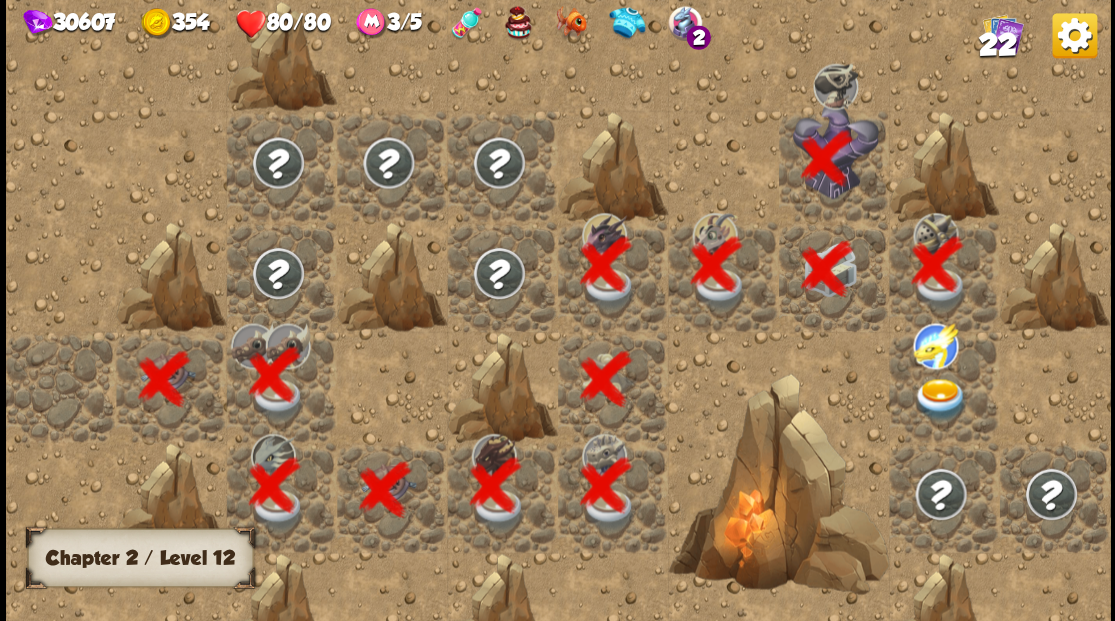scroll, scrollTop: 0, scrollLeft: 384, axis: horizontal 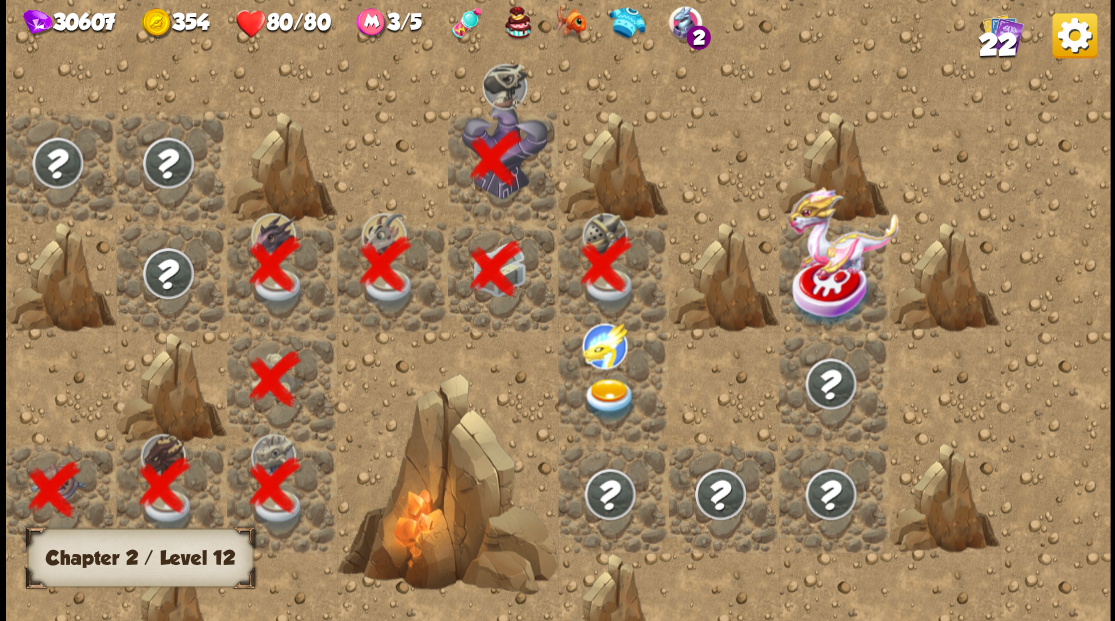 click at bounding box center [609, 399] 